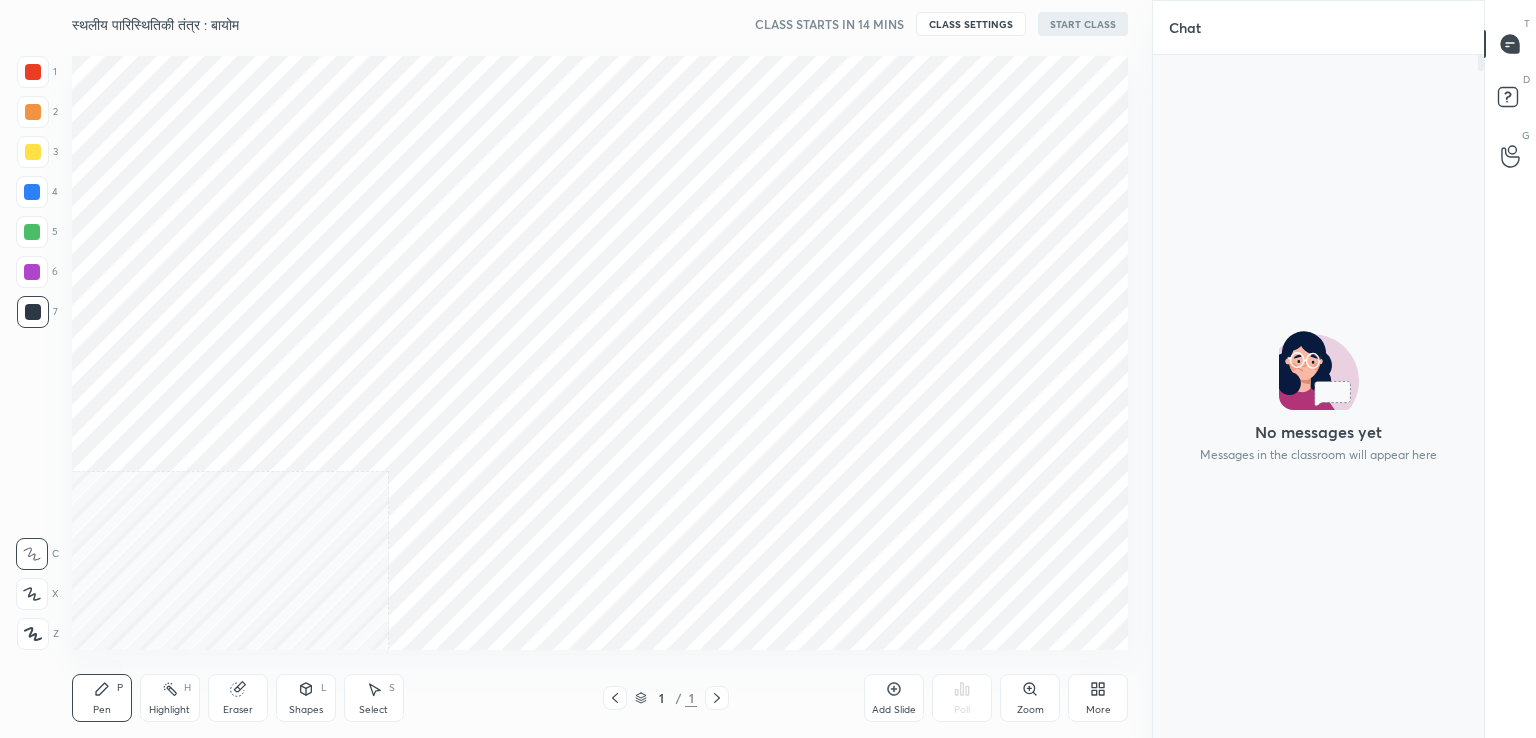 scroll, scrollTop: 0, scrollLeft: 0, axis: both 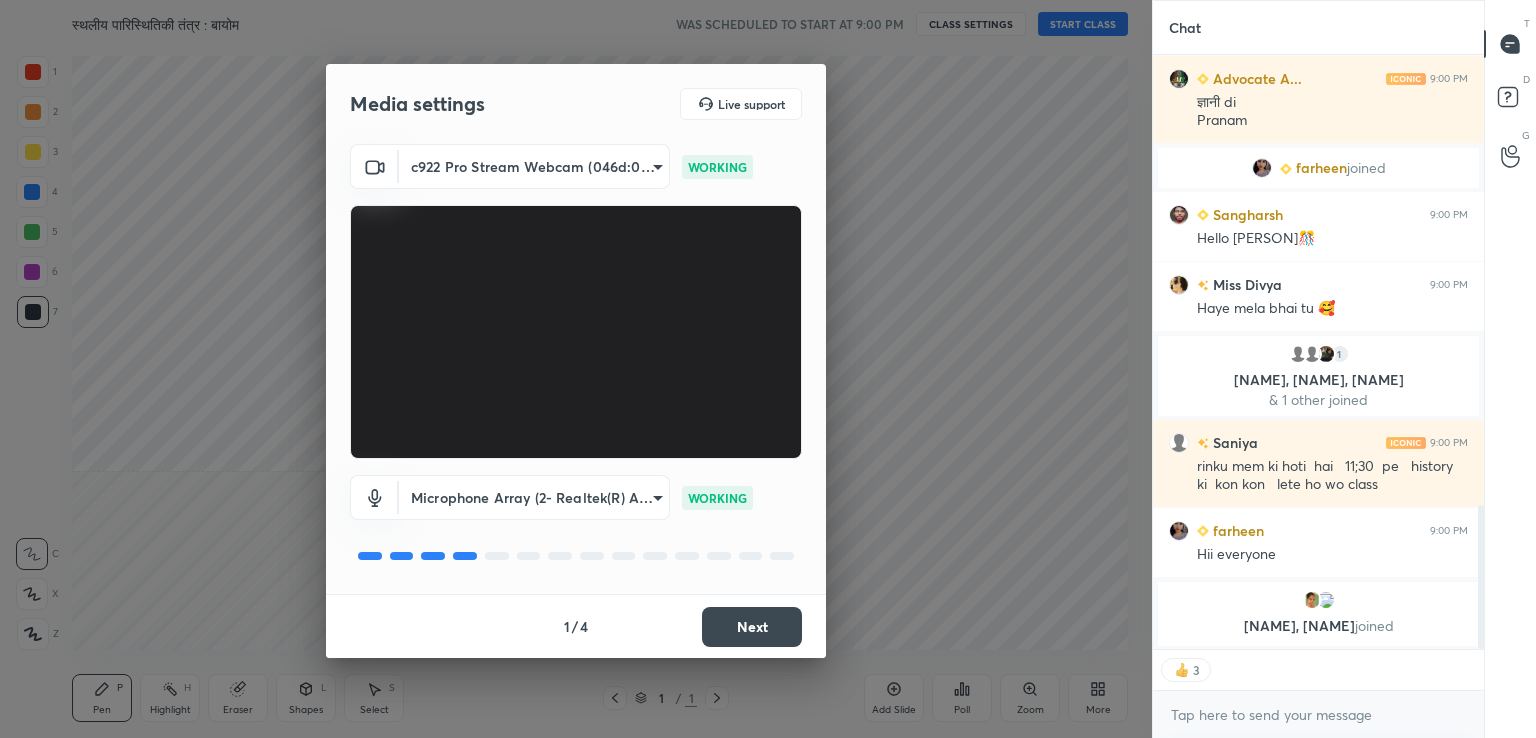 click on "Next" at bounding box center [752, 627] 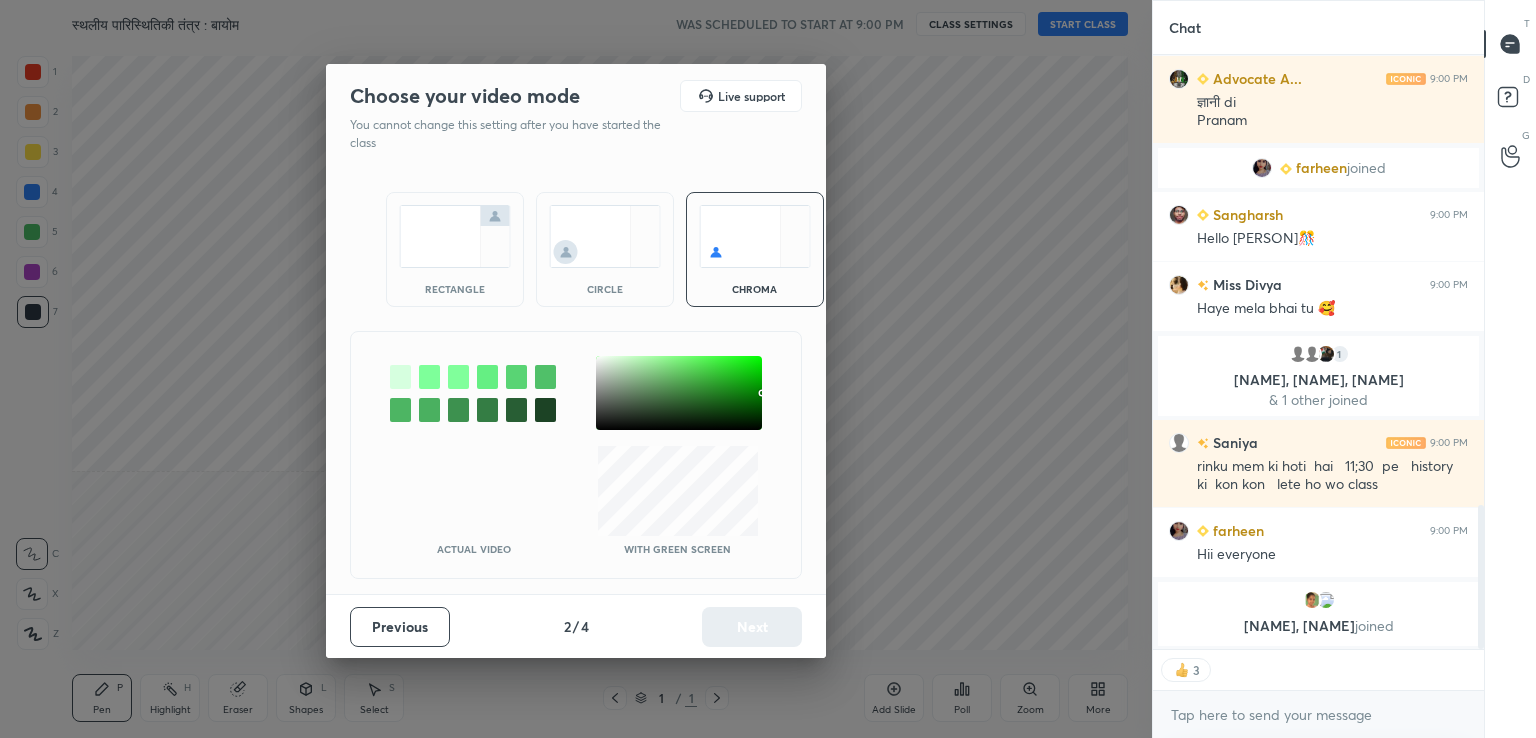 scroll, scrollTop: 7, scrollLeft: 6, axis: both 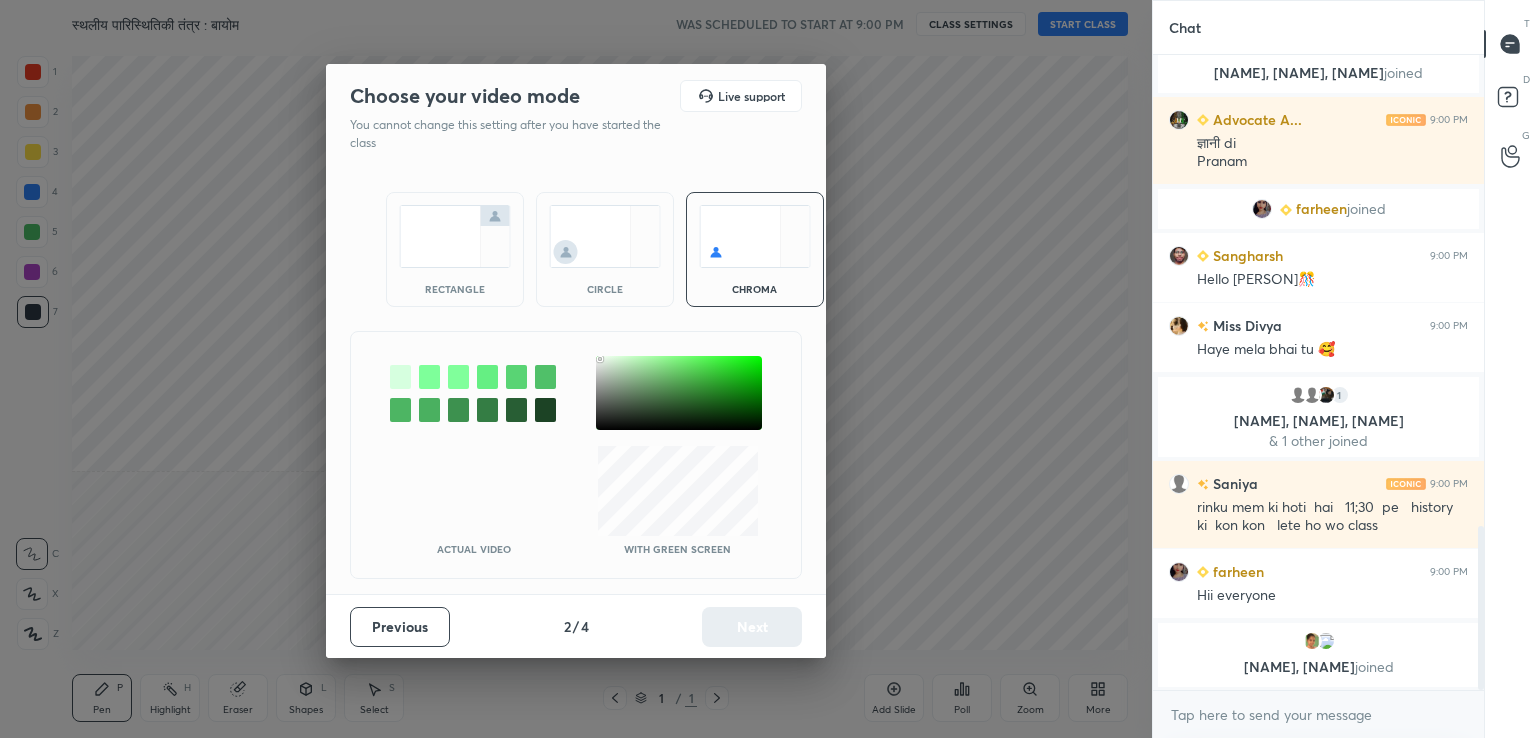 click at bounding box center [679, 393] 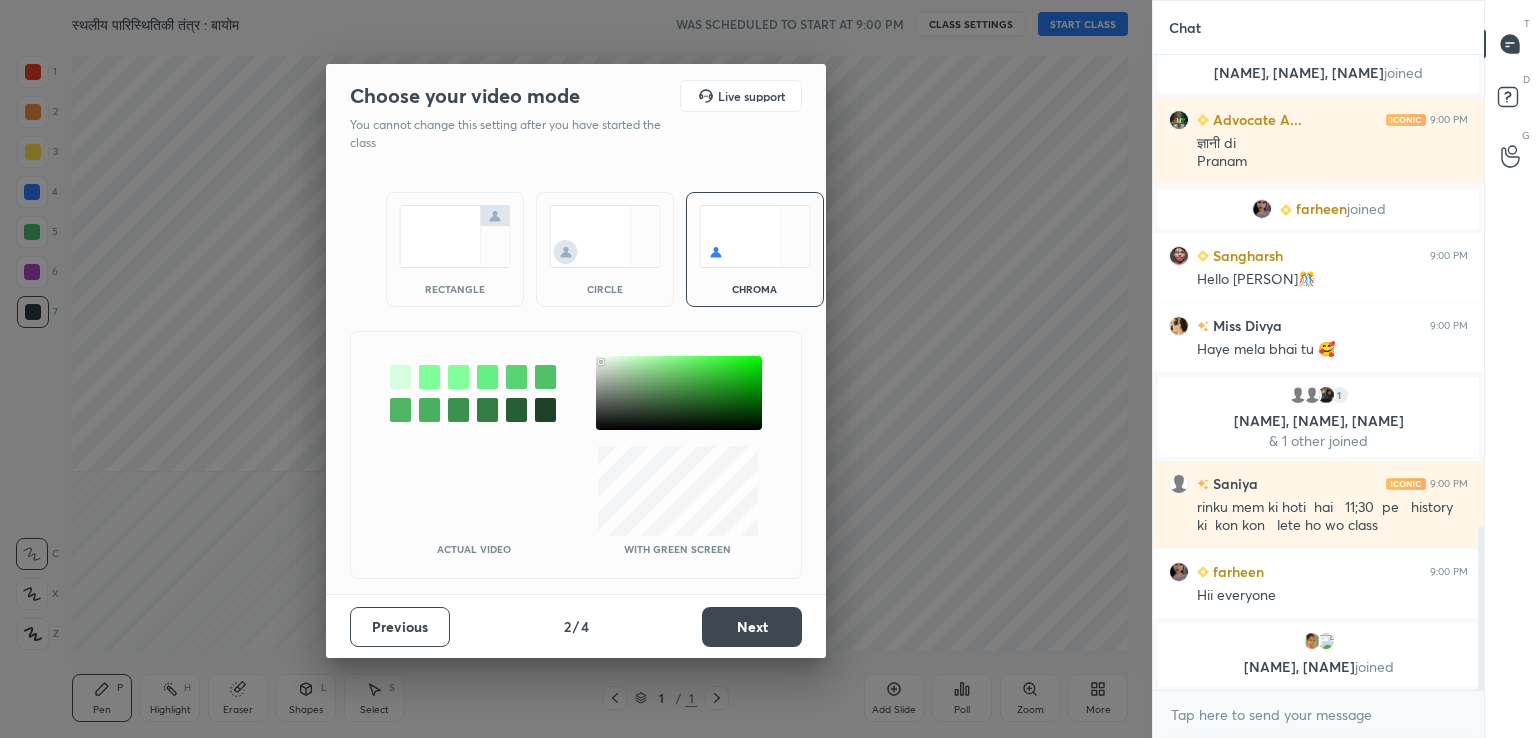 click on "Next" at bounding box center (752, 627) 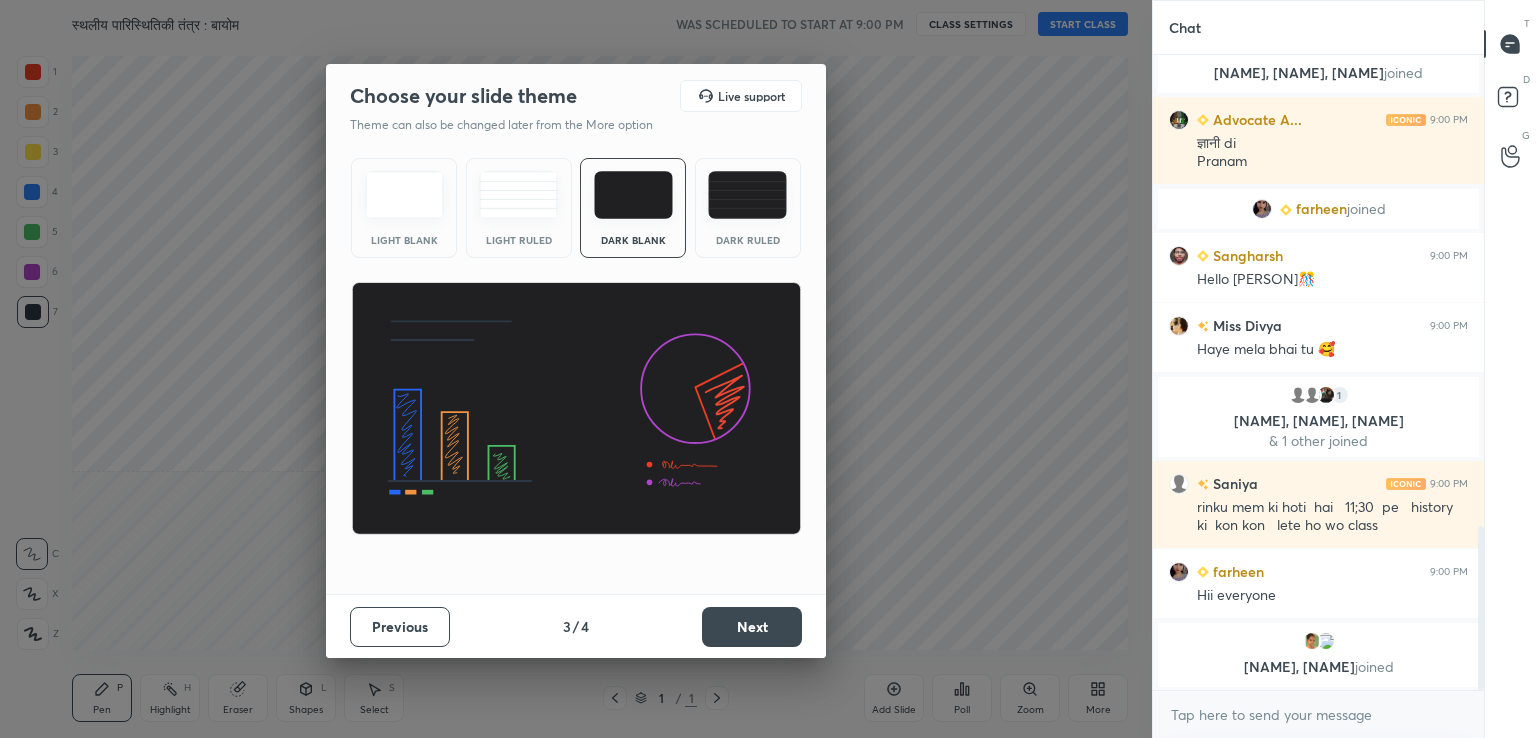 click at bounding box center [404, 195] 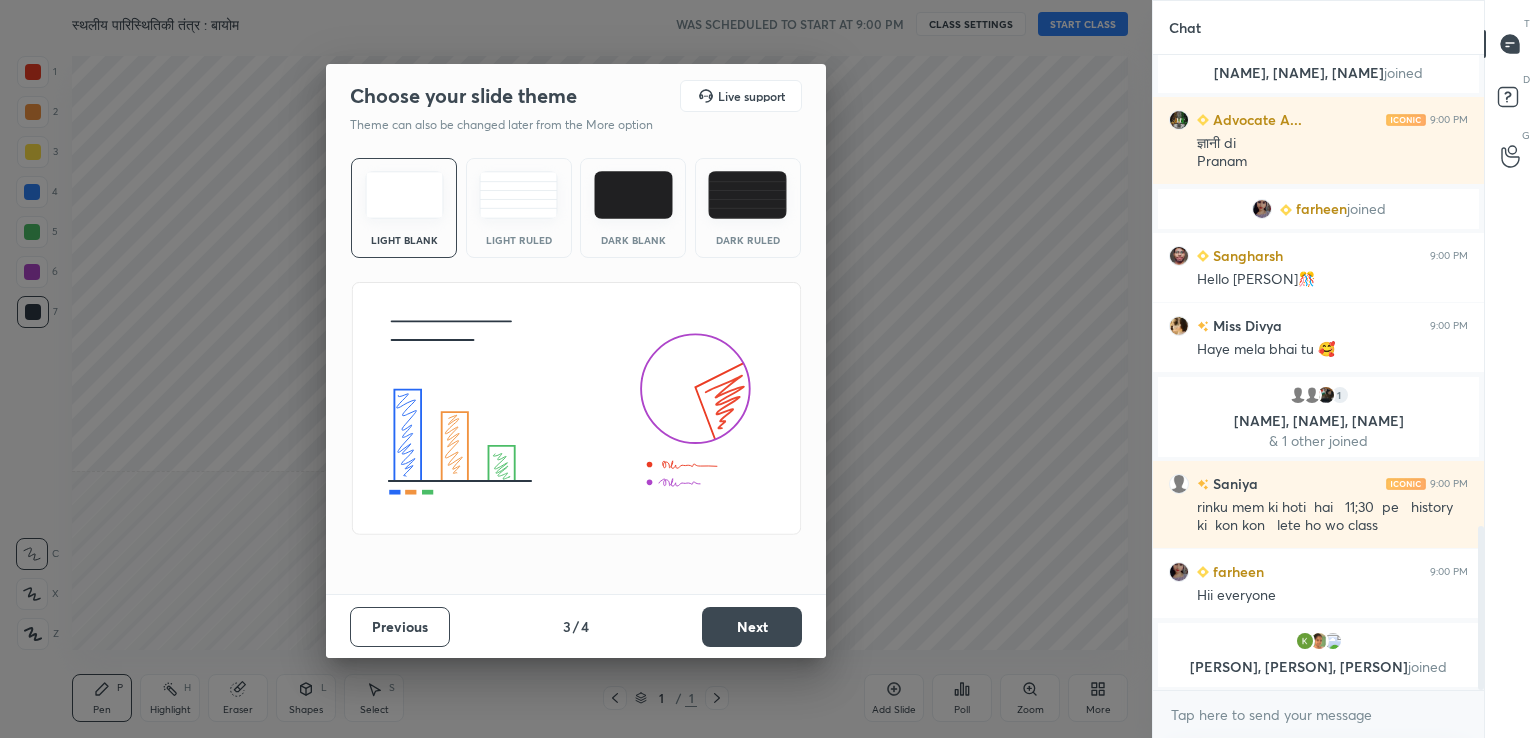 click on "Next" at bounding box center (752, 627) 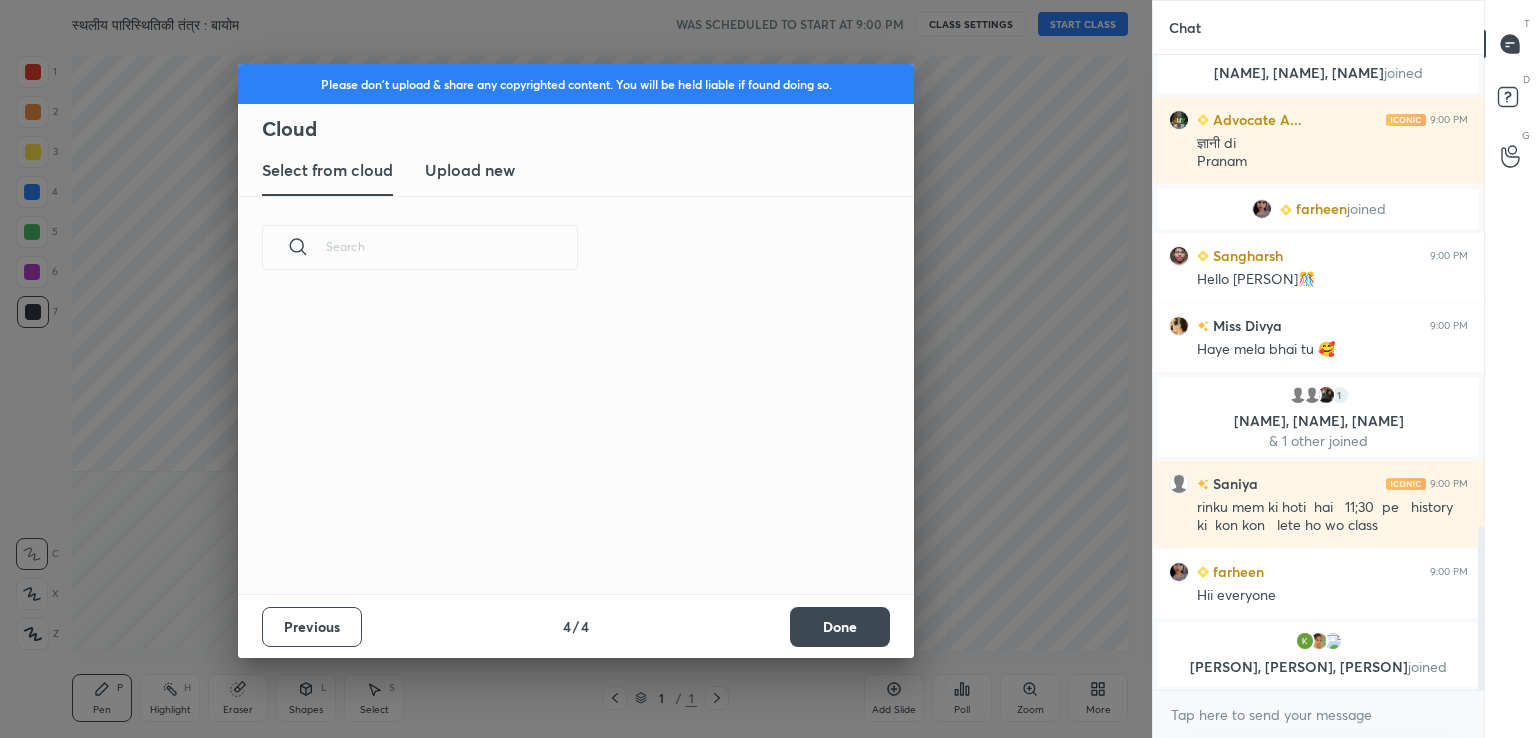 click on "Upload new" at bounding box center (470, 170) 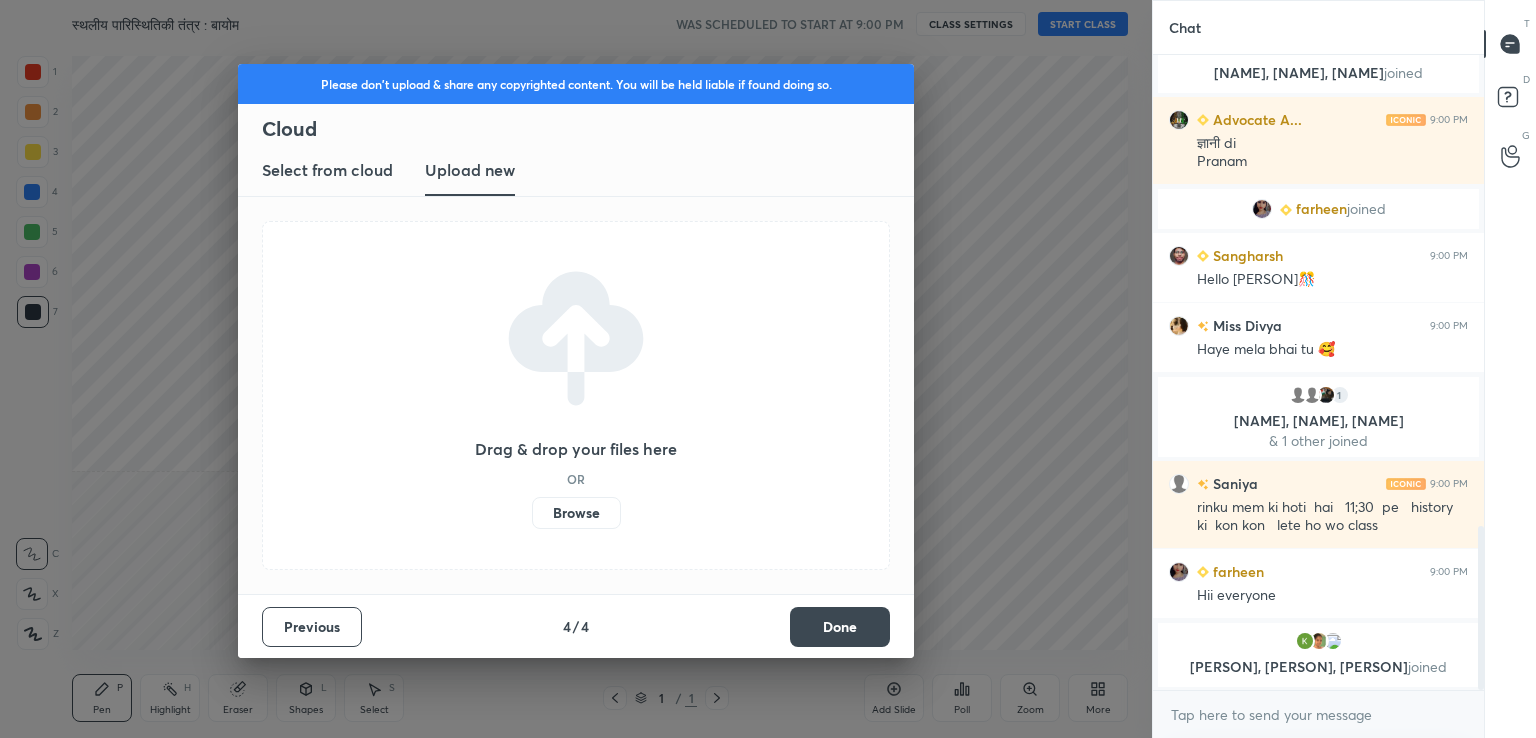 click on "Browse" at bounding box center (576, 513) 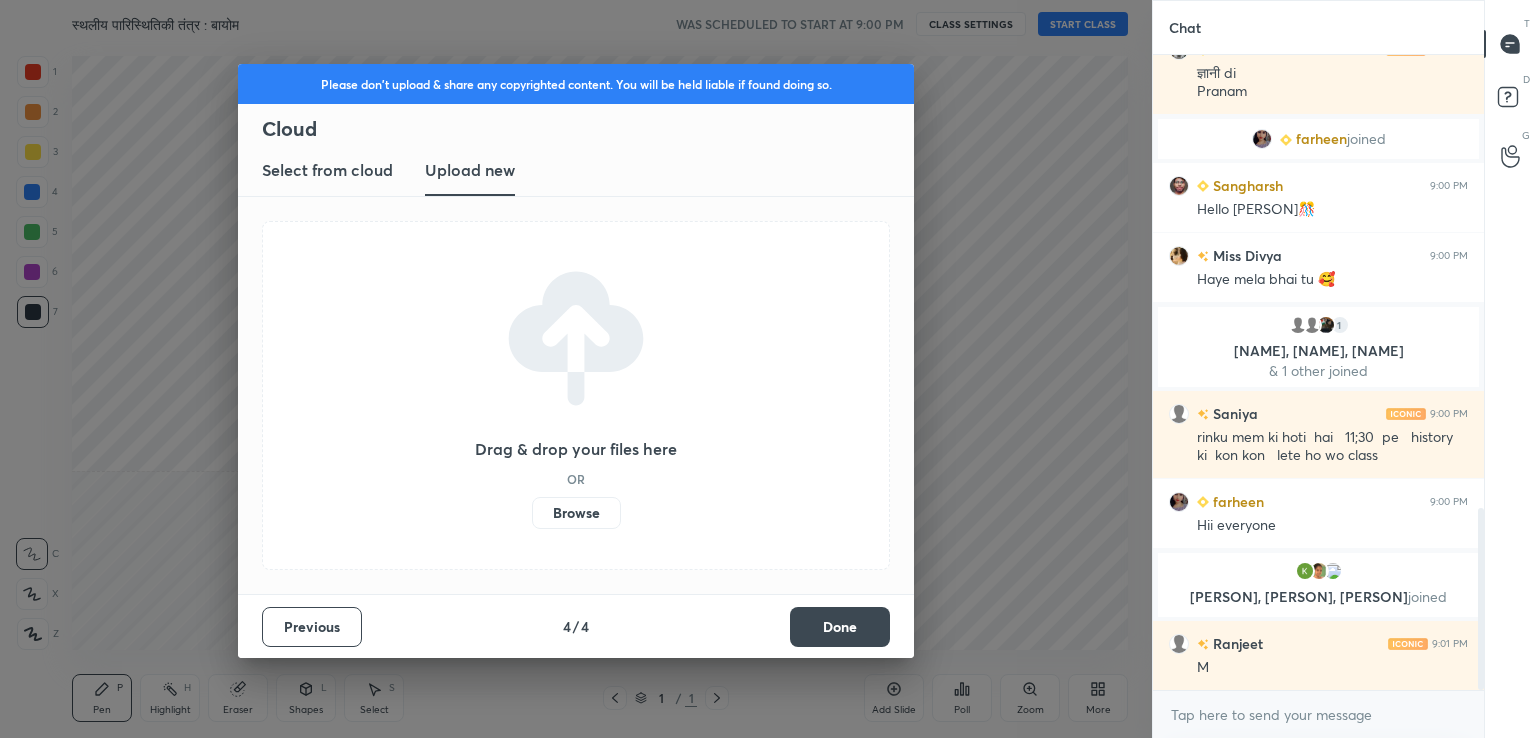 scroll, scrollTop: 1584, scrollLeft: 0, axis: vertical 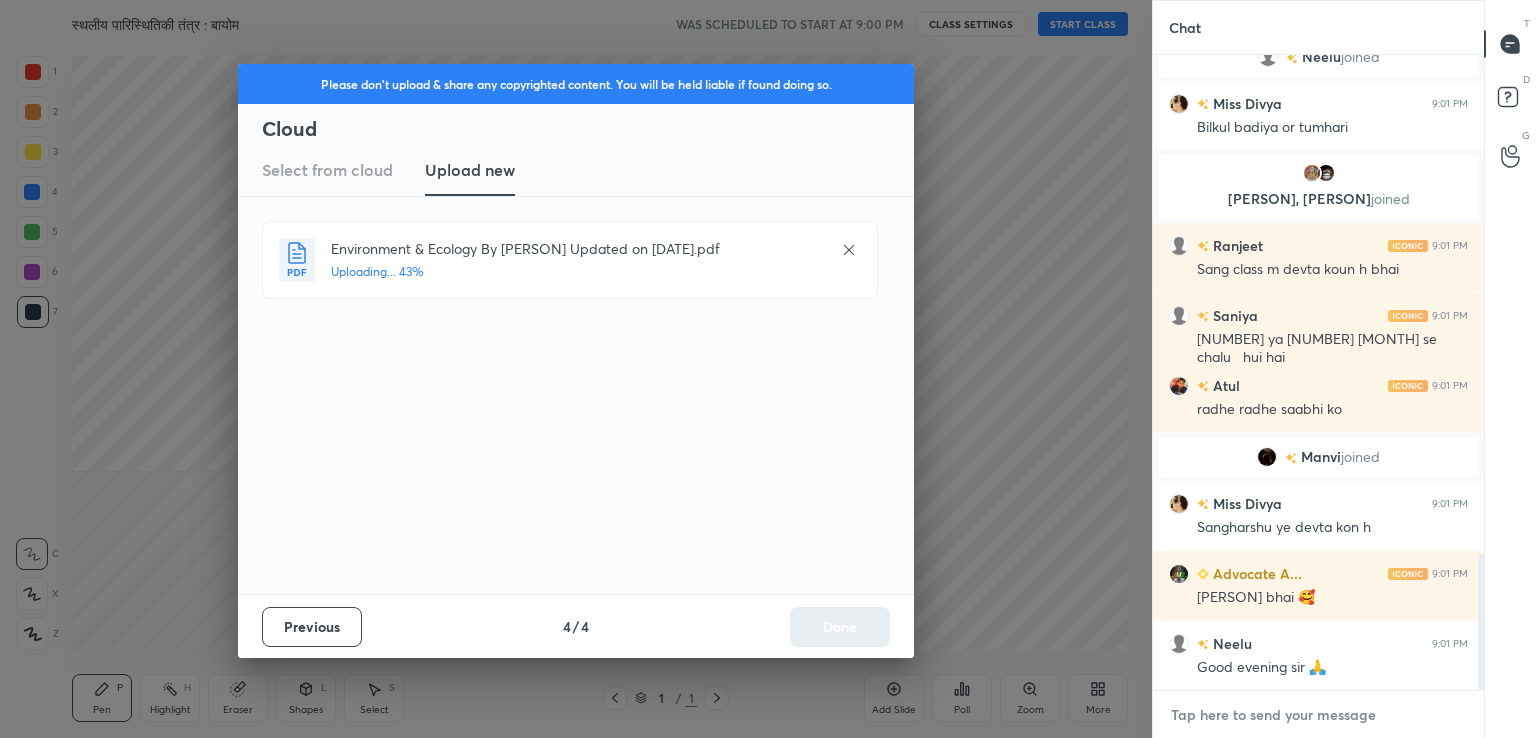 type on "x" 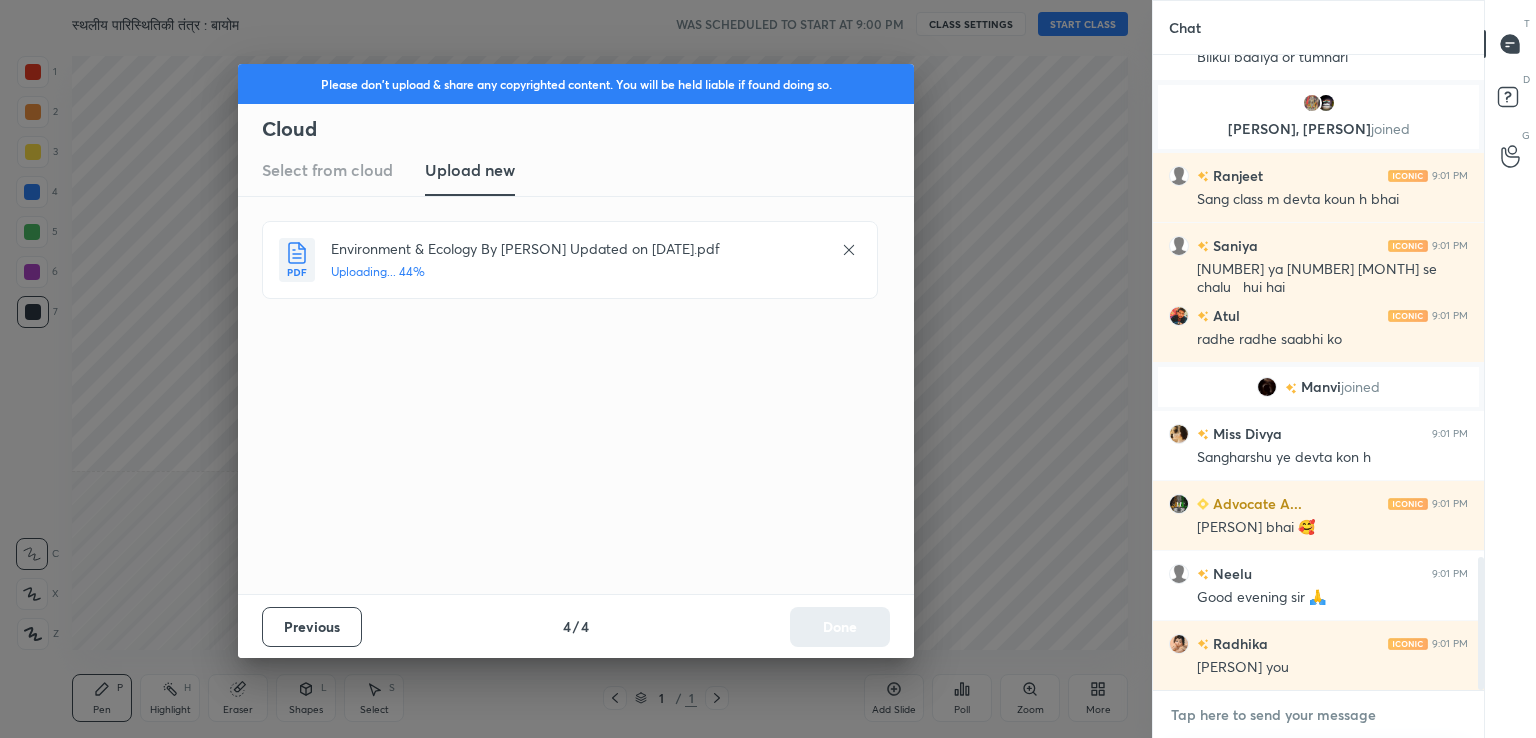 scroll, scrollTop: 2474, scrollLeft: 0, axis: vertical 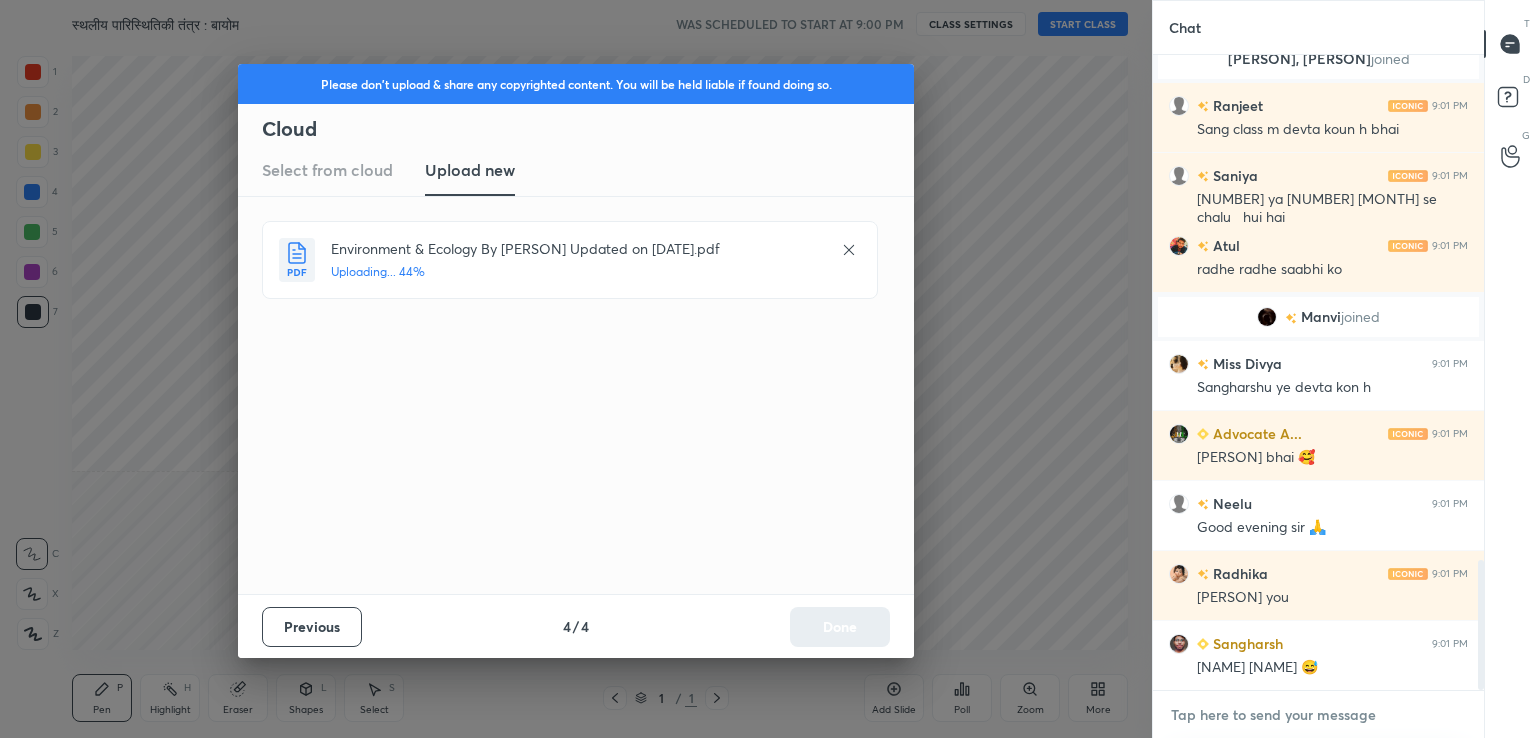 paste on "https://unacademy.com/course/maancitrnn-aadhaarit-vishv-bhuugol-comprehensive-course-on-world-mapping/1FUXZMPP" 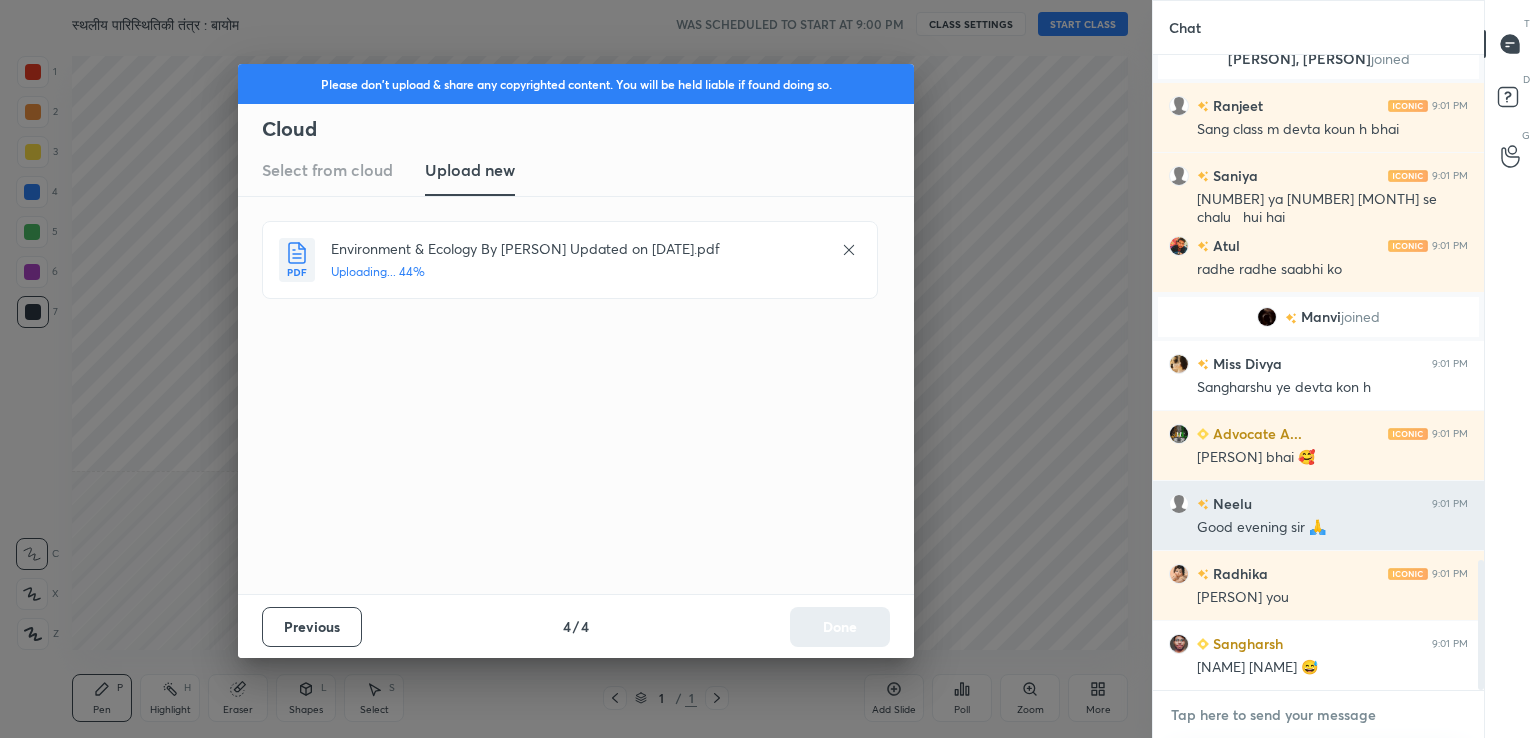 type on "https://unacademy.com/course/maancitrnn-aadhaarit-vishv-bhuugol-comprehensive-course-on-world-mapping/1FUXZMPP" 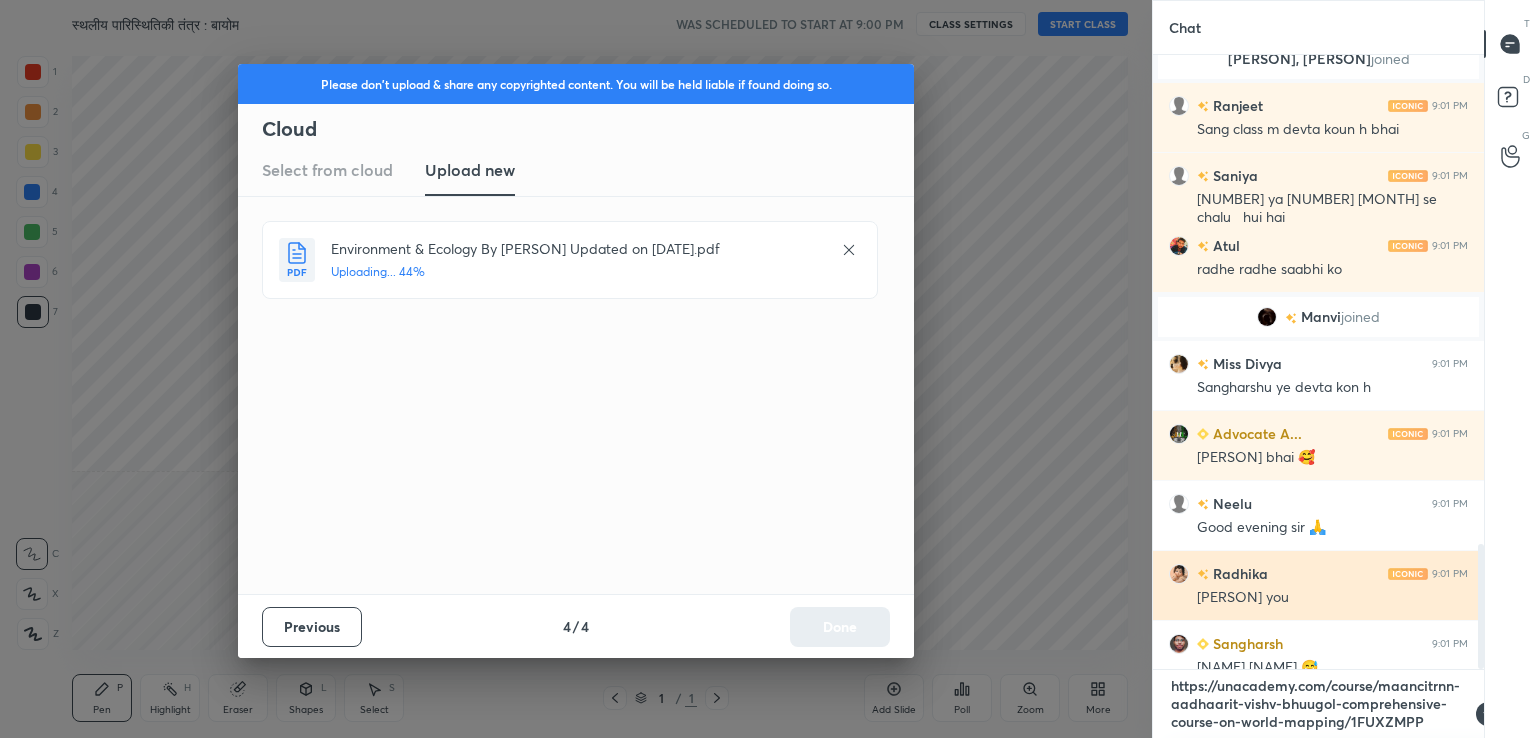 scroll, scrollTop: 18, scrollLeft: 0, axis: vertical 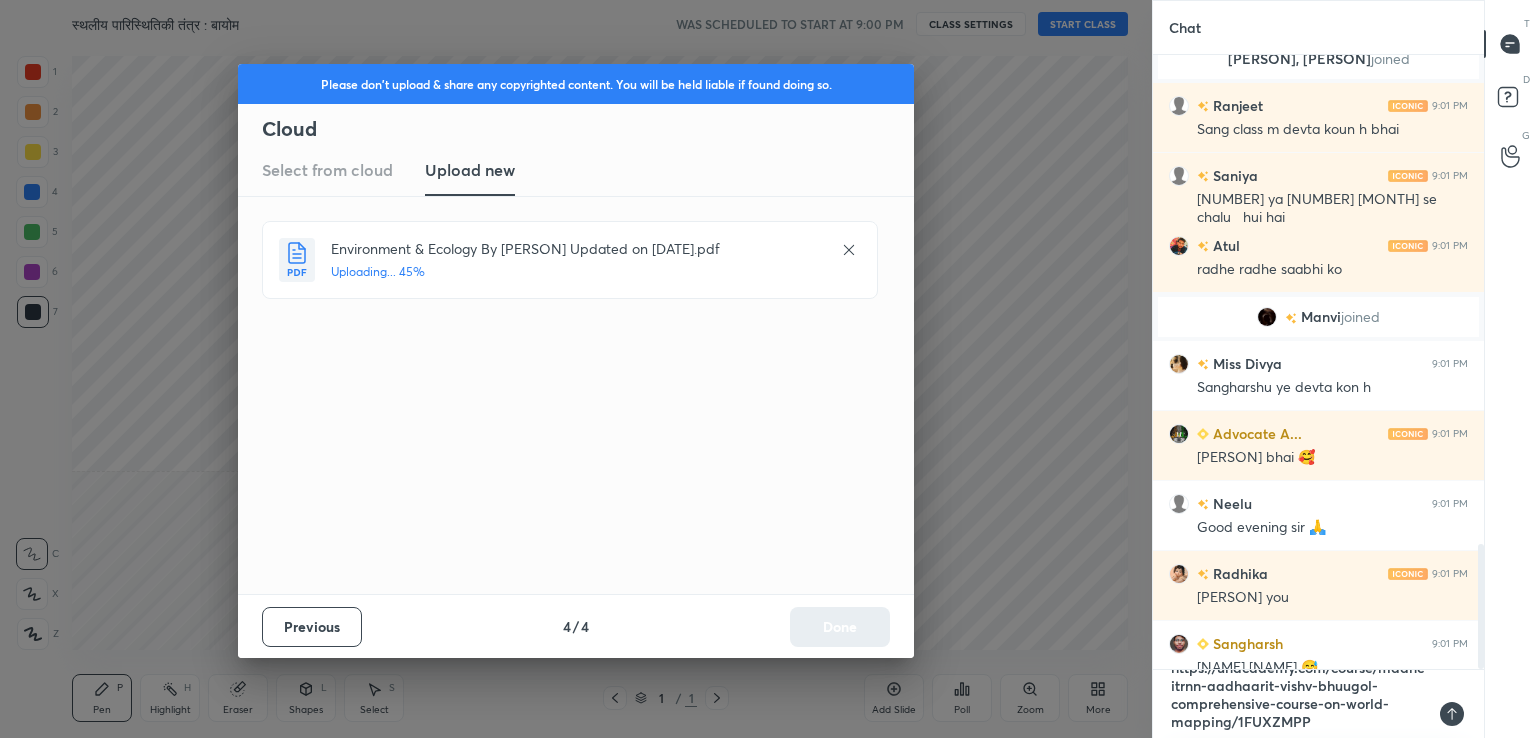 type on "https://unacademy.com/course/maancitrnn-aadhaarit-vishv-bhuugol-comprehensive-course-on-world-mapping/1FUXZMPP" 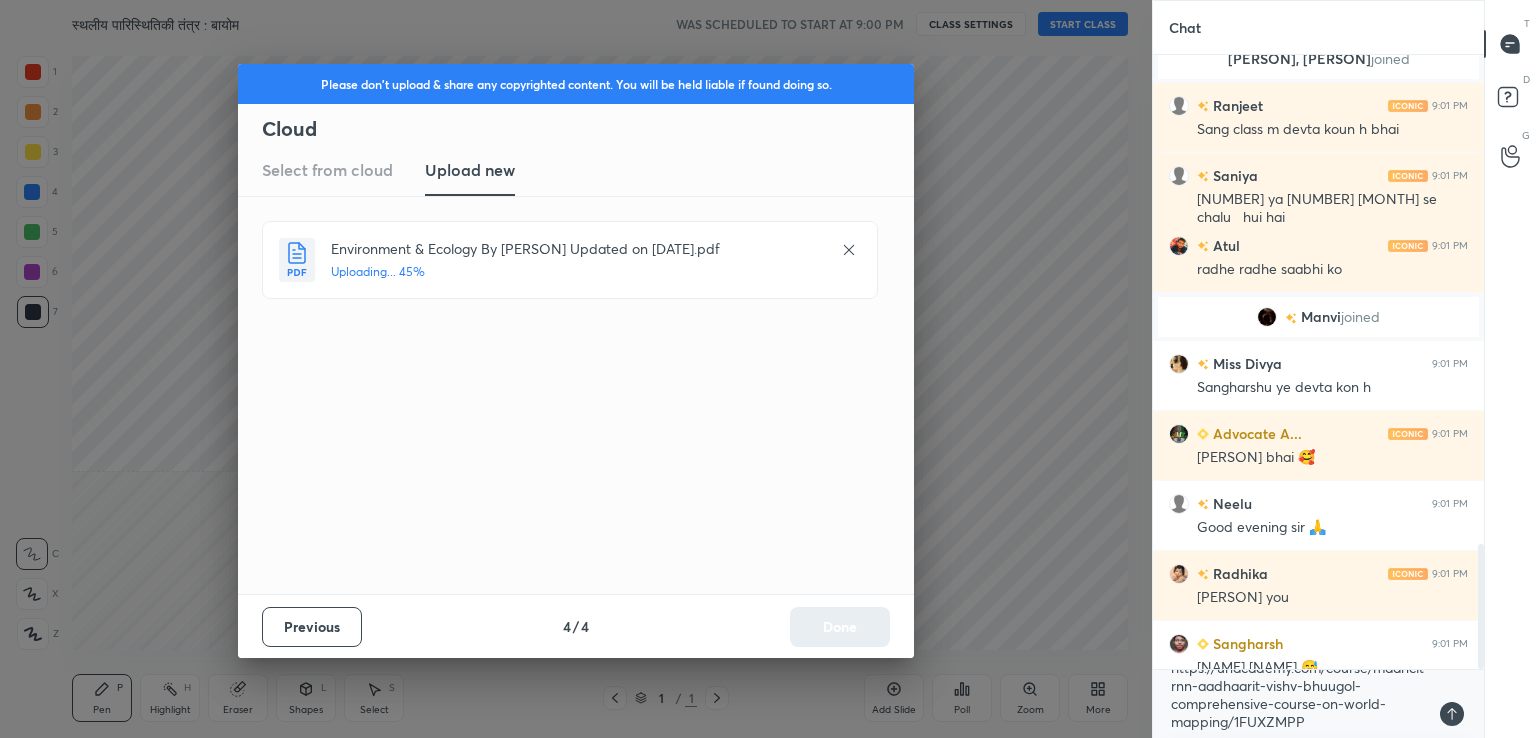 type on "x" 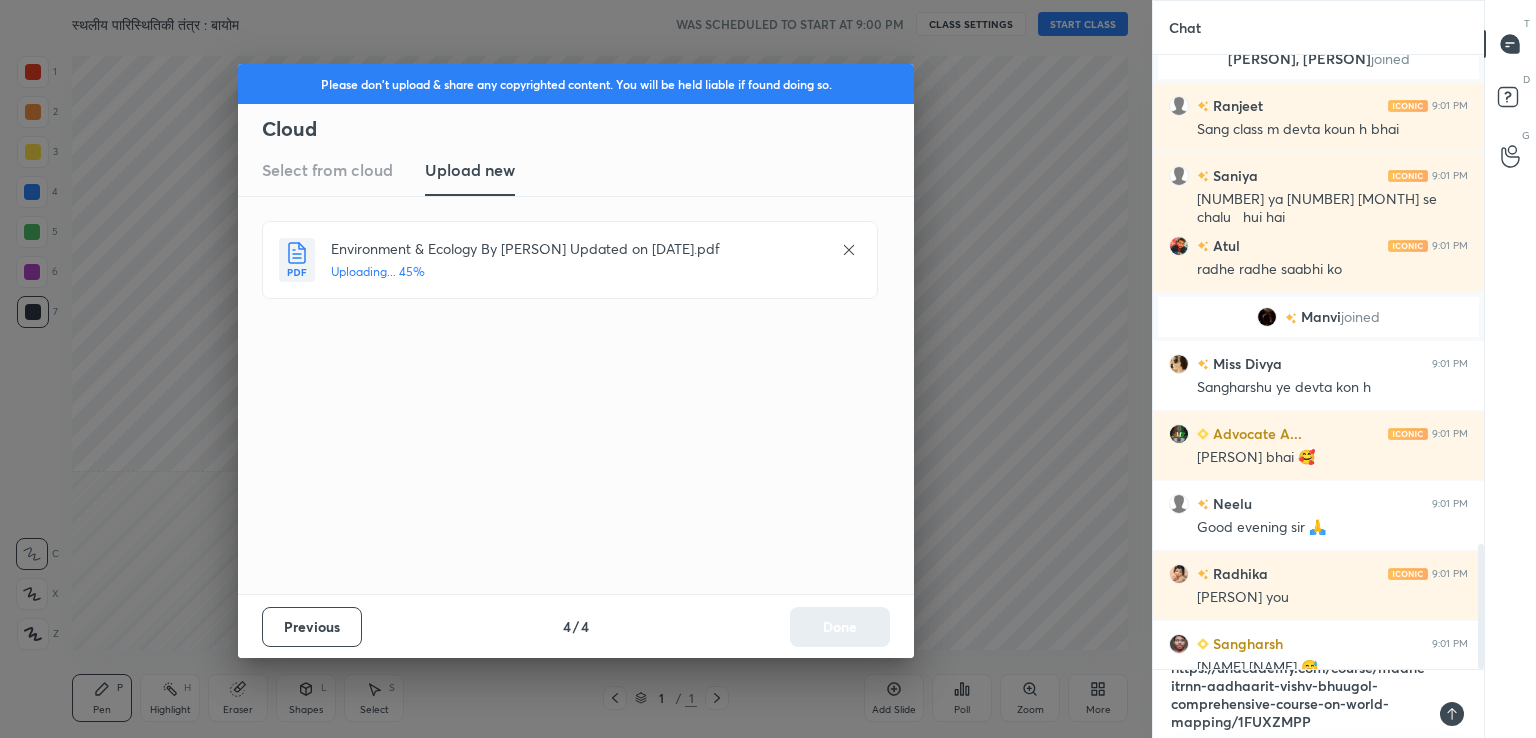 type 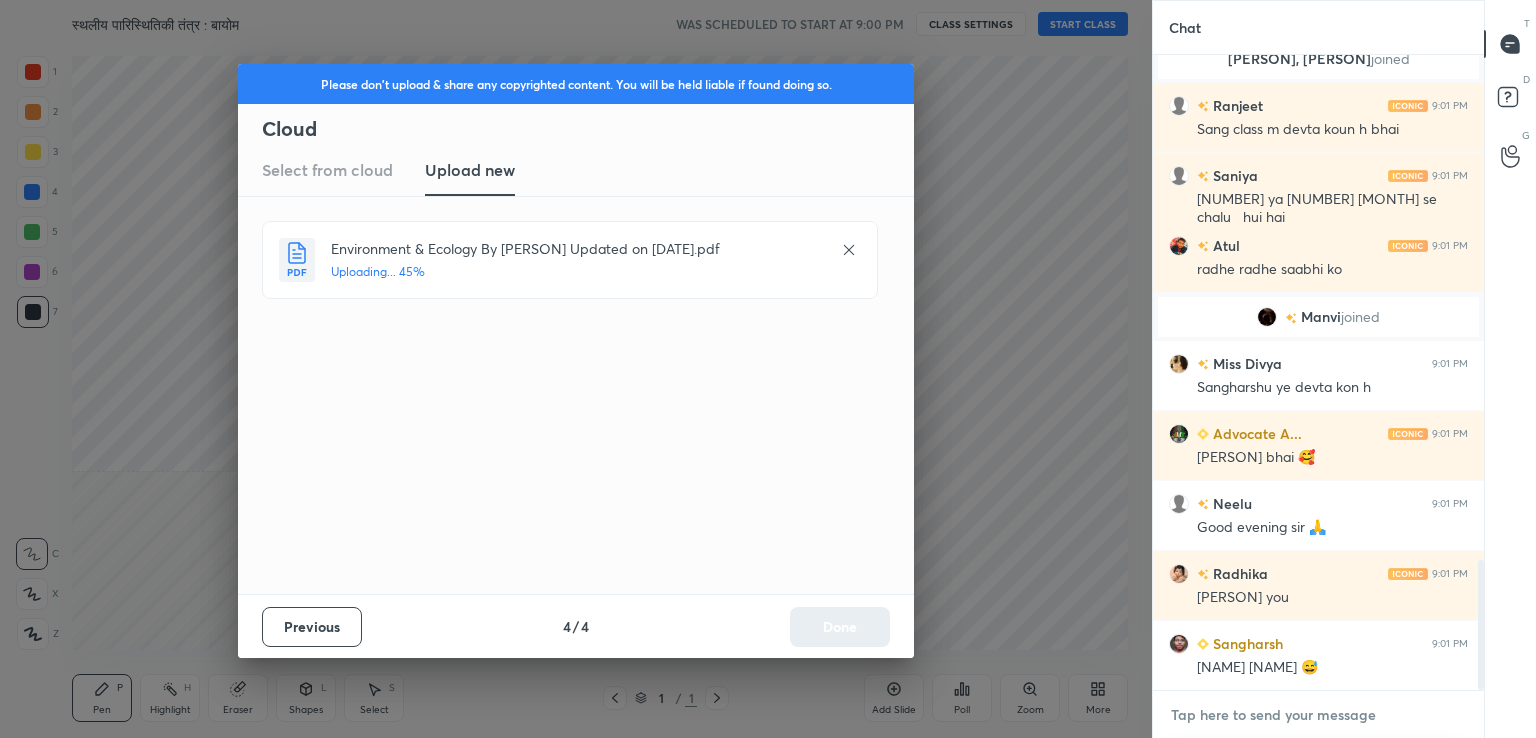 scroll, scrollTop: 0, scrollLeft: 0, axis: both 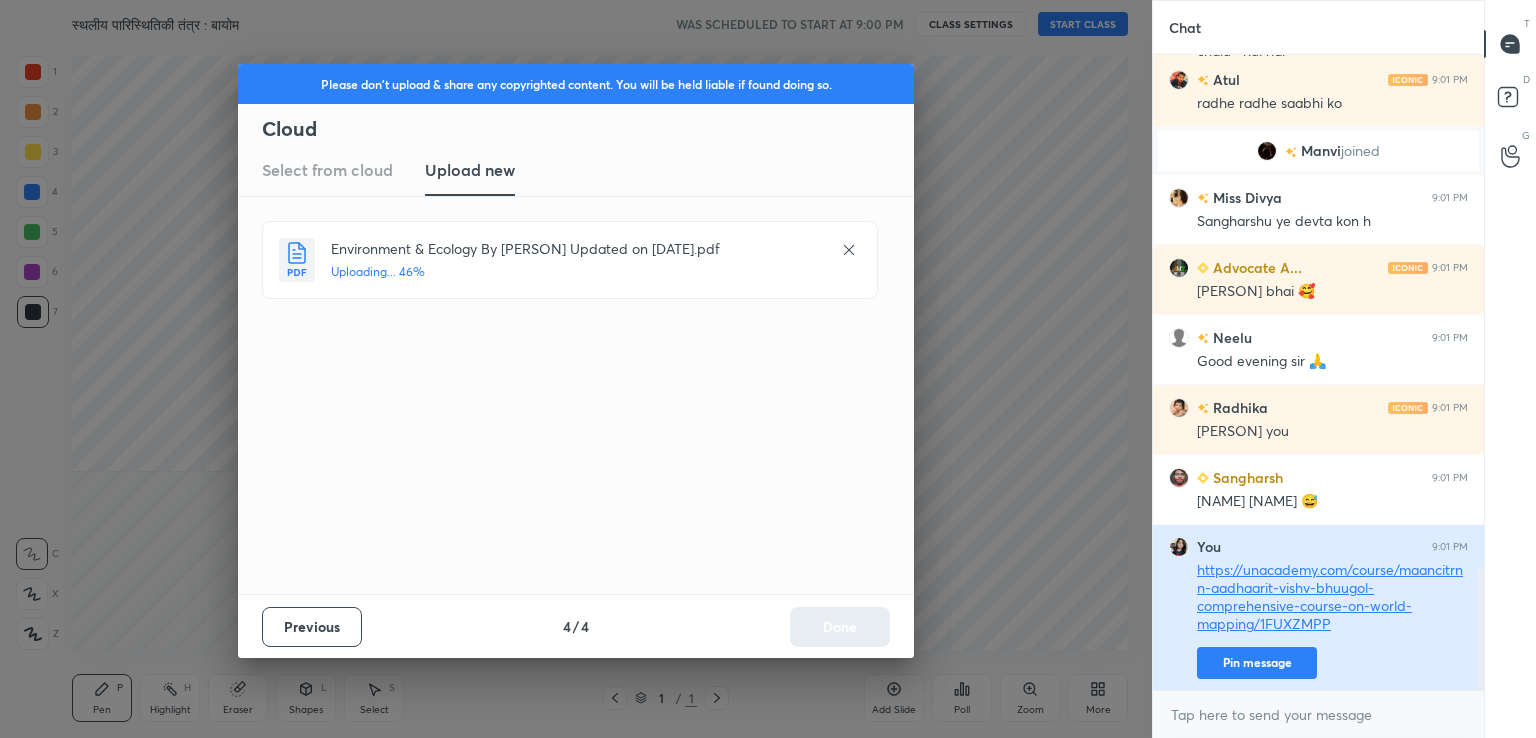 click on "Pin message" at bounding box center [1257, 663] 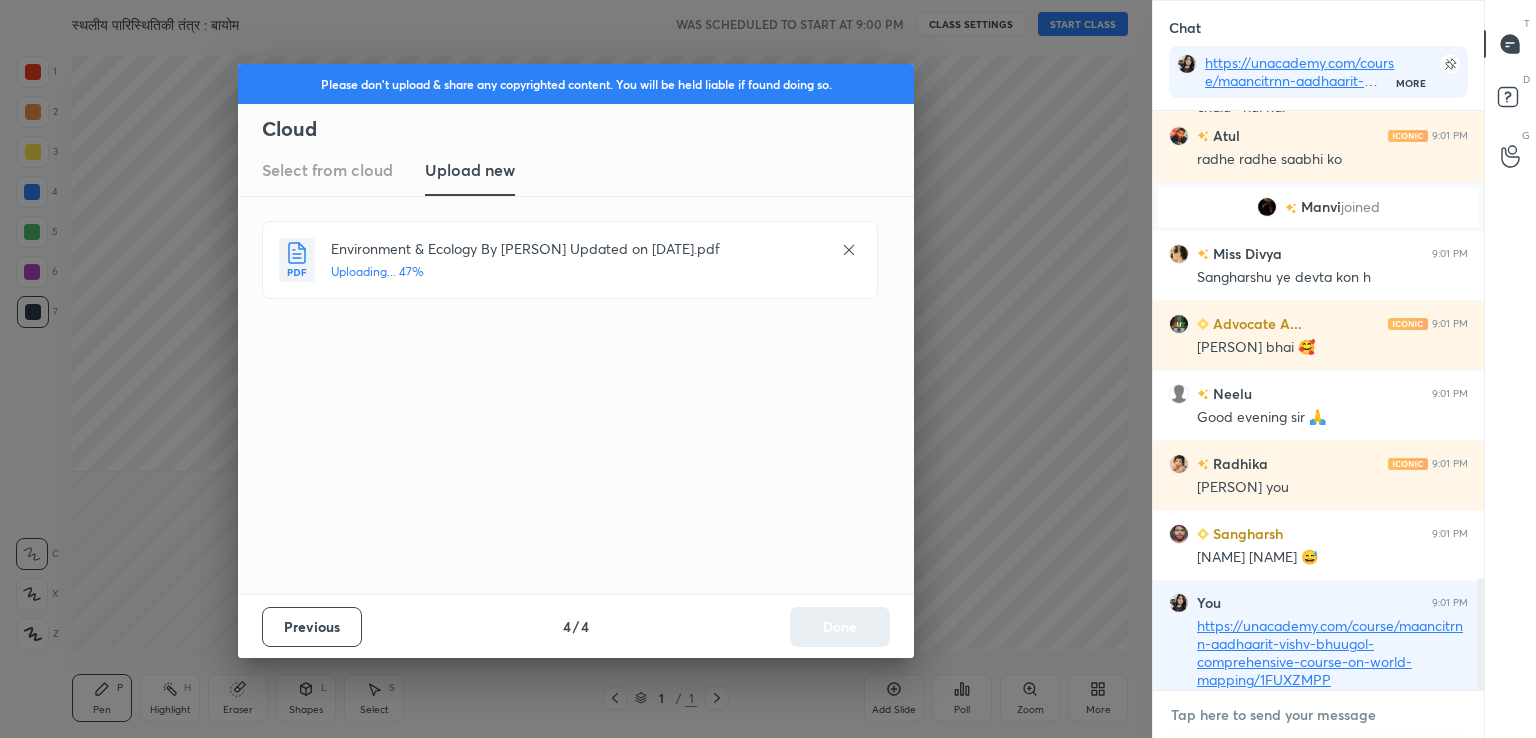 type on "x" 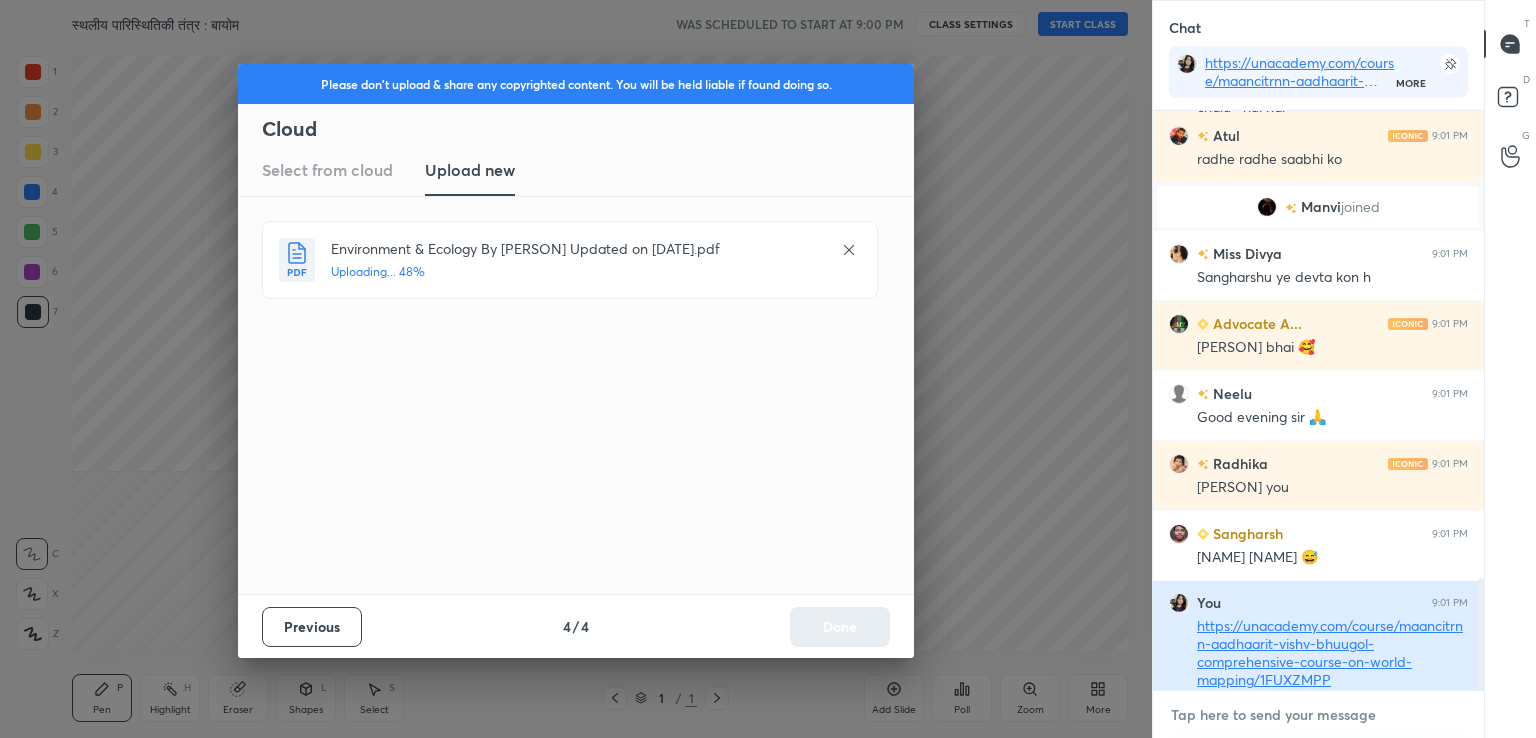 type on "P" 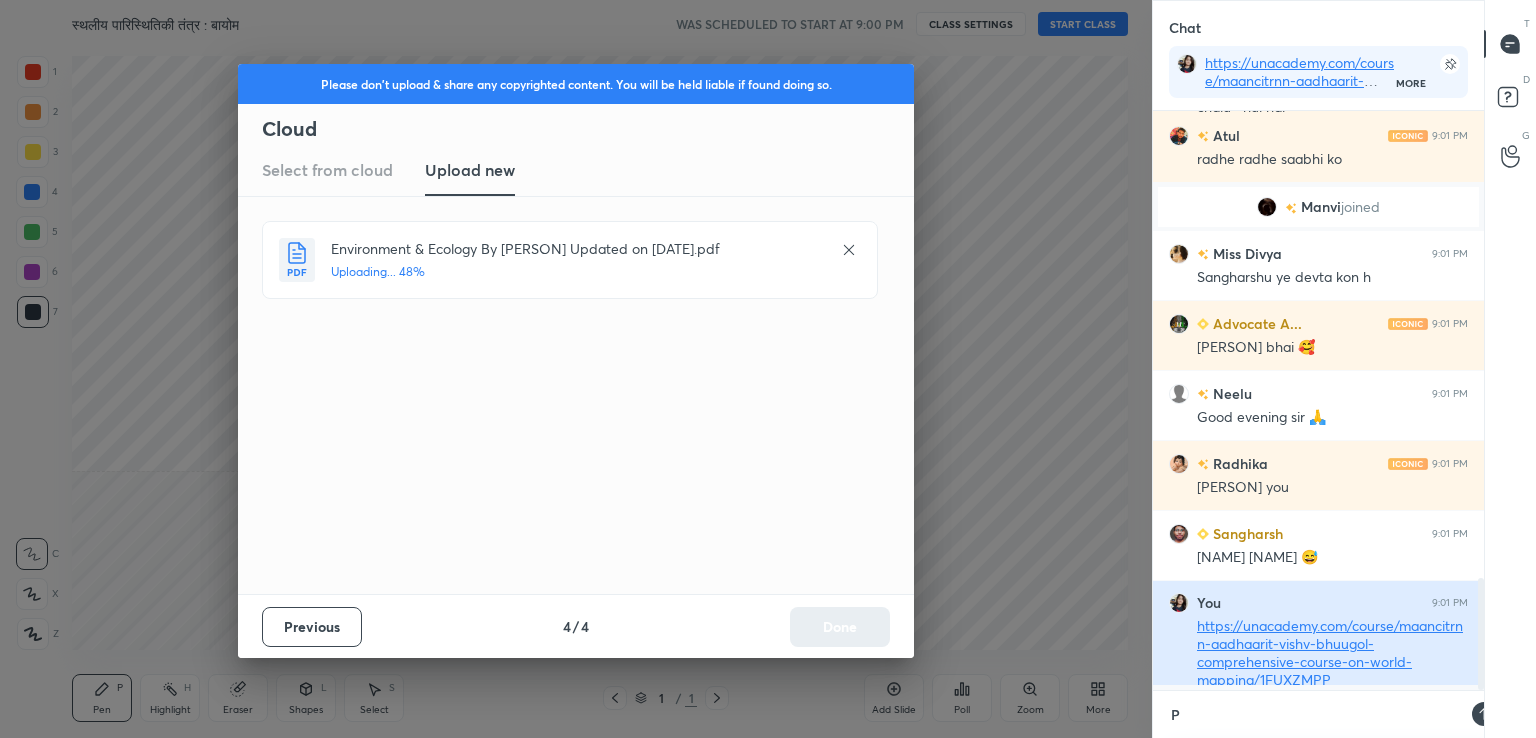 type on "PL" 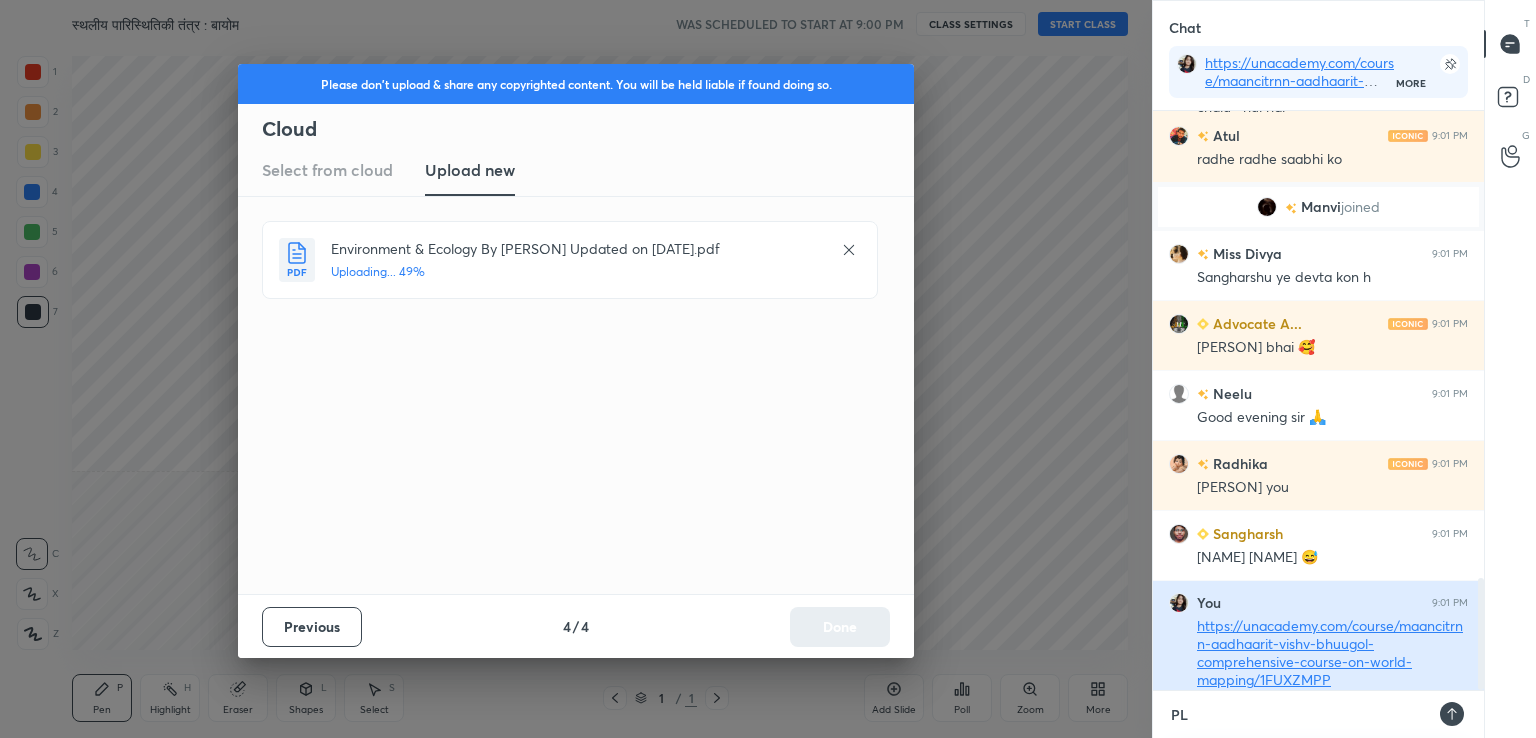 type on "PLA" 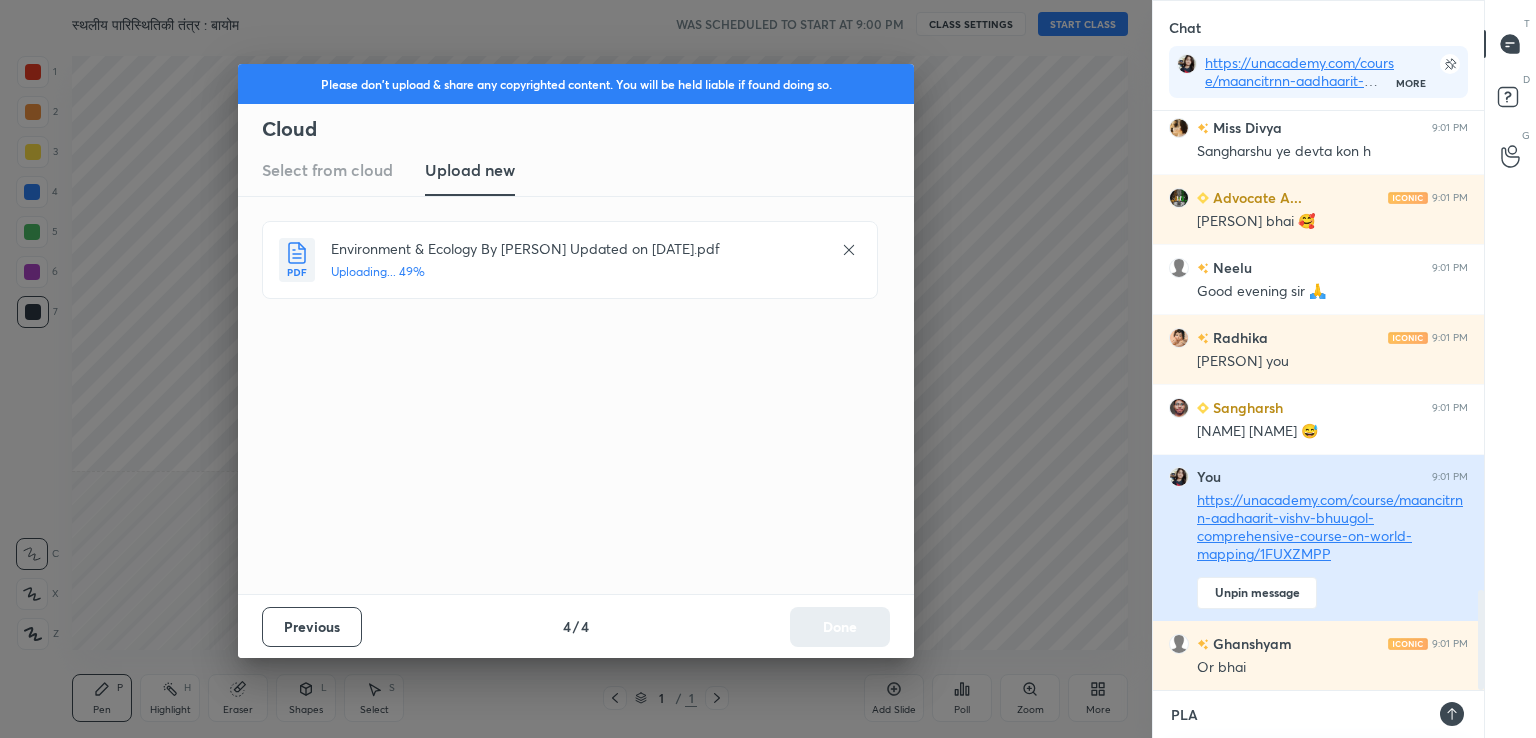 type on "PL" 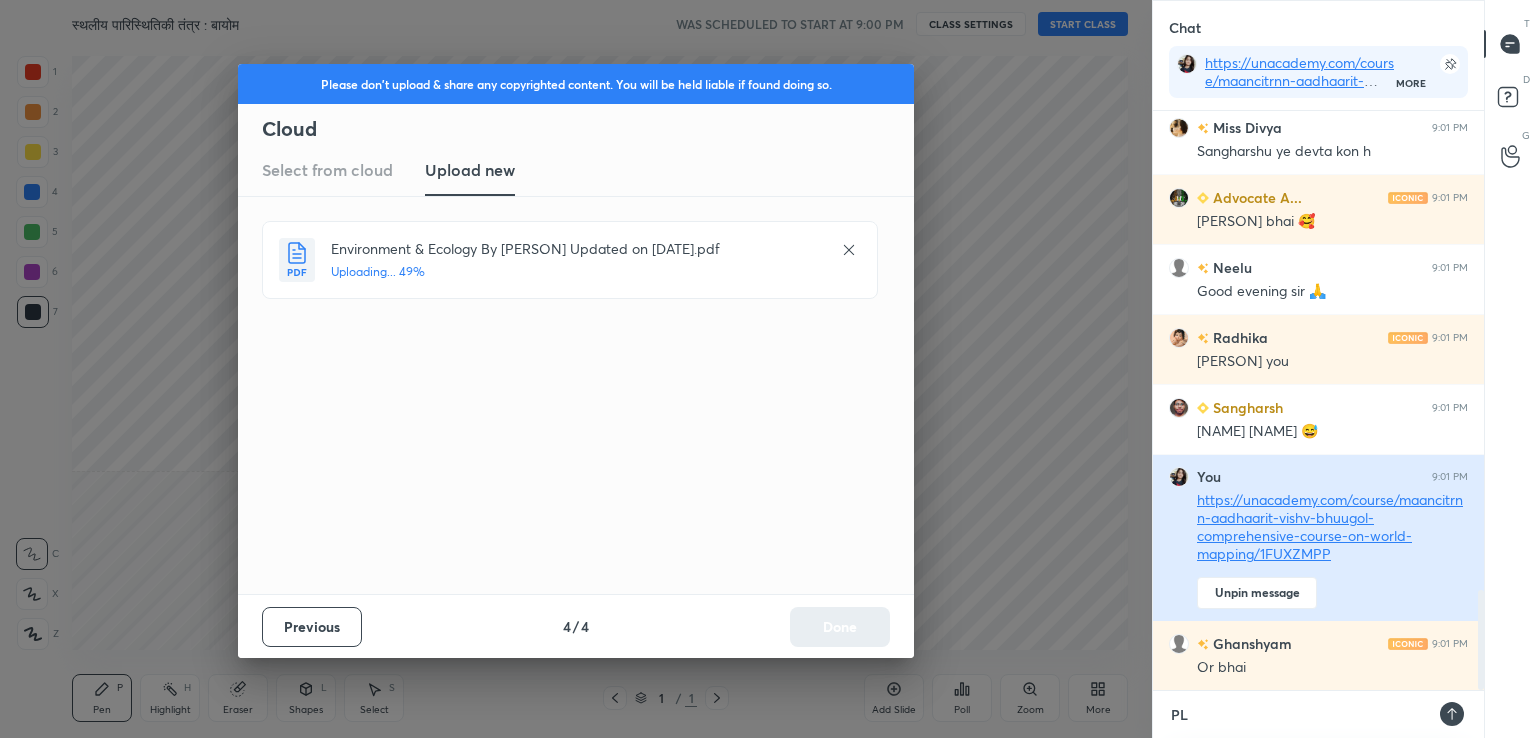 type on "x" 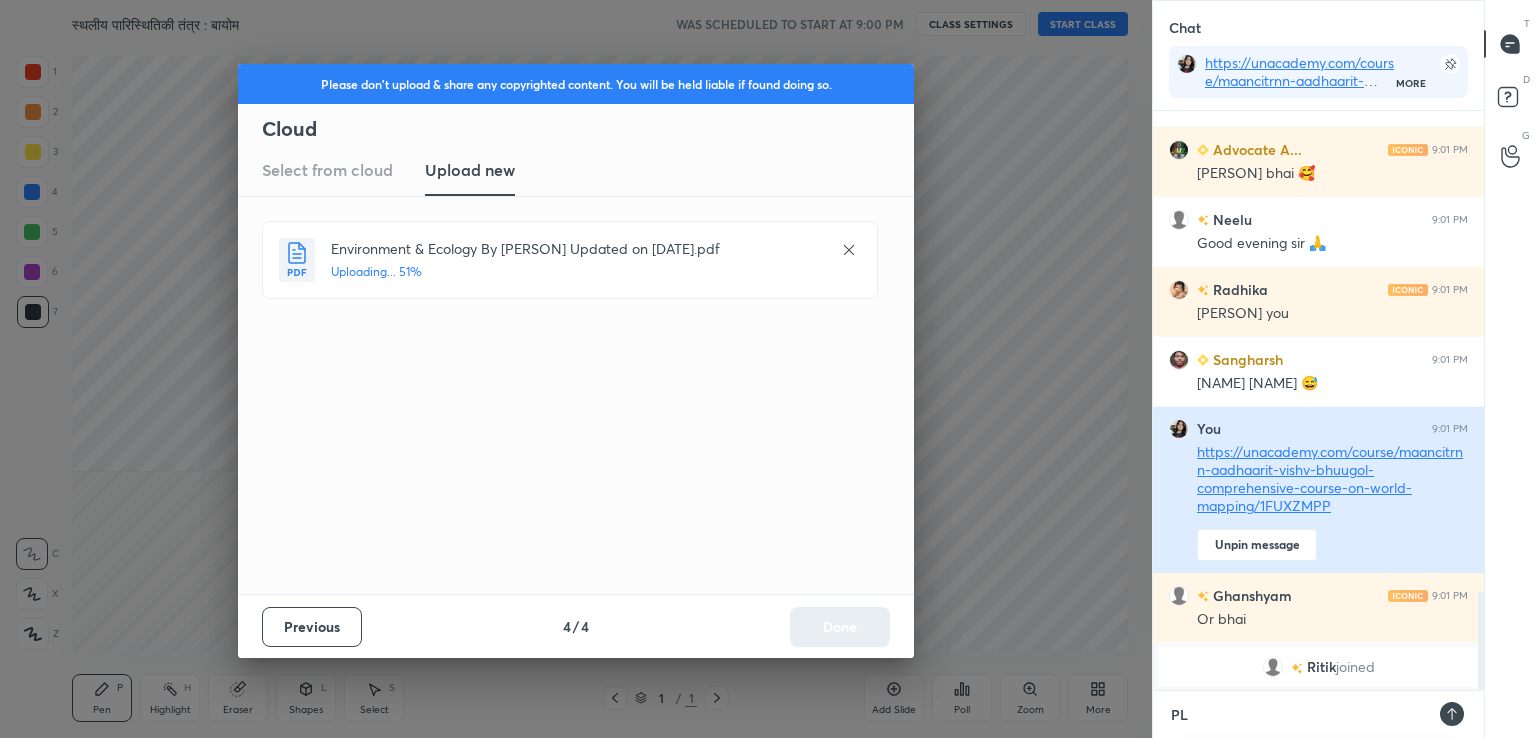 type on "PLE" 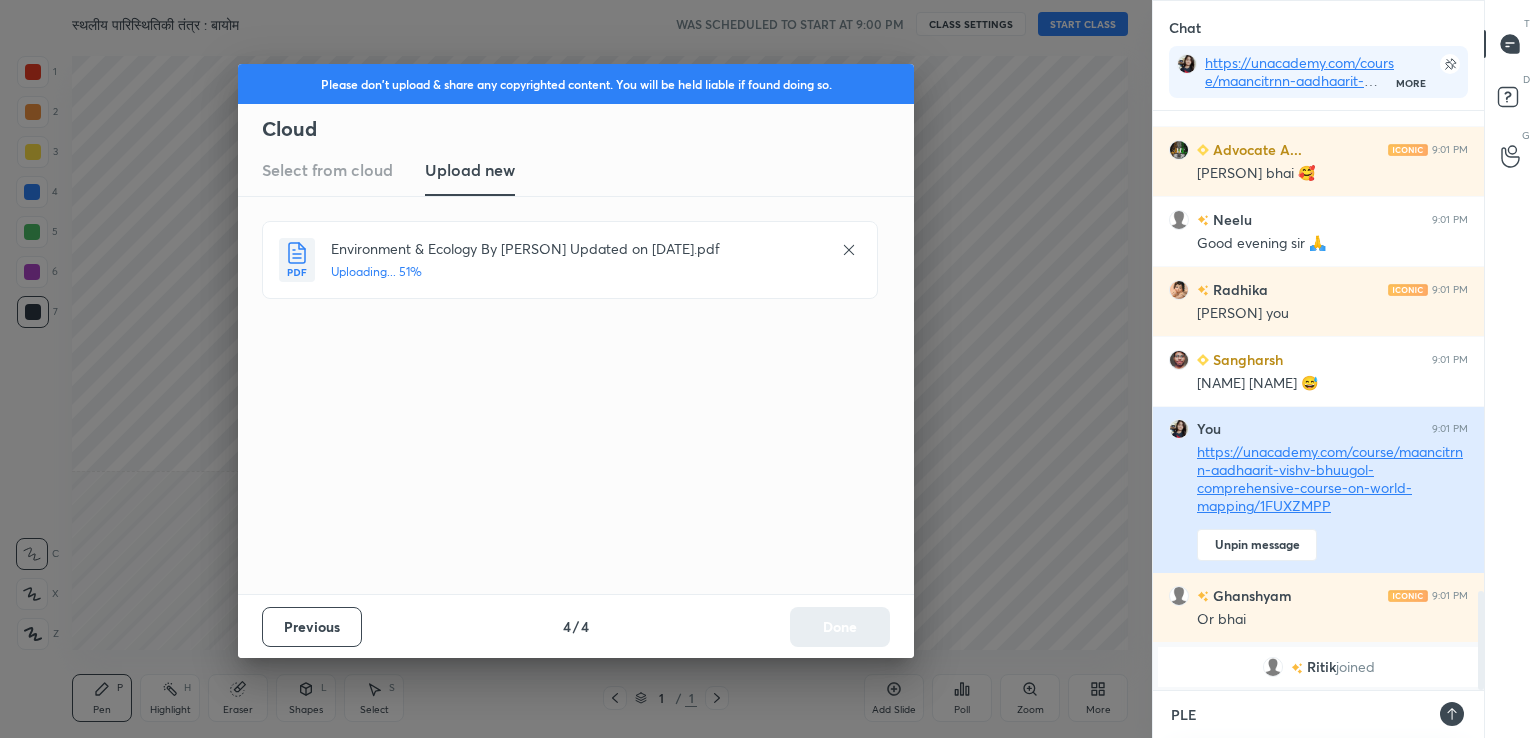 type on "x" 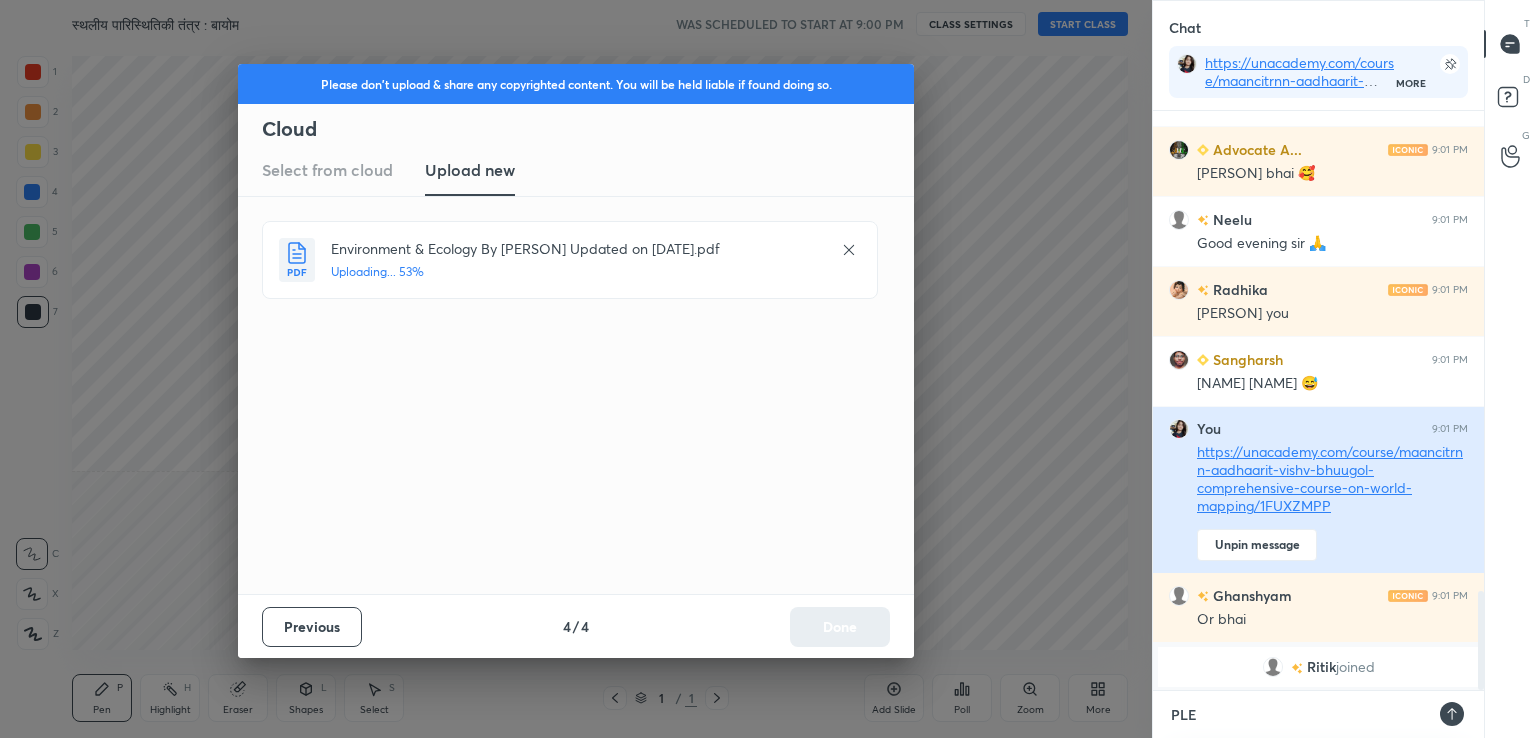 type on "PLEA" 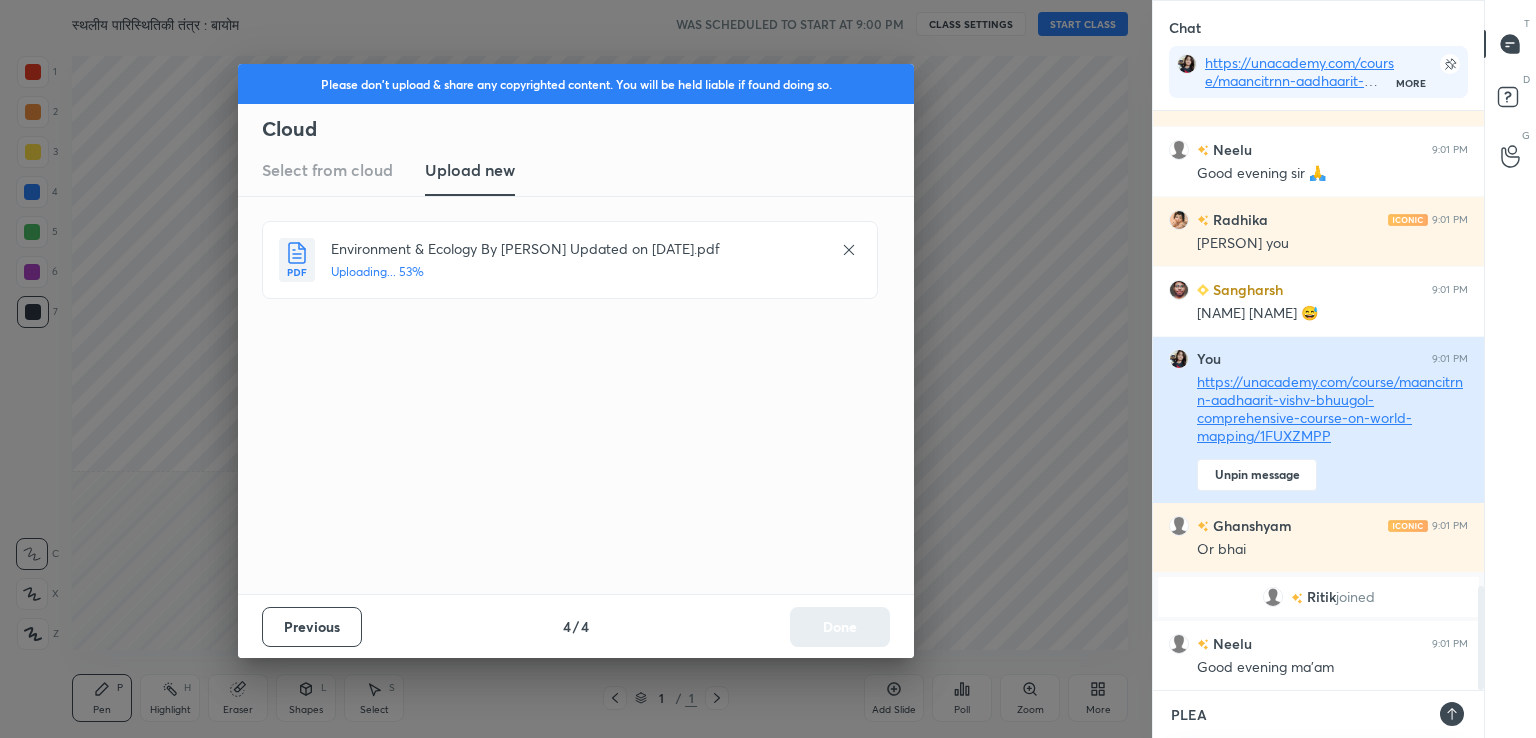 type on "PLEAS" 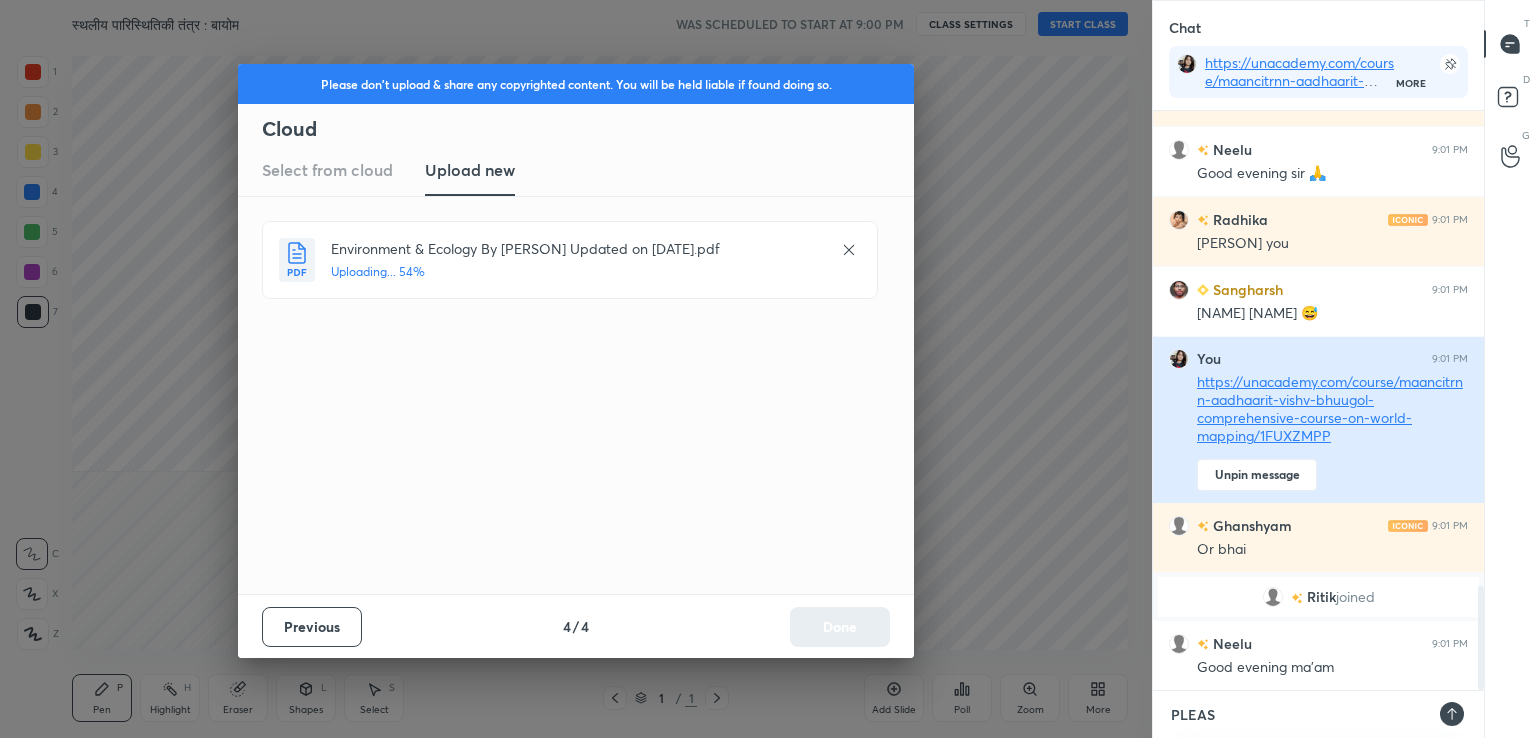 type on "PLEASE" 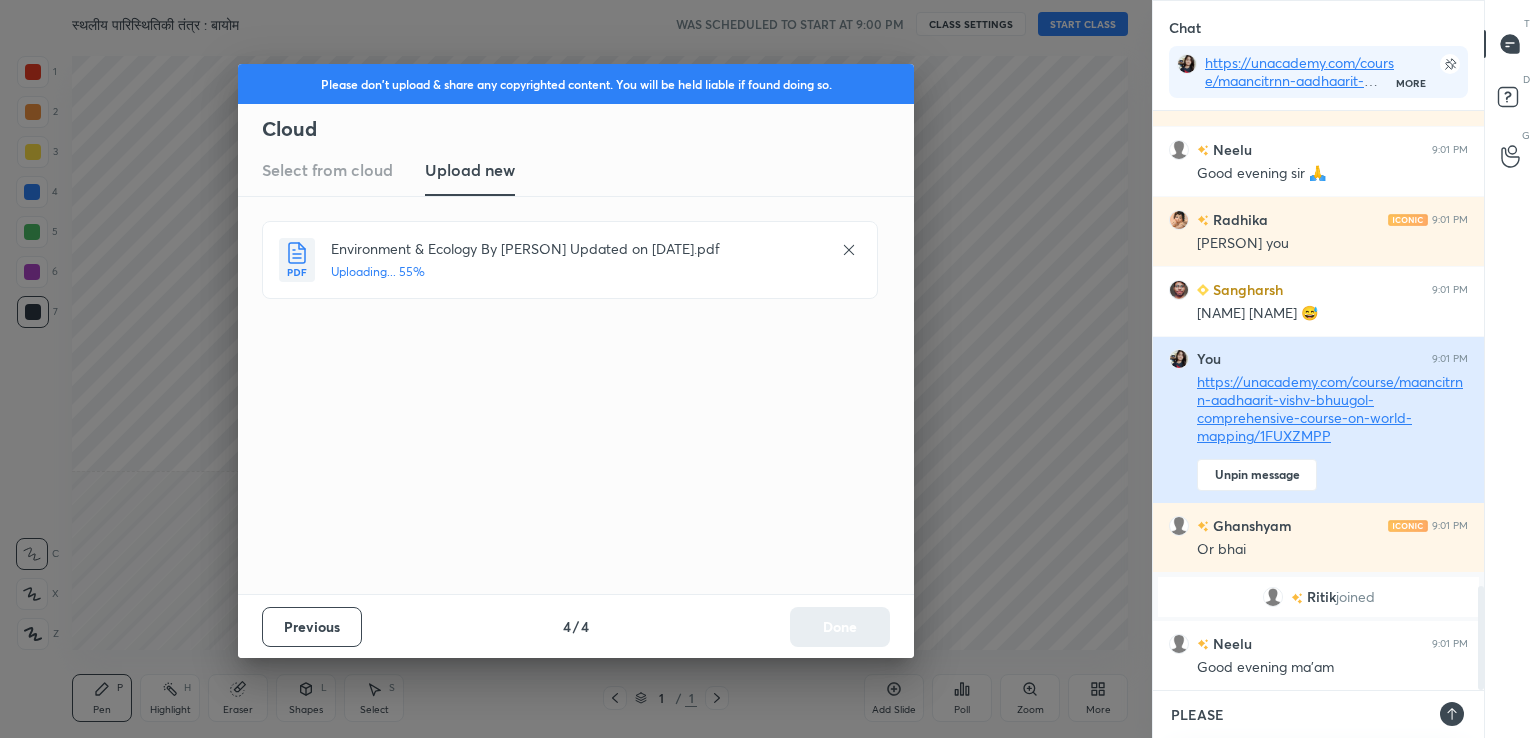 type on "PLEASE" 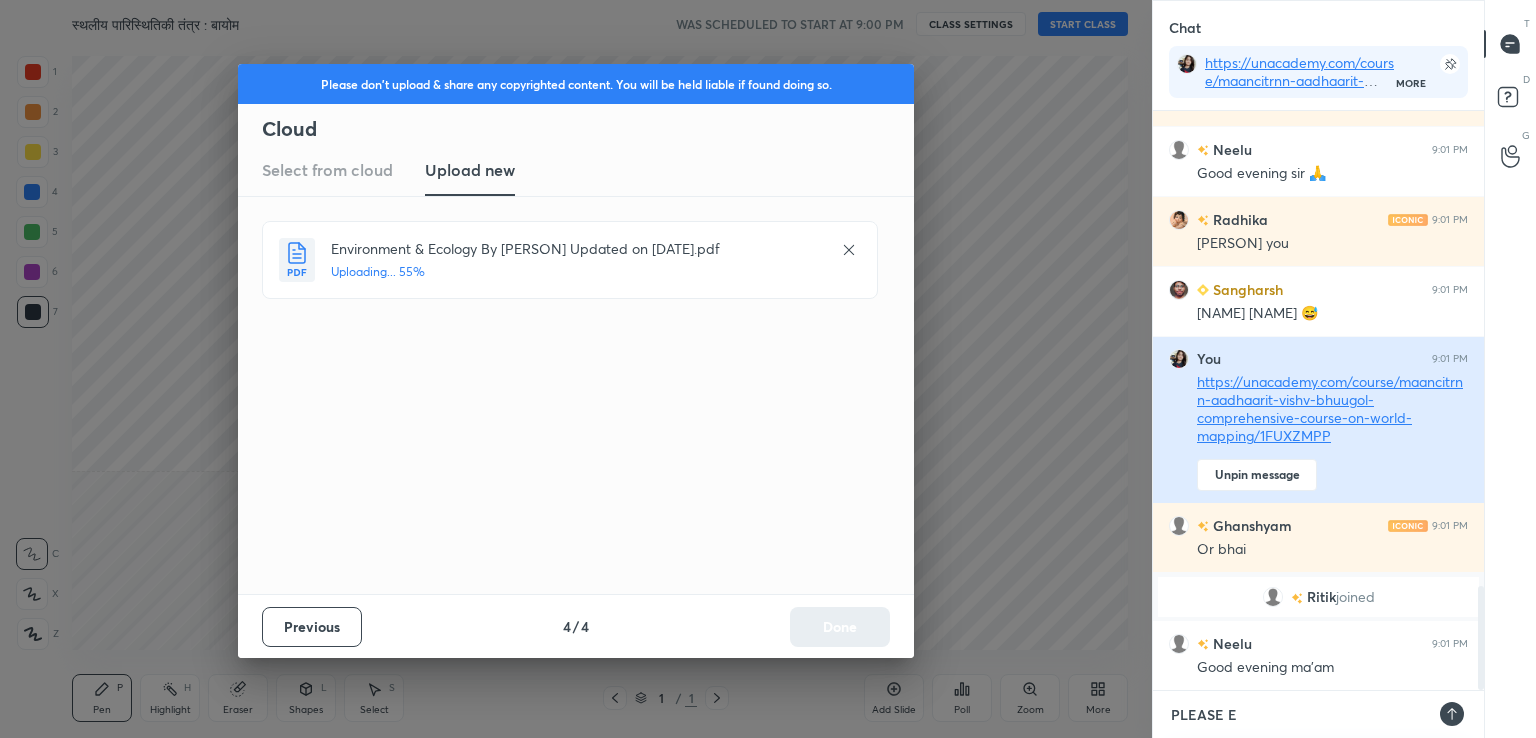 type on "PLEASE EN" 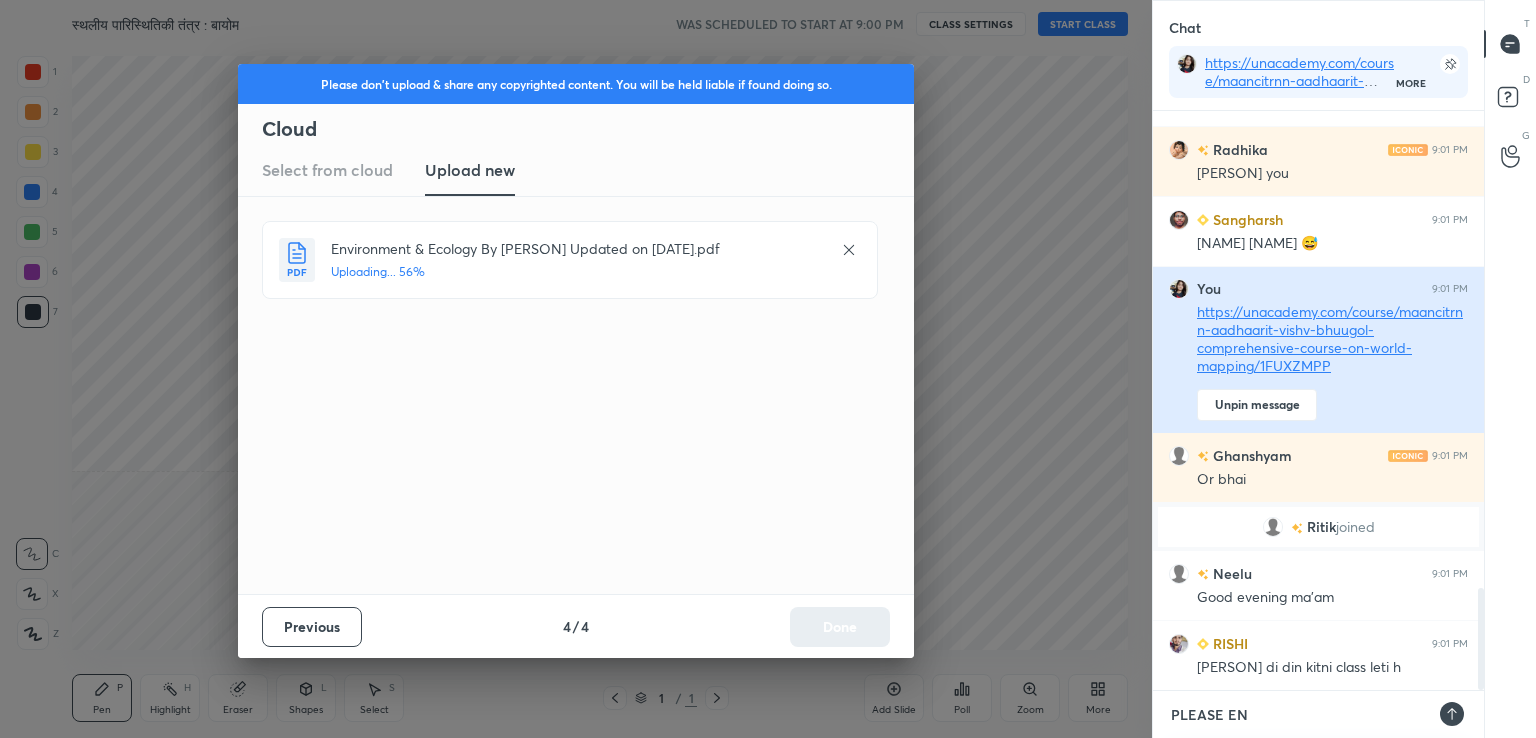 type on "PLEASE ENR" 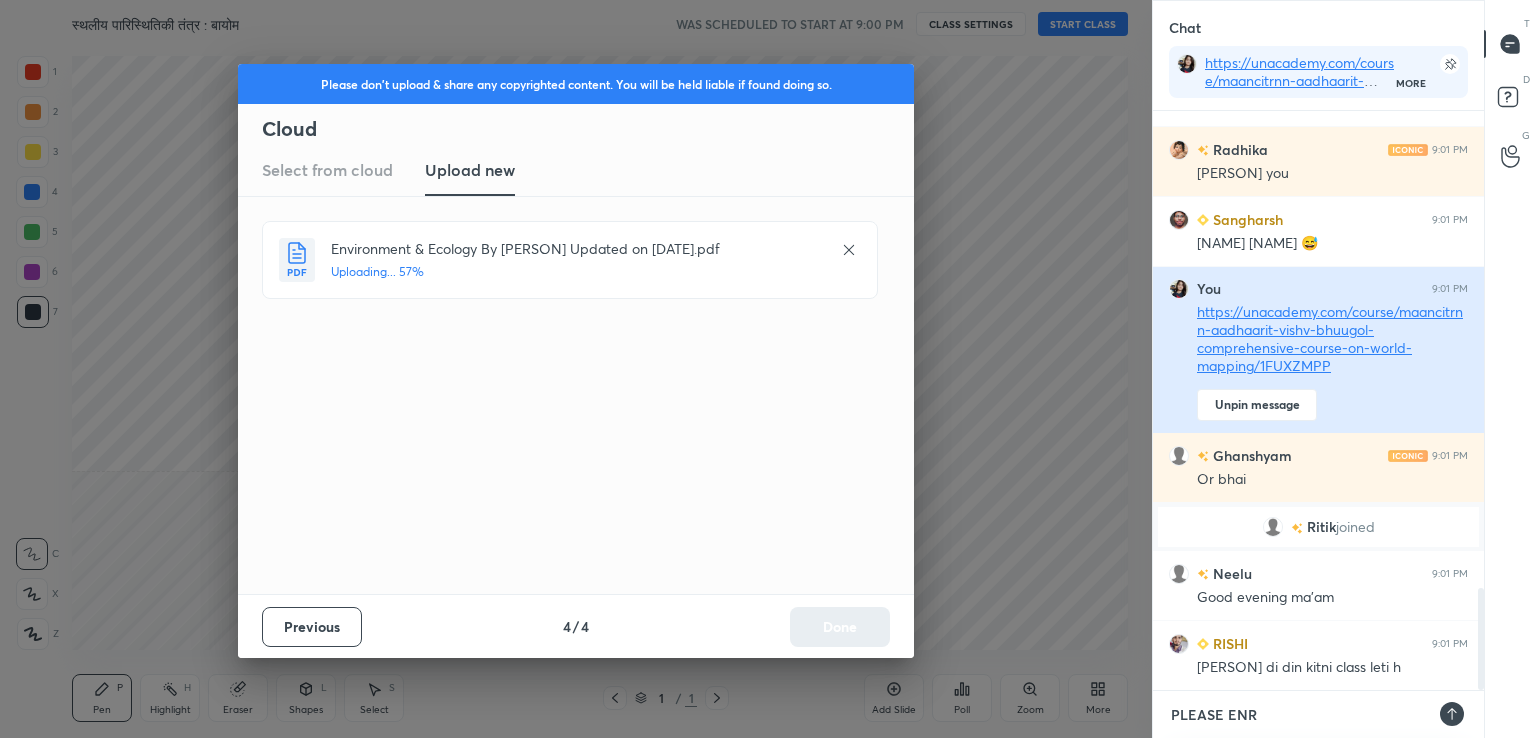 type on "PLEASE ENRO" 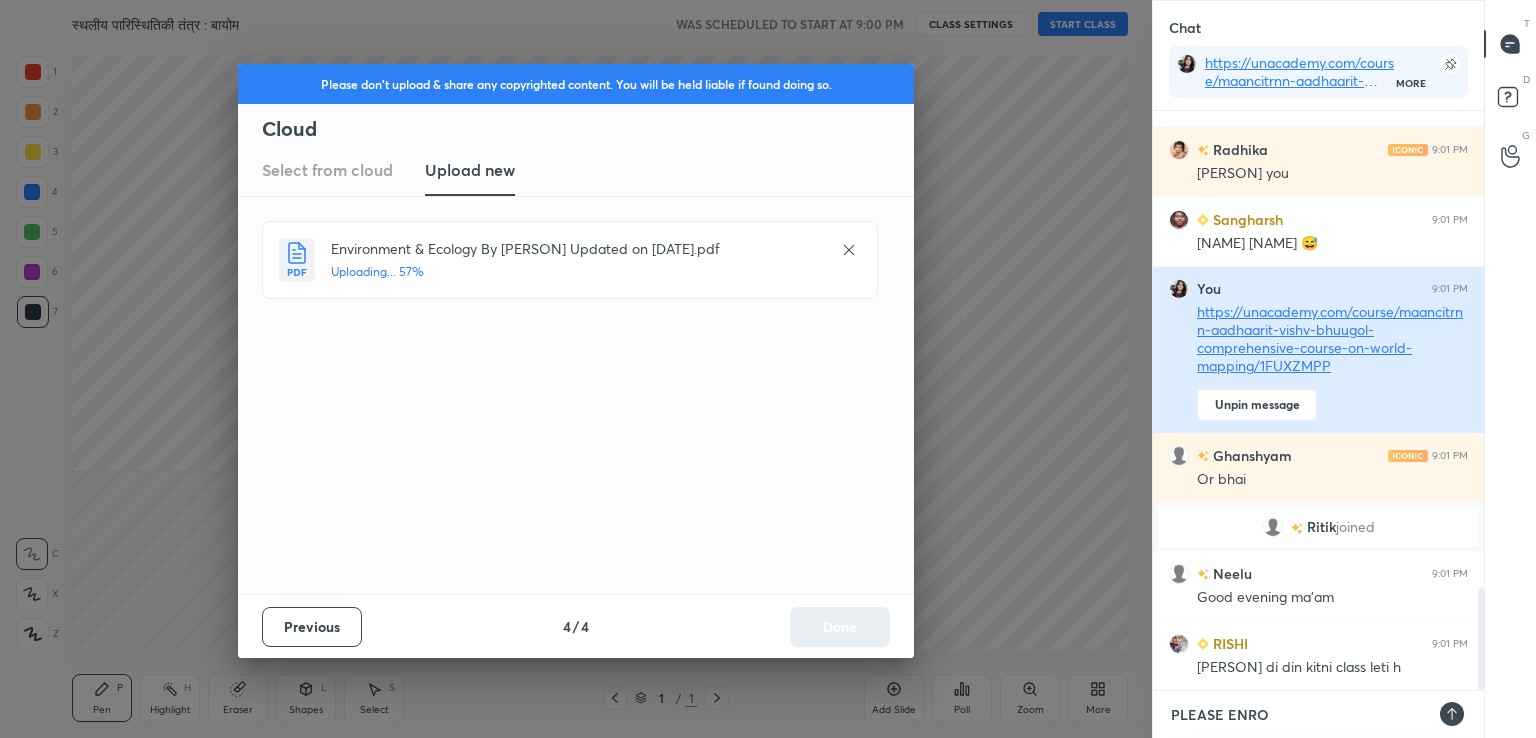 type on "PLEASE ENROL" 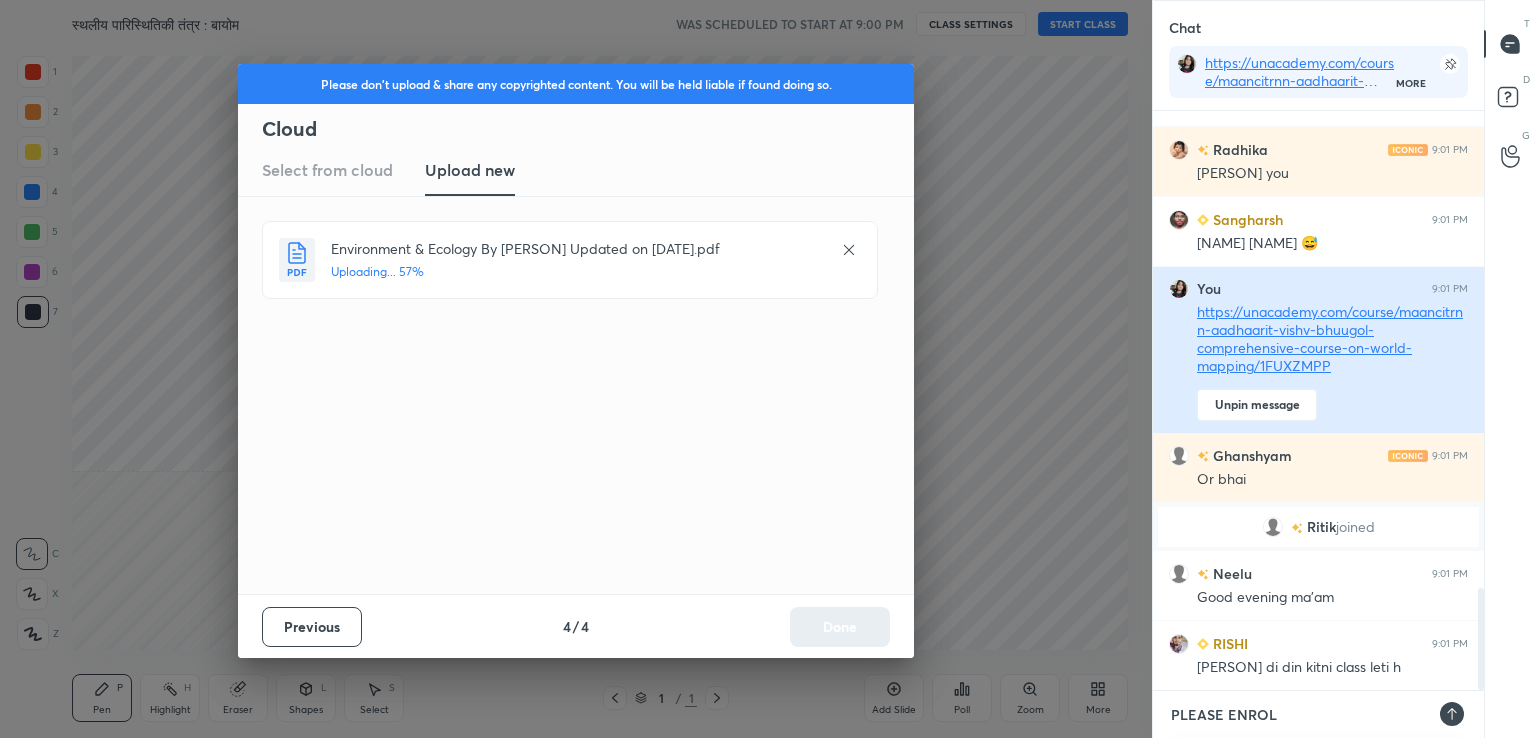 type on "PLEASE ENROLL" 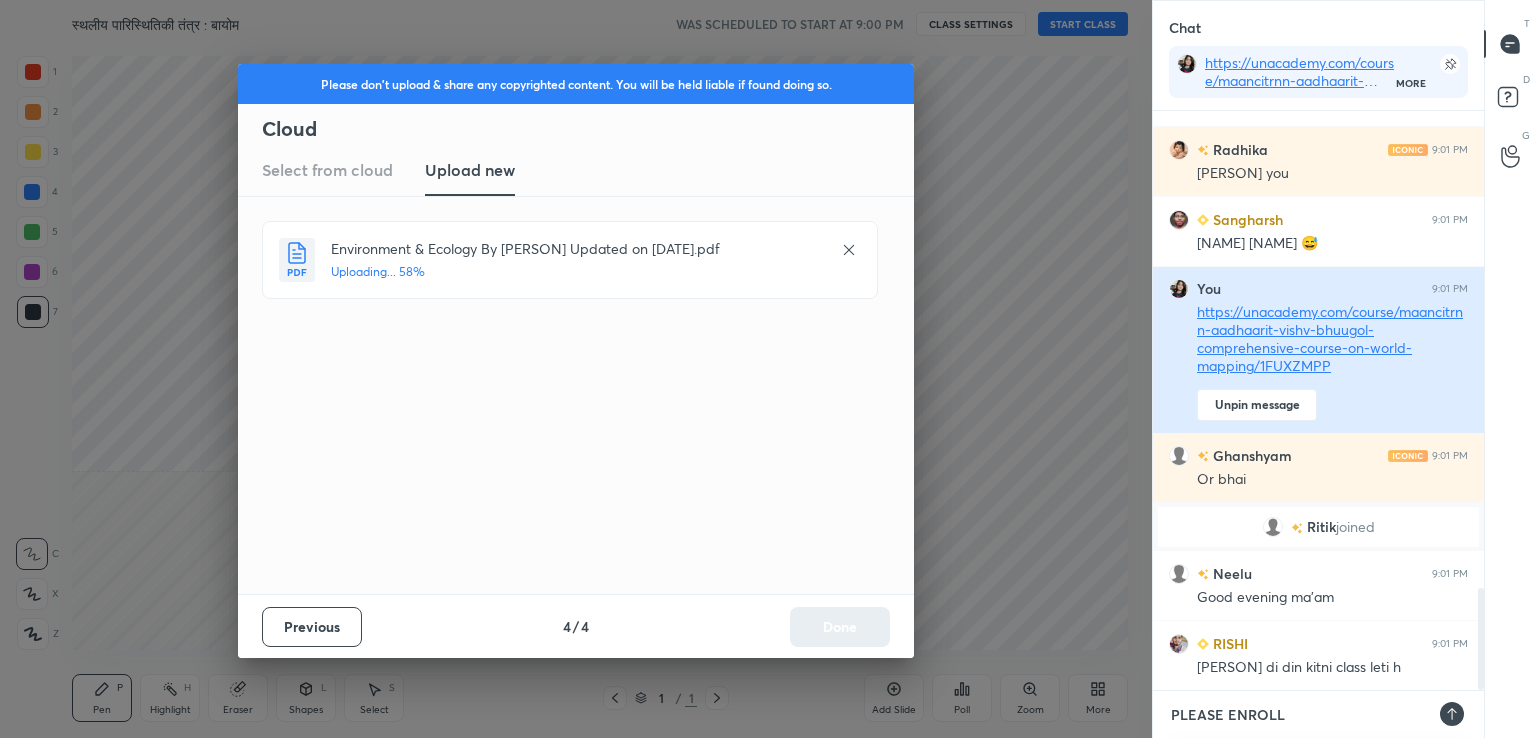 type on "PLEASE ENROLL" 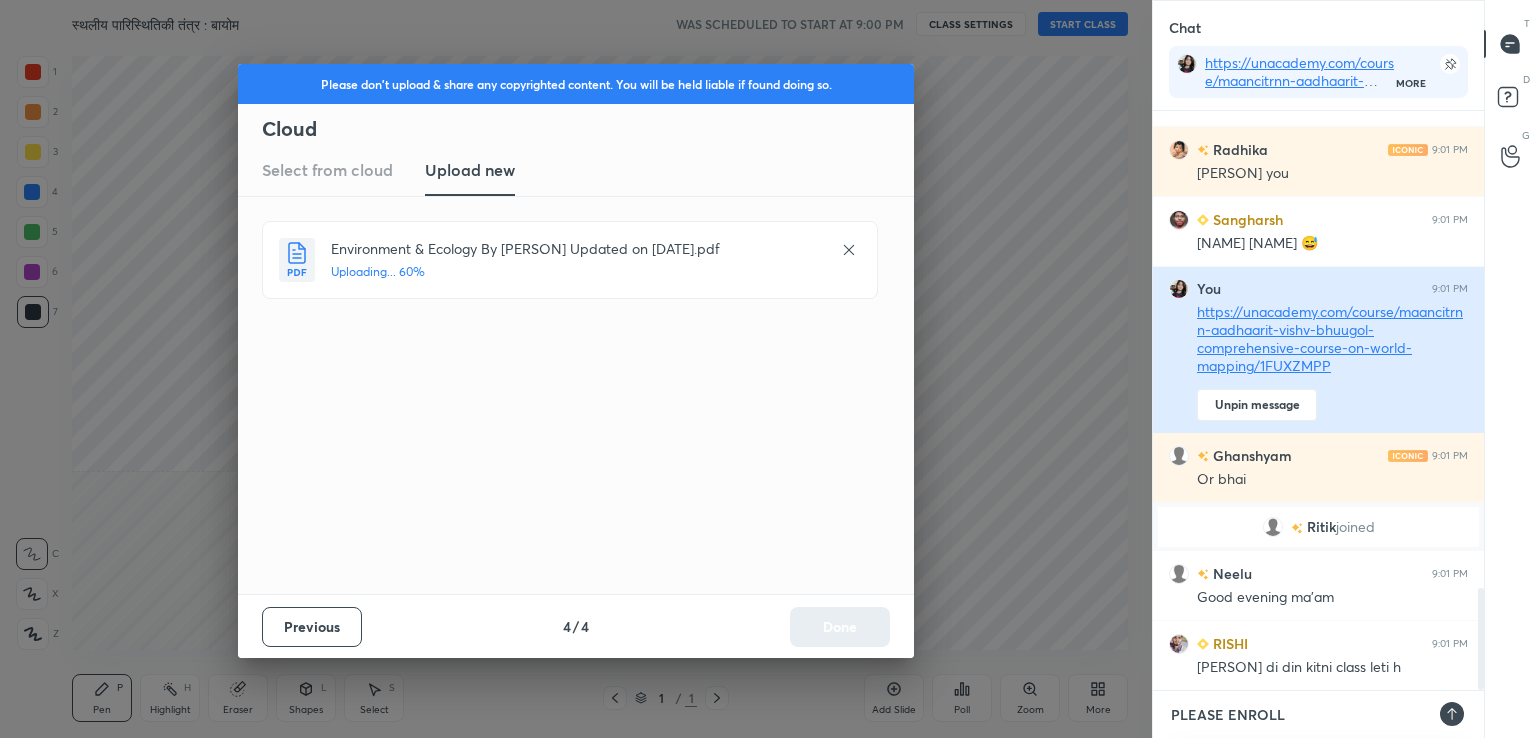 type on "PLEASE ENROLL i" 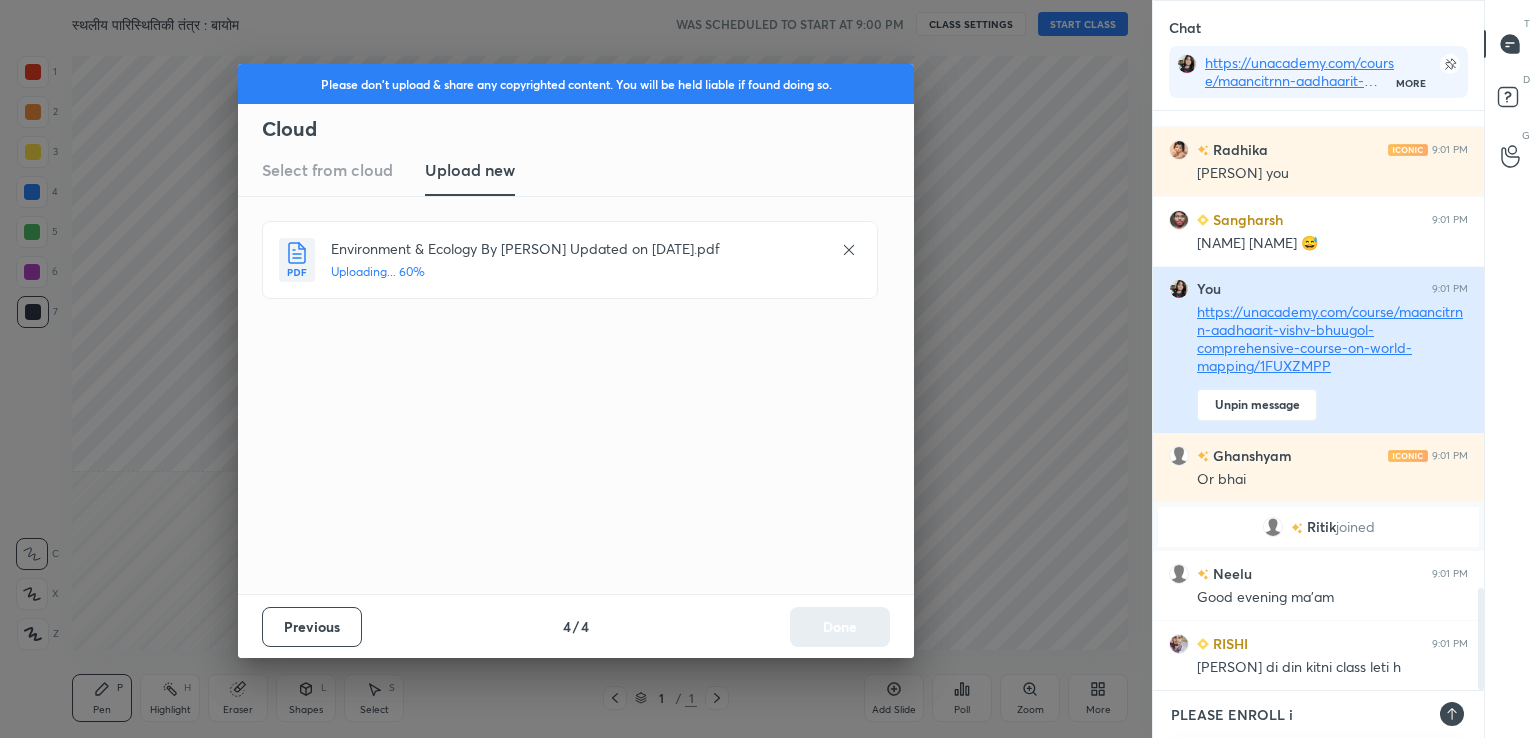 type on "PLEASE ENROLL in" 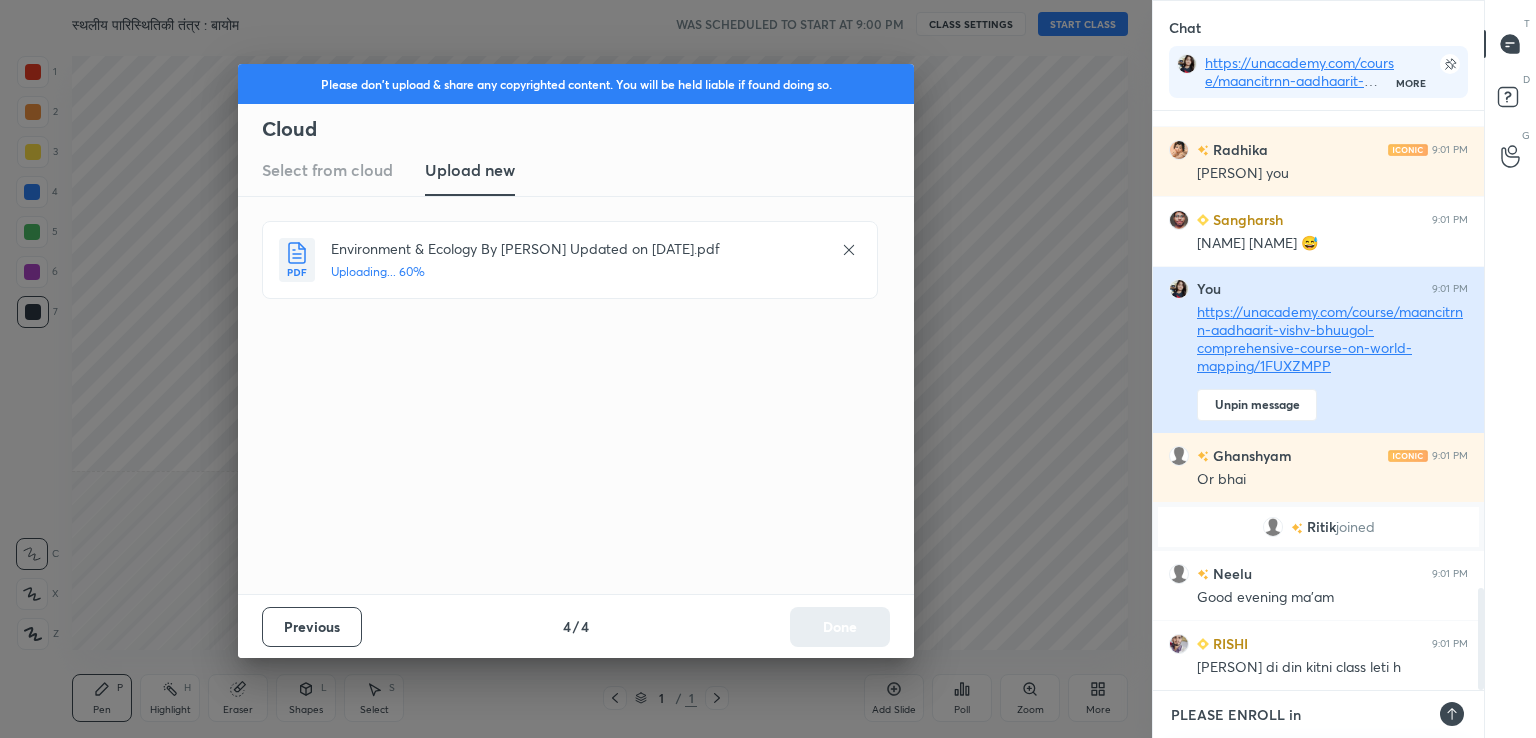 type on "PLEASE ENROLL in" 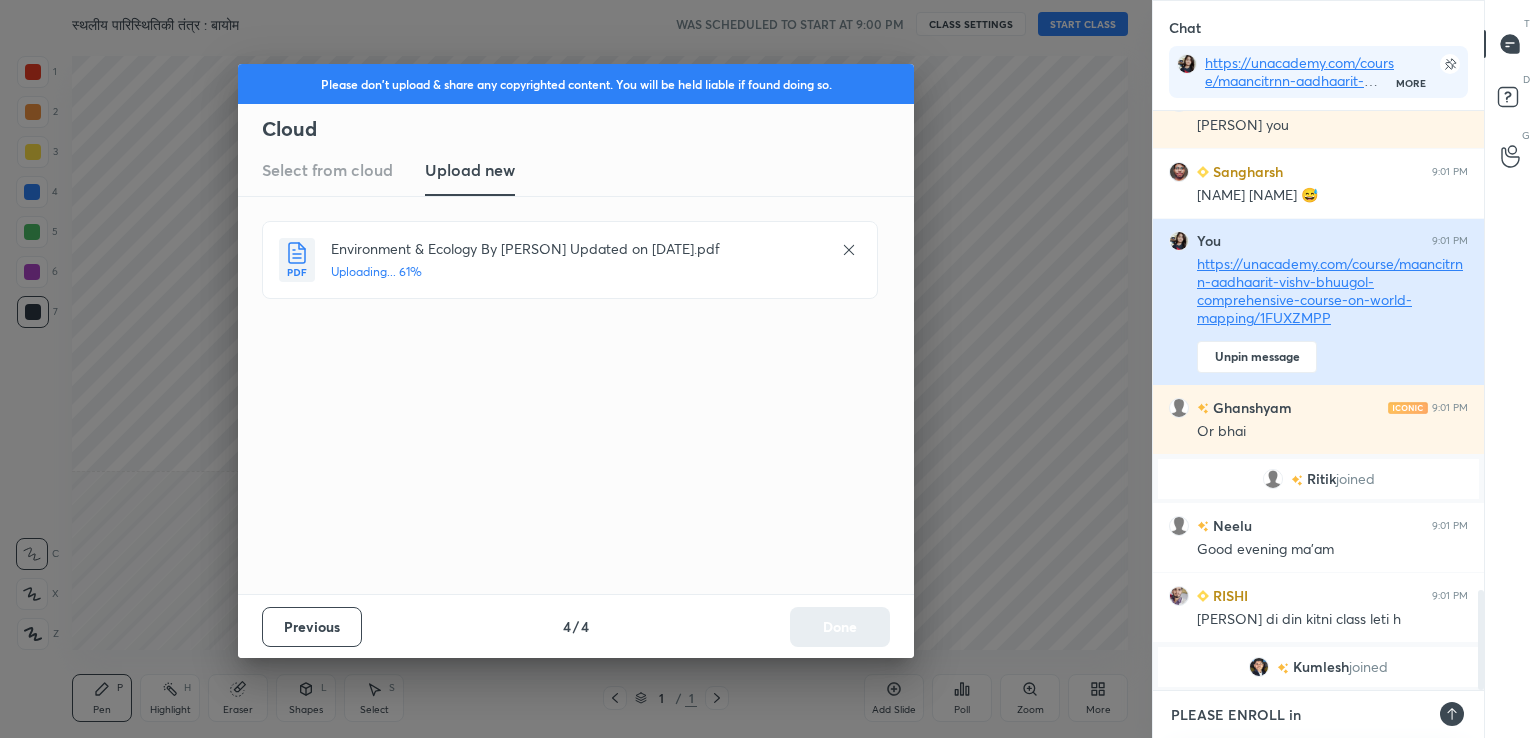 type on "PLEASE ENROLL in W" 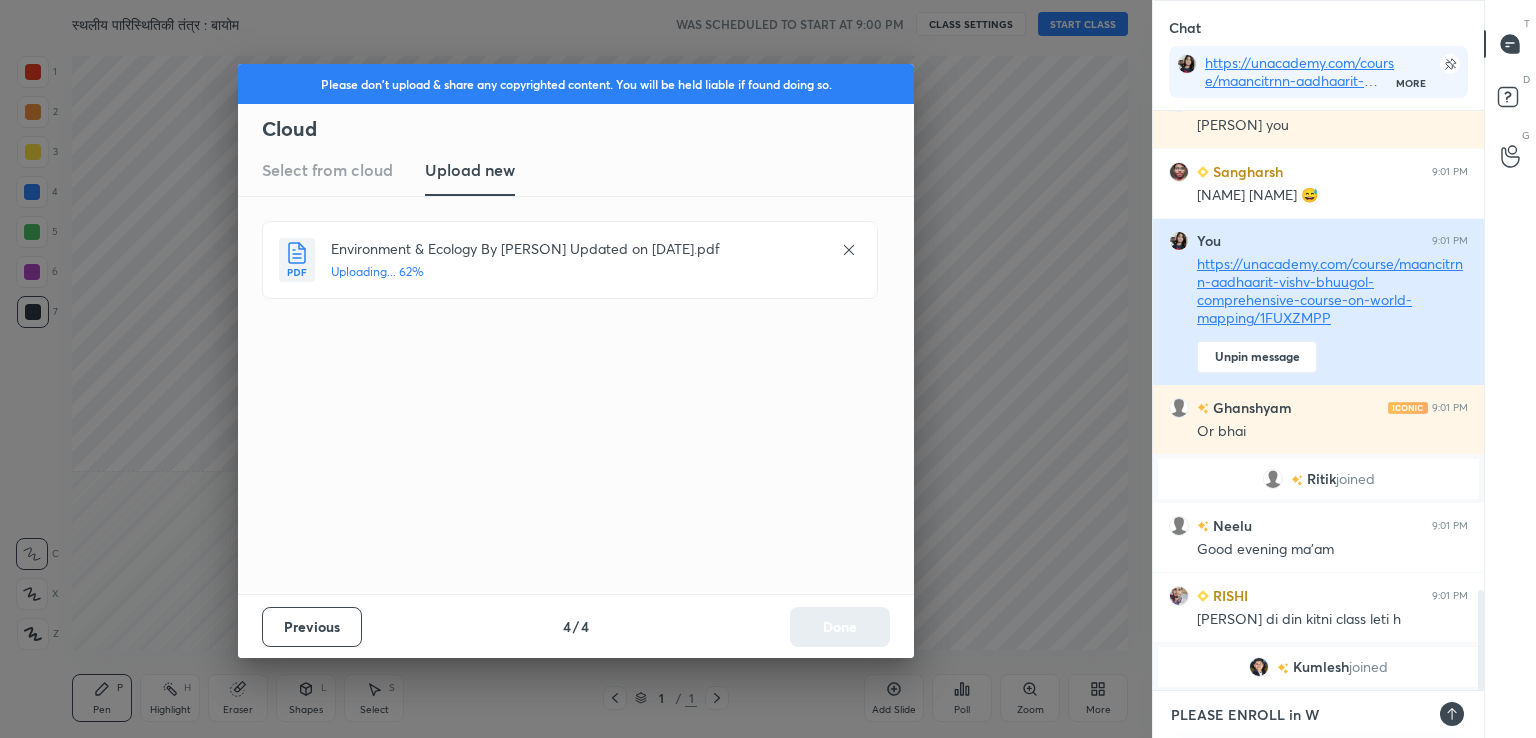 type on "PLEASE ENROLL in Wo" 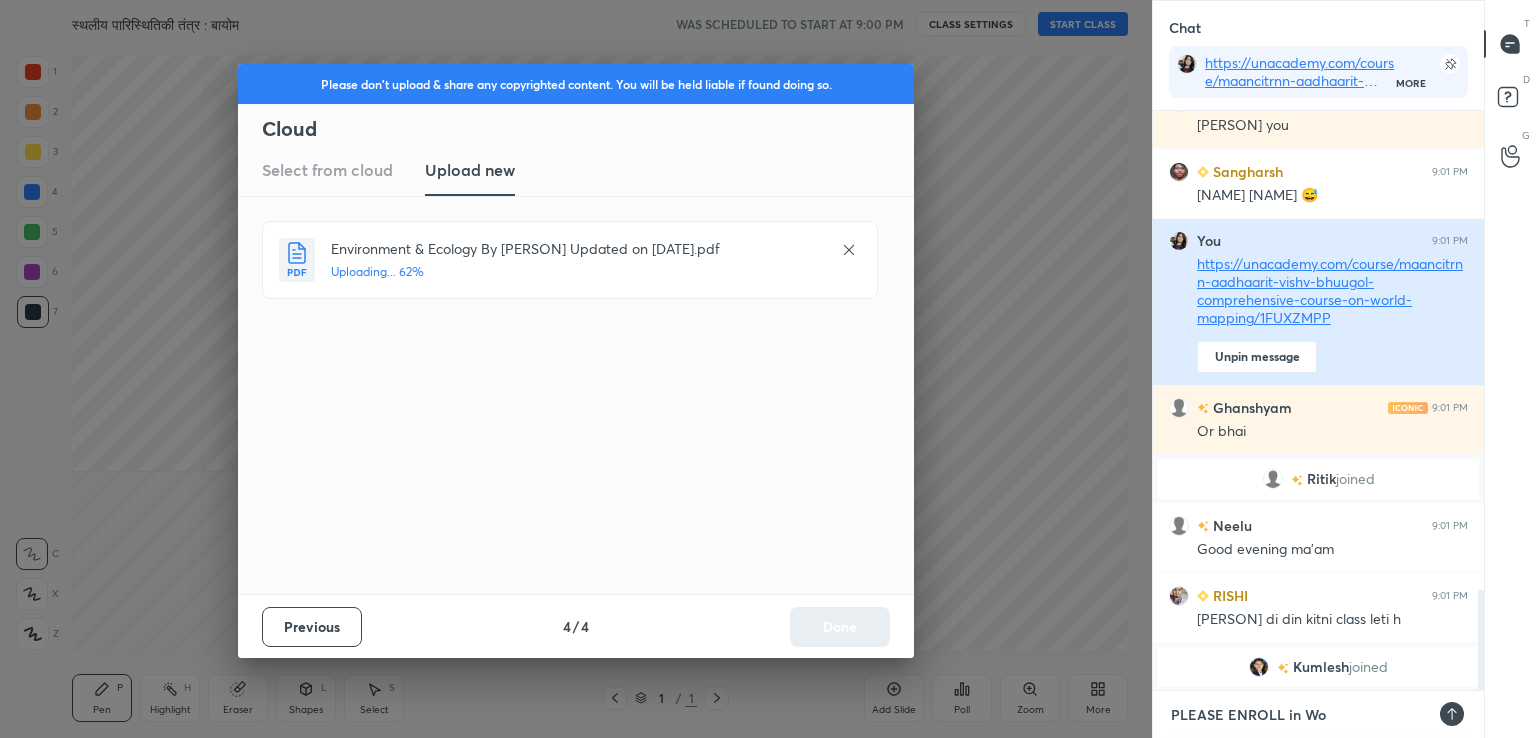 type on "PLEASE ENROLL in Wor" 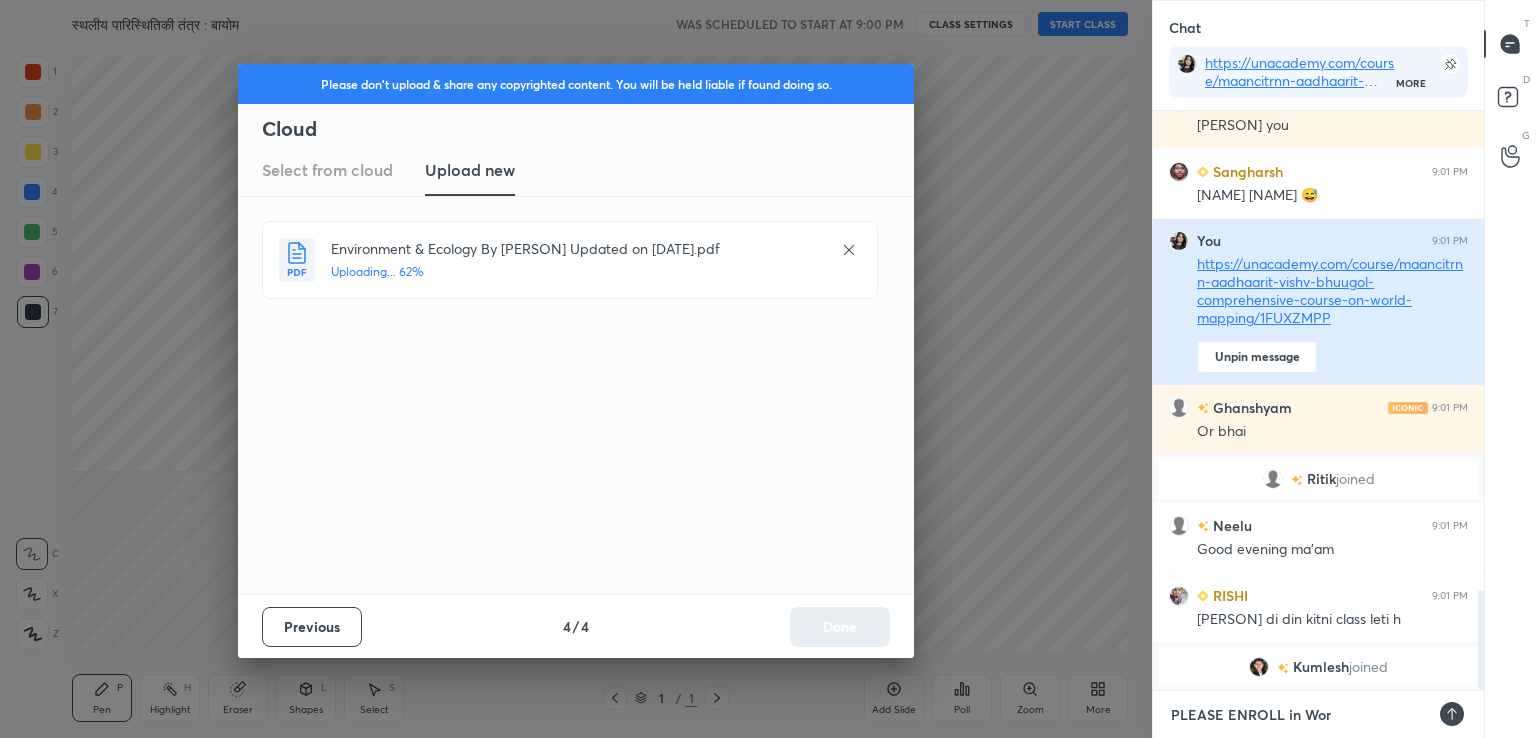 type on "PLEASE ENROLL in Worl" 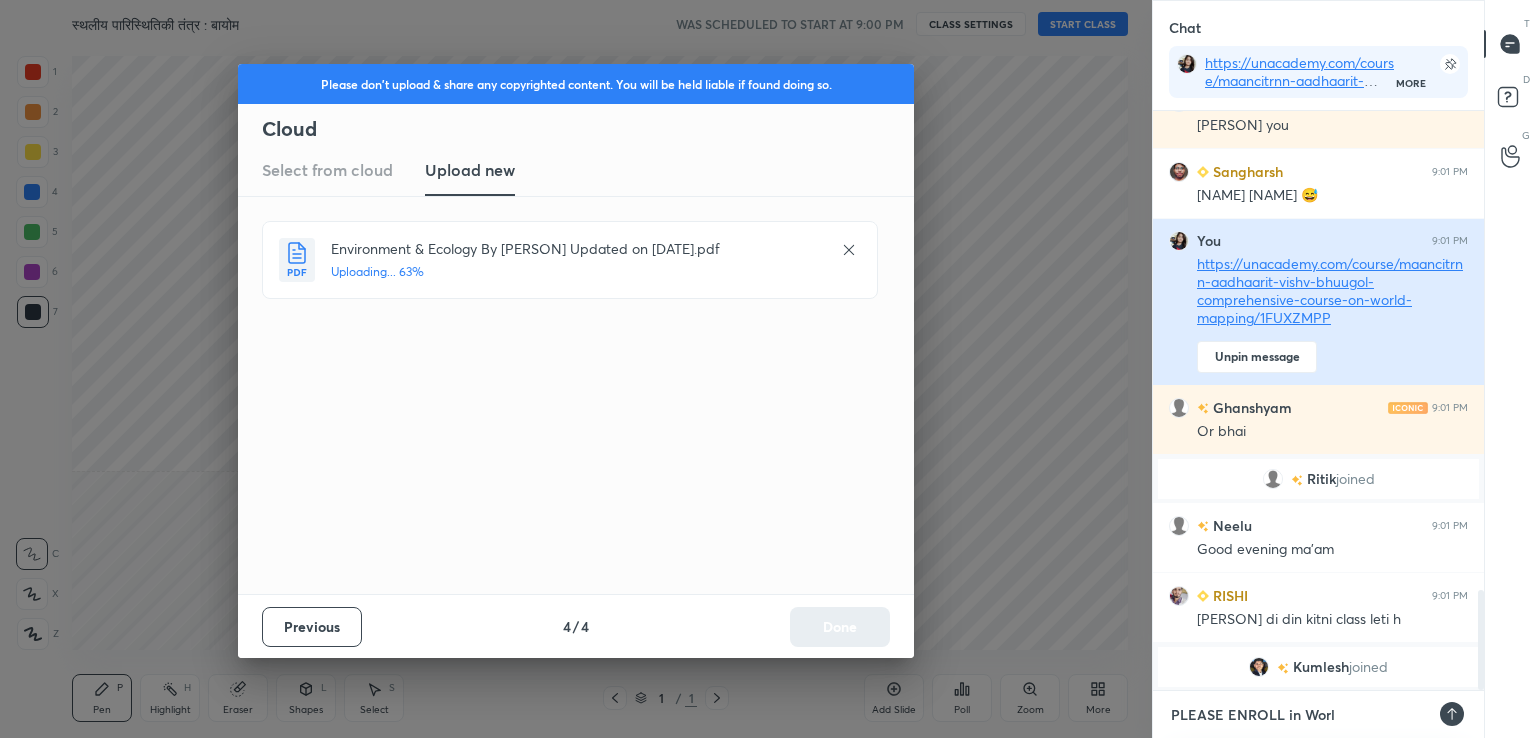type on "PLEASE ENROLL in World" 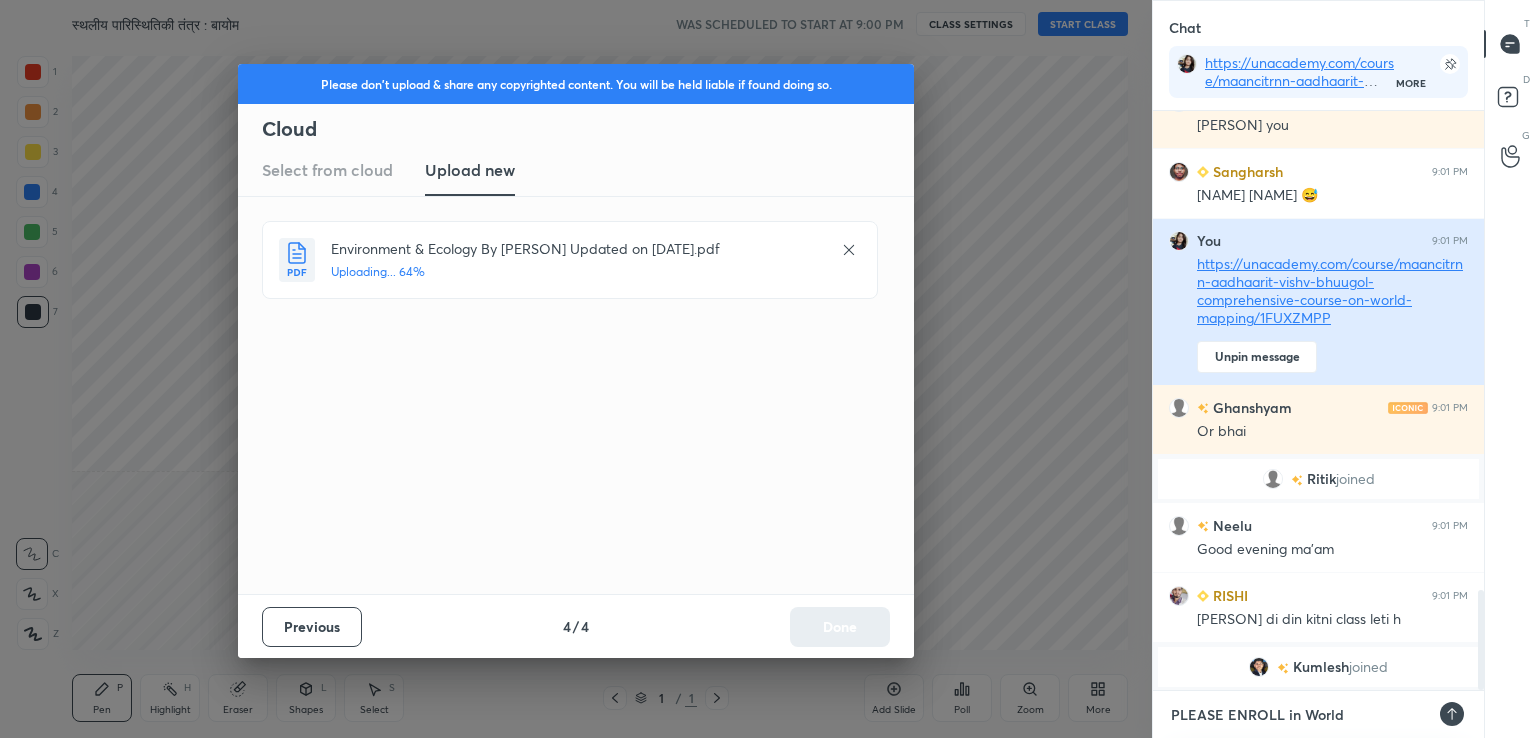 type on "PLEASE ENROLL in World" 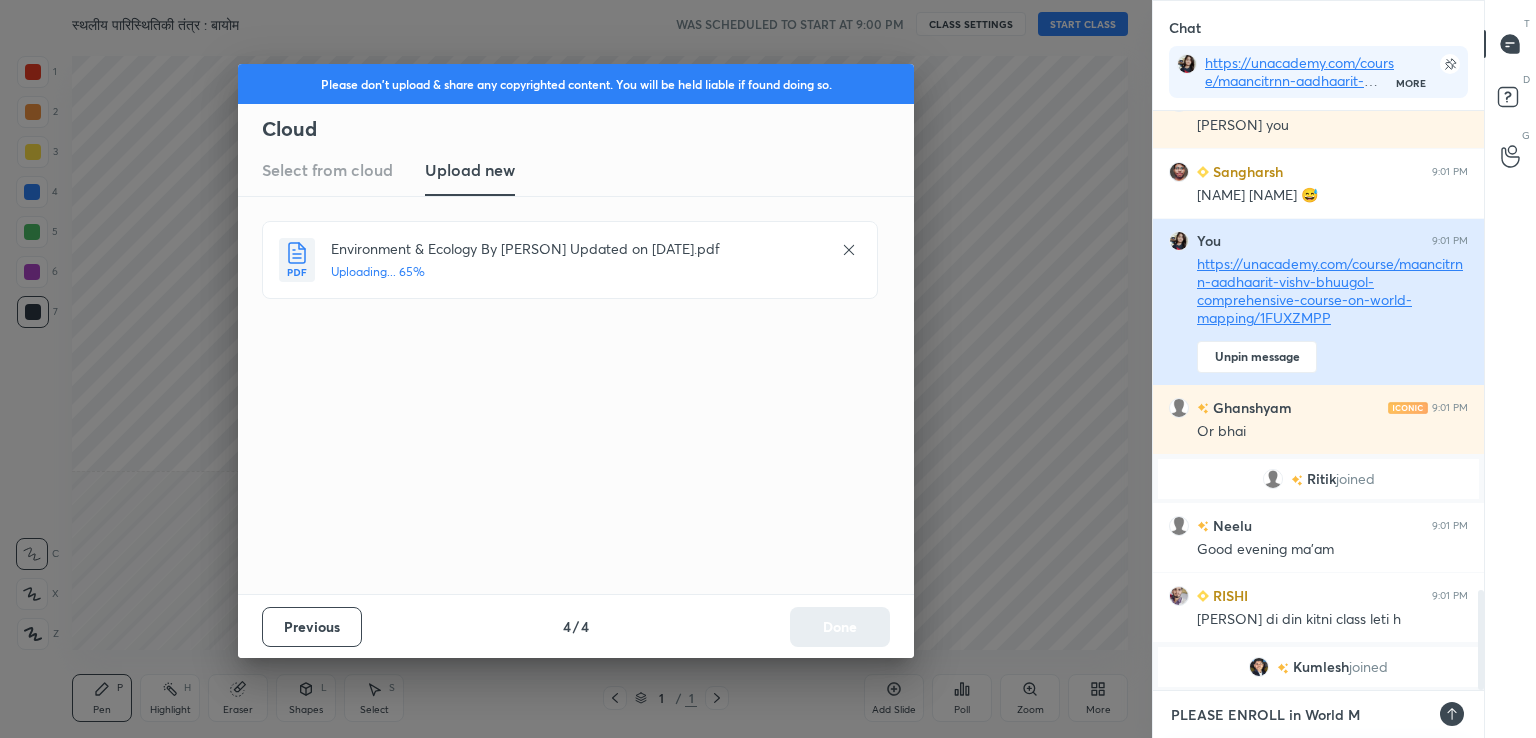 type on "PLEASE ENROLL in World Ma" 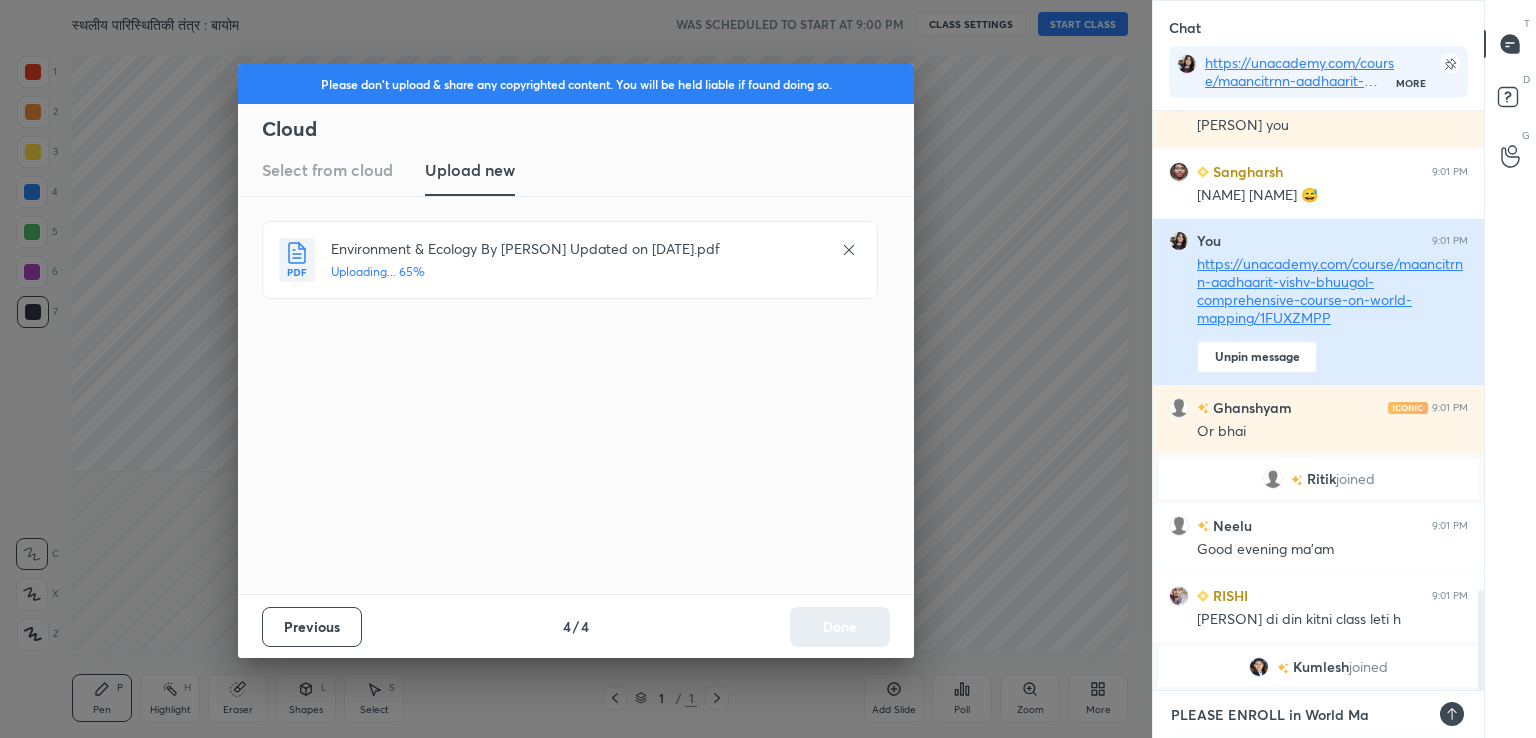 type on "PLEASE ENROLL in World Map" 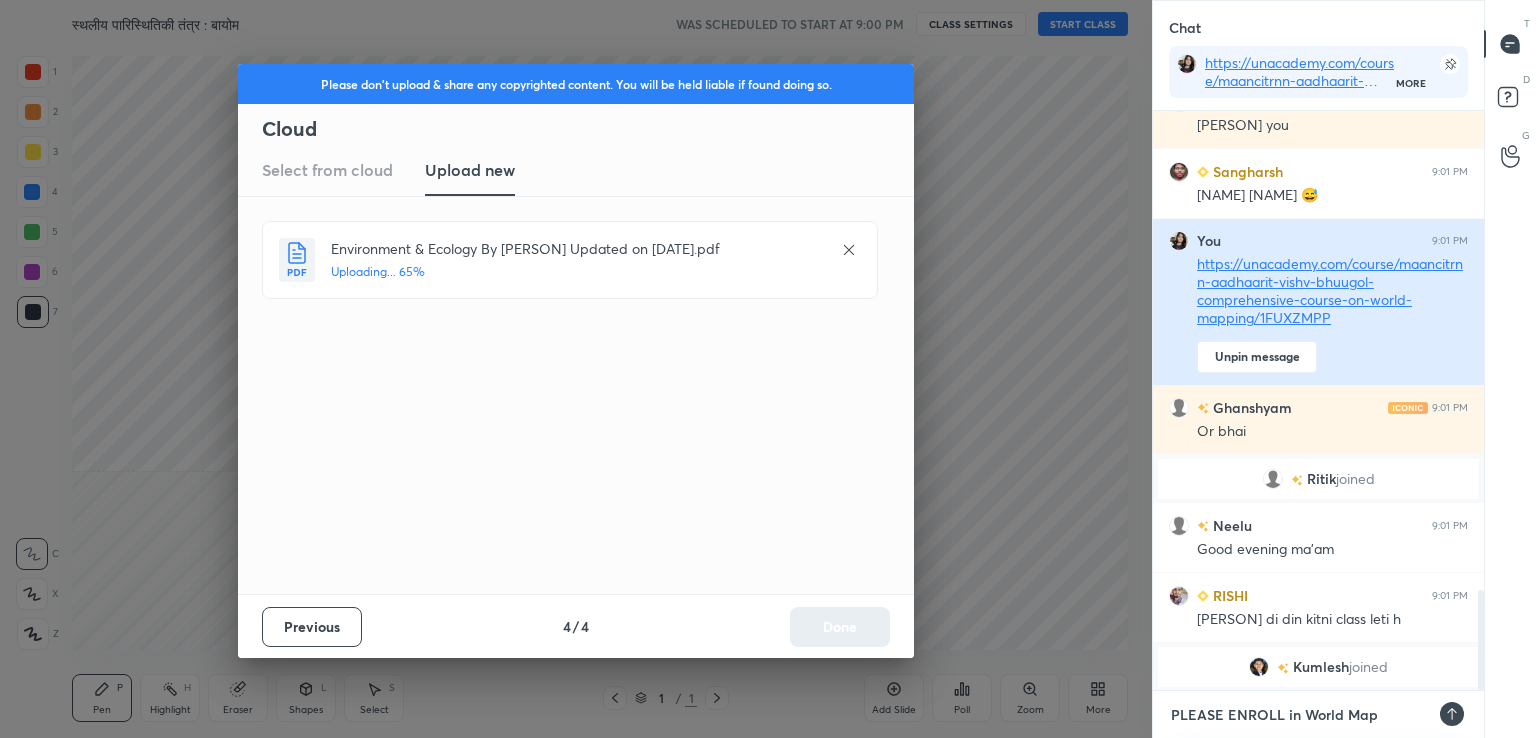 type on "x" 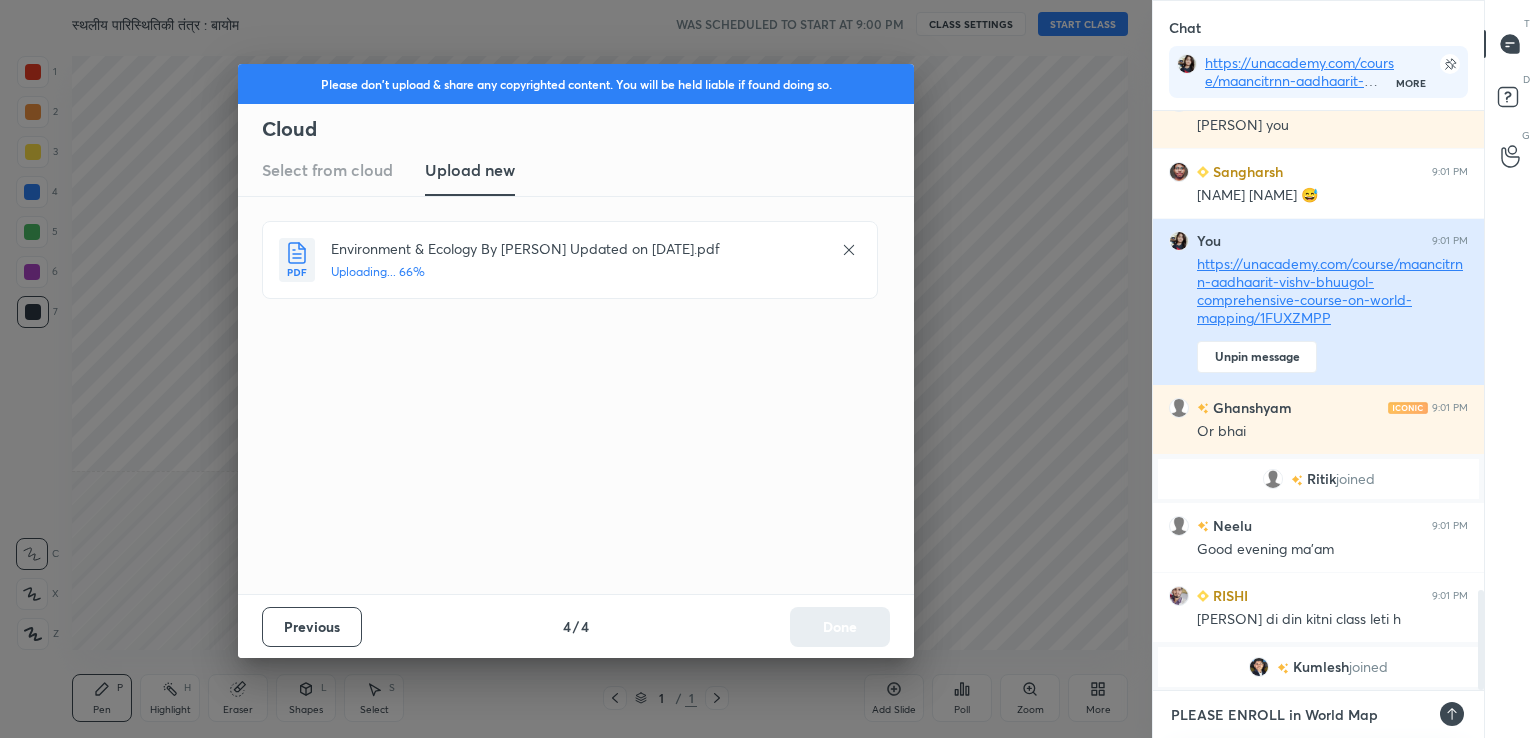 type on "PLEASE ENROLL in World Mapp" 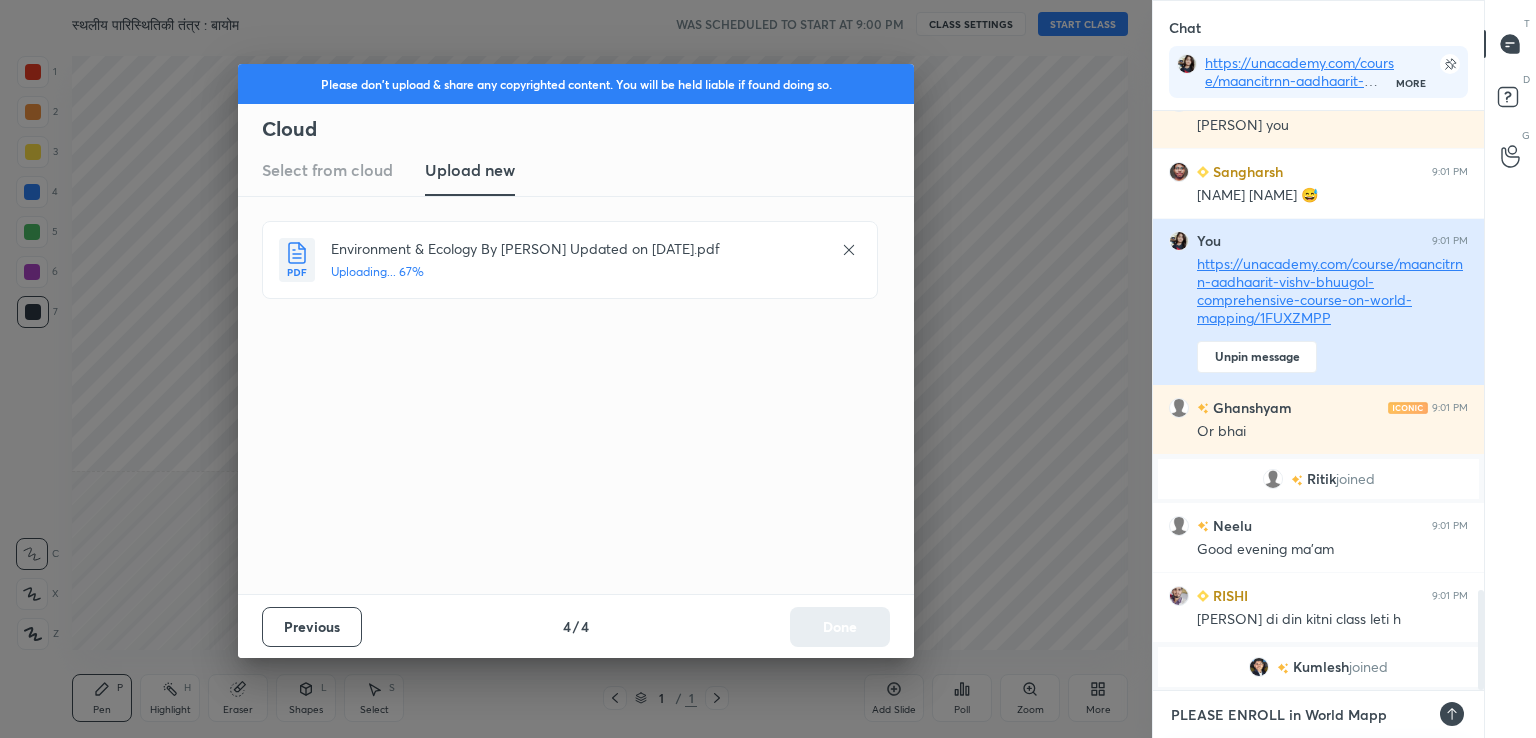 type on "PLEASE ENROLL in World Mappi" 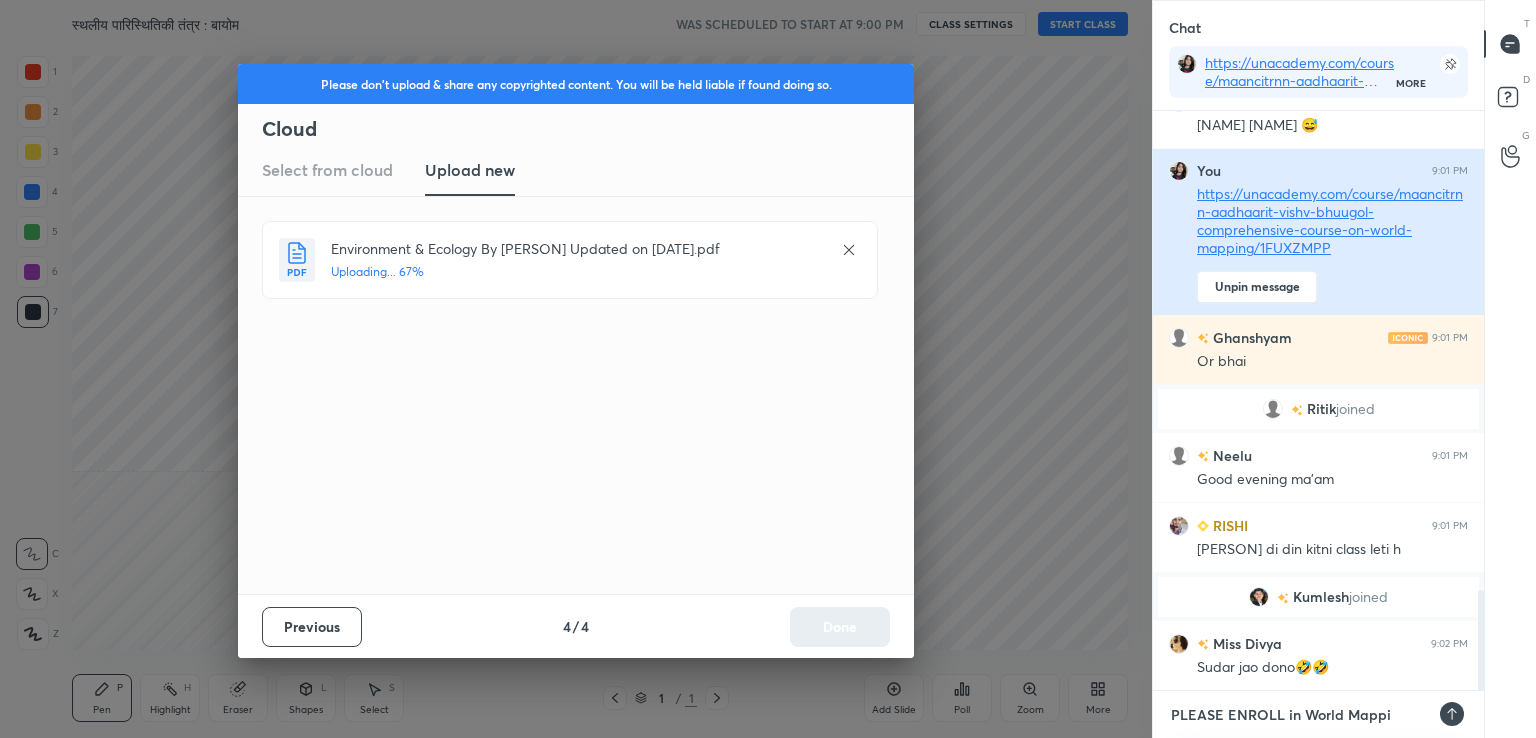 type on "PLEASE ENROLL in World Mappin" 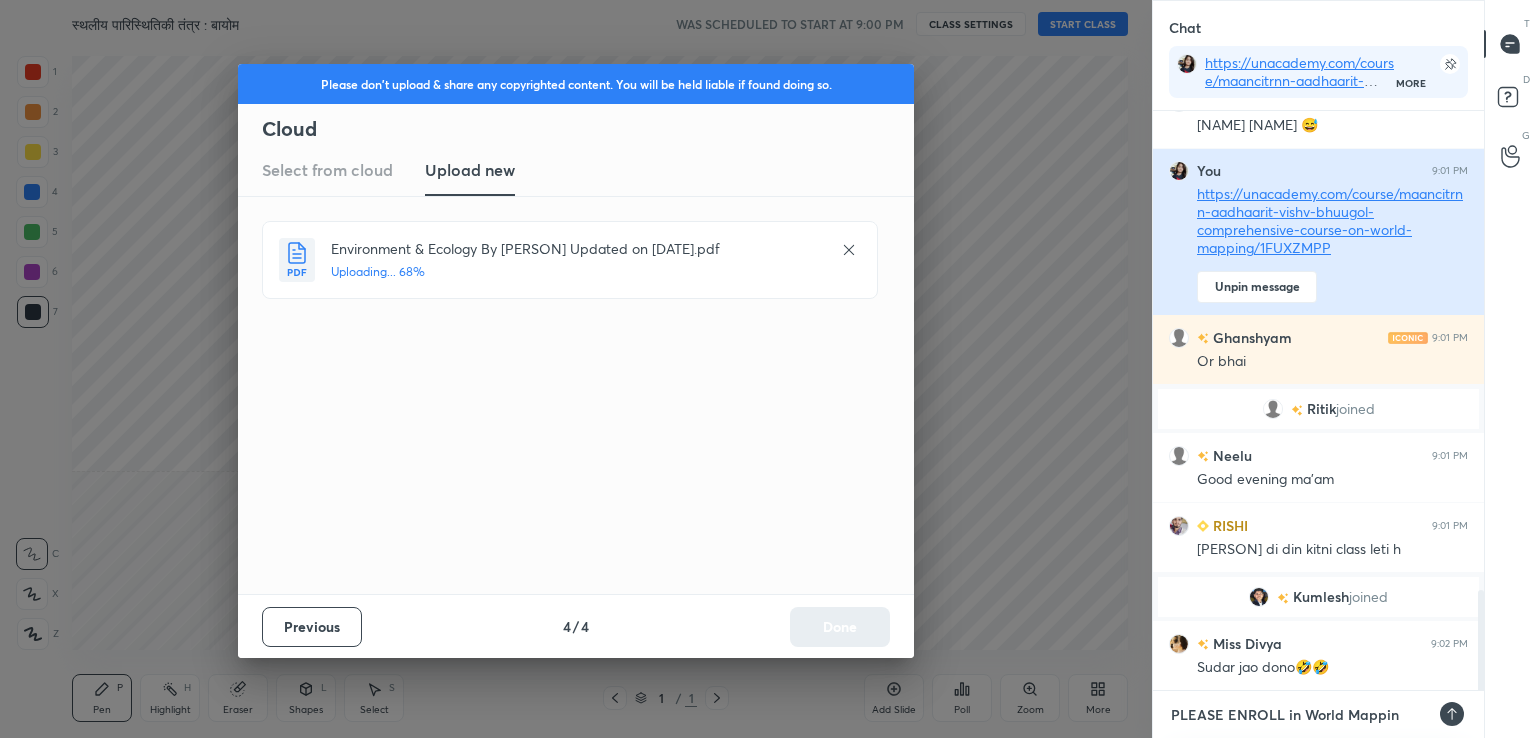 type on "PLEASE ENROLL in World Mapping" 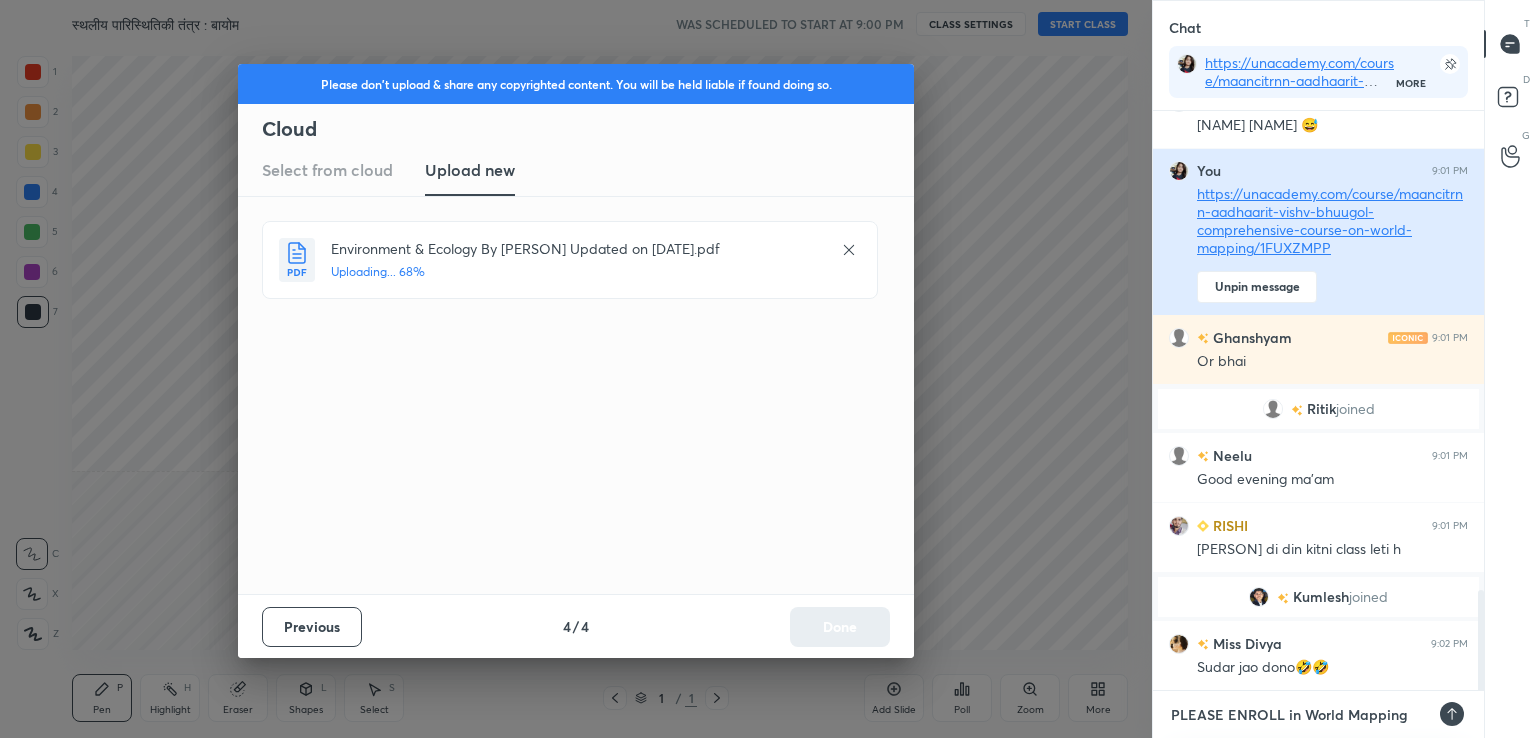 type on "PLEASE ENROLL in World Mapping" 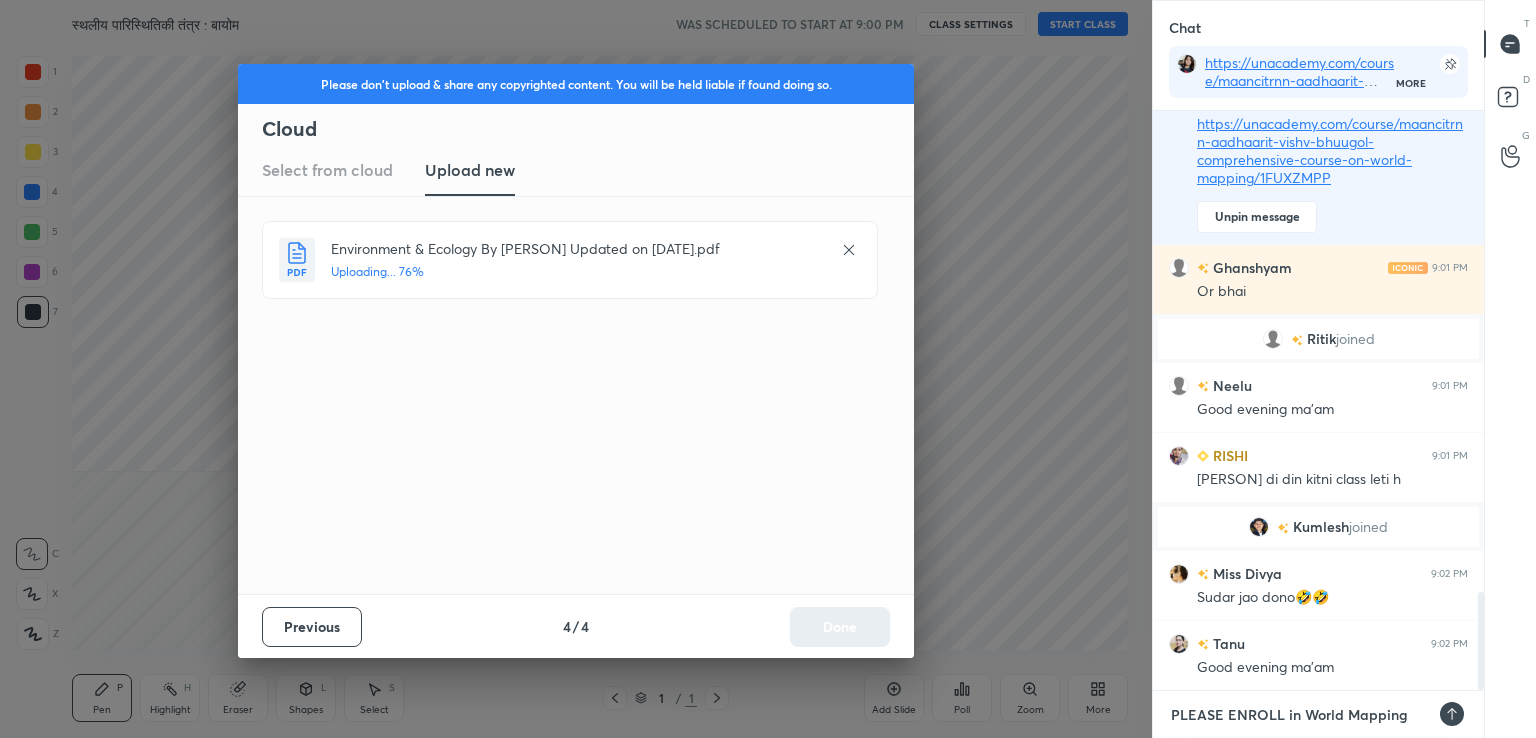 type on "PLEASE ENROLL in World Mapping" 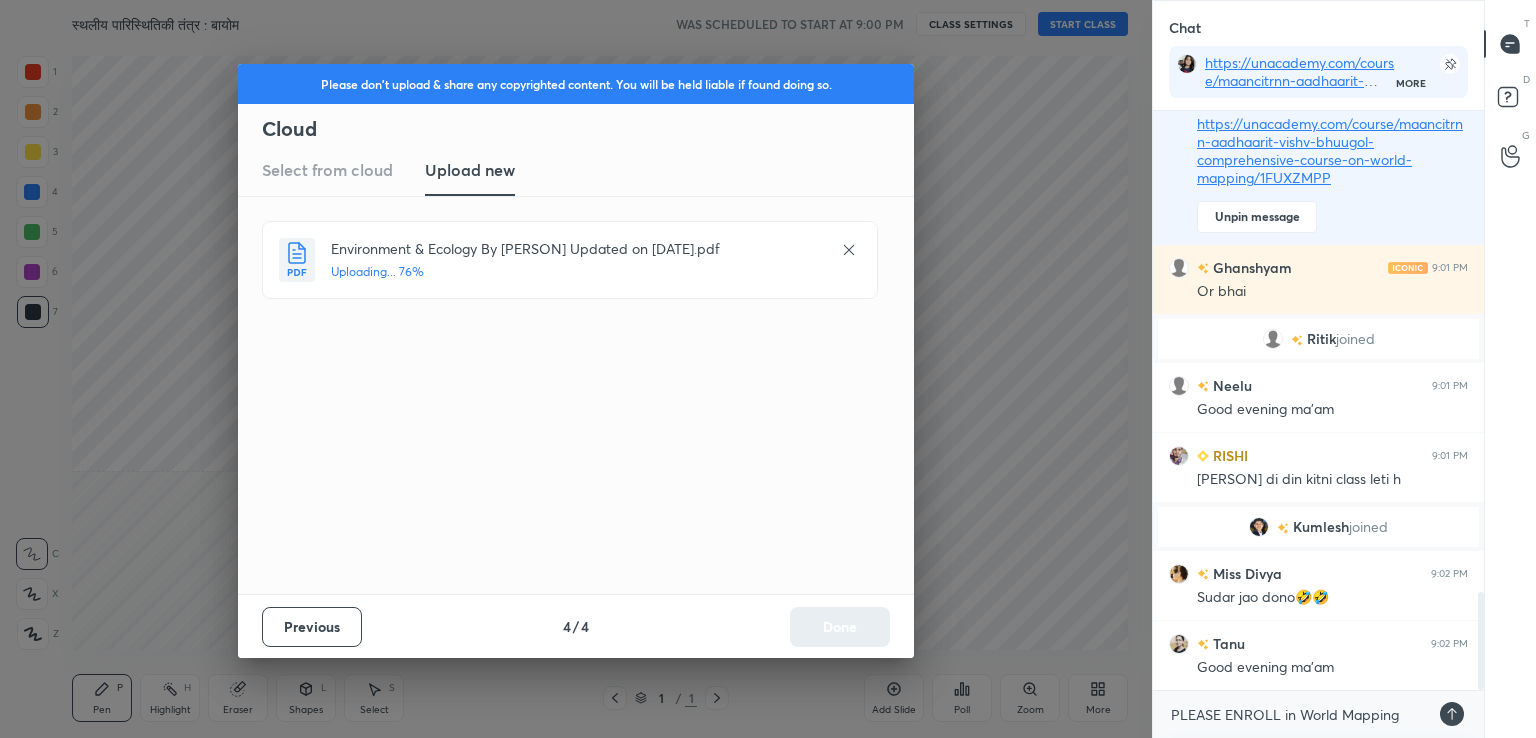 type on "x" 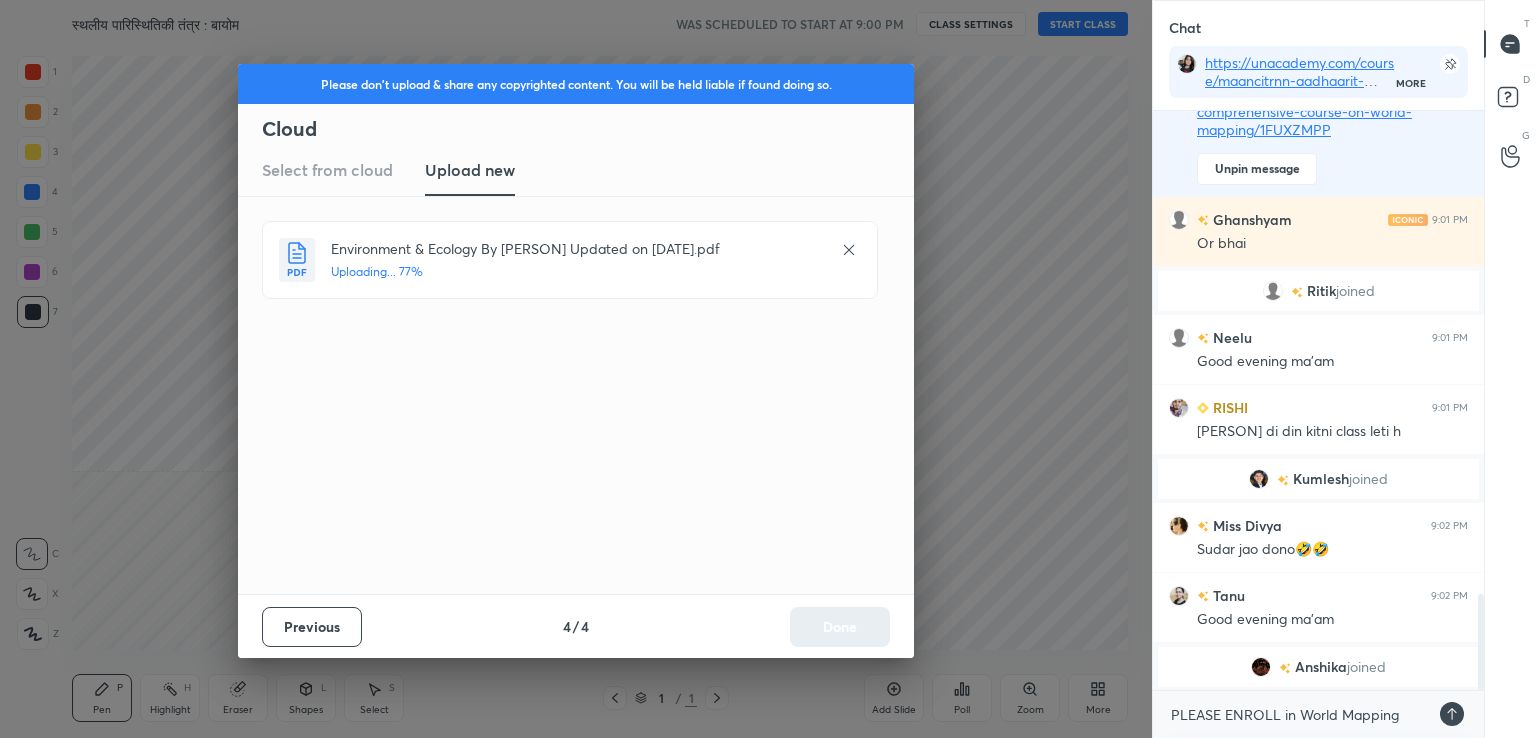 click 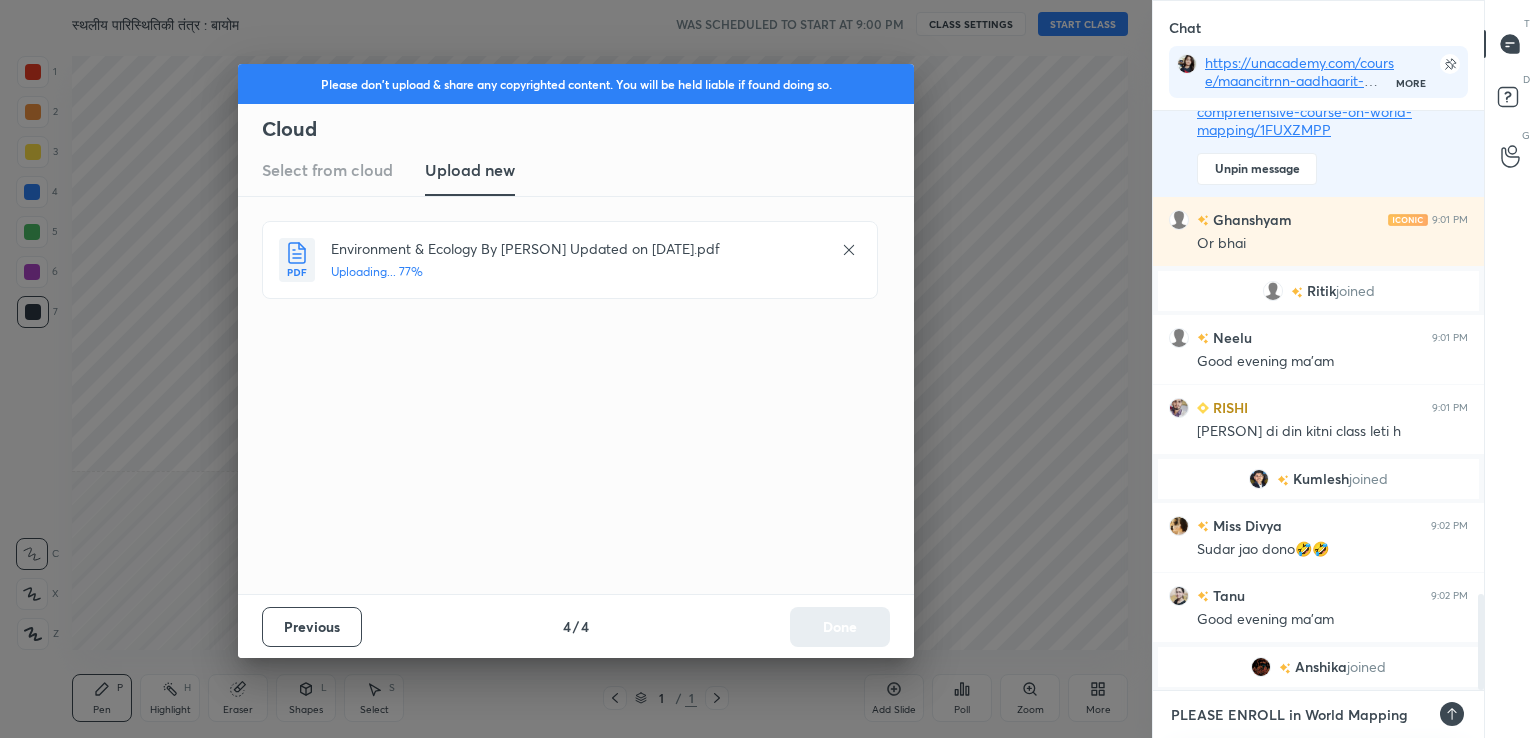 type 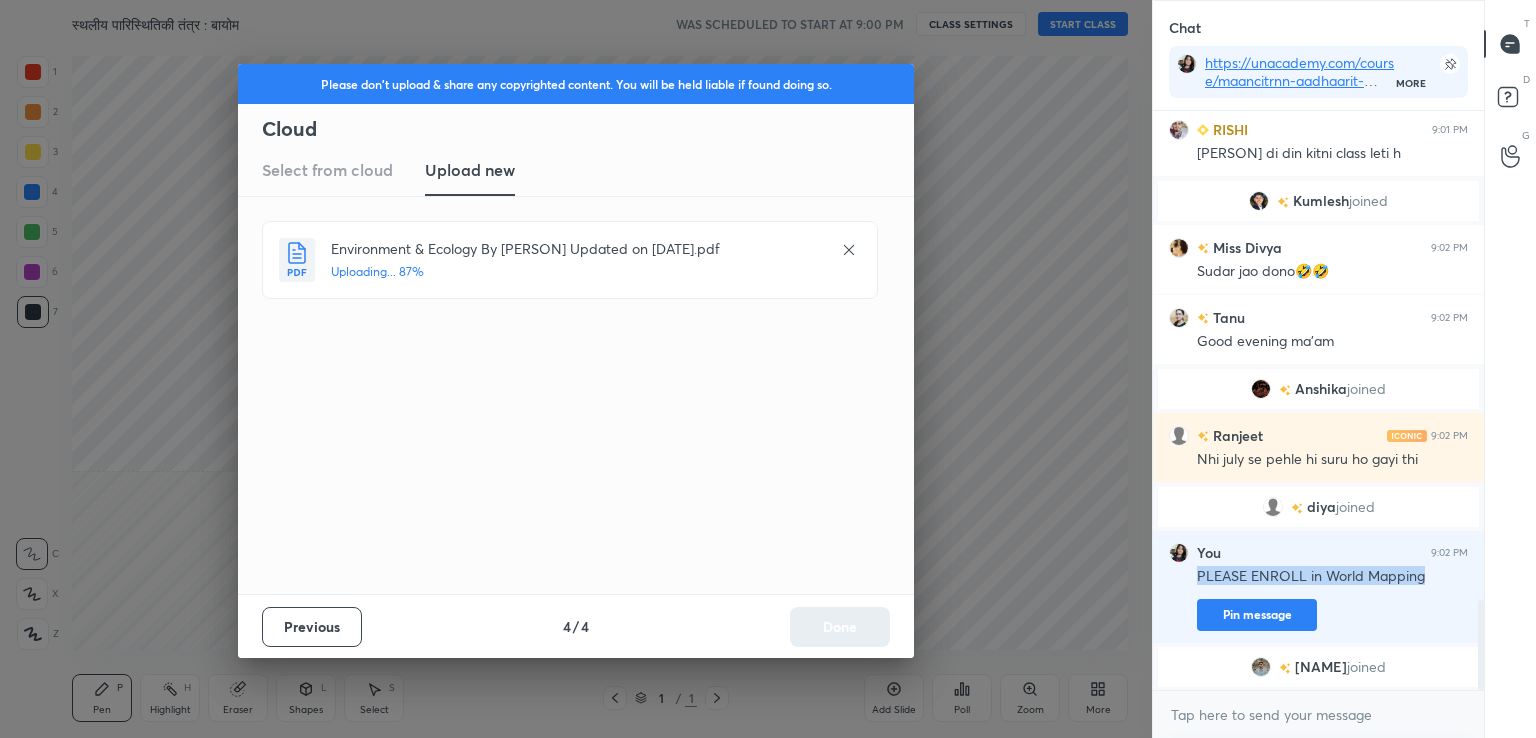 drag, startPoint x: 1232, startPoint y: 625, endPoint x: 1424, endPoint y: 595, distance: 194.32962 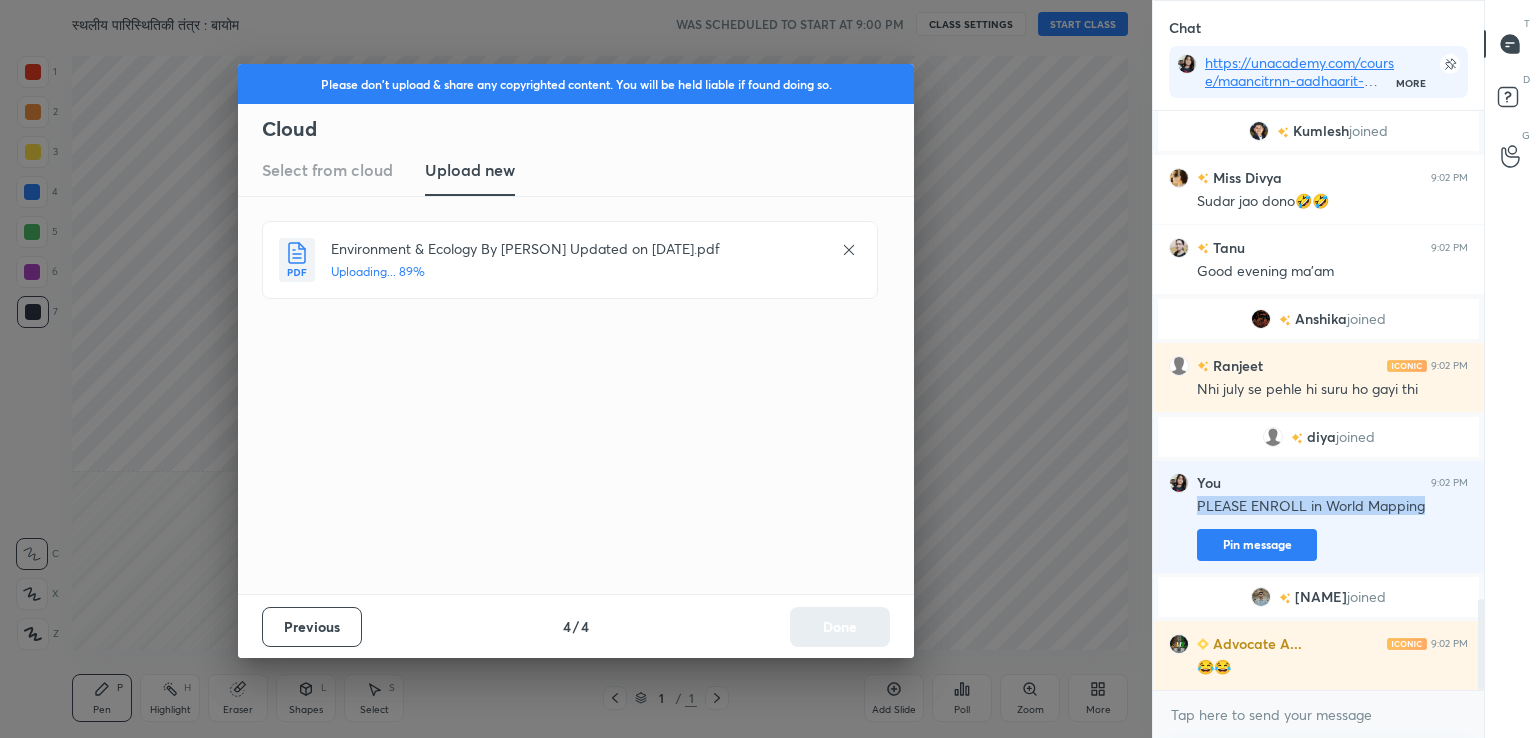 copy on "PLEASE ENROLL in World Mapping" 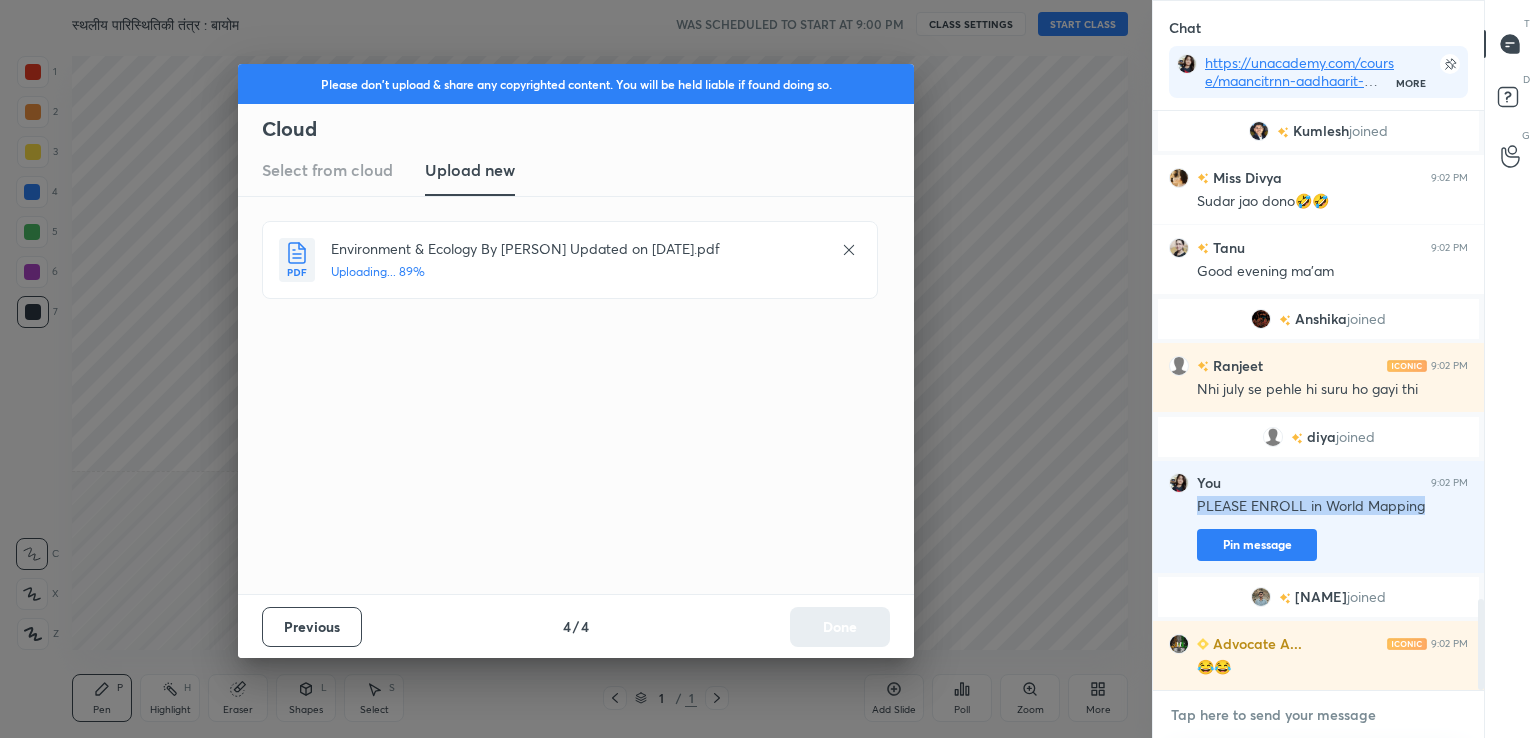 type on "x" 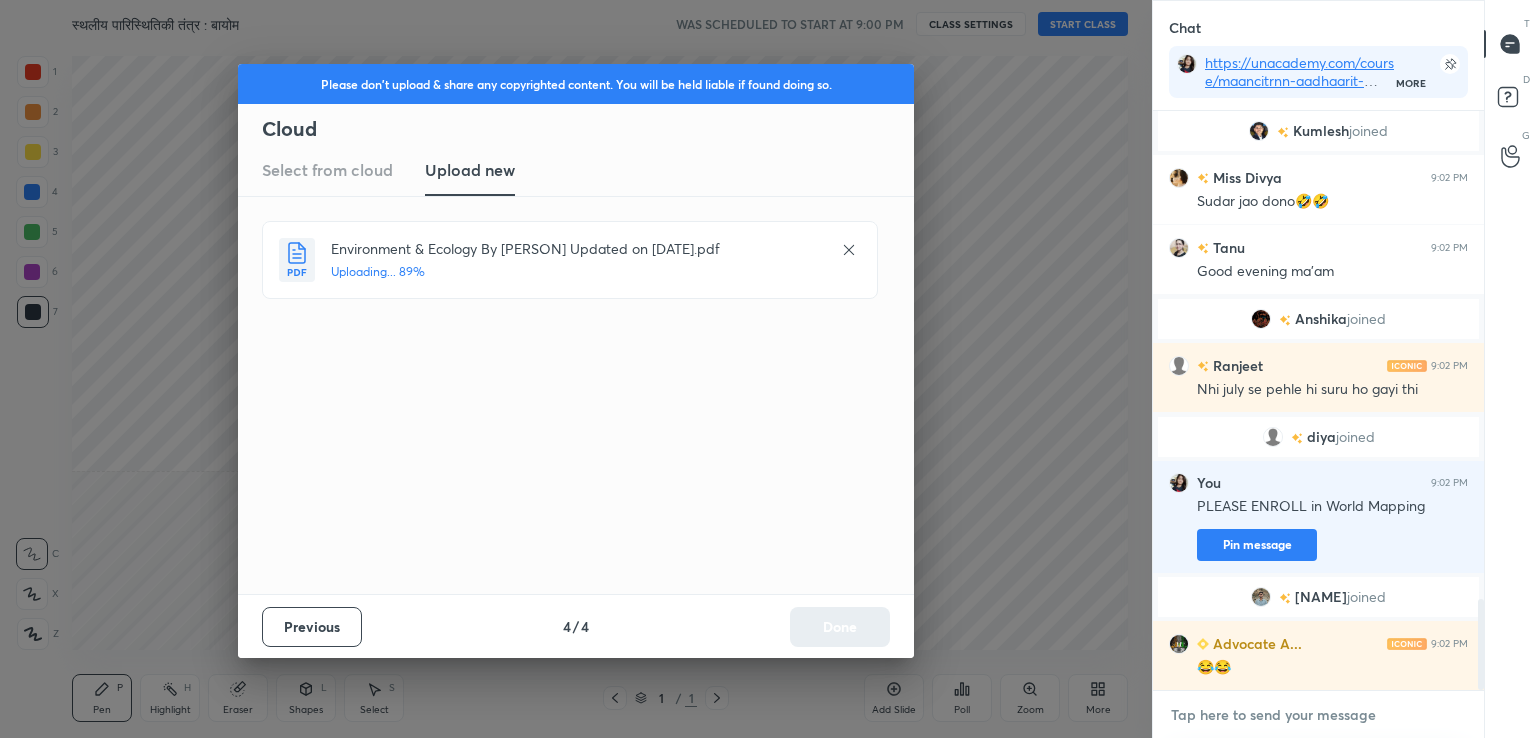 click at bounding box center [1318, 715] 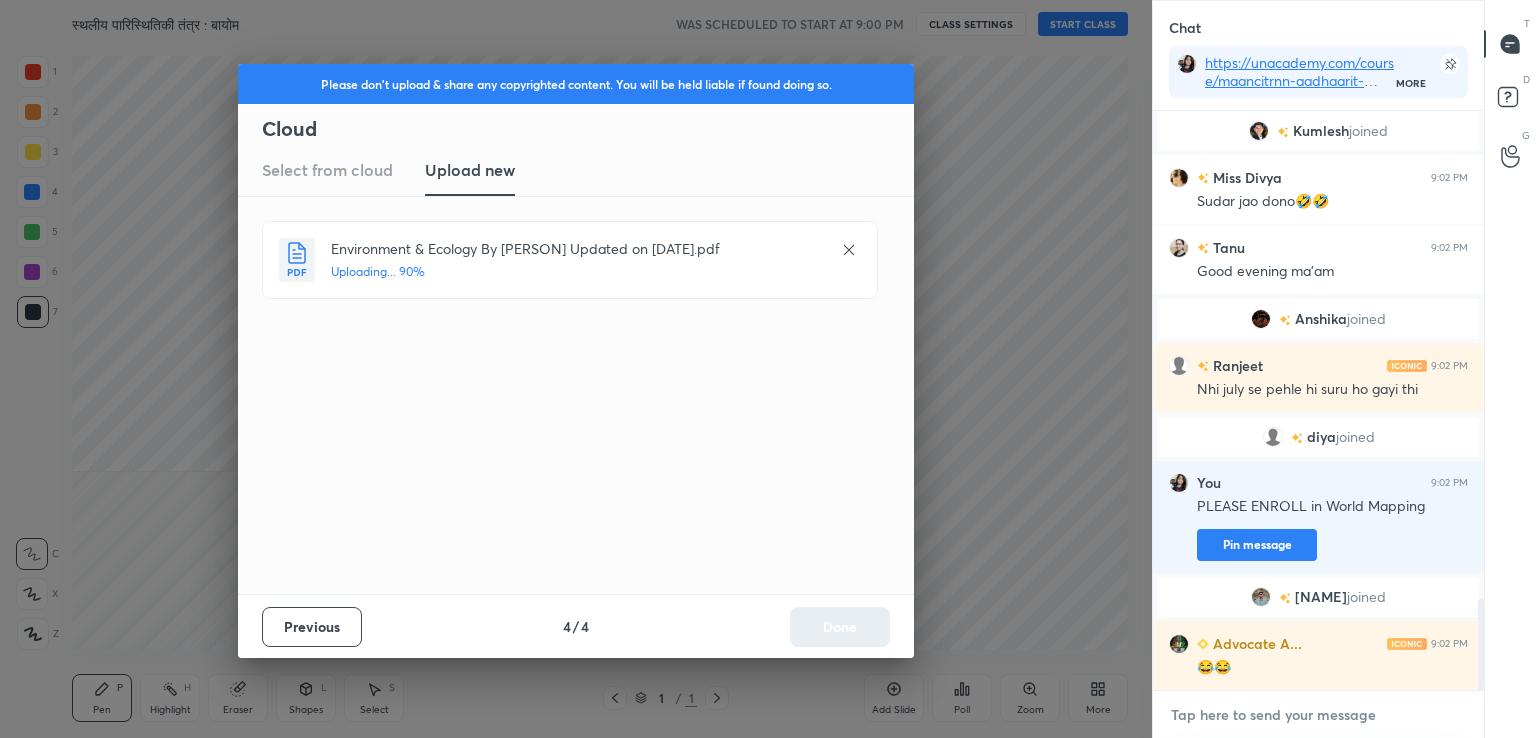 paste on "PLEASE ENROLL in World Mapping" 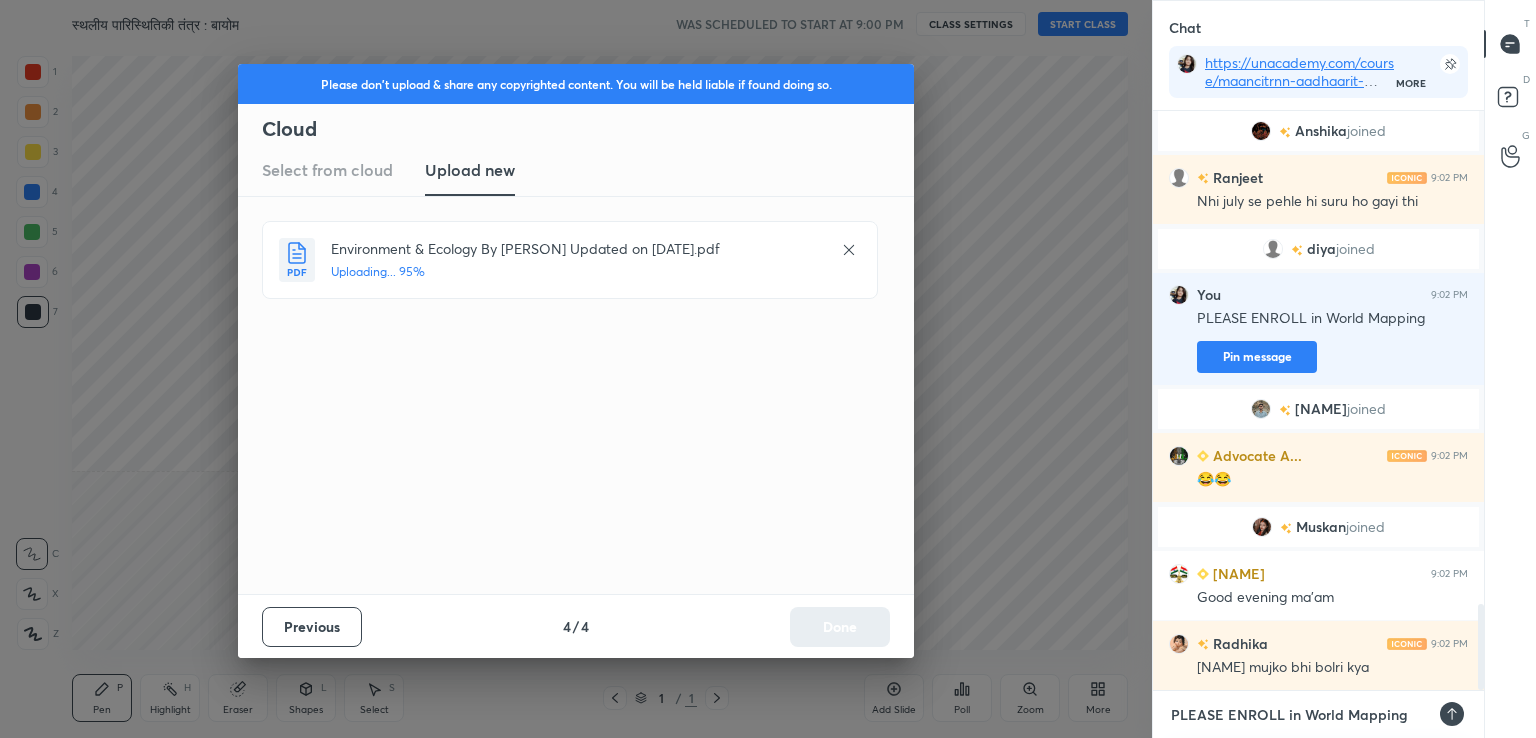 type on "PLEASE ENROLL in World Mapping" 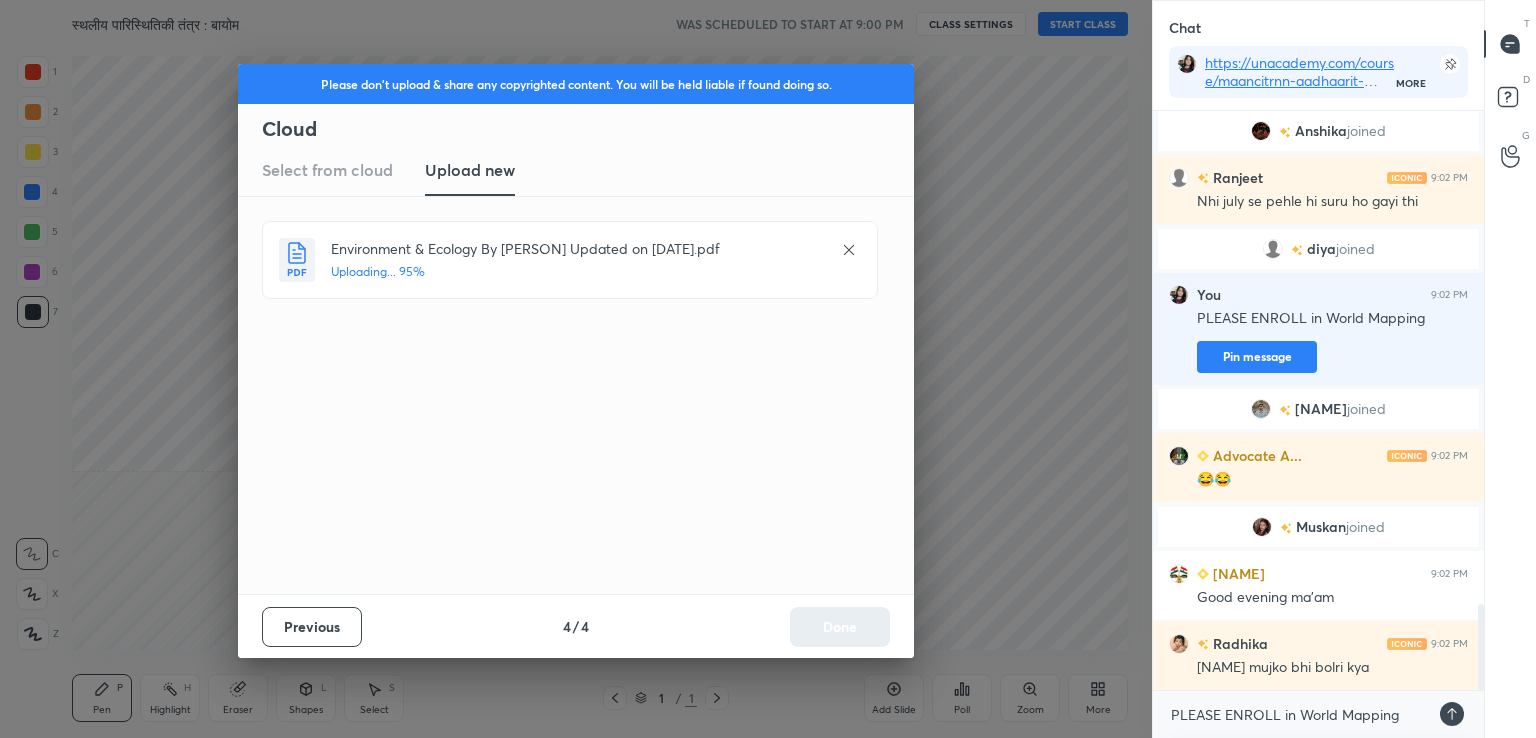 type on "x" 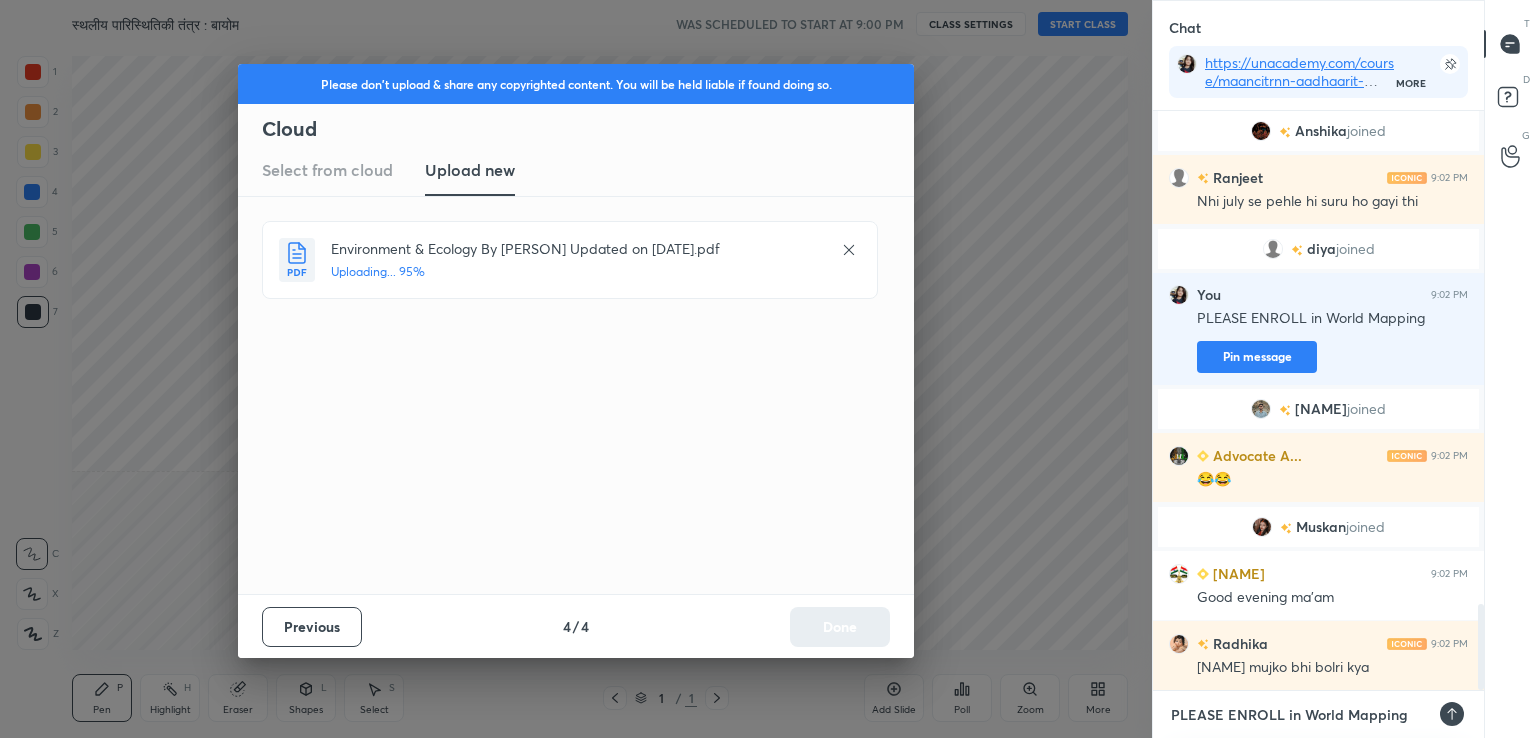 type 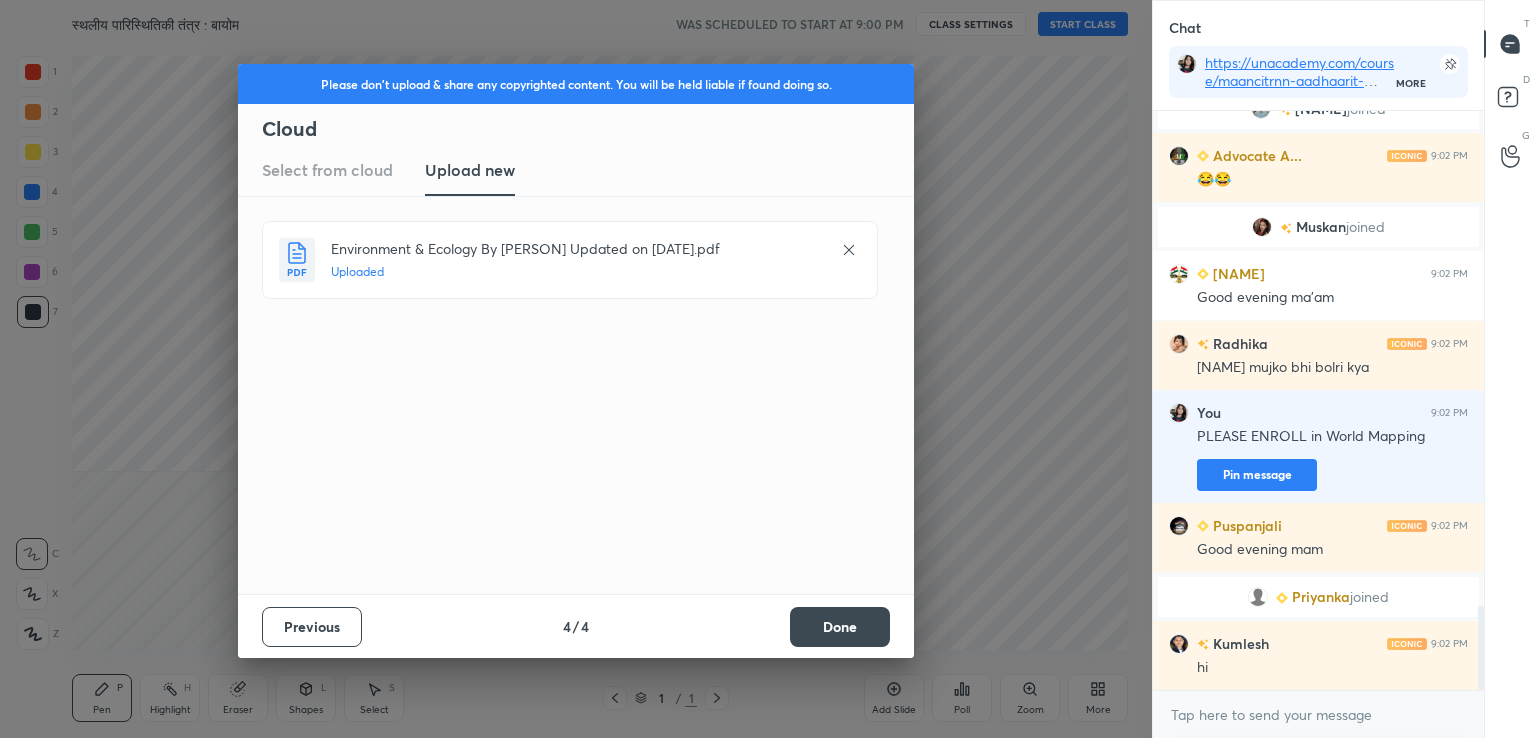 drag, startPoint x: 862, startPoint y: 626, endPoint x: 893, endPoint y: 615, distance: 32.89377 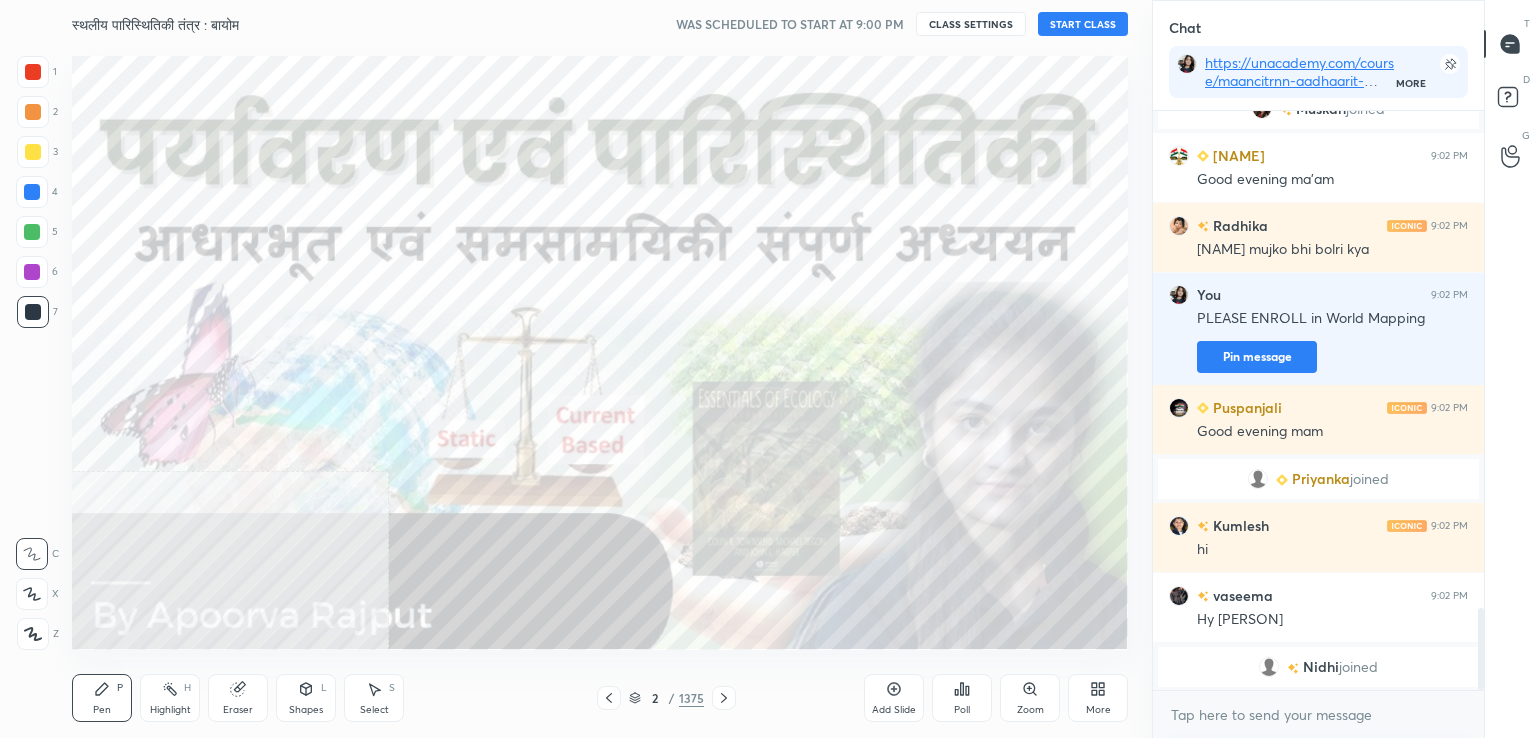 click on "More" at bounding box center [1098, 710] 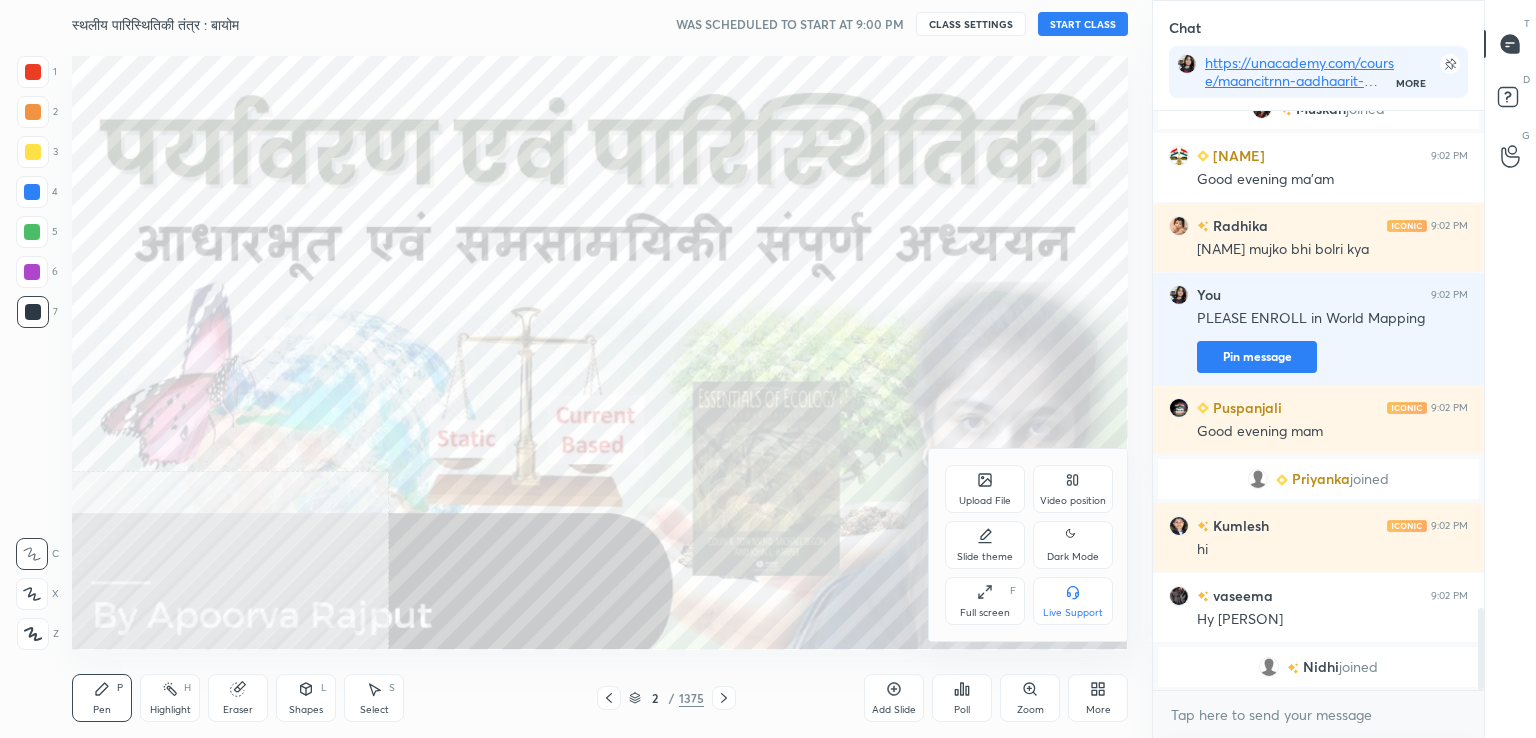 click 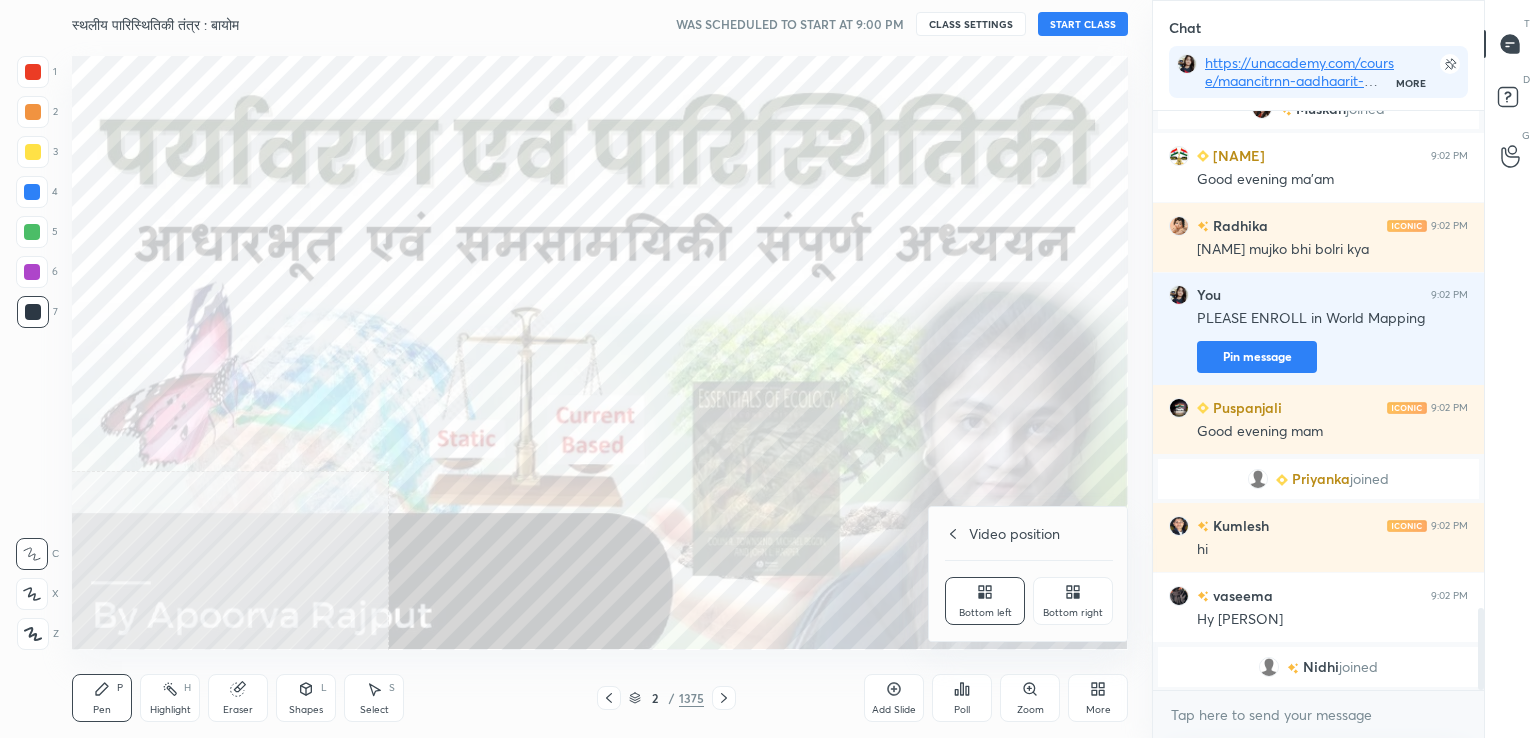 click on "Bottom right" at bounding box center [1073, 613] 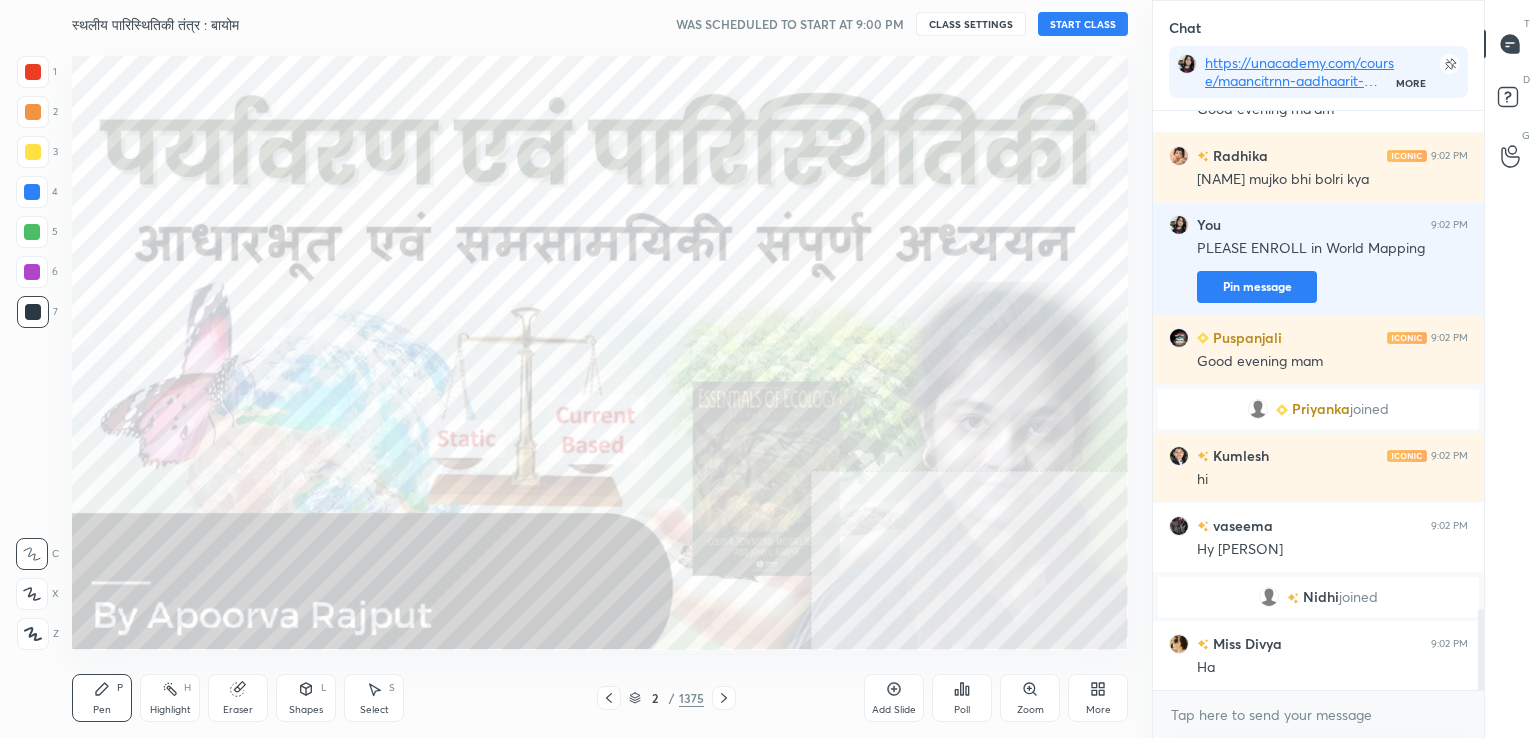 click 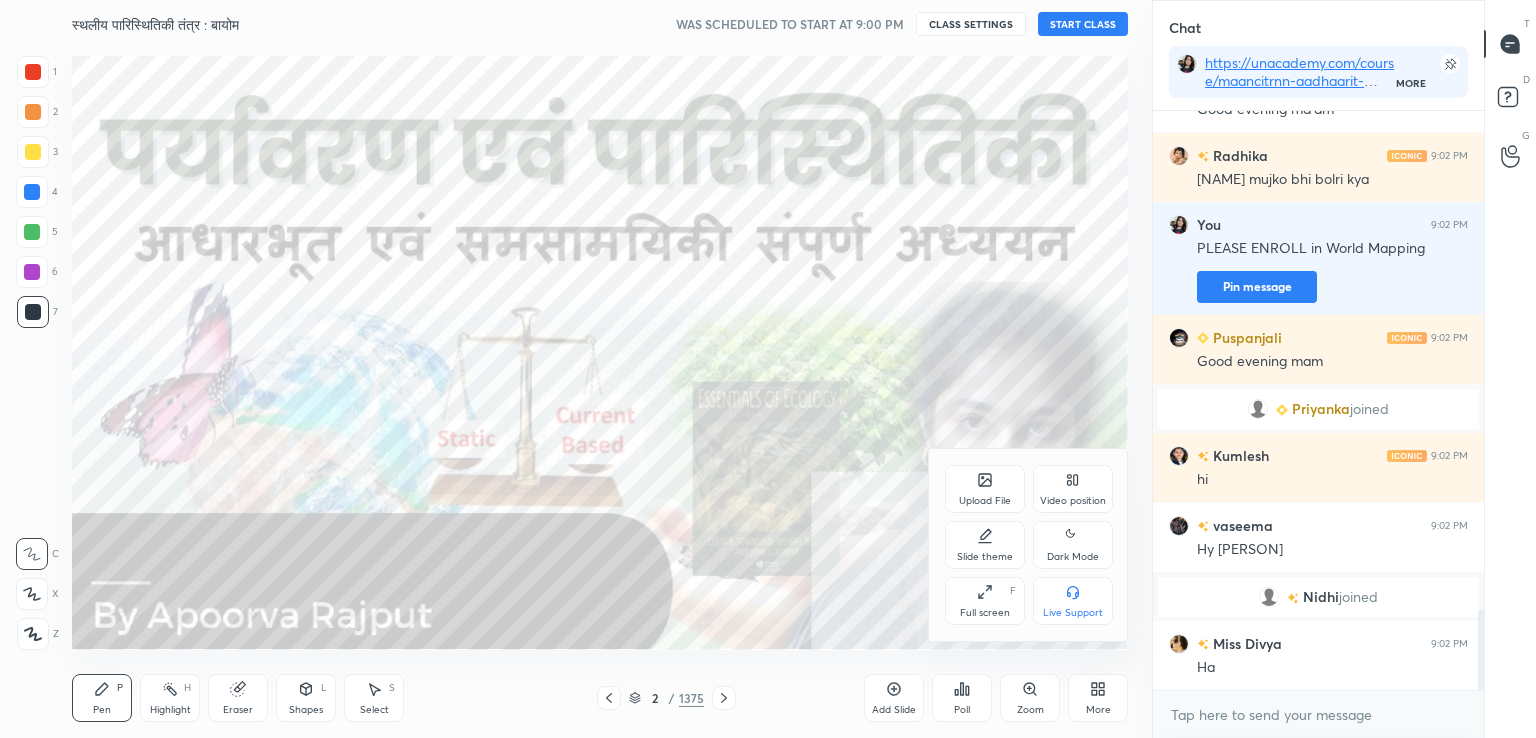 click on "Full screen F" at bounding box center [985, 601] 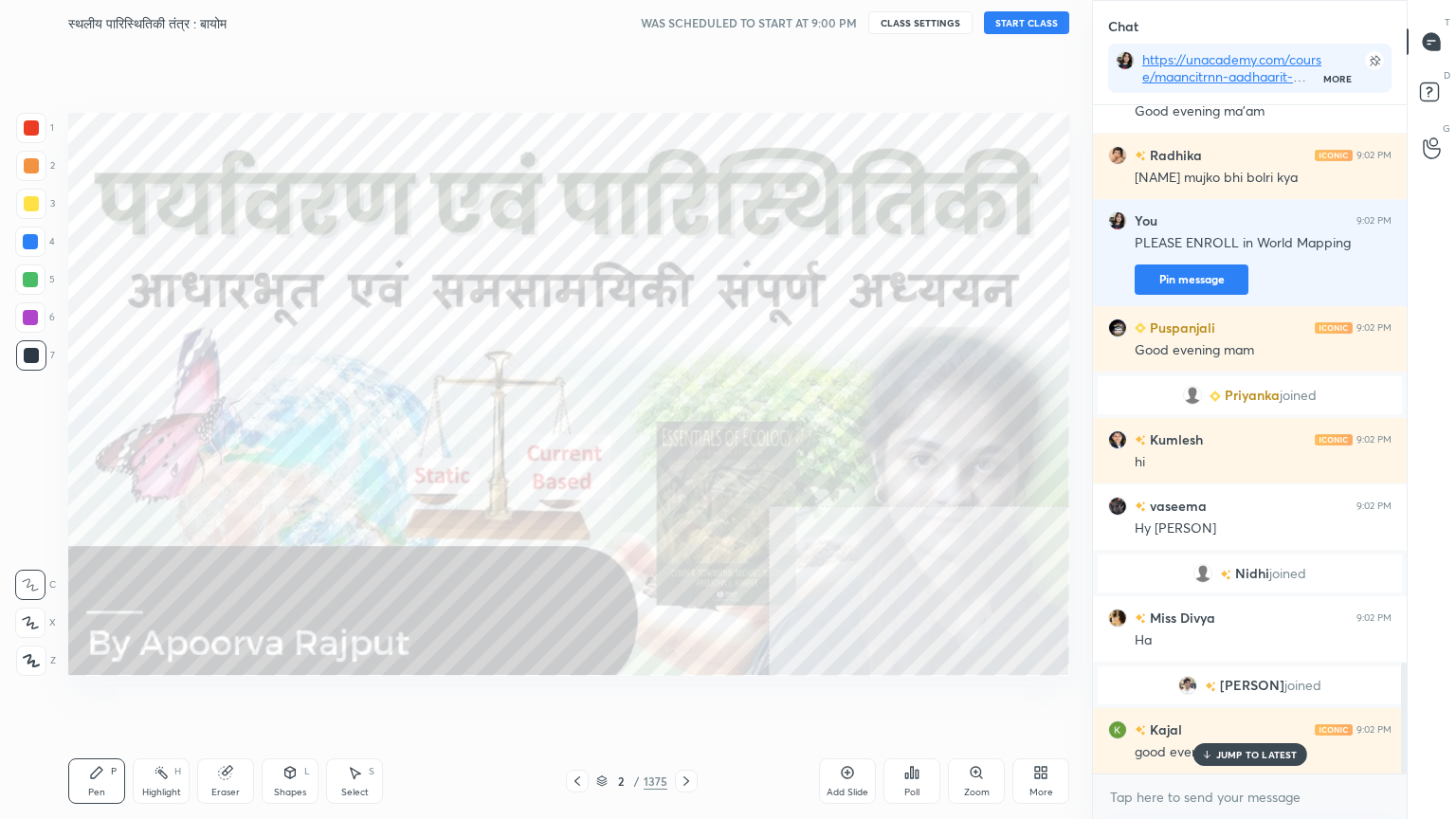 click 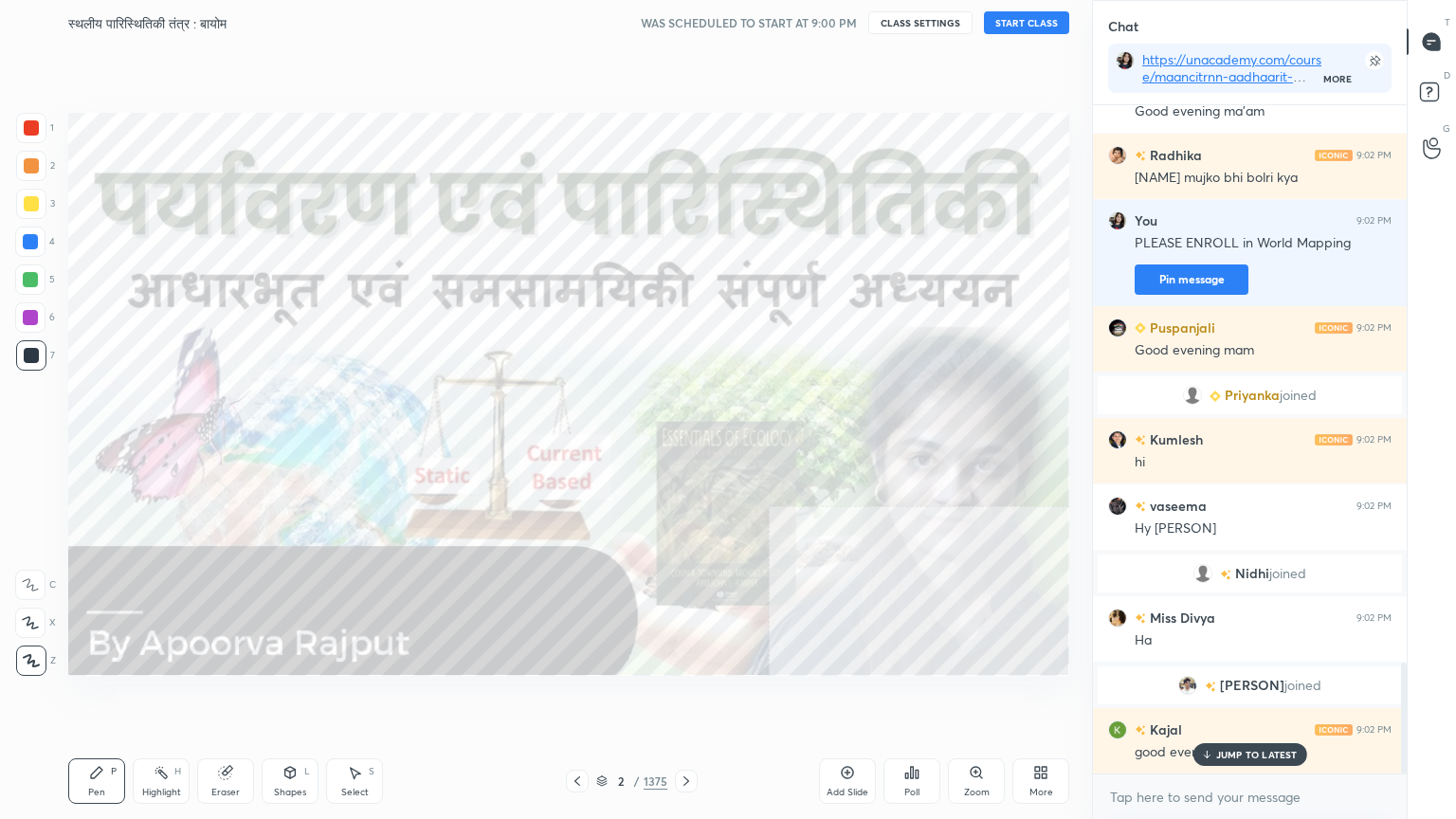 click at bounding box center [31, 661] 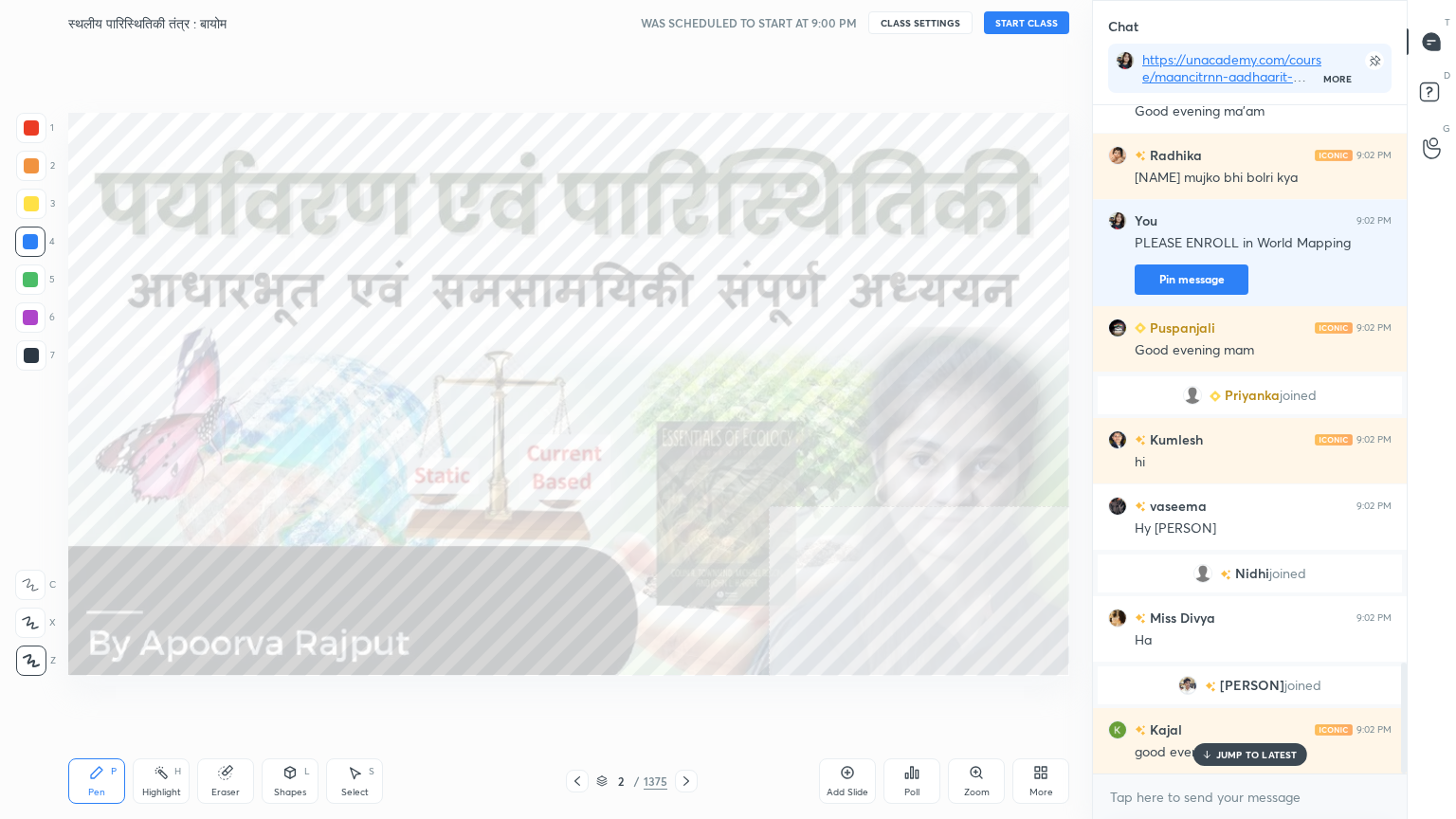 click at bounding box center (30, 242) 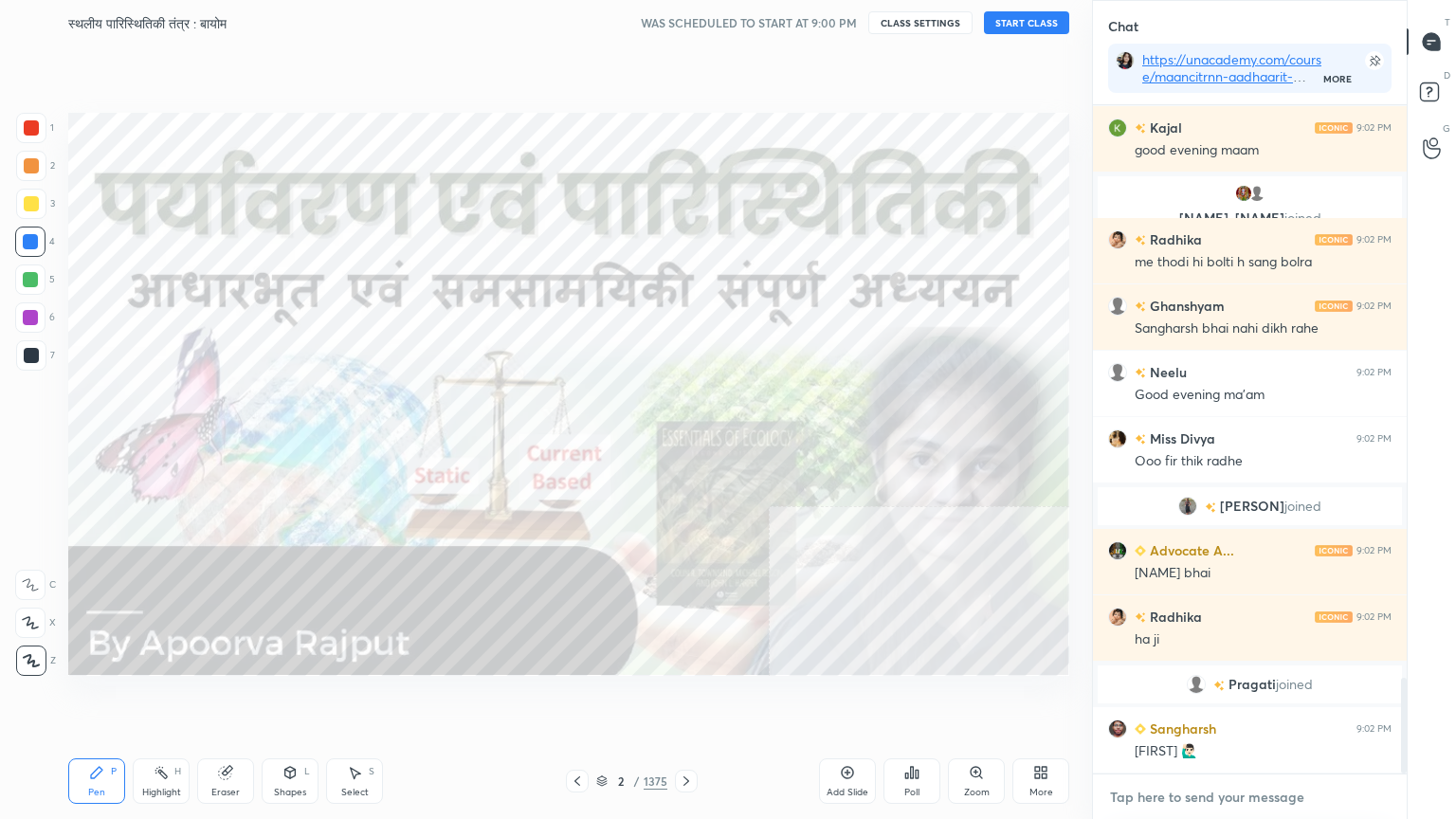 click at bounding box center [1249, 797] 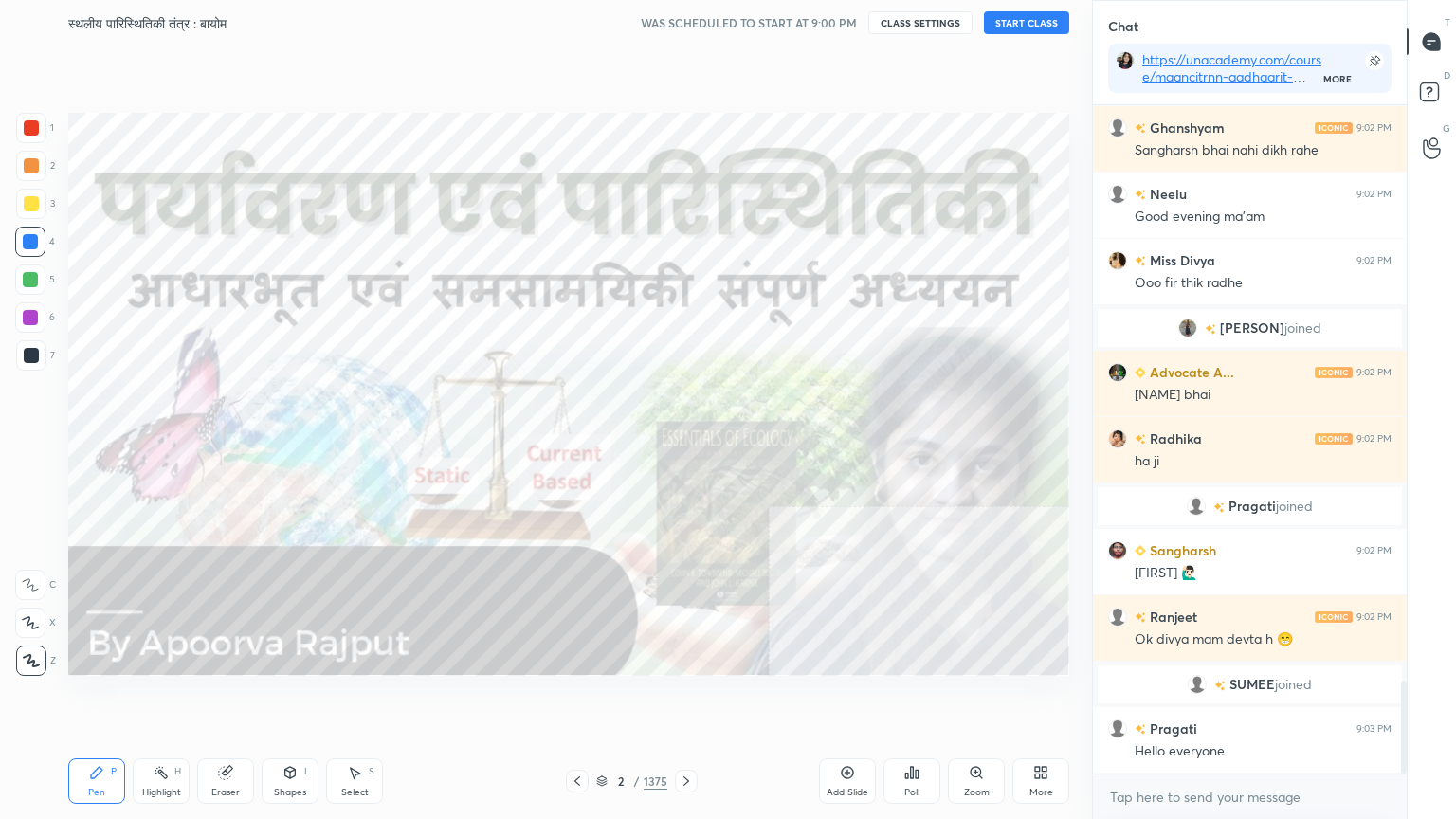 click on "START CLASS" at bounding box center [1027, 23] 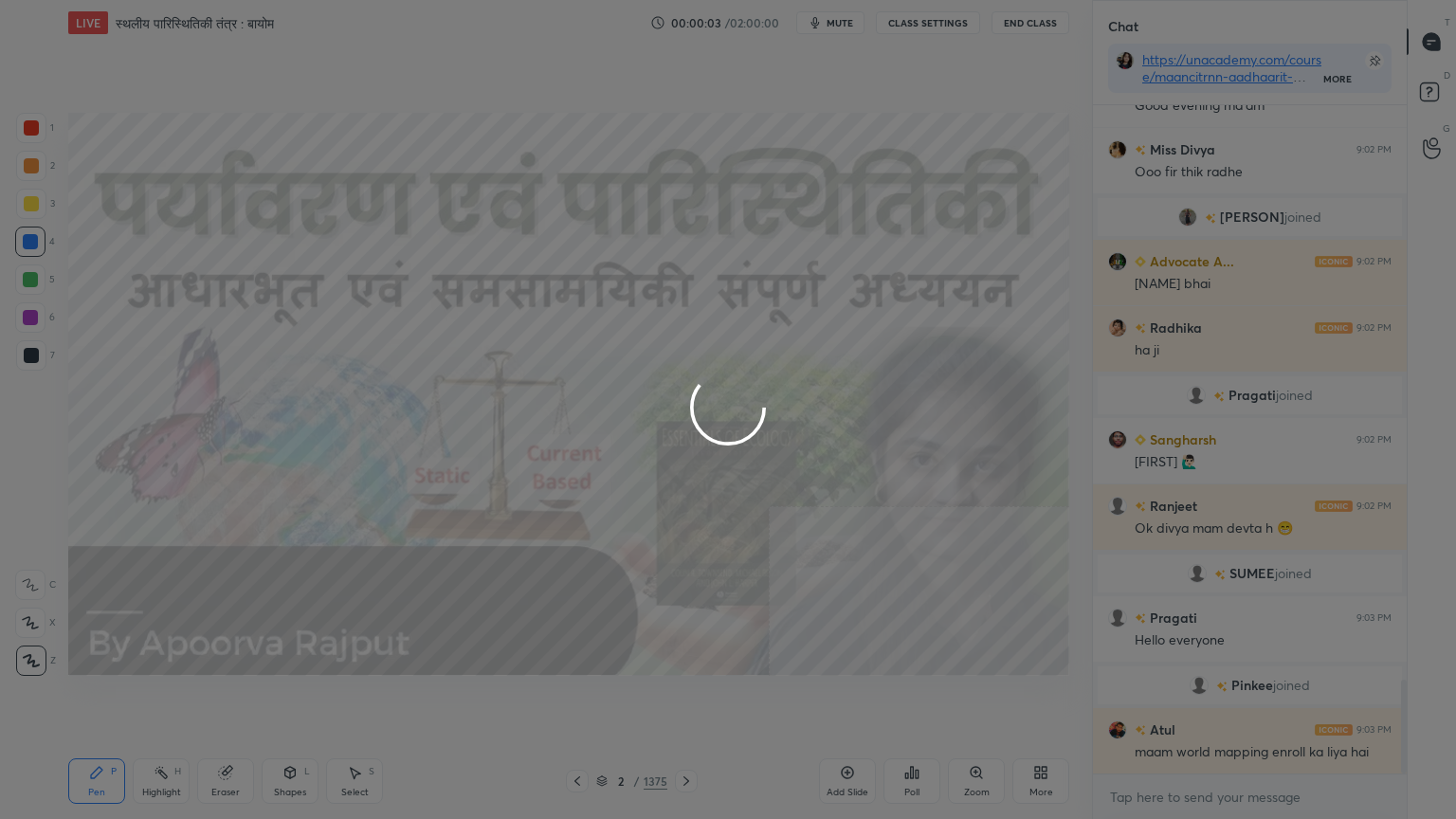 scroll, scrollTop: 4098, scrollLeft: 0, axis: vertical 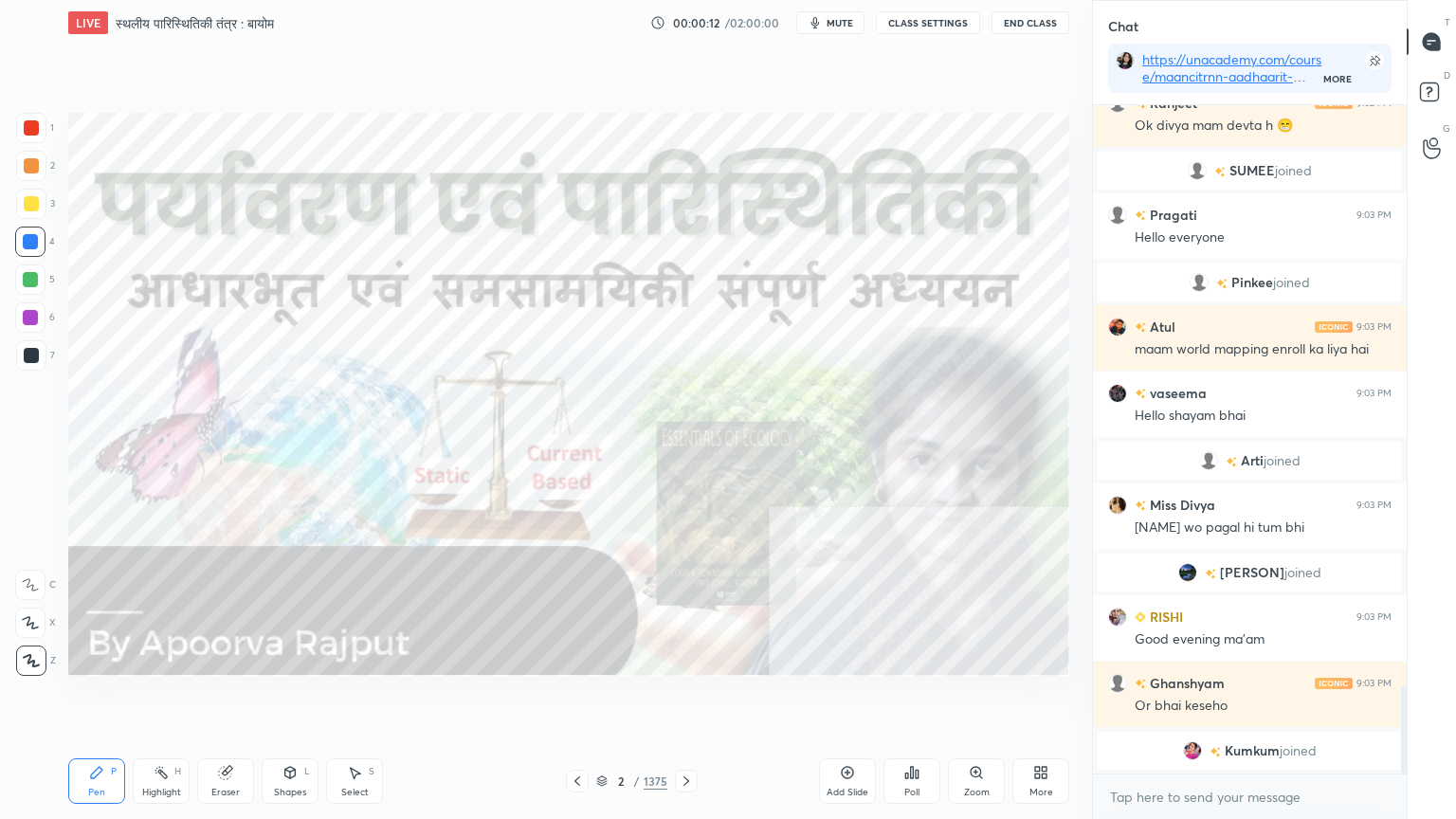 click at bounding box center (686, 781) 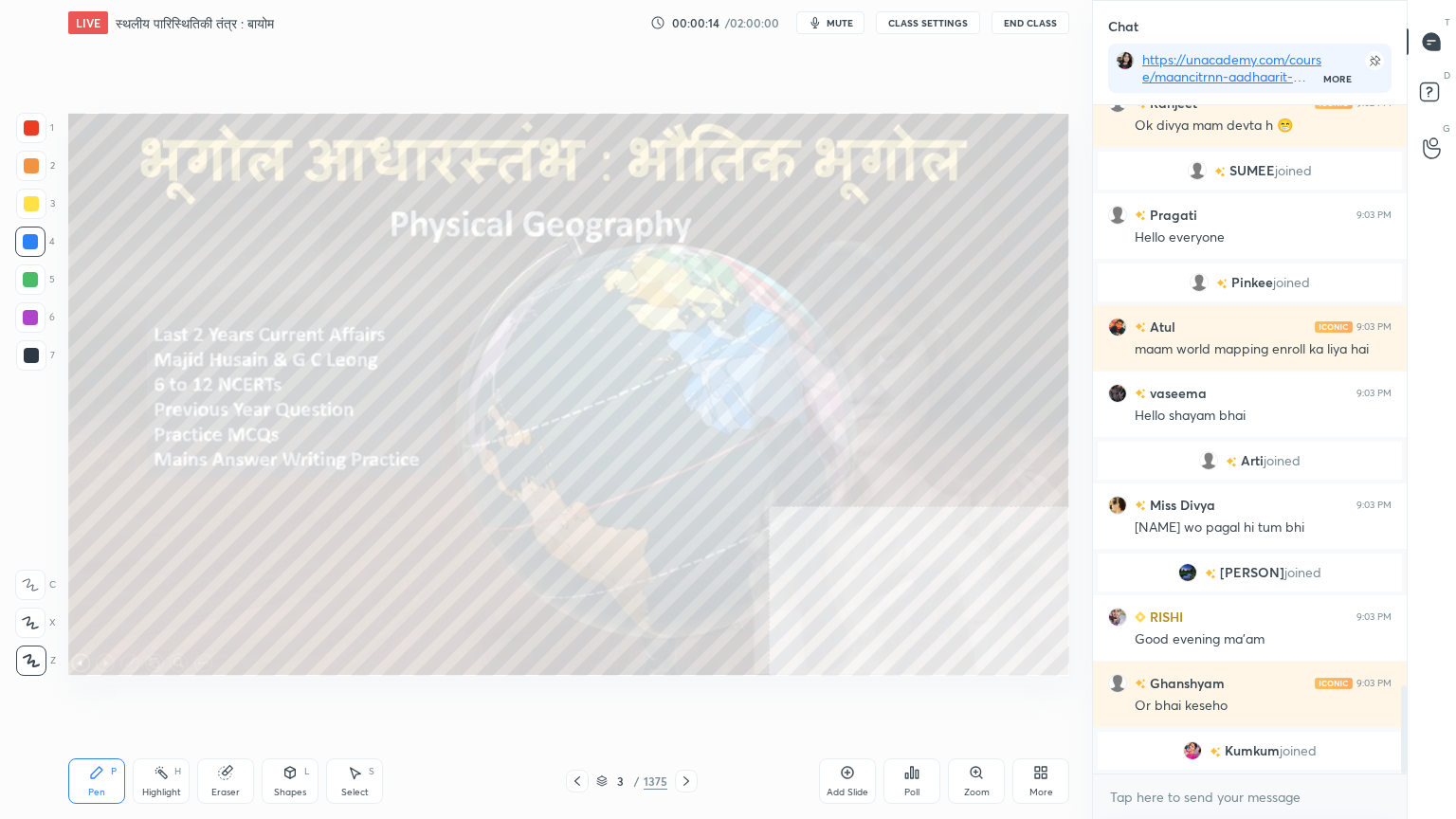 click 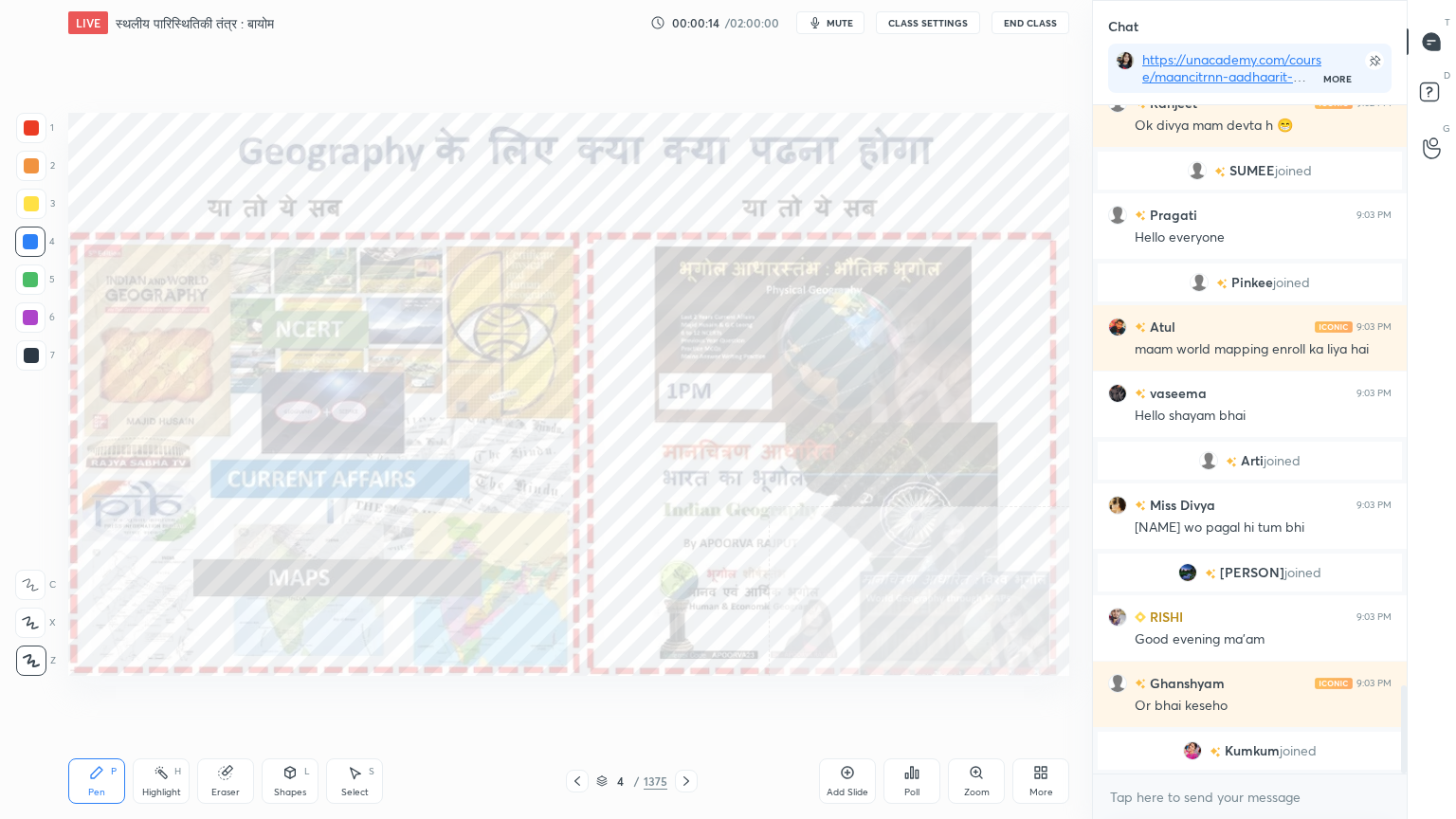 scroll, scrollTop: 4428, scrollLeft: 0, axis: vertical 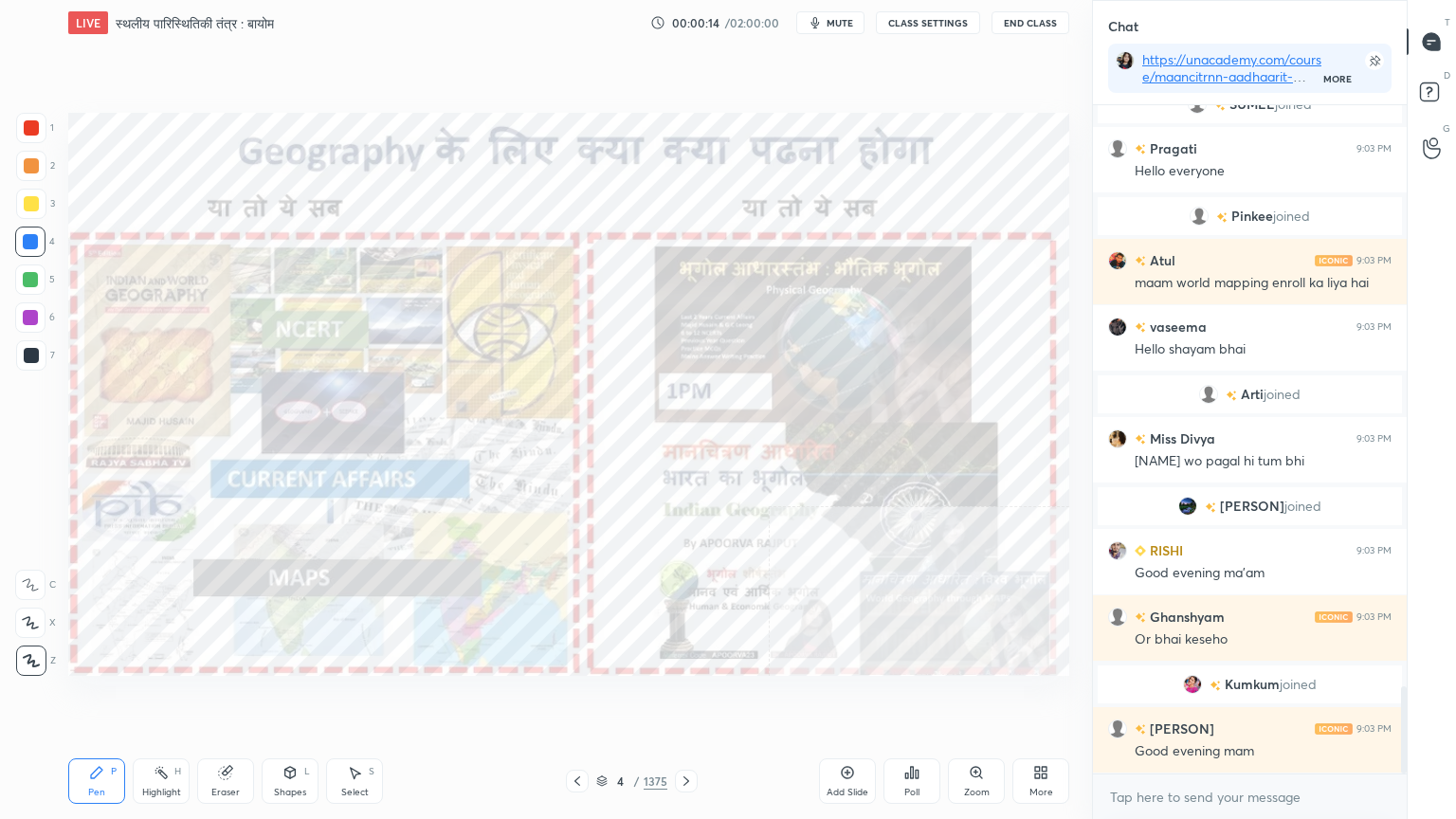 click 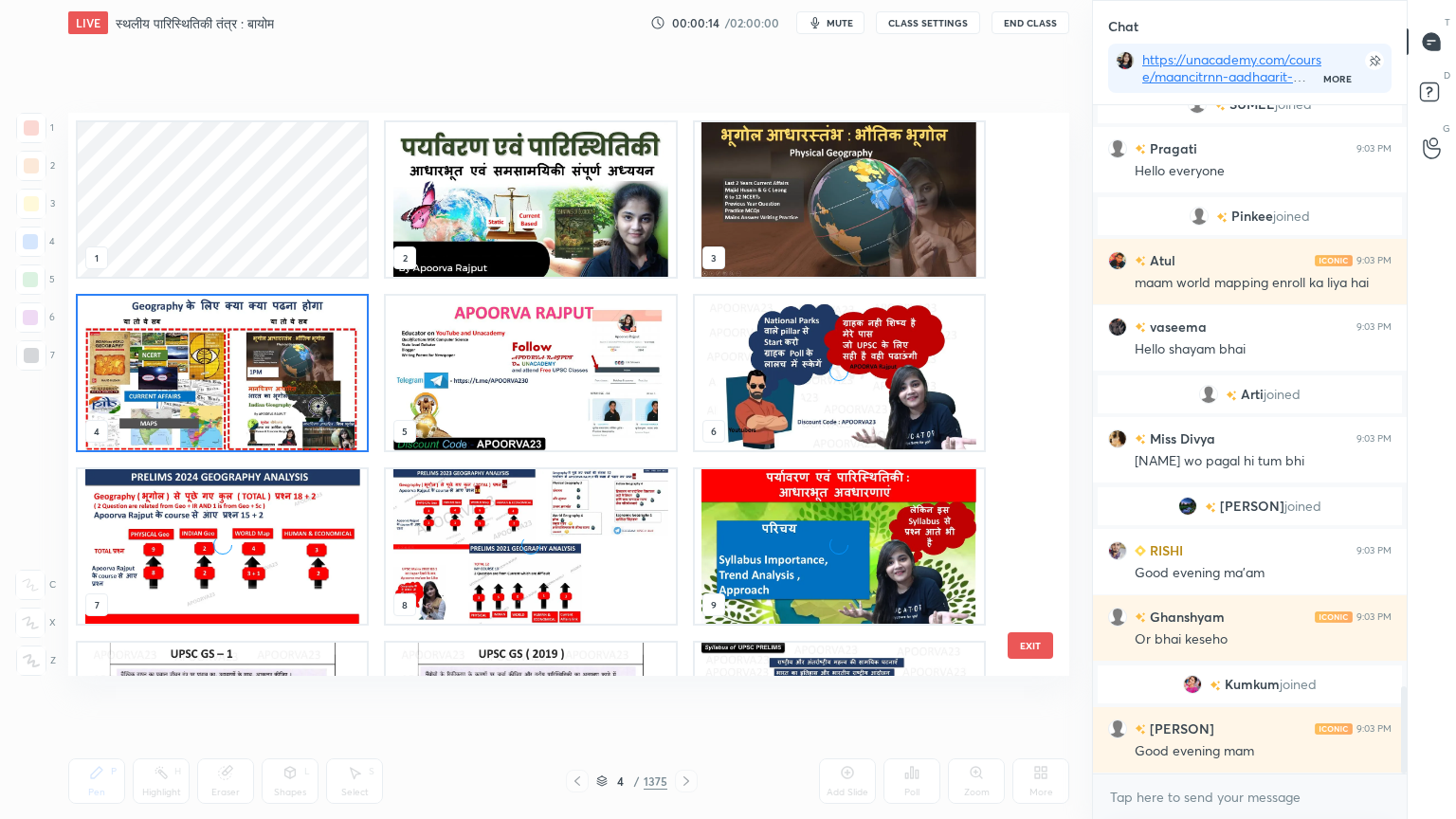 scroll, scrollTop: 6, scrollLeft: 9, axis: both 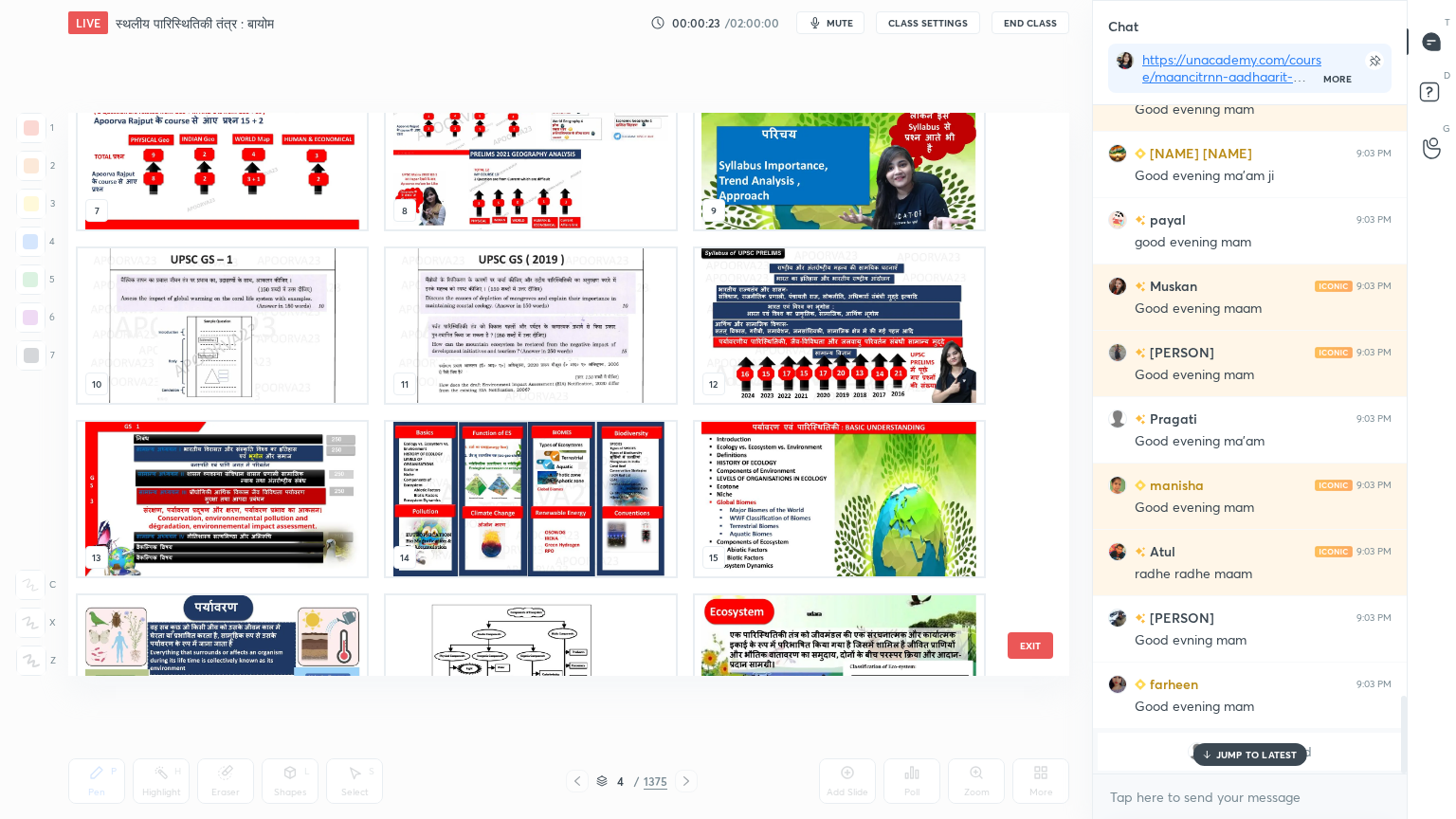 click at bounding box center (222, 672) 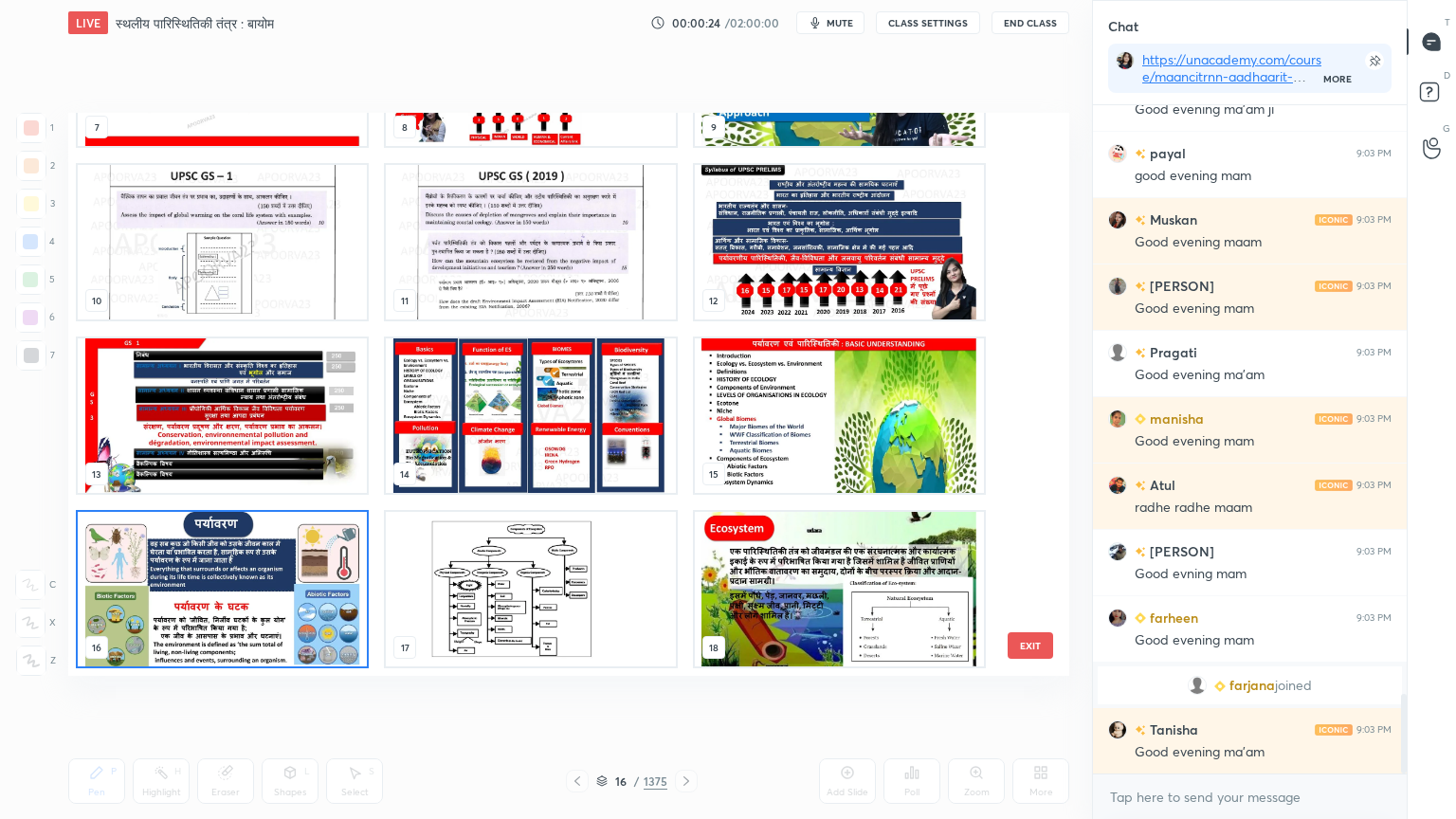 click at bounding box center [222, 589] 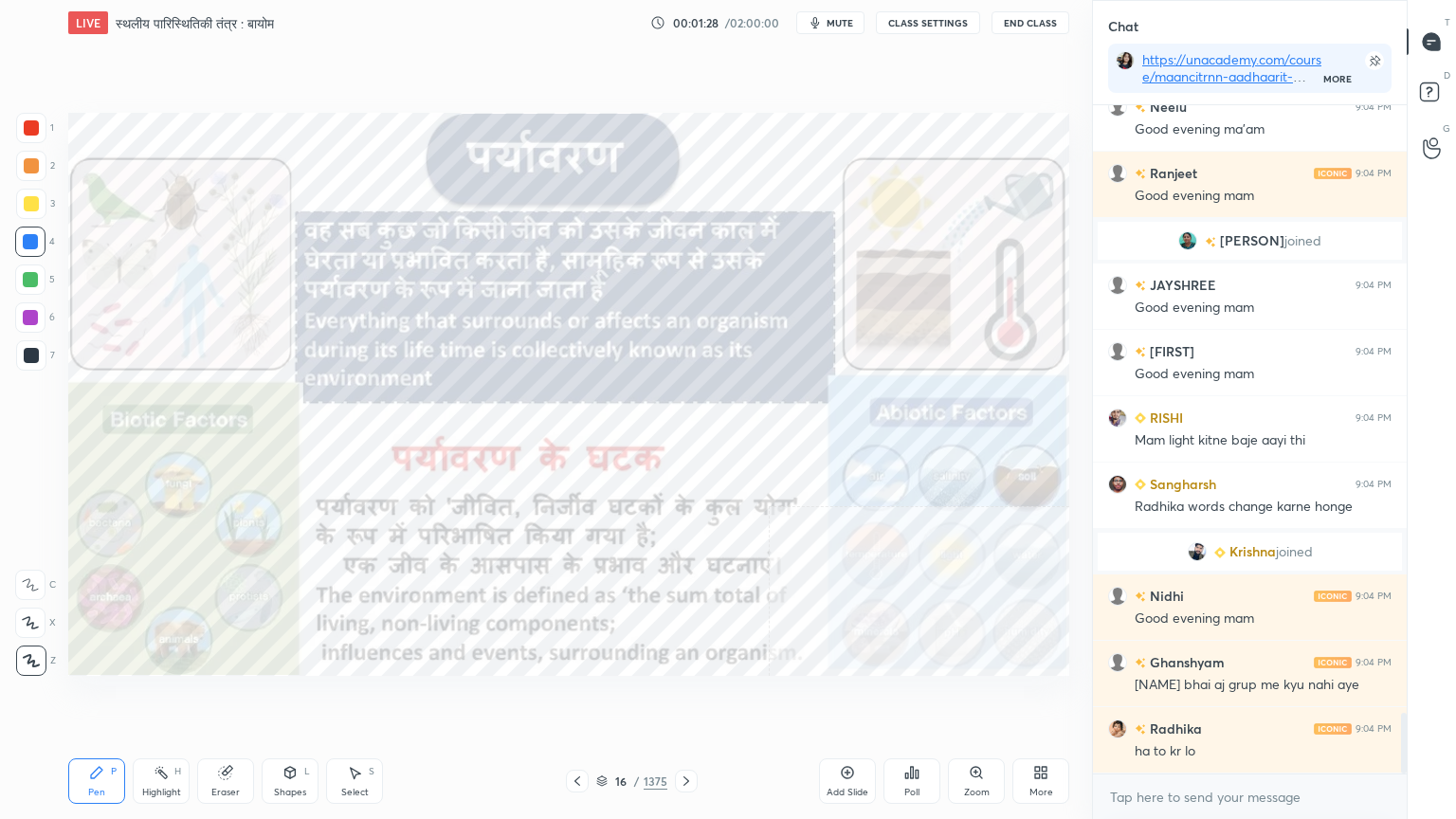scroll, scrollTop: 6756, scrollLeft: 0, axis: vertical 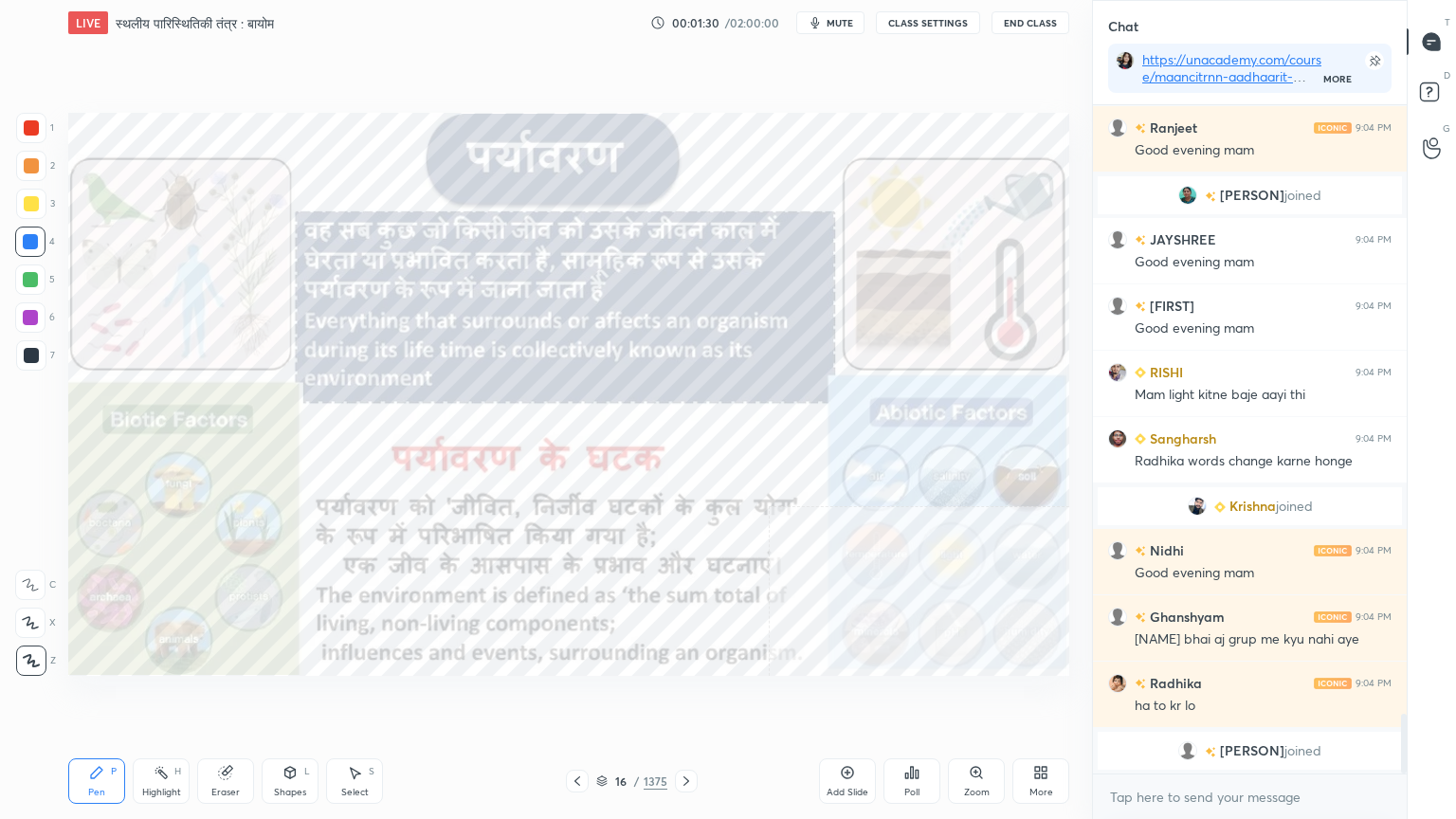 click 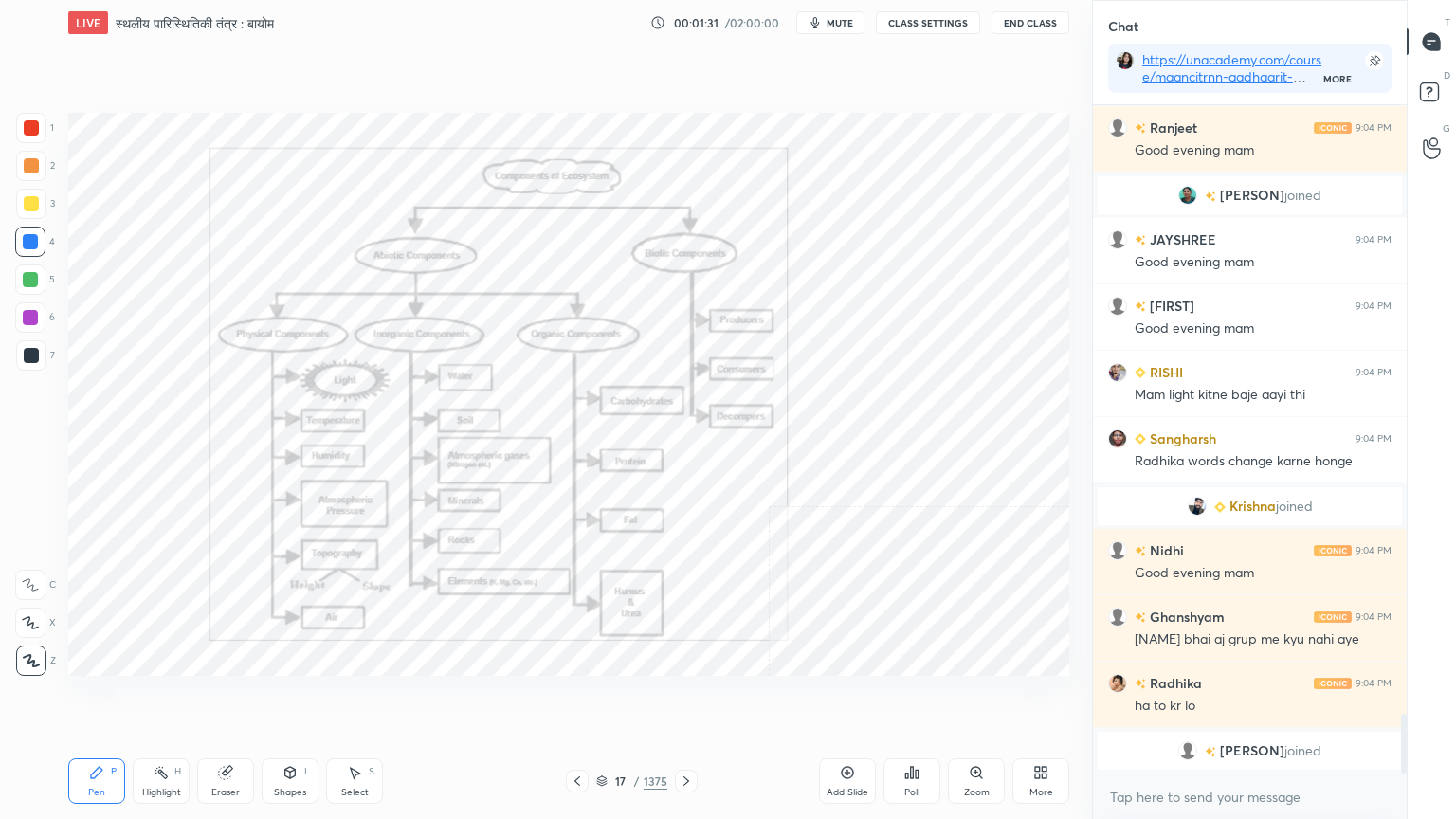 click 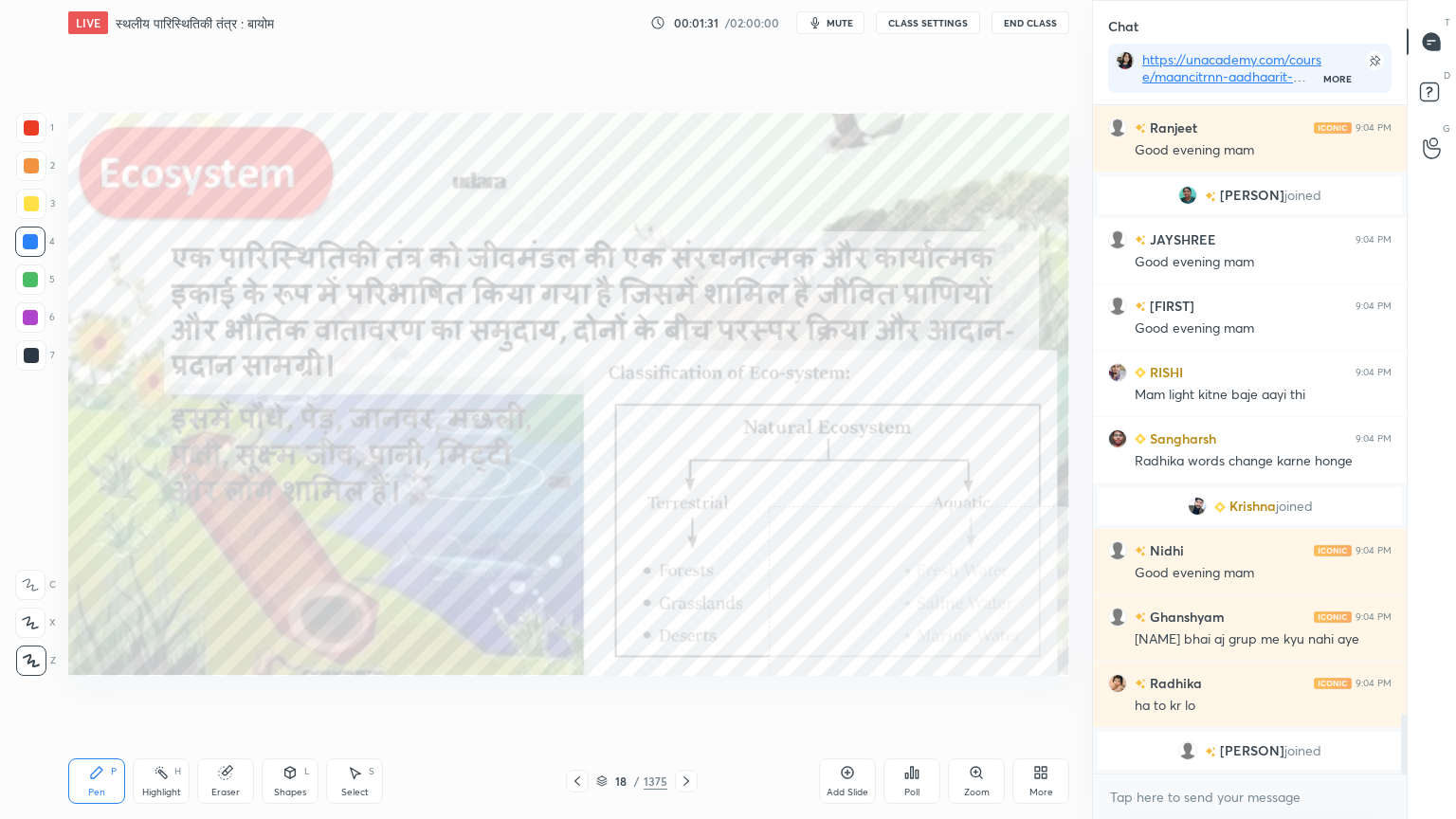 click 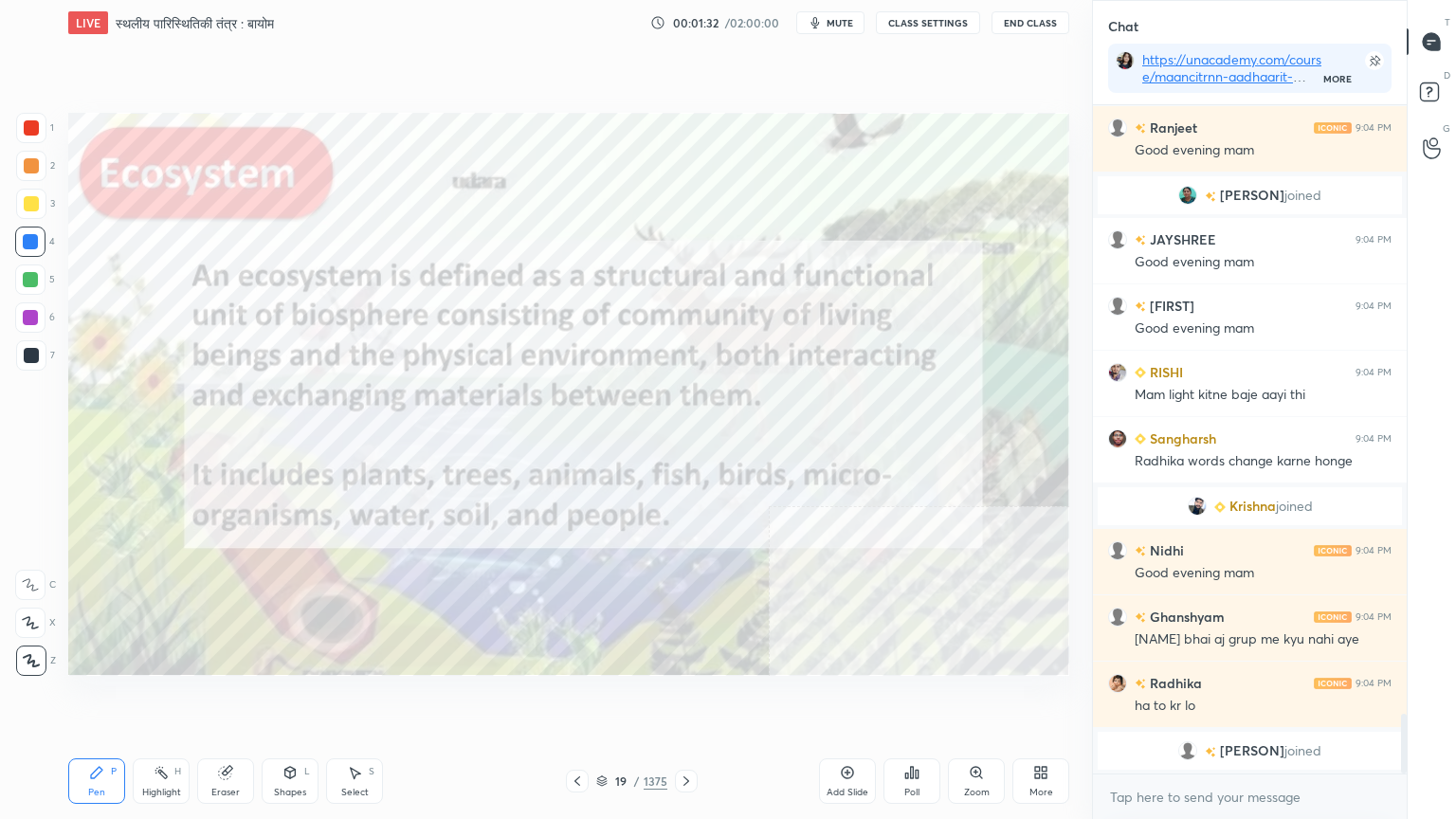 click 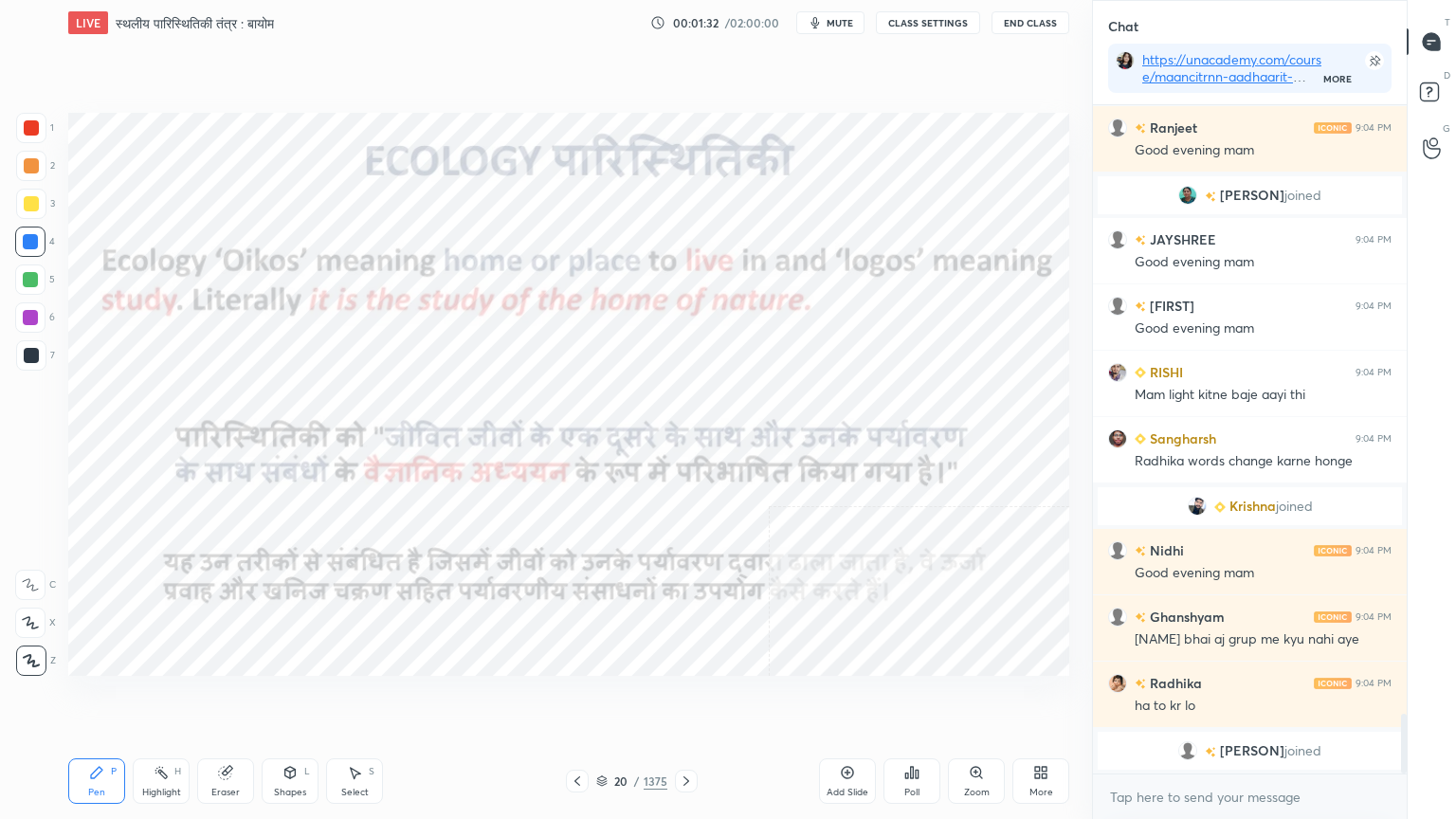 click 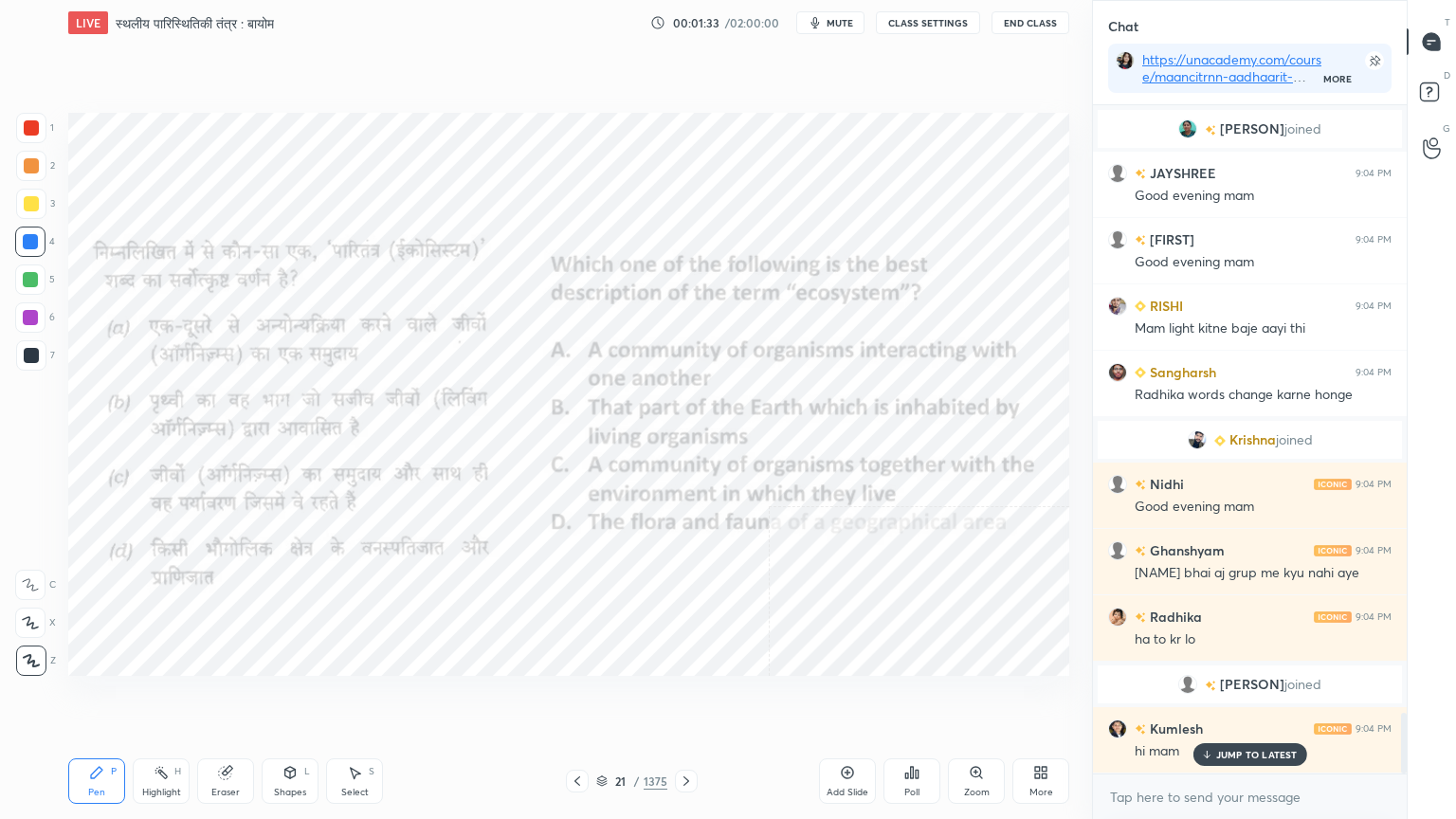 drag, startPoint x: 610, startPoint y: 781, endPoint x: 671, endPoint y: 766, distance: 62.8172 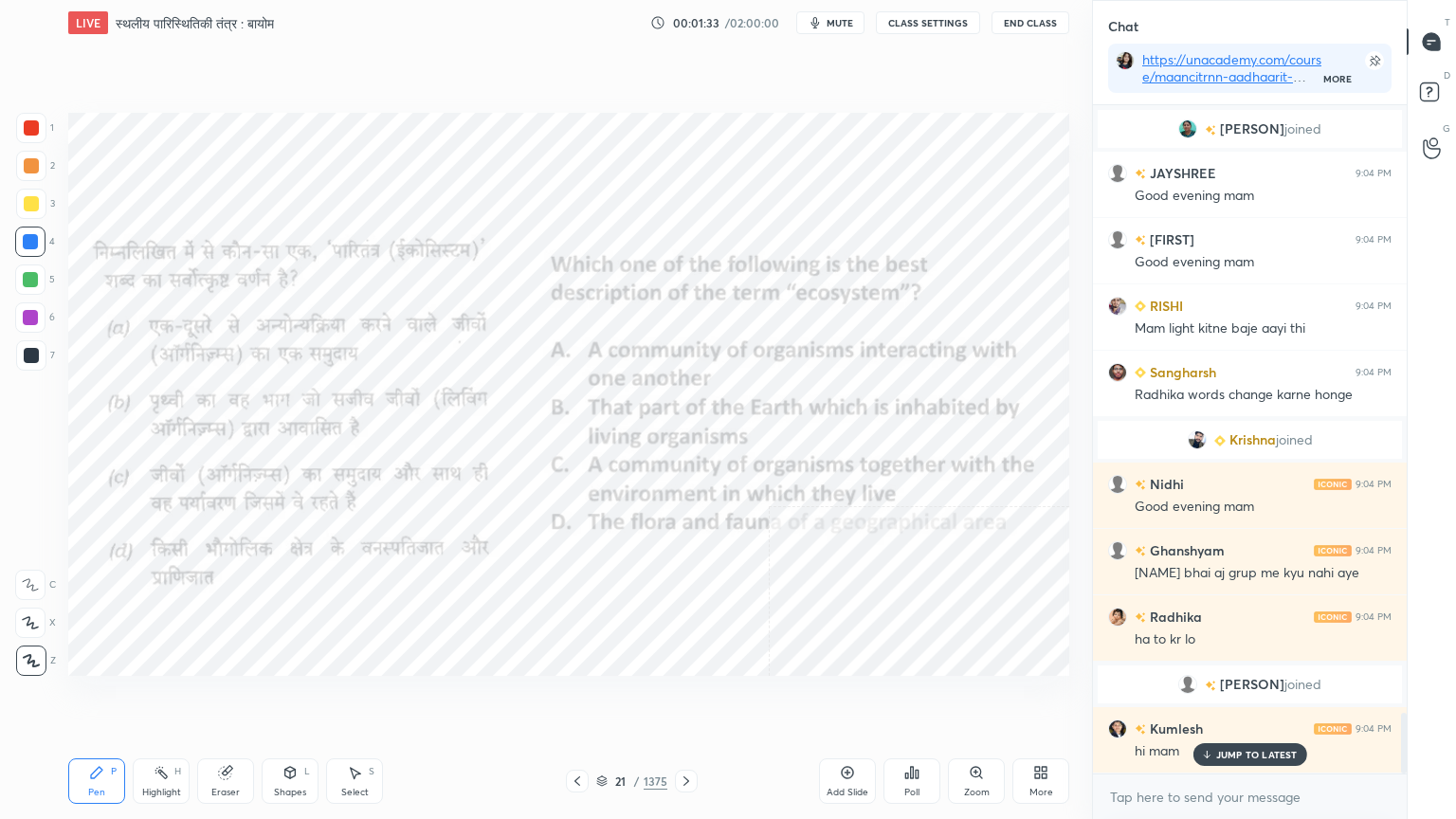 click on "21 / 1375" at bounding box center [631, 781] 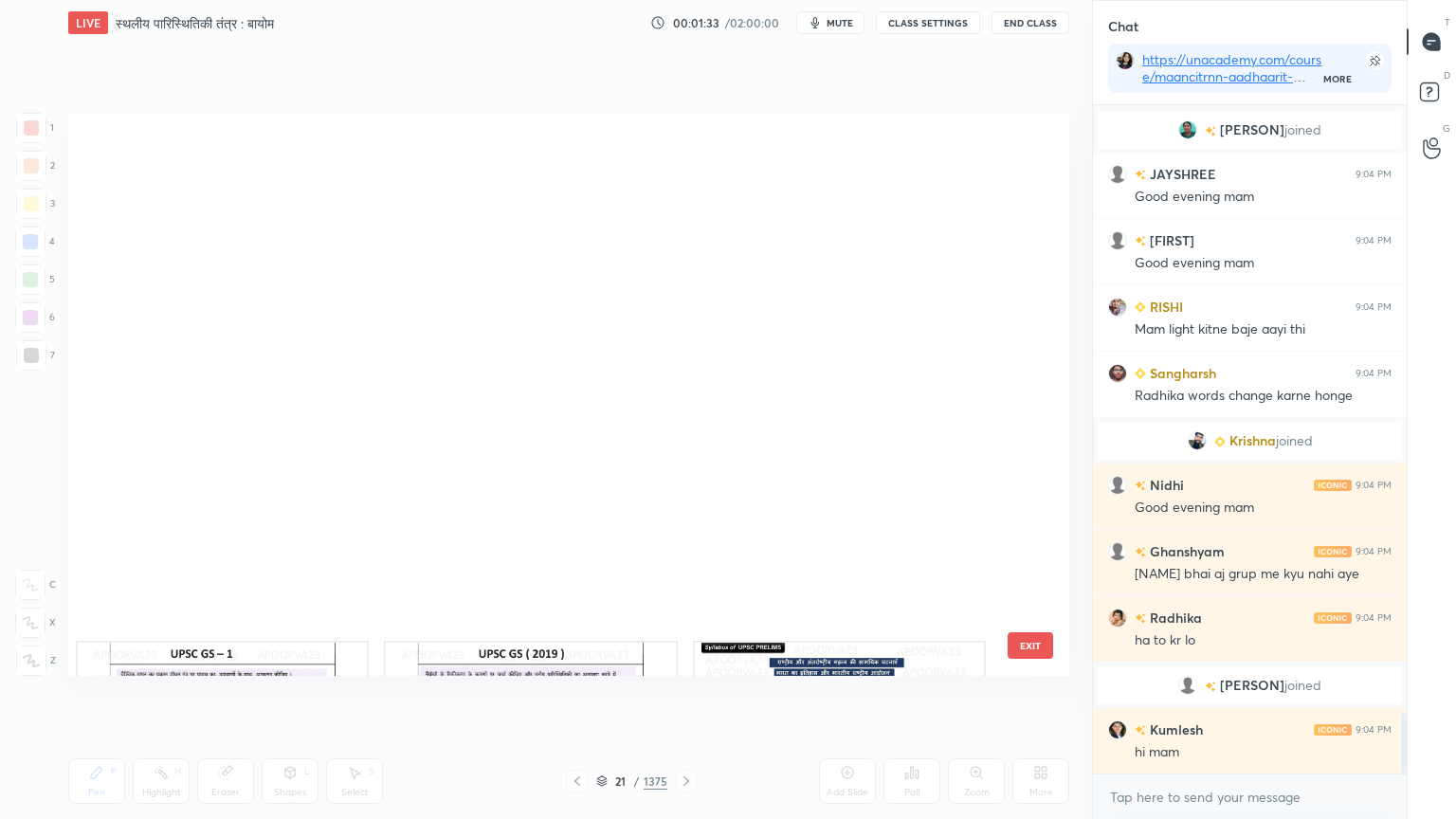 scroll, scrollTop: 651, scrollLeft: 0, axis: vertical 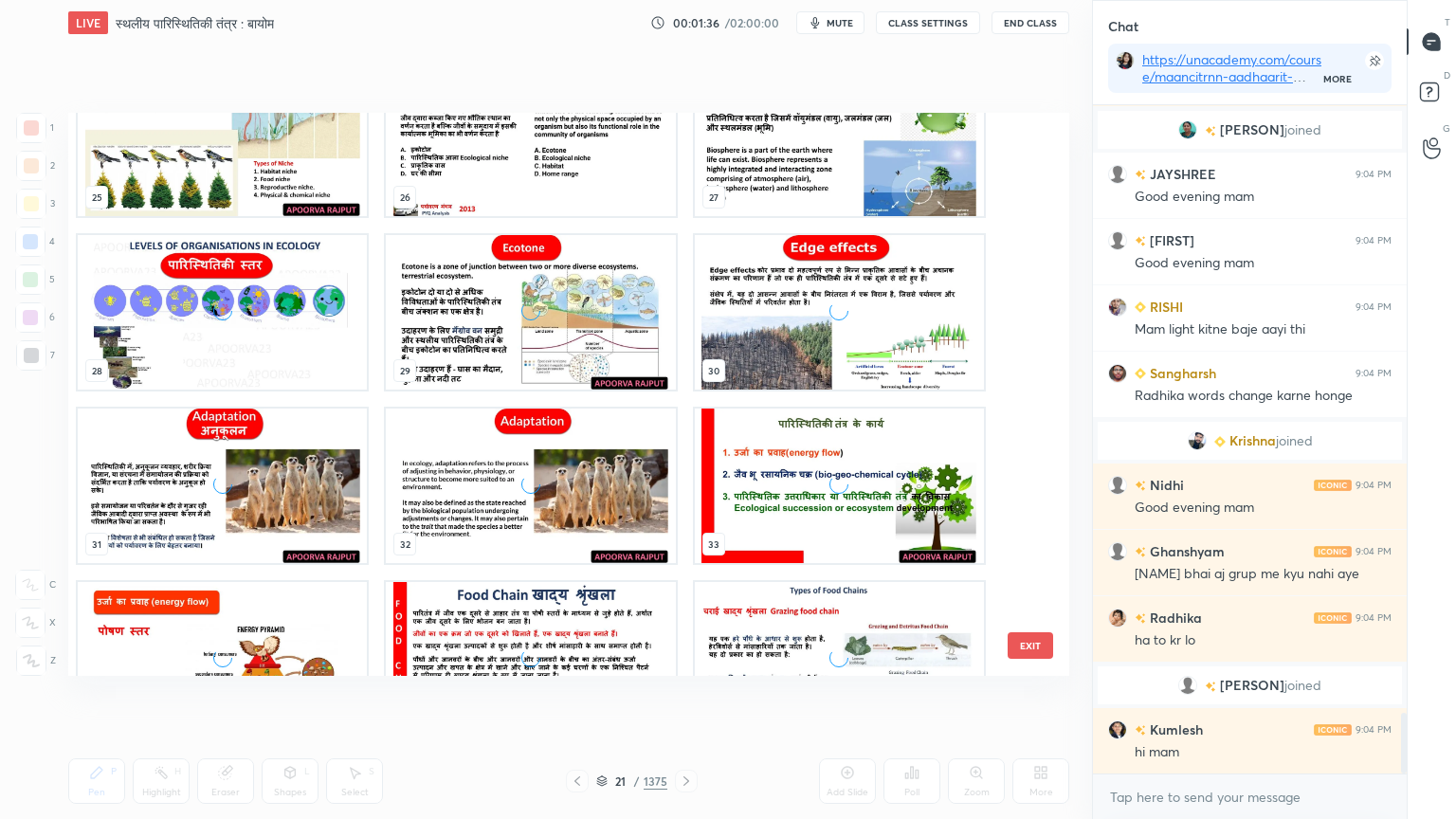 click at bounding box center [839, 312] 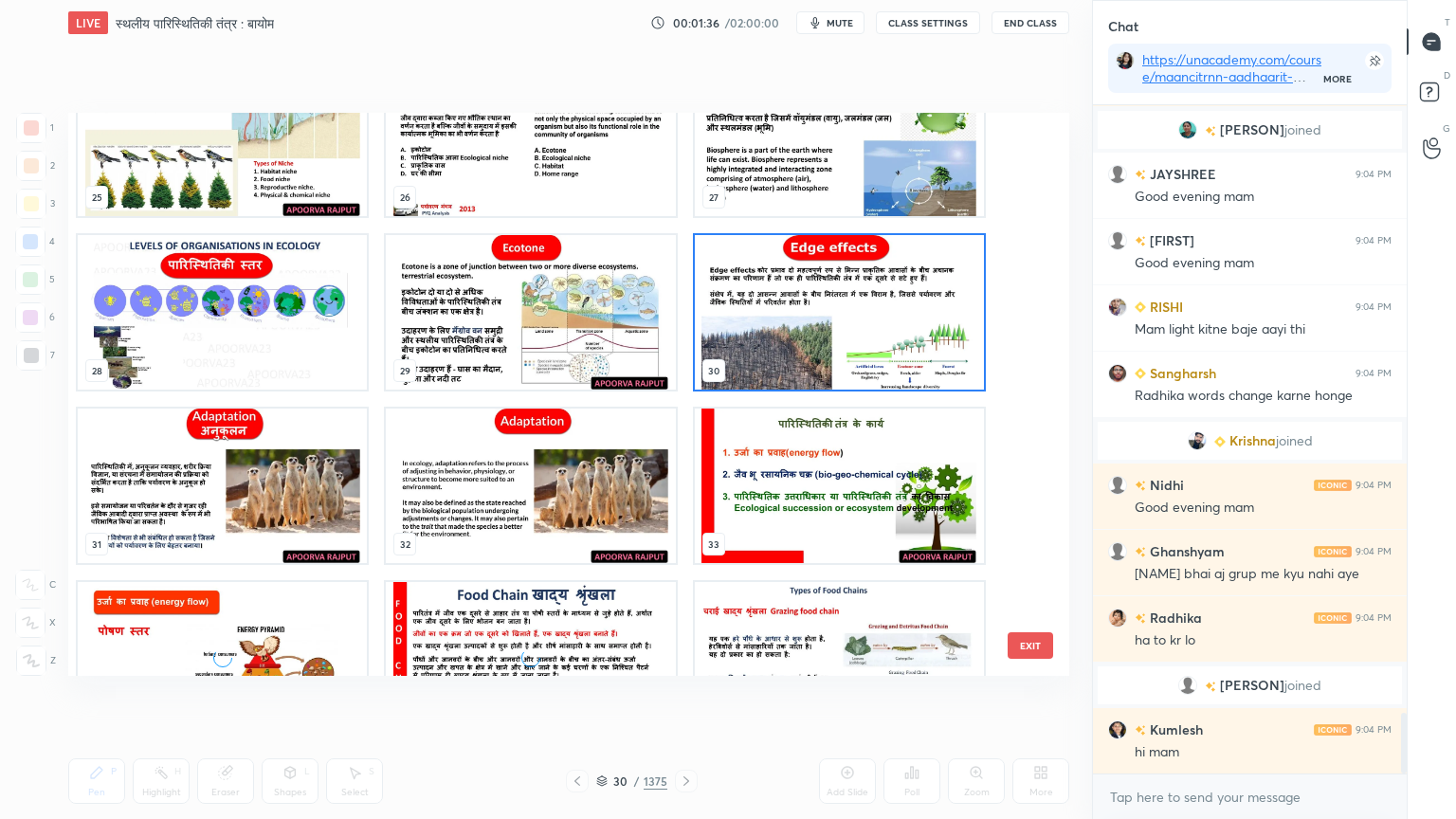 click at bounding box center (839, 312) 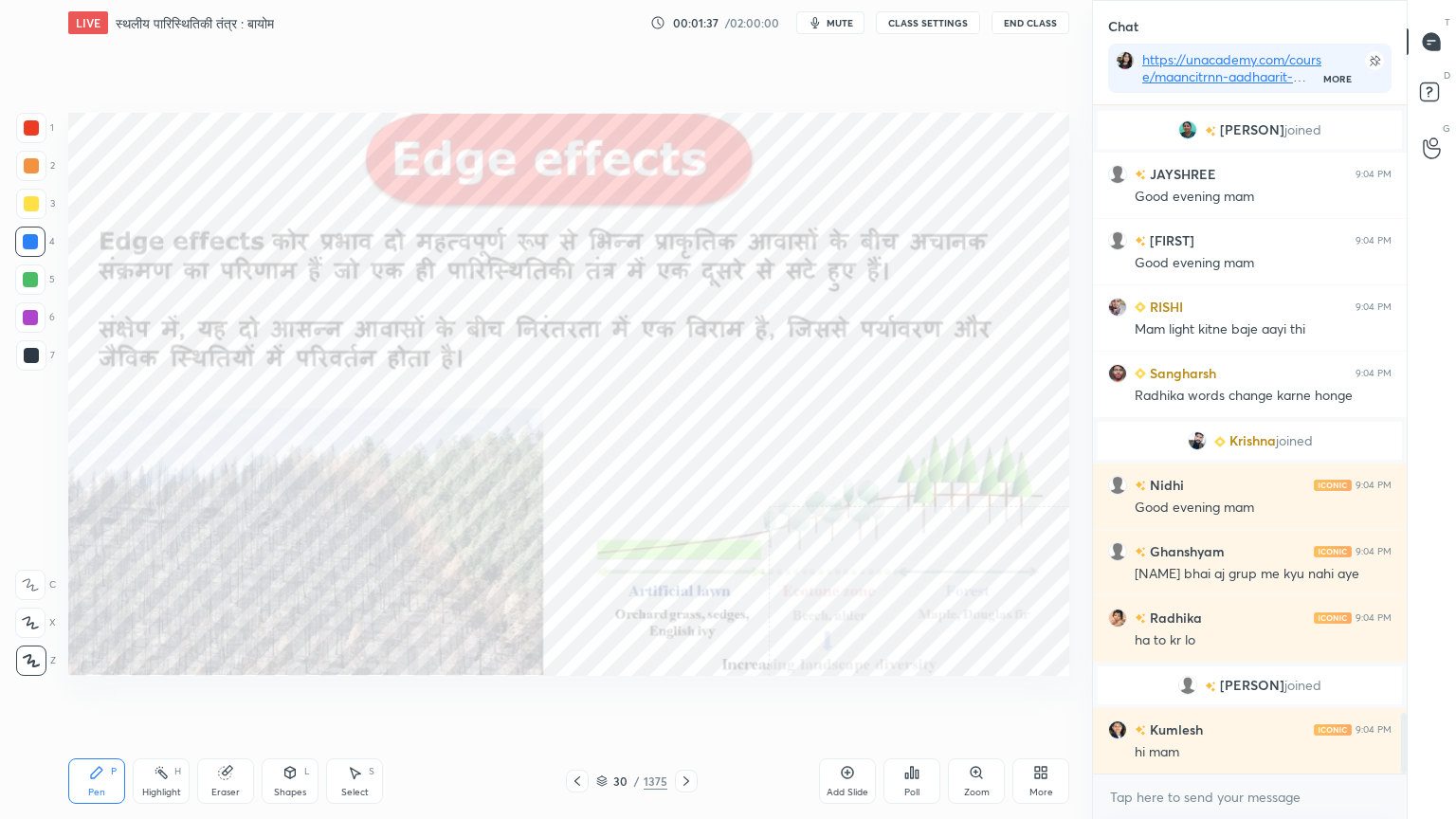 click at bounding box center [839, 312] 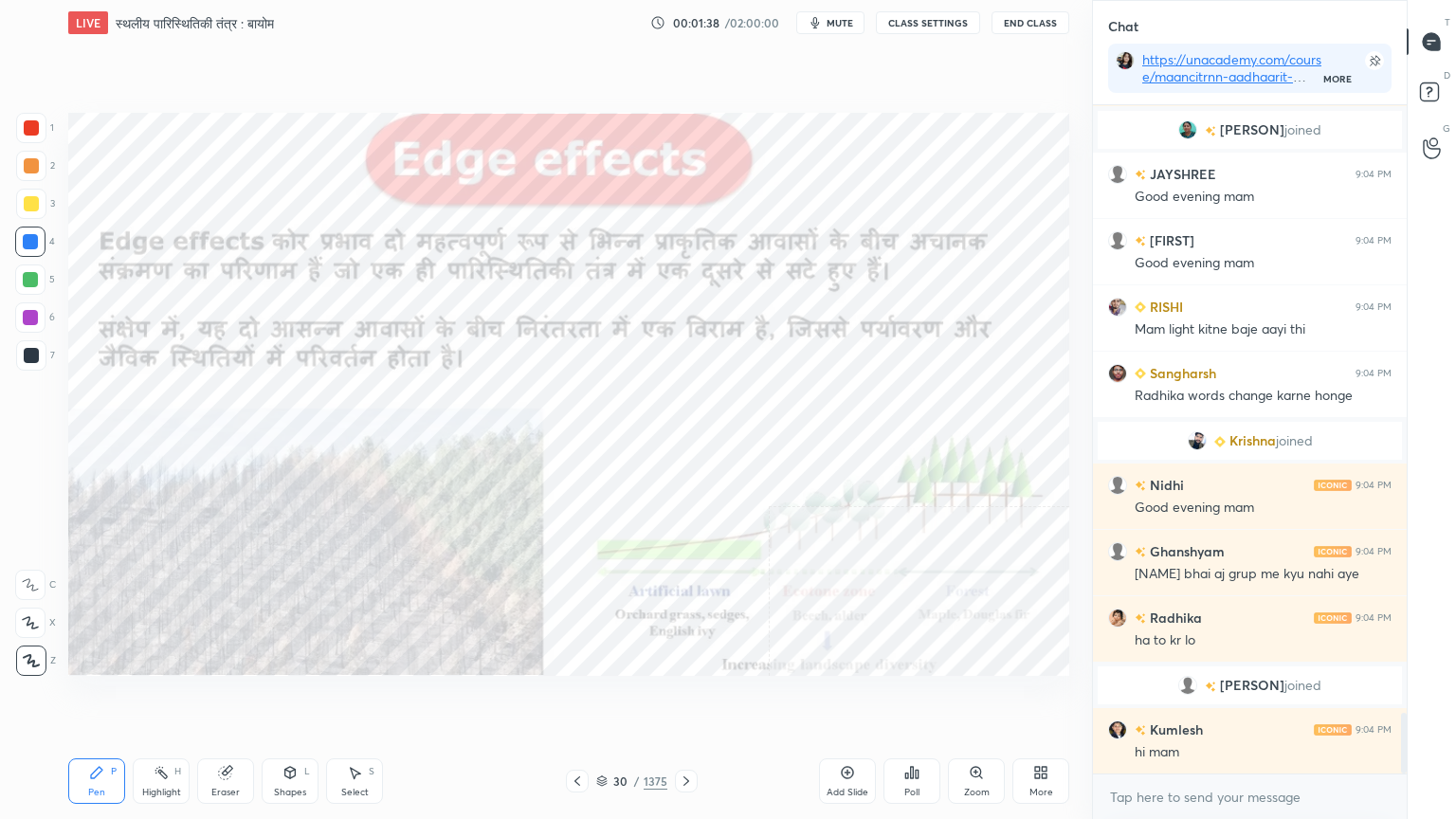 click on "30 / 1375" at bounding box center (631, 781) 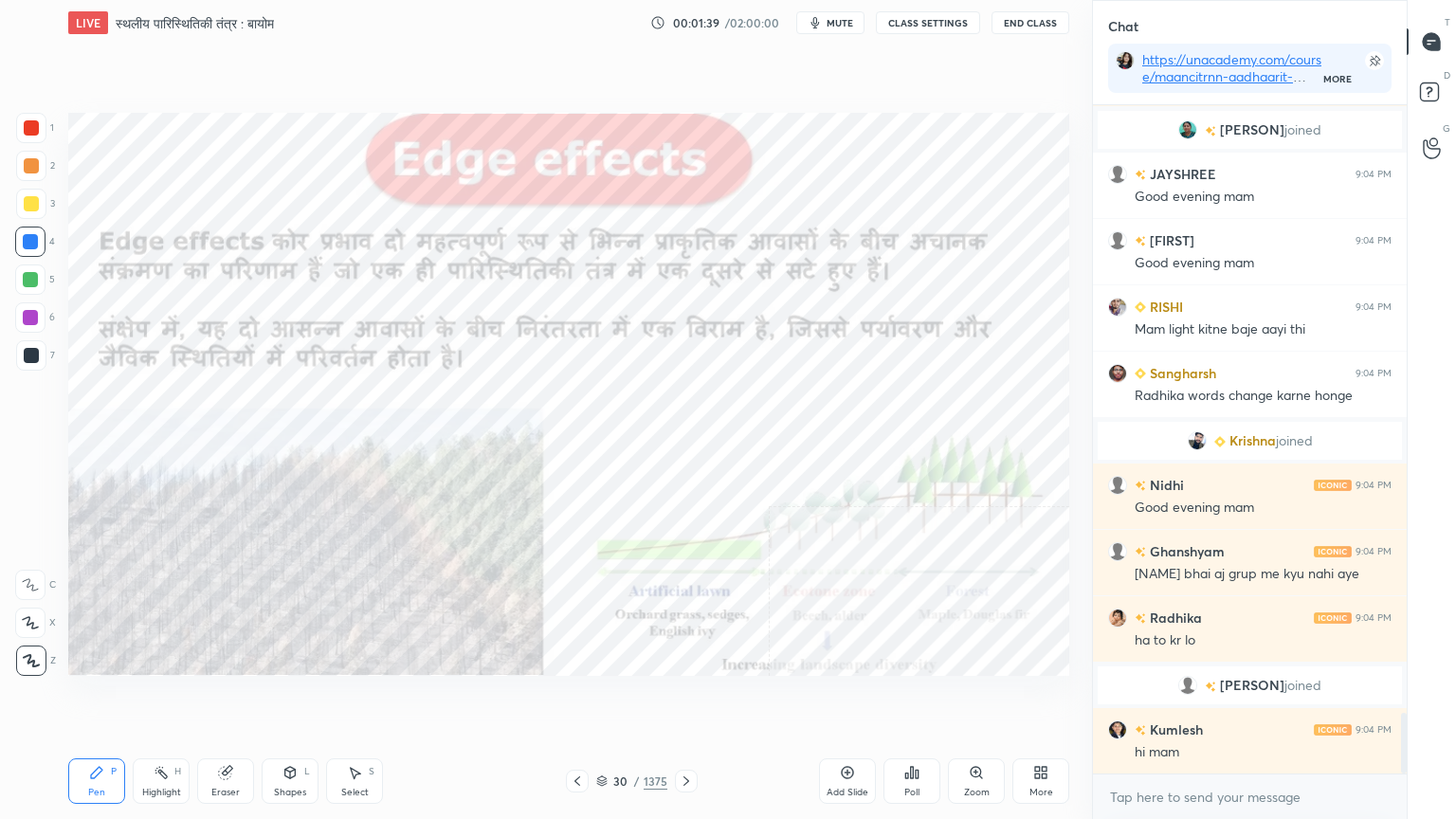 click 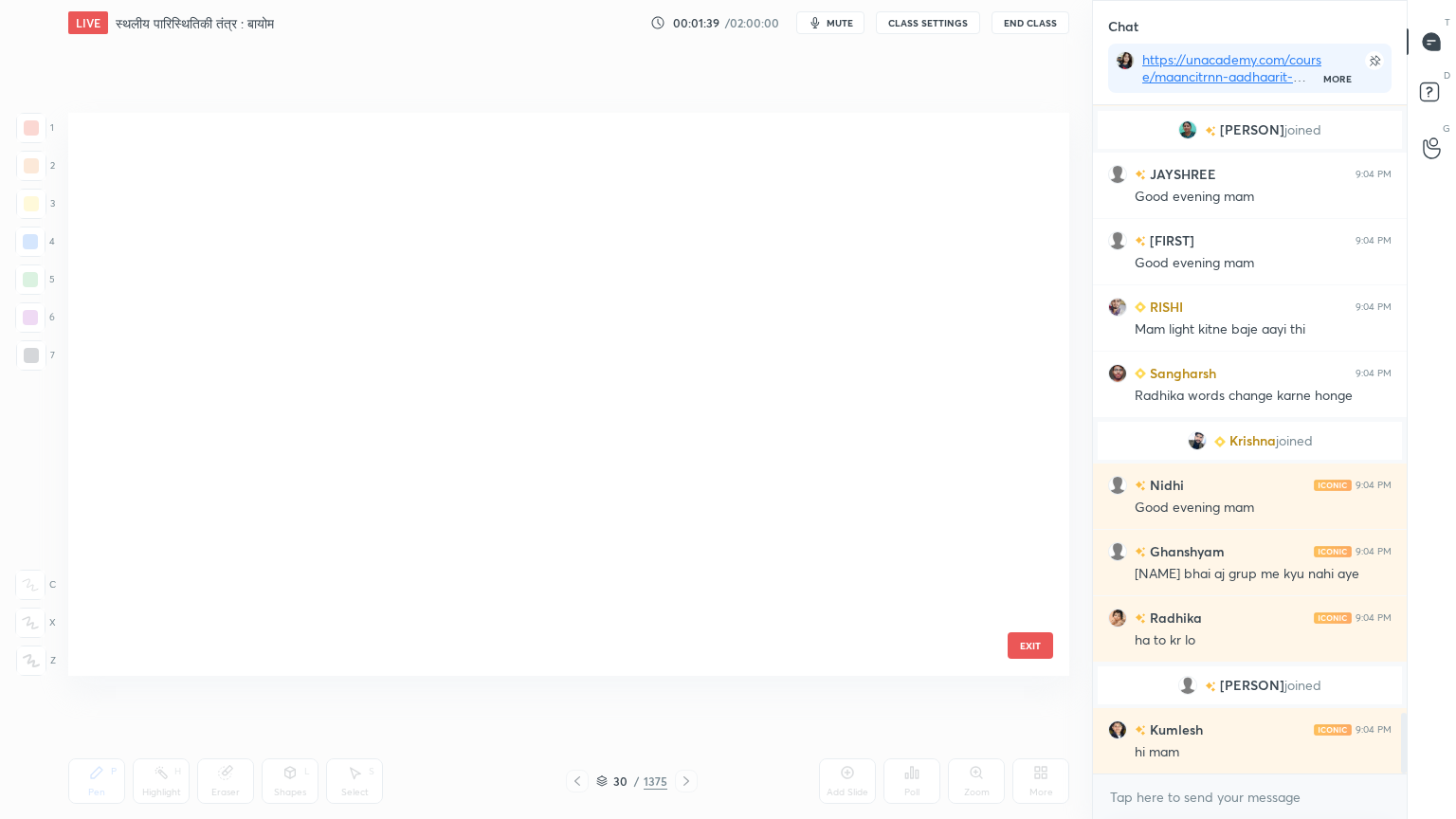 scroll, scrollTop: 1172, scrollLeft: 0, axis: vertical 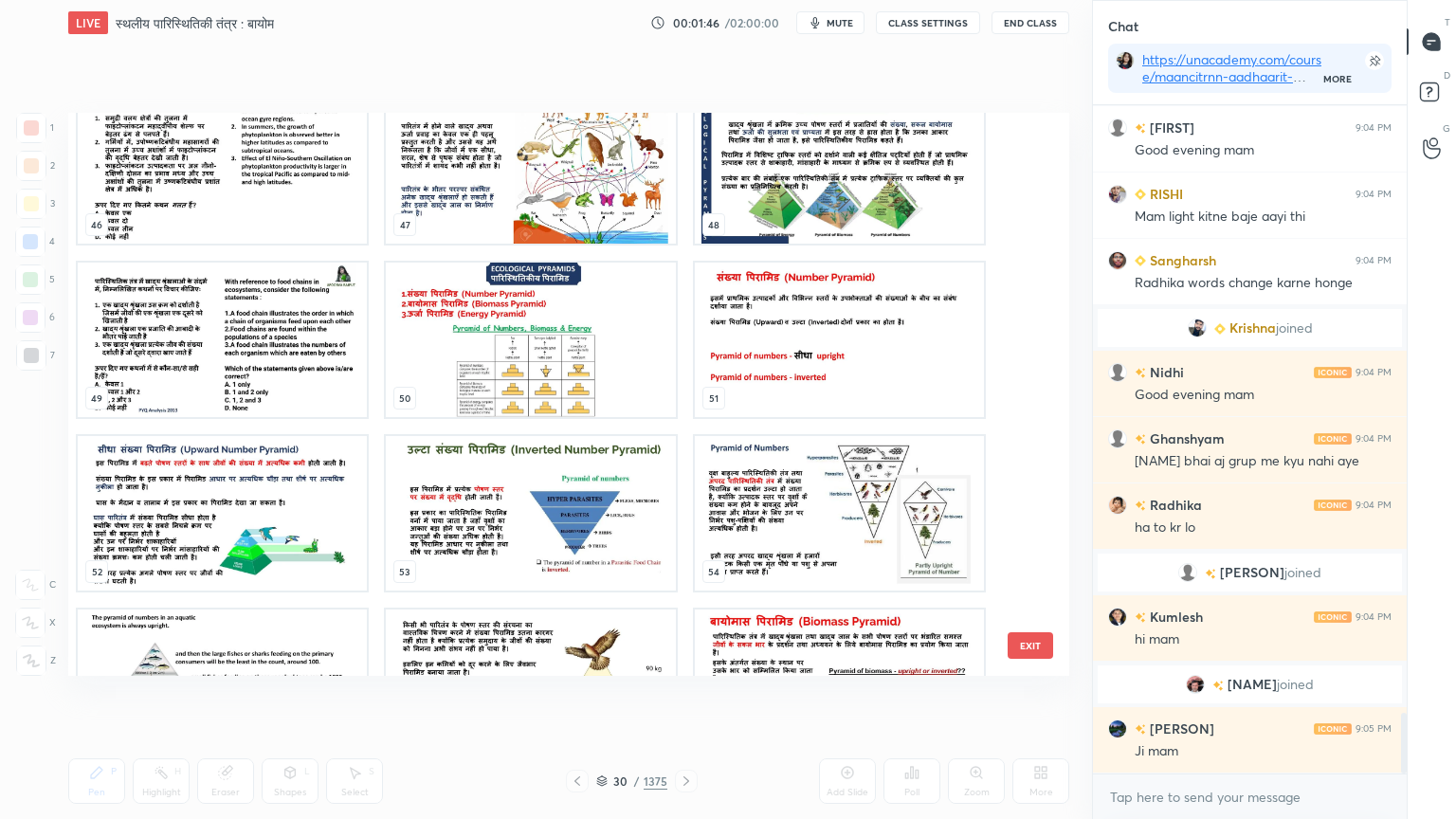 click at bounding box center (839, 166) 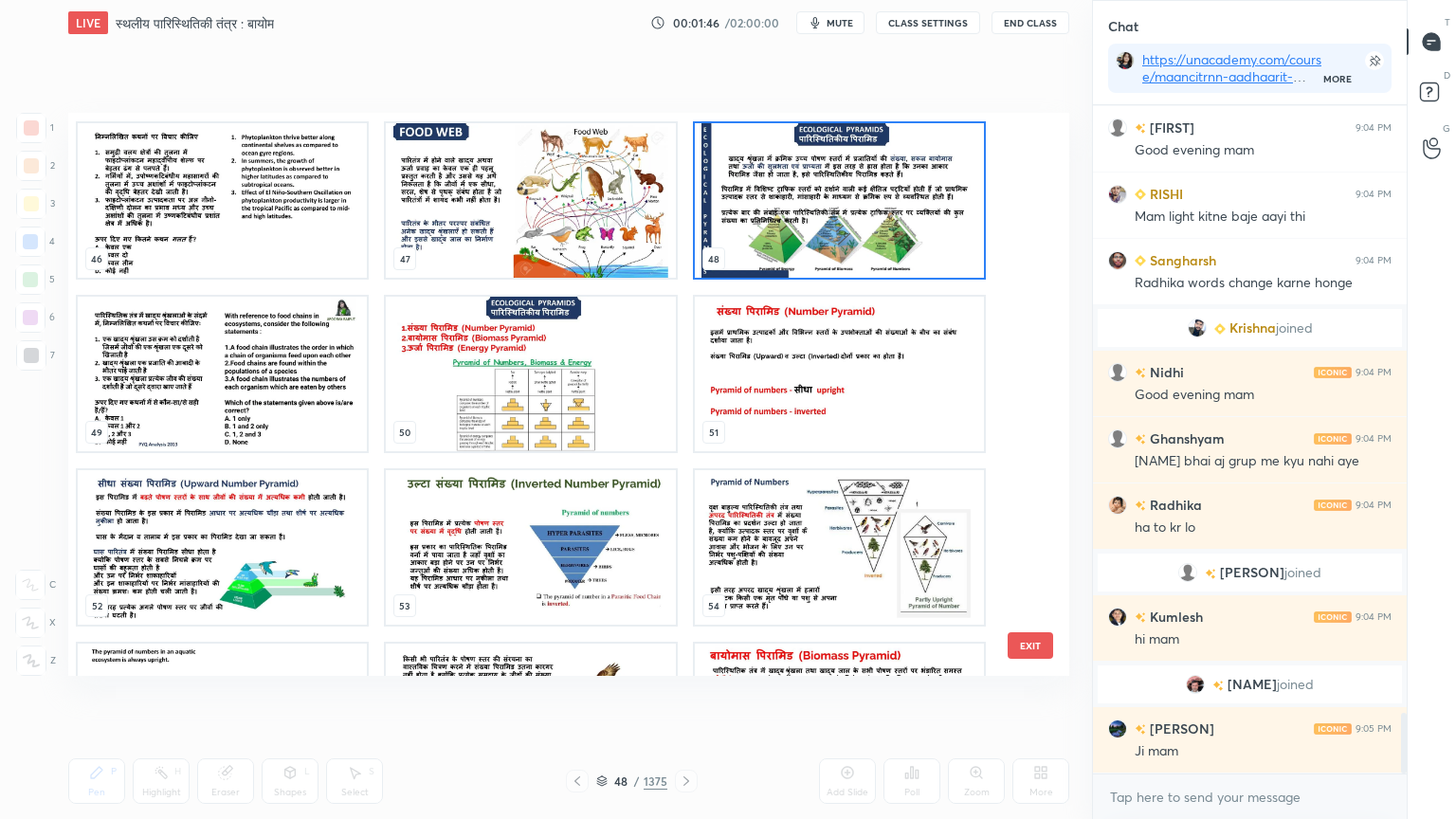 click on "40 41 42 43 44 45 46 47 48 49 50 51 52 53 54 55 56 57" at bounding box center [552, 394] 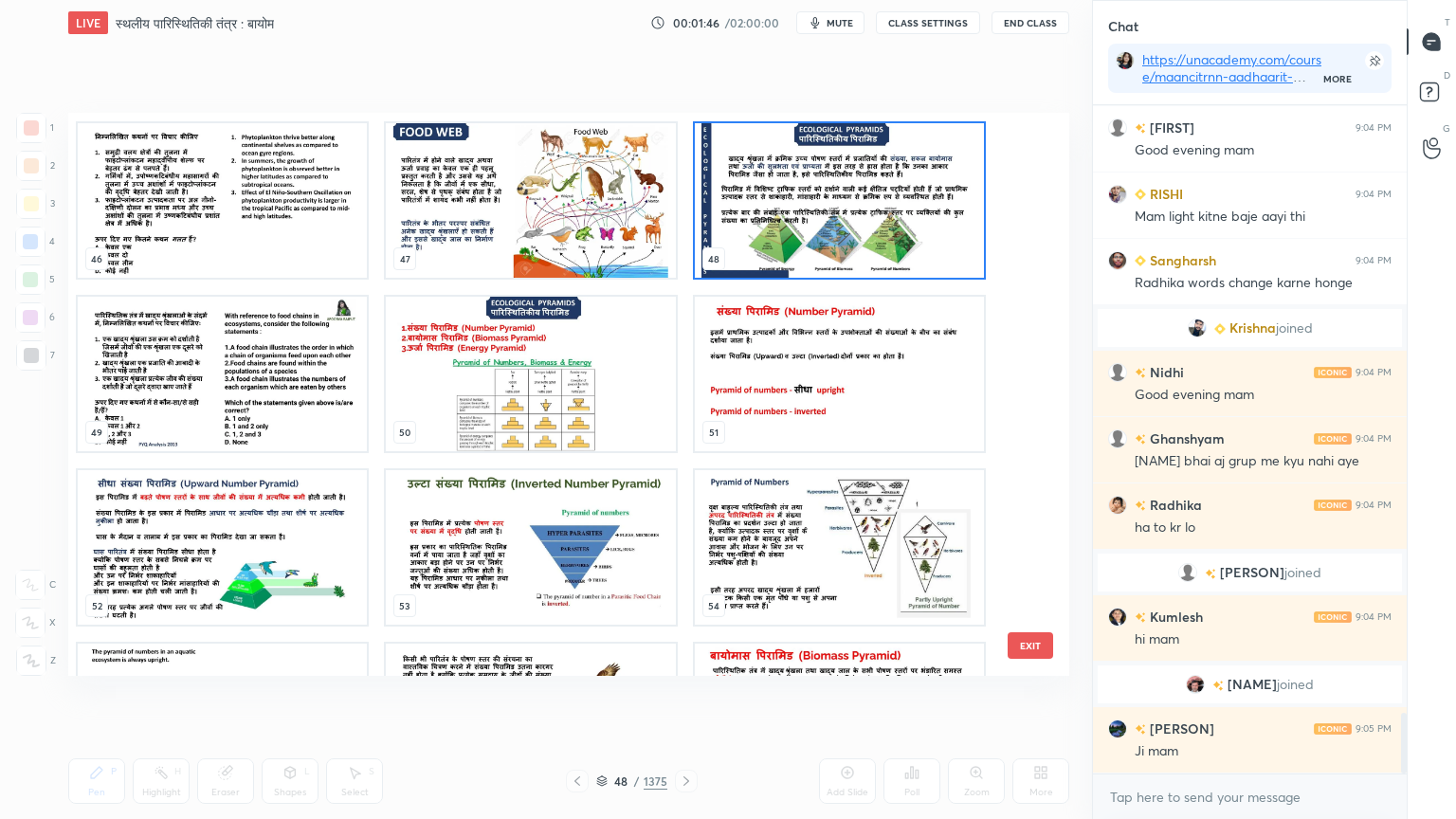 drag, startPoint x: 812, startPoint y: 201, endPoint x: 840, endPoint y: 194, distance: 28.861739 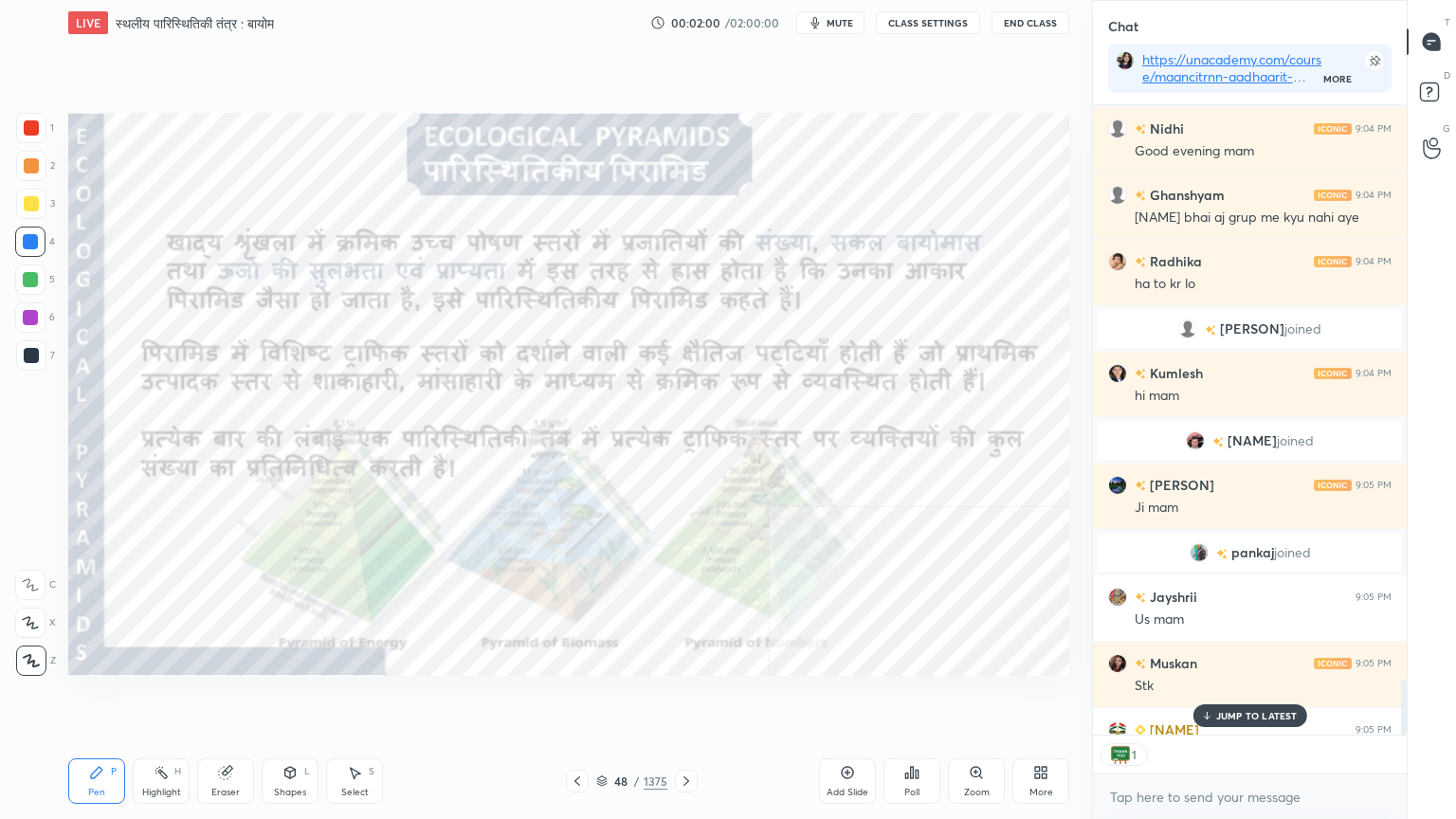 scroll, scrollTop: 625, scrollLeft: 308, axis: both 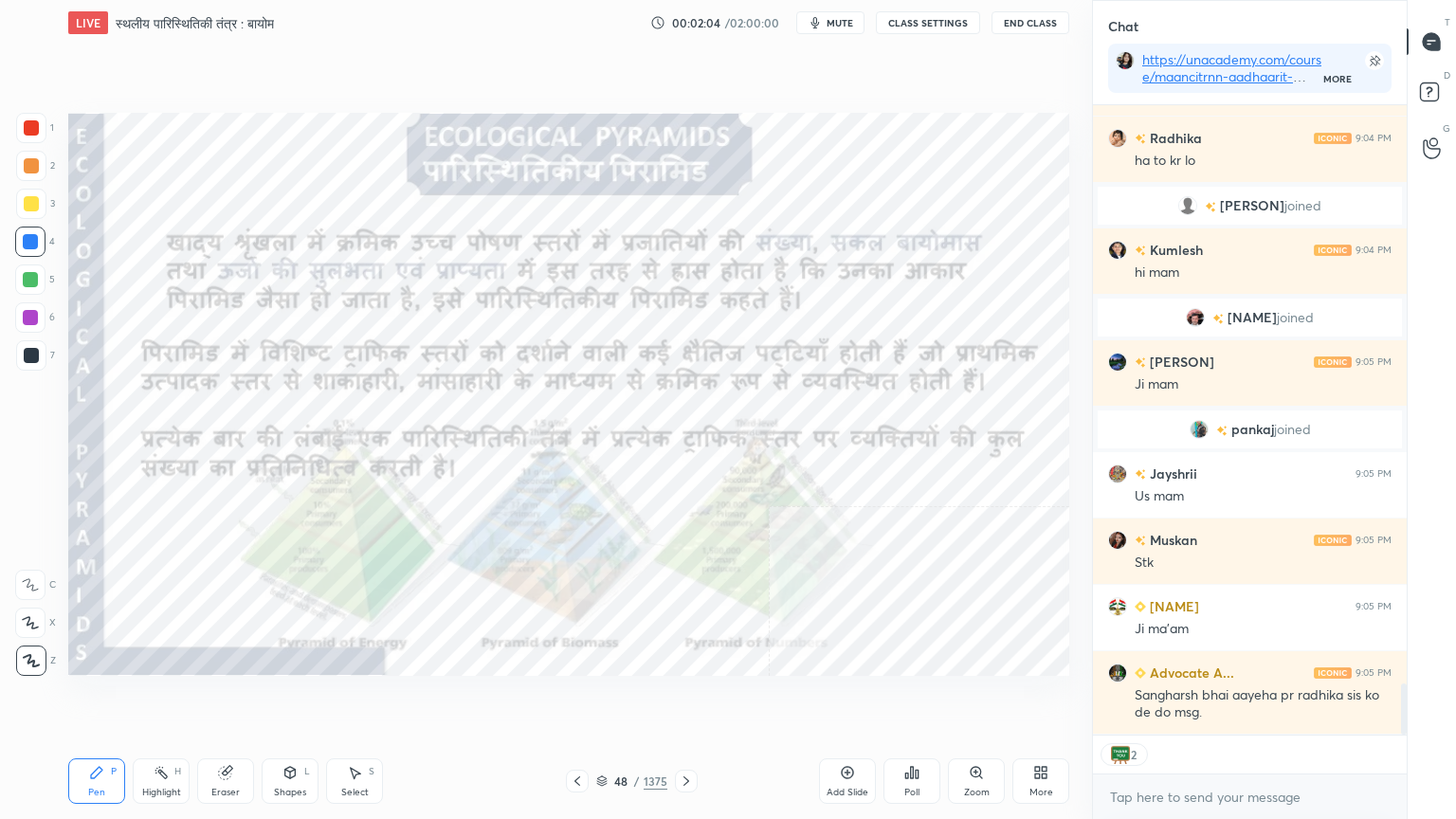 click 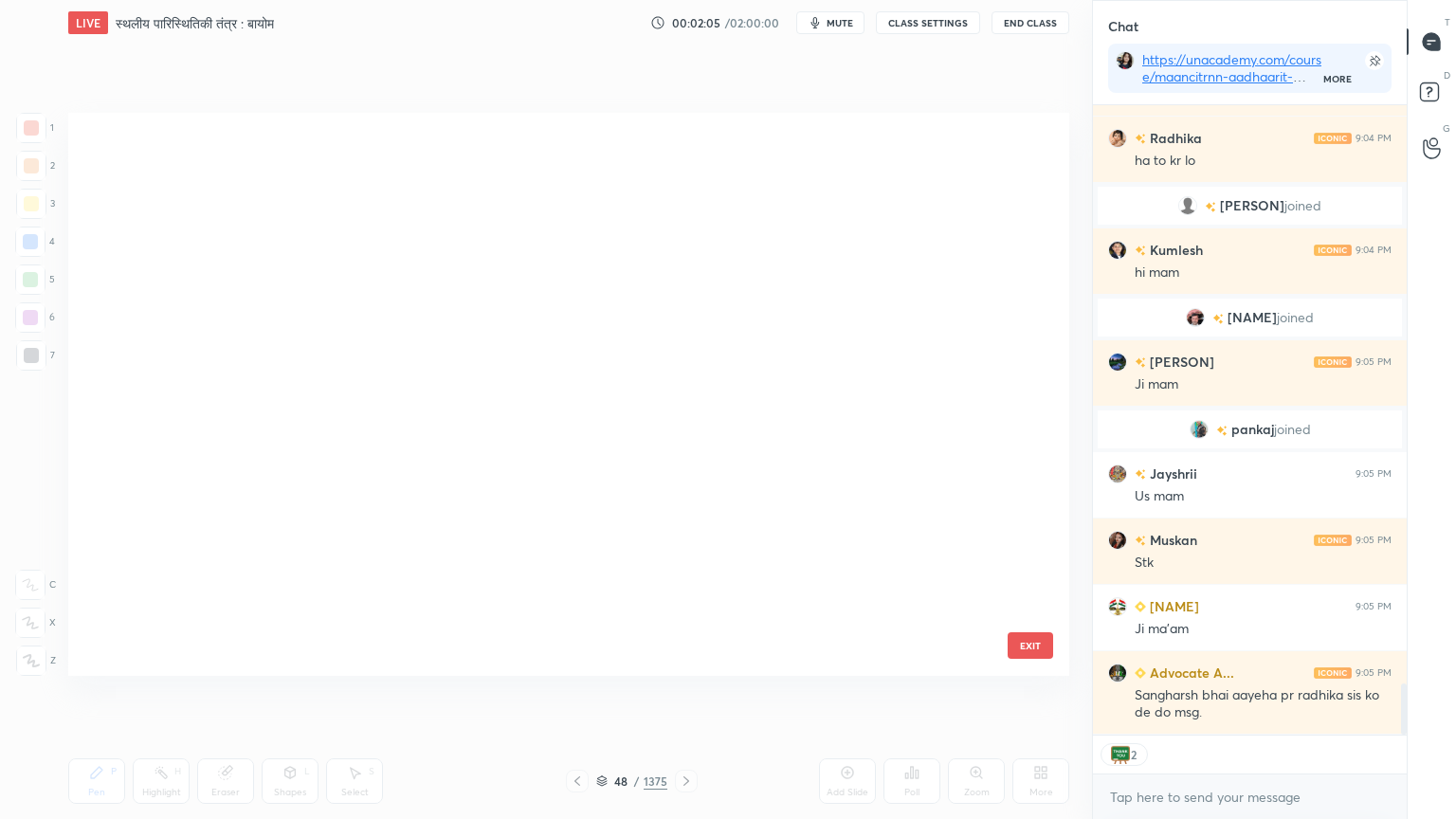 scroll, scrollTop: 2212, scrollLeft: 0, axis: vertical 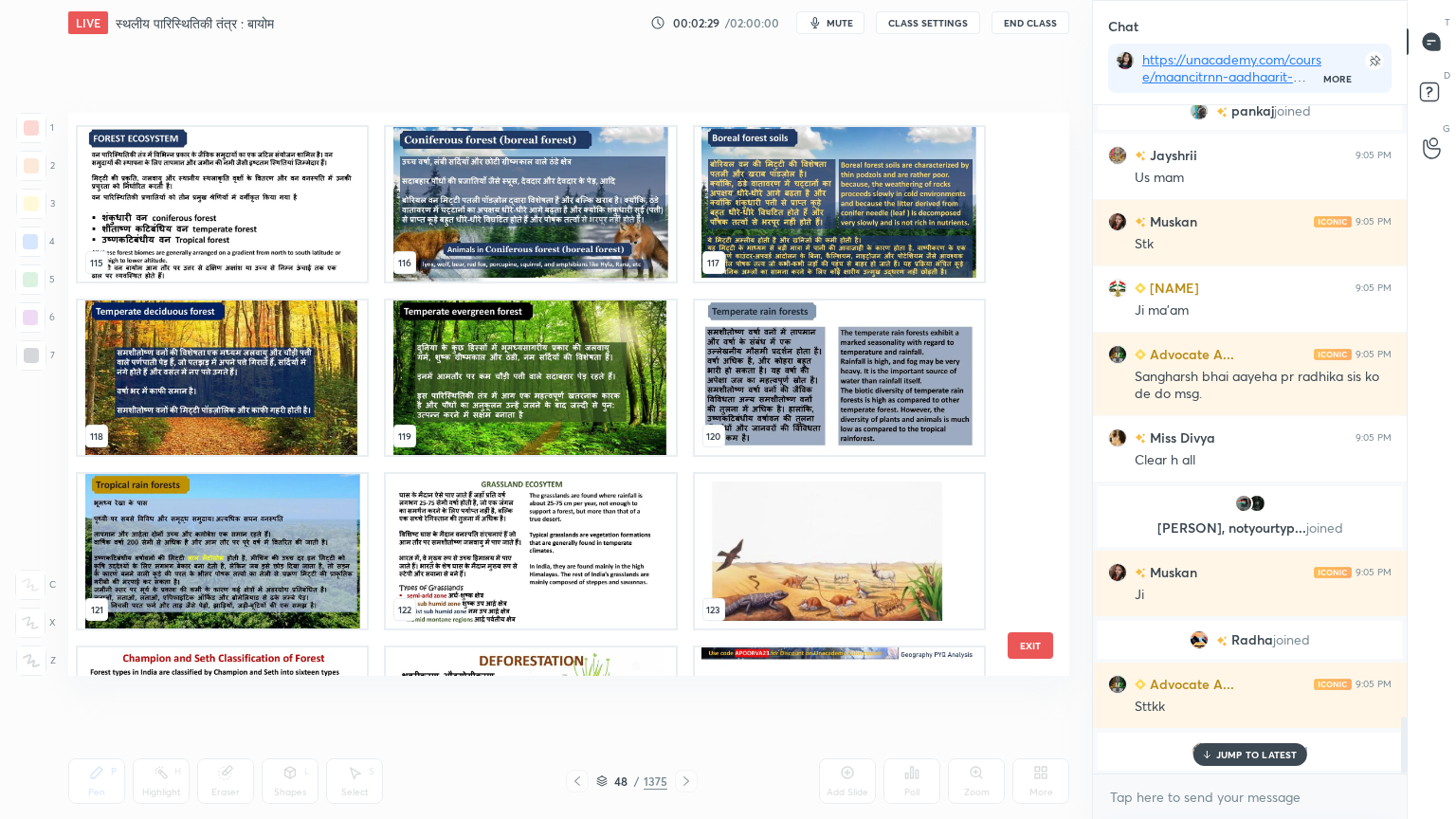 click at bounding box center (839, 724) 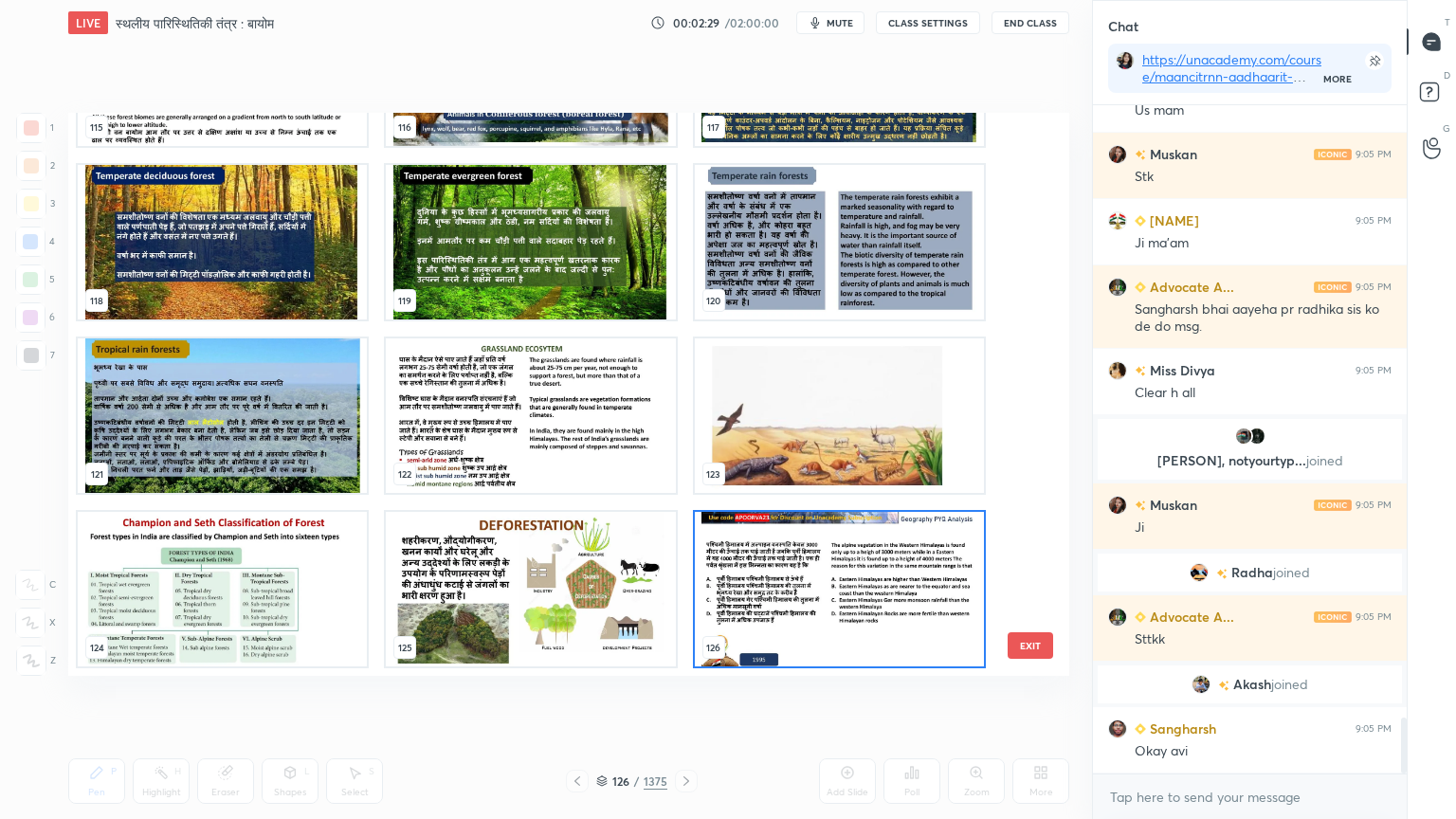 click at bounding box center (839, 589) 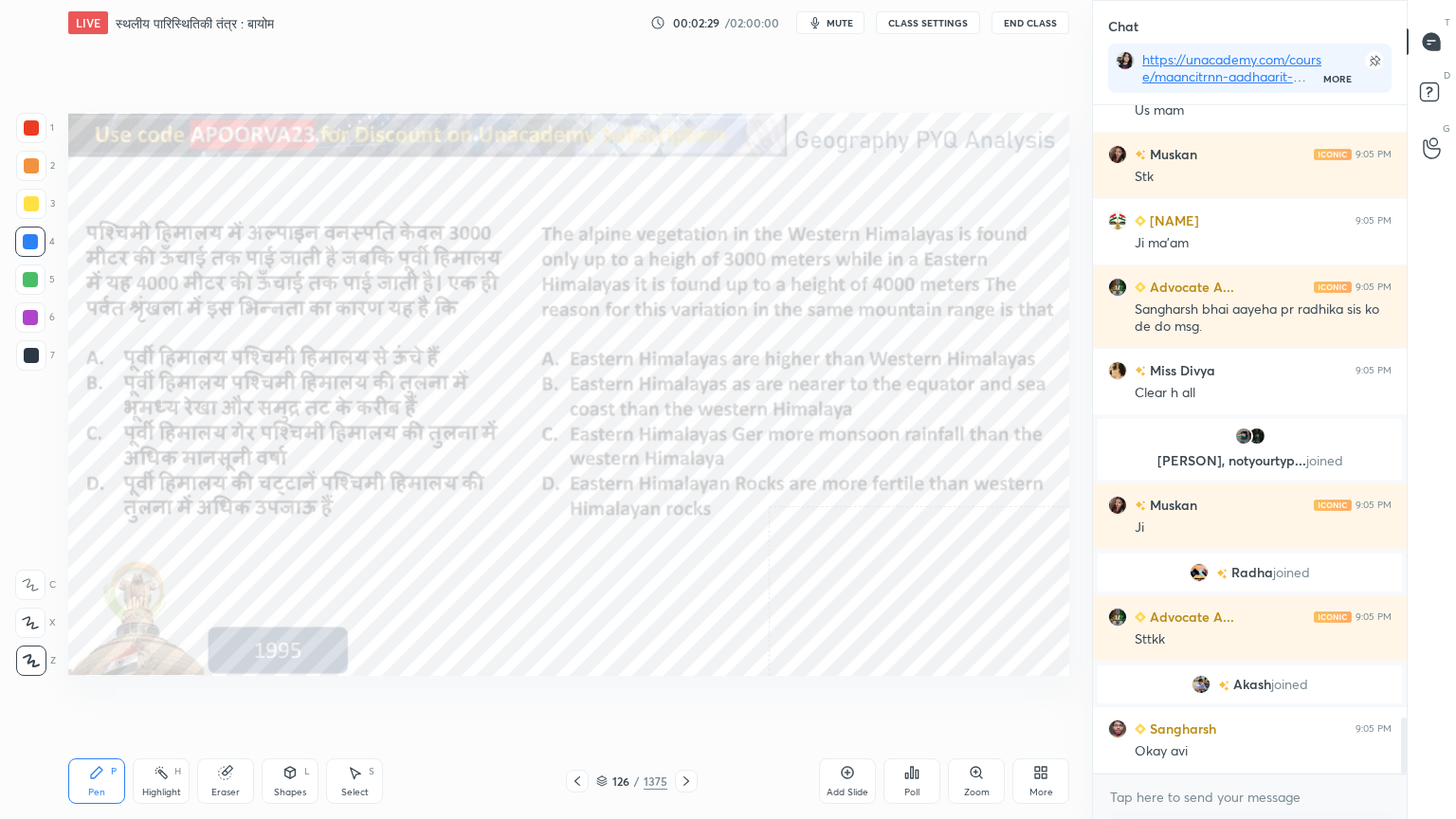 click at bounding box center [839, 589] 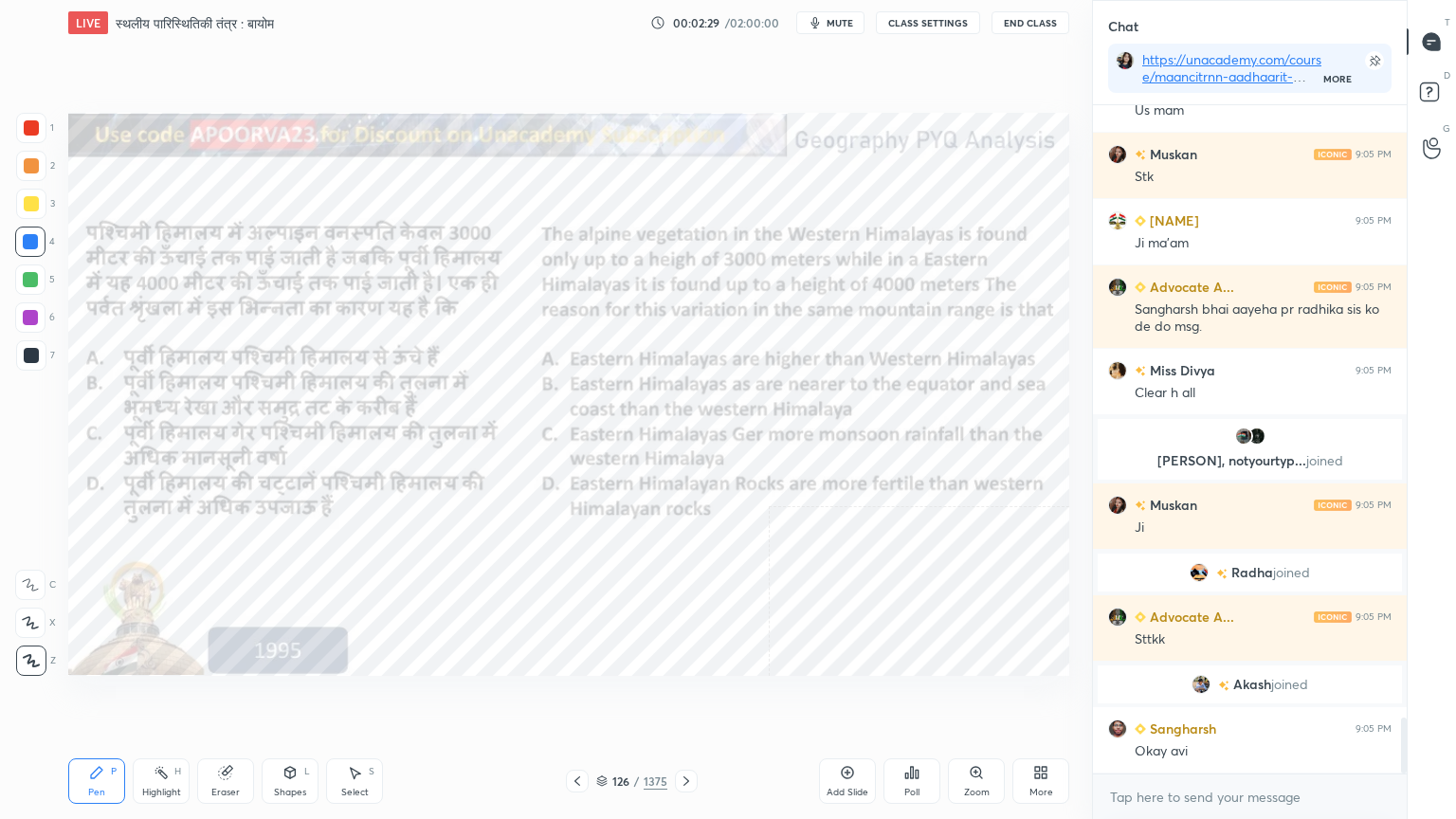 click at bounding box center [839, 589] 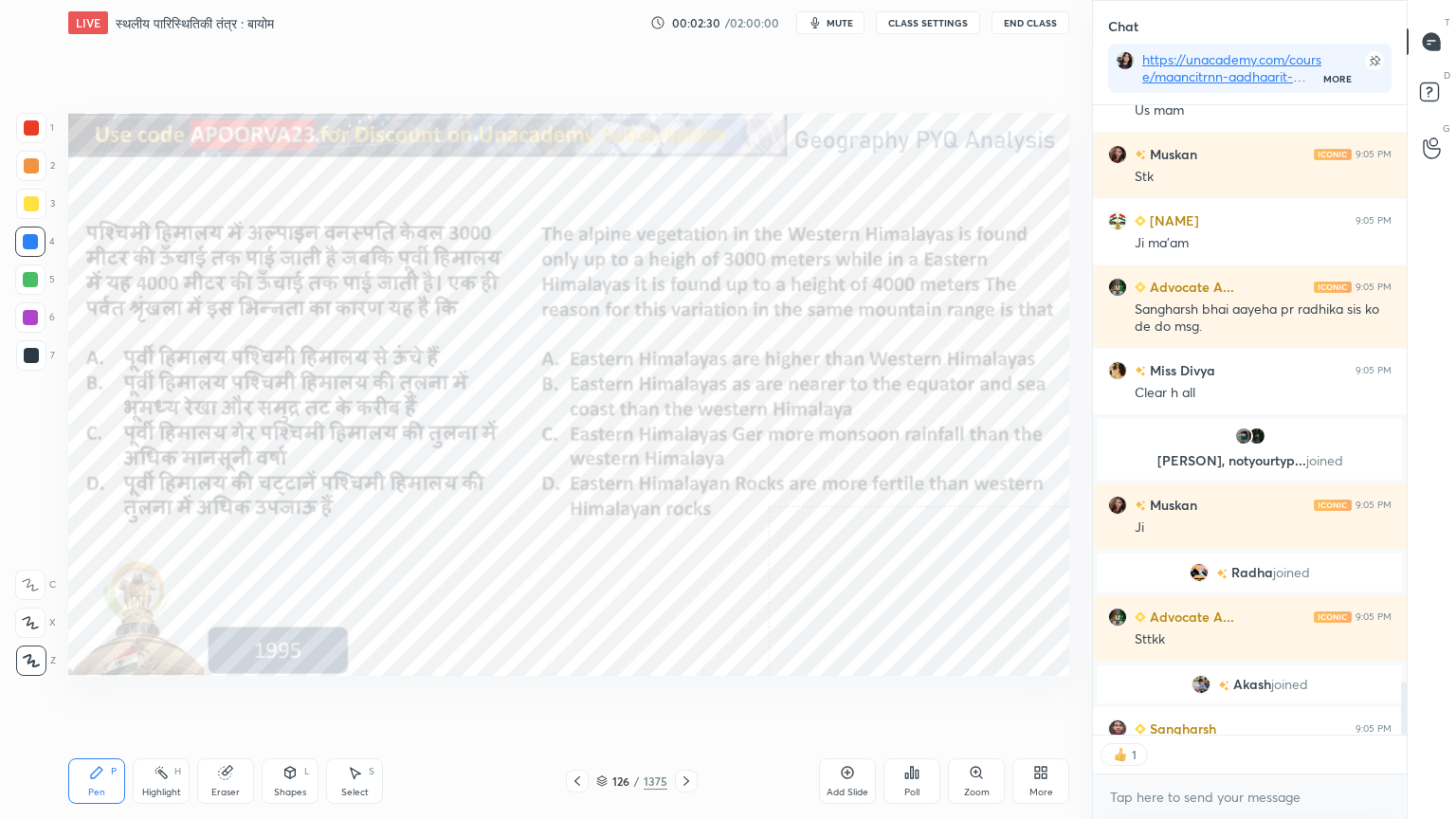 click on "Pen P Highlight H Eraser Shapes L Select S 126 / 1375 Add Slide Poll Zoom More" at bounding box center [569, 781] 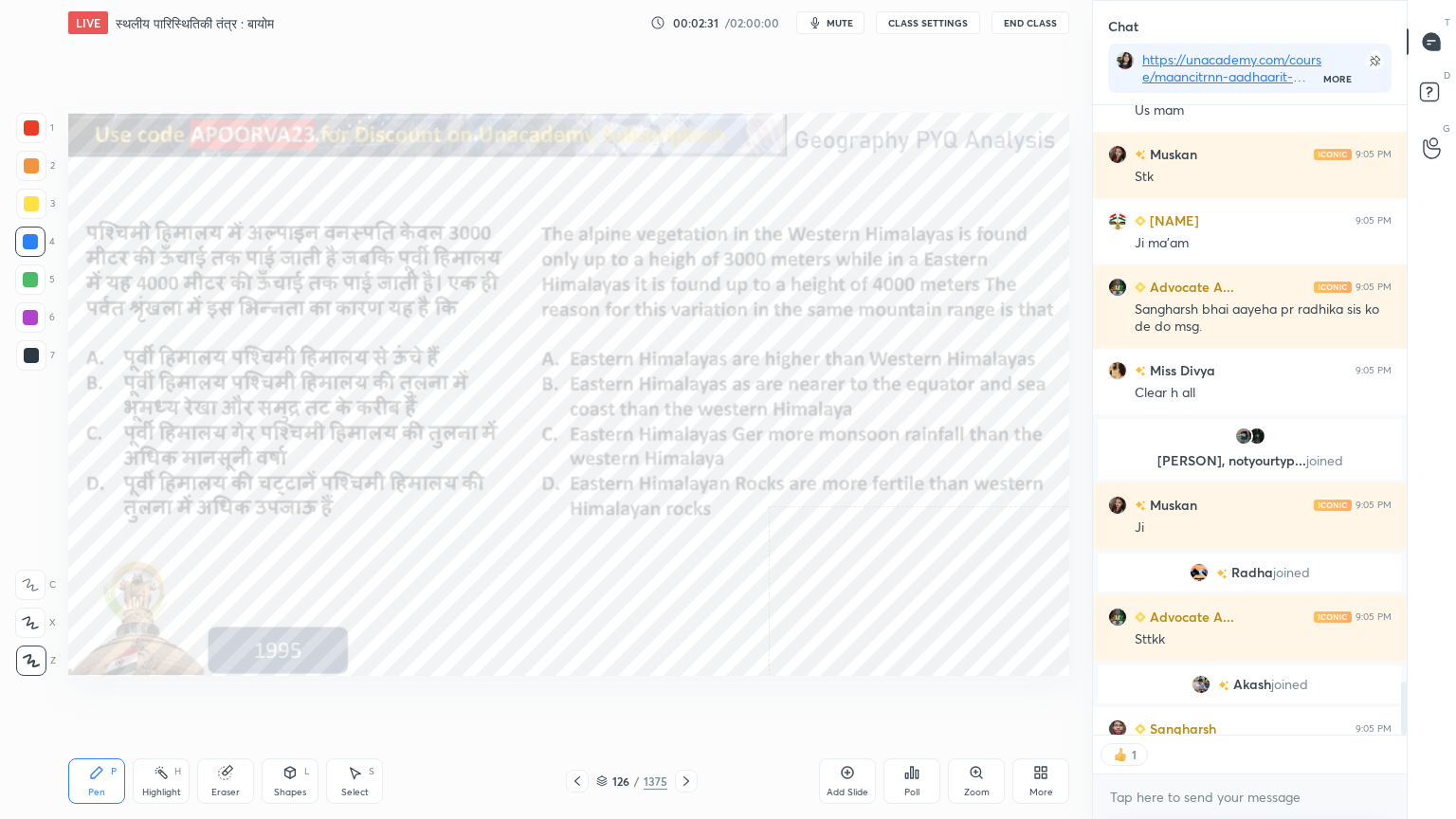 click on "Pen P Highlight H Eraser Shapes L Select S 126 / 1375 Add Slide Poll Zoom More" at bounding box center [569, 781] 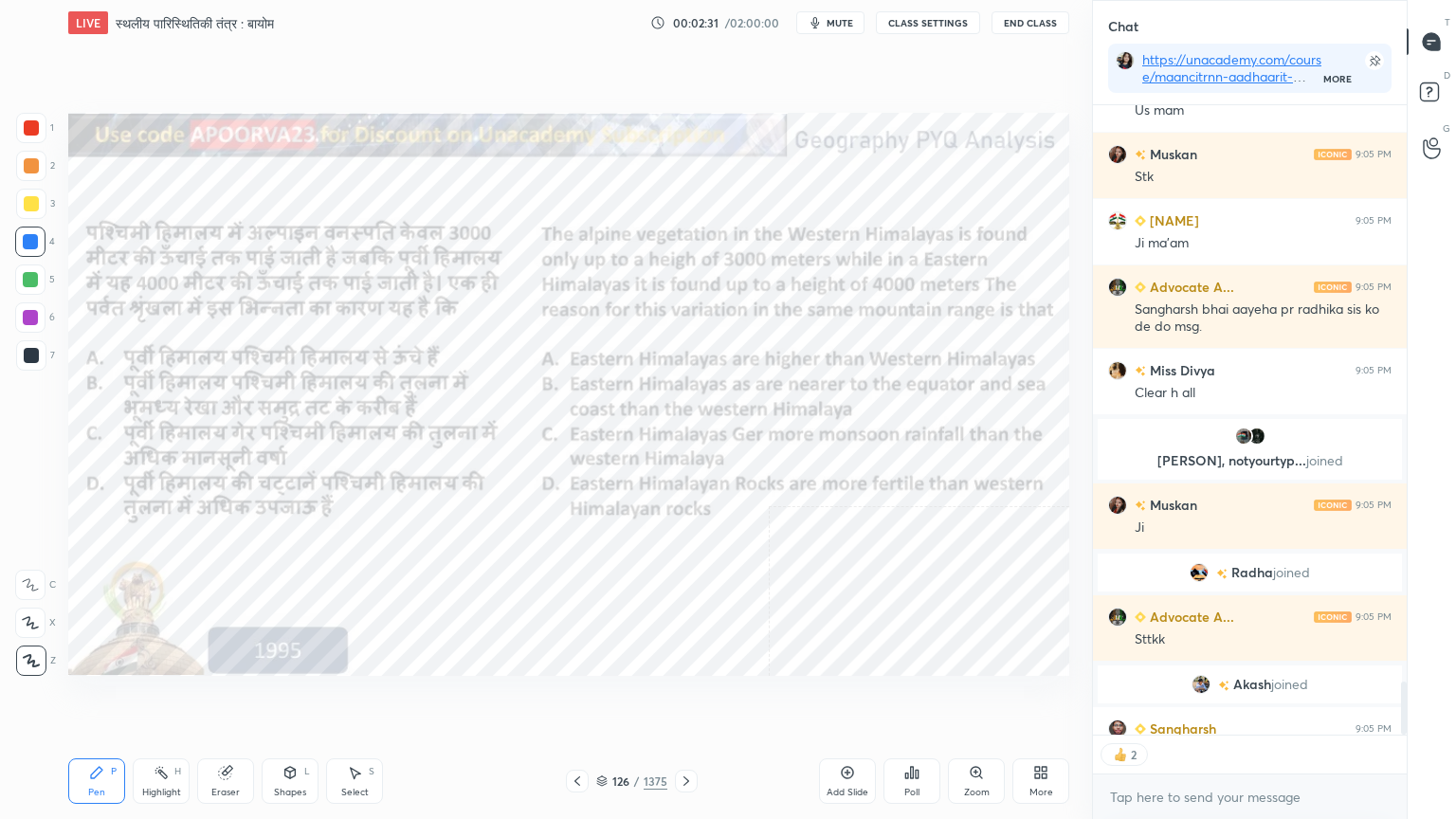 click at bounding box center [686, 781] 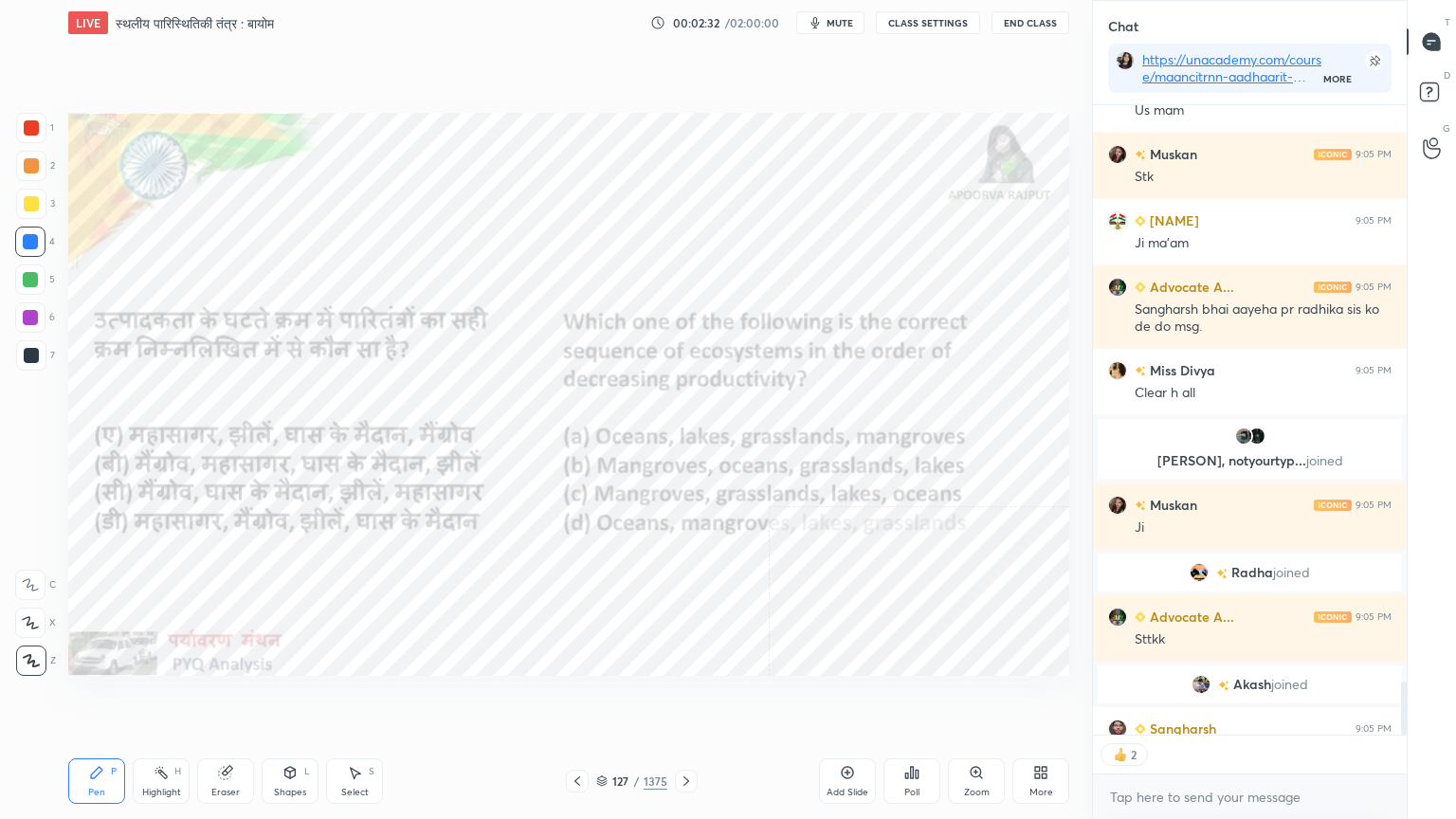 click at bounding box center (686, 781) 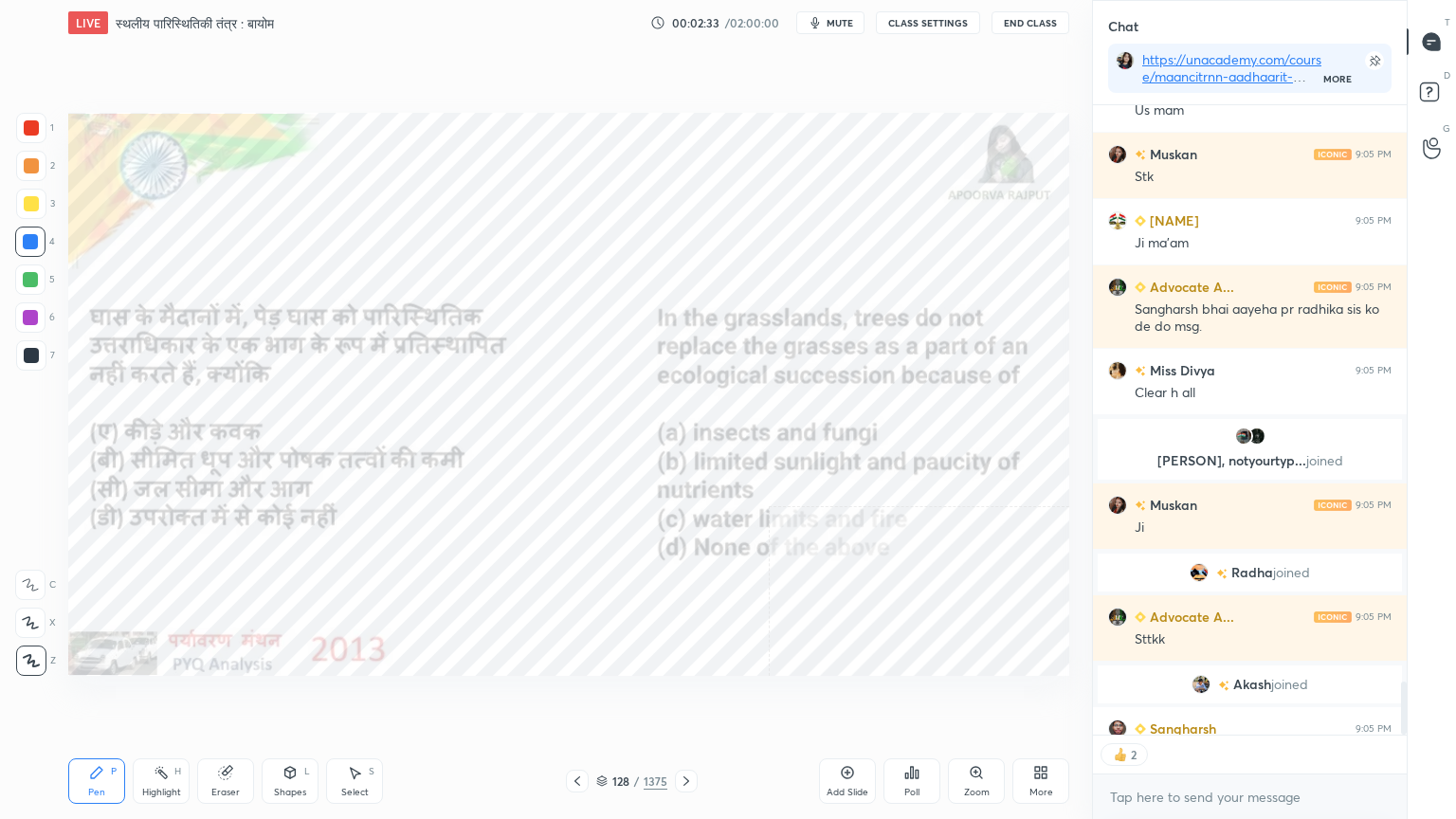 click at bounding box center (686, 781) 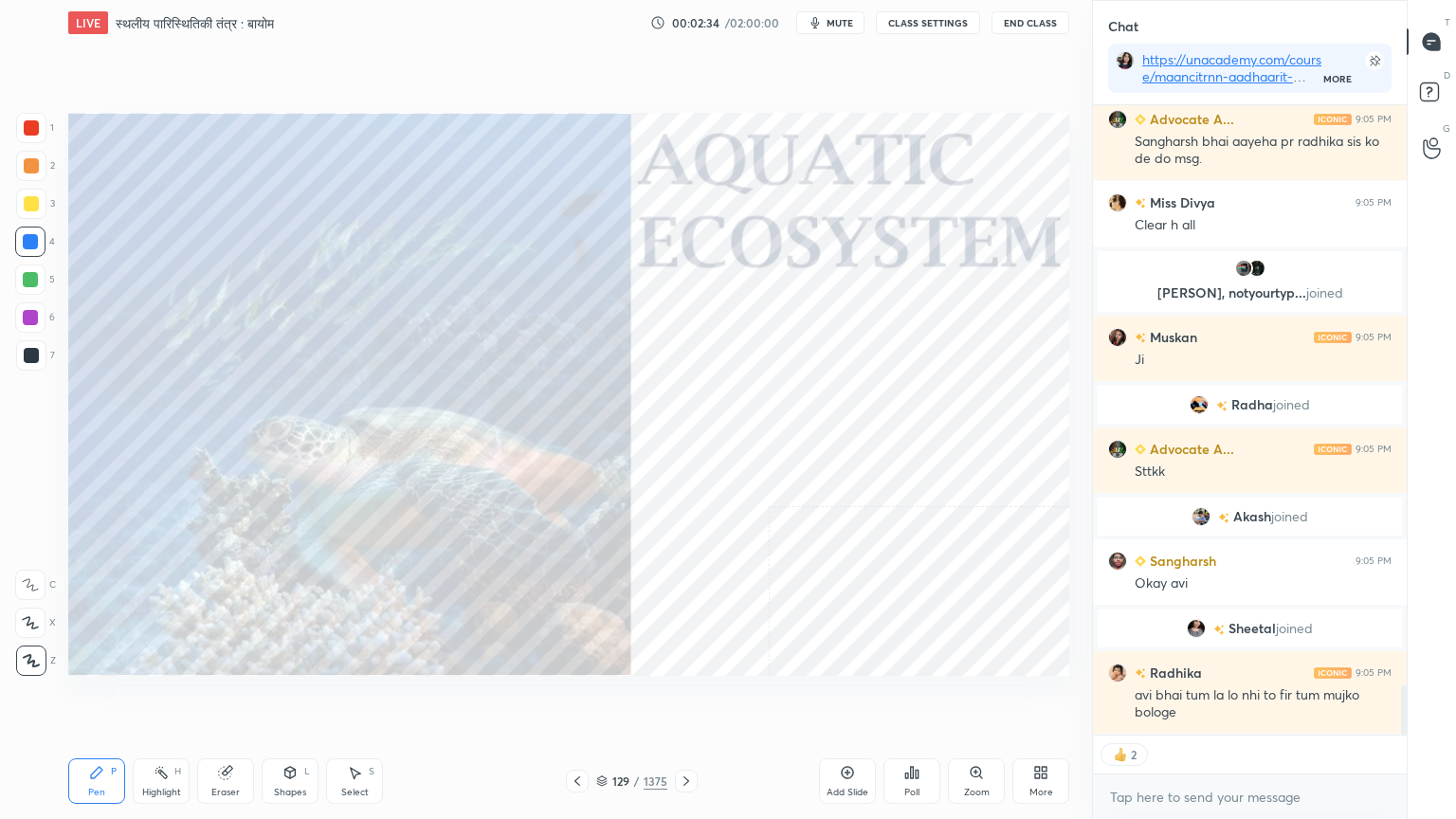 click 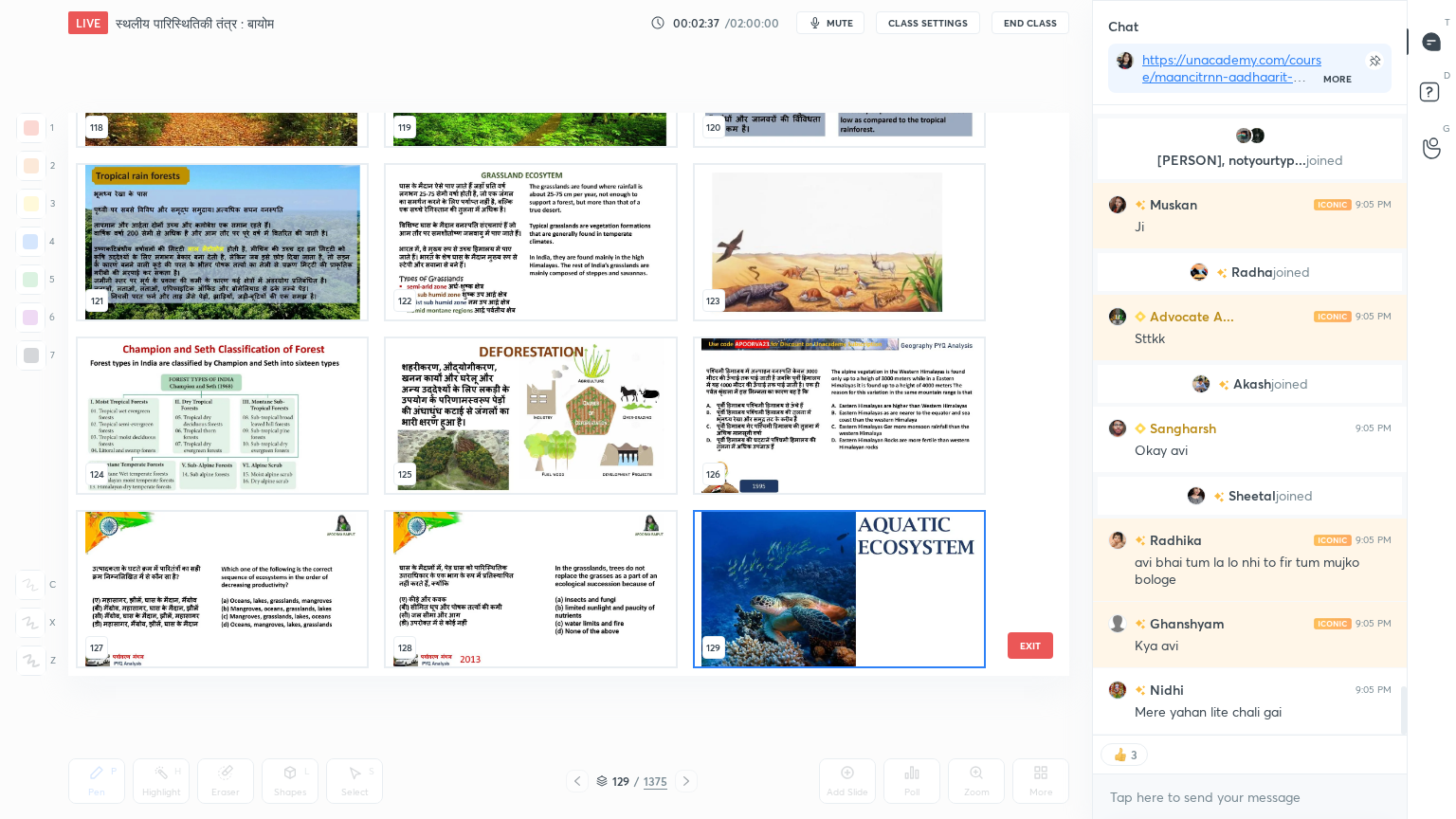 click at bounding box center (839, 589) 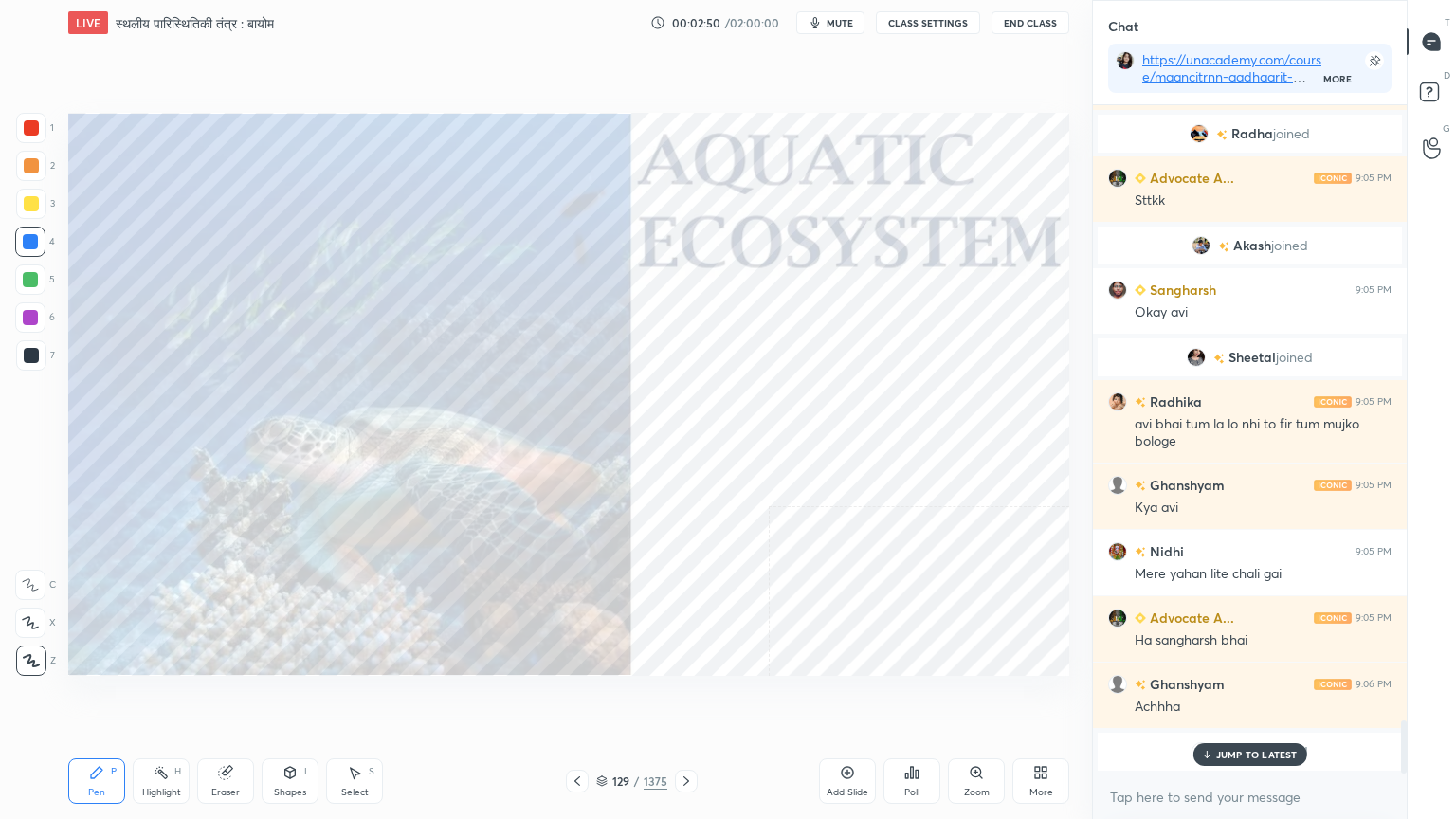 drag, startPoint x: 211, startPoint y: 789, endPoint x: 219, endPoint y: 782, distance: 10.630146 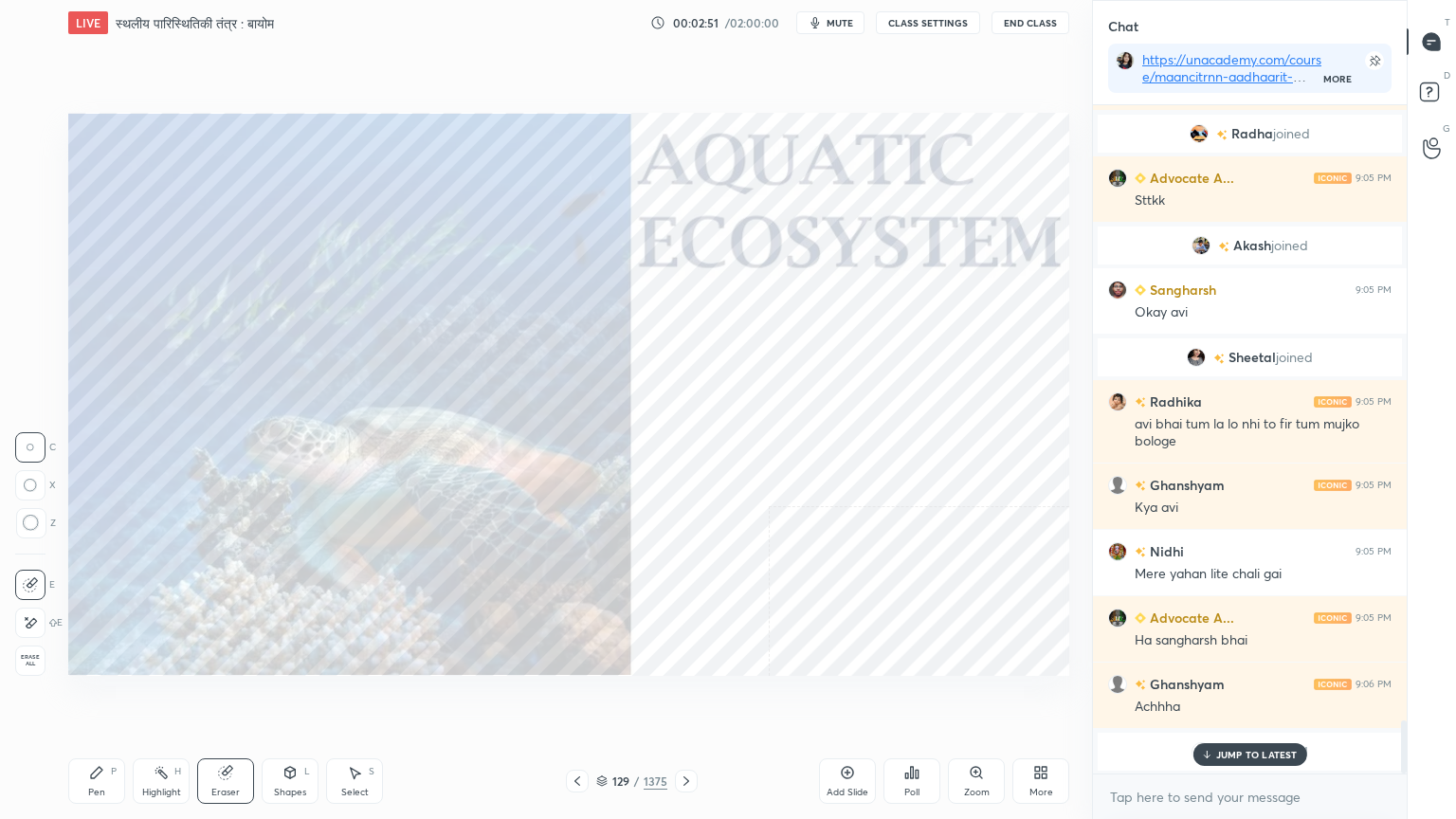 click on "Erase all" at bounding box center [30, 661] 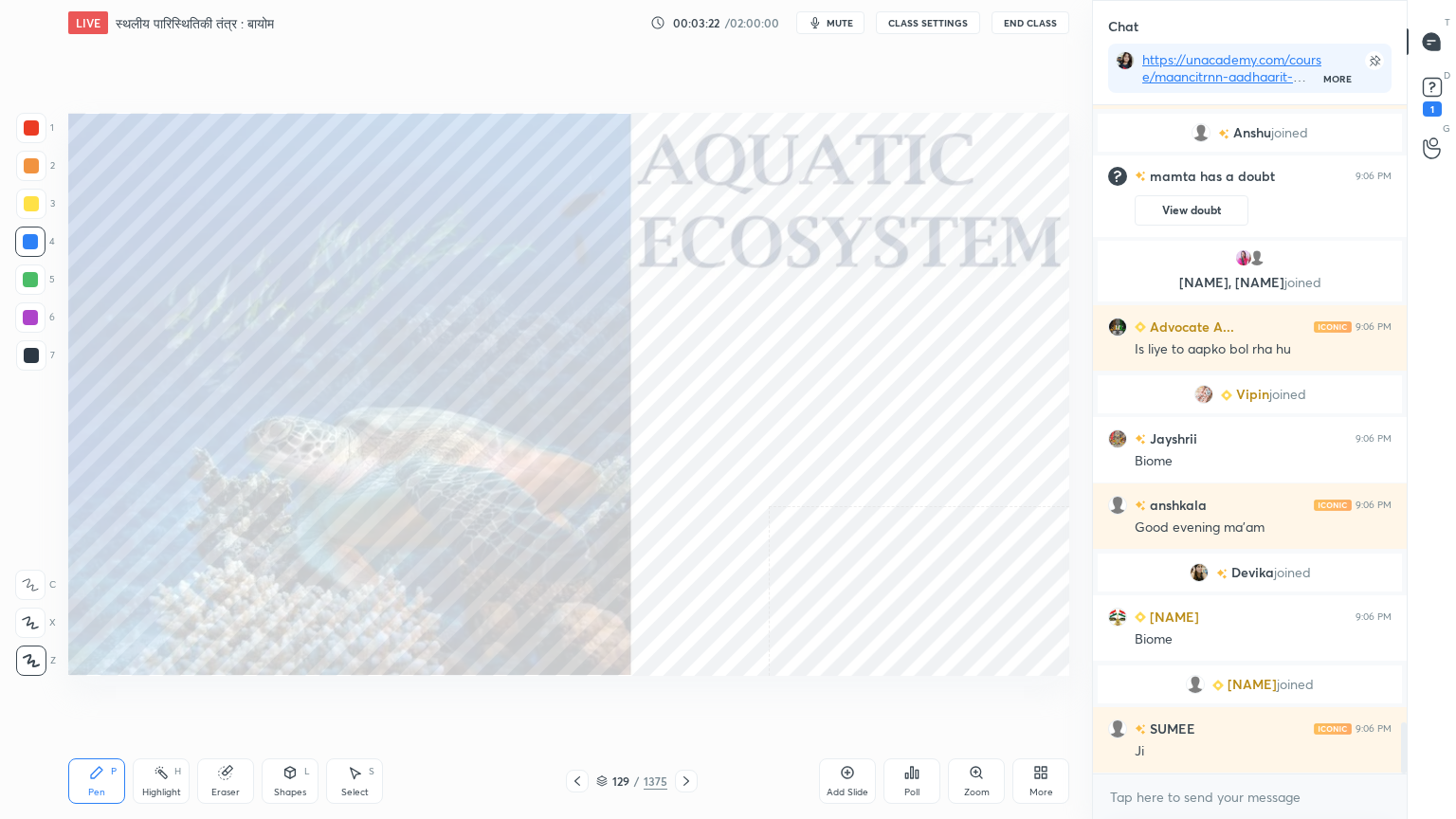 click 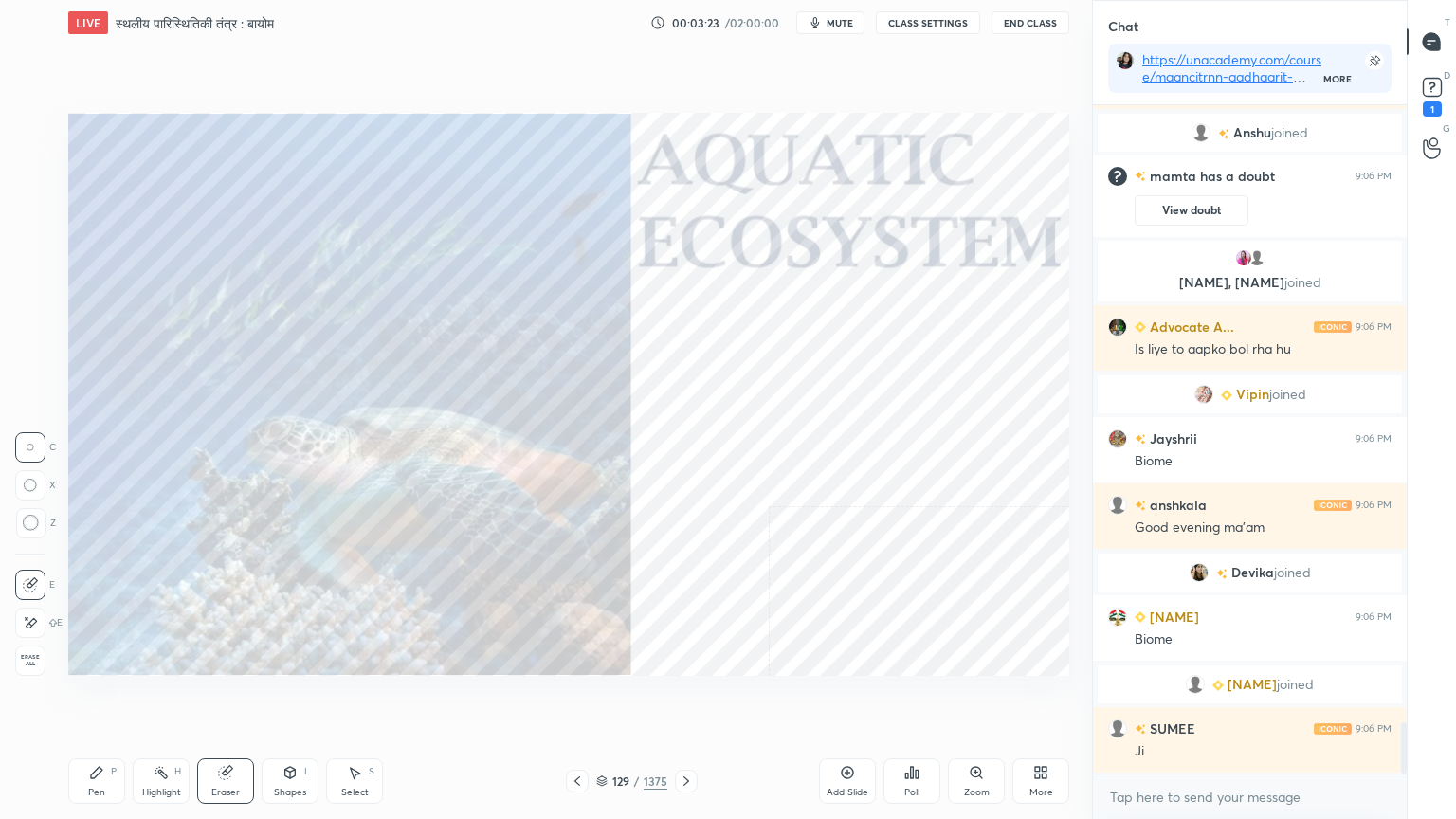 click at bounding box center (30, 623) 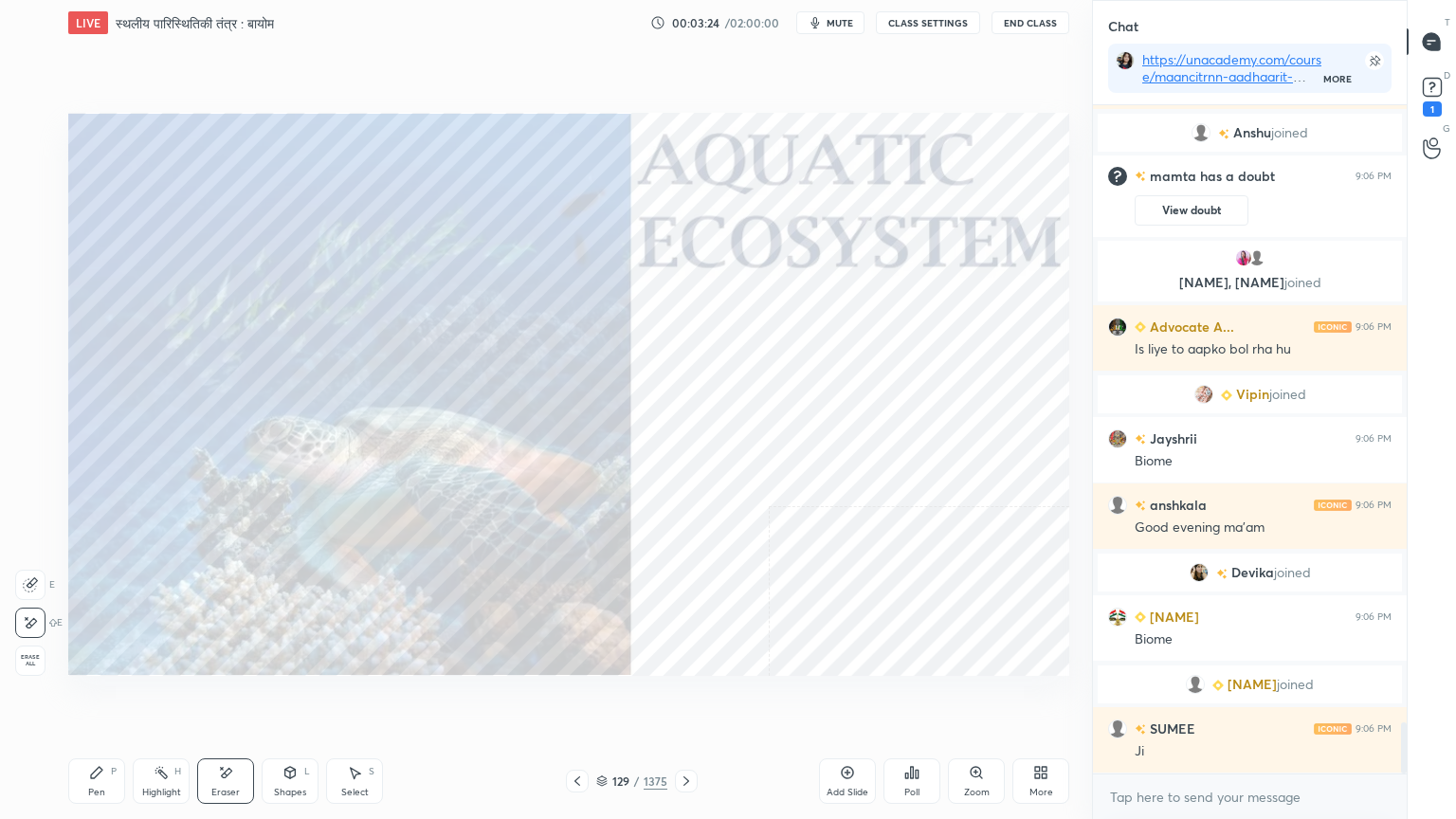 drag, startPoint x: 114, startPoint y: 785, endPoint x: 370, endPoint y: 704, distance: 268.5088 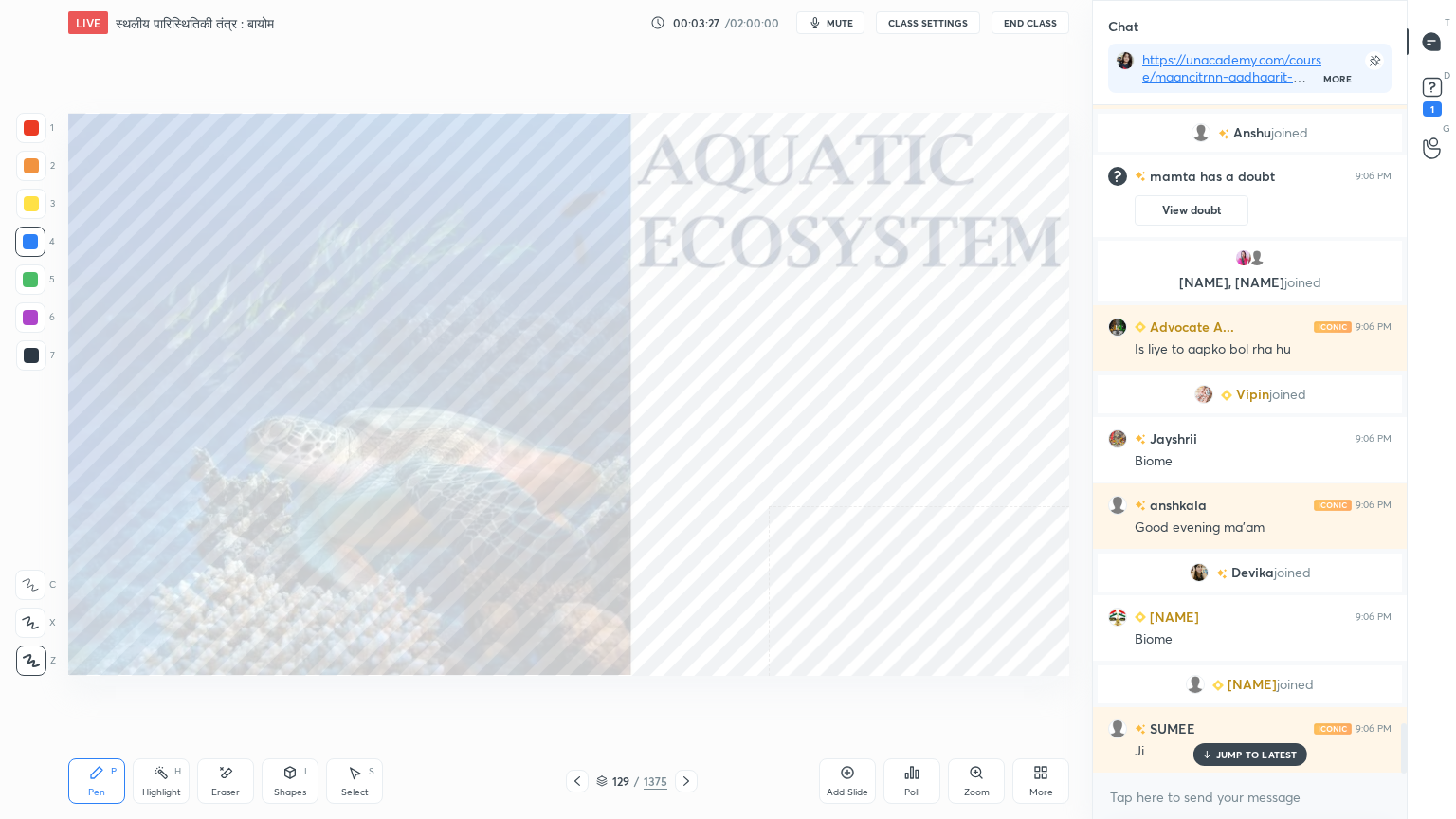 scroll, scrollTop: 8160, scrollLeft: 0, axis: vertical 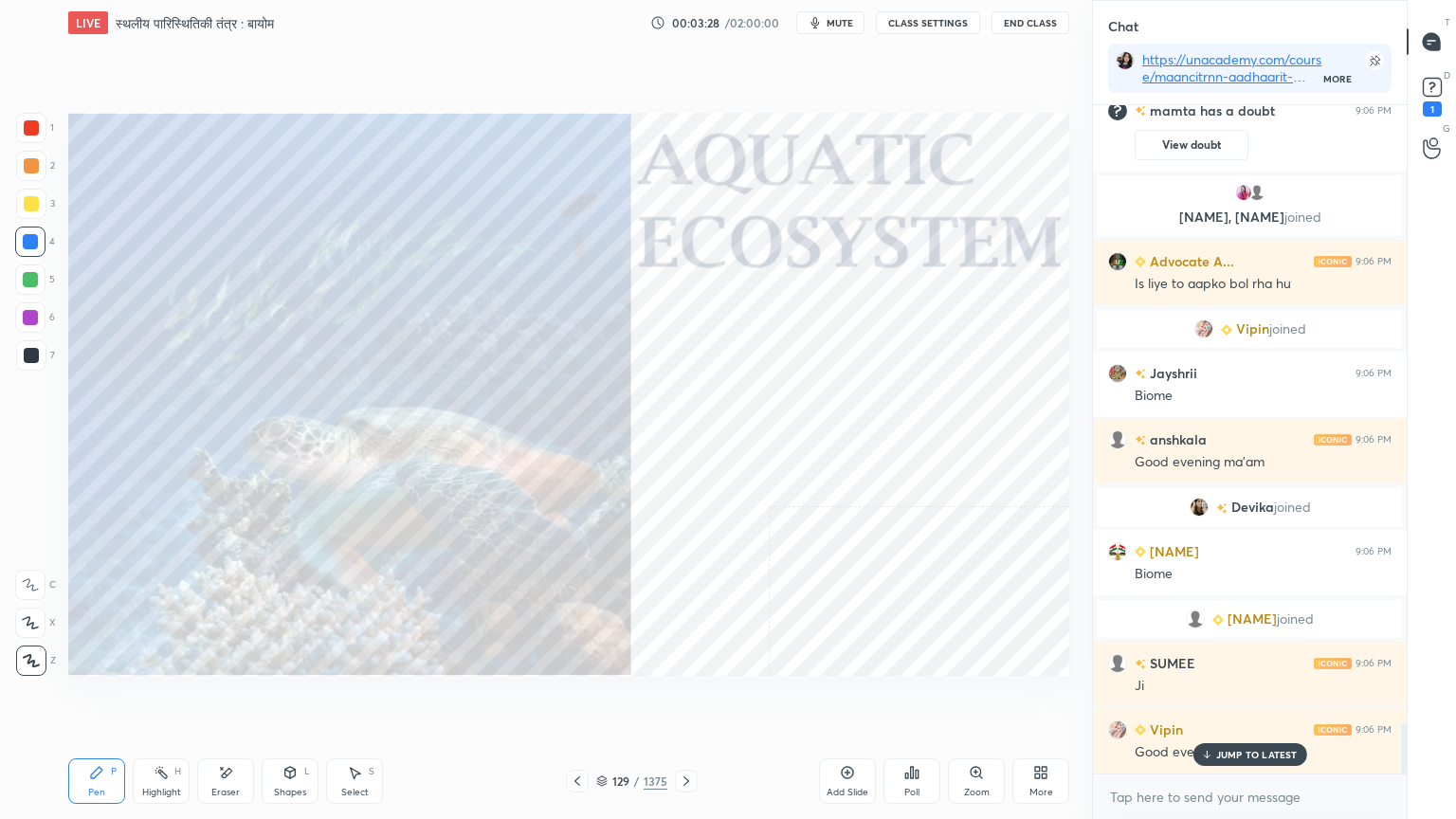 click on "Eraser" at bounding box center (226, 781) 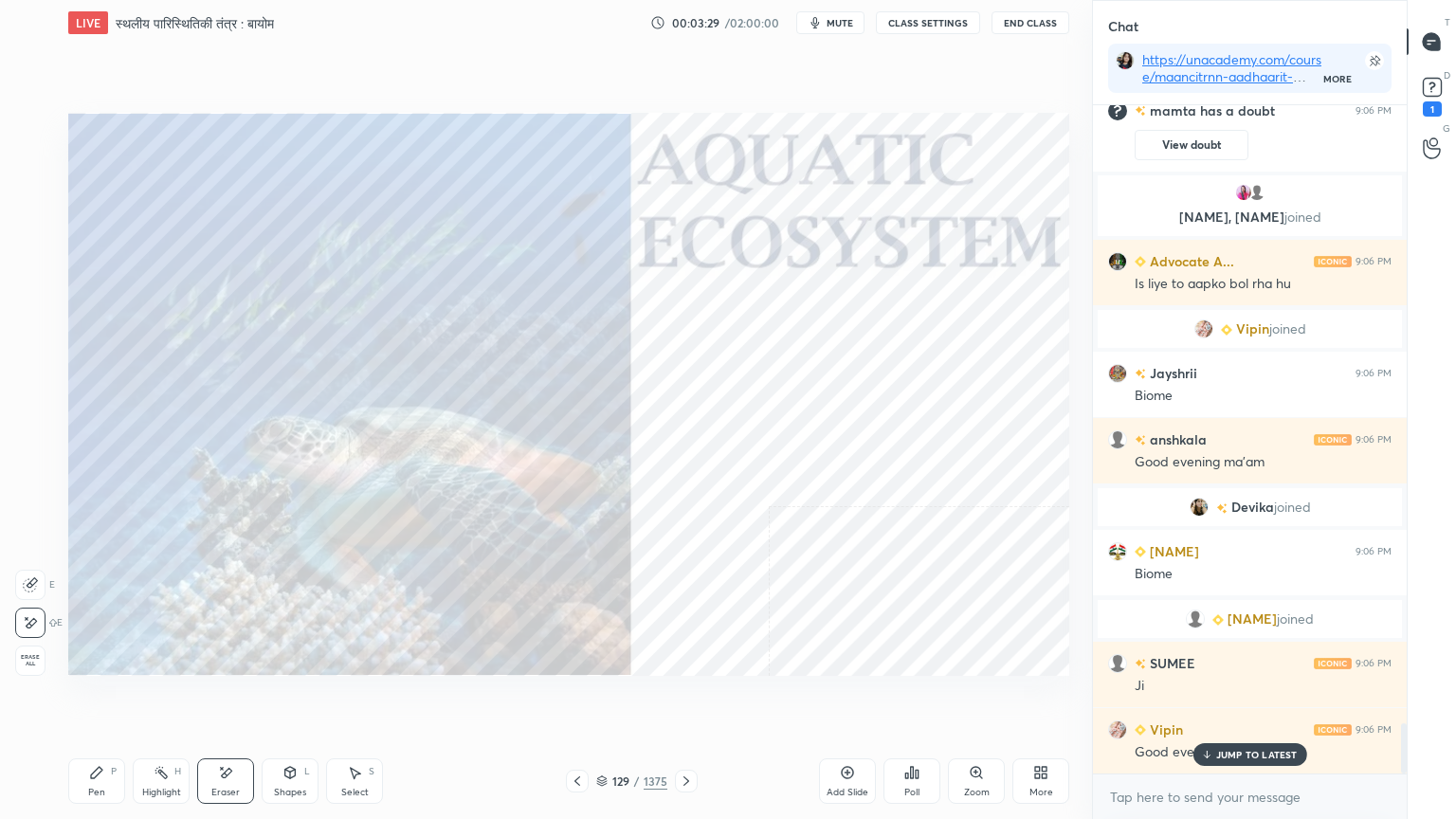 drag, startPoint x: 32, startPoint y: 648, endPoint x: 62, endPoint y: 645, distance: 30.15 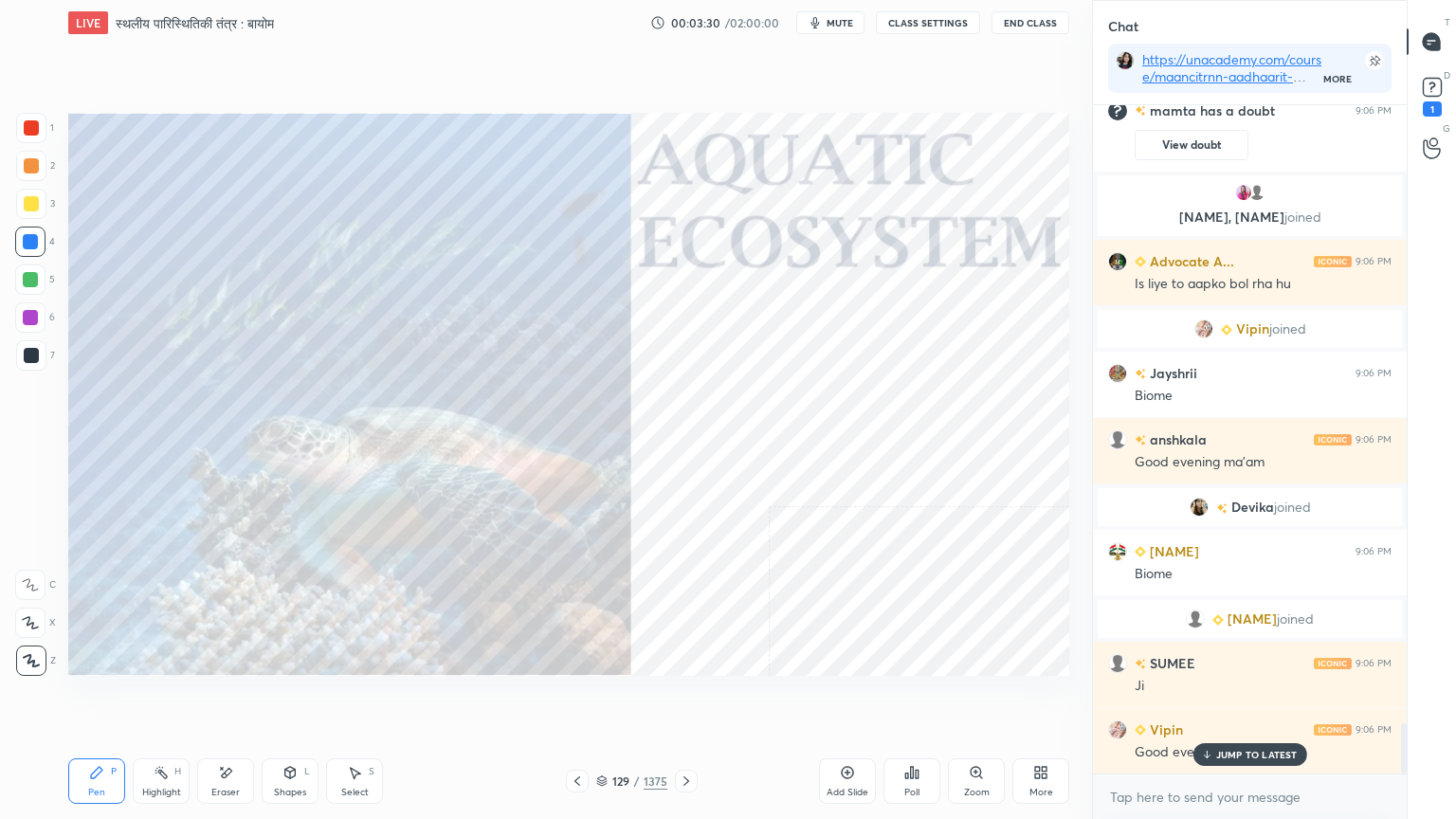 click 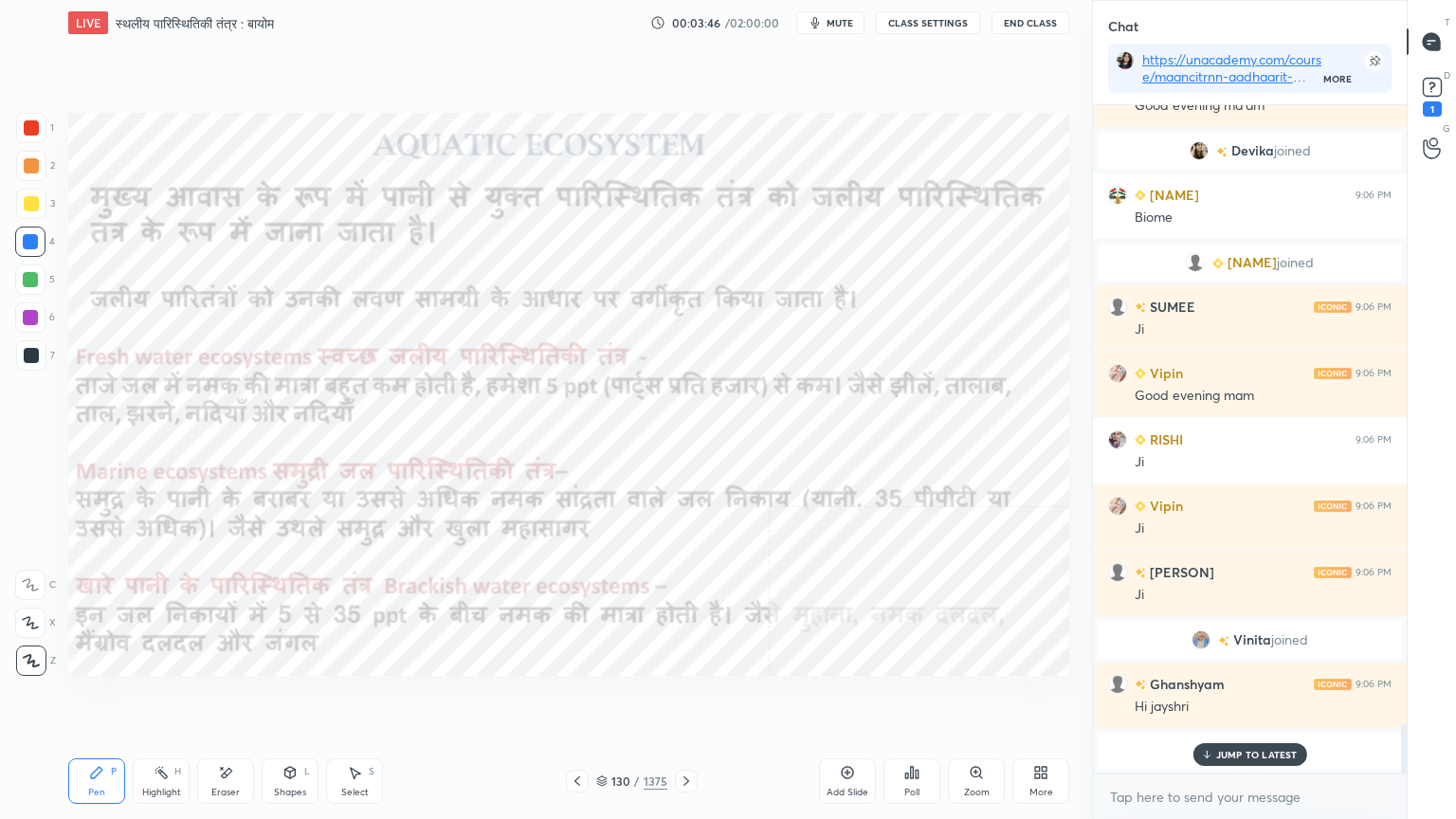 scroll, scrollTop: 8527, scrollLeft: 0, axis: vertical 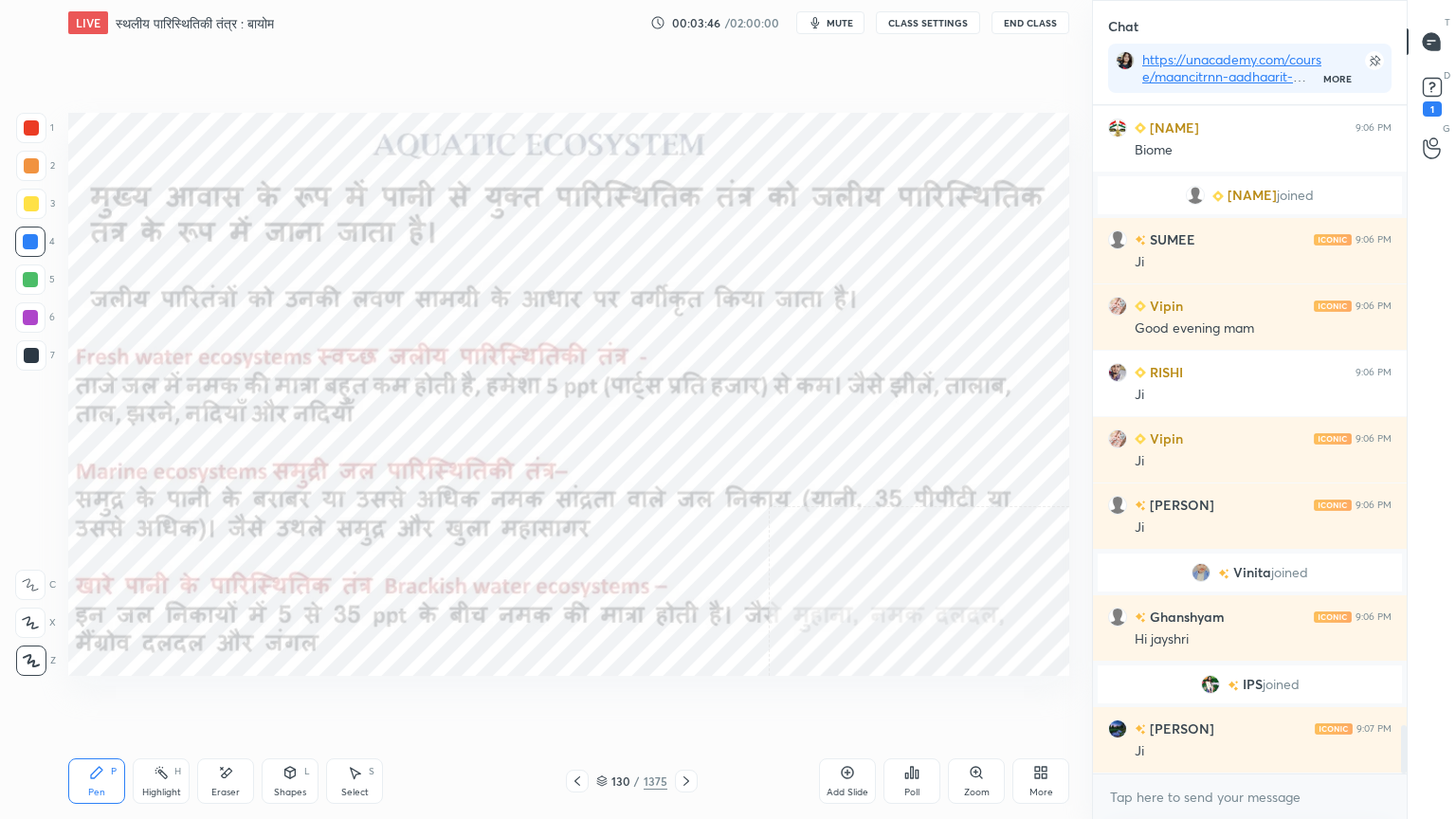 click 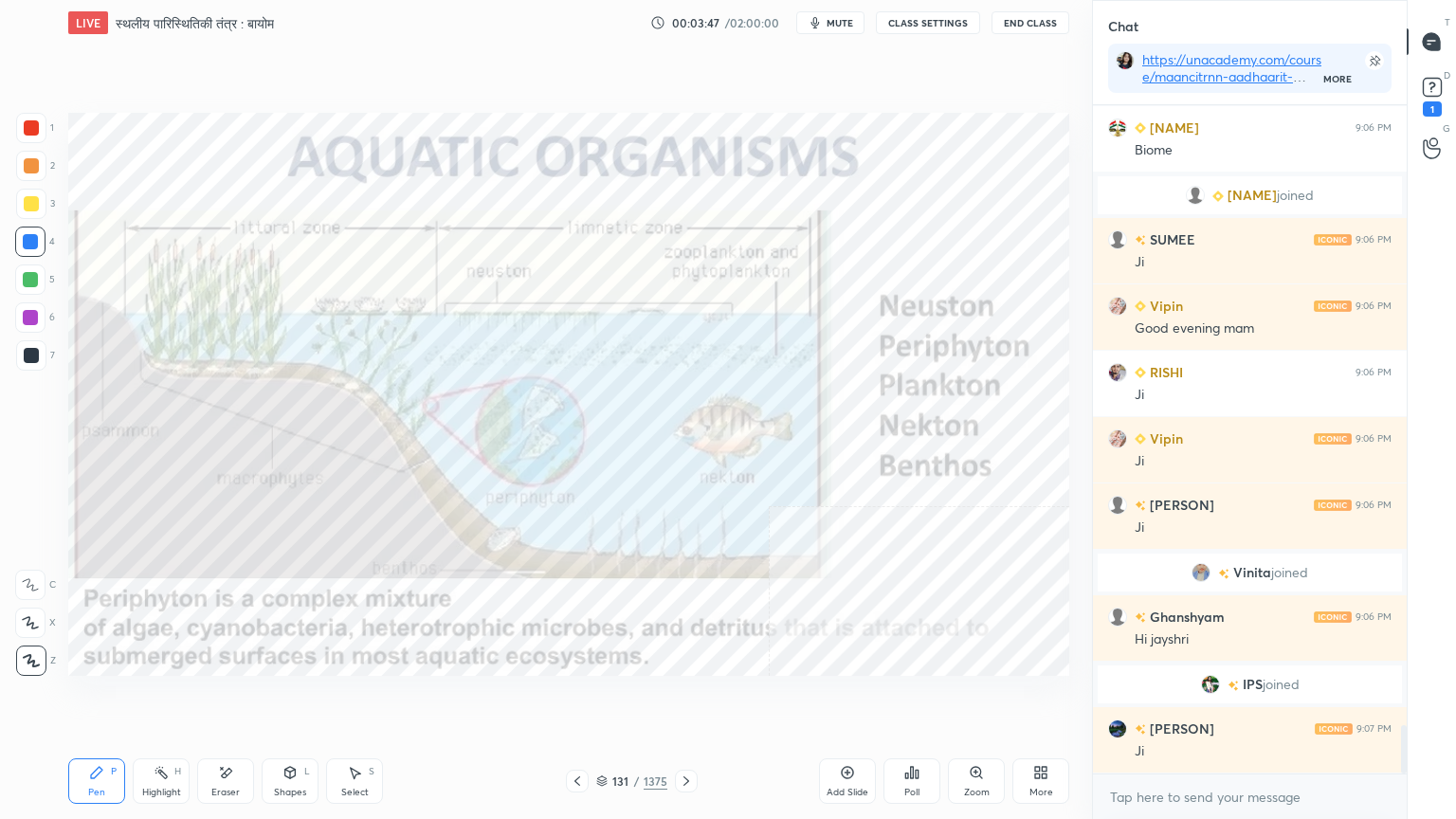 click on "Pen P Highlight H Eraser Shapes L Select S [NUMBER] / [NUMBER] Add Slide Poll Zoom More" at bounding box center [569, 781] 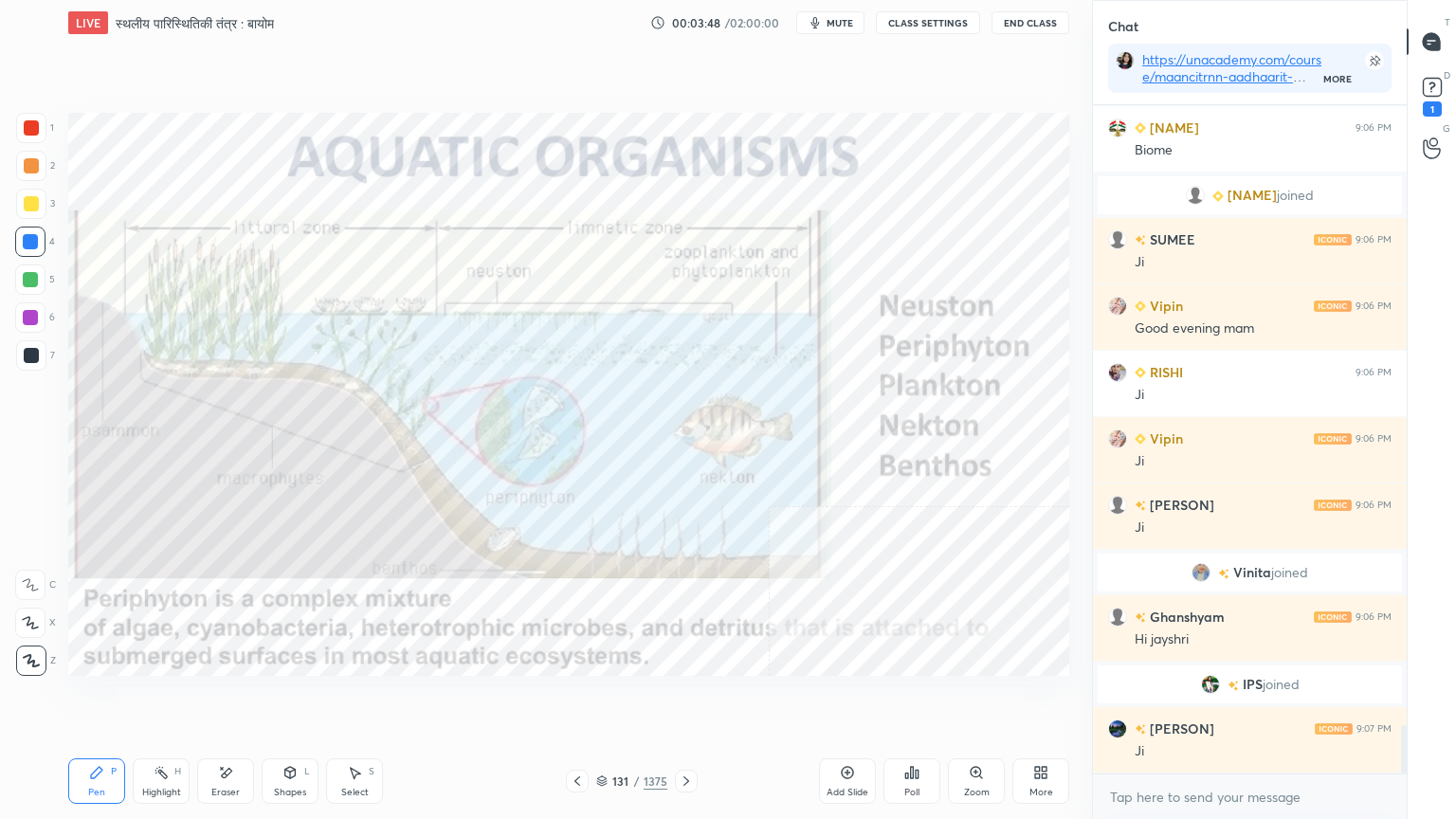 click 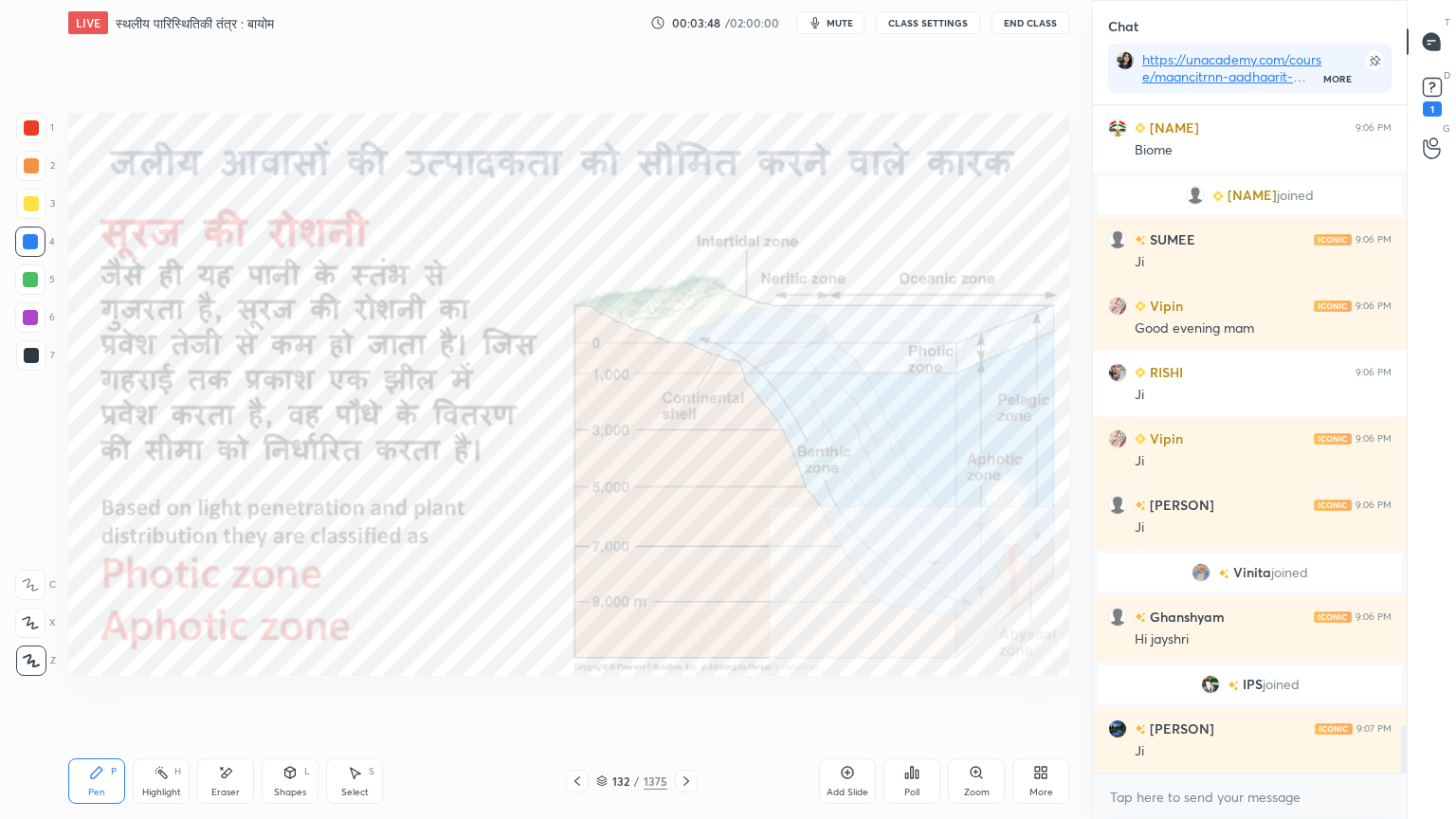 click 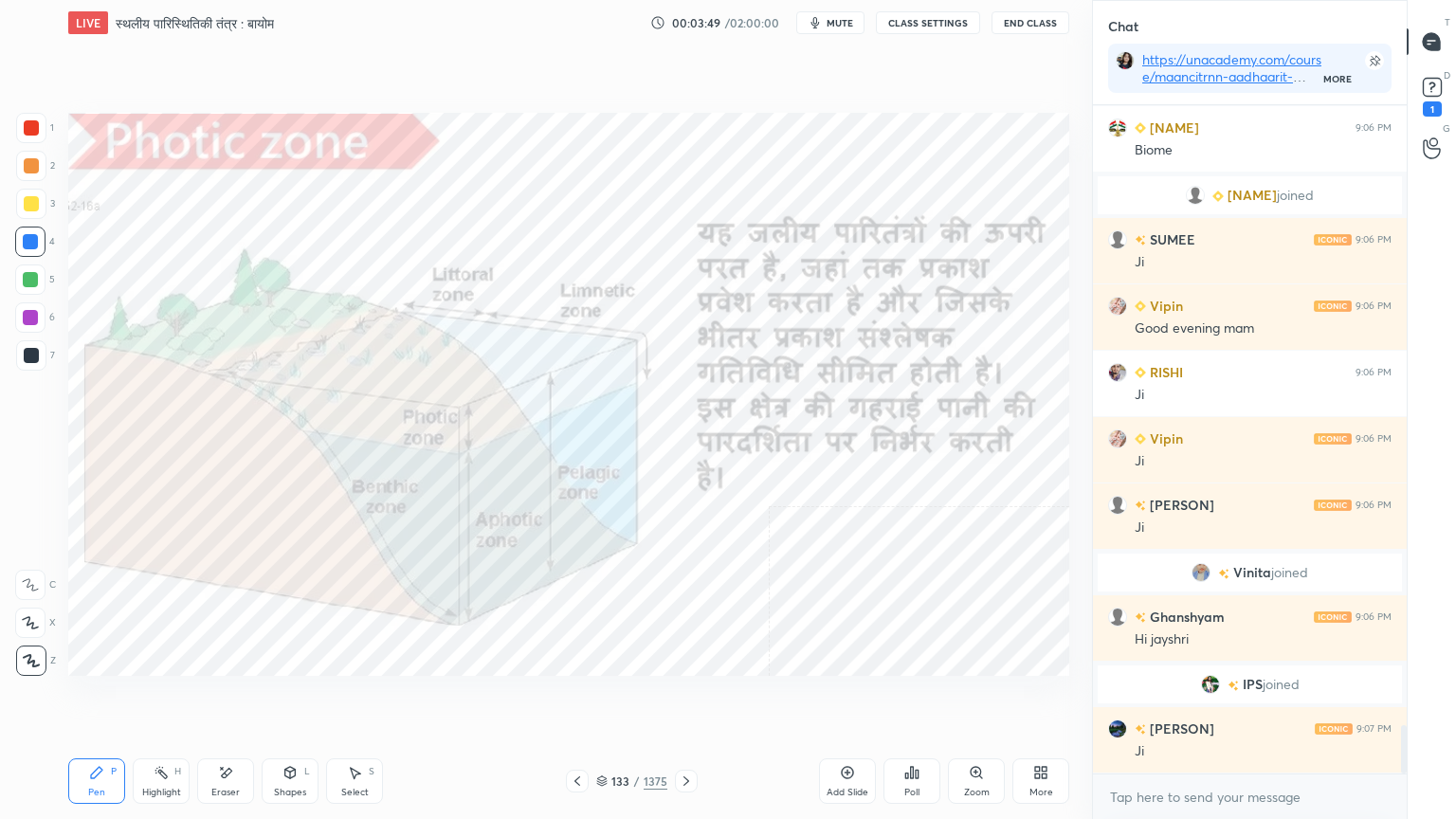 click 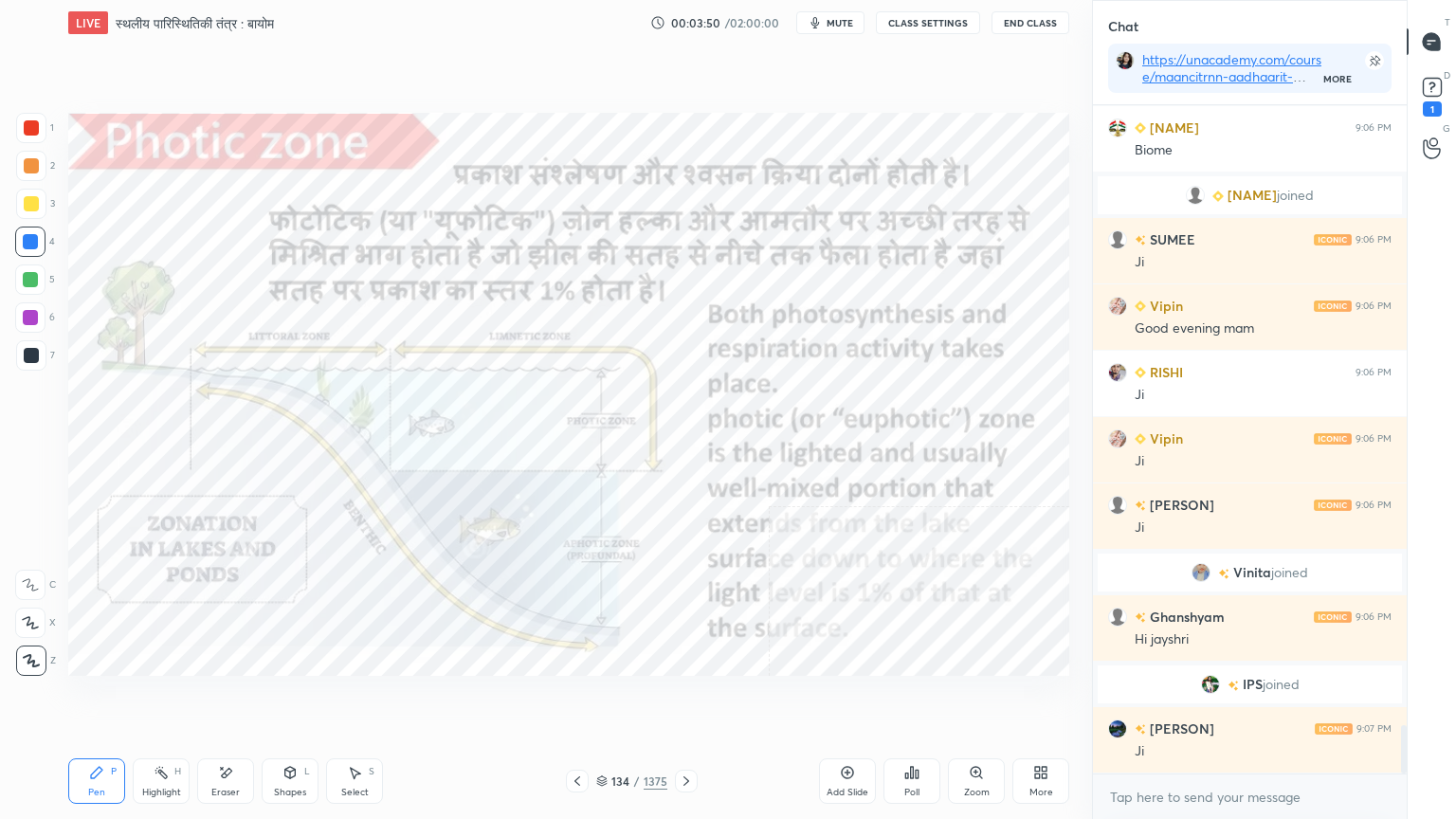 click 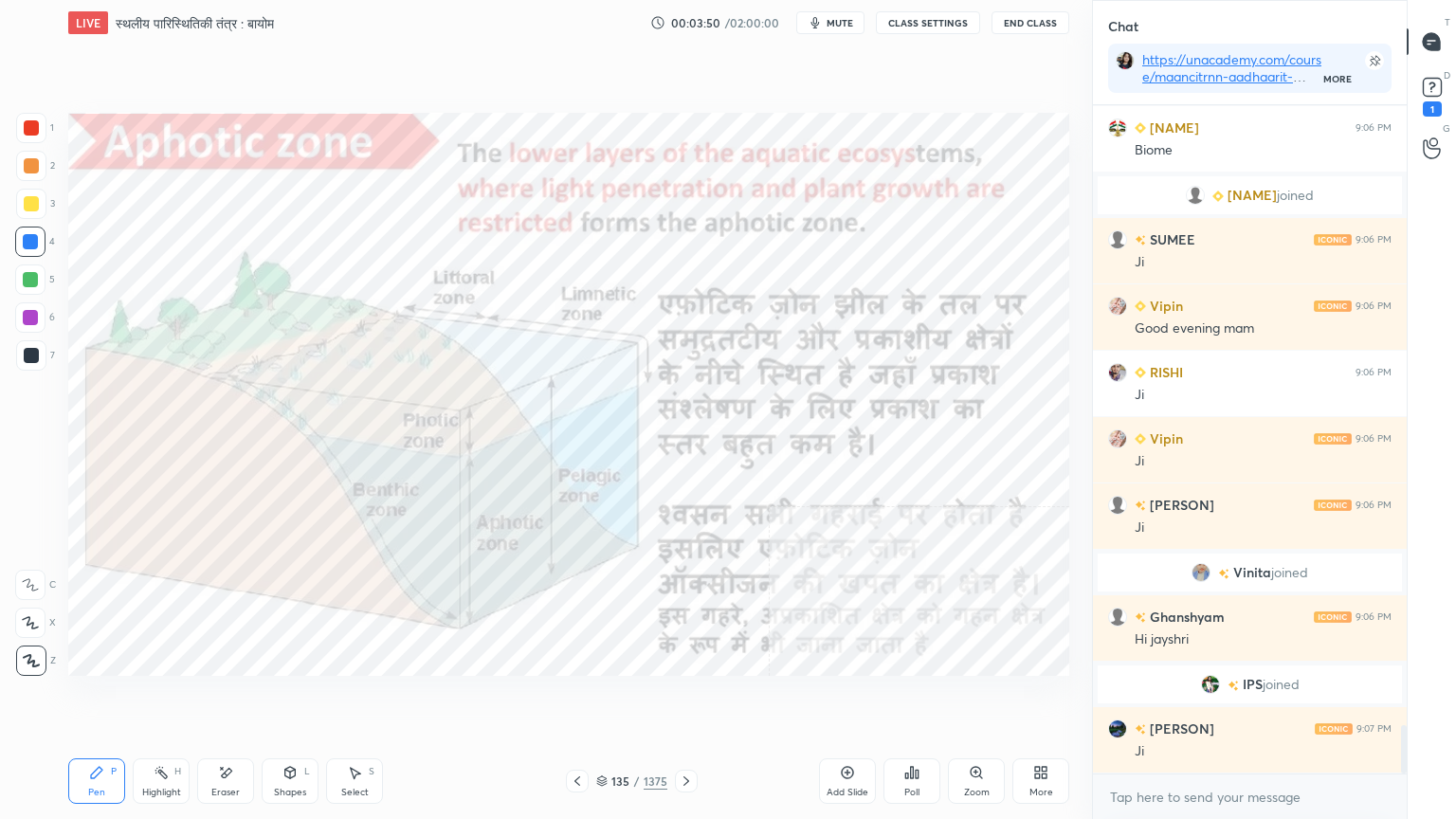click 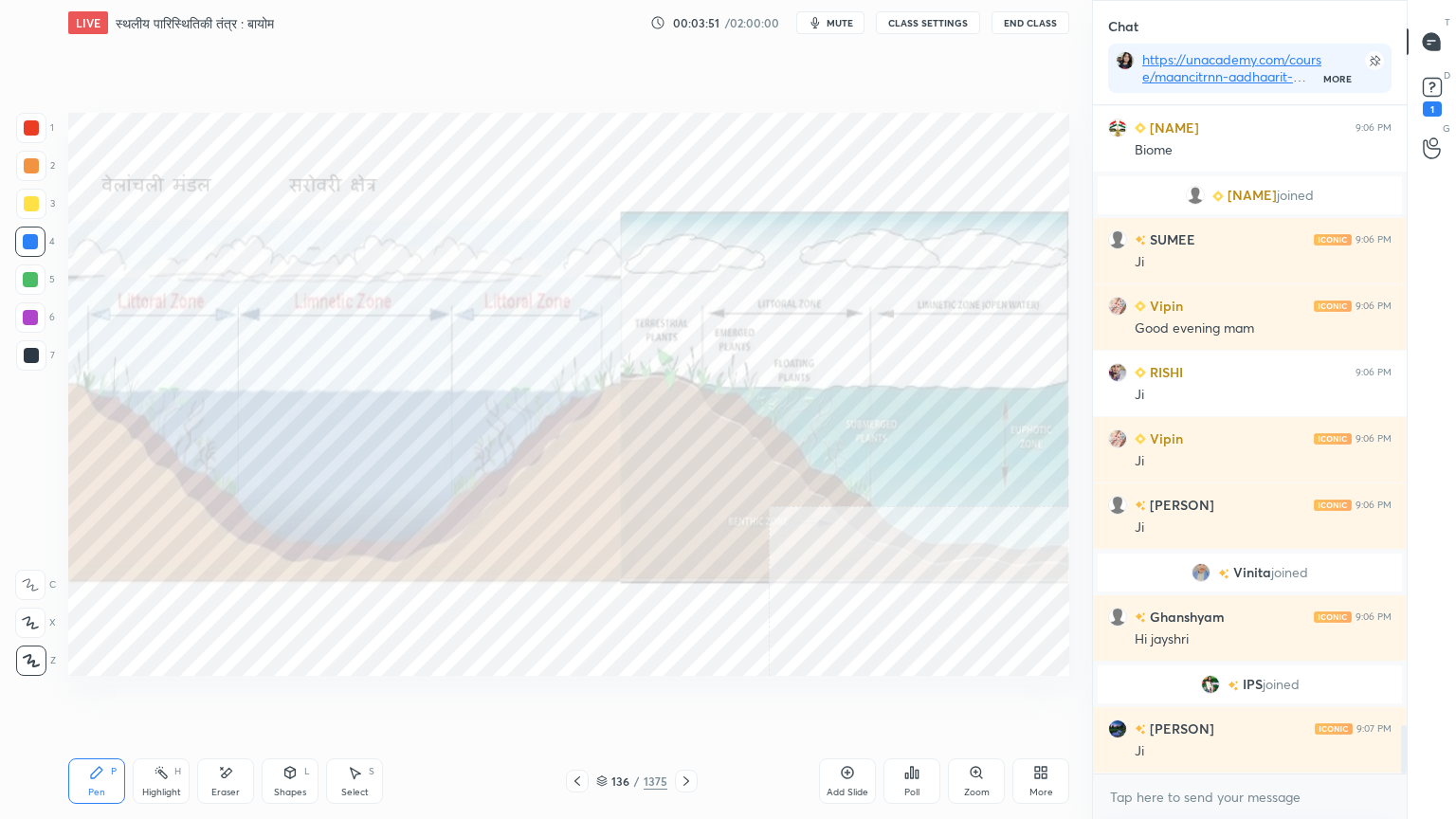 click 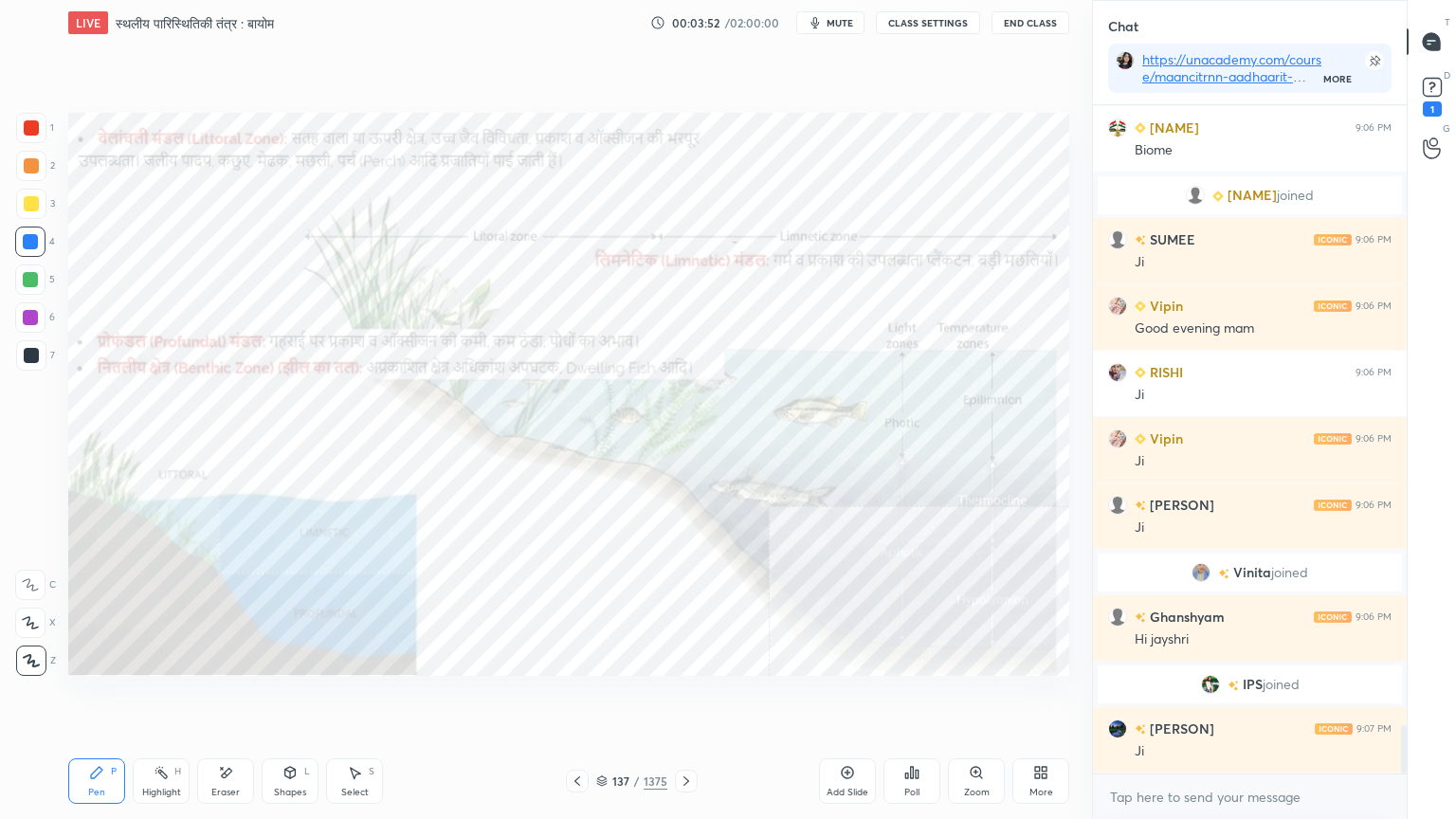 click 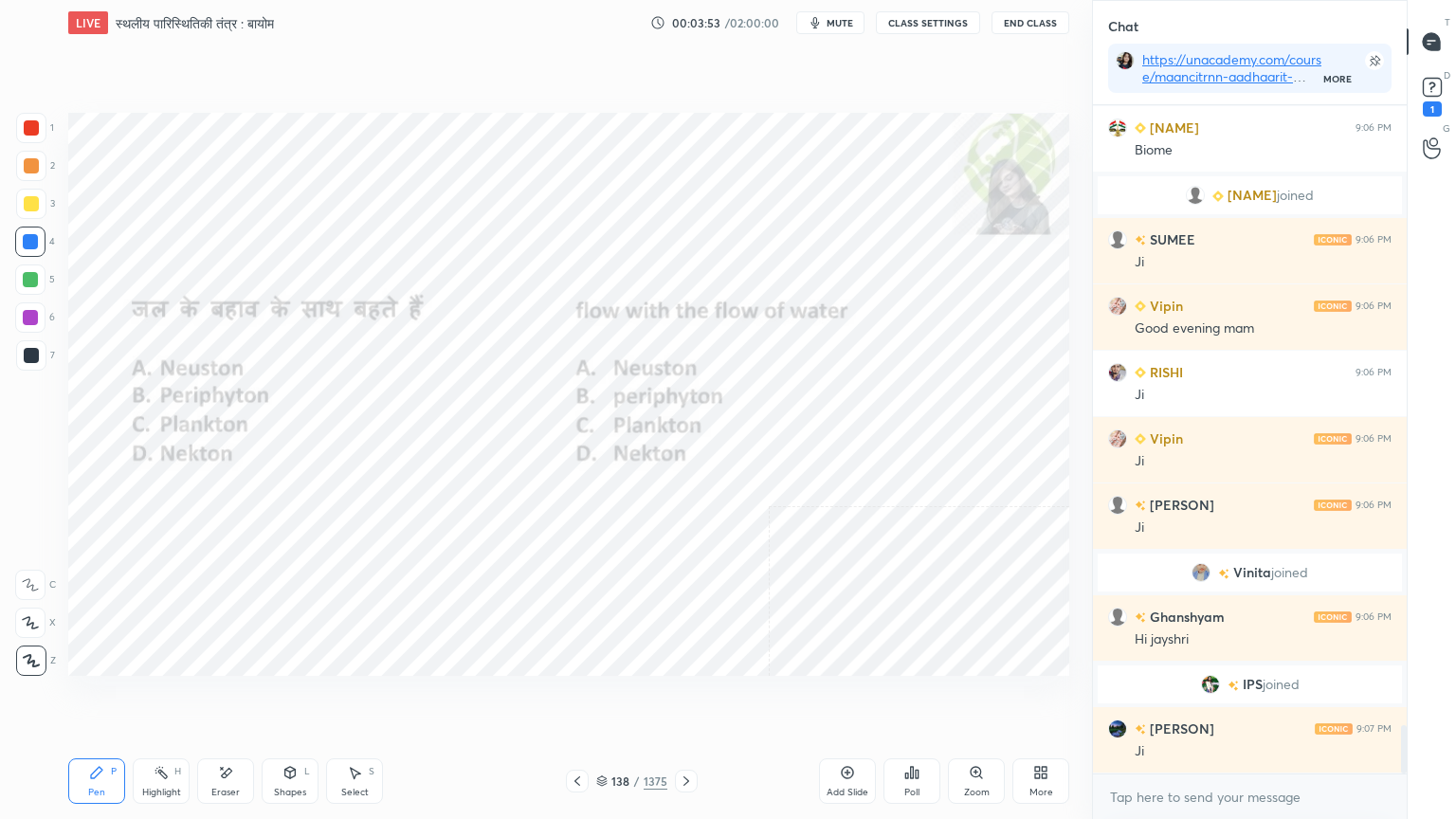 click at bounding box center [686, 781] 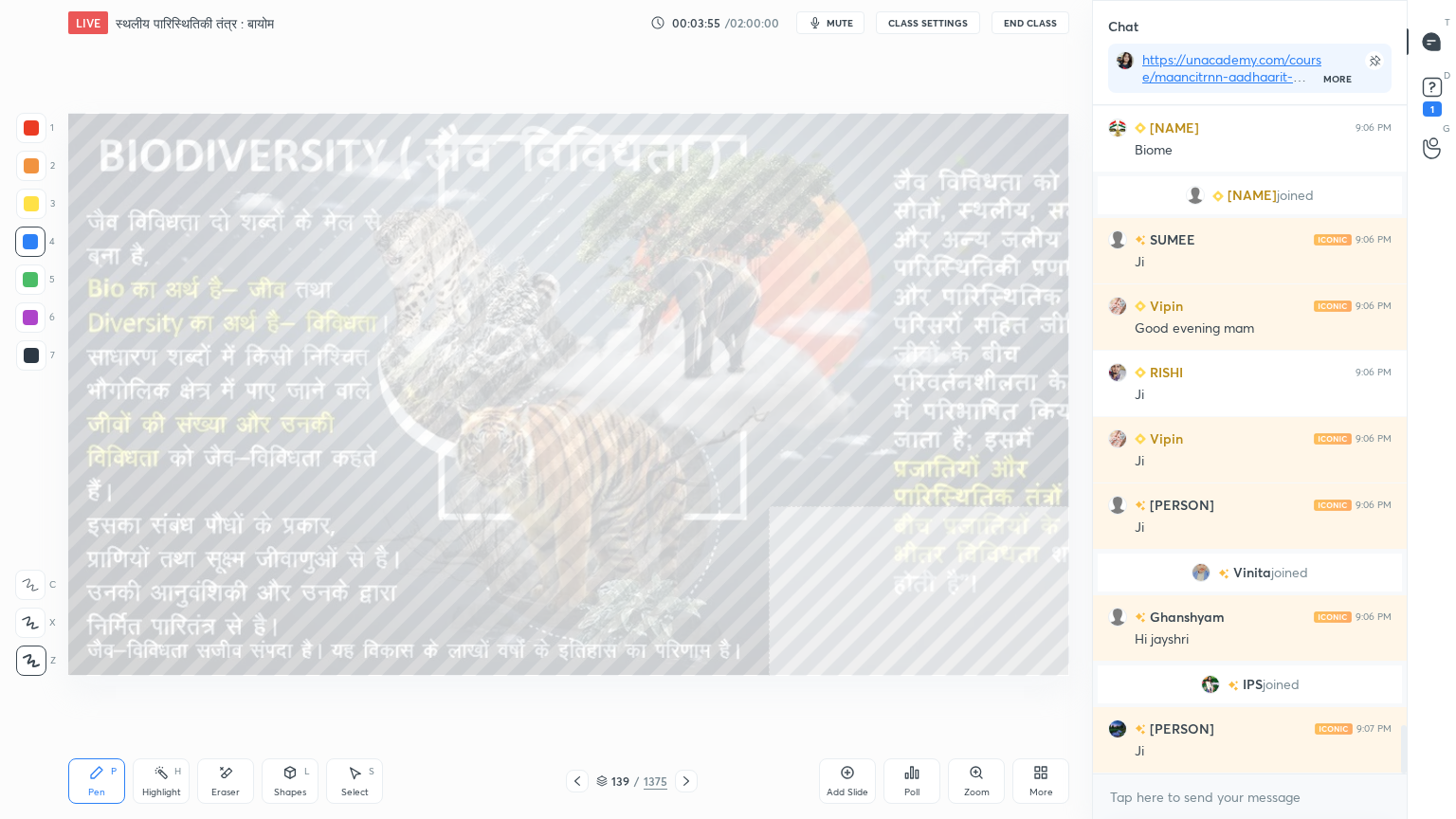 scroll, scrollTop: 8572, scrollLeft: 0, axis: vertical 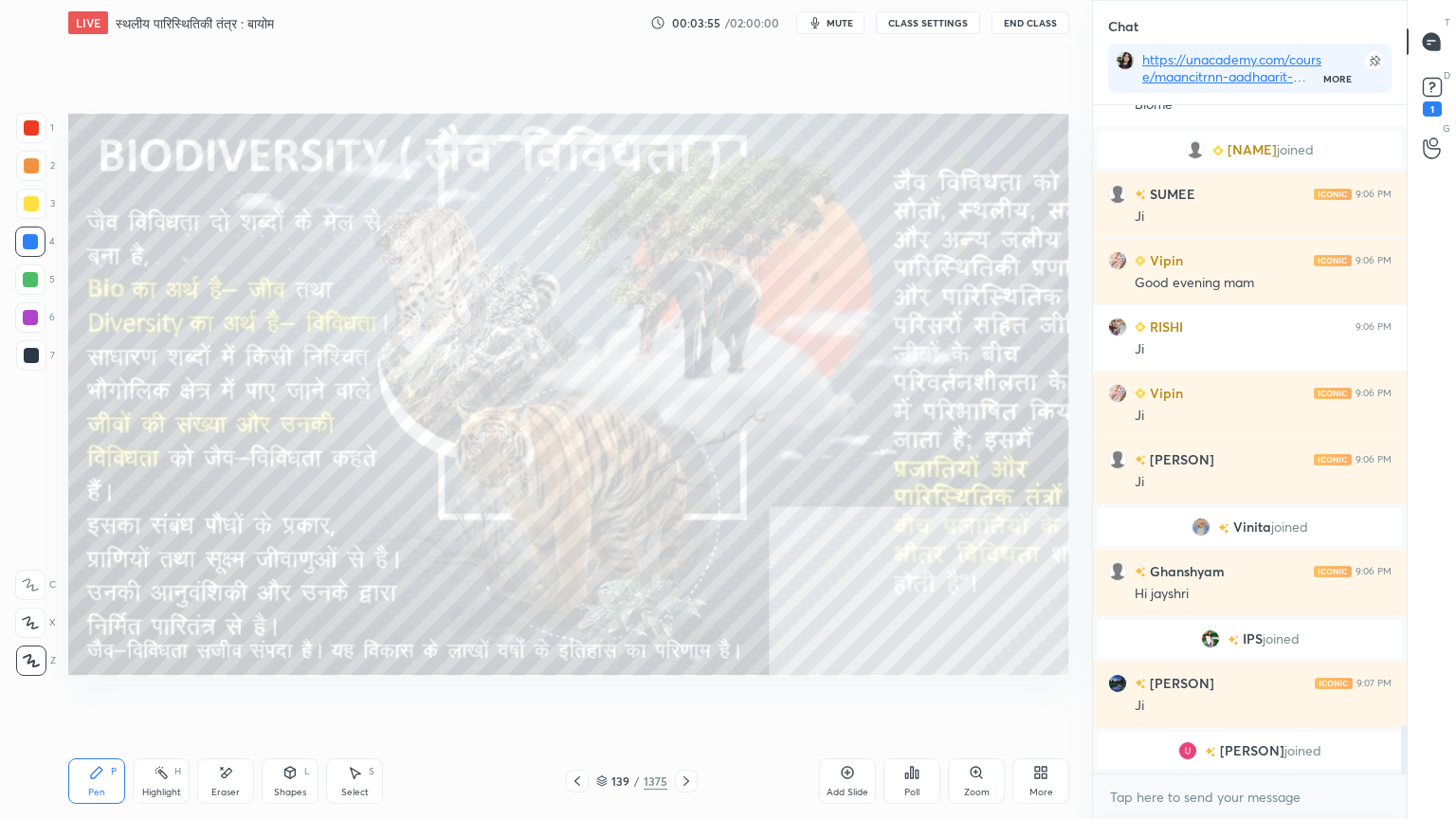 drag, startPoint x: 604, startPoint y: 781, endPoint x: 712, endPoint y: 754, distance: 111.323852 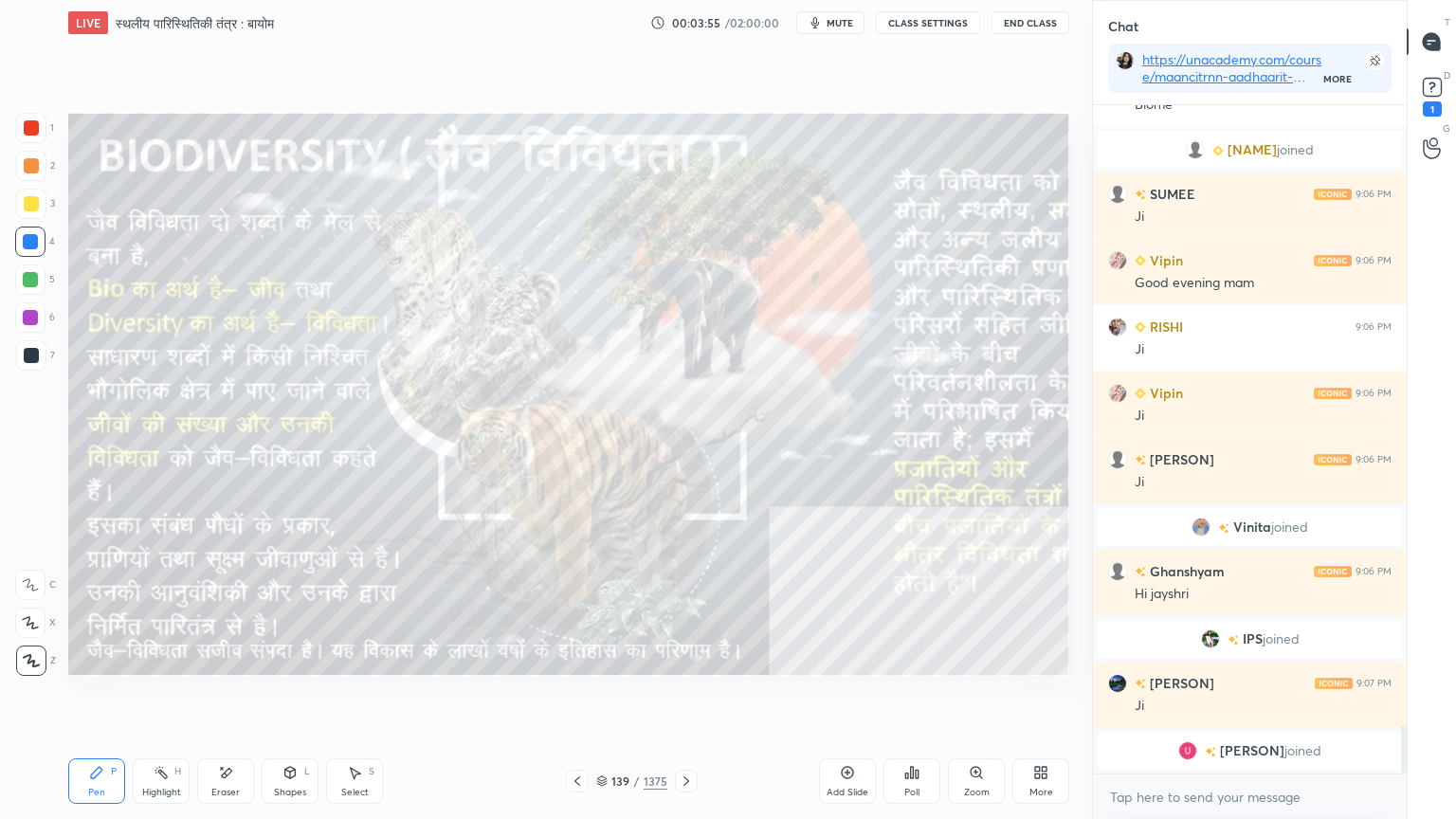 click 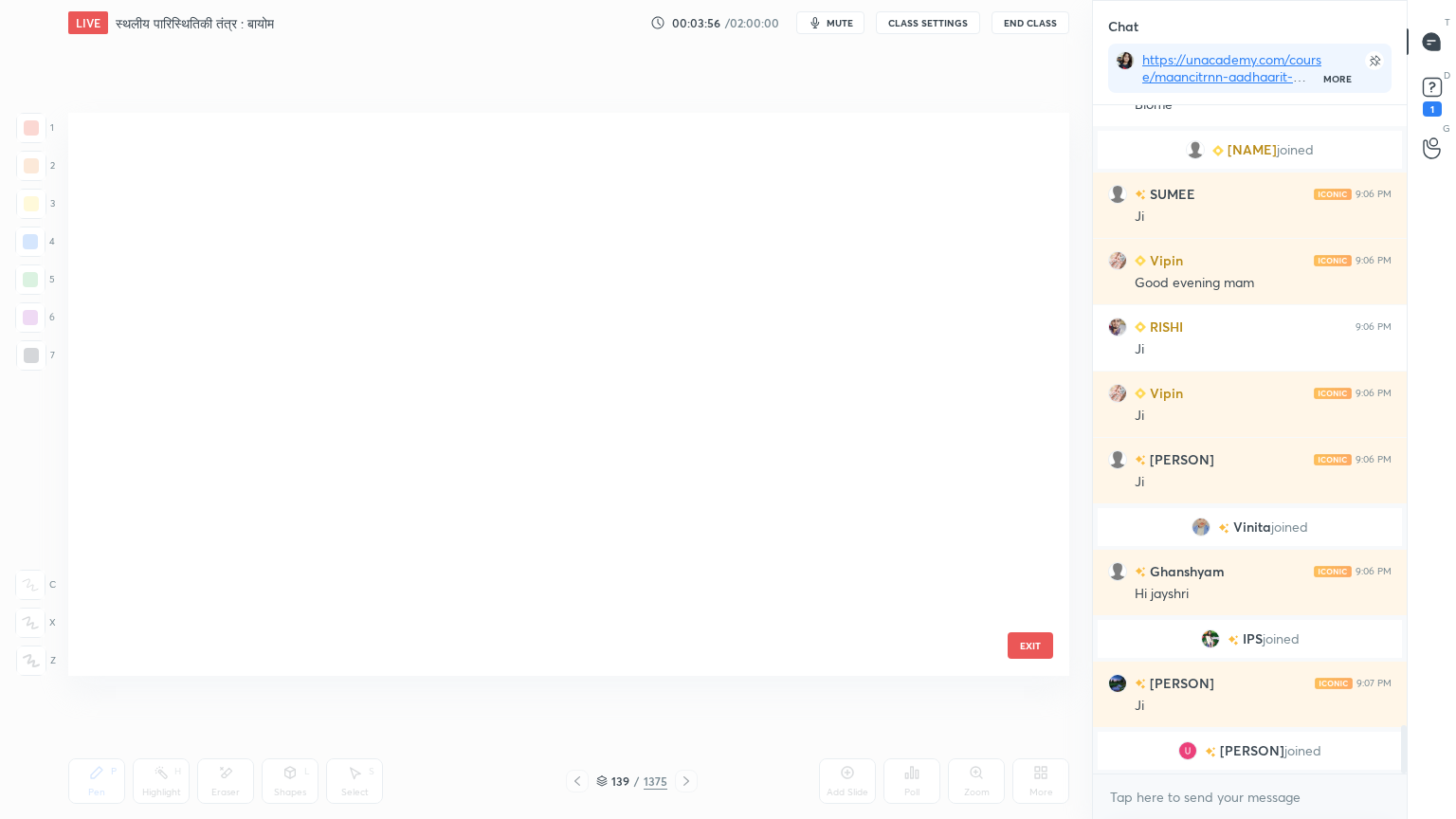 scroll, scrollTop: 7590, scrollLeft: 0, axis: vertical 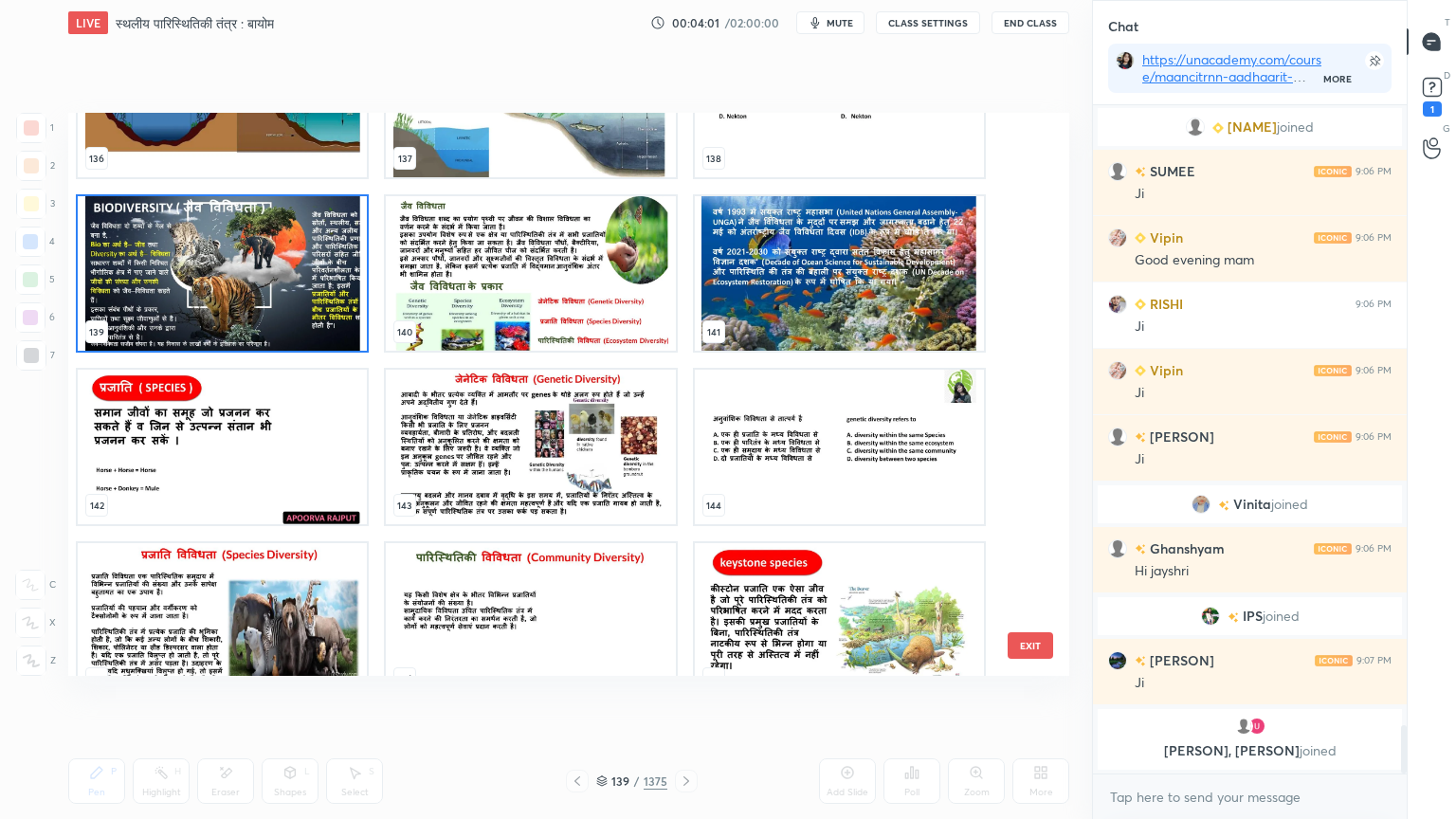 click at bounding box center [222, 446] 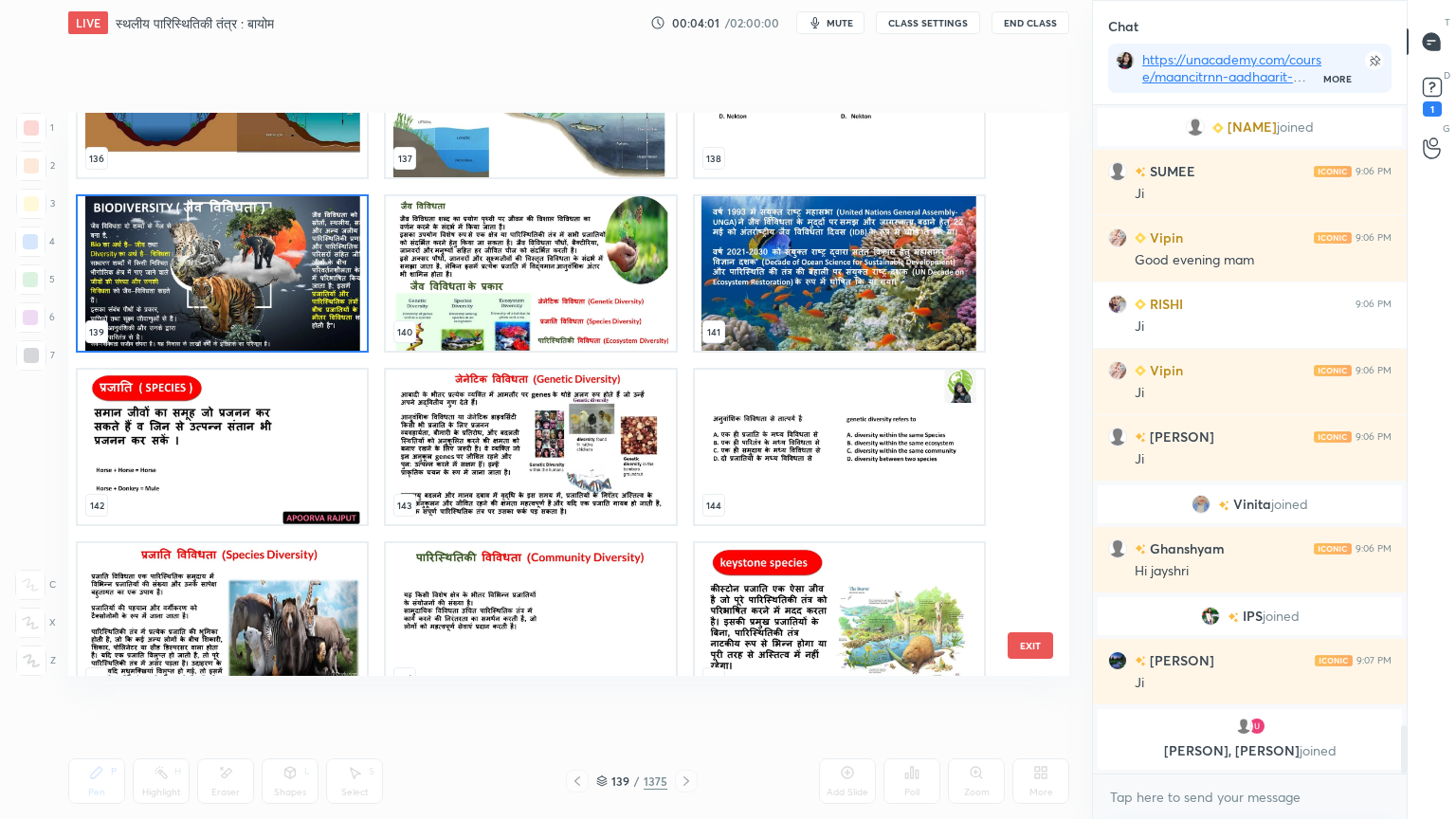 click at bounding box center (222, 446) 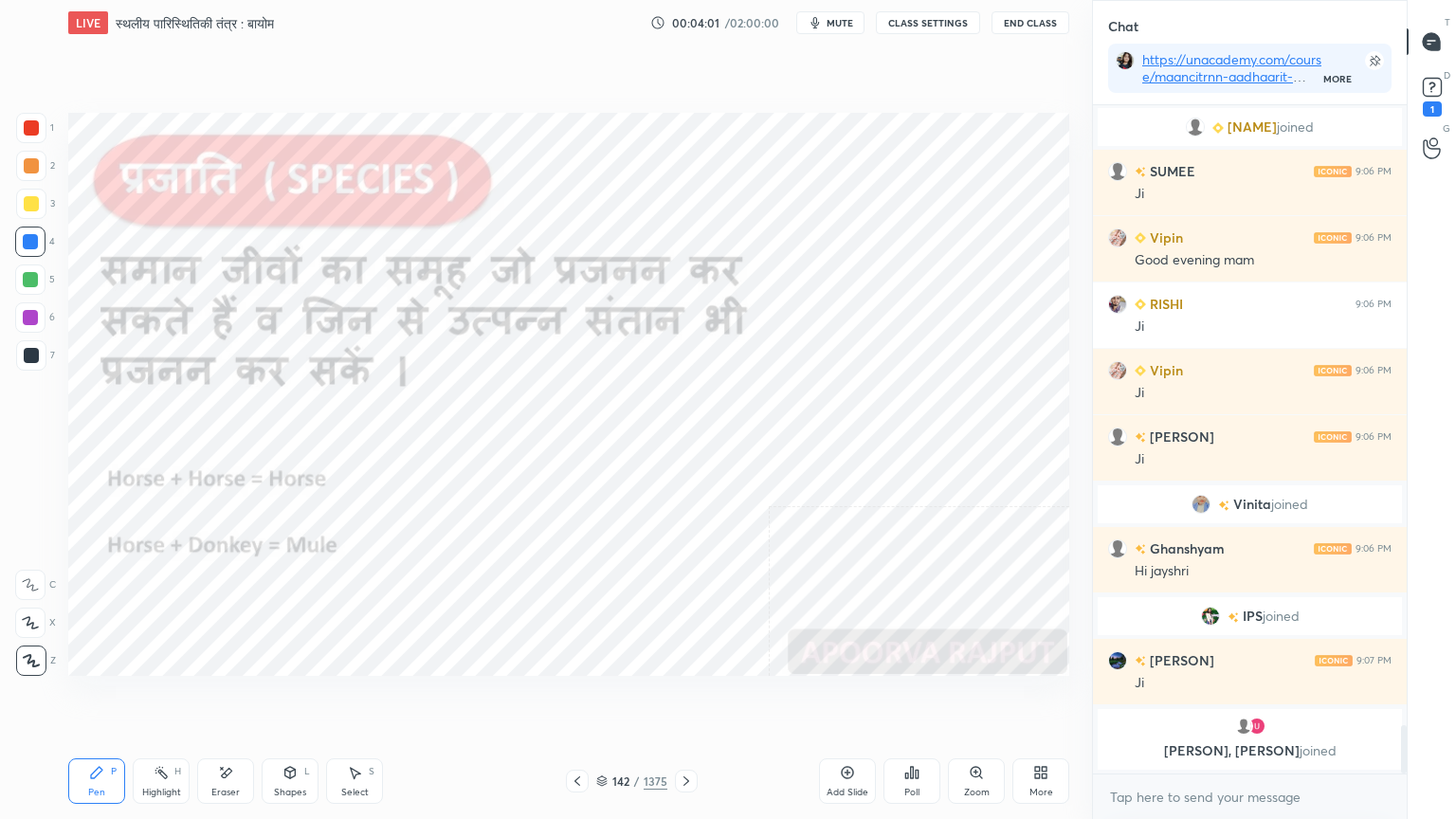 click at bounding box center [222, 446] 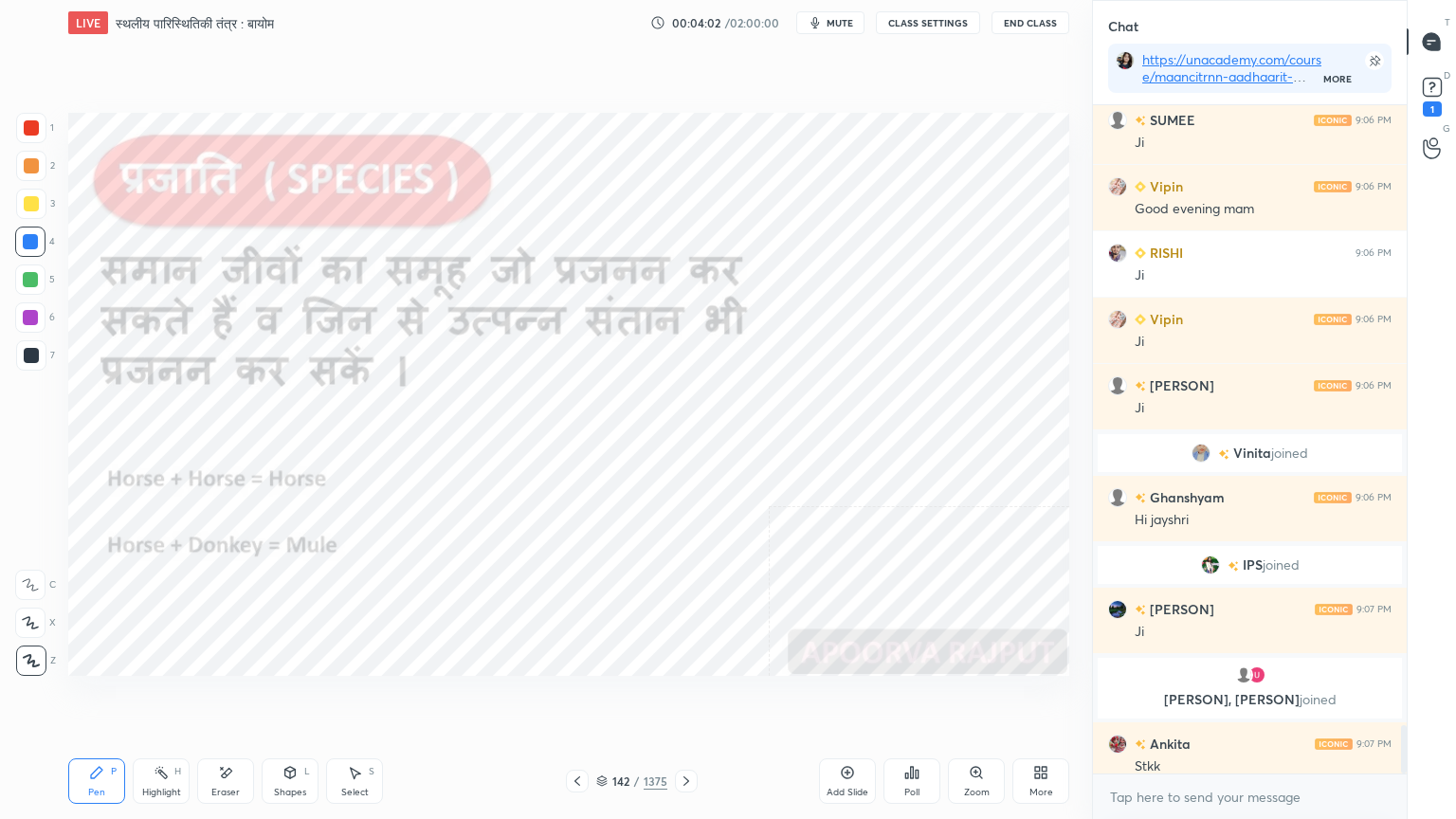 drag, startPoint x: 604, startPoint y: 782, endPoint x: 620, endPoint y: 769, distance: 20.615528 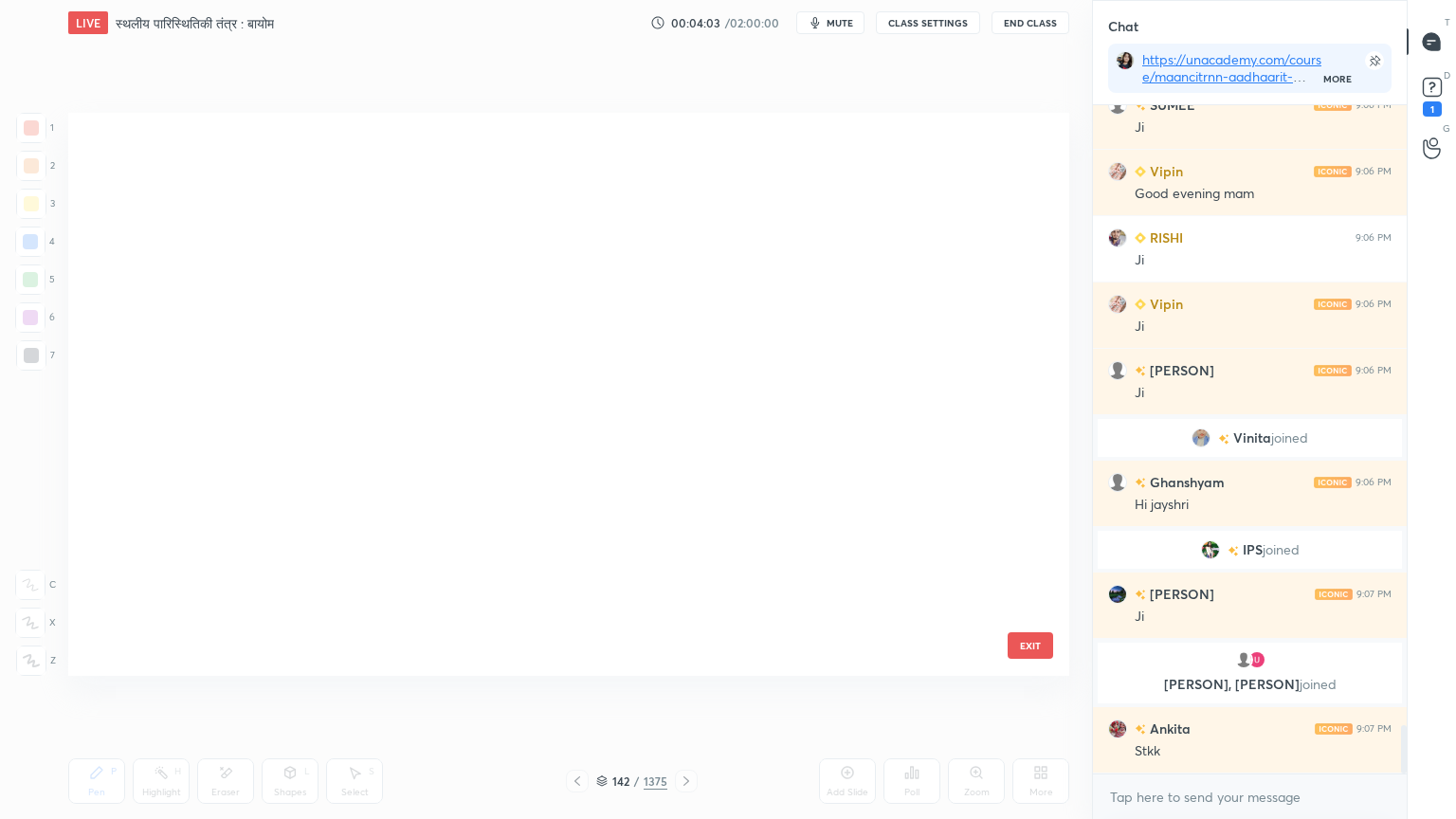 scroll, scrollTop: 7763, scrollLeft: 0, axis: vertical 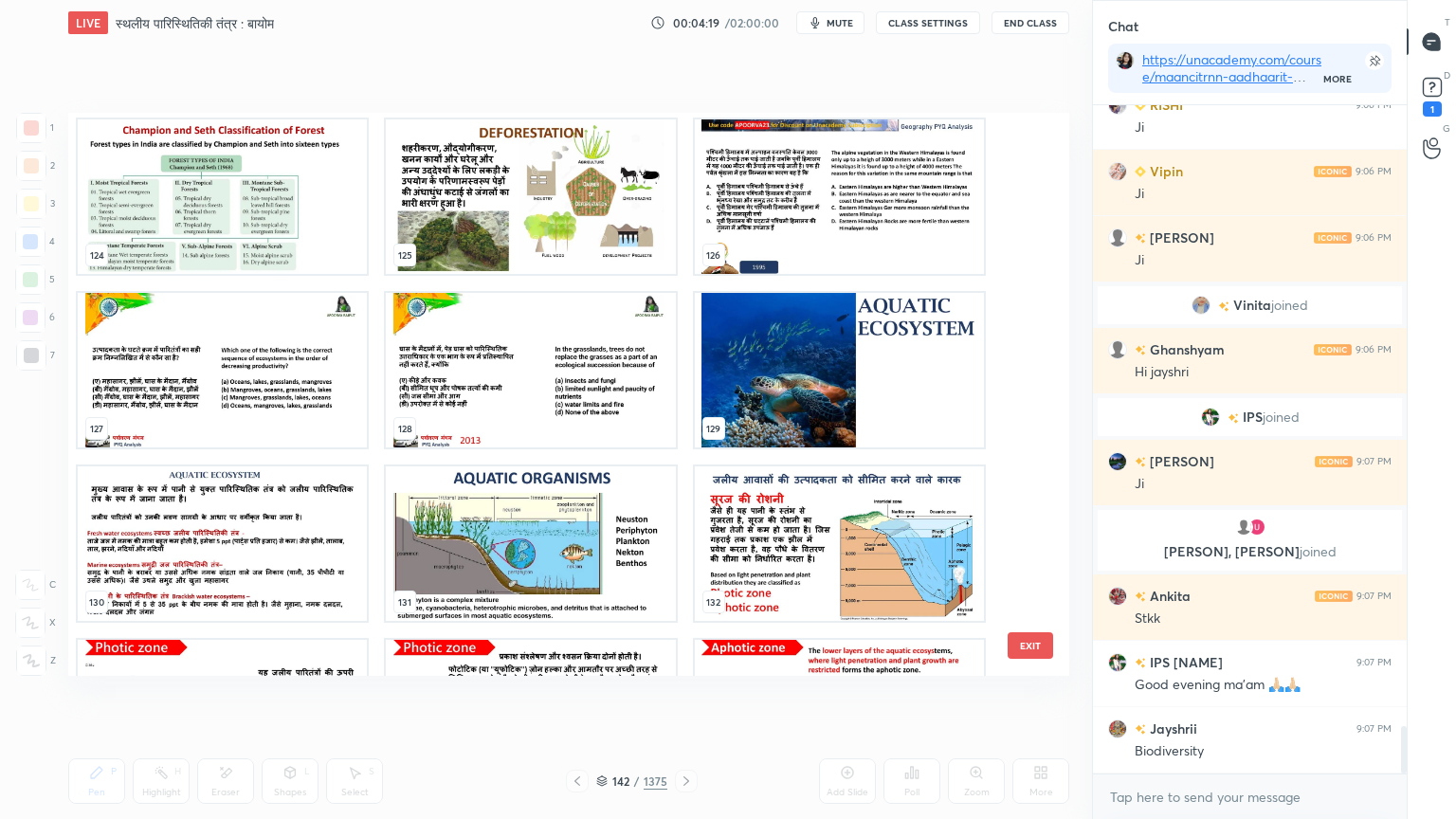 click at bounding box center [839, 370] 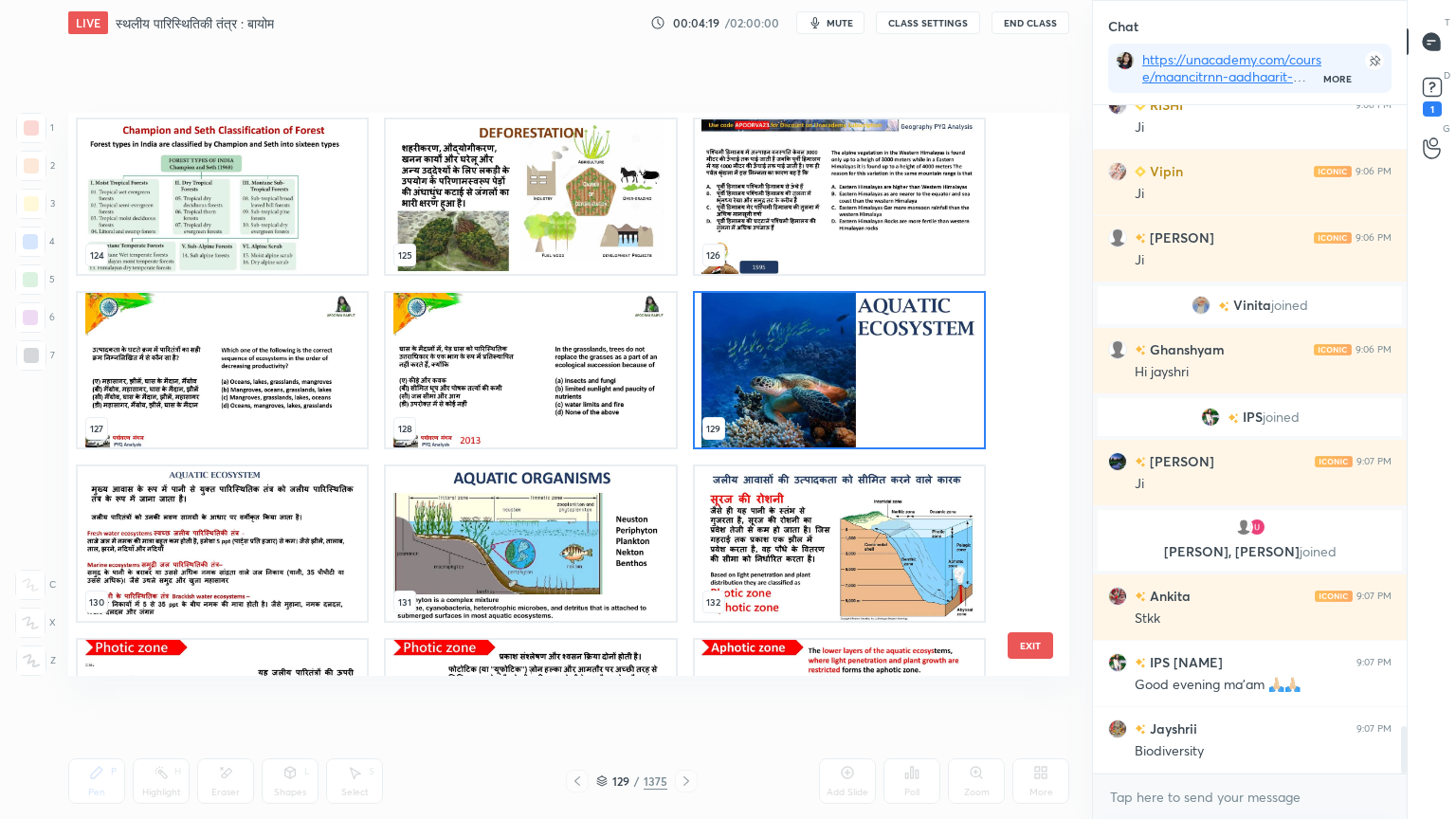 click at bounding box center [839, 370] 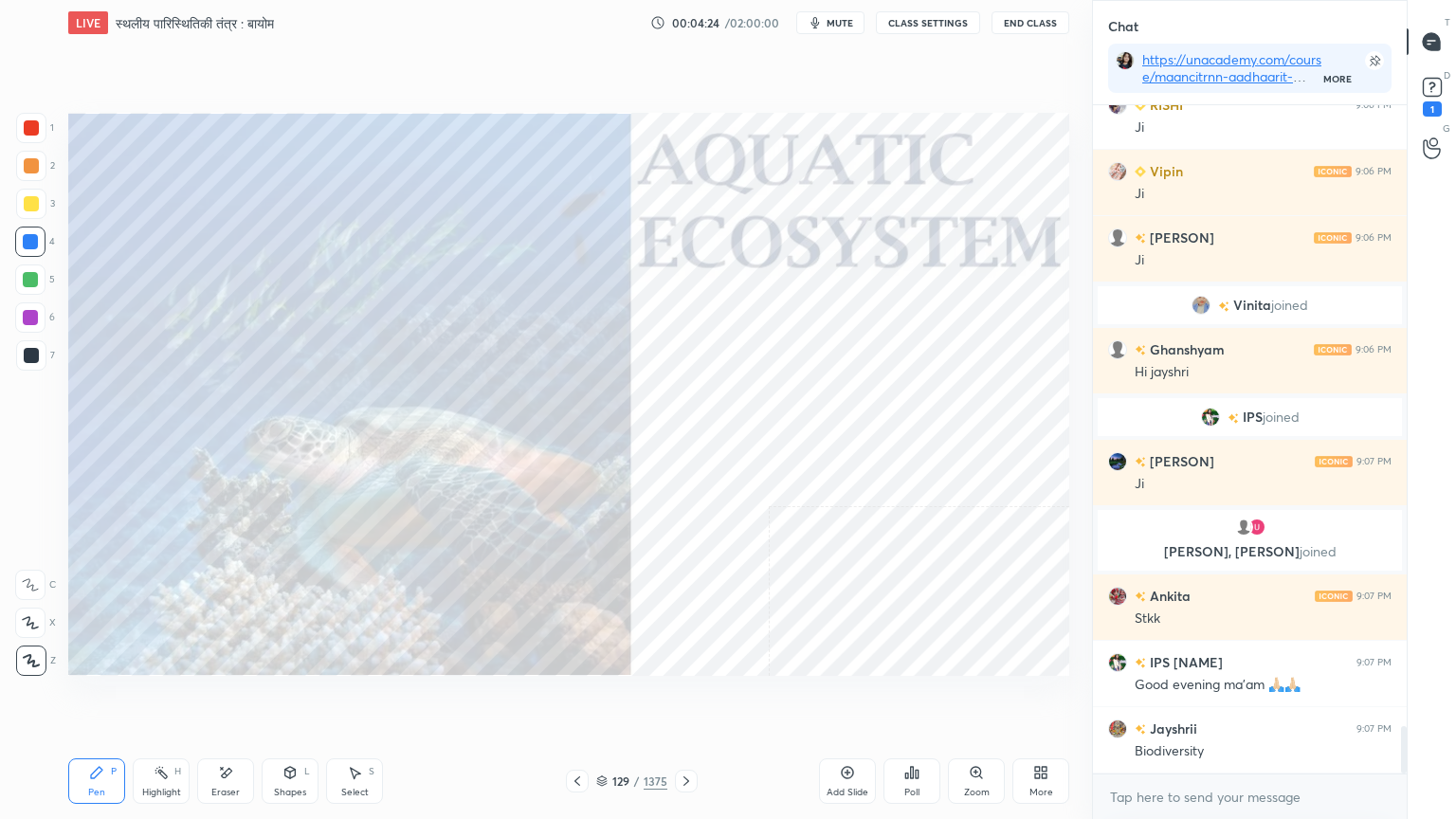 scroll, scrollTop: 8808, scrollLeft: 0, axis: vertical 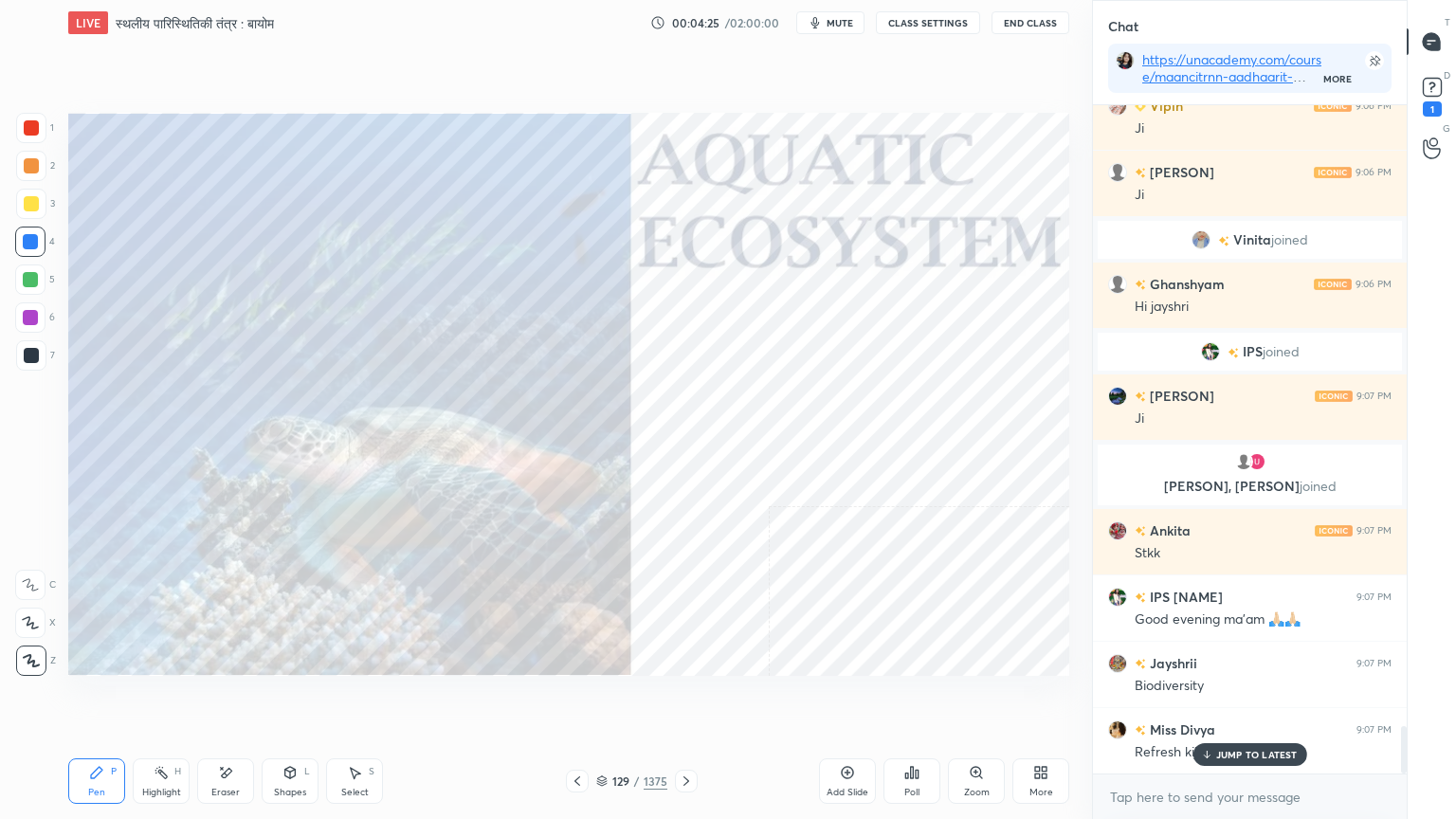 click 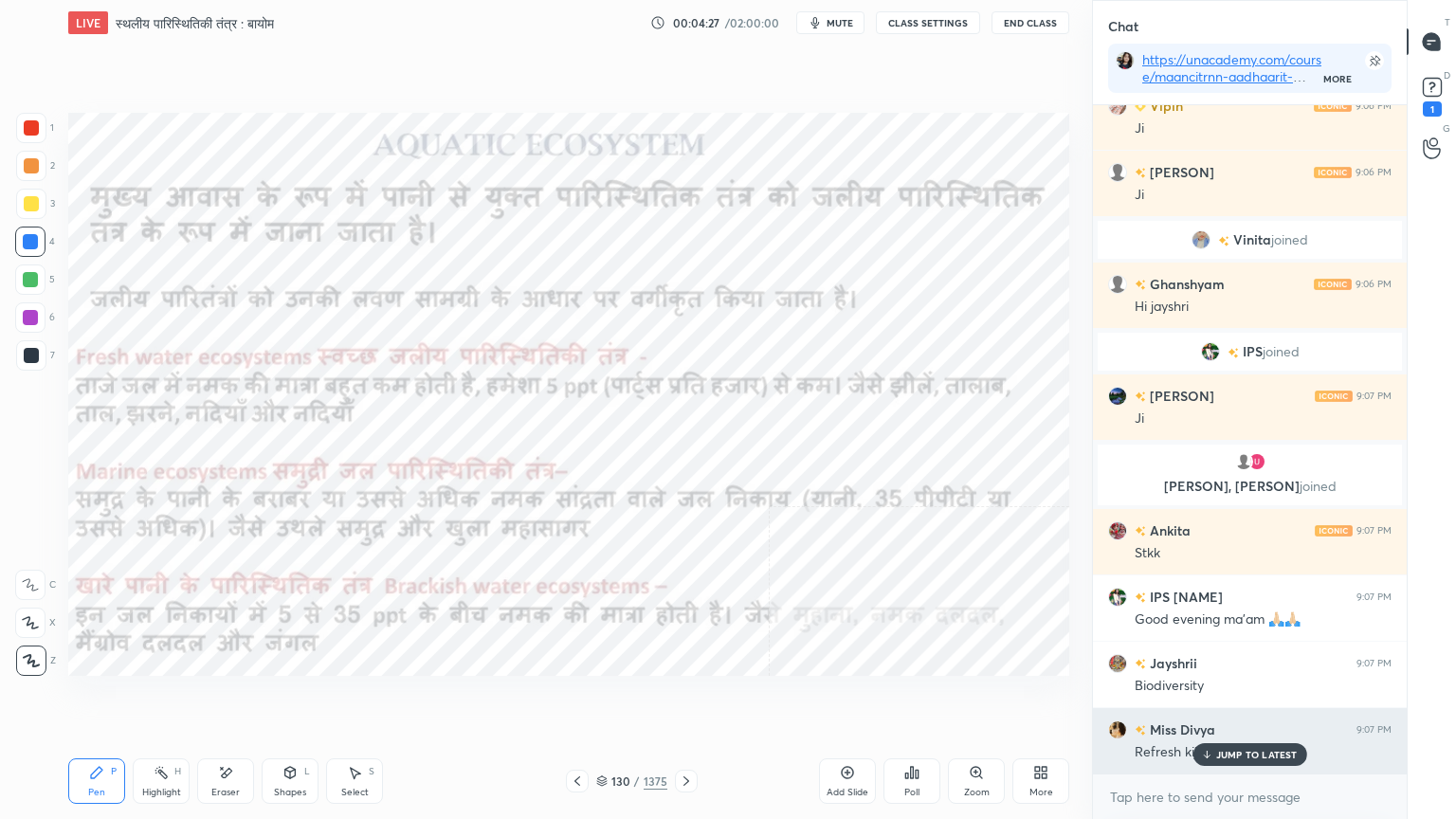 click 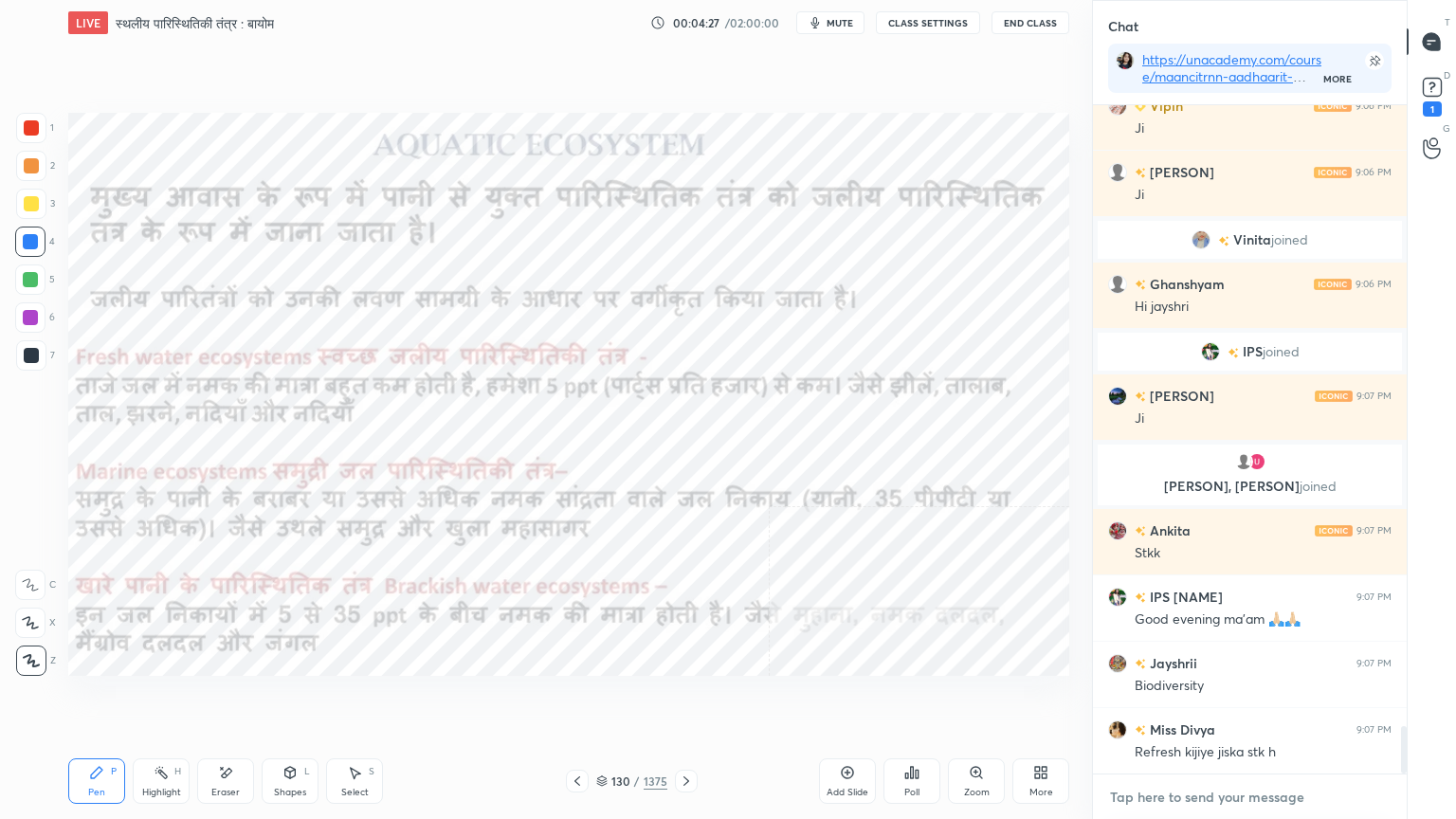 click at bounding box center [1249, 797] 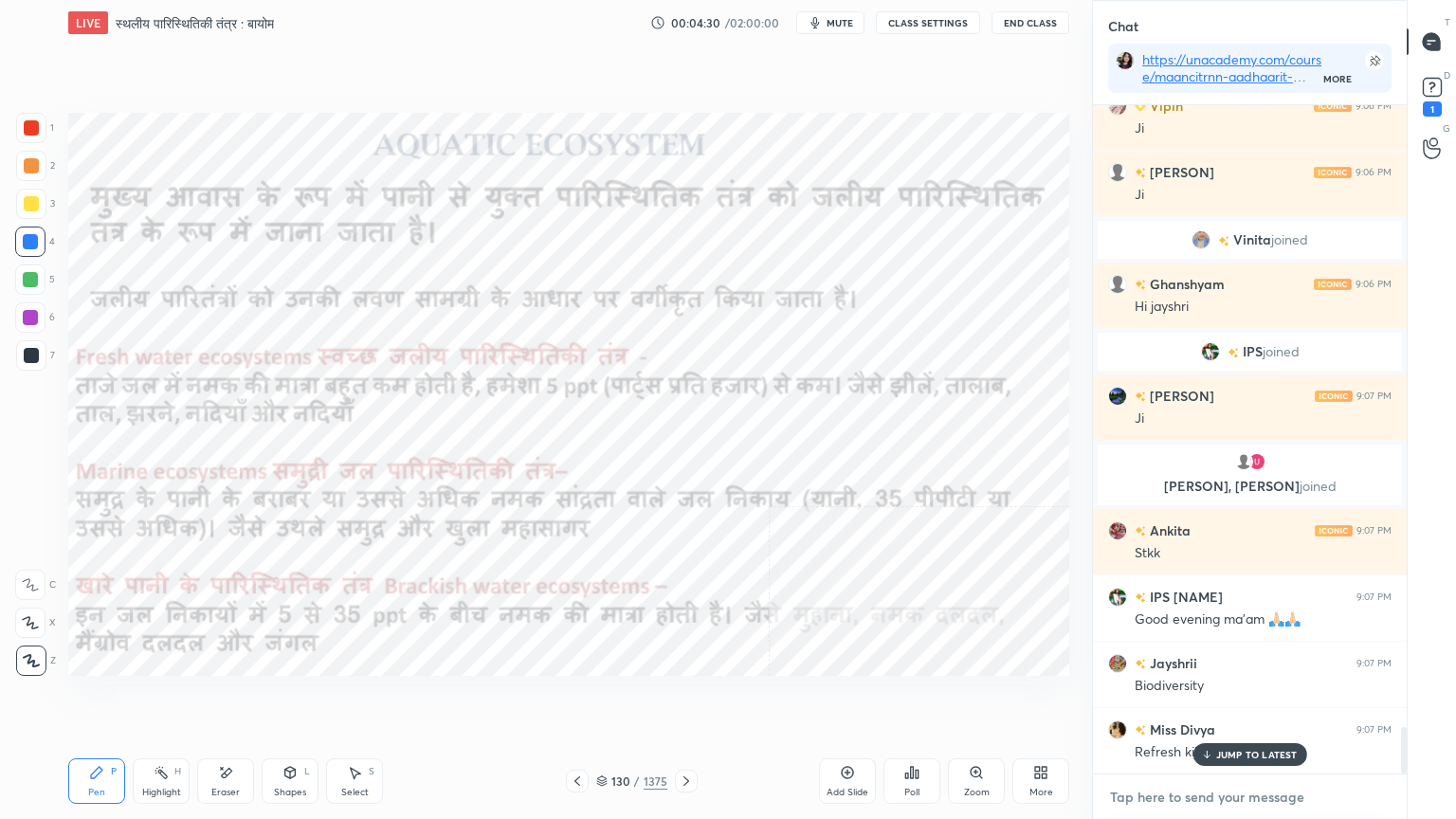 scroll, scrollTop: 8854, scrollLeft: 0, axis: vertical 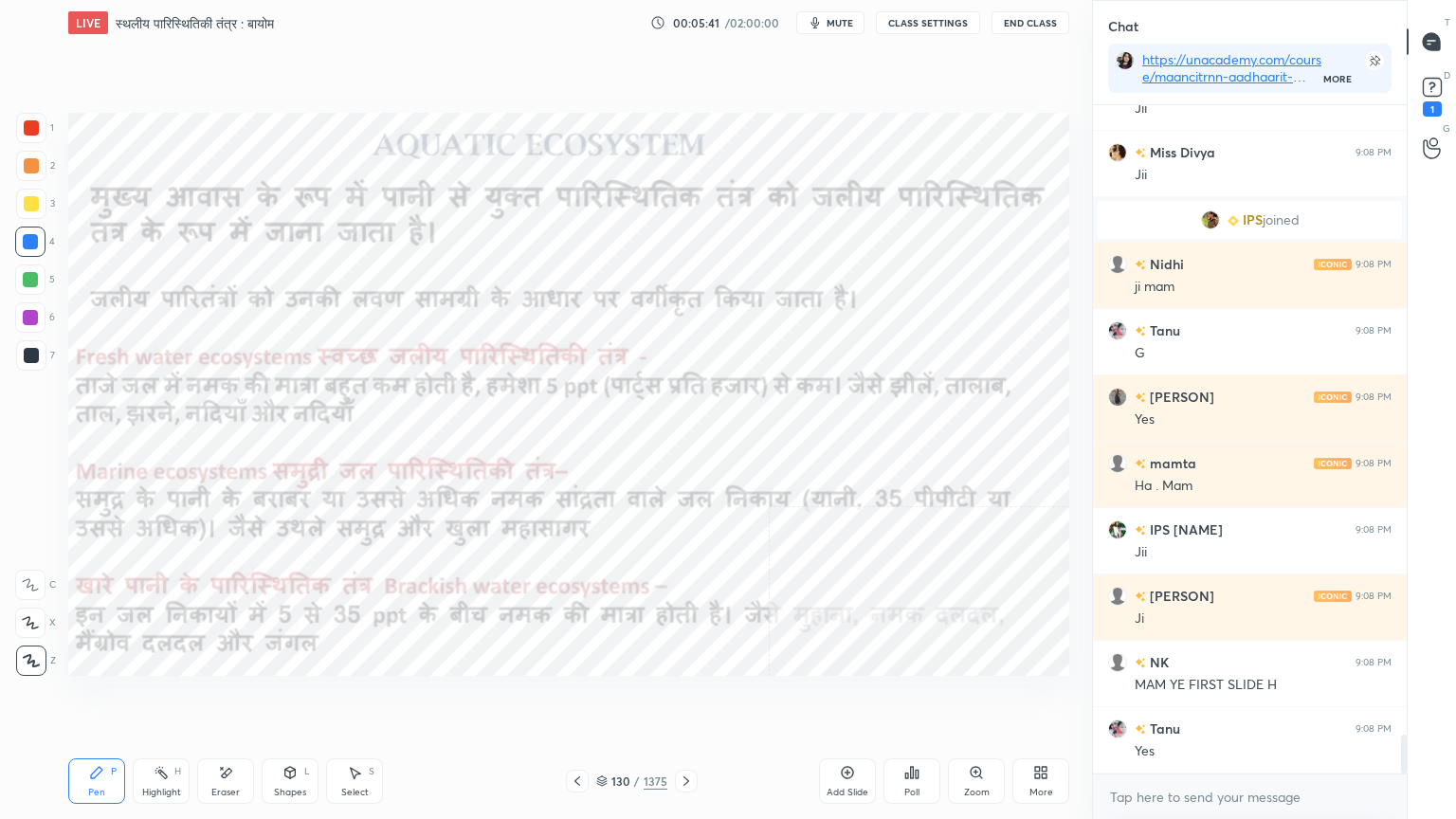 click on "x" at bounding box center [1249, 796] 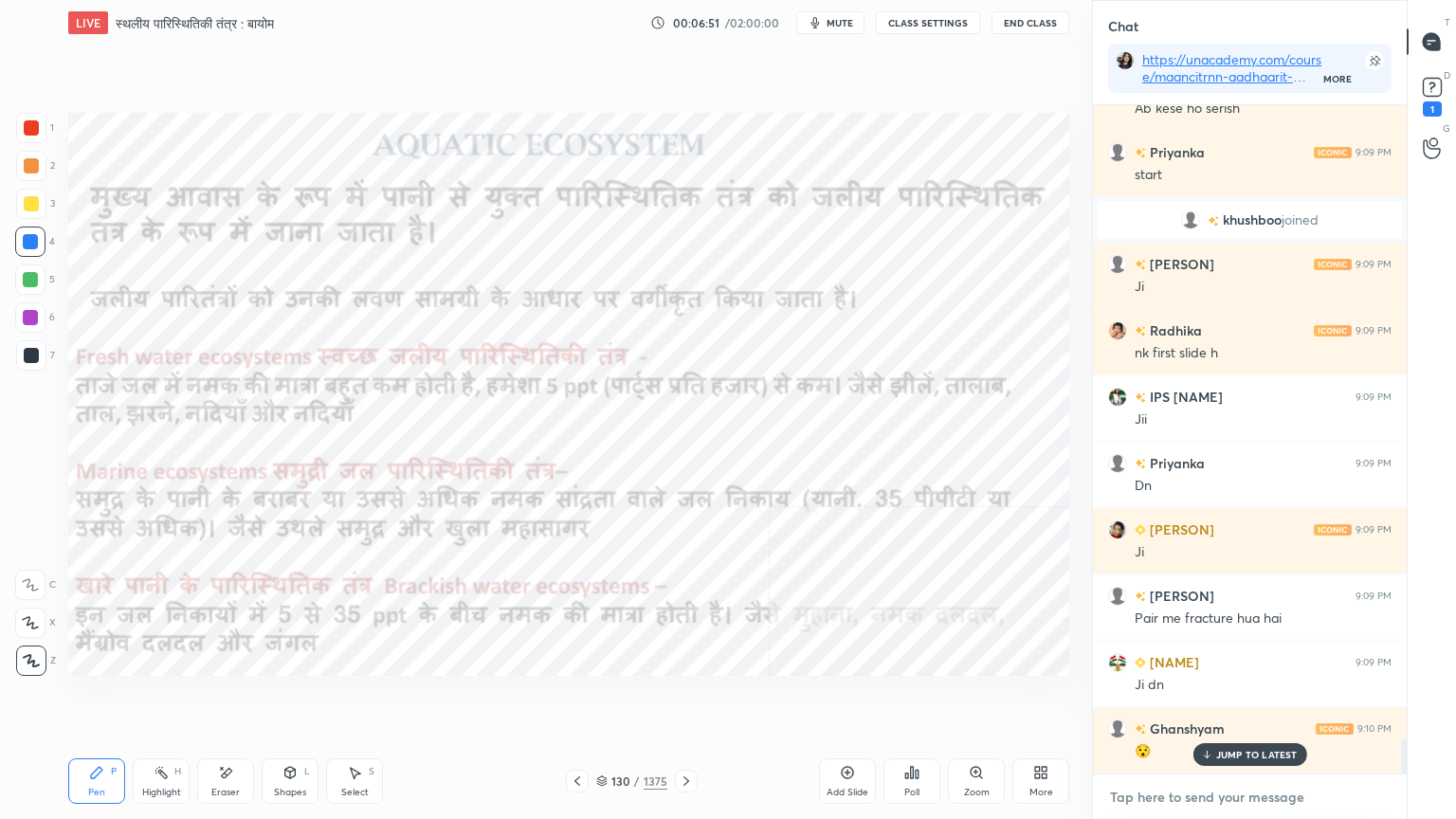 scroll, scrollTop: 12277, scrollLeft: 0, axis: vertical 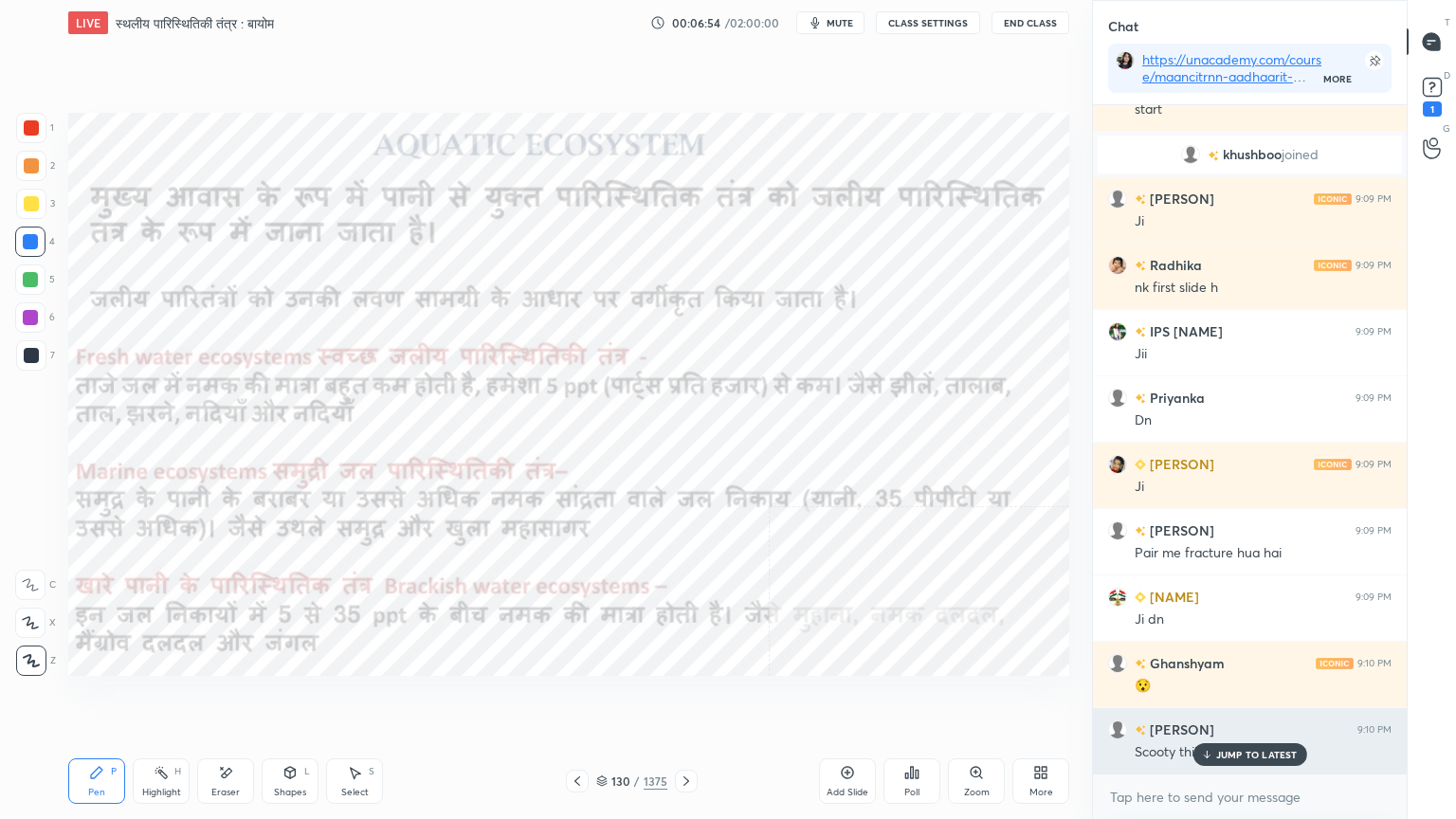 click on "JUMP TO LATEST" at bounding box center (1249, 755) 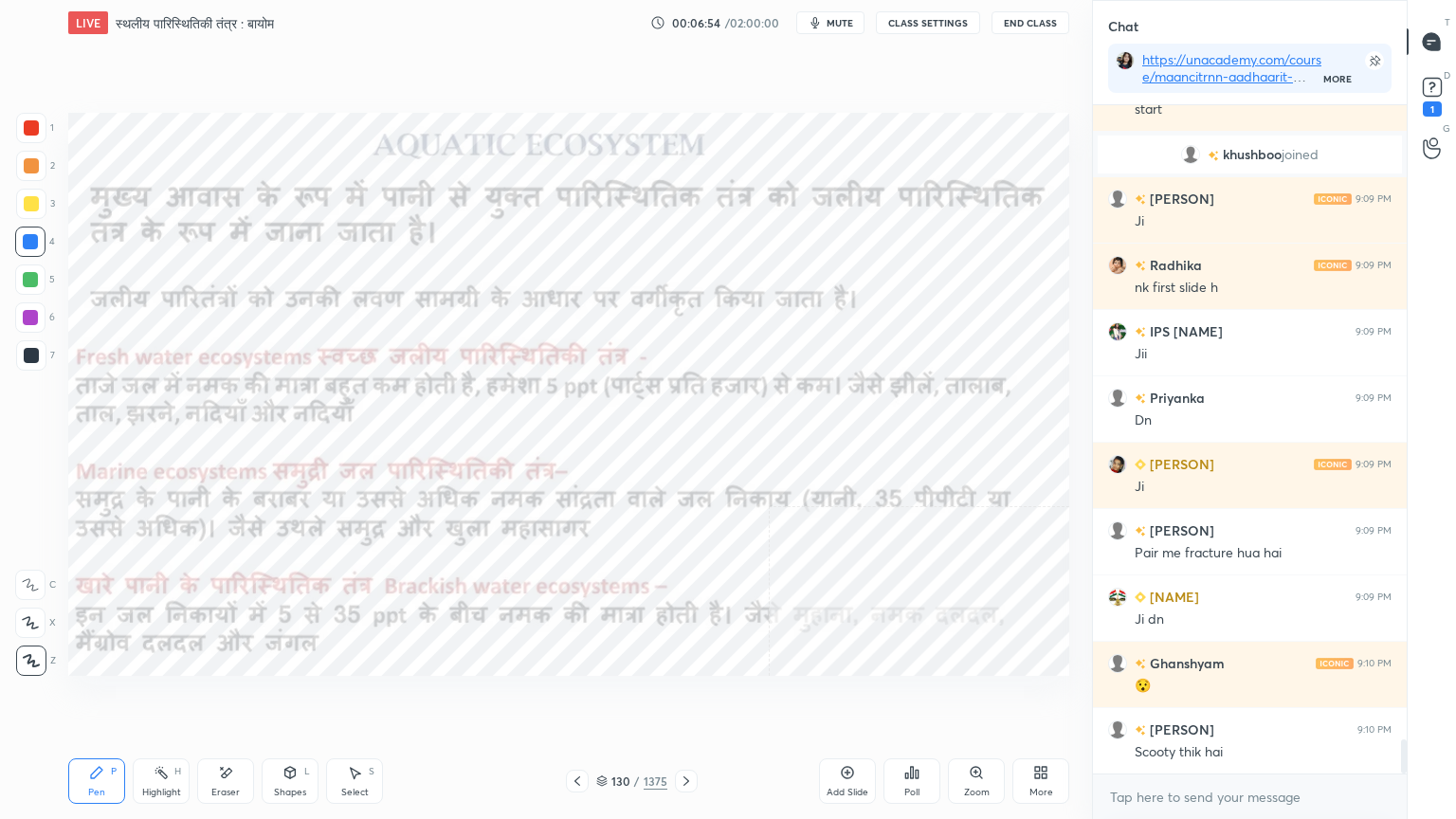 click on "x" at bounding box center [1249, 796] 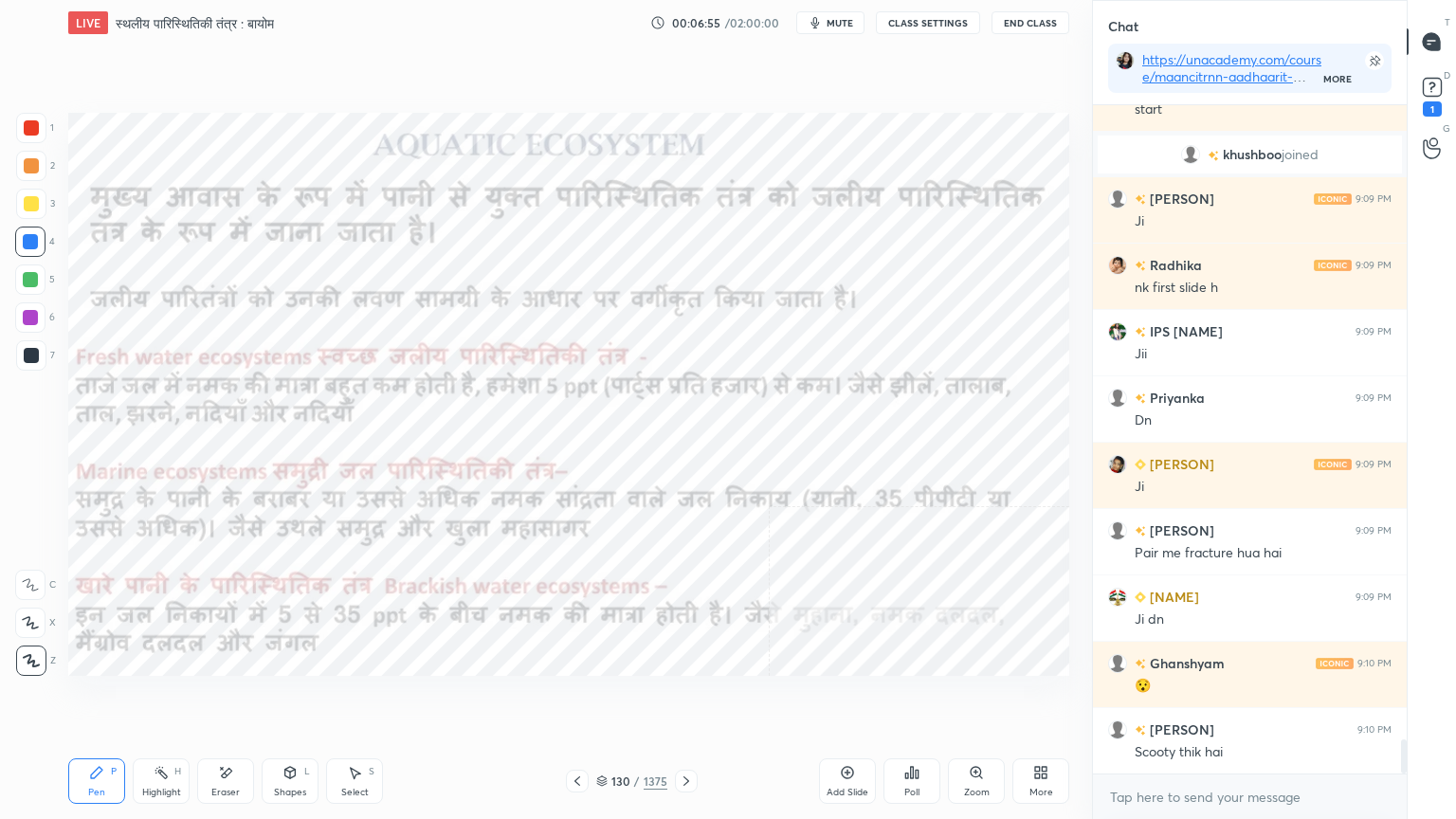 click on "x" at bounding box center [1249, 796] 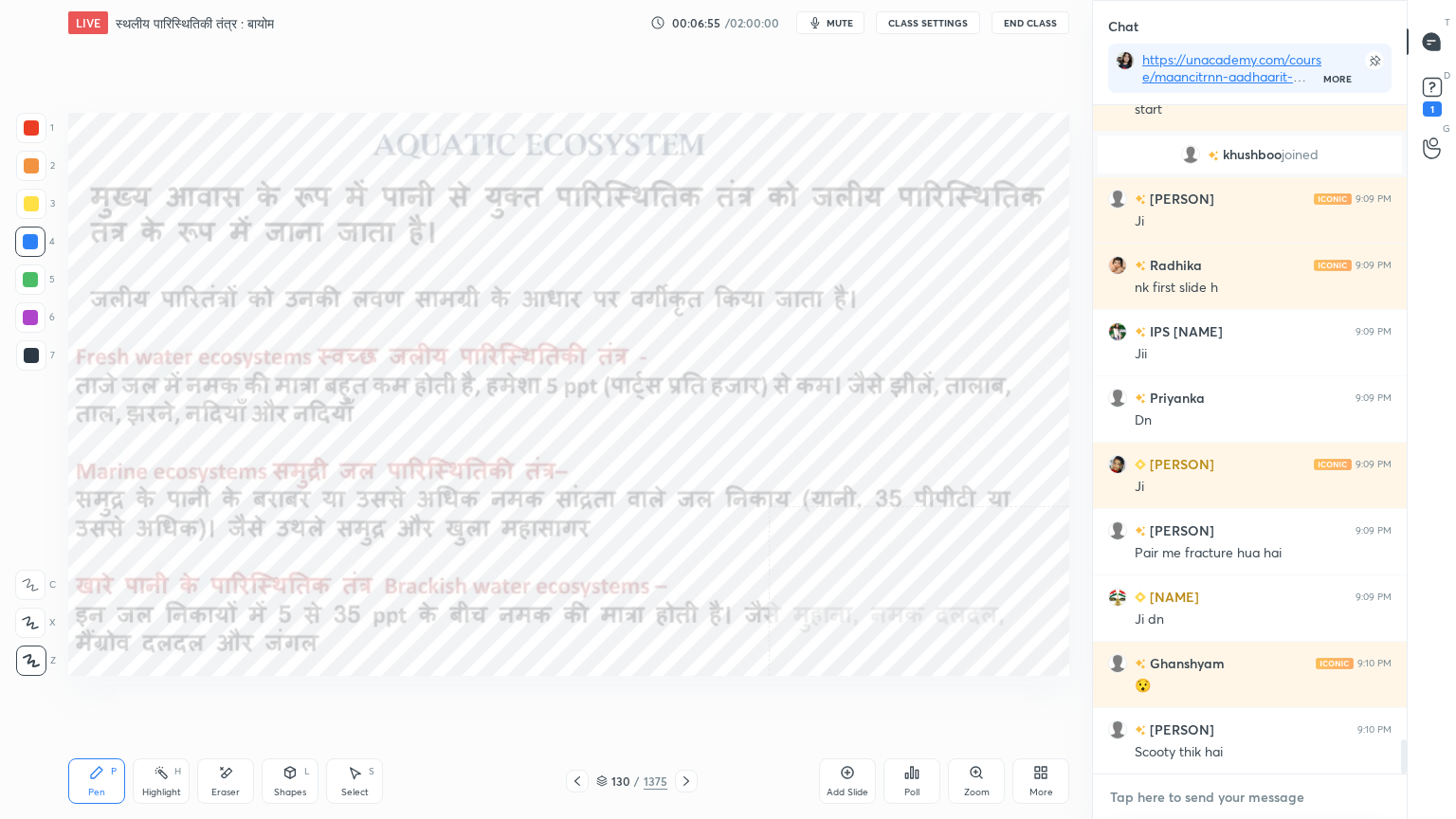click at bounding box center [1249, 797] 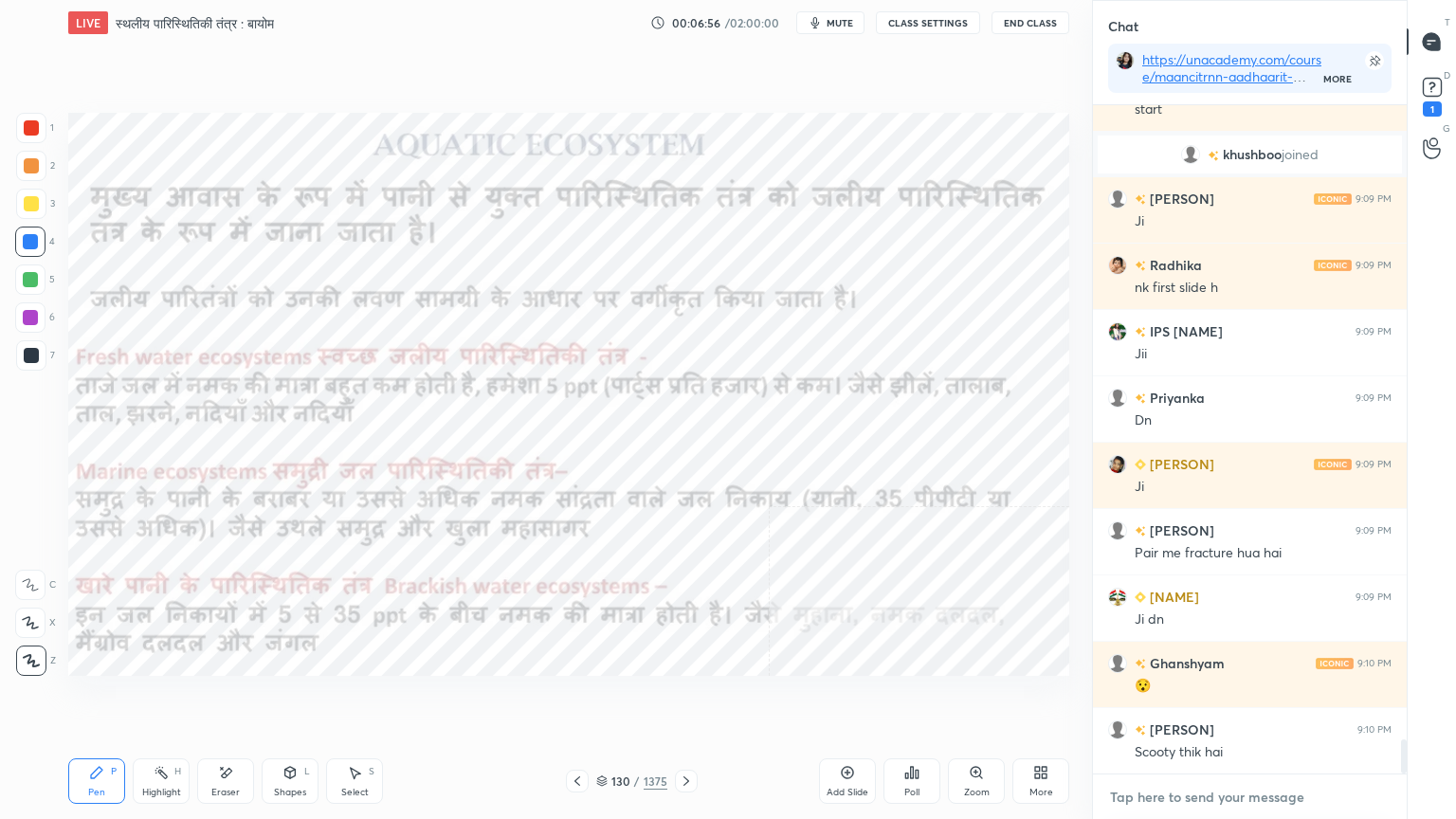 scroll, scrollTop: 12345, scrollLeft: 0, axis: vertical 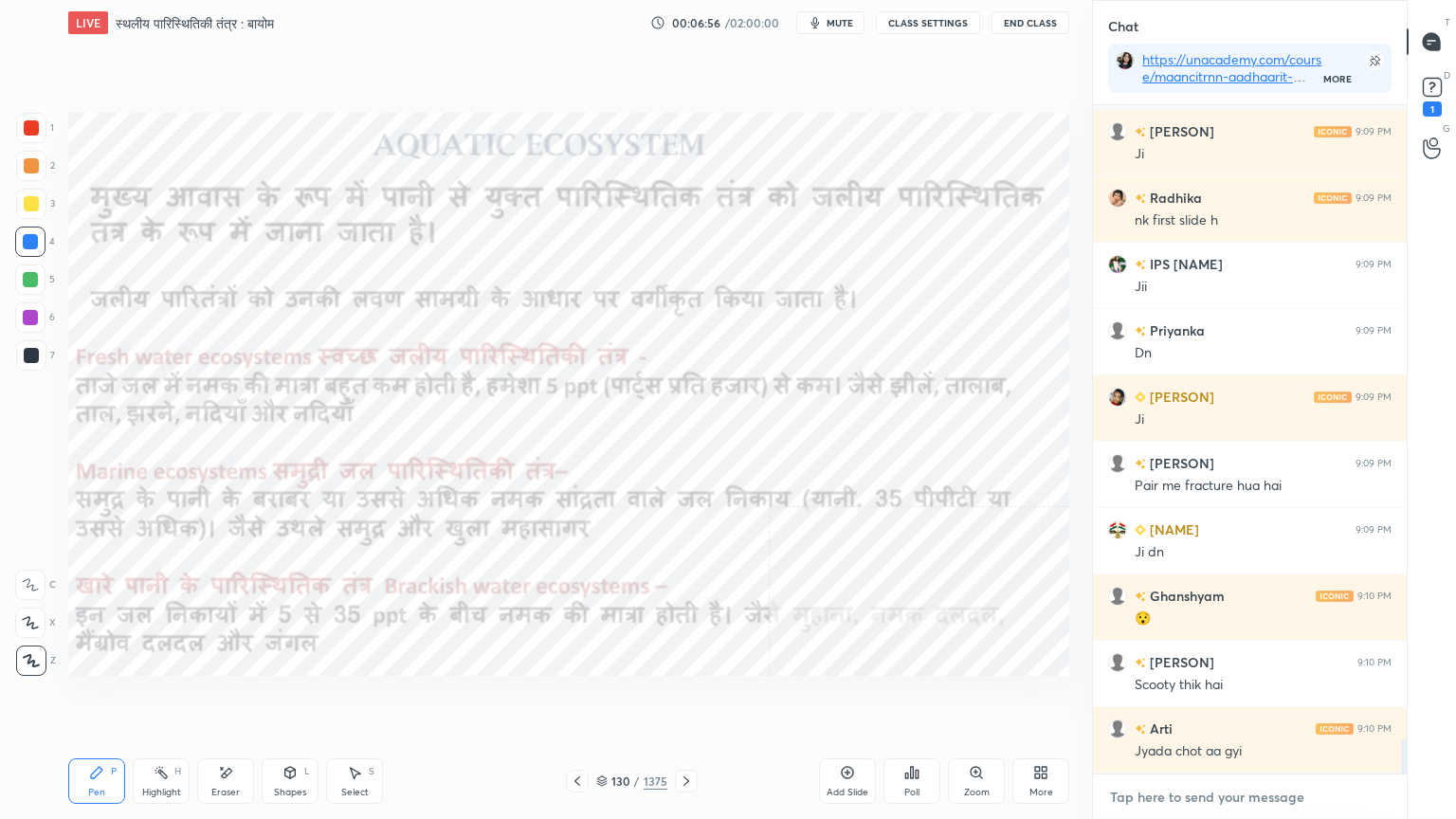 drag, startPoint x: 1232, startPoint y: 805, endPoint x: 1269, endPoint y: 791, distance: 39.560081 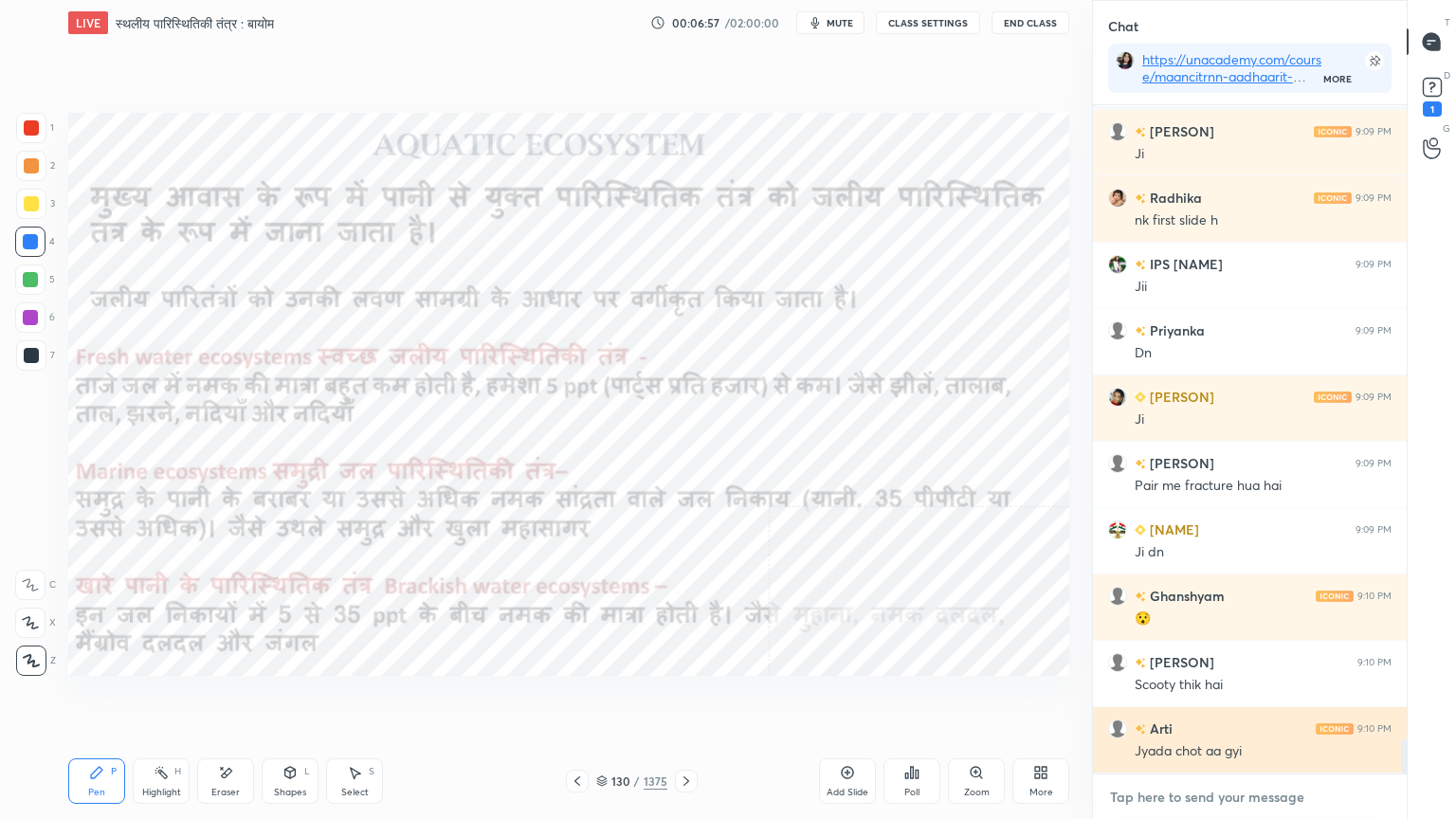 scroll, scrollTop: 12390, scrollLeft: 0, axis: vertical 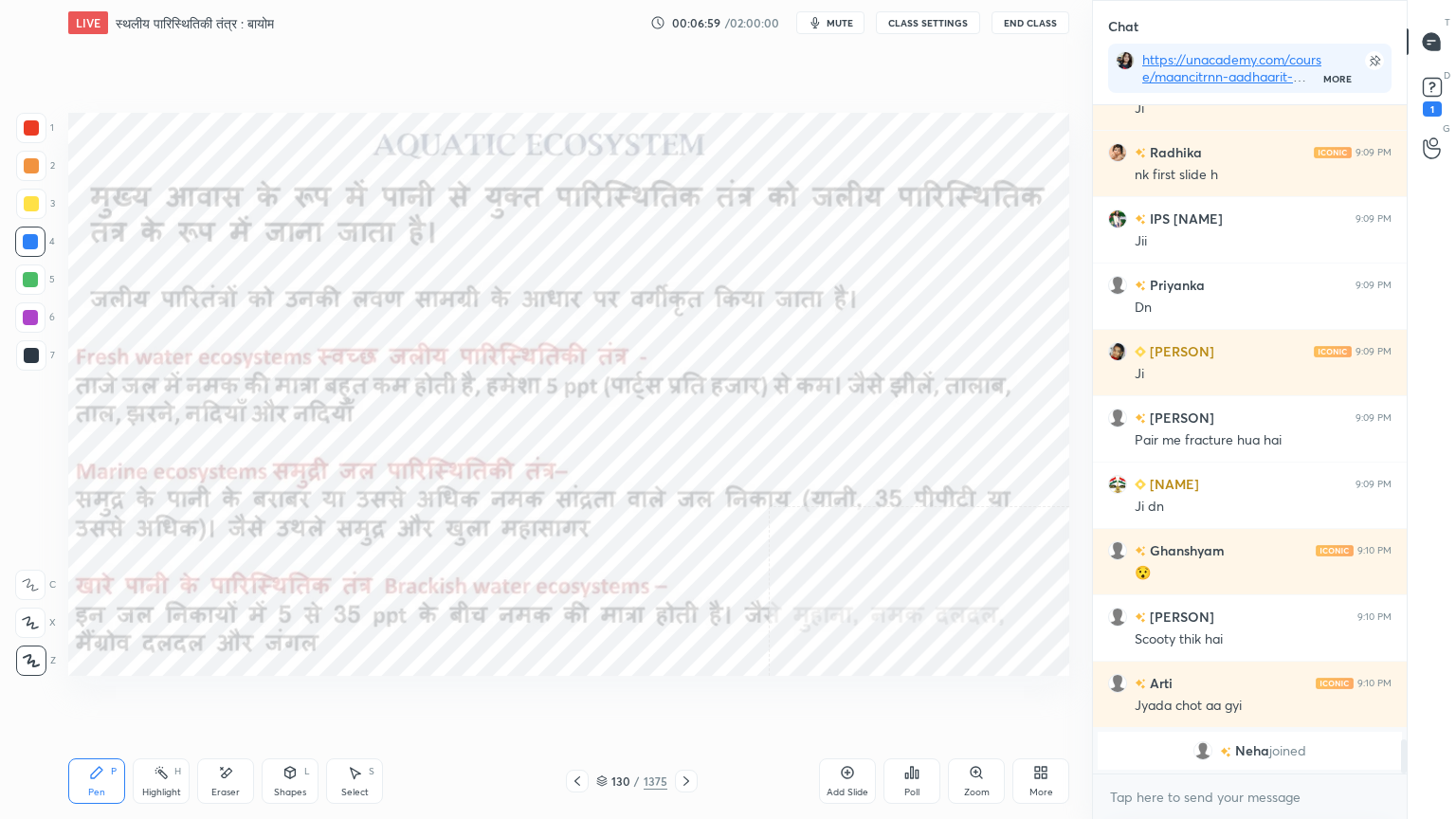 click at bounding box center [30, 242] 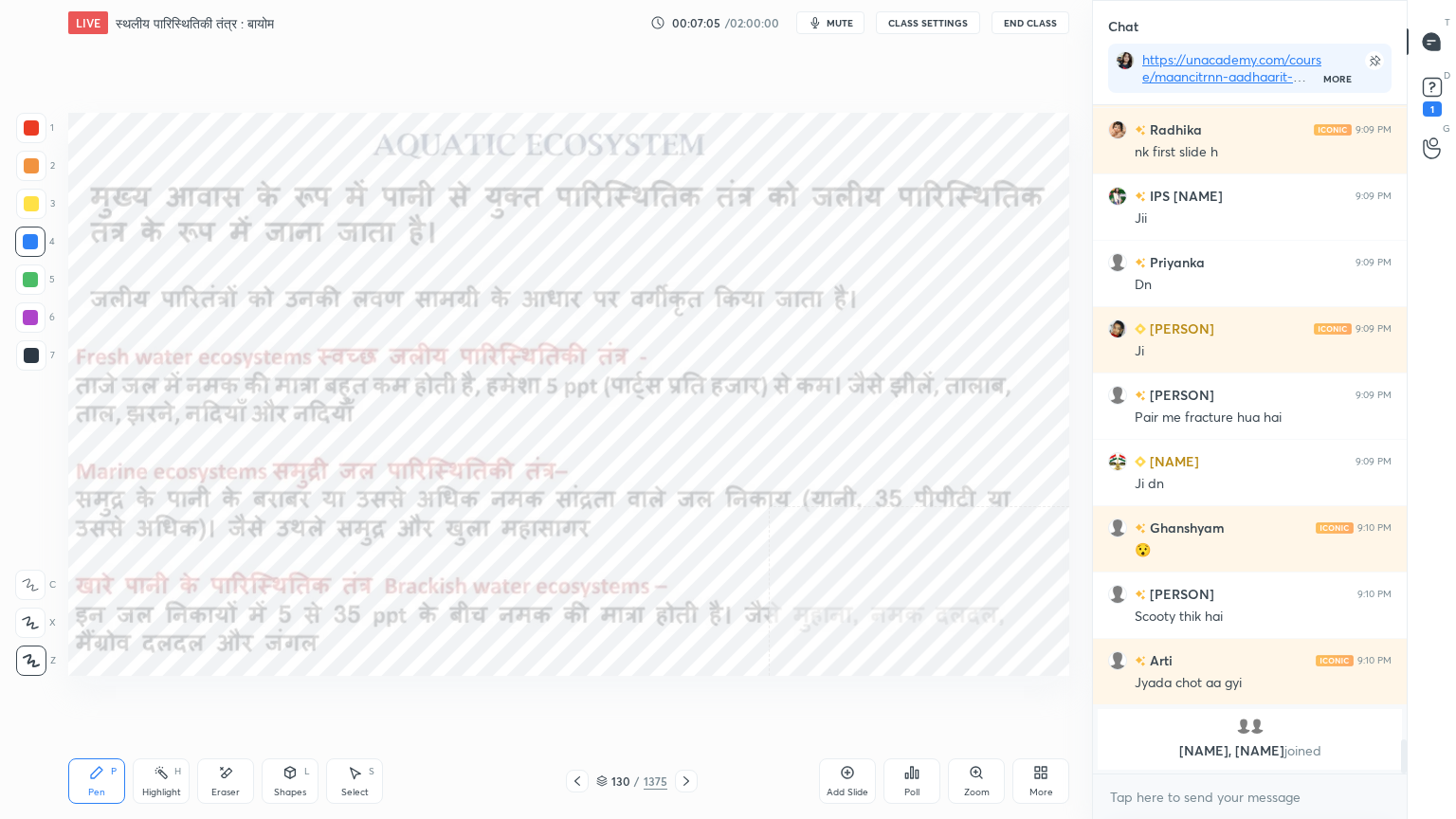 scroll, scrollTop: 12293, scrollLeft: 0, axis: vertical 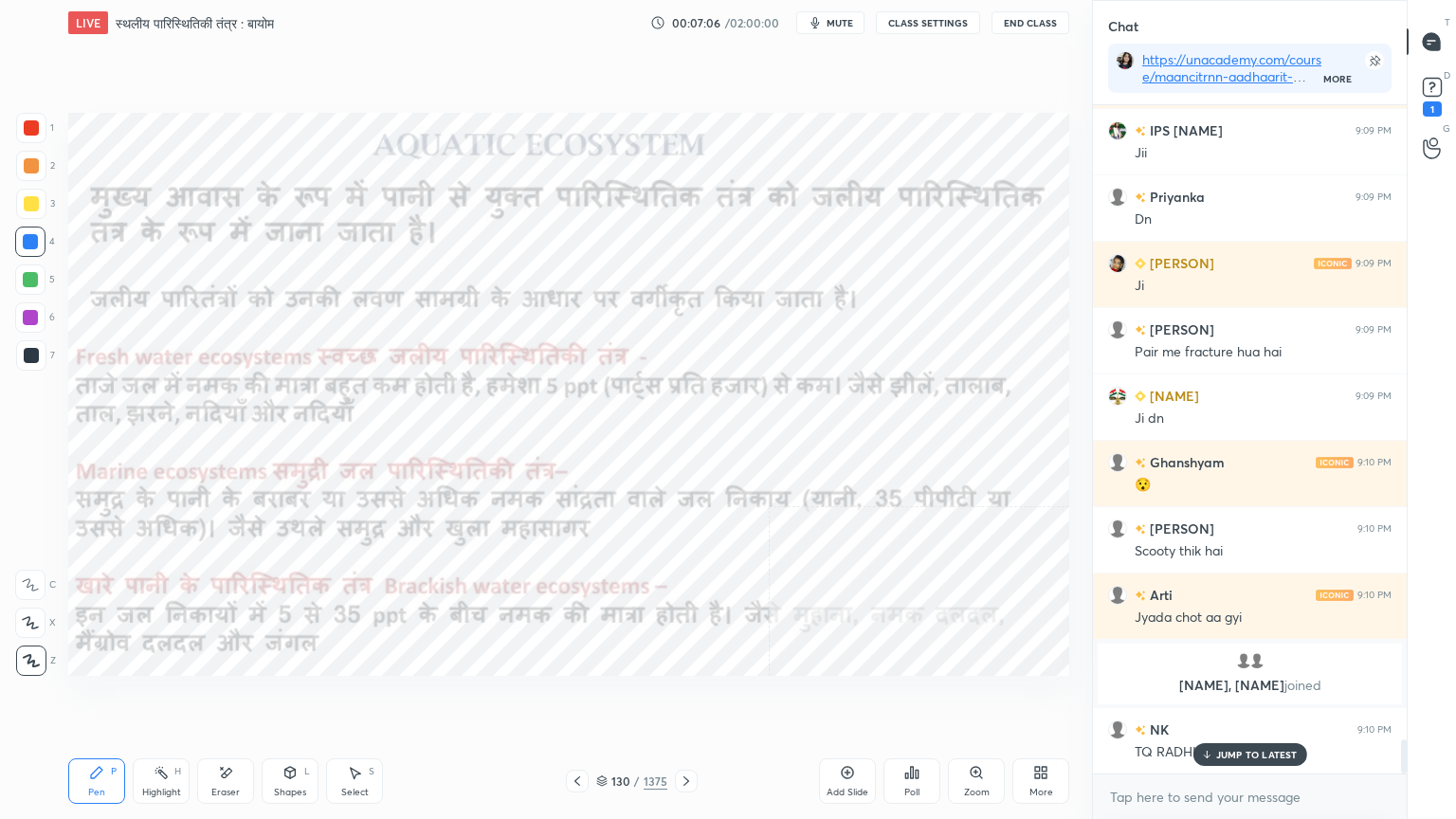 click on "JUMP TO LATEST" at bounding box center [1257, 755] 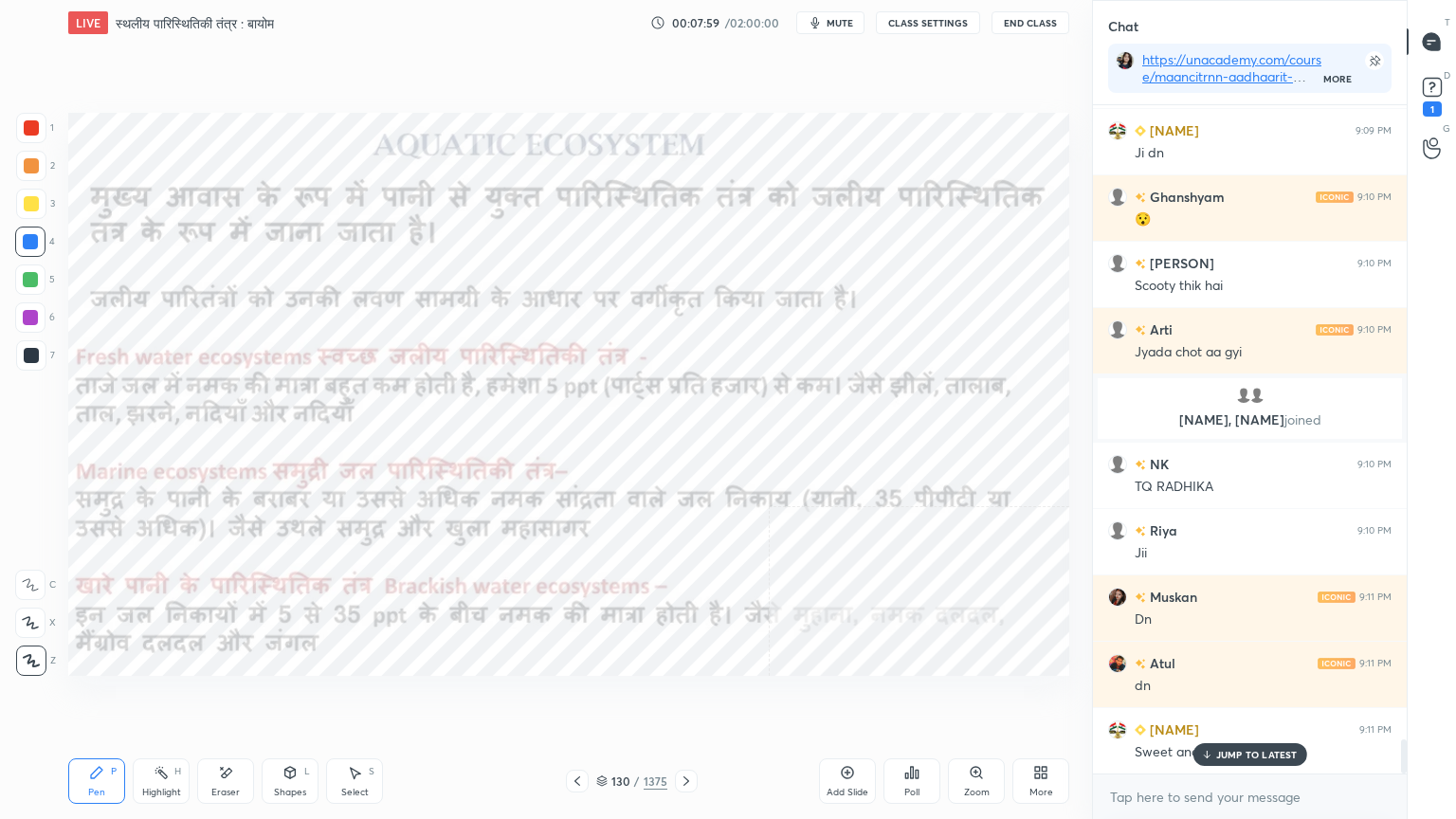 scroll, scrollTop: 12604, scrollLeft: 0, axis: vertical 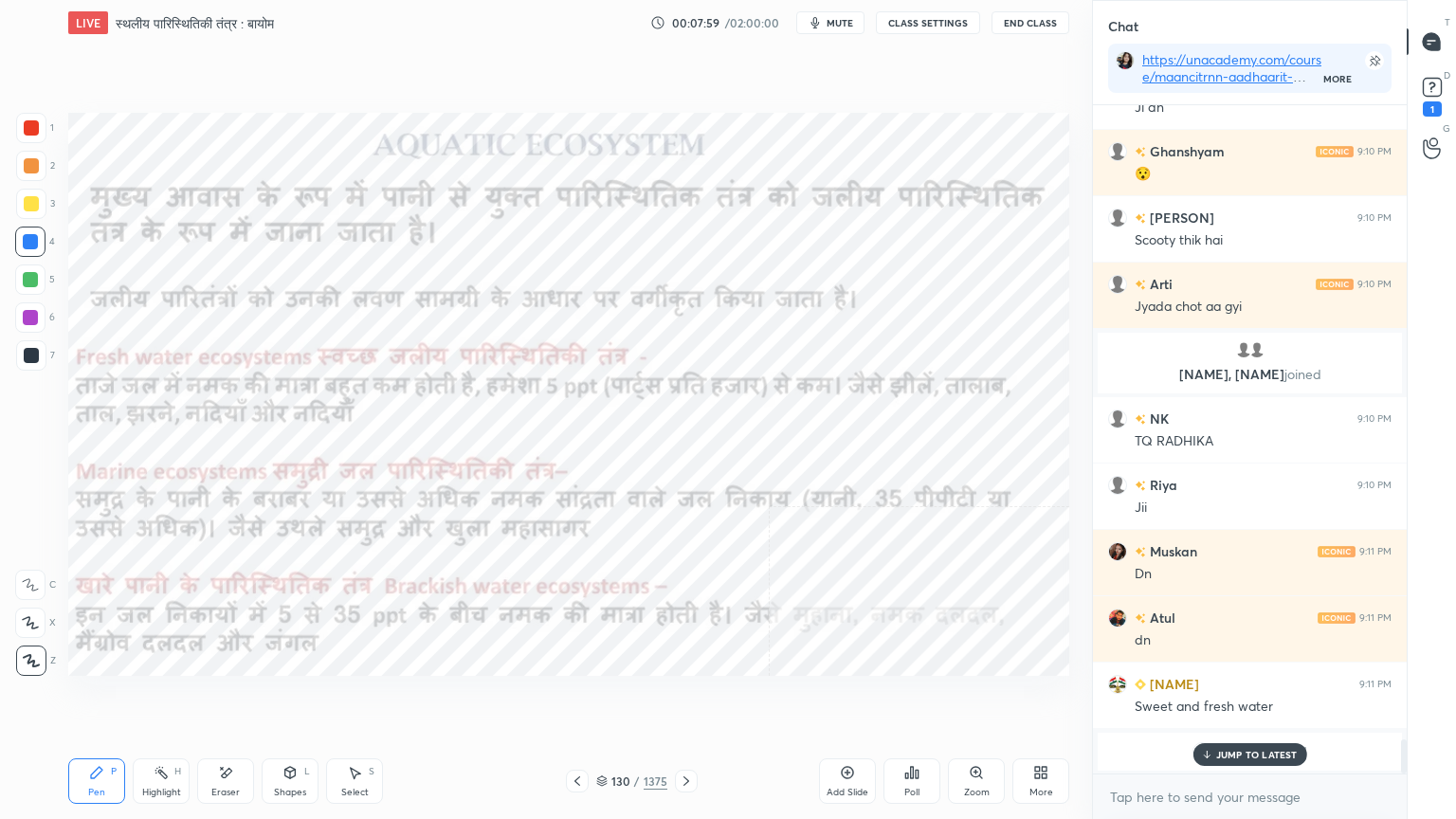 click on "JUMP TO LATEST" at bounding box center [1257, 755] 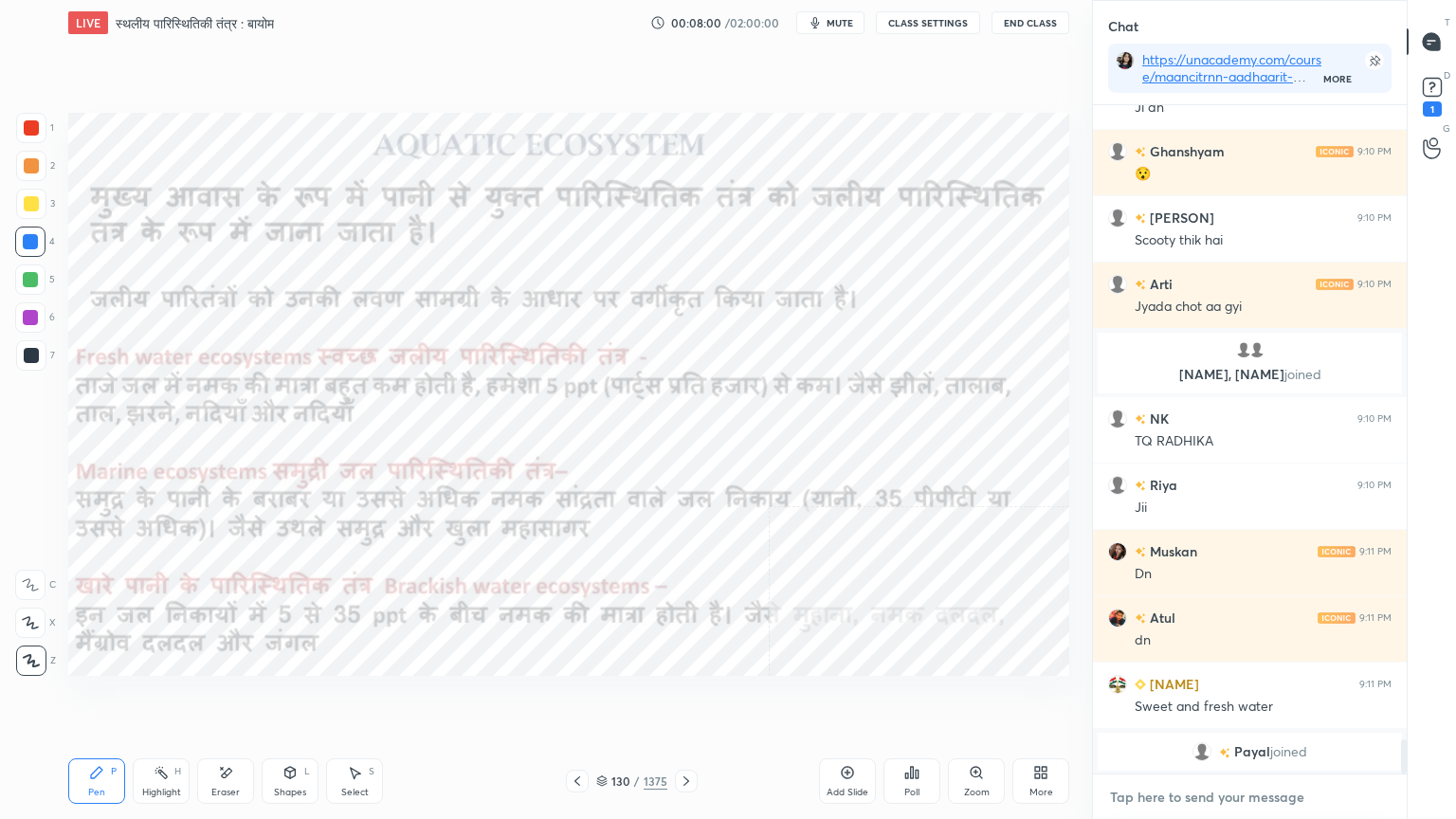 click at bounding box center (1249, 797) 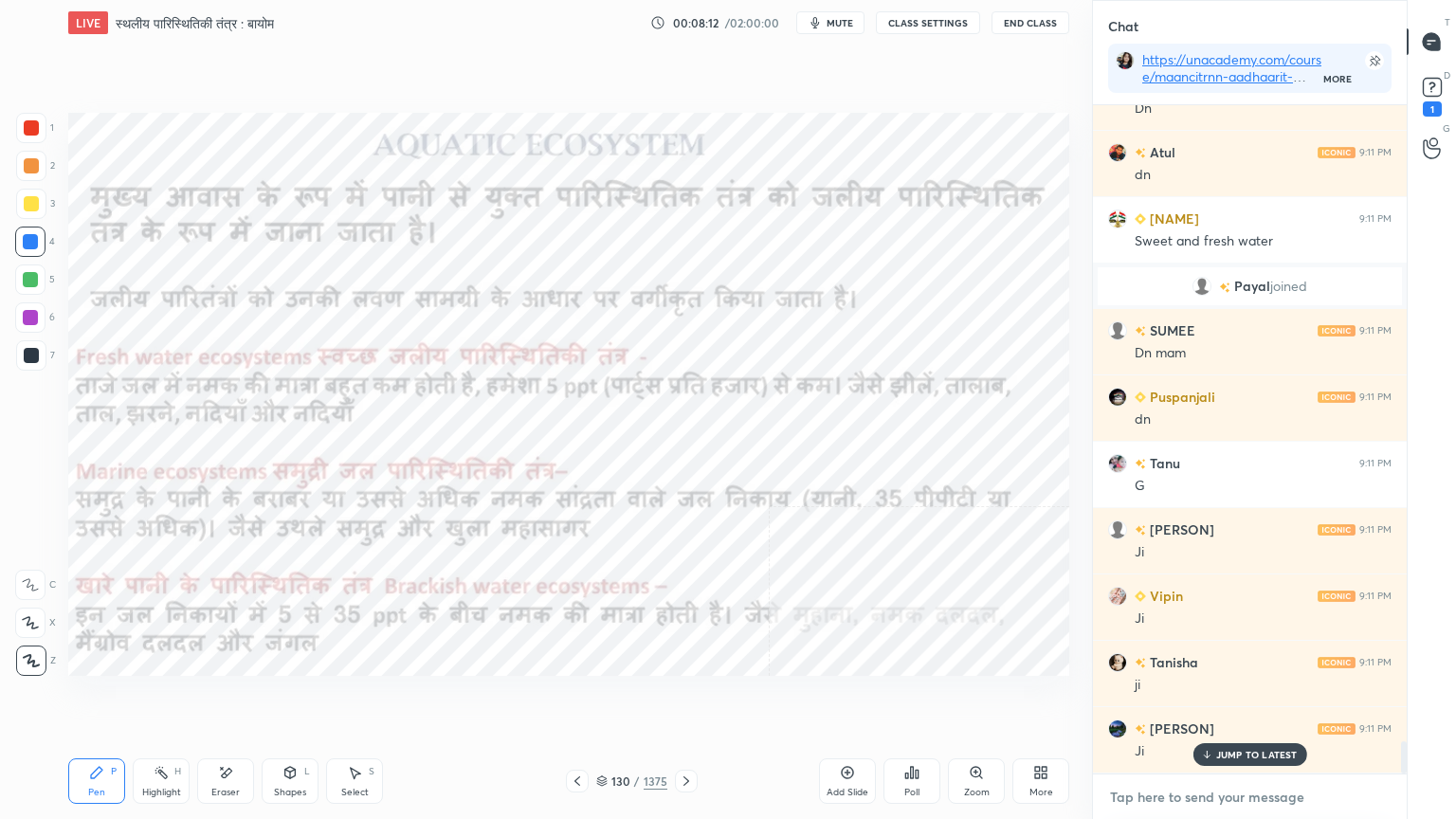 scroll, scrollTop: 13134, scrollLeft: 0, axis: vertical 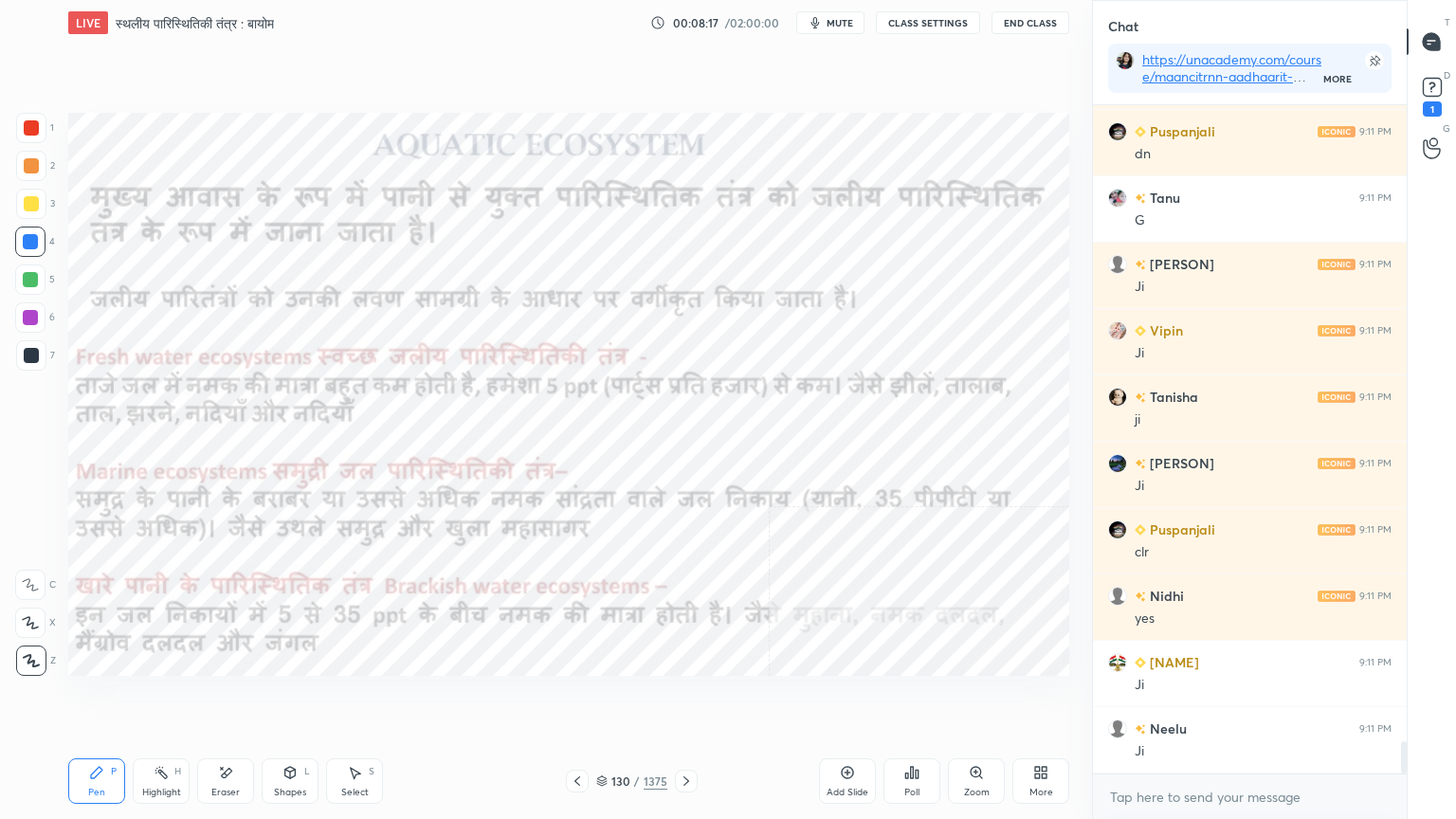 click on "Eraser" at bounding box center [226, 781] 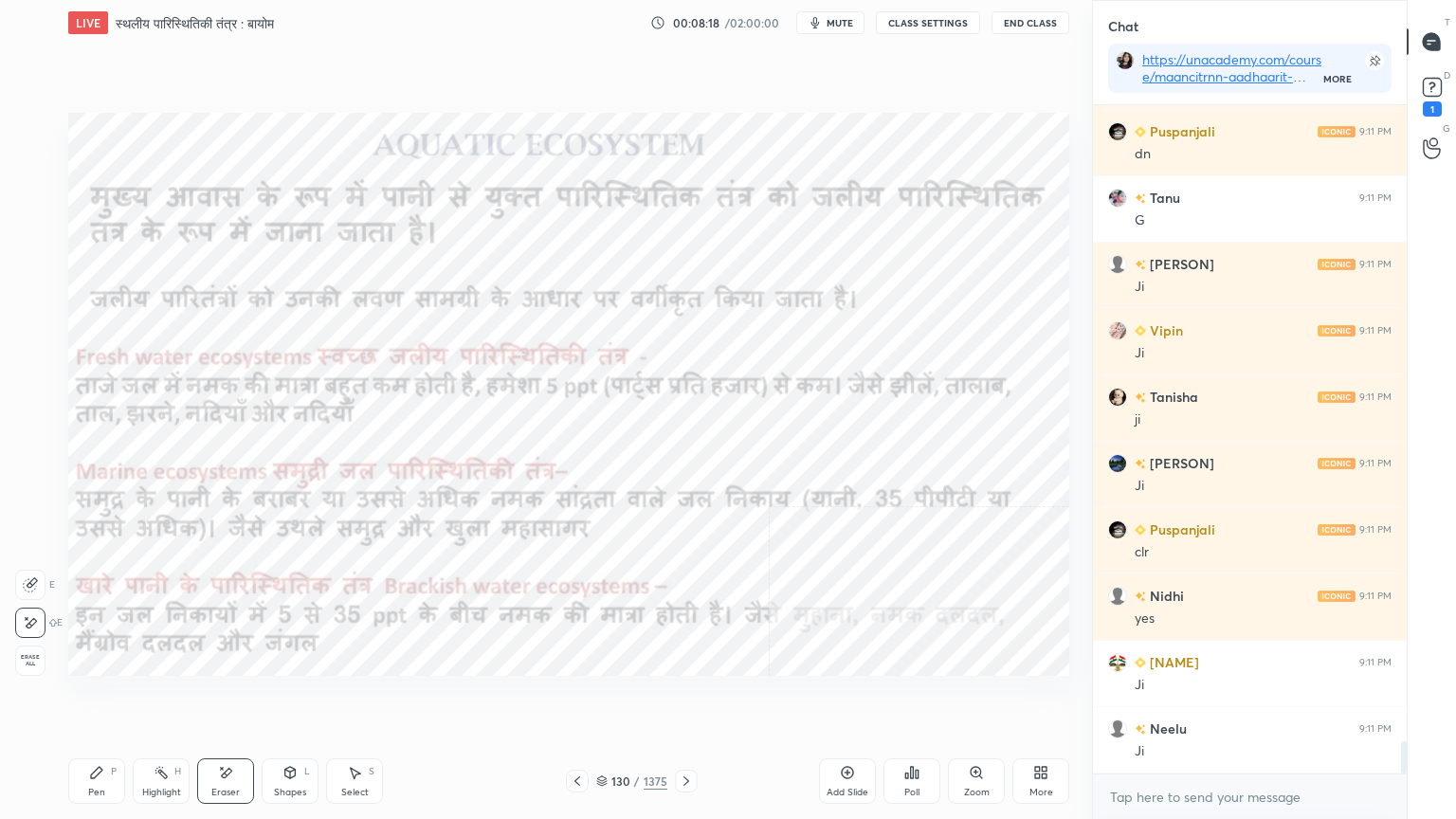 click on "Erase all" at bounding box center [30, 661] 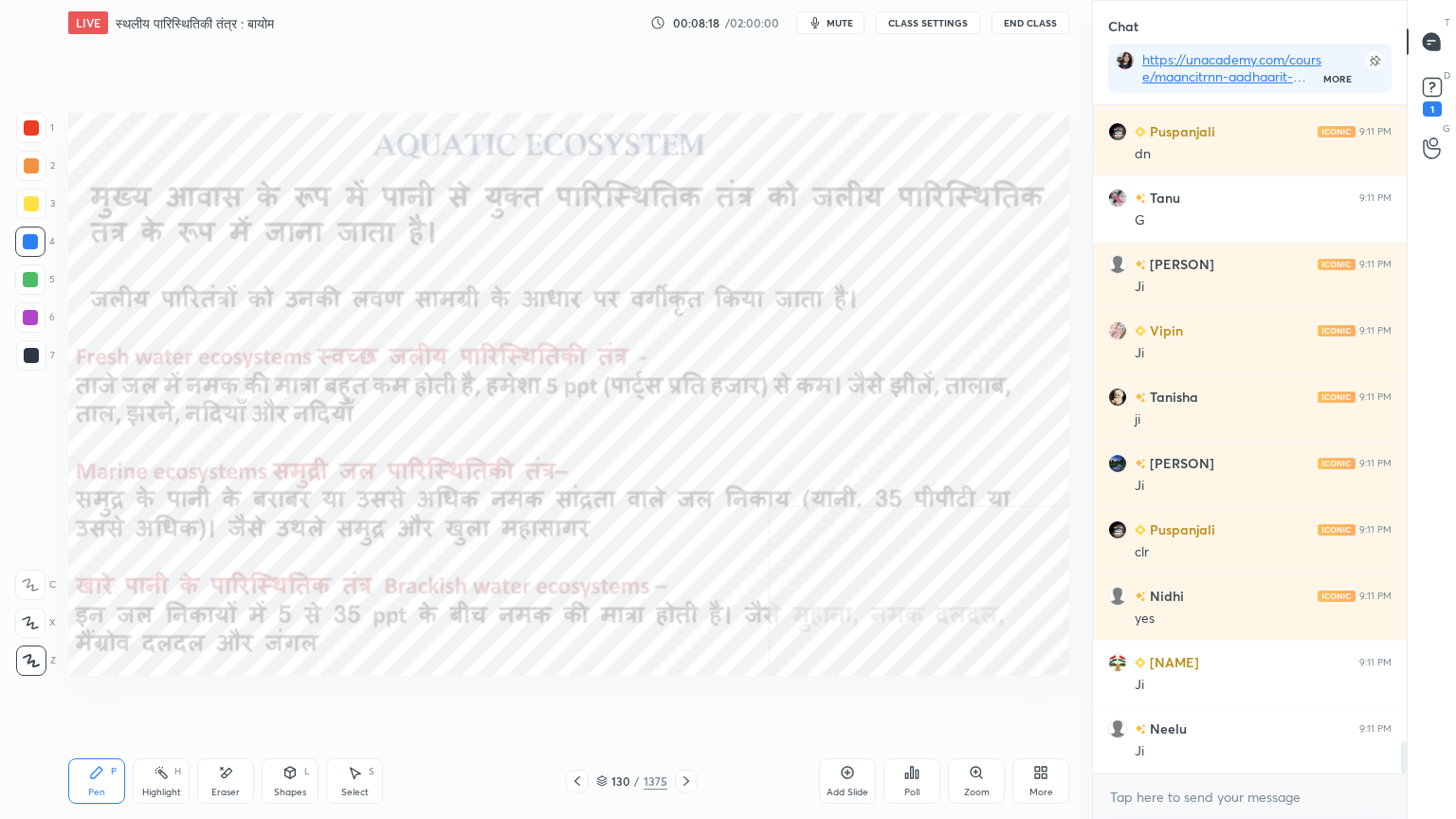 click on "1 2 3 4 5 6 7 C X Z E E Erase all   H H" at bounding box center [30, 394] 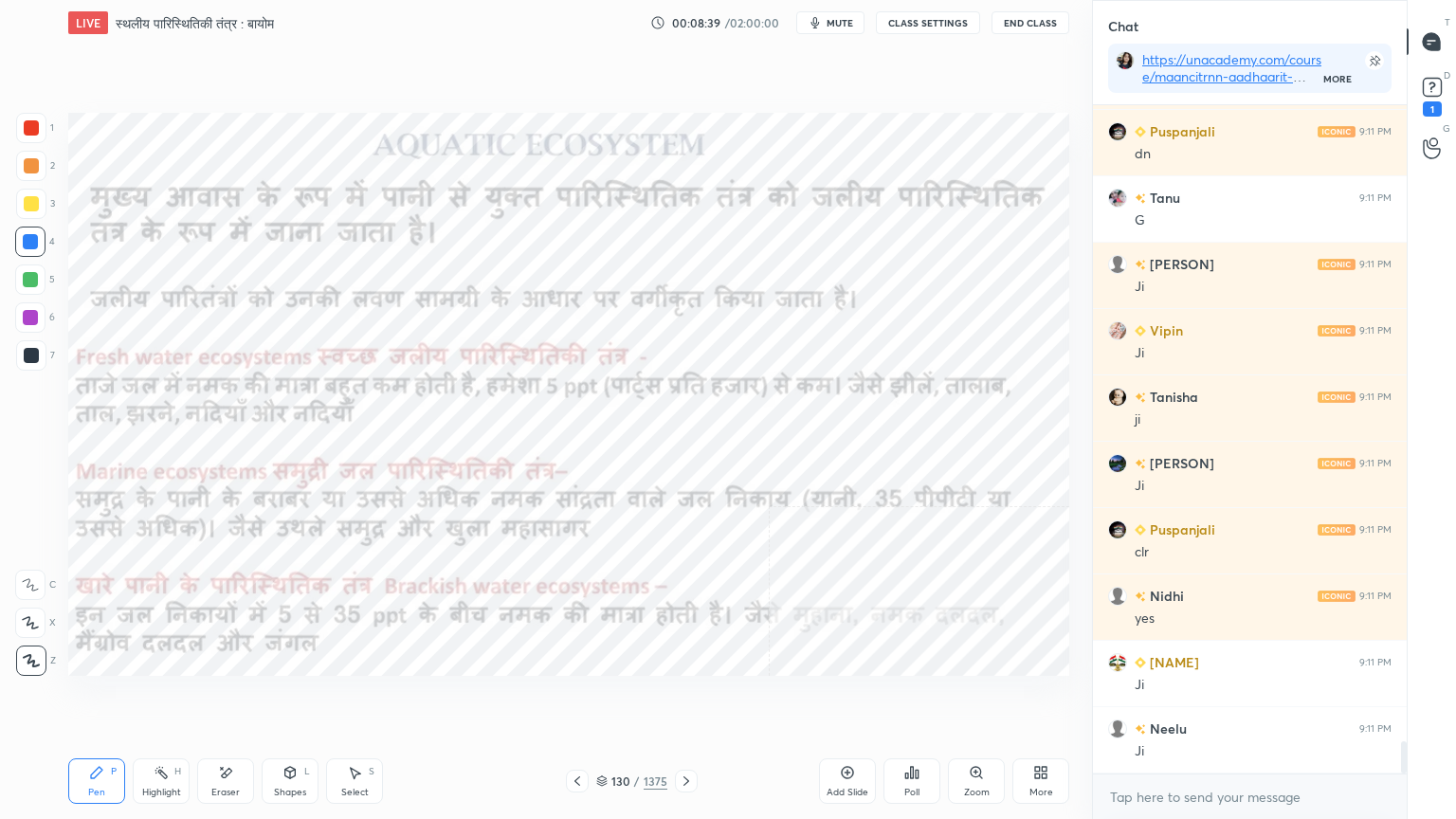 scroll, scrollTop: 13400, scrollLeft: 0, axis: vertical 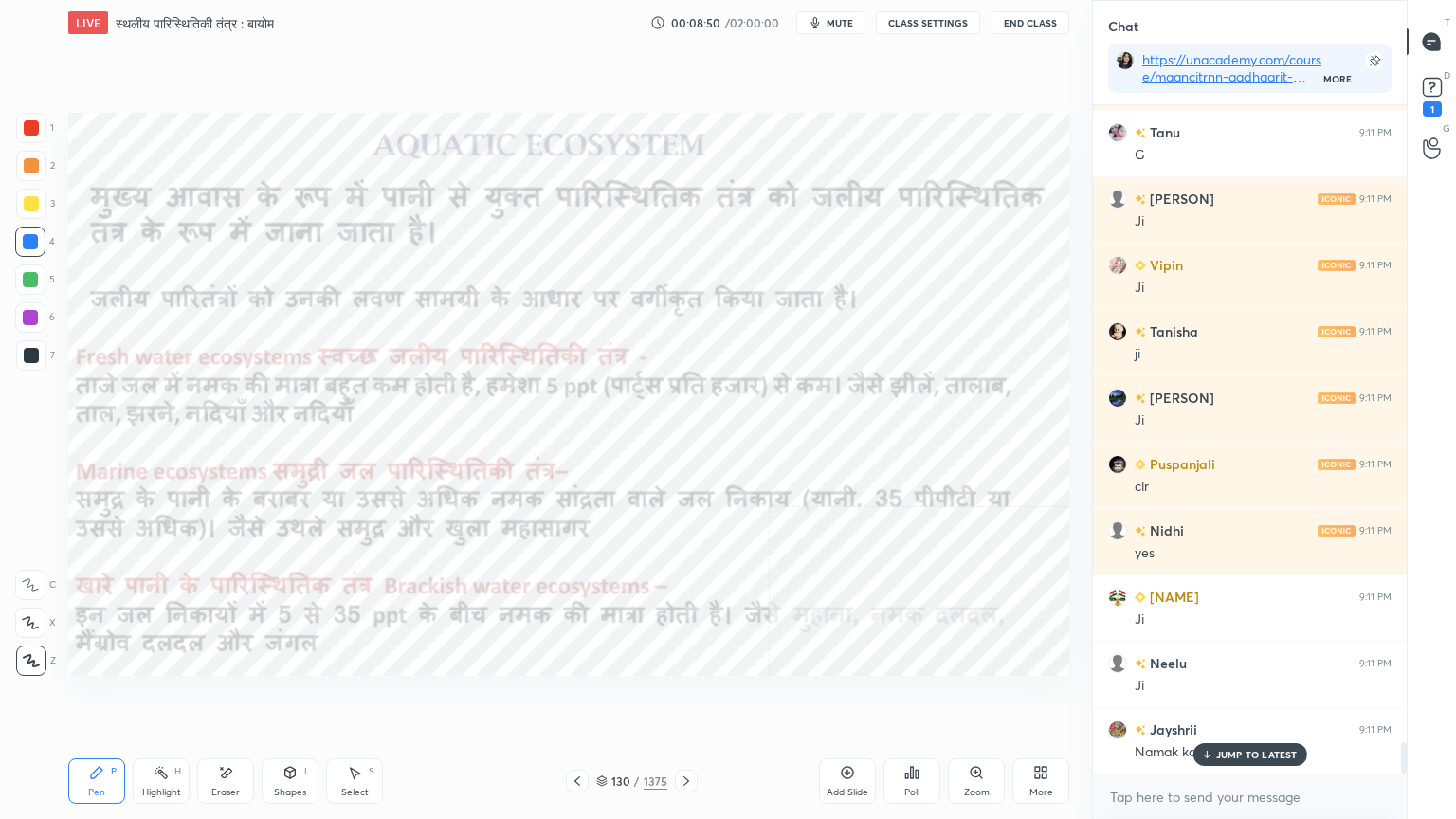 click on "Eraser" at bounding box center (226, 781) 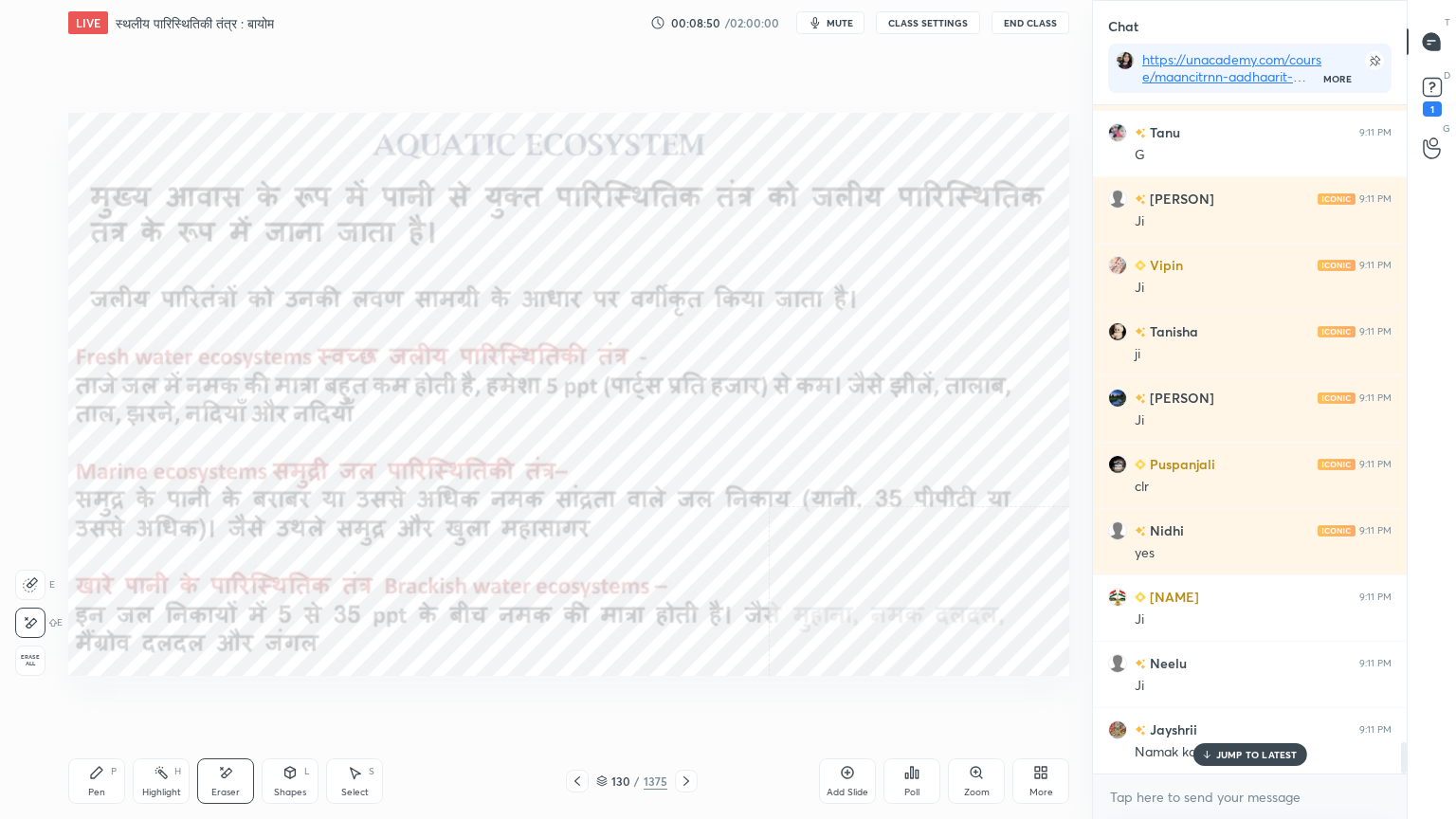 click on "Erase all" at bounding box center [30, 661] 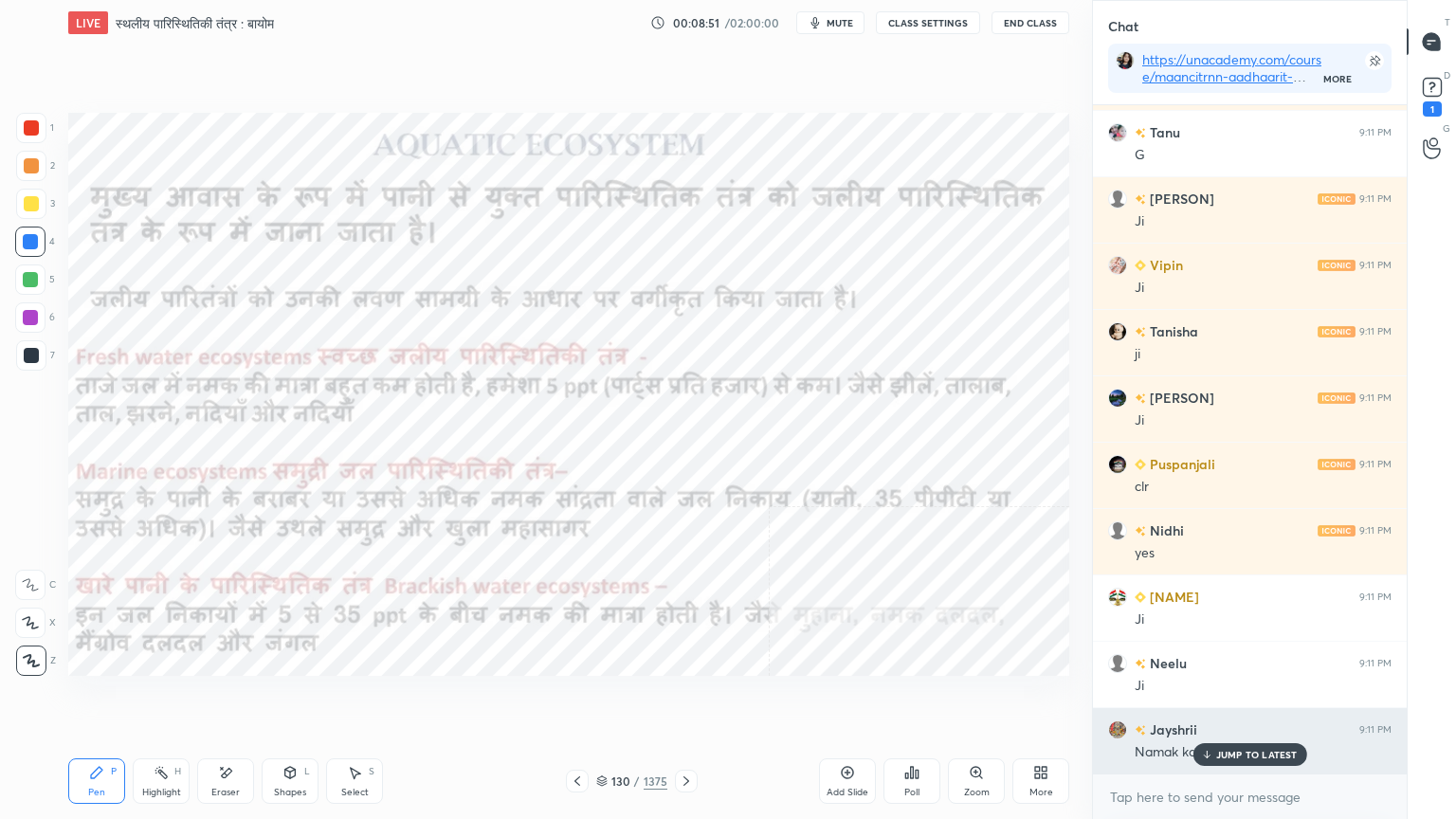click on "JUMP TO LATEST" at bounding box center (1249, 755) 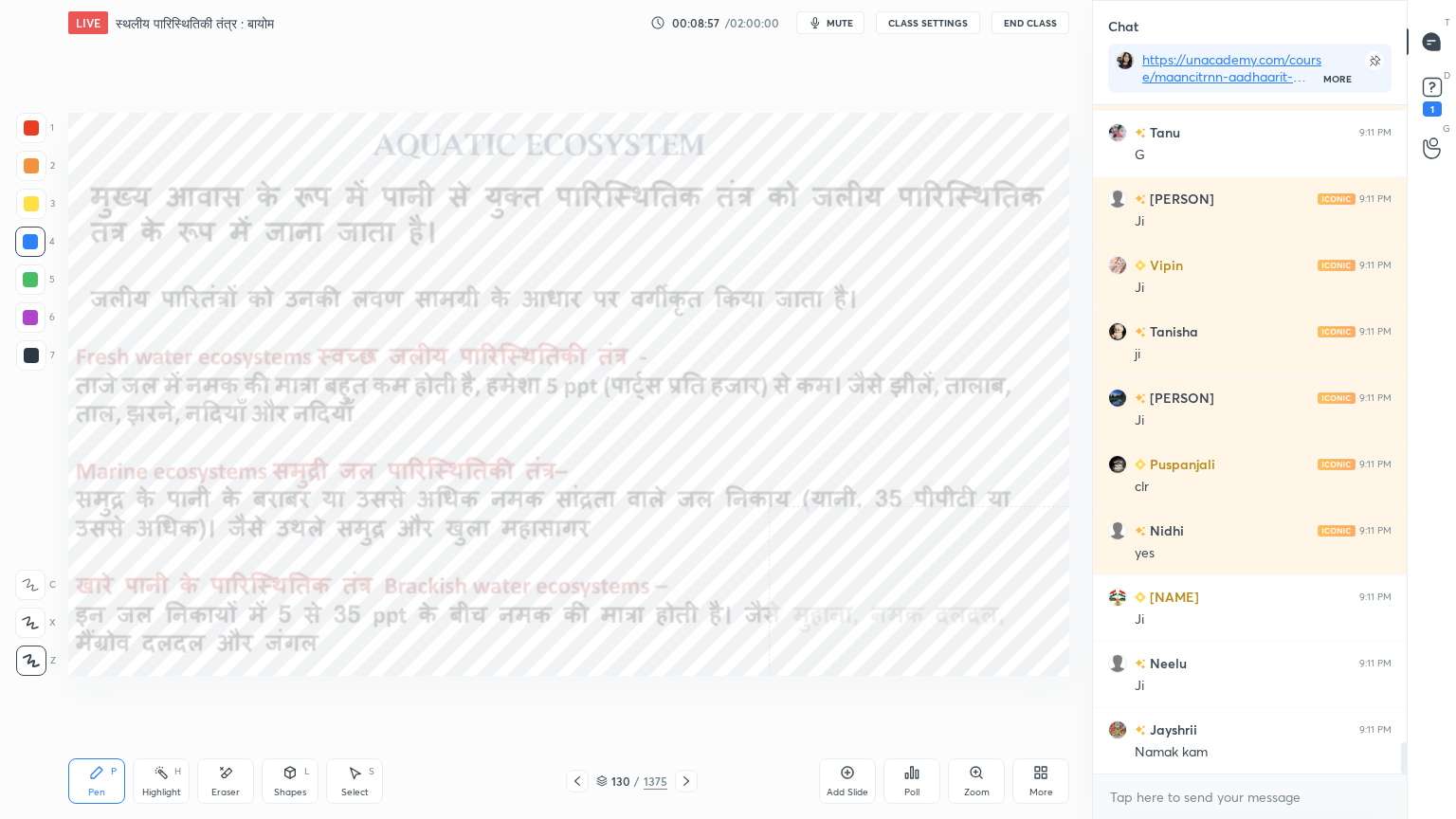 scroll, scrollTop: 13467, scrollLeft: 0, axis: vertical 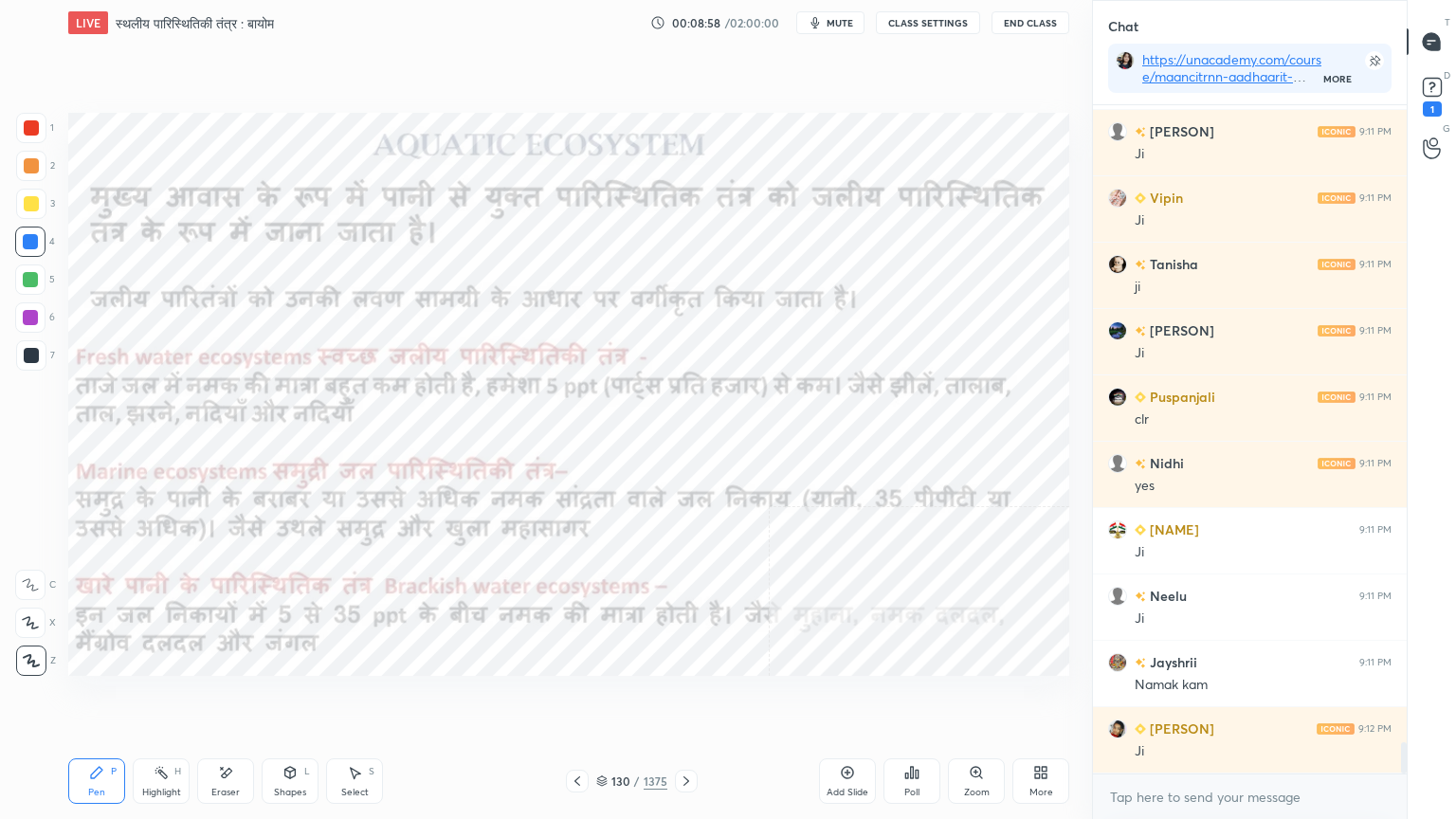 click on "More" at bounding box center [1041, 781] 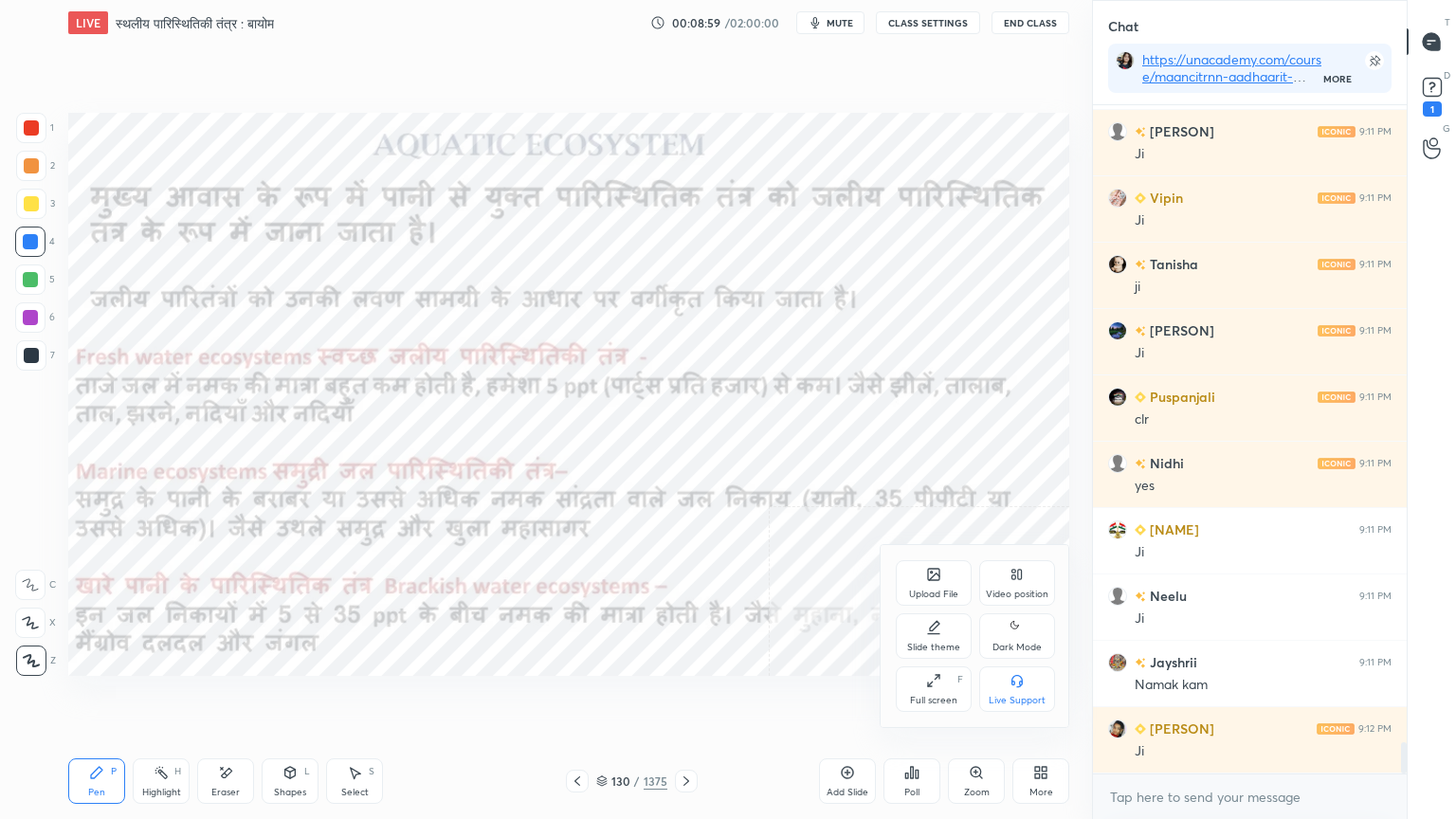click on "Slide theme" at bounding box center [934, 647] 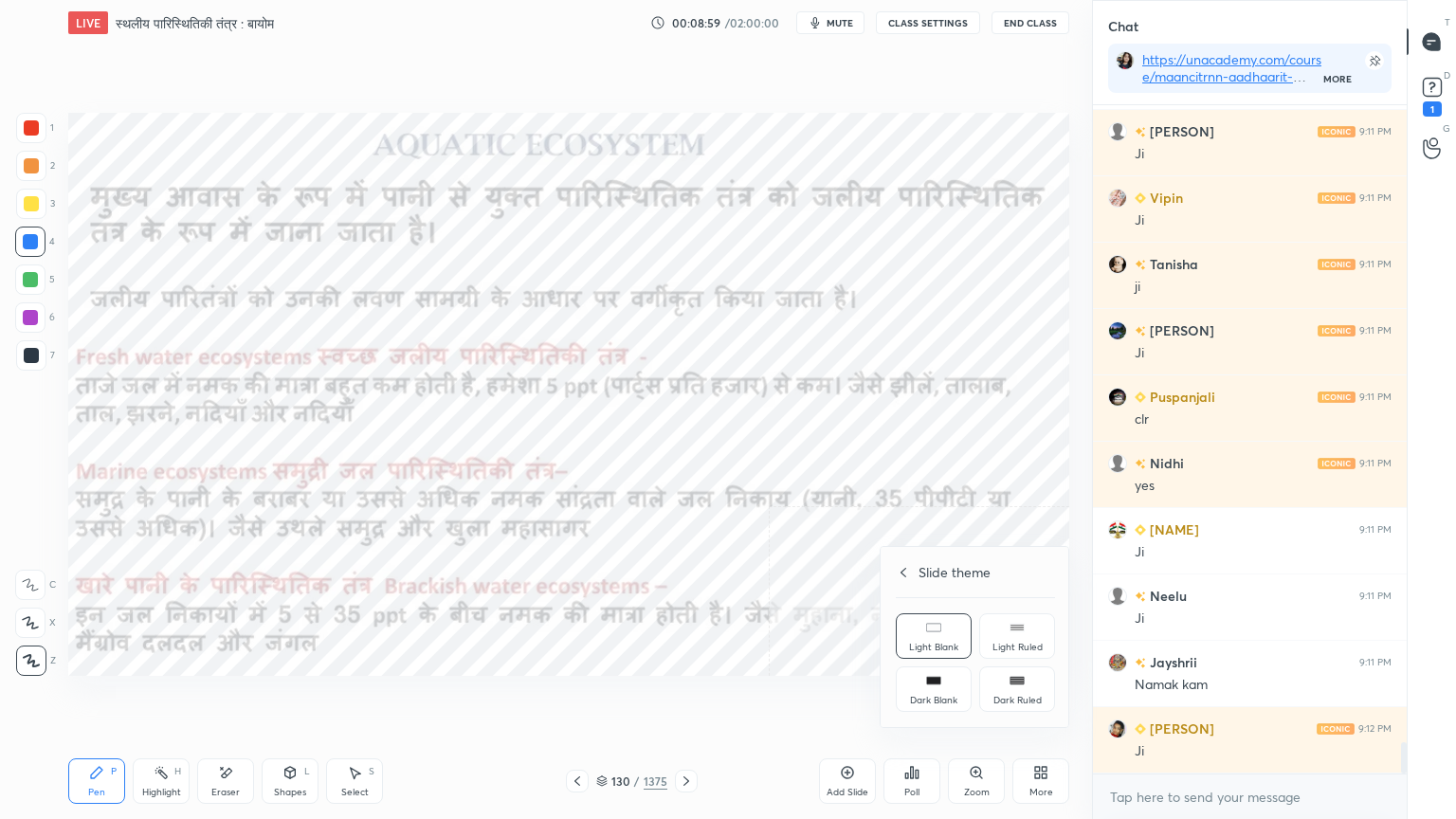 click on "Dark Blank" at bounding box center [934, 701] 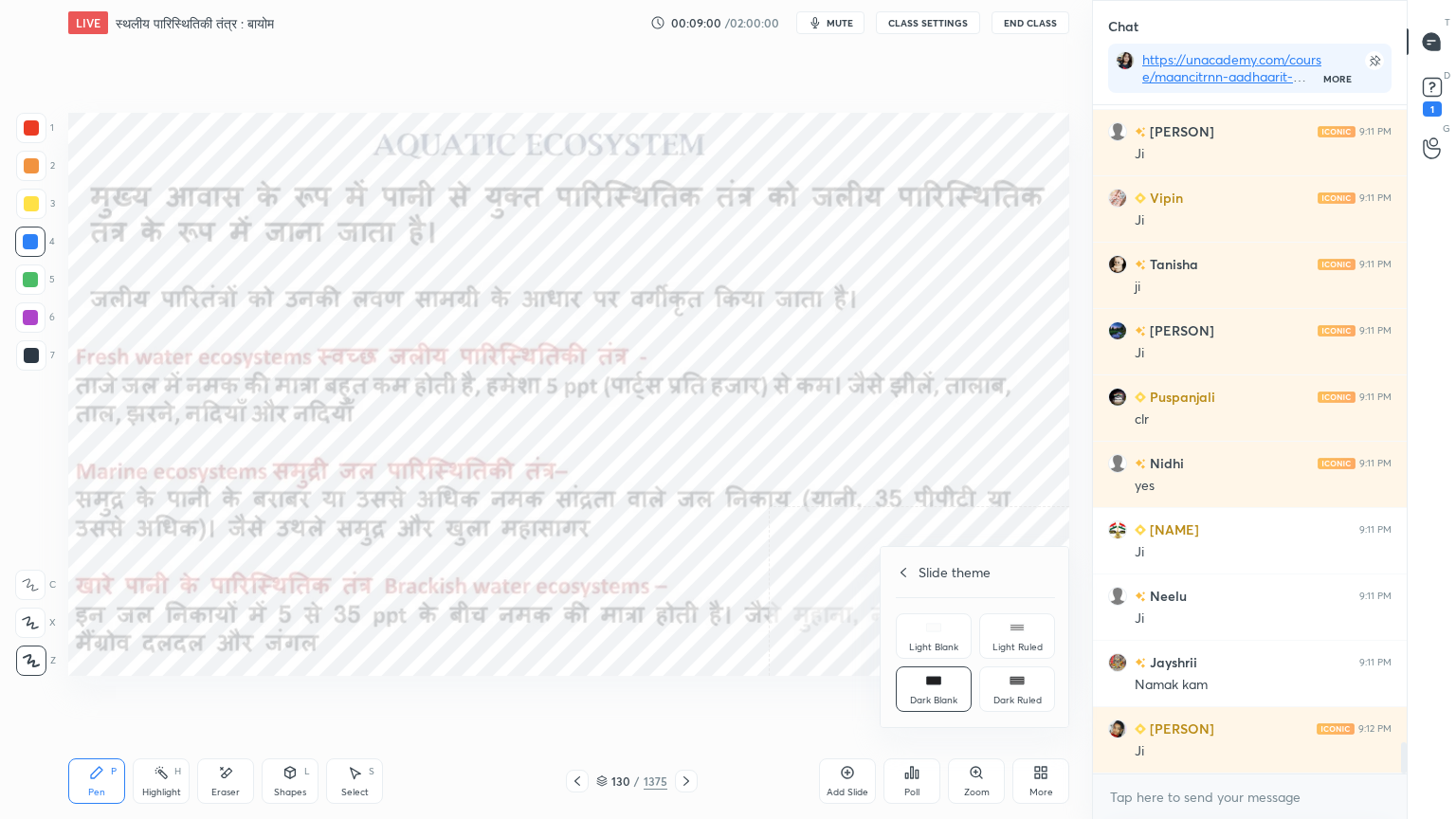 click at bounding box center (728, 410) 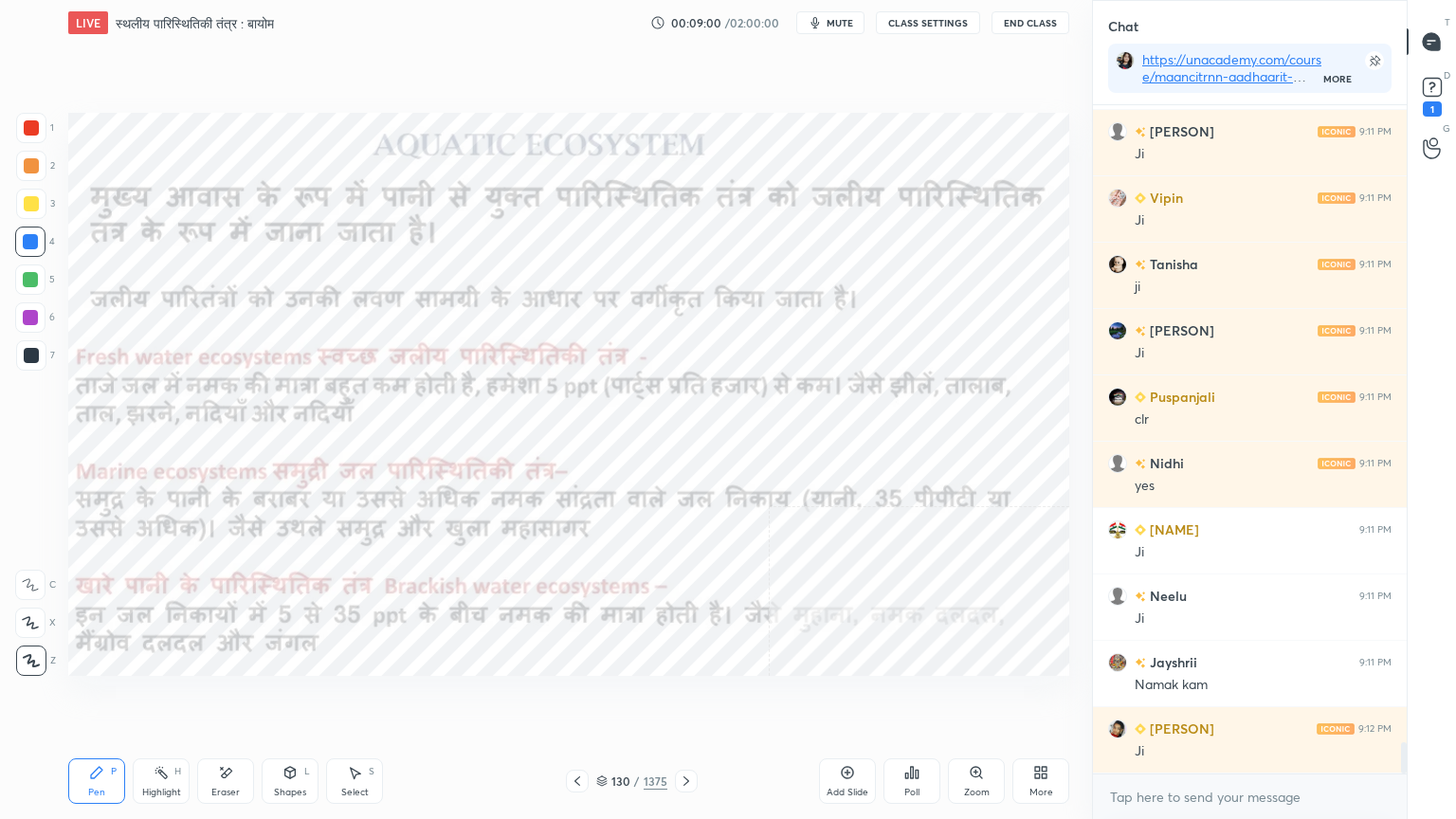 click on "Add Slide" at bounding box center [847, 781] 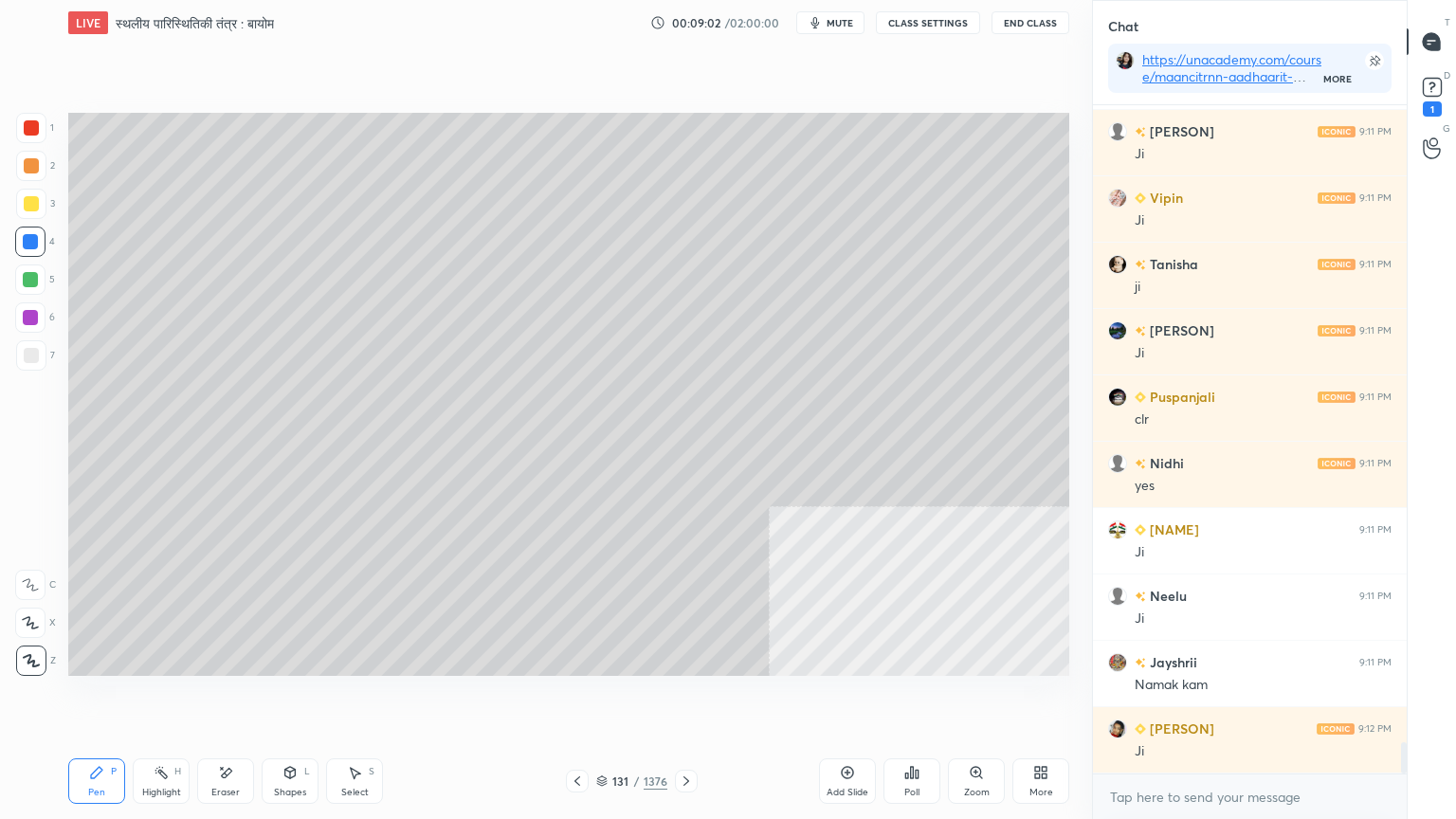 drag, startPoint x: 38, startPoint y: 359, endPoint x: 62, endPoint y: 346, distance: 27.294688 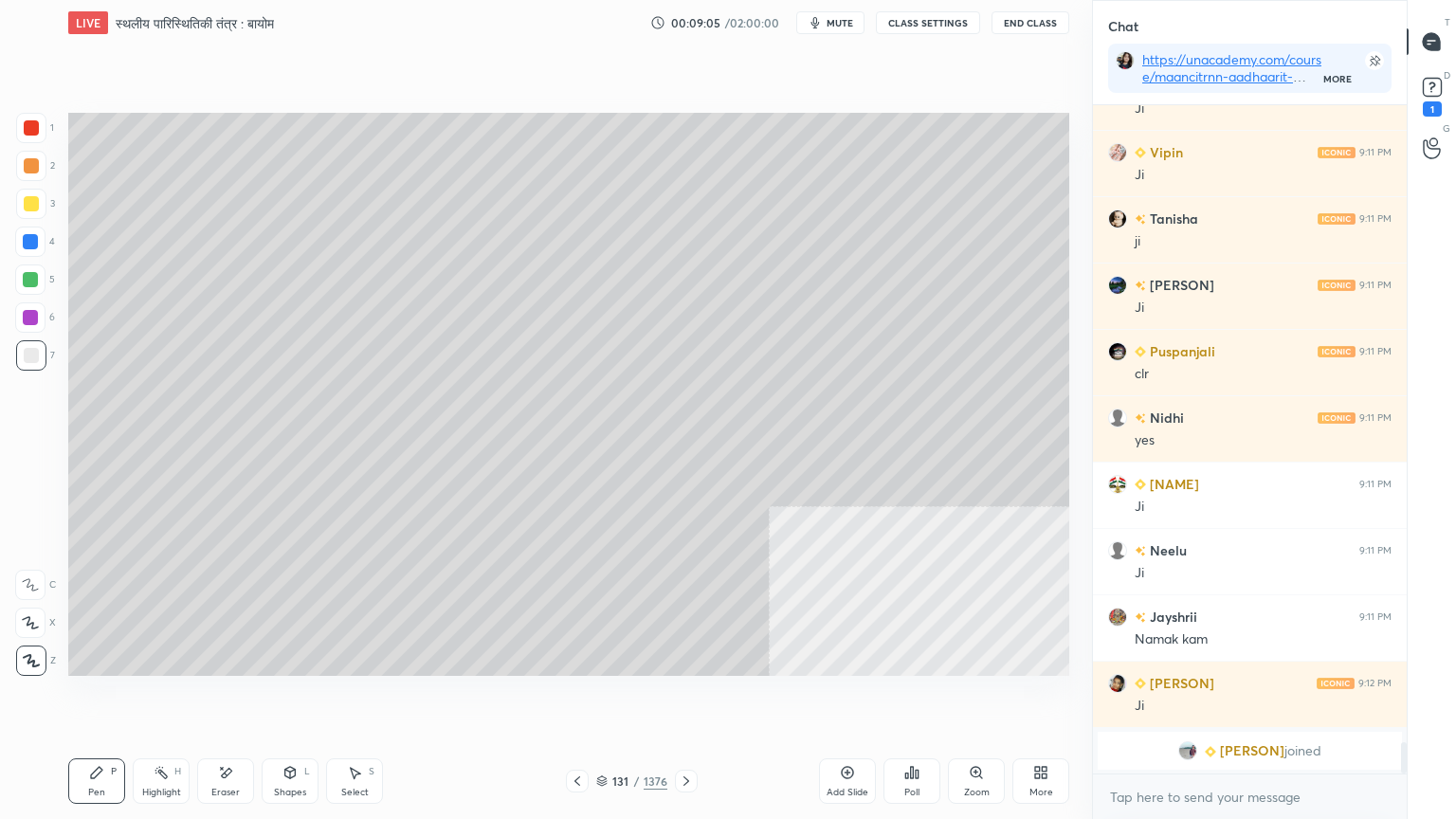 scroll, scrollTop: 13282, scrollLeft: 0, axis: vertical 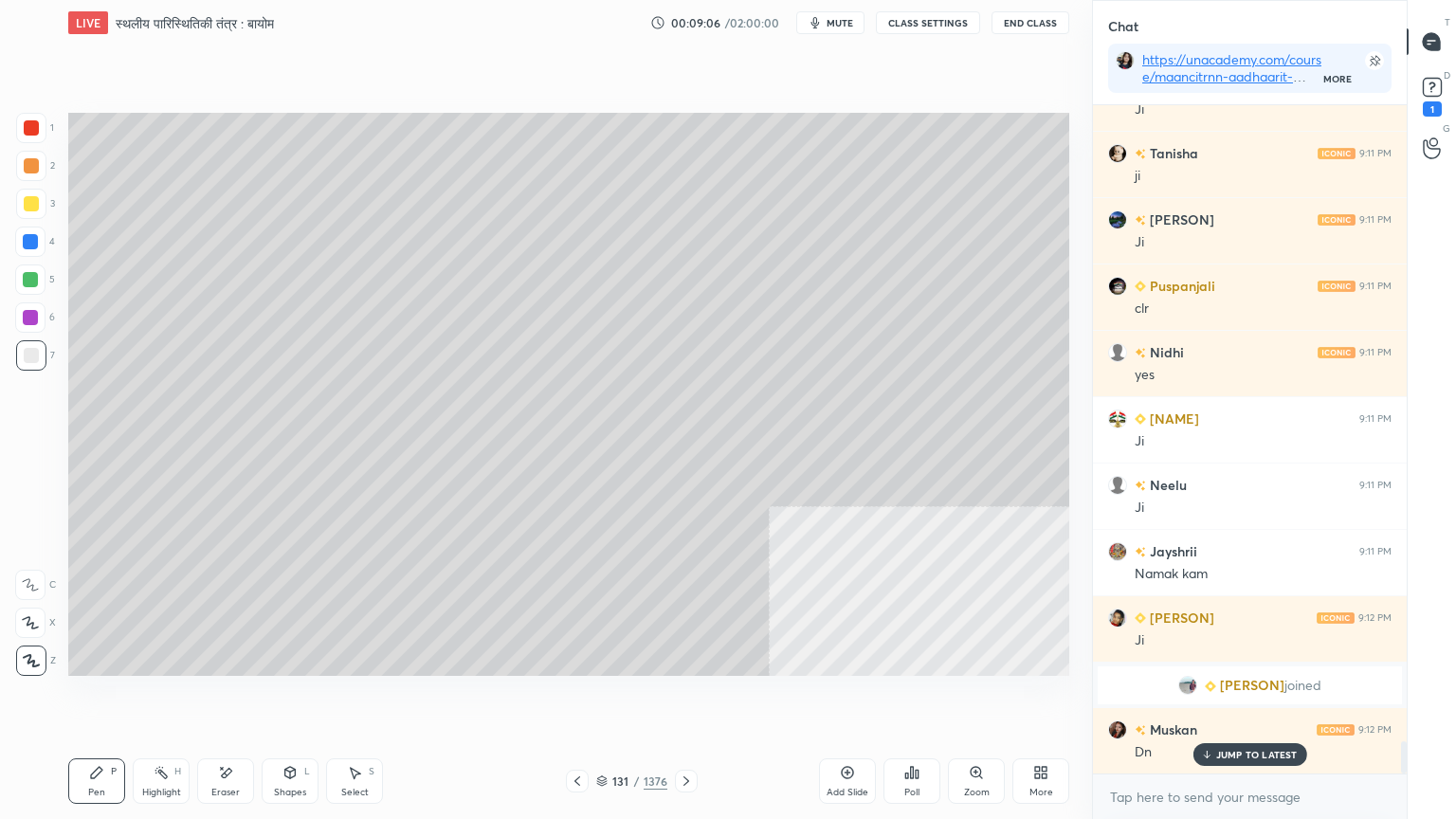 click on "1 2 3 4 5 6 7 C X Z E E Erase all   H H" at bounding box center (30, 394) 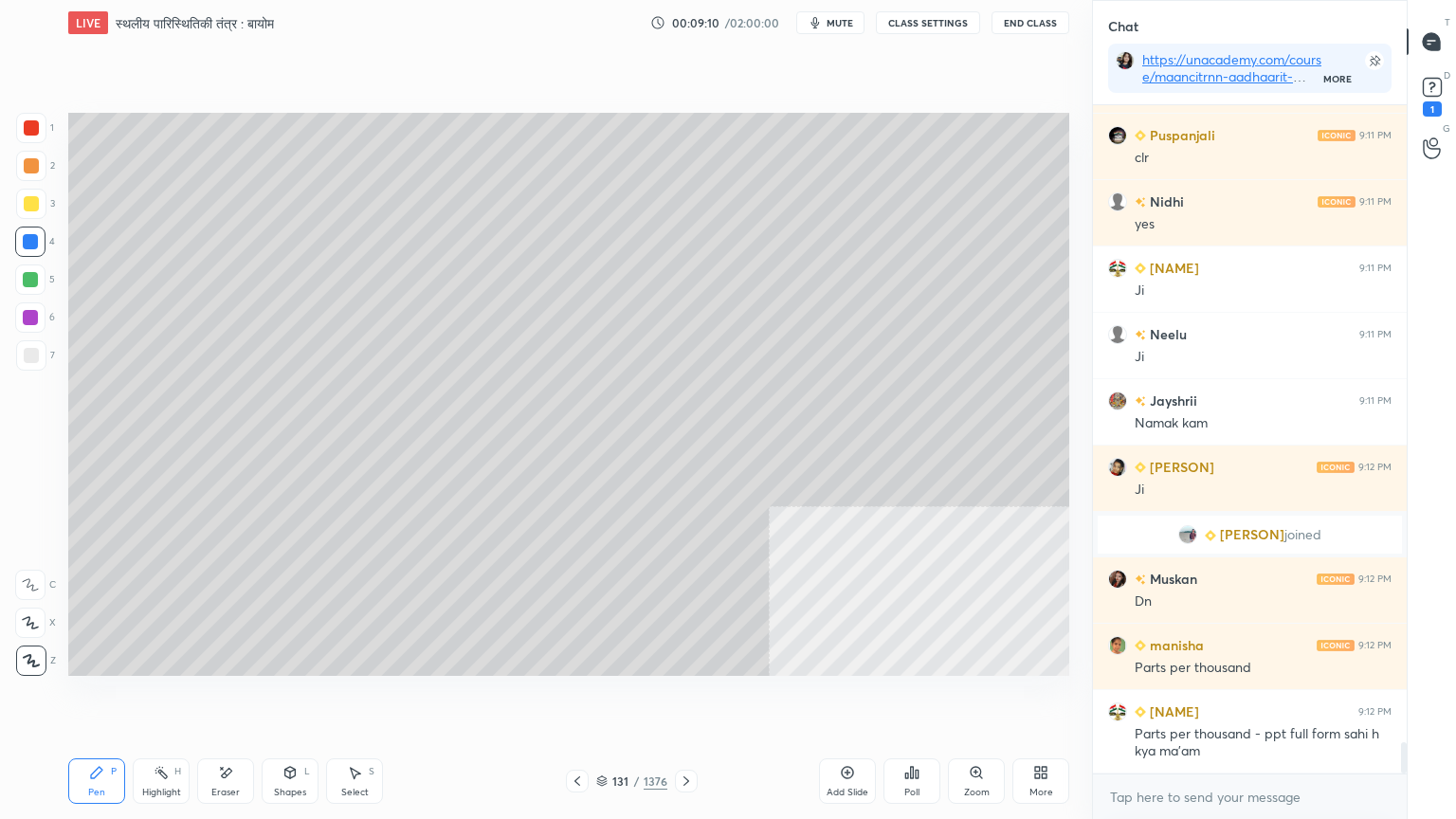 scroll, scrollTop: 13498, scrollLeft: 0, axis: vertical 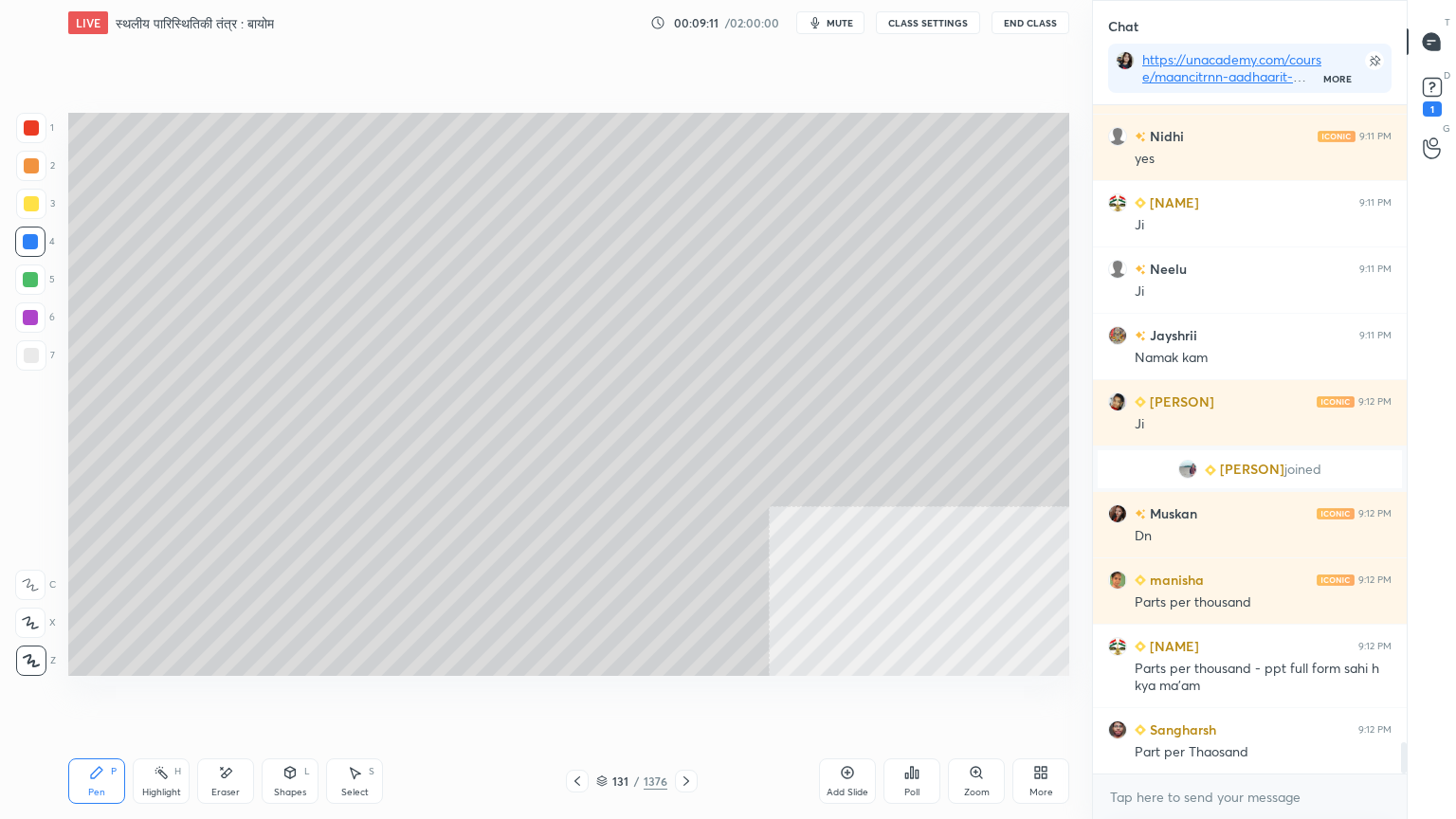 click at bounding box center (31, 355) 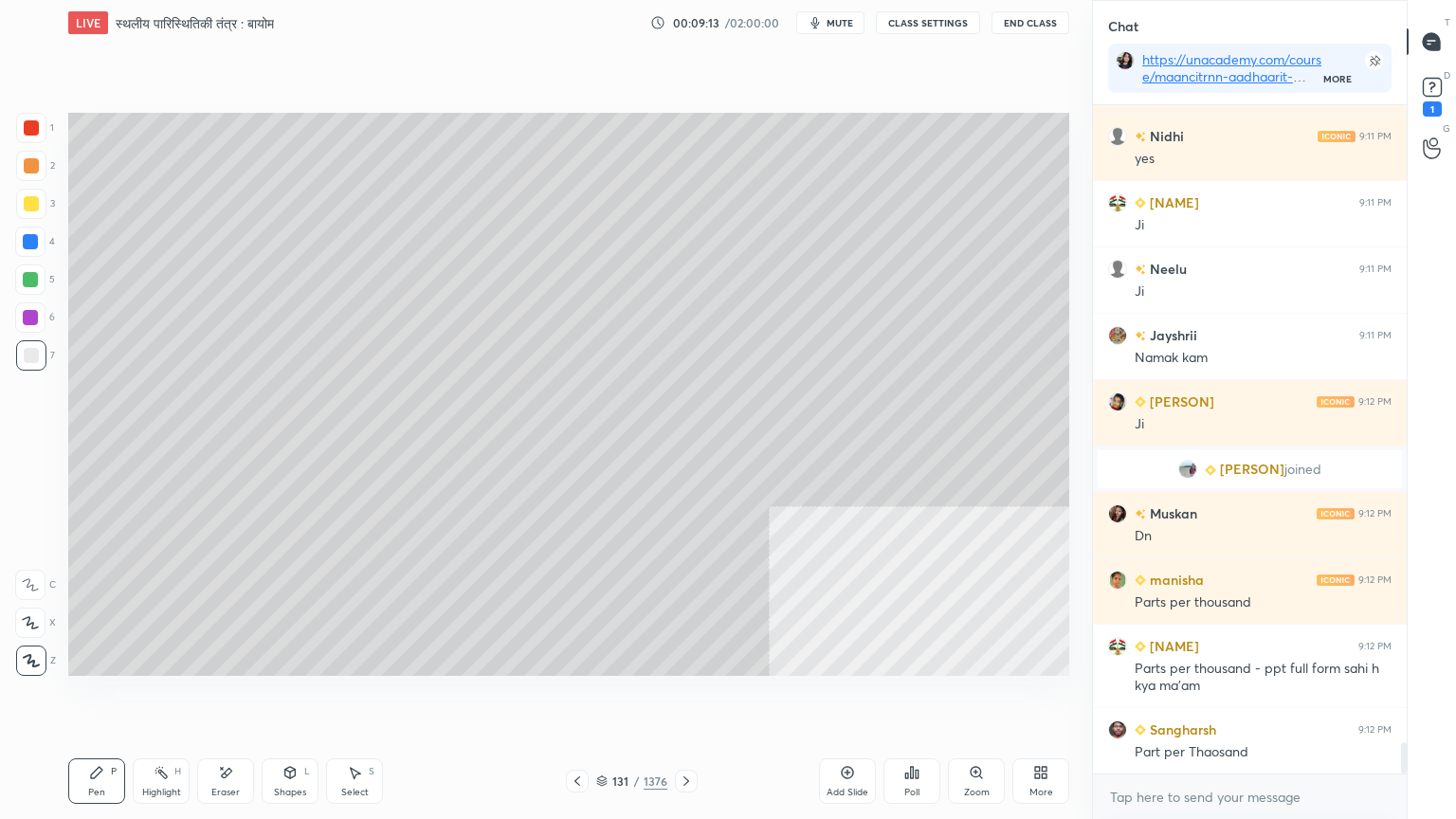 scroll, scrollTop: 13566, scrollLeft: 0, axis: vertical 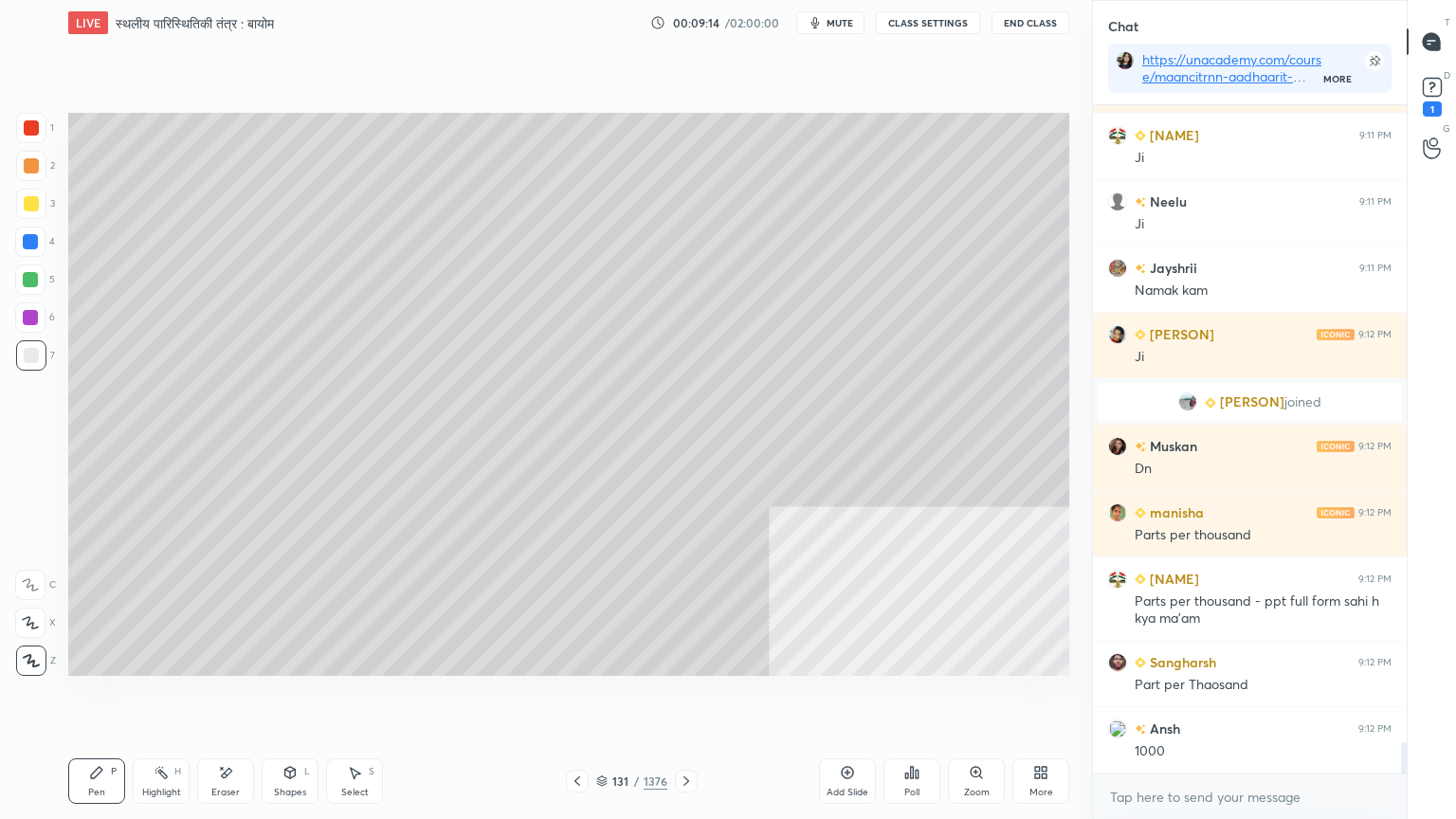 drag, startPoint x: 31, startPoint y: 246, endPoint x: 57, endPoint y: 235, distance: 28.23119 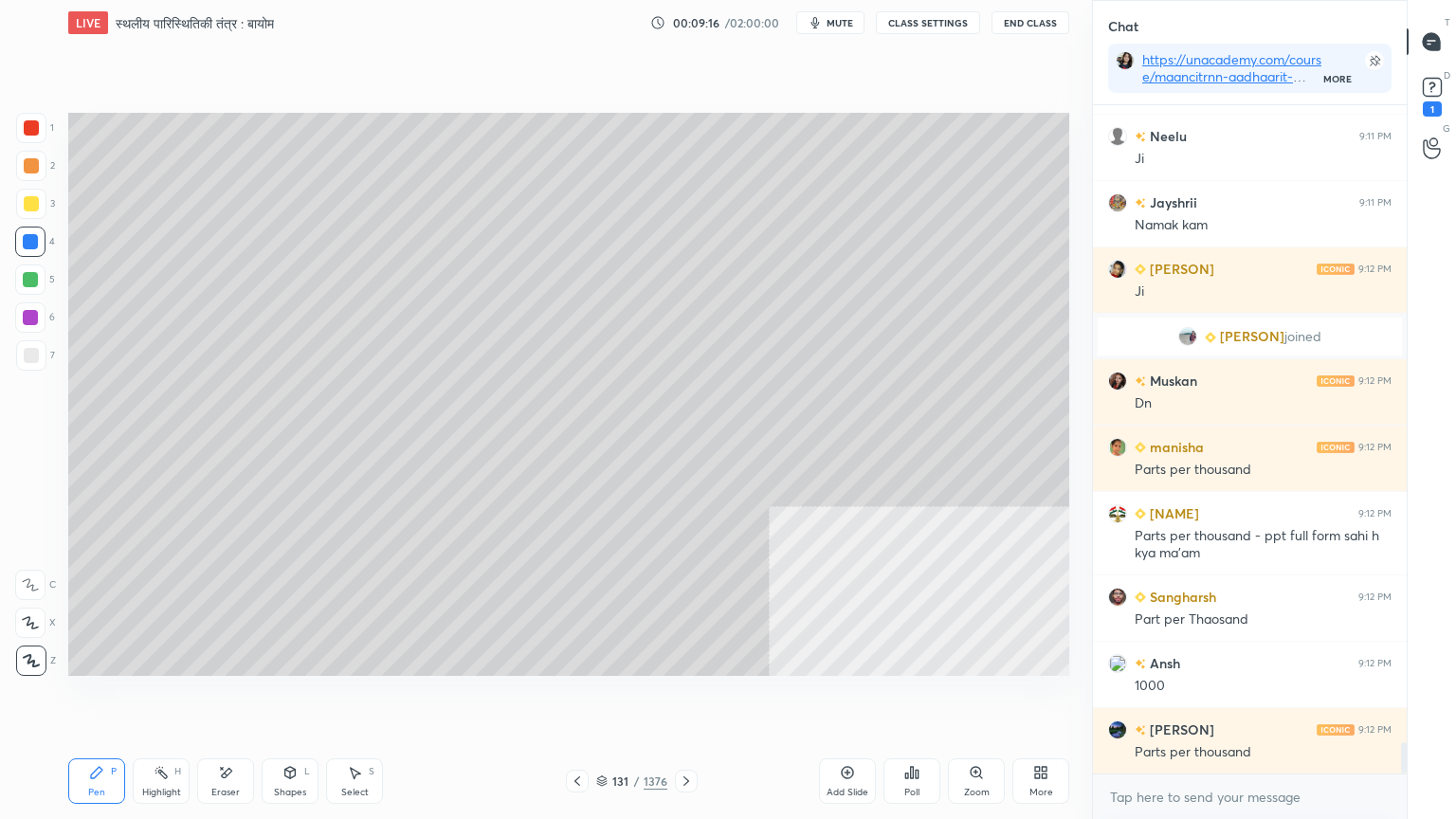 scroll, scrollTop: 13698, scrollLeft: 0, axis: vertical 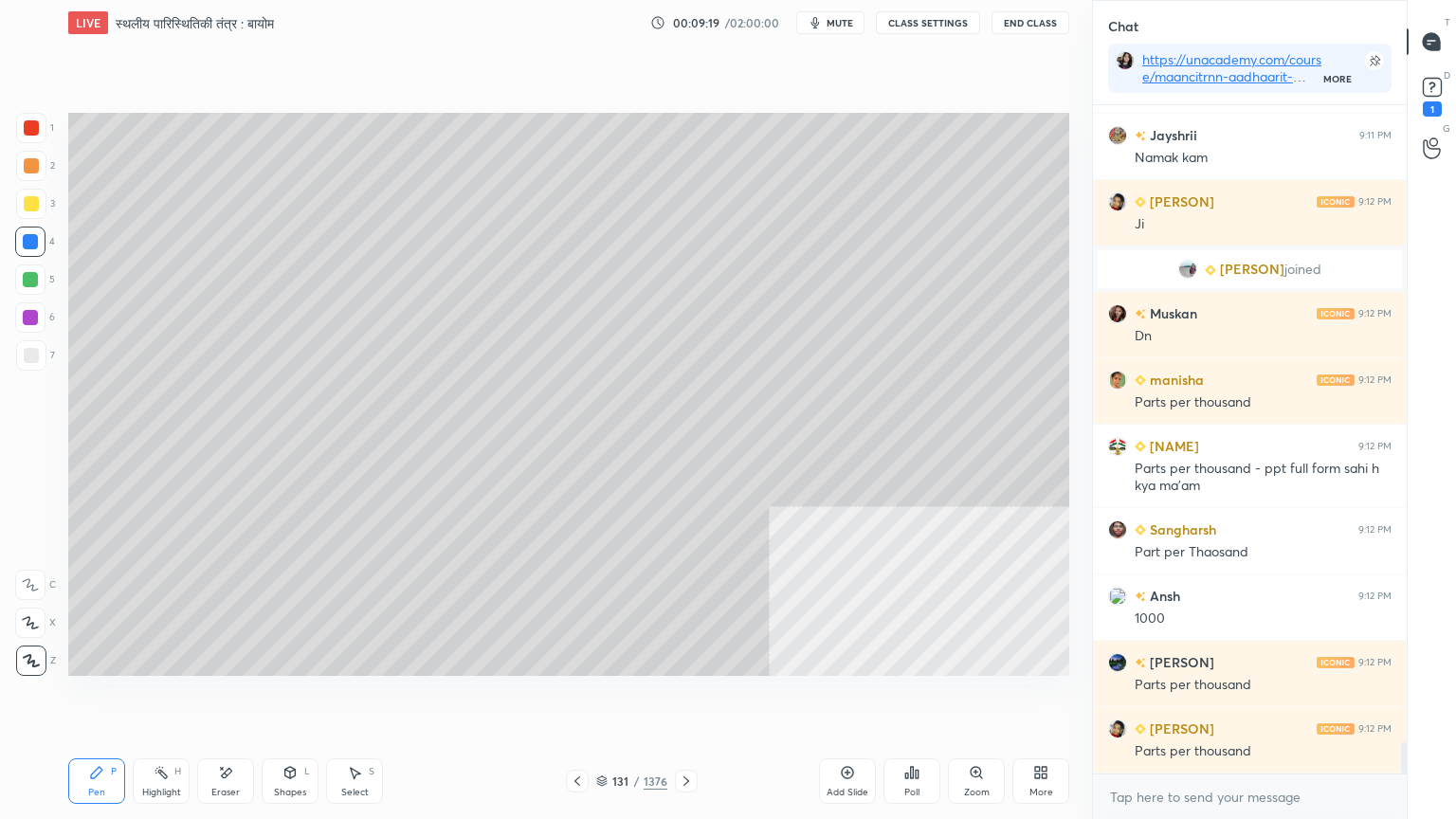 click at bounding box center [31, 355] 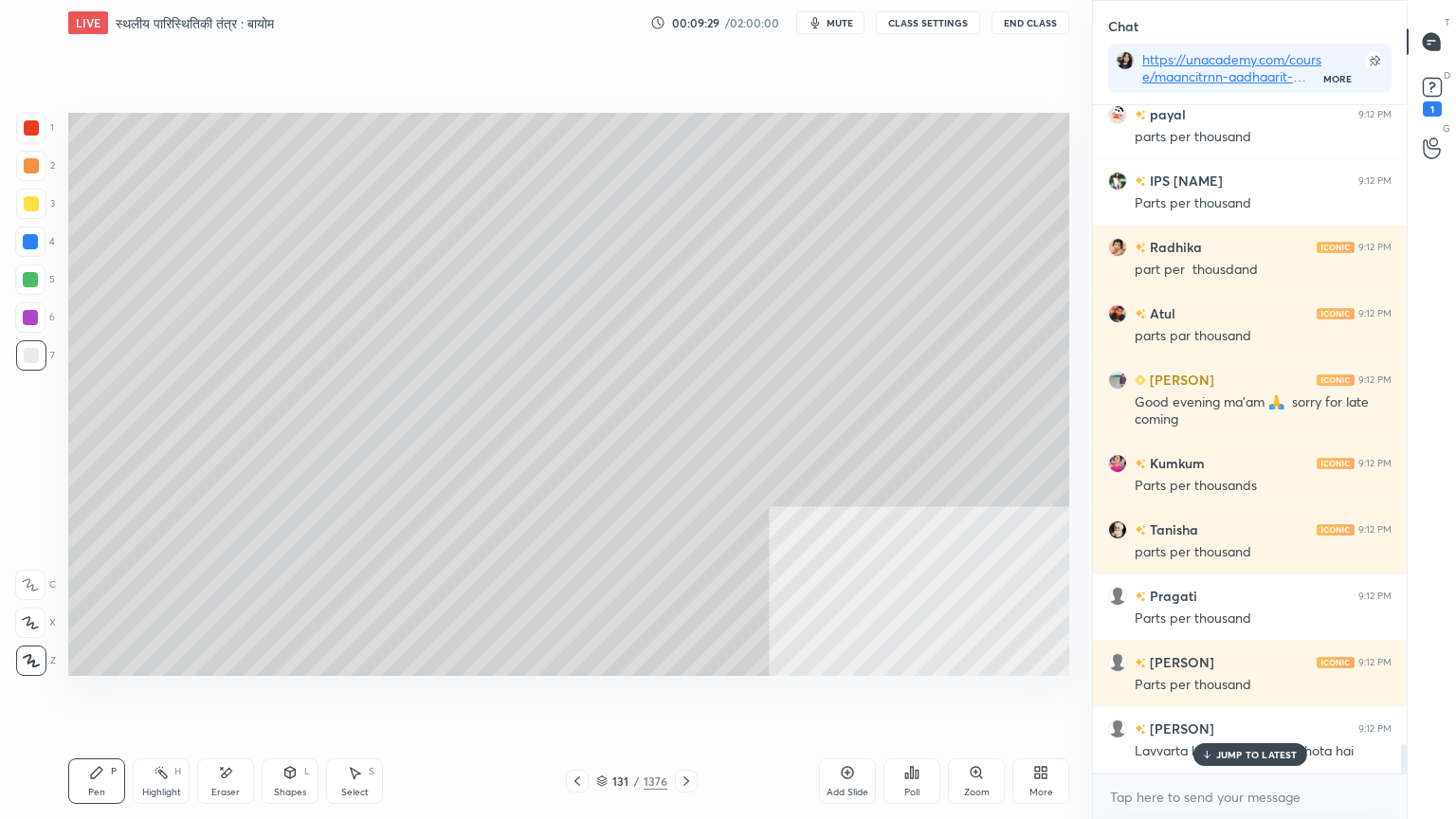 scroll, scrollTop: 14511, scrollLeft: 0, axis: vertical 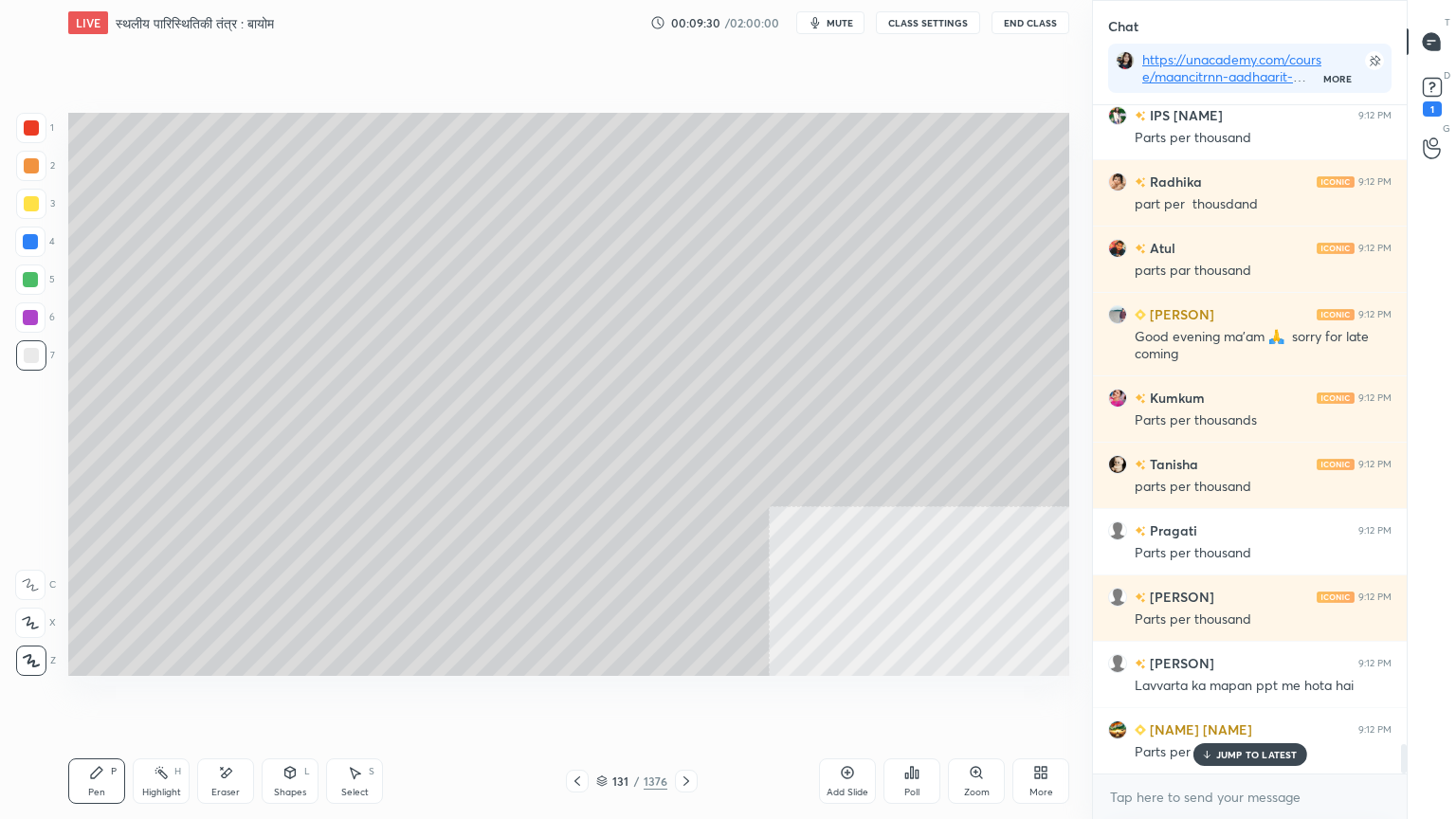 click at bounding box center [30, 242] 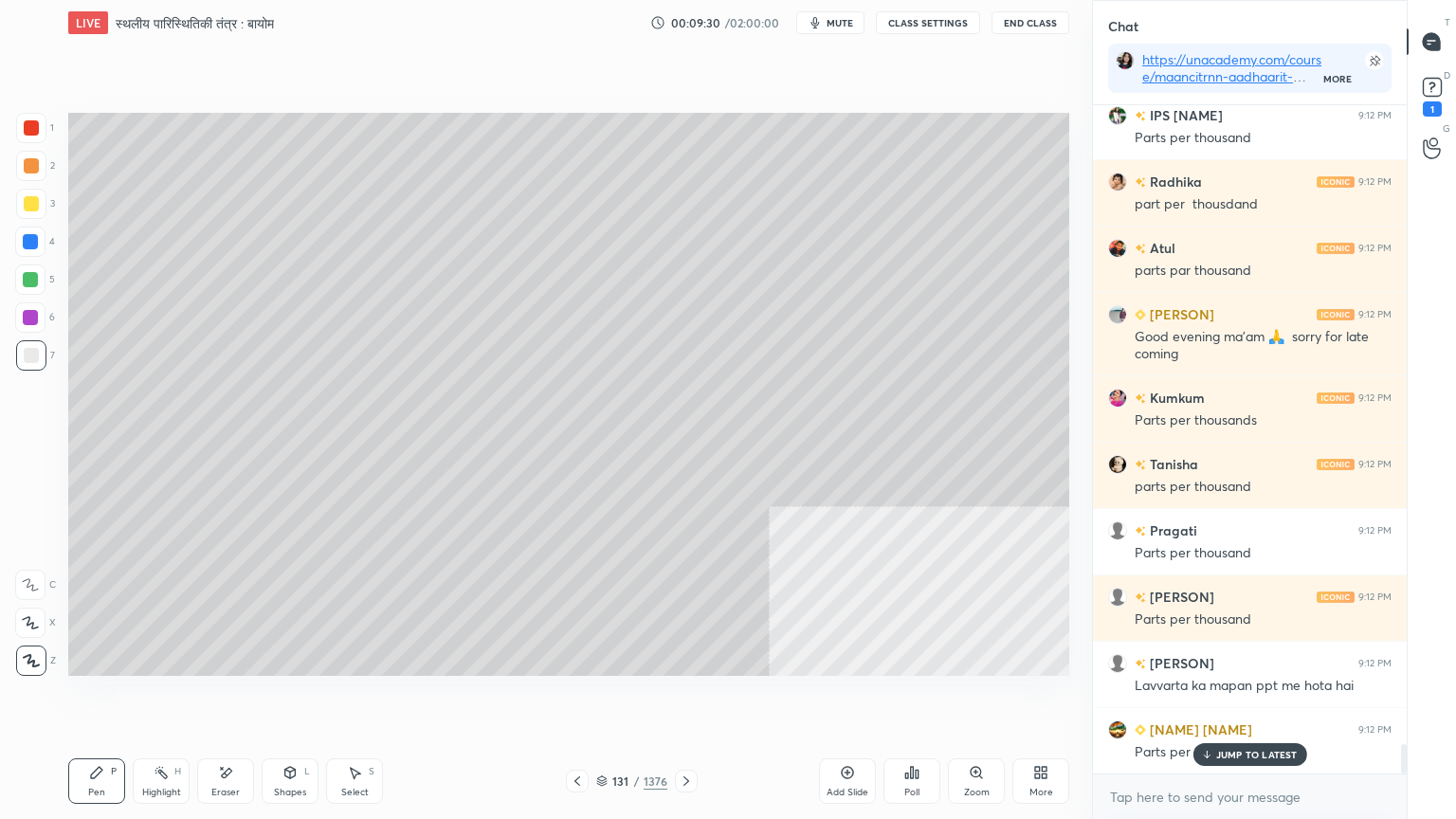 click at bounding box center [30, 242] 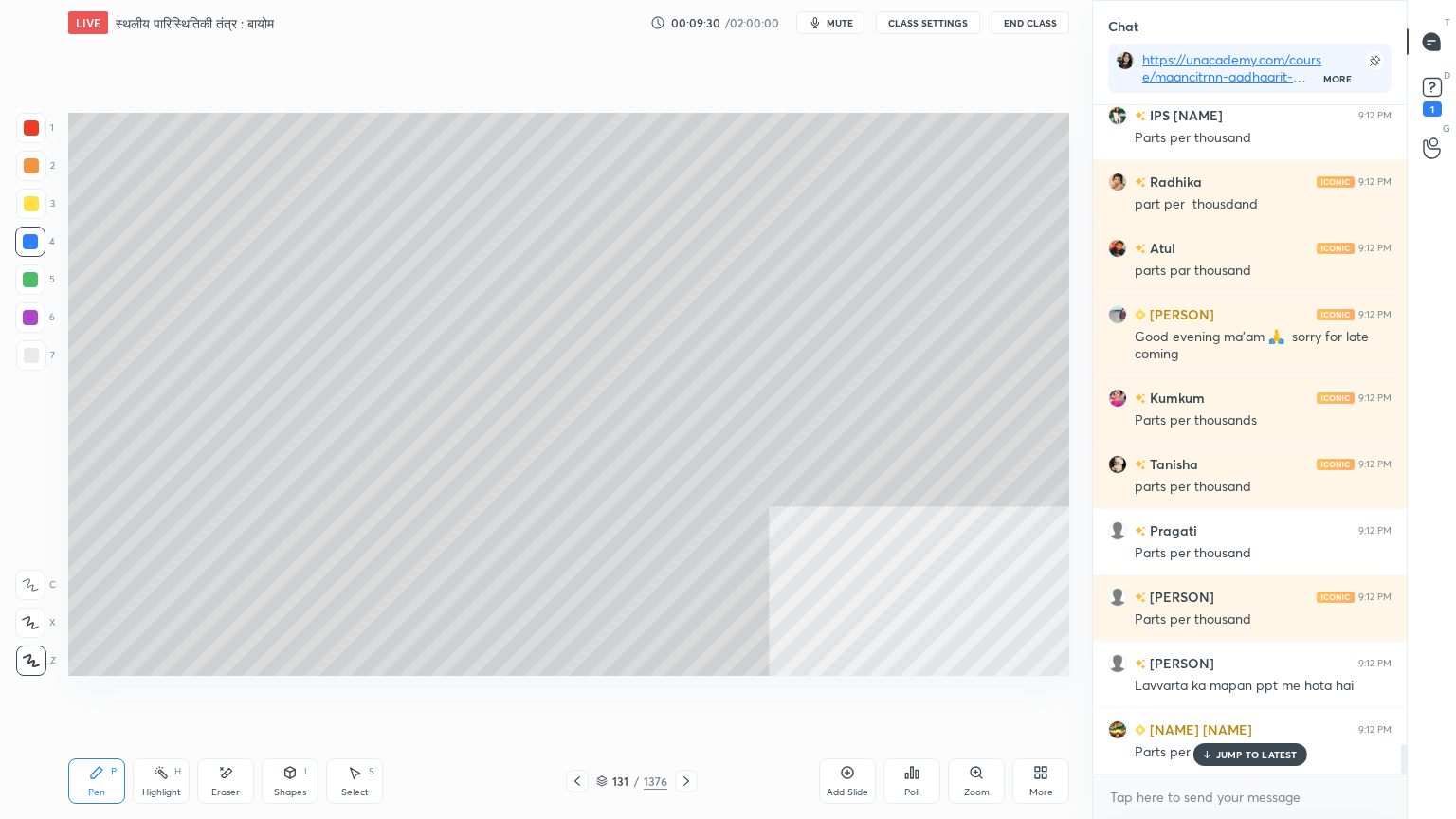 click at bounding box center [30, 242] 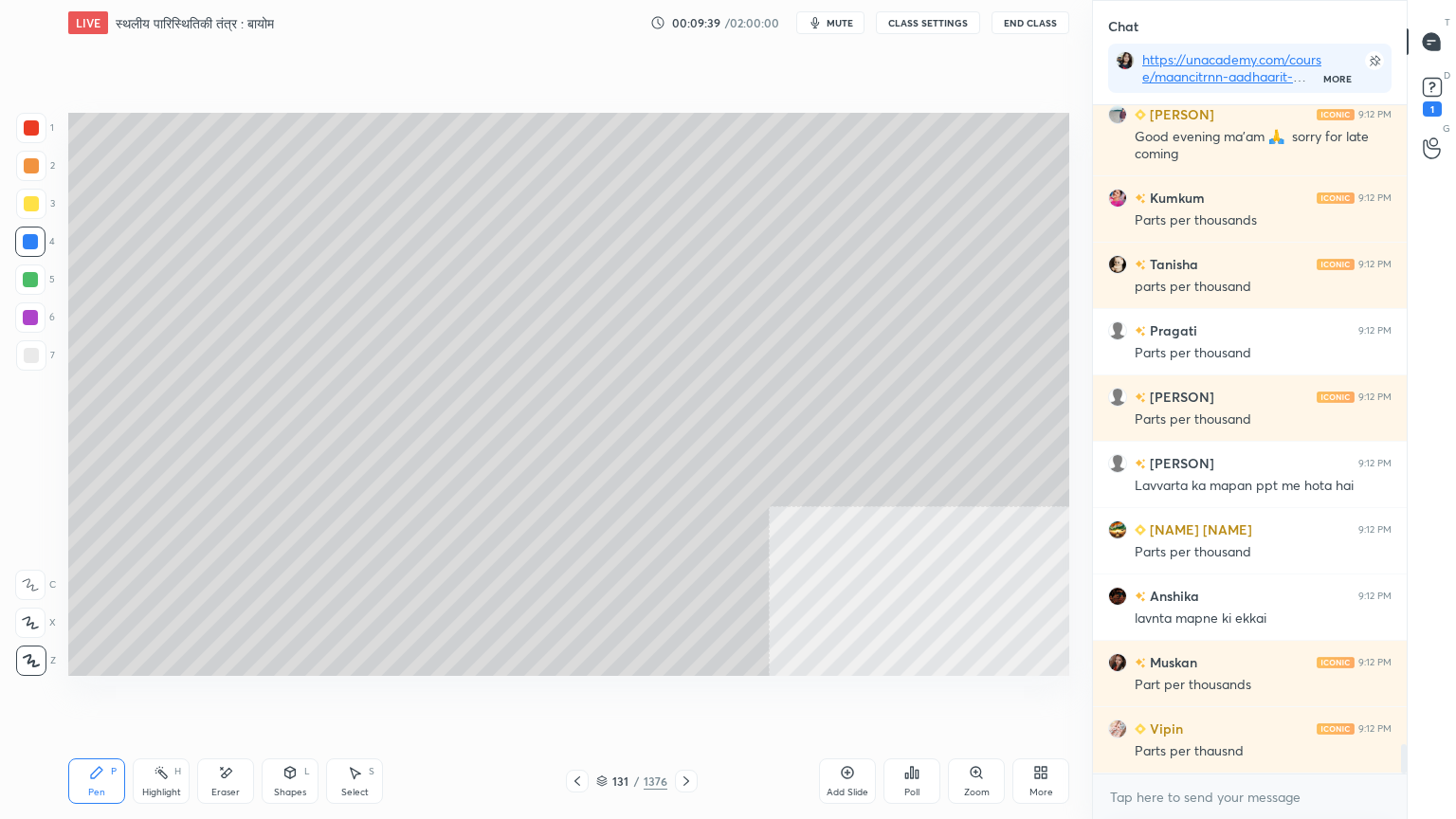 scroll, scrollTop: 14776, scrollLeft: 0, axis: vertical 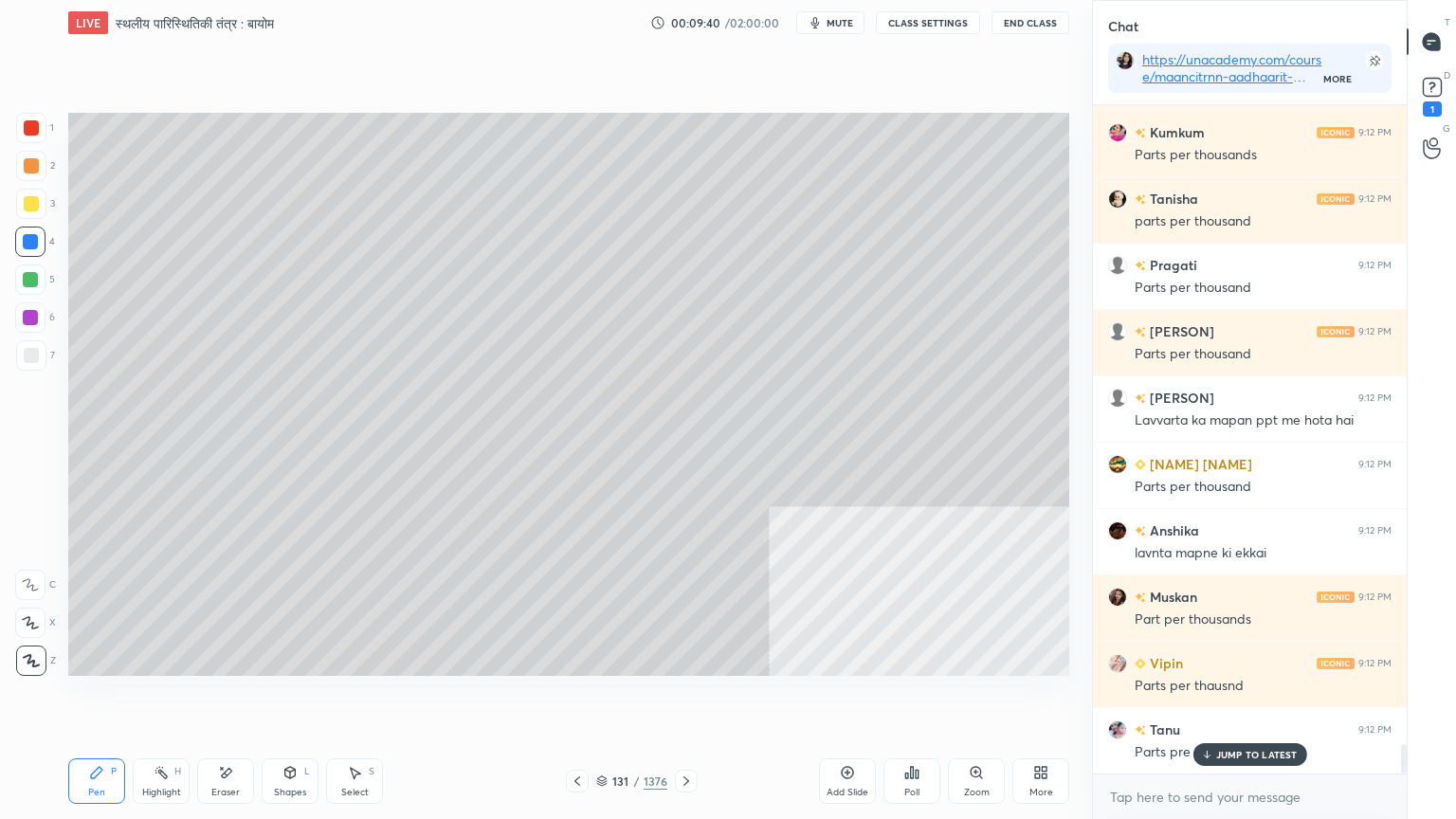 click on "JUMP TO LATEST" at bounding box center [1257, 755] 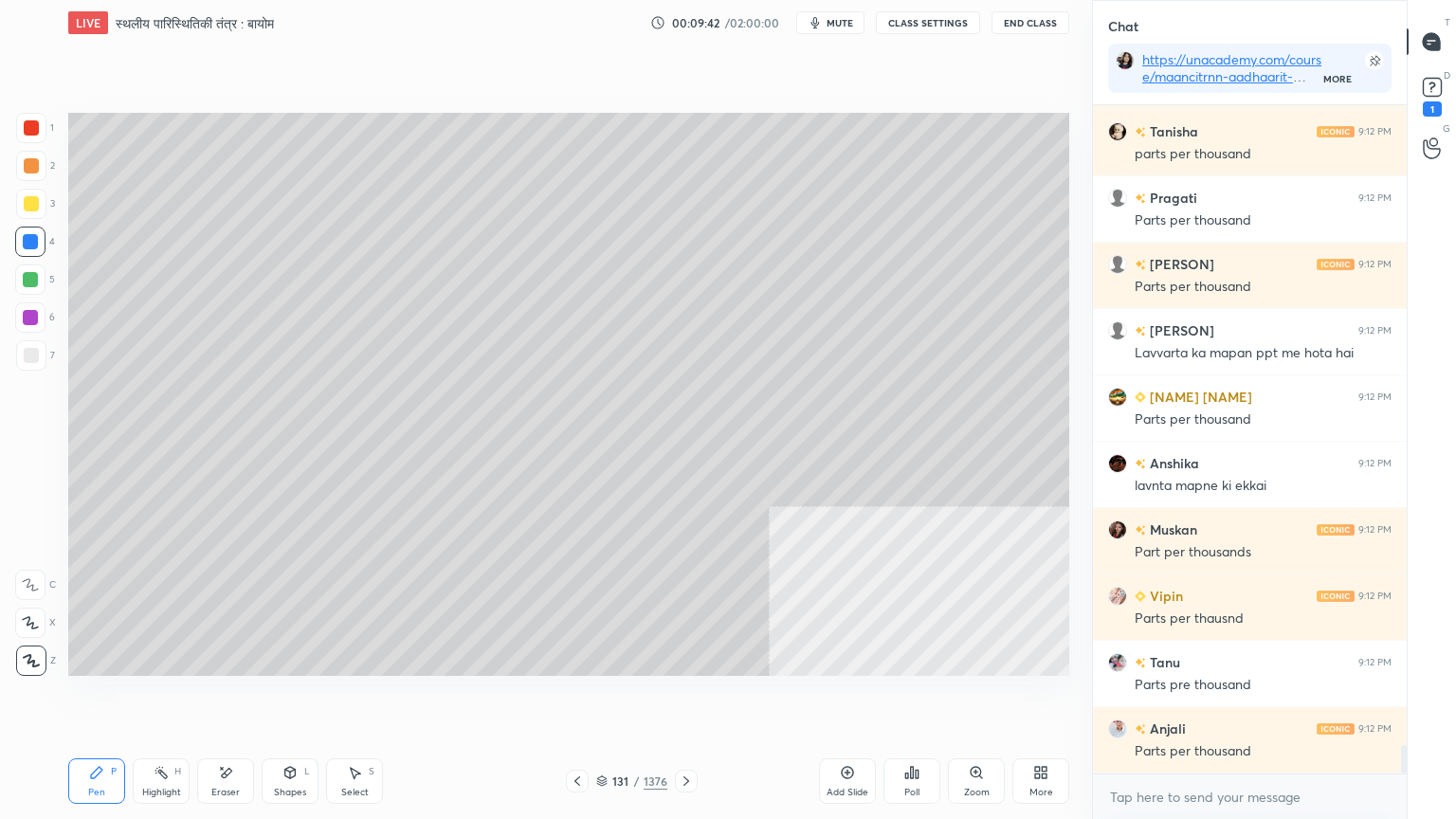 scroll, scrollTop: 14909, scrollLeft: 0, axis: vertical 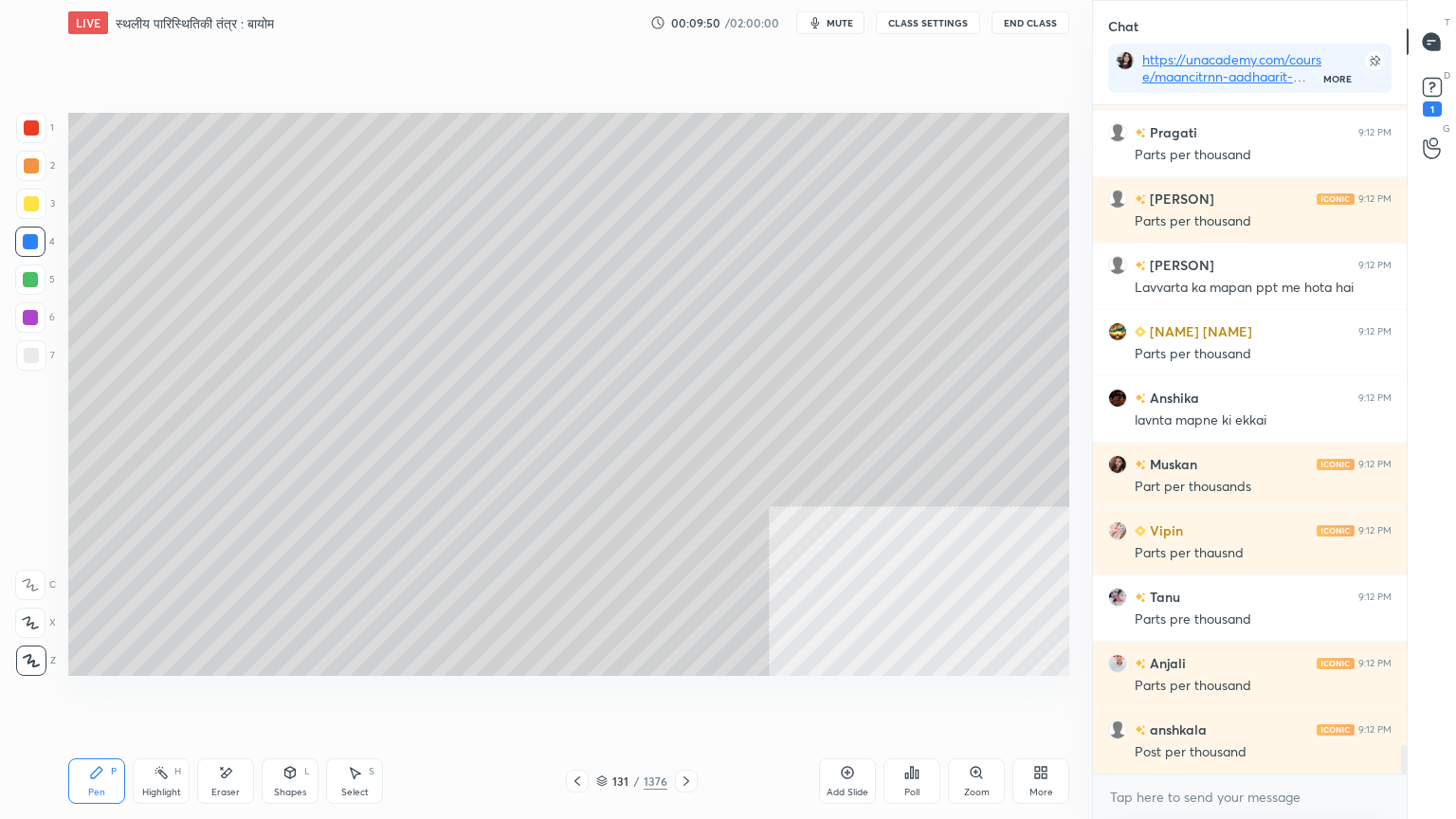 click at bounding box center (31, 204) 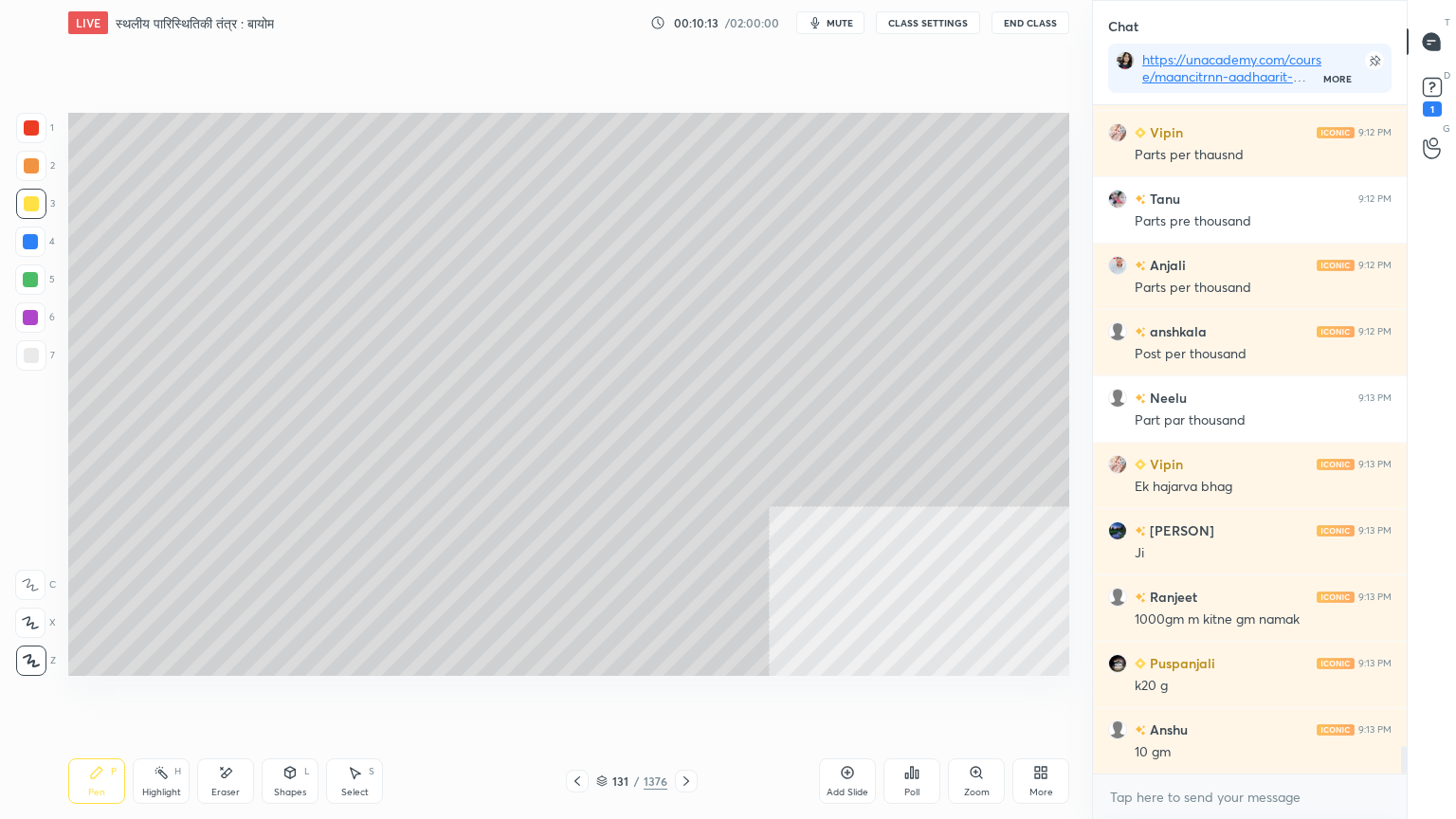 scroll, scrollTop: 15374, scrollLeft: 0, axis: vertical 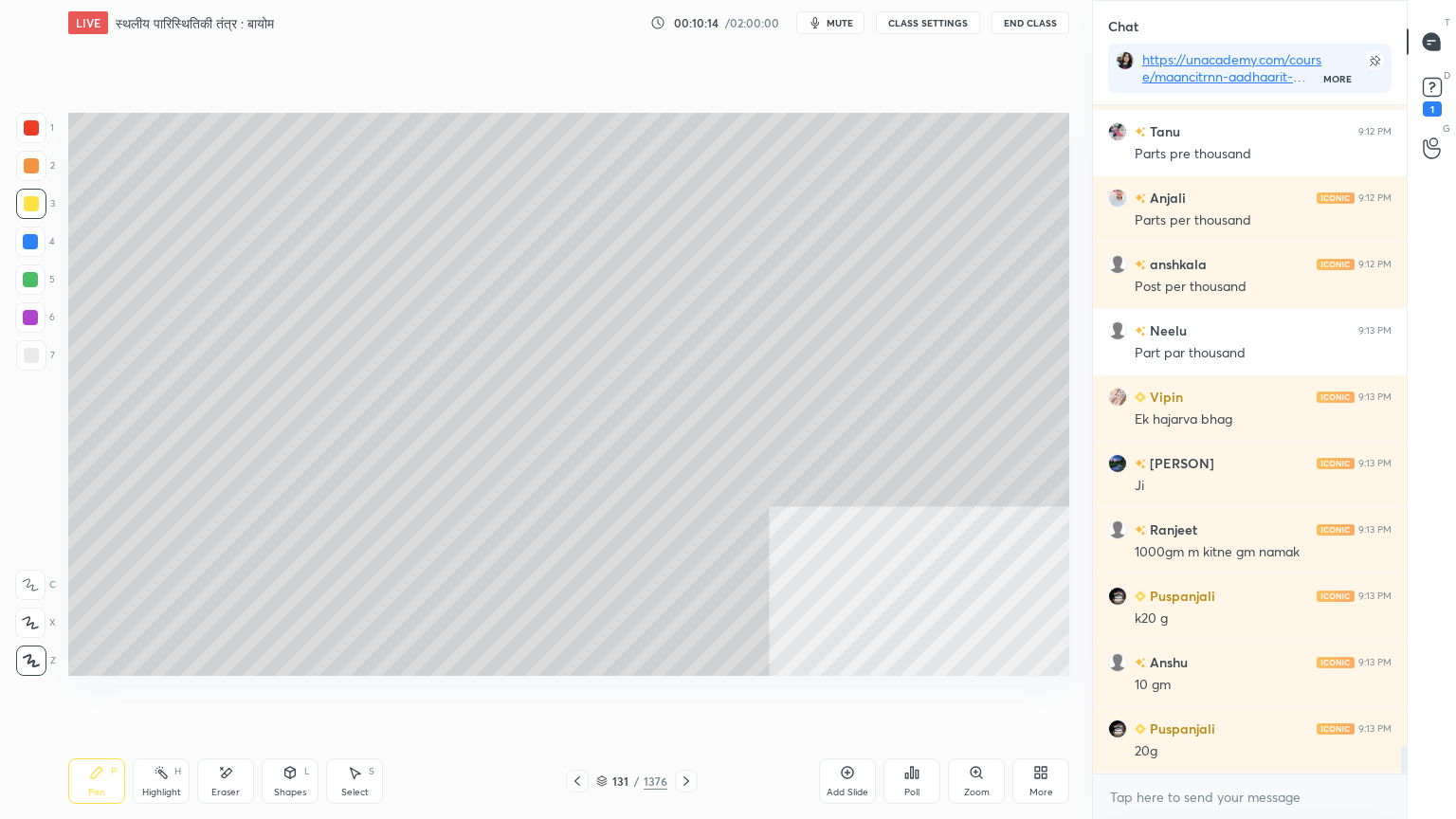 click at bounding box center [31, 355] 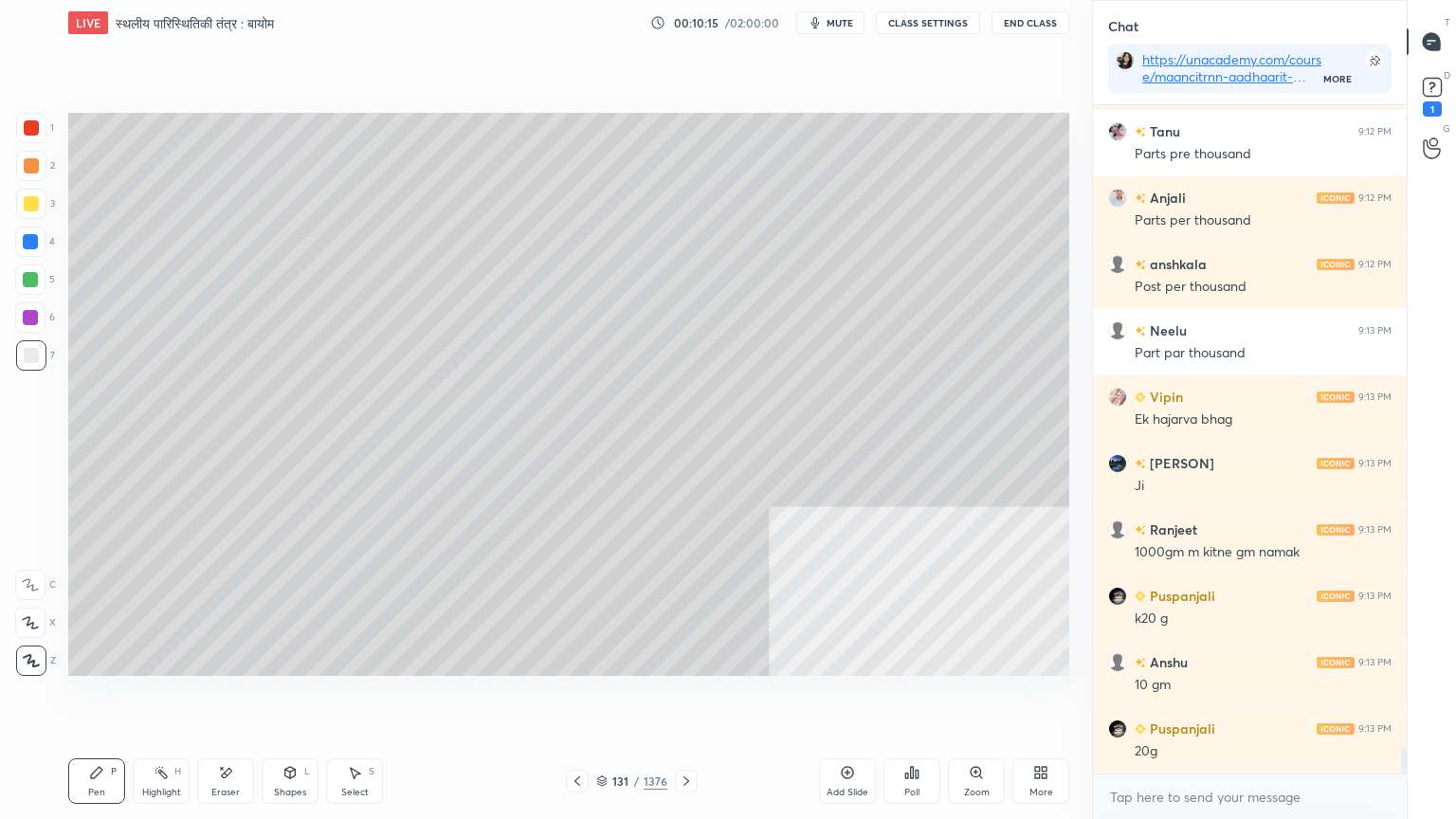 click at bounding box center [31, 355] 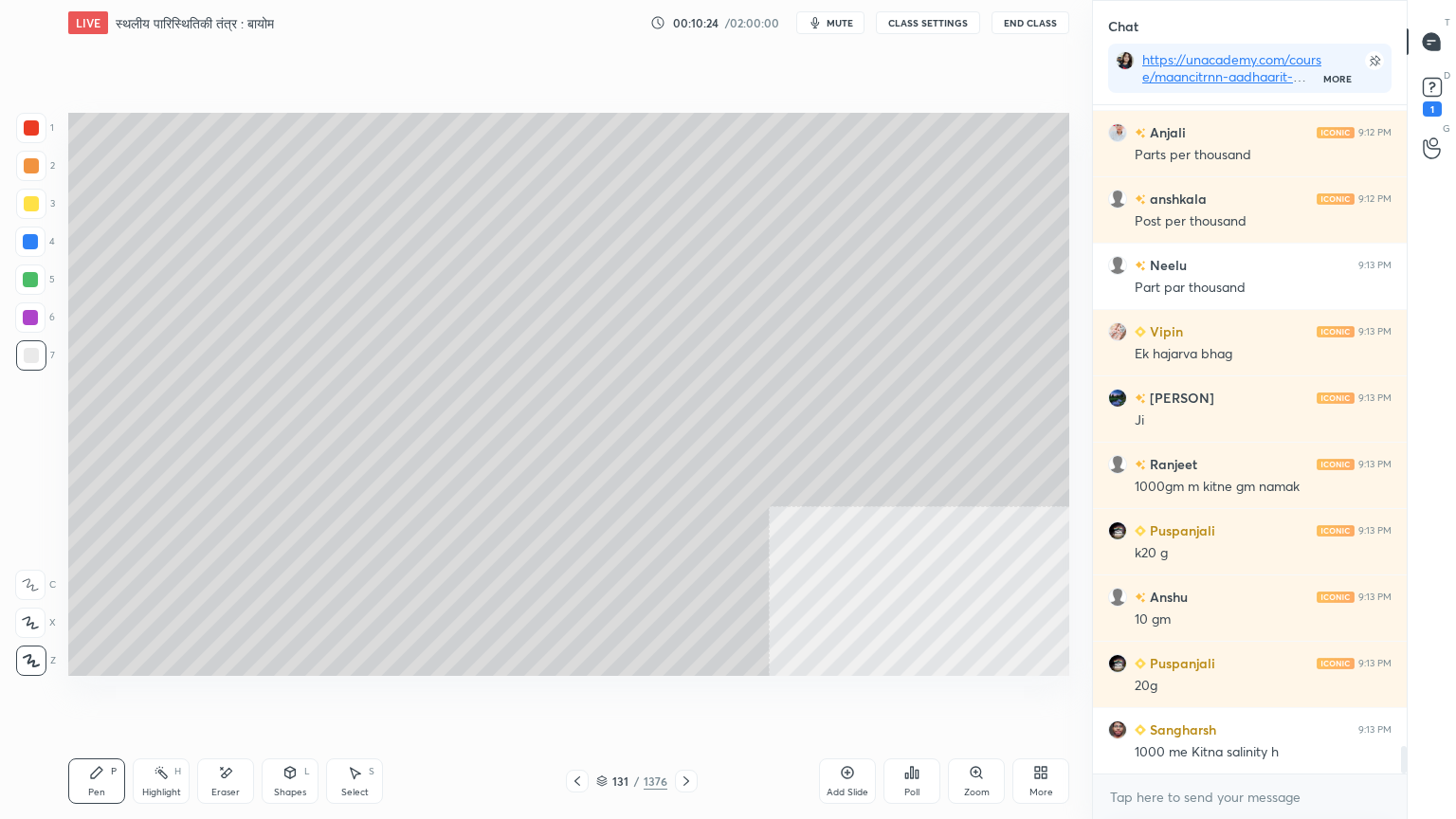 scroll, scrollTop: 15507, scrollLeft: 0, axis: vertical 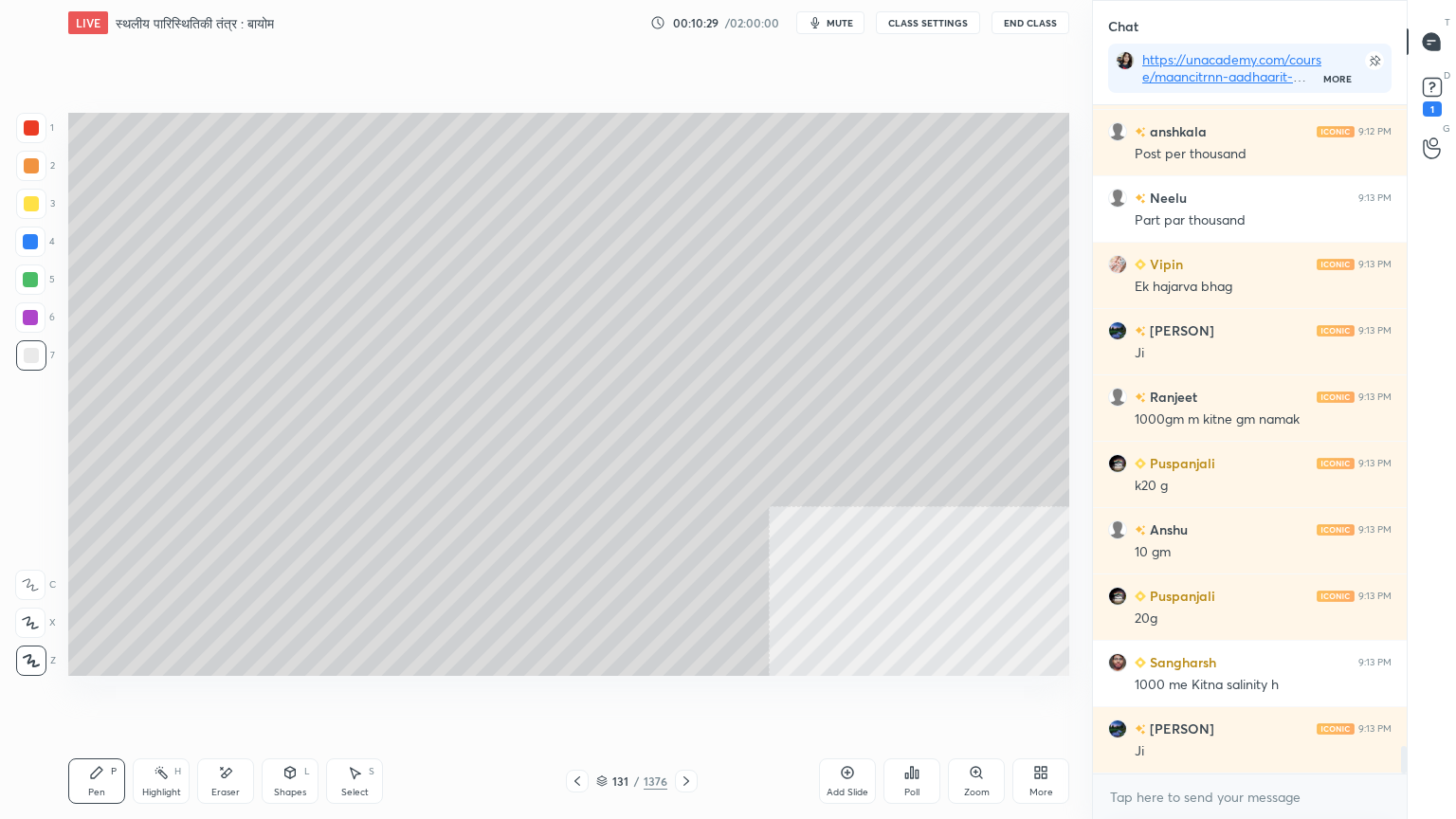 click at bounding box center (30, 242) 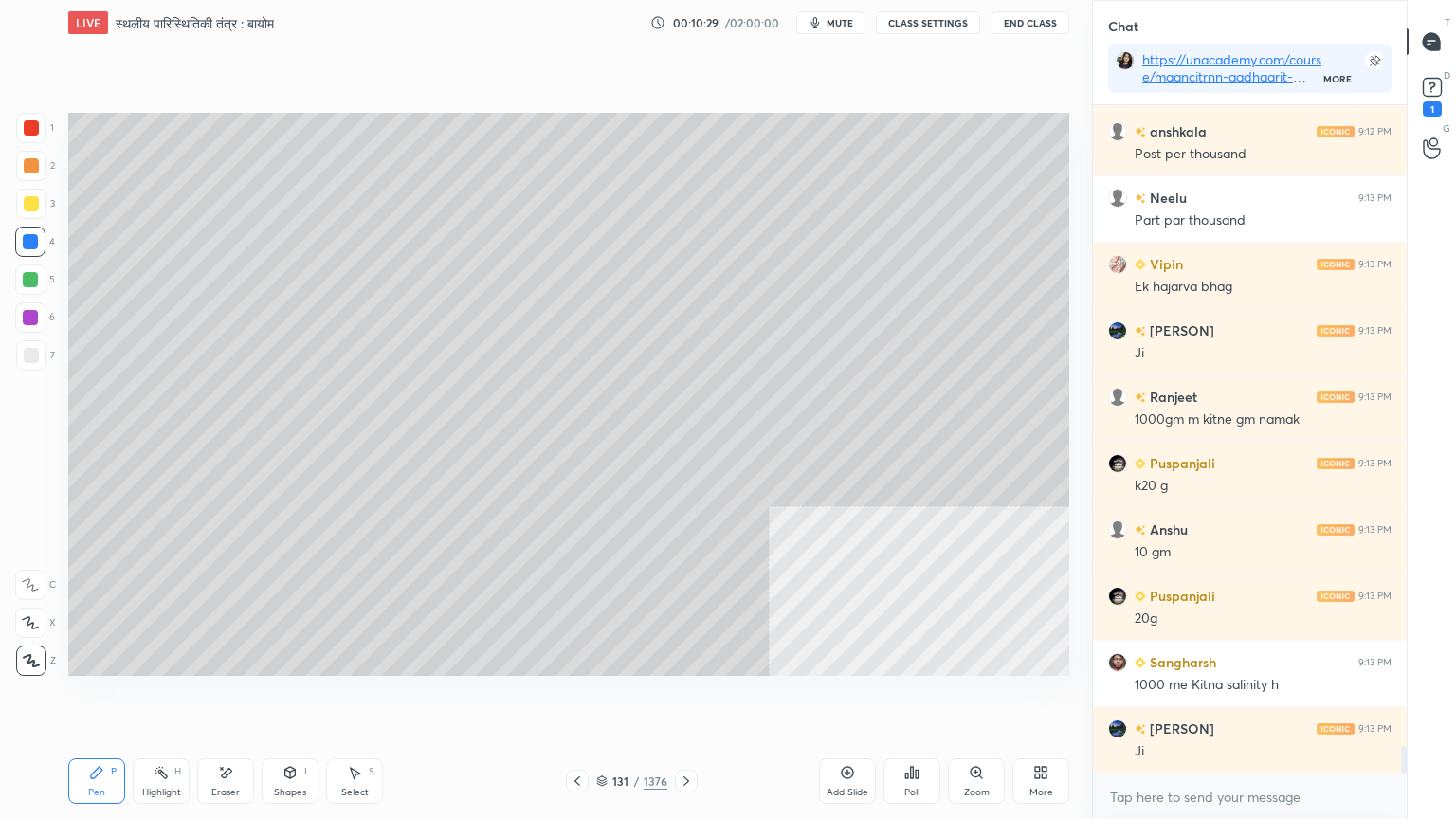 click at bounding box center (30, 242) 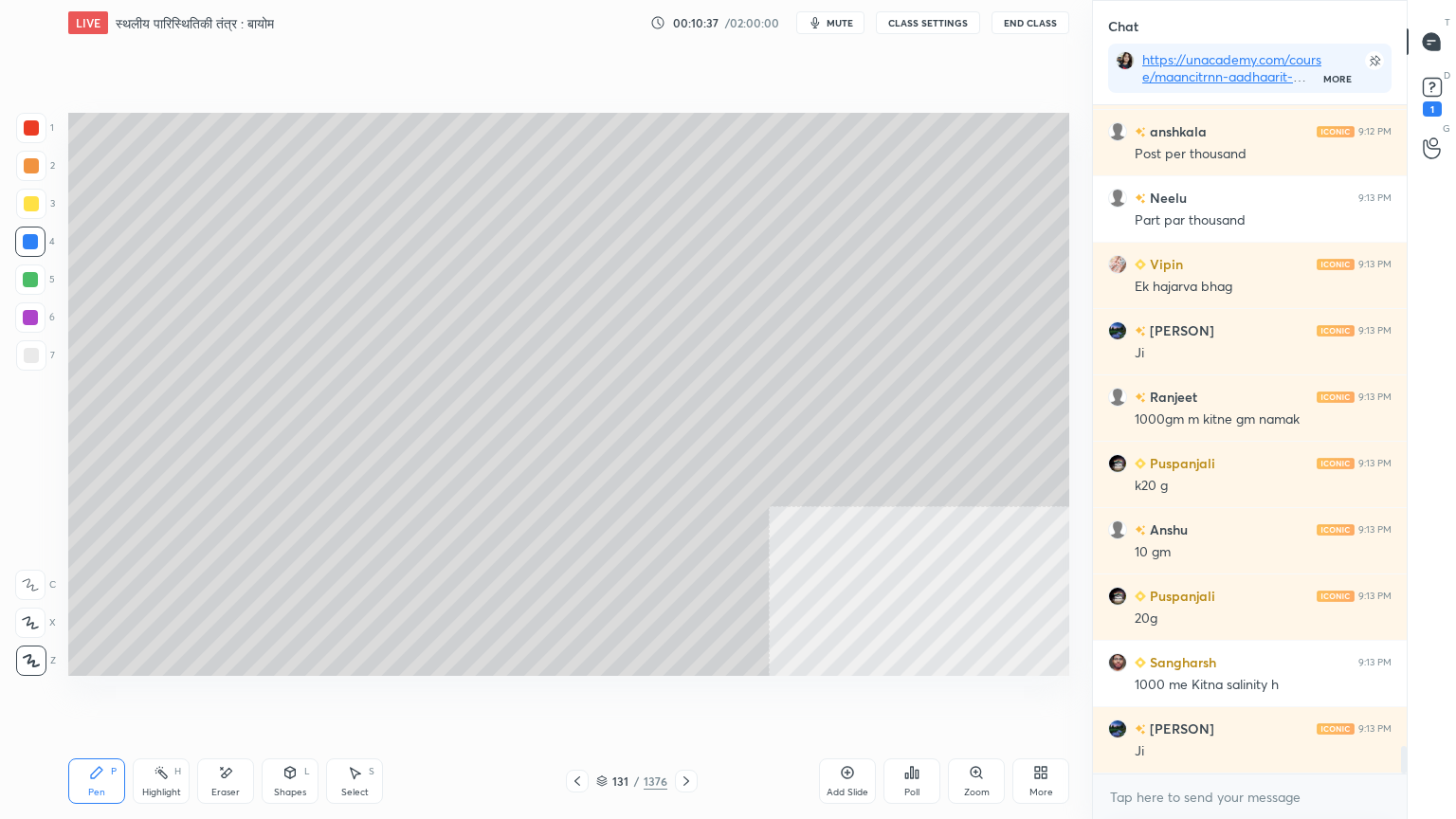 drag, startPoint x: 338, startPoint y: 792, endPoint x: 383, endPoint y: 694, distance: 107.83784 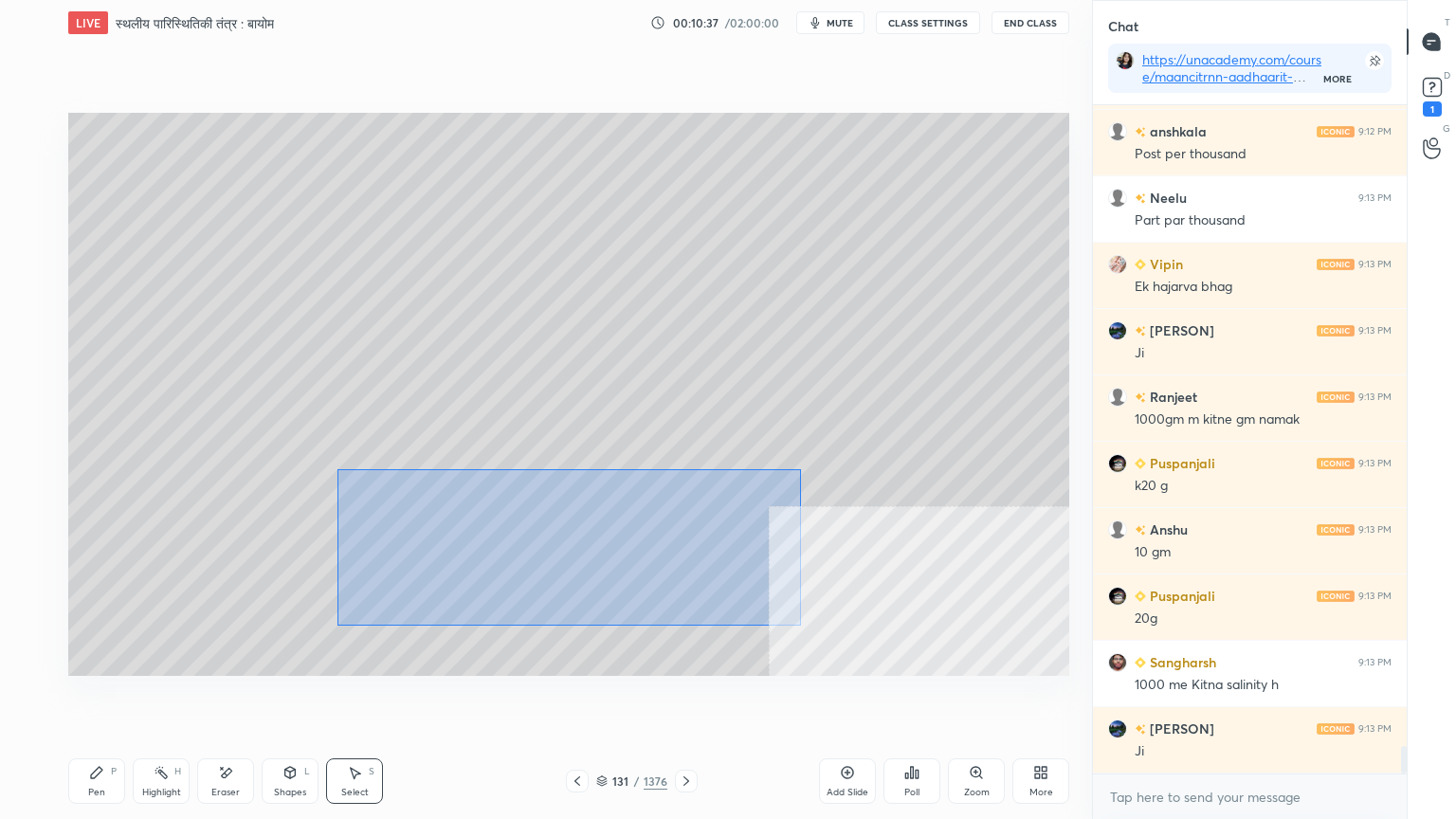 drag, startPoint x: 353, startPoint y: 481, endPoint x: 824, endPoint y: 621, distance: 491.36646 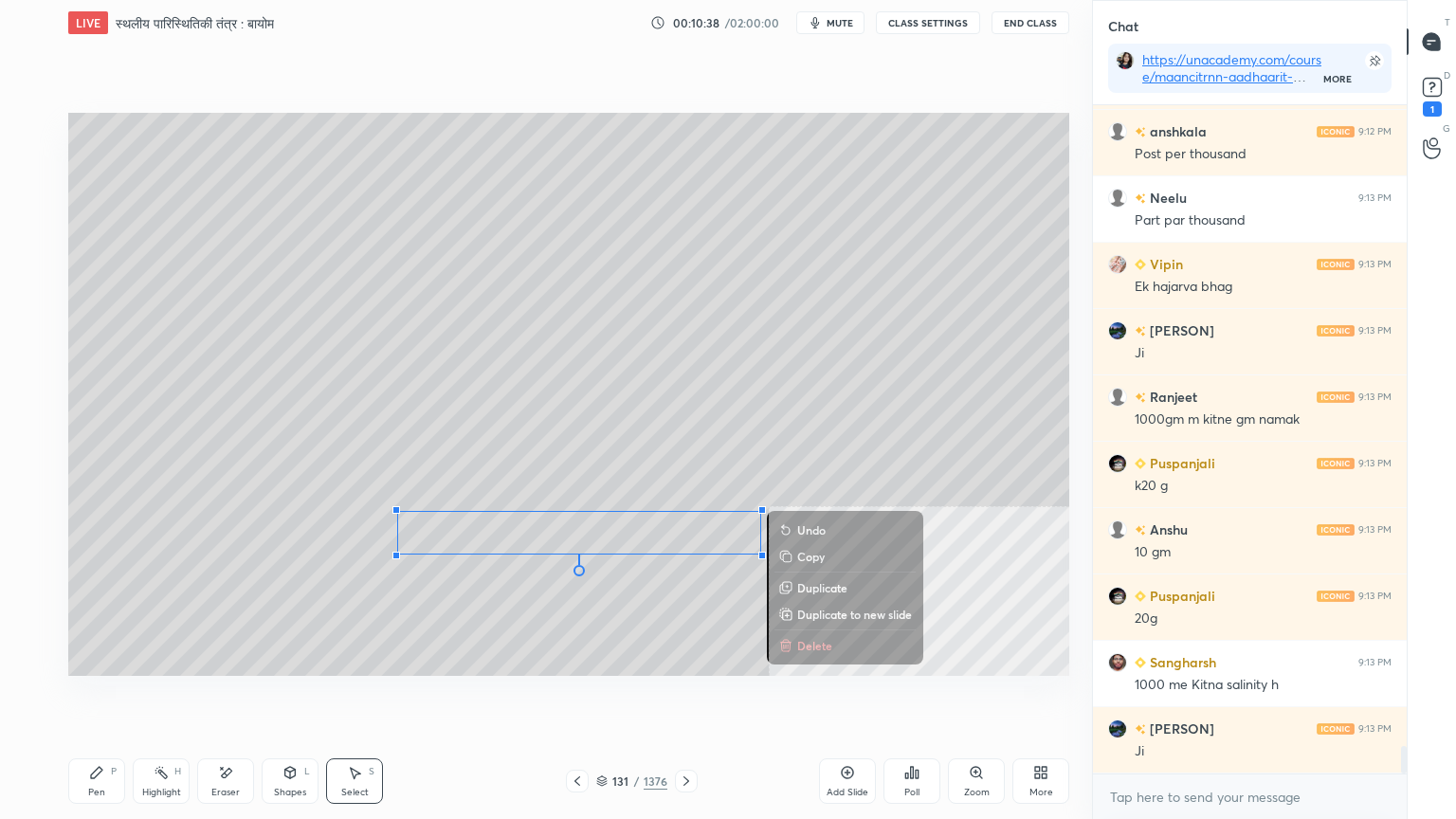 click on "Delete" at bounding box center (845, 646) 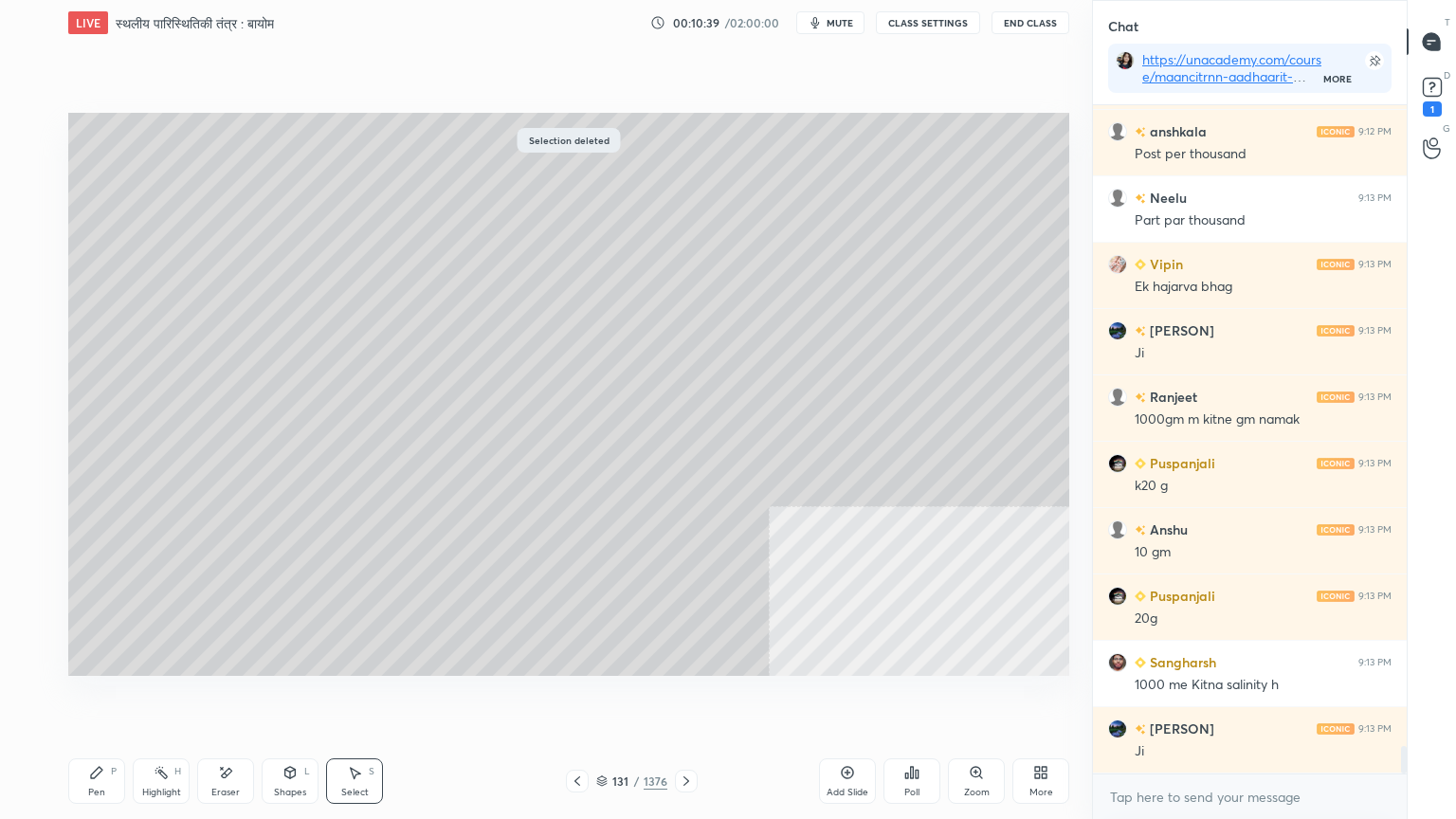 click on "Shapes" at bounding box center [290, 792] 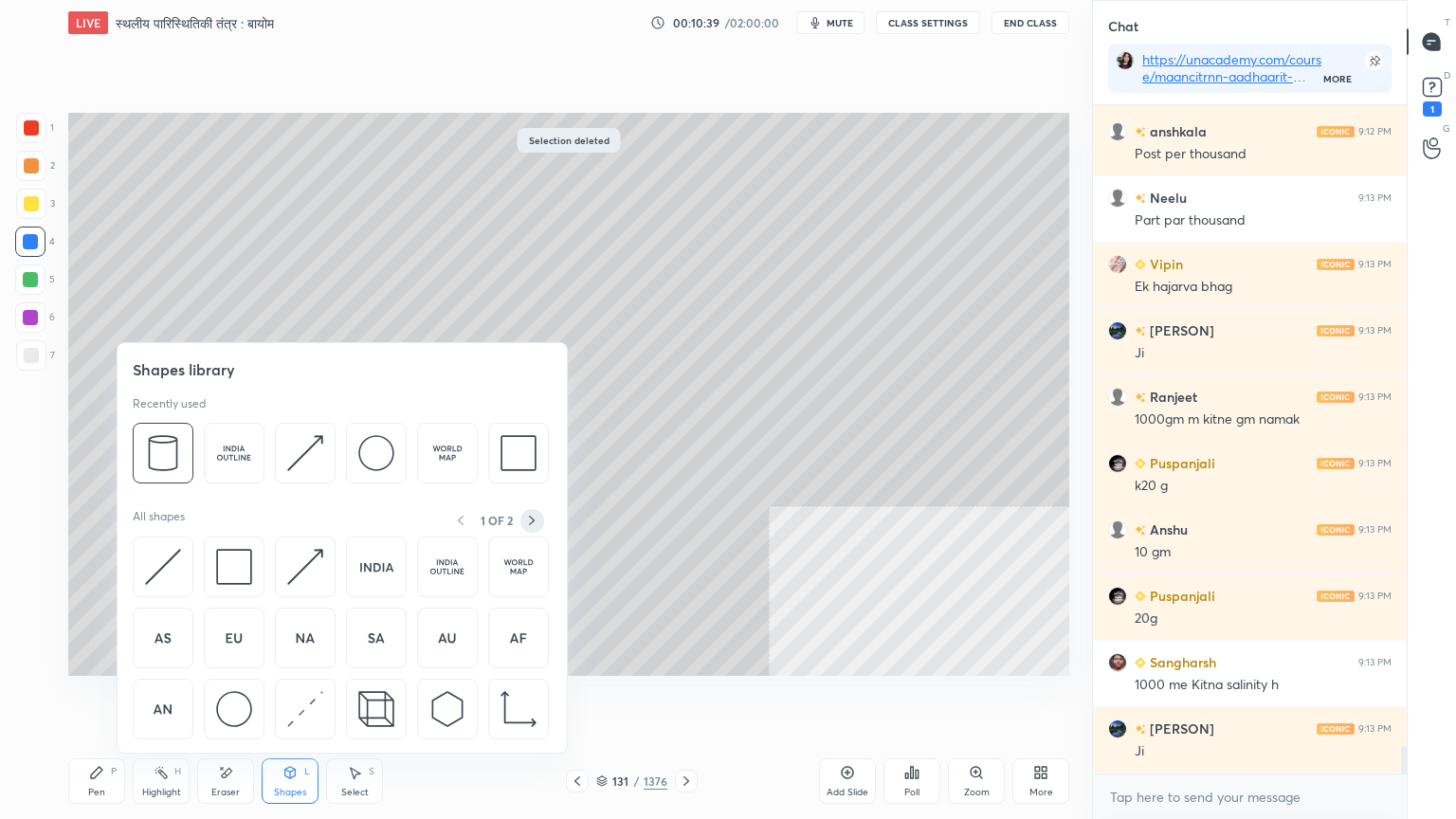 click 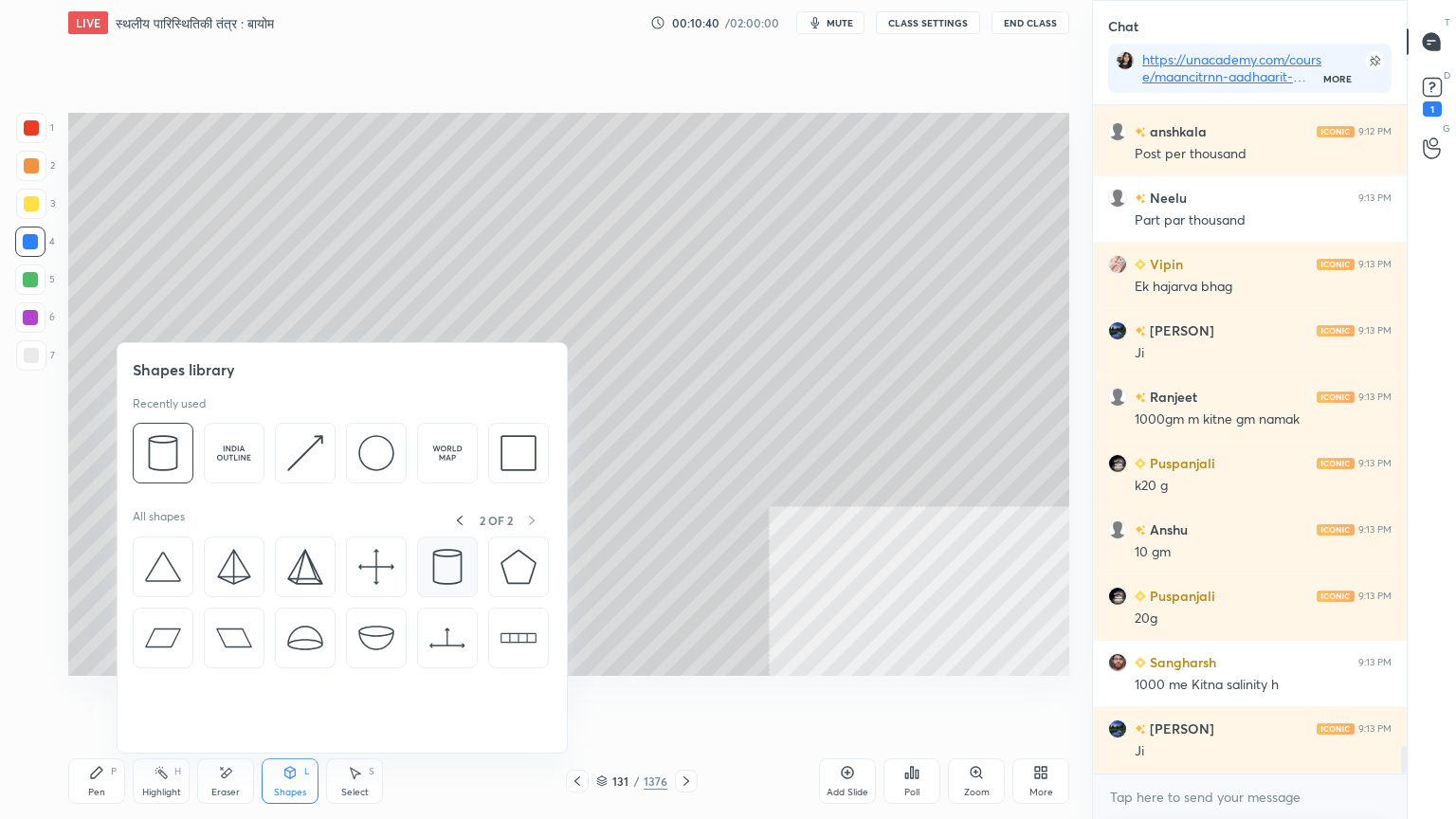 click at bounding box center (447, 567) 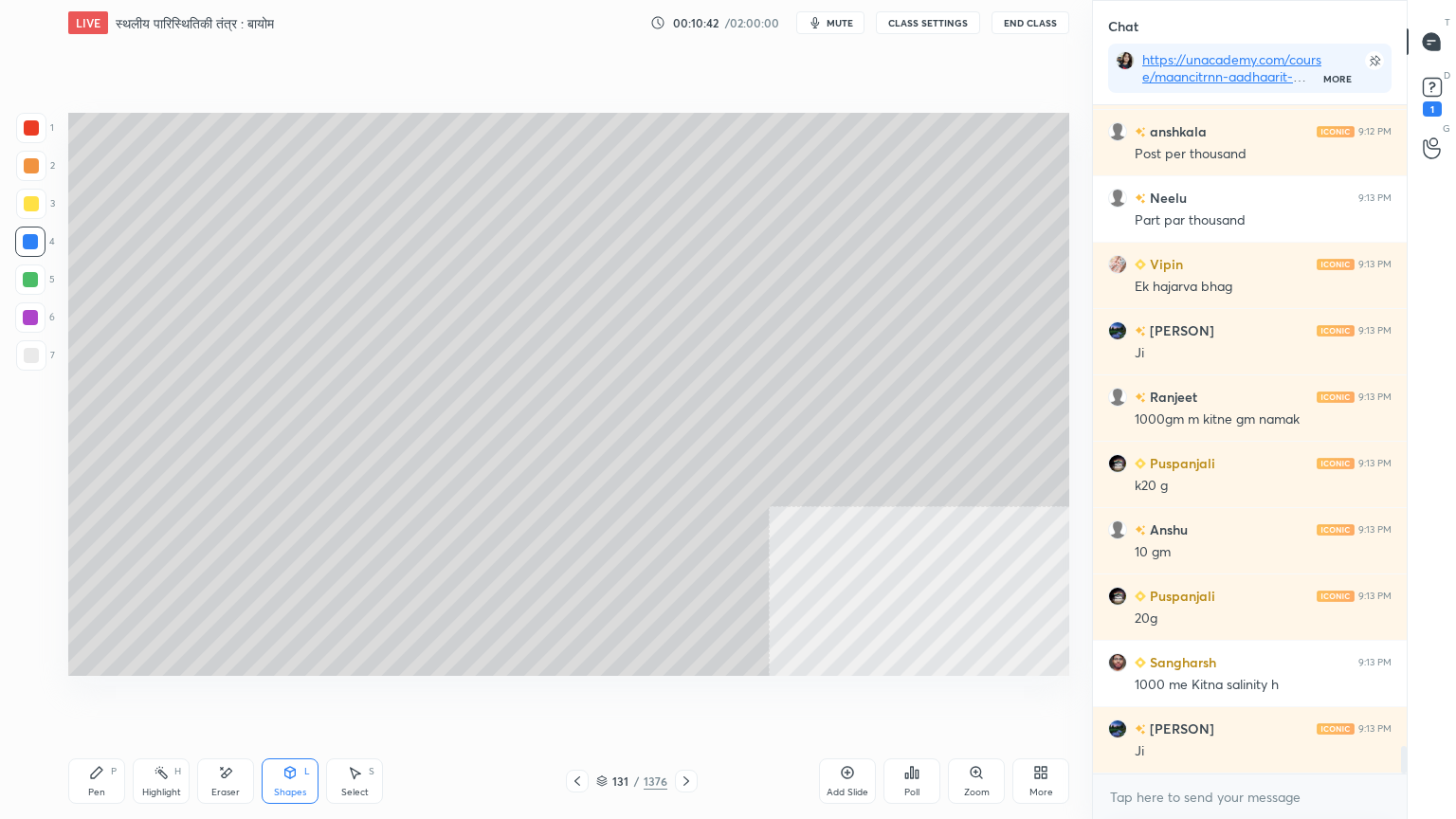click on "Pen P" at bounding box center (97, 781) 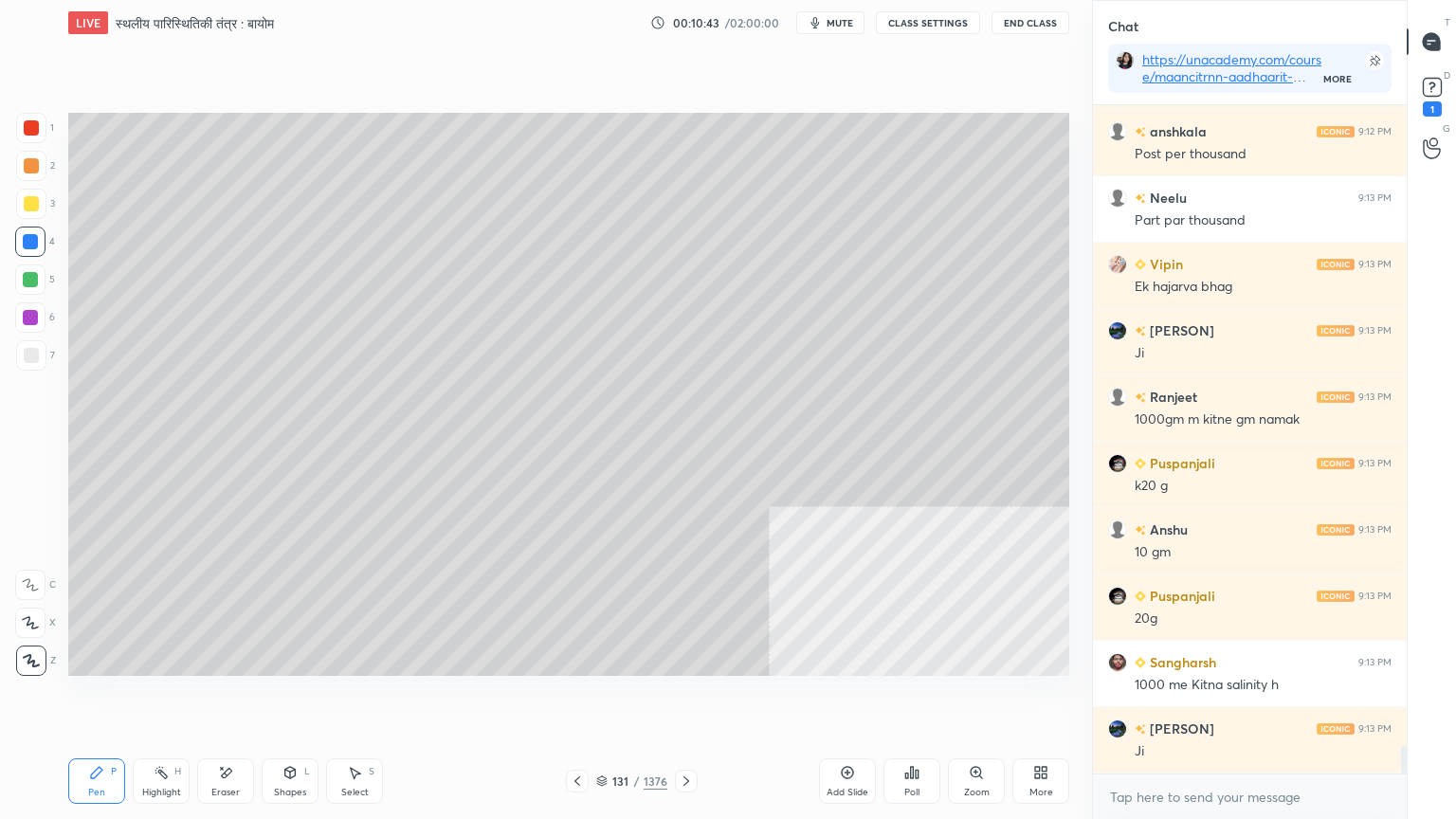 click on "Pen P" at bounding box center [97, 781] 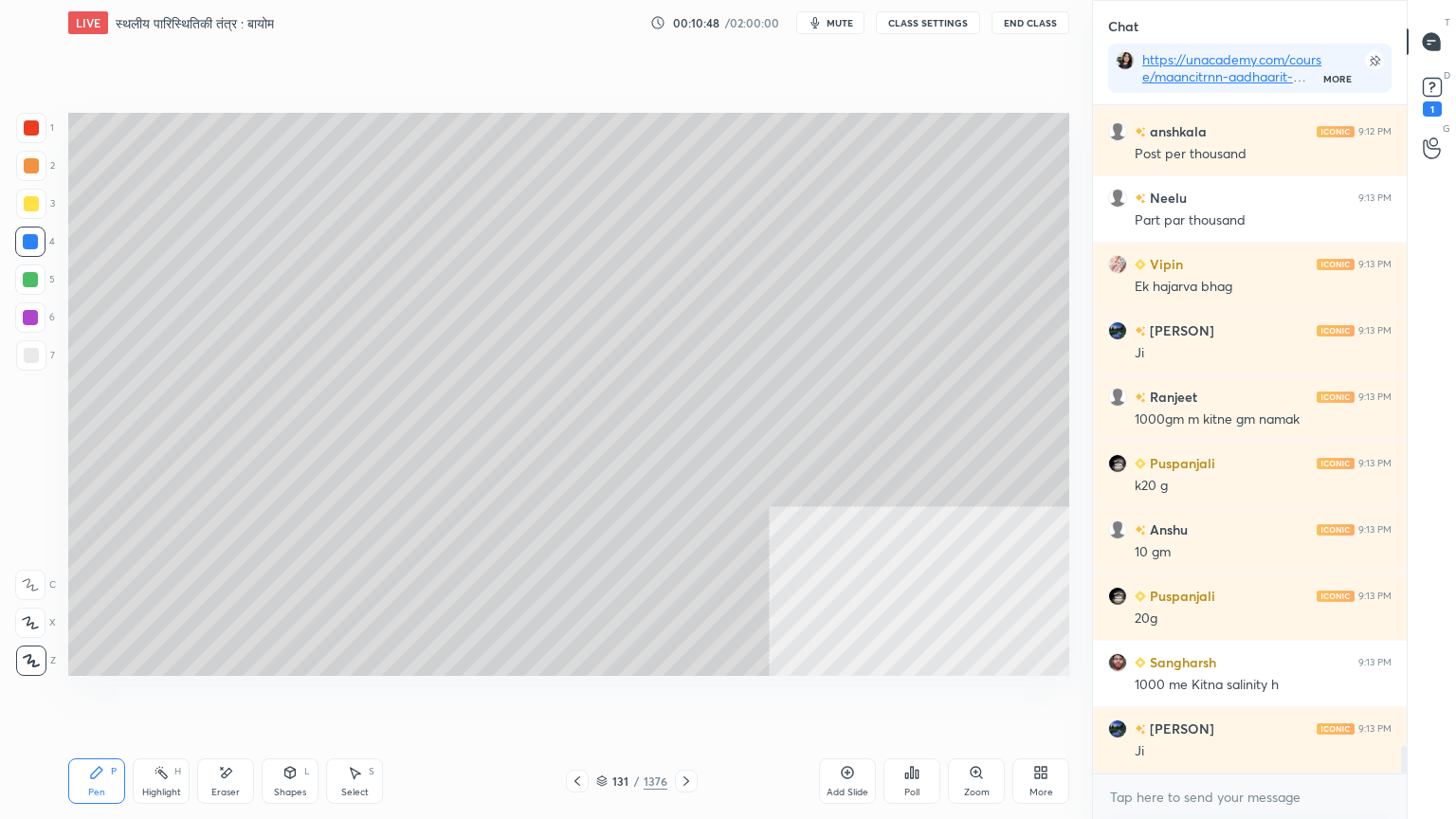 scroll, scrollTop: 15552, scrollLeft: 0, axis: vertical 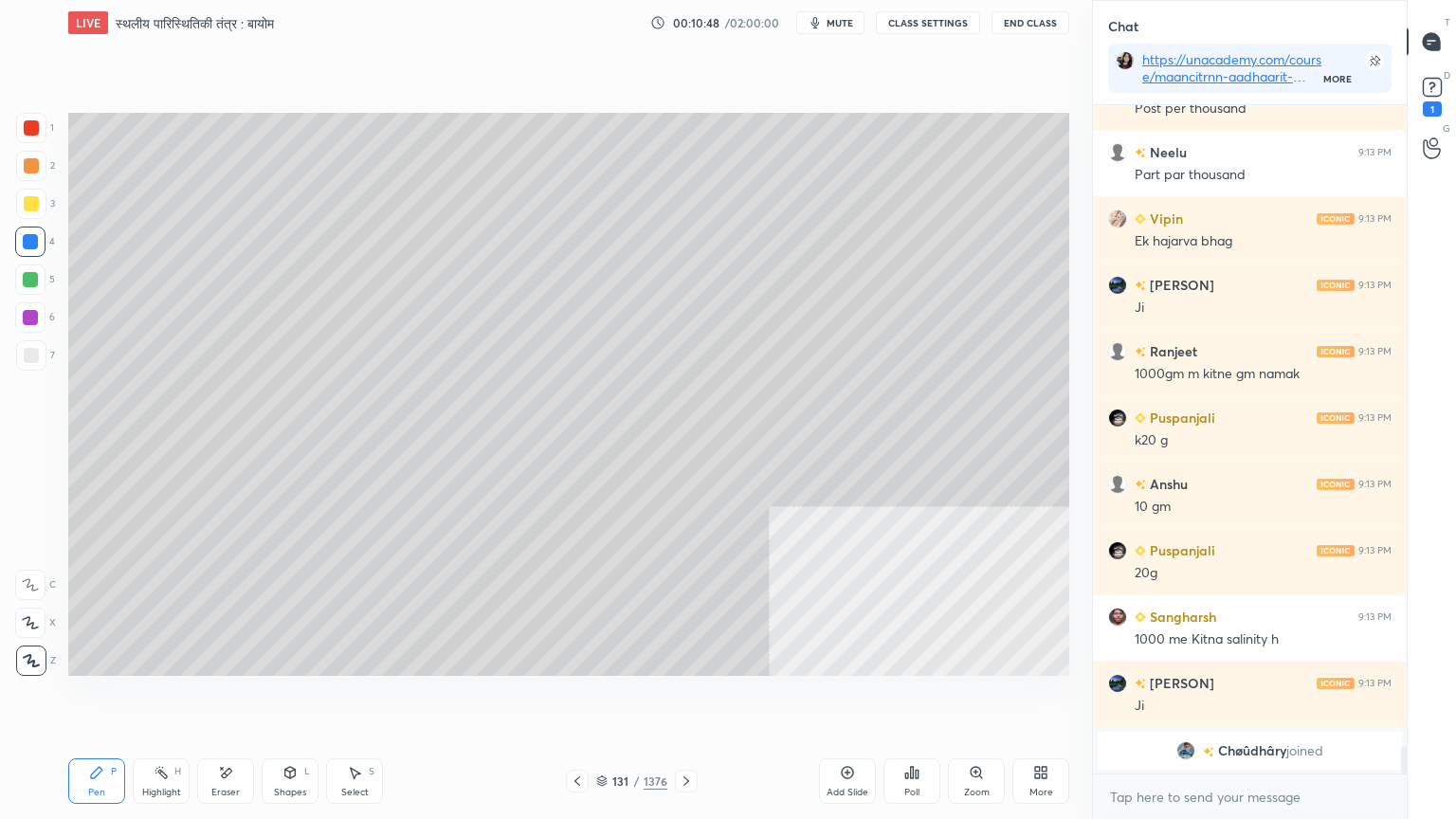 click on "7" at bounding box center [35, 359] 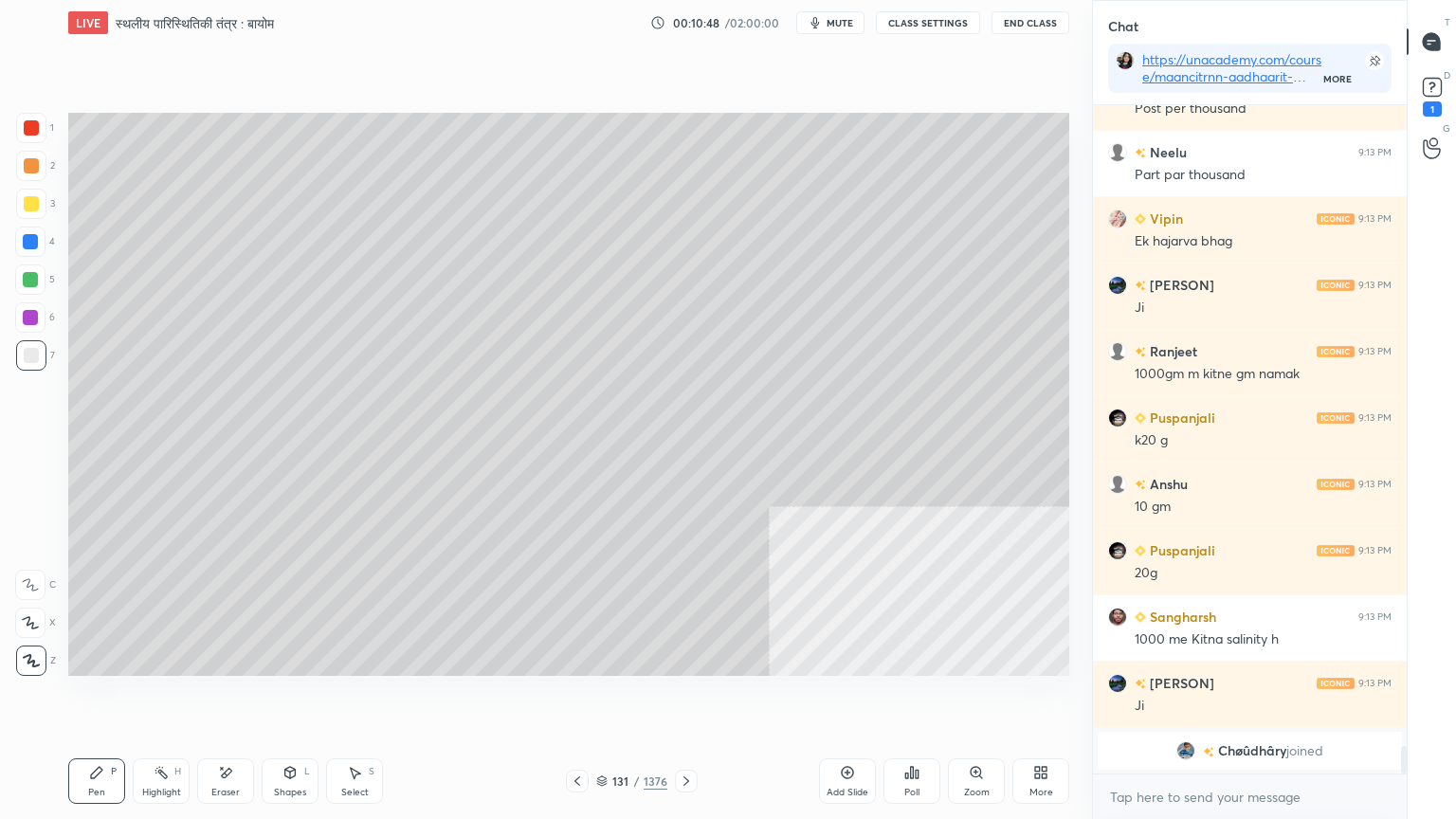 click at bounding box center [31, 355] 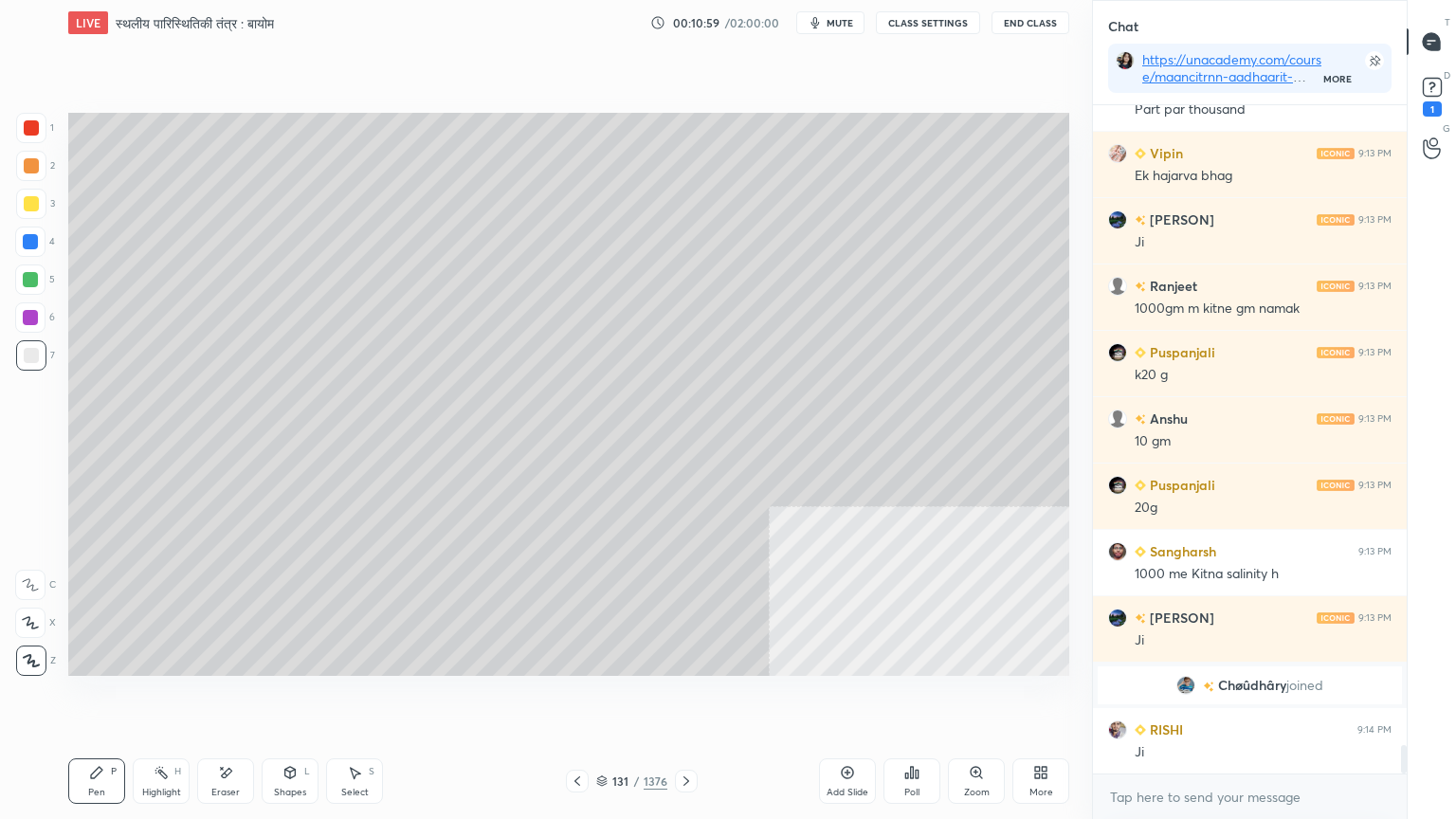 scroll, scrollTop: 15063, scrollLeft: 0, axis: vertical 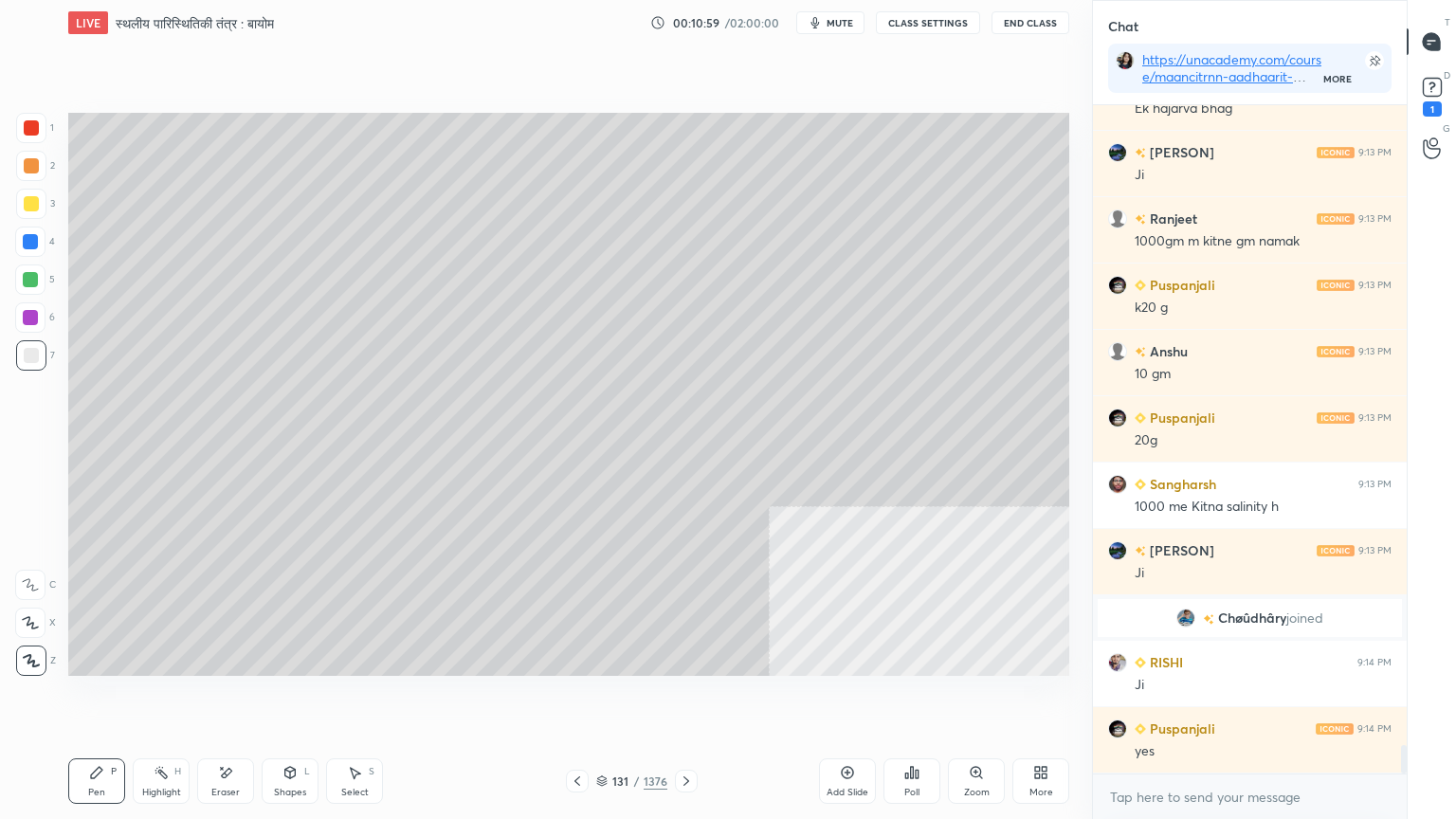 click on "Select S" at bounding box center (355, 781) 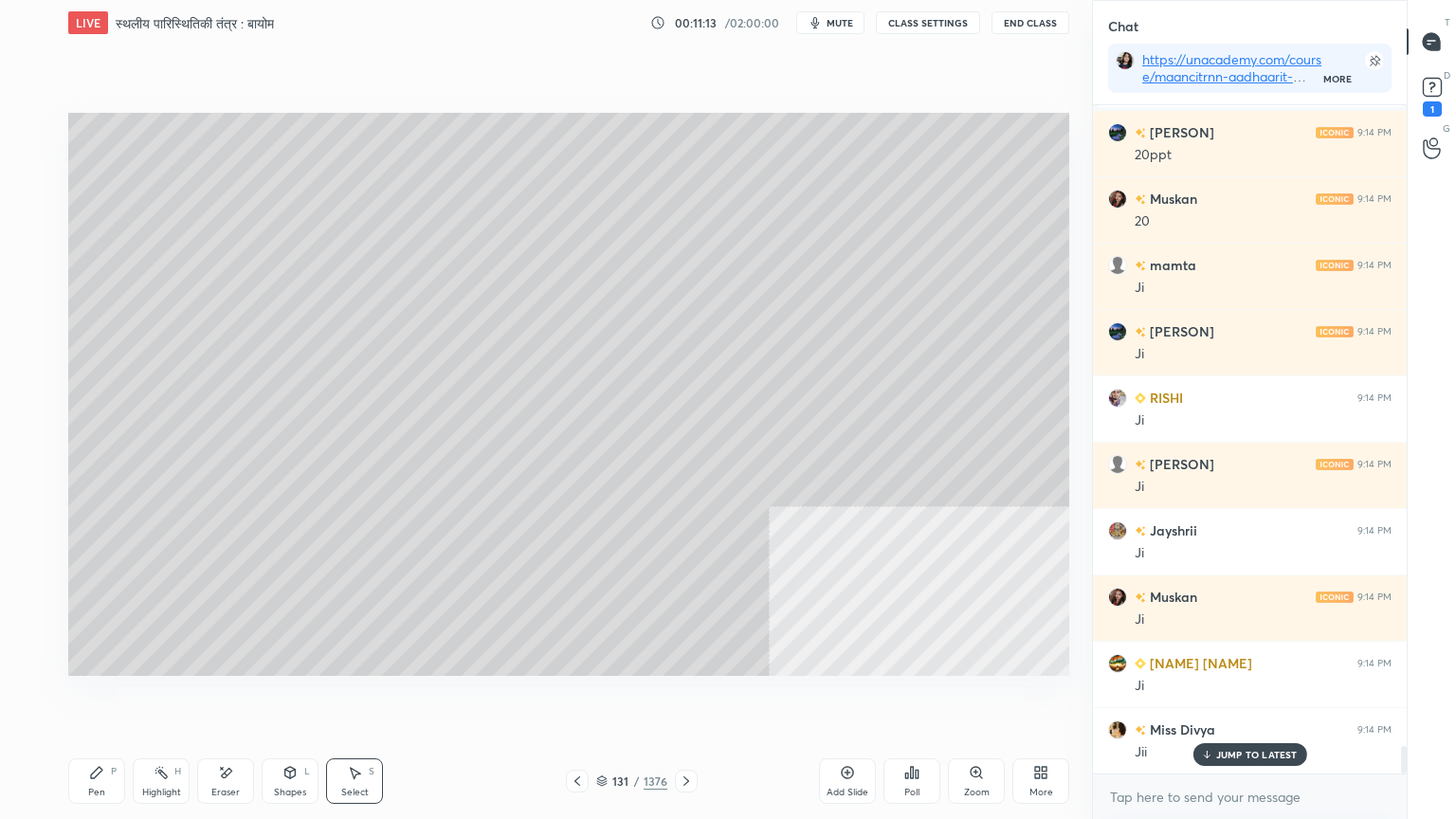 scroll, scrollTop: 15905, scrollLeft: 0, axis: vertical 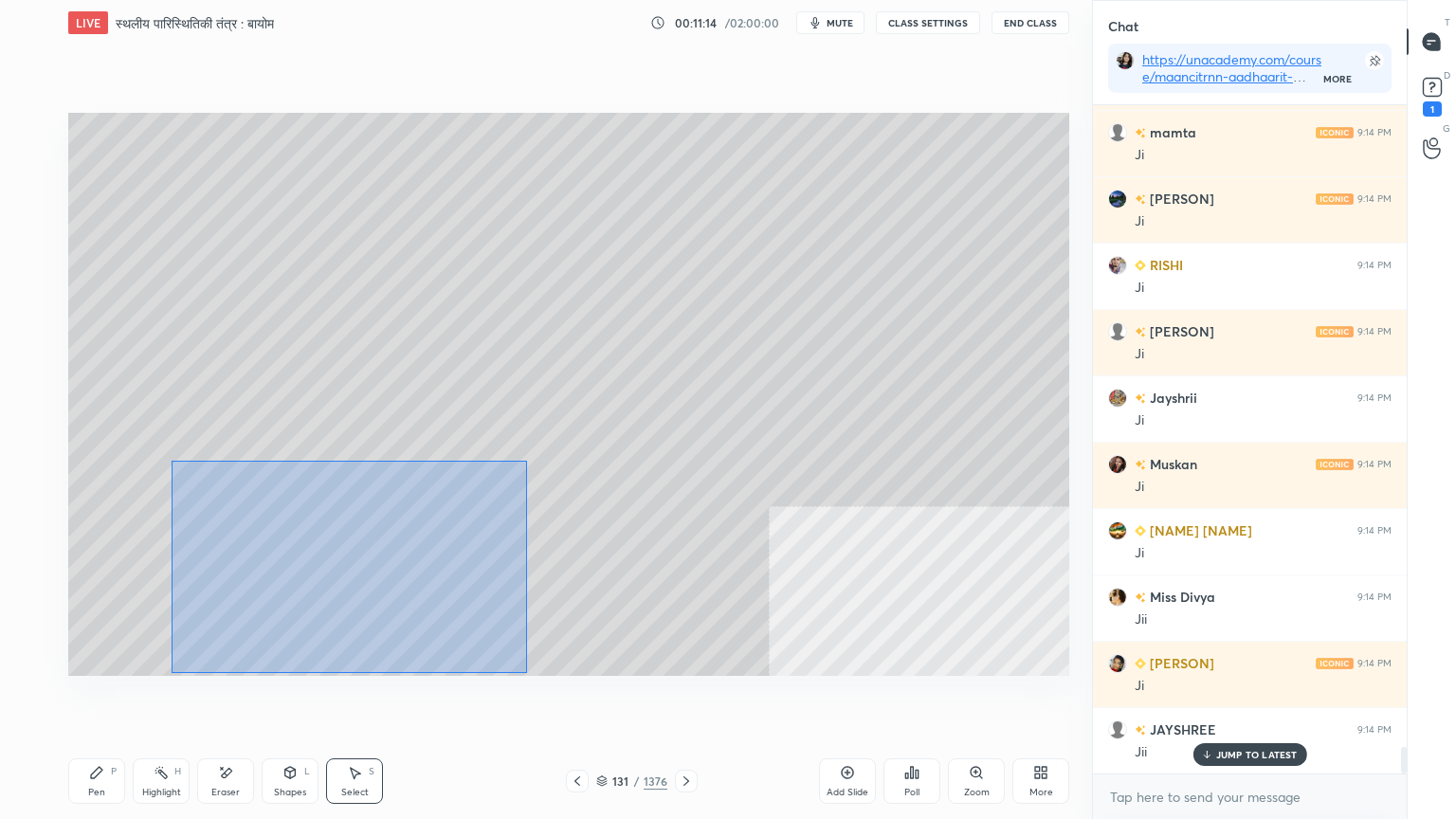 drag, startPoint x: 174, startPoint y: 459, endPoint x: 536, endPoint y: 652, distance: 410.2353 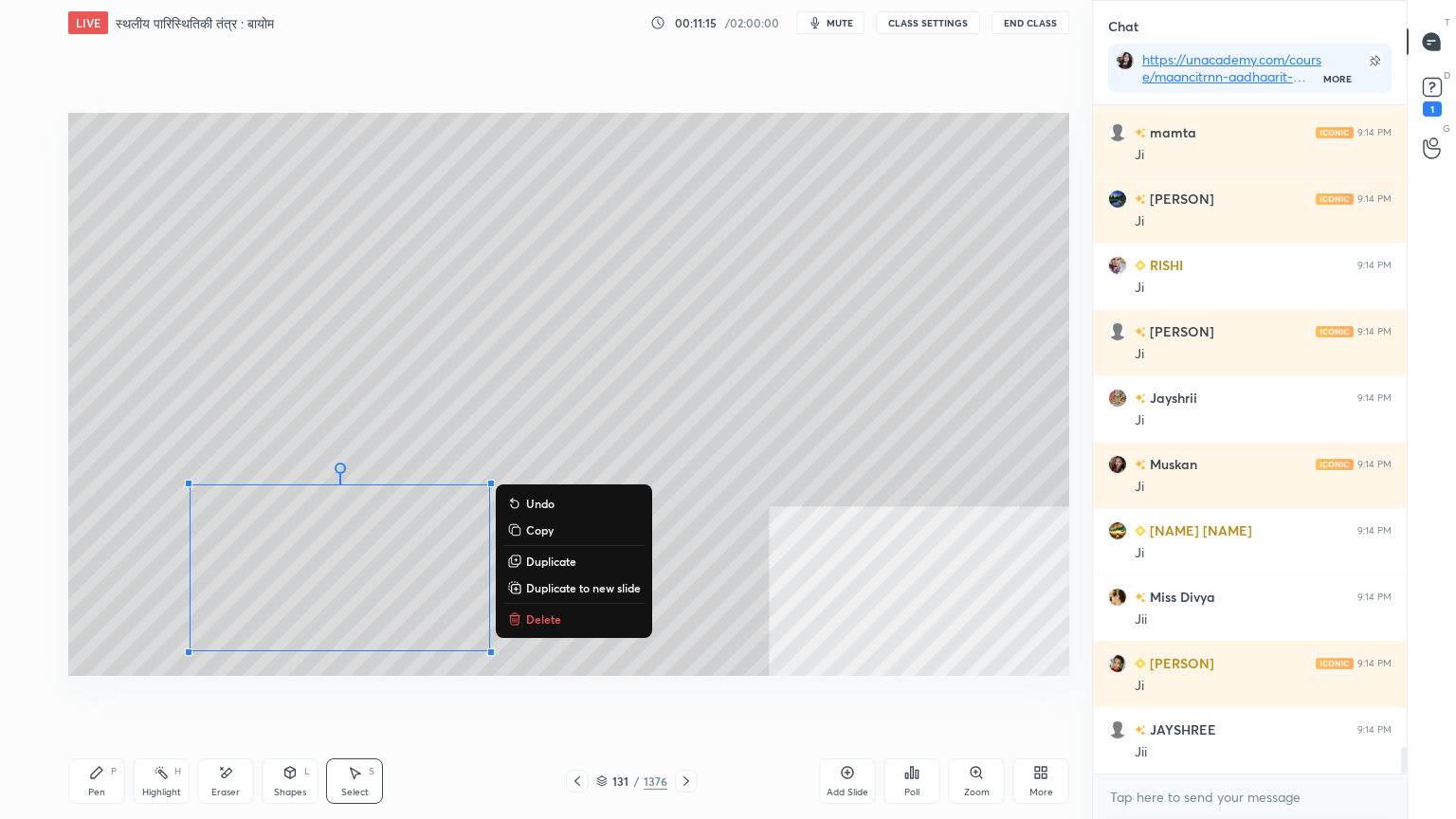 scroll, scrollTop: 16038, scrollLeft: 0, axis: vertical 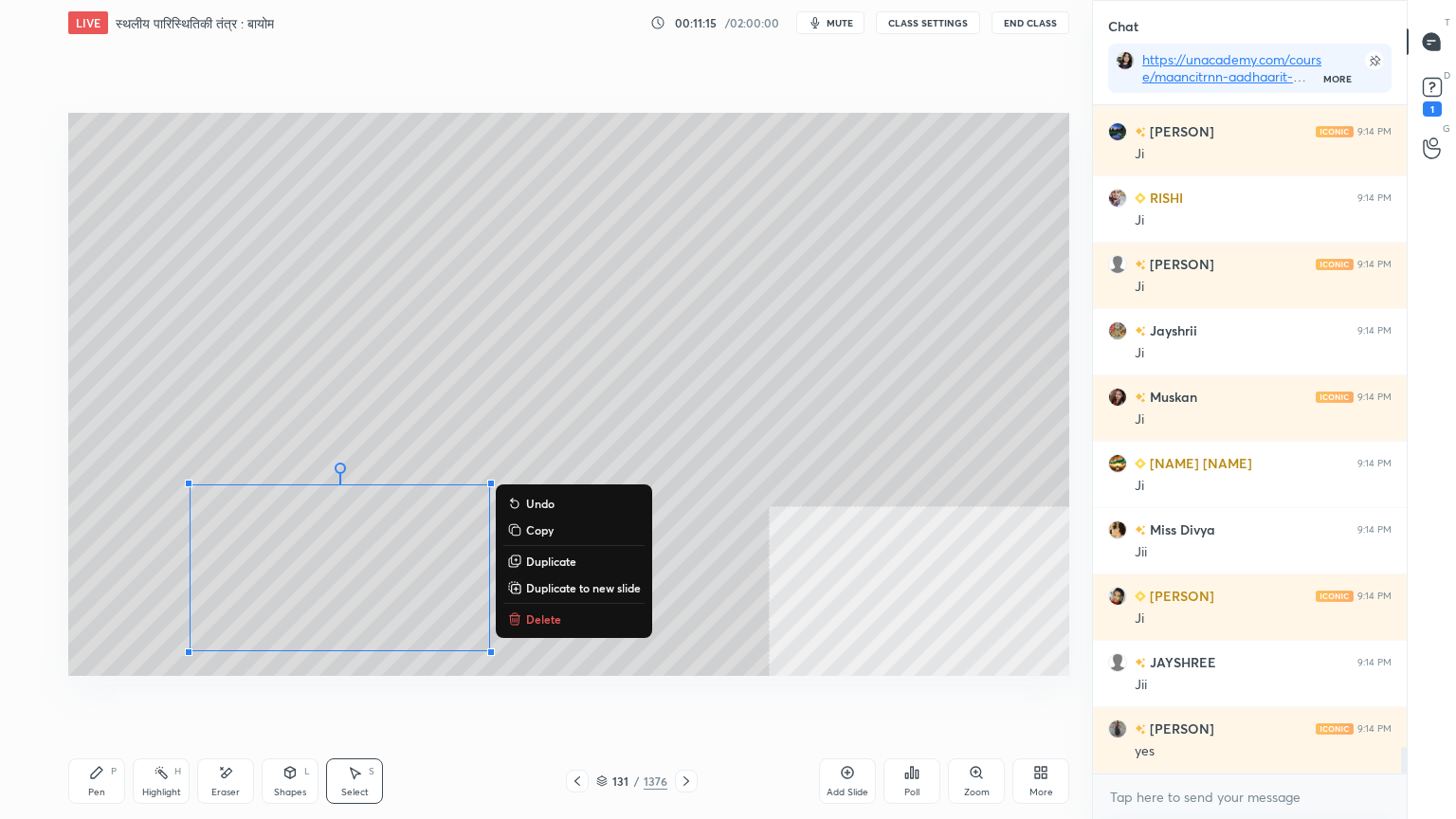 click on "Duplicate" at bounding box center (551, 561) 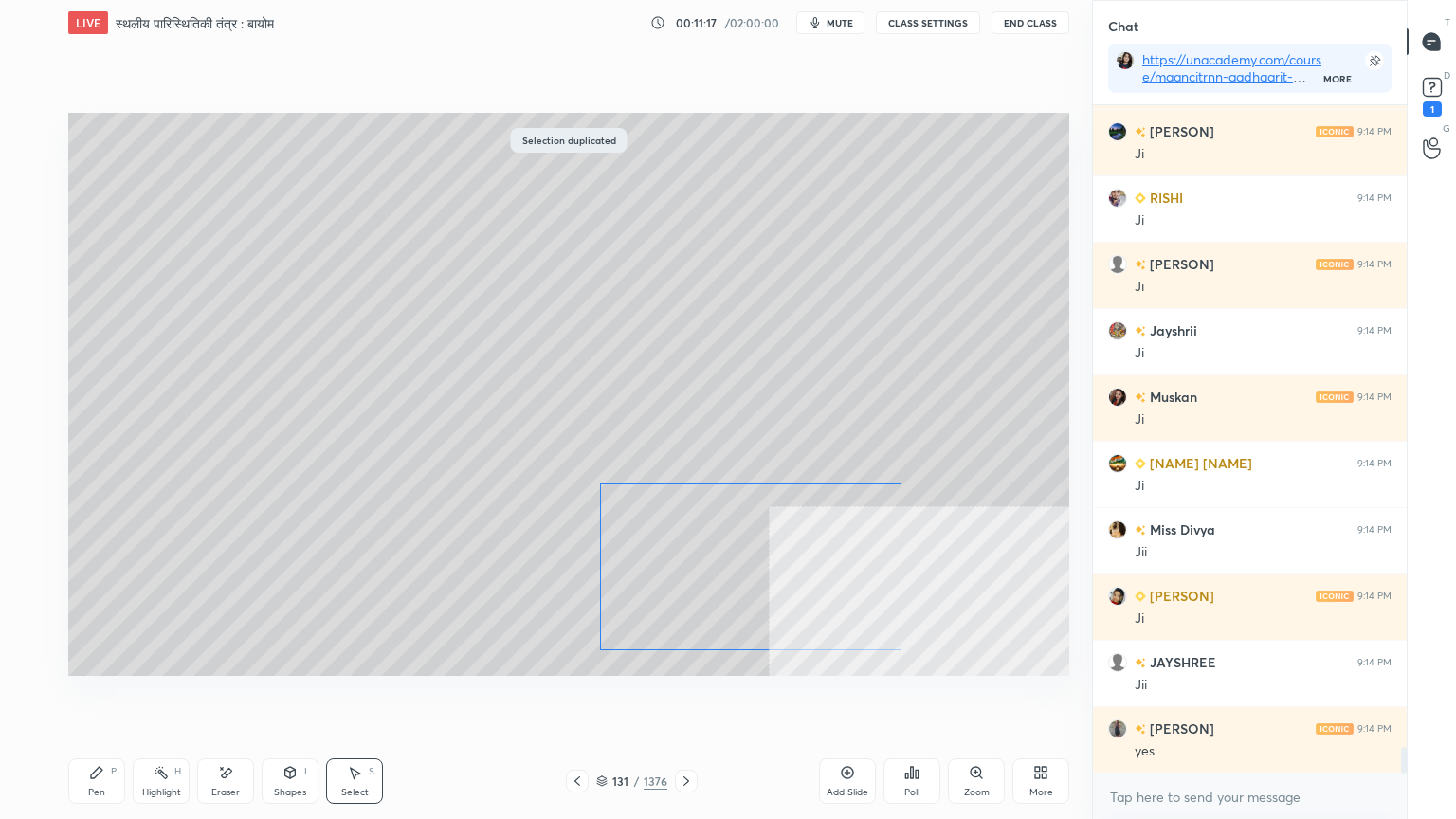 drag, startPoint x: 495, startPoint y: 618, endPoint x: 749, endPoint y: 560, distance: 260.5379 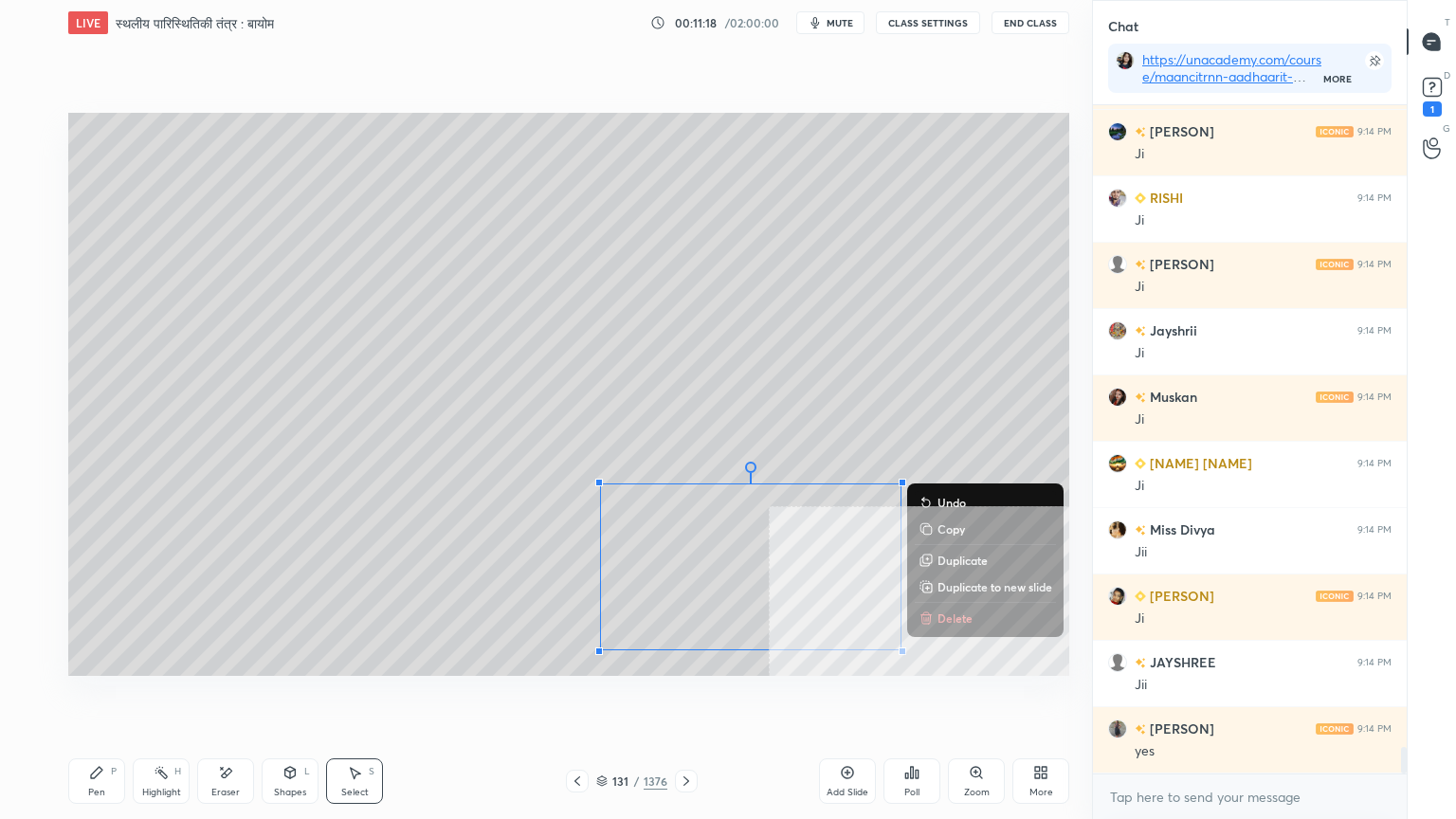 click on "Eraser" at bounding box center [226, 781] 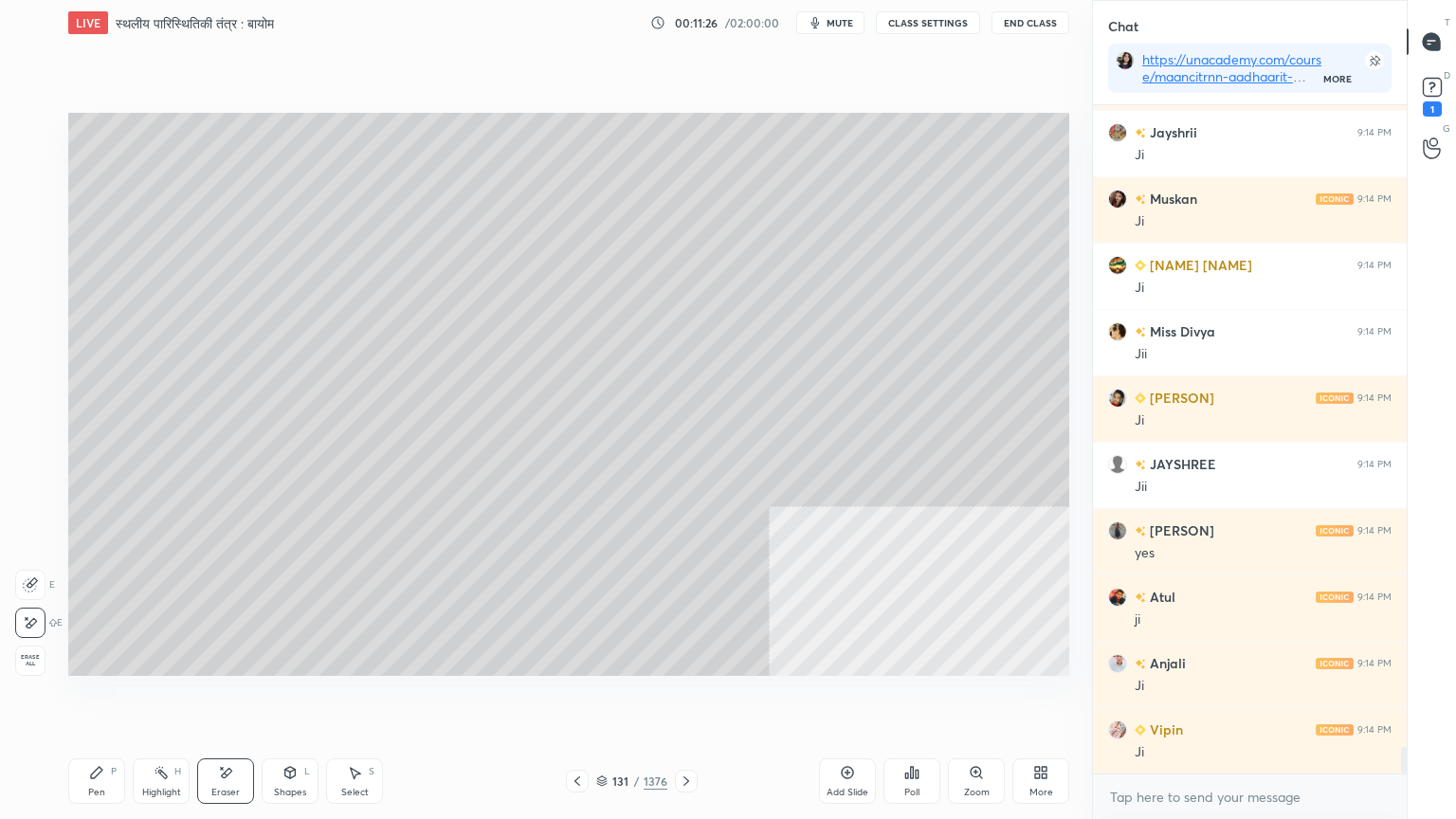 scroll, scrollTop: 16303, scrollLeft: 0, axis: vertical 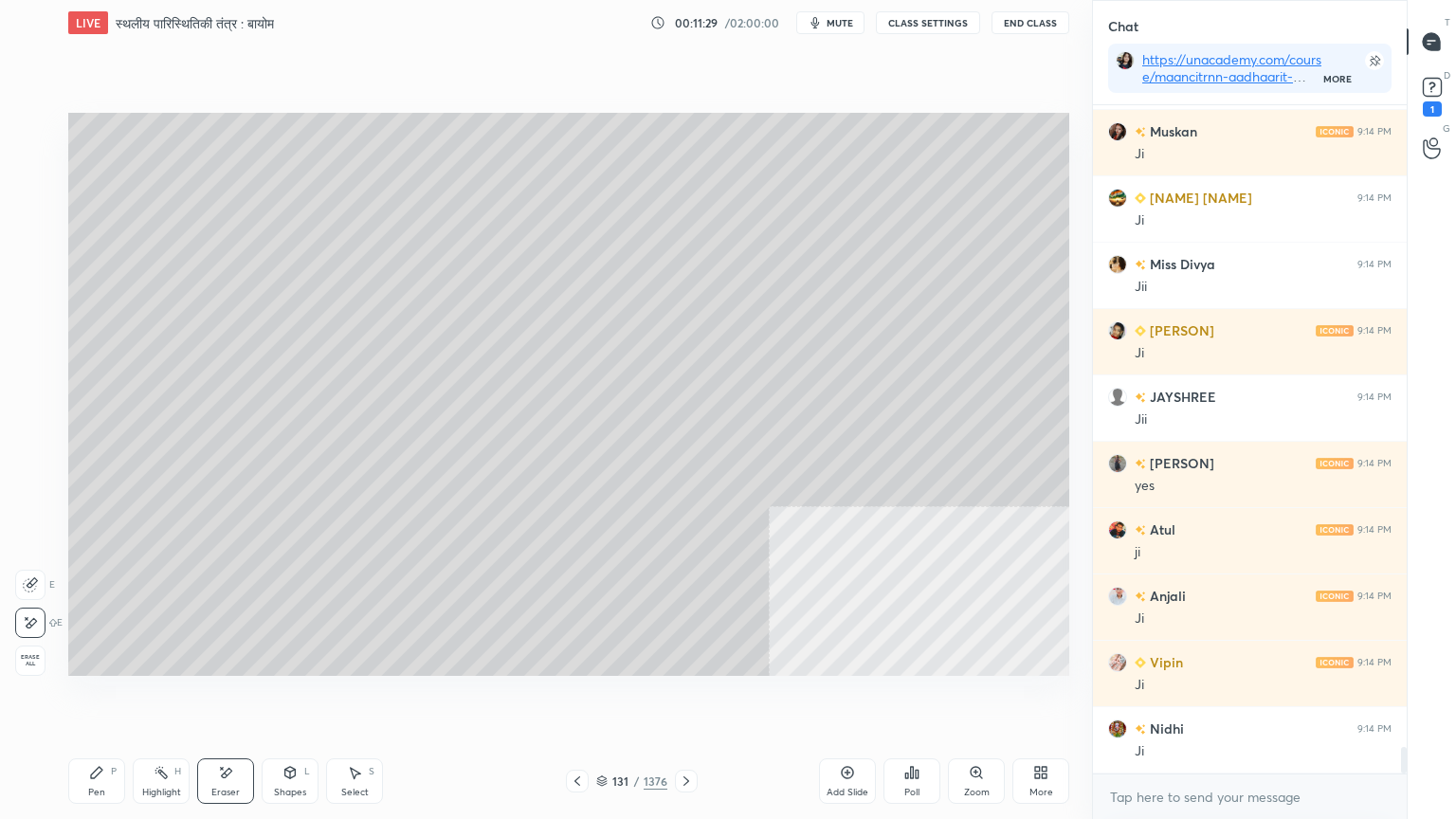 drag, startPoint x: 77, startPoint y: 785, endPoint x: 94, endPoint y: 779, distance: 18.027756 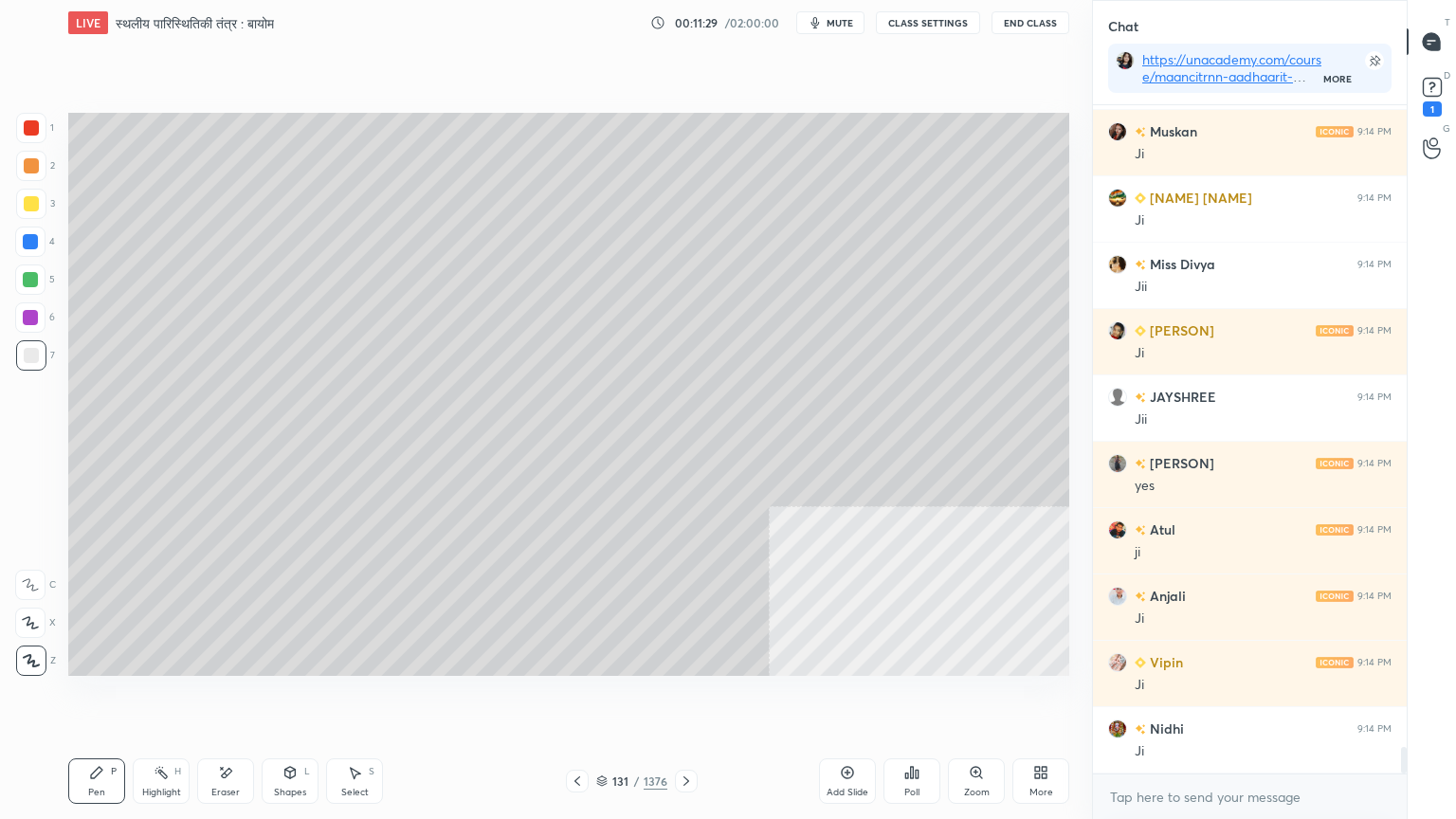 click on "Select S" at bounding box center (355, 781) 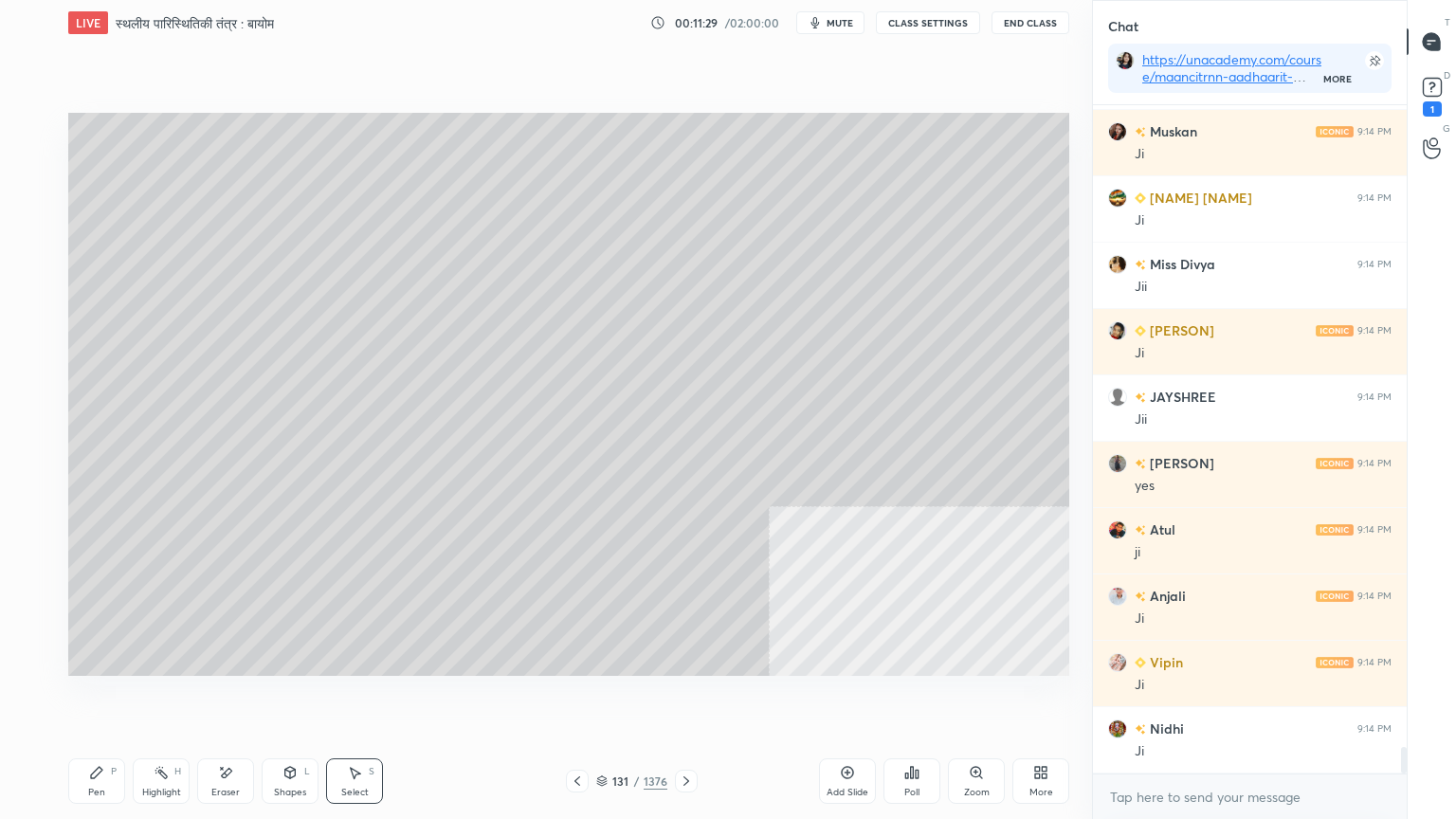 scroll, scrollTop: 16349, scrollLeft: 0, axis: vertical 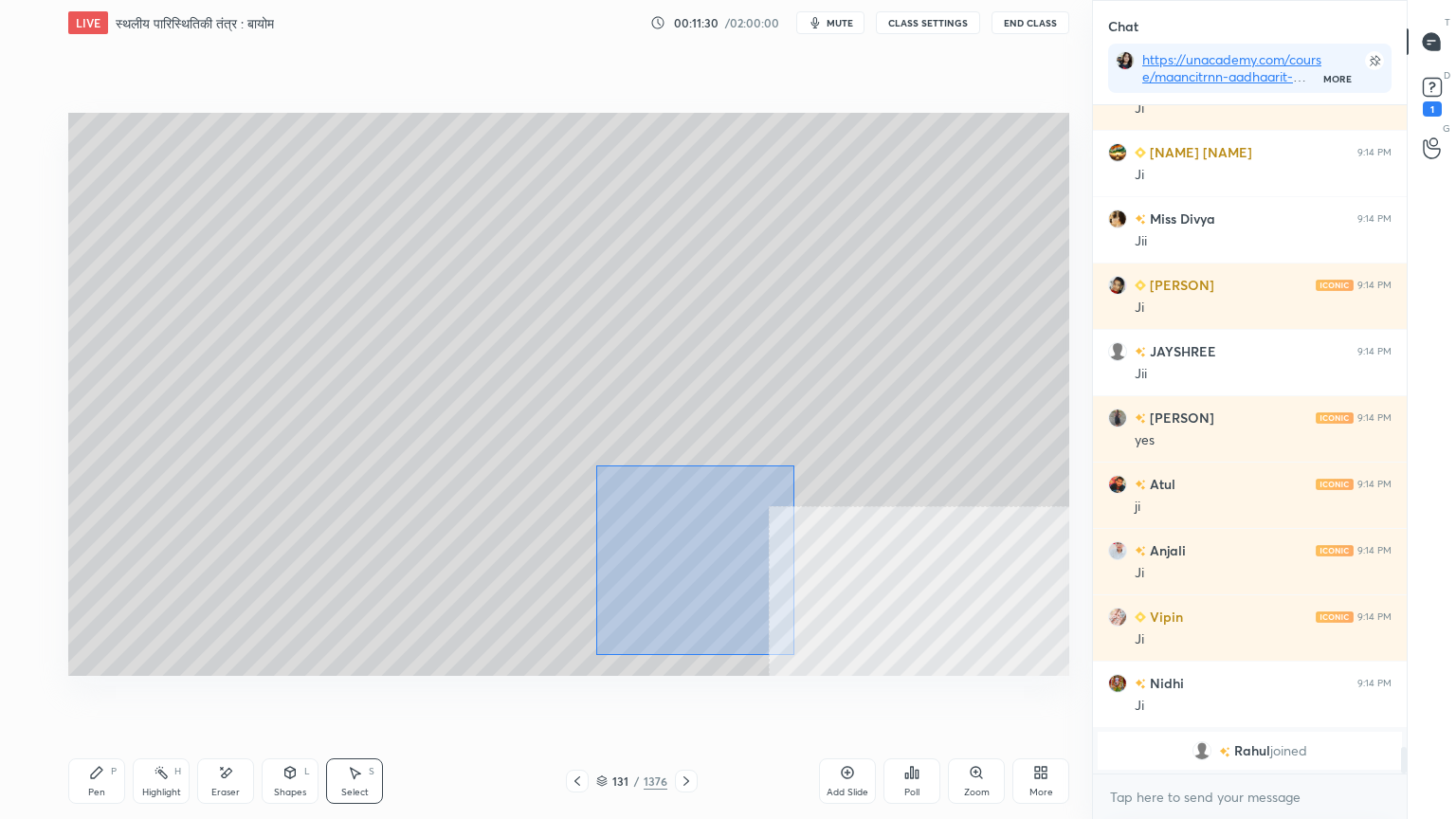 drag, startPoint x: 792, startPoint y: 654, endPoint x: 820, endPoint y: 614, distance: 48.8262 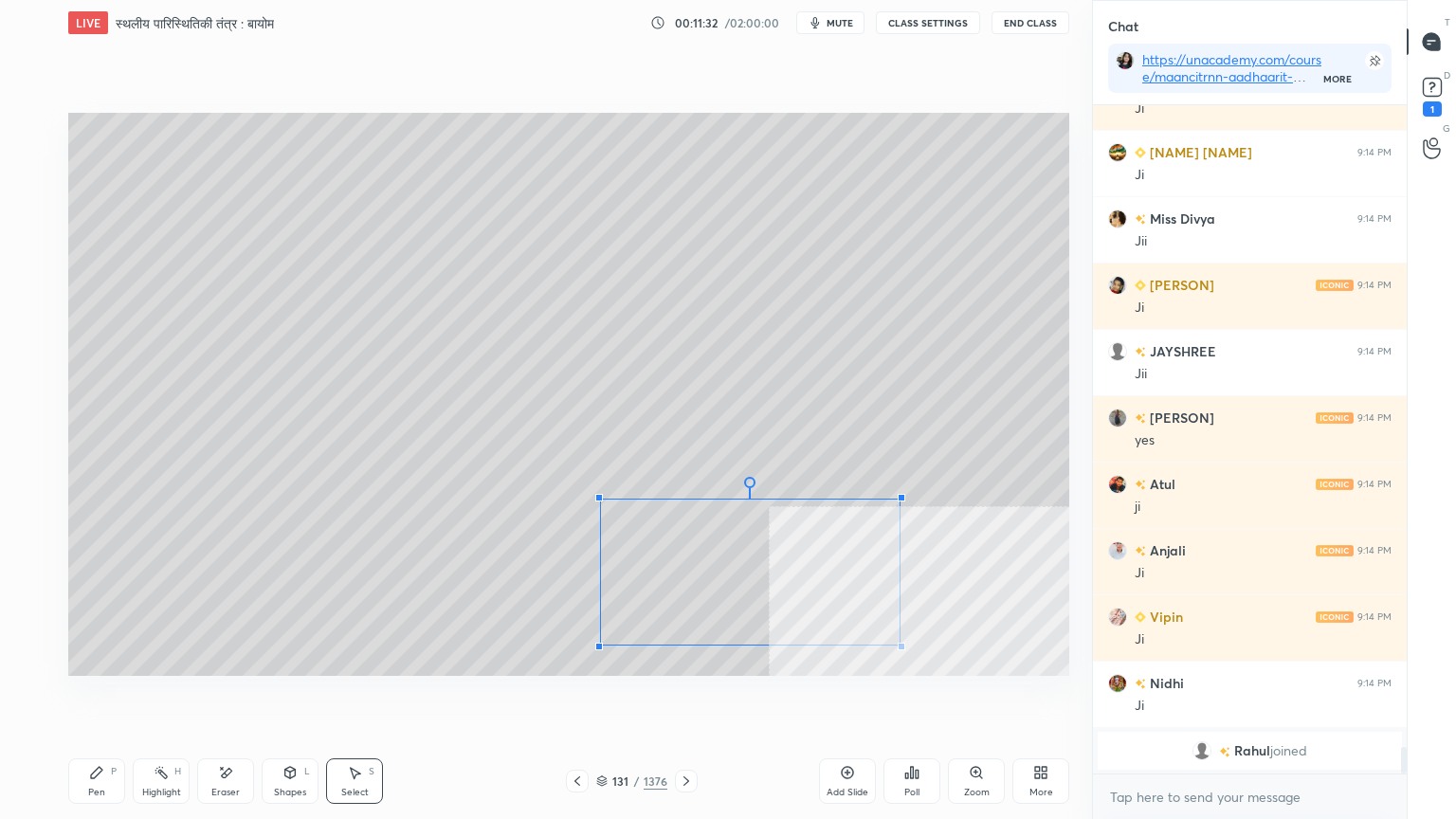 drag, startPoint x: 775, startPoint y: 498, endPoint x: 705, endPoint y: 555, distance: 90.27181 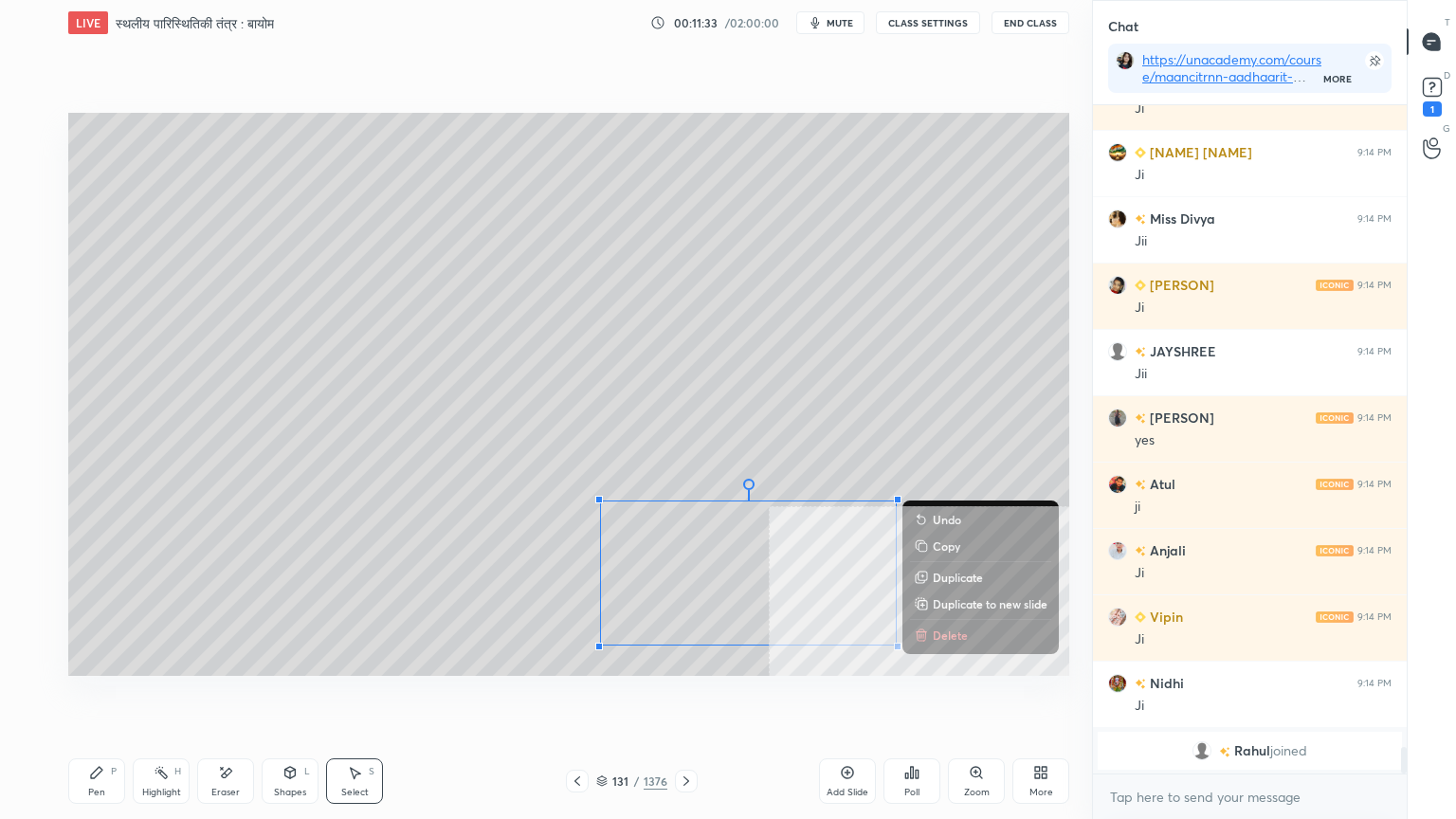 click on "Pen P" at bounding box center [97, 781] 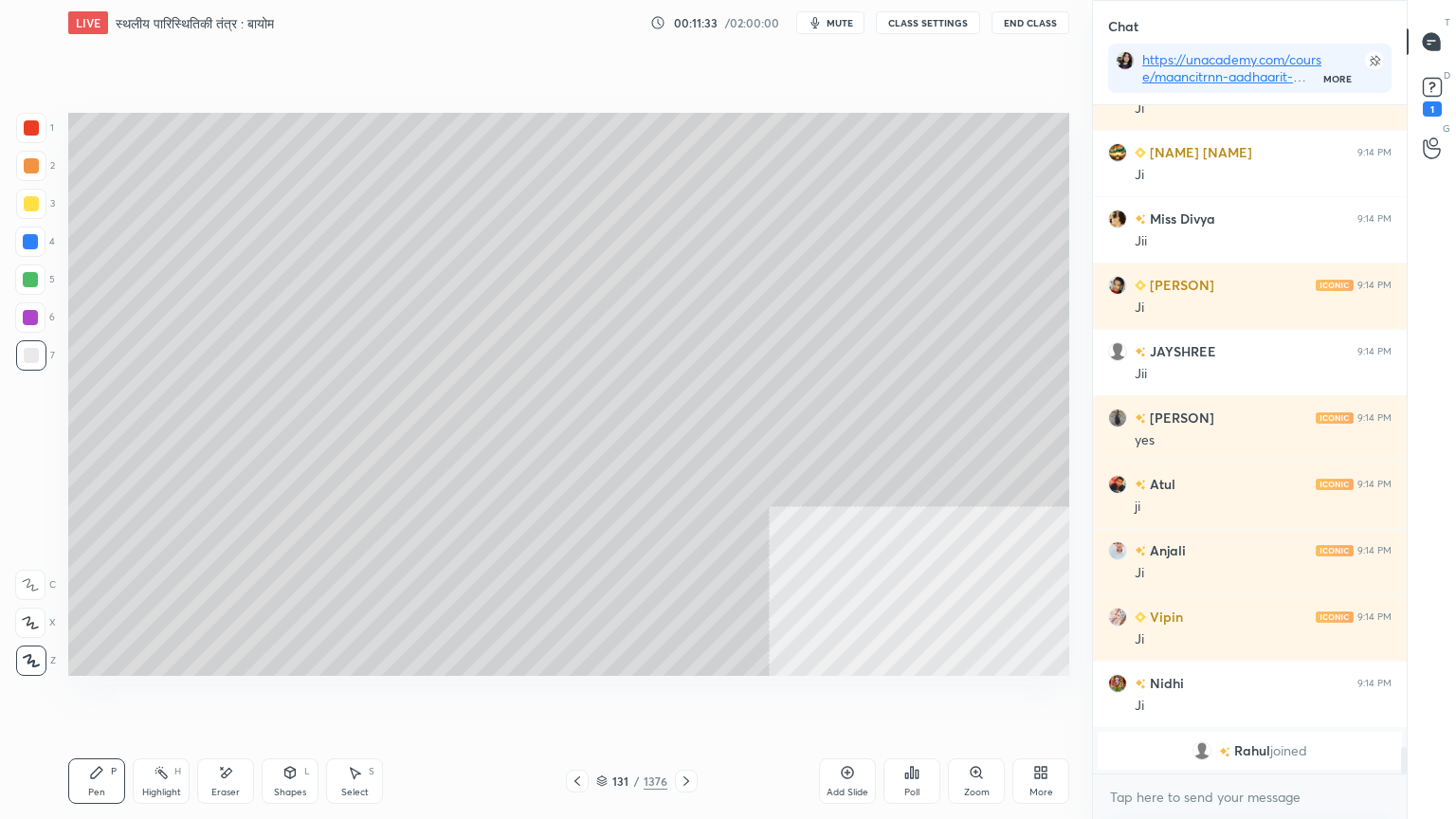 click on "Pen P" at bounding box center (97, 781) 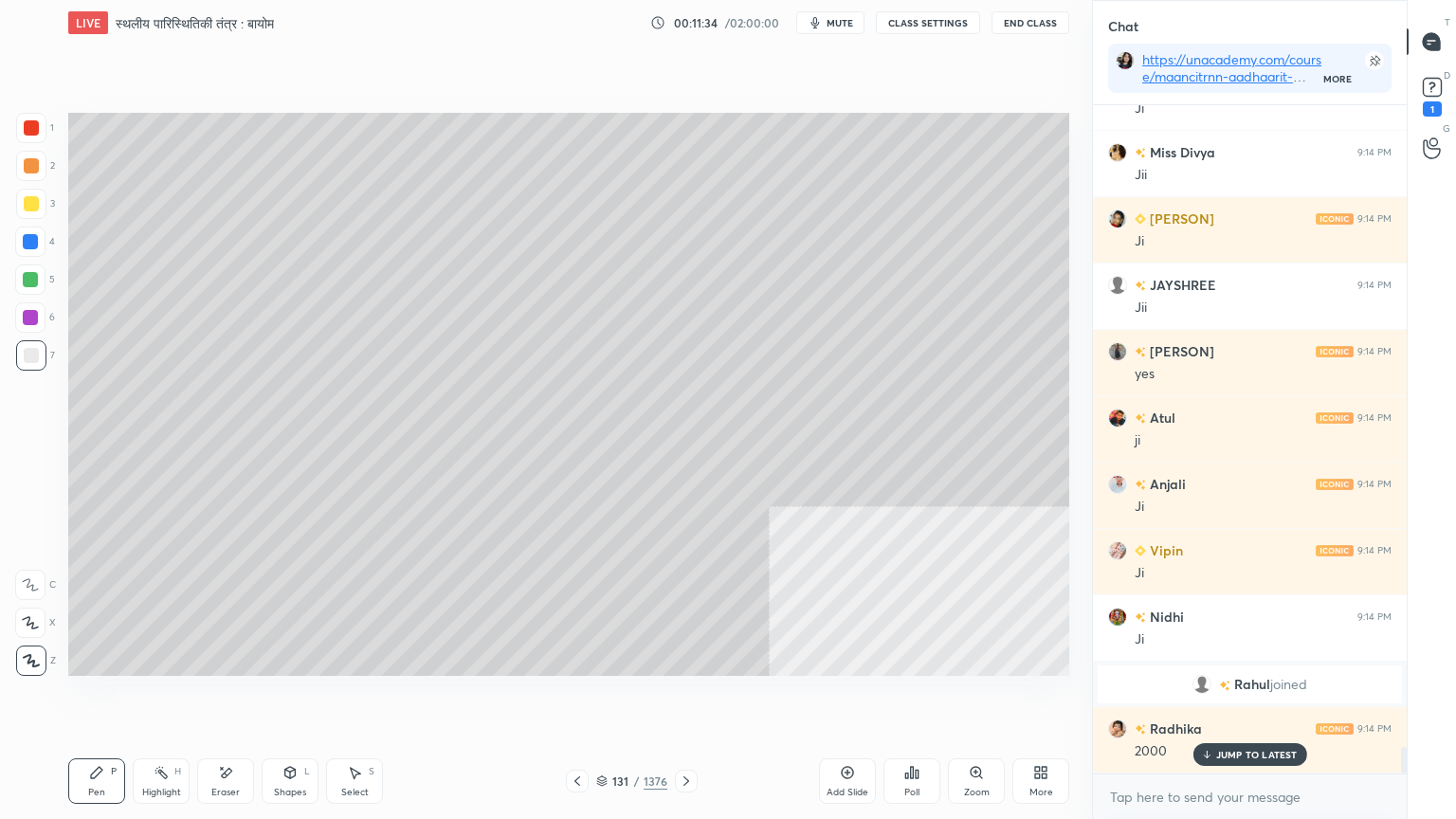 scroll, scrollTop: 15982, scrollLeft: 0, axis: vertical 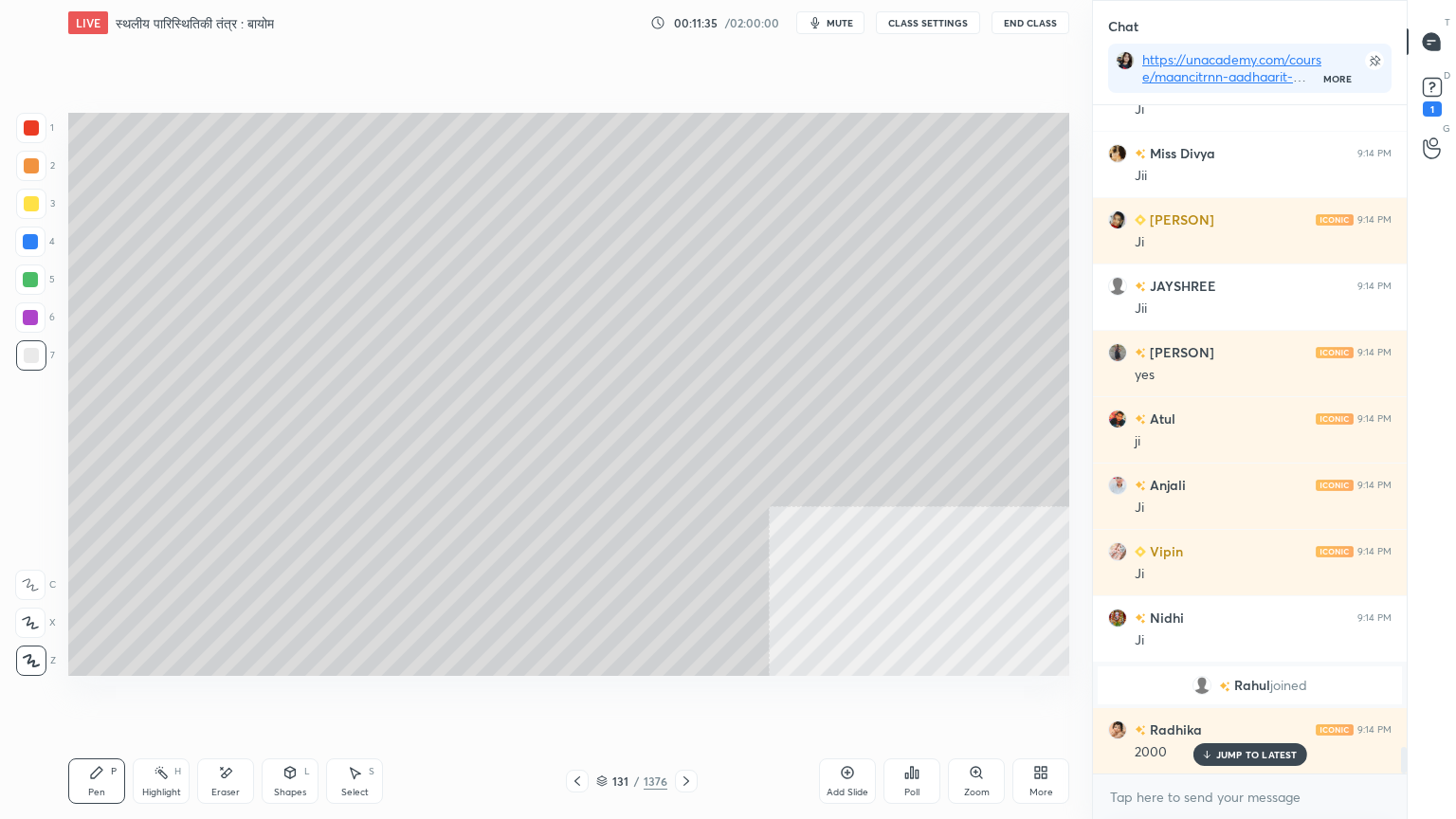 click at bounding box center [30, 242] 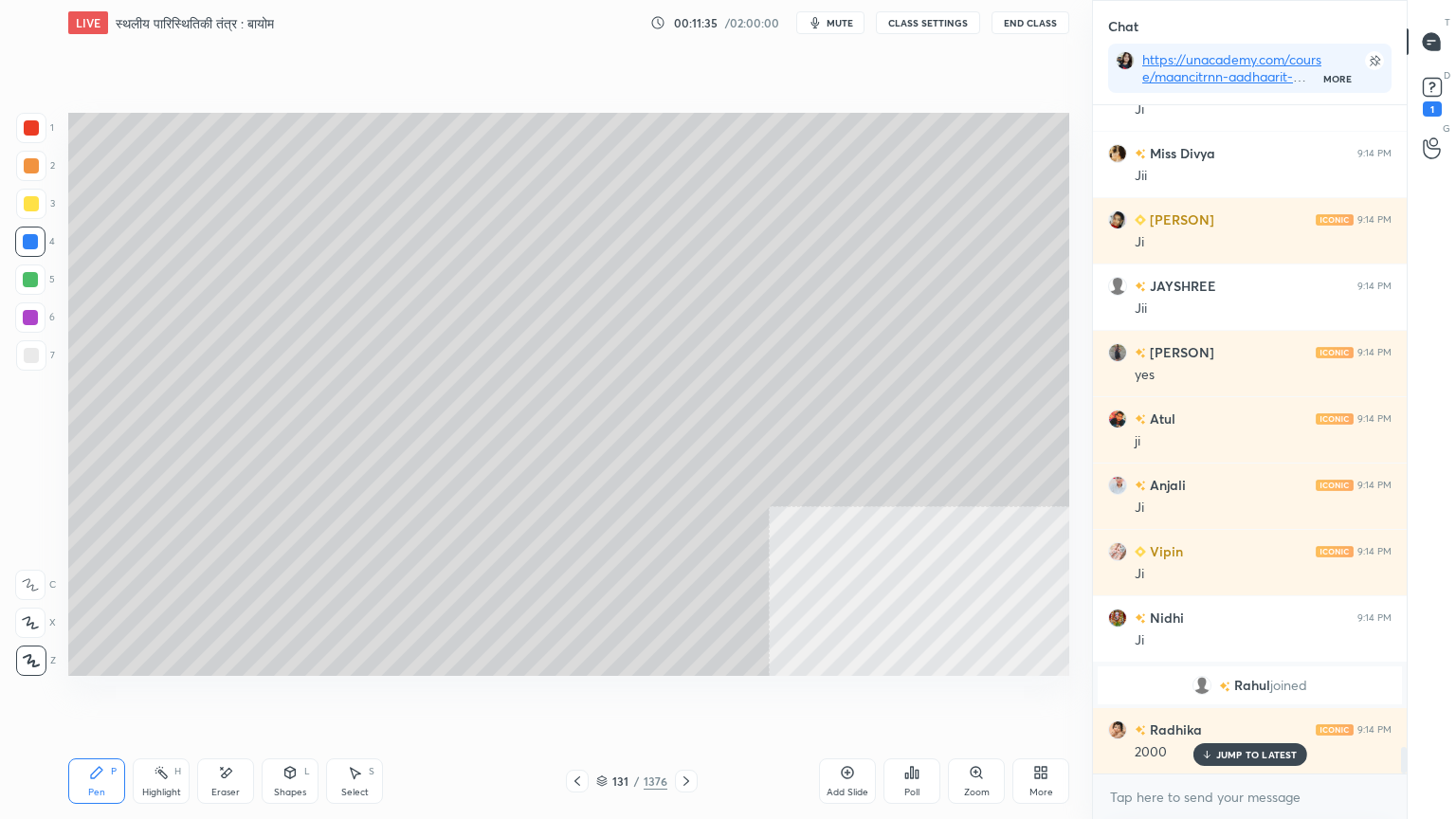 drag, startPoint x: 30, startPoint y: 247, endPoint x: 53, endPoint y: 250, distance: 23.194827 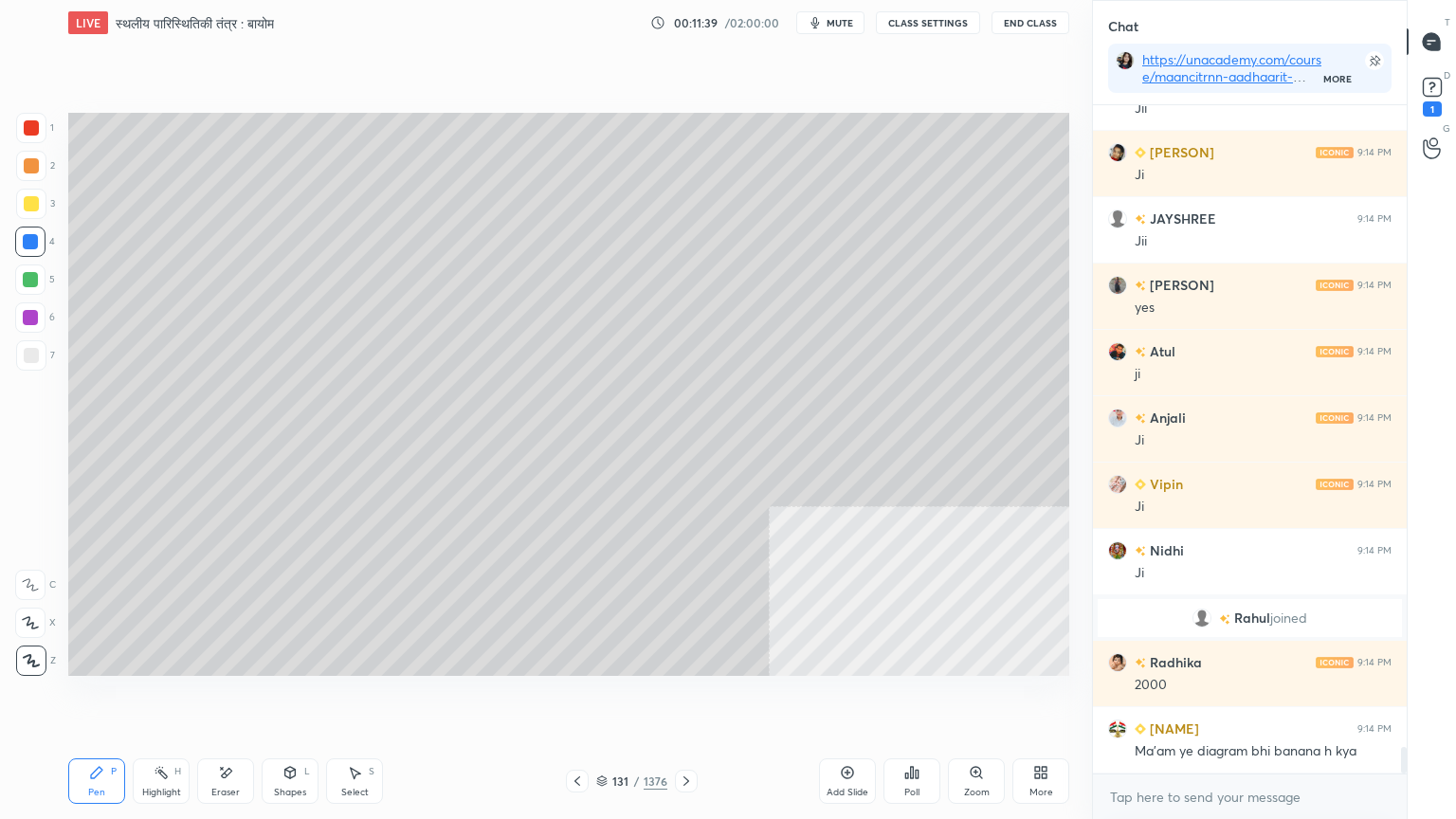 scroll, scrollTop: 16115, scrollLeft: 0, axis: vertical 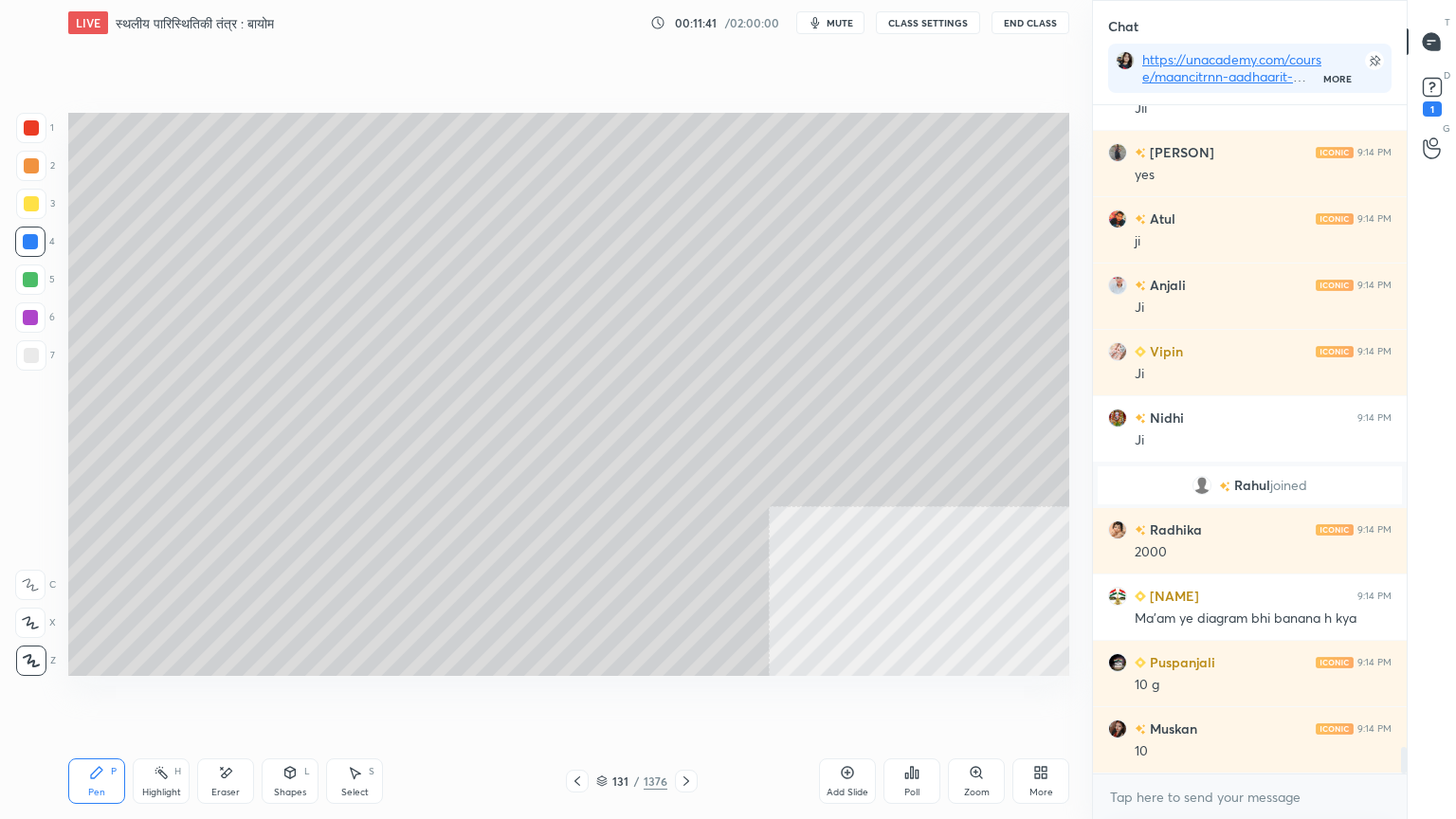 click at bounding box center (31, 355) 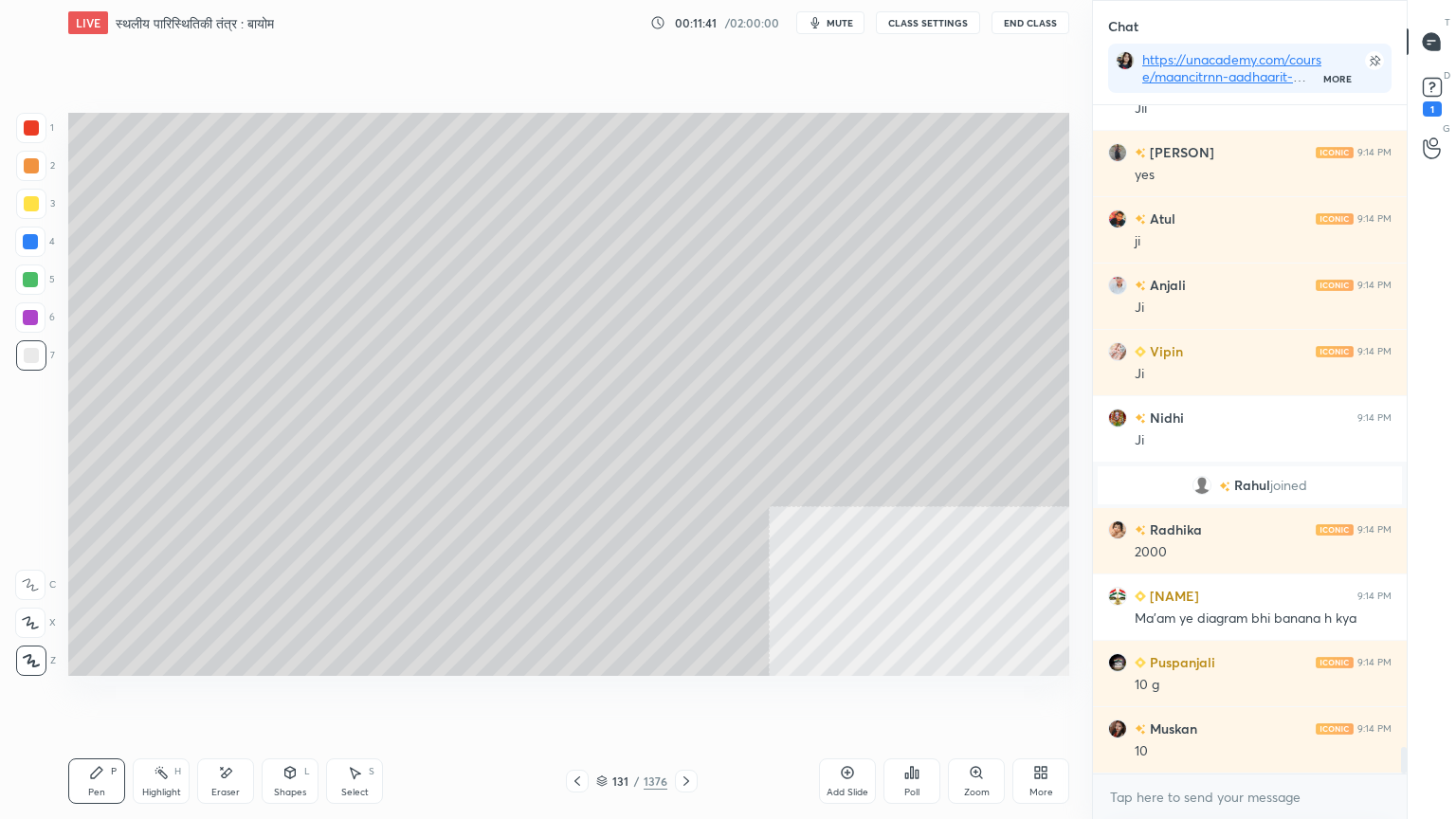 click at bounding box center [31, 355] 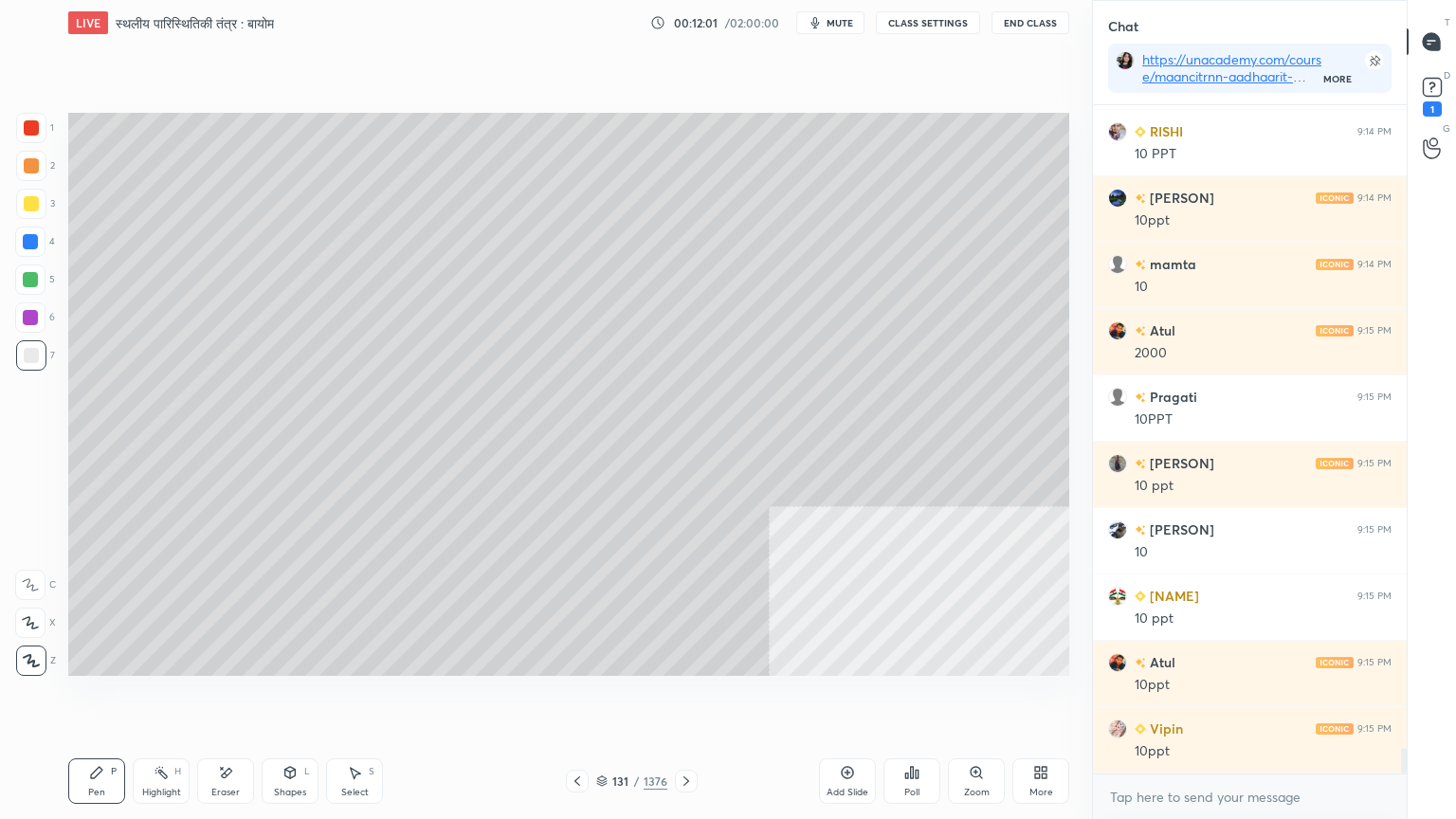 scroll, scrollTop: 17044, scrollLeft: 0, axis: vertical 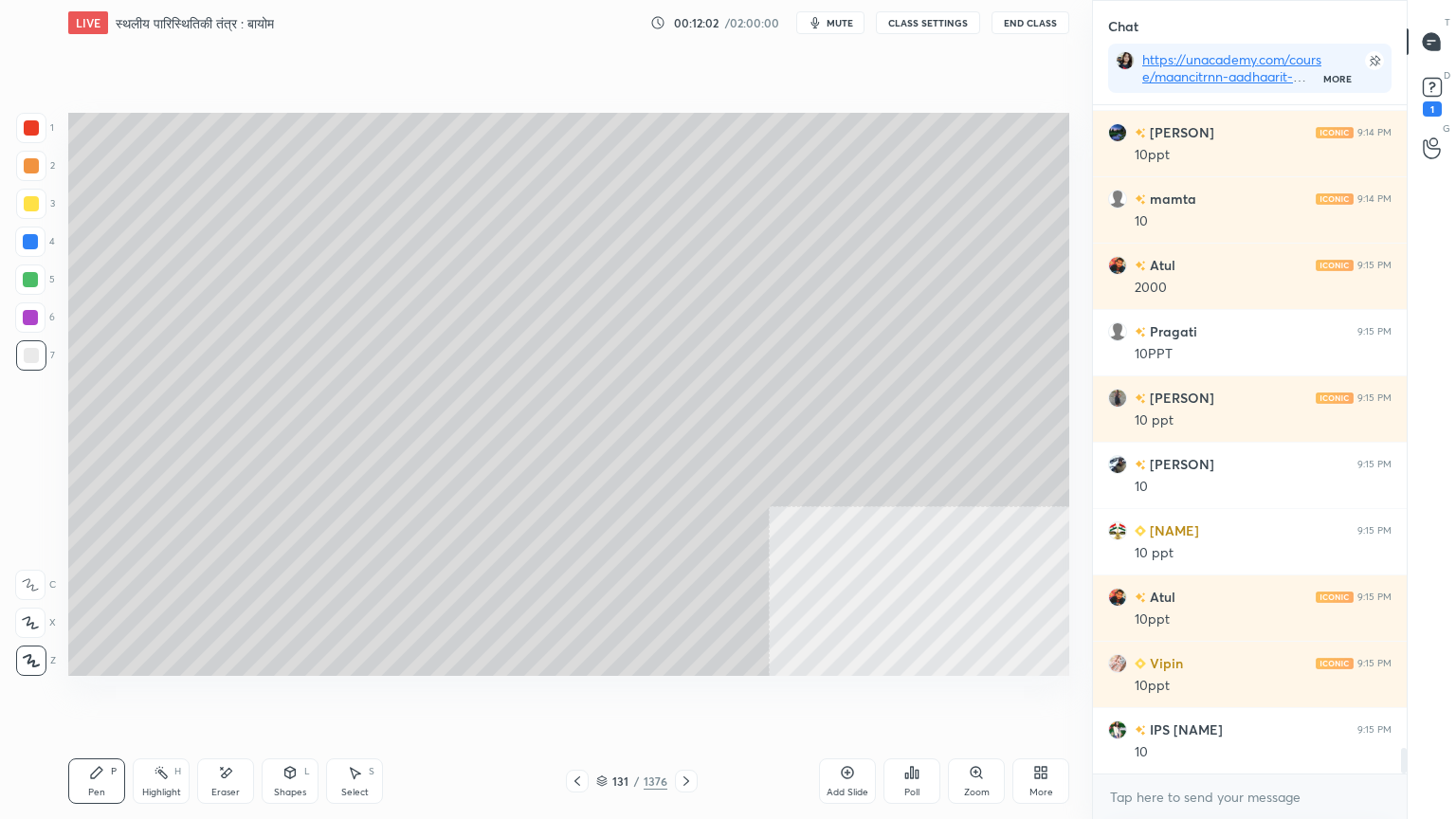 drag, startPoint x: 346, startPoint y: 790, endPoint x: 416, endPoint y: 737, distance: 87.80091 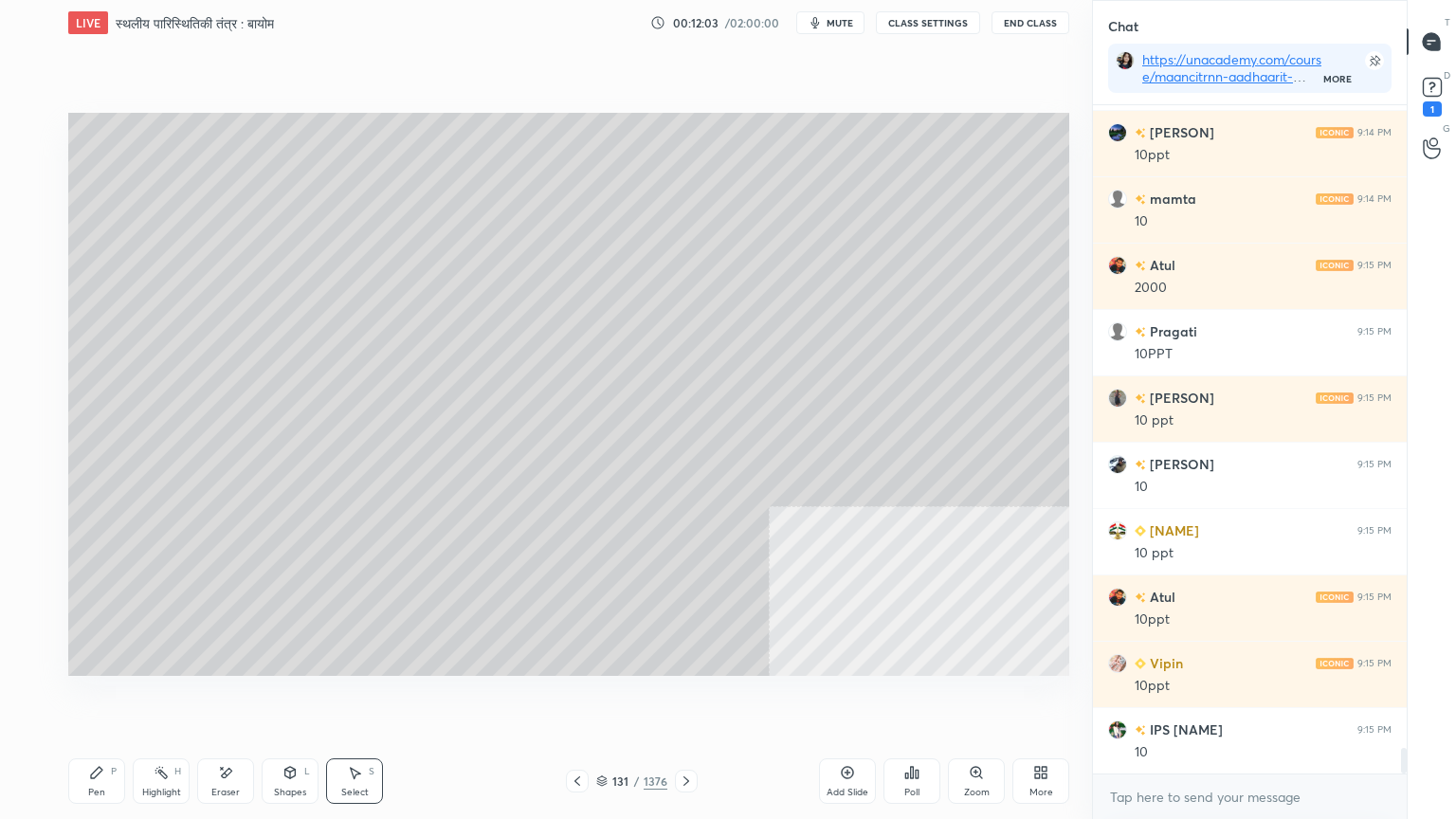 drag, startPoint x: 231, startPoint y: 792, endPoint x: 277, endPoint y: 754, distance: 59.665736 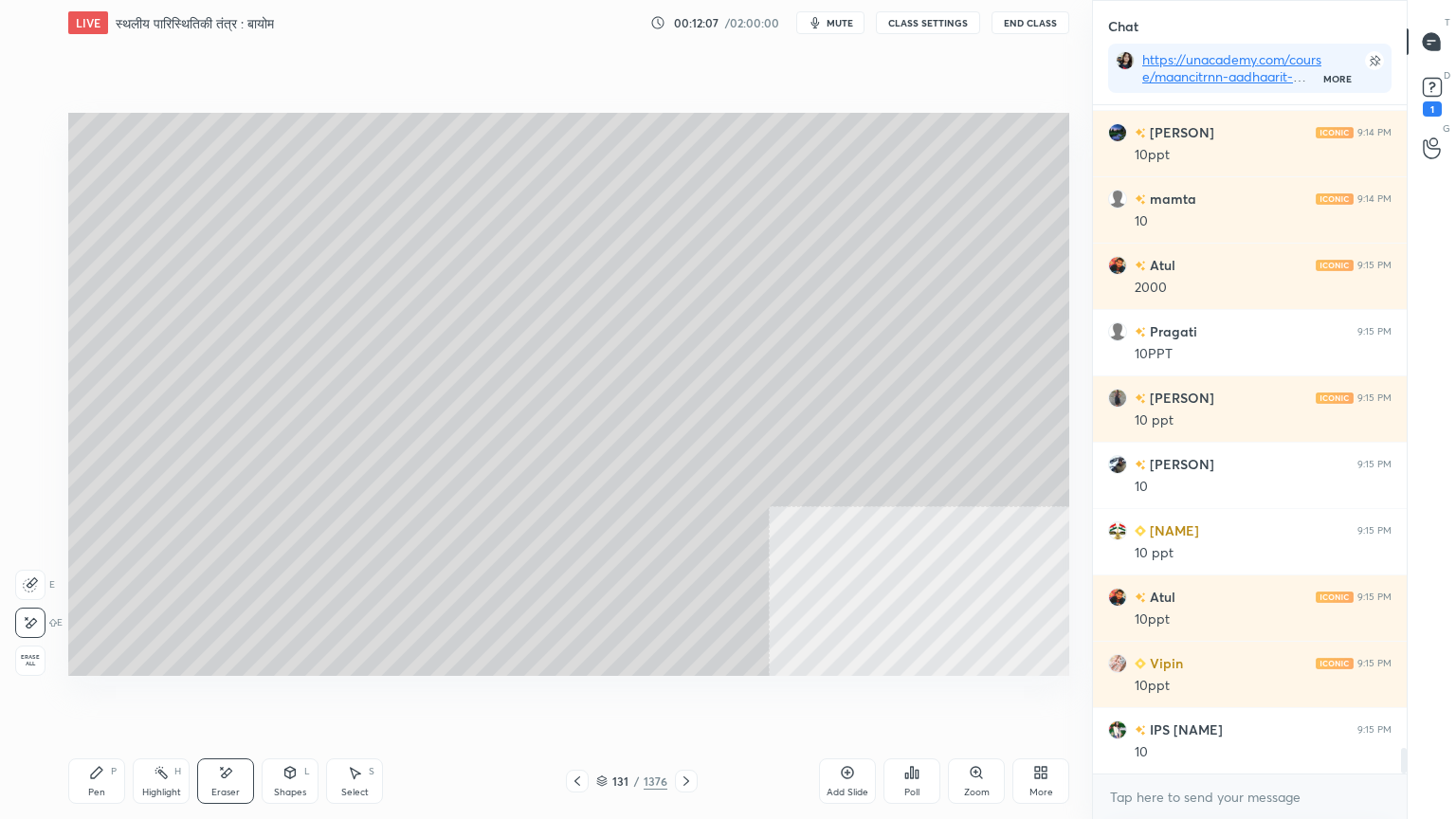 click on "Pen P" at bounding box center [97, 781] 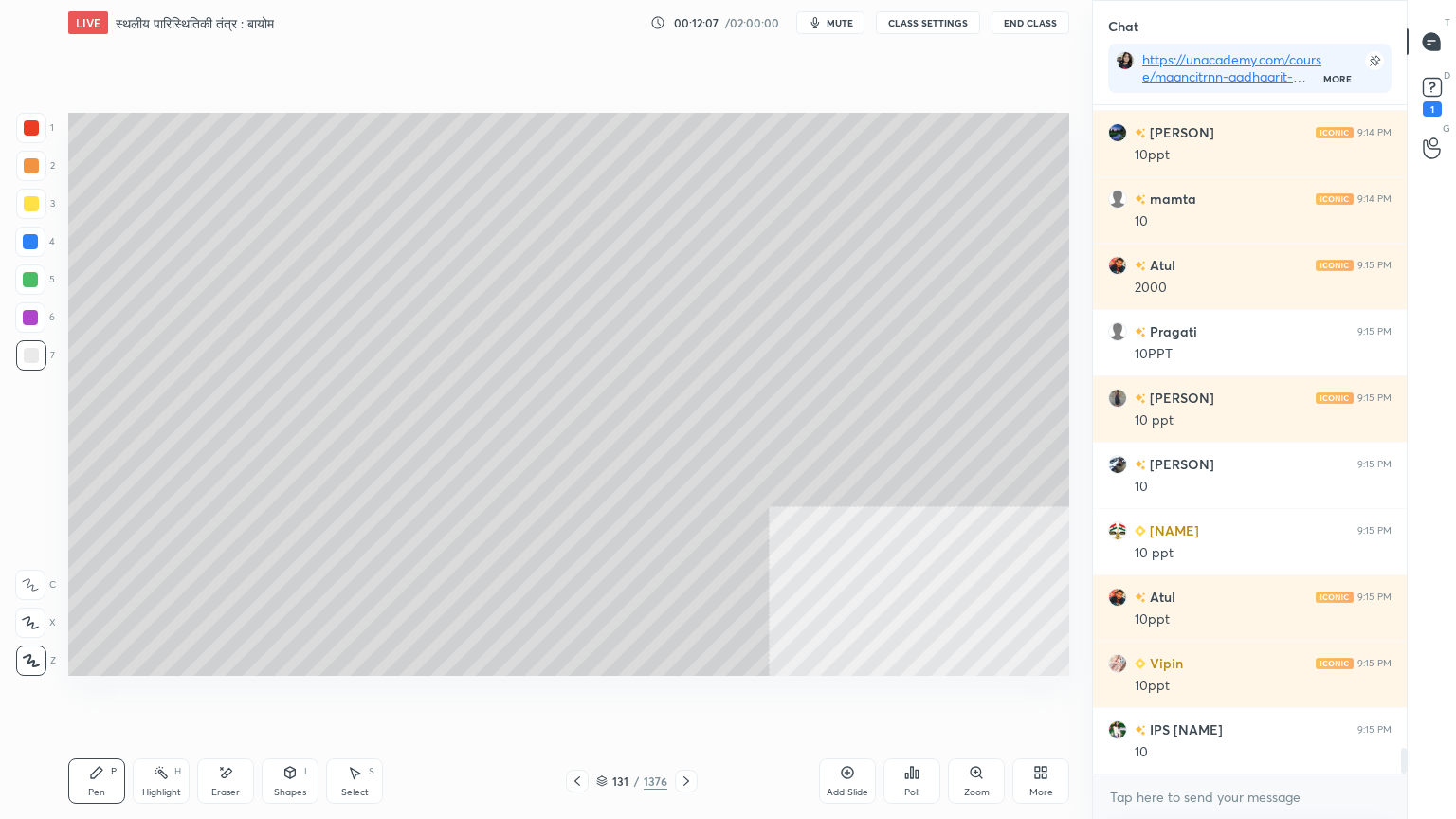 click on "Pen P" at bounding box center [97, 781] 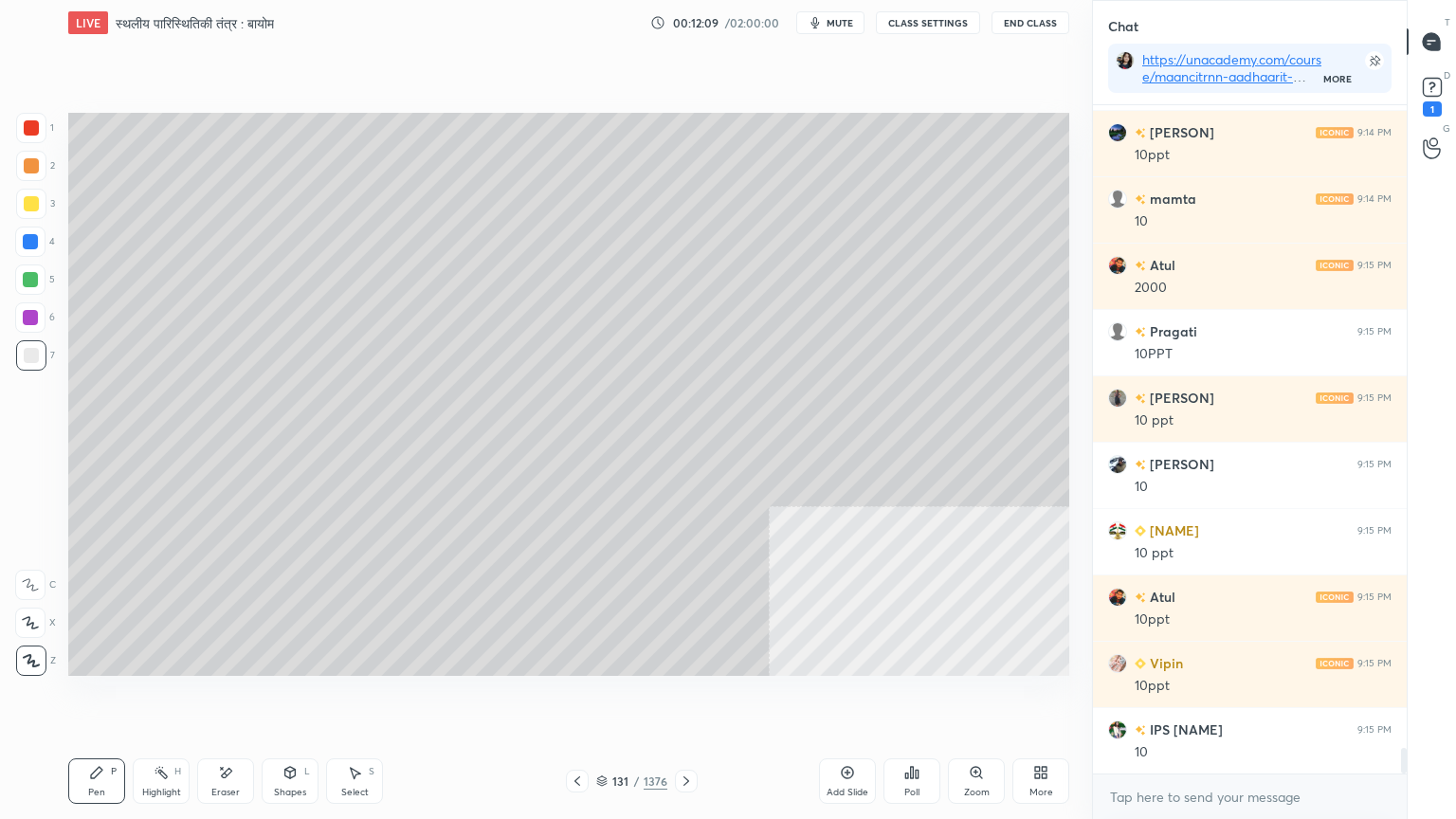 scroll, scrollTop: 17111, scrollLeft: 0, axis: vertical 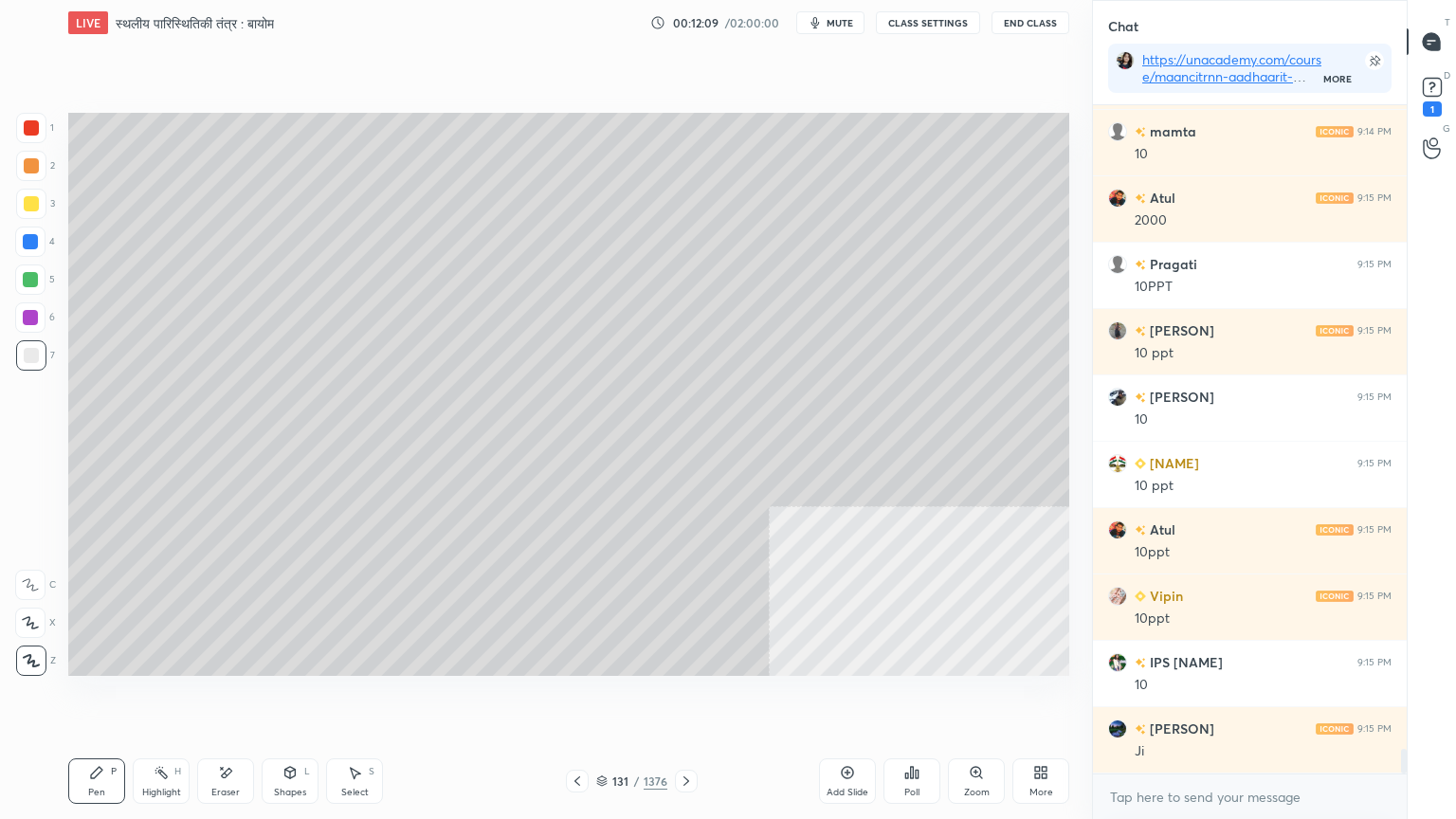click at bounding box center [31, 204] 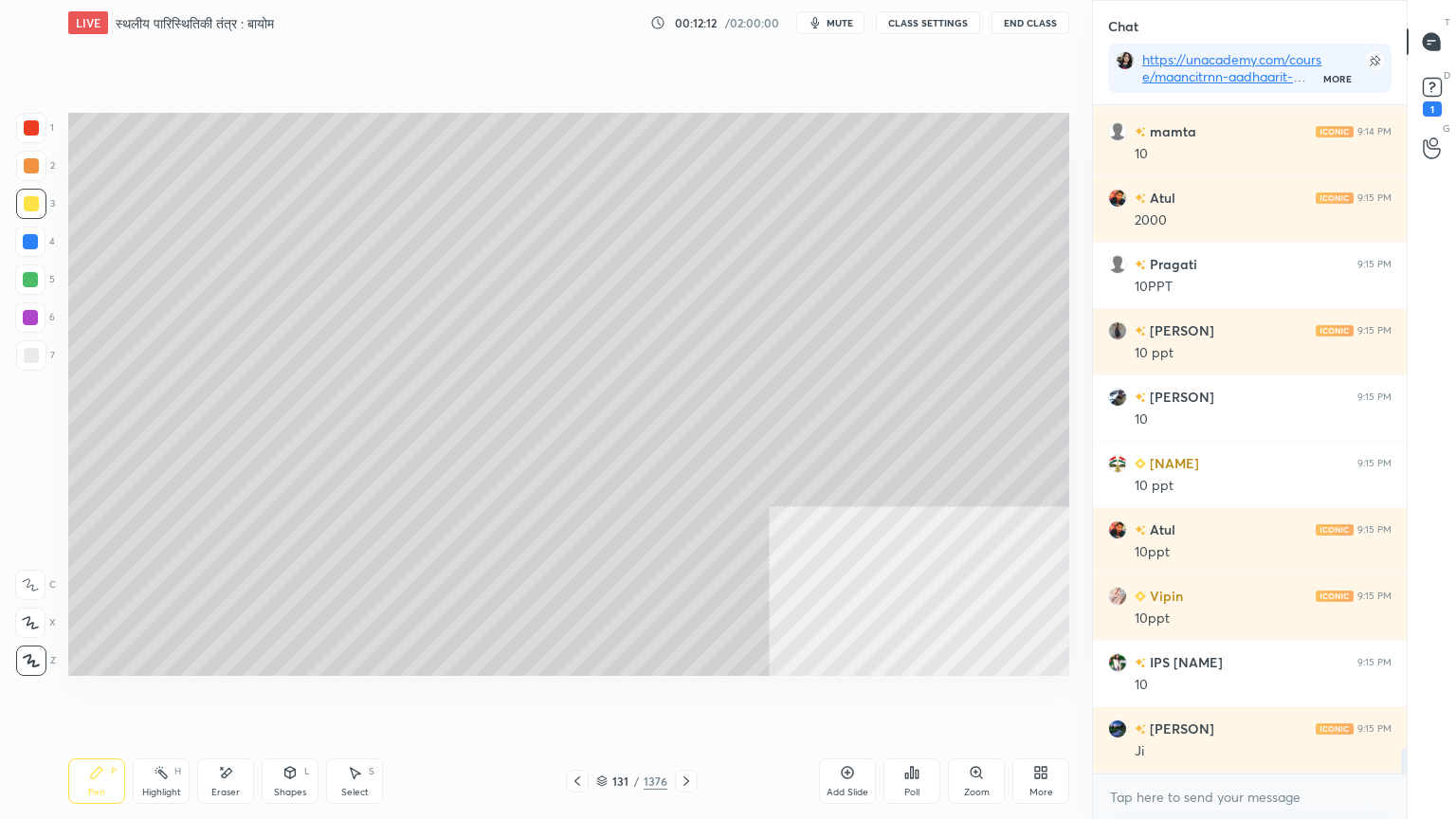 scroll, scrollTop: 17176, scrollLeft: 0, axis: vertical 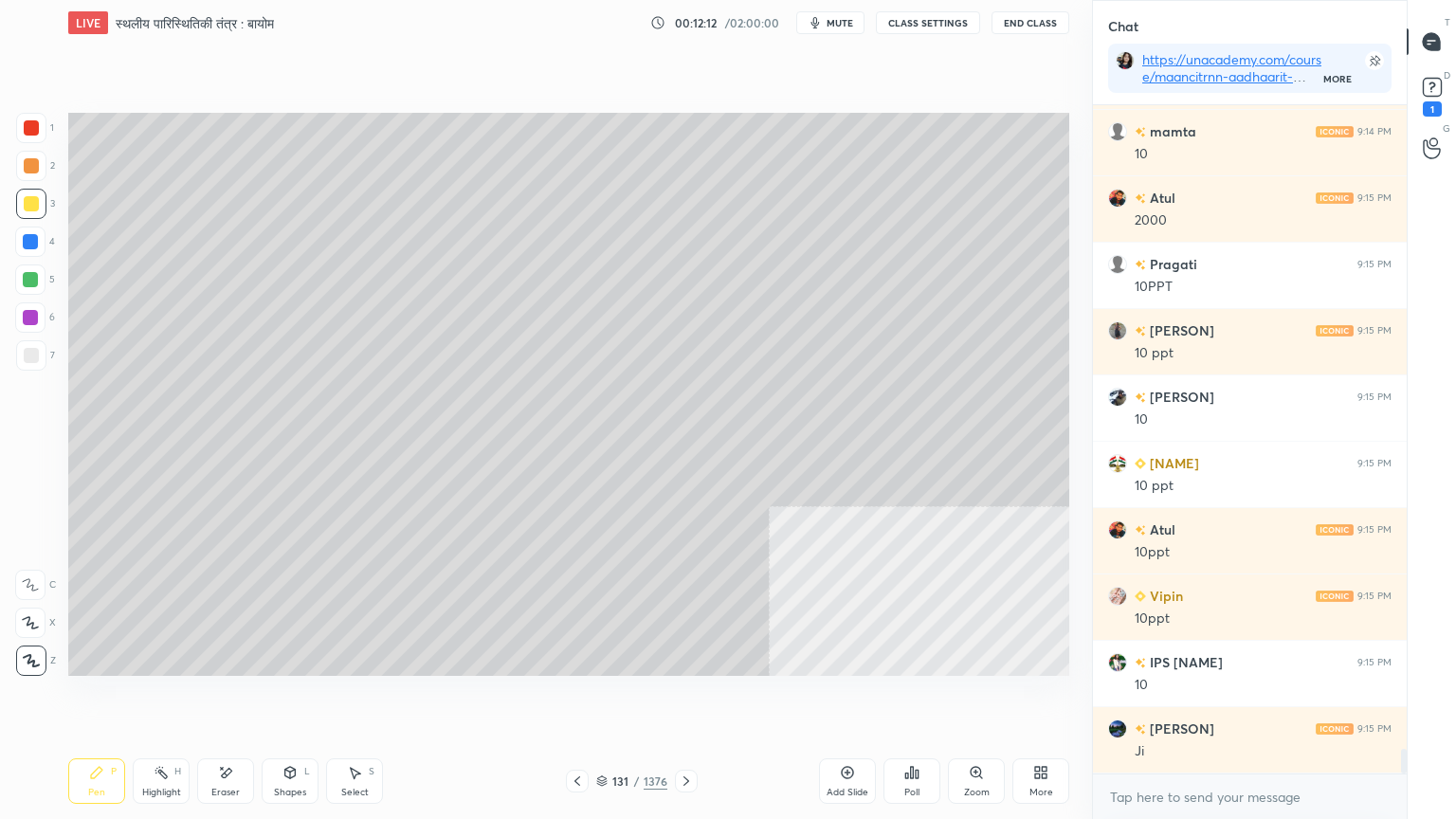 click 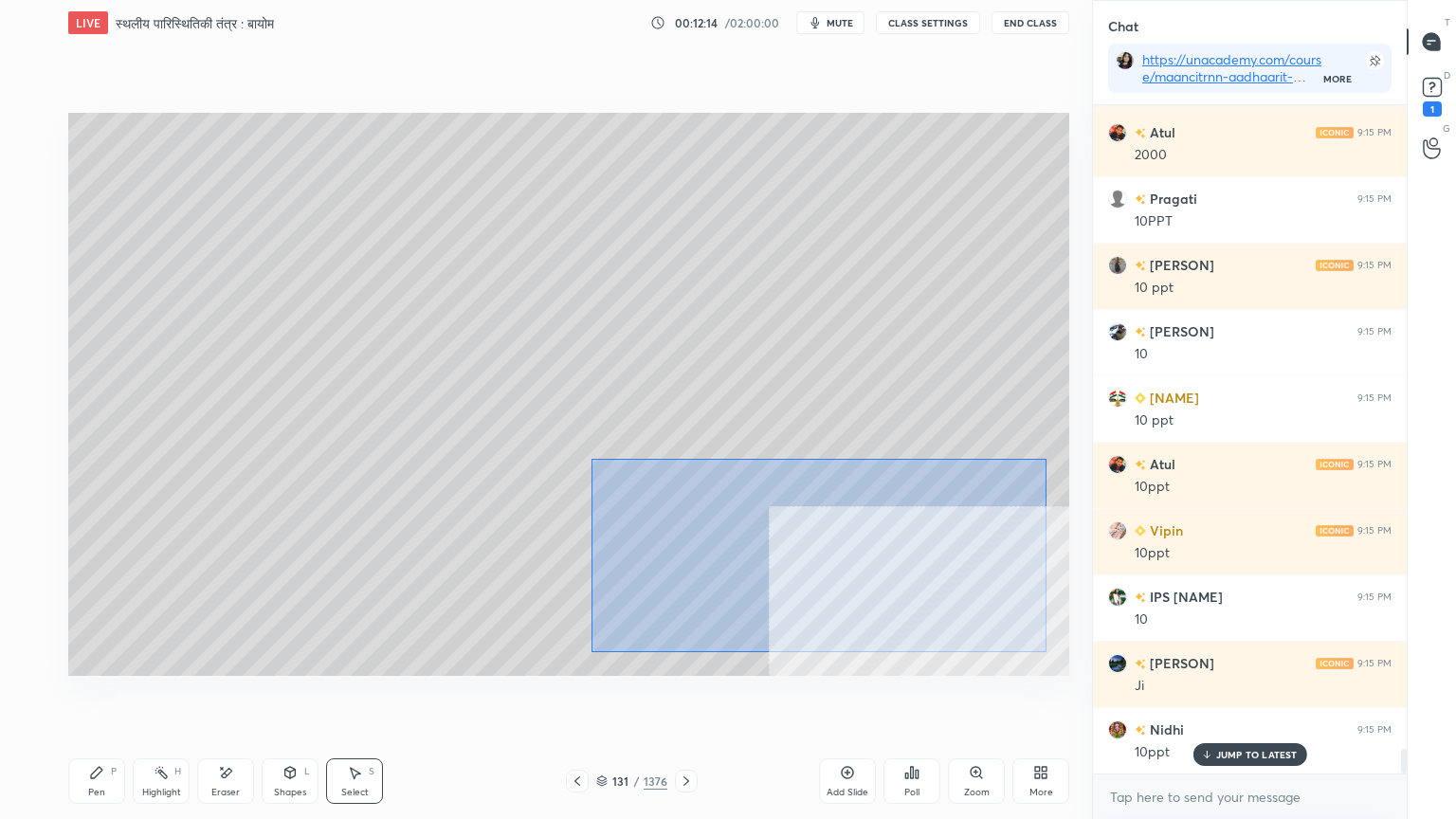 scroll, scrollTop: 17244, scrollLeft: 0, axis: vertical 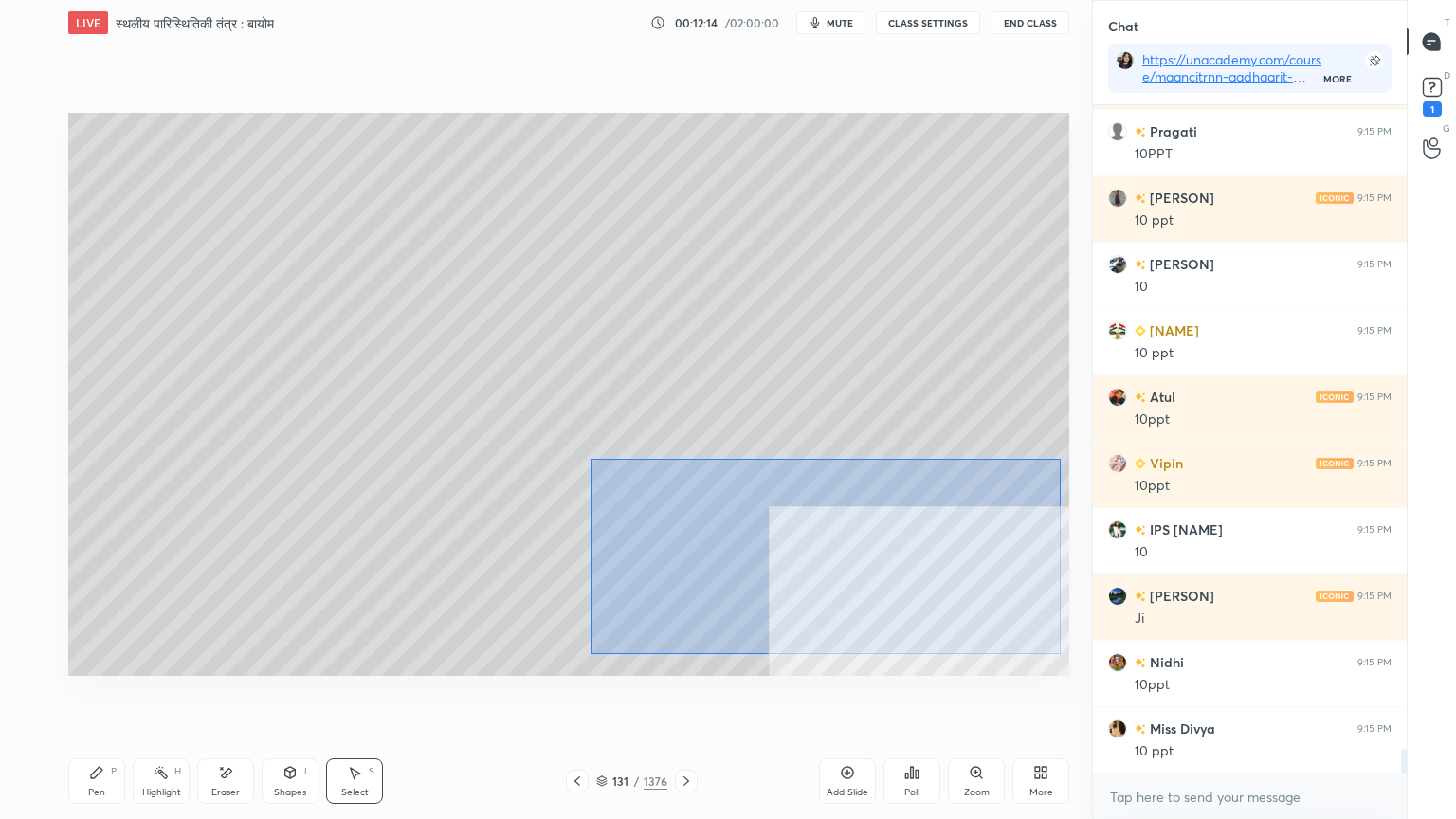 drag, startPoint x: 592, startPoint y: 459, endPoint x: 1022, endPoint y: 640, distance: 466.54153 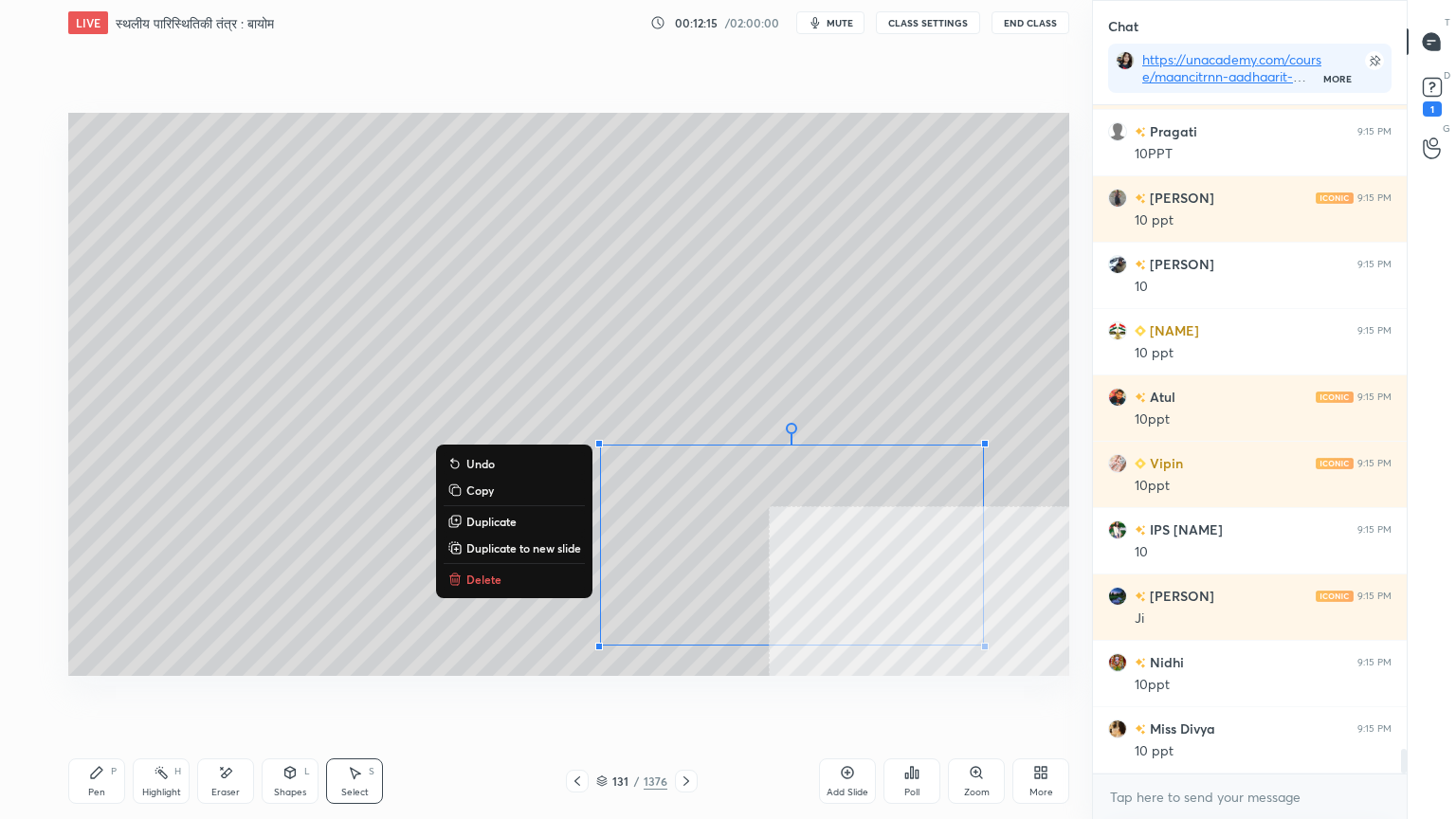 click on "Delete" at bounding box center [514, 579] 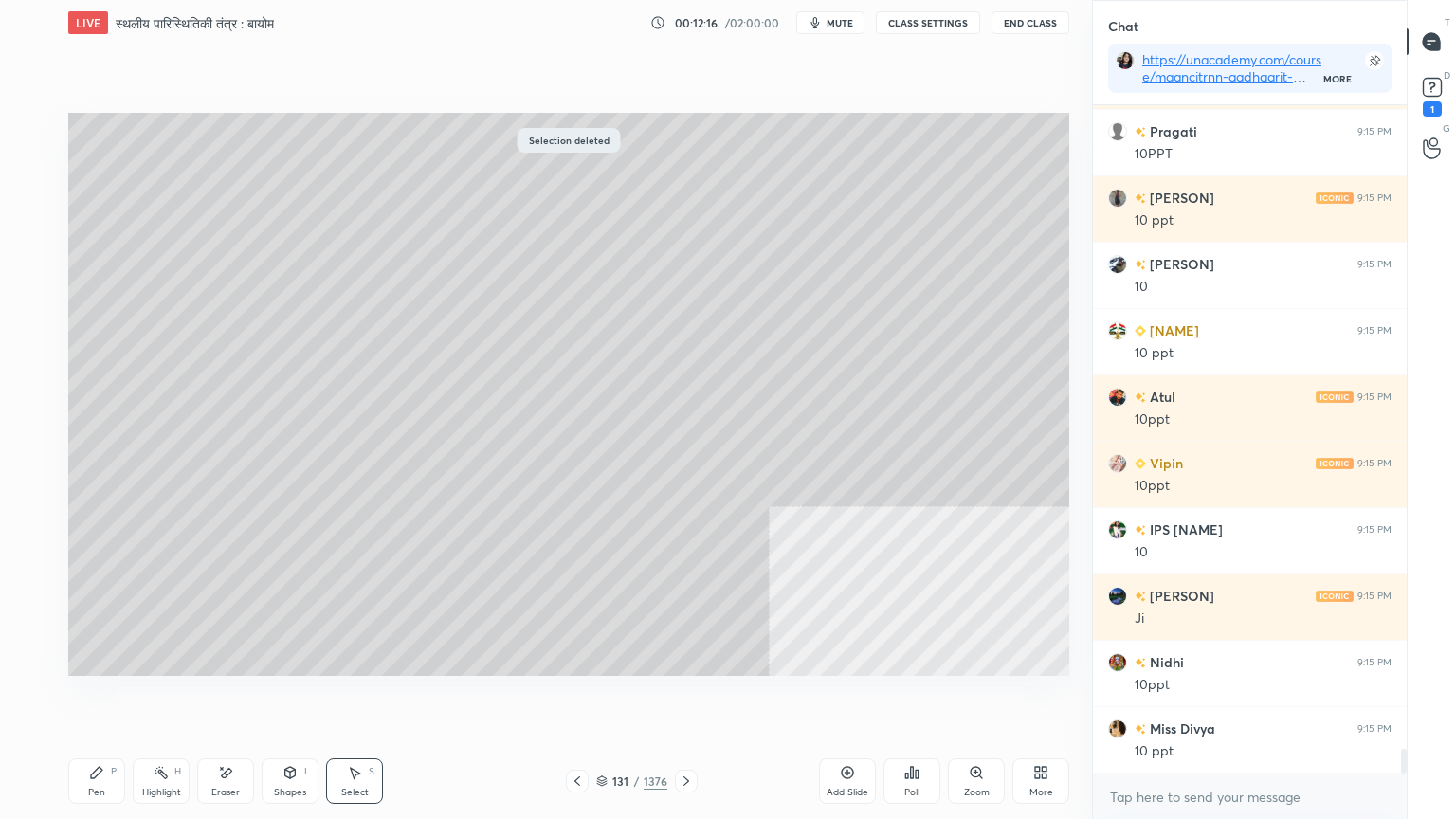 scroll, scrollTop: 17309, scrollLeft: 0, axis: vertical 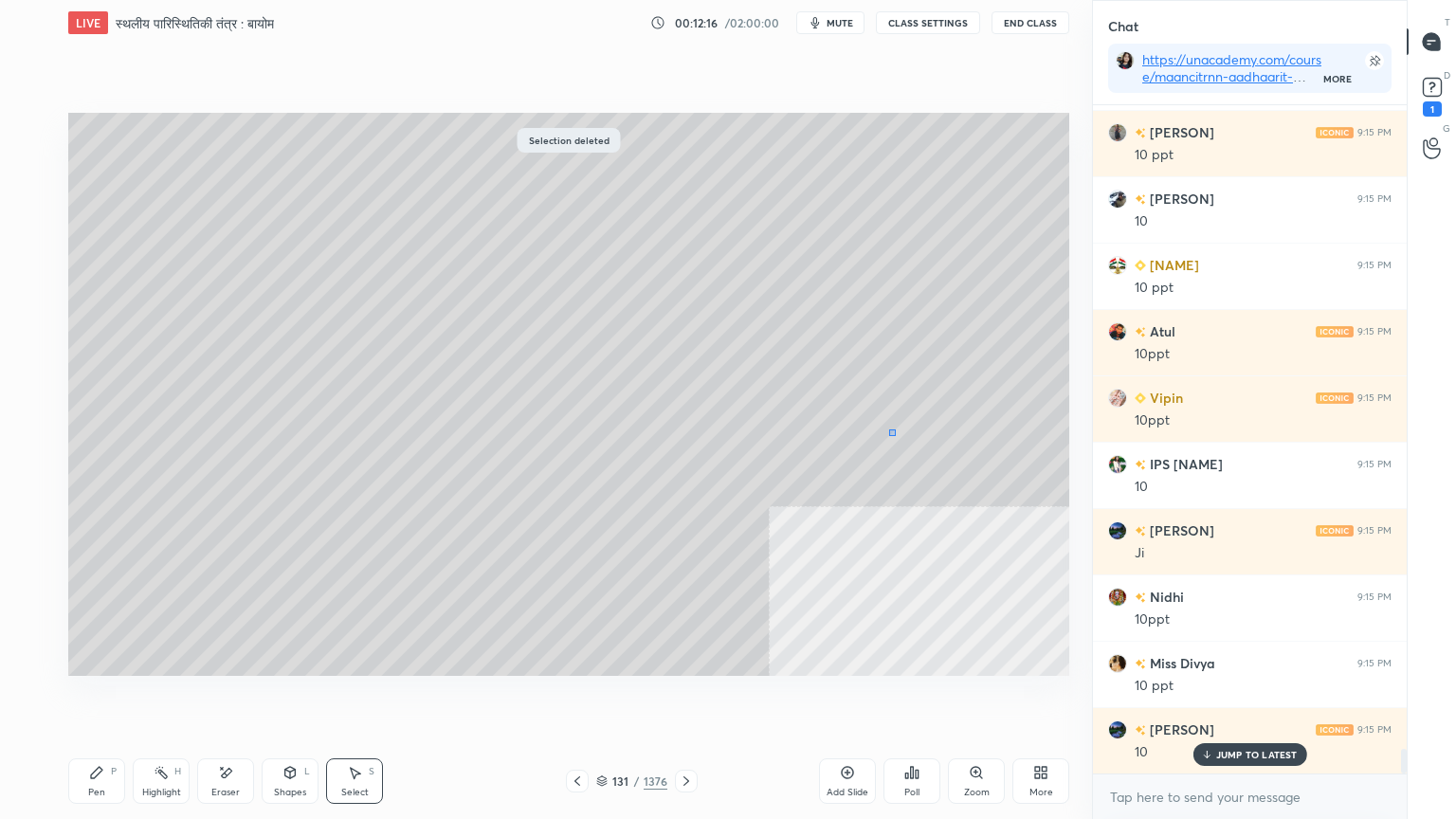 drag, startPoint x: 895, startPoint y: 436, endPoint x: 975, endPoint y: 492, distance: 97.6524 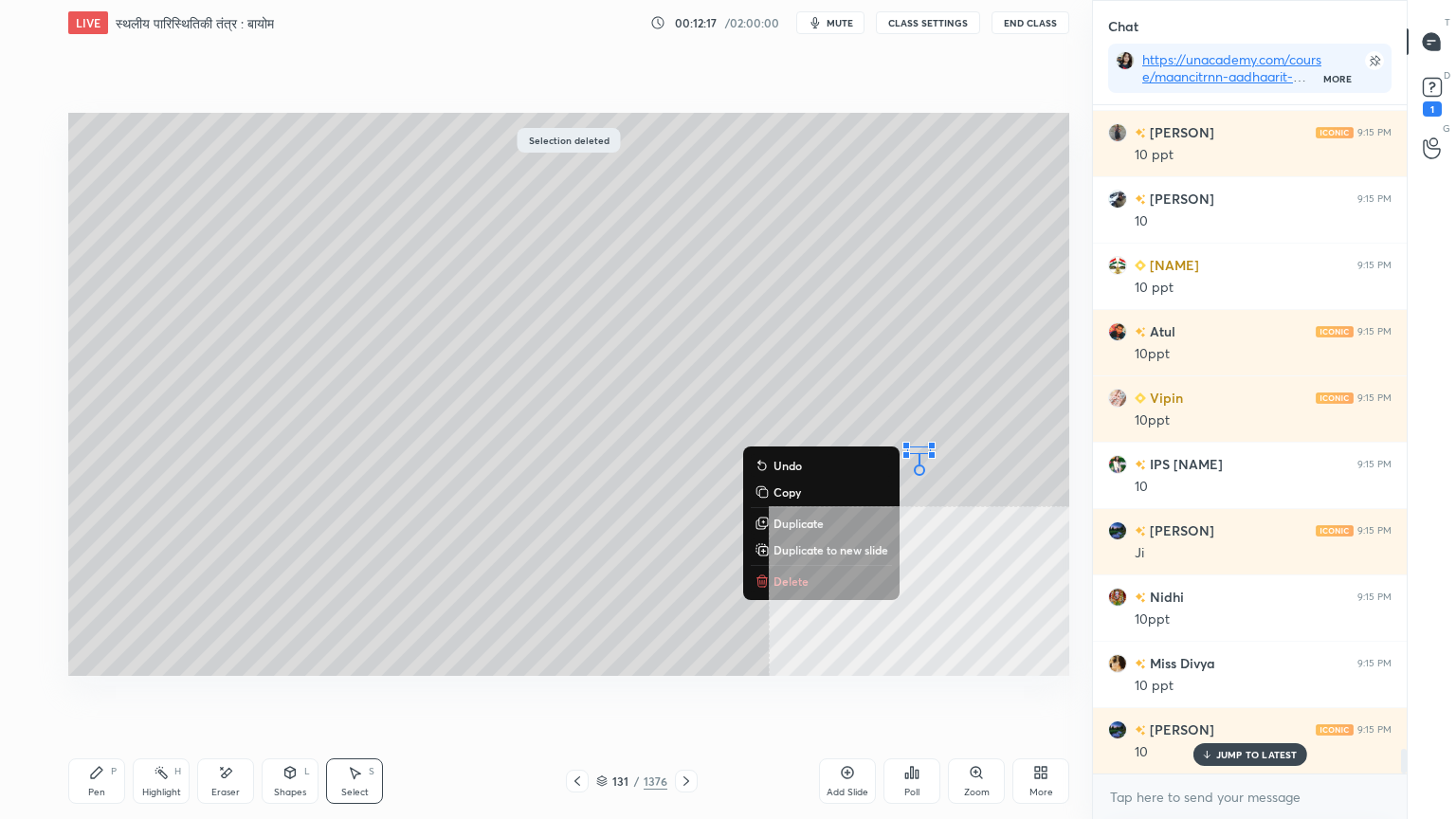 drag, startPoint x: 795, startPoint y: 578, endPoint x: 679, endPoint y: 572, distance: 116.15507 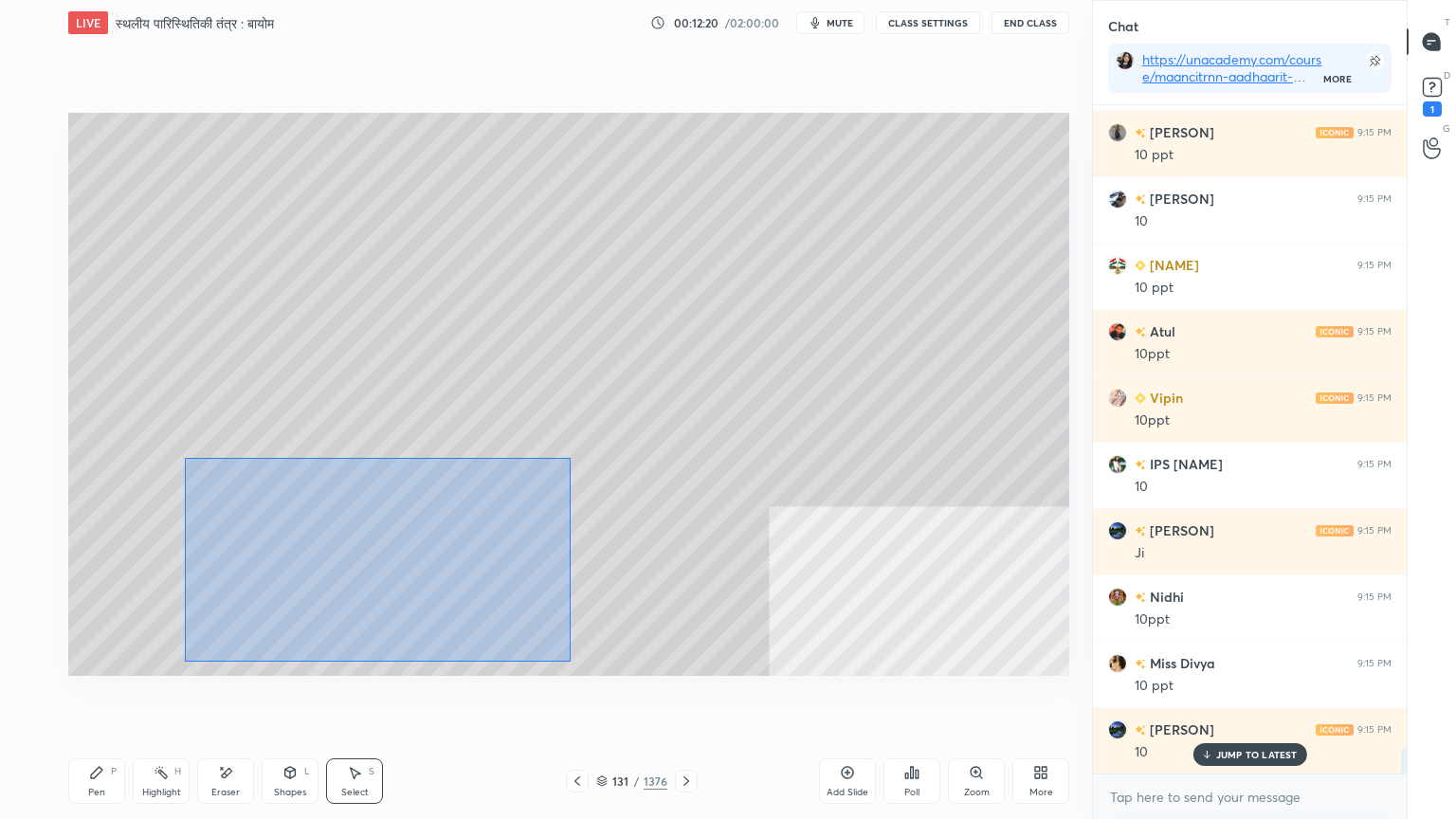 drag, startPoint x: 228, startPoint y: 482, endPoint x: 571, endPoint y: 656, distance: 384.6102 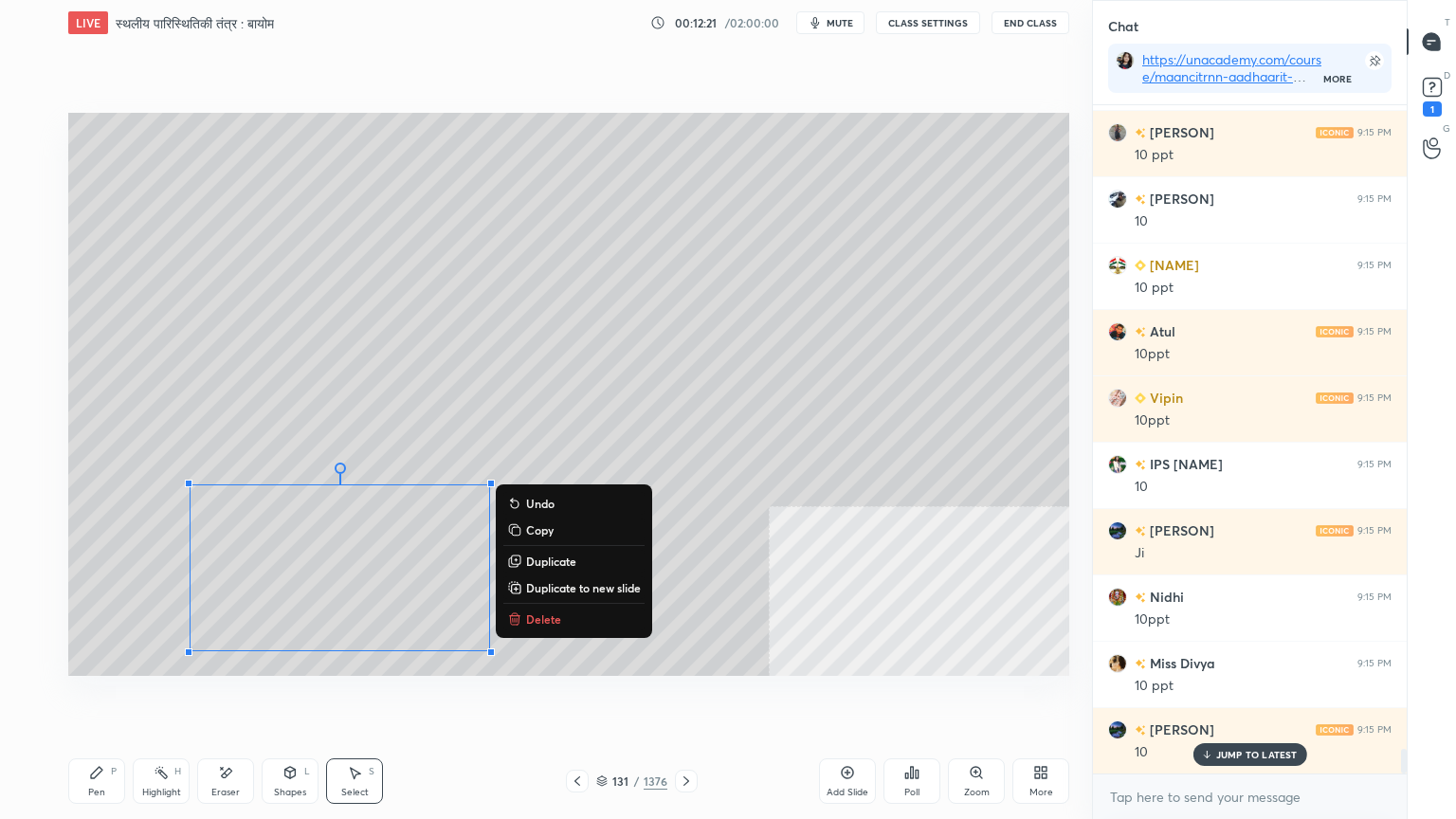 click on "Pen" at bounding box center [97, 792] 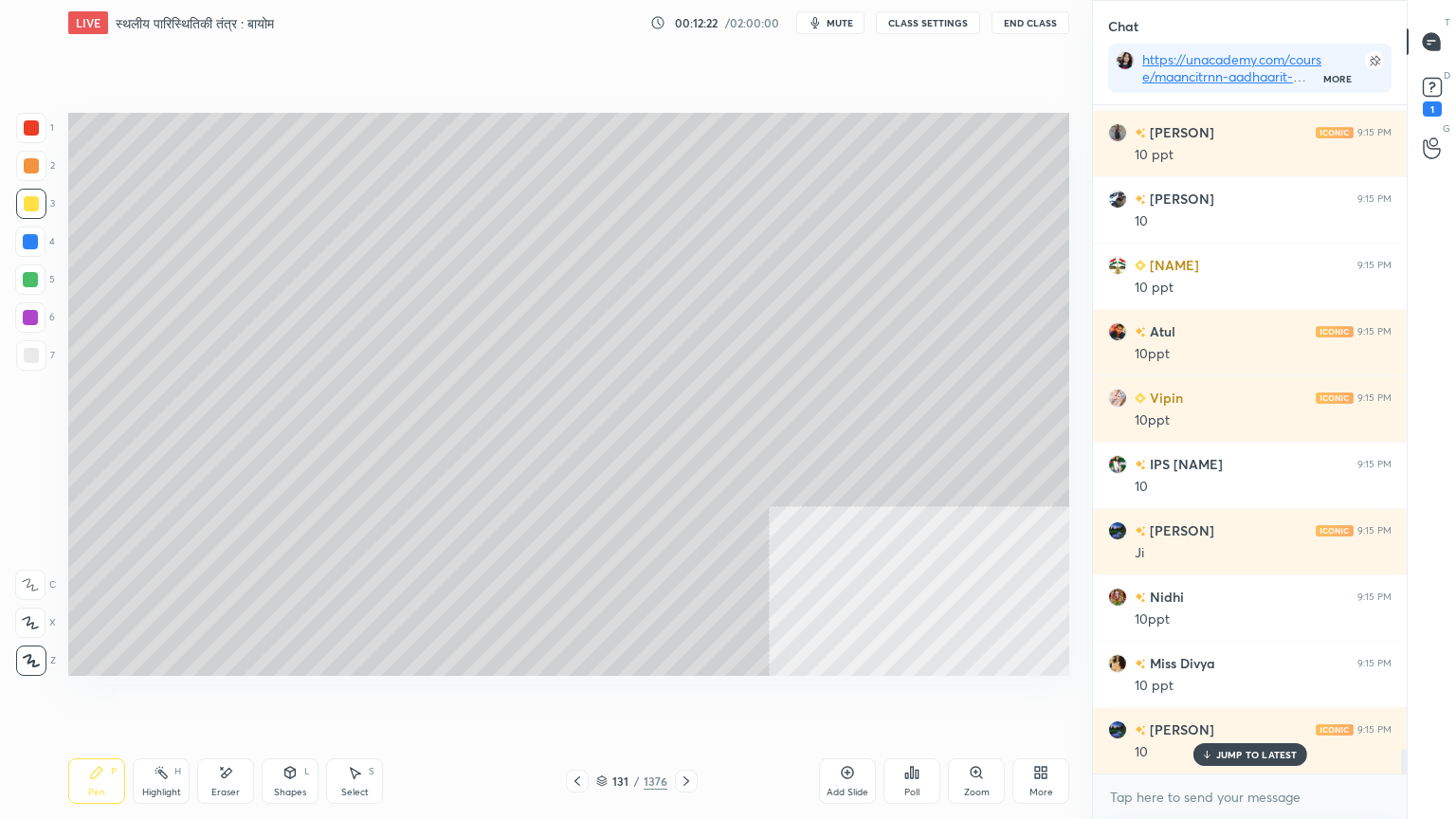 click at bounding box center (30, 242) 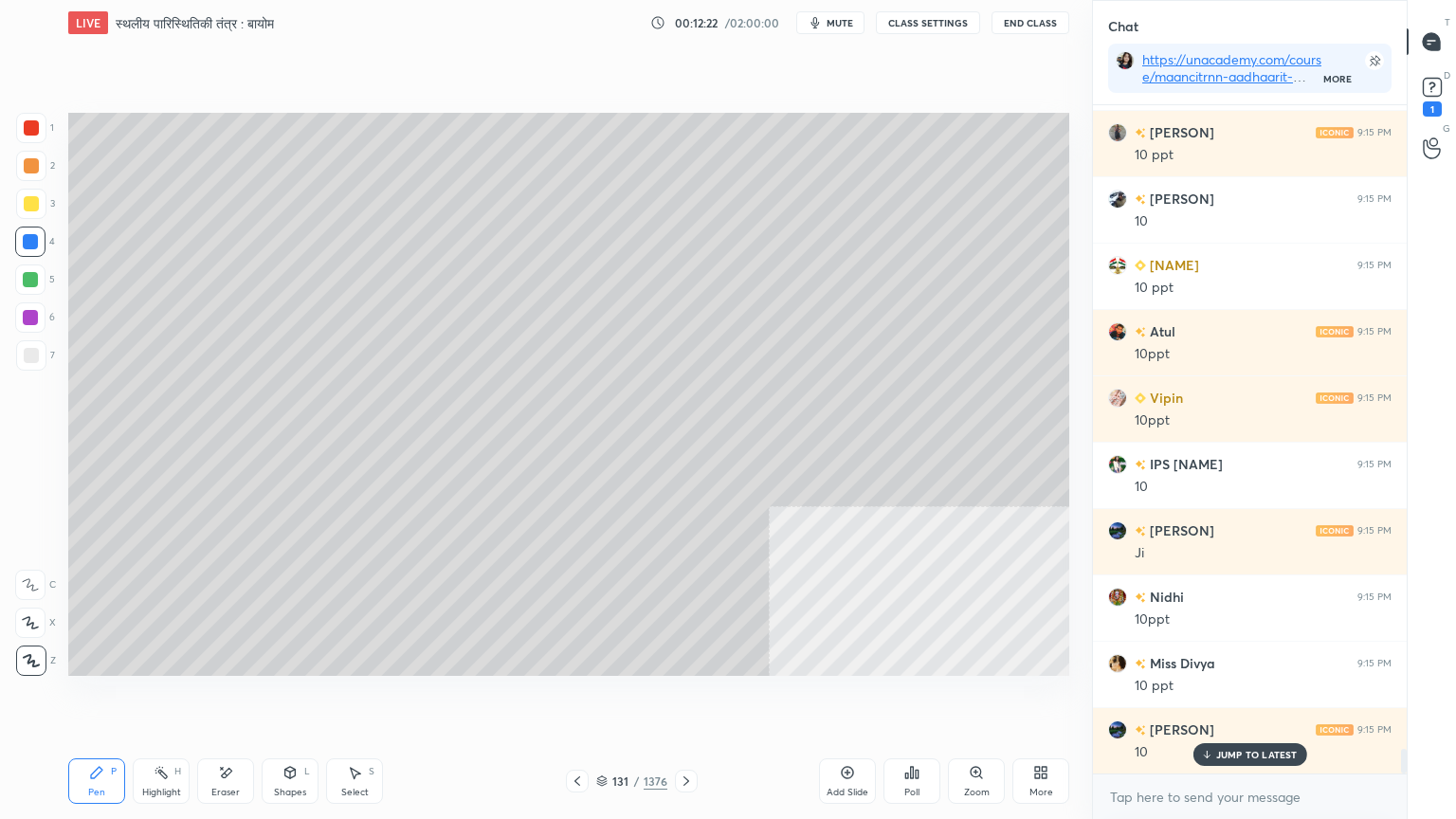 click at bounding box center (30, 242) 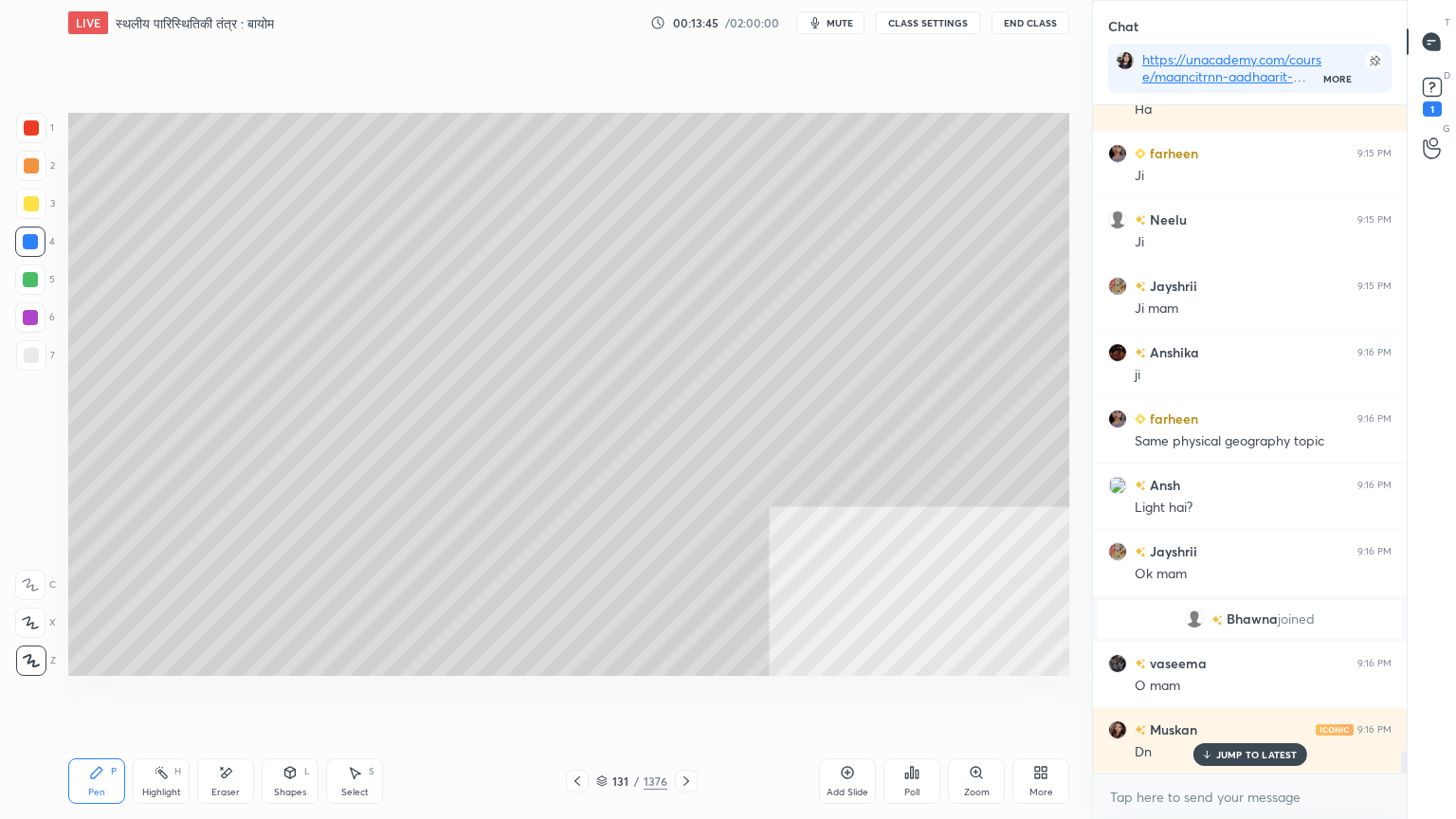 scroll, scrollTop: 18882, scrollLeft: 0, axis: vertical 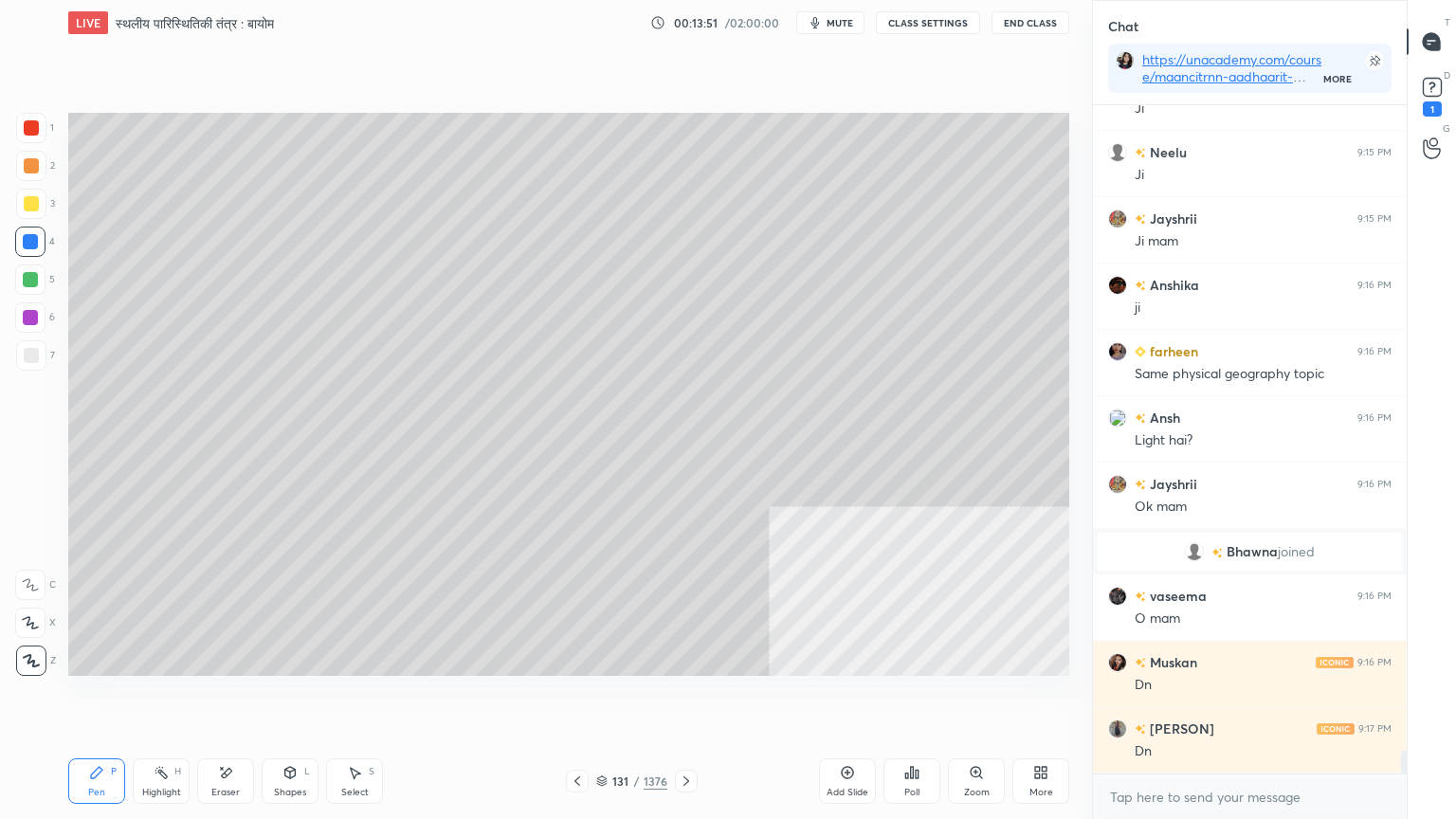 click at bounding box center [30, 242] 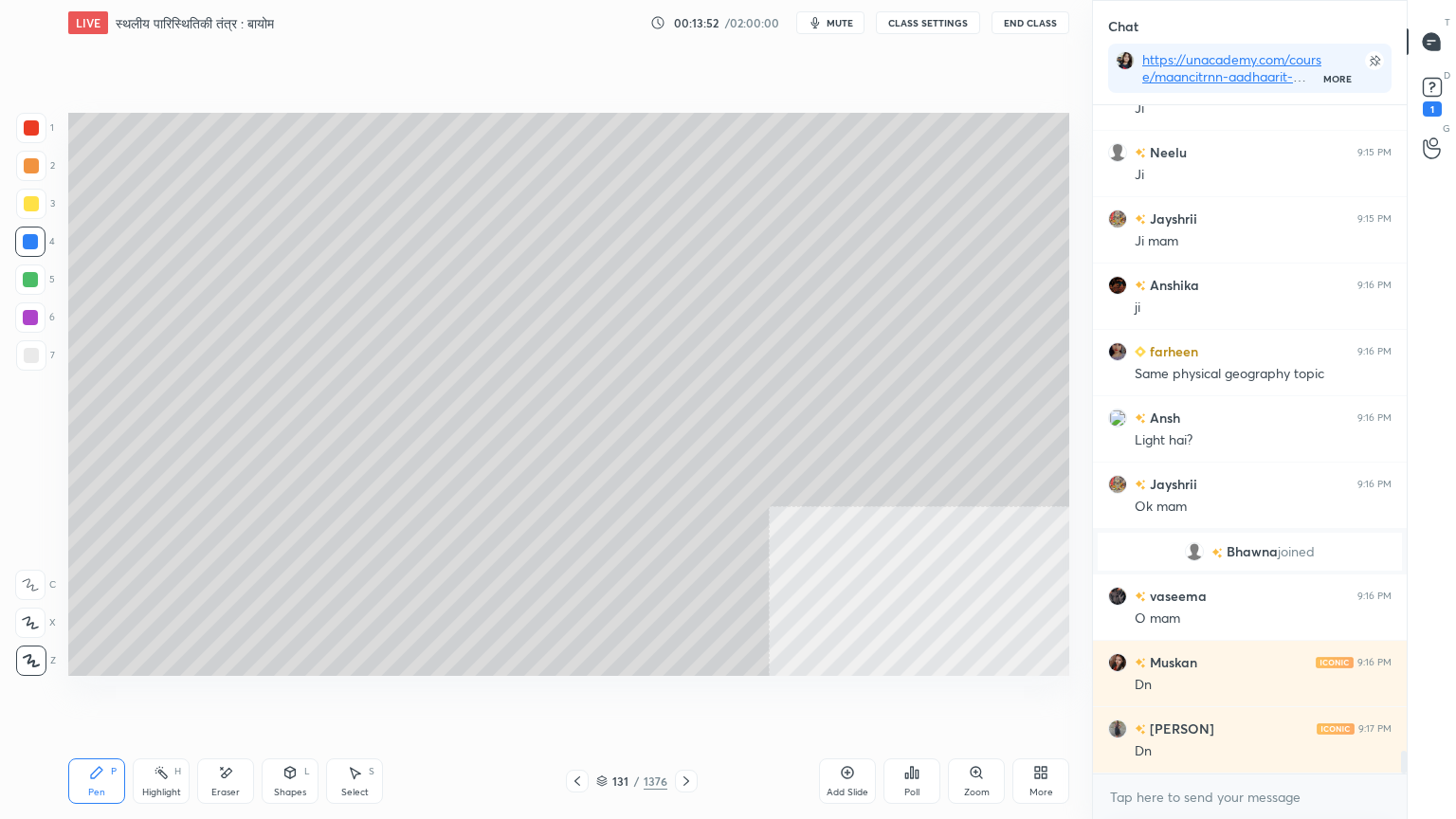 scroll, scrollTop: 18947, scrollLeft: 0, axis: vertical 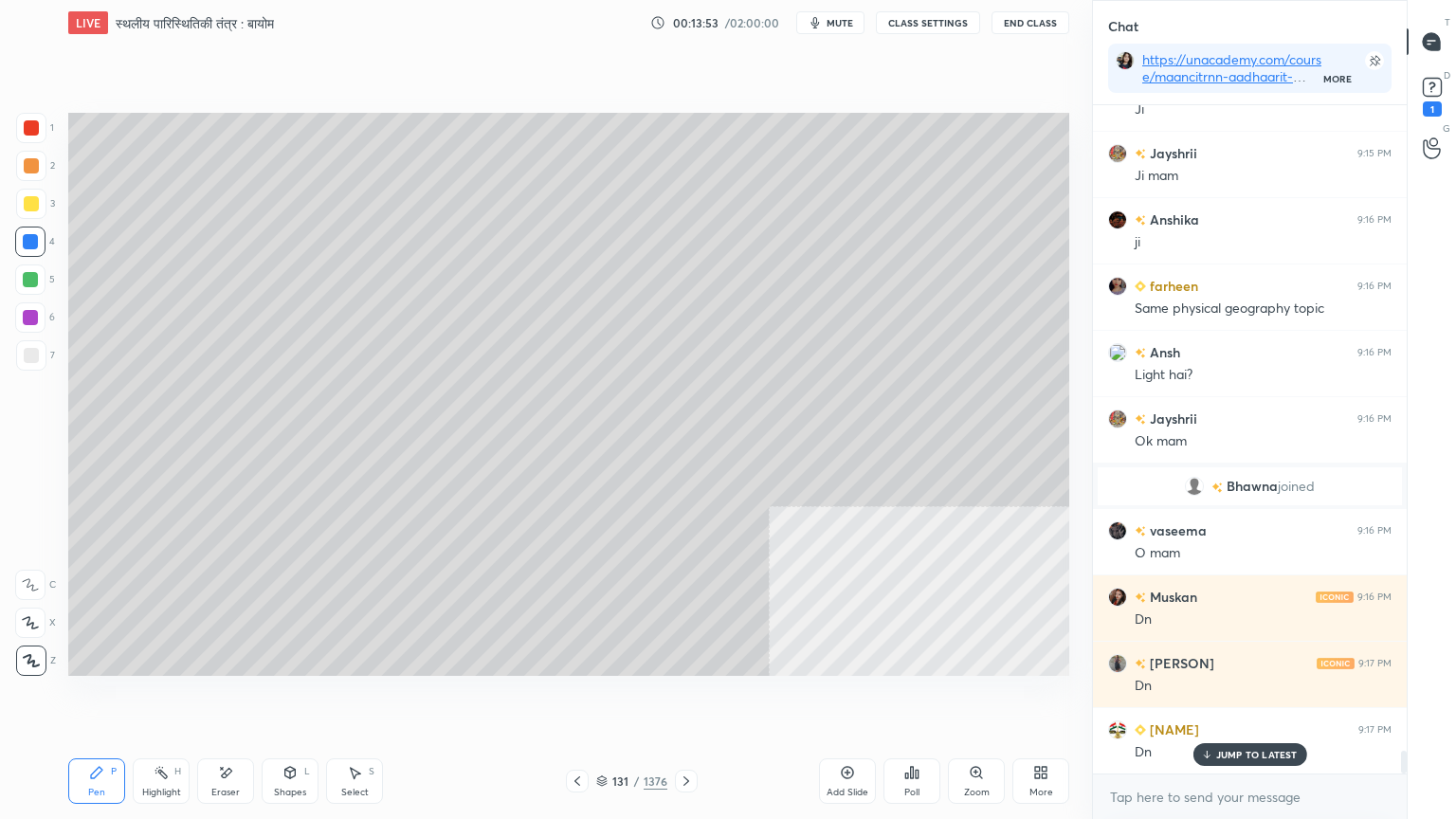 click on "JUMP TO LATEST" at bounding box center [1257, 755] 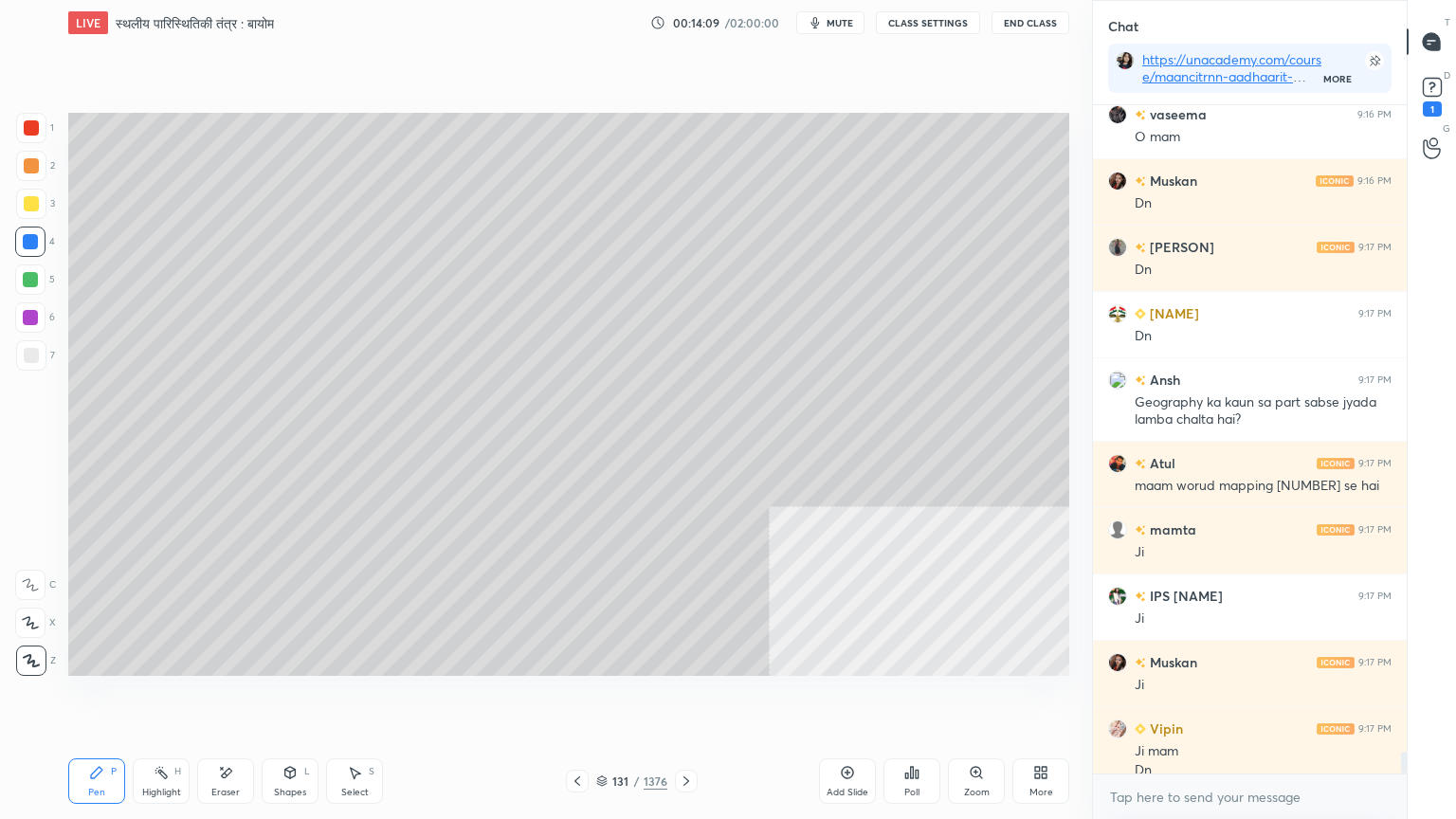 scroll, scrollTop: 19382, scrollLeft: 0, axis: vertical 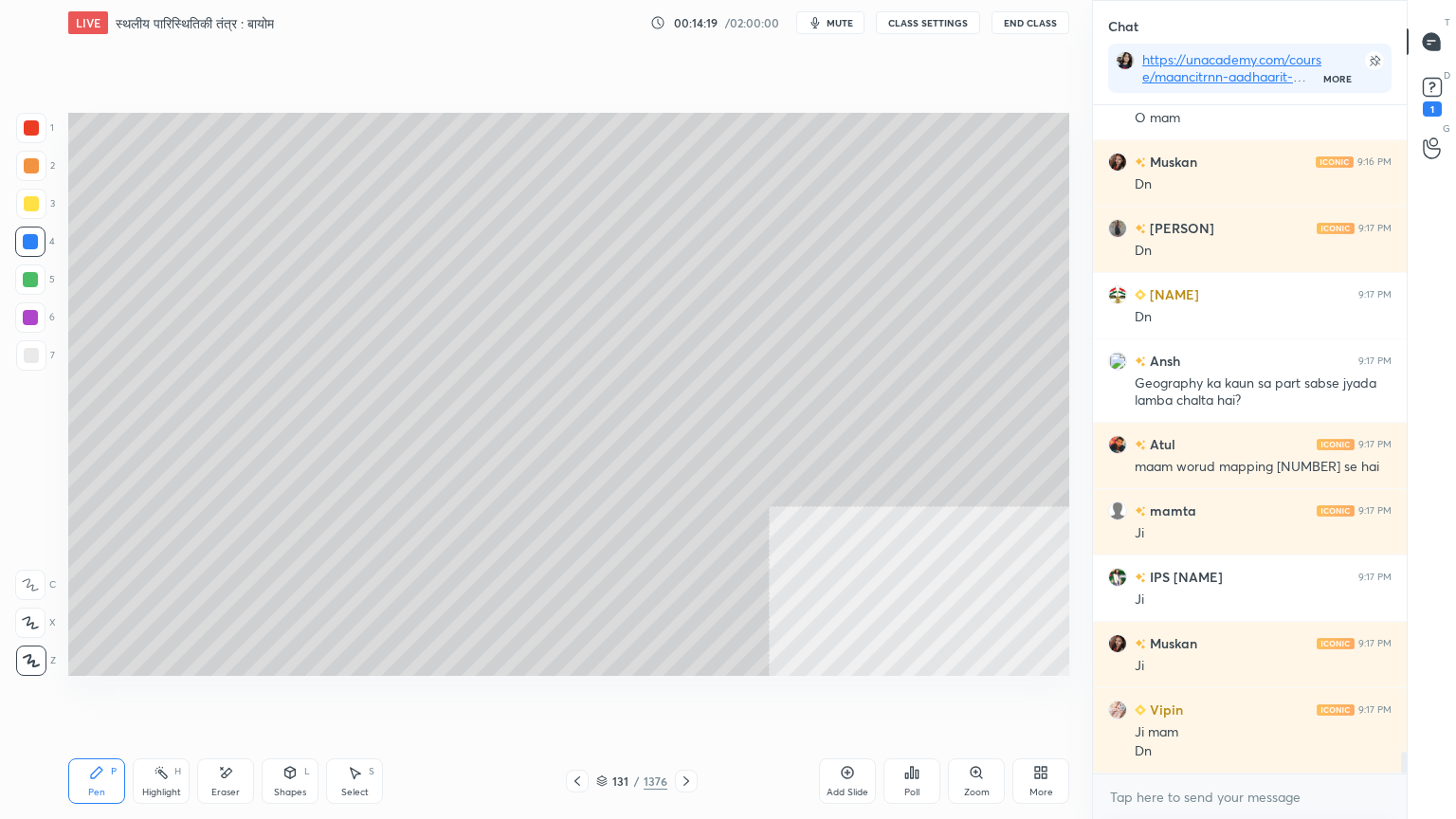 click on "Eraser" at bounding box center [226, 781] 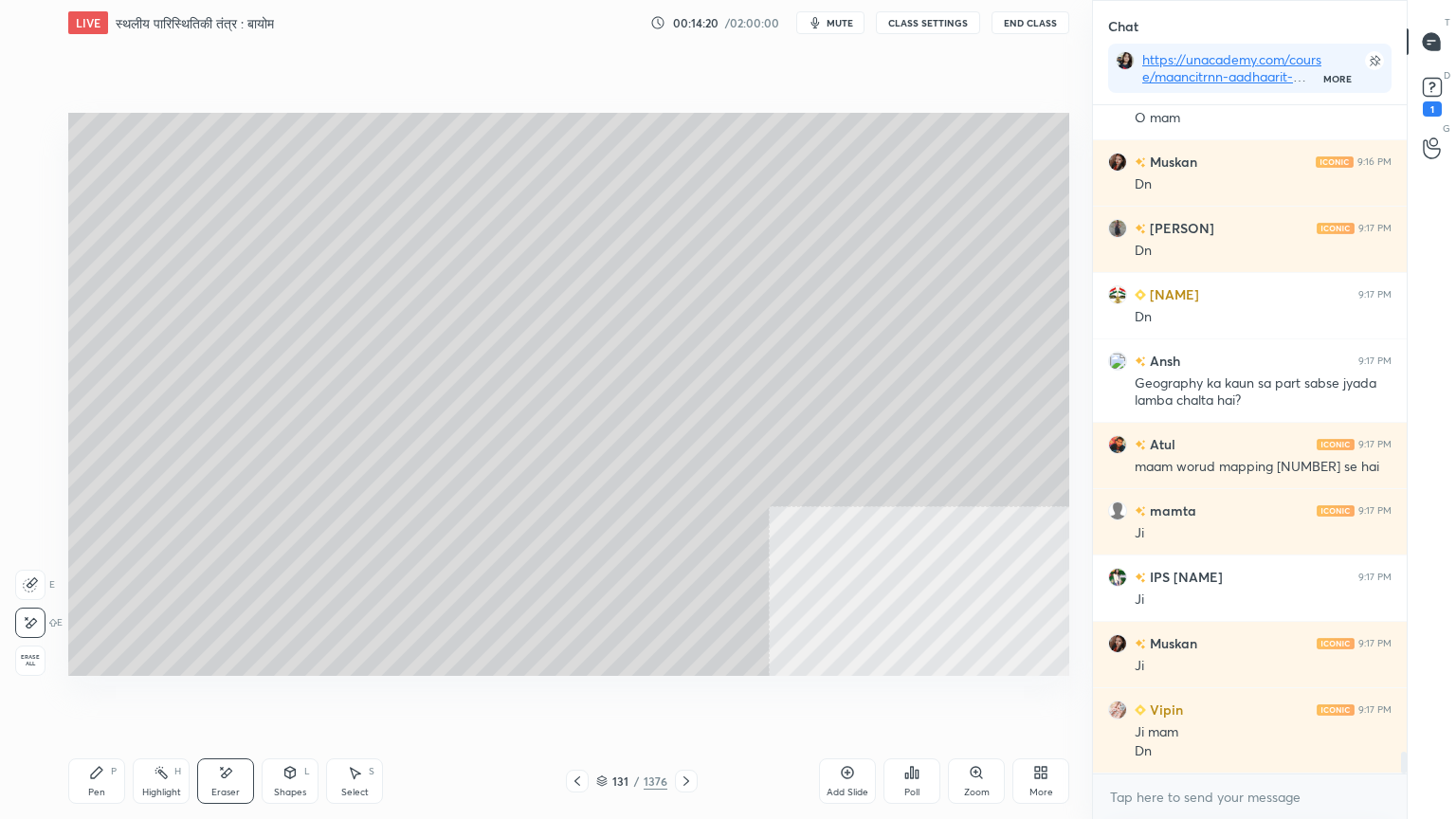 scroll, scrollTop: 19447, scrollLeft: 0, axis: vertical 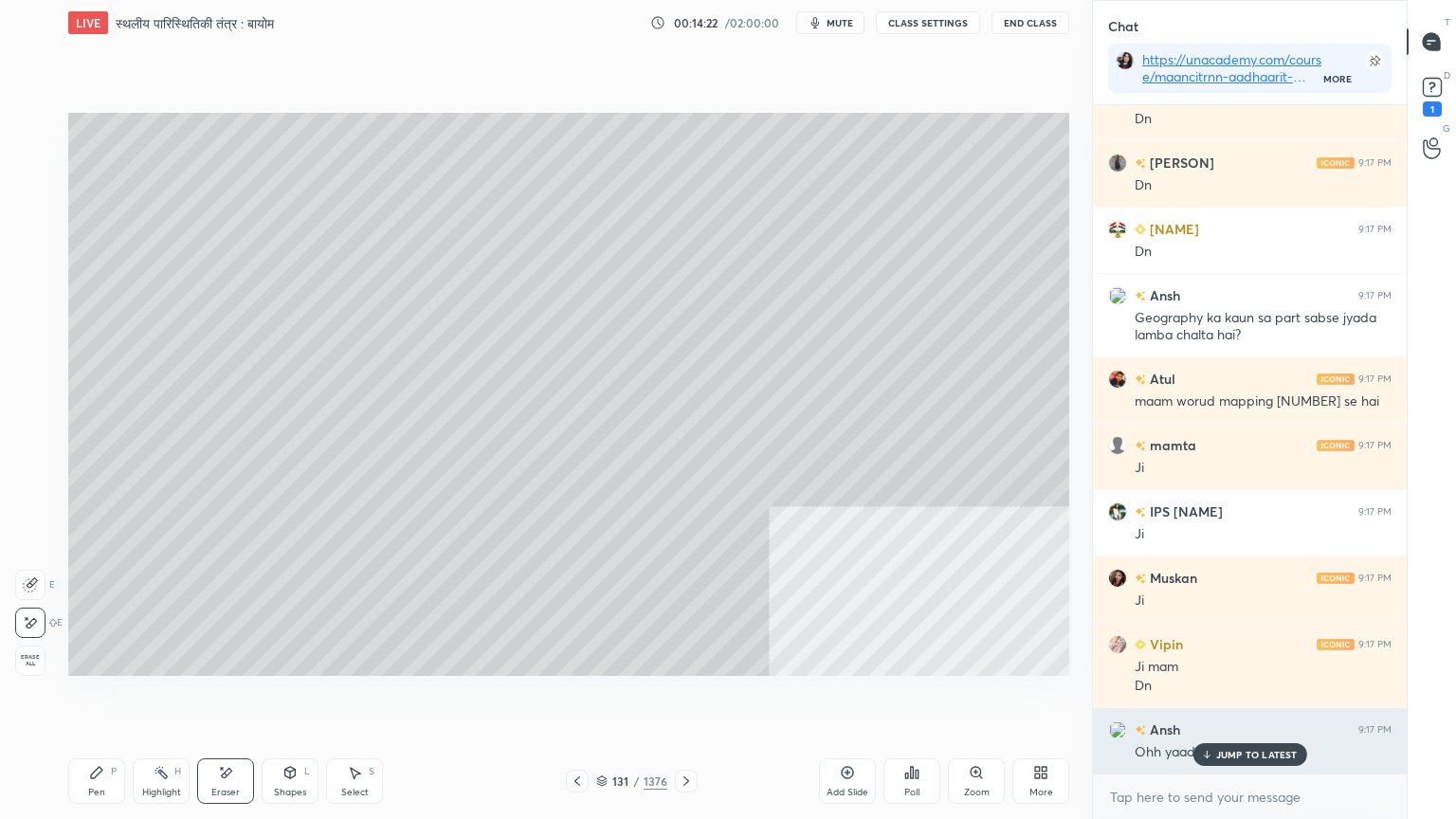 click on "JUMP TO LATEST" at bounding box center [1257, 755] 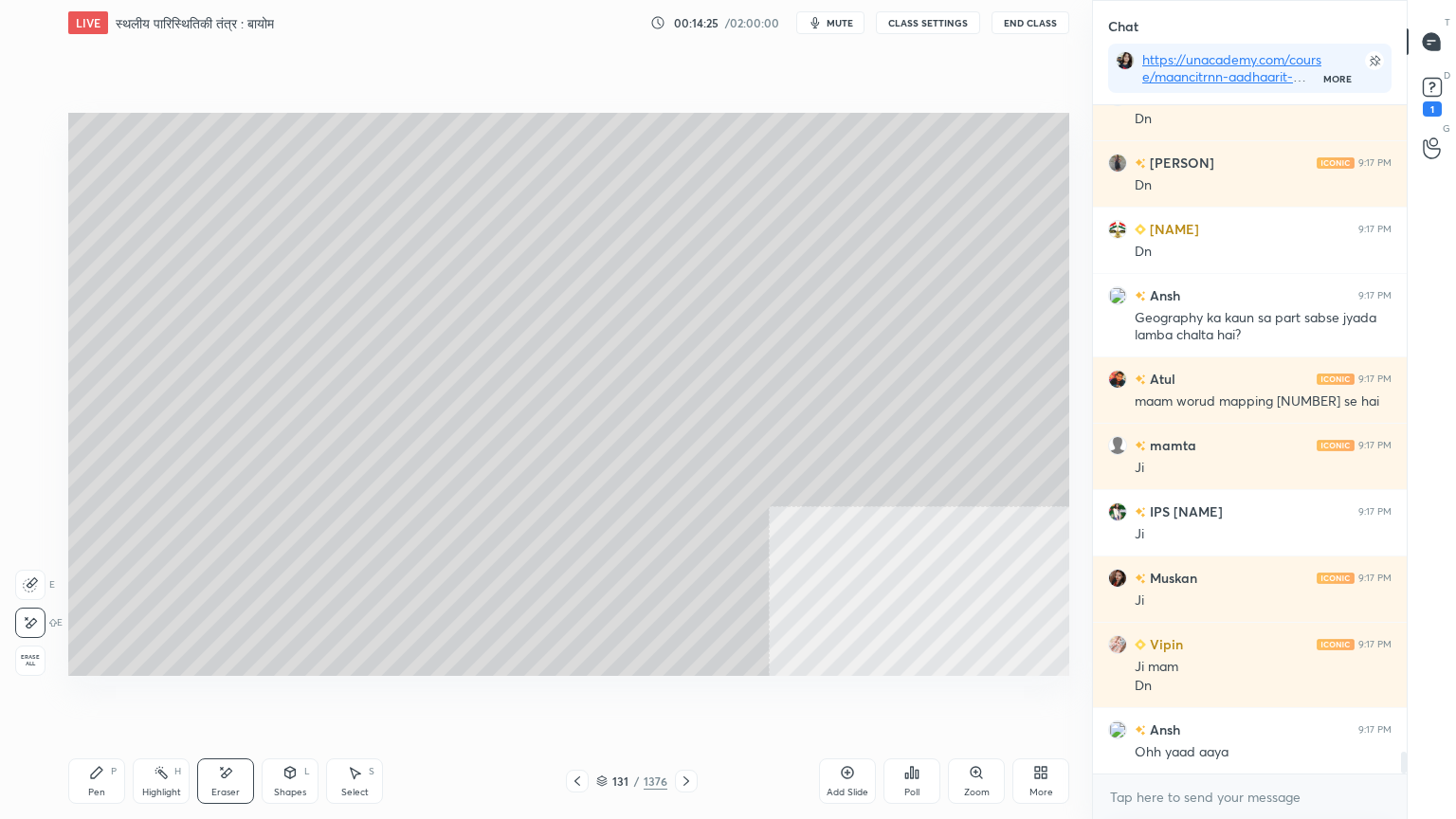 click 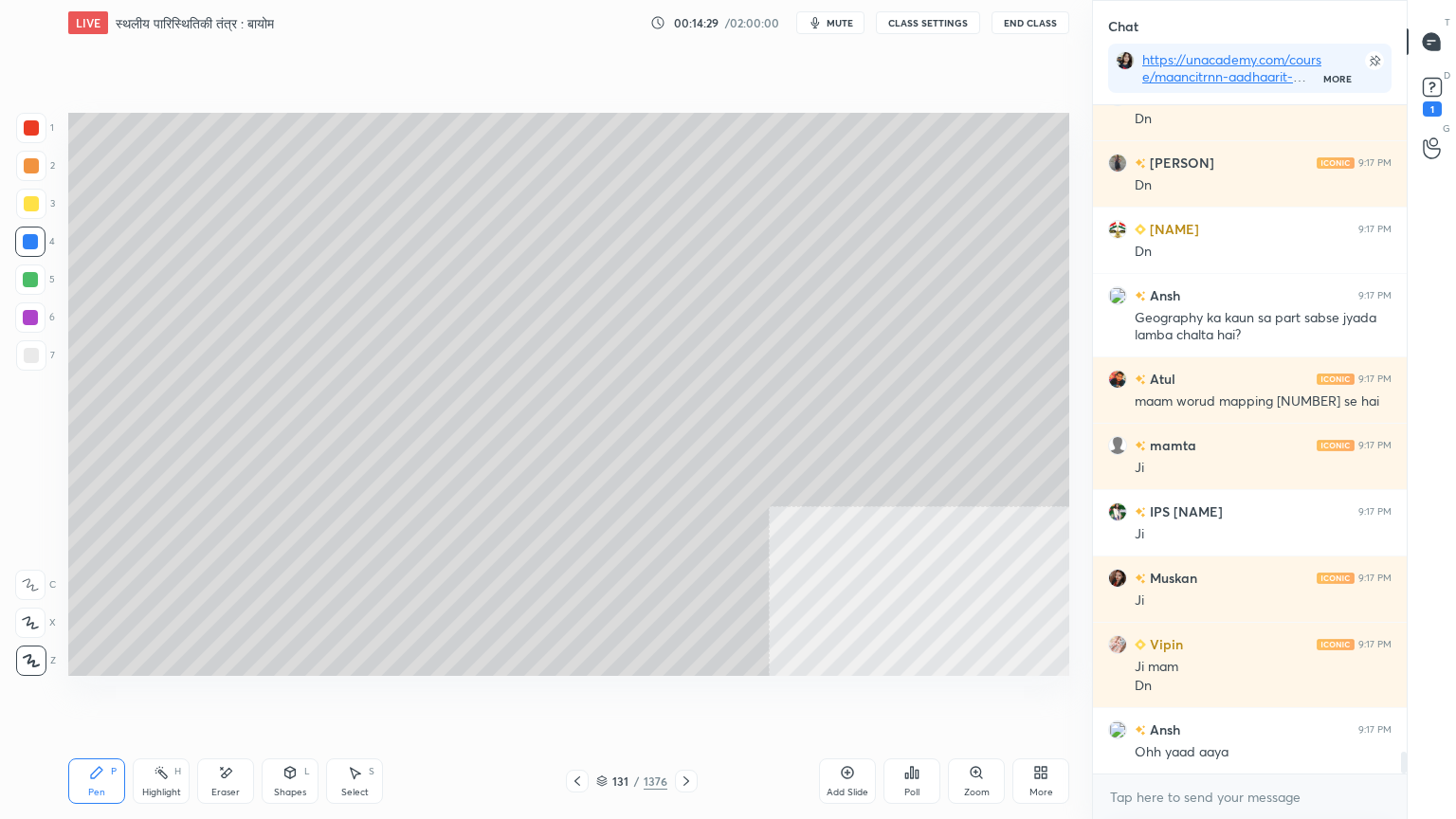 click 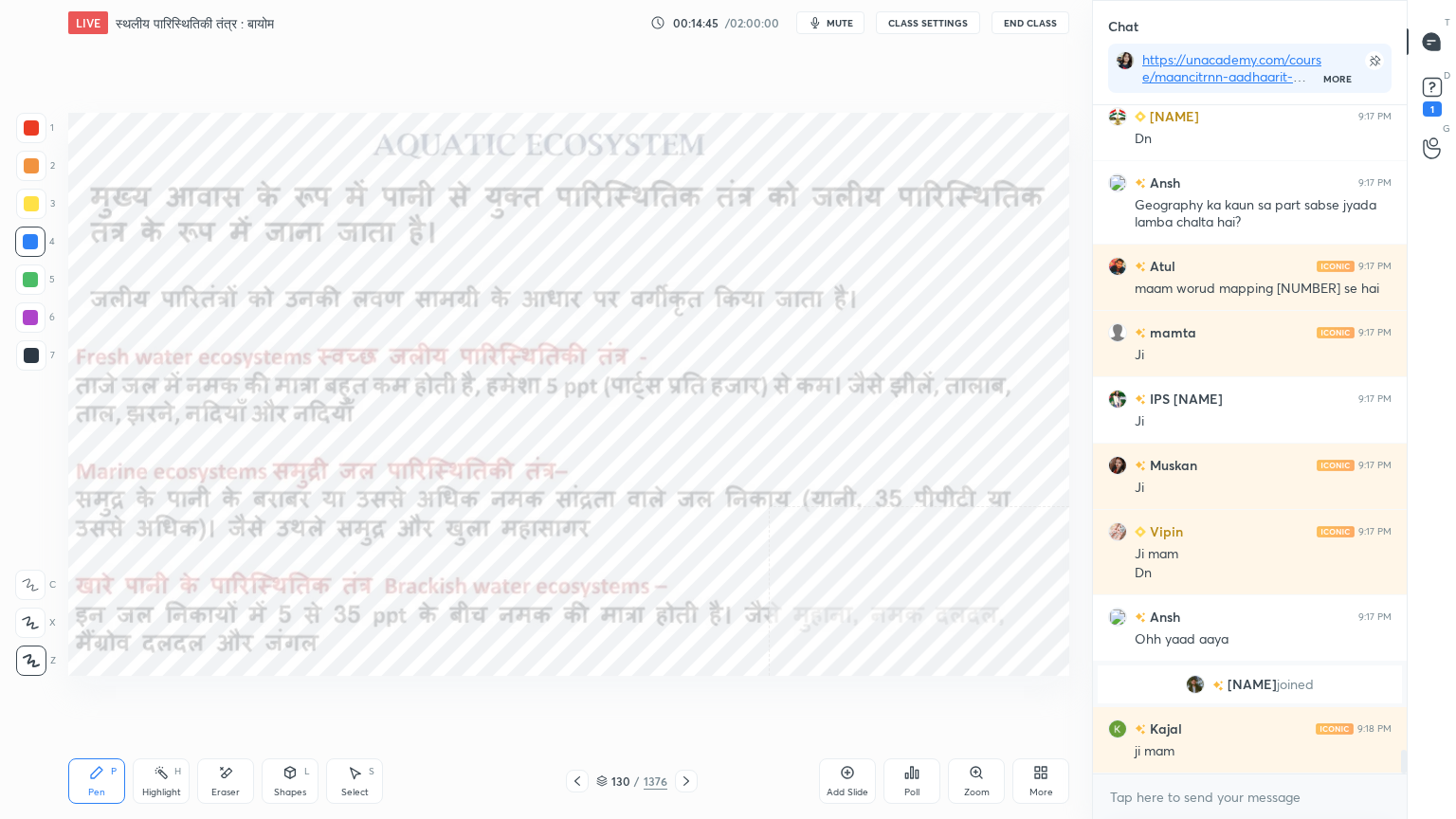 scroll, scrollTop: 18540, scrollLeft: 0, axis: vertical 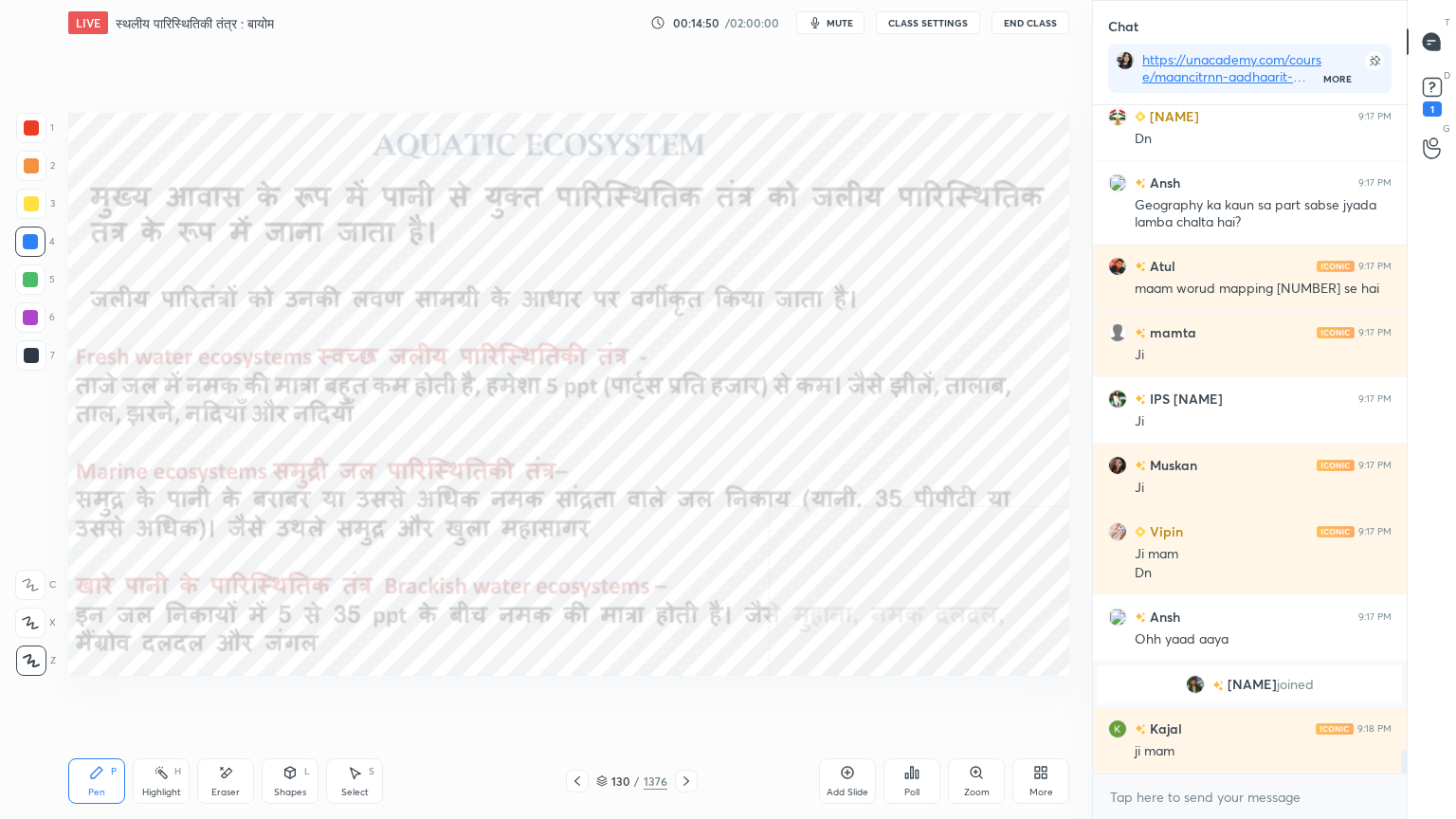 click on "Eraser" at bounding box center [226, 781] 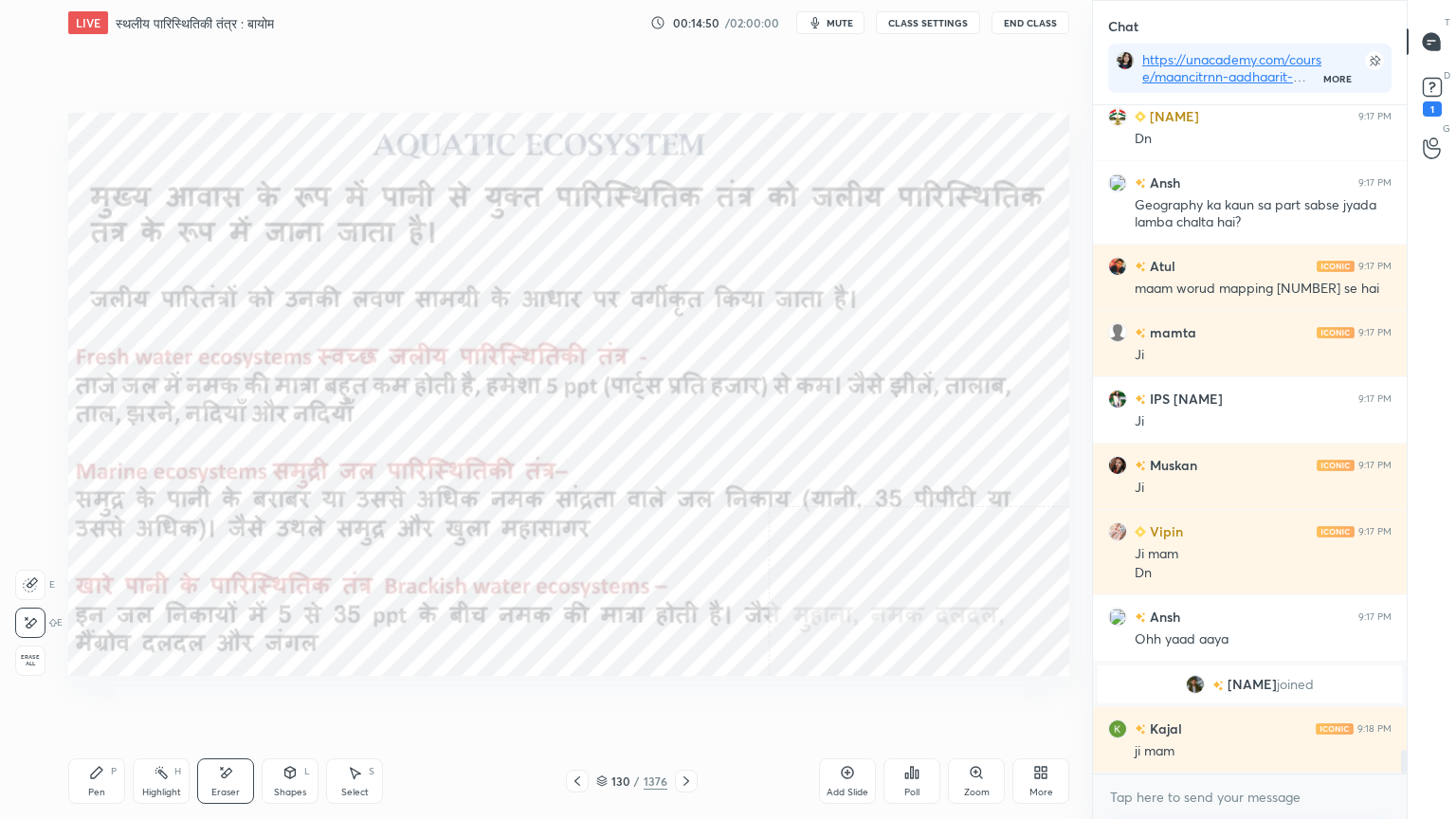 drag, startPoint x: 42, startPoint y: 651, endPoint x: 41, endPoint y: 633, distance: 18.027756 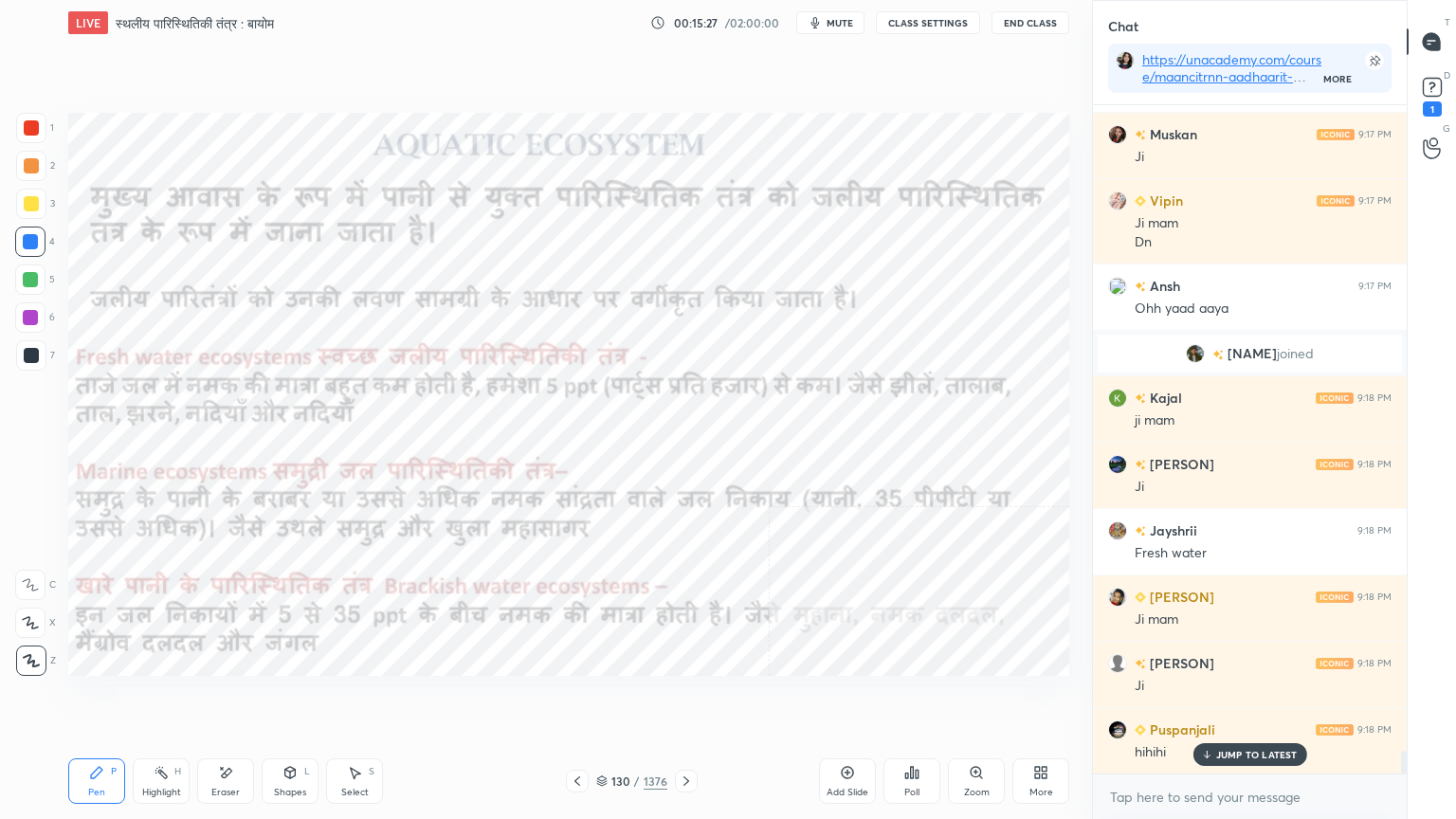 scroll, scrollTop: 18938, scrollLeft: 0, axis: vertical 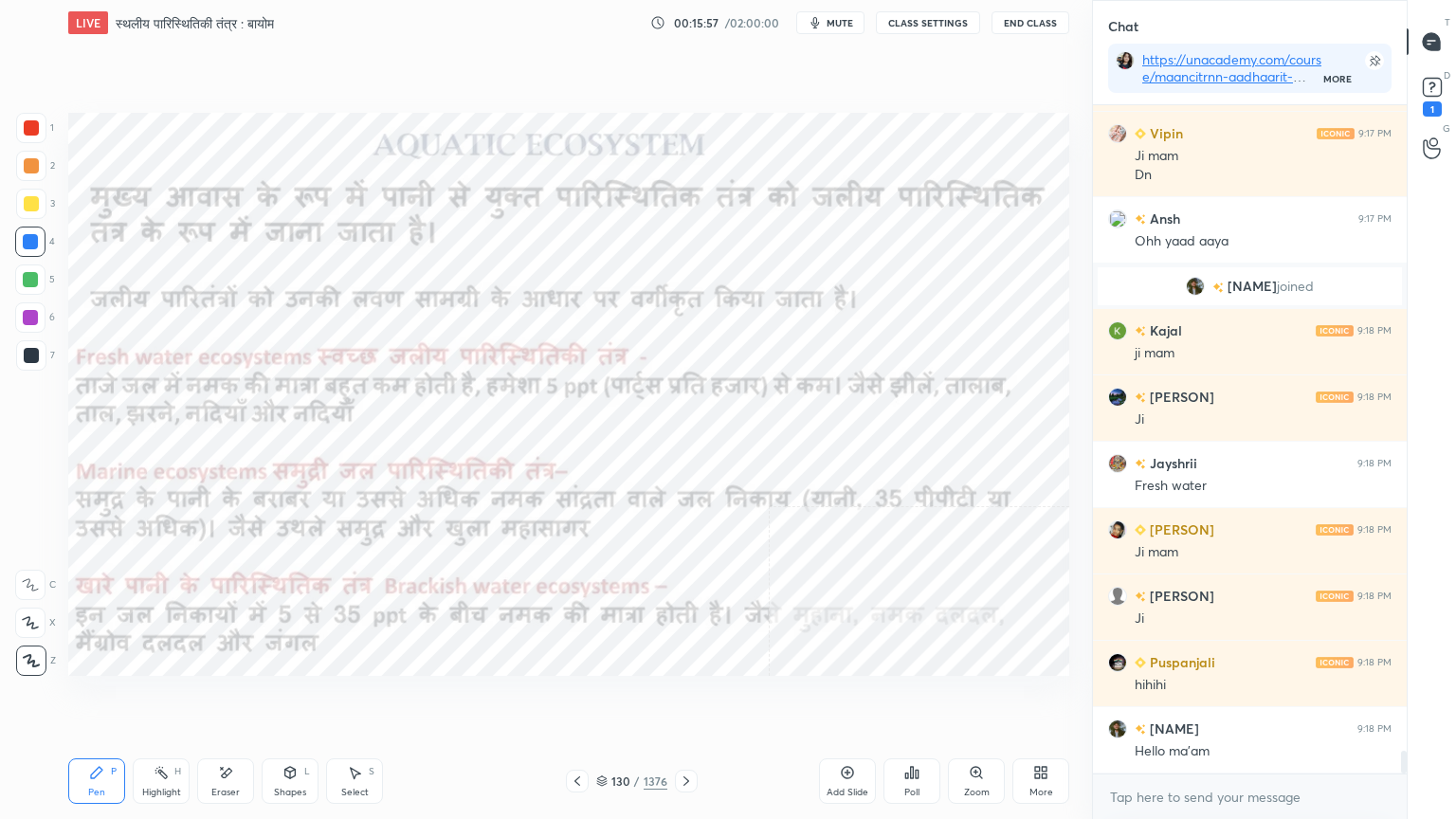 click 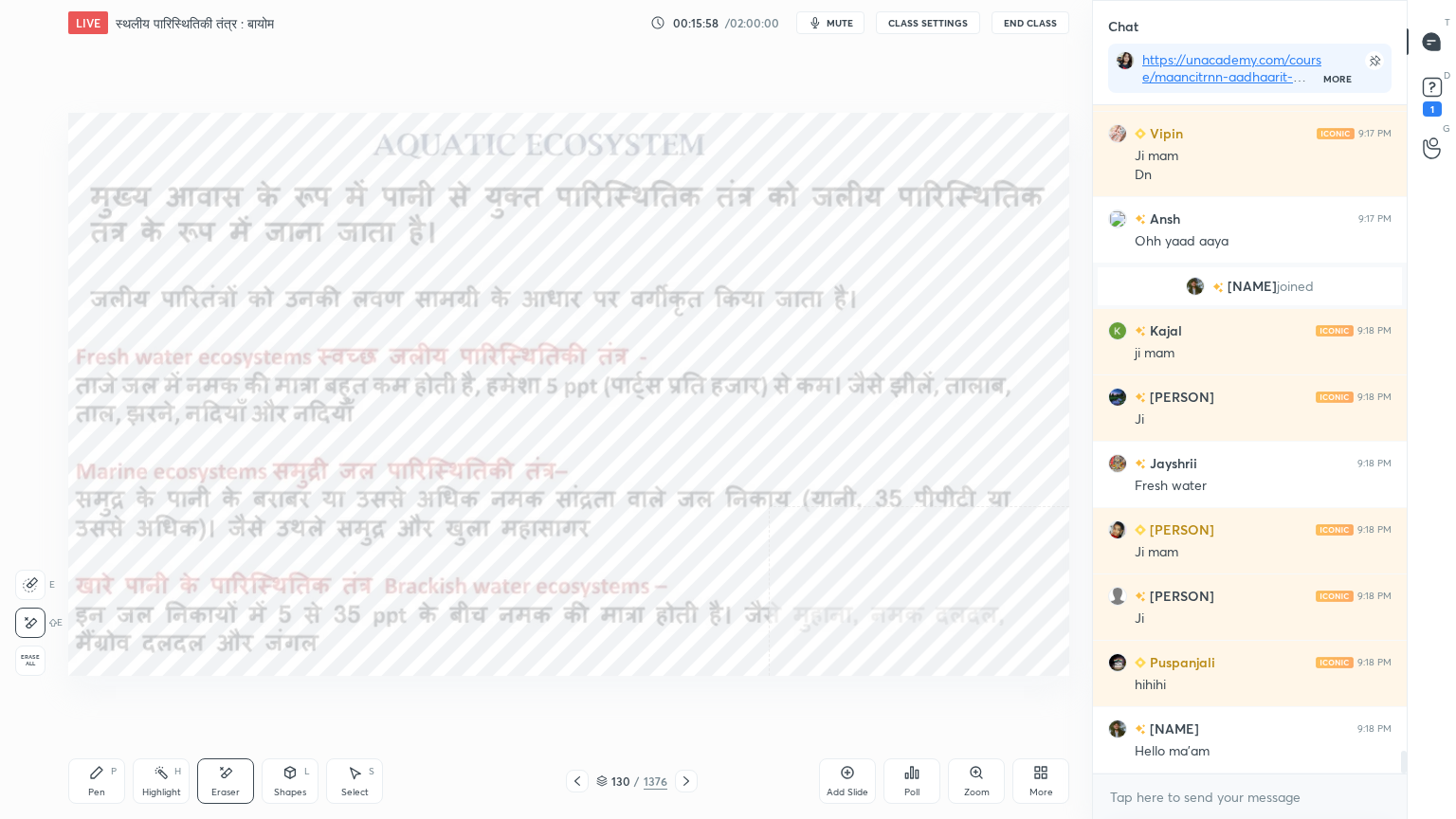 scroll, scrollTop: 19022, scrollLeft: 0, axis: vertical 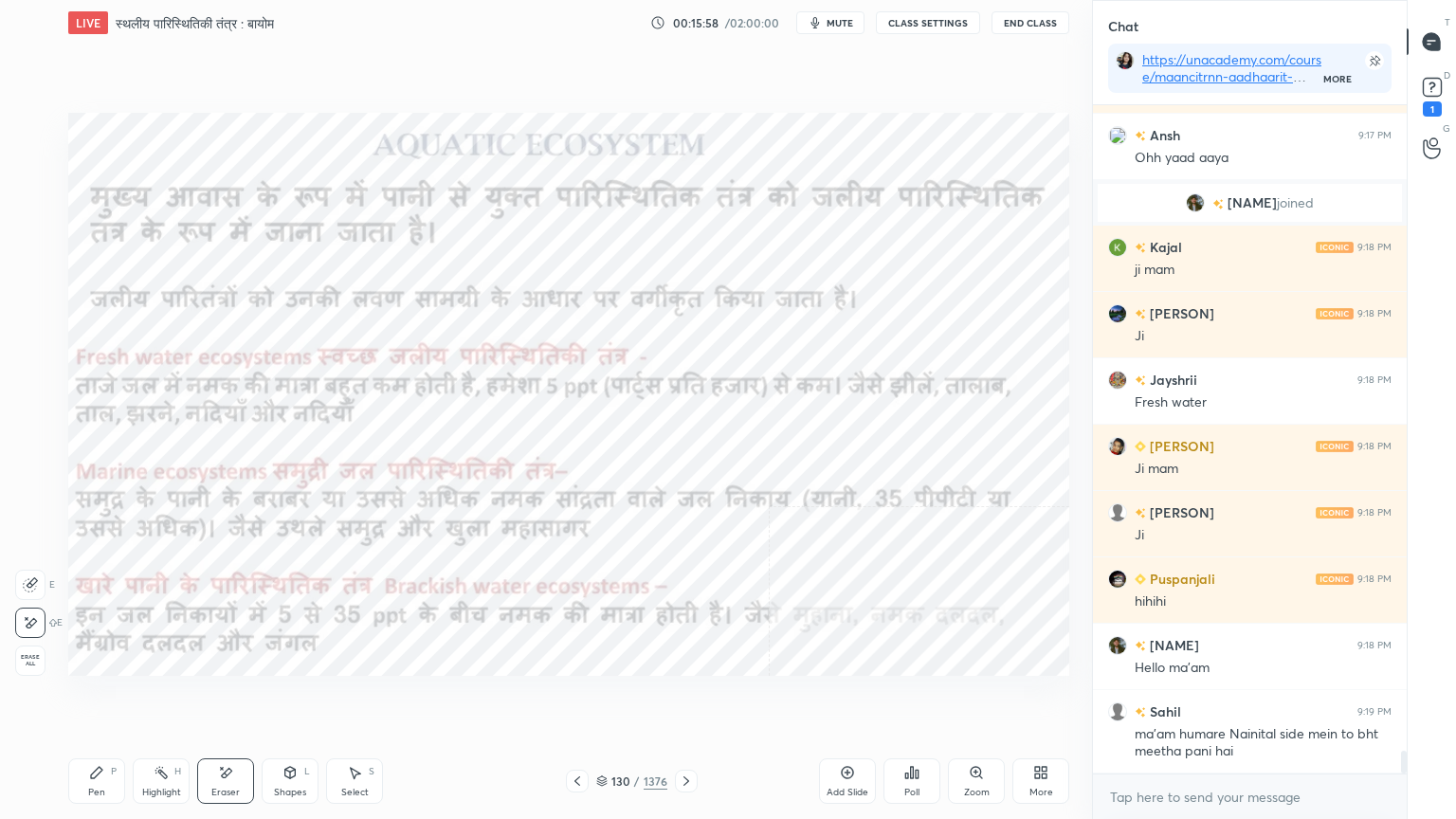 click on "Erase all" at bounding box center (30, 661) 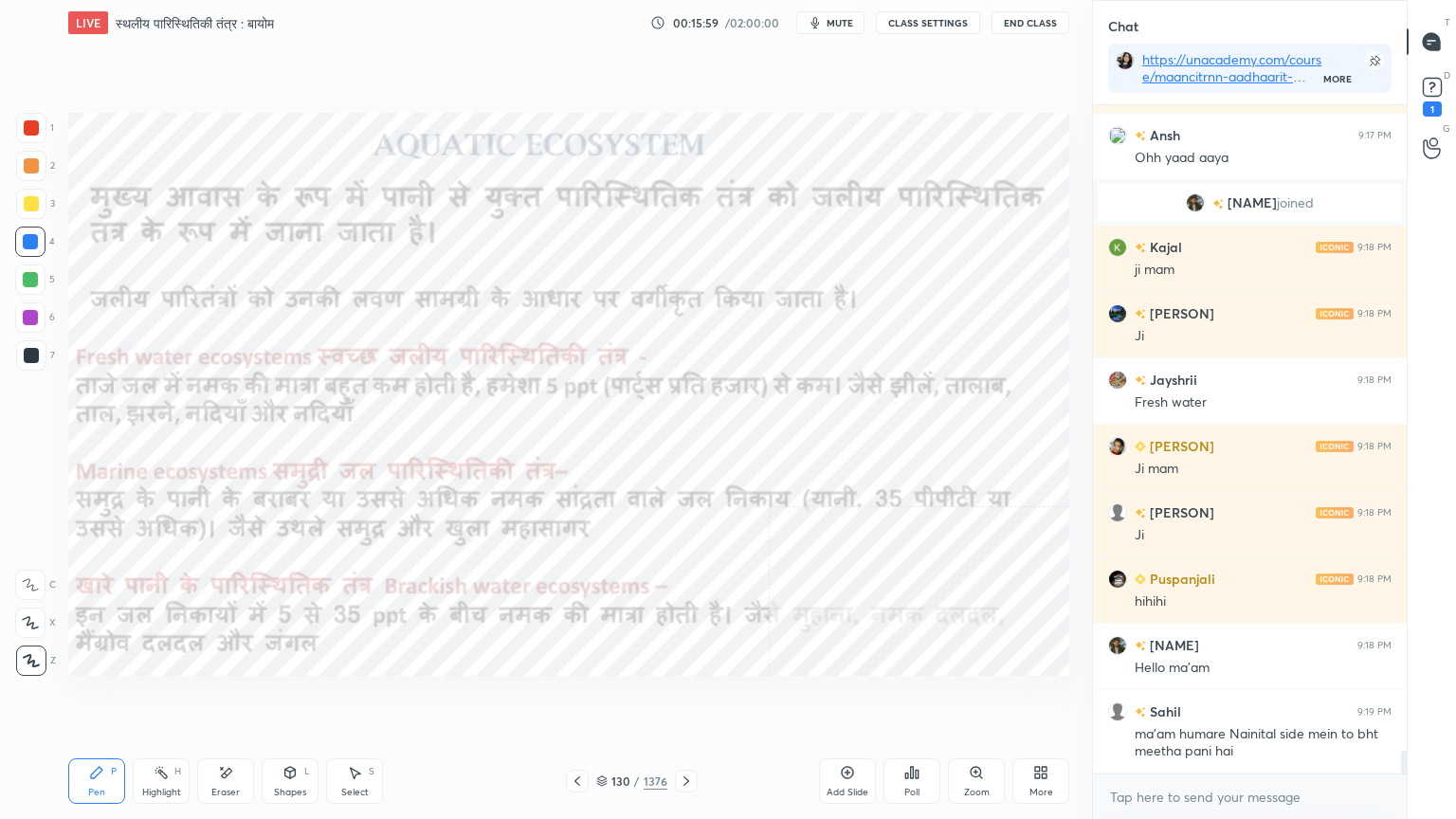 scroll, scrollTop: 19087, scrollLeft: 0, axis: vertical 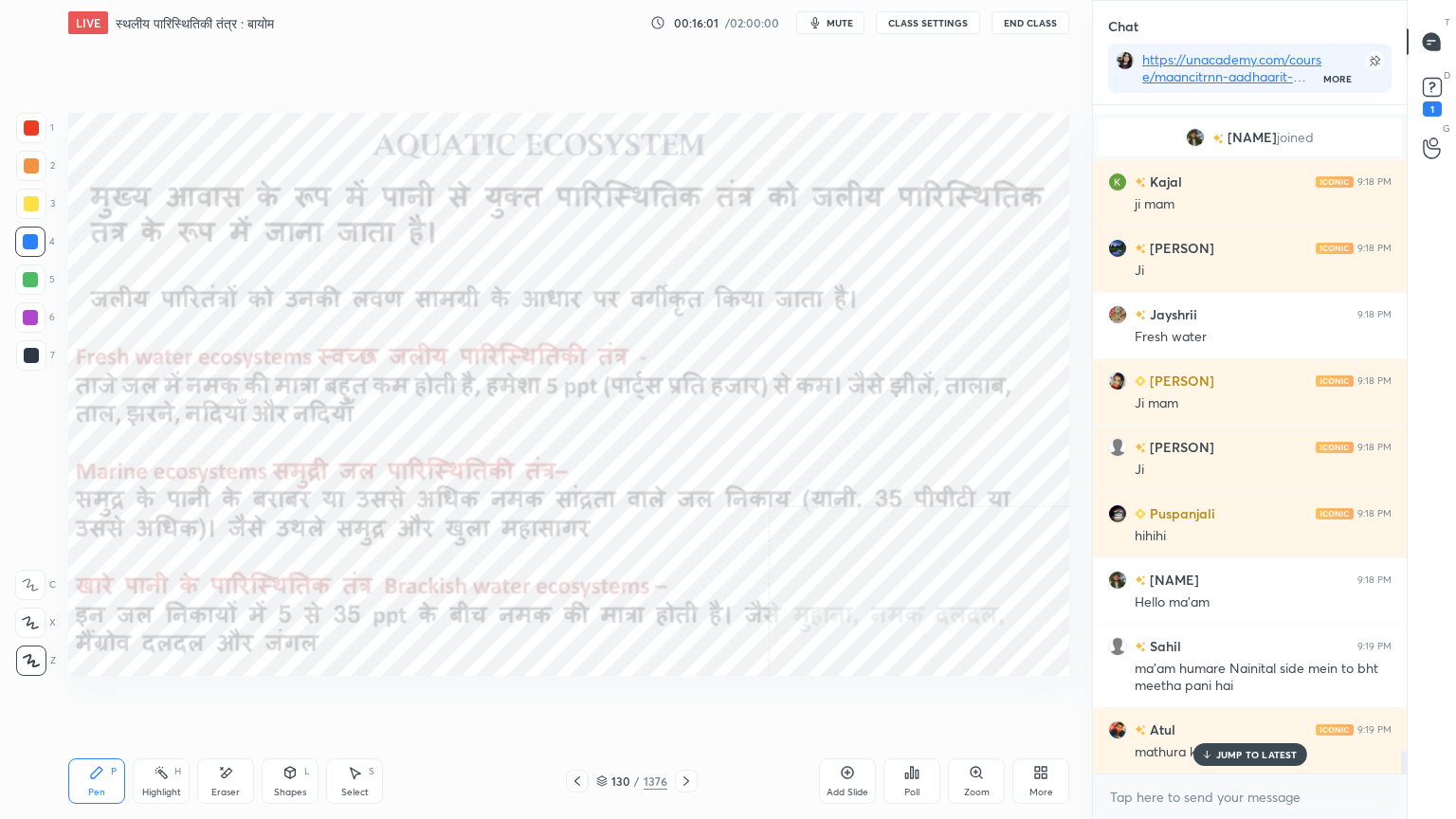 click on "[PERSON] 9:16 PM O mam [PERSON] 9:16 PM Dn [PERSON] 9:17 PM Dn [PERSON] 9:17 PM Dn [PERSON] 9:17 PM Geography ka kaun sa part sabse jyada lamba chalta hai? [PERSON] 9:17 PM maam worud mapping 11 se hai [PERSON] 9:17 PM Ji IPS [PERSON] 9:17 PM Ji [PERSON] 9:17 PM Ji [PERSON] 9:17 PM Ji mam Dn [PERSON] 9:17 PM Ohh yaad aaya [PERSON]  joined [PERSON] 9:18 PM ji mam [PERSON] 9:18 PM Ji [PERSON] 9:18 PM Fresh water kumkum 9:18 PM Ji mam [PERSON] 9:18 PM Ji [PERSON] 9:18 PM hihihi [PERSON] 9:18 PM Hello ma'am [PERSON] 9:19 PM ma'am humare Nainital side mein to bht meetha pani hai [PERSON] 9:19 PM mathura ka" at bounding box center [1249, 439] 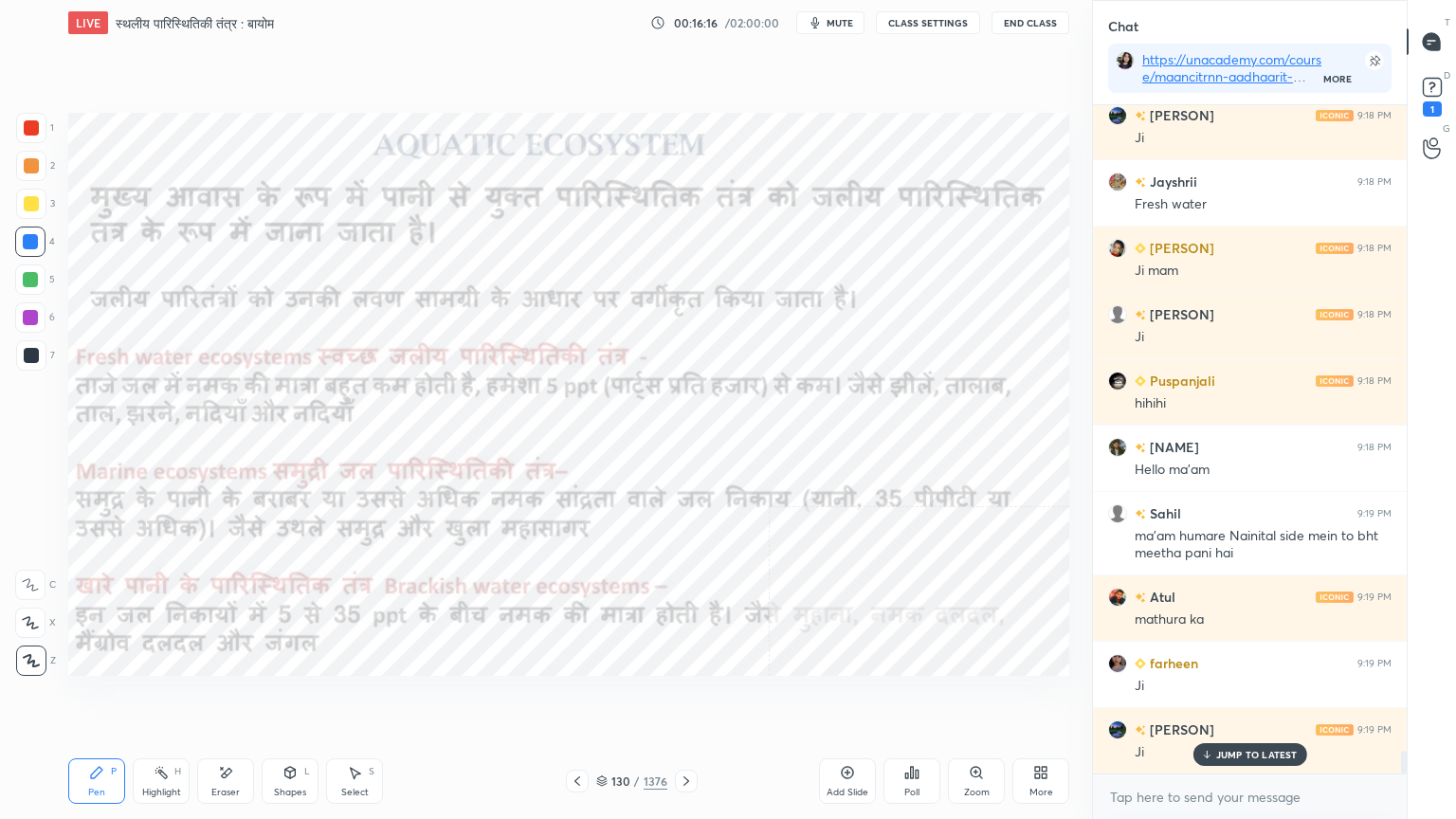 scroll, scrollTop: 19287, scrollLeft: 0, axis: vertical 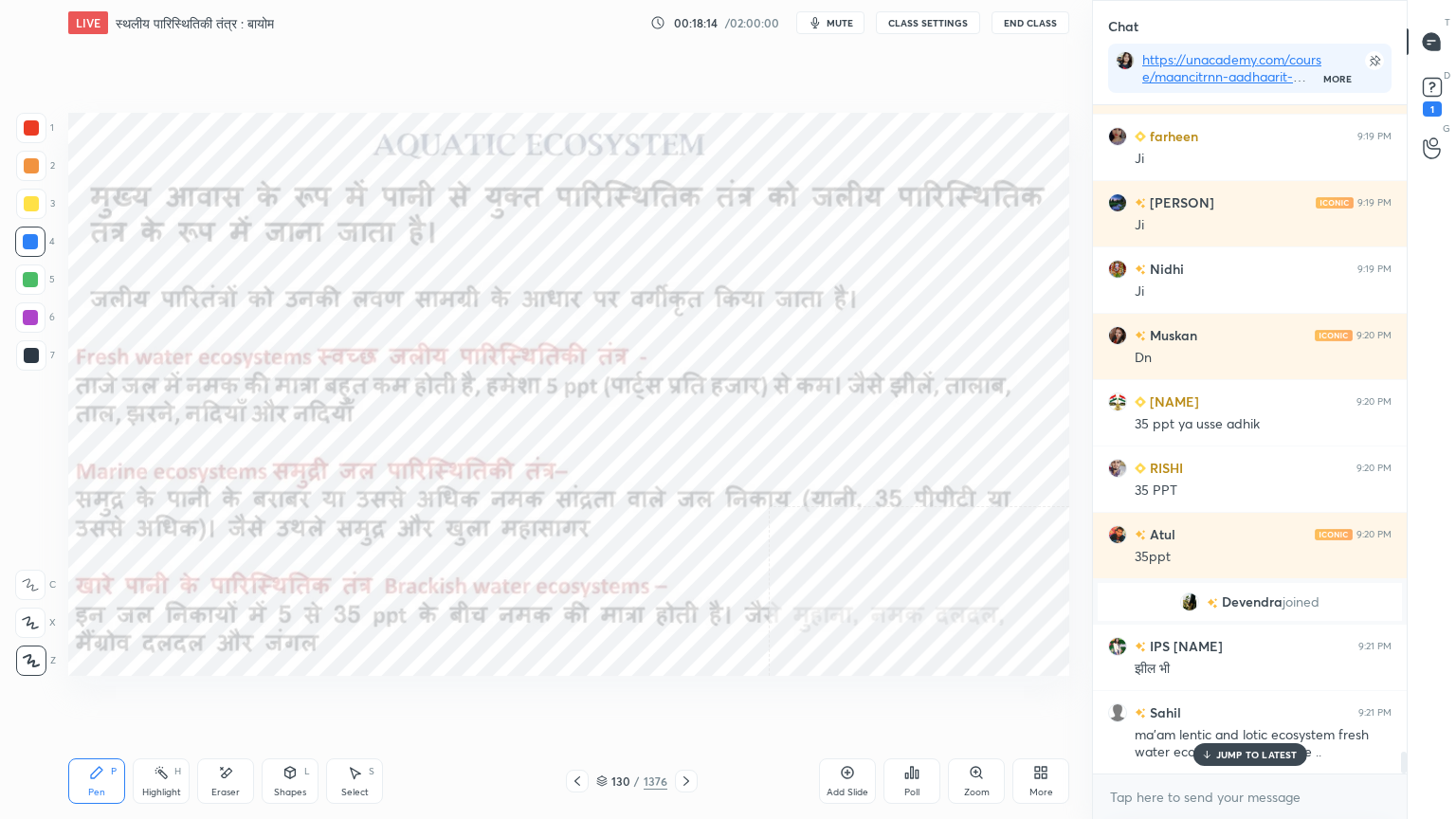 drag, startPoint x: 1231, startPoint y: 756, endPoint x: 1220, endPoint y: 792, distance: 37.64306 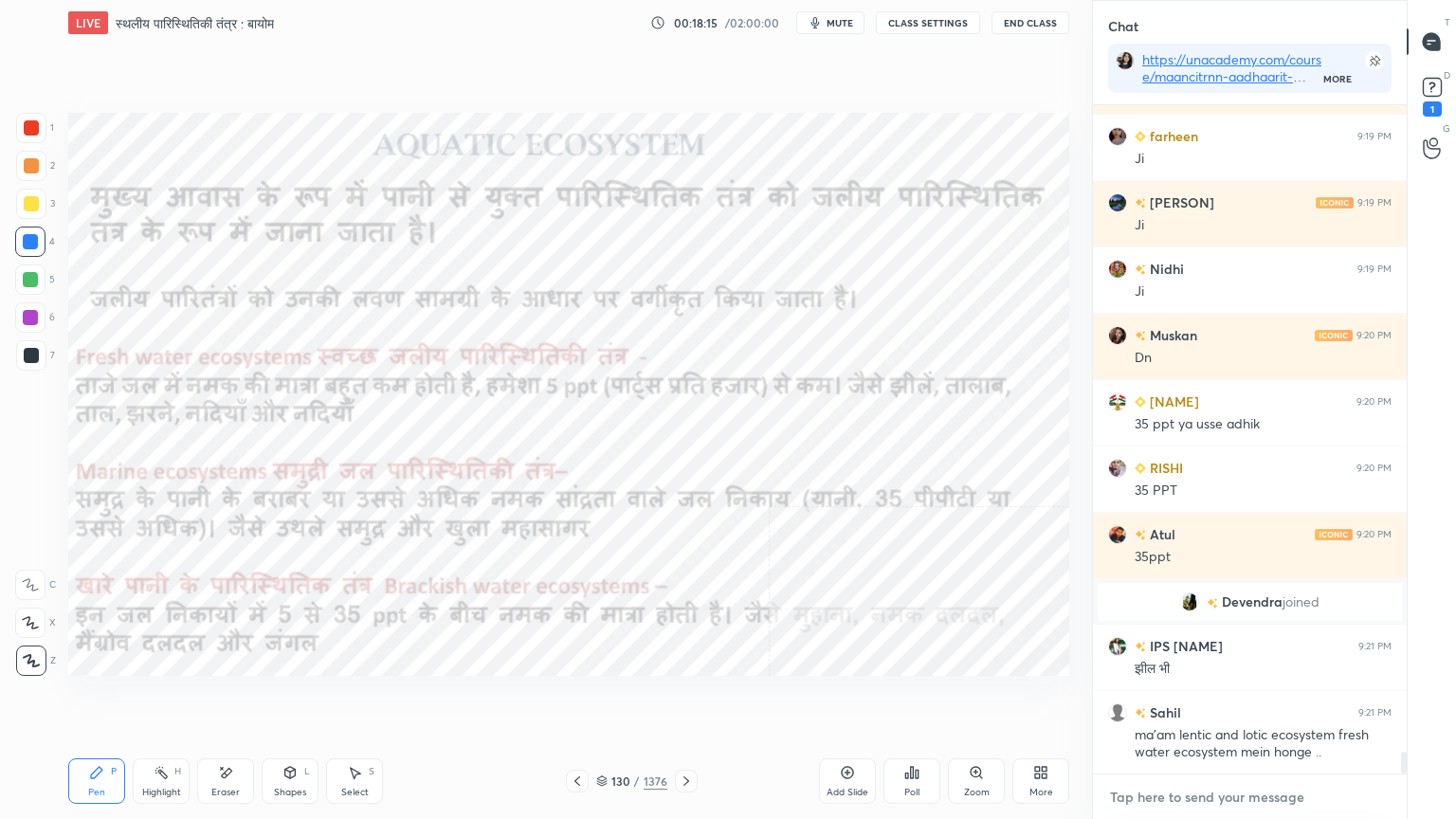 click at bounding box center (1249, 797) 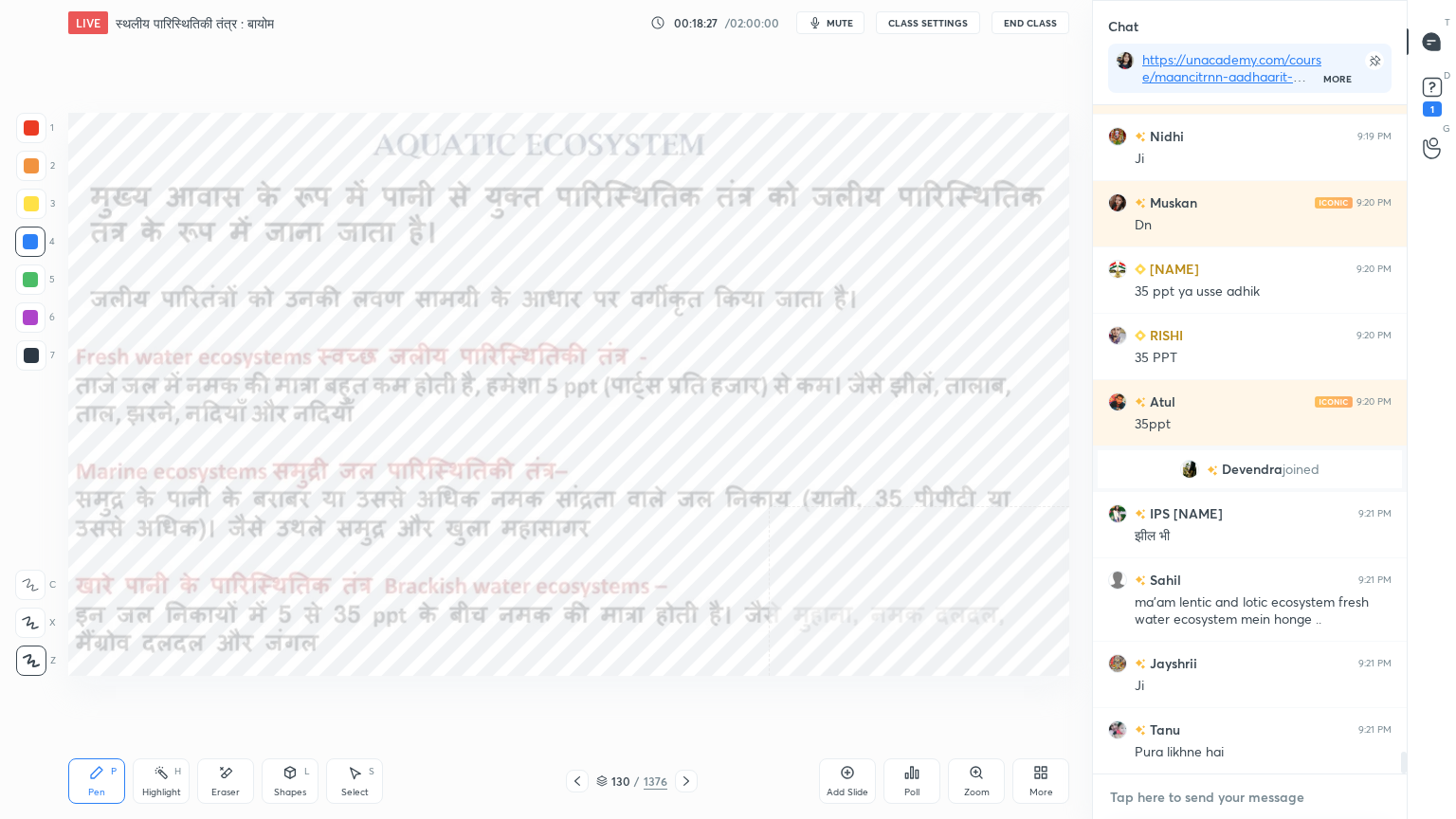 scroll, scrollTop: 19647, scrollLeft: 0, axis: vertical 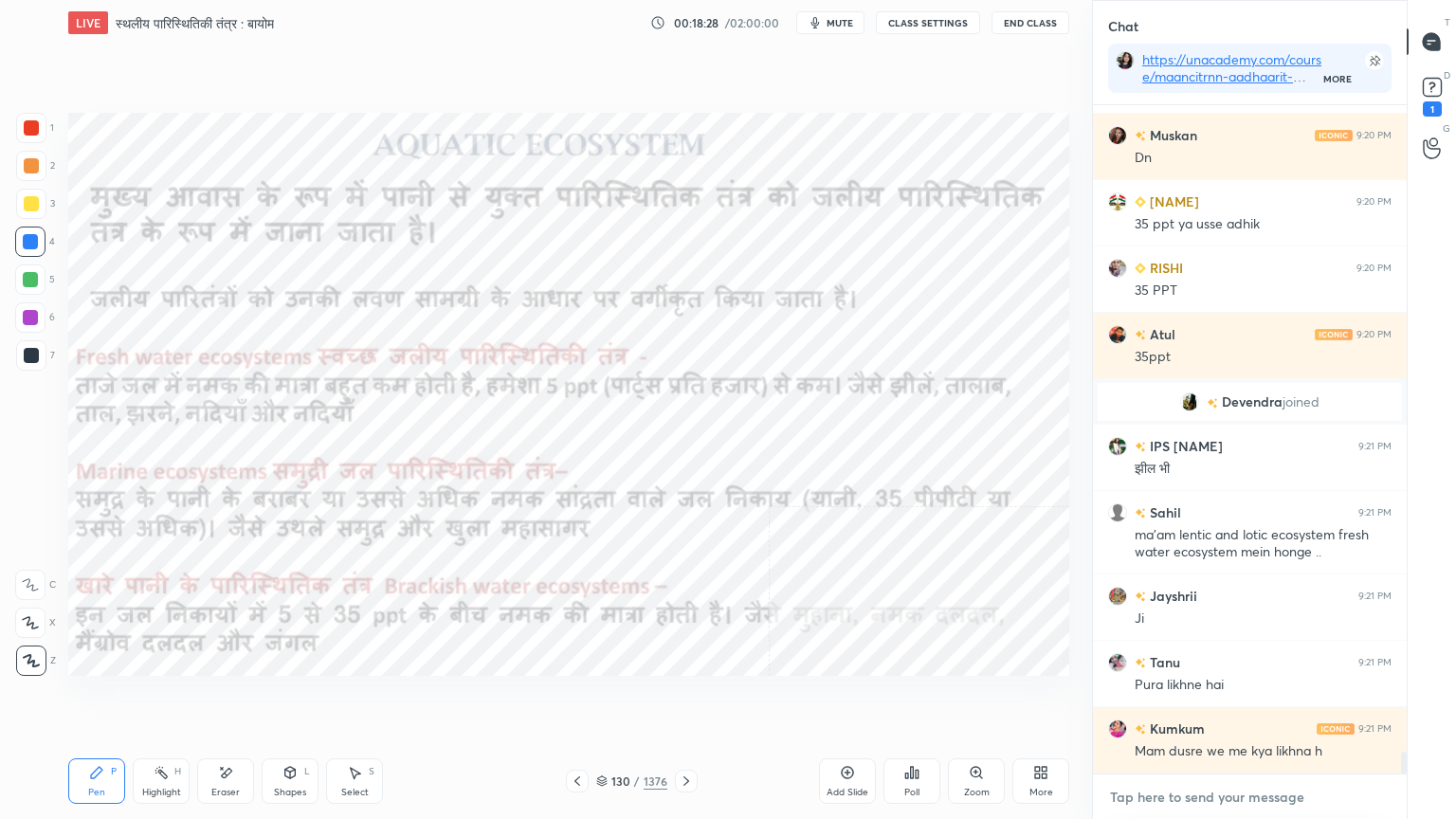 click at bounding box center (1249, 797) 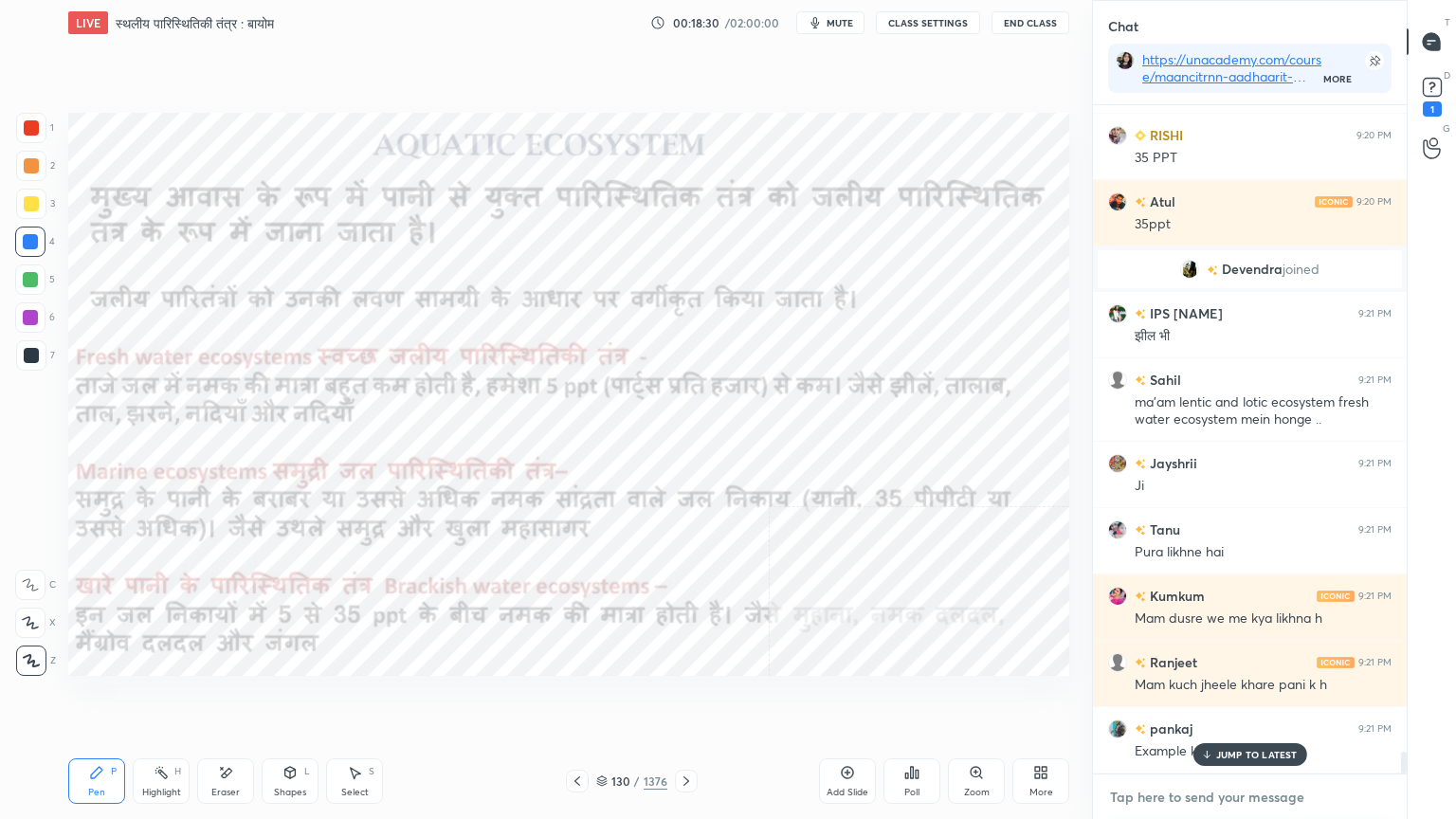 scroll, scrollTop: 19846, scrollLeft: 0, axis: vertical 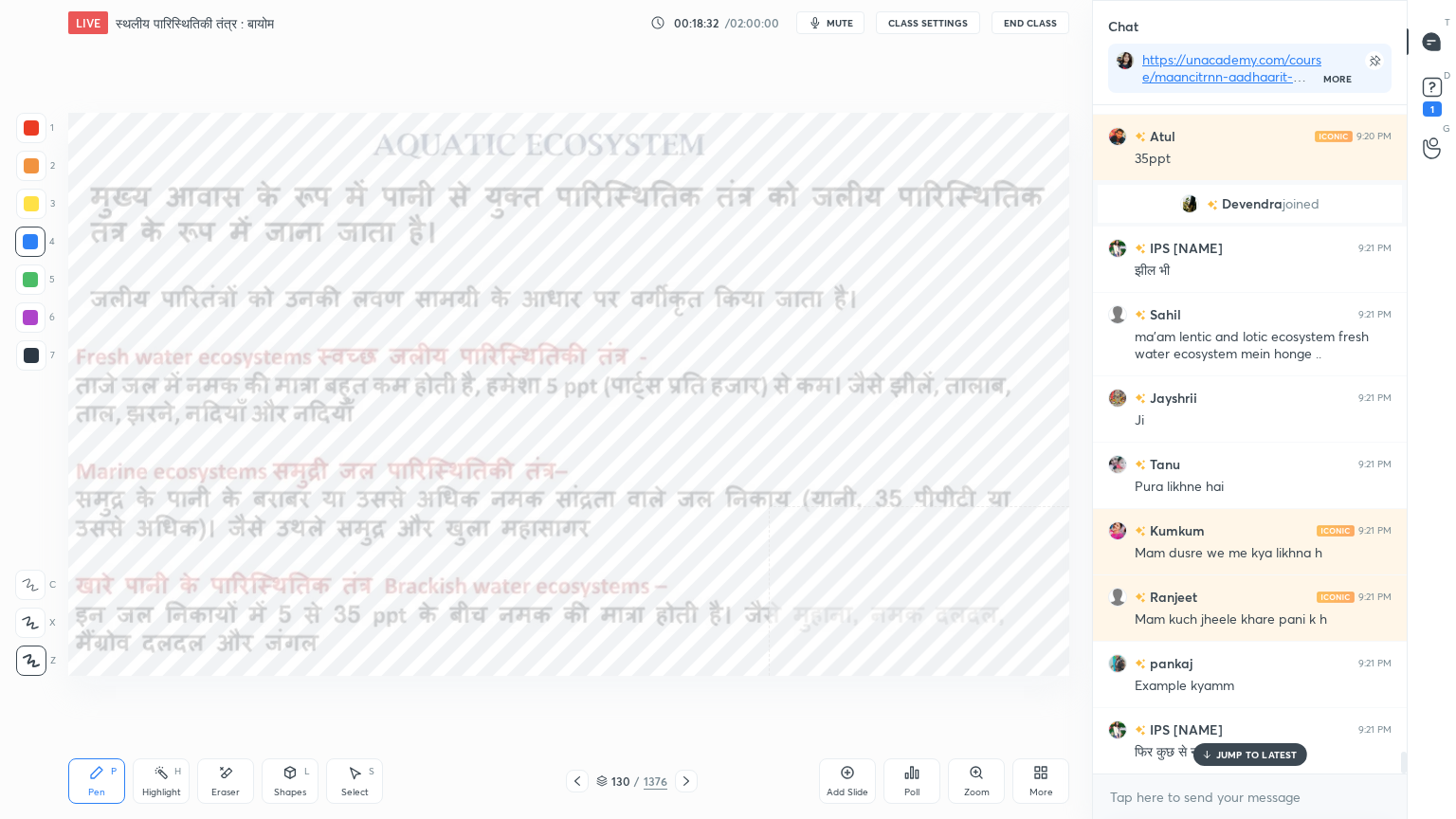 click on "JUMP TO LATEST" at bounding box center (1257, 755) 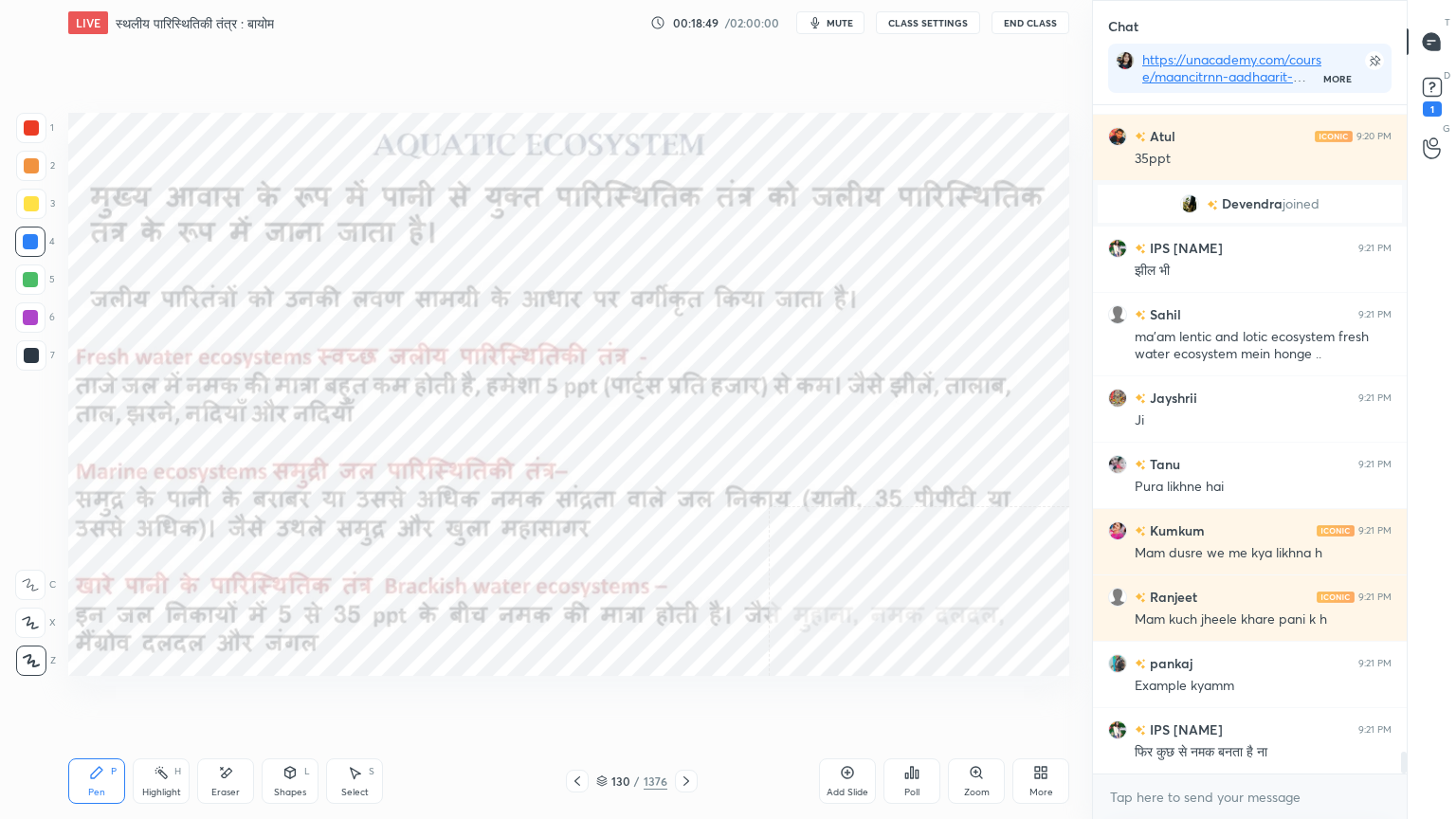 scroll, scrollTop: 625, scrollLeft: 308, axis: both 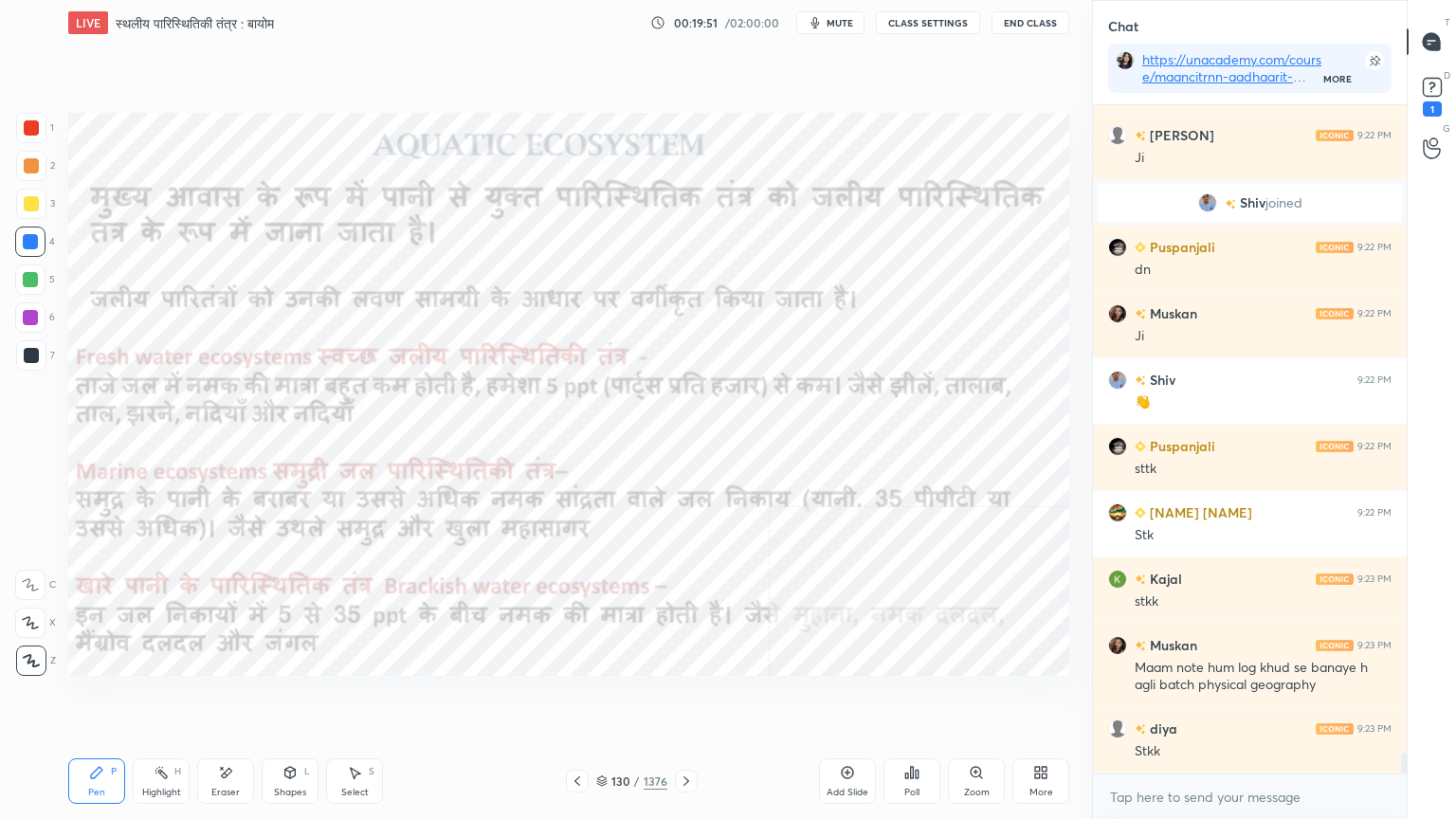 click on "x" at bounding box center (1249, 796) 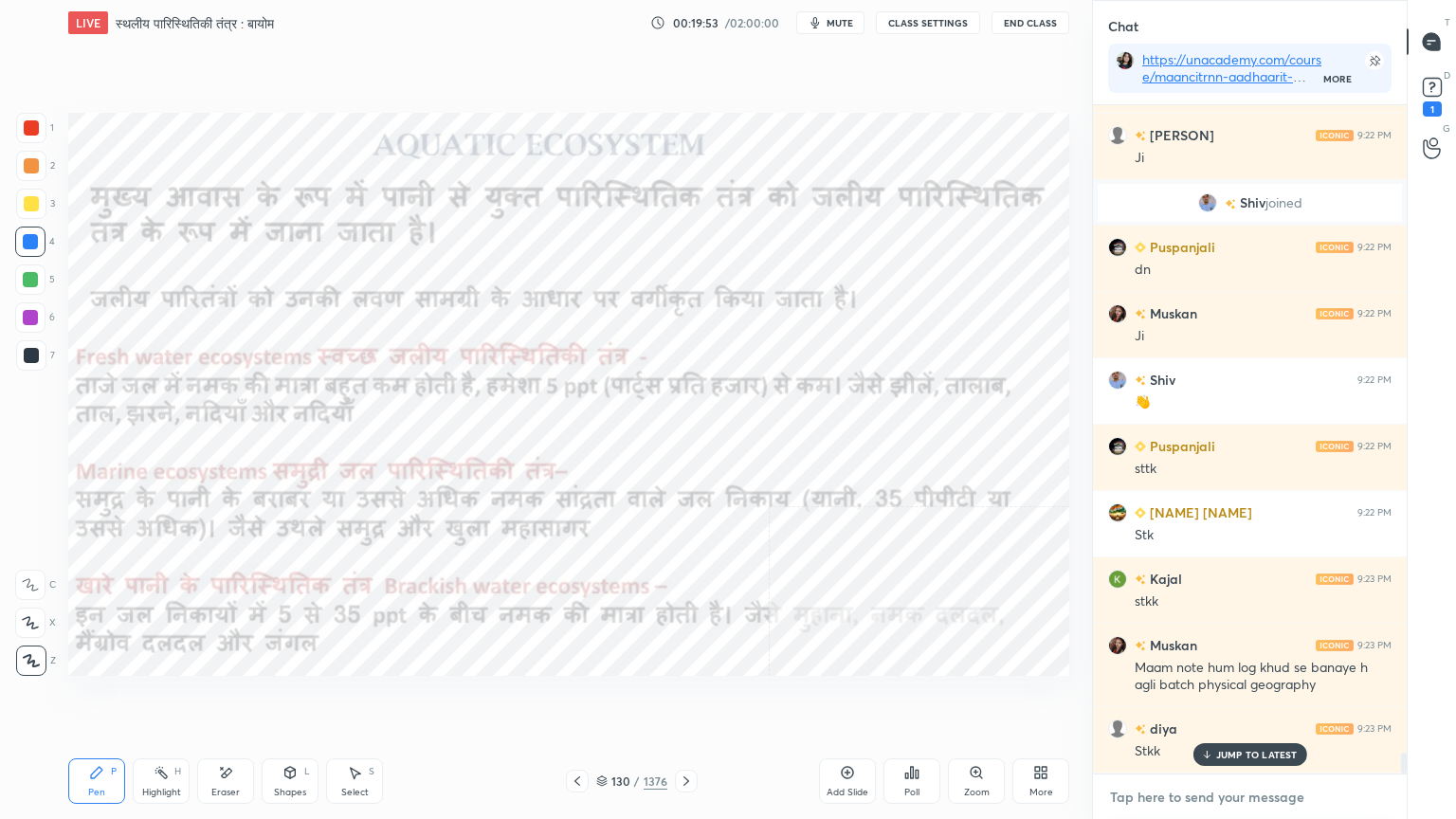 scroll, scrollTop: 20771, scrollLeft: 0, axis: vertical 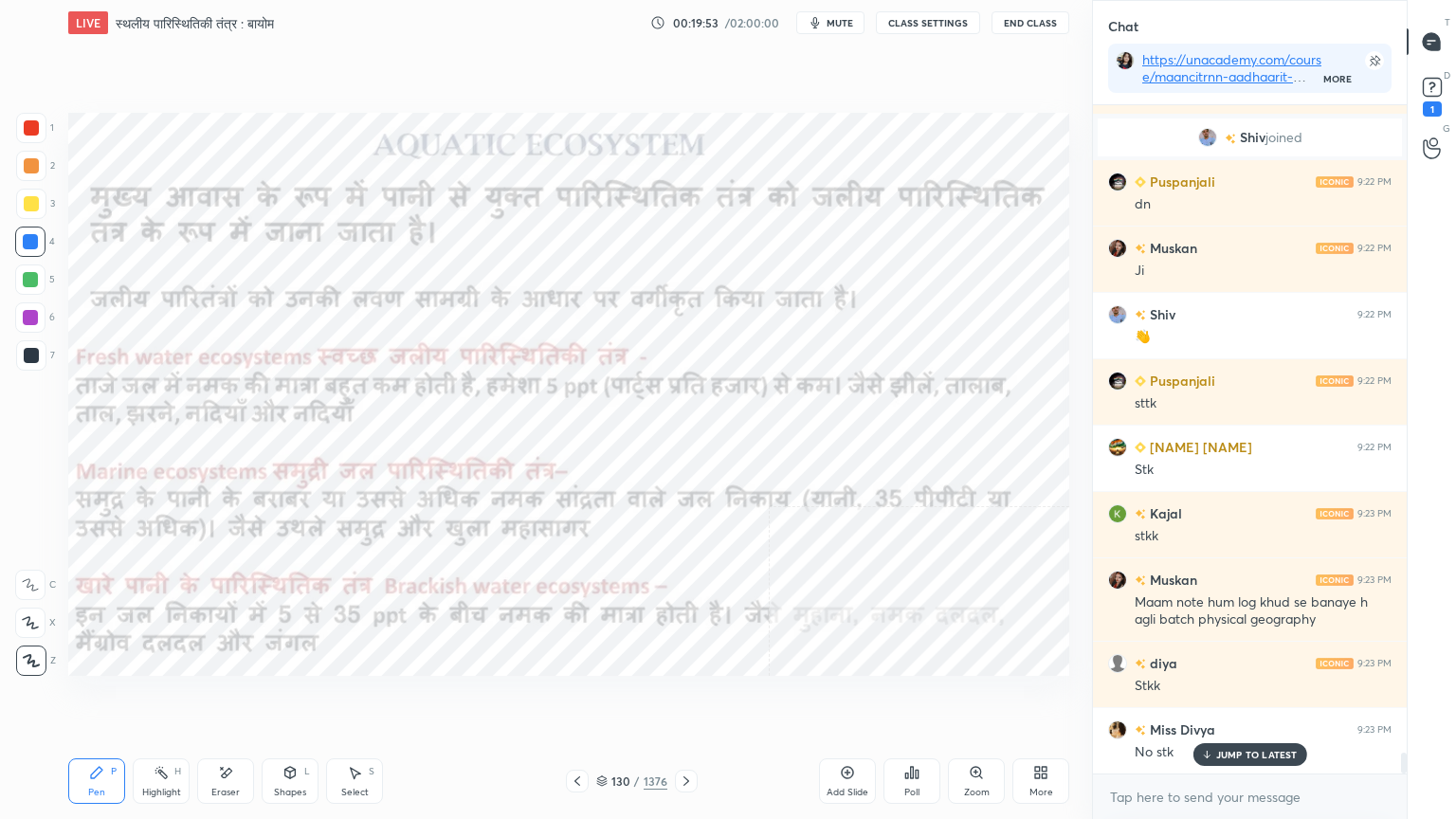 click on "x" at bounding box center [1249, 796] 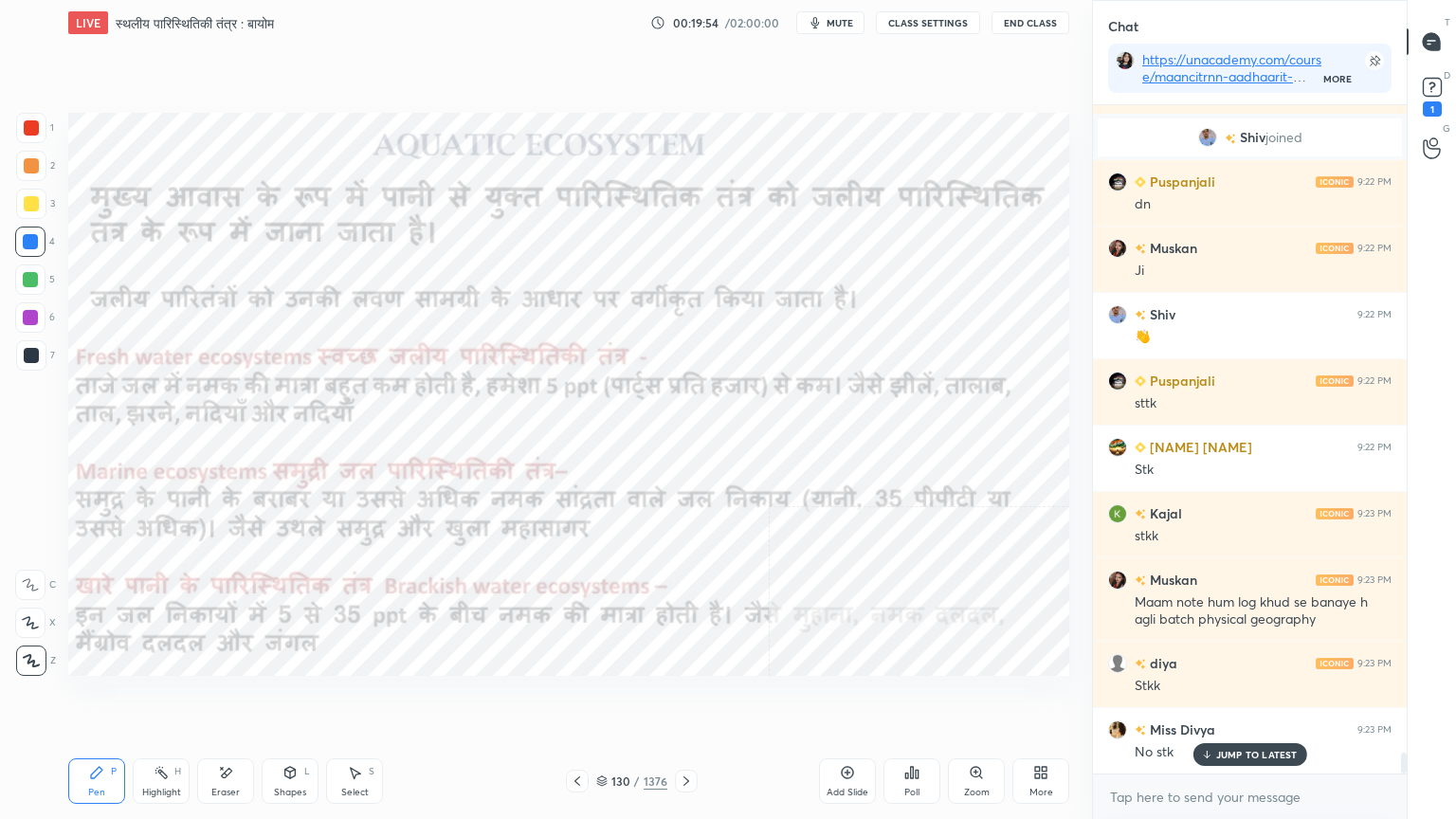 drag, startPoint x: 1258, startPoint y: 751, endPoint x: 1258, endPoint y: 787, distance: 36 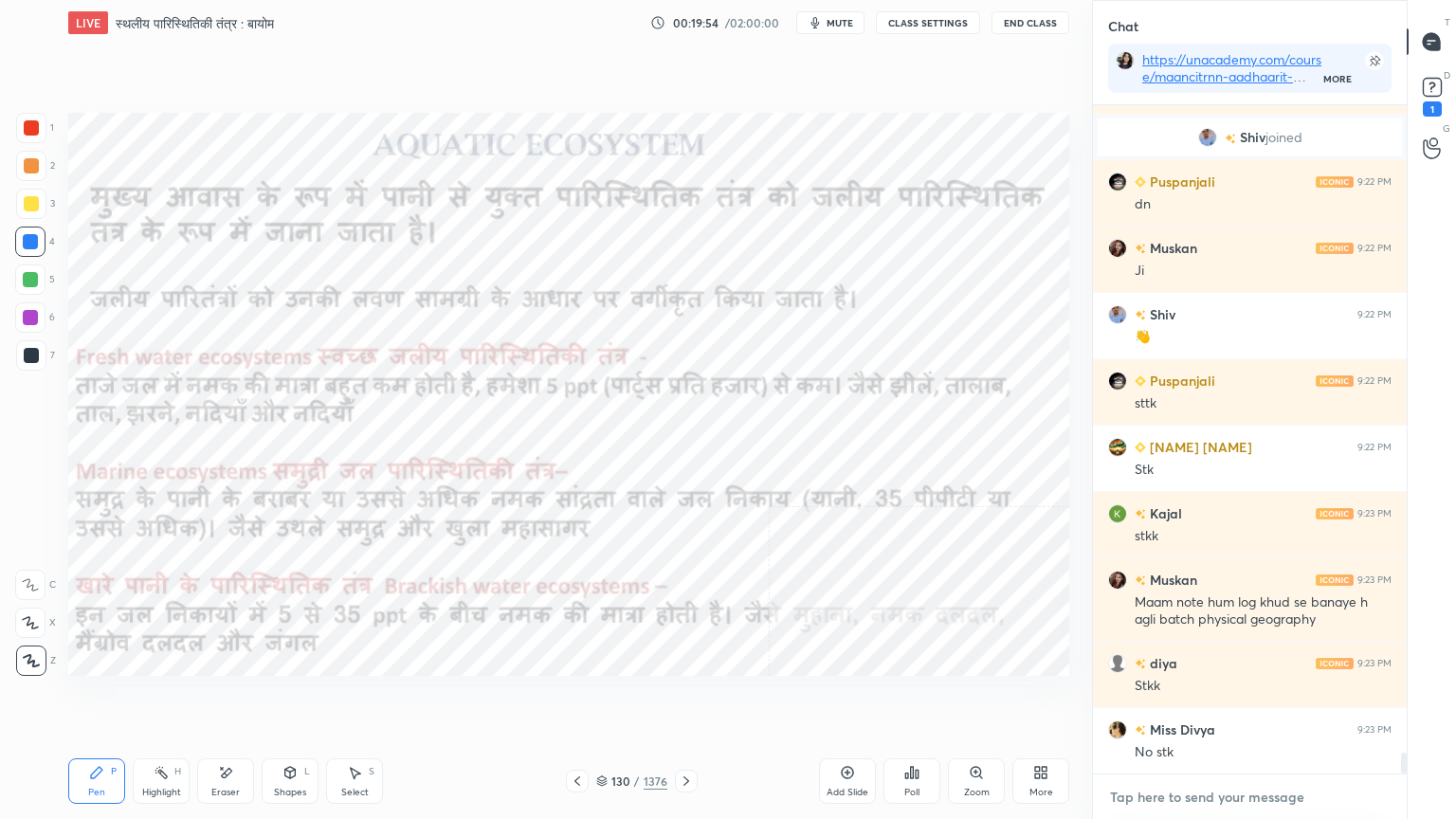 click on "x" at bounding box center (1249, 796) 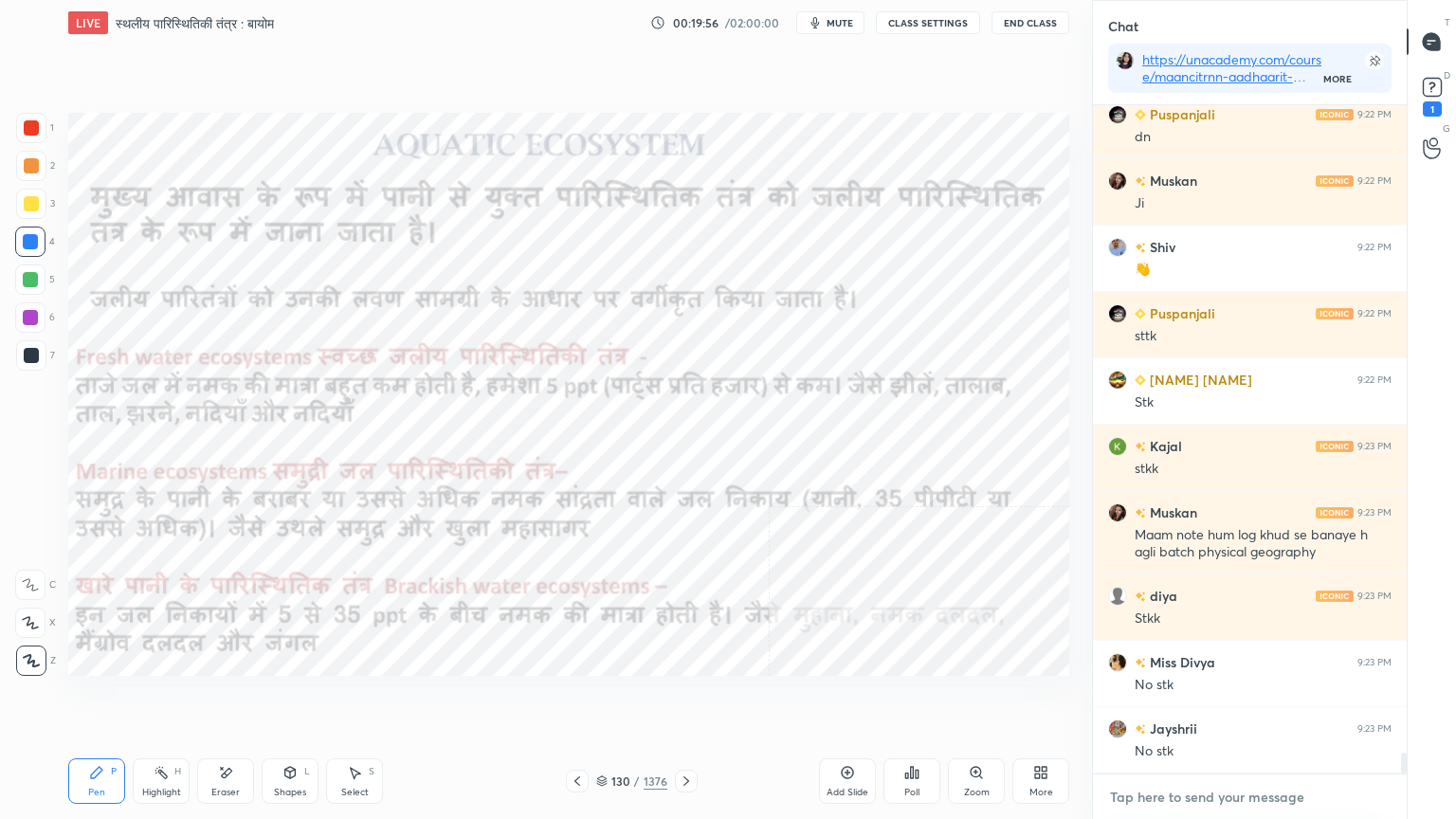 scroll, scrollTop: 20903, scrollLeft: 0, axis: vertical 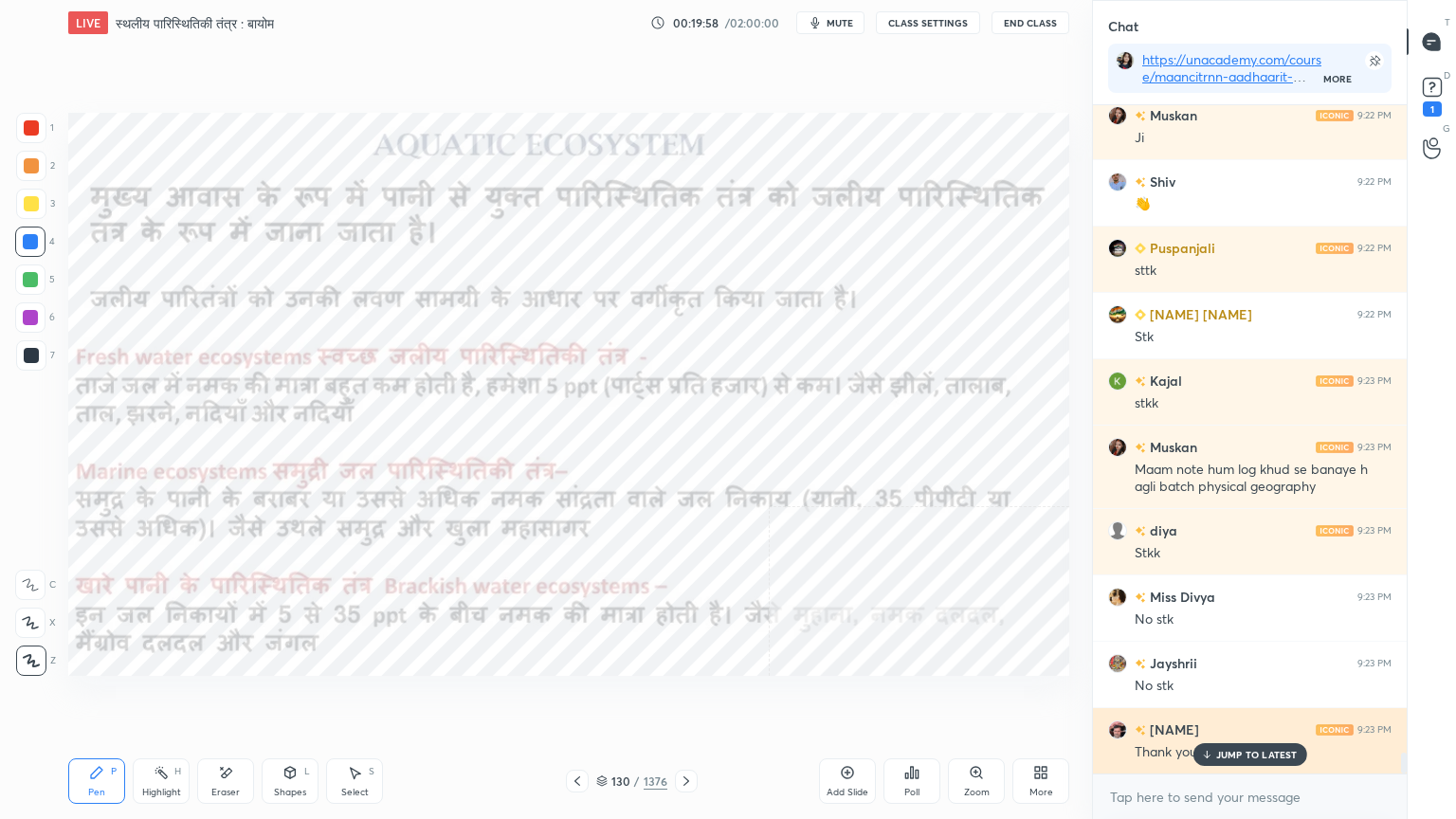 click on "JUMP TO LATEST" at bounding box center (1257, 755) 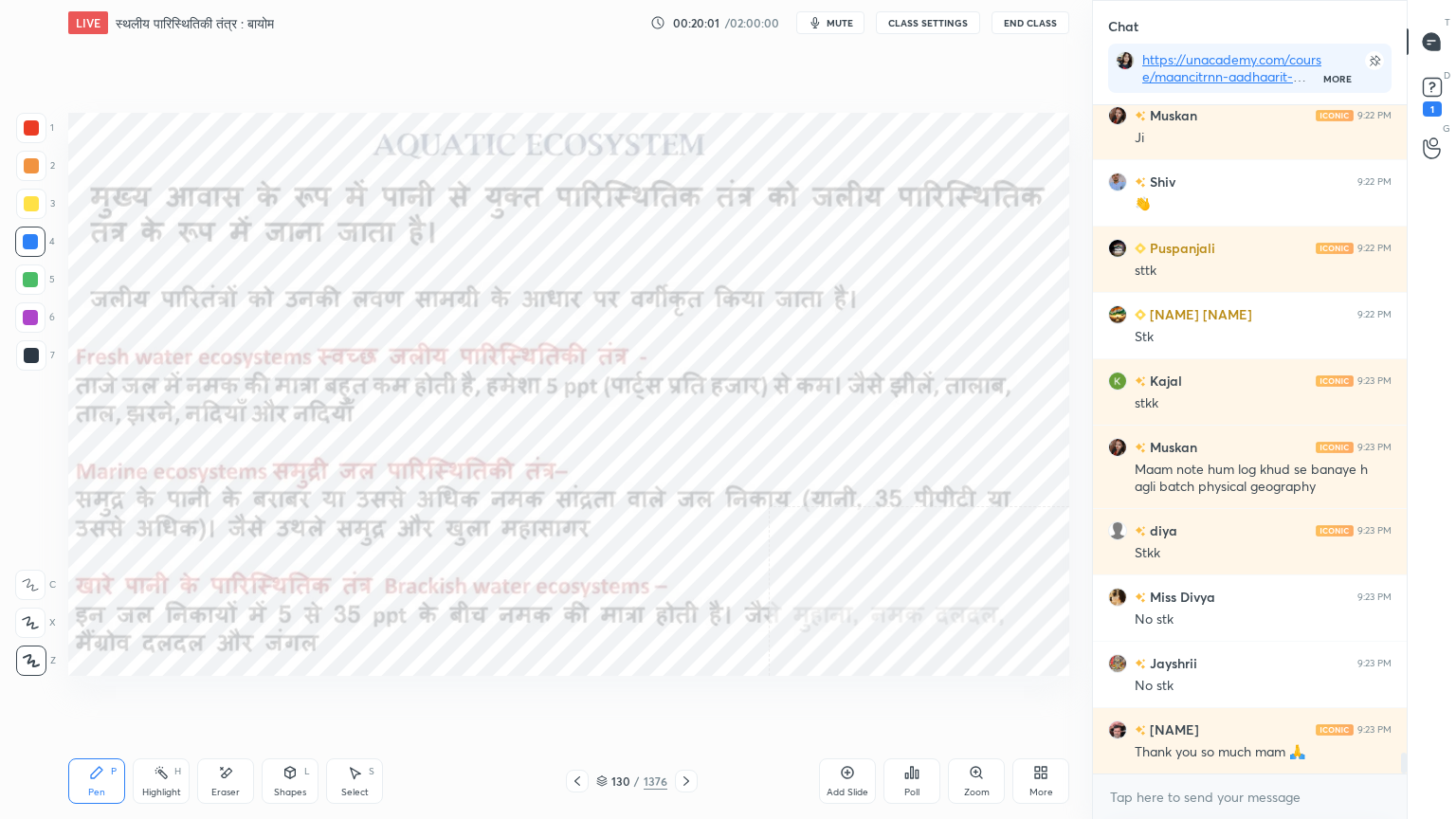 scroll, scrollTop: 20971, scrollLeft: 0, axis: vertical 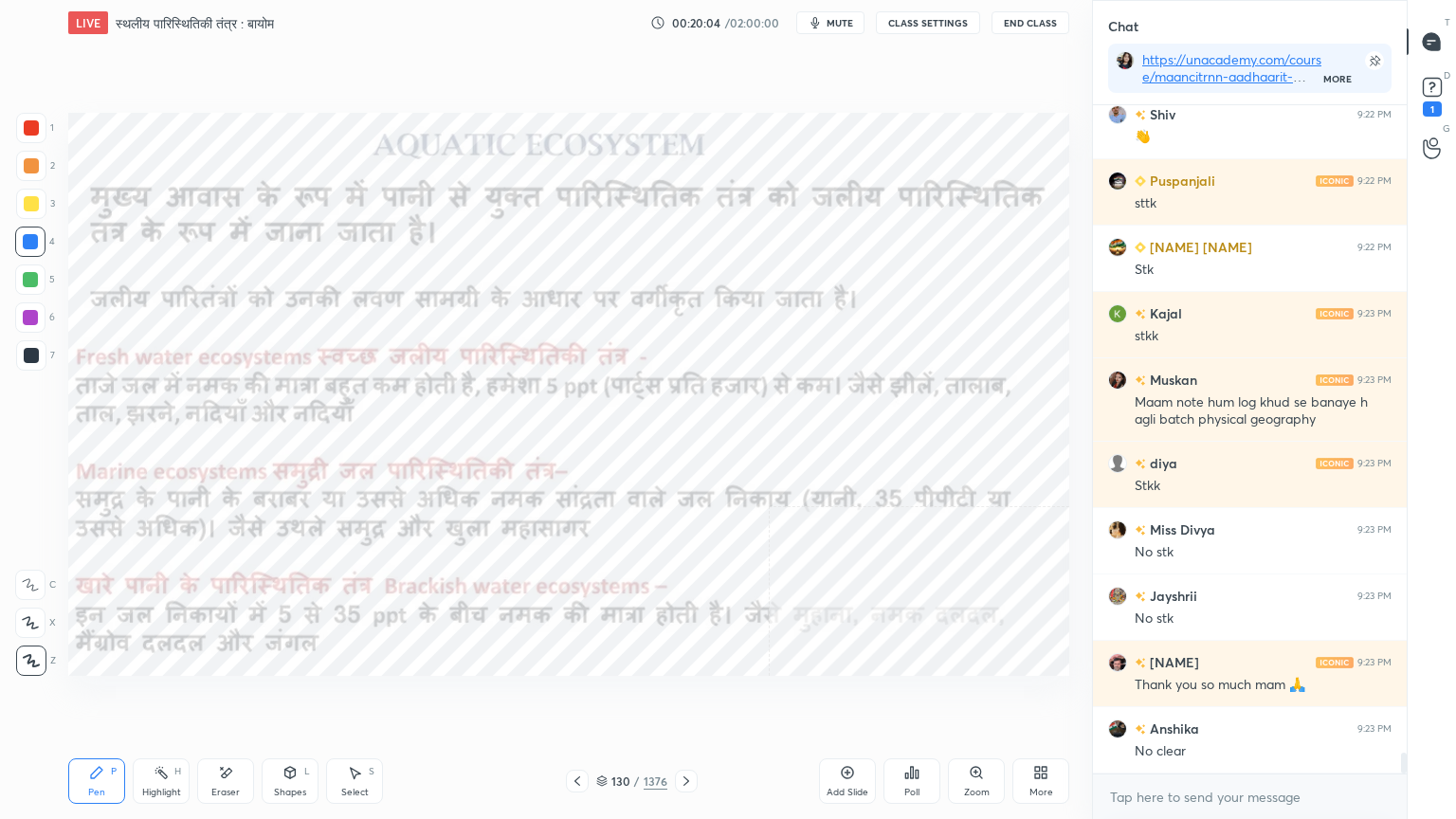 click on "Eraser" at bounding box center (226, 781) 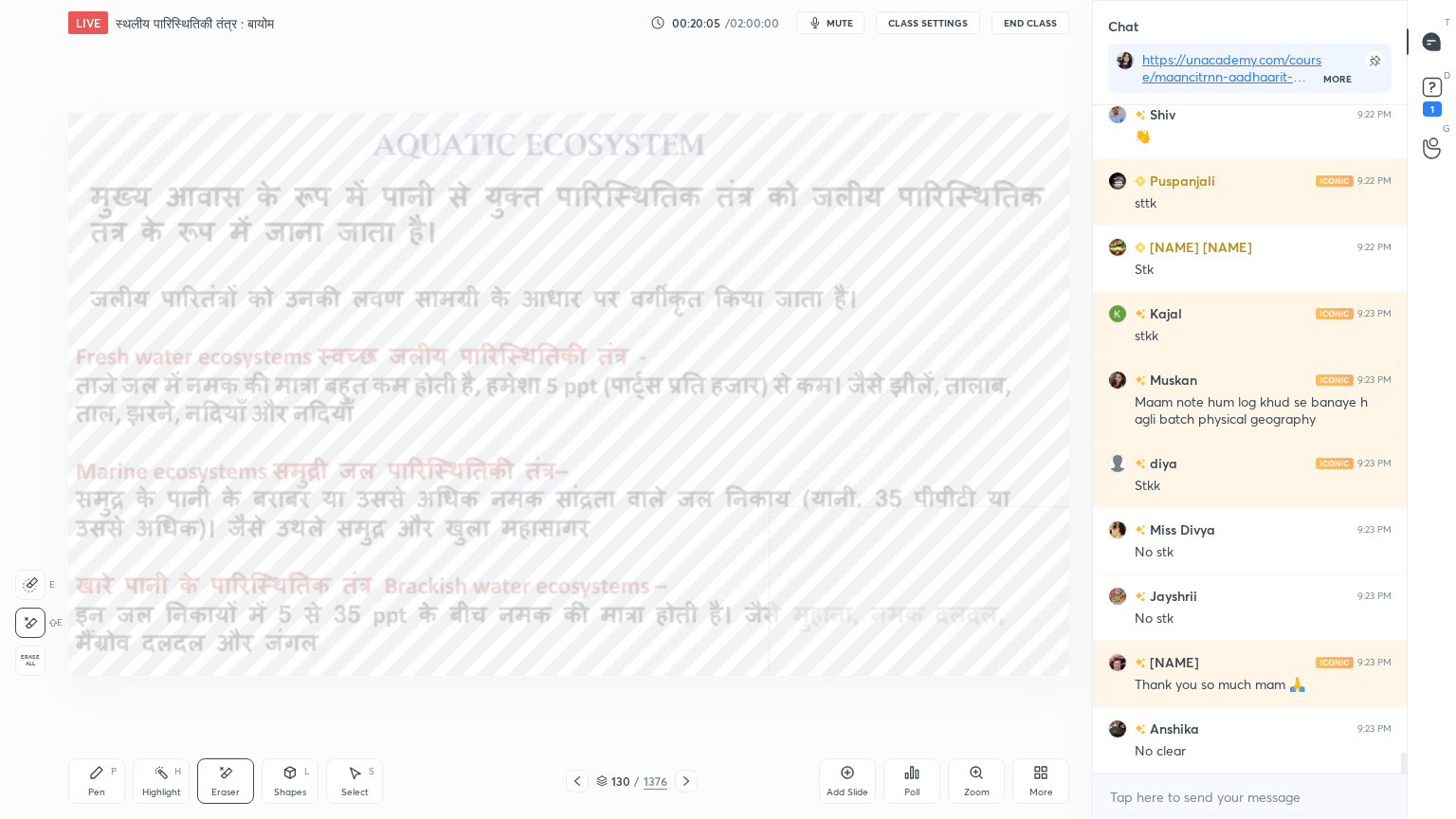 click on "Erase all" at bounding box center (30, 661) 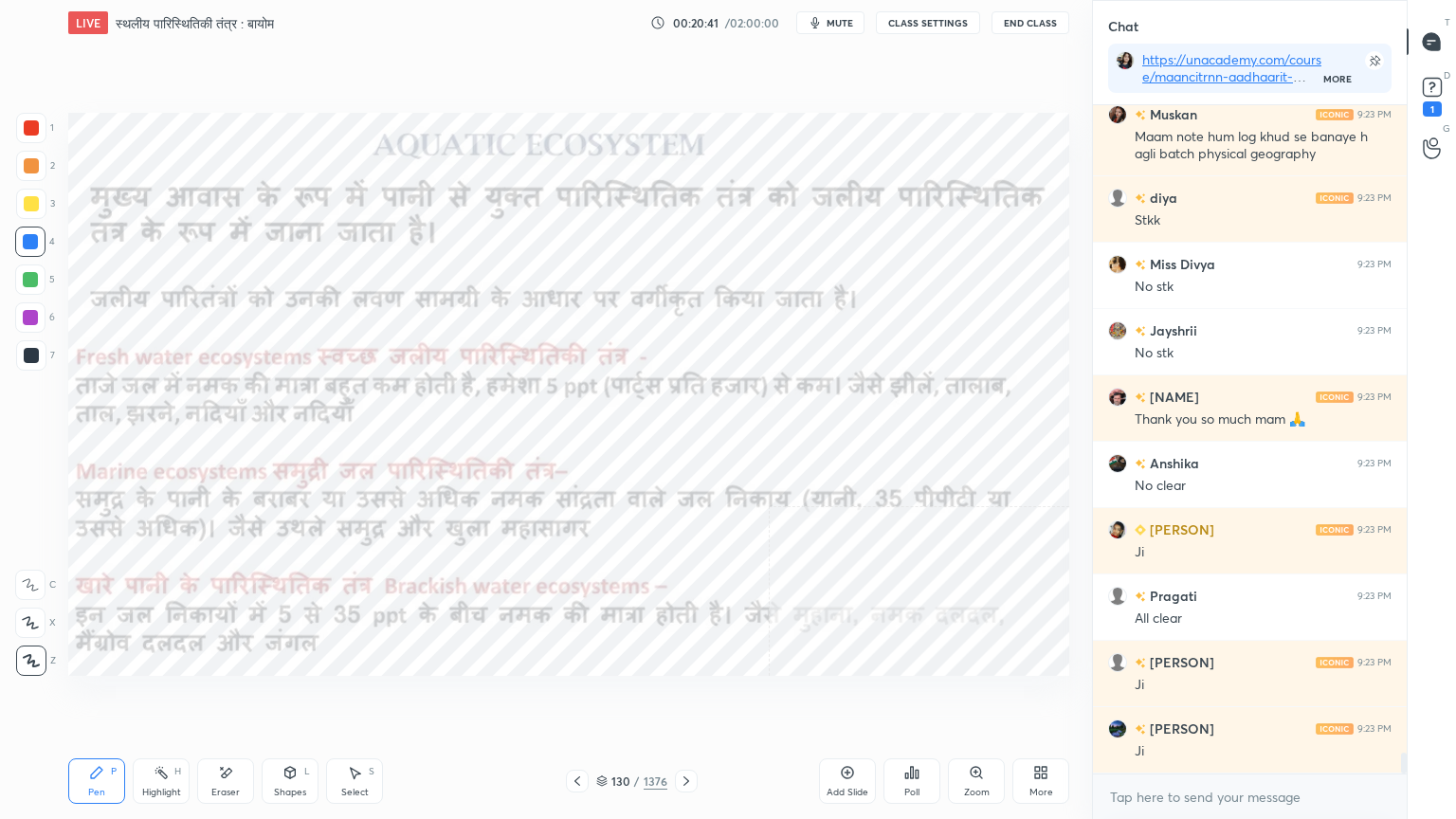 scroll, scrollTop: 21302, scrollLeft: 0, axis: vertical 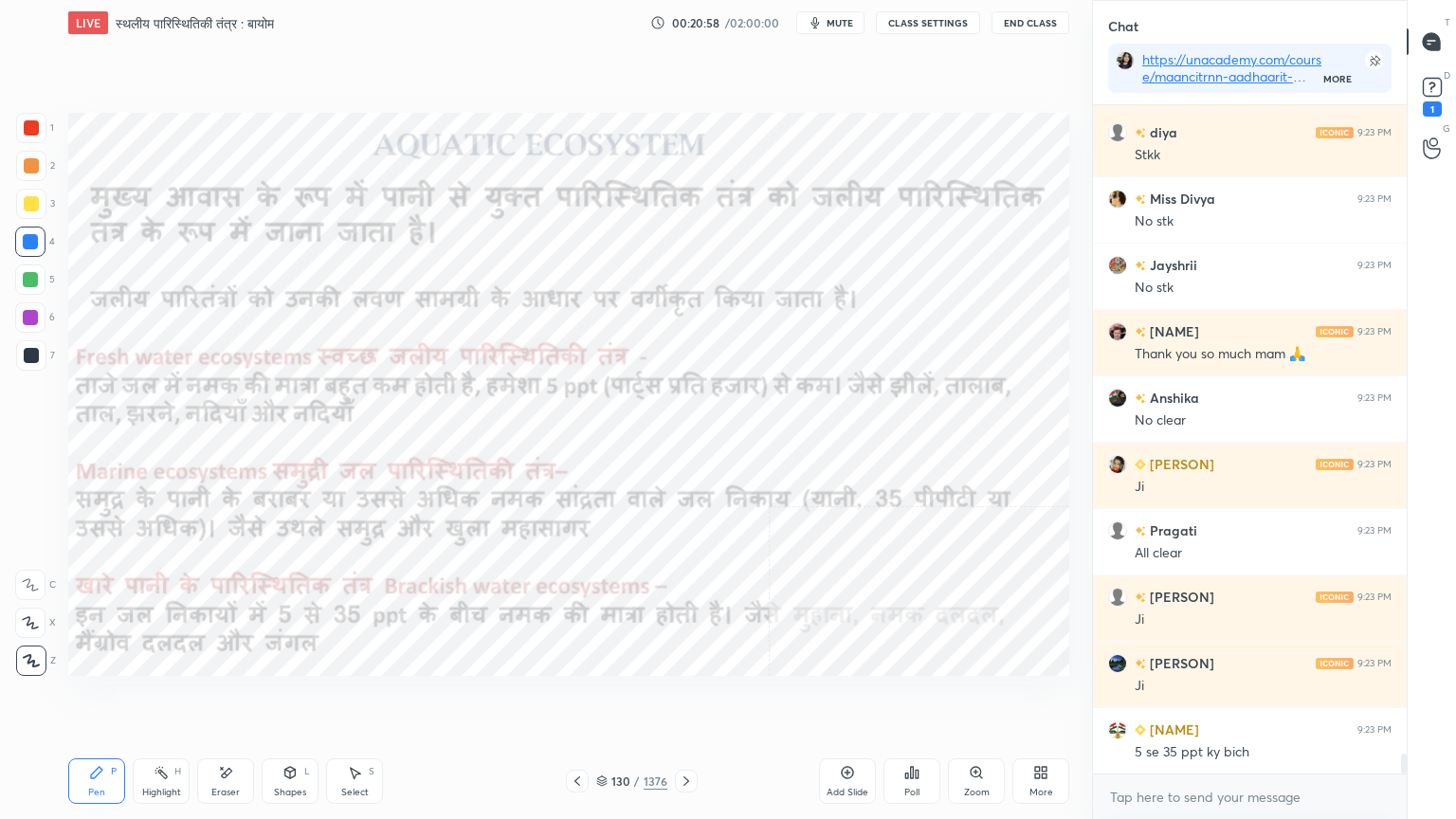 click on "Eraser" at bounding box center [226, 781] 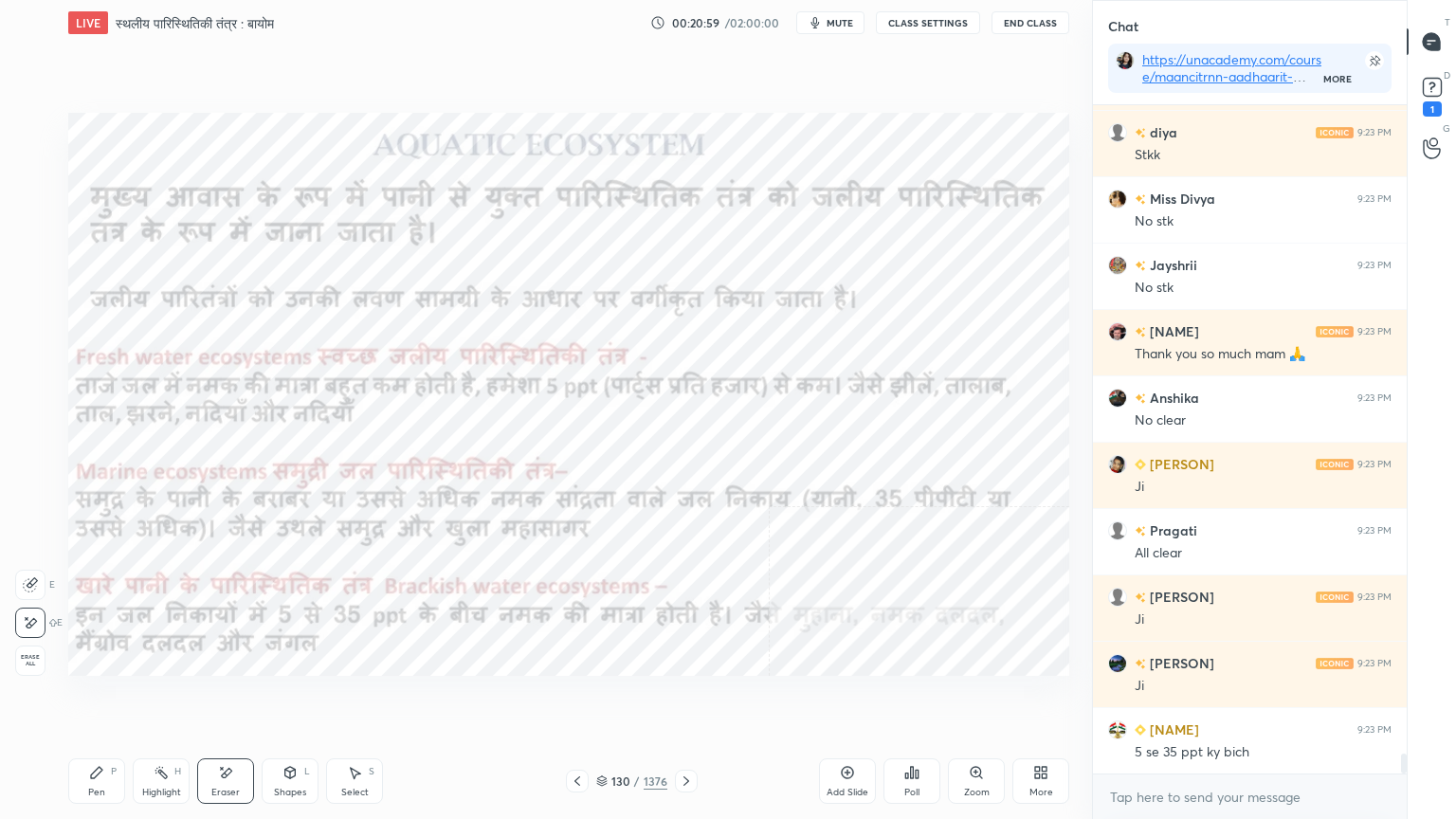 click on "Erase all" at bounding box center [30, 661] 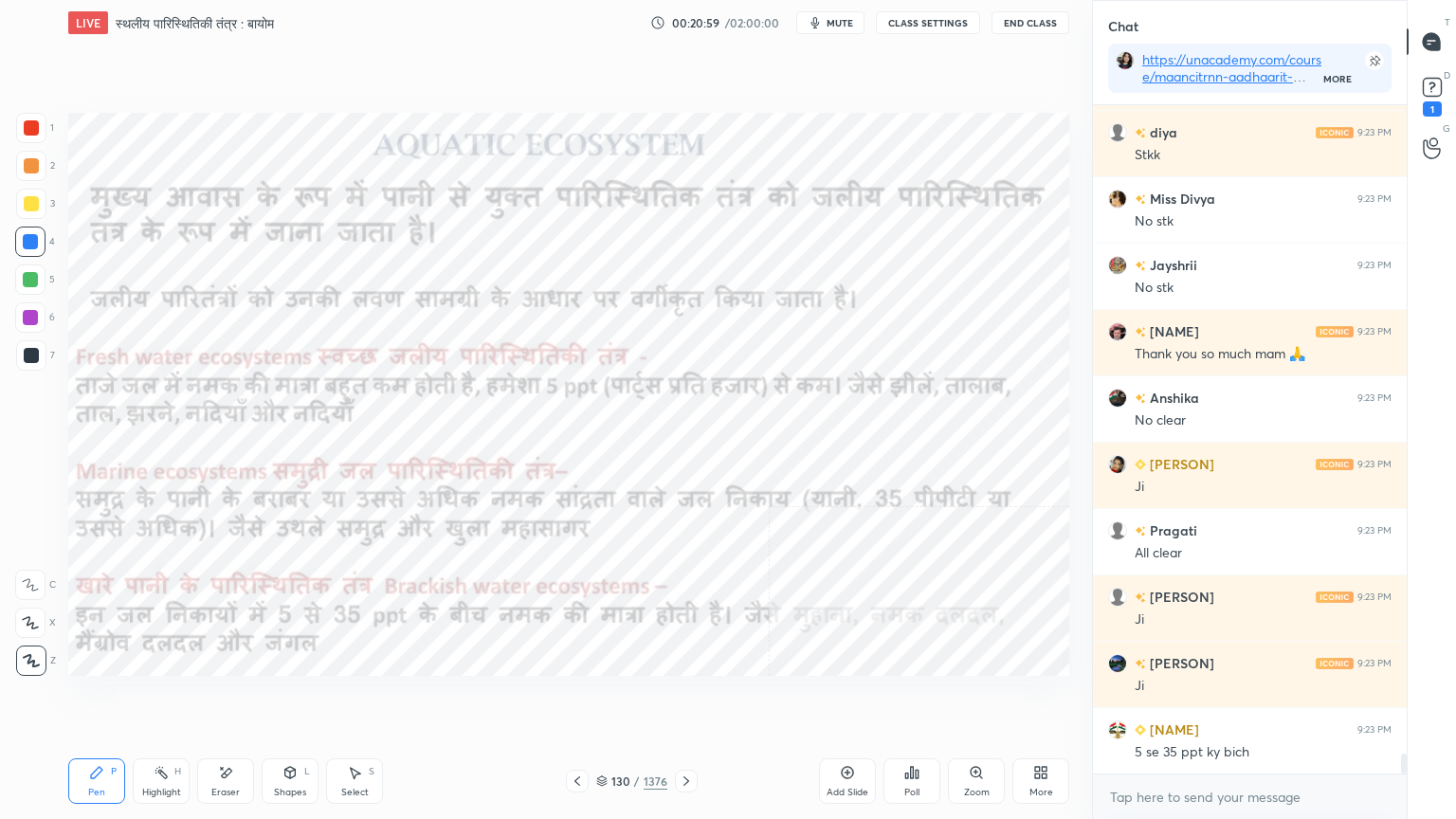 click on "1 2 3 4 5 6 7 C X Z E E Erase all   H H" at bounding box center [30, 394] 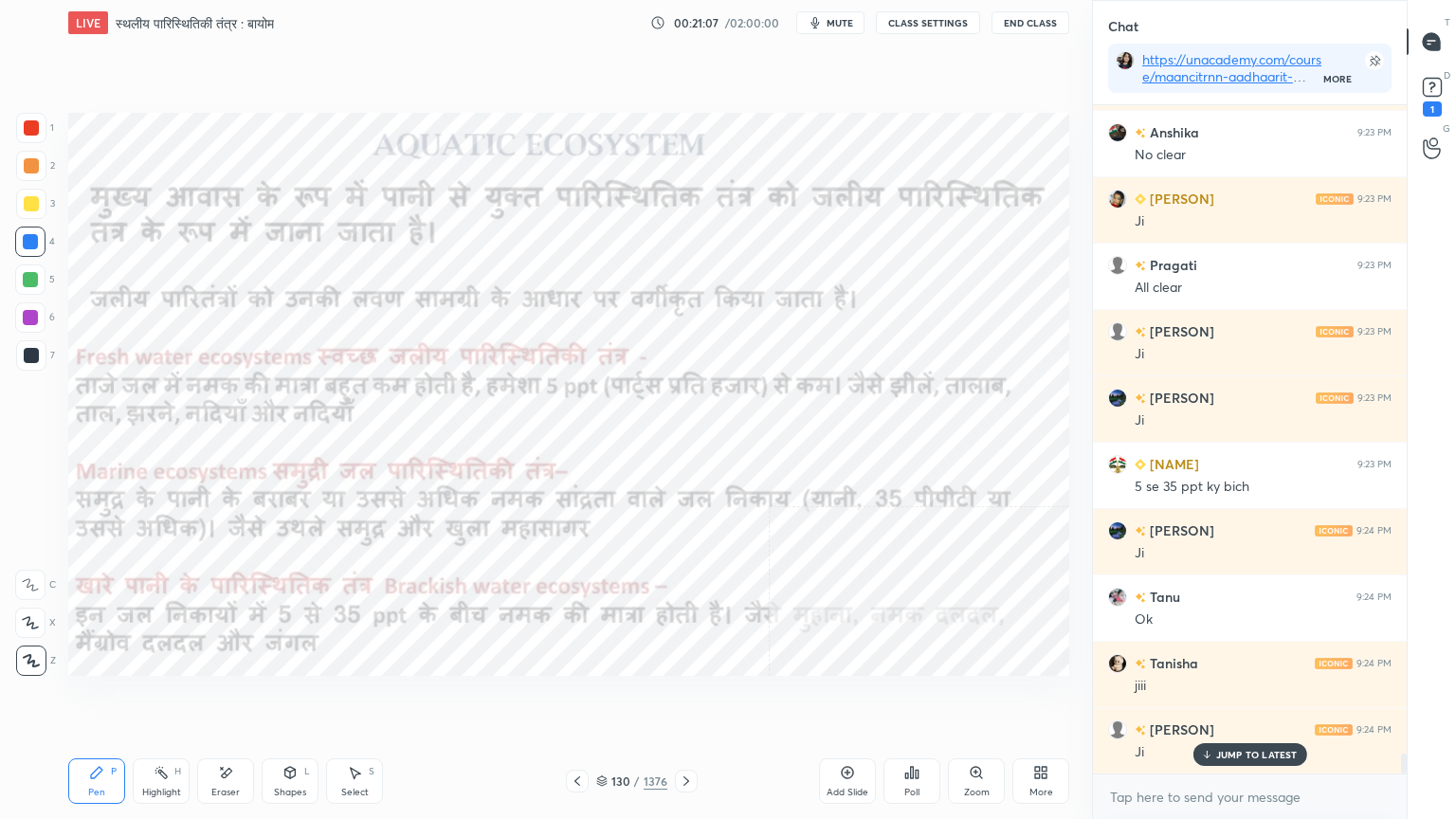 scroll, scrollTop: 21634, scrollLeft: 0, axis: vertical 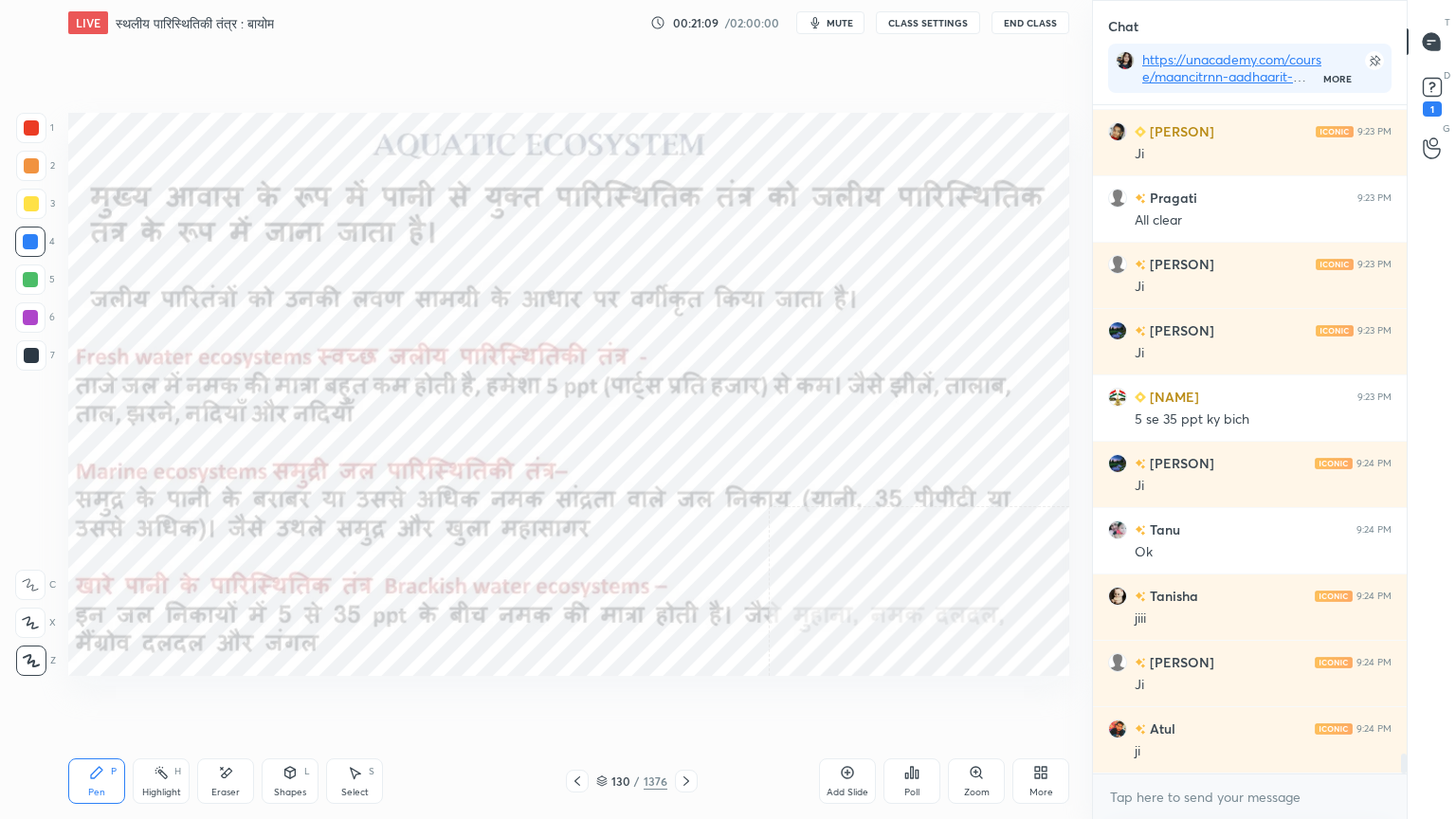 click on "Add Slide" at bounding box center [847, 781] 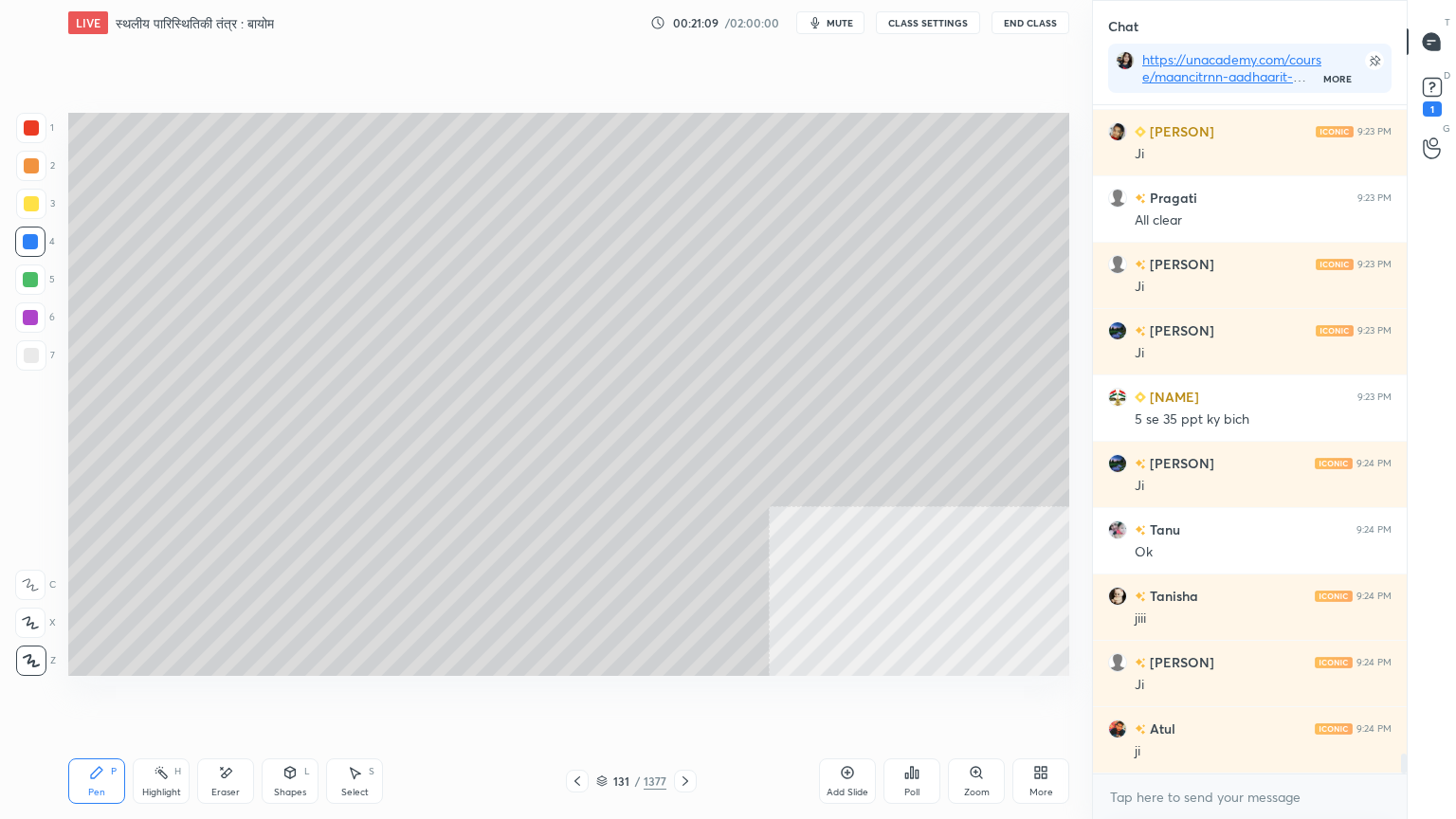 scroll, scrollTop: 625, scrollLeft: 308, axis: both 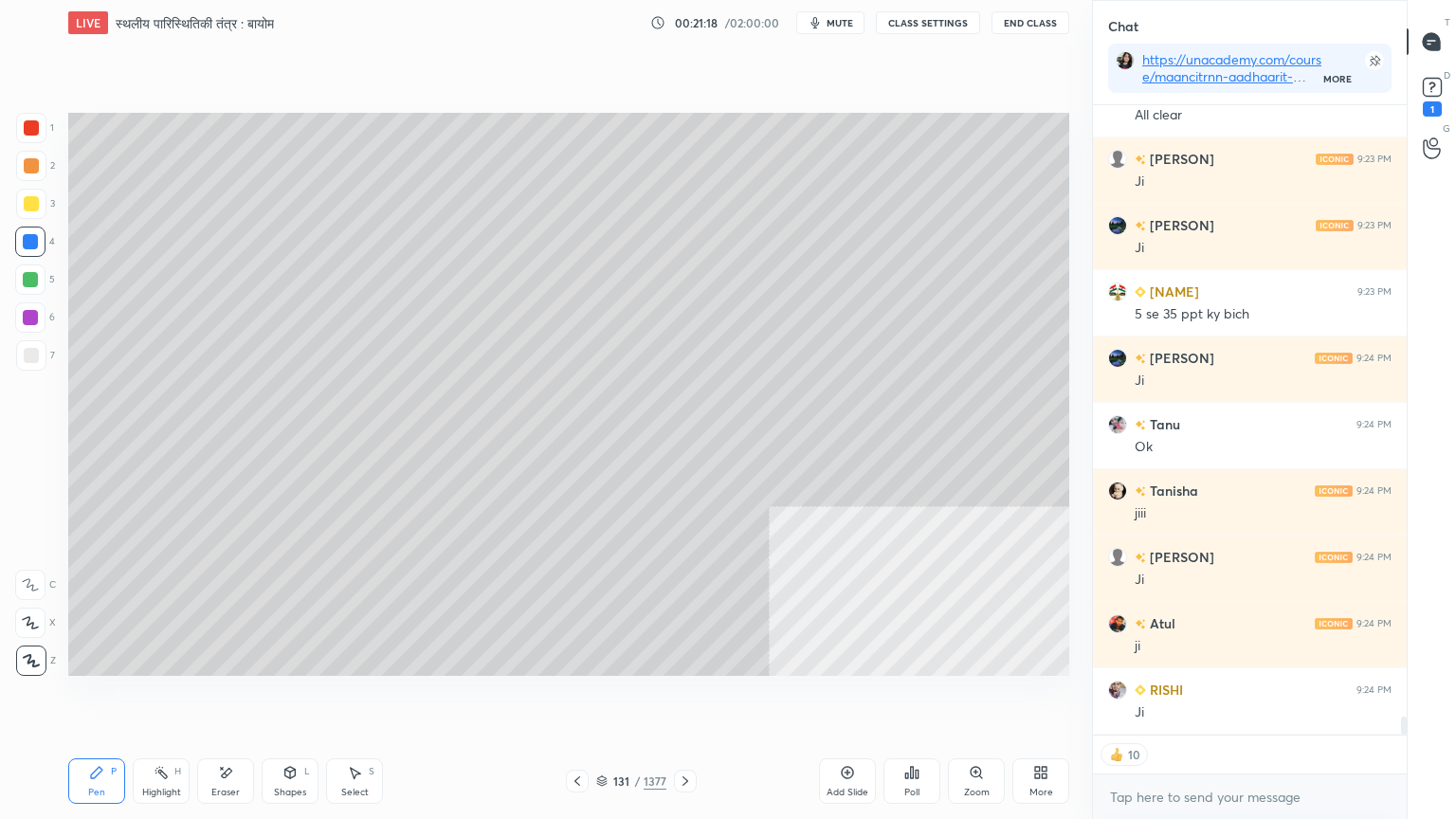 click at bounding box center (31, 355) 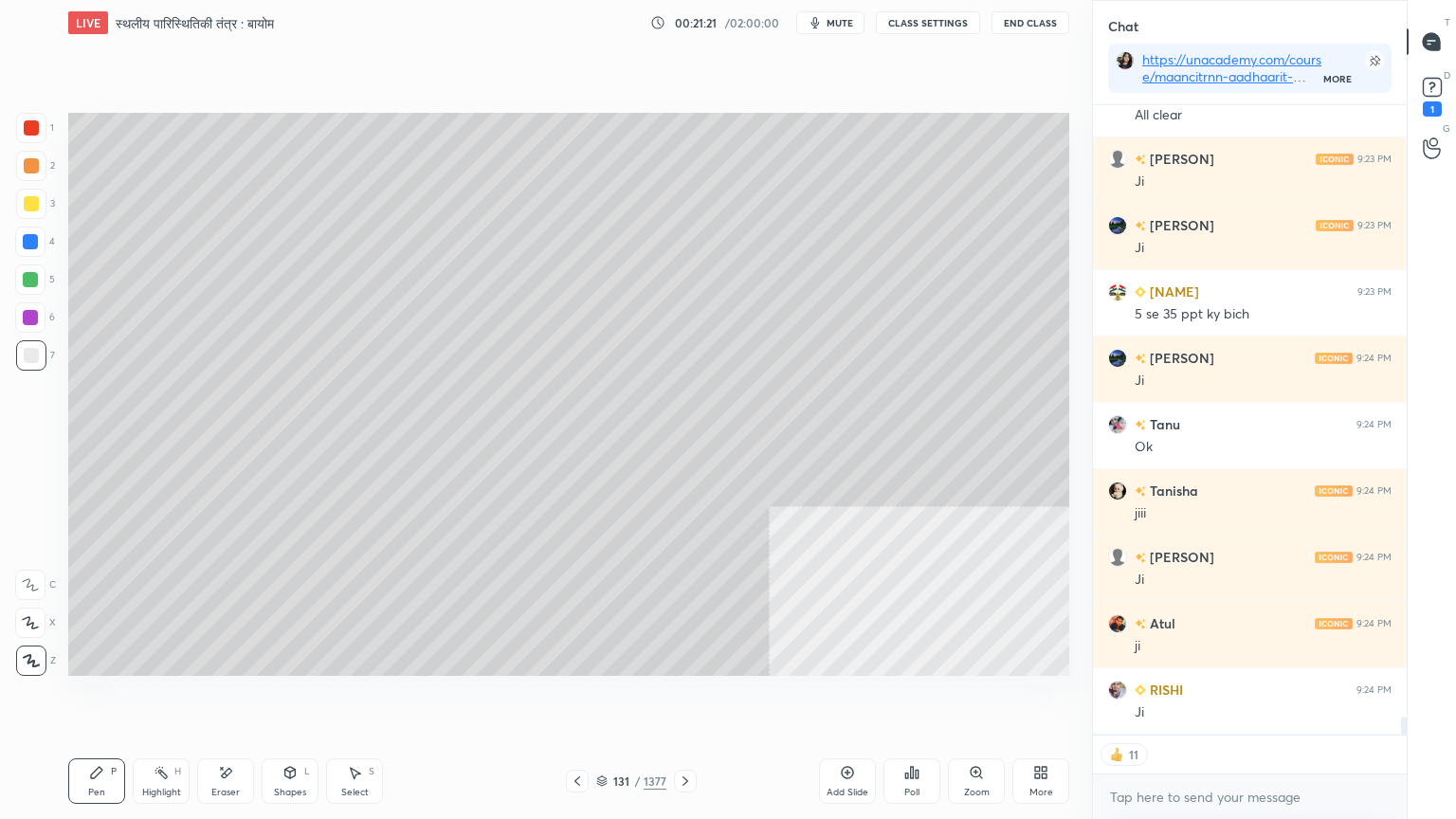 click at bounding box center [30, 242] 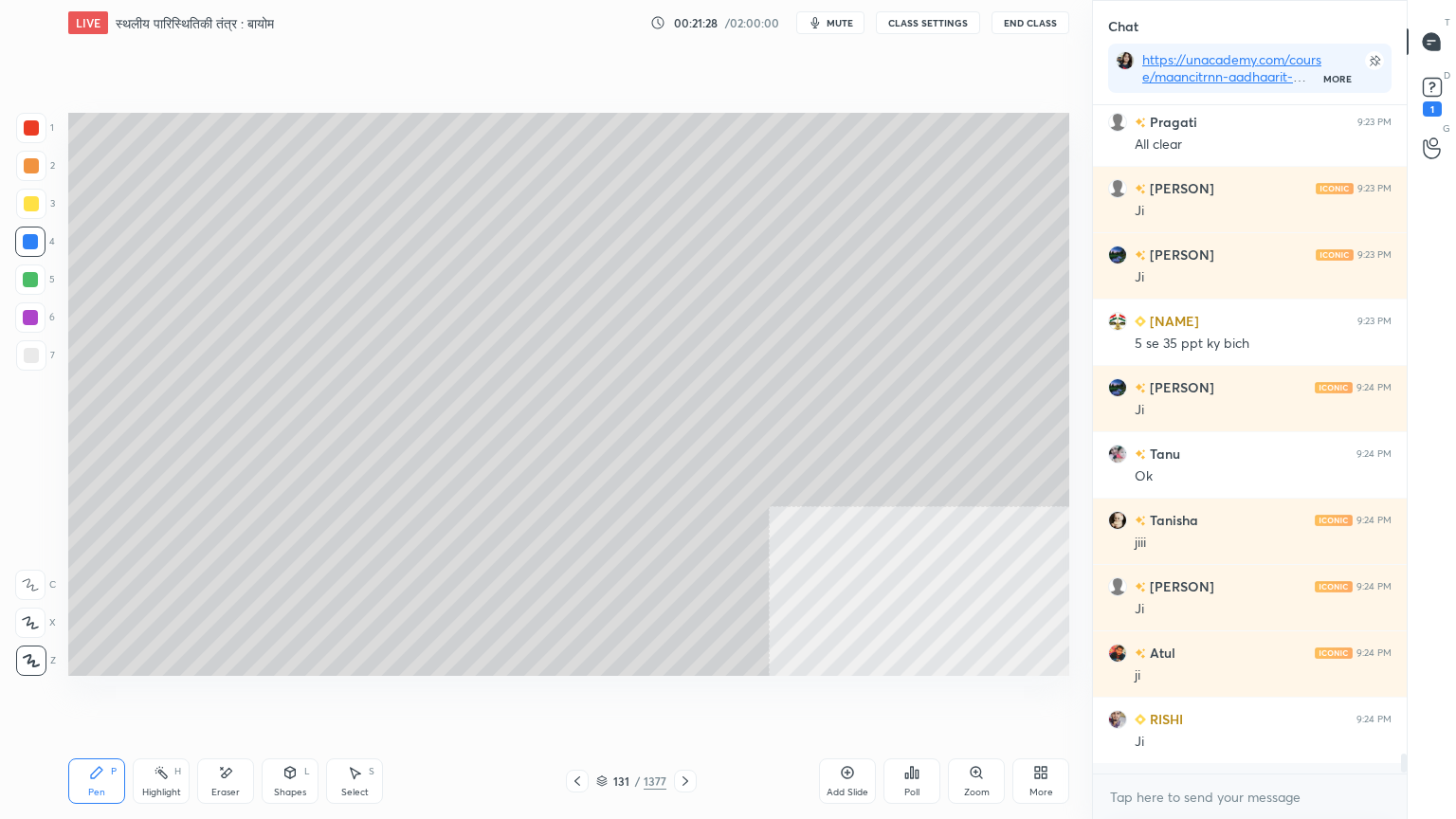 scroll, scrollTop: 6, scrollLeft: 6, axis: both 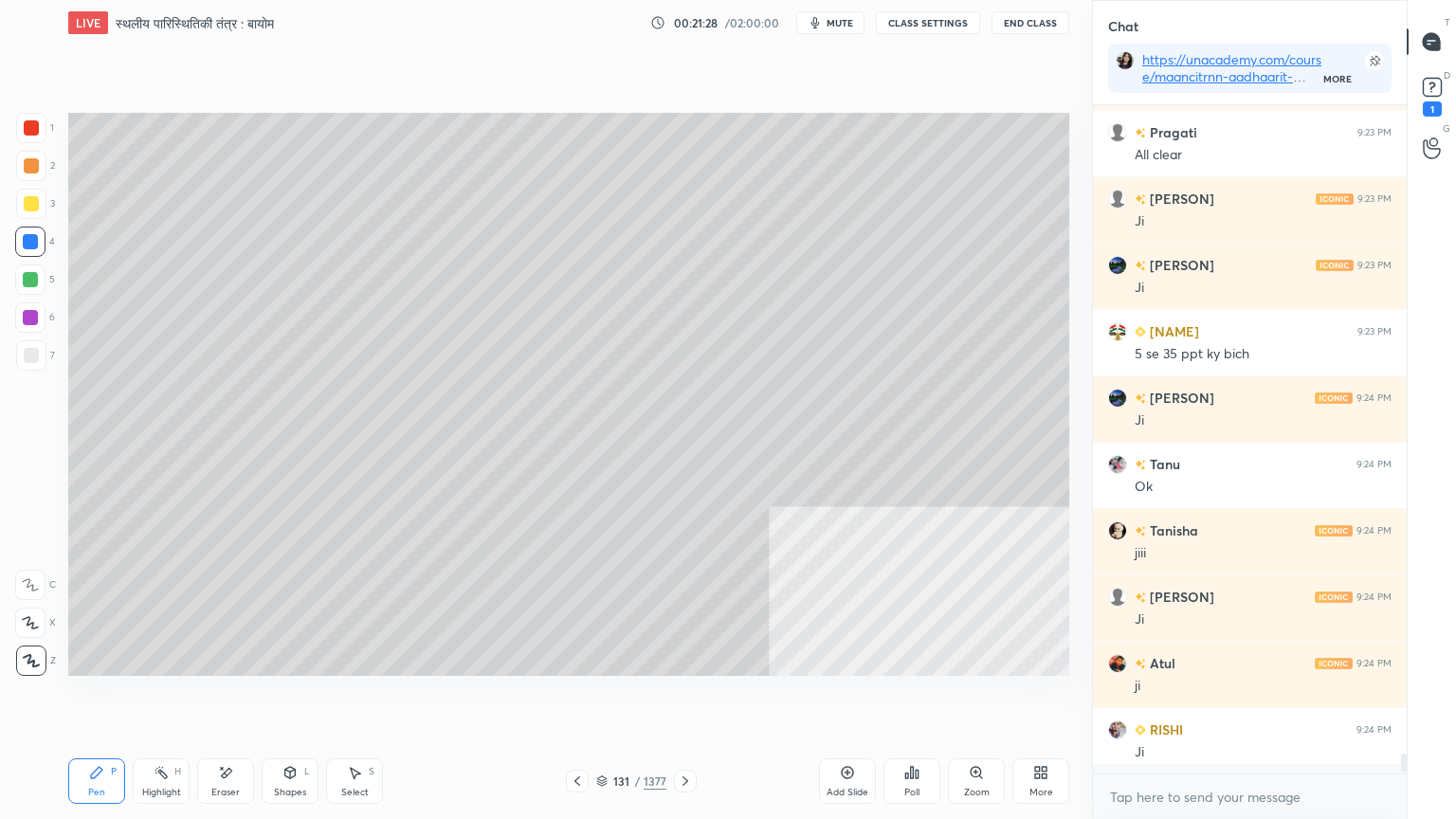 click on "7" at bounding box center [35, 355] 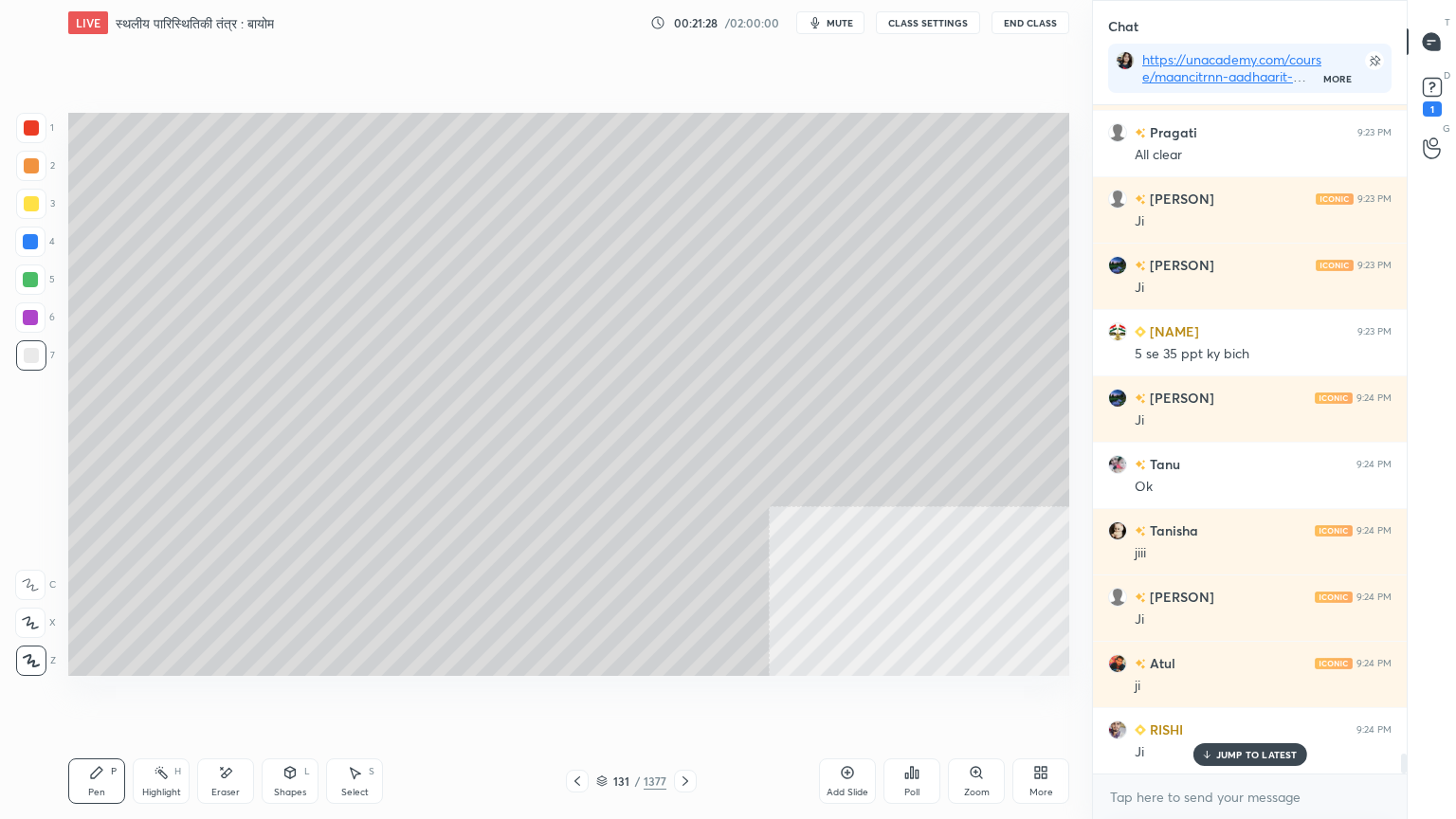 click at bounding box center [31, 355] 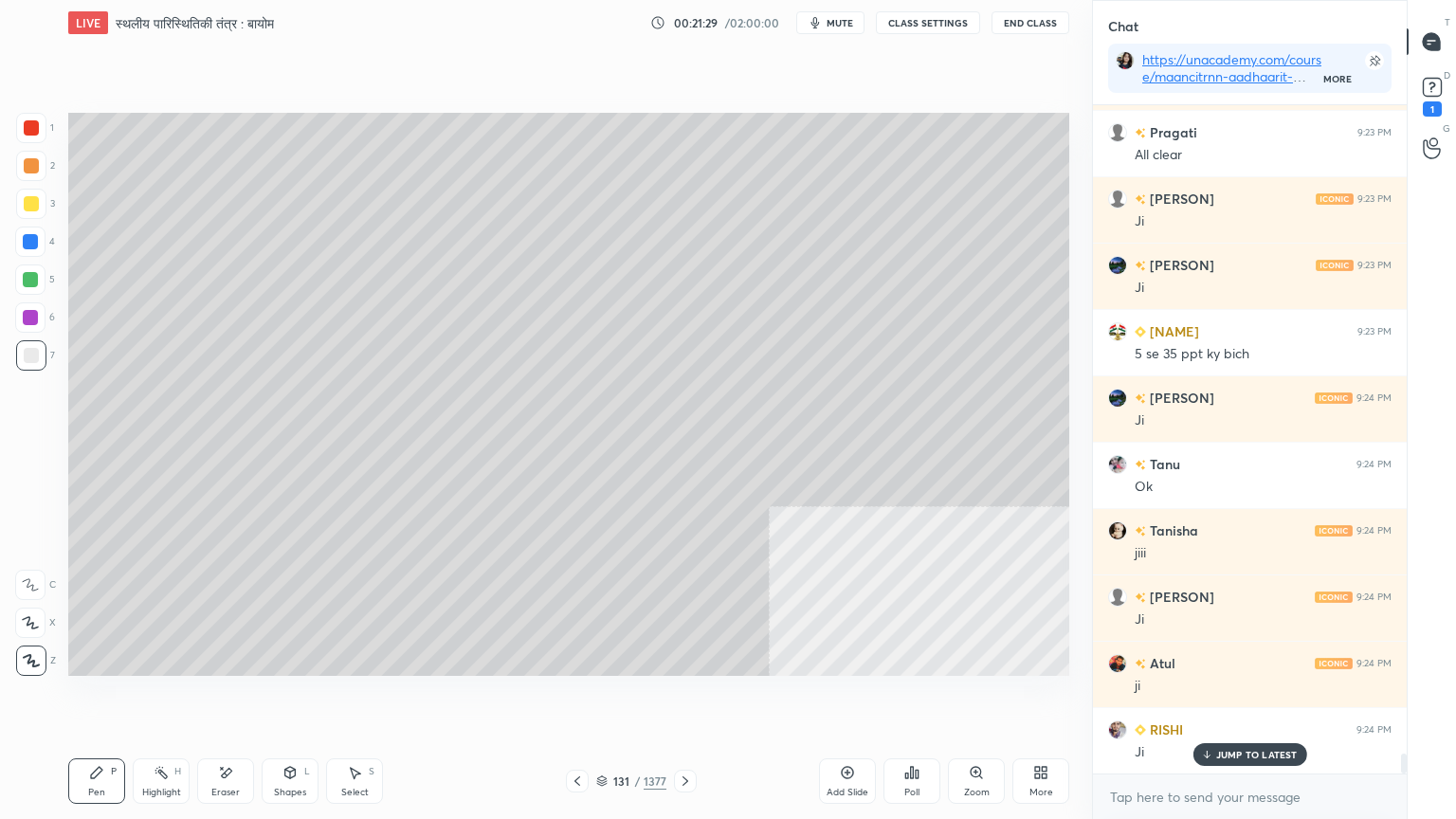 drag, startPoint x: 30, startPoint y: 246, endPoint x: 53, endPoint y: 246, distance: 23 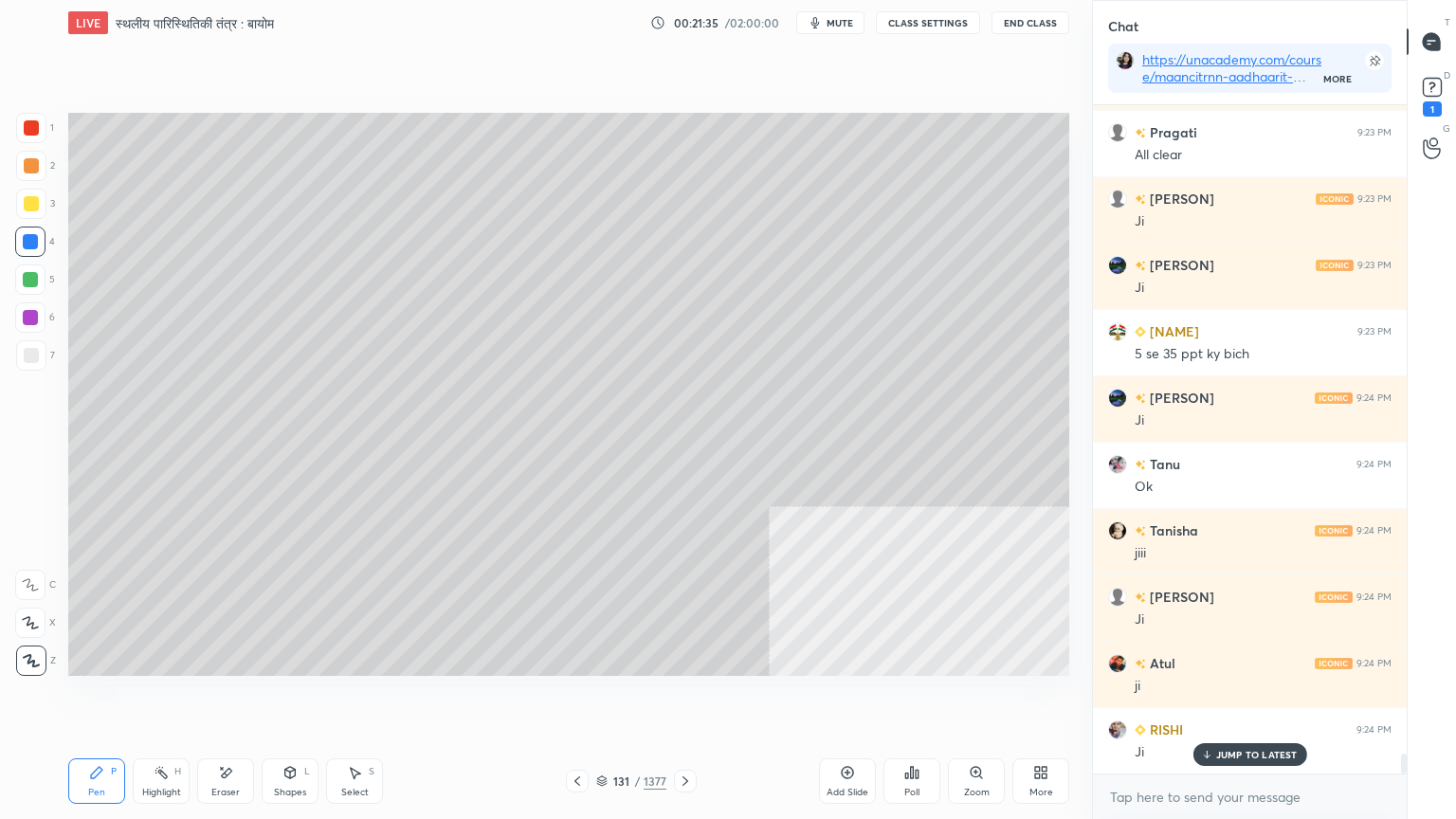click at bounding box center (31, 355) 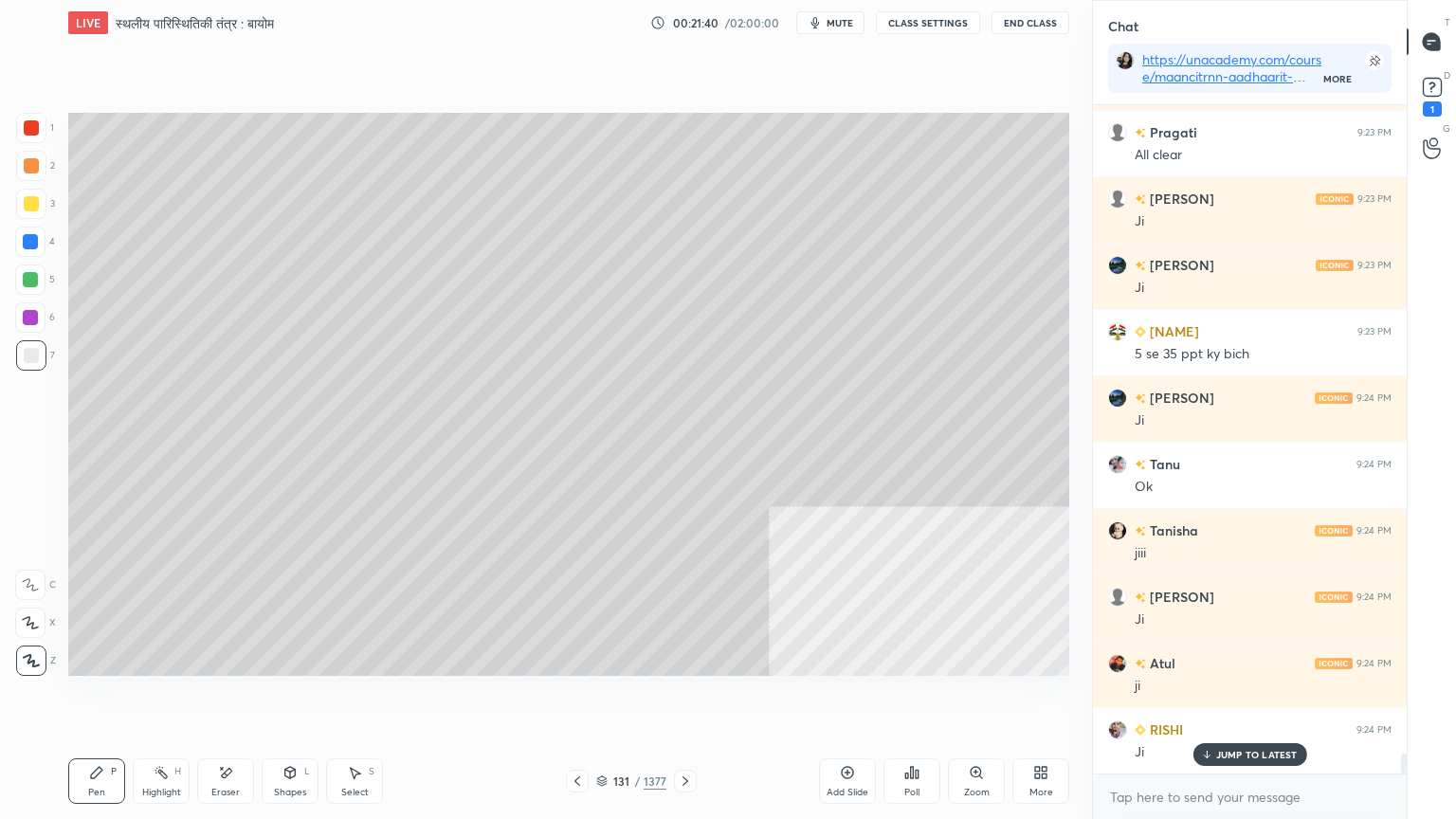 scroll, scrollTop: 21767, scrollLeft: 0, axis: vertical 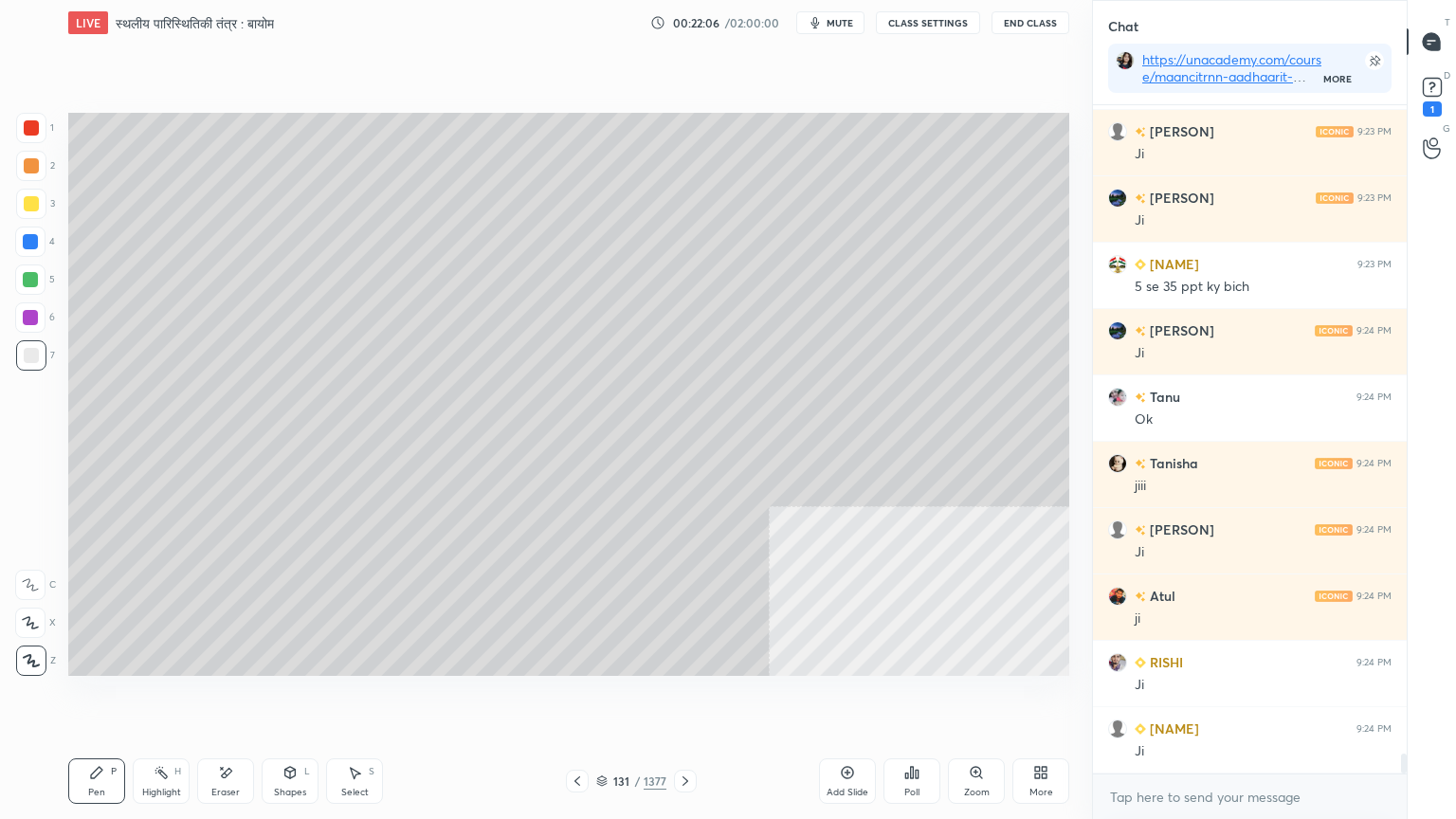click 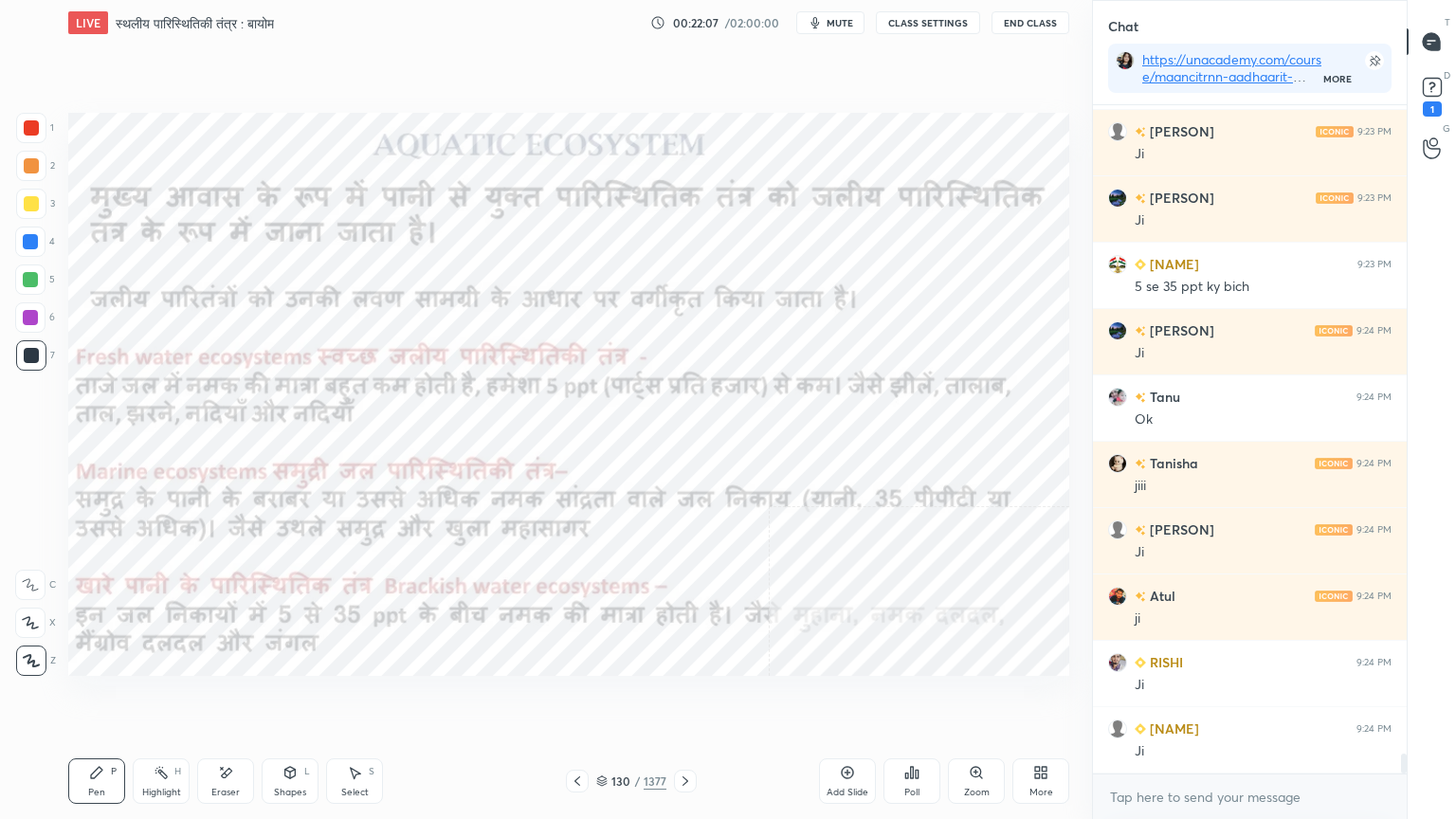 click at bounding box center [30, 242] 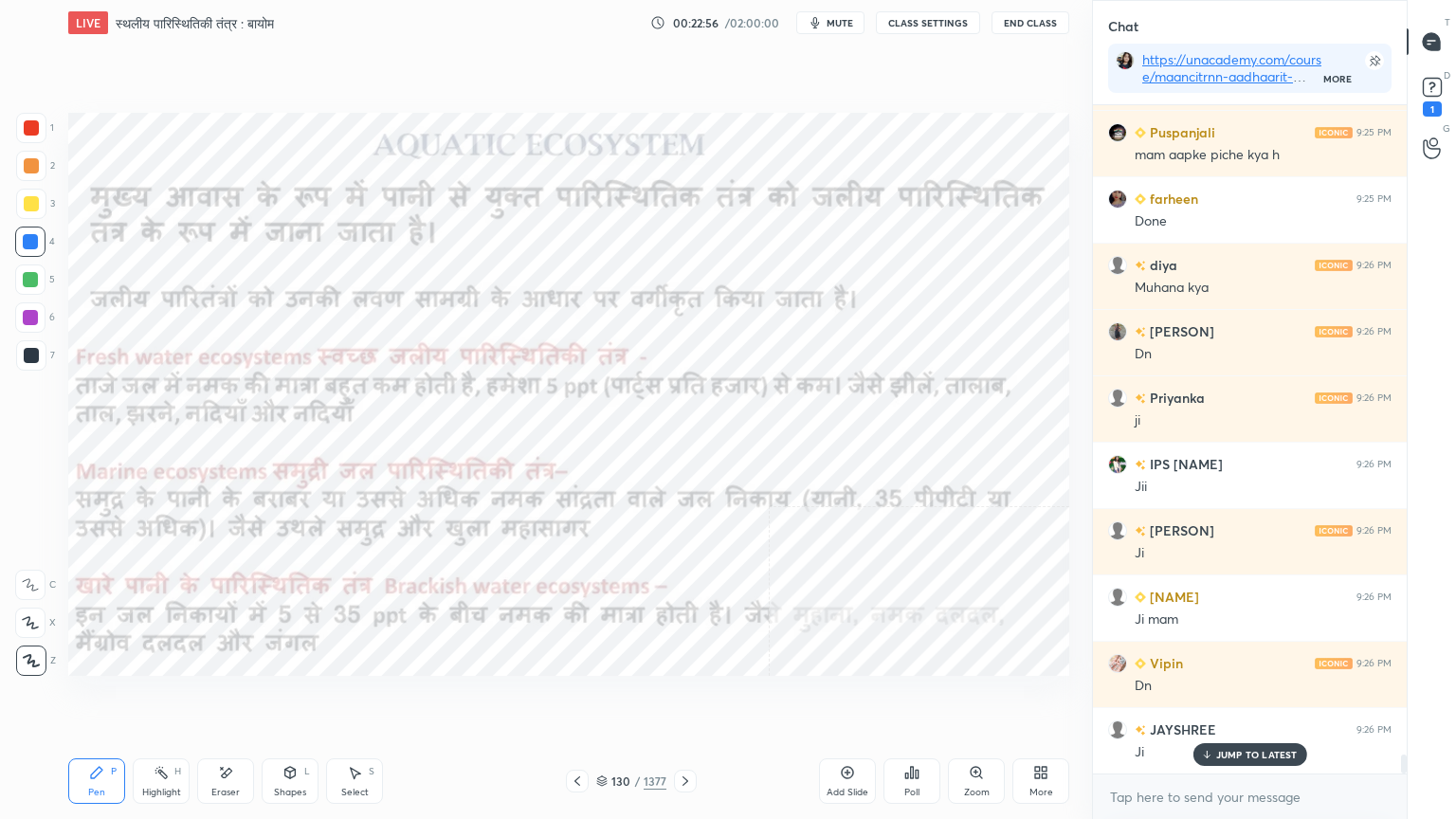 scroll, scrollTop: 22874, scrollLeft: 0, axis: vertical 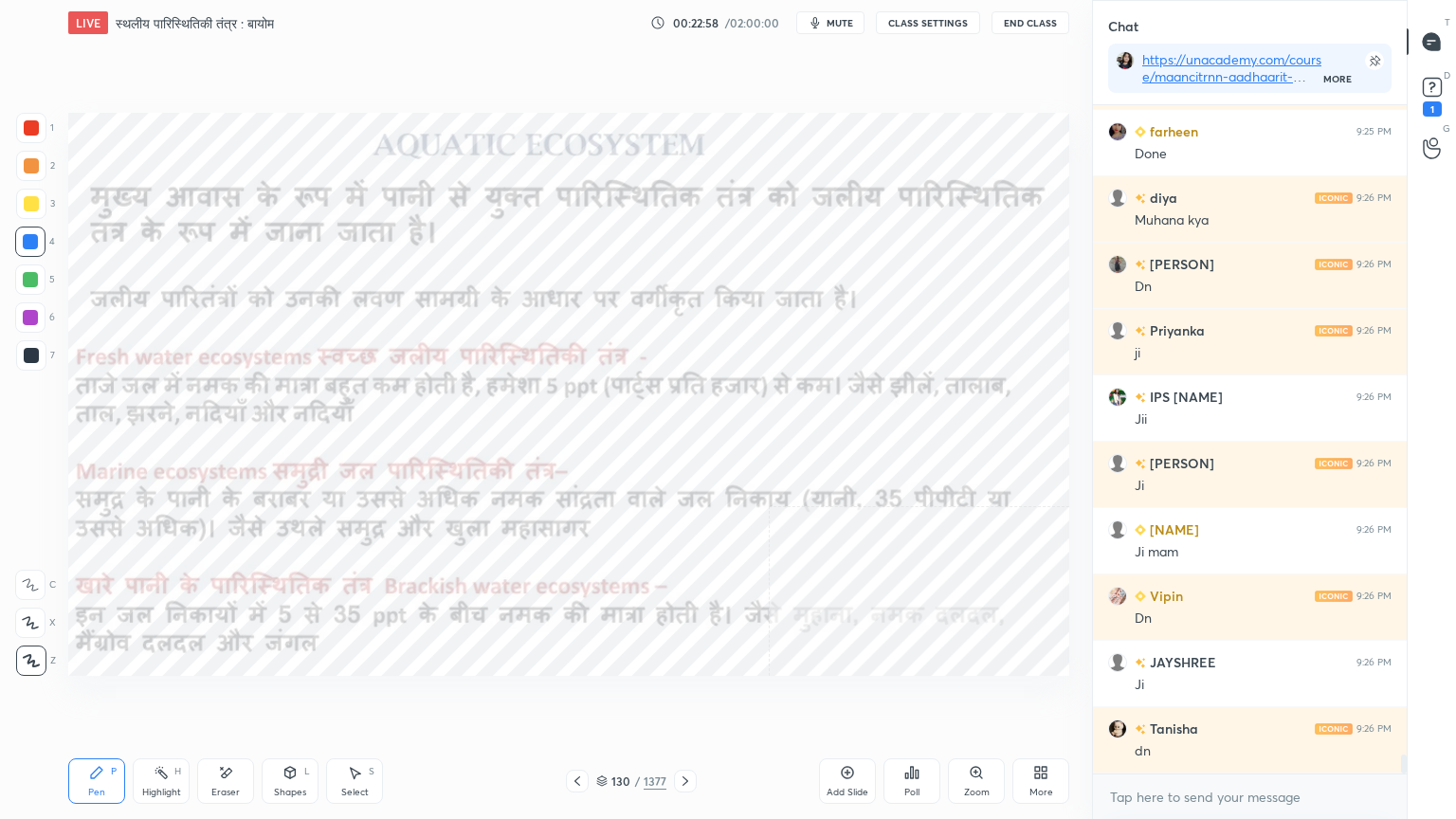 click on "Eraser" at bounding box center [226, 792] 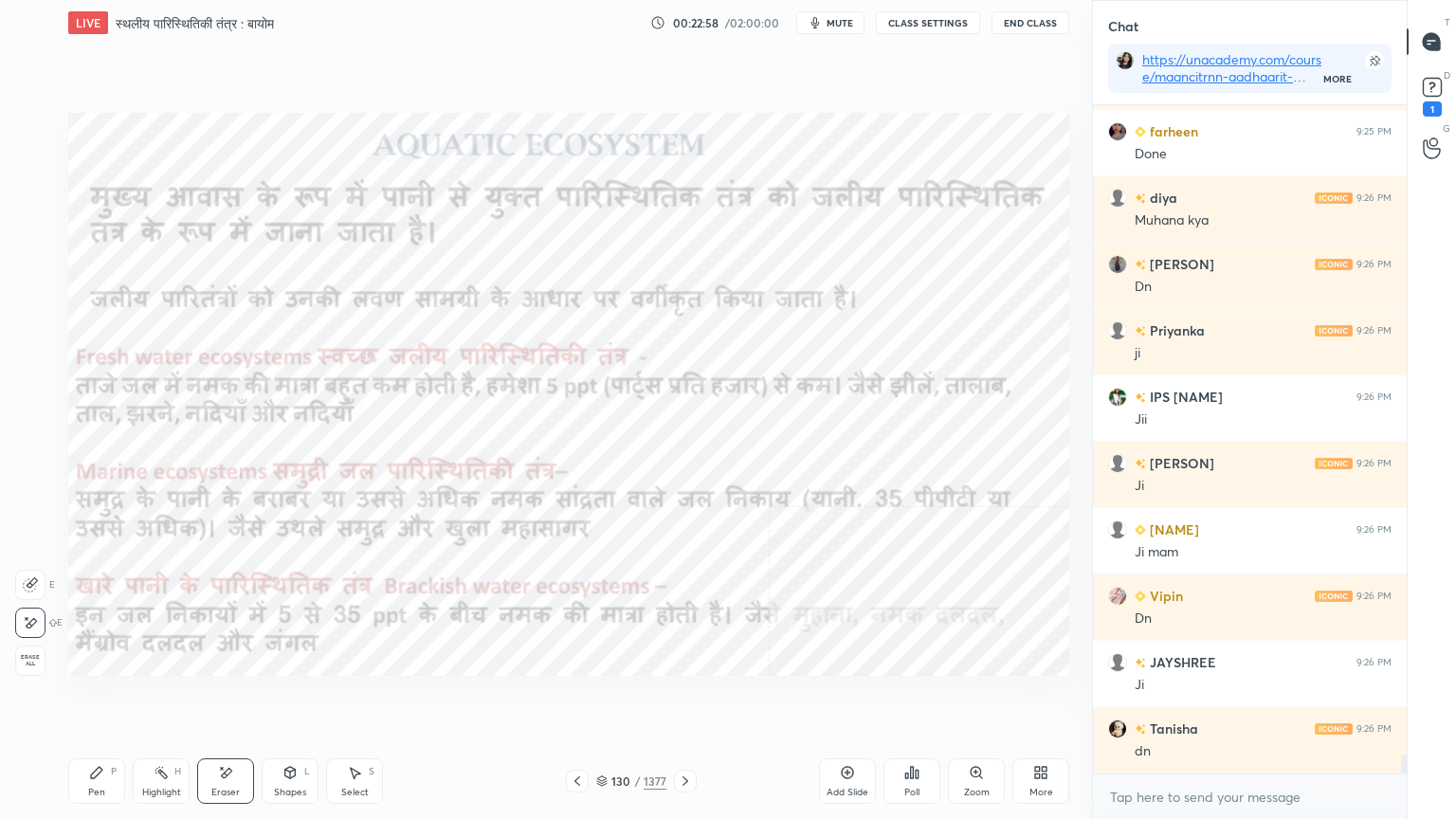 click on "Erase all" at bounding box center (30, 661) 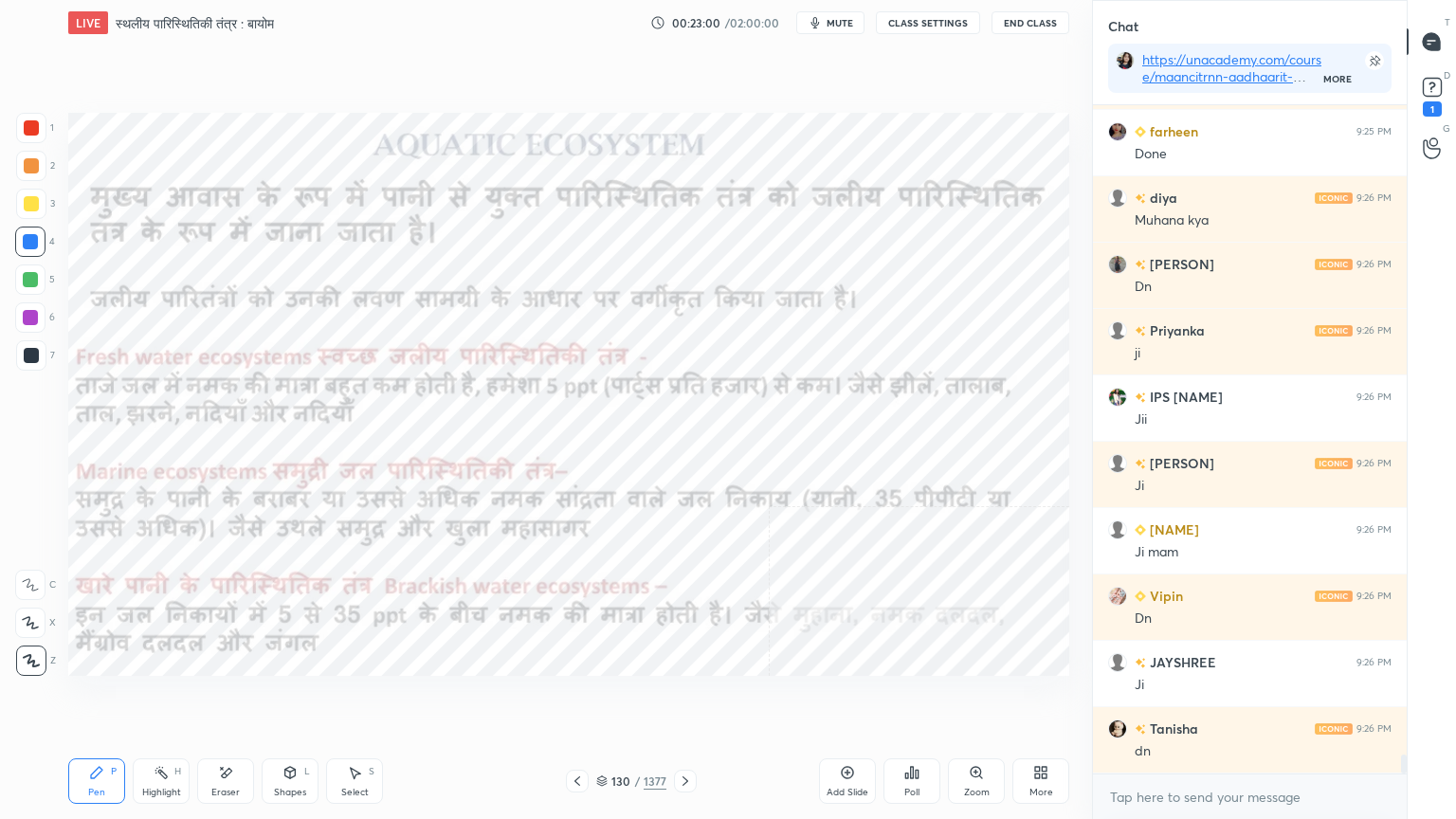 click 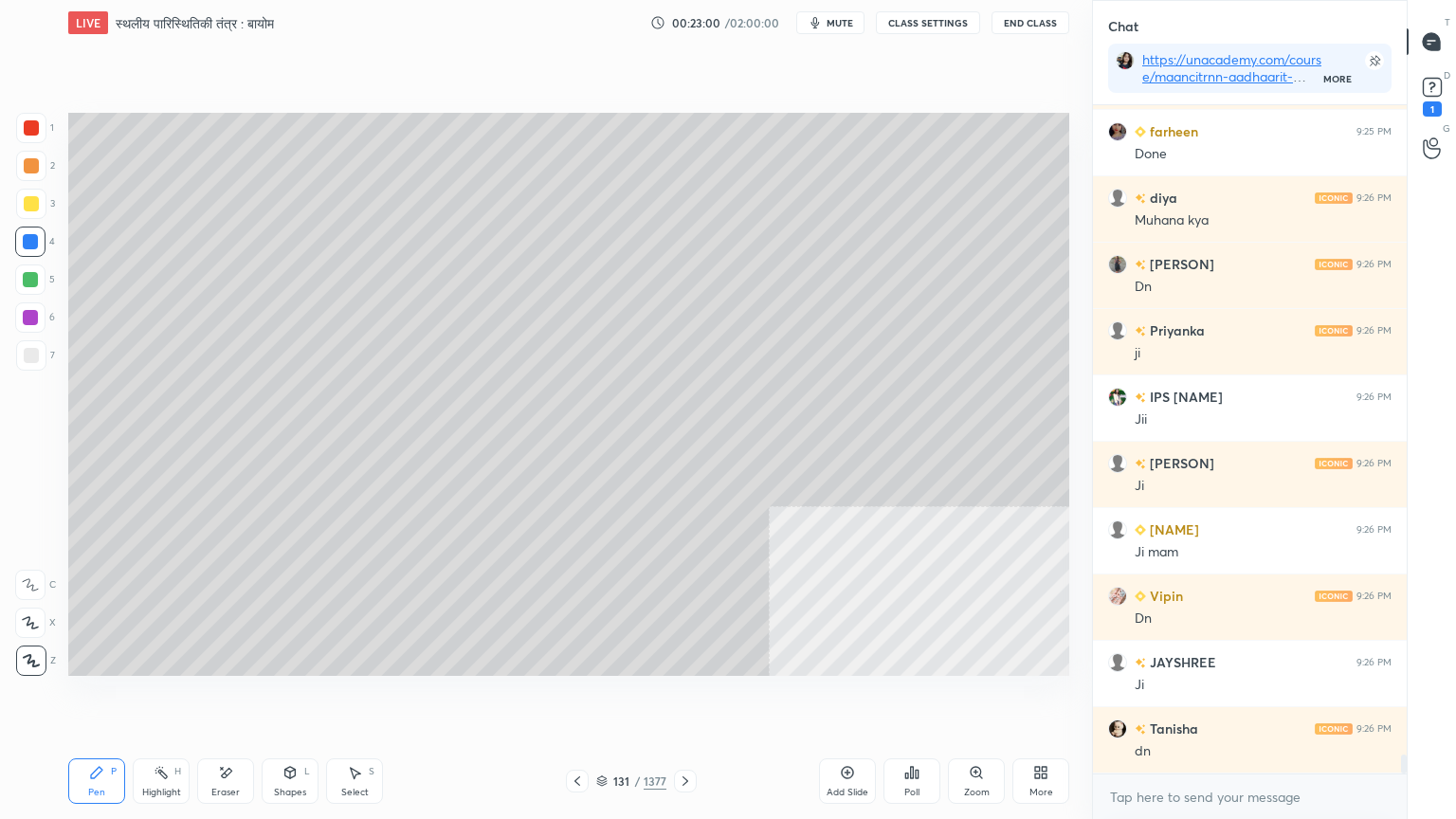 click 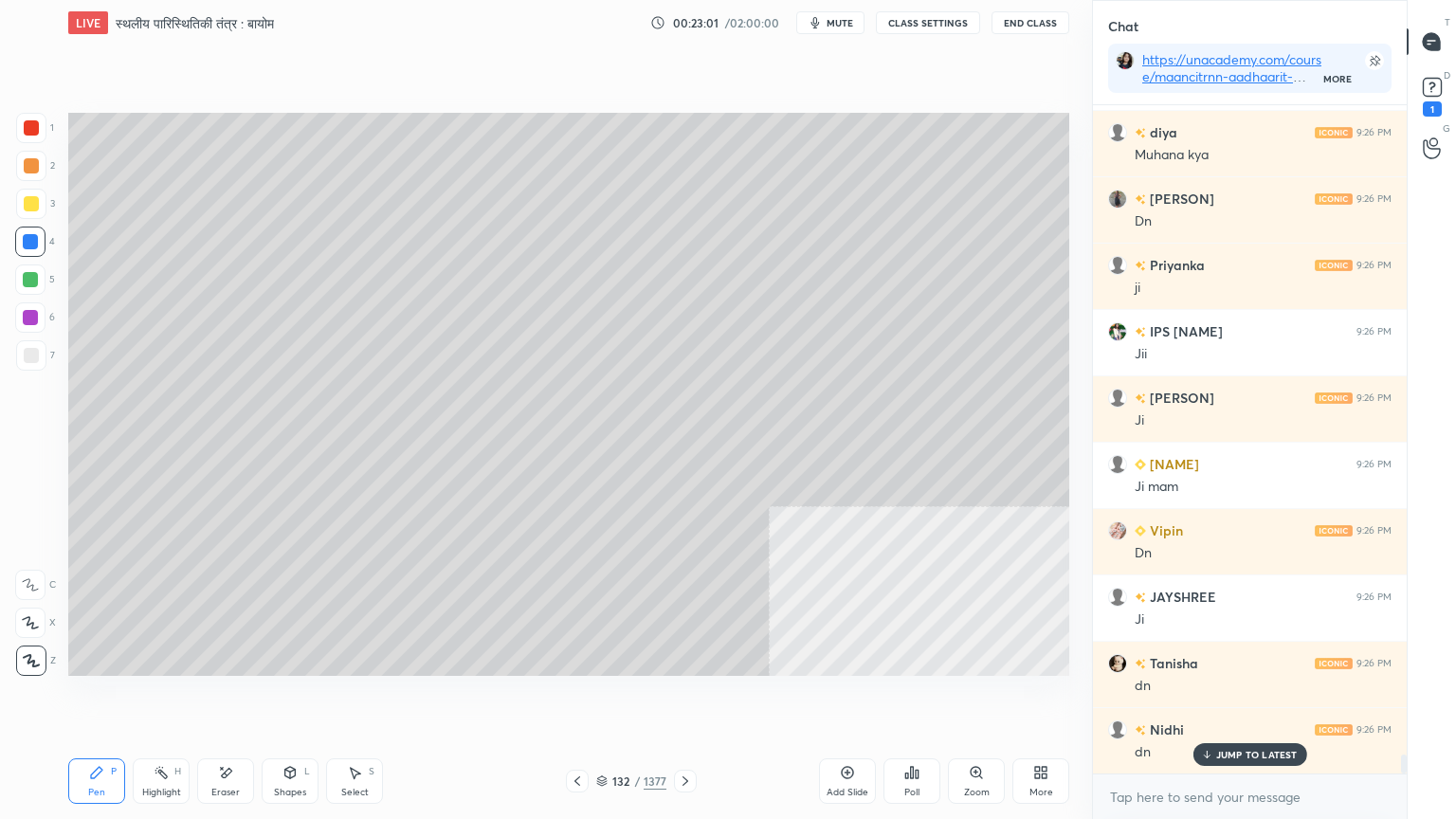 click 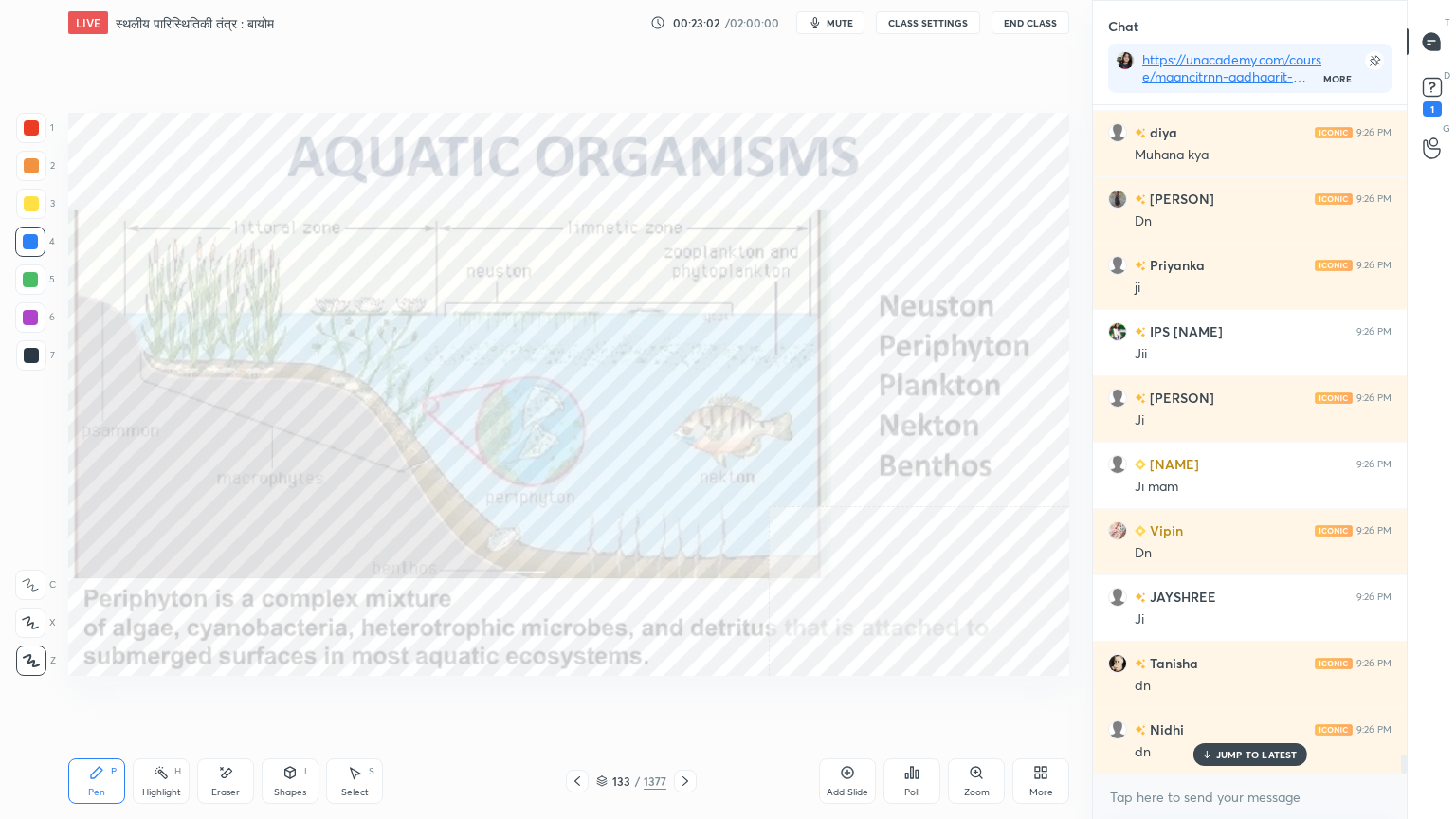 scroll, scrollTop: 23007, scrollLeft: 0, axis: vertical 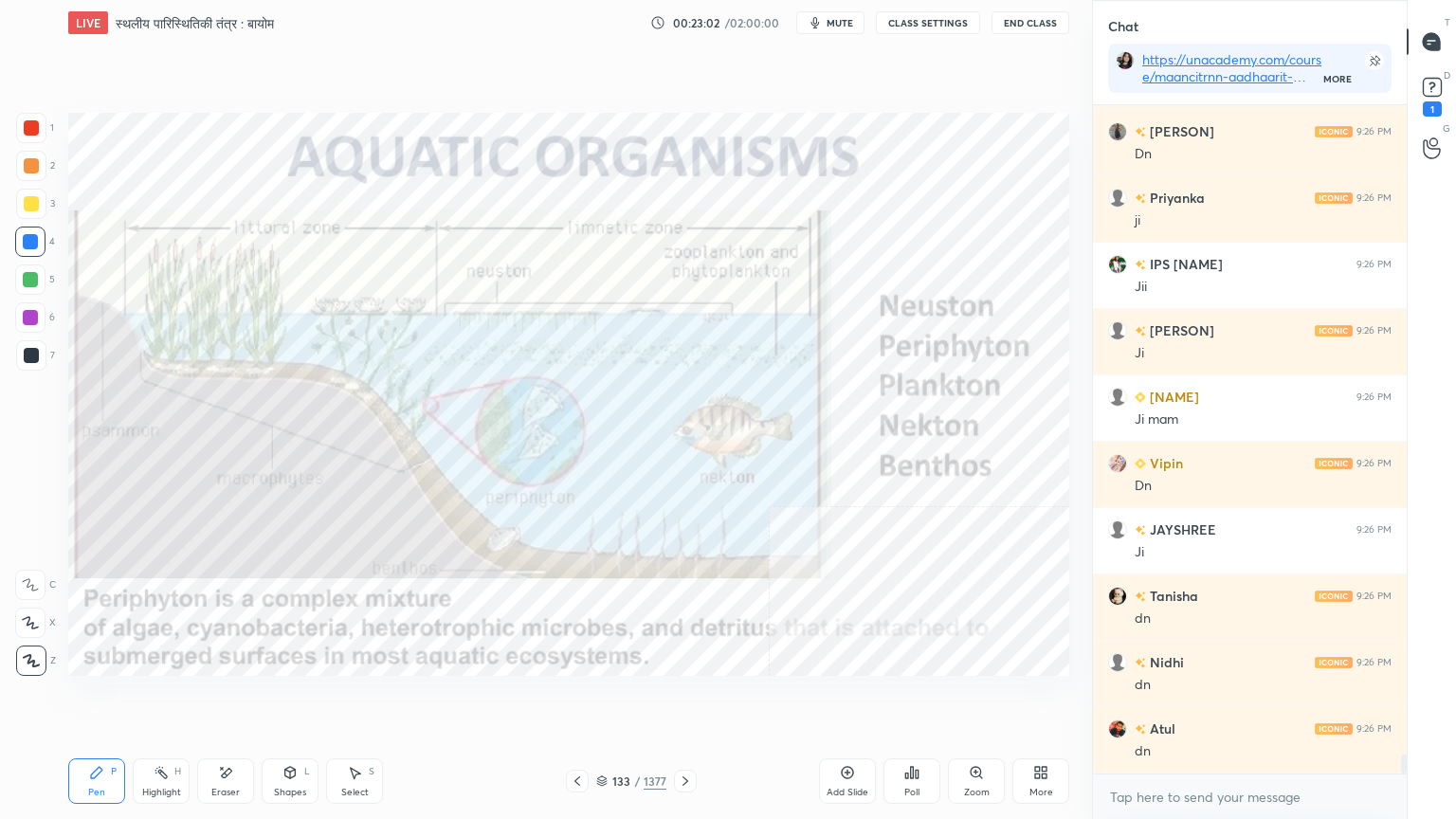 click 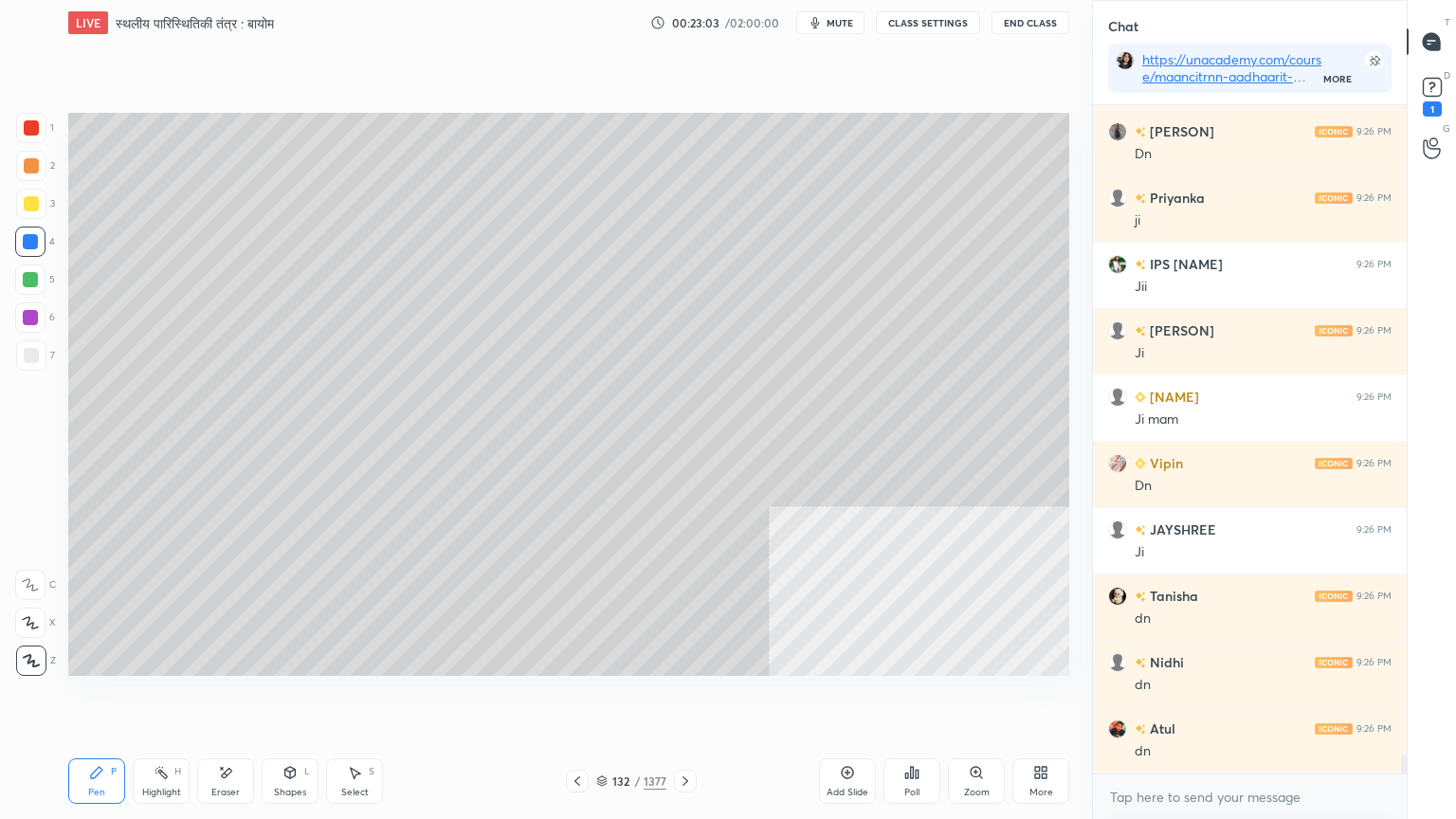click 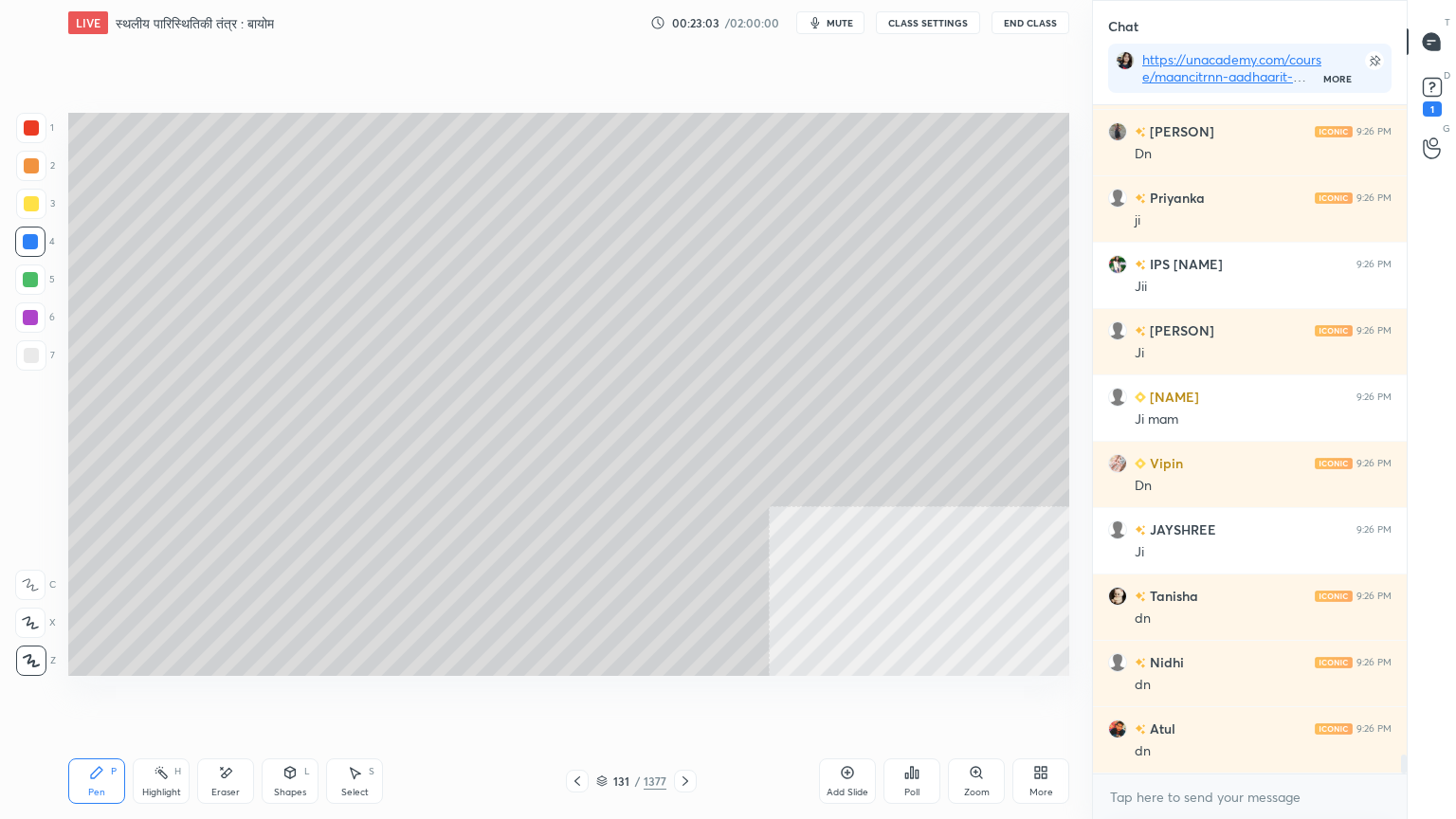 click 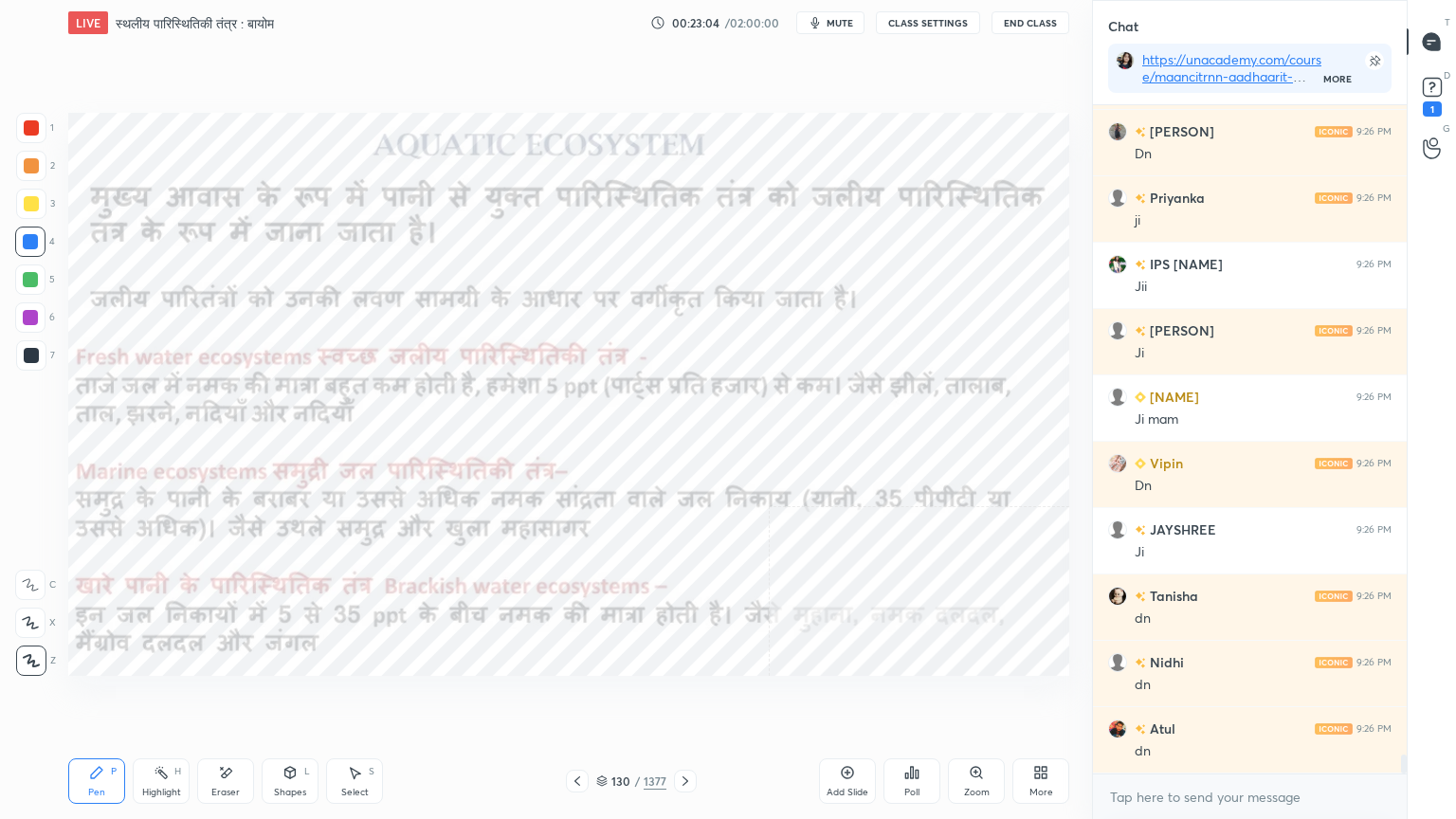 scroll, scrollTop: 23072, scrollLeft: 0, axis: vertical 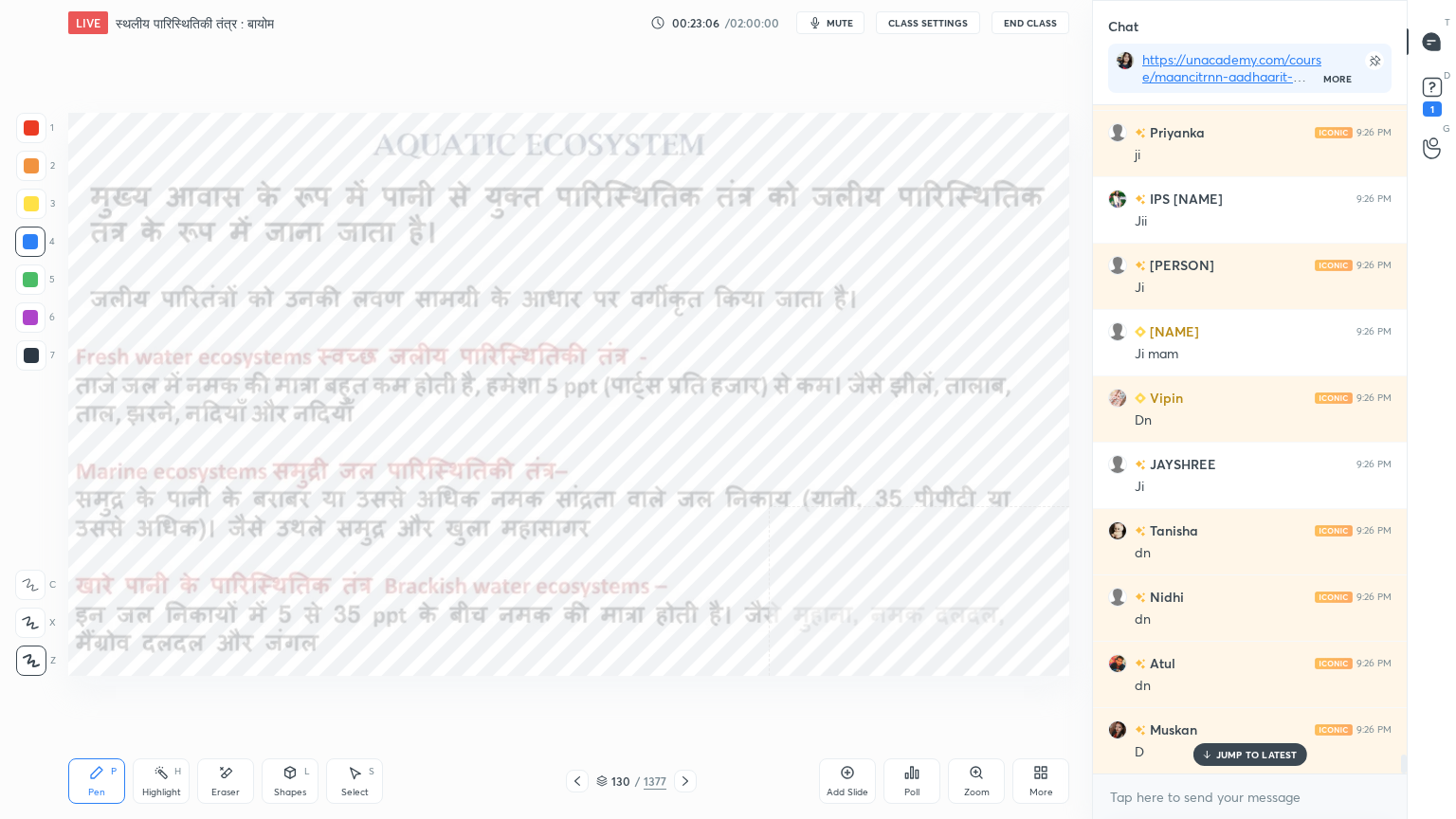 click 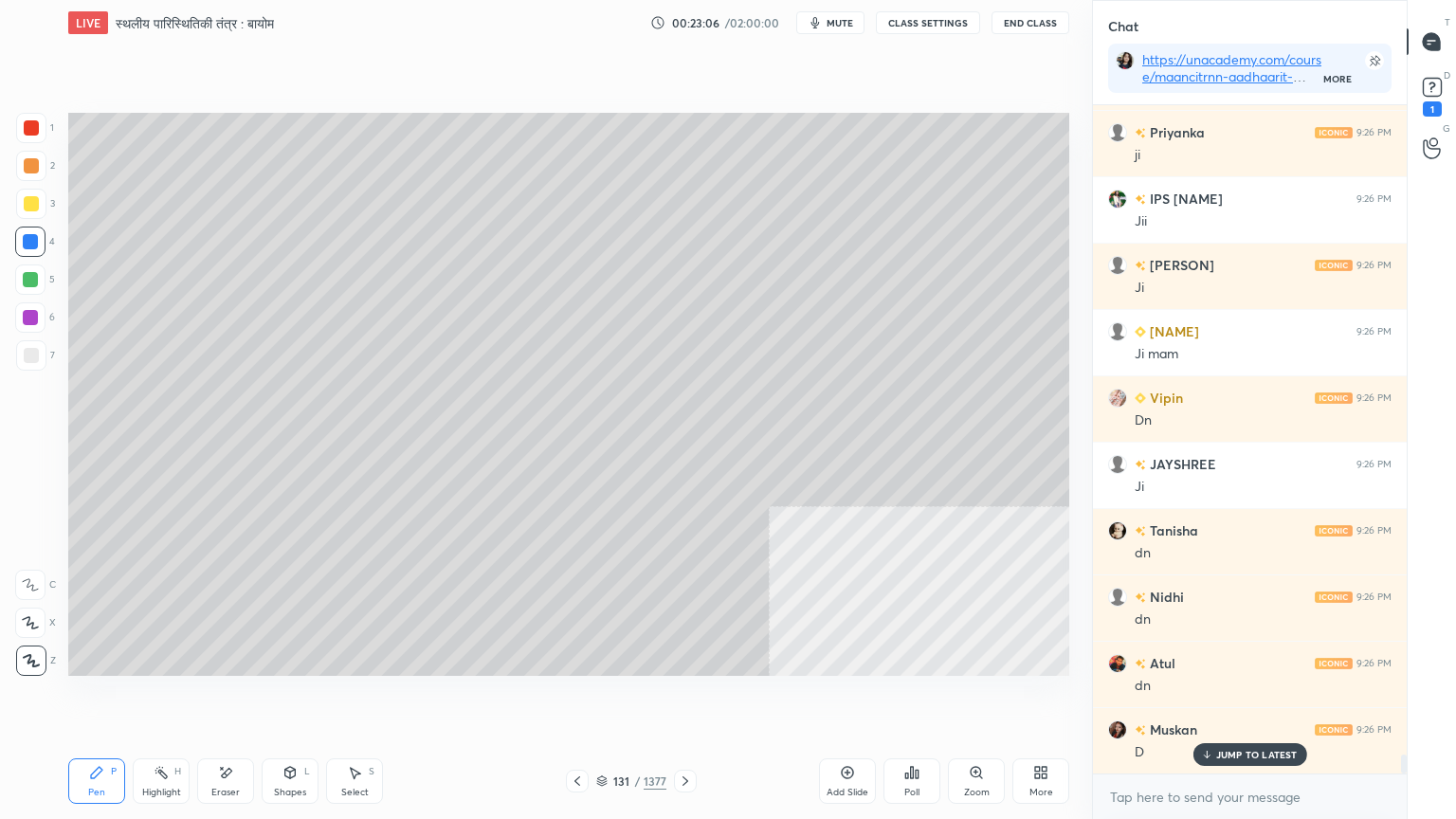 click 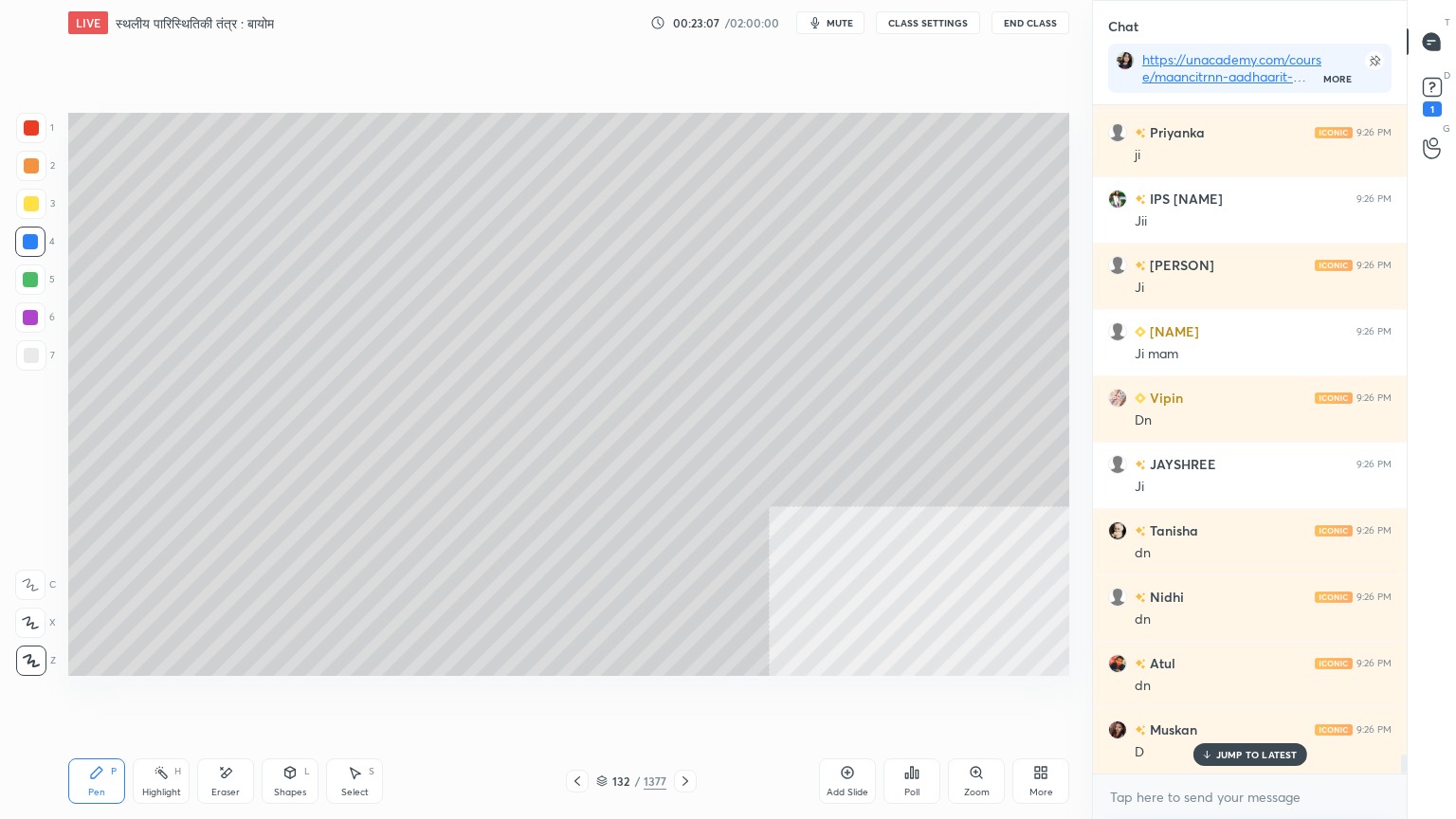 click 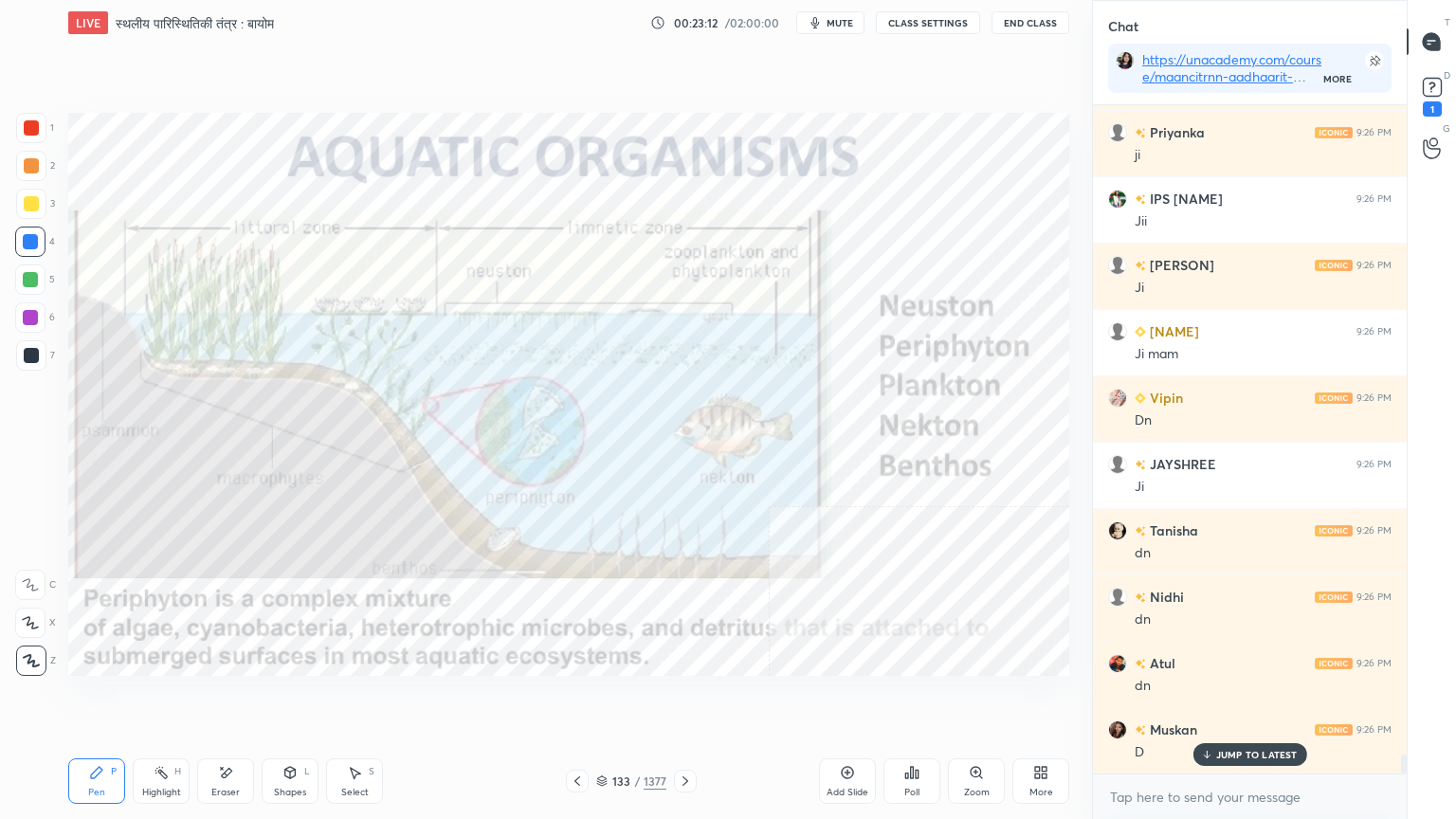 click on "JUMP TO LATEST" at bounding box center [1257, 755] 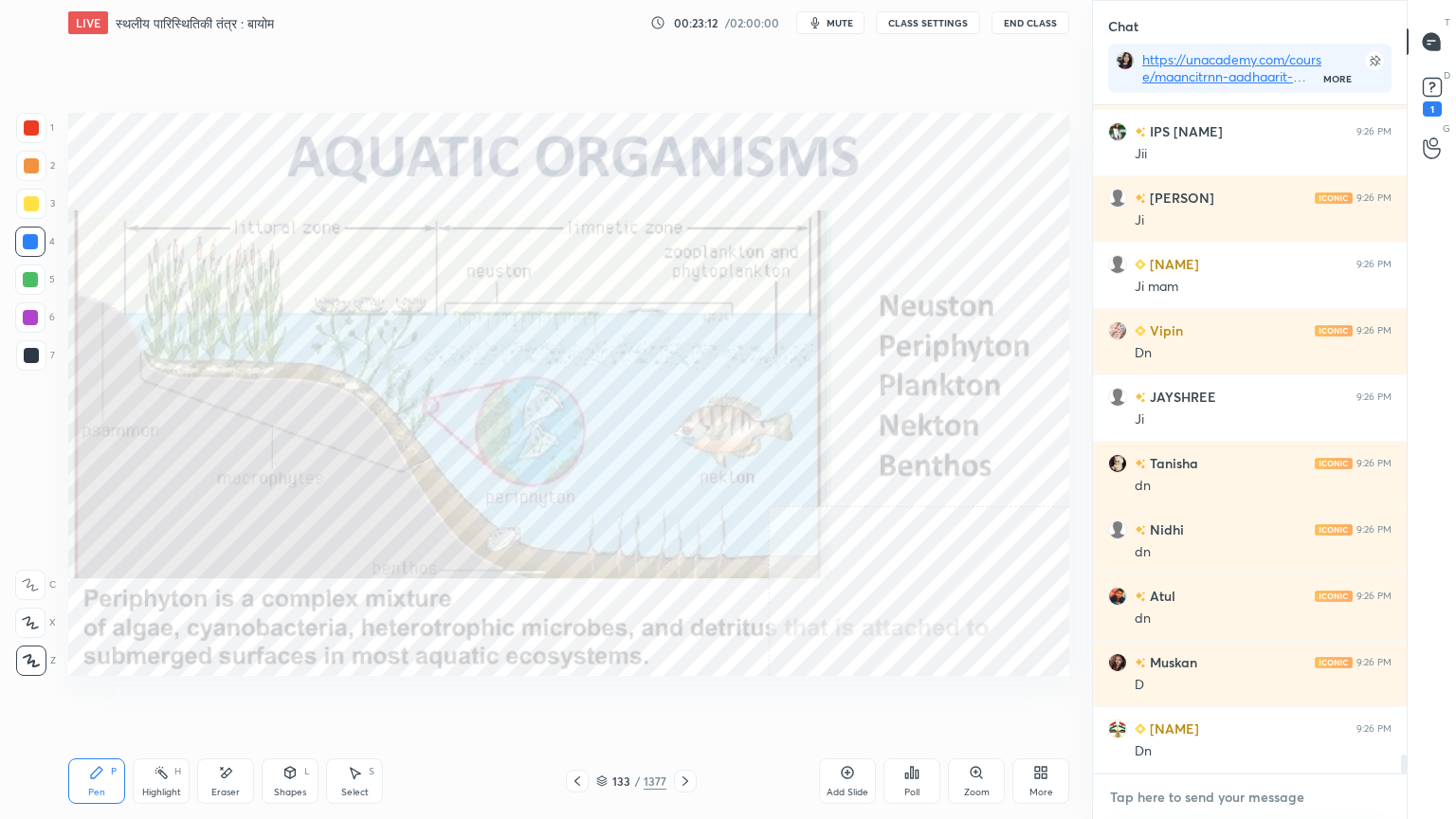 click at bounding box center [1249, 797] 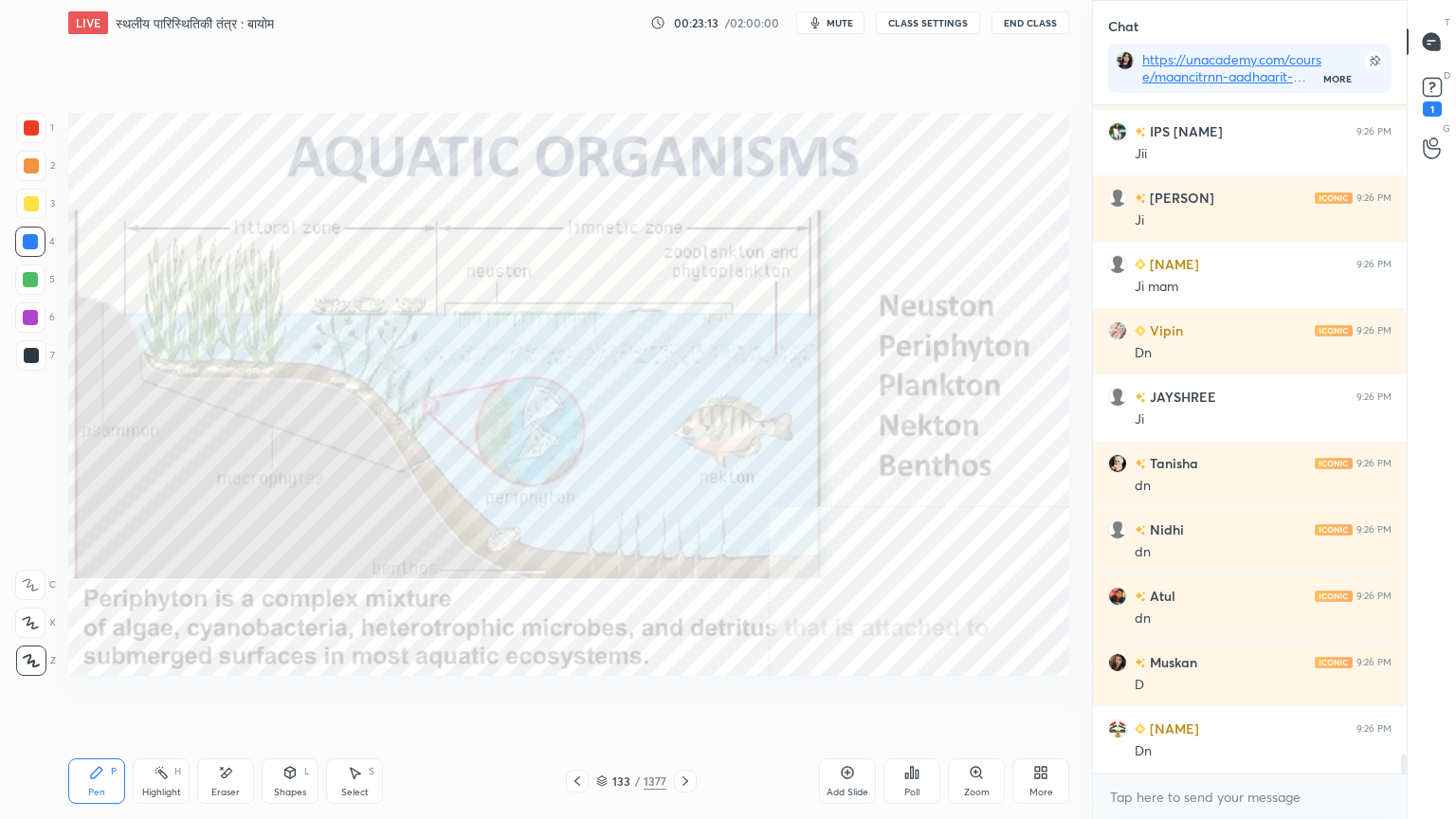click 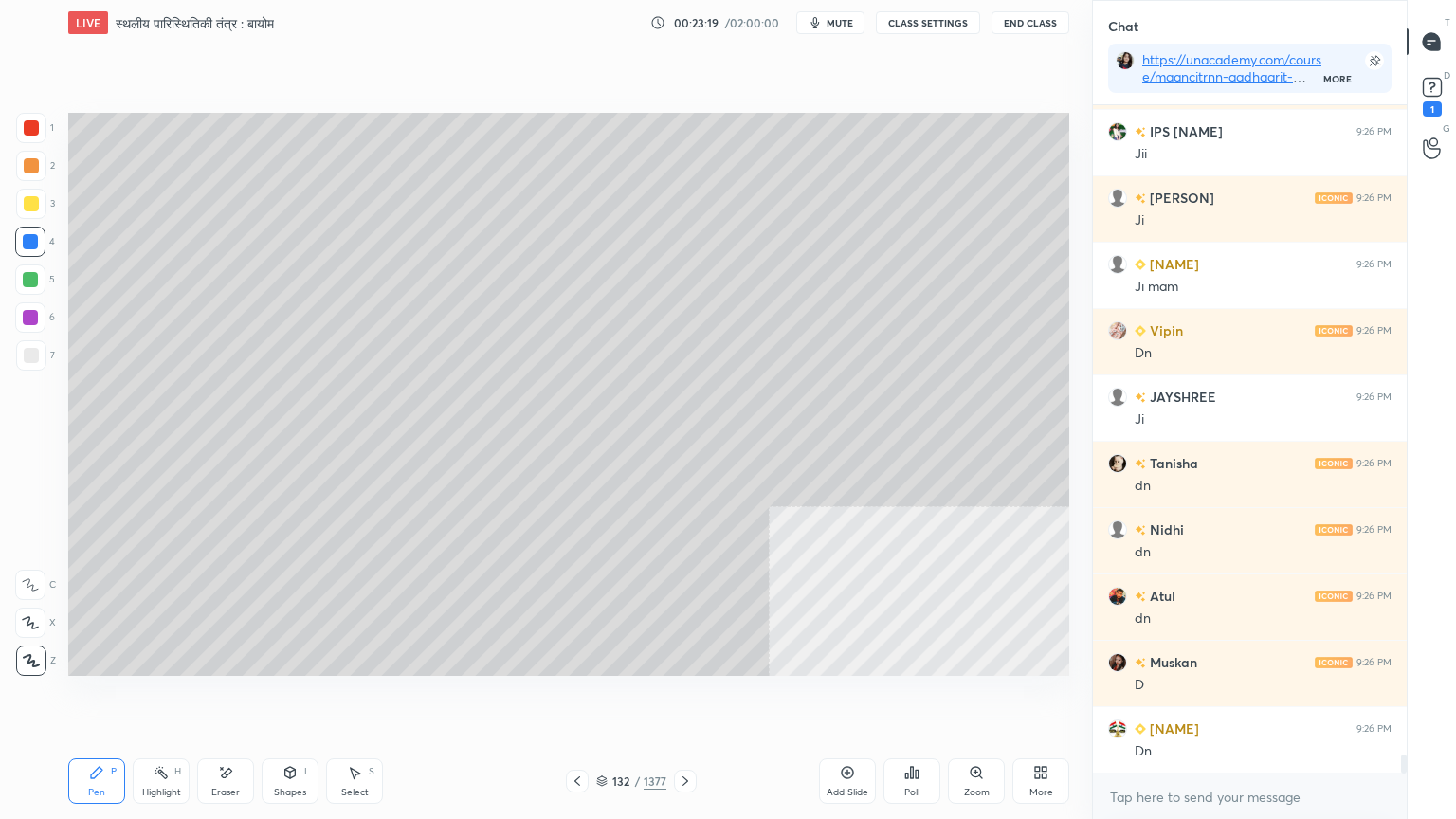 click 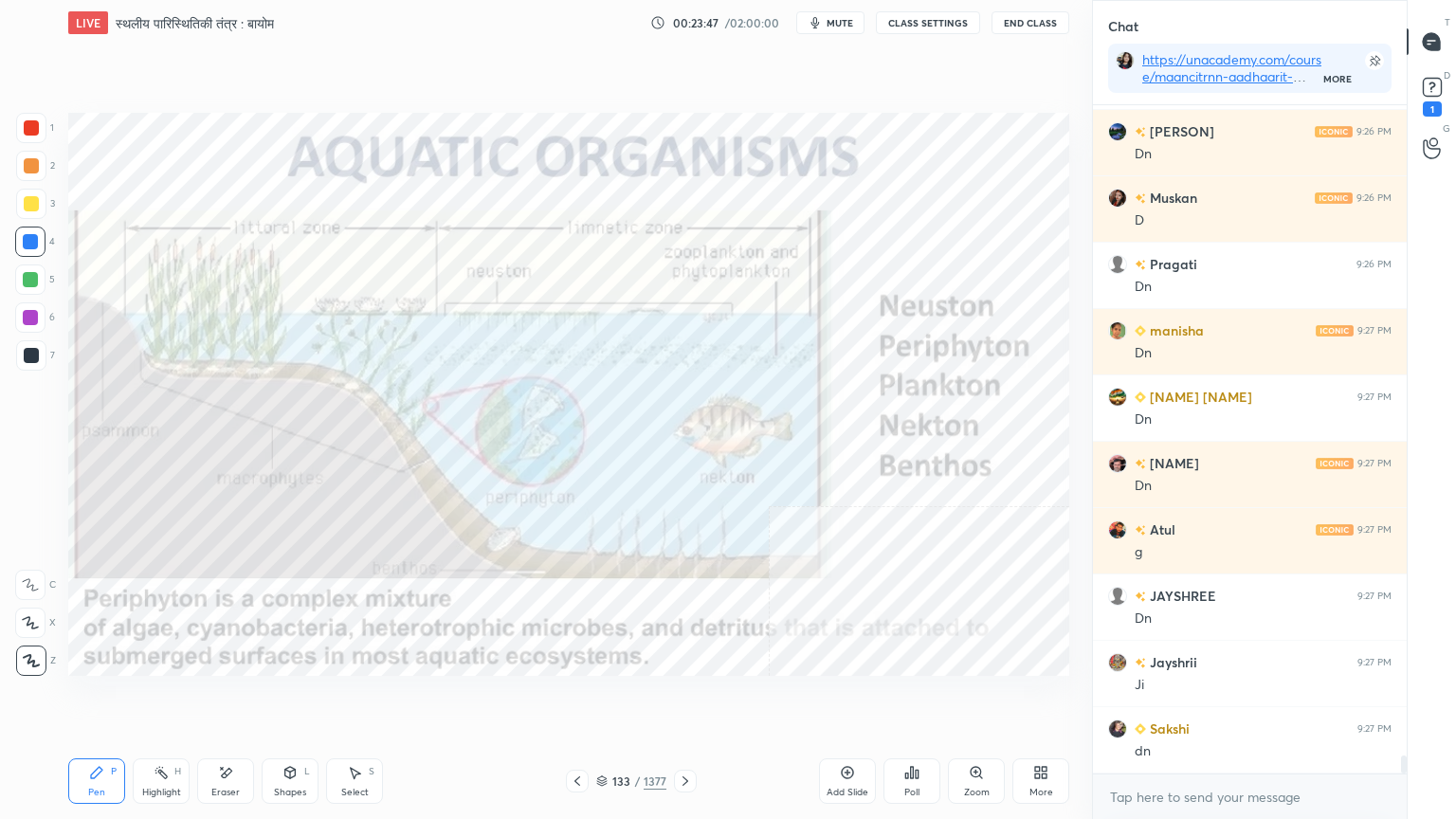 scroll, scrollTop: 24599, scrollLeft: 0, axis: vertical 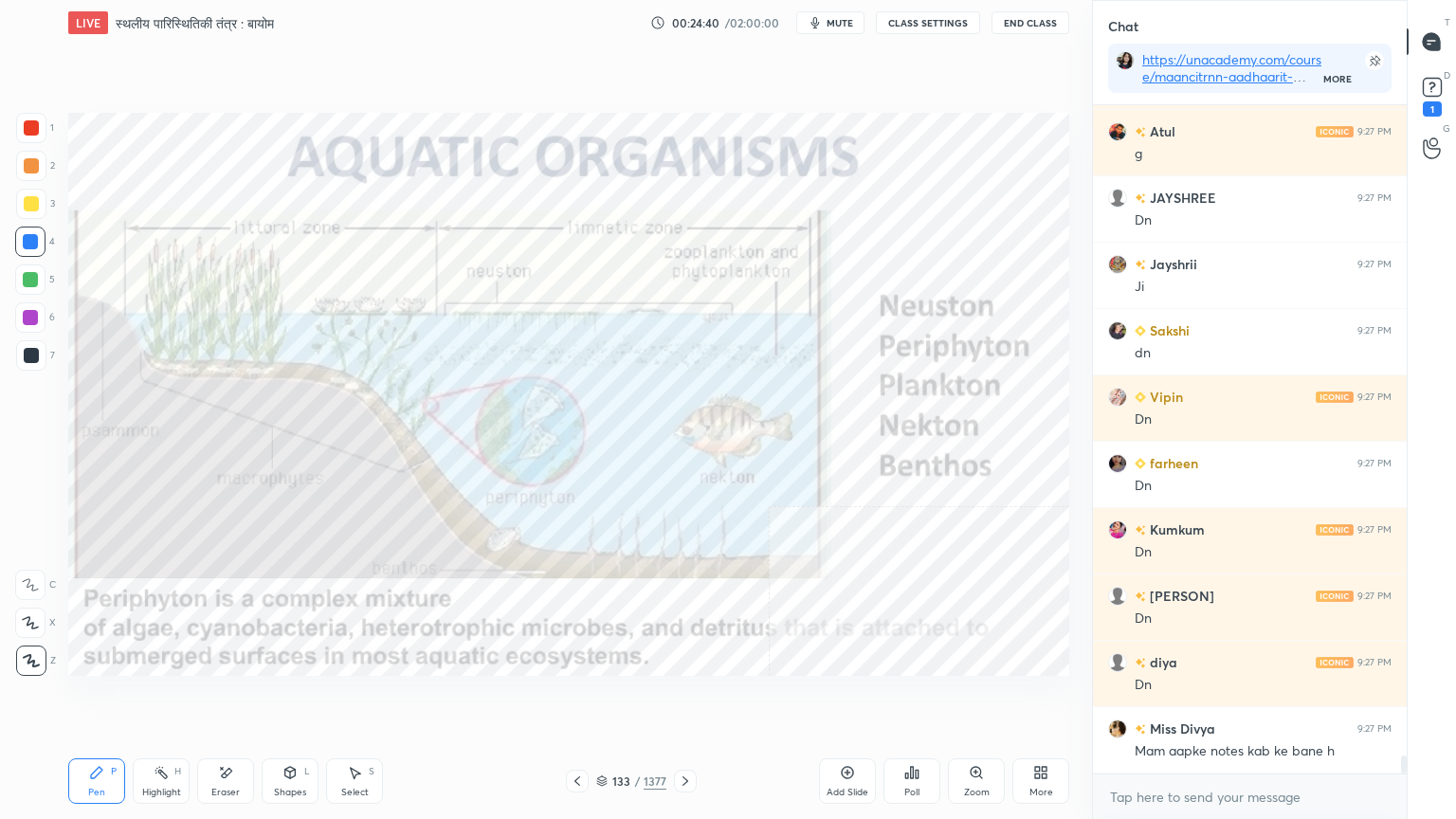 click on "Eraser" at bounding box center (226, 792) 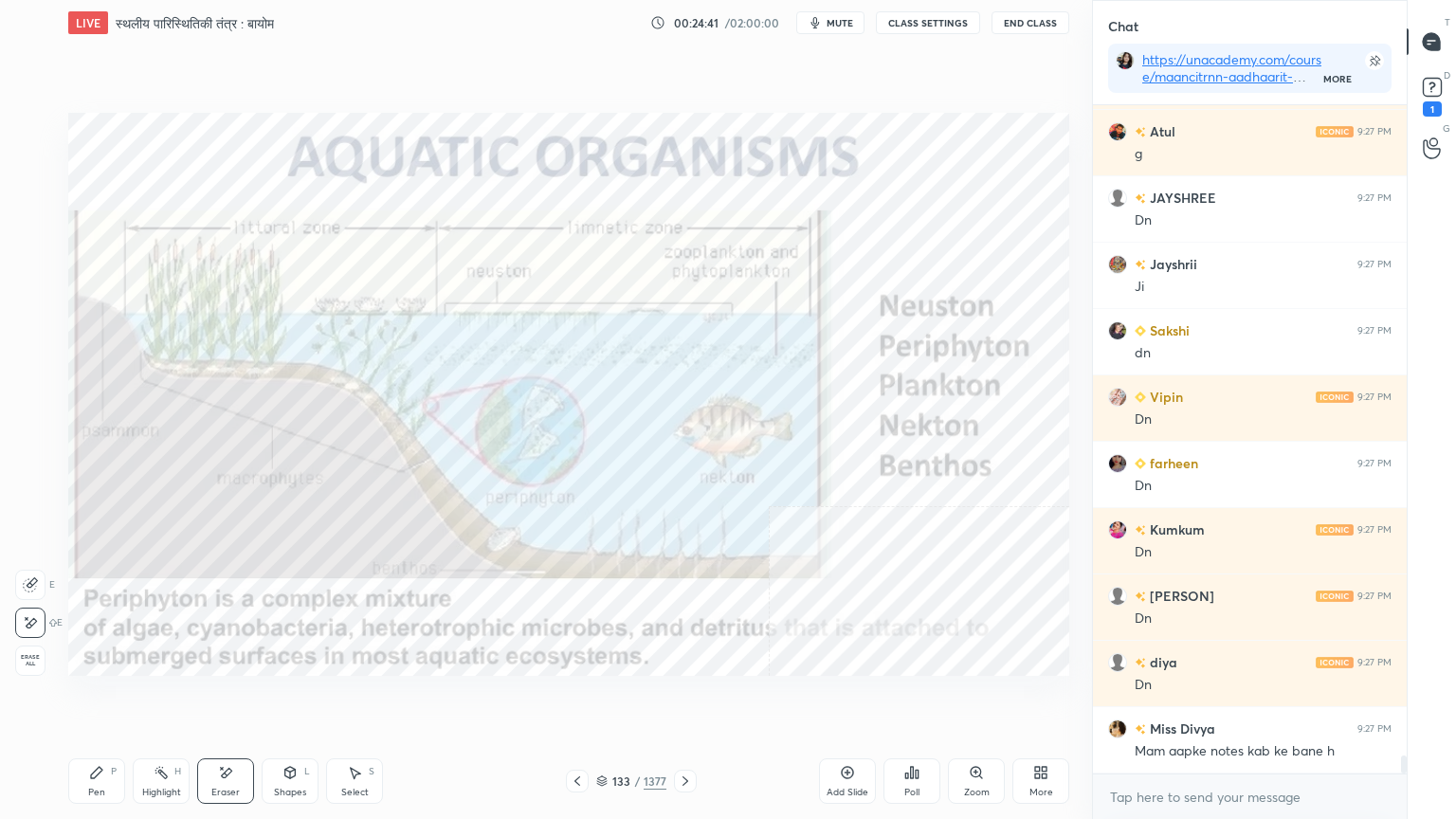 drag, startPoint x: 236, startPoint y: 781, endPoint x: 192, endPoint y: 755, distance: 51.107729 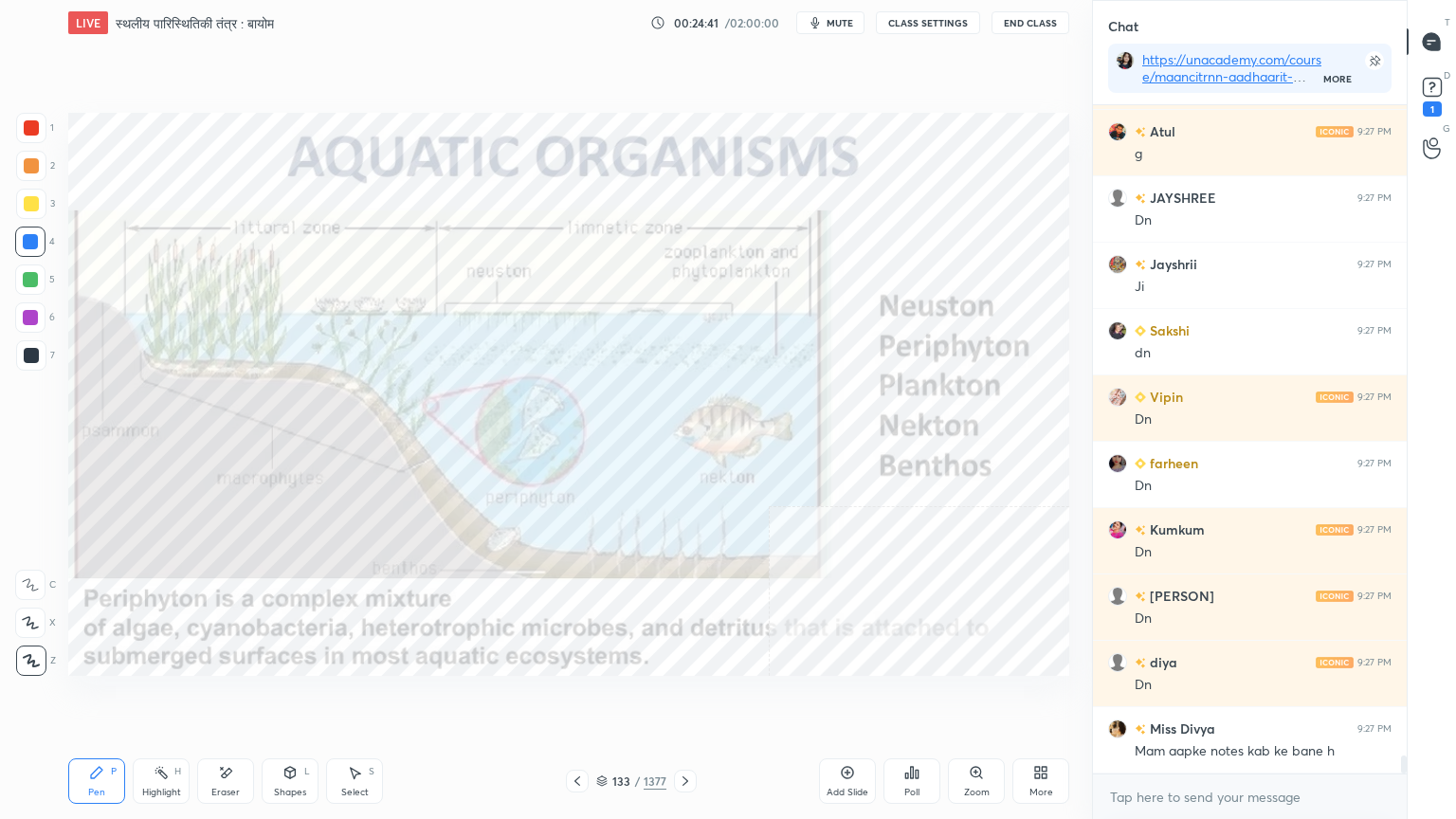 drag, startPoint x: 41, startPoint y: 646, endPoint x: 64, endPoint y: 610, distance: 42.720019 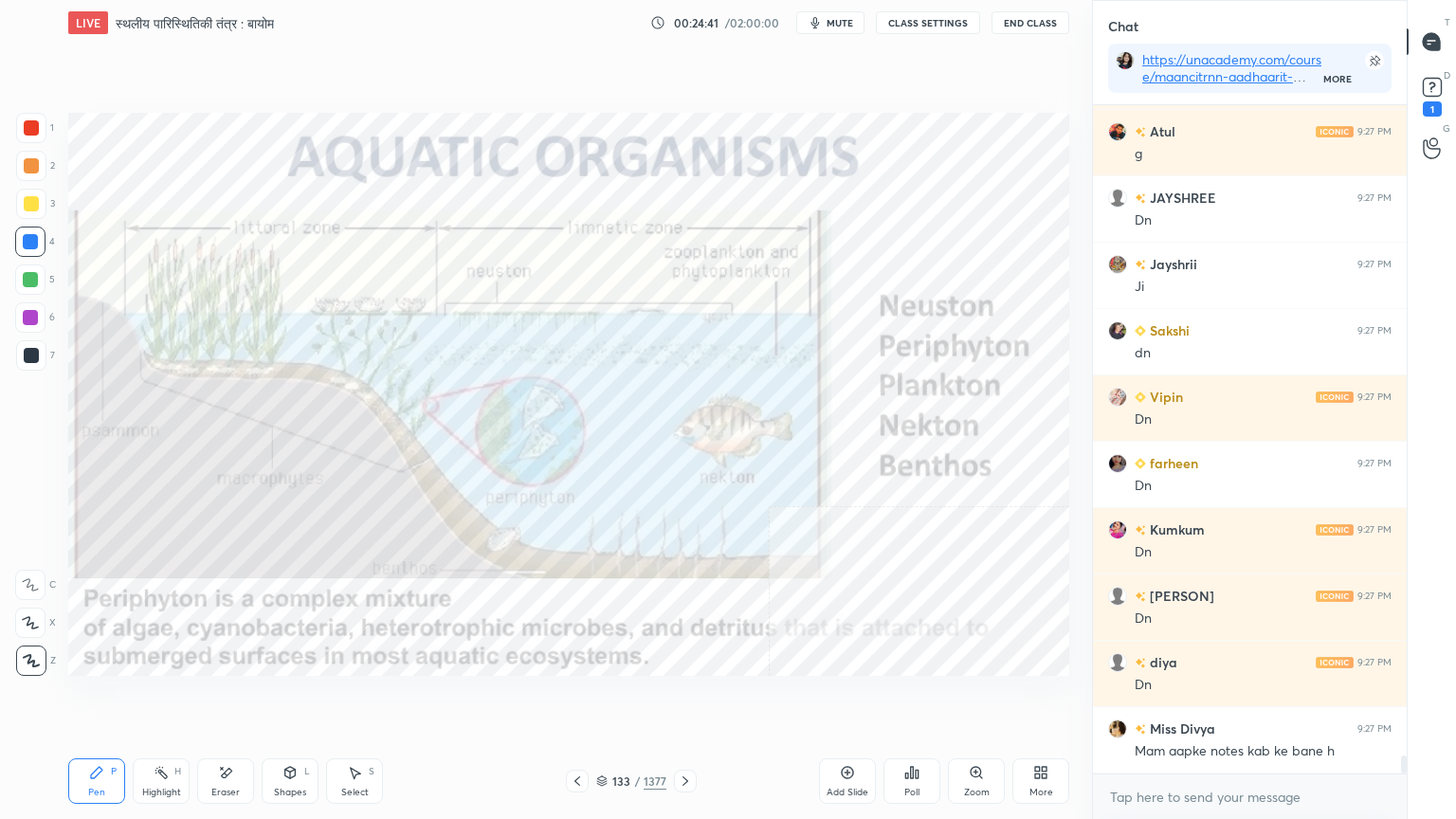 click on "1 2 3 4 5 6 7 C X Z E E Erase all   H H" at bounding box center (30, 394) 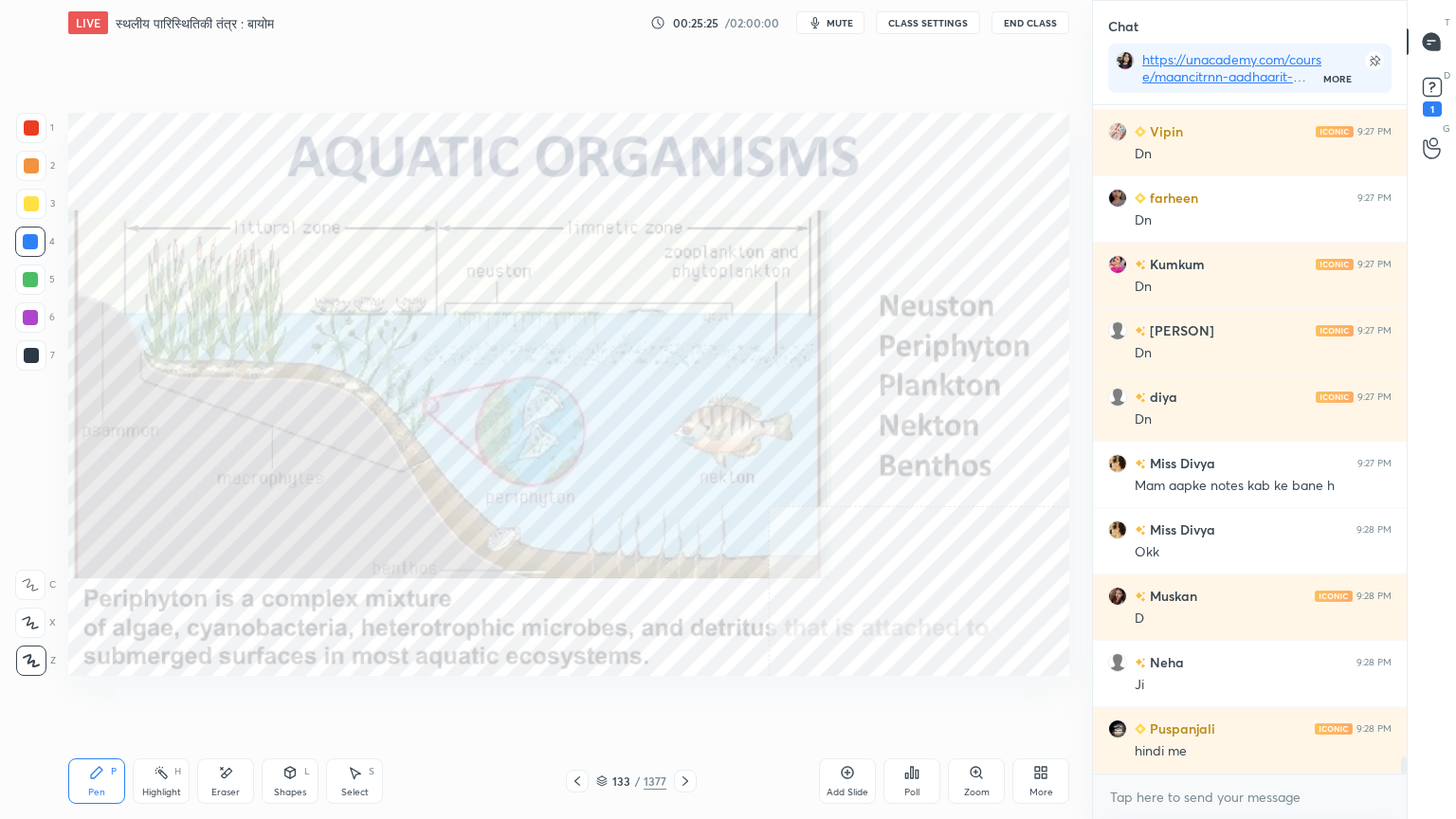 scroll, scrollTop: 25063, scrollLeft: 0, axis: vertical 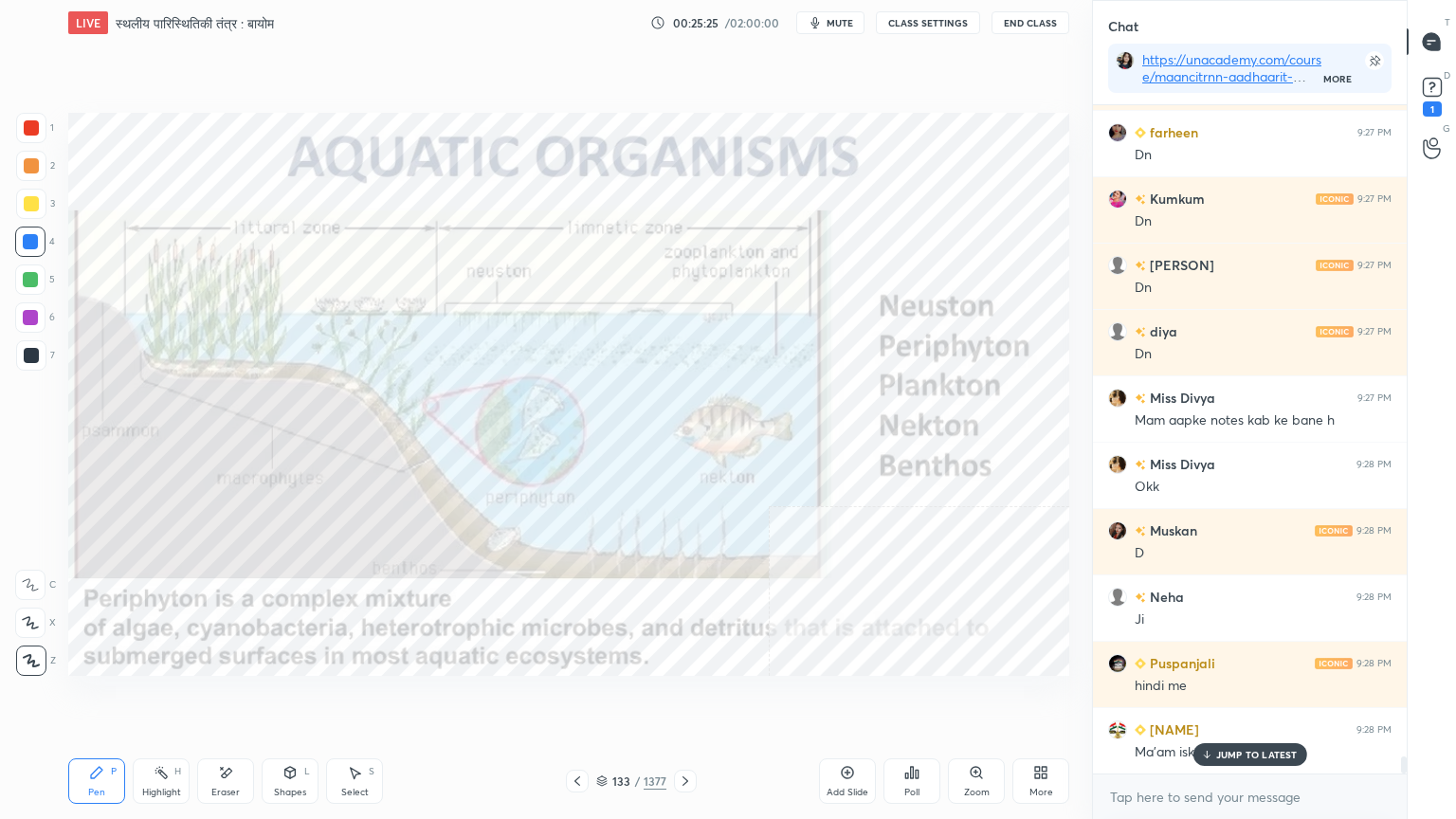 click 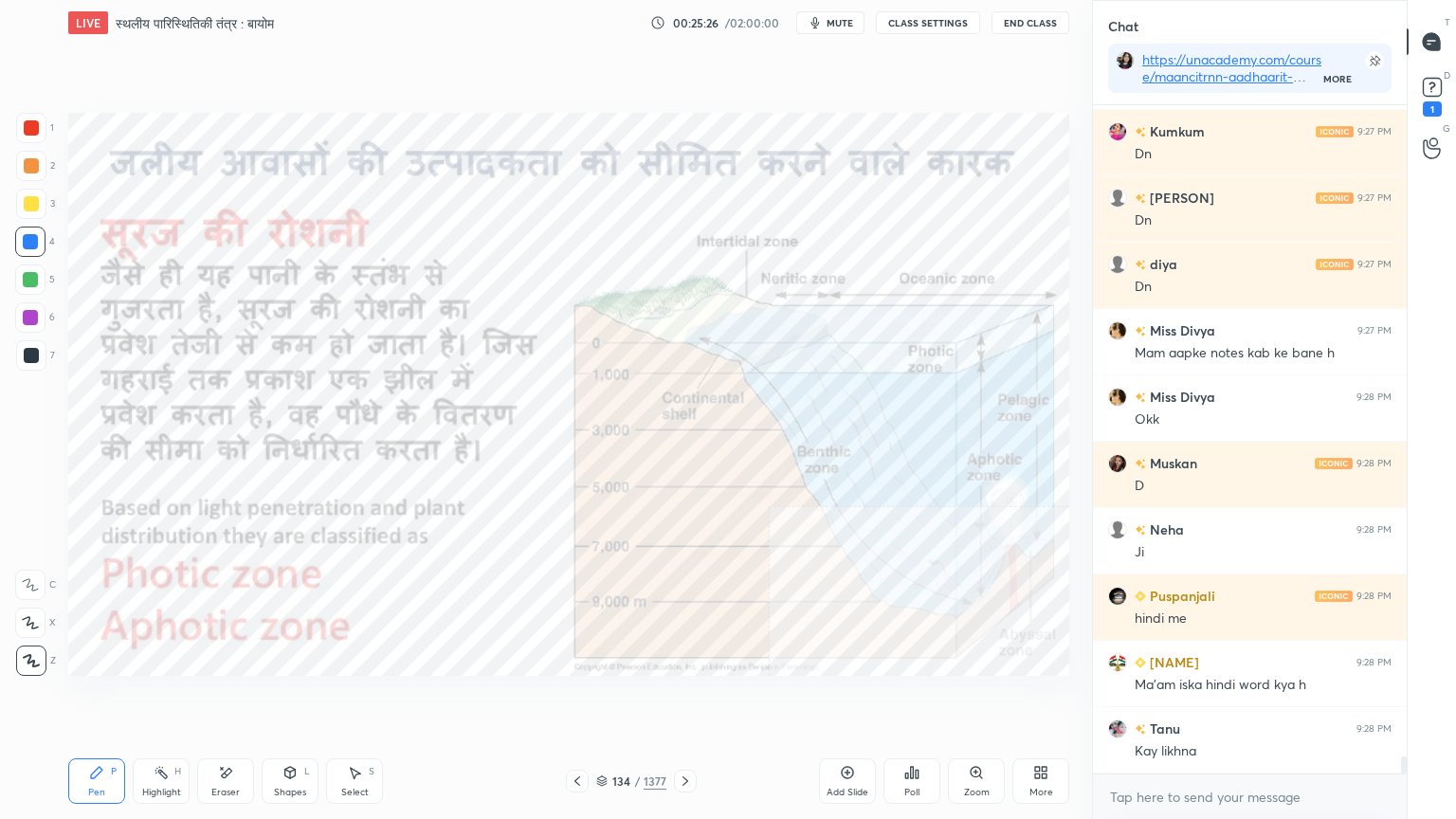 click 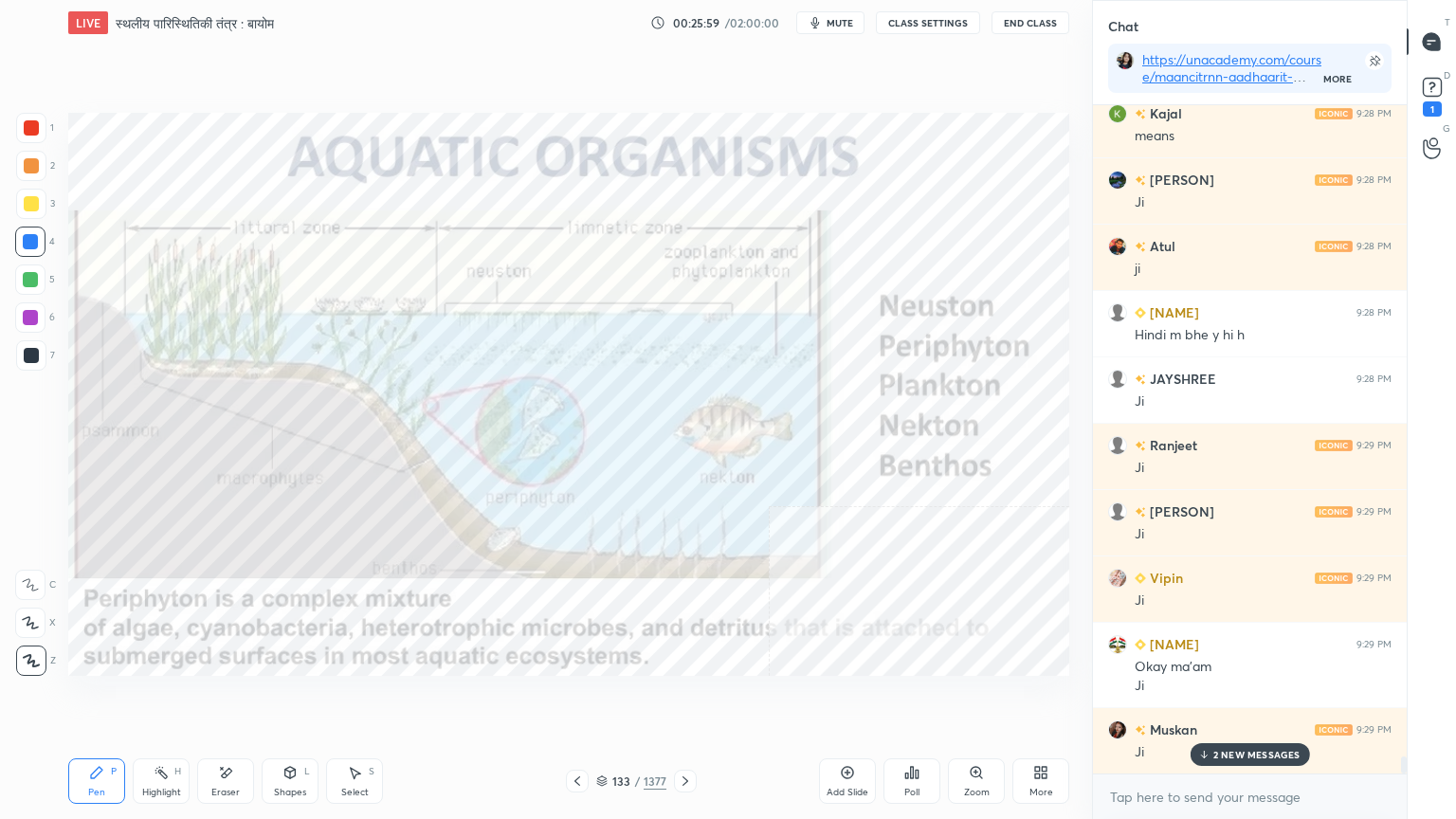 scroll, scrollTop: 26011, scrollLeft: 0, axis: vertical 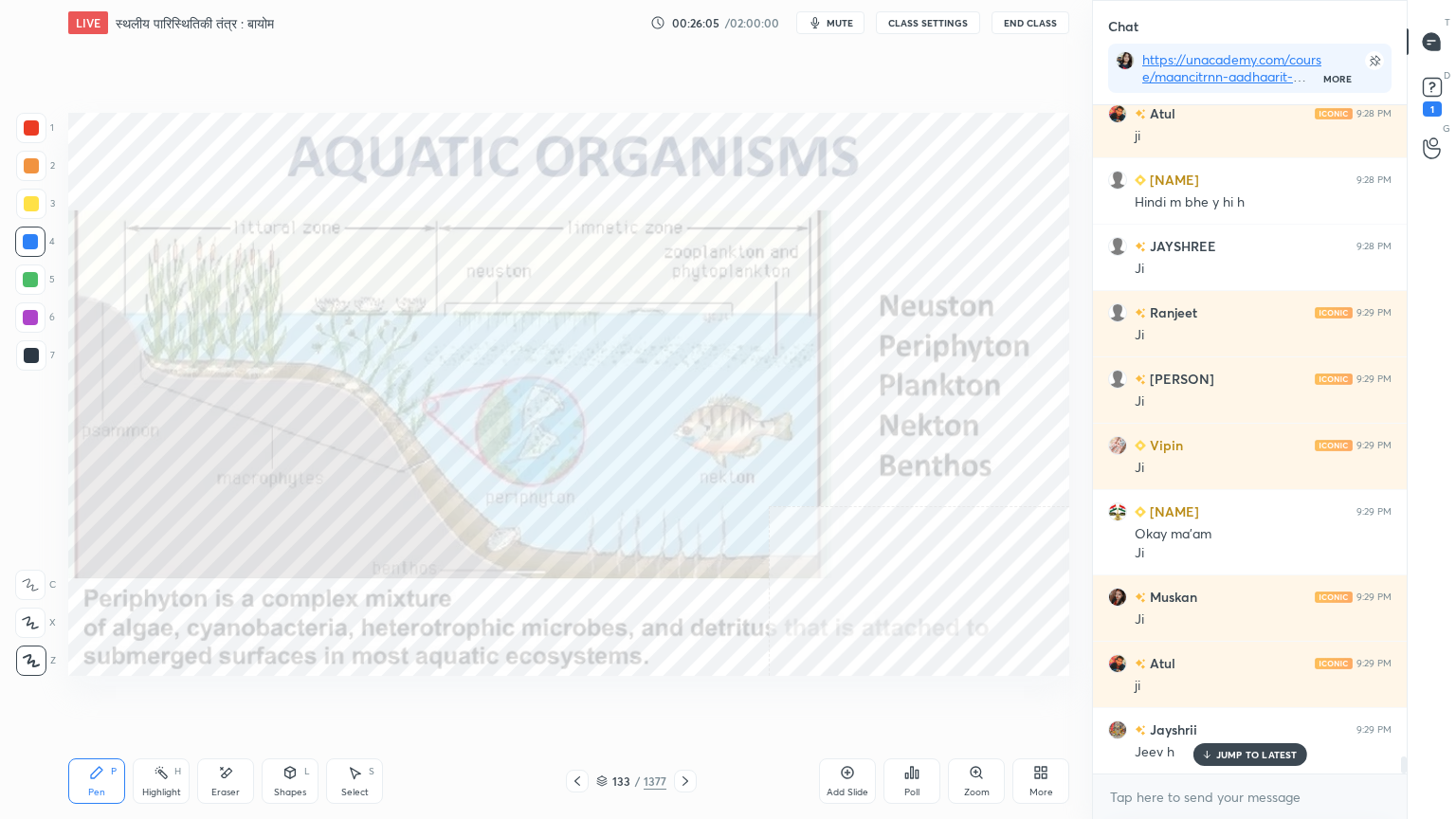 click on "More" at bounding box center [1041, 781] 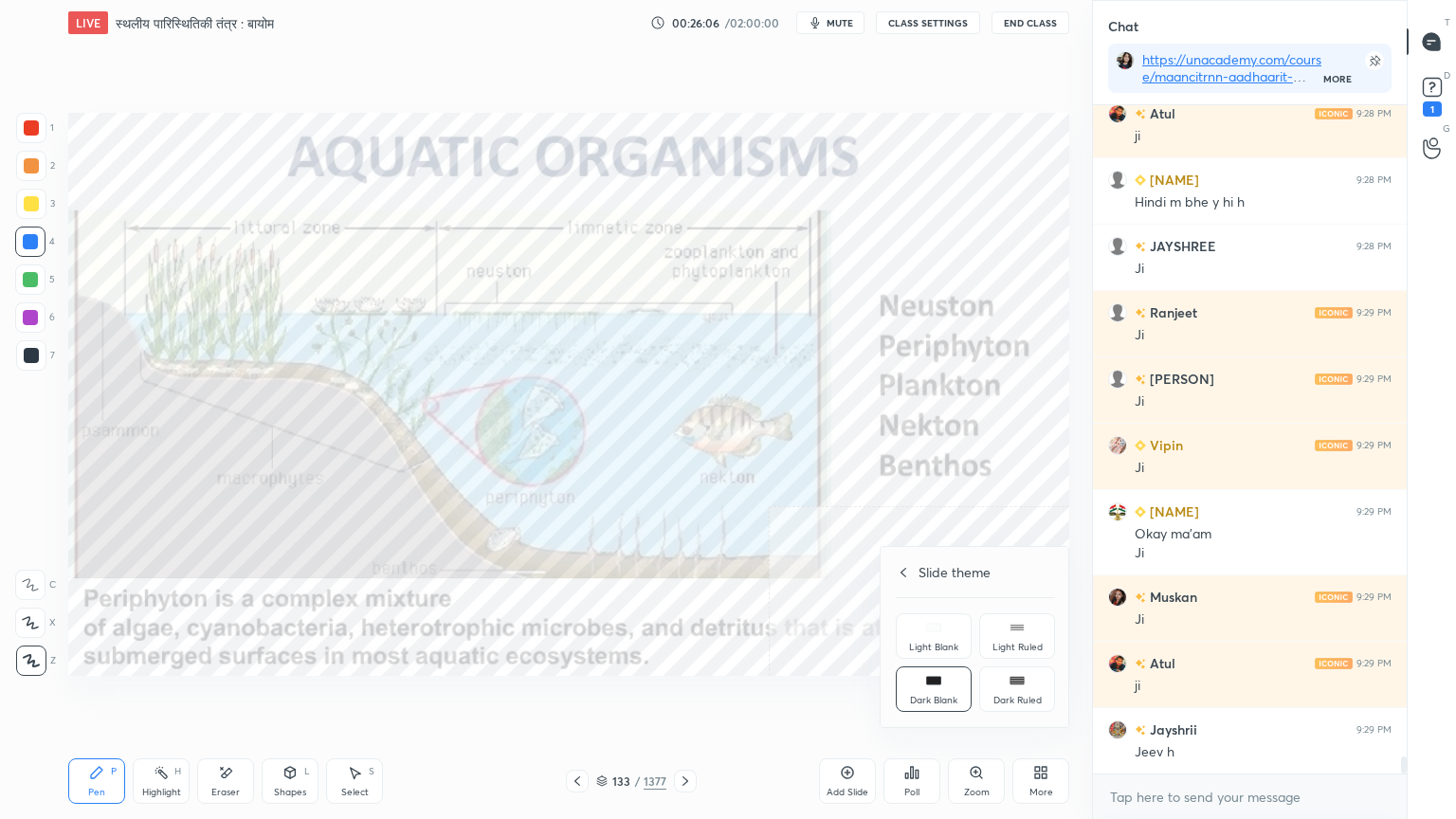 scroll, scrollTop: 26078, scrollLeft: 0, axis: vertical 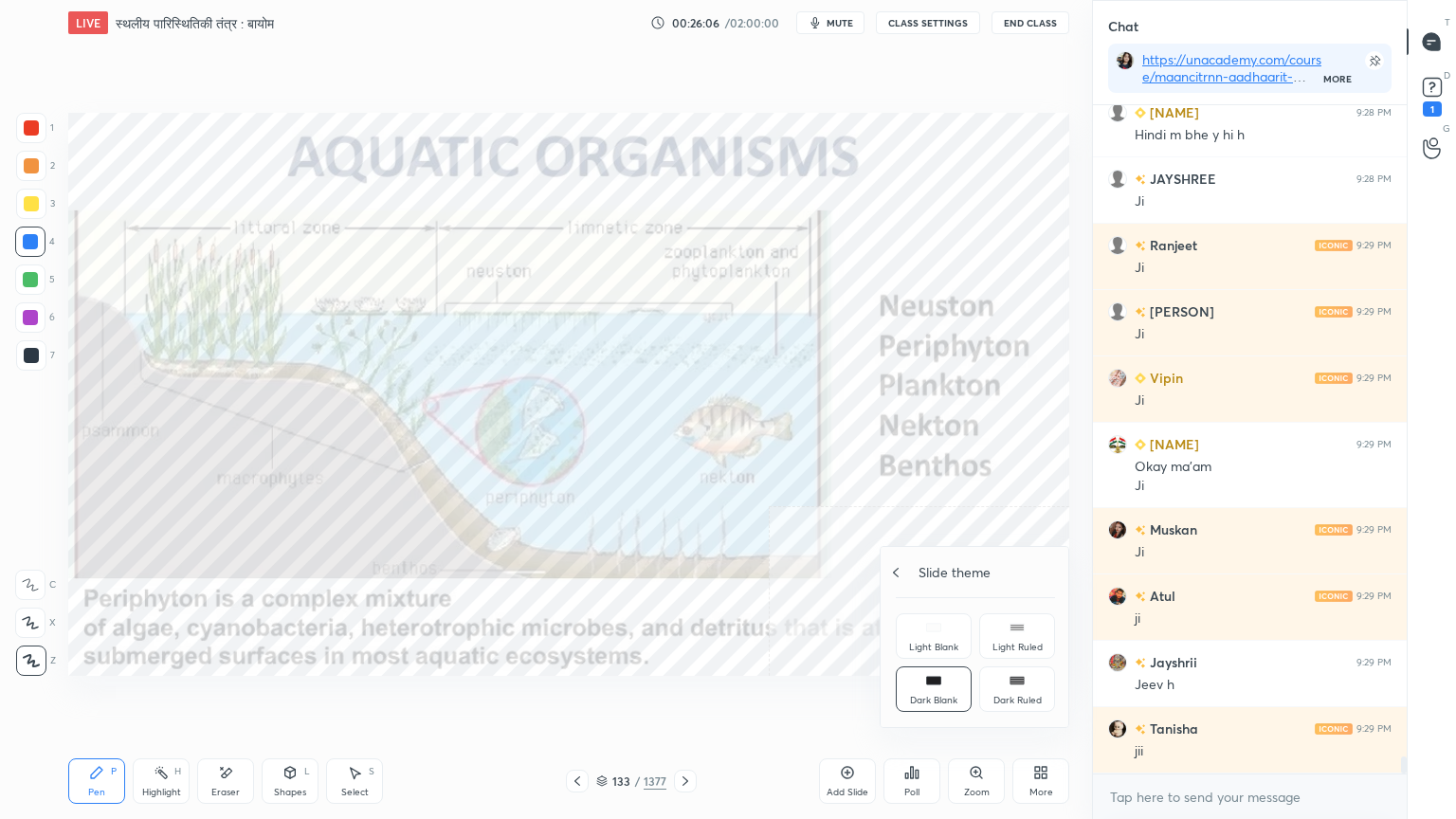 drag, startPoint x: 898, startPoint y: 573, endPoint x: 921, endPoint y: 603, distance: 37.80212 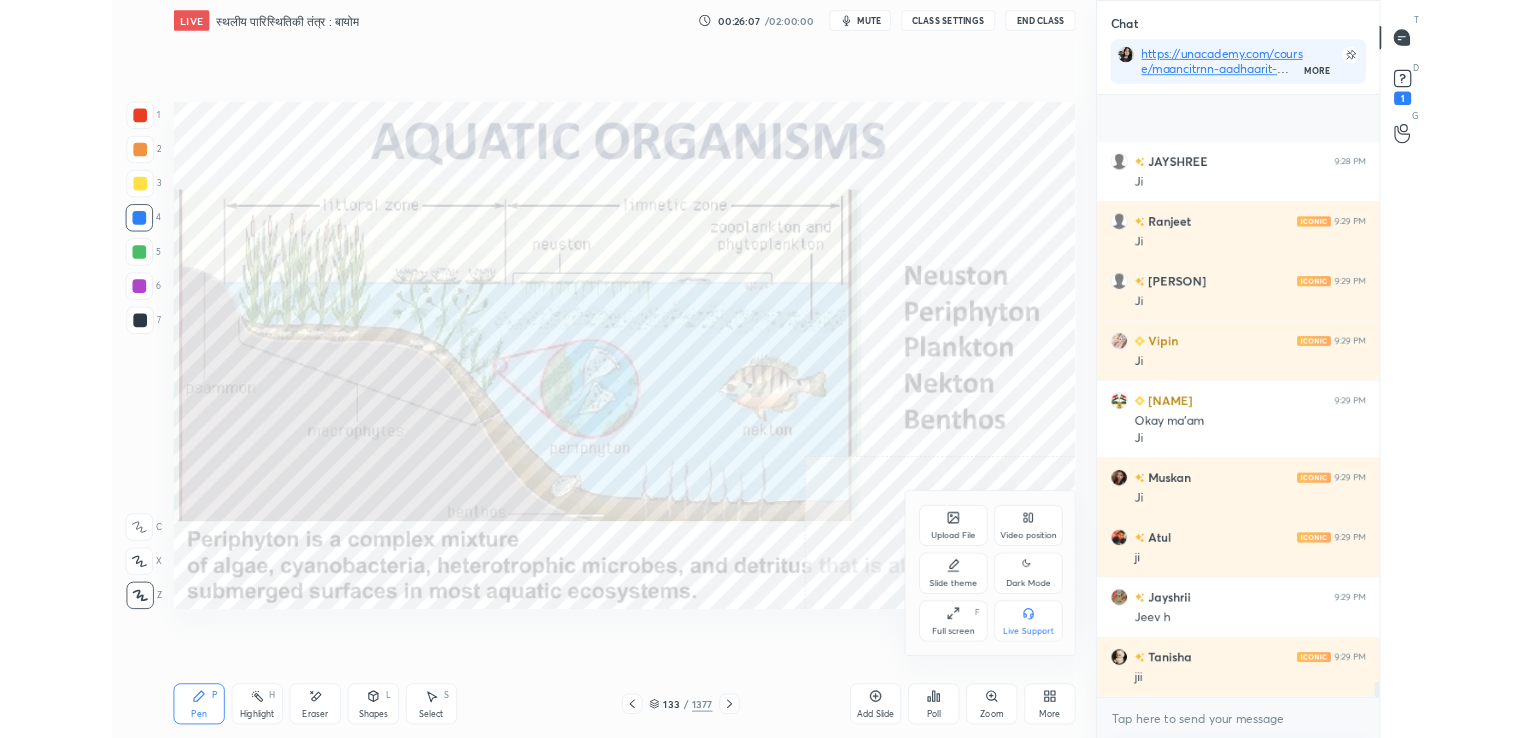 scroll, scrollTop: 27651, scrollLeft: 0, axis: vertical 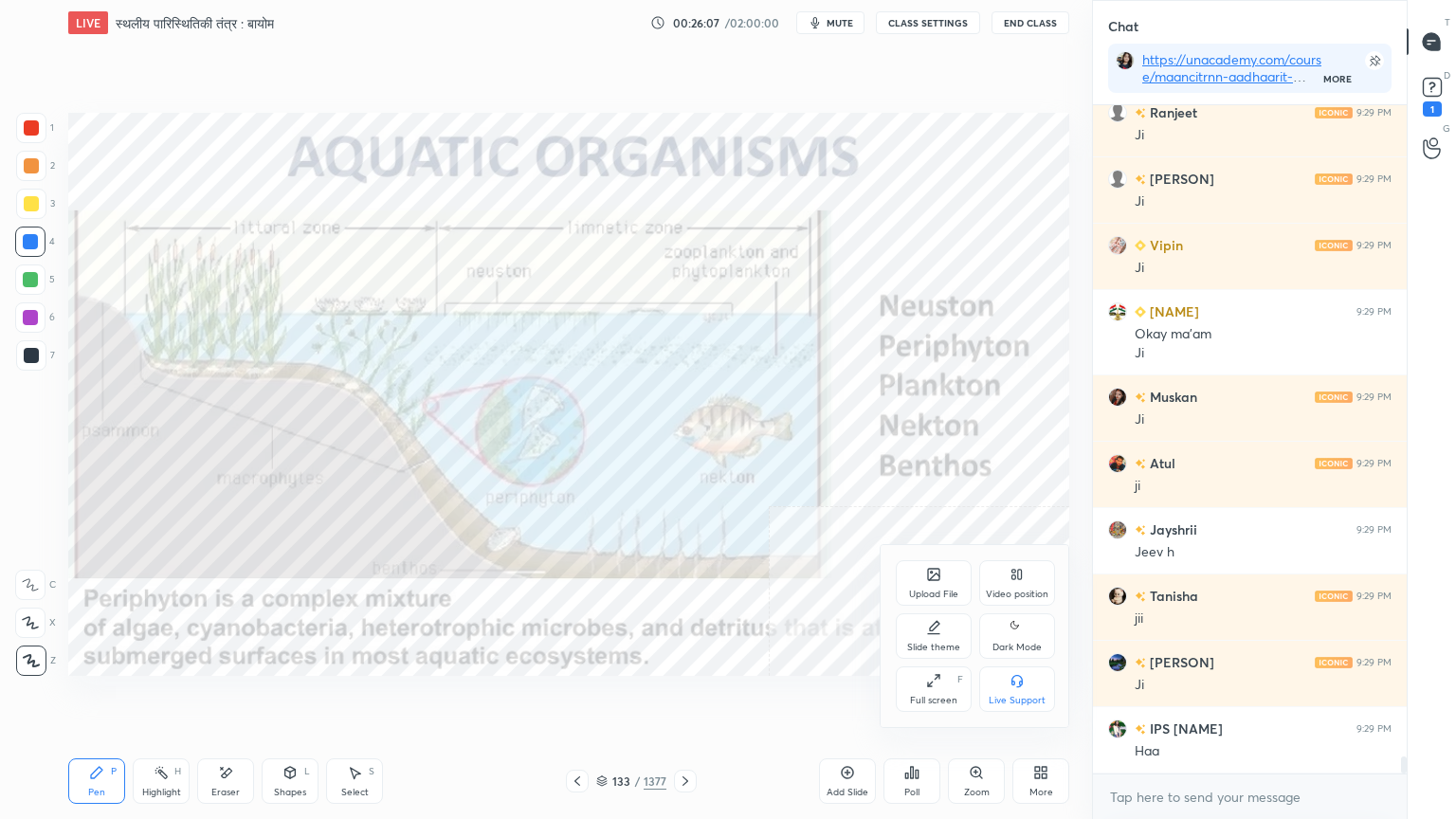 click on "Full screen" at bounding box center [934, 701] 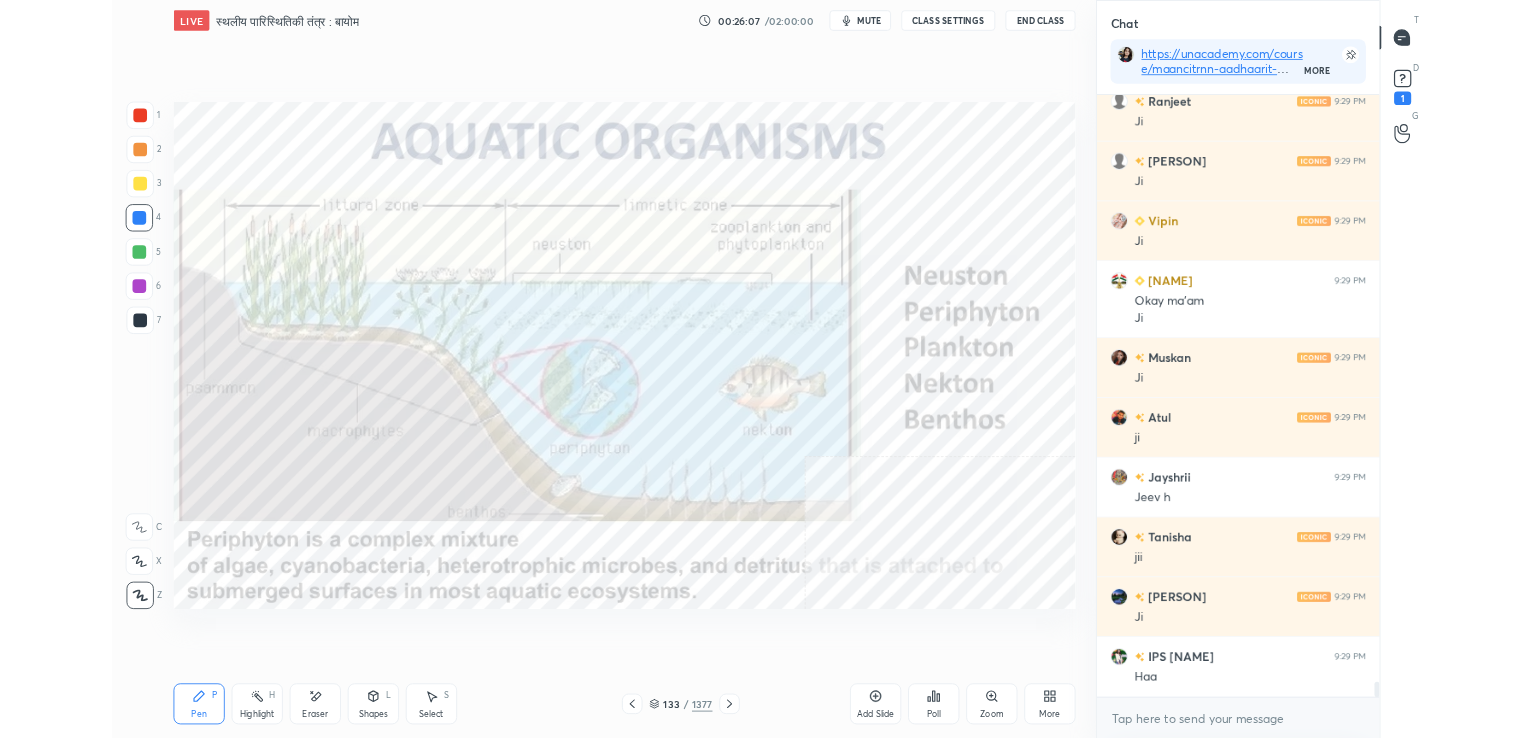 scroll, scrollTop: 610, scrollLeft: 1072, axis: both 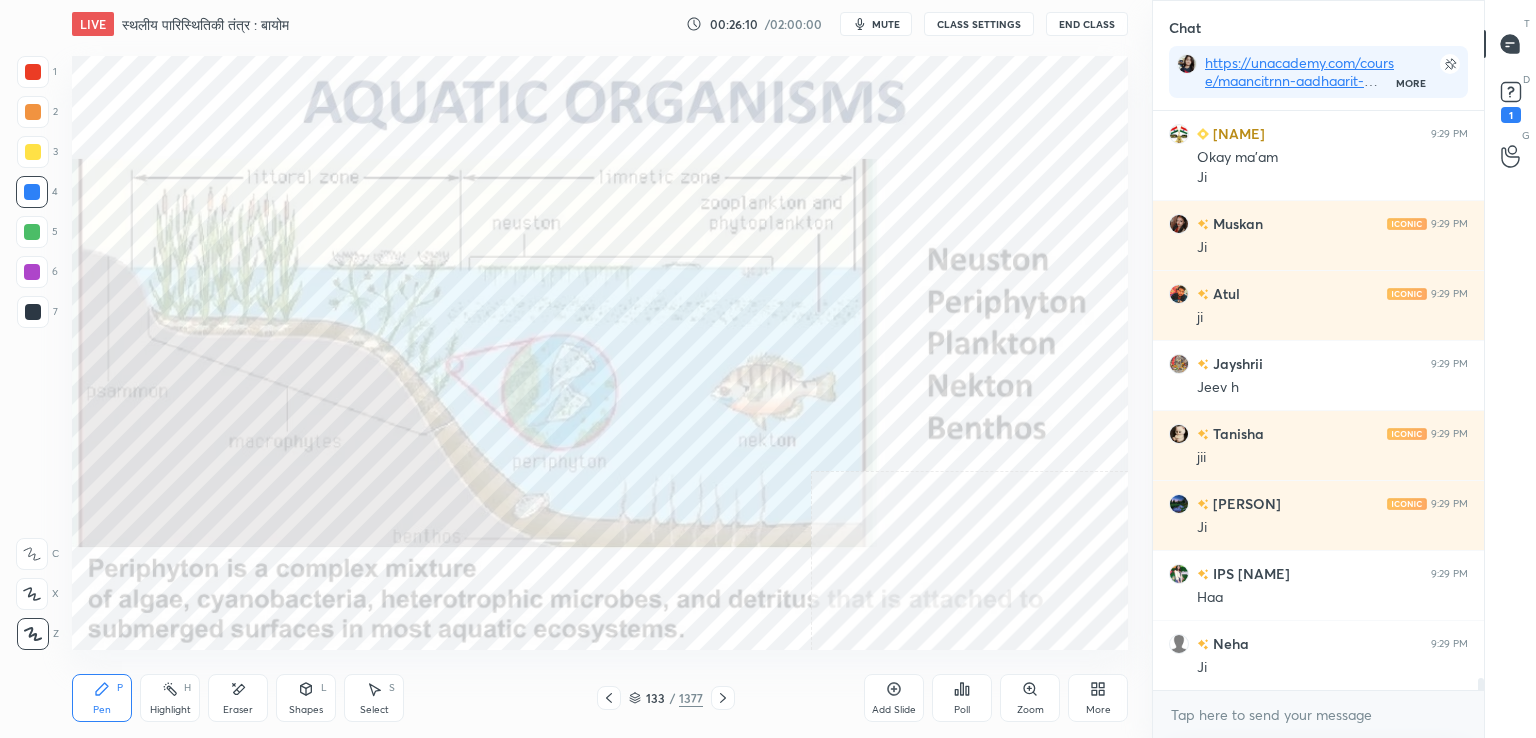 click on "End Class" at bounding box center (1087, 24) 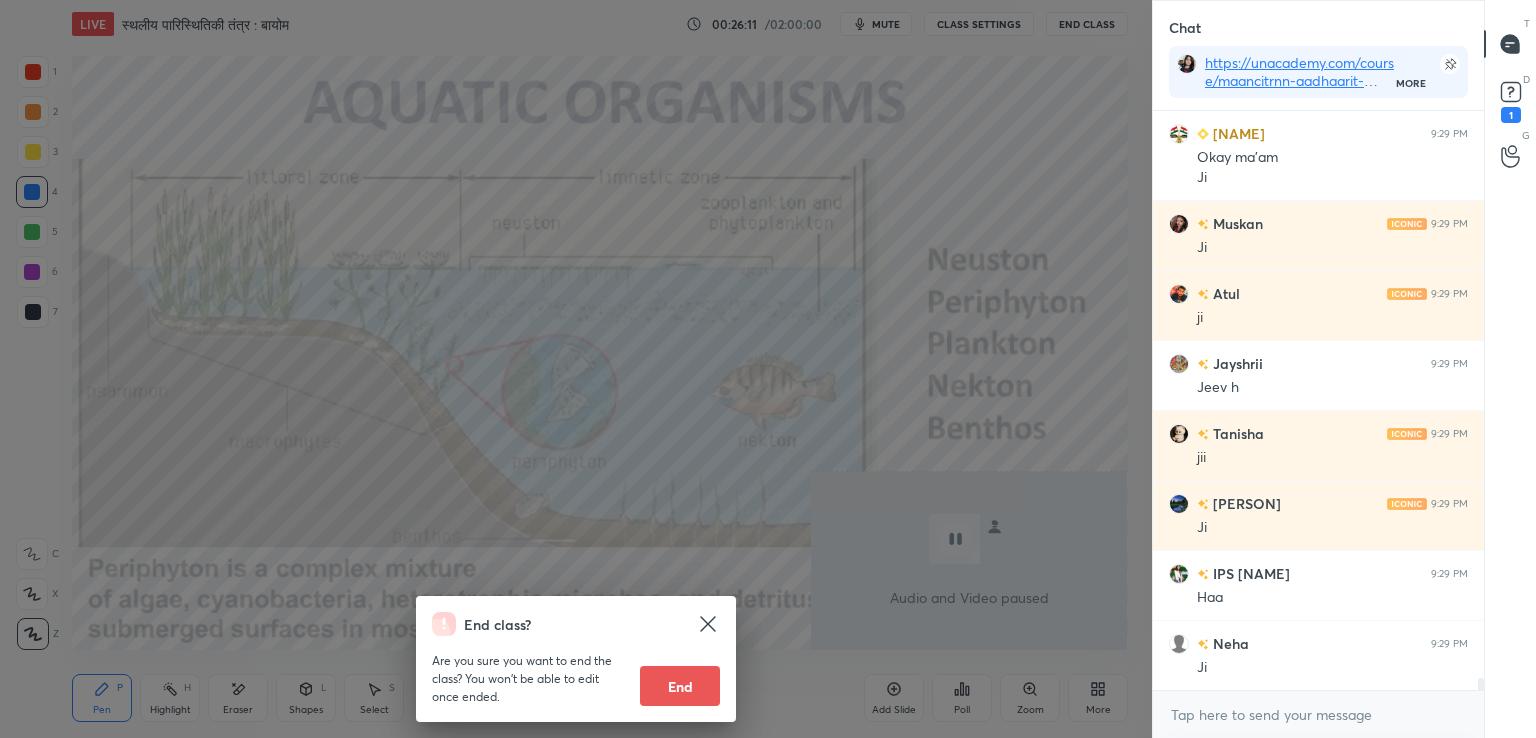scroll, scrollTop: 27916, scrollLeft: 0, axis: vertical 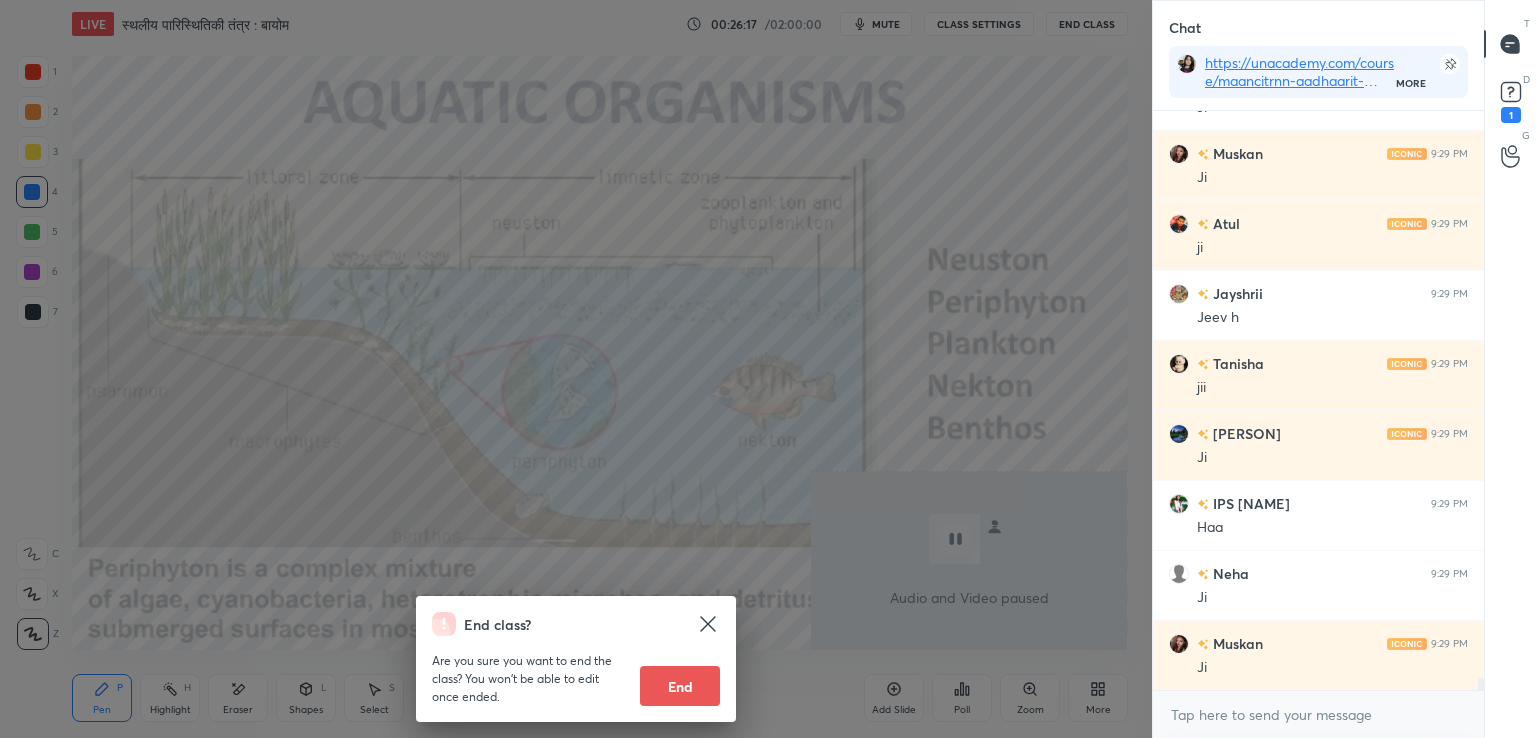 click 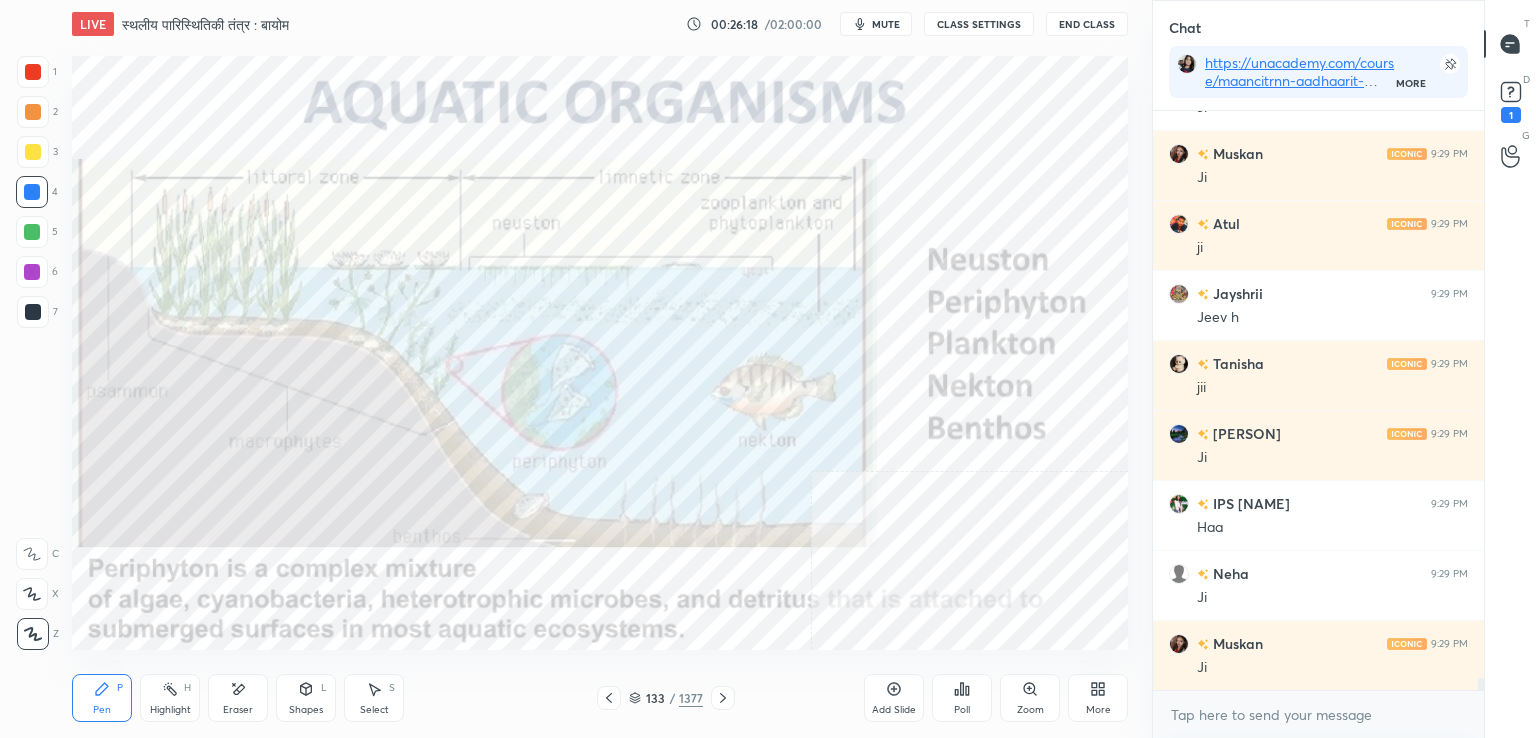scroll, scrollTop: 27986, scrollLeft: 0, axis: vertical 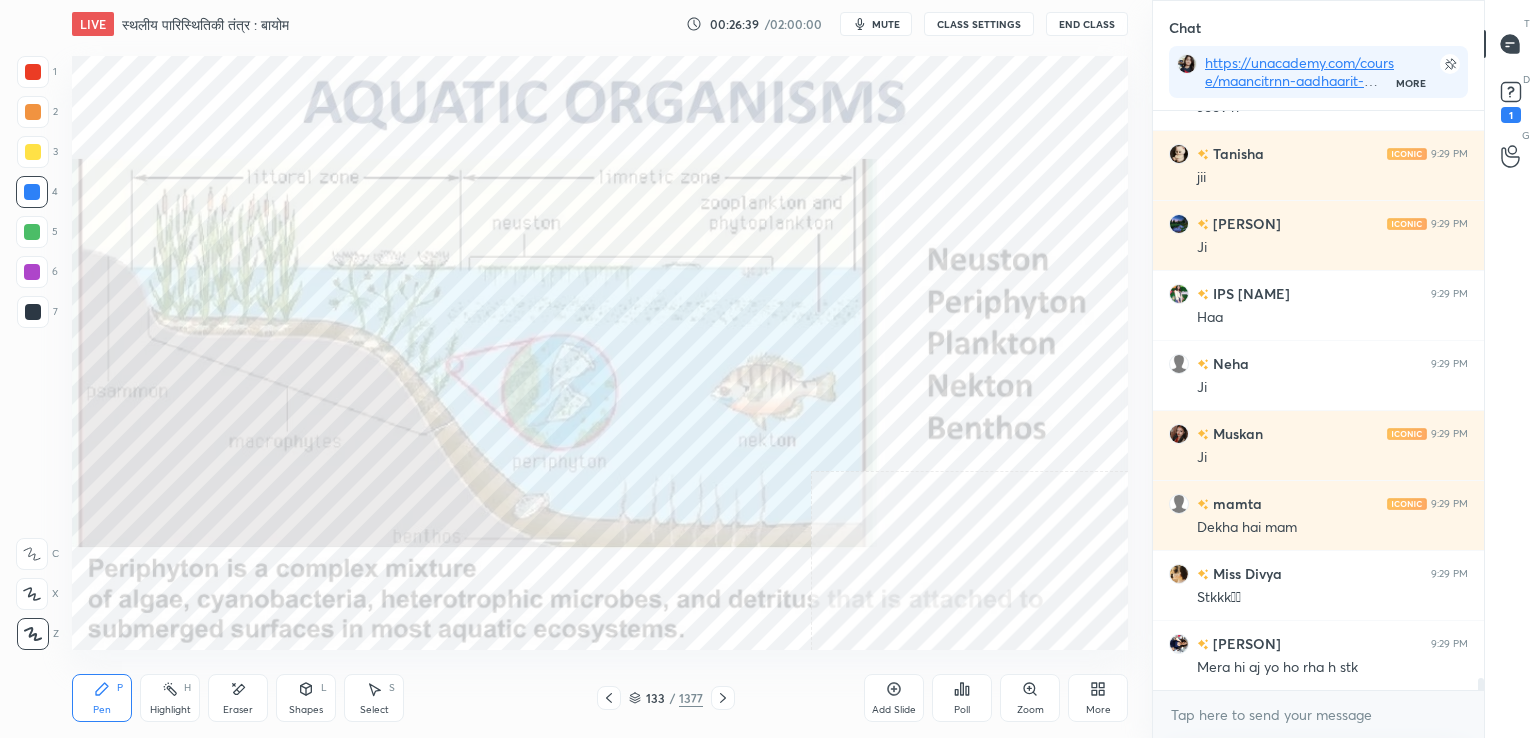 click on "More" at bounding box center [1098, 698] 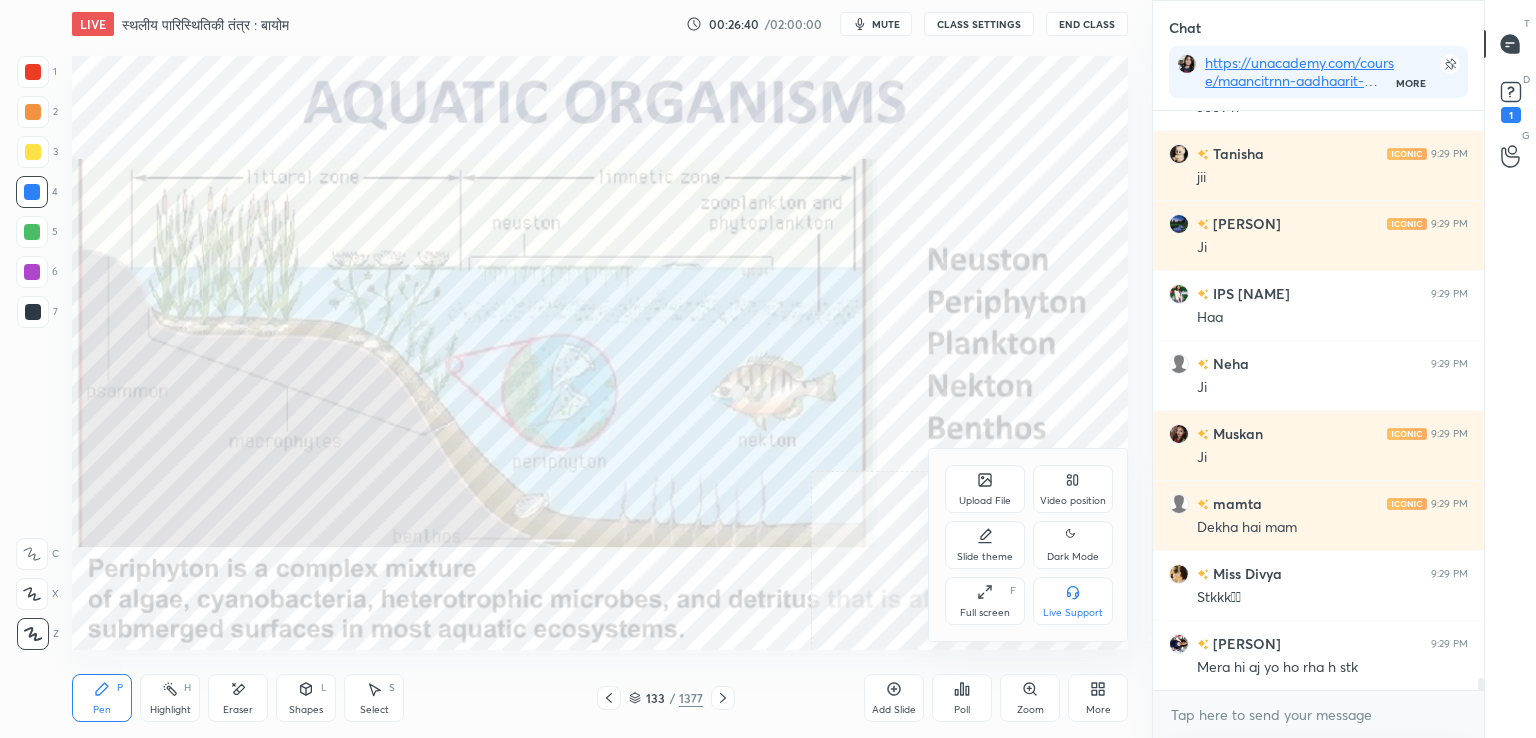 click 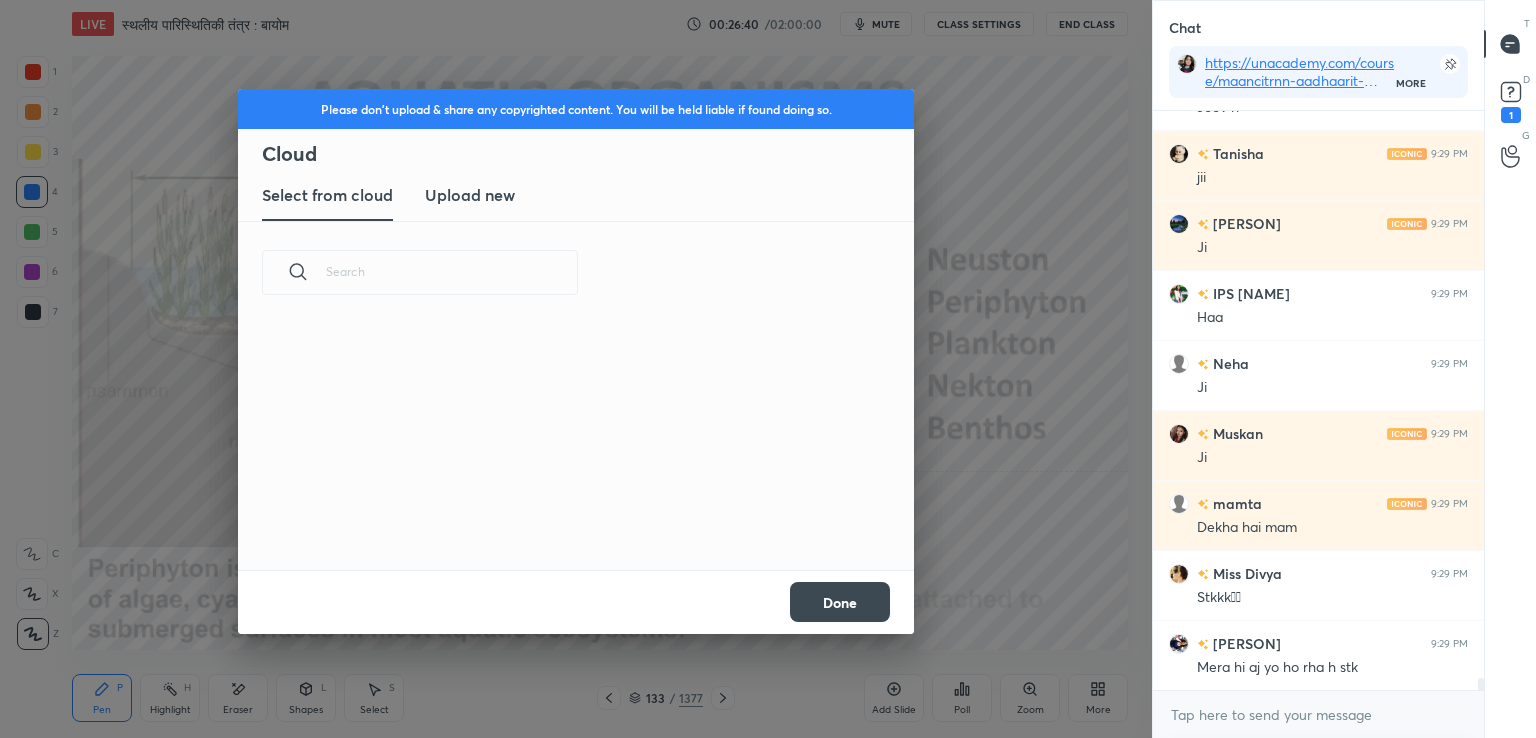 scroll, scrollTop: 5, scrollLeft: 10, axis: both 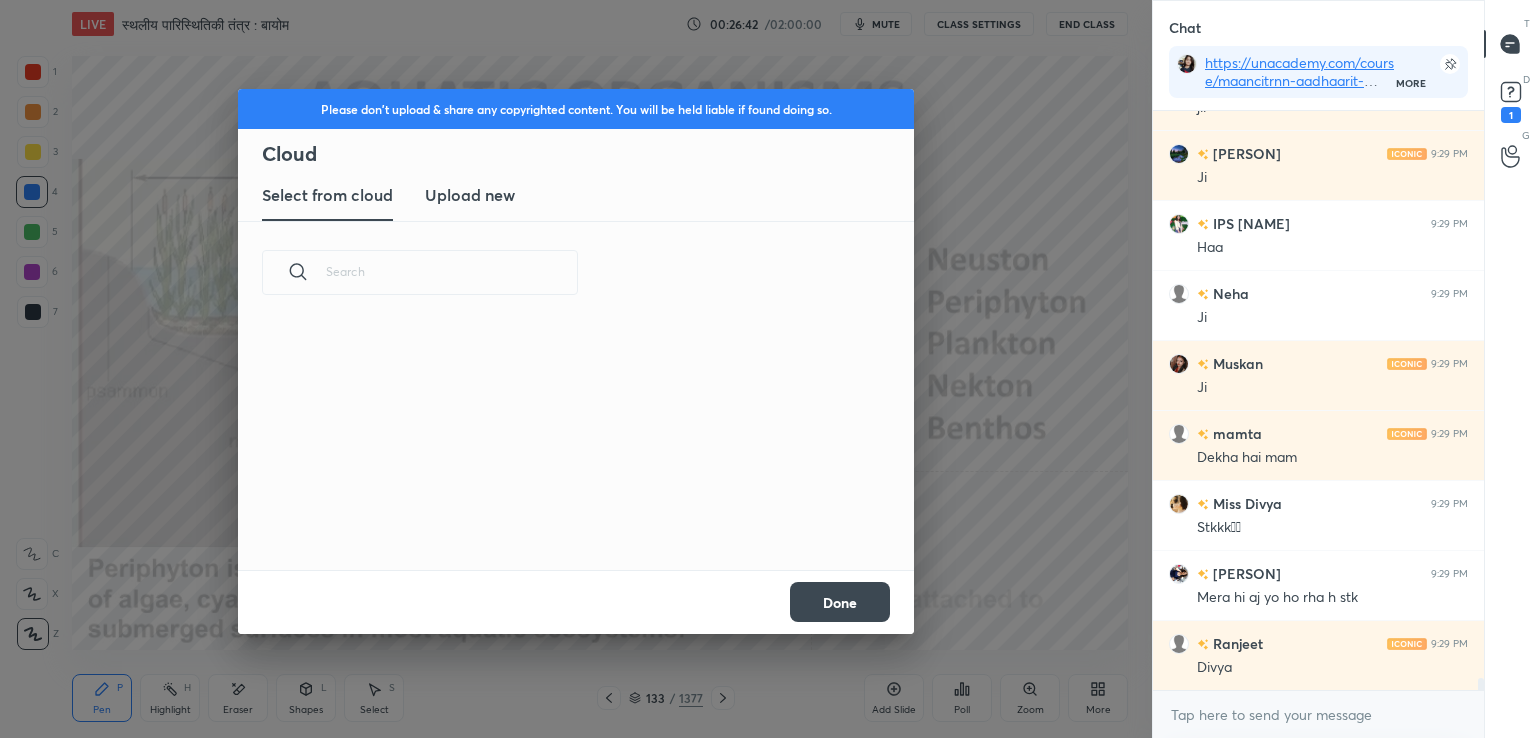 click on "Upload new" at bounding box center [470, 195] 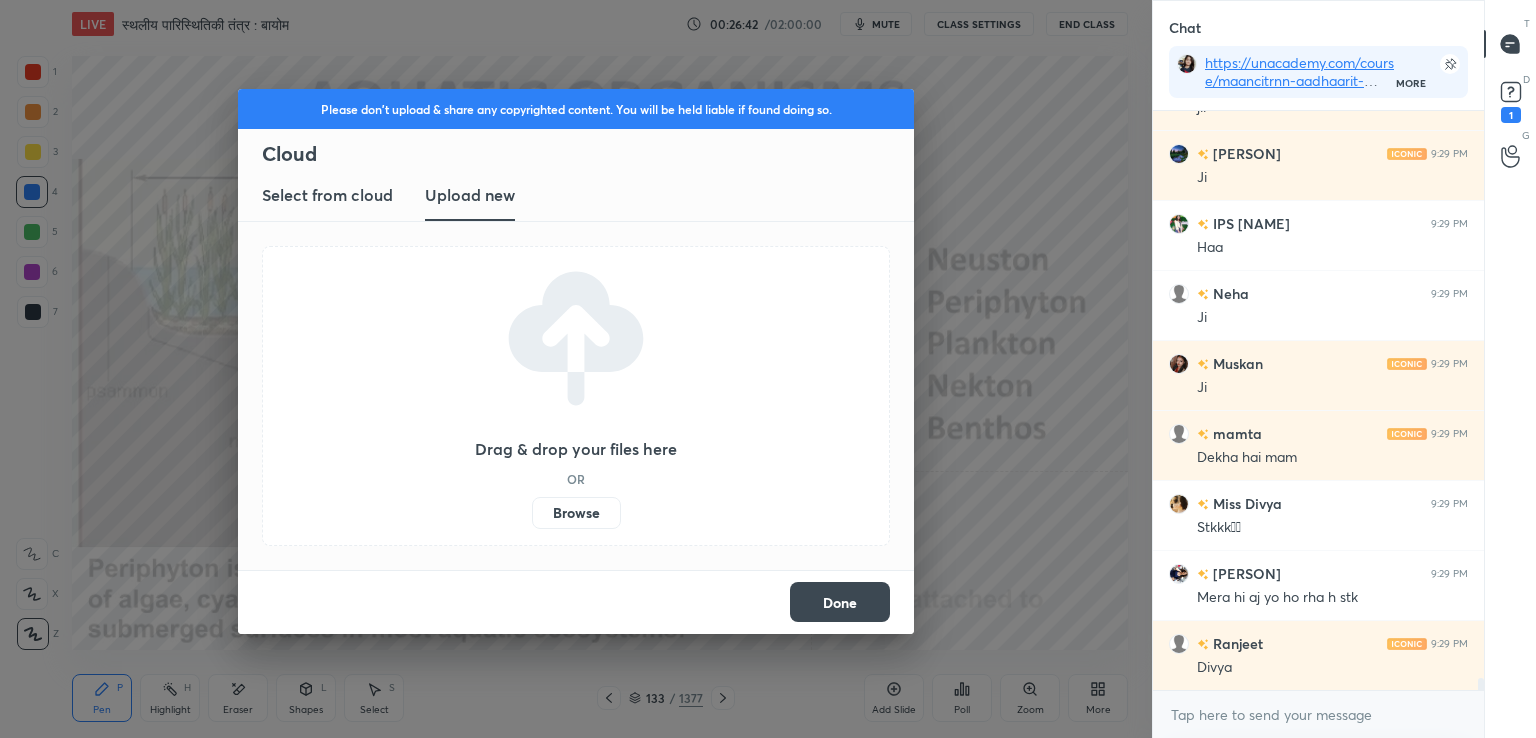 click on "Browse" at bounding box center [576, 513] 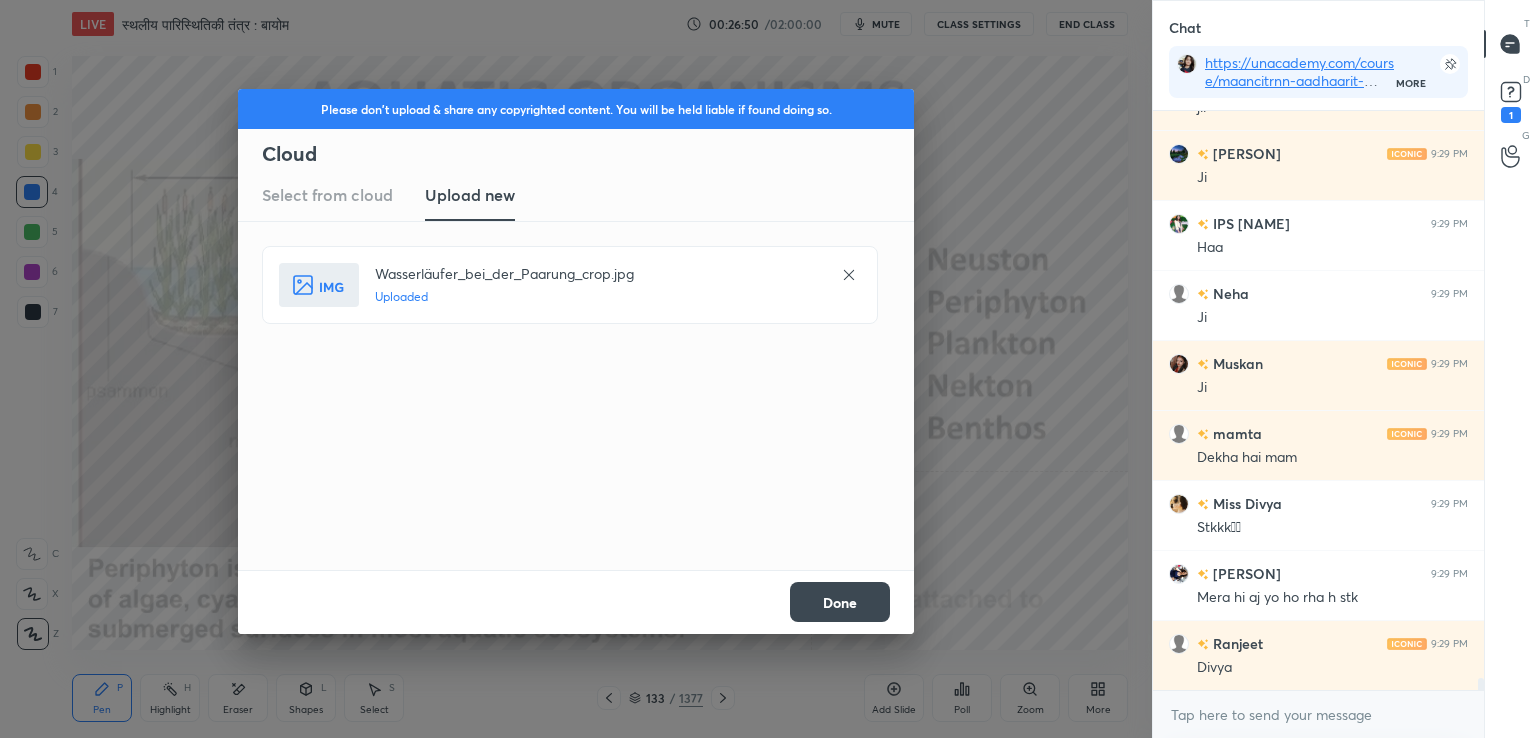 click on "Done" at bounding box center (840, 602) 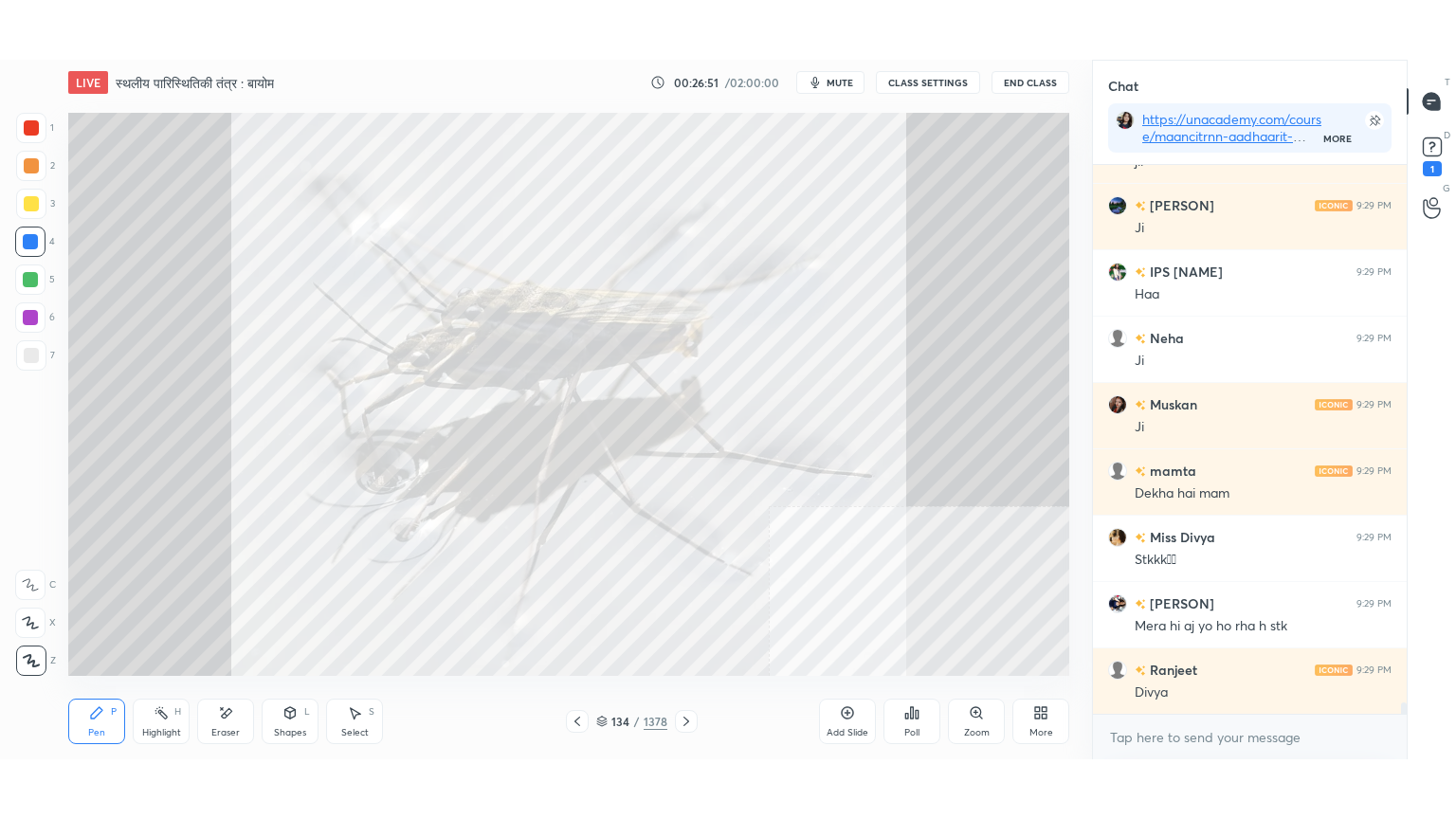 scroll, scrollTop: 26794, scrollLeft: 0, axis: vertical 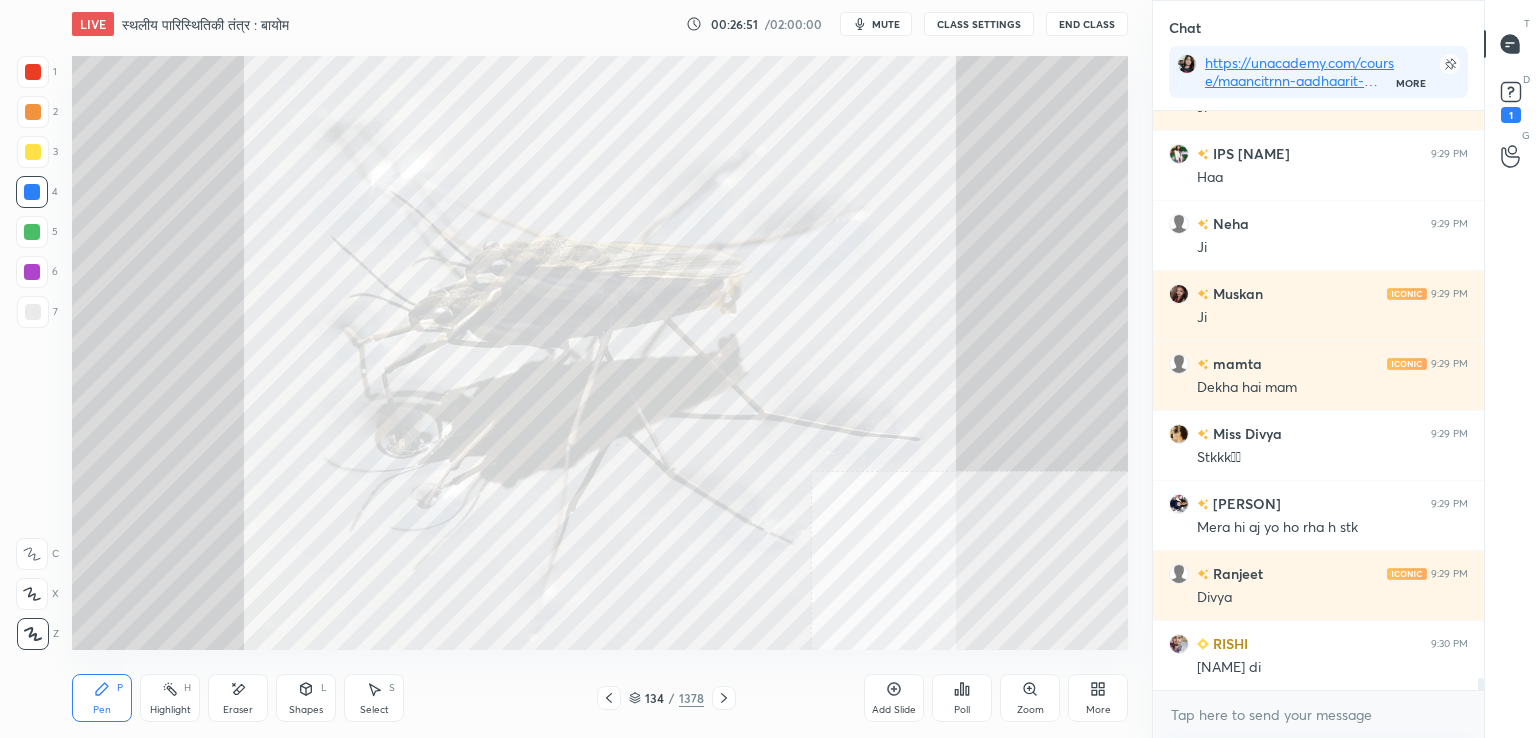 click 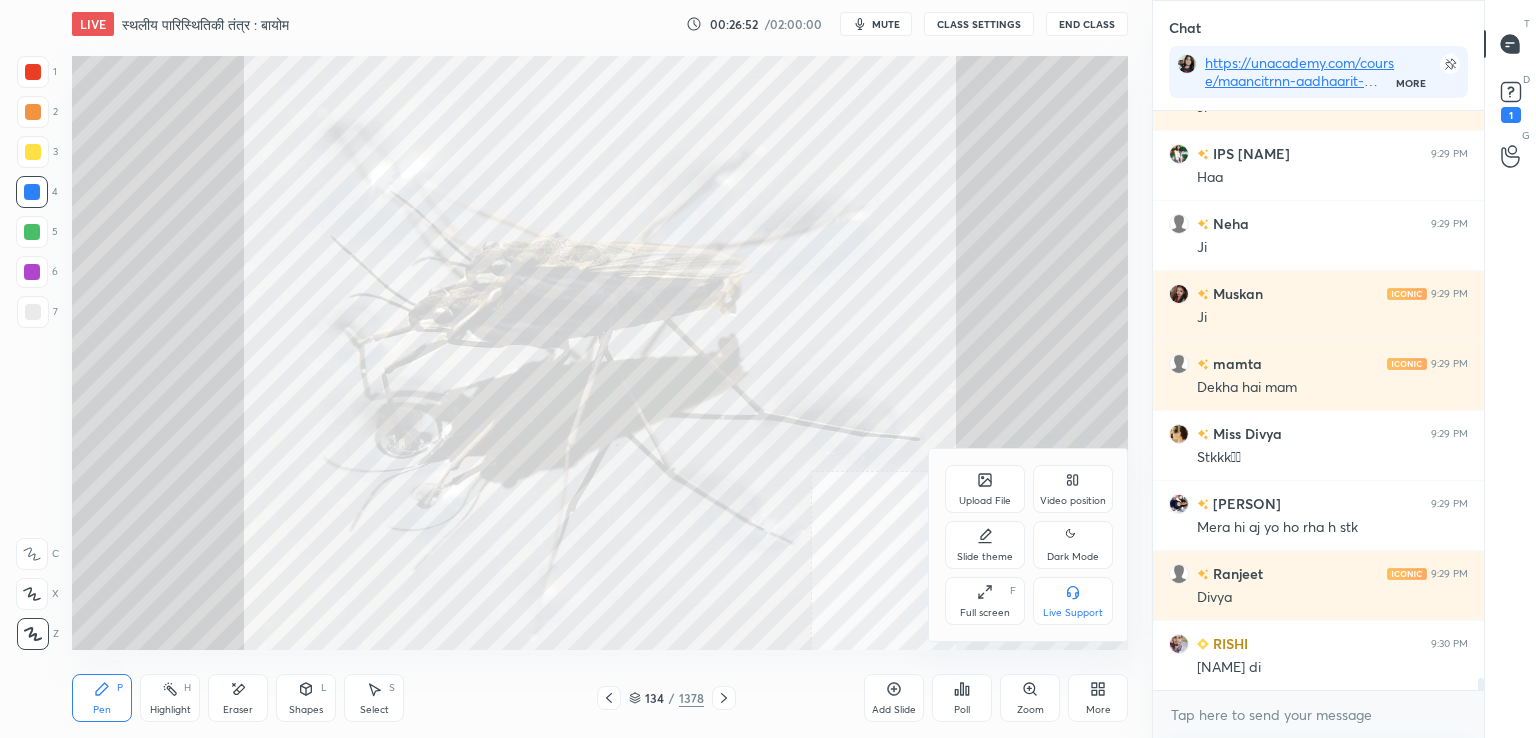 click on "Full screen" at bounding box center [985, 613] 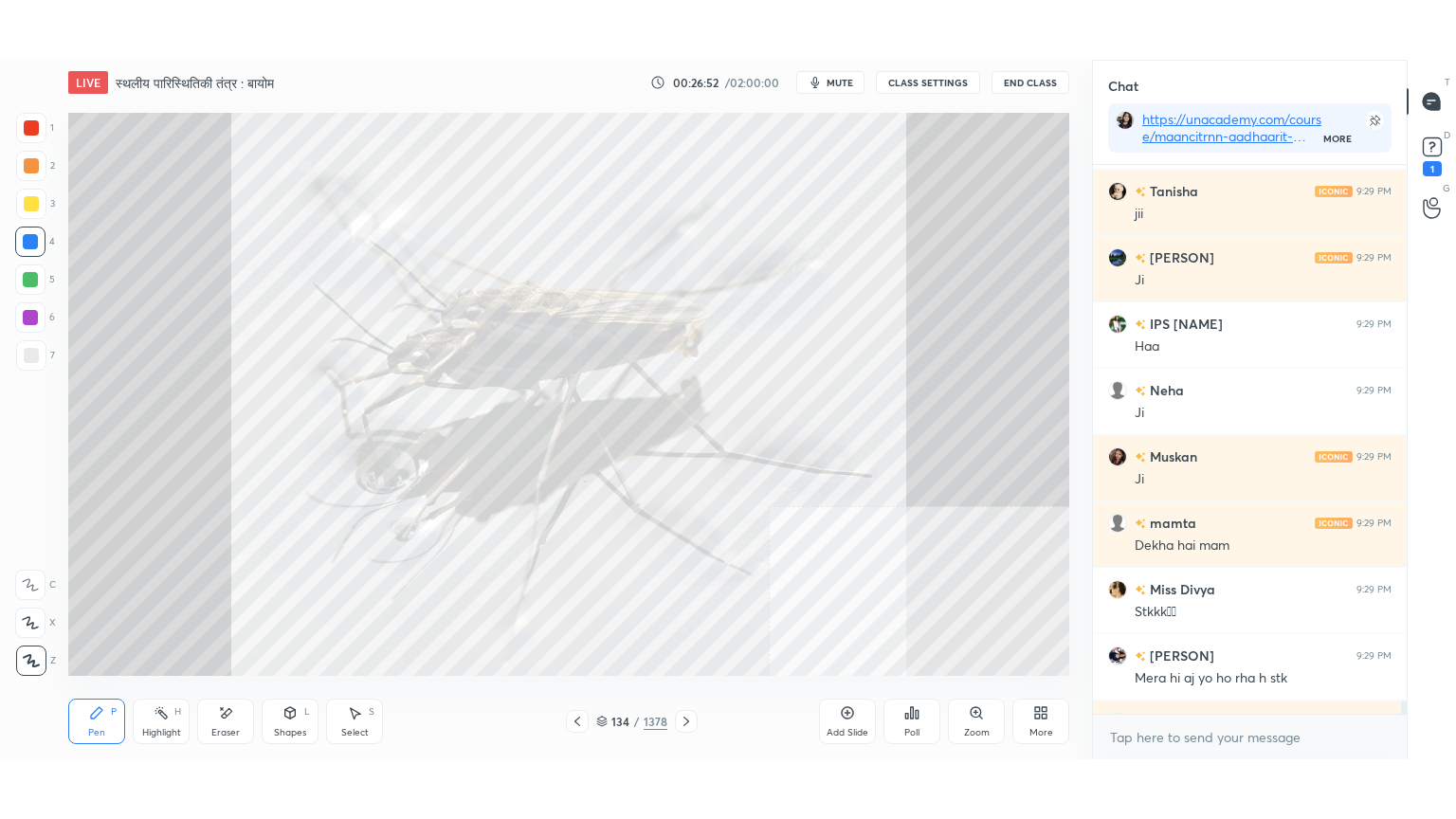 scroll, scrollTop: 94094, scrollLeft: 93776, axis: both 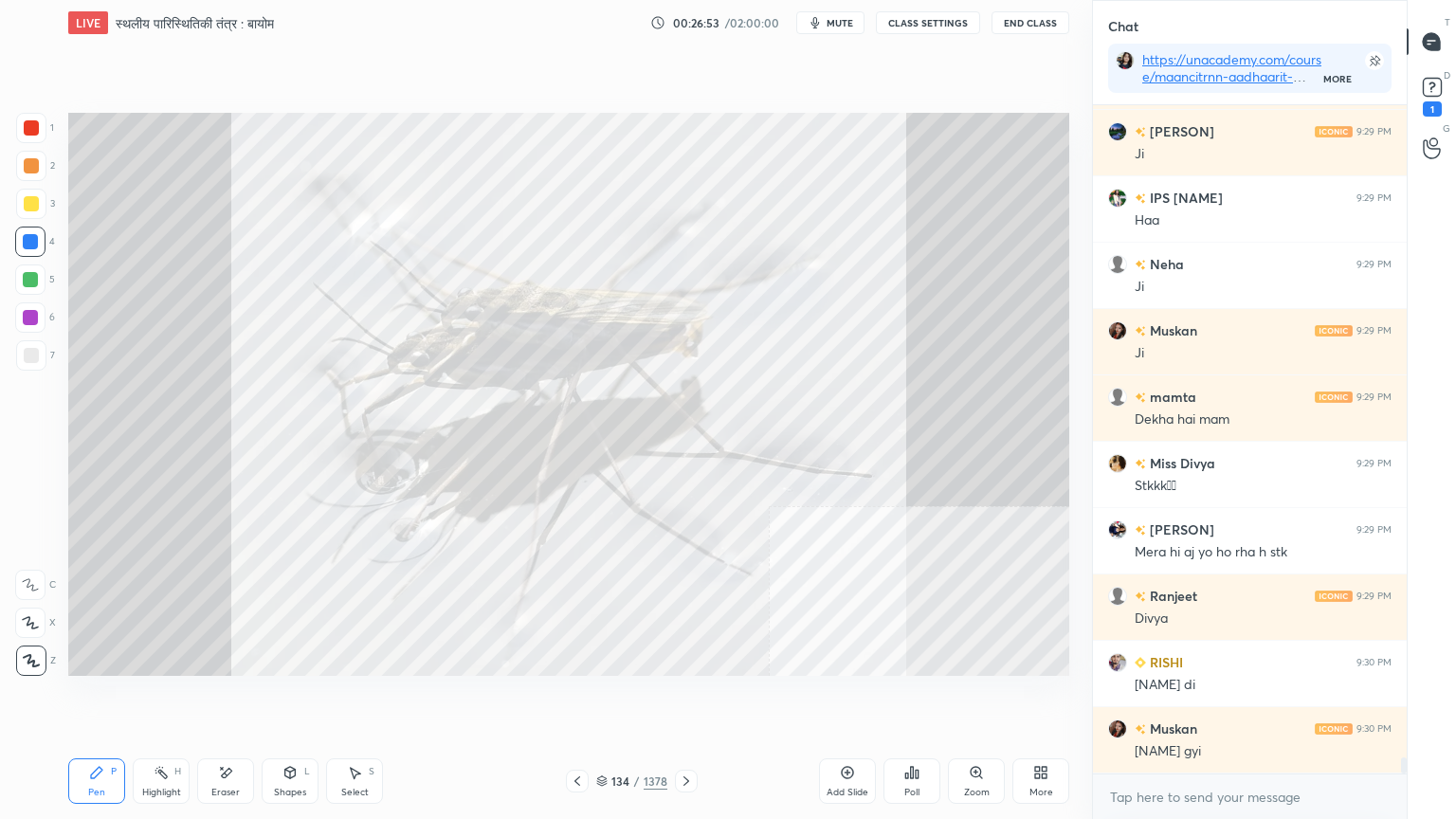 click on "Setting up your live class Poll for   secs No correct answer Start poll" at bounding box center [569, 394] 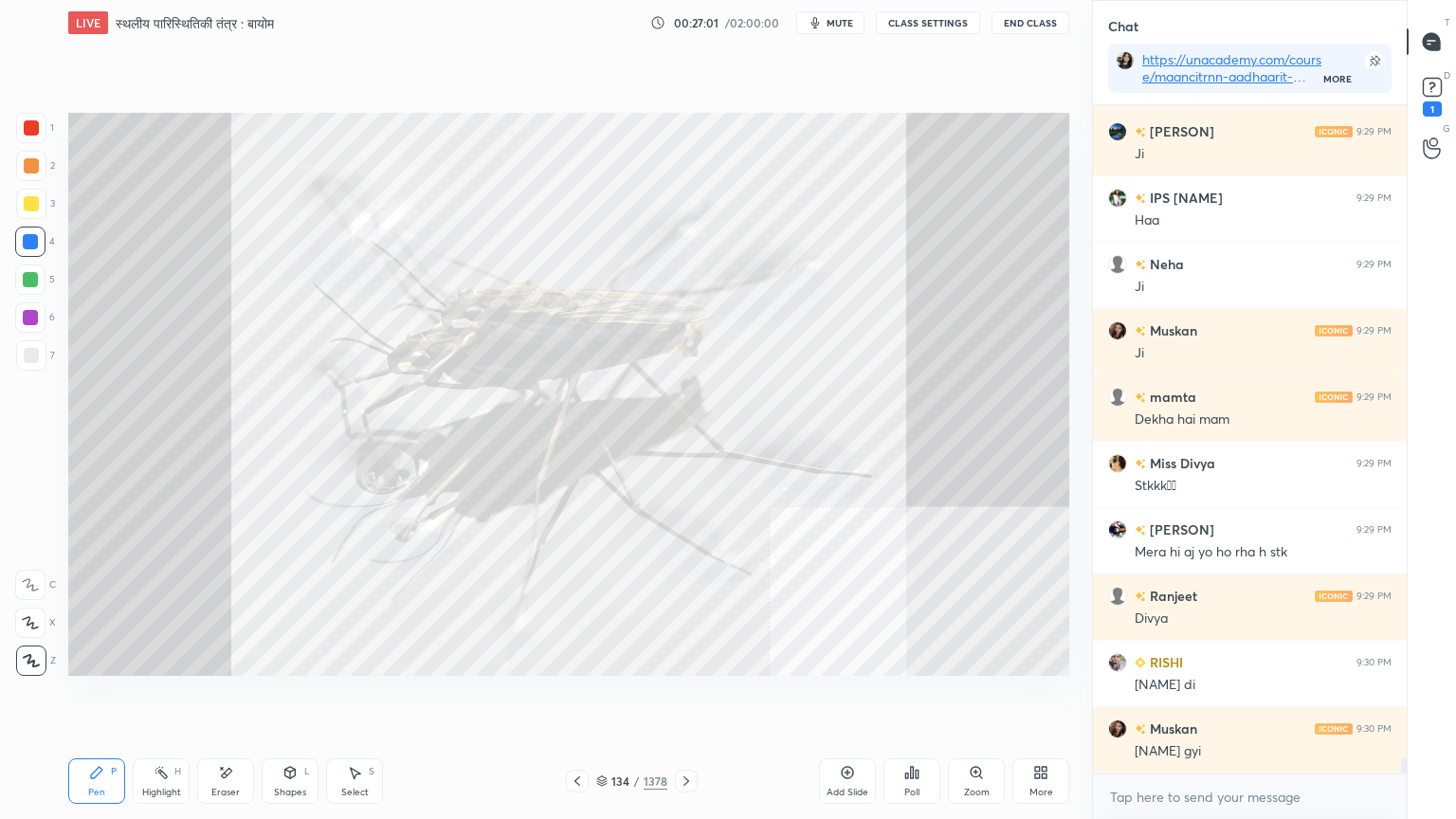 scroll, scrollTop: 26807, scrollLeft: 0, axis: vertical 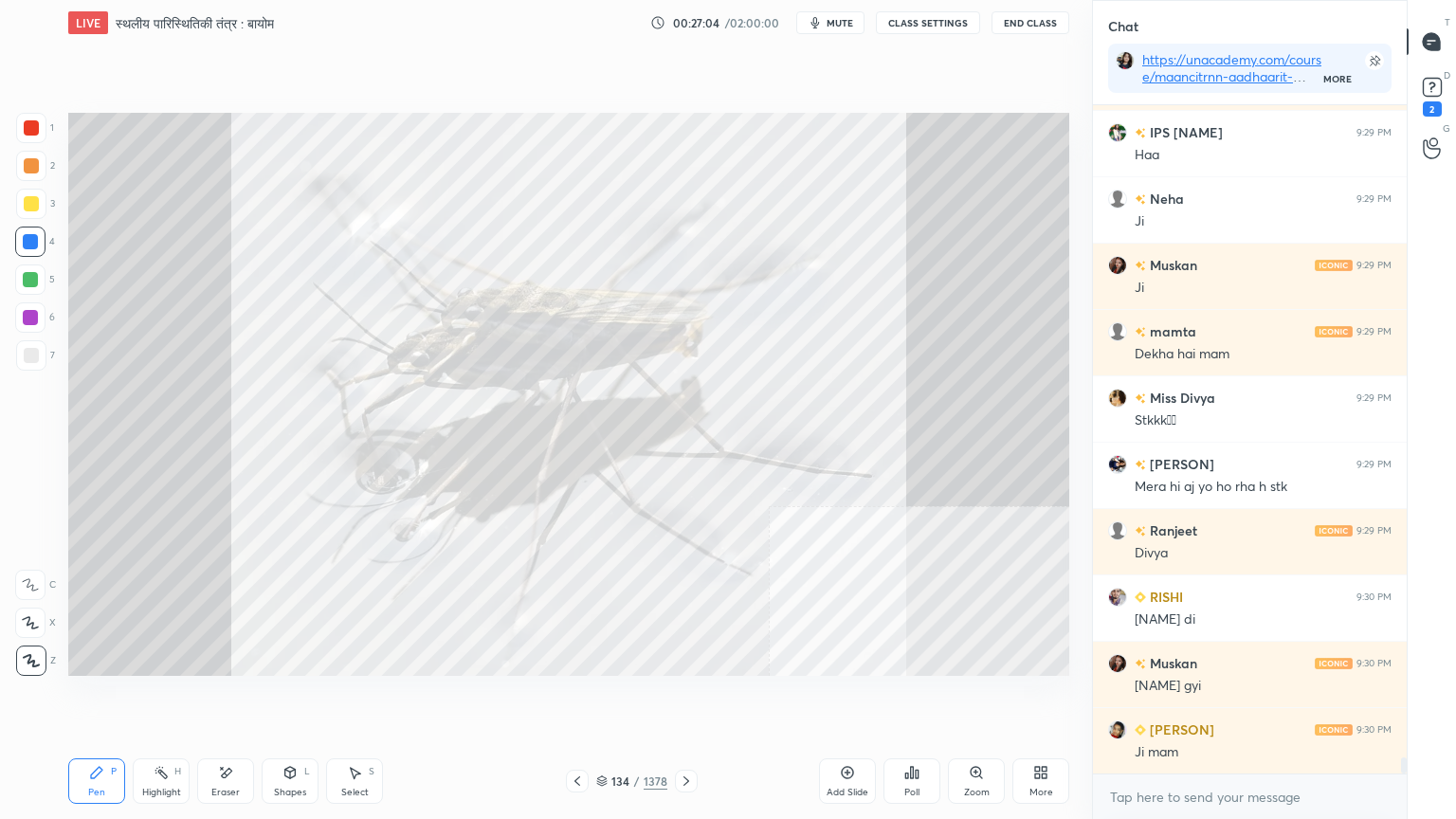 drag, startPoint x: 570, startPoint y: 789, endPoint x: 588, endPoint y: 774, distance: 23.430749 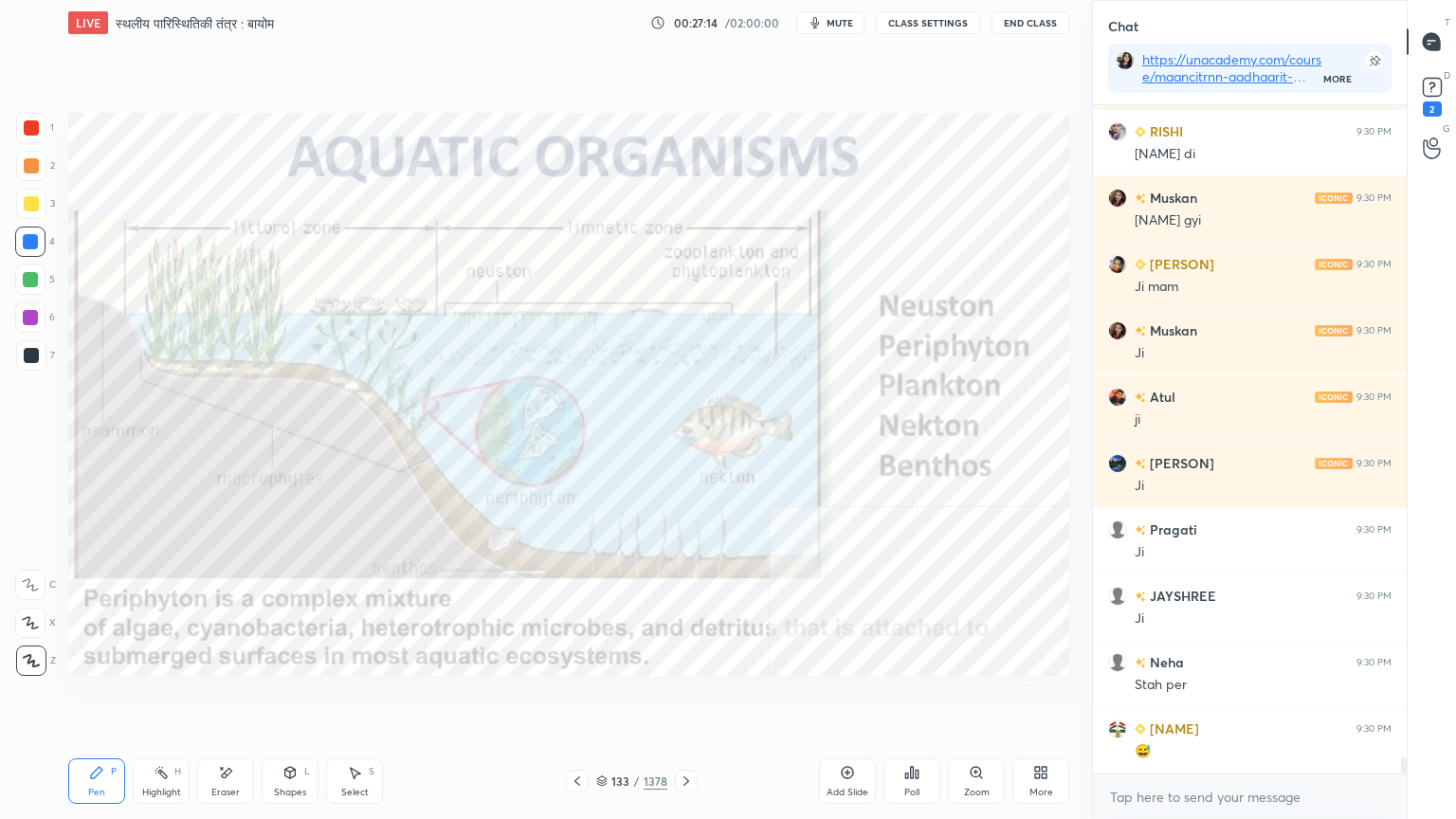 scroll, scrollTop: 27338, scrollLeft: 0, axis: vertical 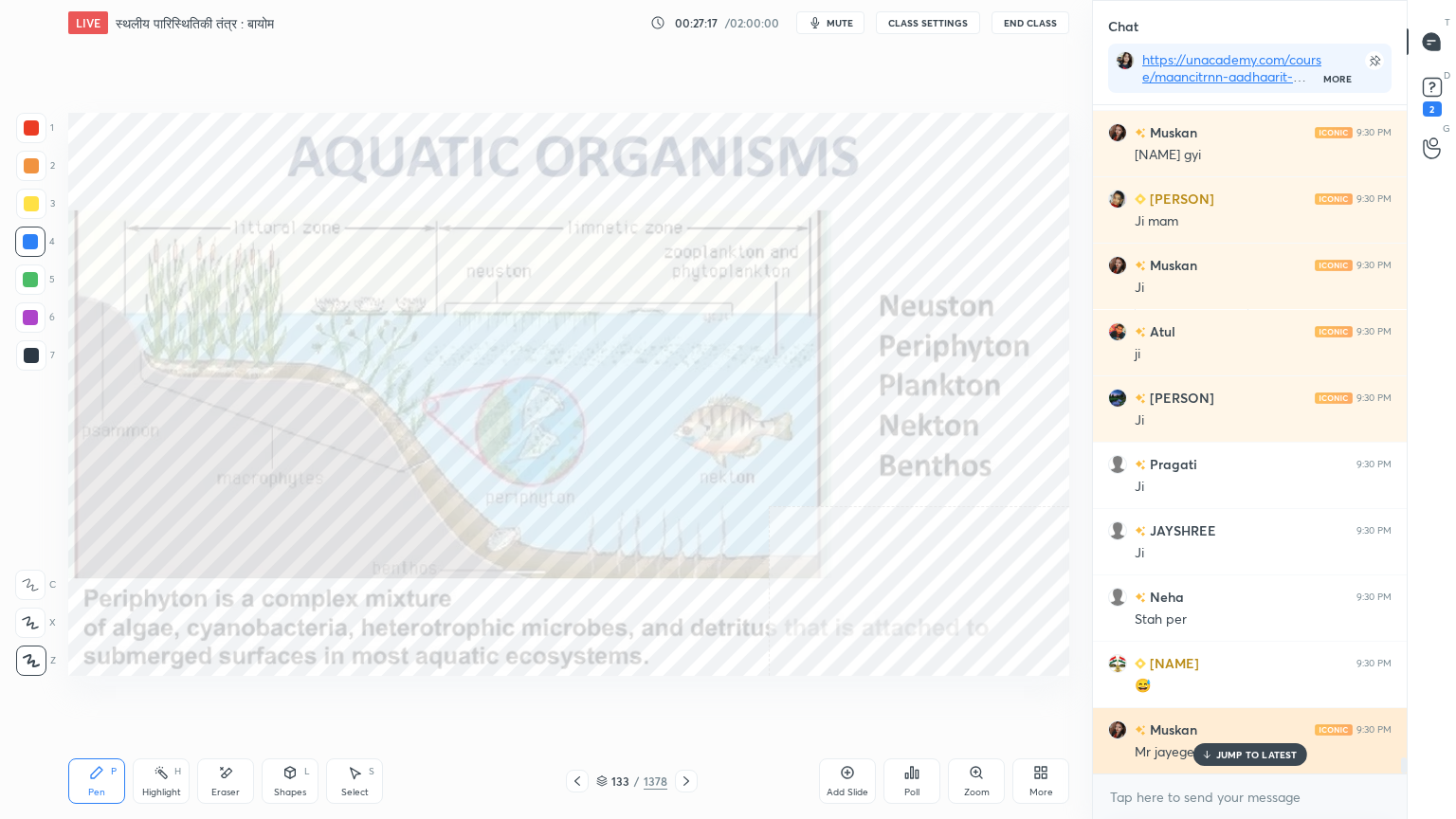 click on "JUMP TO LATEST" at bounding box center (1257, 755) 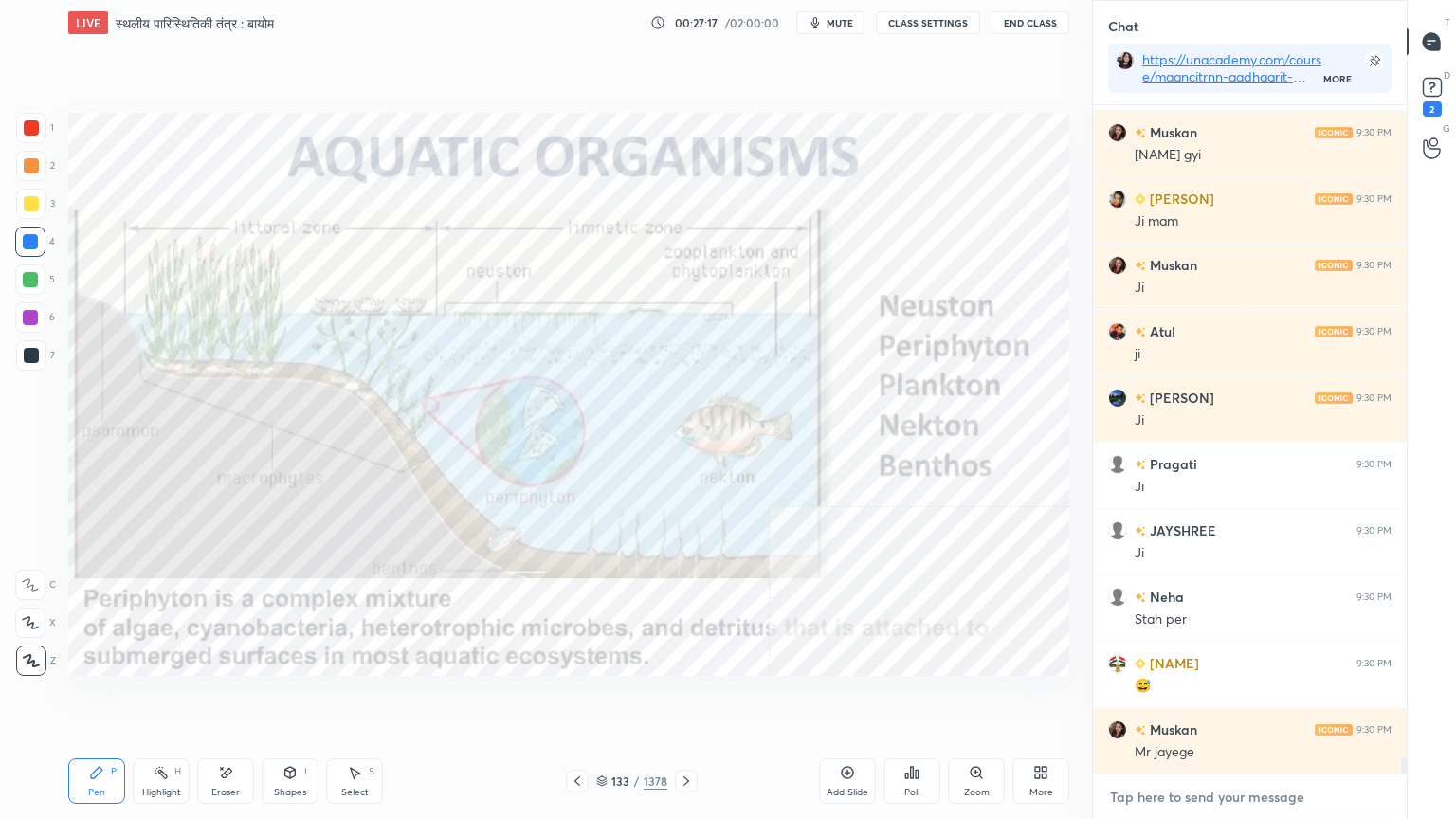 click at bounding box center (1249, 797) 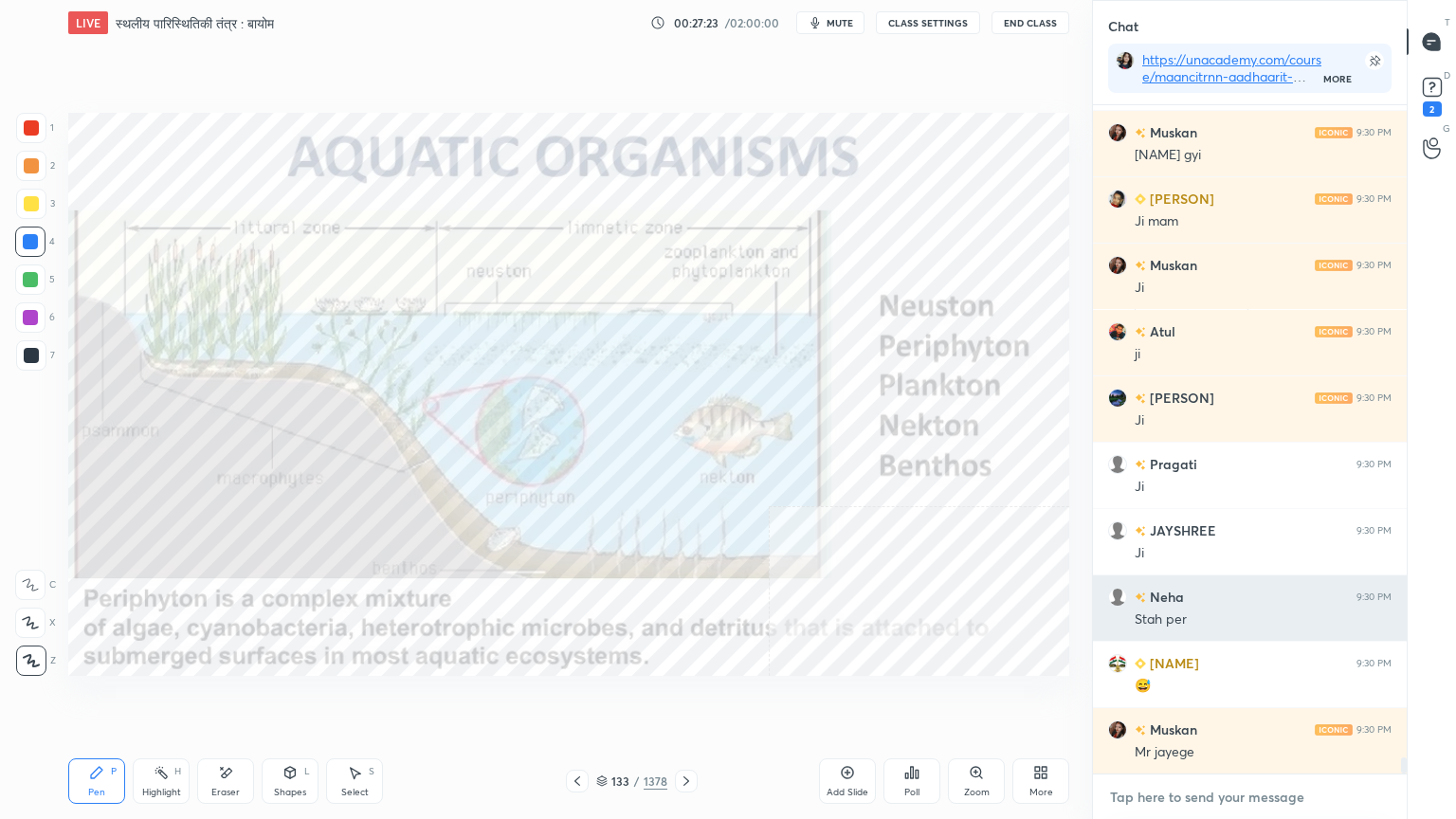 scroll, scrollTop: 27405, scrollLeft: 0, axis: vertical 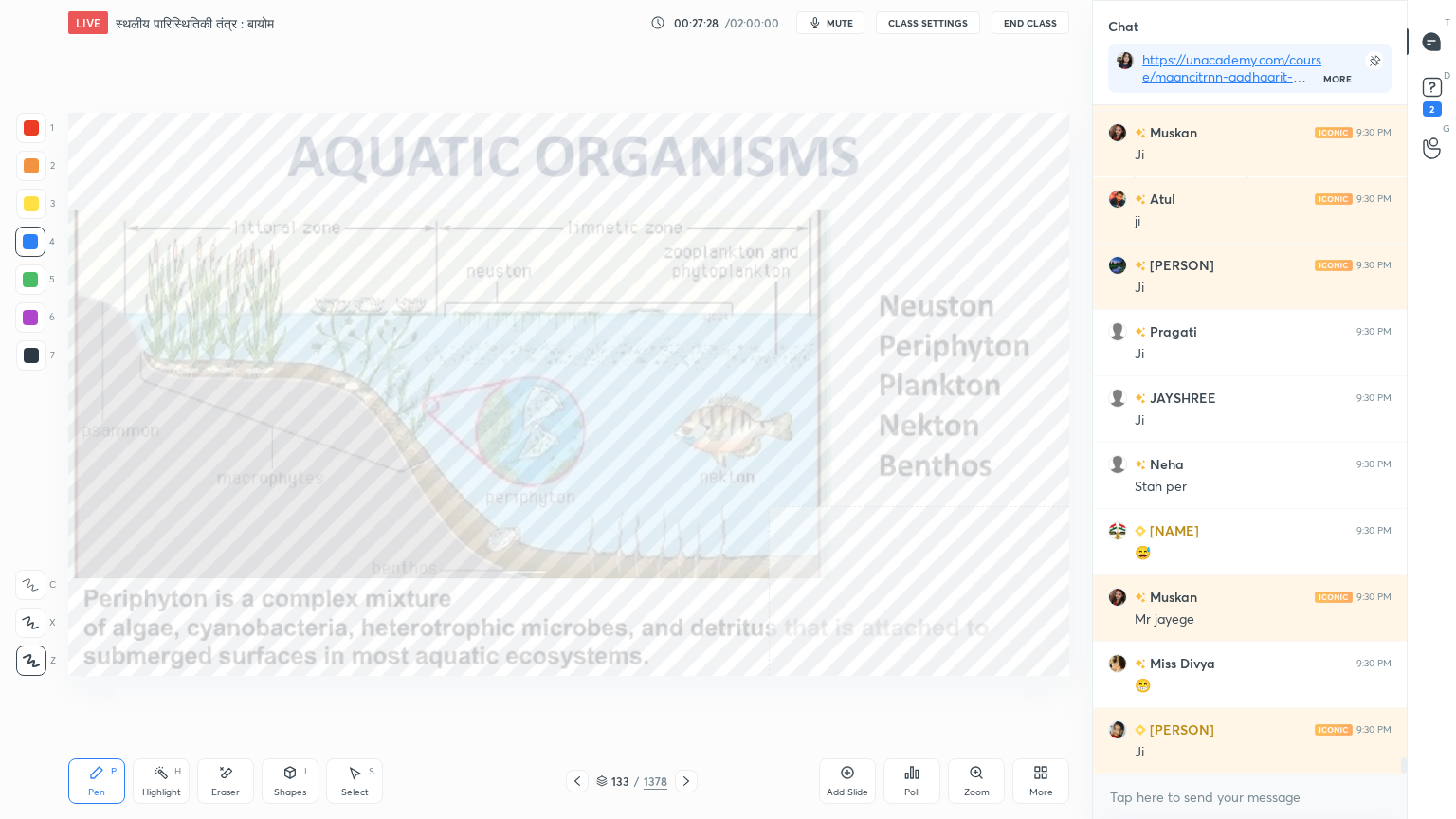 click on "Eraser" at bounding box center [226, 781] 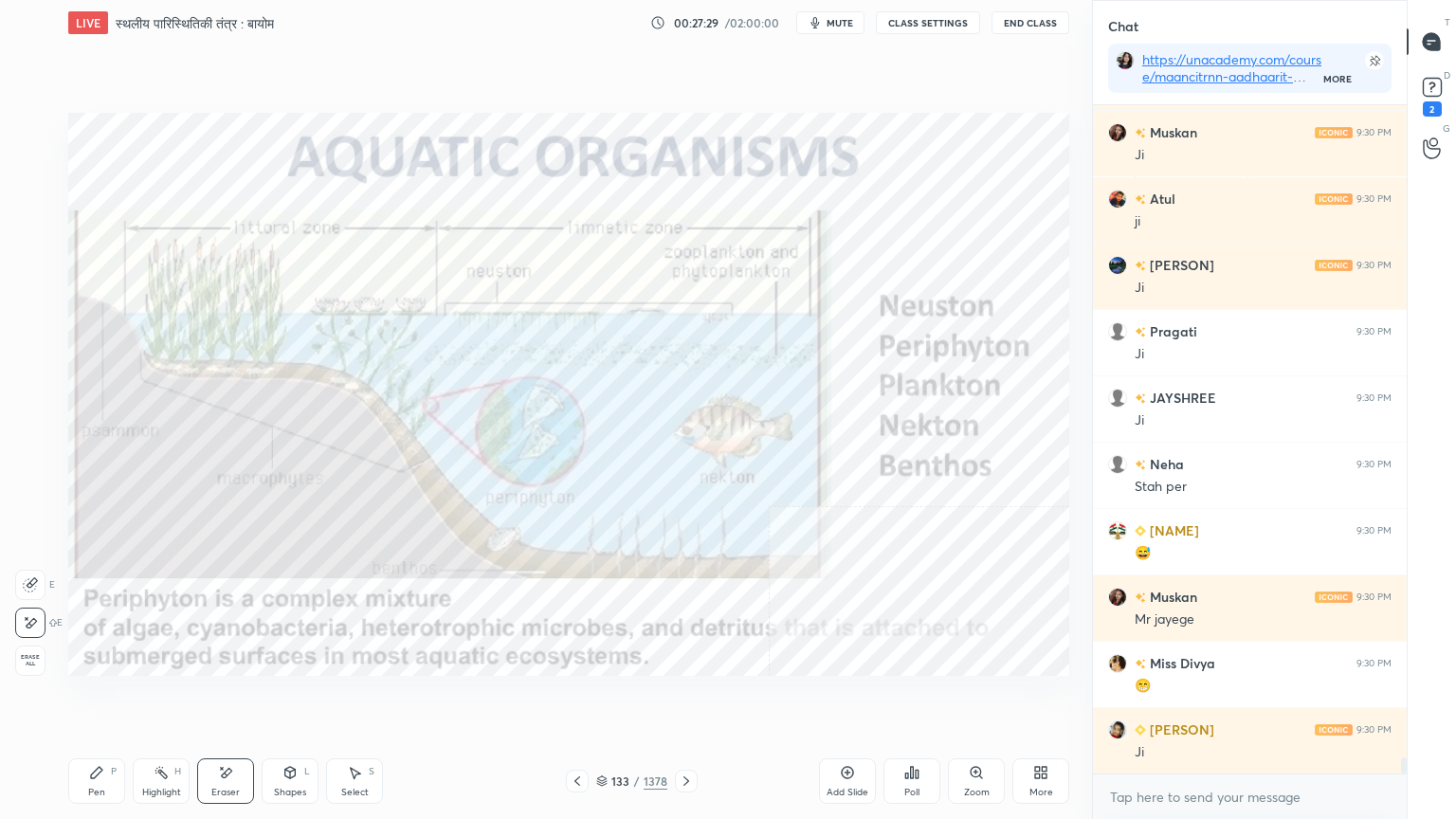 click on "Erase all" at bounding box center (30, 661) 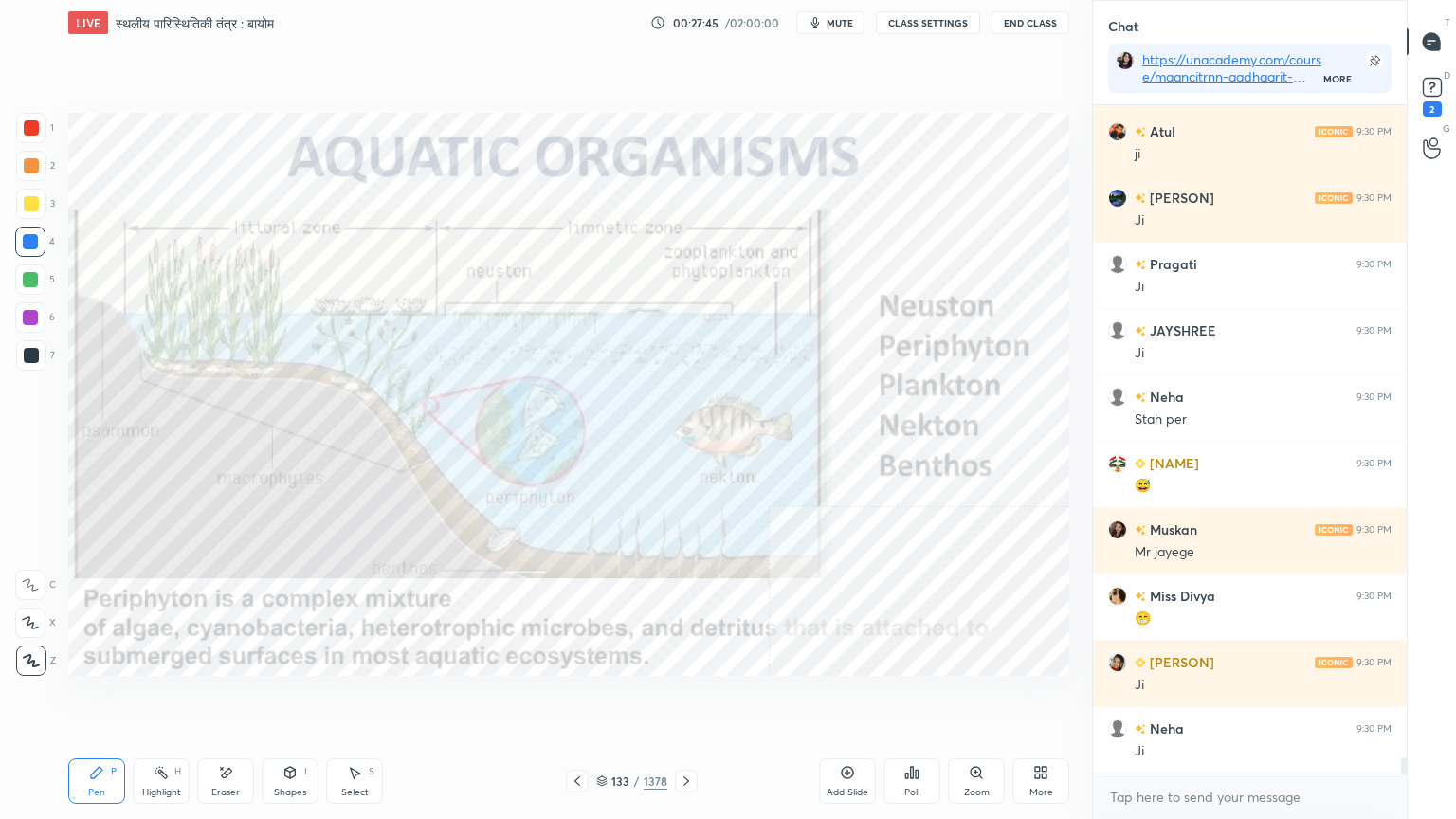 scroll, scrollTop: 27603, scrollLeft: 0, axis: vertical 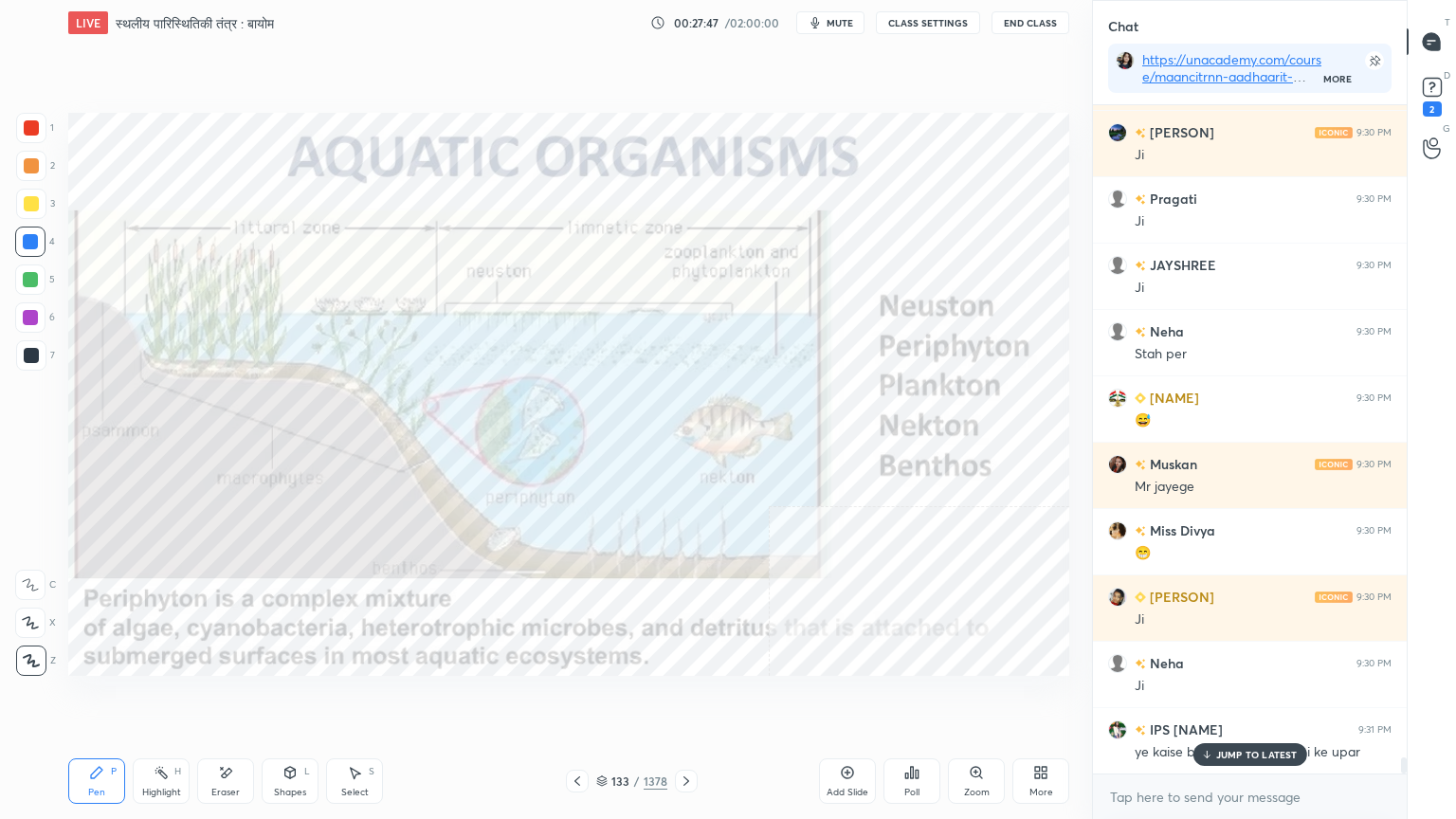 click on "JUMP TO LATEST" at bounding box center [1257, 755] 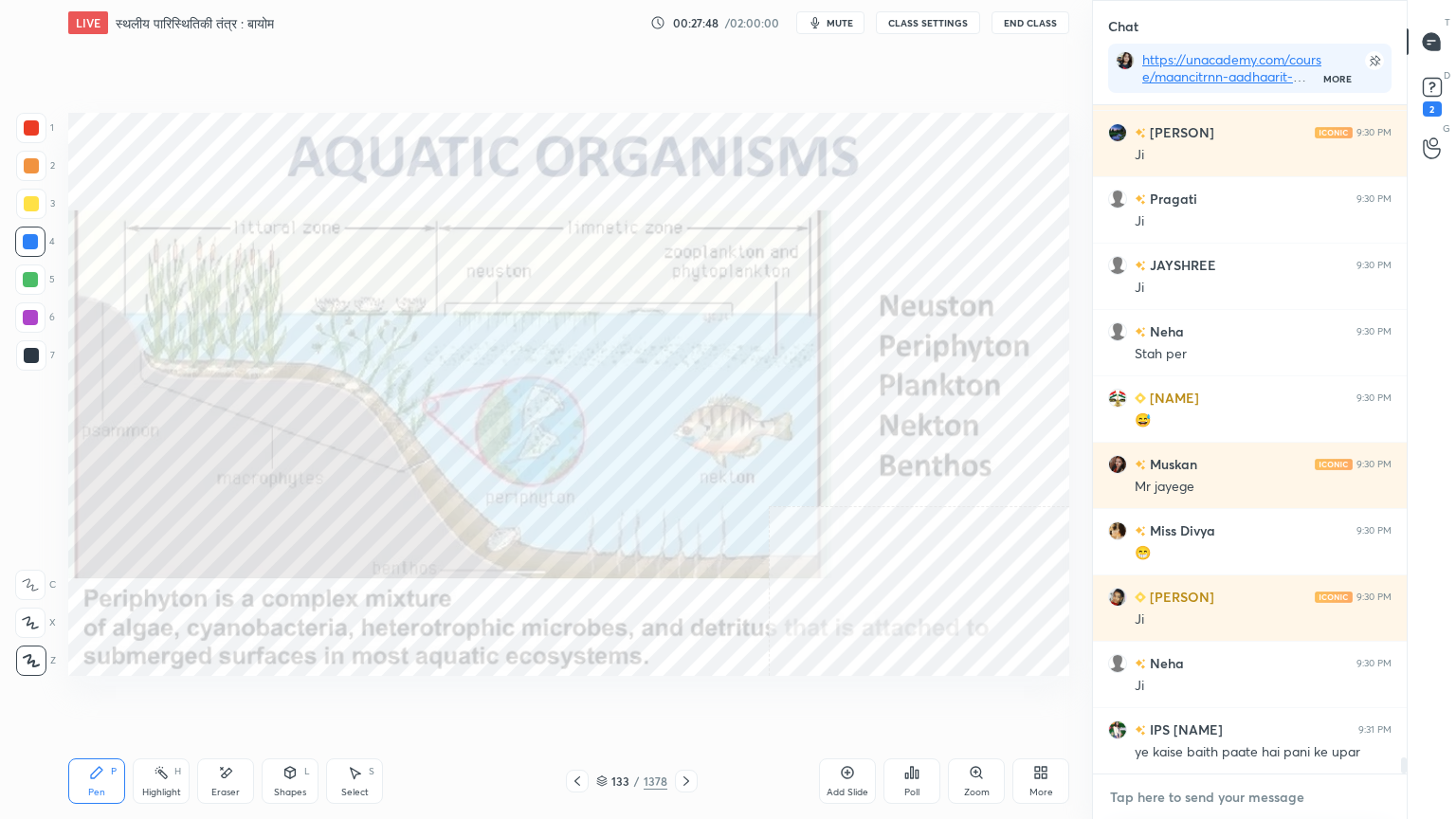 click at bounding box center (1249, 797) 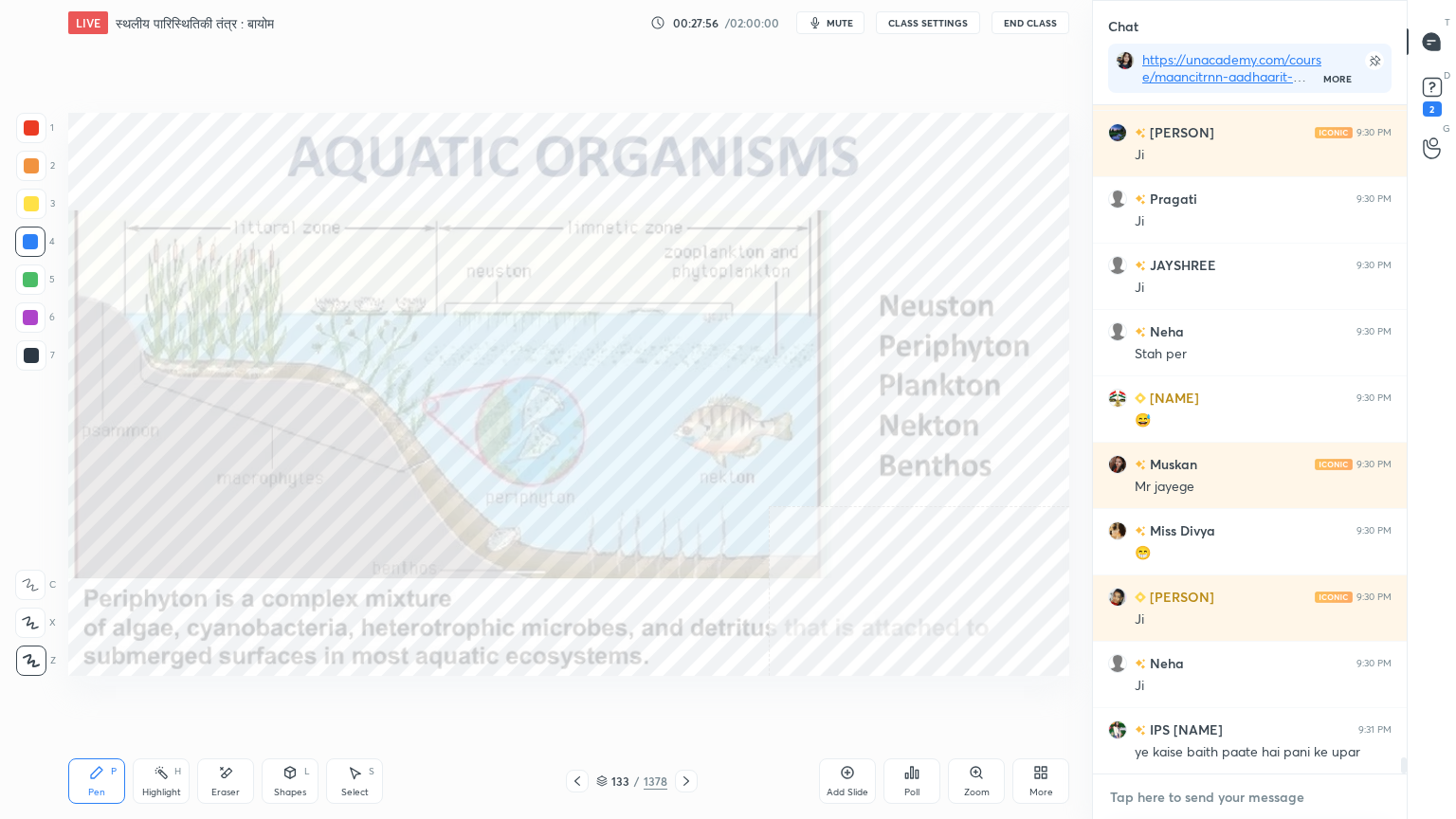 scroll, scrollTop: 27671, scrollLeft: 0, axis: vertical 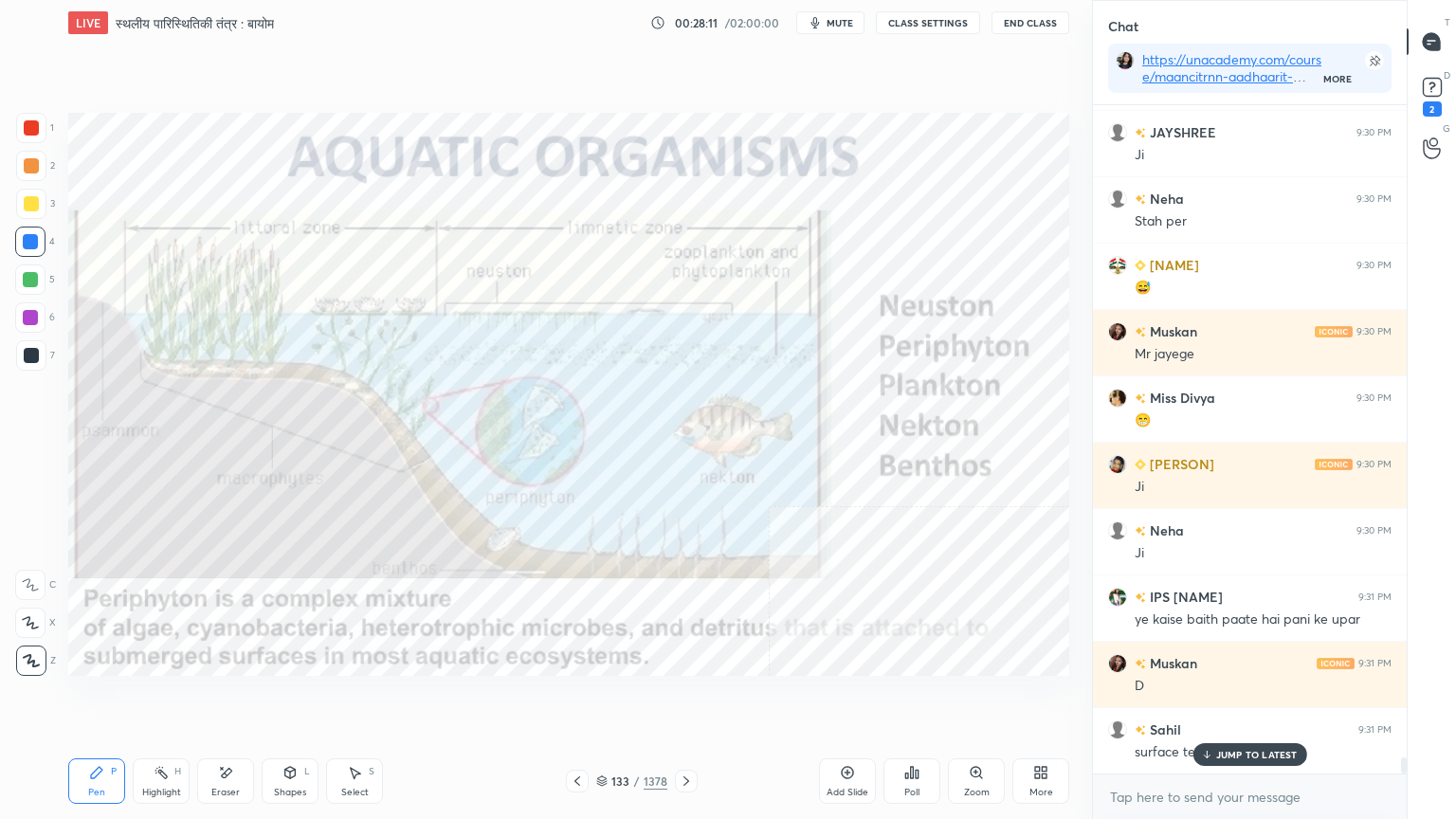 click on "JUMP TO LATEST" at bounding box center (1257, 755) 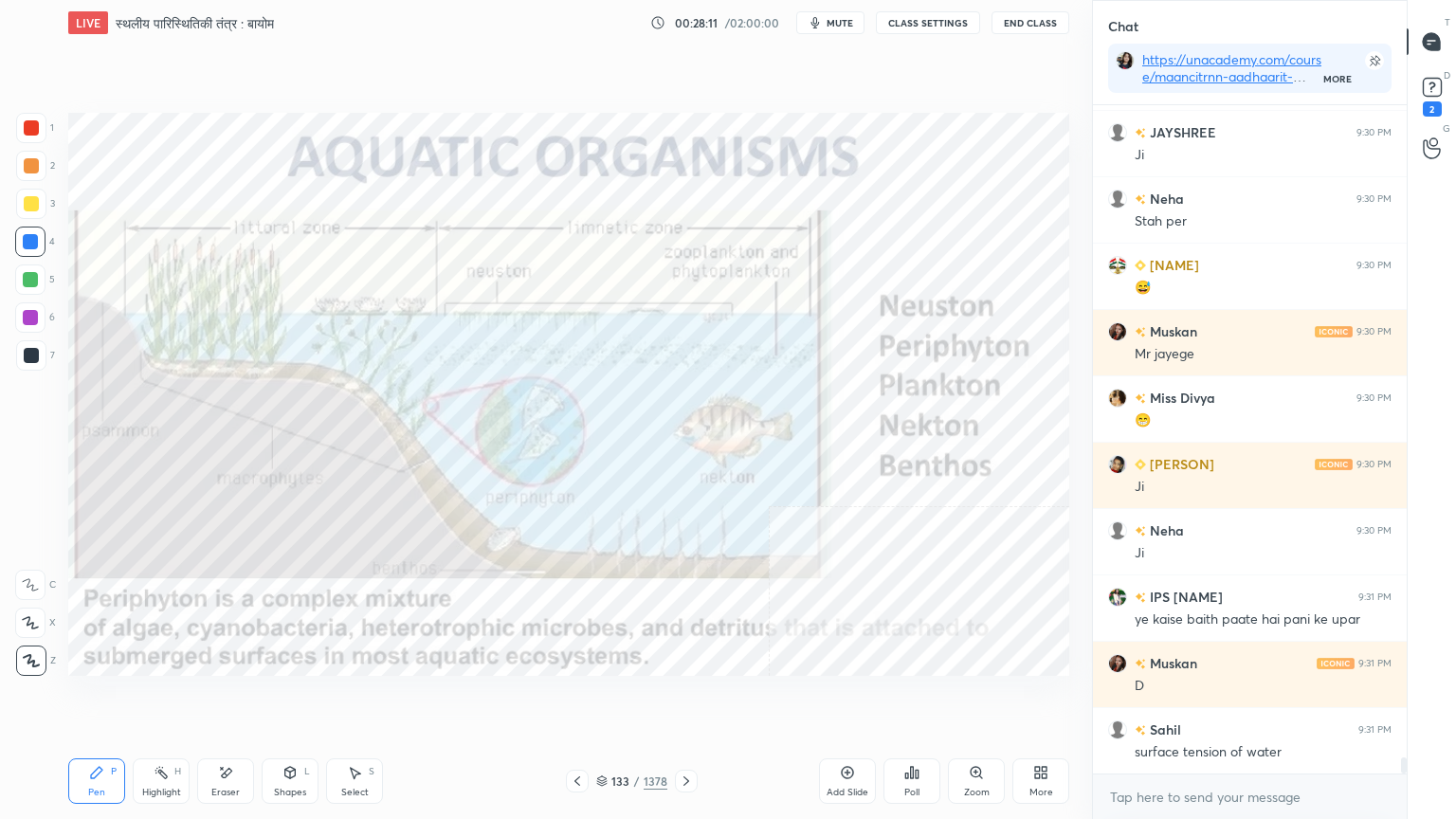 click on "x" at bounding box center [1249, 796] 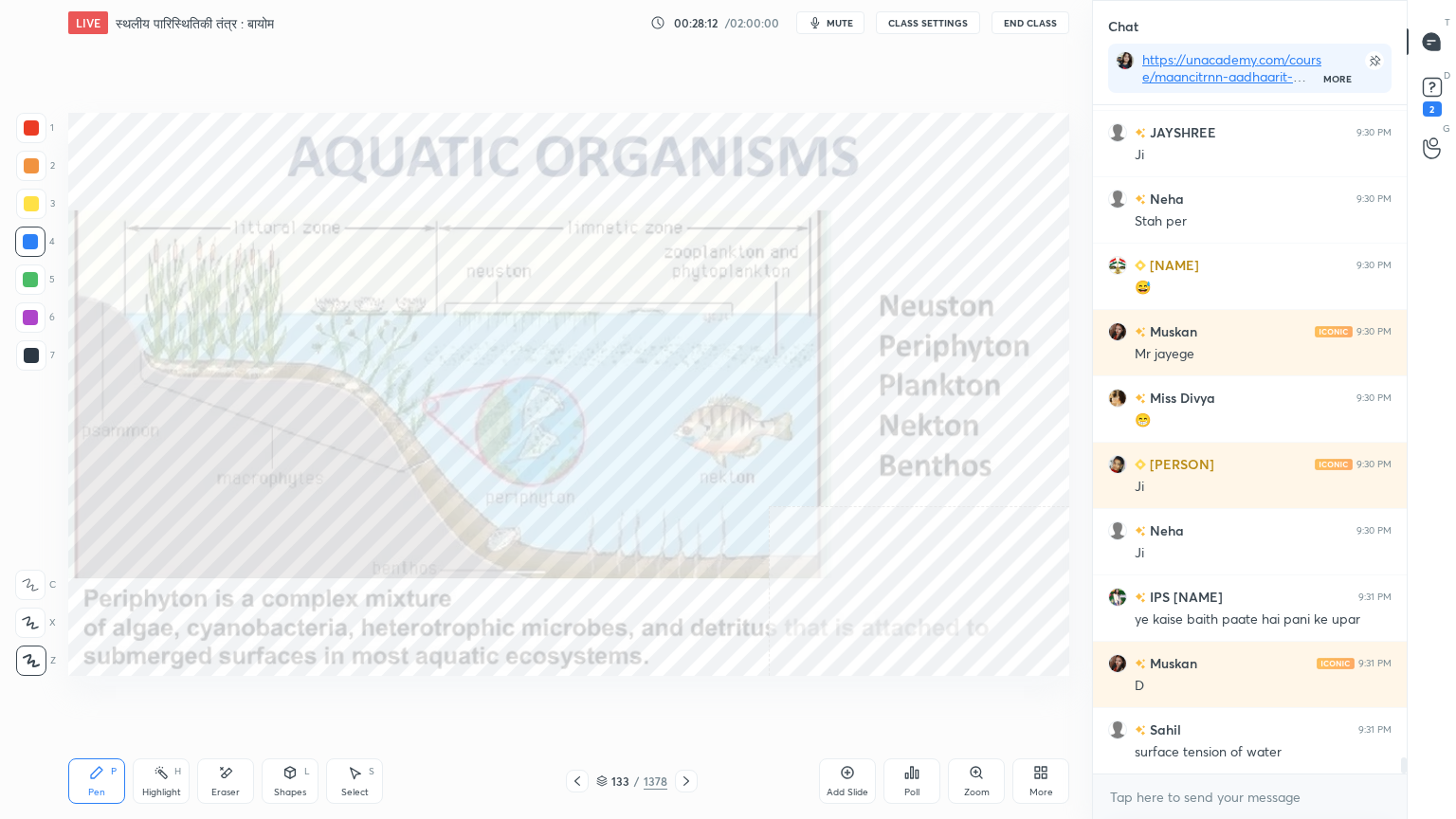 click on "x" at bounding box center (1249, 796) 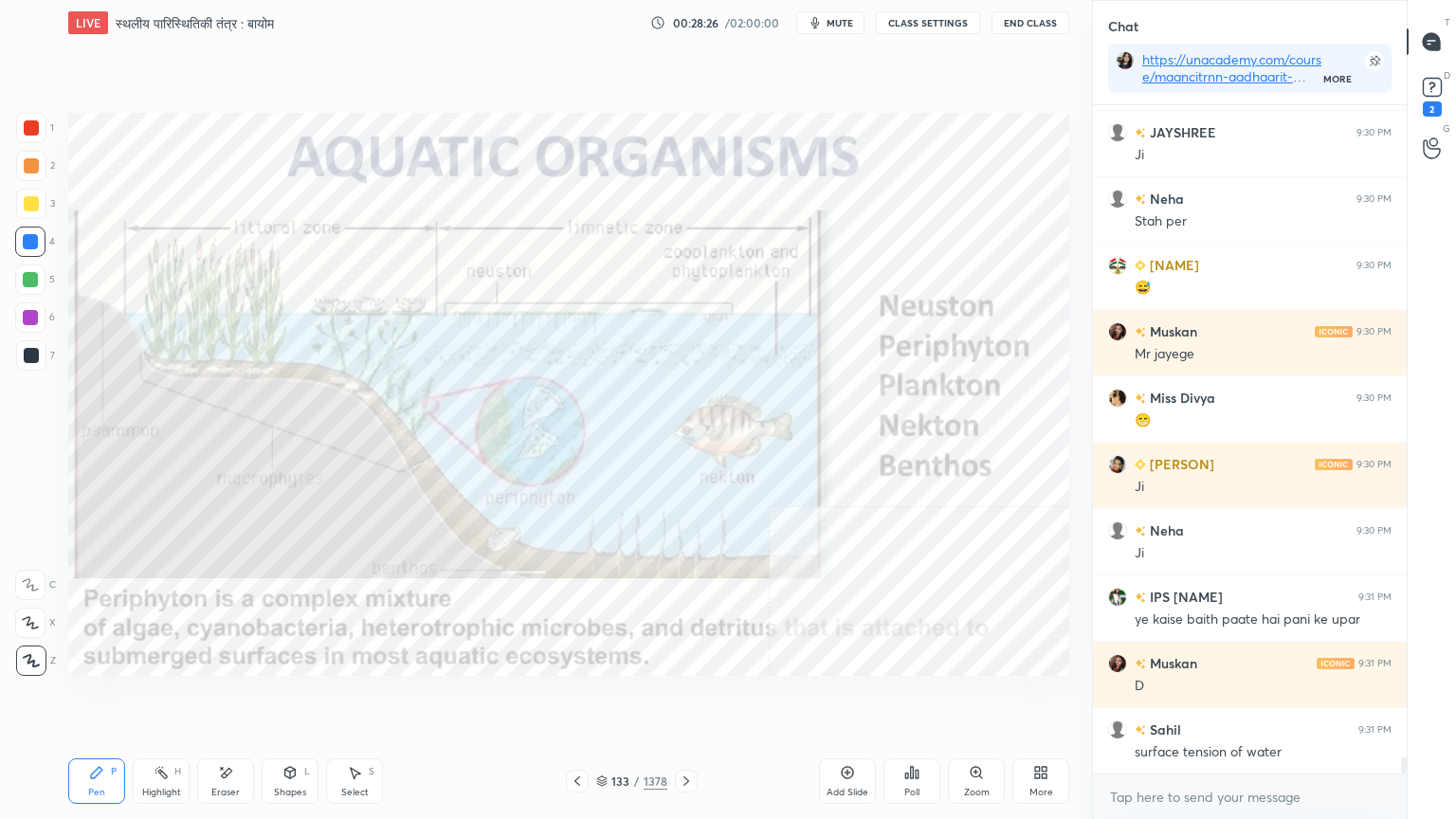 drag, startPoint x: 225, startPoint y: 794, endPoint x: 214, endPoint y: 769, distance: 27.313 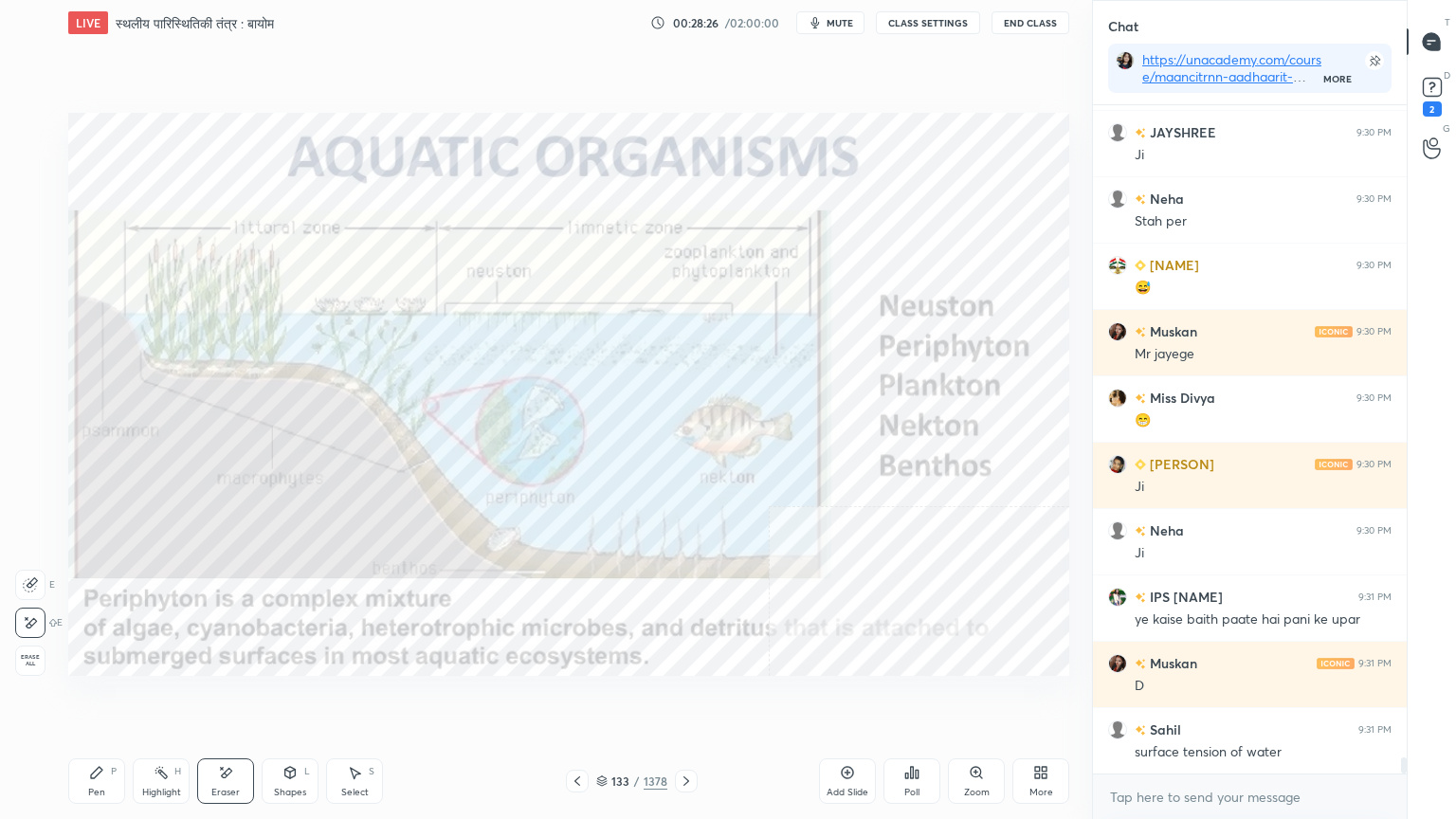 click on "Erase all" at bounding box center (30, 661) 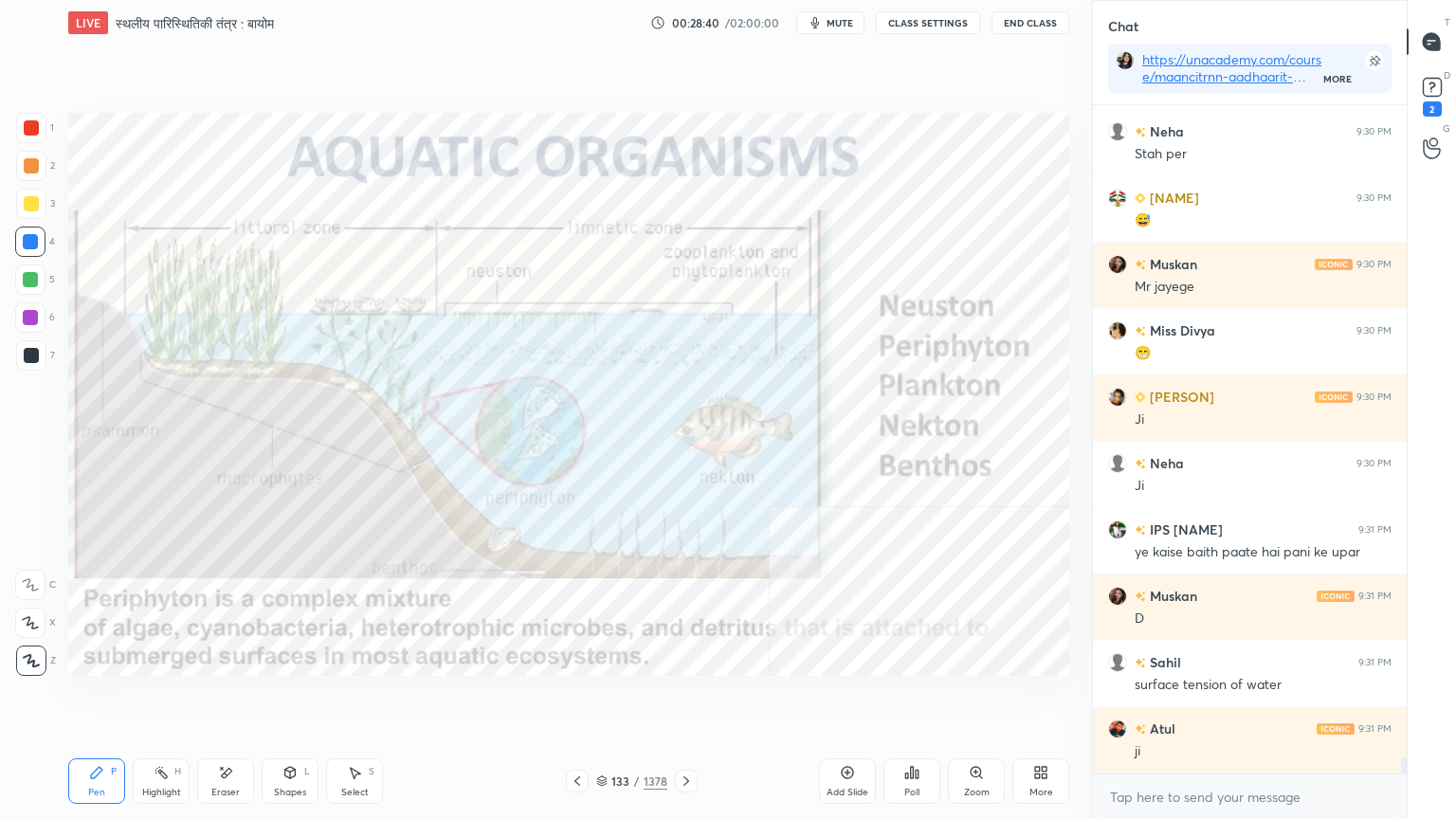 scroll, scrollTop: 27887, scrollLeft: 0, axis: vertical 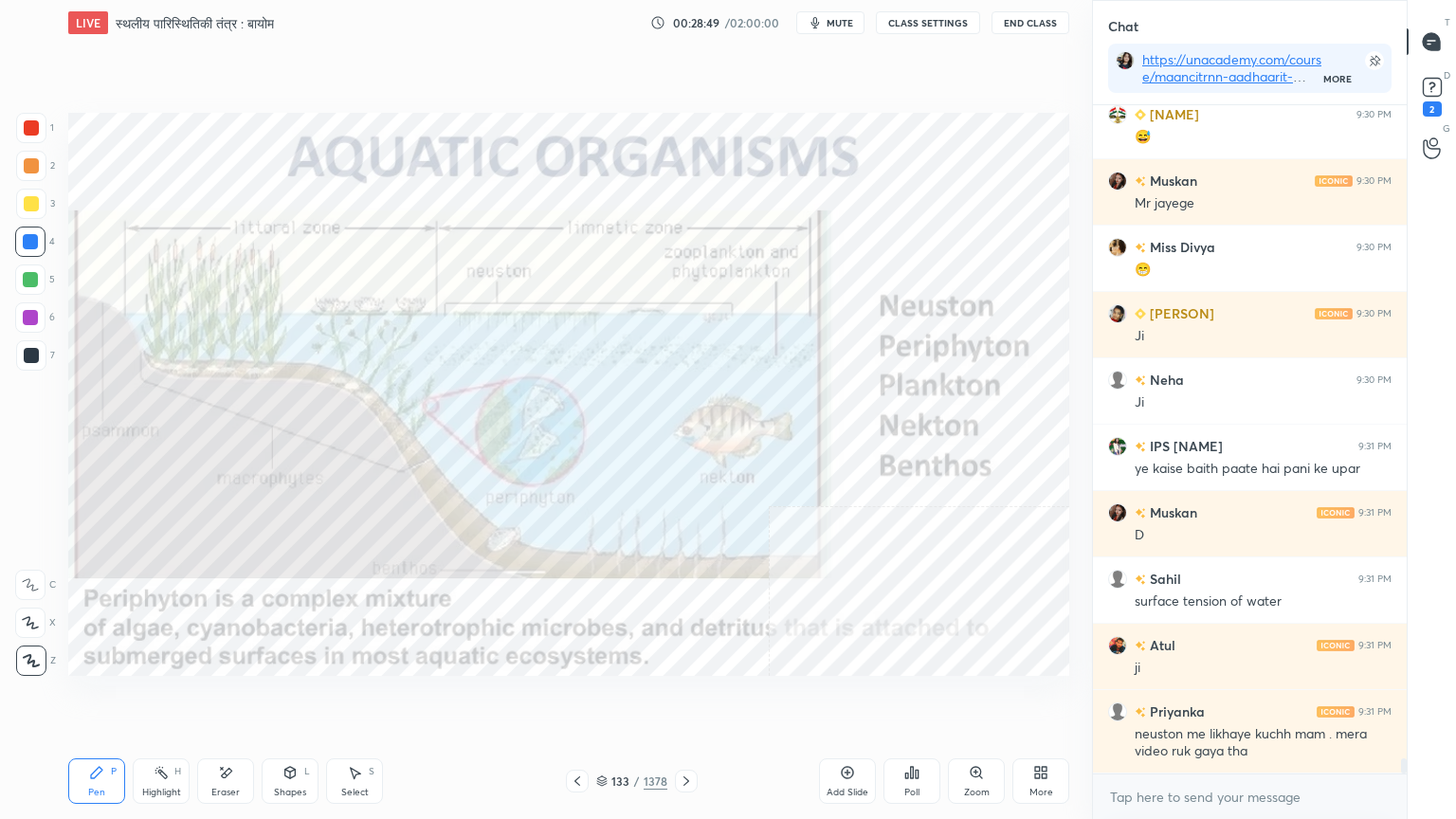 drag, startPoint x: 249, startPoint y: 773, endPoint x: 239, endPoint y: 774, distance: 10.049876 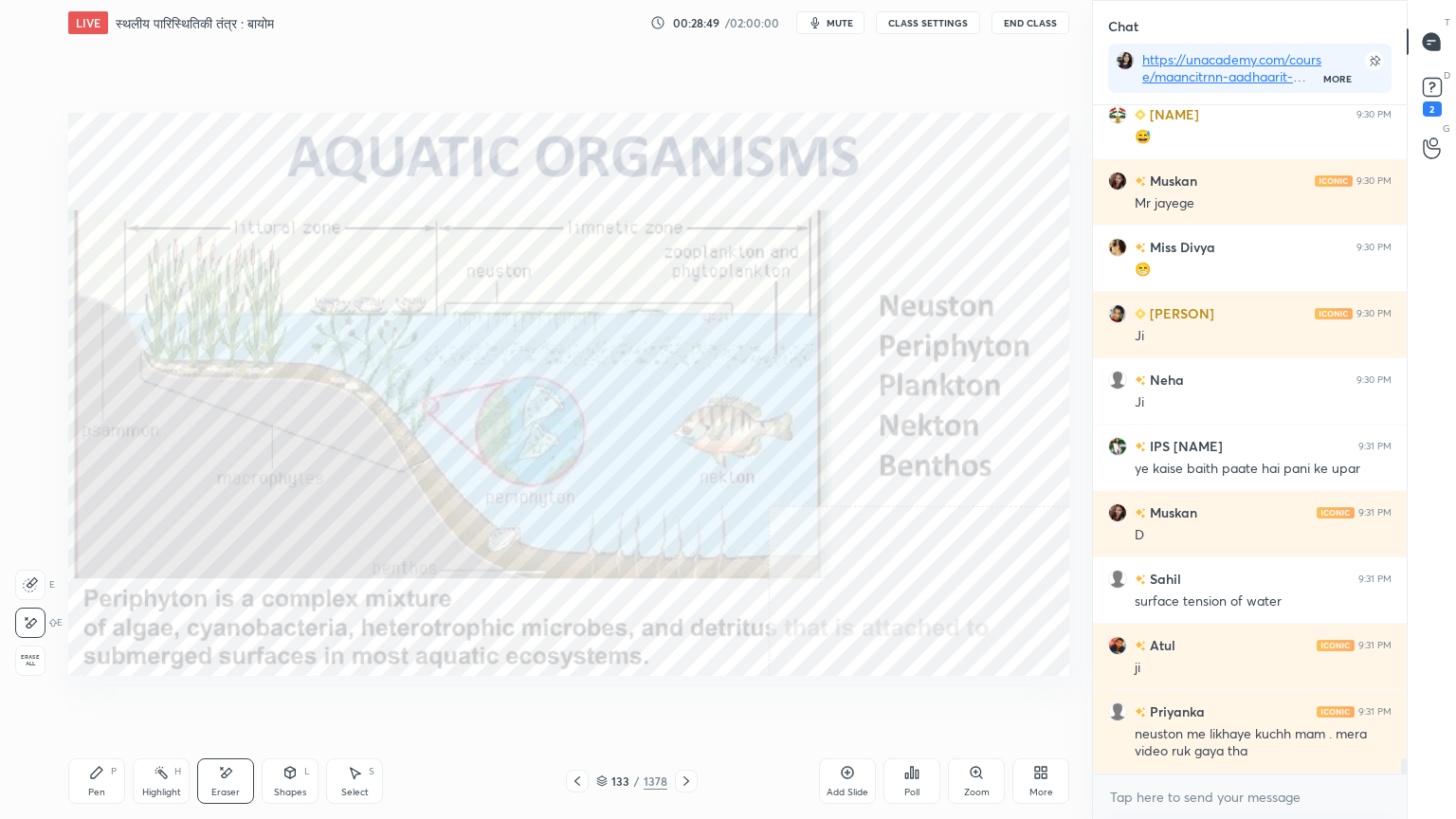 click on "Erase all" at bounding box center [30, 661] 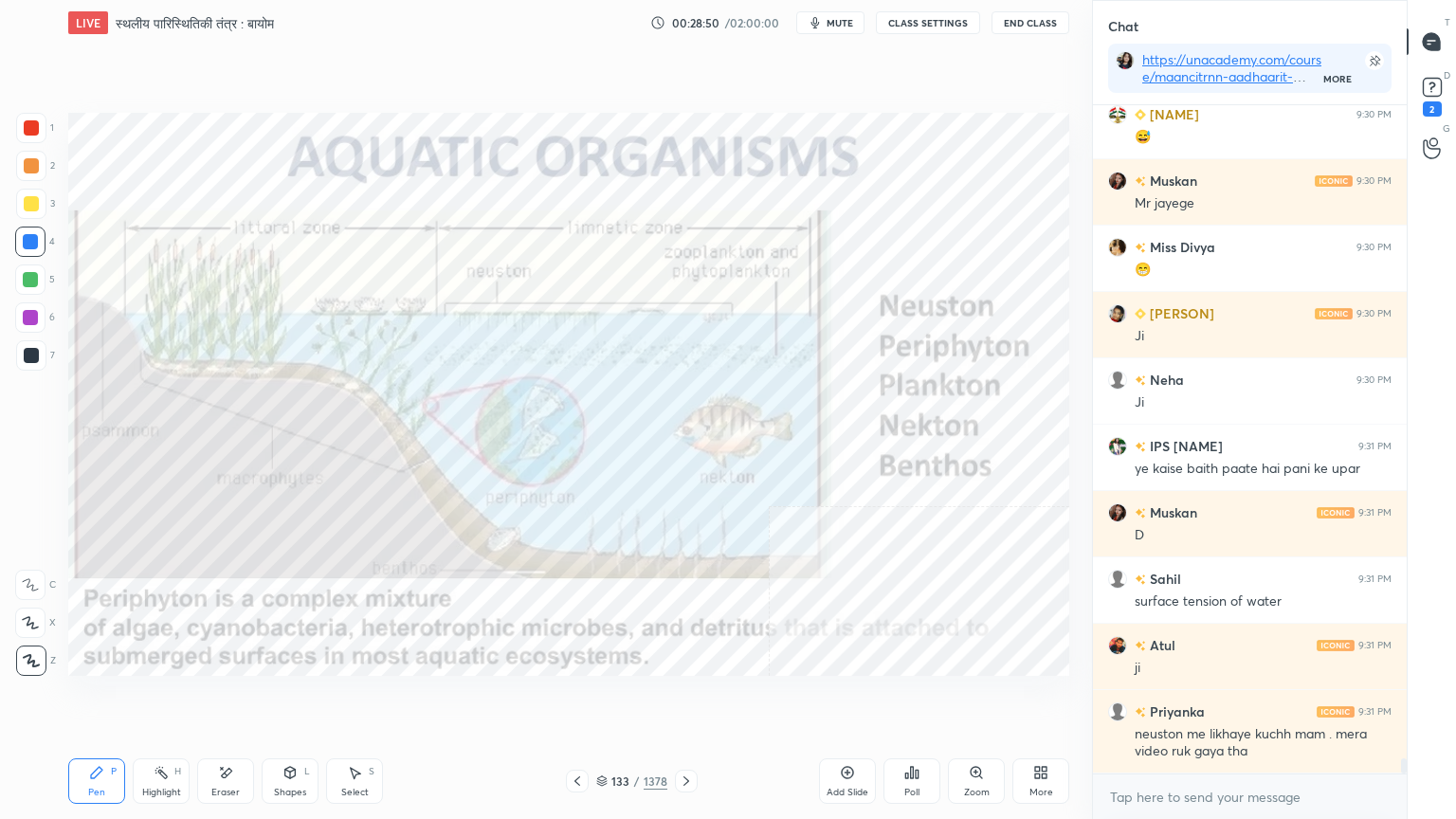 drag, startPoint x: 605, startPoint y: 786, endPoint x: 635, endPoint y: 774, distance: 32.310989 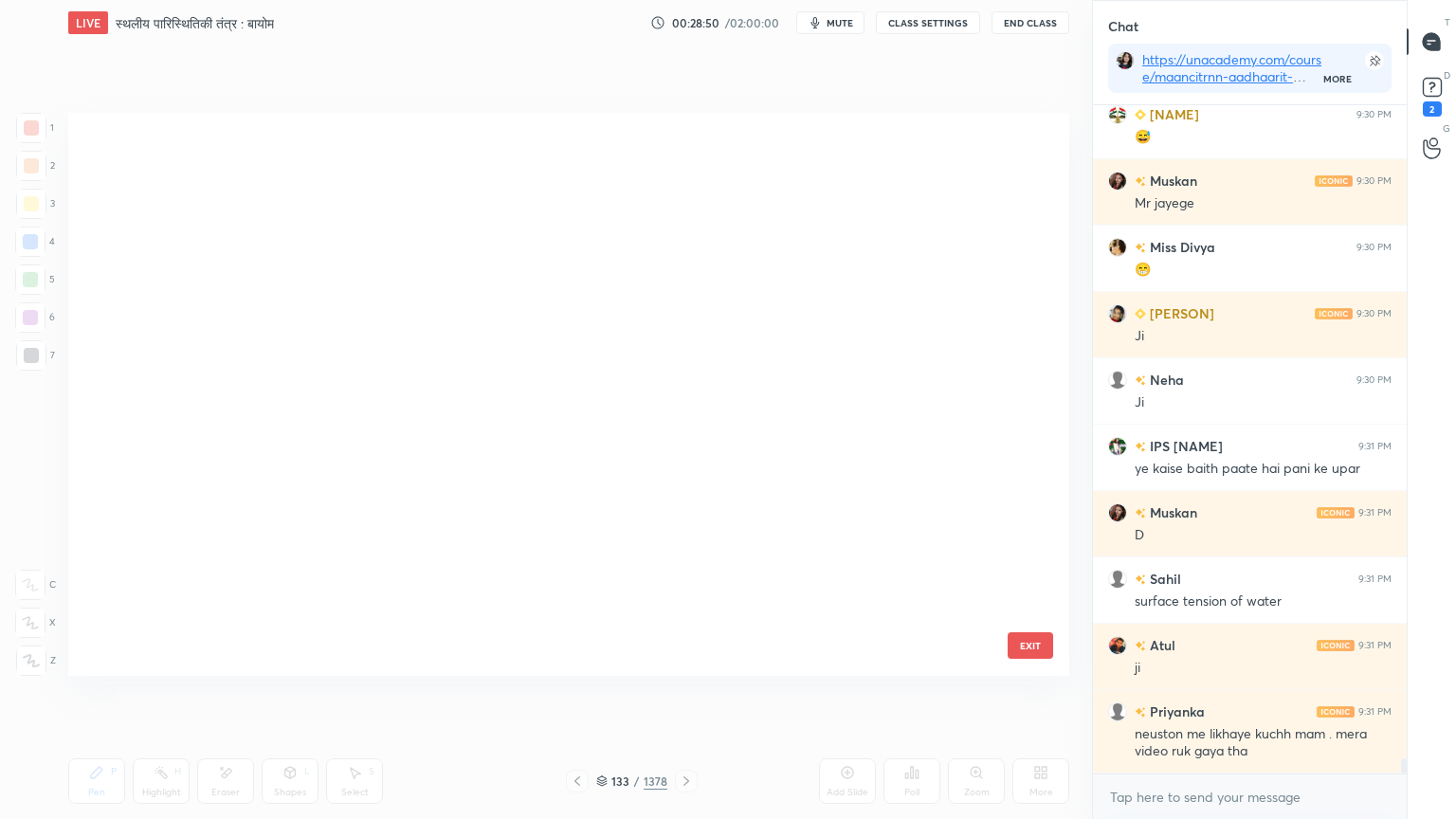 scroll, scrollTop: 7242, scrollLeft: 0, axis: vertical 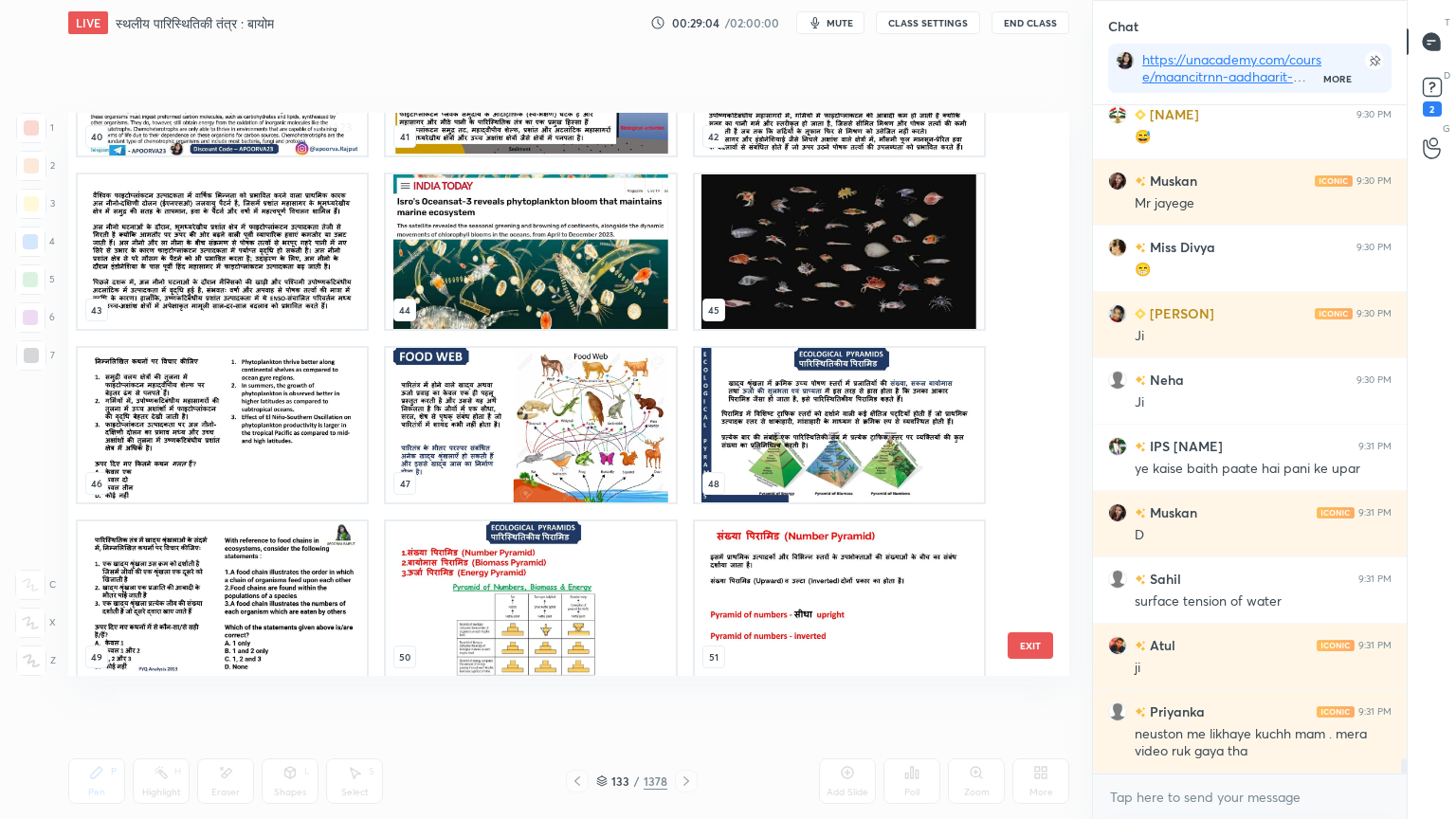 click at bounding box center [530, 78] 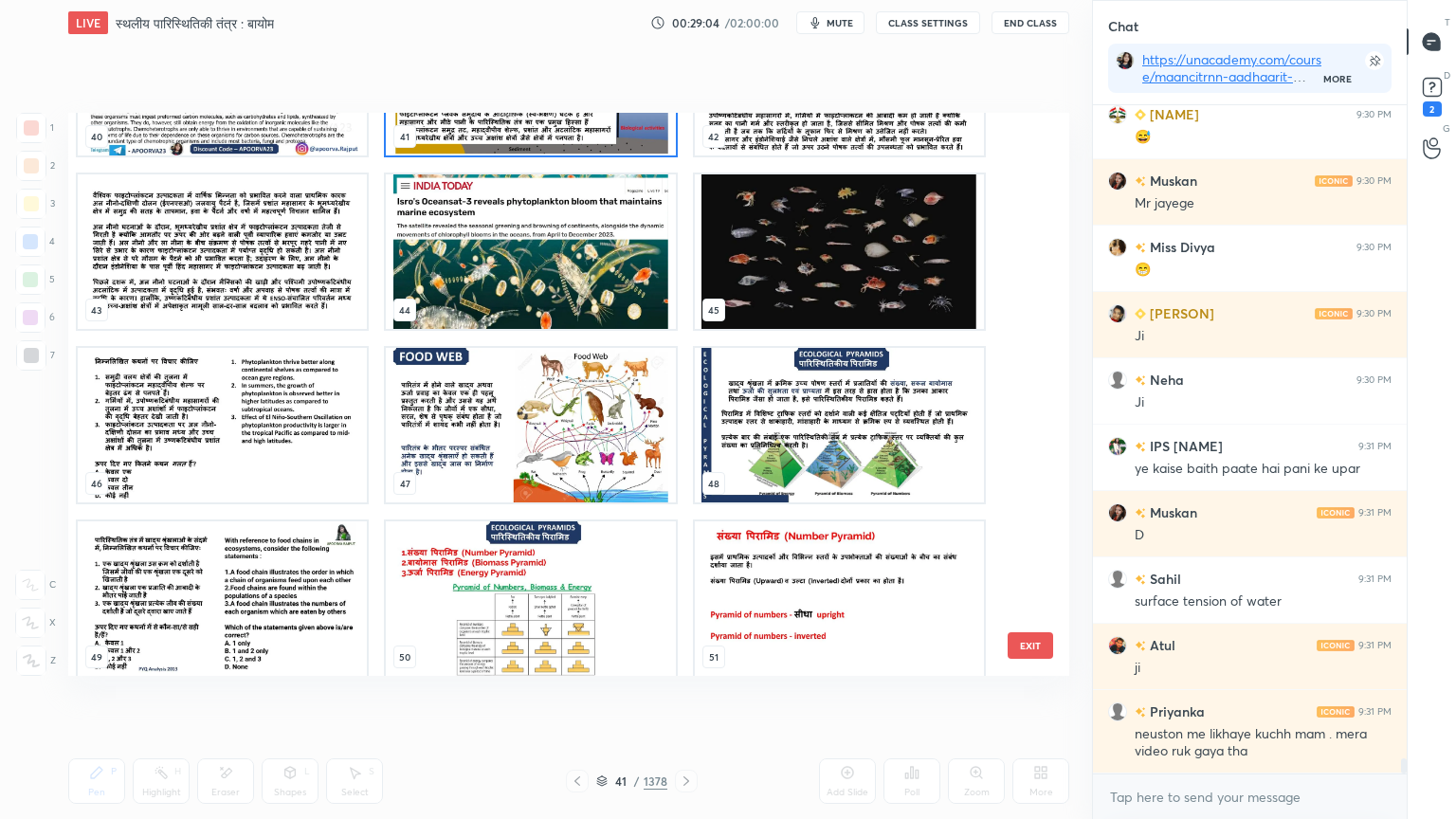 scroll, scrollTop: 2255, scrollLeft: 0, axis: vertical 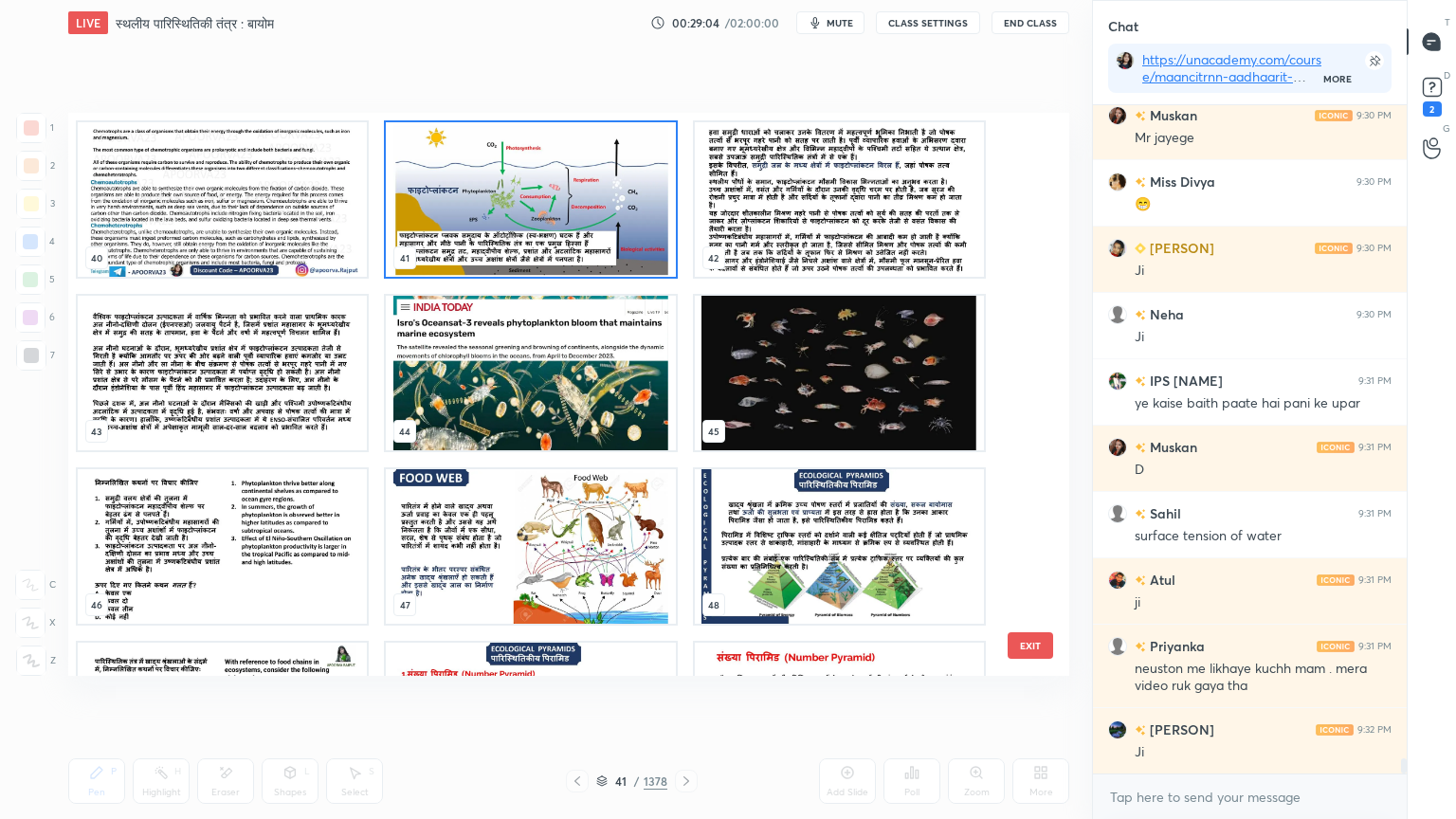 click at bounding box center (530, 199) 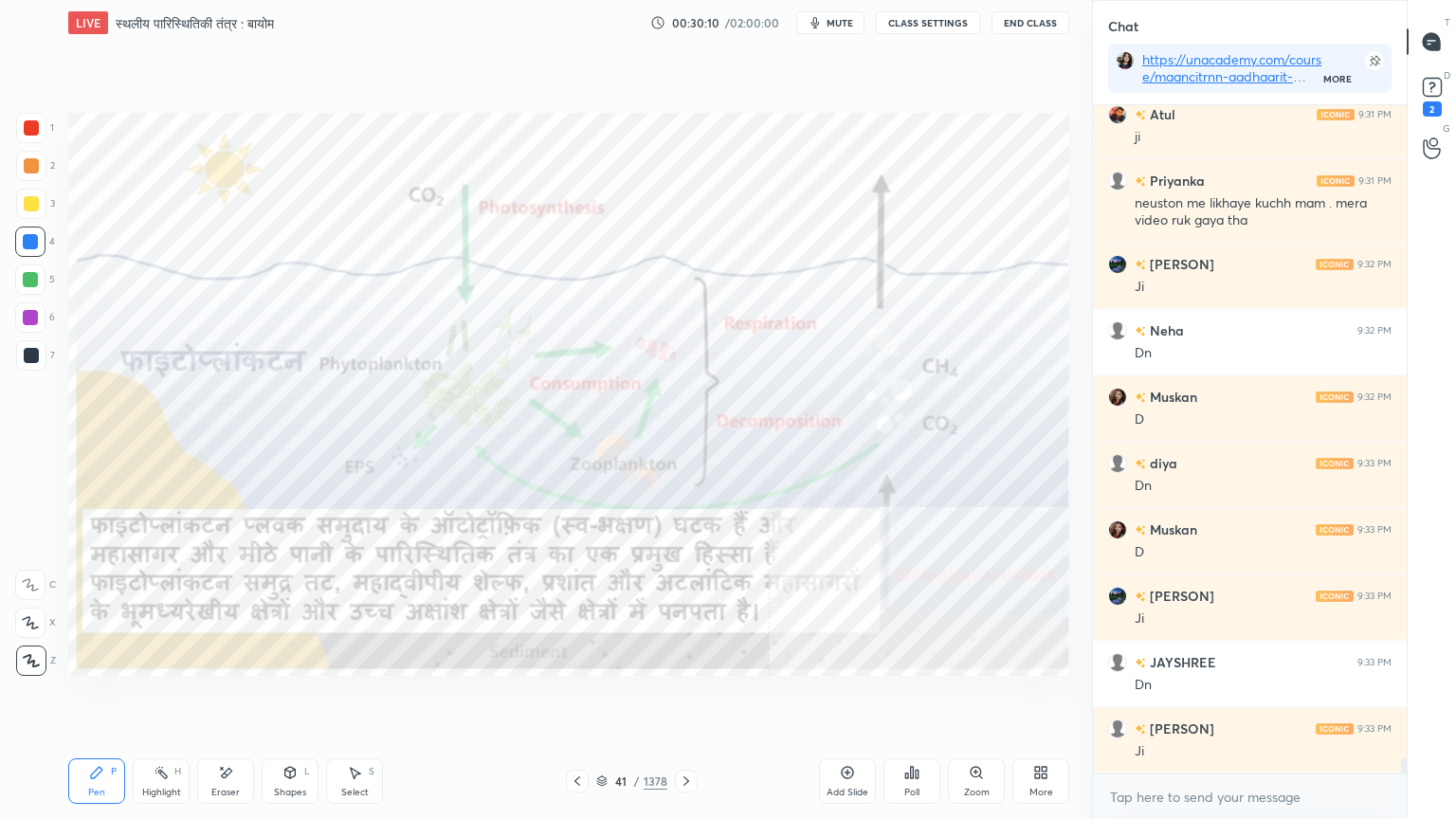 scroll, scrollTop: 28483, scrollLeft: 0, axis: vertical 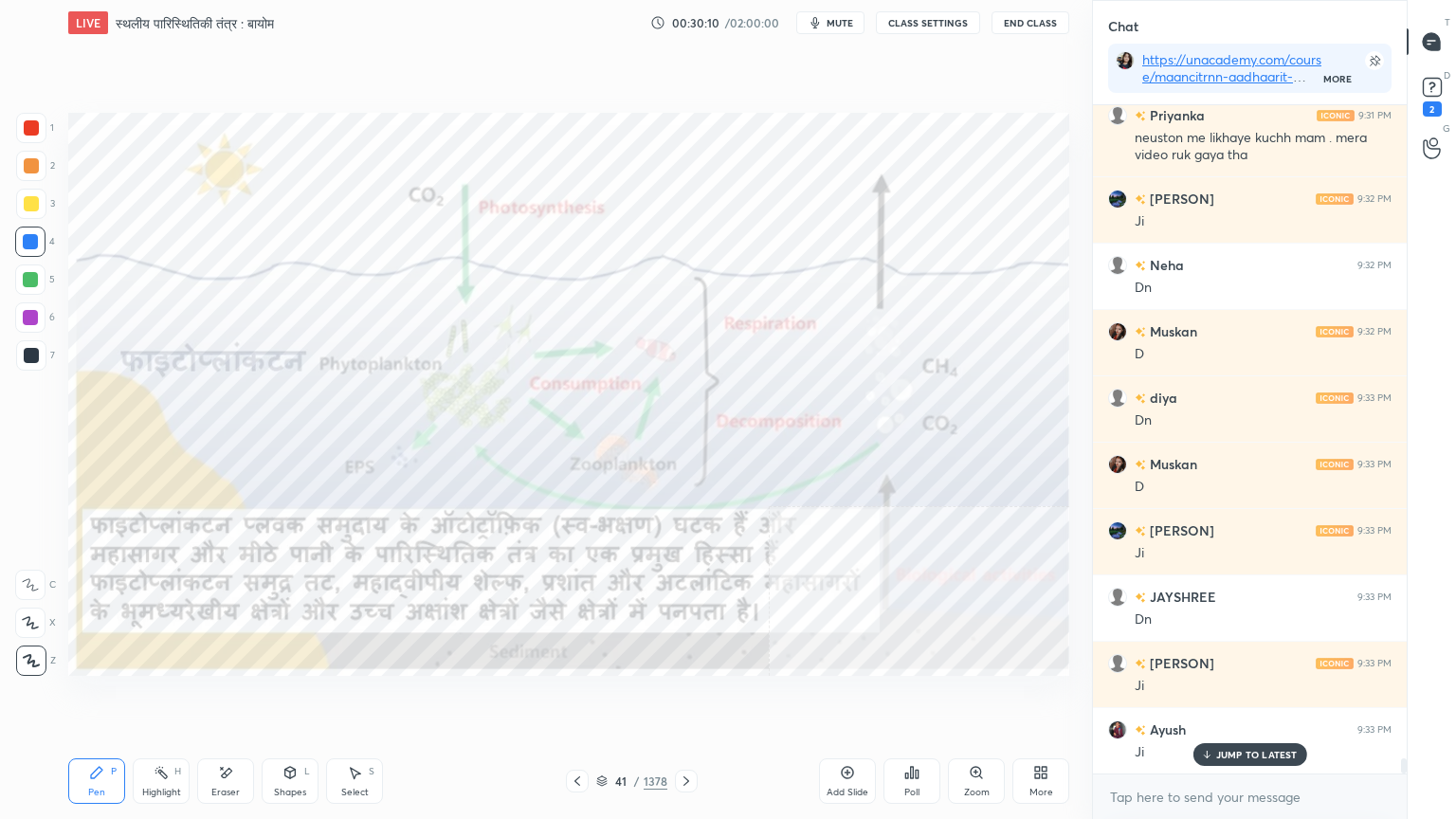 click on "Eraser" at bounding box center [226, 781] 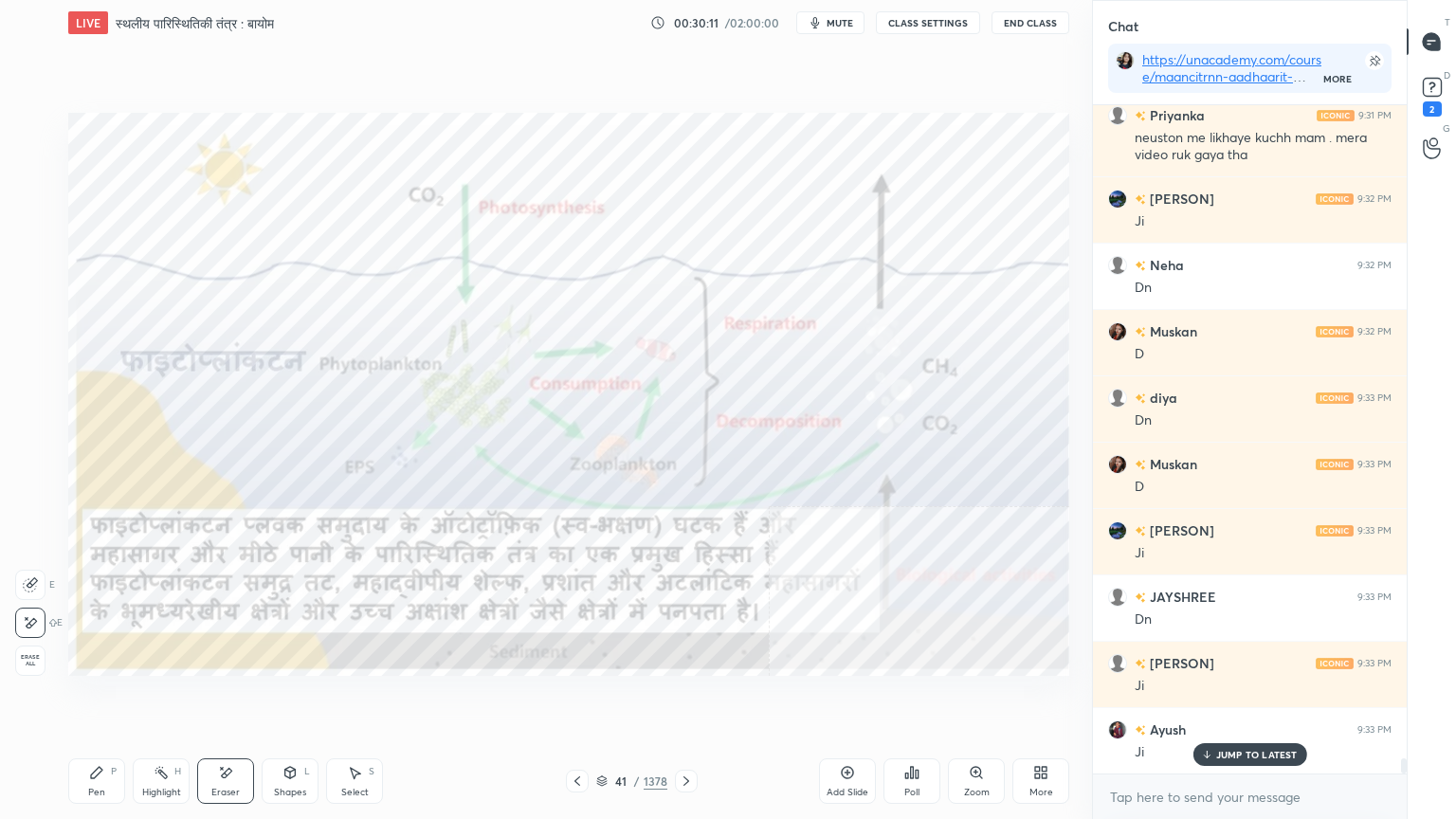 drag, startPoint x: 27, startPoint y: 656, endPoint x: 29, endPoint y: 646, distance: 10.19804 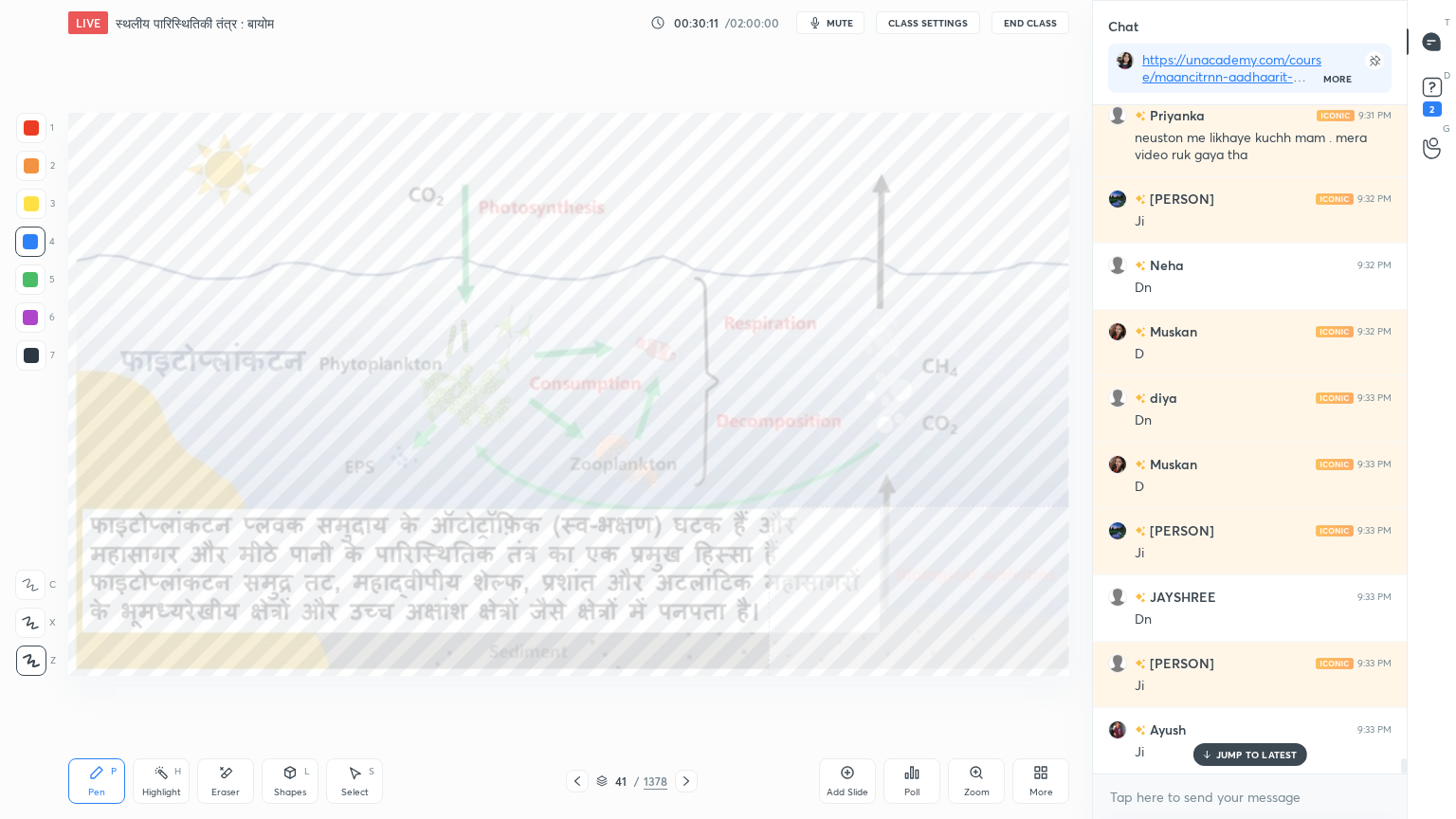 click on "1 2 3 4 5 6 7 C X Z E E Erase all   H H" at bounding box center [30, 394] 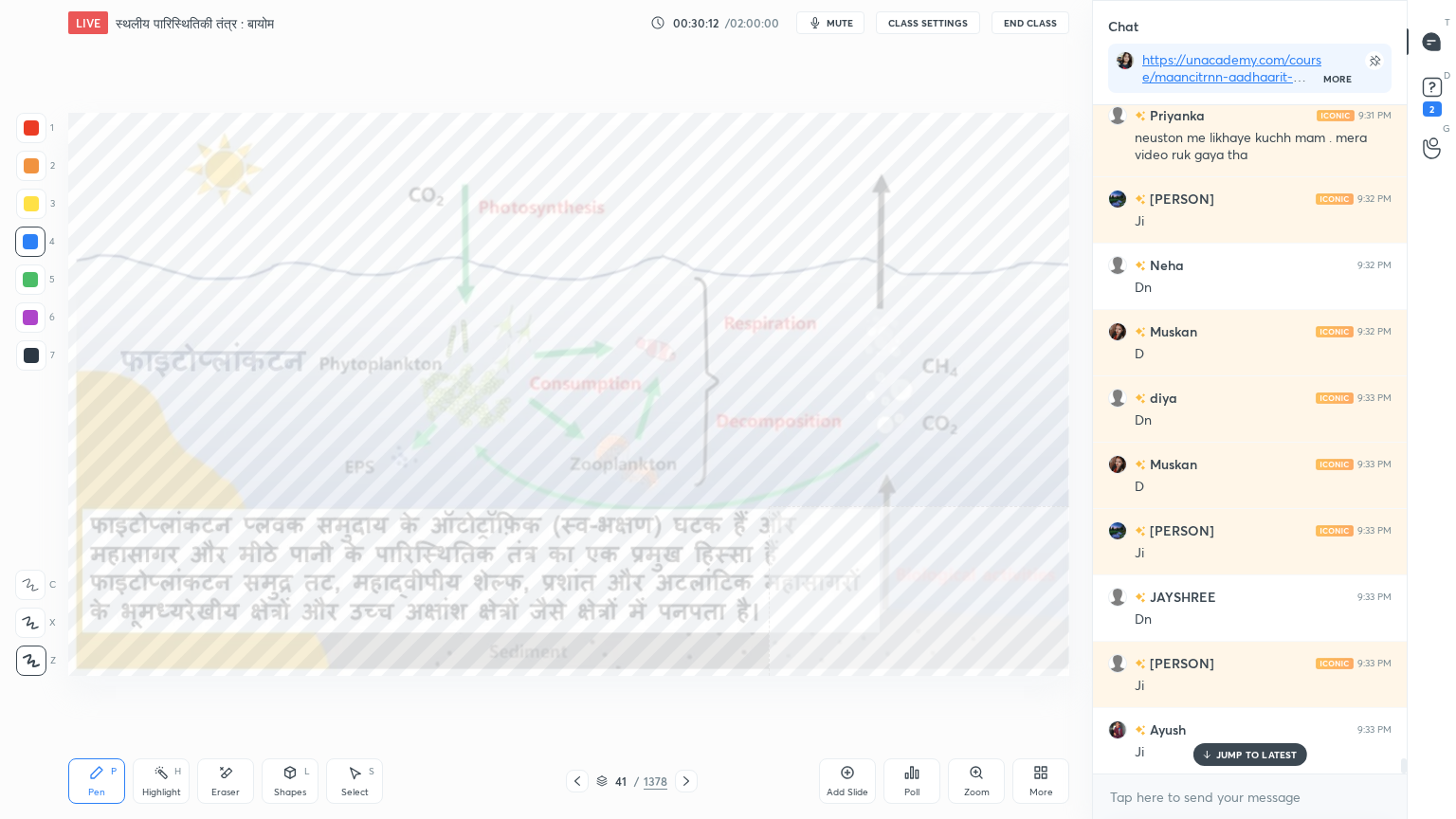 click on "JUMP TO LATEST" at bounding box center [1257, 755] 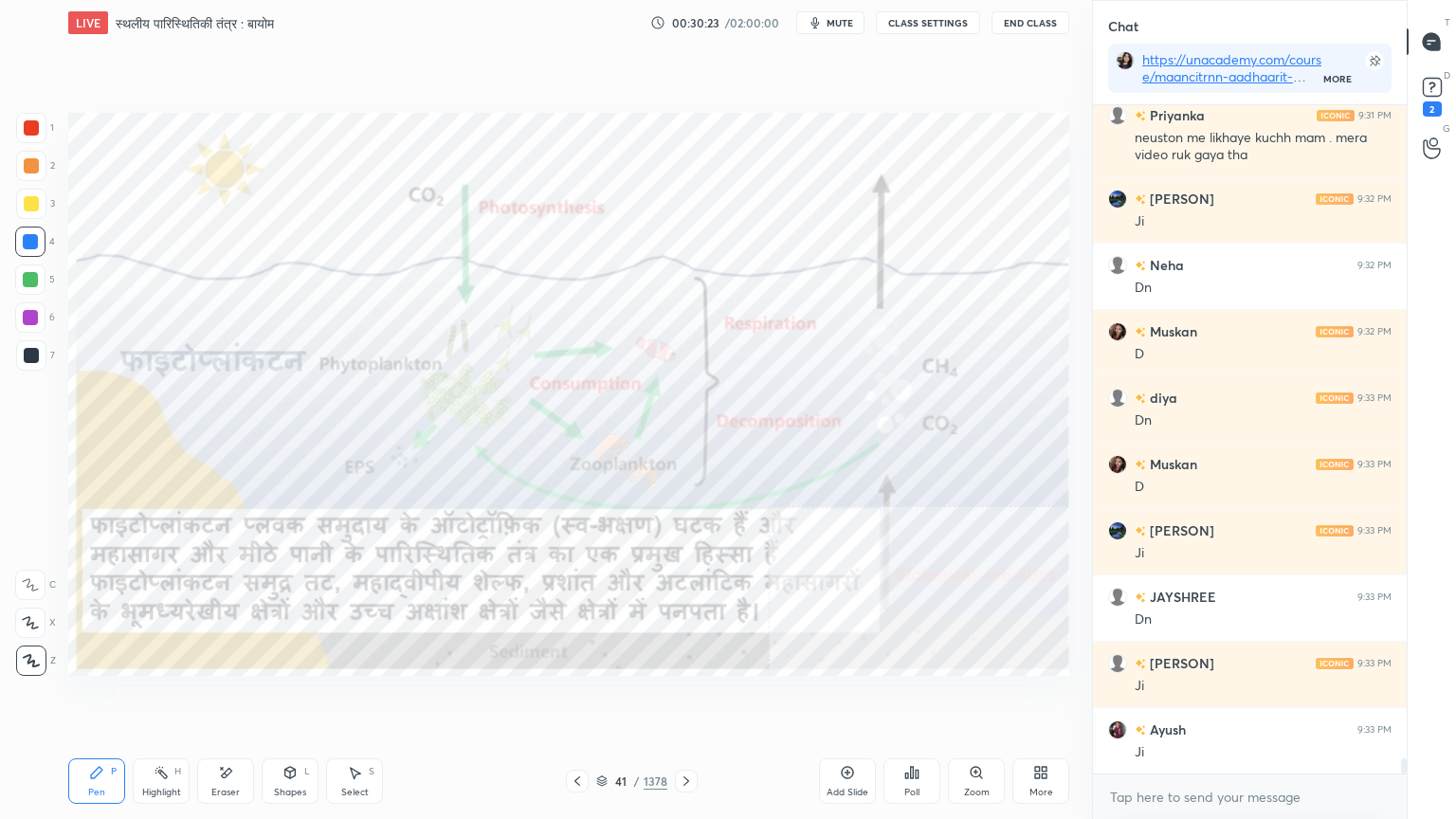 scroll, scrollTop: 28528, scrollLeft: 0, axis: vertical 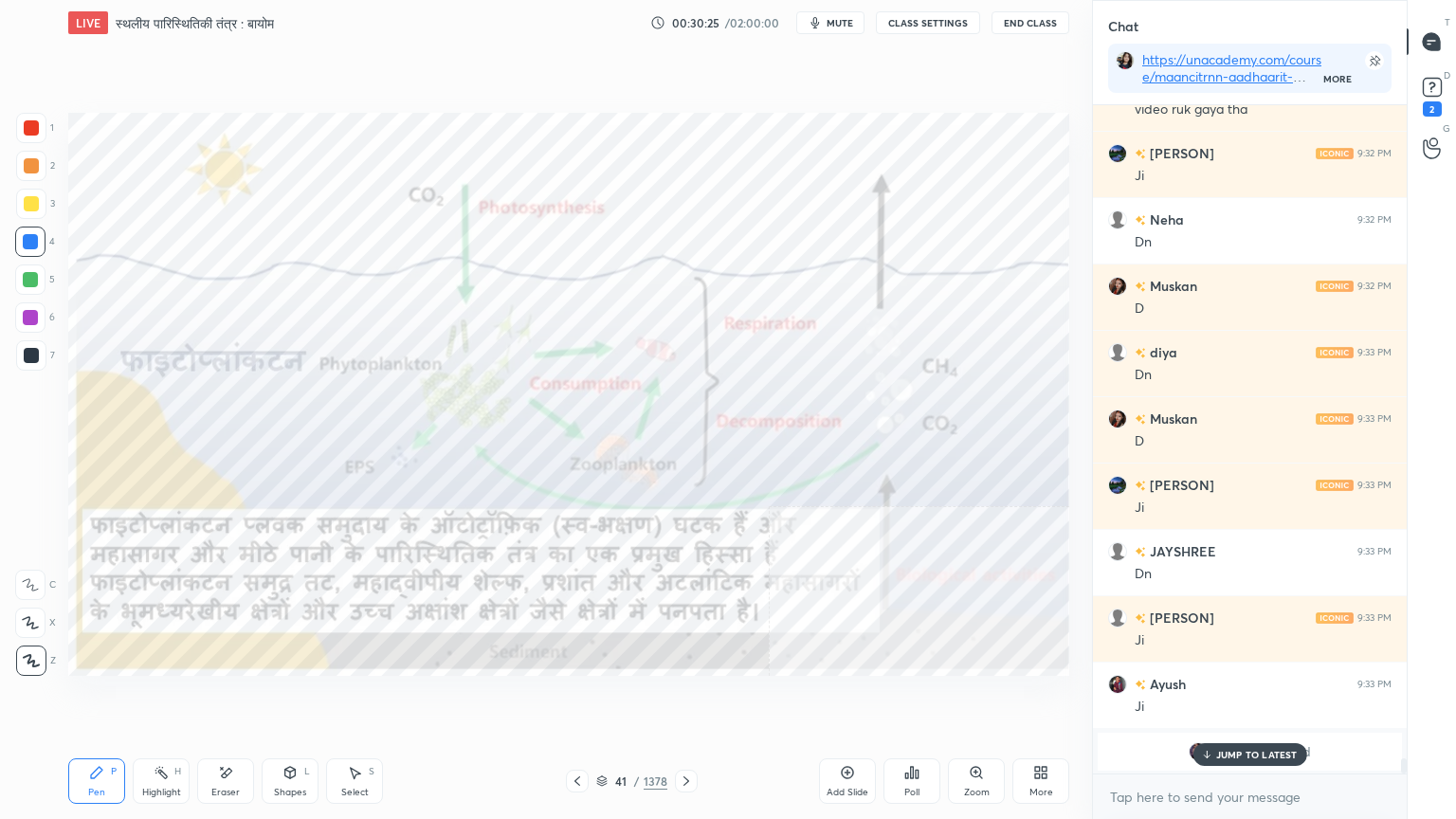 click on "JUMP TO LATEST" at bounding box center (1257, 755) 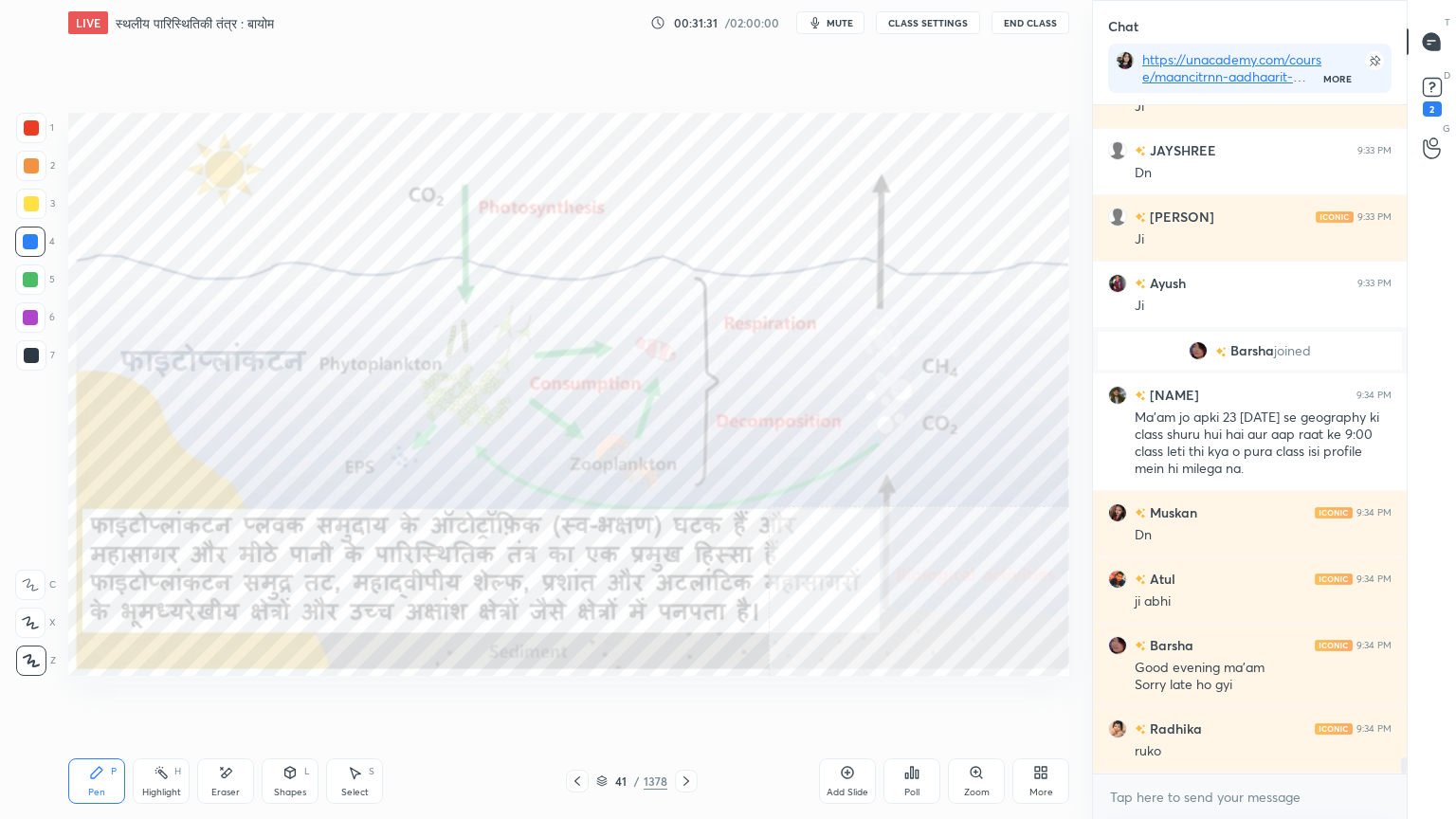 scroll, scrollTop: 26401, scrollLeft: 0, axis: vertical 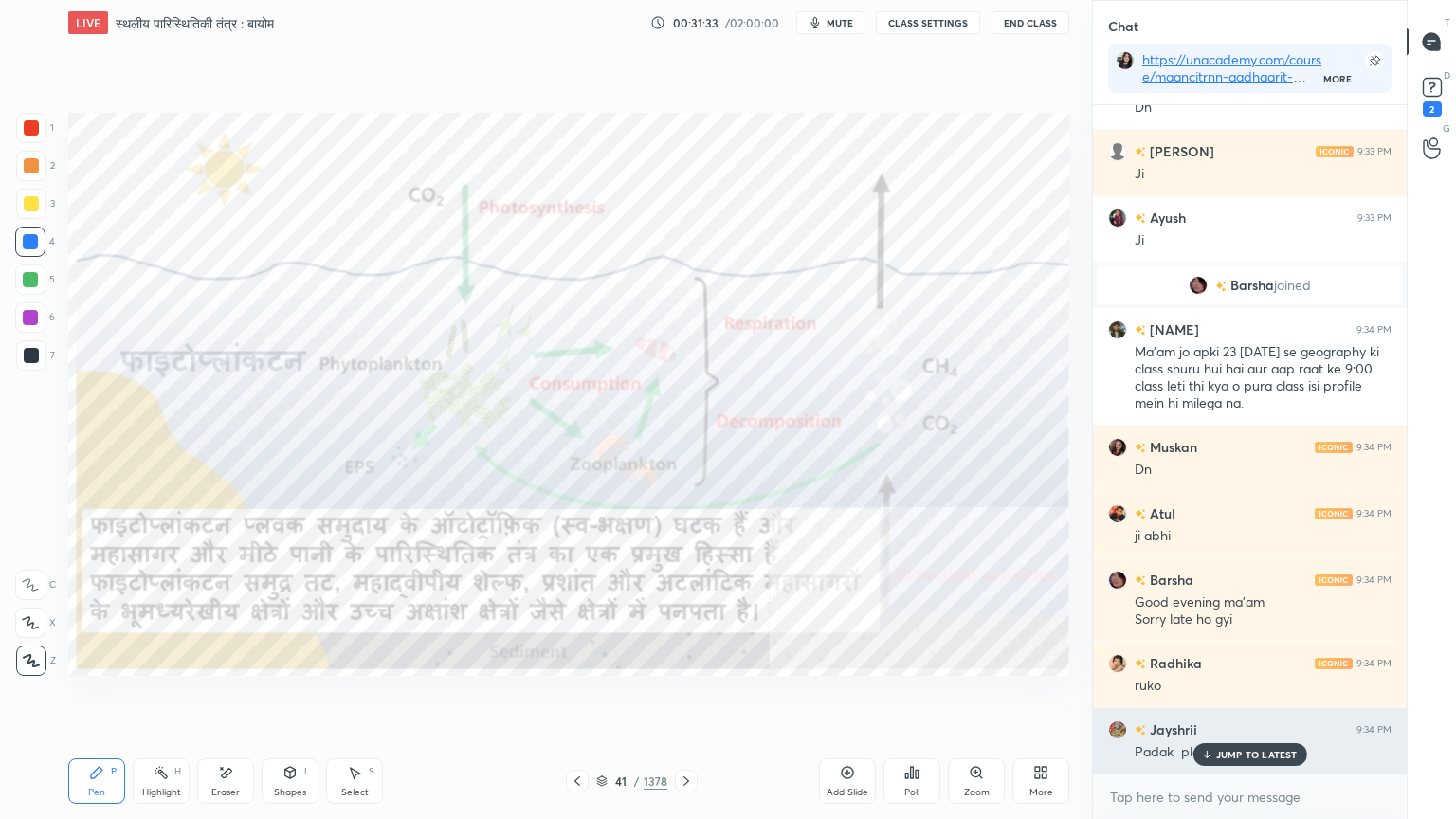 click on "JUMP TO LATEST" at bounding box center (1257, 755) 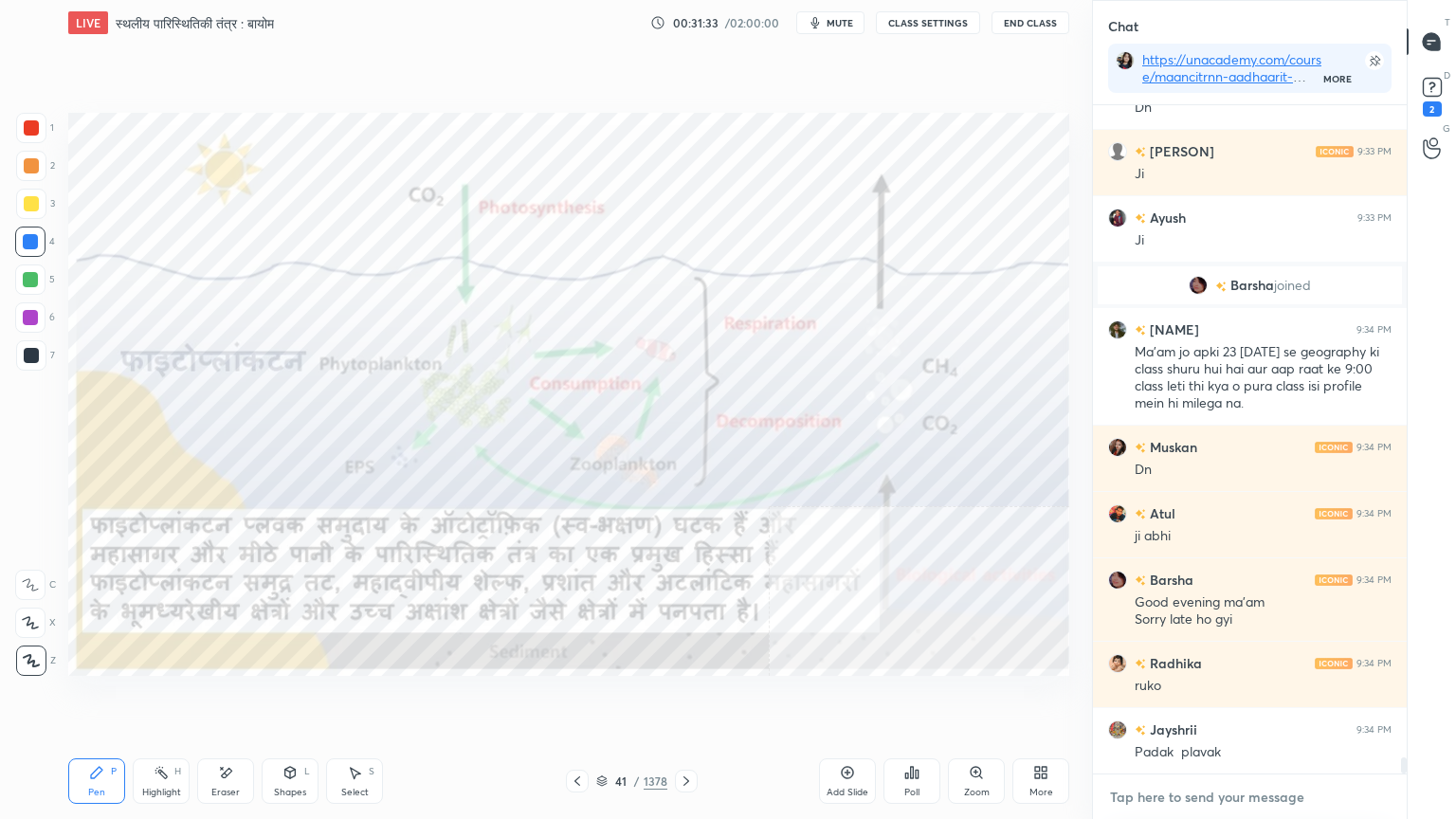 click at bounding box center [1249, 797] 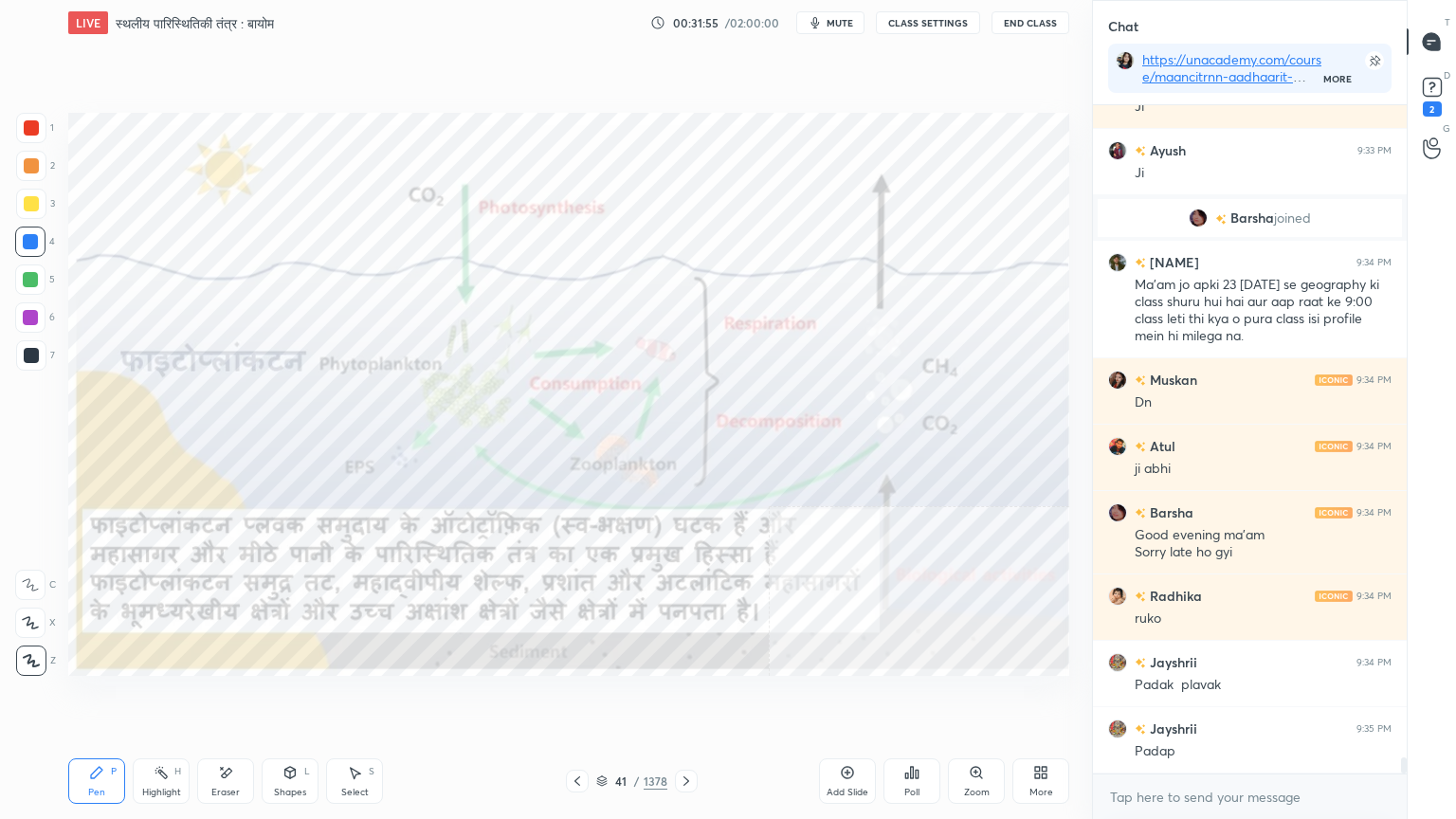 scroll, scrollTop: 26534, scrollLeft: 0, axis: vertical 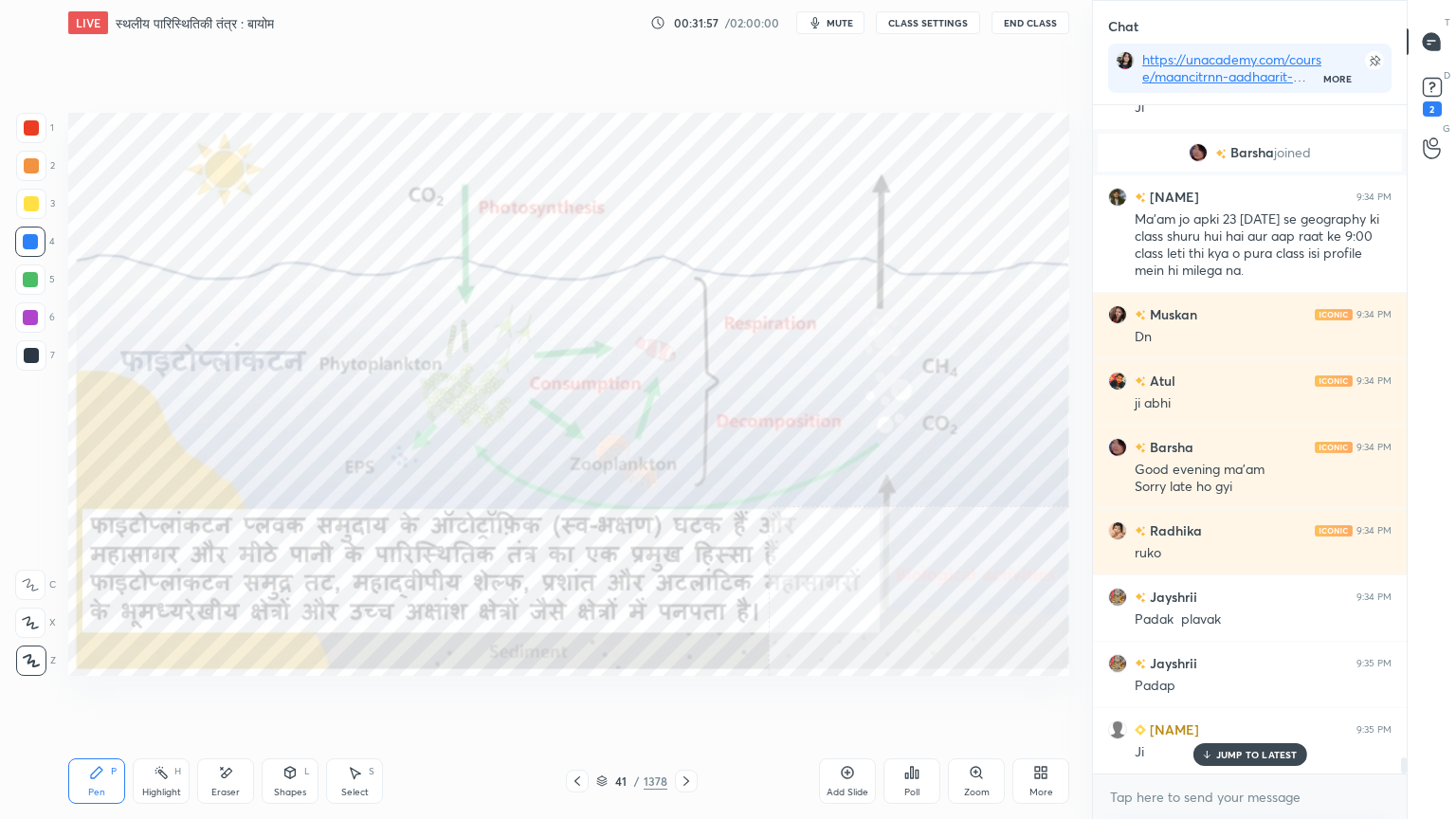 drag, startPoint x: 1249, startPoint y: 749, endPoint x: 1240, endPoint y: 774, distance: 26.57066 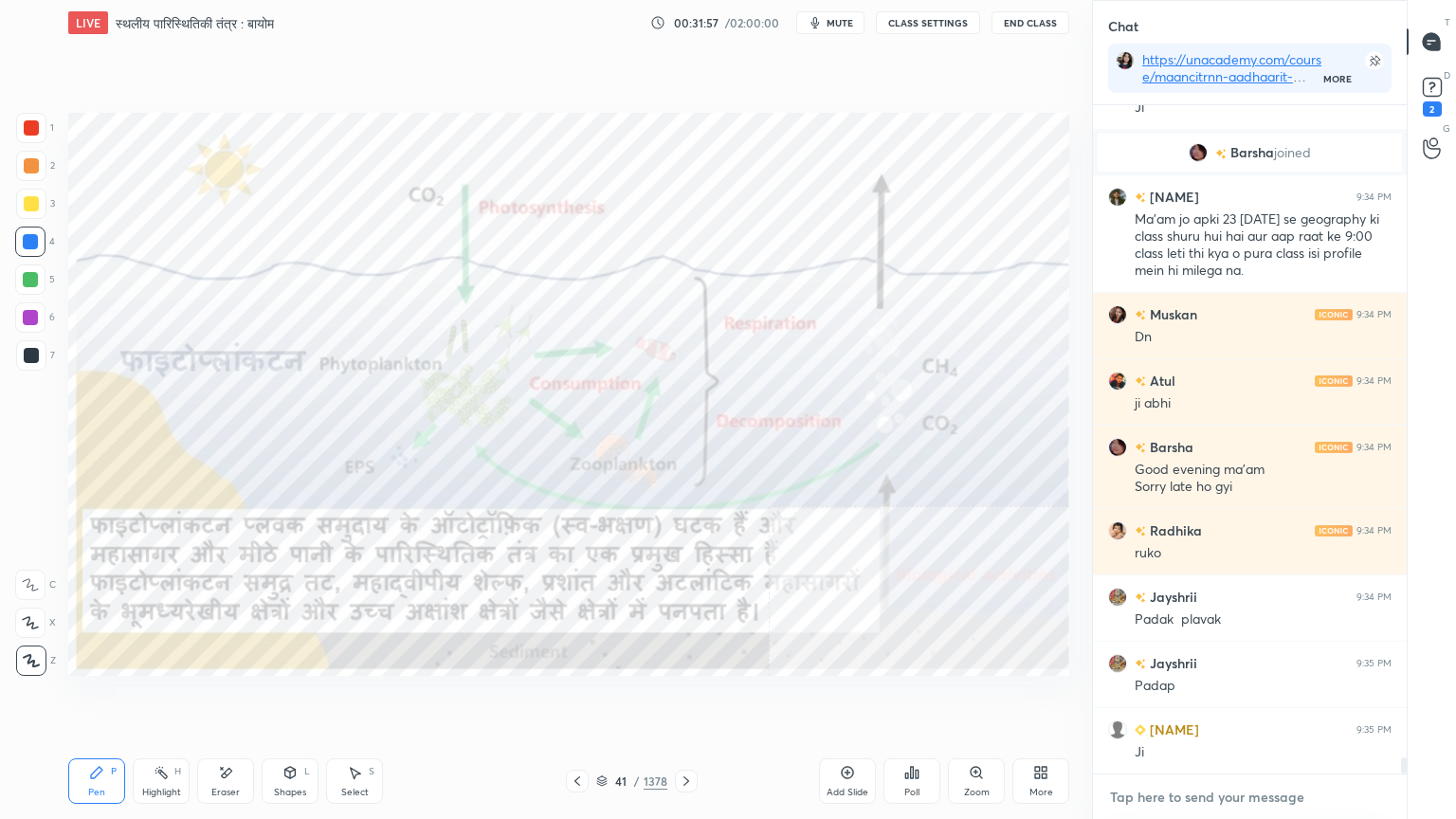 click at bounding box center [1249, 797] 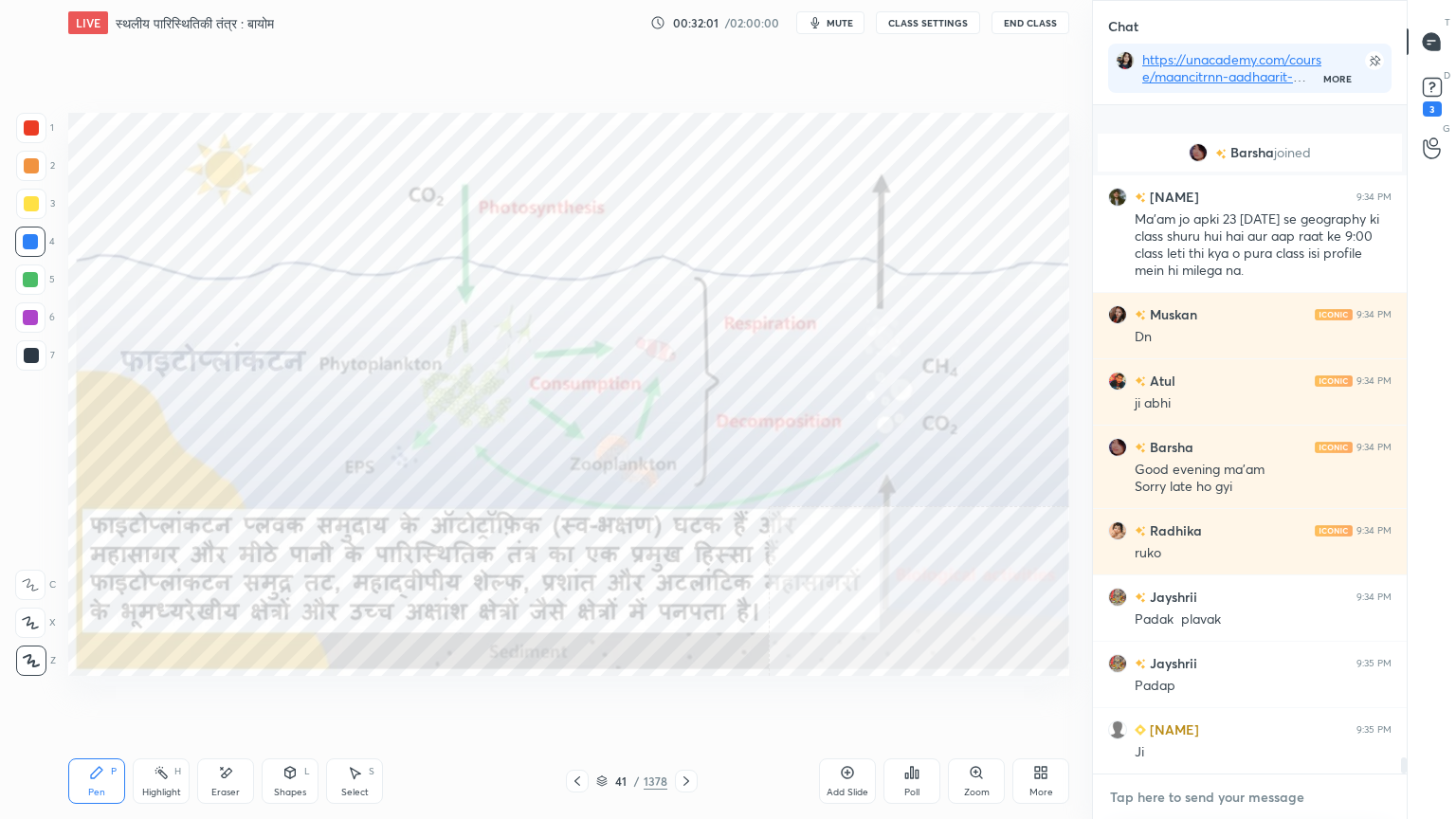scroll, scrollTop: 26617, scrollLeft: 0, axis: vertical 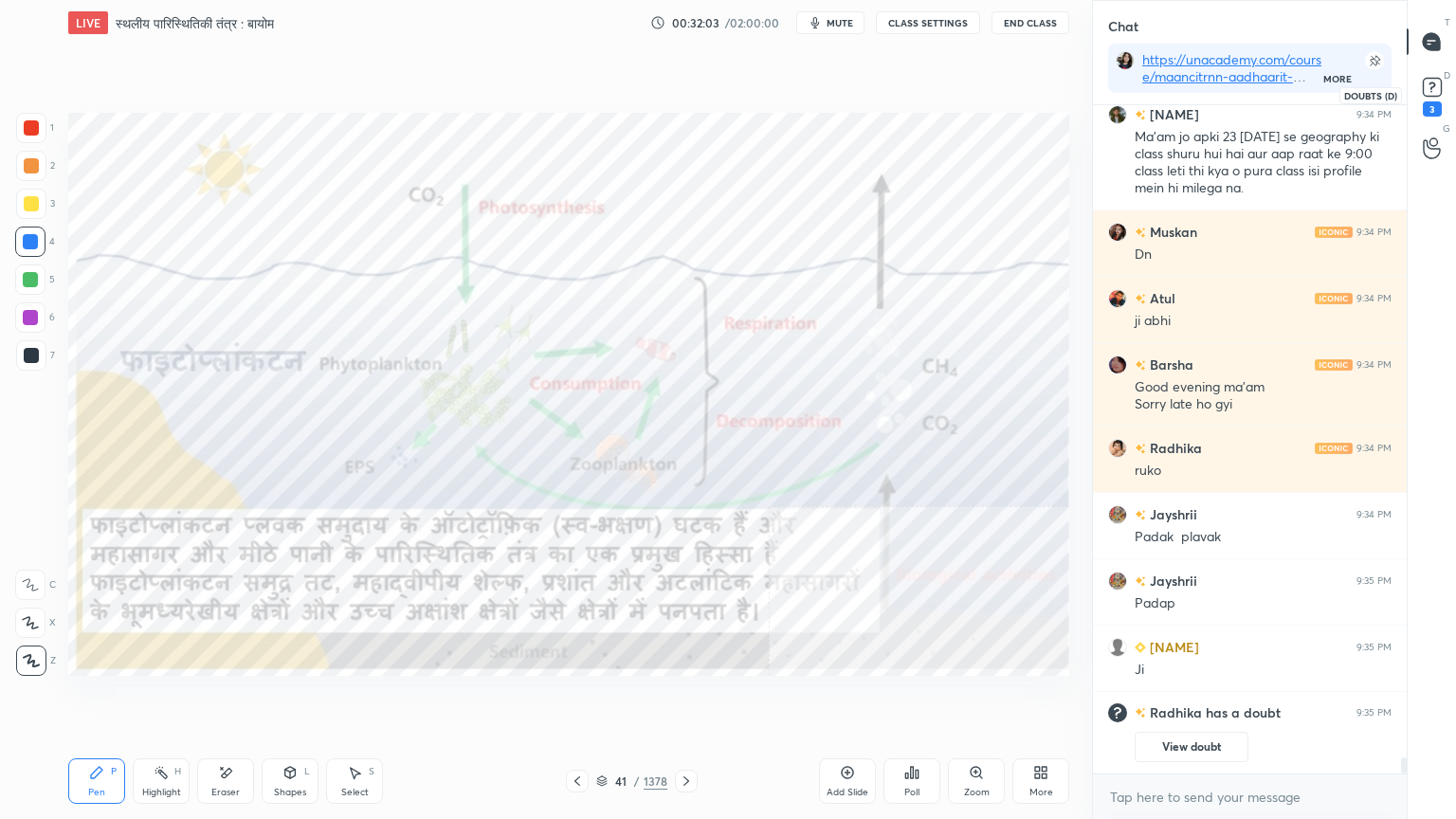 click 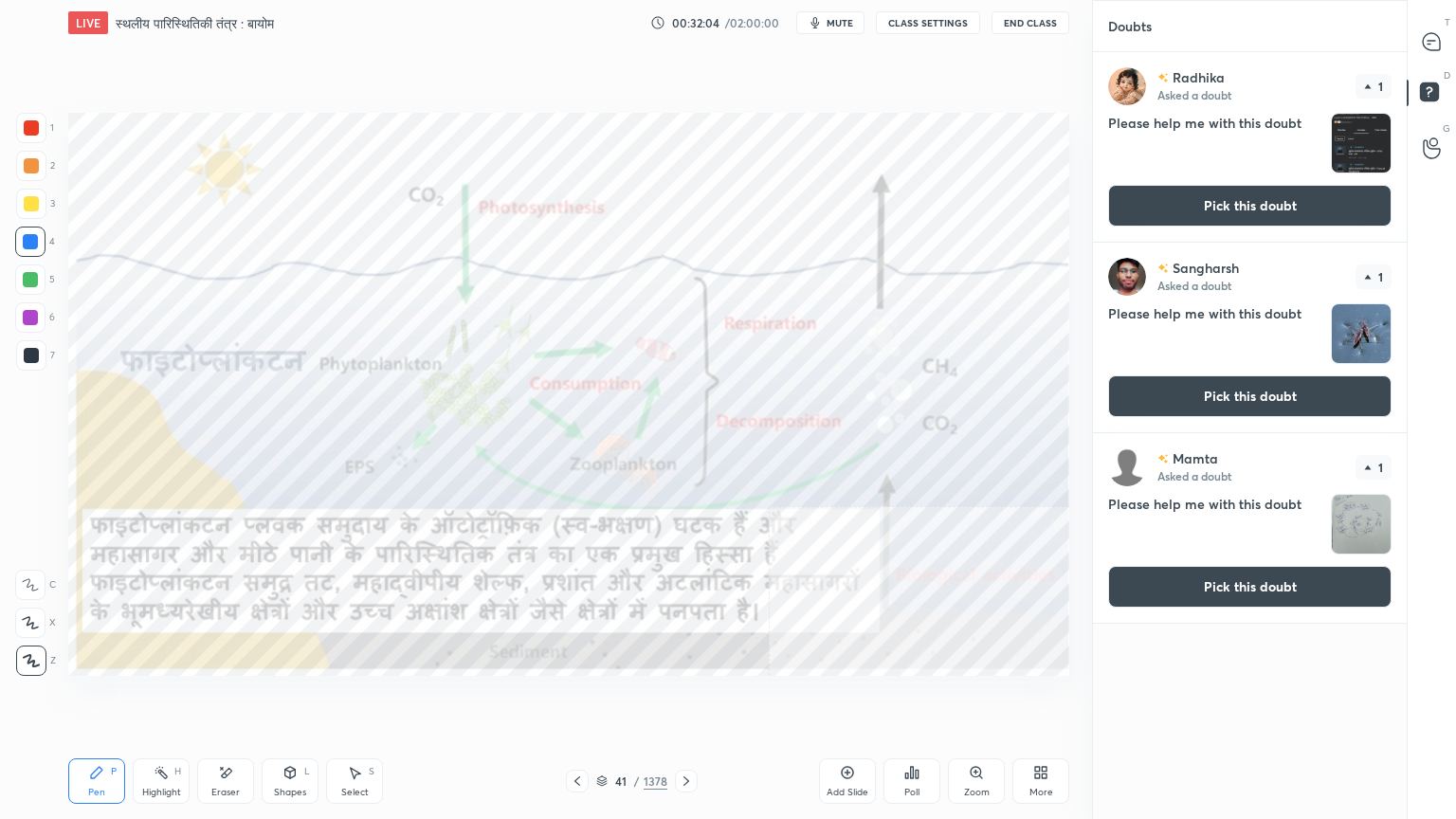 click on "Pick this doubt" at bounding box center (1249, 206) 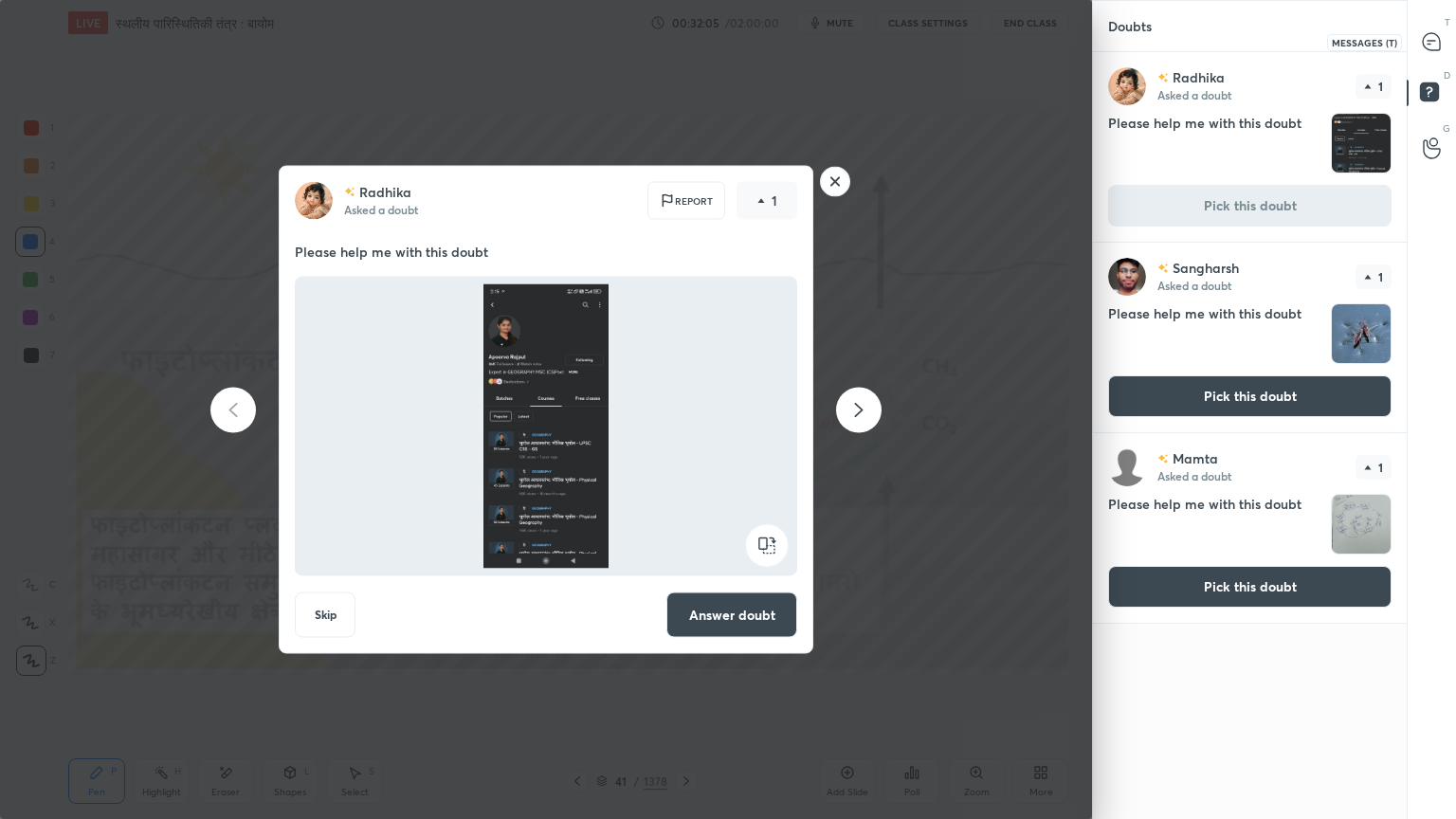 click 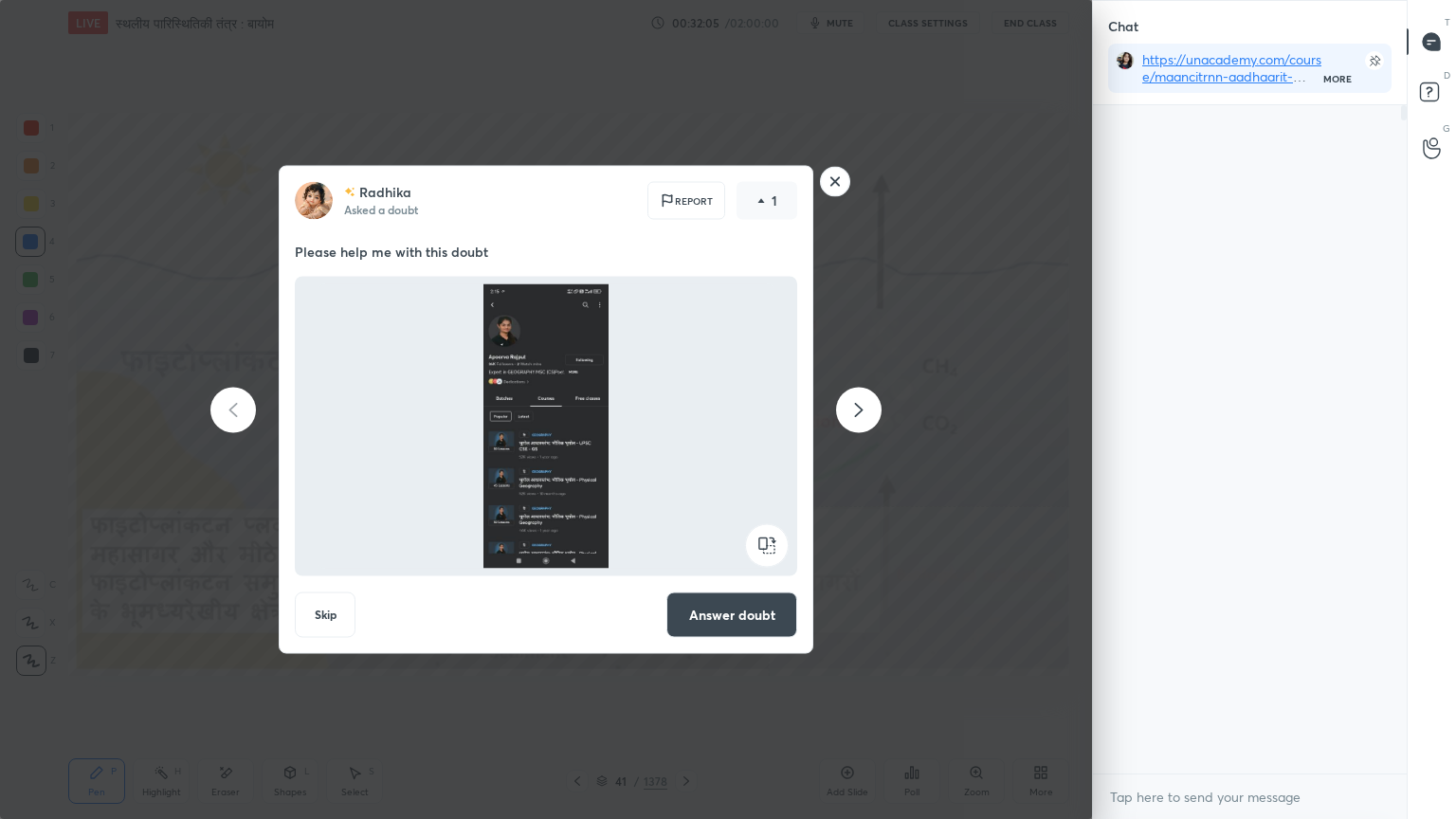 scroll, scrollTop: 708, scrollLeft: 308, axis: both 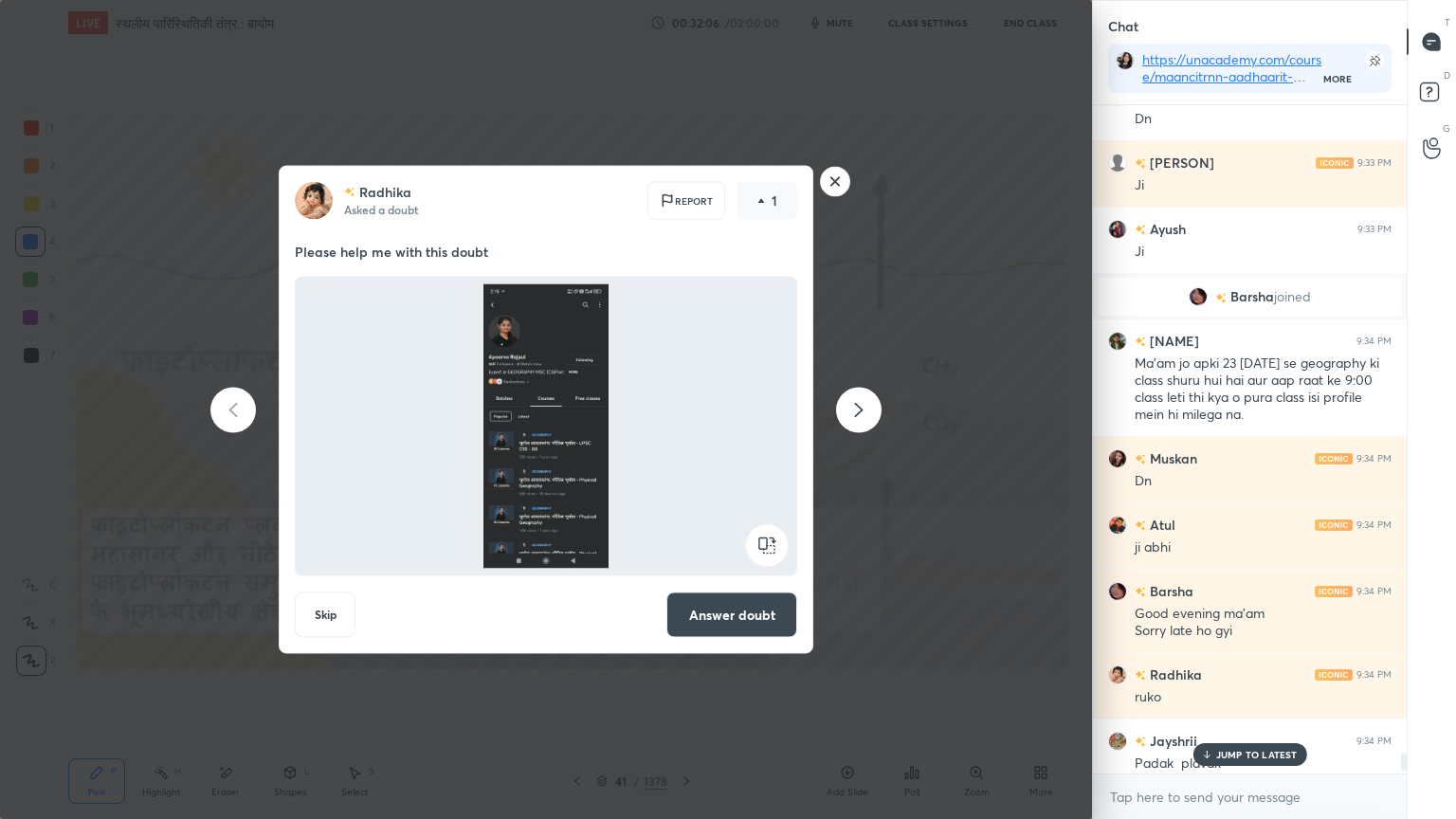 click on "JUMP TO LATEST" at bounding box center (1257, 755) 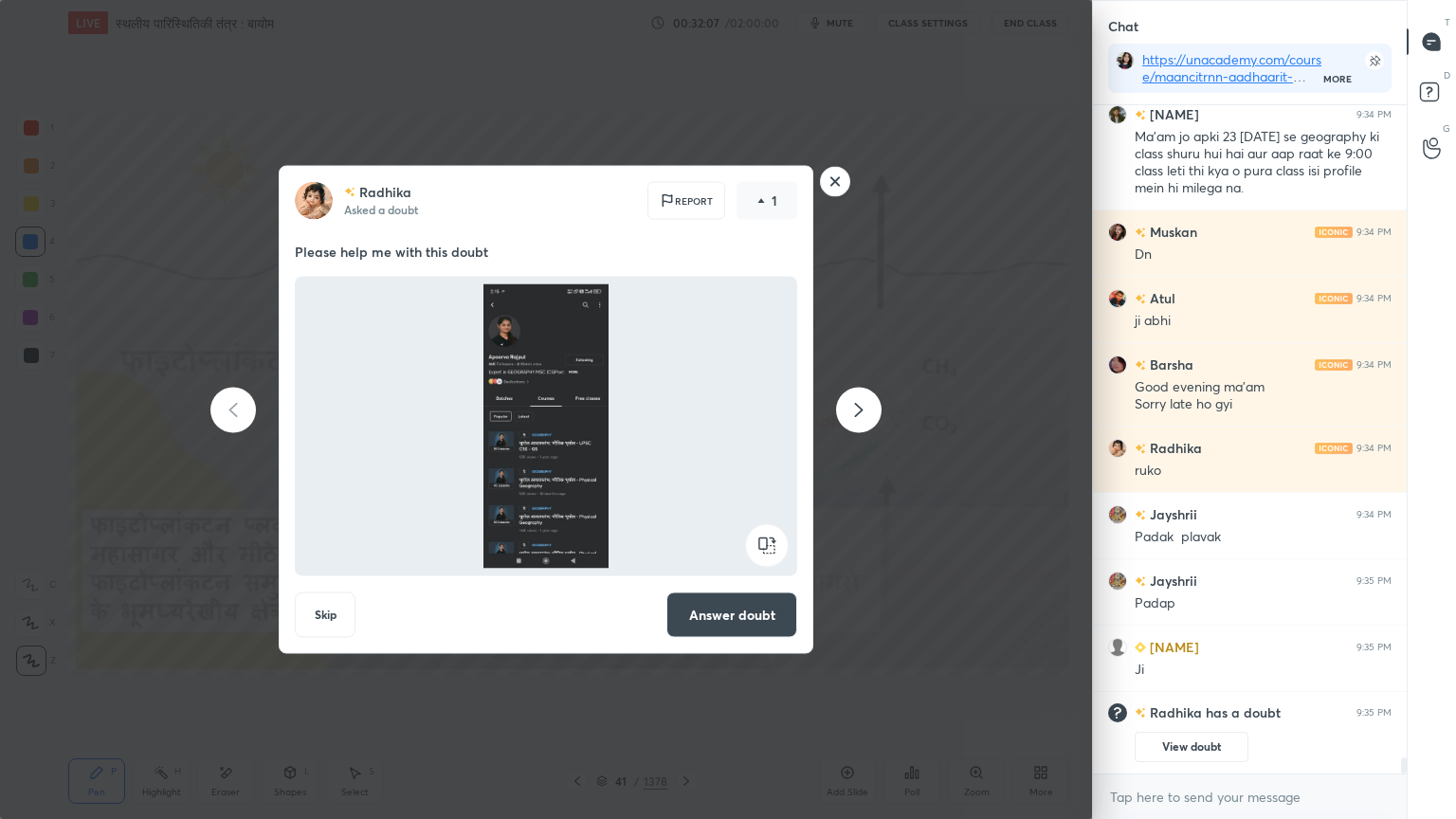 click on "Answer doubt" at bounding box center [732, 615] 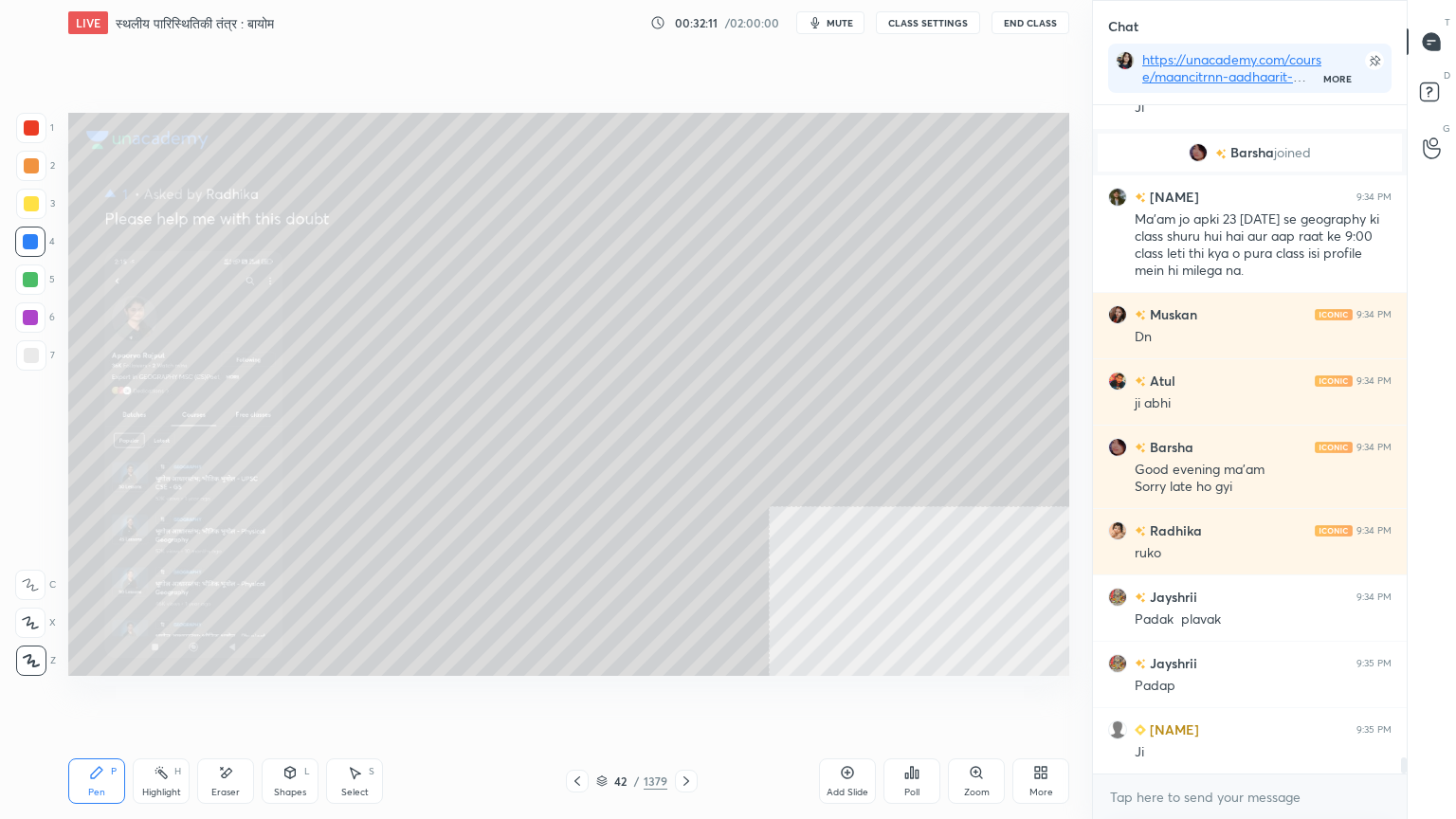 scroll, scrollTop: 26507, scrollLeft: 0, axis: vertical 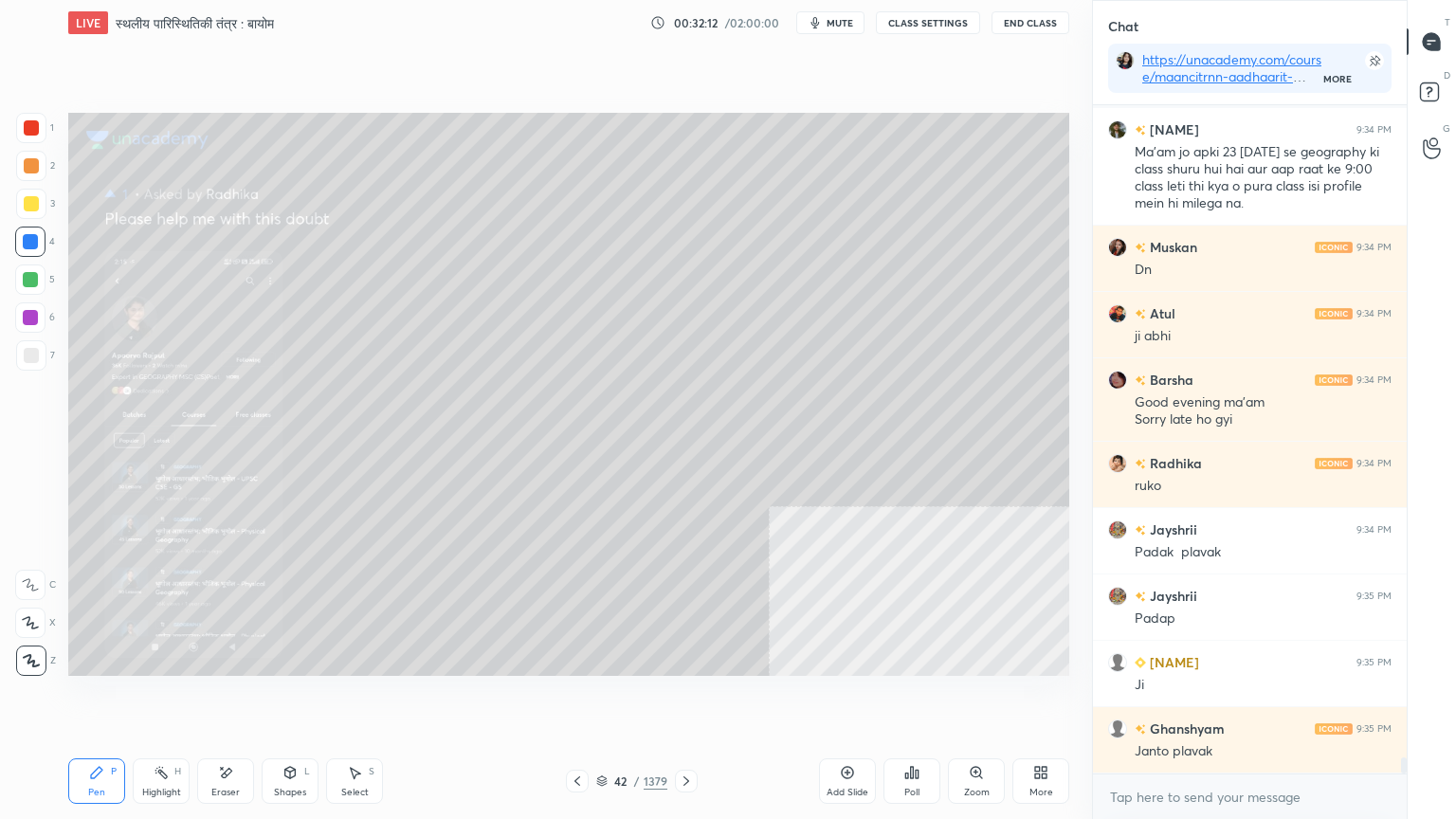 click on "Zoom" at bounding box center (976, 781) 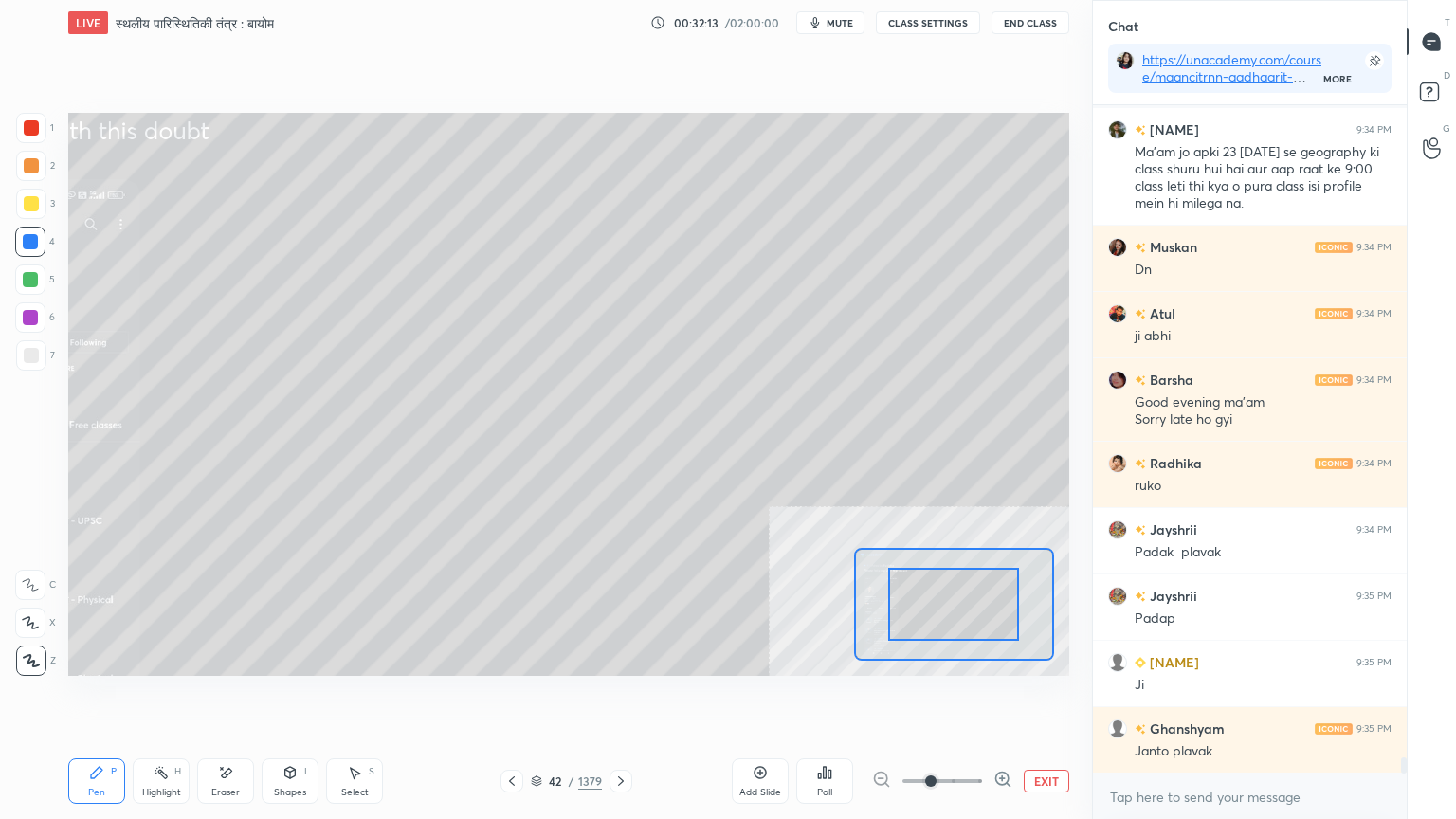 click 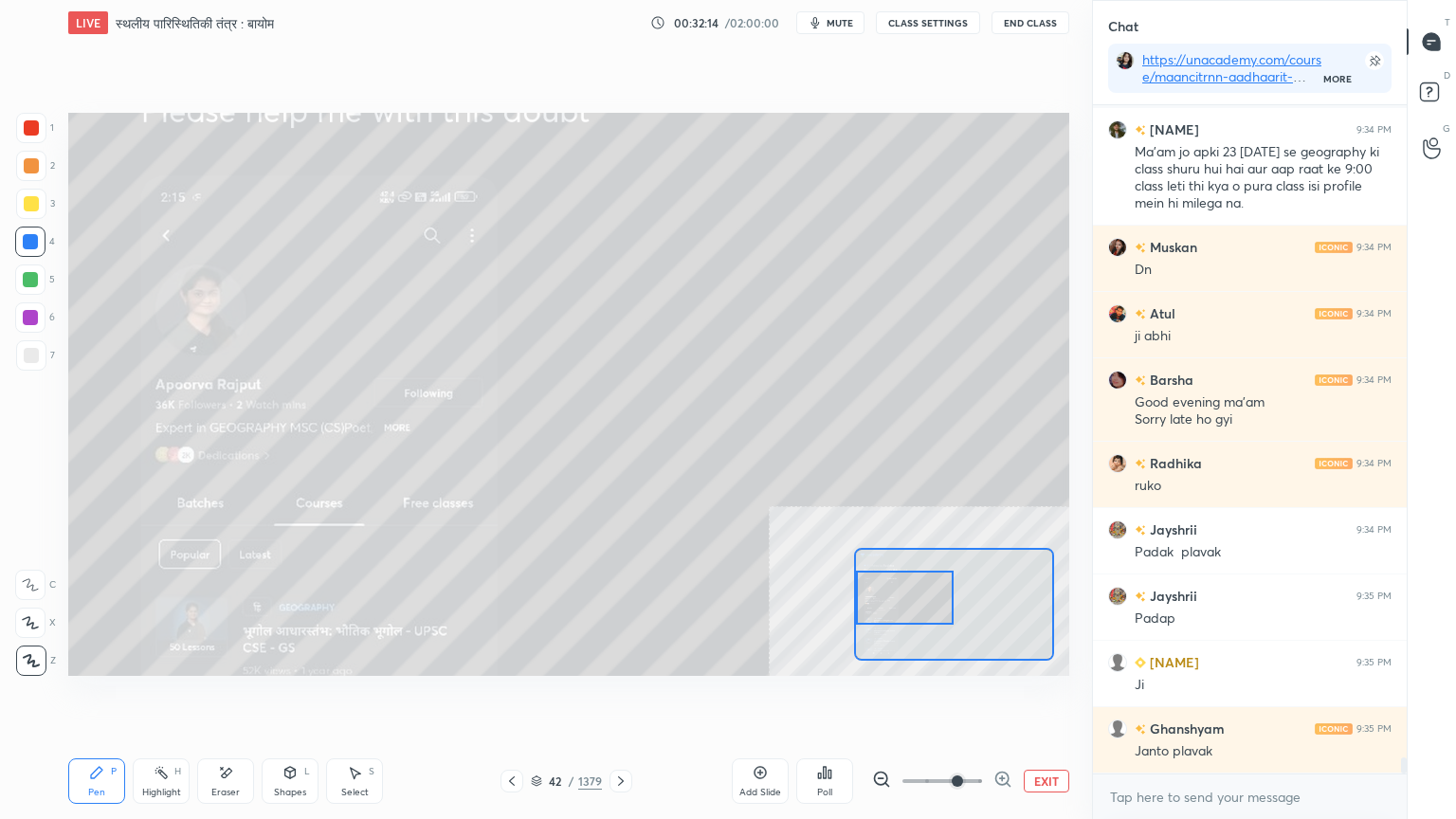 click on "Setting up your live class Poll for   secs No correct answer Start poll" at bounding box center (569, 394) 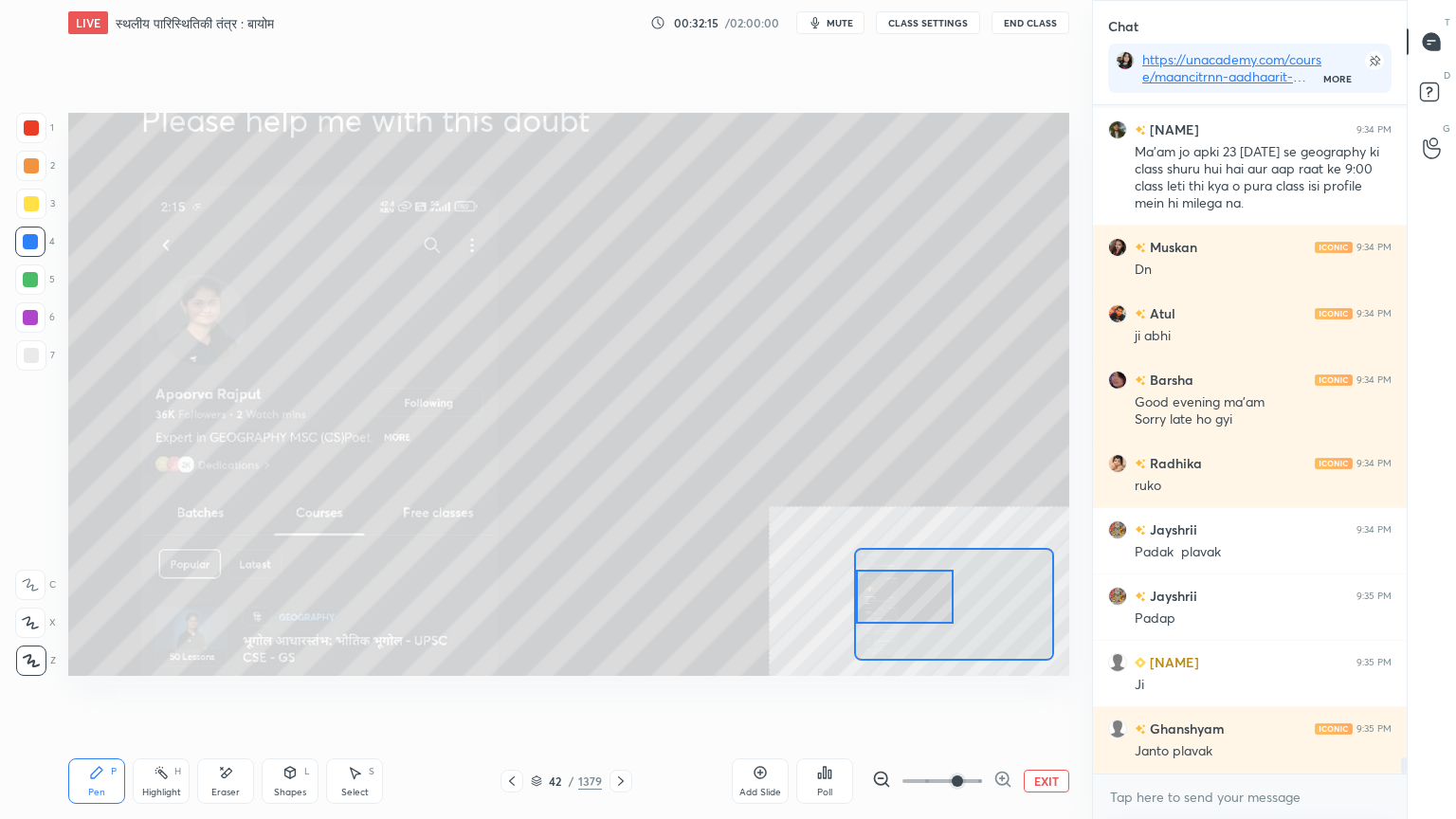 drag, startPoint x: 880, startPoint y: 602, endPoint x: 905, endPoint y: 587, distance: 29.15476 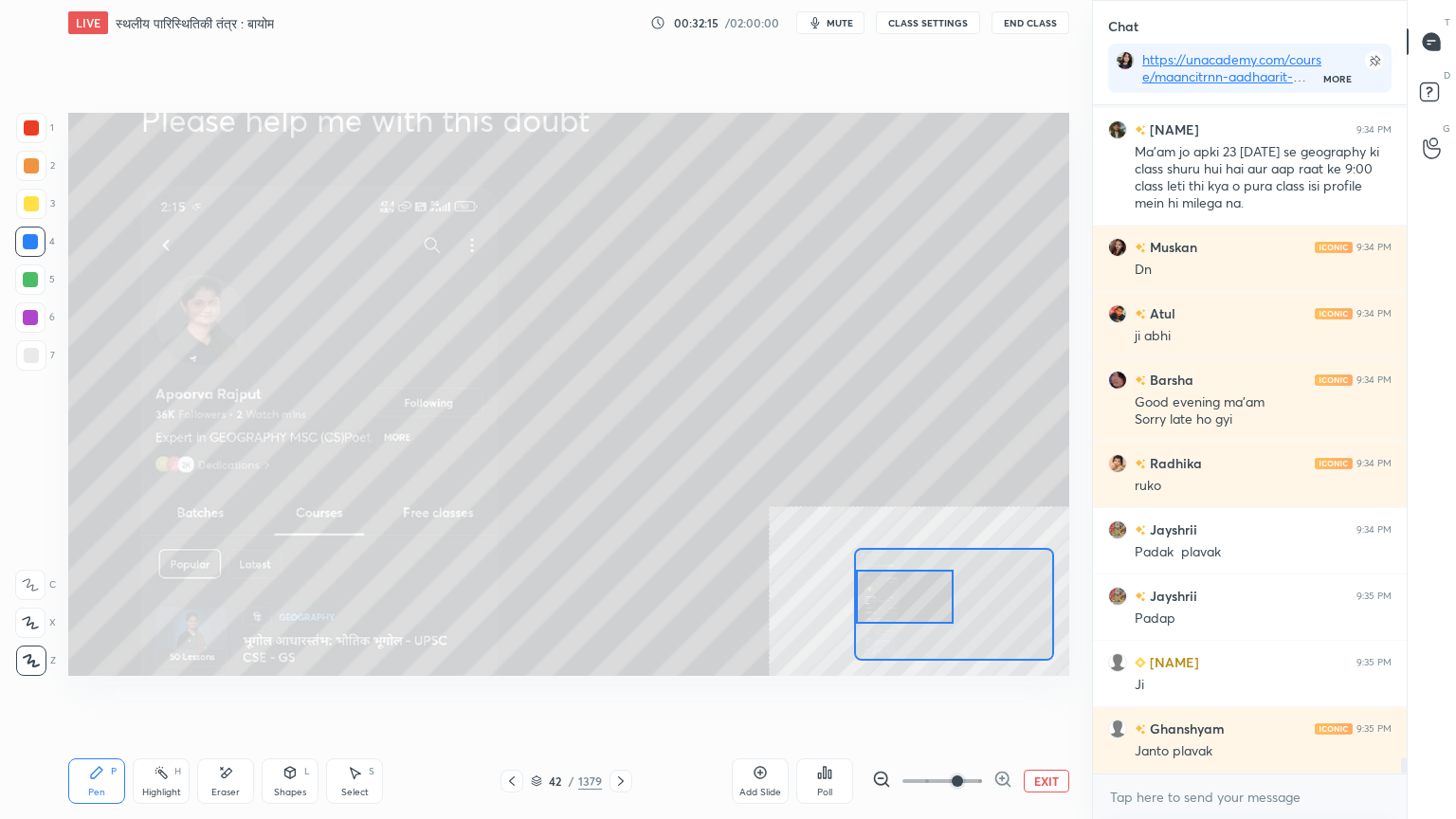 click at bounding box center (905, 596) 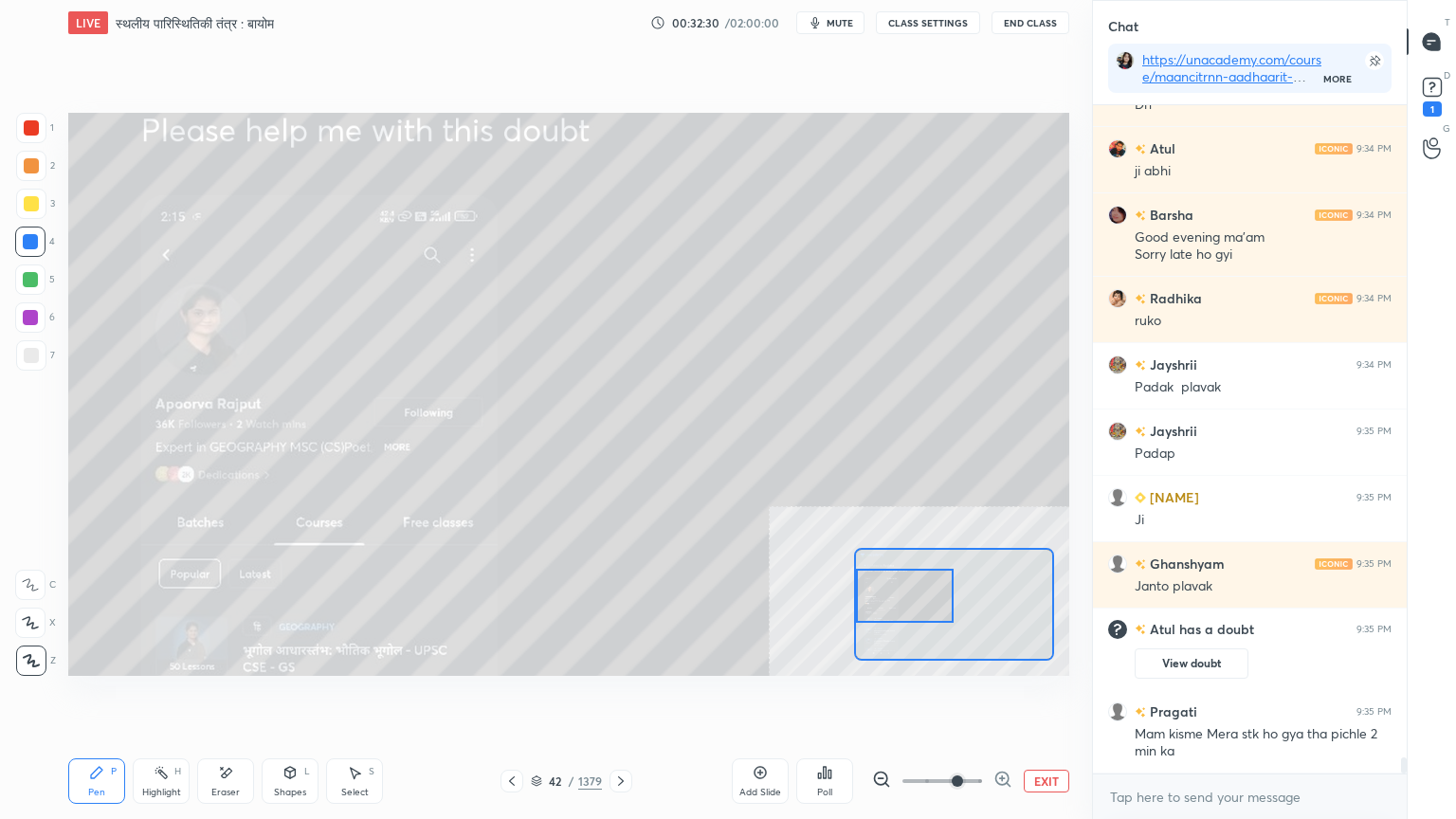 scroll, scrollTop: 26541, scrollLeft: 0, axis: vertical 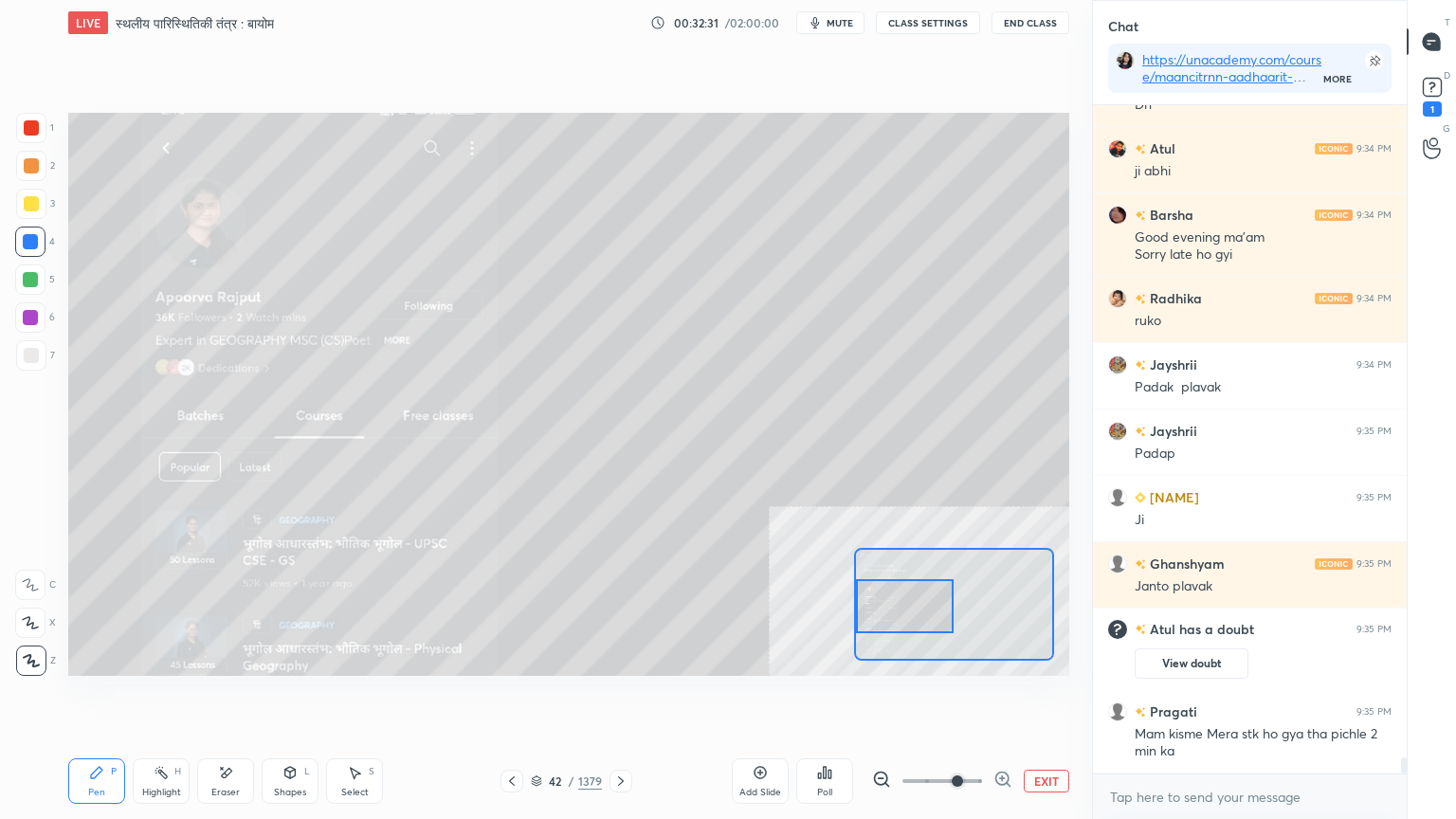 click at bounding box center (905, 606) 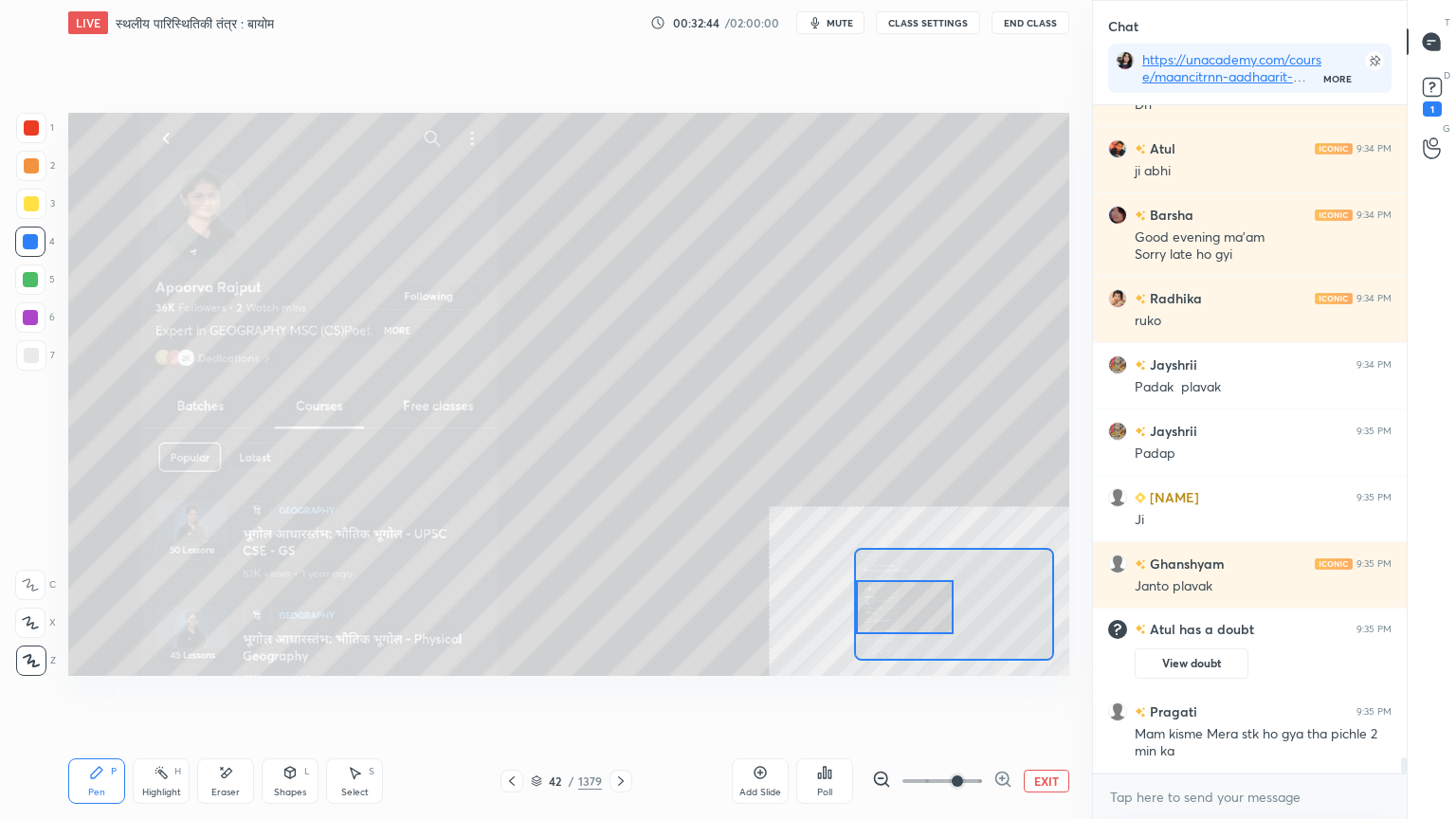 click at bounding box center (905, 607) 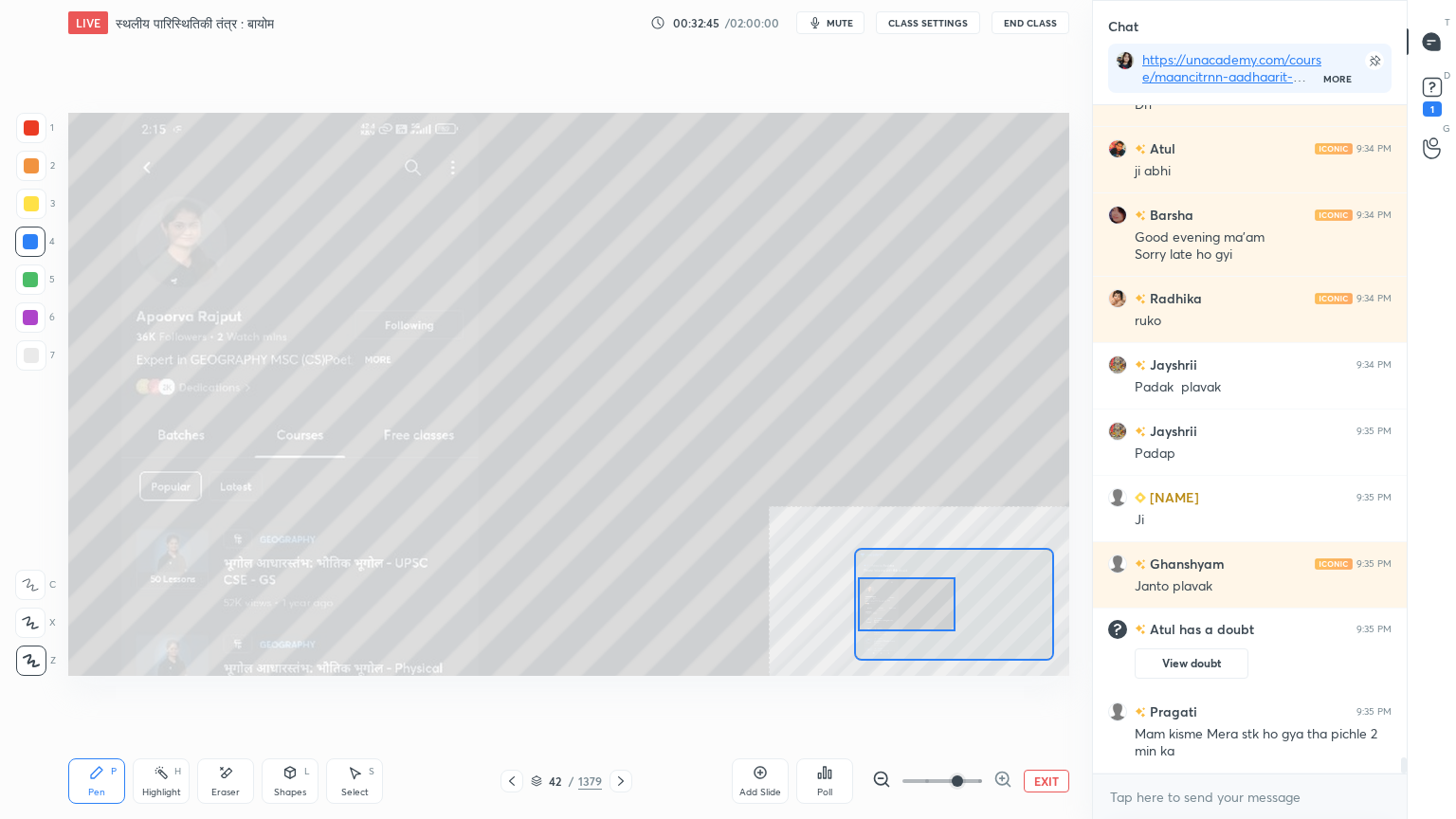 scroll, scrollTop: 26606, scrollLeft: 0, axis: vertical 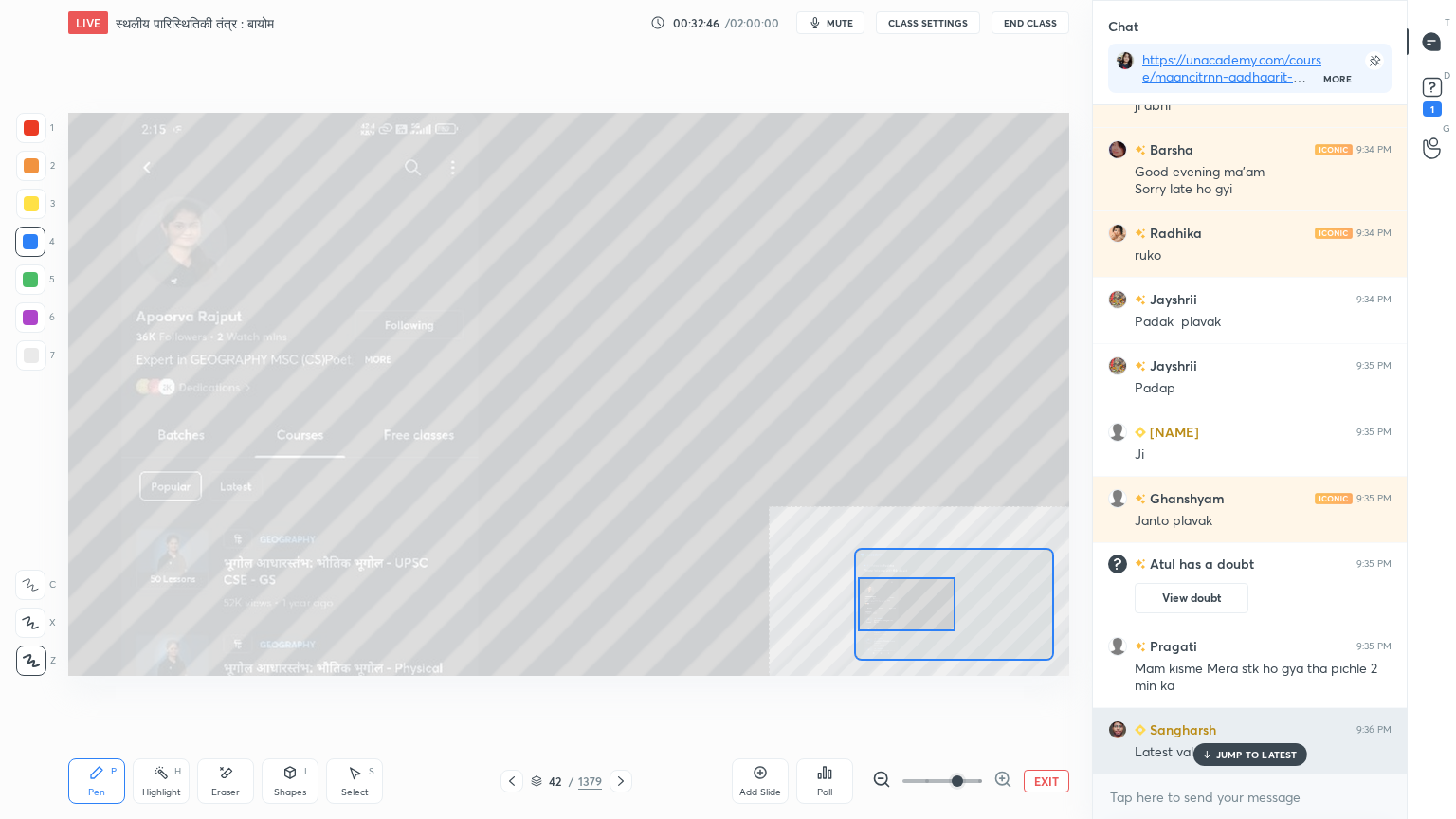 click on "JUMP TO LATEST" at bounding box center (1257, 755) 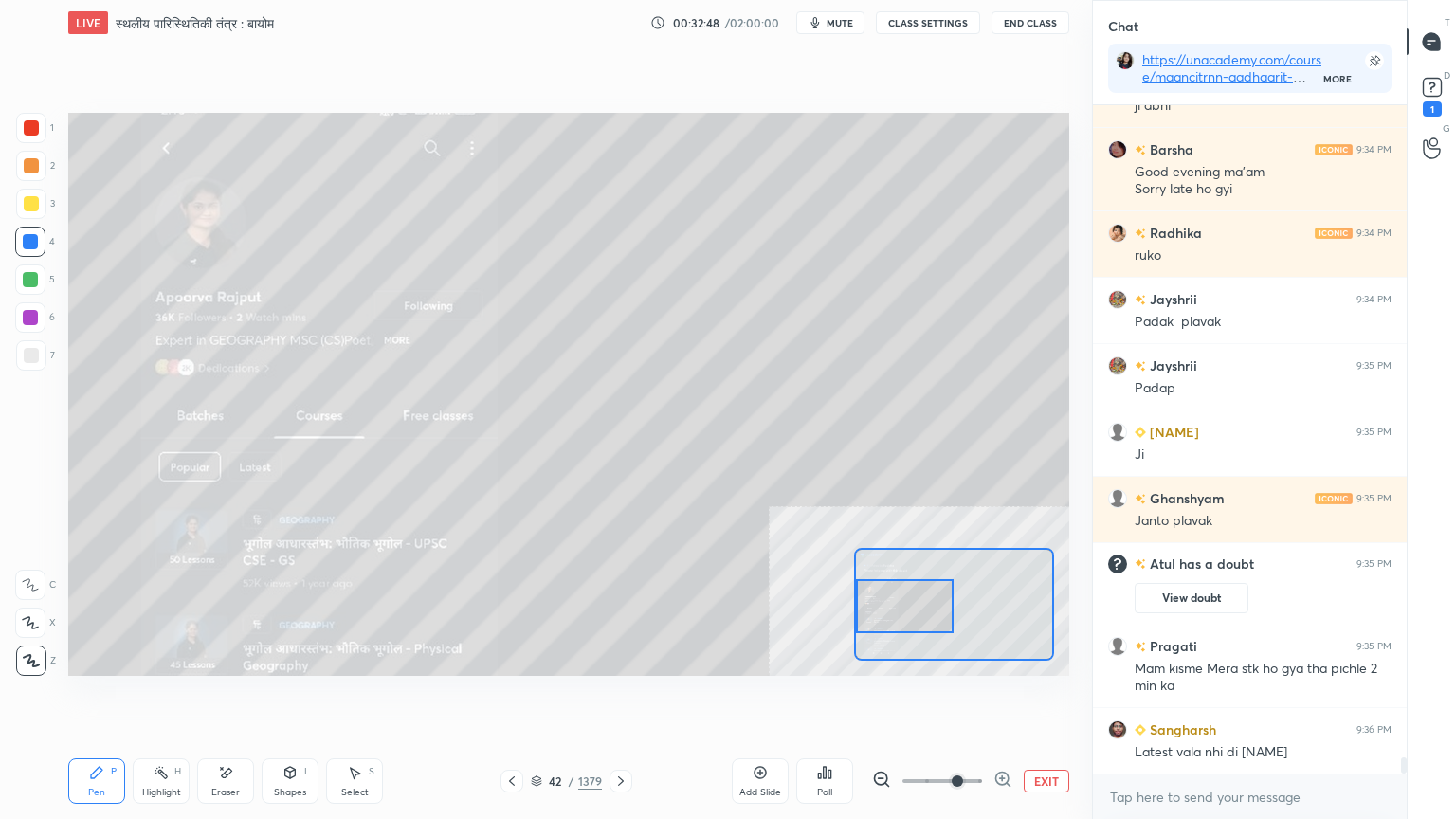 drag, startPoint x: 895, startPoint y: 609, endPoint x: 883, endPoint y: 610, distance: 12.041595 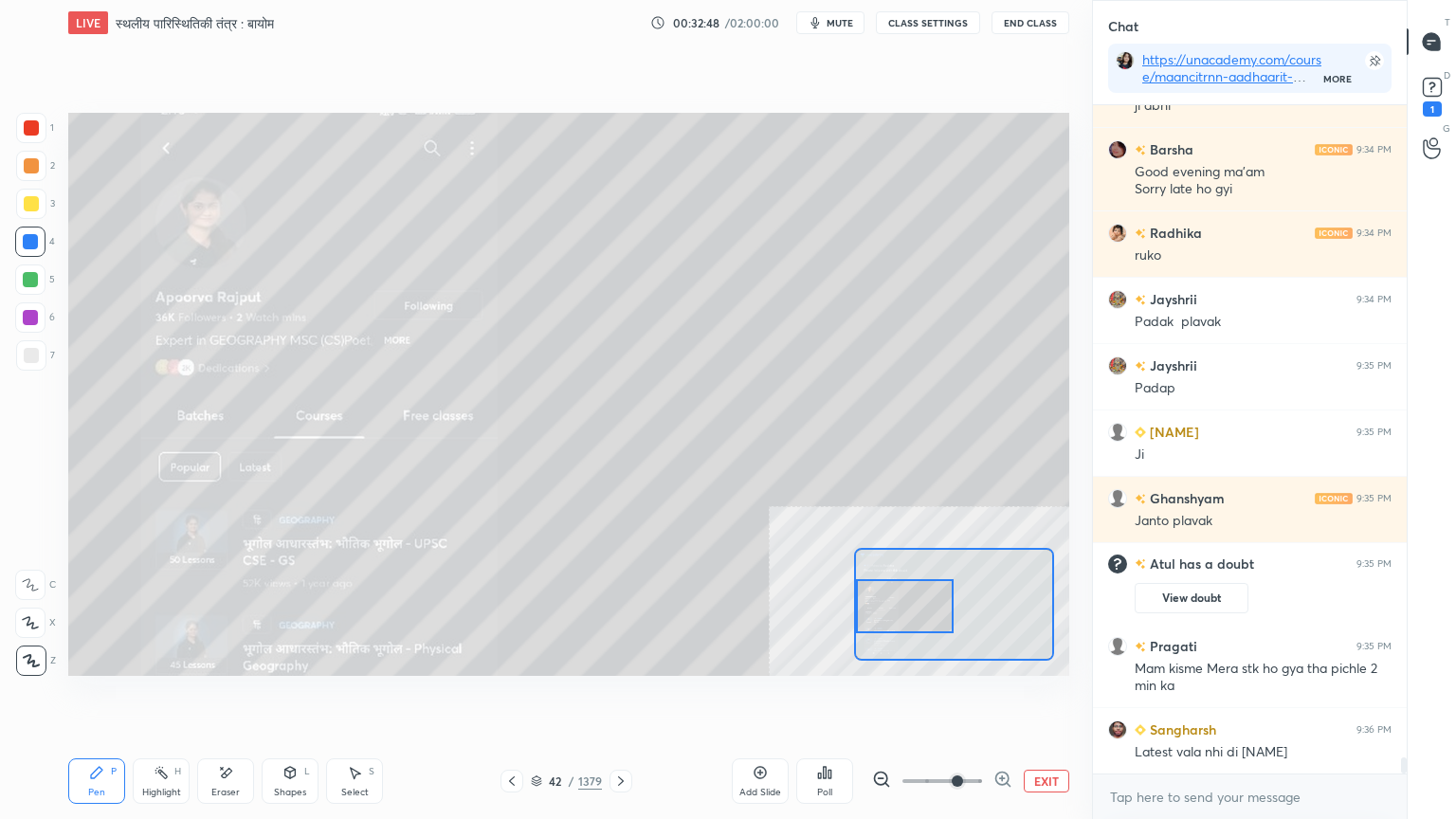 click at bounding box center (905, 606) 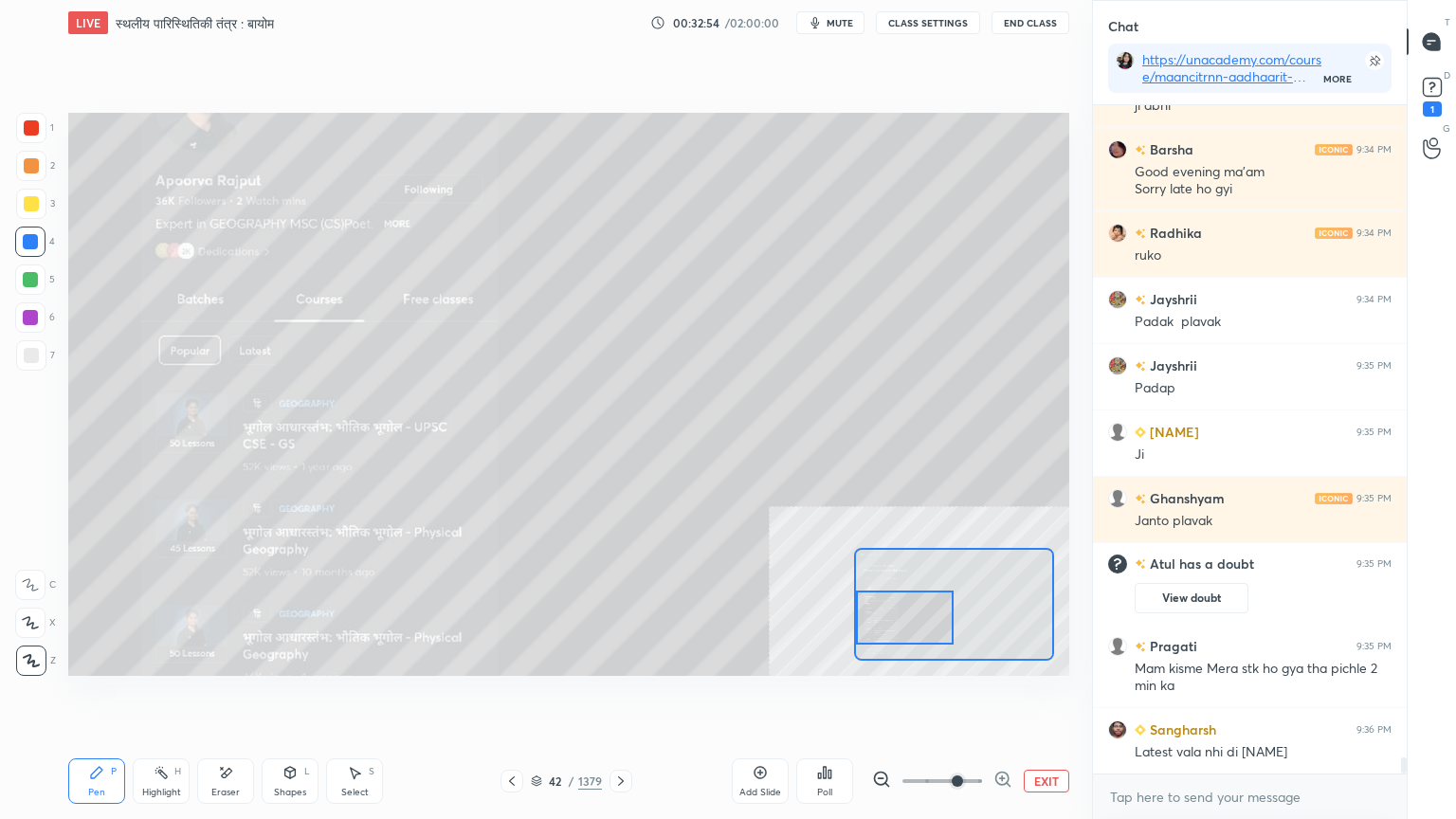 click at bounding box center [905, 617] 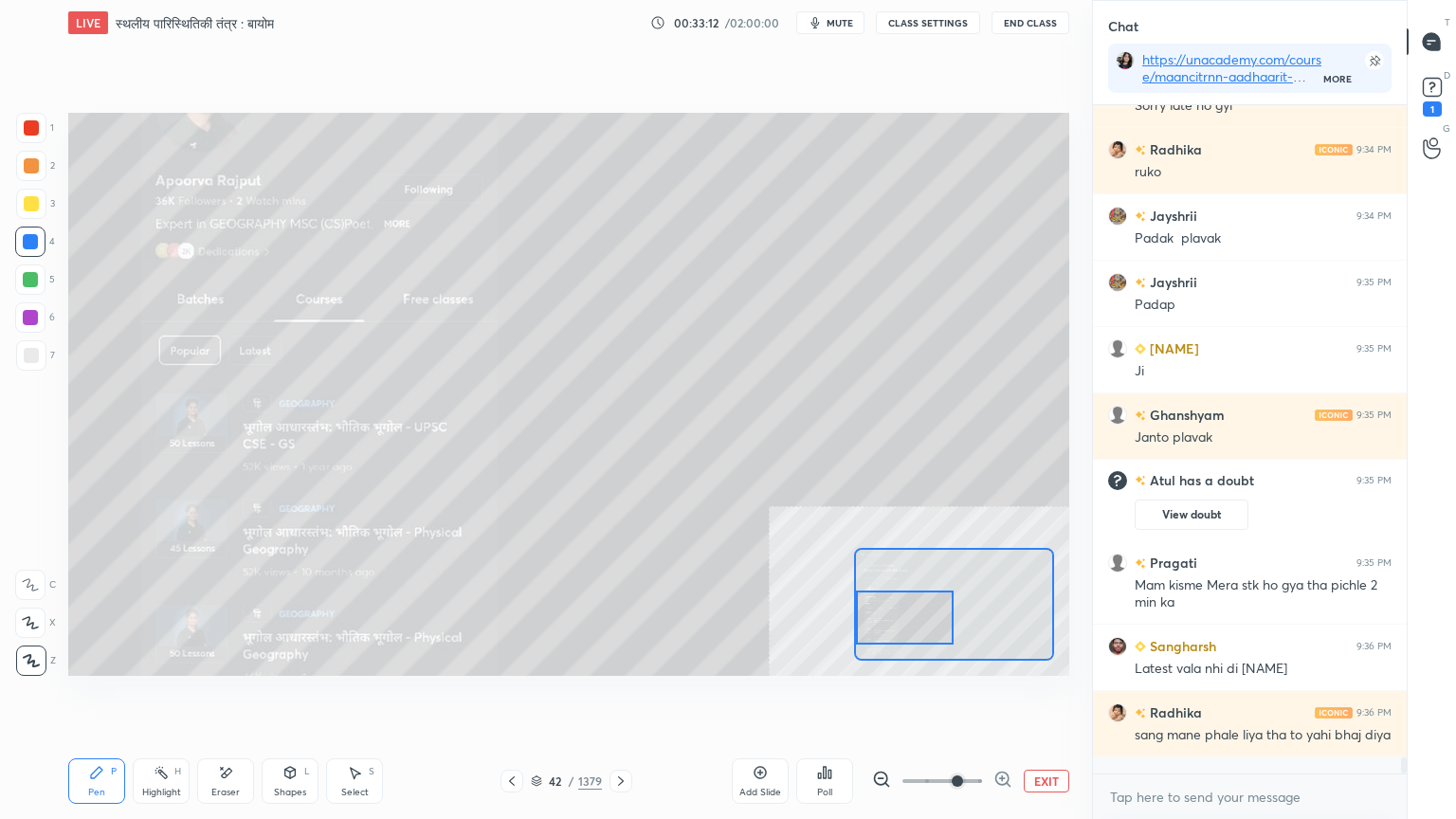scroll, scrollTop: 26757, scrollLeft: 0, axis: vertical 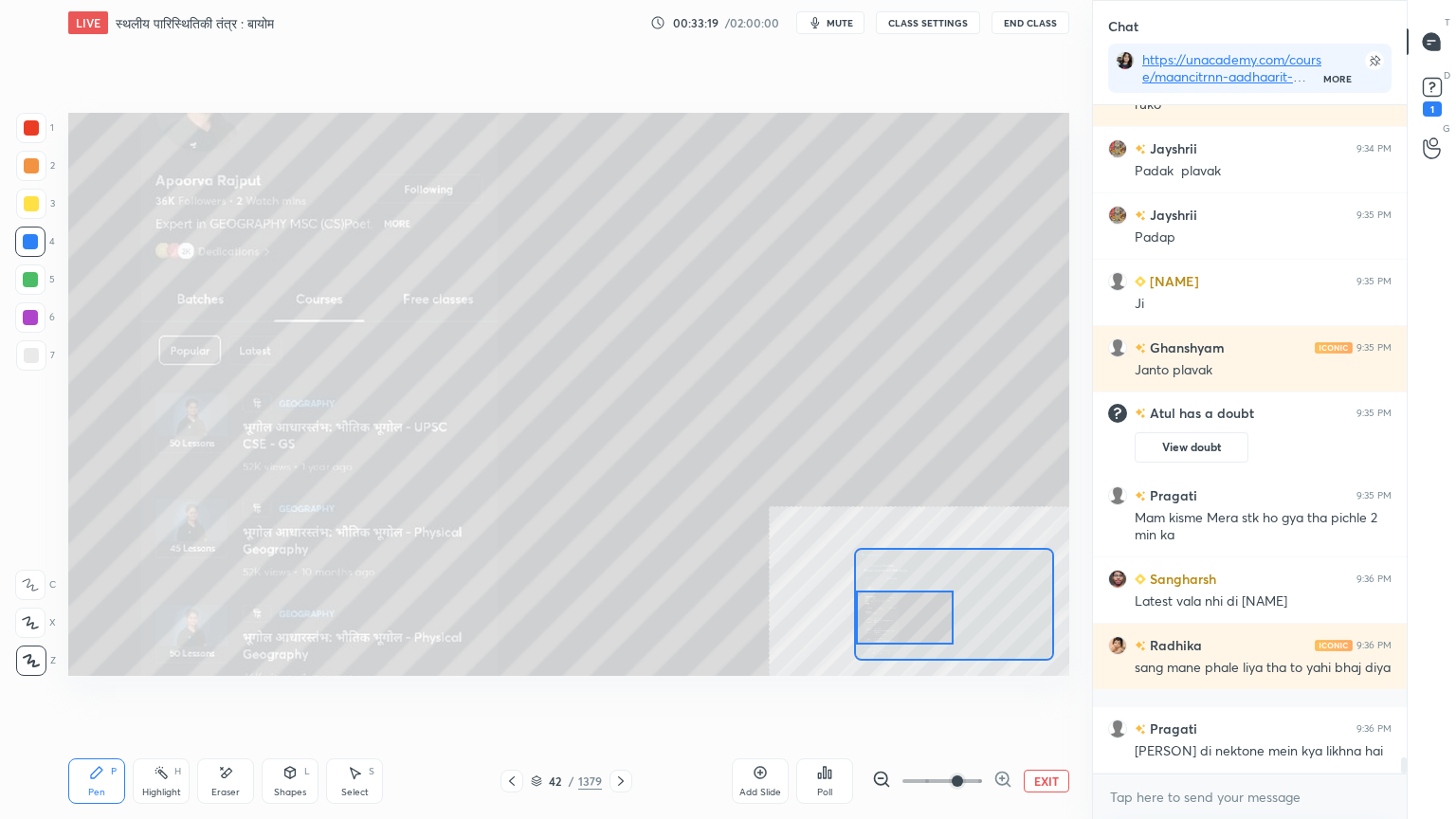 click on "Eraser" at bounding box center [226, 781] 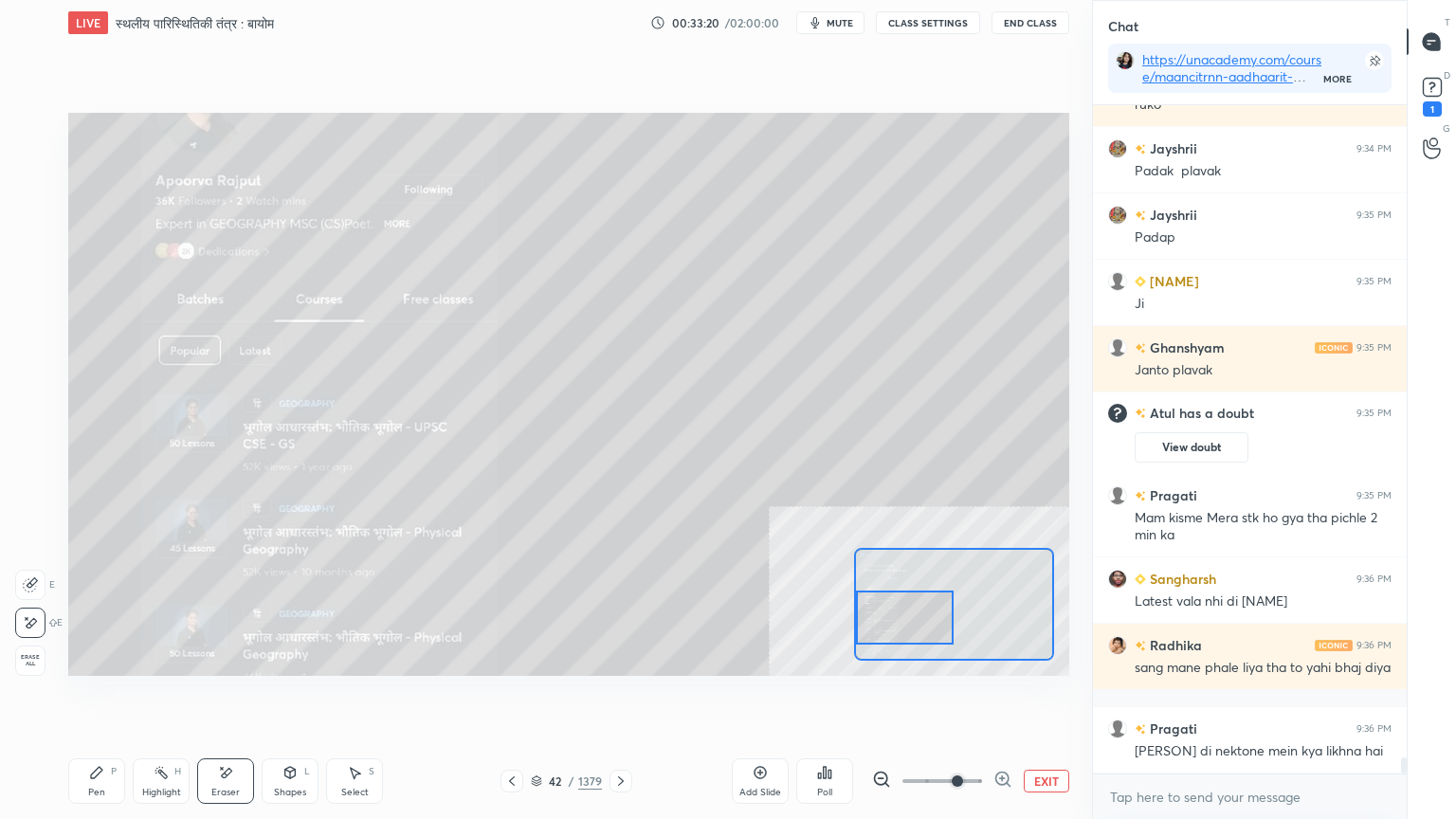 drag, startPoint x: 31, startPoint y: 657, endPoint x: 64, endPoint y: 630, distance: 42.63801 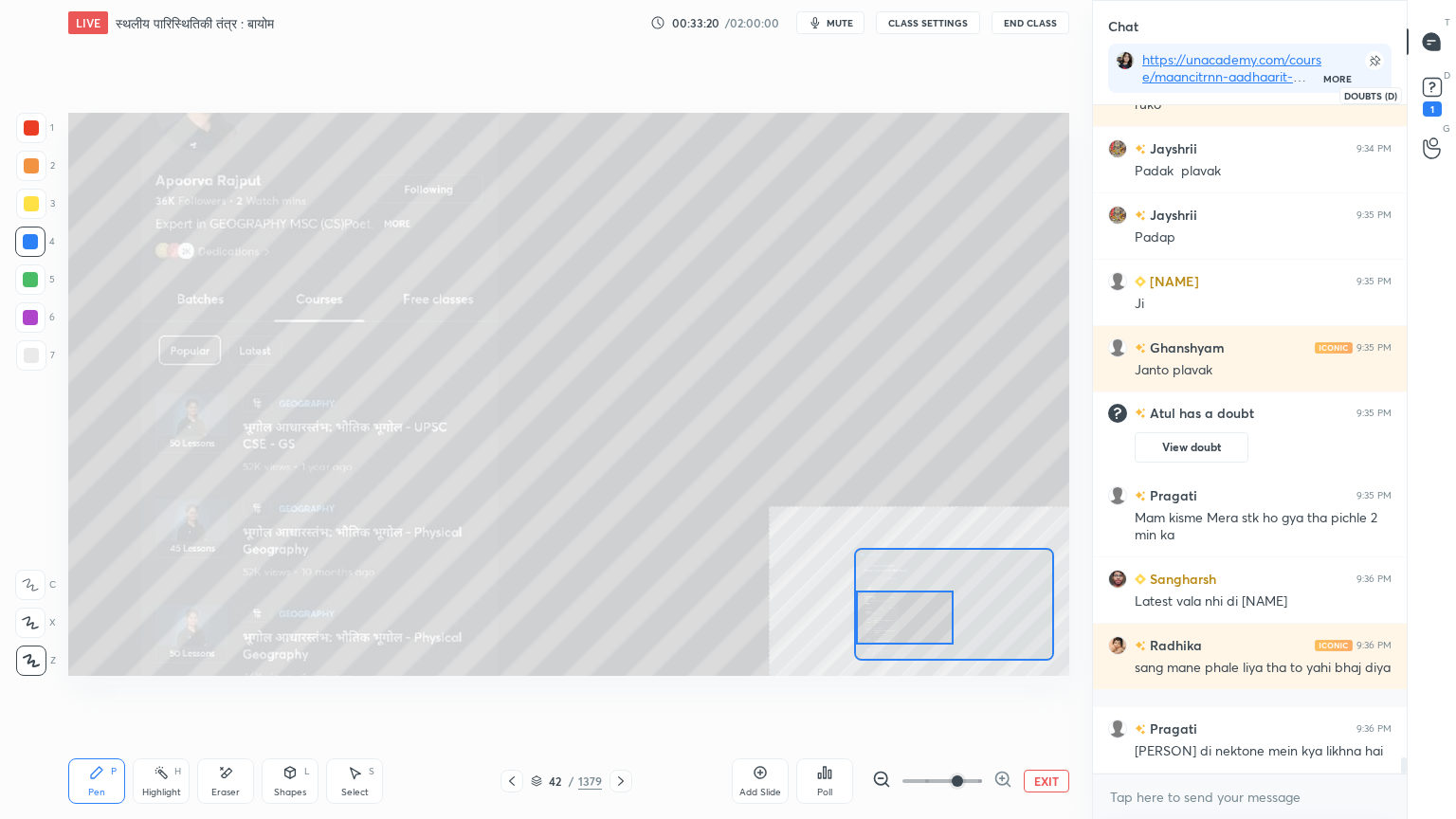 click on "1" at bounding box center [1432, 95] 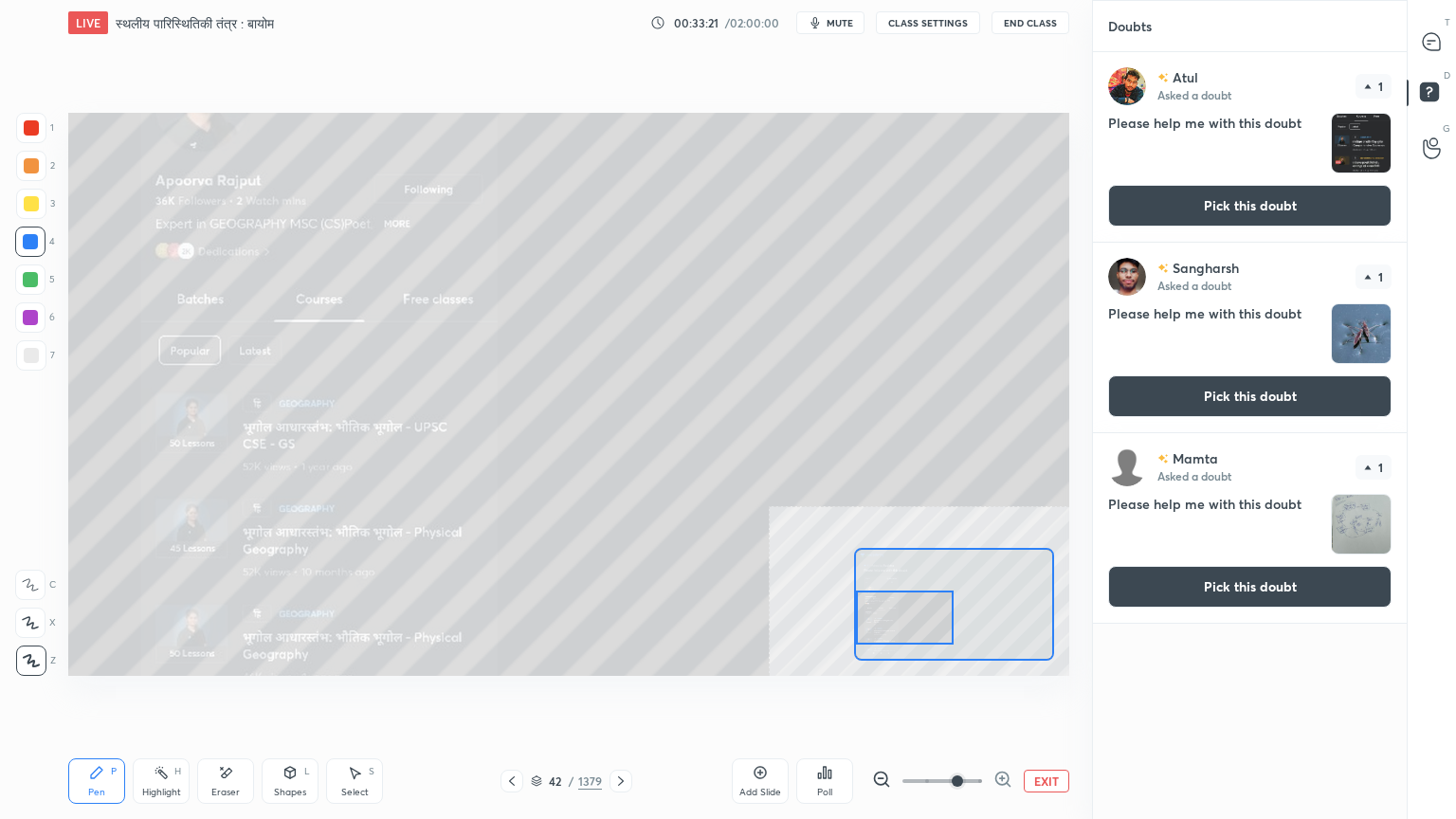 click on "Pick this doubt" at bounding box center [1249, 206] 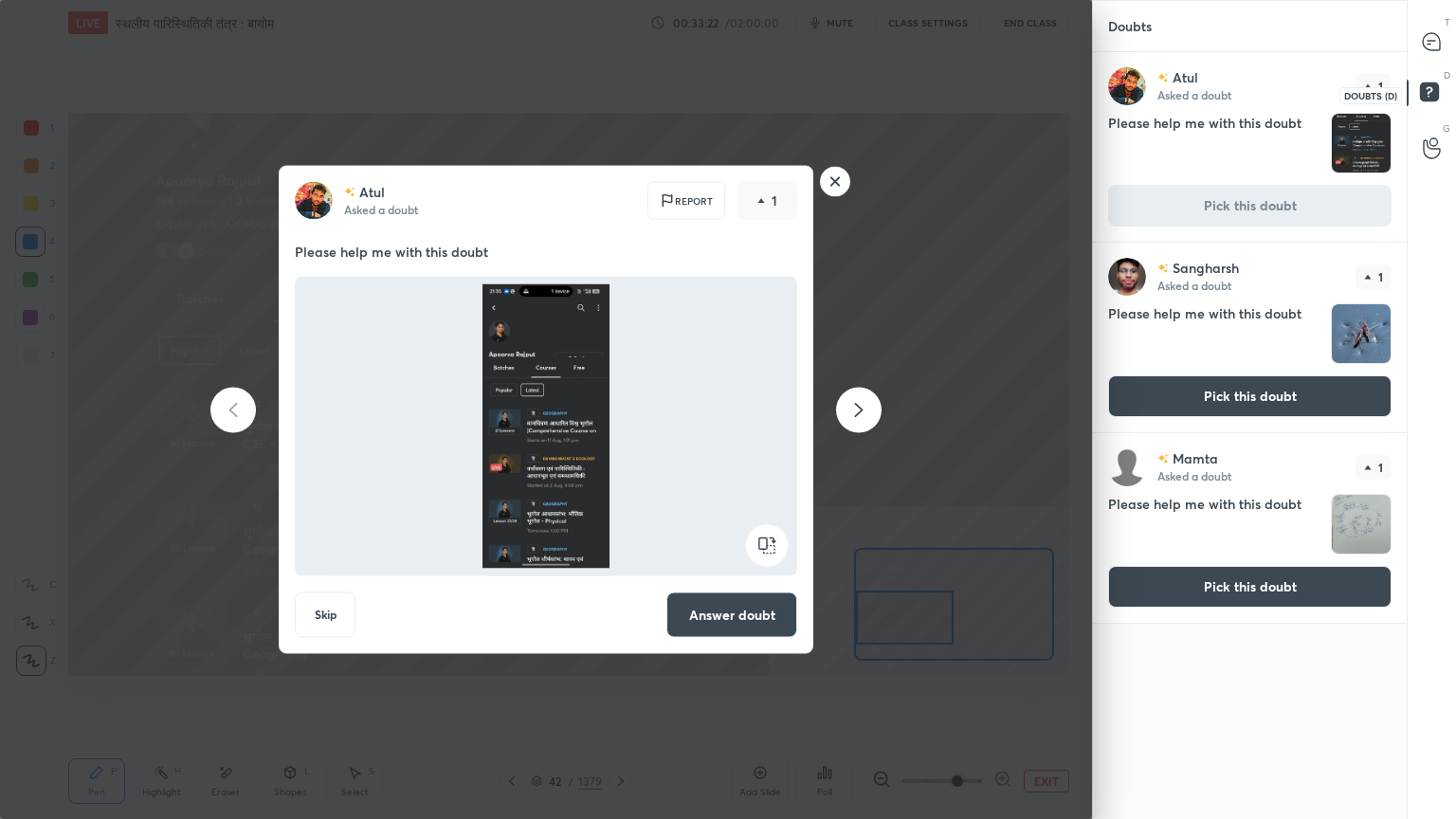 click 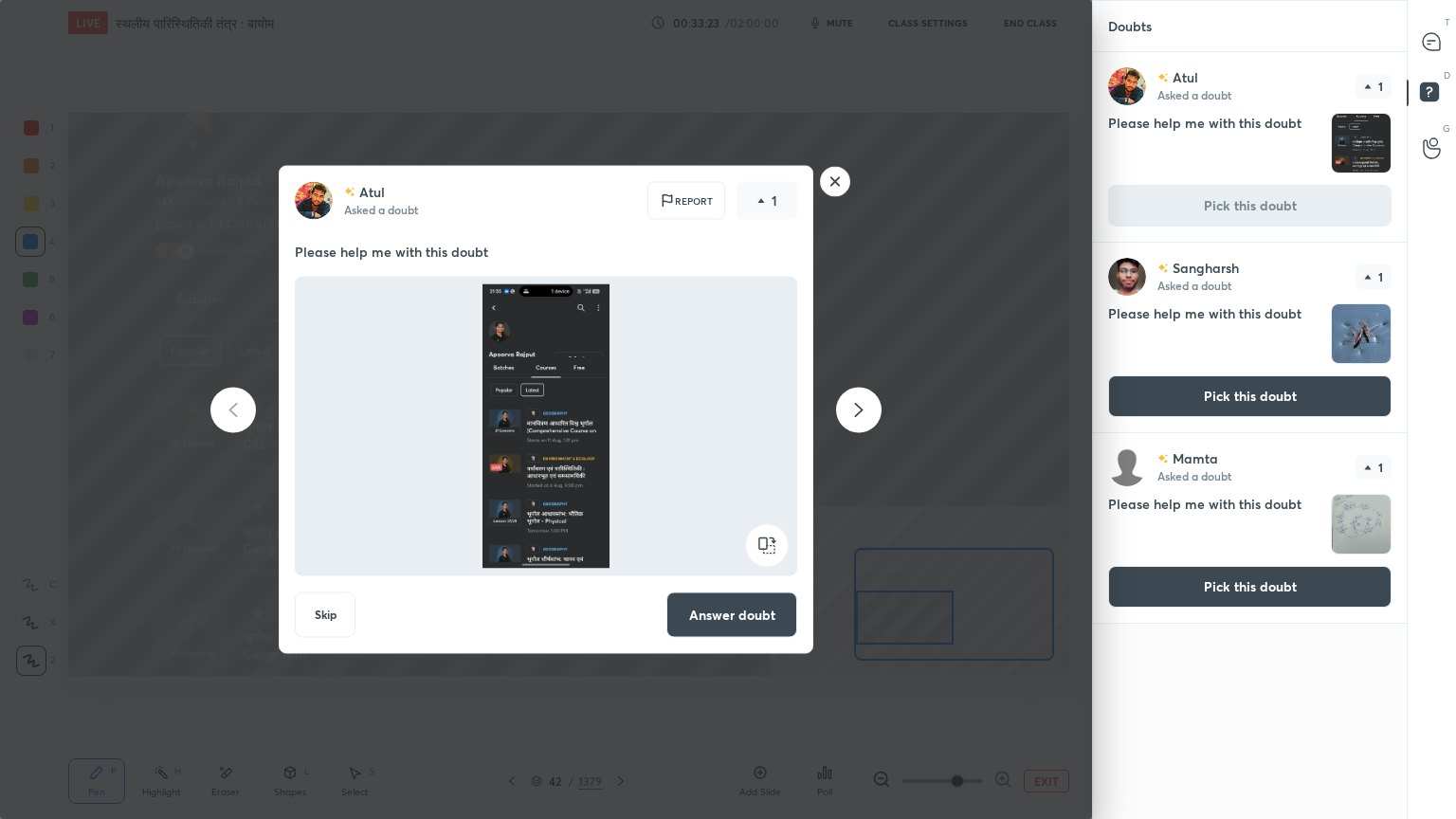 click on "Answer doubt" at bounding box center [732, 615] 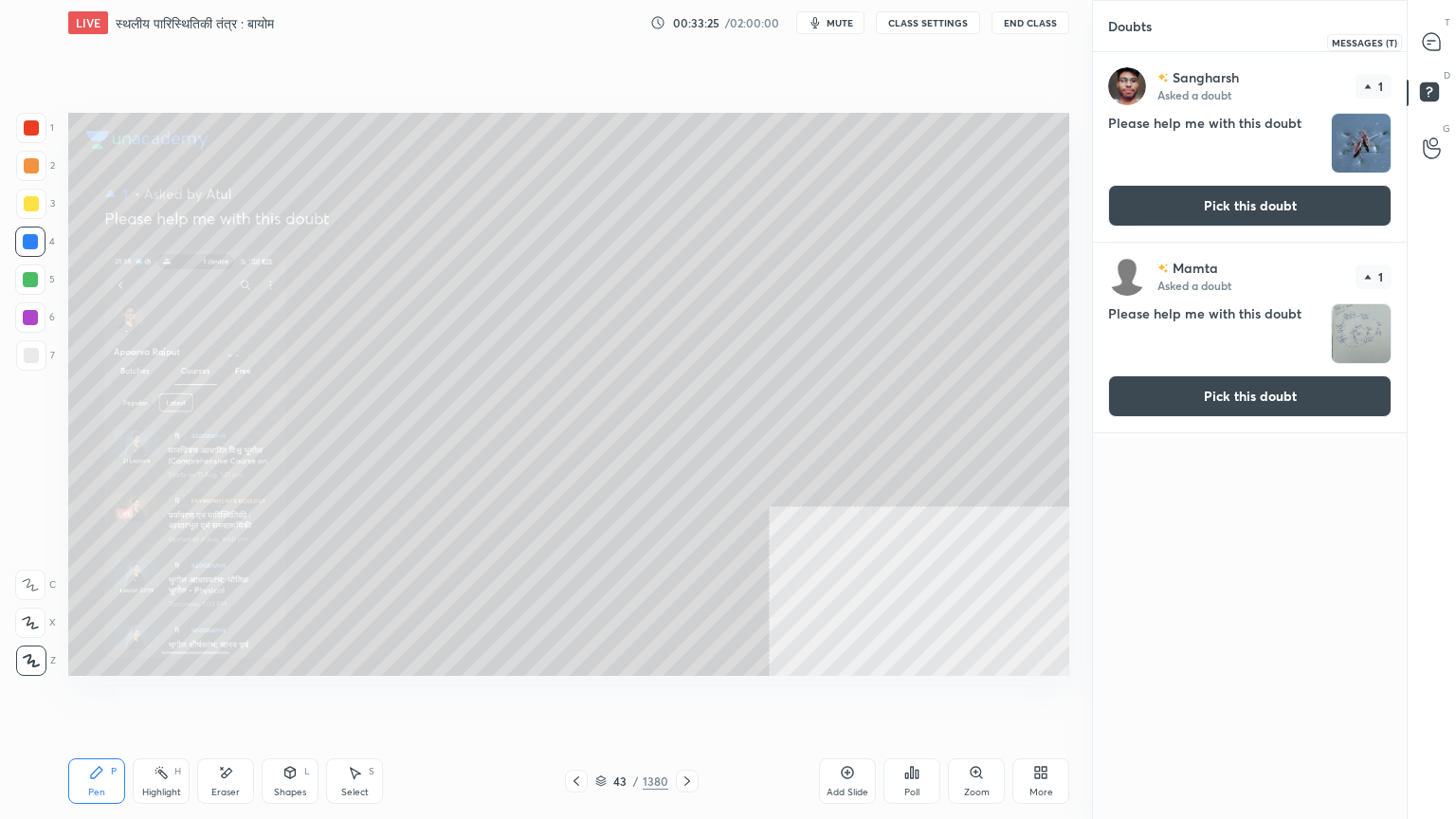 click 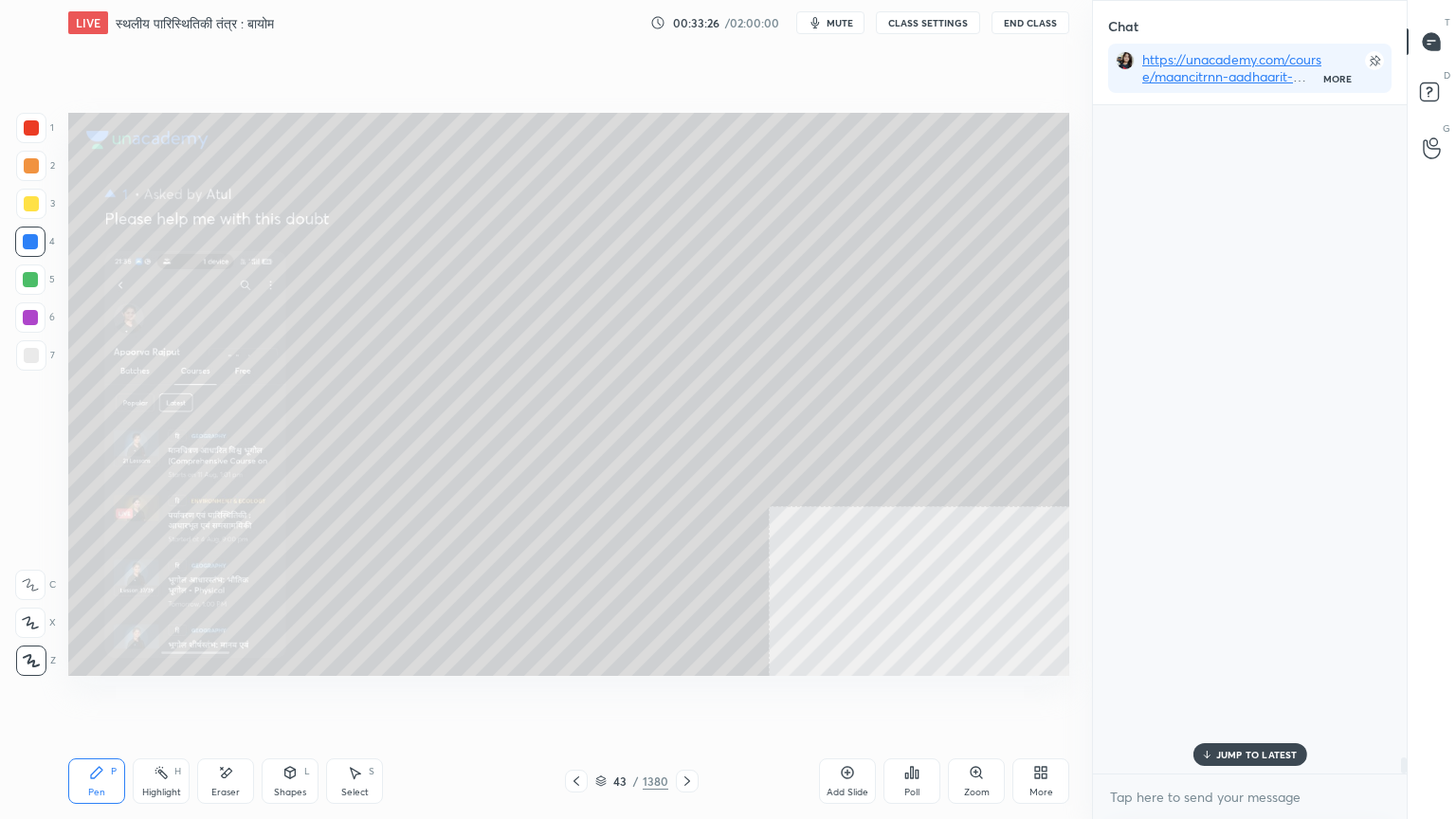scroll, scrollTop: 708, scrollLeft: 308, axis: both 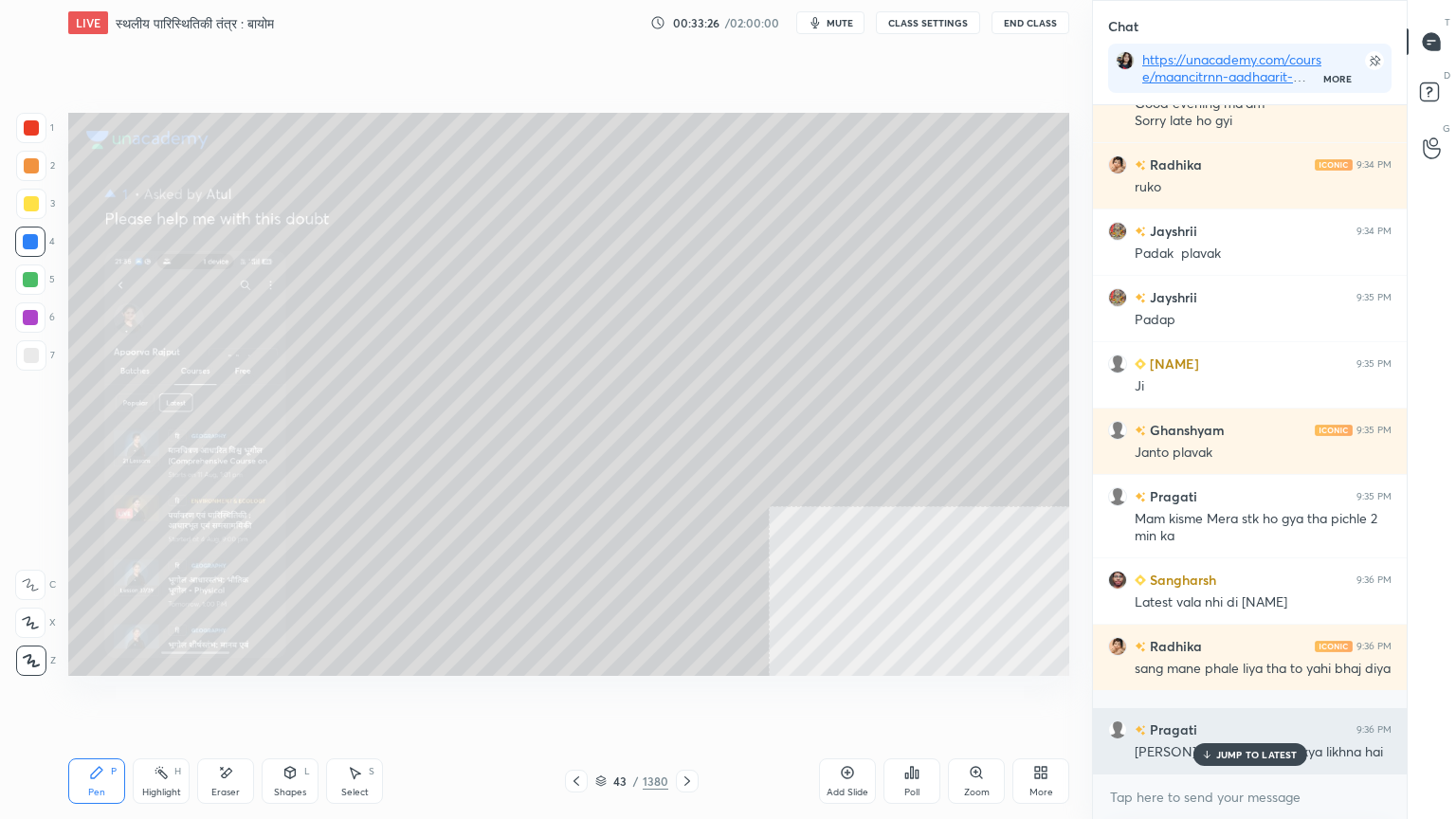 click 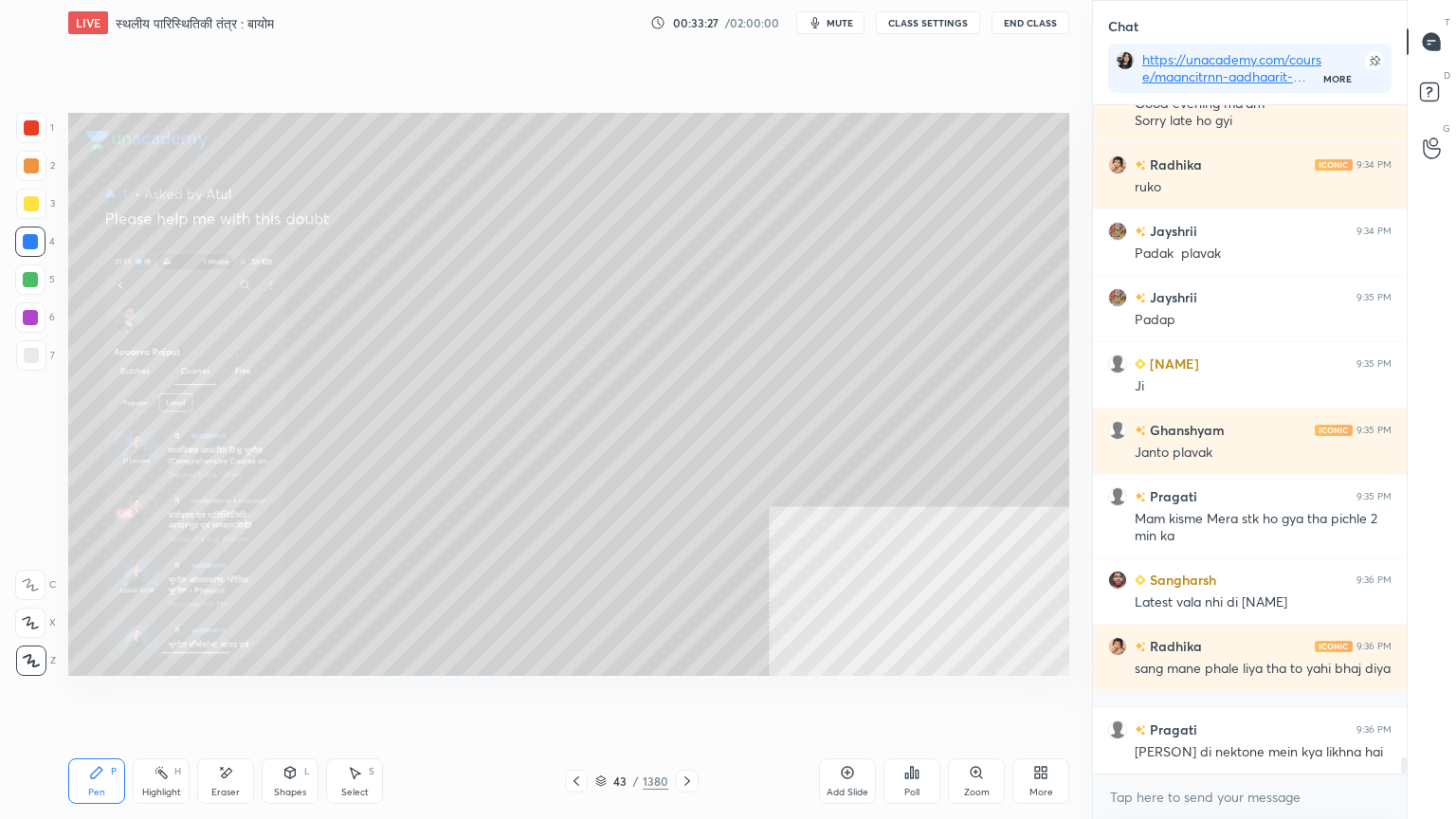 click on "Zoom" at bounding box center [976, 781] 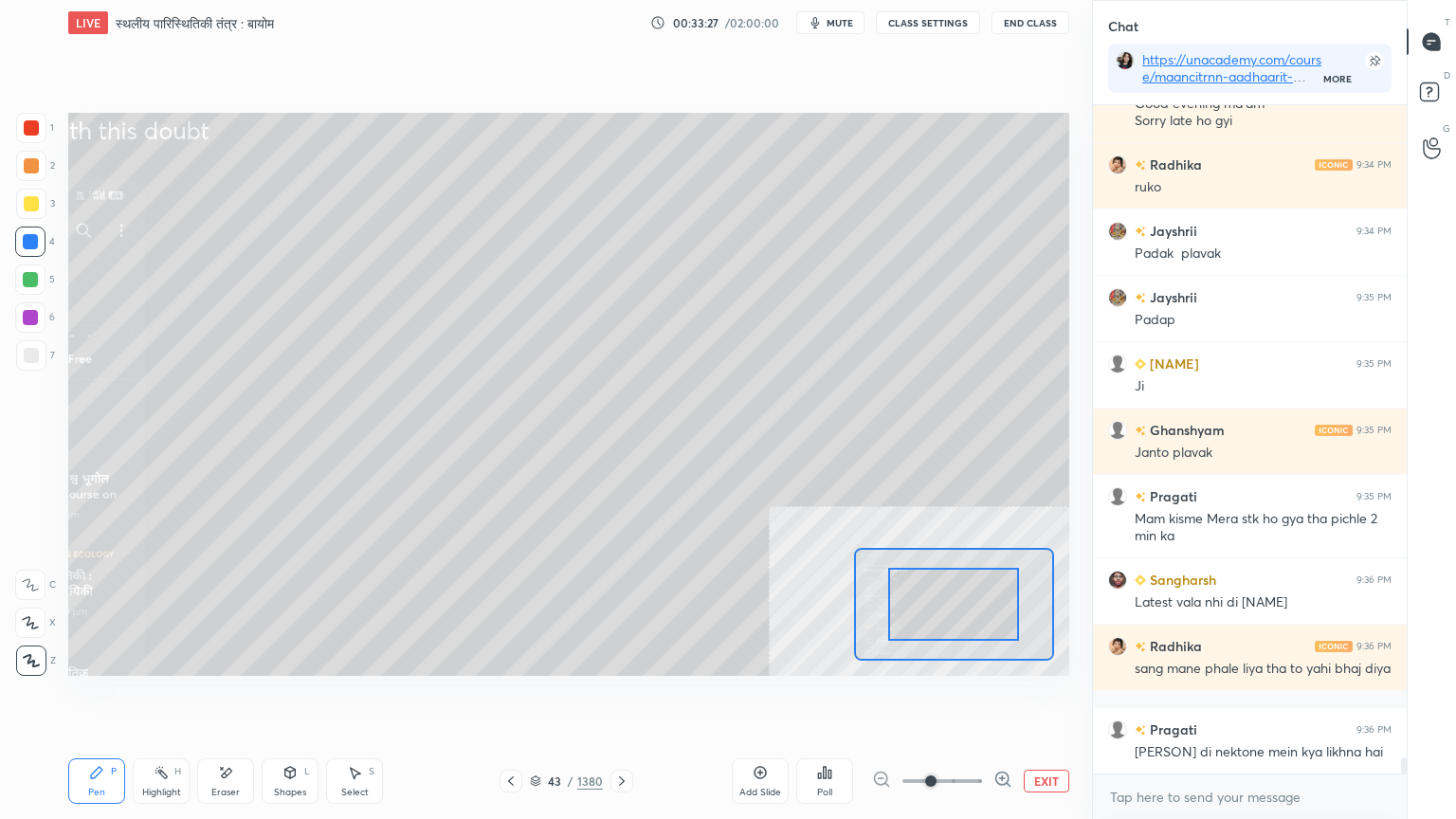 click 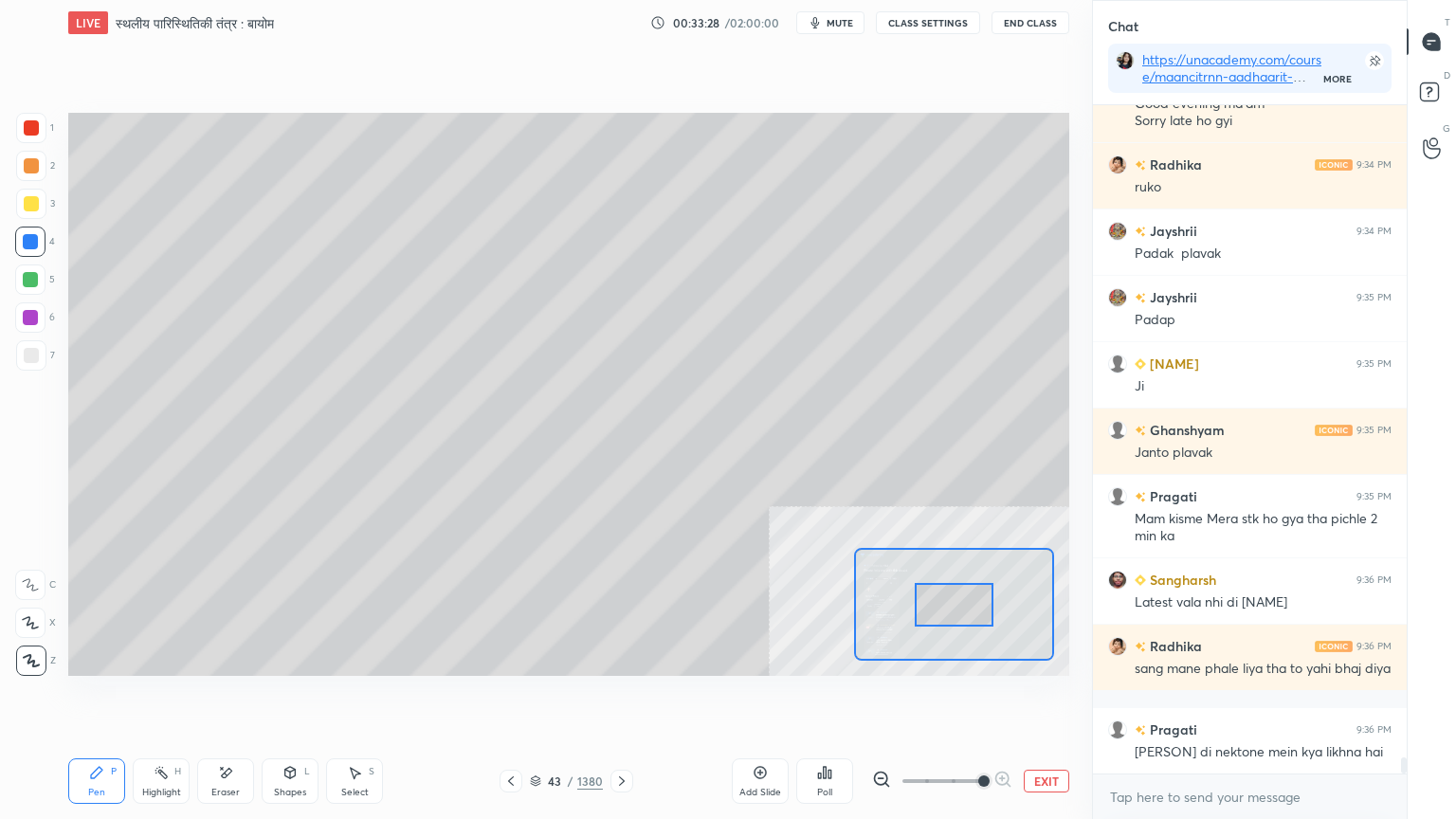 click at bounding box center [984, 781] 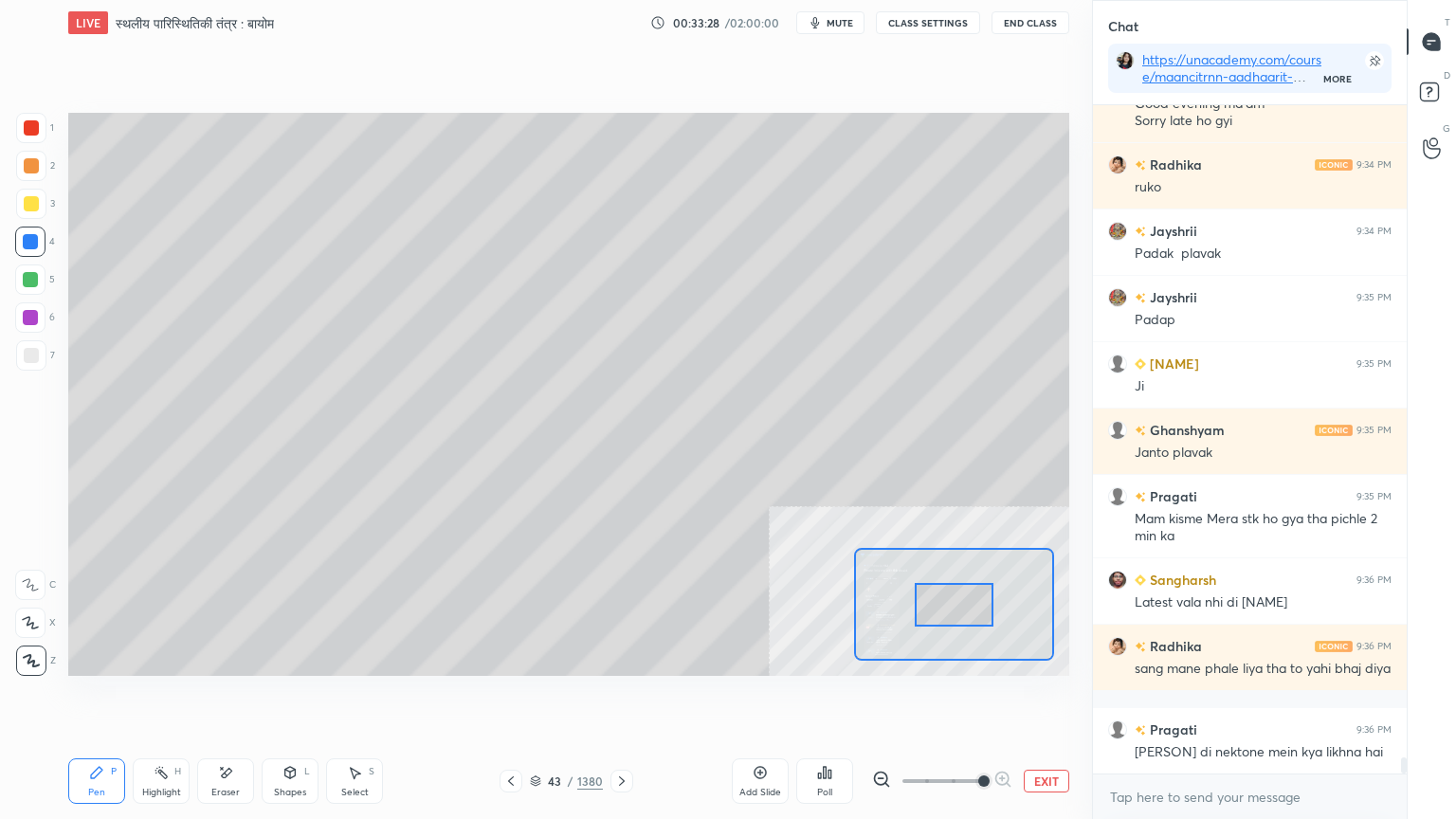 scroll, scrollTop: 27193, scrollLeft: 0, axis: vertical 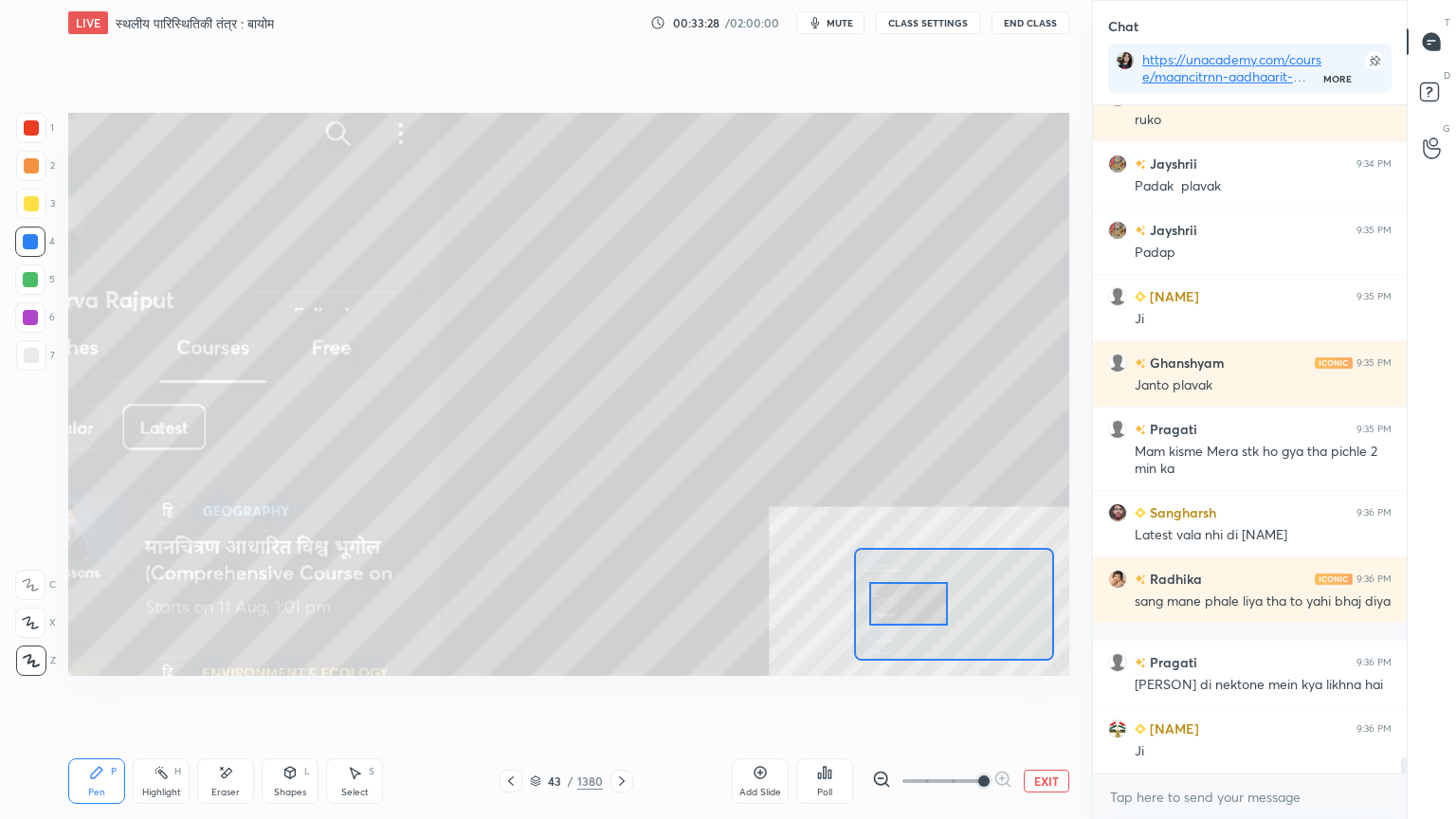 click at bounding box center (908, 604) 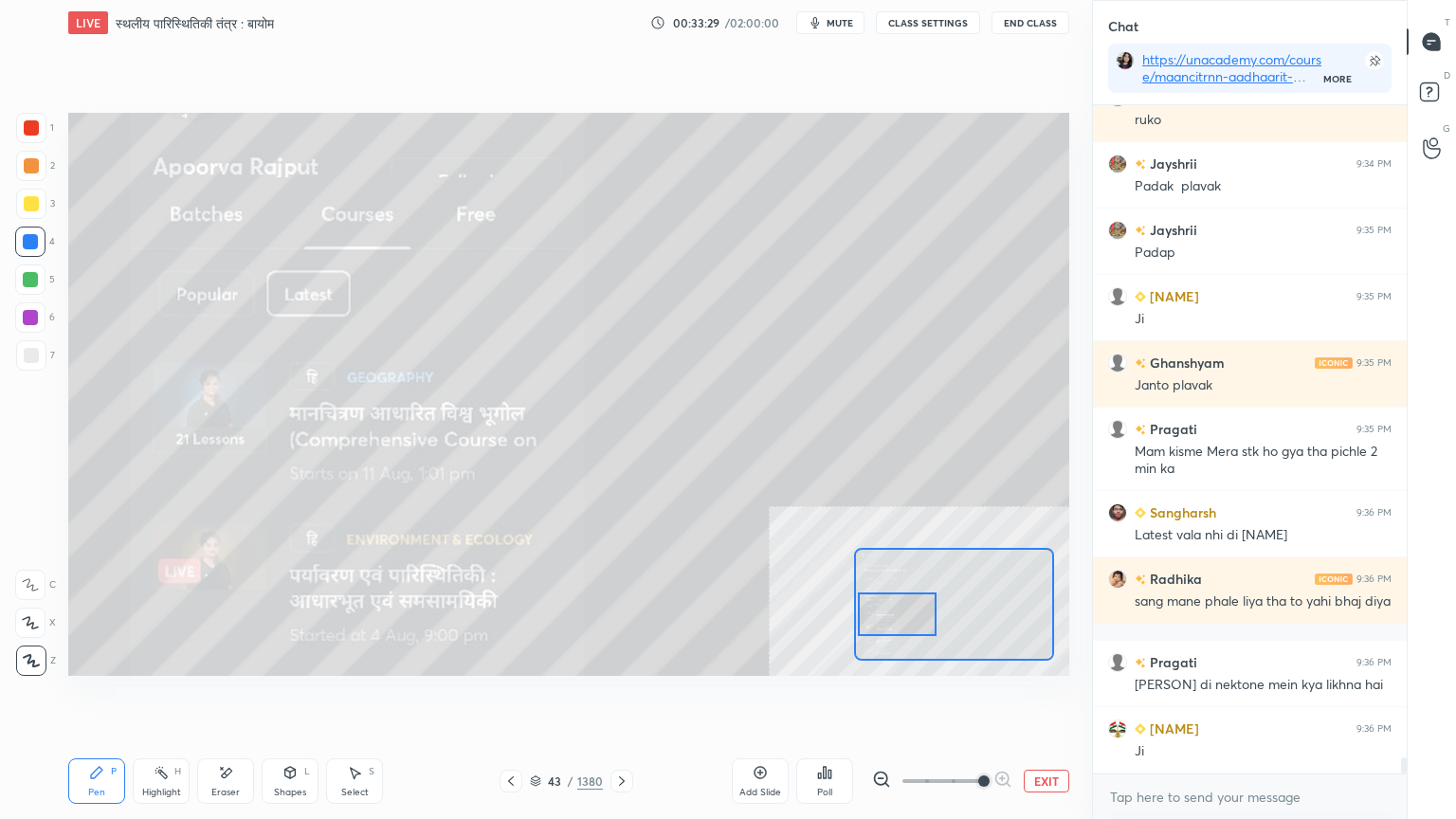 click at bounding box center [897, 614] 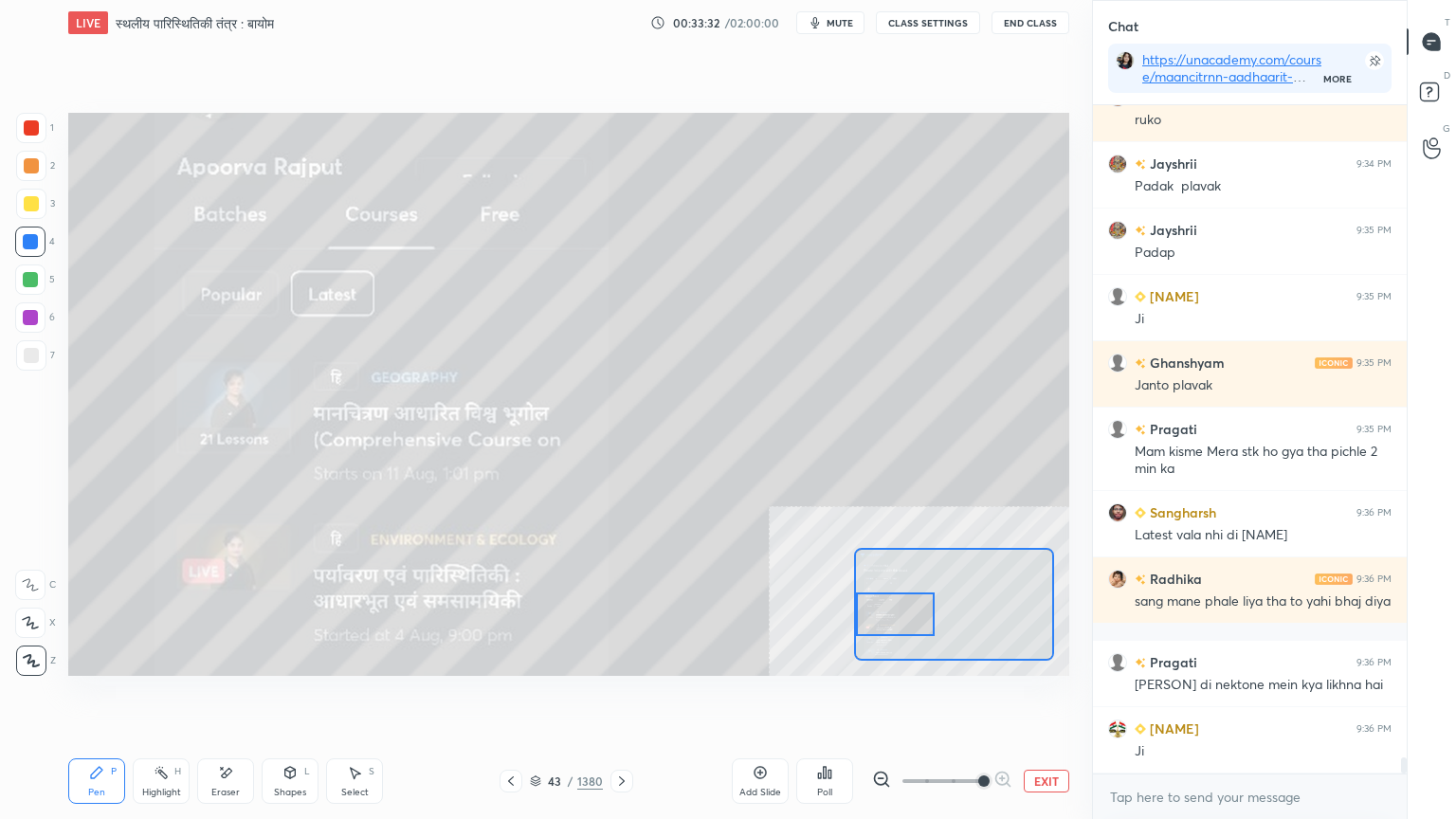 scroll, scrollTop: 27258, scrollLeft: 0, axis: vertical 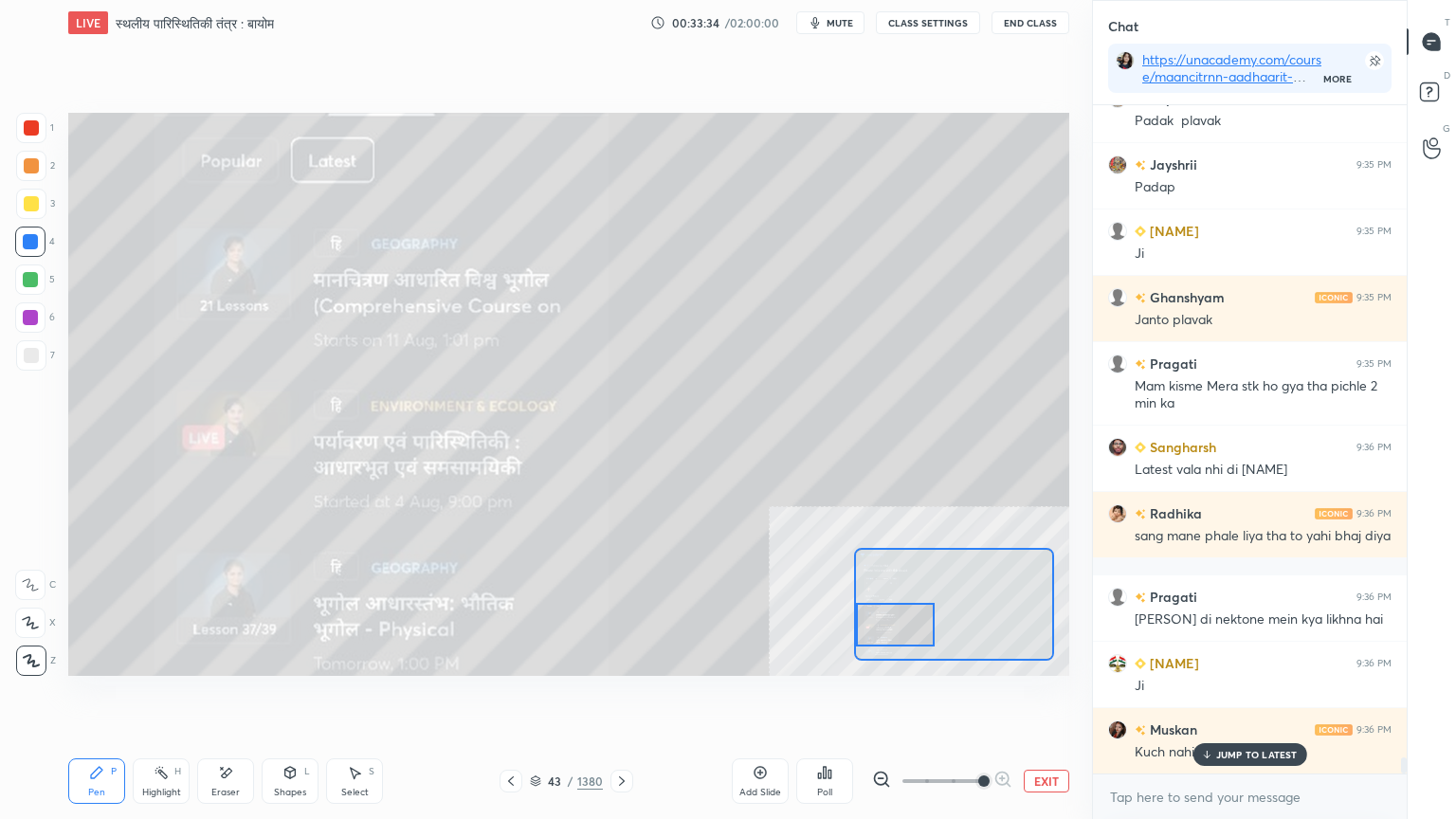 click at bounding box center (895, 625) 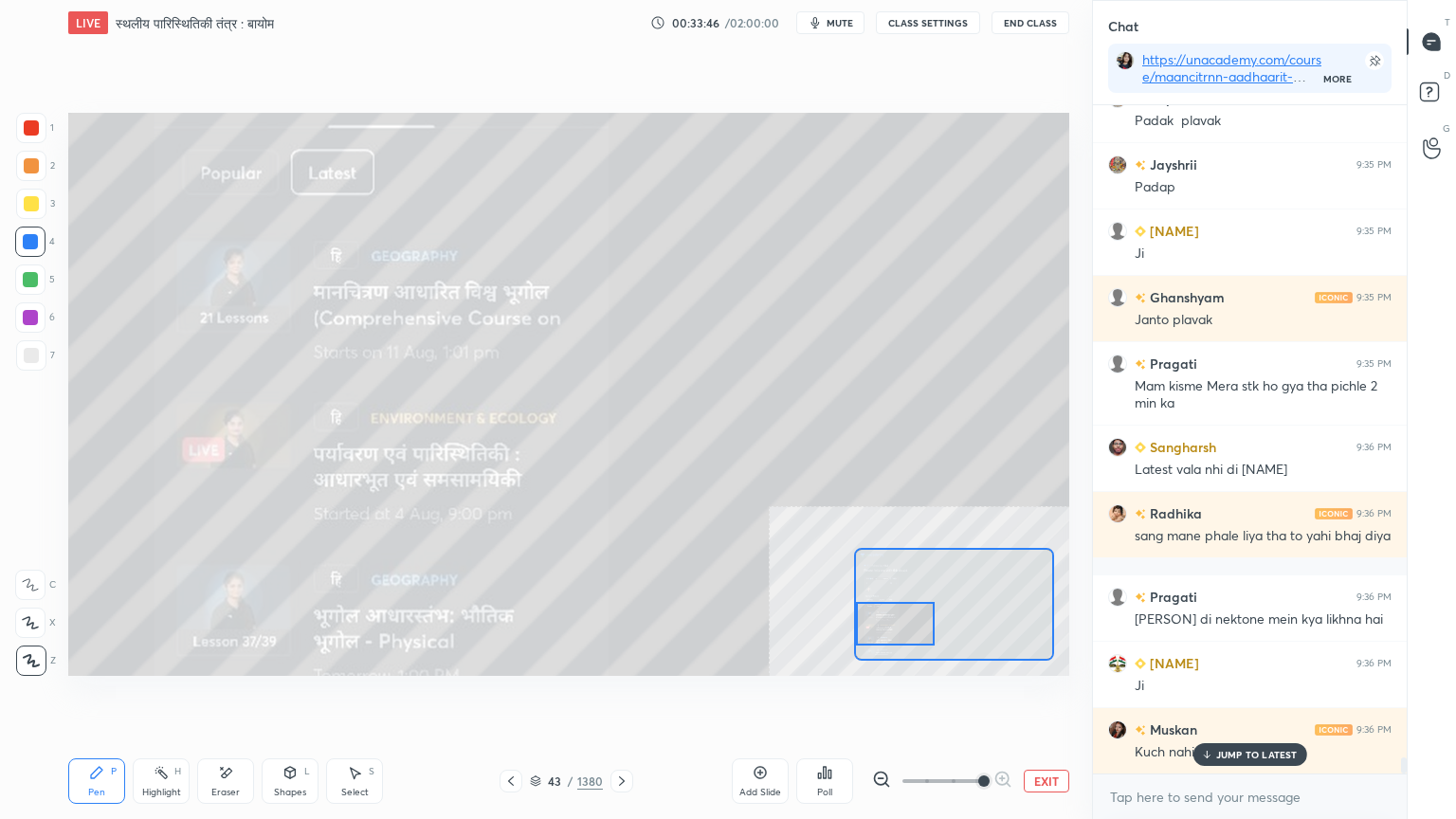 scroll, scrollTop: 27326, scrollLeft: 0, axis: vertical 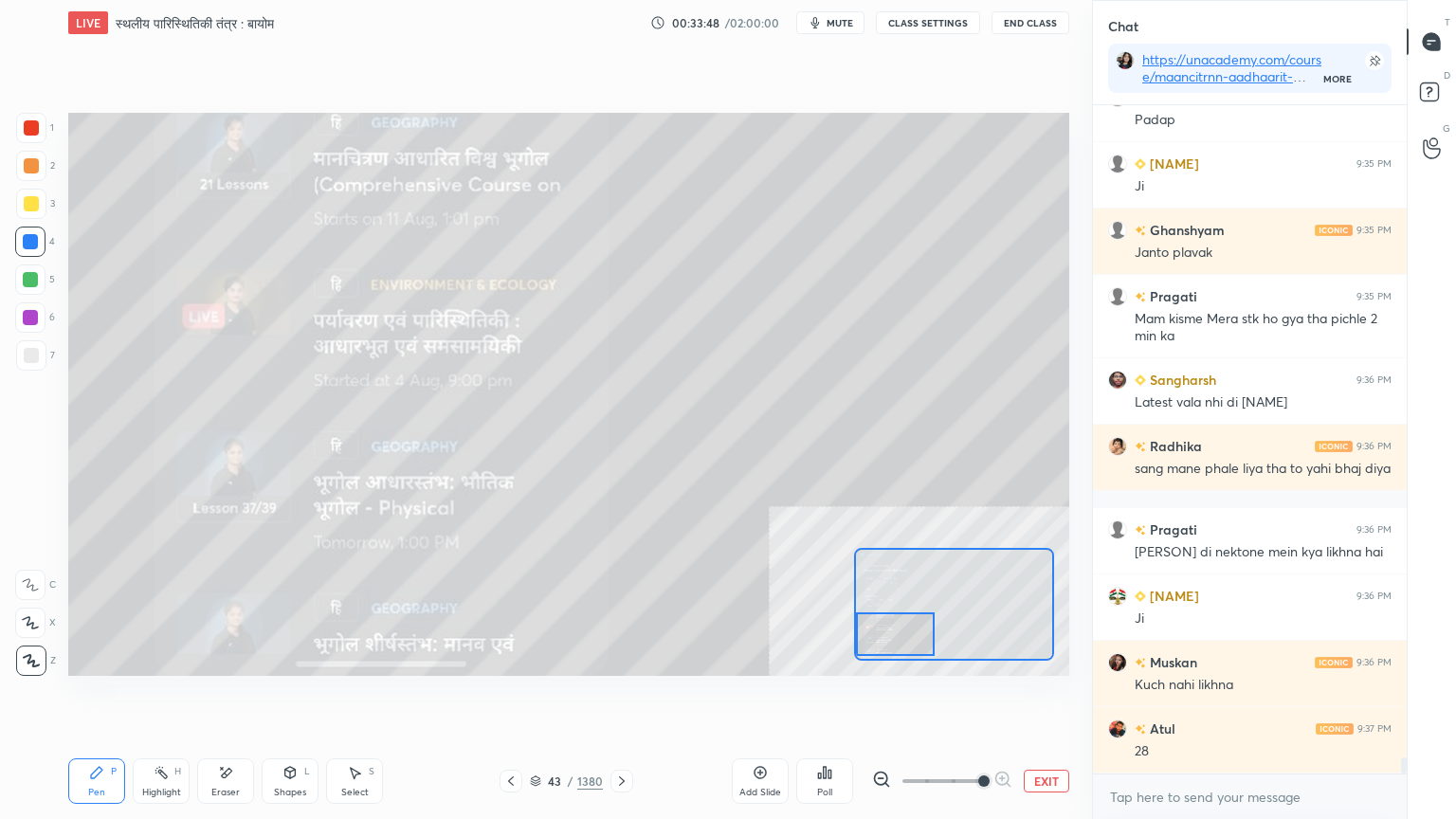drag, startPoint x: 890, startPoint y: 613, endPoint x: 880, endPoint y: 619, distance: 11.661904 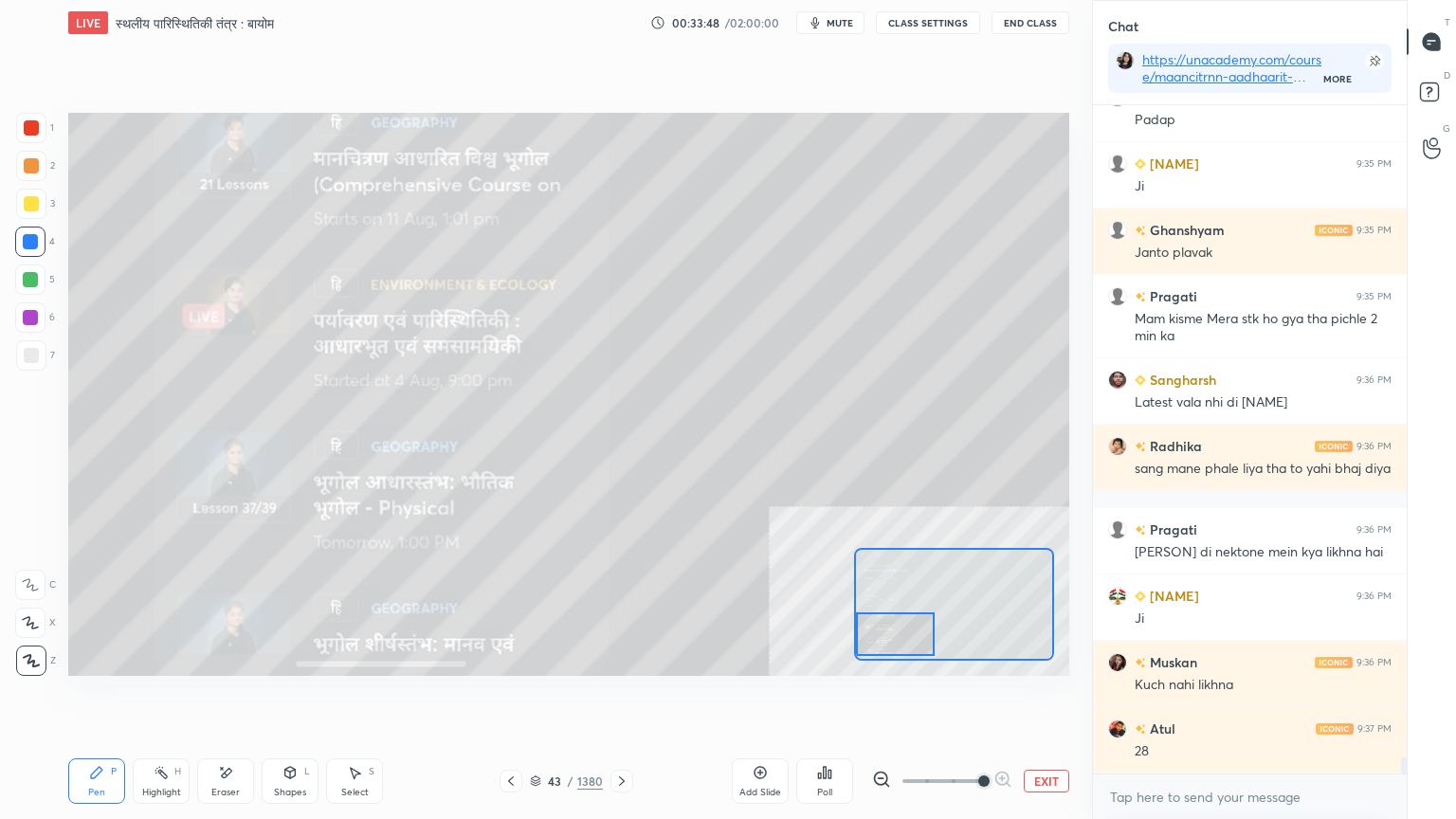 click at bounding box center (895, 634) 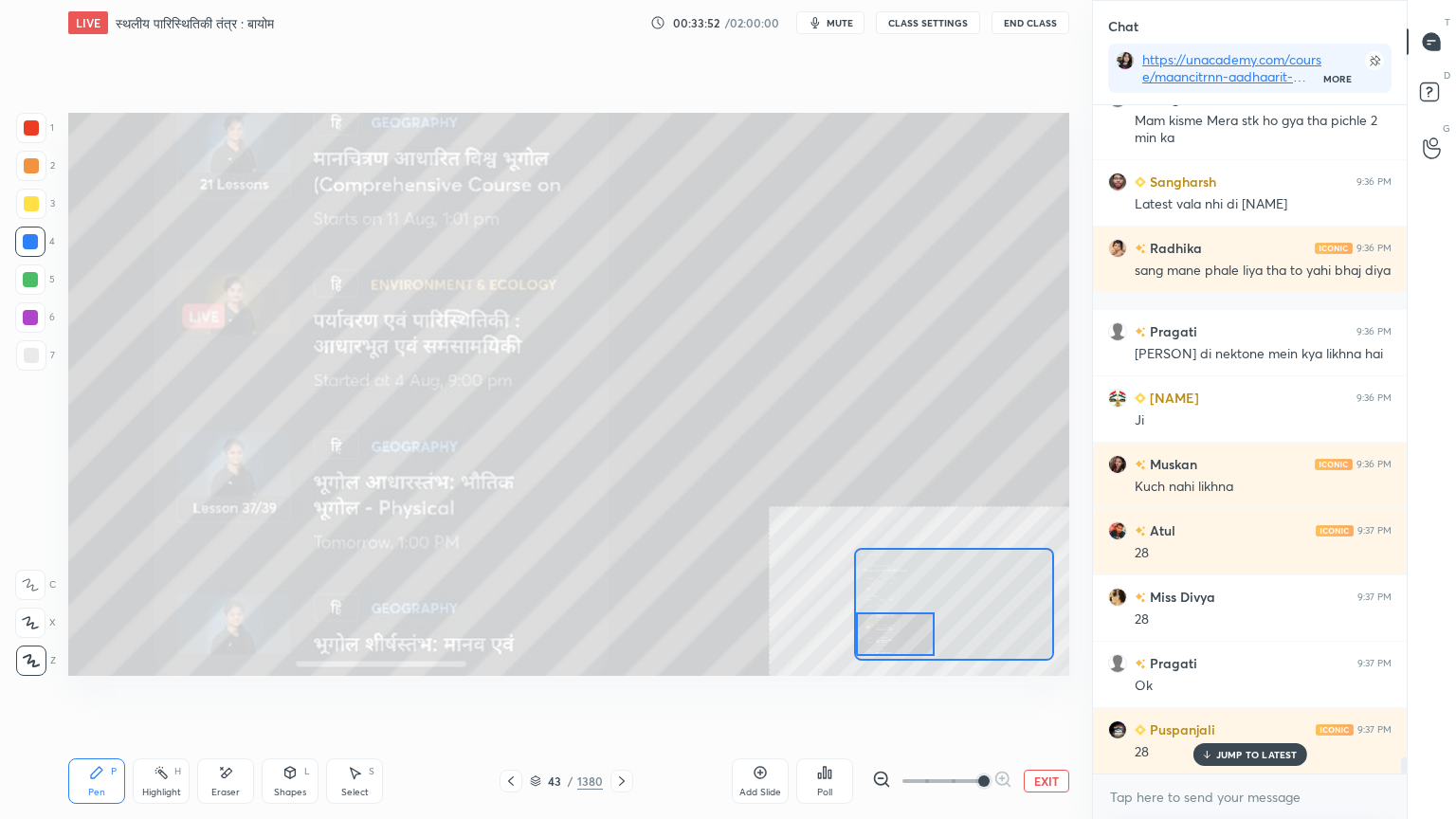 scroll, scrollTop: 27591, scrollLeft: 0, axis: vertical 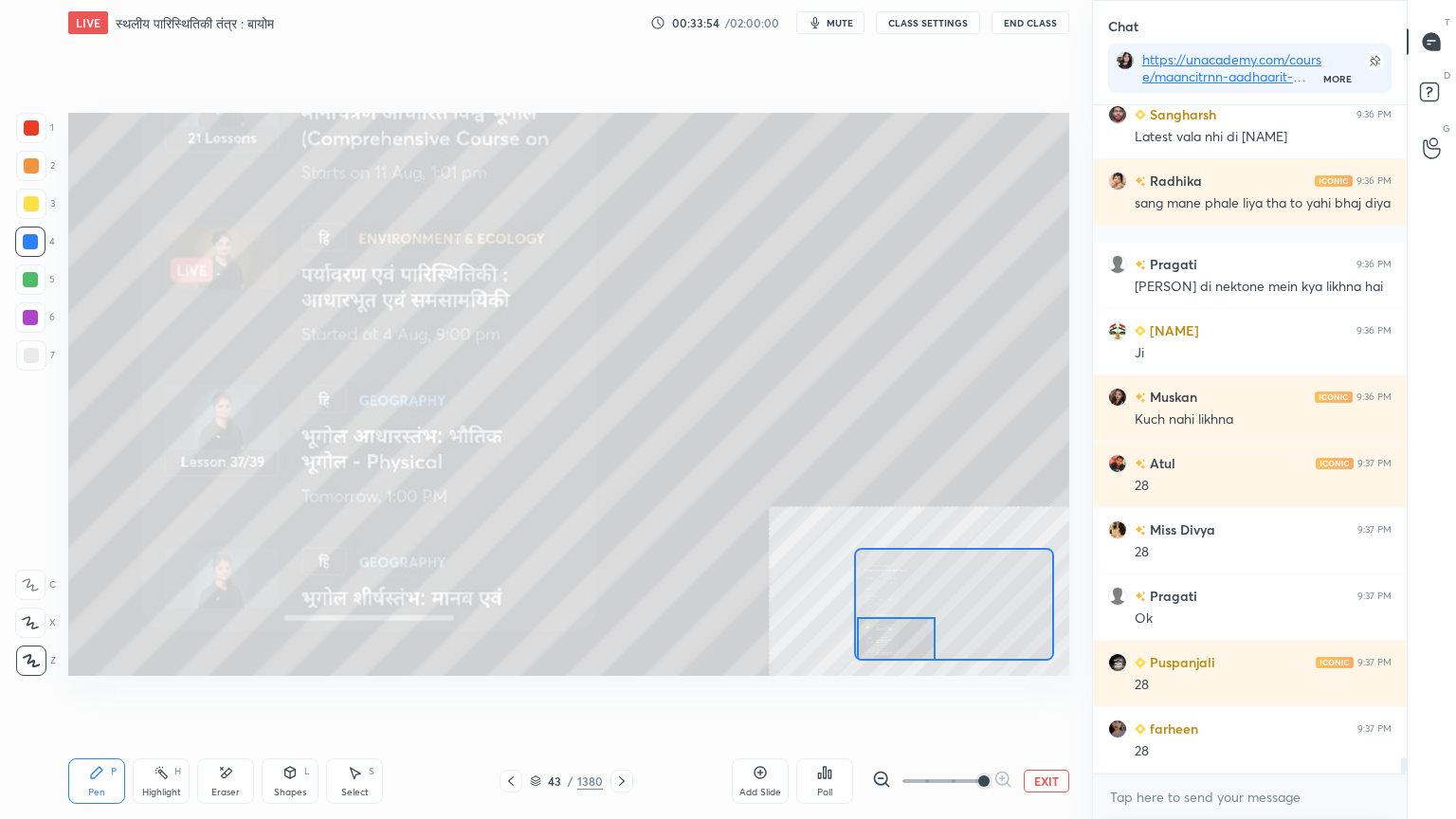 click at bounding box center (896, 639) 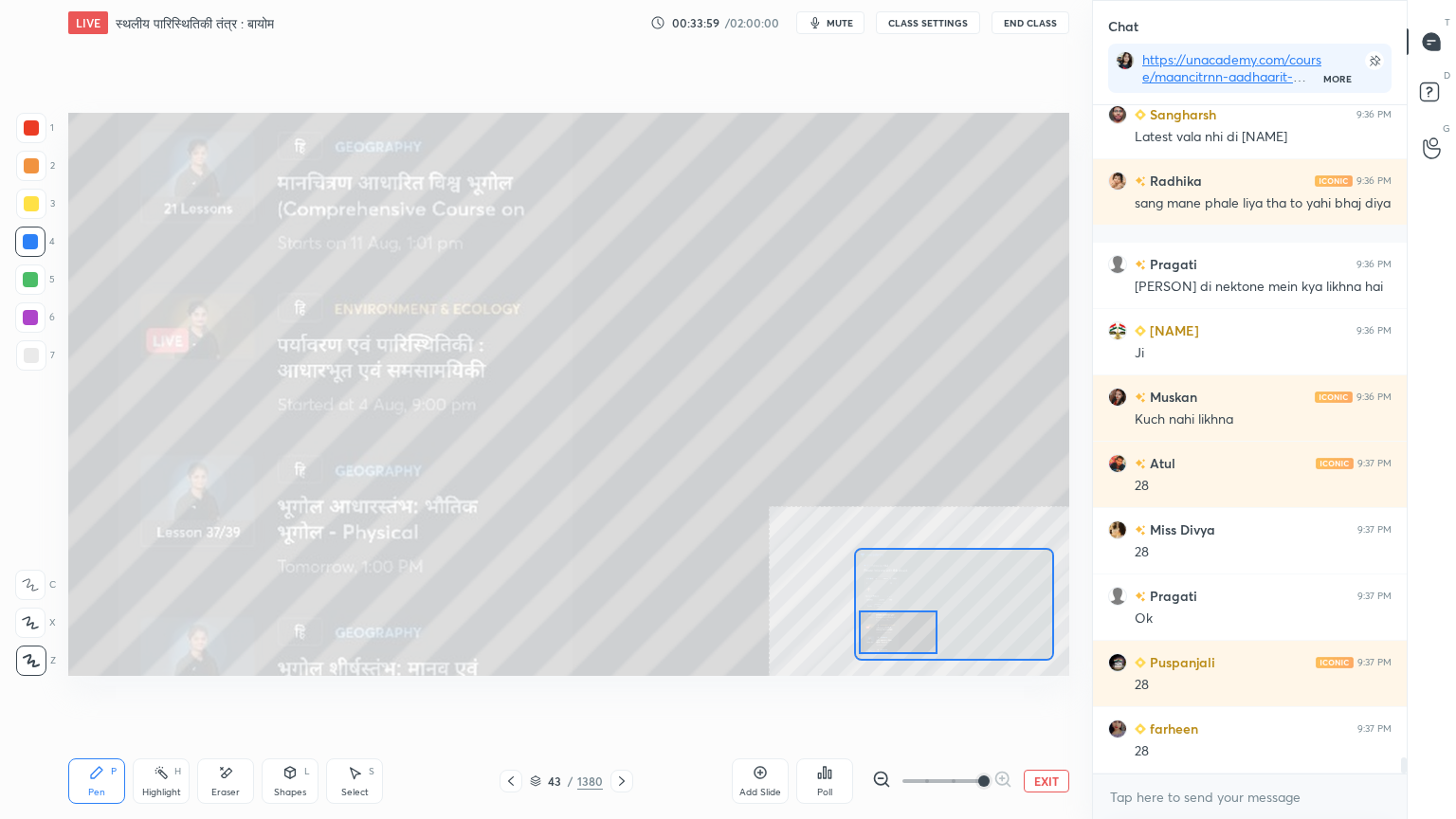 click at bounding box center [898, 632] 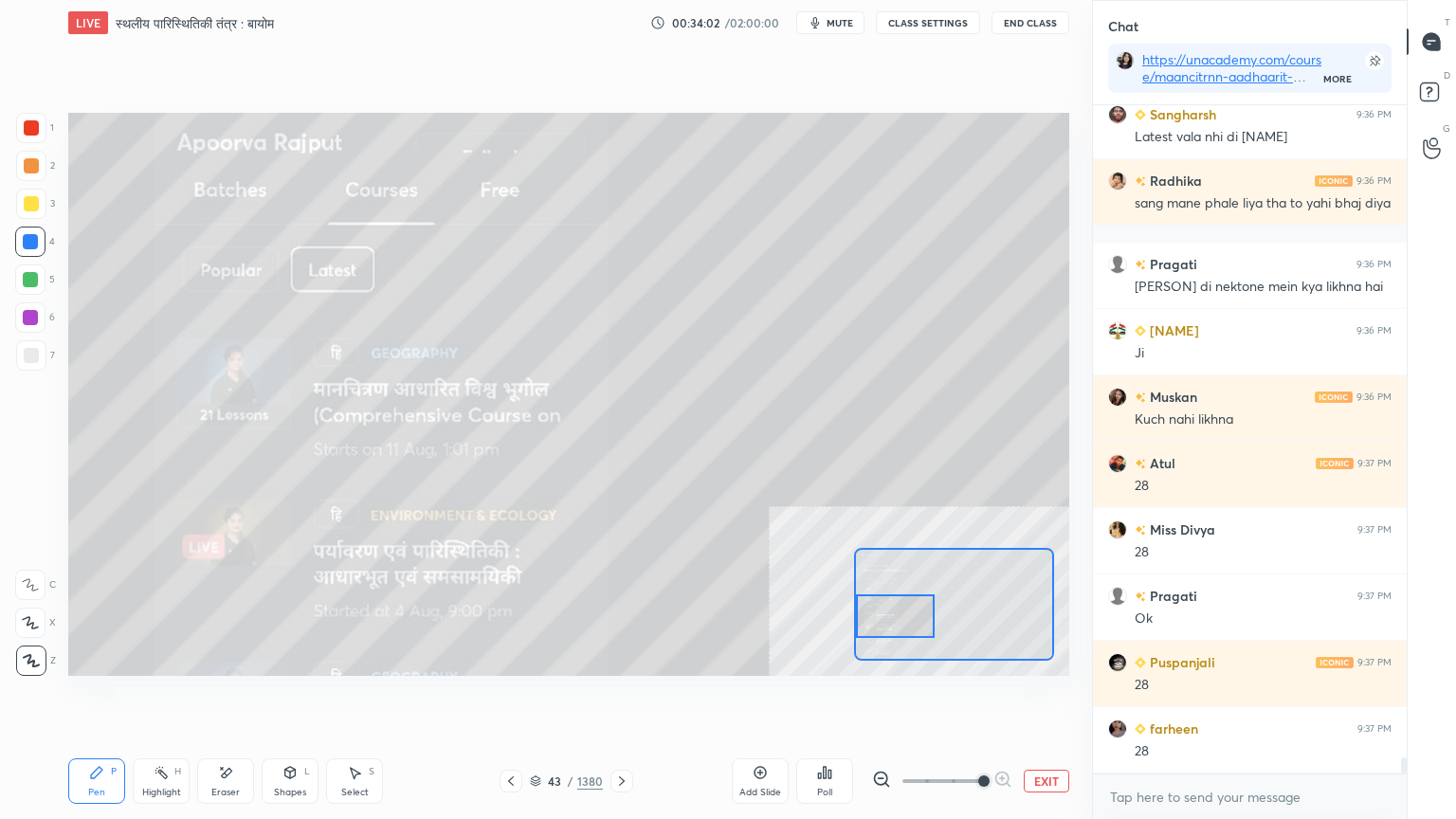 scroll, scrollTop: 27656, scrollLeft: 0, axis: vertical 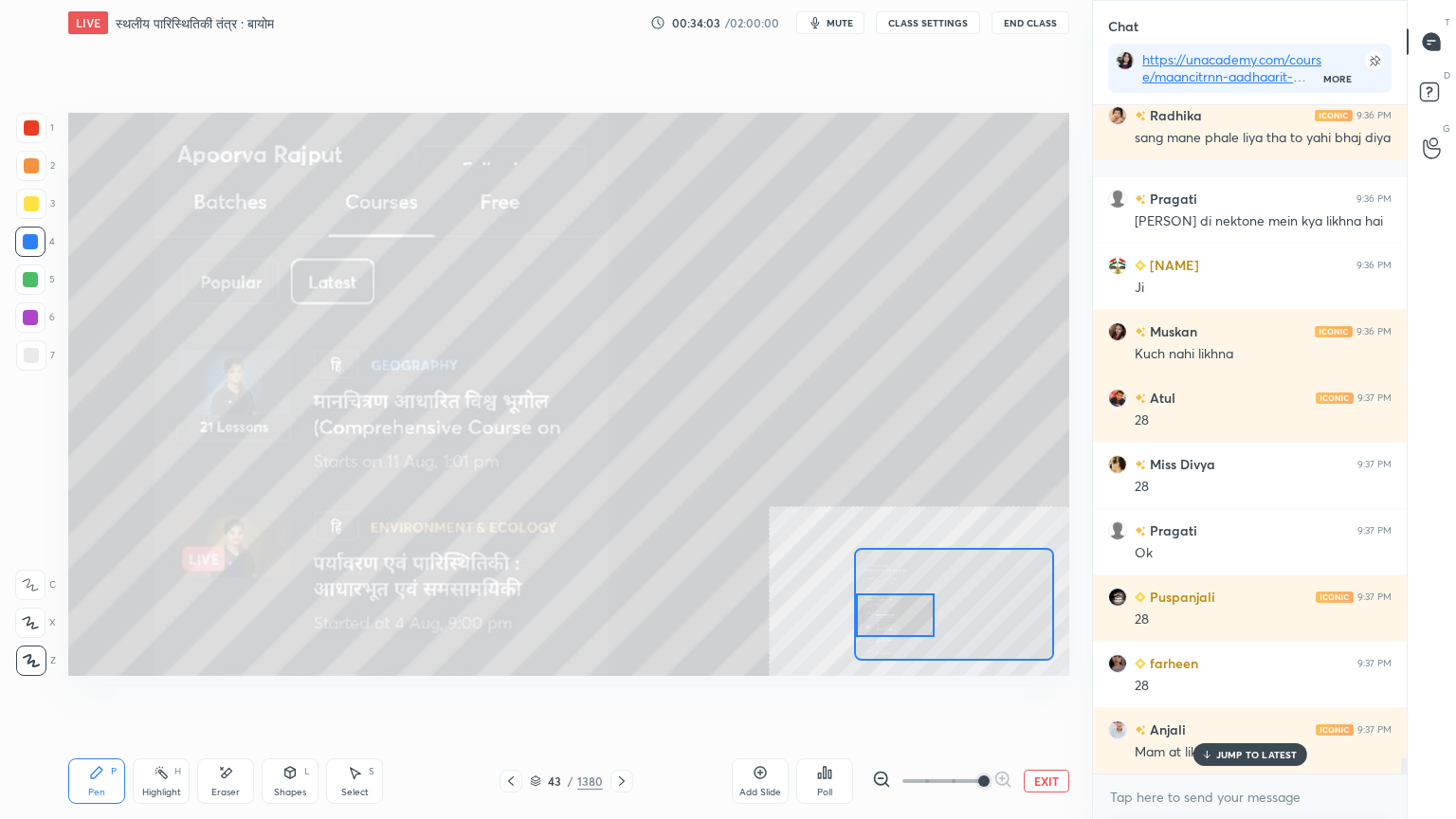 drag, startPoint x: 901, startPoint y: 624, endPoint x: 1053, endPoint y: 654, distance: 154.93224 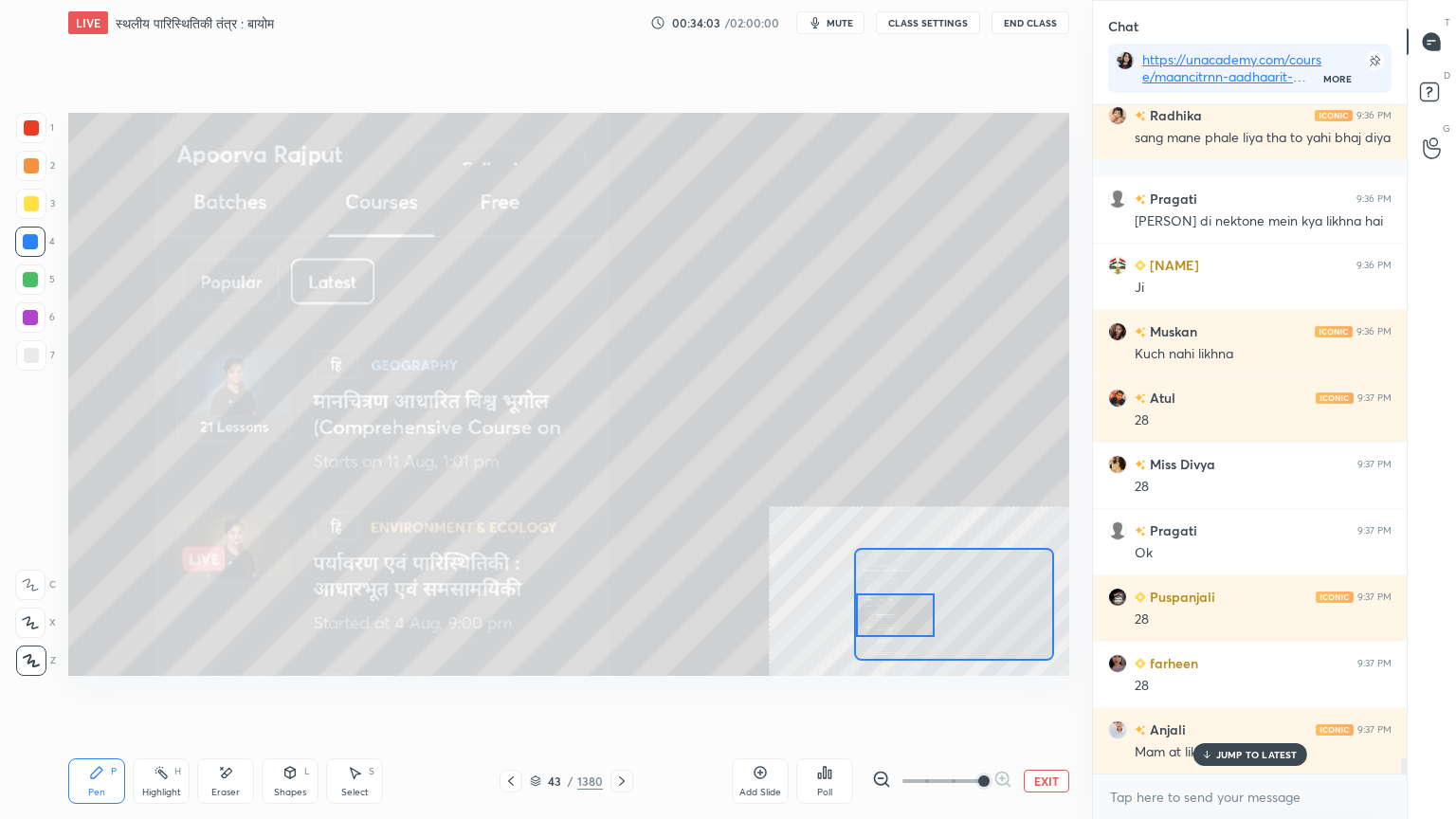 click at bounding box center (895, 615) 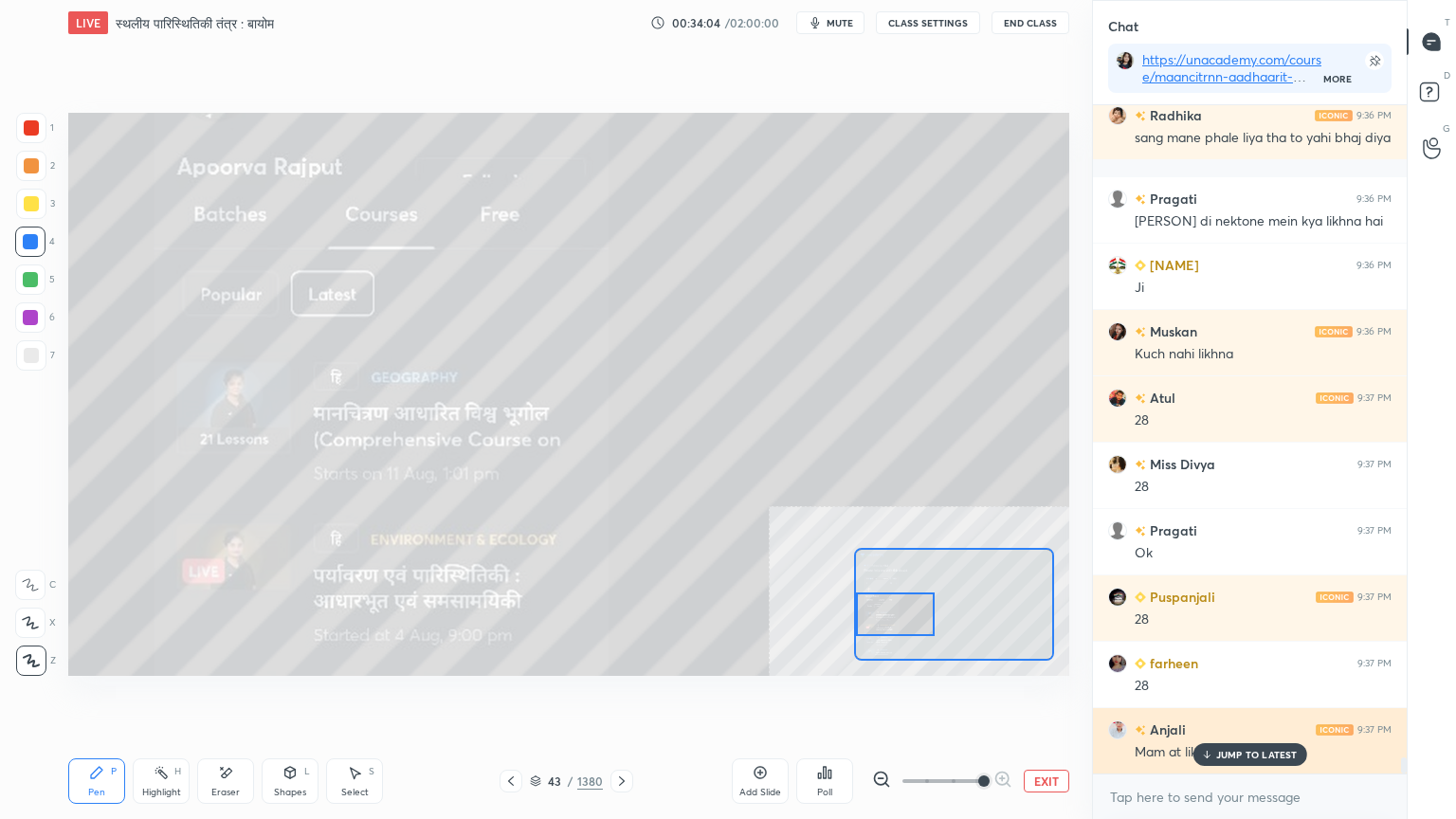 click on "JUMP TO LATEST" at bounding box center [1257, 755] 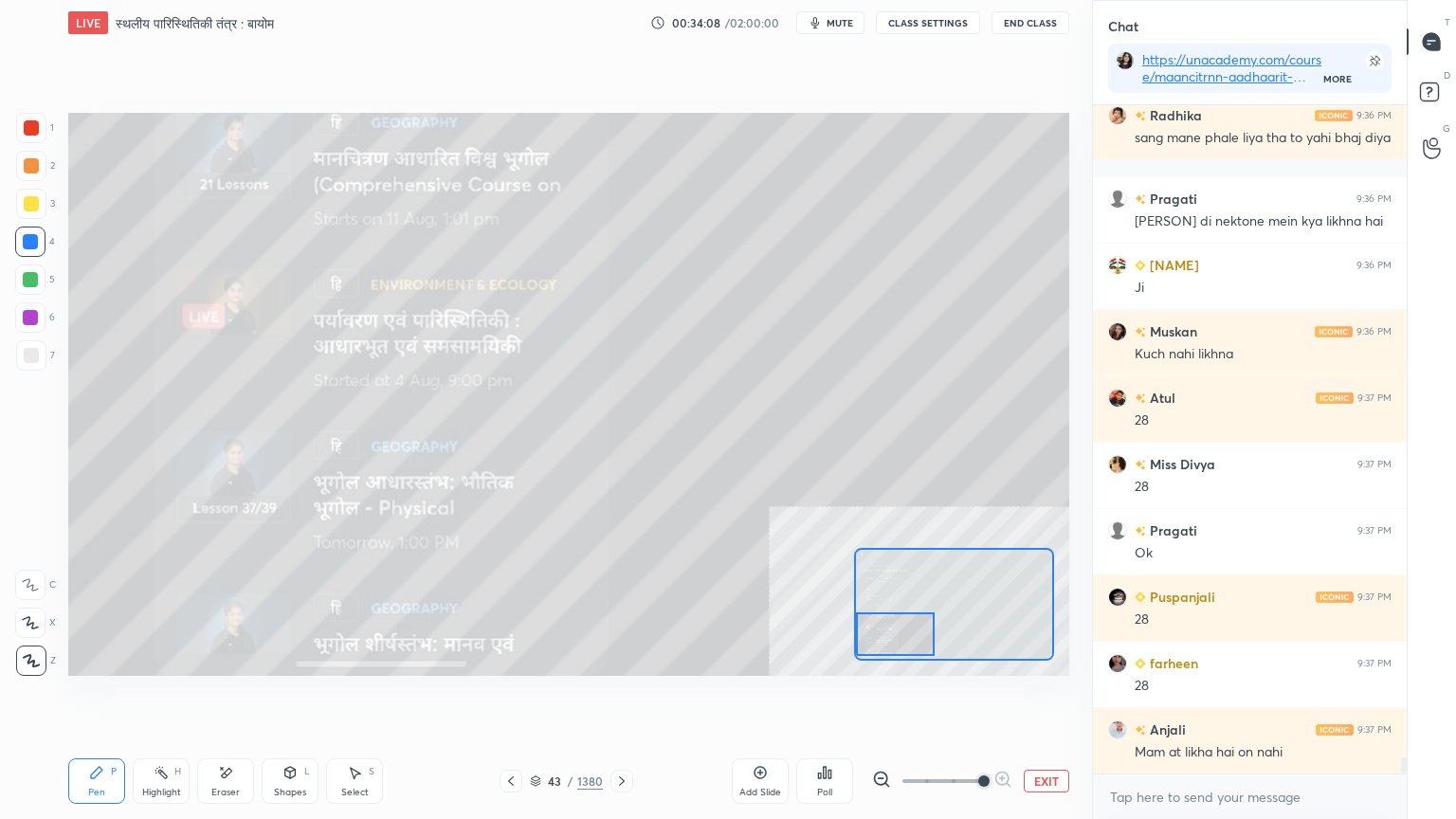 drag, startPoint x: 896, startPoint y: 616, endPoint x: 887, endPoint y: 633, distance: 19.23538 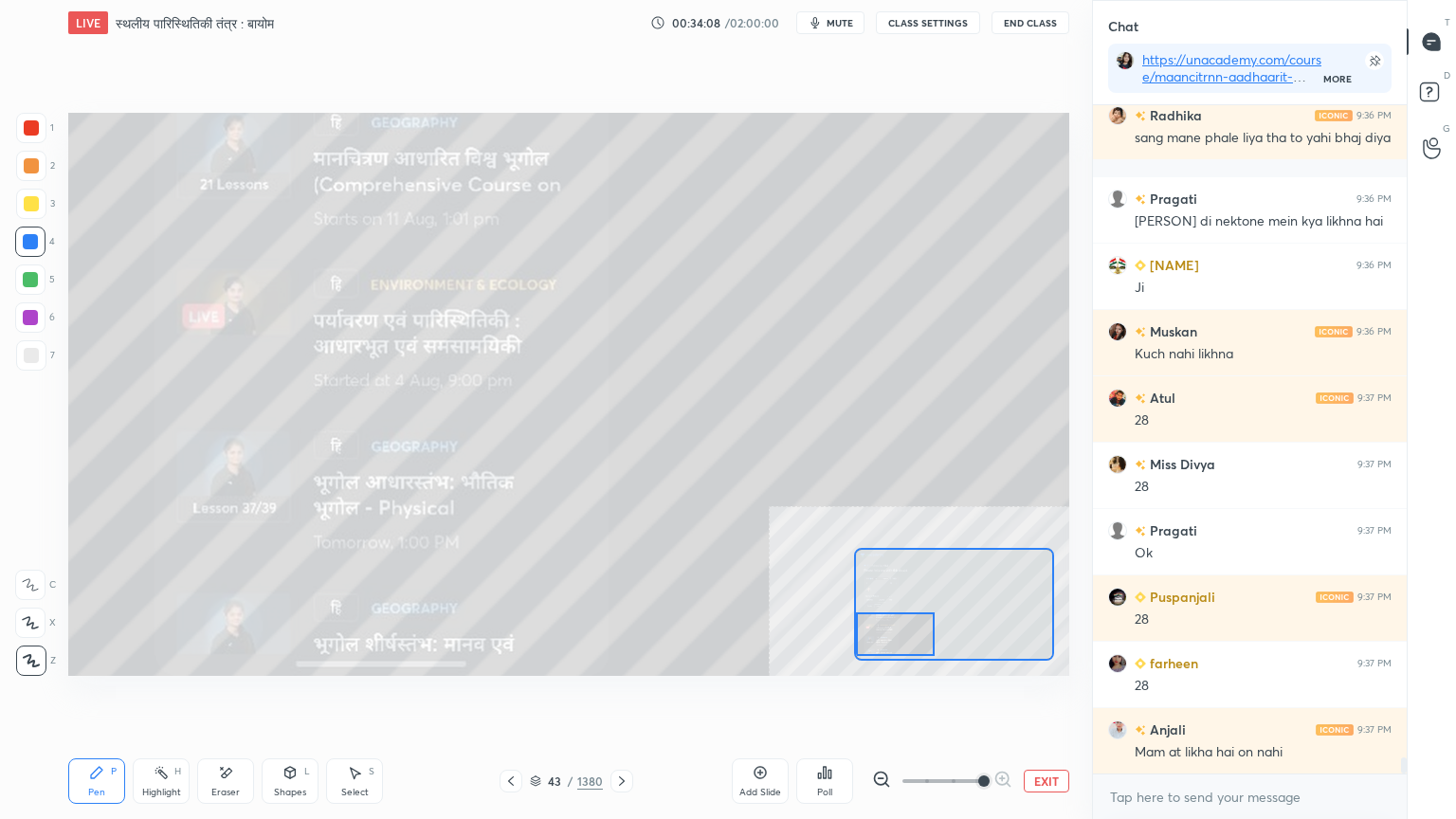 click at bounding box center (895, 634) 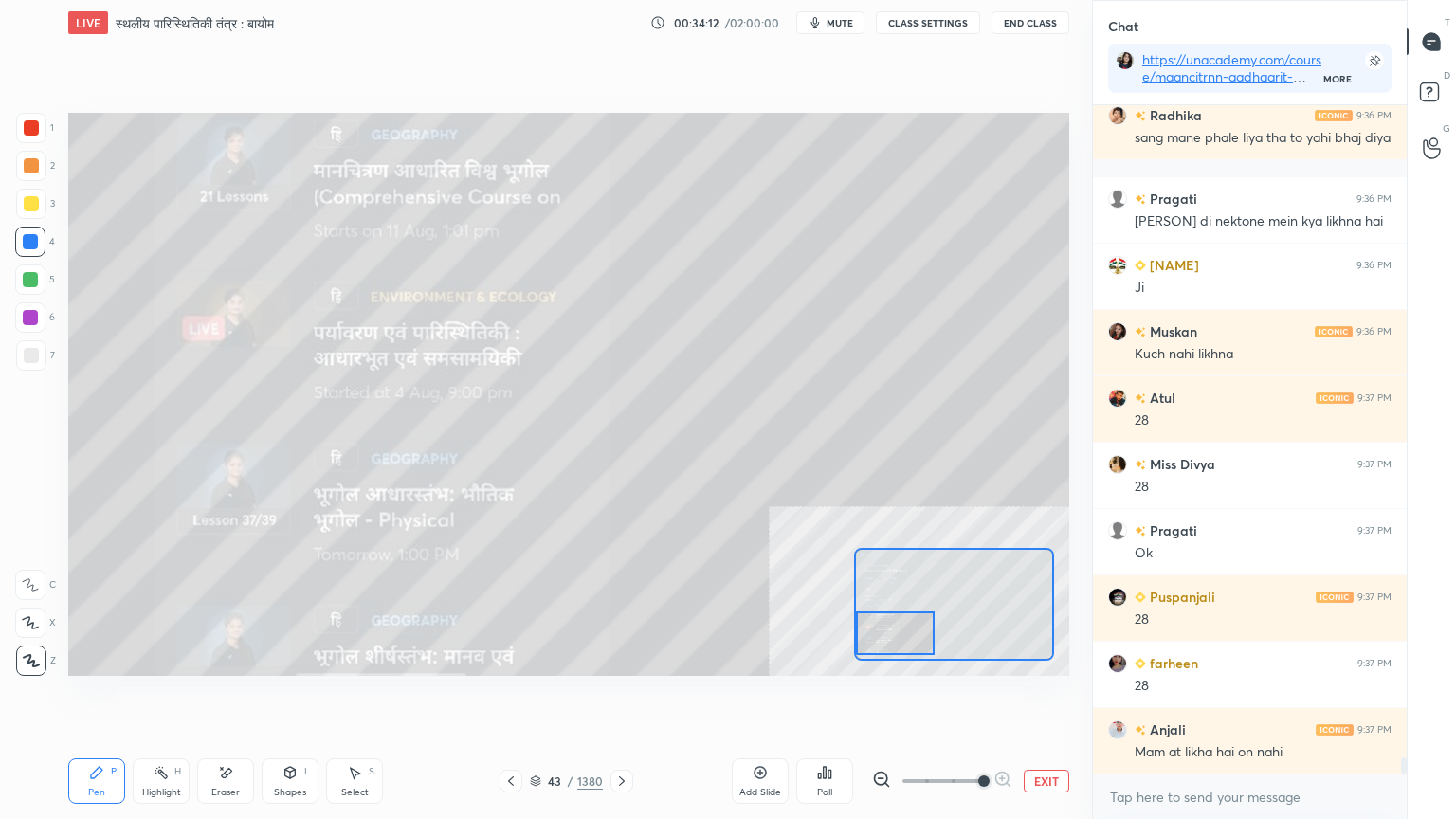 click 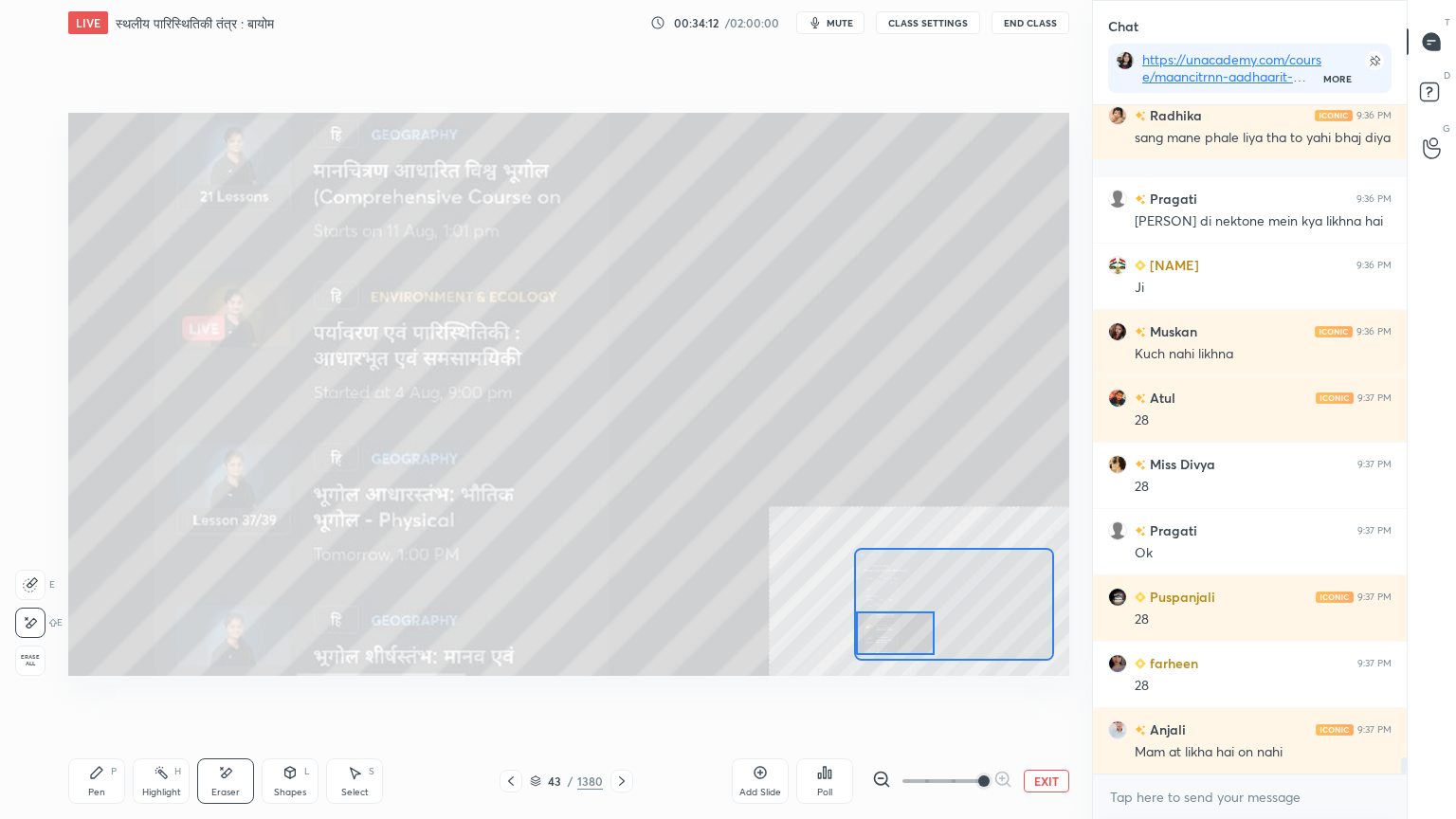 click on "Erase all" at bounding box center [30, 661] 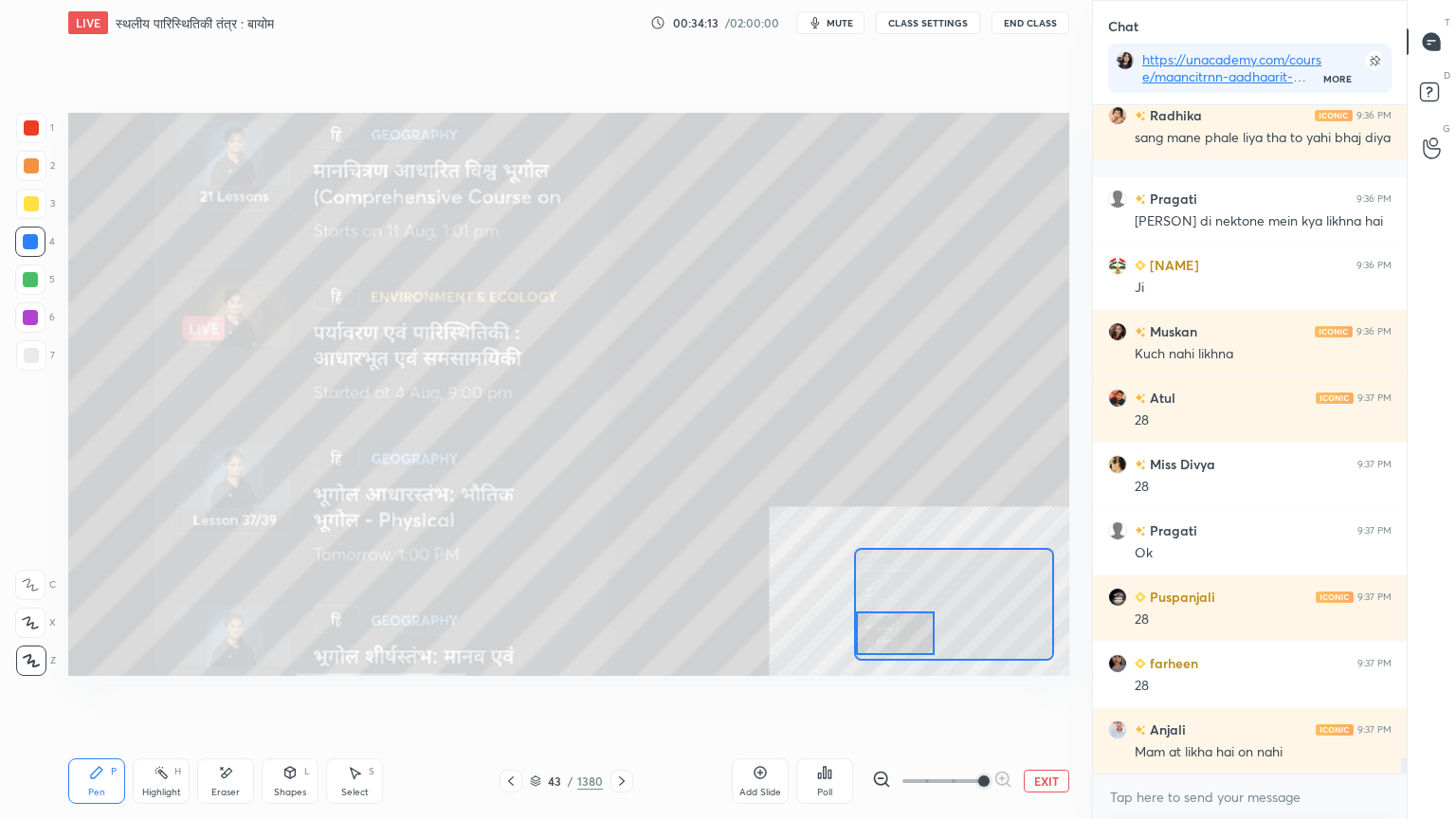 click on "1 2 3 4 5 6 7 C X Z E E Erase all   H H" at bounding box center [30, 394] 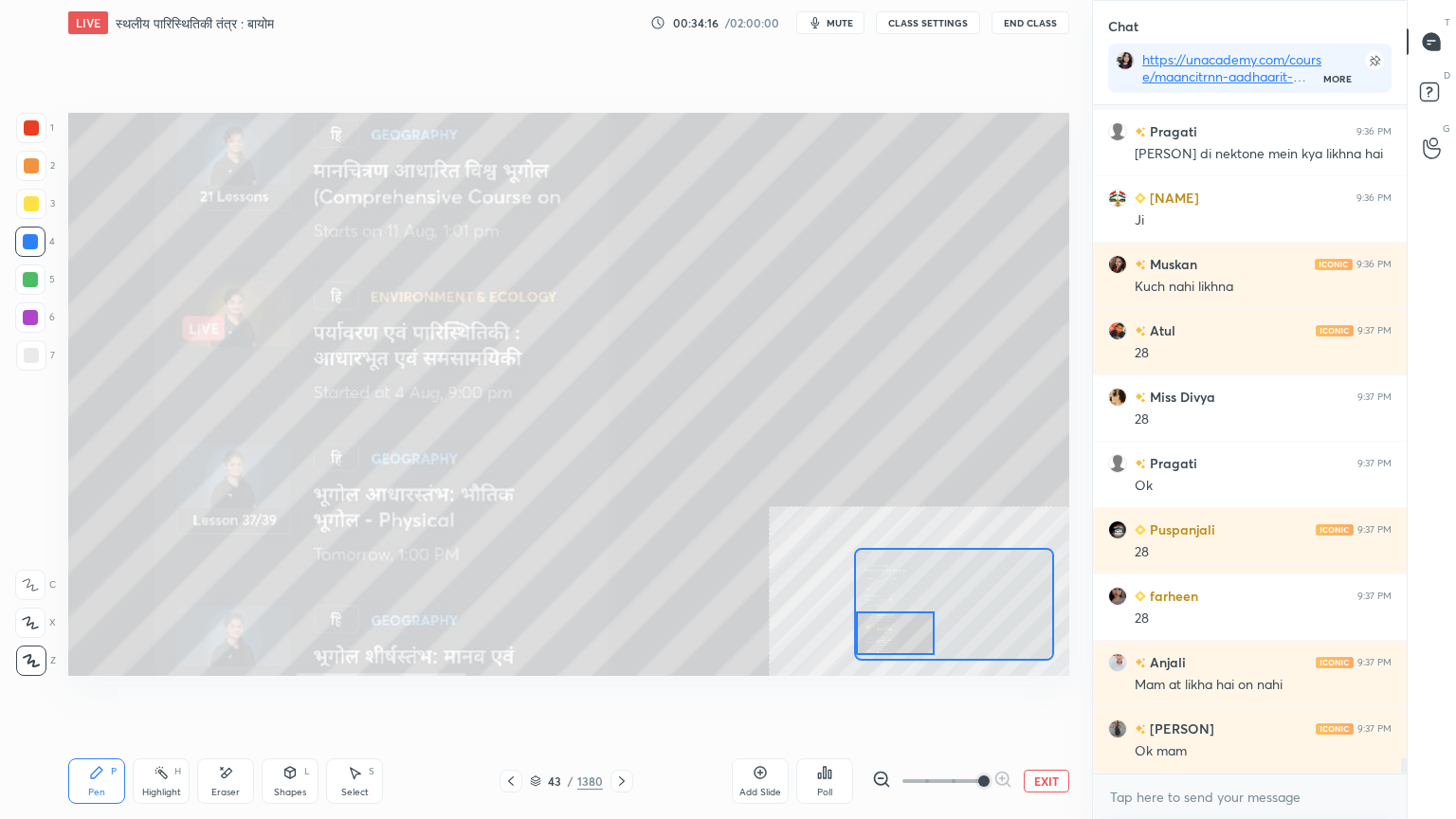 scroll, scrollTop: 27789, scrollLeft: 0, axis: vertical 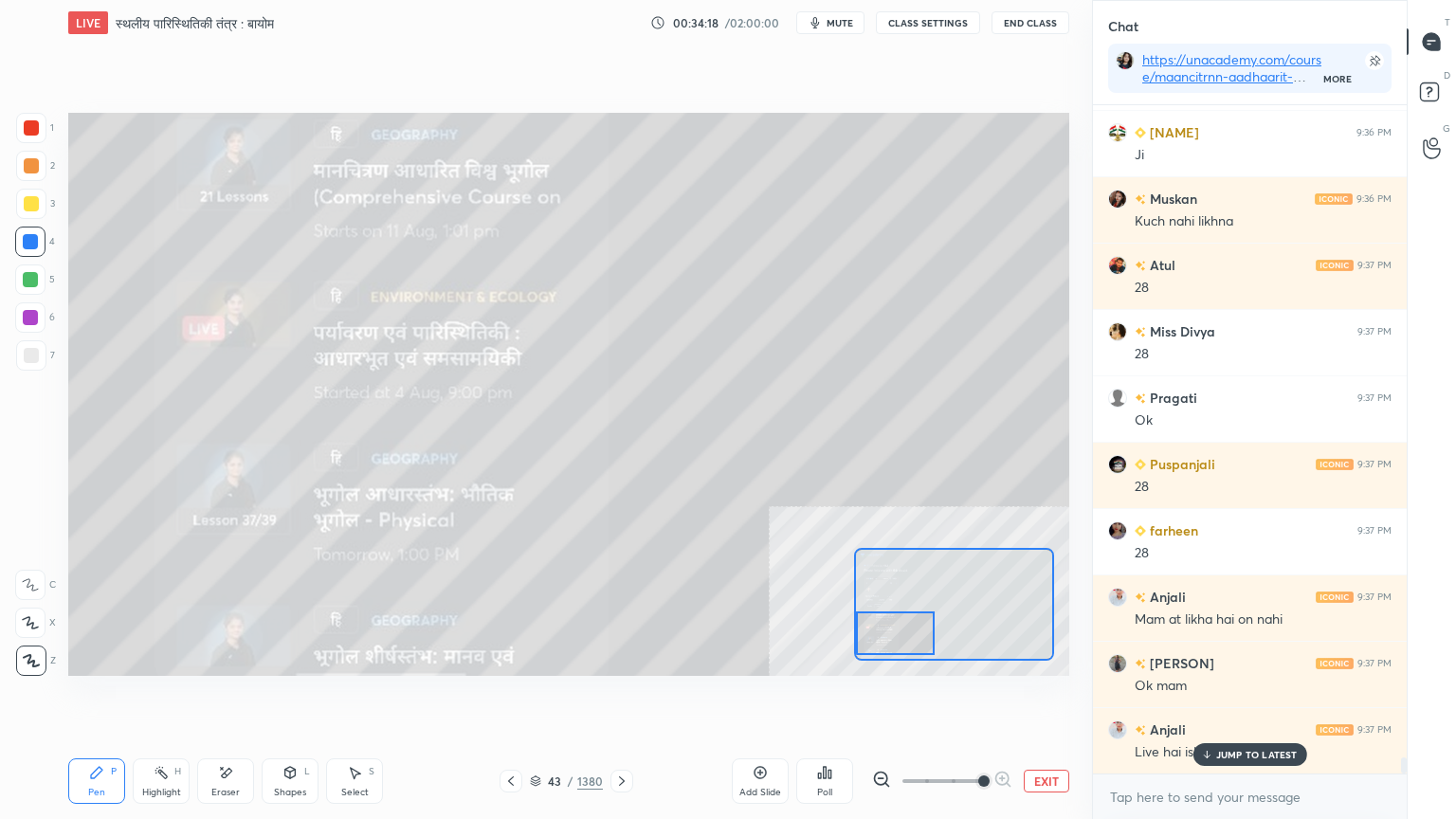 click on "JUMP TO LATEST" at bounding box center [1249, 755] 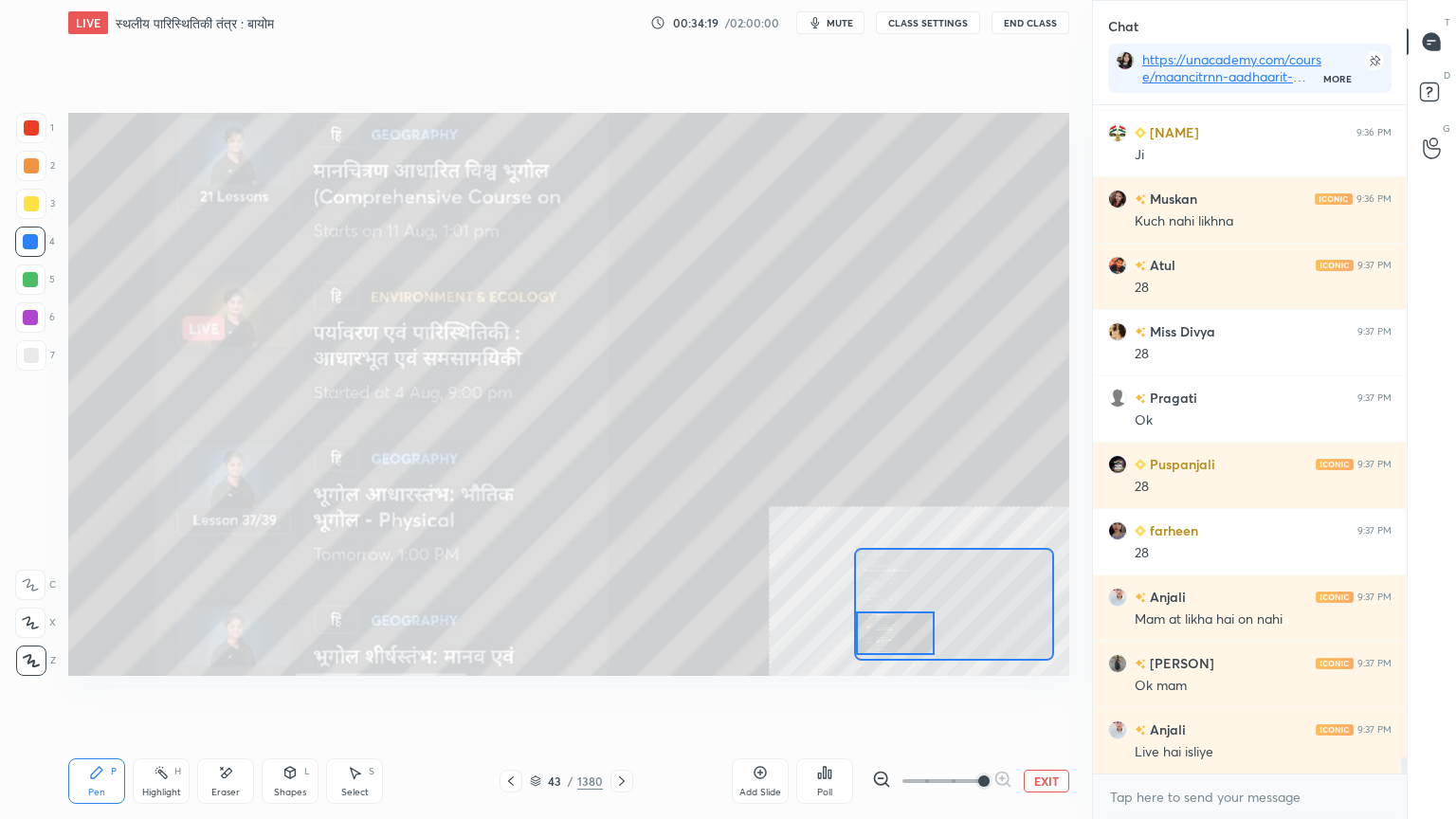 click on "EXIT" at bounding box center (1046, 781) 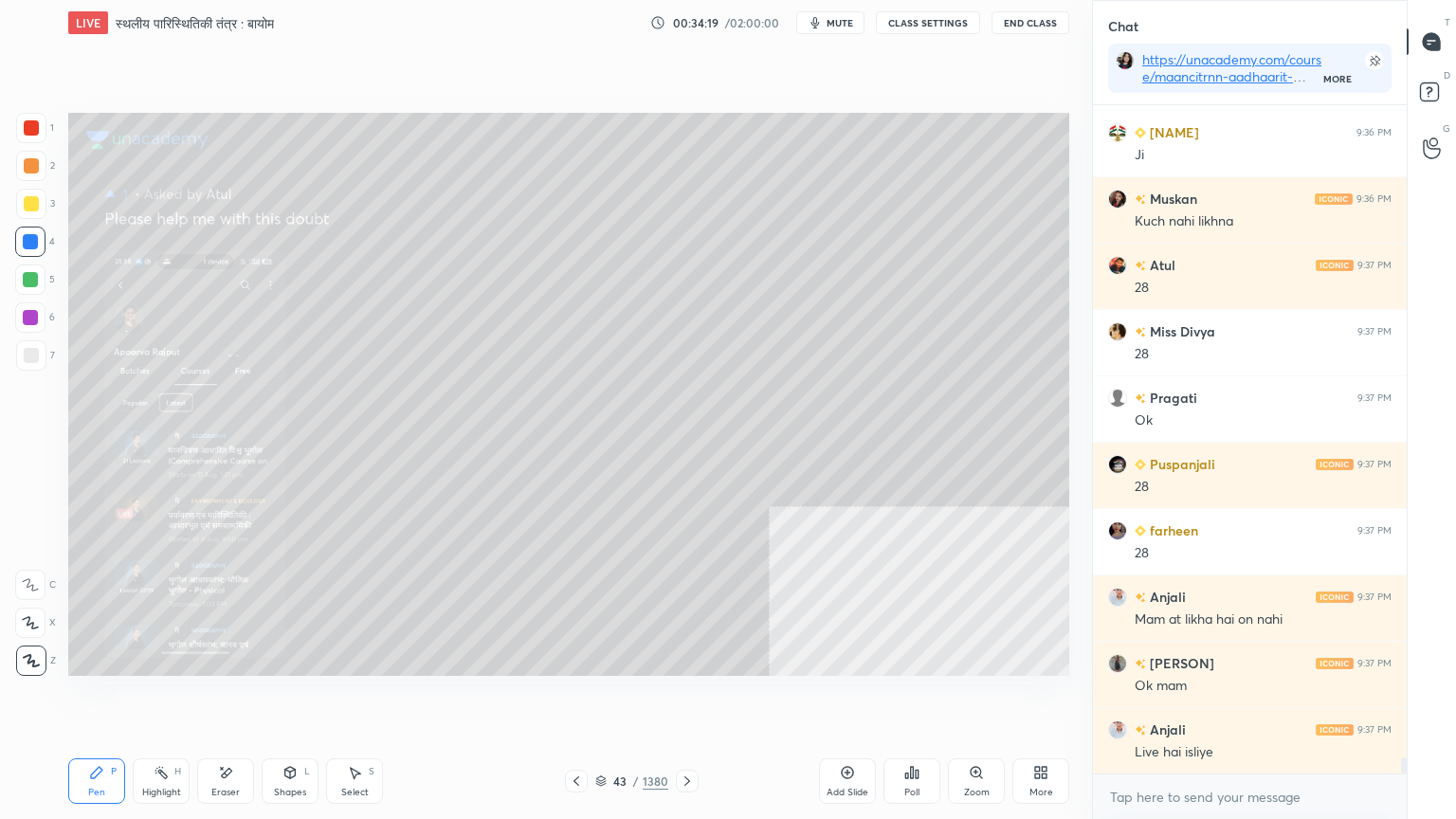 click on "Eraser" at bounding box center (226, 781) 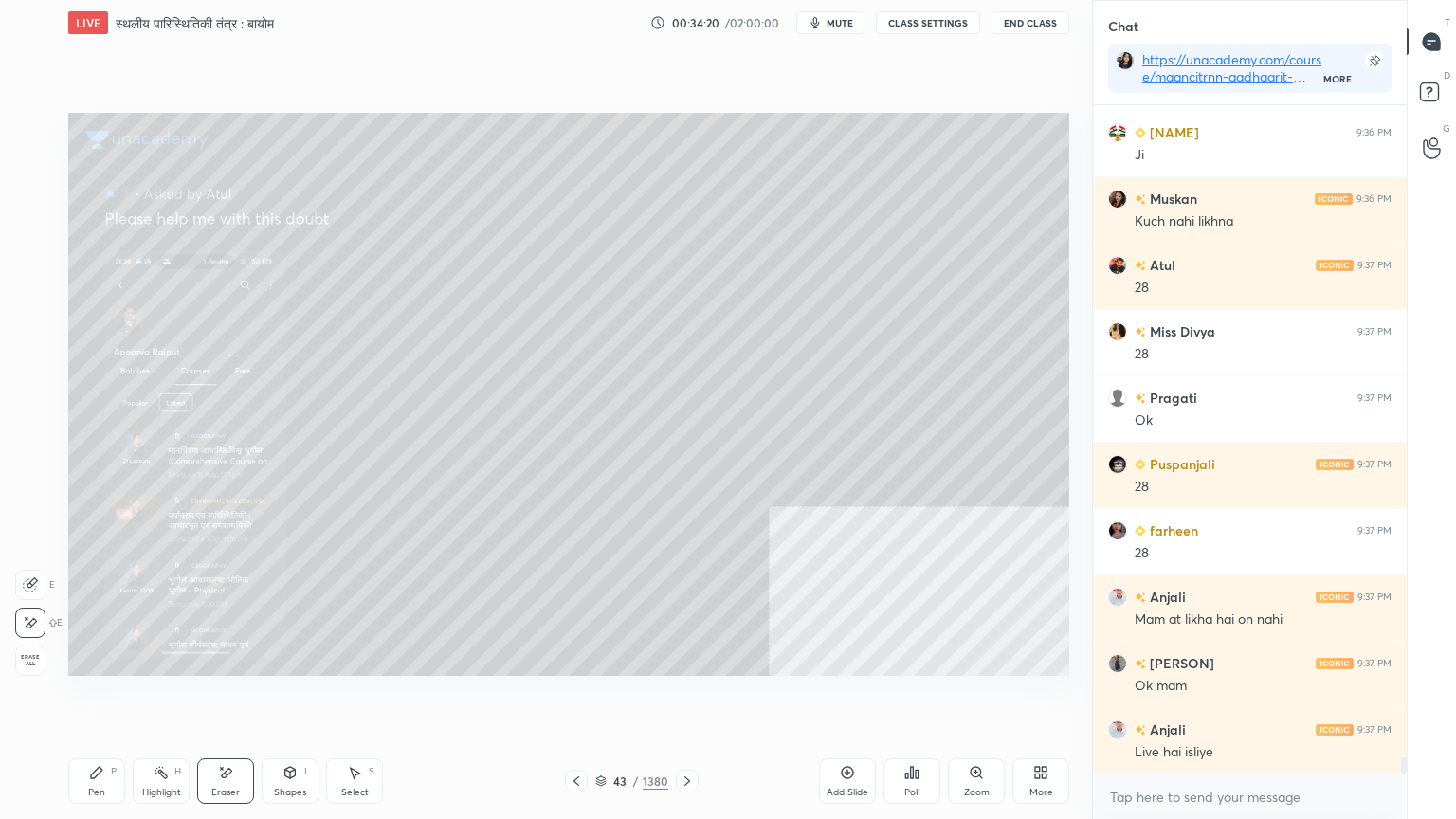 click on "Erase all" at bounding box center (30, 661) 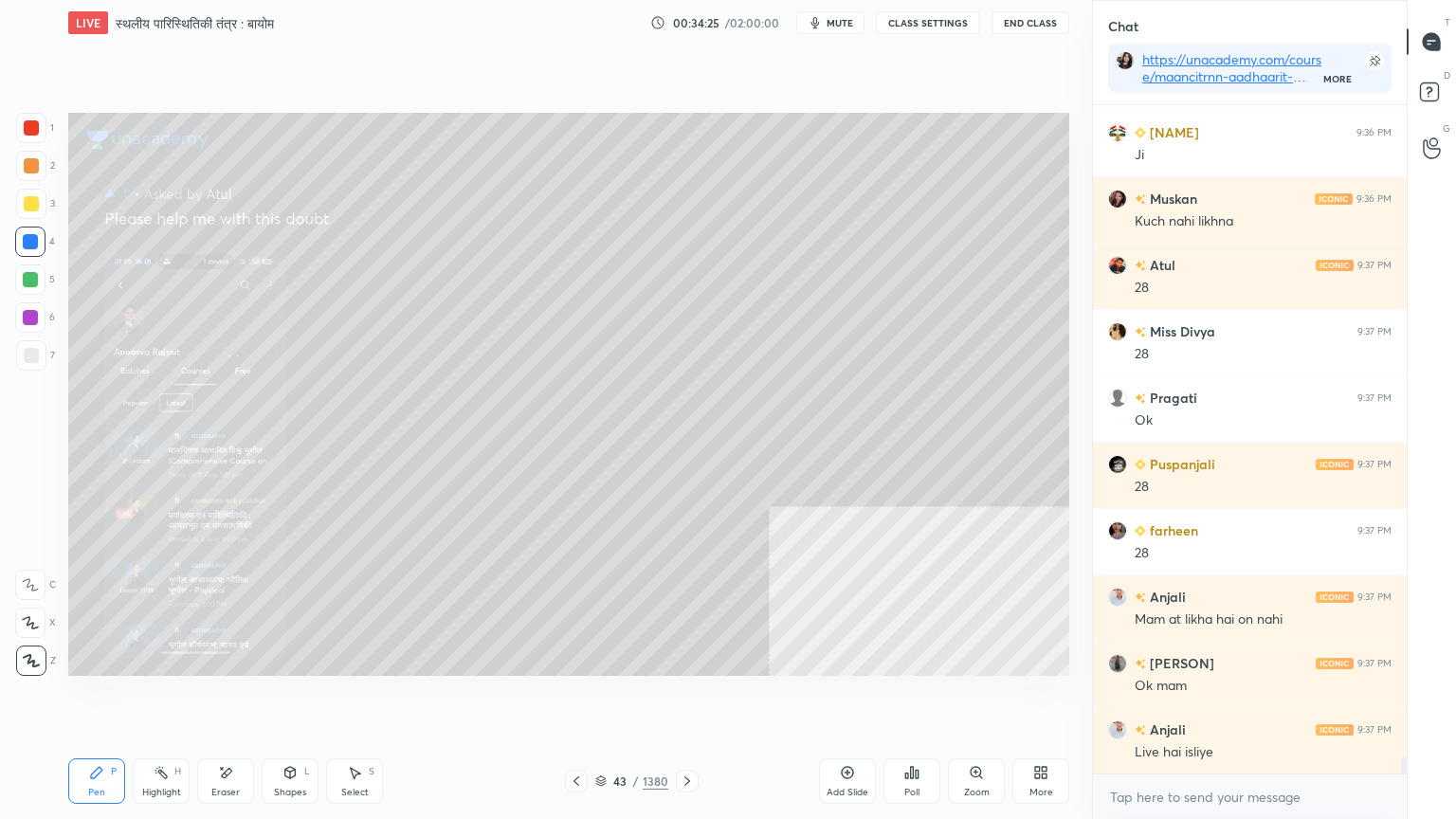 click on "Eraser" at bounding box center (226, 781) 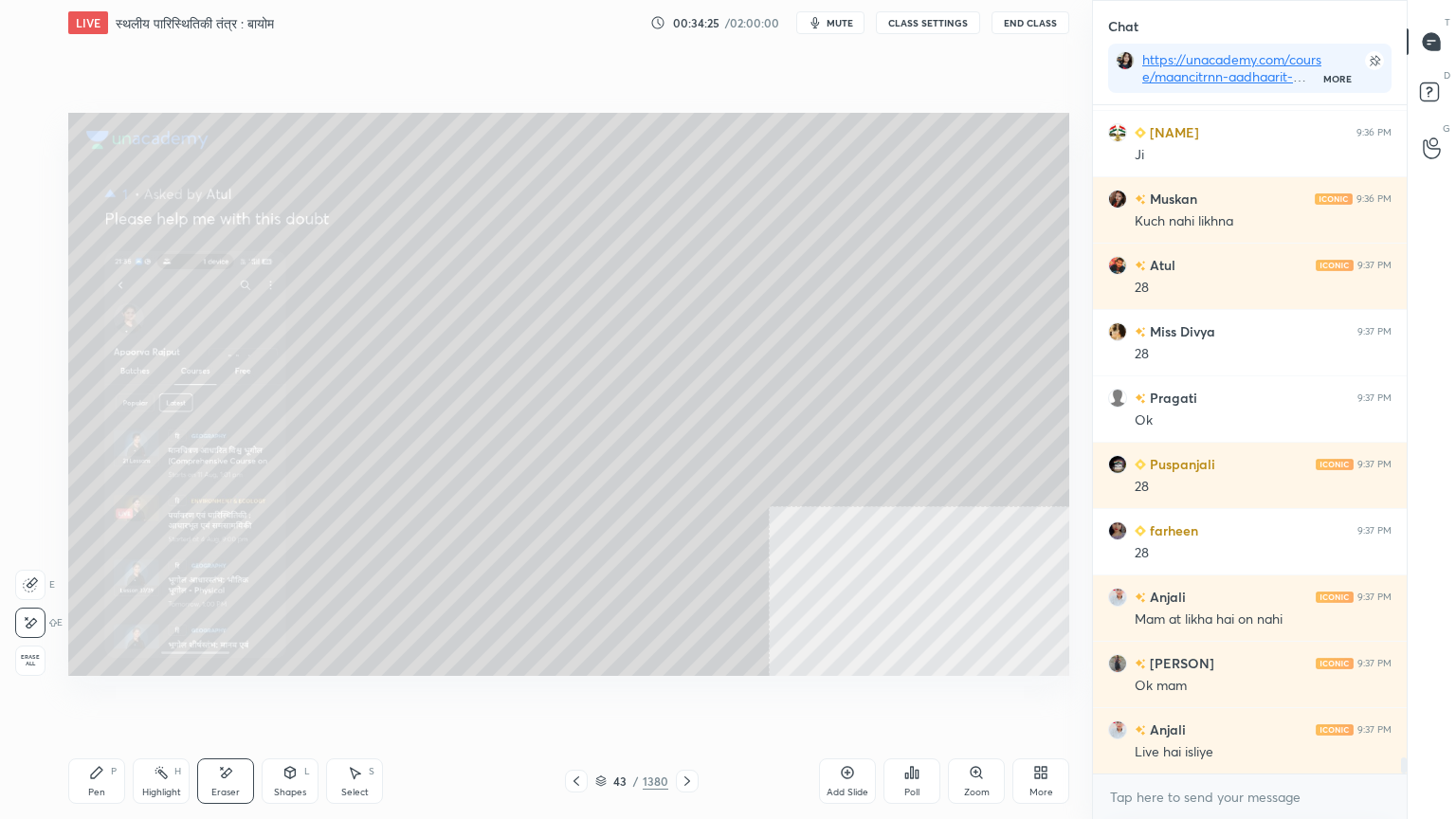 drag, startPoint x: 27, startPoint y: 653, endPoint x: 64, endPoint y: 651, distance: 37.054015 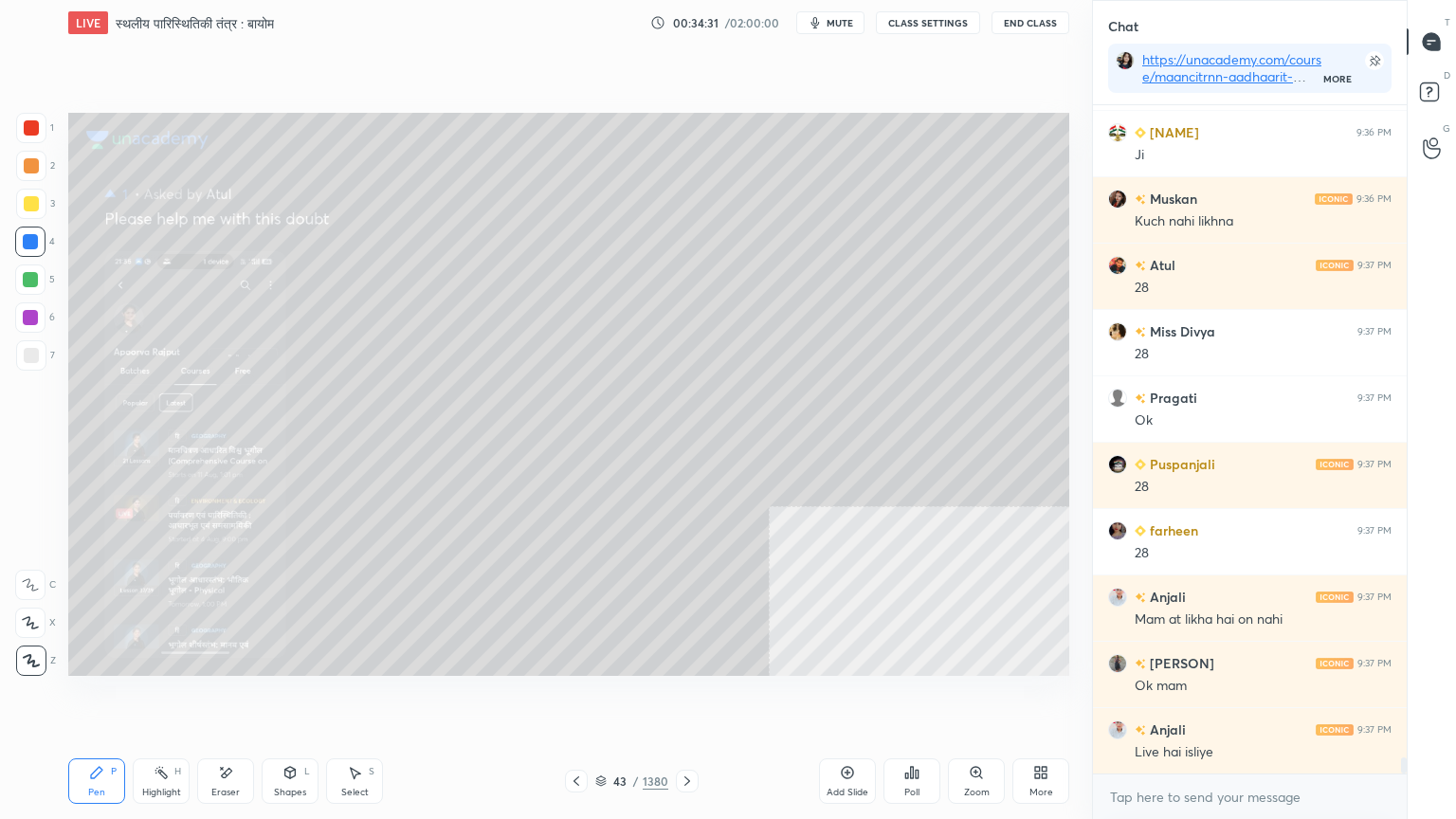 scroll, scrollTop: 27856, scrollLeft: 0, axis: vertical 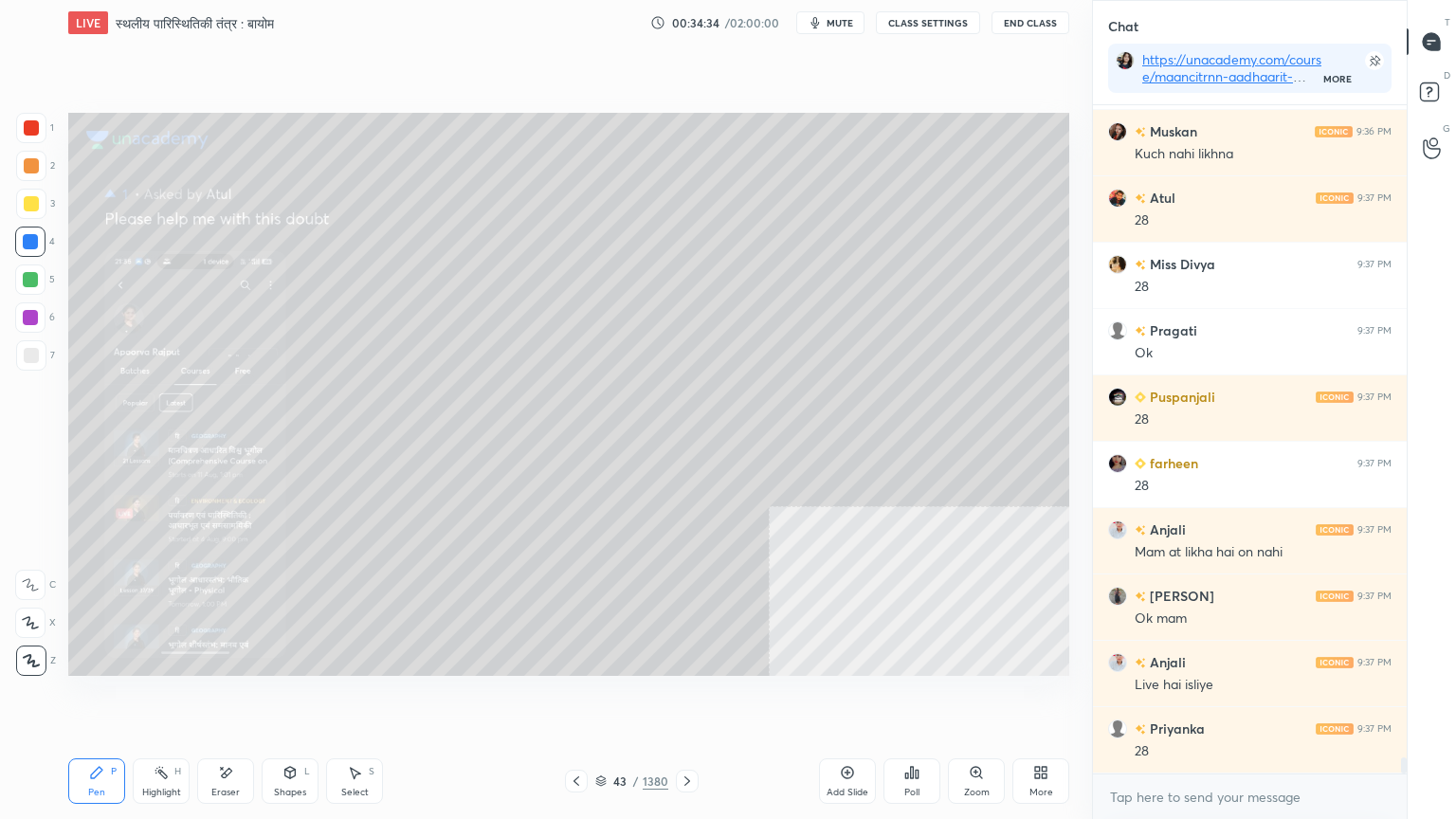 click on "Eraser" at bounding box center (226, 781) 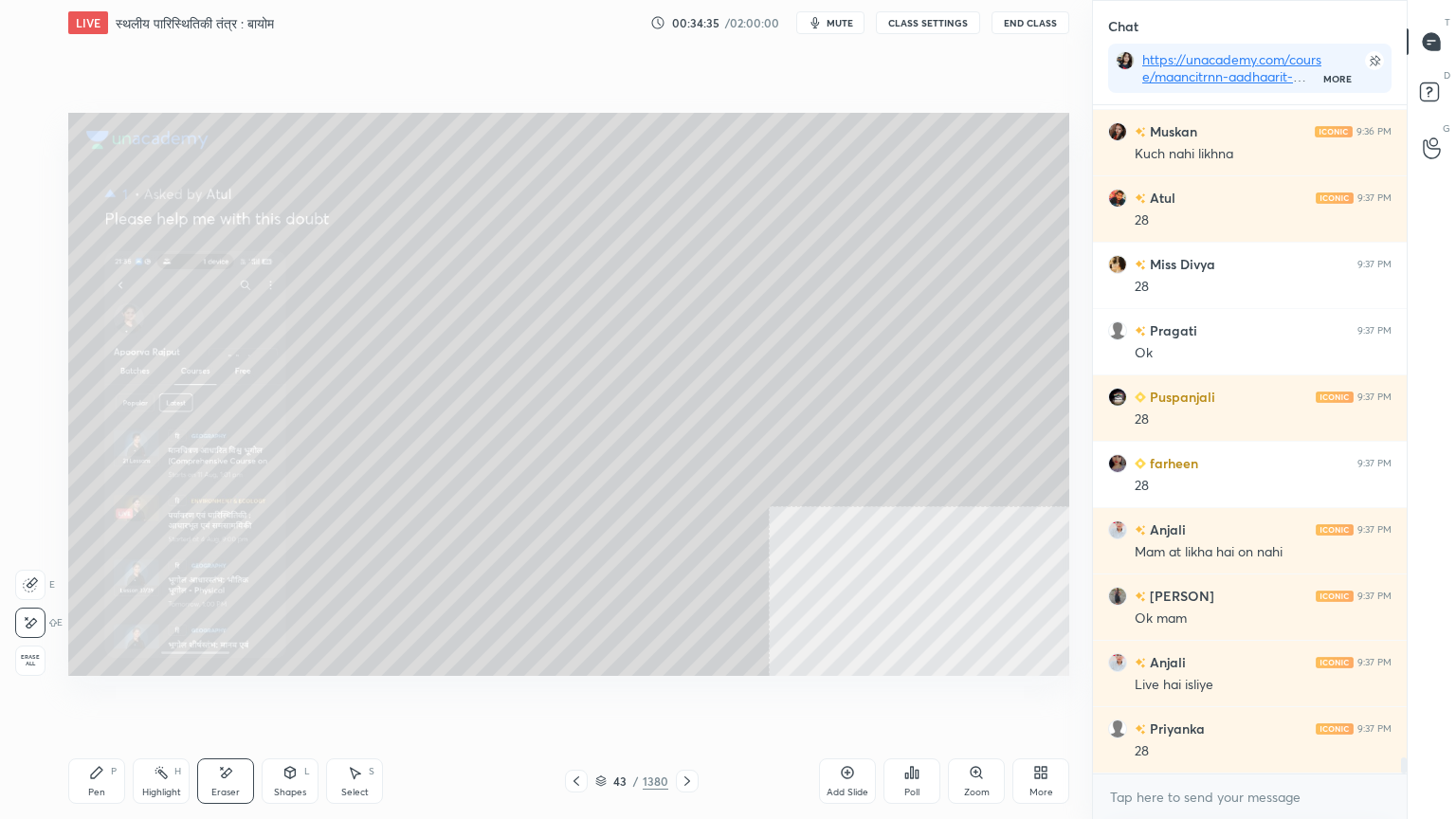 drag, startPoint x: 27, startPoint y: 642, endPoint x: 38, endPoint y: 641, distance: 11.045361 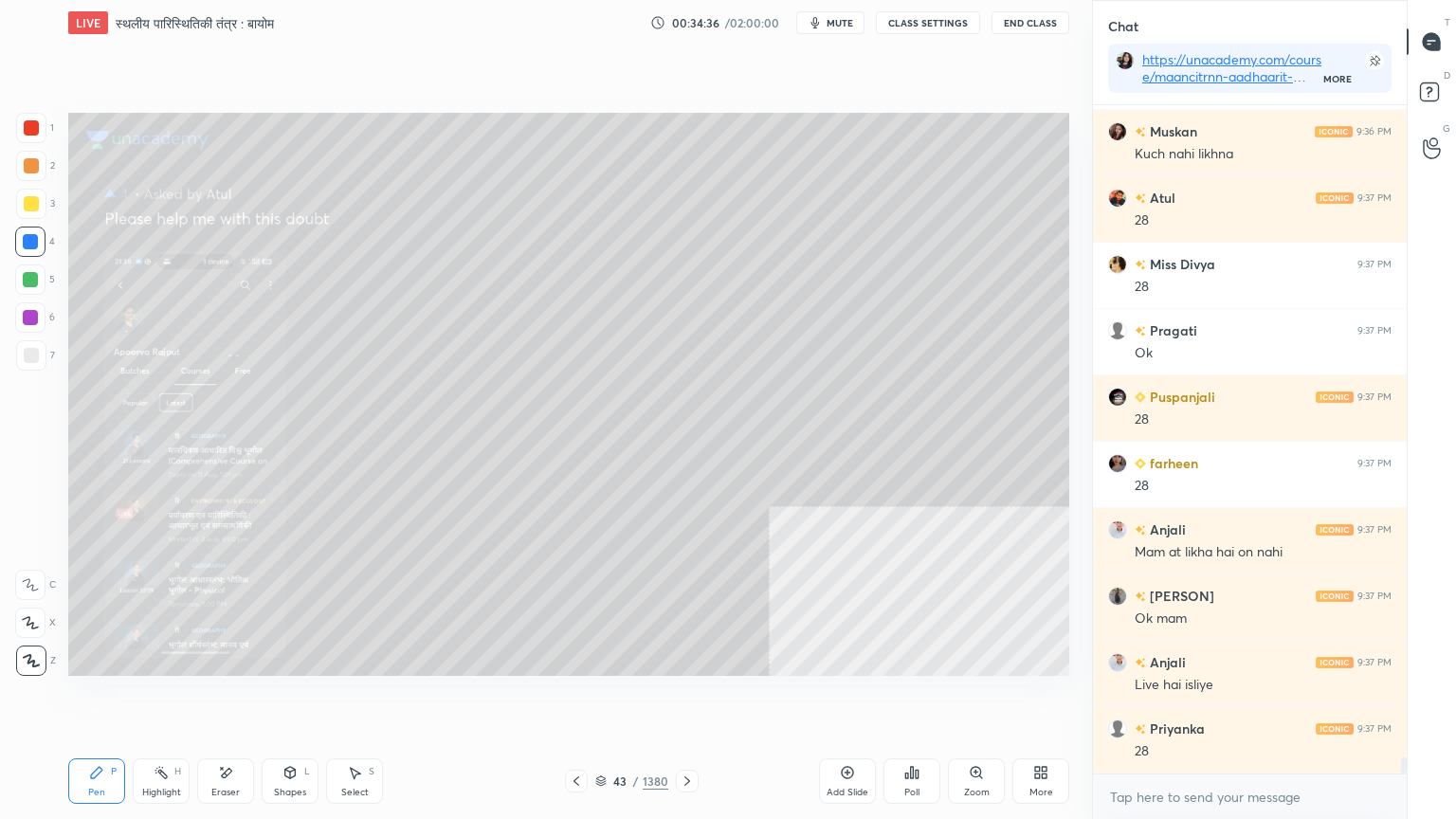 click 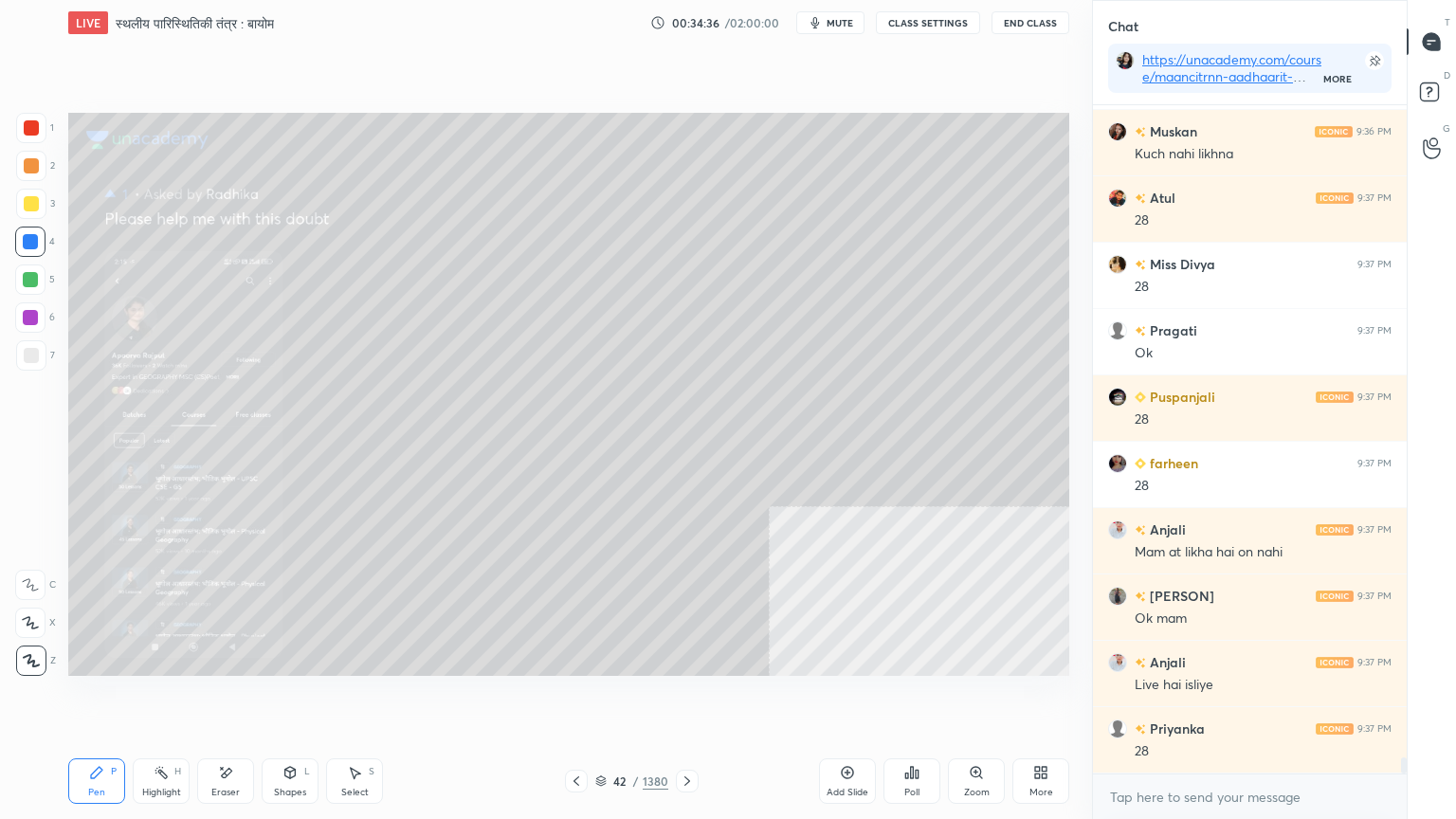 click 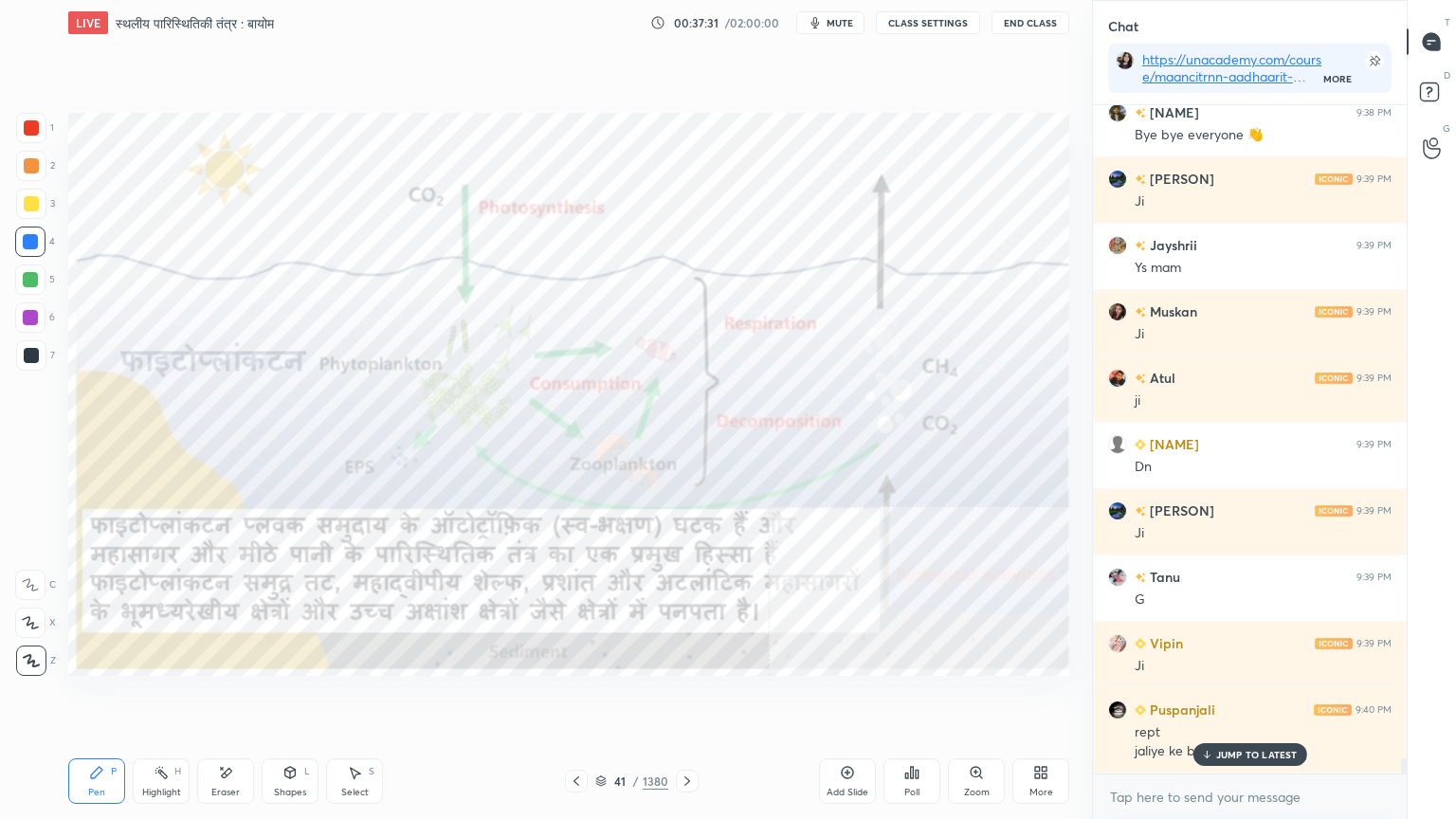 scroll, scrollTop: 28358, scrollLeft: 0, axis: vertical 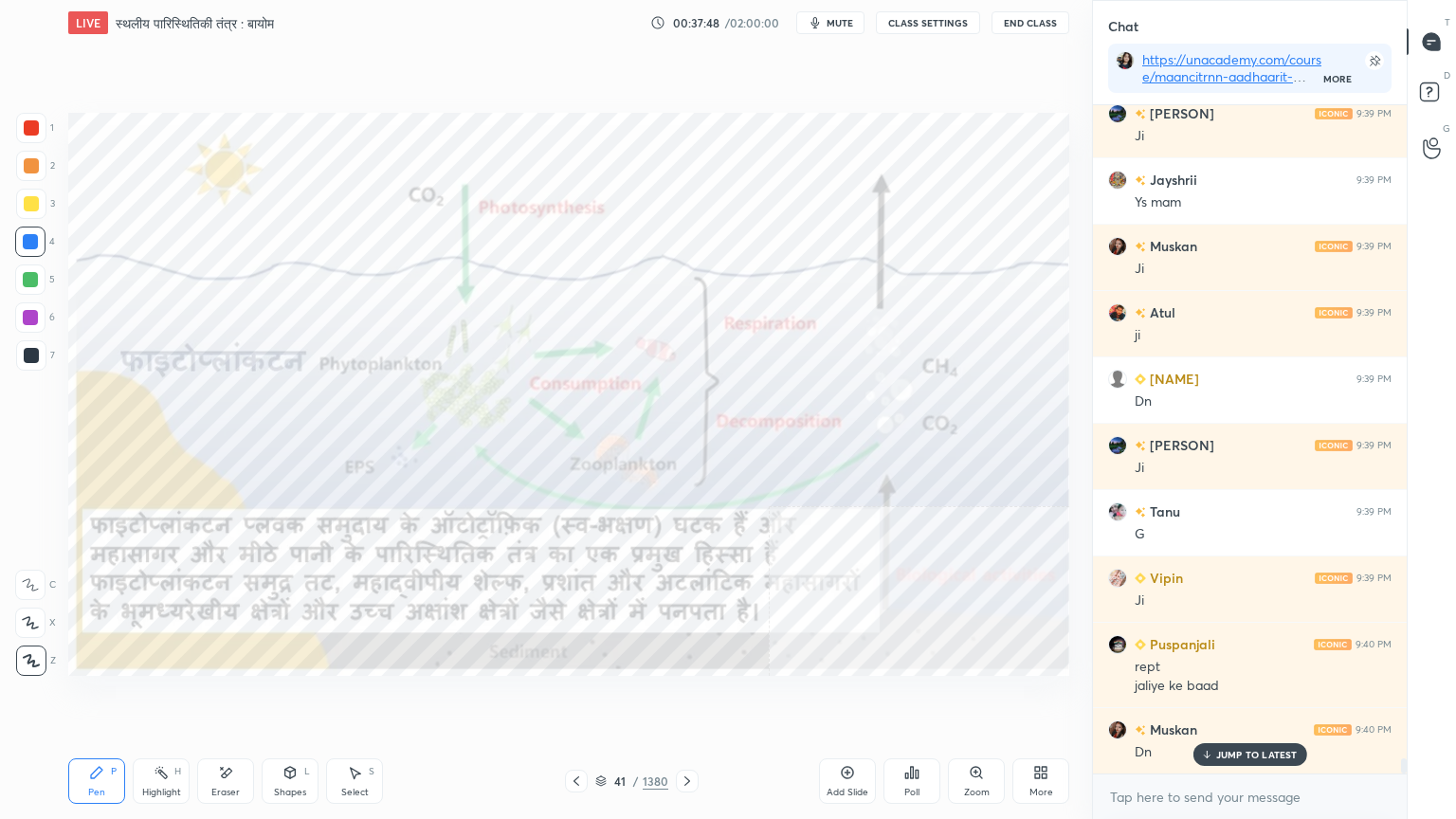 click 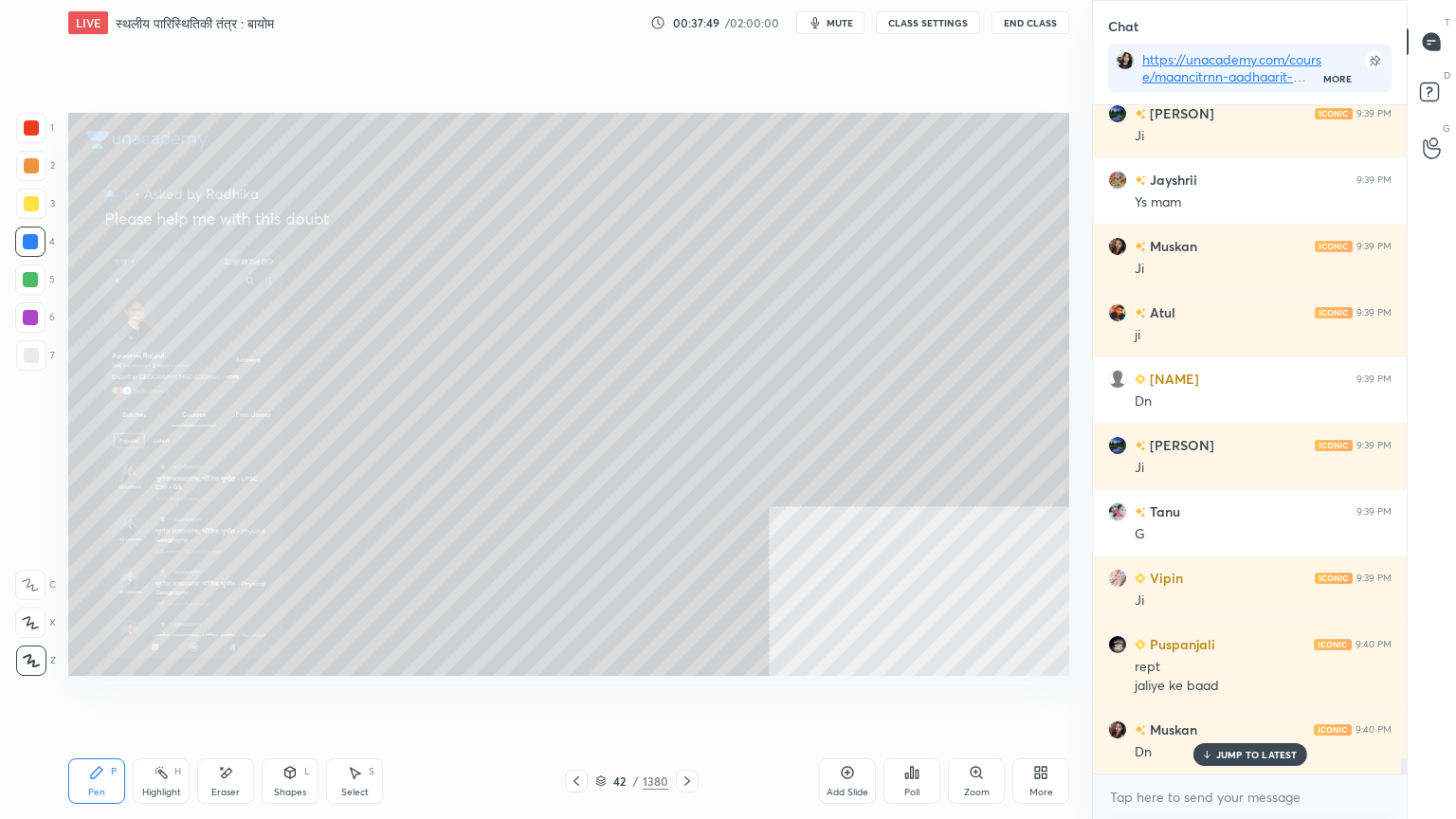 click 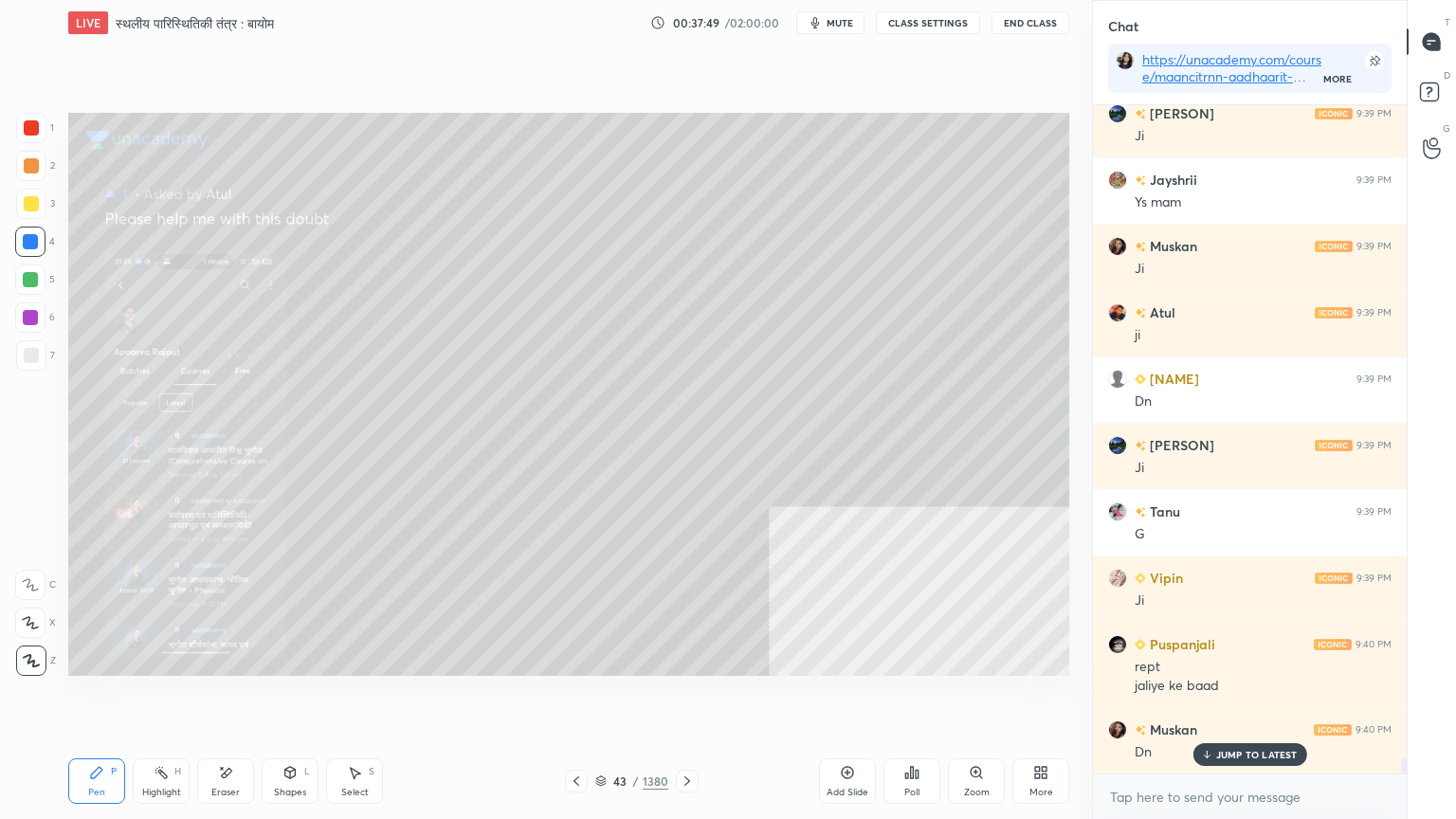 click 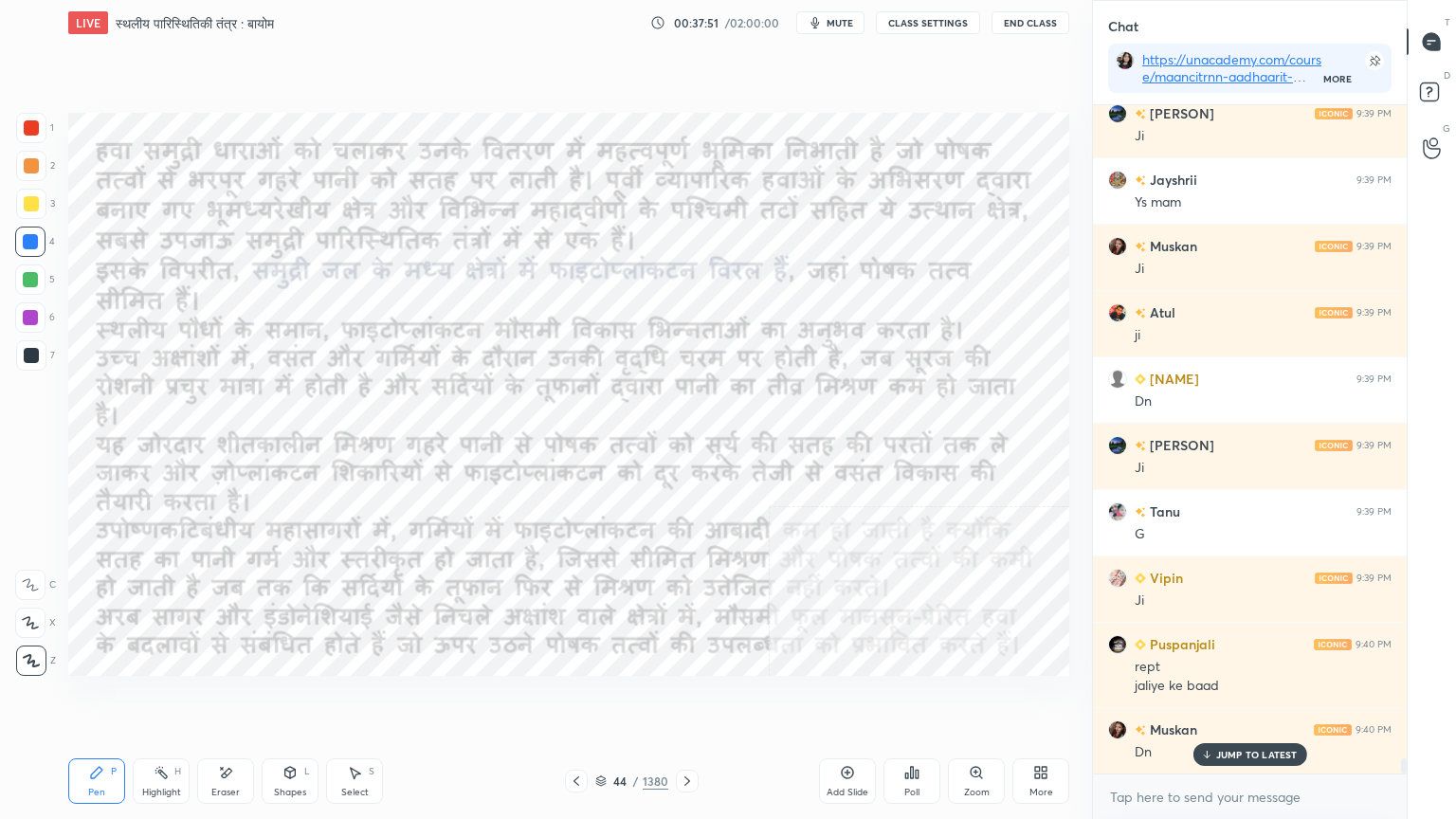 click 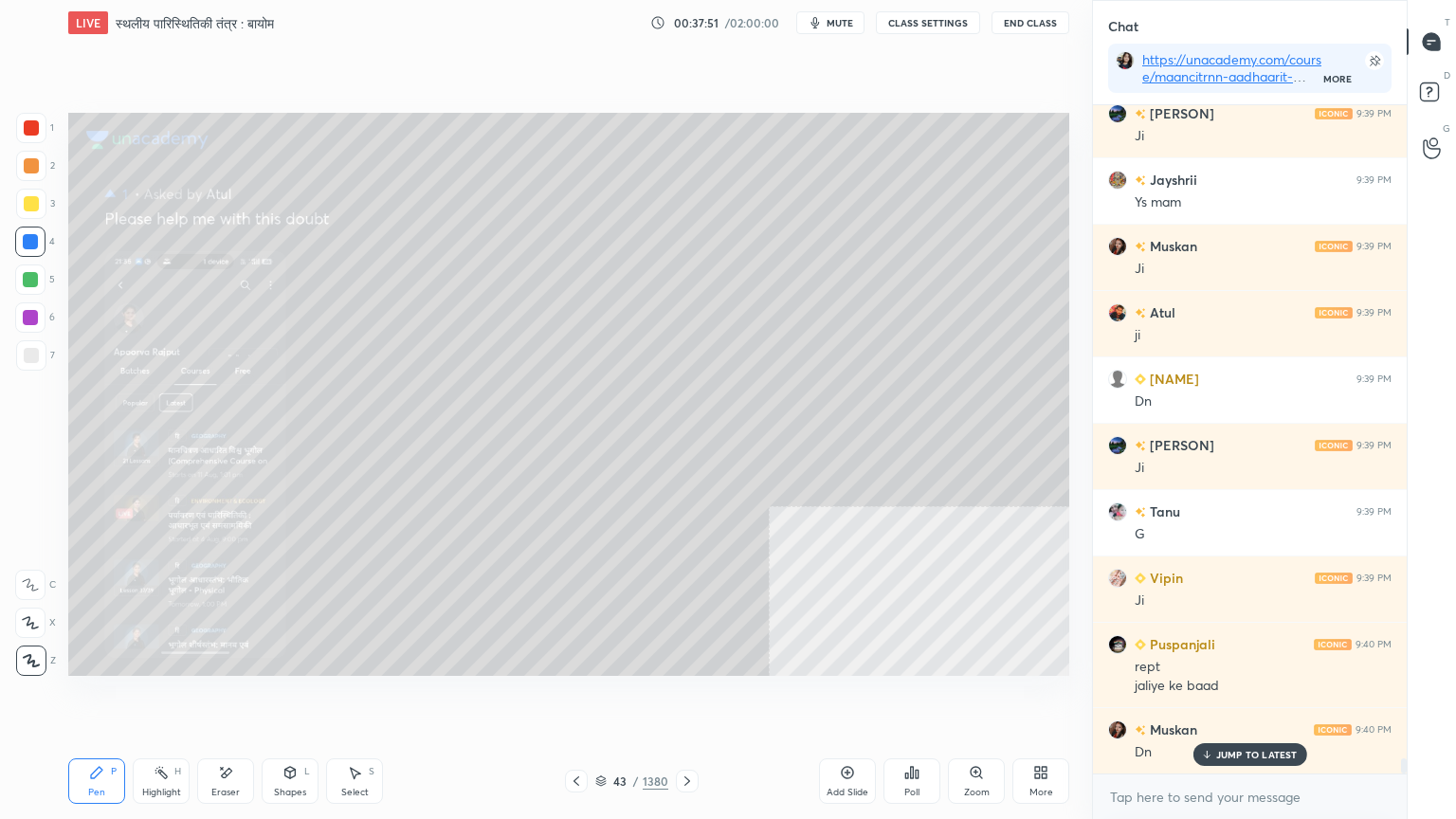 click 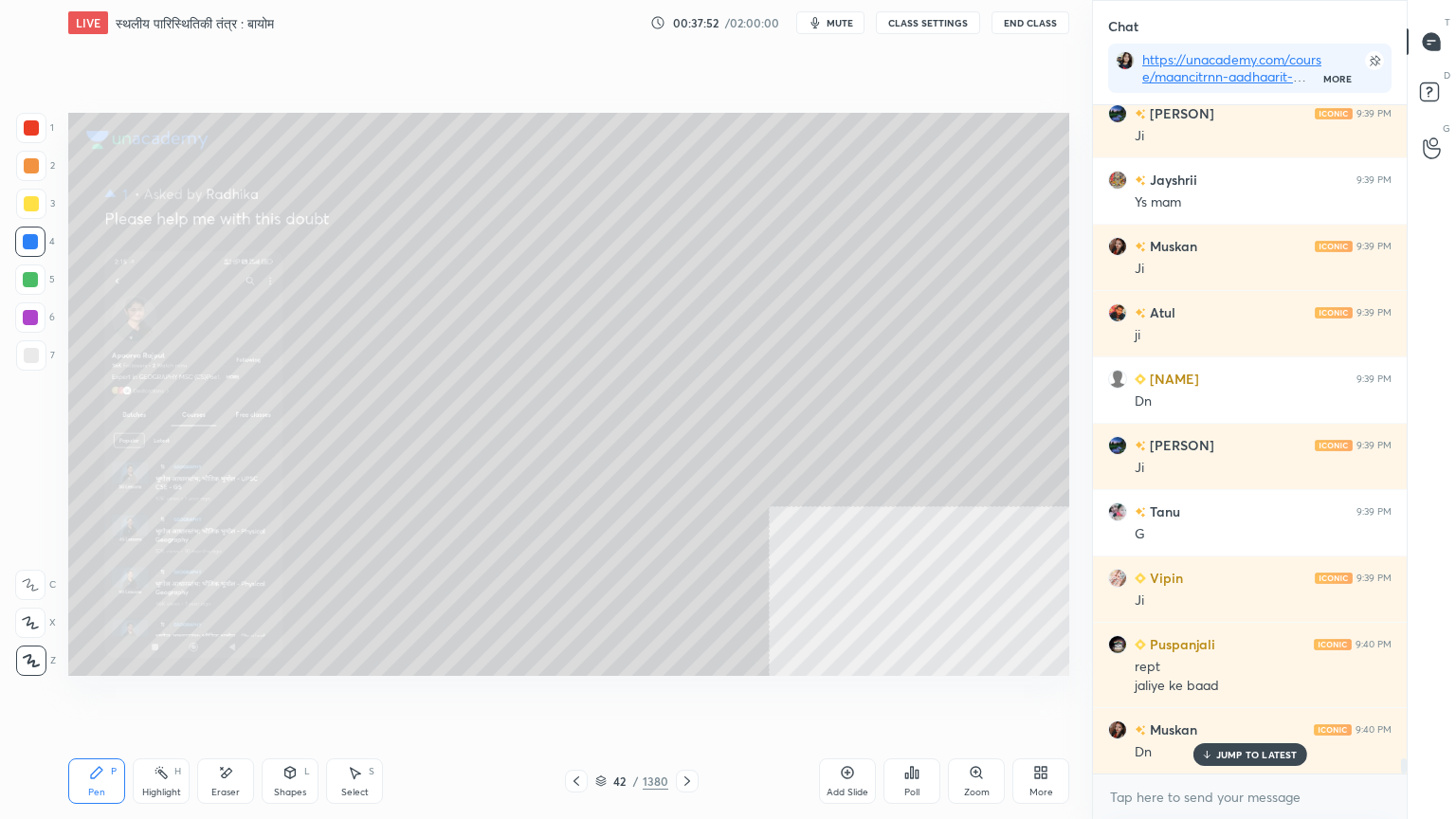 click at bounding box center [576, 781] 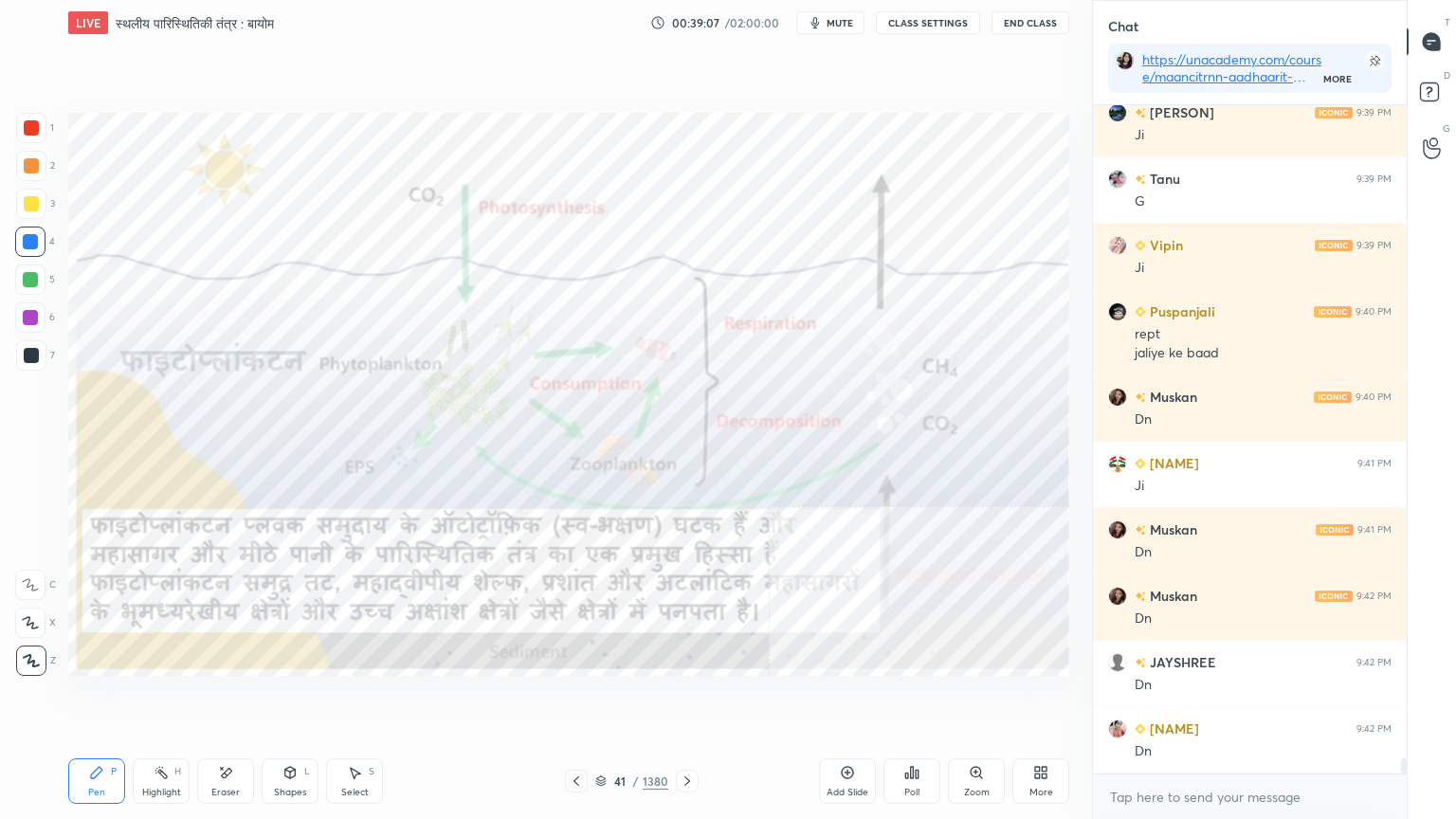 scroll, scrollTop: 28756, scrollLeft: 0, axis: vertical 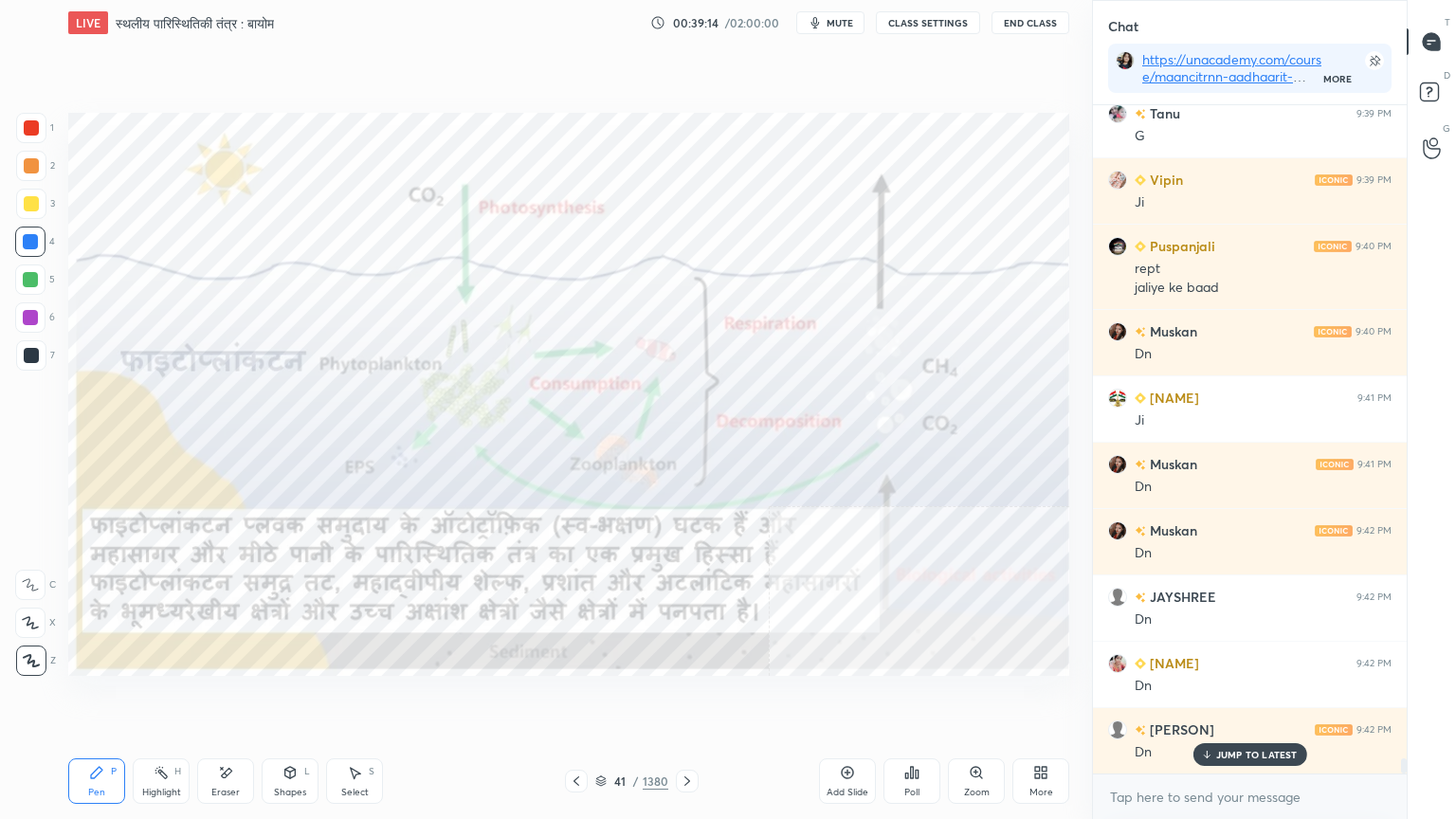 click 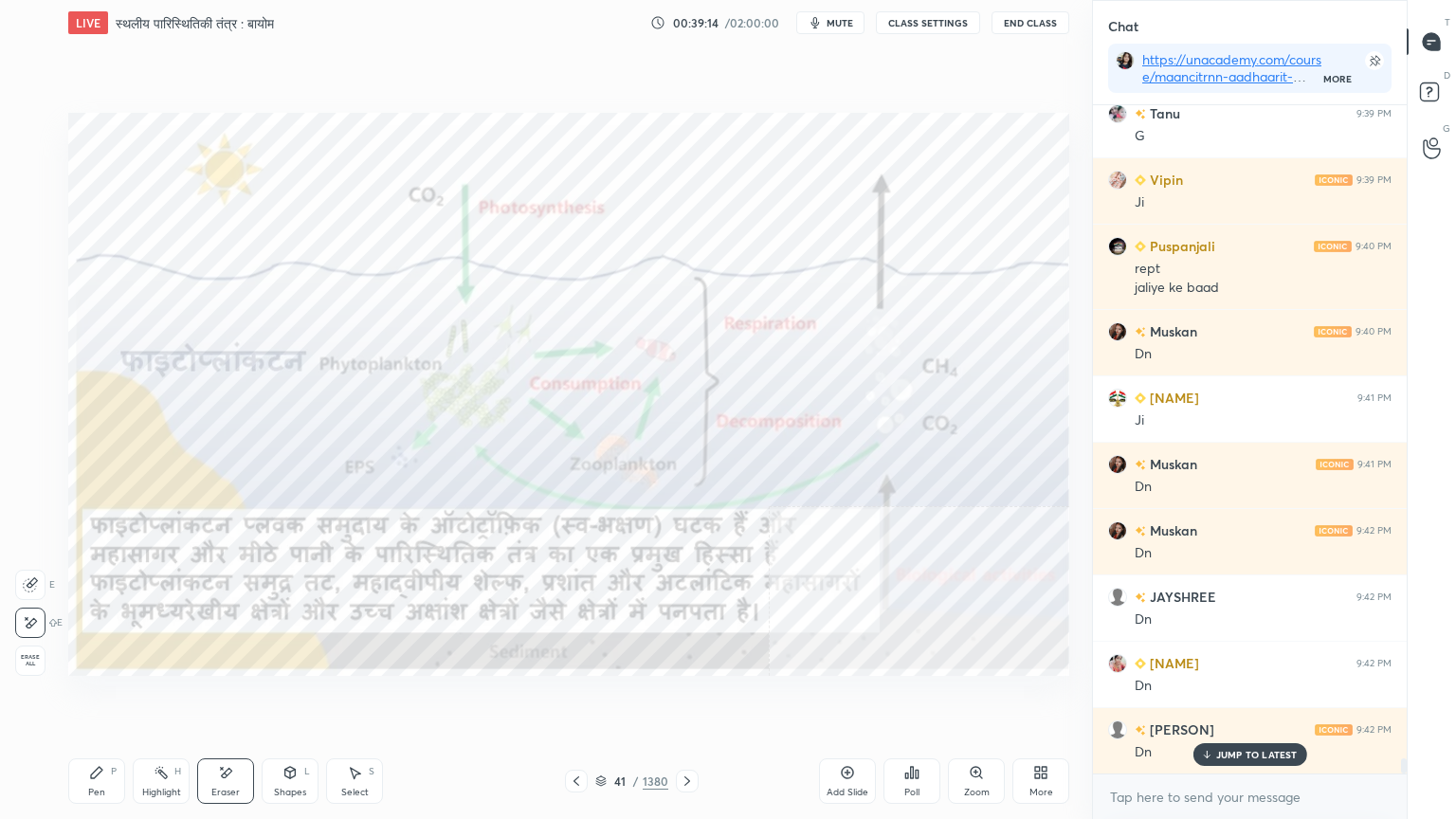 drag, startPoint x: 226, startPoint y: 781, endPoint x: 130, endPoint y: 718, distance: 114.82596 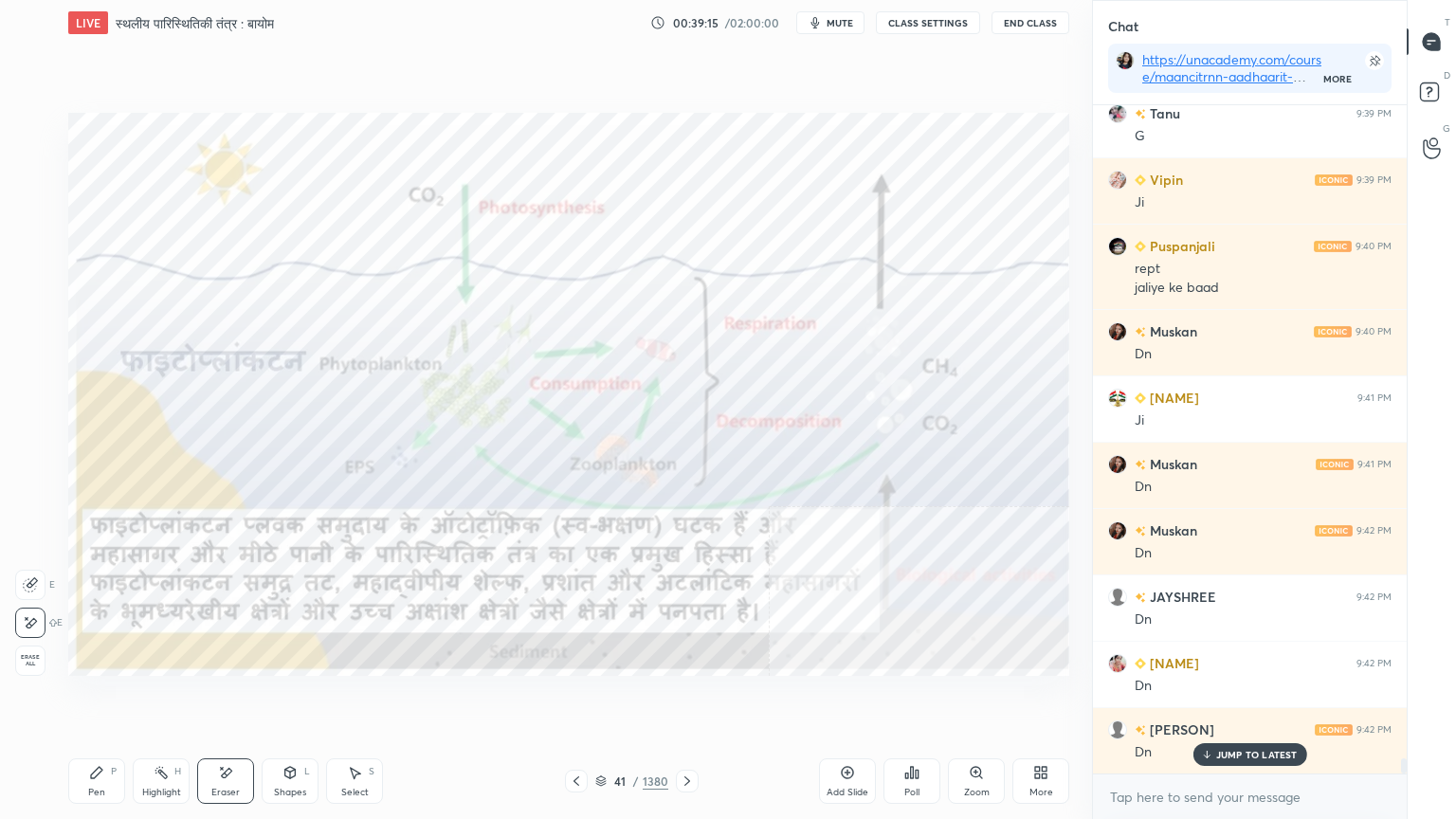click on "Erase all" at bounding box center [30, 661] 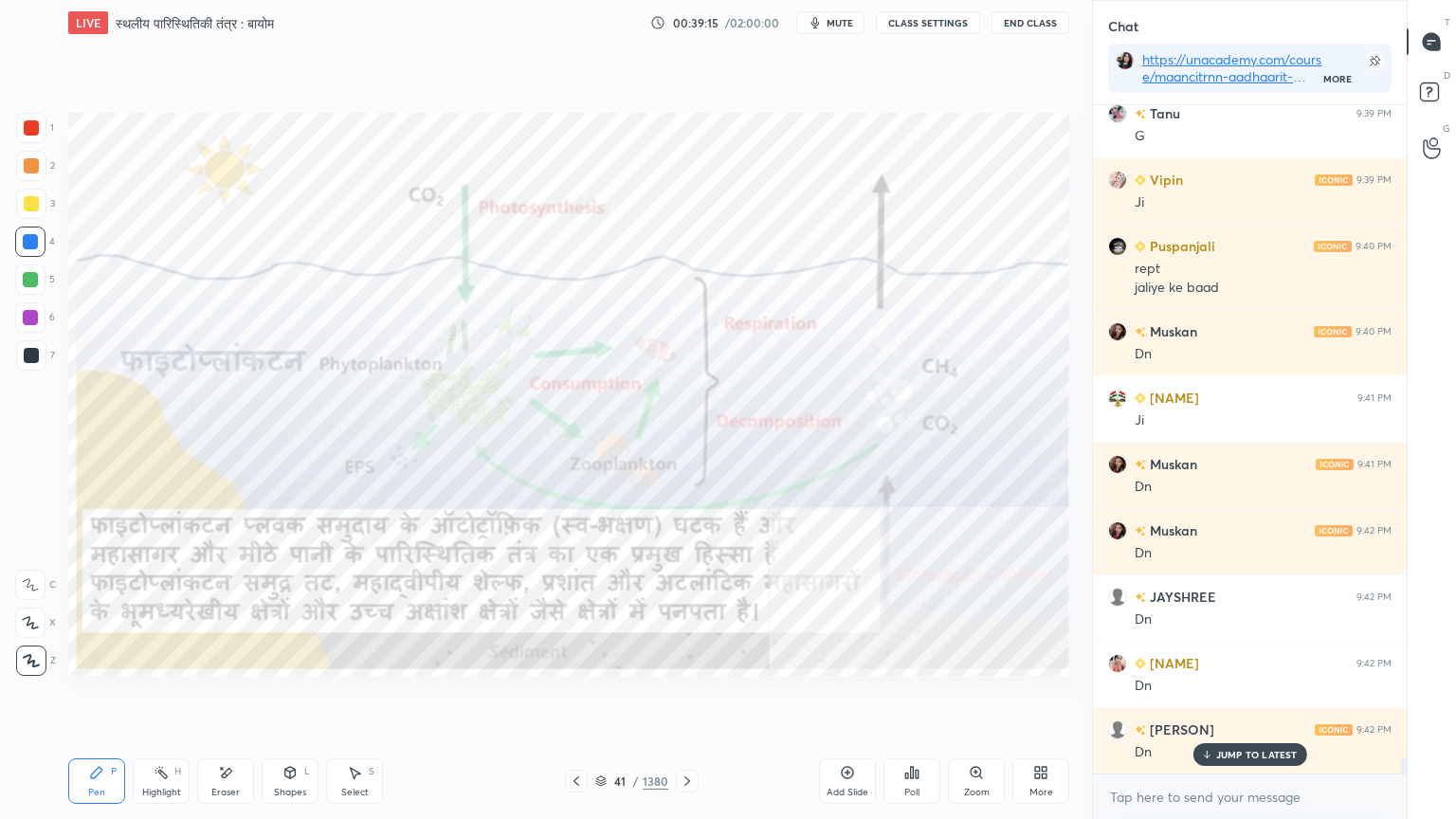 drag, startPoint x: 42, startPoint y: 652, endPoint x: 60, endPoint y: 622, distance: 34.985711 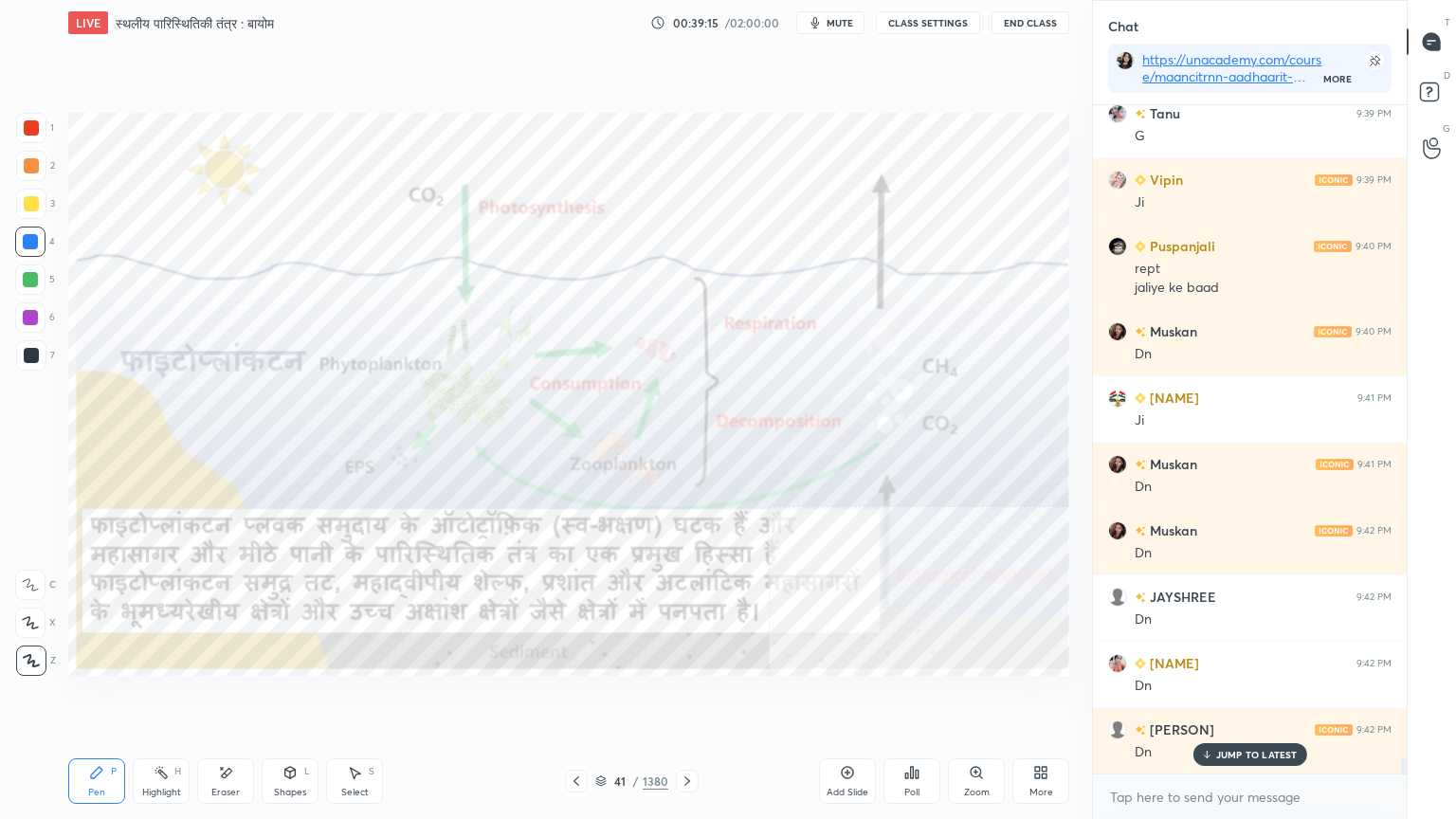 click on "1 2 3 4 5 6 7 C X Z E E Erase all   H H" at bounding box center [30, 394] 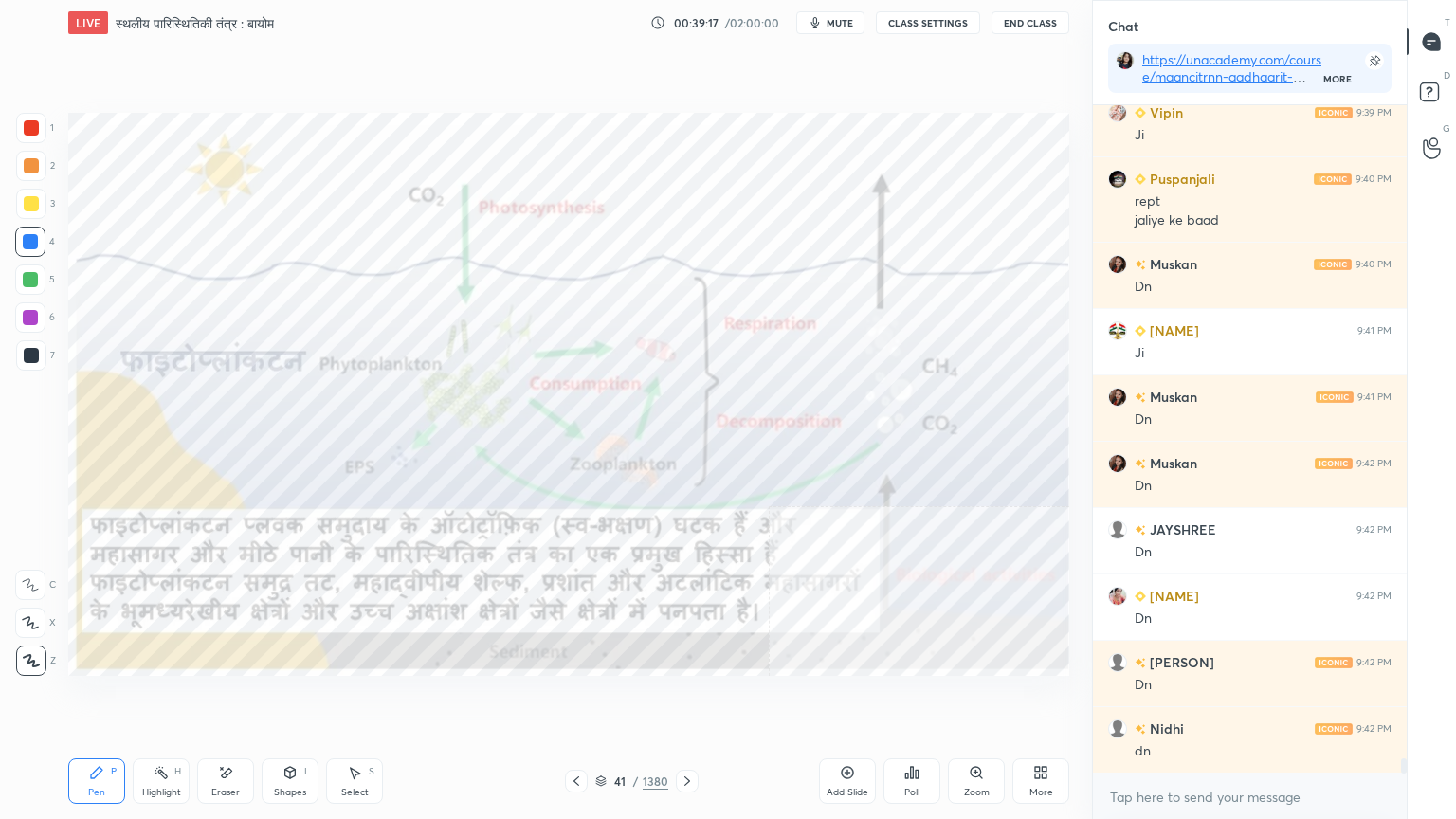 drag, startPoint x: 1212, startPoint y: 811, endPoint x: 1236, endPoint y: 806, distance: 24.5153 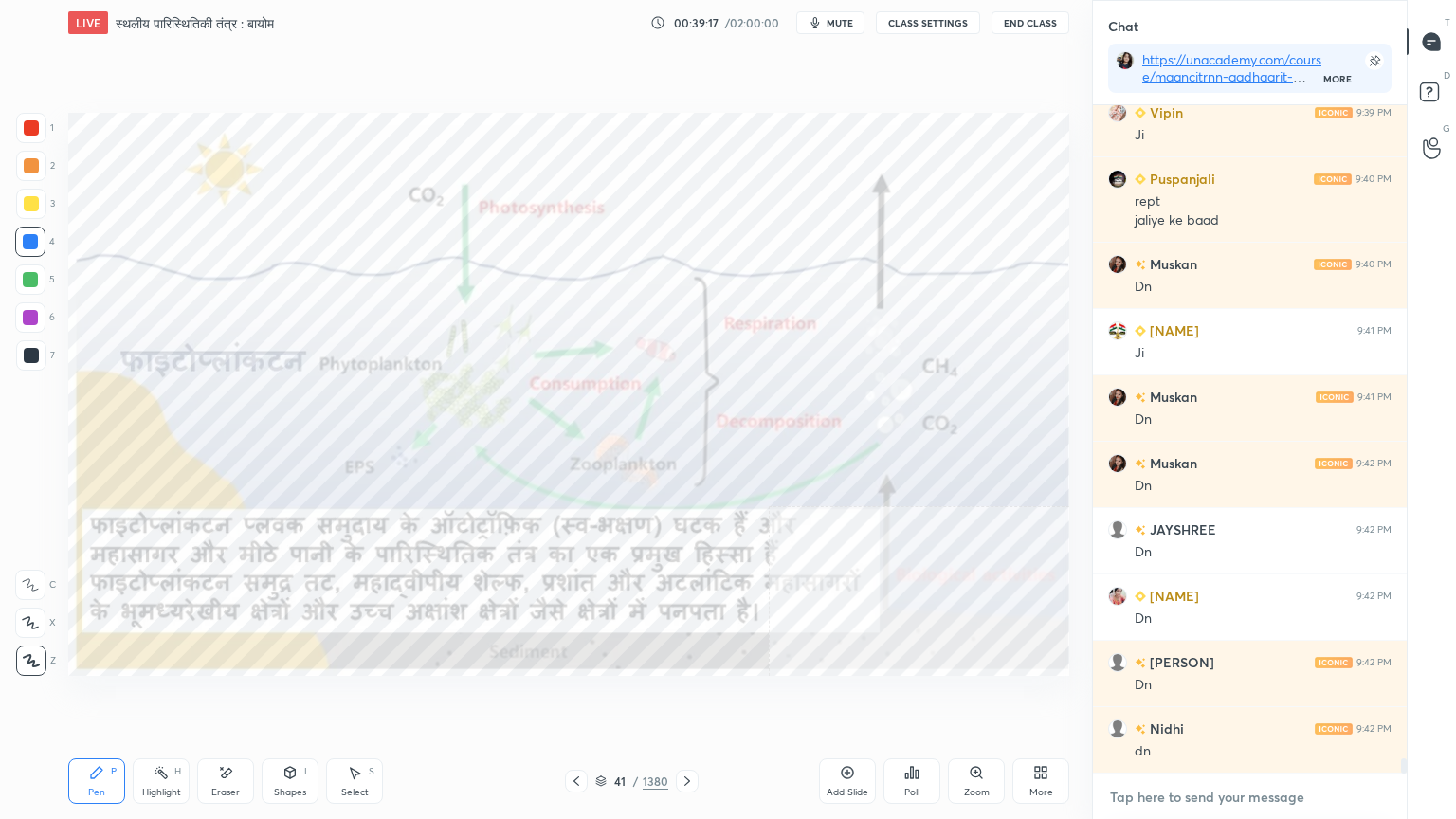 click at bounding box center [1249, 797] 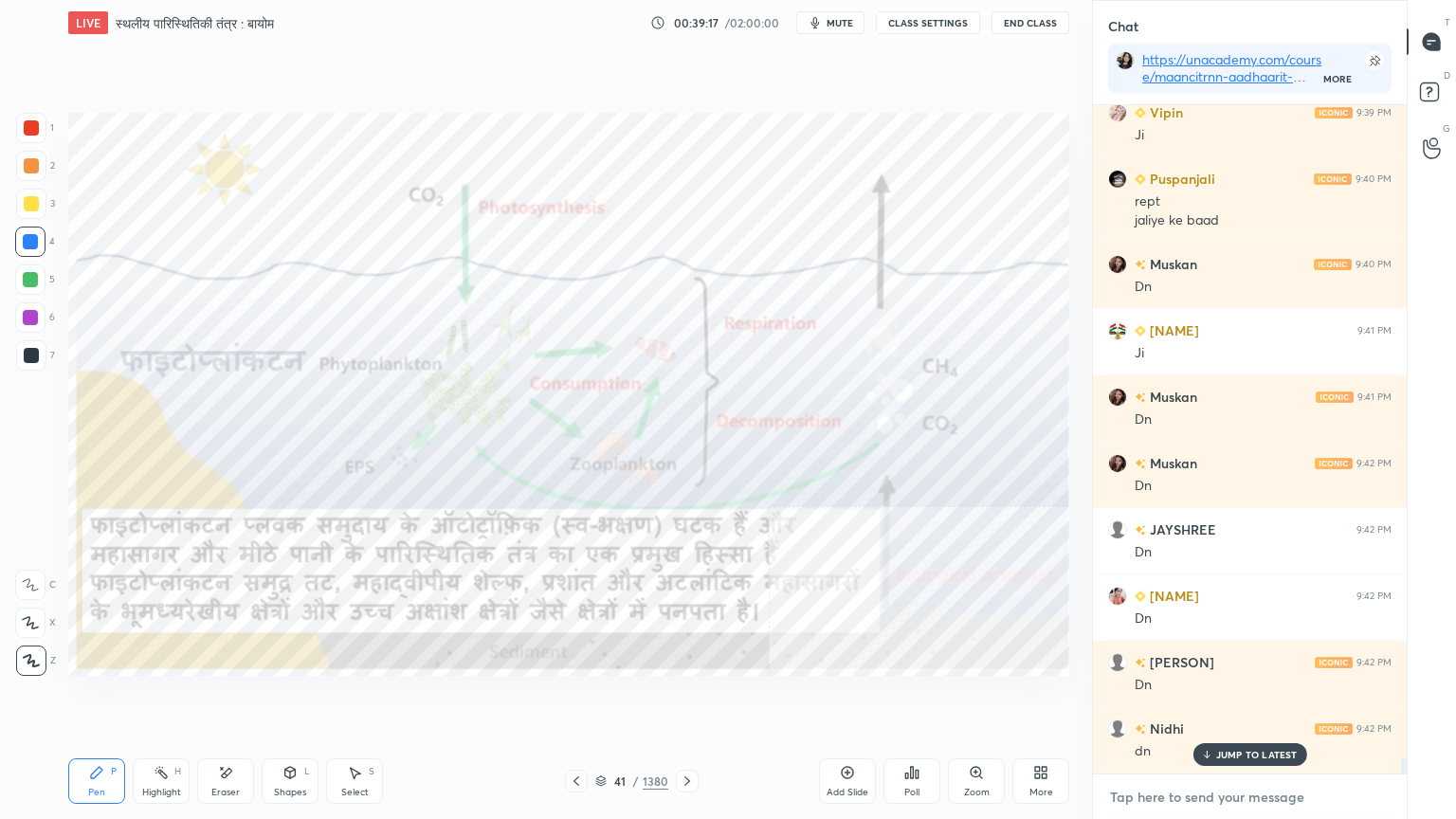 scroll, scrollTop: 28889, scrollLeft: 0, axis: vertical 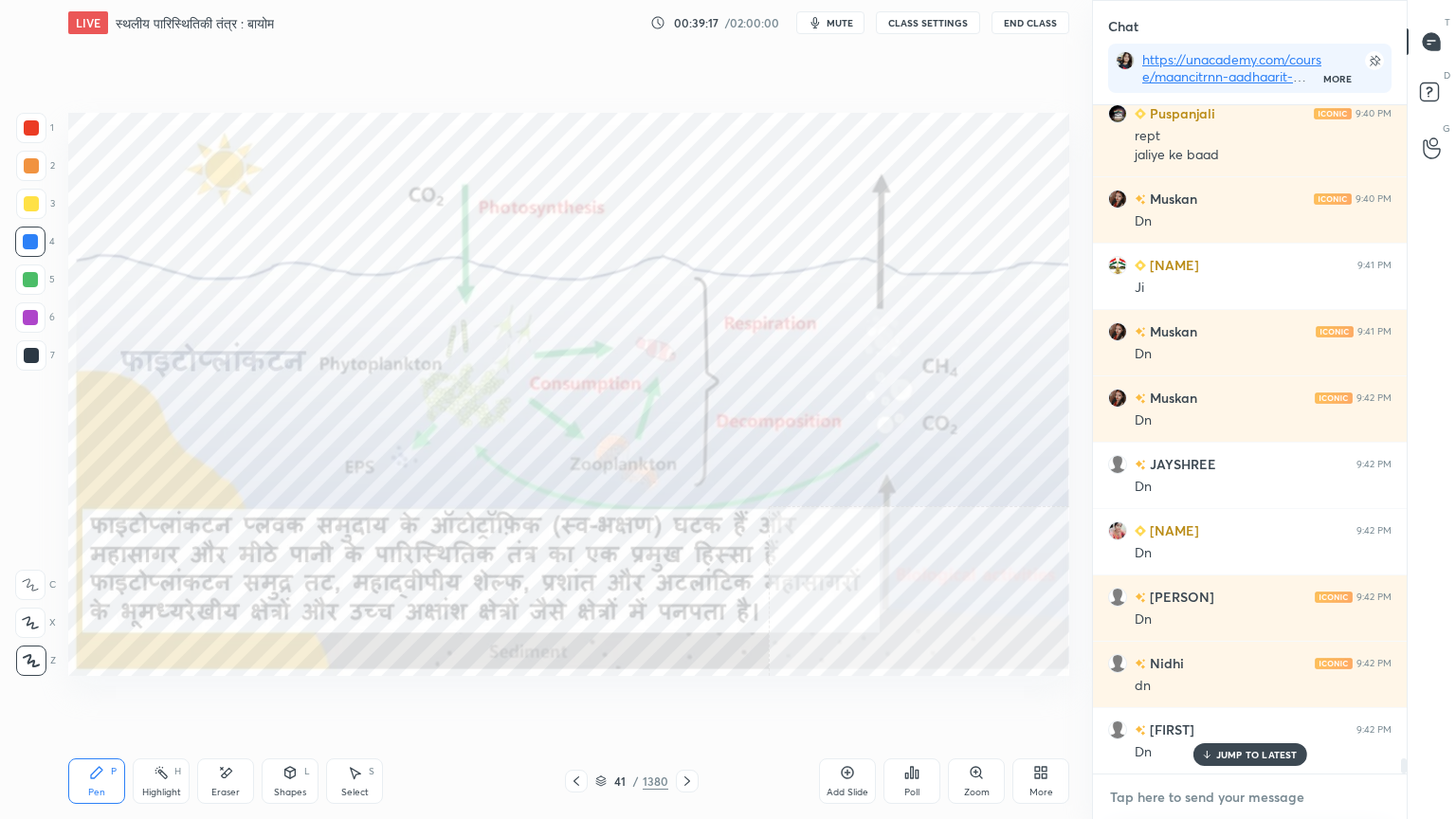 drag, startPoint x: 1255, startPoint y: 805, endPoint x: 1268, endPoint y: 791, distance: 19.104973 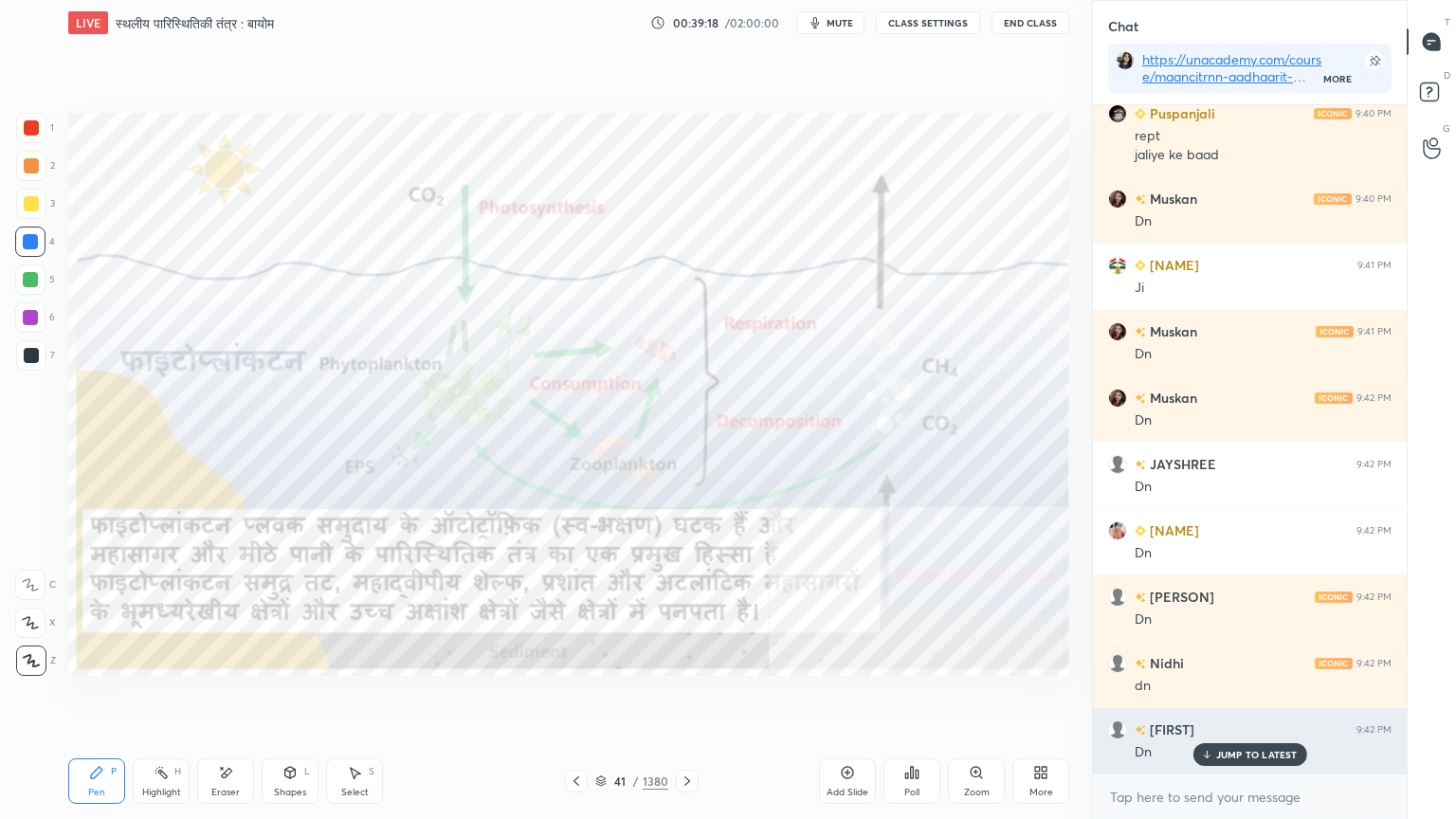 click on "JUMP TO LATEST" at bounding box center (1257, 755) 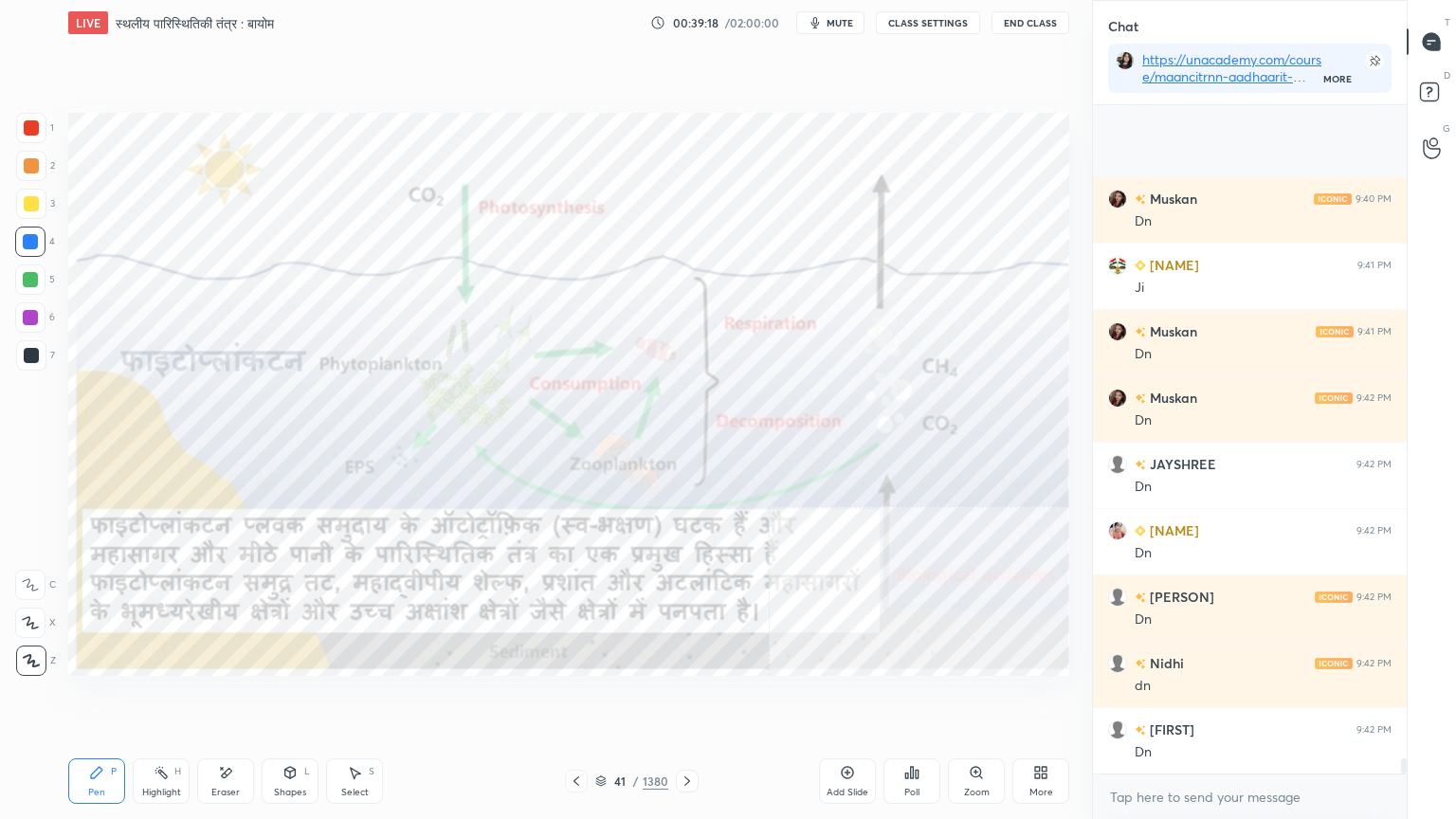 scroll, scrollTop: 29089, scrollLeft: 0, axis: vertical 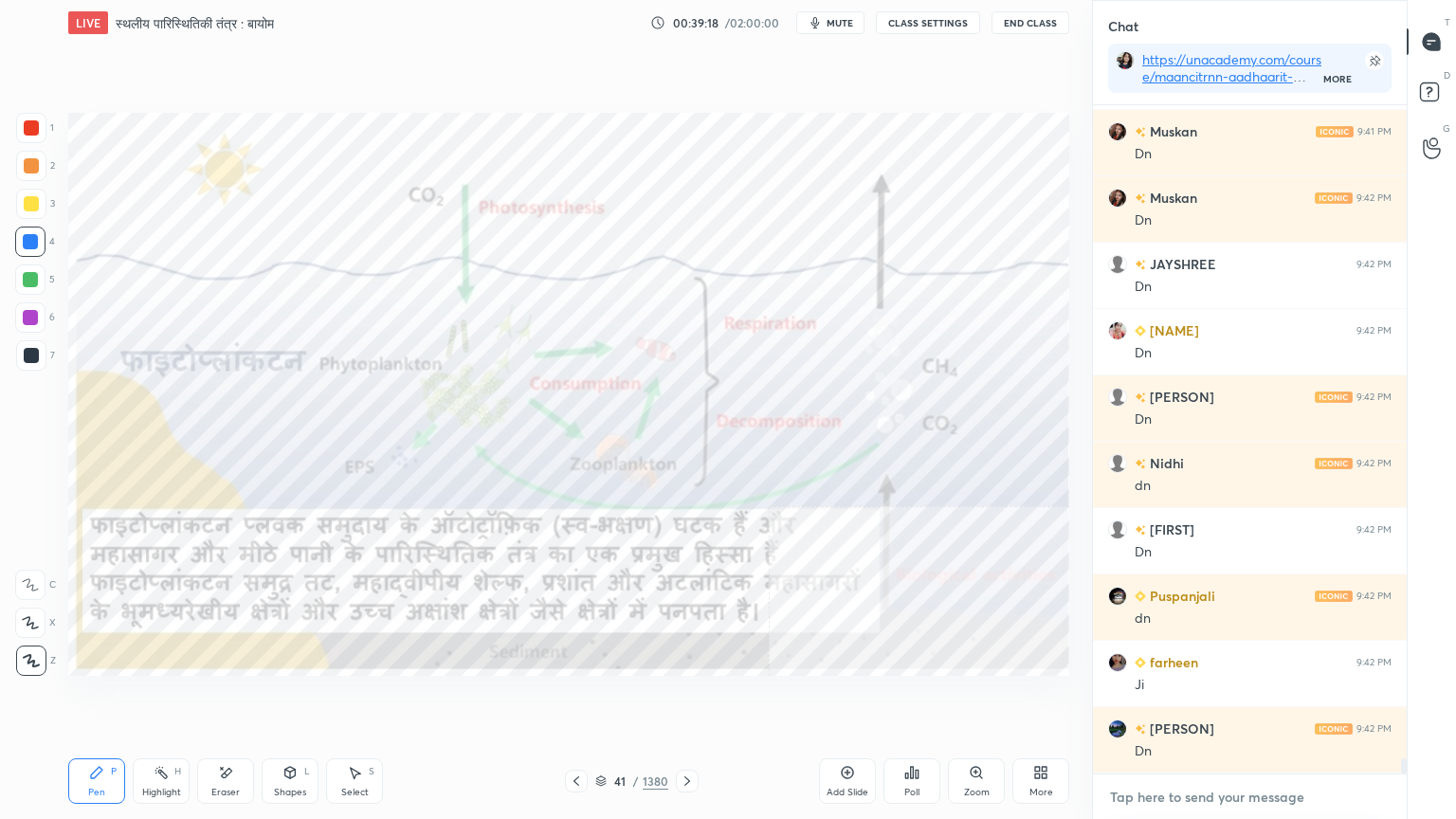 click at bounding box center [1249, 797] 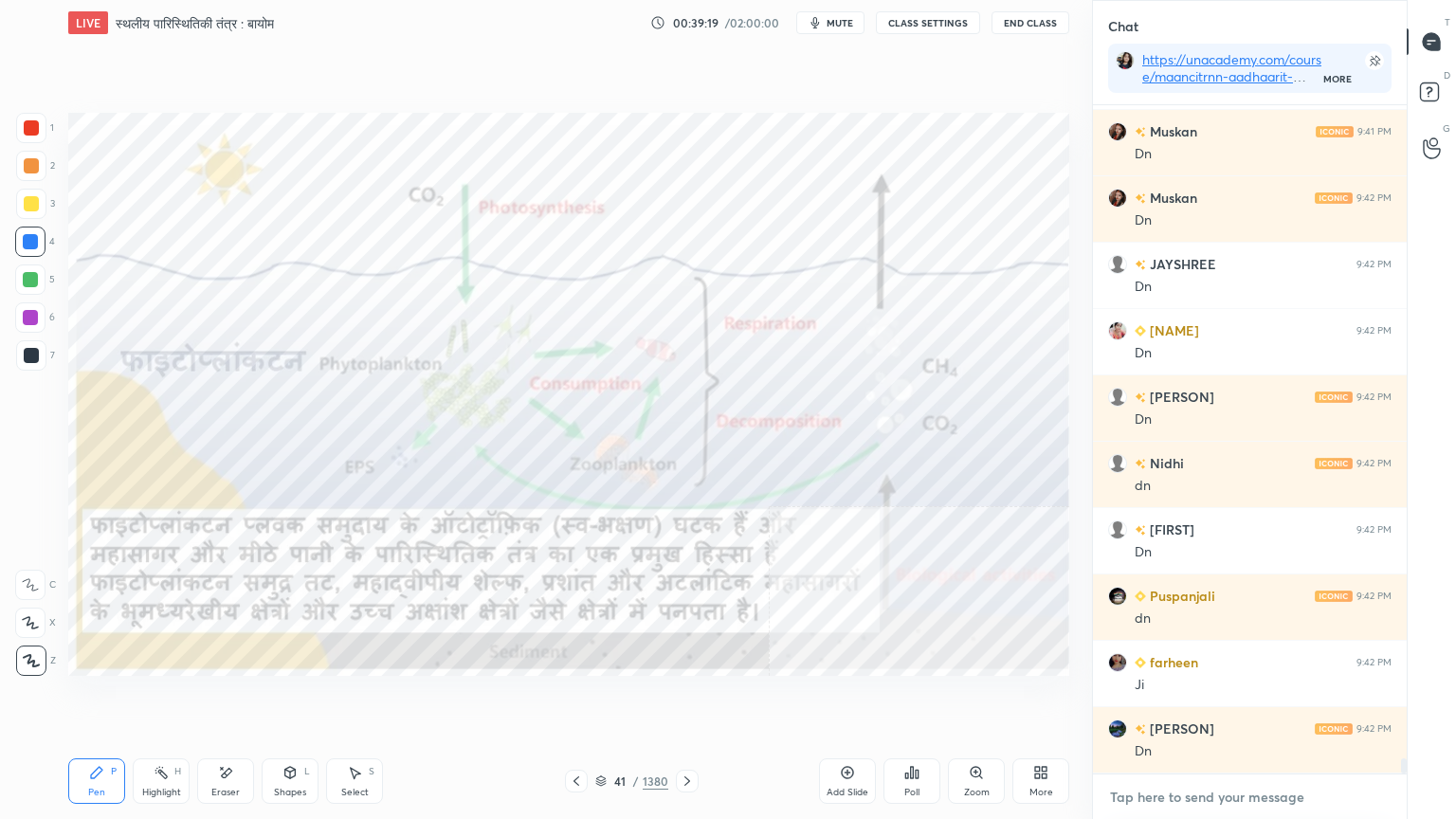 drag, startPoint x: 1269, startPoint y: 800, endPoint x: 1278, endPoint y: 792, distance: 12.0415946 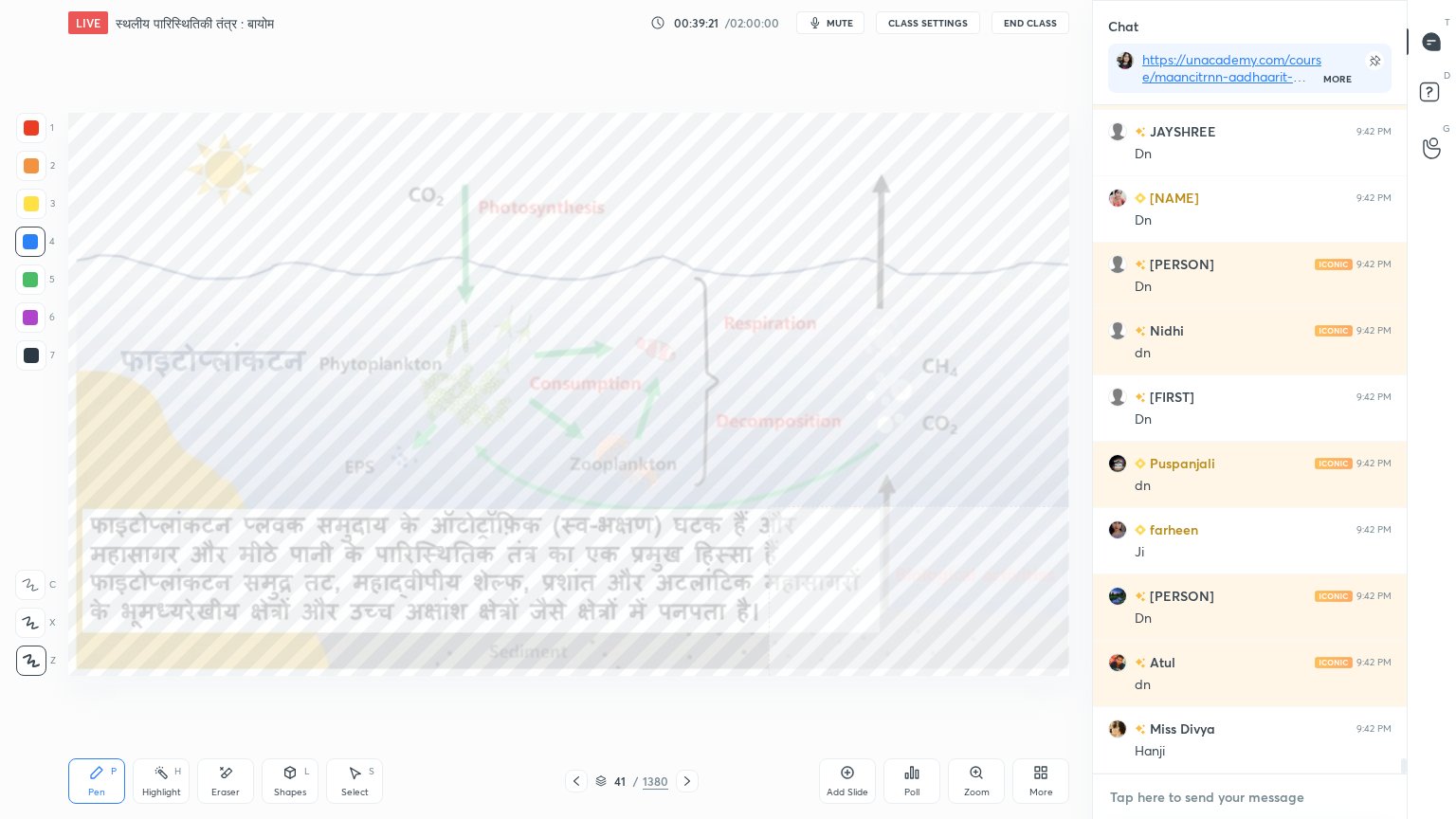 scroll, scrollTop: 29354, scrollLeft: 0, axis: vertical 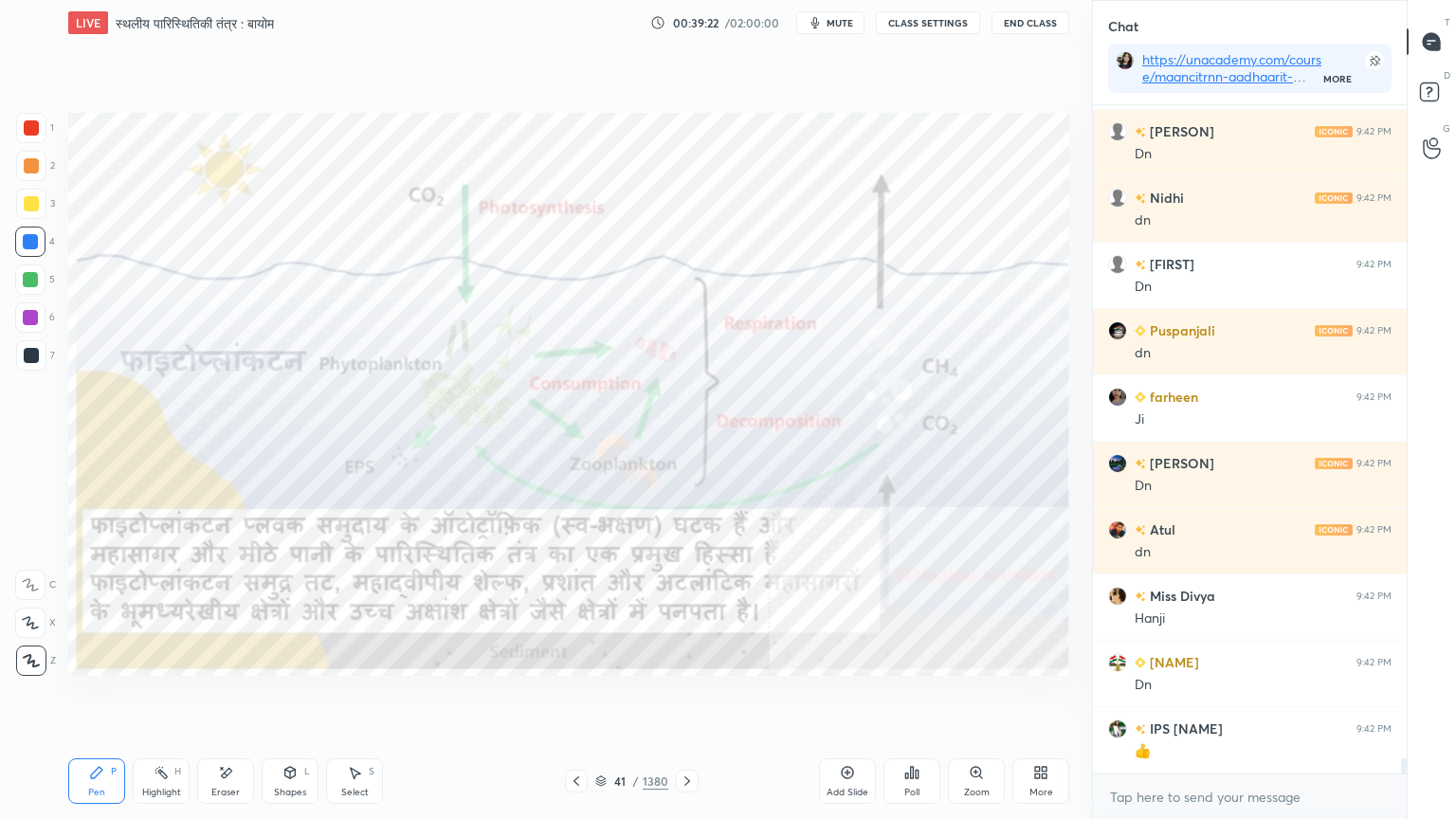click 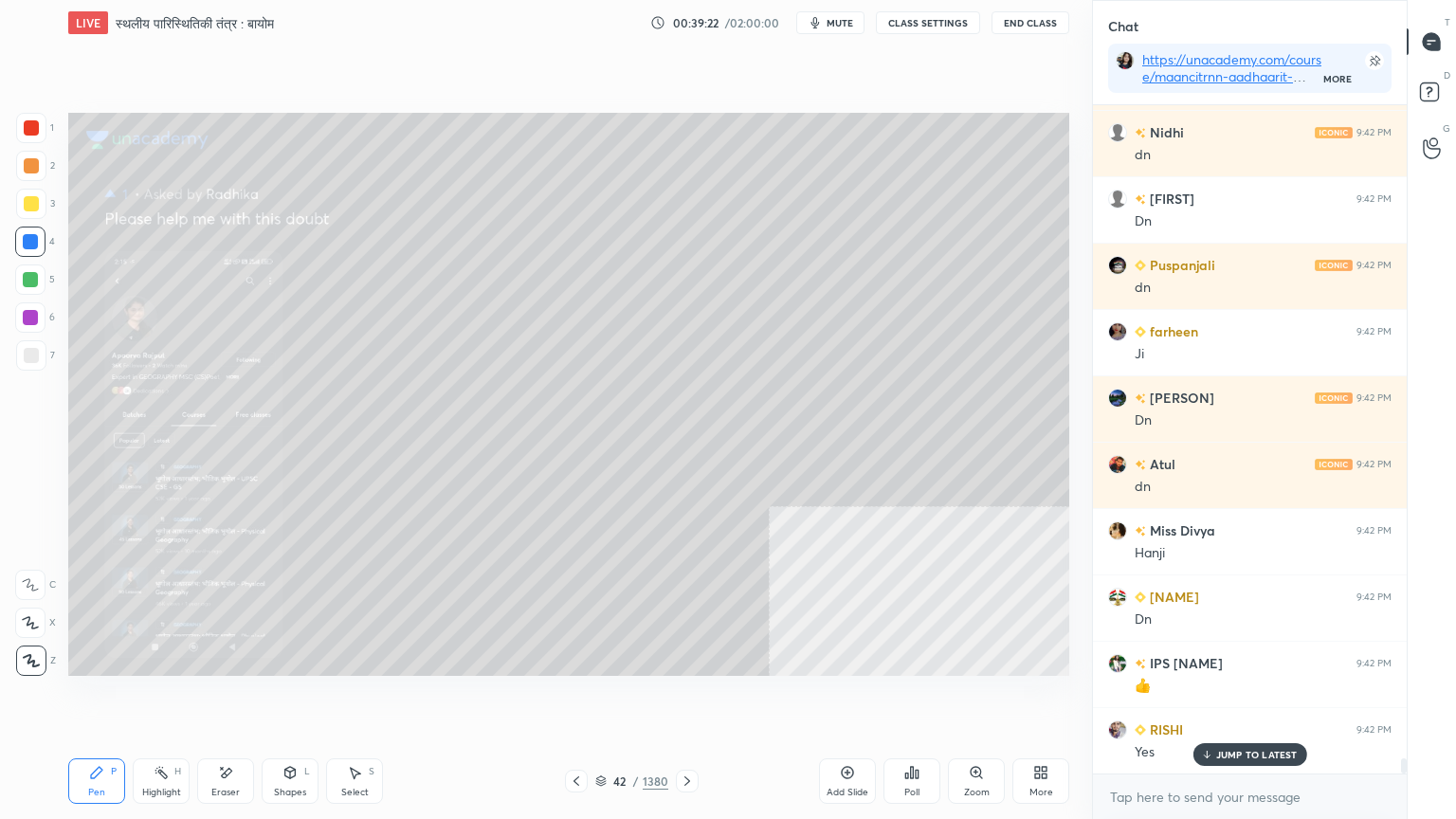 click 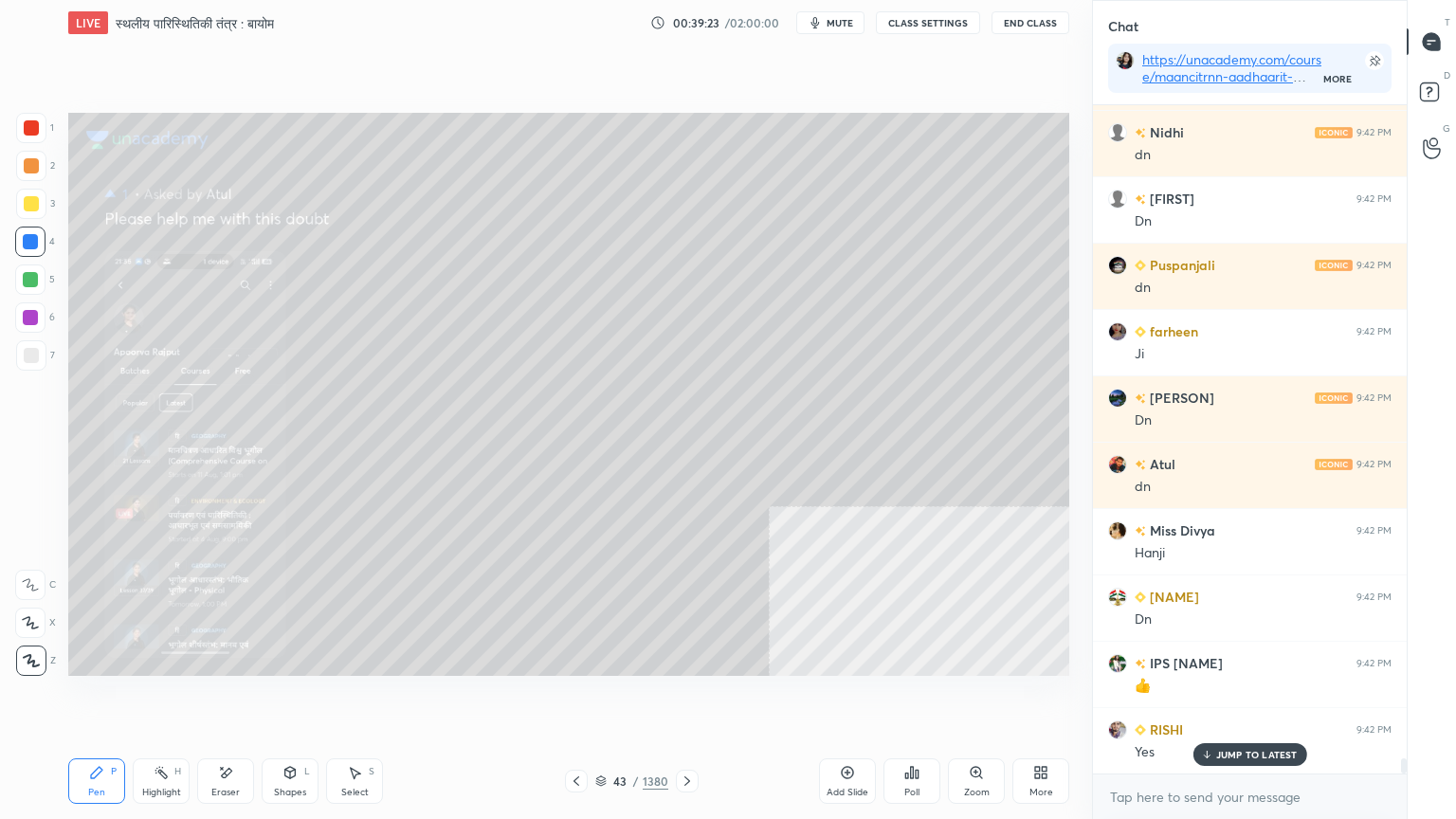 click 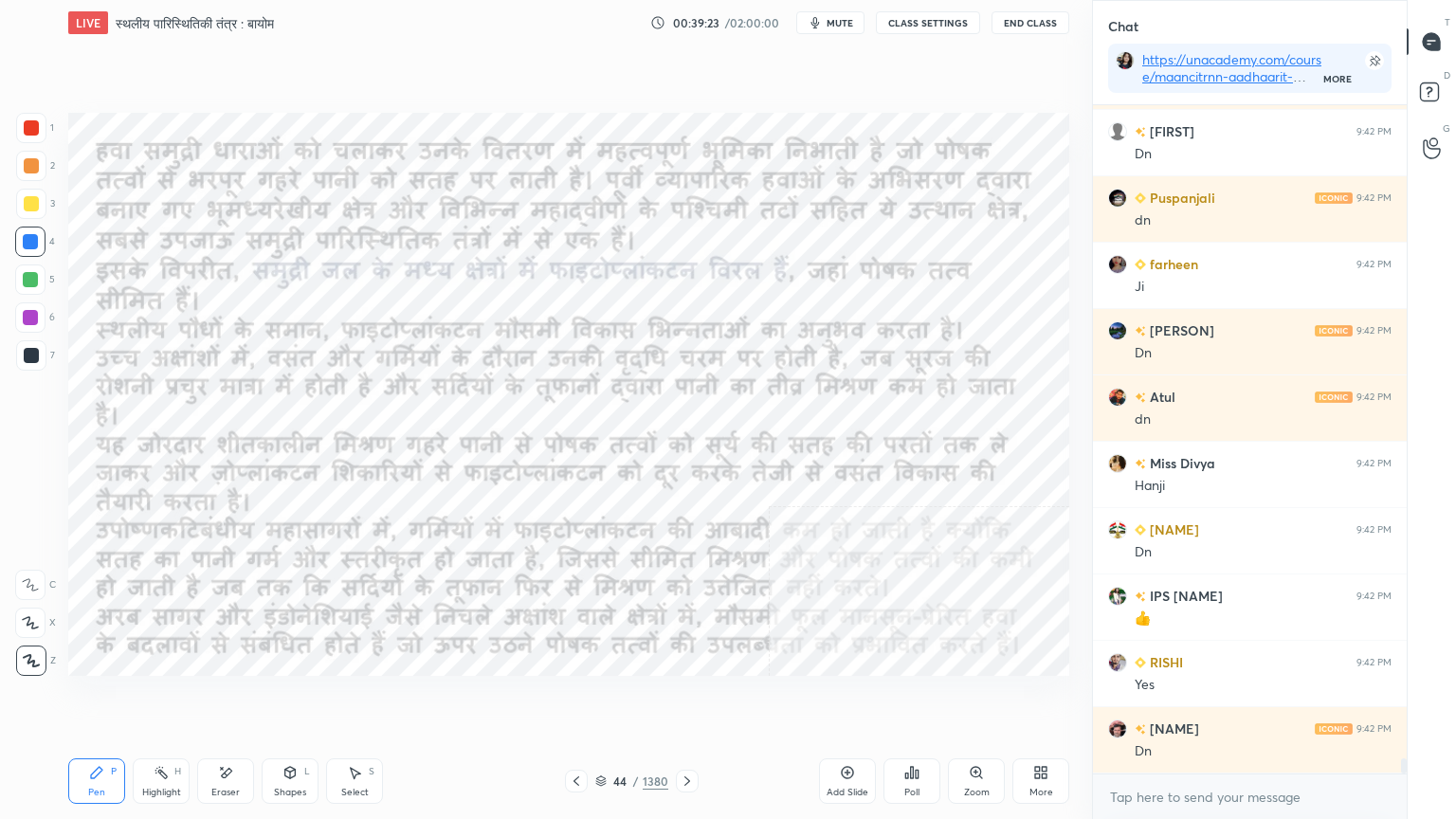 click 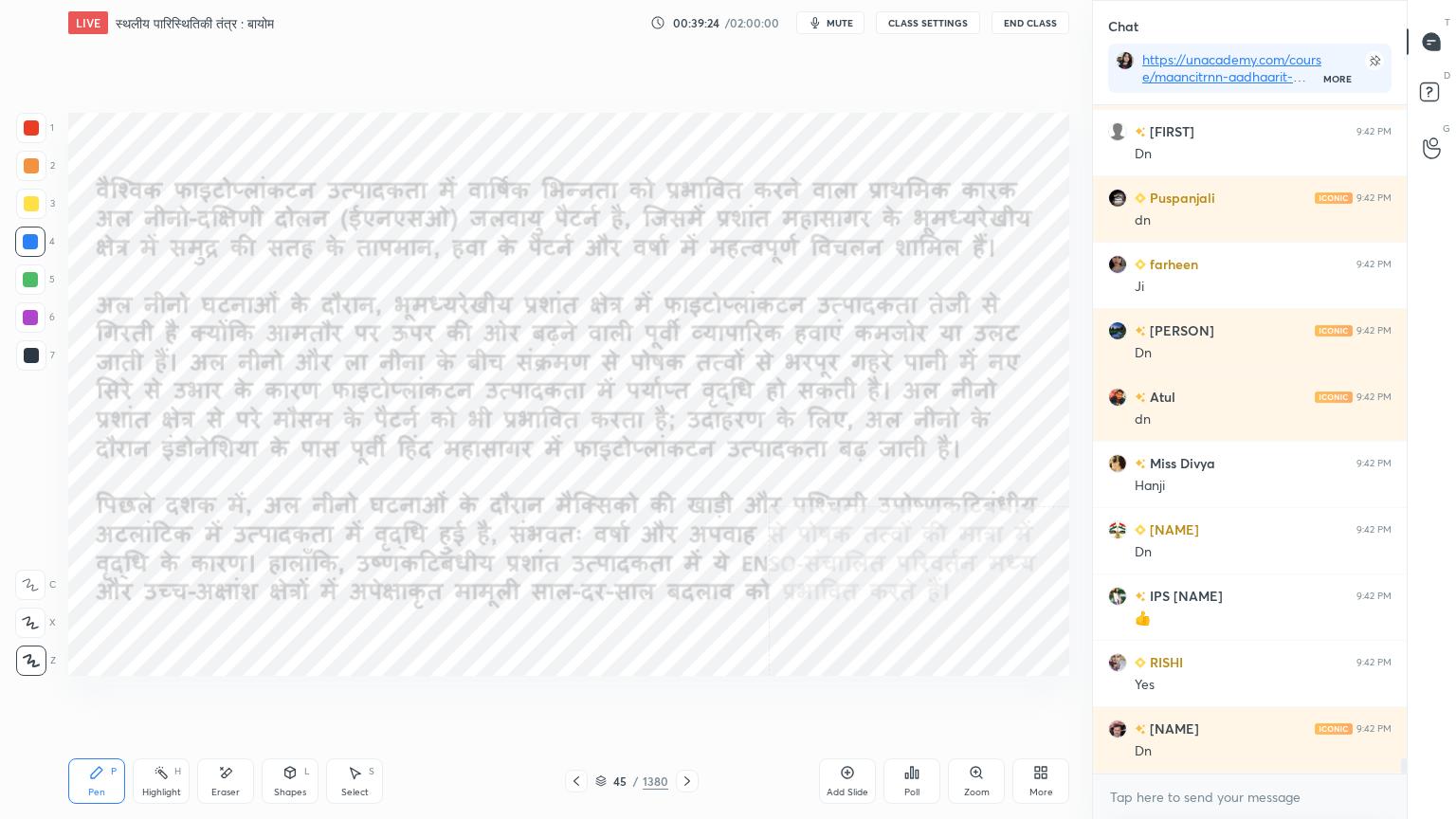 click 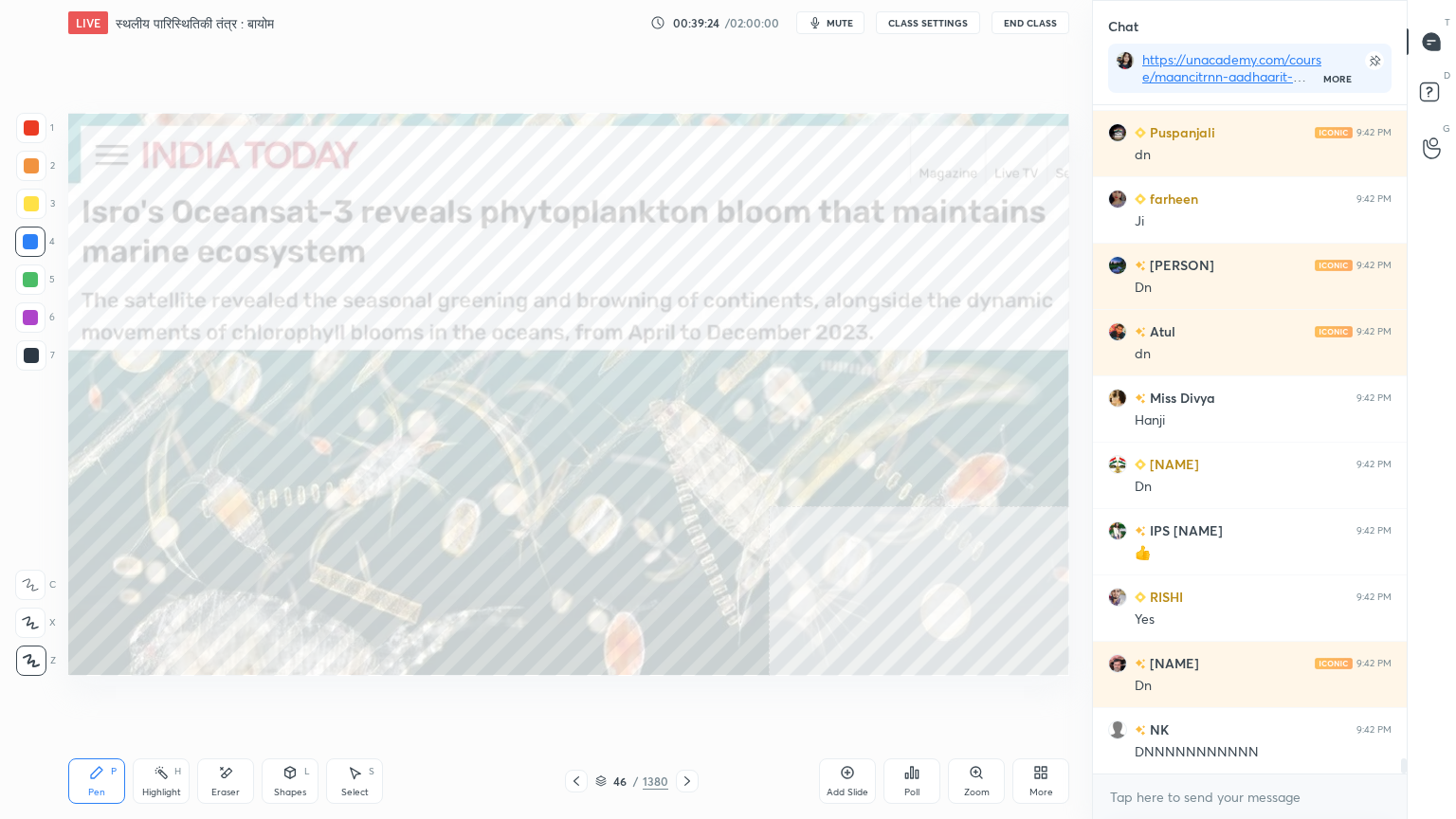 scroll, scrollTop: 29620, scrollLeft: 0, axis: vertical 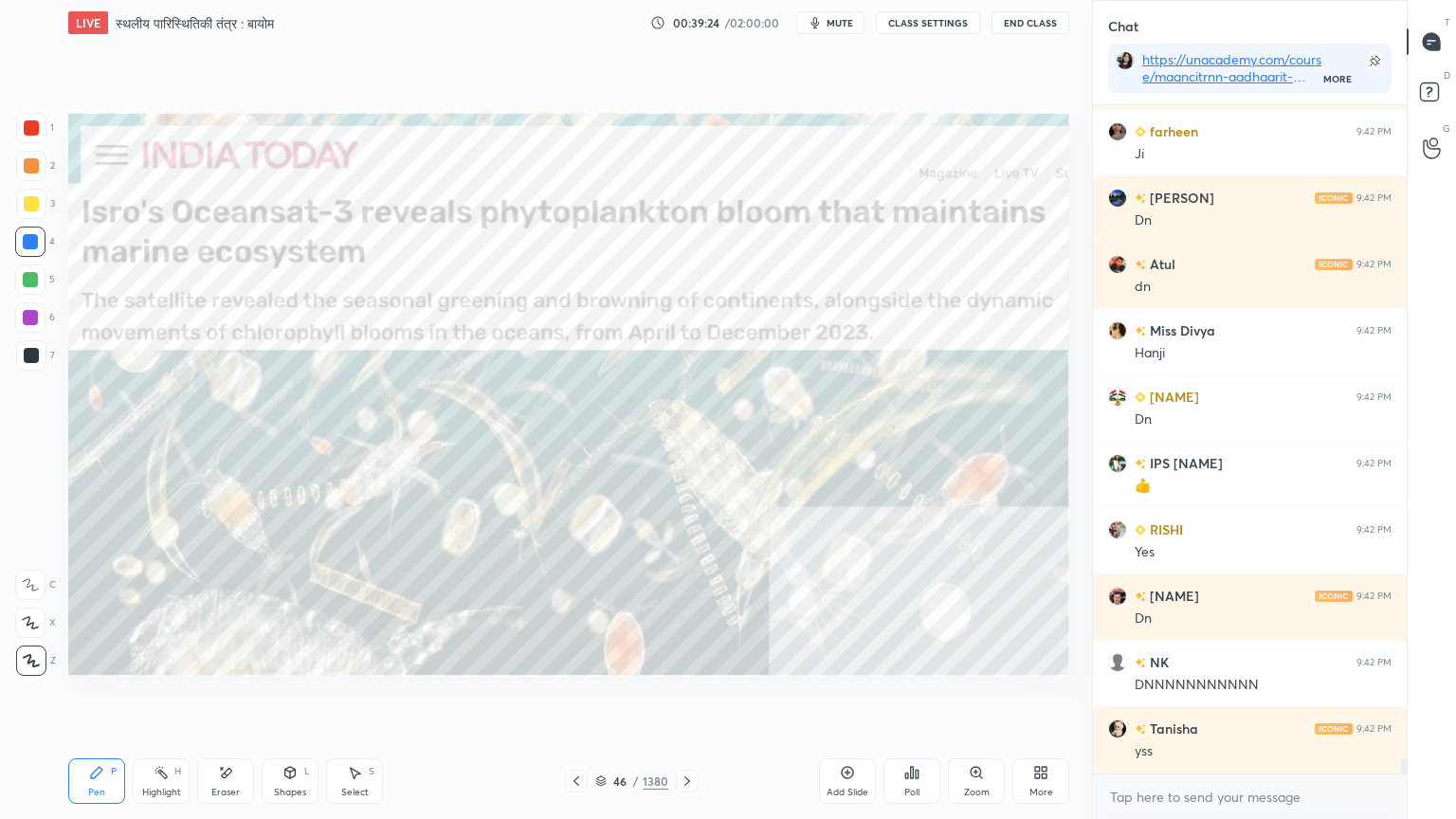 click at bounding box center (687, 781) 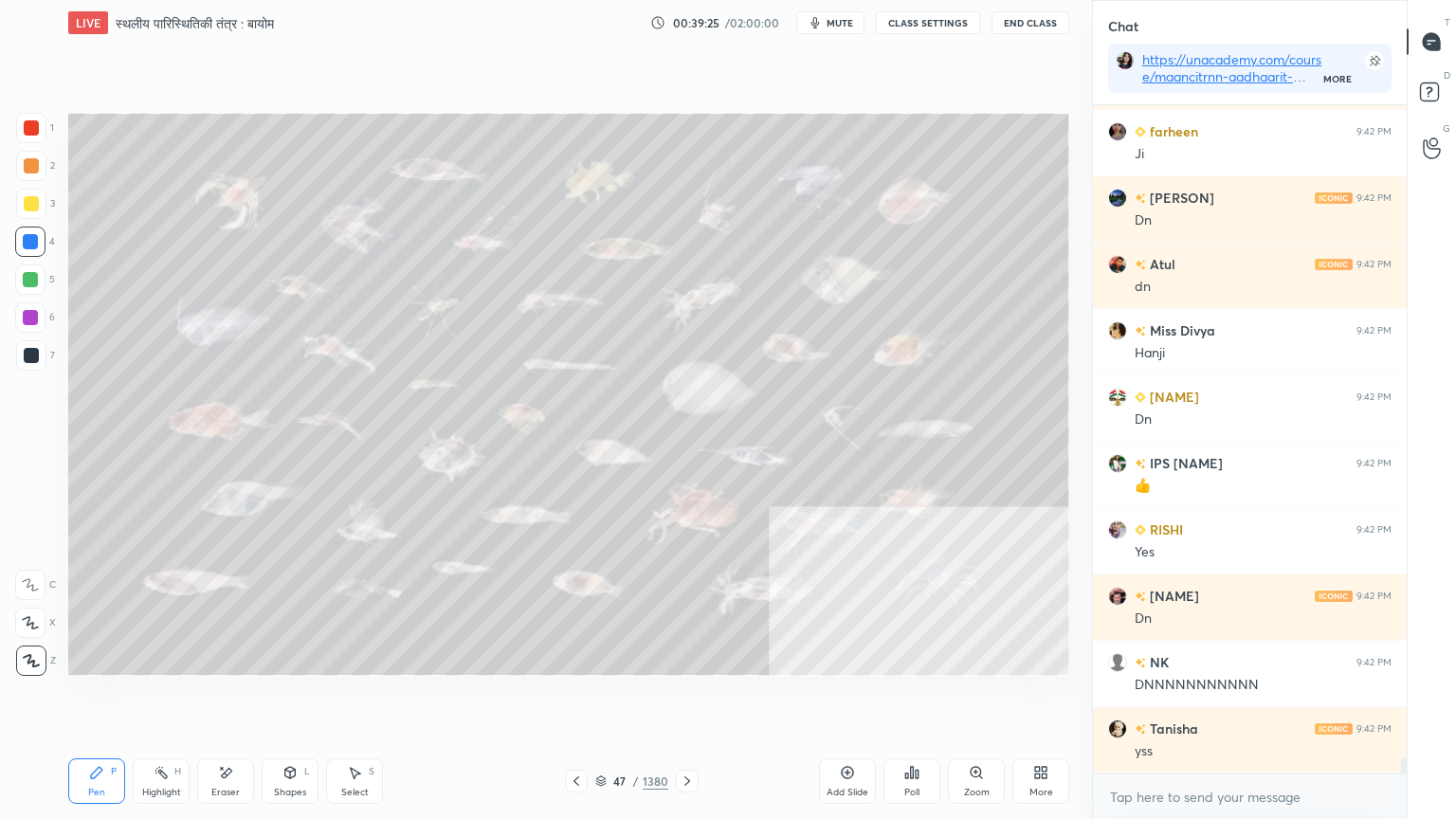 drag, startPoint x: 684, startPoint y: 773, endPoint x: 652, endPoint y: 755, distance: 36.71512 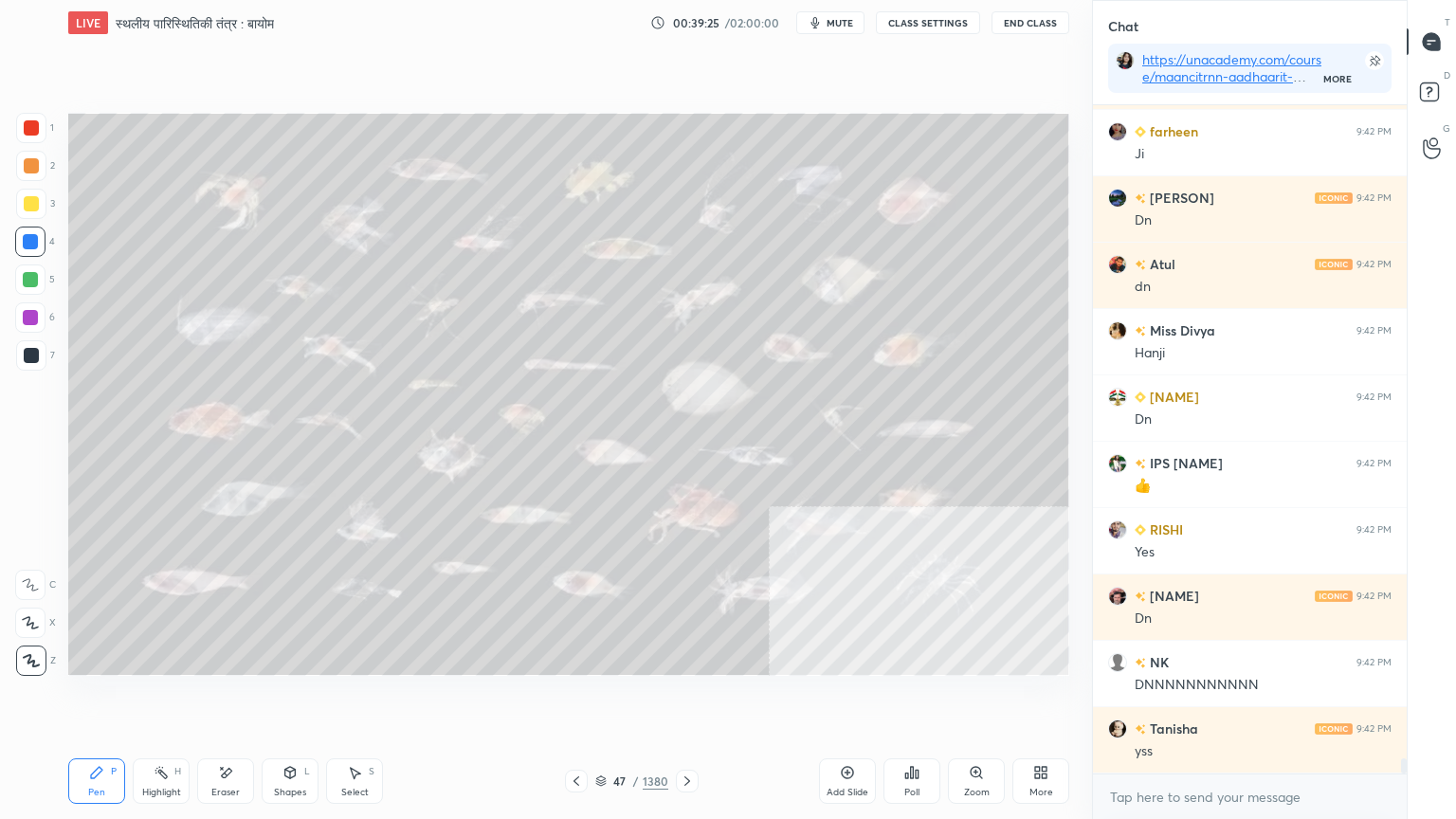 click on "Pen P Highlight H Eraser Shapes L Select S 47 / 1380 Add Slide Poll Zoom More" at bounding box center (569, 781) 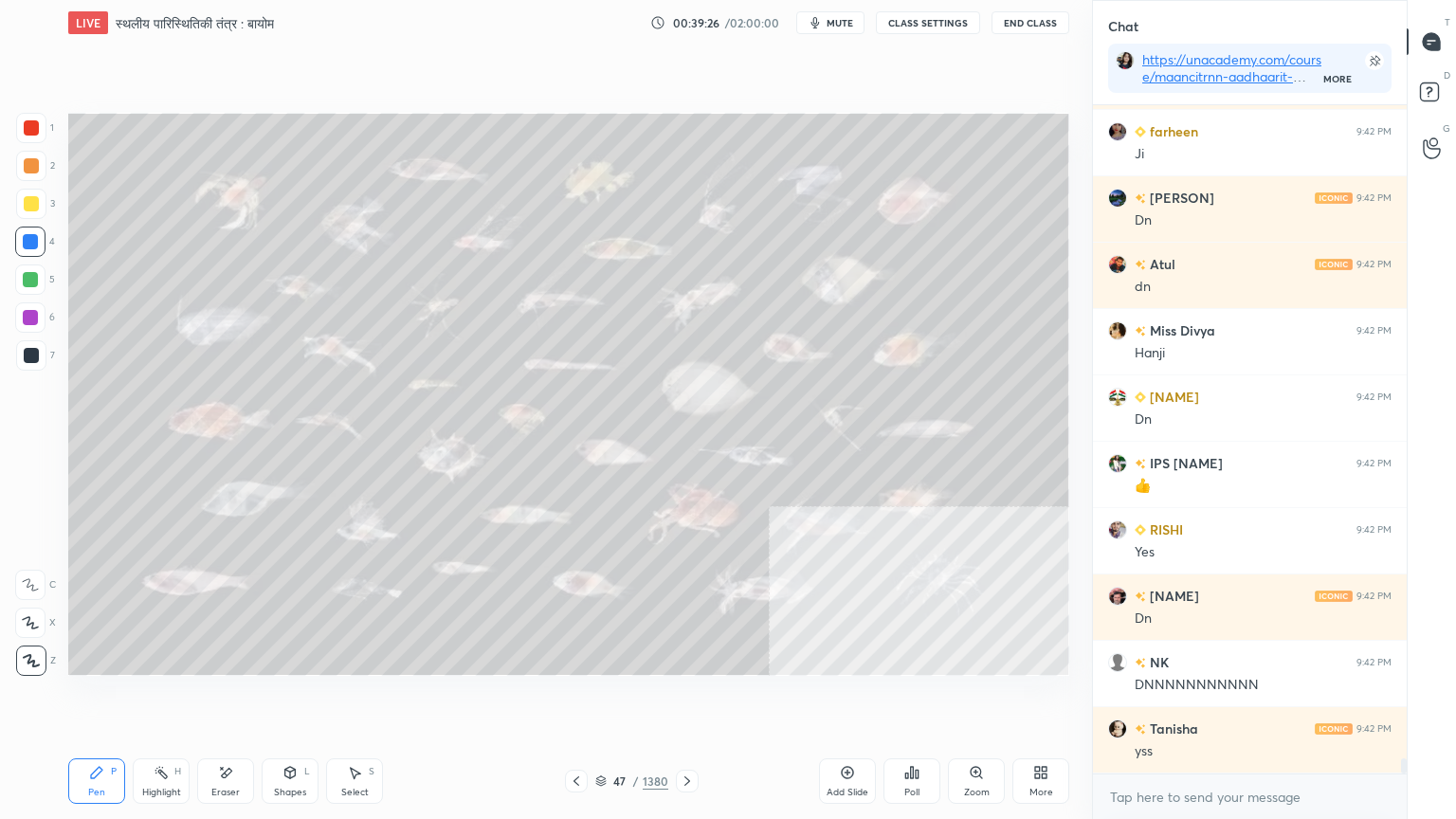 click on "47 / 1380" at bounding box center (631, 781) 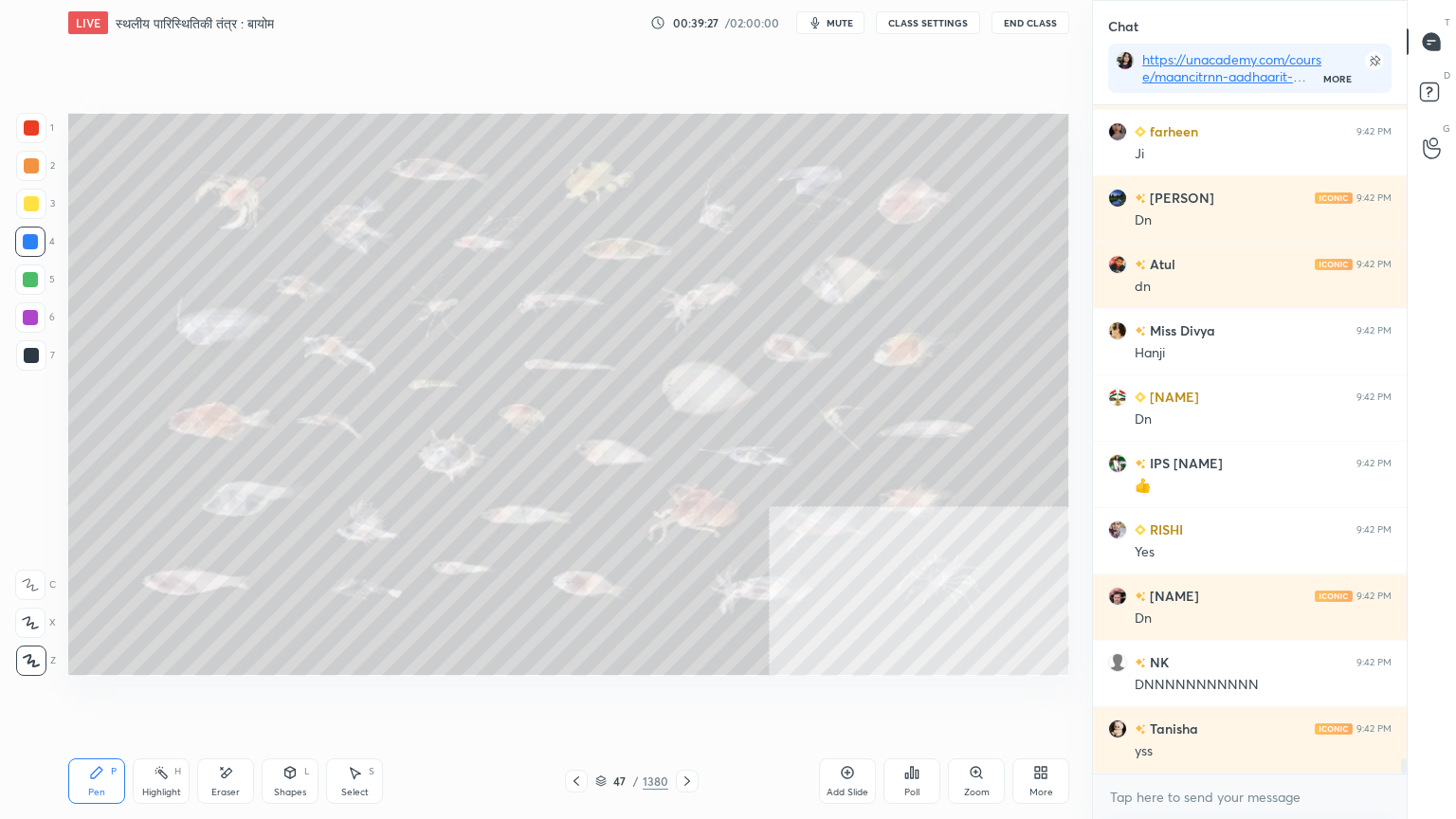 click on "47 / 1380" at bounding box center [631, 781] 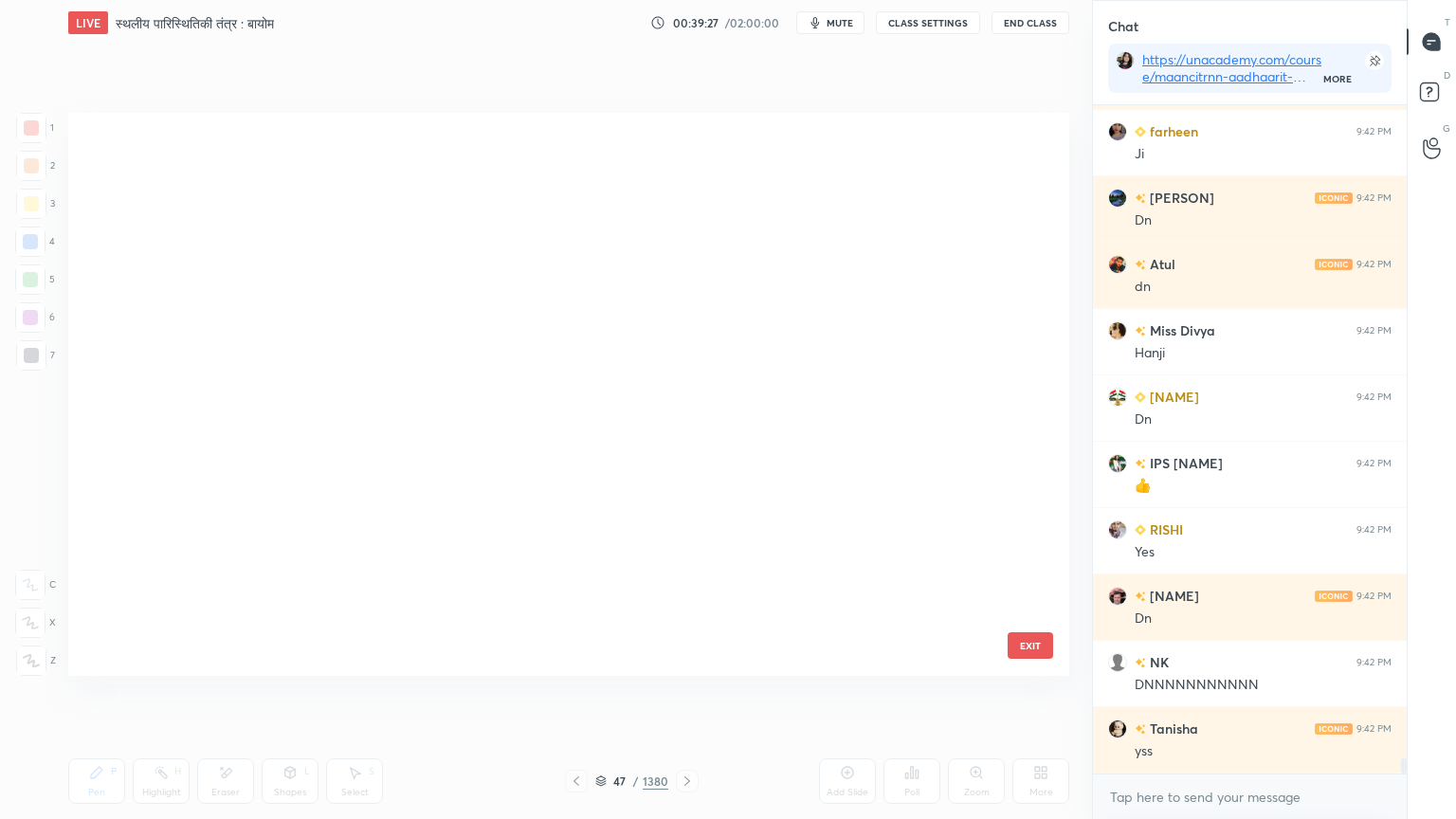 scroll, scrollTop: 2212, scrollLeft: 0, axis: vertical 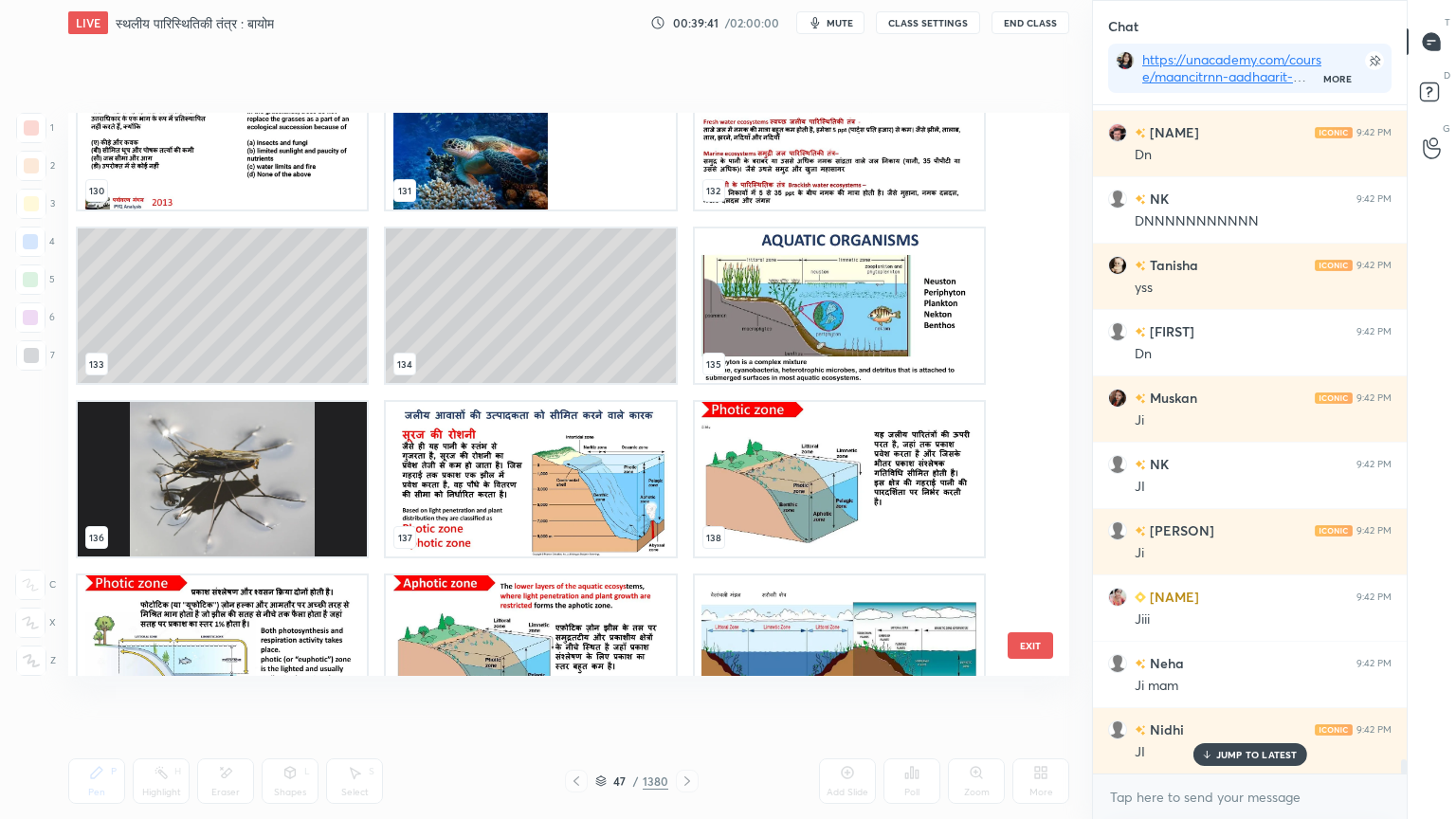 click at bounding box center (839, 305) 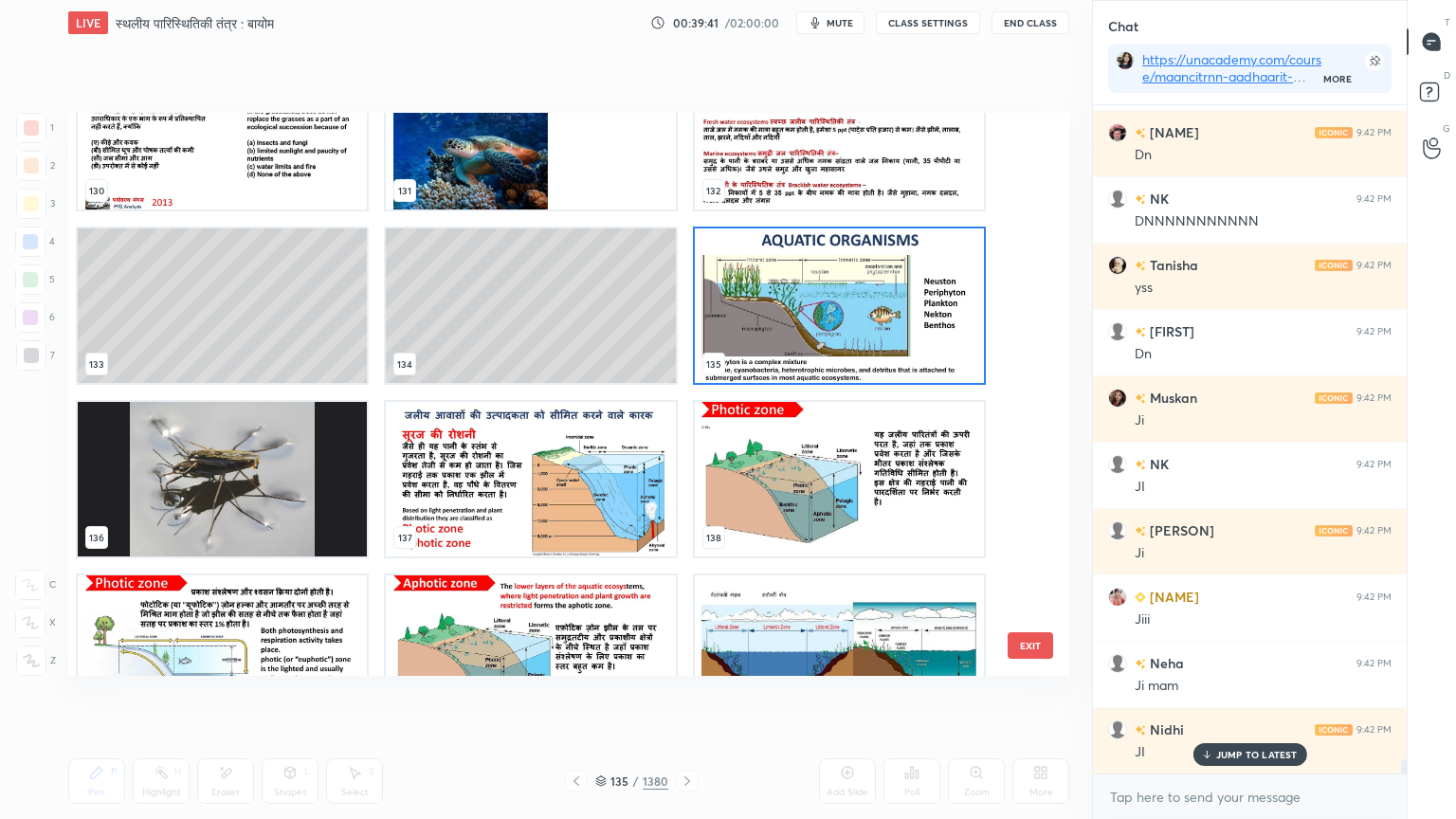 click at bounding box center [839, 305] 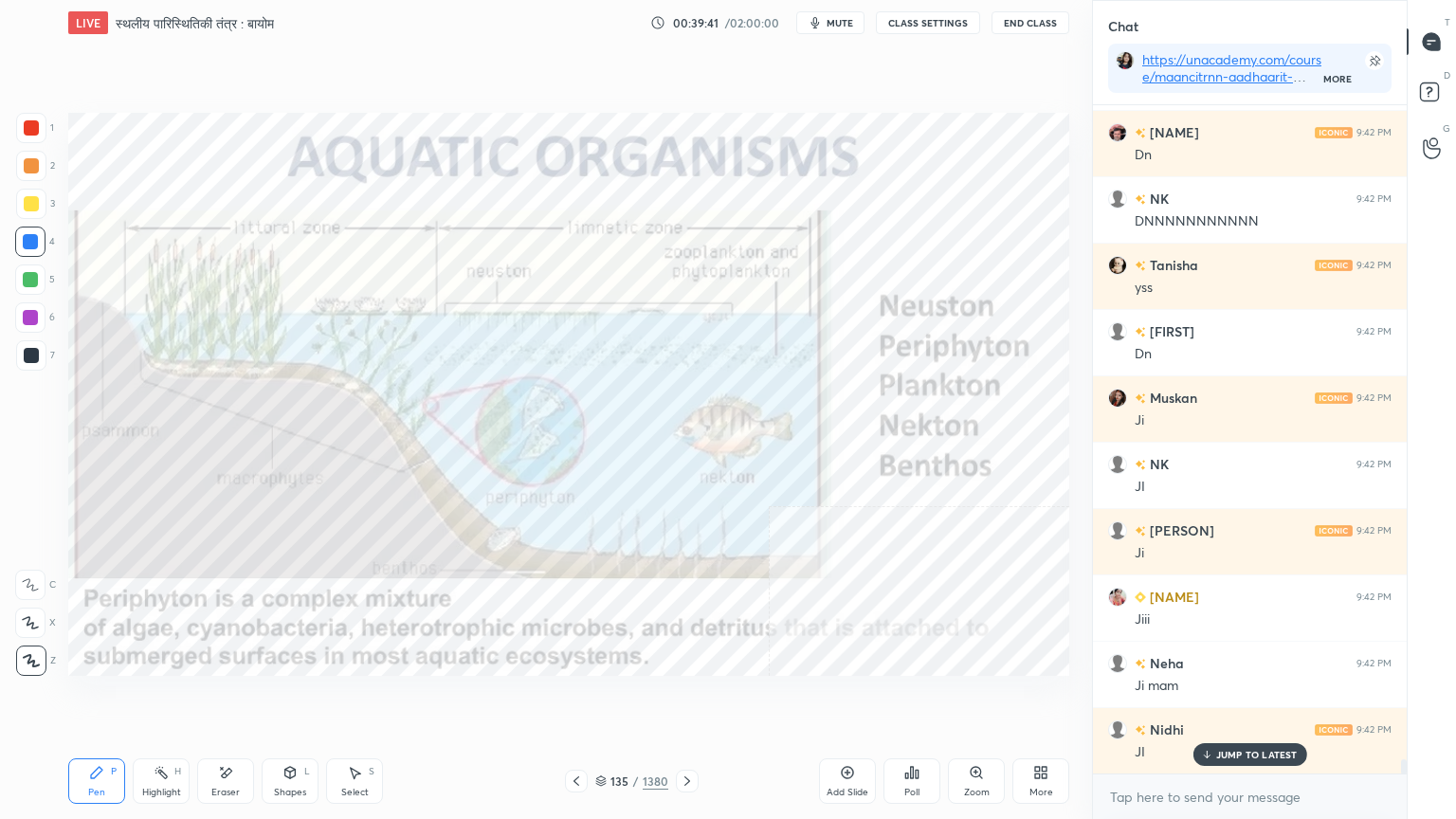 click at bounding box center [839, 305] 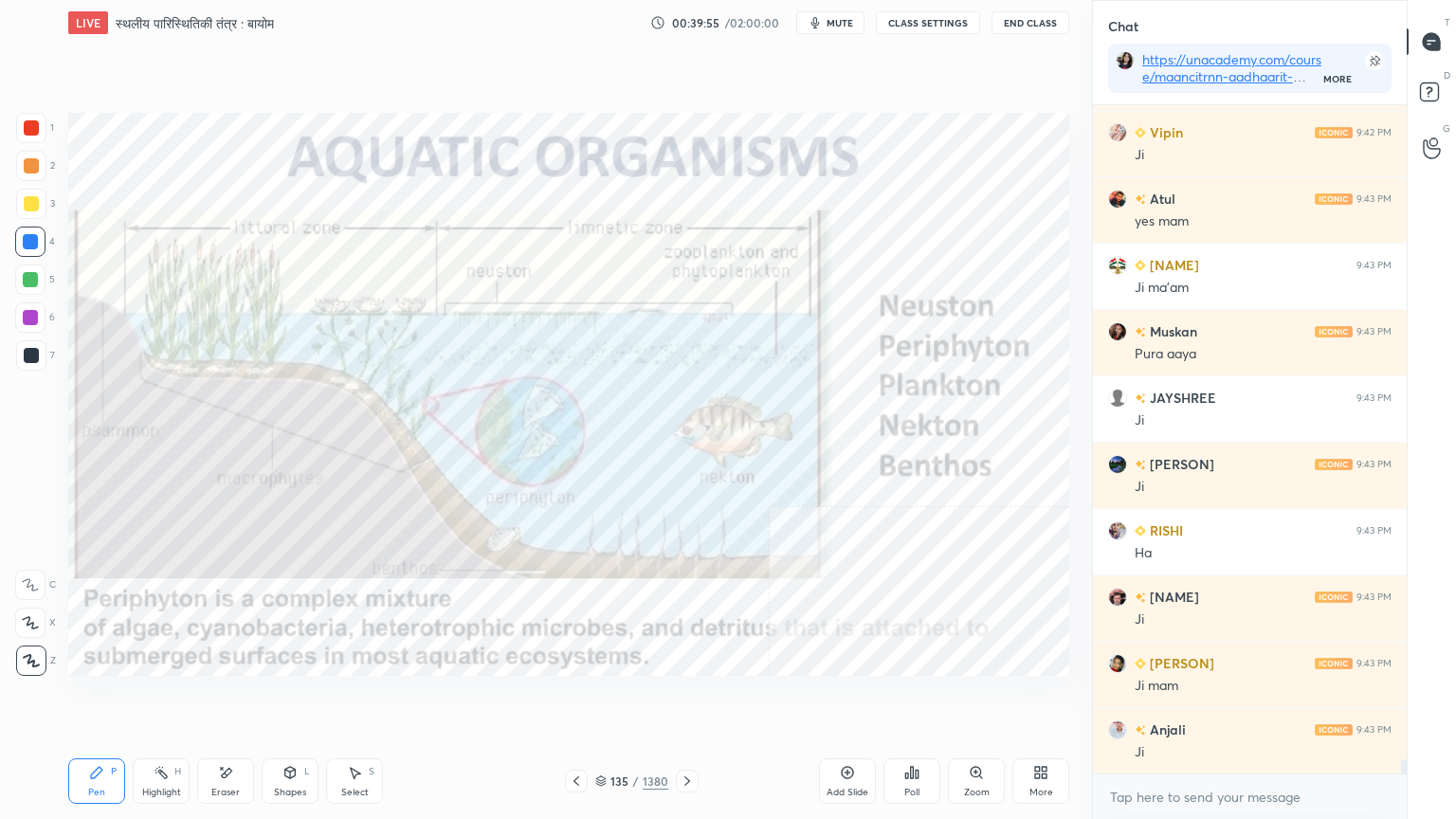 scroll, scrollTop: 30814, scrollLeft: 0, axis: vertical 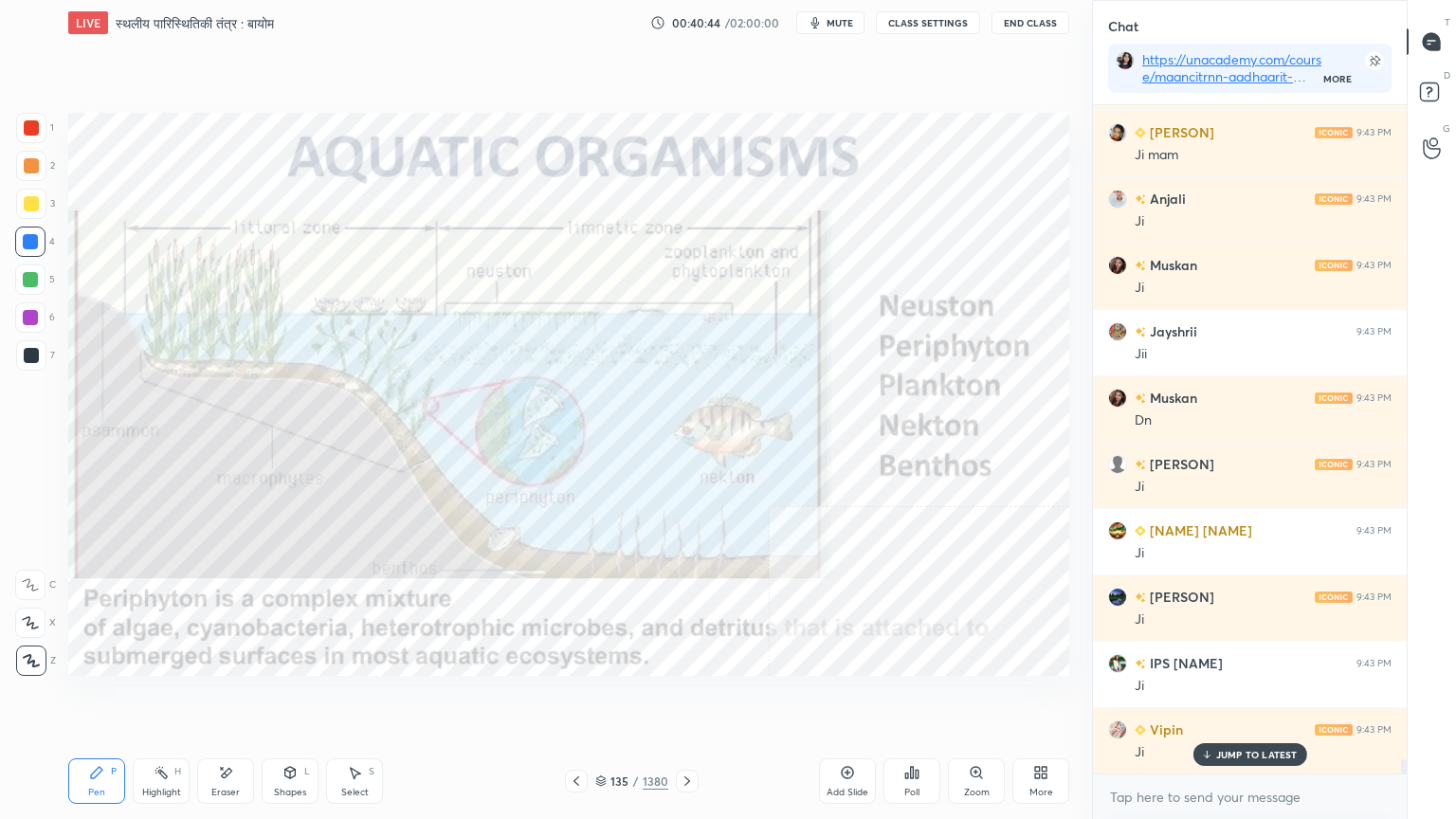 click on "Eraser" at bounding box center (226, 781) 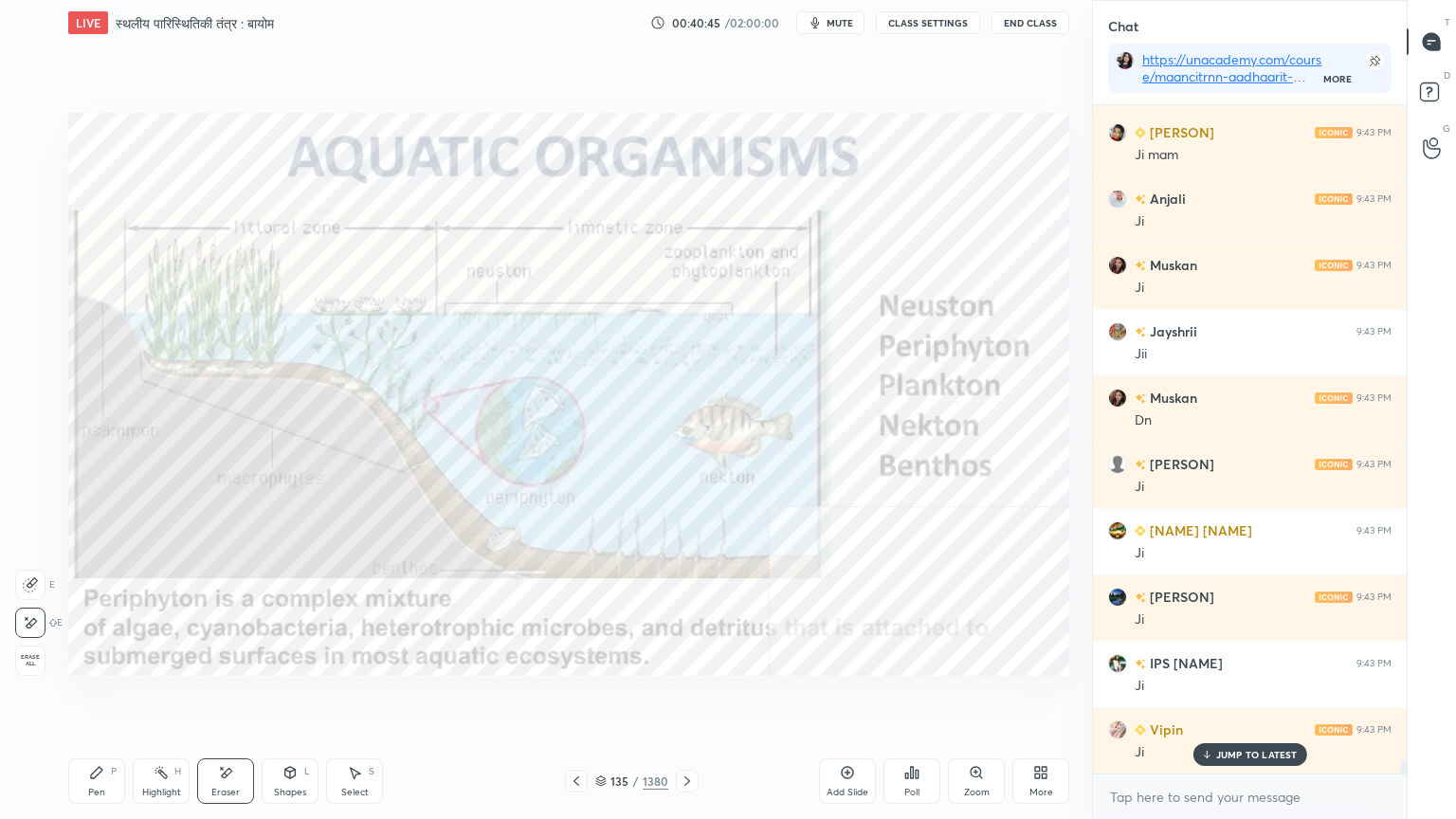 click on "Erase all" at bounding box center (30, 661) 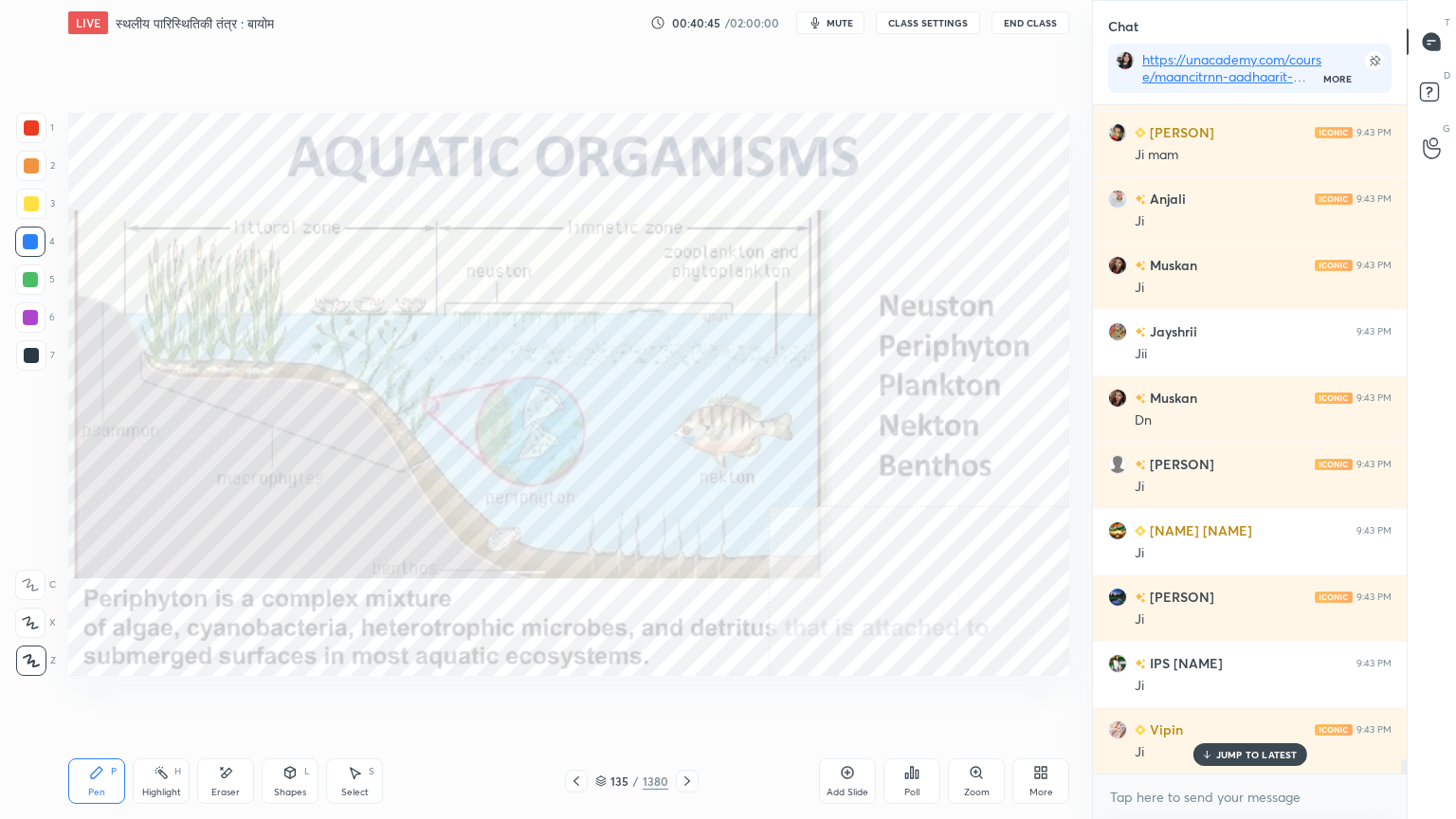 click on "1 2 3 4 5 6 7 C X Z E E Erase all   H H" at bounding box center (30, 394) 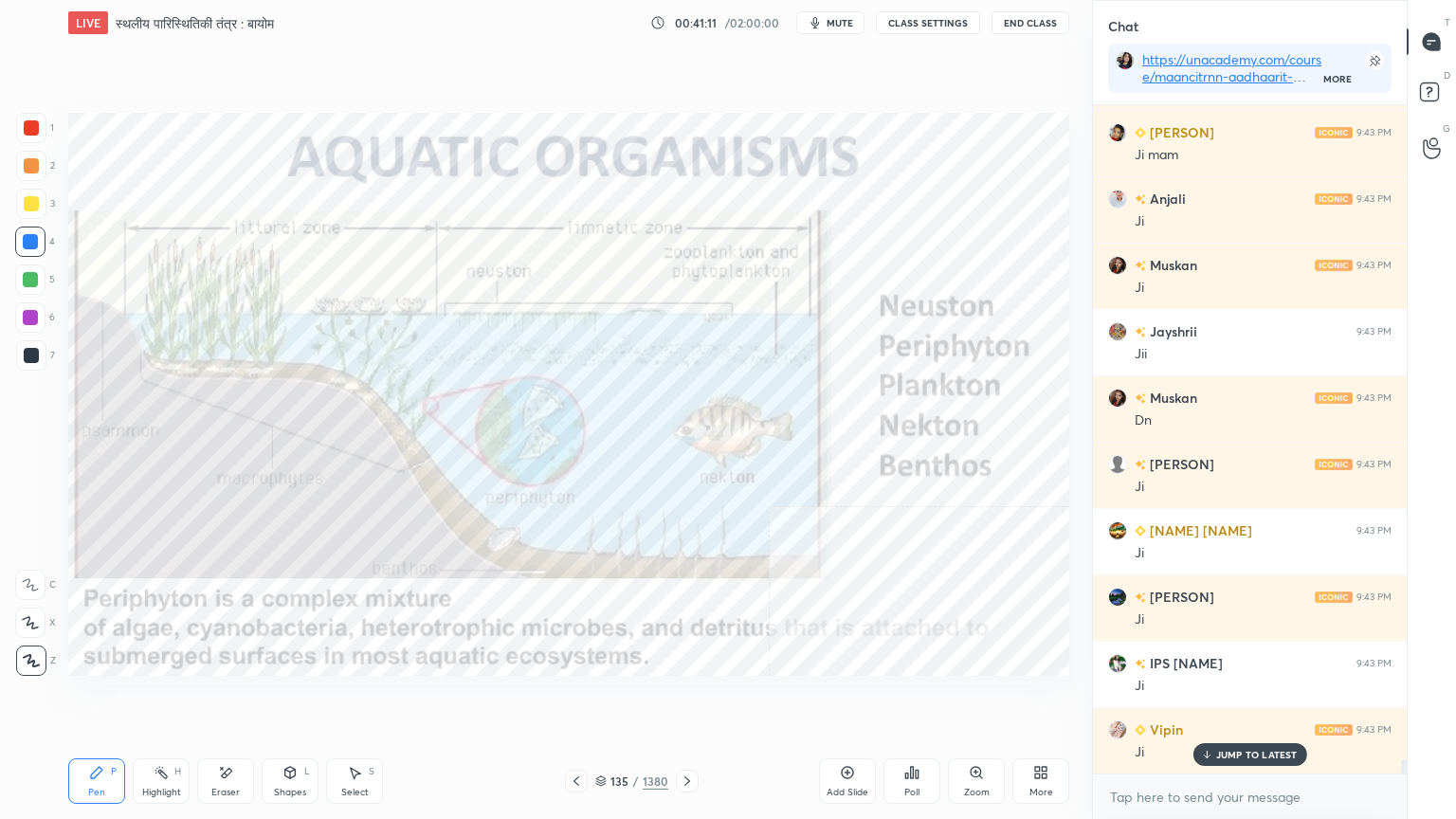 click on "Eraser" at bounding box center (226, 792) 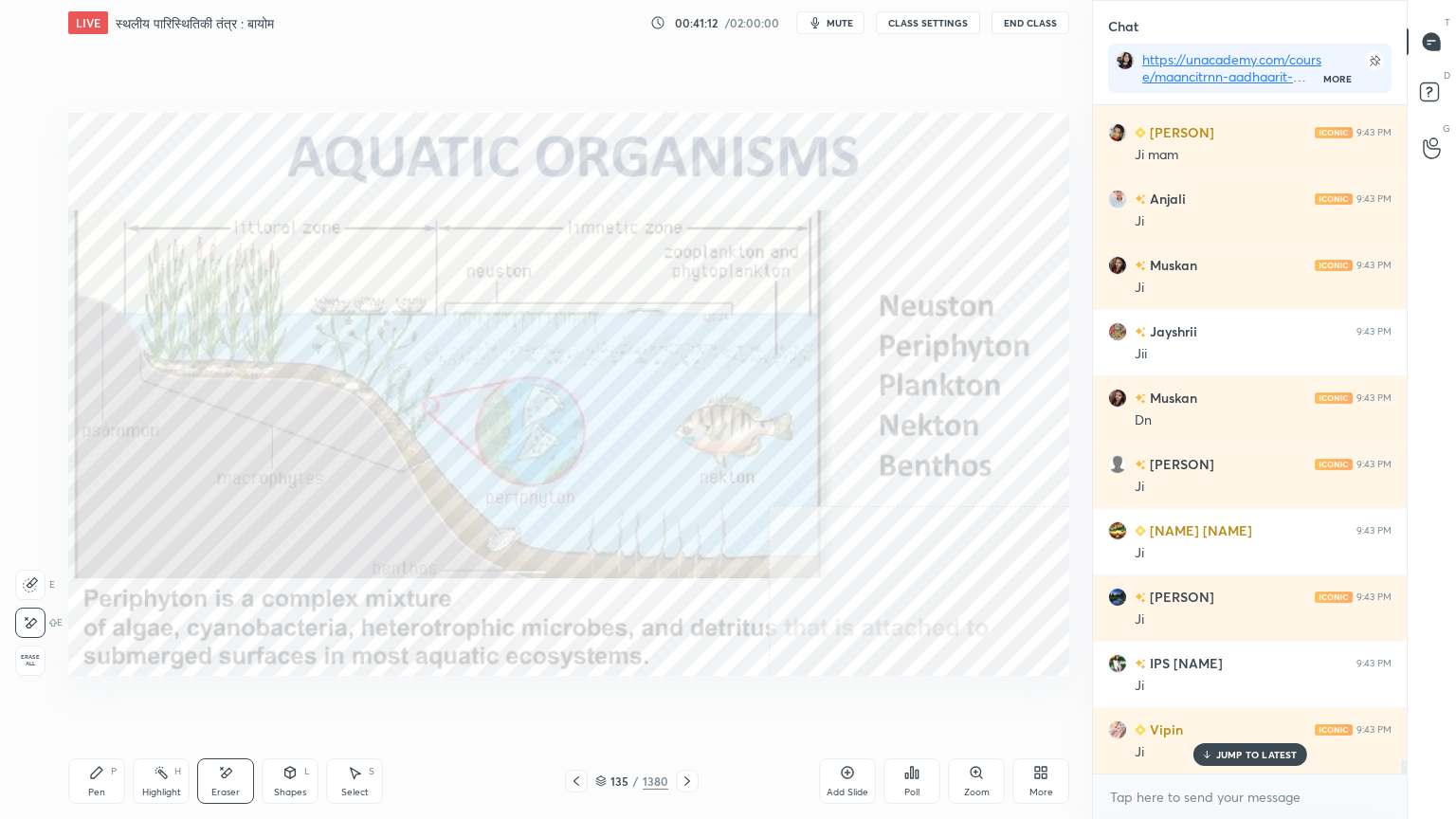 click on "Erase all" at bounding box center (30, 661) 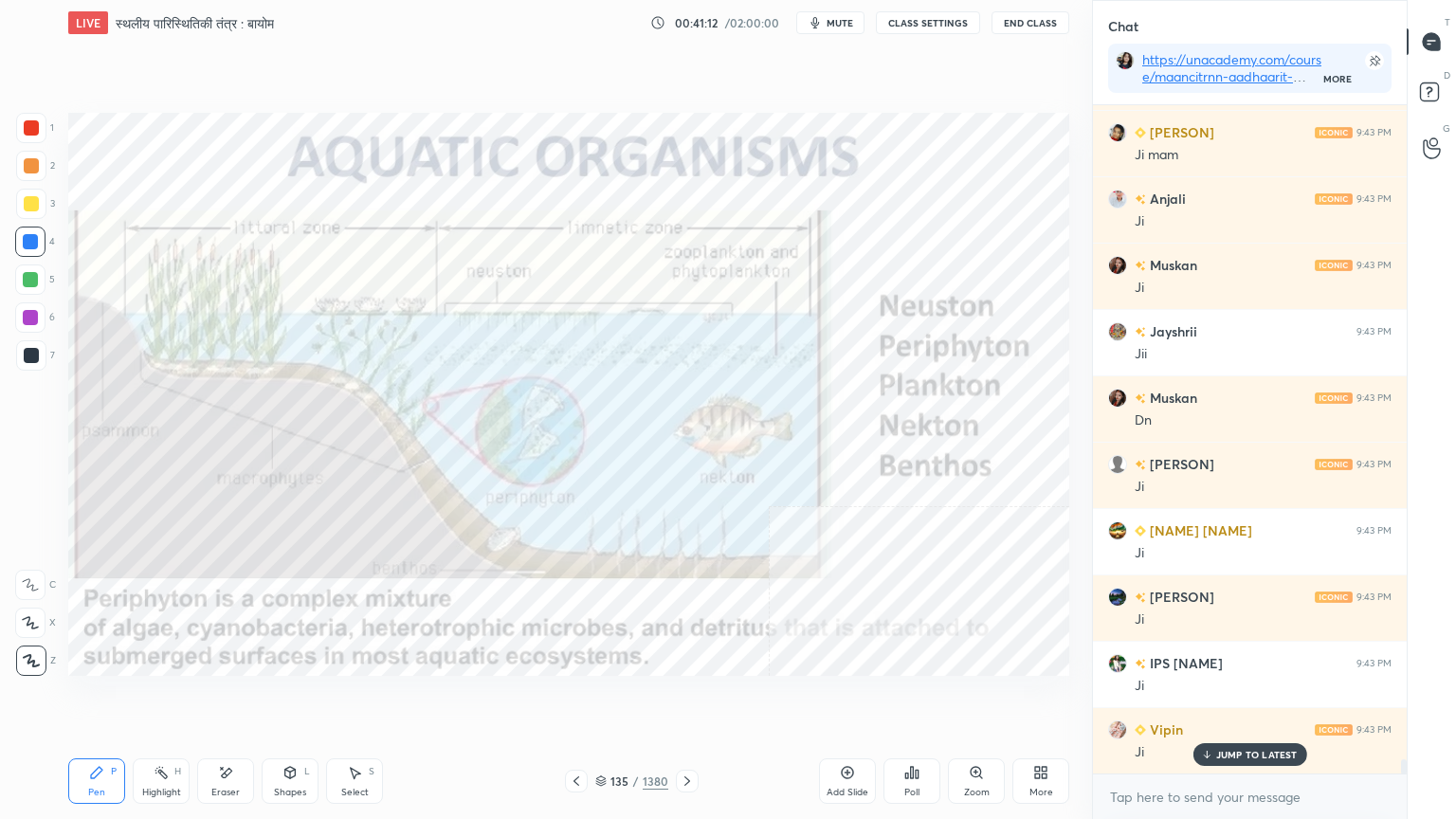 drag, startPoint x: 40, startPoint y: 648, endPoint x: 49, endPoint y: 629, distance: 21.0238 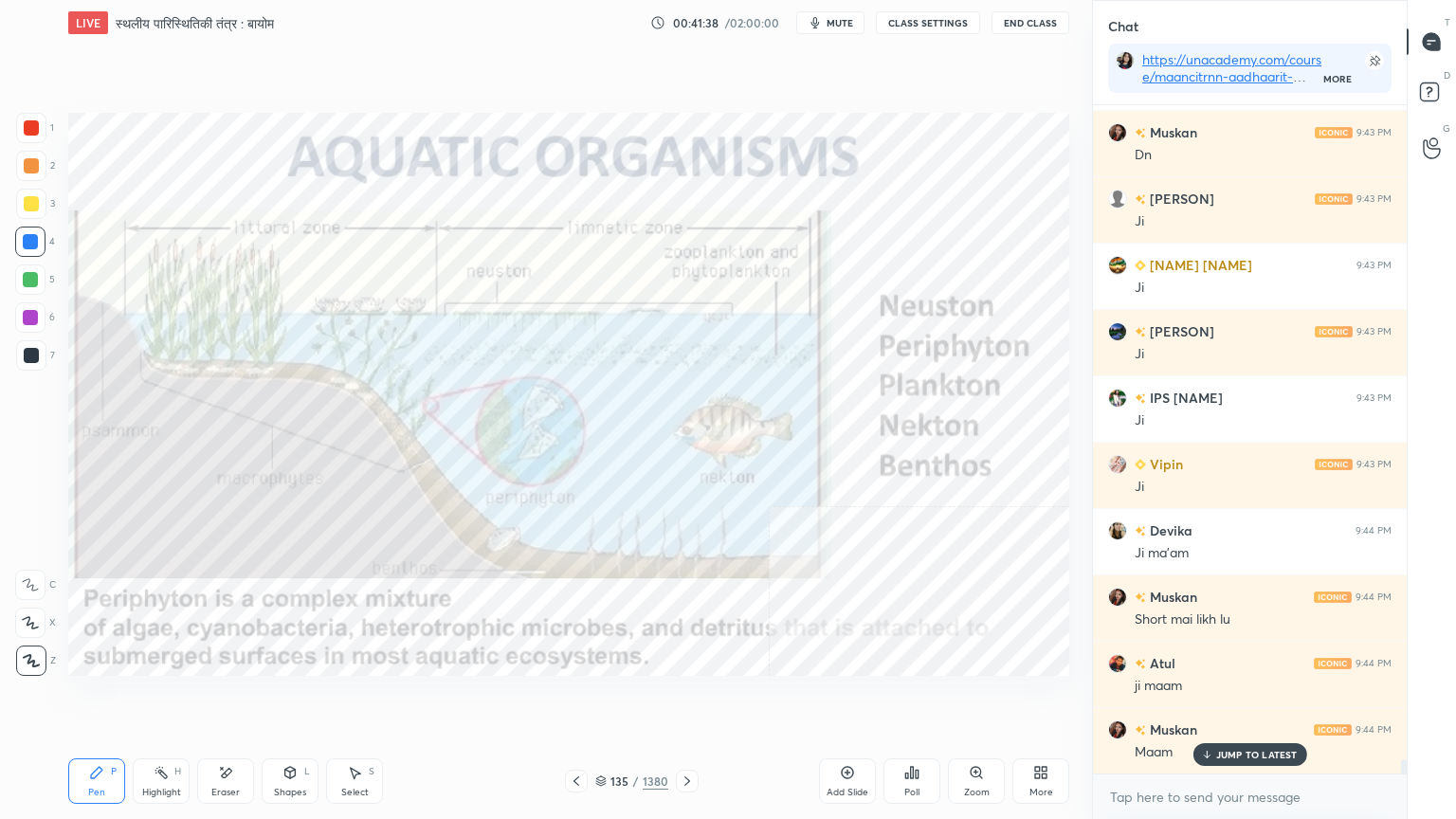 scroll, scrollTop: 31610, scrollLeft: 0, axis: vertical 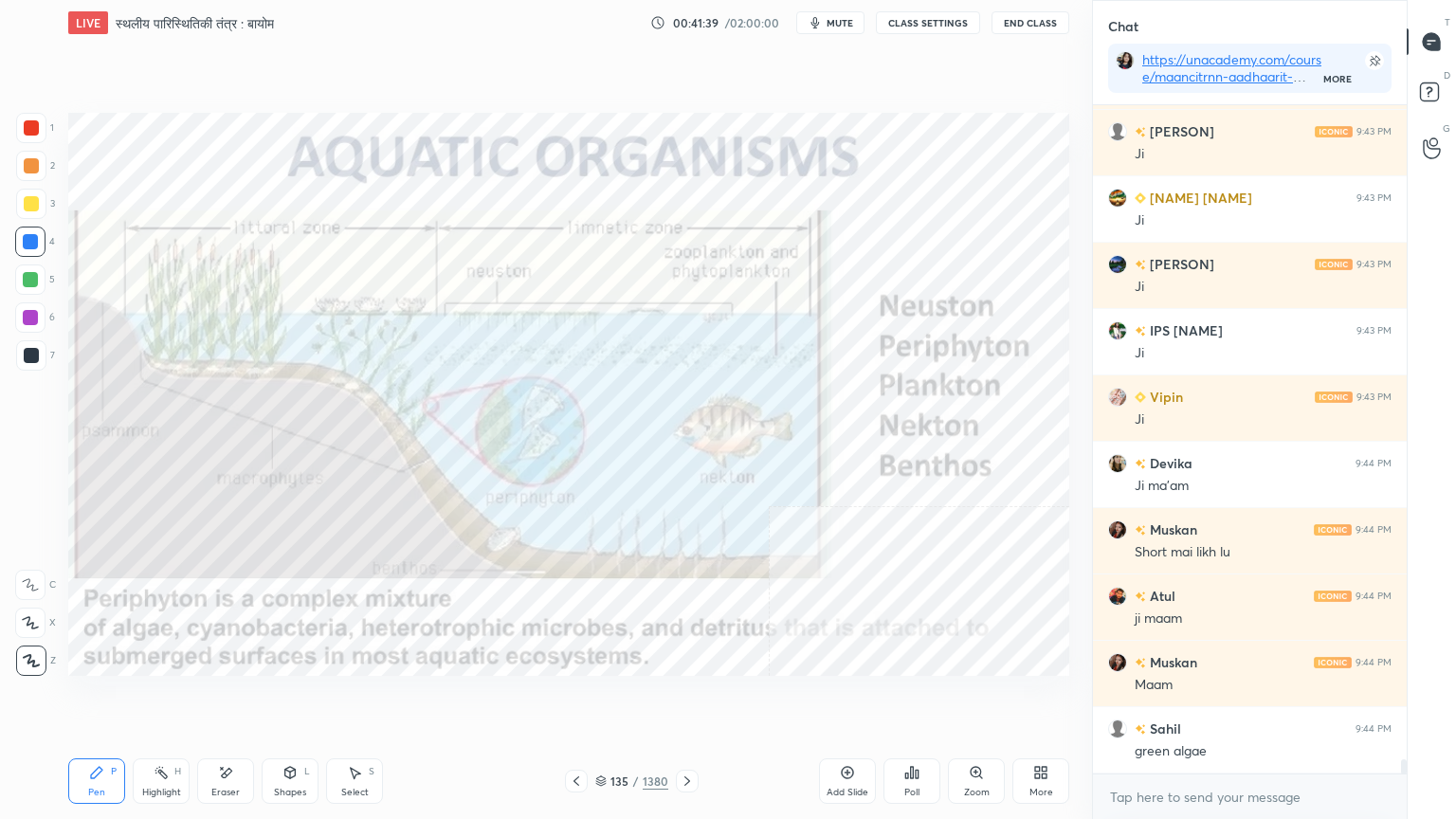 click on "Eraser" at bounding box center (226, 792) 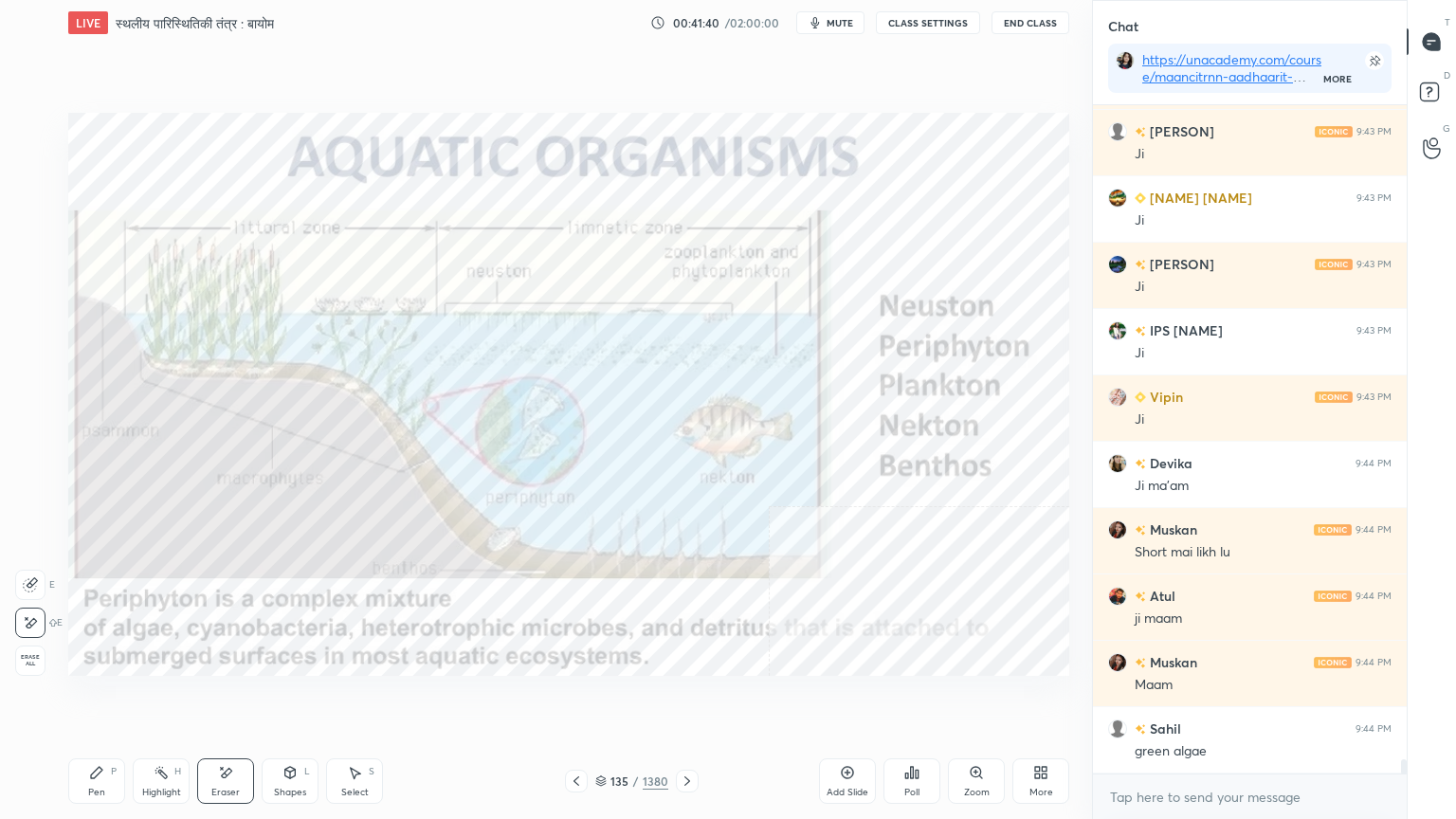 click on "Erase all" at bounding box center [30, 661] 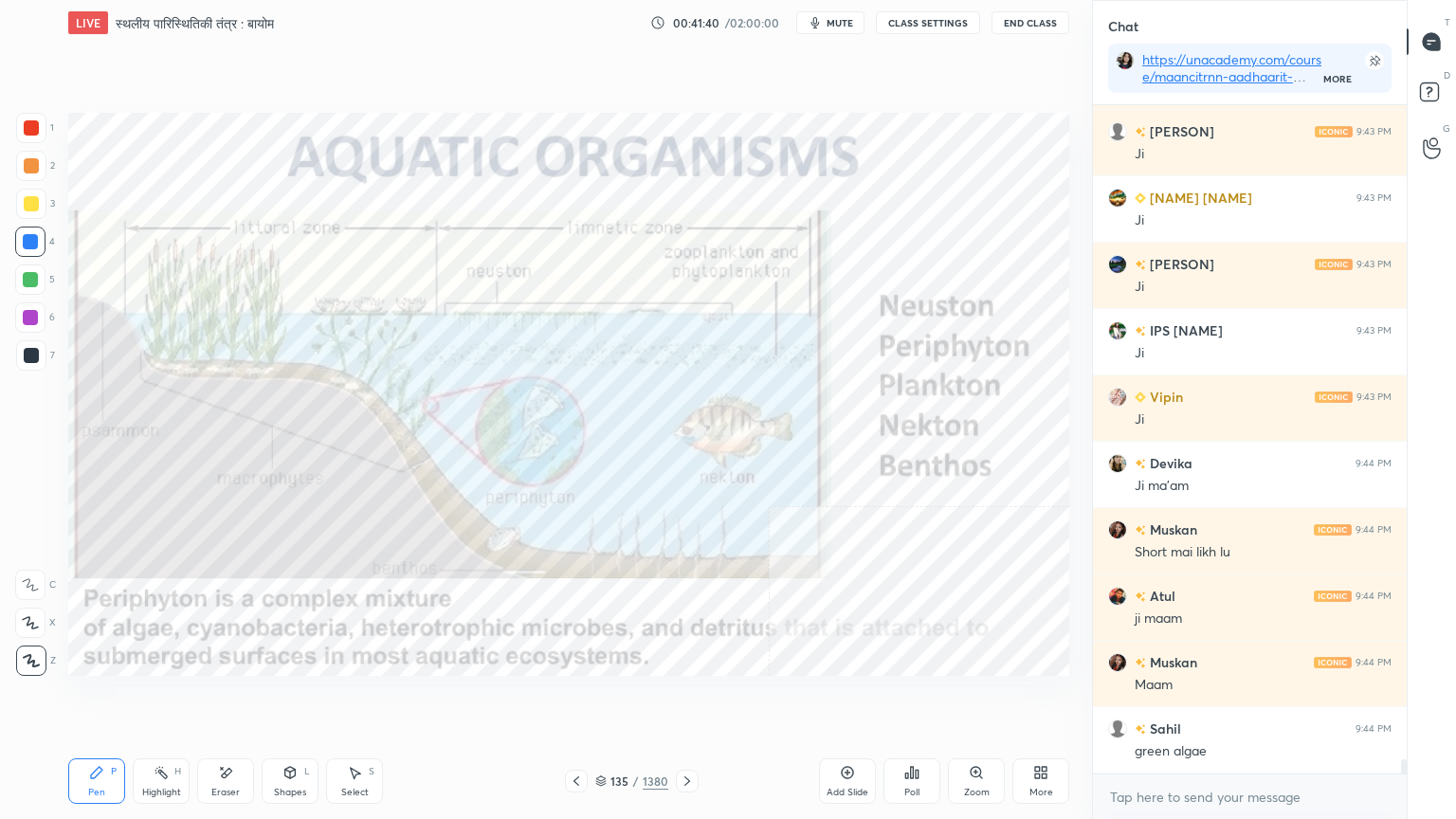 click on "1 2 3 4 5 6 7 C X Z E E Erase all   H H" at bounding box center [30, 394] 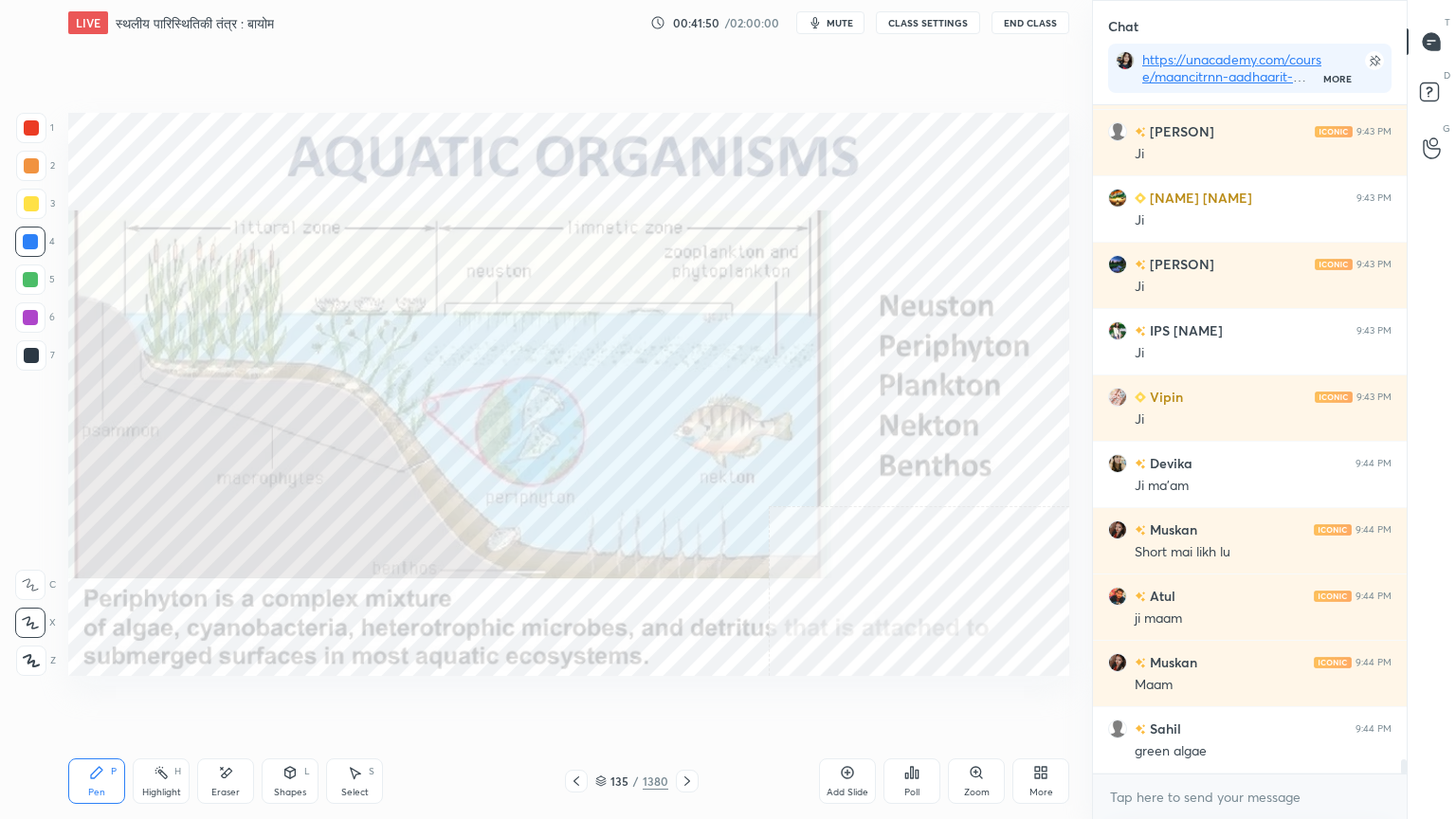 click 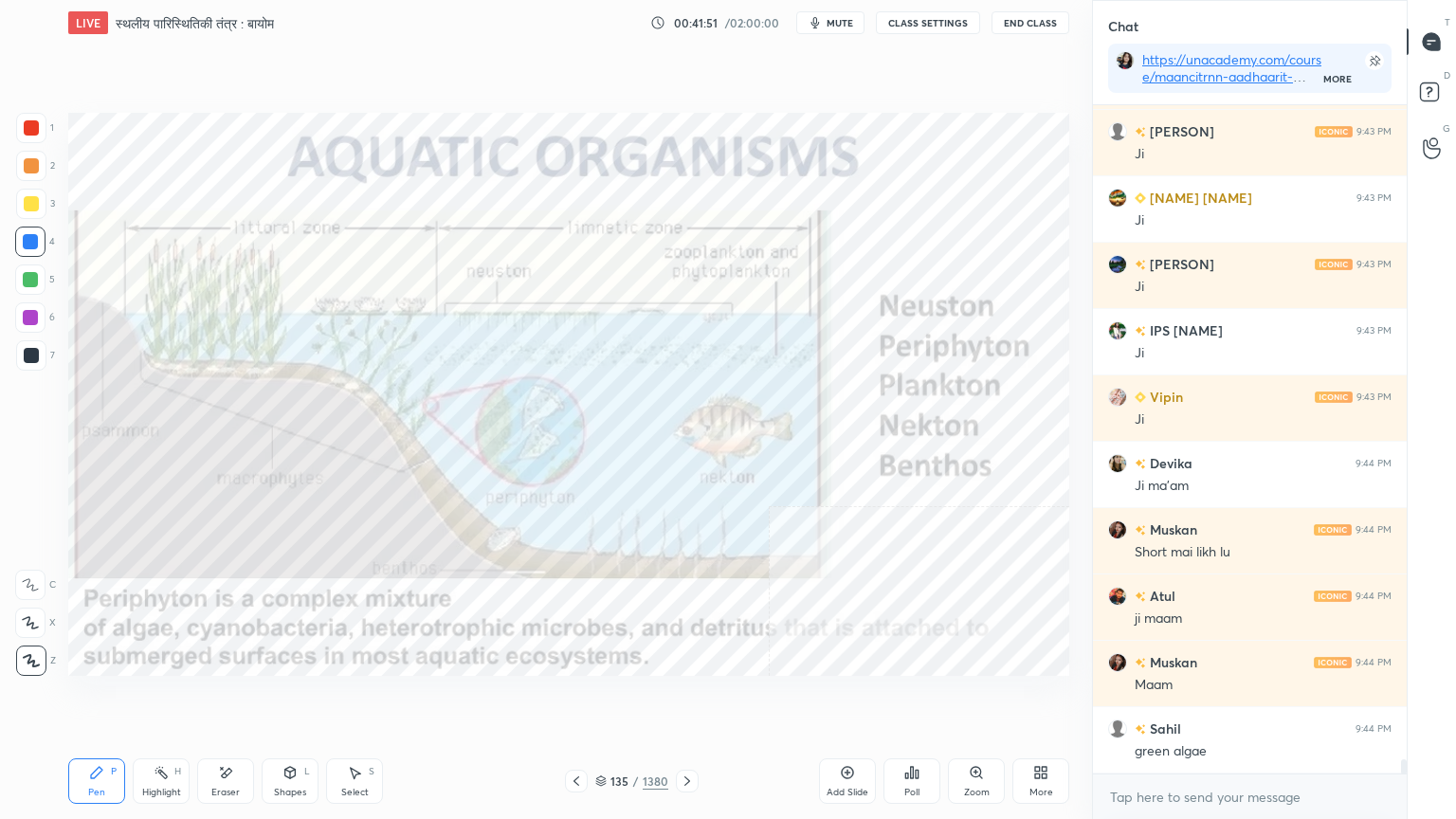click on "Eraser" at bounding box center (226, 781) 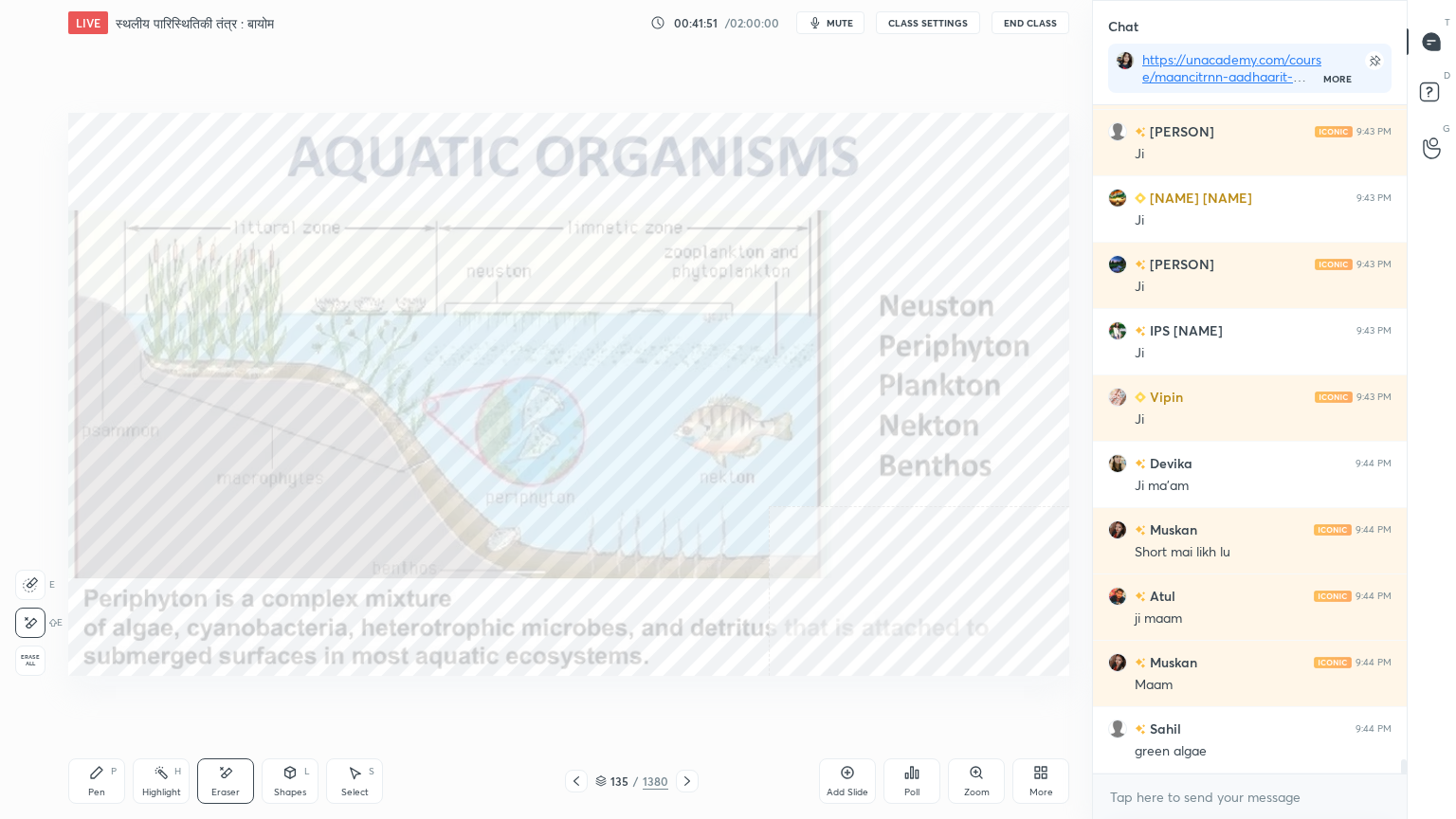 click on "Erase all" at bounding box center [30, 661] 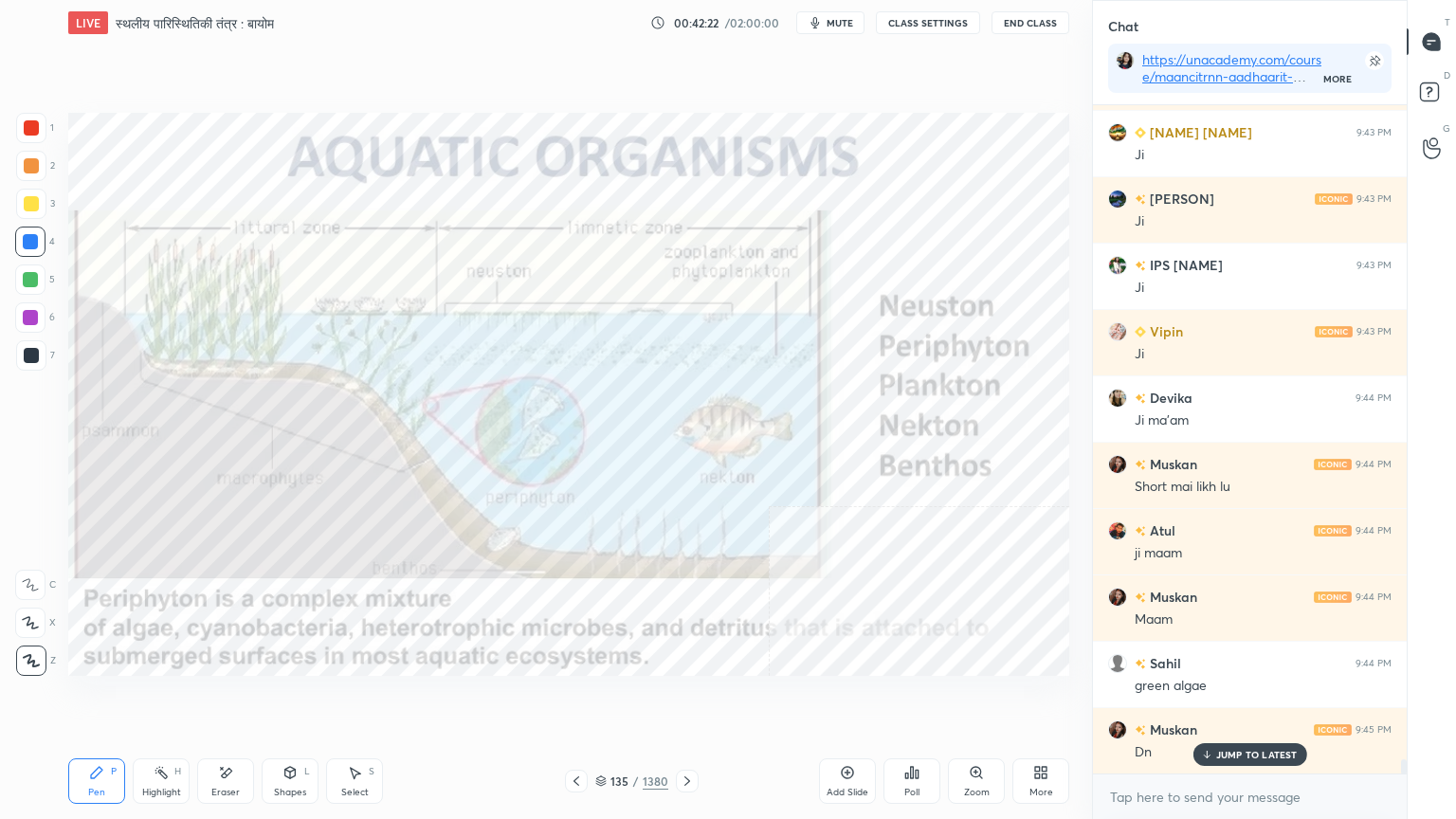 scroll, scrollTop: 31743, scrollLeft: 0, axis: vertical 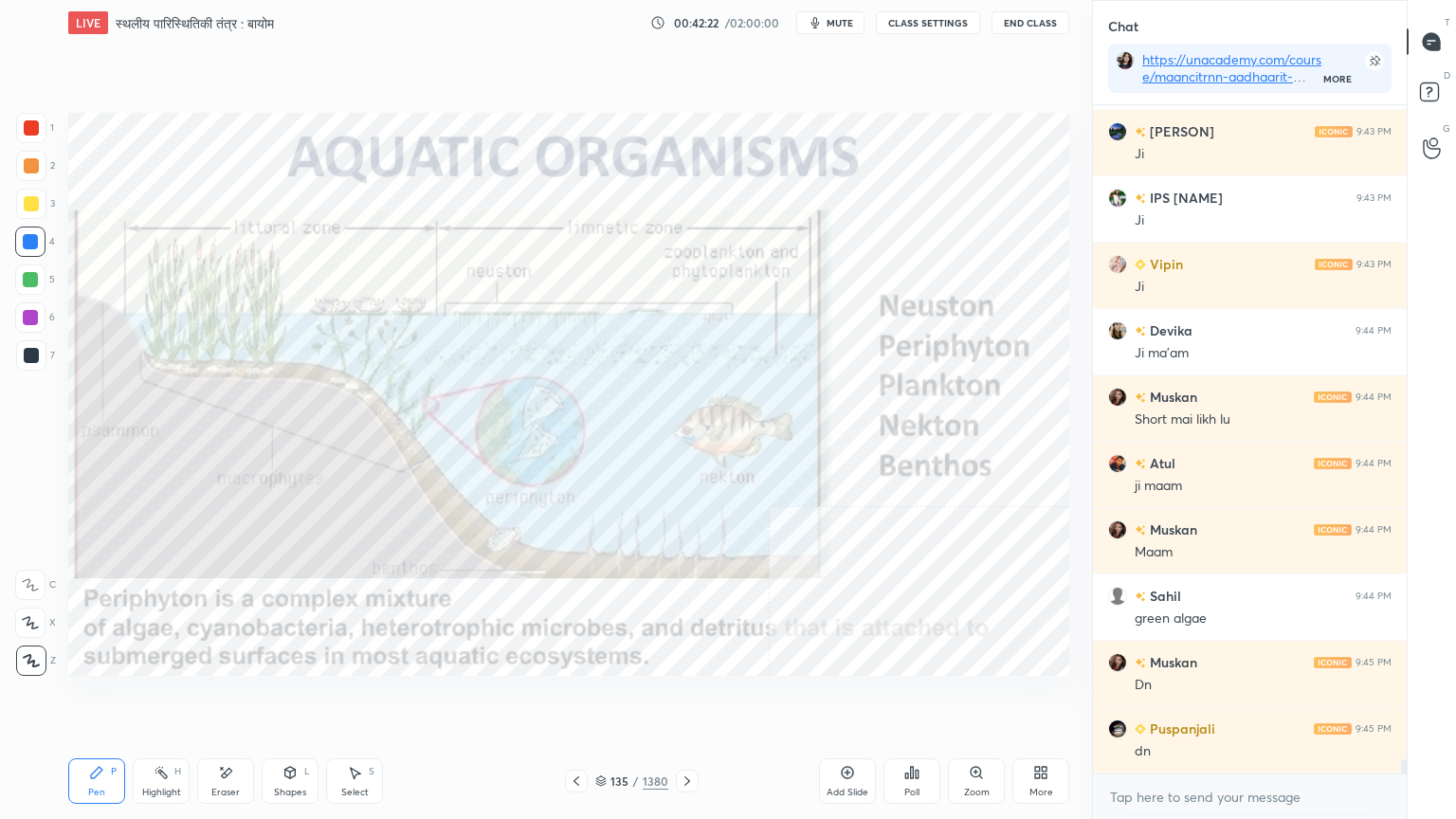 click on "x" at bounding box center [1249, 796] 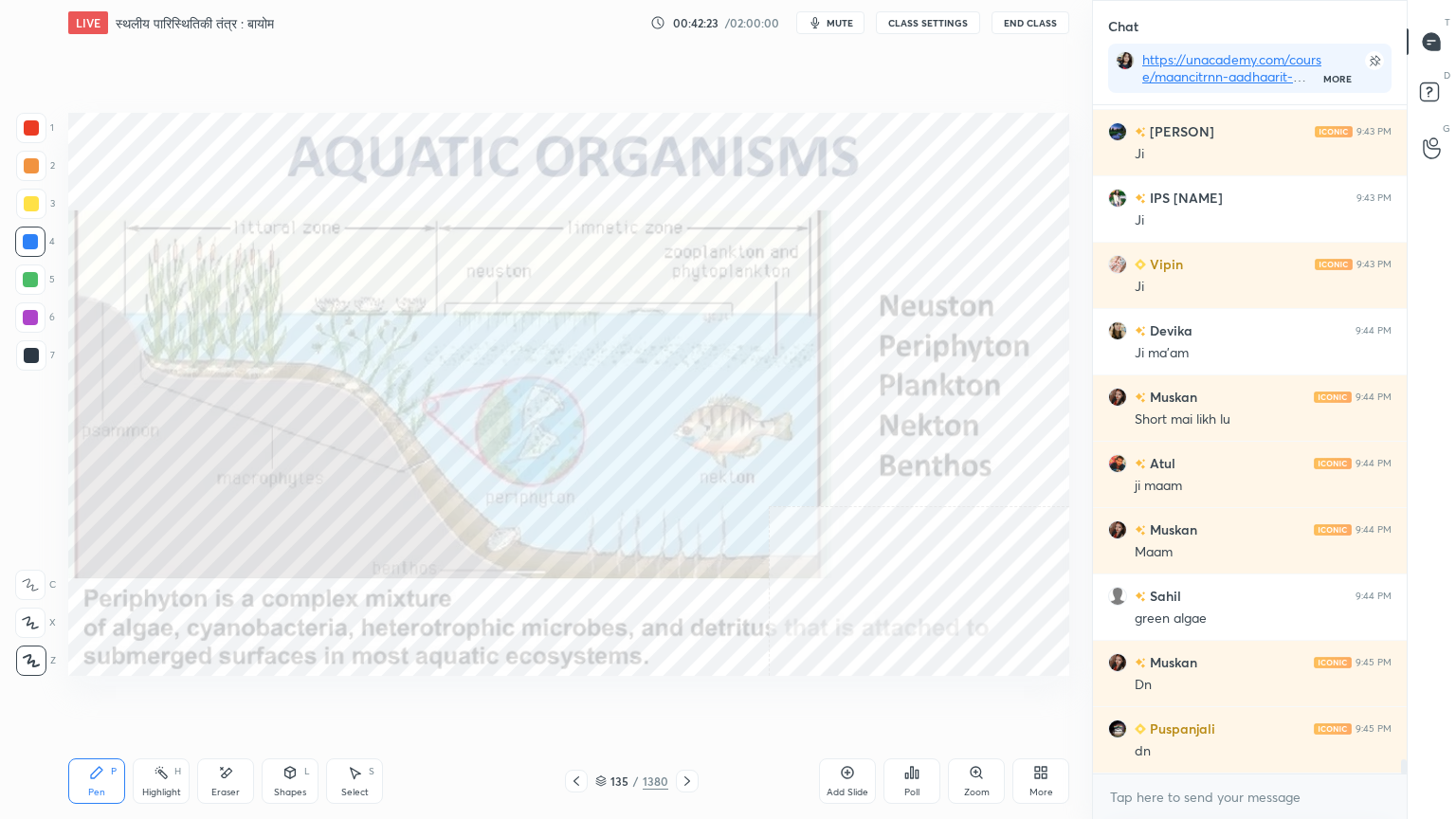 click on "x" at bounding box center (1249, 796) 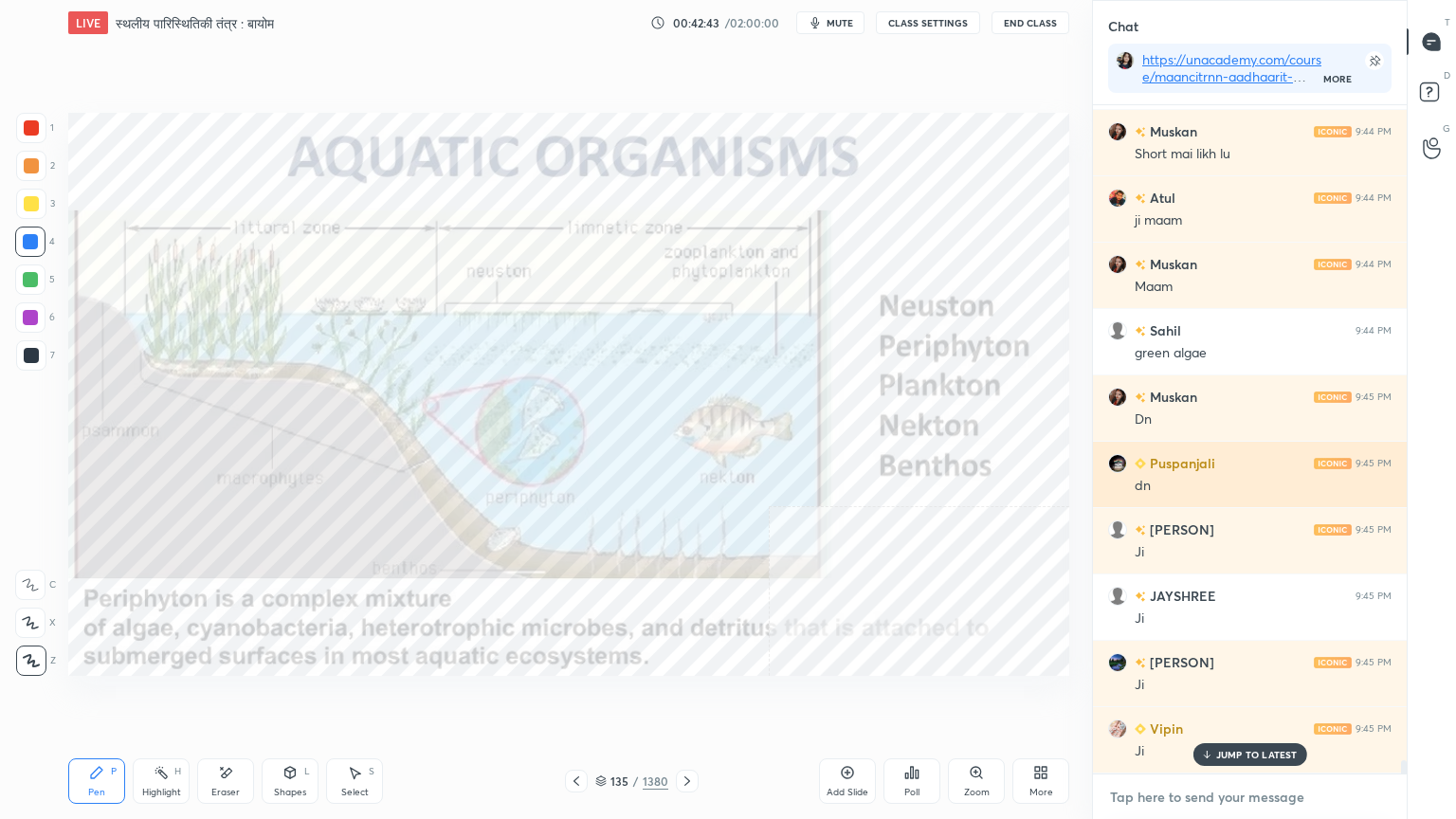 scroll, scrollTop: 32074, scrollLeft: 0, axis: vertical 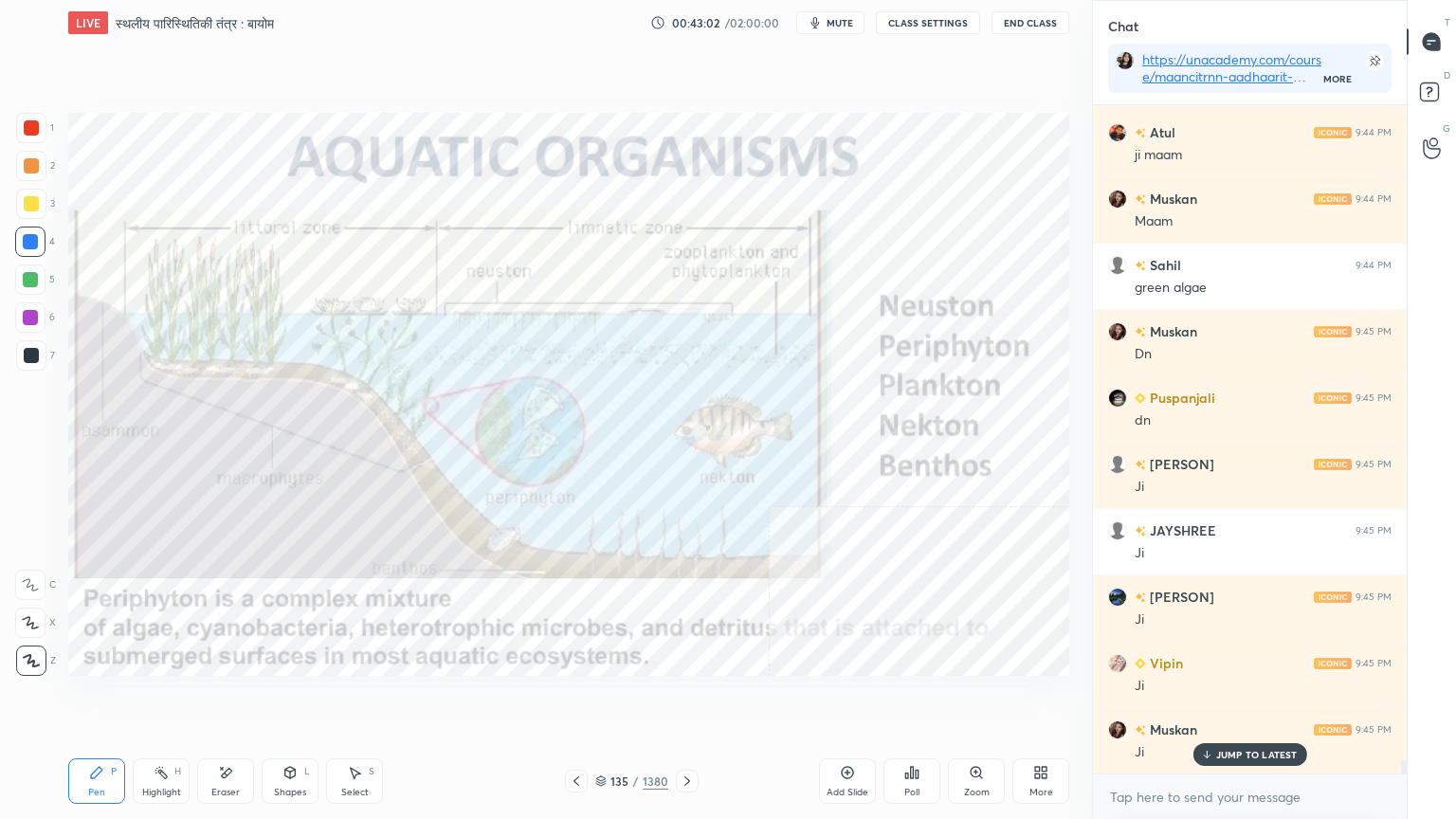 click on "Eraser" at bounding box center [226, 781] 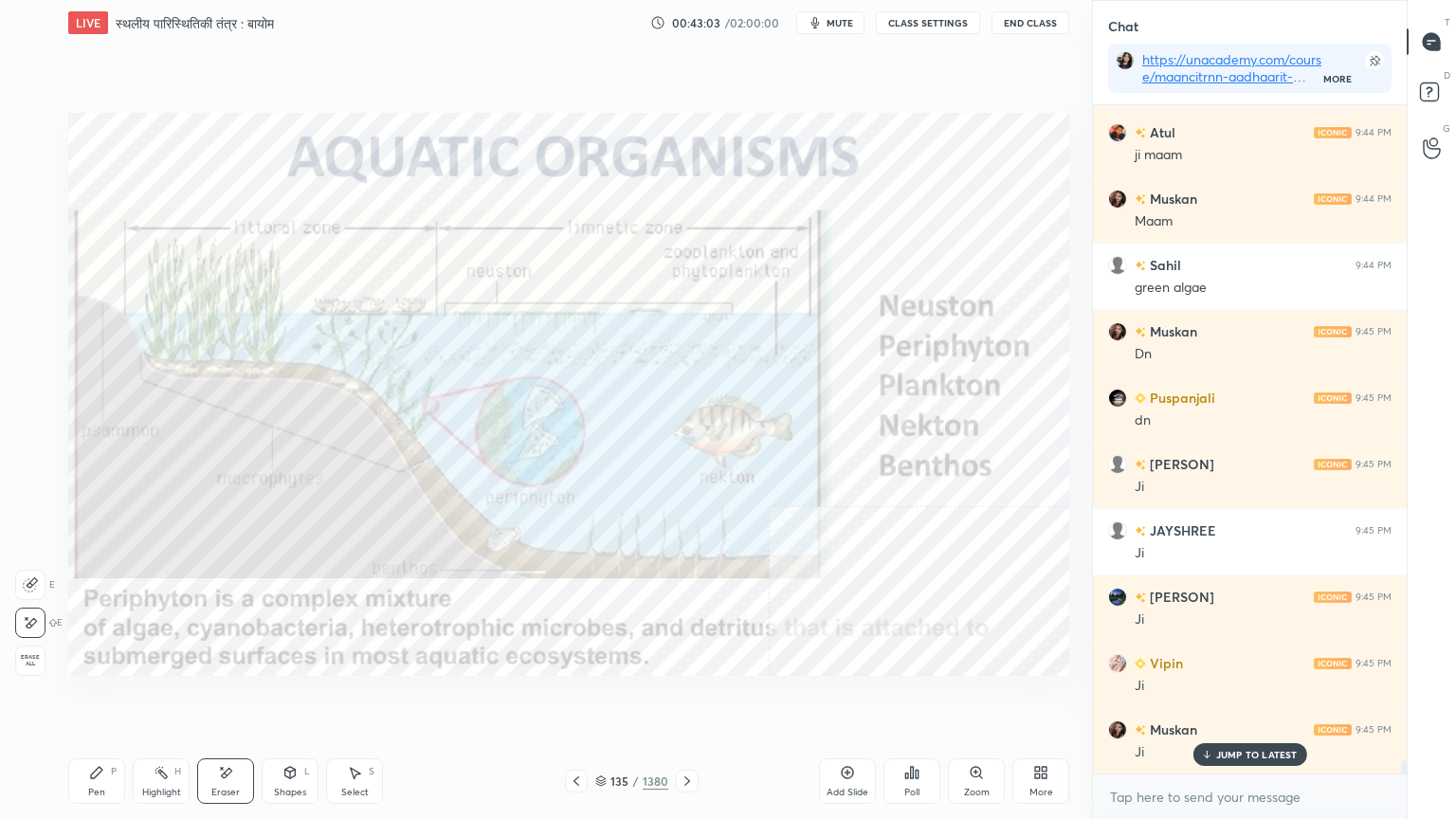 click 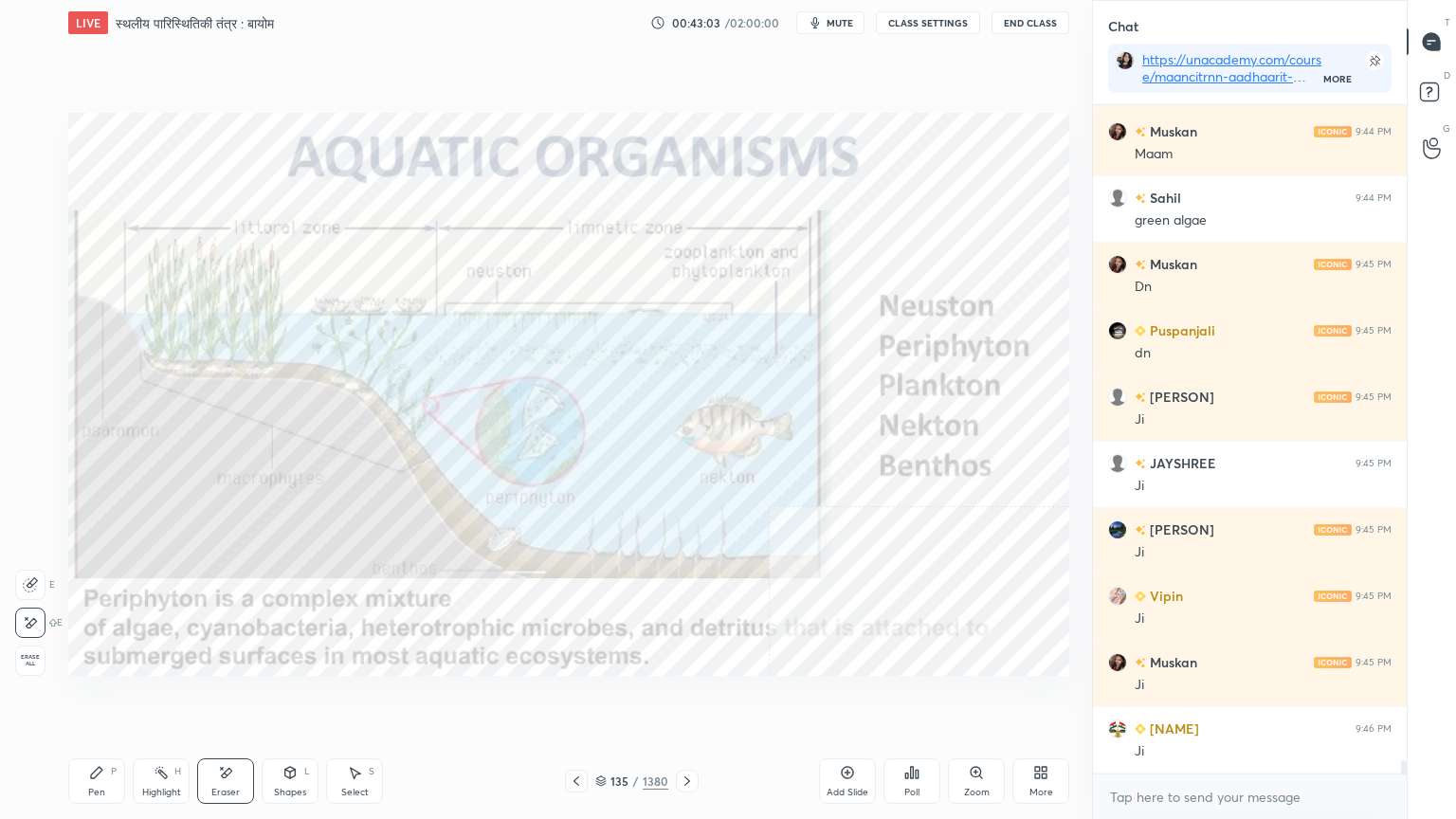 click on "Erase all" at bounding box center (30, 661) 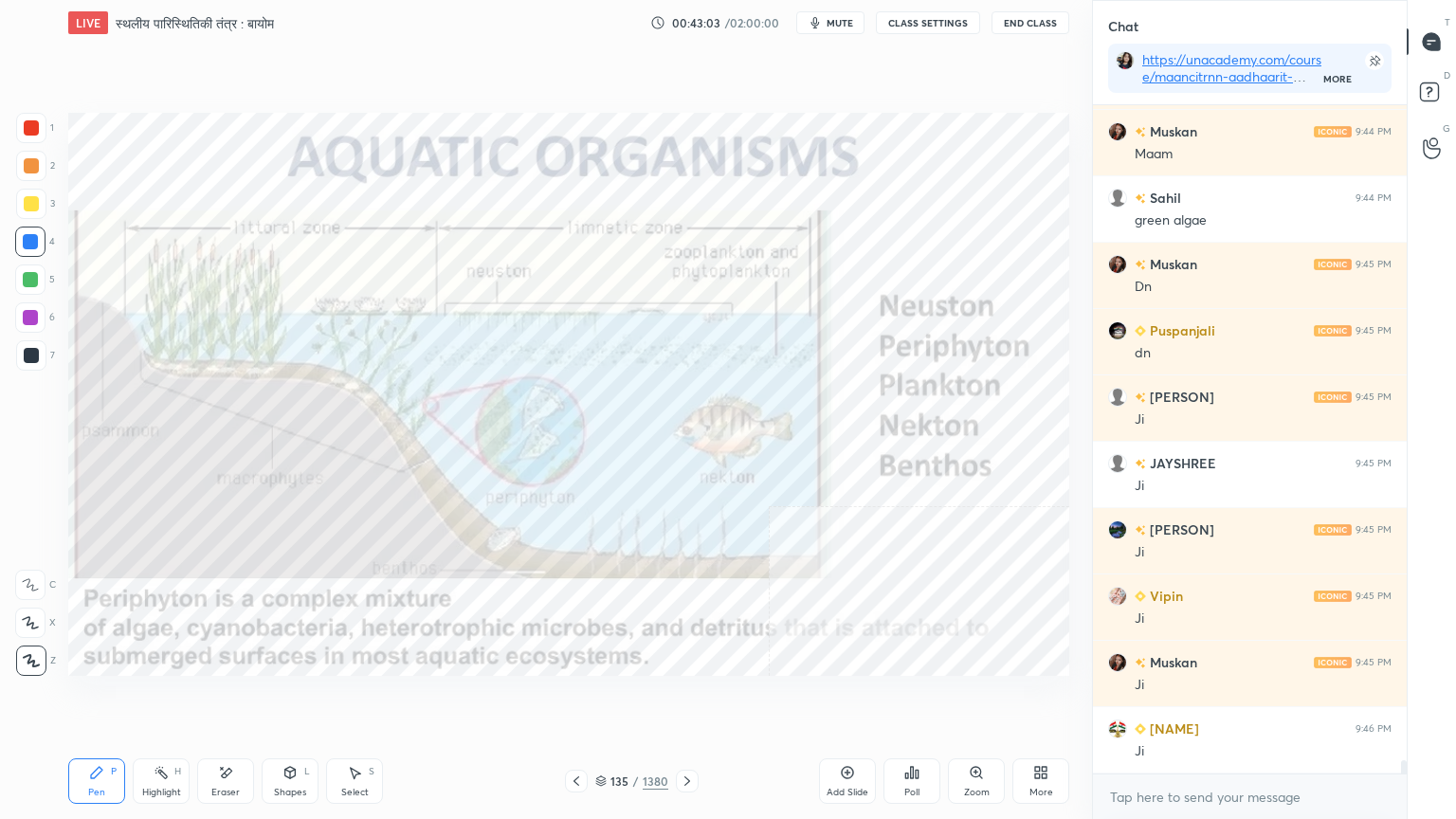 click on "1 2 3 4 5 6 7 C X Z E E Erase all   H H" at bounding box center (30, 394) 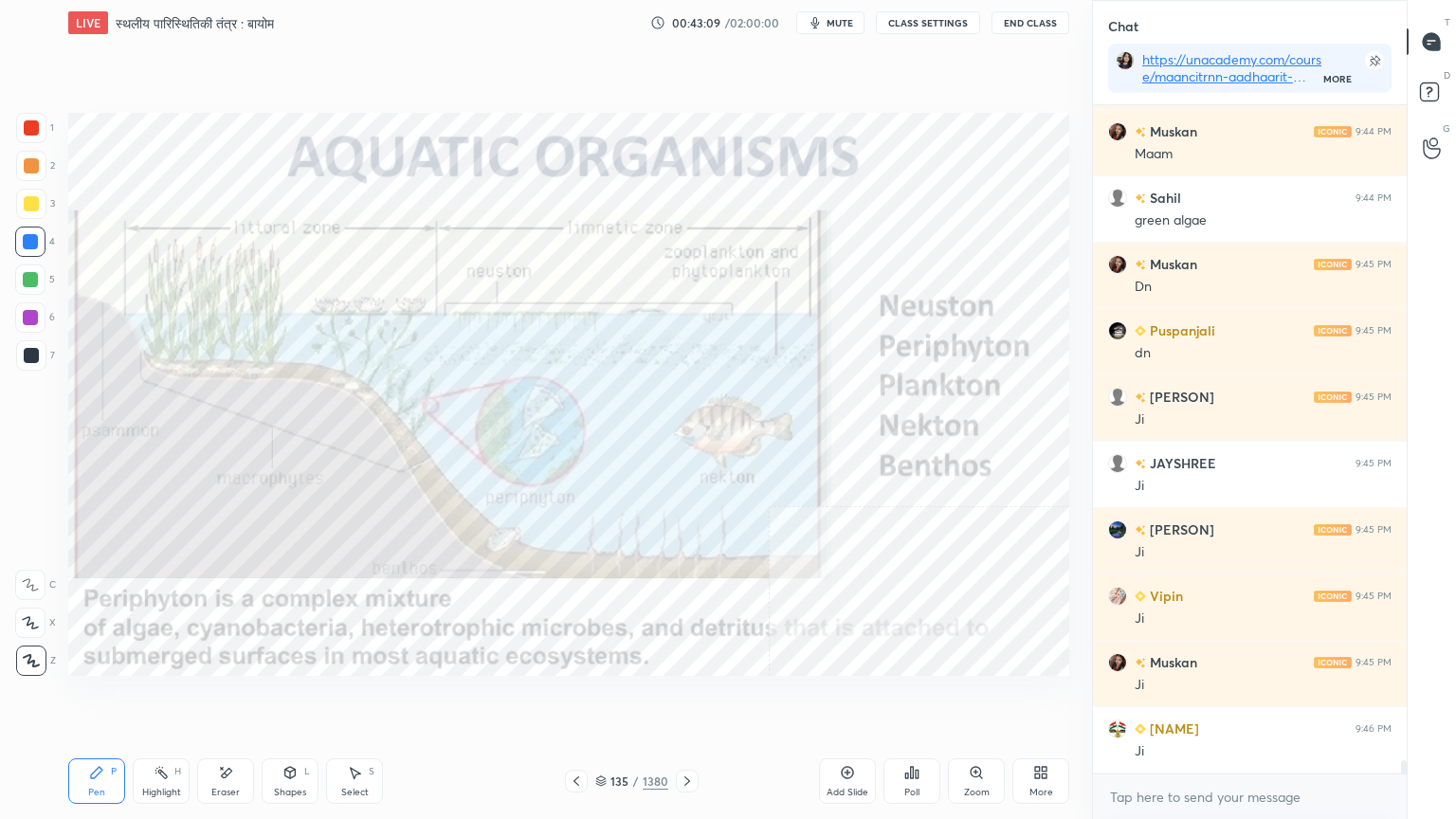 click on "Eraser" at bounding box center [226, 781] 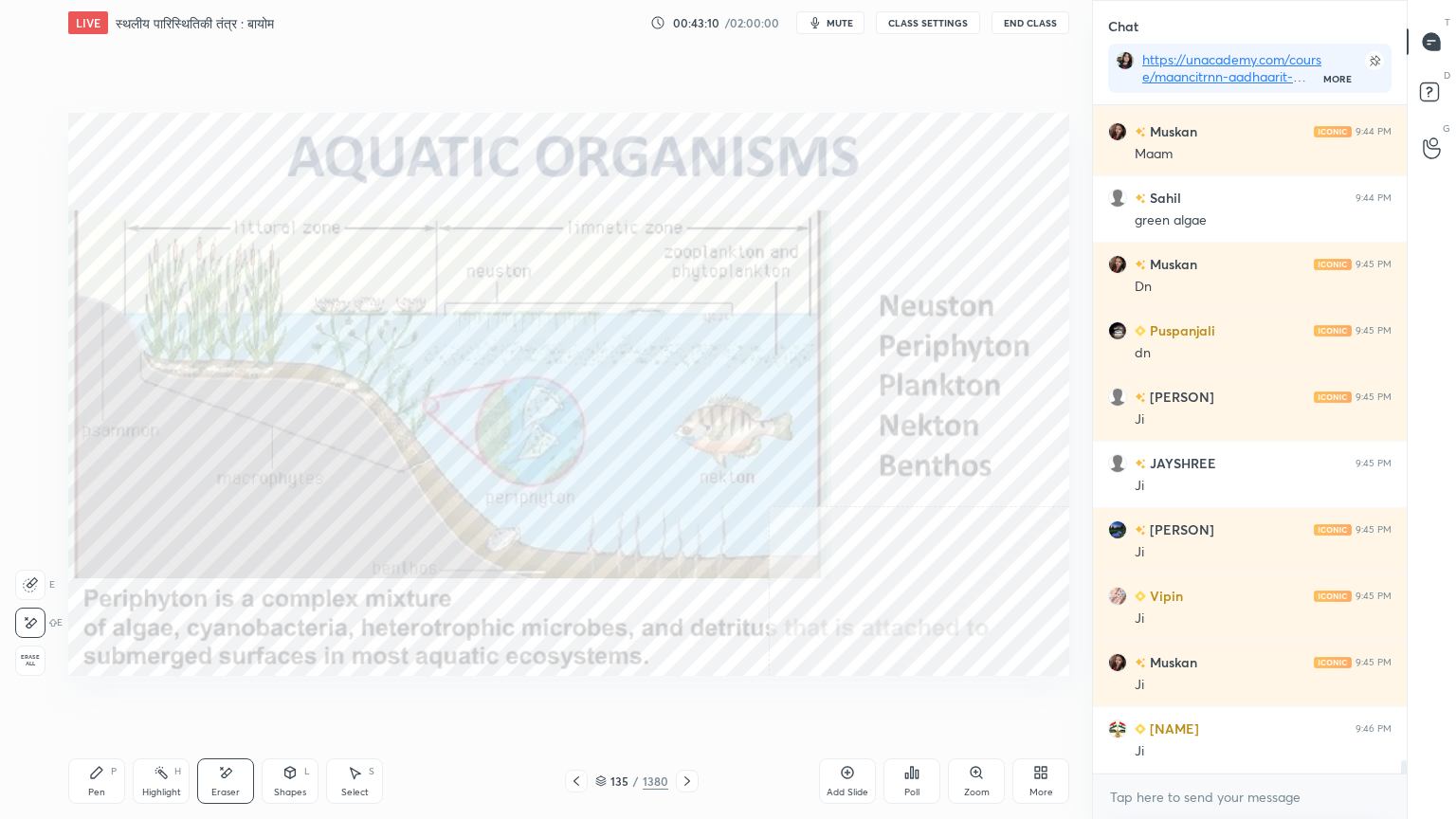 click on "Erase all" at bounding box center (30, 661) 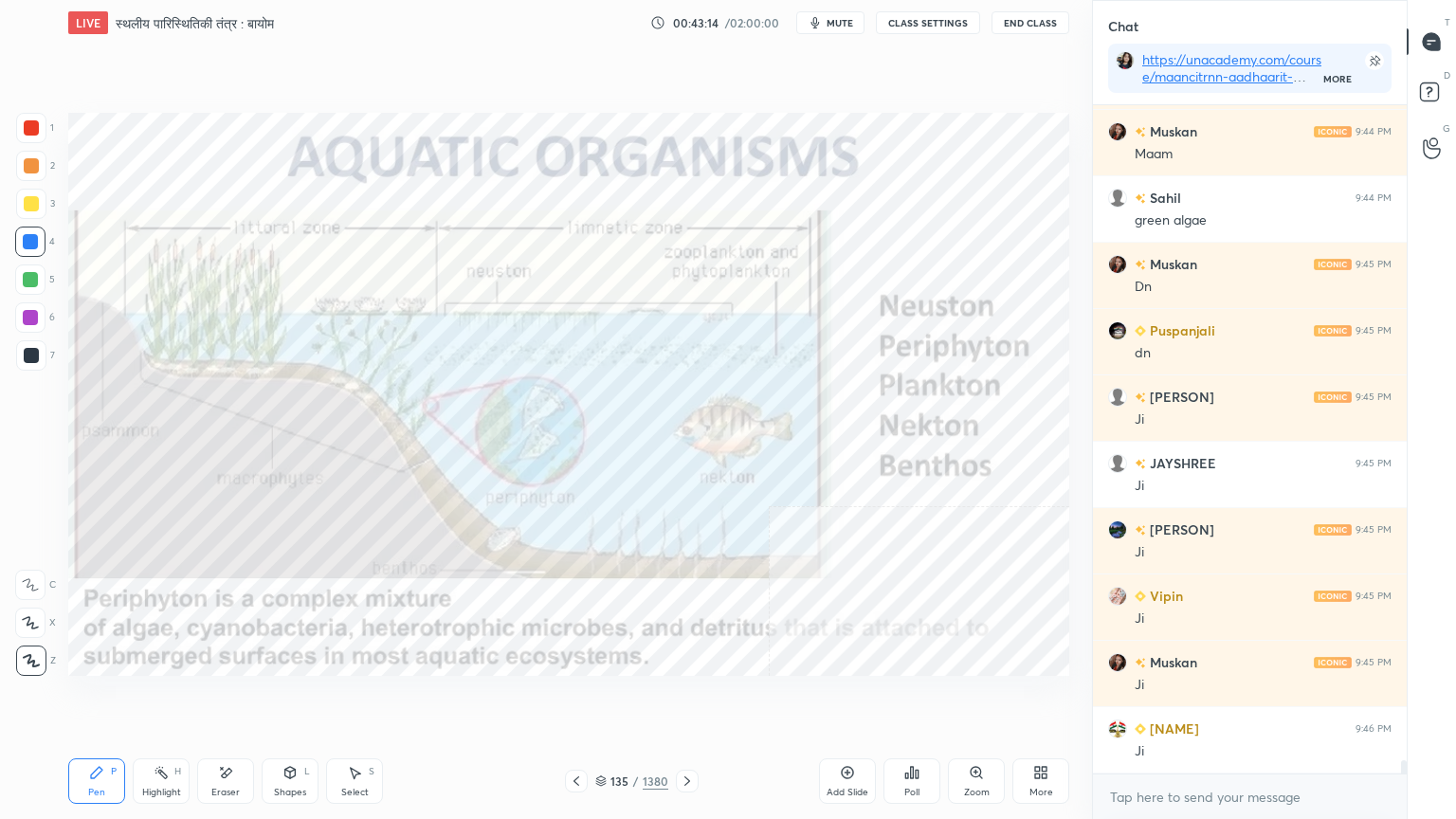 click 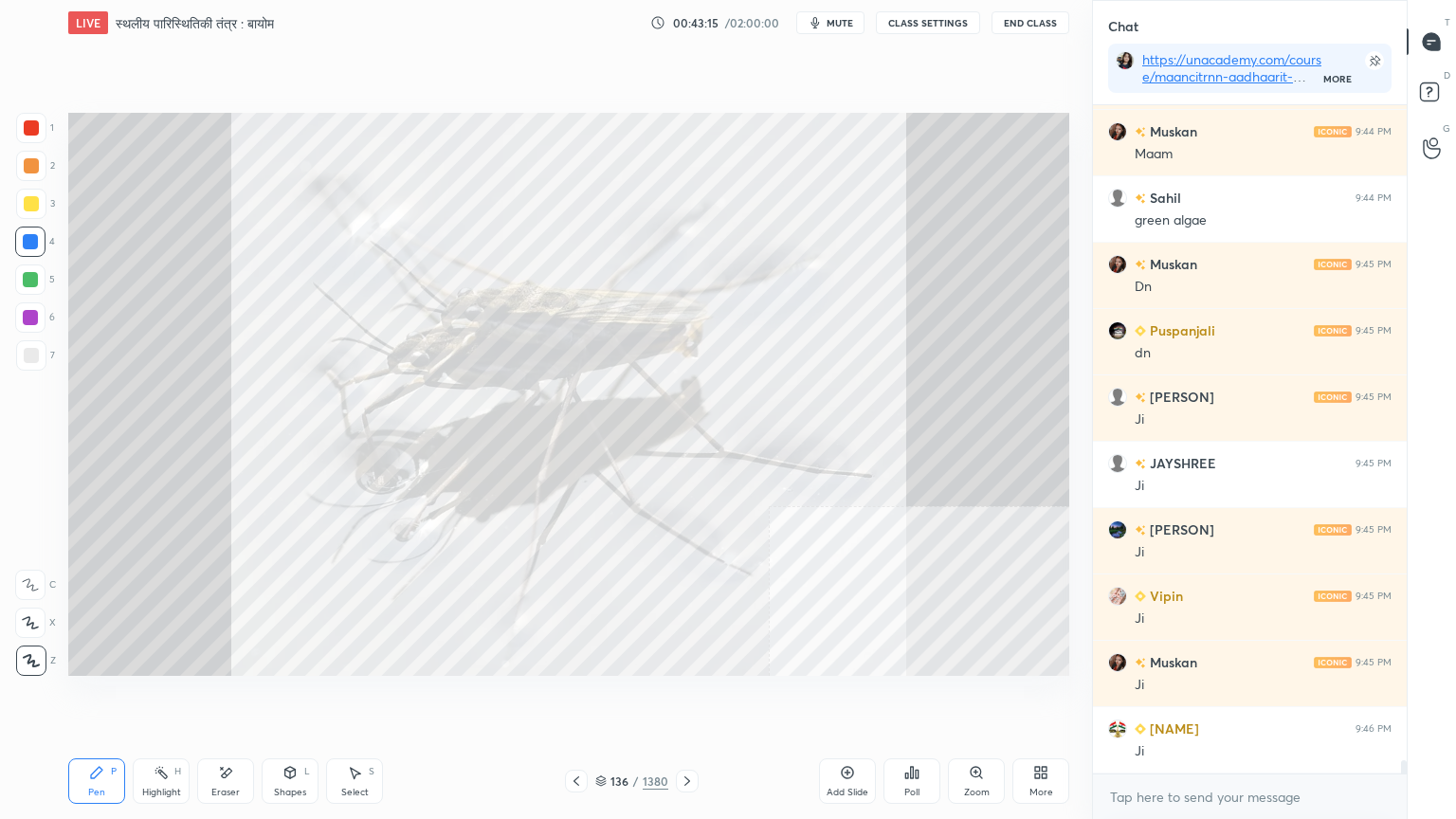 click 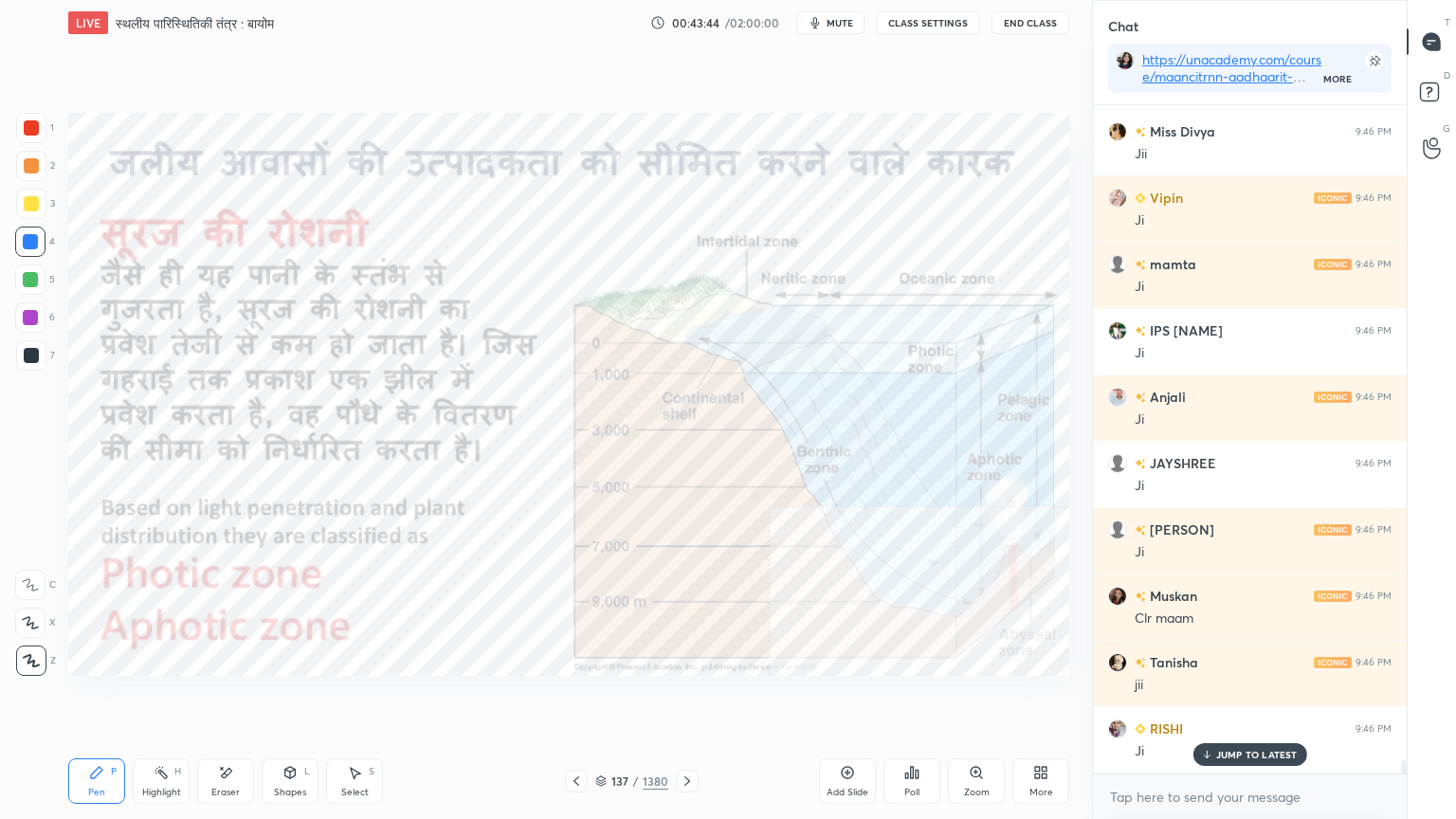 scroll, scrollTop: 33003, scrollLeft: 0, axis: vertical 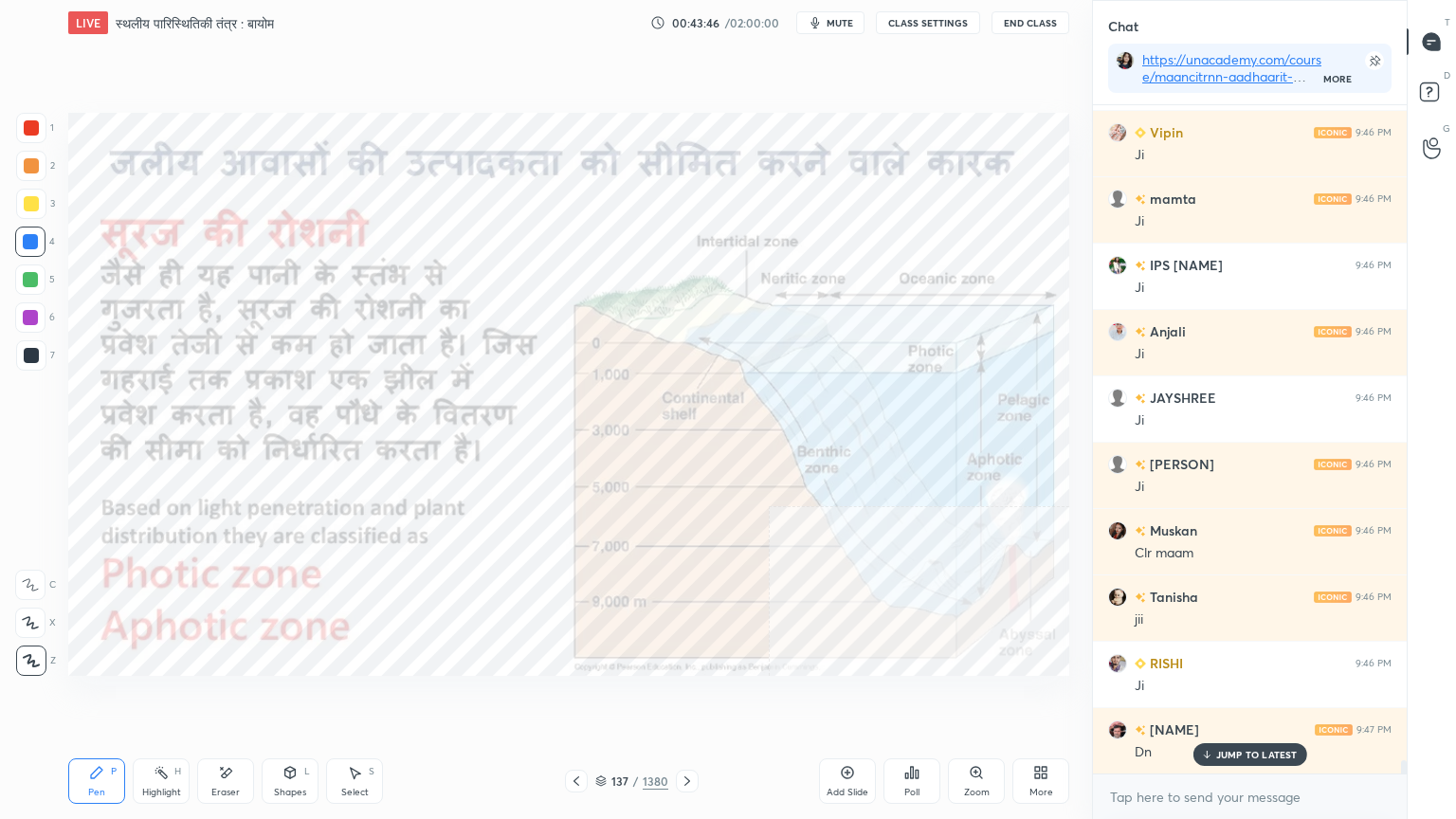 click 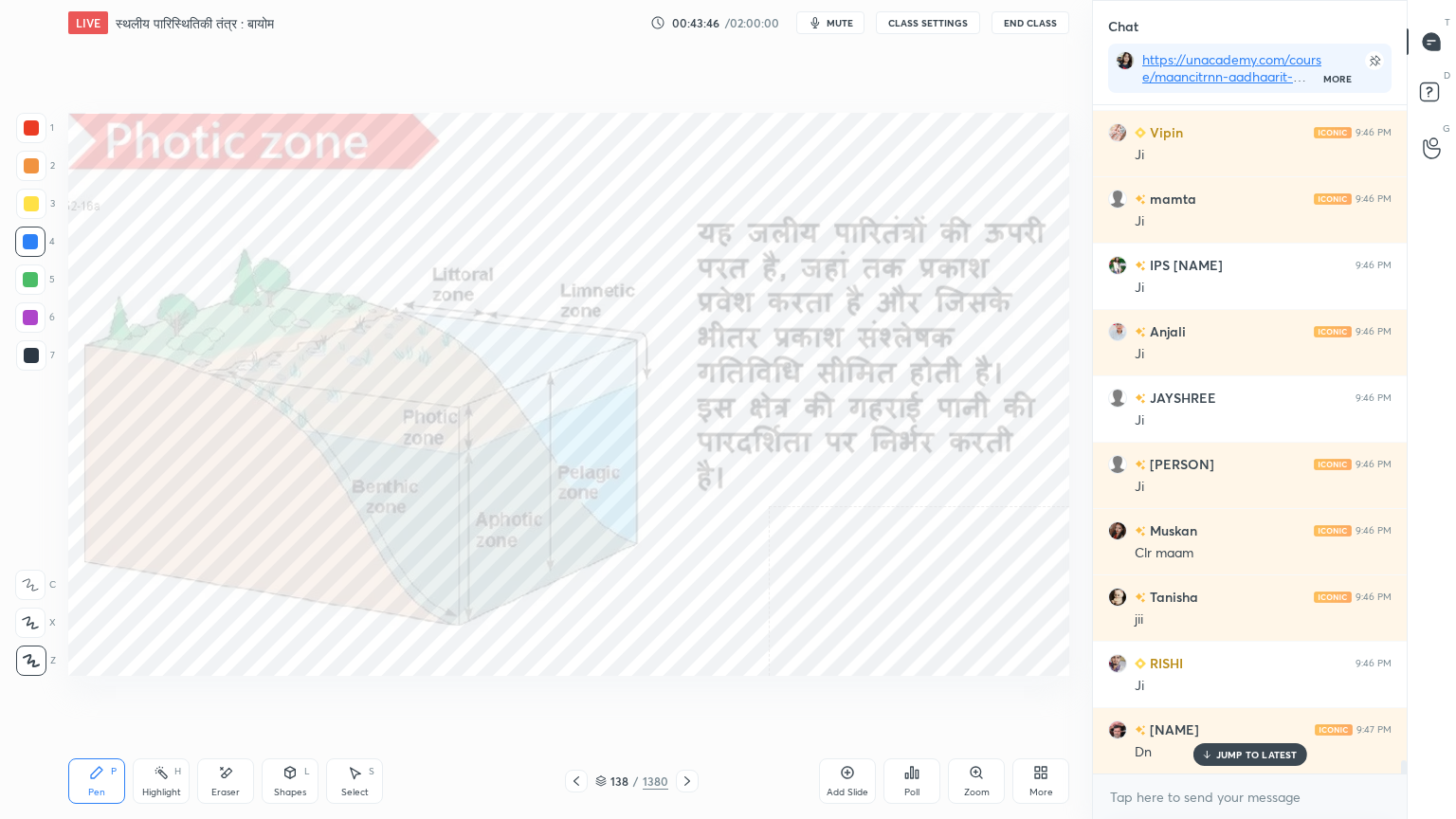 click 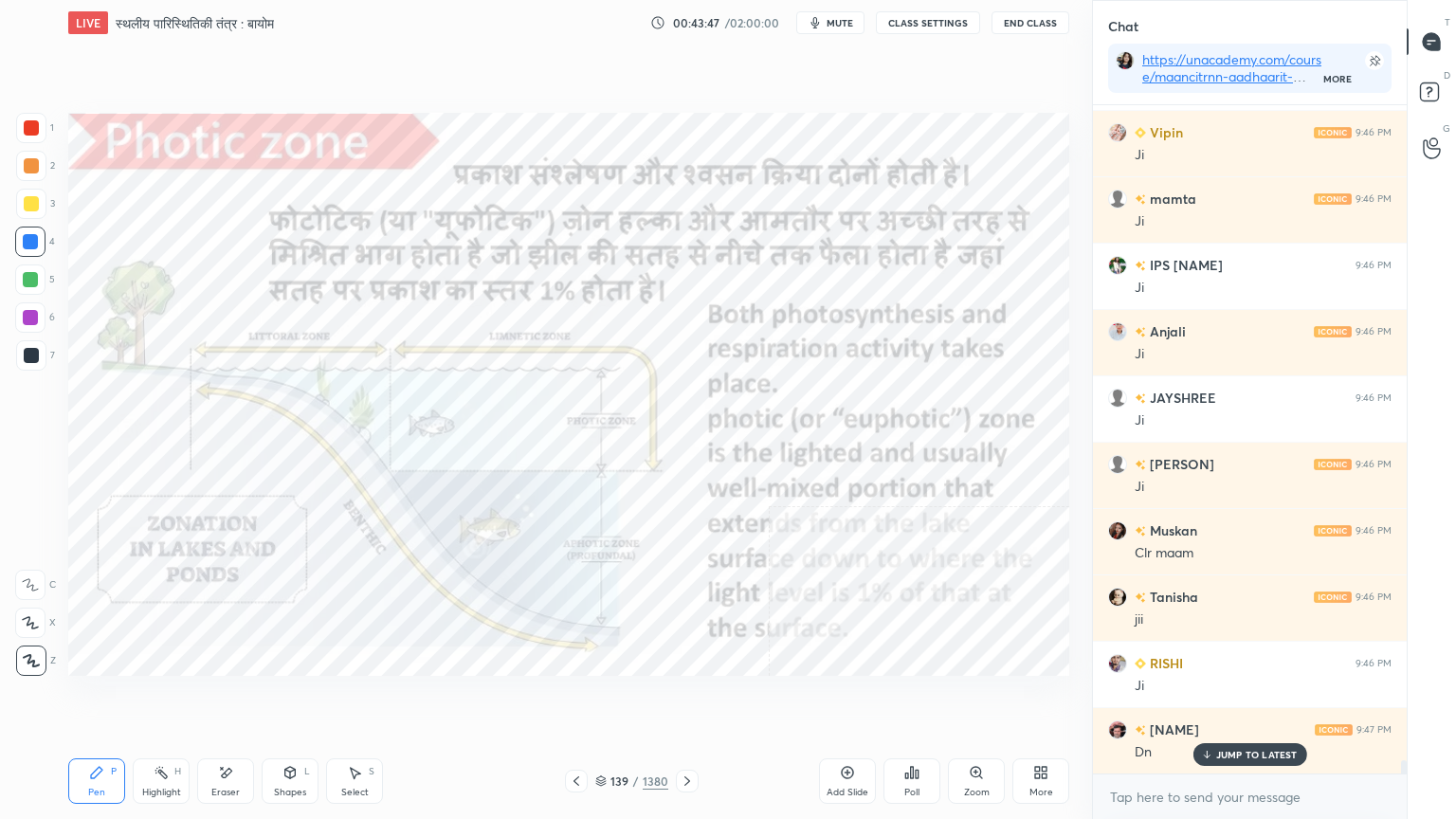 click 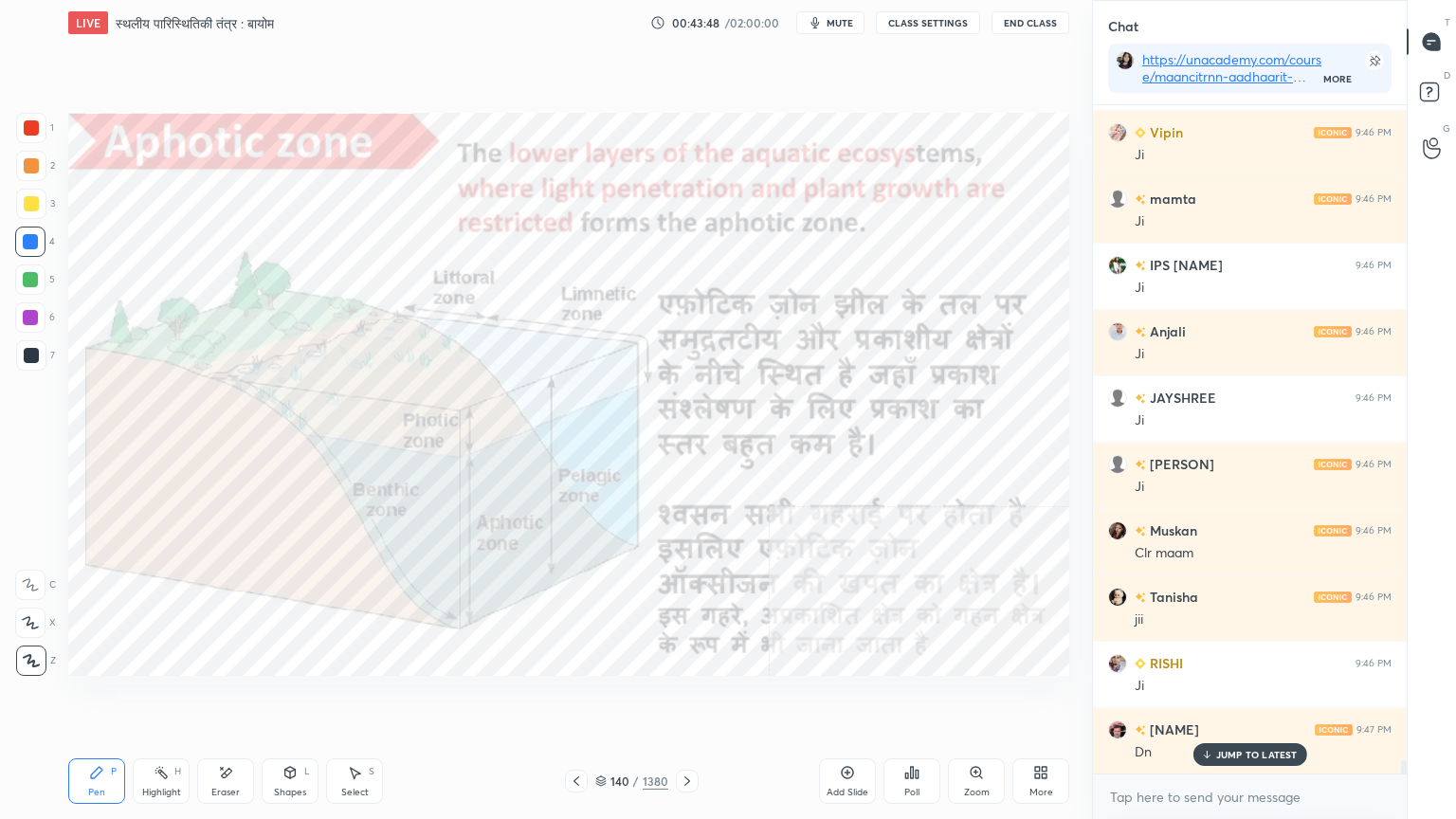 click 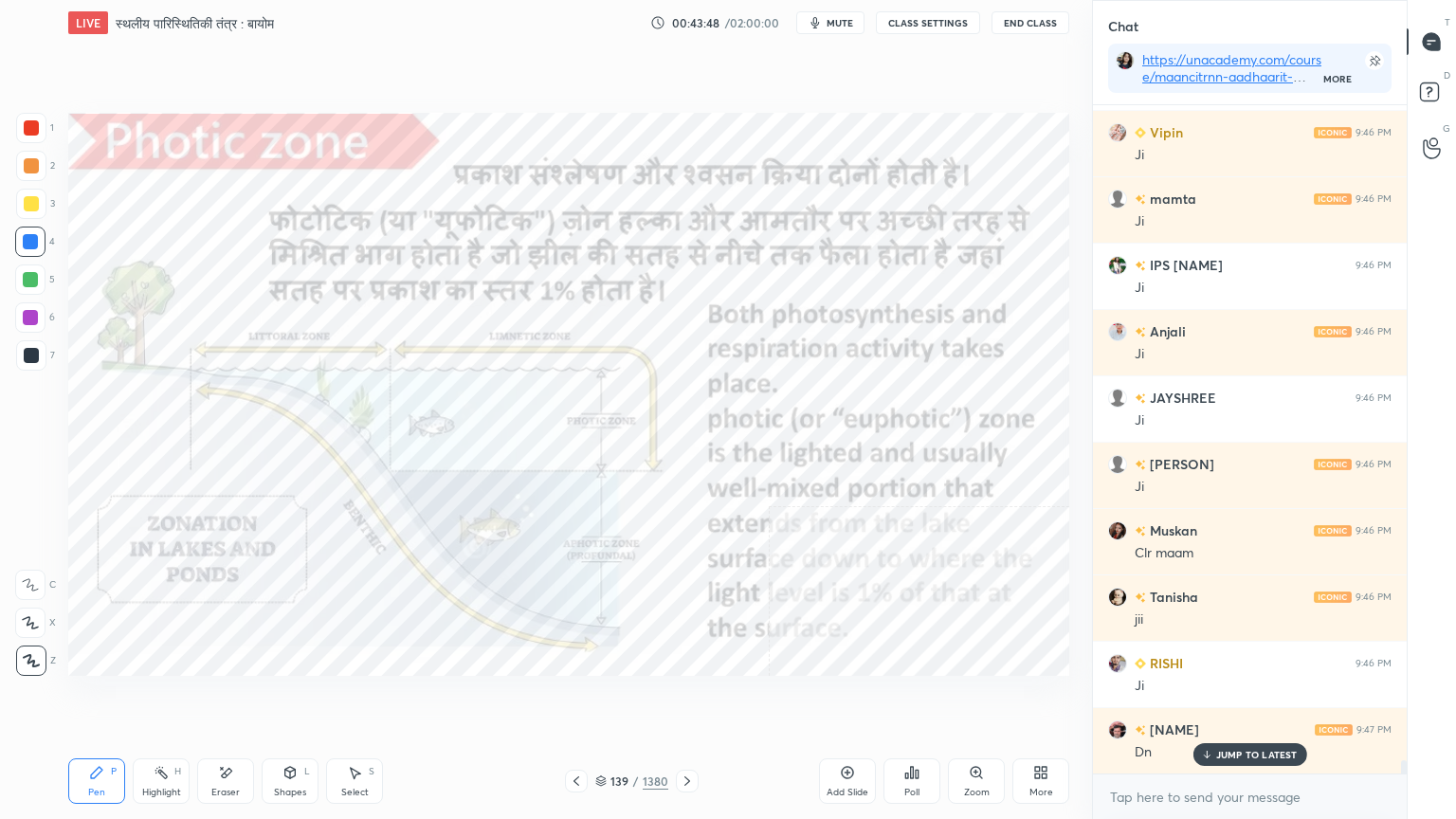 click 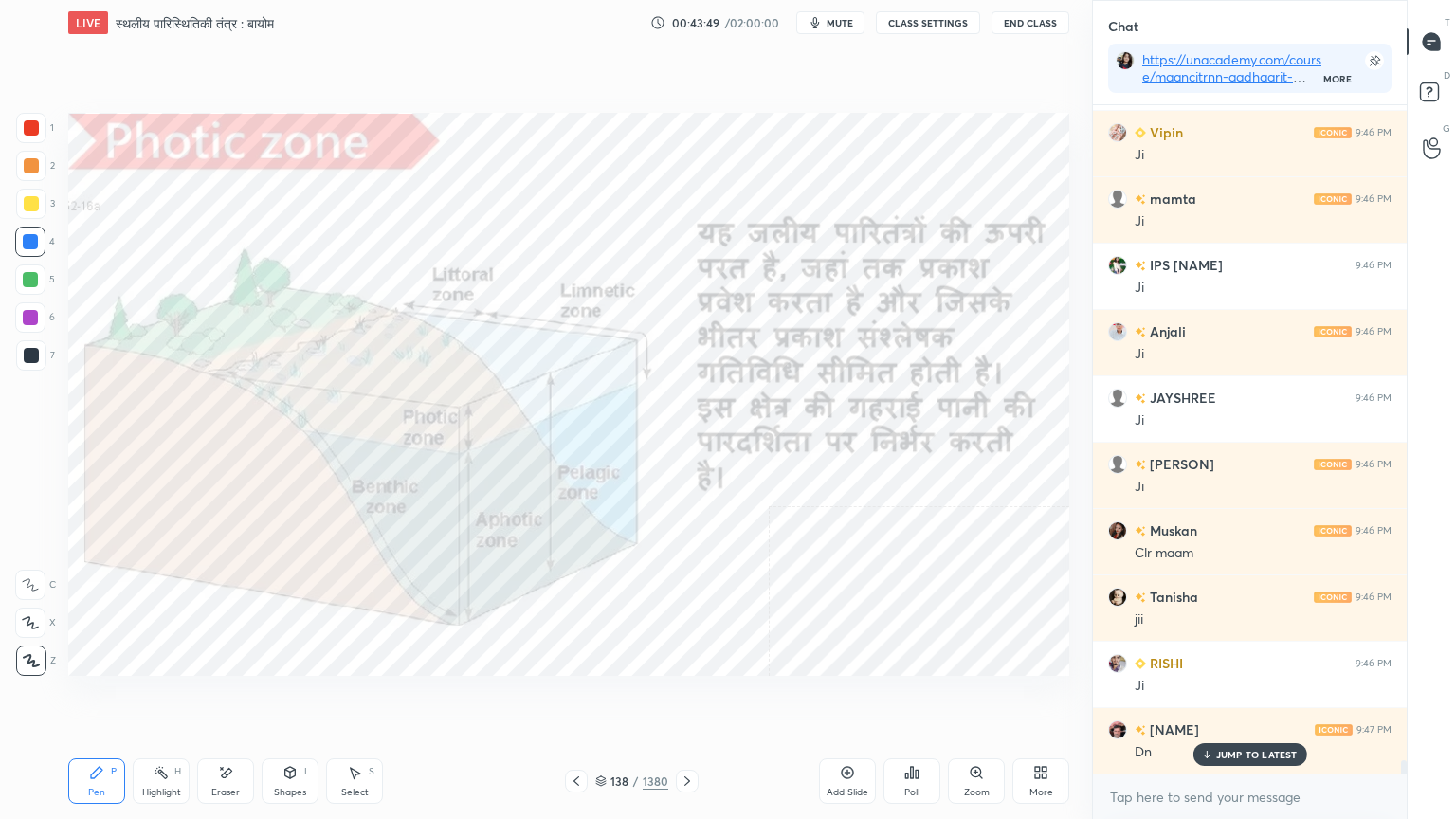 click 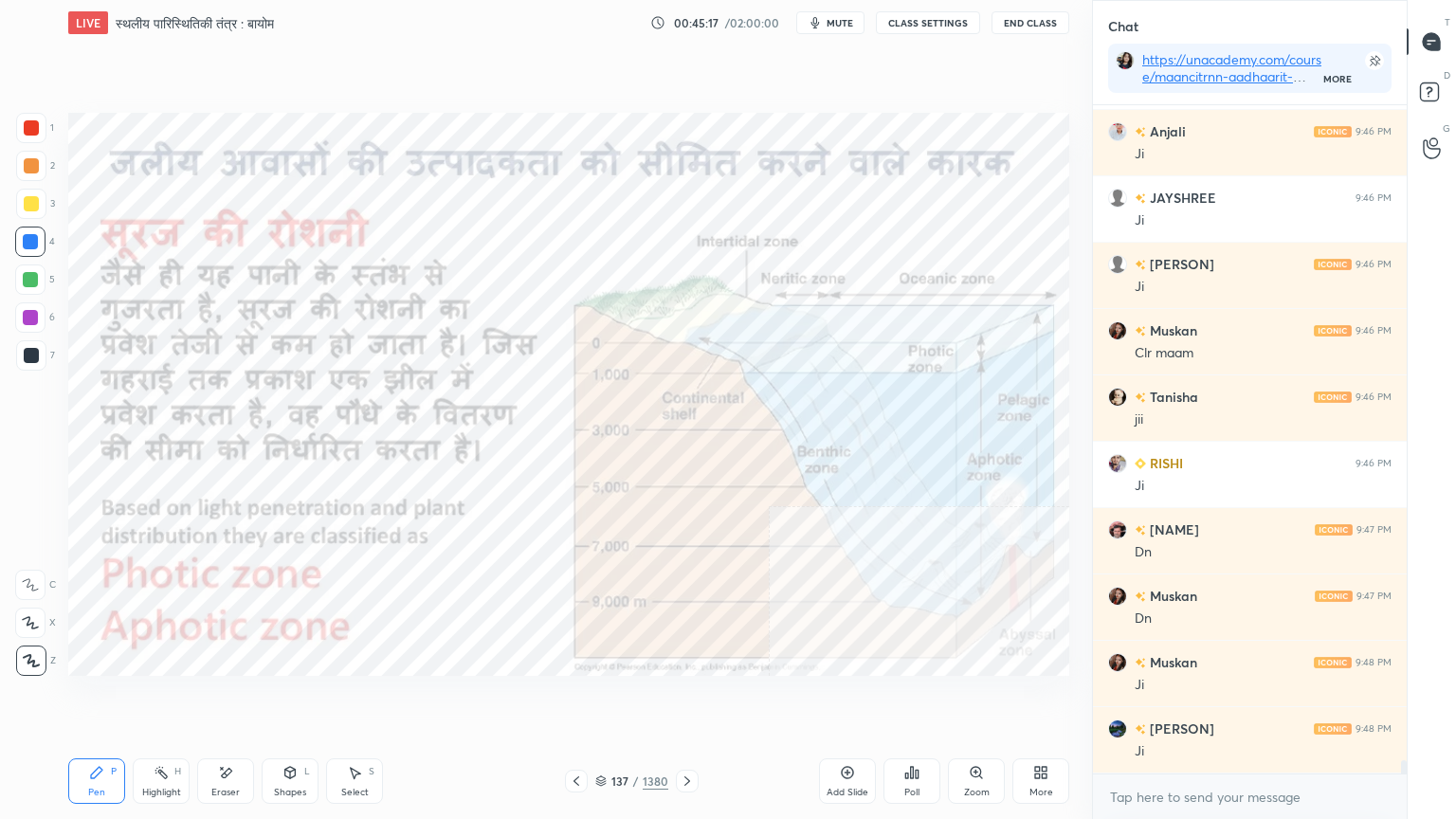 scroll, scrollTop: 33268, scrollLeft: 0, axis: vertical 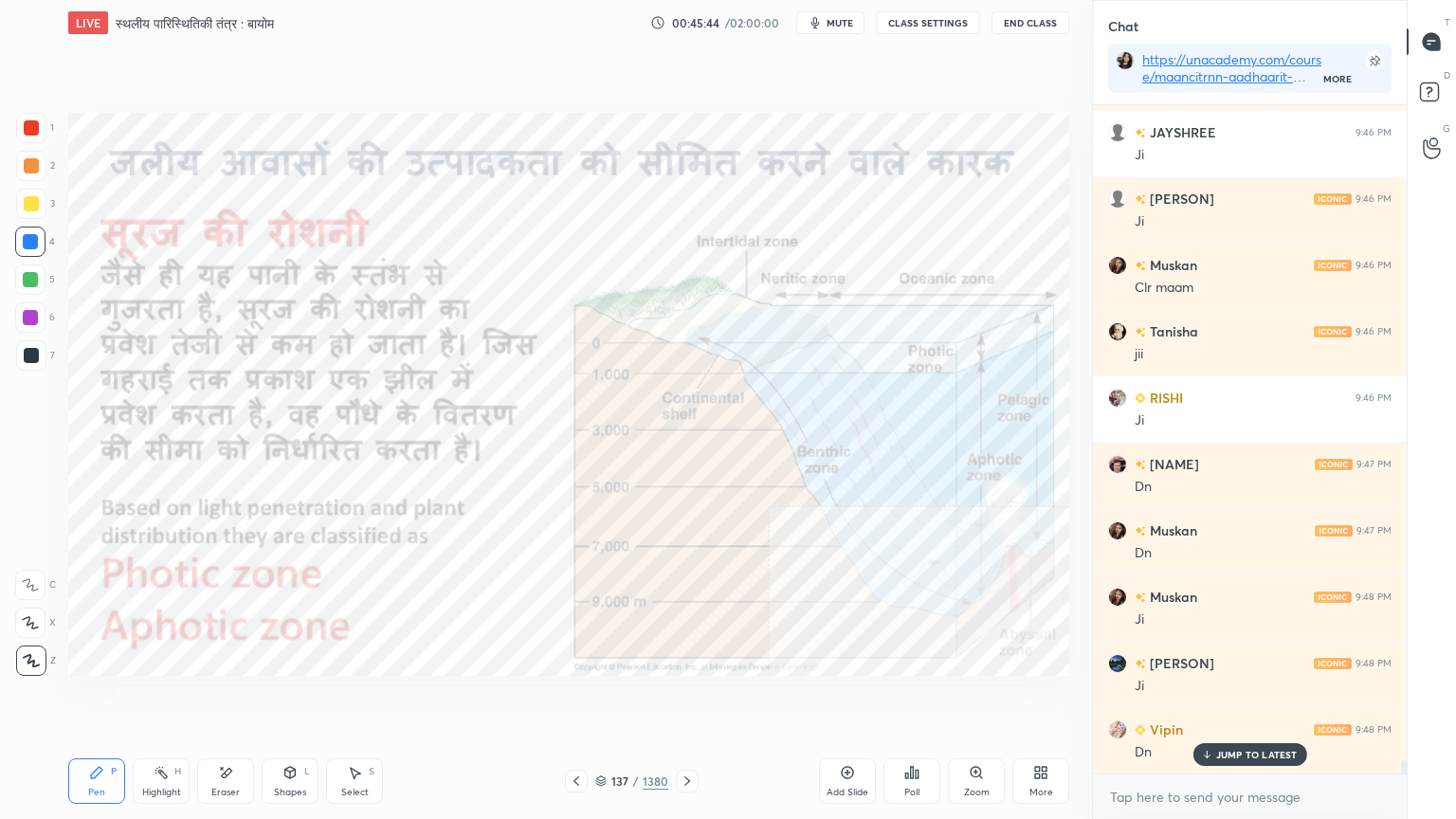 click 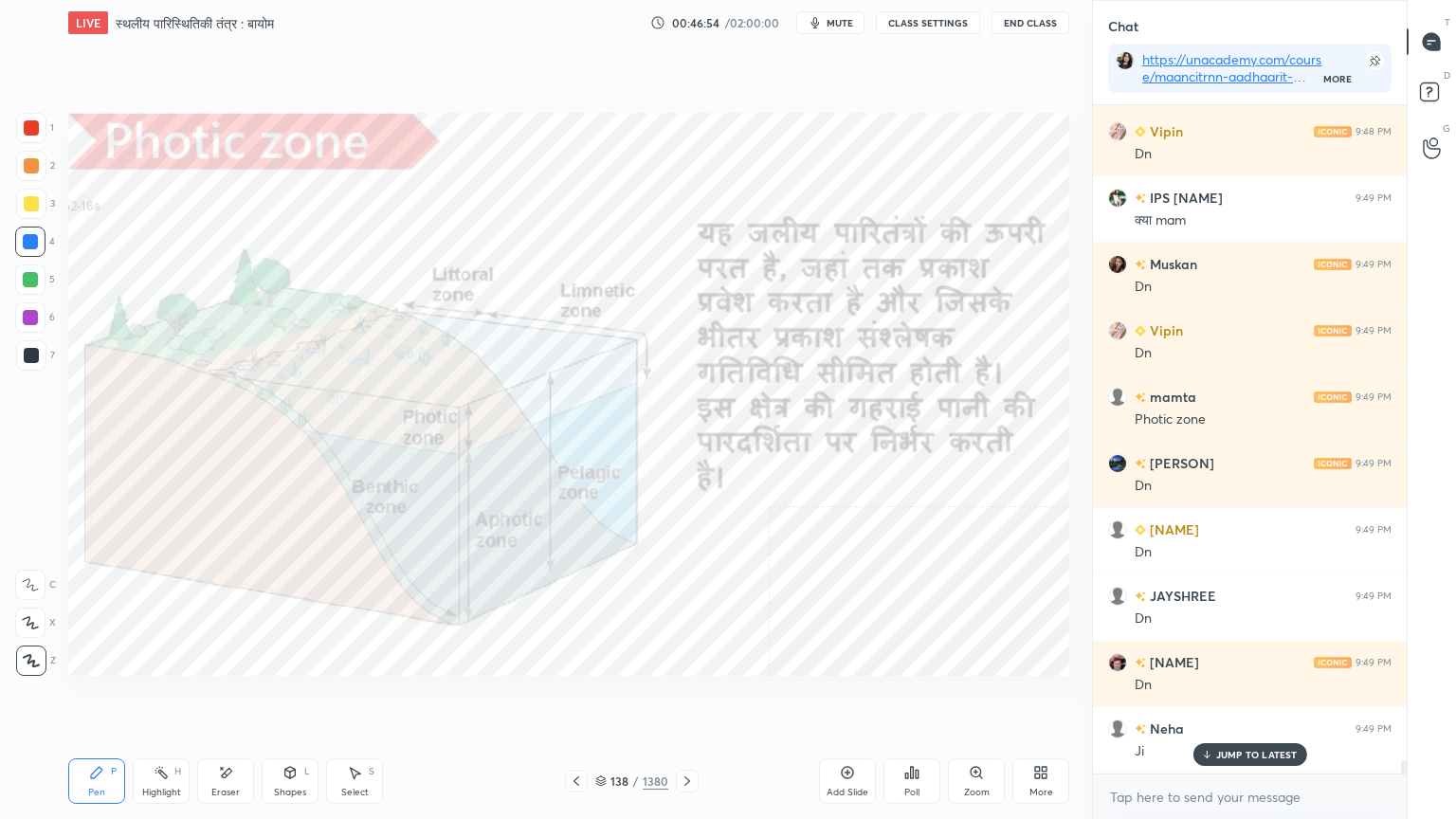 scroll, scrollTop: 33932, scrollLeft: 0, axis: vertical 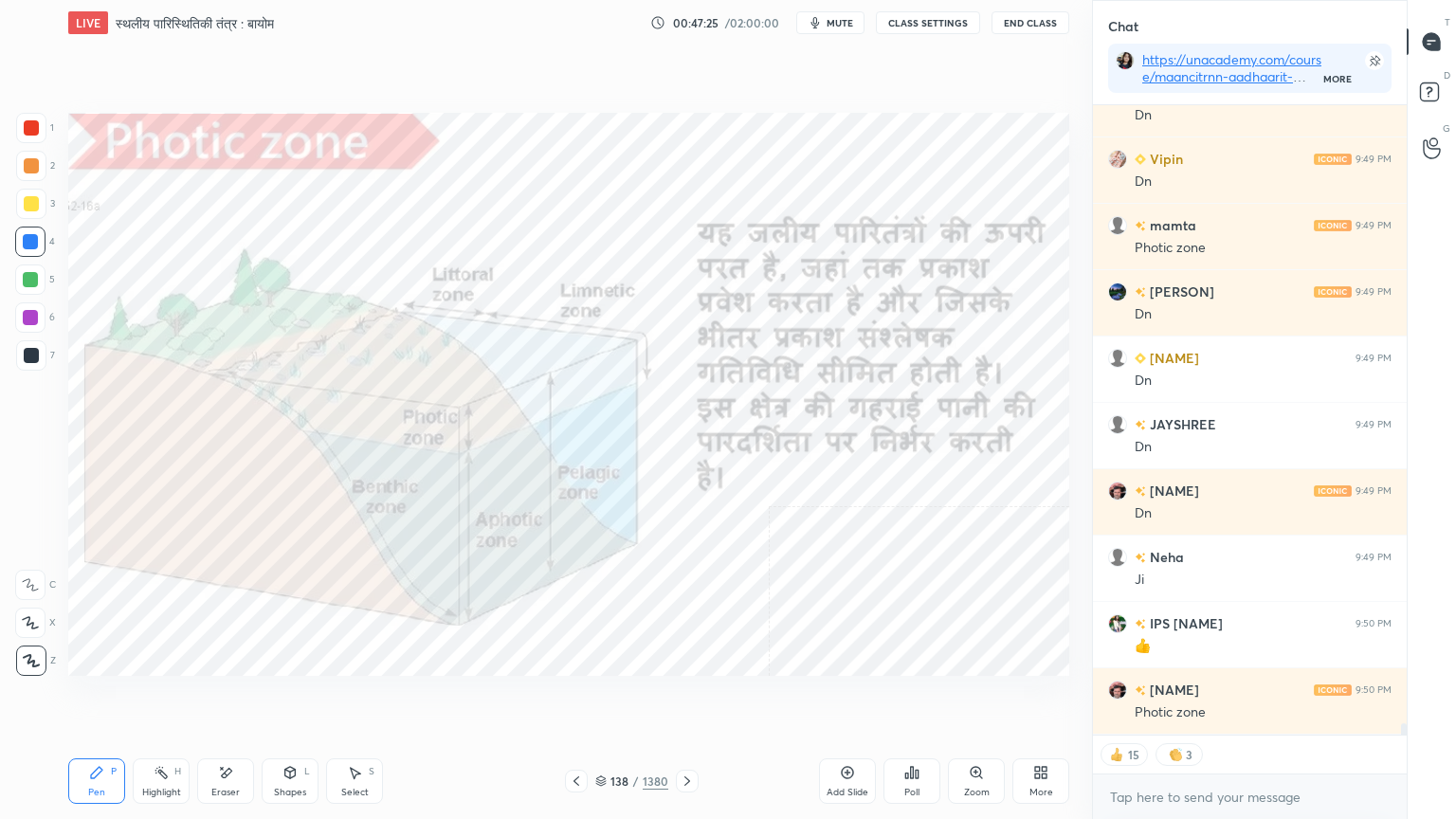 click on "Eraser" at bounding box center [226, 792] 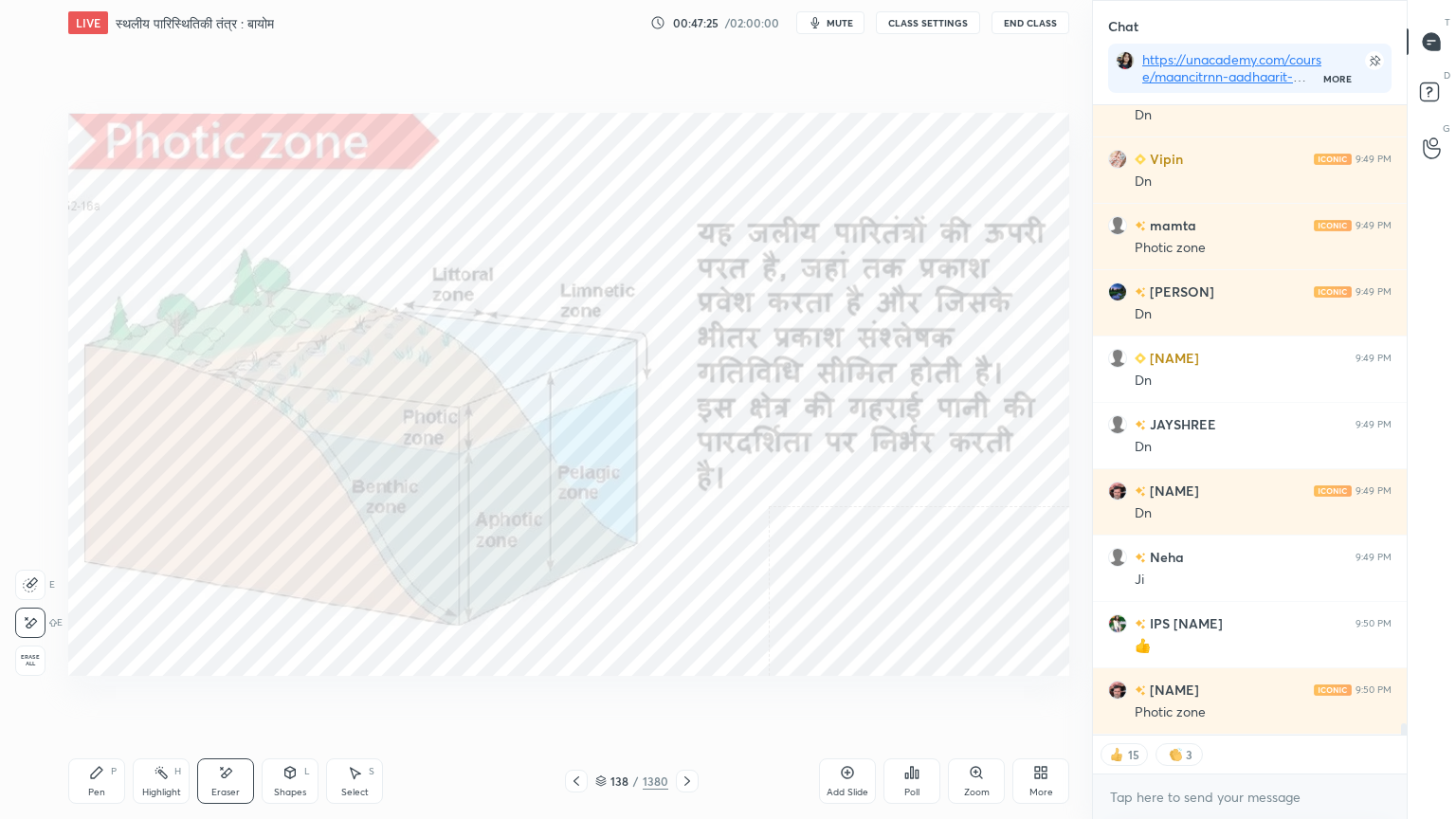click on "Erase all" at bounding box center [30, 661] 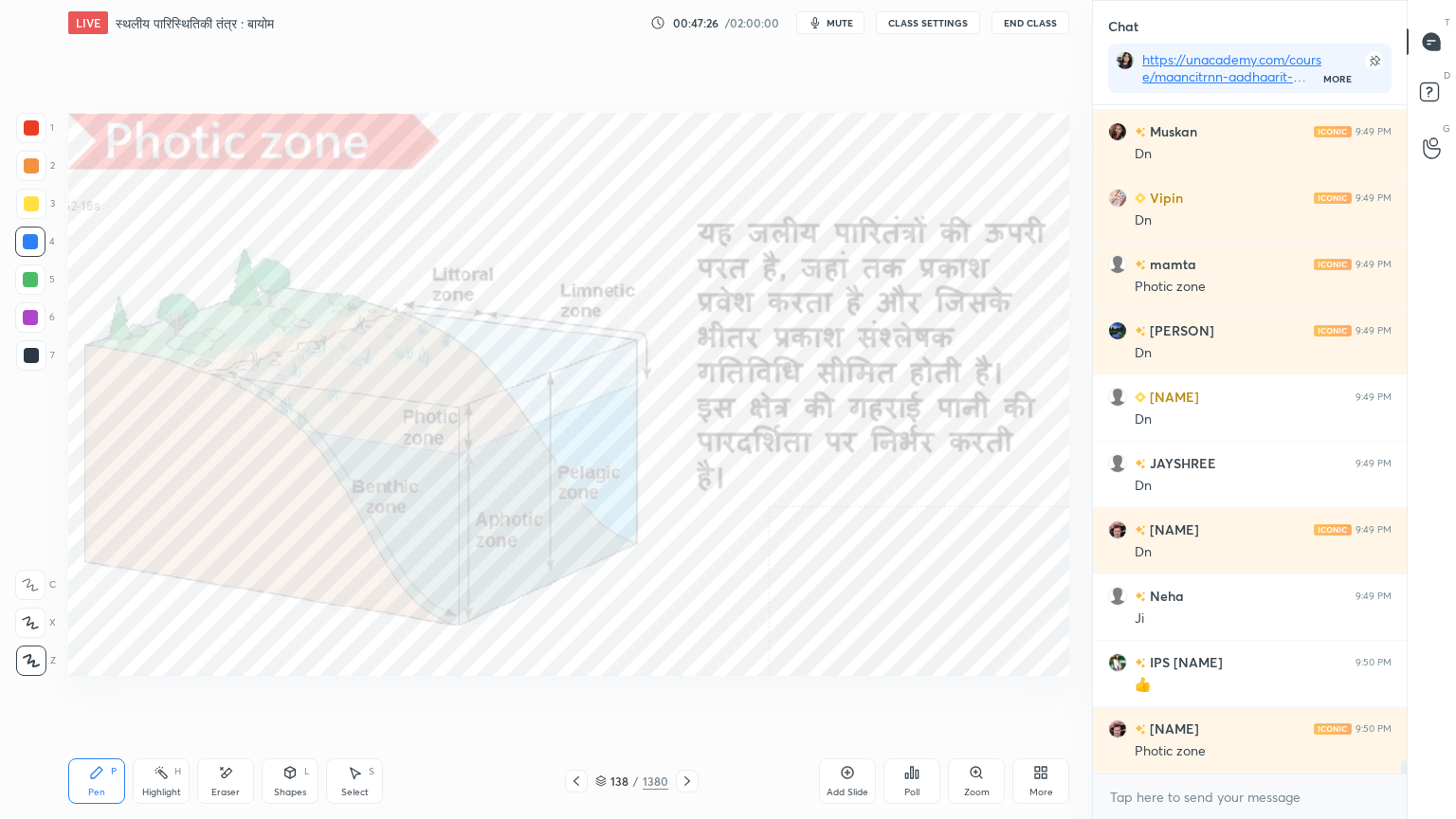 drag, startPoint x: 35, startPoint y: 652, endPoint x: 53, endPoint y: 621, distance: 35.846897 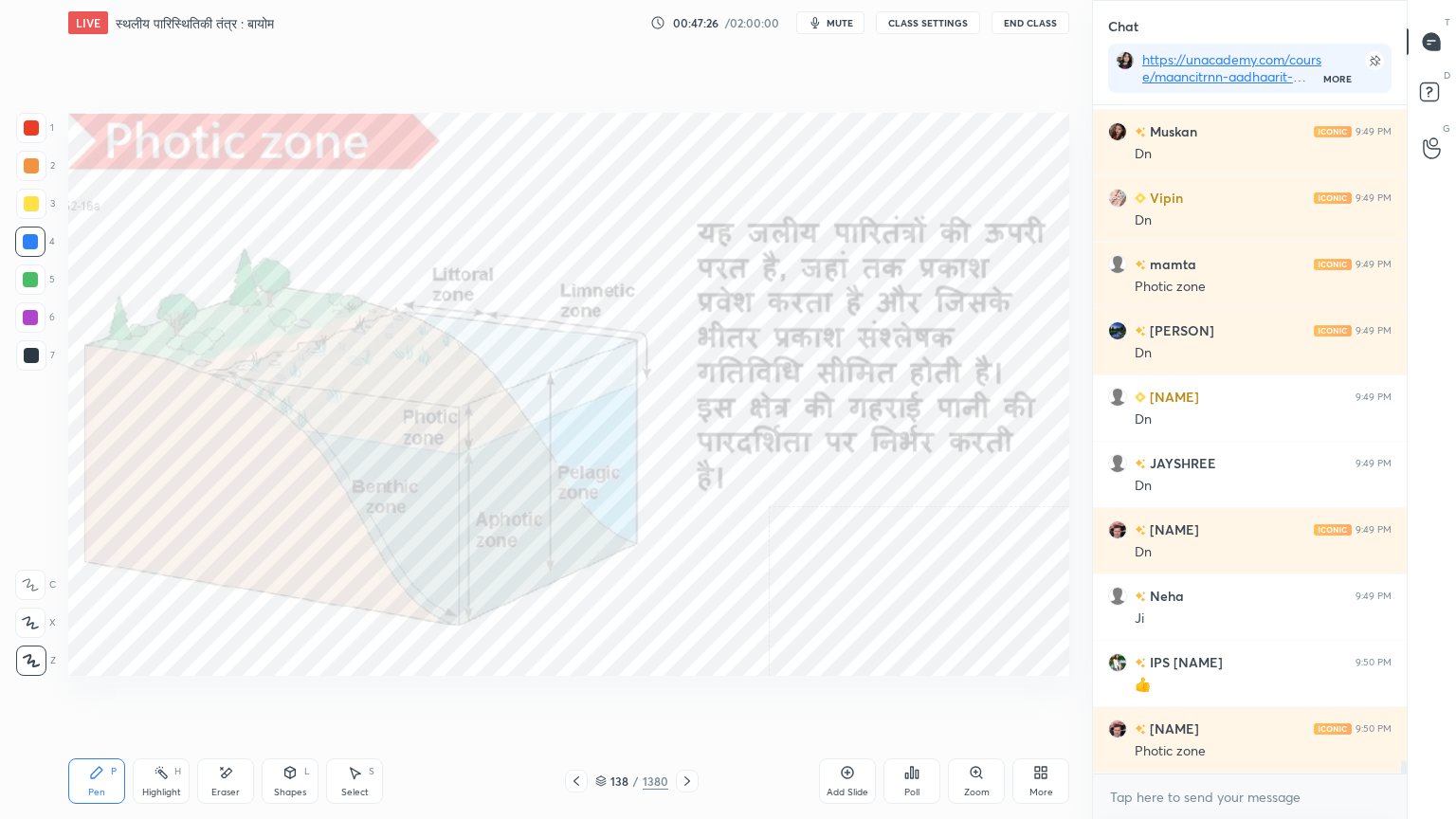 click on "1 2 3 4 5 6 7 C X Z E E Erase all   H H" at bounding box center [30, 394] 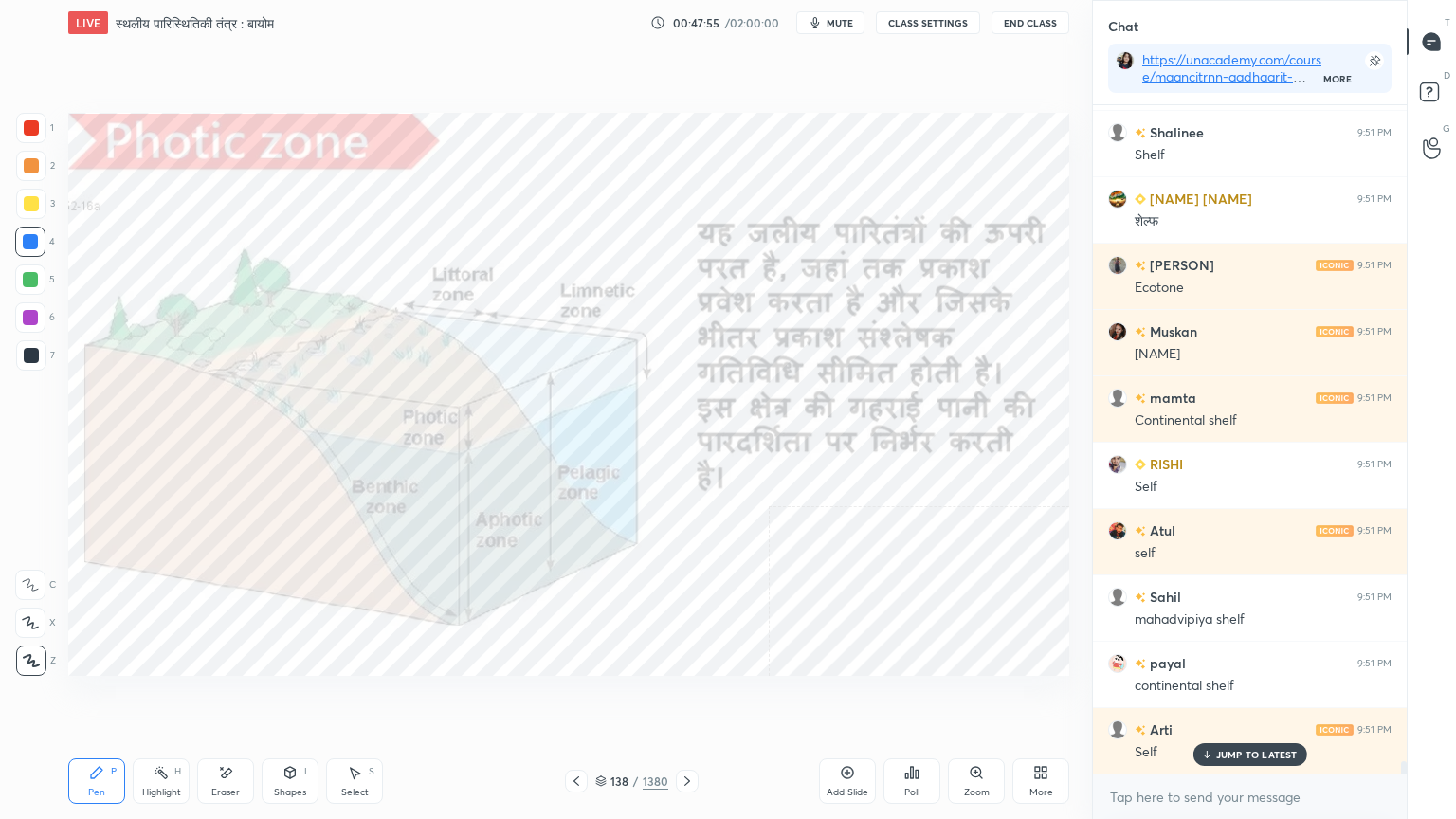scroll, scrollTop: 35940, scrollLeft: 0, axis: vertical 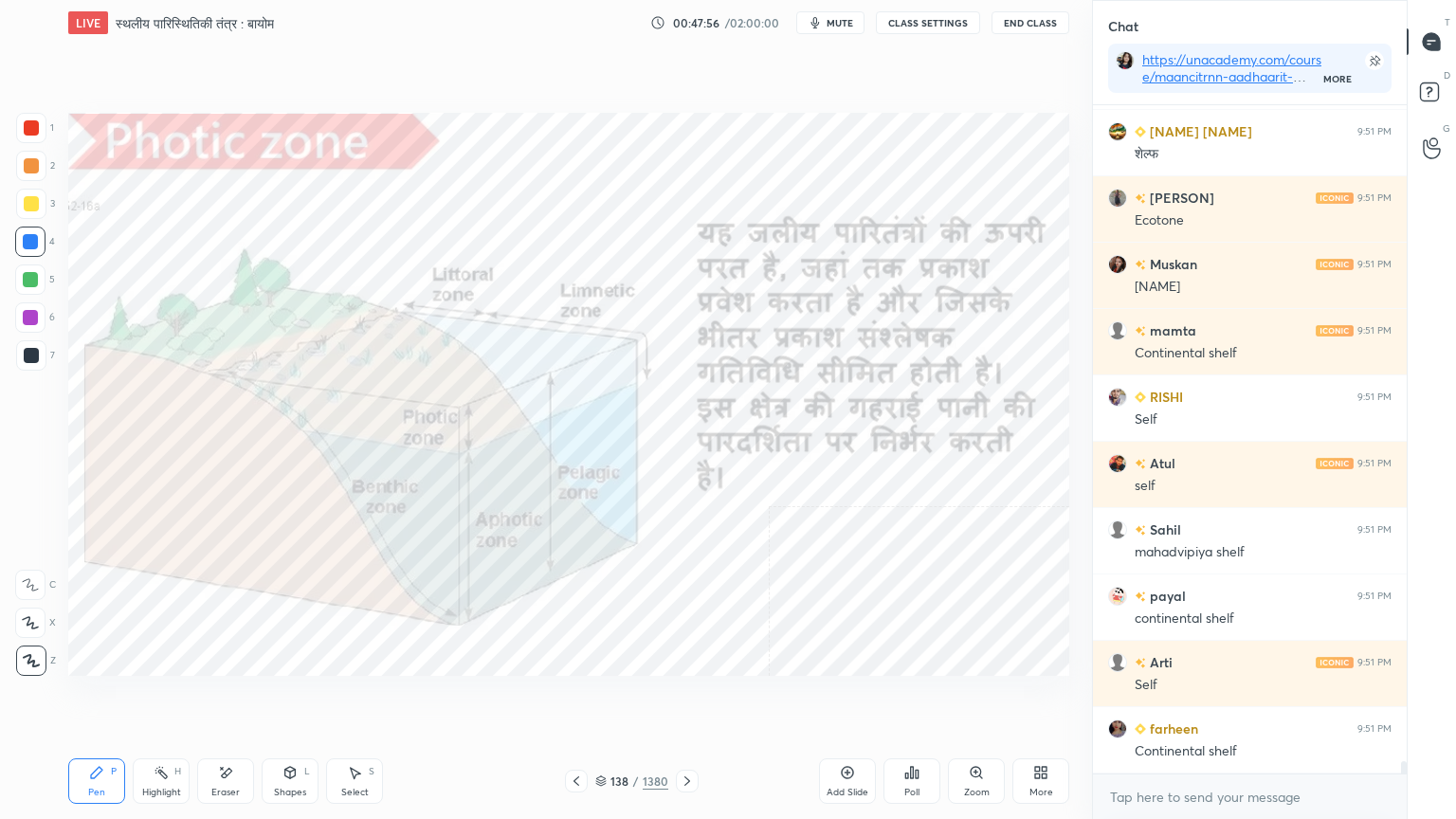 click on "Eraser" at bounding box center (226, 781) 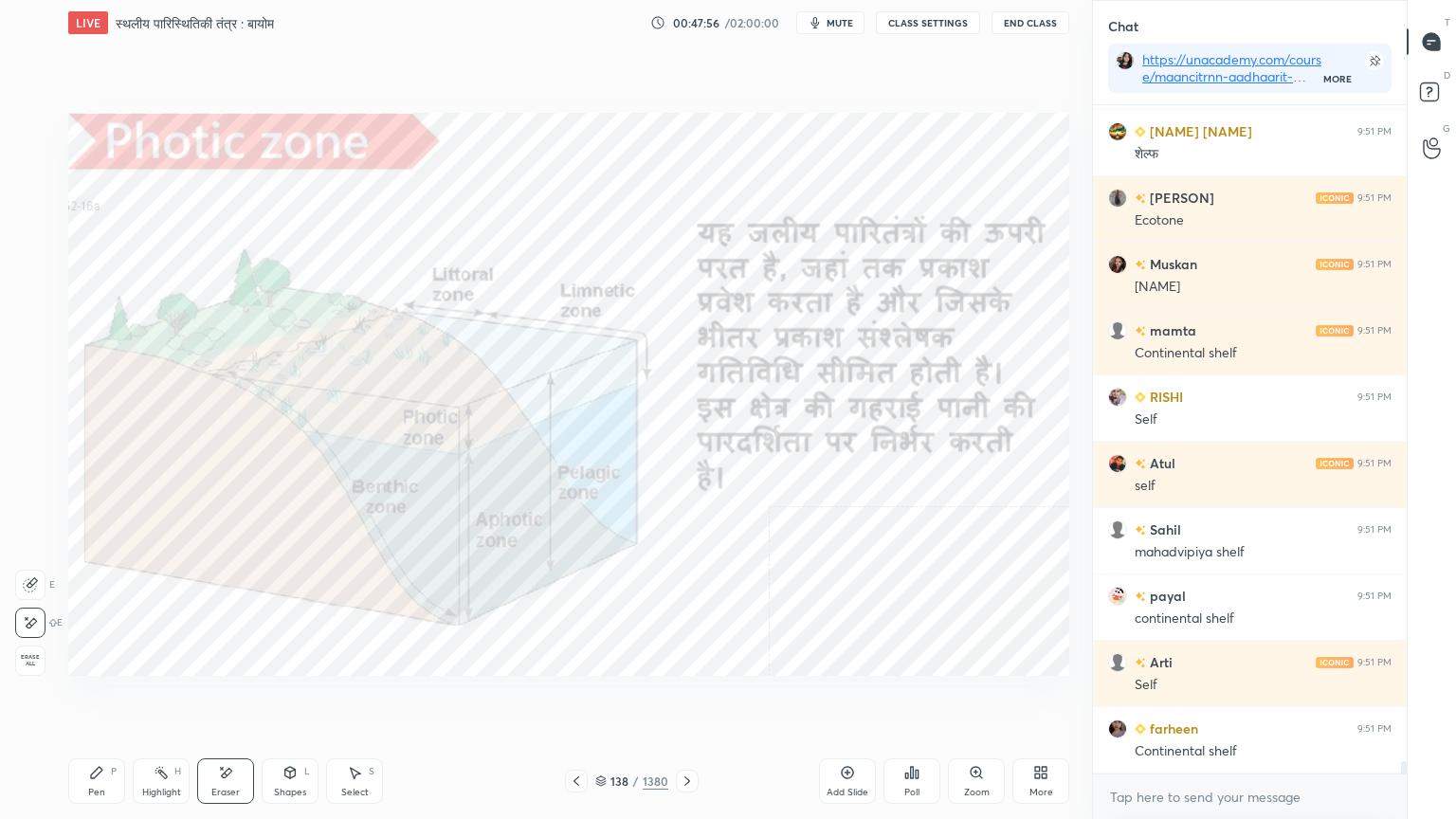 click on "Erase all" at bounding box center (30, 661) 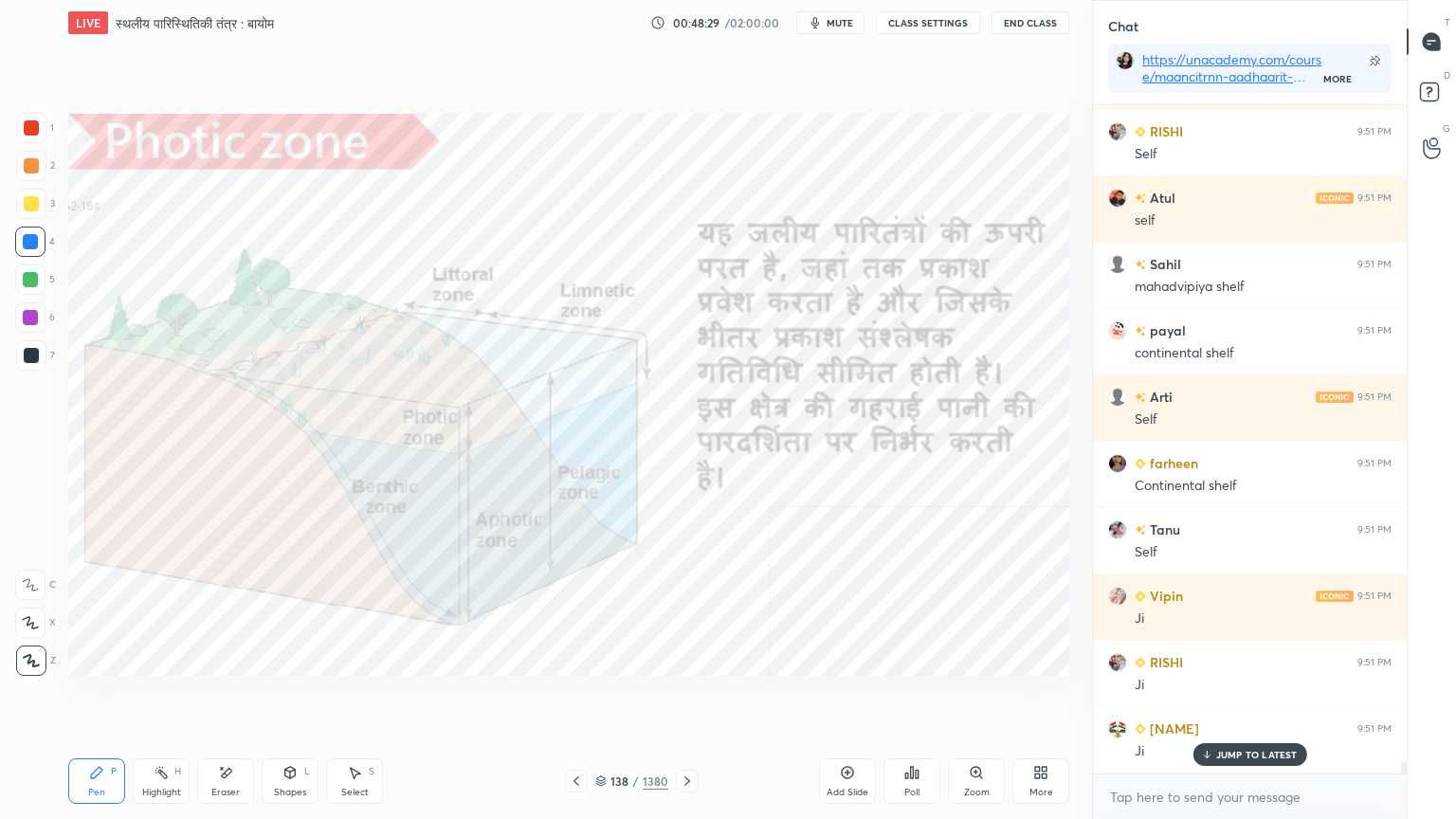 scroll, scrollTop: 36271, scrollLeft: 0, axis: vertical 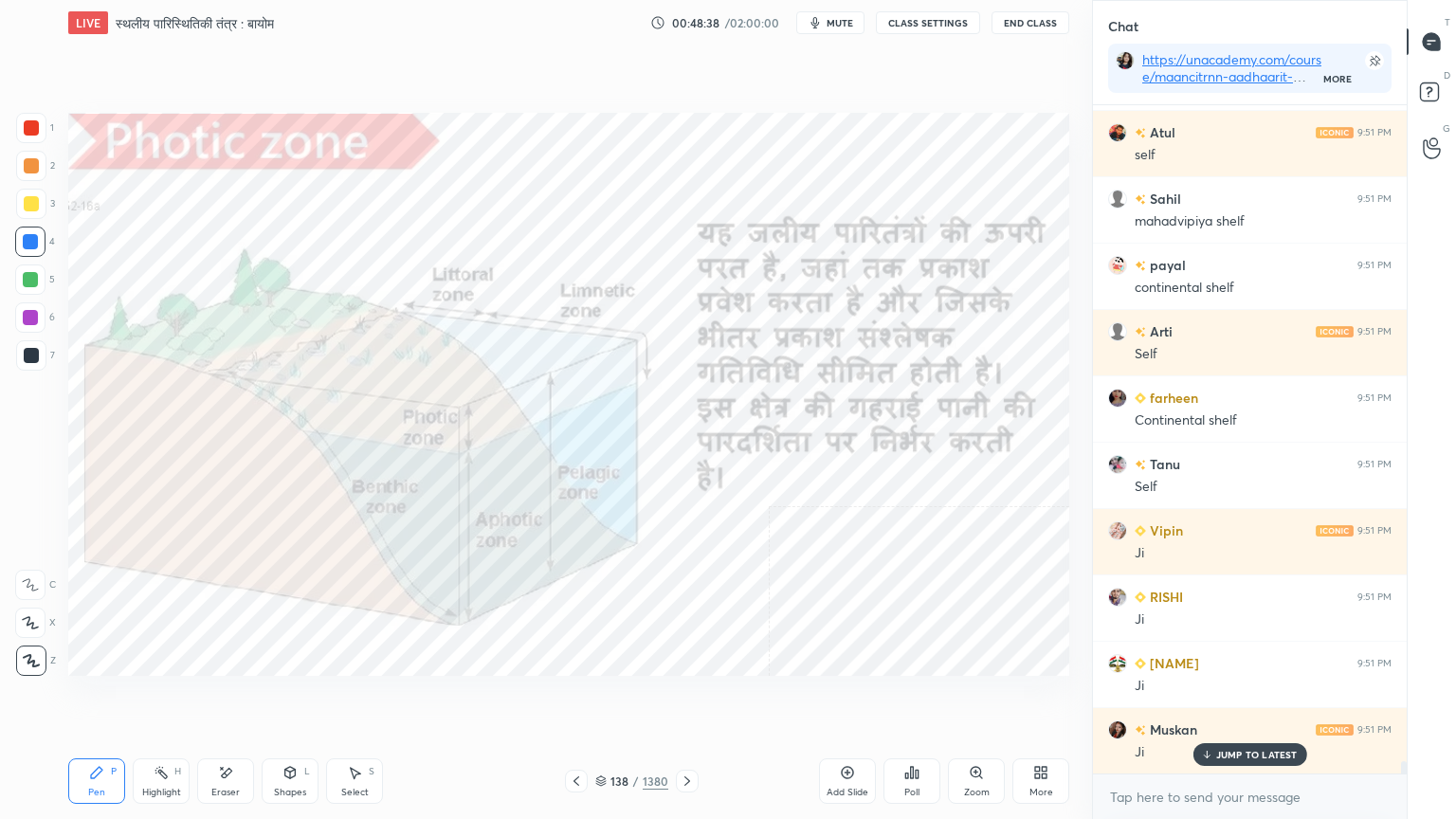 click on "Eraser" at bounding box center [226, 792] 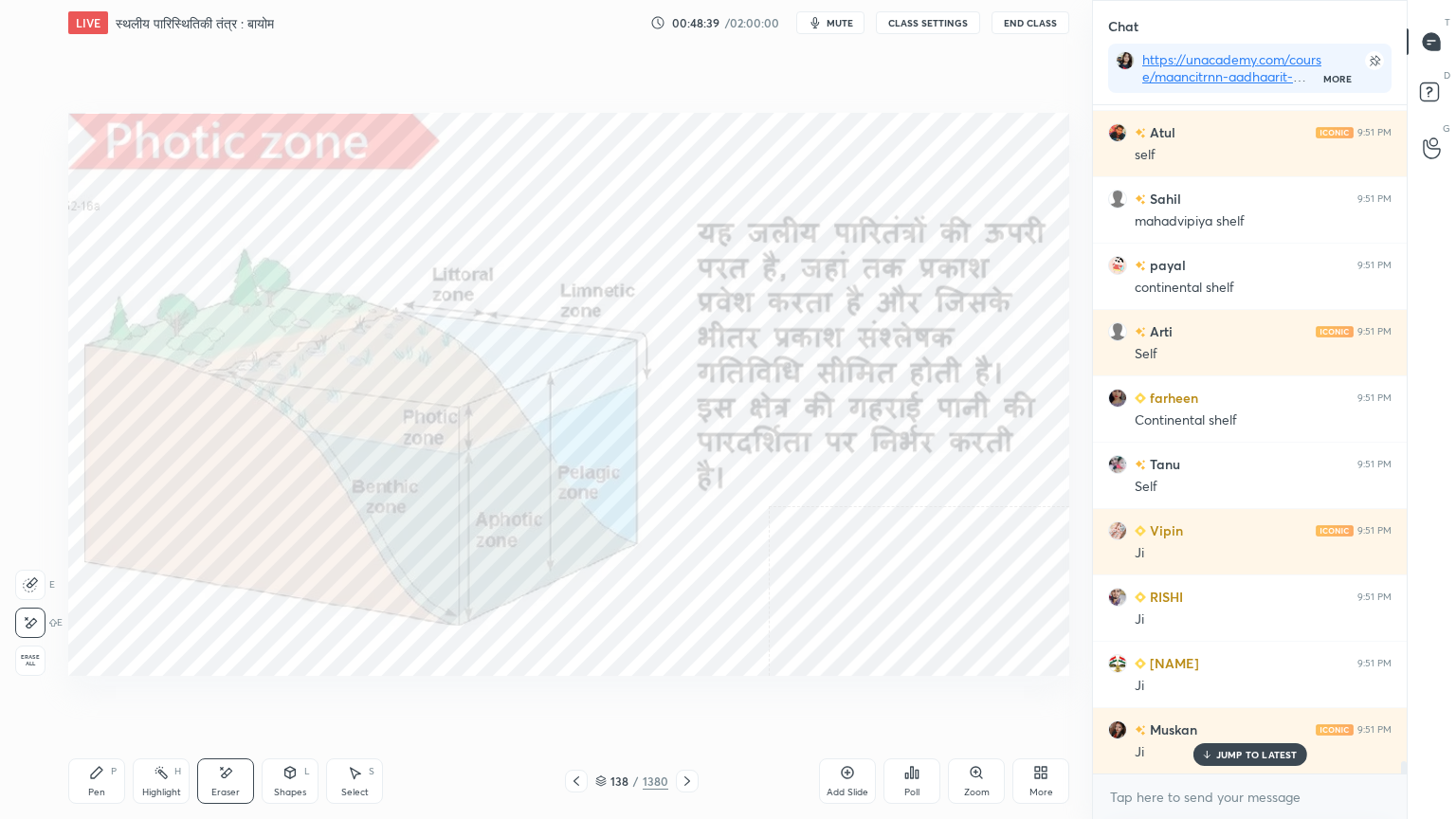 click on "Erase all" at bounding box center (30, 661) 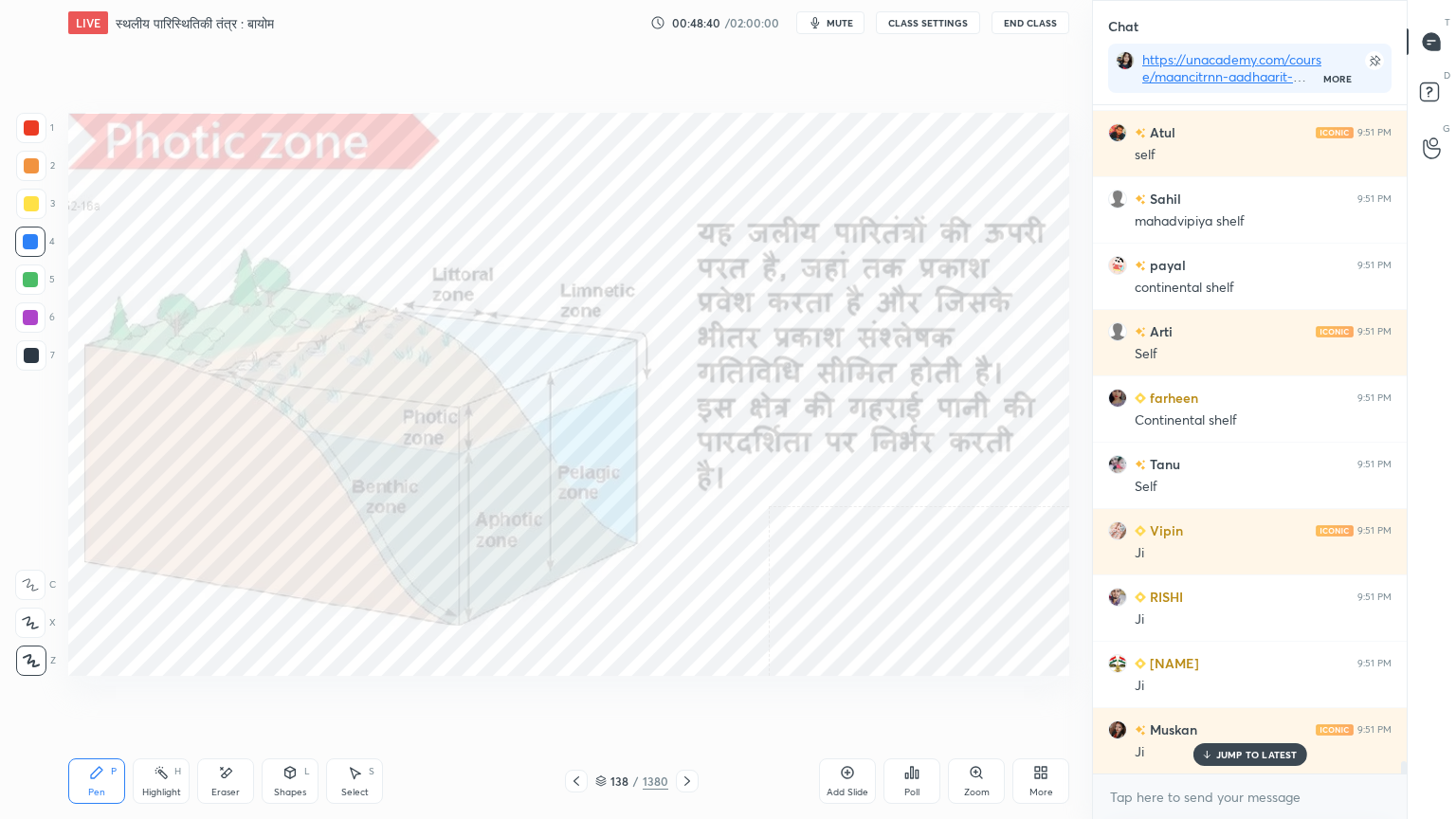 click 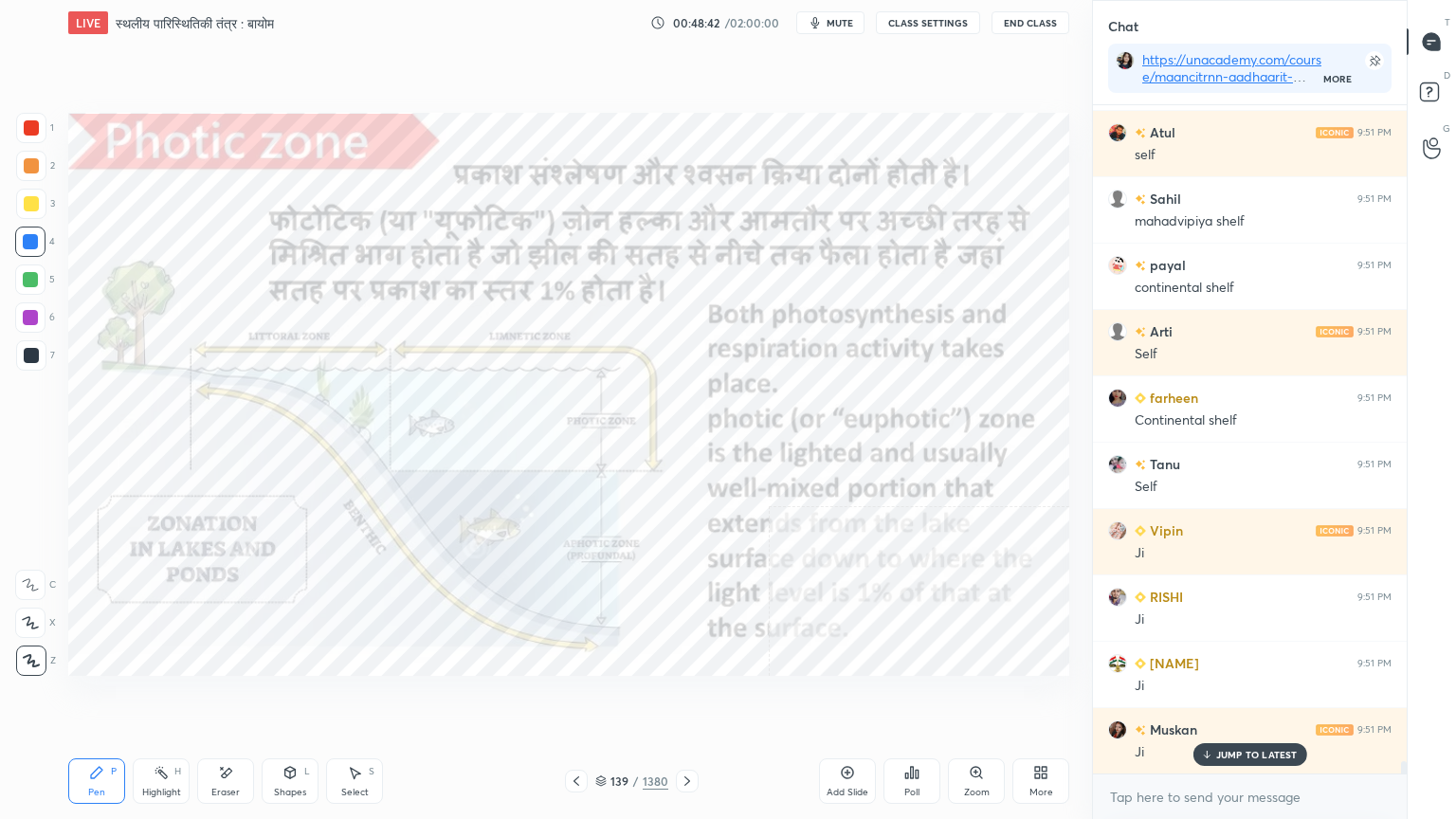 click 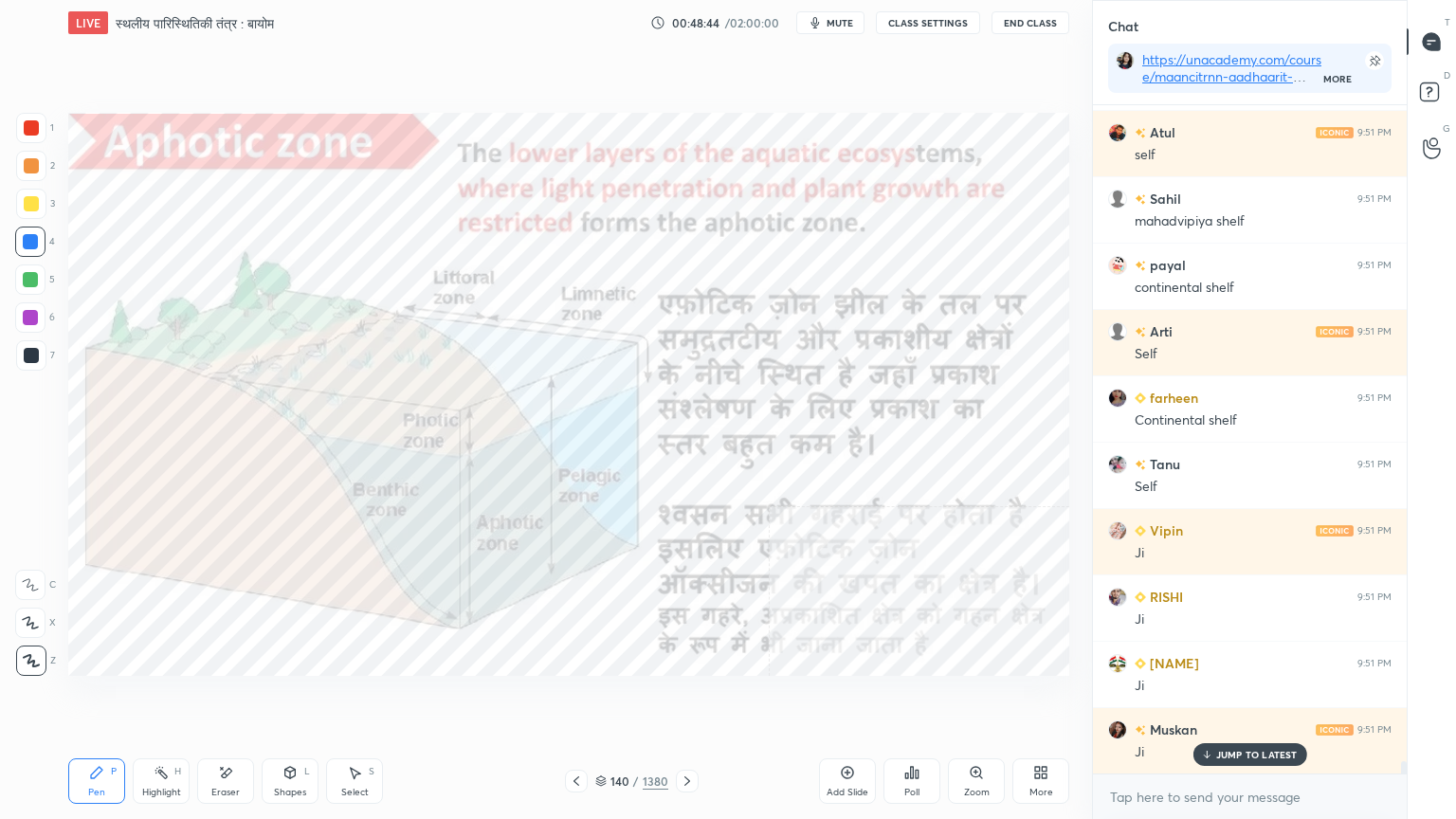 click 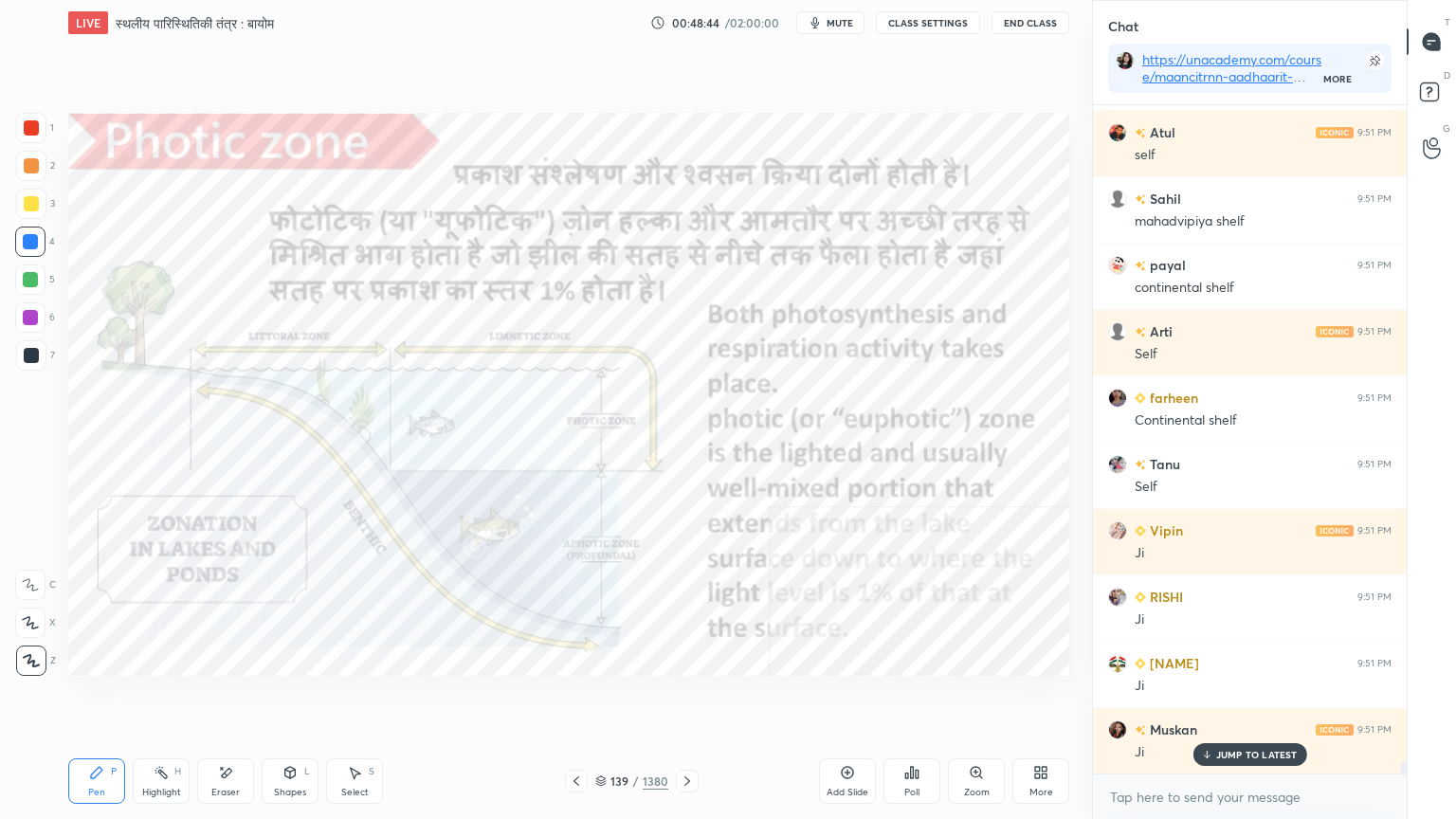 click 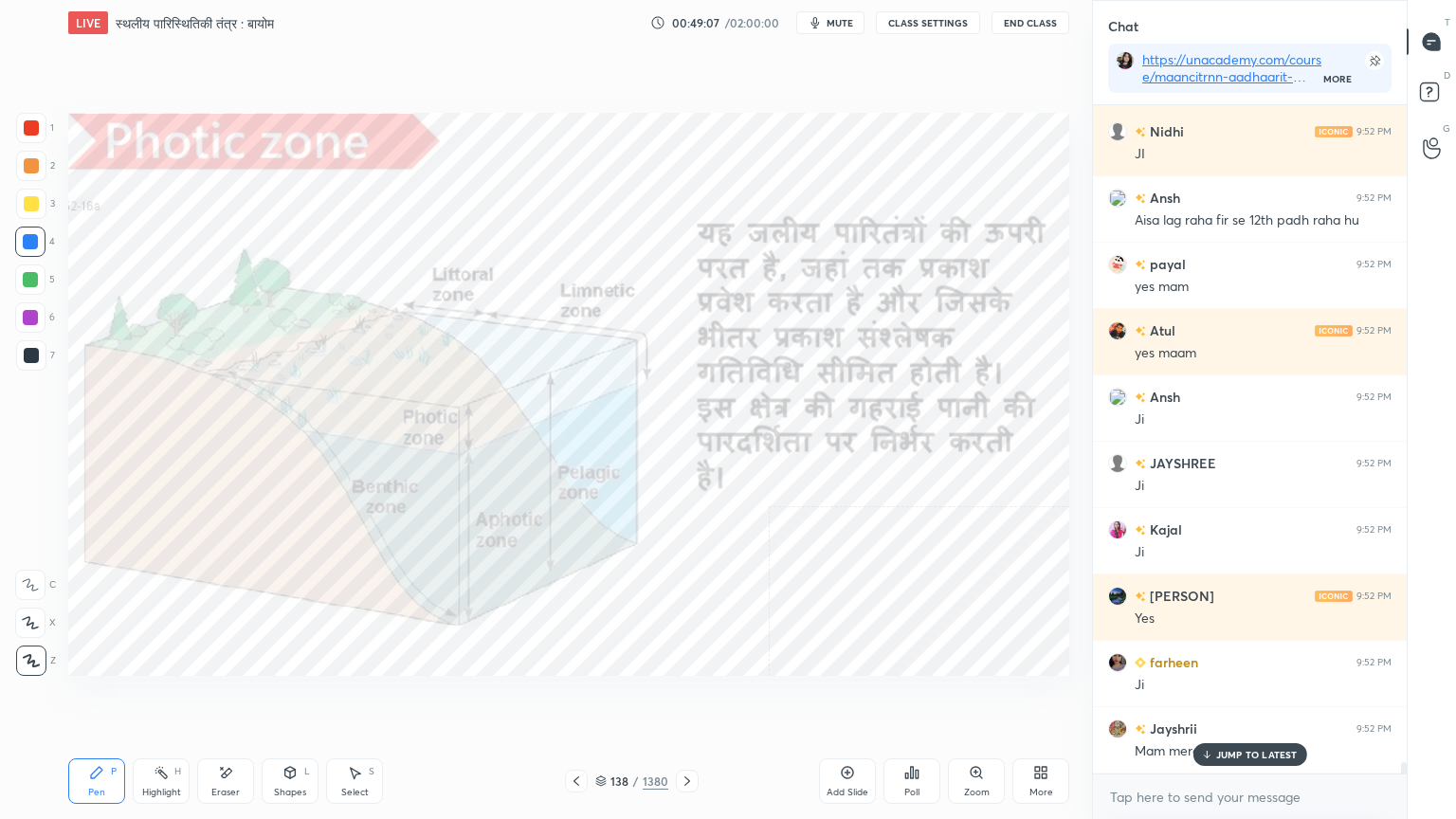scroll, scrollTop: 37864, scrollLeft: 0, axis: vertical 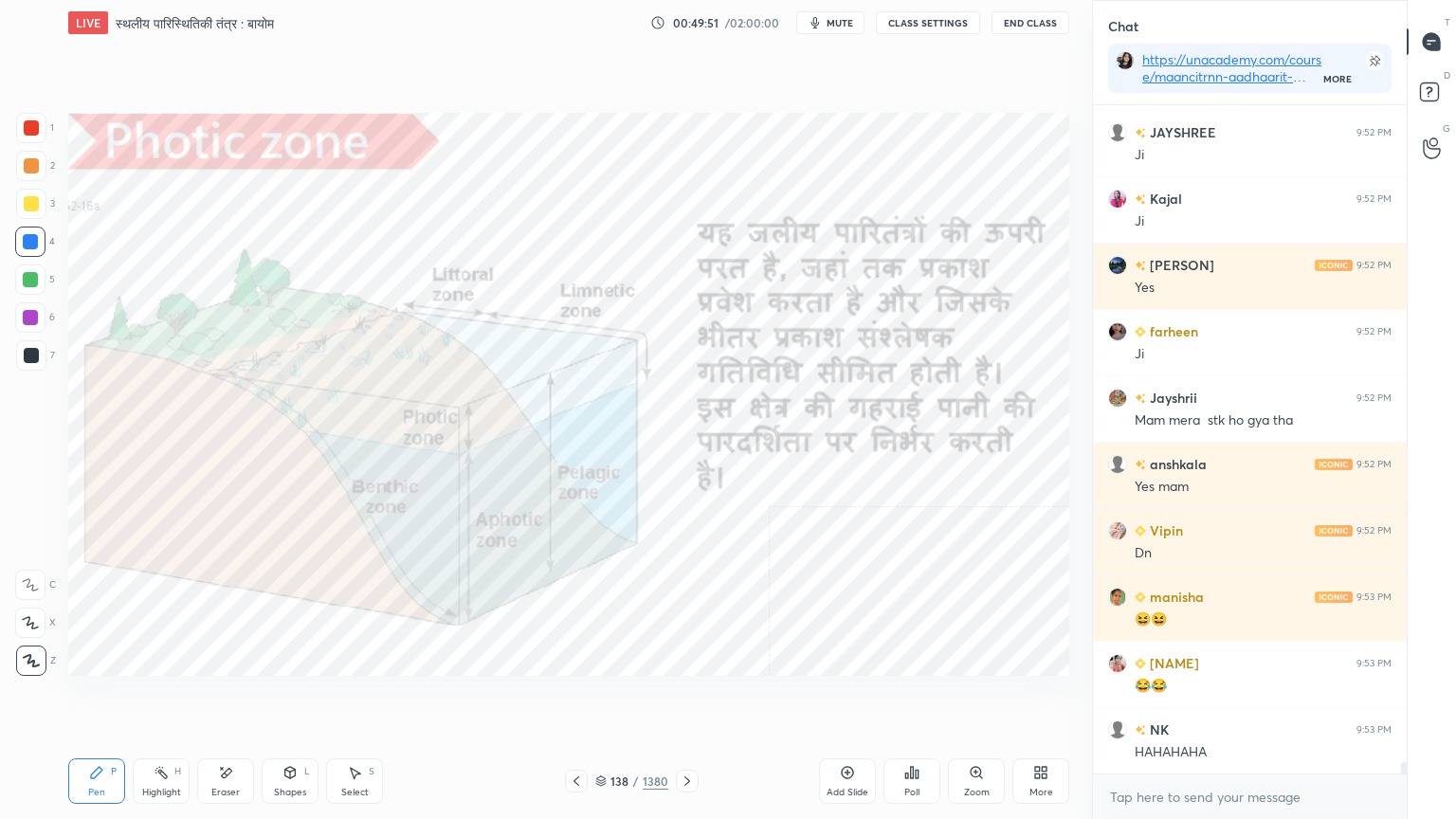 click on "Eraser" at bounding box center (226, 781) 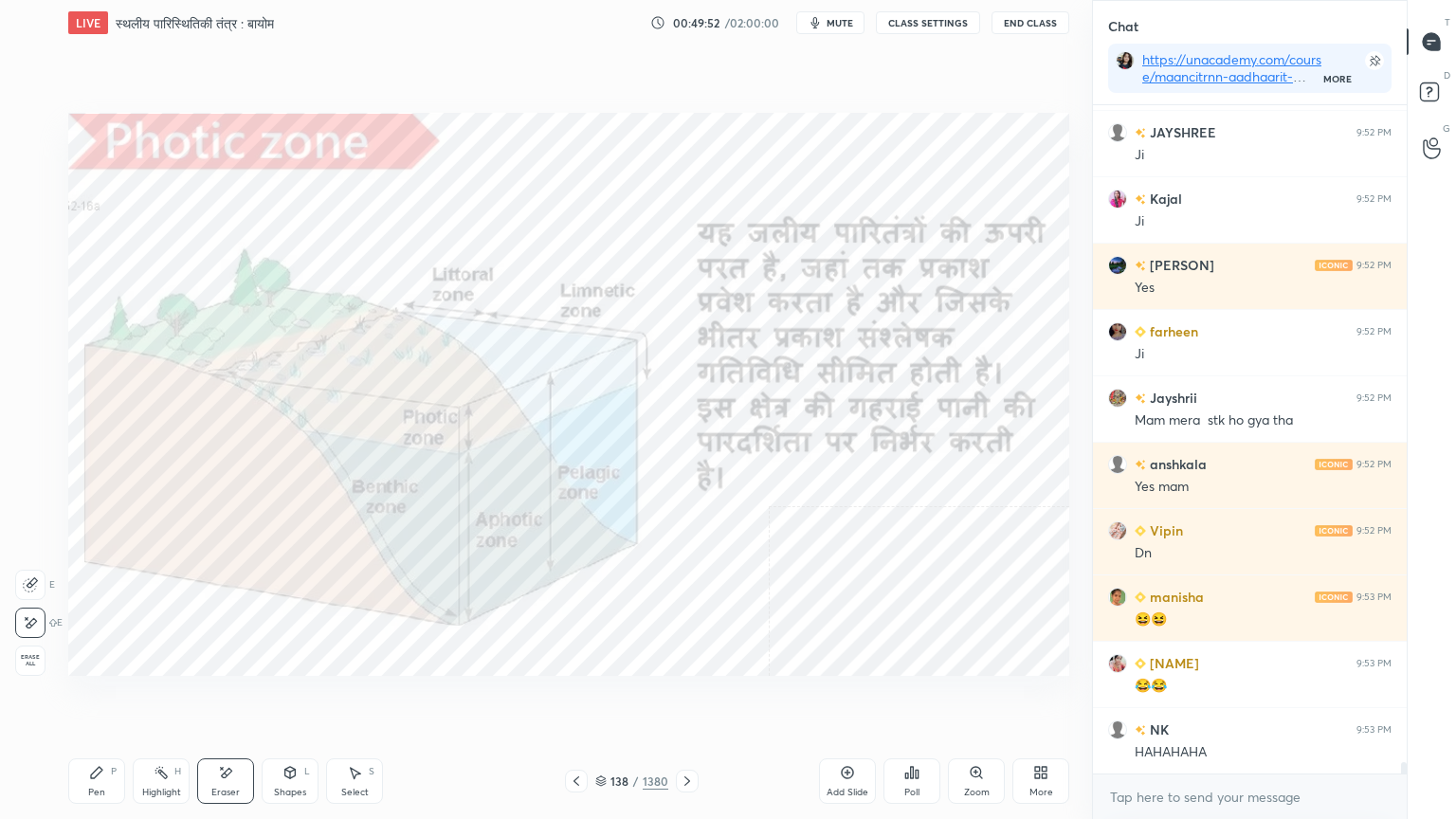 click on "Erase all" at bounding box center [30, 661] 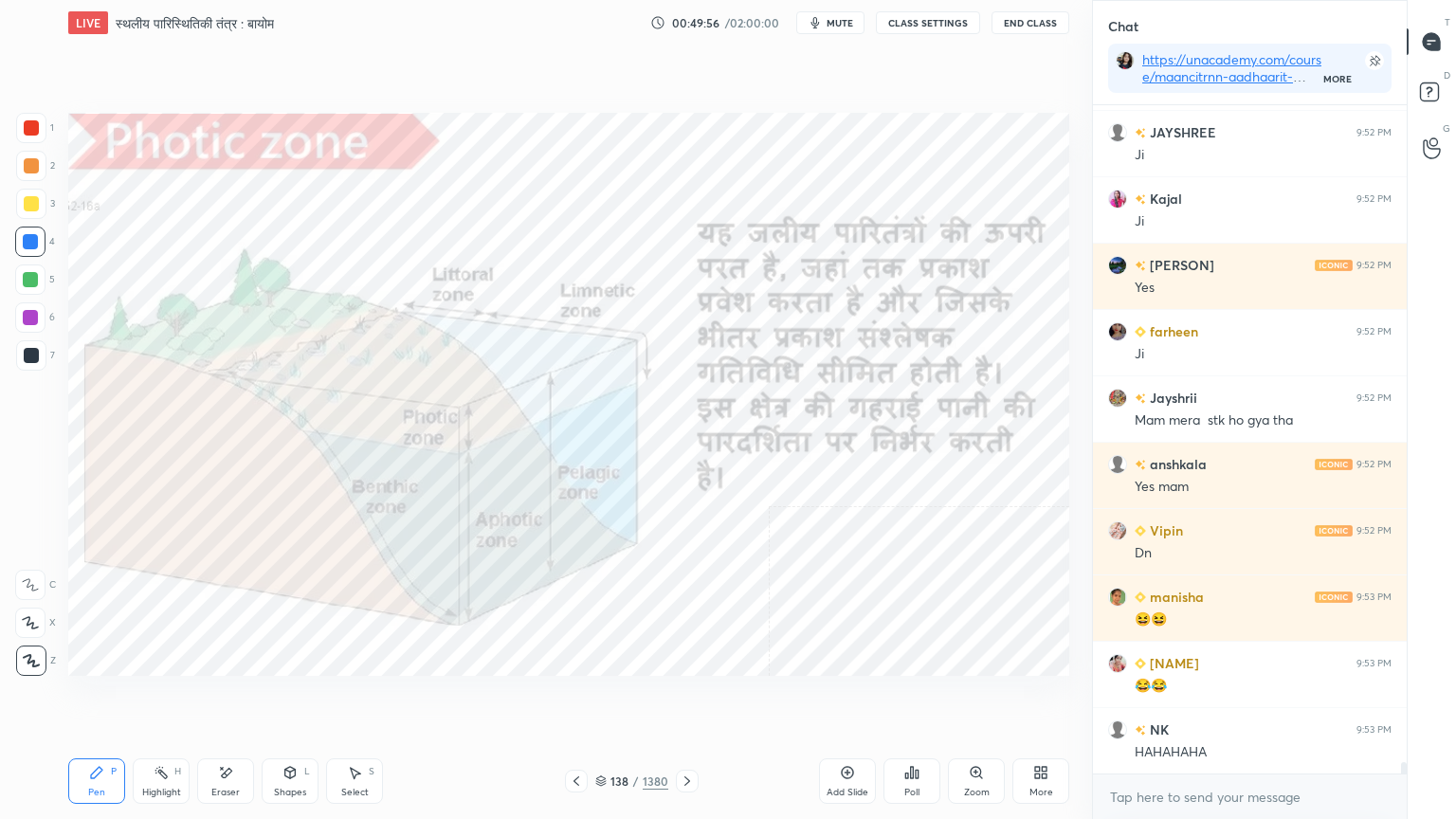click on "Eraser" at bounding box center [226, 781] 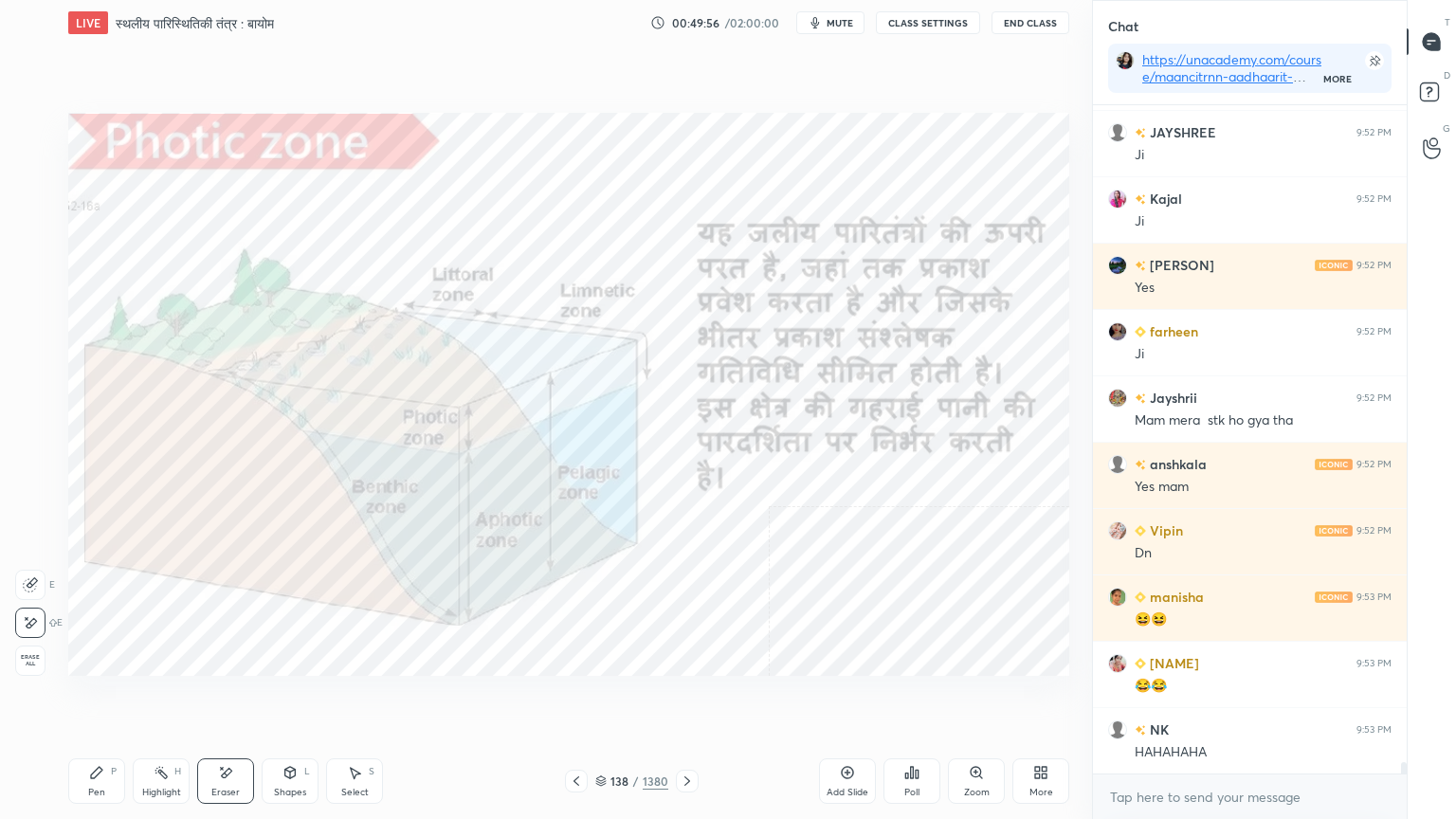 click on "Erase all" at bounding box center (30, 661) 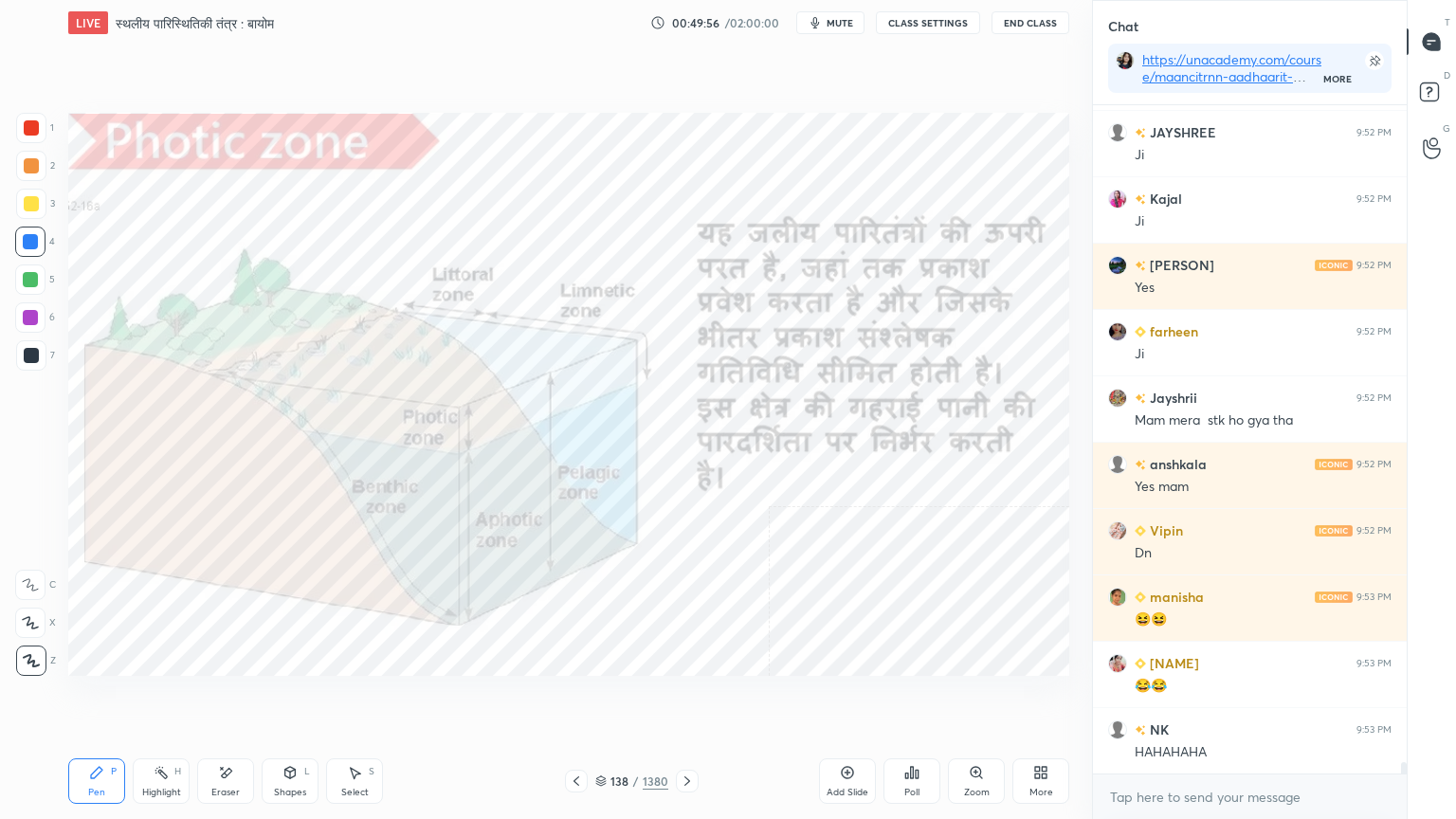 click on "1 2 3 4 5 6 7 C X Z E E Erase all   H H" at bounding box center [30, 394] 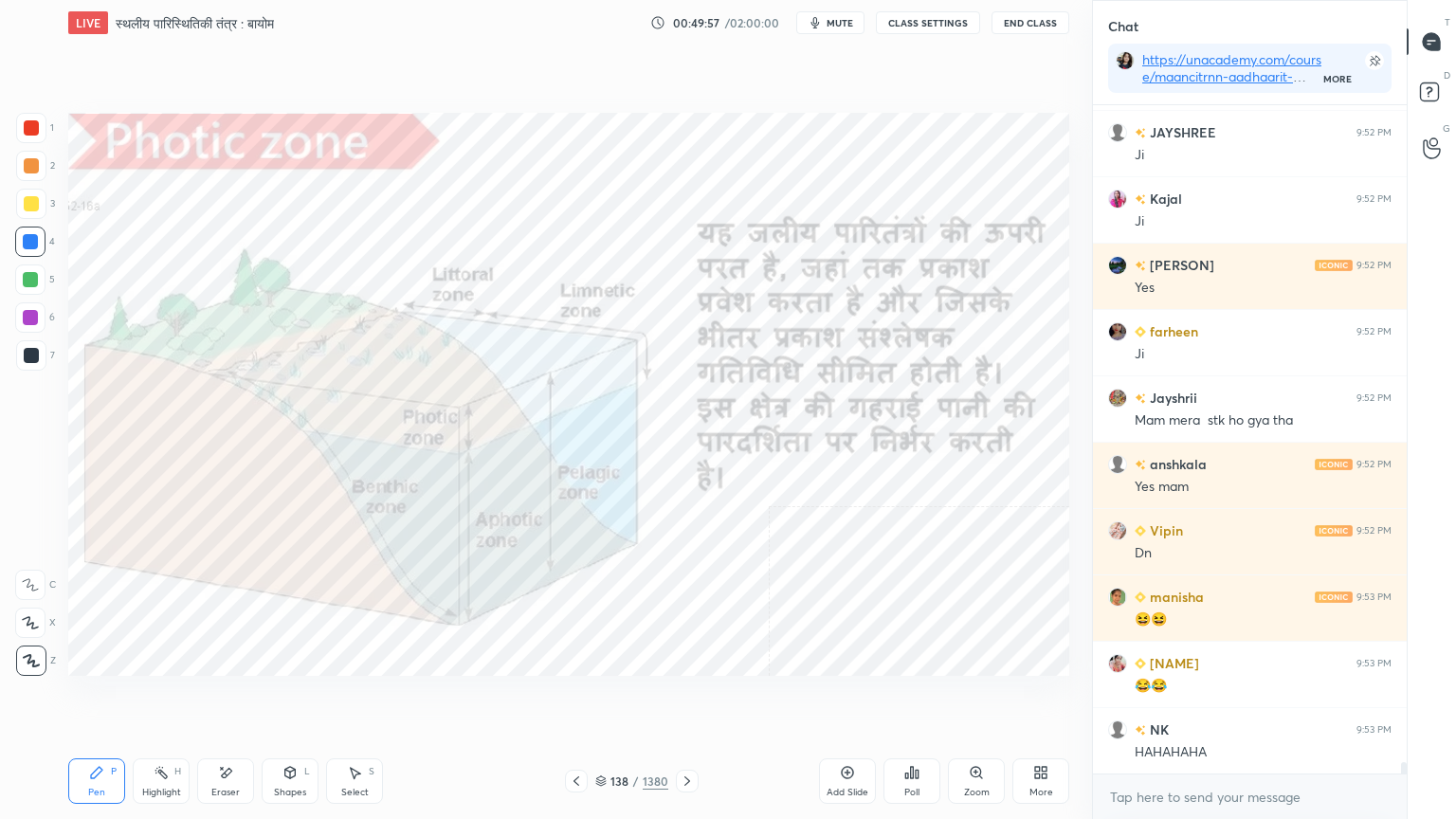 click on "Z" at bounding box center [36, 661] 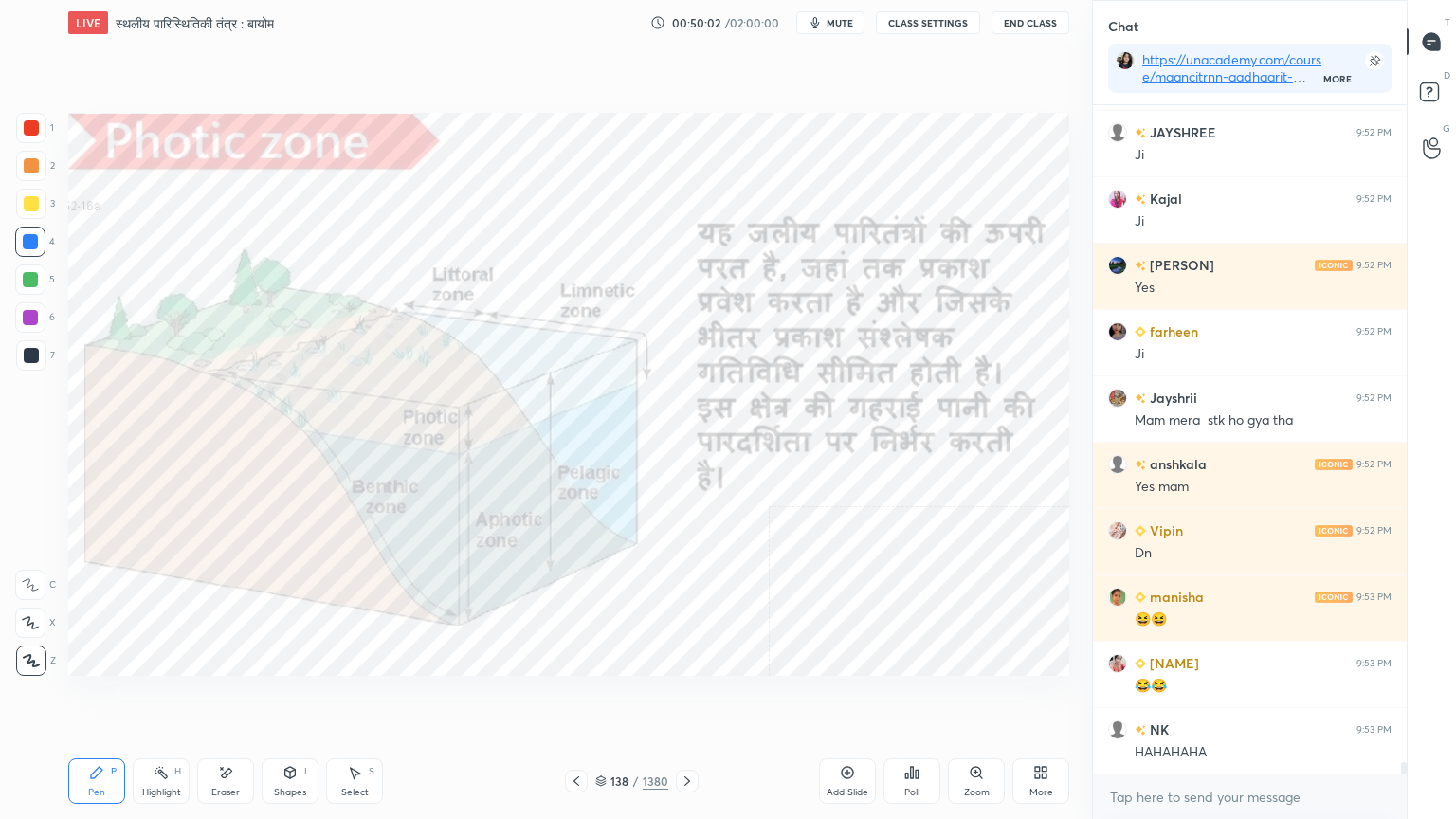 scroll, scrollTop: 38212, scrollLeft: 0, axis: vertical 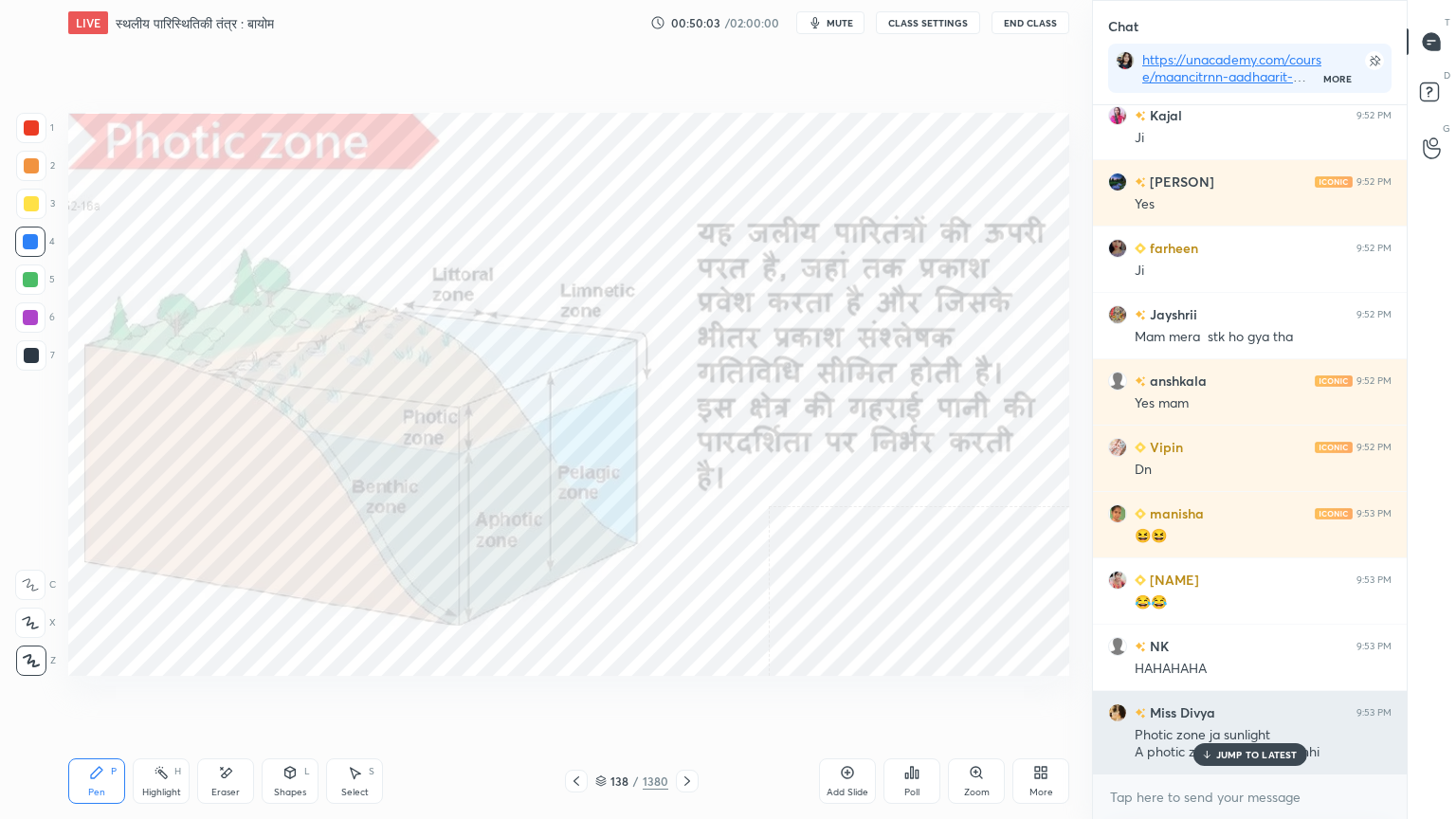 click on "JUMP TO LATEST" at bounding box center (1257, 755) 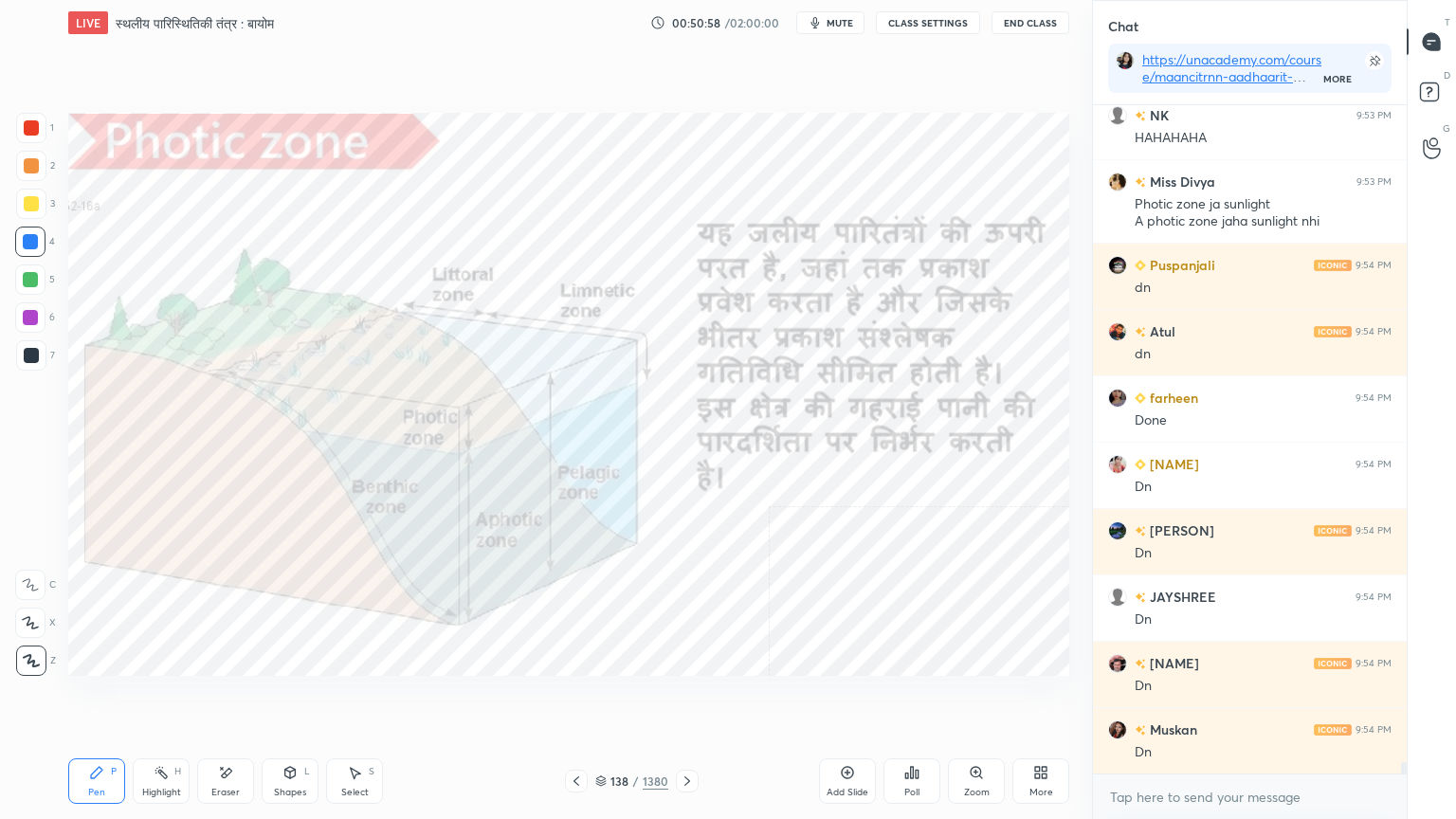 scroll, scrollTop: 38811, scrollLeft: 0, axis: vertical 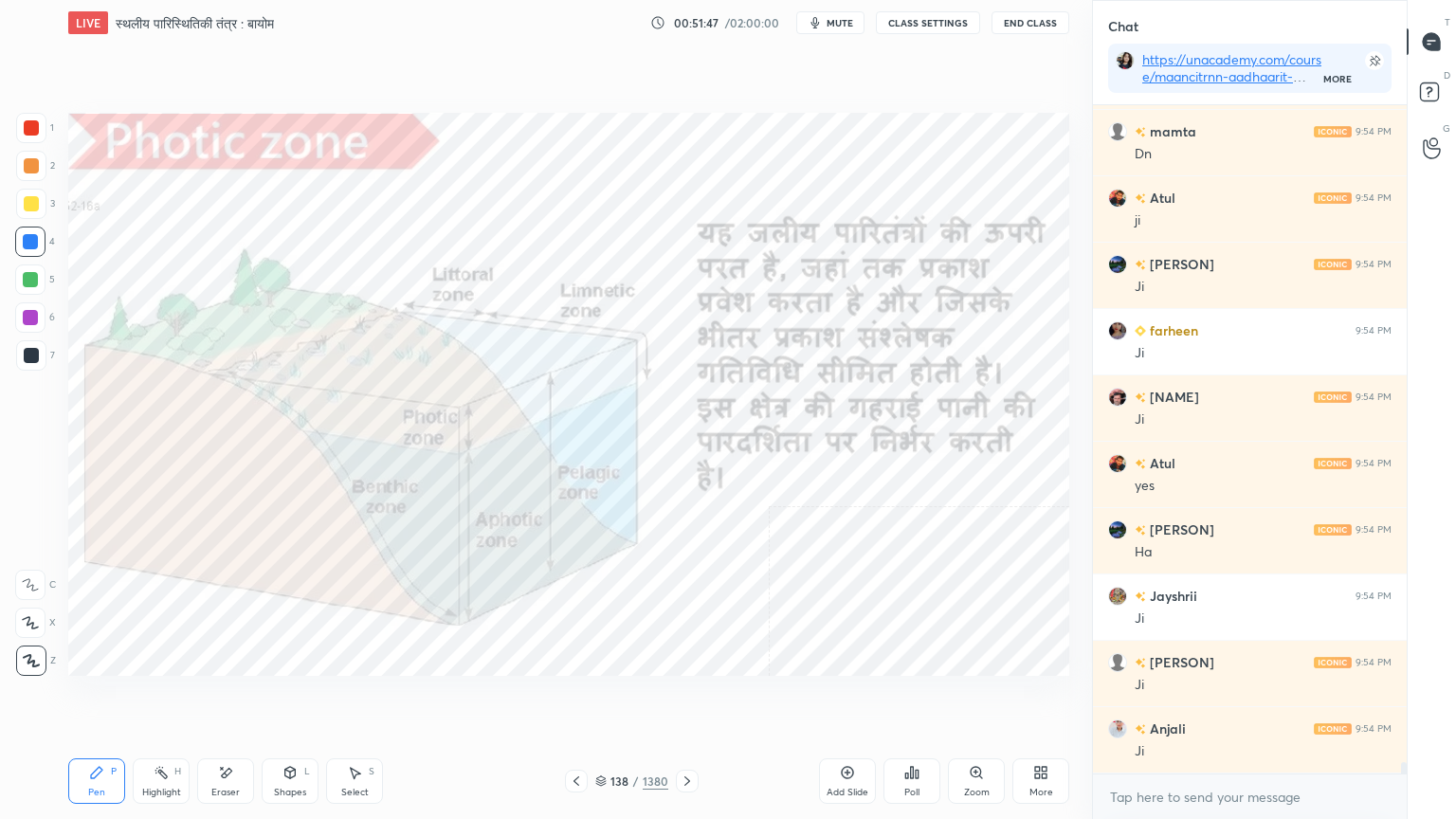 drag, startPoint x: 237, startPoint y: 770, endPoint x: 168, endPoint y: 730, distance: 79.75588 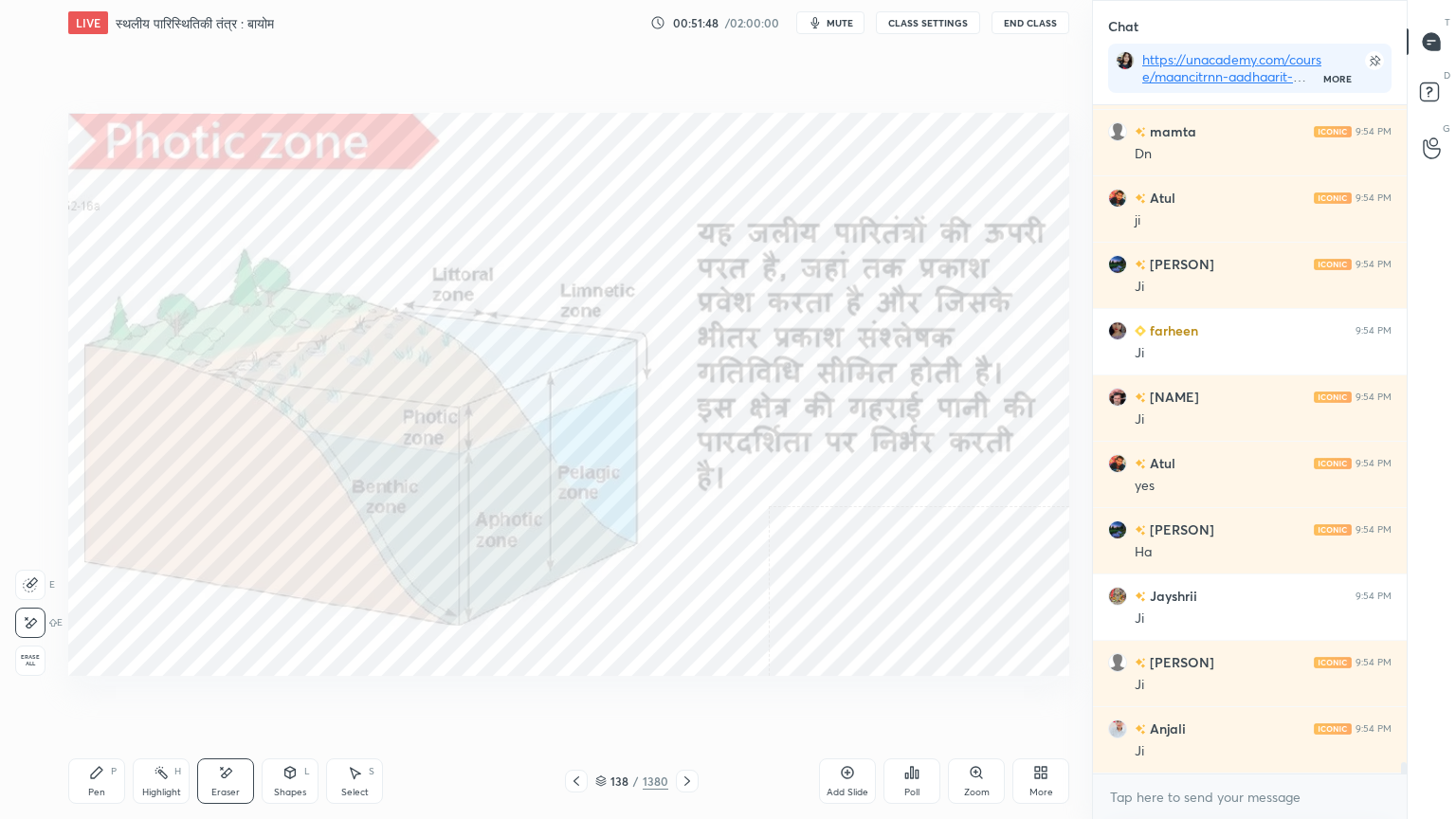 click on "Erase all" at bounding box center (30, 661) 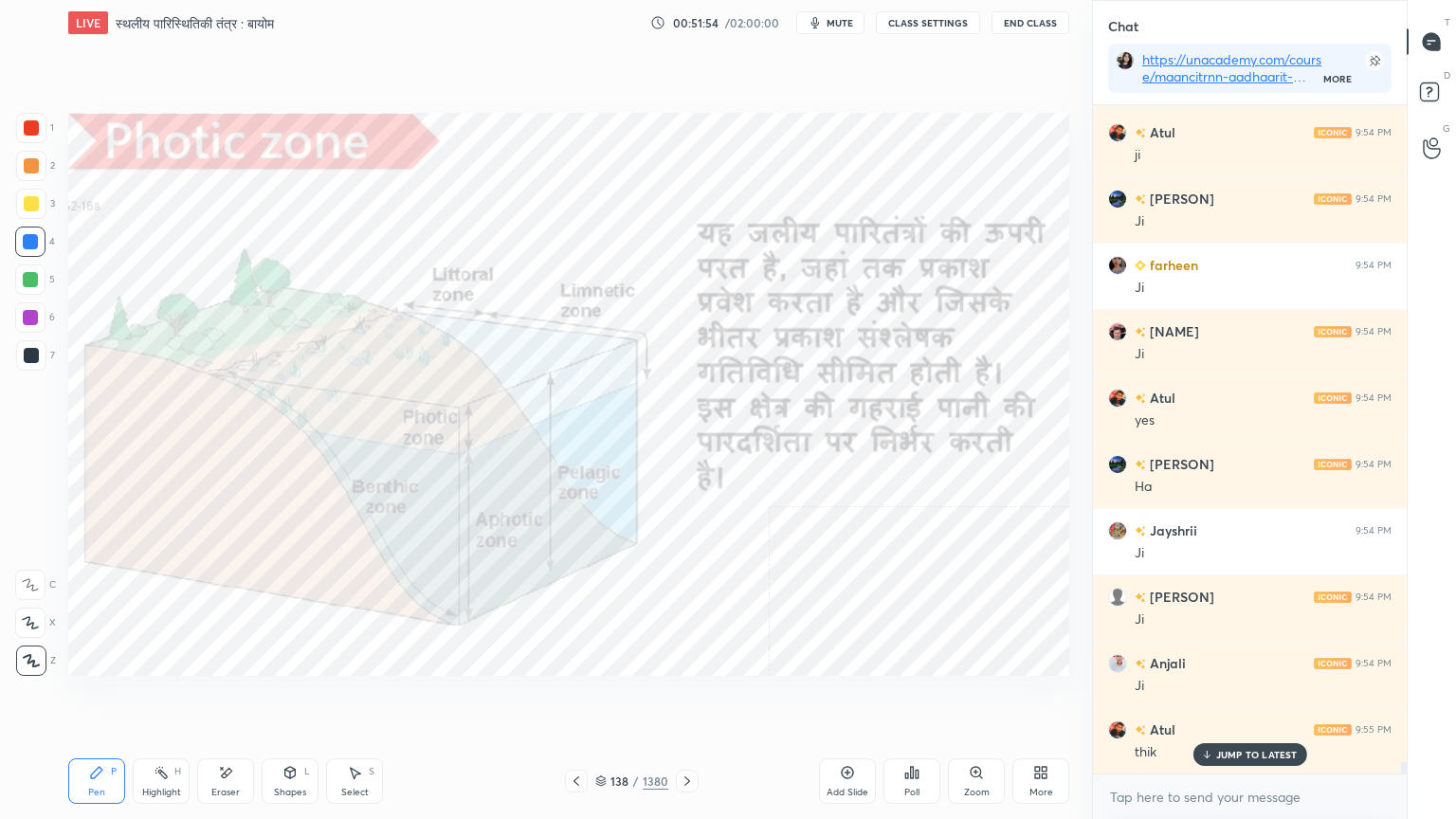 scroll, scrollTop: 39558, scrollLeft: 0, axis: vertical 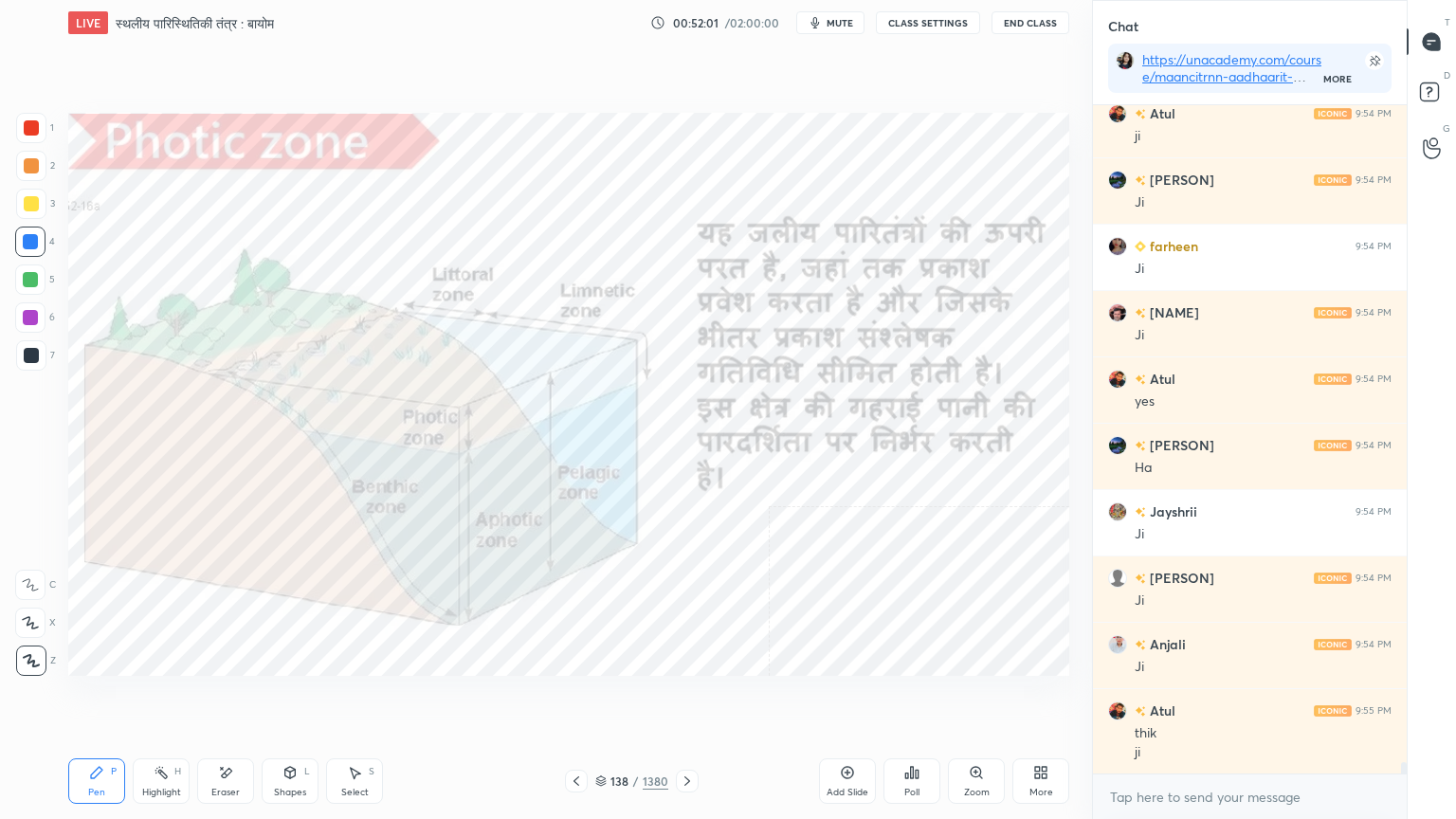 click on "Eraser" at bounding box center [226, 792] 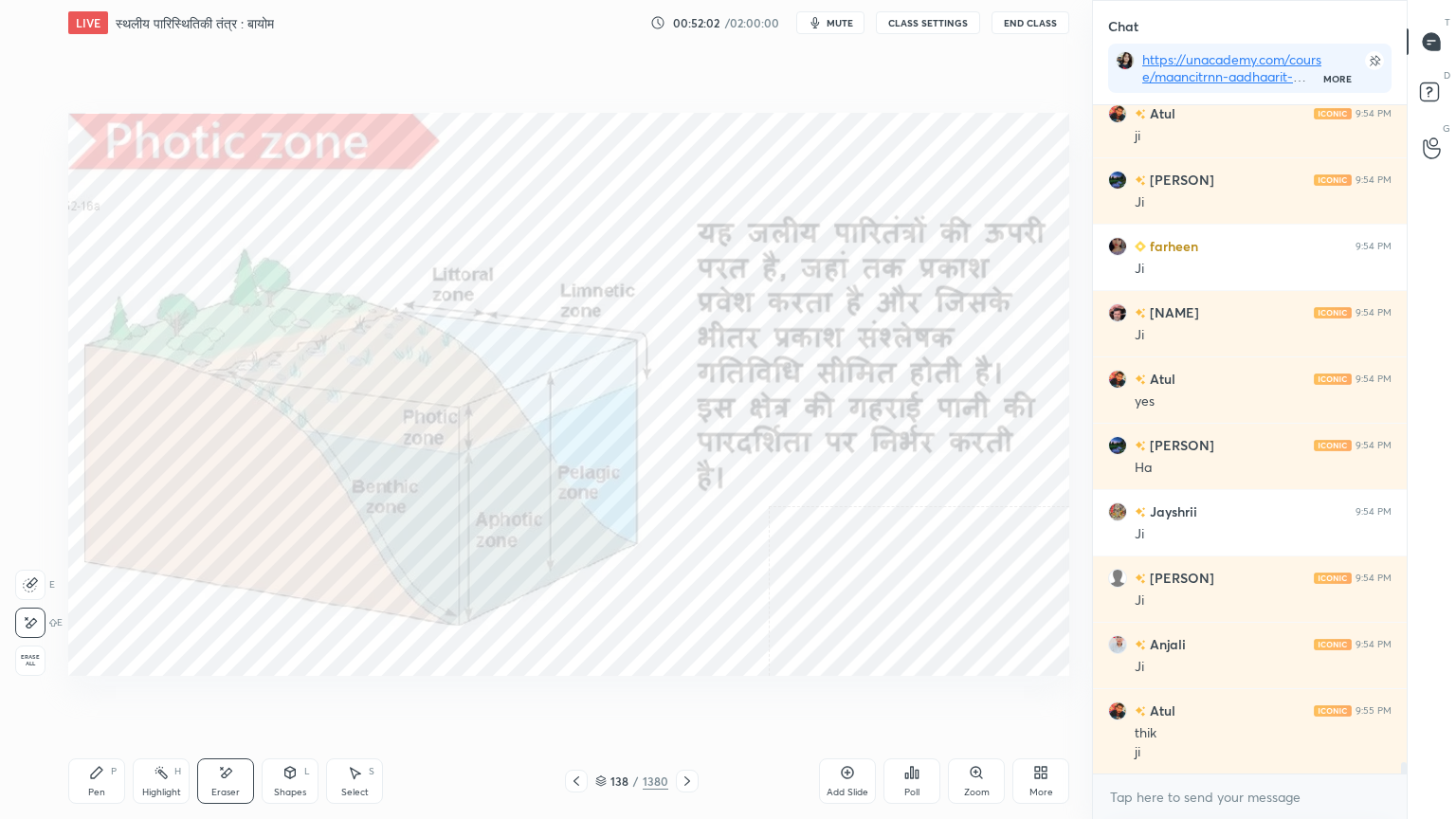 click on "Erase all" at bounding box center [30, 661] 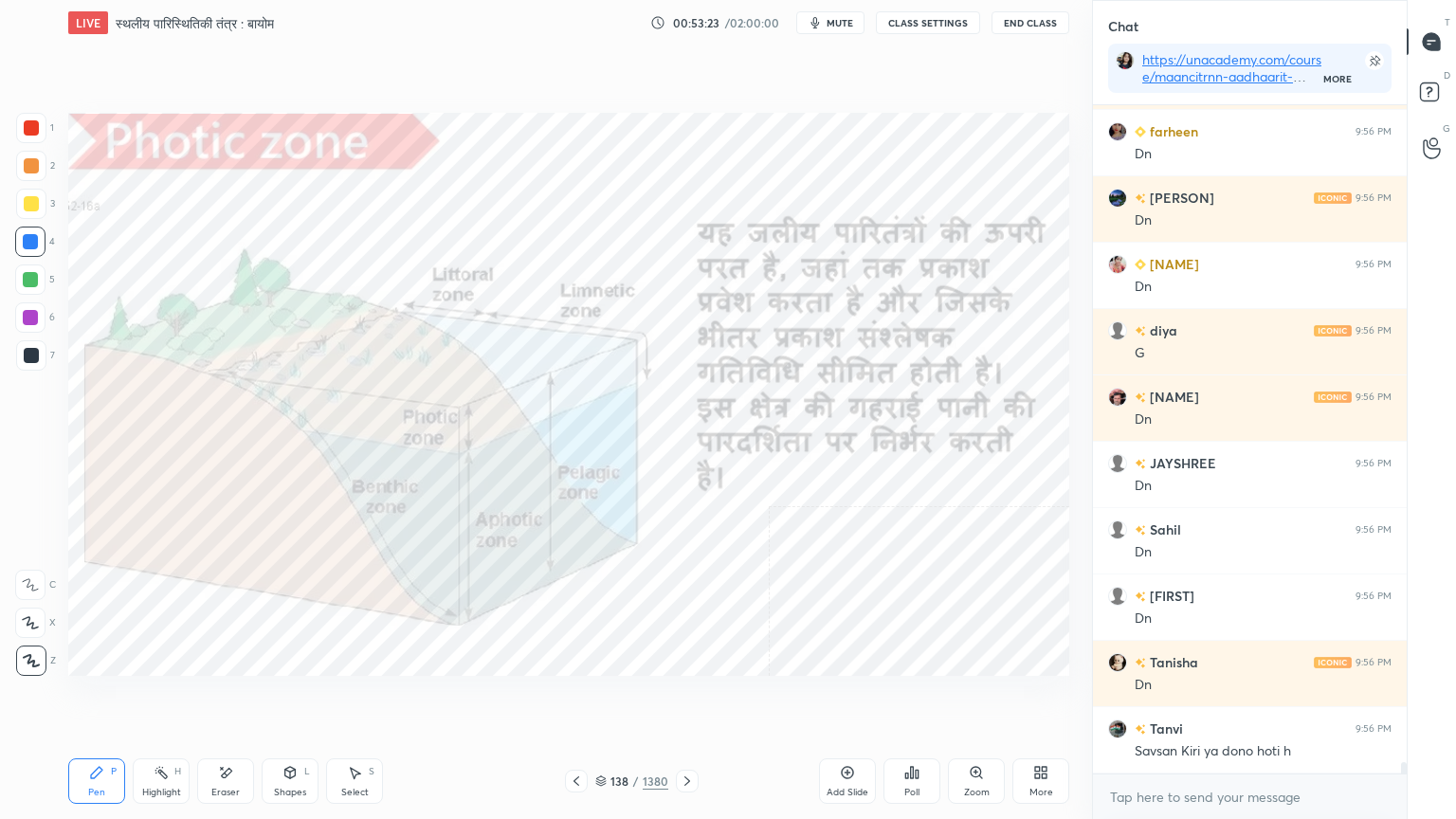 scroll, scrollTop: 37158, scrollLeft: 0, axis: vertical 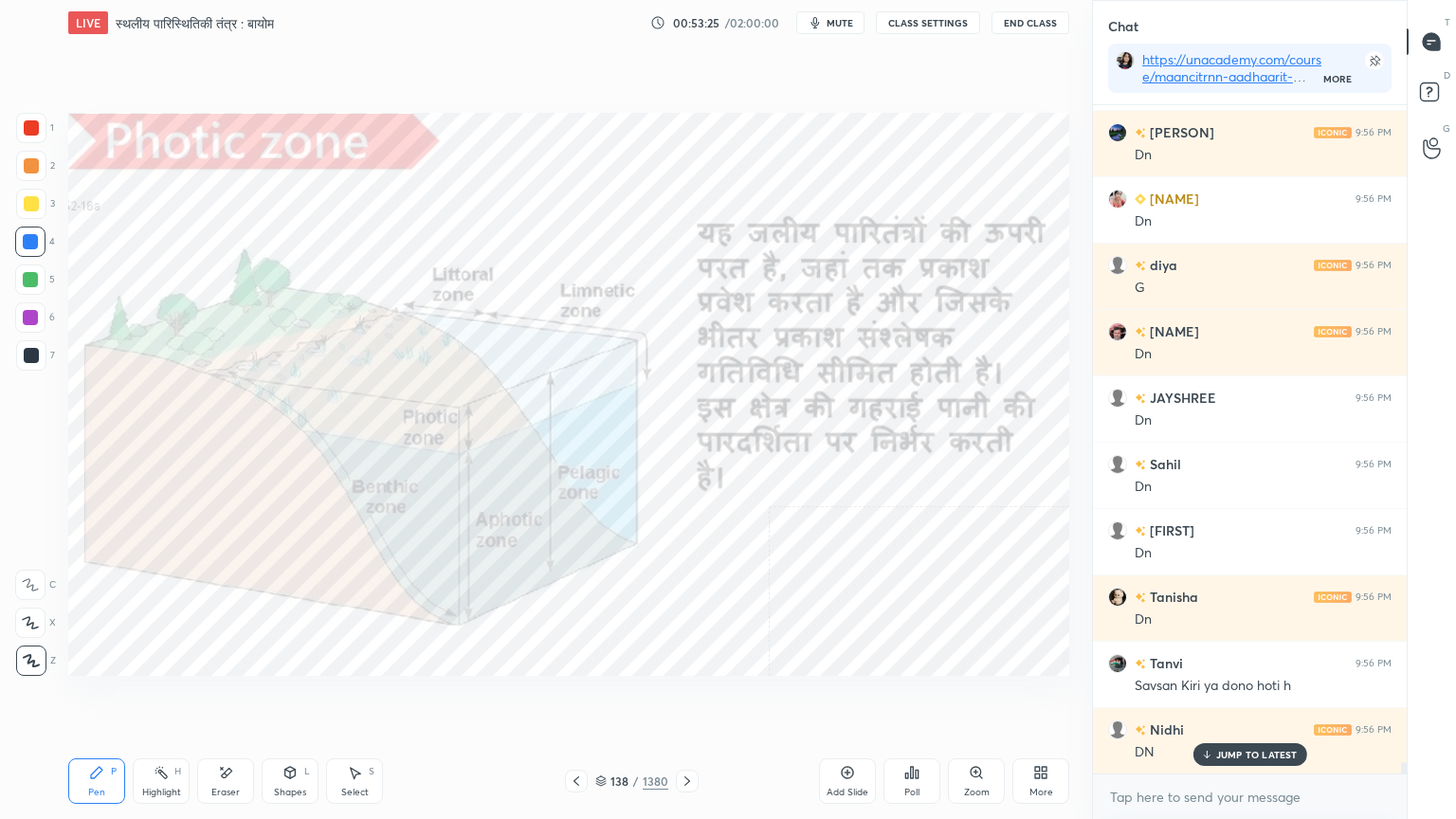 click on "Eraser" at bounding box center (226, 781) 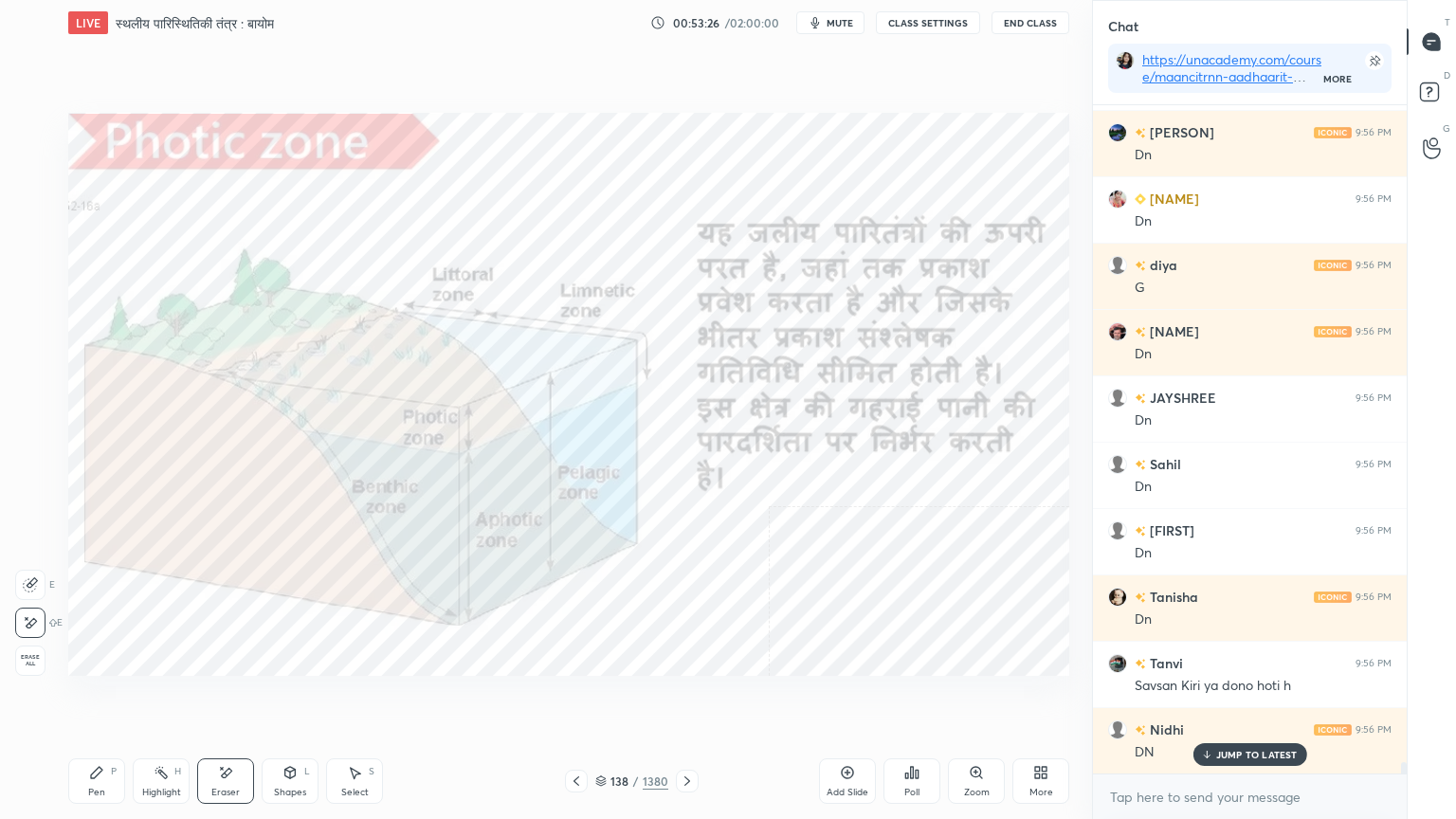 drag, startPoint x: 31, startPoint y: 656, endPoint x: 60, endPoint y: 653, distance: 29.154759 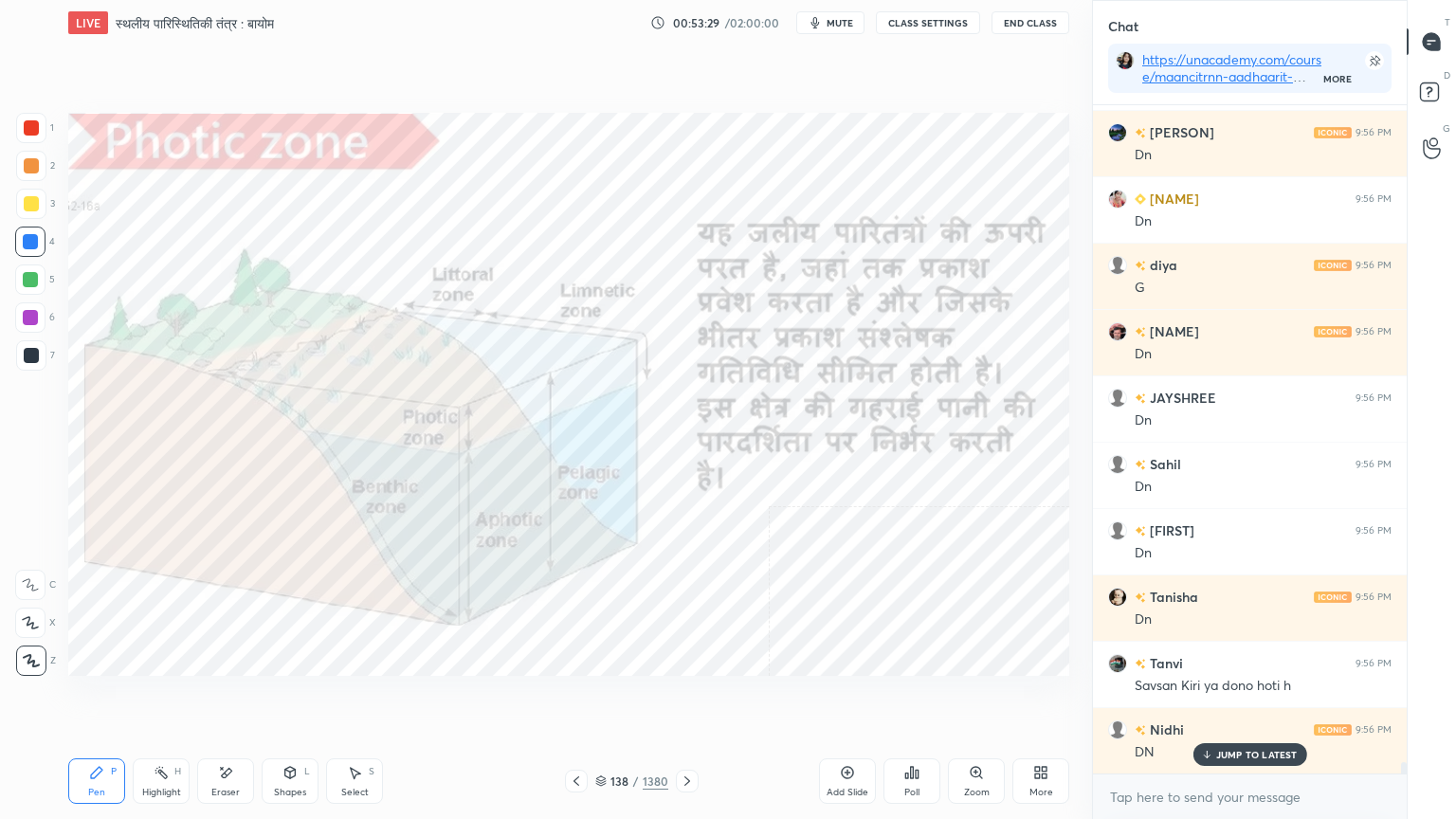 click 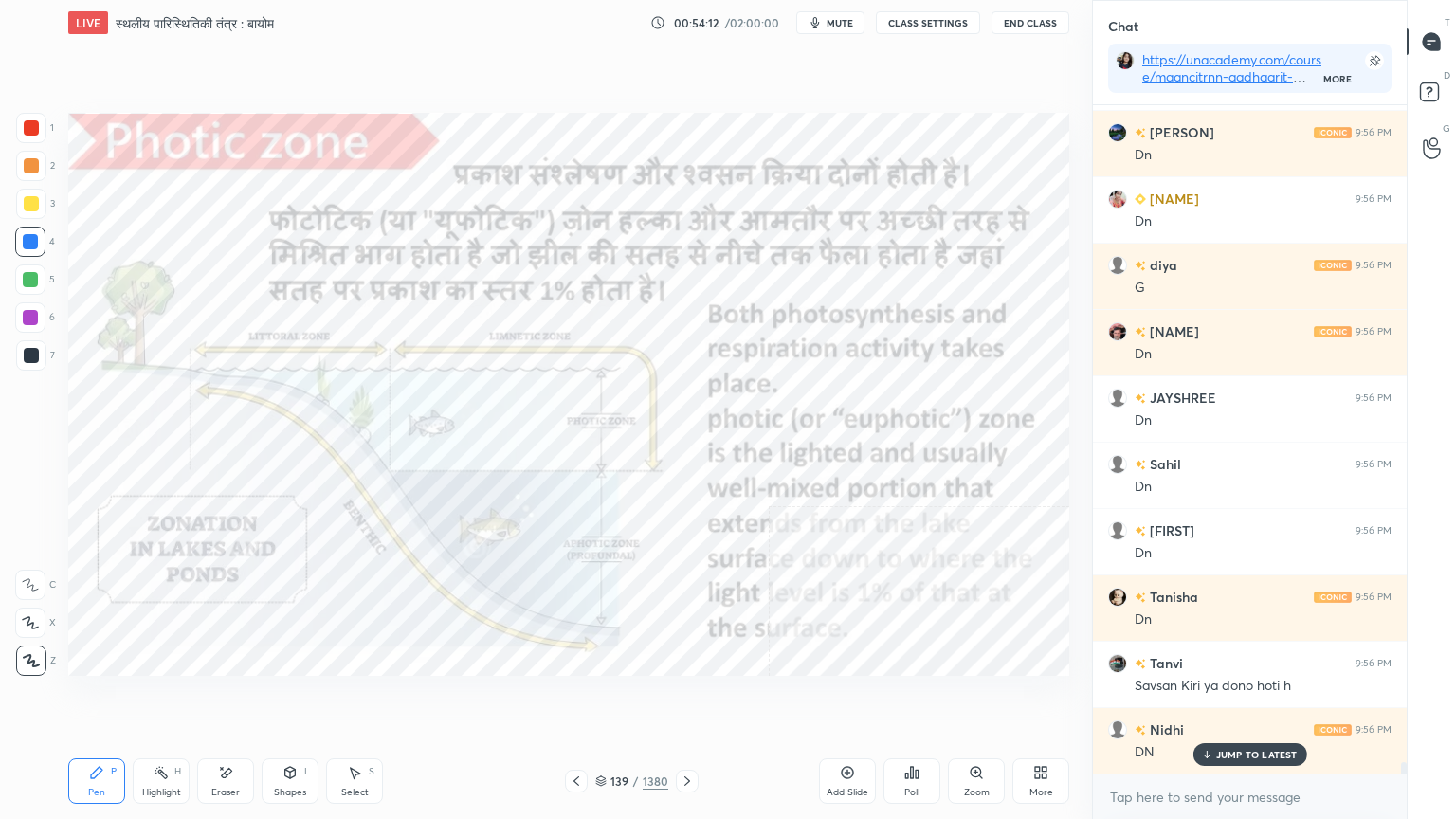 scroll, scrollTop: 37226, scrollLeft: 0, axis: vertical 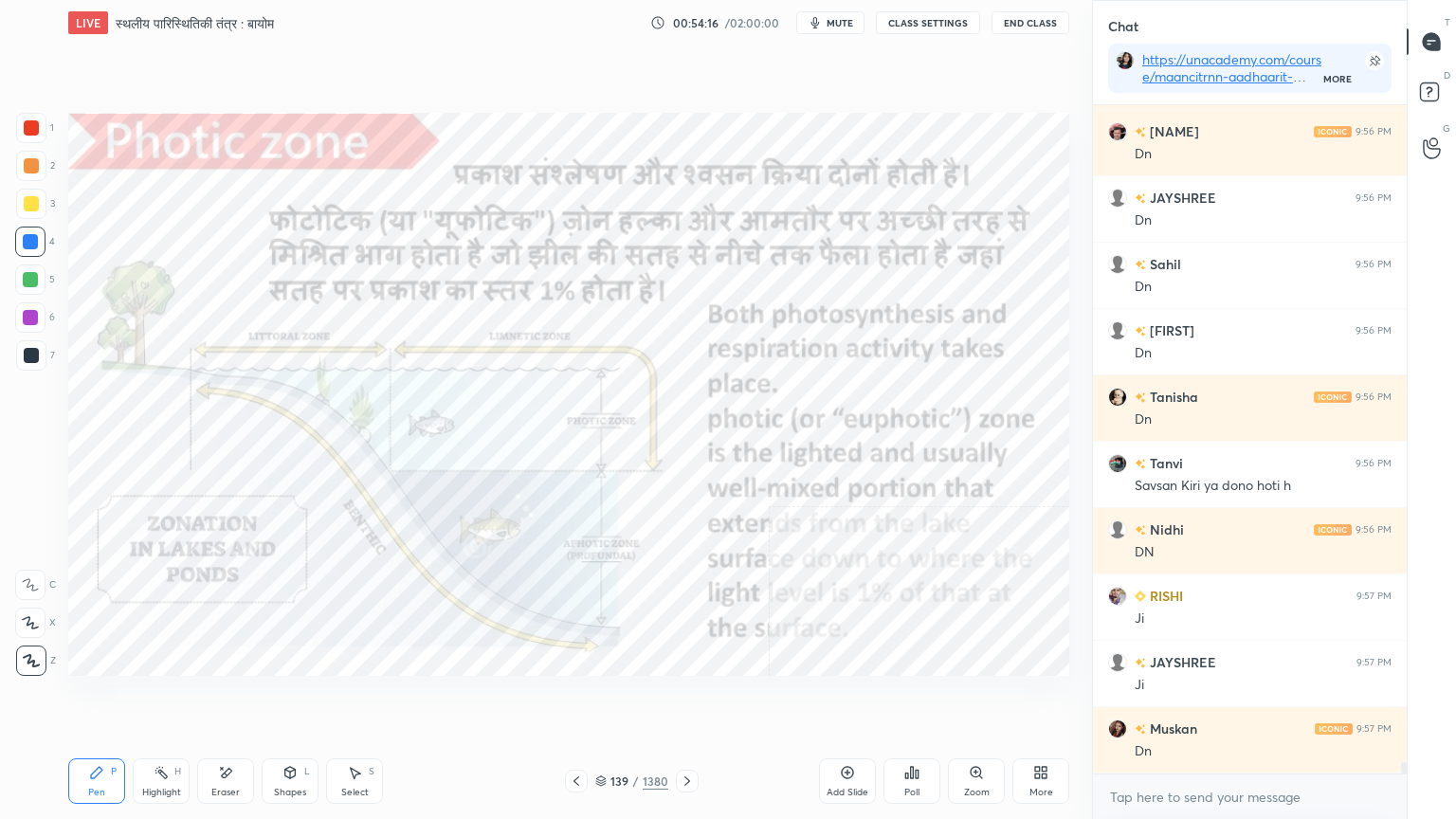 click on "Eraser" at bounding box center [226, 792] 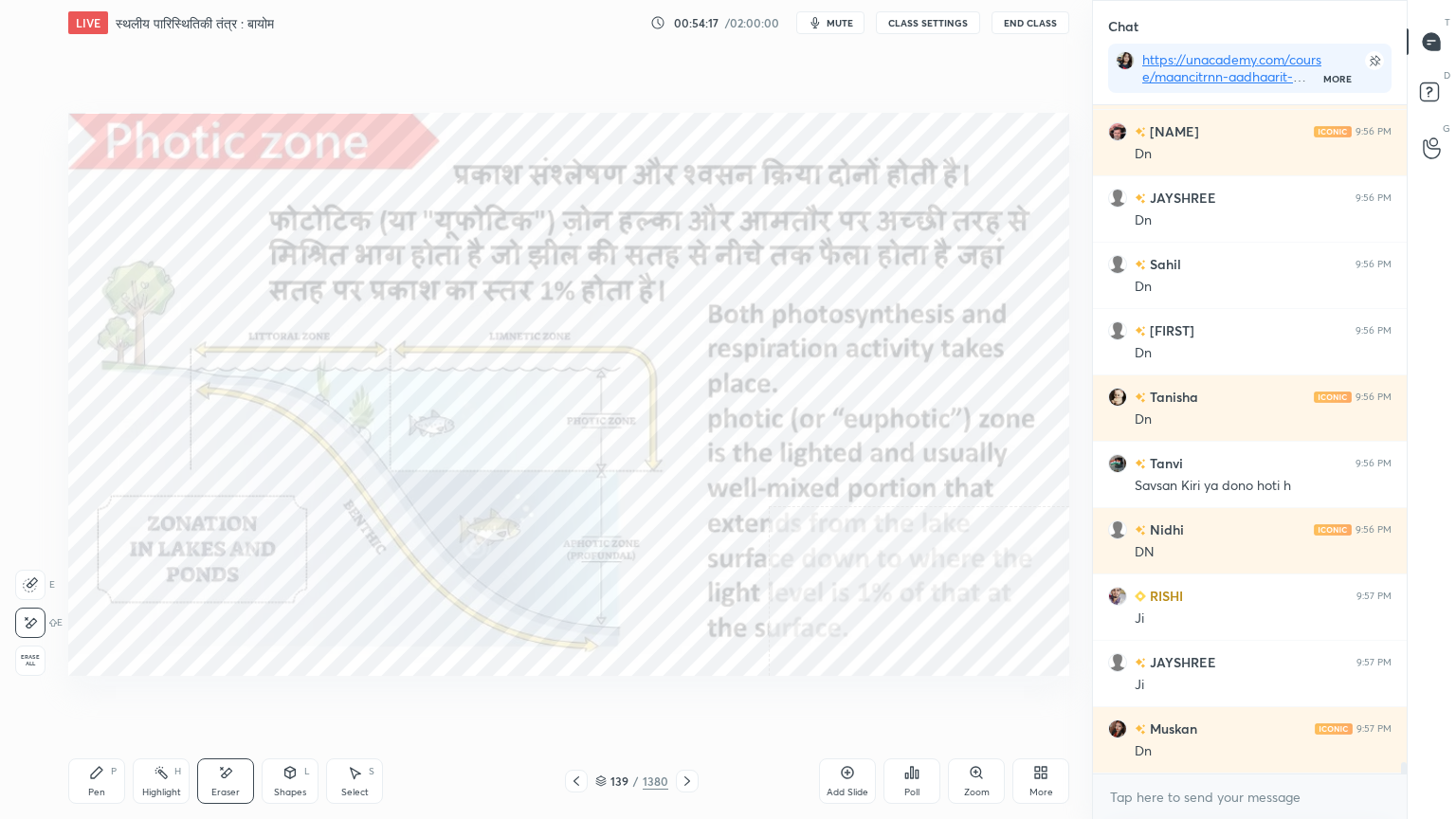 click on "Erase all" at bounding box center (30, 661) 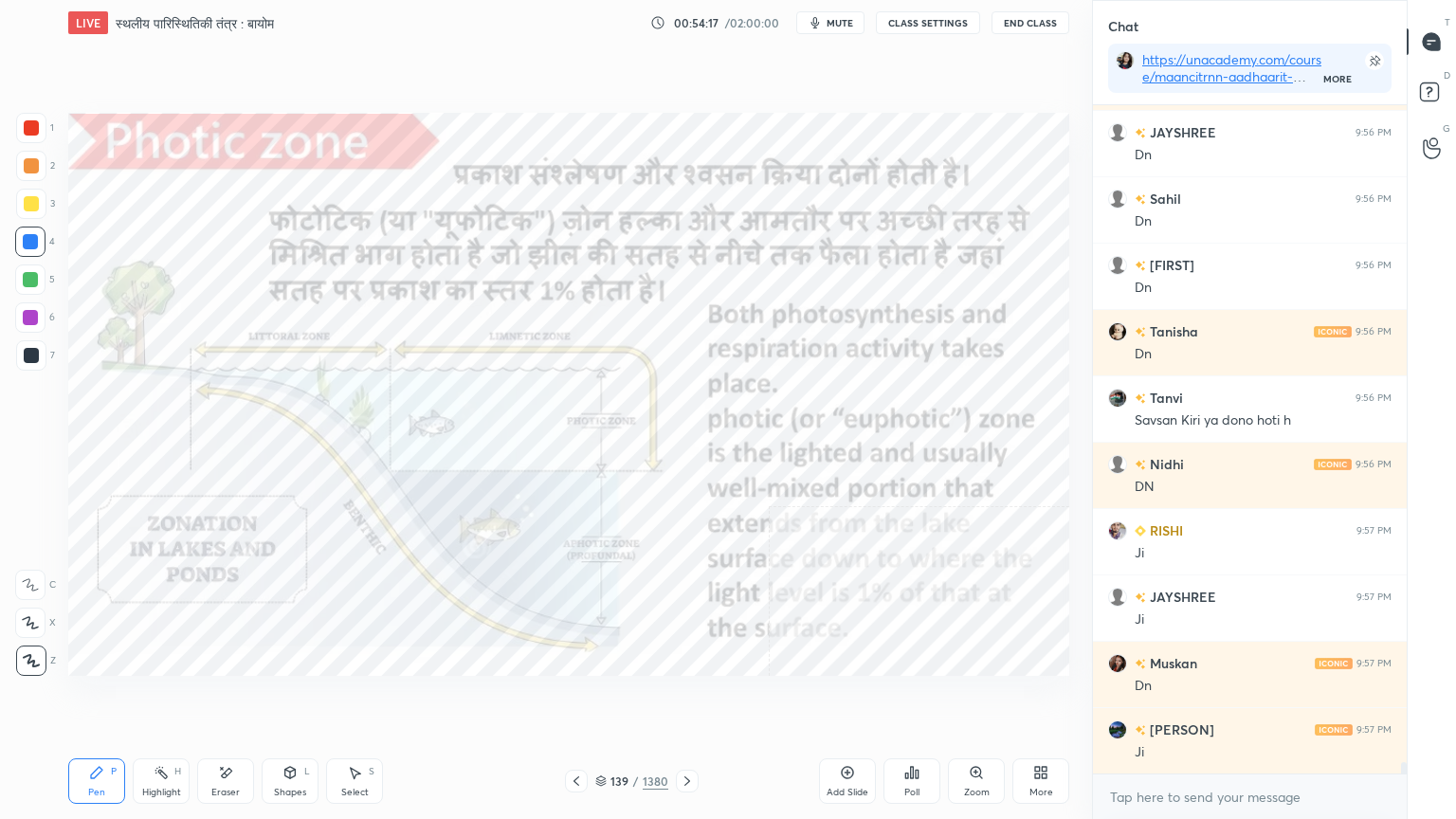 click on "1 2 3 4 5 6 7 C X Z E E Erase all   H H" at bounding box center [30, 394] 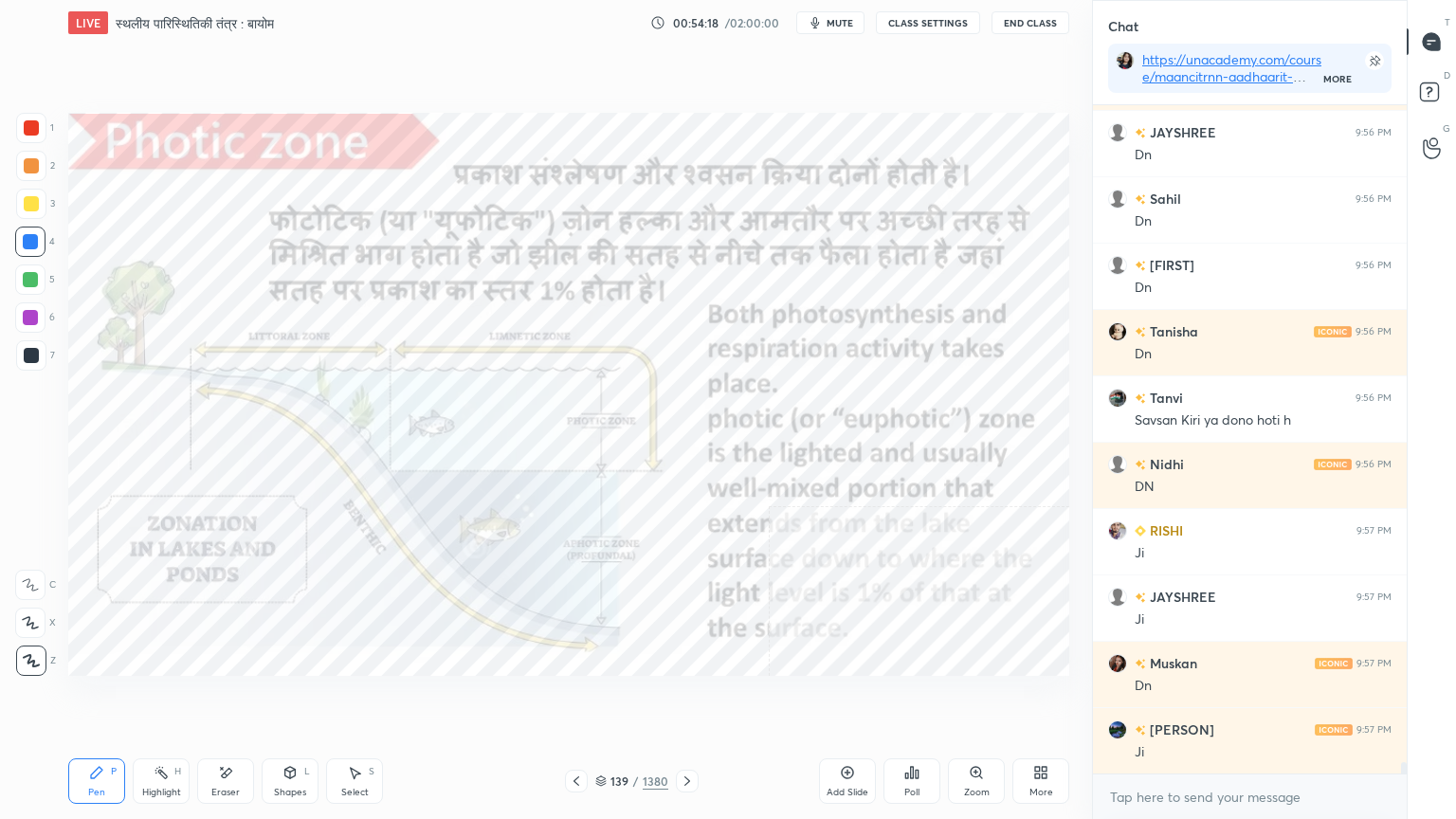 scroll, scrollTop: 37491, scrollLeft: 0, axis: vertical 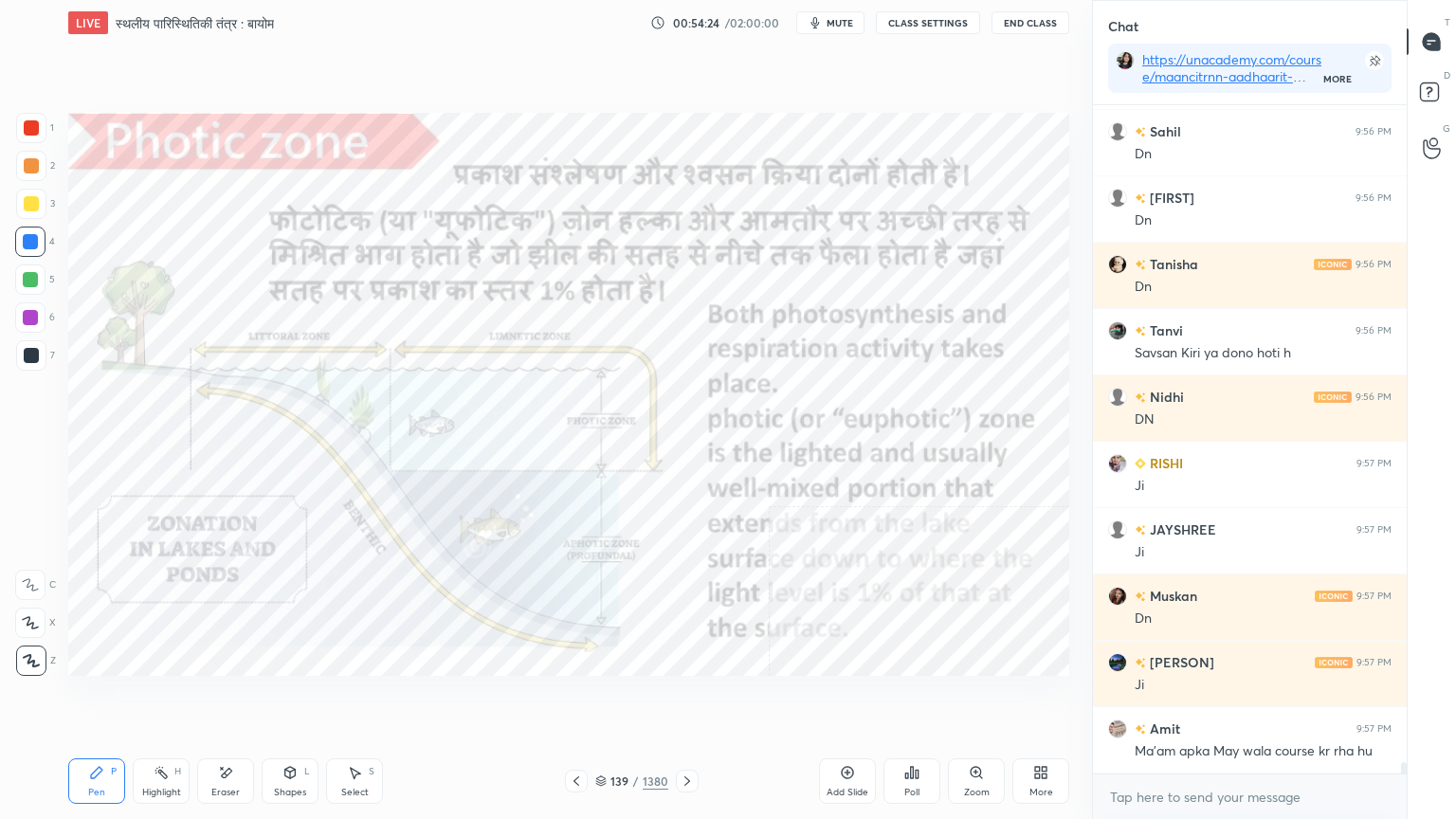 click on "mute" at bounding box center [840, 23] 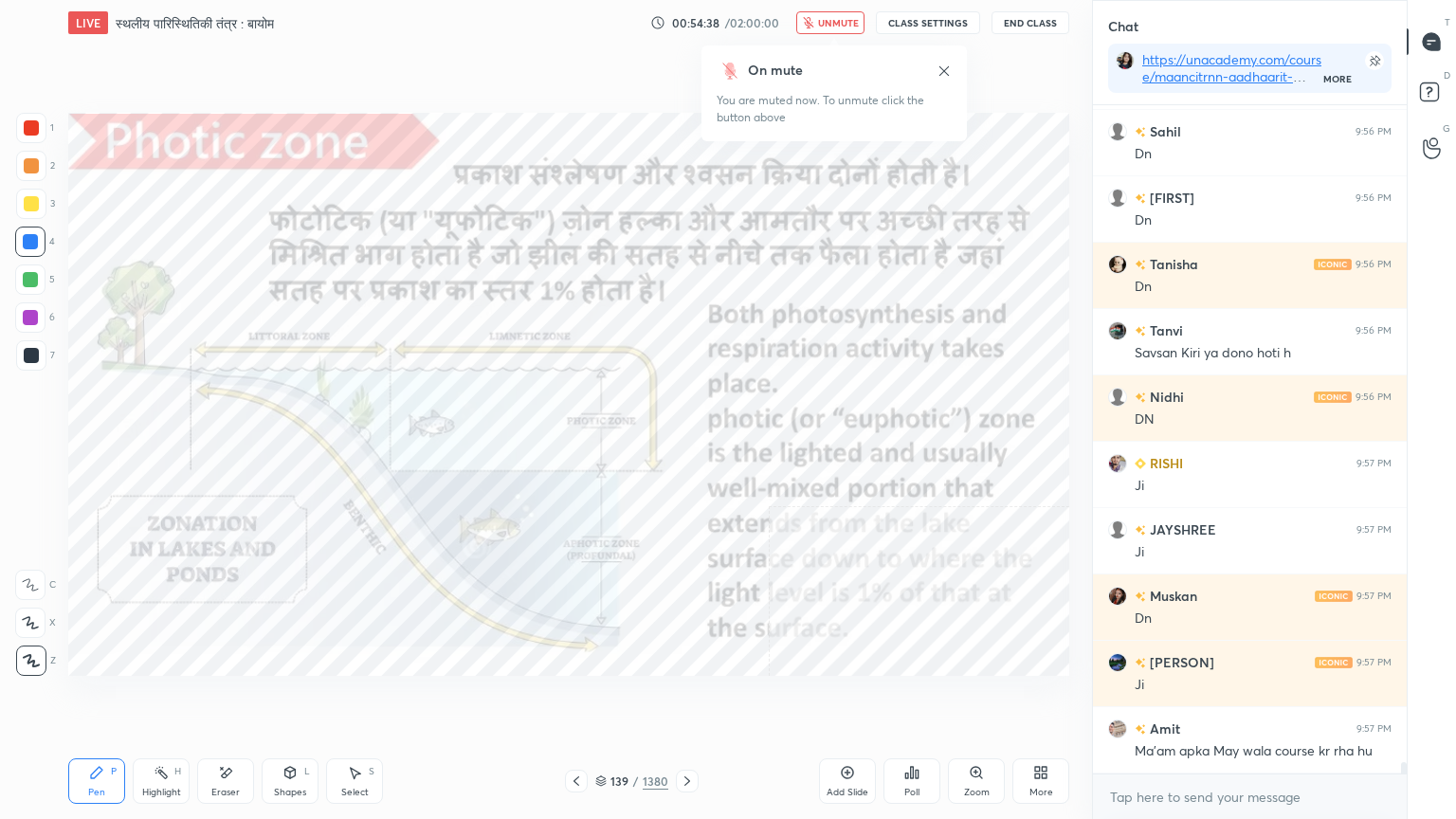 click on "unmute" at bounding box center [838, 23] 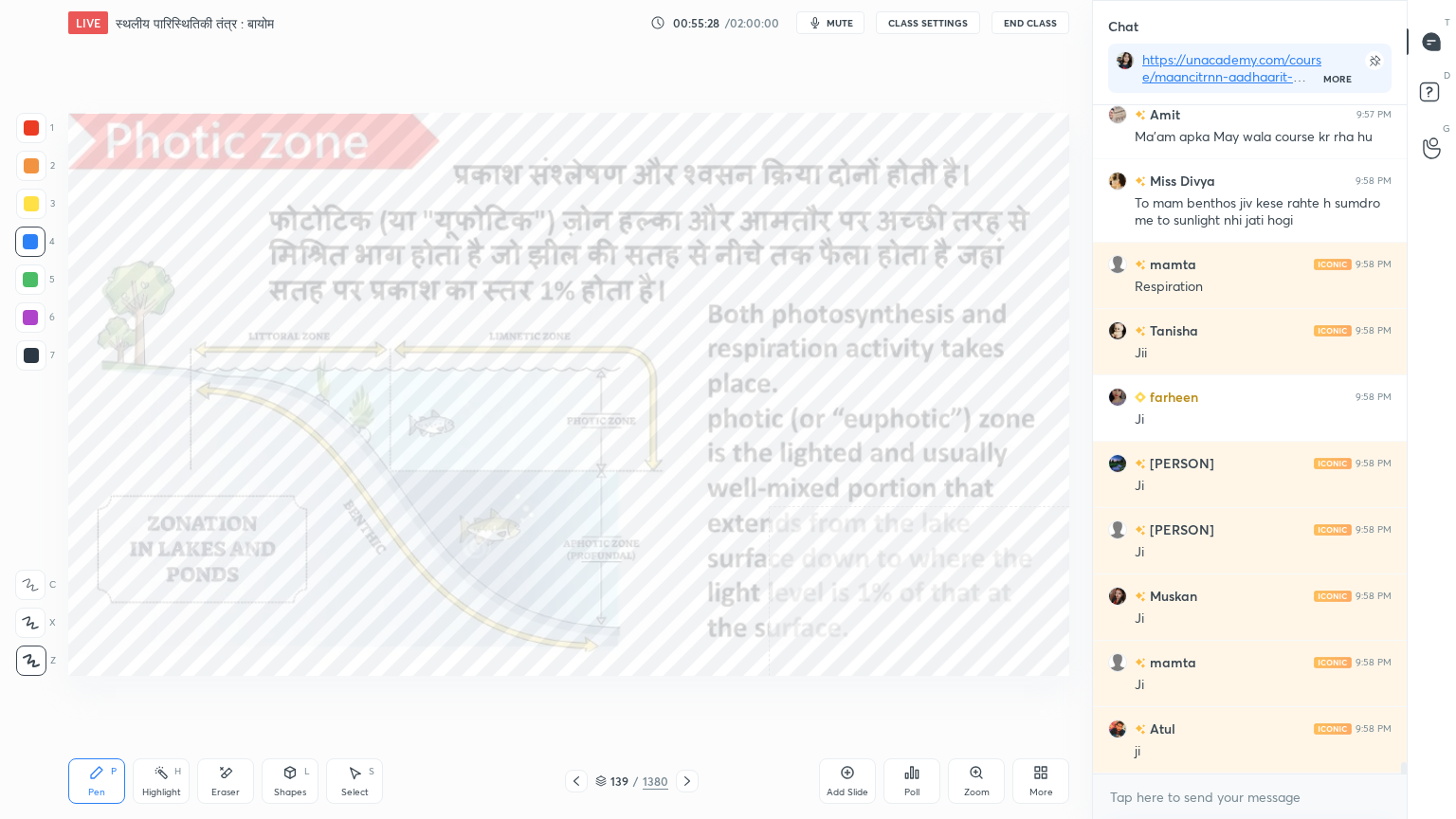 scroll, scrollTop: 38171, scrollLeft: 0, axis: vertical 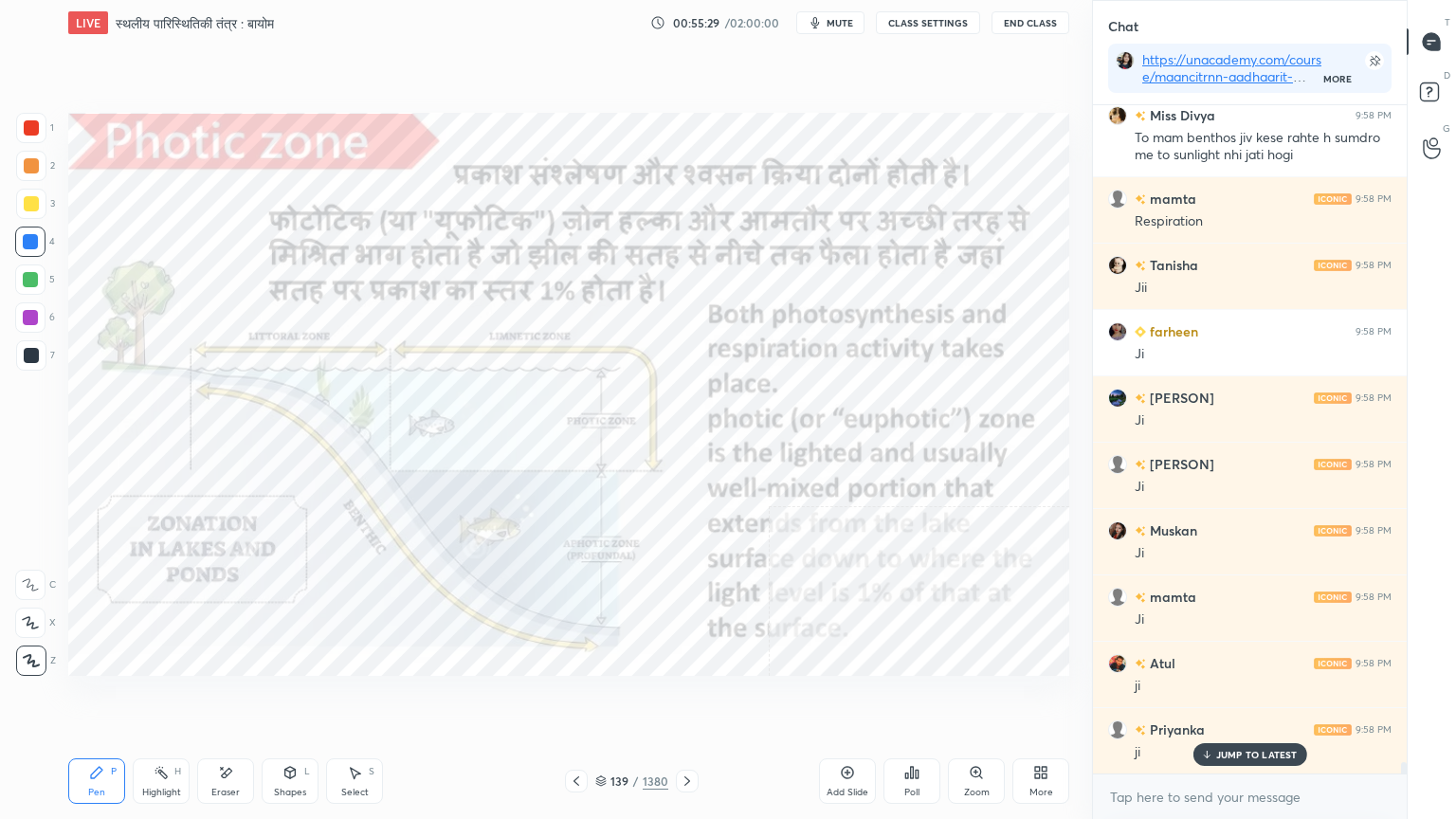 click on "Eraser" at bounding box center [226, 781] 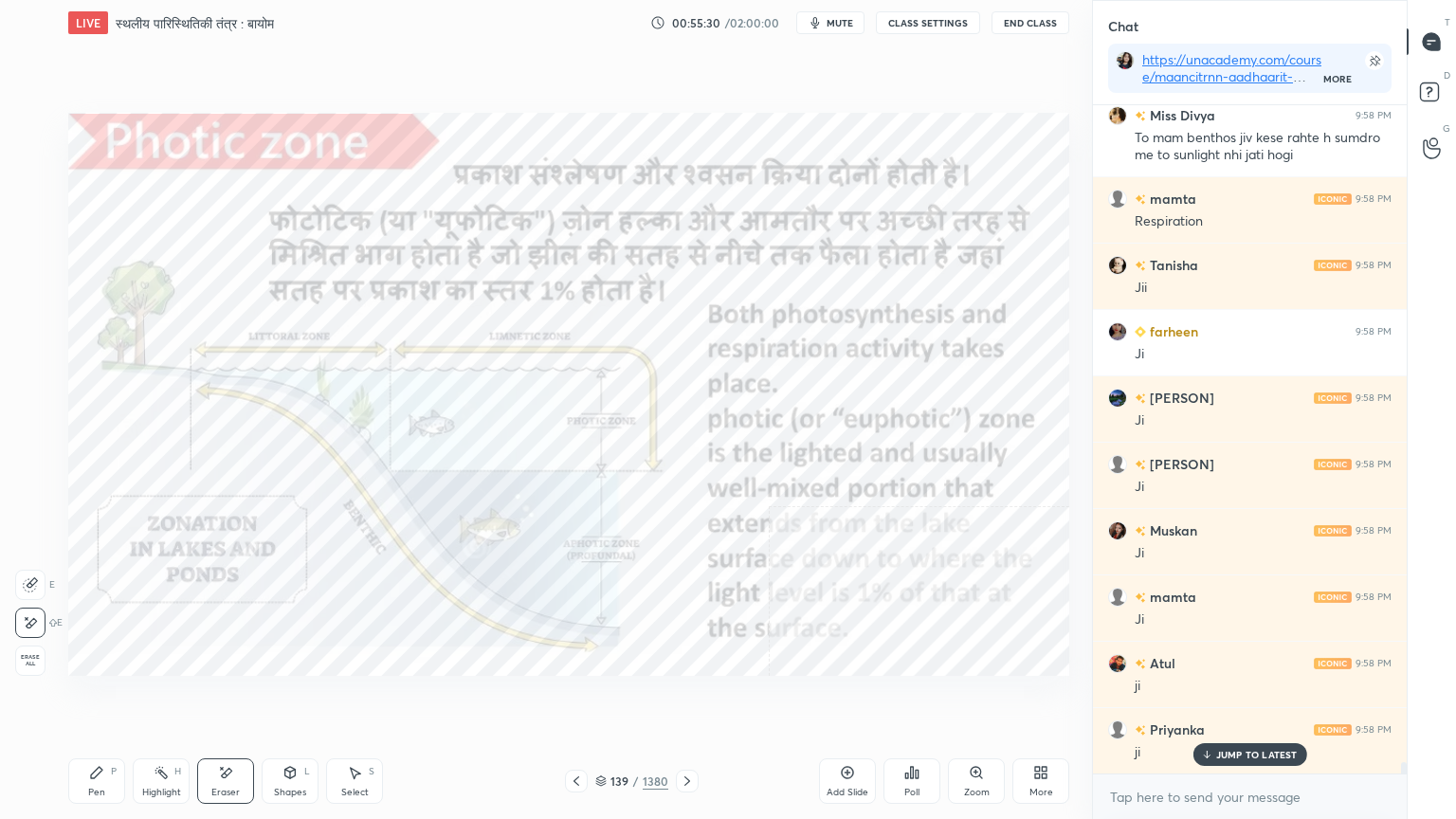 drag, startPoint x: 30, startPoint y: 656, endPoint x: 65, endPoint y: 652, distance: 35.22783 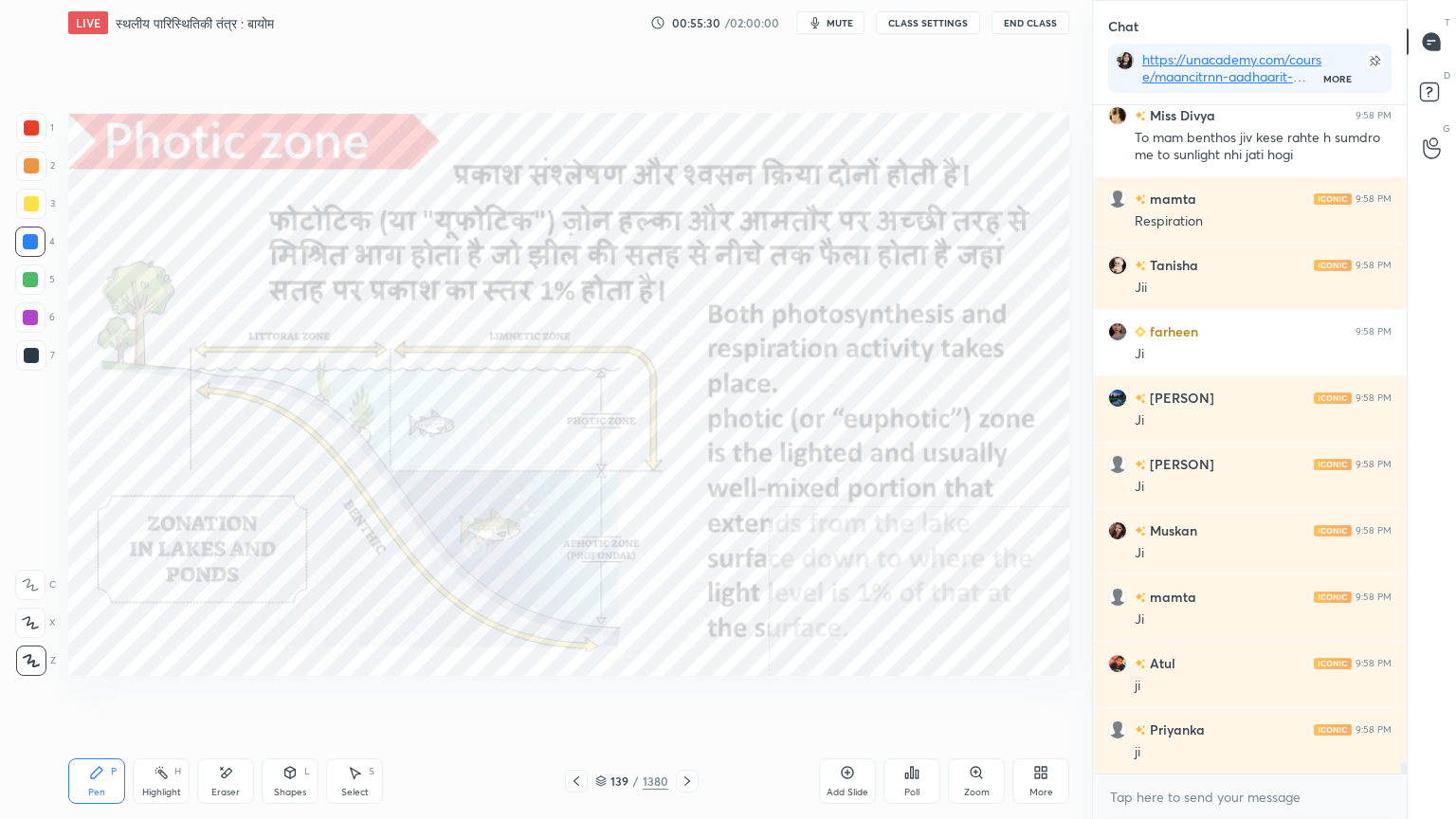 scroll, scrollTop: 38238, scrollLeft: 0, axis: vertical 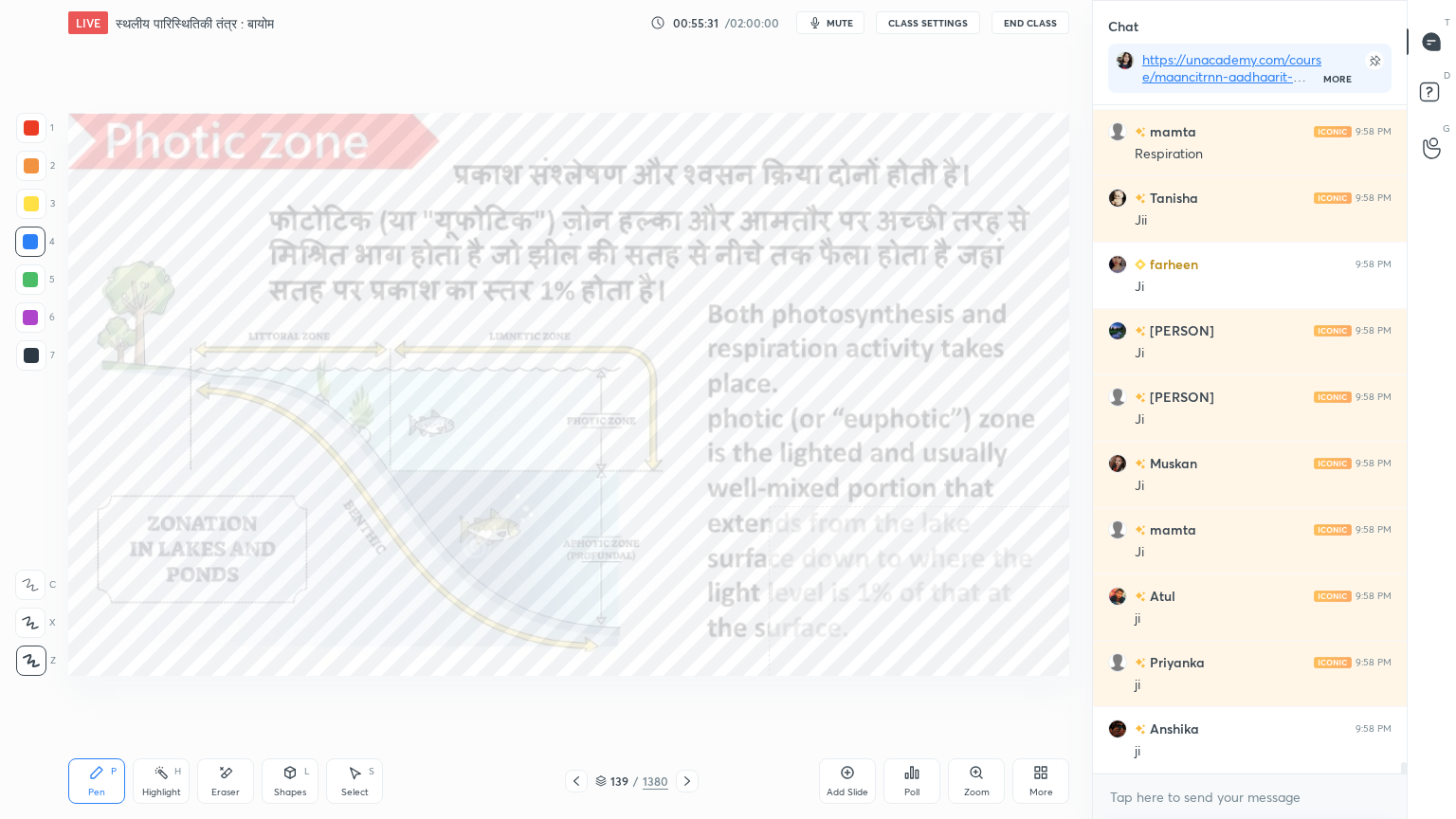 click 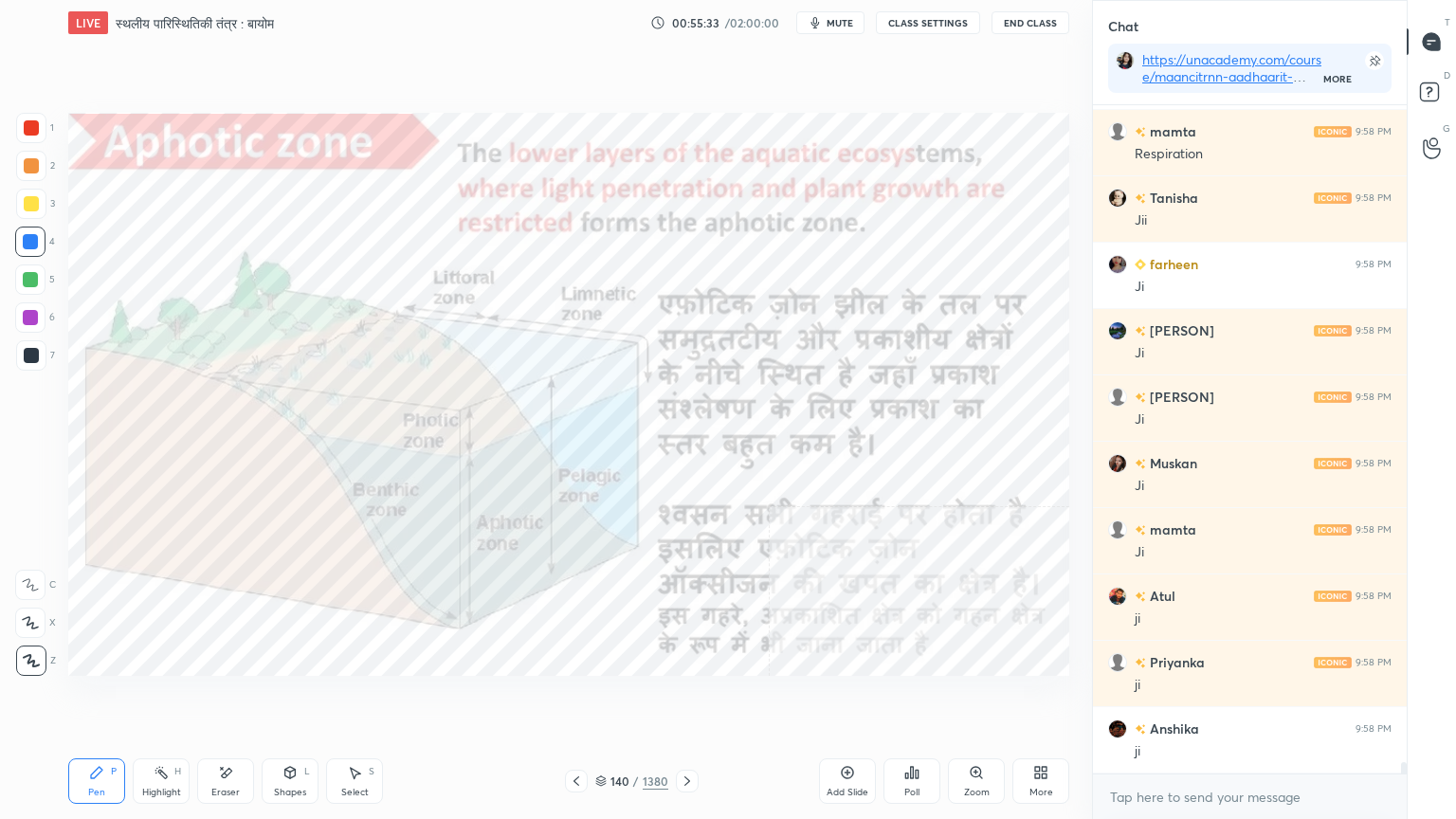 click 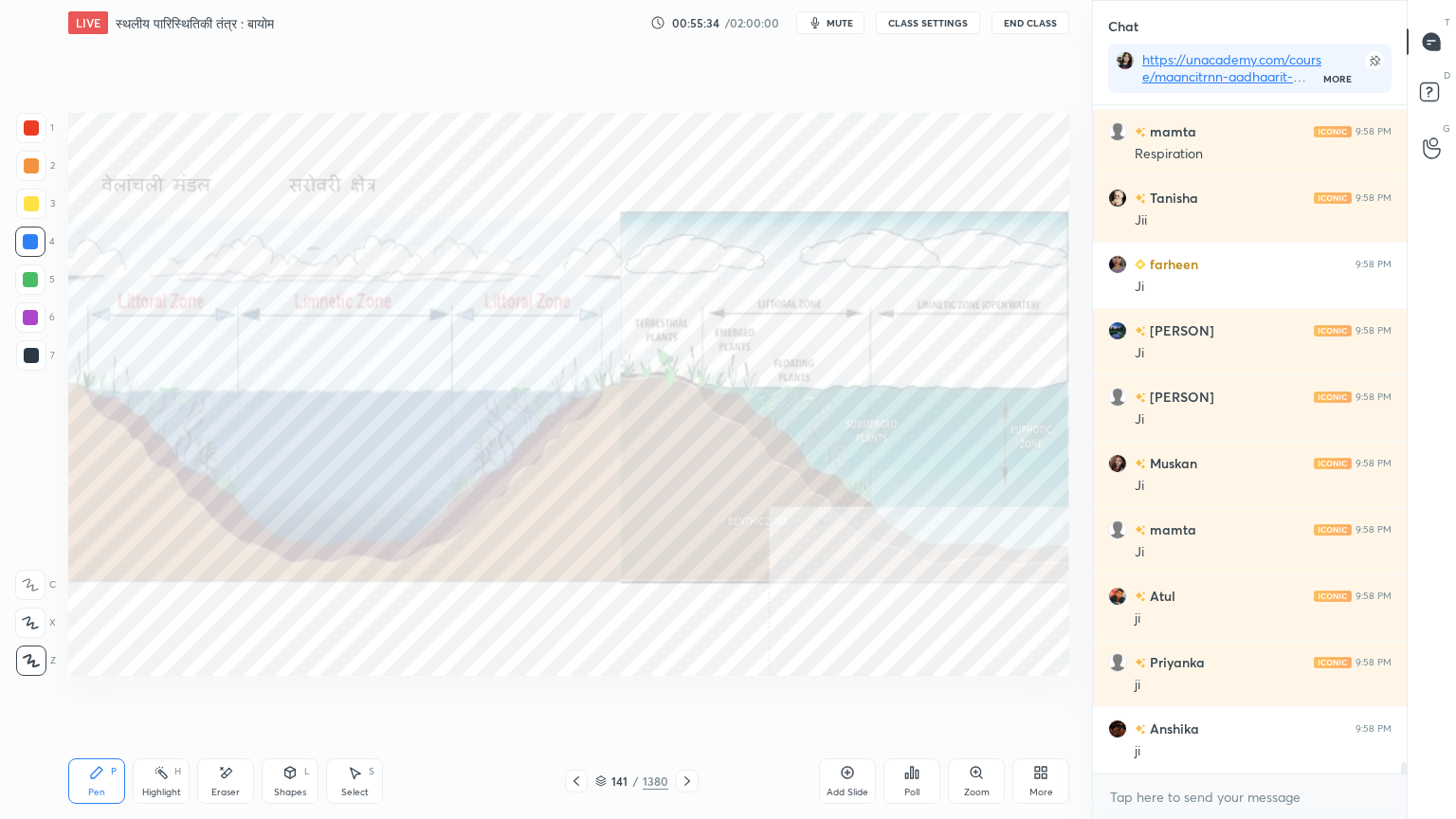 click 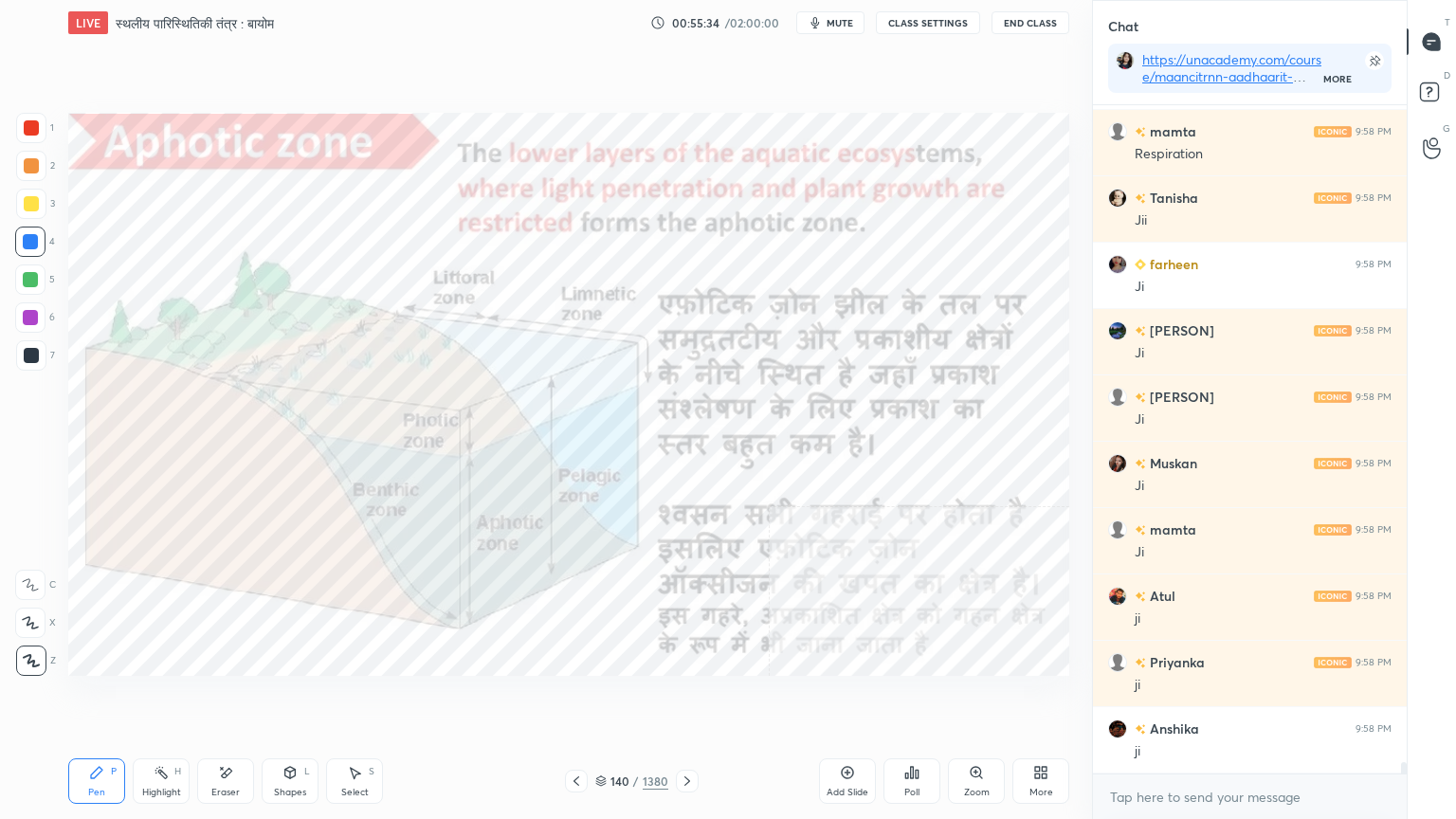 scroll, scrollTop: 38303, scrollLeft: 0, axis: vertical 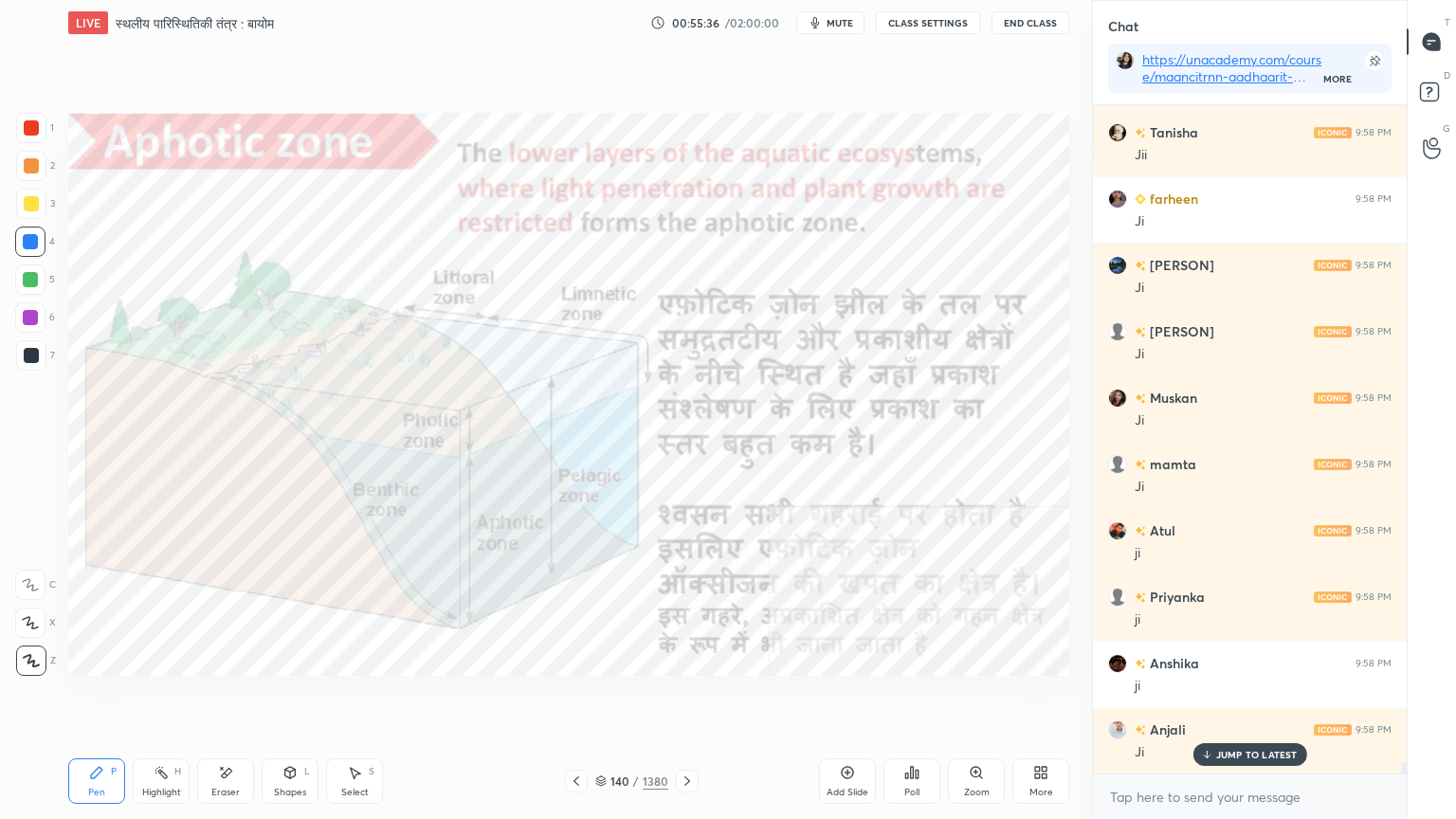 click on "JUMP TO LATEST" at bounding box center (1257, 755) 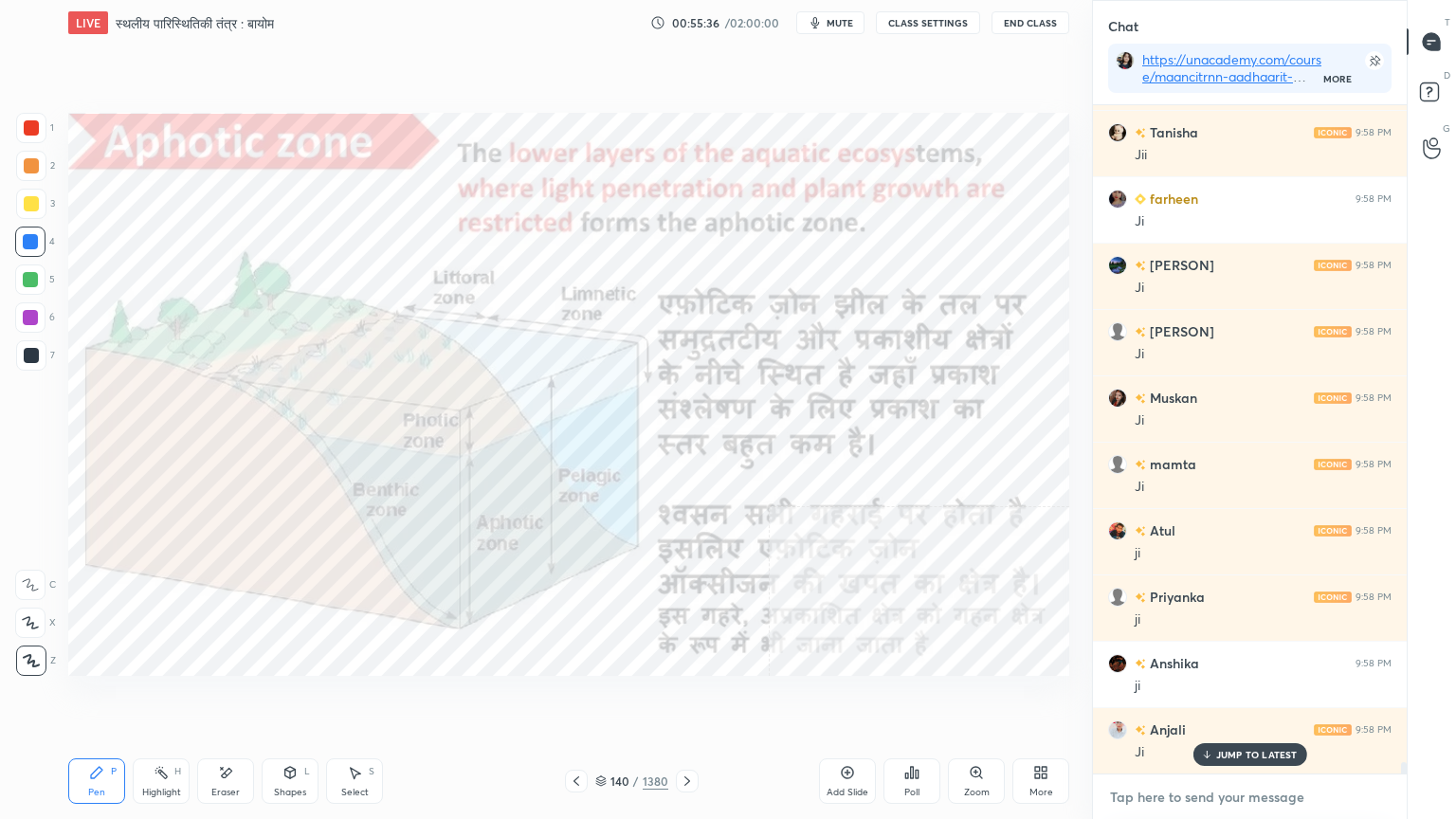 click at bounding box center (1249, 797) 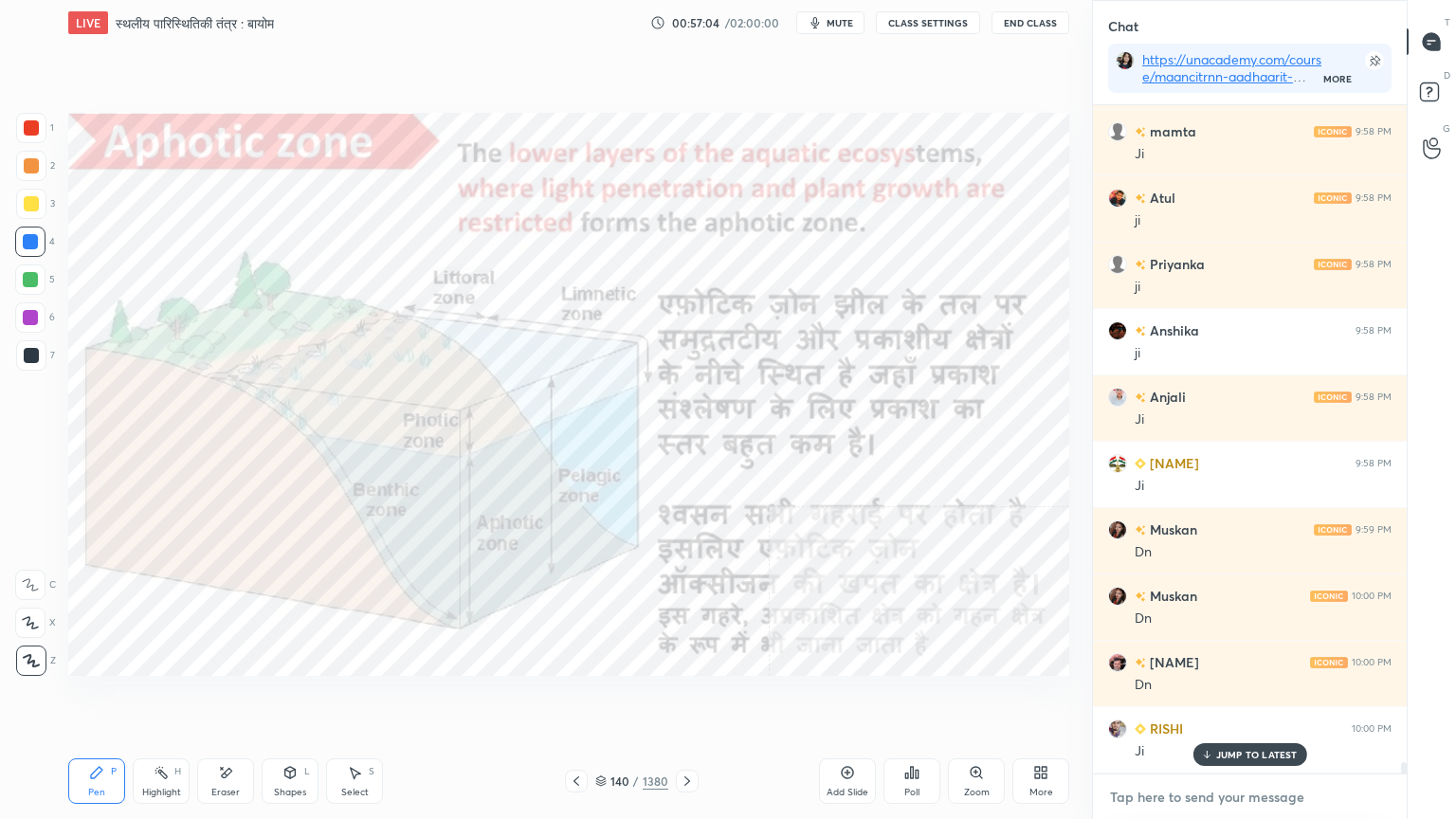 scroll, scrollTop: 38702, scrollLeft: 0, axis: vertical 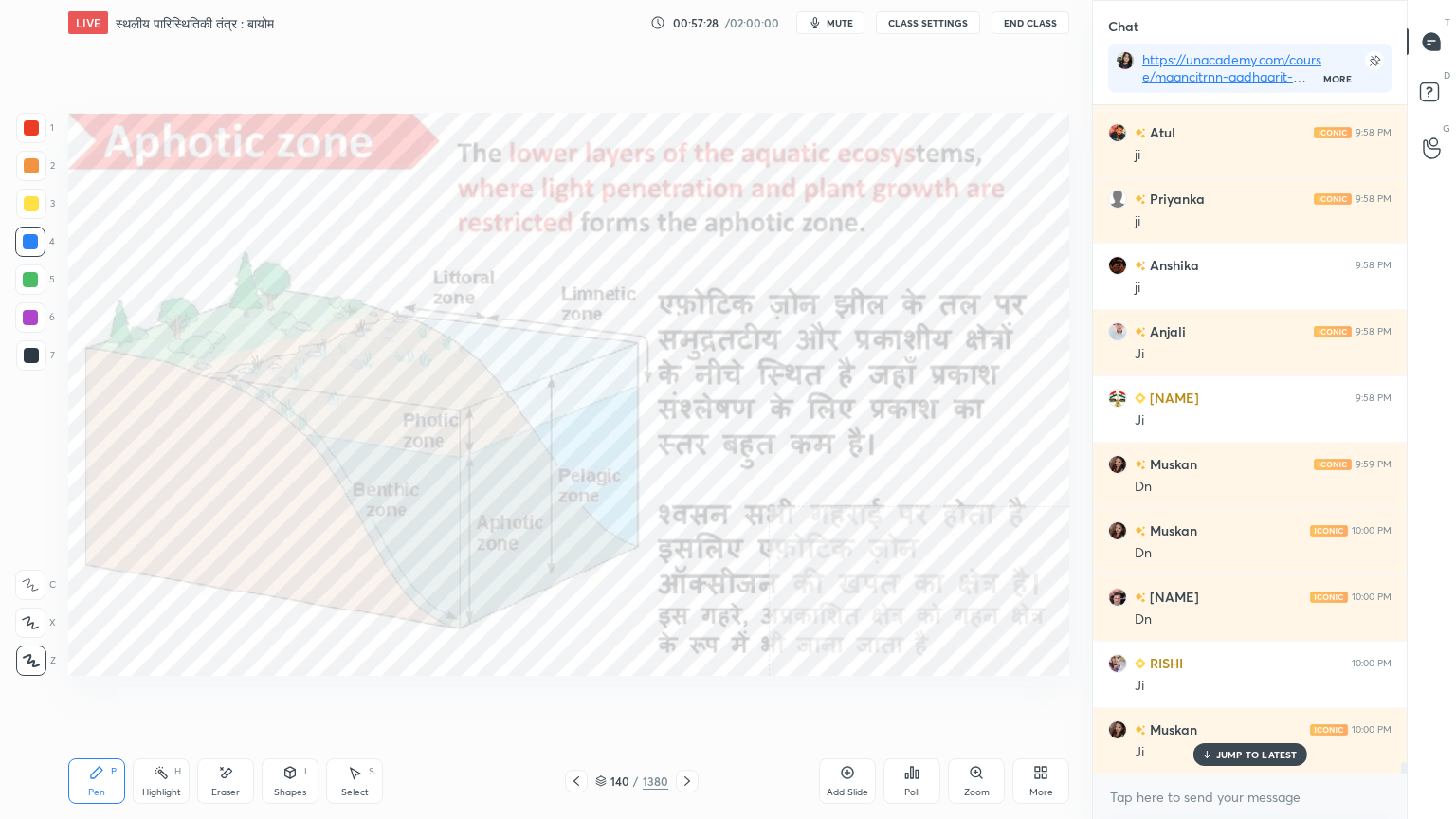click on "Eraser" at bounding box center [226, 781] 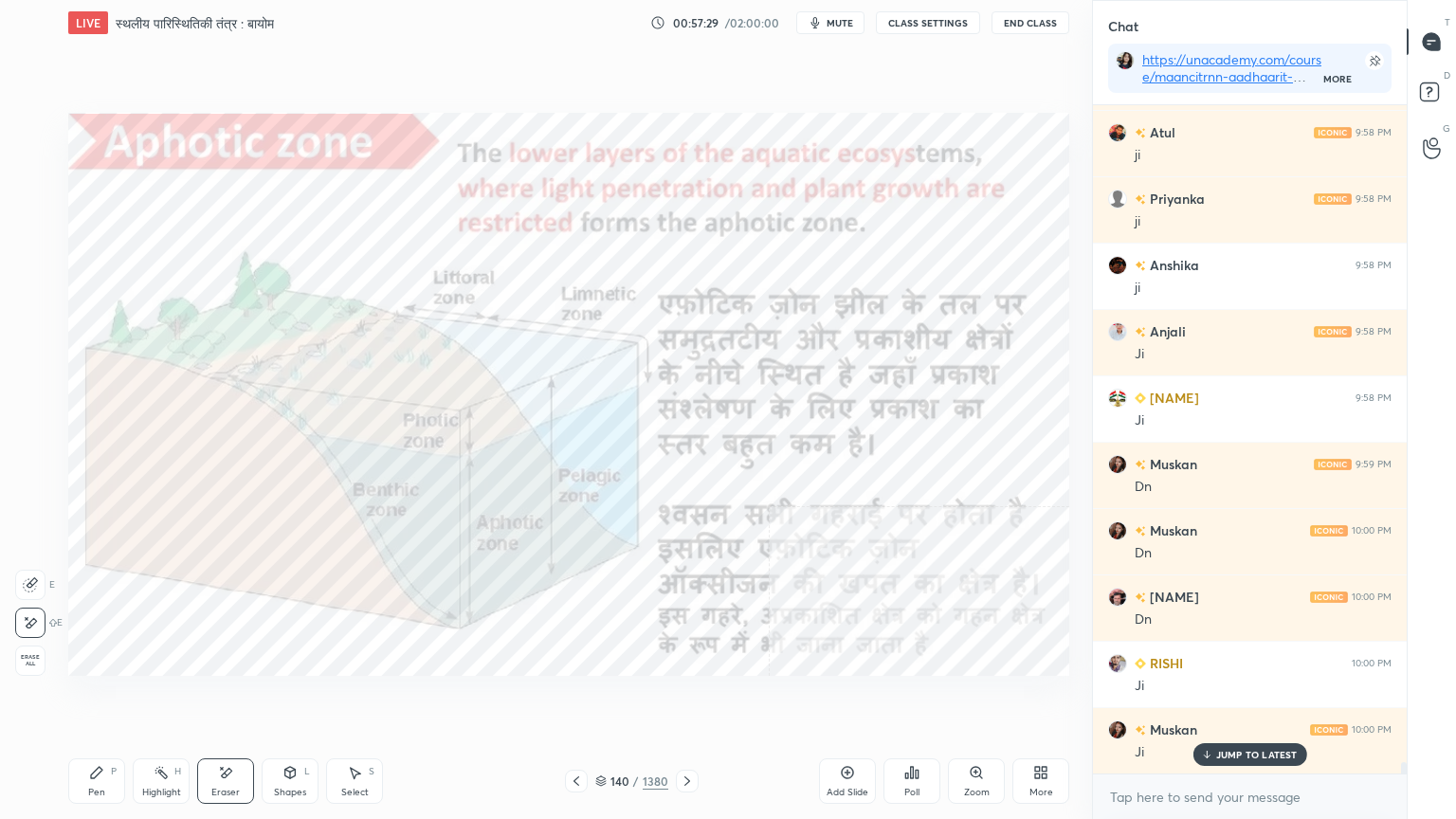 click on "Erase all" at bounding box center [30, 661] 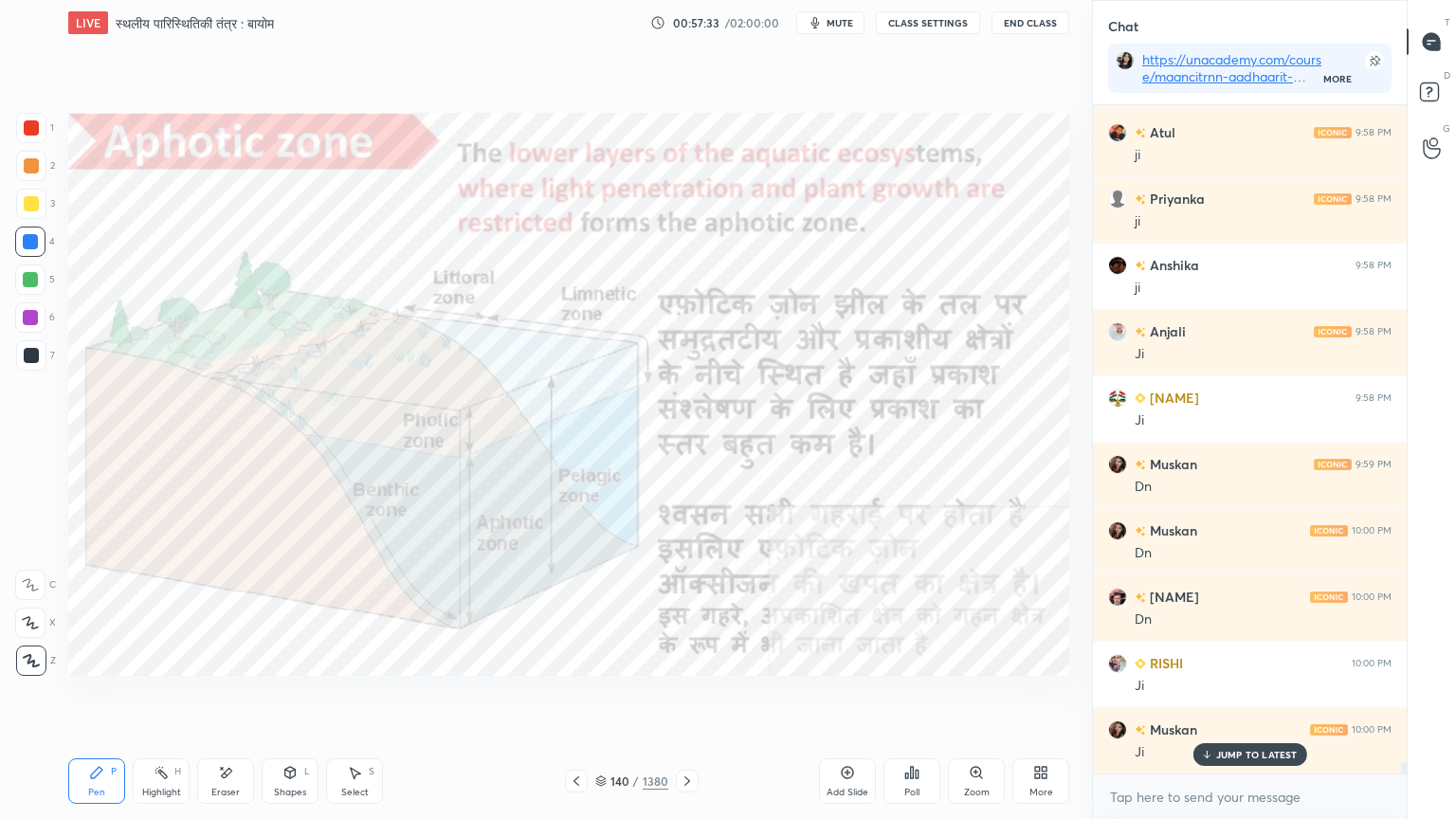 scroll, scrollTop: 38747, scrollLeft: 0, axis: vertical 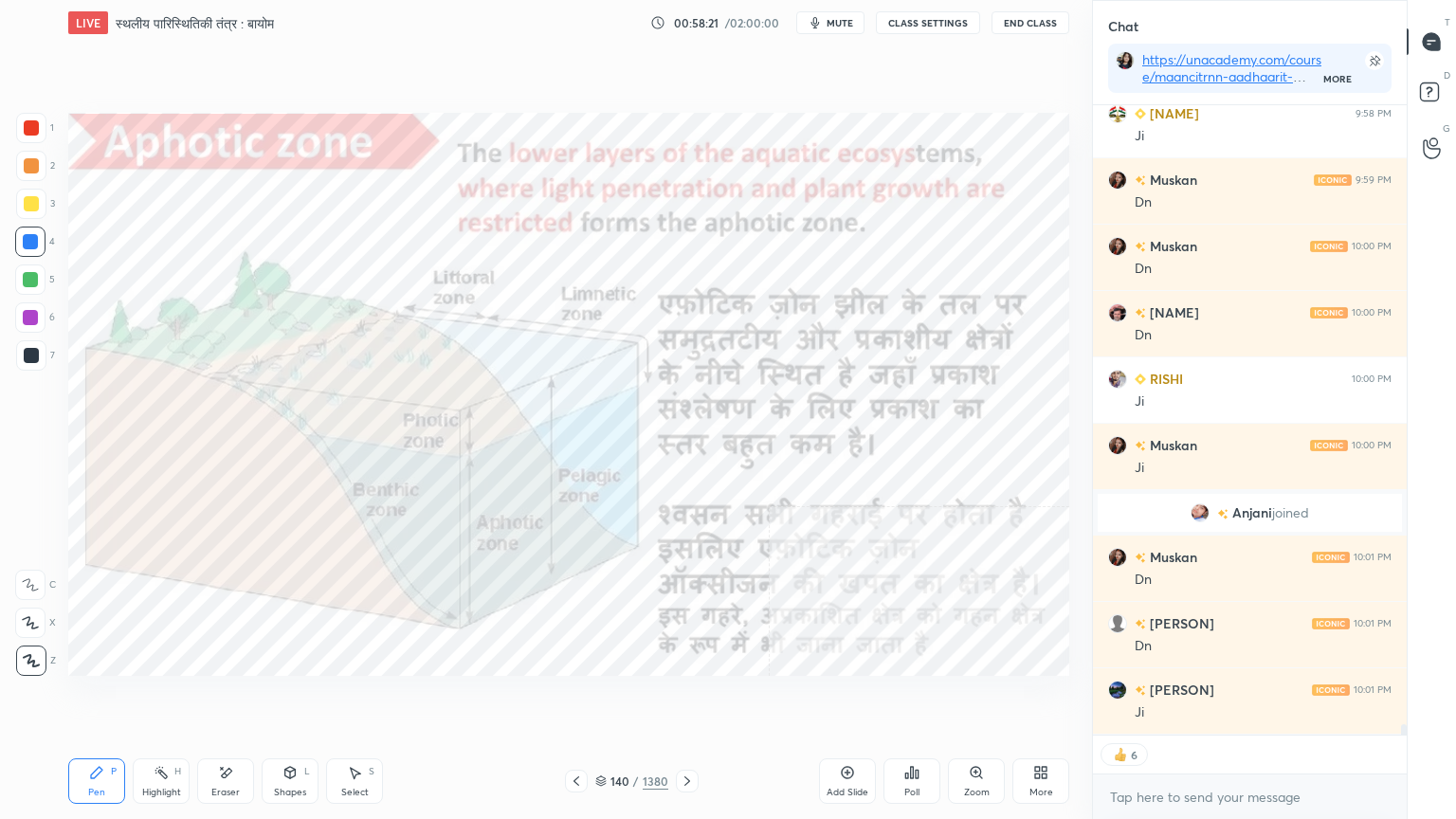 type on "x" 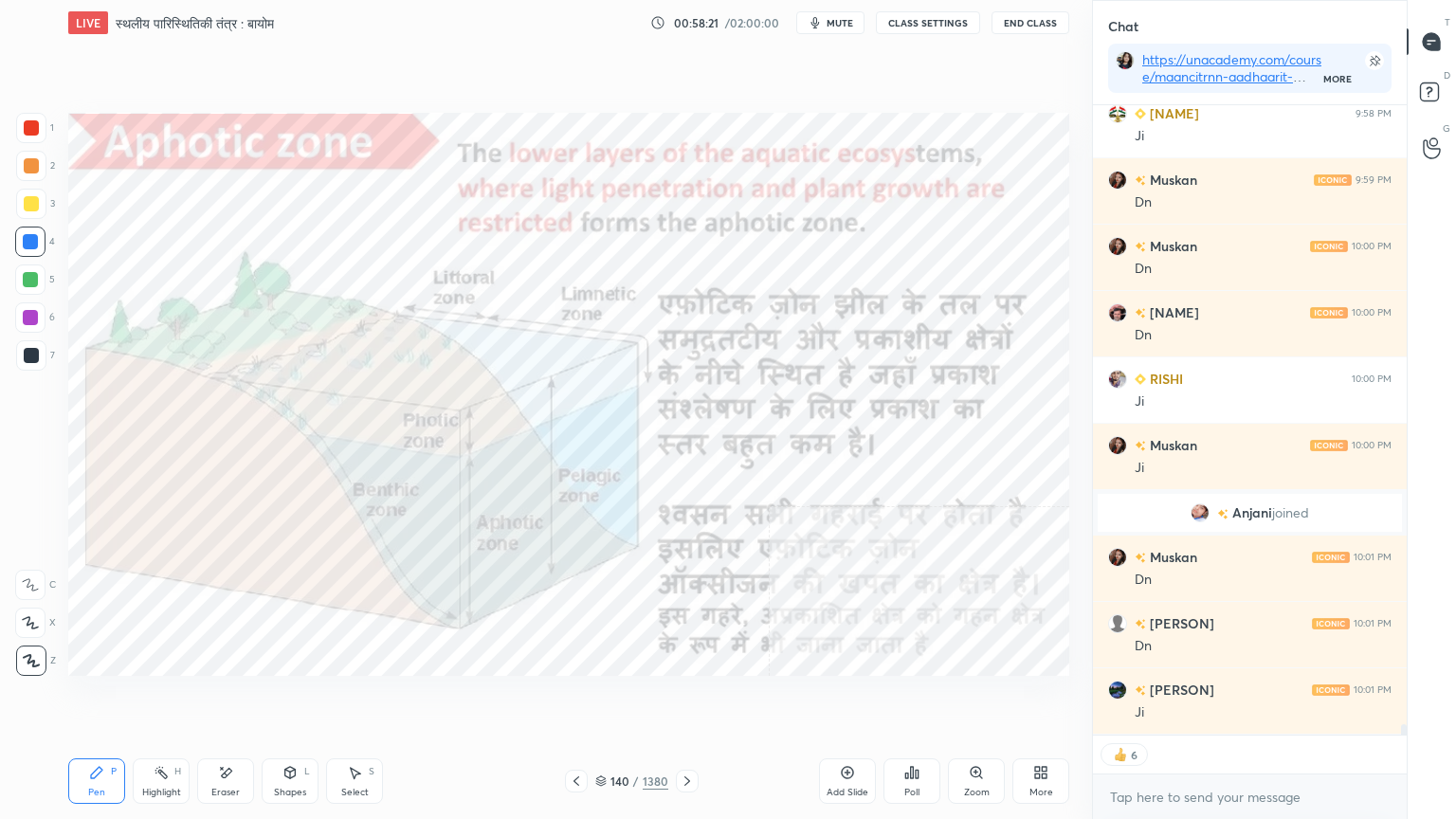 scroll, scrollTop: 6, scrollLeft: 6, axis: both 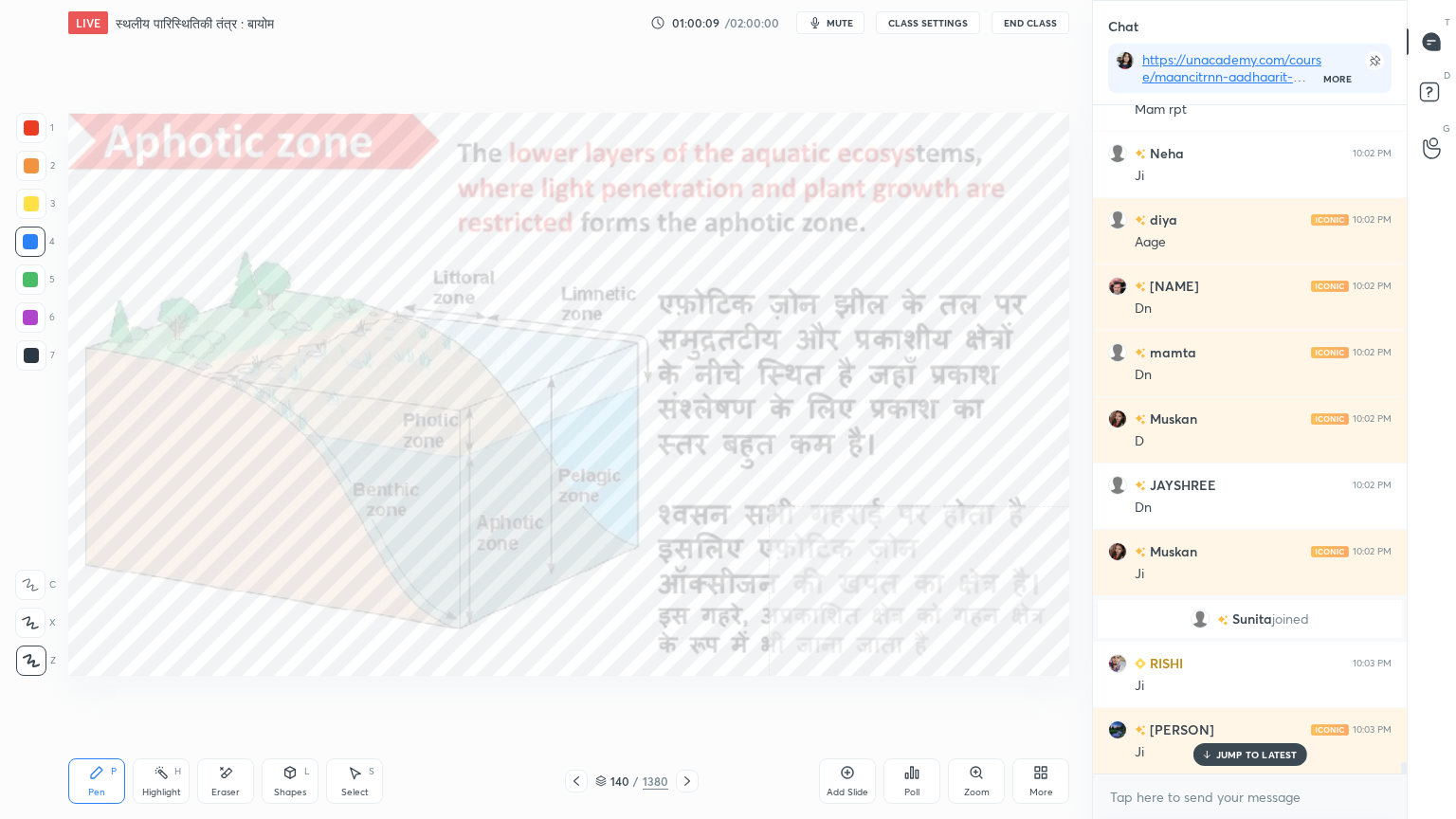 click on "Setting up your live class Poll for   secs No correct answer Start poll" at bounding box center [569, 394] 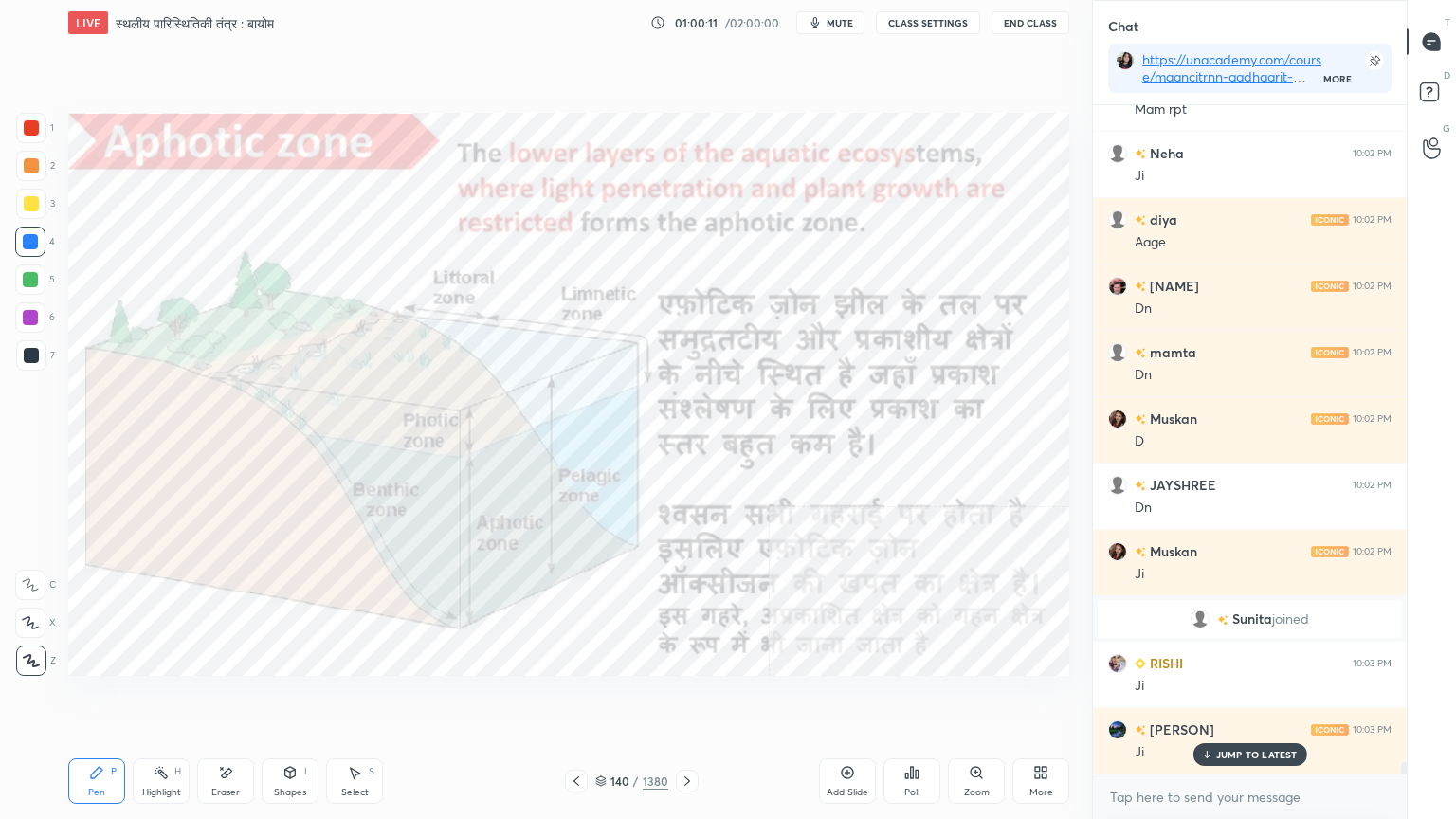 drag, startPoint x: 222, startPoint y: 785, endPoint x: 171, endPoint y: 753, distance: 60.207973 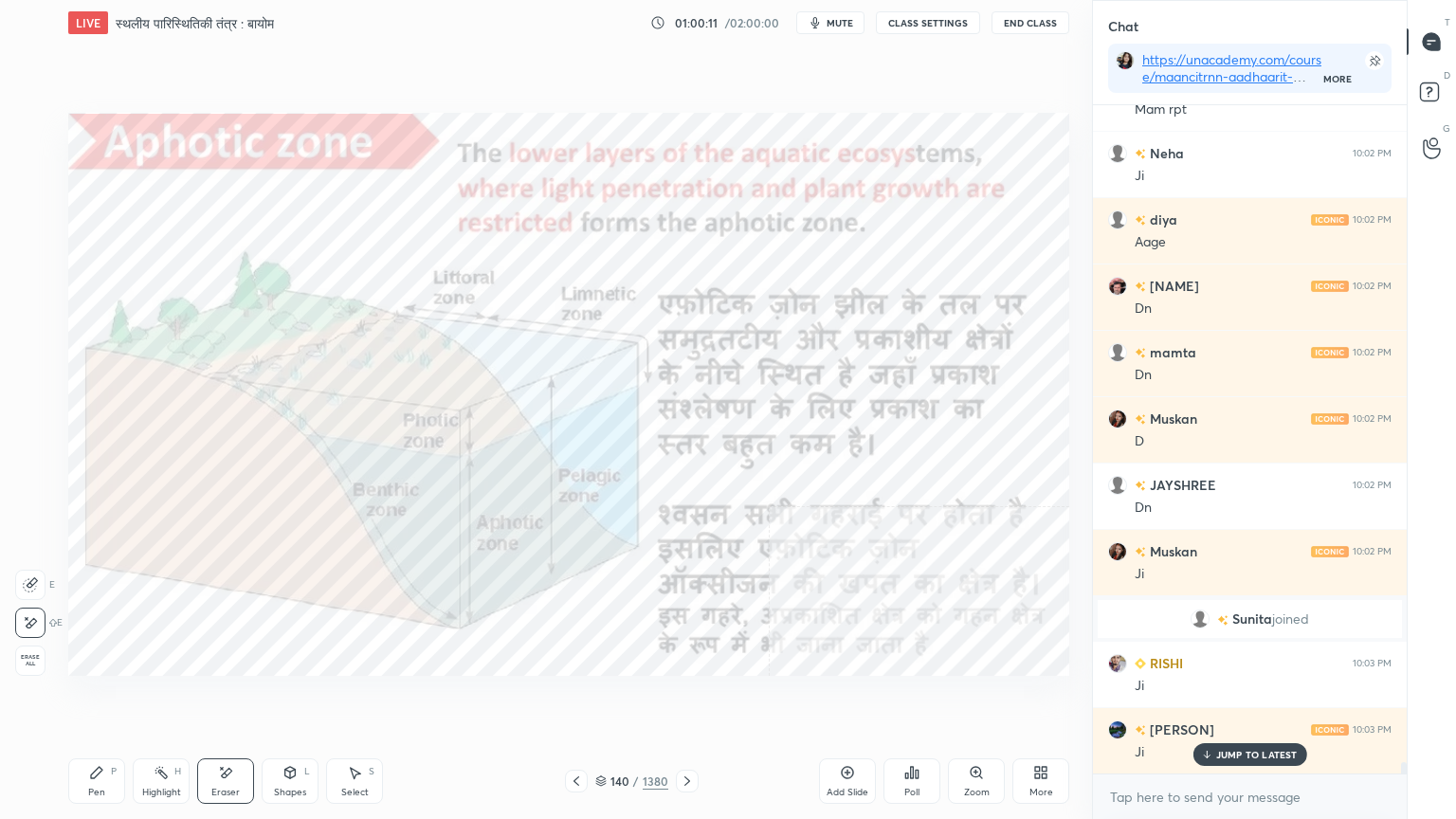 click on "Erase all" at bounding box center (30, 661) 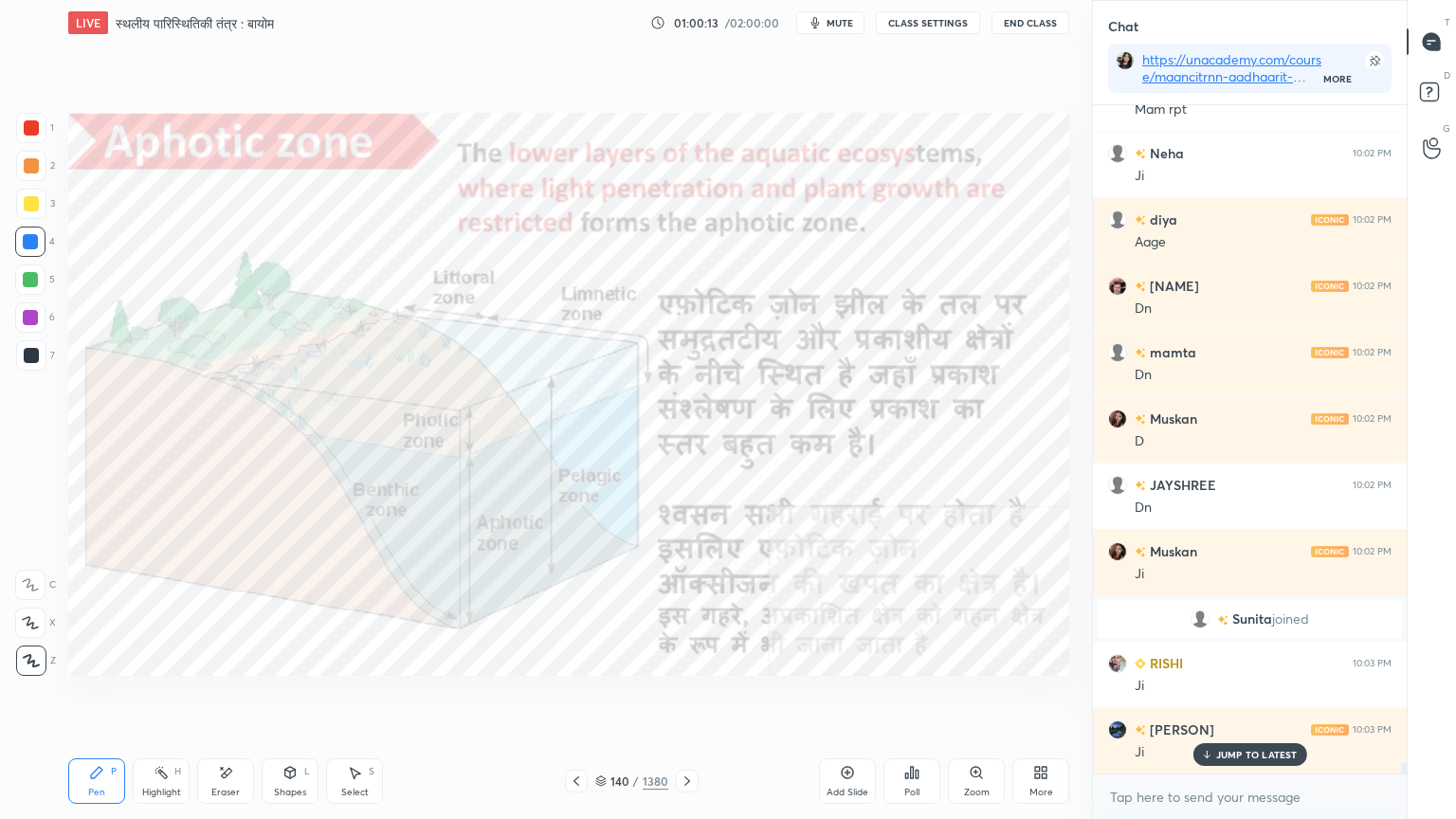 click 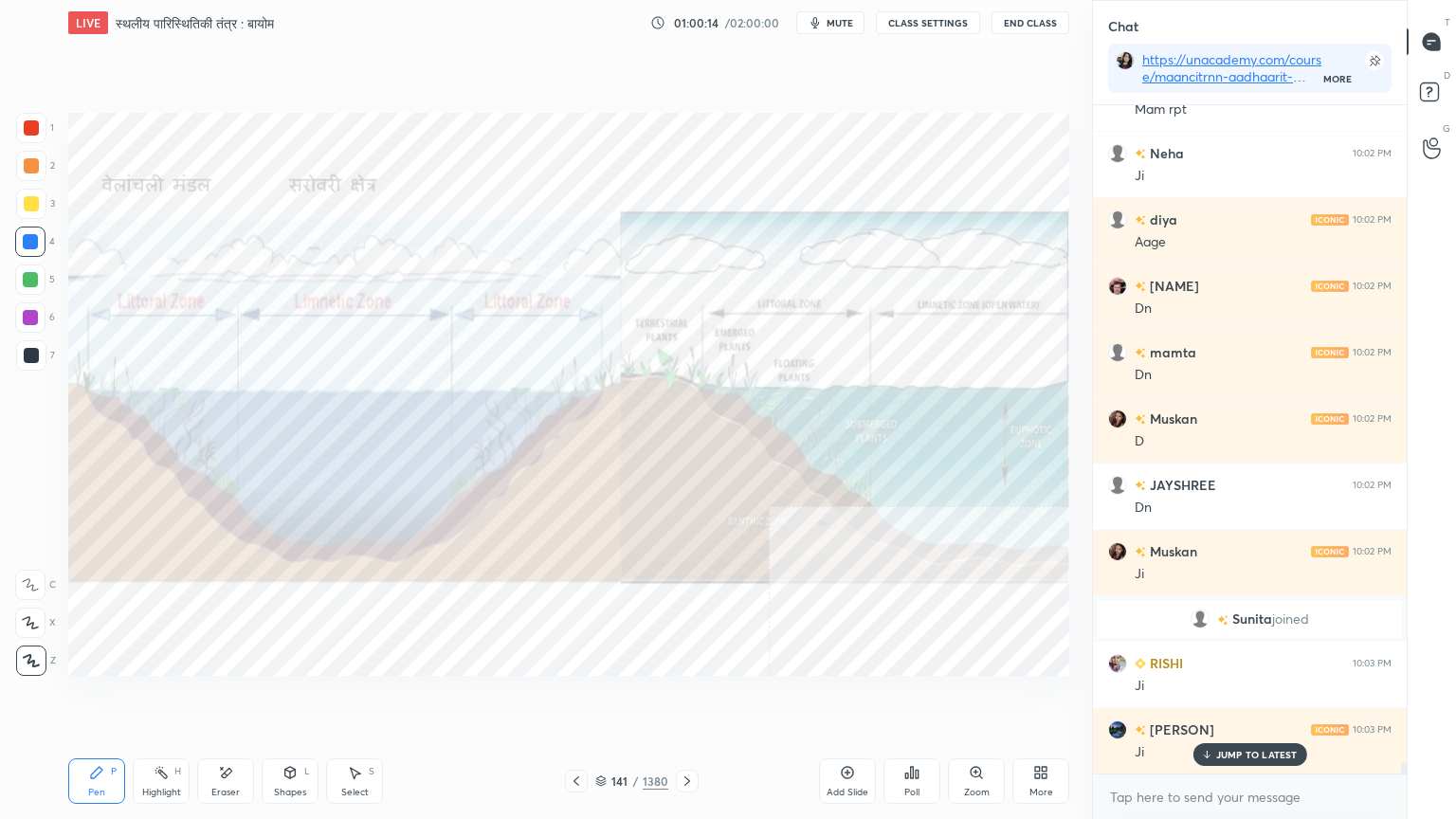 click 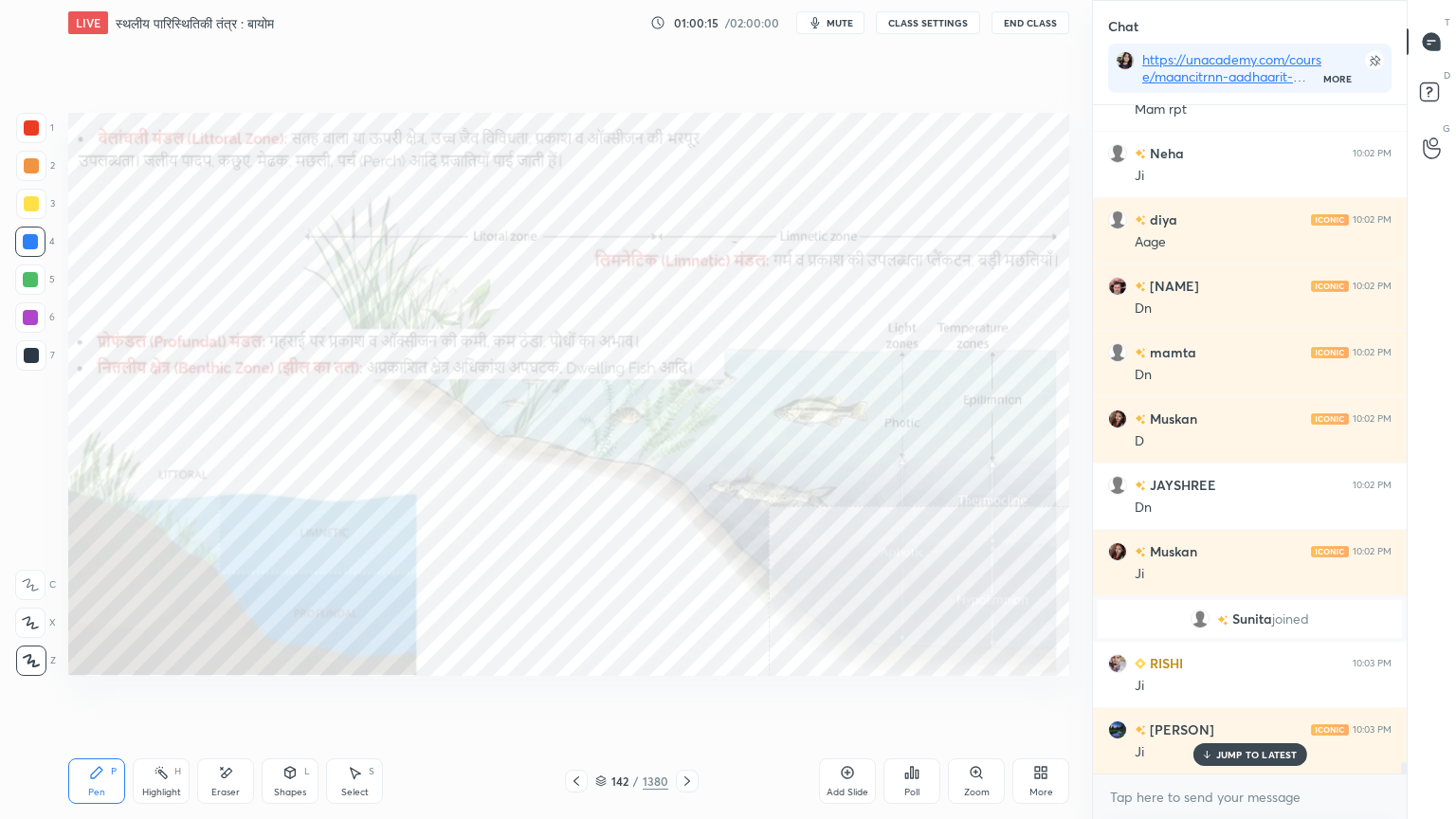 scroll, scrollTop: 38742, scrollLeft: 0, axis: vertical 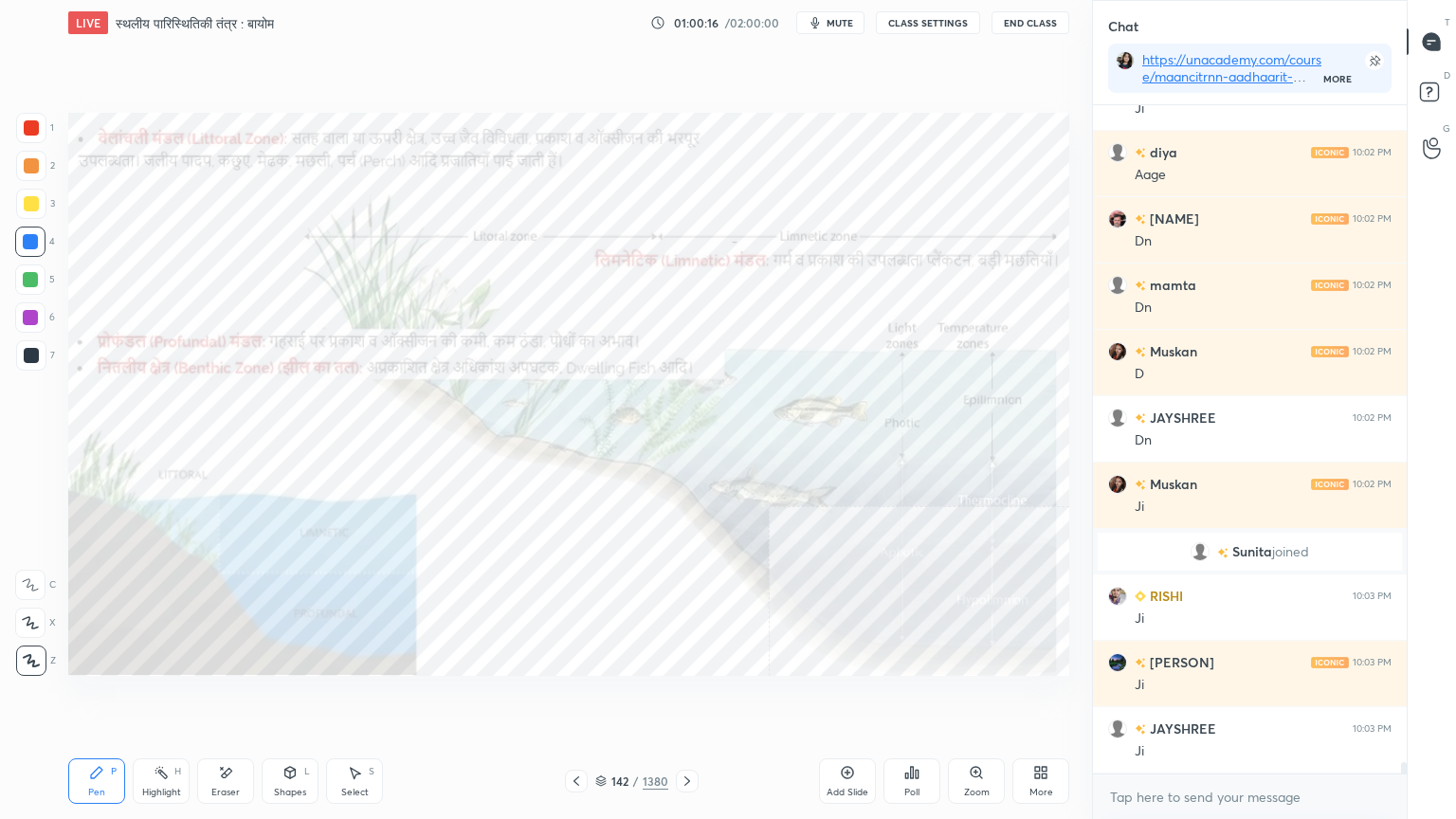 click 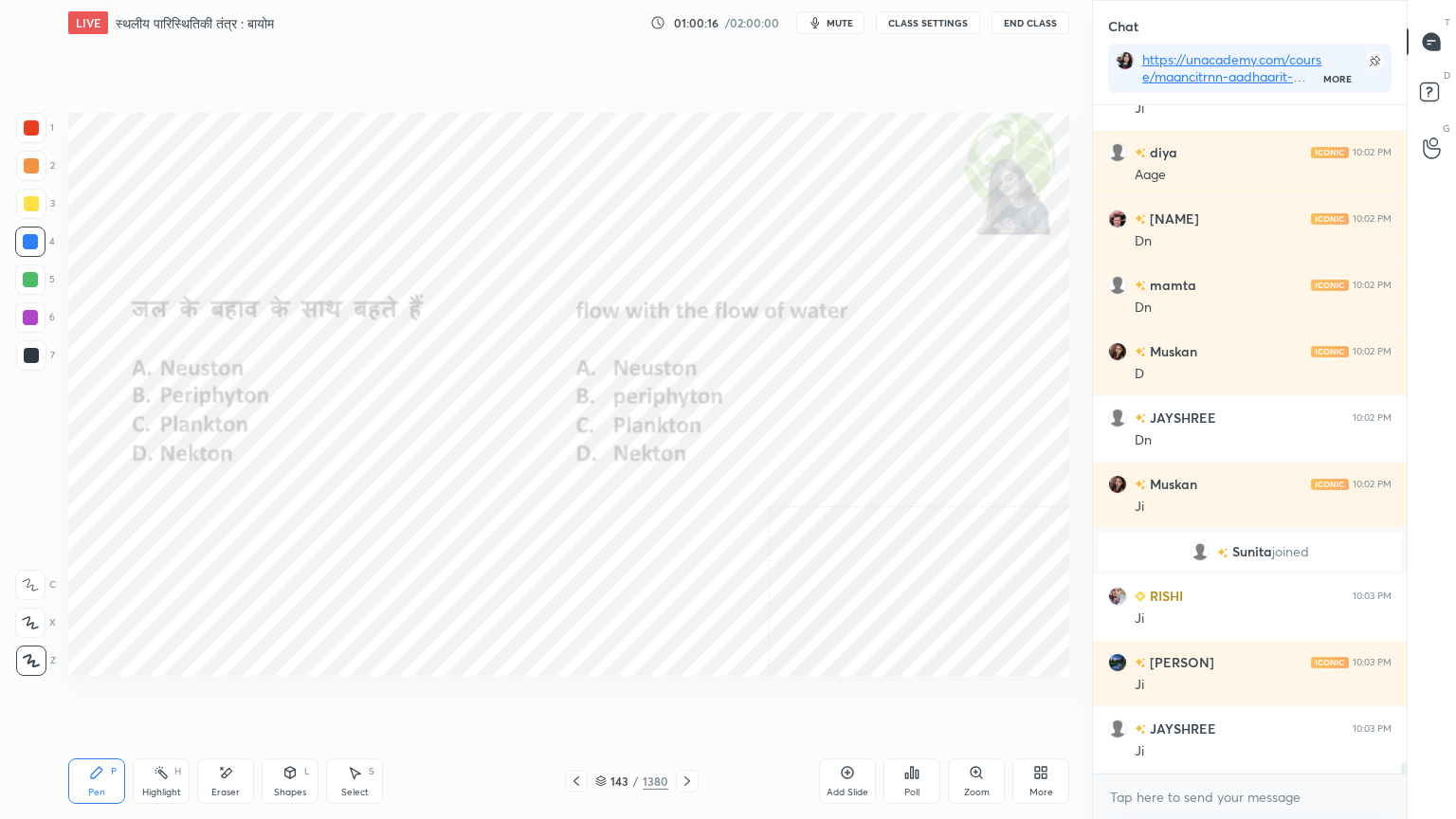 scroll, scrollTop: 38808, scrollLeft: 0, axis: vertical 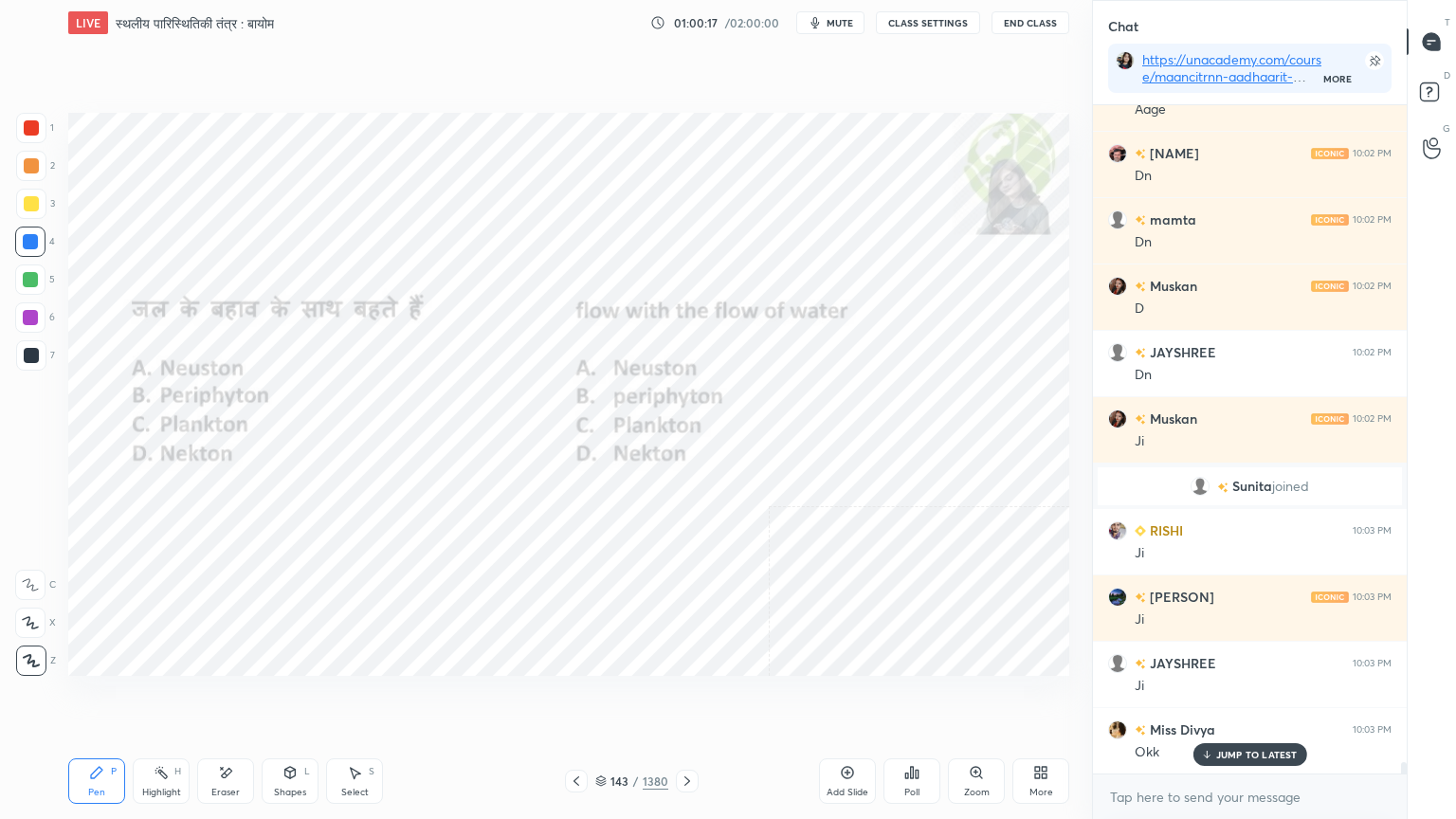 click 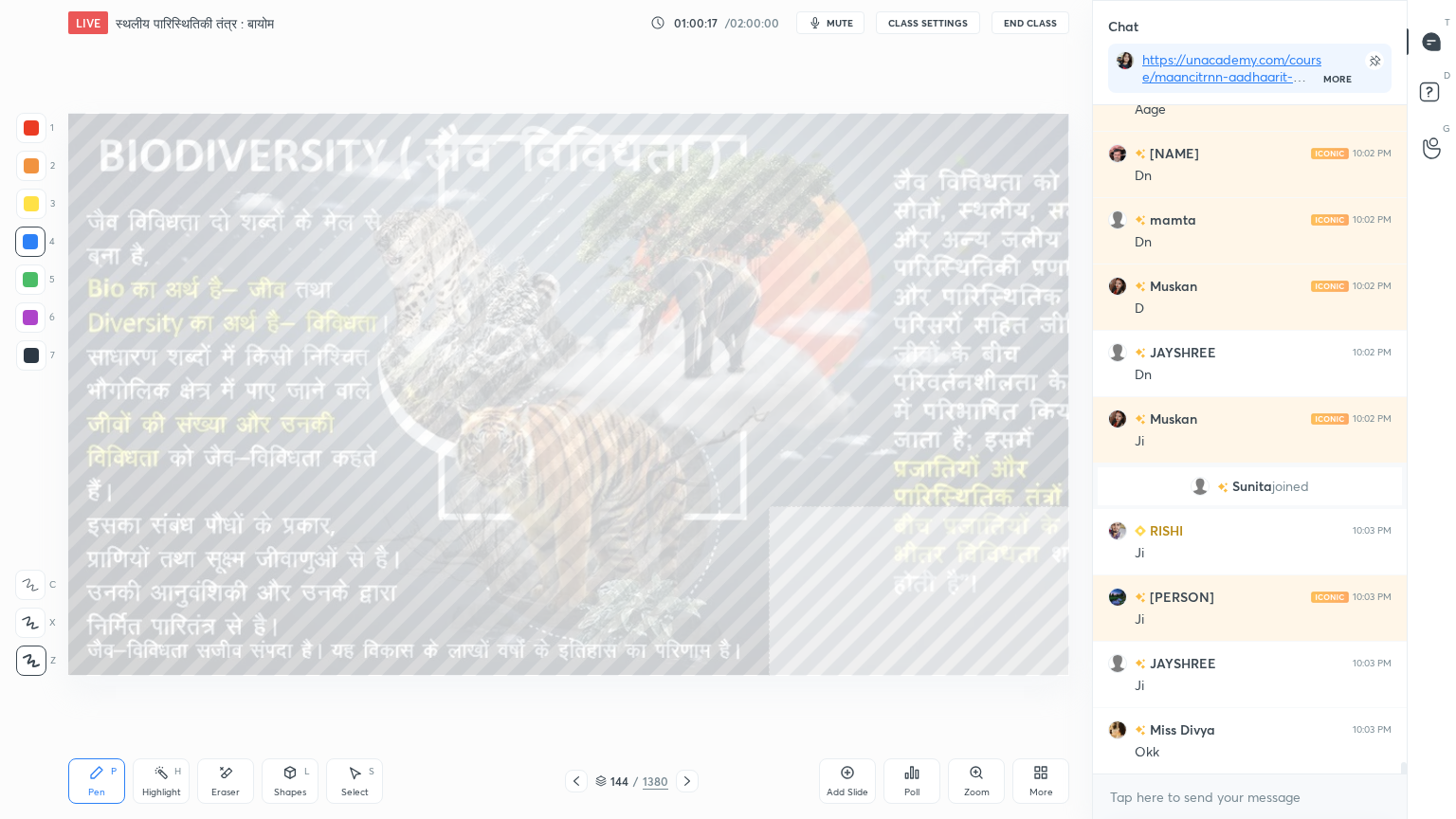 scroll, scrollTop: 38875, scrollLeft: 0, axis: vertical 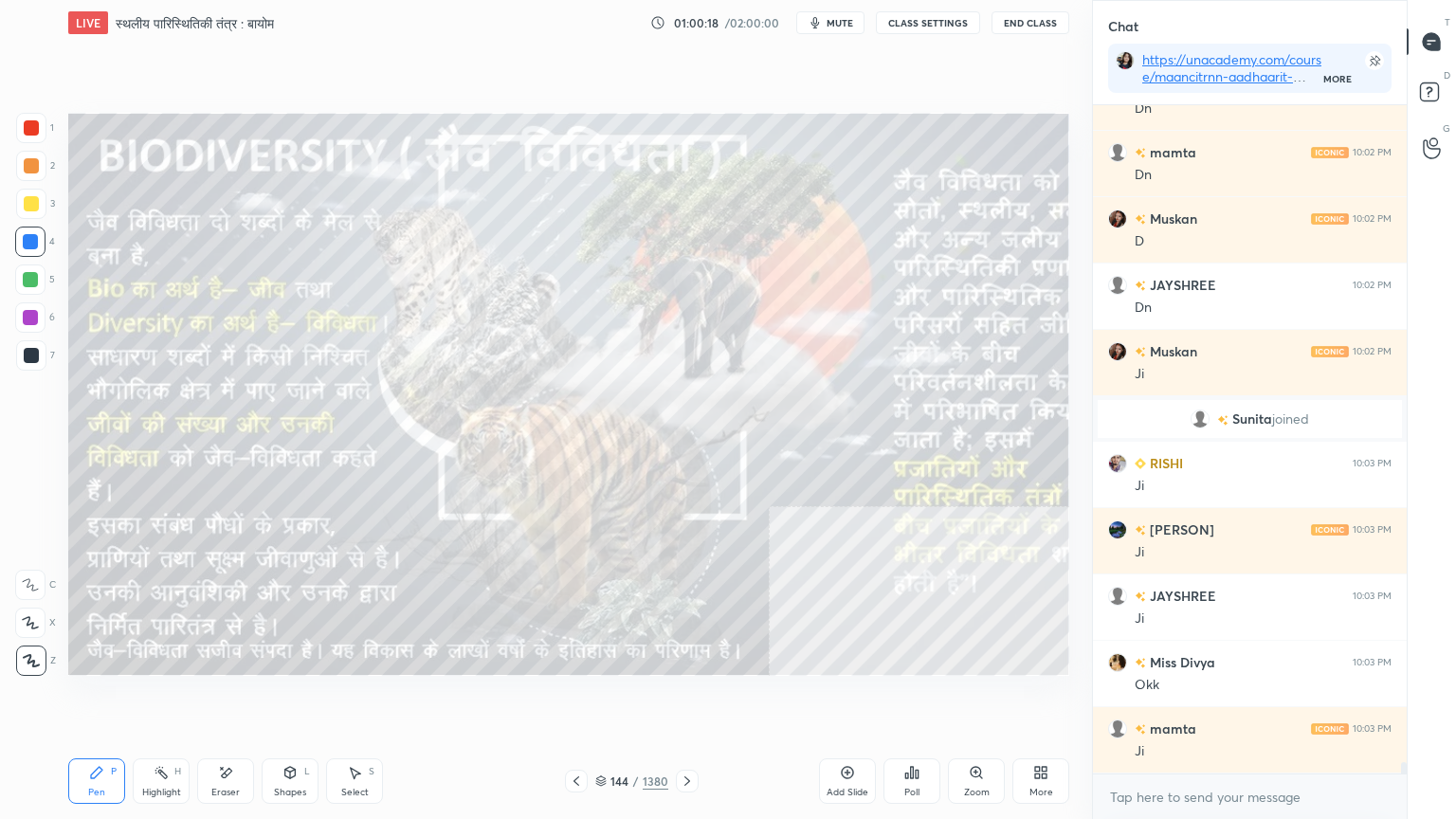 drag, startPoint x: 570, startPoint y: 789, endPoint x: 588, endPoint y: 784, distance: 18.681542 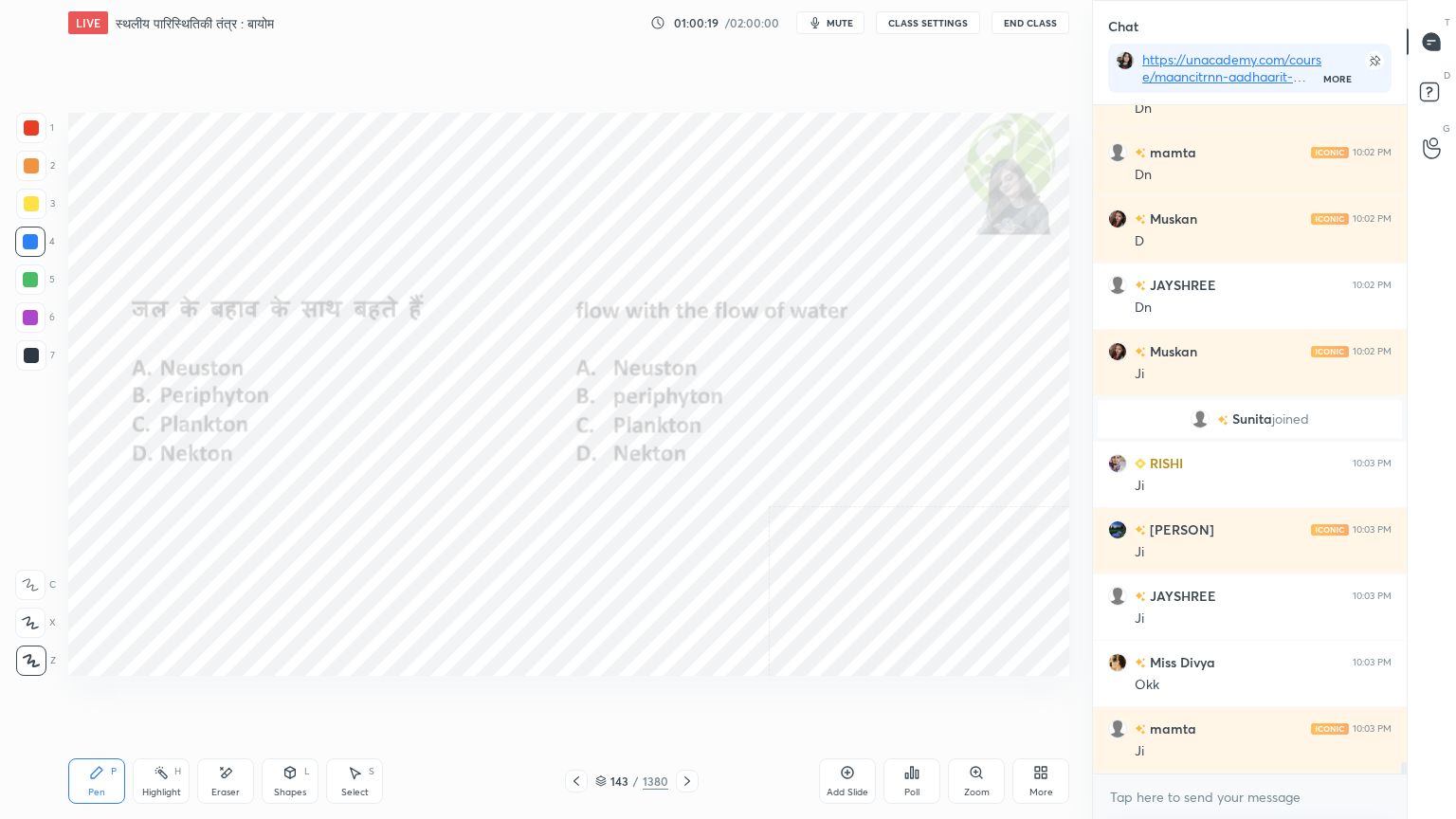 click on "Poll" at bounding box center (912, 781) 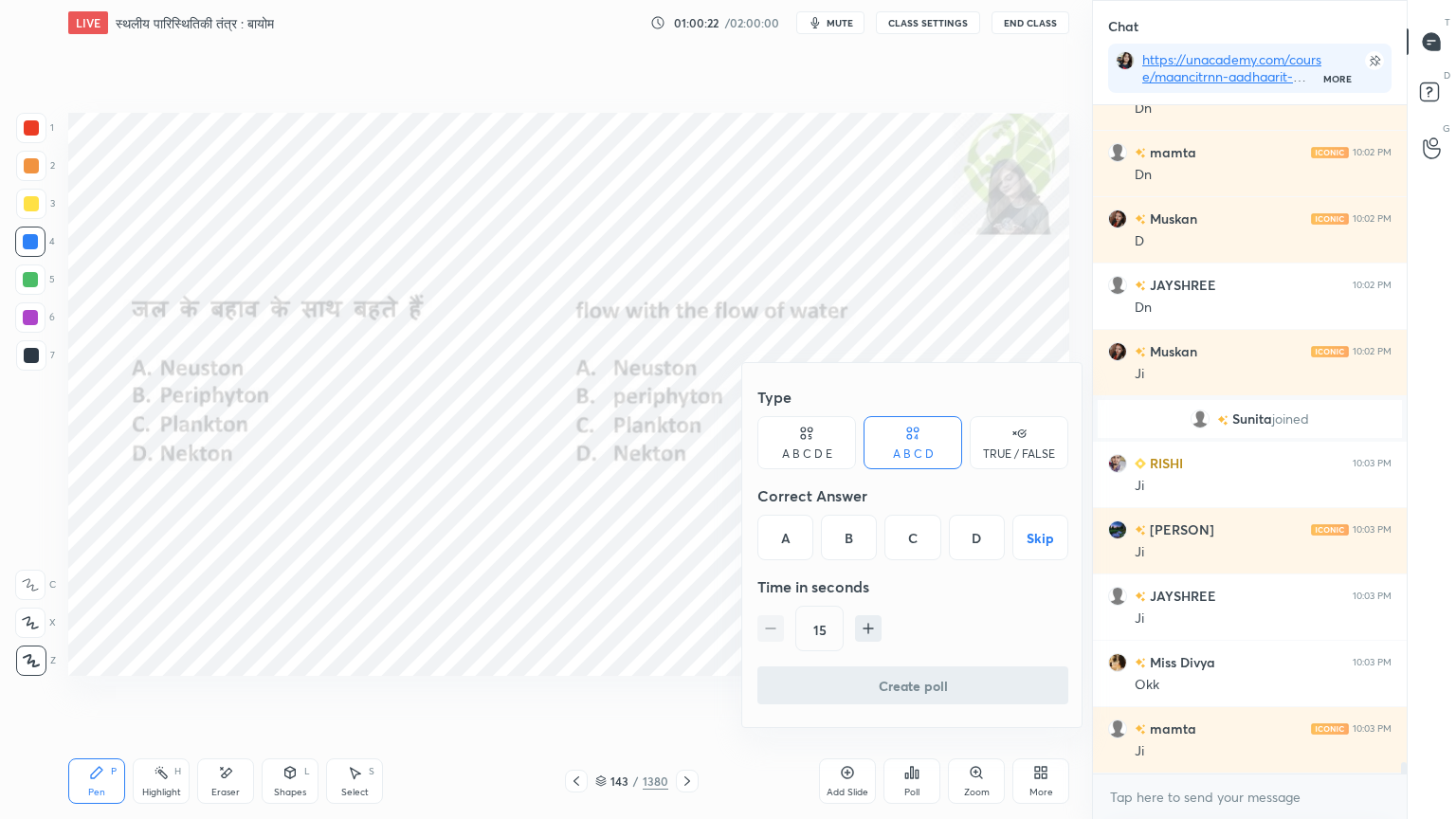 click on "C" at bounding box center (912, 537) 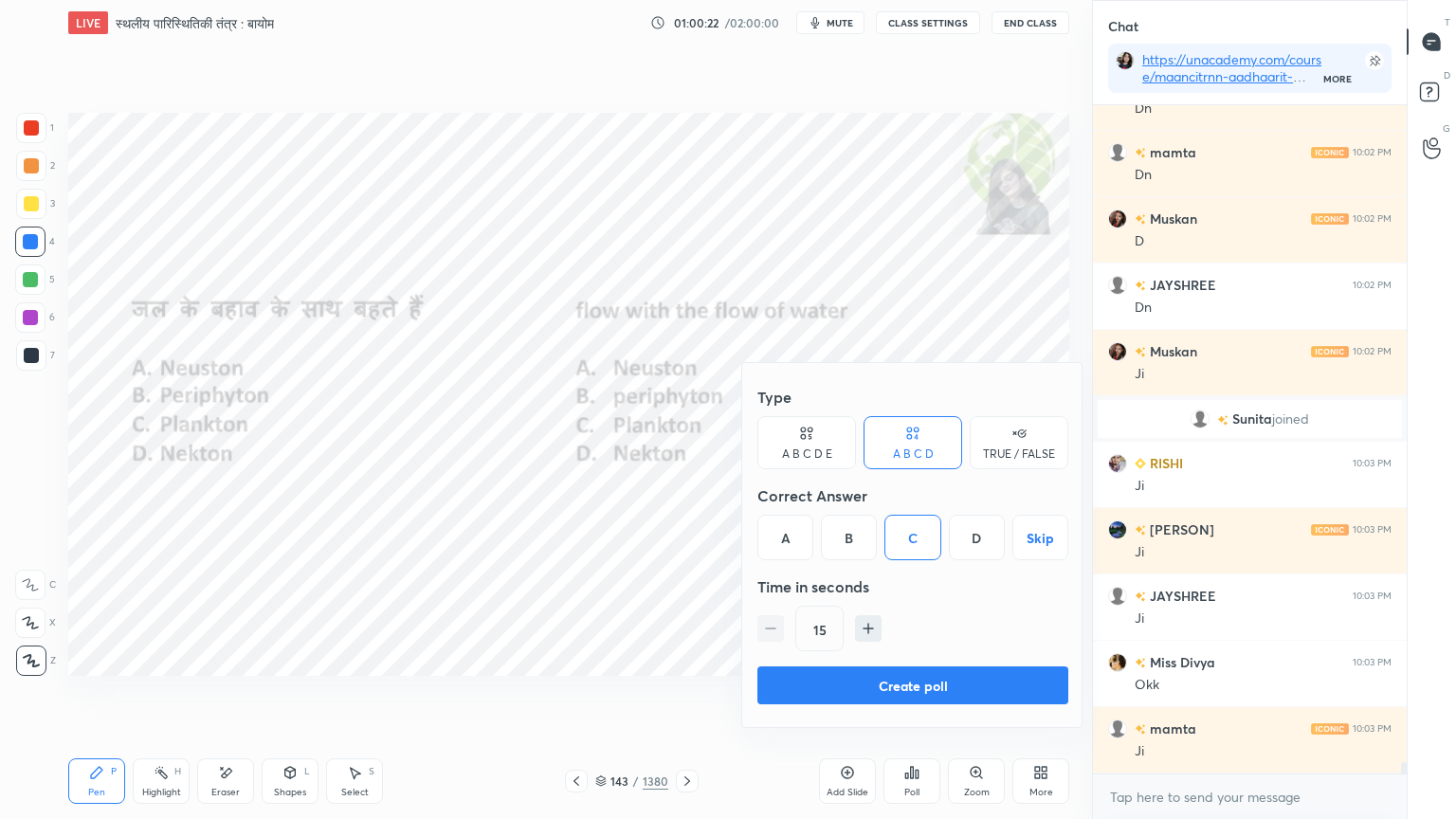 drag, startPoint x: 868, startPoint y: 627, endPoint x: 880, endPoint y: 644, distance: 20.808652 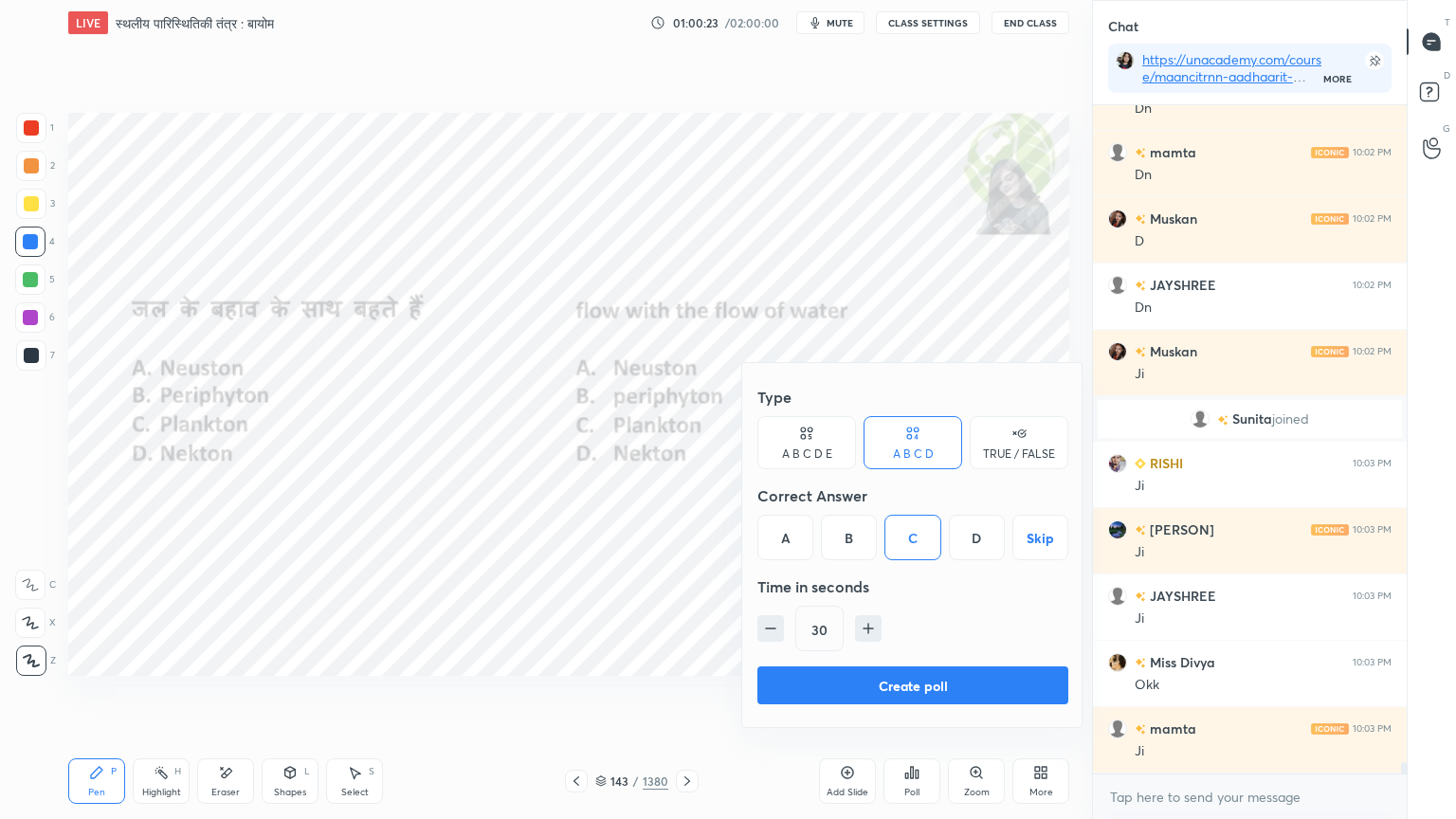click on "Create poll" at bounding box center [913, 685] 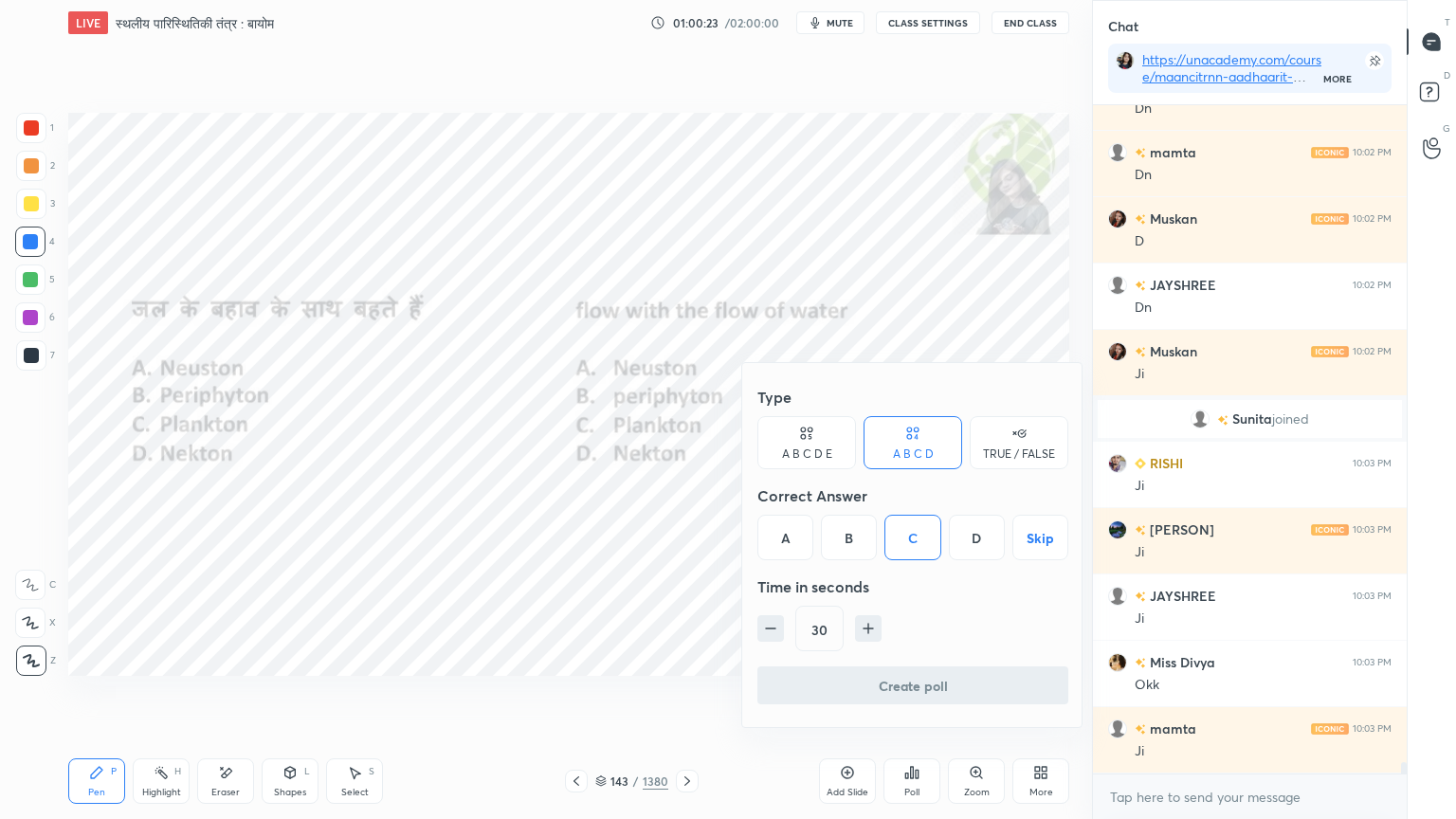 scroll, scrollTop: 681, scrollLeft: 308, axis: both 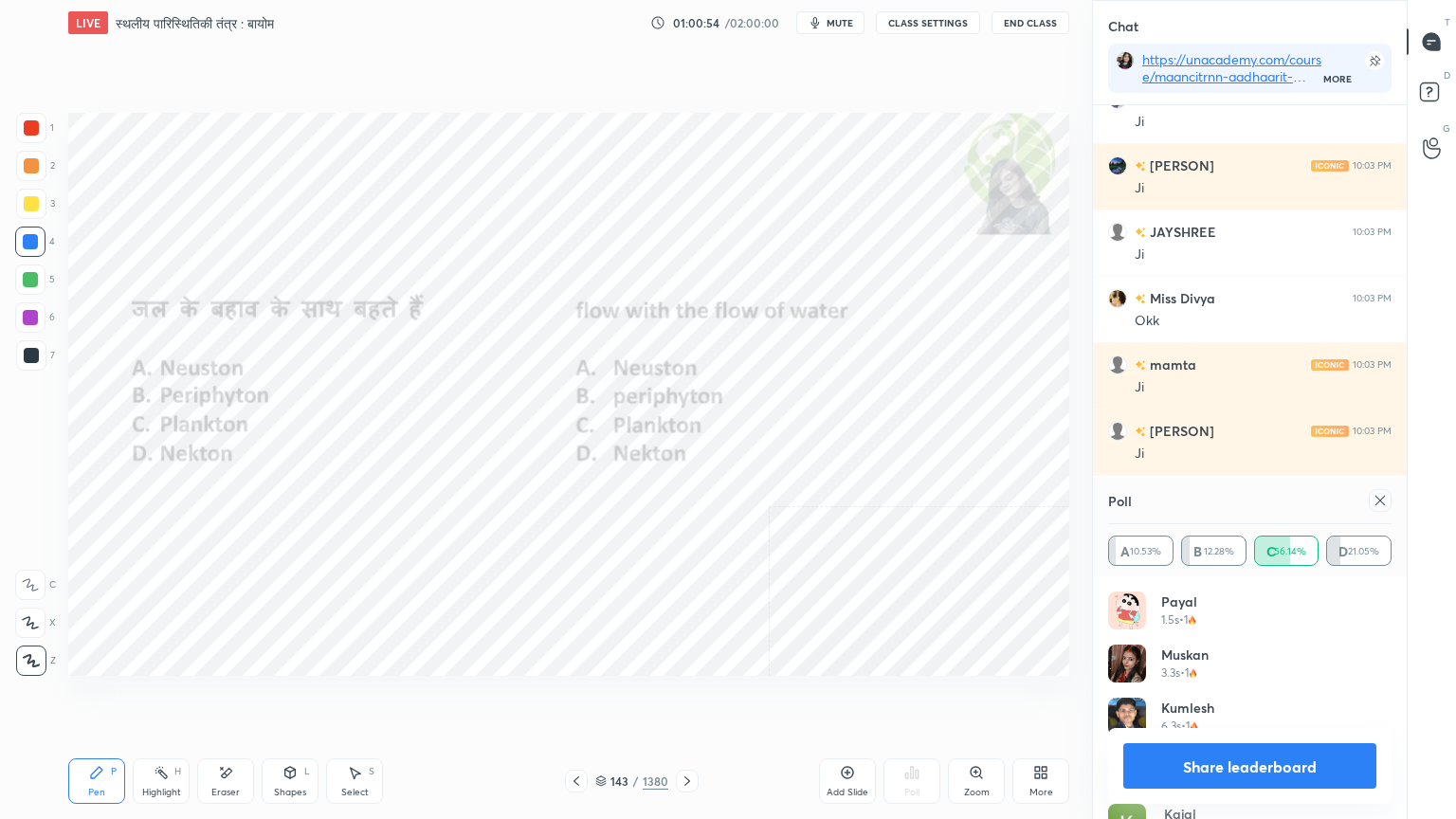 click on "Share leaderboard" at bounding box center [1249, 766] 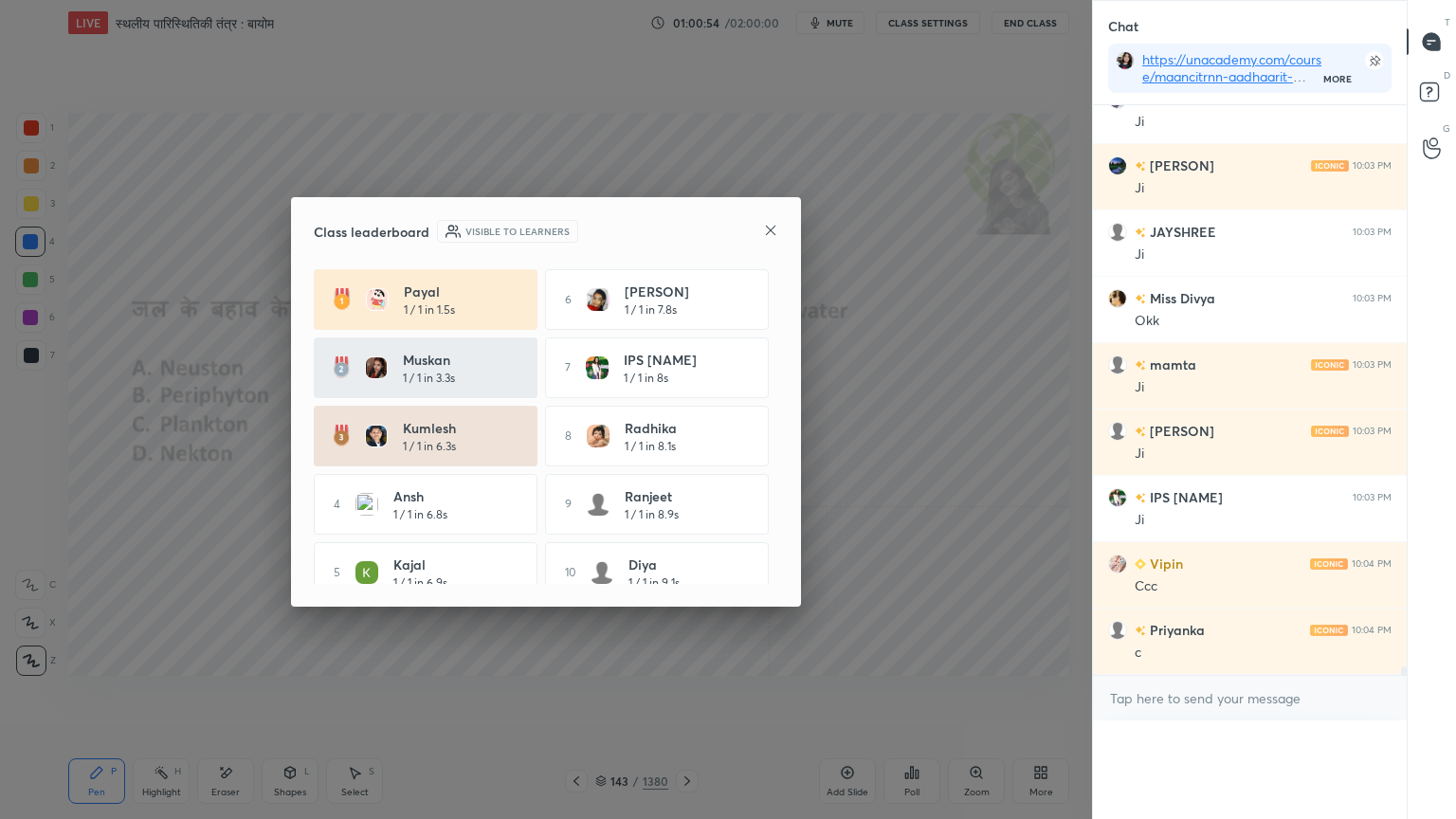scroll, scrollTop: 100, scrollLeft: 278, axis: both 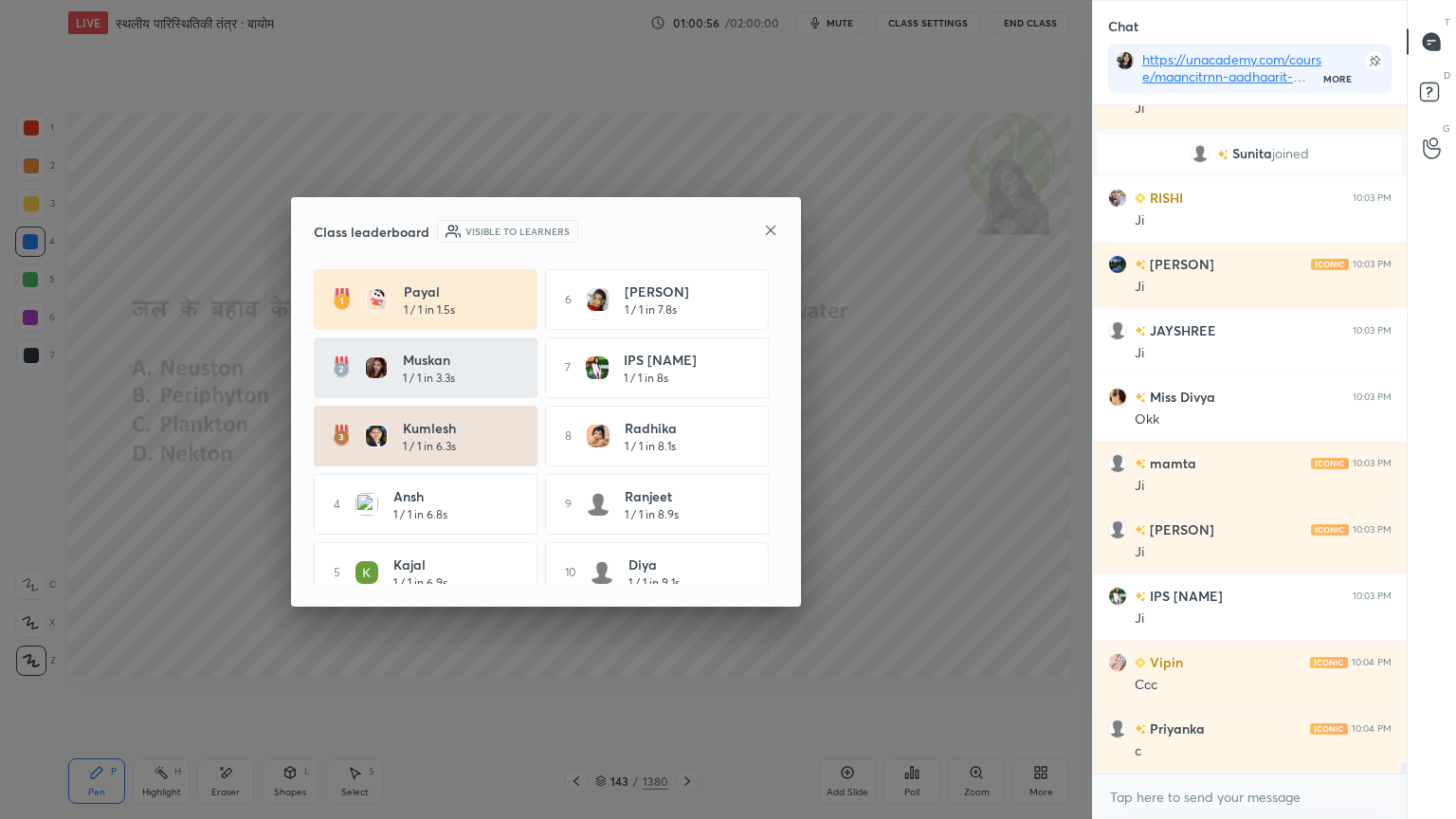 click 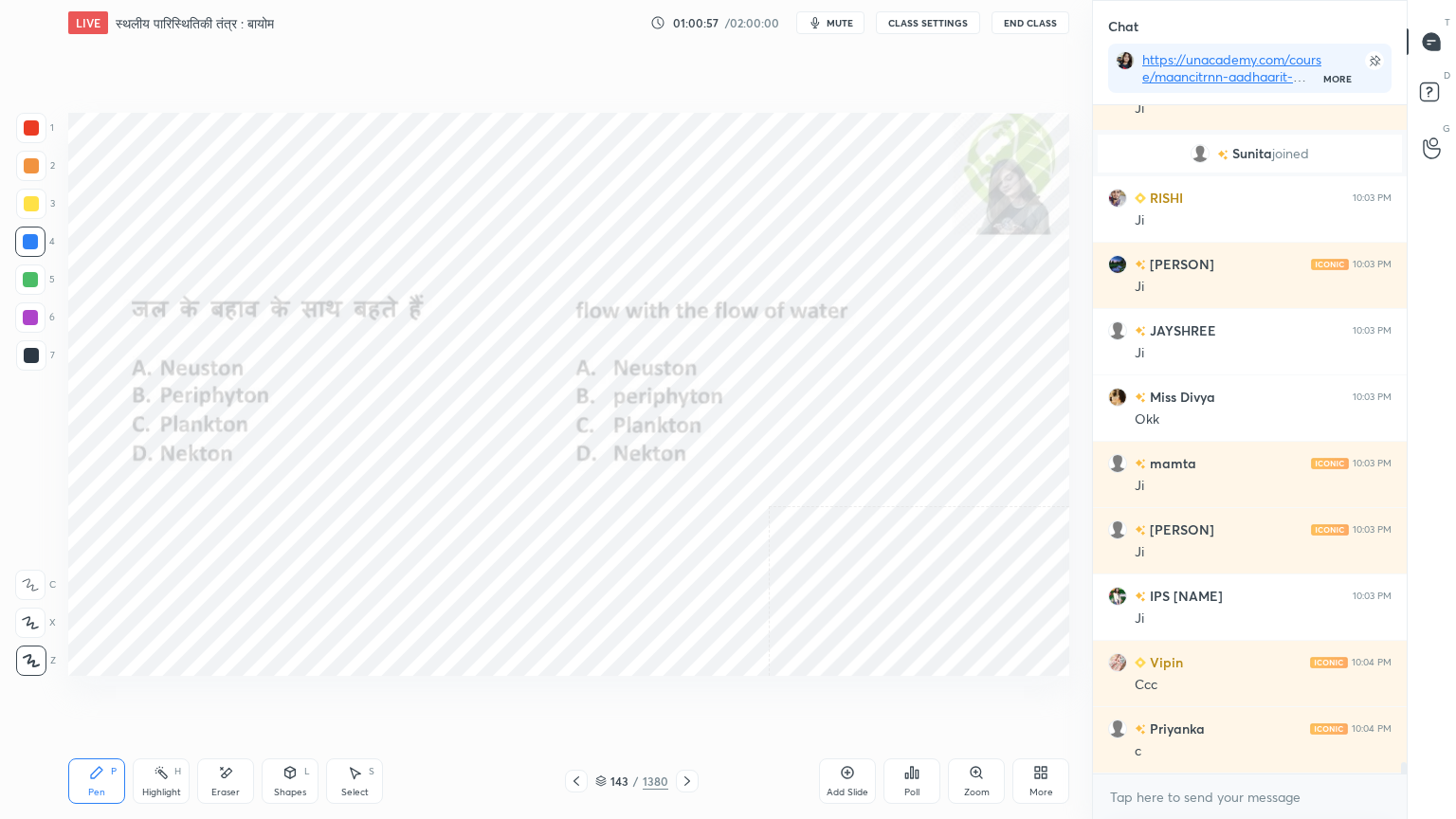 click 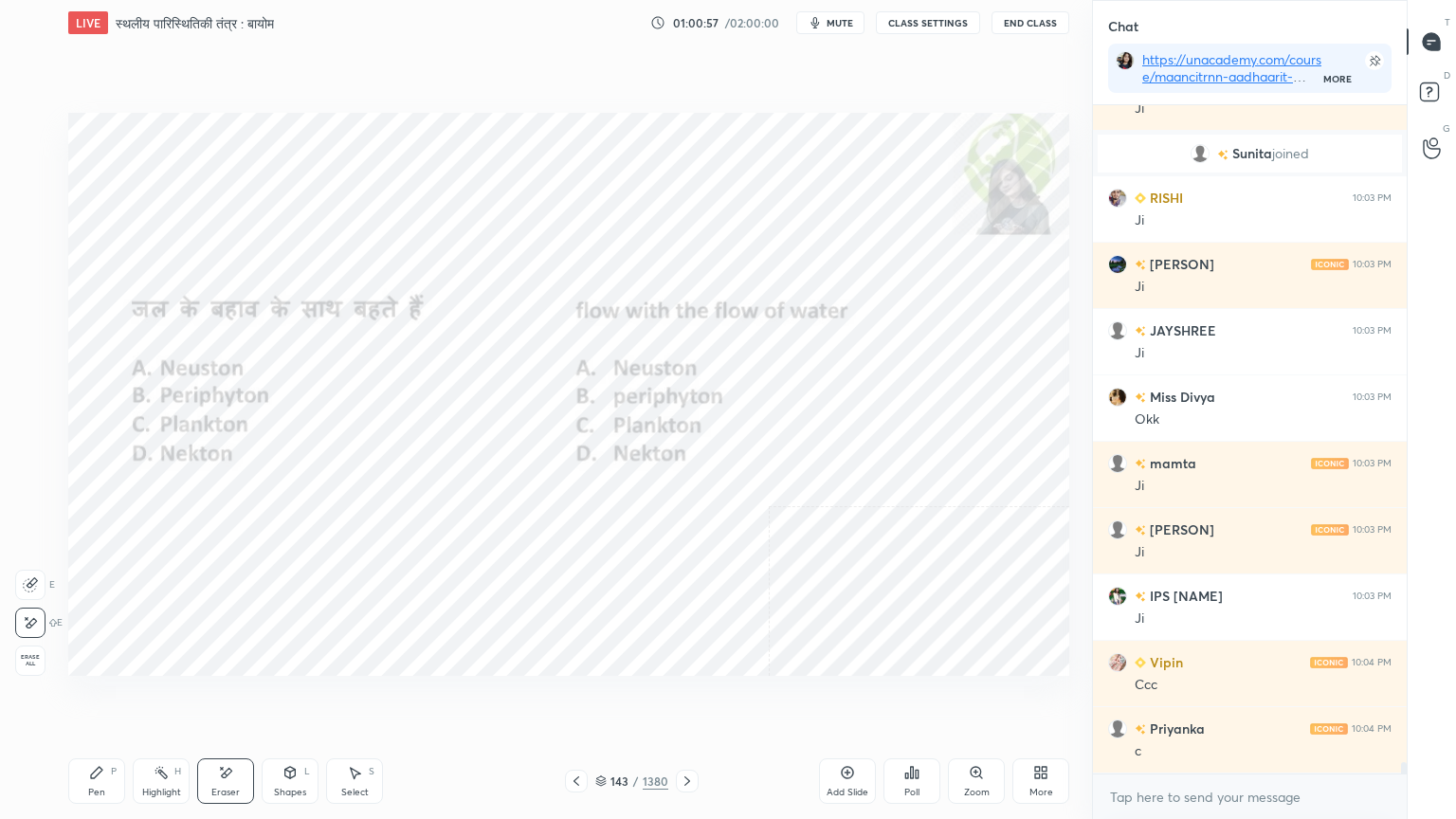 click on "Erase all" at bounding box center (30, 661) 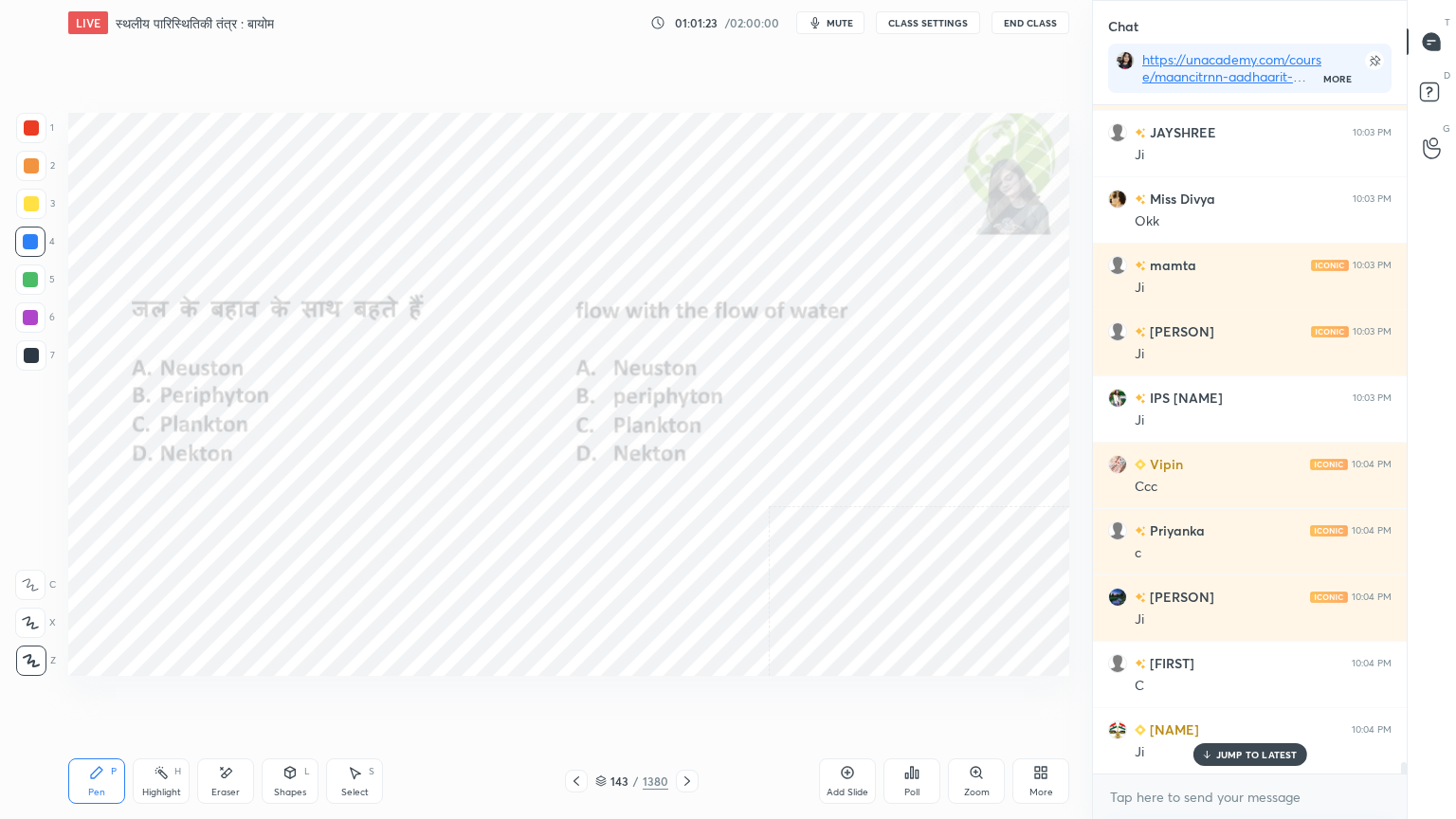 scroll, scrollTop: 39422, scrollLeft: 0, axis: vertical 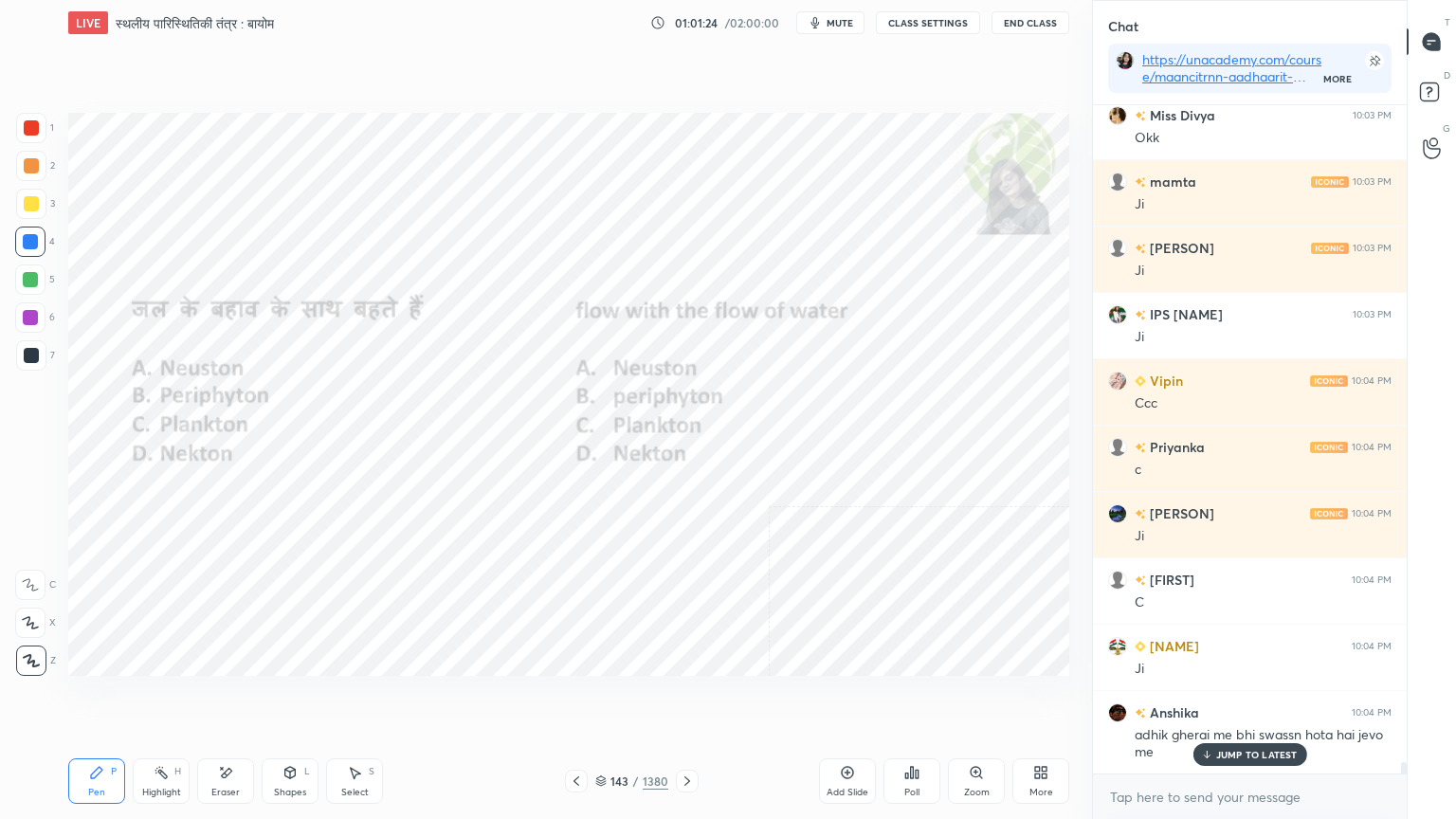 click on "Pen P Highlight H Eraser Shapes L Select S 143 / 1380 Add Slide Poll Zoom More" at bounding box center (569, 781) 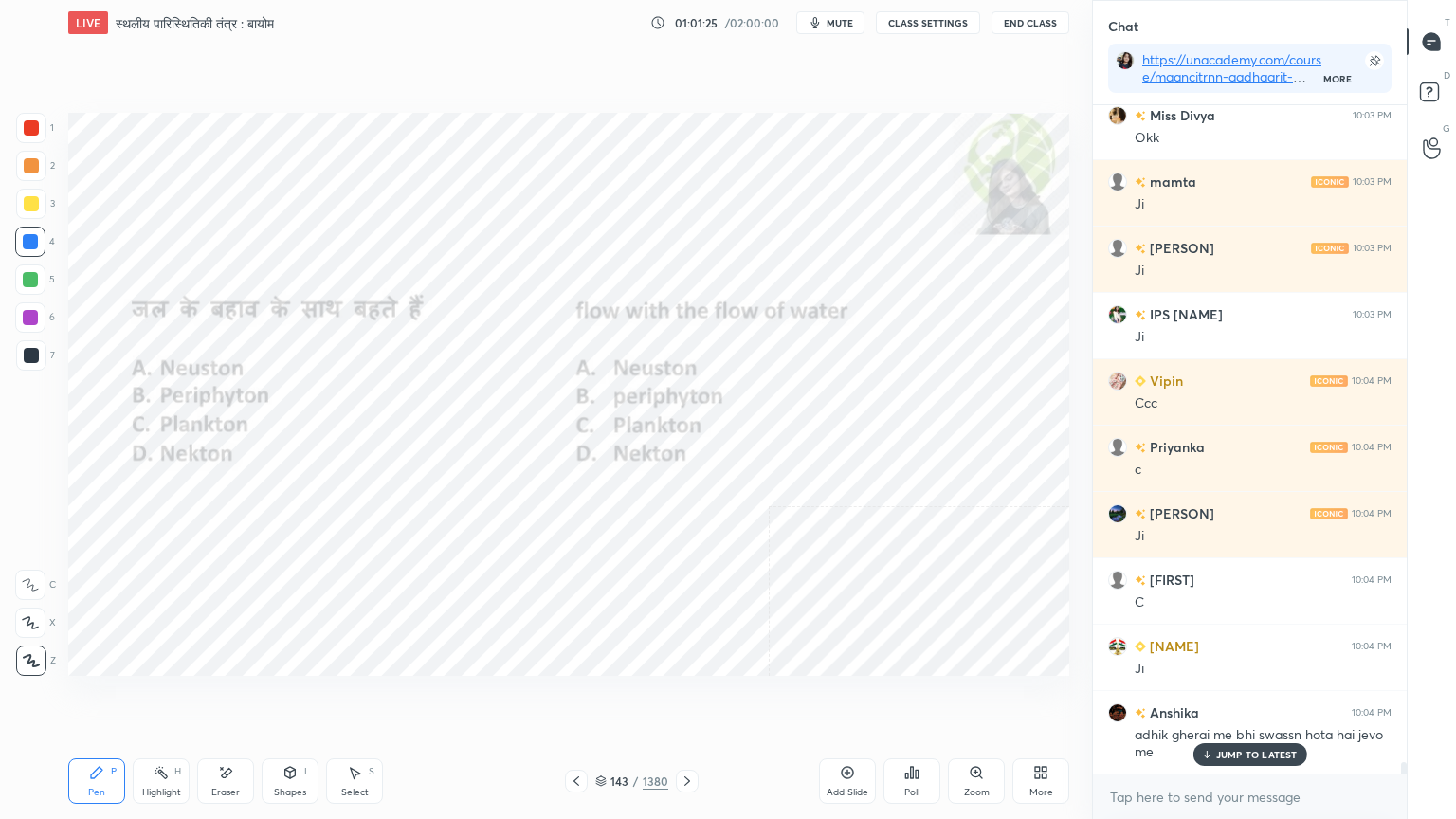 click on "Eraser" at bounding box center [226, 781] 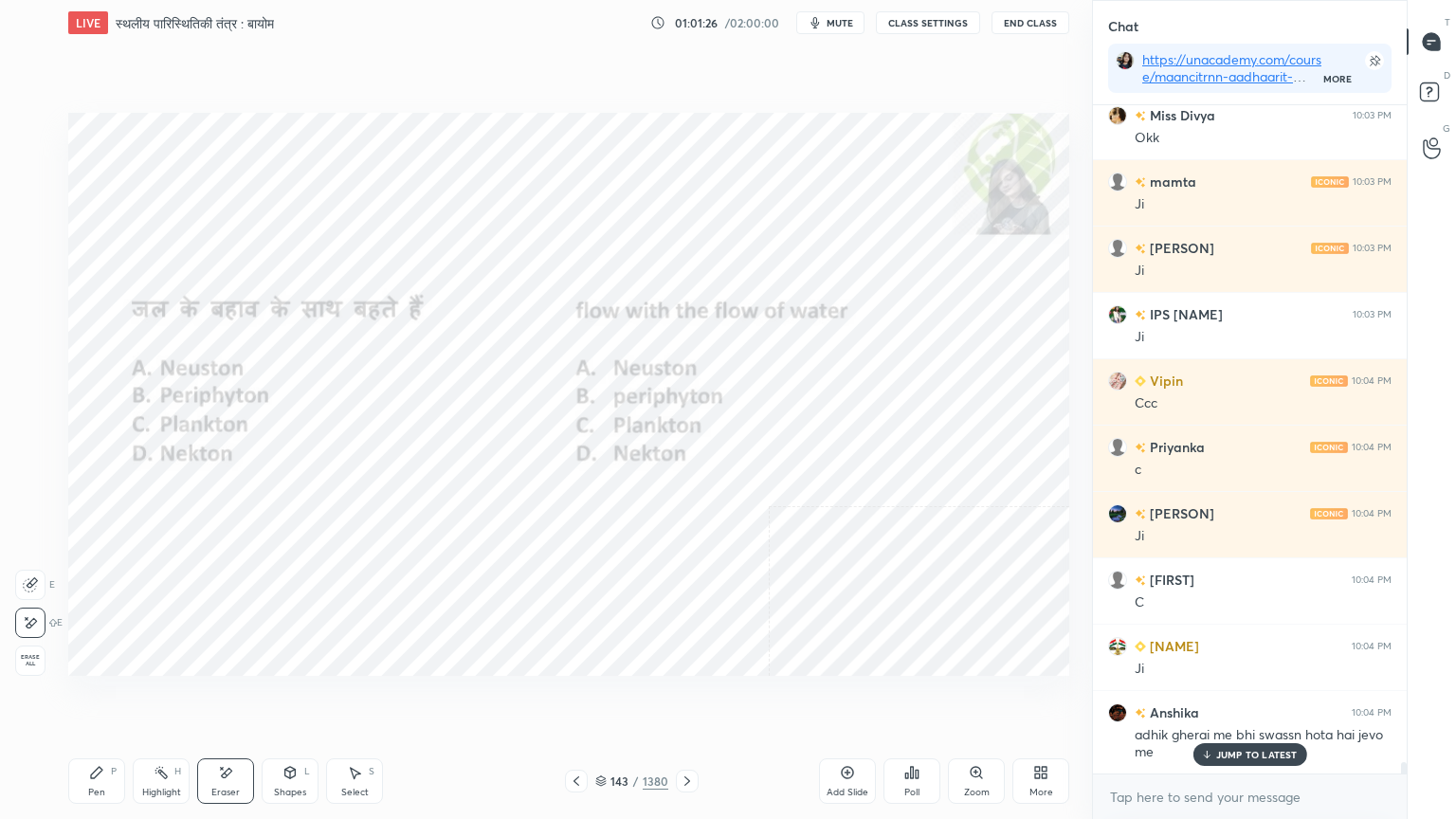 click on "Erase all" at bounding box center [30, 661] 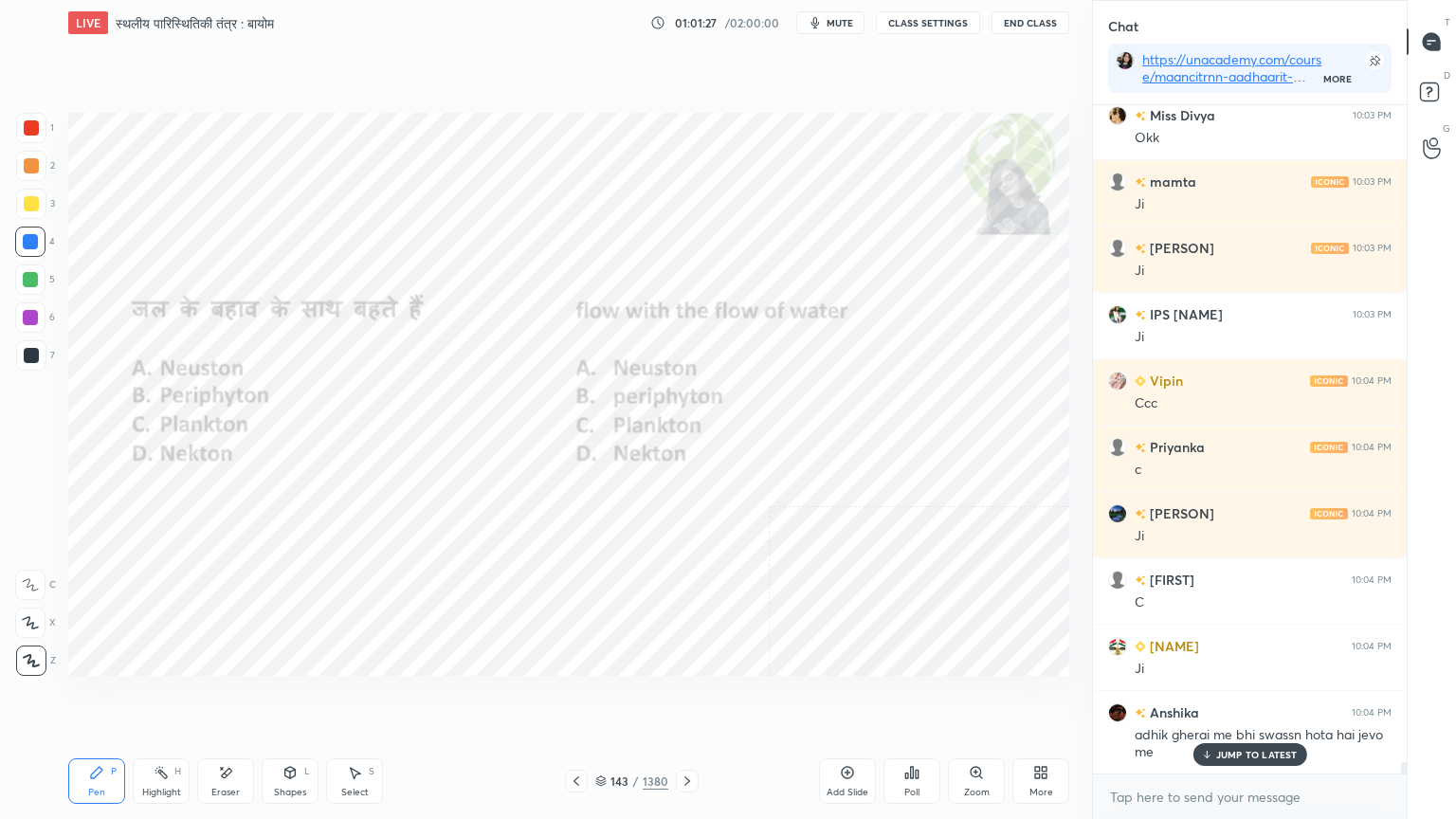 click on "JUMP TO LATEST" at bounding box center [1257, 755] 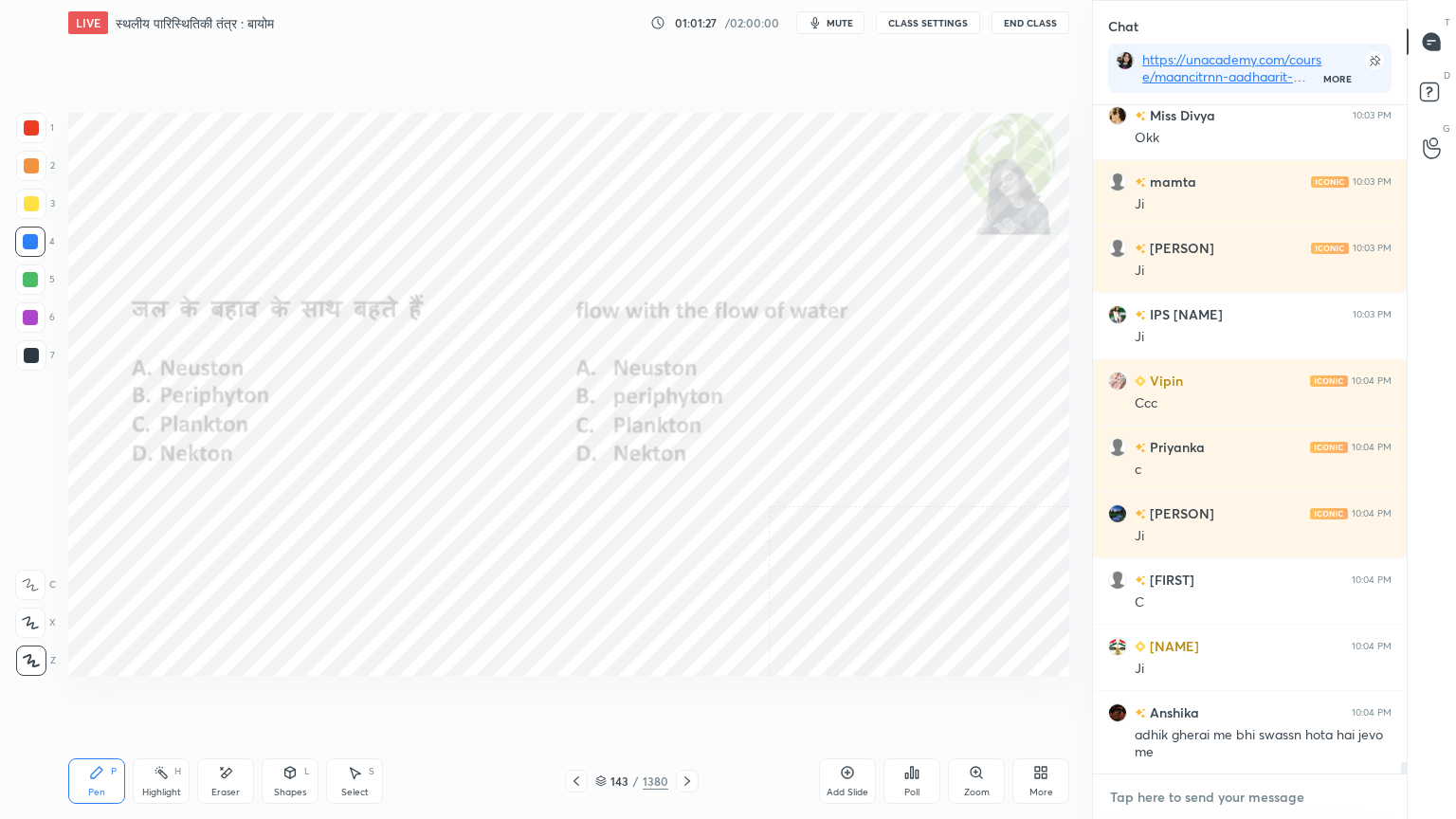 click at bounding box center (1249, 797) 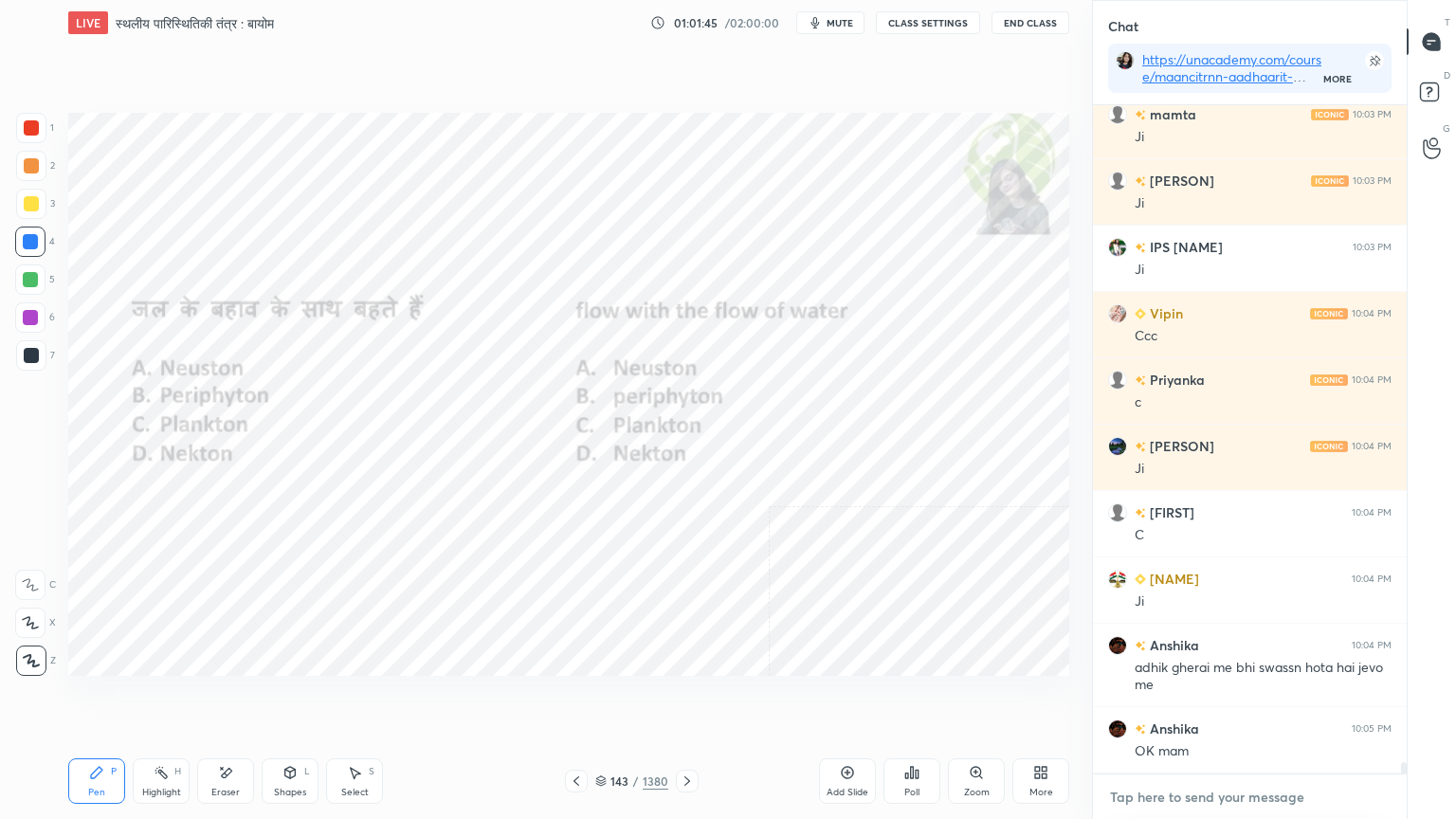 scroll, scrollTop: 39555, scrollLeft: 0, axis: vertical 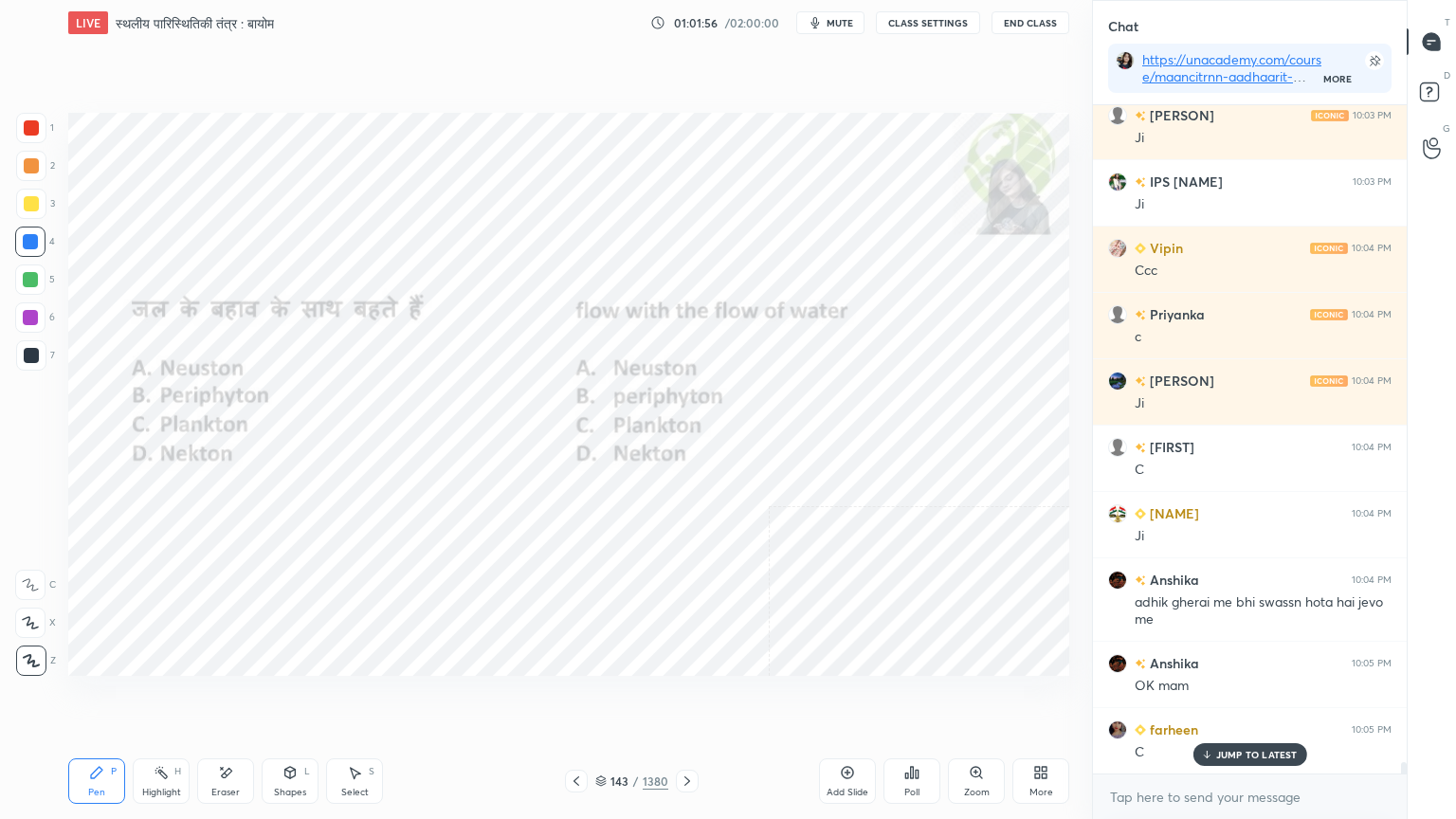 click on "Pen P" at bounding box center (97, 781) 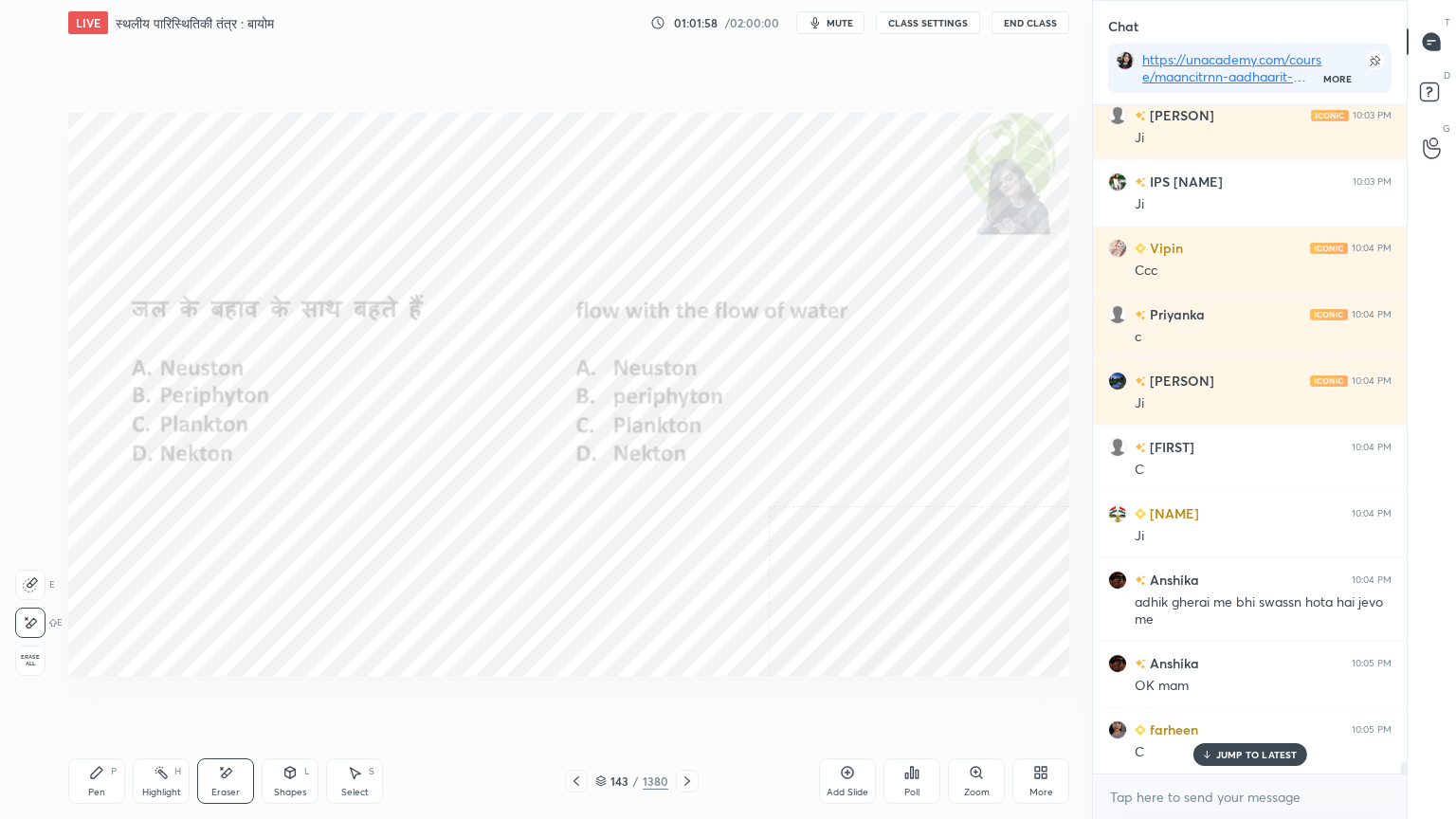 drag, startPoint x: 40, startPoint y: 659, endPoint x: 51, endPoint y: 660, distance: 11.045361 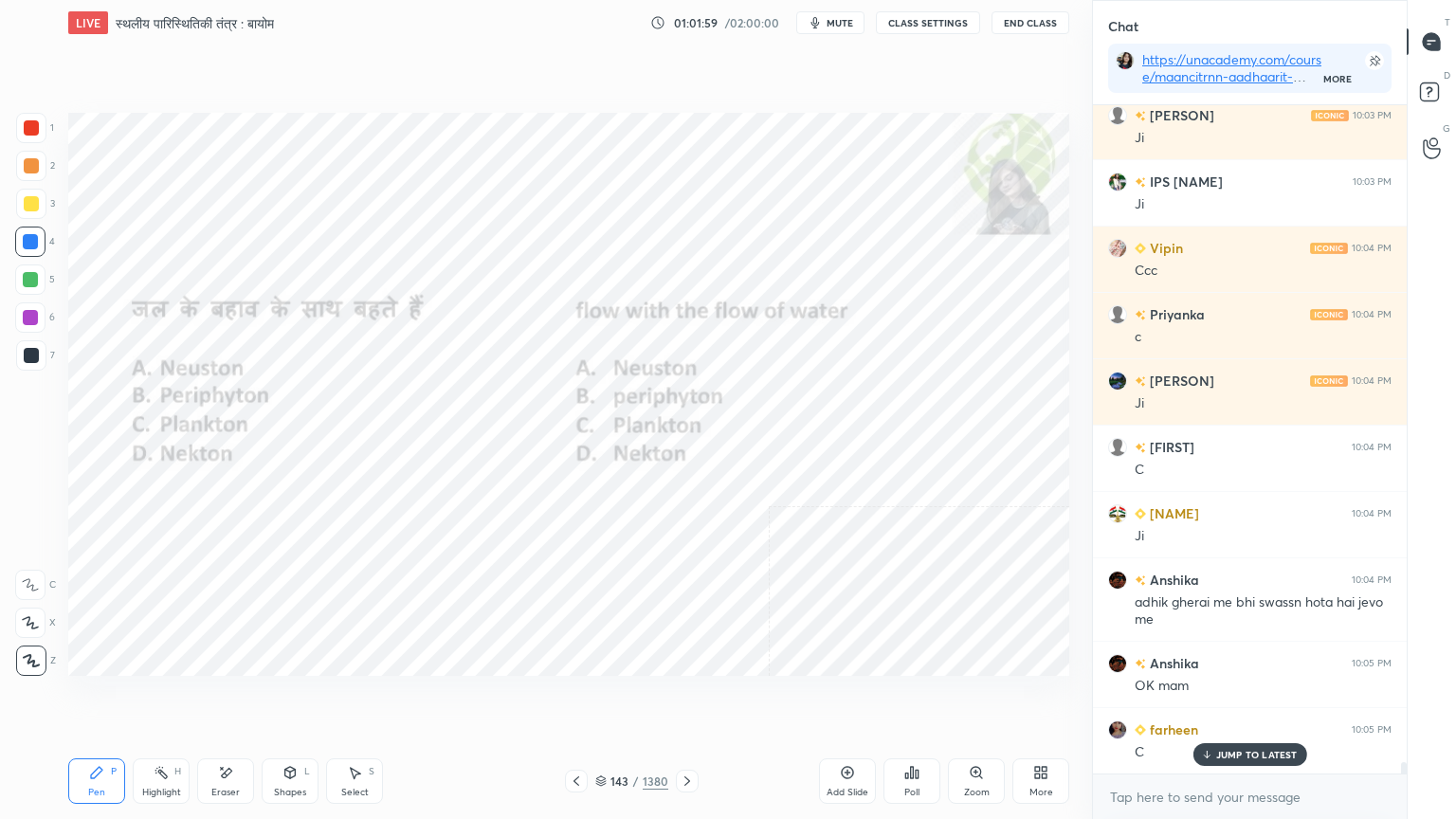 click 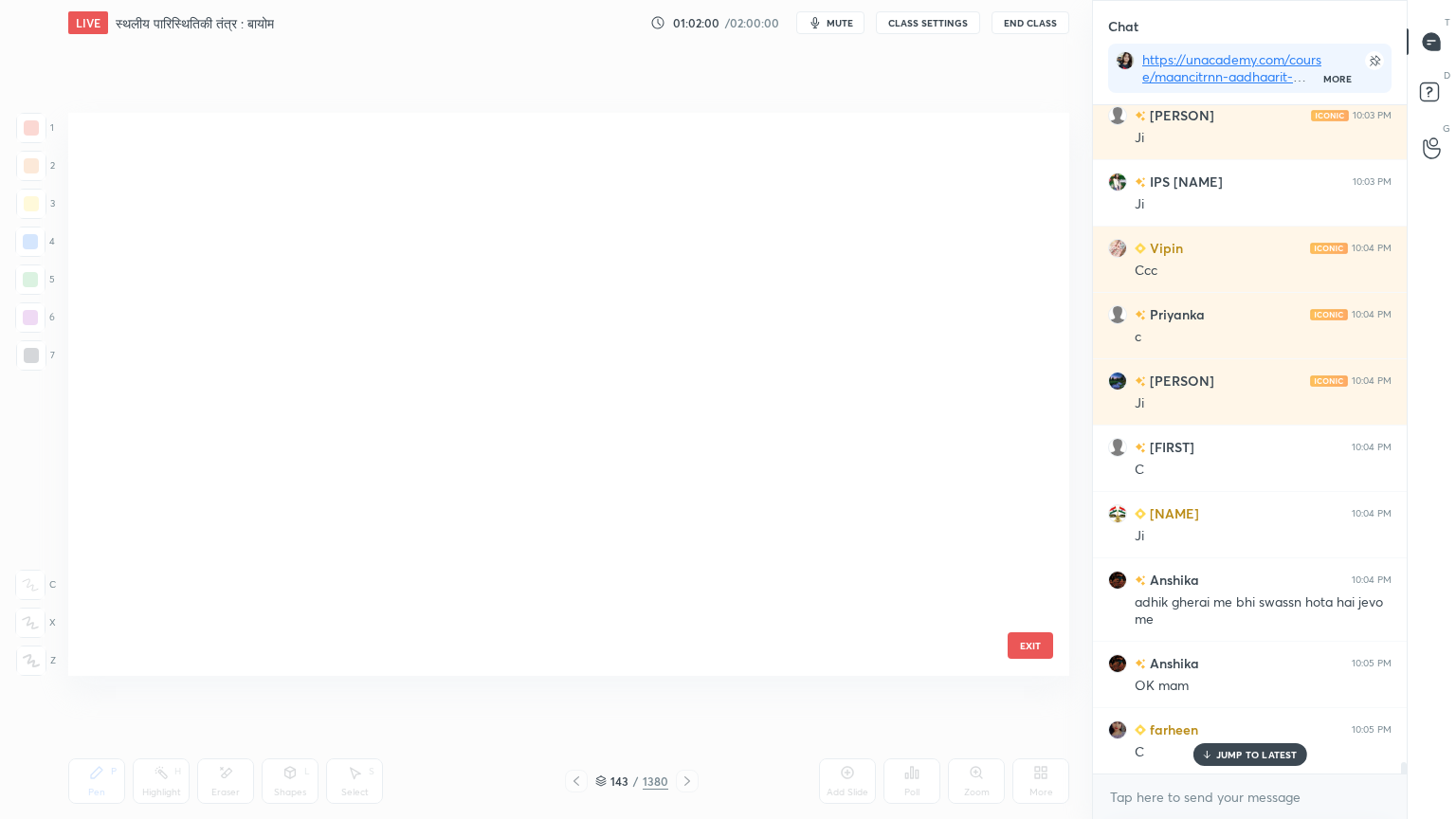 scroll, scrollTop: 7763, scrollLeft: 0, axis: vertical 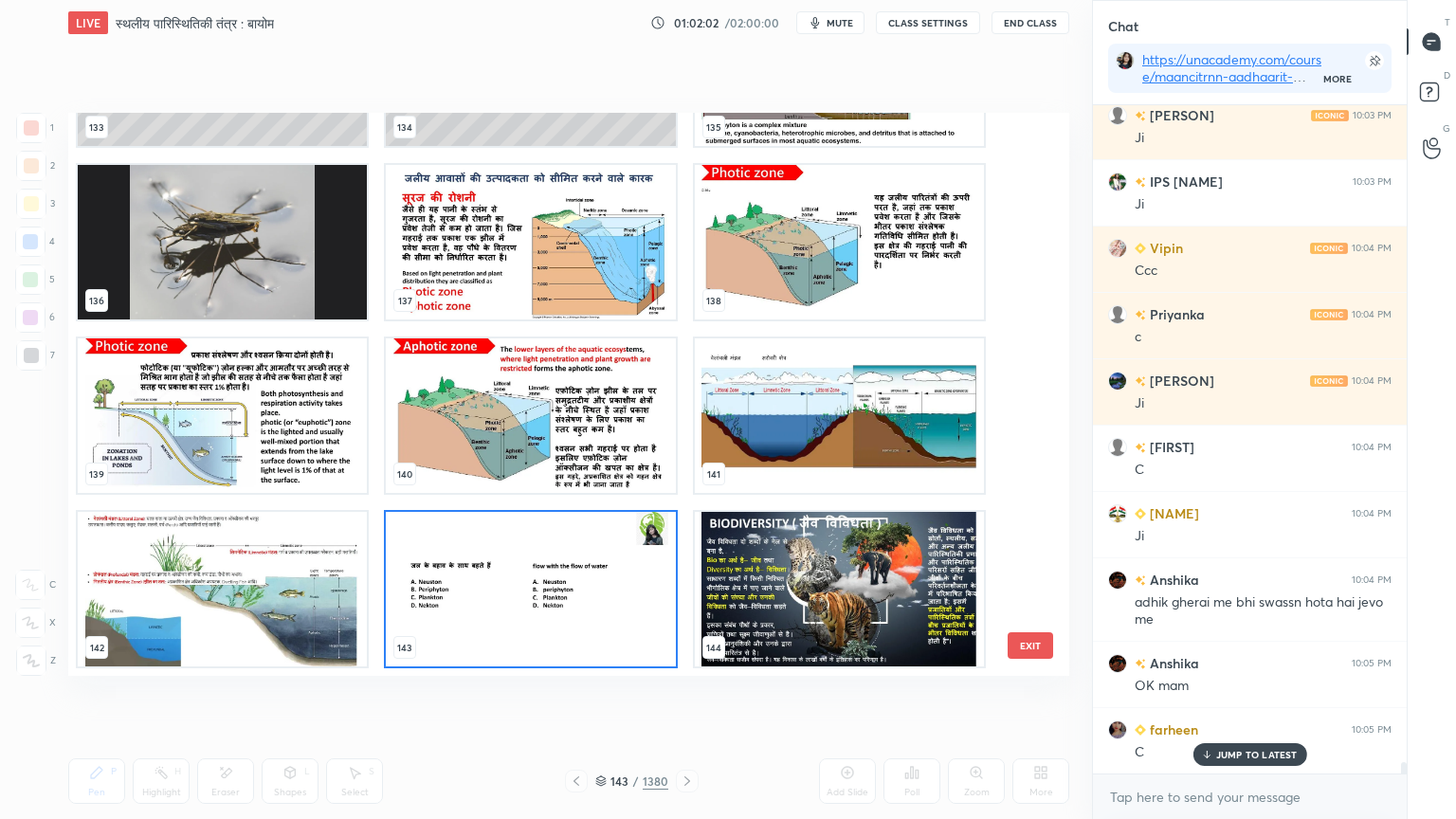 click on "133 134 135 136 137 138 139 140 141 142 143 144 145 146 147 148 149 150" at bounding box center [552, 394] 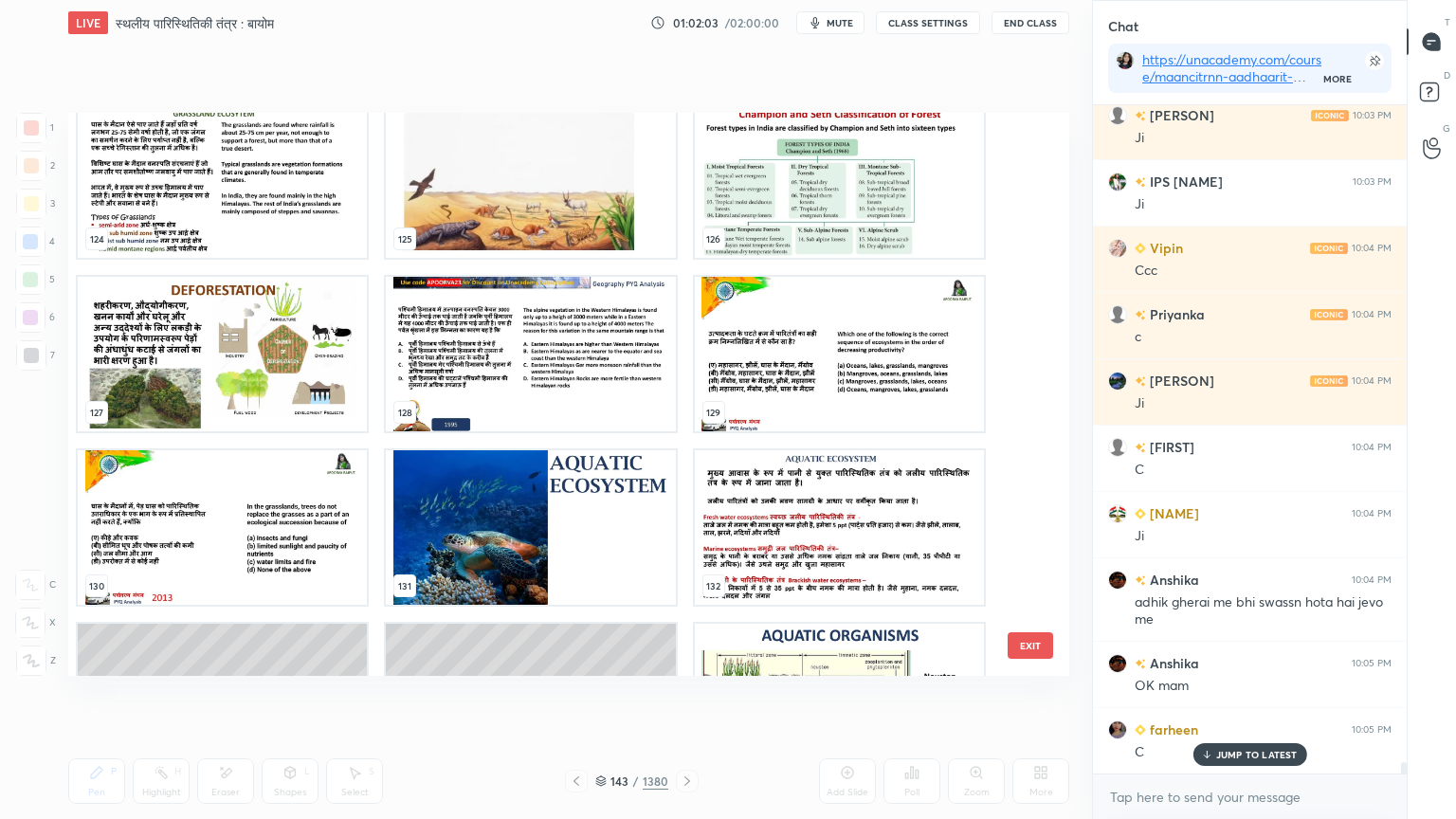 scroll, scrollTop: 7263, scrollLeft: 0, axis: vertical 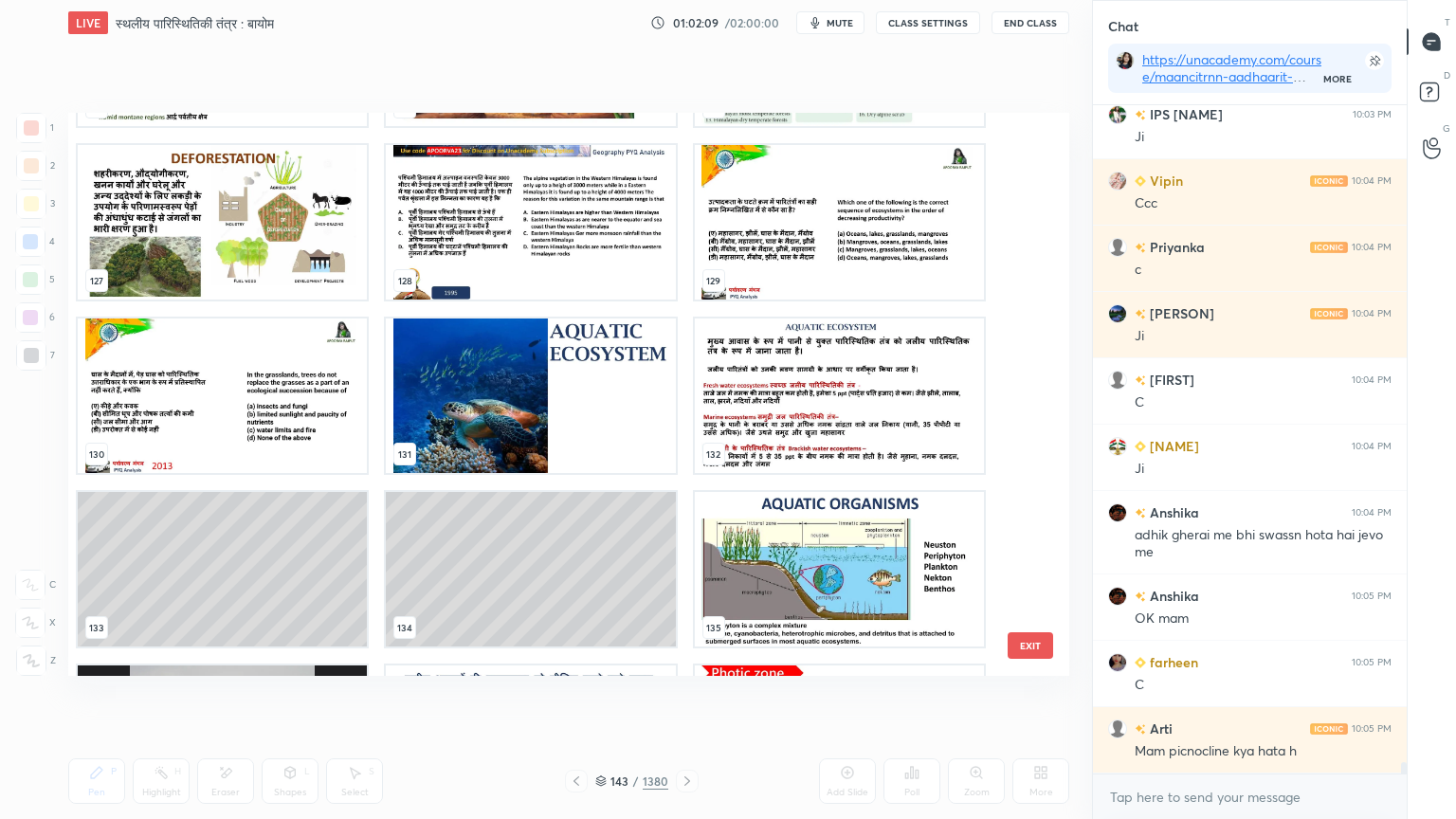 click on "EXIT" at bounding box center [1030, 646] 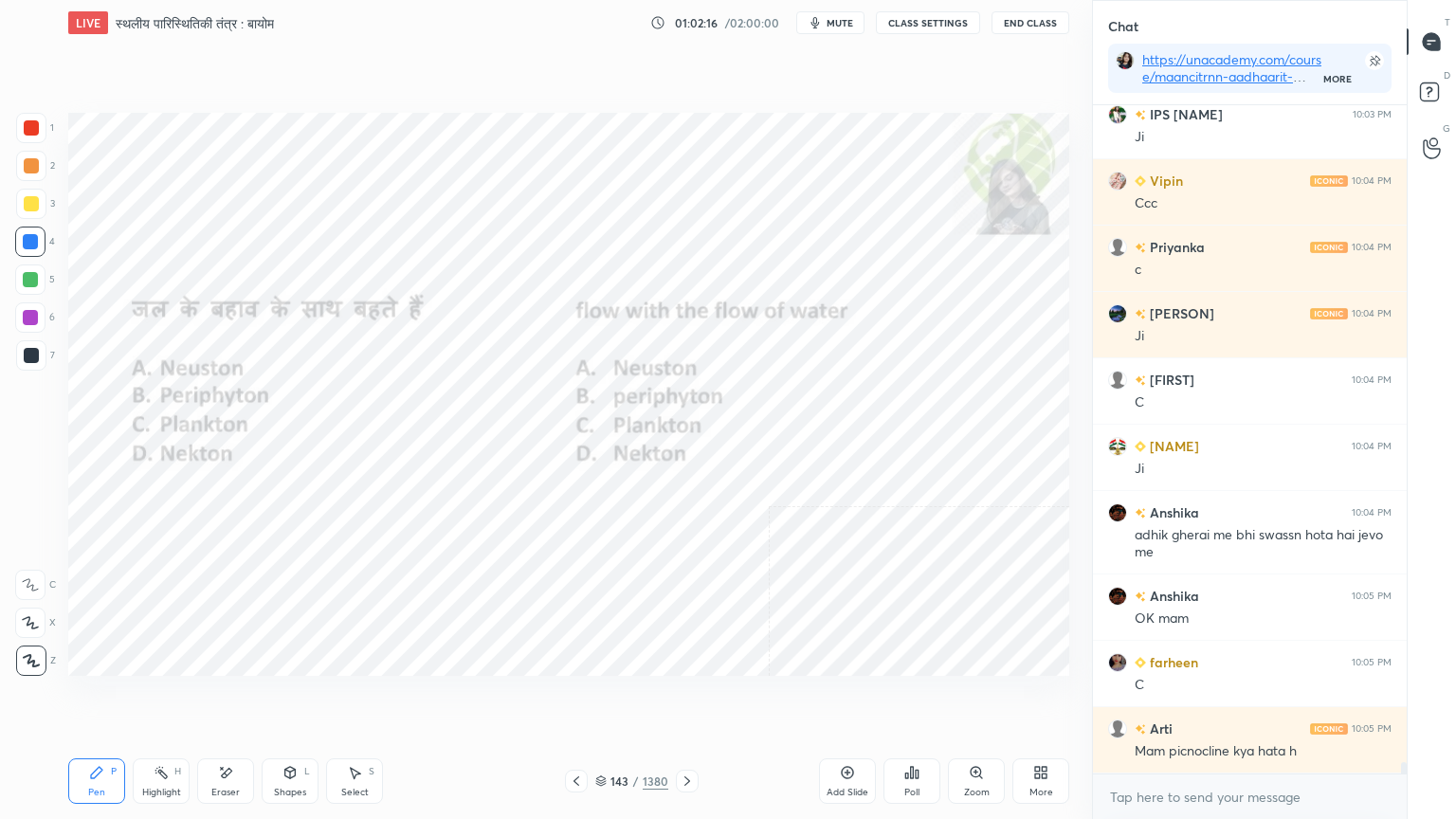 click 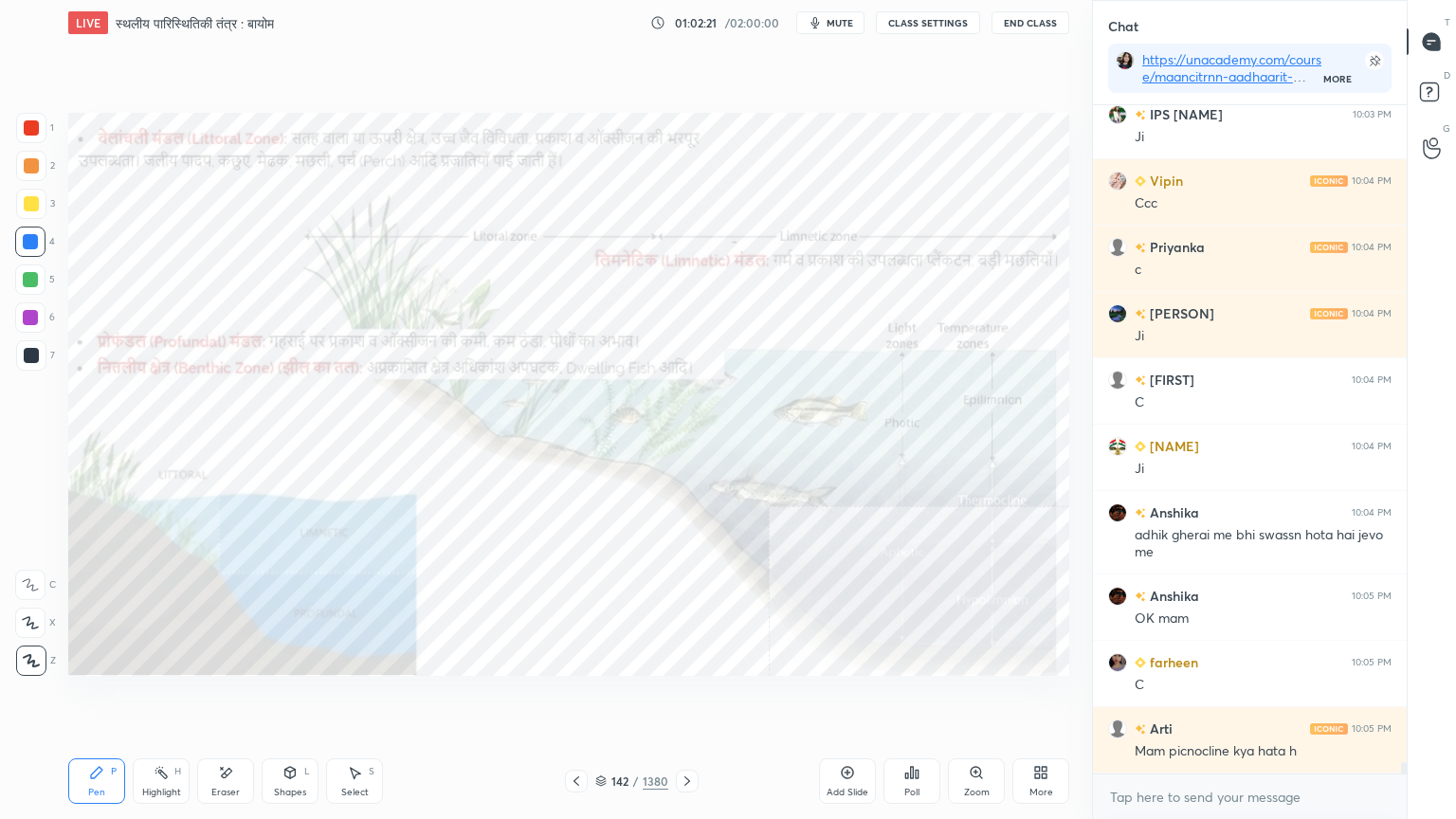 click on "Pen P Highlight H Eraser Shapes L Select S 142 / 1380 Add Slide Poll Zoom More" at bounding box center [569, 781] 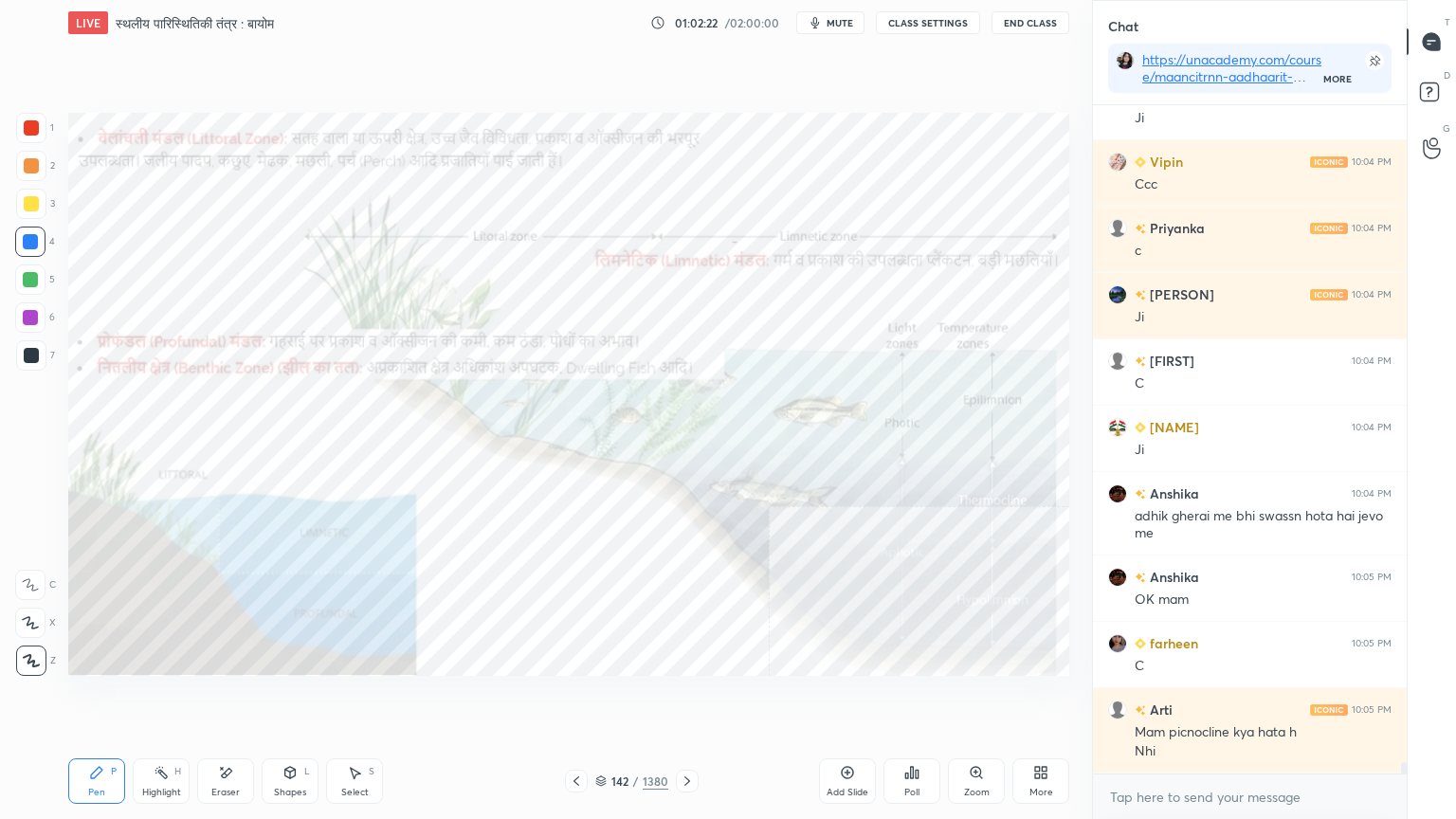 click on "Pen P Highlight H Eraser Shapes L Select S 142 / 1380 Add Slide Poll Zoom More" at bounding box center [569, 781] 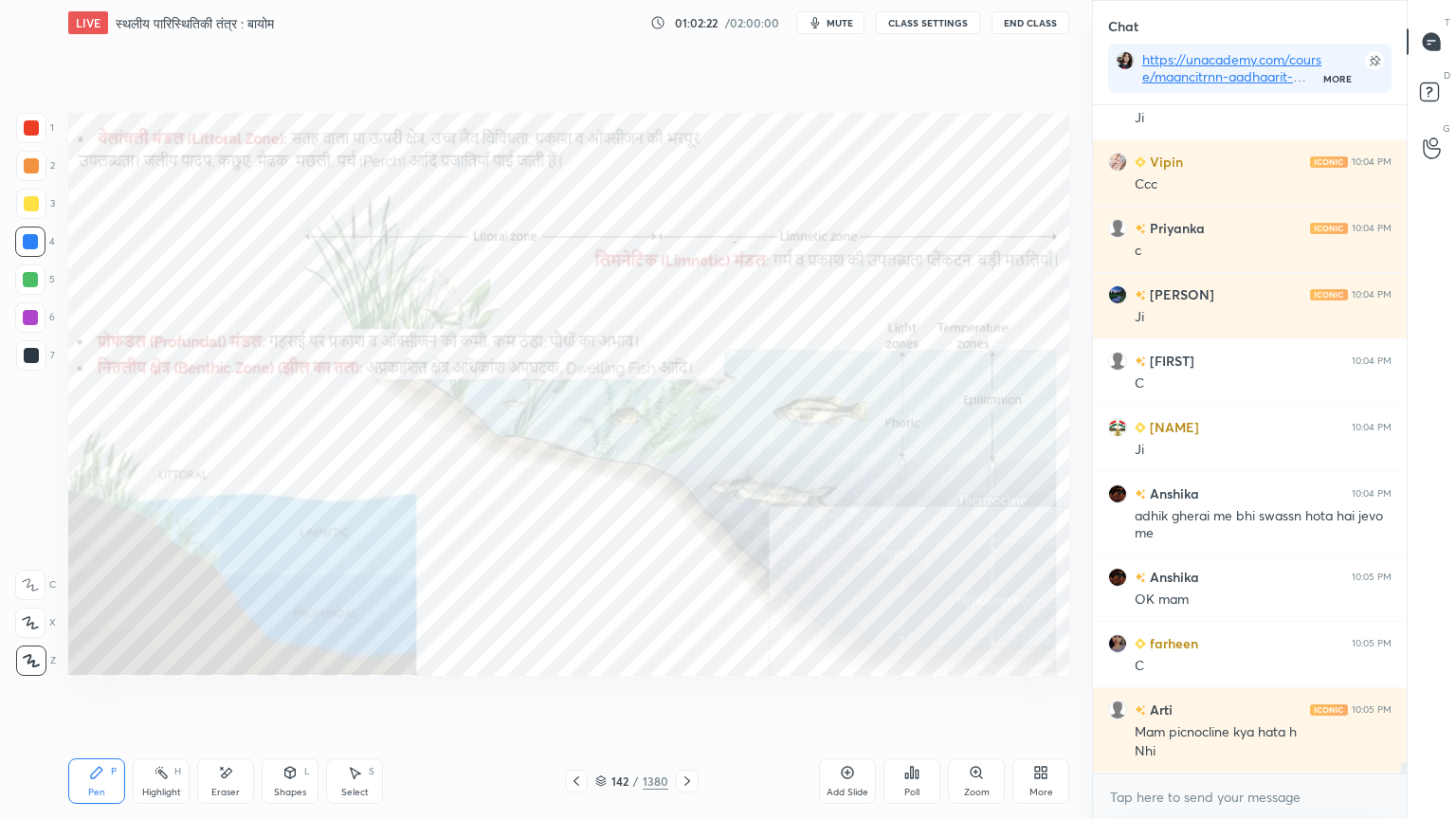 click on "Pen P Highlight H Eraser Shapes L Select S 142 / 1380 Add Slide Poll Zoom More" at bounding box center (569, 781) 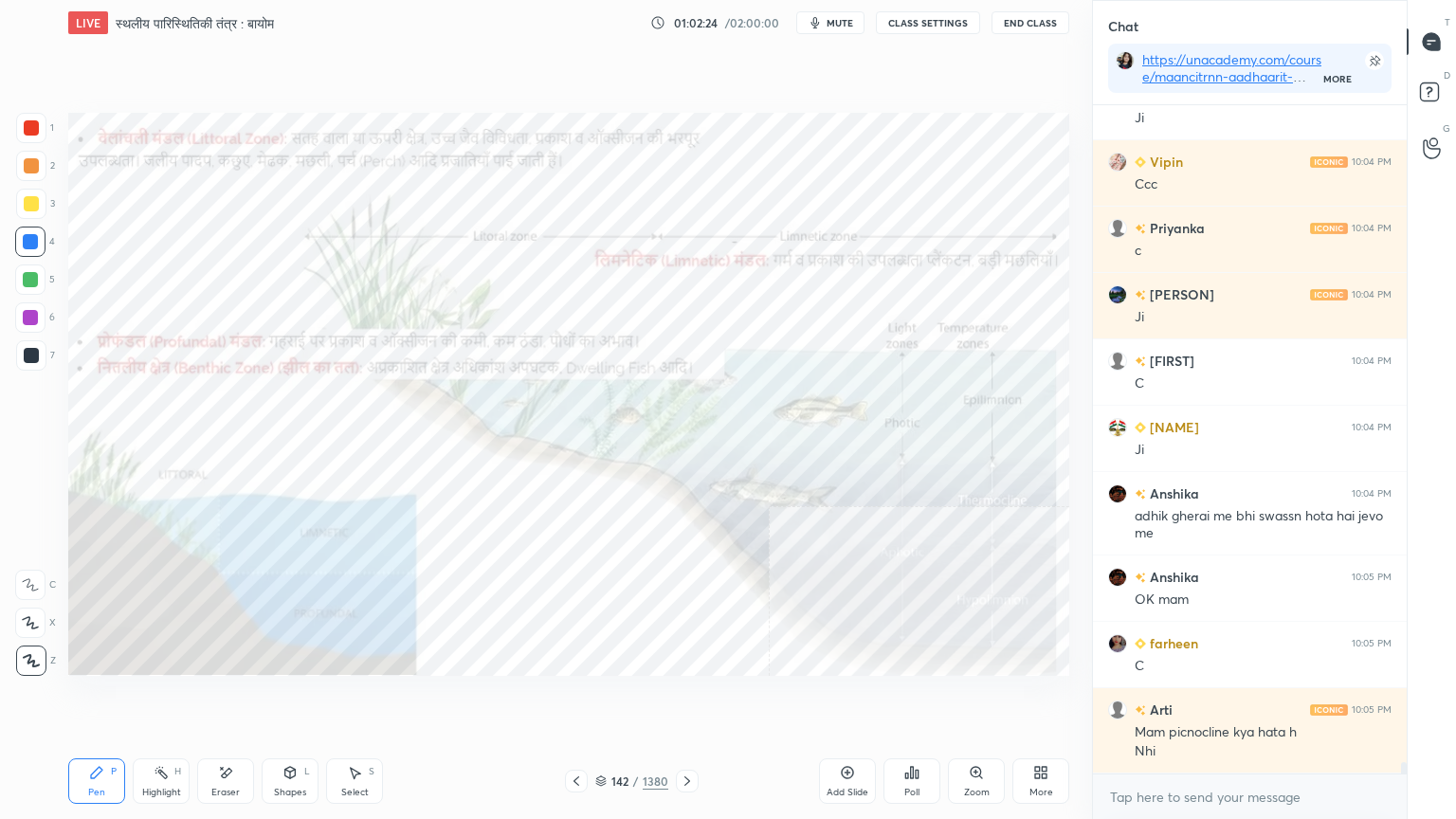 click on "Pen P Highlight H Eraser Shapes L Select S 142 / 1380 Add Slide Poll Zoom More" at bounding box center [569, 781] 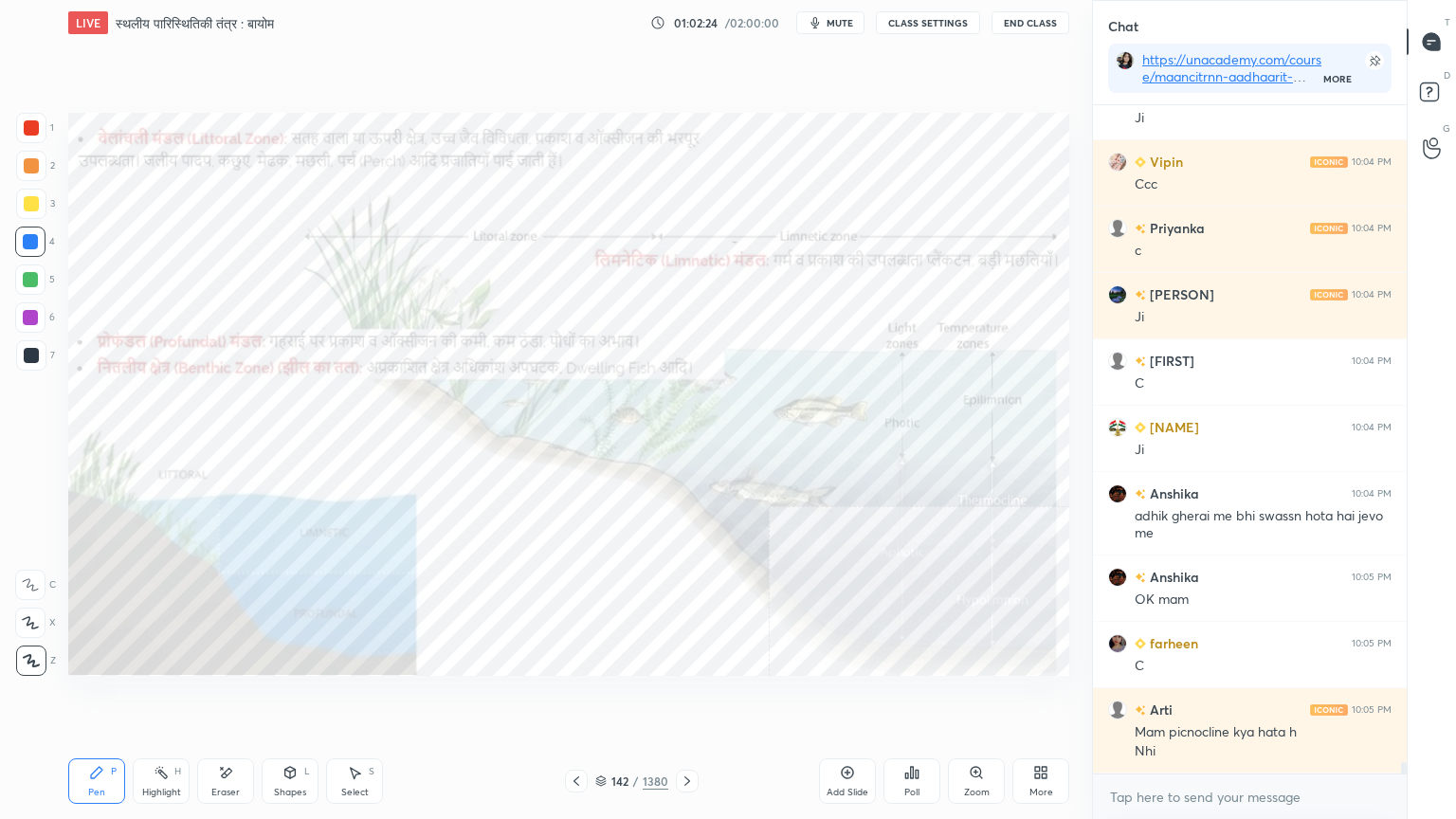 click on "Pen P Highlight H Eraser Shapes L Select S 142 / 1380 Add Slide Poll Zoom More" at bounding box center [569, 781] 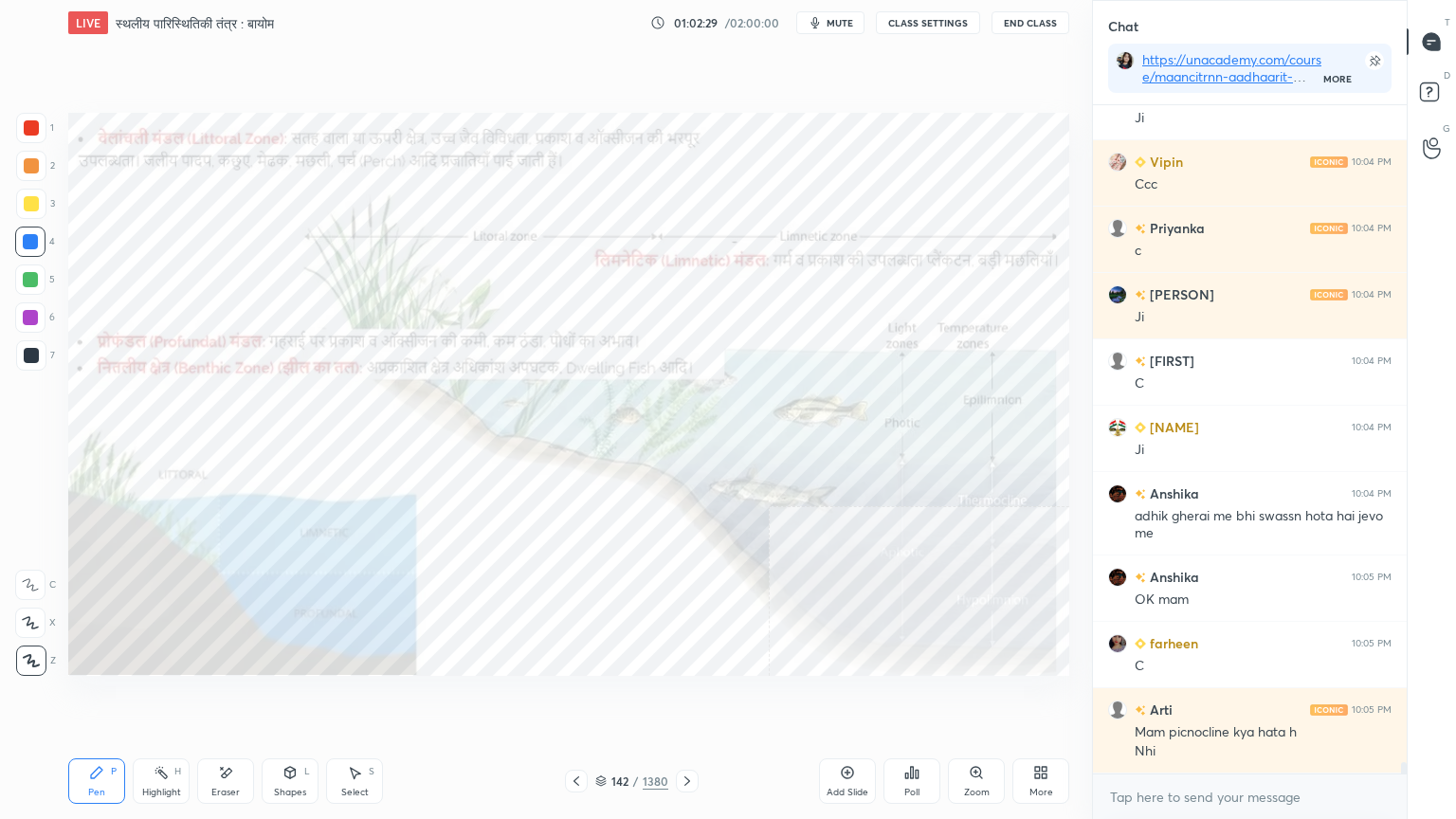 drag, startPoint x: 565, startPoint y: 747, endPoint x: 578, endPoint y: 747, distance: 13 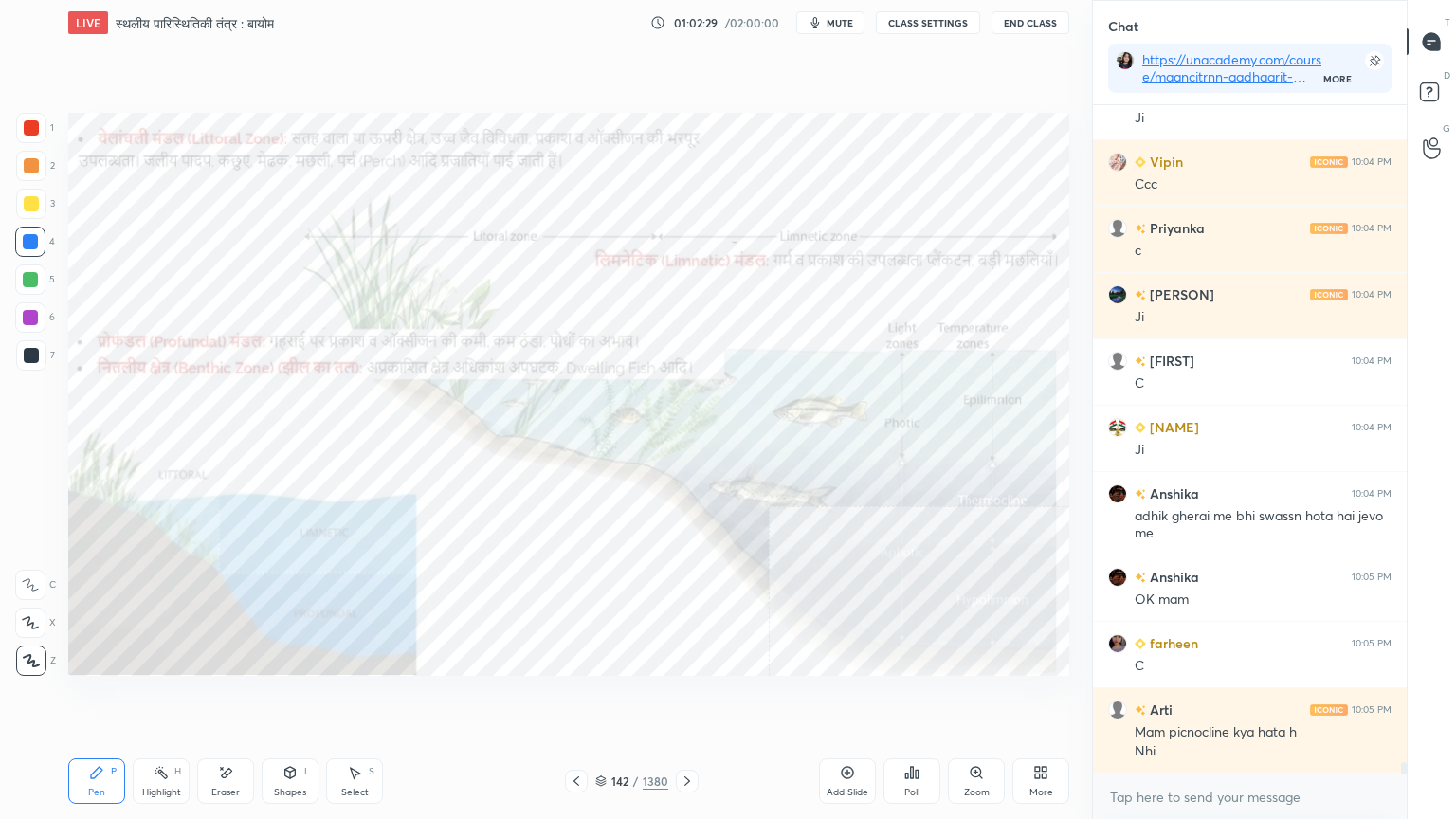 click on "Pen P Highlight H Eraser Shapes L Select S 142 / 1380 Add Slide Poll Zoom More" at bounding box center [569, 781] 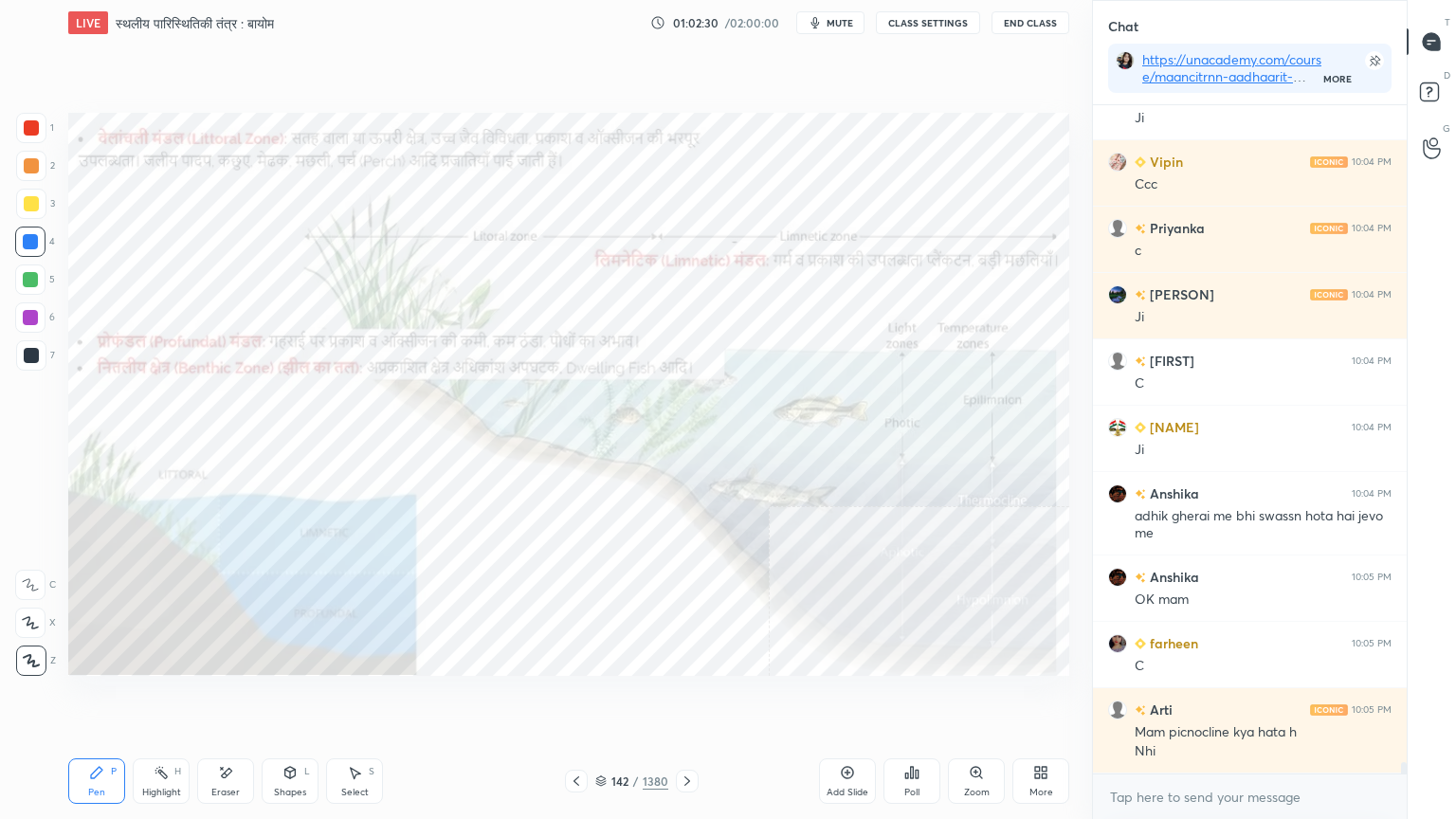 click 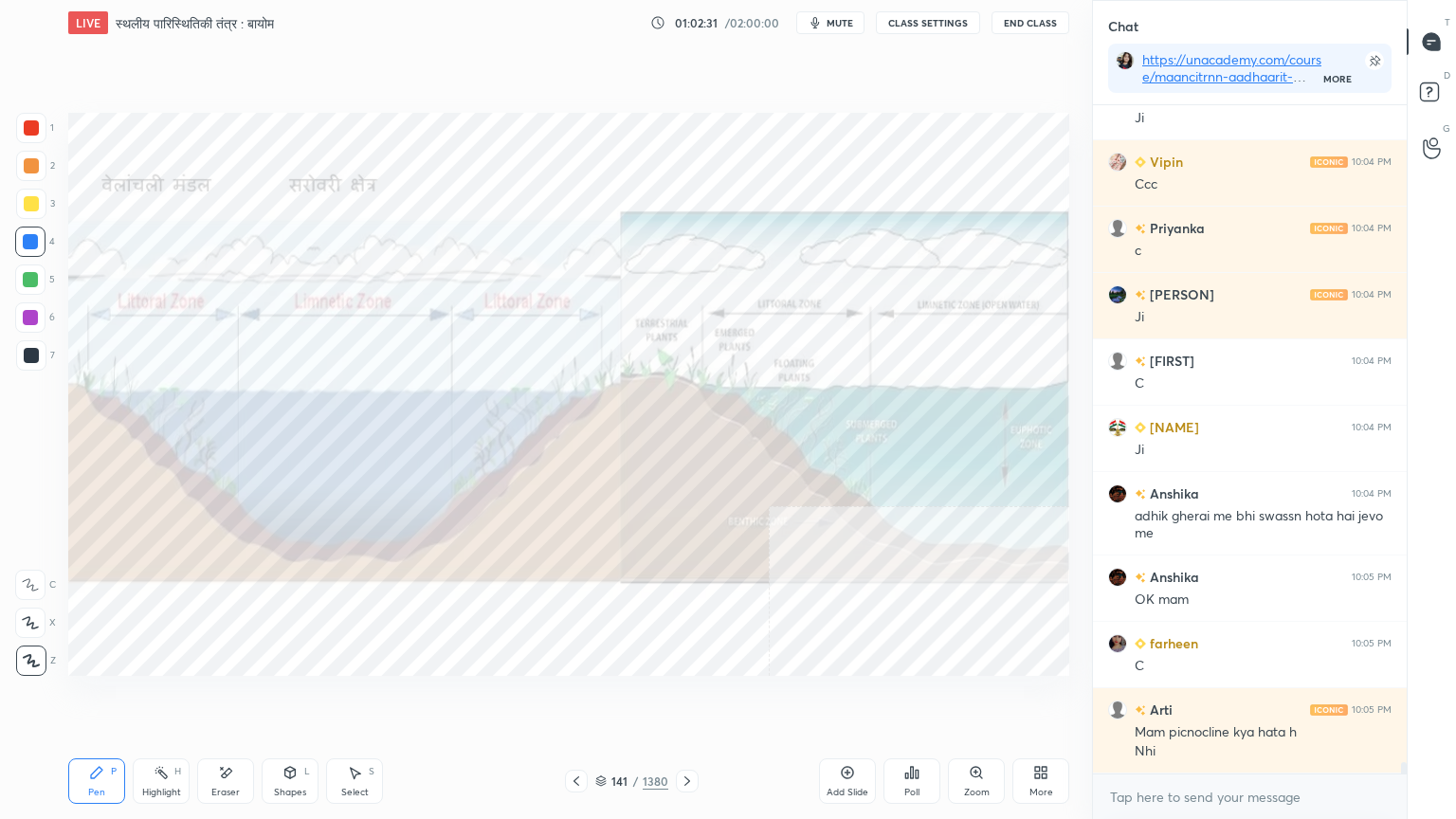 click 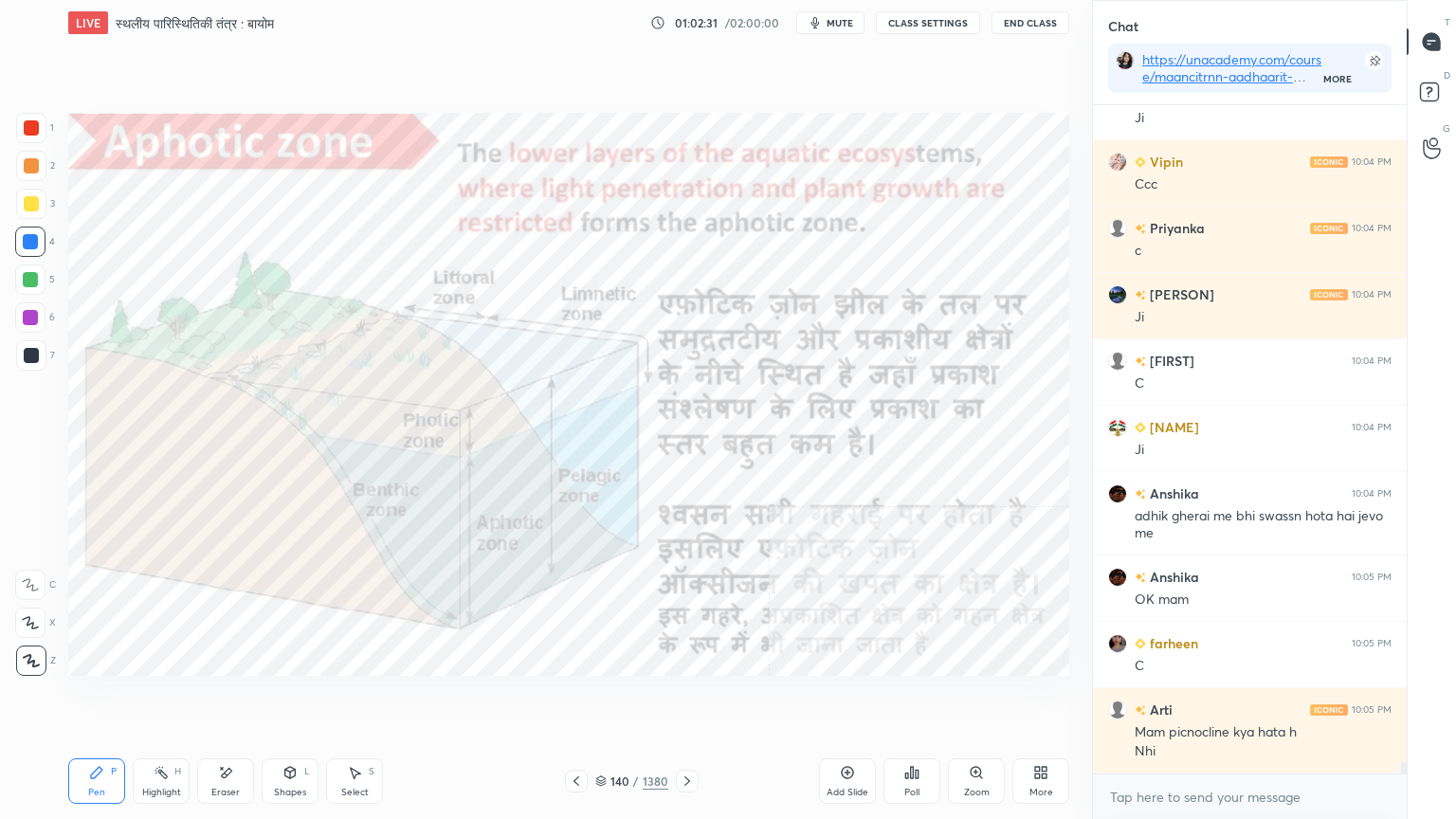 click 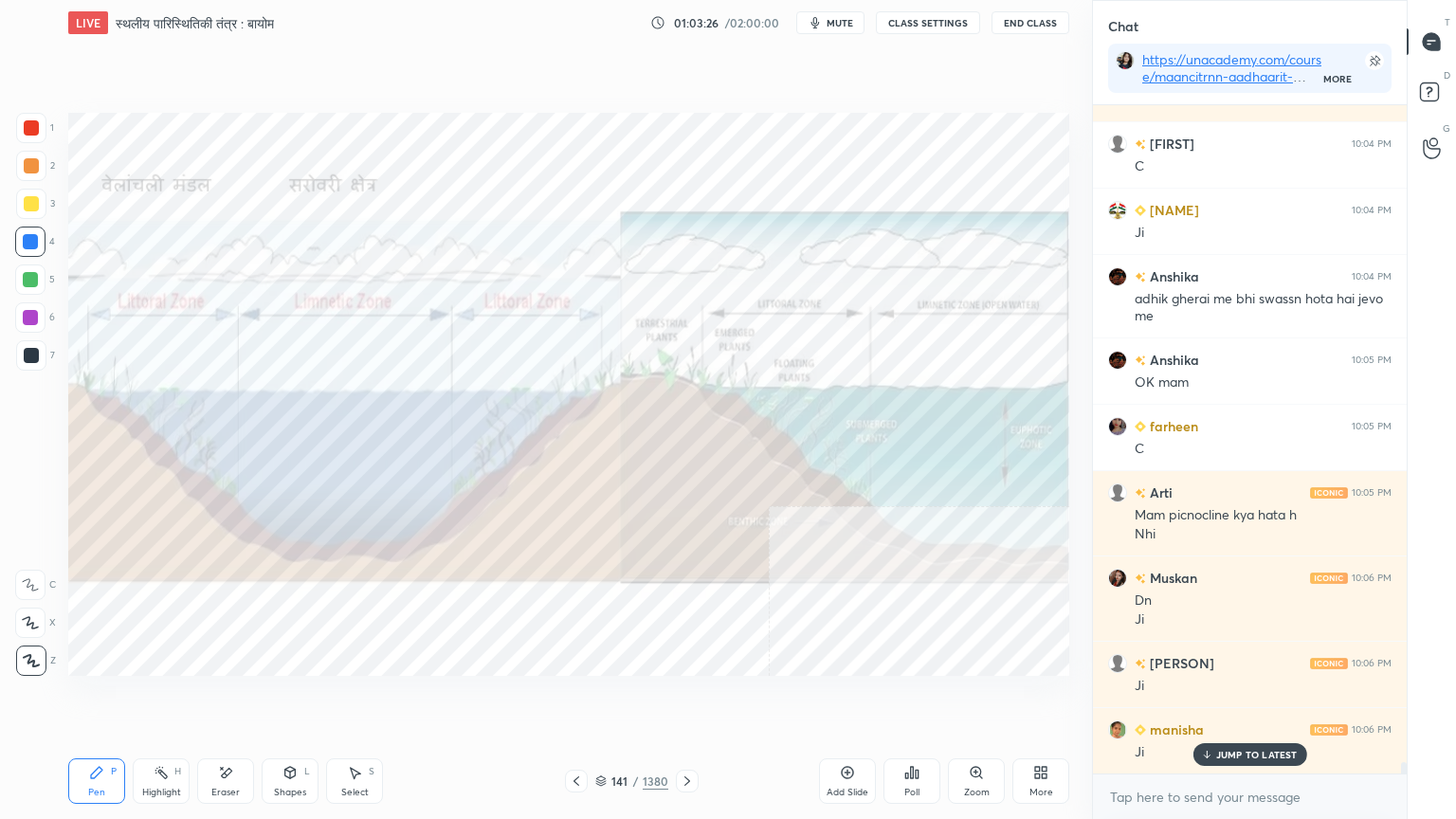 scroll, scrollTop: 39925, scrollLeft: 0, axis: vertical 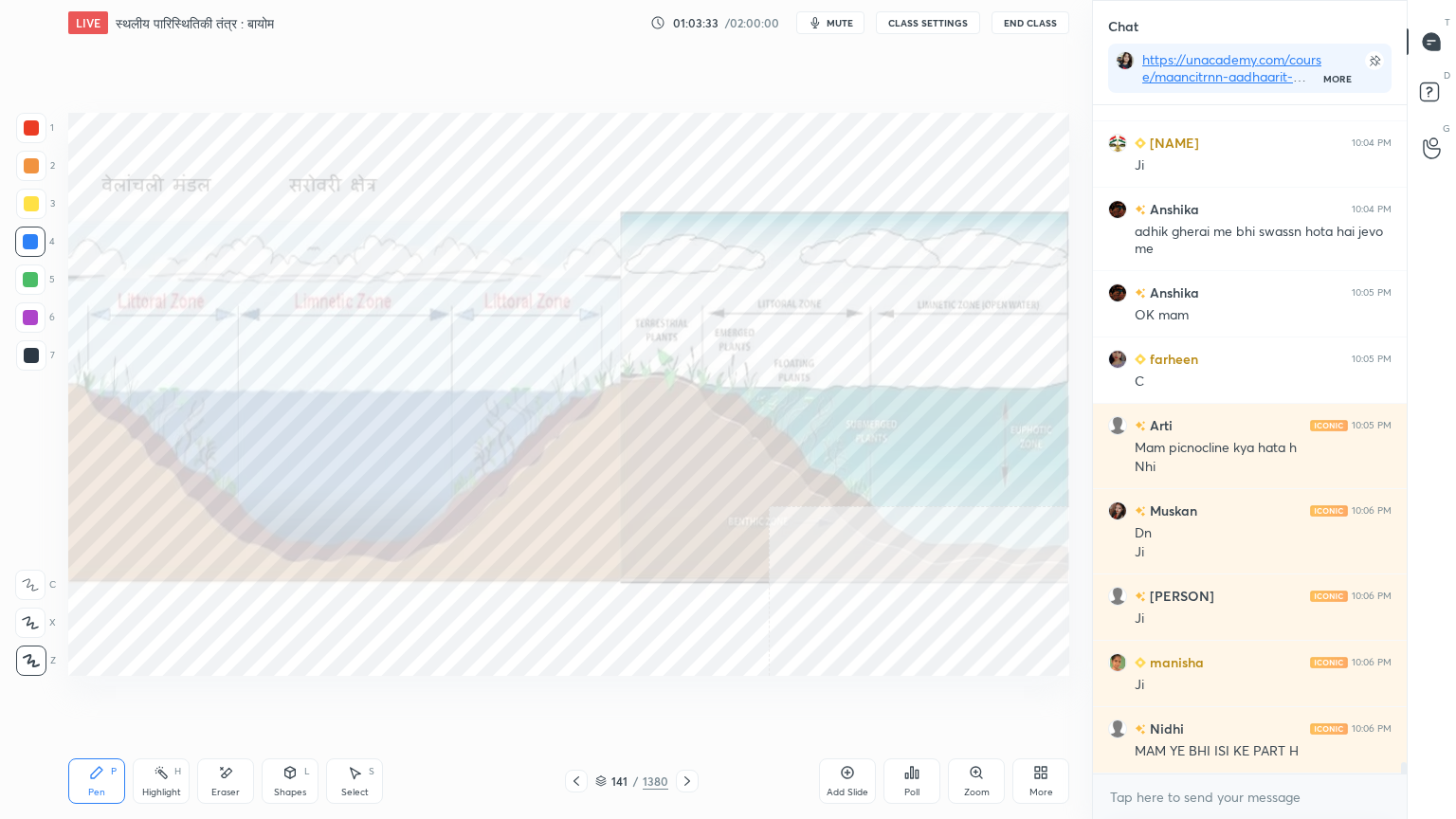 click 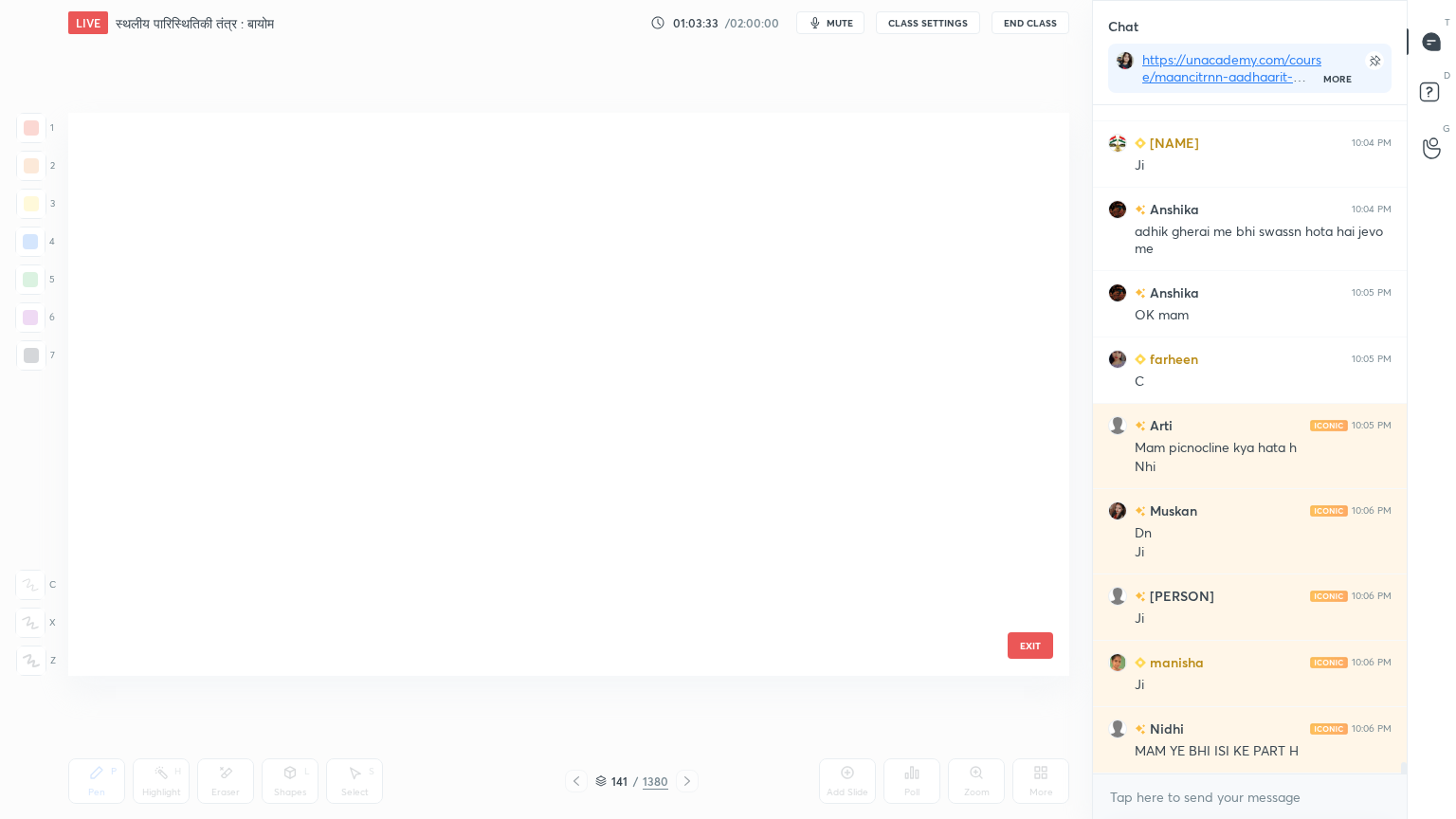 scroll, scrollTop: 7590, scrollLeft: 0, axis: vertical 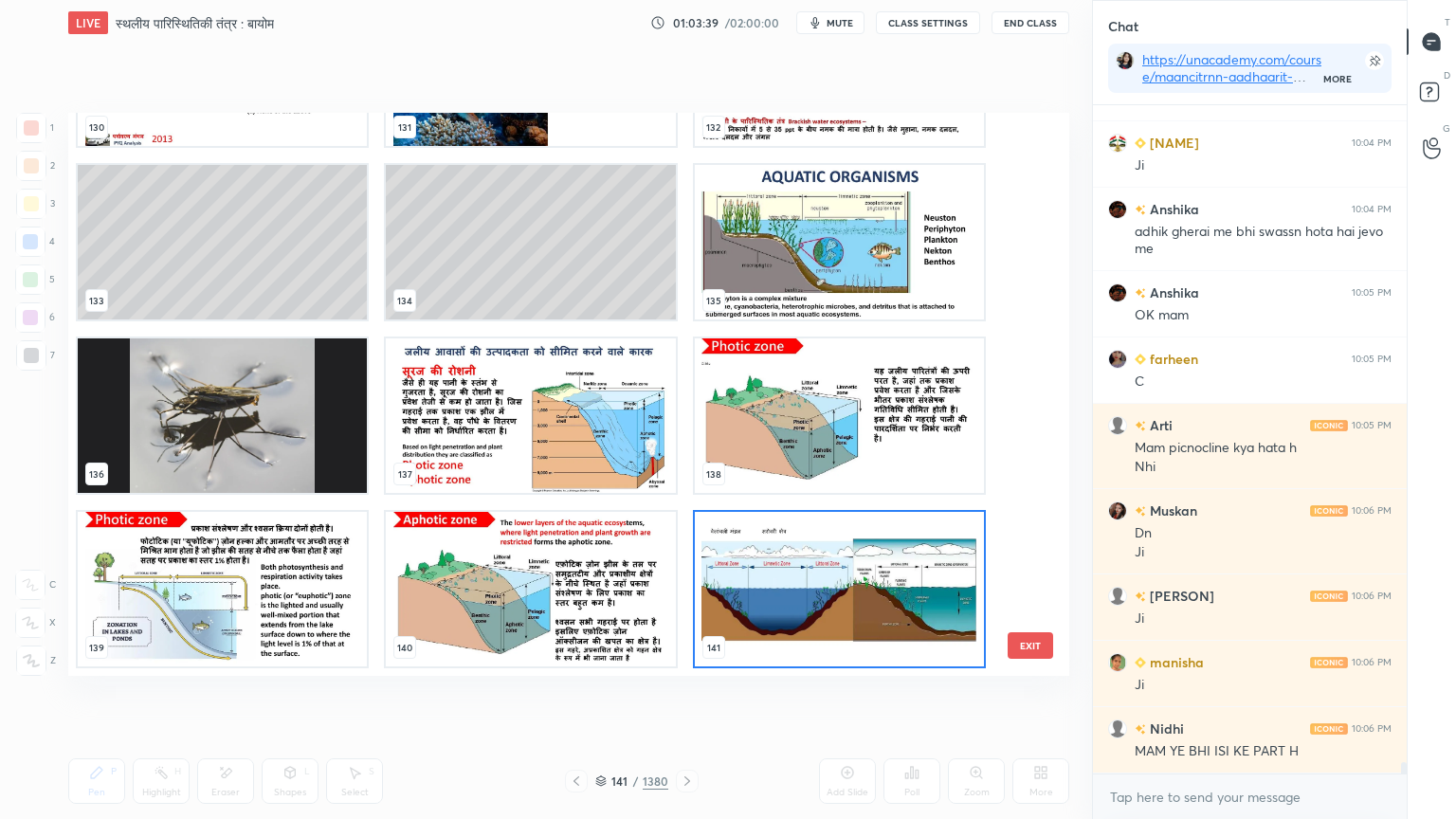 click at bounding box center [839, 589] 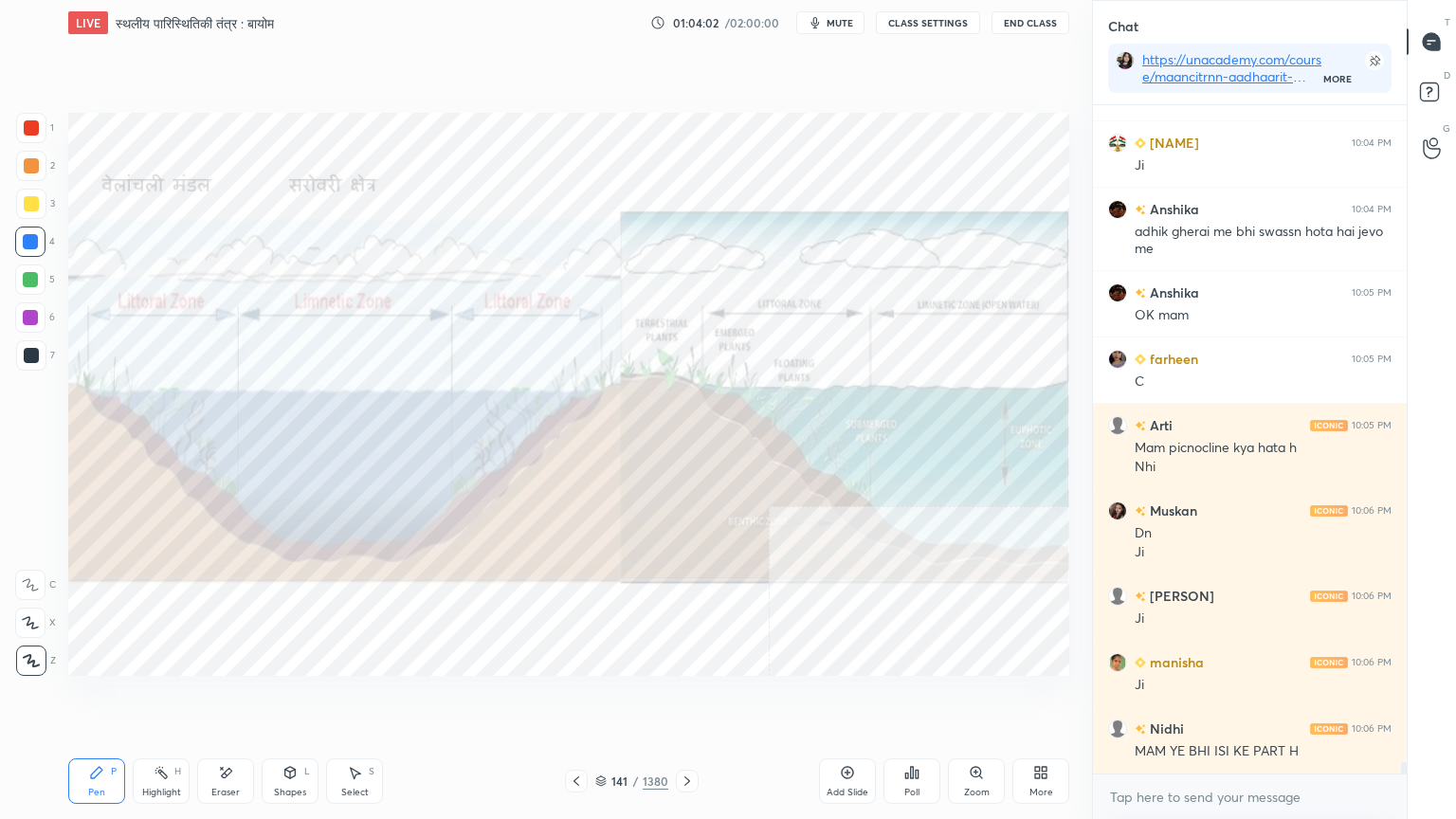 scroll, scrollTop: 39991, scrollLeft: 0, axis: vertical 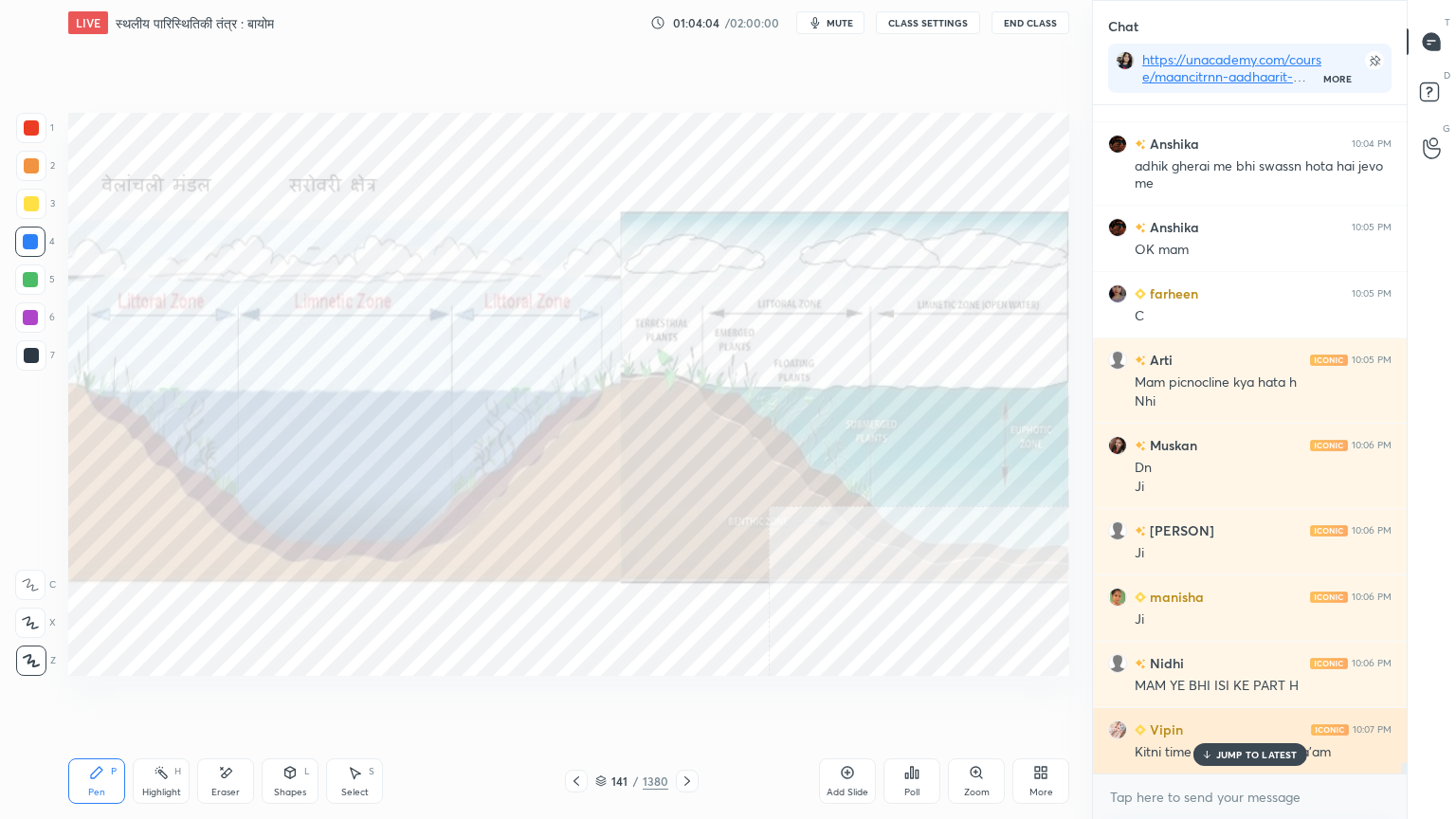 click on "JUMP TO LATEST" at bounding box center (1257, 755) 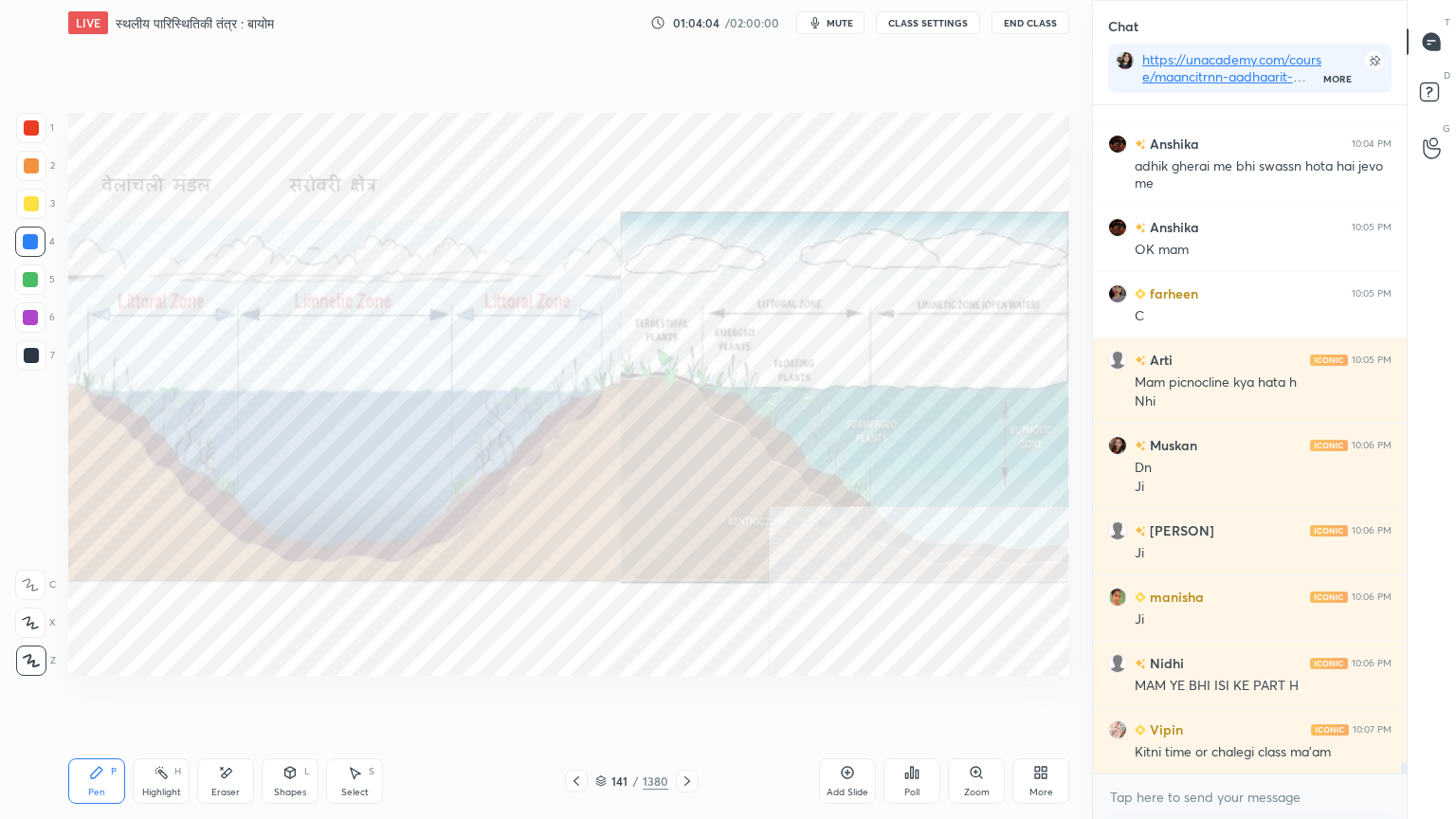 drag, startPoint x: 1223, startPoint y: 813, endPoint x: 1216, endPoint y: 805, distance: 10.630146 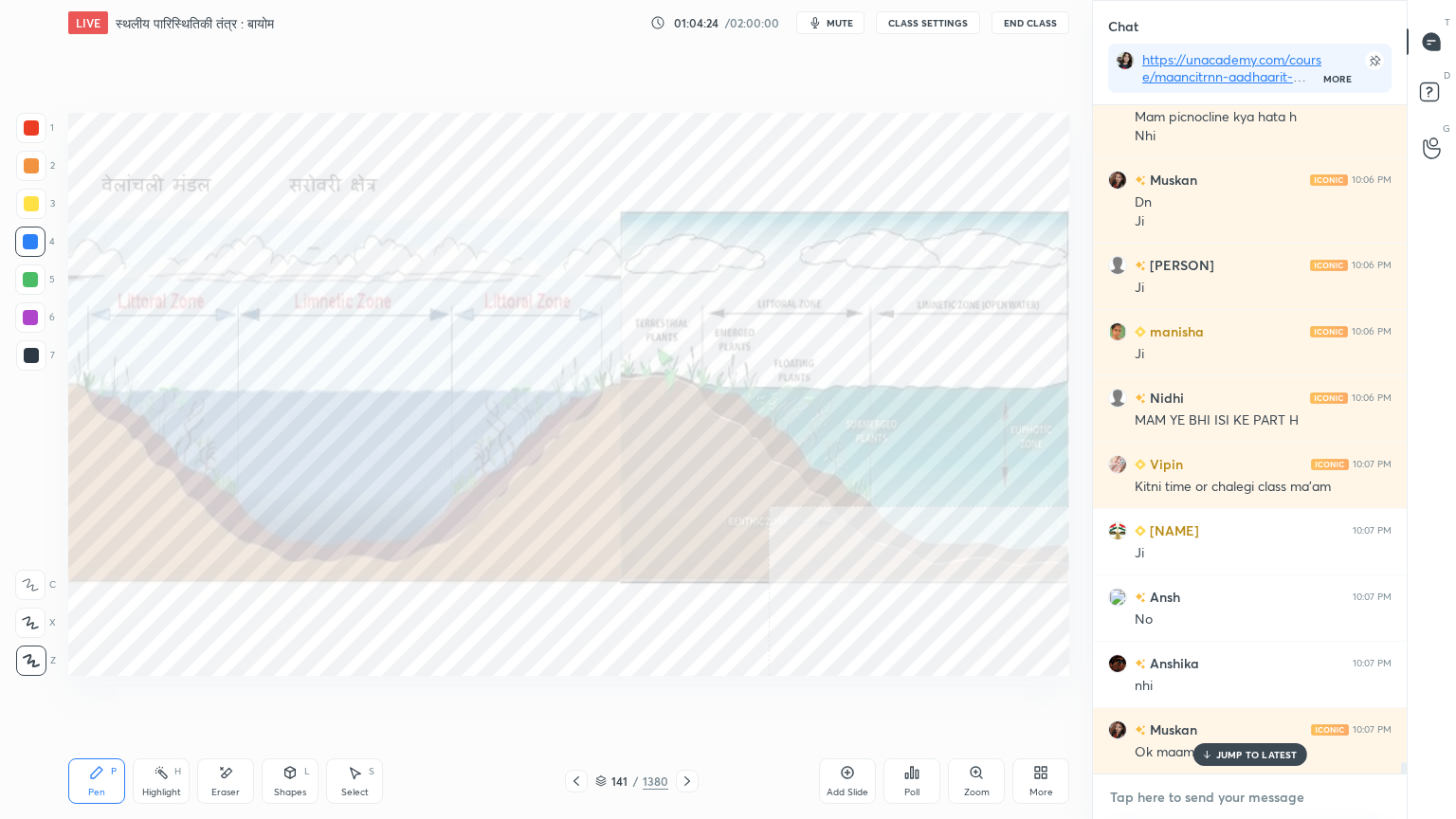 scroll, scrollTop: 40323, scrollLeft: 0, axis: vertical 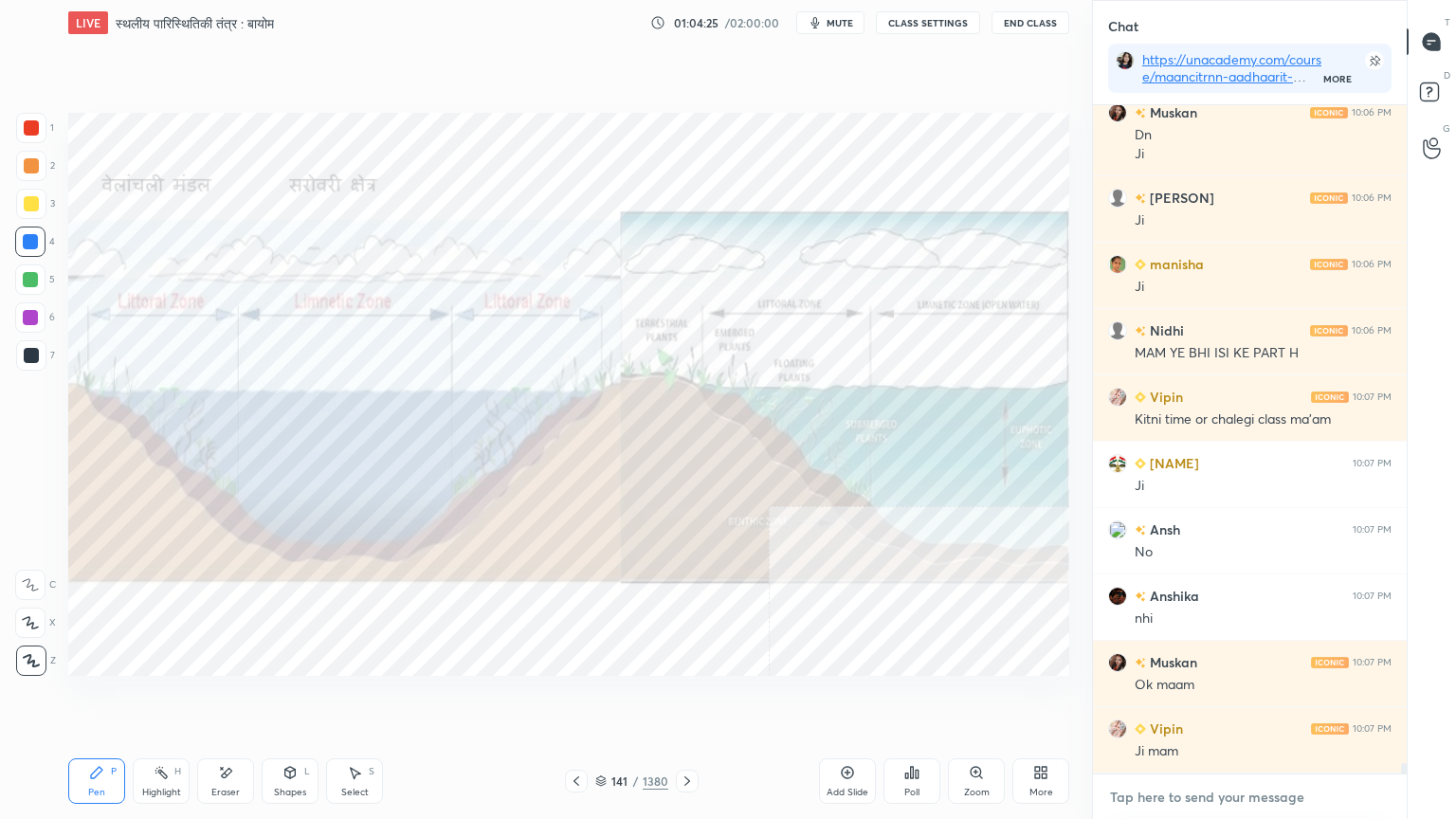 click at bounding box center [1249, 797] 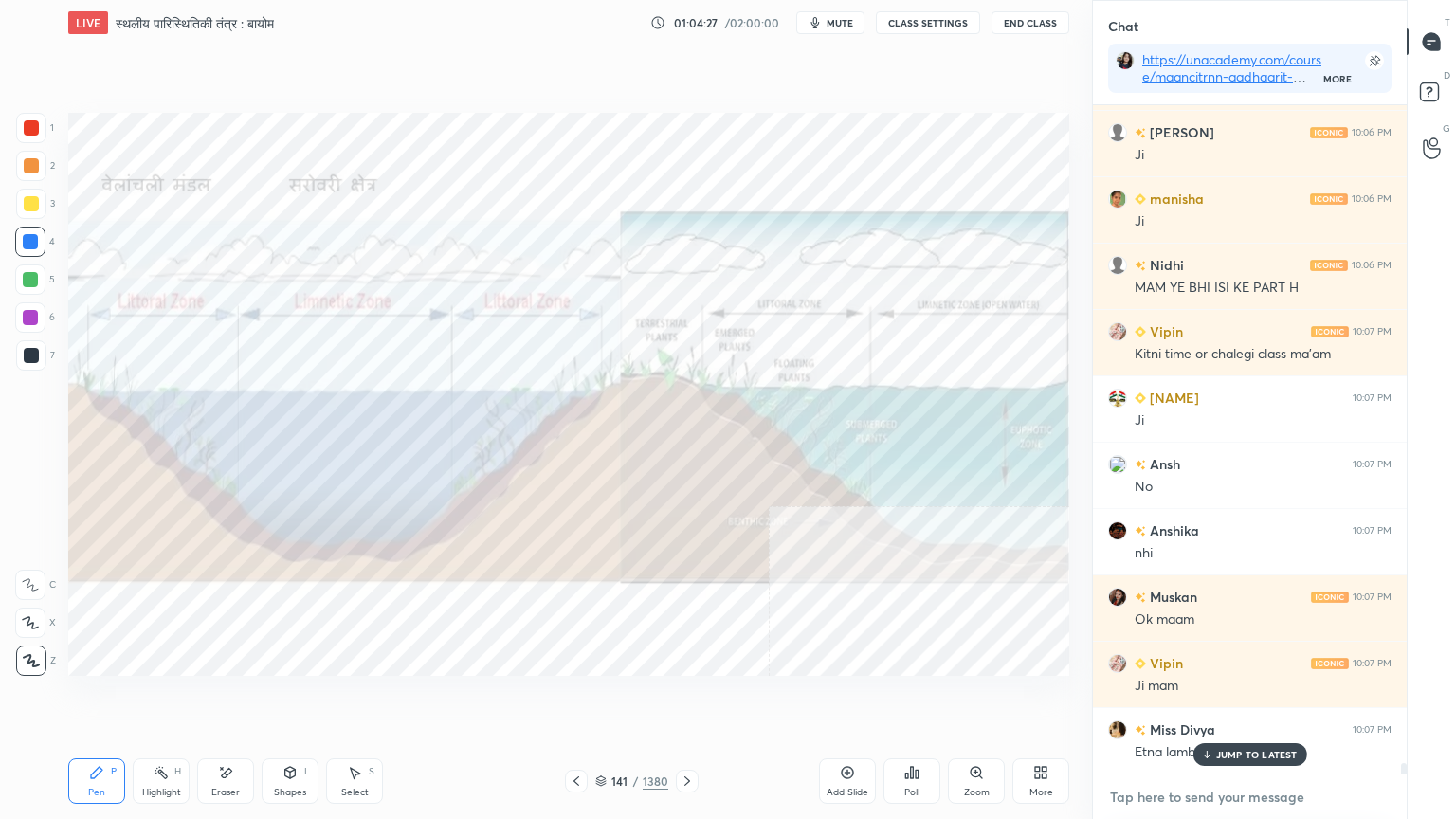 scroll, scrollTop: 40456, scrollLeft: 0, axis: vertical 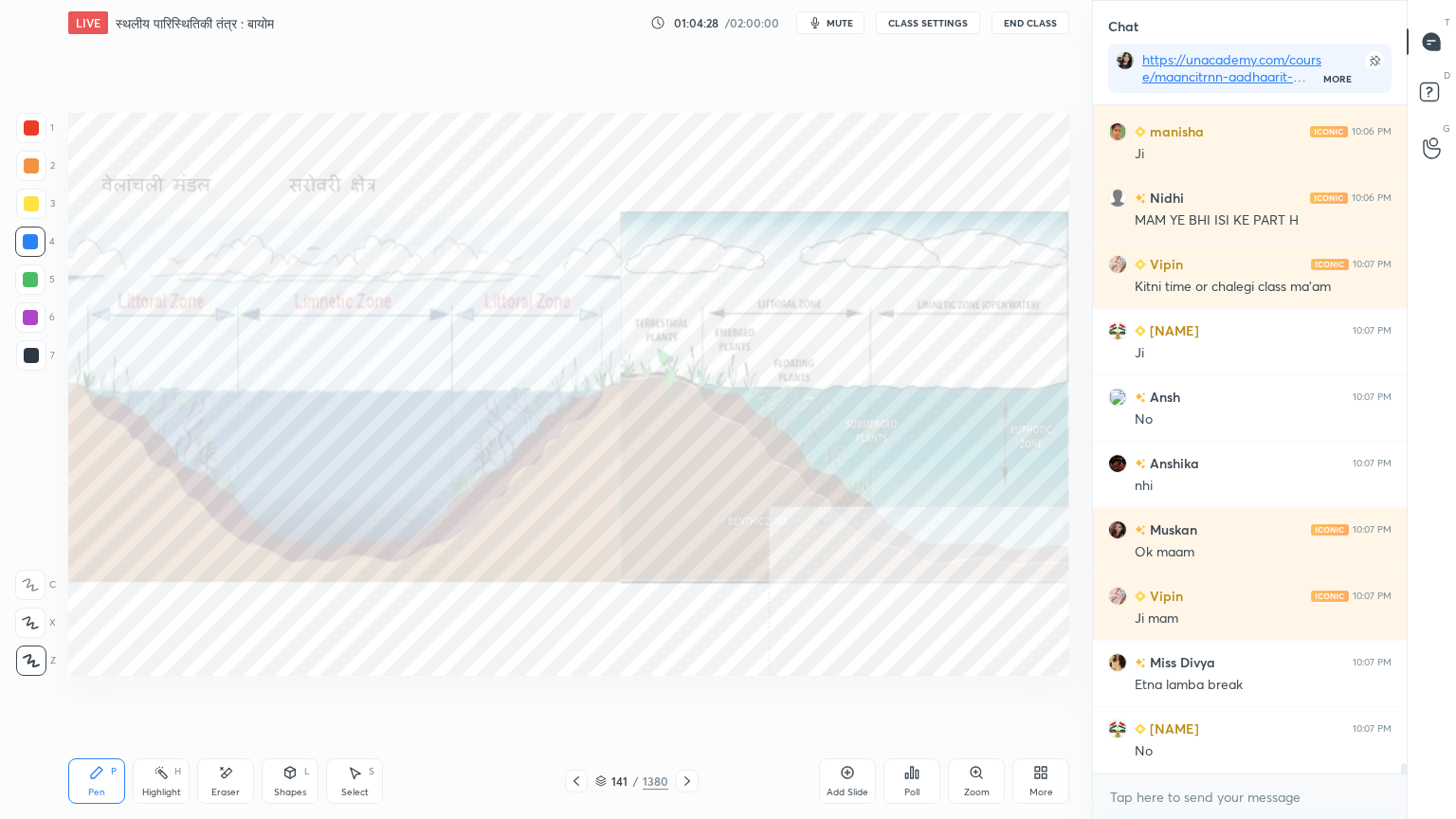 click on "x" at bounding box center (1249, 796) 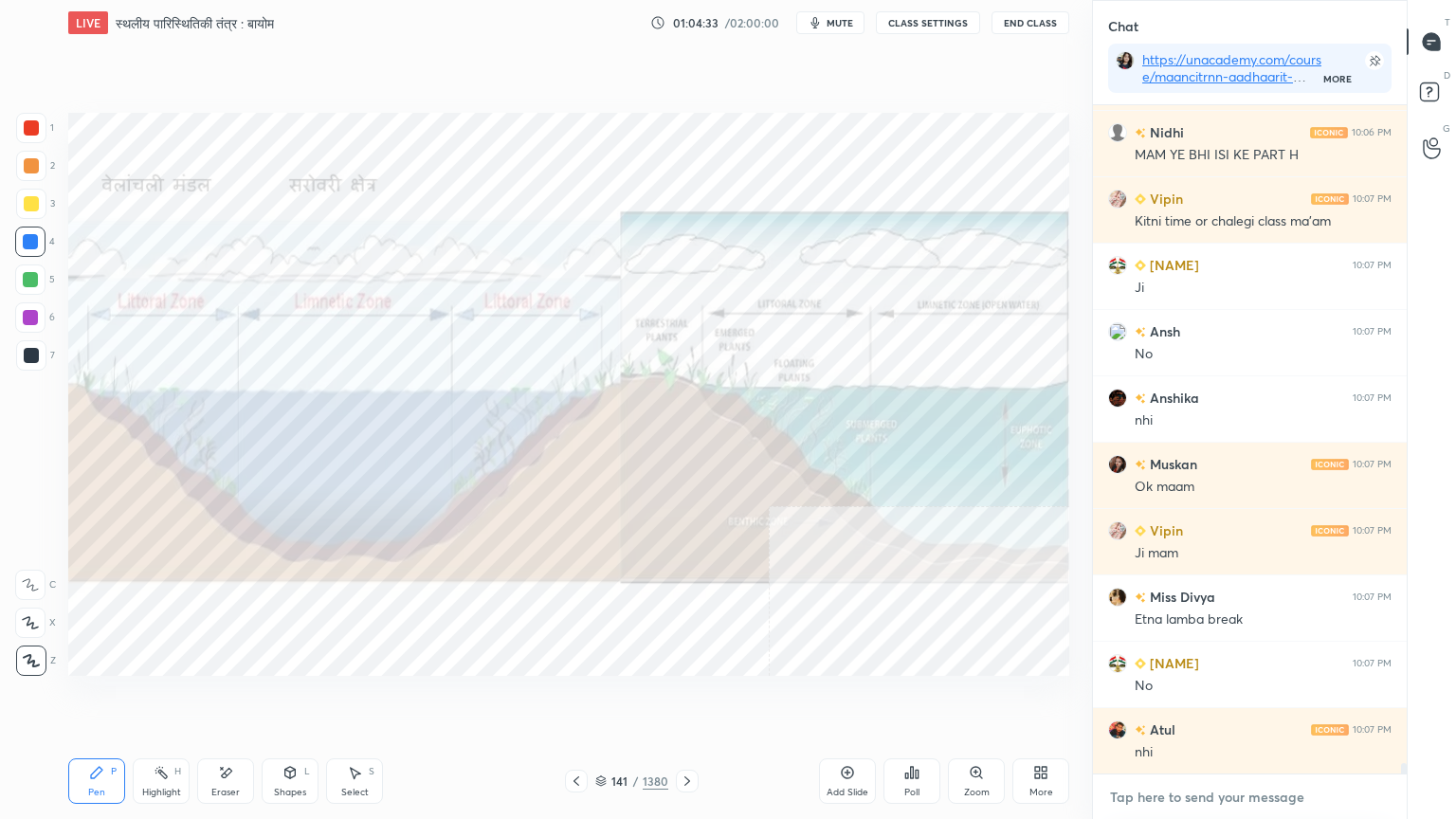 scroll, scrollTop: 40589, scrollLeft: 0, axis: vertical 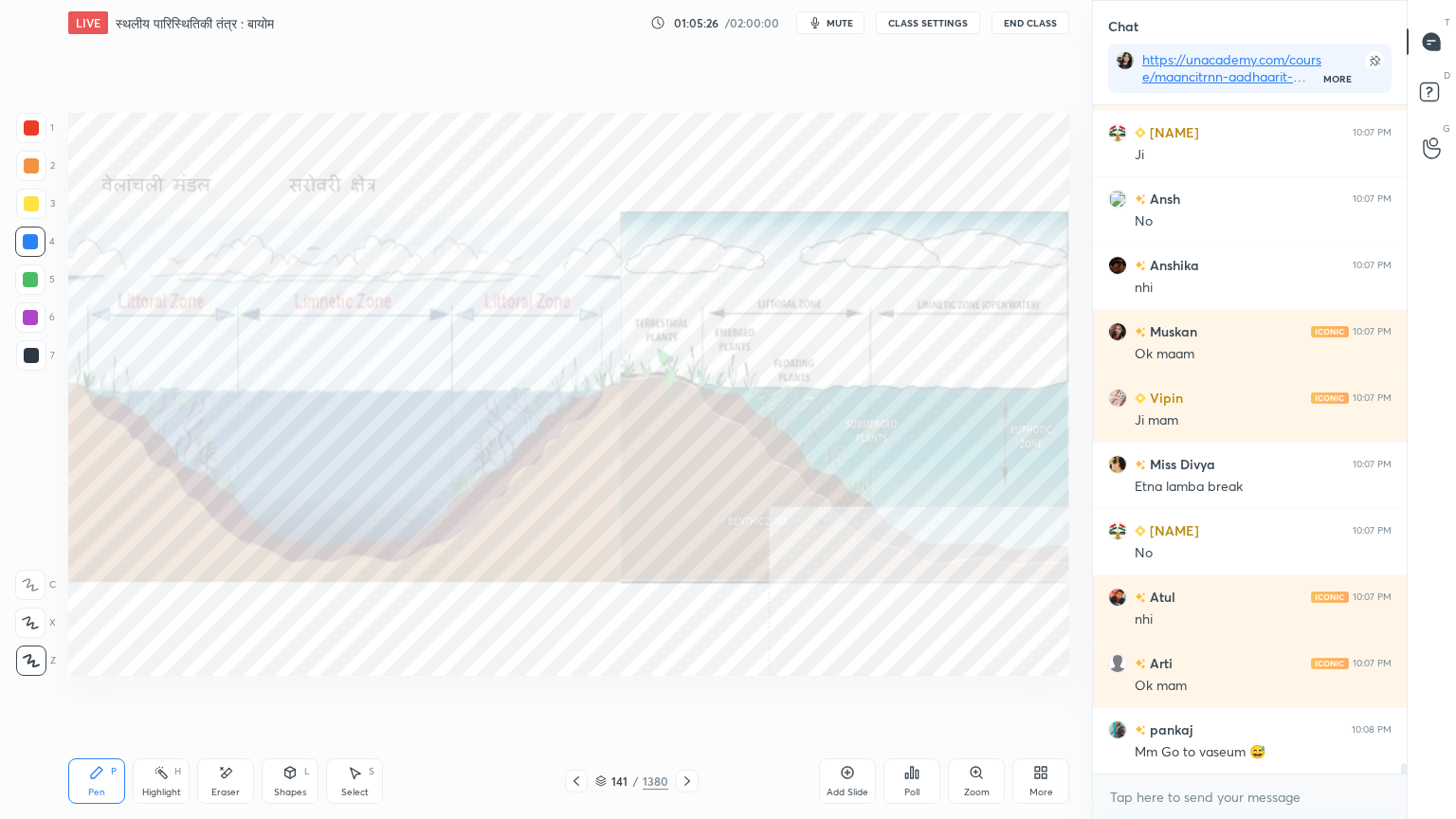 click 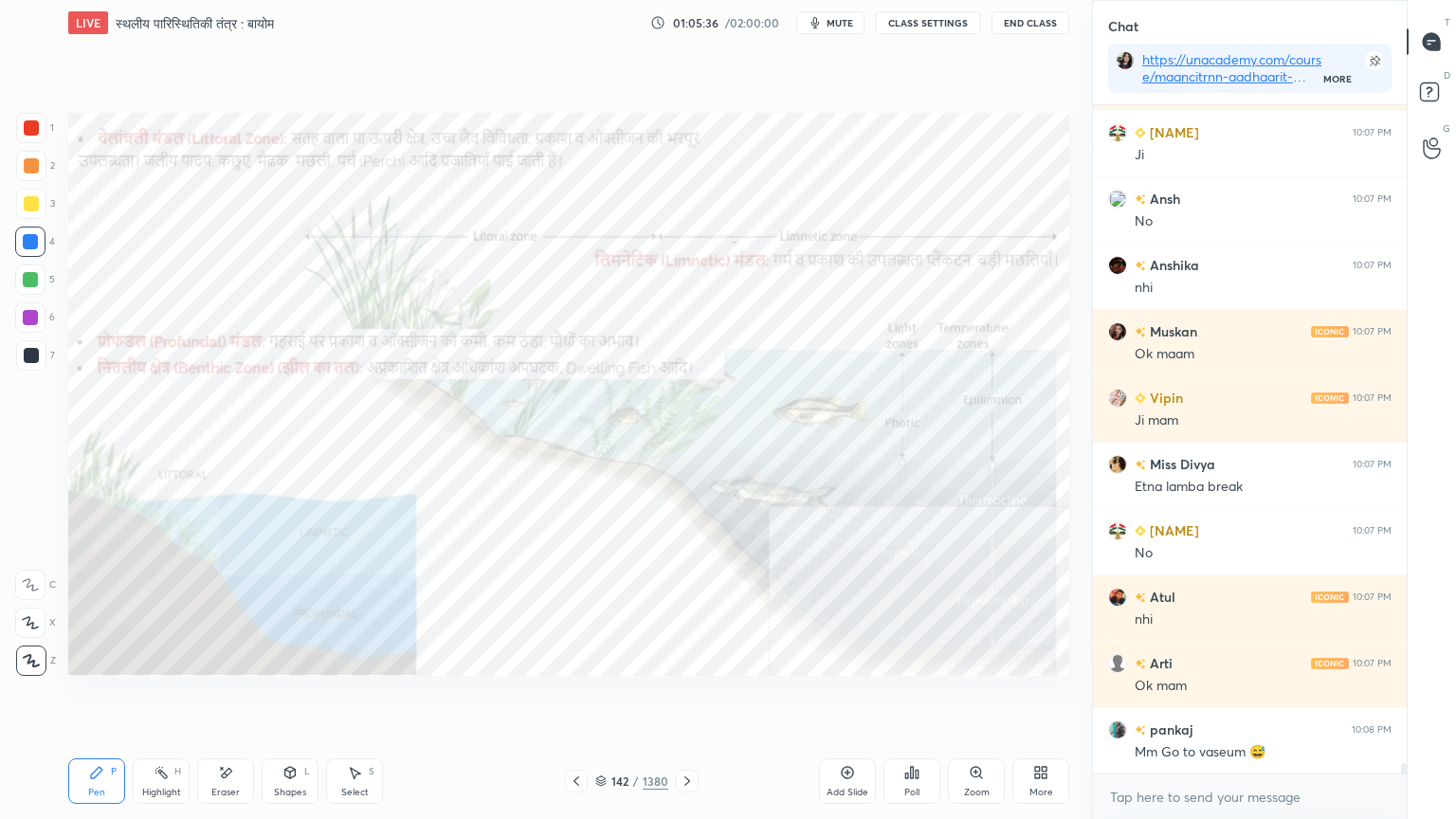 scroll, scrollTop: 40722, scrollLeft: 0, axis: vertical 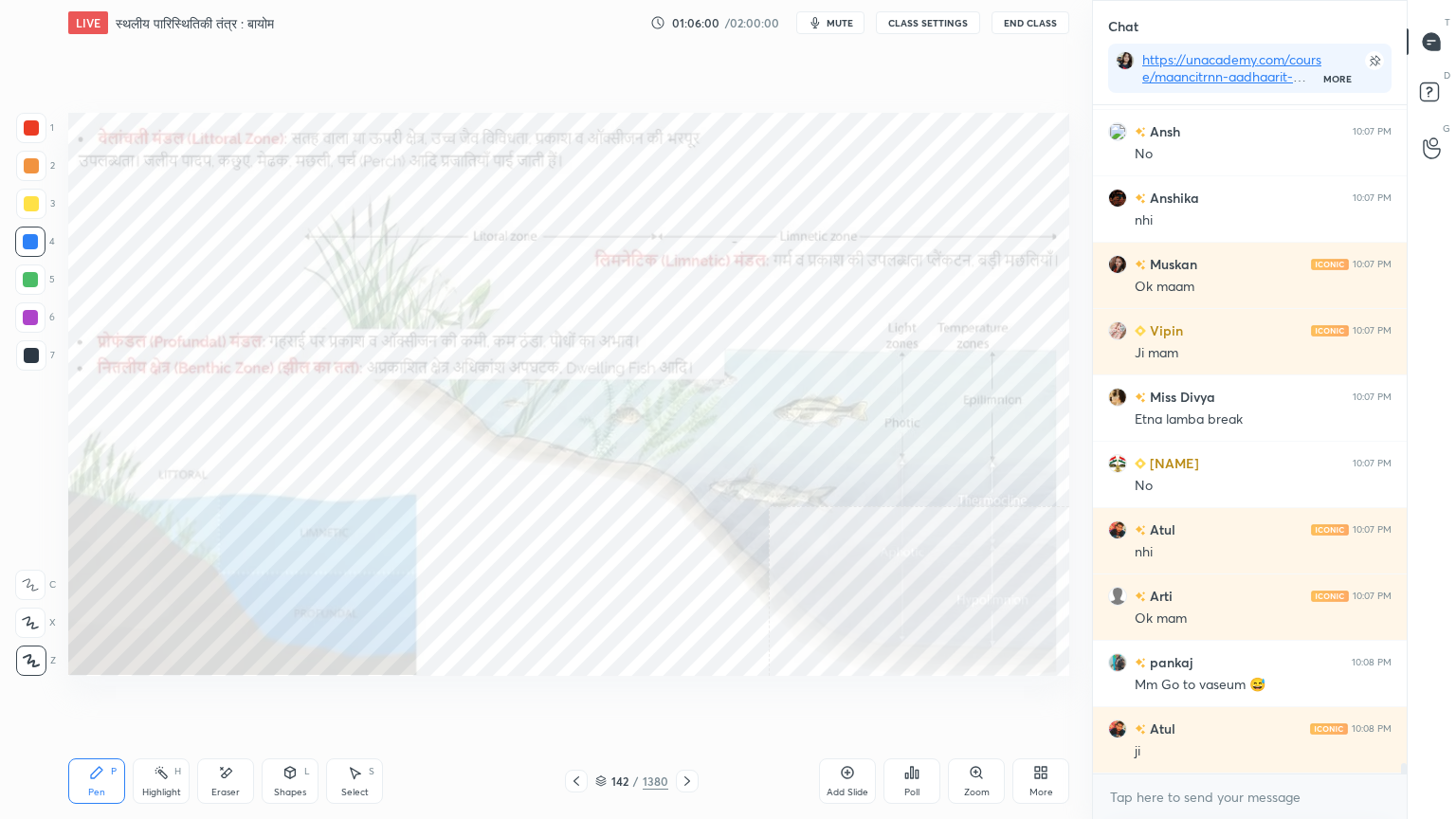 click on "Eraser" at bounding box center [226, 781] 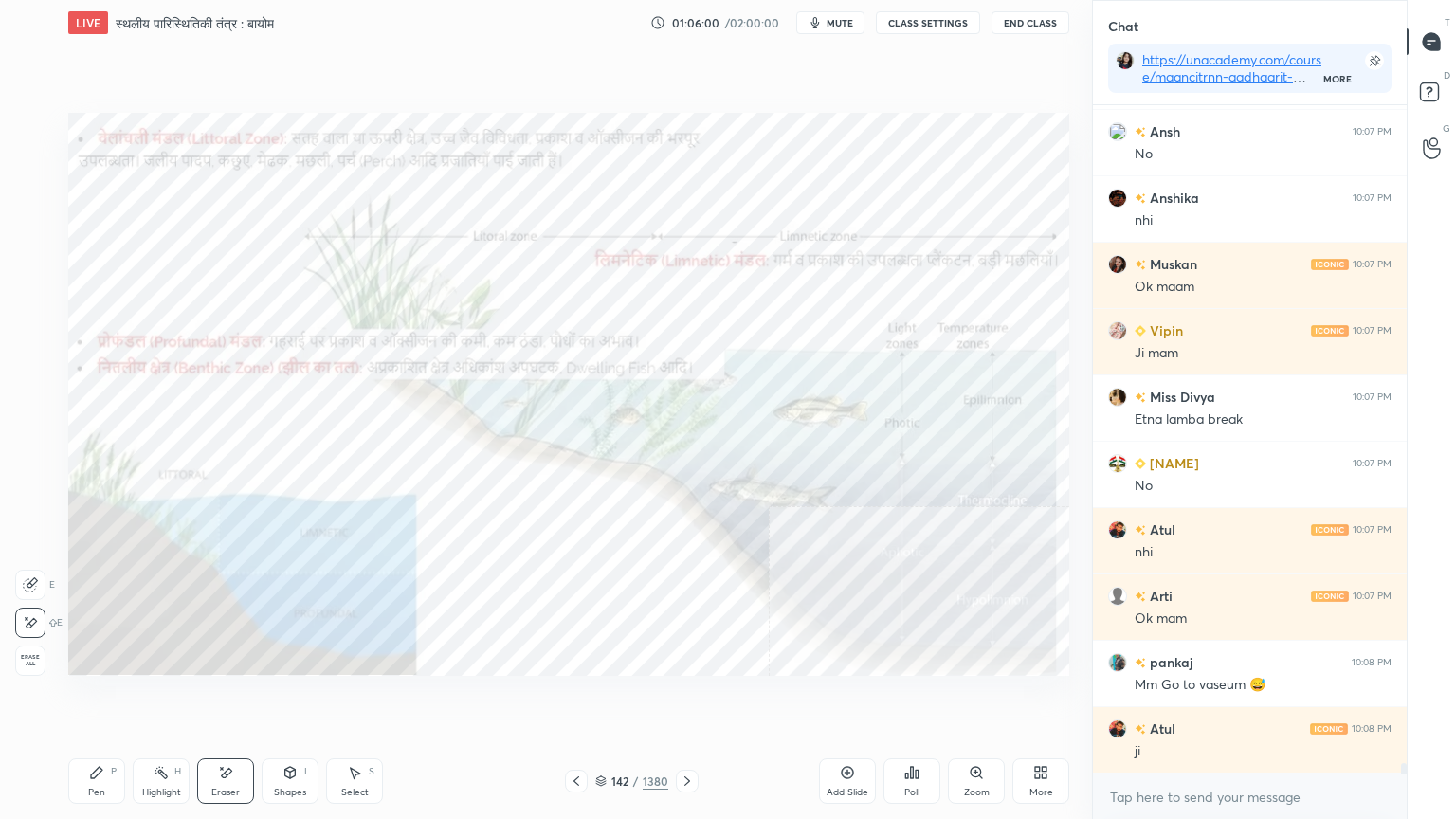 click on "Eraser" at bounding box center (226, 781) 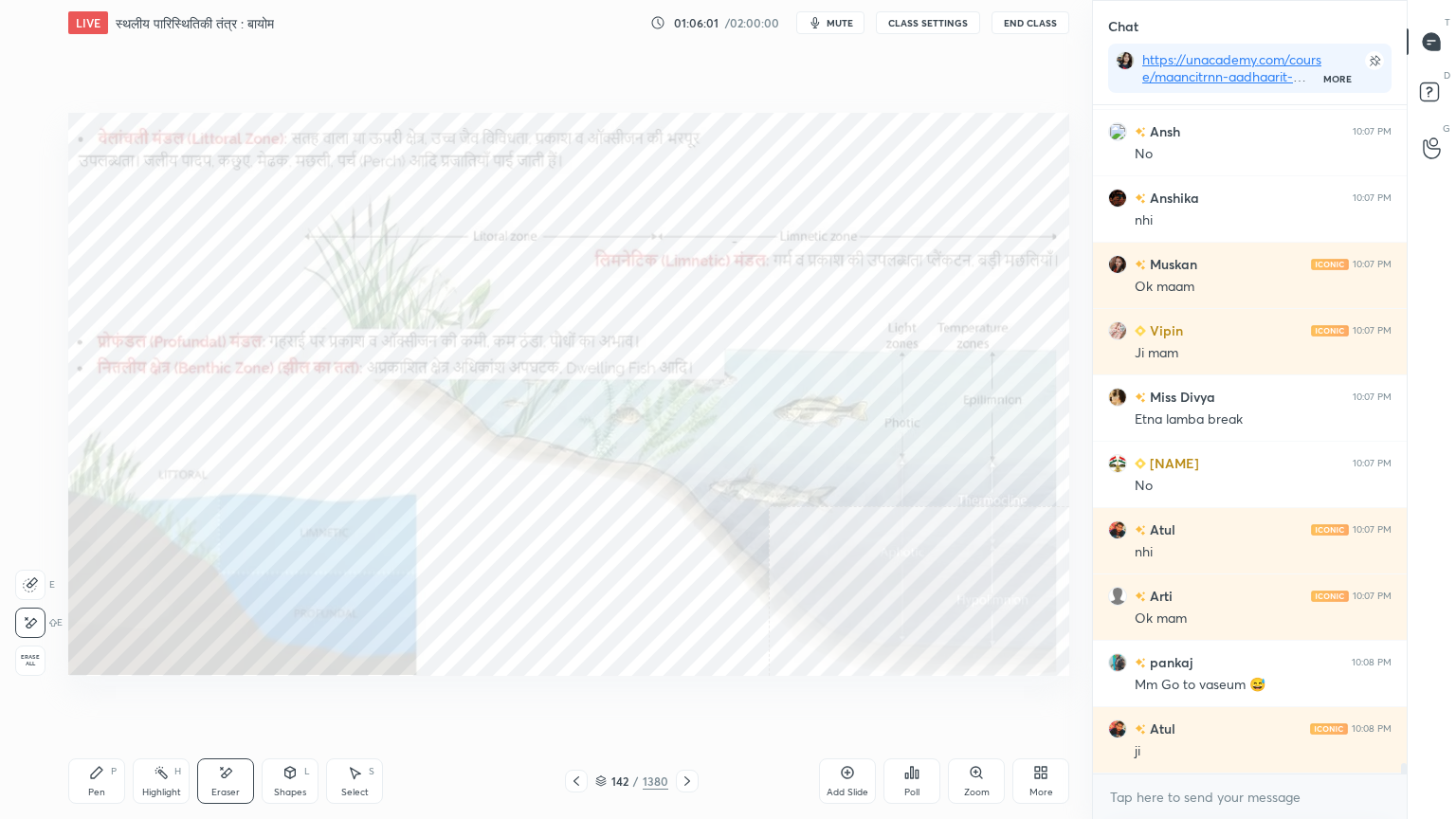 click on "Erase all" at bounding box center [30, 661] 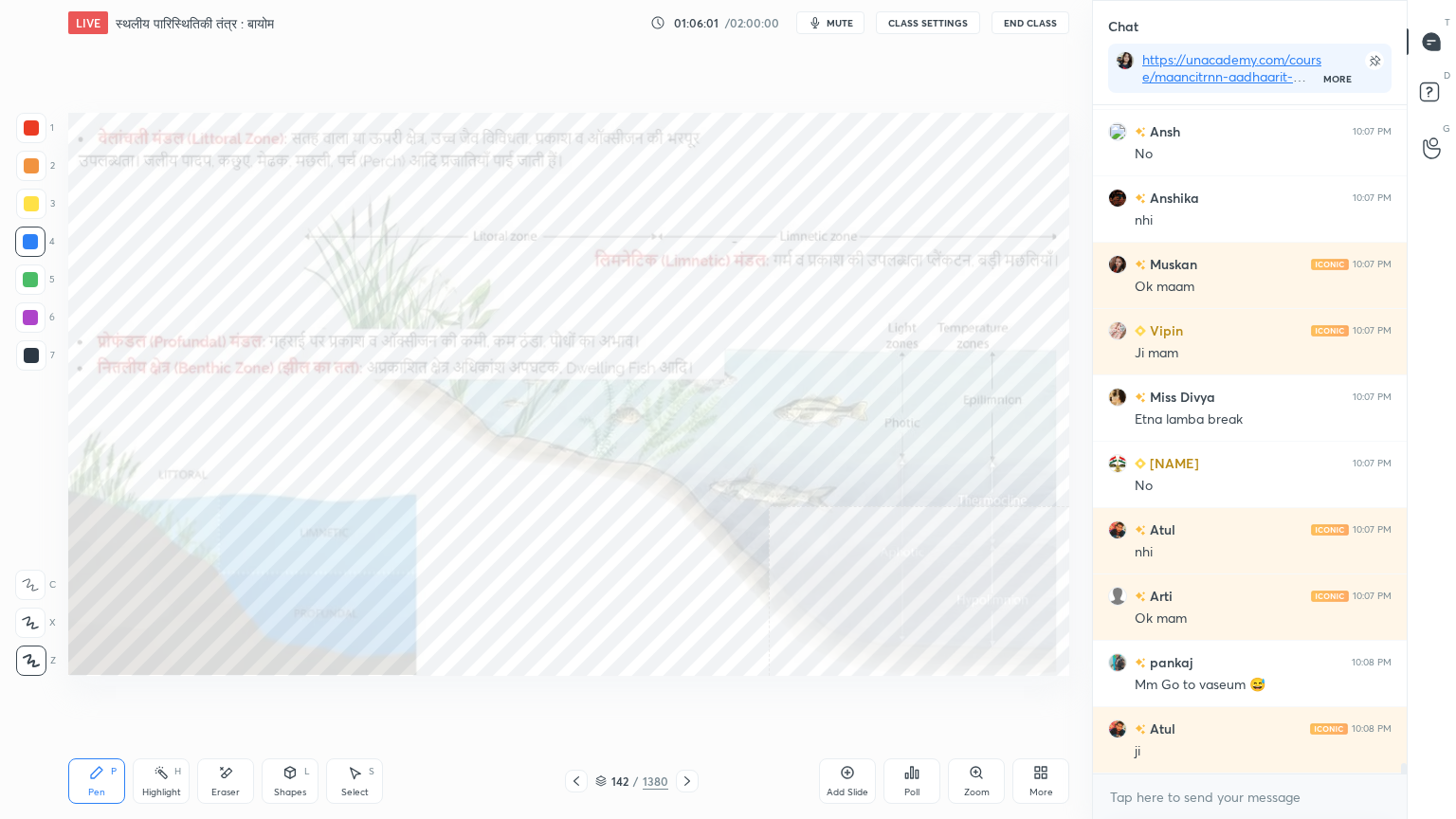 click on "1 2 3 4 5 6 7 C X Z E E Erase all   H H" at bounding box center [30, 394] 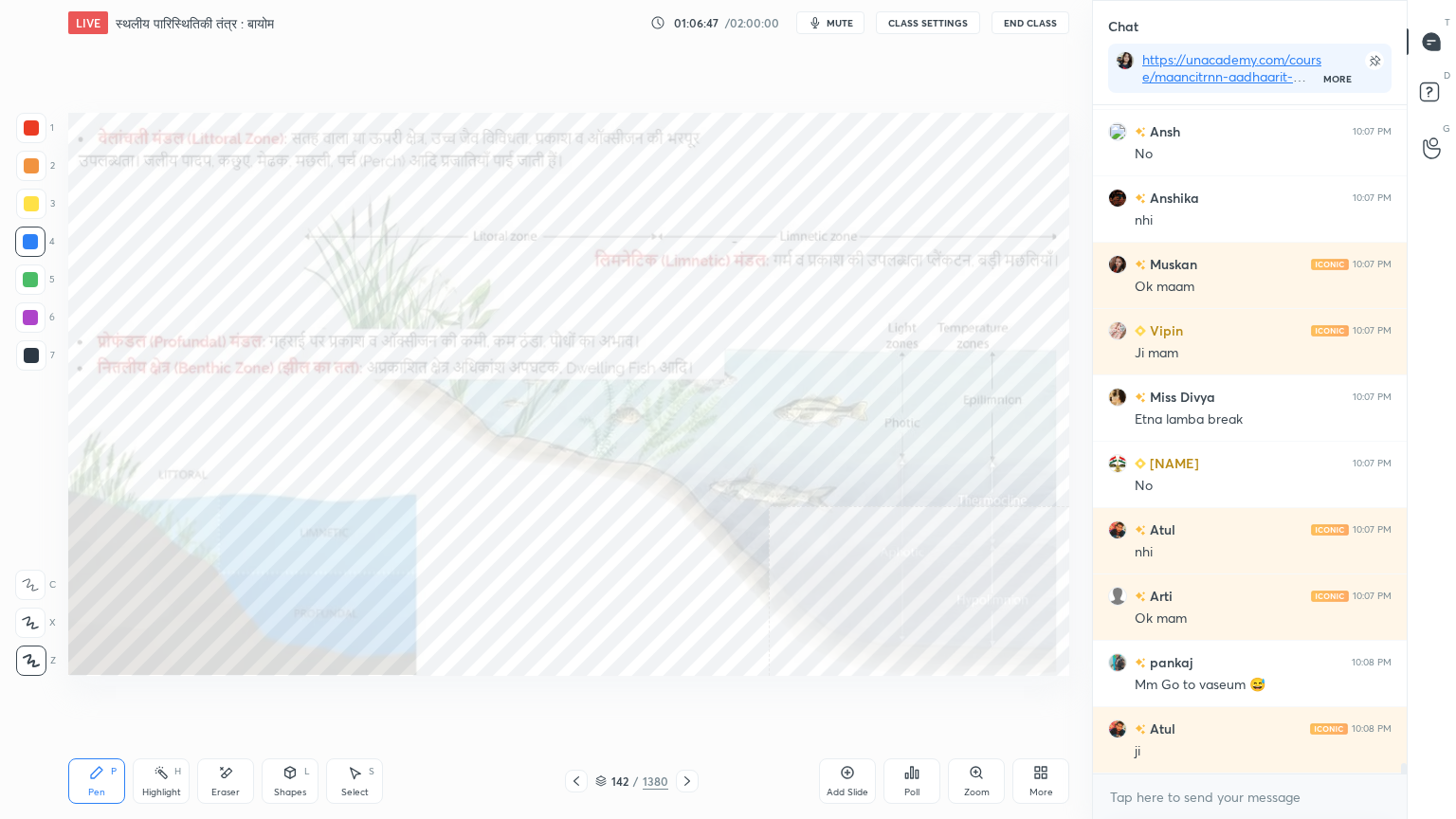 scroll, scrollTop: 40787, scrollLeft: 0, axis: vertical 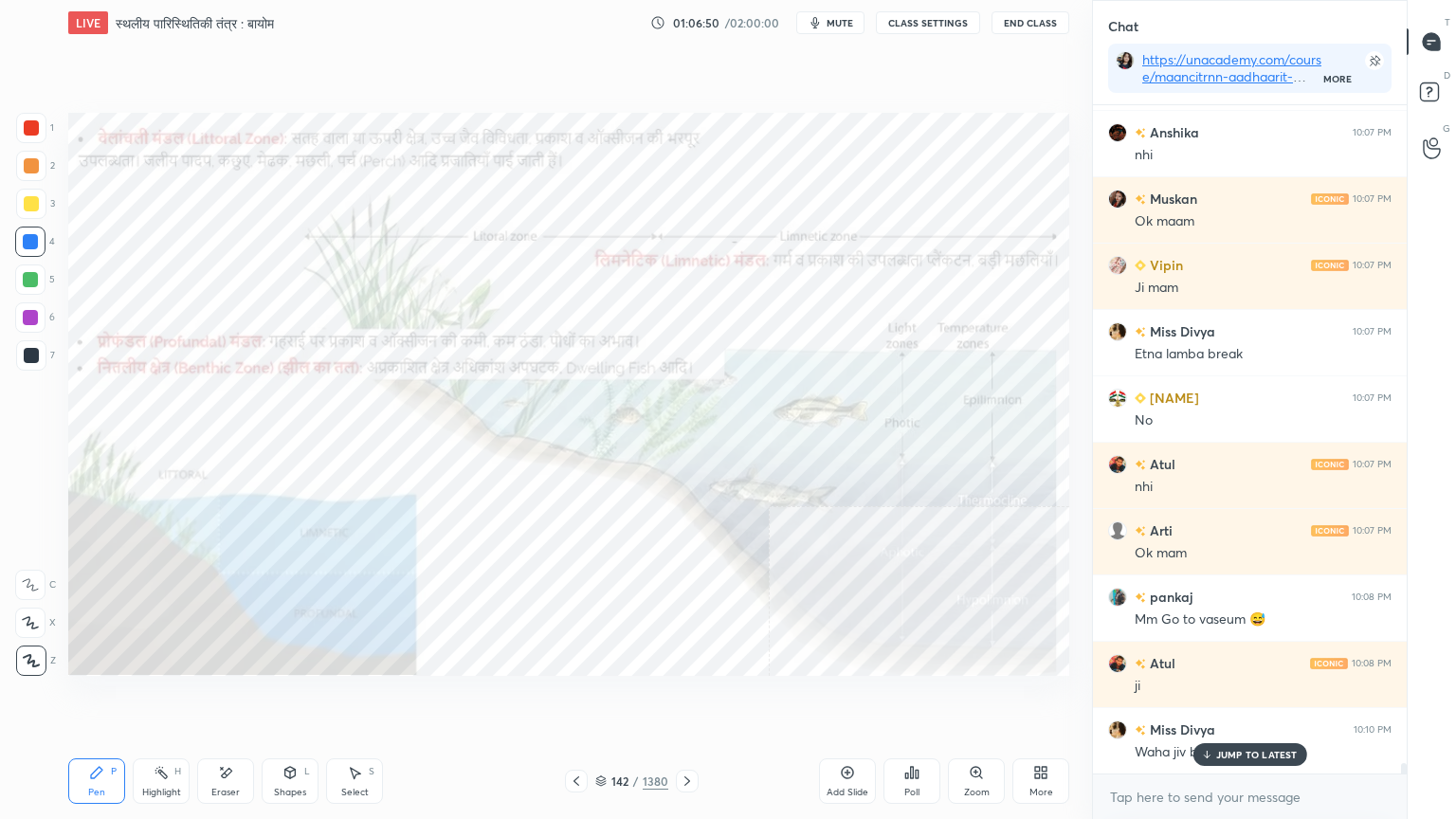 click on "JUMP TO LATEST" at bounding box center (1257, 755) 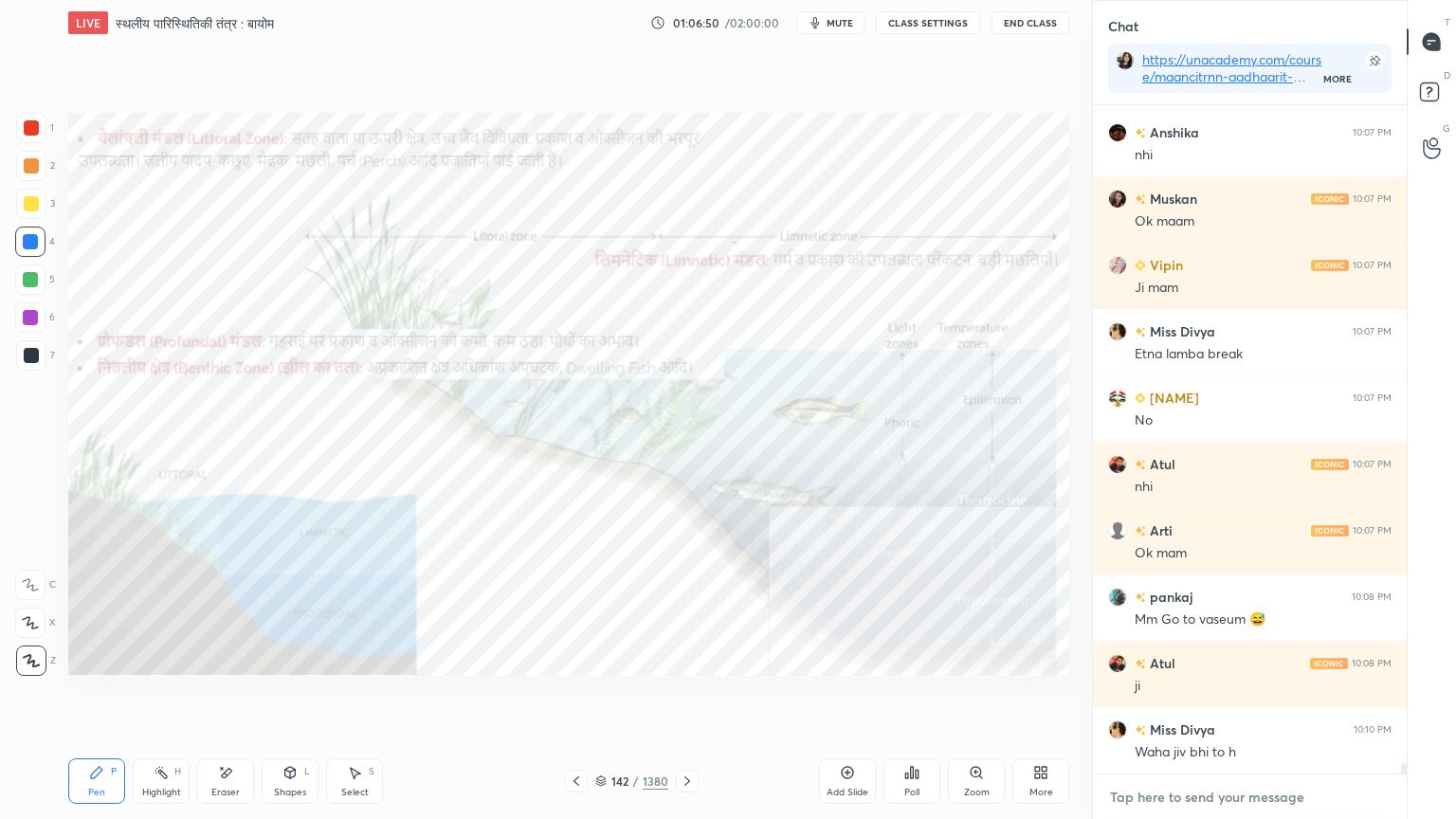 drag, startPoint x: 1227, startPoint y: 811, endPoint x: 1224, endPoint y: 800, distance: 11.401754 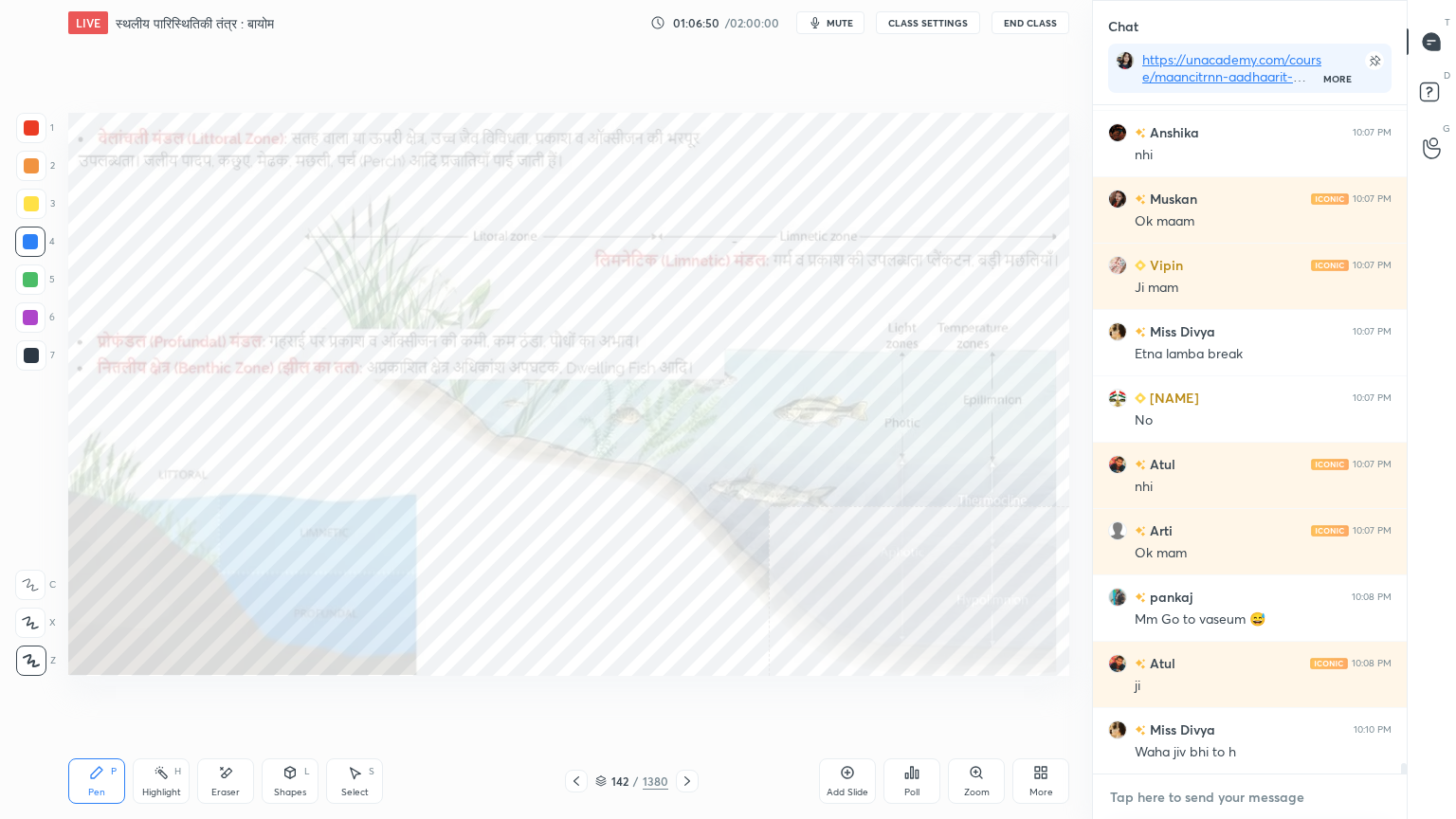 click at bounding box center [1249, 797] 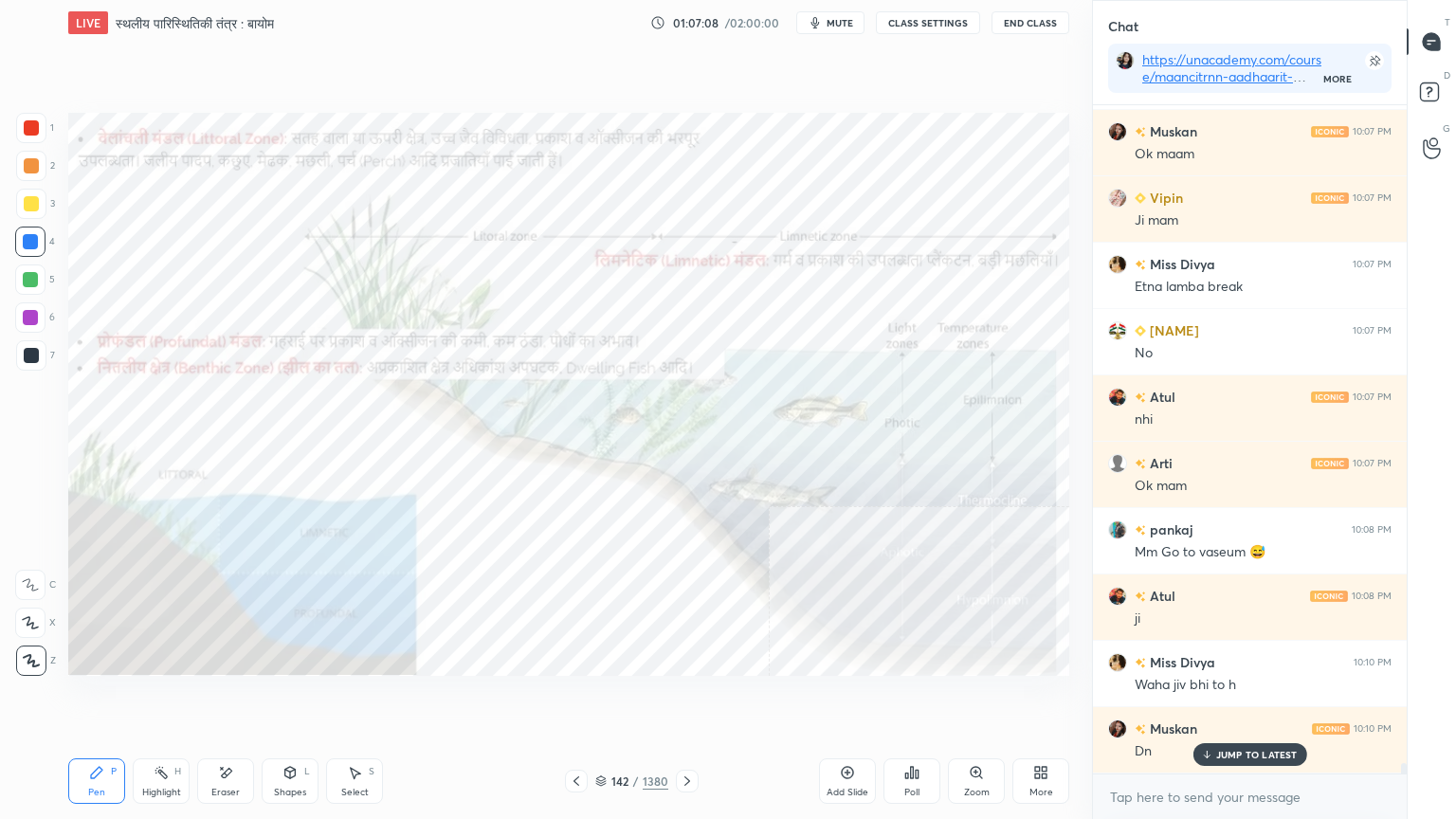 scroll, scrollTop: 40920, scrollLeft: 0, axis: vertical 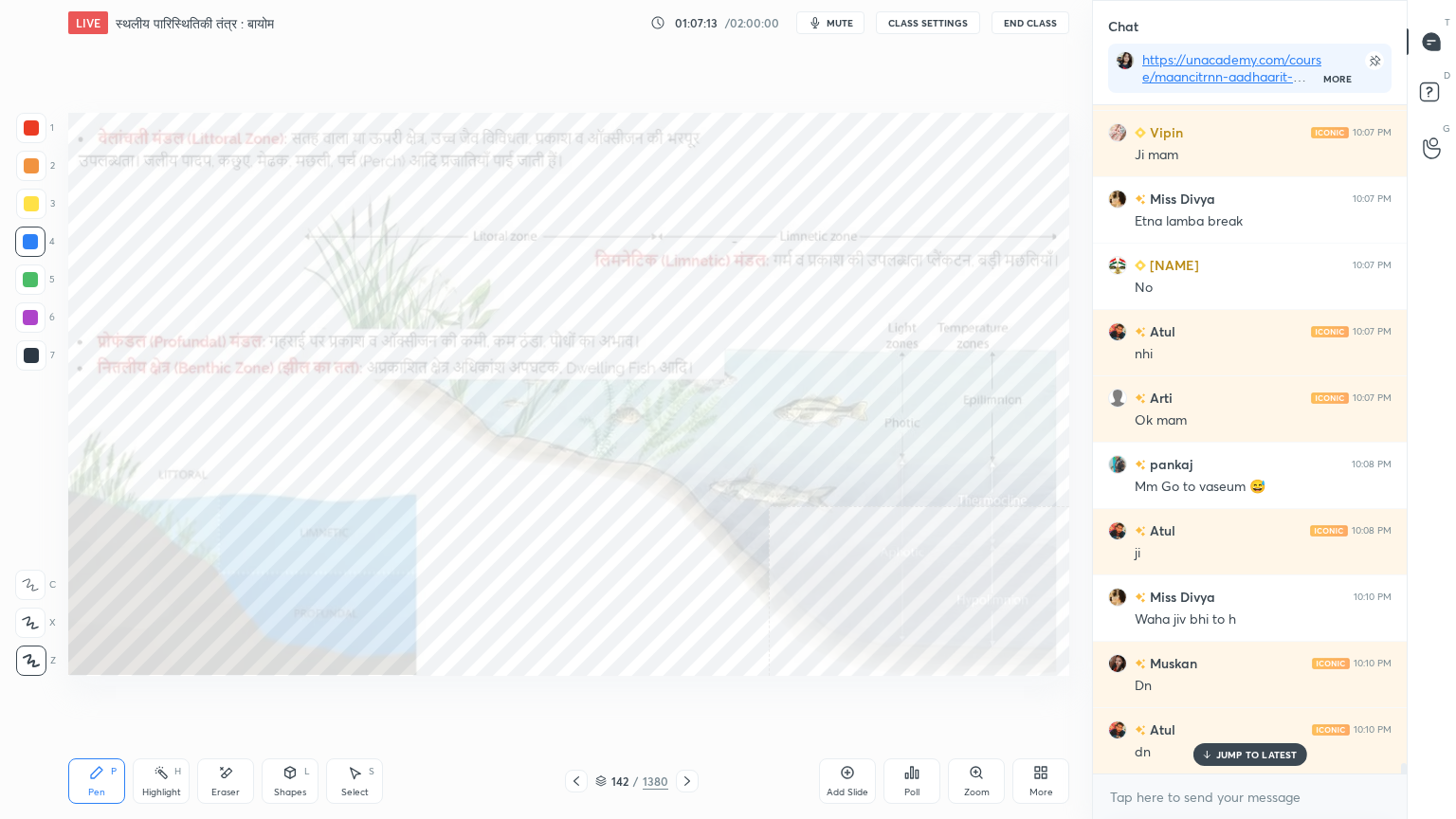 click on "Eraser" at bounding box center [226, 781] 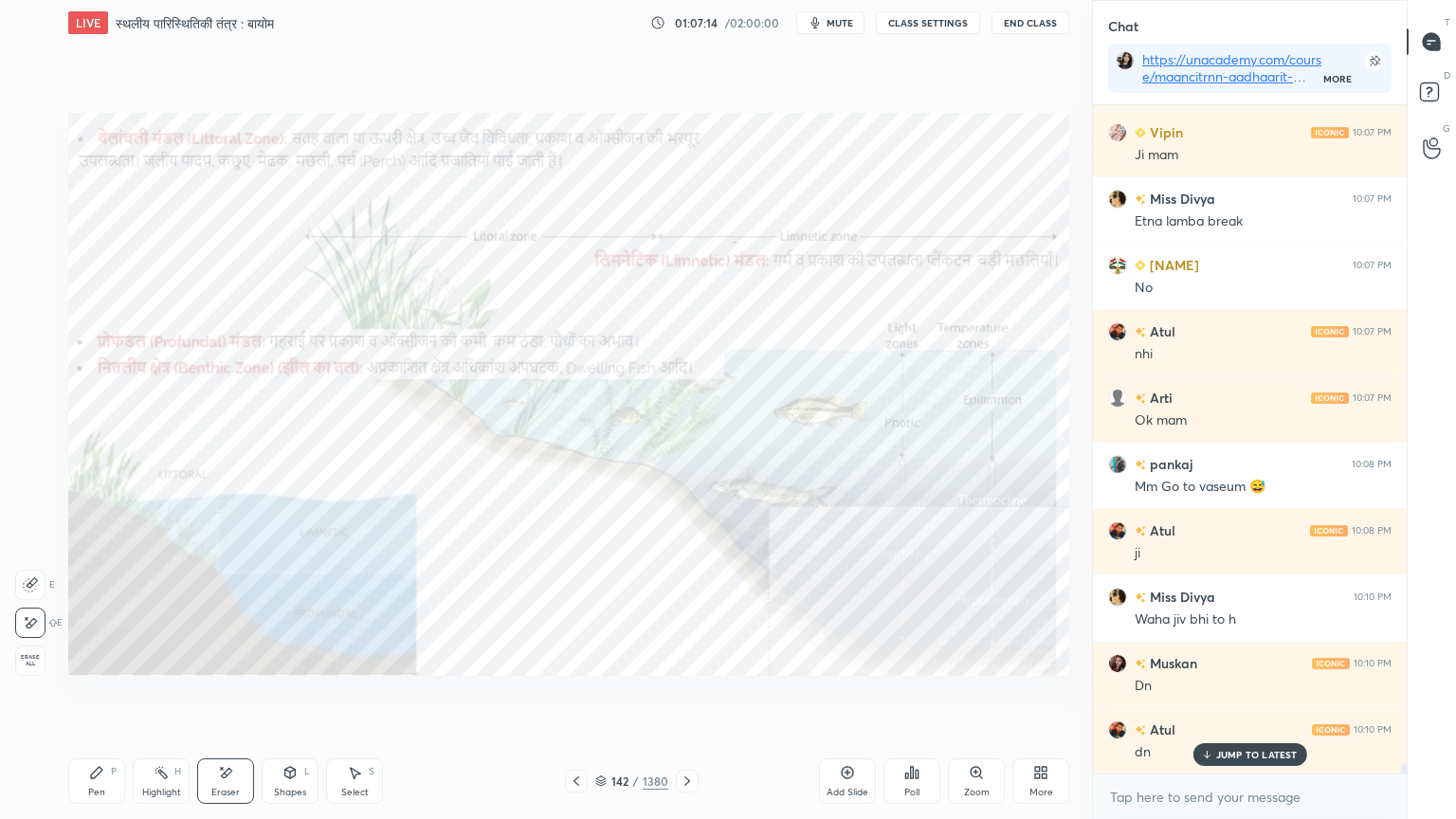 click on "Erase all" at bounding box center [30, 661] 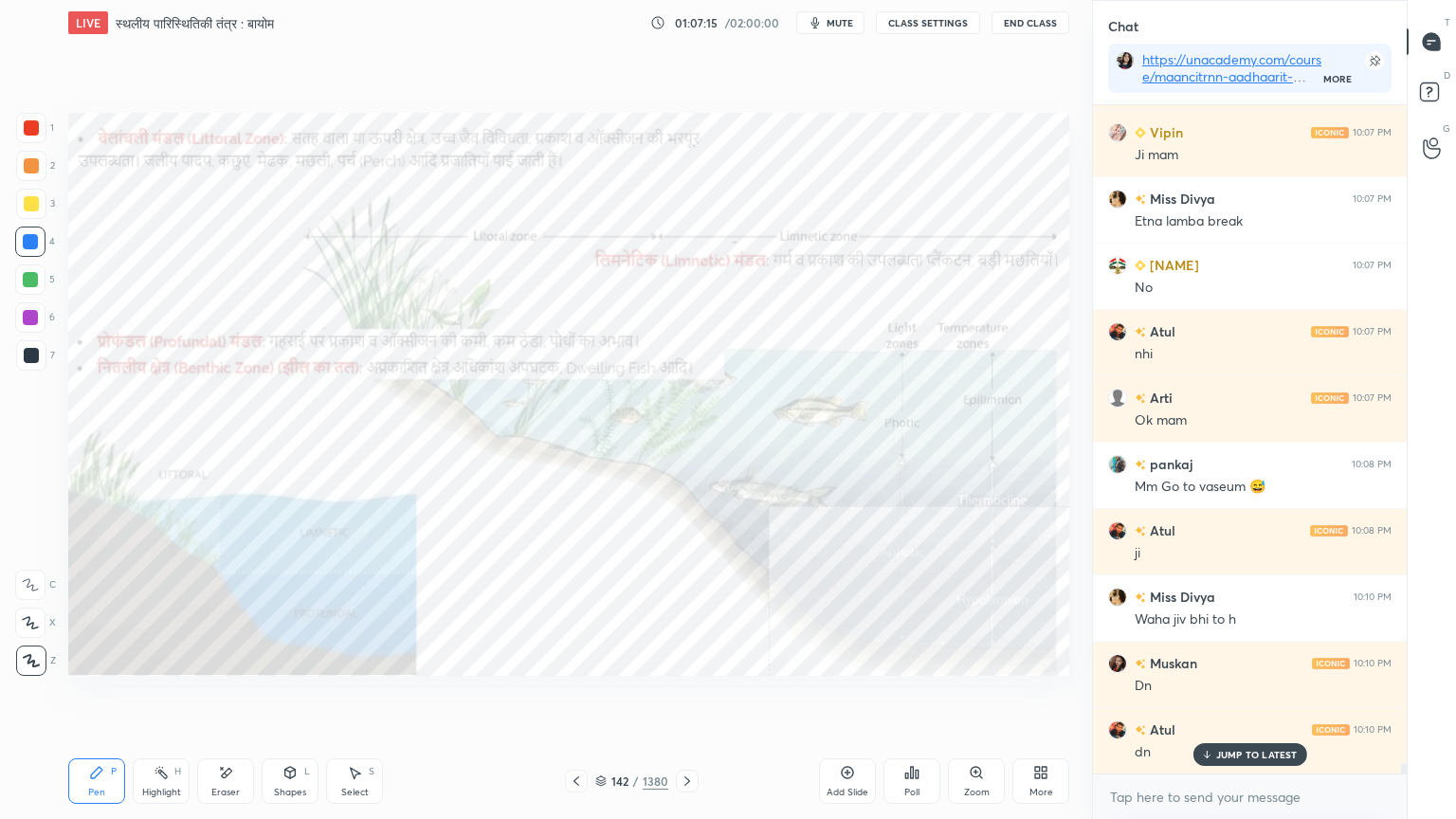 drag, startPoint x: 605, startPoint y: 784, endPoint x: 607, endPoint y: 774, distance: 10.198039 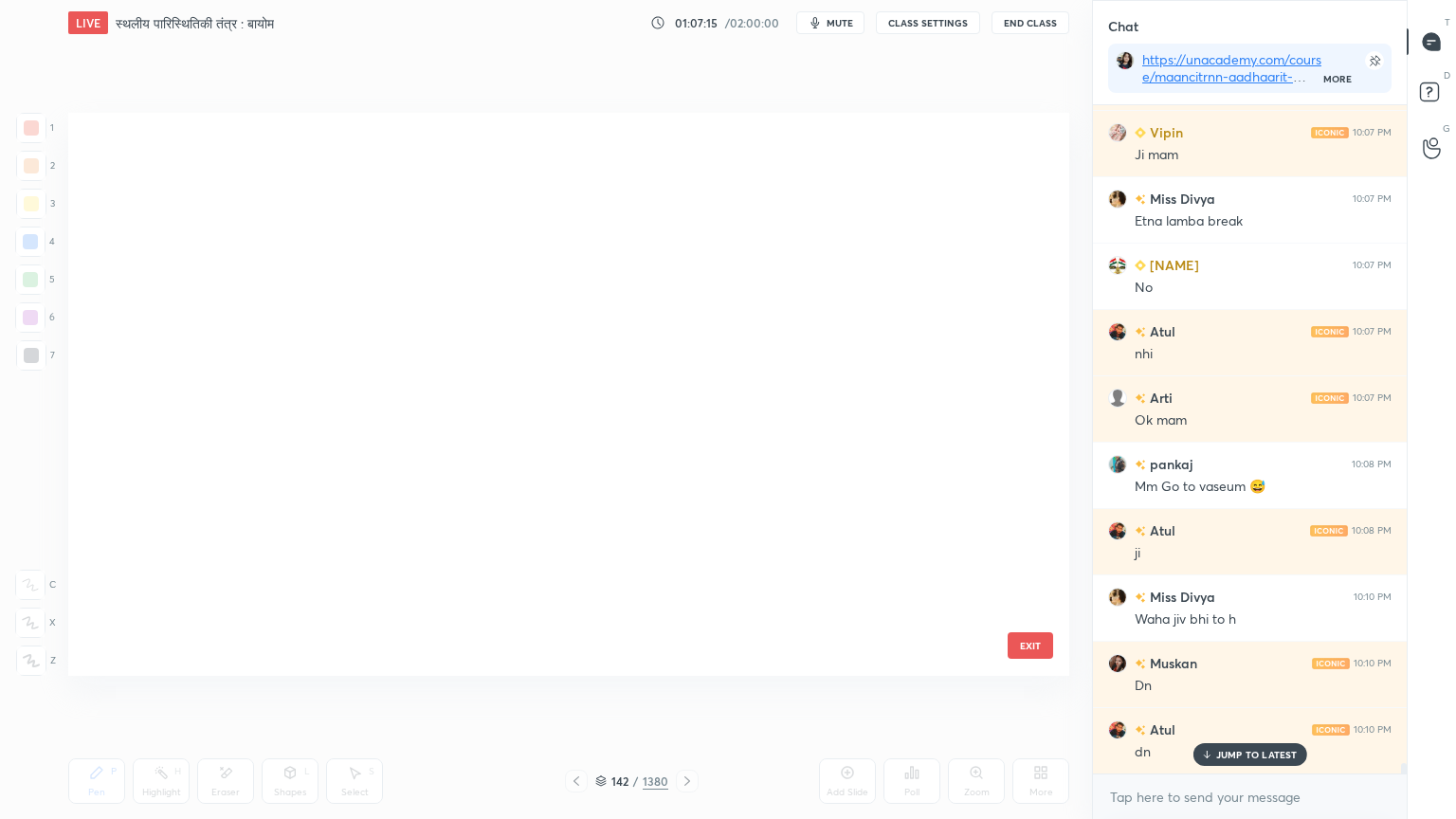 scroll, scrollTop: 7763, scrollLeft: 0, axis: vertical 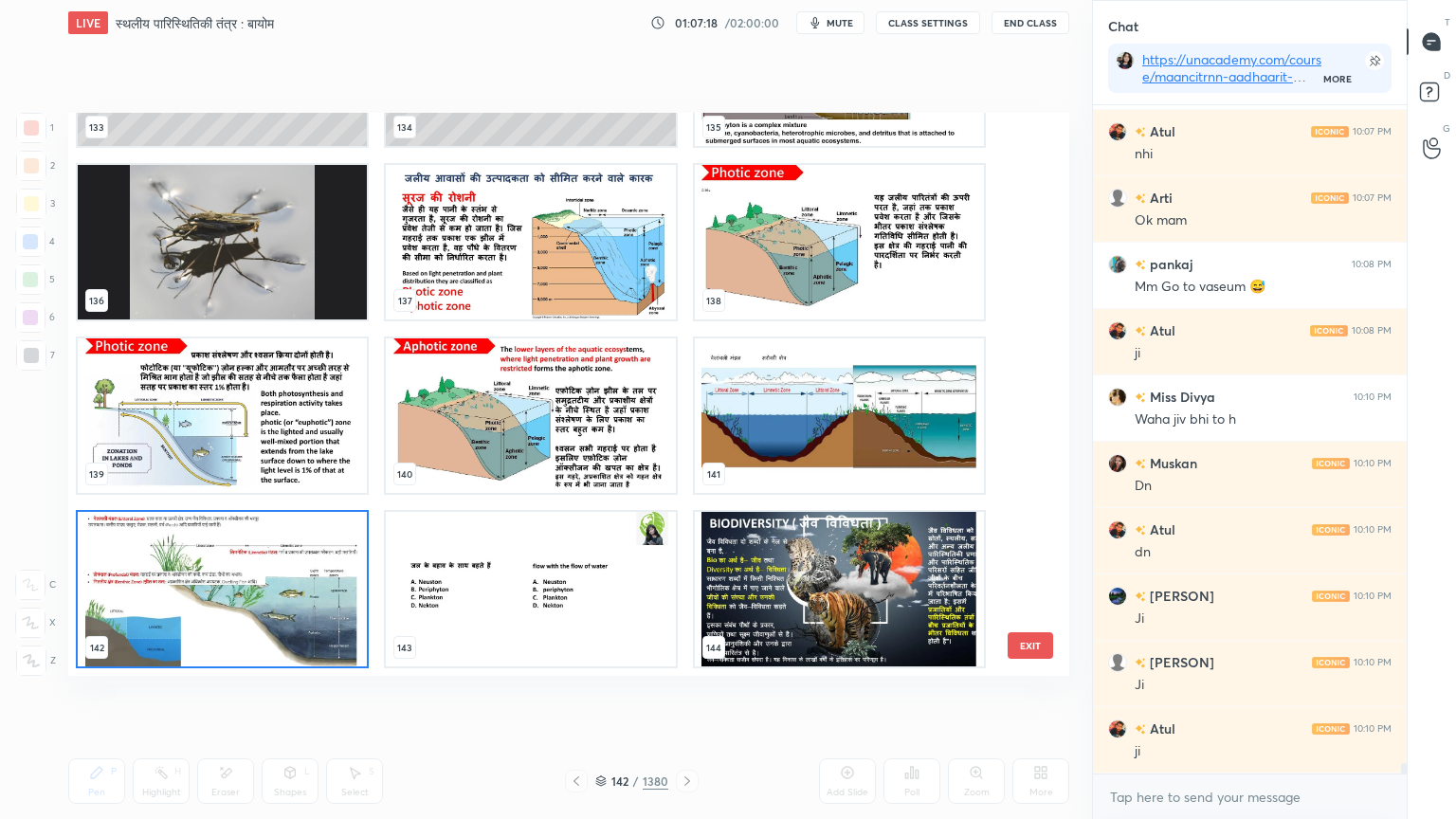 click at bounding box center (222, 415) 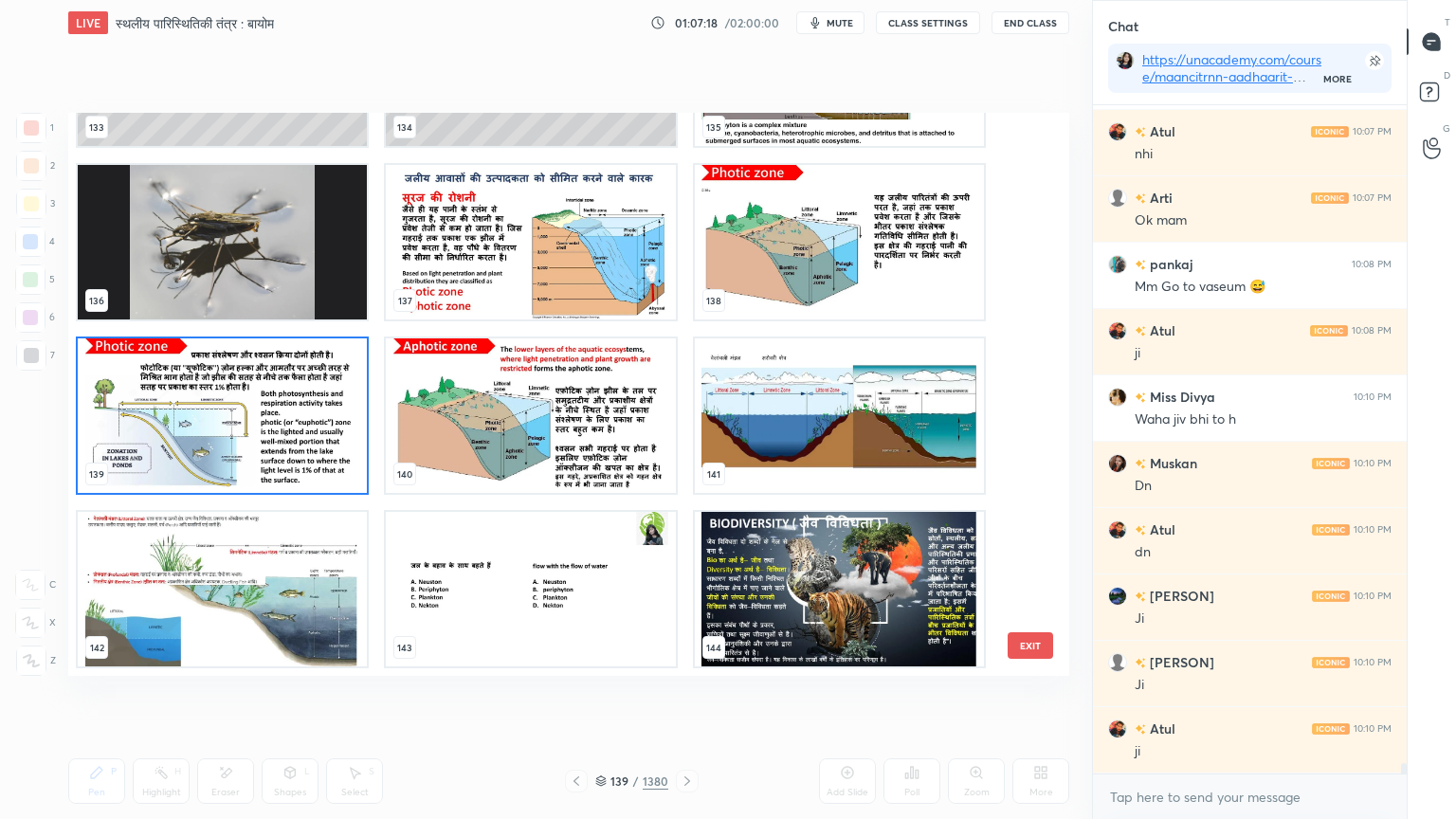 click at bounding box center [222, 415] 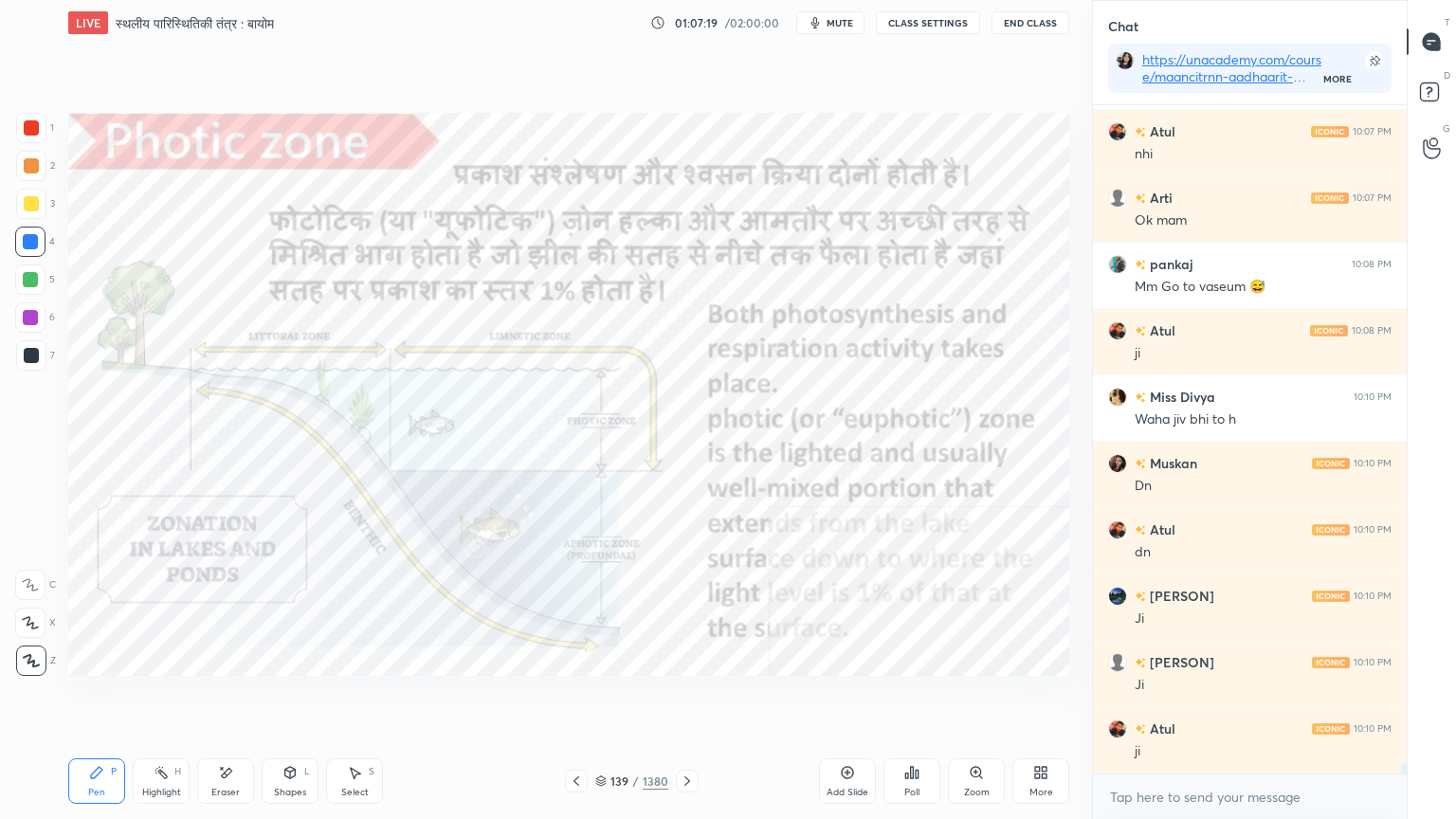 scroll, scrollTop: 41185, scrollLeft: 0, axis: vertical 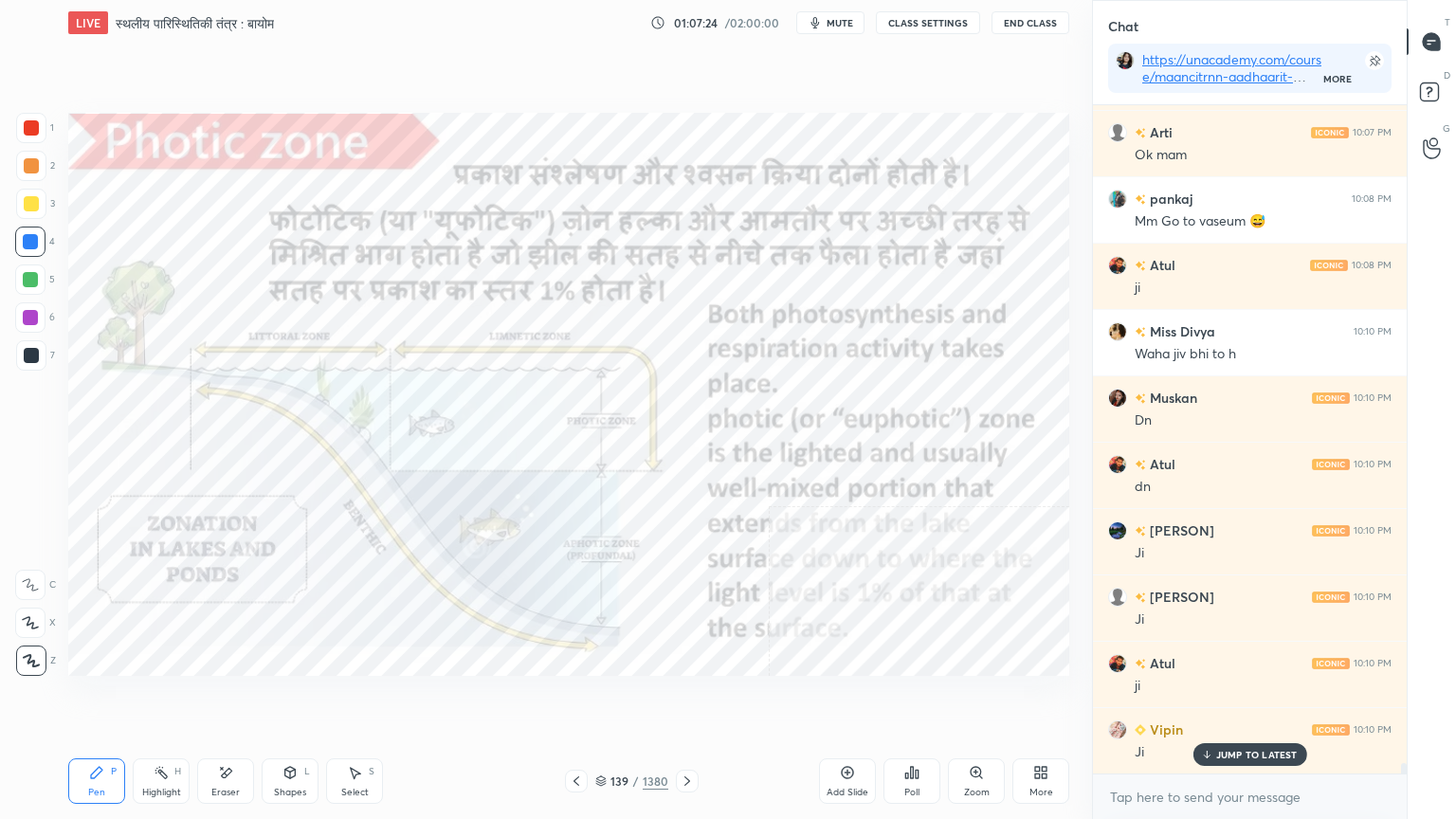 click 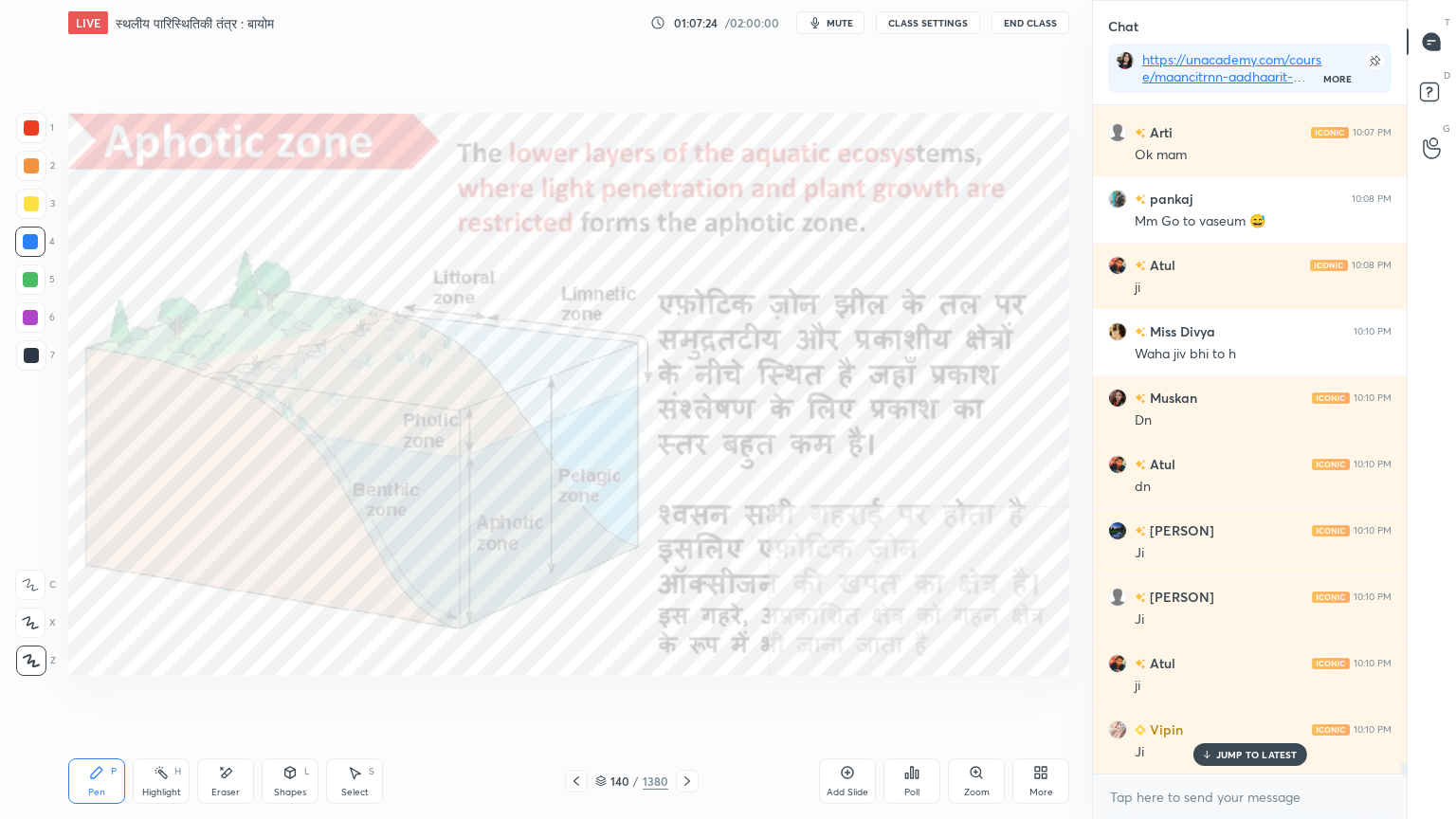 click at bounding box center [687, 781] 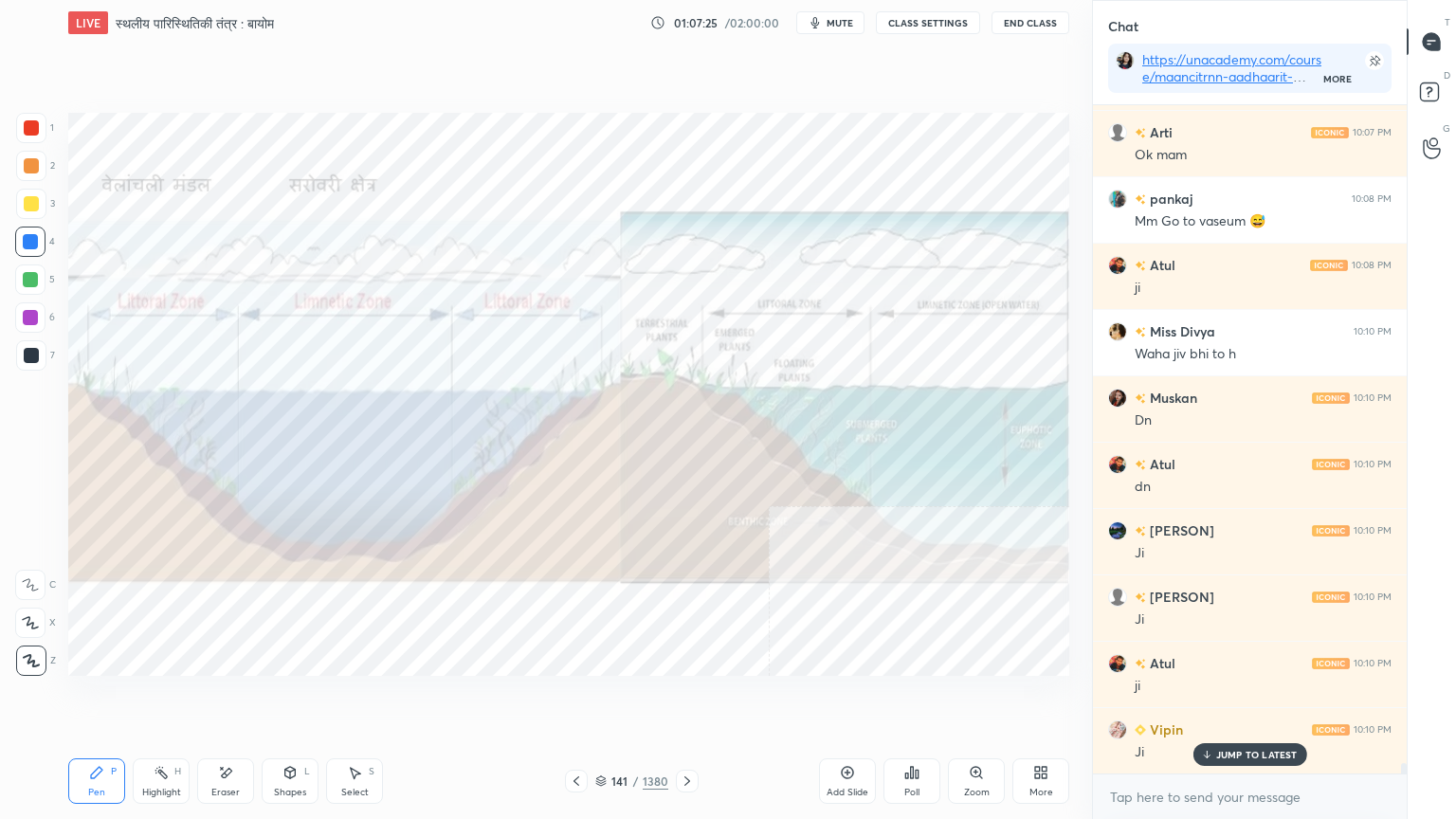 click on "Pen P Highlight H Eraser Shapes L Select S 141 / 1380 Add Slide Poll Zoom More" at bounding box center (569, 781) 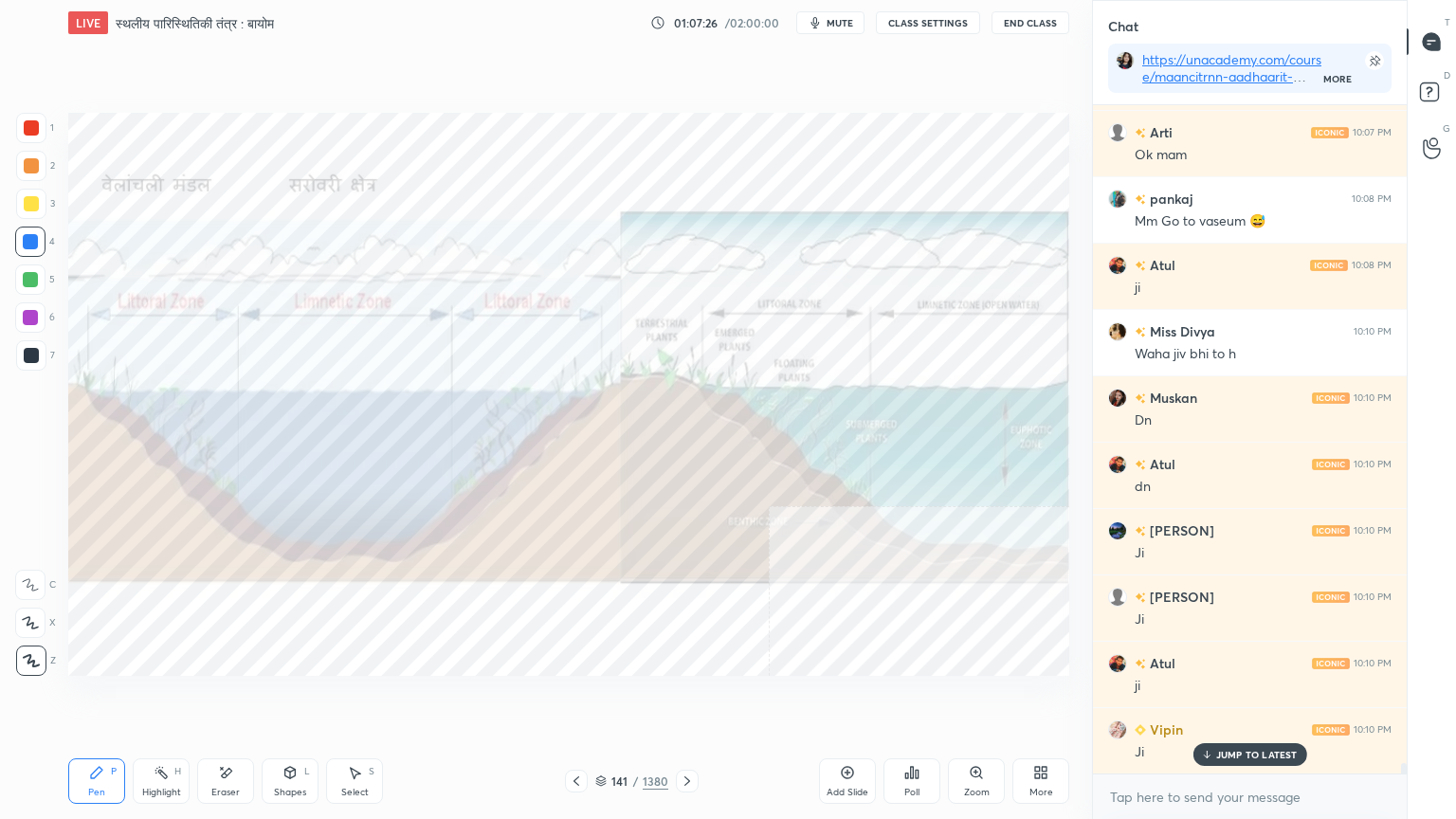 click 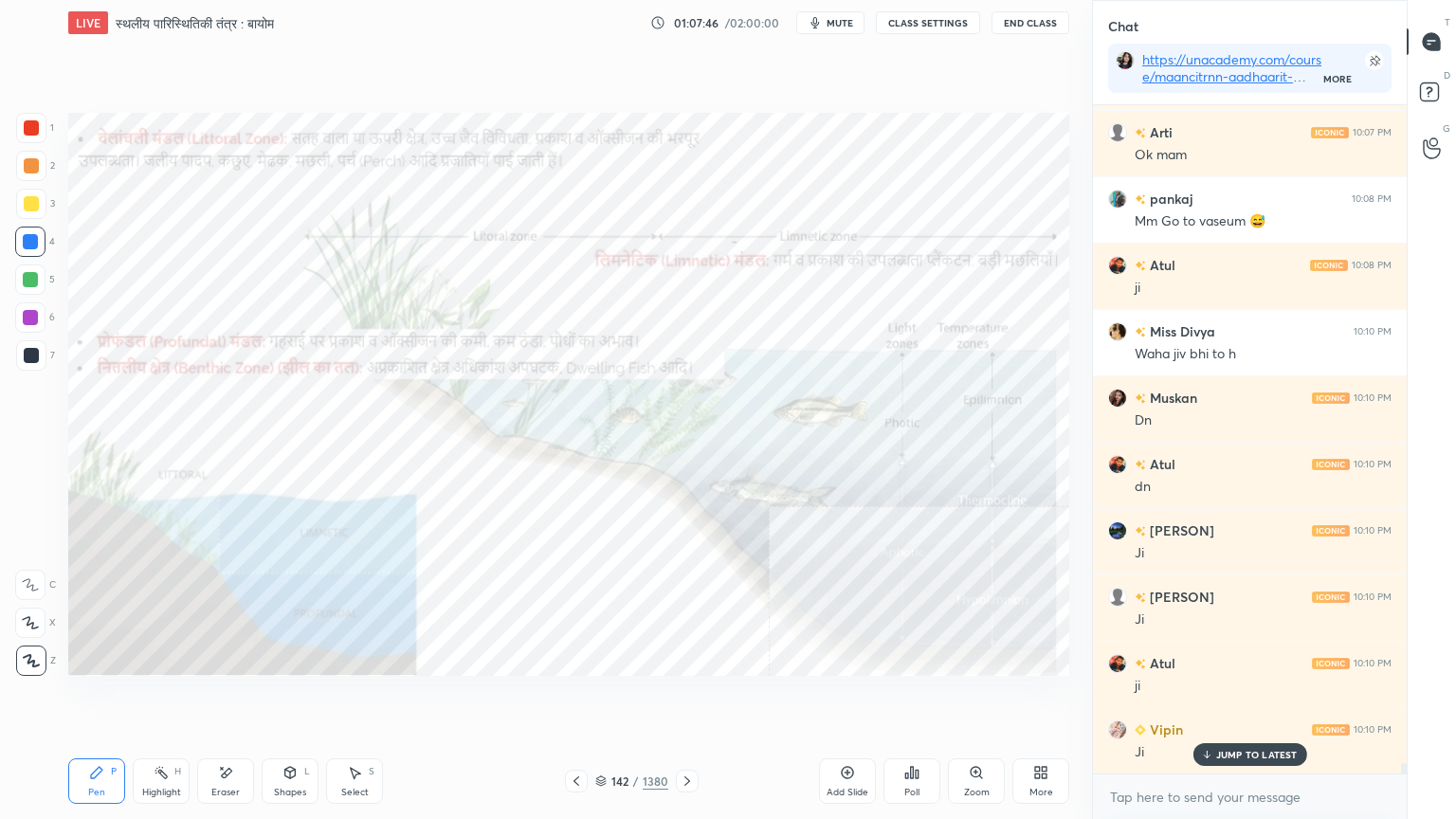 click on "Eraser" at bounding box center (226, 781) 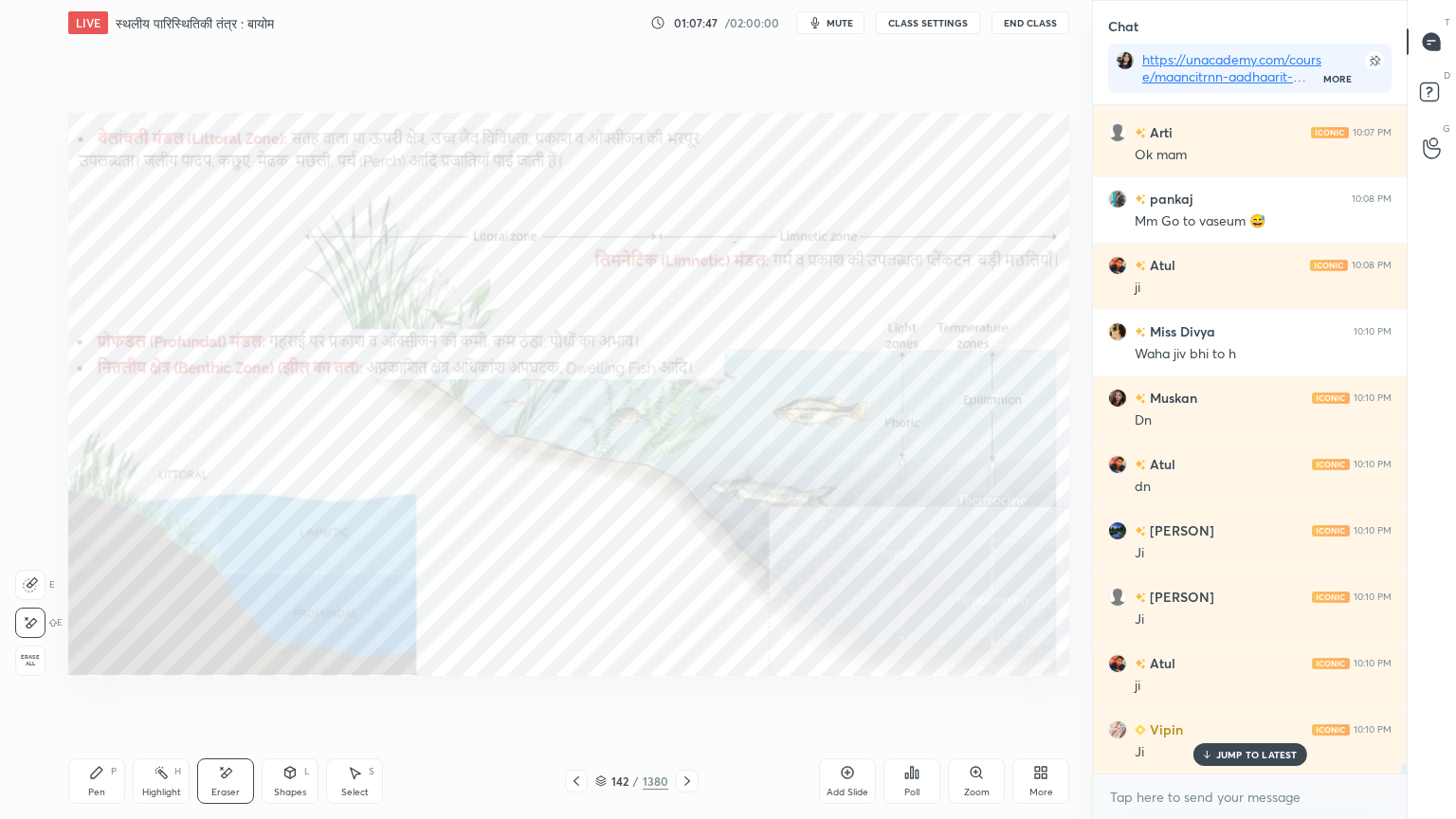 click on "Erase all" at bounding box center (30, 661) 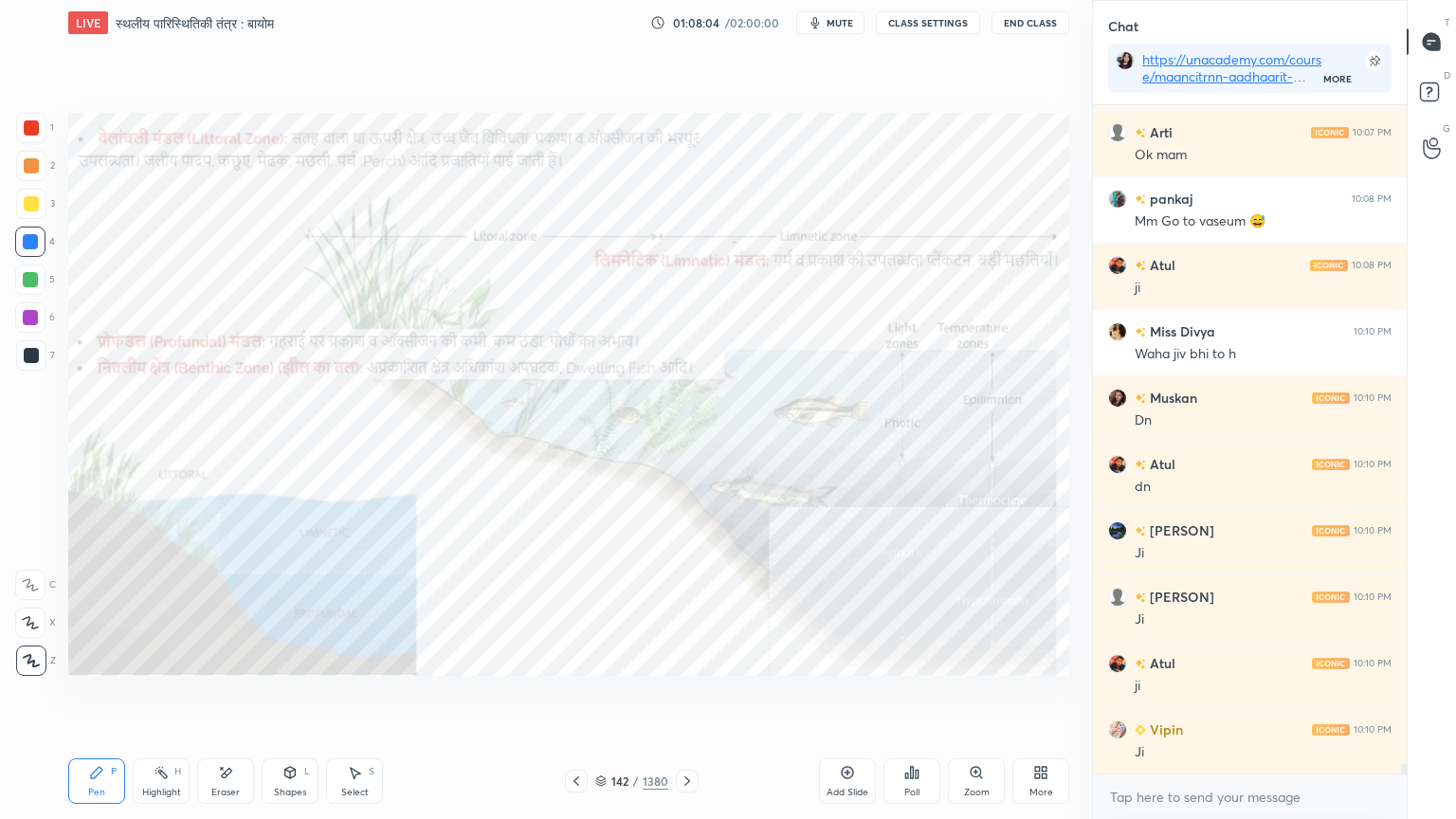 scroll, scrollTop: 41252, scrollLeft: 0, axis: vertical 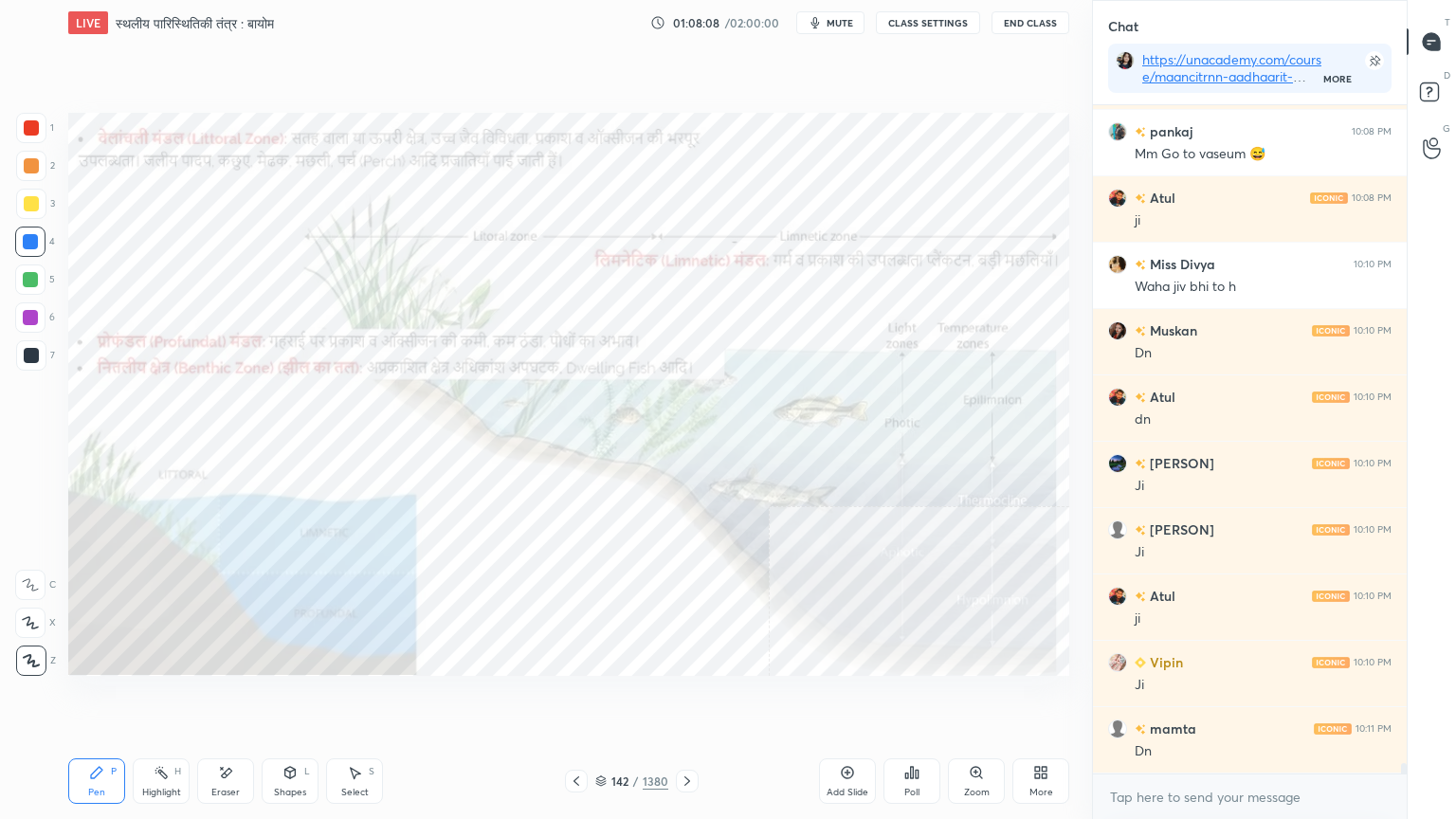 click on "Eraser" at bounding box center (226, 781) 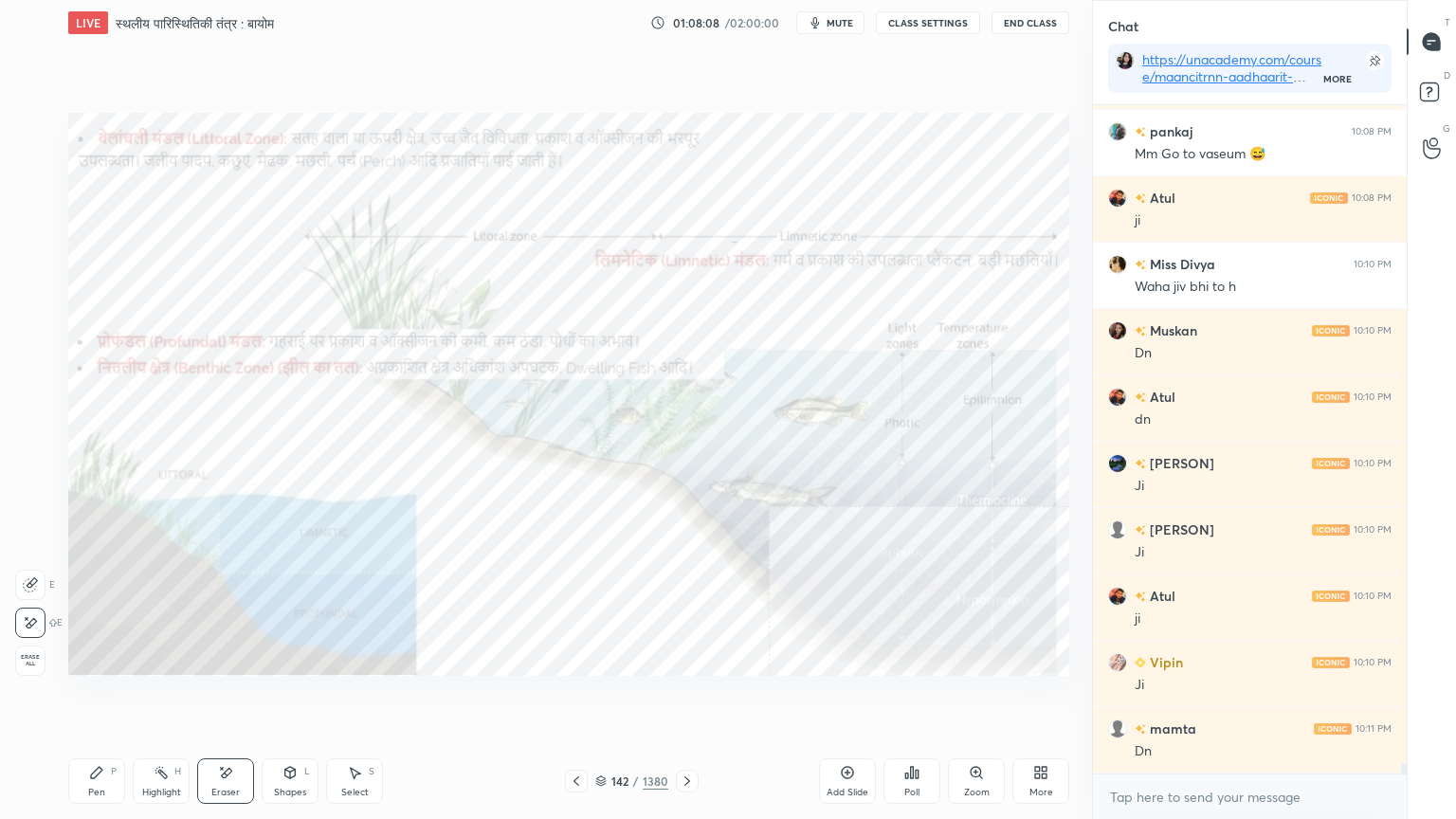 click on "Erase all" at bounding box center (30, 661) 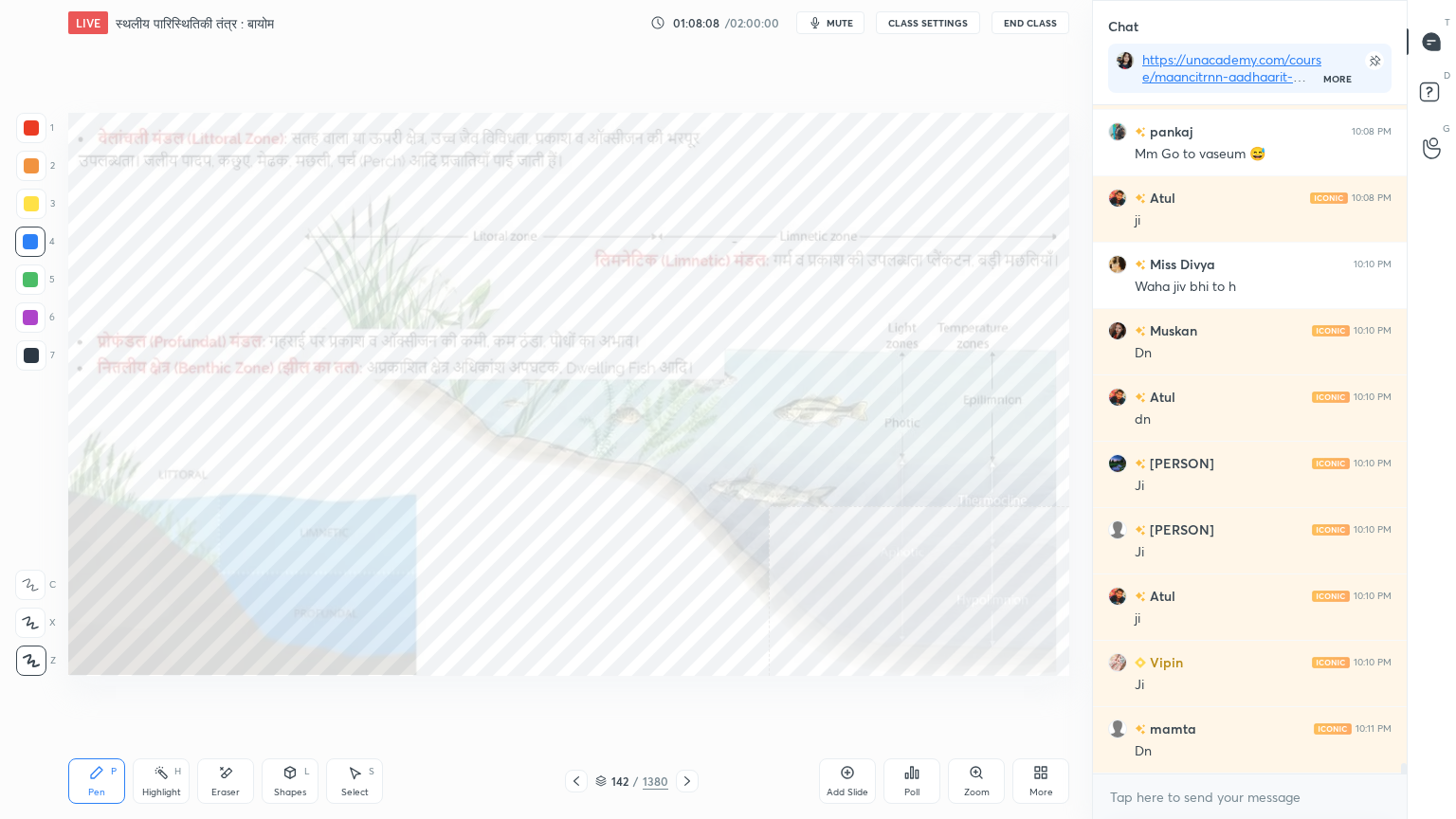 click on "1 2 3 4 5 6 7 C X Z E E Erase all   H H" at bounding box center (30, 394) 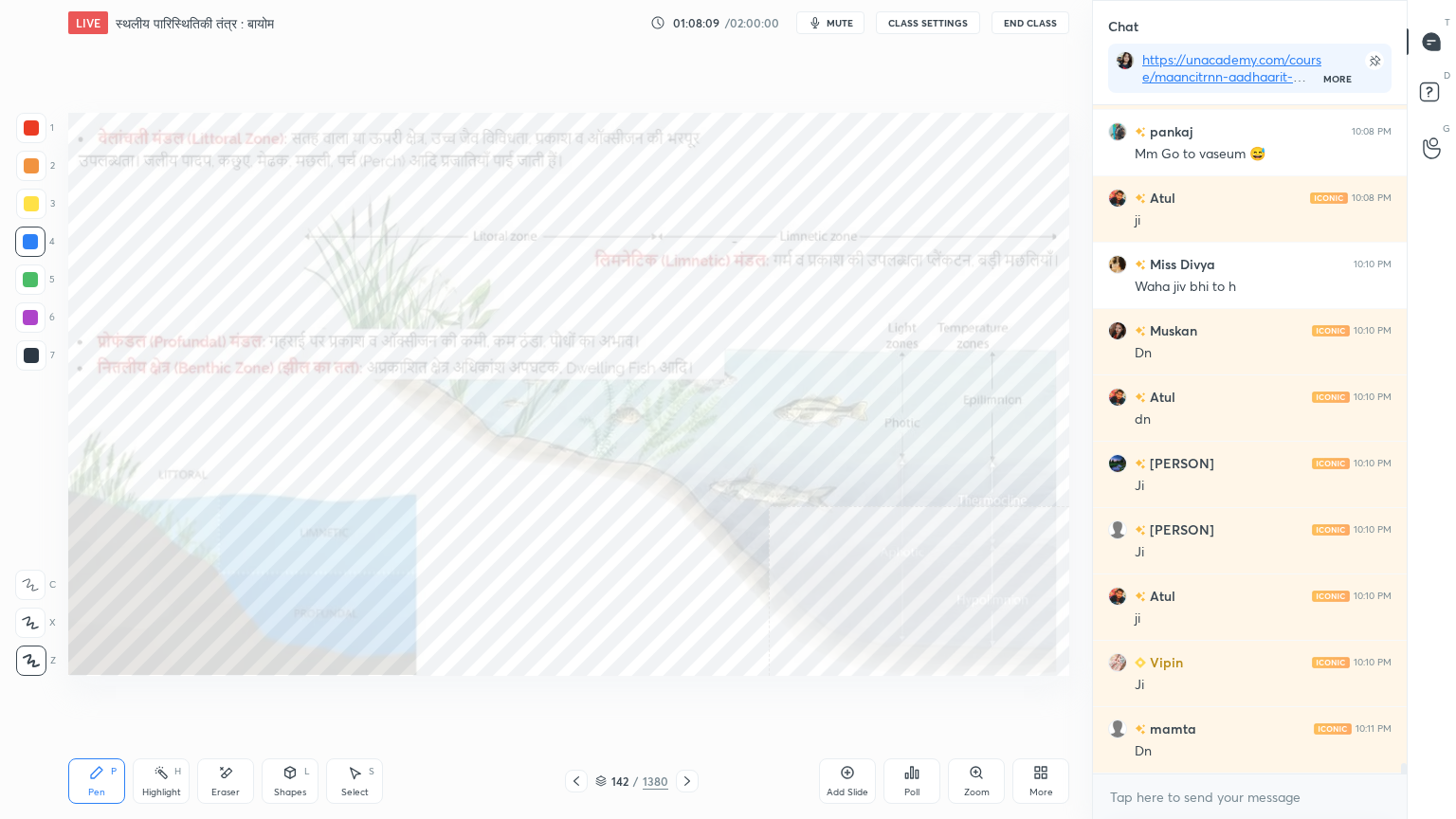 drag, startPoint x: 31, startPoint y: 652, endPoint x: 60, endPoint y: 652, distance: 29 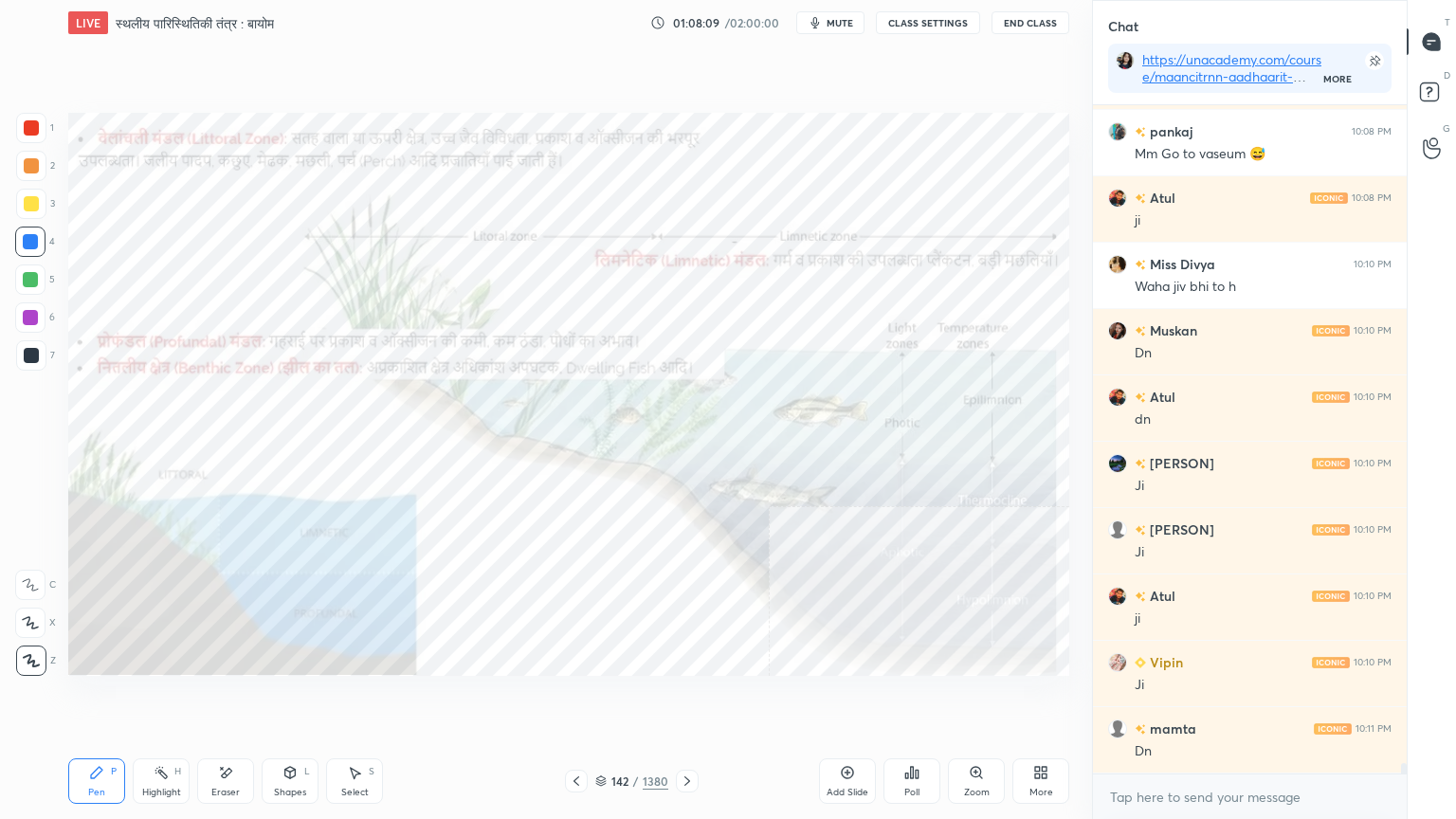 click at bounding box center (31, 661) 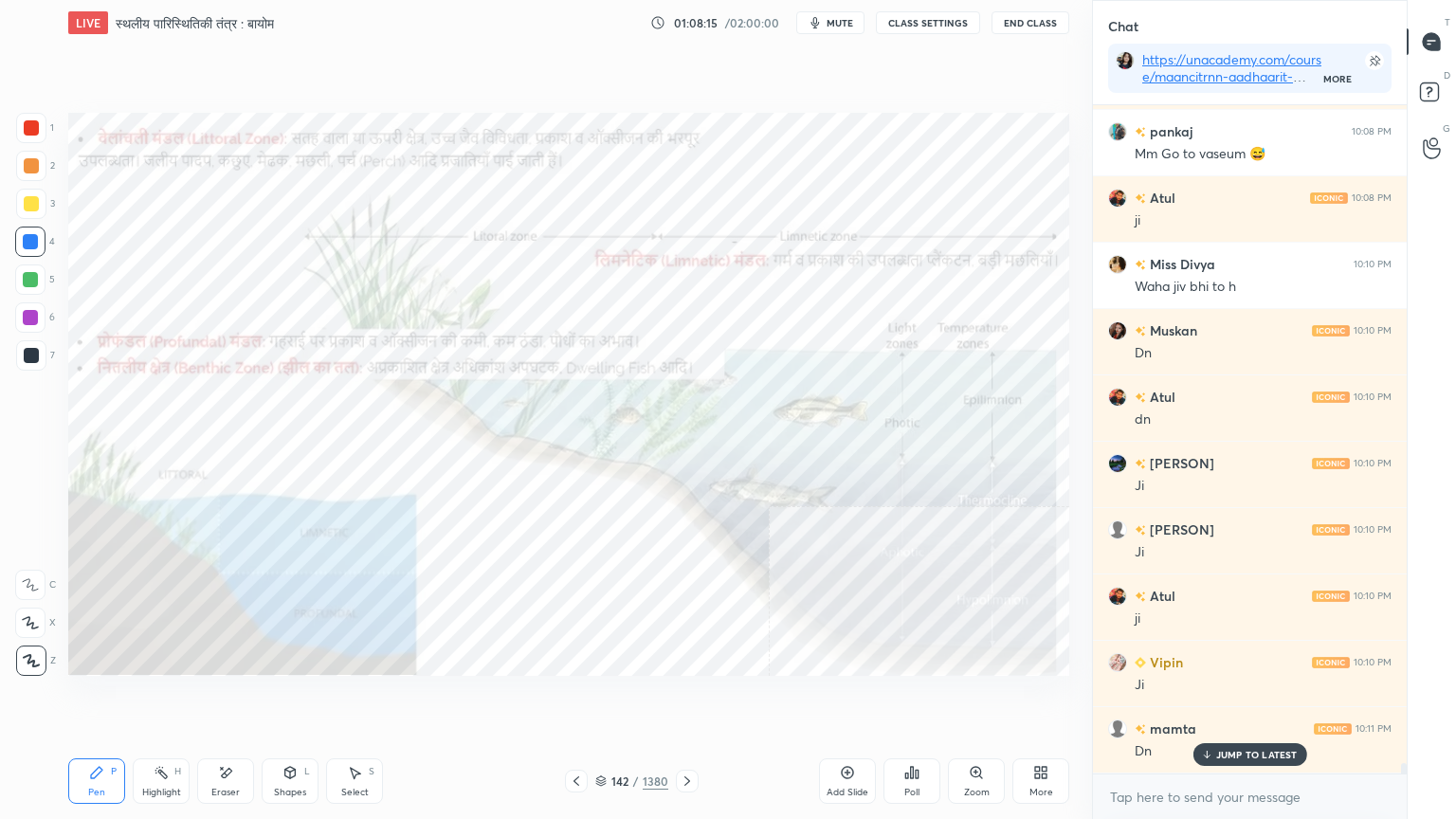 scroll, scrollTop: 41318, scrollLeft: 0, axis: vertical 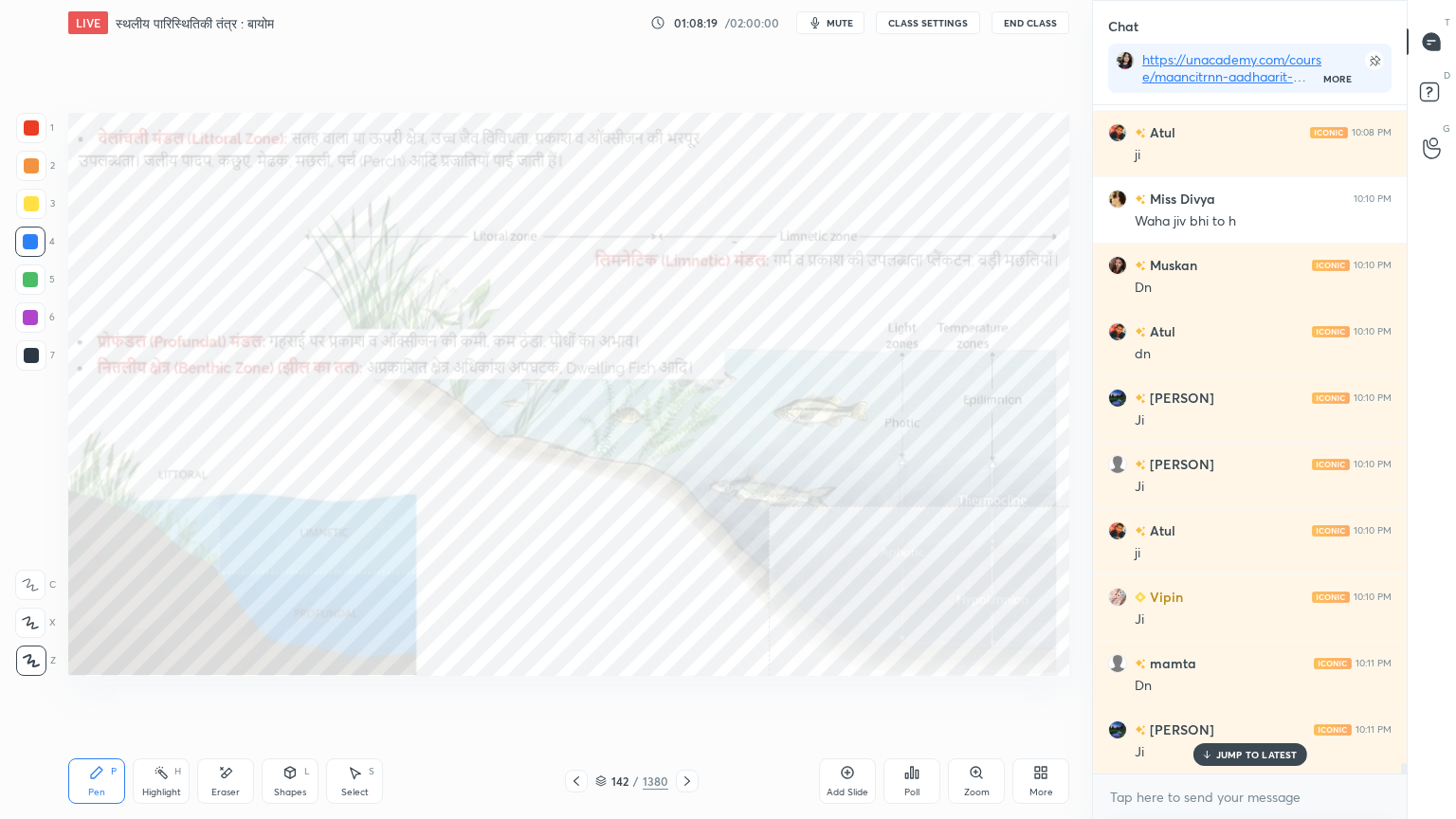 click 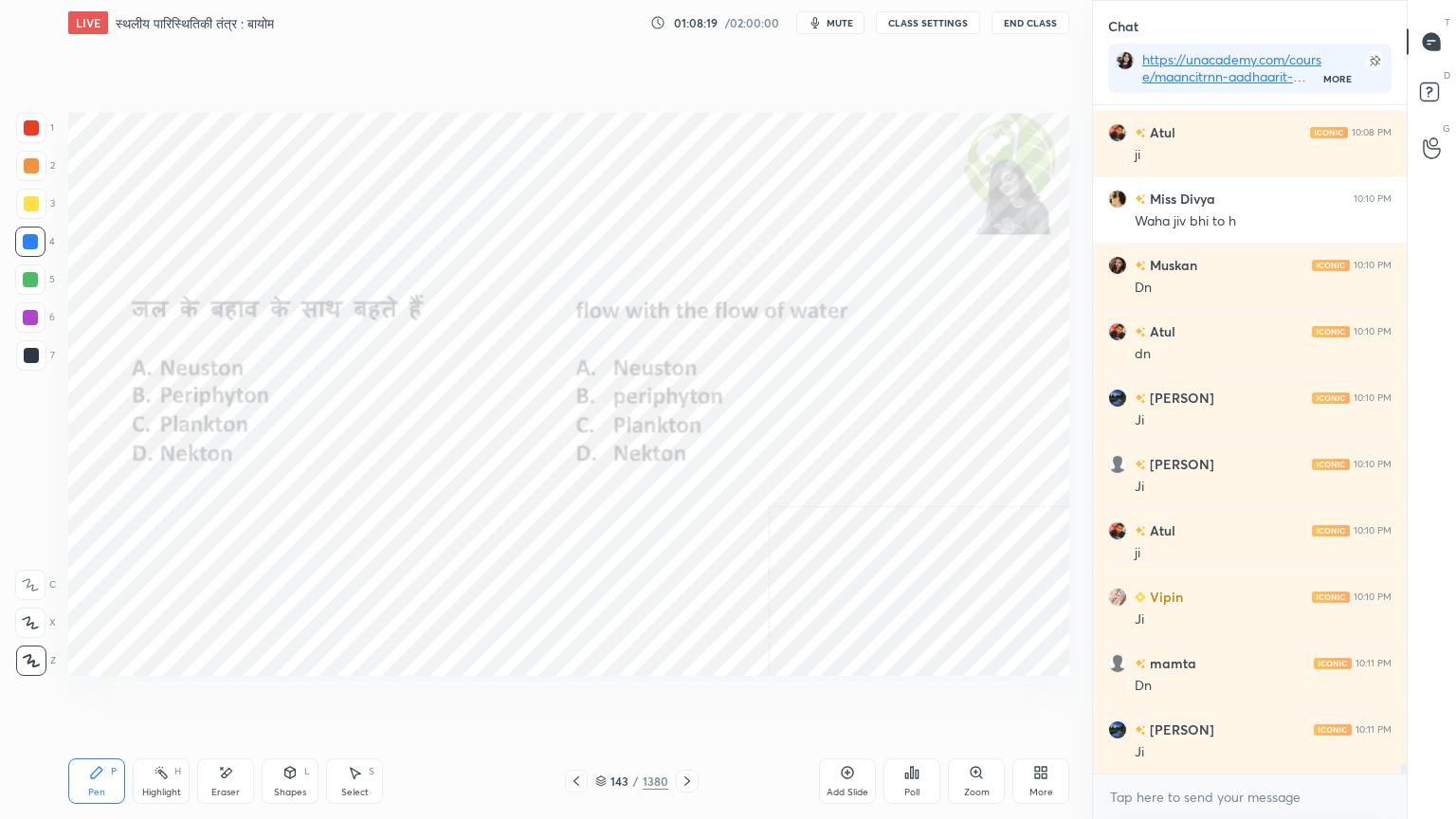 scroll, scrollTop: 41385, scrollLeft: 0, axis: vertical 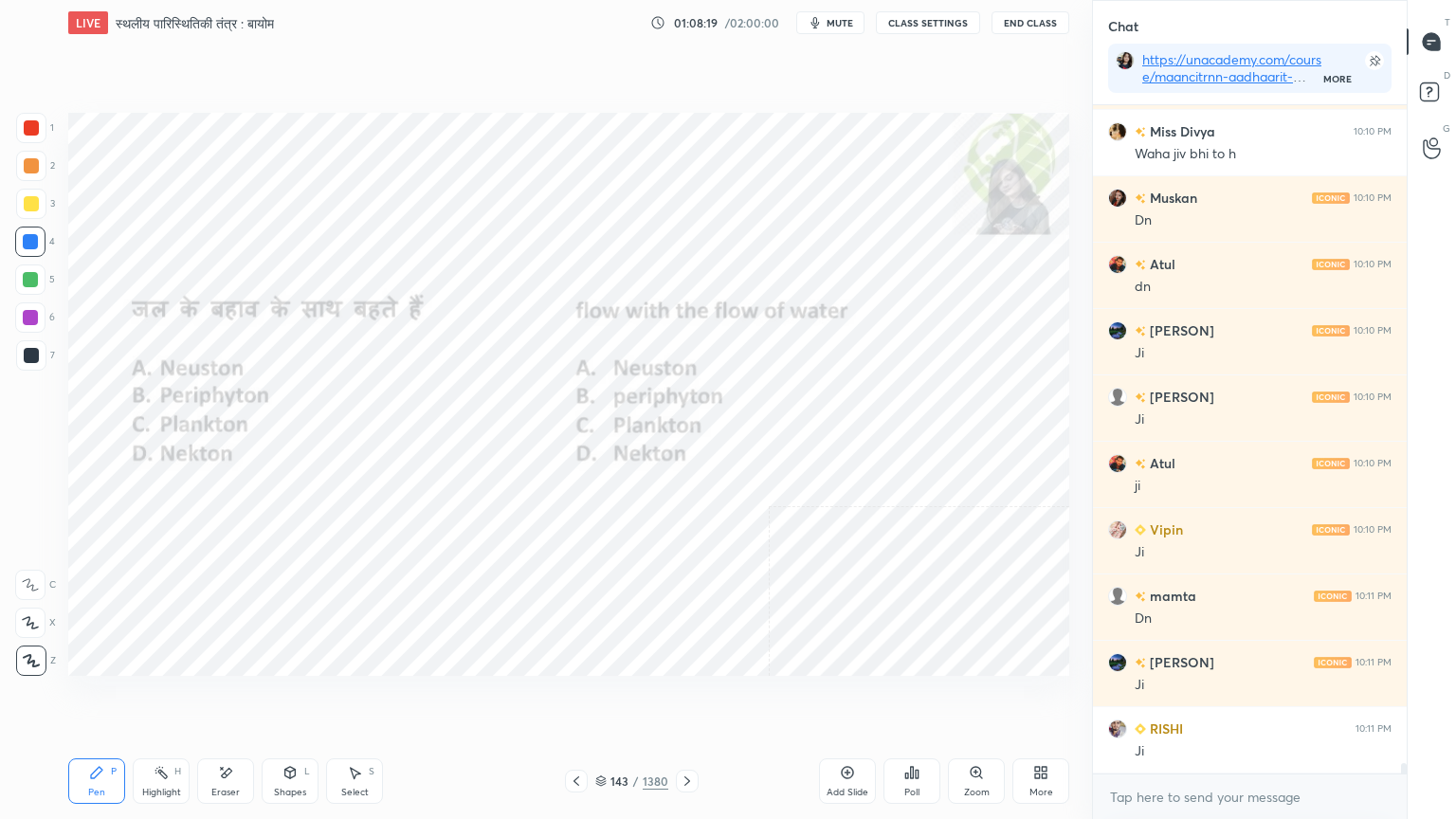 click 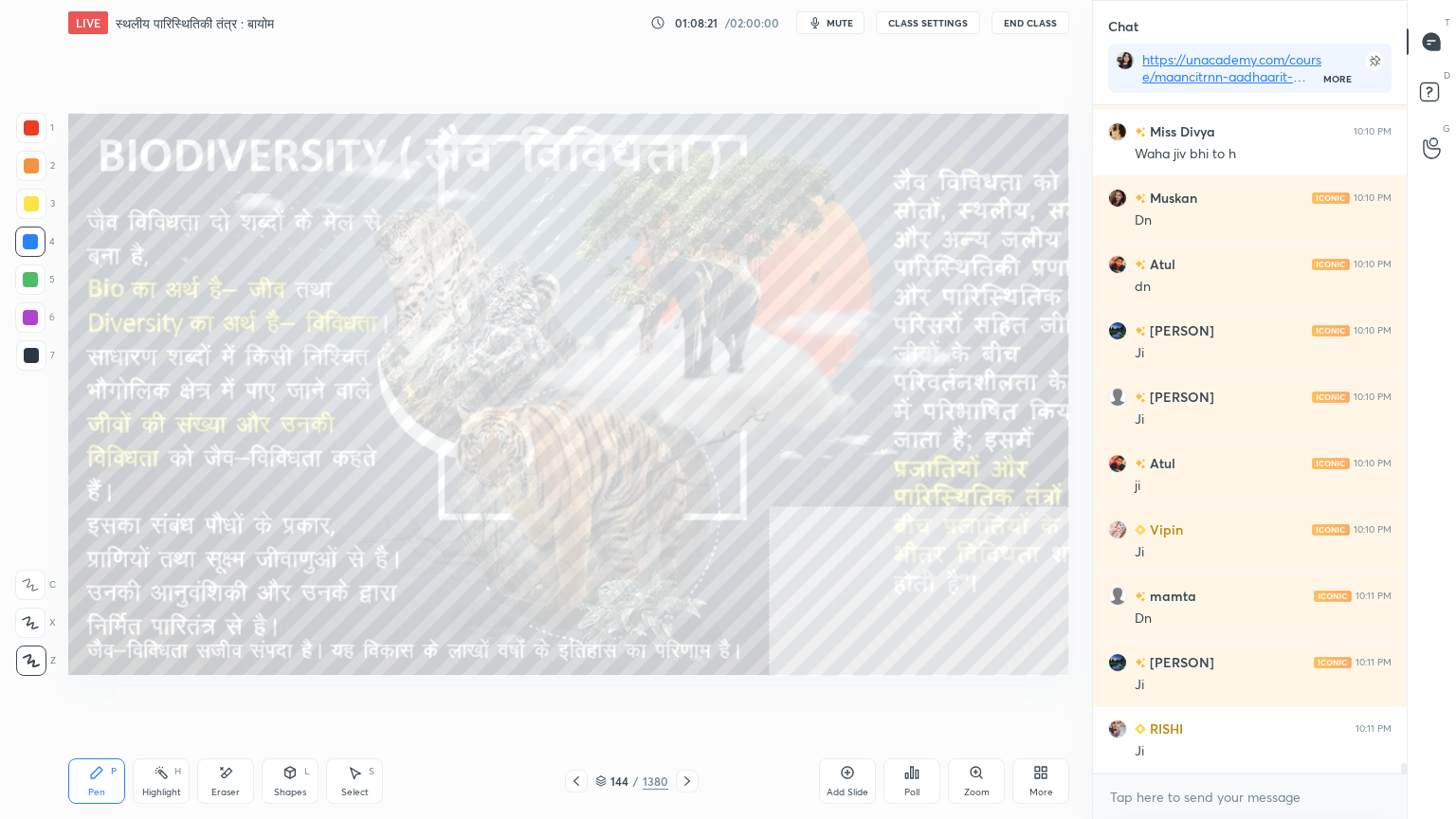click 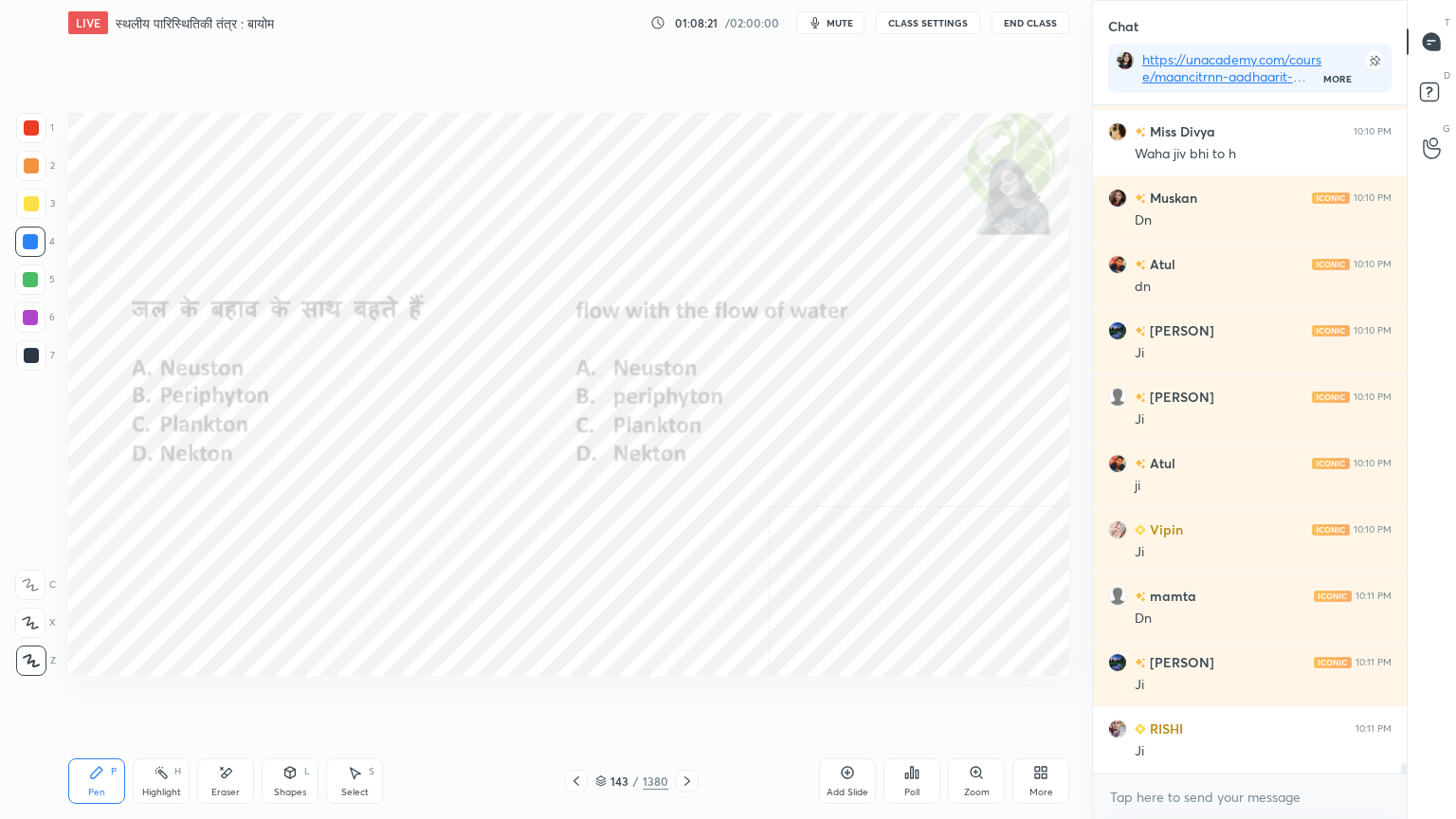 click 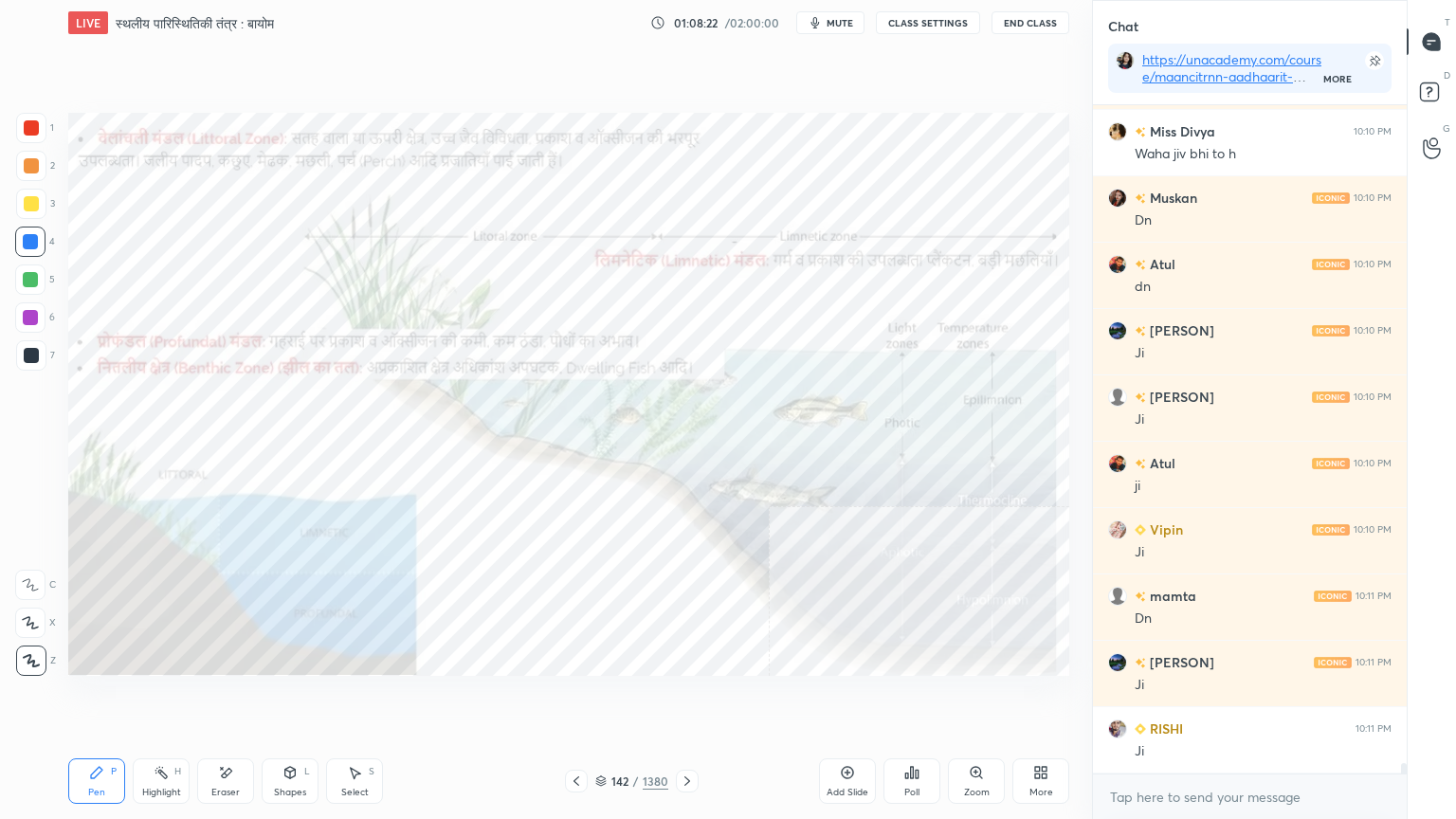 drag, startPoint x: 599, startPoint y: 784, endPoint x: 607, endPoint y: 777, distance: 10.630146 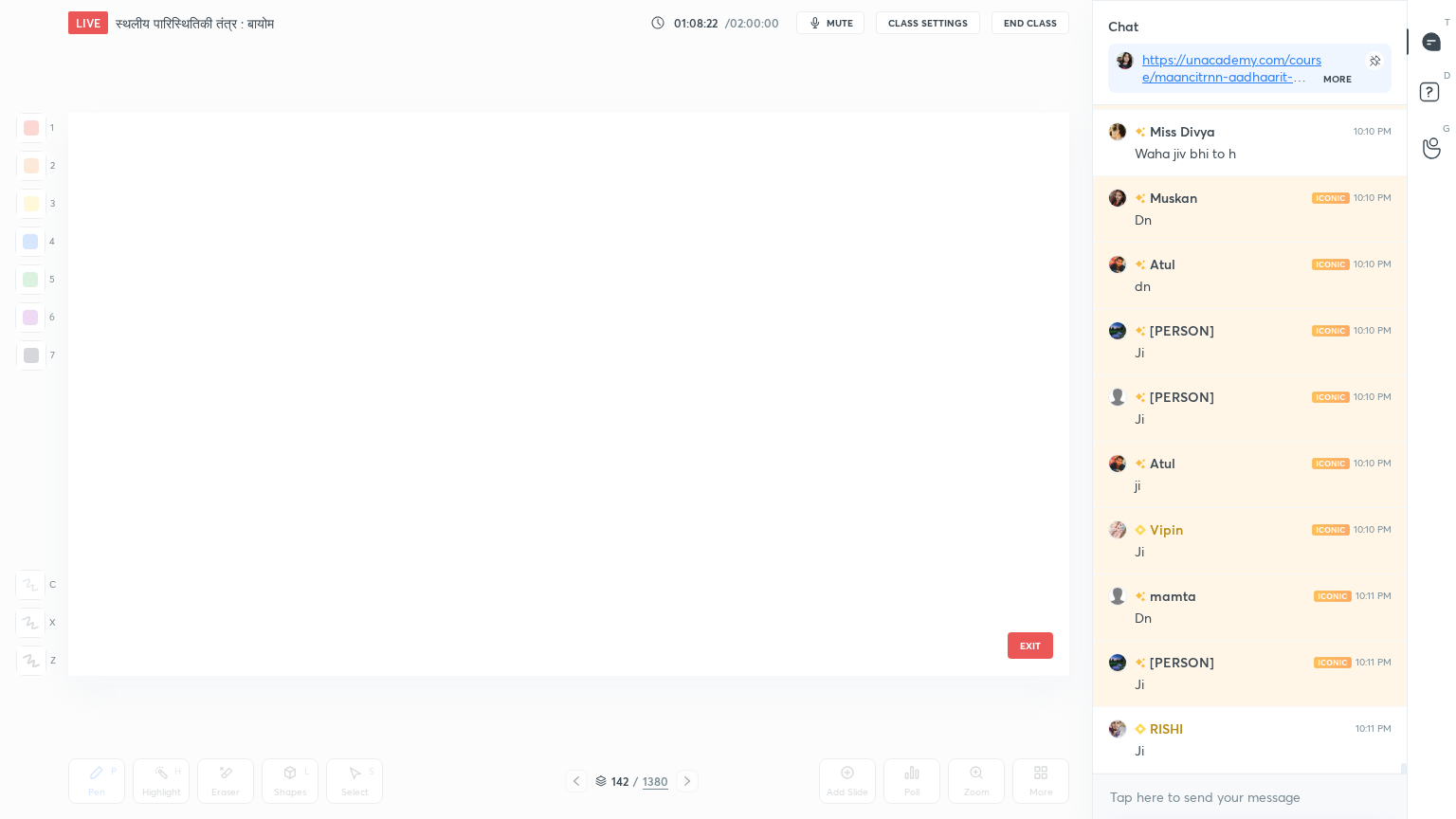 scroll, scrollTop: 7763, scrollLeft: 0, axis: vertical 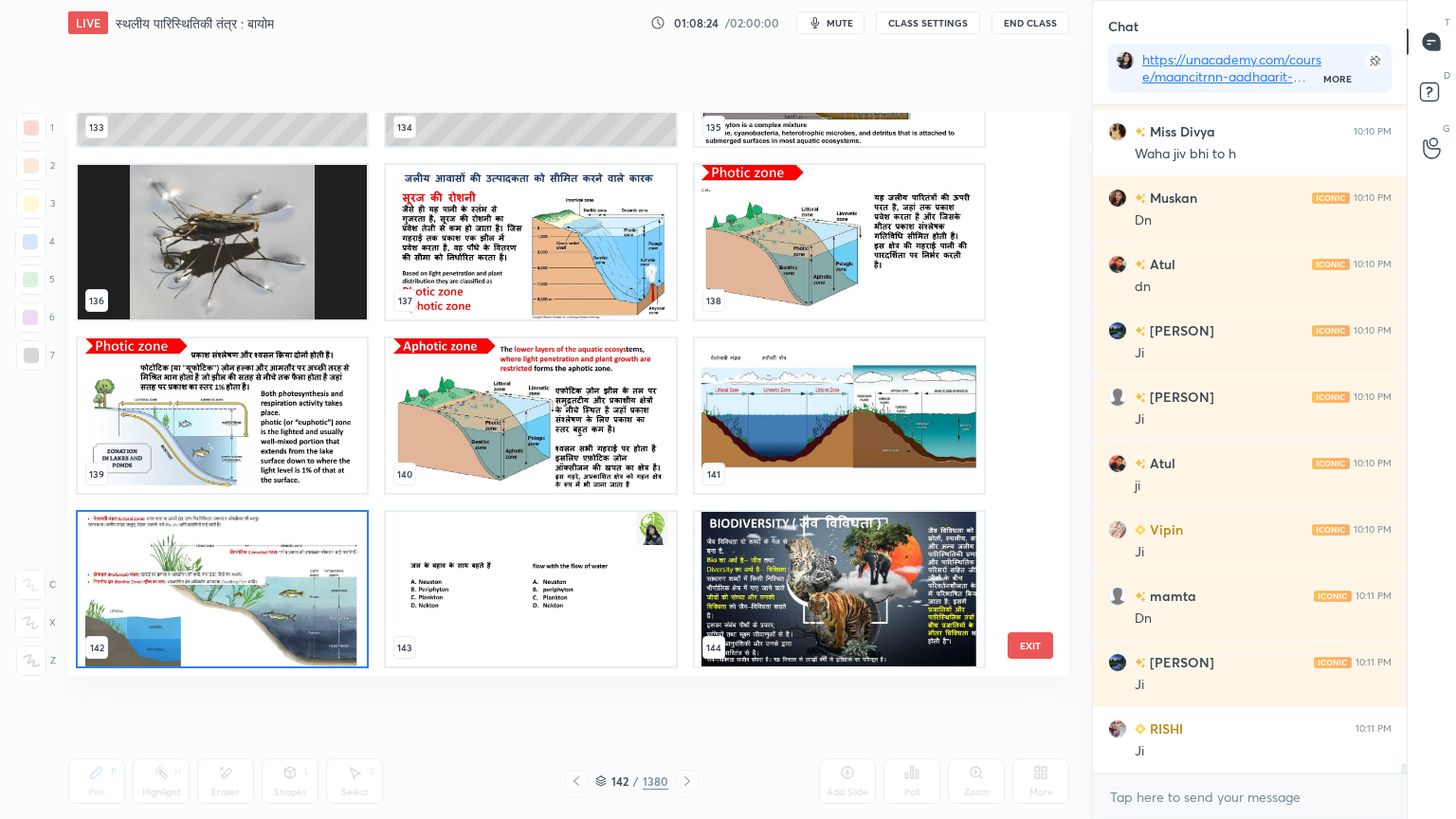 click at bounding box center (222, 589) 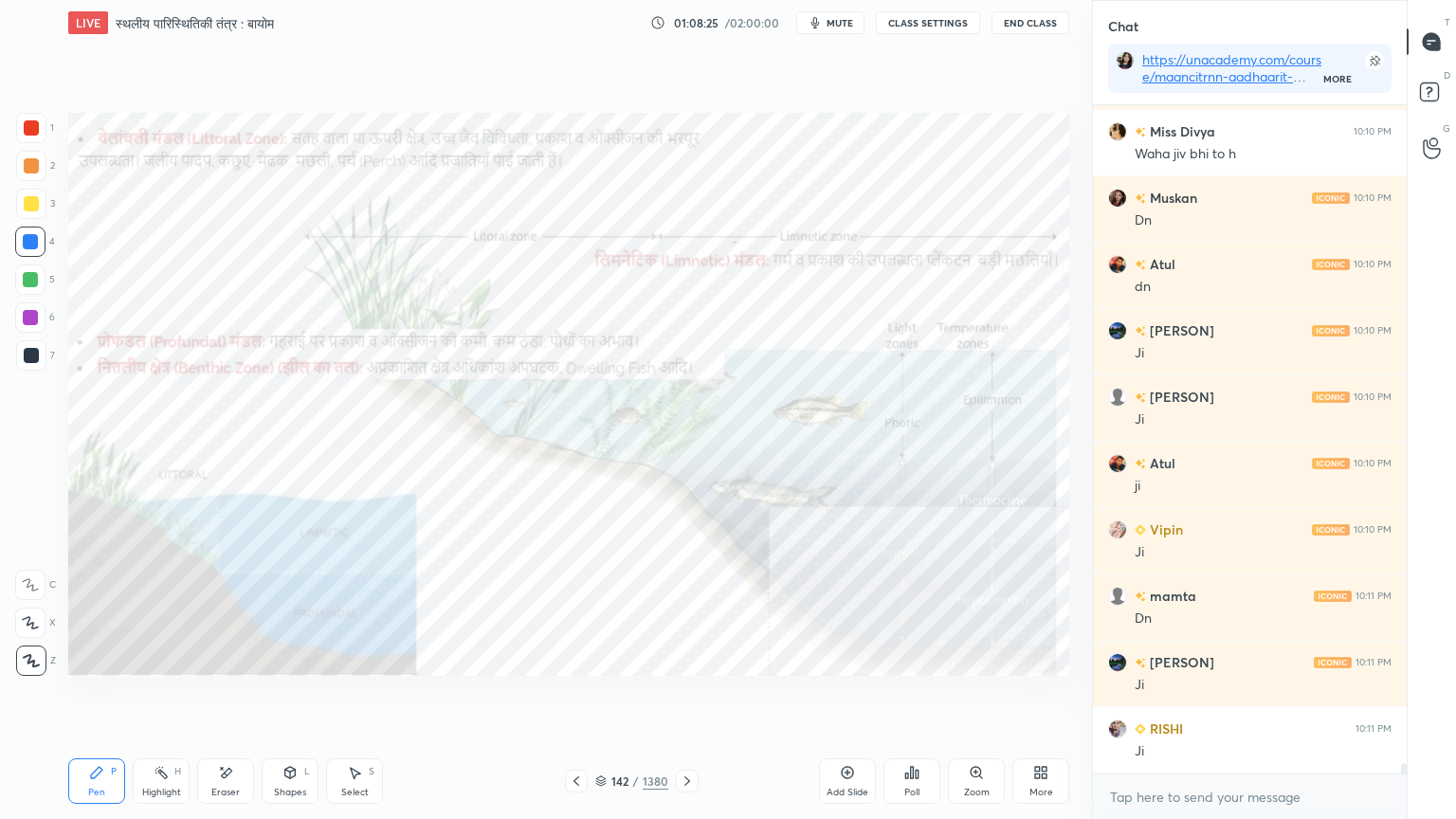 click 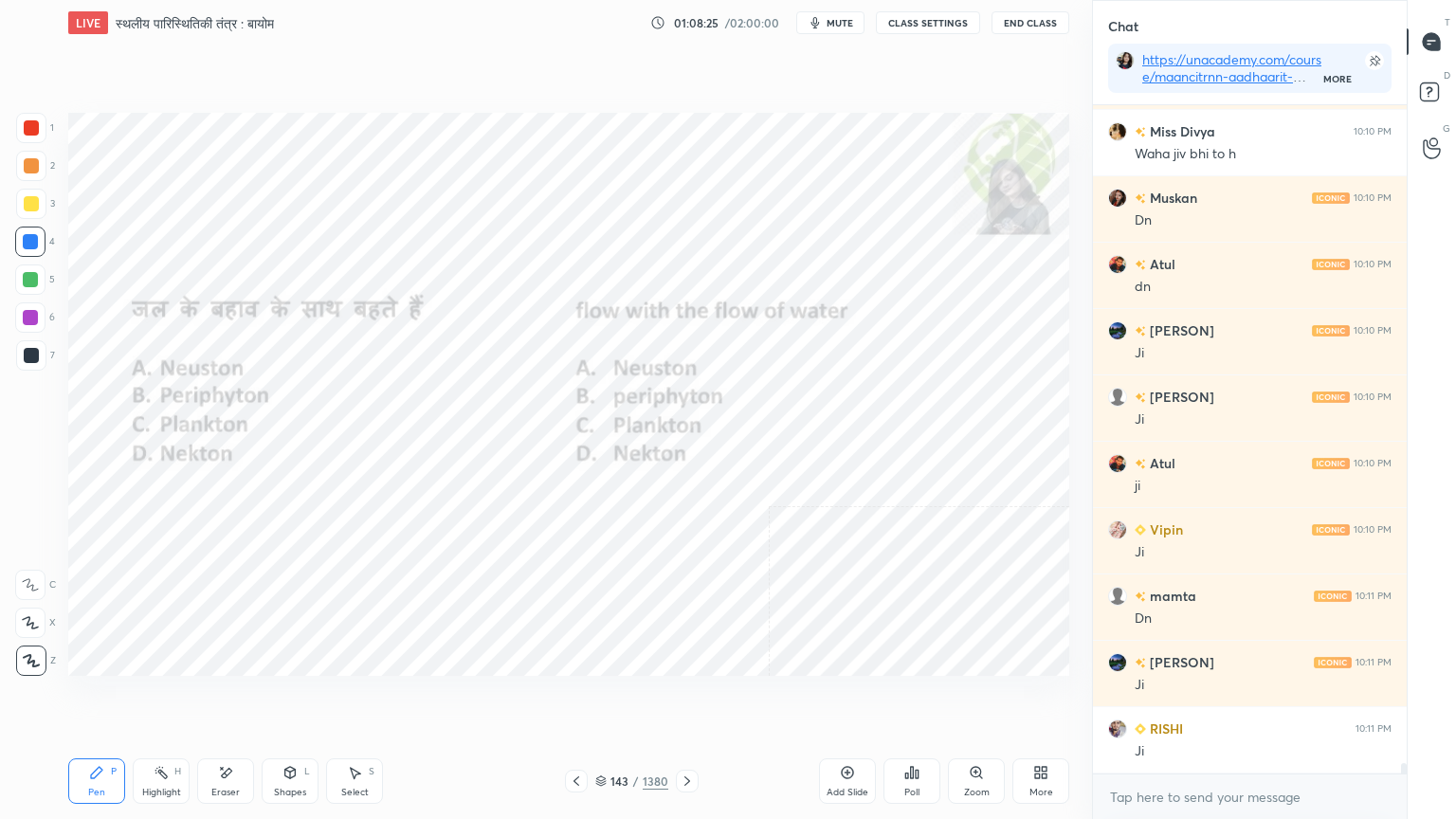 click 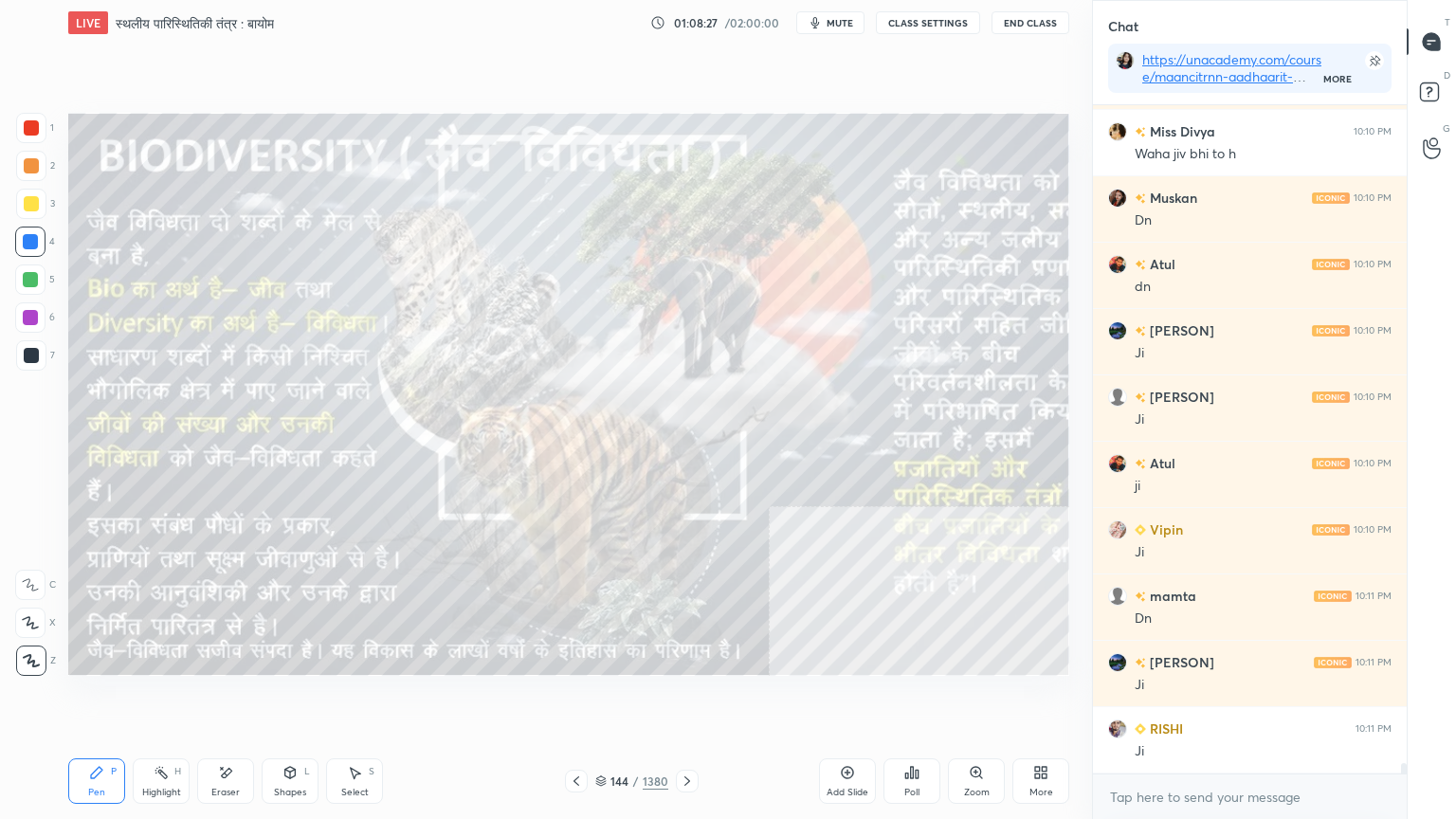 click 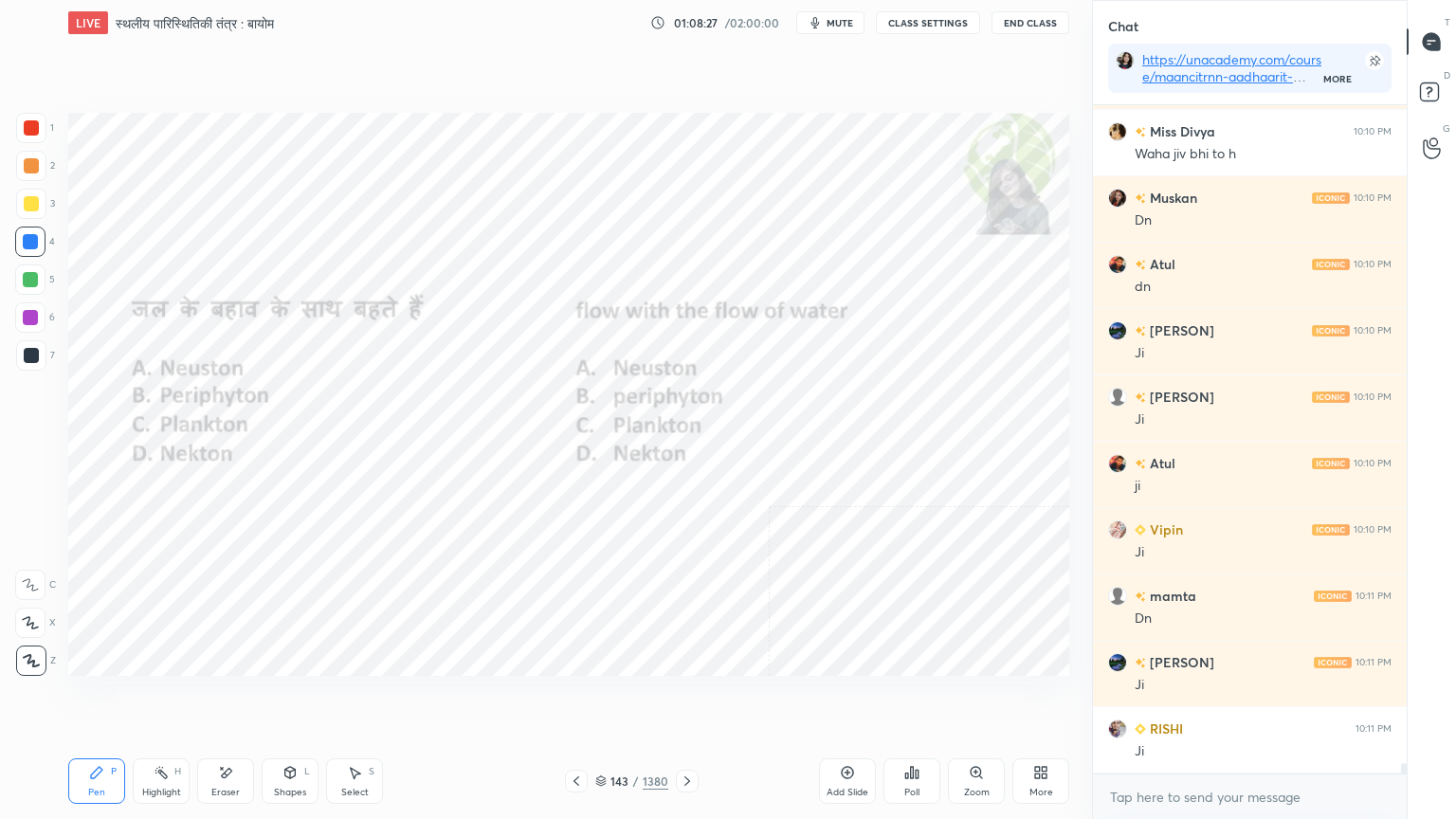 click 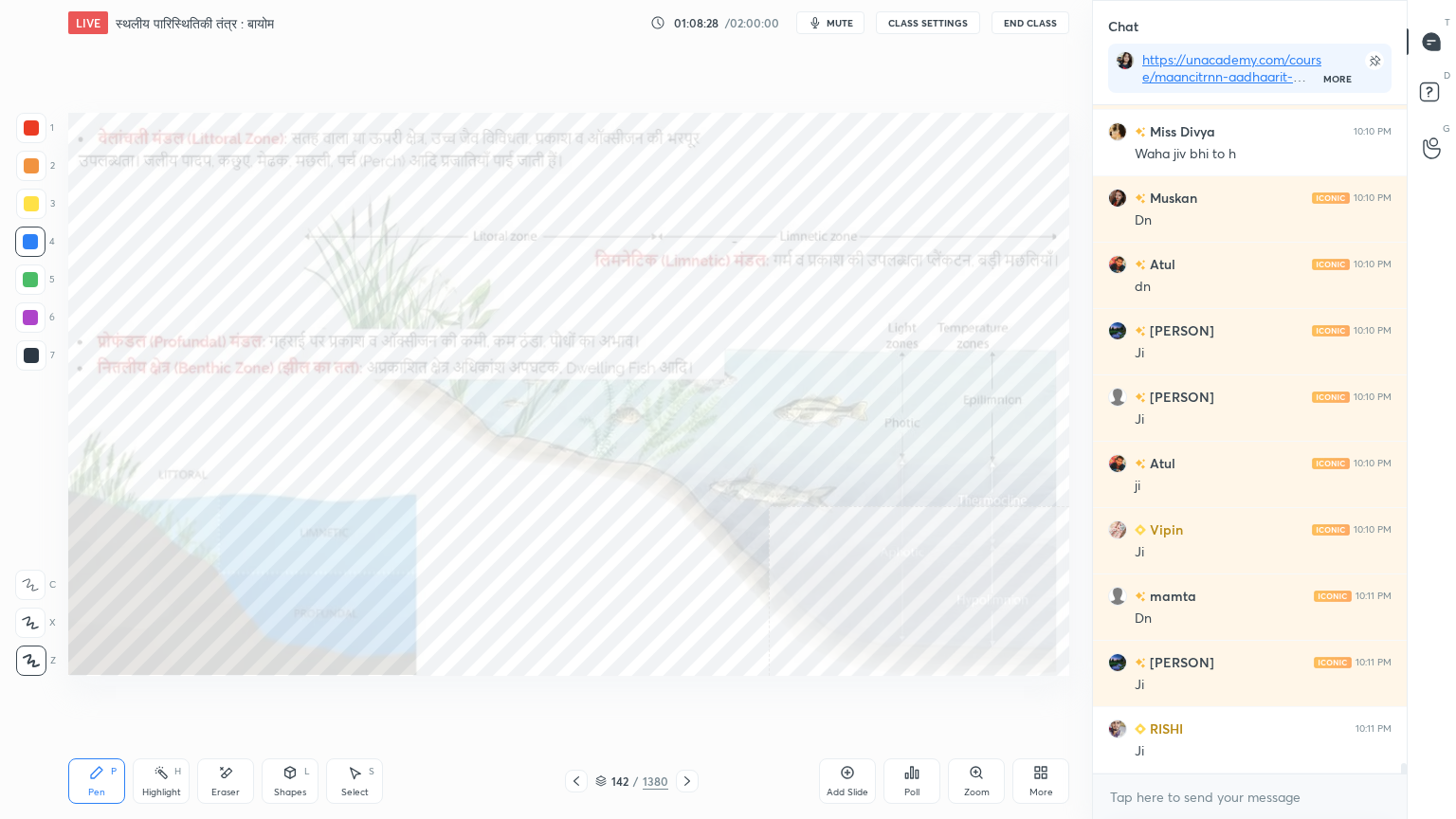 click 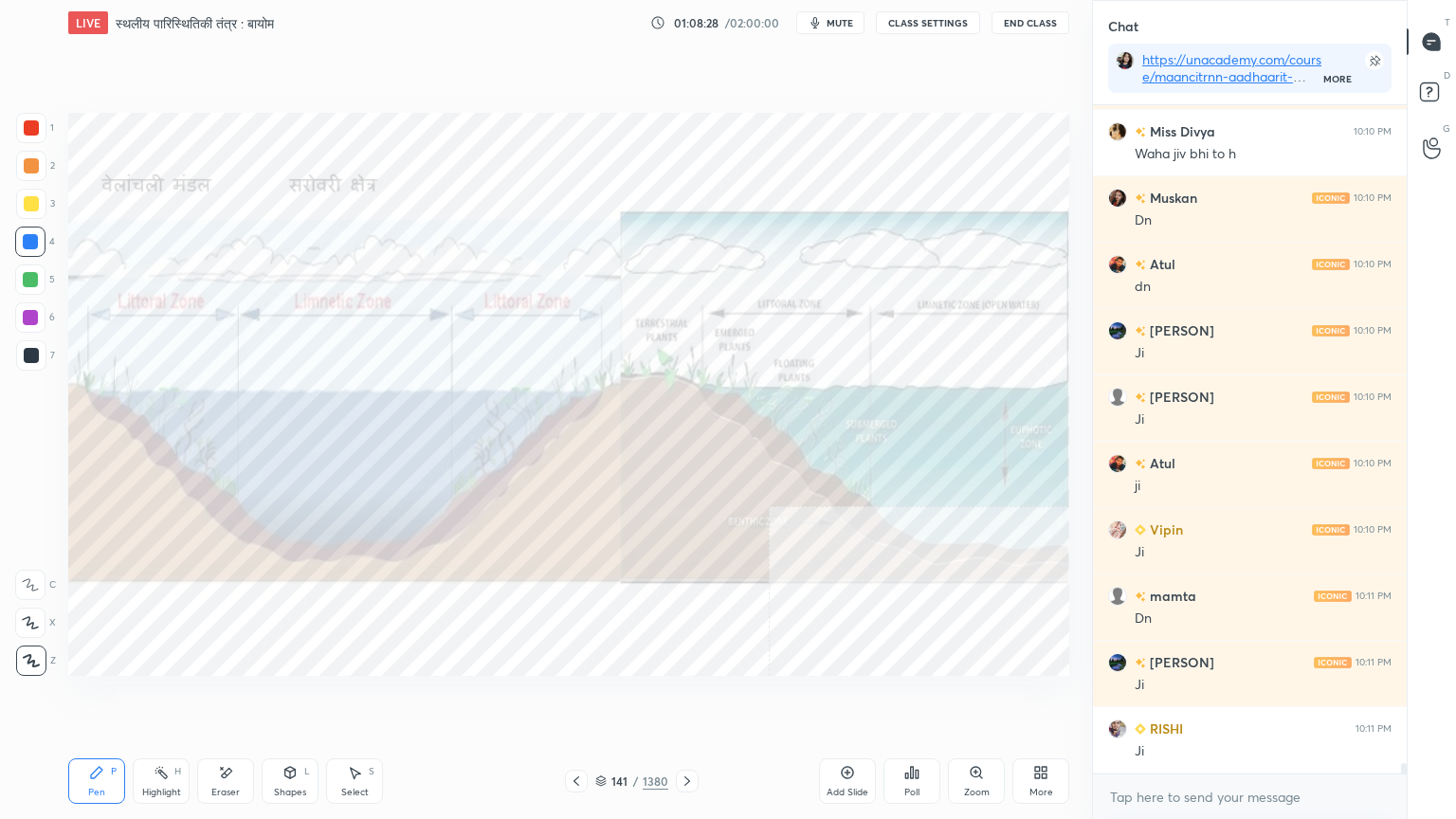 click 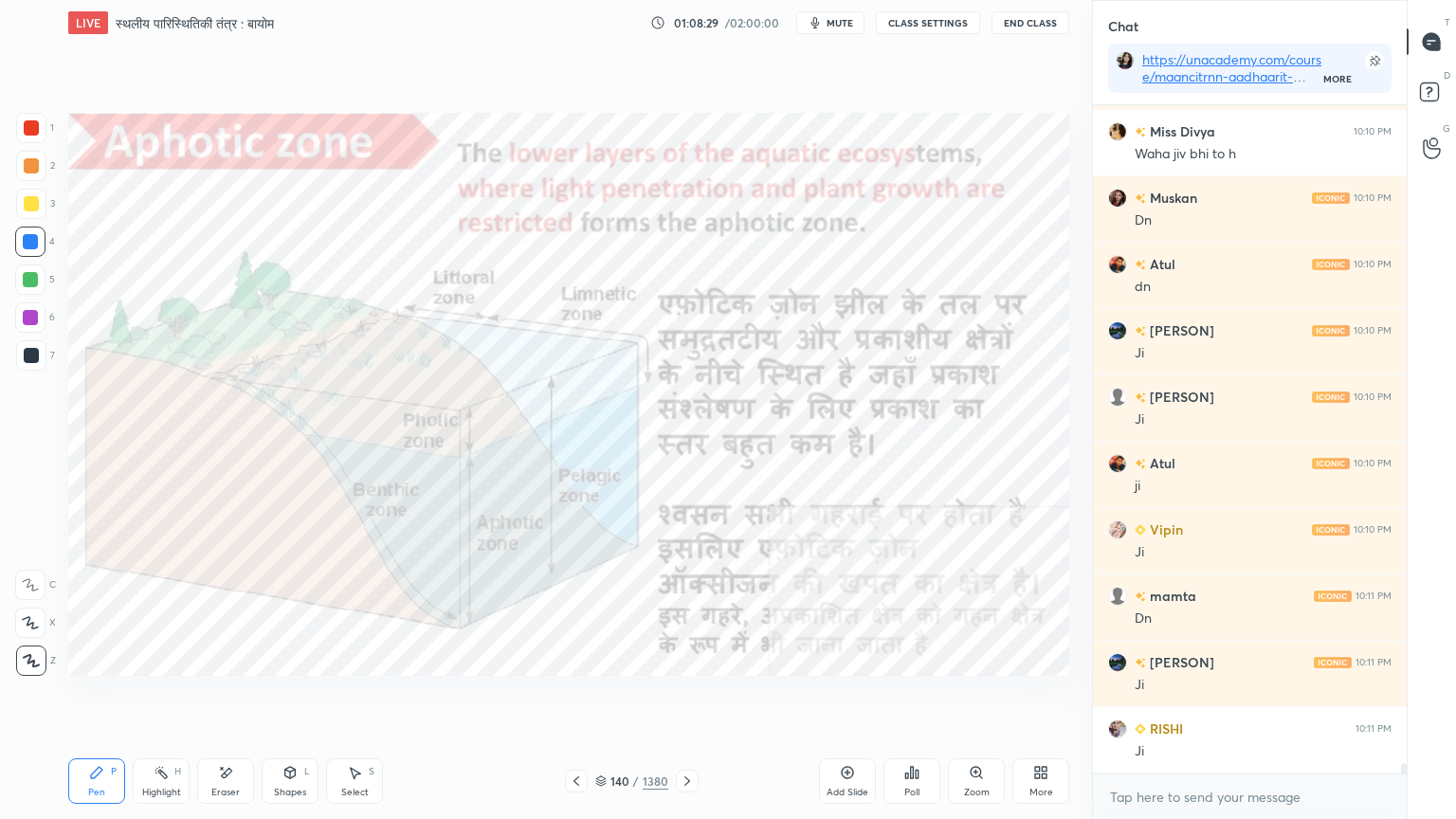 click 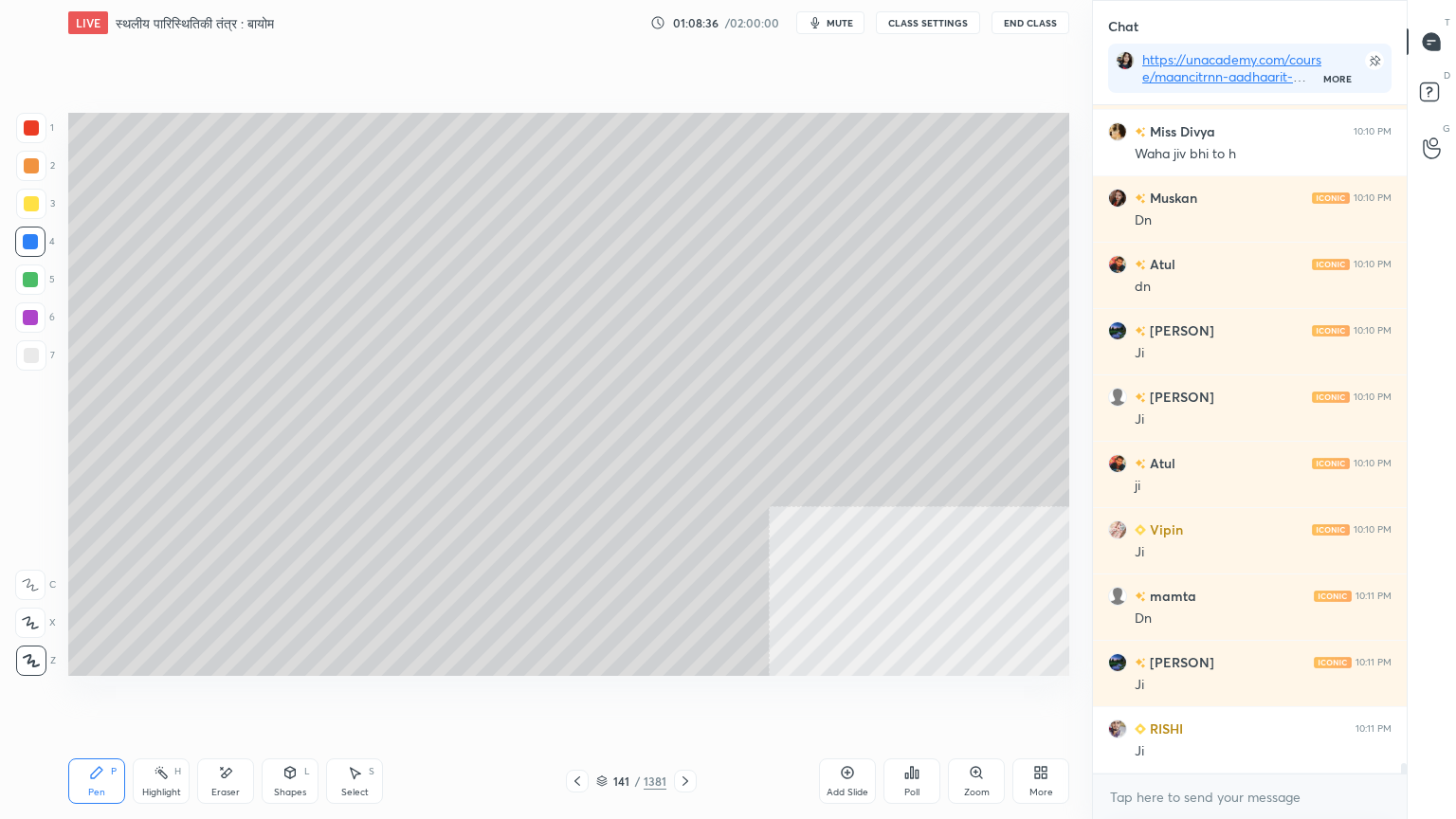 scroll, scrollTop: 41450, scrollLeft: 0, axis: vertical 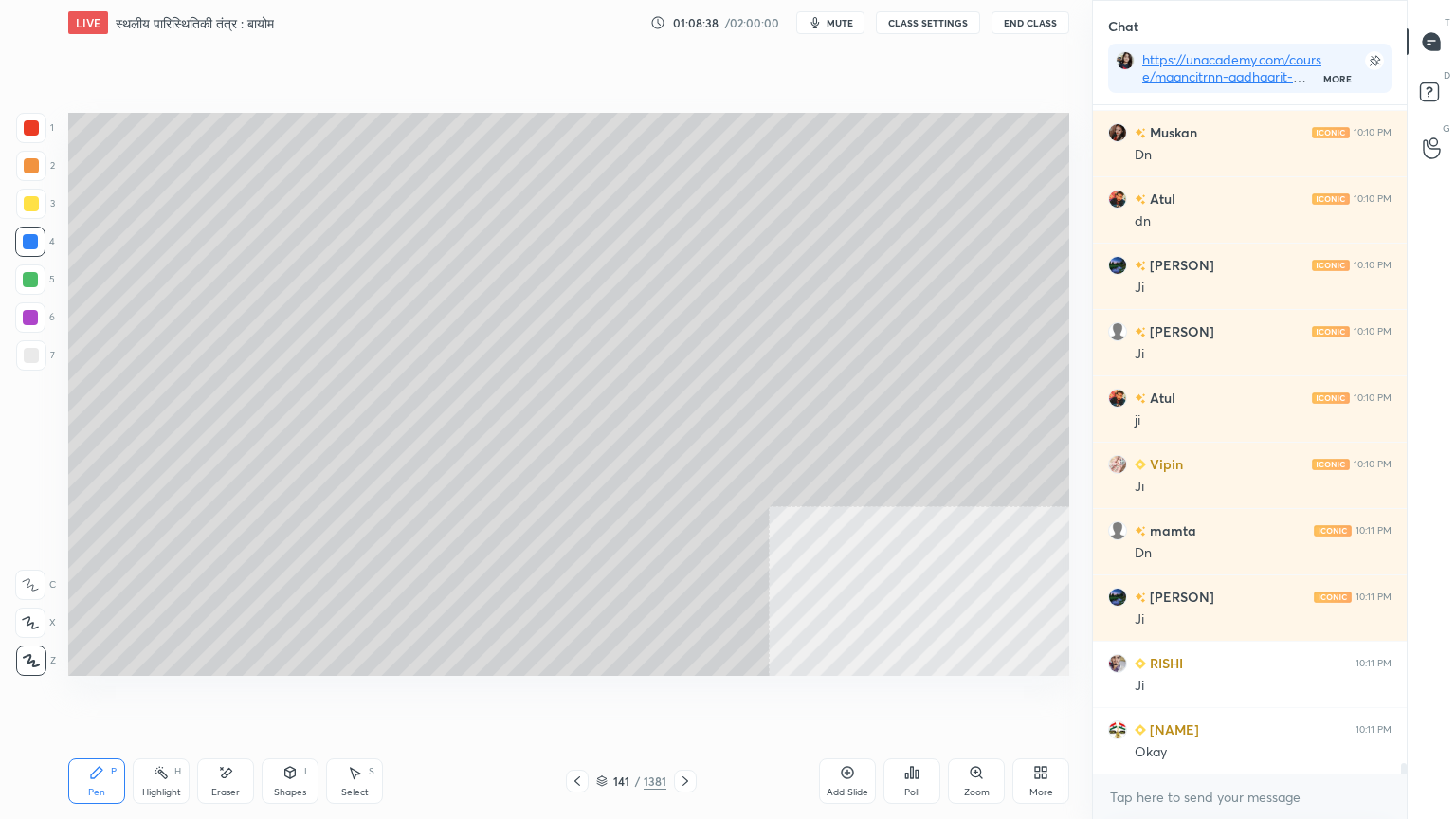 click at bounding box center [31, 355] 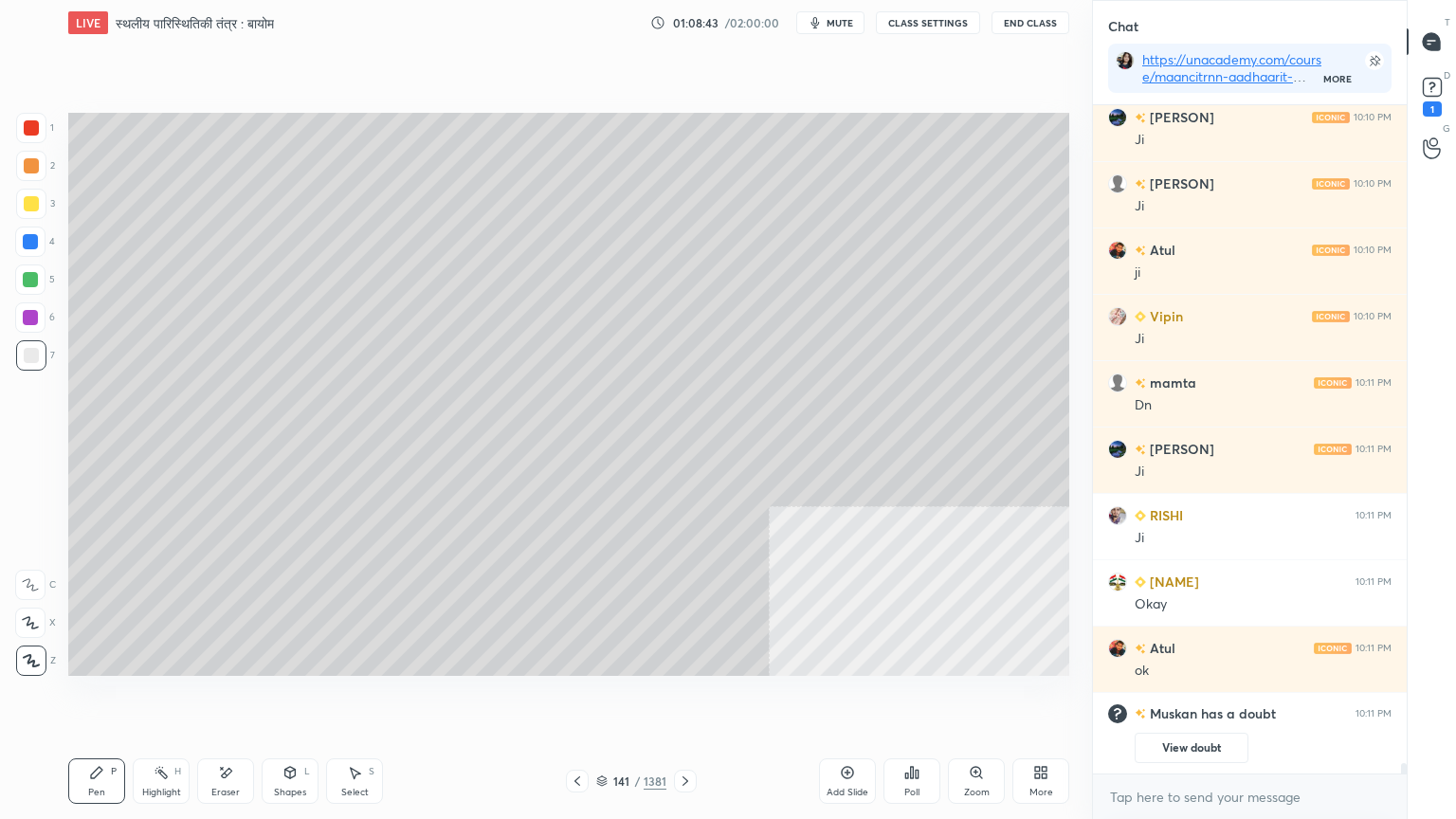 scroll, scrollTop: 40757, scrollLeft: 0, axis: vertical 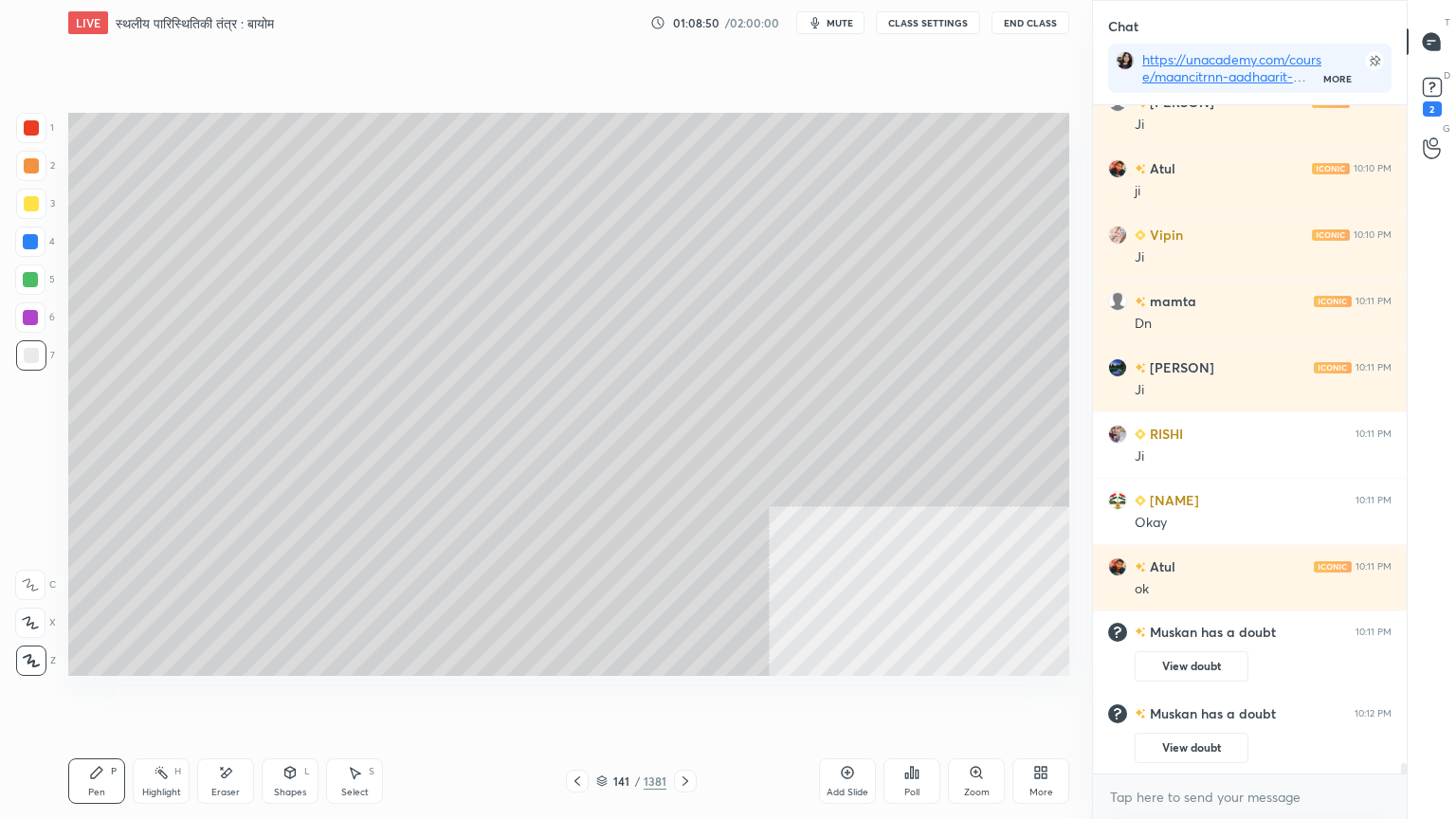click at bounding box center [30, 242] 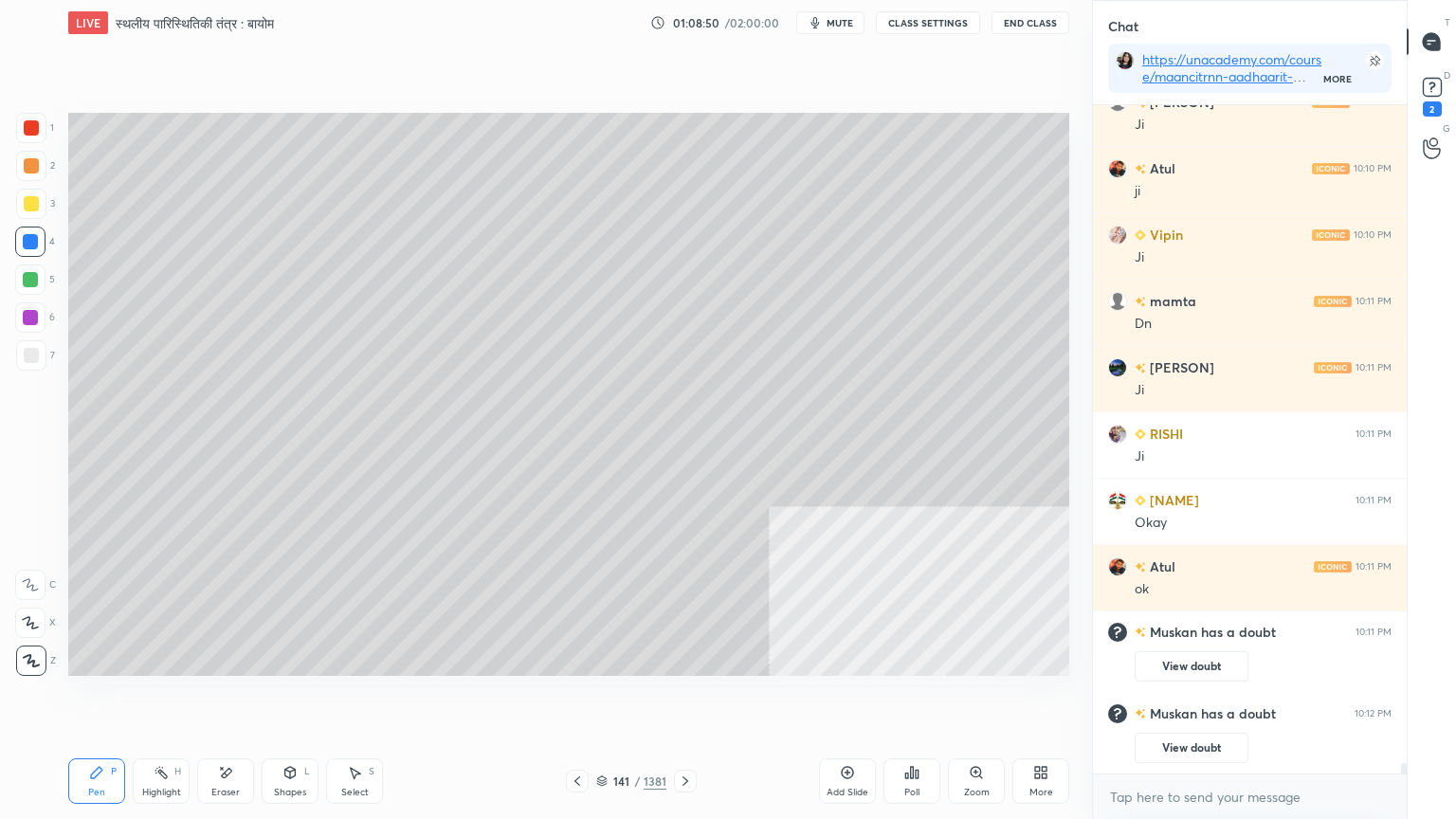 click at bounding box center (30, 242) 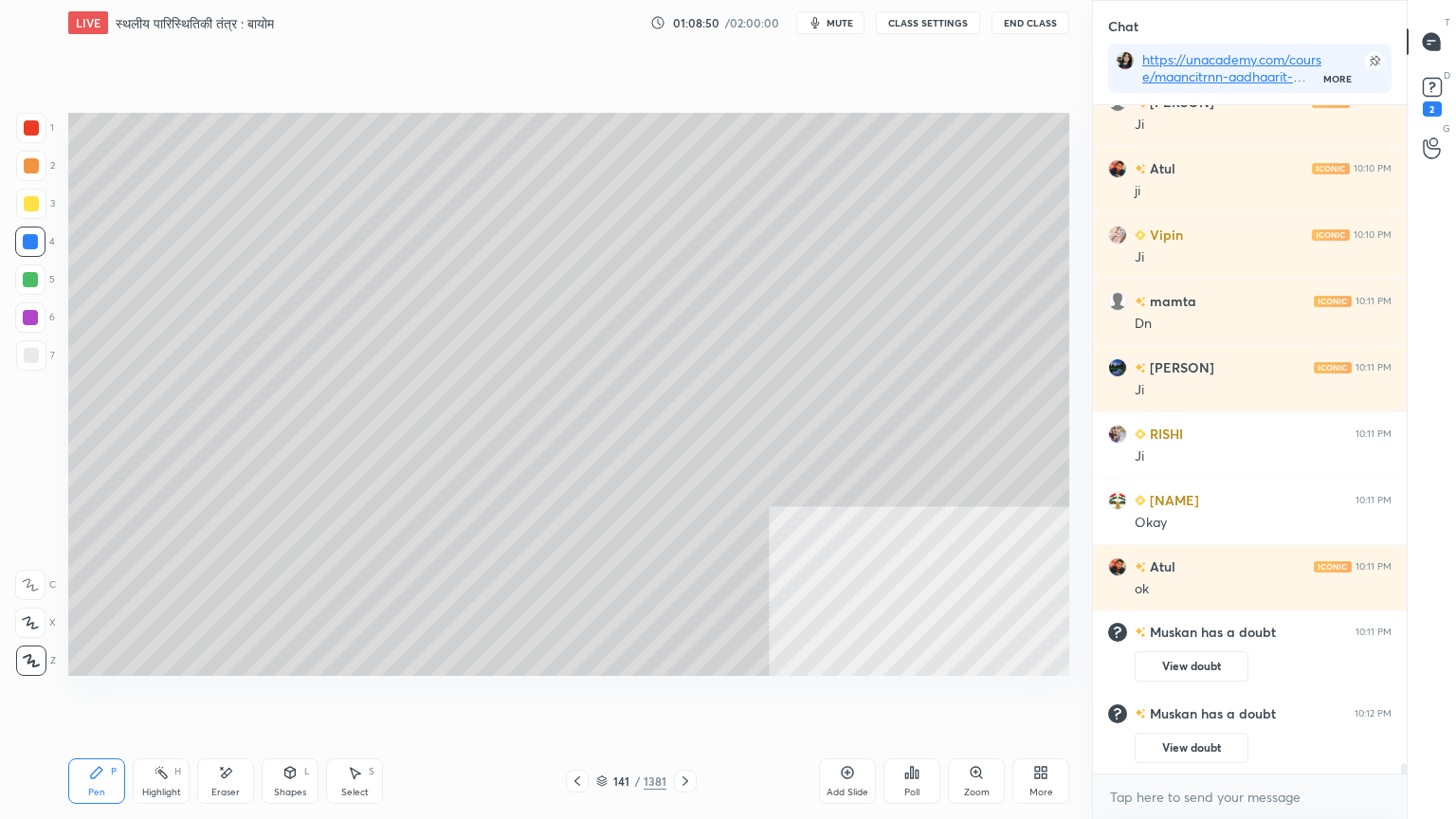 click at bounding box center [30, 242] 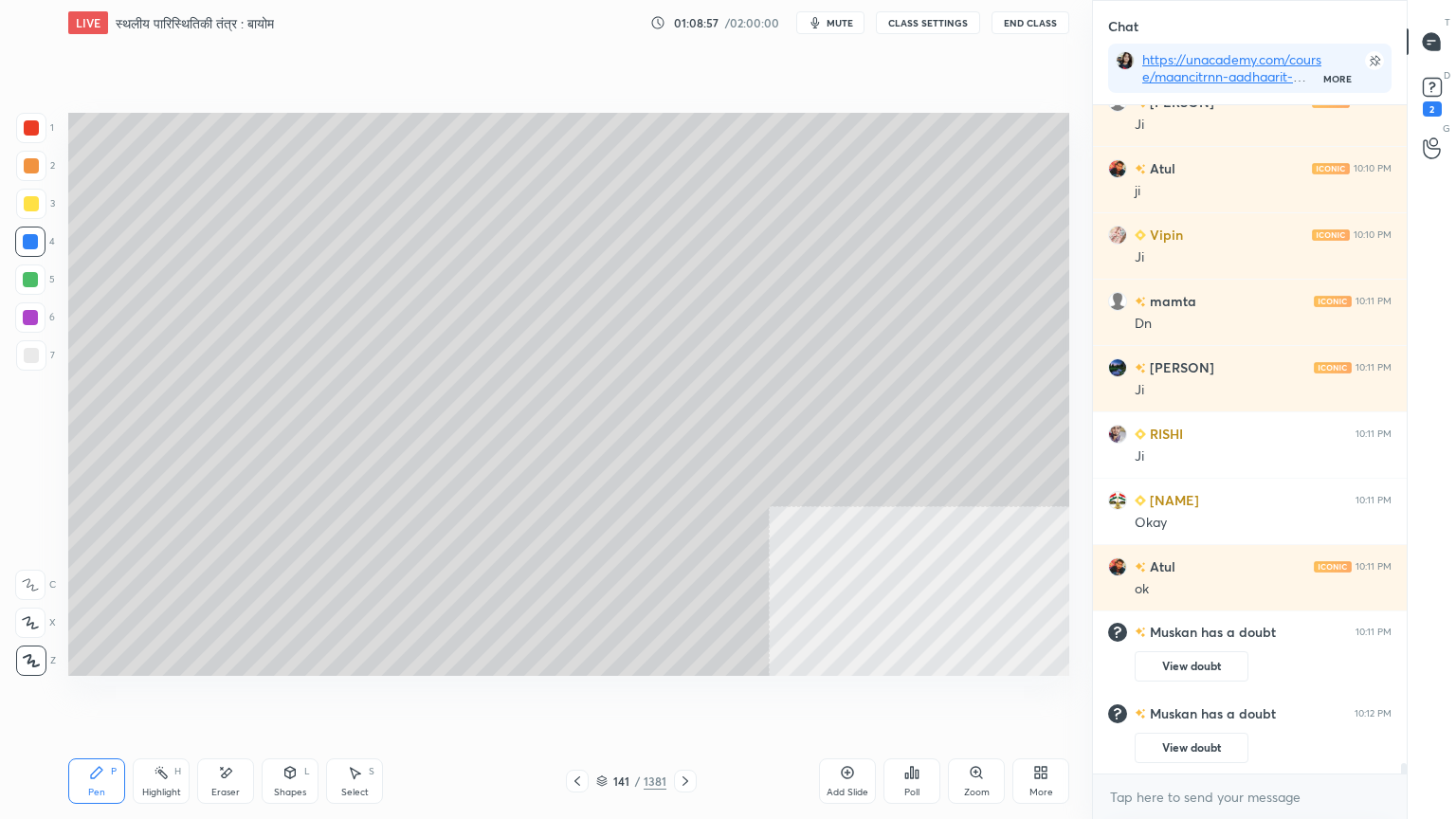 click at bounding box center (31, 355) 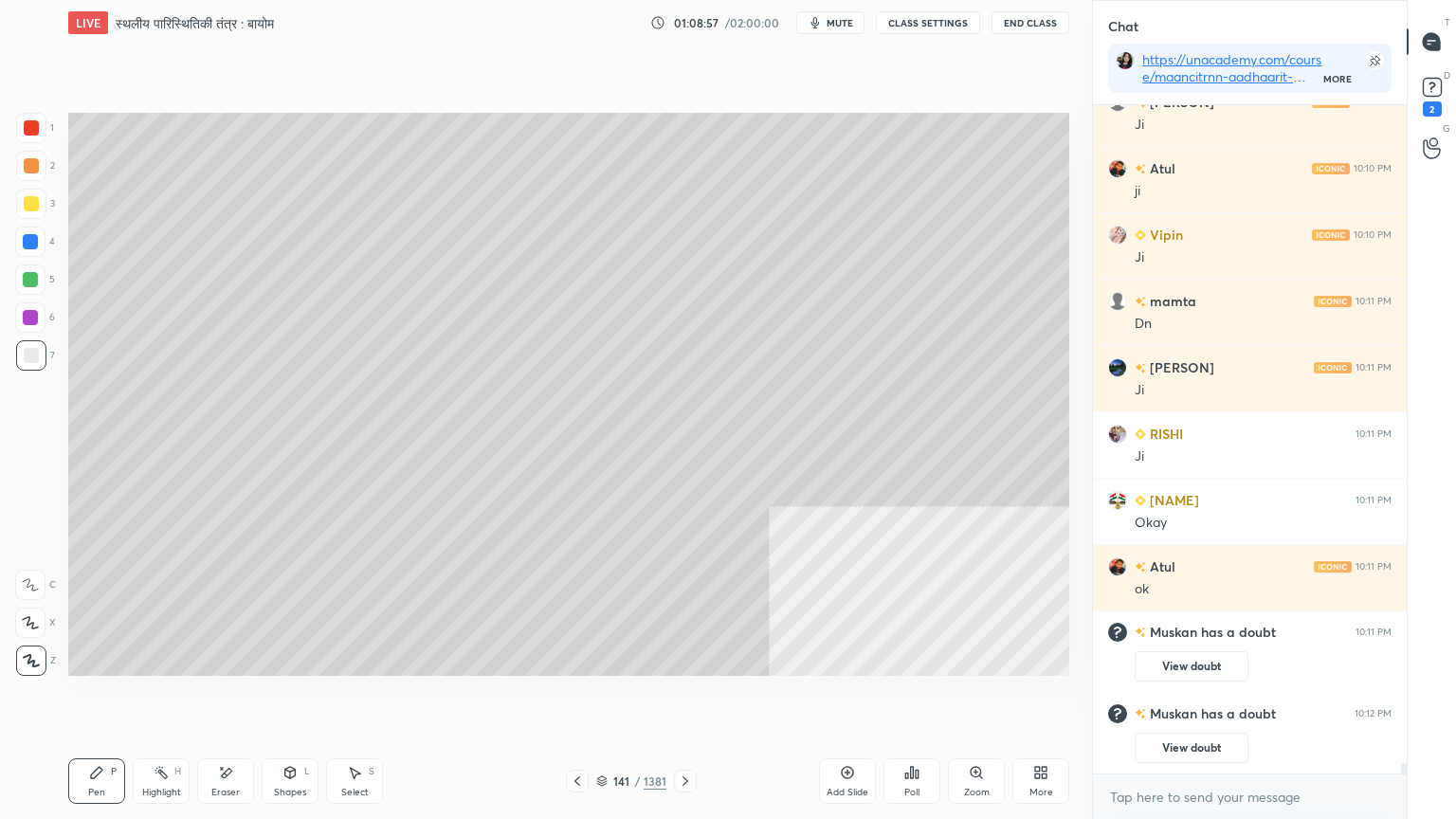 click at bounding box center (31, 355) 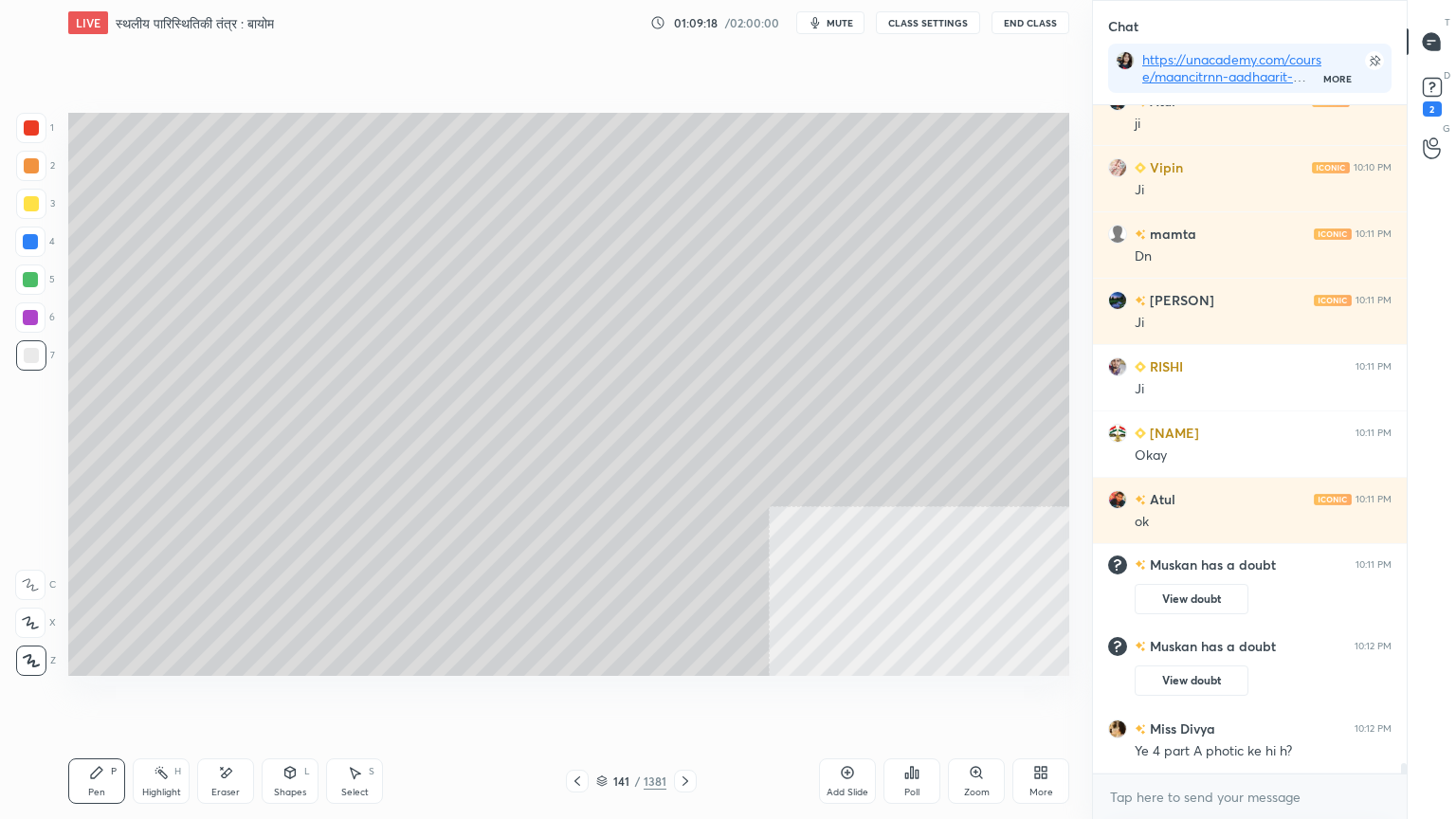 scroll, scrollTop: 40870, scrollLeft: 0, axis: vertical 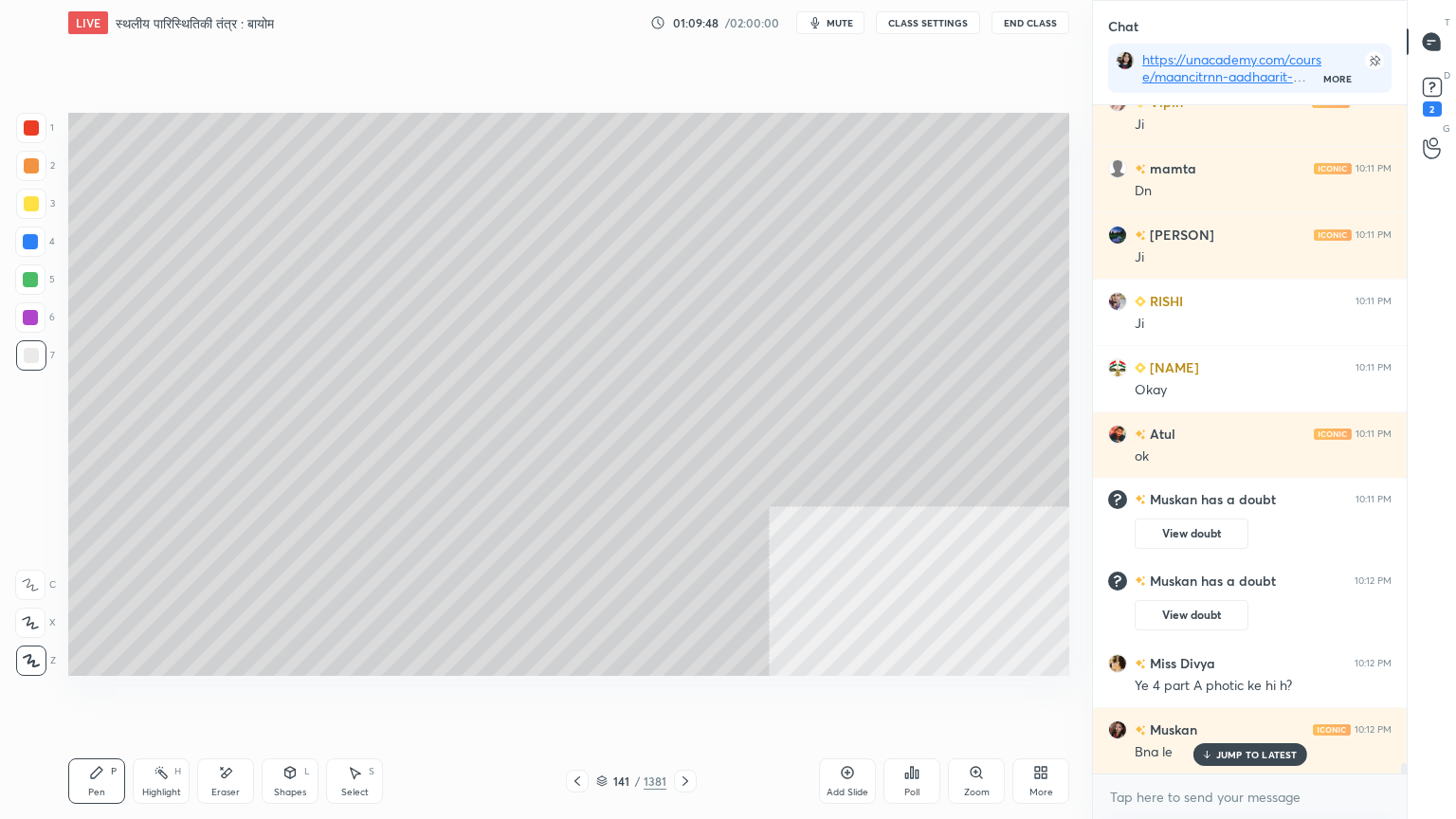click 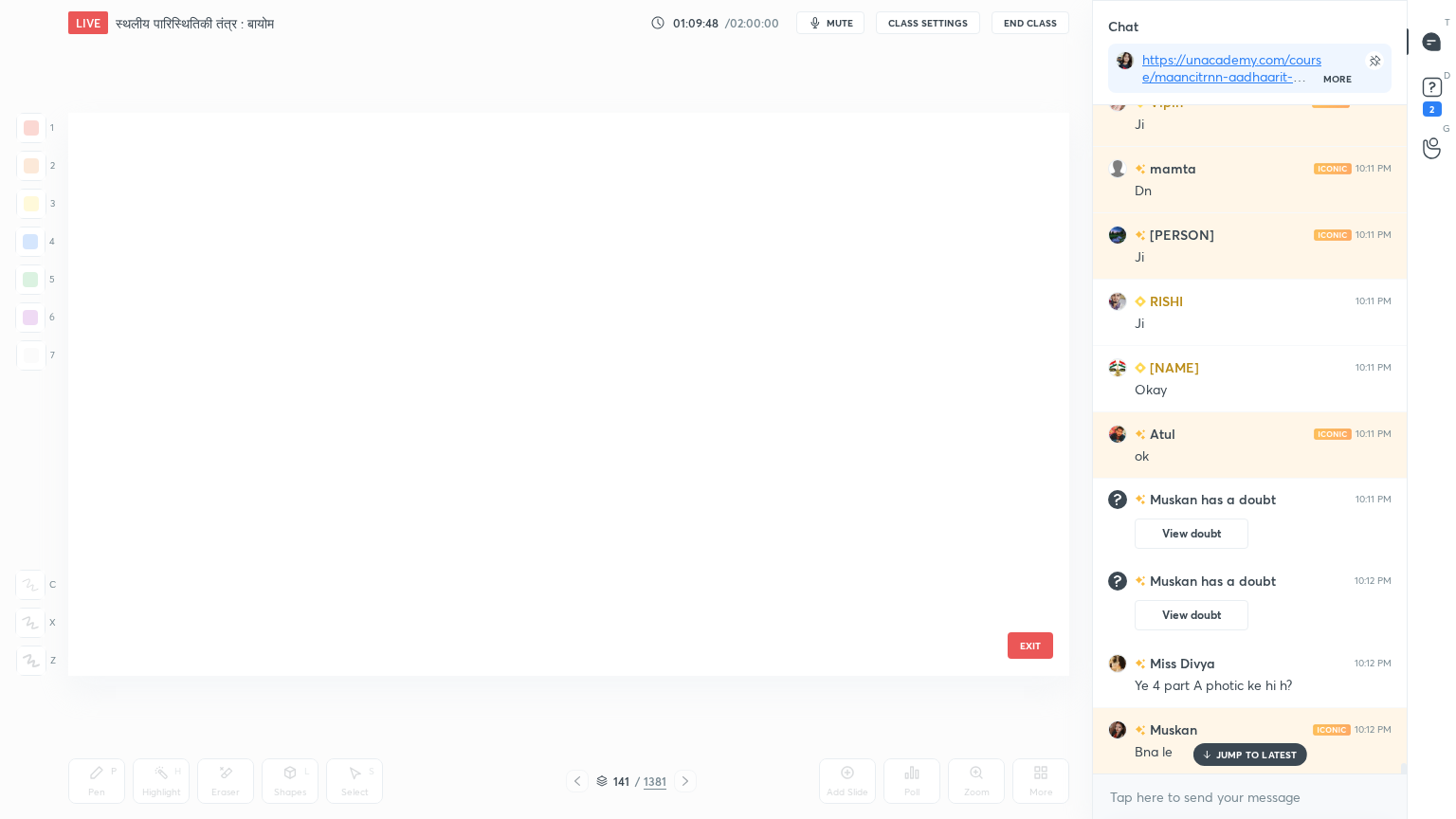 scroll, scrollTop: 7590, scrollLeft: 0, axis: vertical 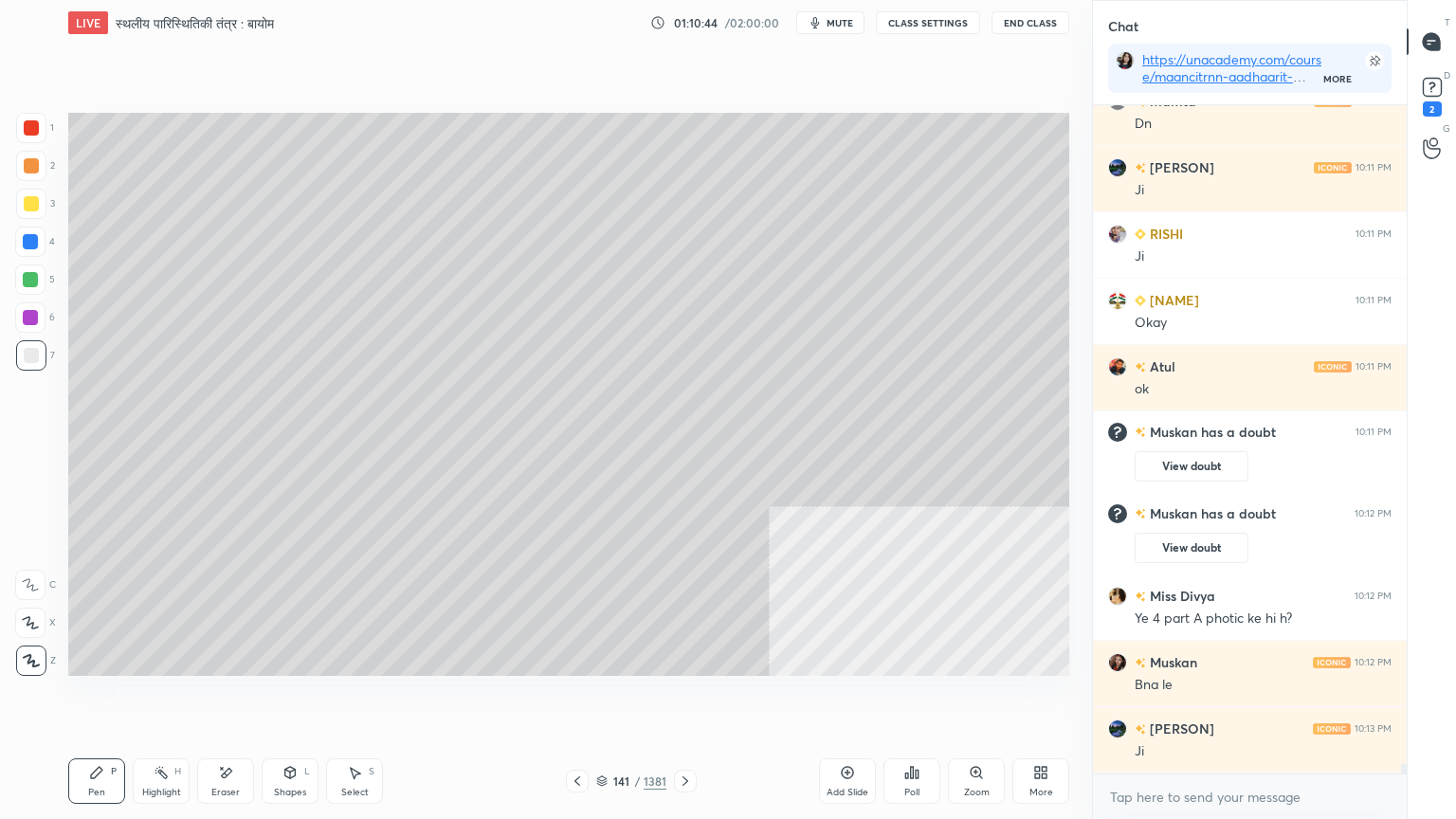 click at bounding box center (30, 242) 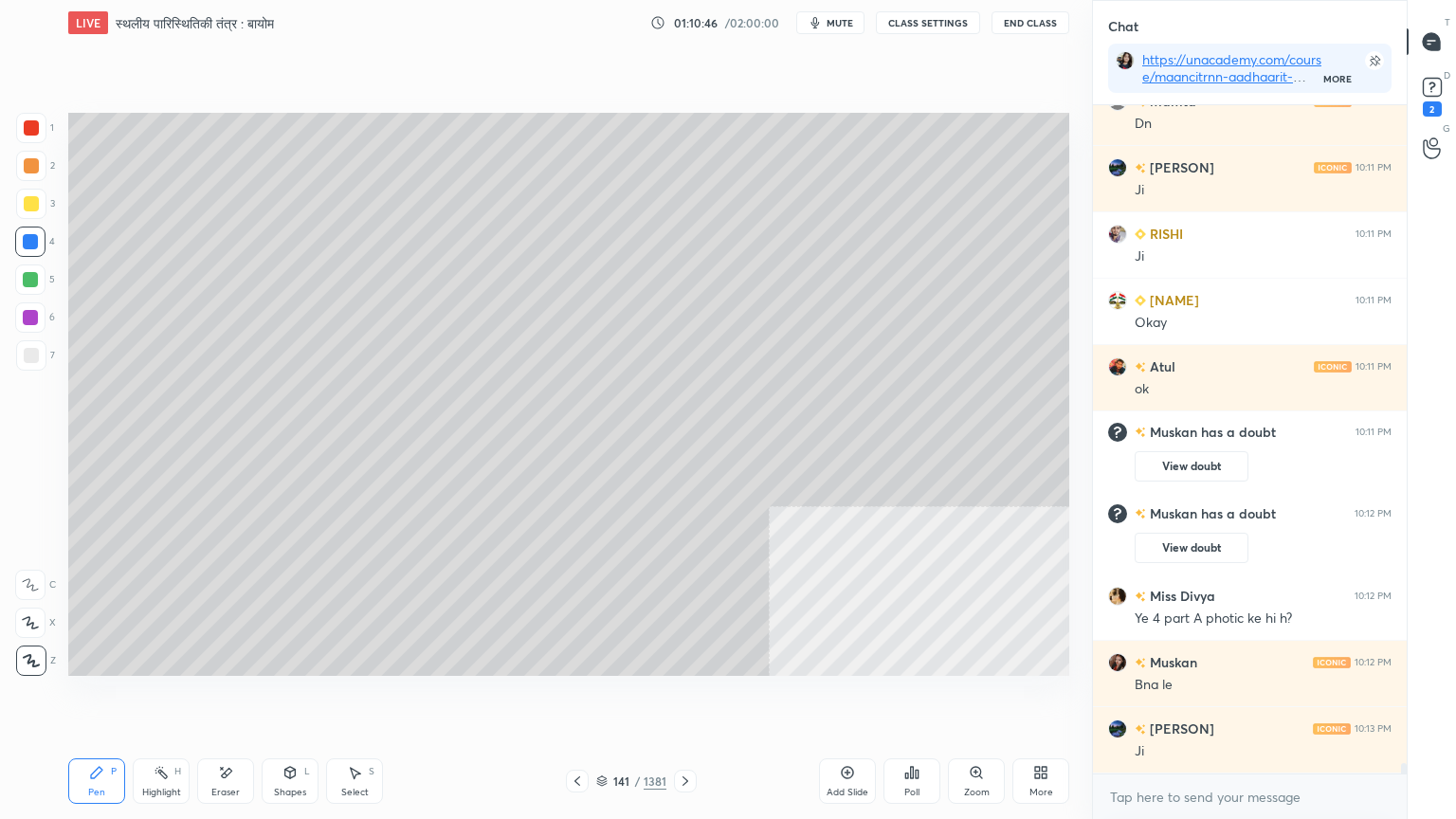 click on "Setting up your live class Poll for   secs No correct answer Start poll" at bounding box center (569, 394) 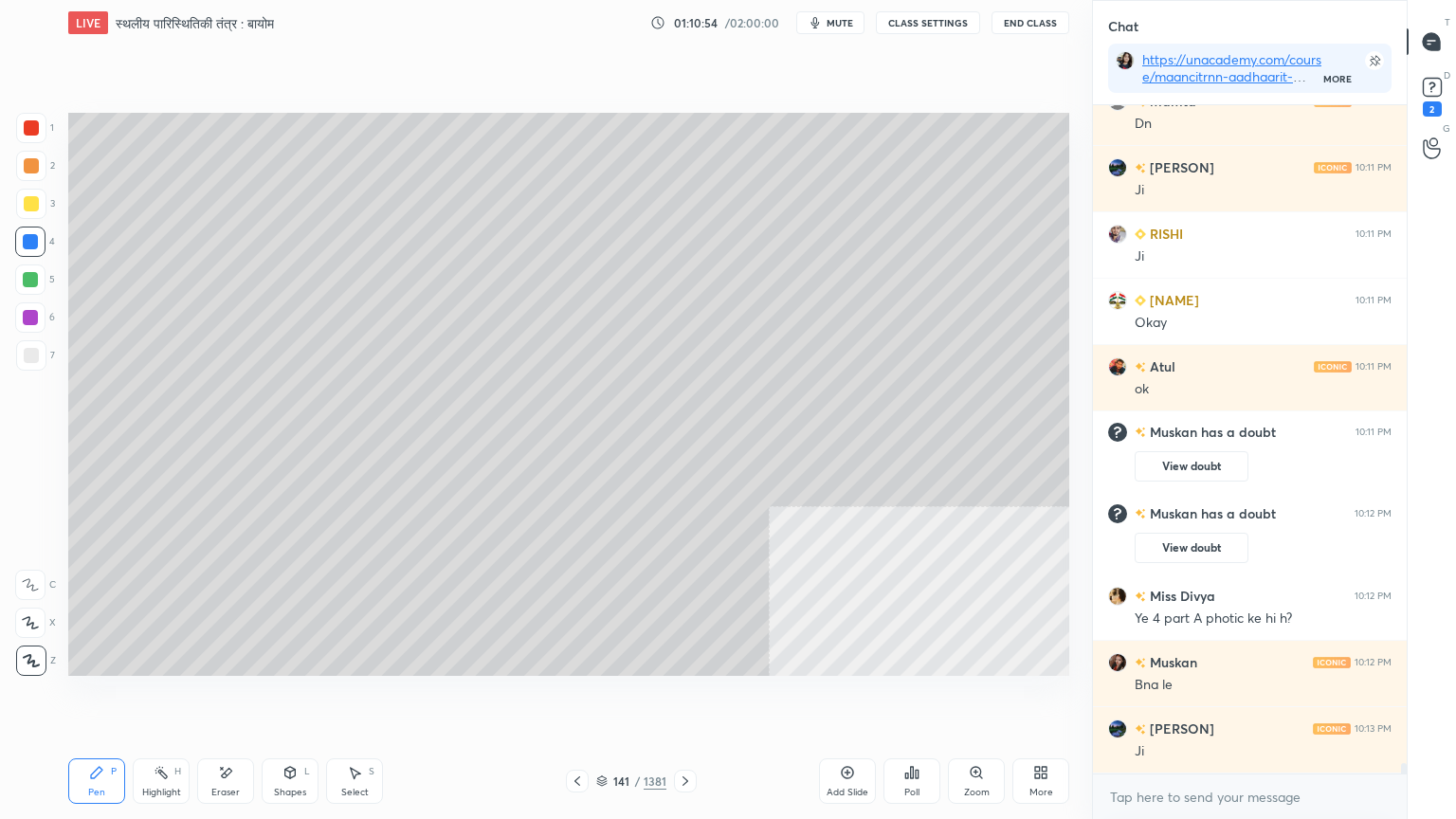 click on "Setting up your live class Poll for   secs No correct answer Start poll" at bounding box center (569, 394) 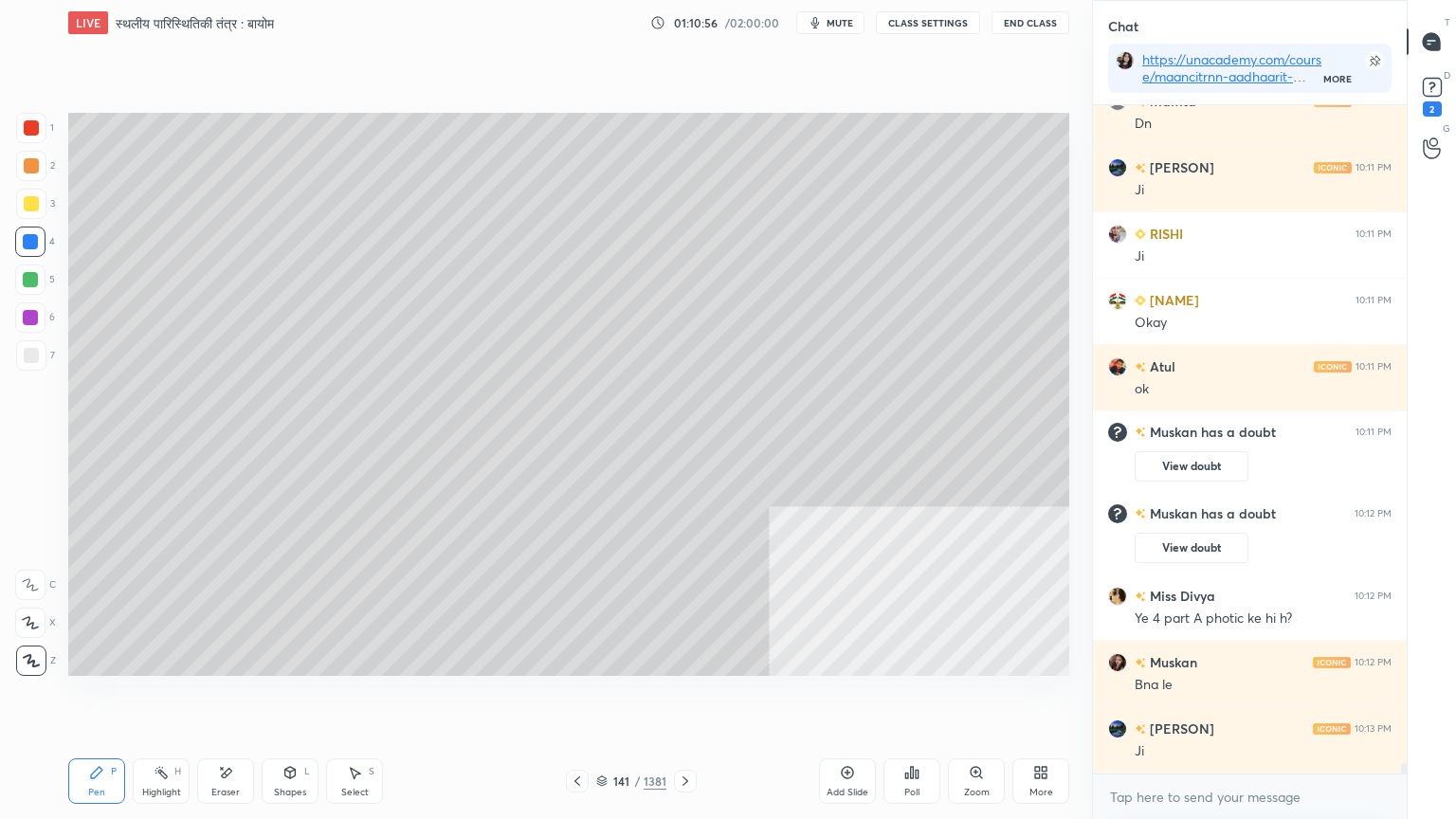 click at bounding box center (31, 355) 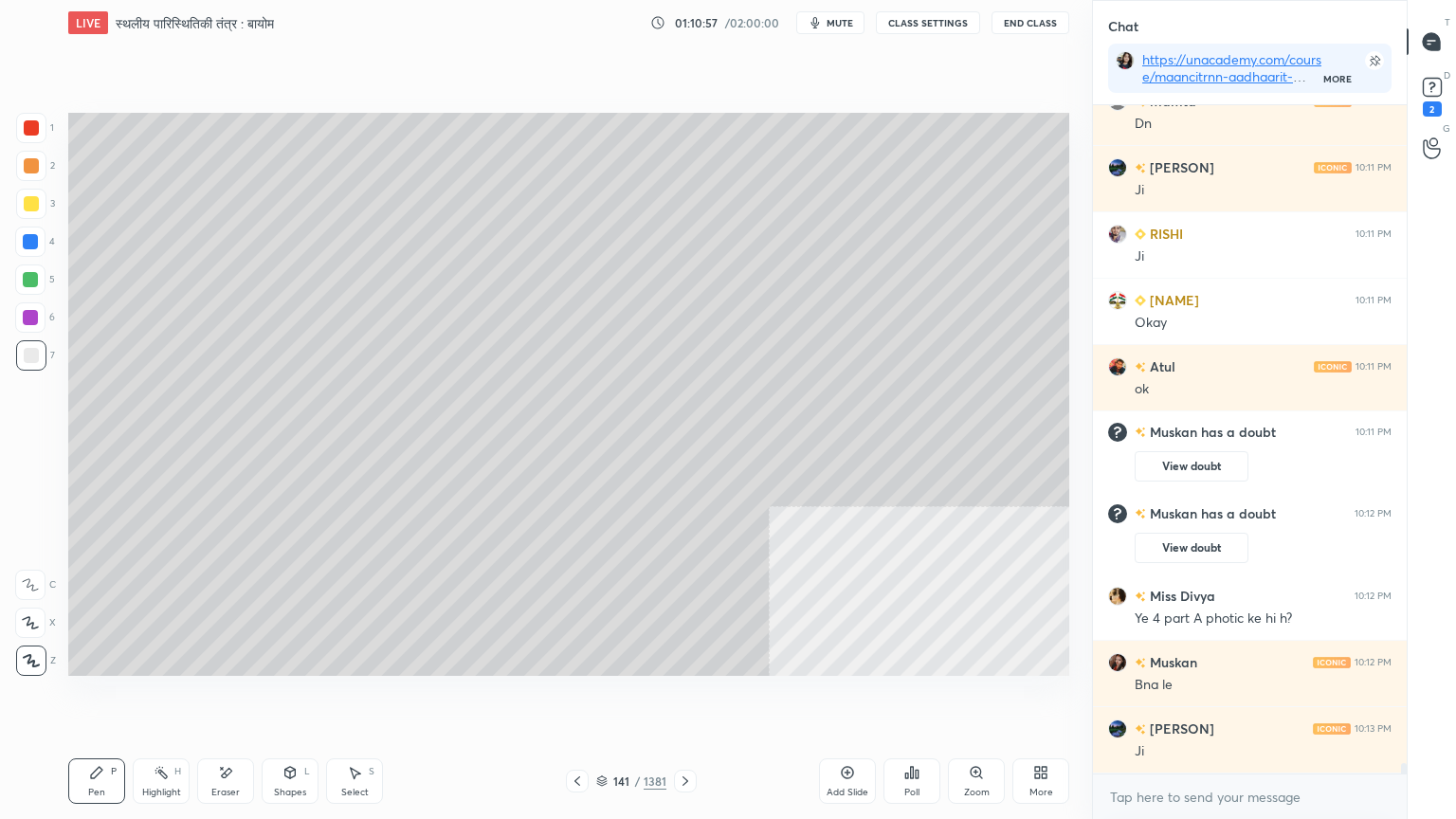 scroll, scrollTop: 41003, scrollLeft: 0, axis: vertical 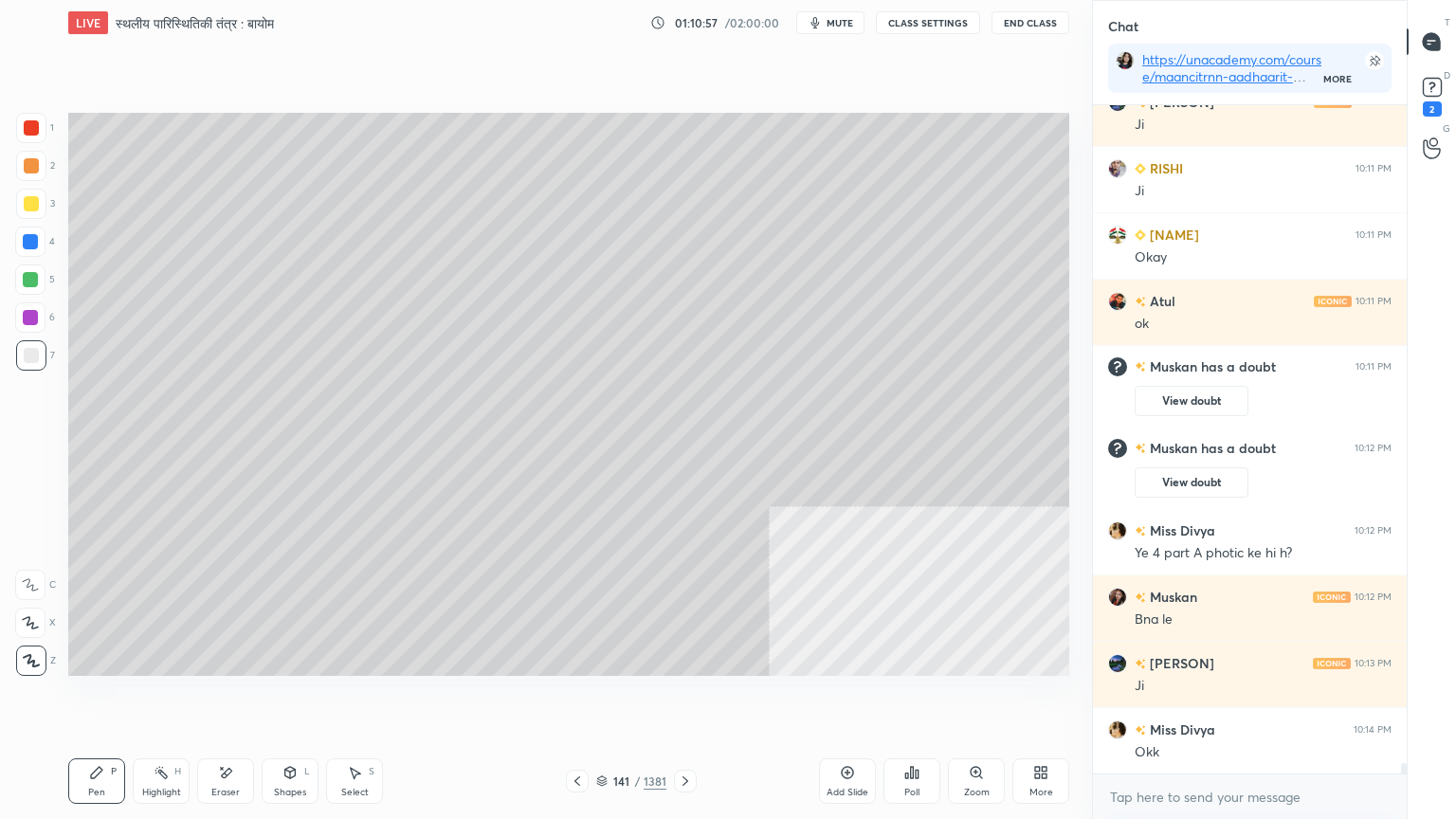 click at bounding box center (31, 355) 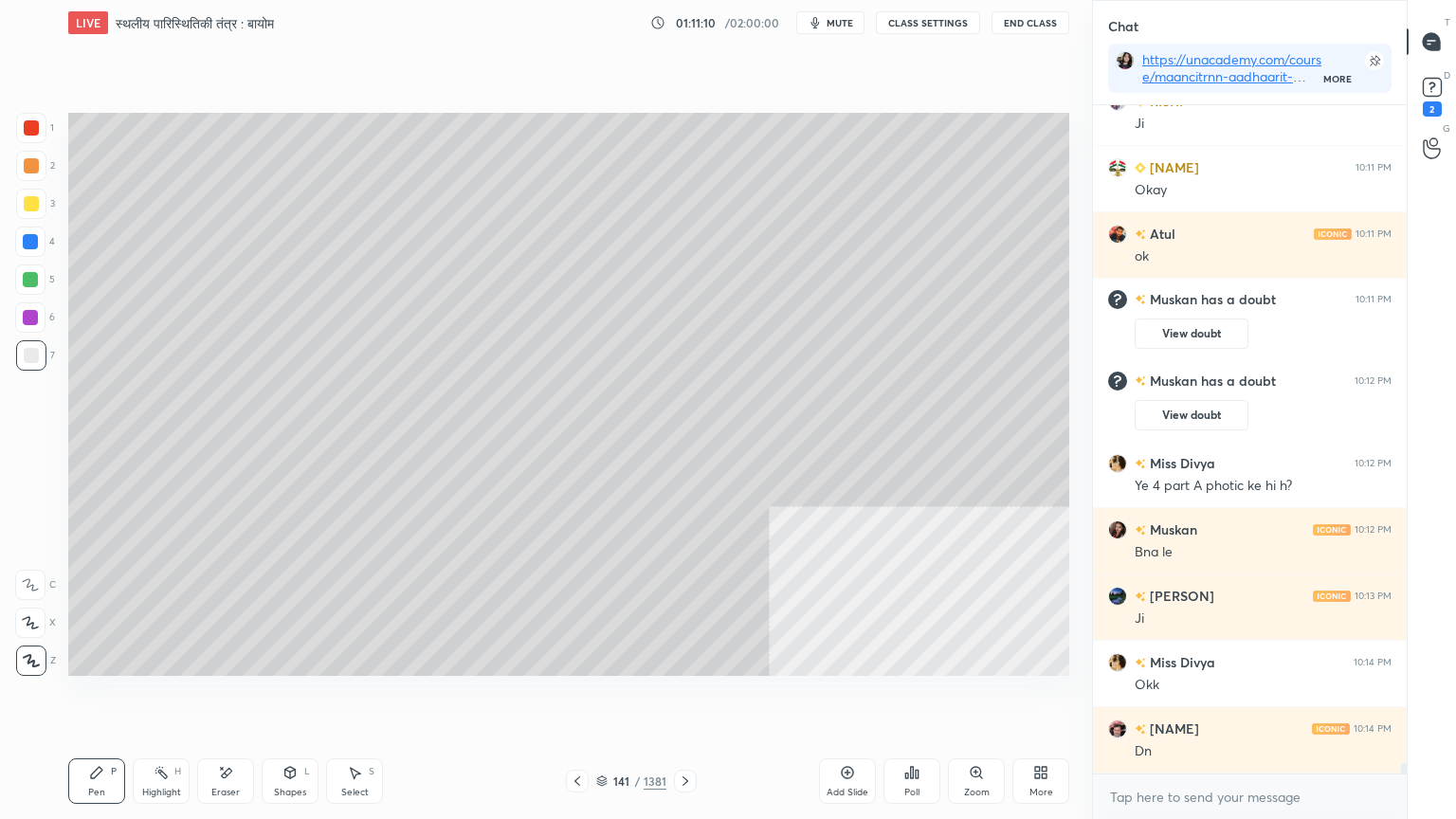 scroll, scrollTop: 41136, scrollLeft: 0, axis: vertical 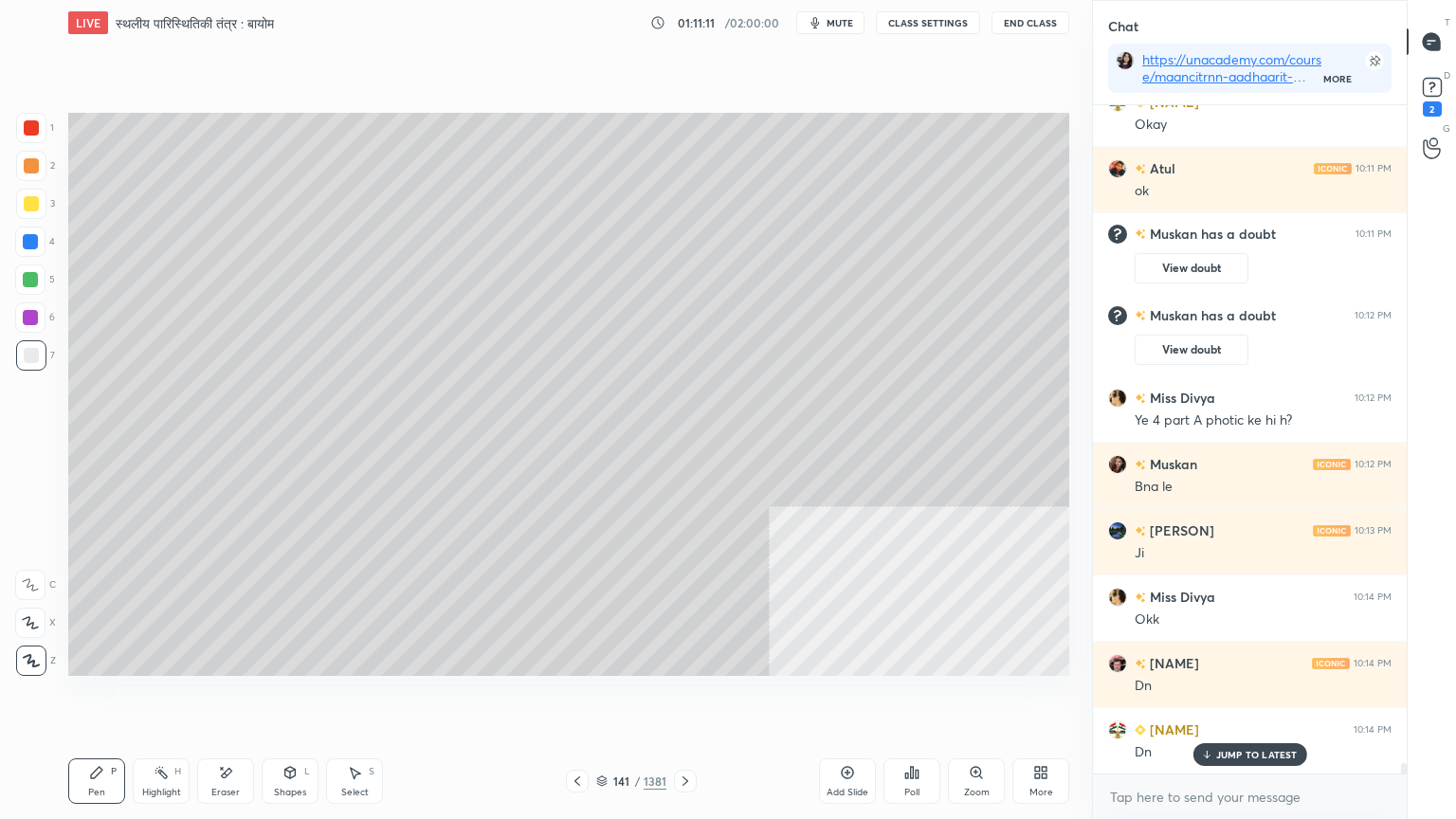 click on "[NUMBER] / [NUMBER]" at bounding box center (631, 781) 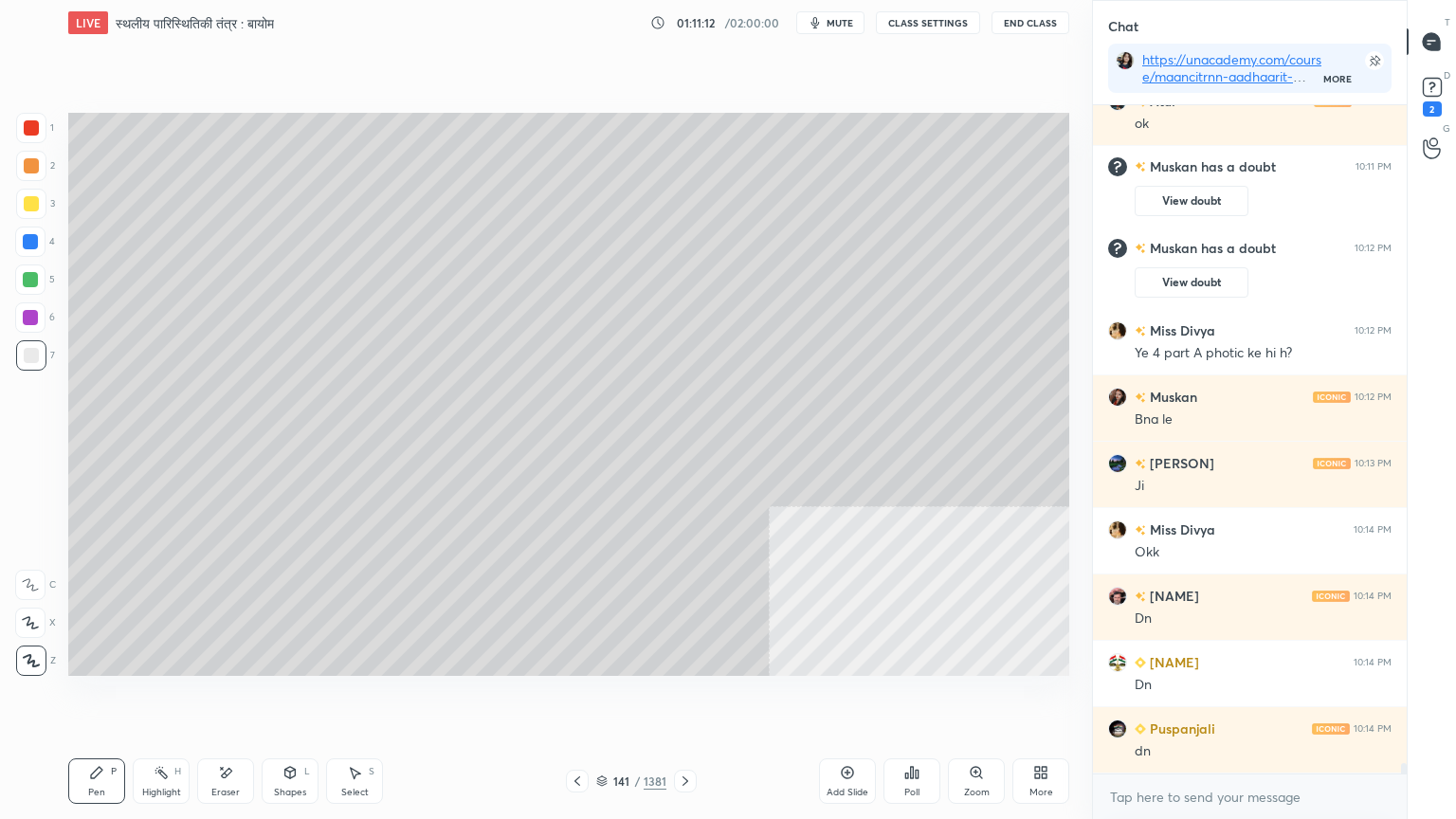 click 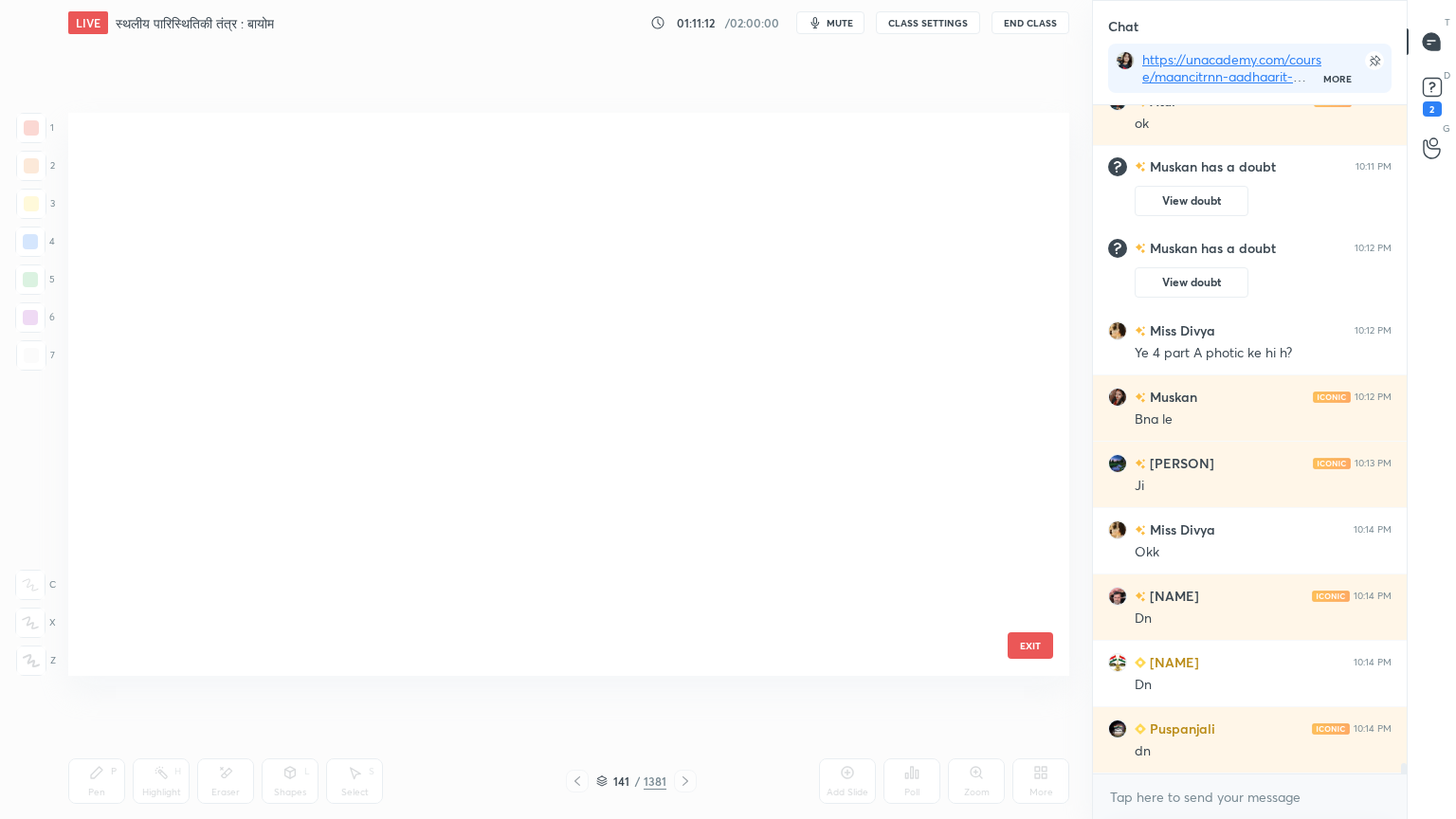 scroll, scrollTop: 7590, scrollLeft: 0, axis: vertical 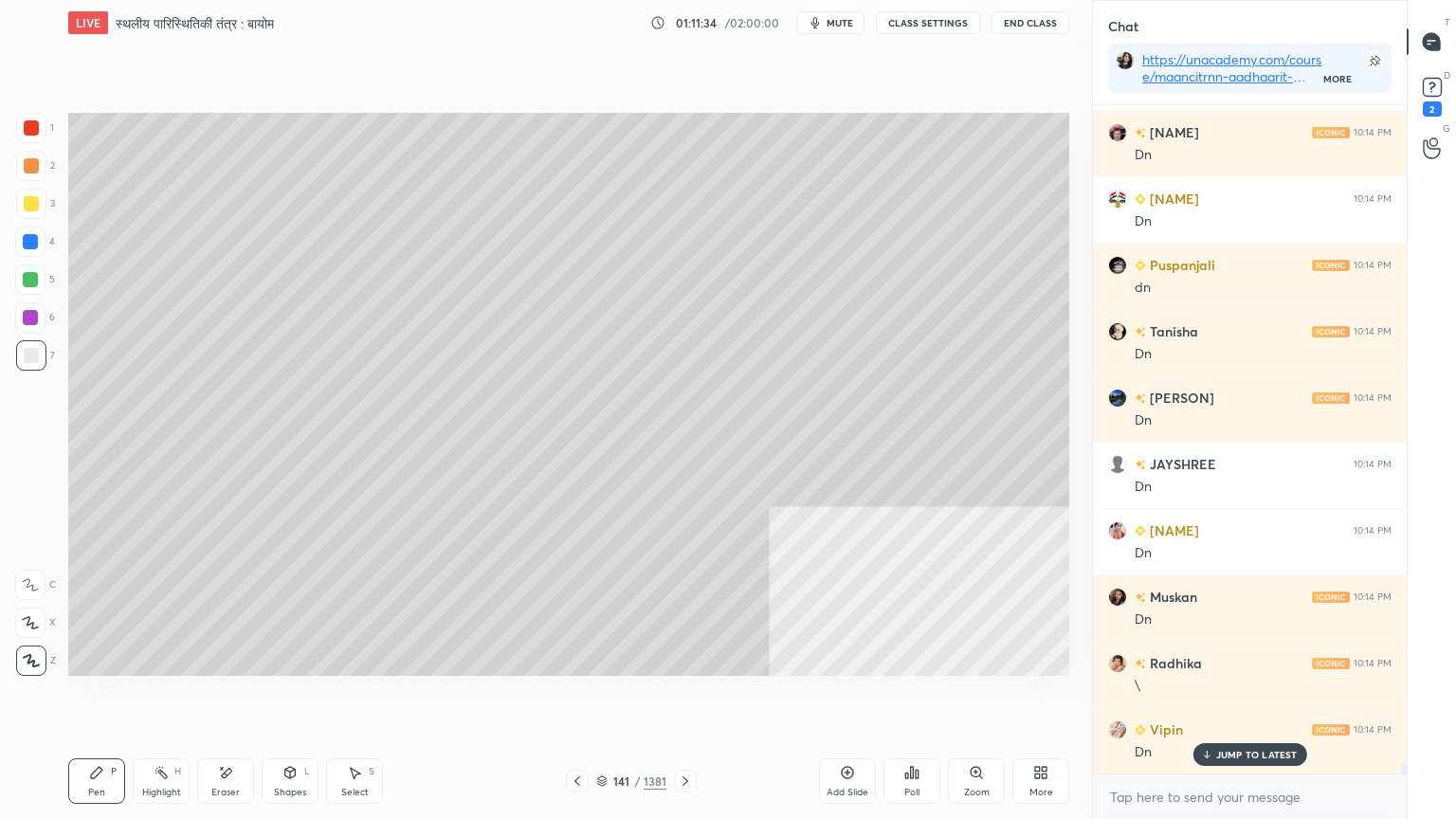 click at bounding box center (30, 242) 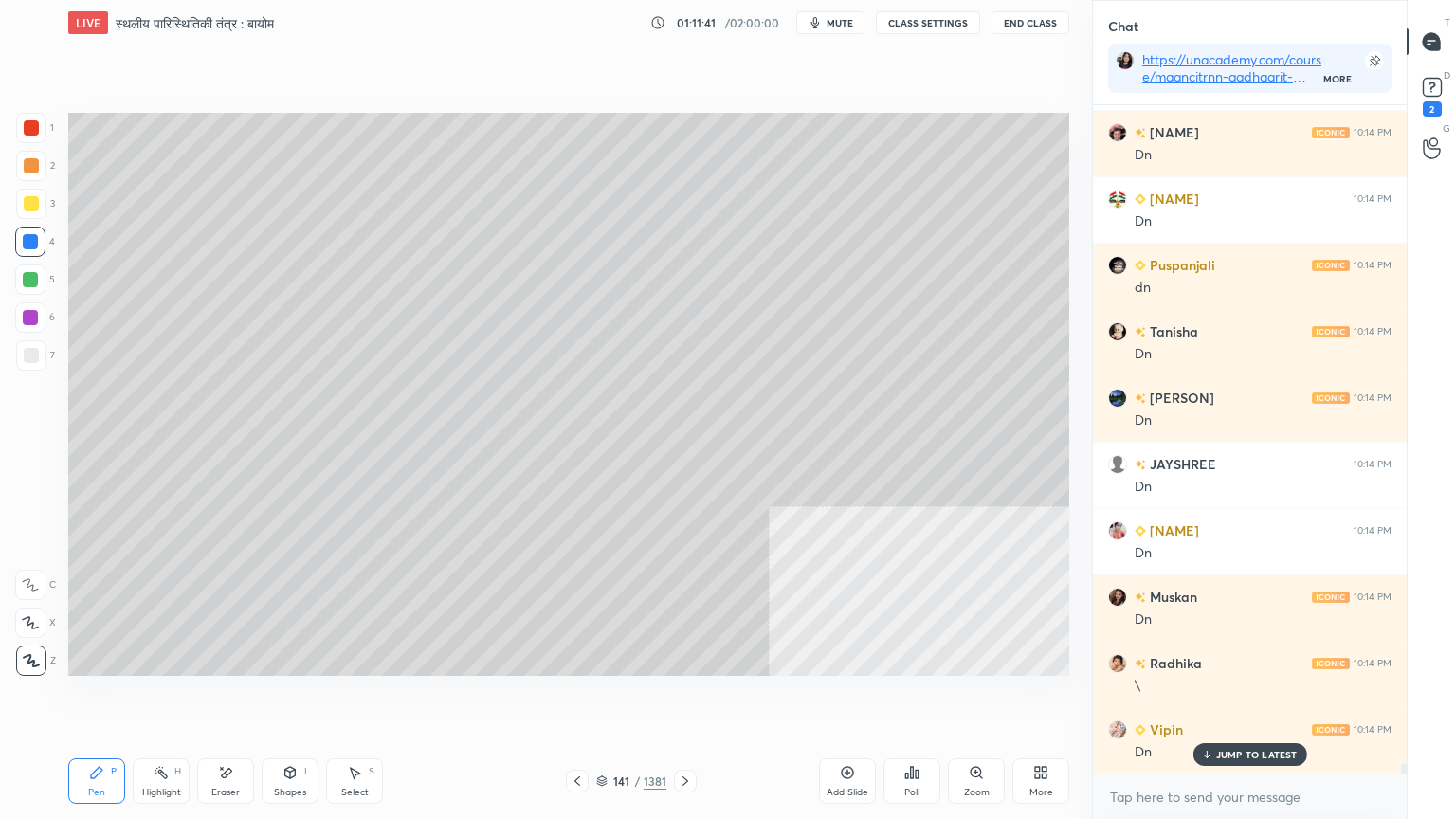 drag, startPoint x: 654, startPoint y: 728, endPoint x: 674, endPoint y: 720, distance: 21.540659 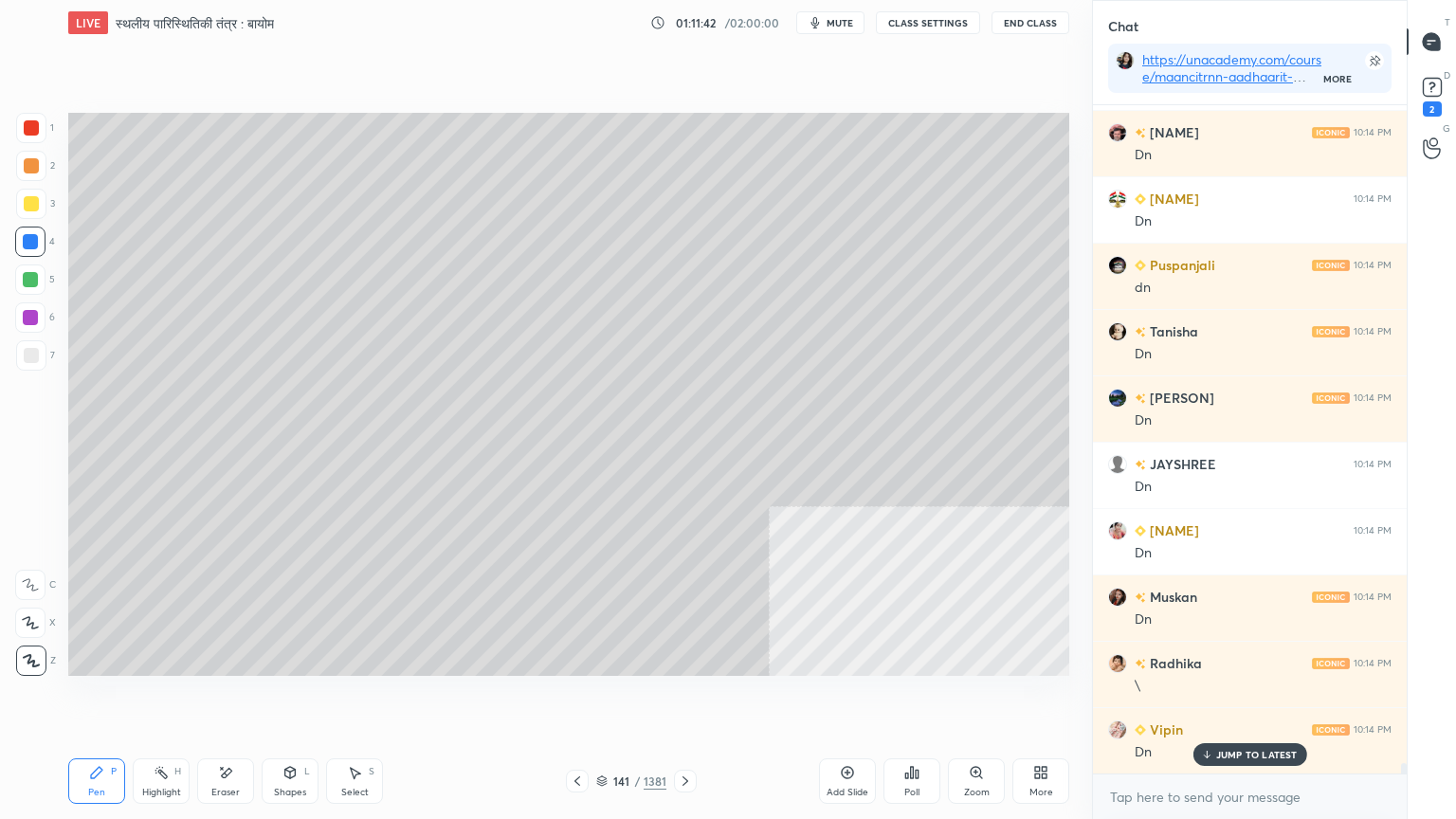 click 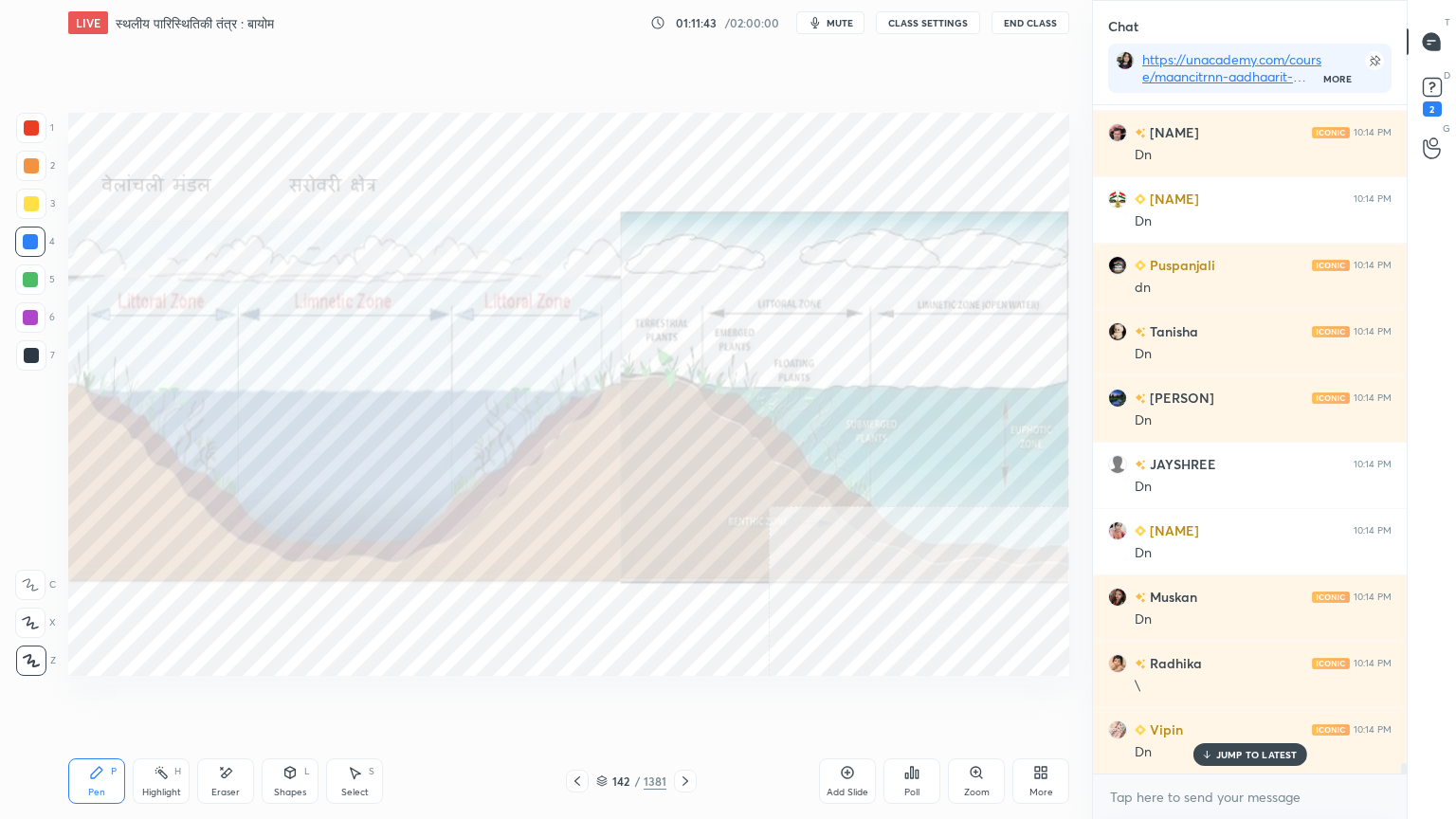 click 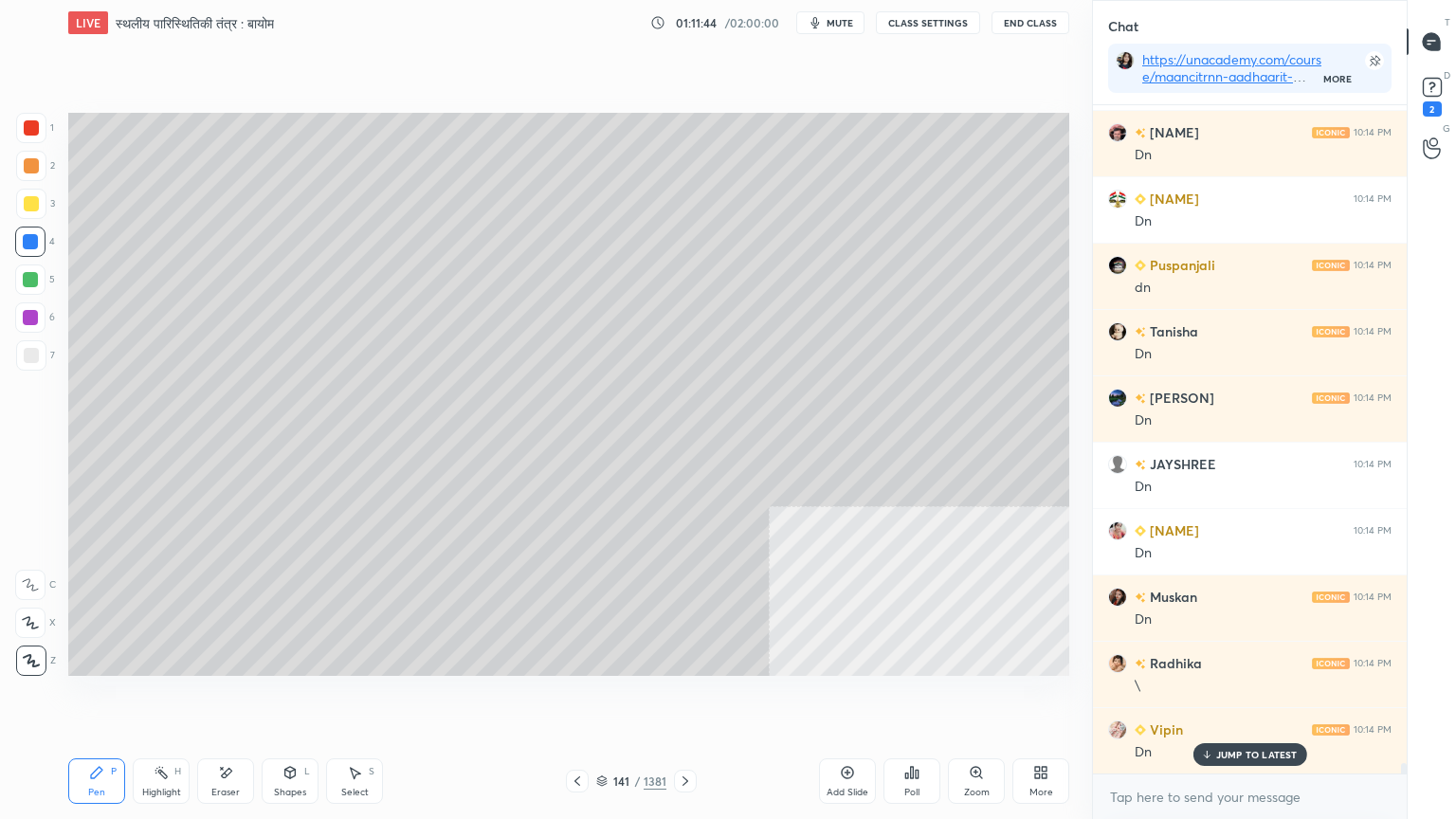 click 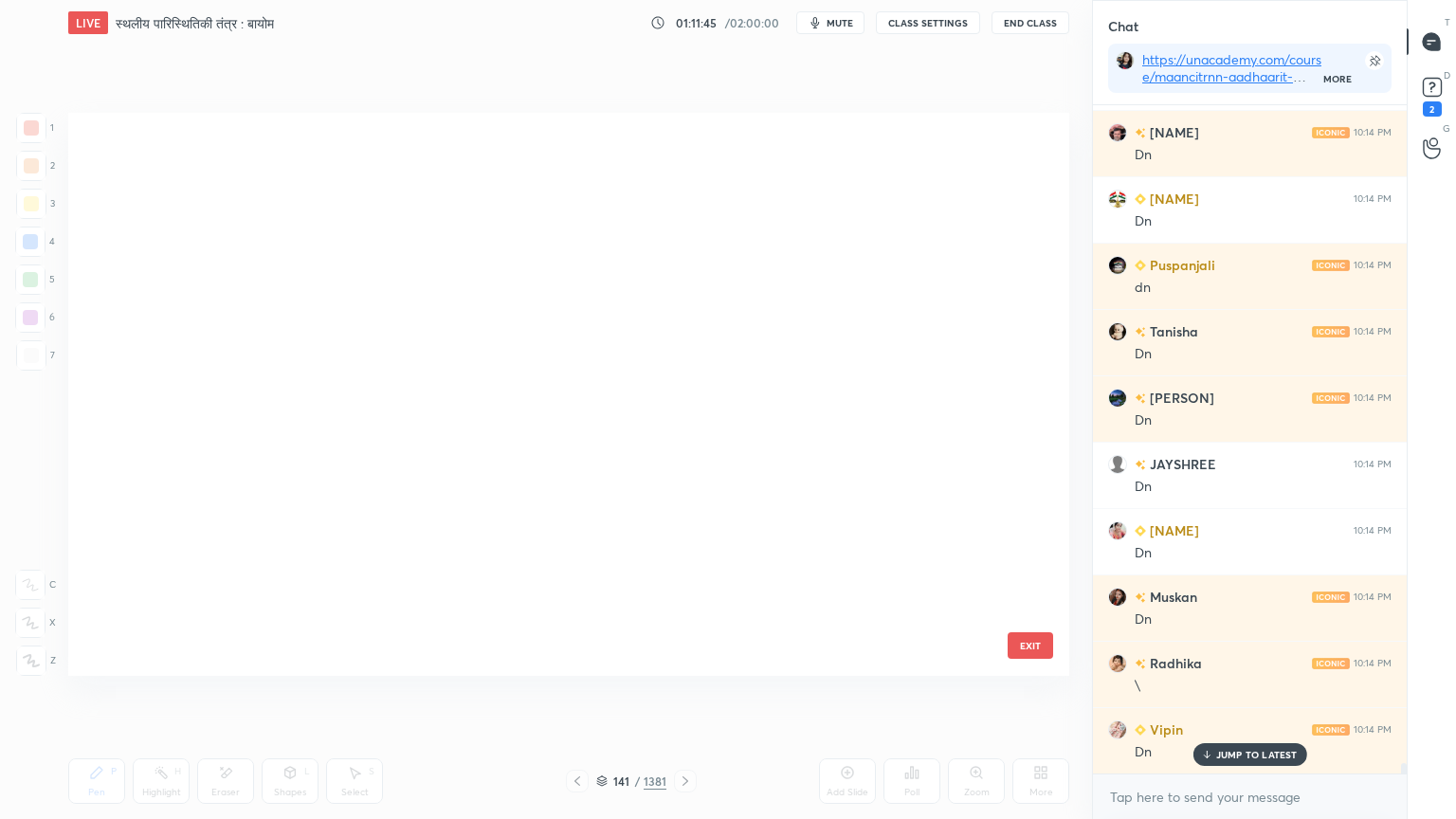 scroll, scrollTop: 7590, scrollLeft: 0, axis: vertical 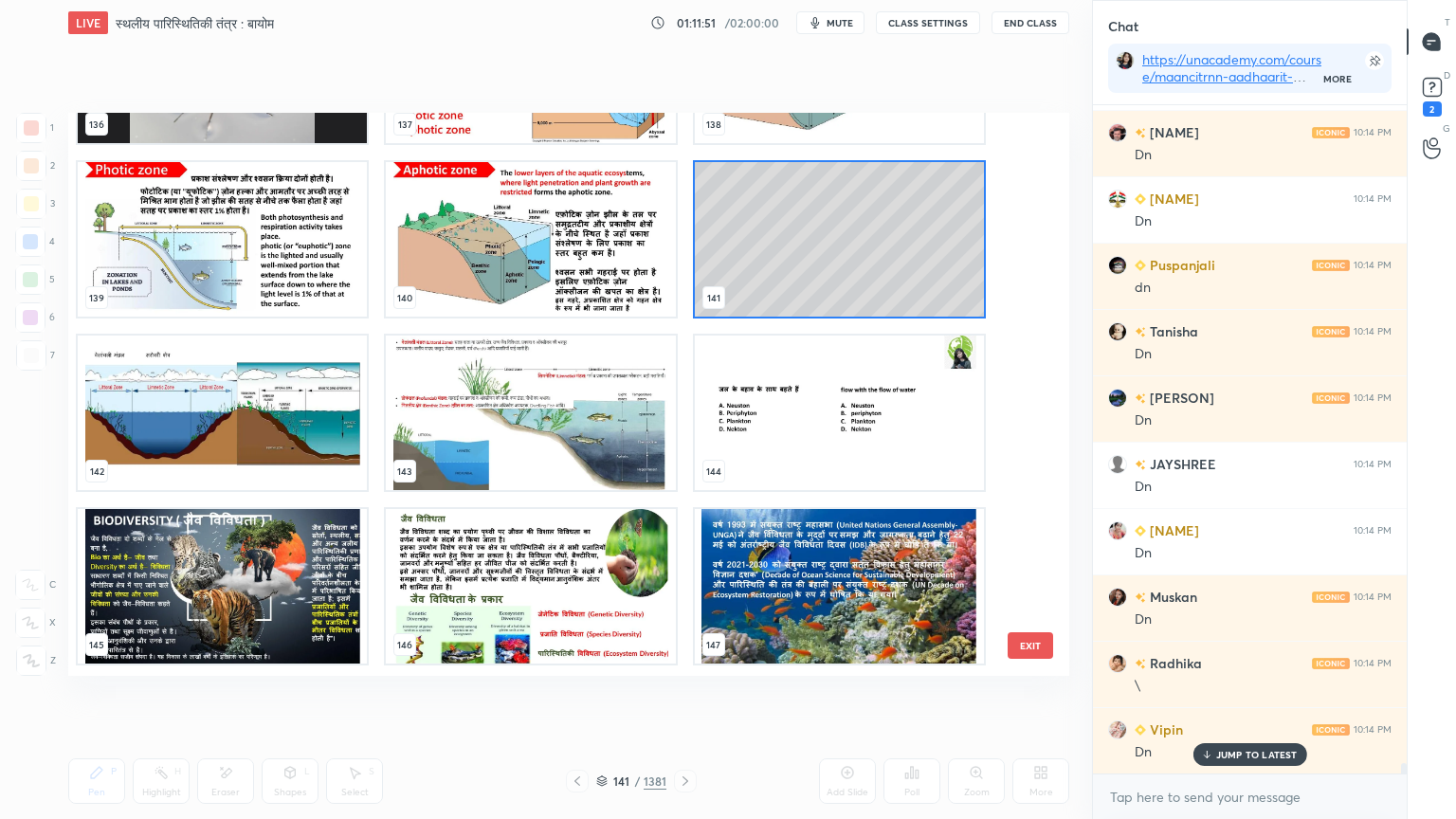 click on "EXIT" at bounding box center (1030, 646) 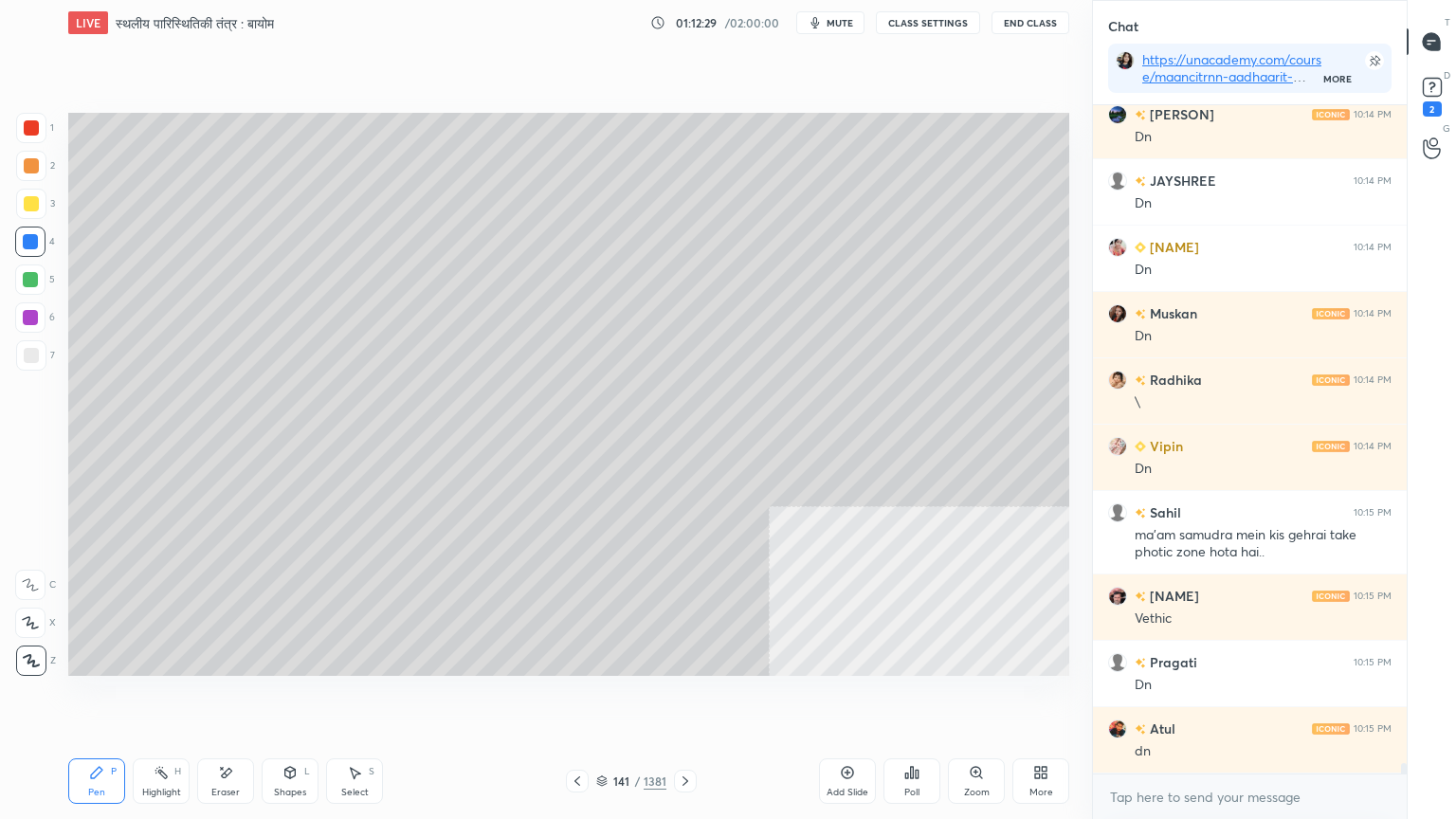 scroll, scrollTop: 41996, scrollLeft: 0, axis: vertical 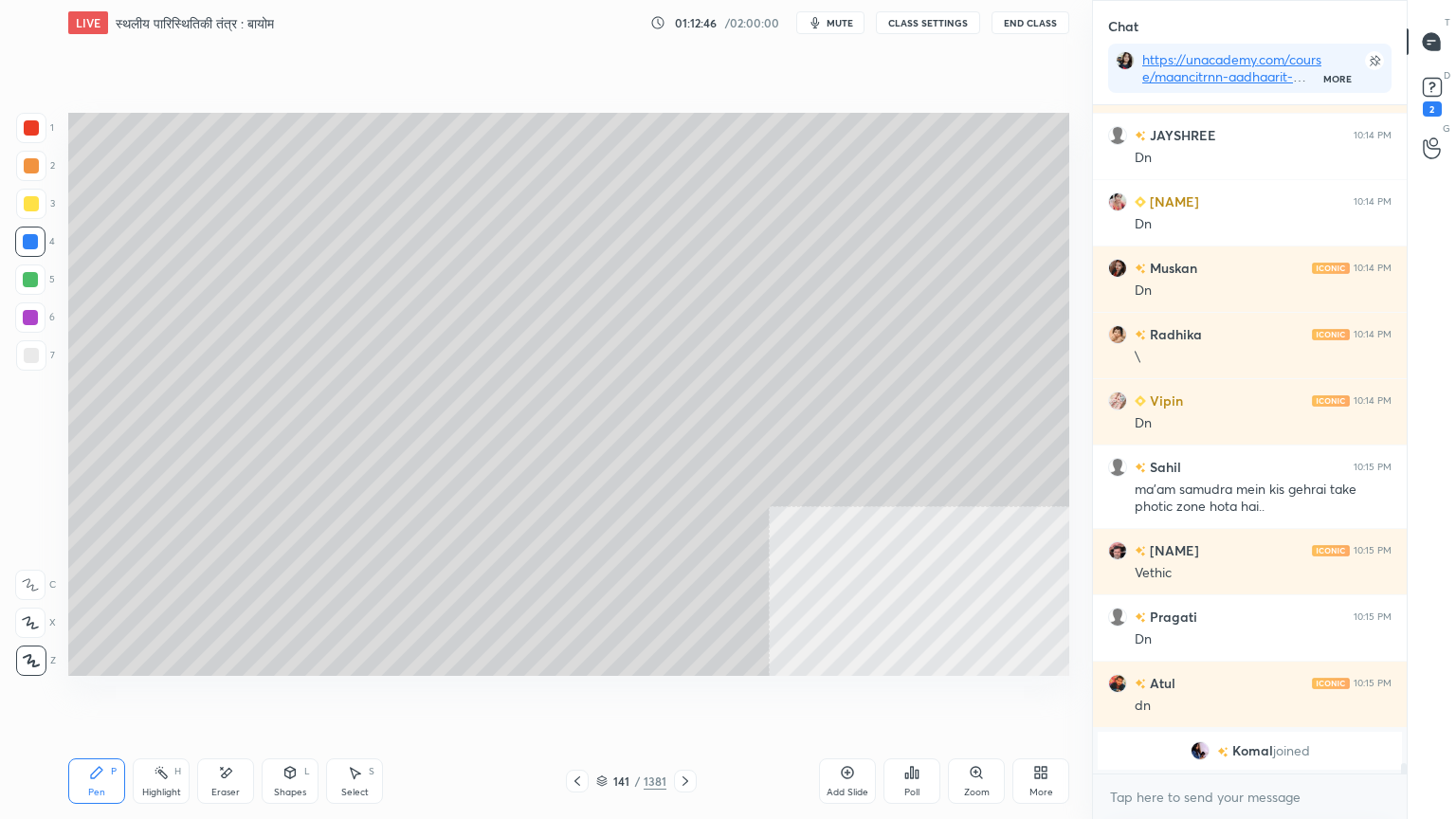 drag, startPoint x: 582, startPoint y: 735, endPoint x: 590, endPoint y: 721, distance: 16.124515 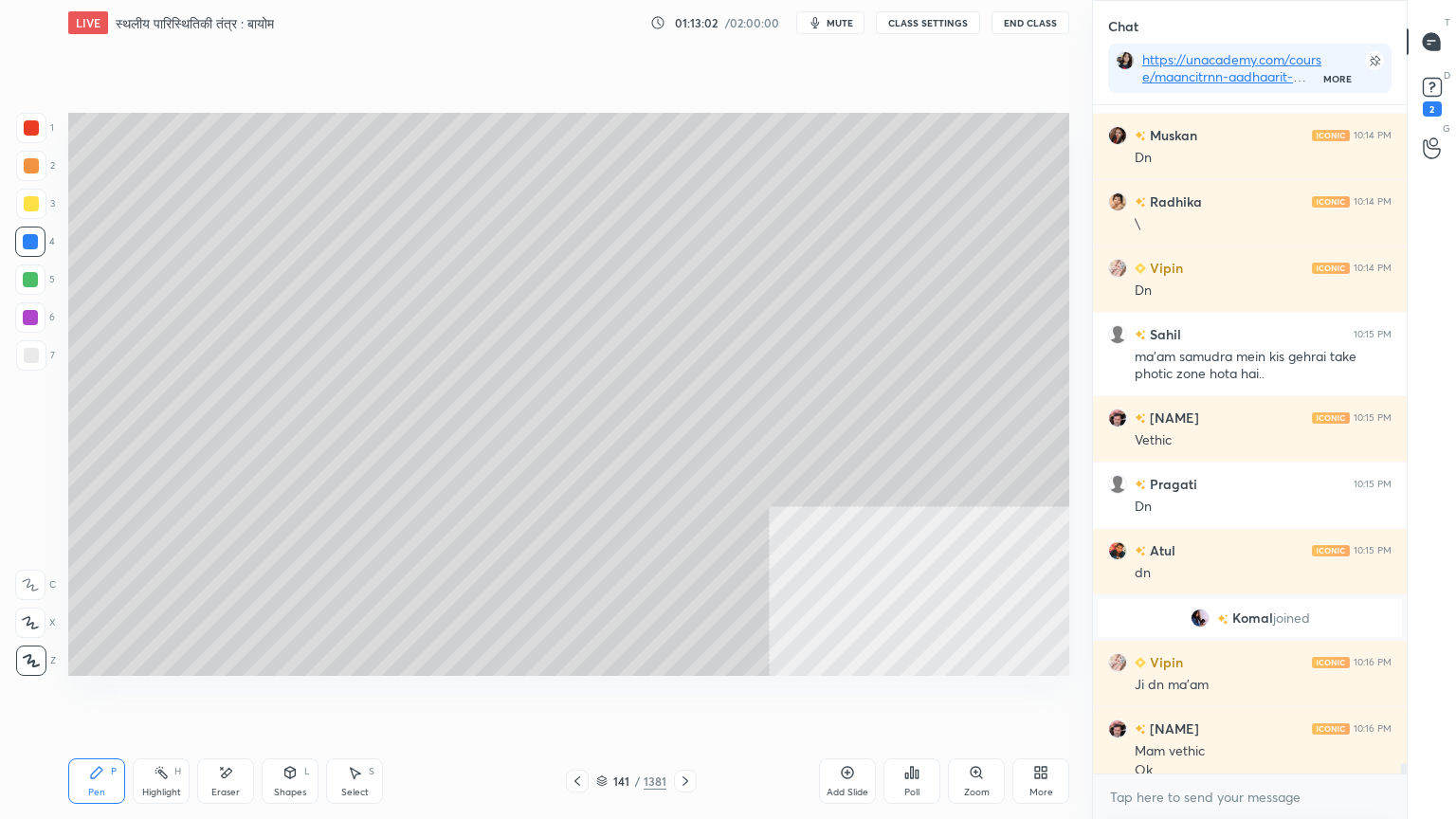 scroll, scrollTop: 41863, scrollLeft: 0, axis: vertical 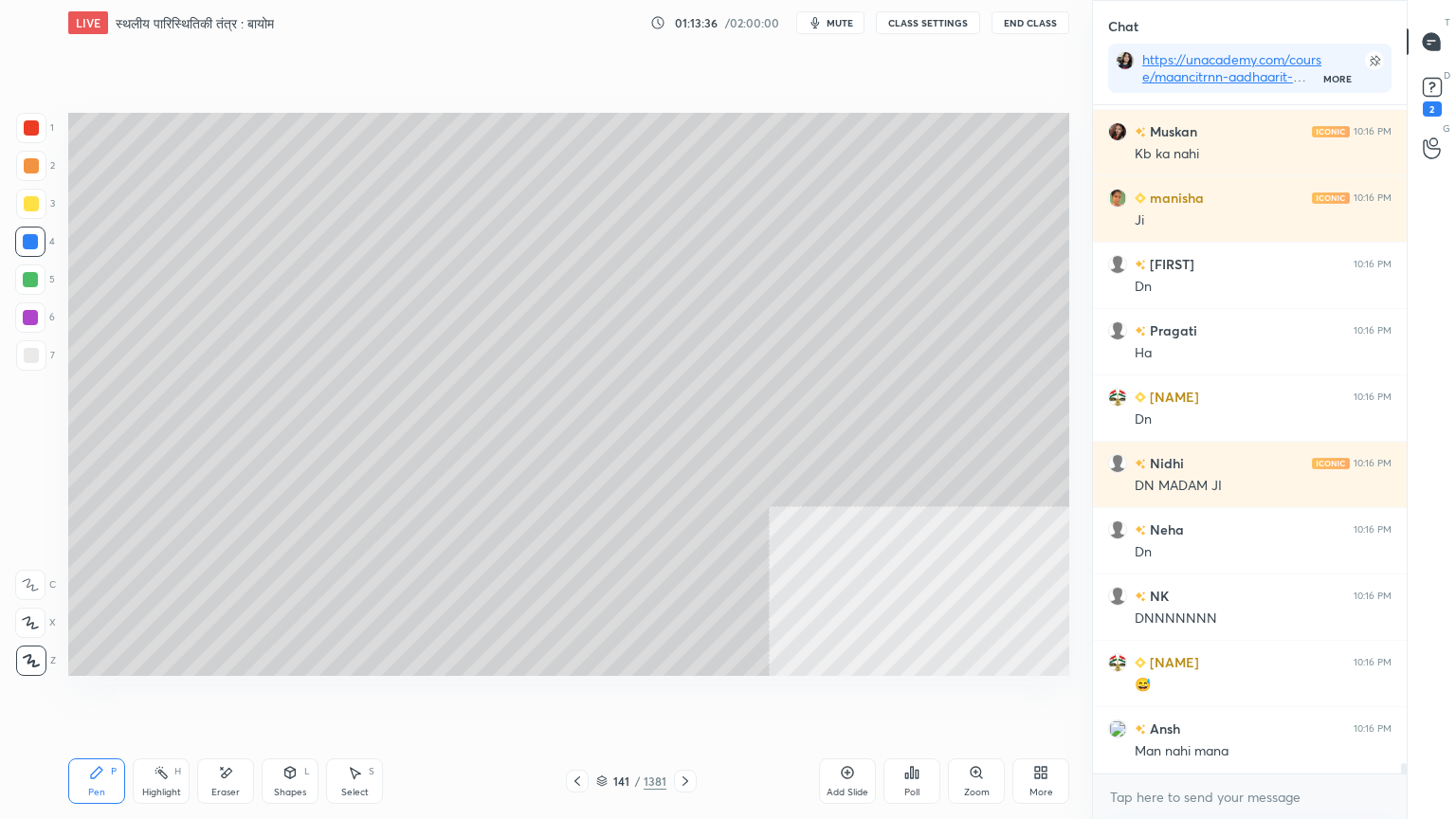 click 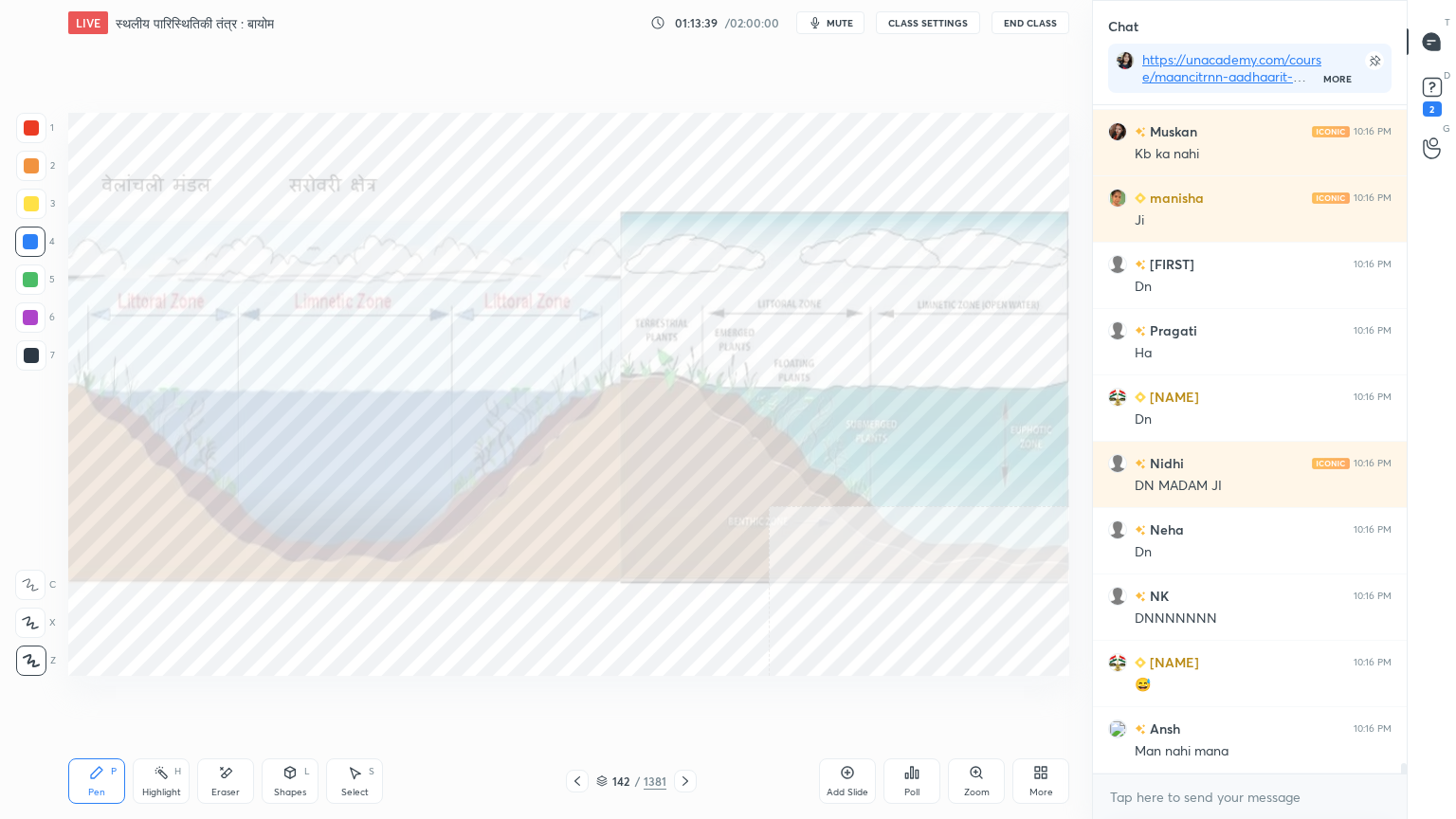 click on "Eraser" at bounding box center [226, 781] 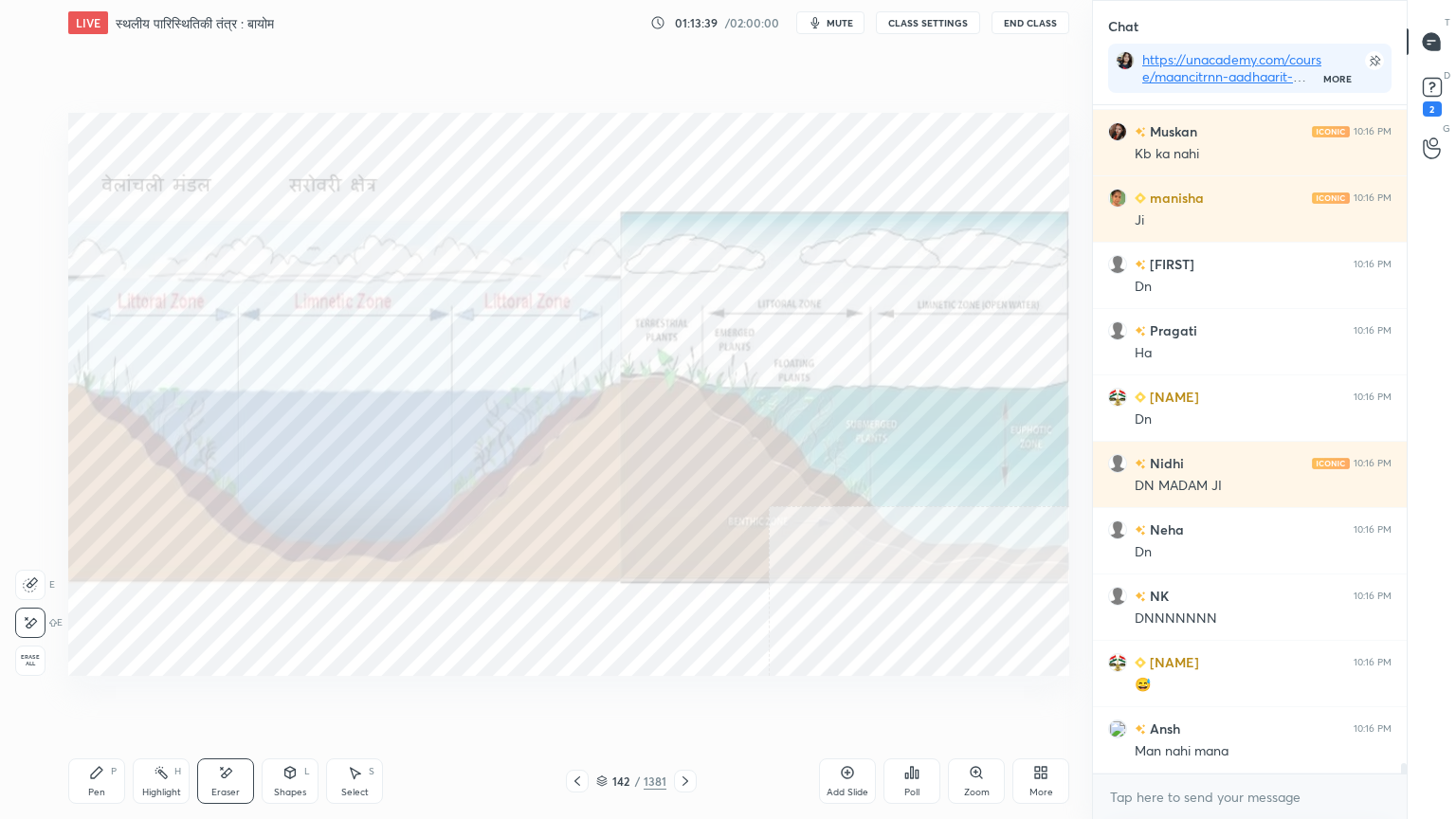 scroll, scrollTop: 43255, scrollLeft: 0, axis: vertical 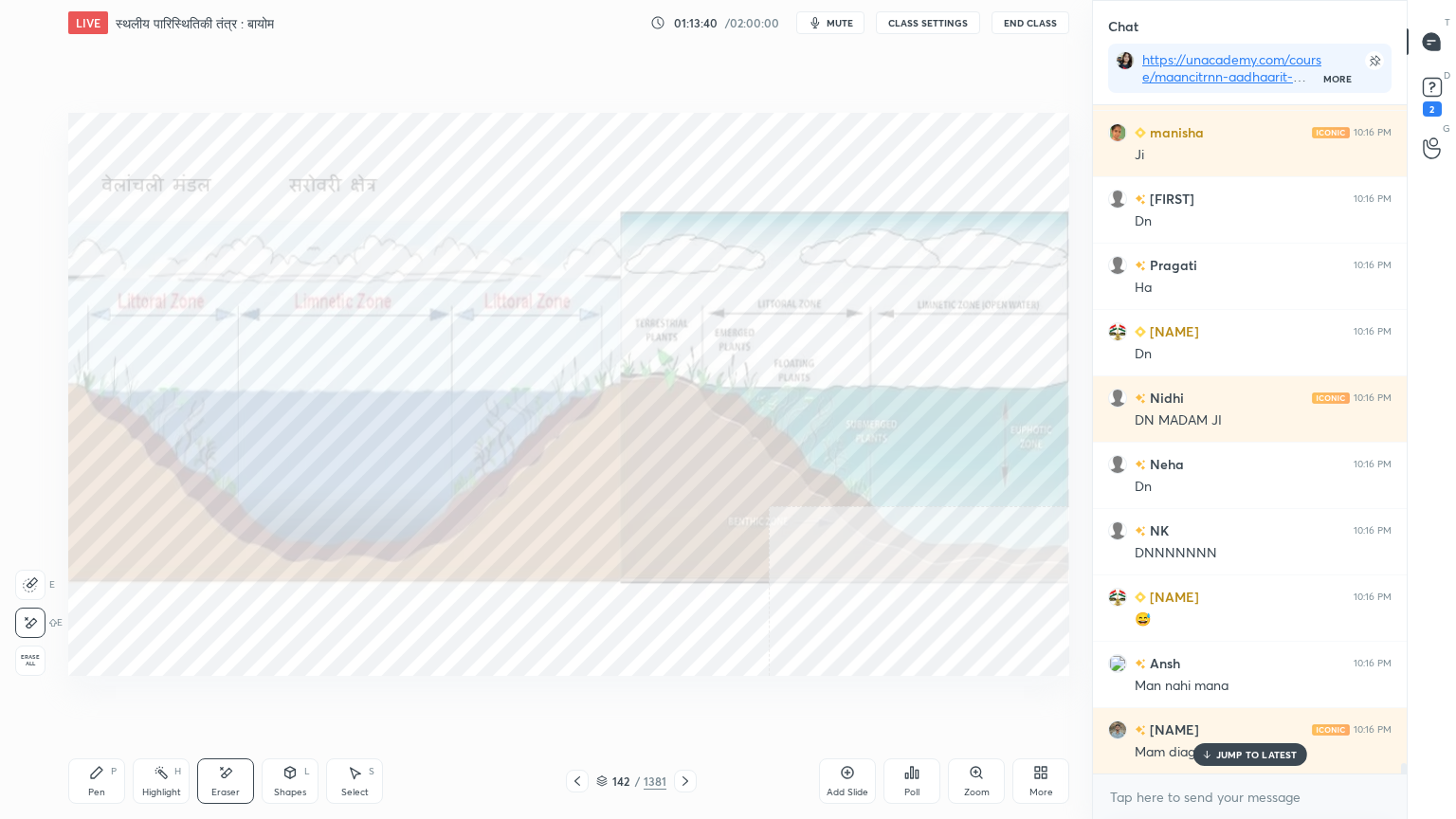 click on "Erase all" at bounding box center [30, 661] 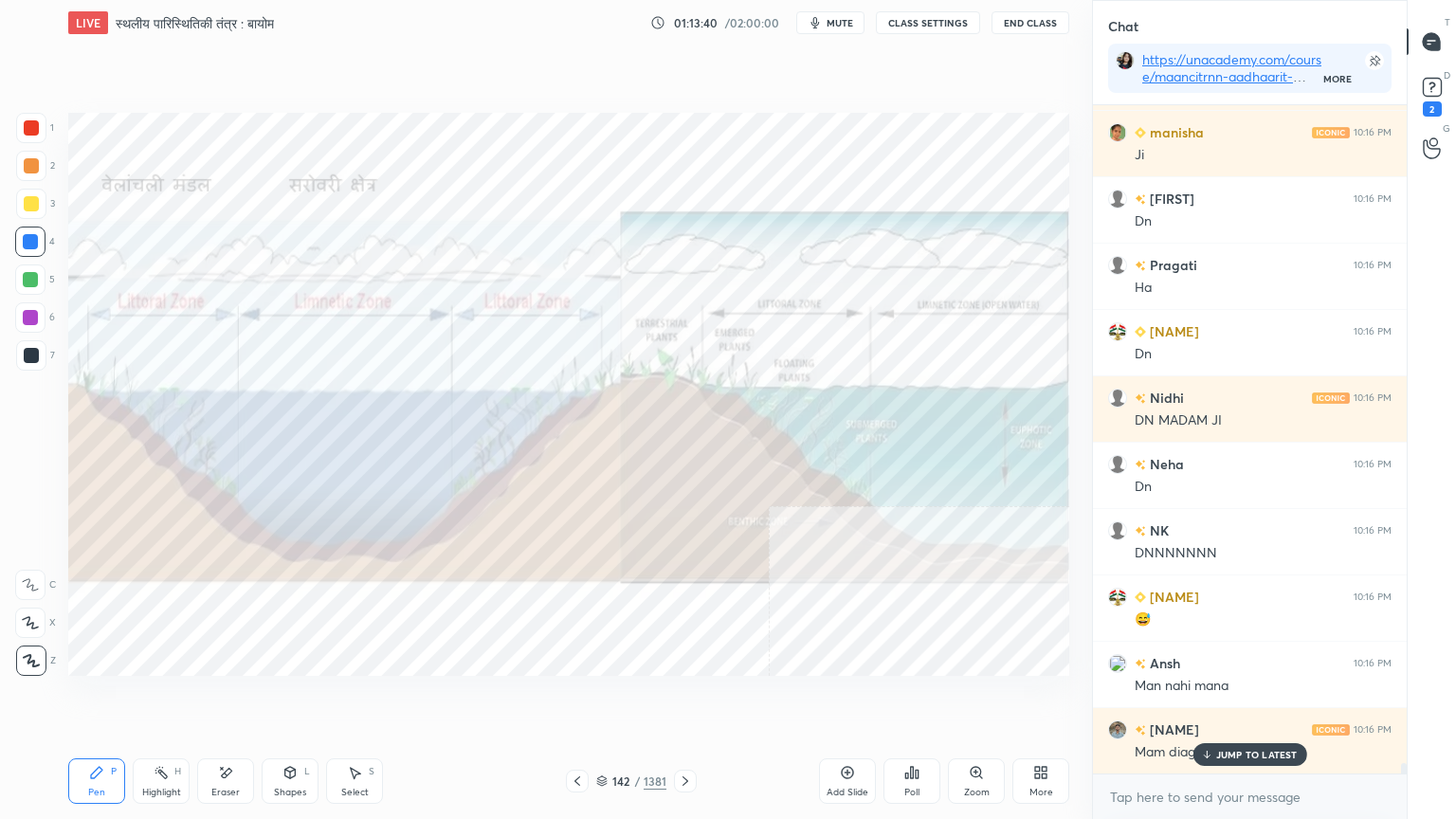 click on "JUMP TO LATEST" at bounding box center [1257, 755] 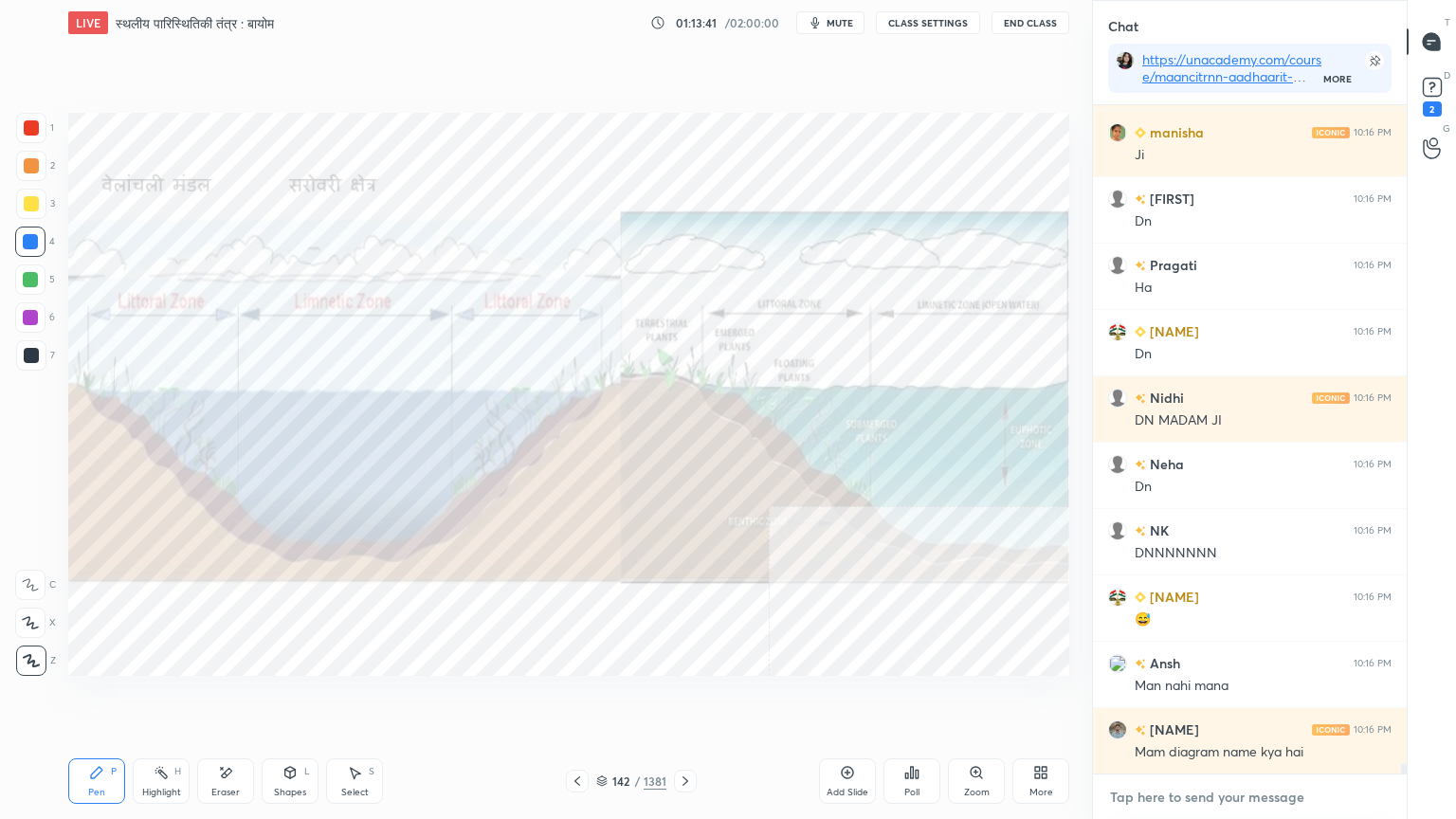click at bounding box center (1249, 797) 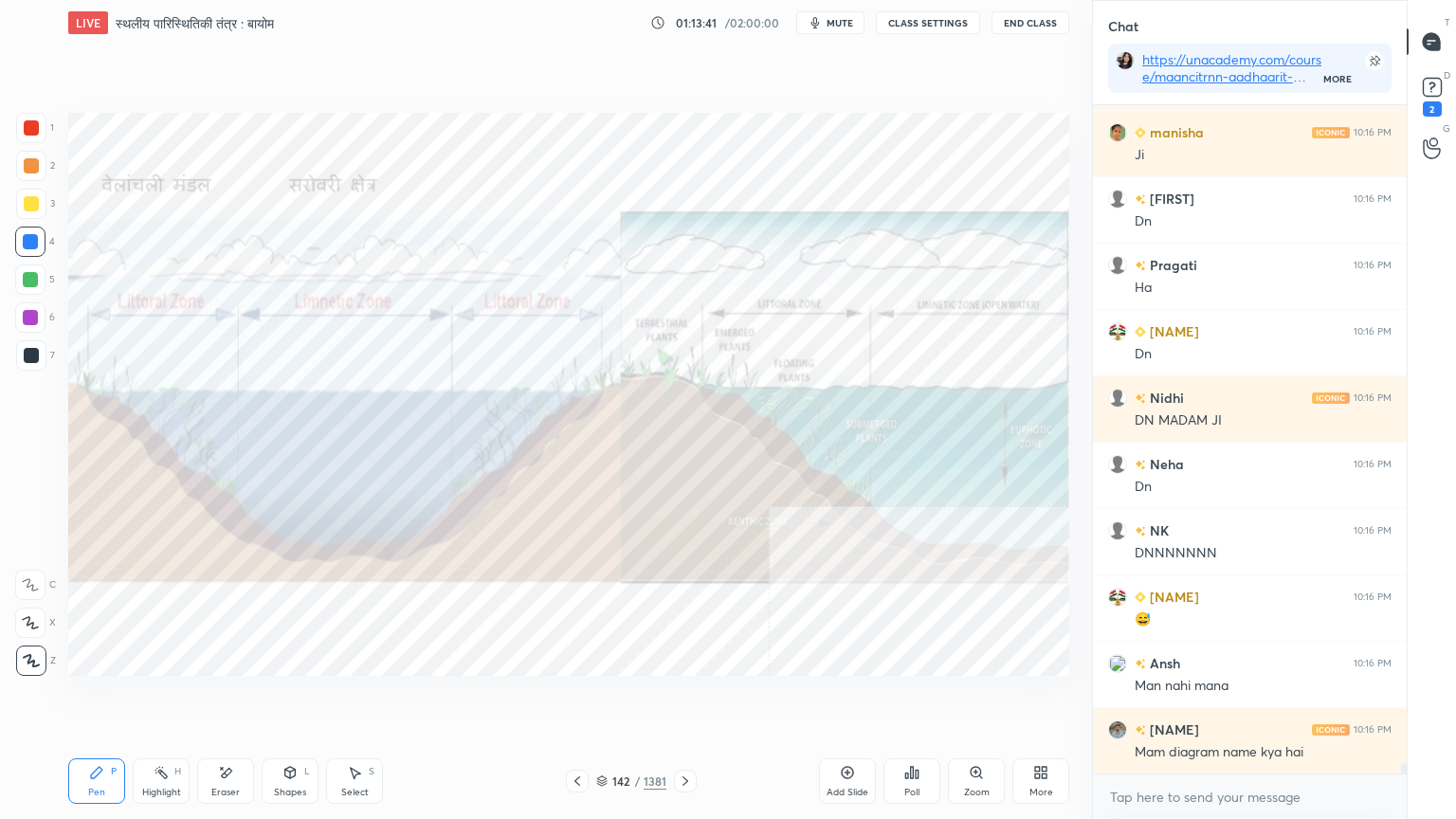 click on "x" at bounding box center (1249, 796) 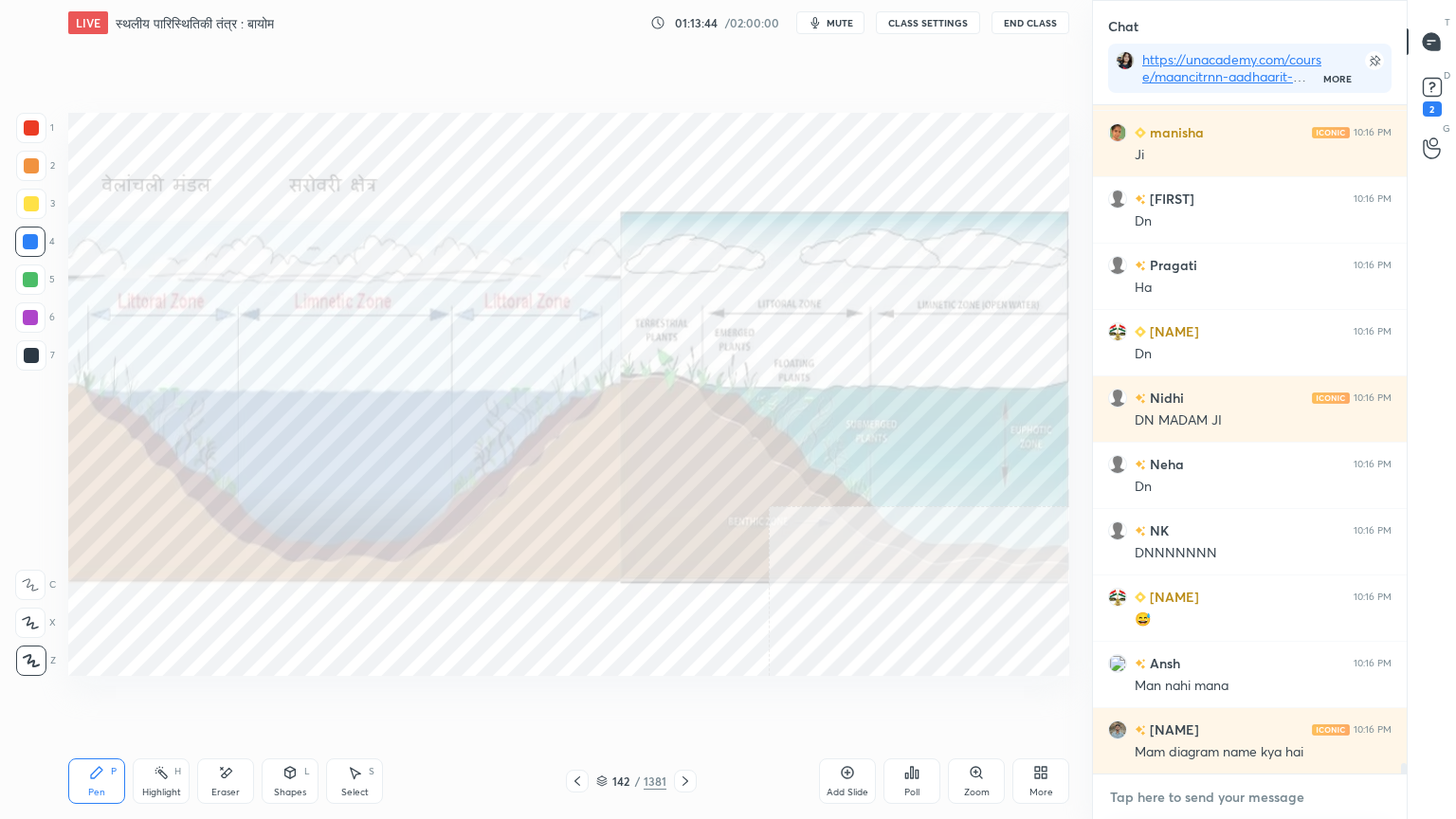 scroll, scrollTop: 43323, scrollLeft: 0, axis: vertical 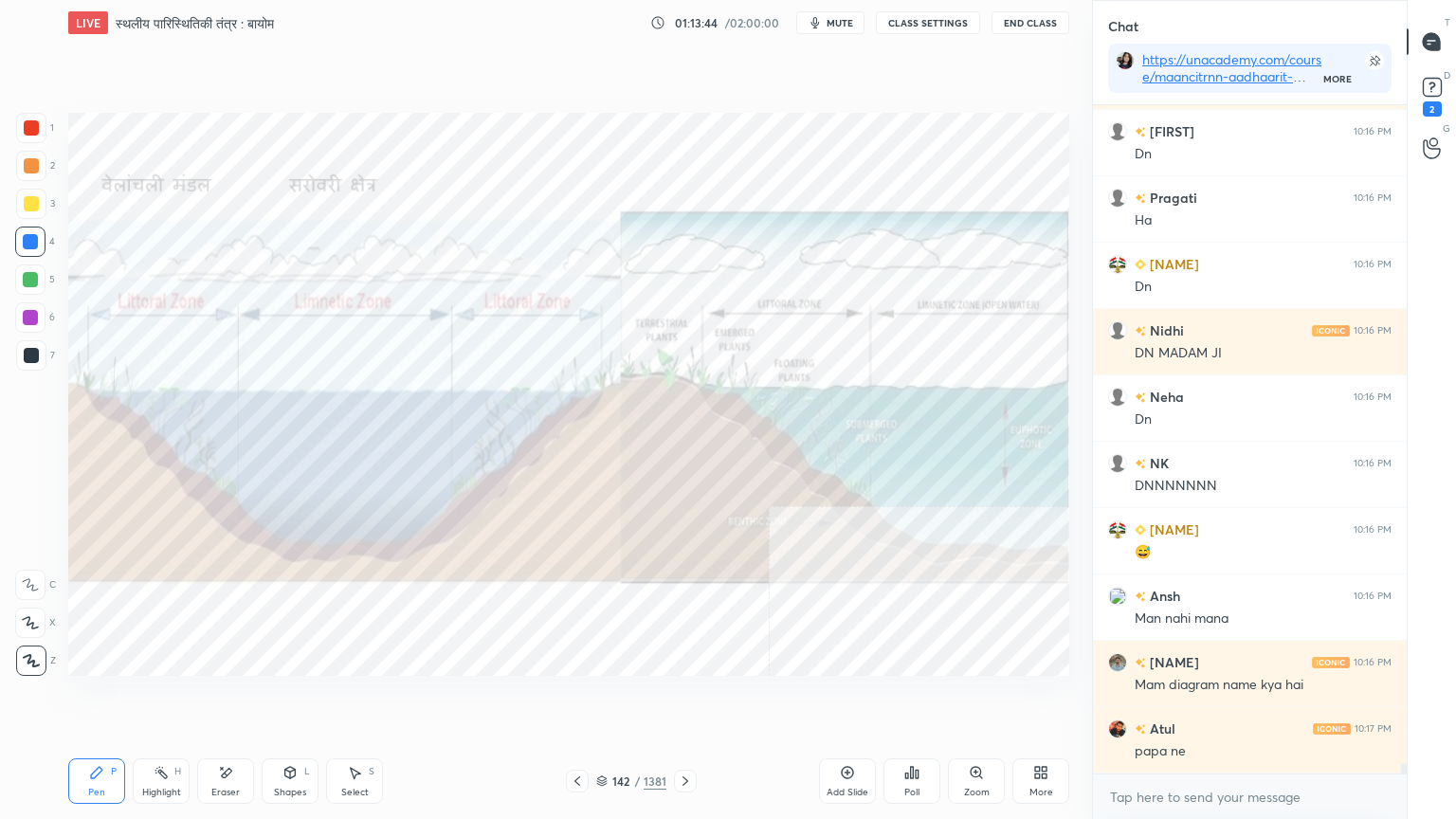 click on "142 / 1381" at bounding box center (631, 781) 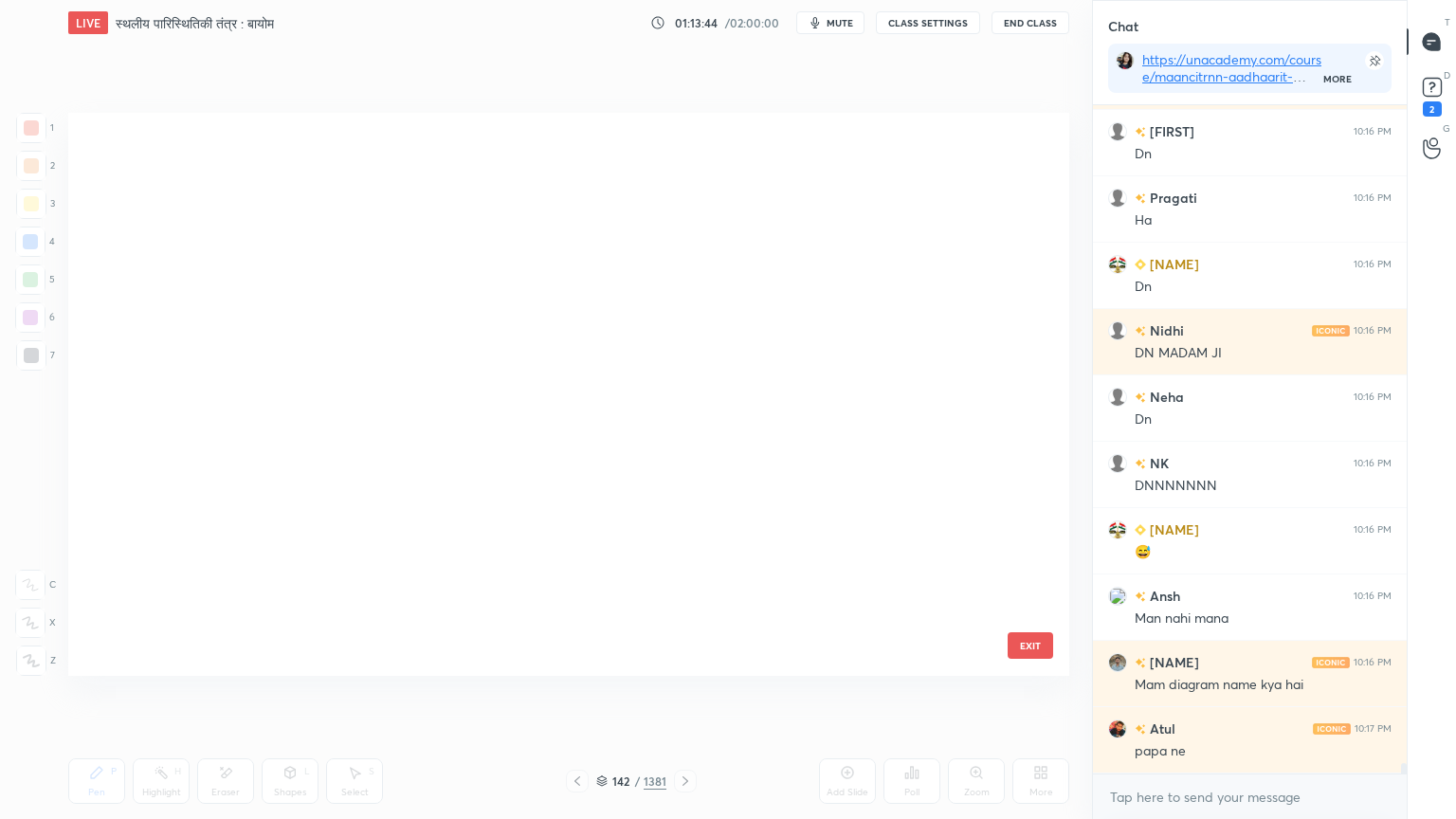 scroll, scrollTop: 7763, scrollLeft: 0, axis: vertical 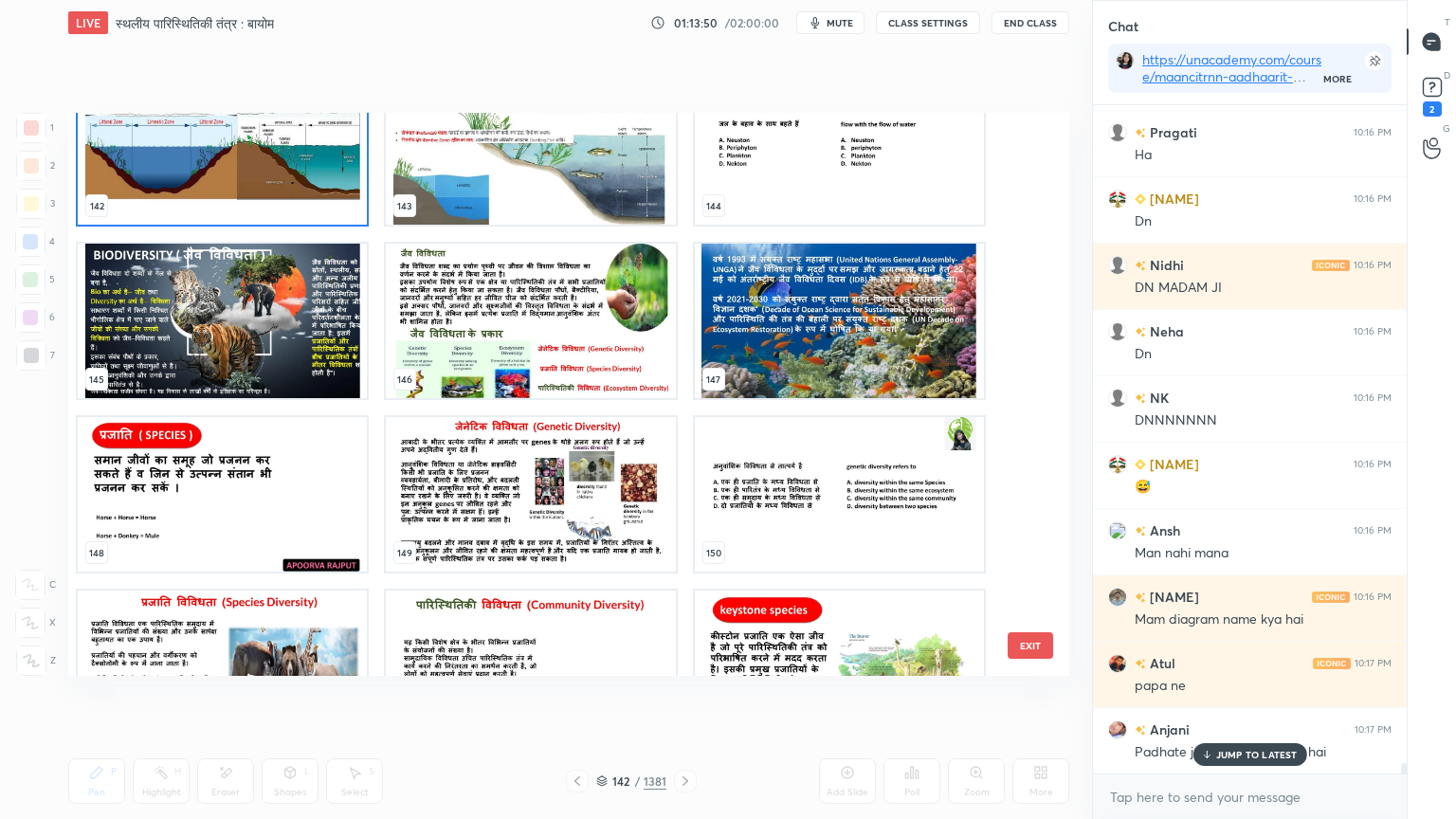 click at bounding box center [222, 320] 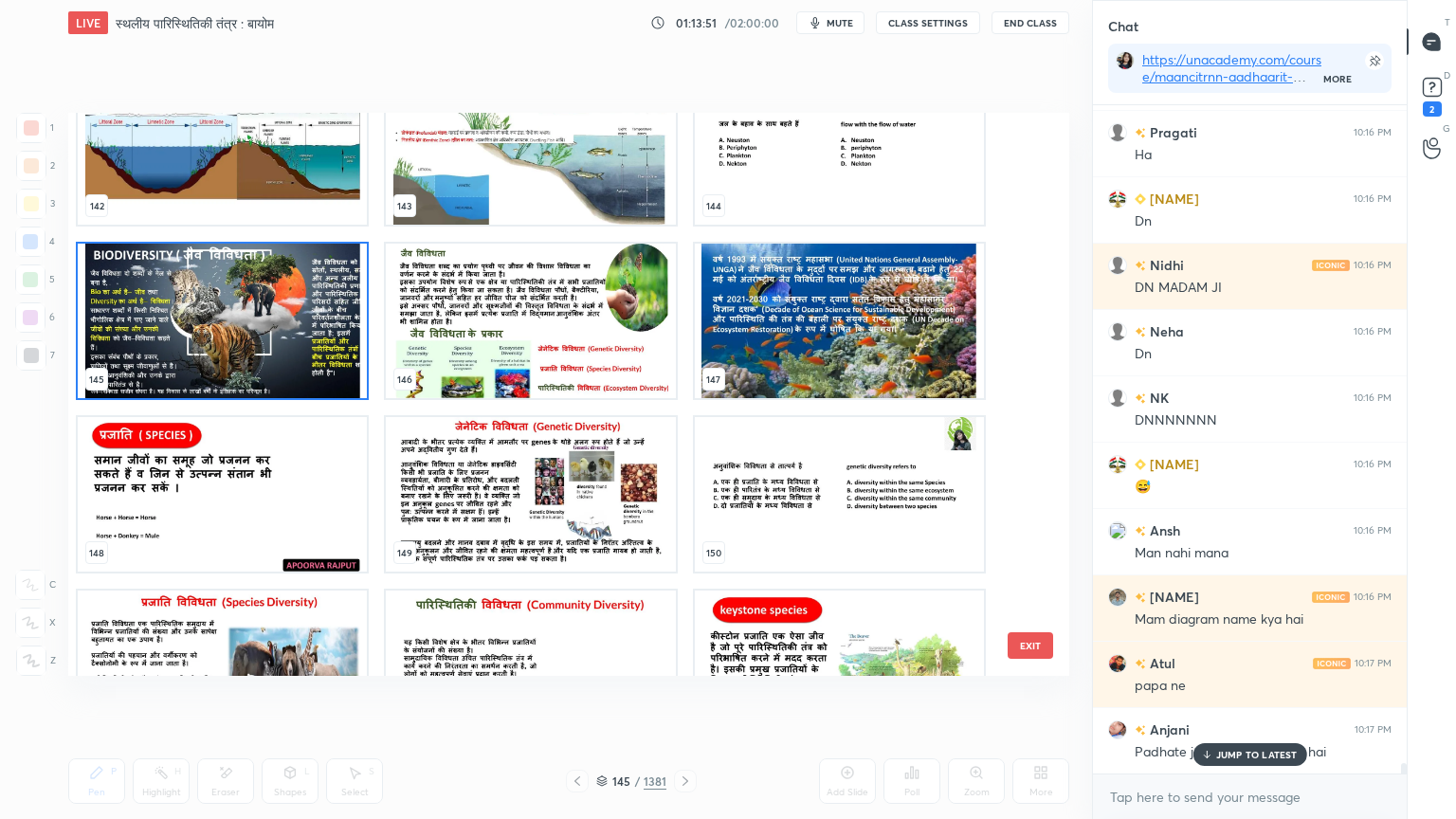 click at bounding box center [222, 320] 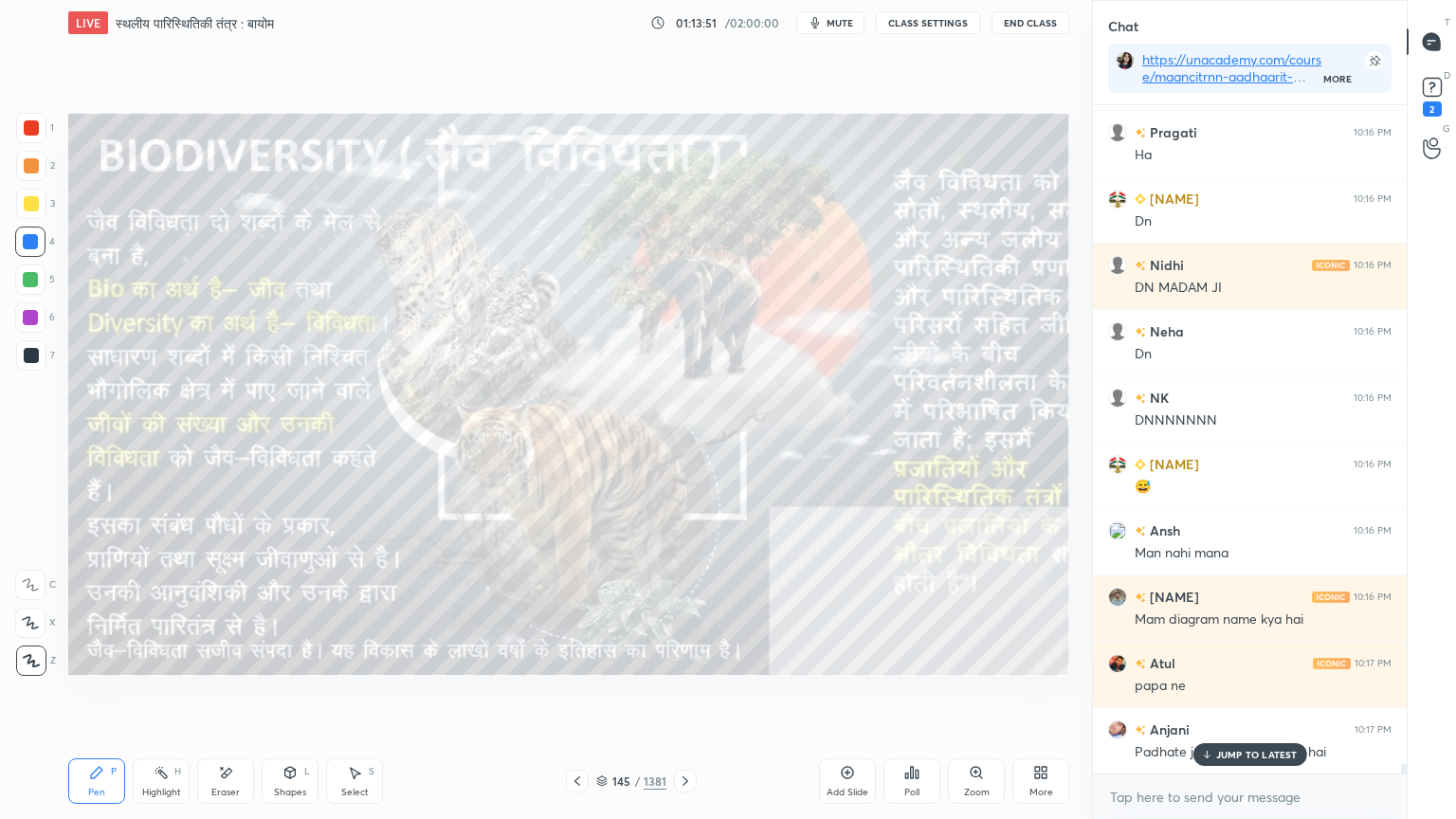 click at bounding box center (30, 242) 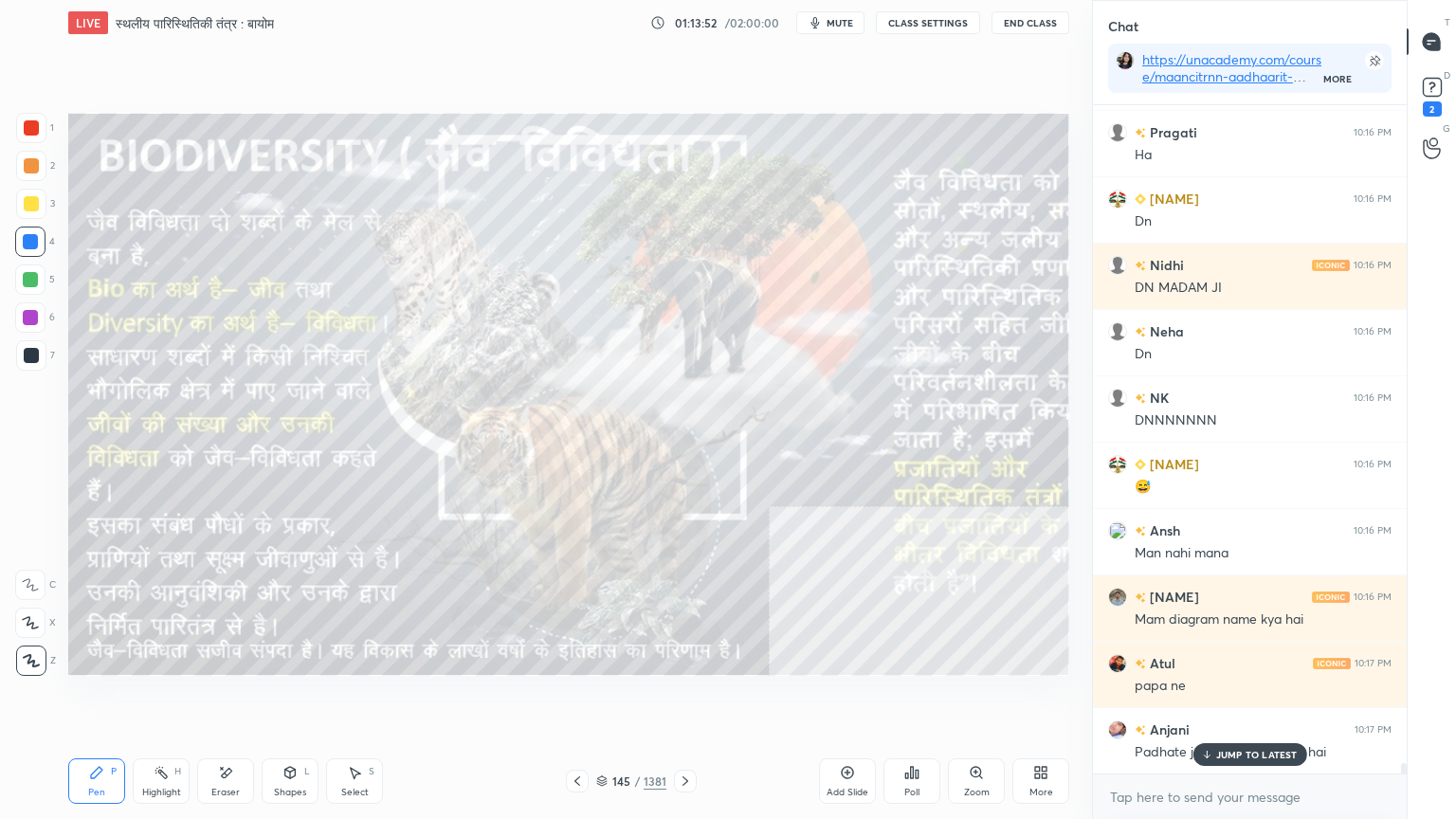click at bounding box center (30, 242) 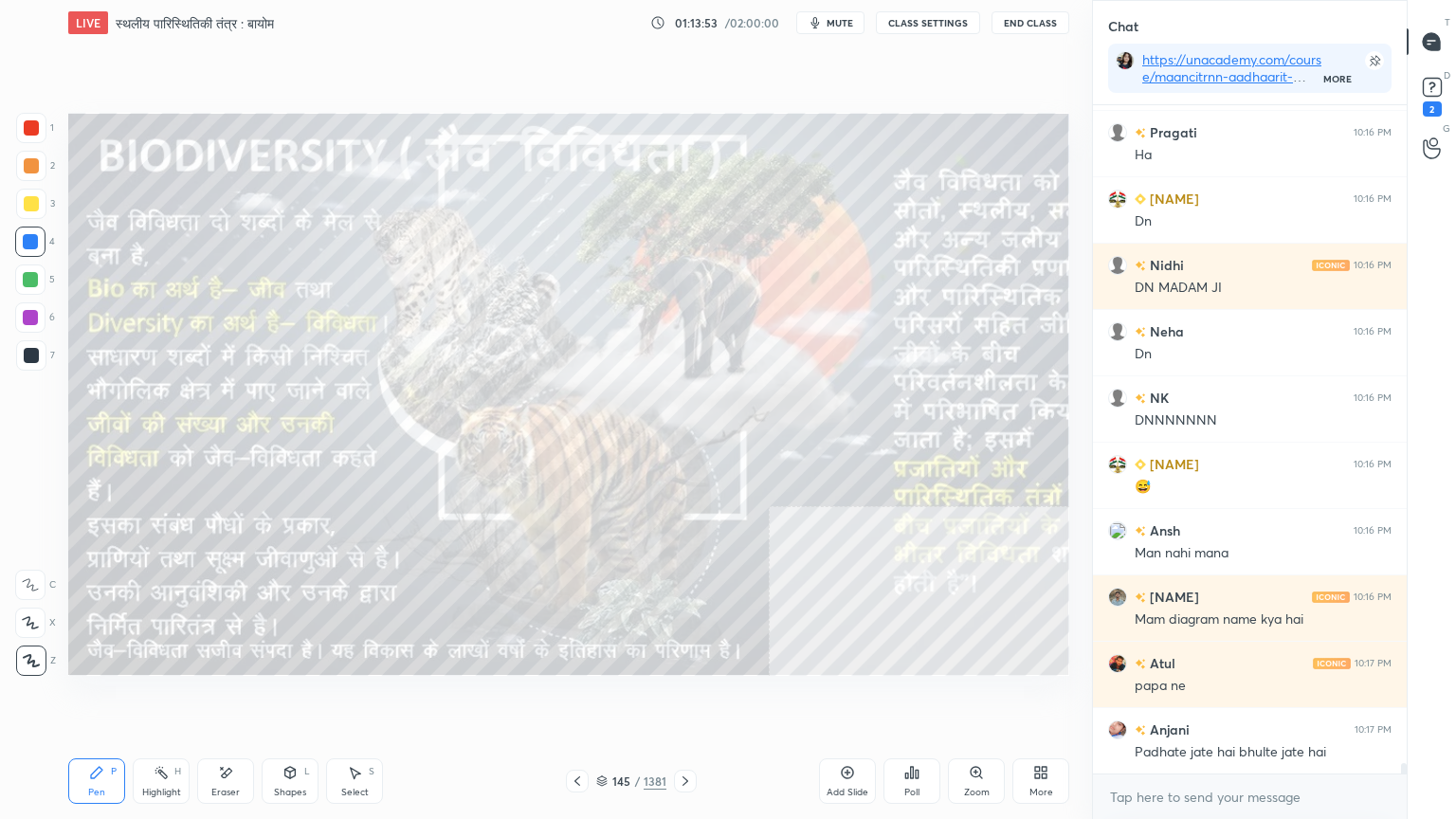 click on "x" at bounding box center (1249, 796) 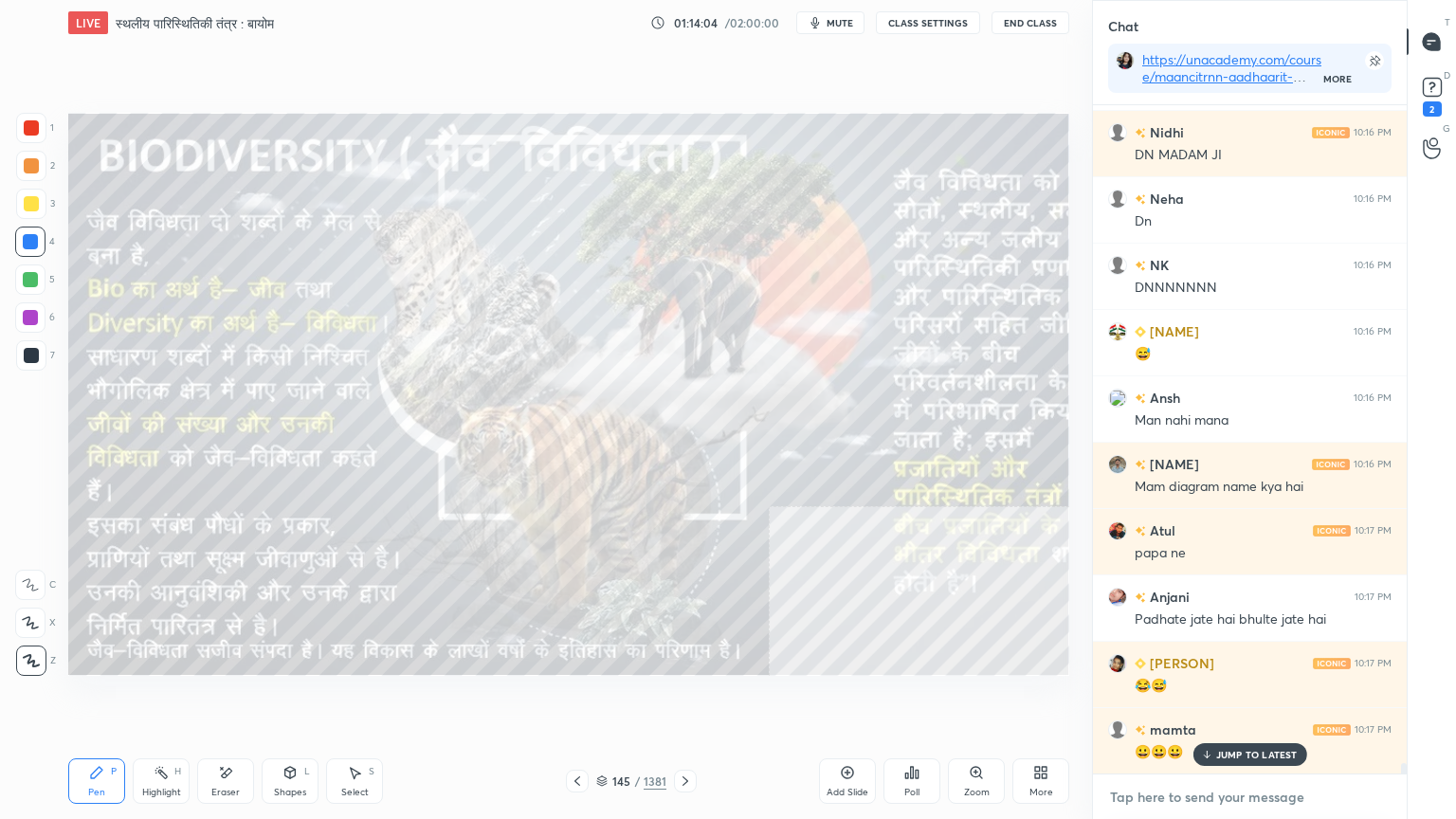 scroll, scrollTop: 43588, scrollLeft: 0, axis: vertical 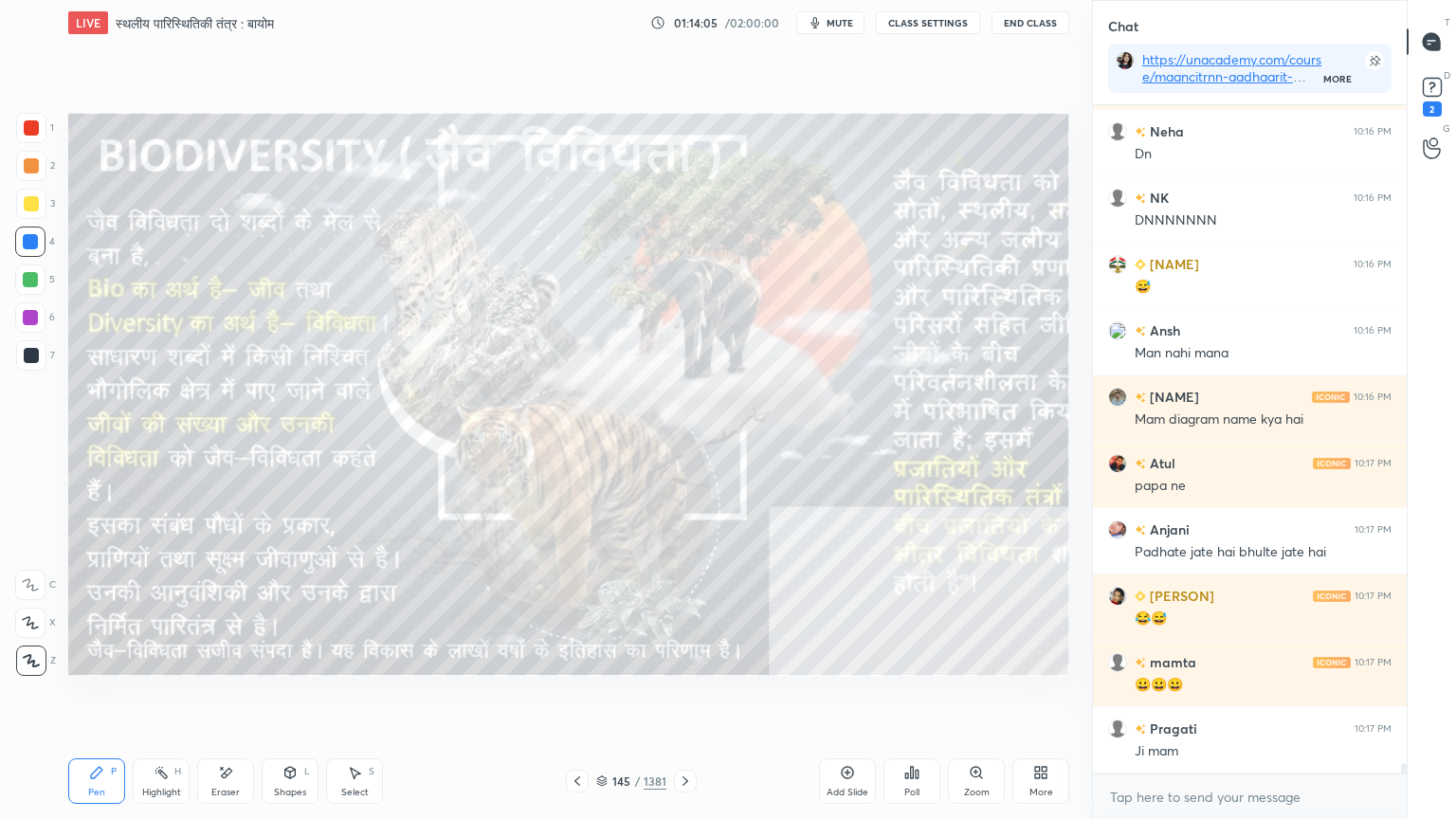 click at bounding box center (30, 242) 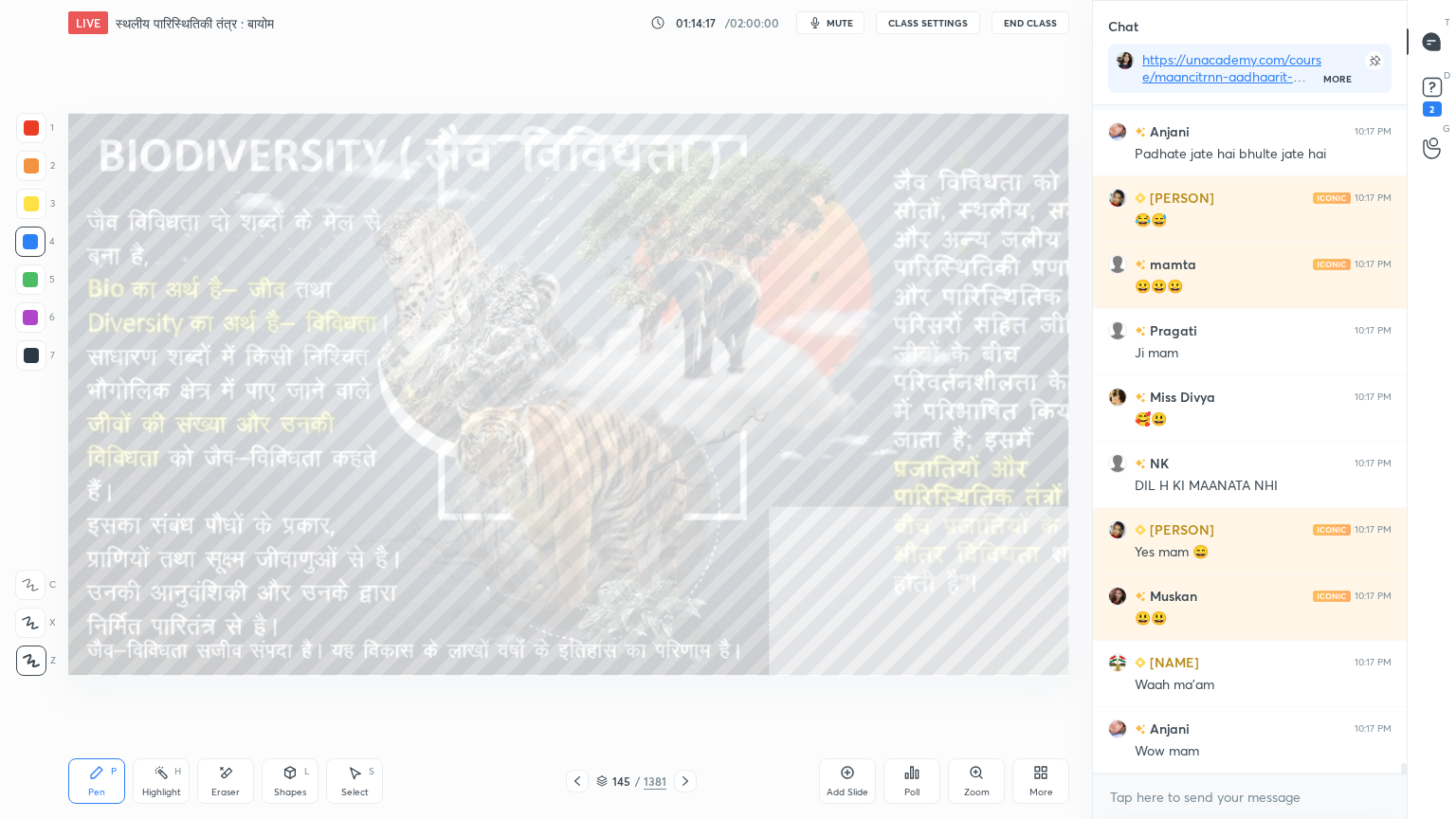 scroll, scrollTop: 44119, scrollLeft: 0, axis: vertical 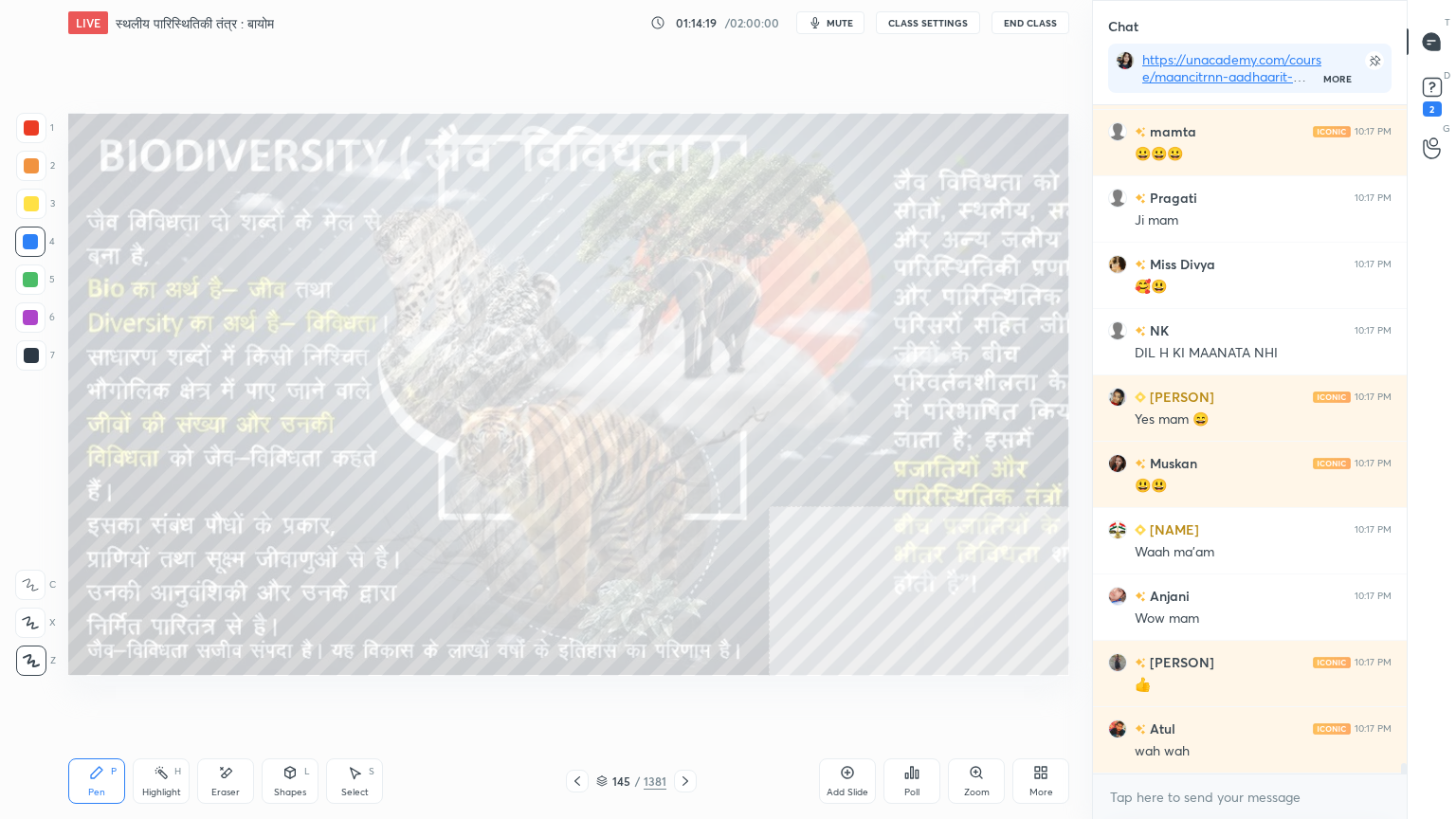click at bounding box center (30, 242) 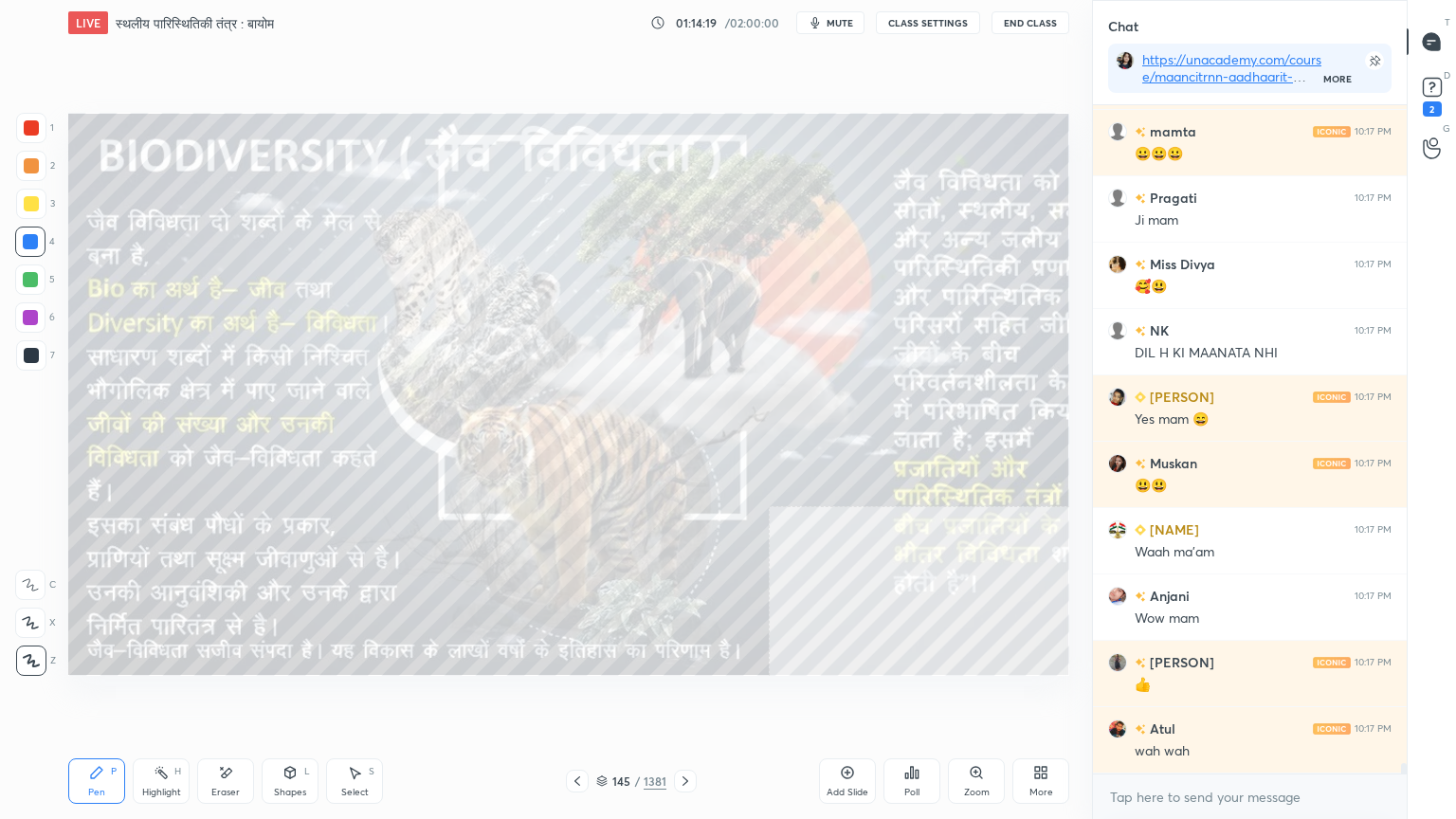 click at bounding box center (30, 242) 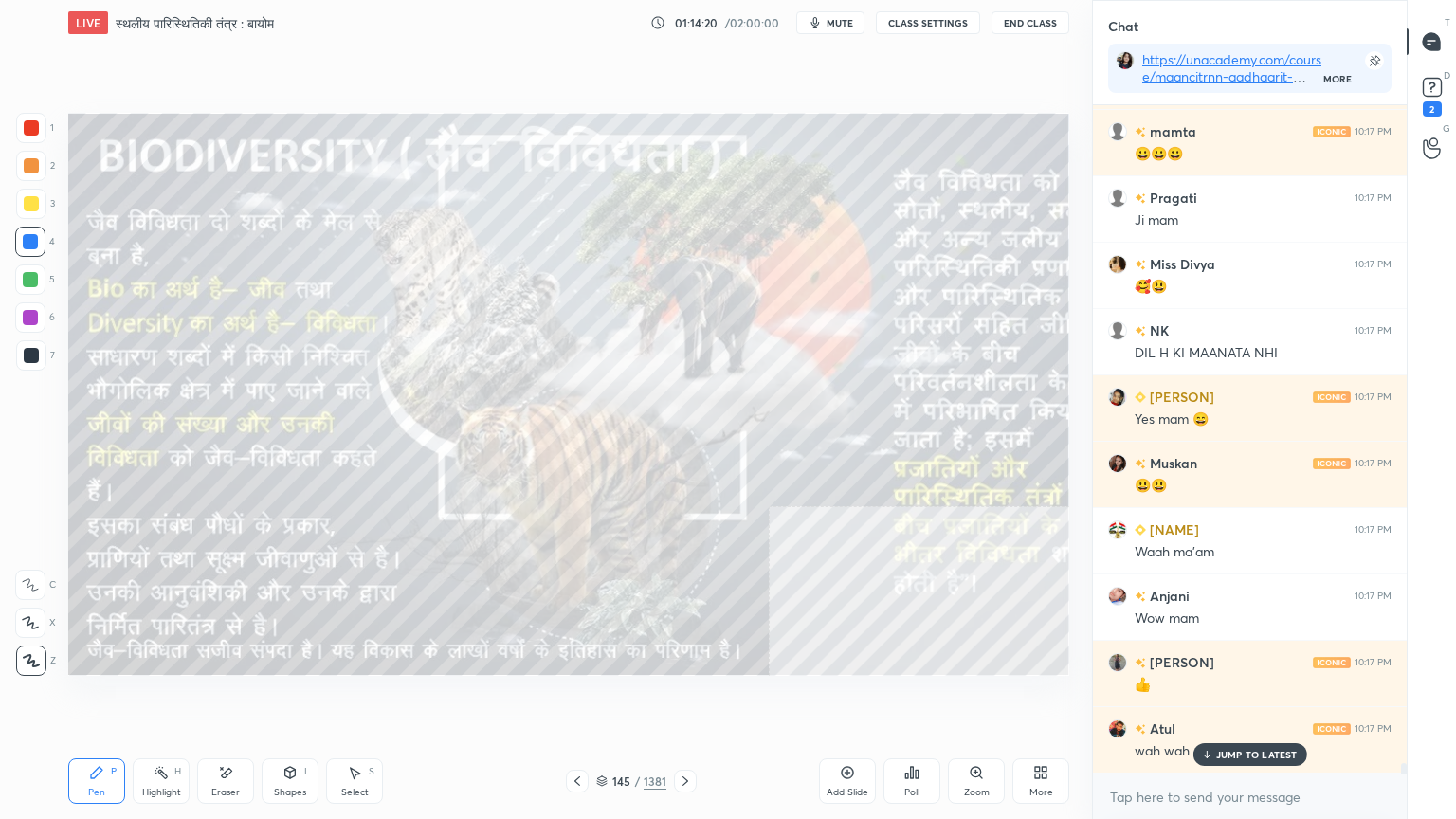 scroll, scrollTop: 44184, scrollLeft: 0, axis: vertical 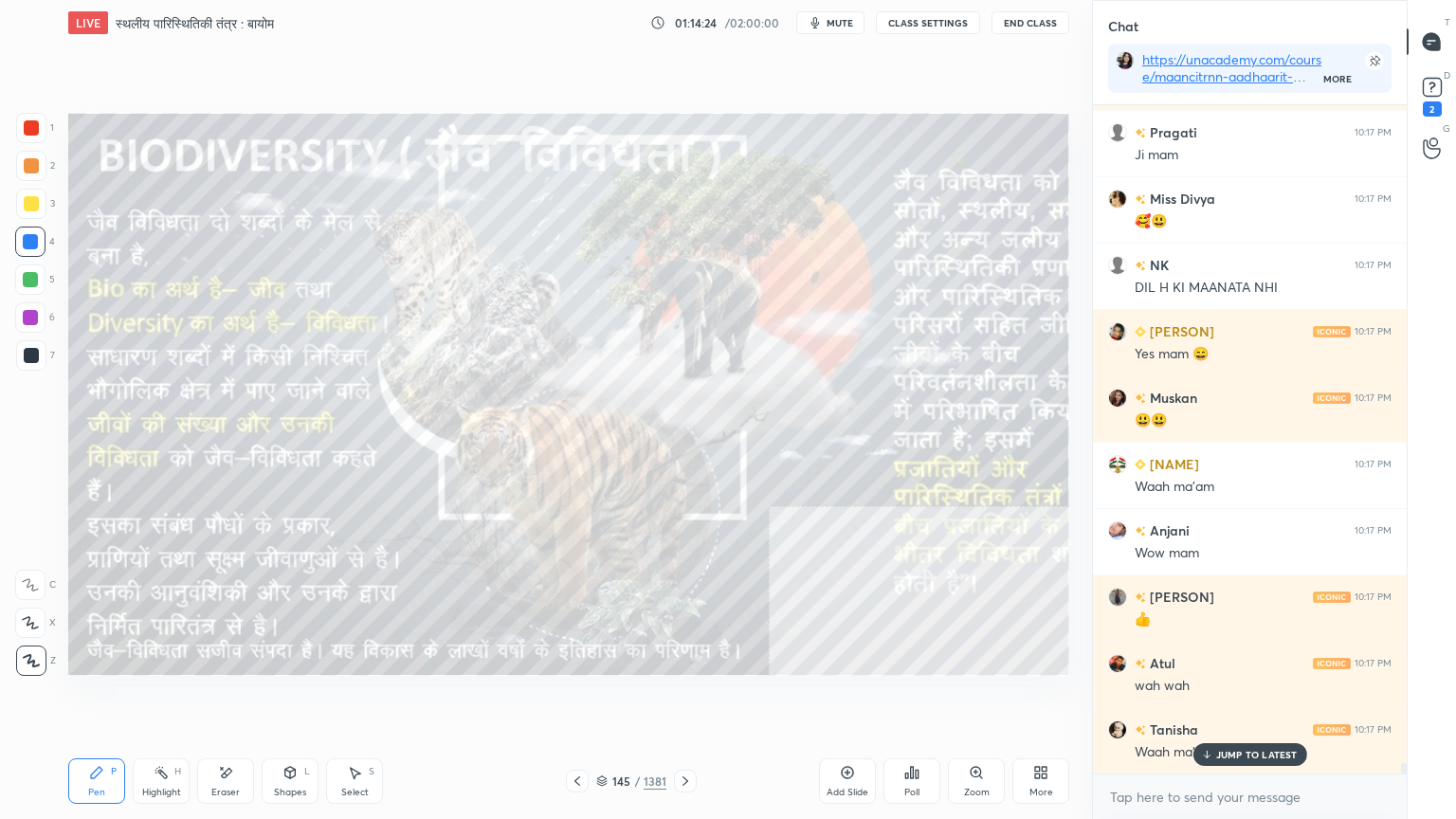 click on "Eraser" at bounding box center (226, 781) 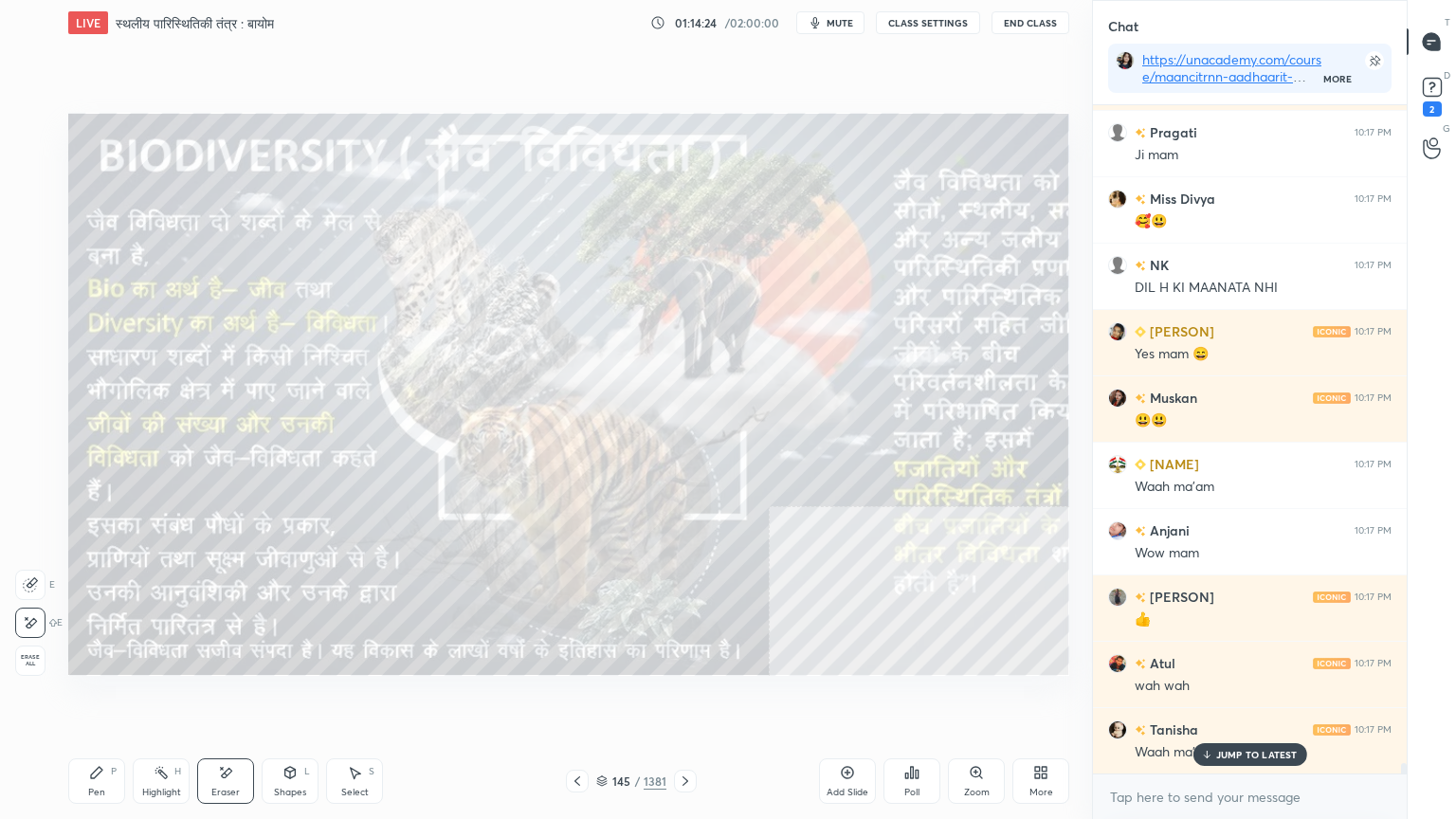 scroll, scrollTop: 44252, scrollLeft: 0, axis: vertical 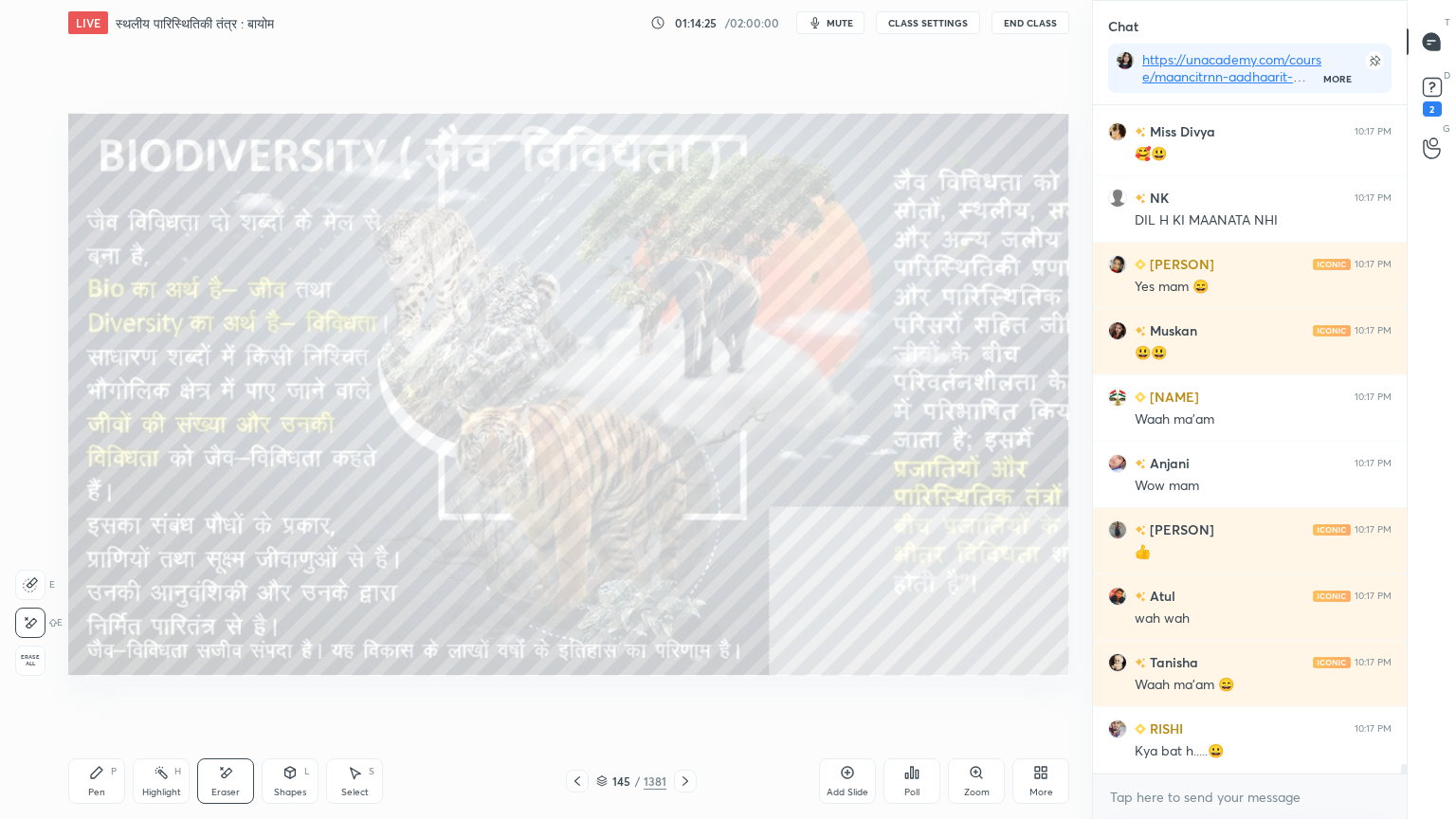 click on "Erase all" at bounding box center [30, 661] 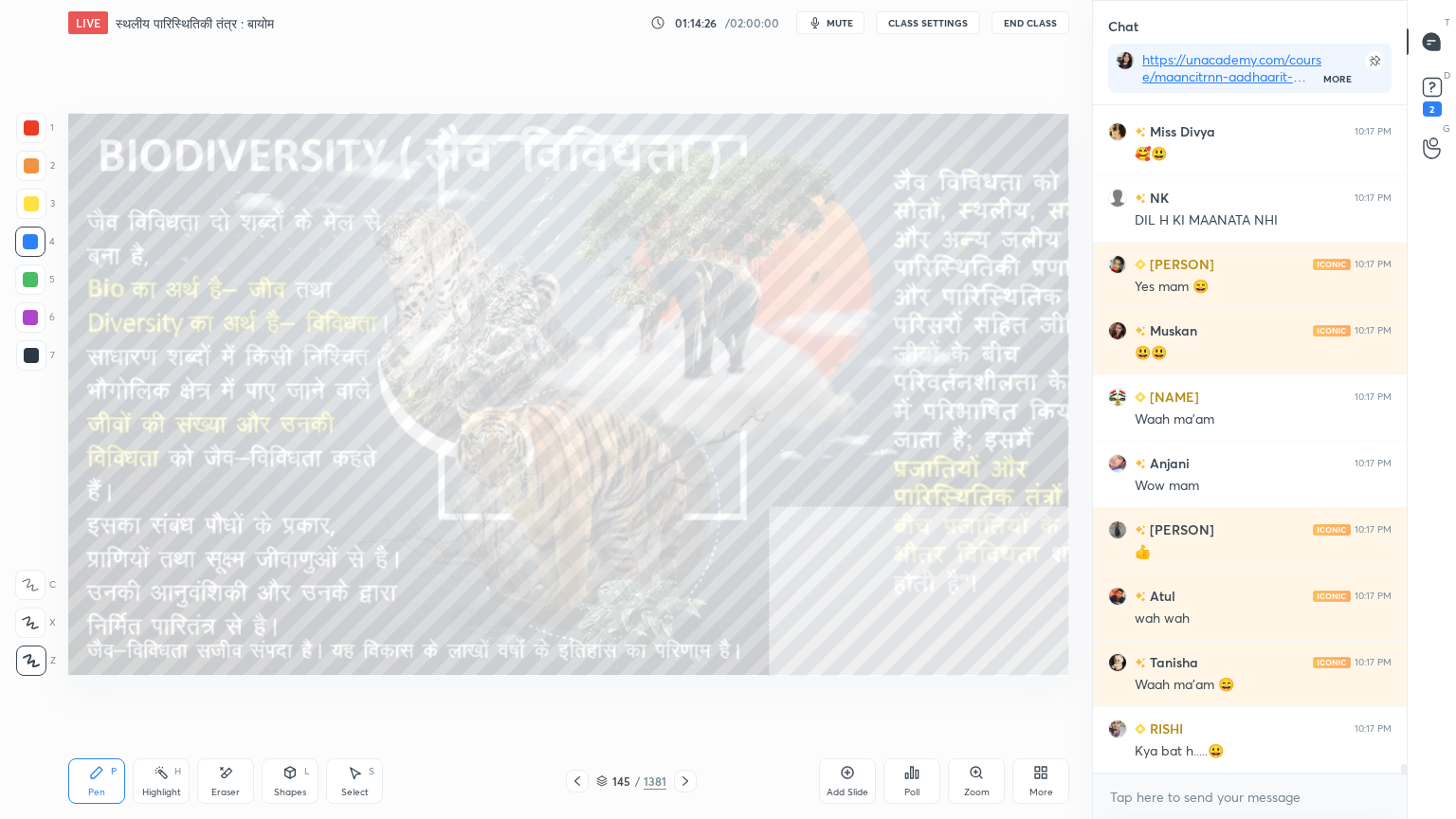 scroll, scrollTop: 44317, scrollLeft: 0, axis: vertical 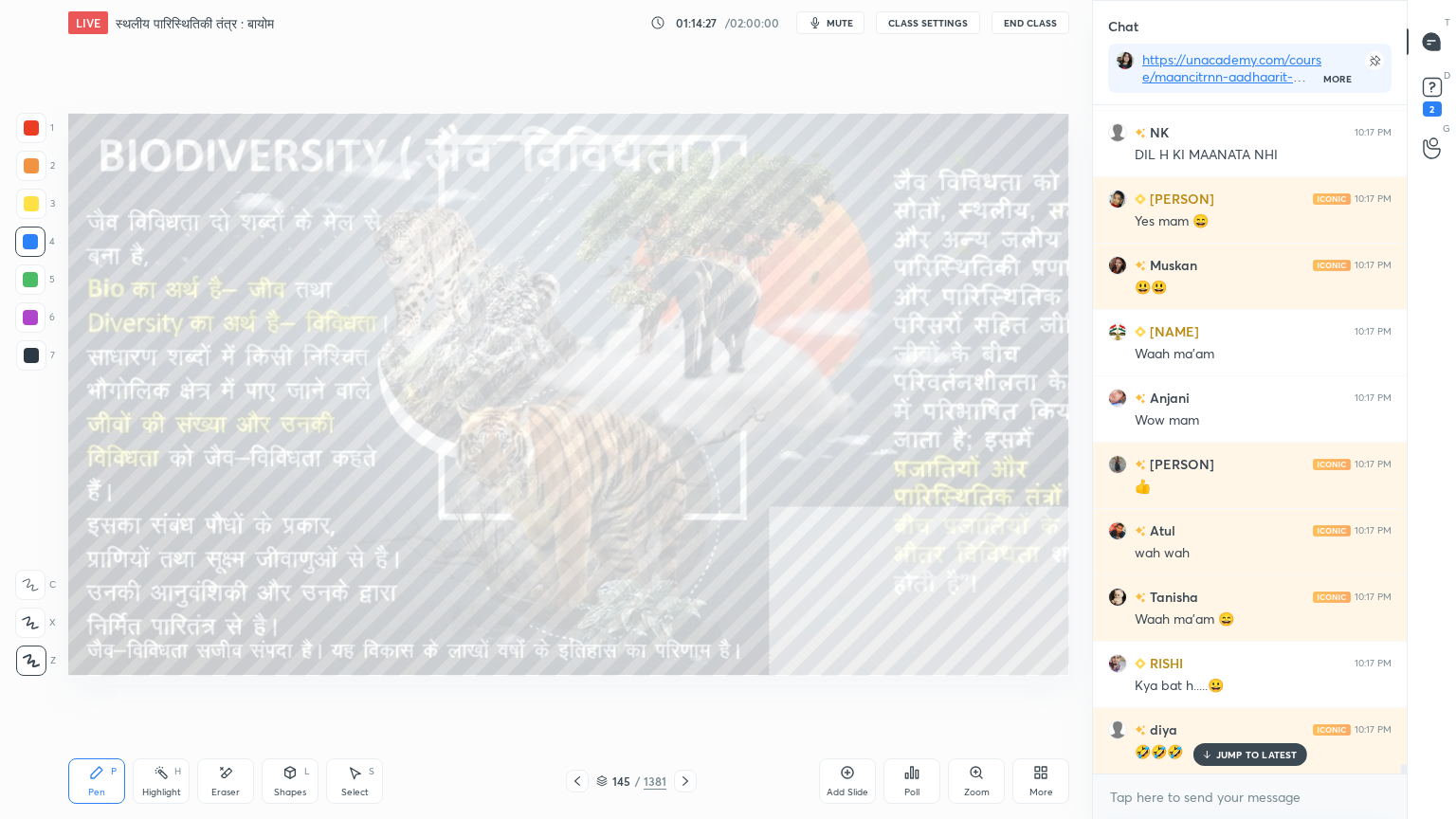 click at bounding box center [30, 242] 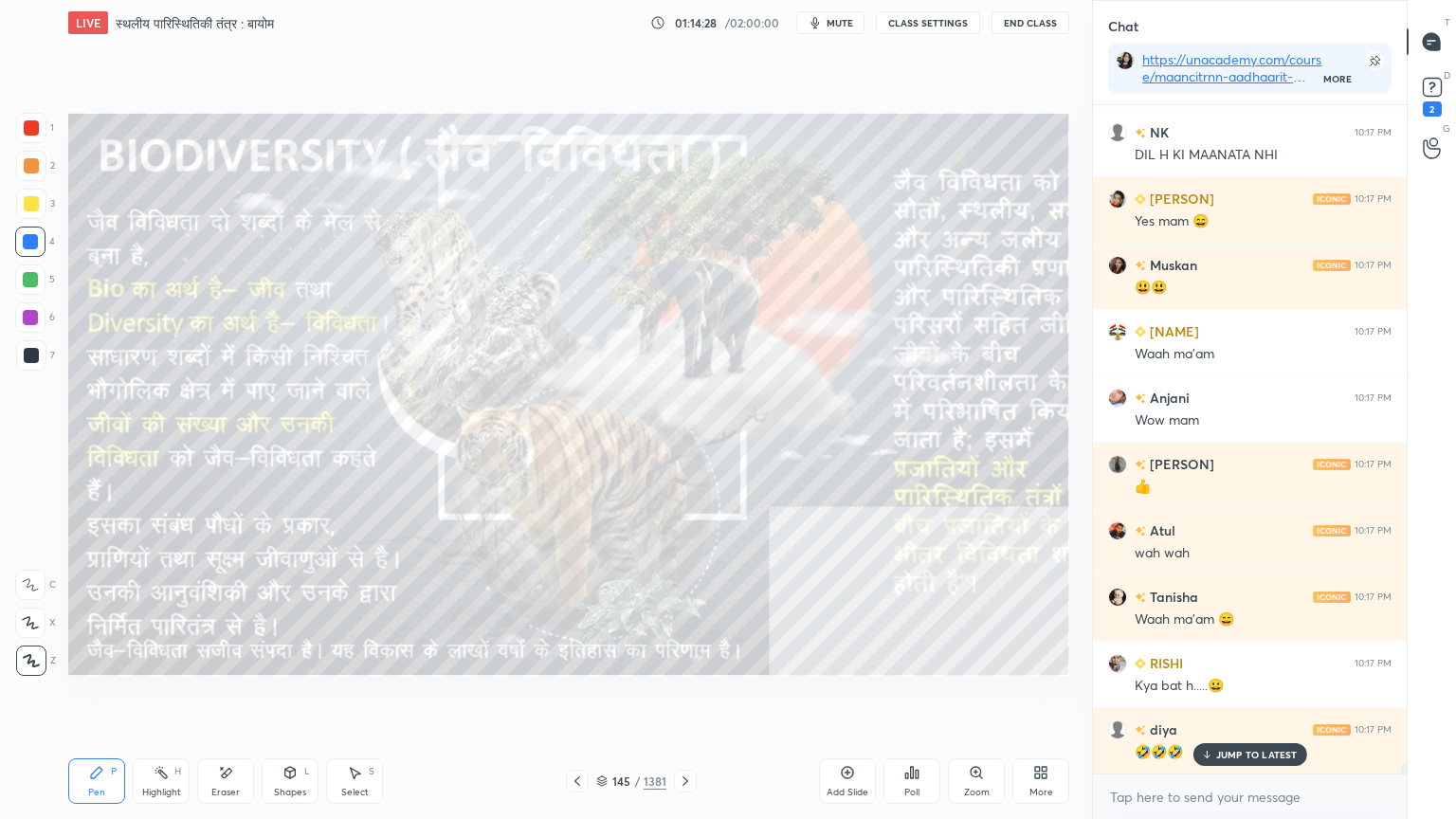 scroll, scrollTop: 44384, scrollLeft: 0, axis: vertical 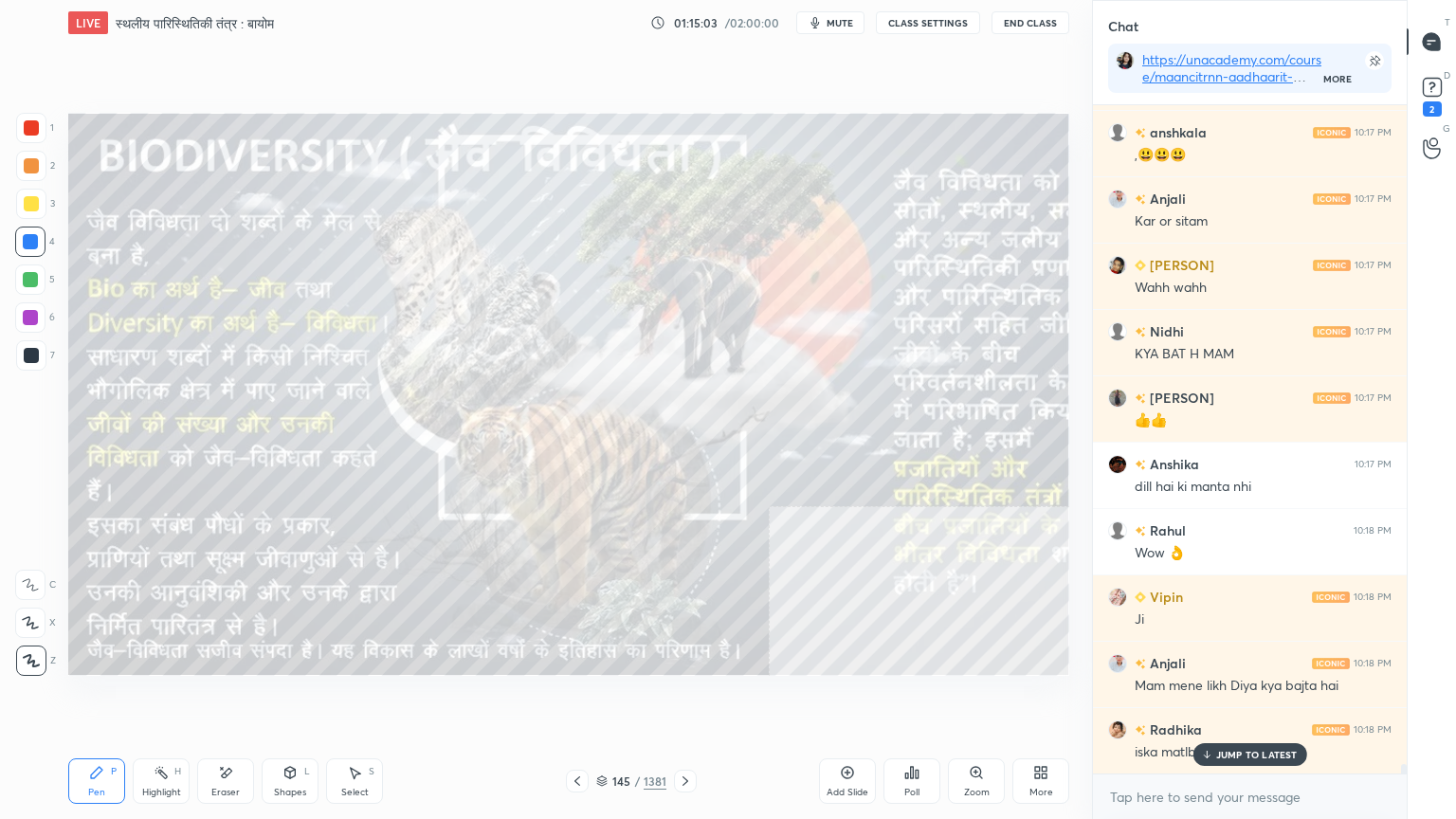 drag, startPoint x: 1258, startPoint y: 755, endPoint x: 1250, endPoint y: 779, distance: 25.298221 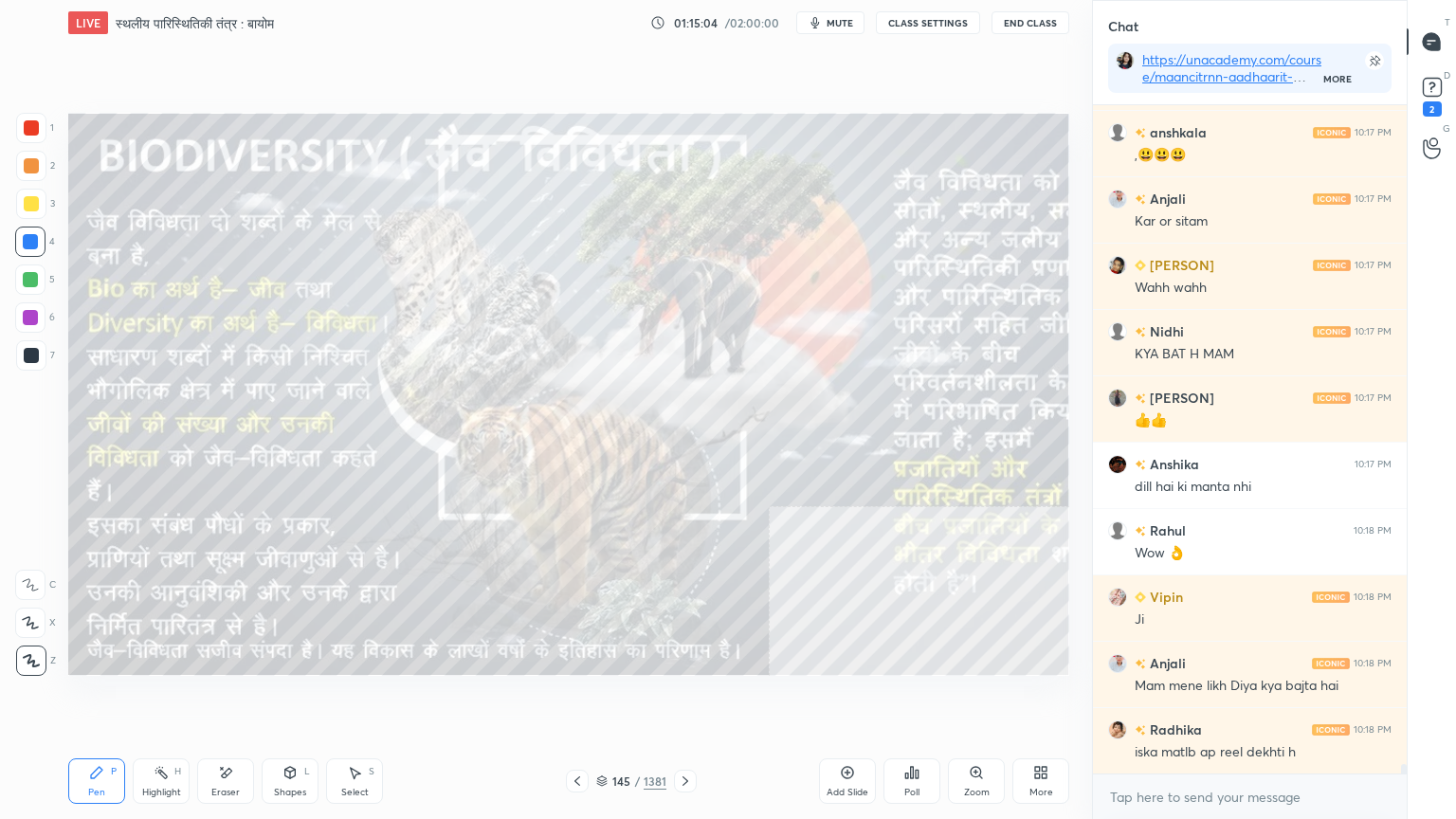 click on "x" at bounding box center [1249, 796] 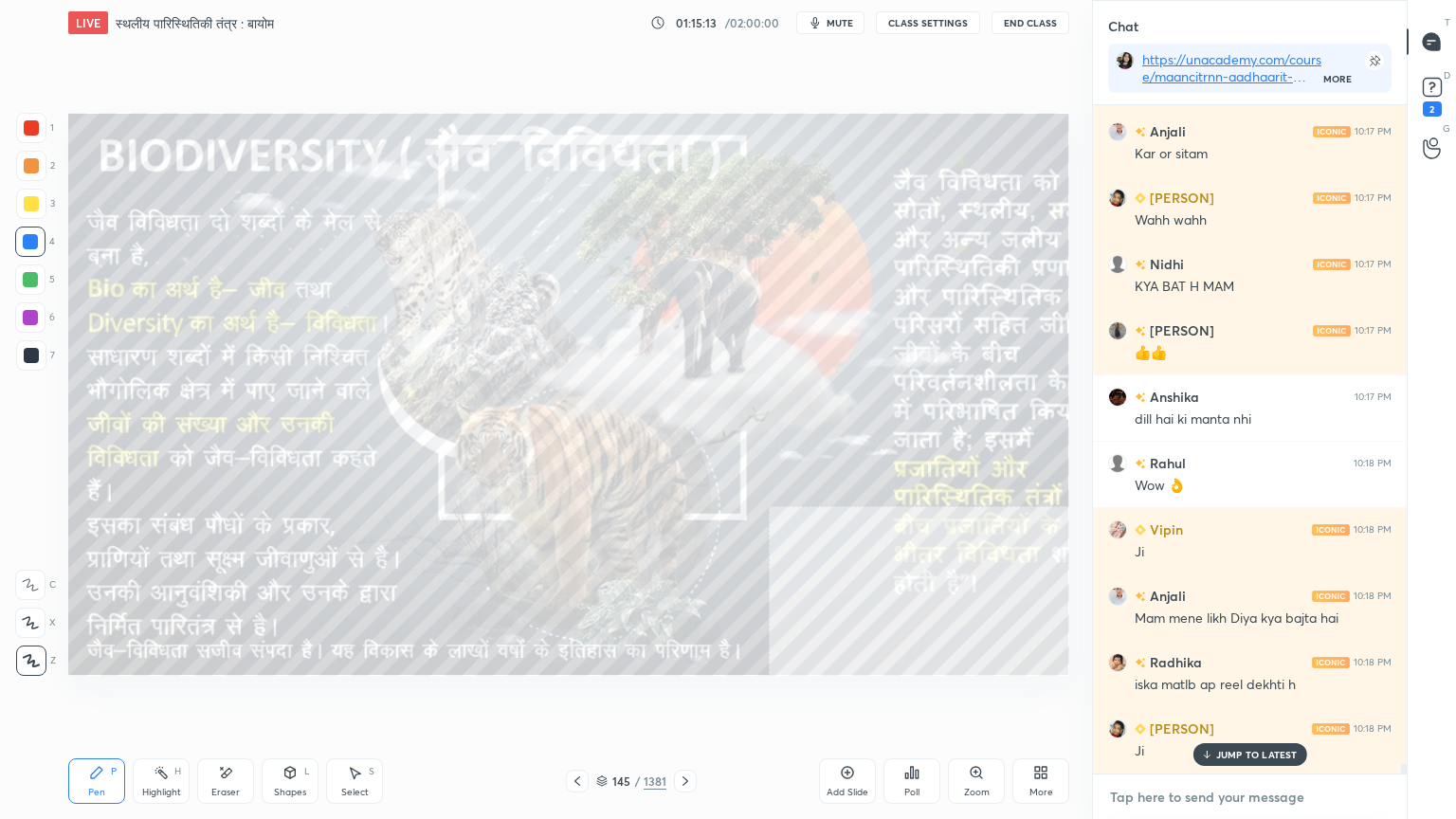 scroll, scrollTop: 45113, scrollLeft: 0, axis: vertical 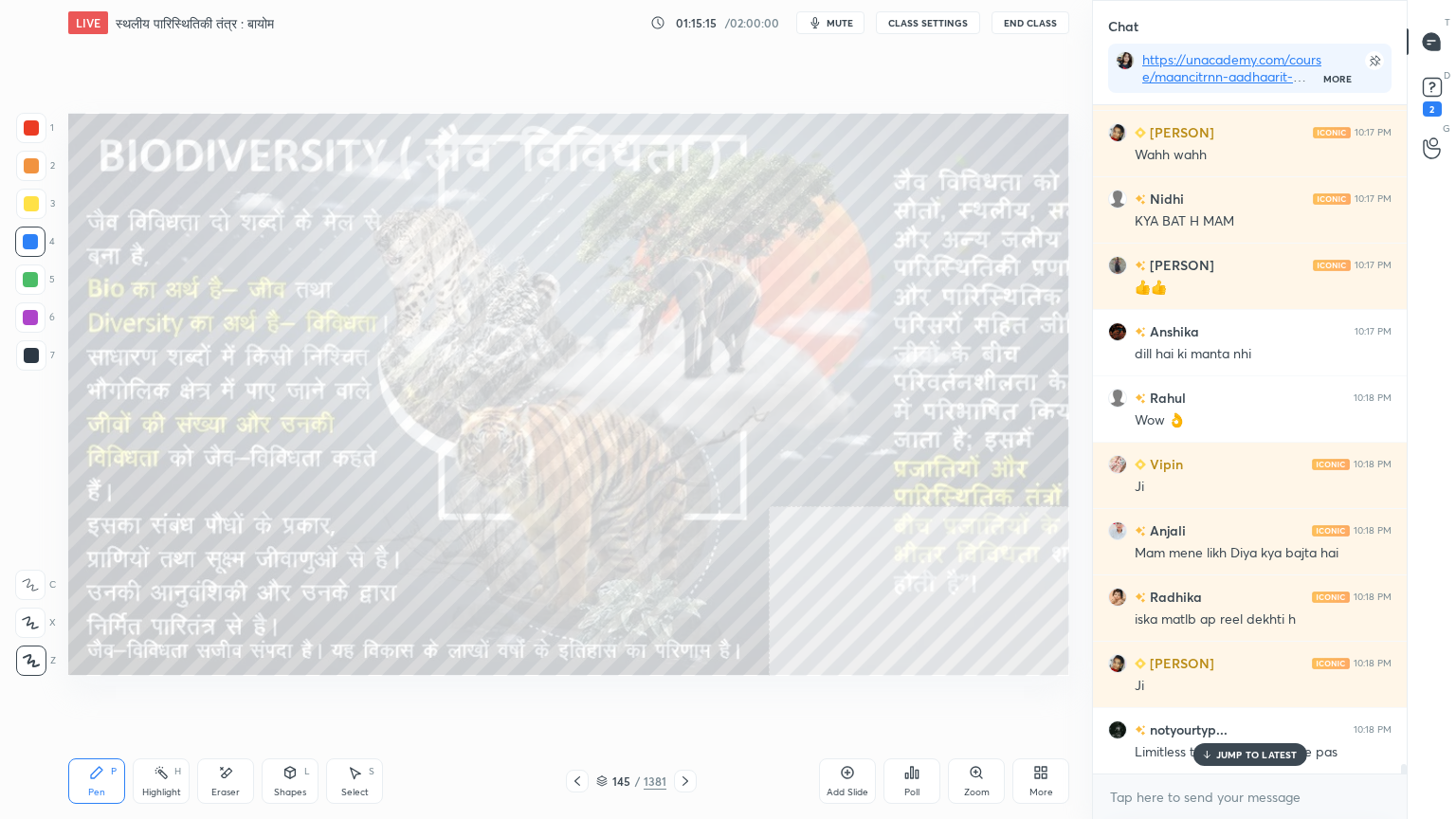 click on "JUMP TO LATEST" at bounding box center [1257, 755] 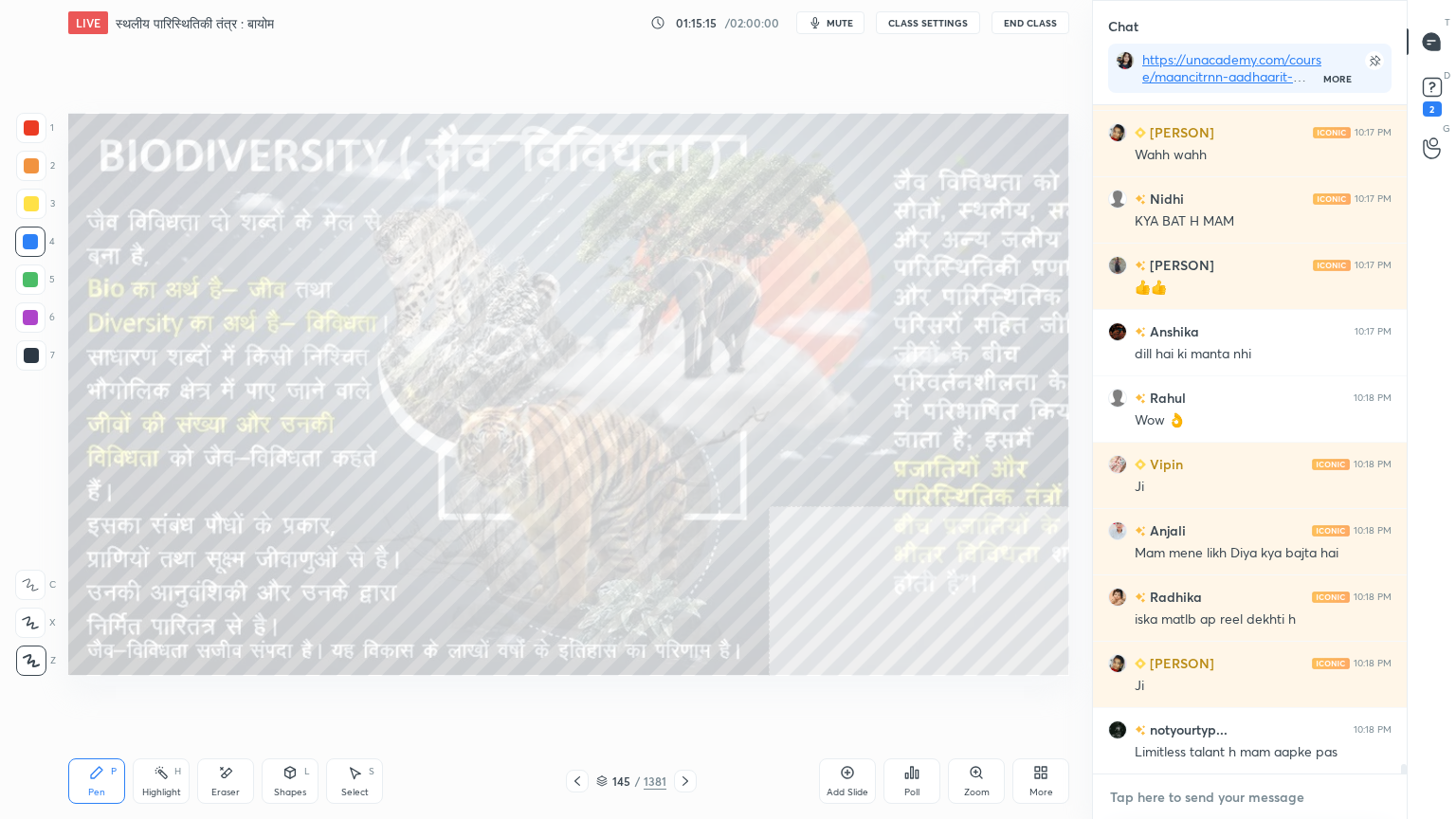 click at bounding box center (1249, 797) 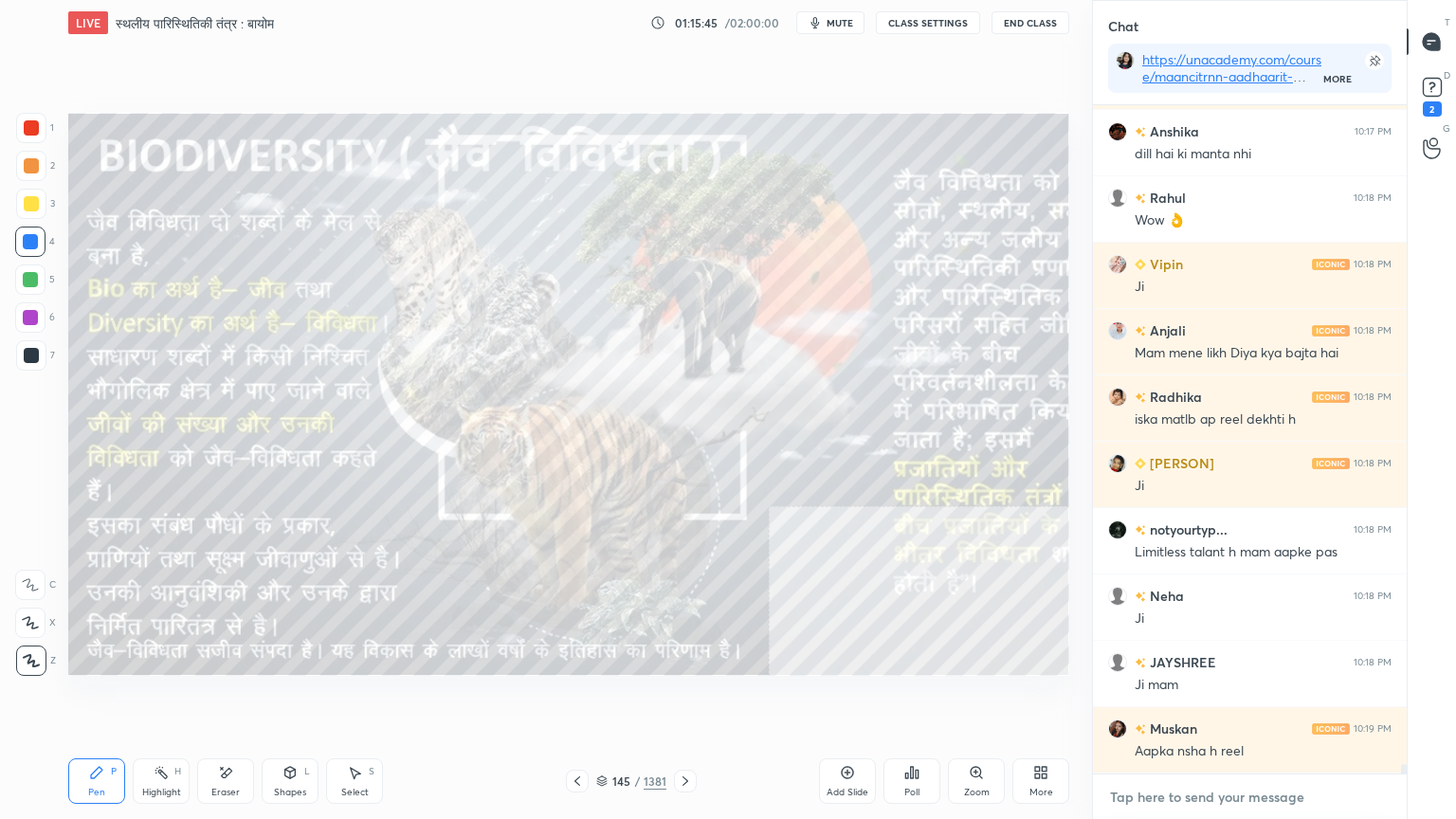 scroll, scrollTop: 45379, scrollLeft: 0, axis: vertical 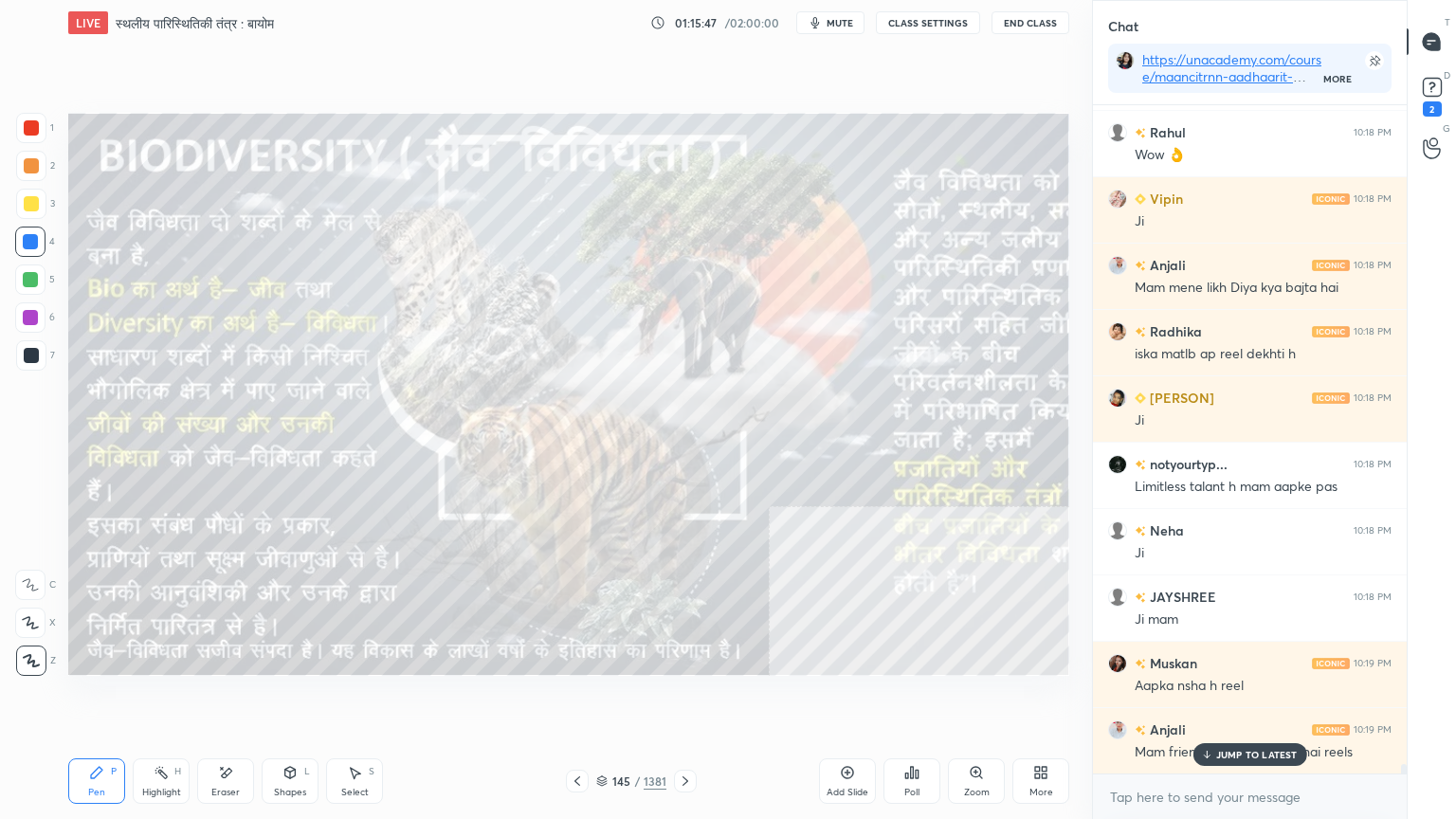 click on "JUMP TO LATEST" at bounding box center [1257, 755] 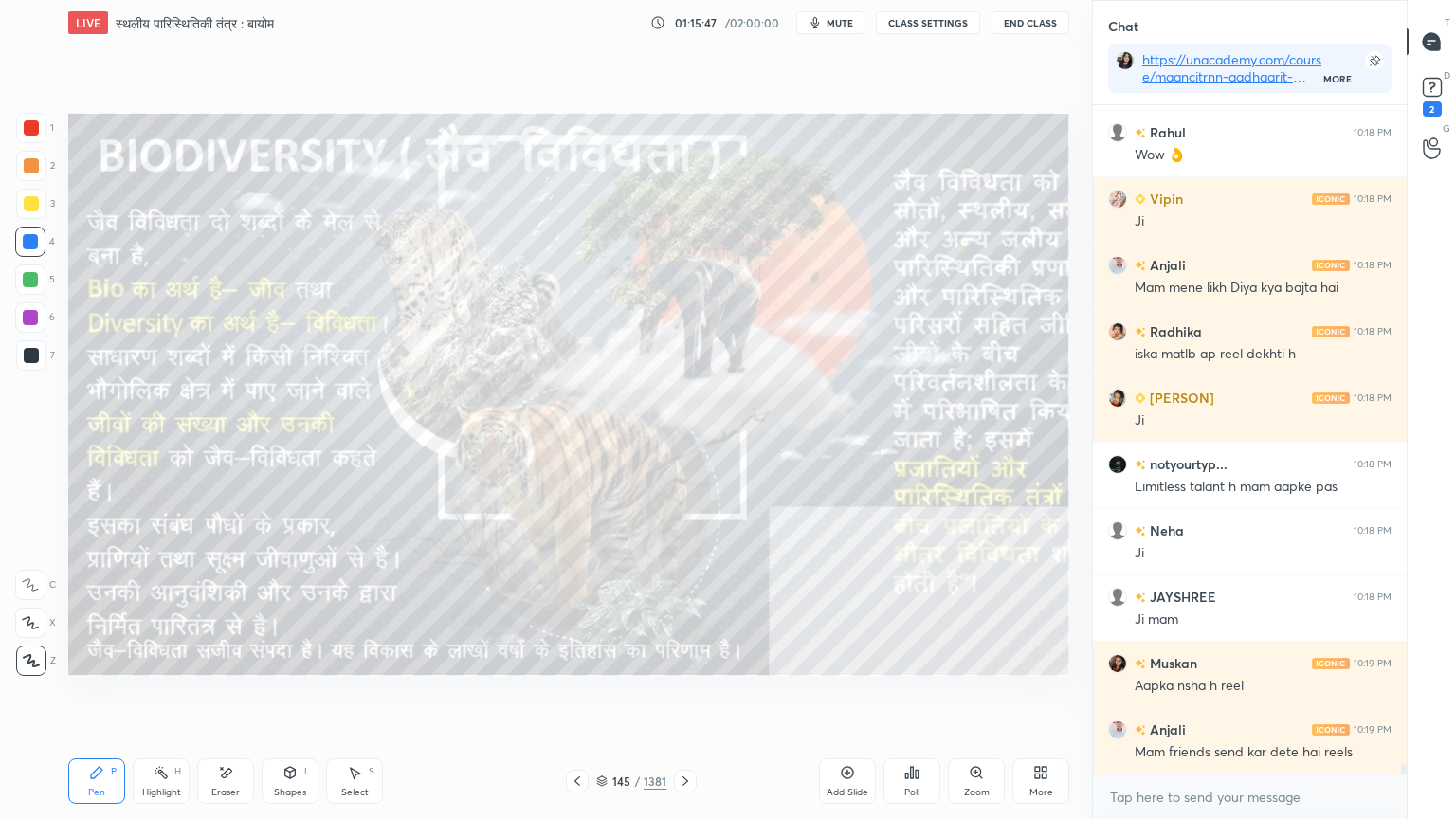 click on "x" at bounding box center [1249, 796] 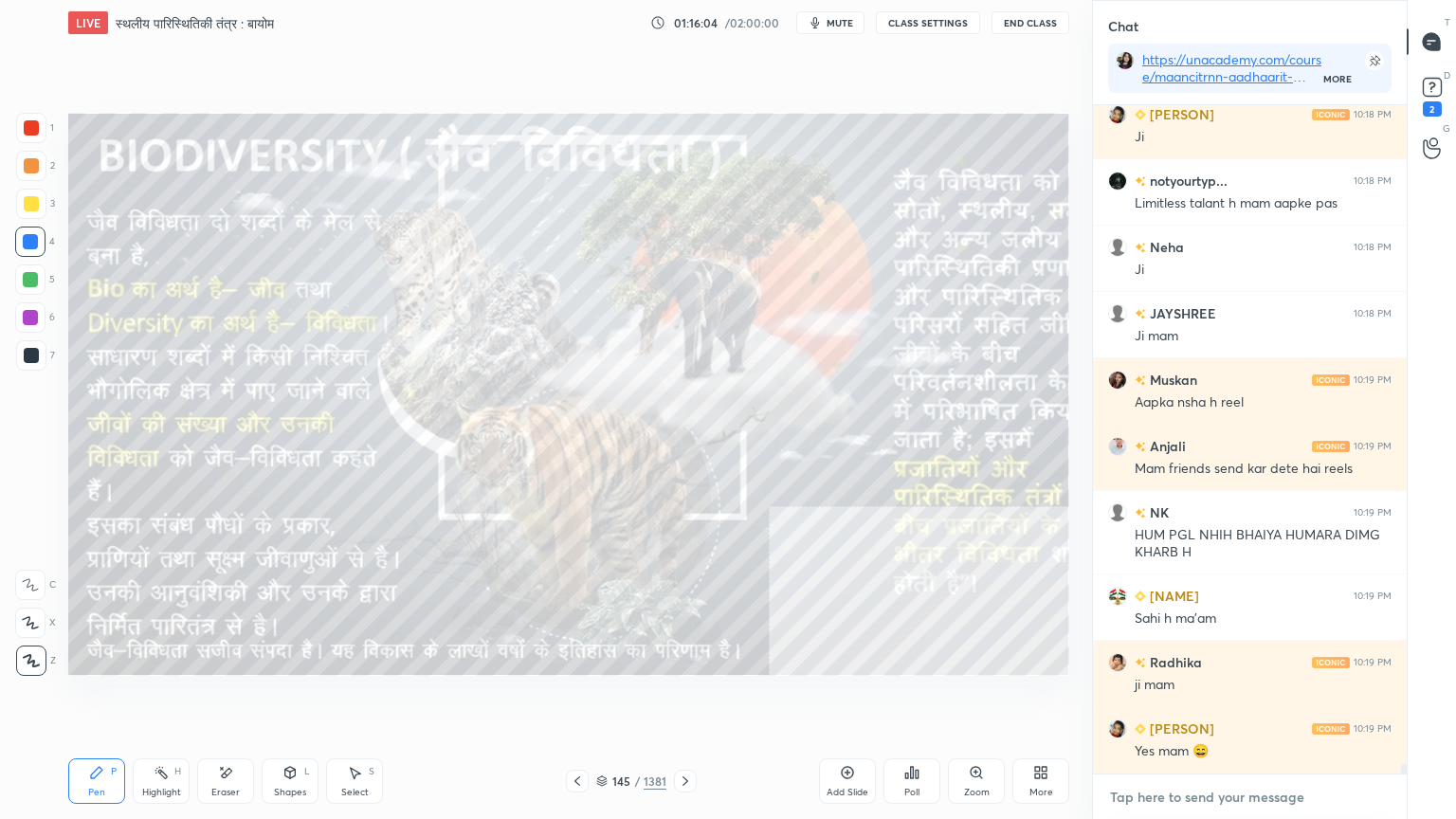 scroll, scrollTop: 45728, scrollLeft: 0, axis: vertical 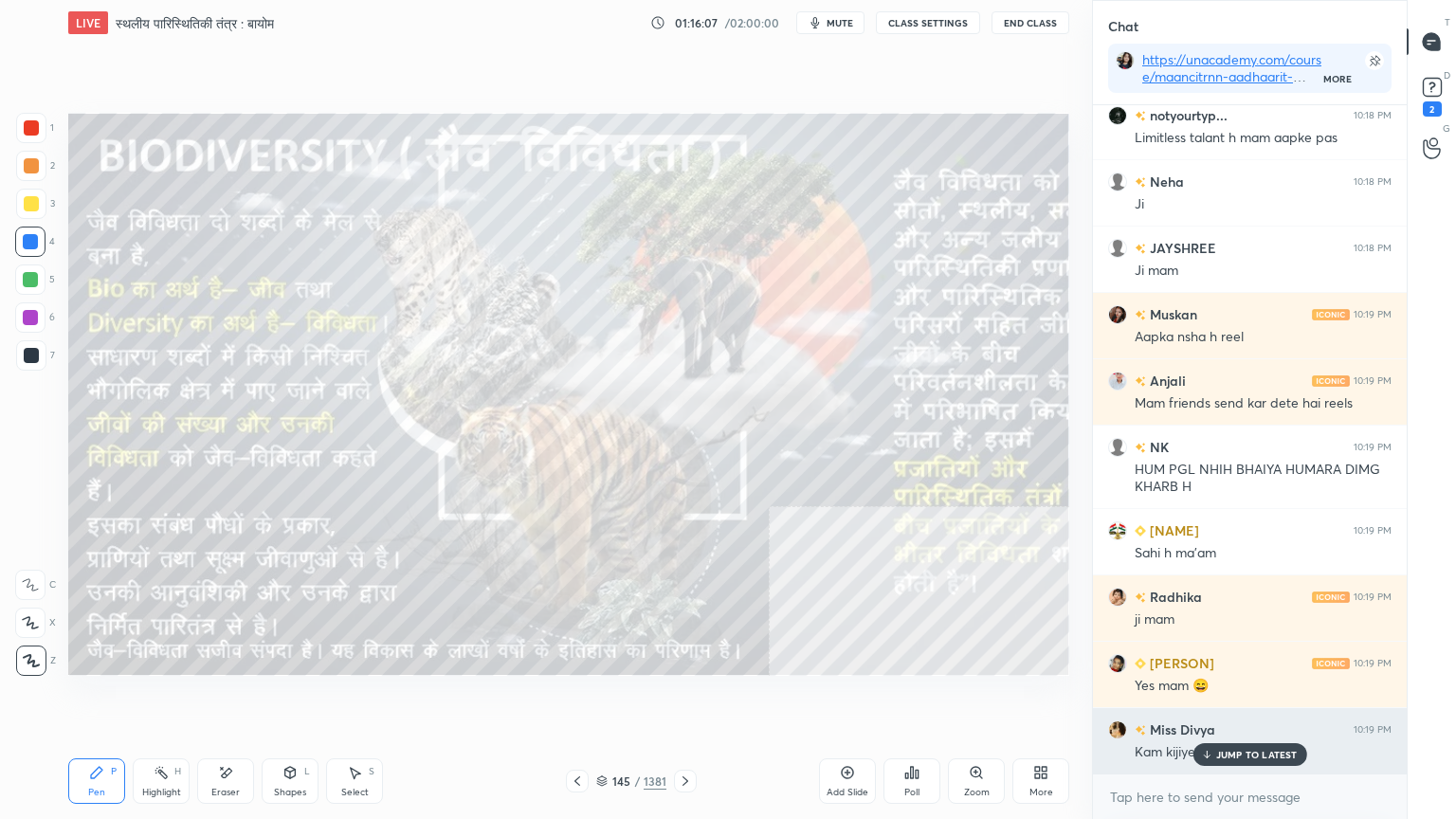 click on "JUMP TO LATEST" at bounding box center [1257, 755] 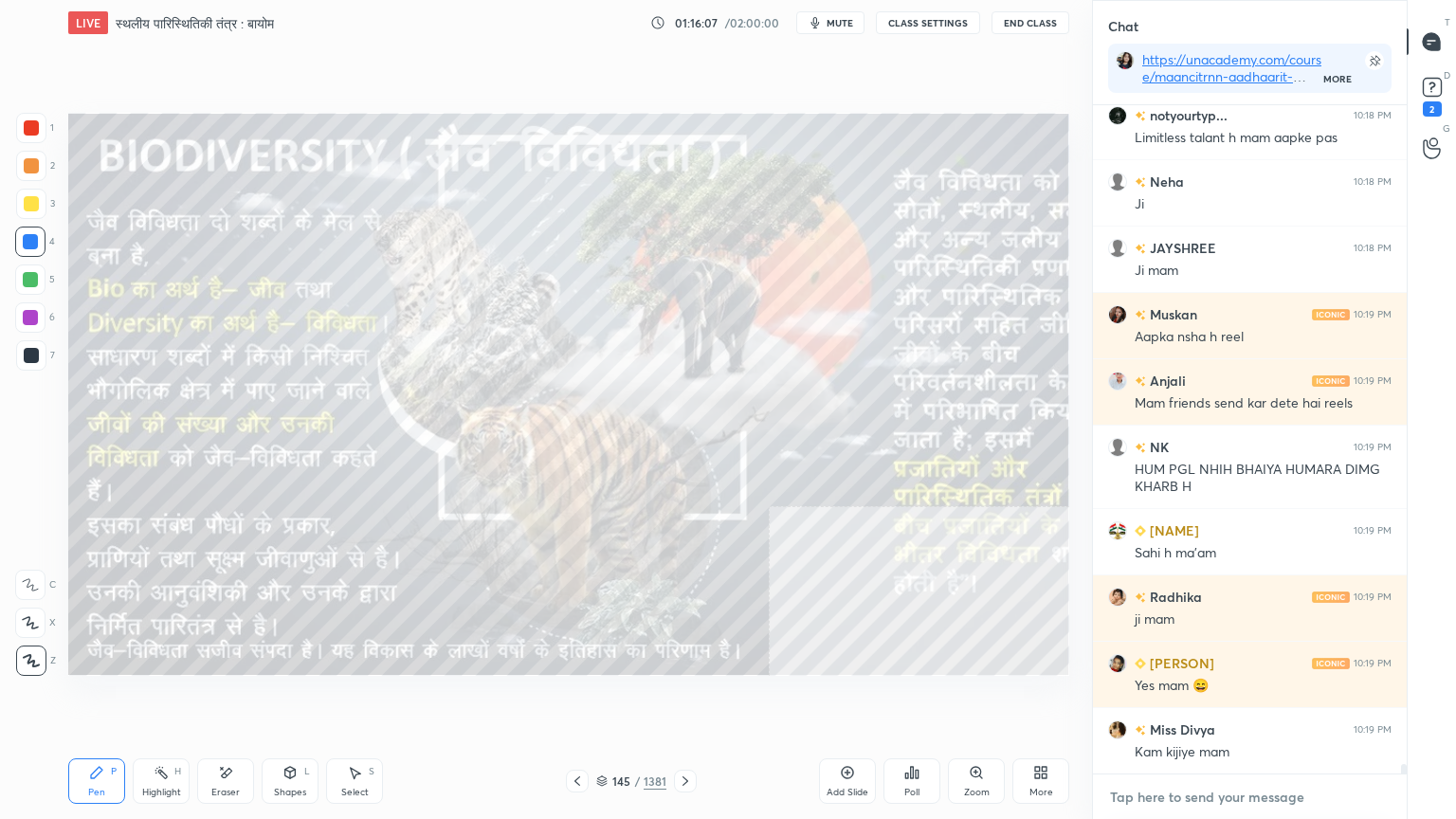 click at bounding box center [1249, 797] 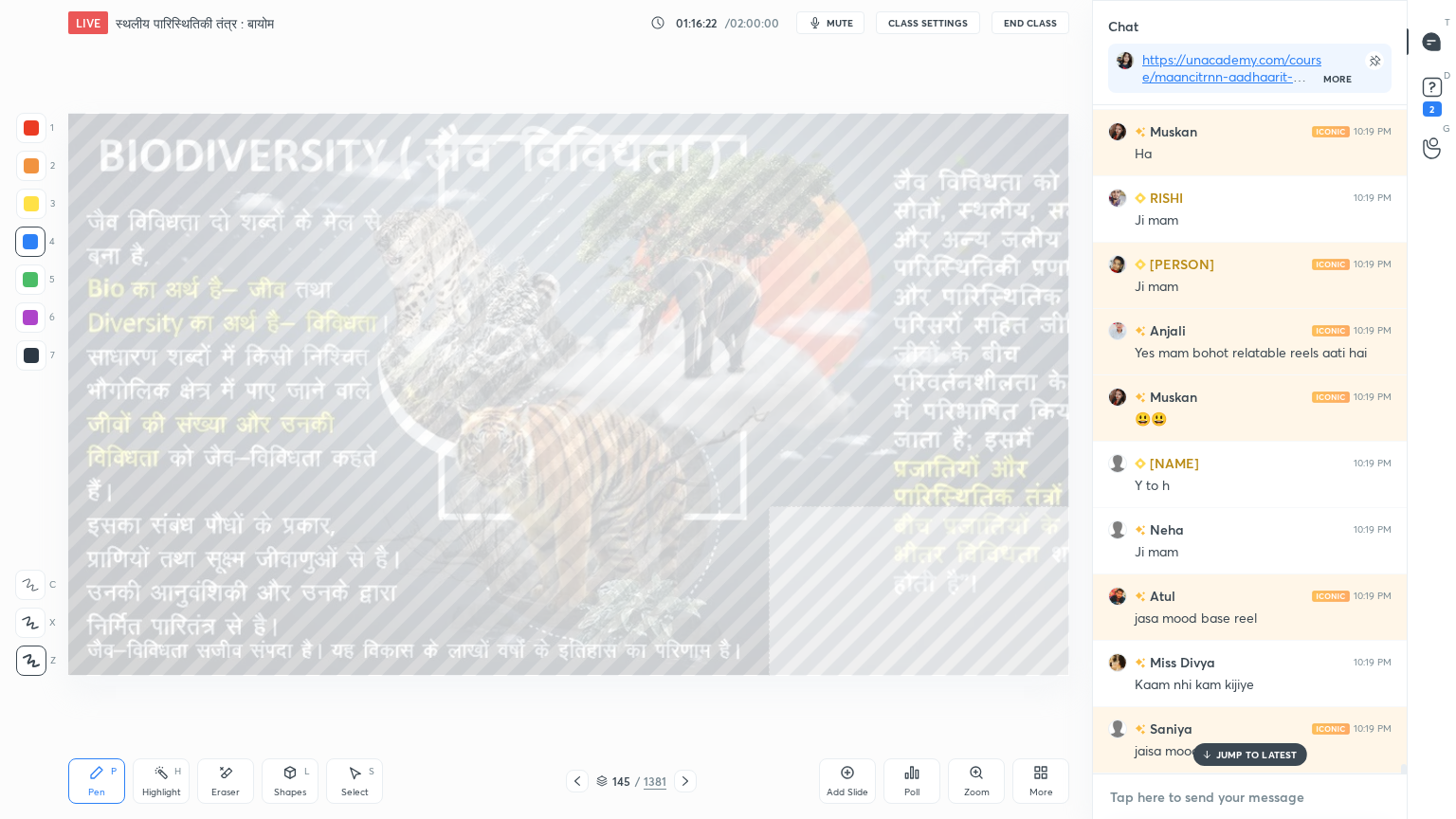 scroll, scrollTop: 46656, scrollLeft: 0, axis: vertical 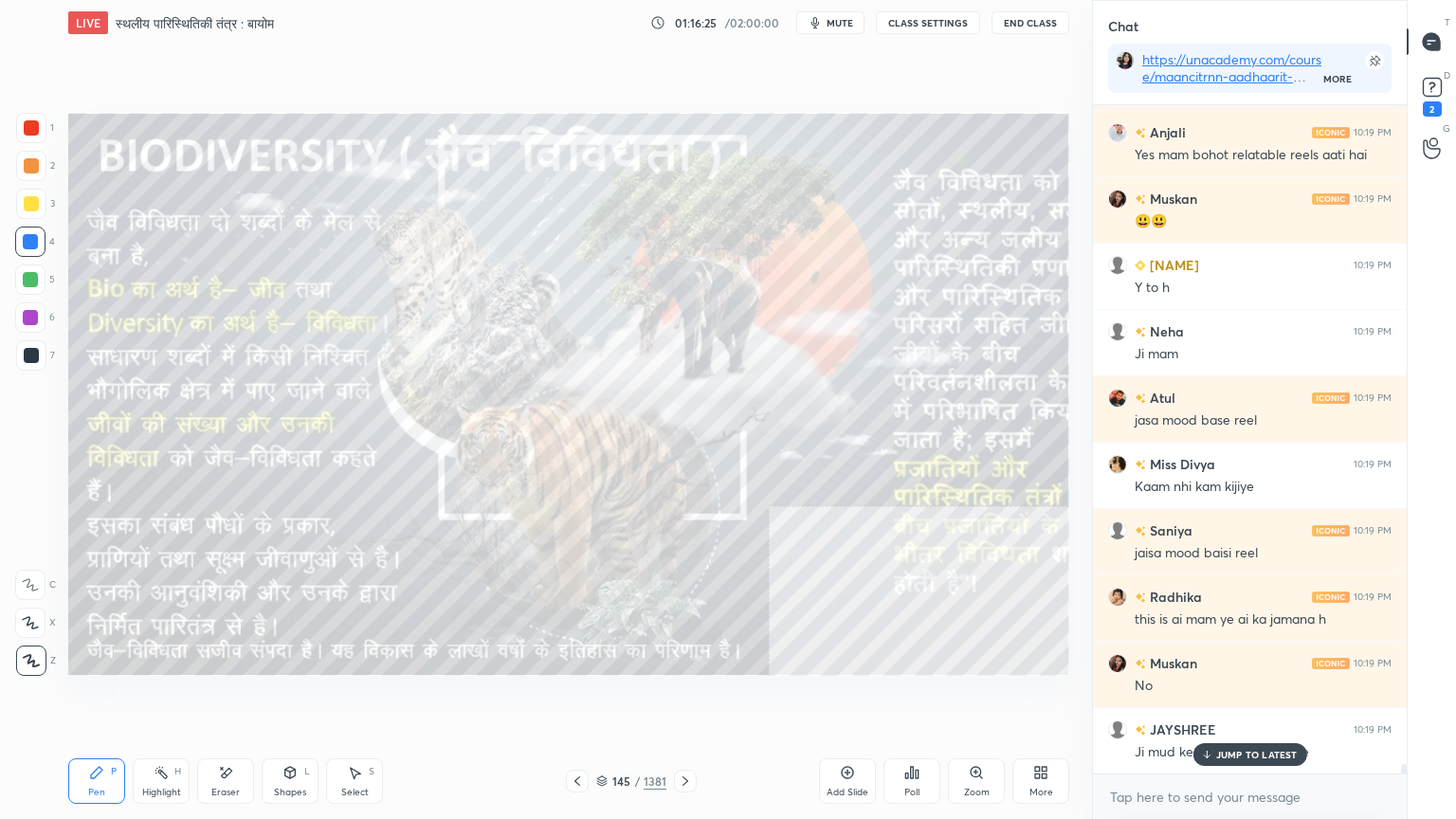 click on "JUMP TO LATEST" at bounding box center [1257, 755] 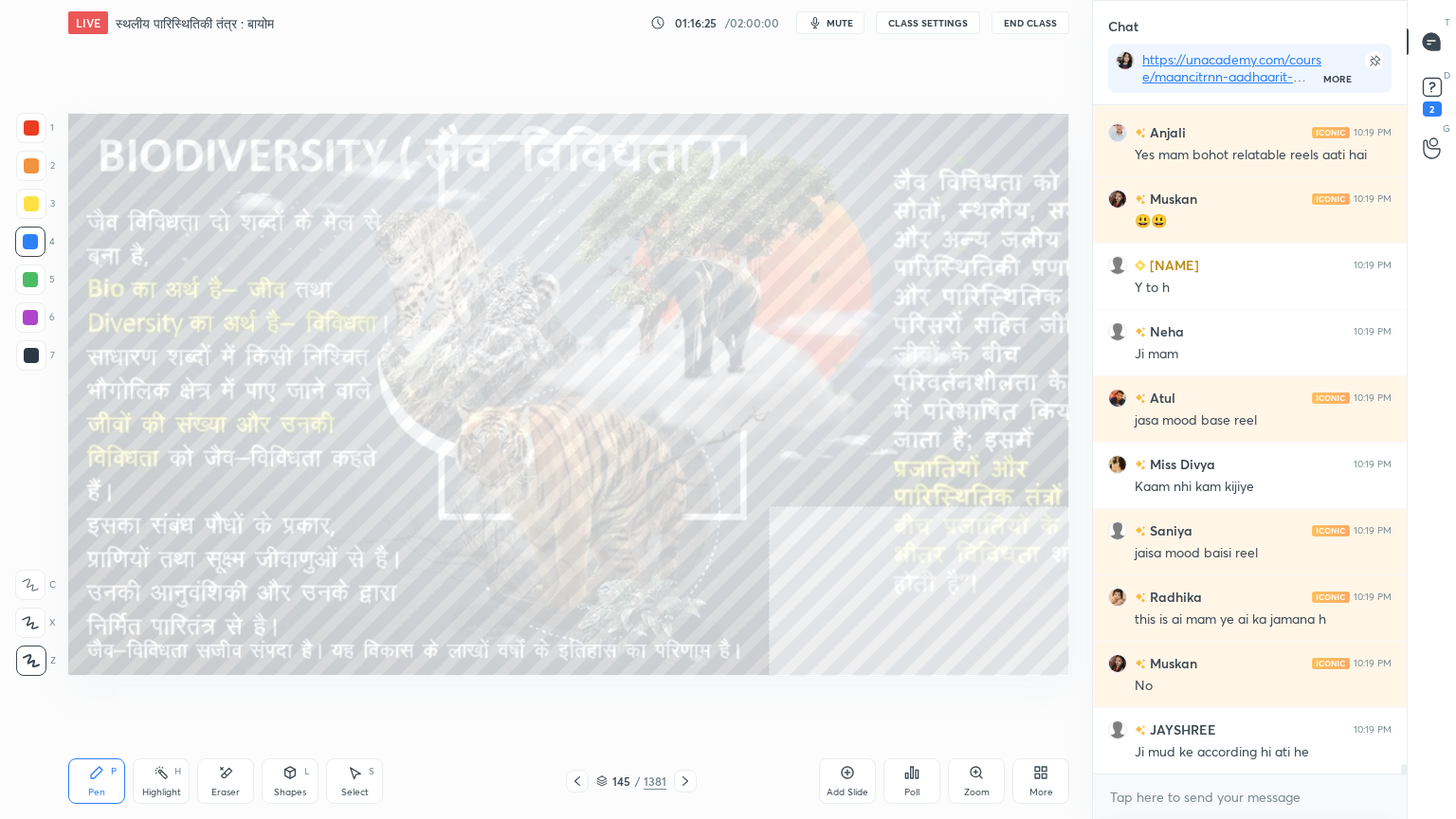 scroll, scrollTop: 46724, scrollLeft: 0, axis: vertical 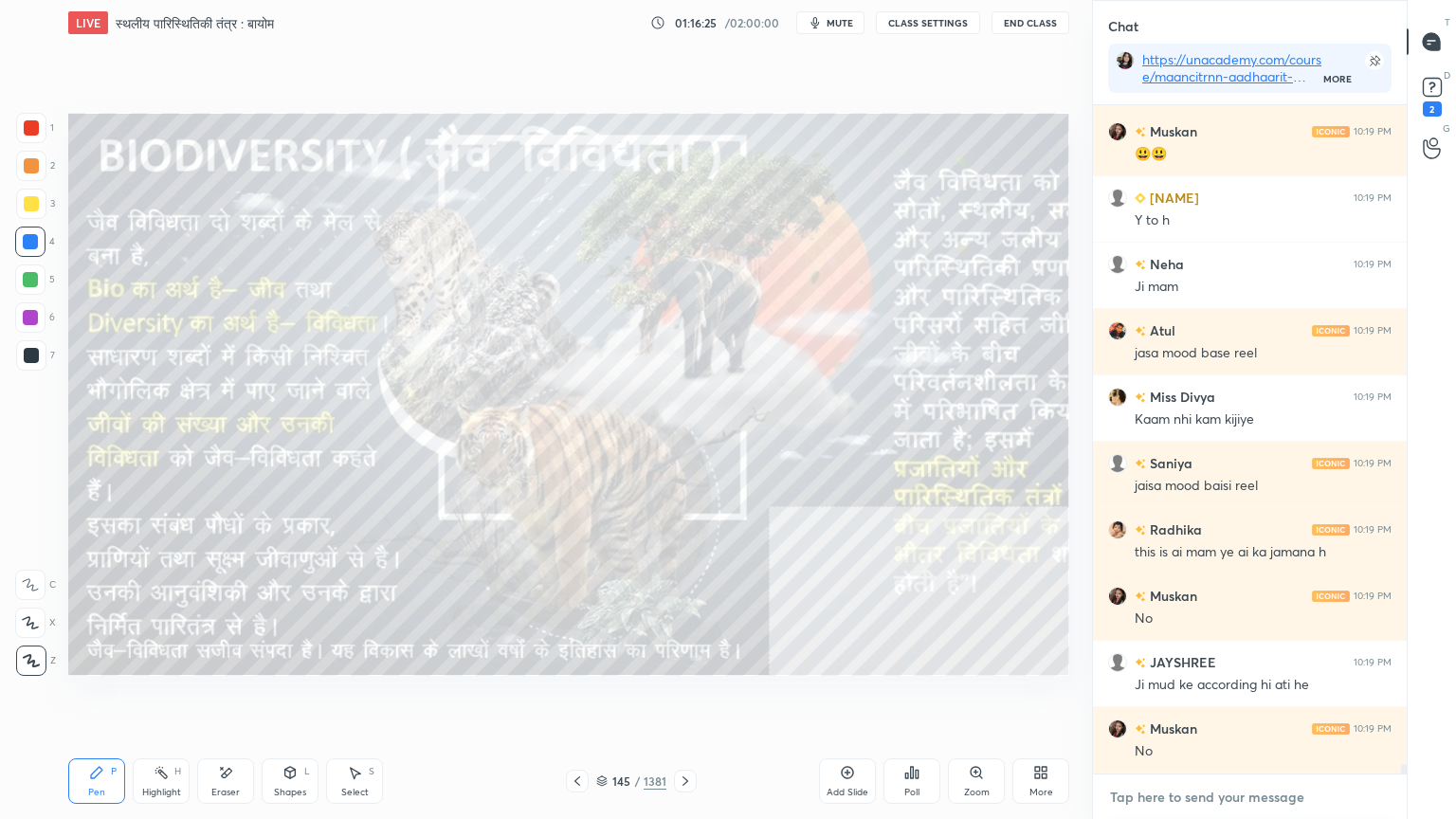 click at bounding box center (1249, 797) 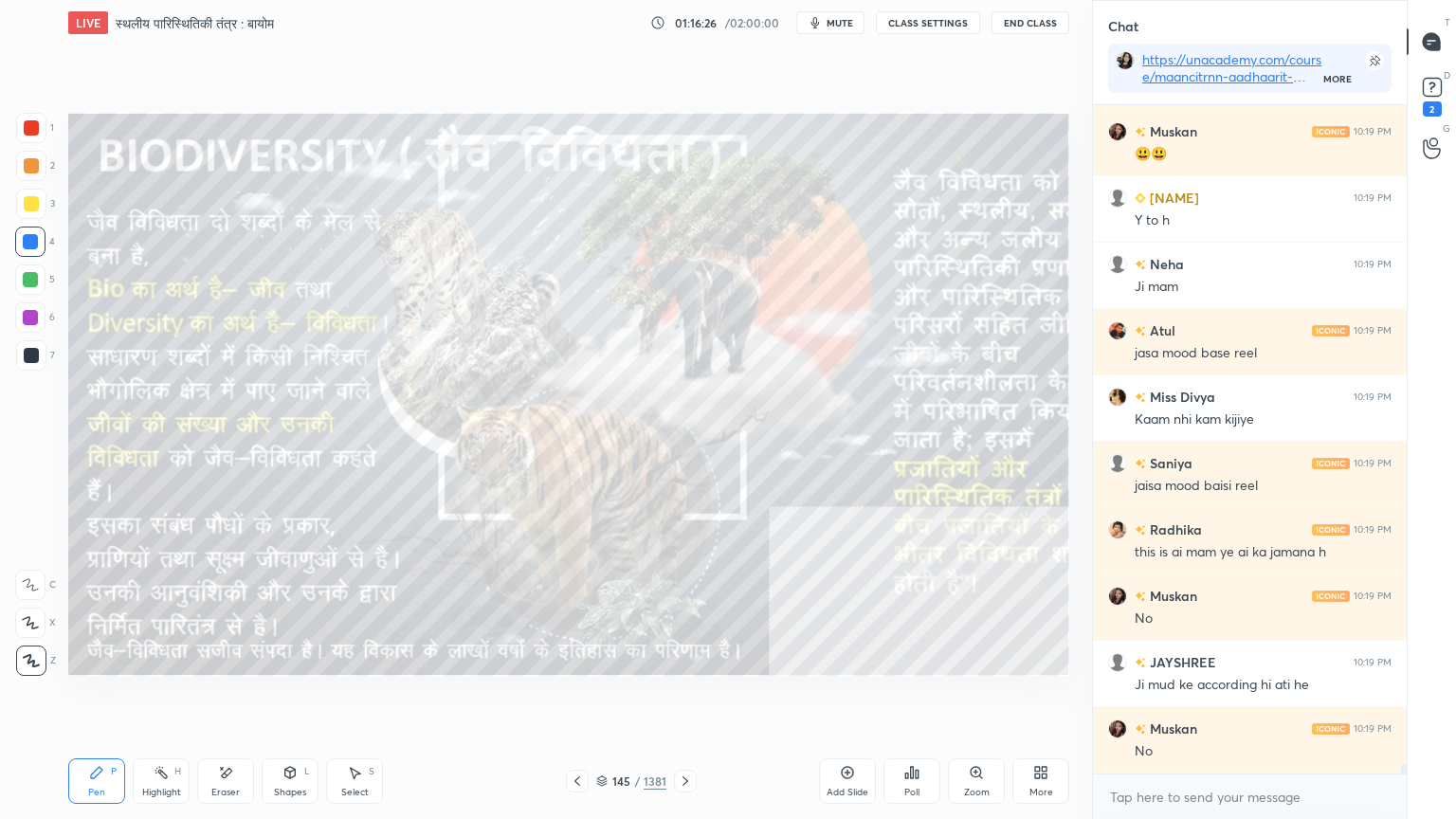 click on "x" at bounding box center (1249, 796) 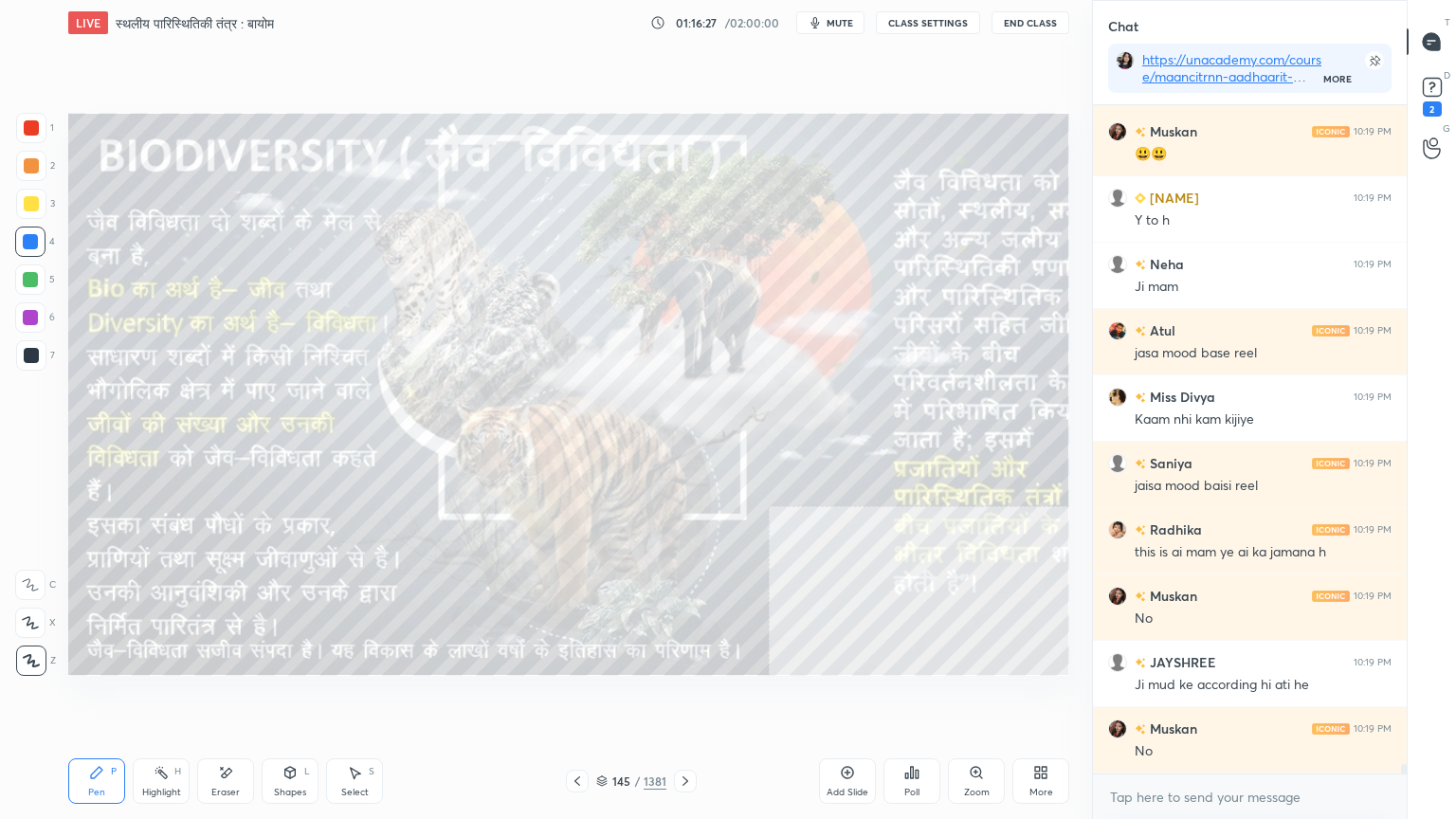 click on "x" at bounding box center (1249, 796) 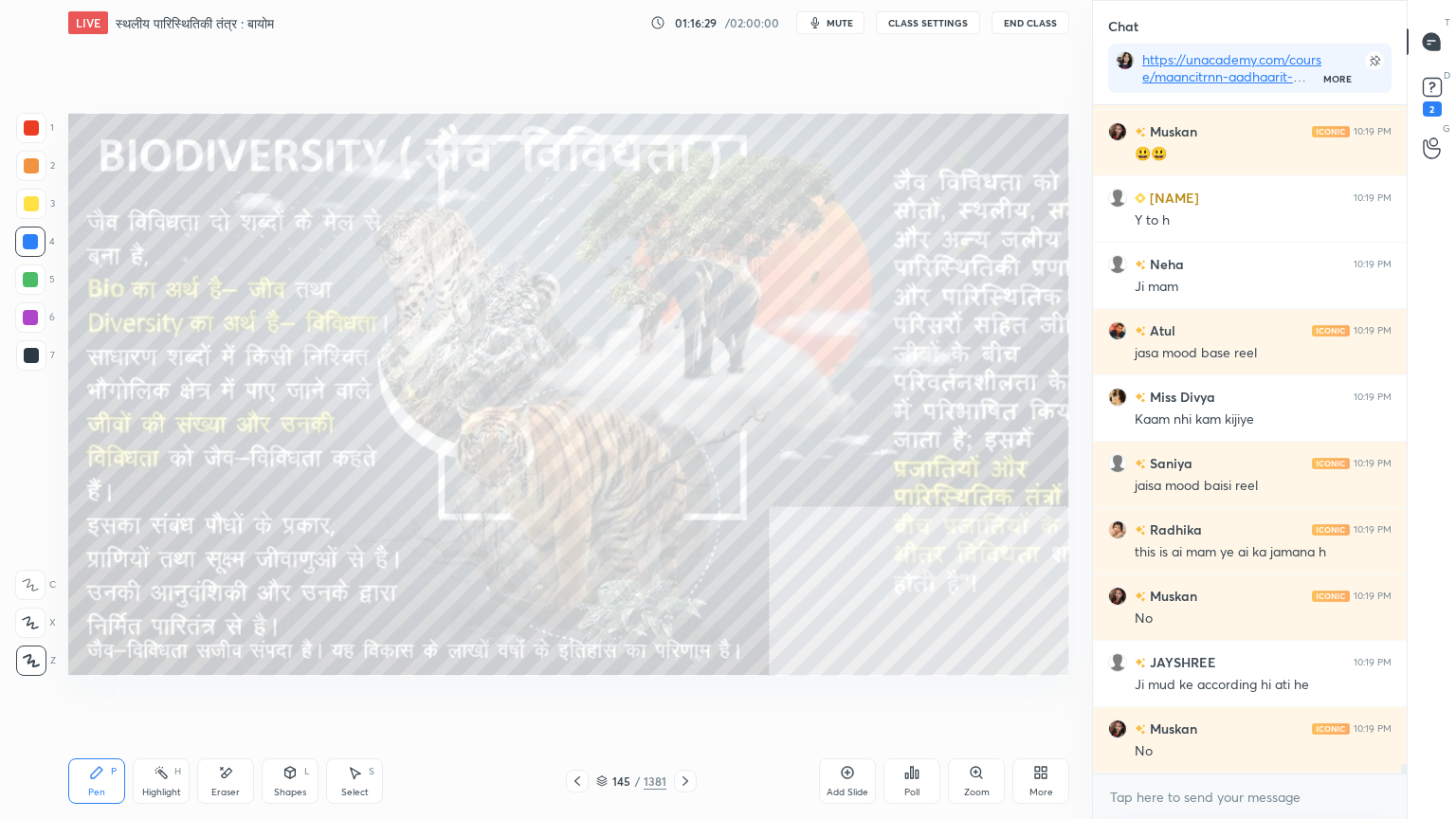 click on "x" at bounding box center (1249, 796) 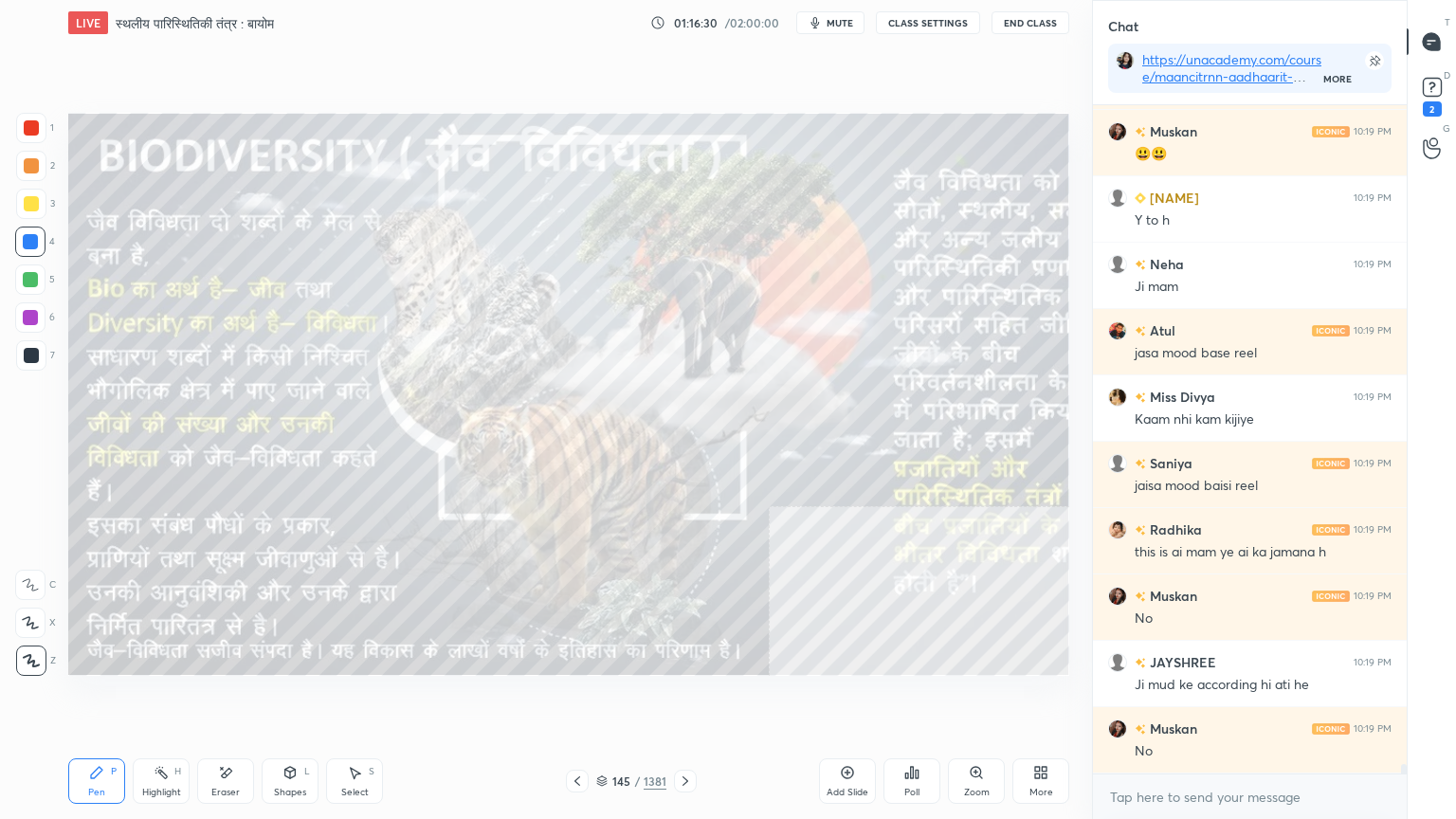 click on "x" at bounding box center (1249, 796) 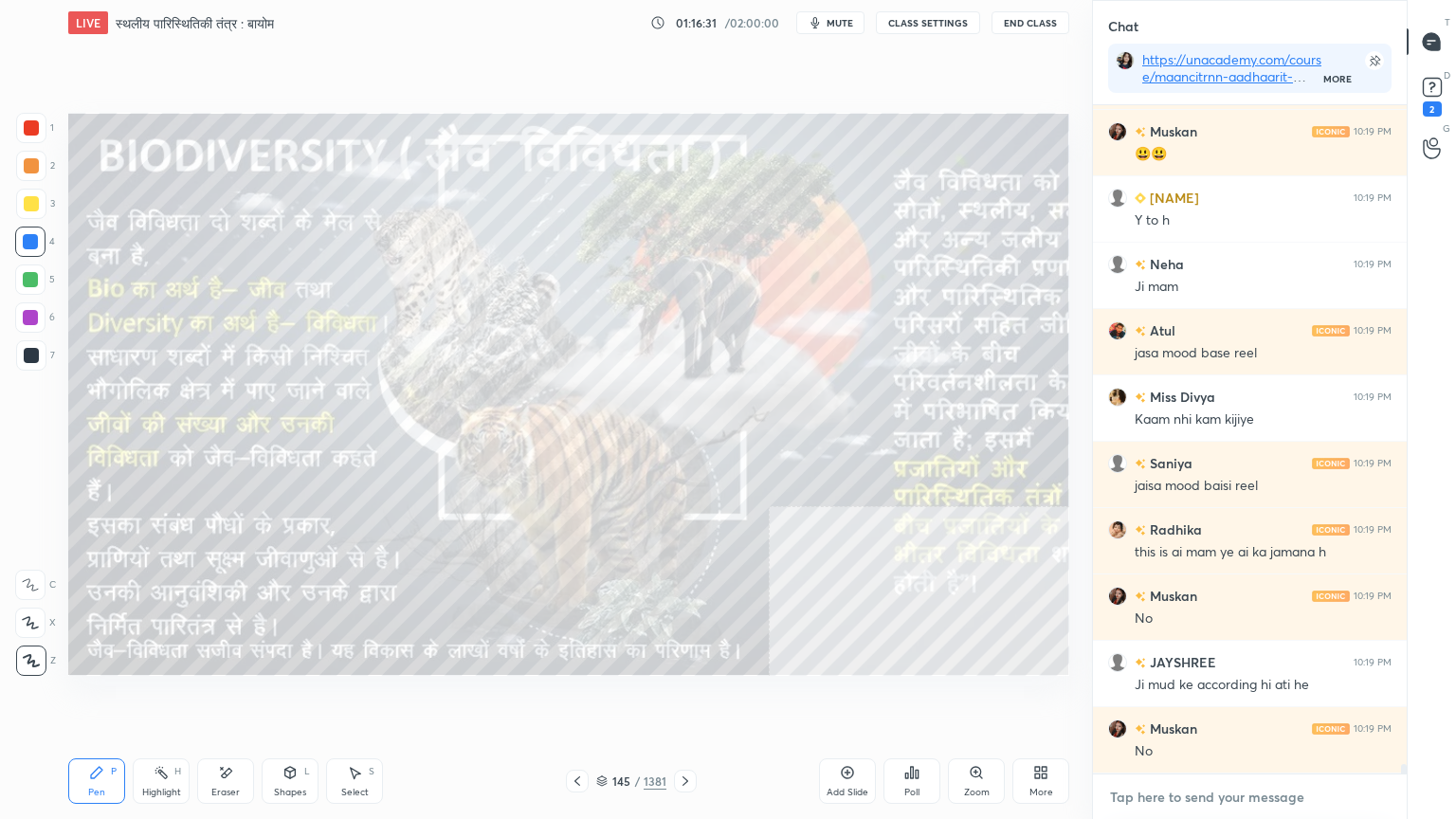 scroll, scrollTop: 46807, scrollLeft: 0, axis: vertical 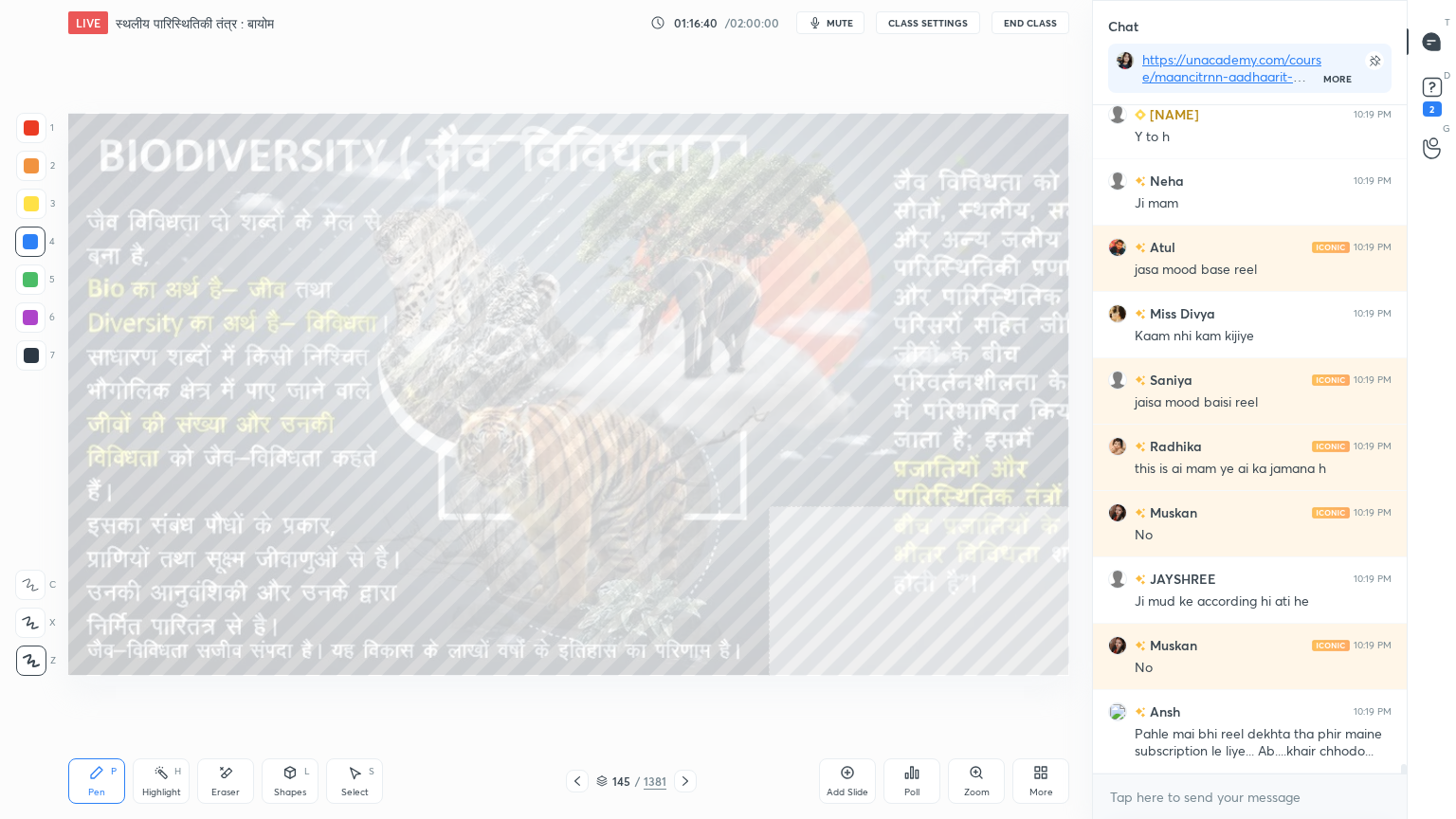 click at bounding box center (30, 242) 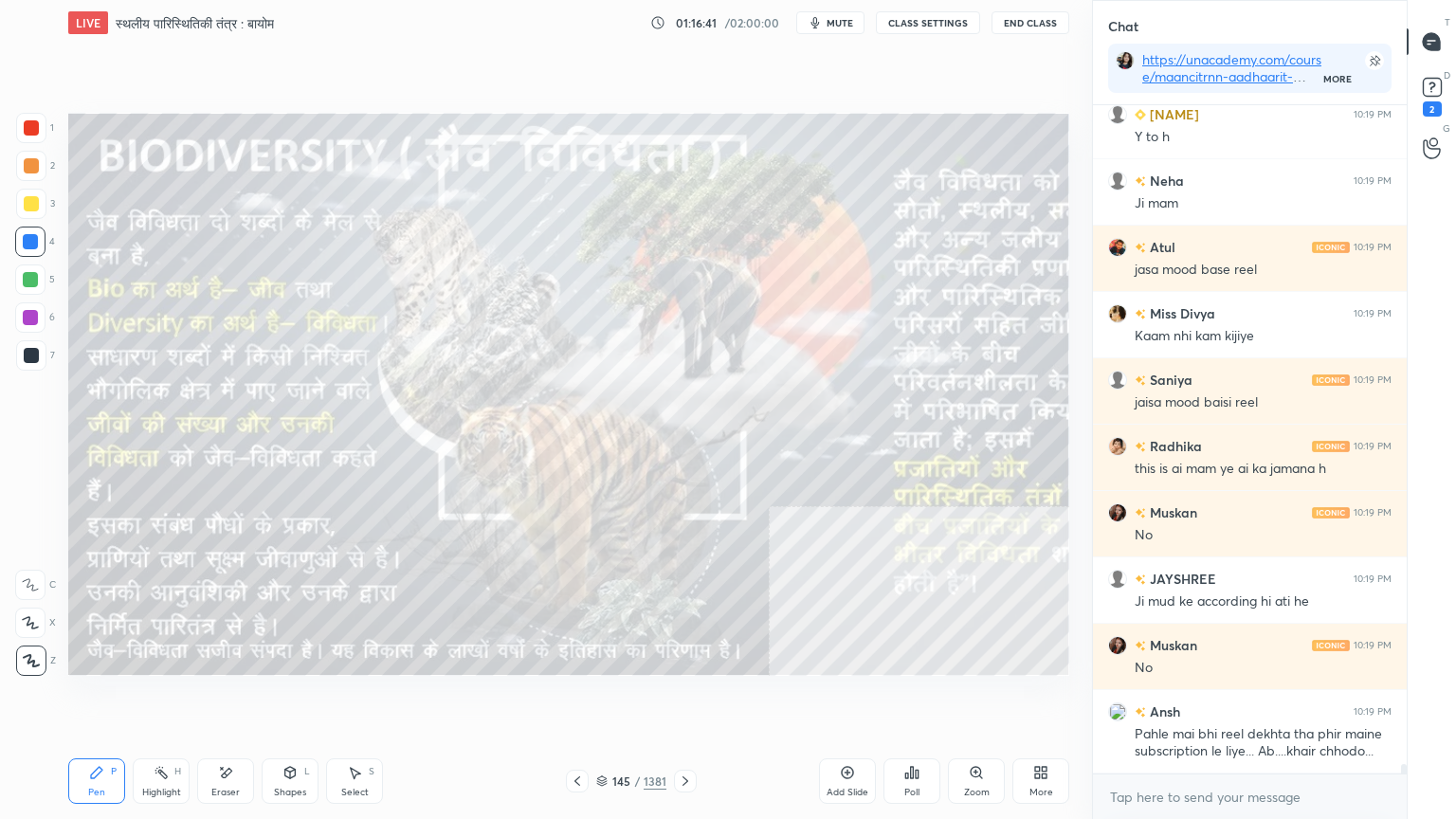 click at bounding box center [30, 242] 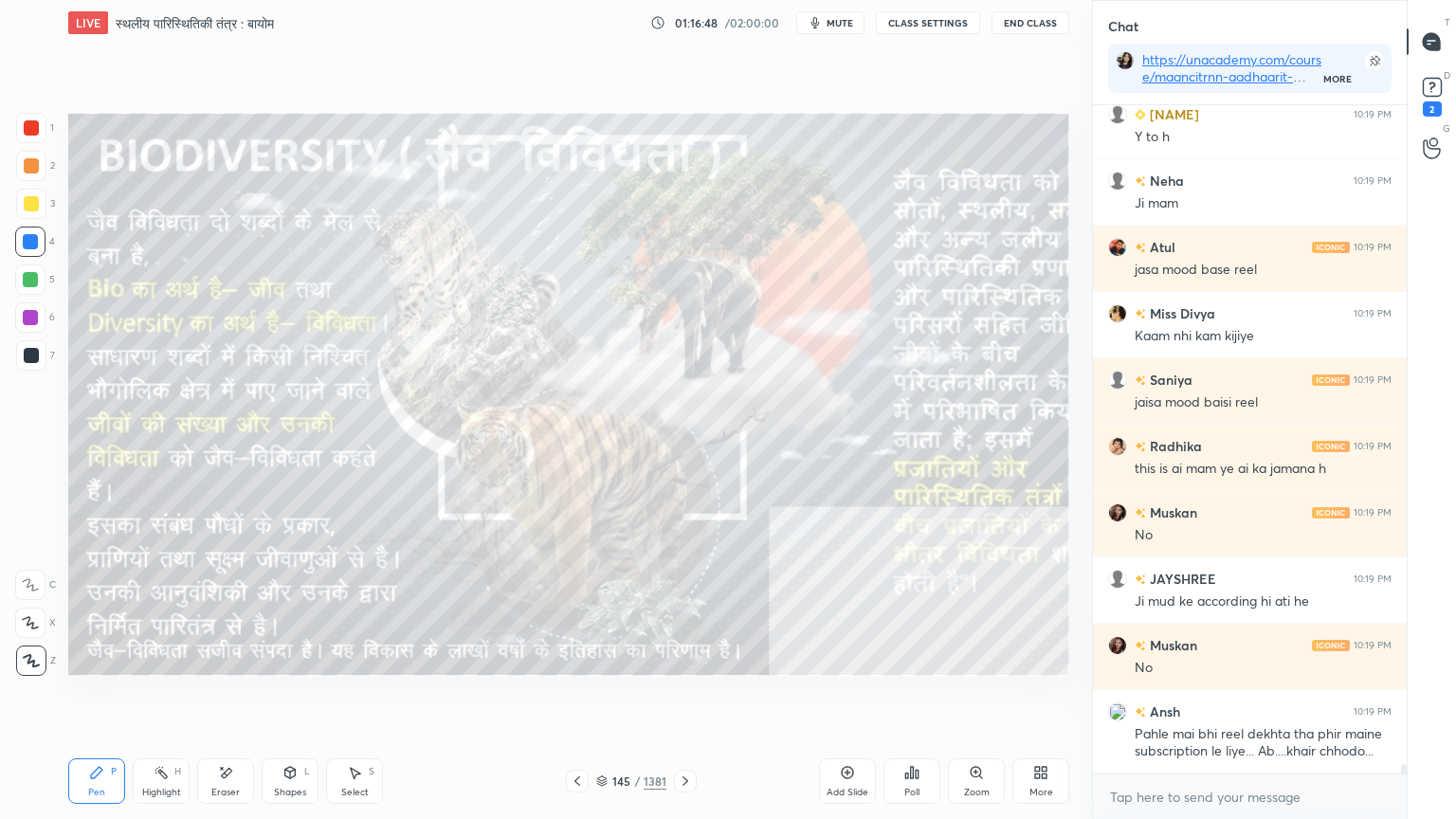 click on "145" at bounding box center [621, 781] 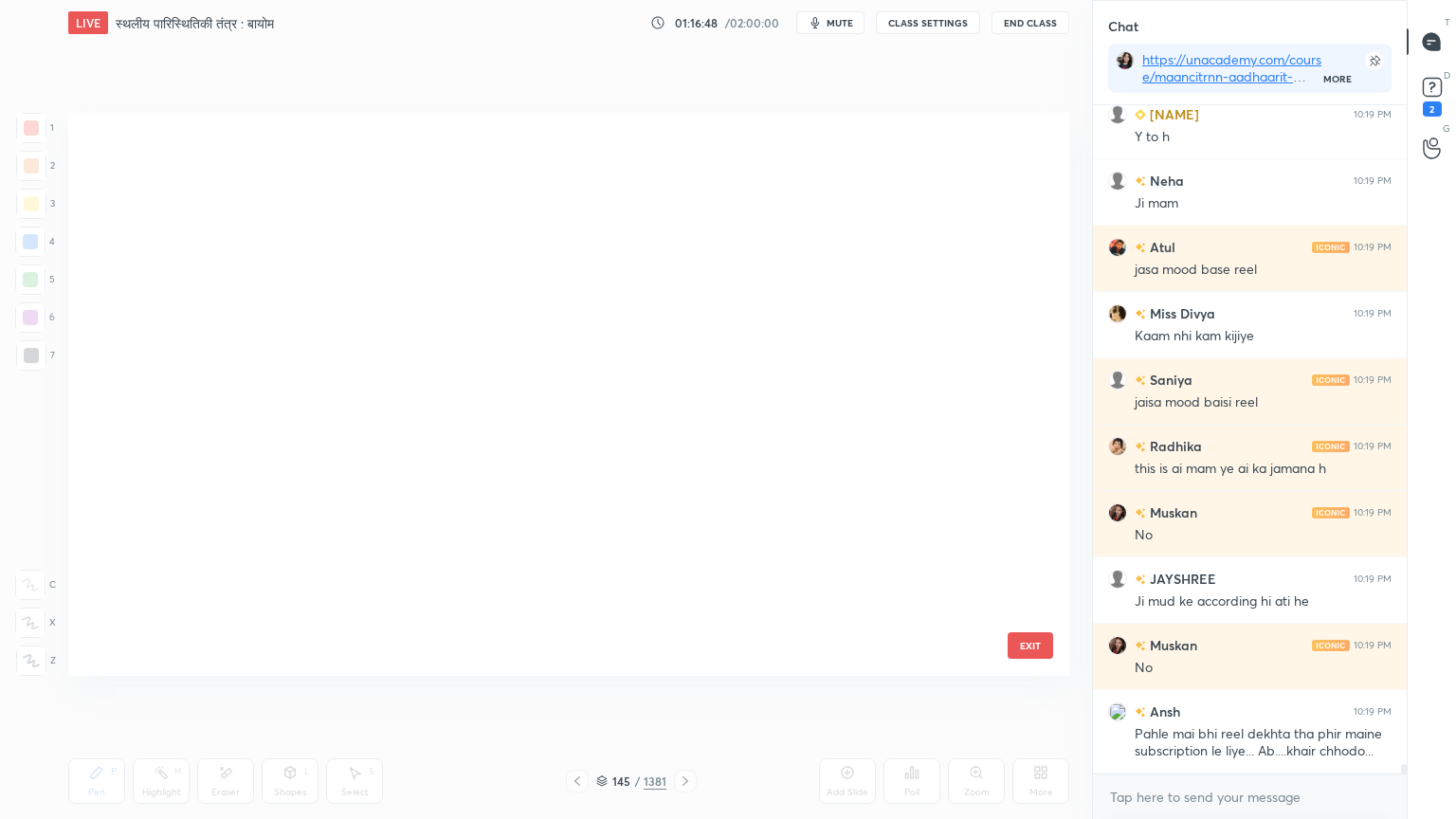 scroll, scrollTop: 7936, scrollLeft: 0, axis: vertical 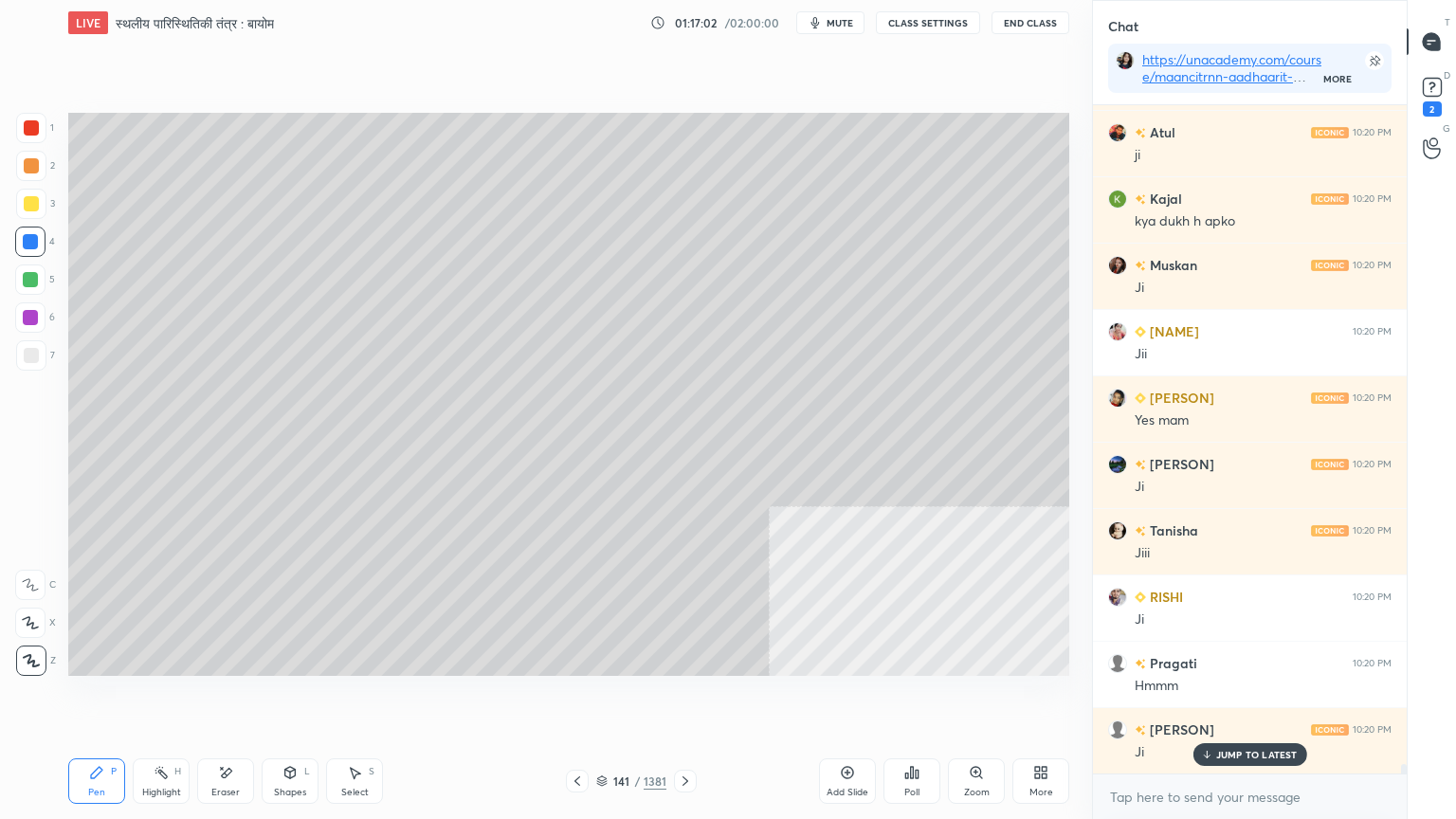 click on "JUMP TO LATEST" at bounding box center [1257, 755] 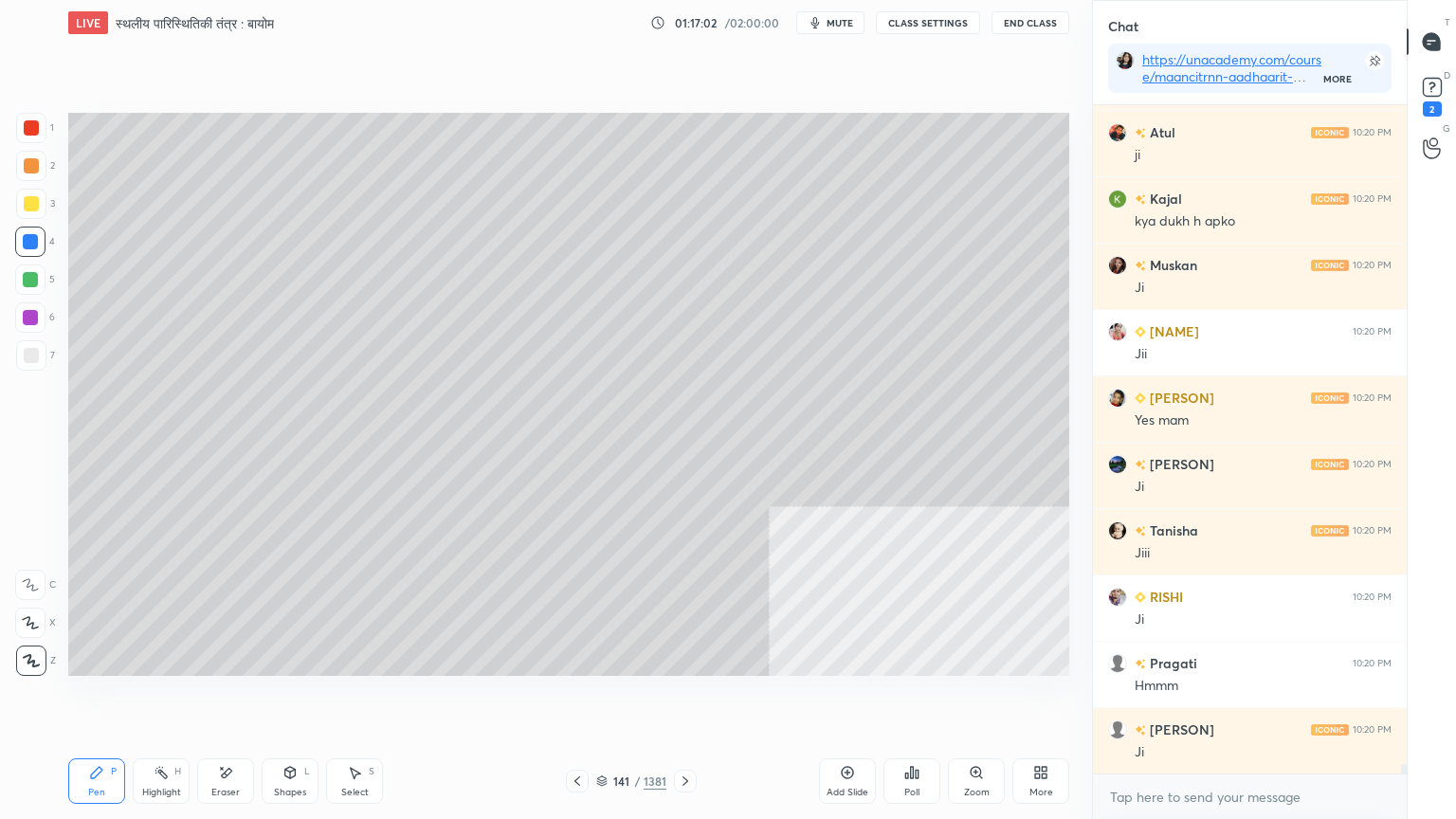 scroll, scrollTop: 47736, scrollLeft: 0, axis: vertical 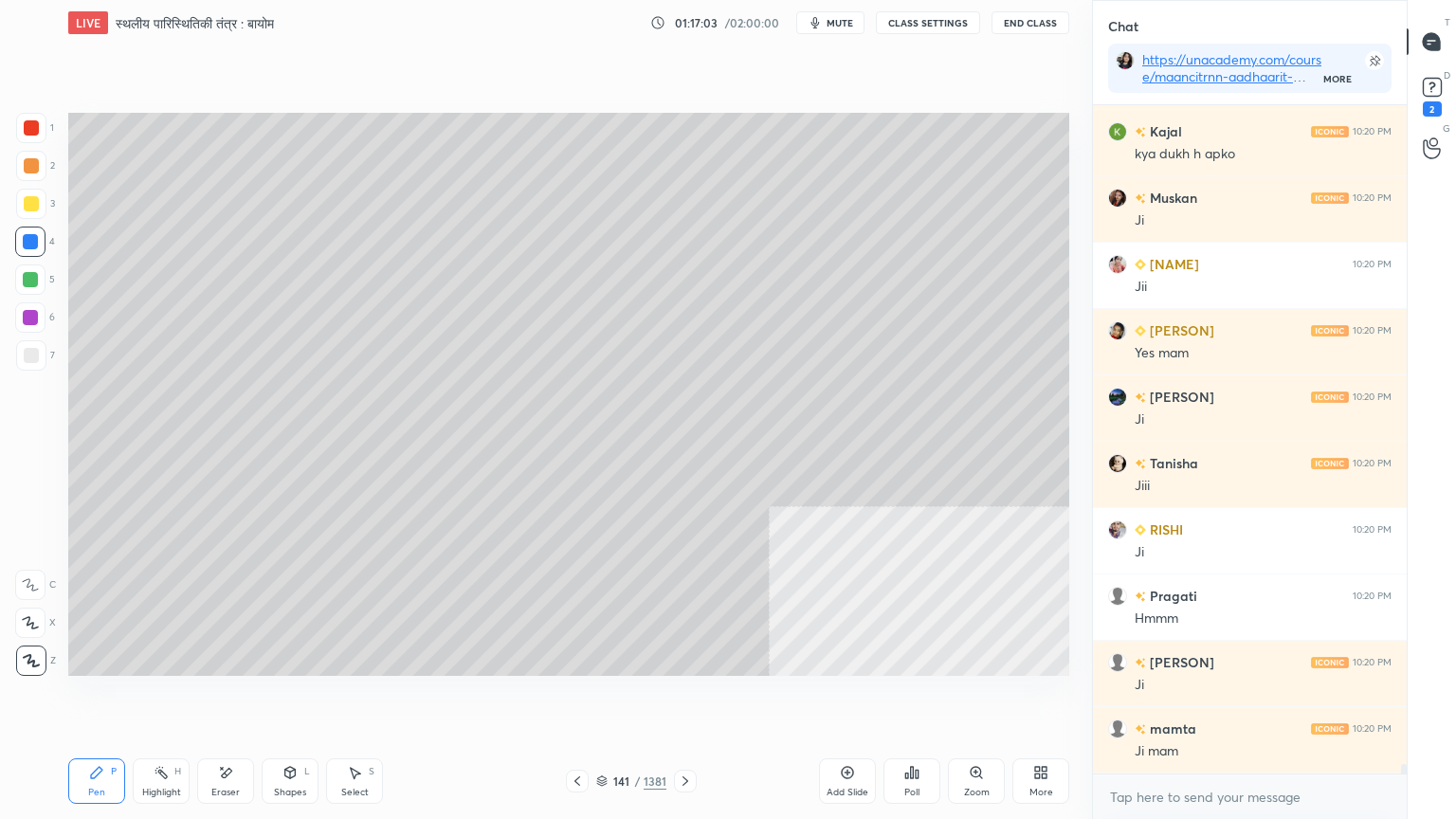 click at bounding box center (685, 781) 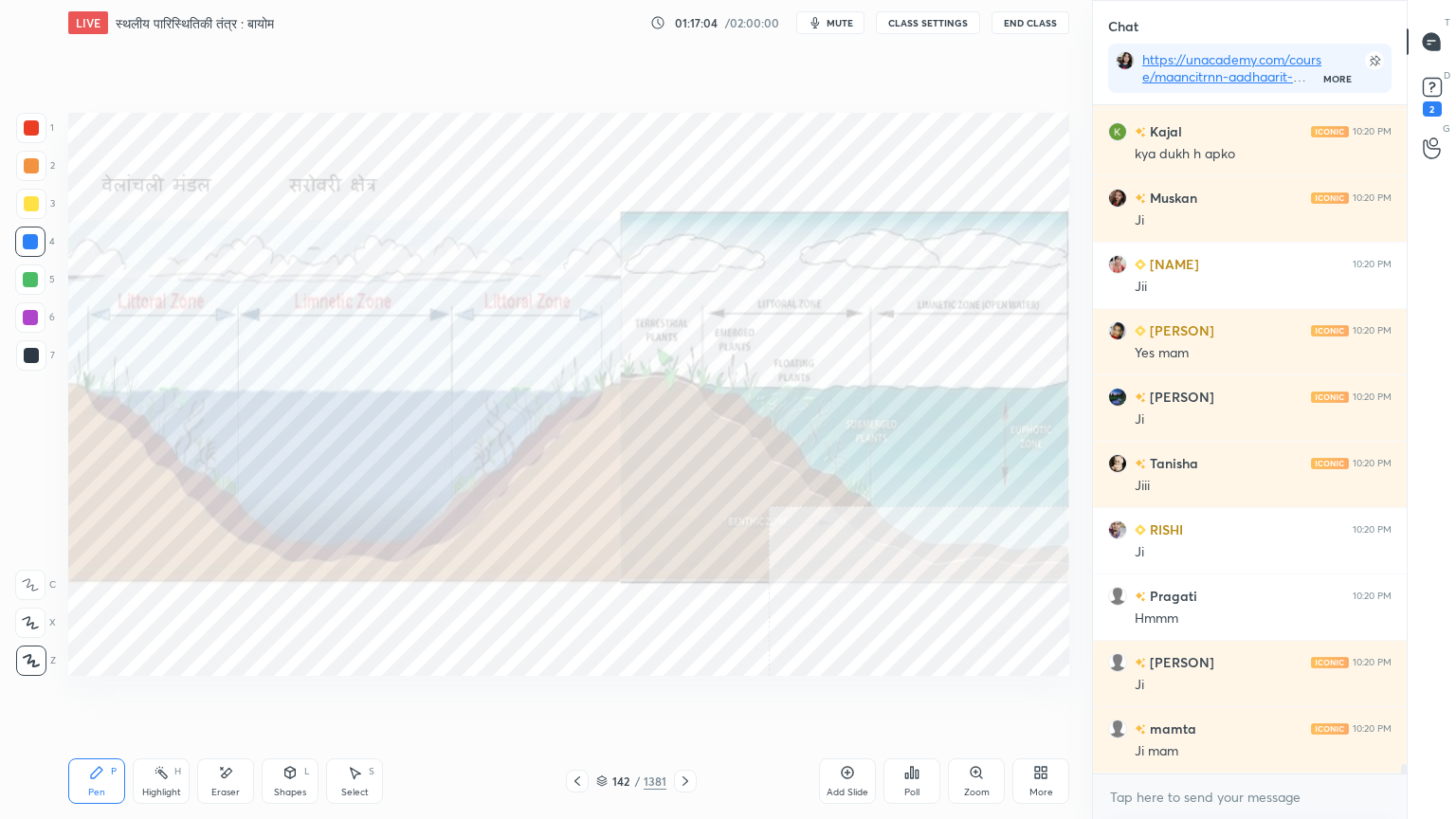 click 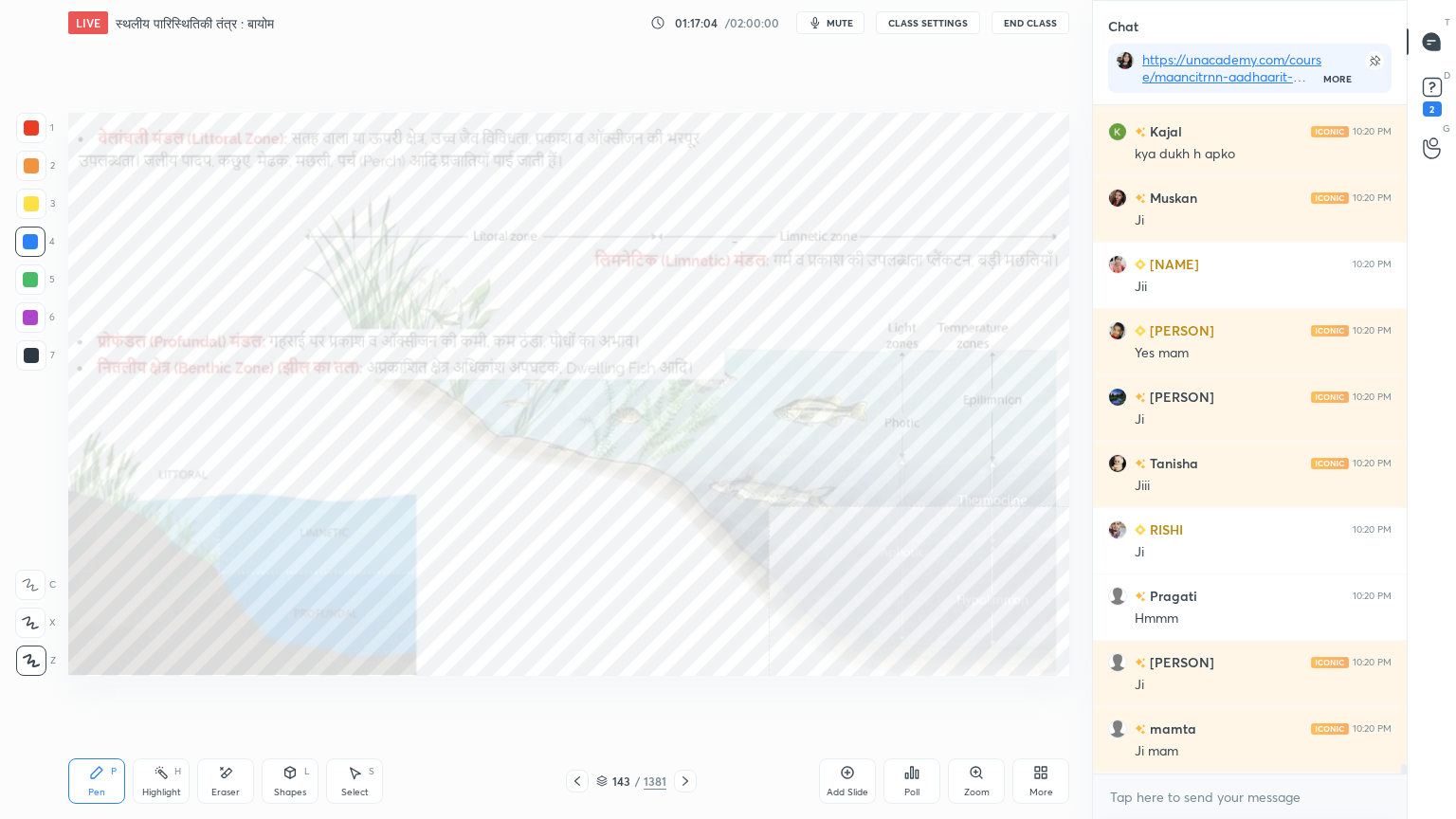 click 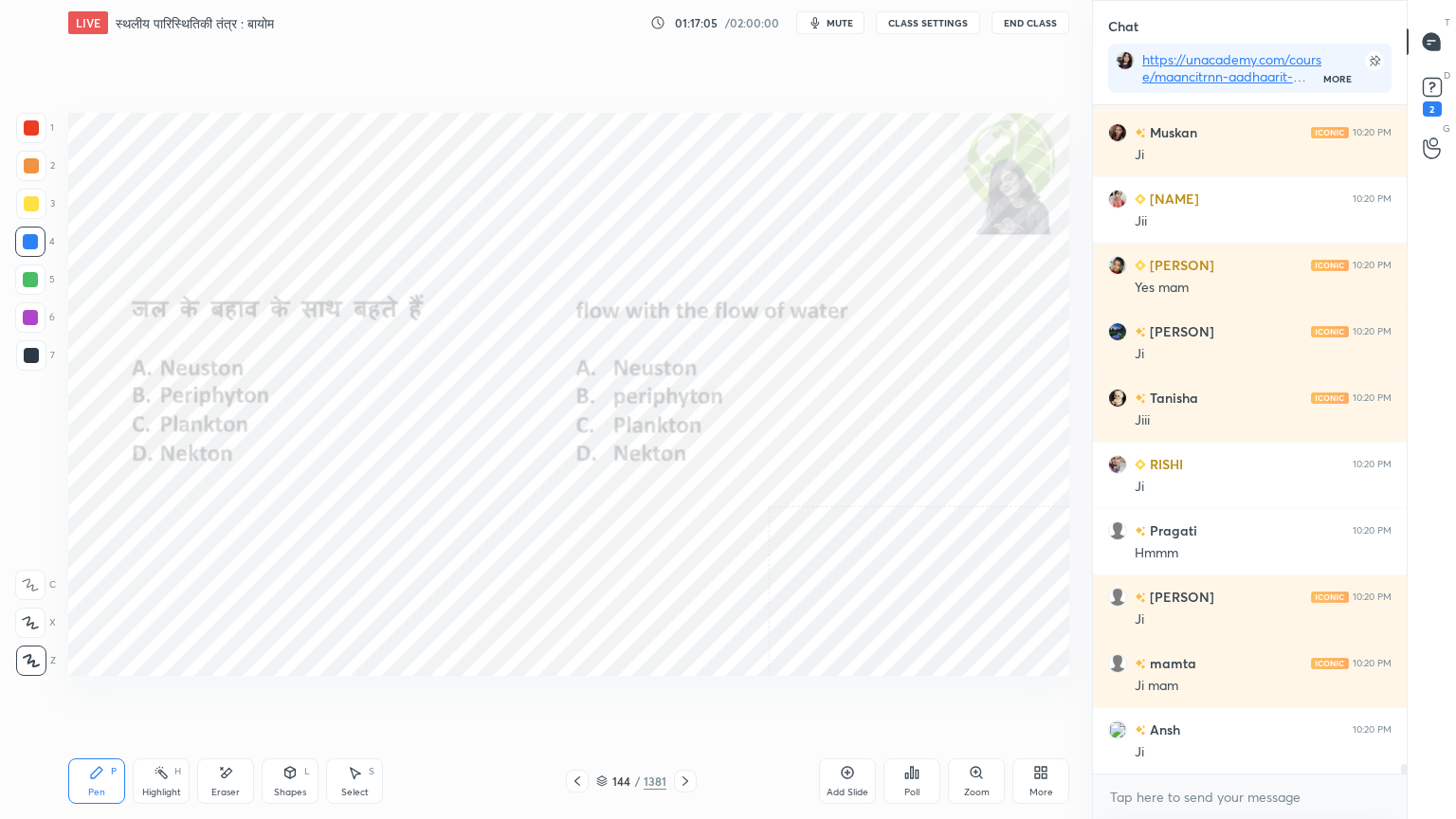 click 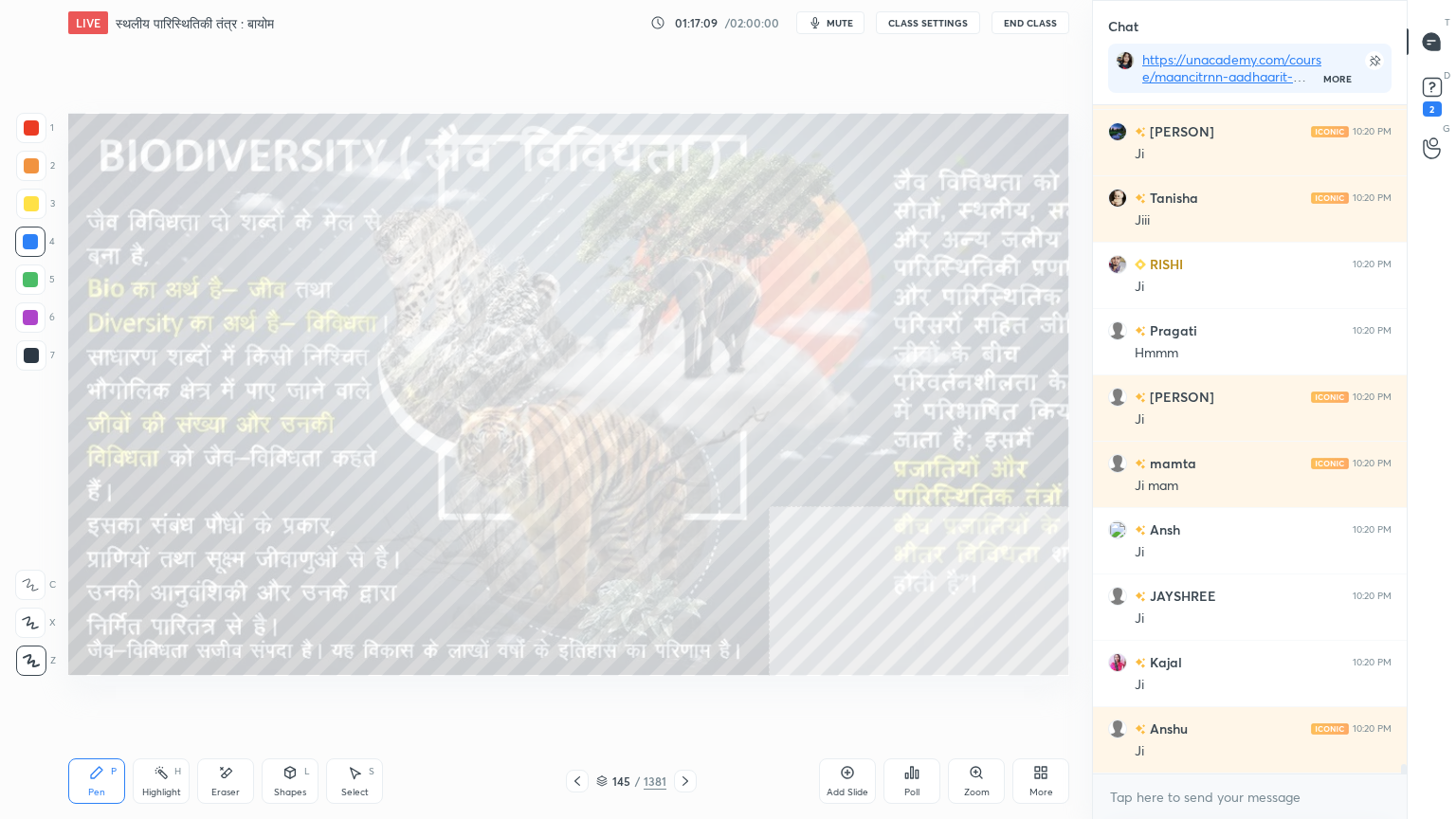 scroll, scrollTop: 48067, scrollLeft: 0, axis: vertical 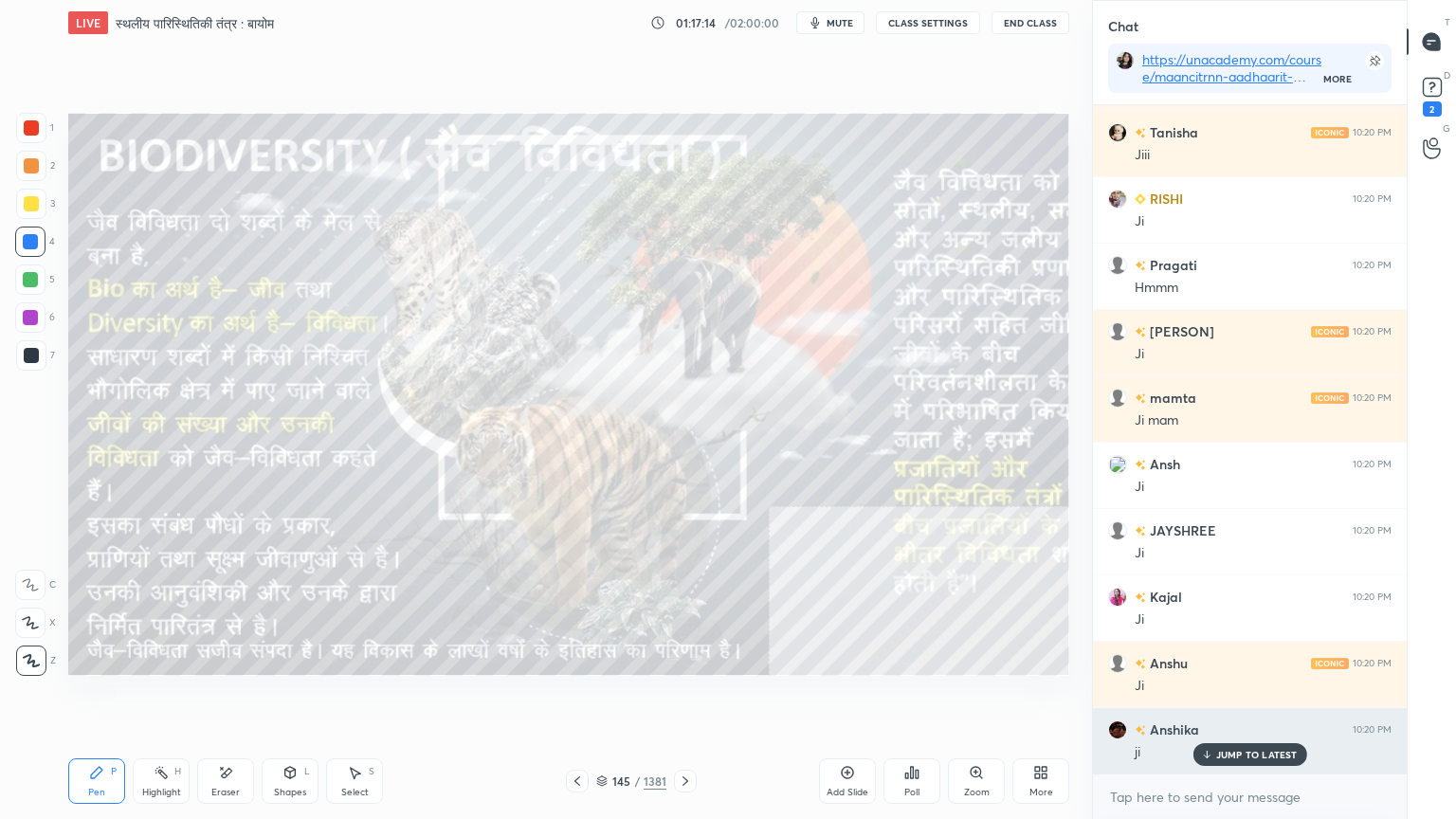 click on "JUMP TO LATEST" at bounding box center [1249, 755] 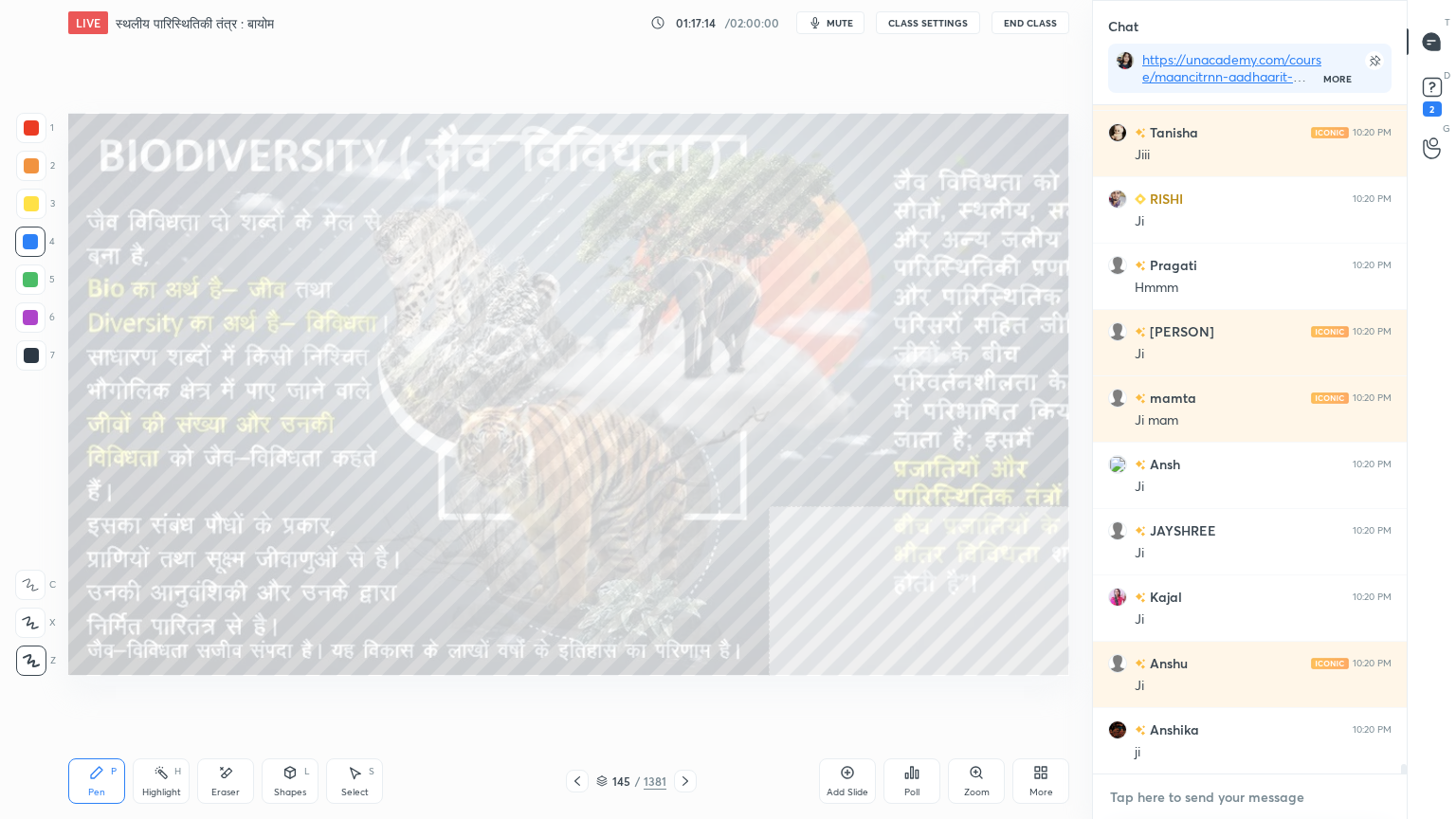 click at bounding box center (1249, 797) 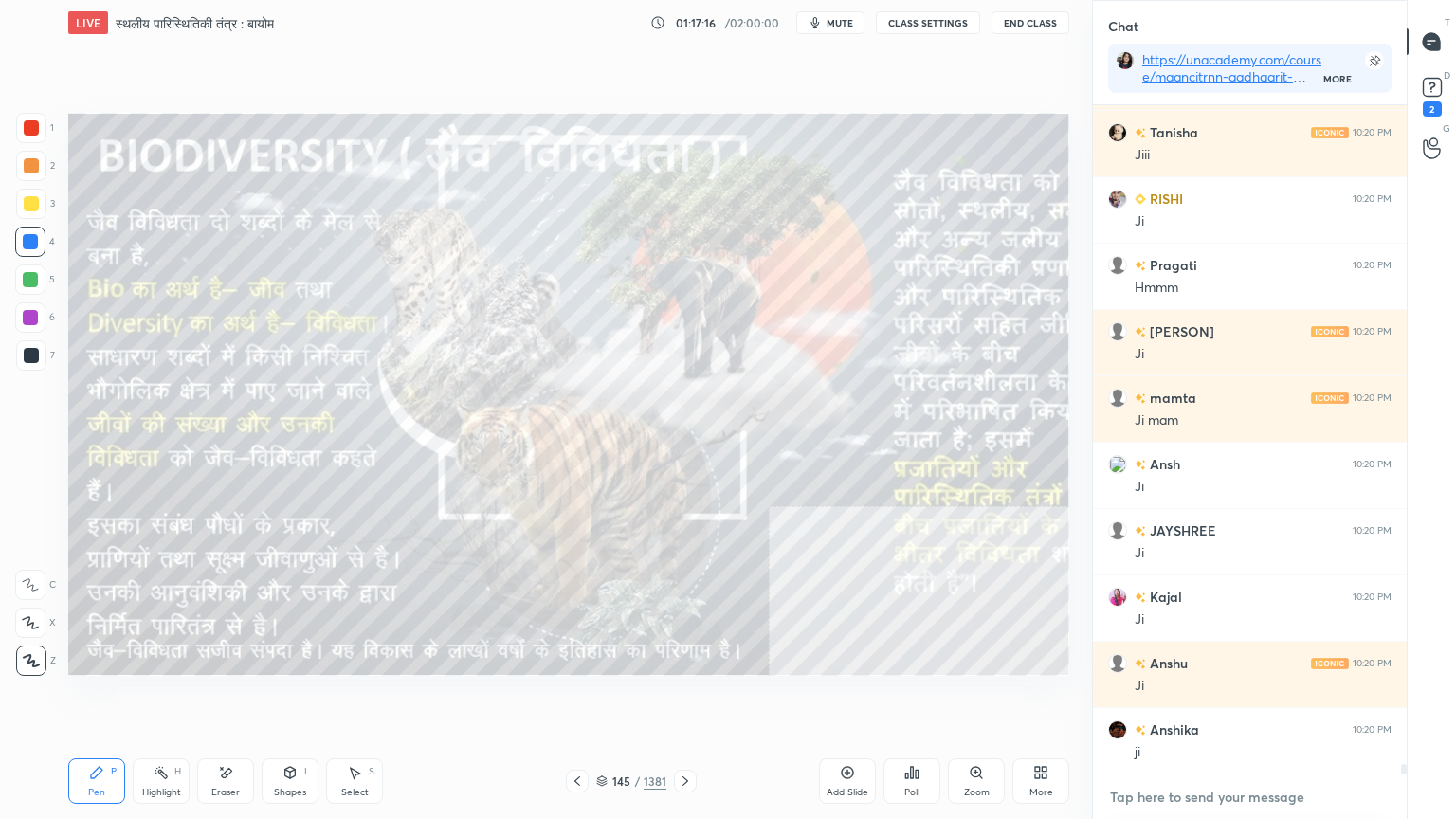 click at bounding box center [1249, 797] 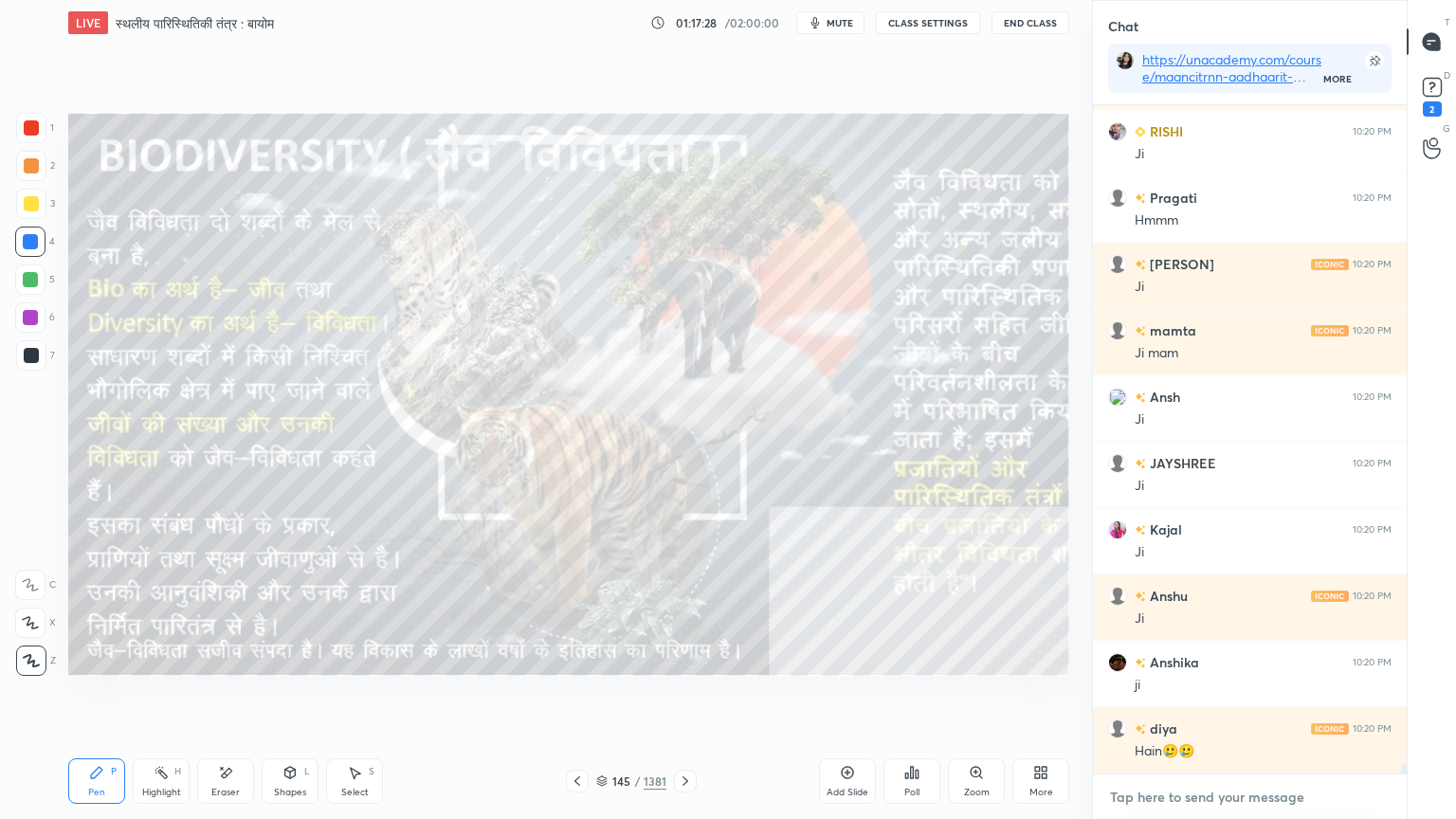 scroll, scrollTop: 48200, scrollLeft: 0, axis: vertical 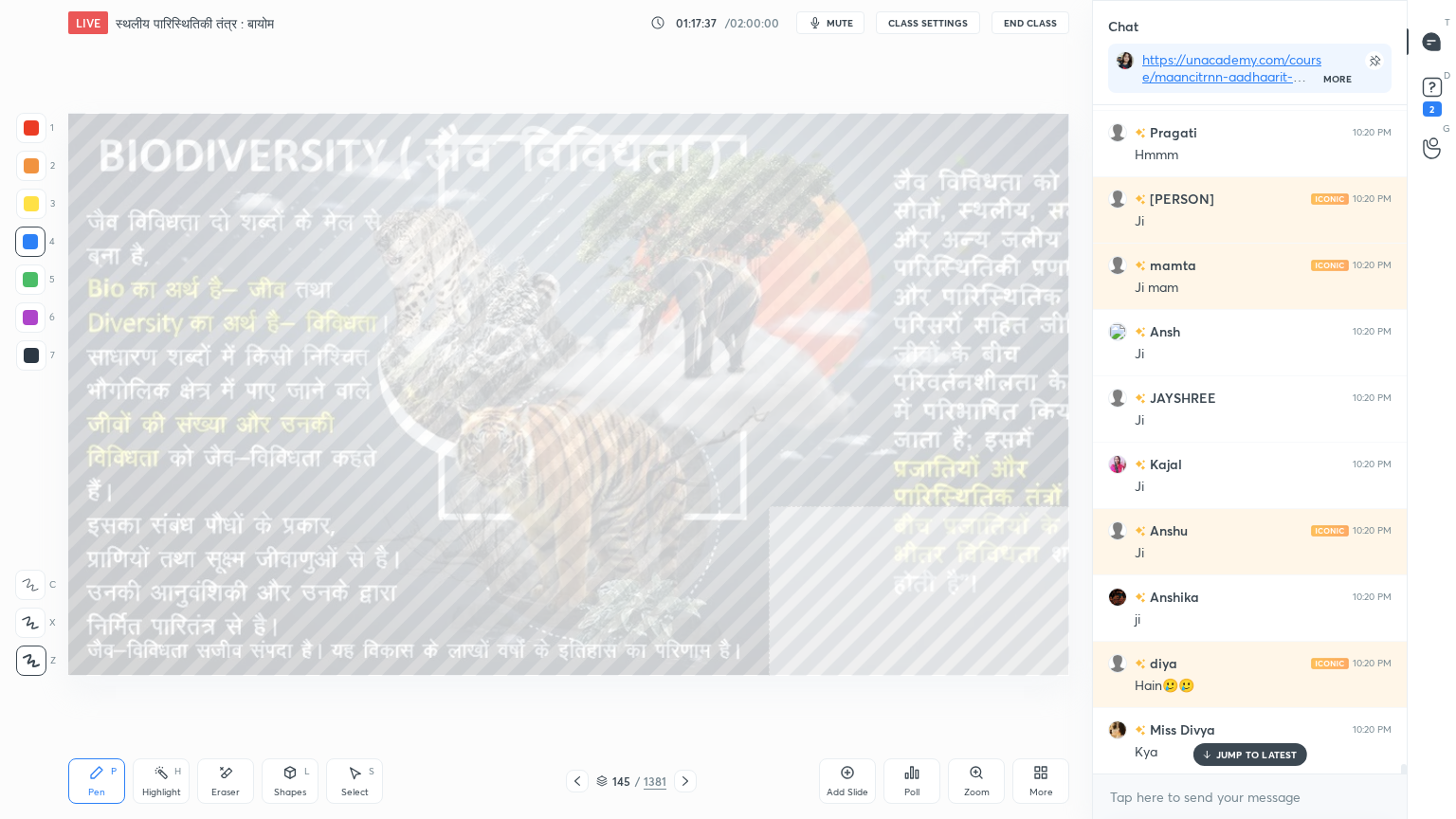 click on "JUMP TO LATEST" at bounding box center (1257, 755) 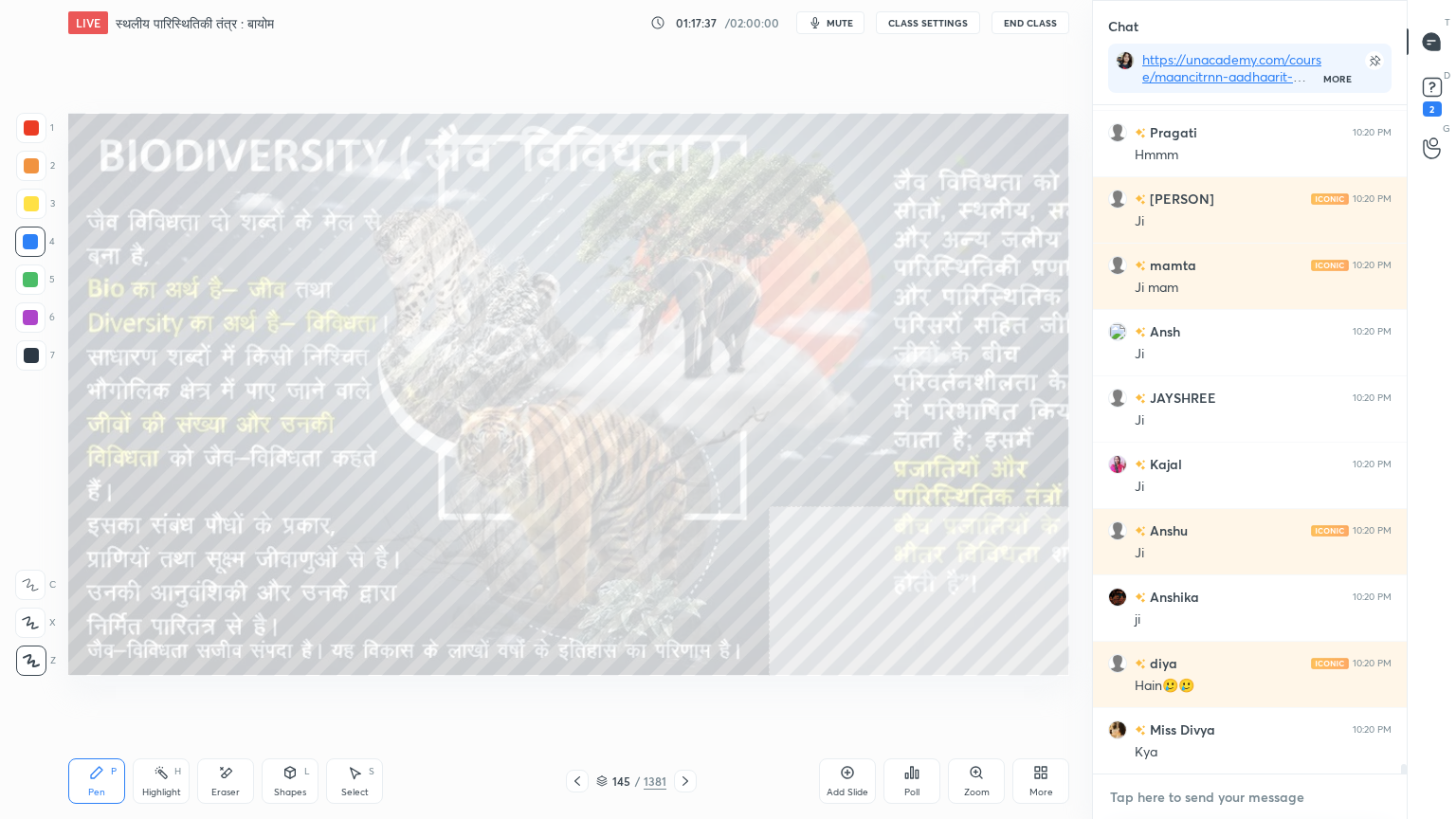 click at bounding box center (1249, 797) 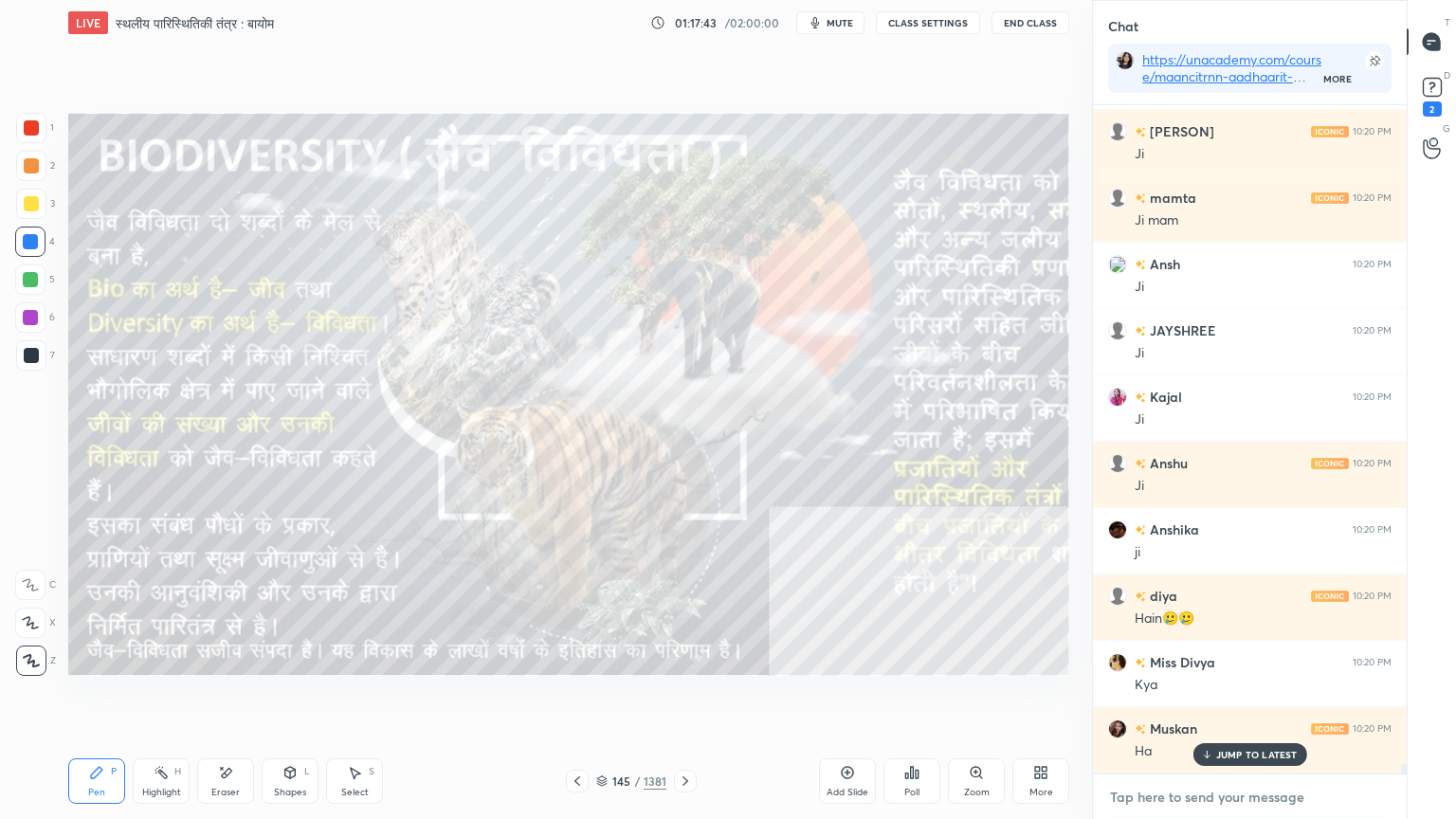 scroll, scrollTop: 48332, scrollLeft: 0, axis: vertical 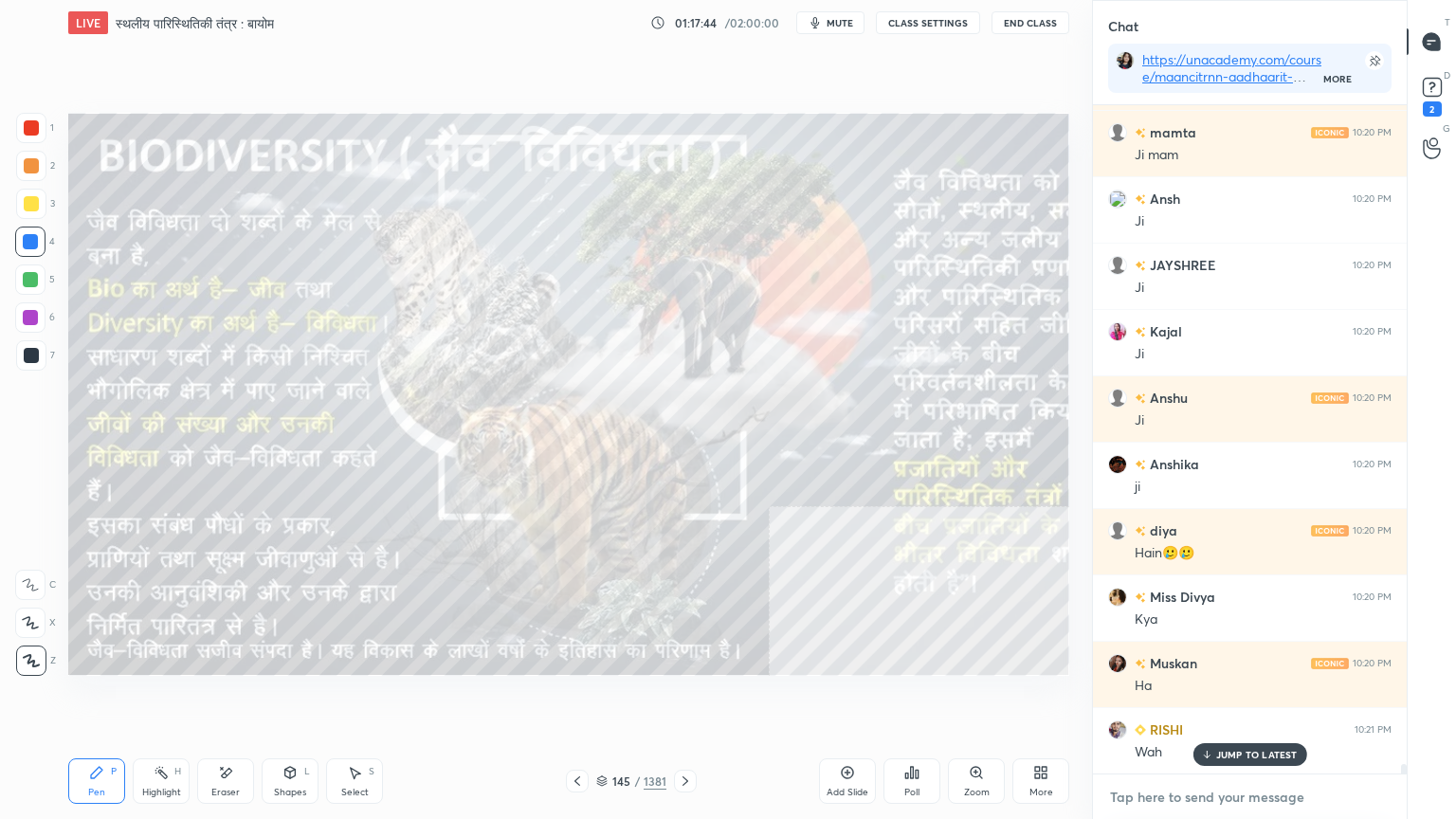 click at bounding box center [1249, 797] 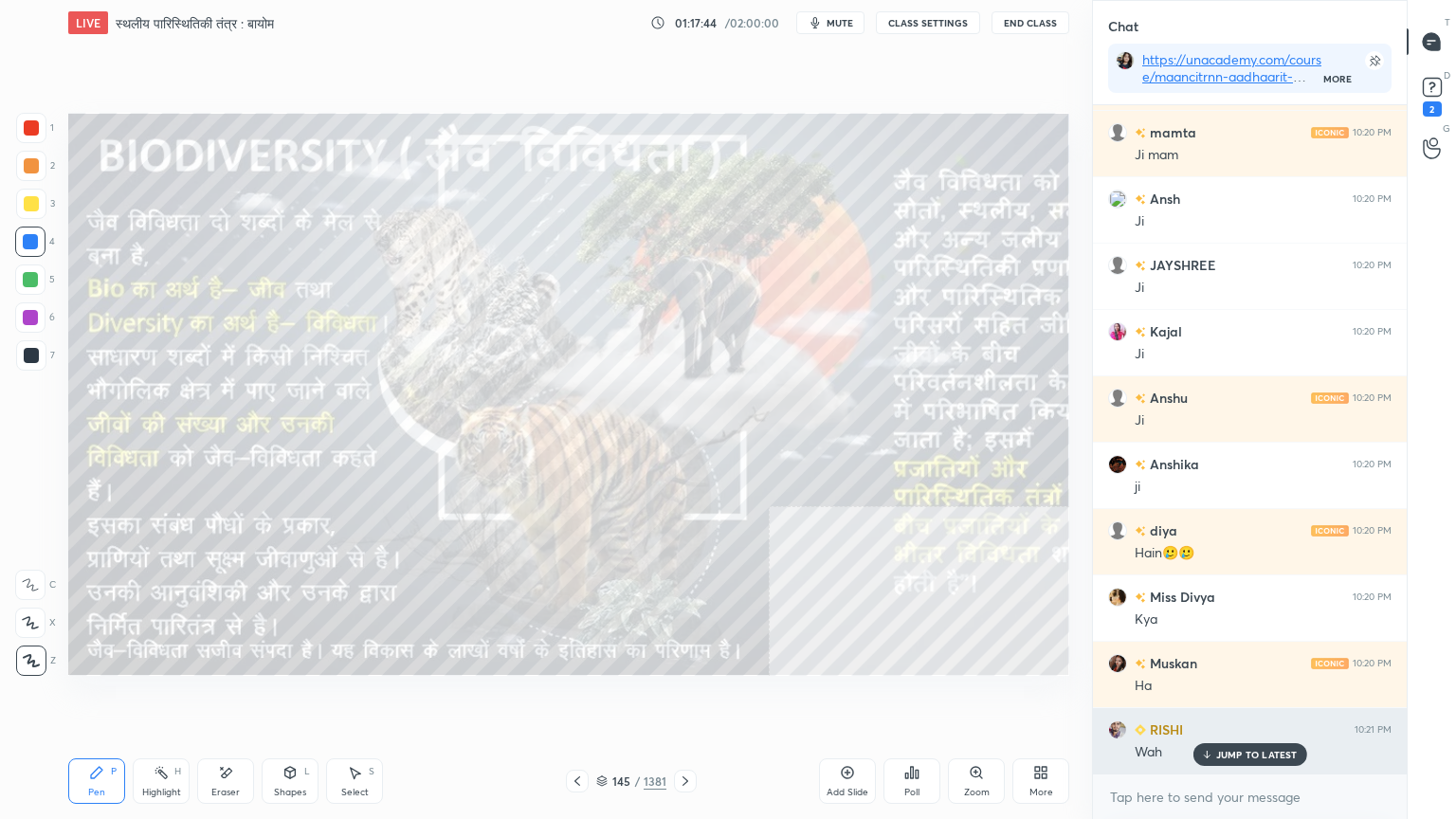 click on "JUMP TO LATEST" at bounding box center [1249, 755] 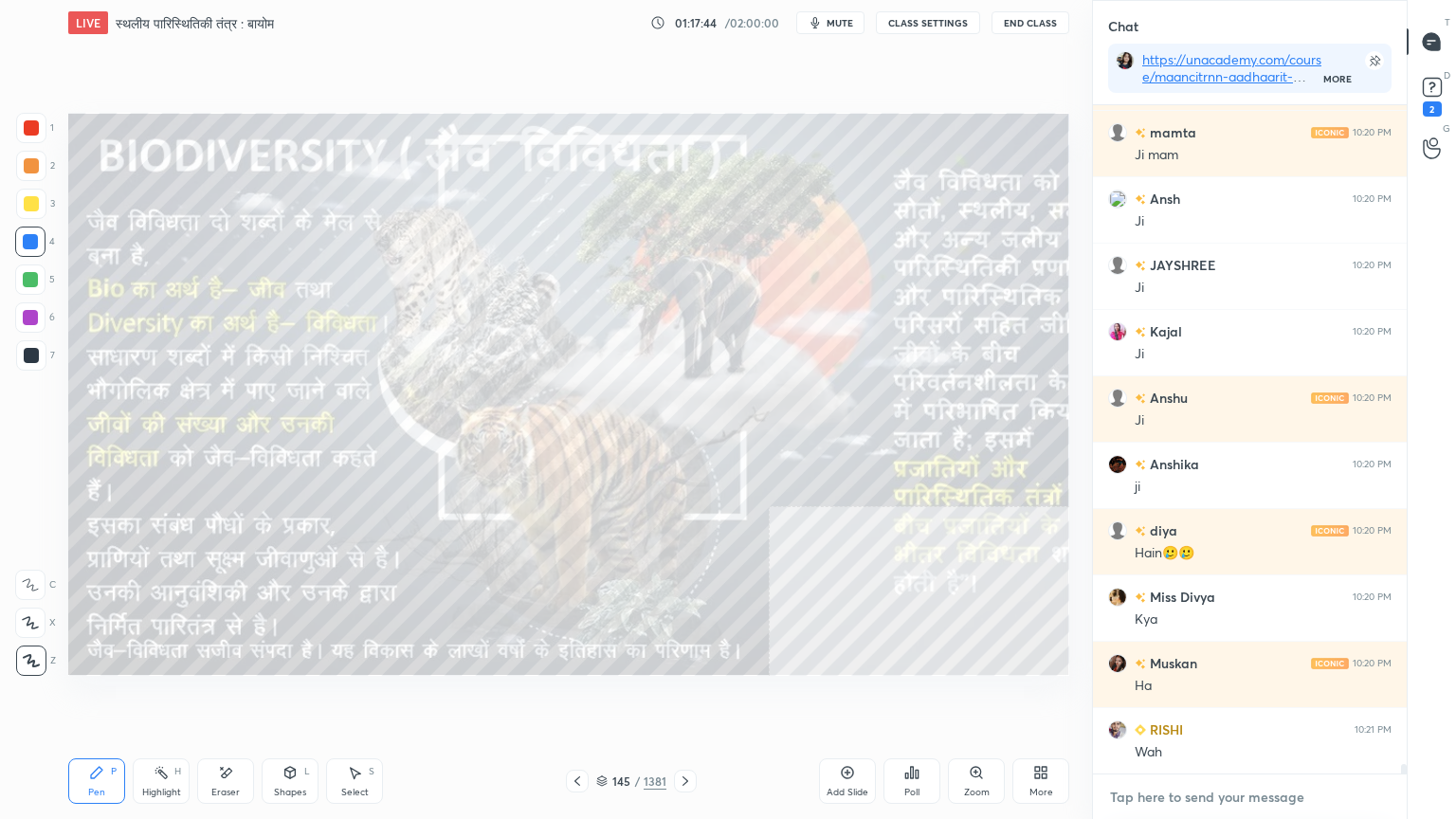 click at bounding box center [1249, 797] 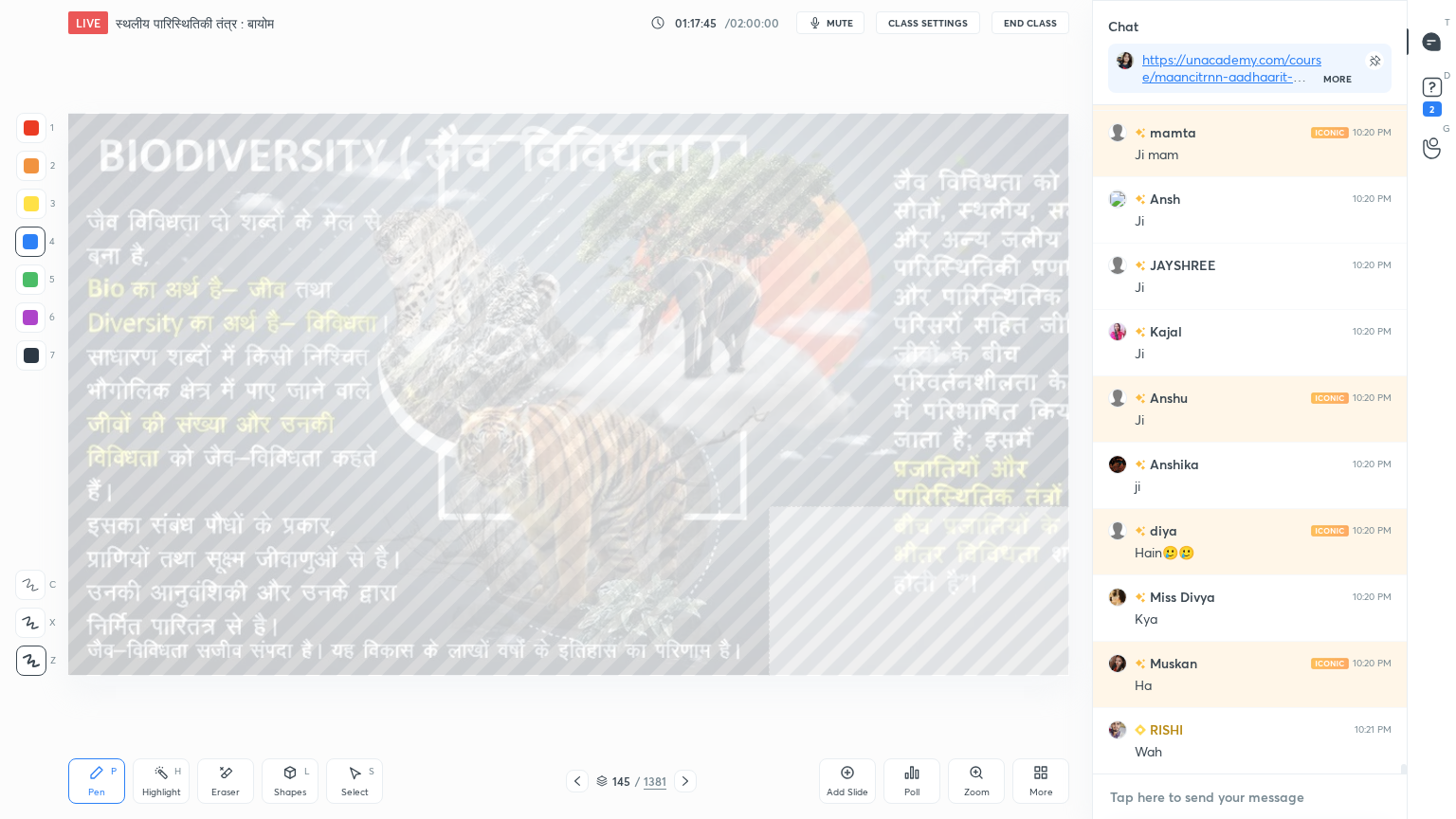 scroll, scrollTop: 48400, scrollLeft: 0, axis: vertical 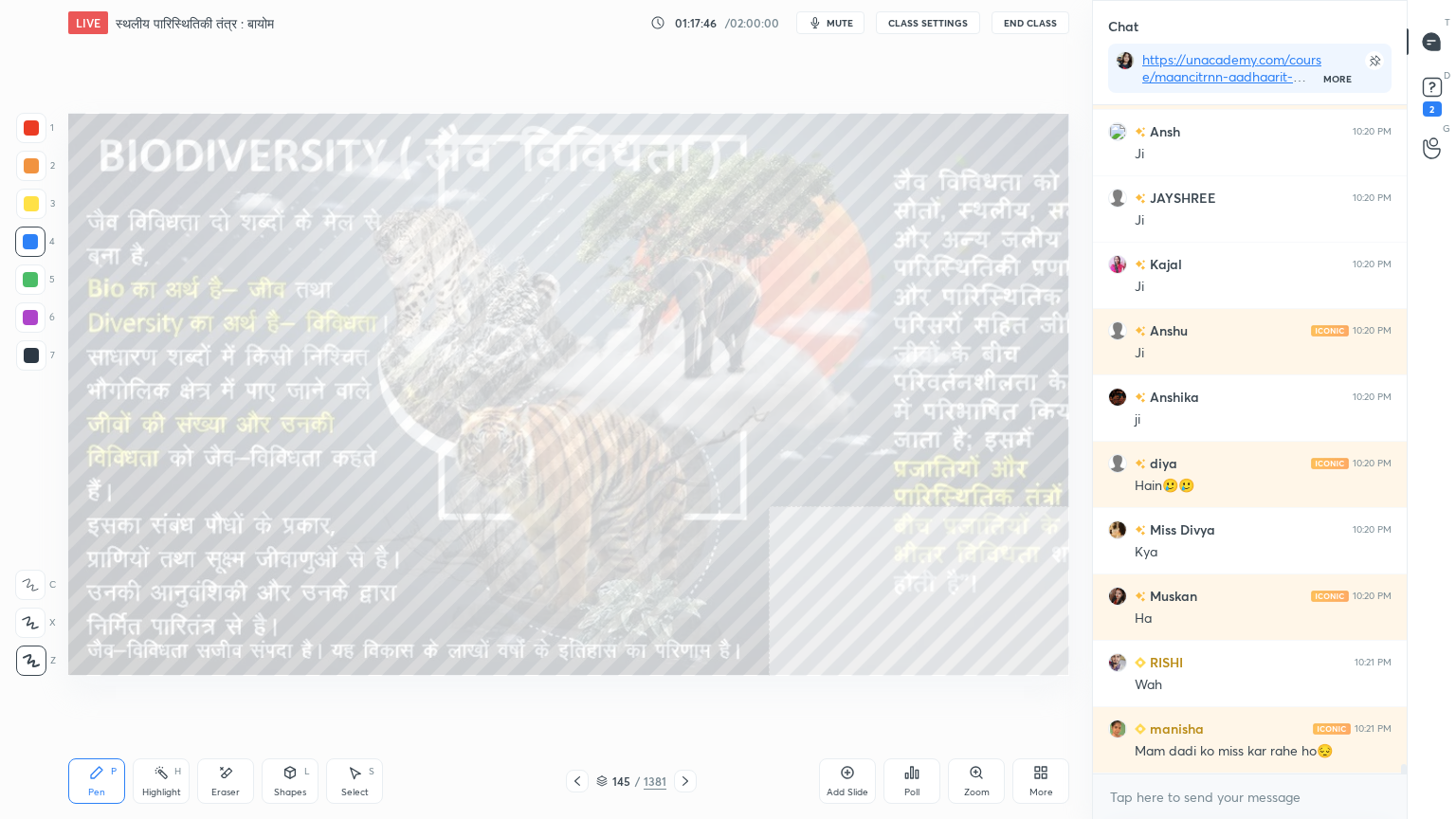 drag, startPoint x: 1209, startPoint y: 815, endPoint x: 1224, endPoint y: 782, distance: 36.249138 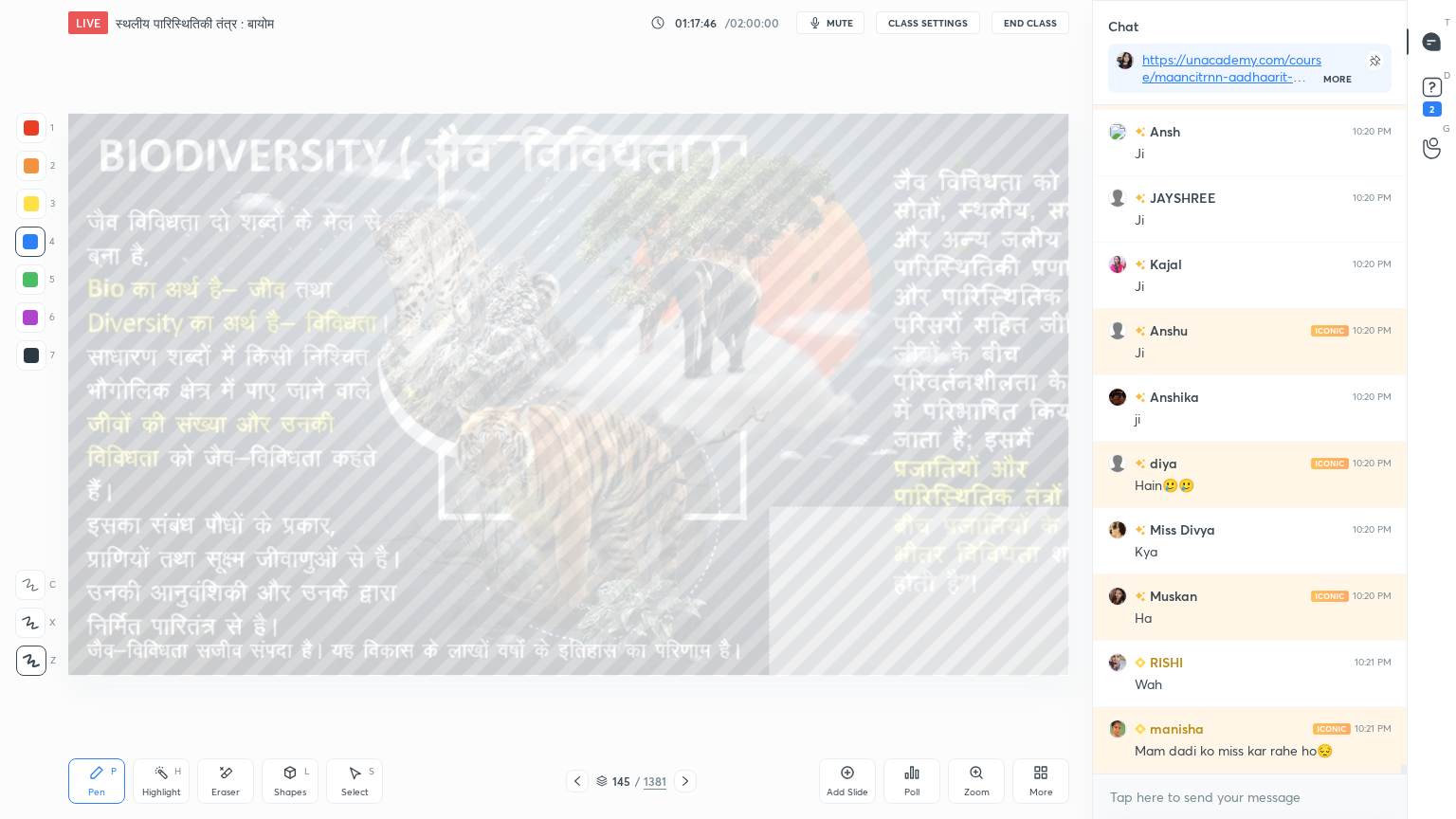 click on "x" at bounding box center (1249, 796) 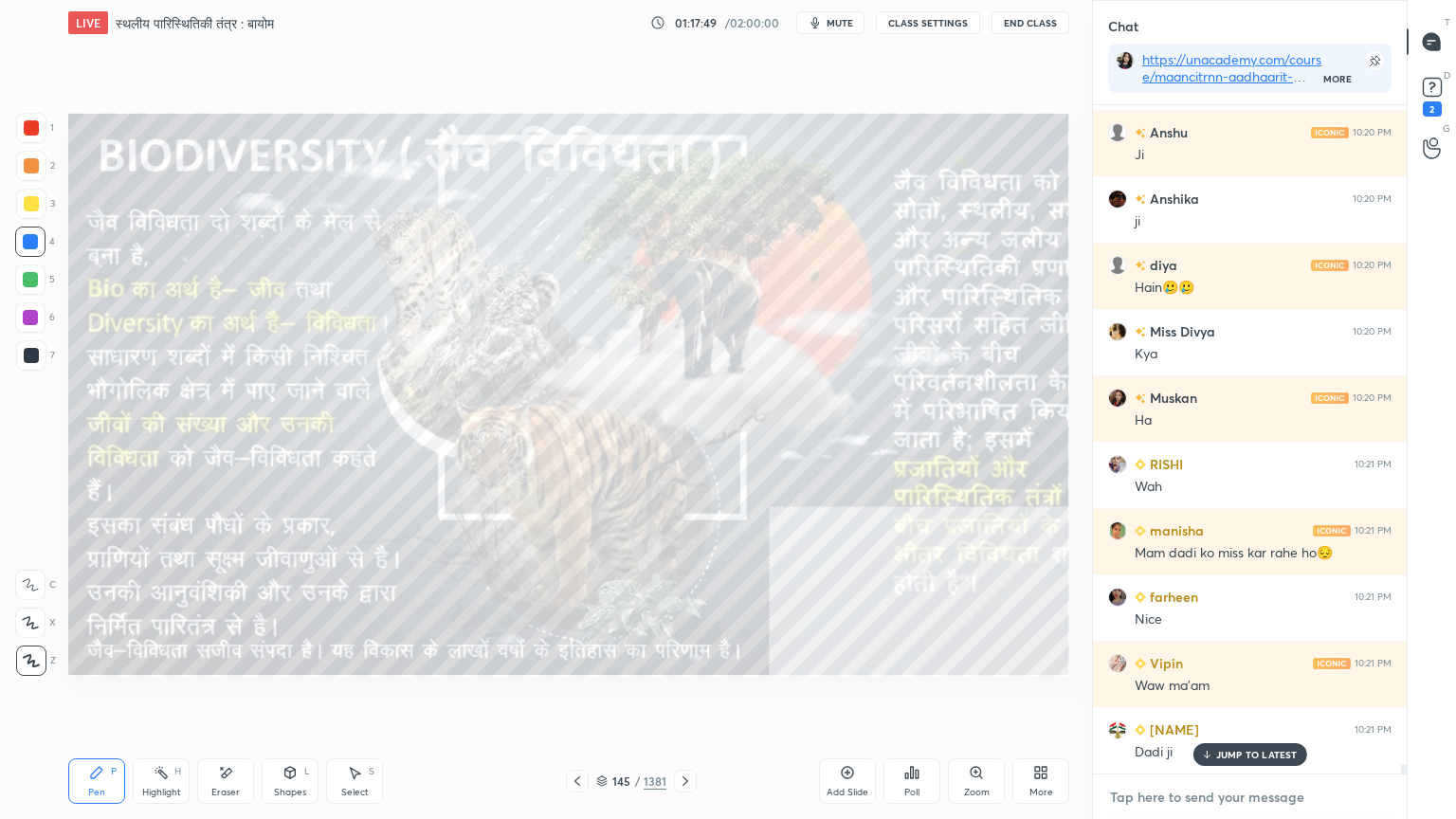 scroll, scrollTop: 48730, scrollLeft: 0, axis: vertical 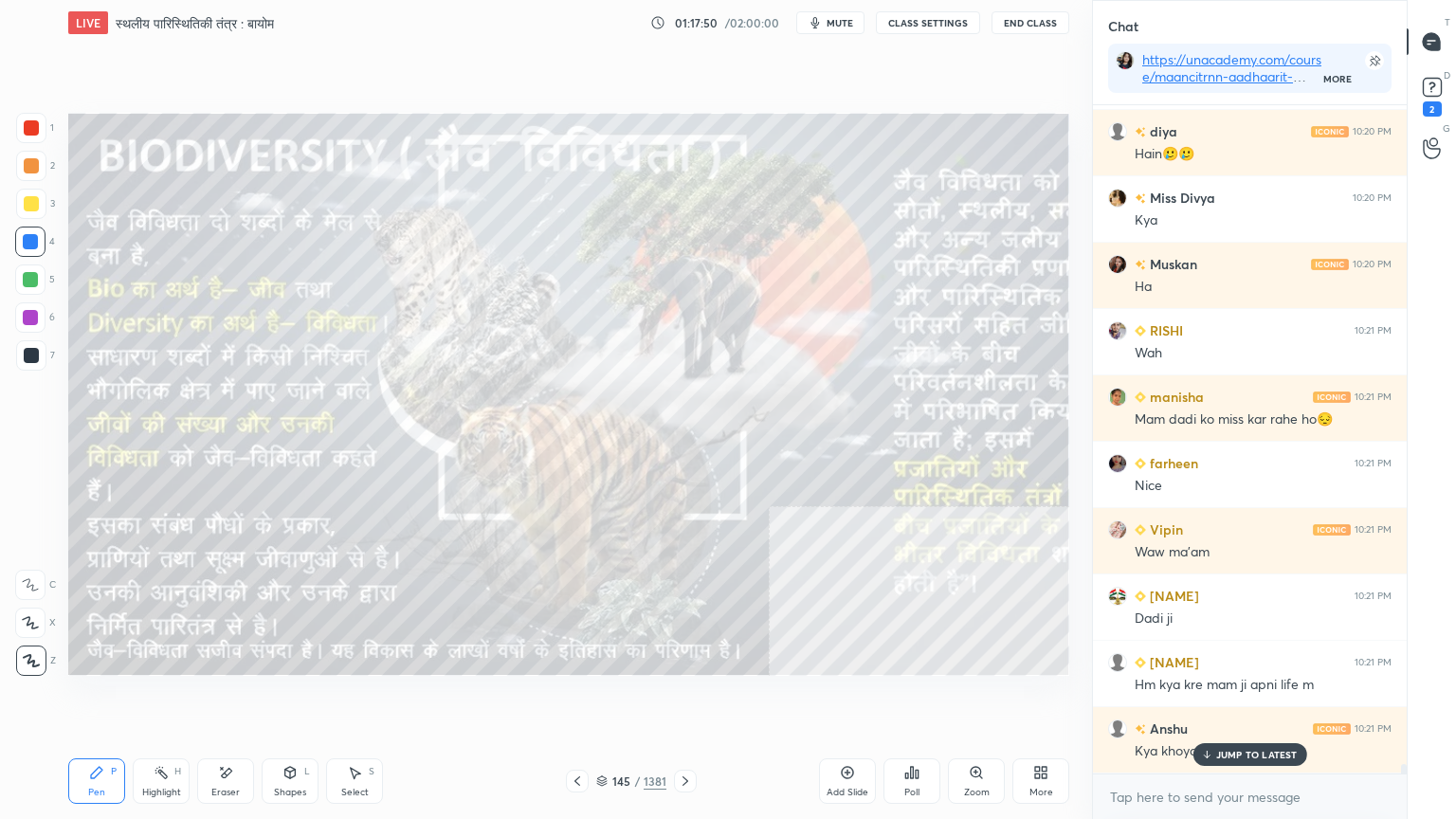 click on "[PERSON] [TIME] PM Ji [PERSON] [TIME] PM Jiii [PERSON] [TIME] PM Ji [PERSON] [TIME] PM Hmmm [PERSON] [TIME] PM Ji [PERSON] [TIME] PM Ji [PERSON] [TIME] PM Ji [PERSON] [TIME] PM ji [PERSON] [TIME] PM Hain🥲🥲 Miss [PERSON] [TIME] PM Kya [PERSON] [TIME] PM Ha [PERSON] [TIME] PM Wah [PERSON] [TIME] PM Mam  dadi ko miss kar rahe ho😔 [PERSON] [TIME] PM Nice [PERSON] [TIME] PM Waw ma'am [PERSON] [TIME] PM Dadi ji [PERSON] [TIME] PM Hm kya kre mam ji apni life m [PERSON] [TIME] PM Kya khoya h mam" at bounding box center (1249, 439) 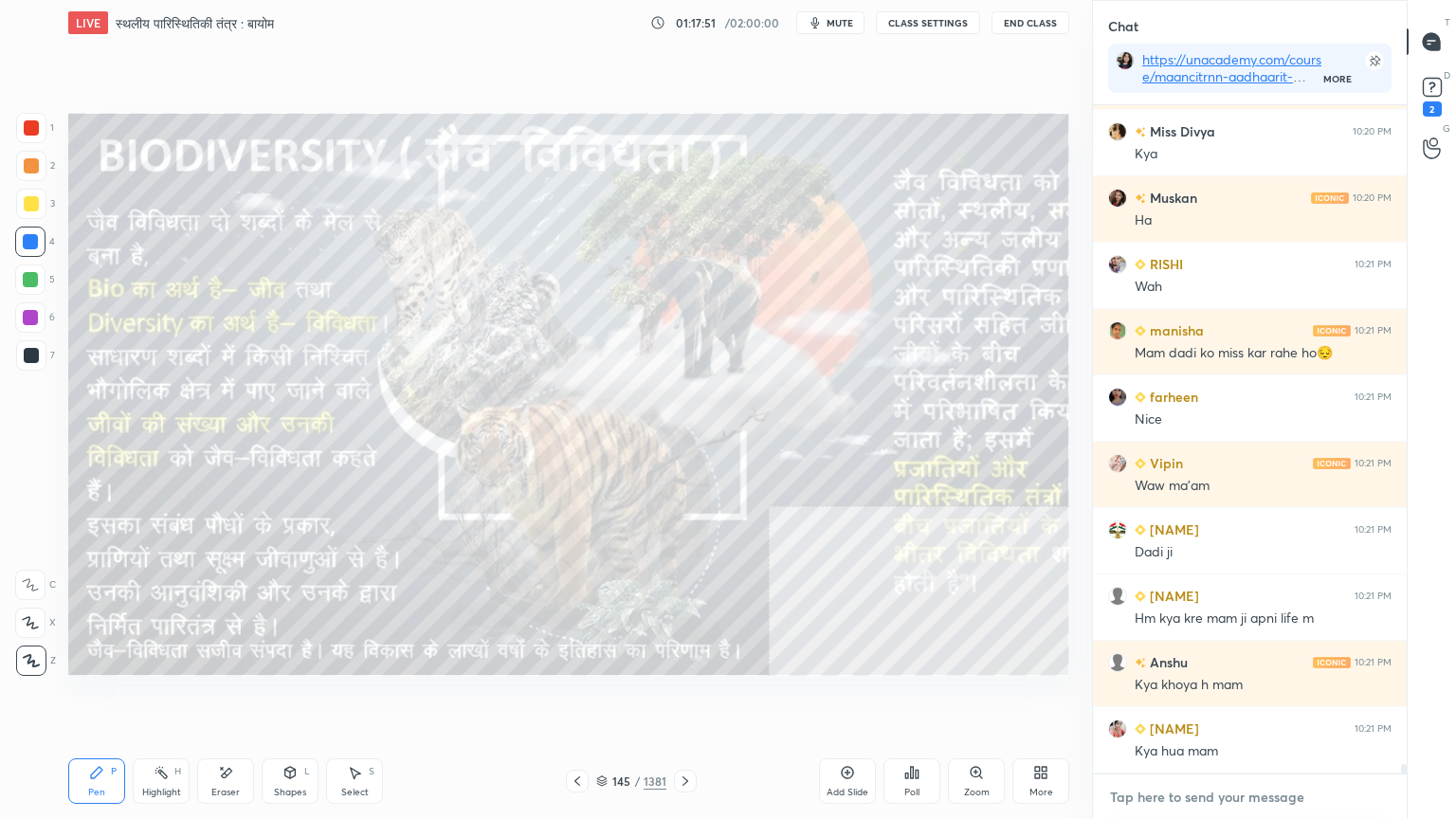 click at bounding box center [1249, 797] 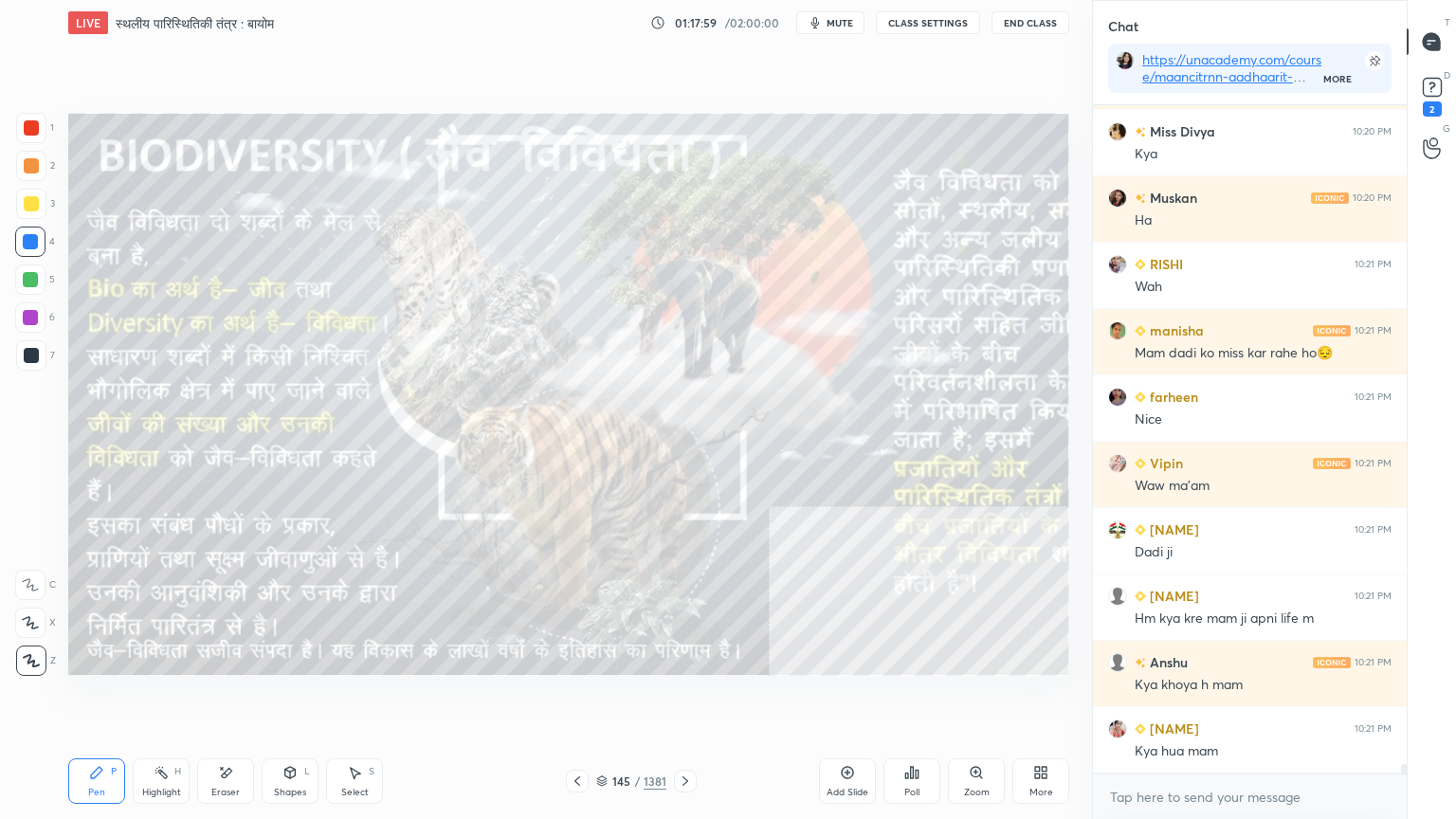 scroll, scrollTop: 48863, scrollLeft: 0, axis: vertical 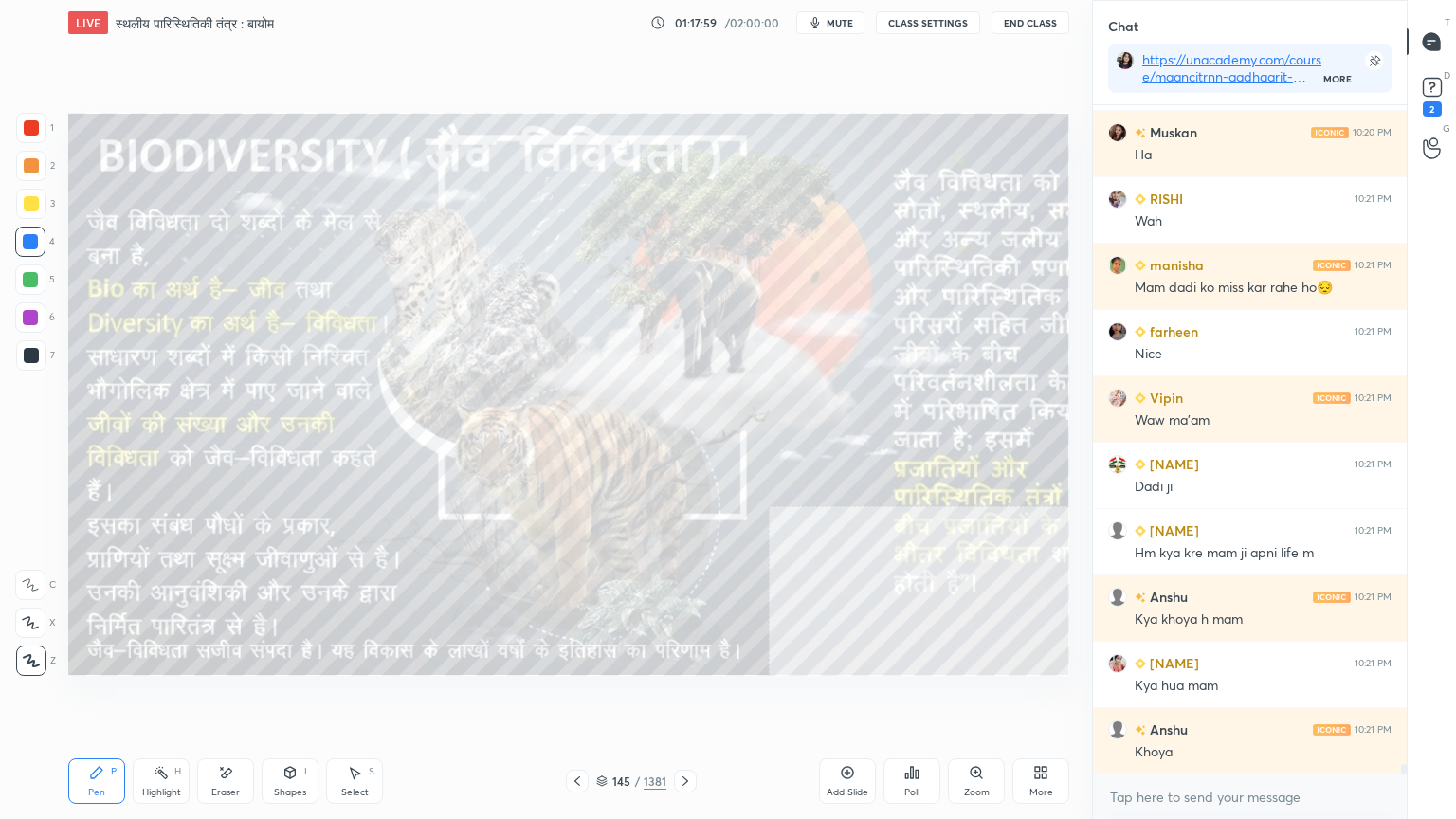click on "Eraser" at bounding box center [226, 792] 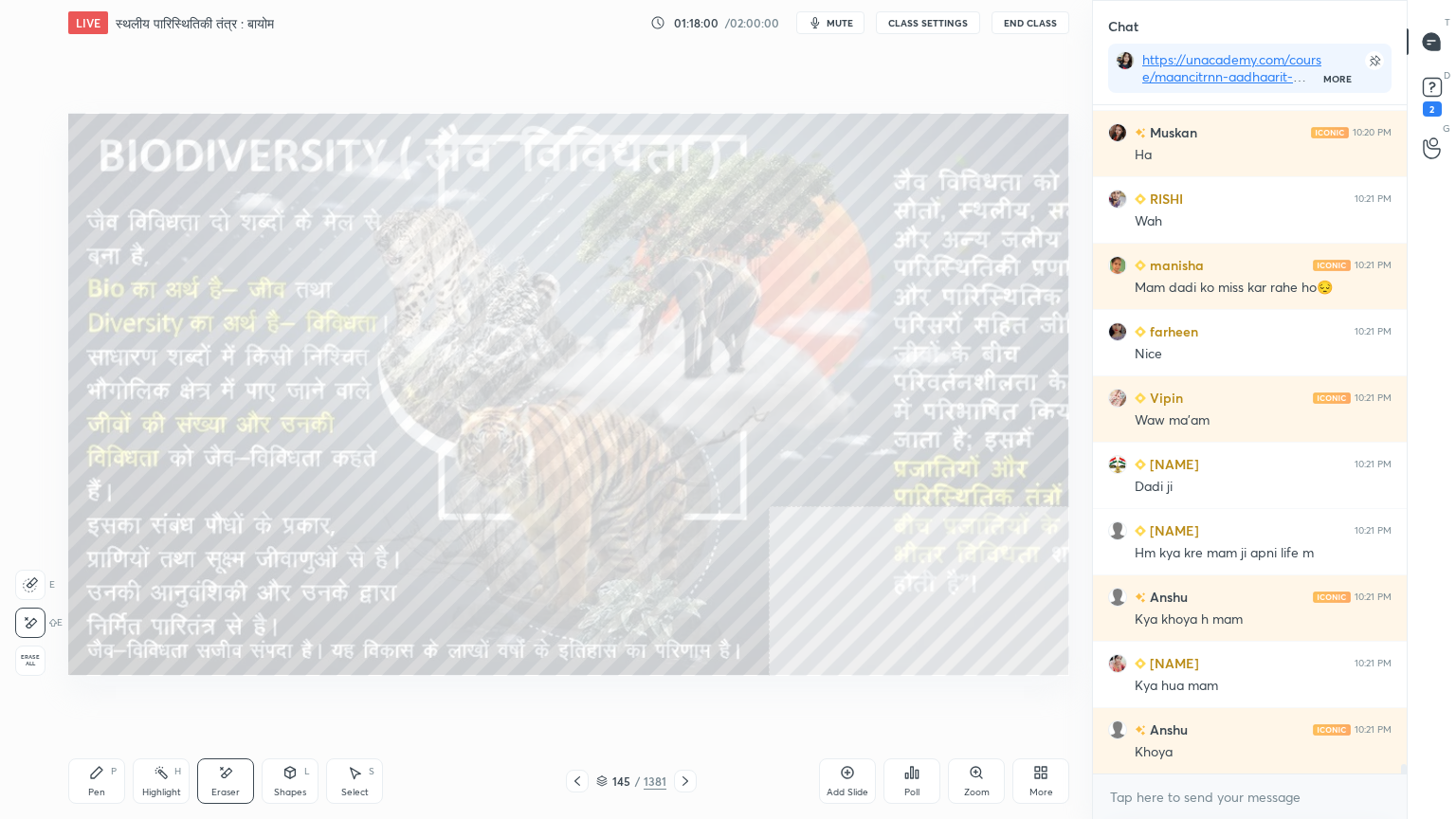 click on "Erase all" at bounding box center (30, 661) 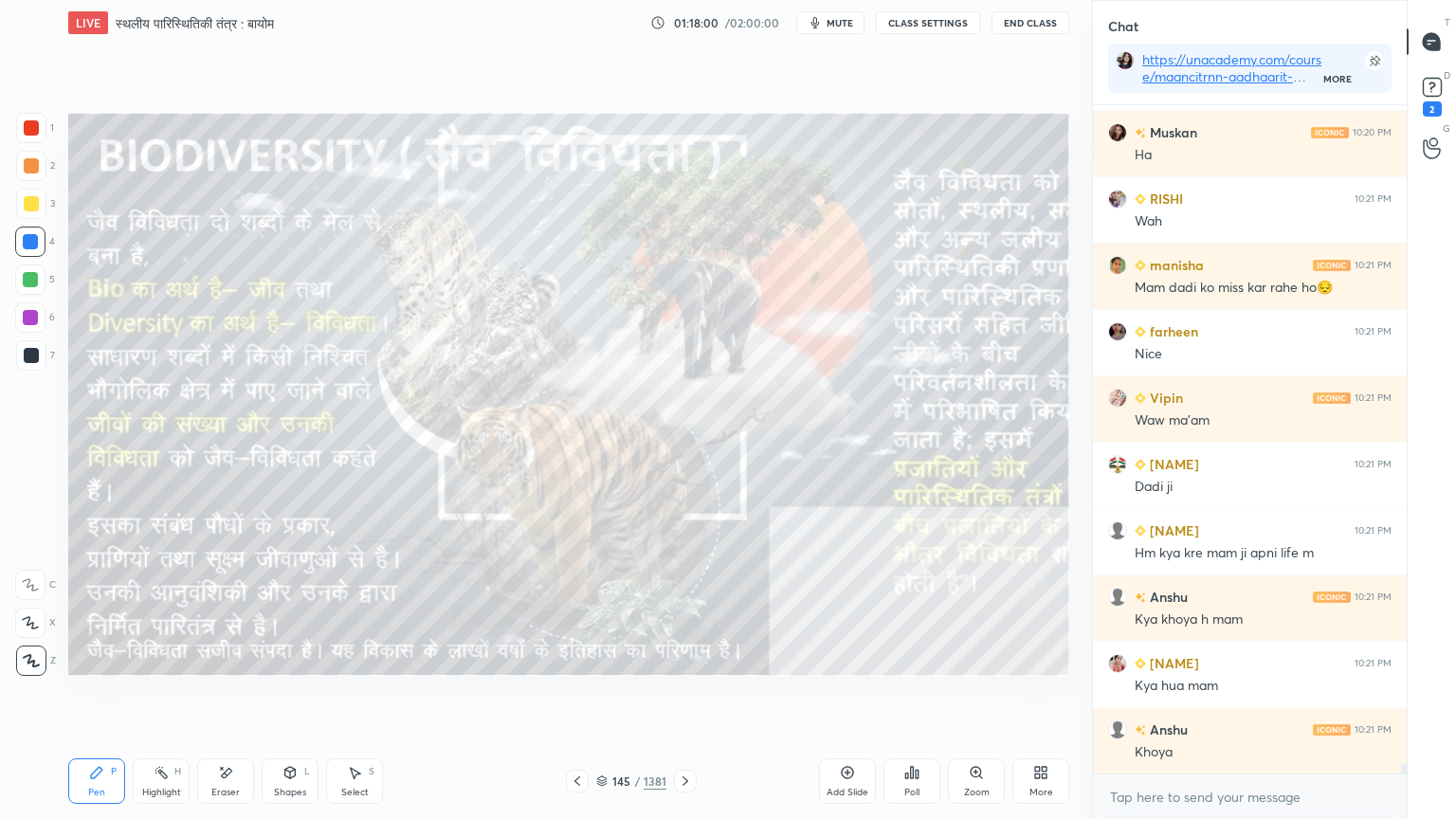 click on "1 2 3 4 5 6 7 C X Z E E Erase all   H H" at bounding box center [30, 394] 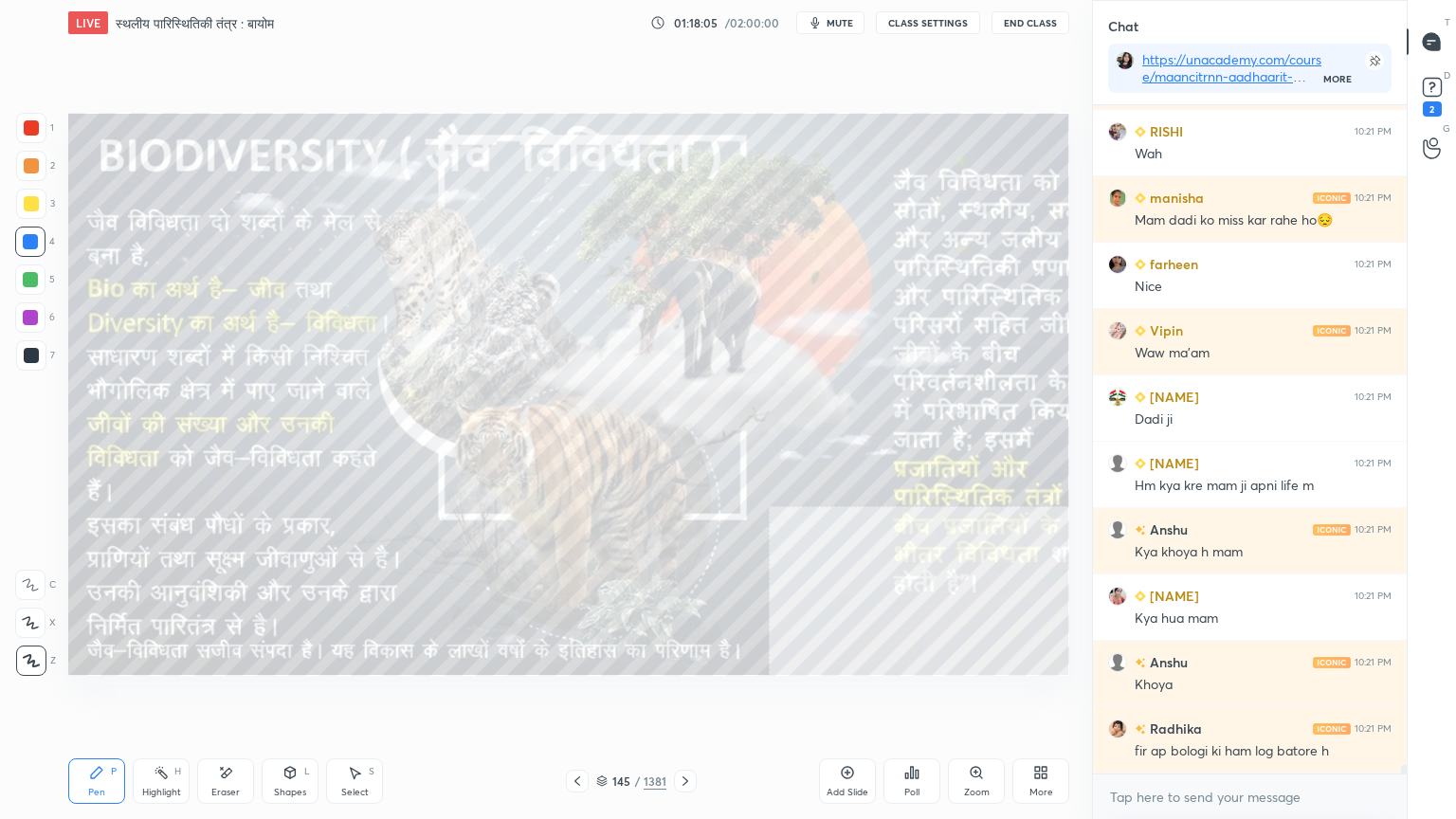 scroll, scrollTop: 49063, scrollLeft: 0, axis: vertical 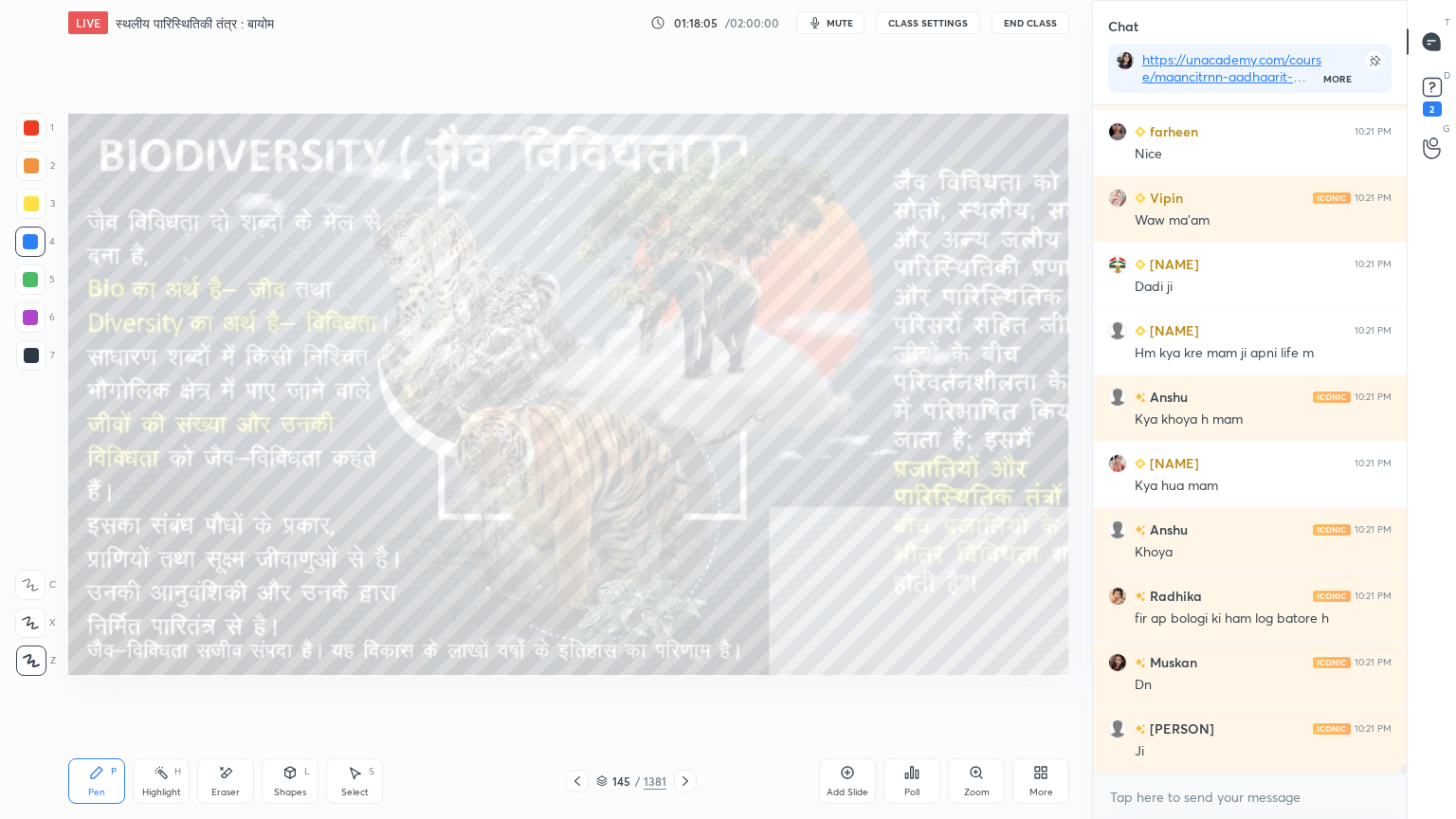 drag, startPoint x: 723, startPoint y: 707, endPoint x: 737, endPoint y: 707, distance: 14 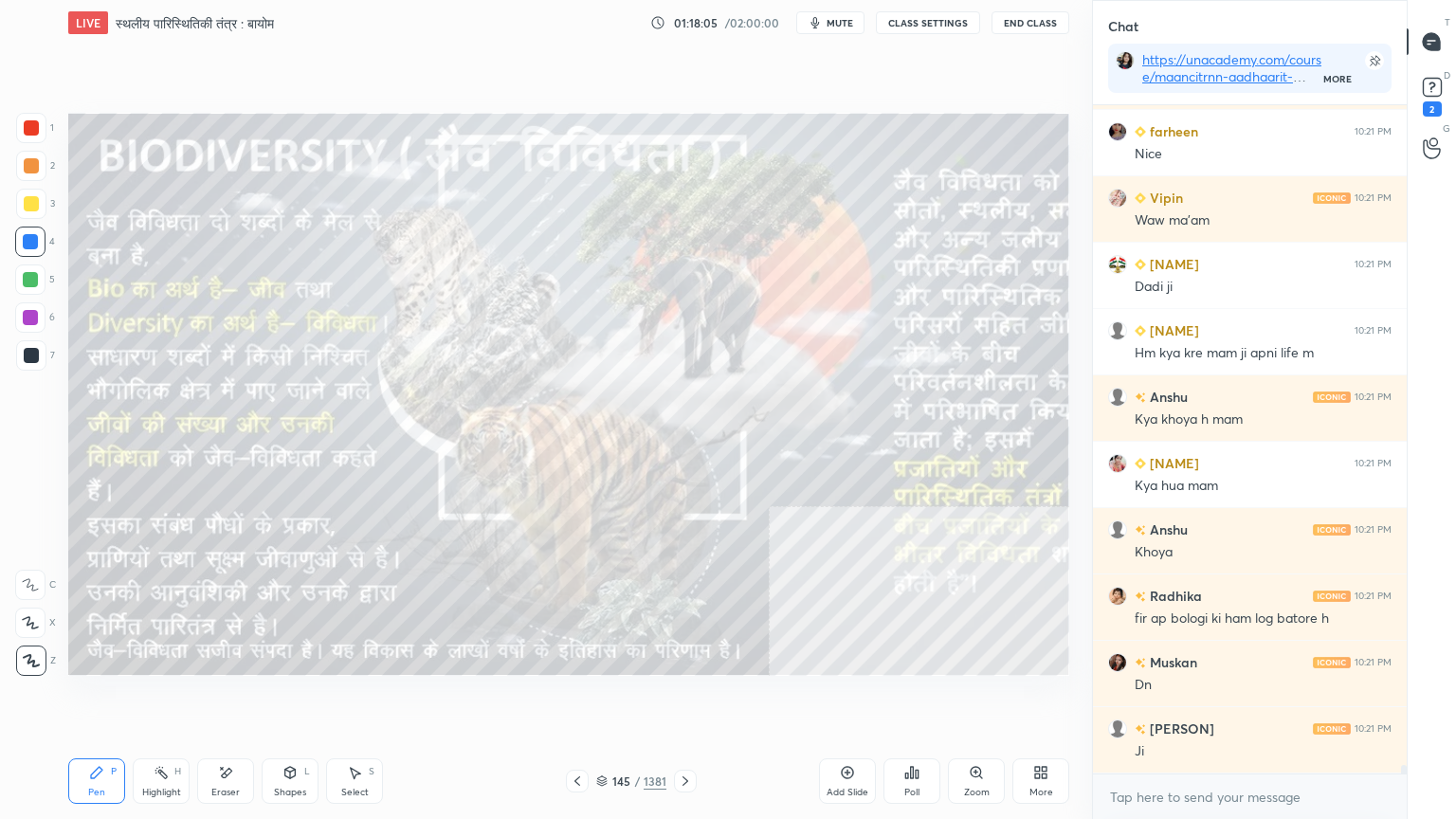 click on "Setting up your live class Poll for   secs No correct answer Start poll" at bounding box center [569, 394] 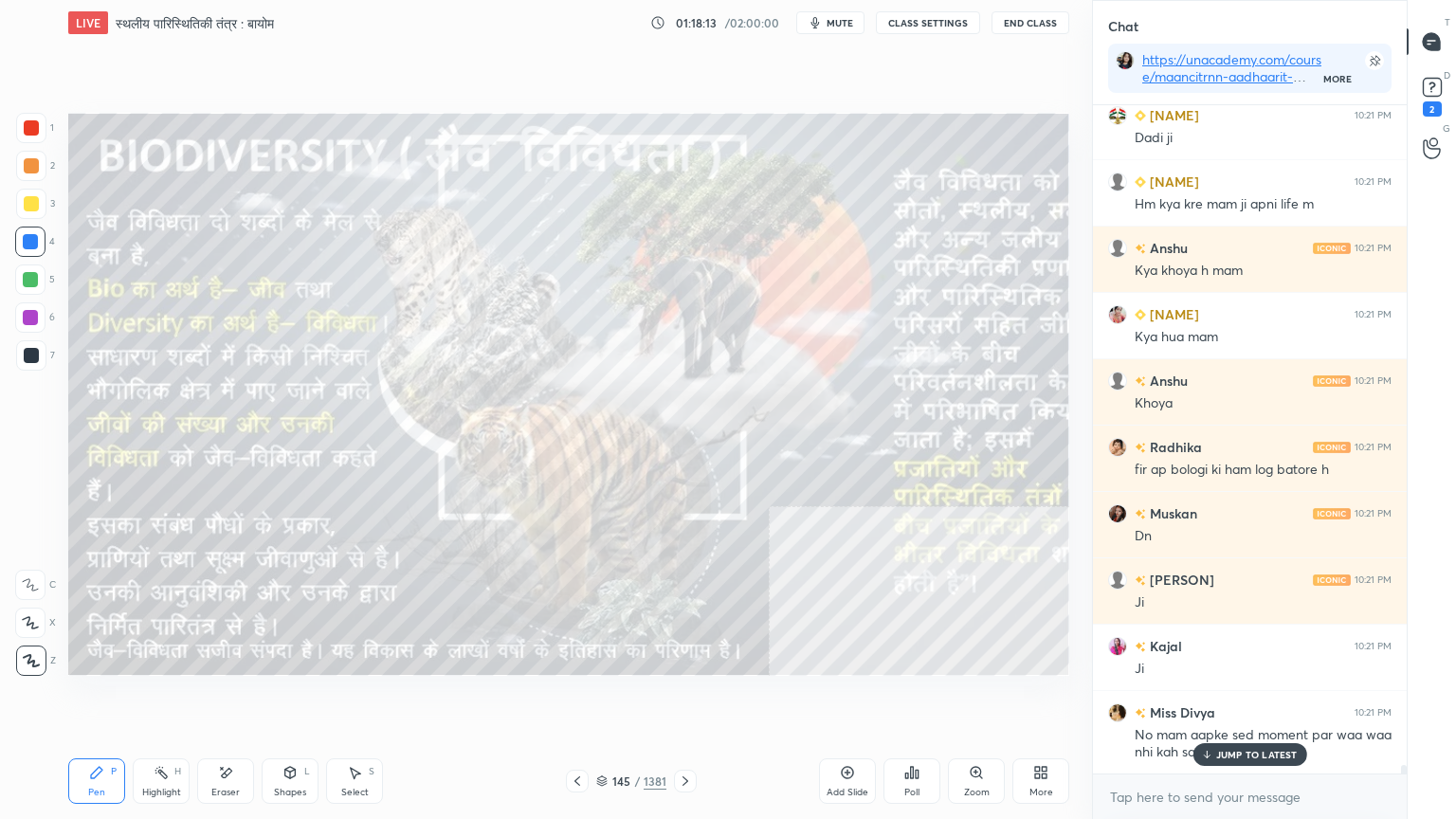 scroll, scrollTop: 49295, scrollLeft: 0, axis: vertical 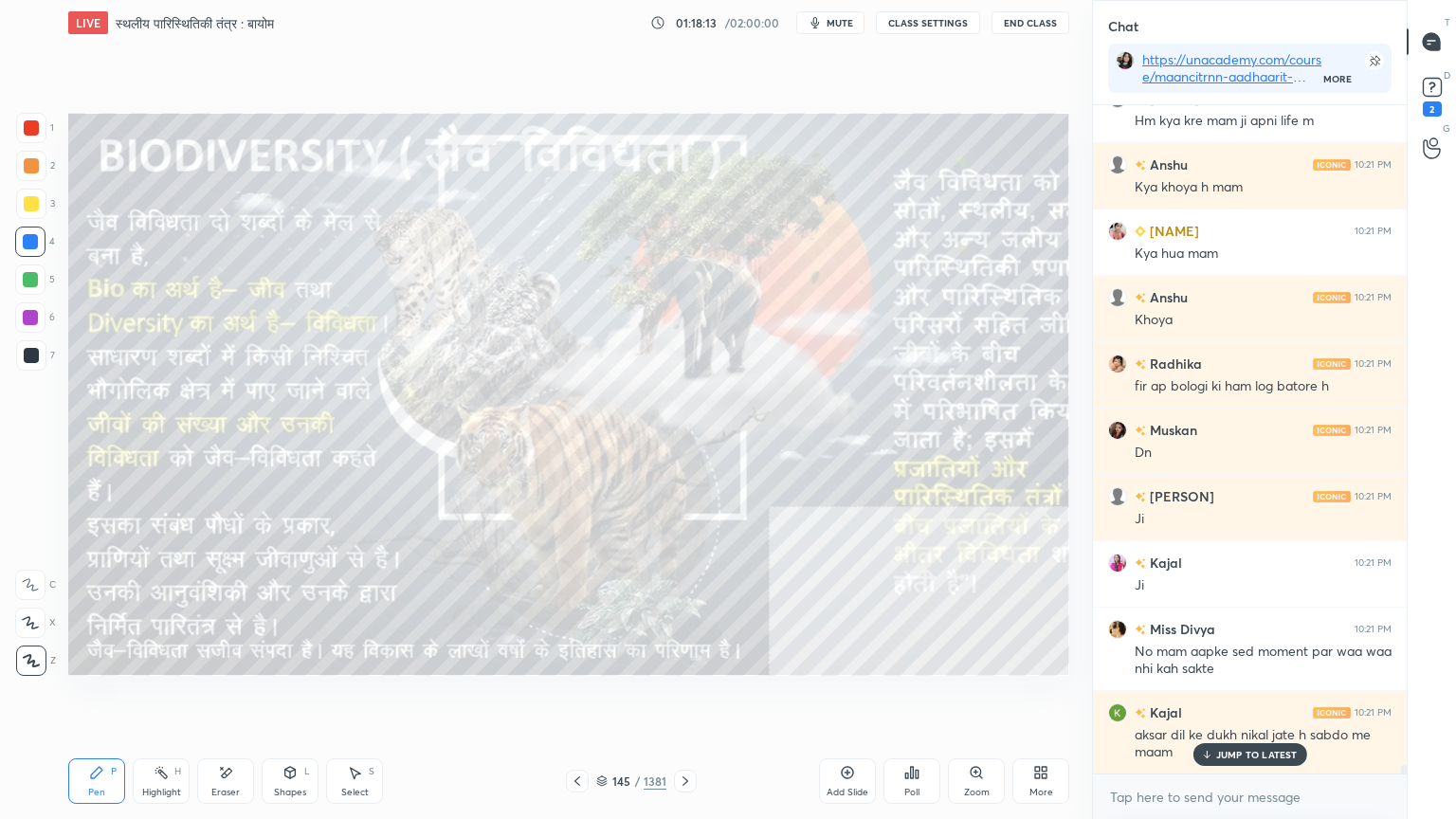 click on "JUMP TO LATEST" at bounding box center [1257, 755] 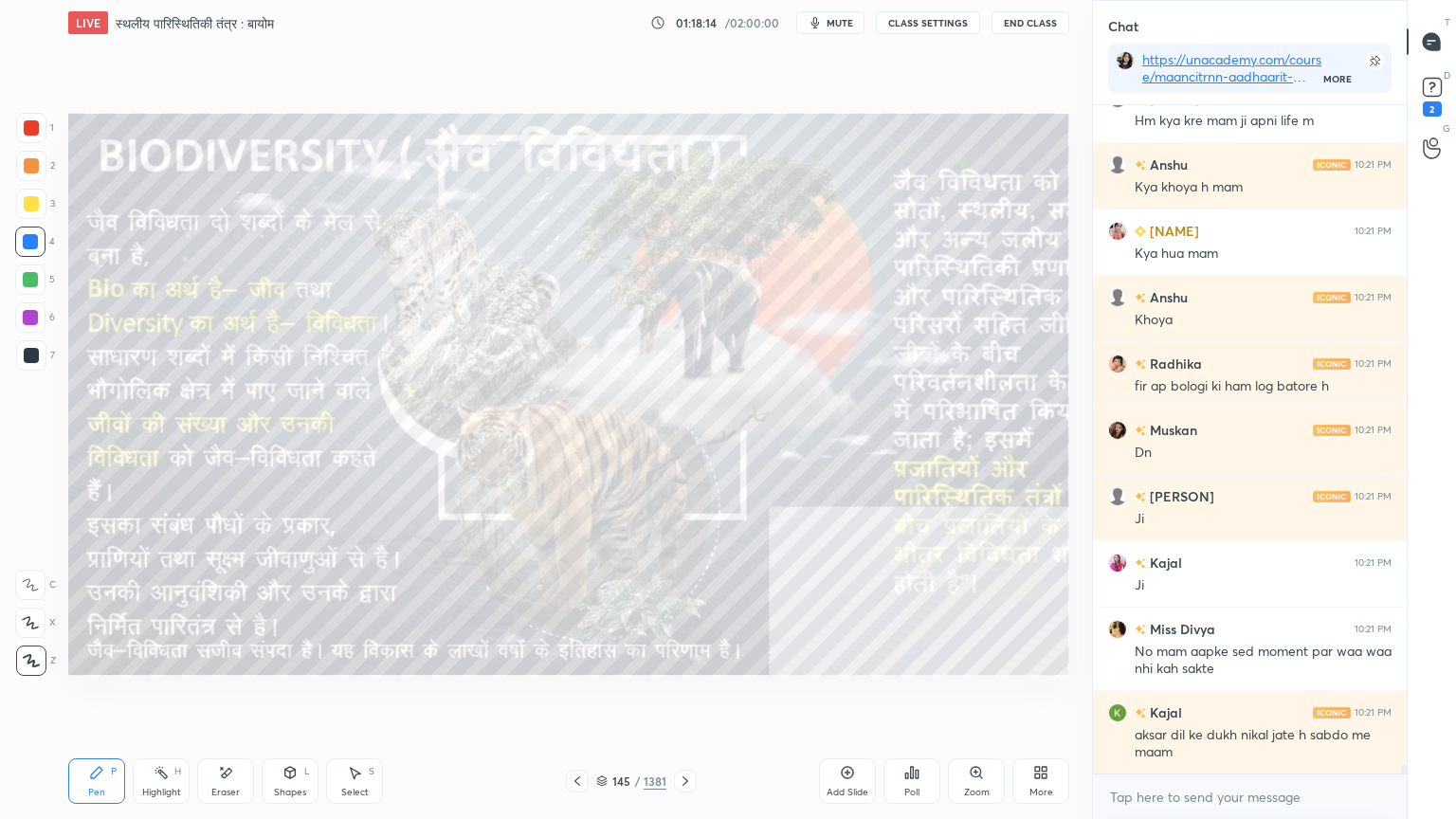 click on "x" at bounding box center [1249, 796] 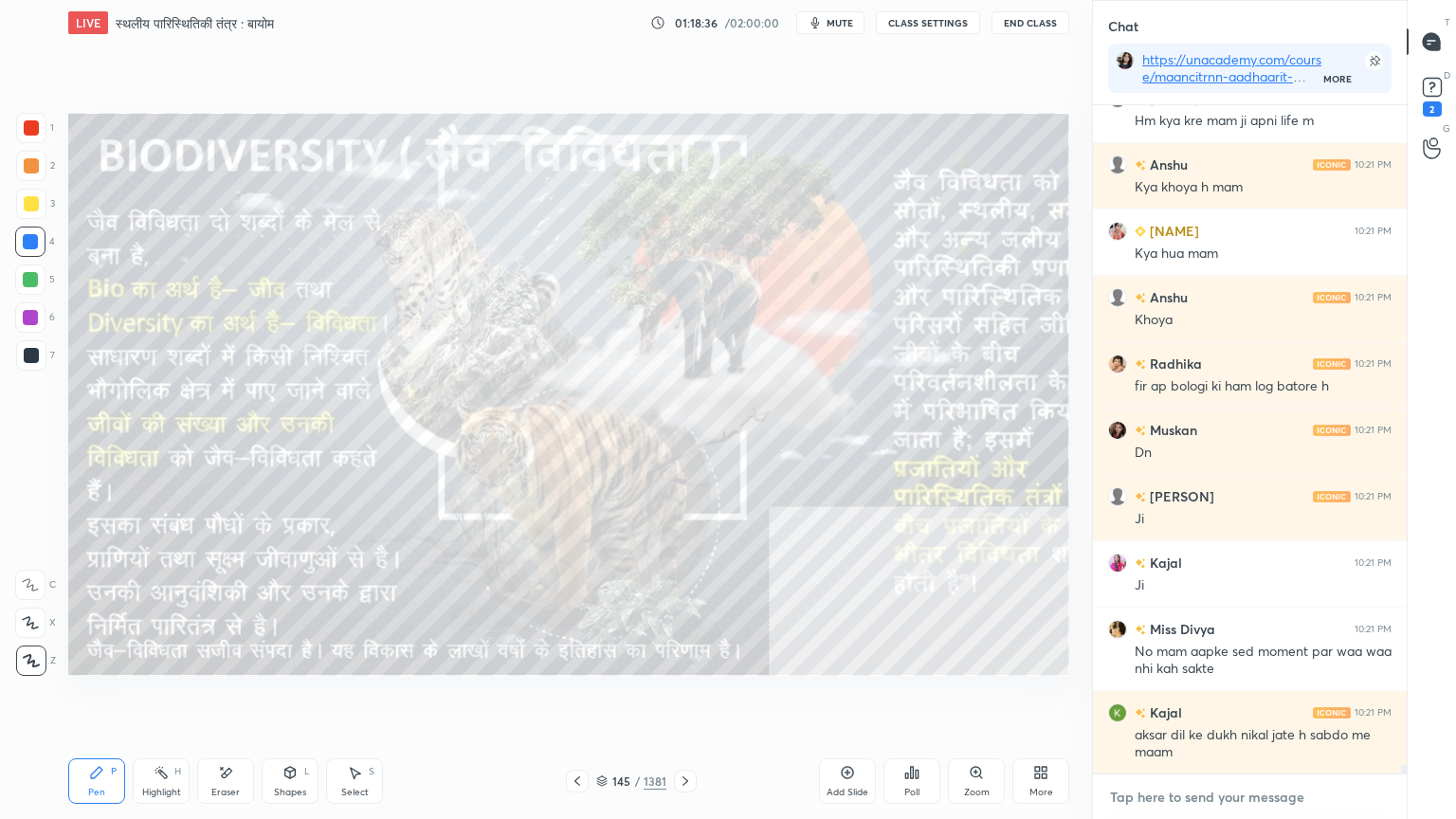 scroll, scrollTop: 633, scrollLeft: 308, axis: both 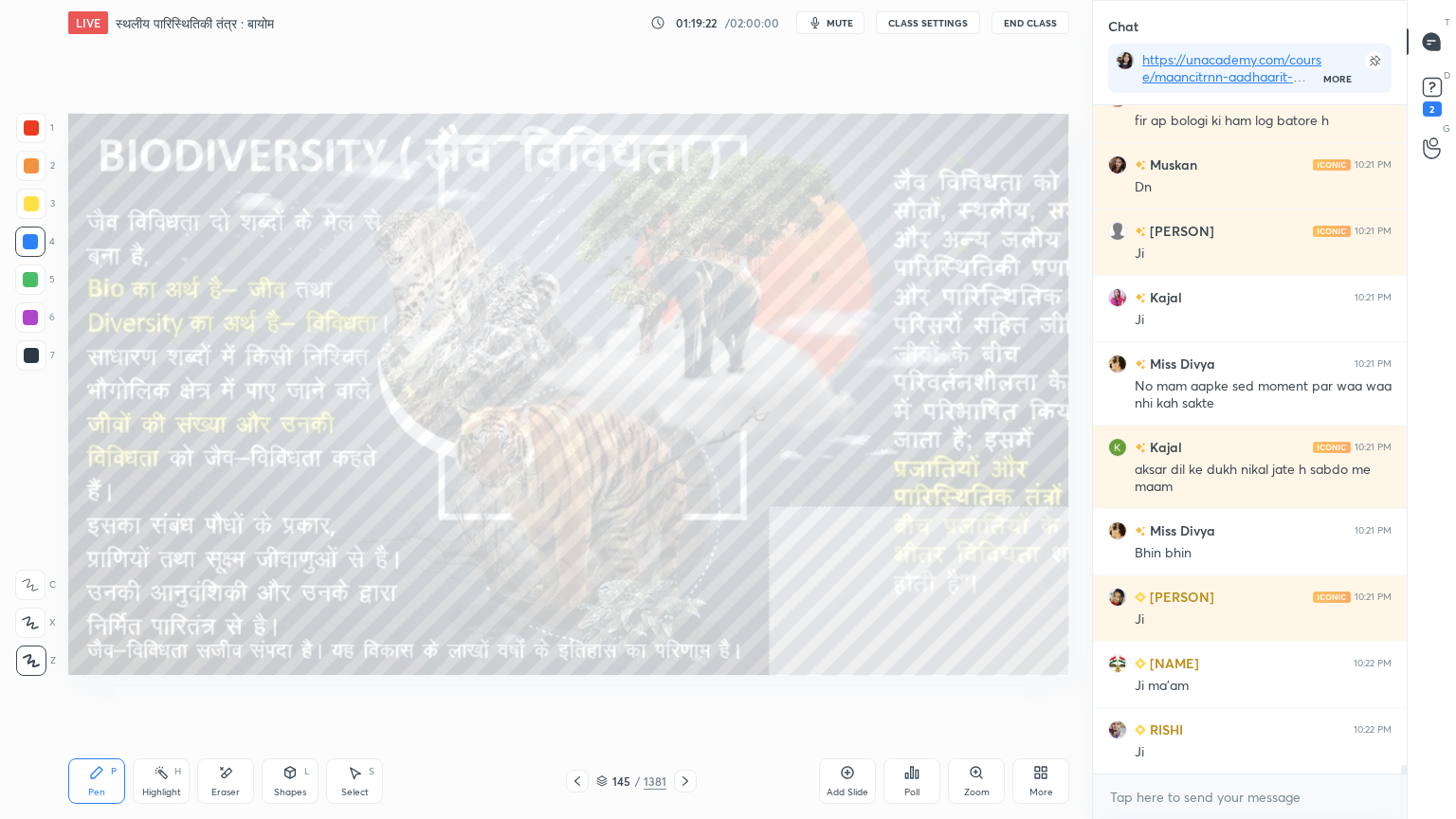 click on "Eraser" at bounding box center [226, 781] 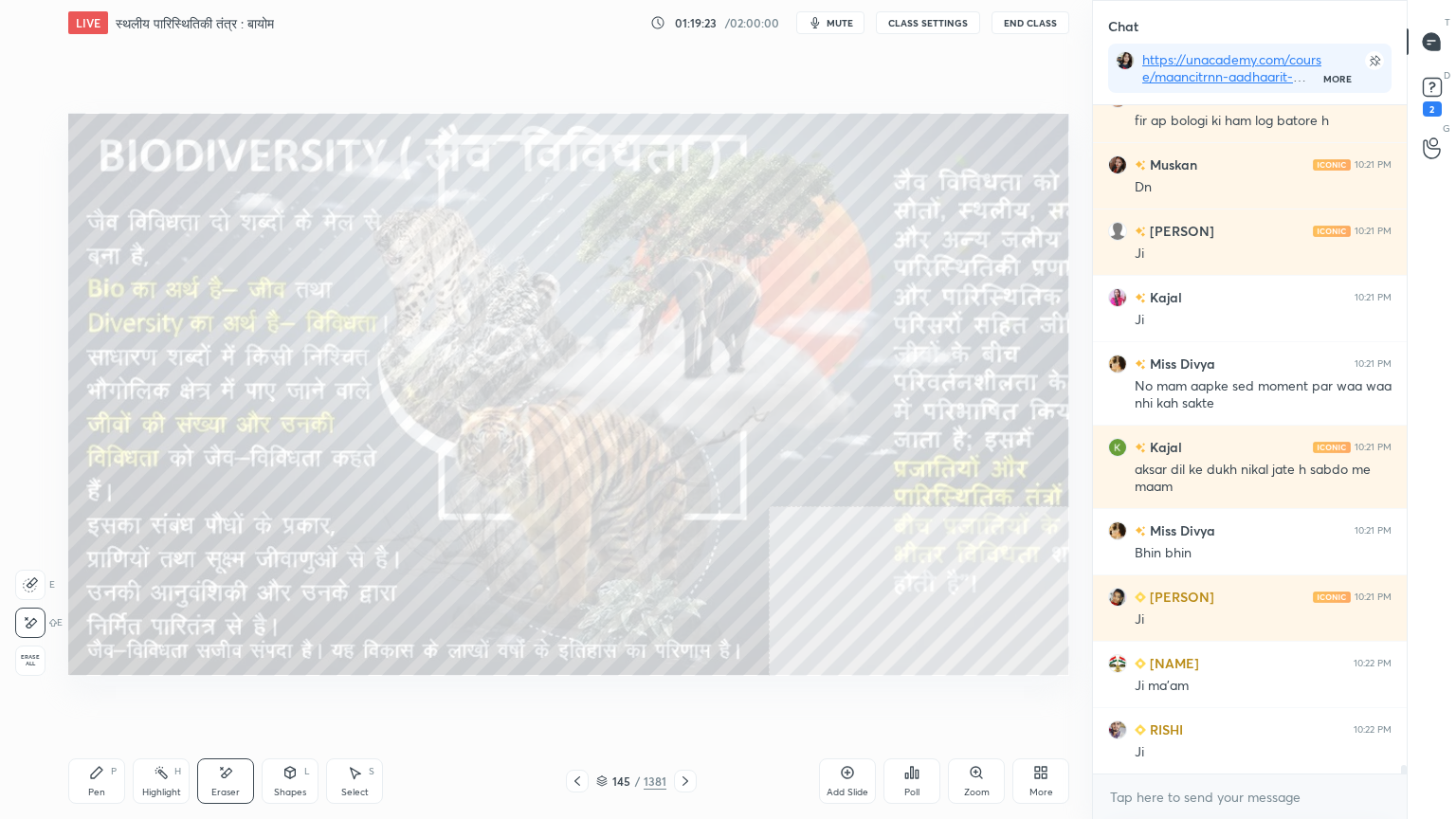 click on "1 2 3 4 5 6 7 C X Z E E Erase all   H H" at bounding box center (30, 394) 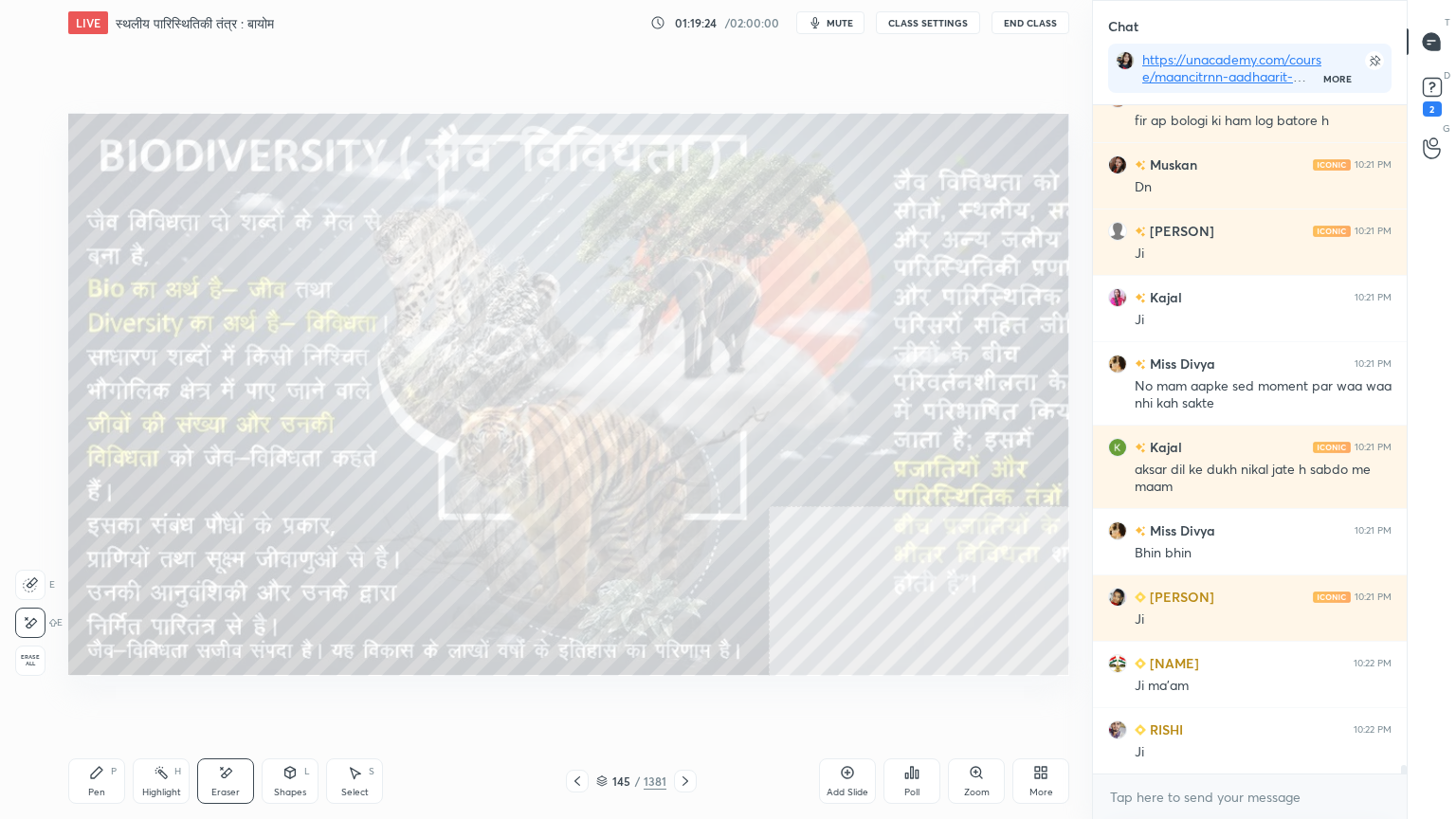 drag, startPoint x: 38, startPoint y: 656, endPoint x: 27, endPoint y: 656, distance: 11 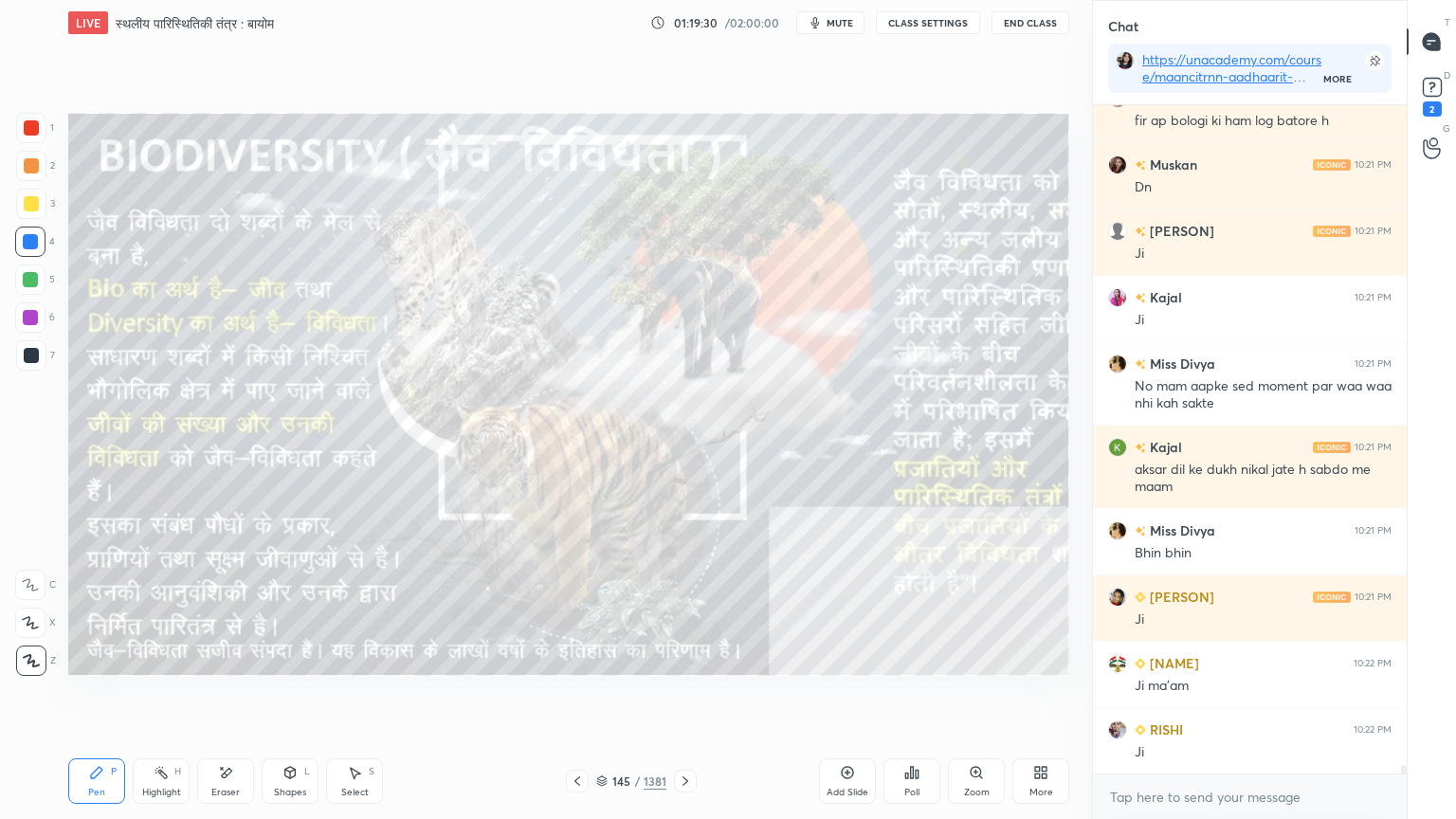 click on "Eraser" at bounding box center [226, 781] 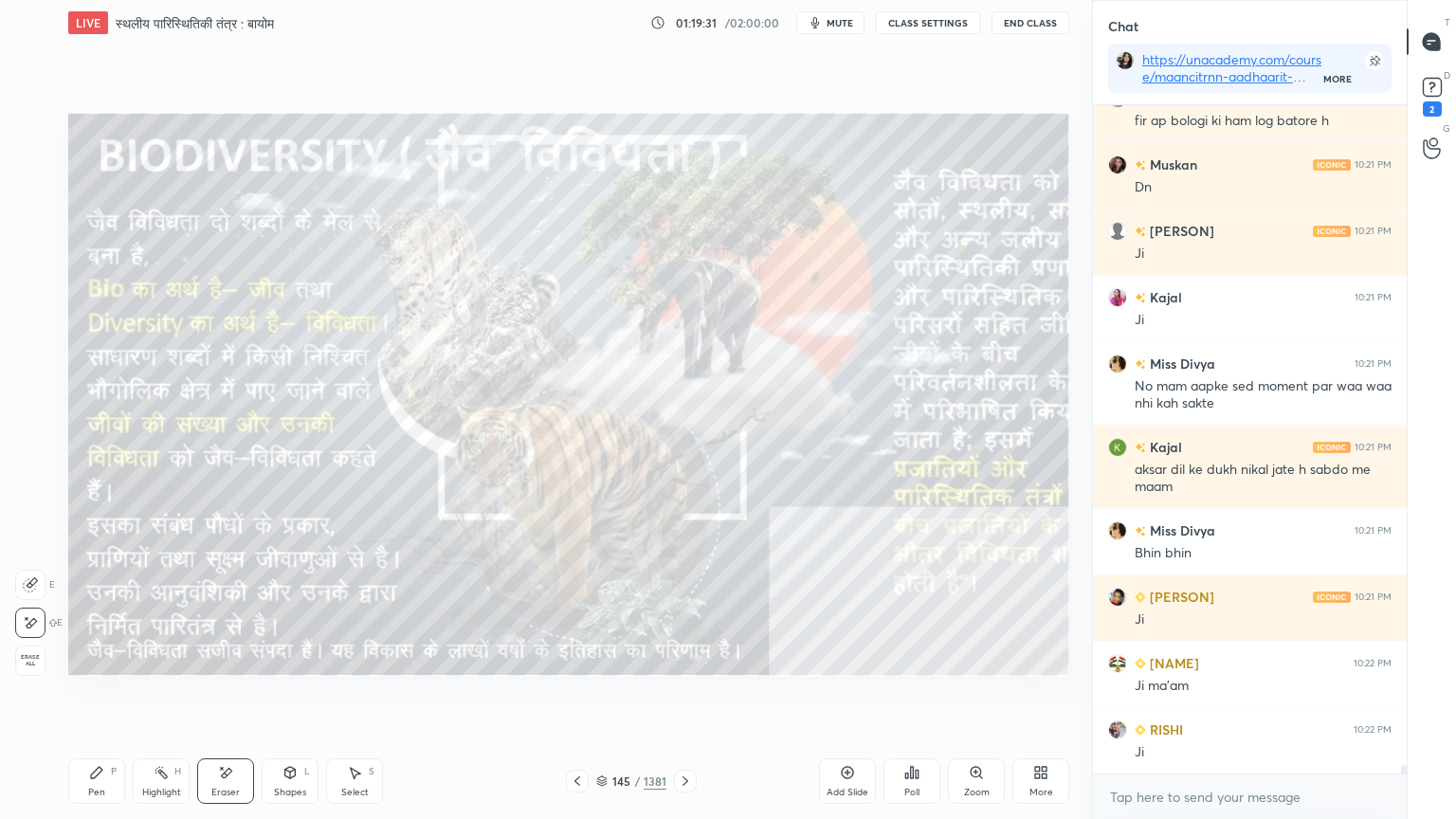 click on "Erase all" at bounding box center [30, 661] 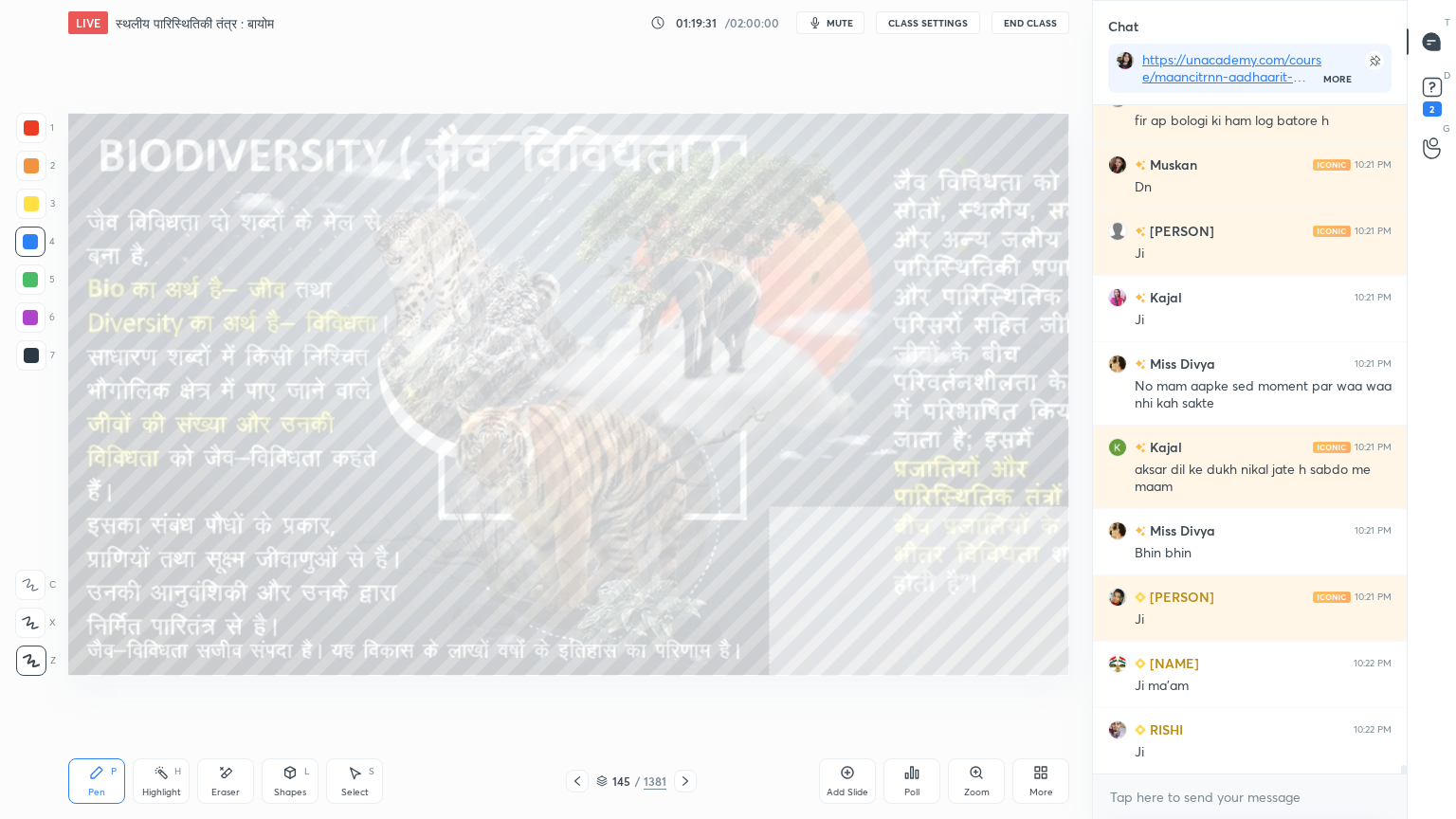 drag, startPoint x: 42, startPoint y: 652, endPoint x: 64, endPoint y: 641, distance: 24.596748 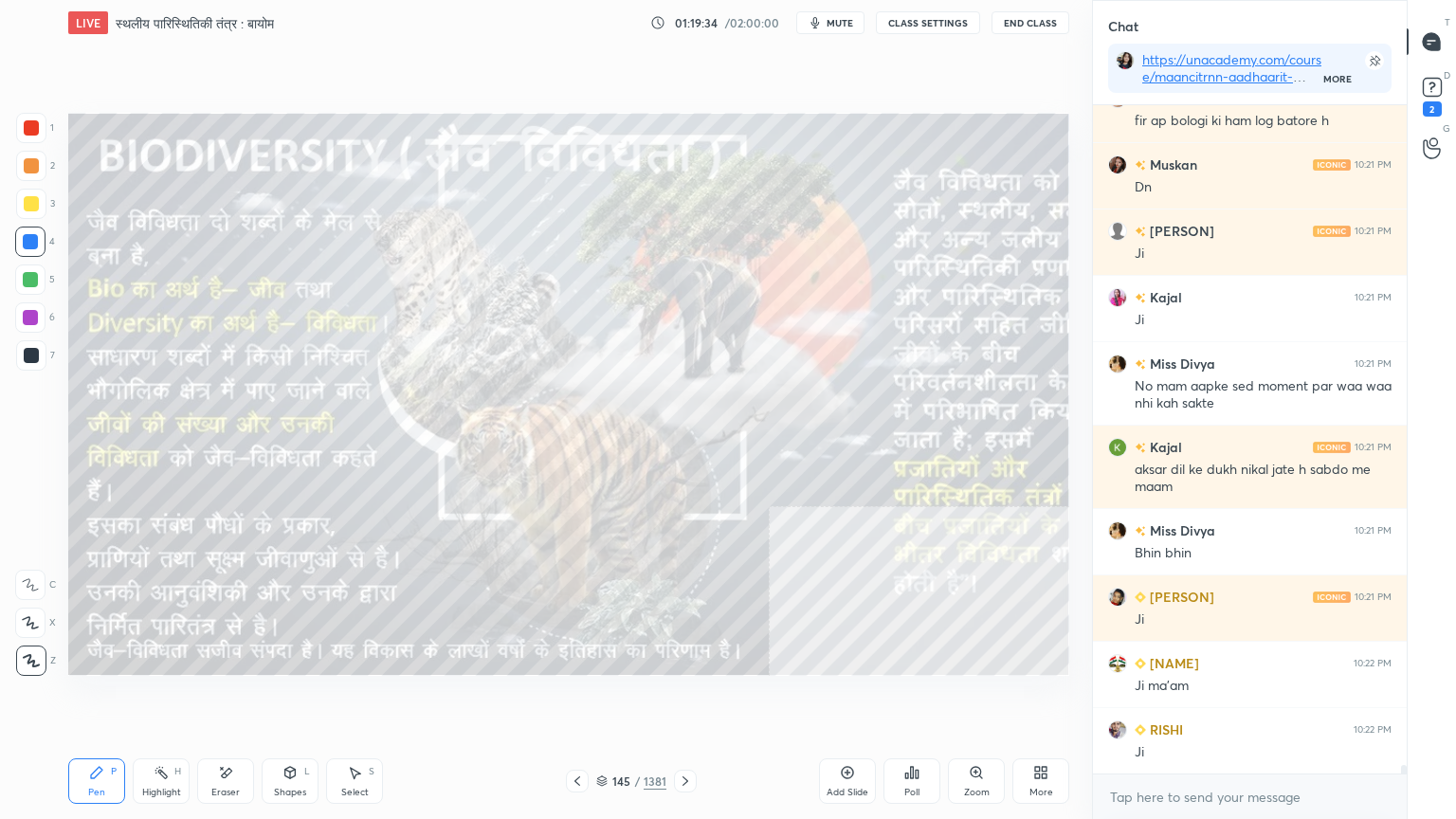 click at bounding box center (685, 781) 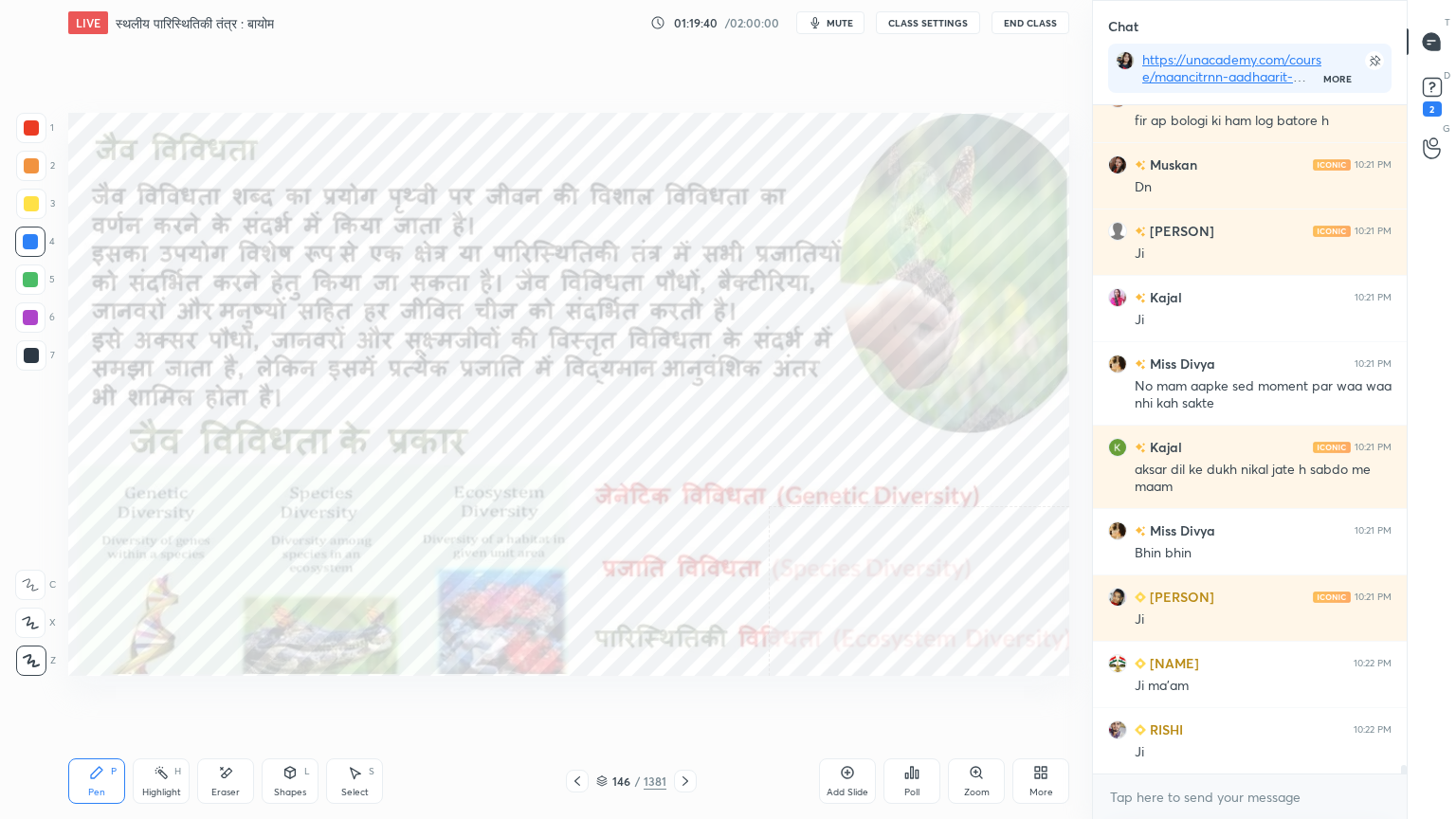 scroll, scrollTop: 49628, scrollLeft: 0, axis: vertical 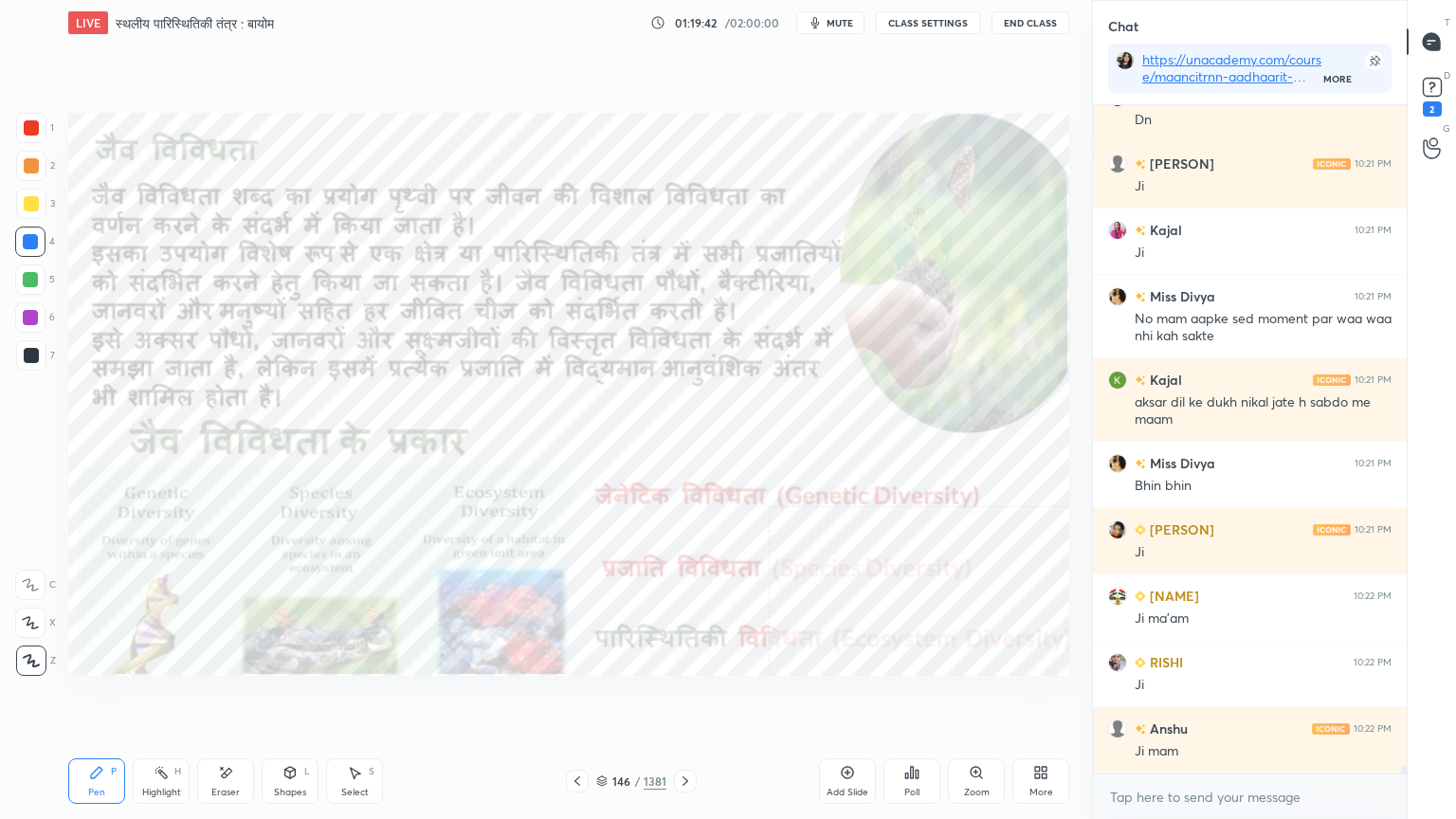 click 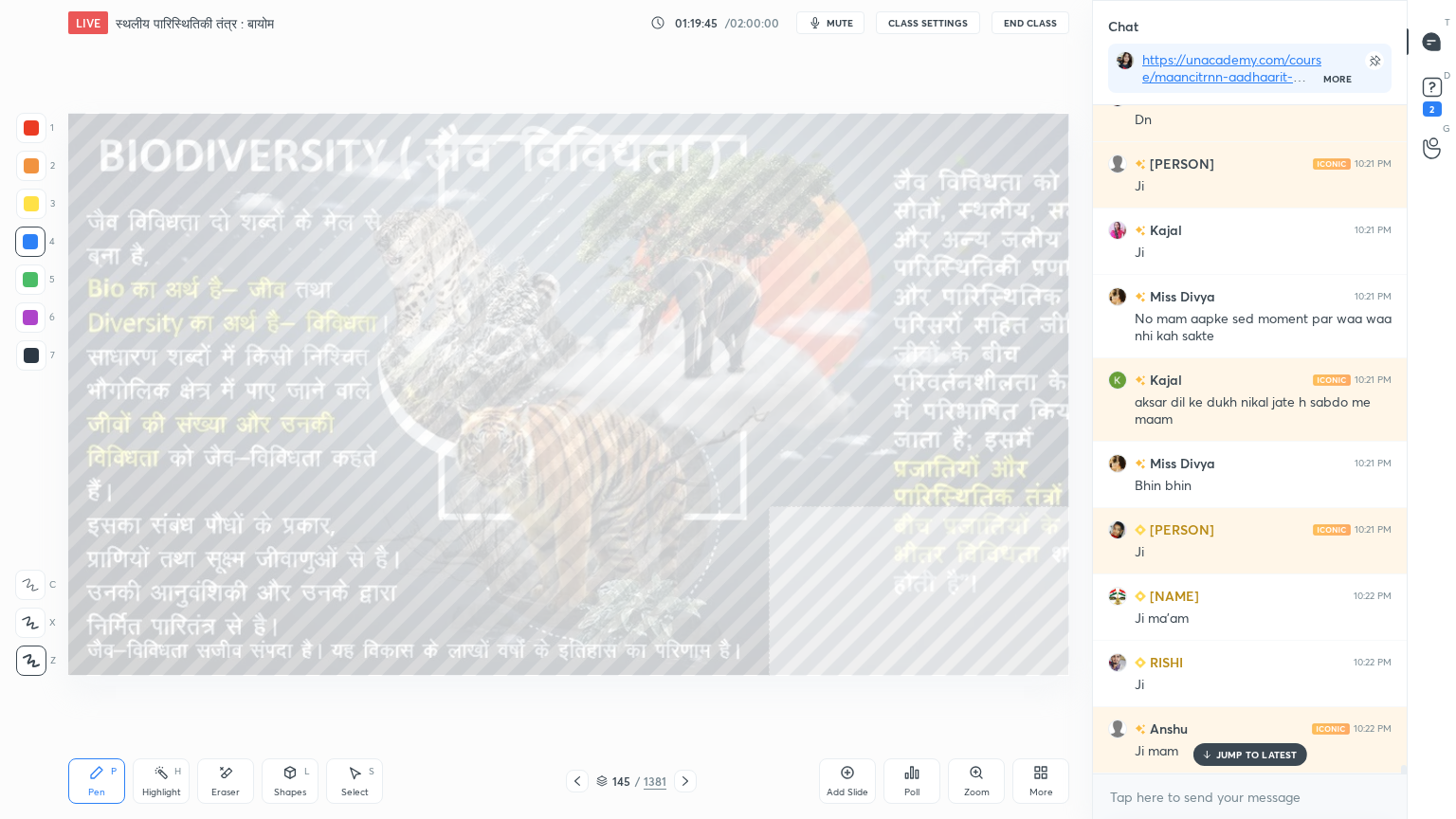 scroll, scrollTop: 49694, scrollLeft: 0, axis: vertical 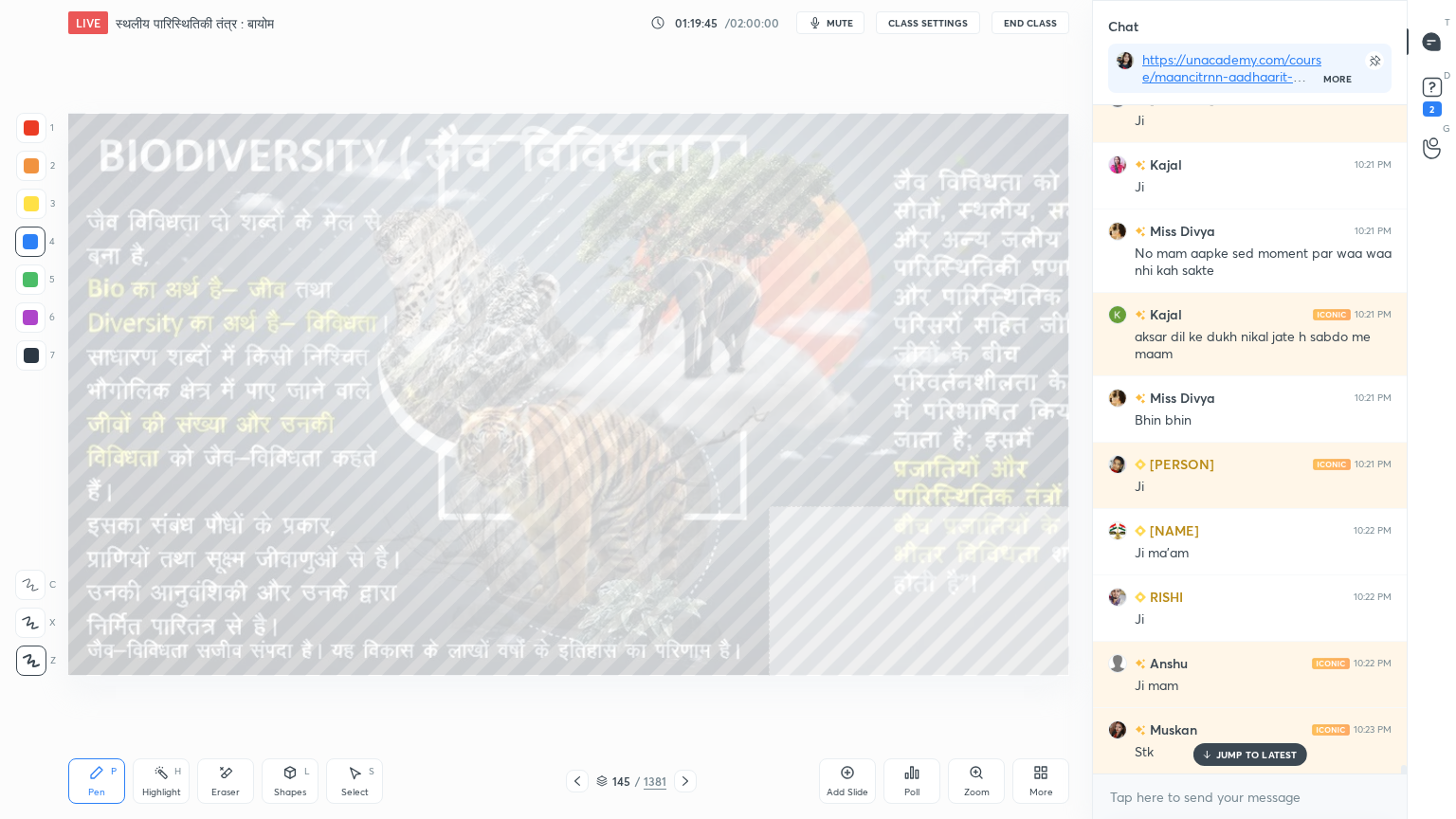 click 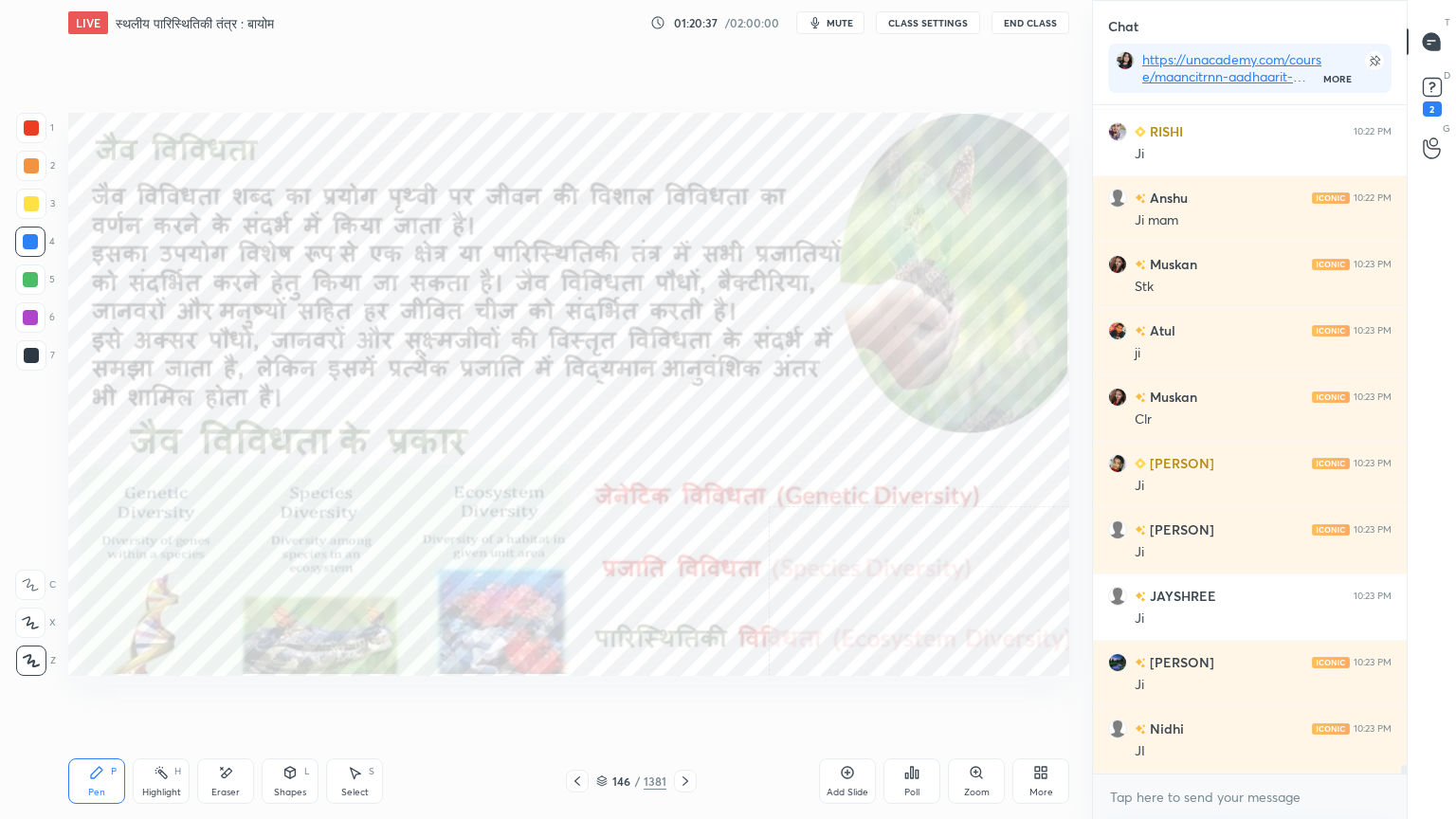 scroll, scrollTop: 50224, scrollLeft: 0, axis: vertical 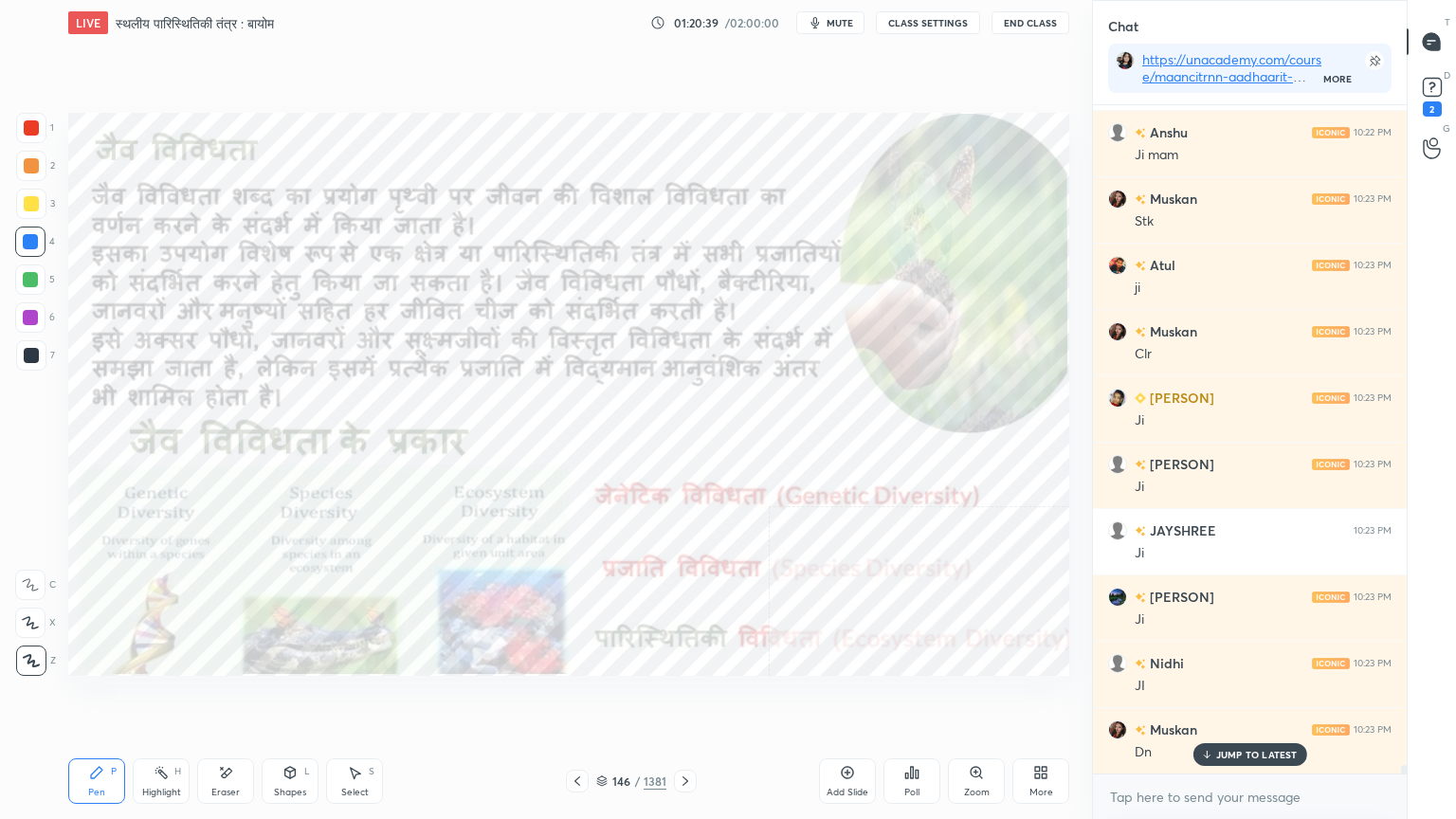 click on "JUMP TO LATEST" at bounding box center [1257, 755] 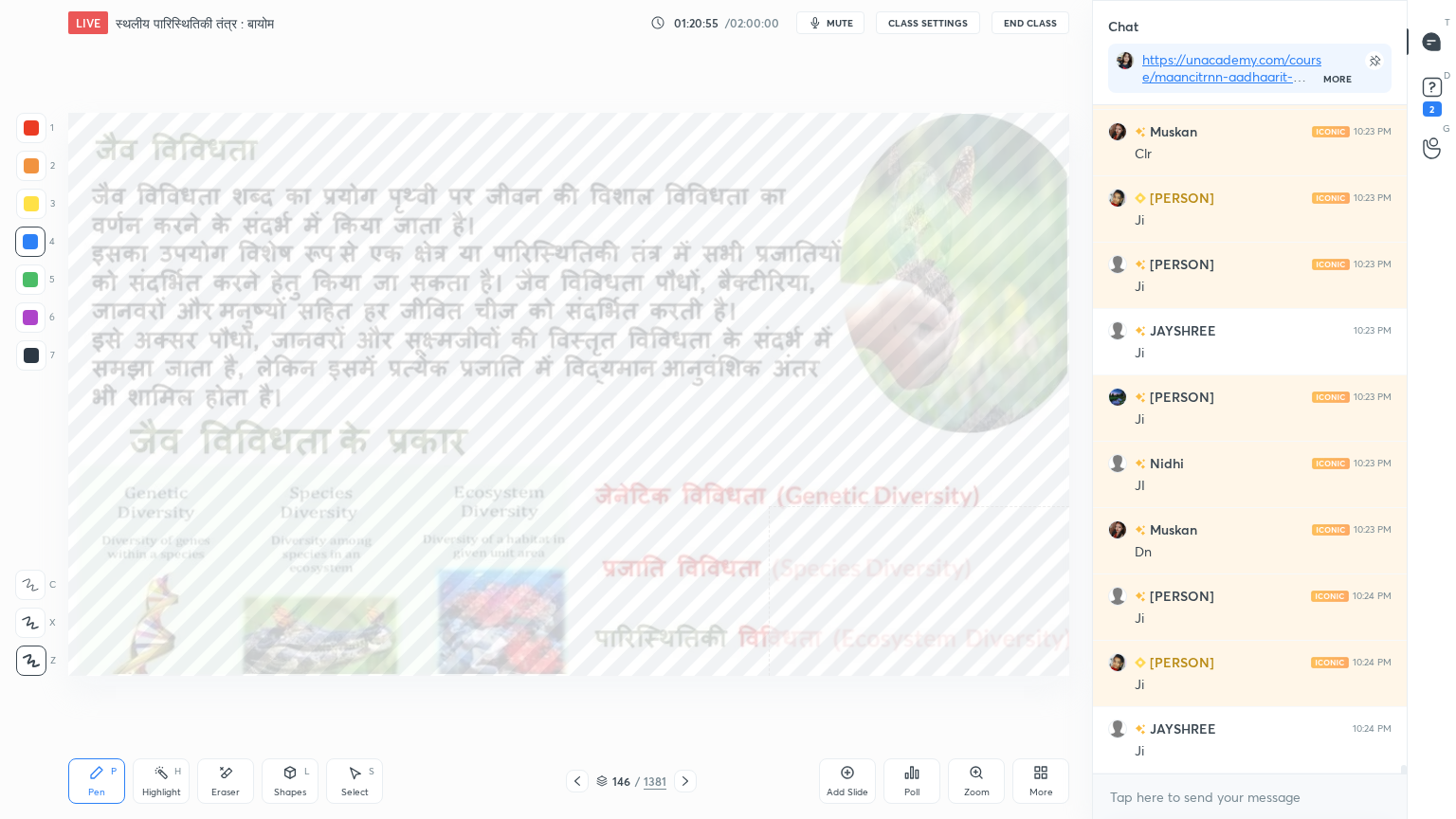 scroll, scrollTop: 50490, scrollLeft: 0, axis: vertical 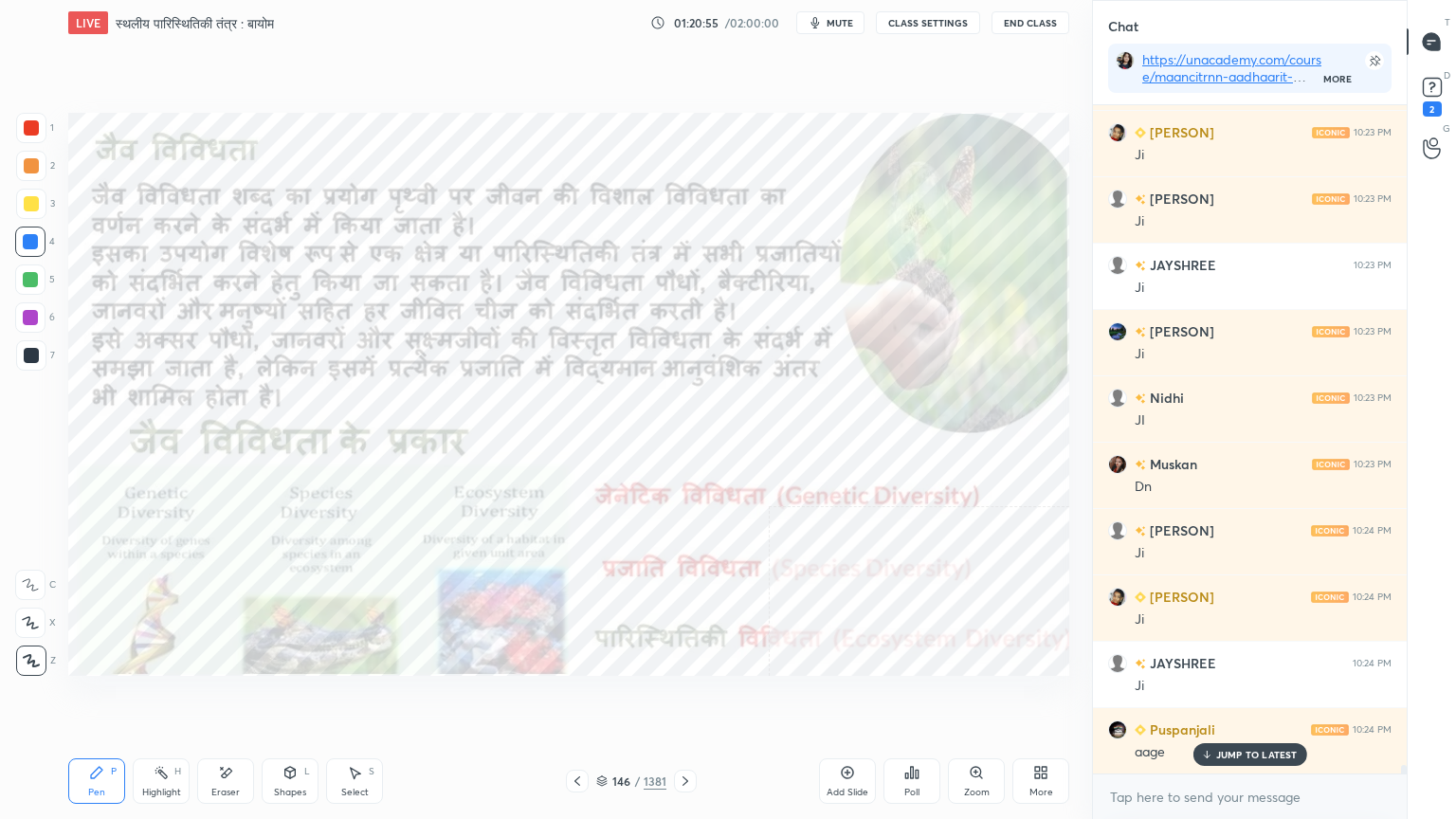 click 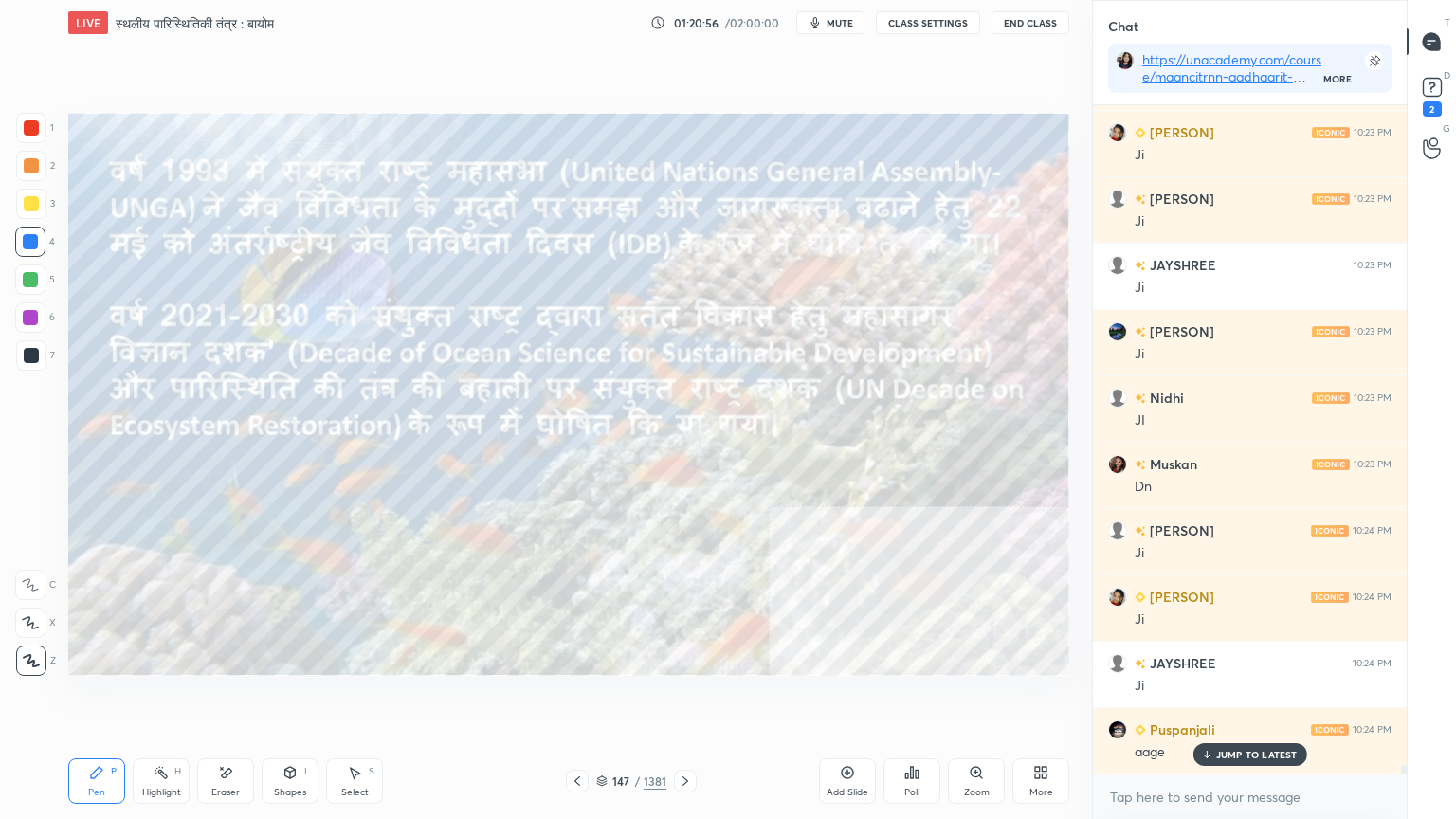 click at bounding box center (685, 781) 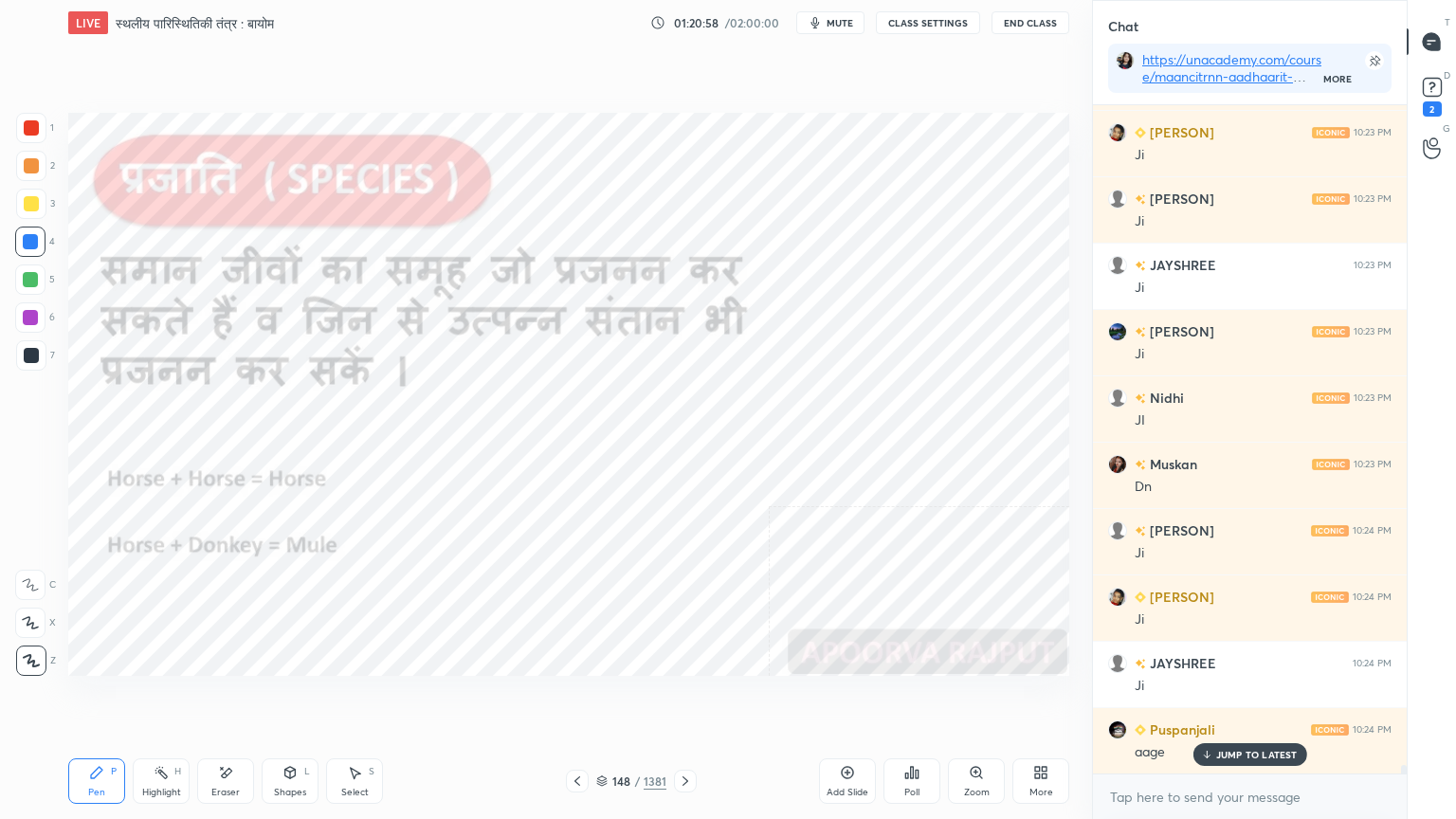 scroll, scrollTop: 50557, scrollLeft: 0, axis: vertical 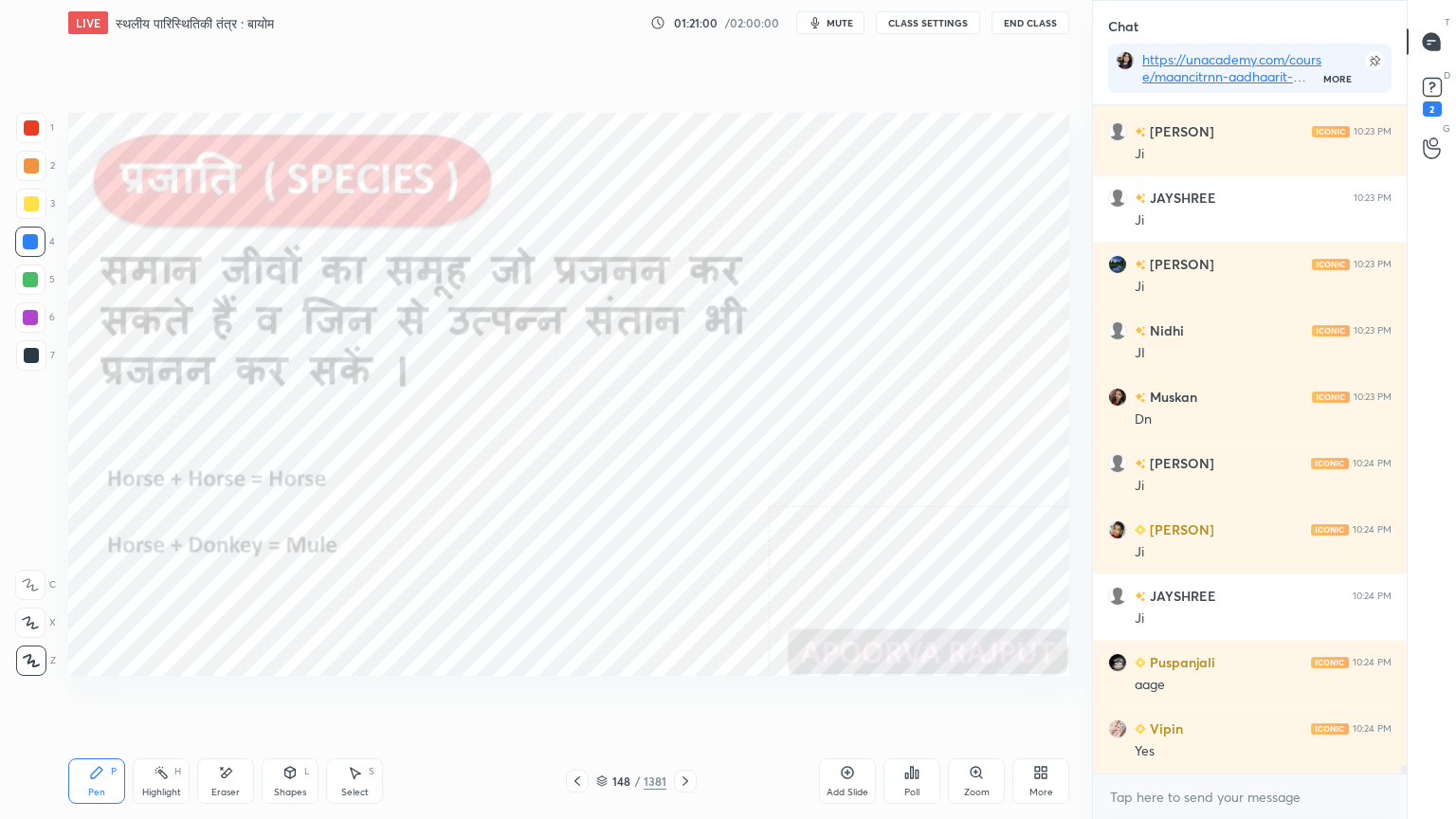 click 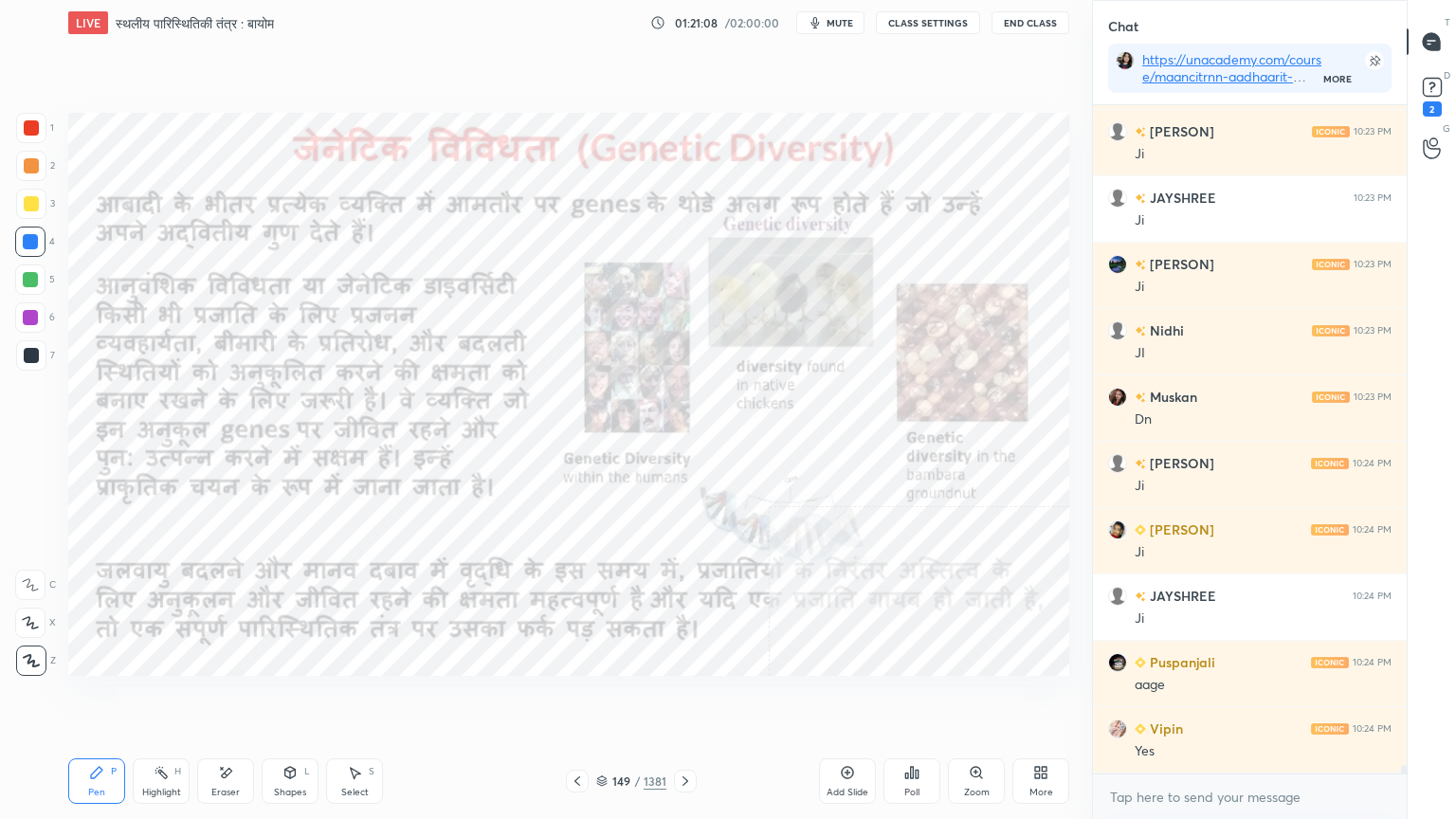 click 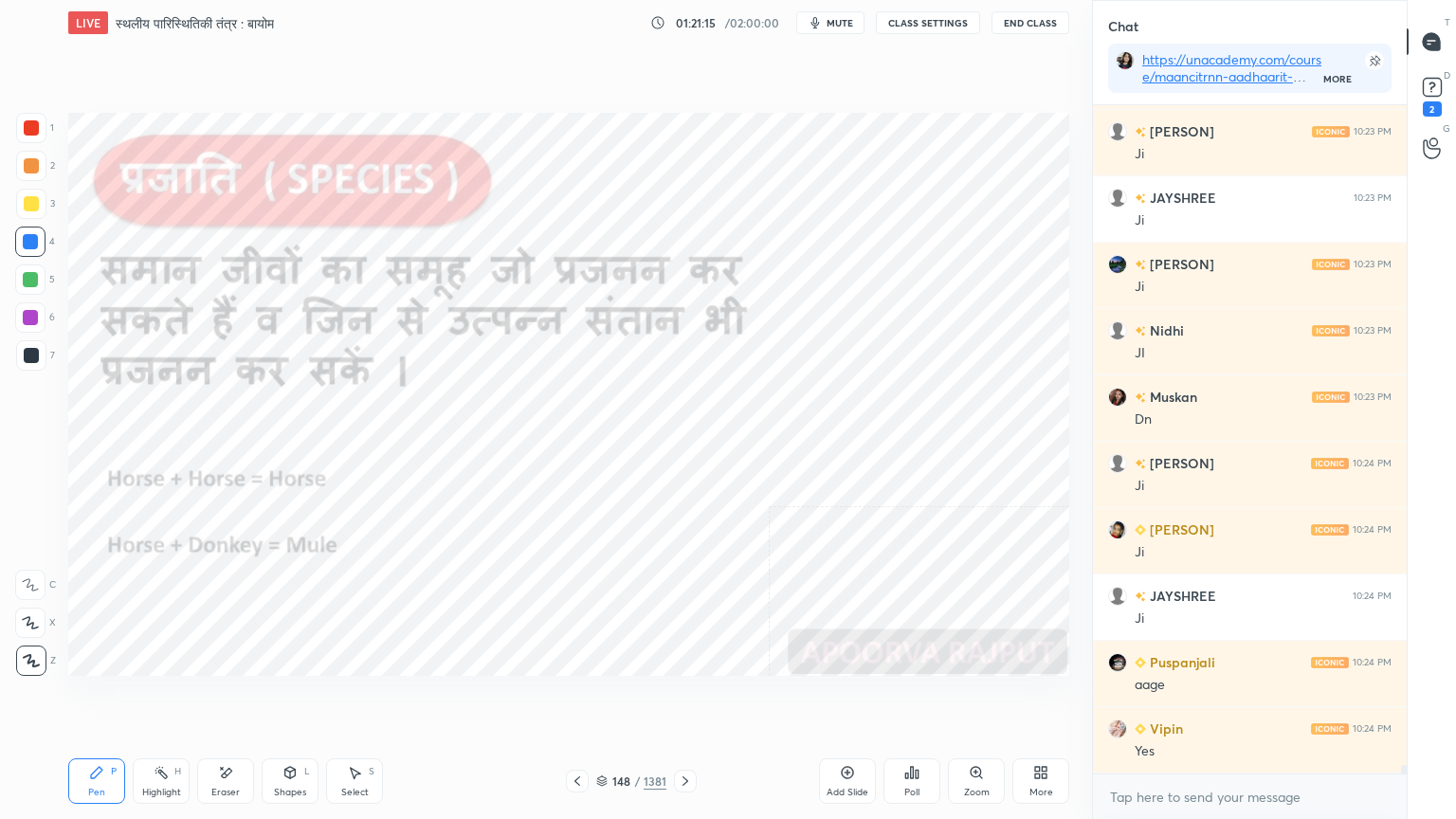 click 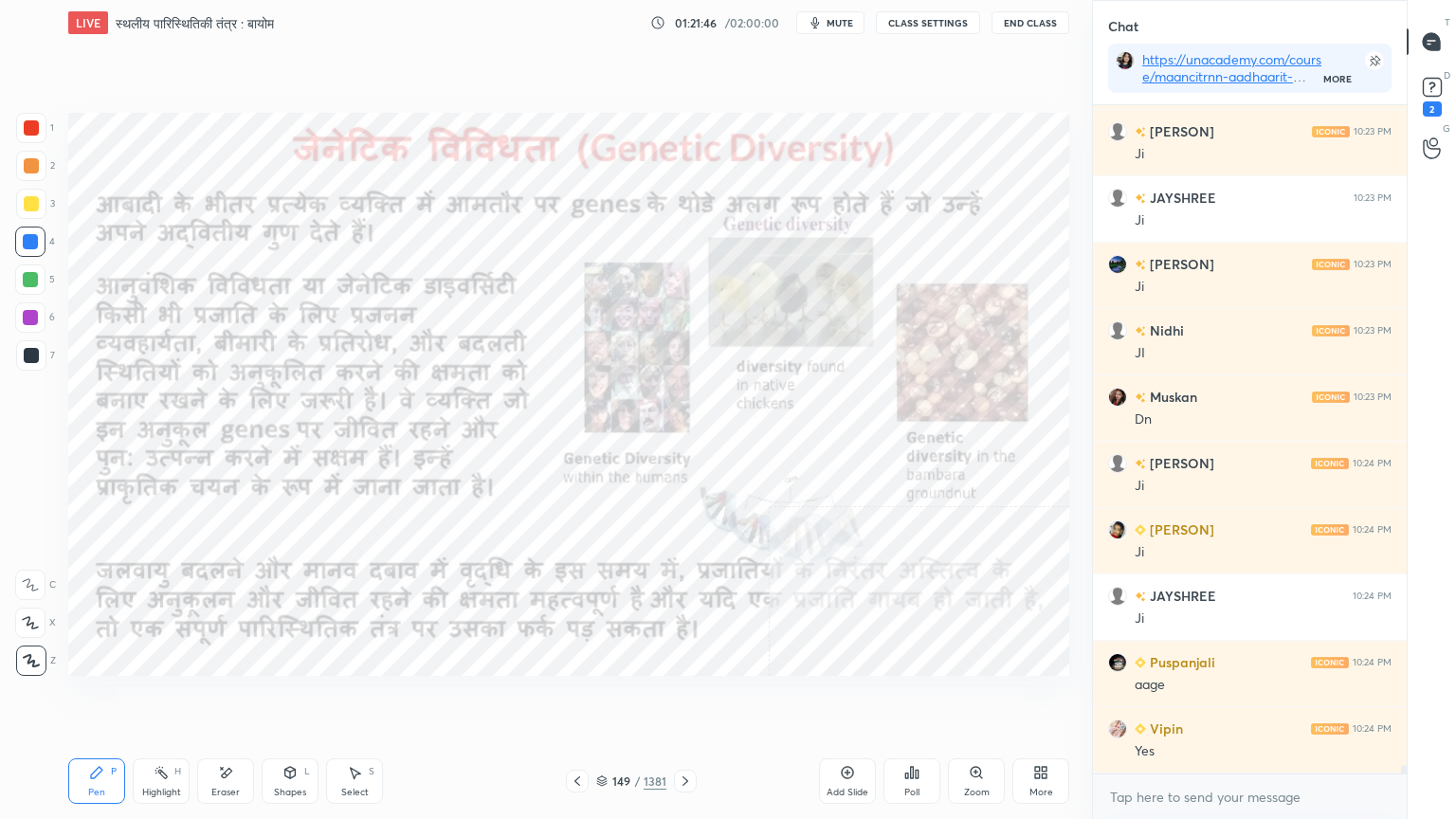 click 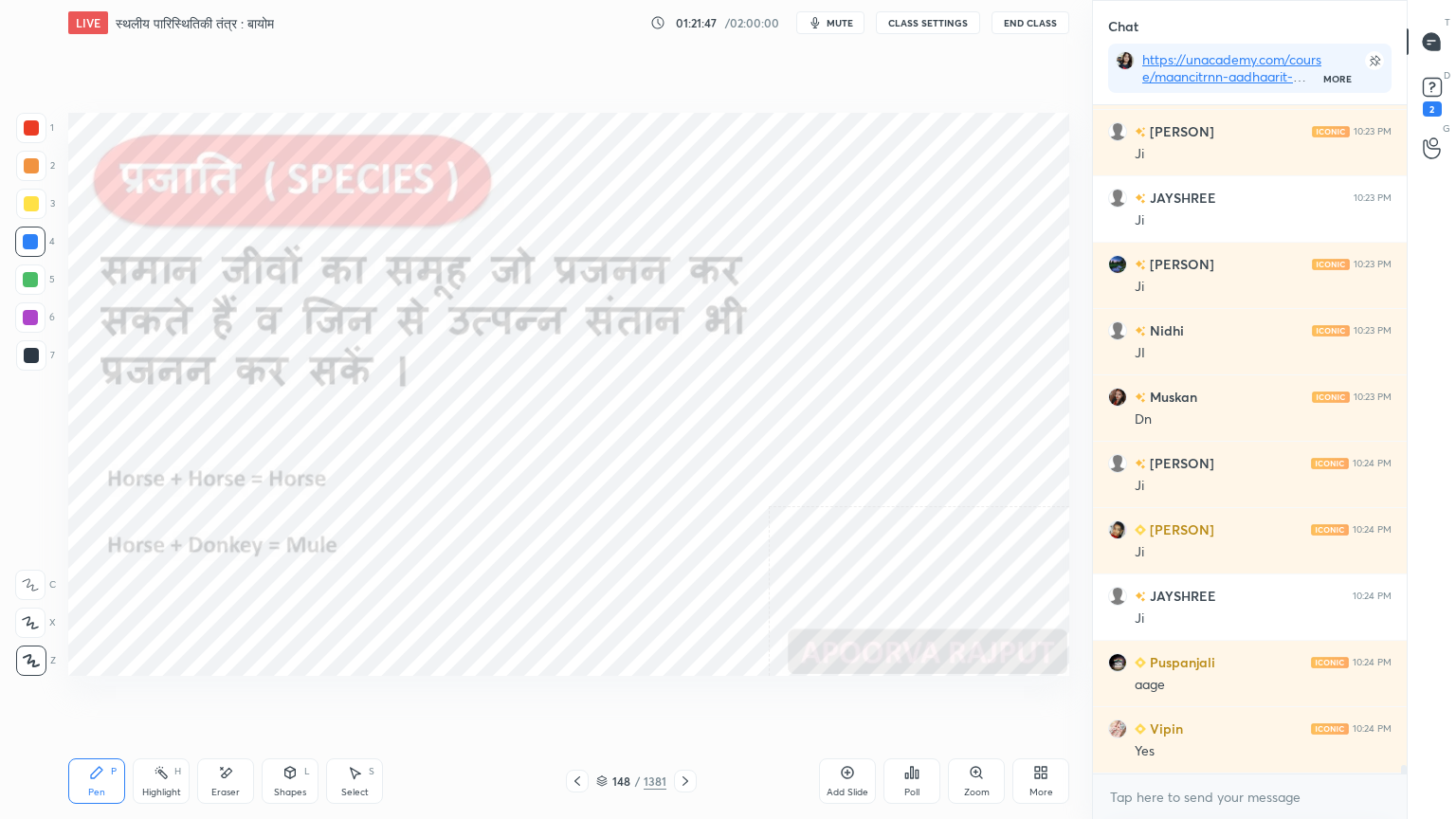 scroll, scrollTop: 50623, scrollLeft: 0, axis: vertical 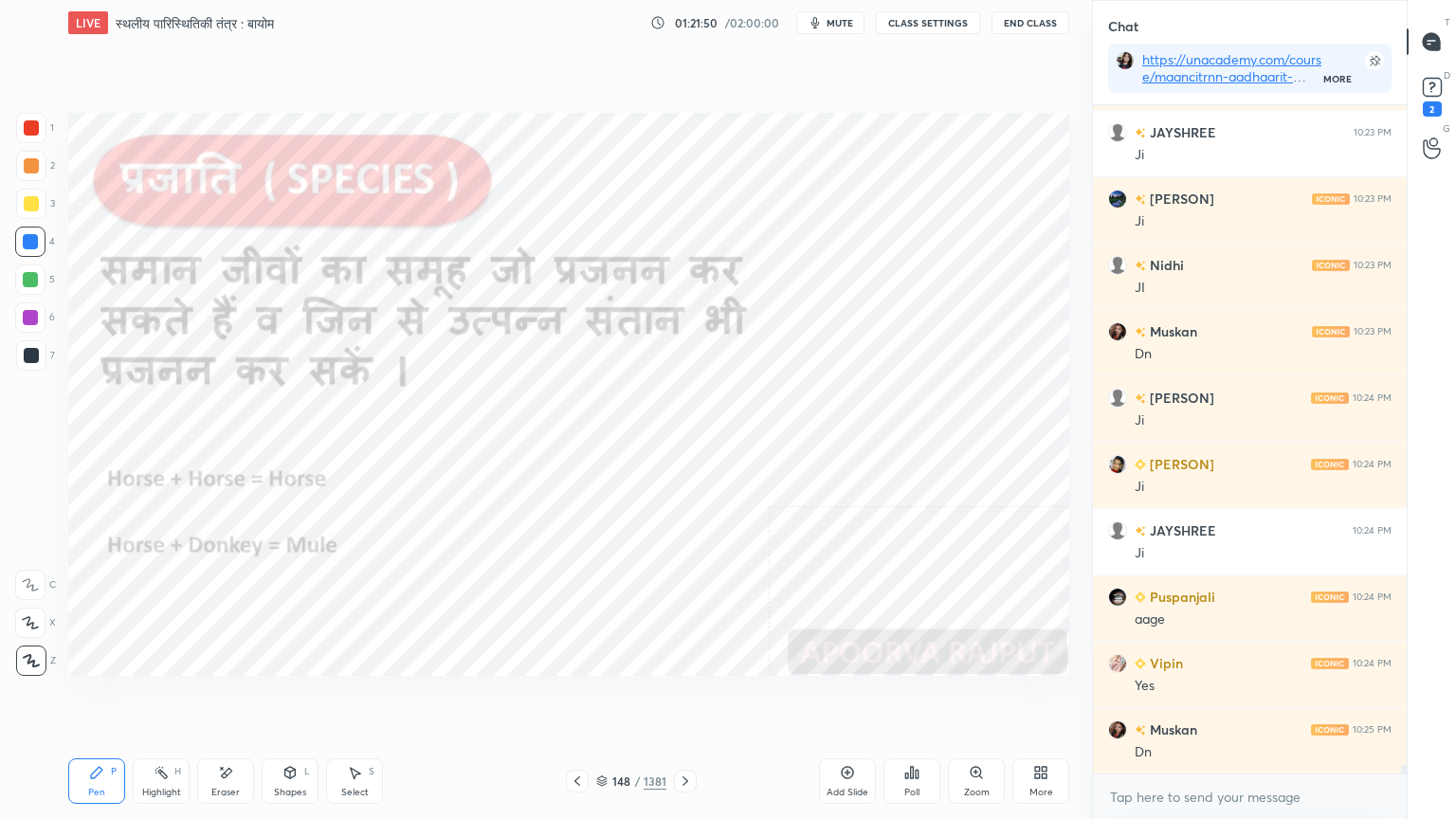 click on "Eraser" at bounding box center (226, 781) 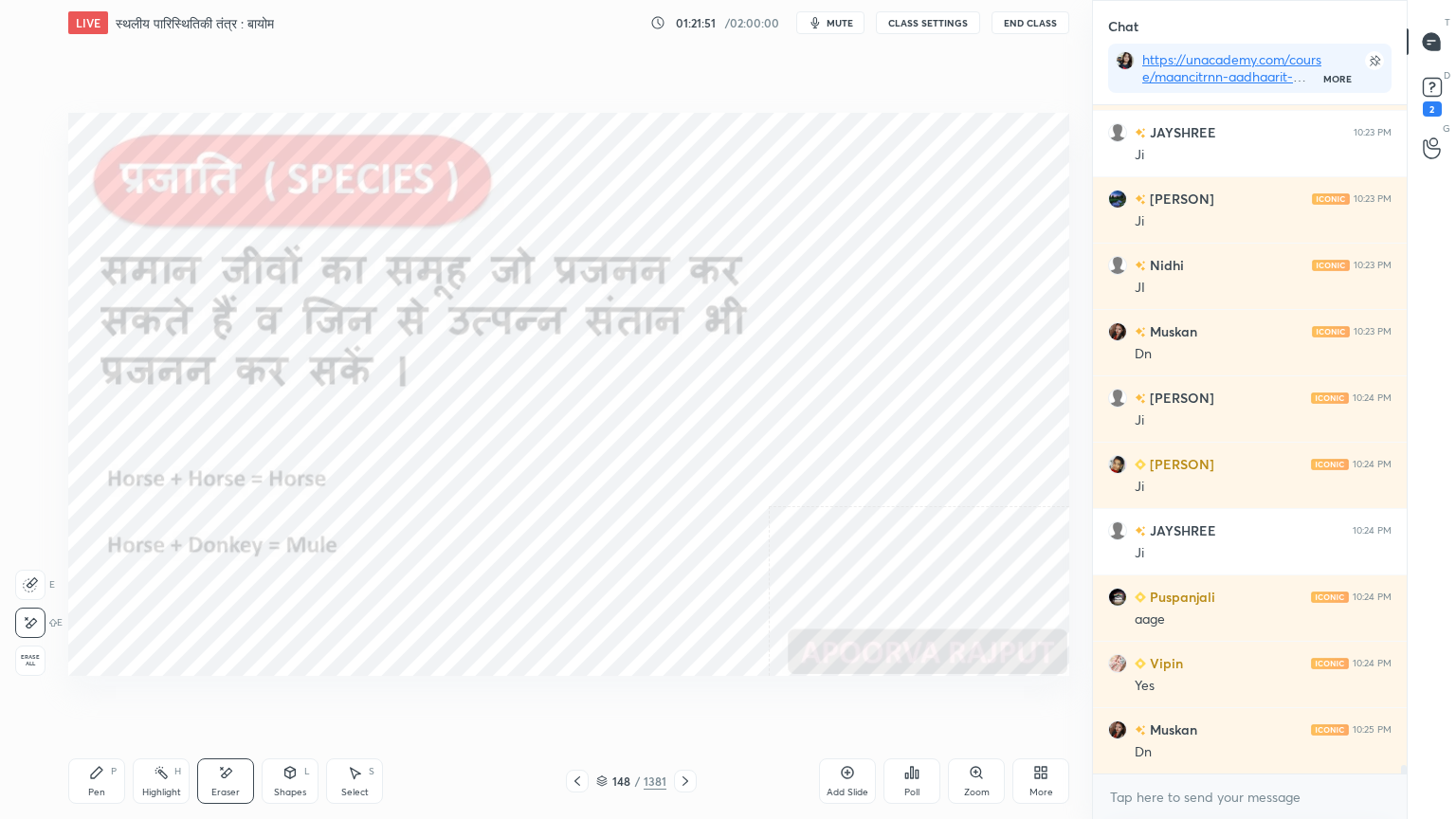 click on "Erase all" at bounding box center (30, 661) 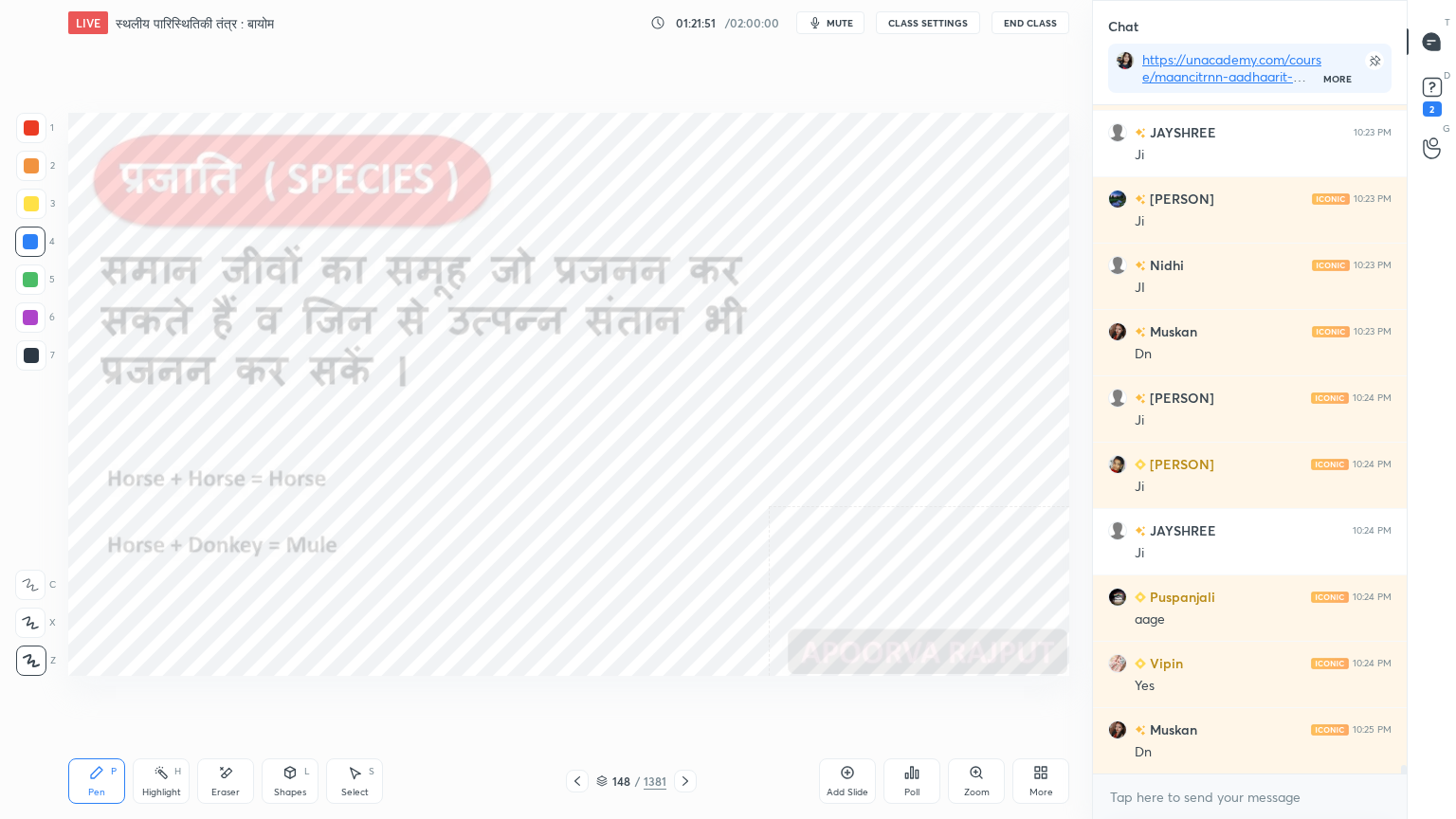 click on "1 2 3 4 5 6 7 C X Z E E Erase all   H H" at bounding box center (30, 394) 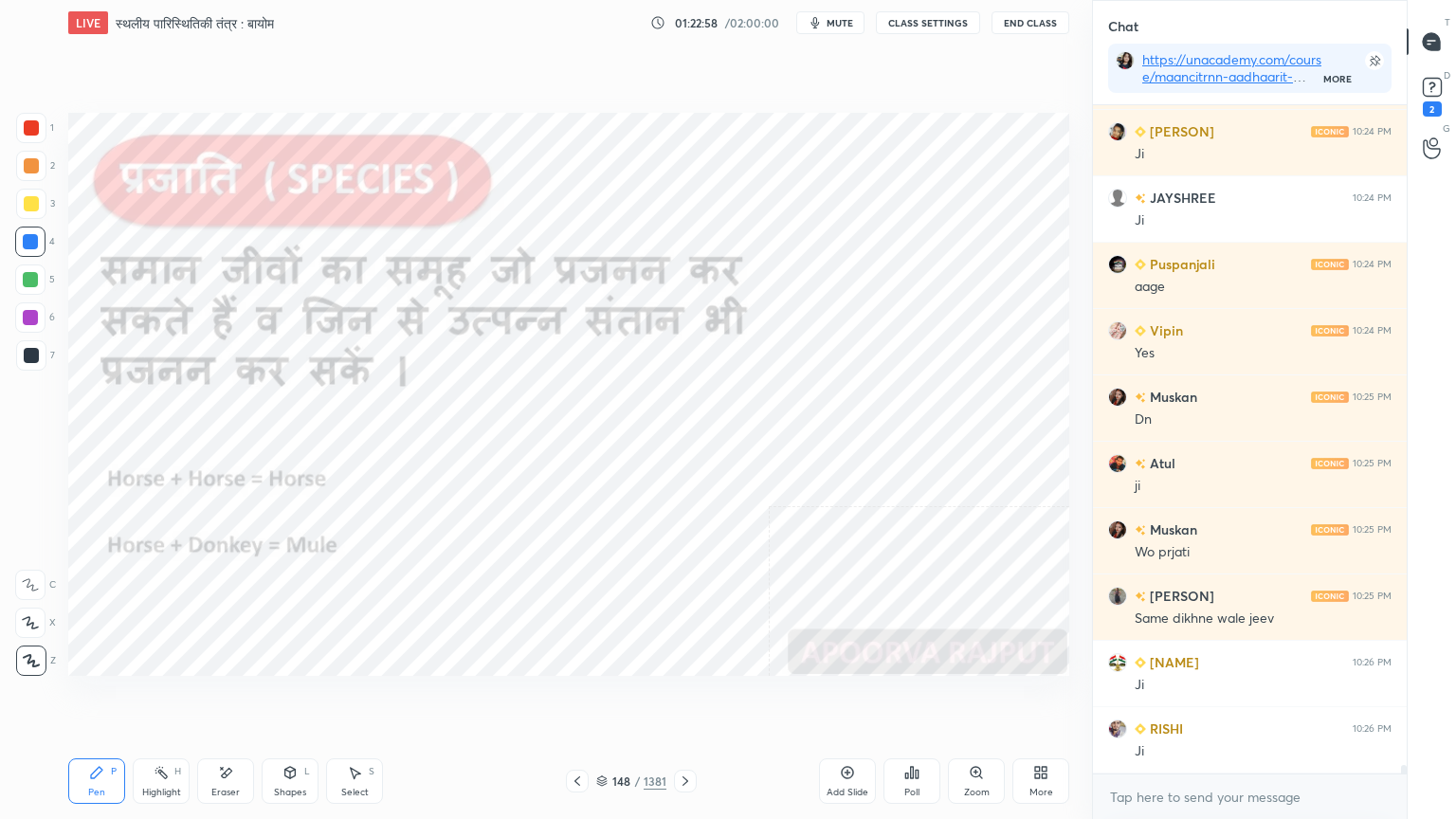 scroll, scrollTop: 51021, scrollLeft: 0, axis: vertical 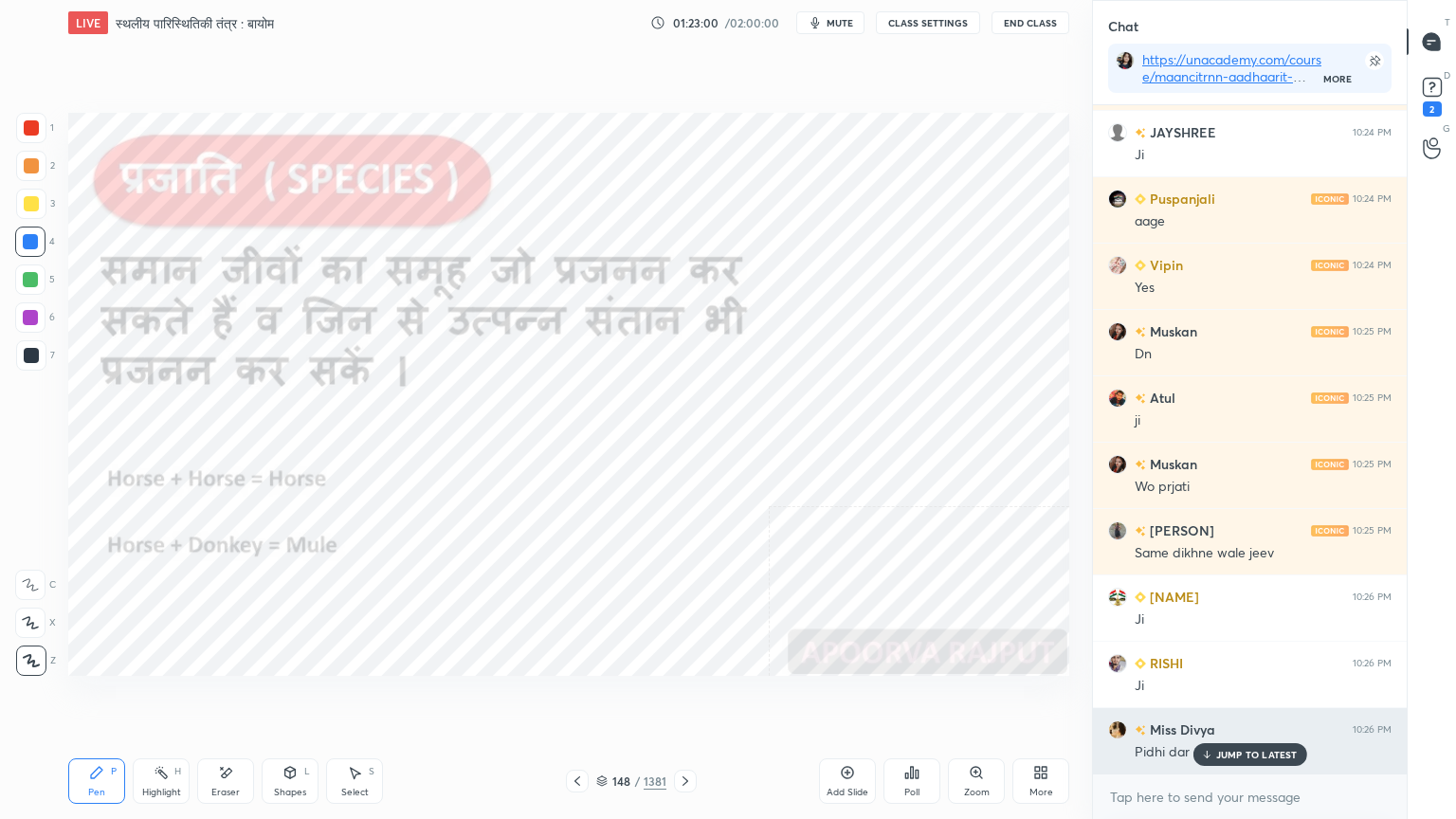 click on "JUMP TO LATEST" at bounding box center (1257, 755) 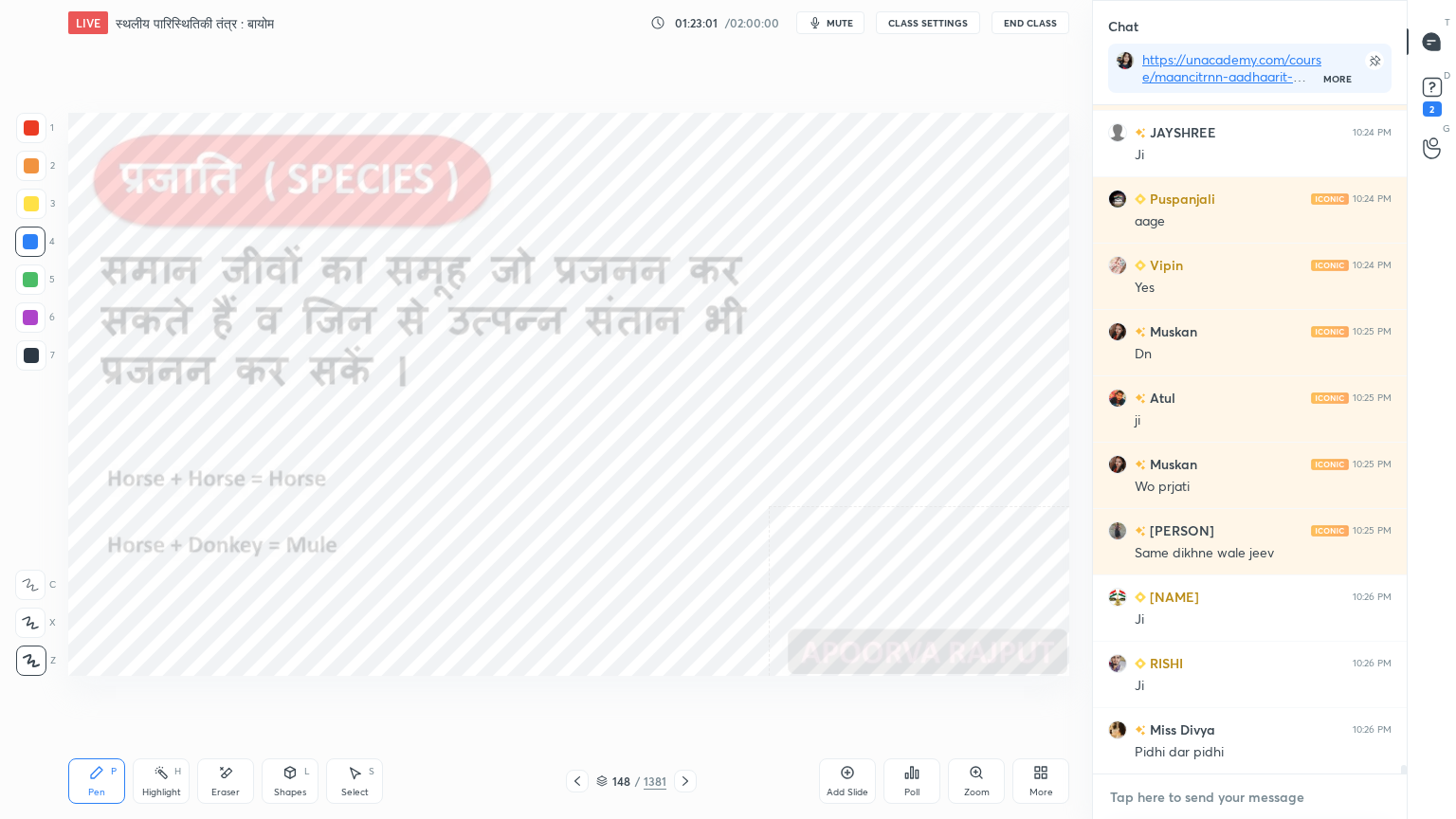 click at bounding box center [1249, 797] 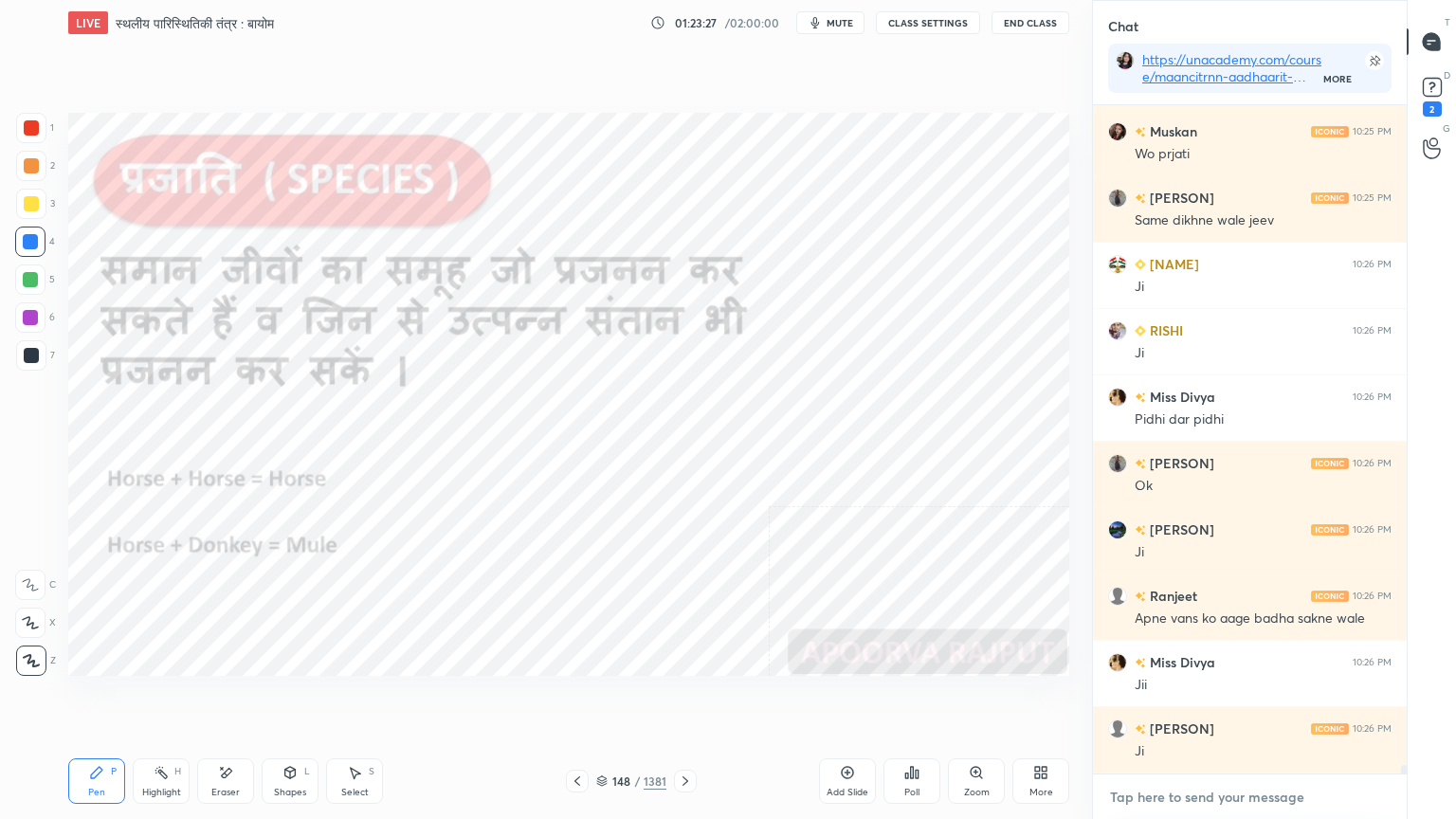 scroll, scrollTop: 51419, scrollLeft: 0, axis: vertical 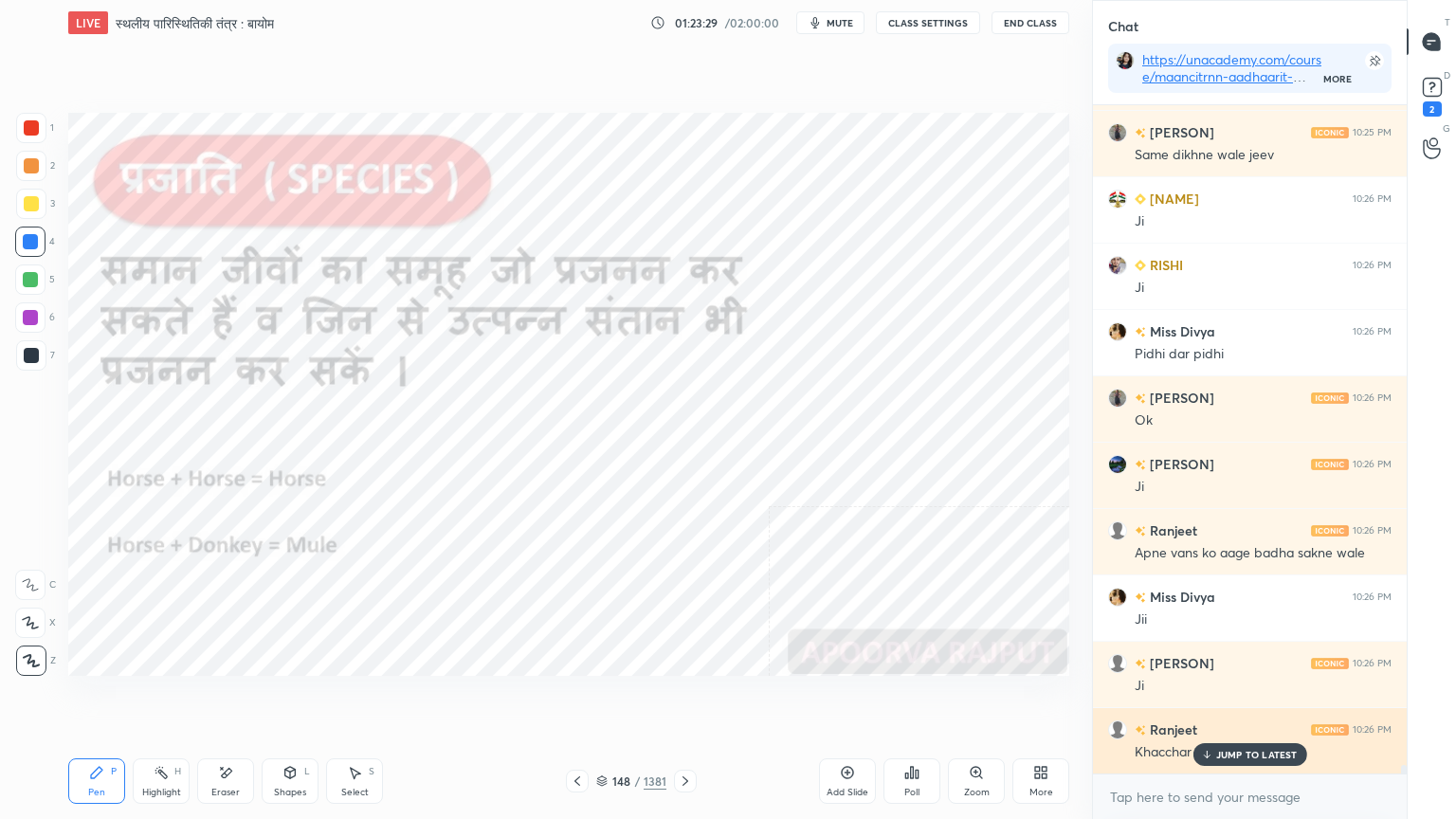 click on "JUMP TO LATEST" at bounding box center [1257, 755] 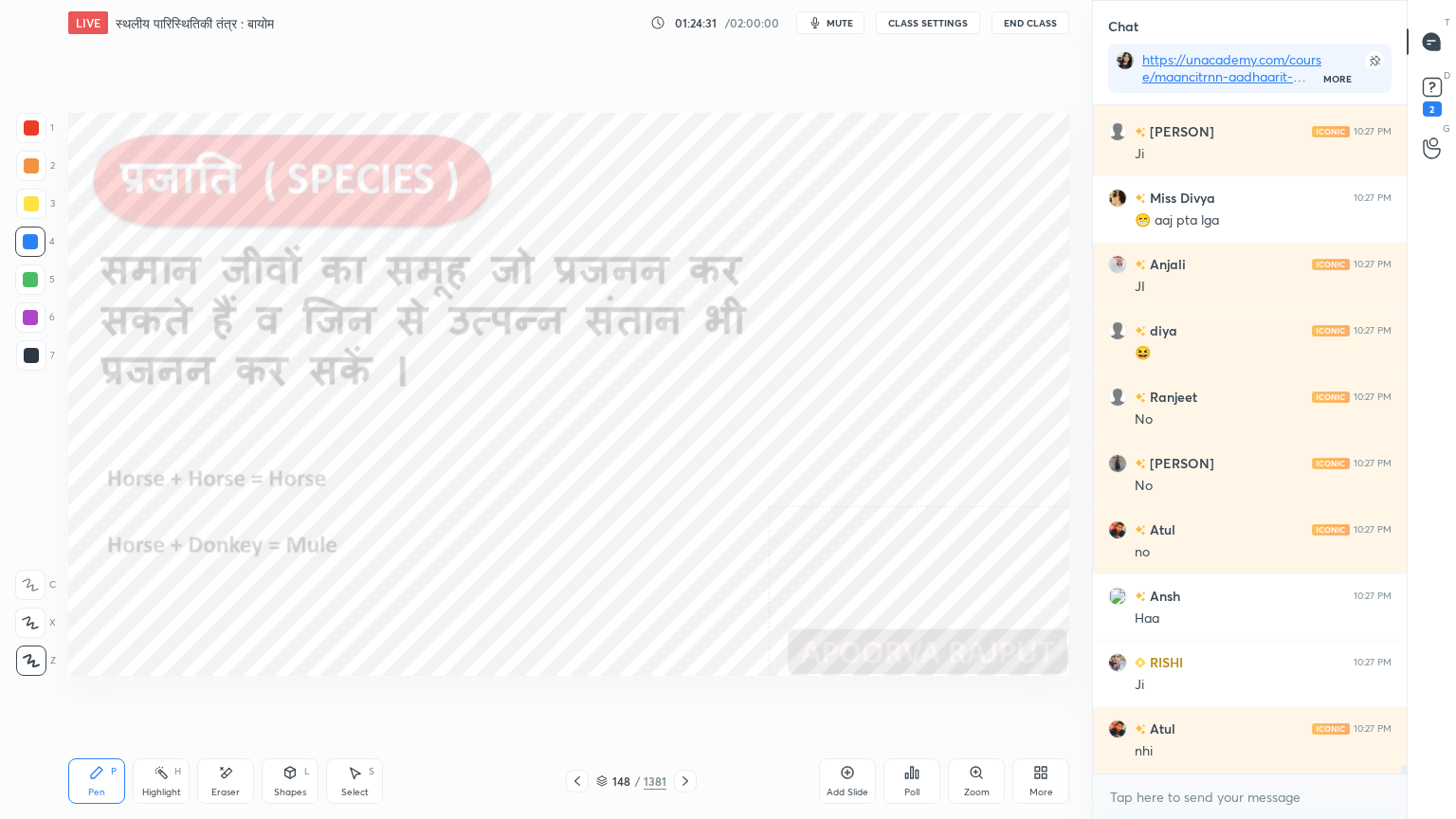 scroll, scrollTop: 52215, scrollLeft: 0, axis: vertical 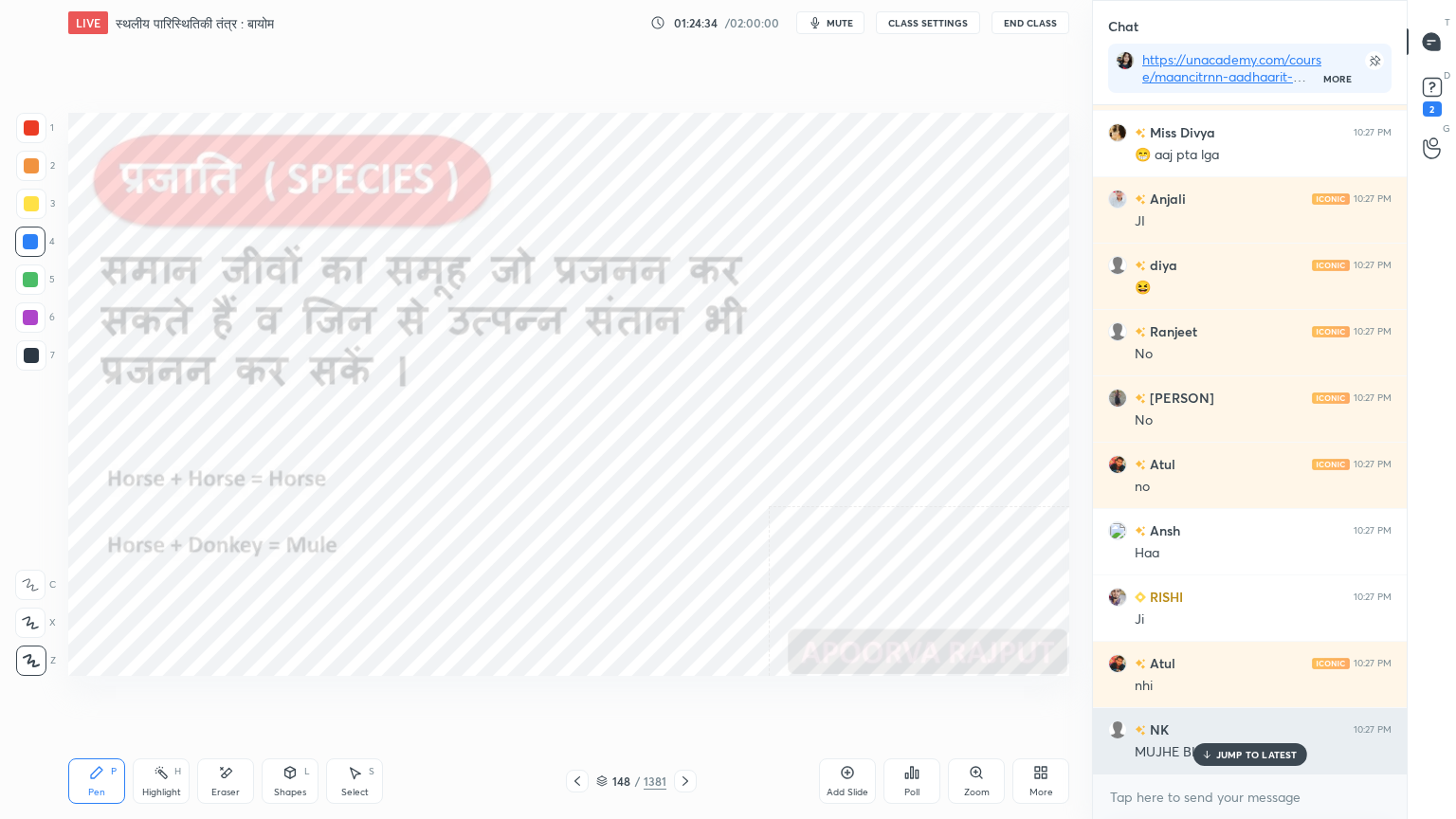 click on "JUMP TO LATEST" at bounding box center [1257, 755] 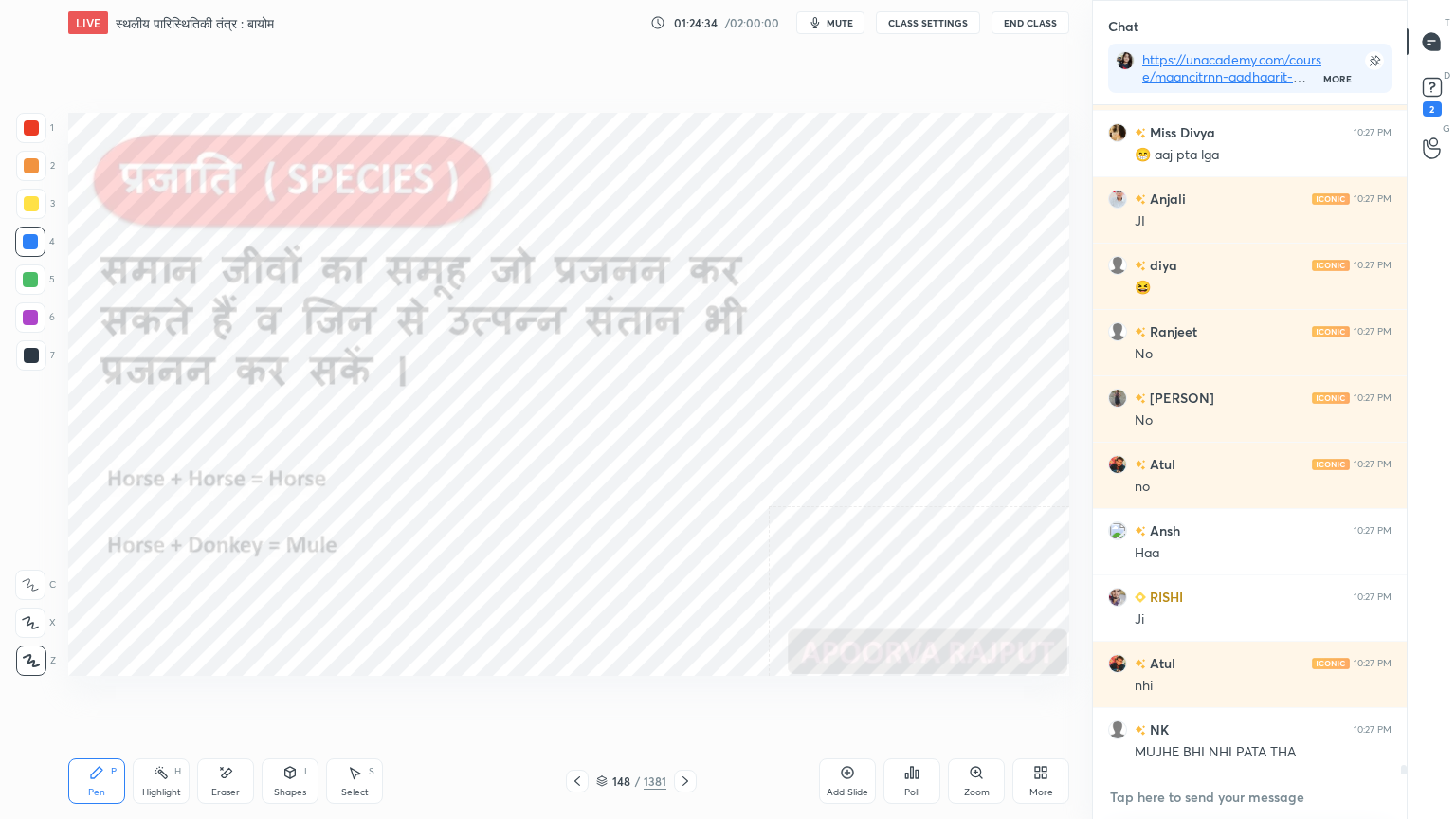 click at bounding box center [1249, 797] 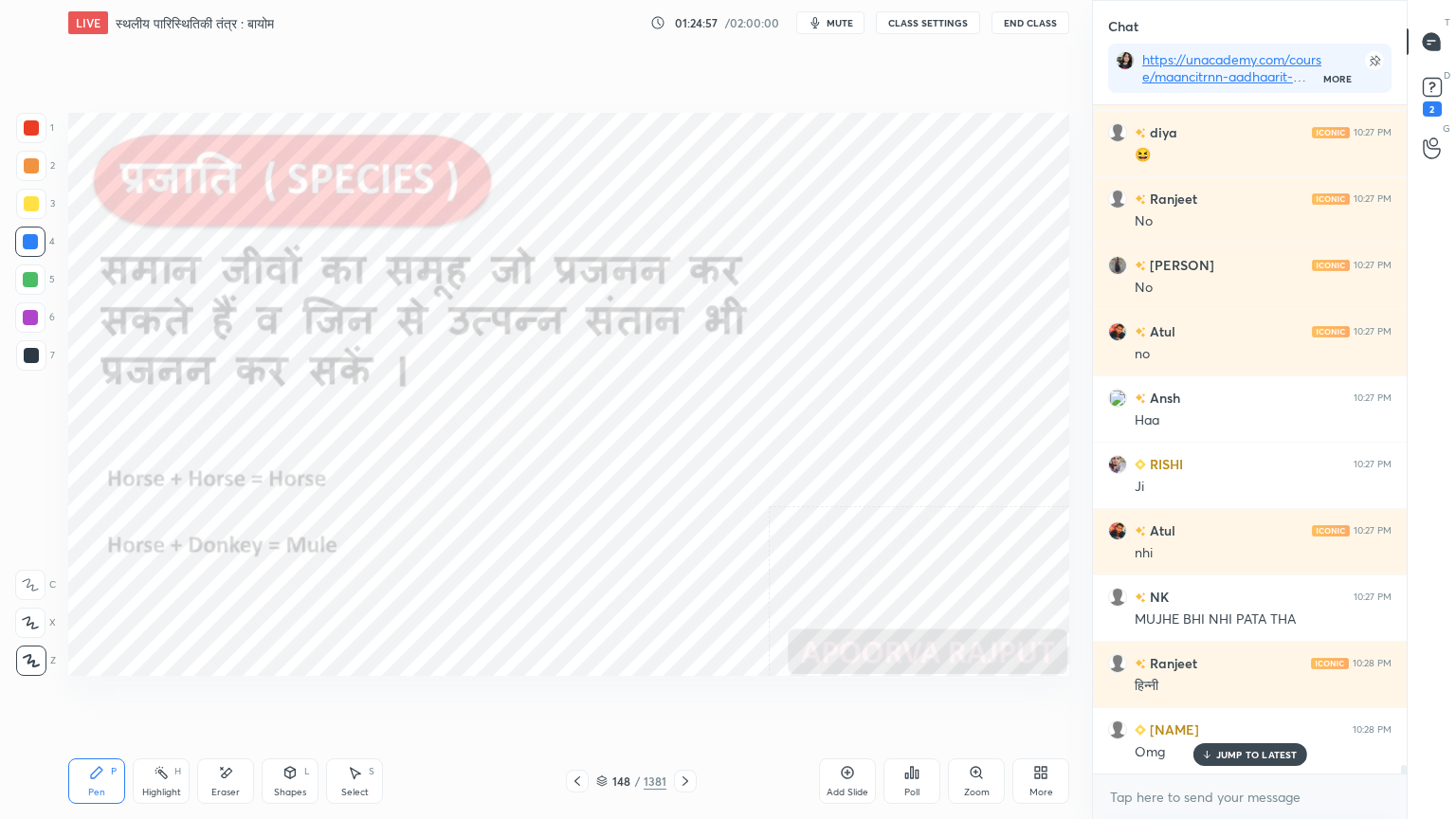 scroll, scrollTop: 52415, scrollLeft: 0, axis: vertical 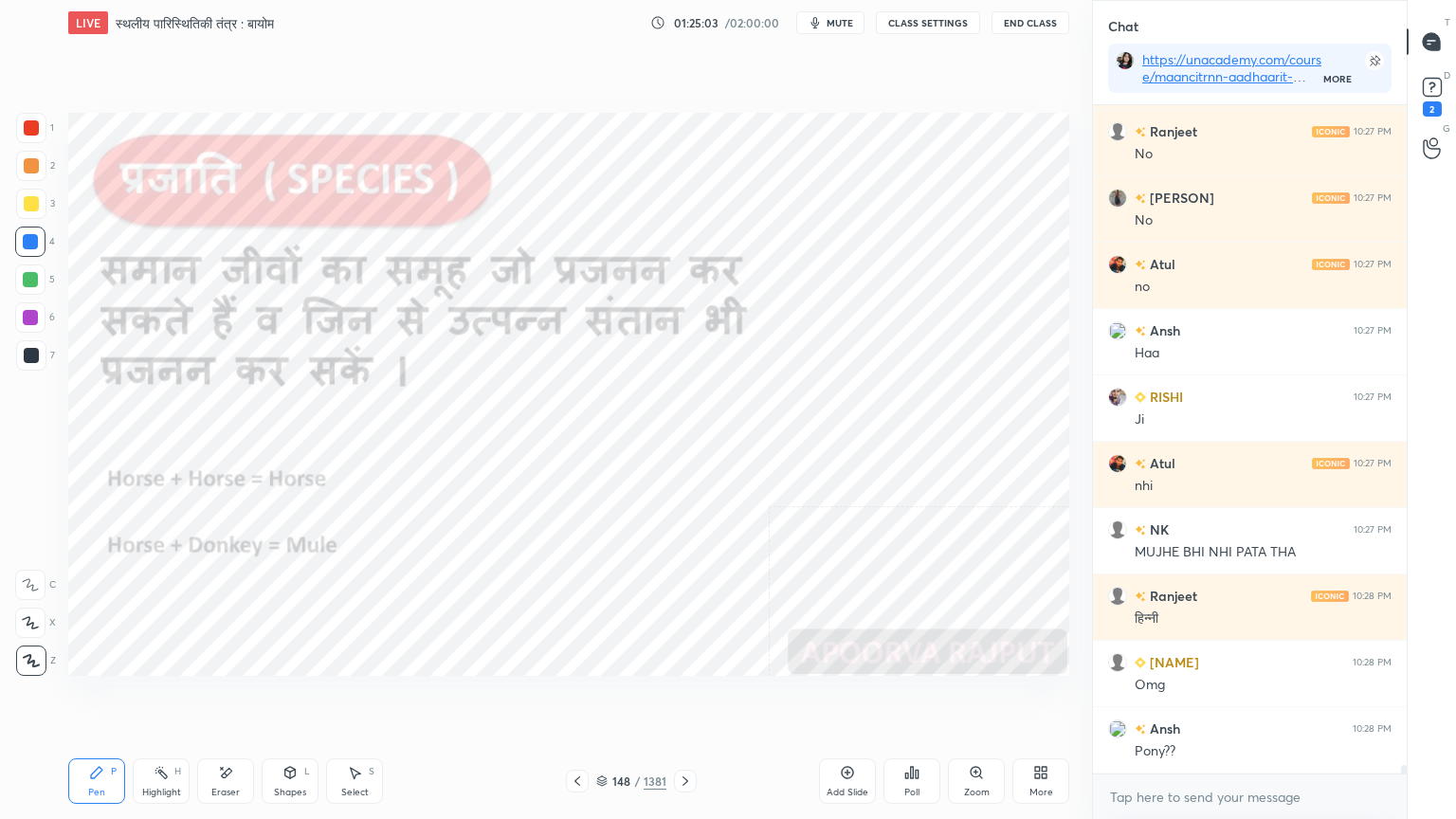 drag, startPoint x: 237, startPoint y: 774, endPoint x: 228, endPoint y: 774, distance: 9 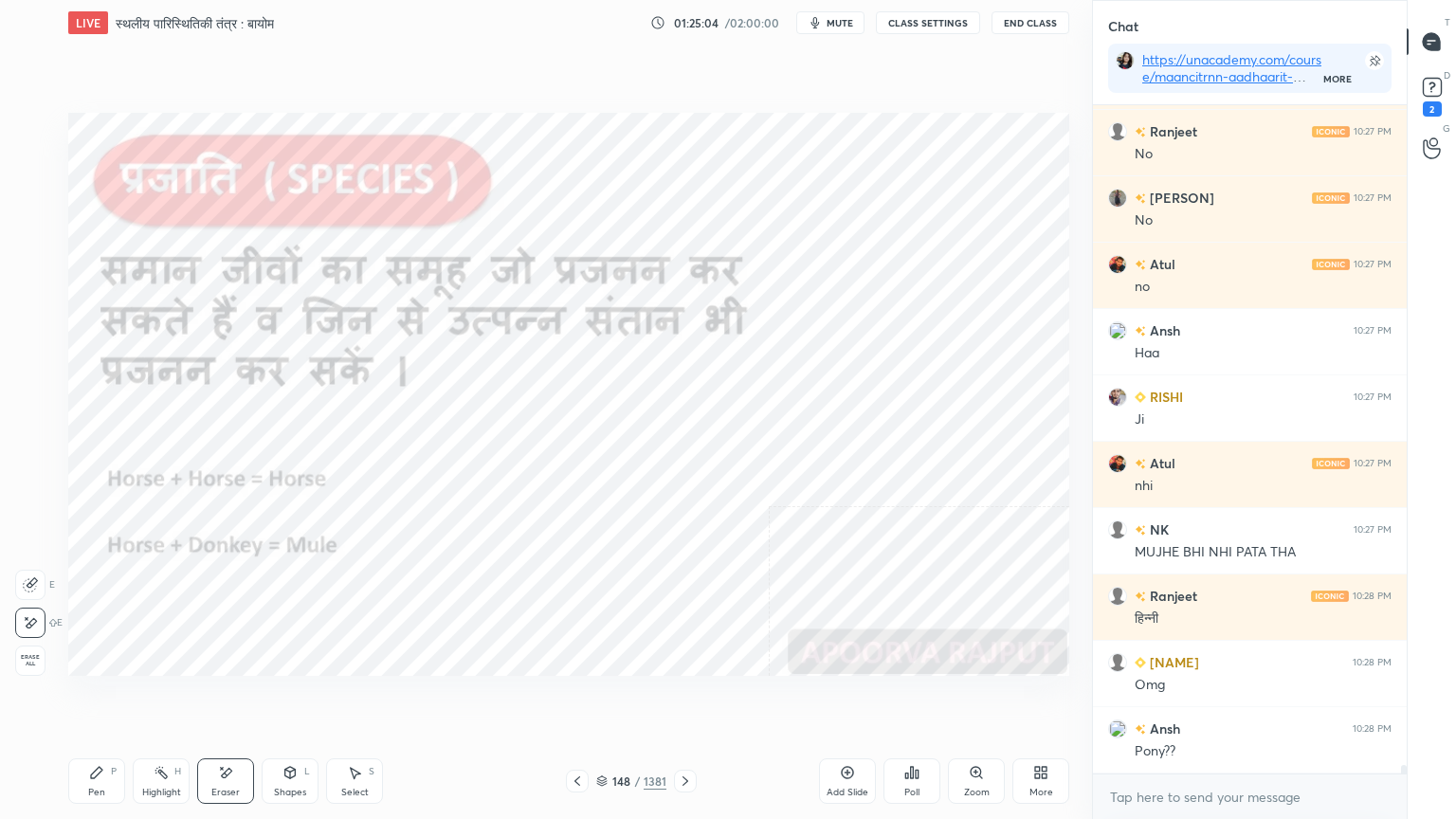 click on "Erase all" at bounding box center [30, 661] 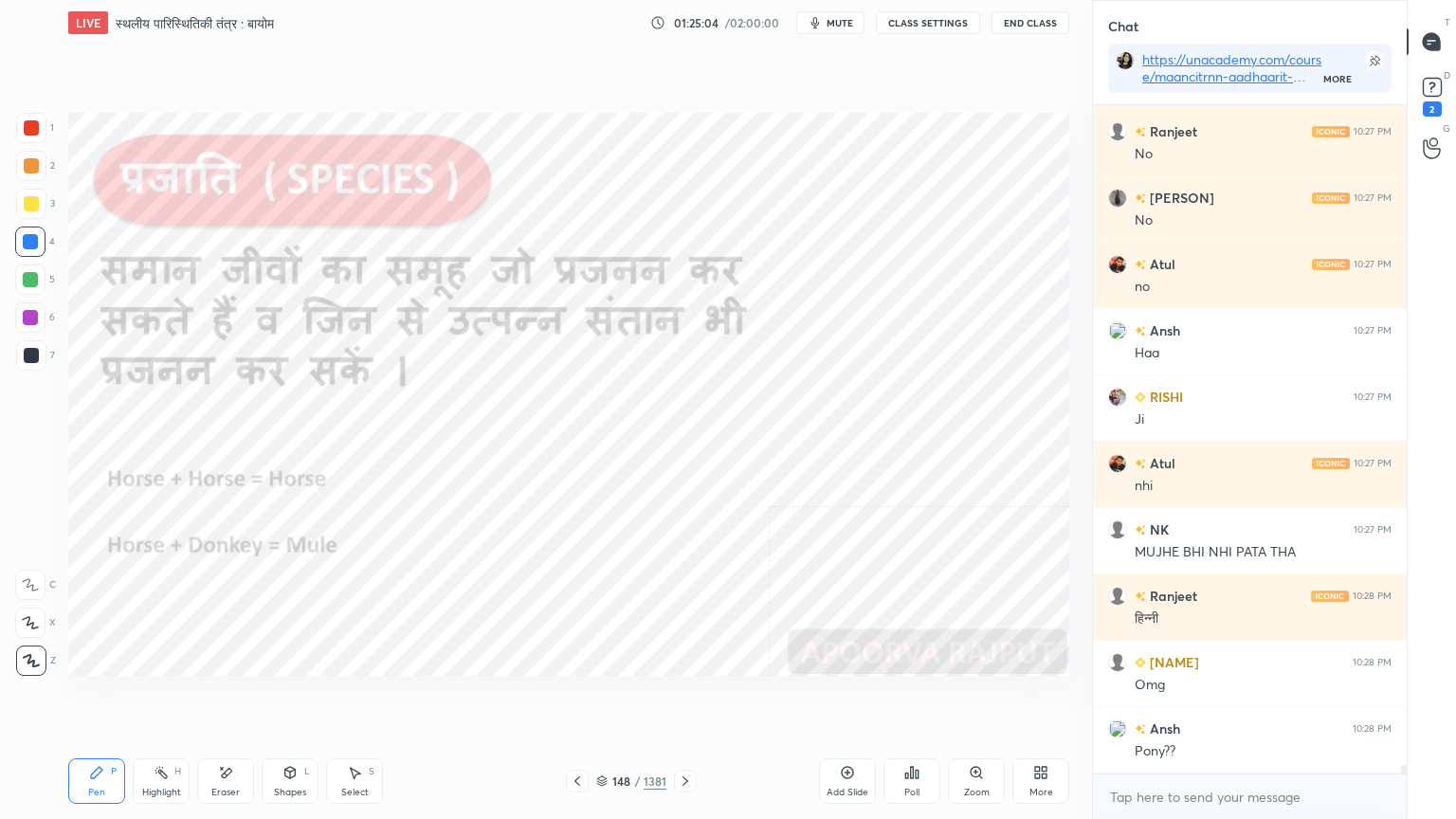 click on "1 2 3 4 5 6 7 C X Z E E Erase all   H H" at bounding box center (30, 394) 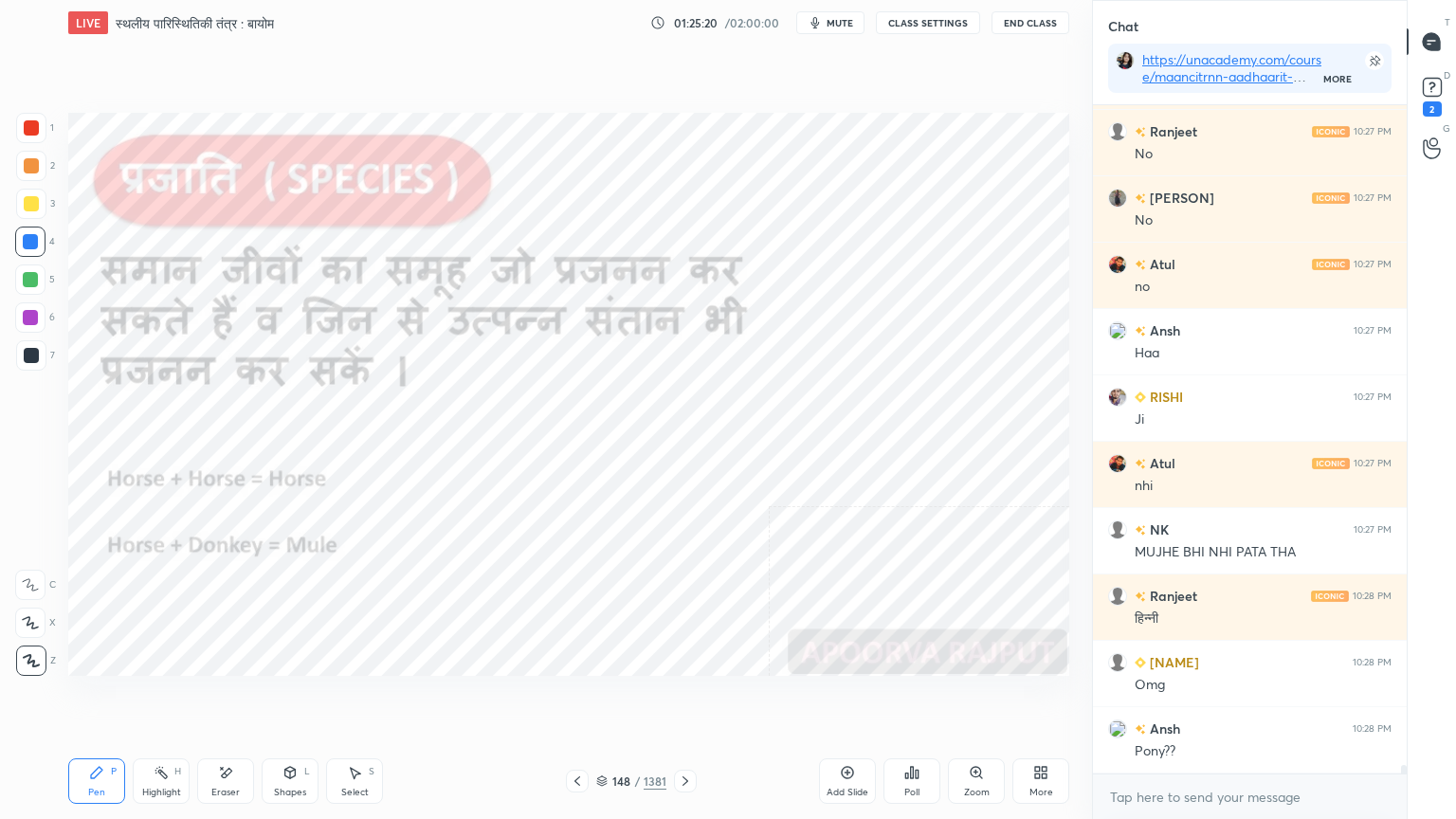 drag, startPoint x: 783, startPoint y: 733, endPoint x: 754, endPoint y: 777, distance: 52.697249 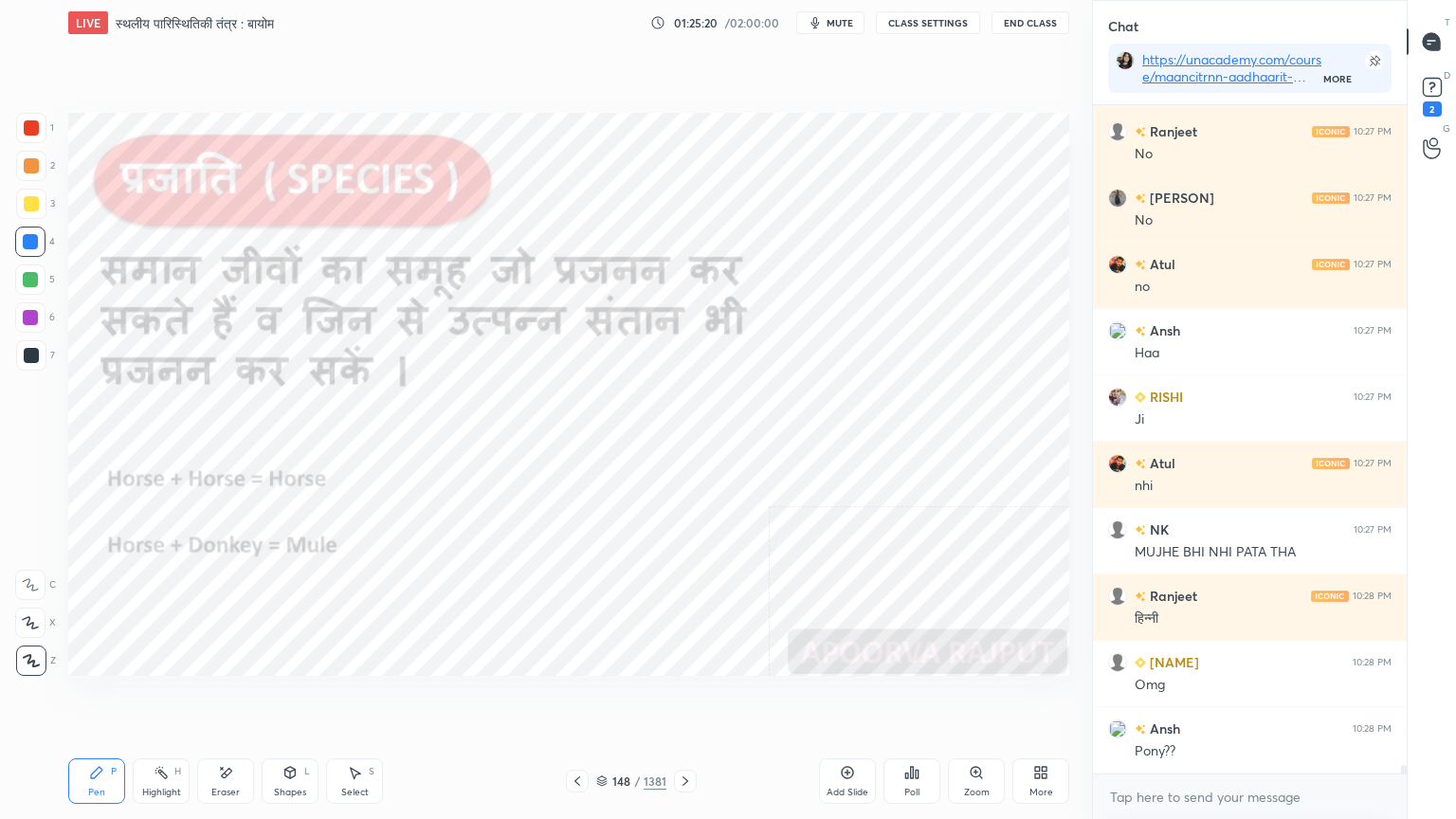 click on "LIVE स्थलीय पारिस्थितिकी तंत्र : बायोम 01:25:20 /  02:00:00 mute CLASS SETTINGS End Class Setting up your live class Poll for   secs No correct answer Start poll Back स्थलीय पारिस्थितिकी तंत्र : बायोम • L7 of पर्यावरण एवं पारिस्थितिकी : आधारभूत एवं समसामयिकी Environment & Ecology Apoorva Rajput Pen P Highlight H Eraser Shapes L Select S 148 / 1381 Add Slide Poll Zoom More" at bounding box center (569, 410) 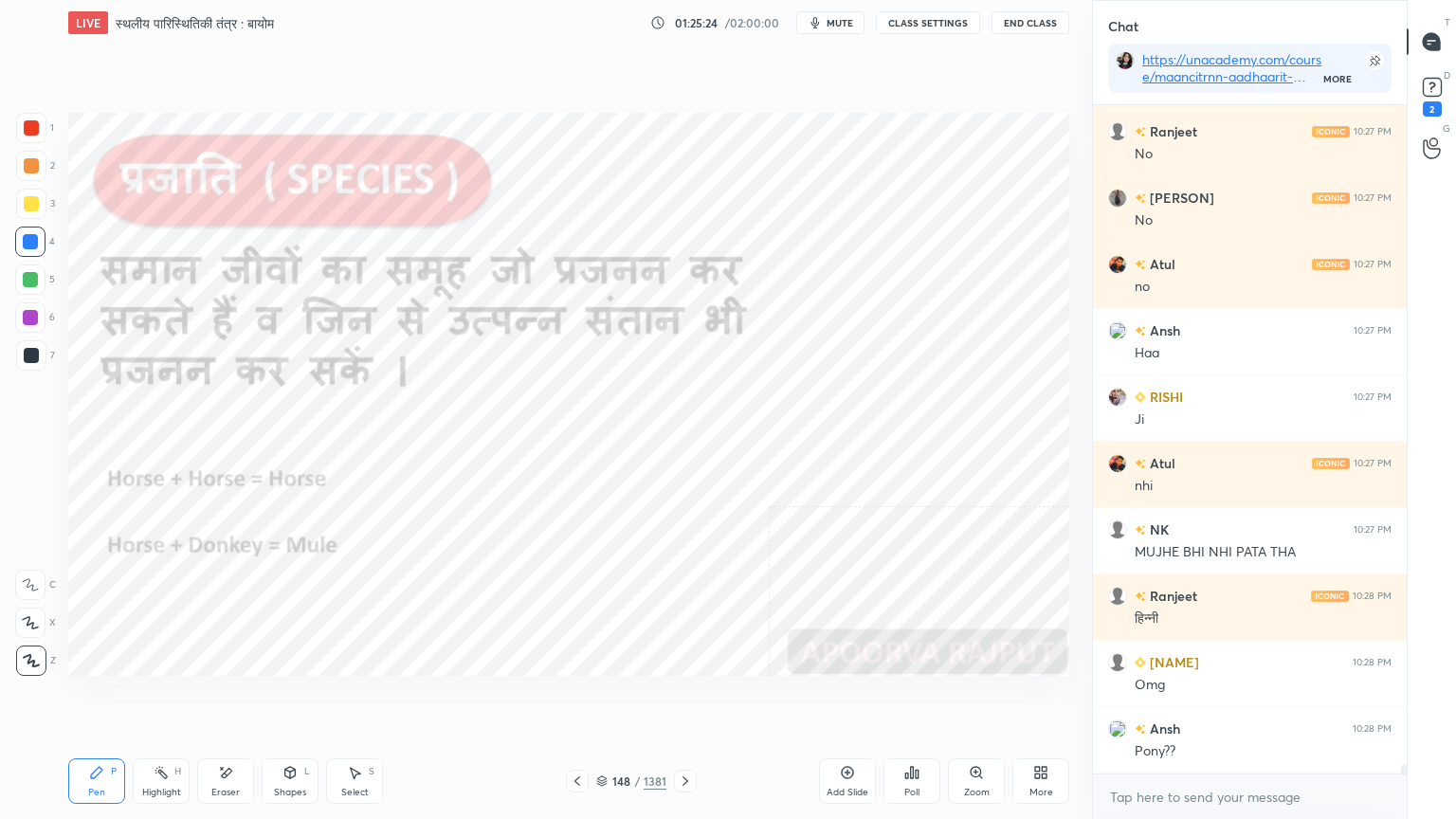 click on "Eraser" at bounding box center (226, 781) 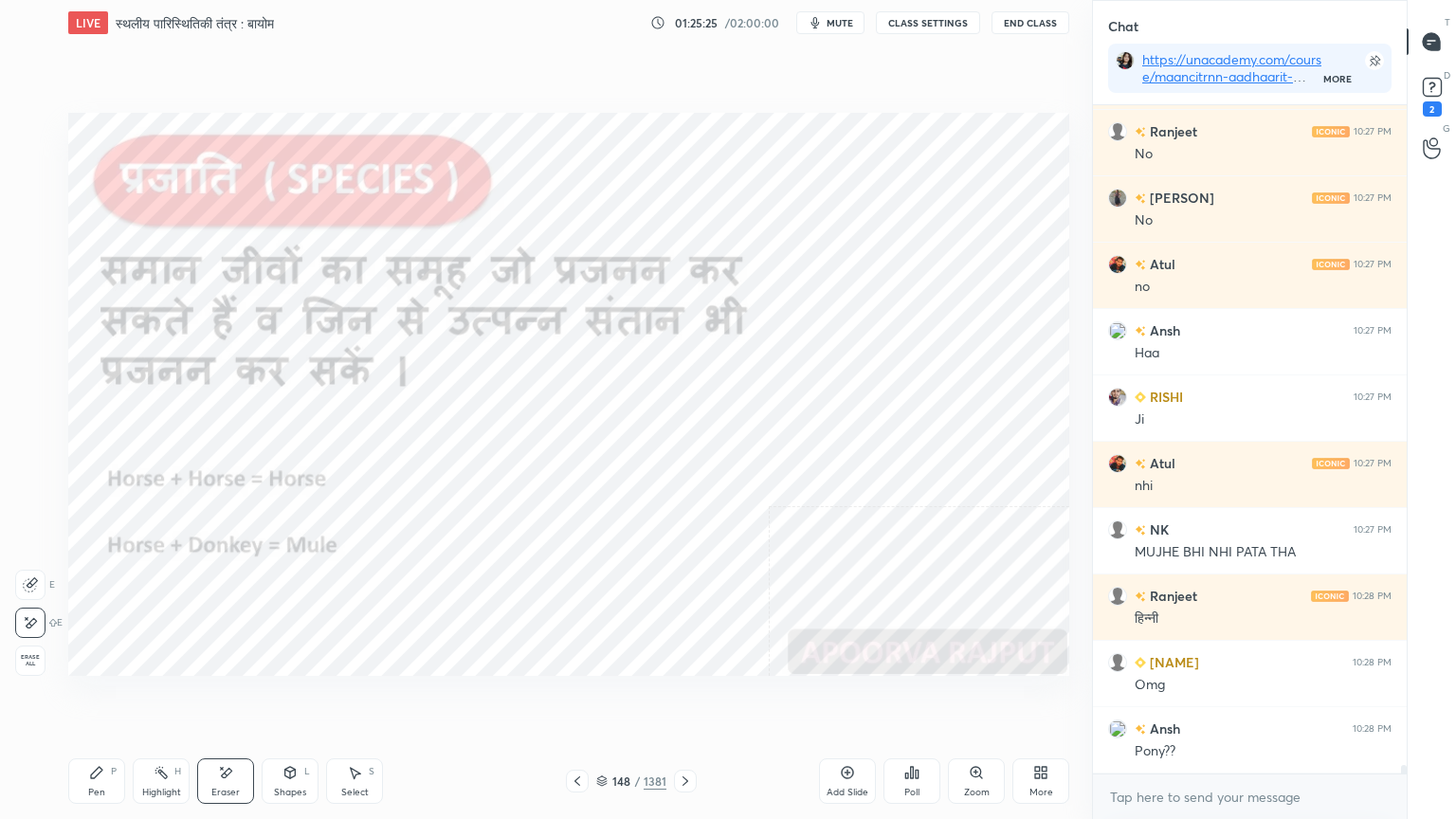 scroll, scrollTop: 52480, scrollLeft: 0, axis: vertical 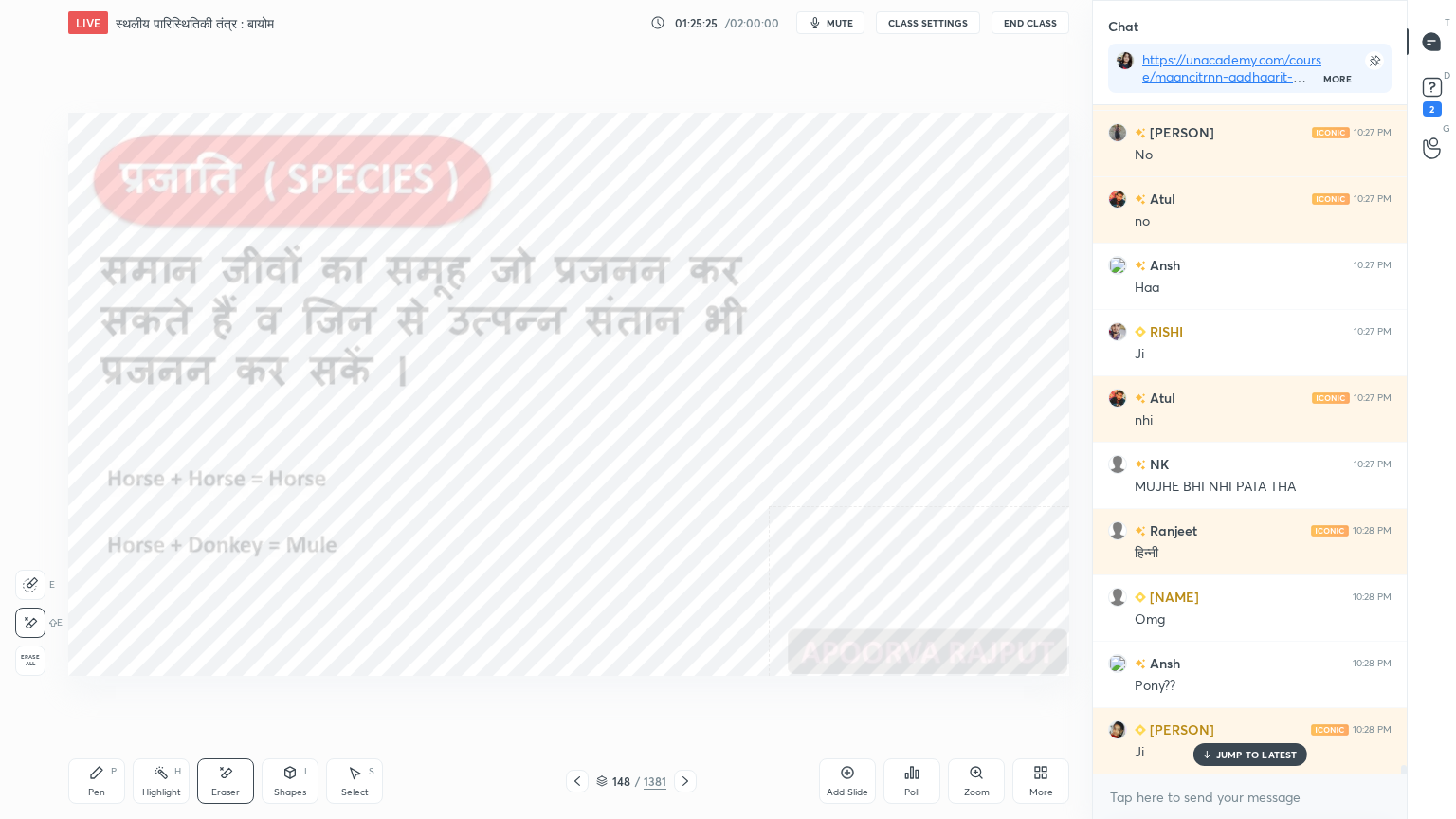 drag, startPoint x: 23, startPoint y: 645, endPoint x: 39, endPoint y: 633, distance: 20 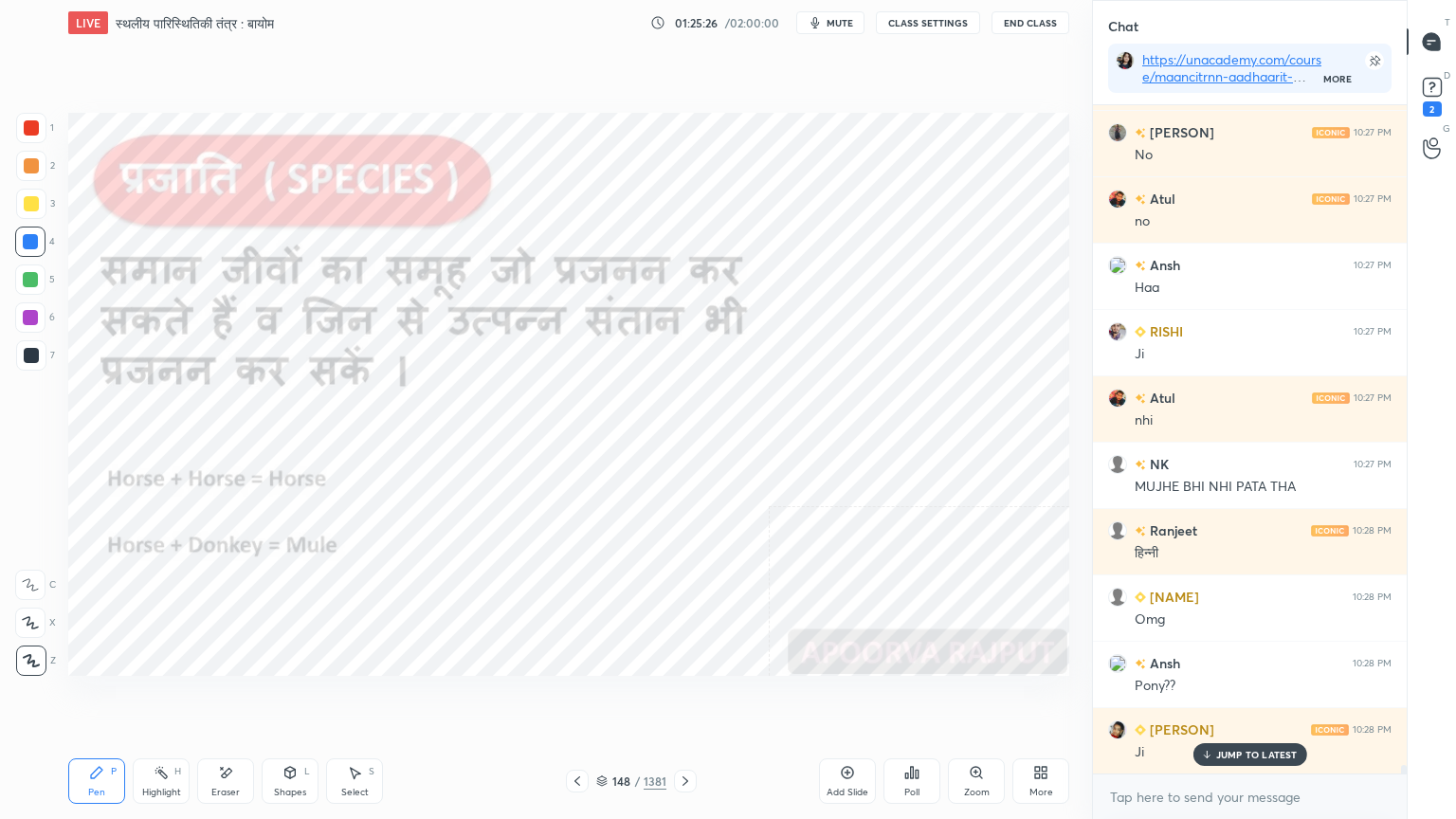 click 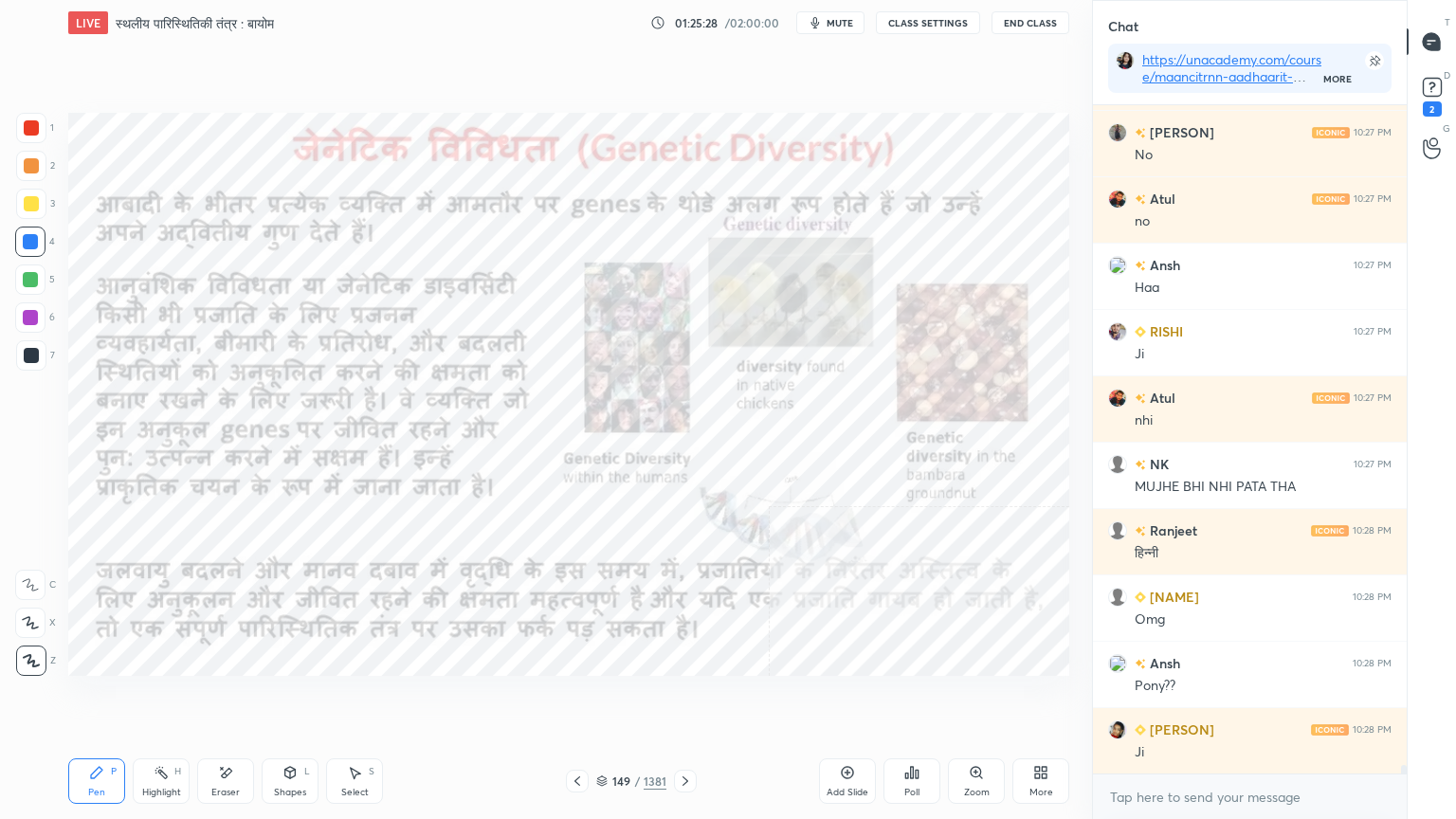scroll, scrollTop: 52548, scrollLeft: 0, axis: vertical 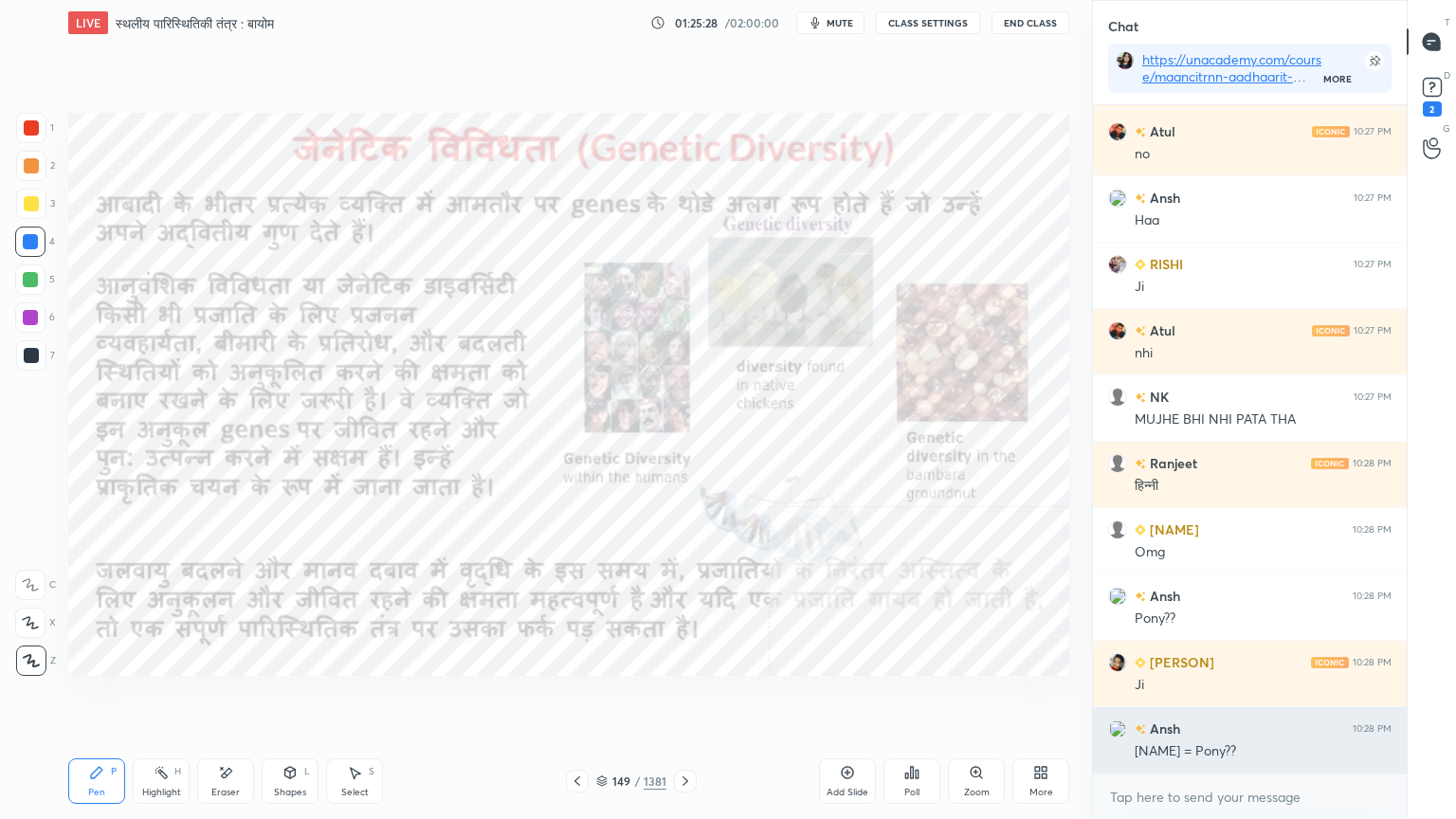 click on "[NAME] [NAME] [NAME] [NAME] [NAME] [NAME] [NAME] [NAME] [NAME] [NAME] [NAME] [NAME]" at bounding box center (1249, 439) 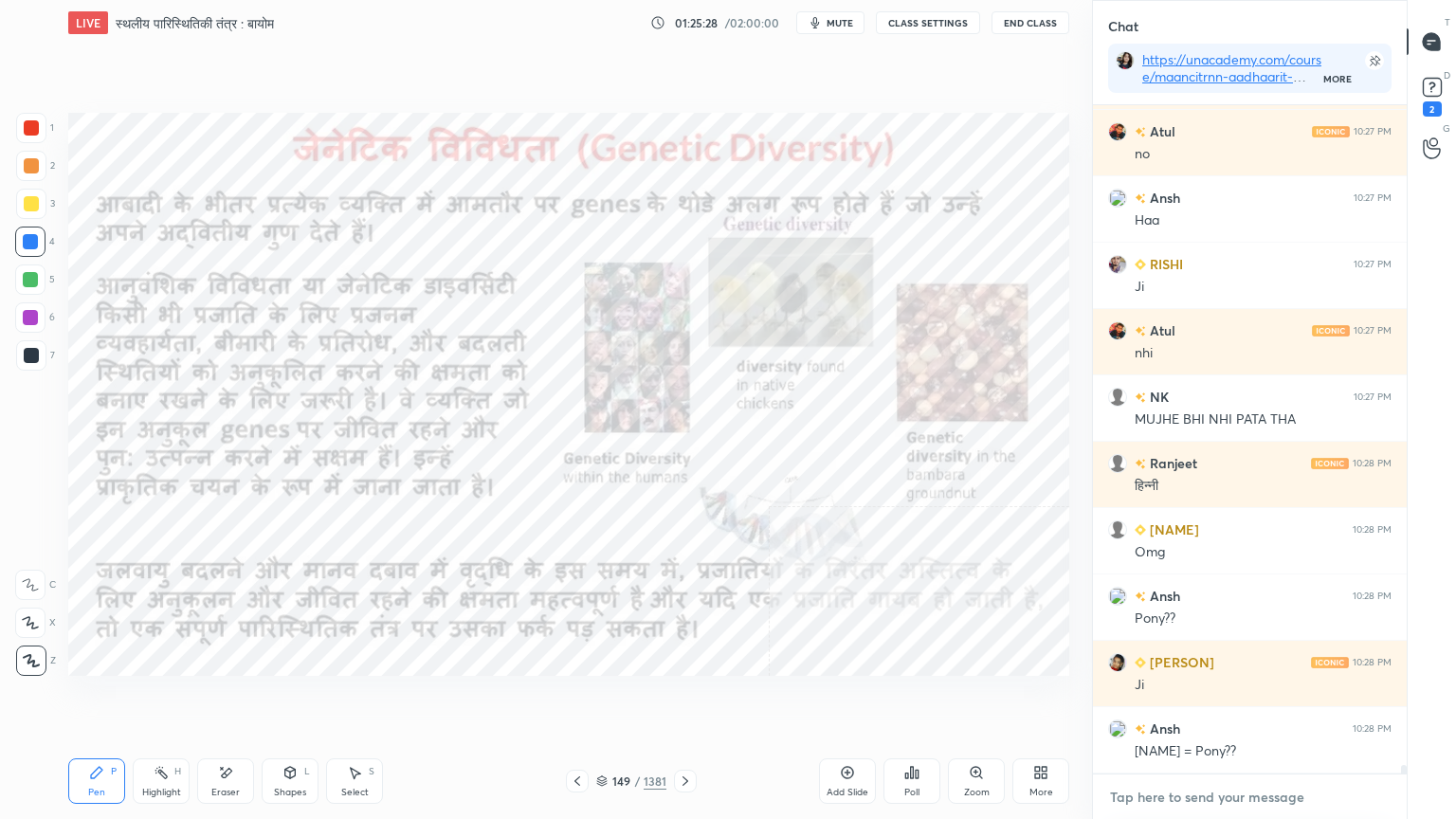 click at bounding box center [1249, 797] 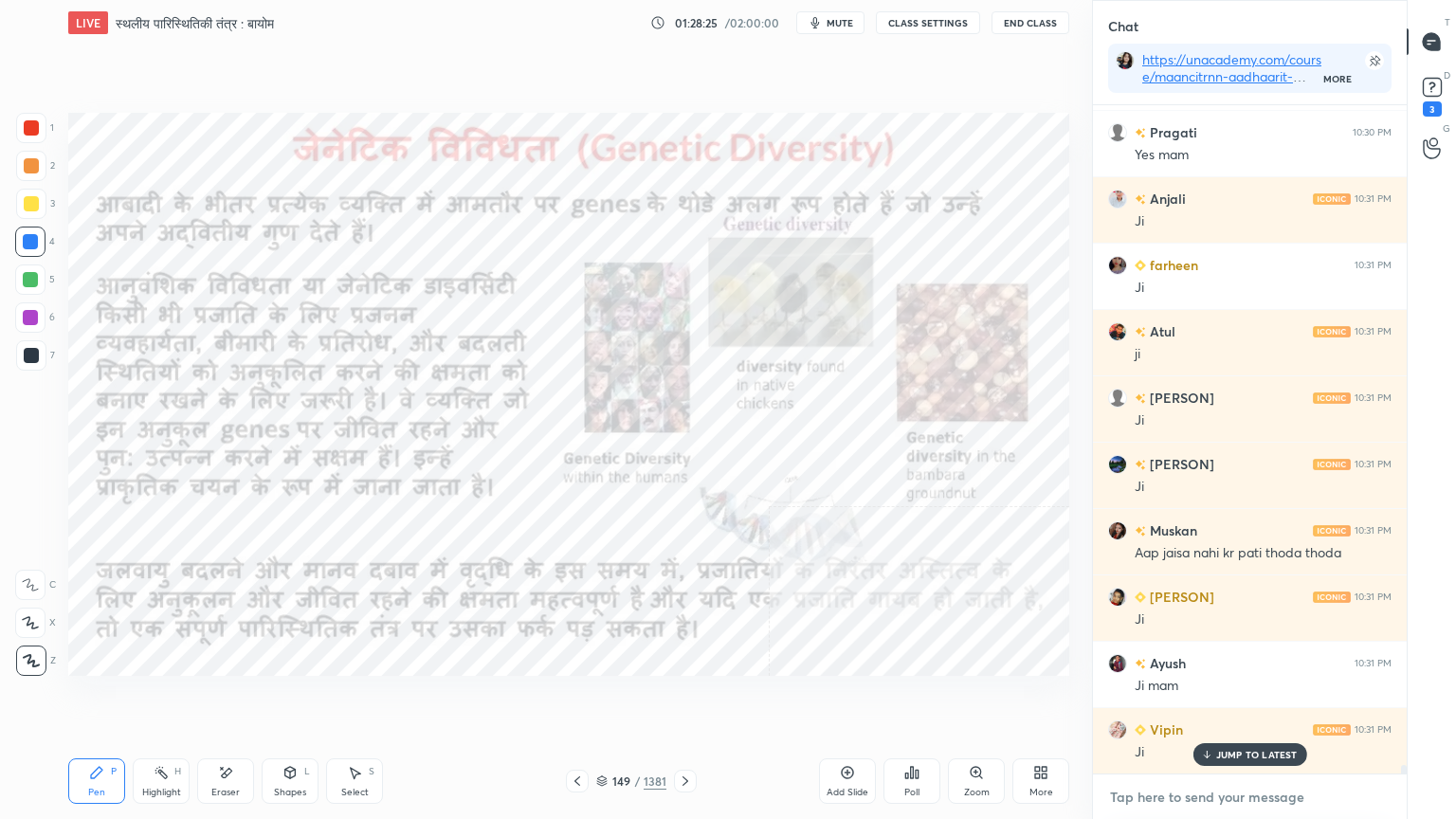 scroll, scrollTop: 54406, scrollLeft: 0, axis: vertical 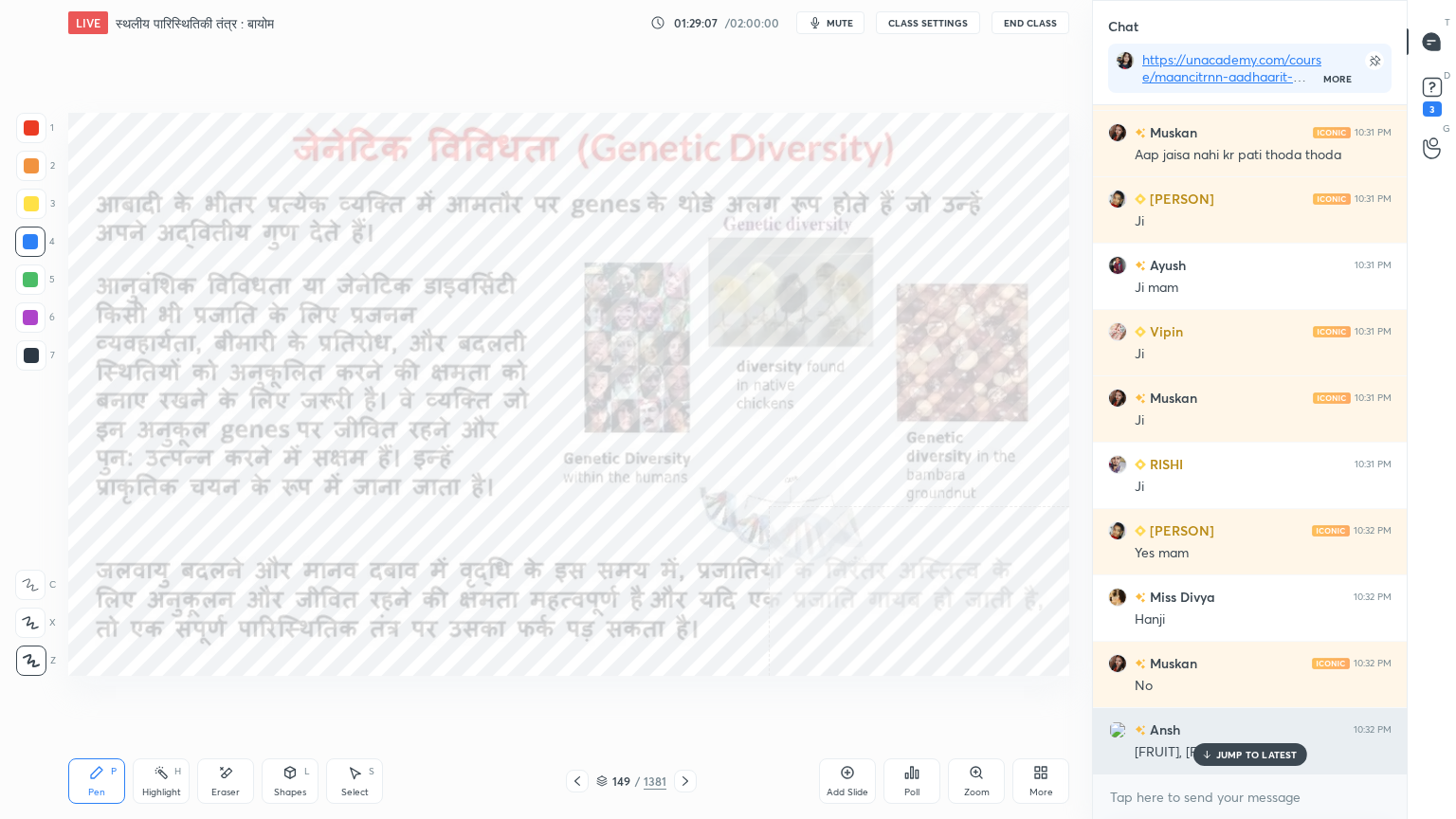 click on "JUMP TO LATEST" at bounding box center [1257, 755] 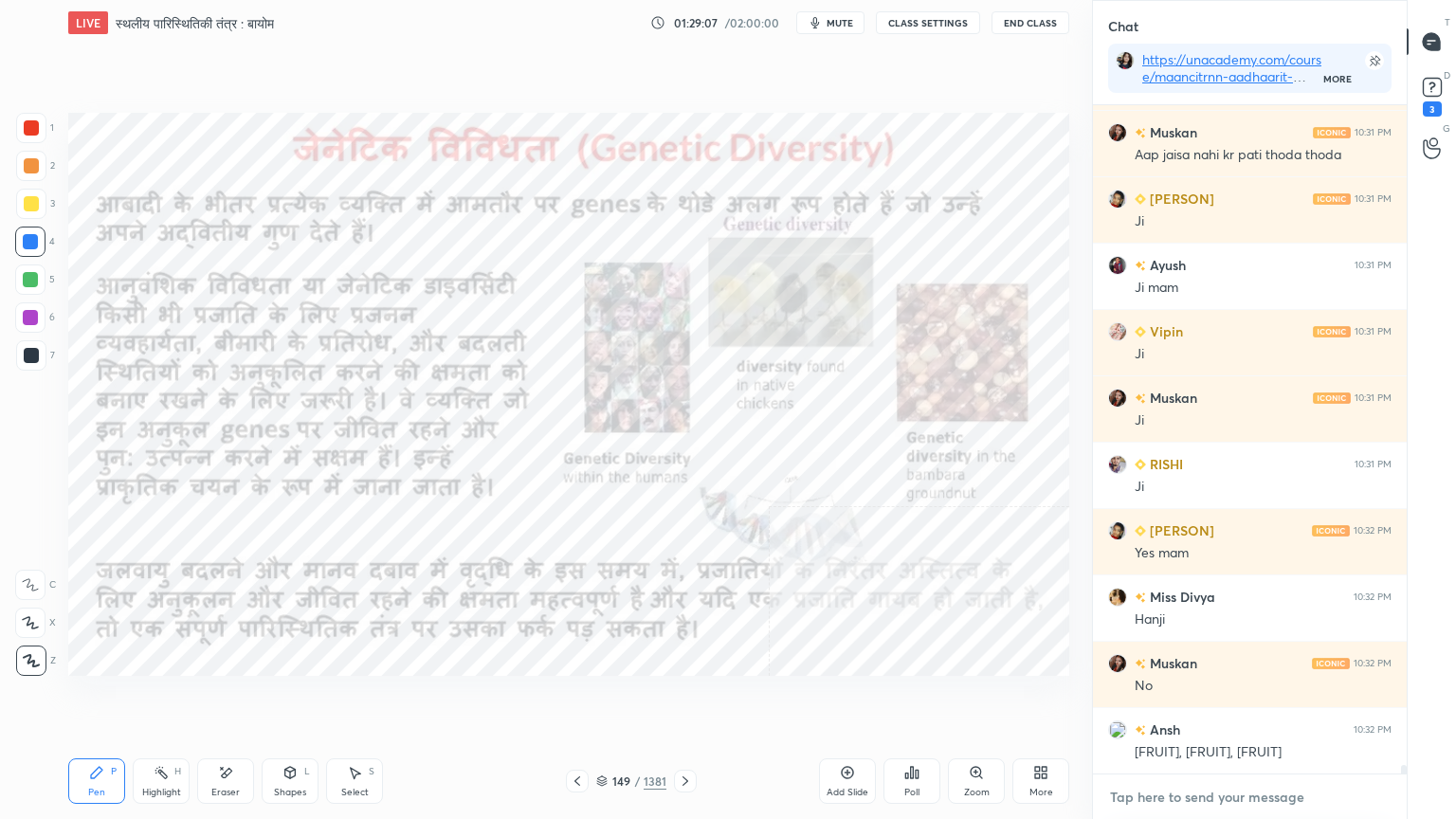click at bounding box center (1249, 797) 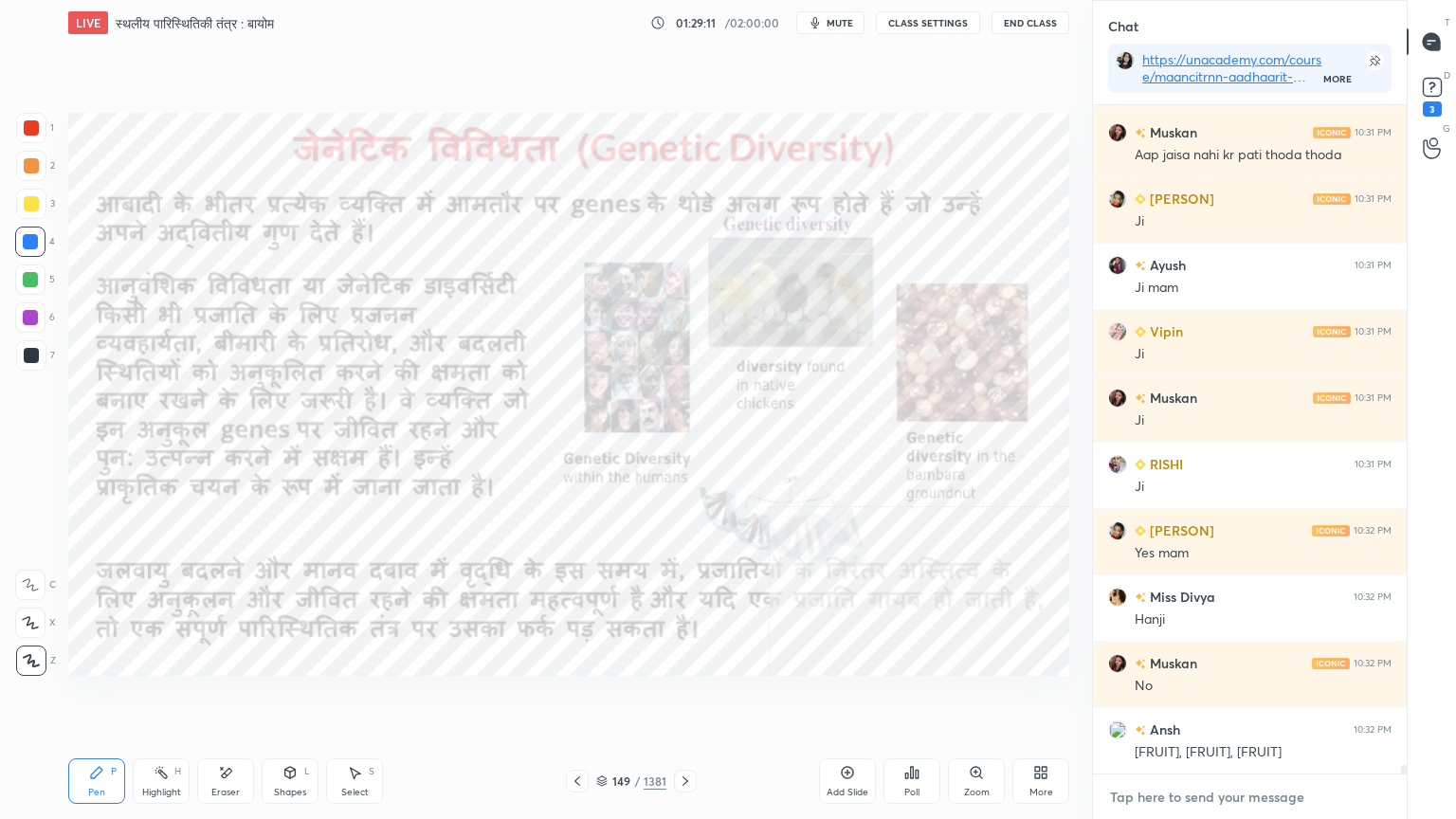 scroll, scrollTop: 54804, scrollLeft: 0, axis: vertical 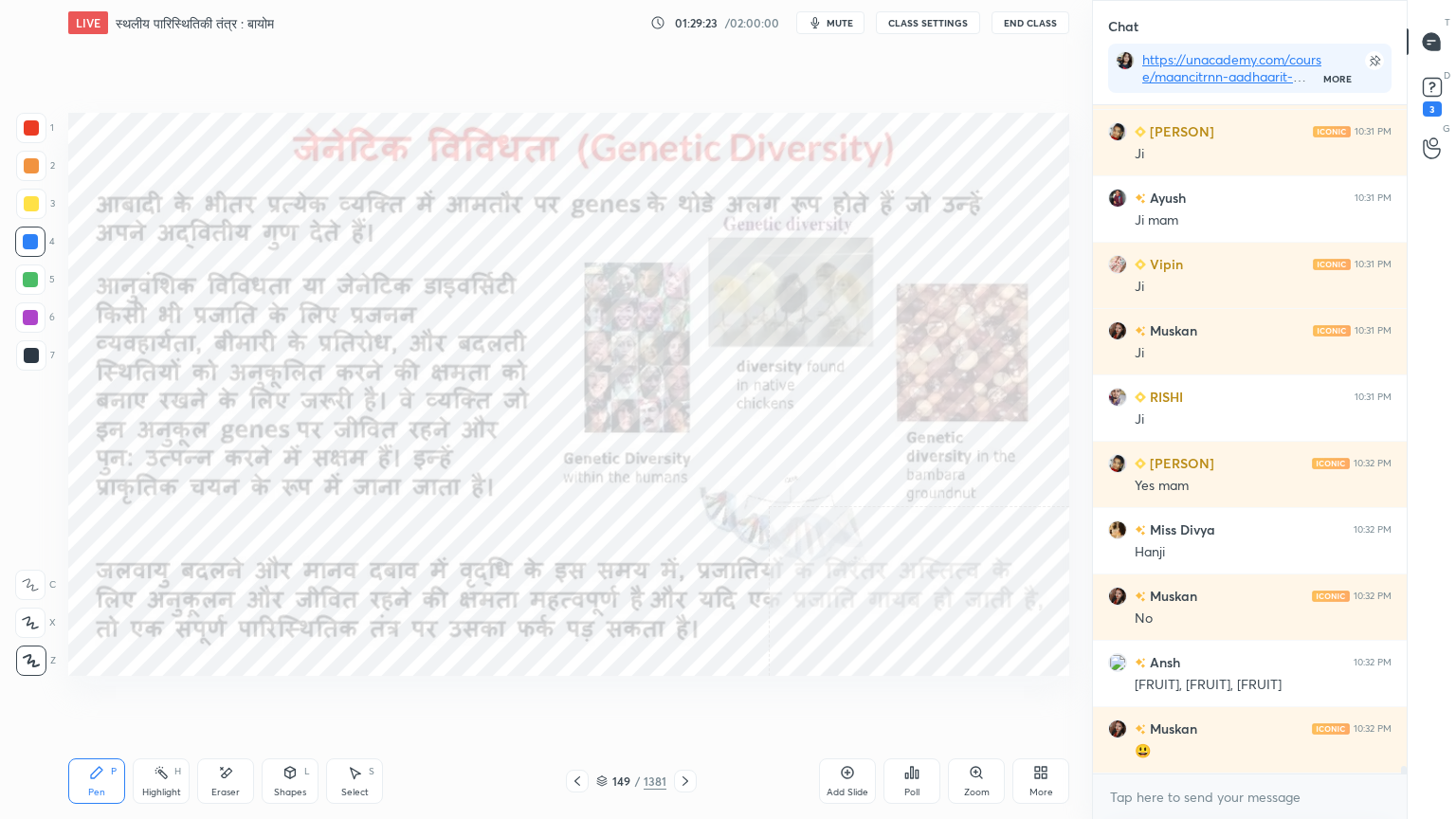 click on "Add Slide" at bounding box center [847, 781] 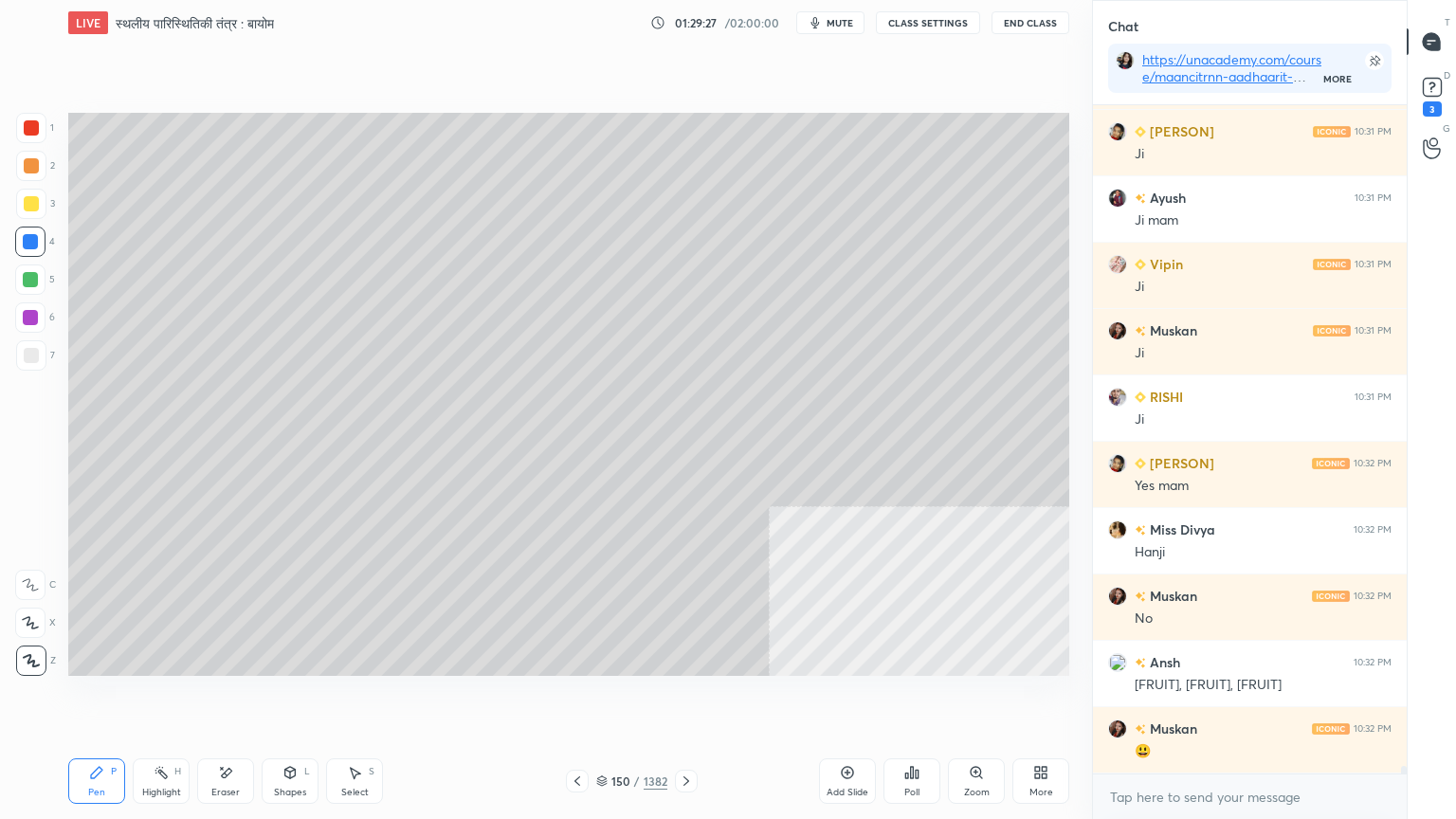 click on "7" at bounding box center (35, 355) 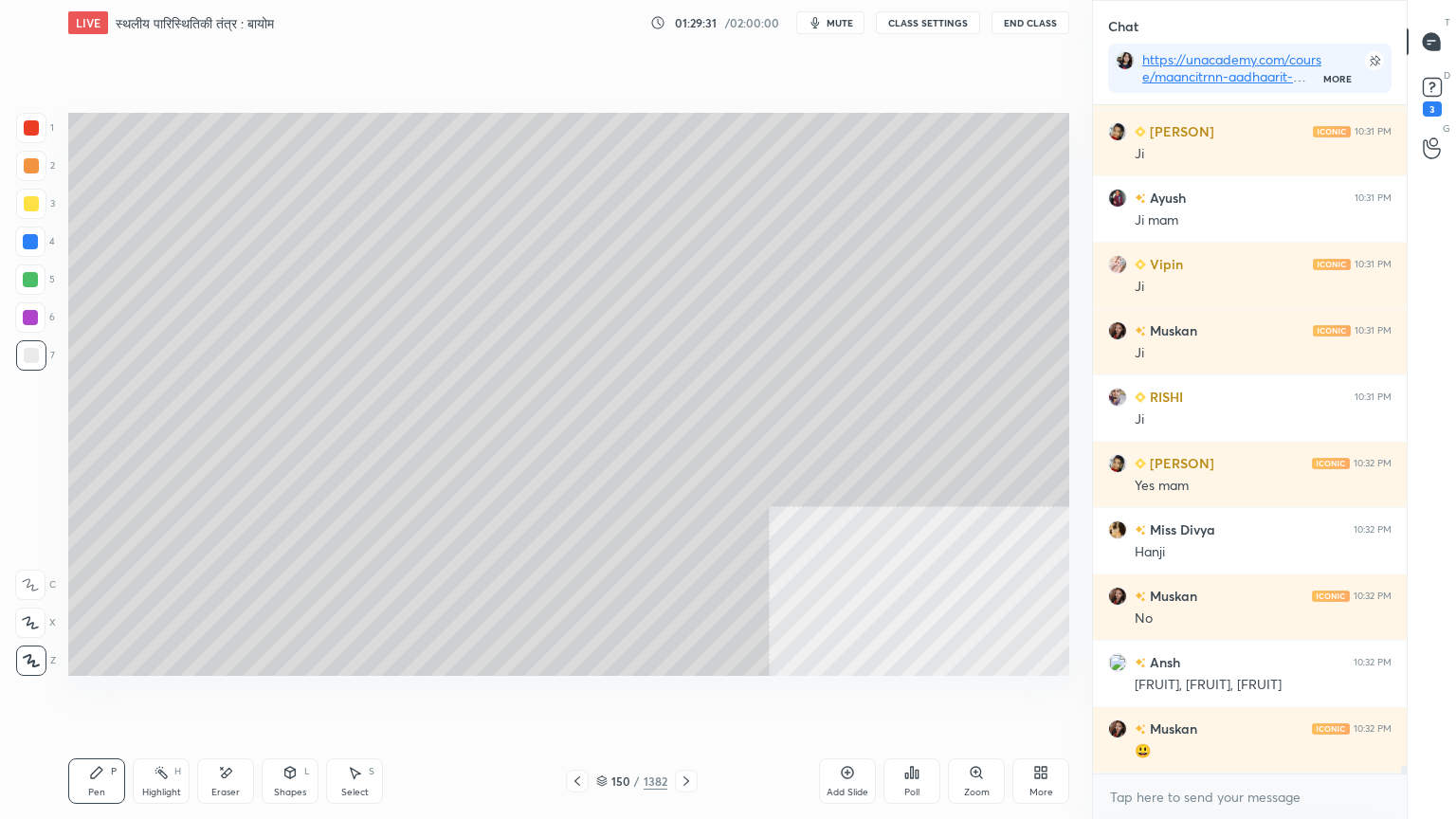click at bounding box center (31, 128) 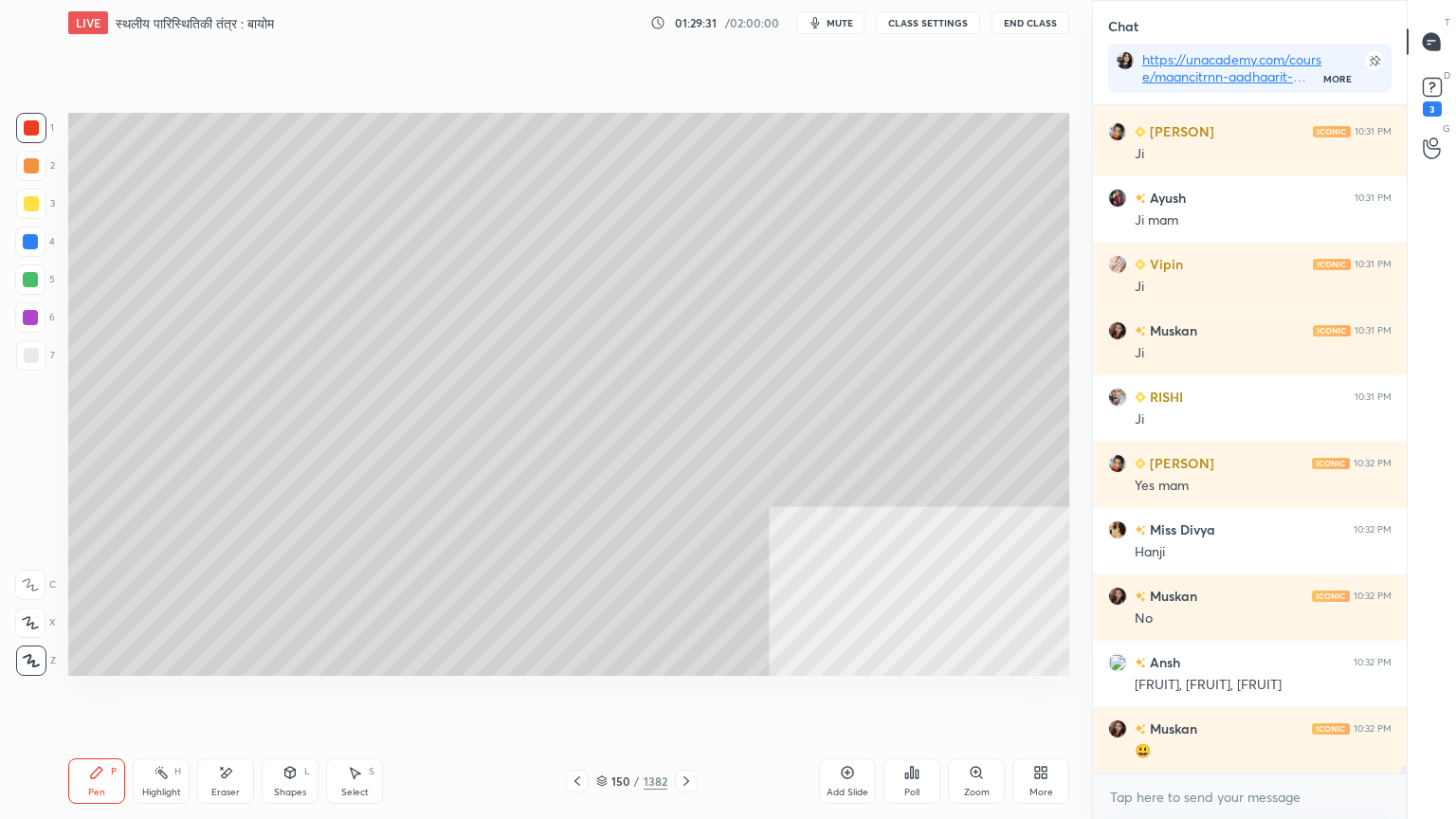 click at bounding box center (31, 128) 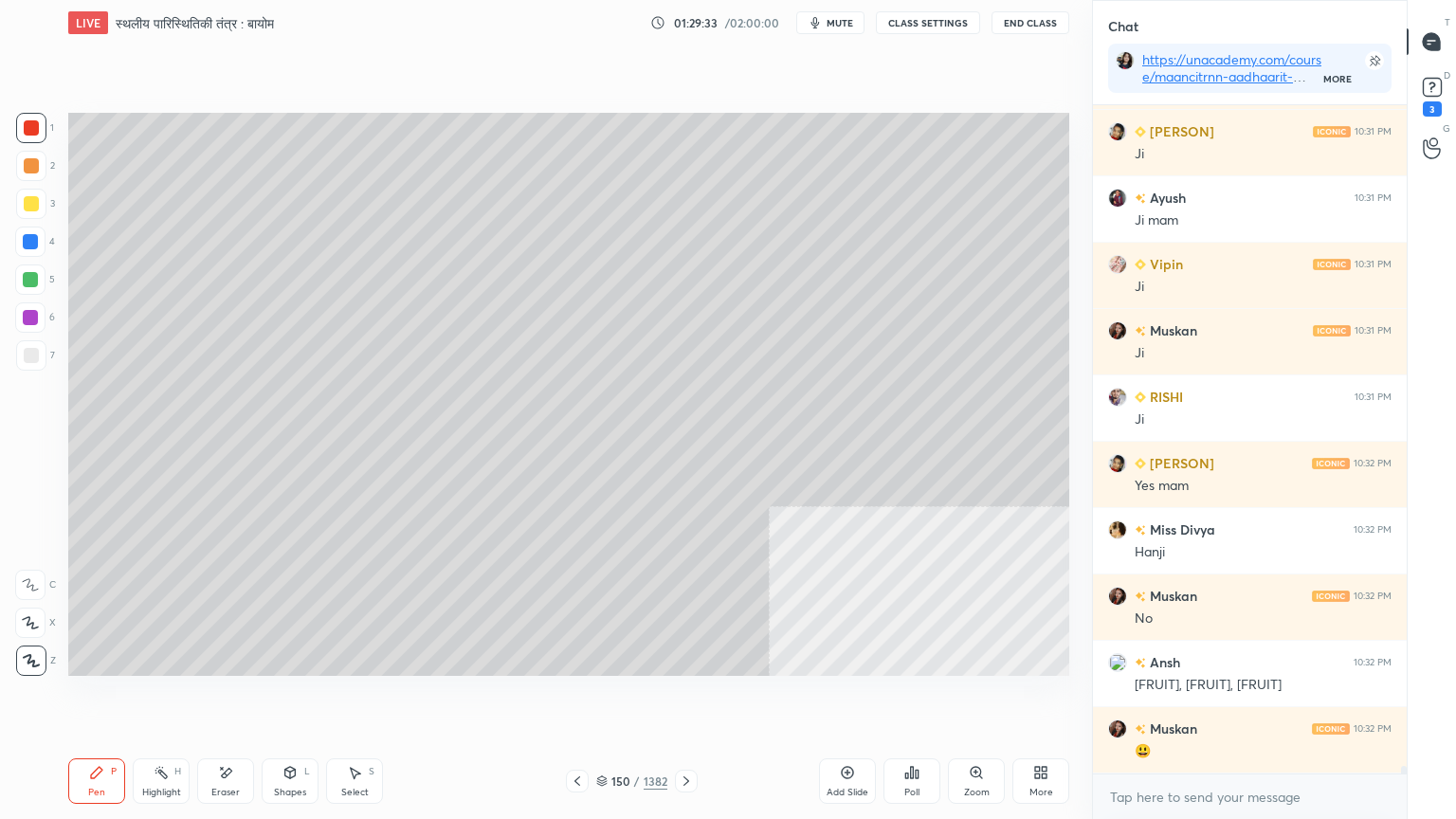 click at bounding box center [31, 355] 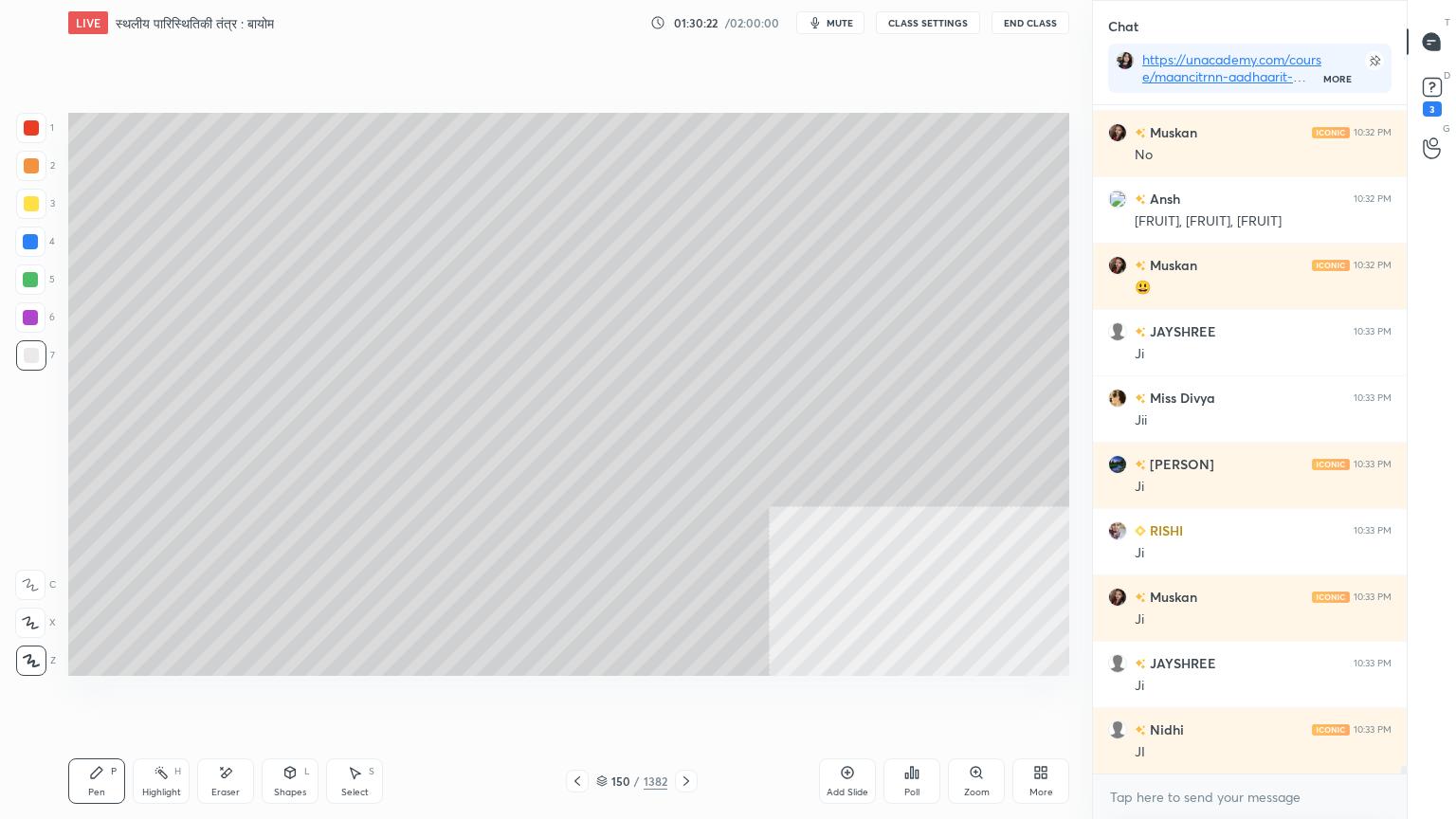 scroll, scrollTop: 55335, scrollLeft: 0, axis: vertical 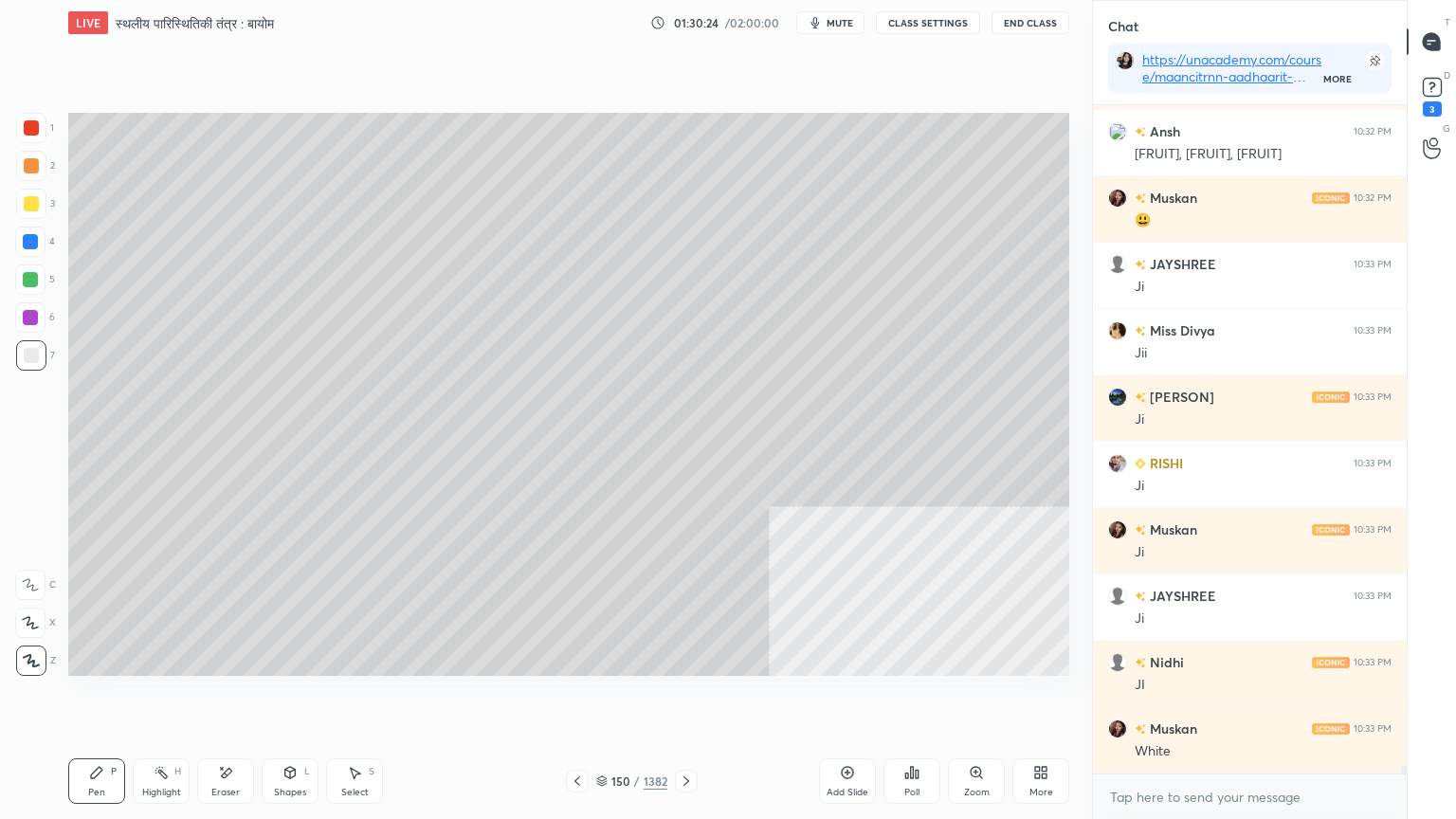 click at bounding box center (31, 128) 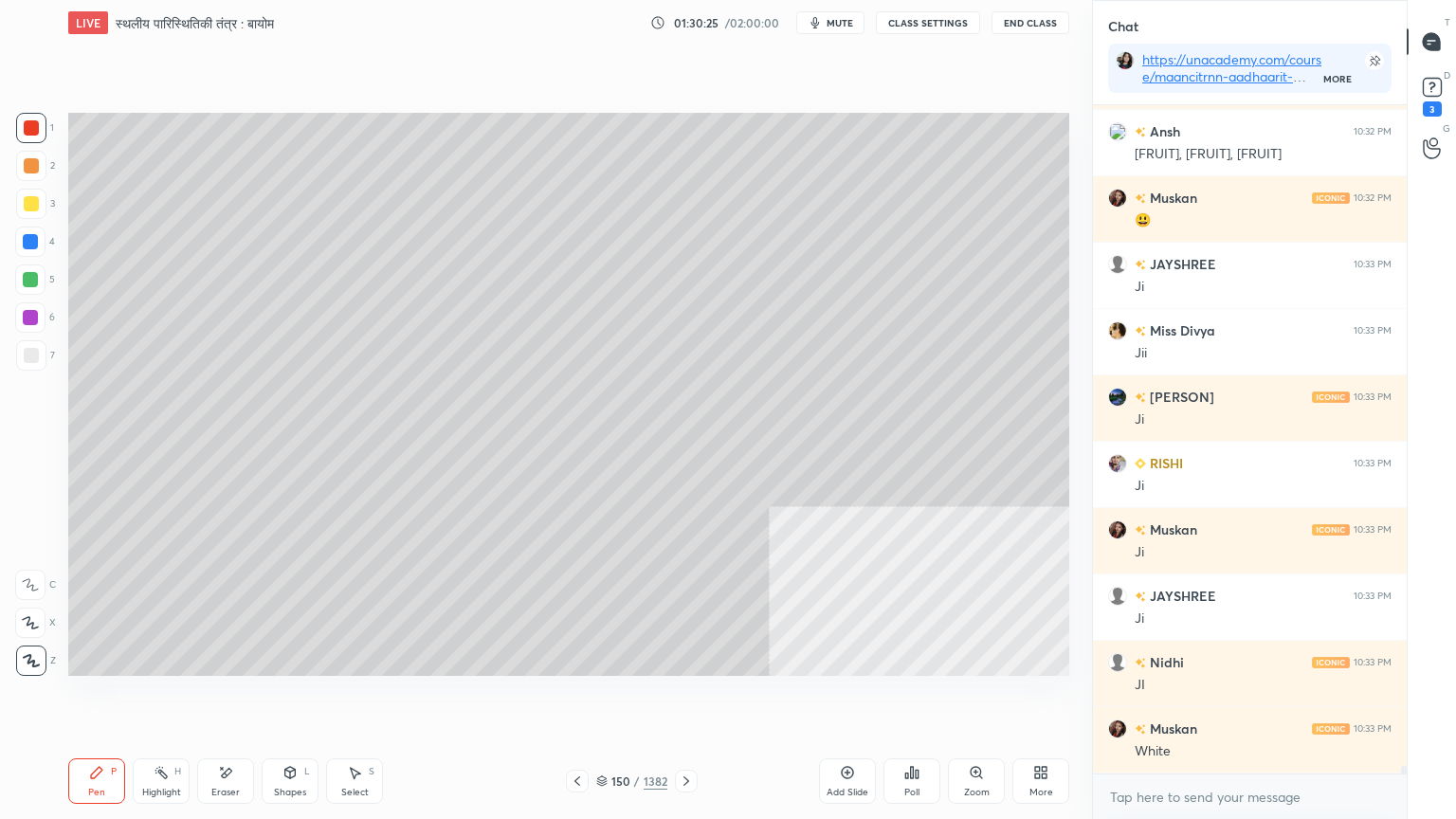 scroll, scrollTop: 55400, scrollLeft: 0, axis: vertical 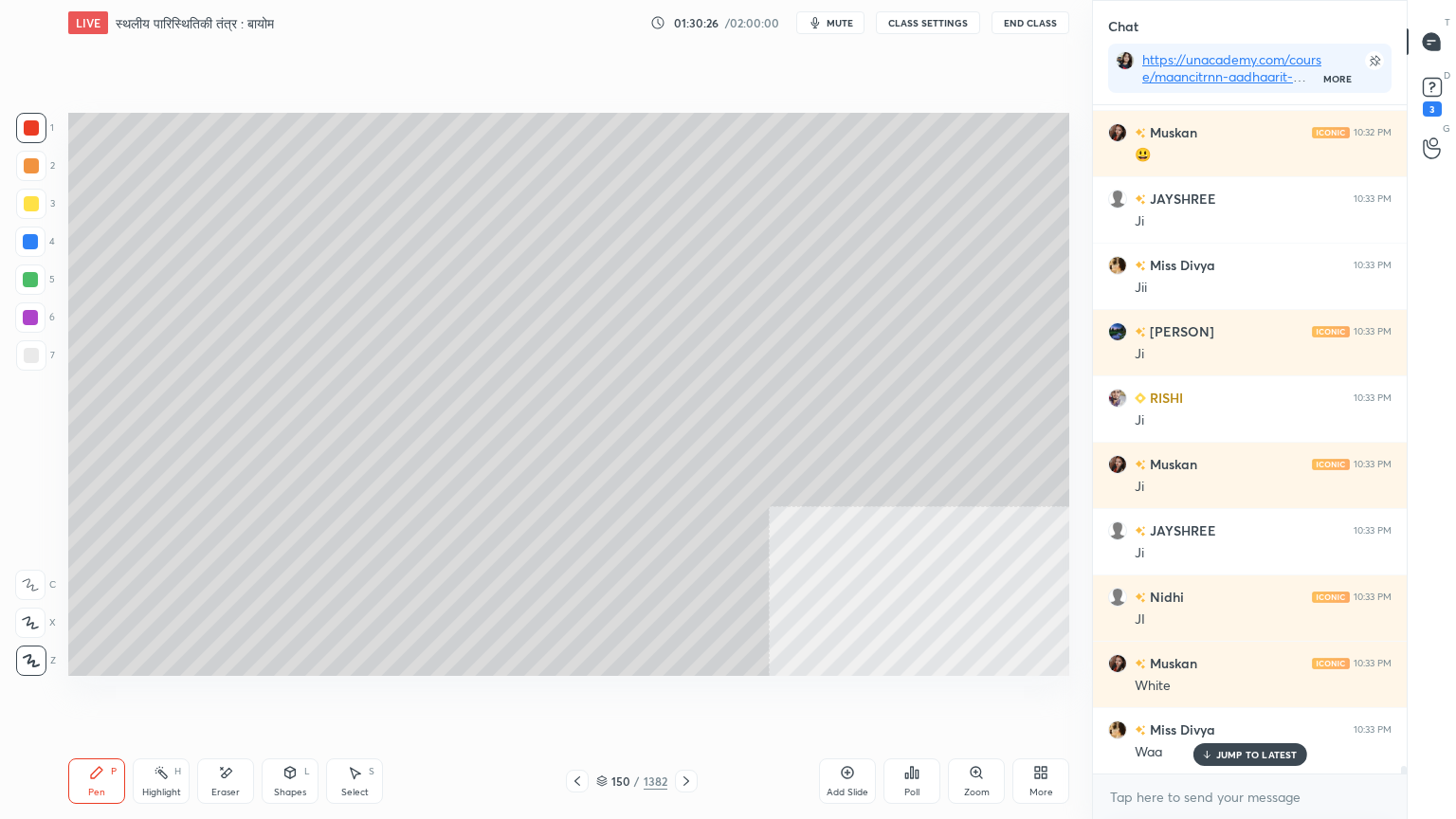 click on "Eraser" at bounding box center [226, 781] 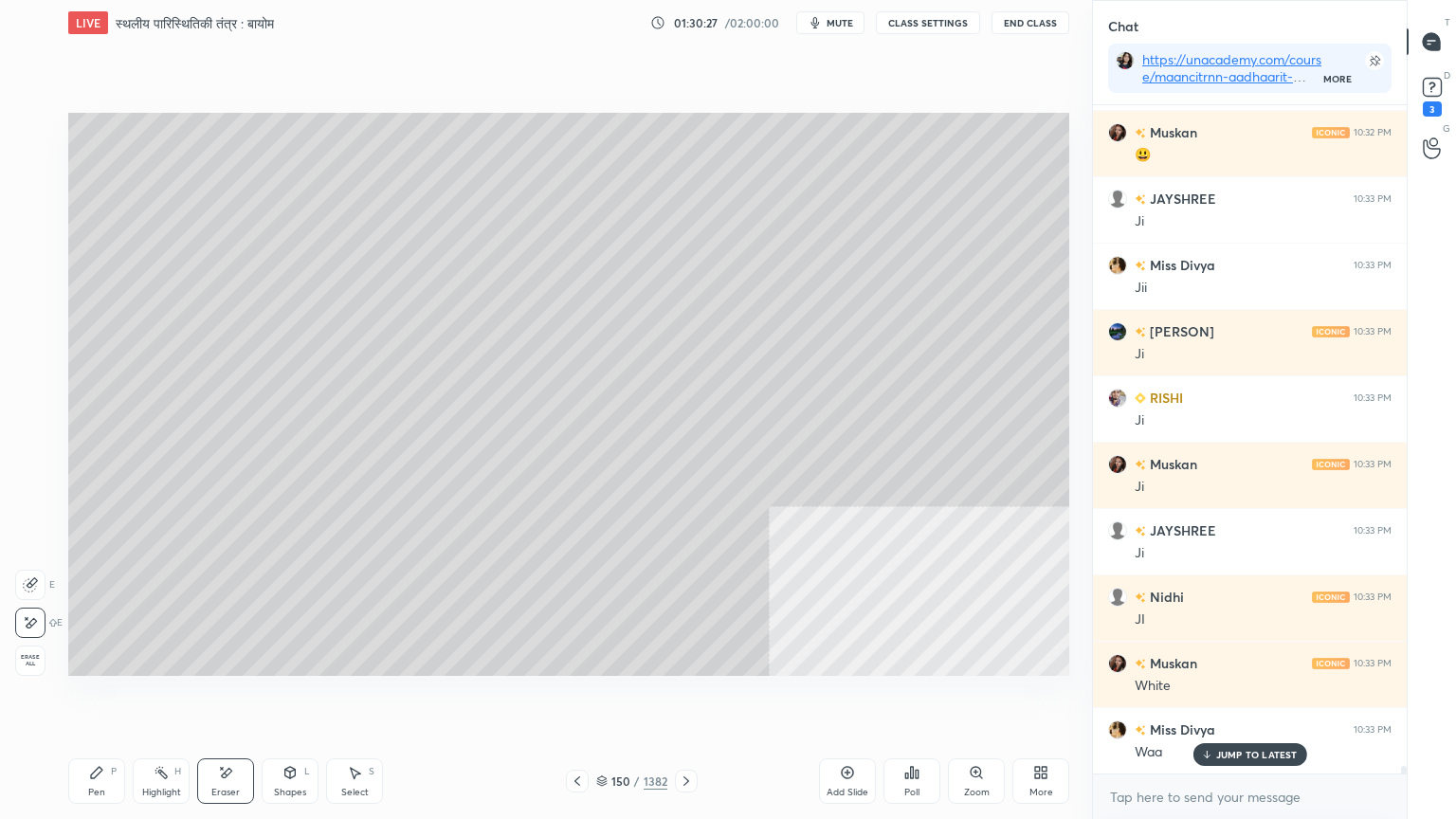 click on "Erase all" at bounding box center (30, 661) 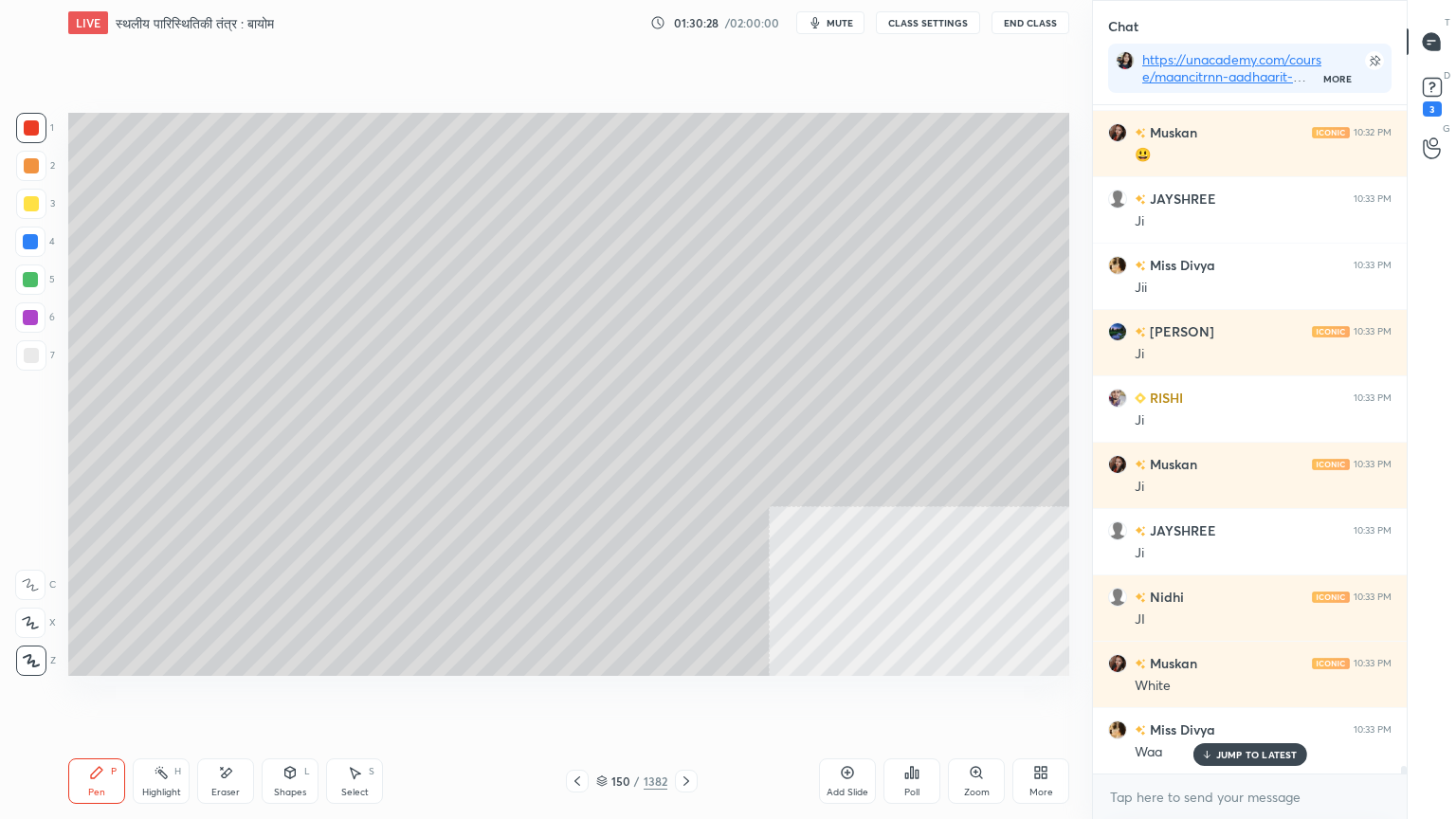 click 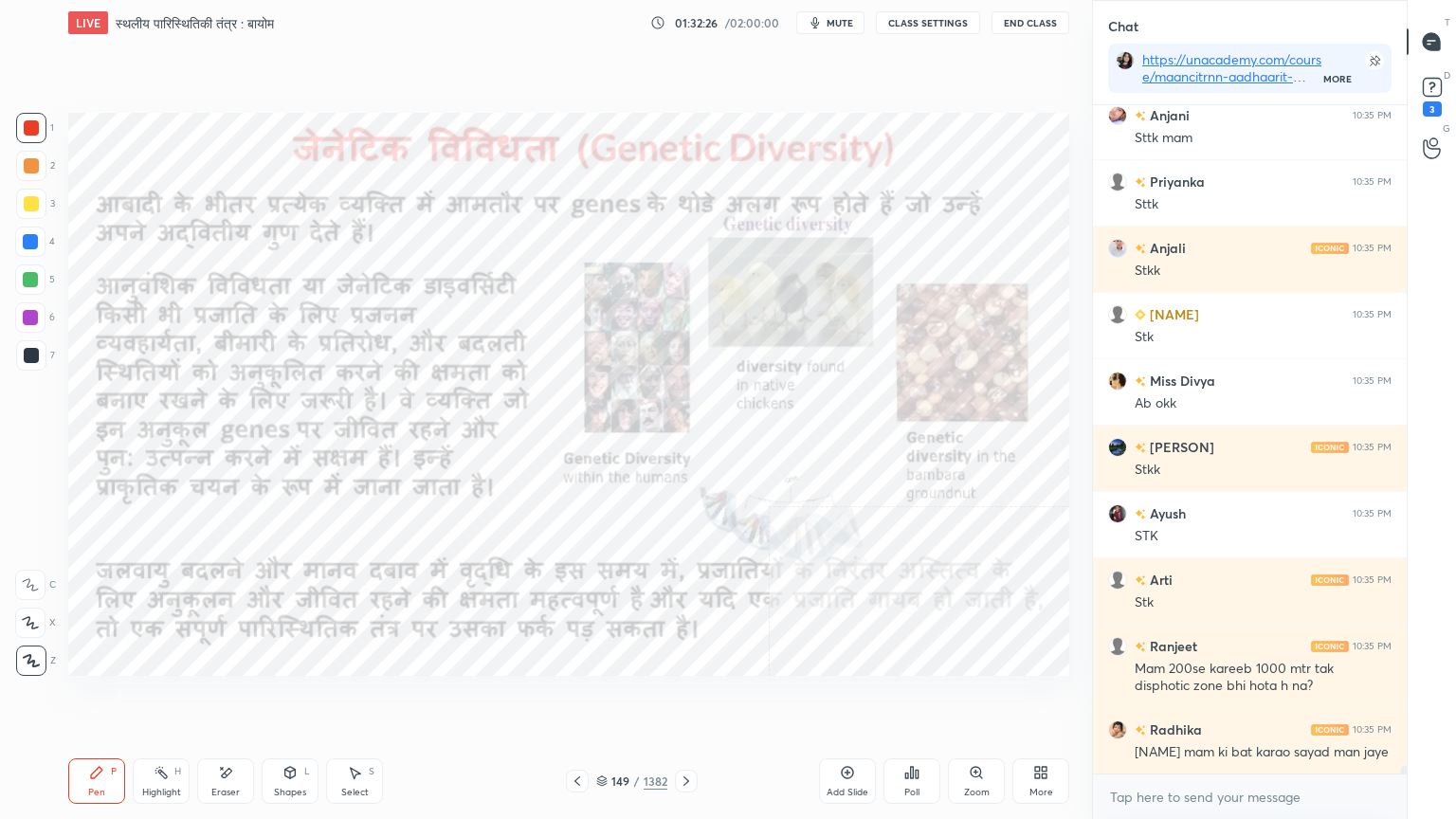 scroll, scrollTop: 57359, scrollLeft: 0, axis: vertical 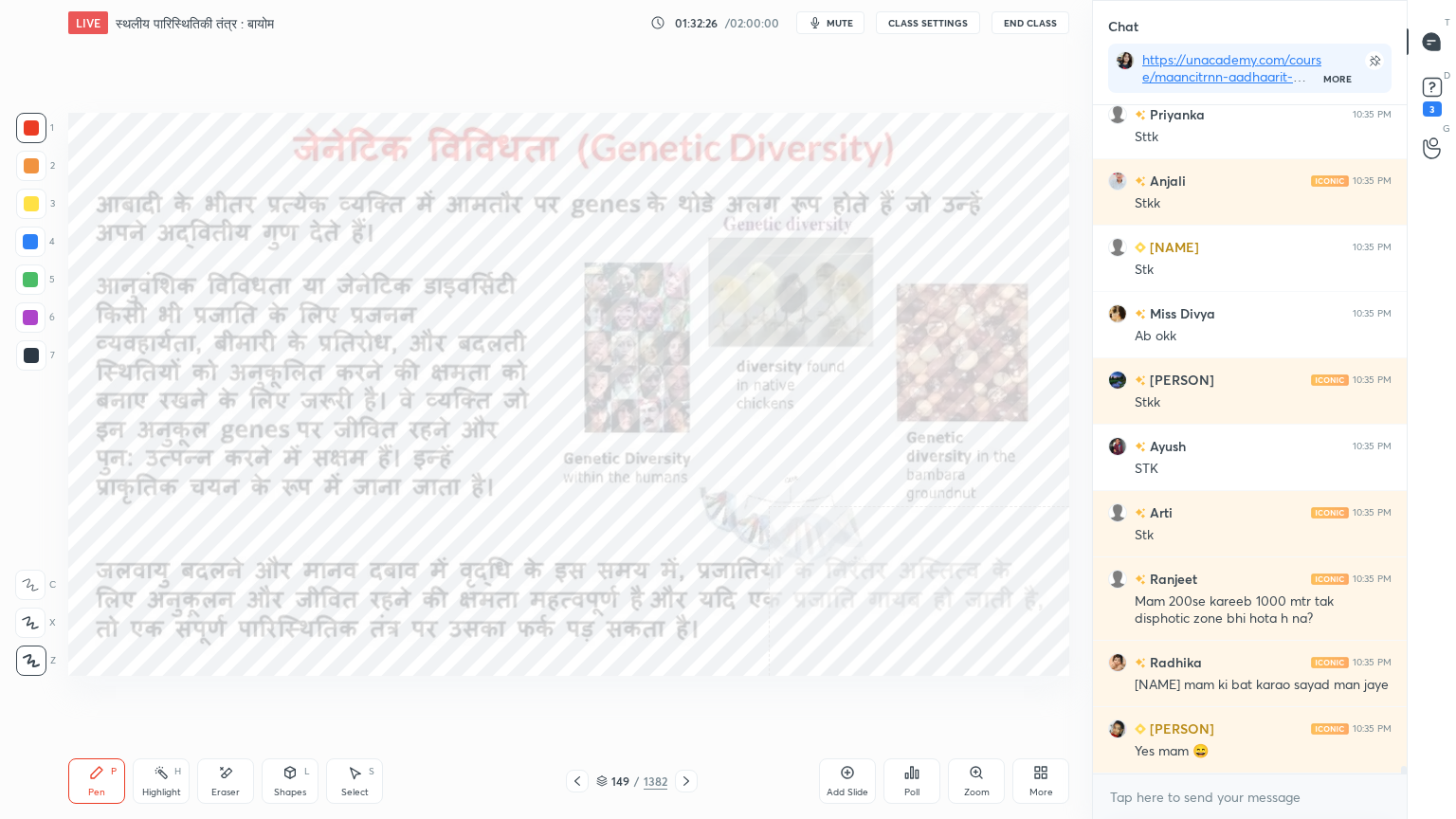 click on "x" at bounding box center (1249, 796) 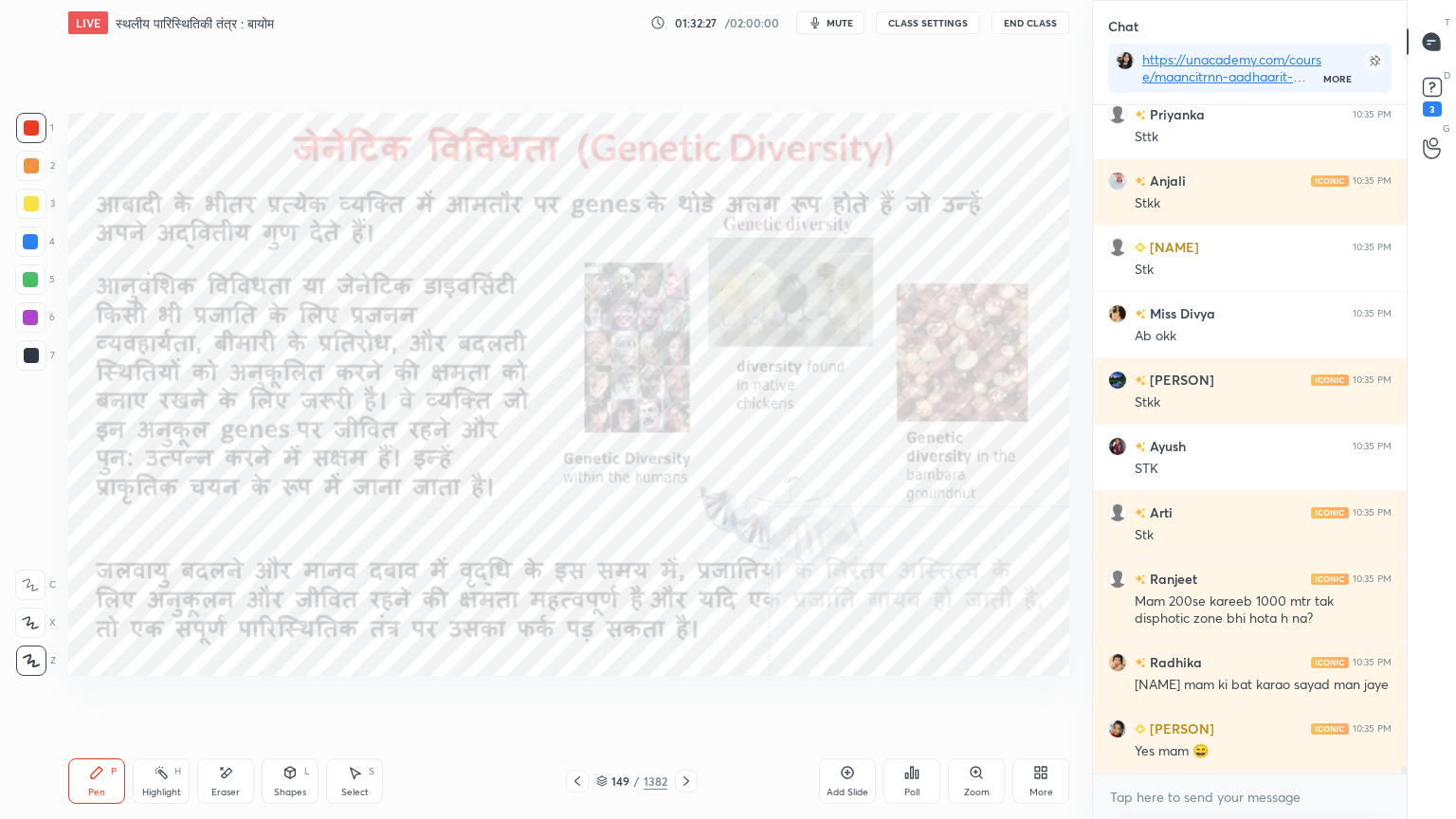drag, startPoint x: 1250, startPoint y: 818, endPoint x: 1259, endPoint y: 812, distance: 10.816654 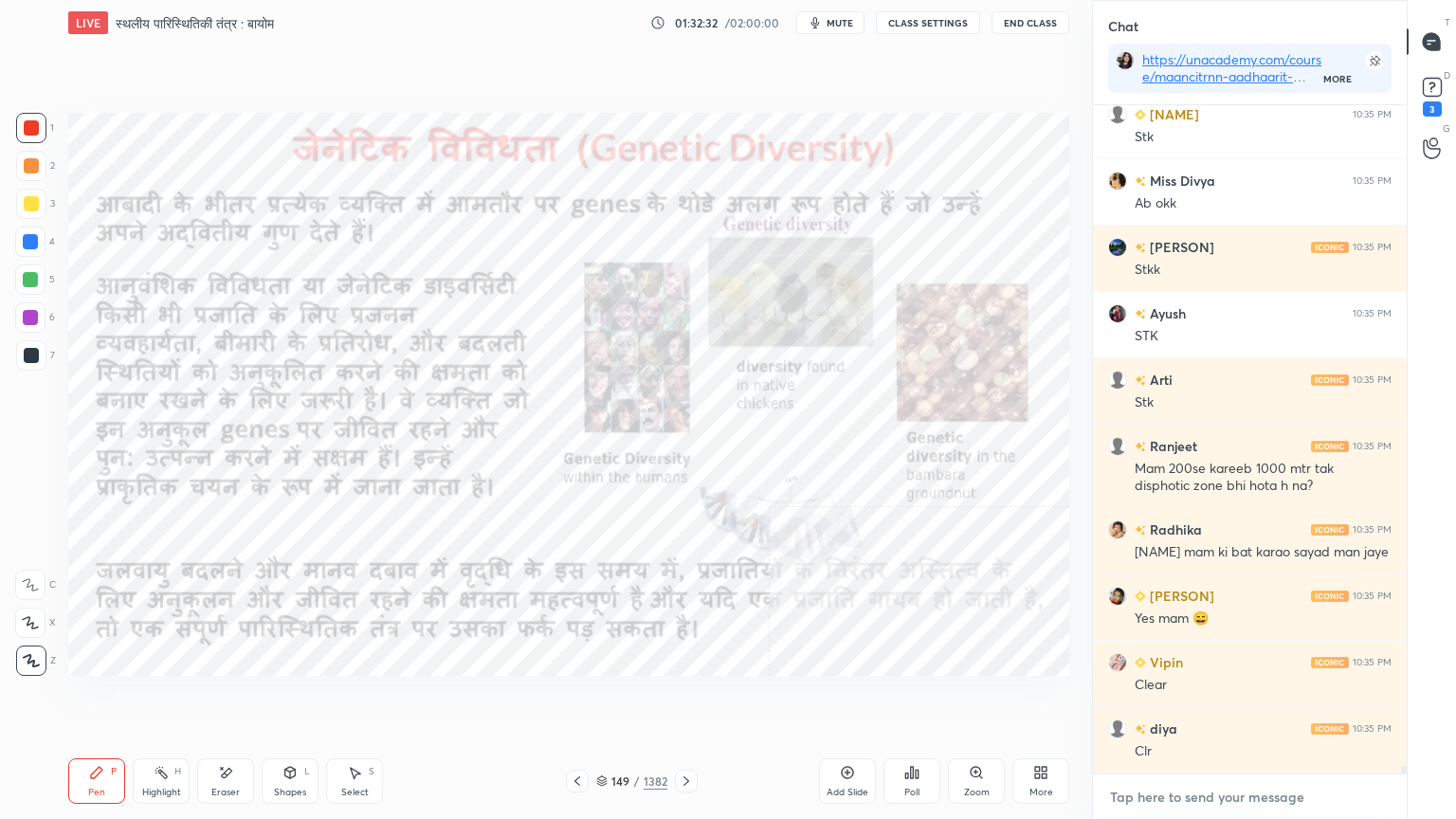 scroll, scrollTop: 57558, scrollLeft: 0, axis: vertical 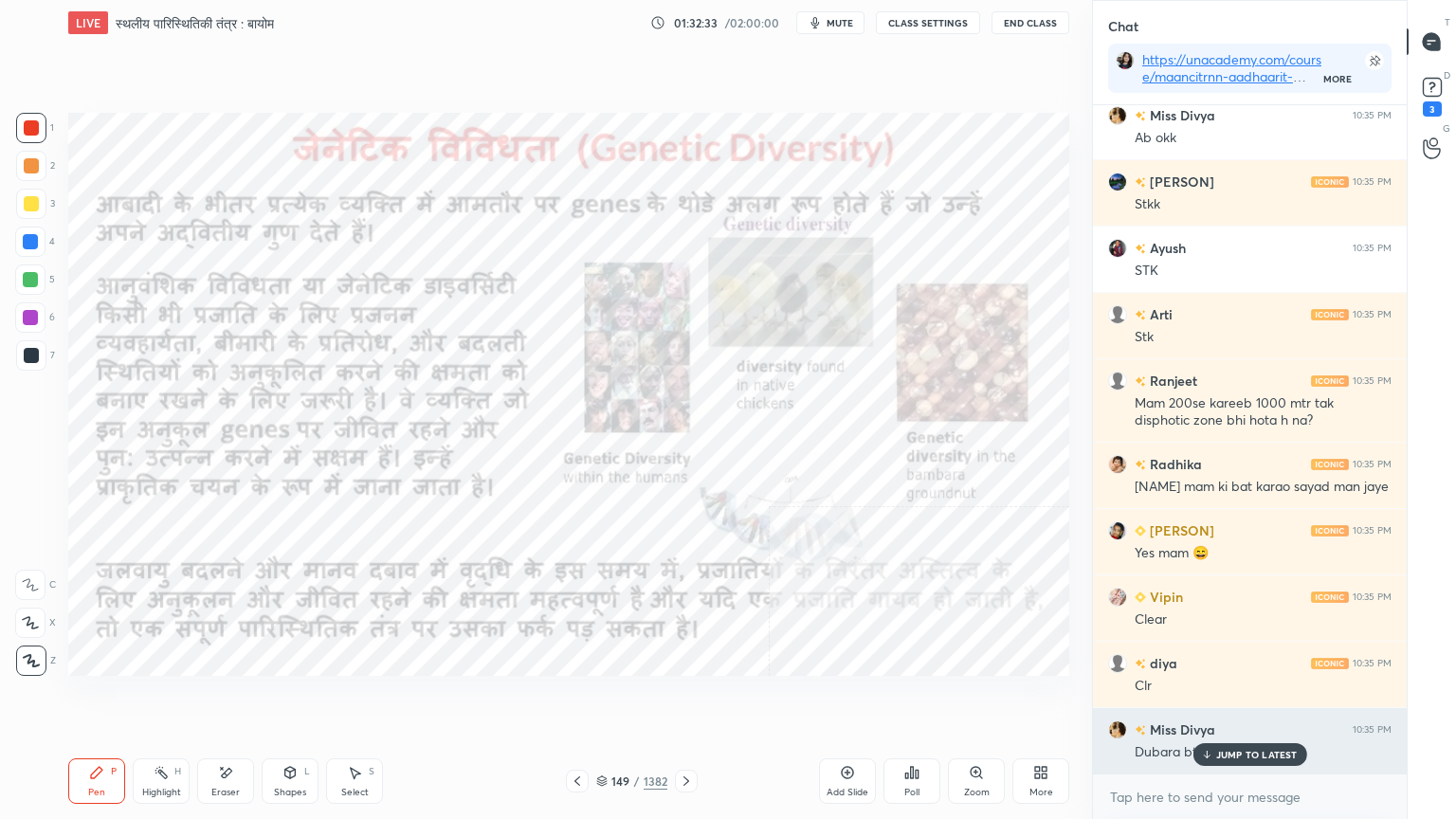 click on "JUMP TO LATEST" at bounding box center [1257, 755] 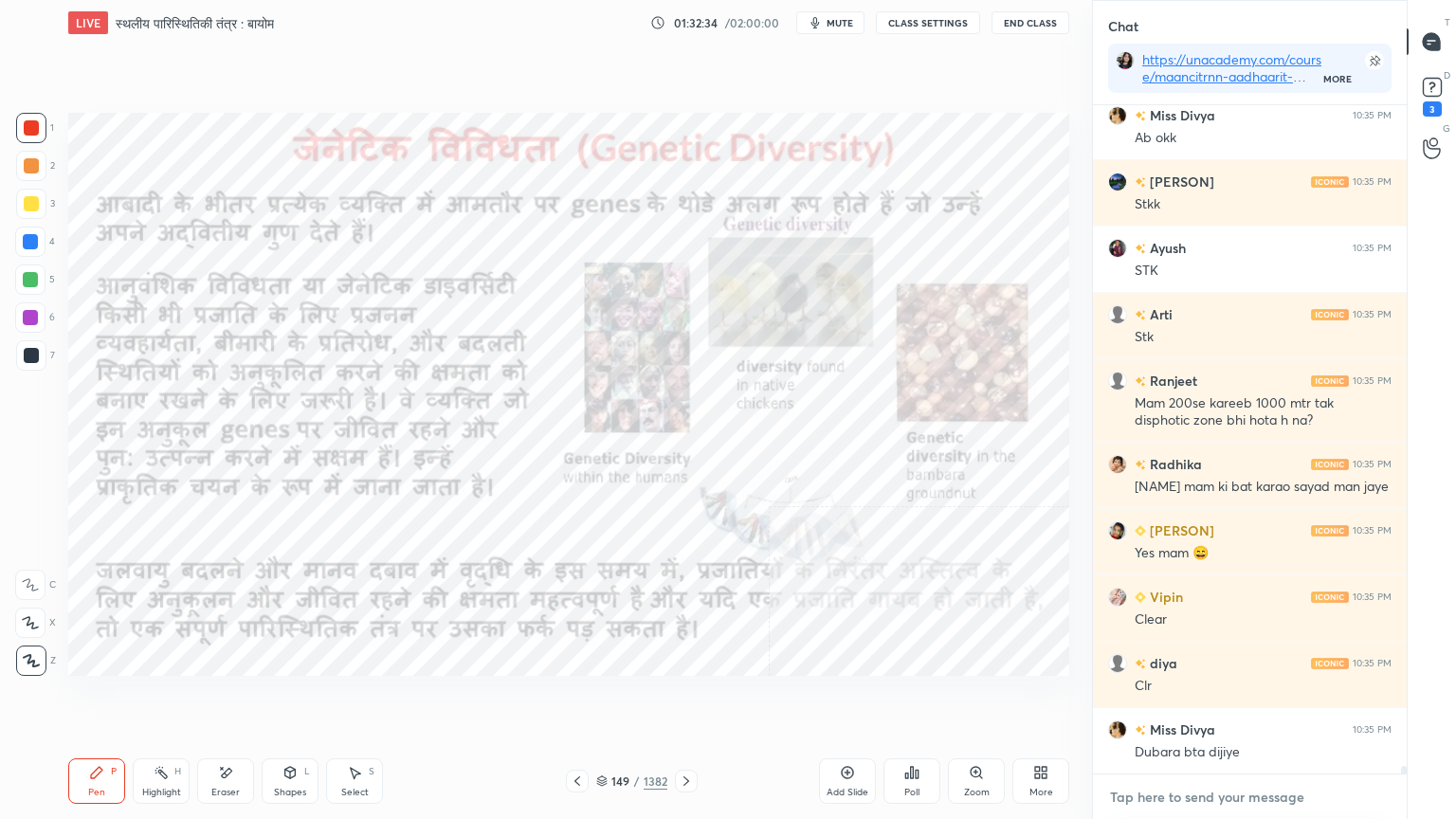 click at bounding box center [1249, 797] 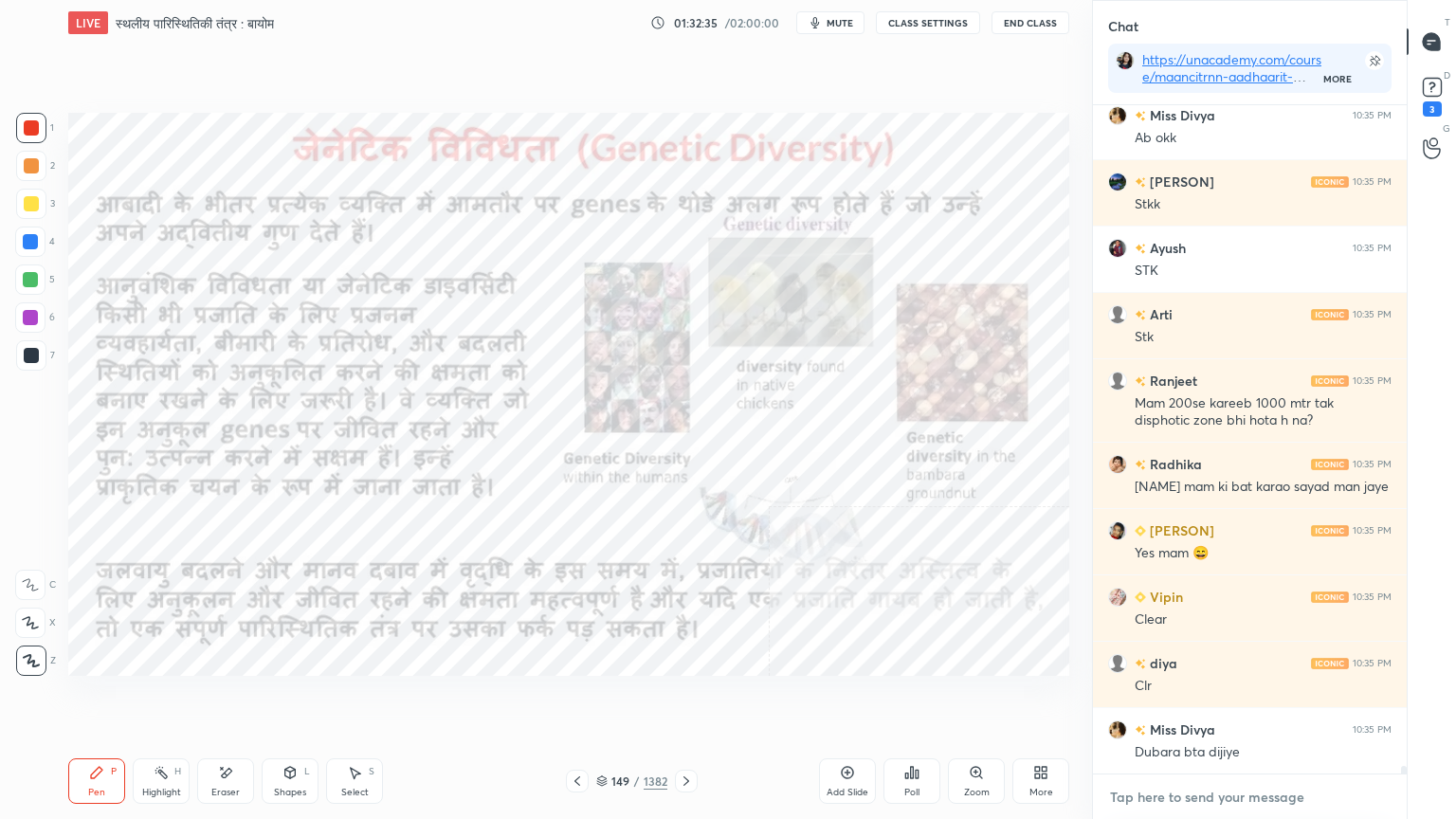 click at bounding box center [1249, 797] 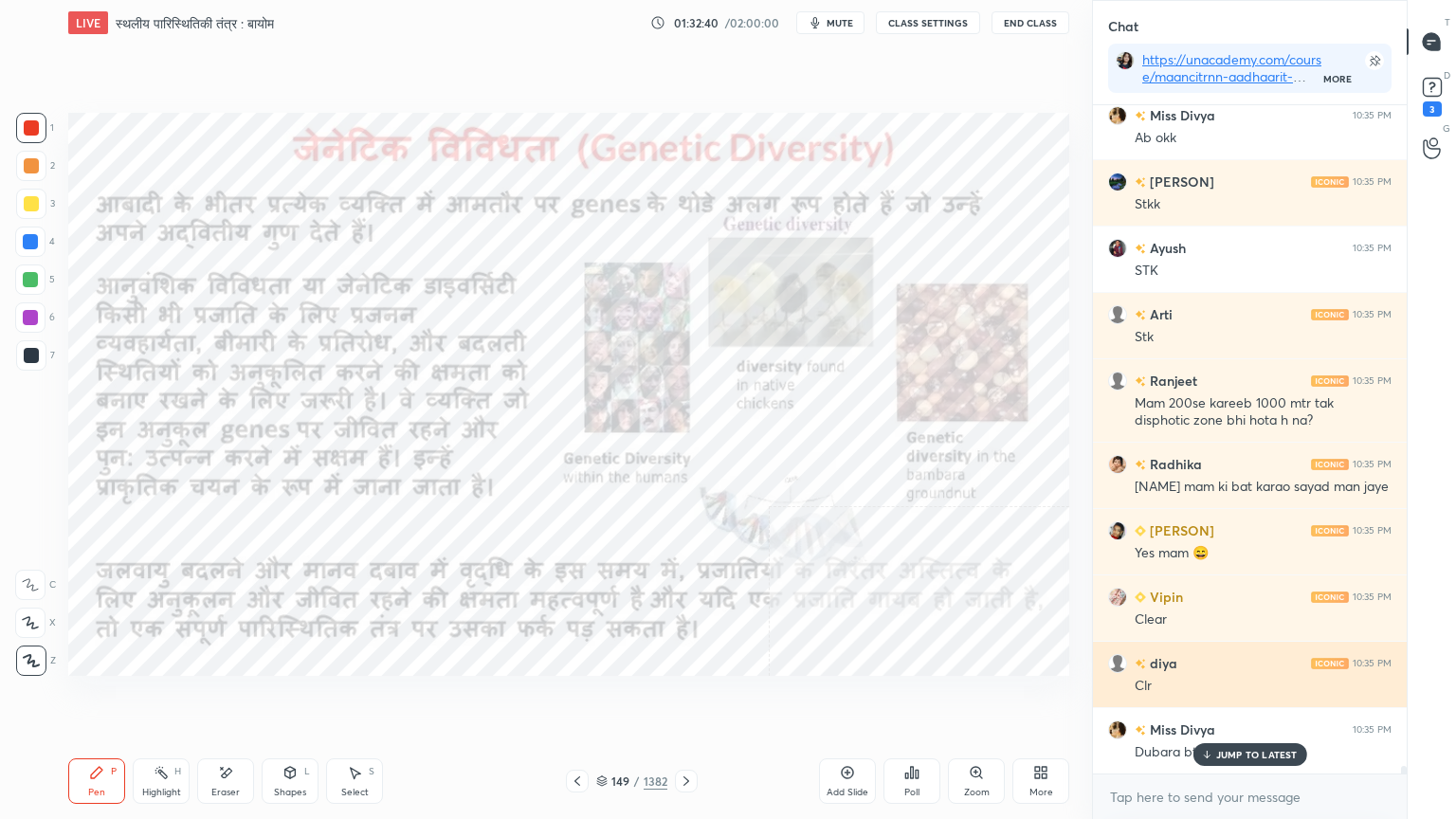 scroll, scrollTop: 57641, scrollLeft: 0, axis: vertical 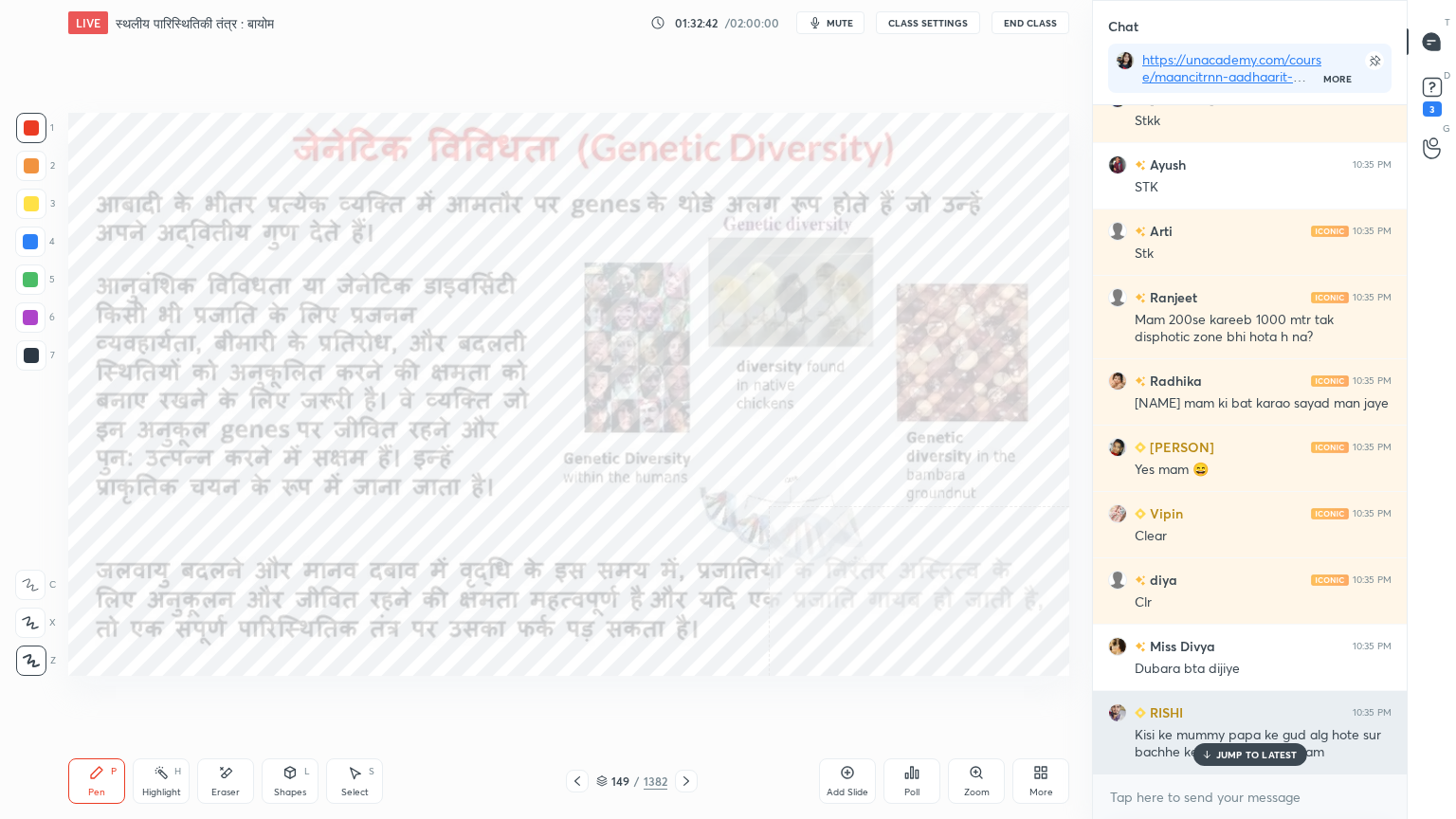 click on "JUMP TO LATEST" at bounding box center (1257, 755) 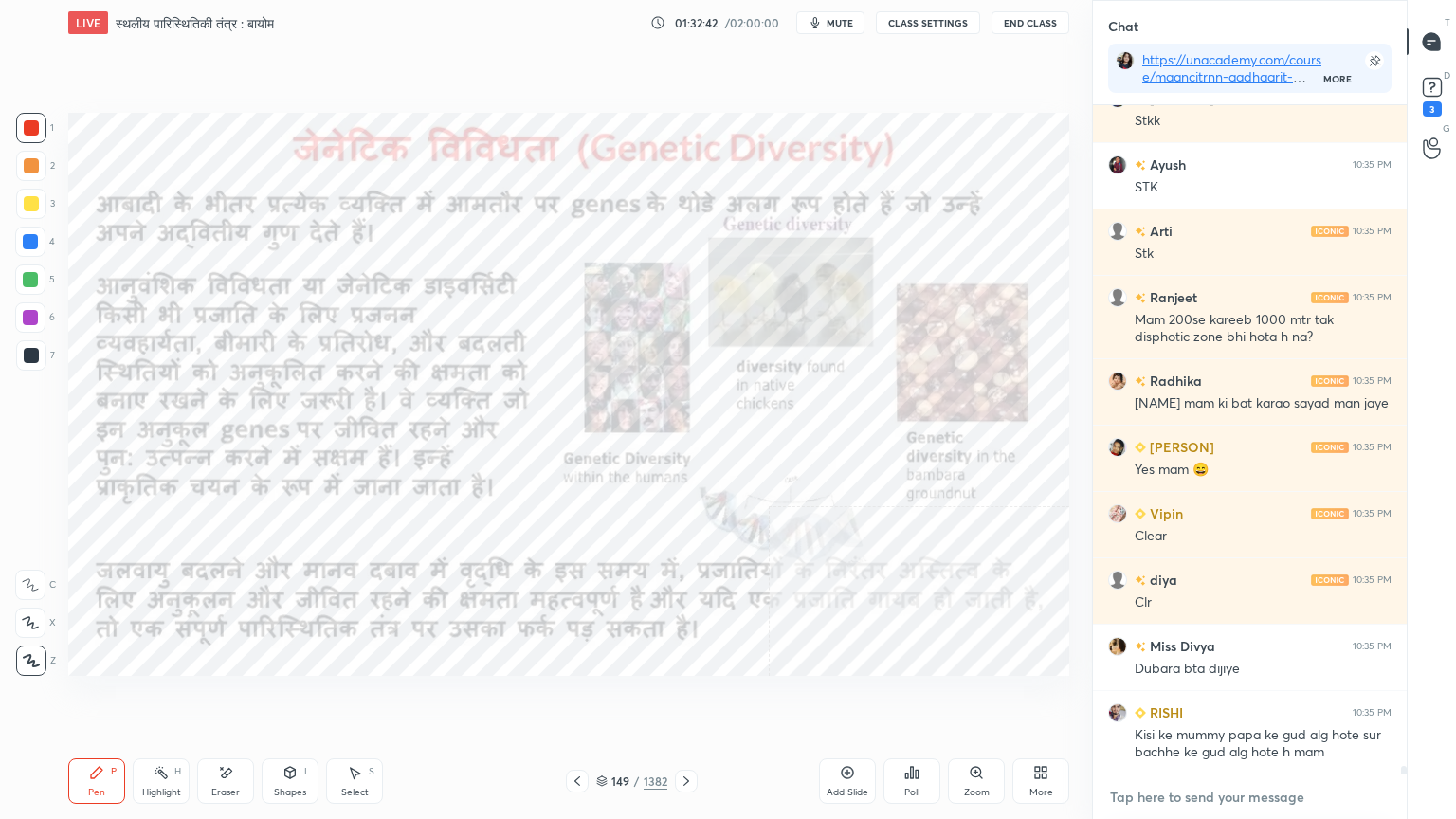 click at bounding box center (1249, 797) 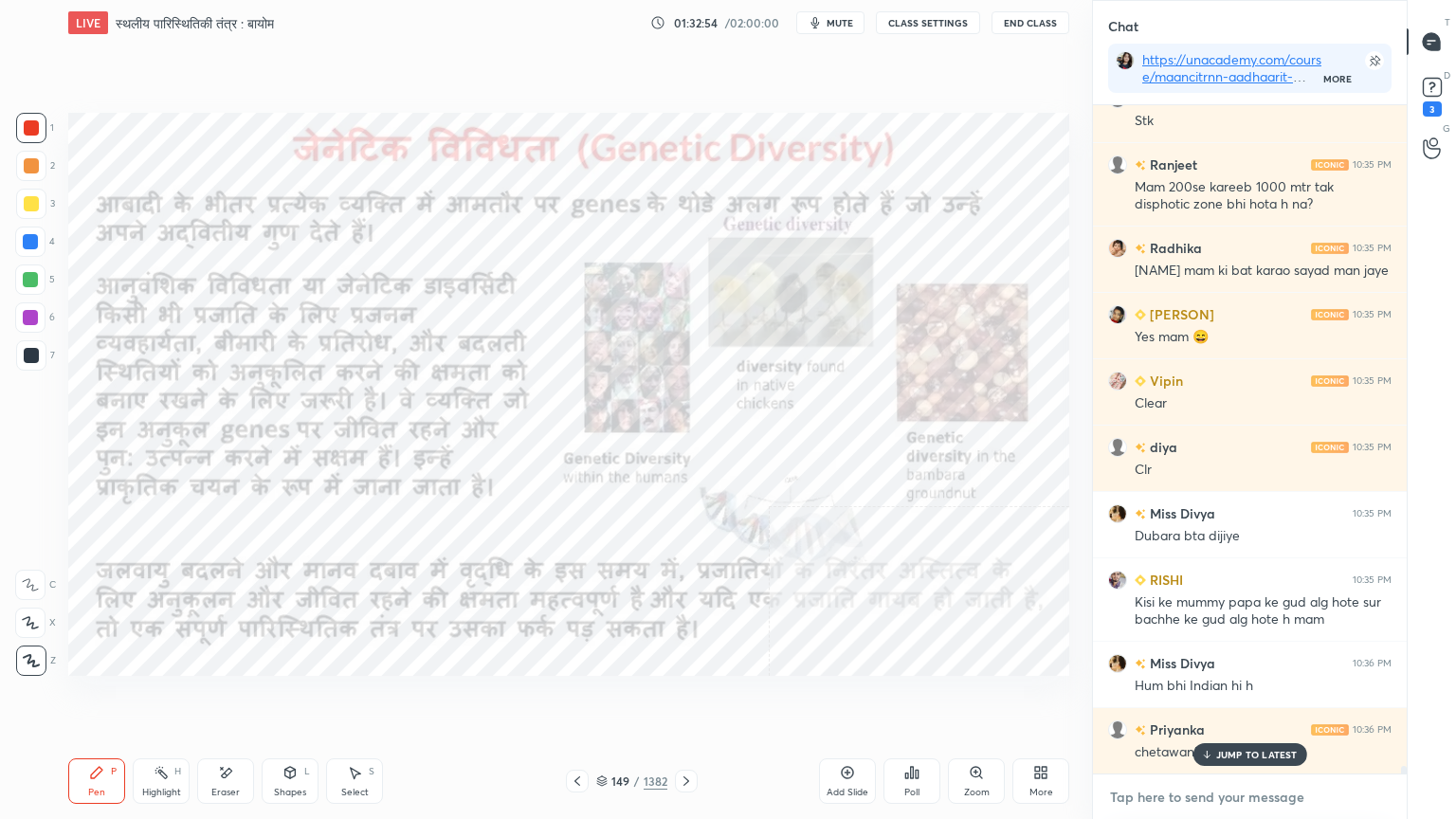 scroll, scrollTop: 57841, scrollLeft: 0, axis: vertical 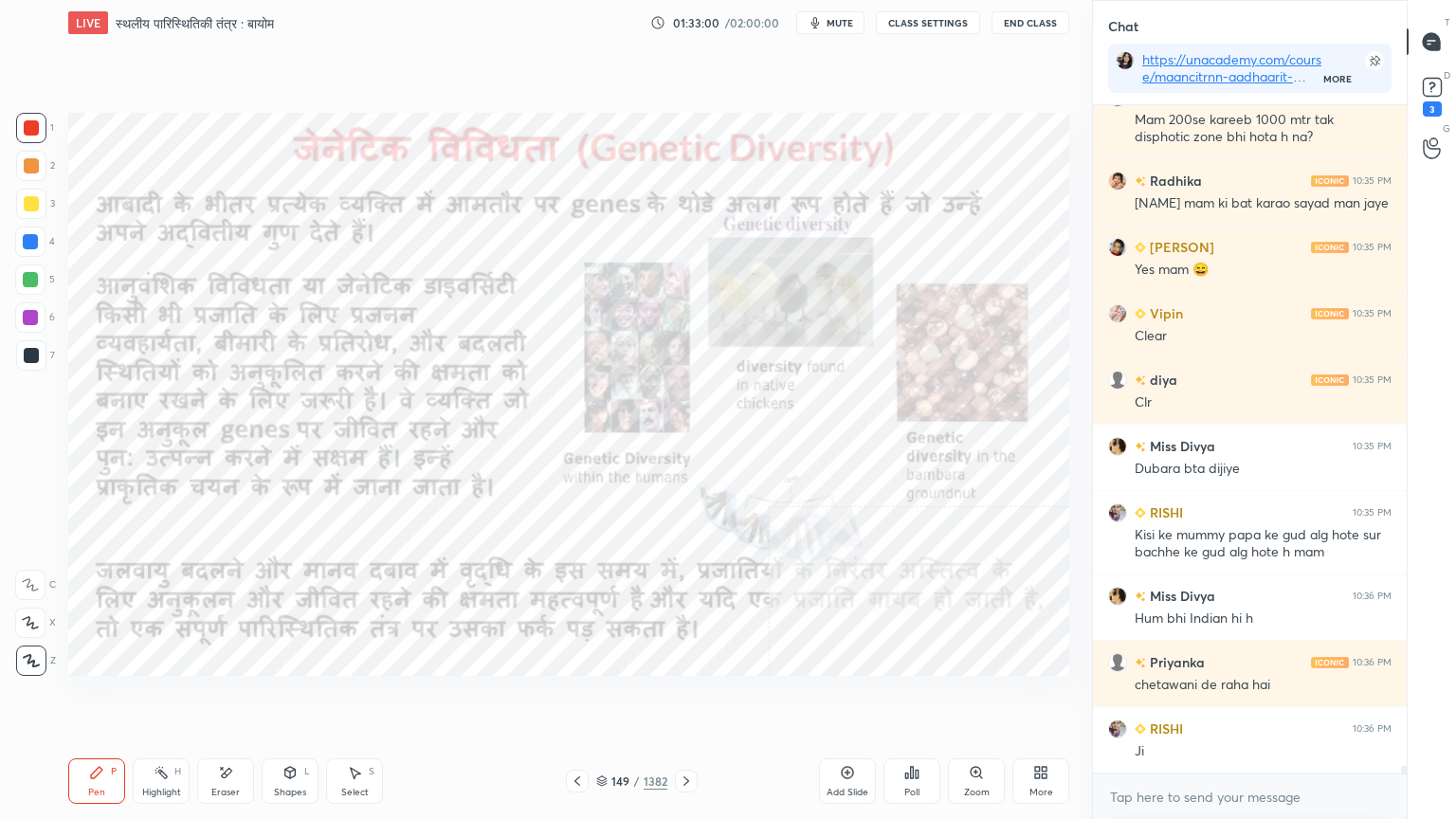 click on "Eraser" at bounding box center [226, 781] 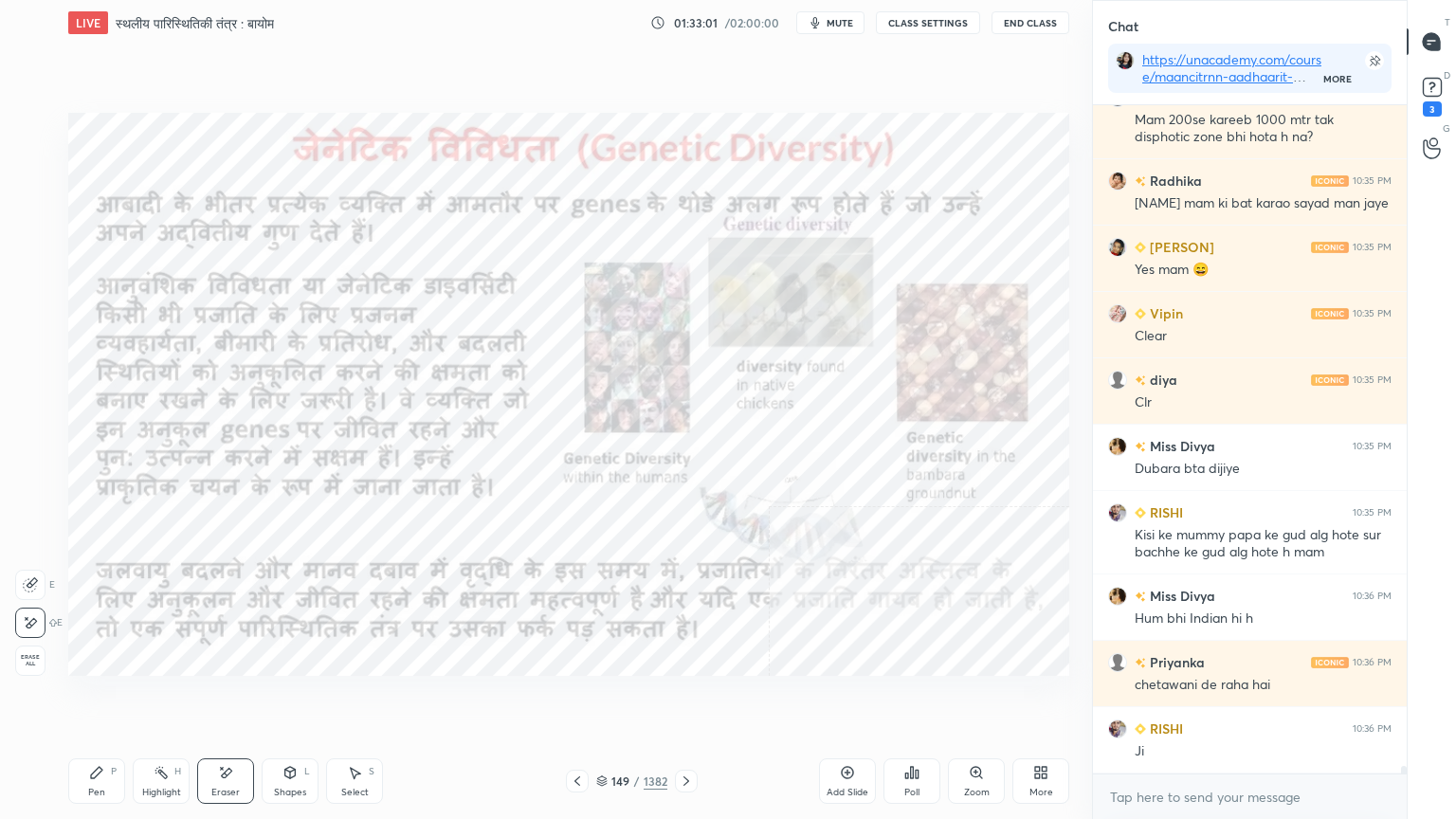 click on "Erase all" at bounding box center [30, 661] 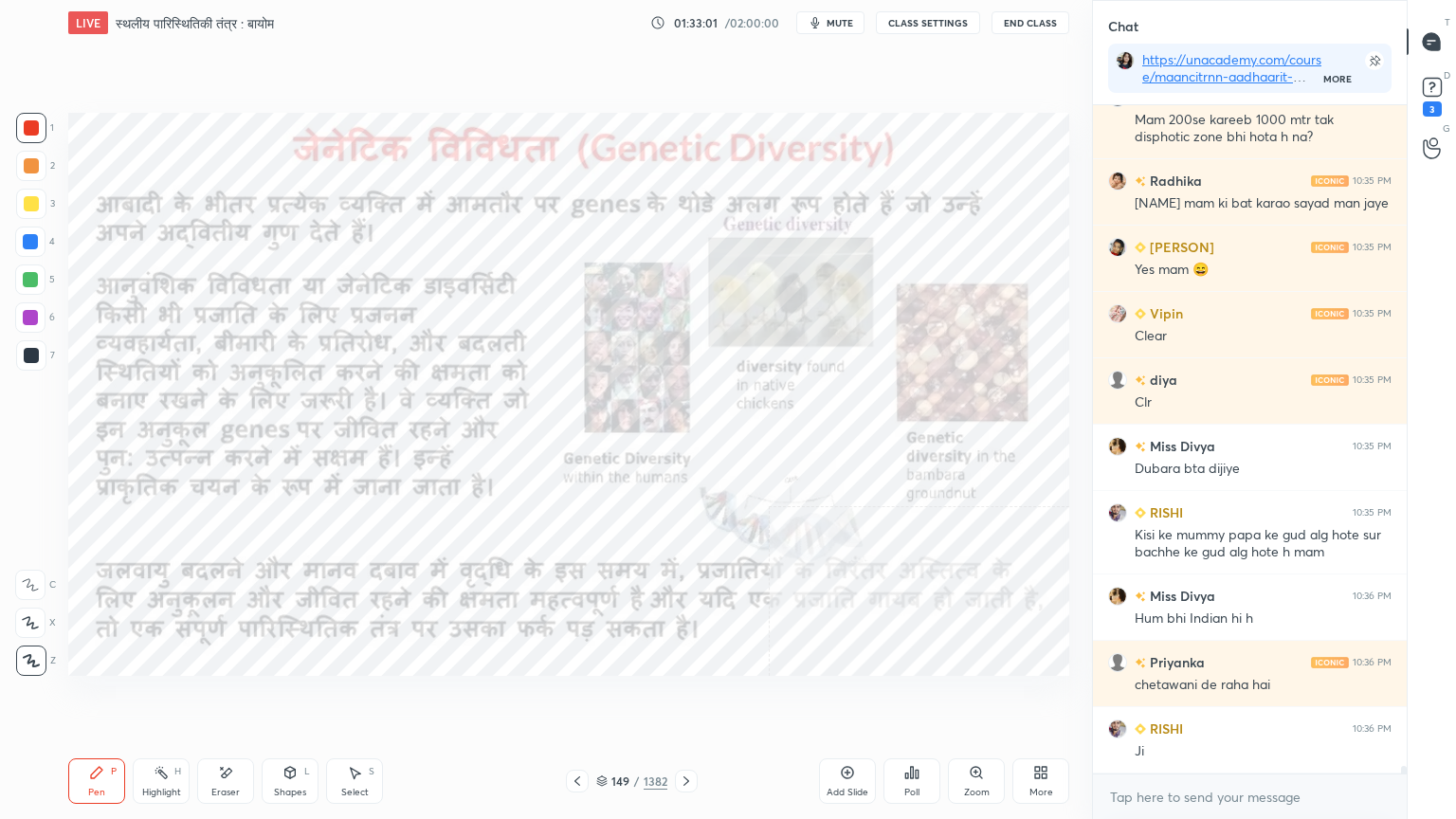 scroll, scrollTop: 57906, scrollLeft: 0, axis: vertical 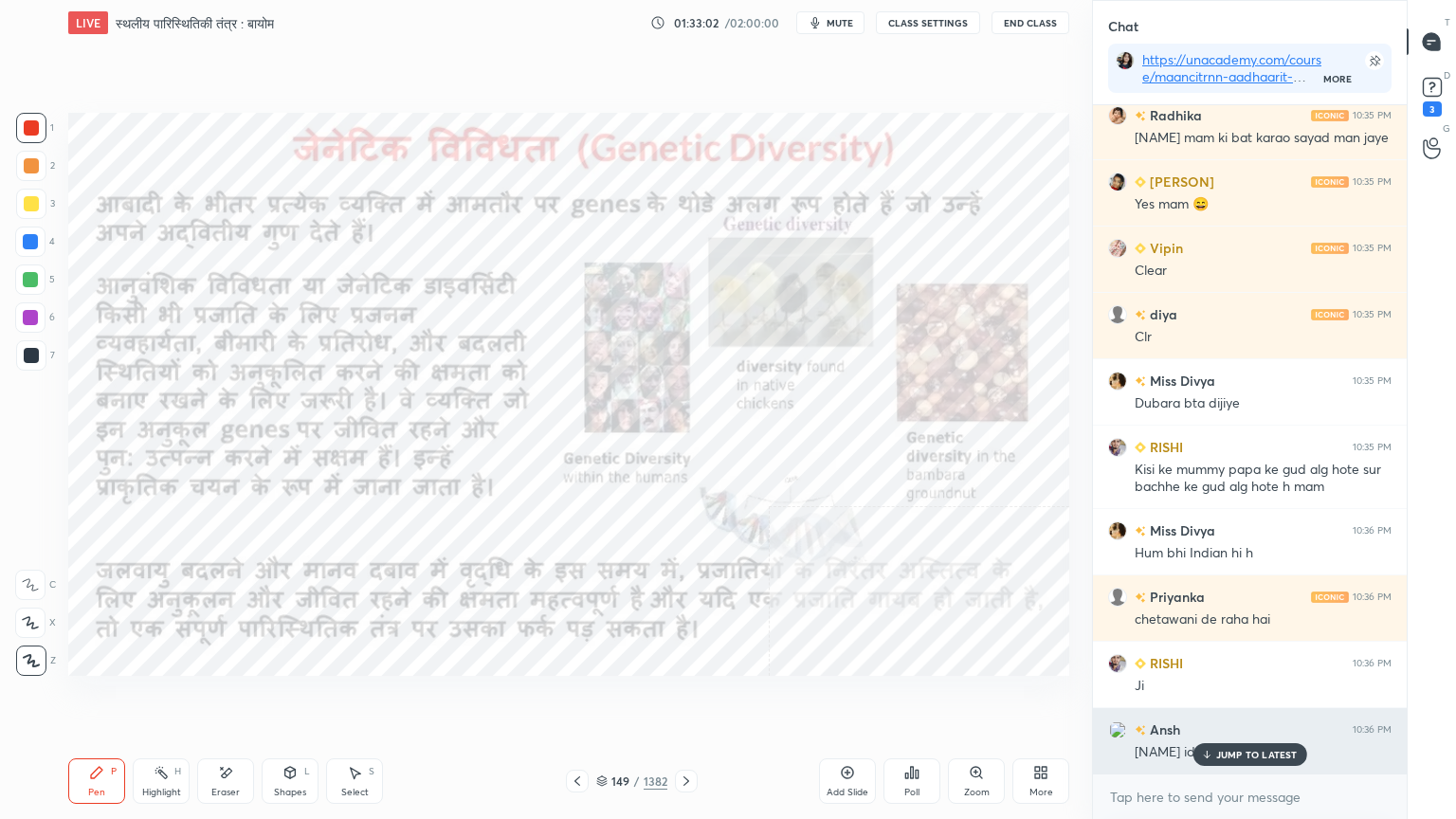 click on "JUMP TO LATEST" at bounding box center [1257, 755] 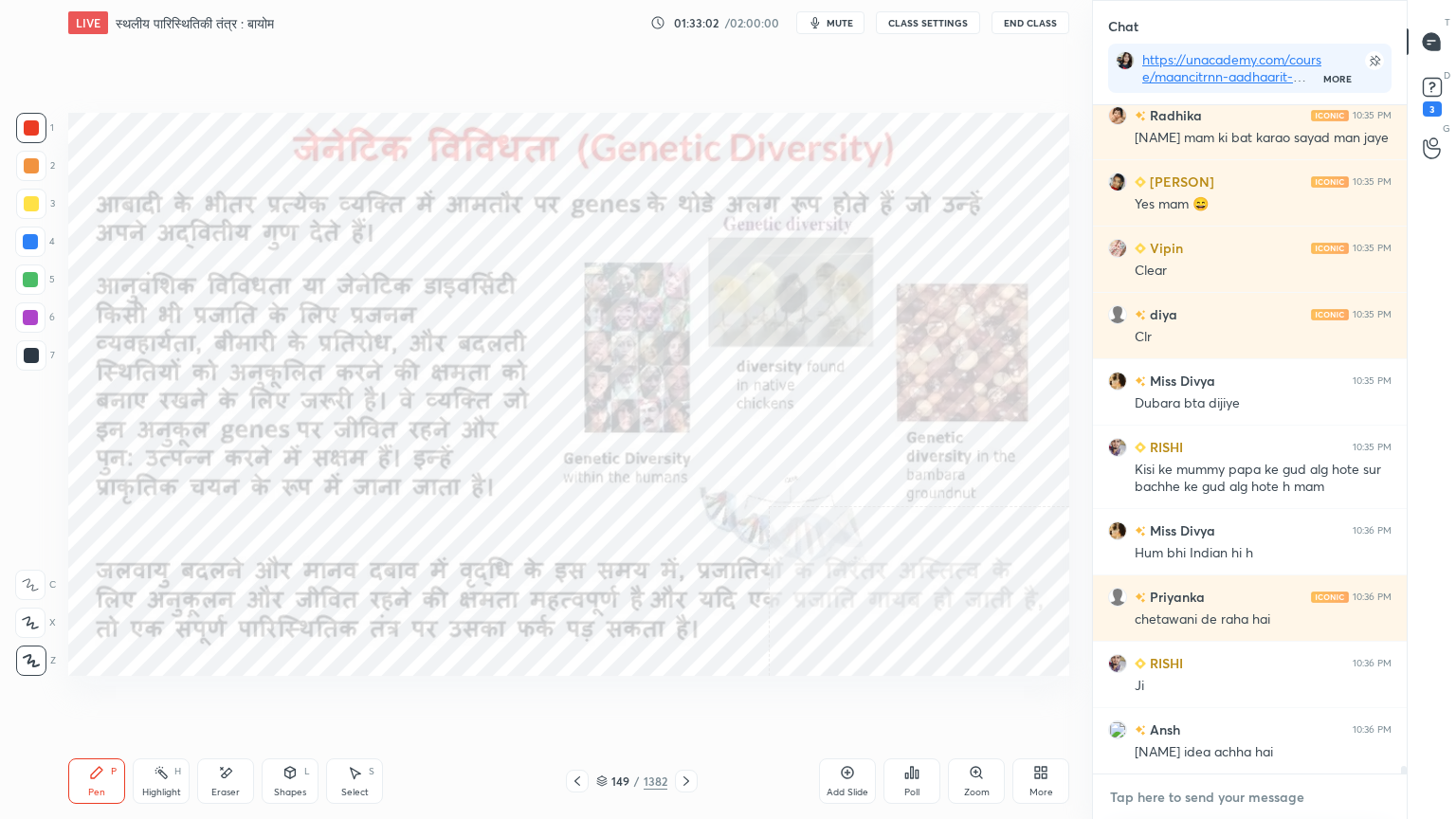 click at bounding box center (1249, 797) 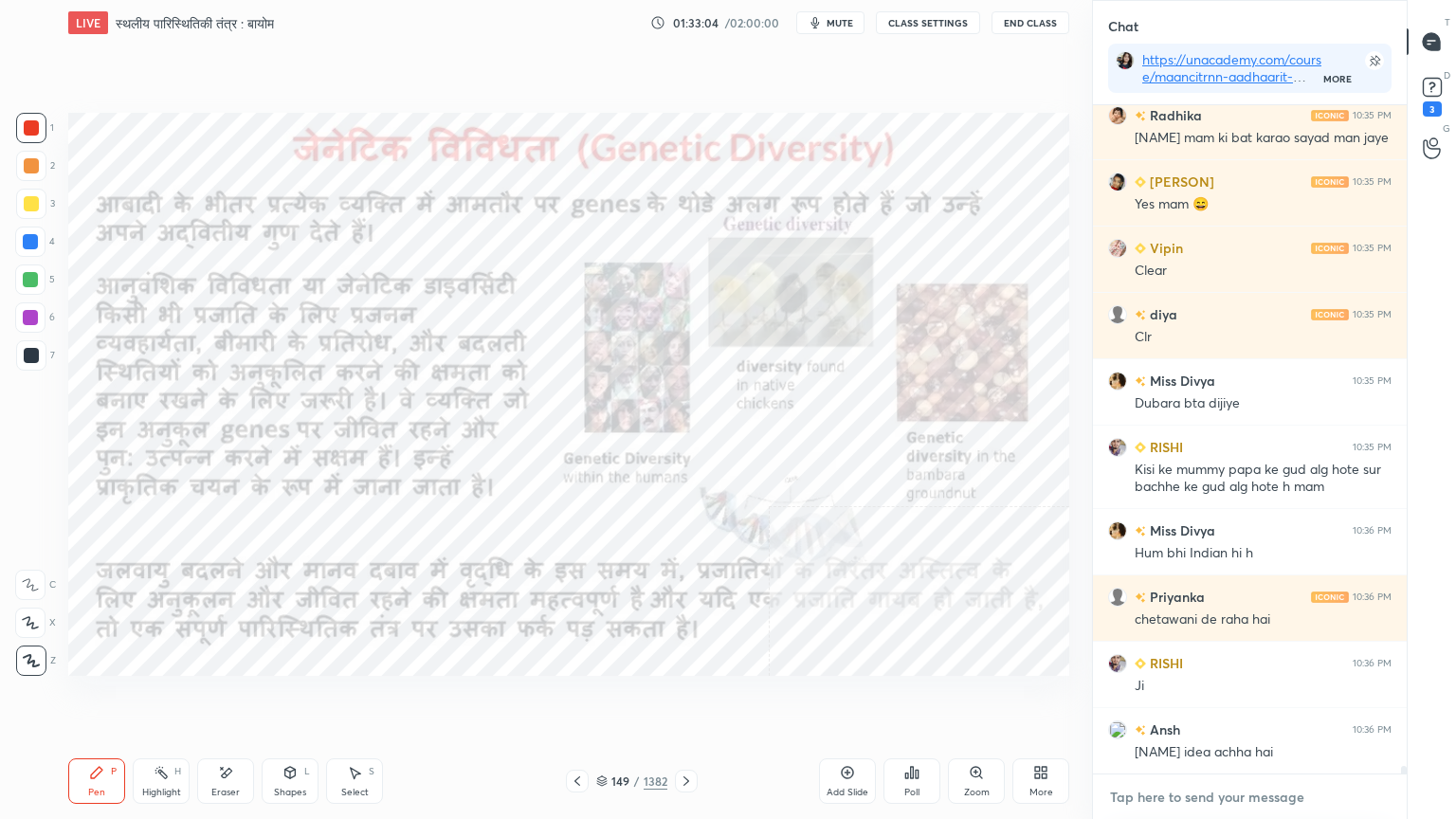 click at bounding box center [1249, 797] 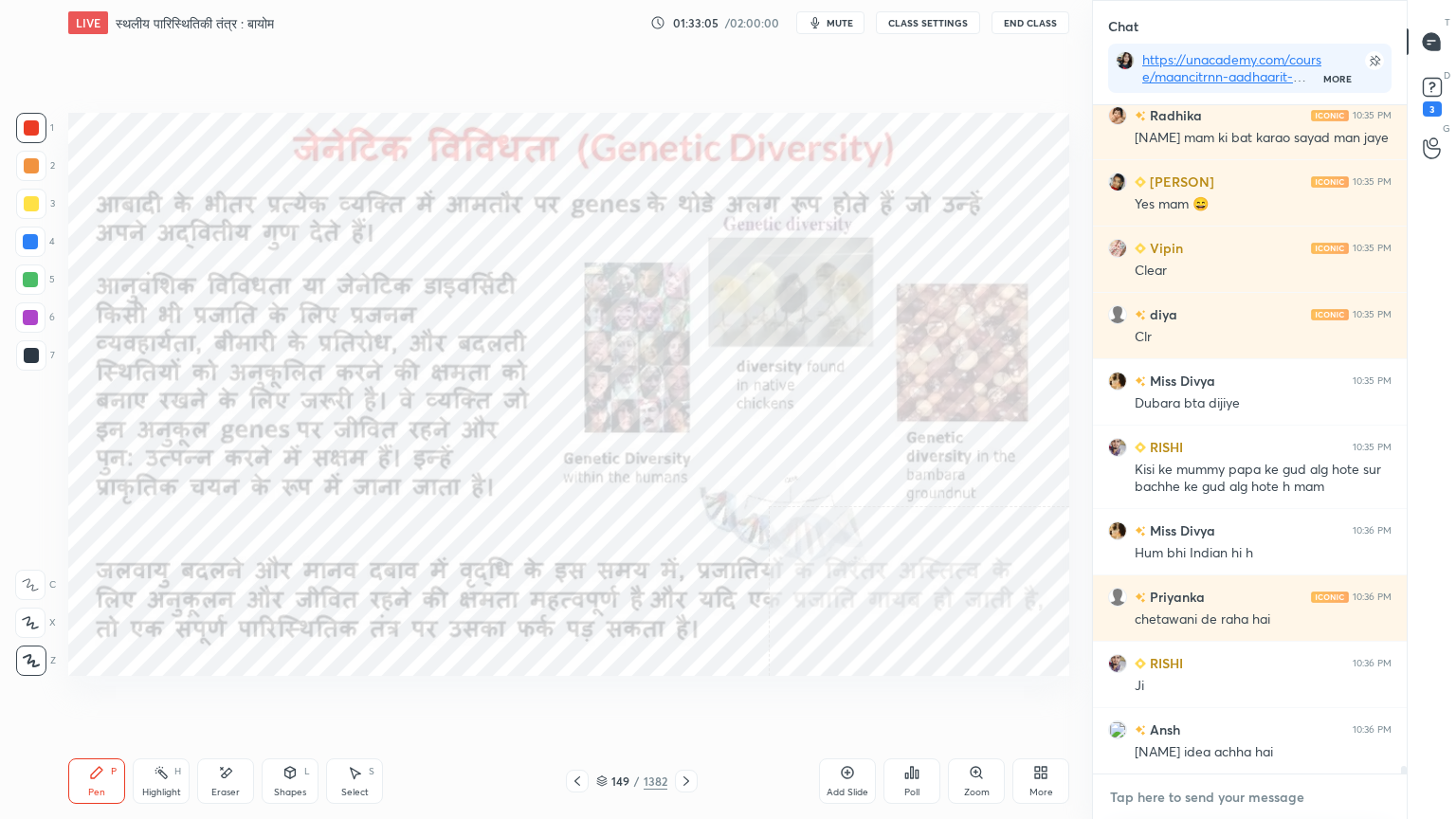click at bounding box center (1249, 797) 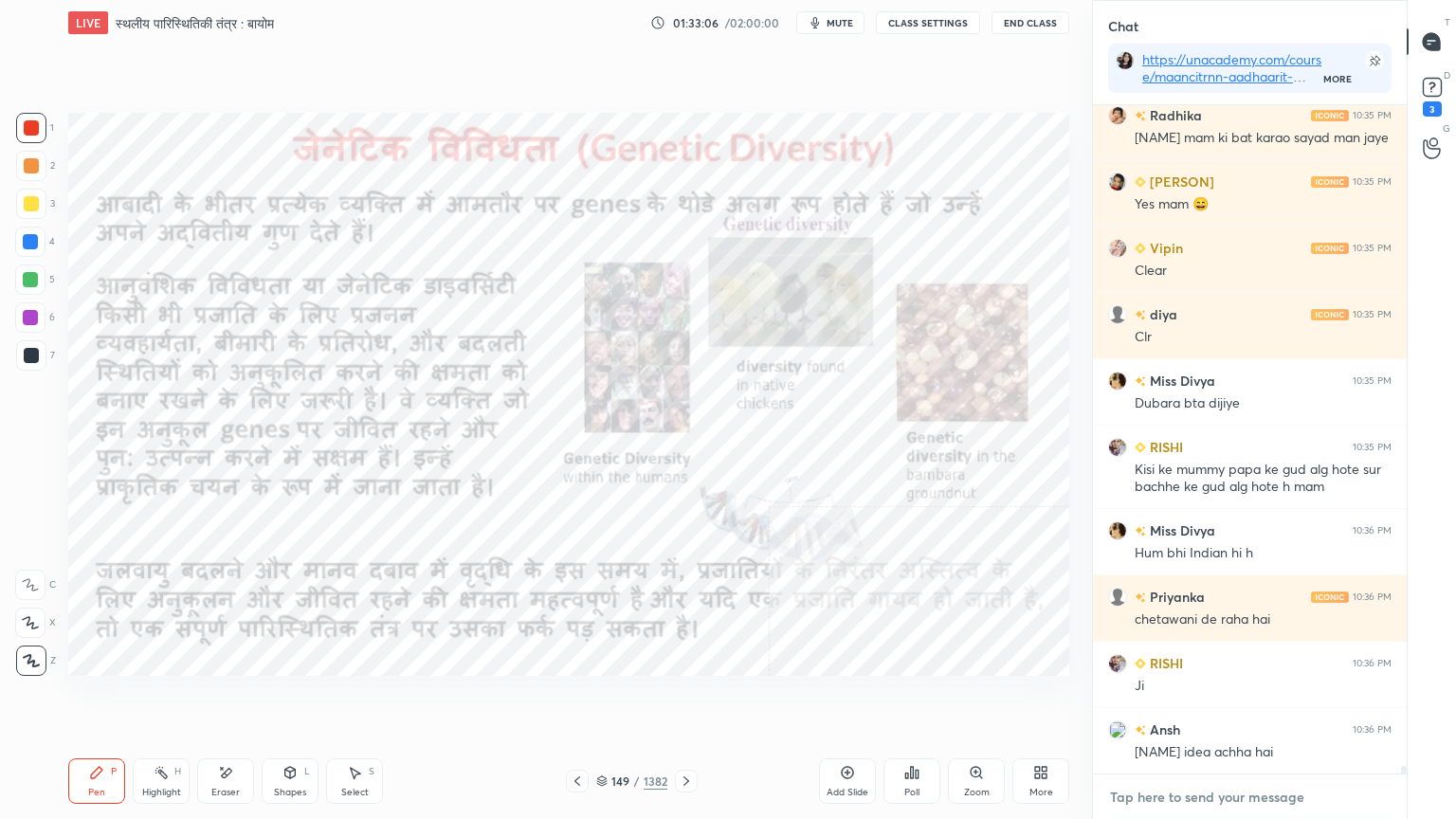 click at bounding box center (1249, 797) 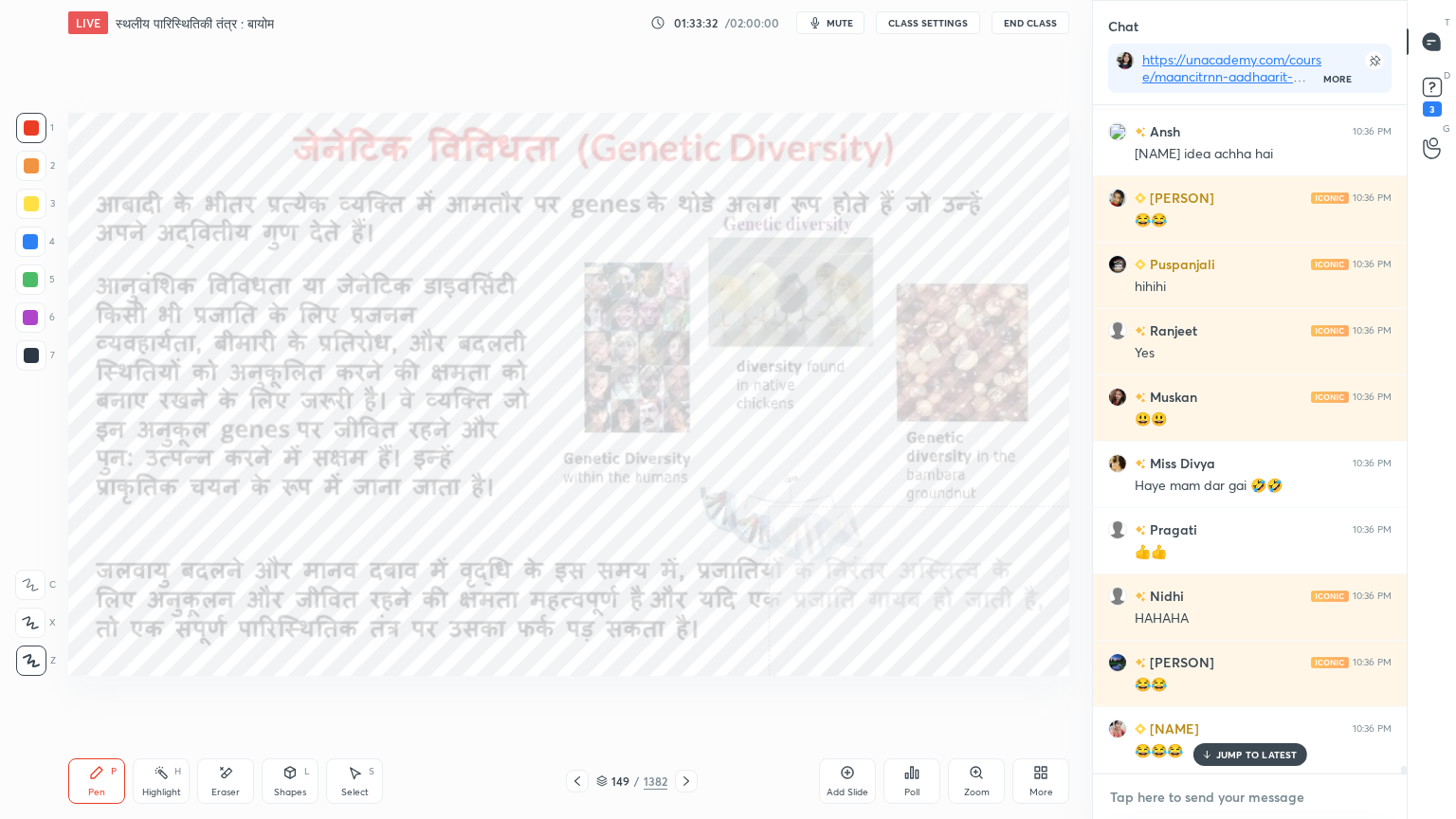 scroll, scrollTop: 58703, scrollLeft: 0, axis: vertical 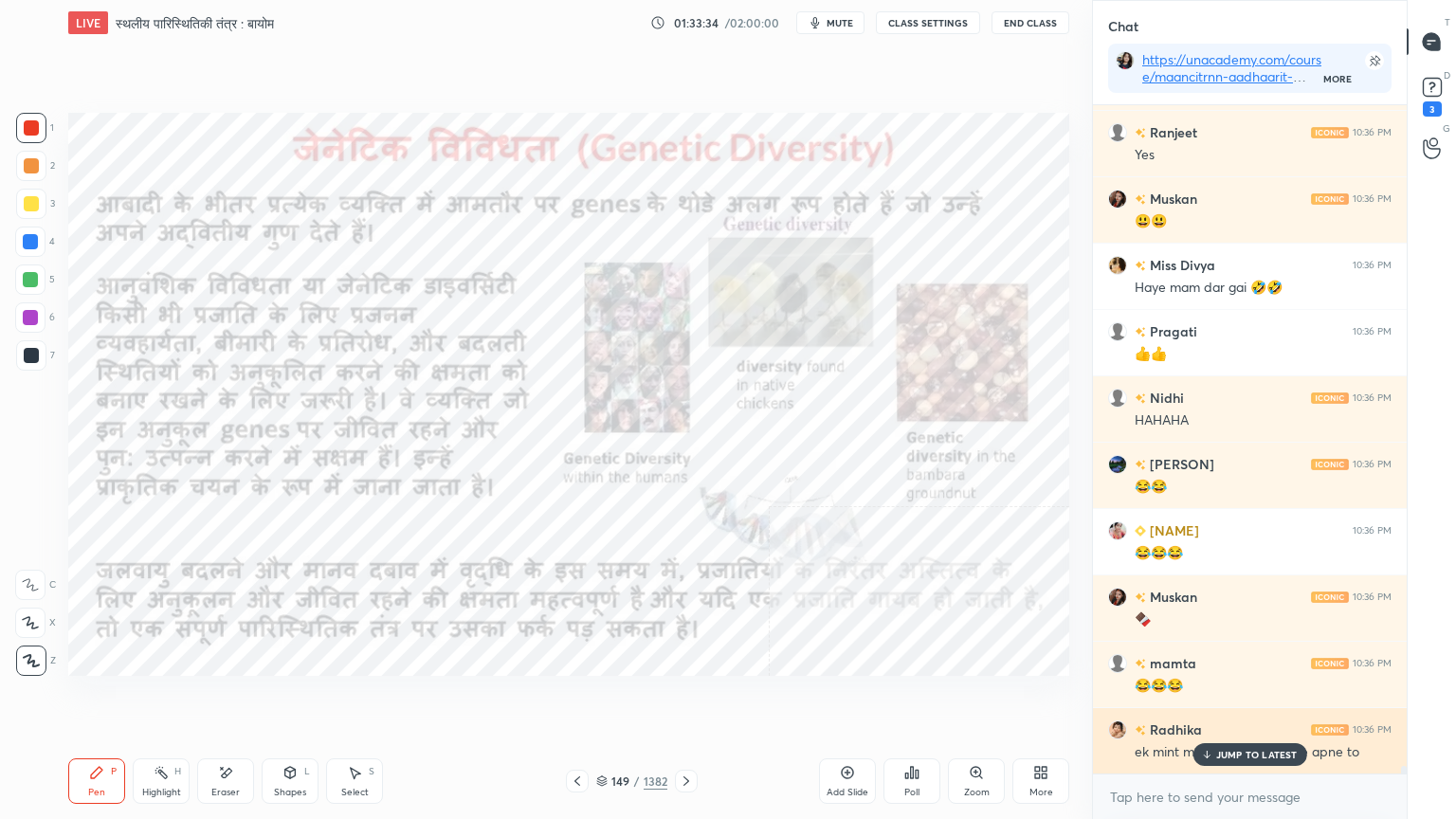 click on "JUMP TO LATEST" at bounding box center [1257, 755] 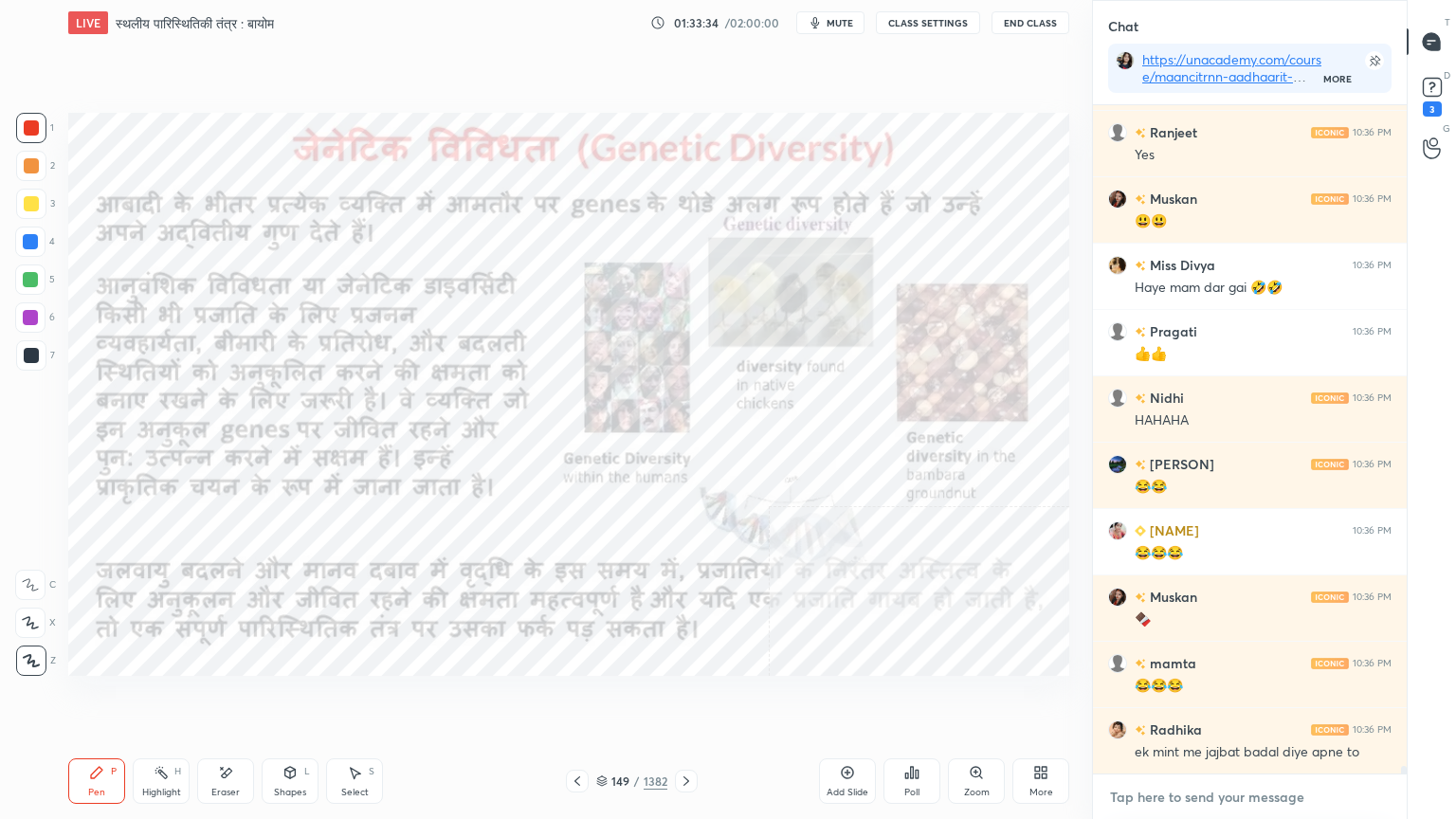 click at bounding box center (1249, 797) 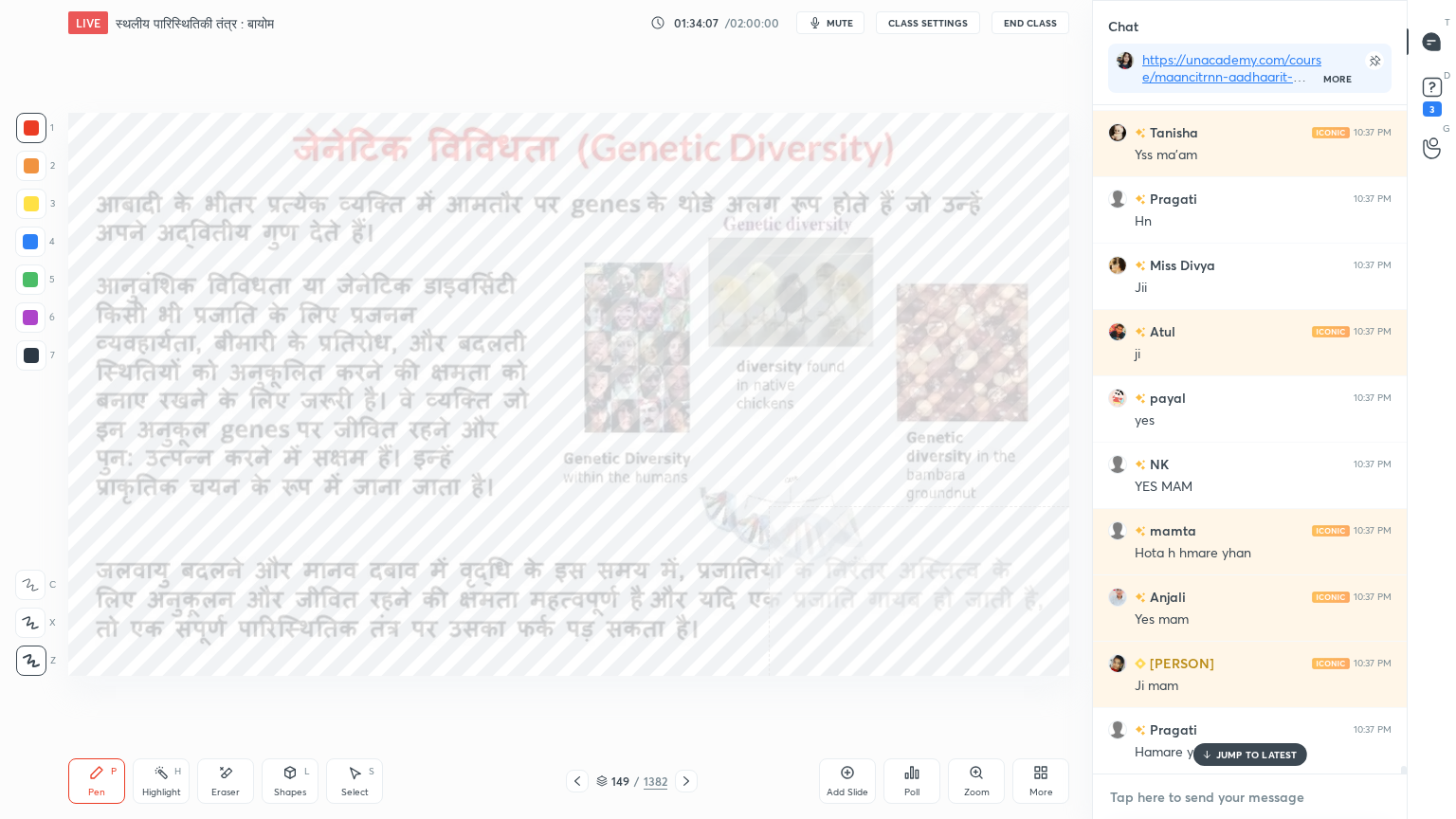 scroll, scrollTop: 60230, scrollLeft: 0, axis: vertical 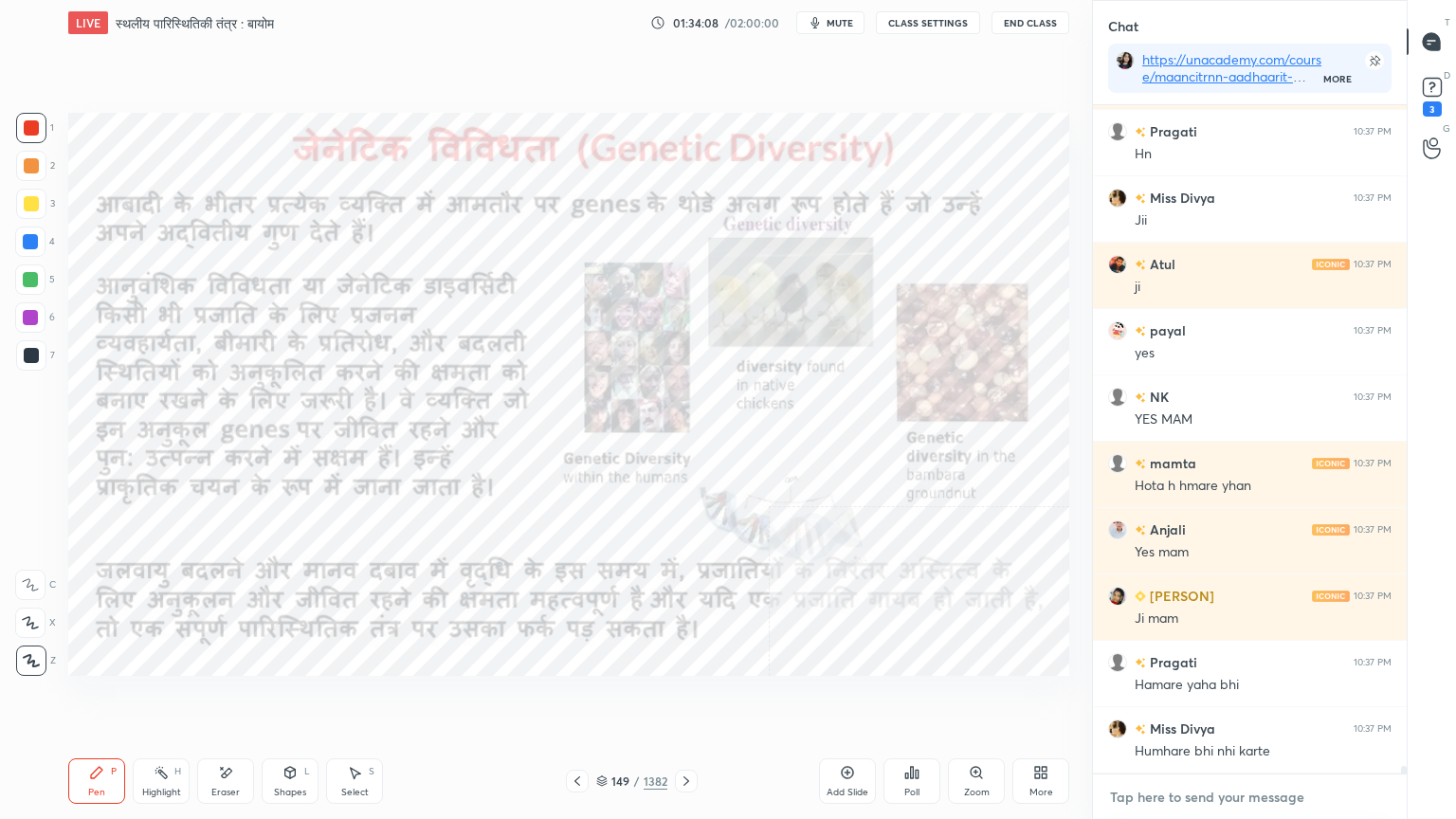 click at bounding box center [1249, 797] 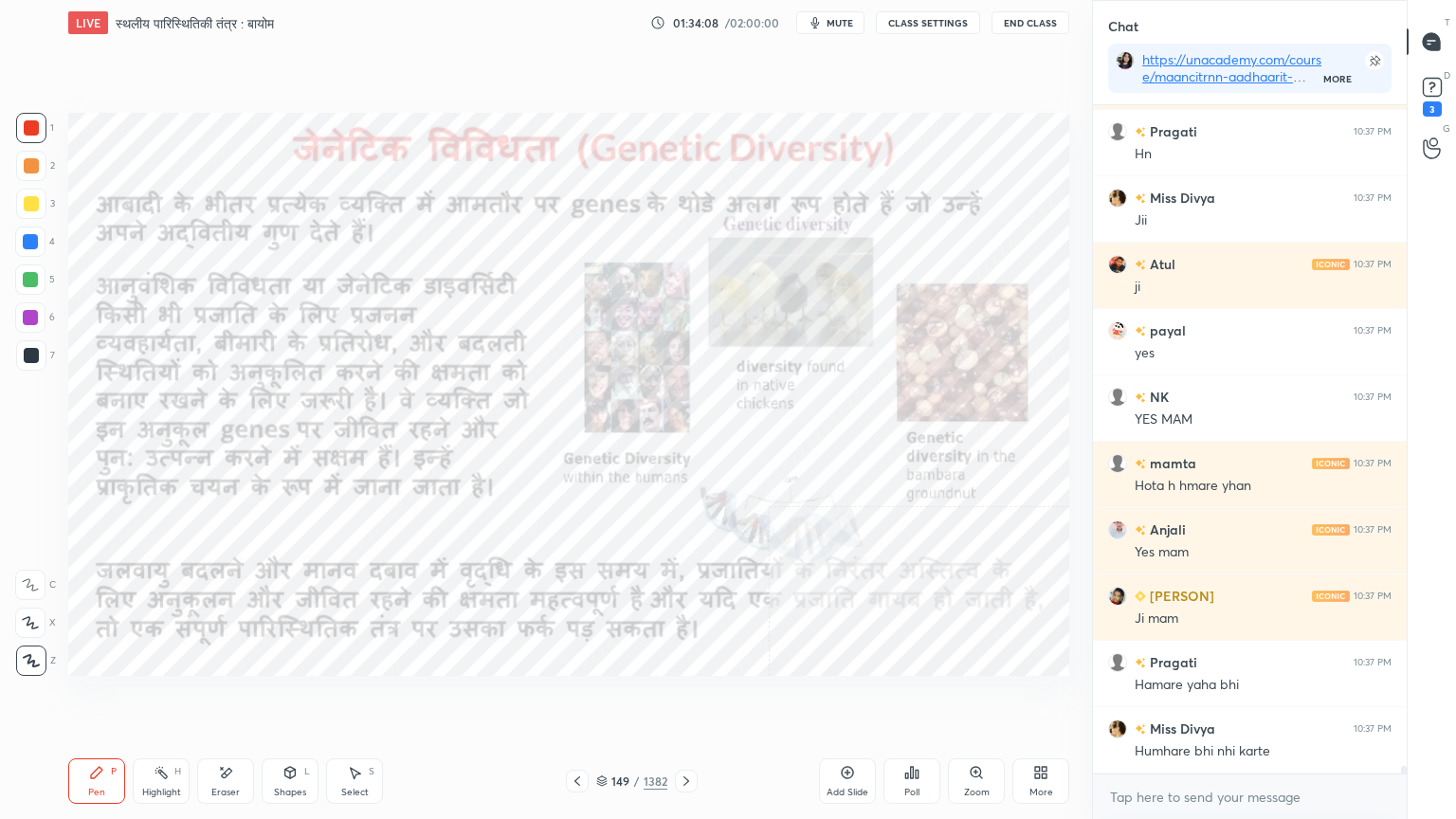 click on "x" at bounding box center (1249, 796) 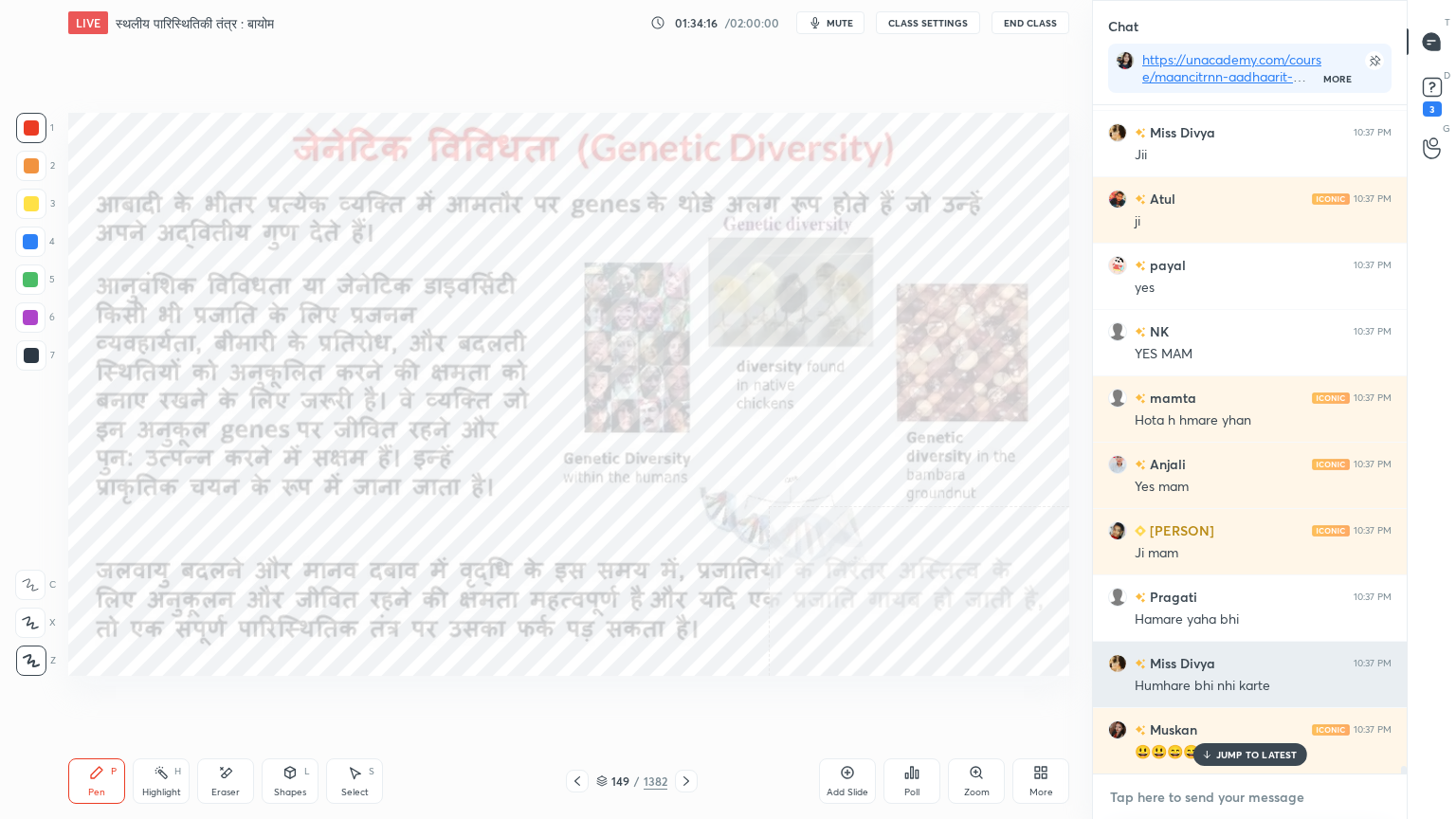 scroll, scrollTop: 60362, scrollLeft: 0, axis: vertical 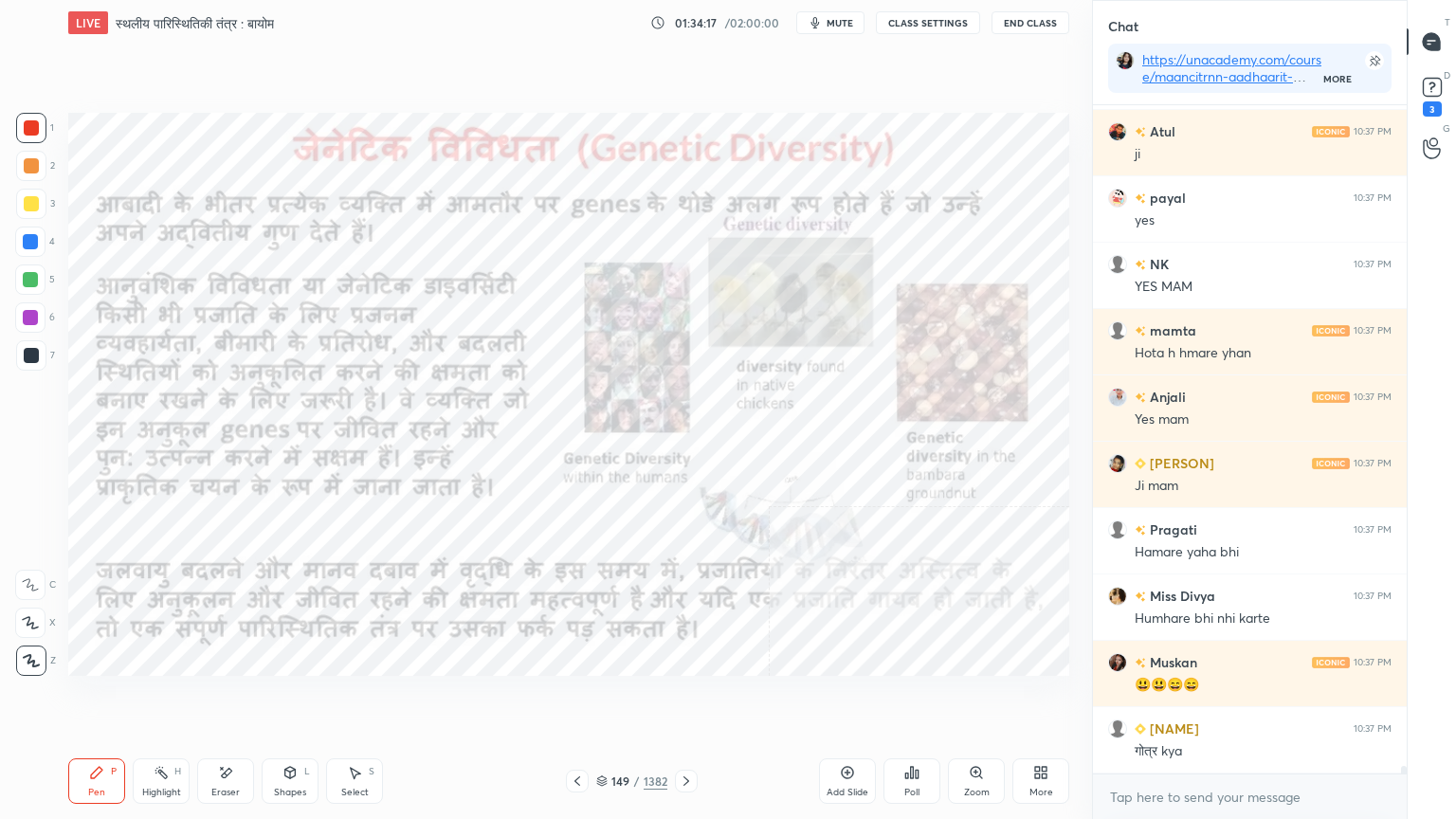 click on "x" at bounding box center (1249, 796) 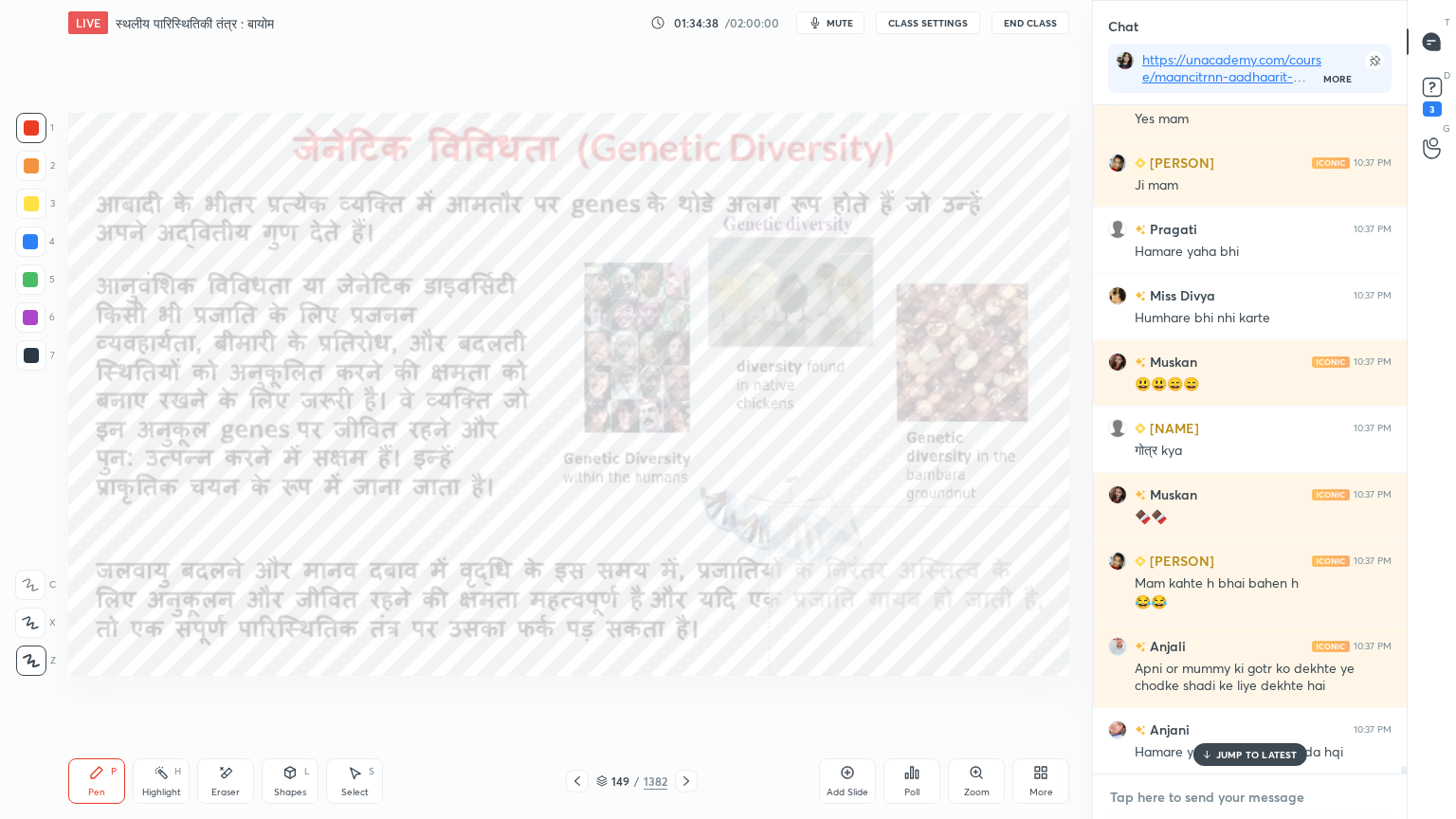 scroll, scrollTop: 60730, scrollLeft: 0, axis: vertical 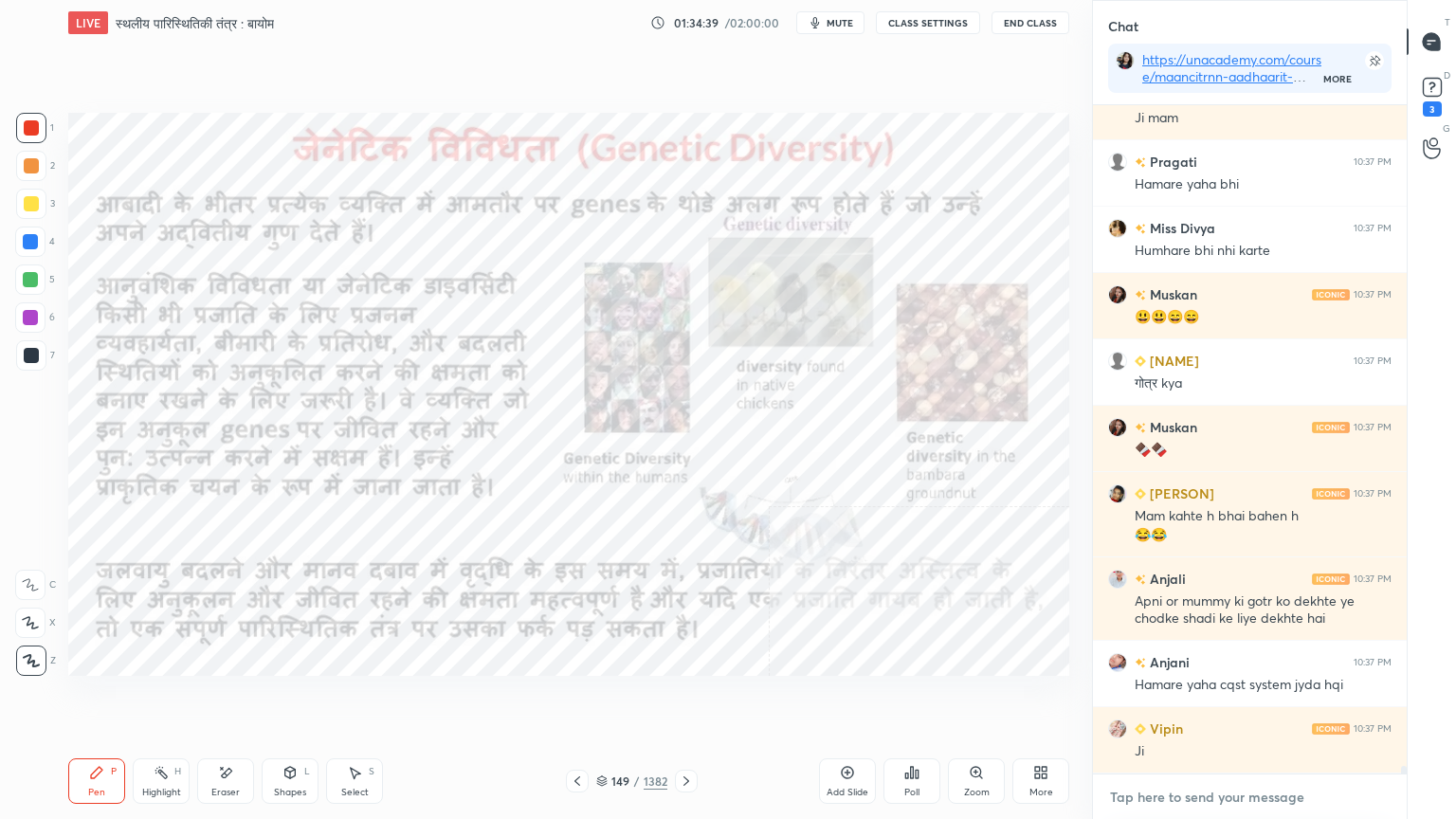 click at bounding box center (1249, 797) 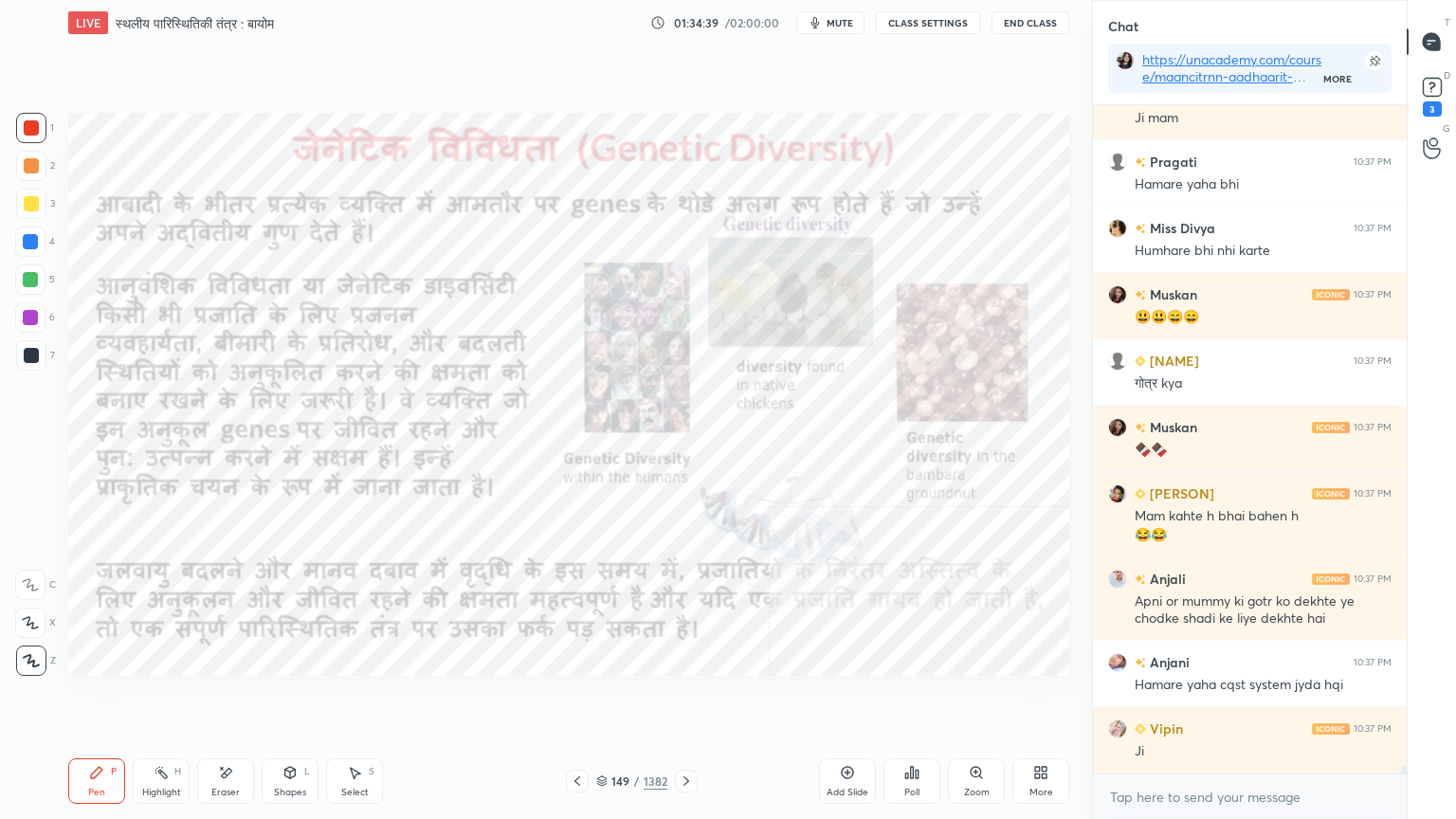 click on "x" at bounding box center (1249, 796) 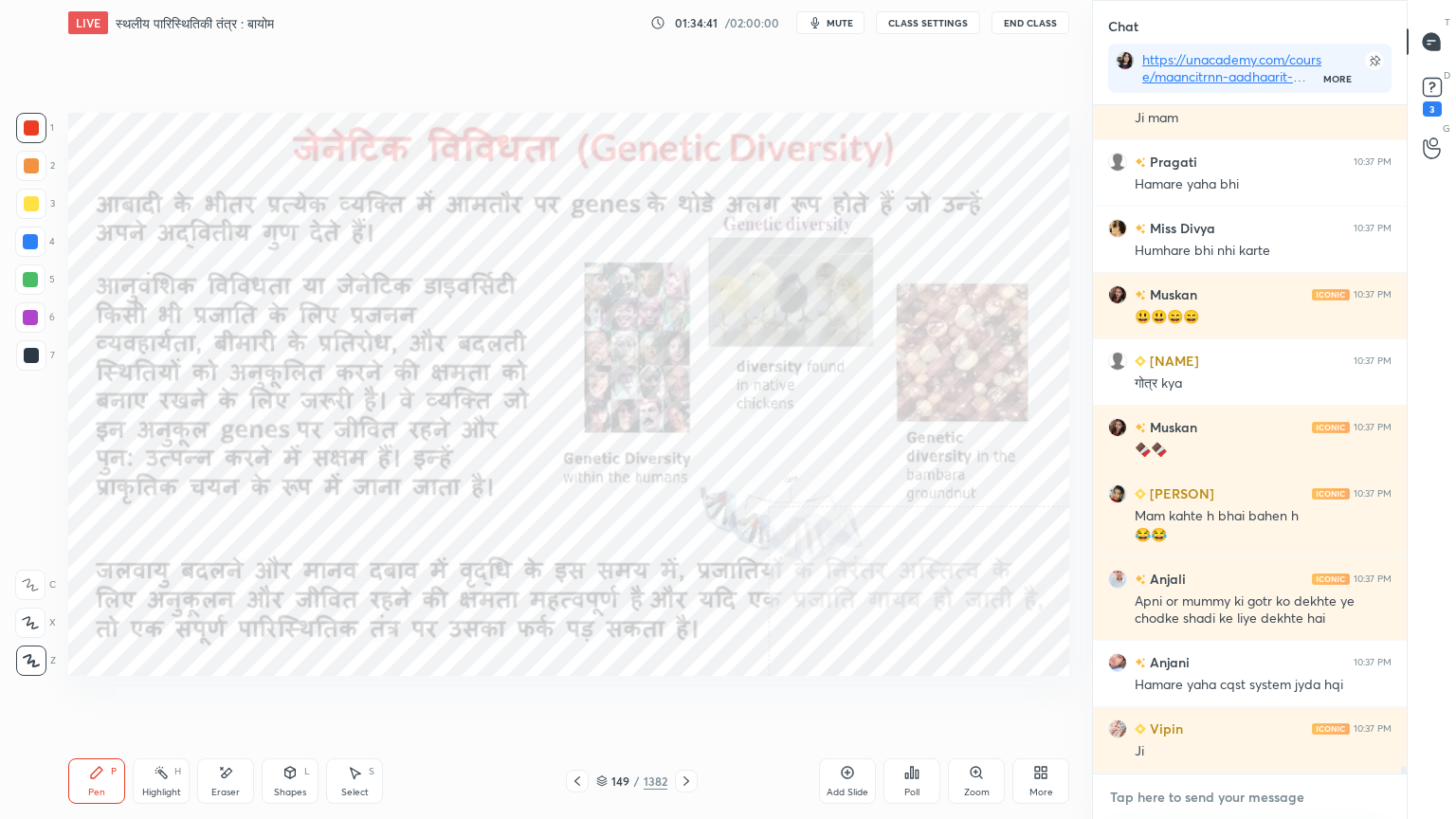scroll, scrollTop: 60796, scrollLeft: 0, axis: vertical 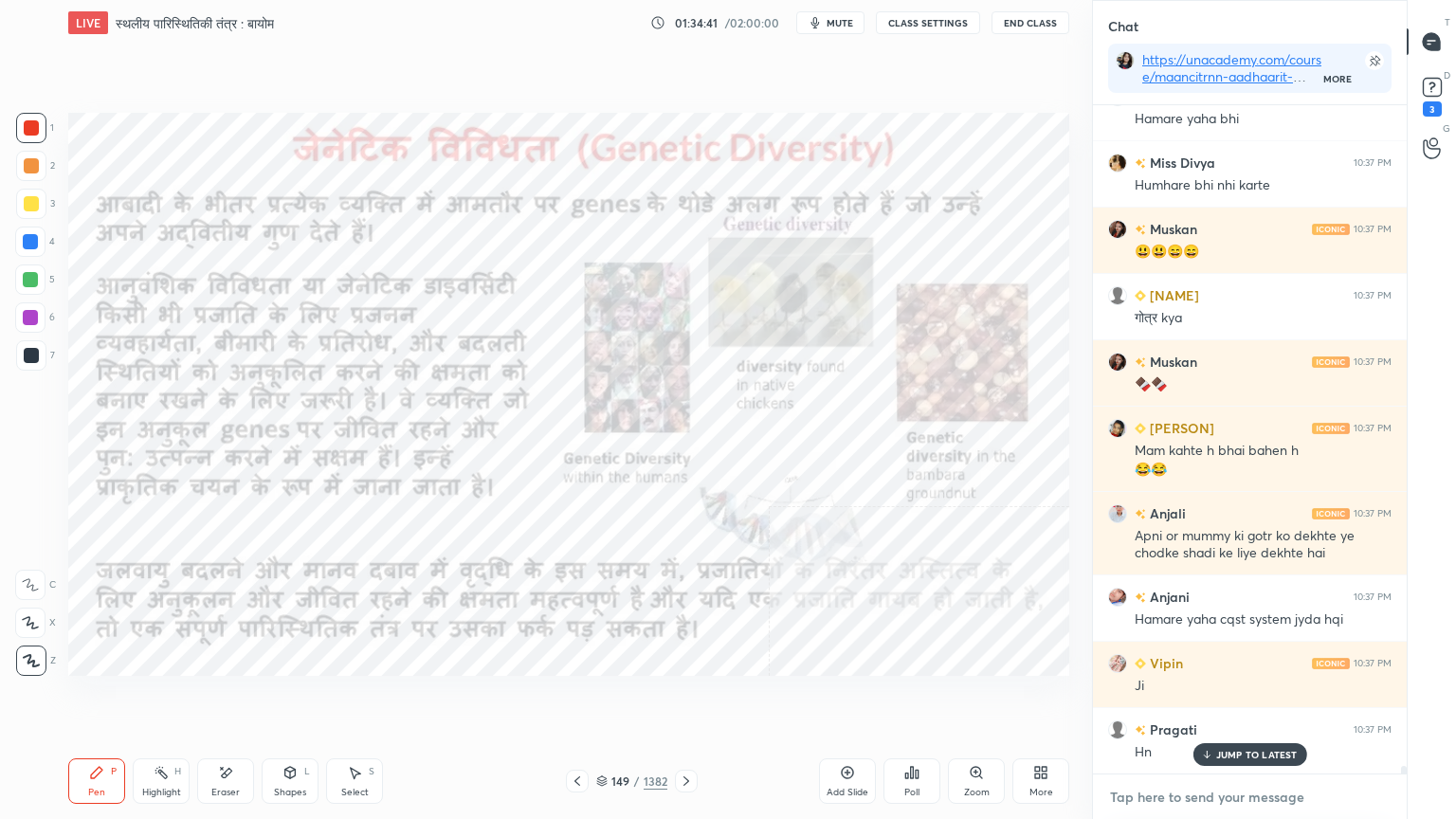 drag, startPoint x: 1210, startPoint y: 809, endPoint x: 1222, endPoint y: 792, distance: 20.808652 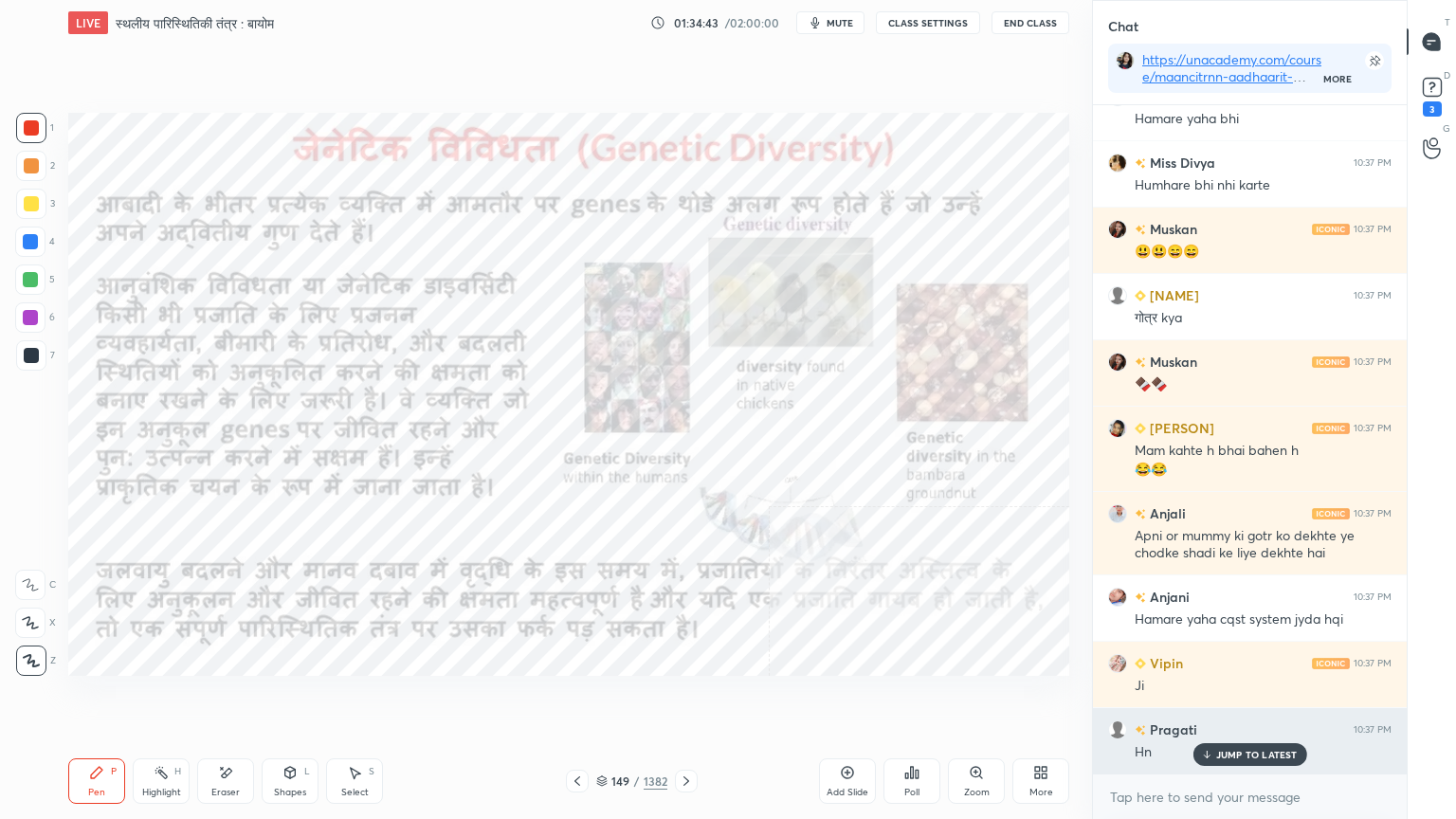 click on "JUMP TO LATEST" at bounding box center [1257, 755] 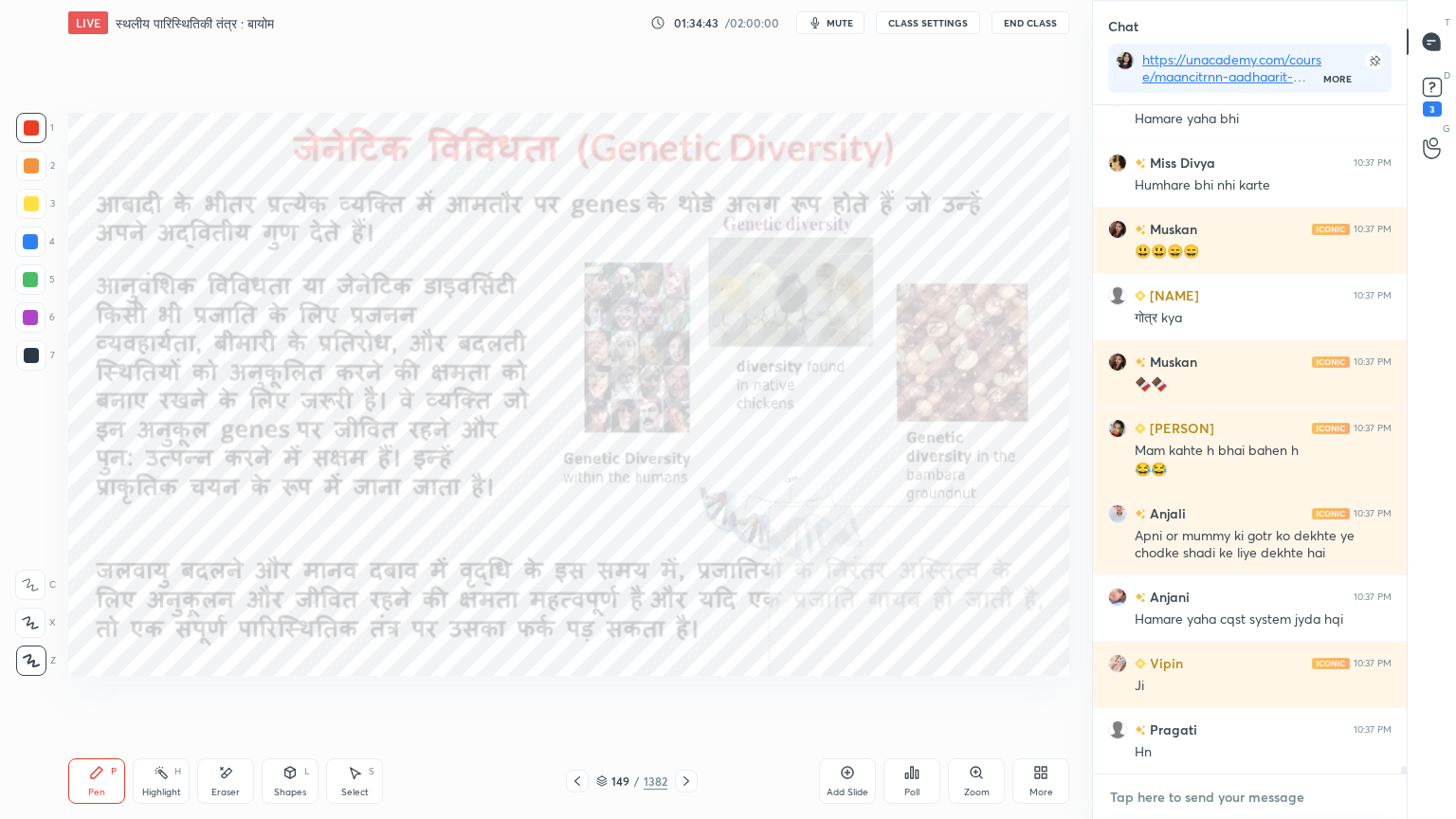 click at bounding box center [1249, 797] 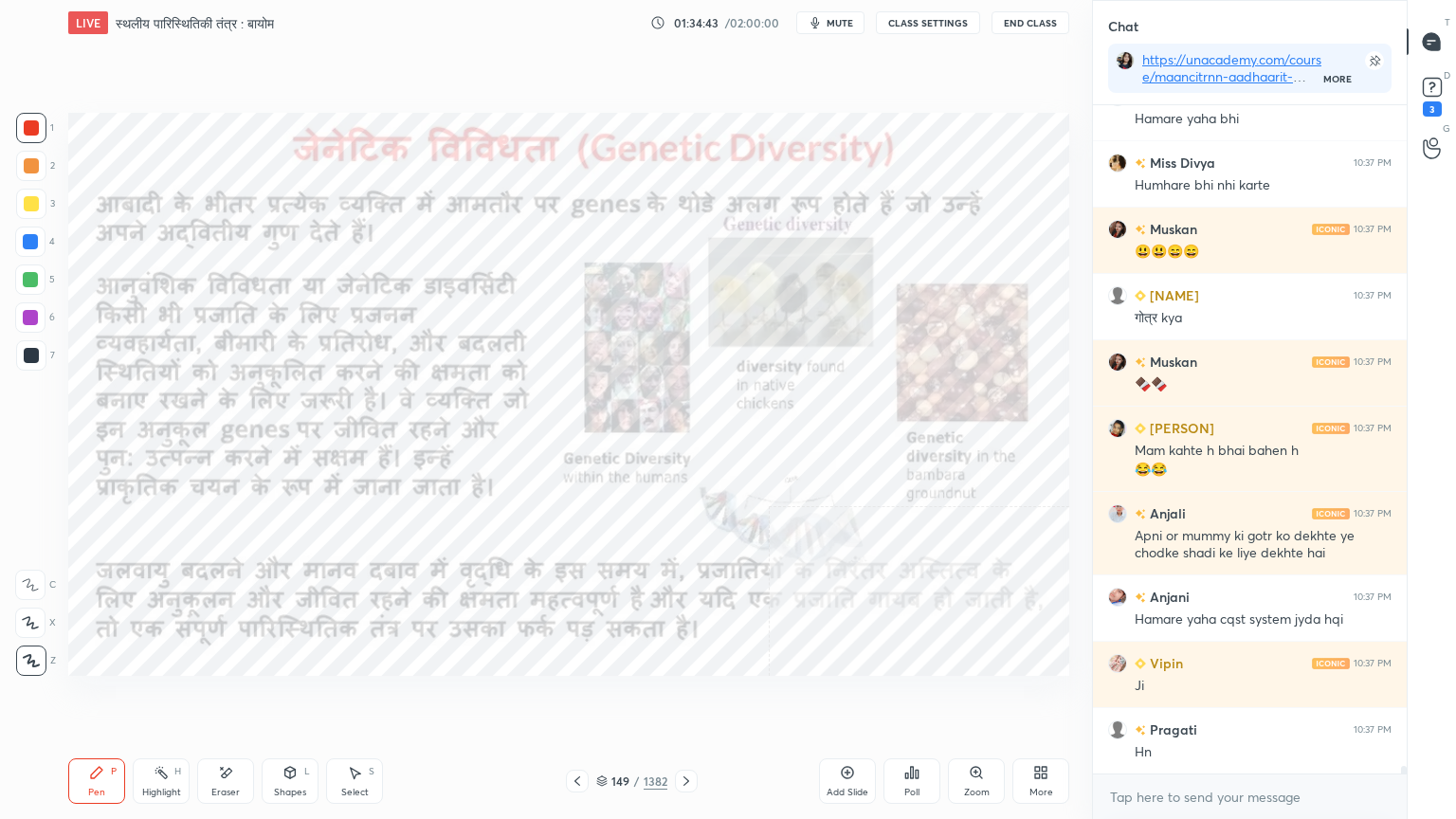click on "x" at bounding box center [1249, 796] 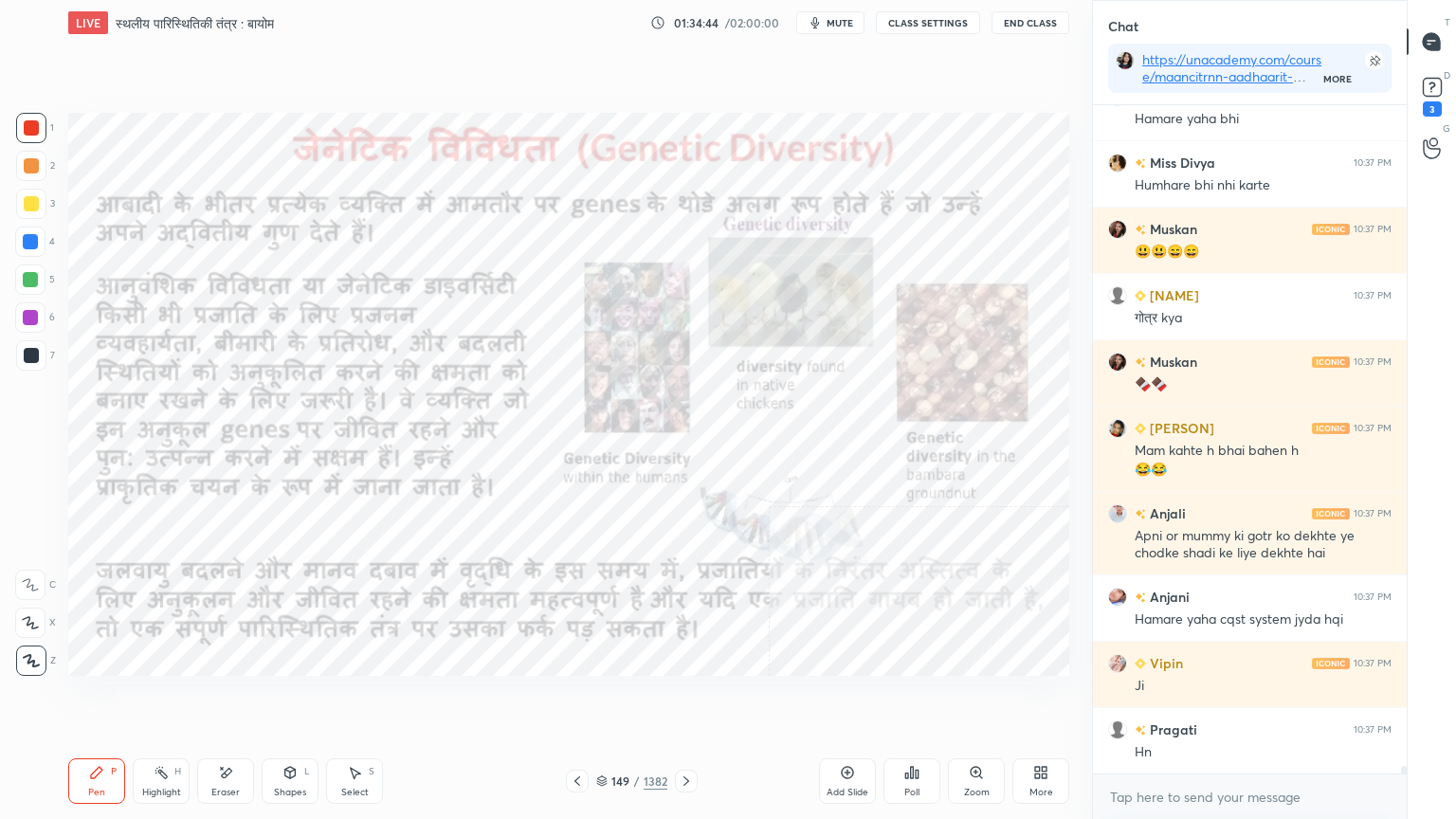 click on "x" at bounding box center [1249, 796] 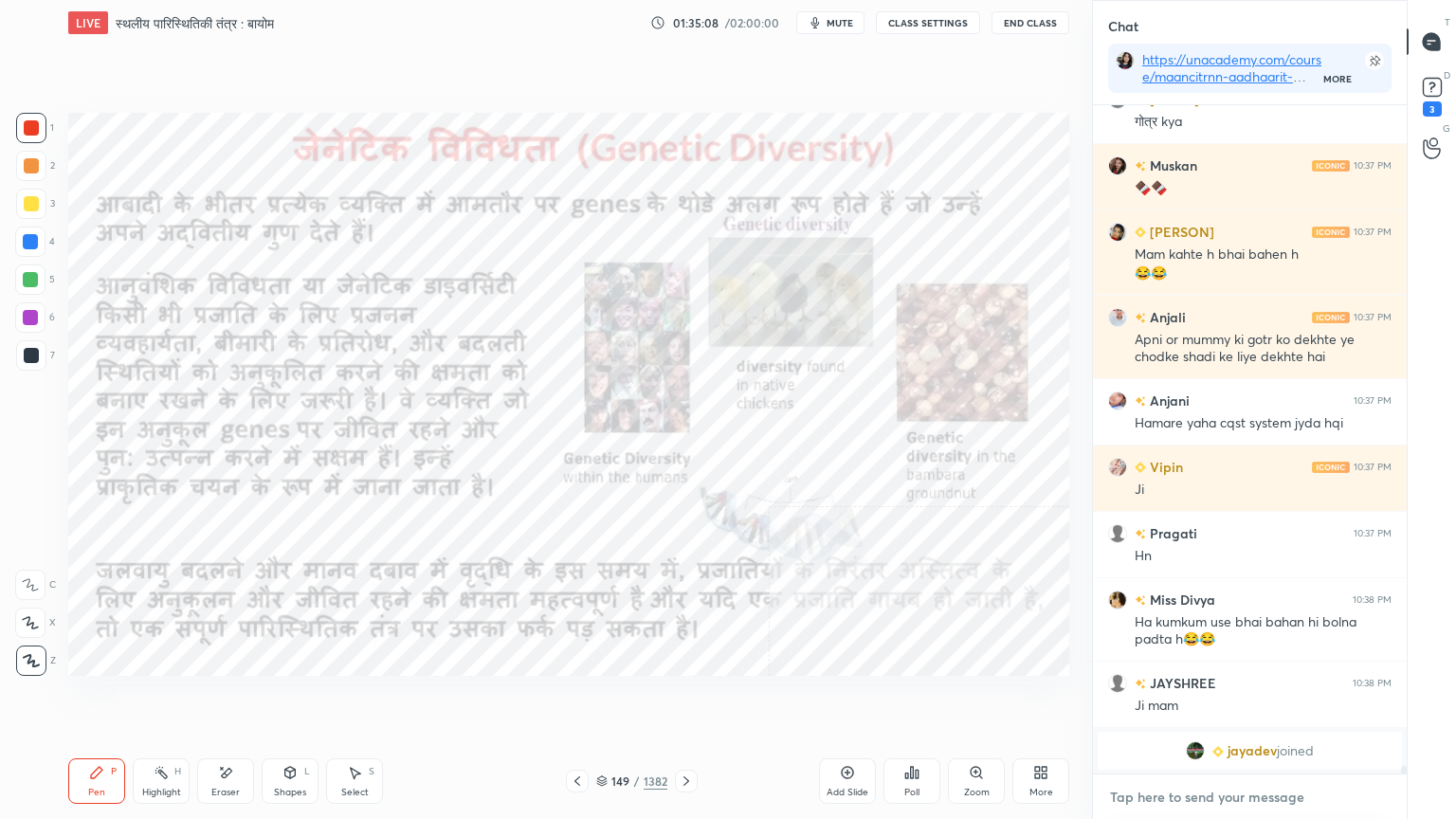 scroll, scrollTop: 55442, scrollLeft: 0, axis: vertical 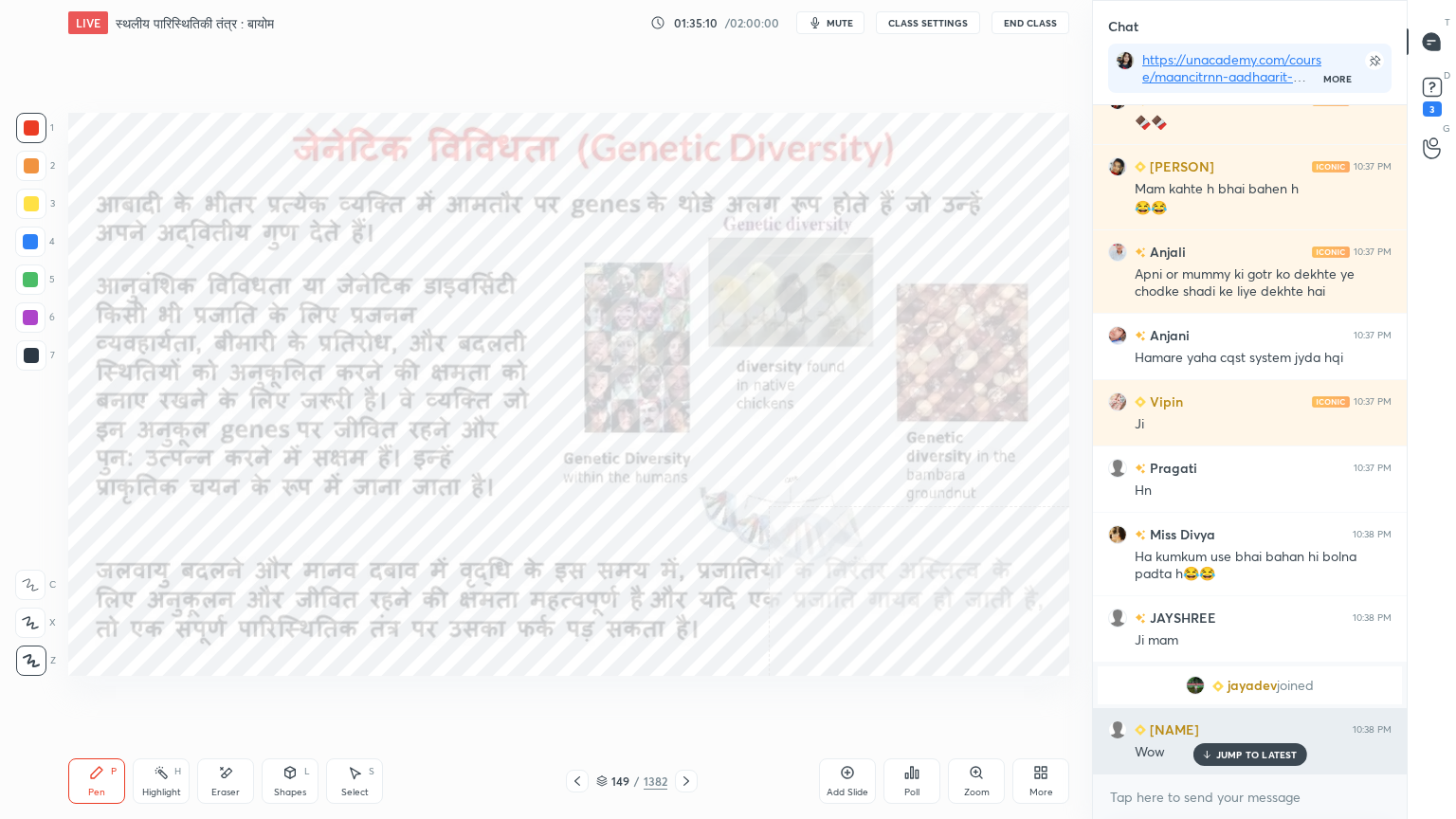 click on "JUMP TO LATEST" at bounding box center (1257, 755) 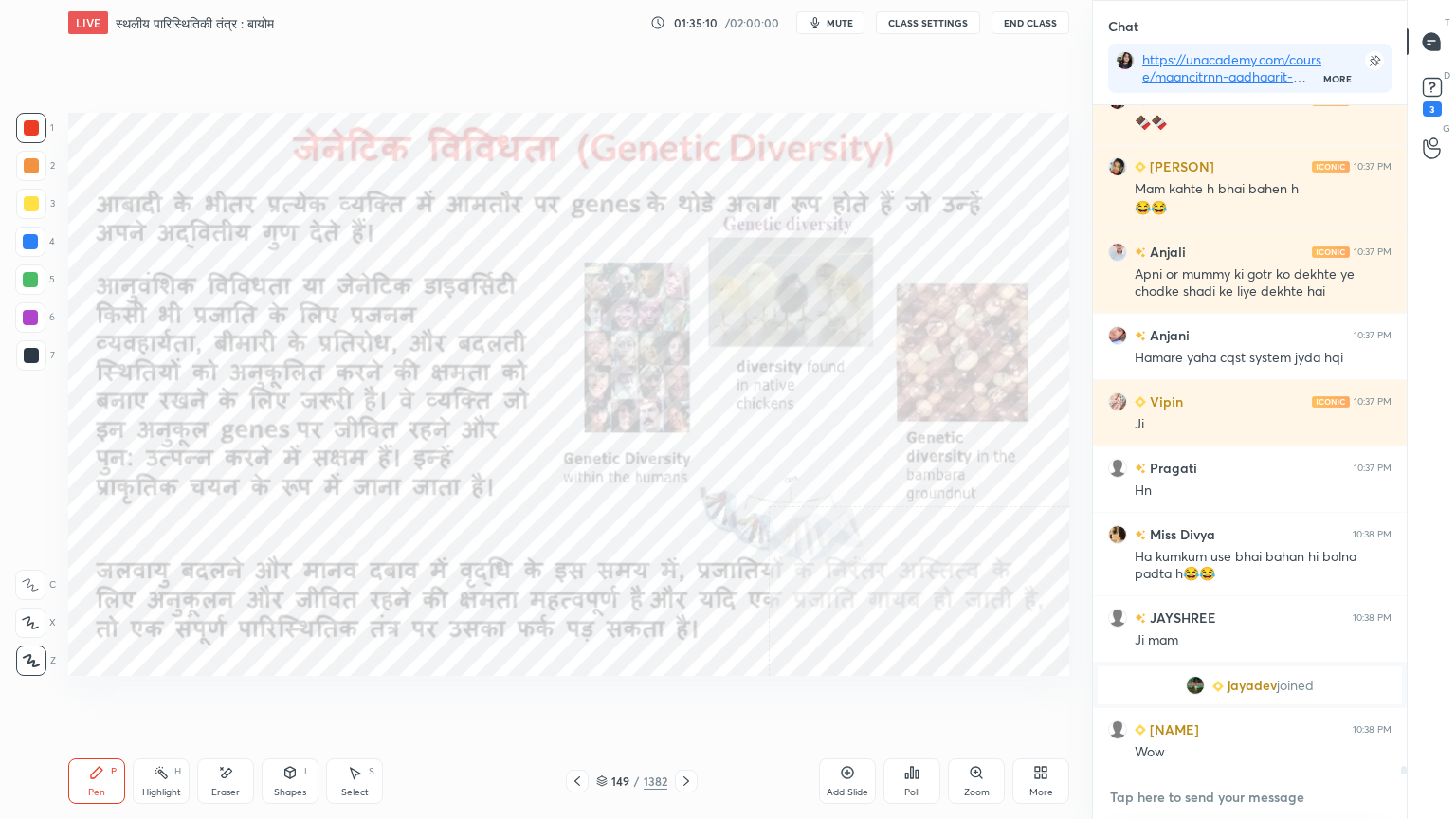 click at bounding box center (1249, 797) 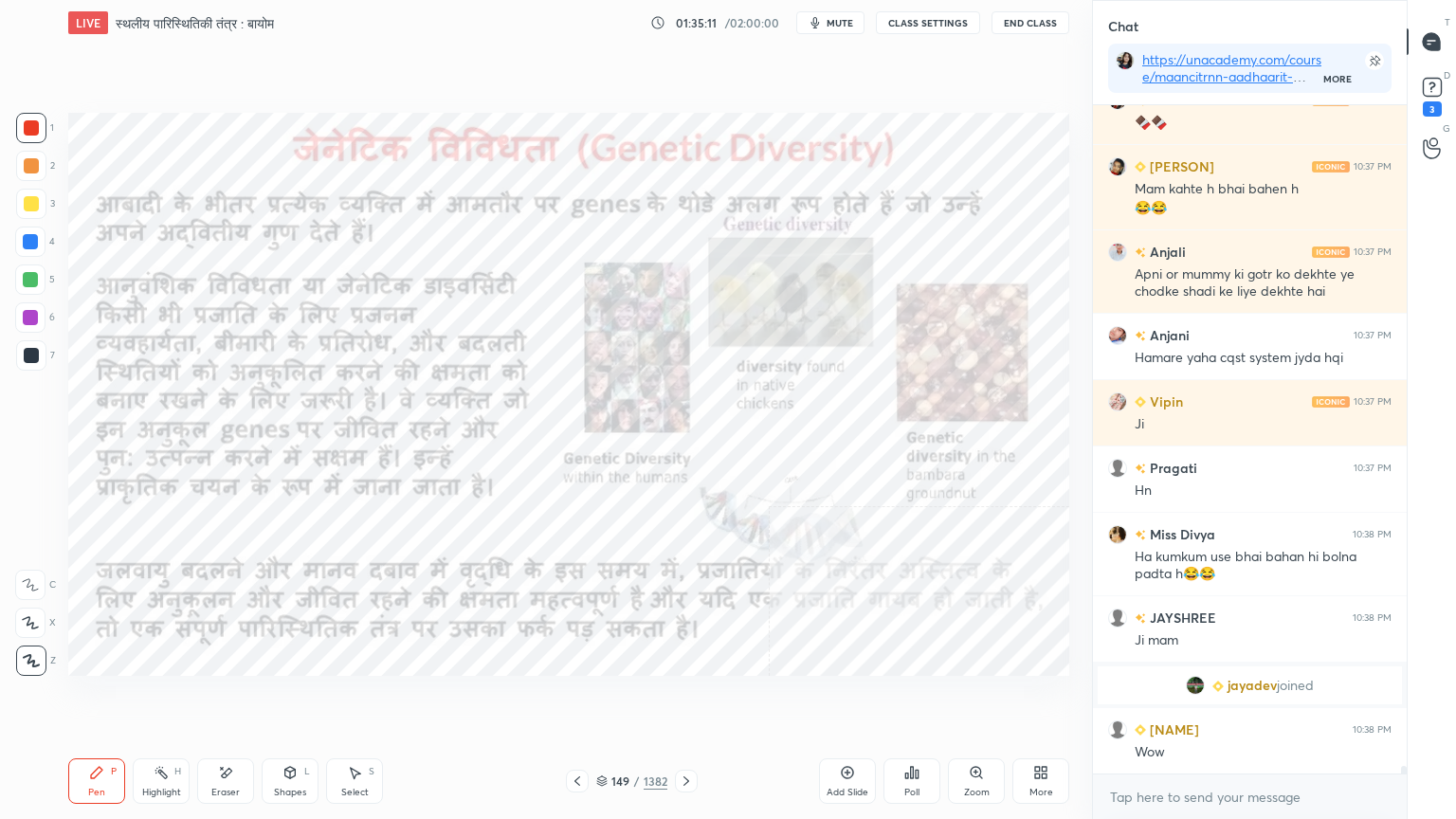click on "Eraser" at bounding box center [226, 792] 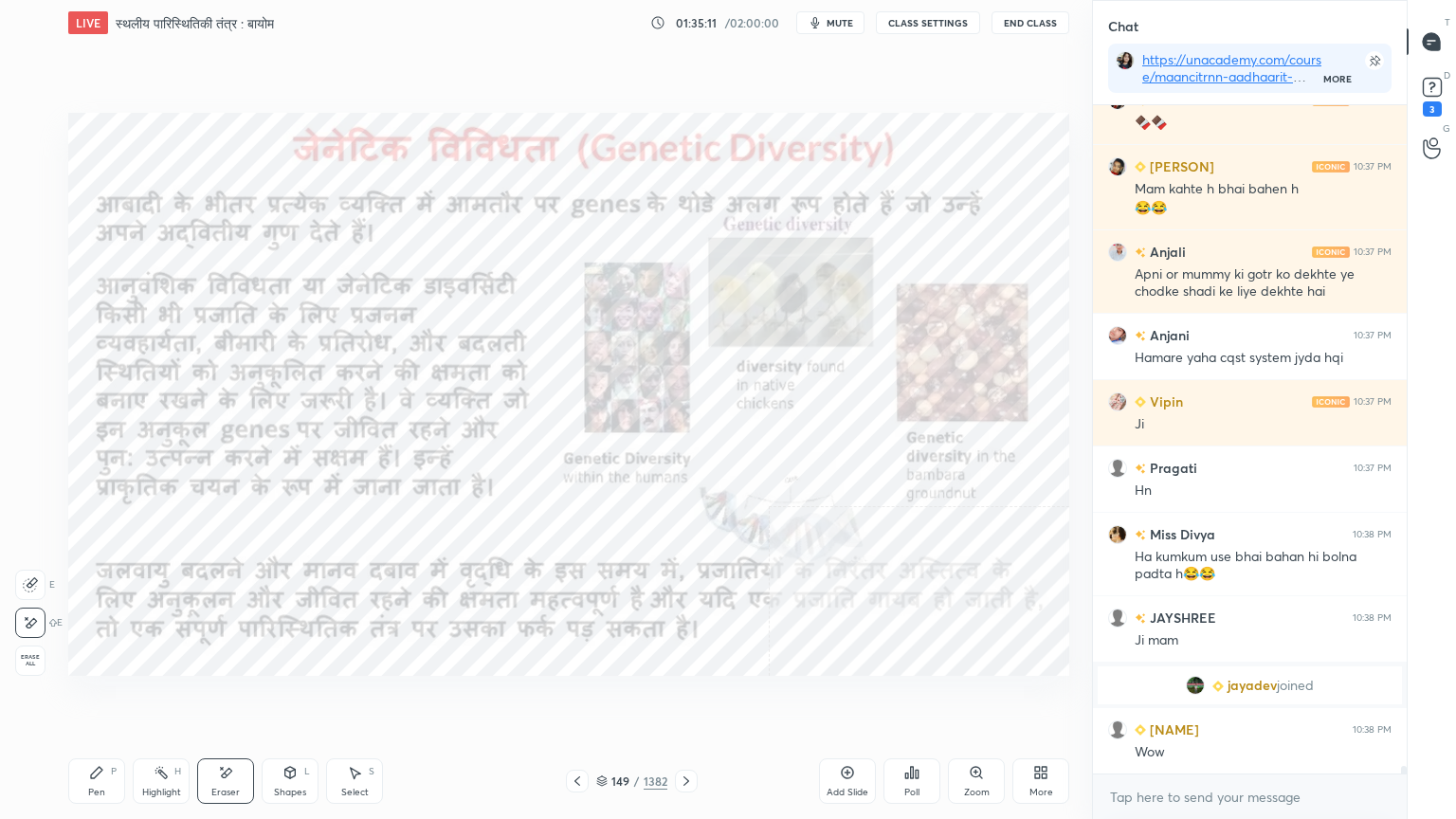 click on "Erase all" at bounding box center (30, 661) 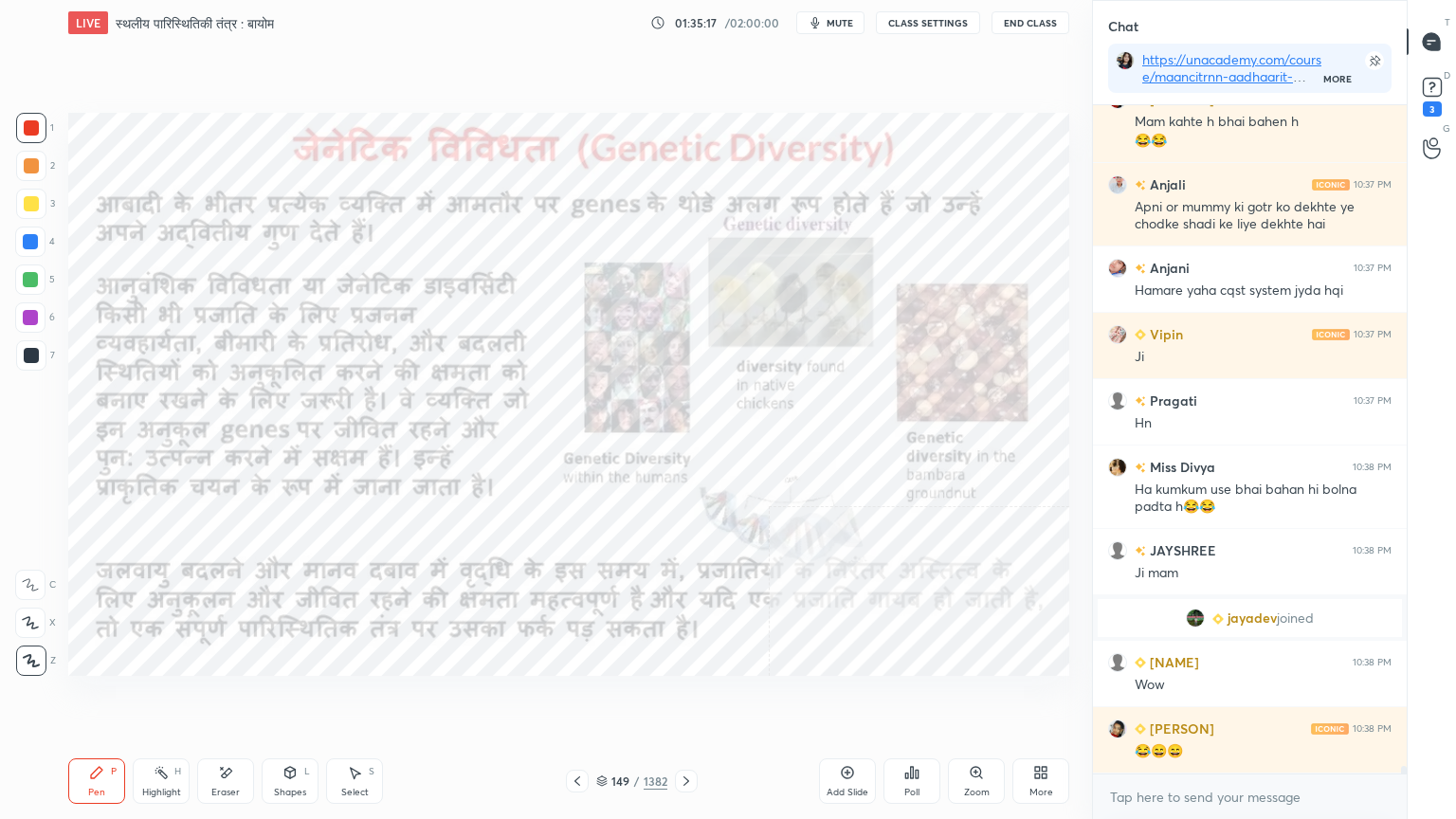 scroll, scrollTop: 55574, scrollLeft: 0, axis: vertical 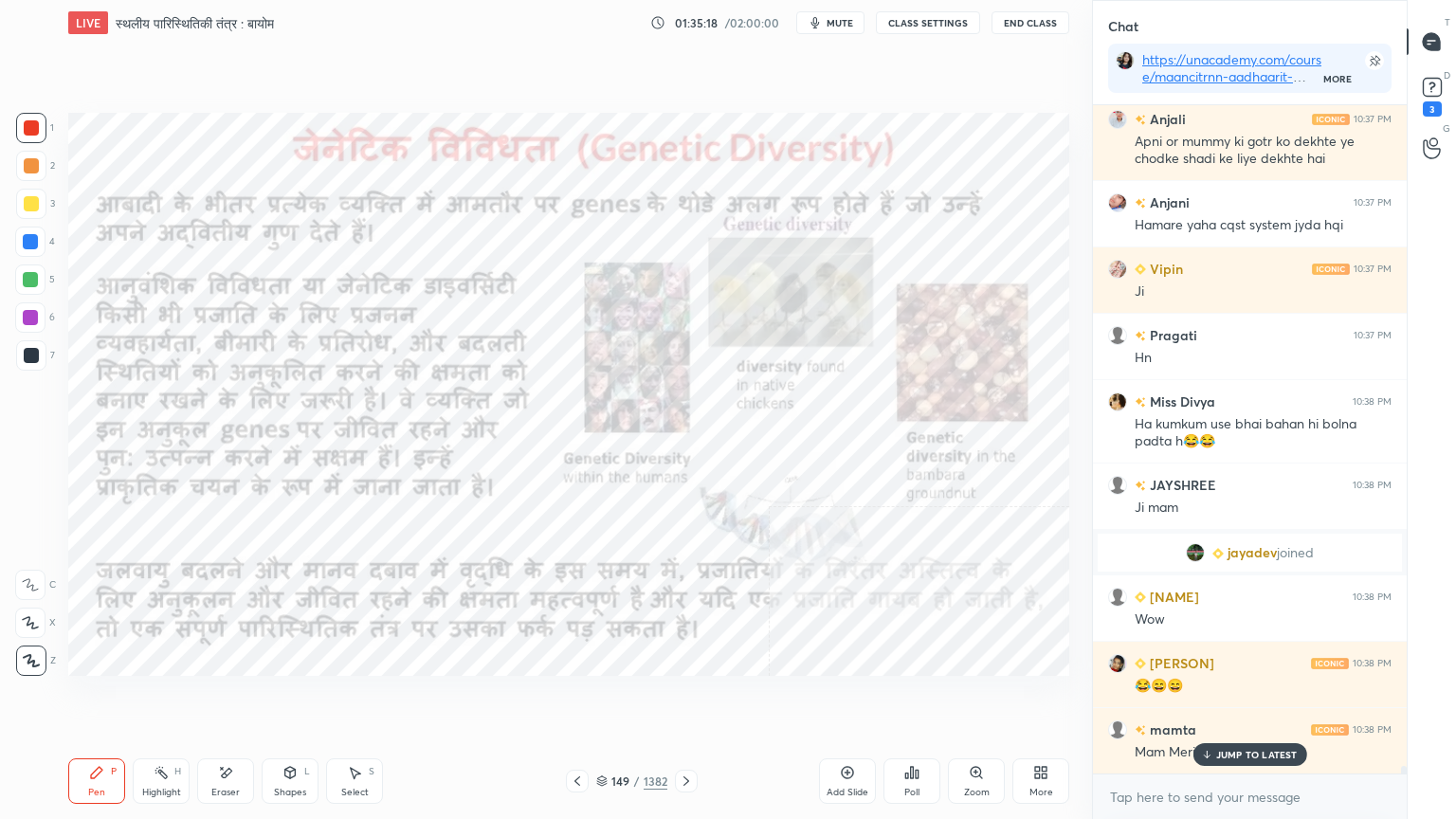 drag, startPoint x: 1216, startPoint y: 757, endPoint x: 1217, endPoint y: 776, distance: 19.026298 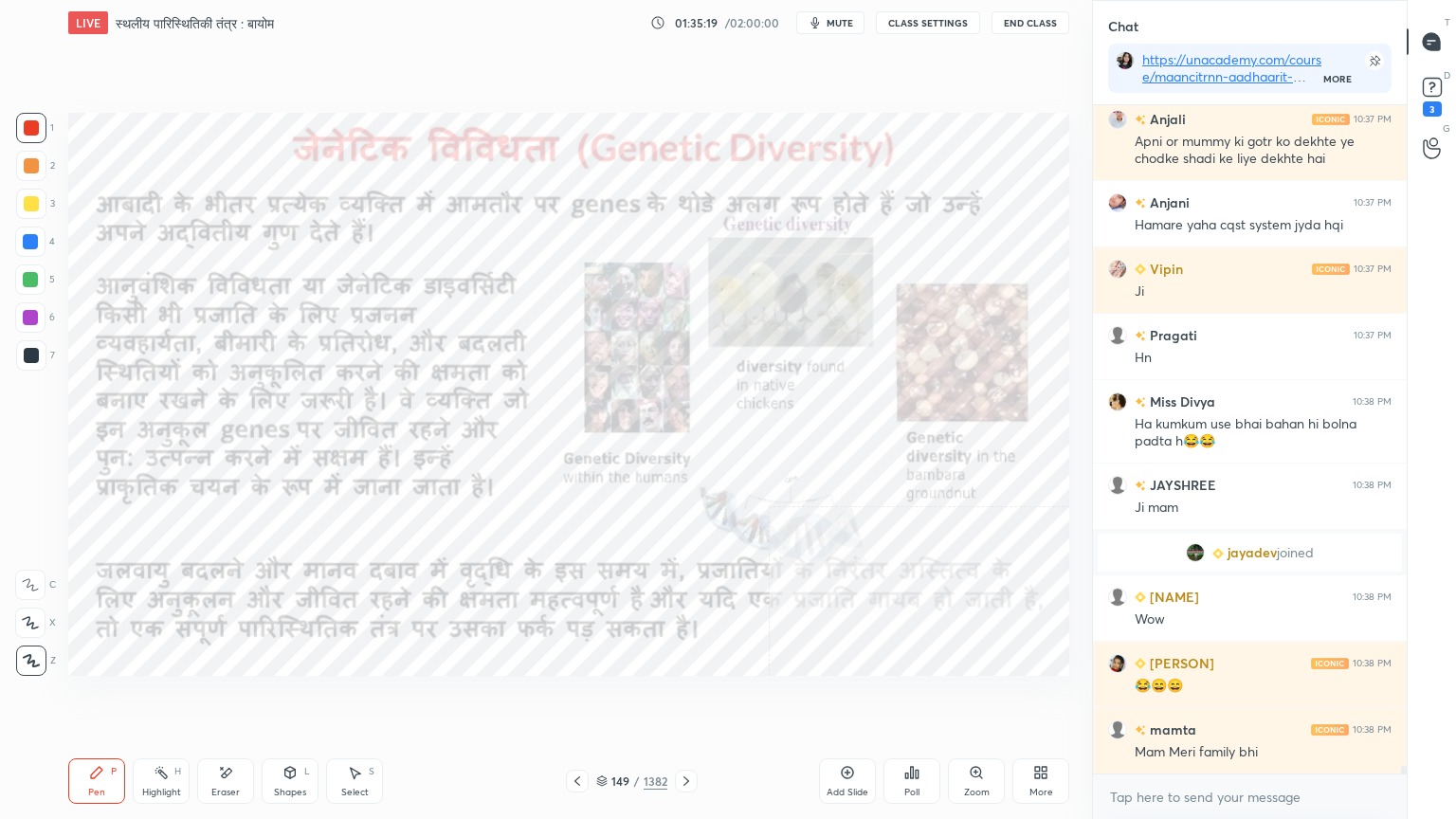 scroll, scrollTop: 55642, scrollLeft: 0, axis: vertical 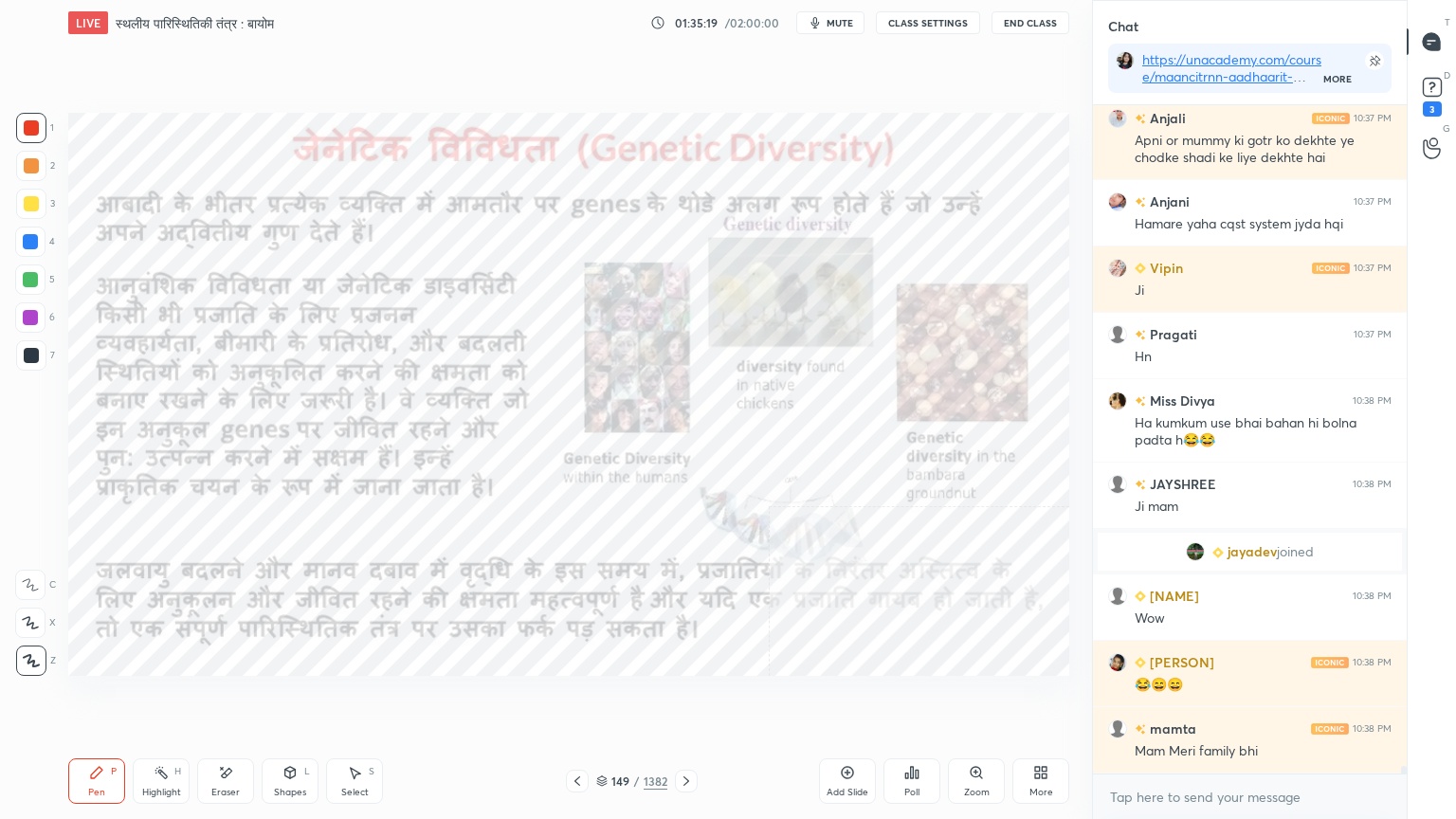 click on "x" at bounding box center [1249, 796] 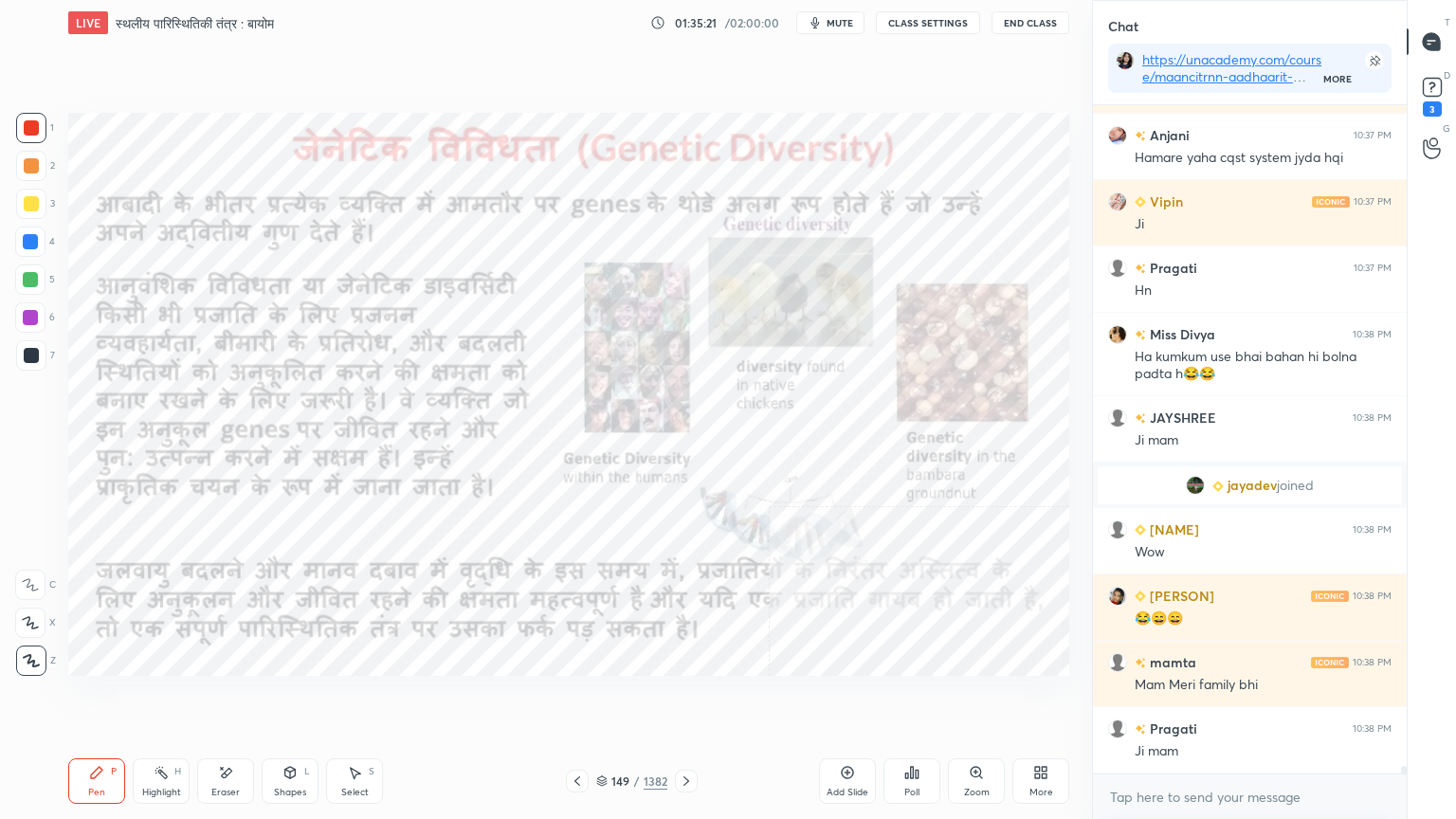 click 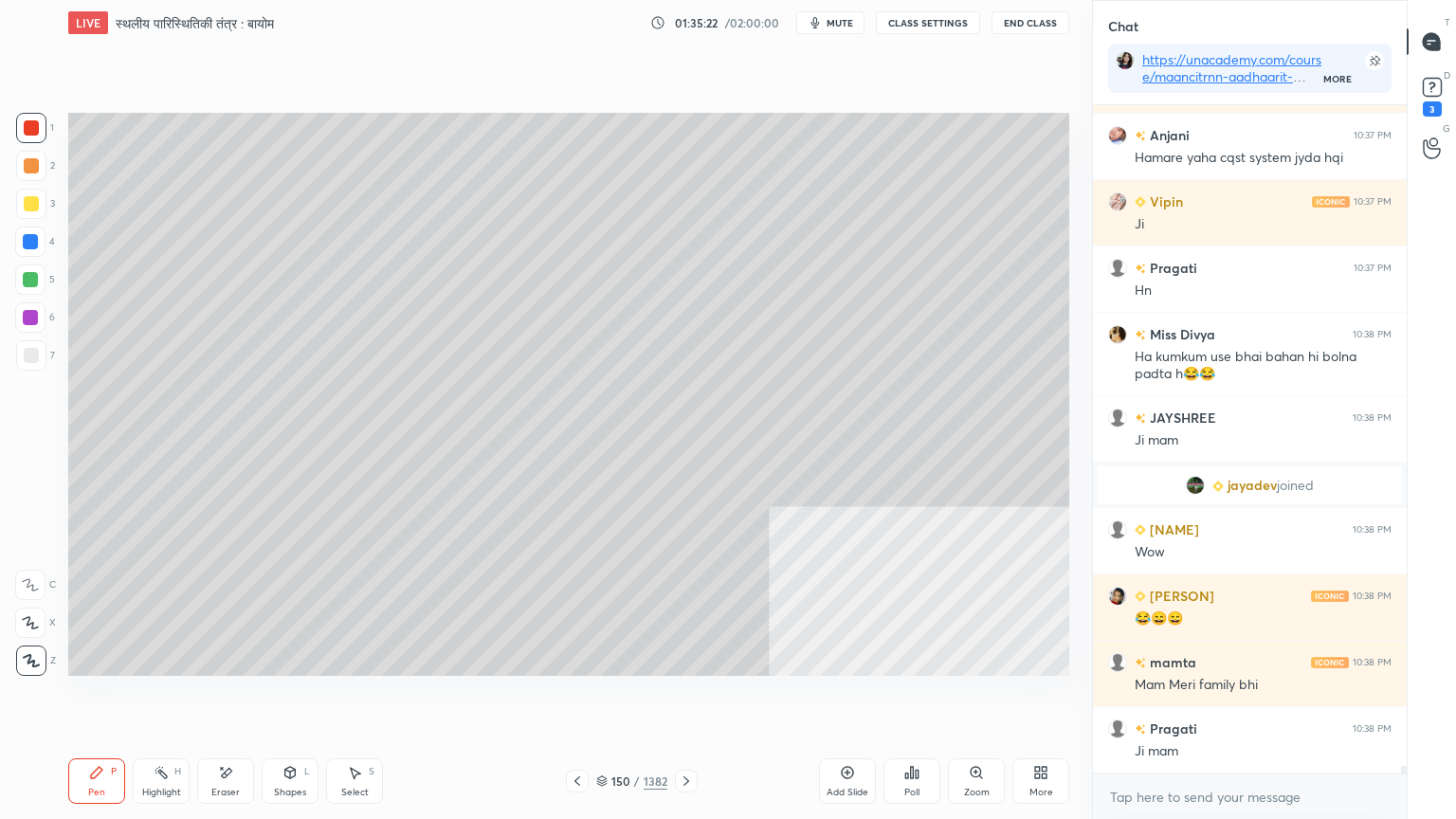 click 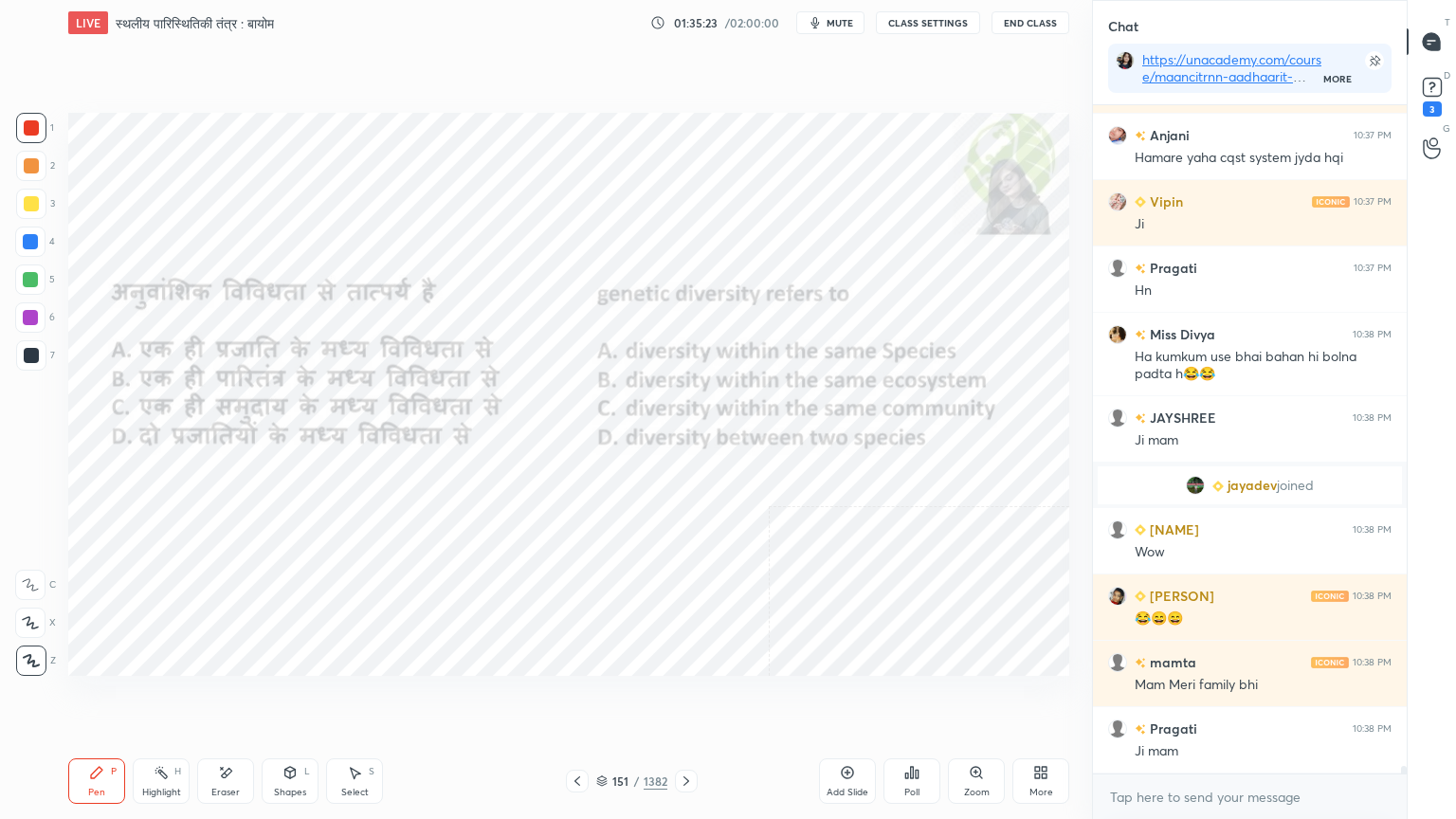 click 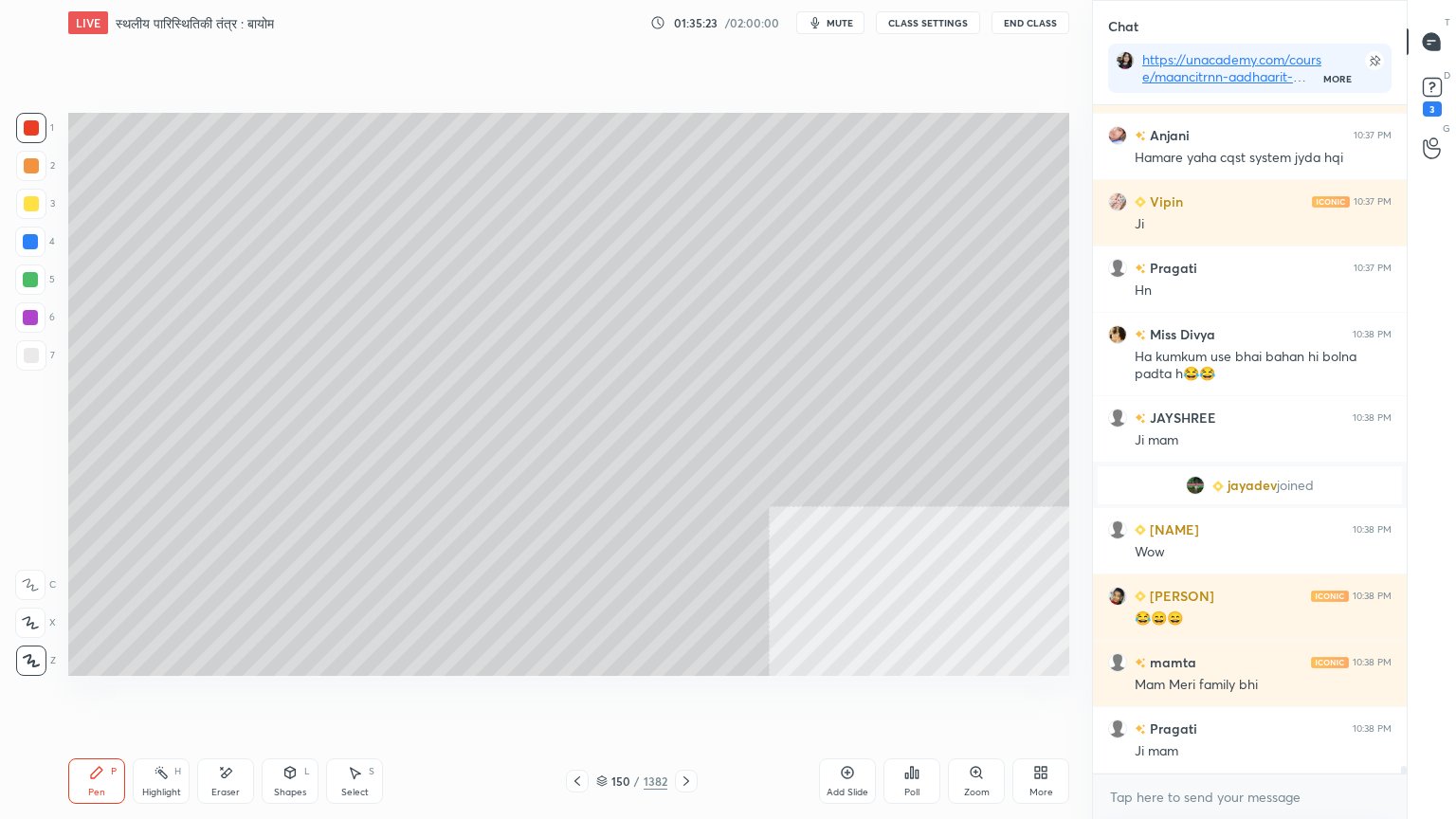 click 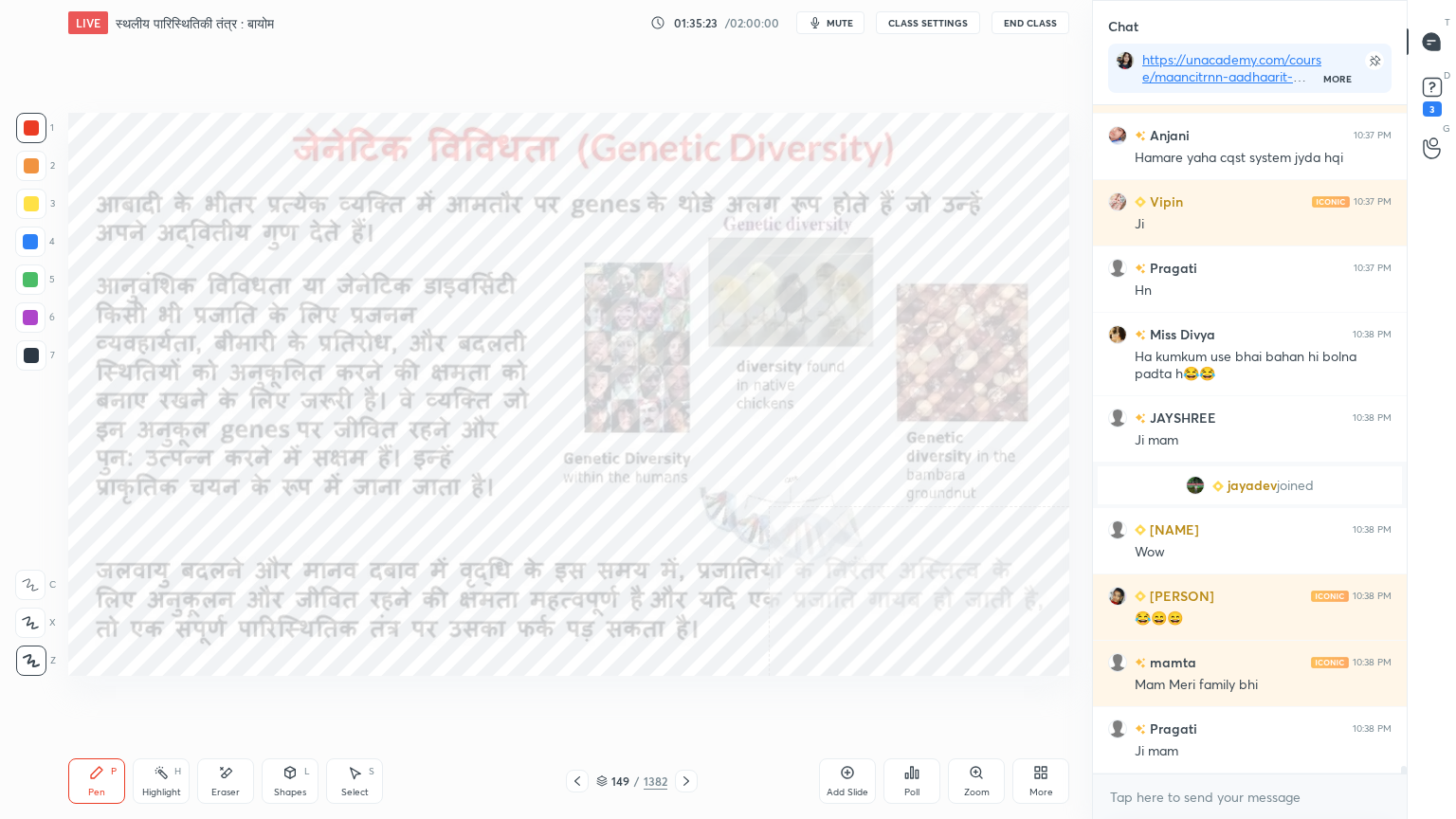 scroll, scrollTop: 55707, scrollLeft: 0, axis: vertical 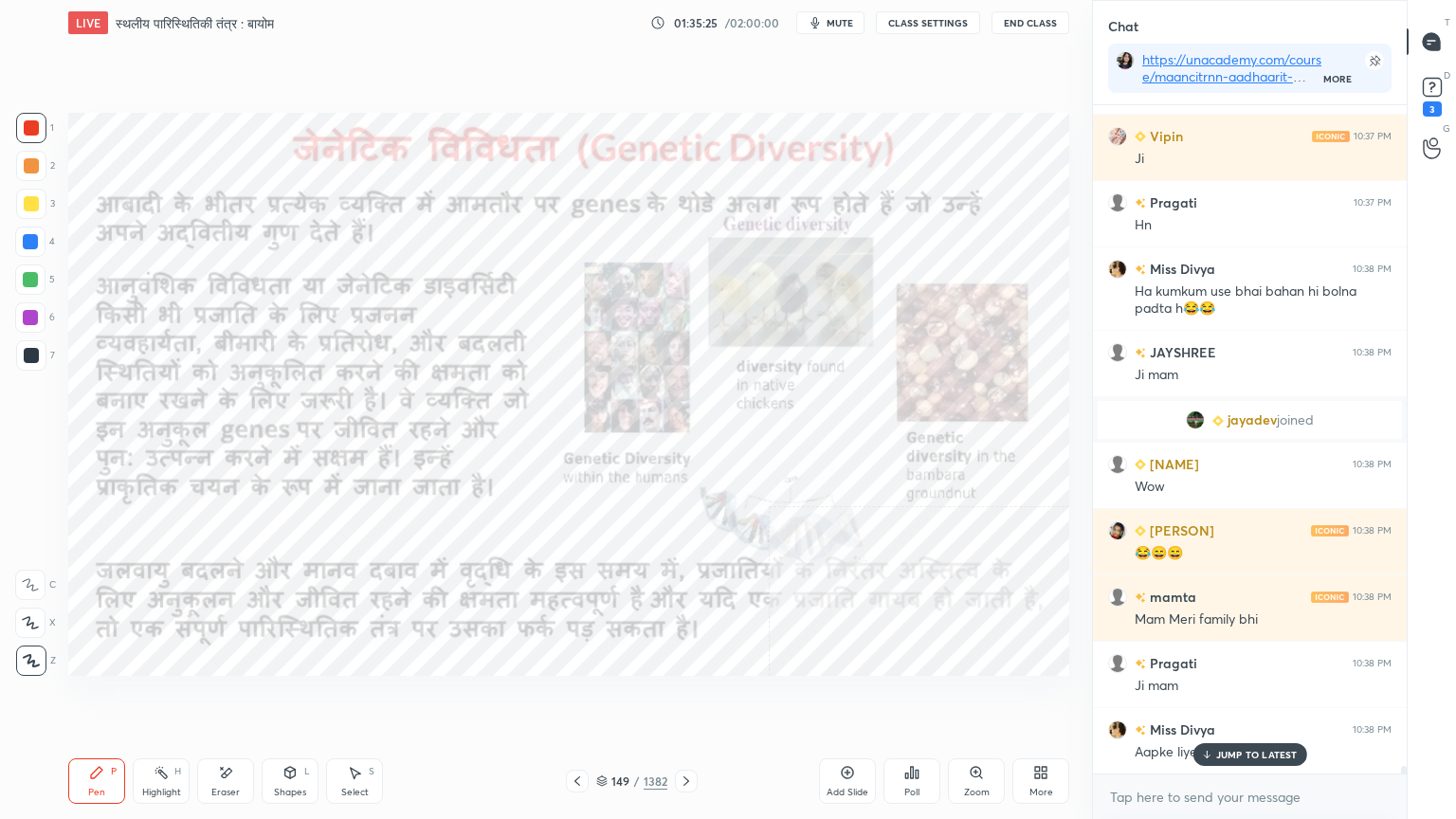 click on "JUMP TO LATEST" at bounding box center [1257, 755] 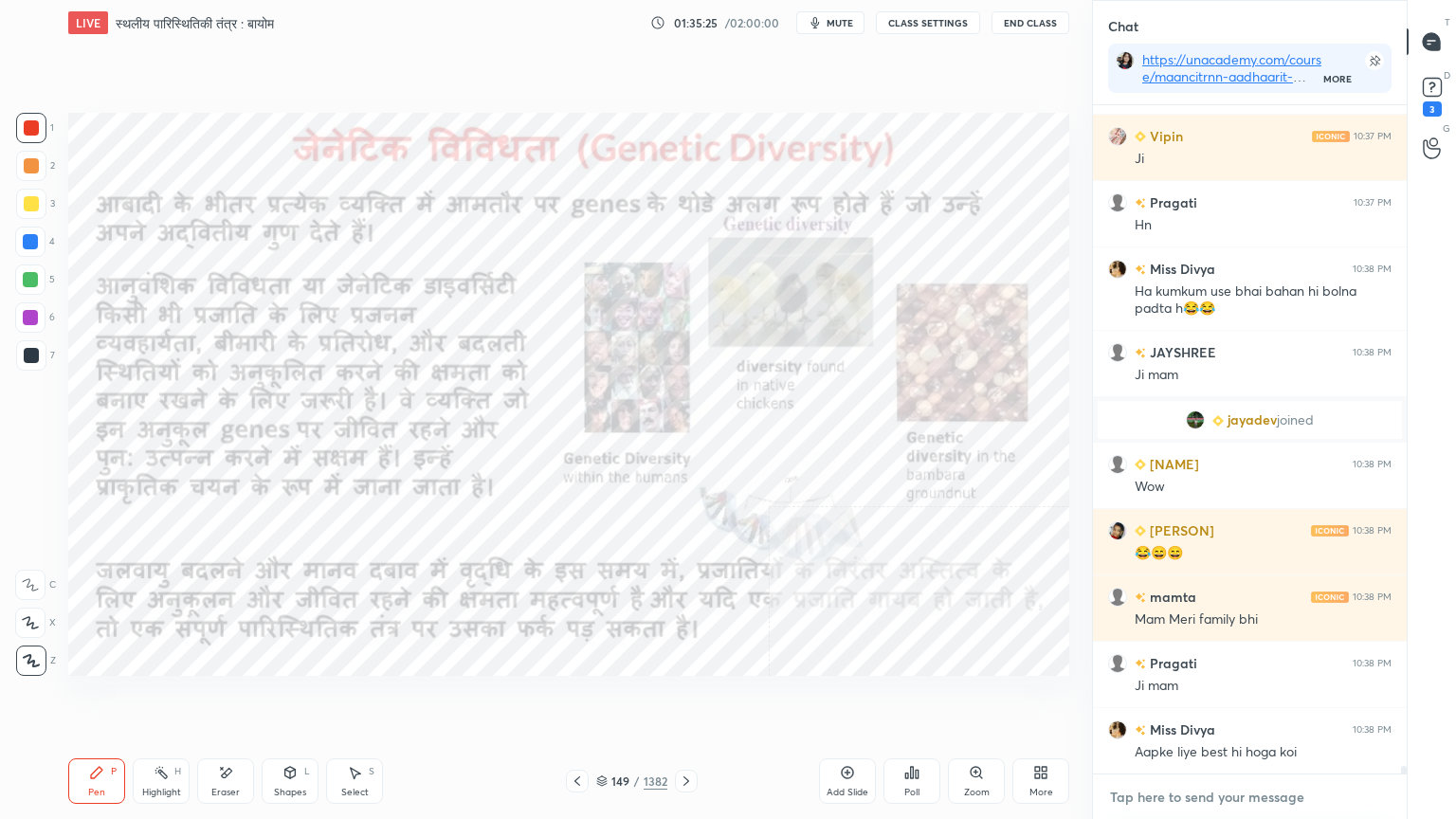 click at bounding box center [1249, 797] 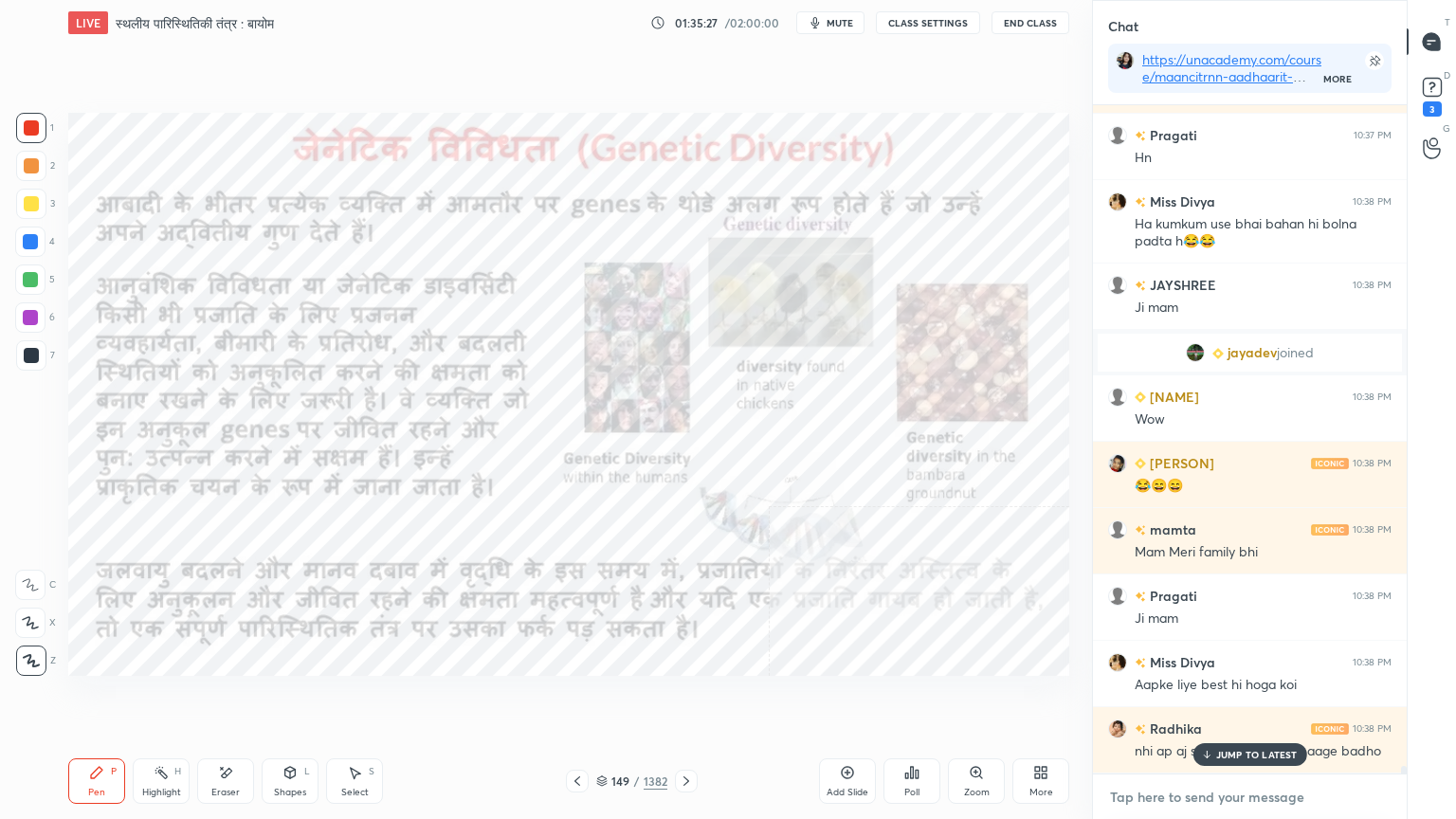 scroll, scrollTop: 55840, scrollLeft: 0, axis: vertical 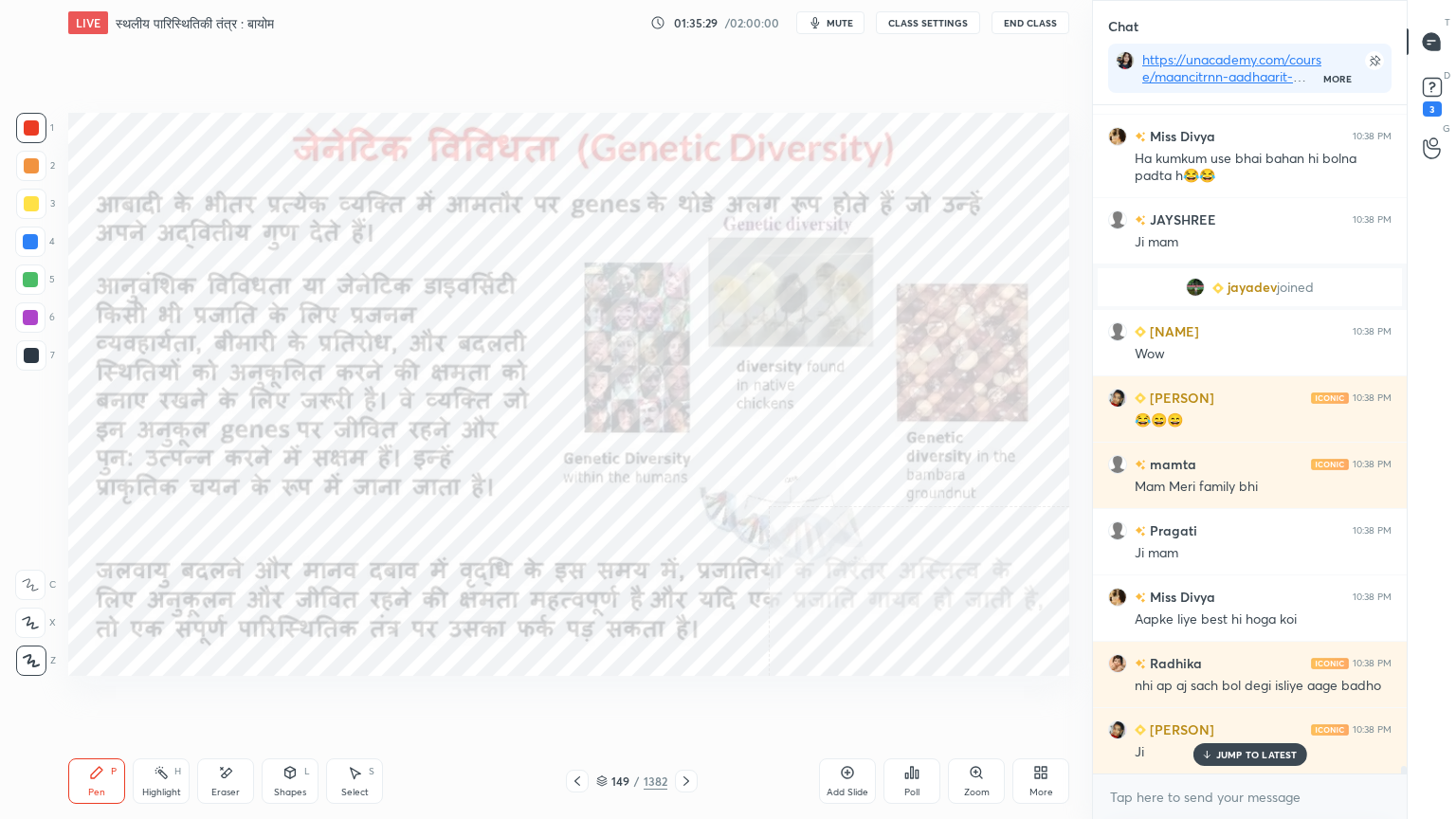 click on "Pen P Highlight H Eraser Shapes L Select S 149 / 1382 Add Slide Poll Zoom More" at bounding box center (569, 781) 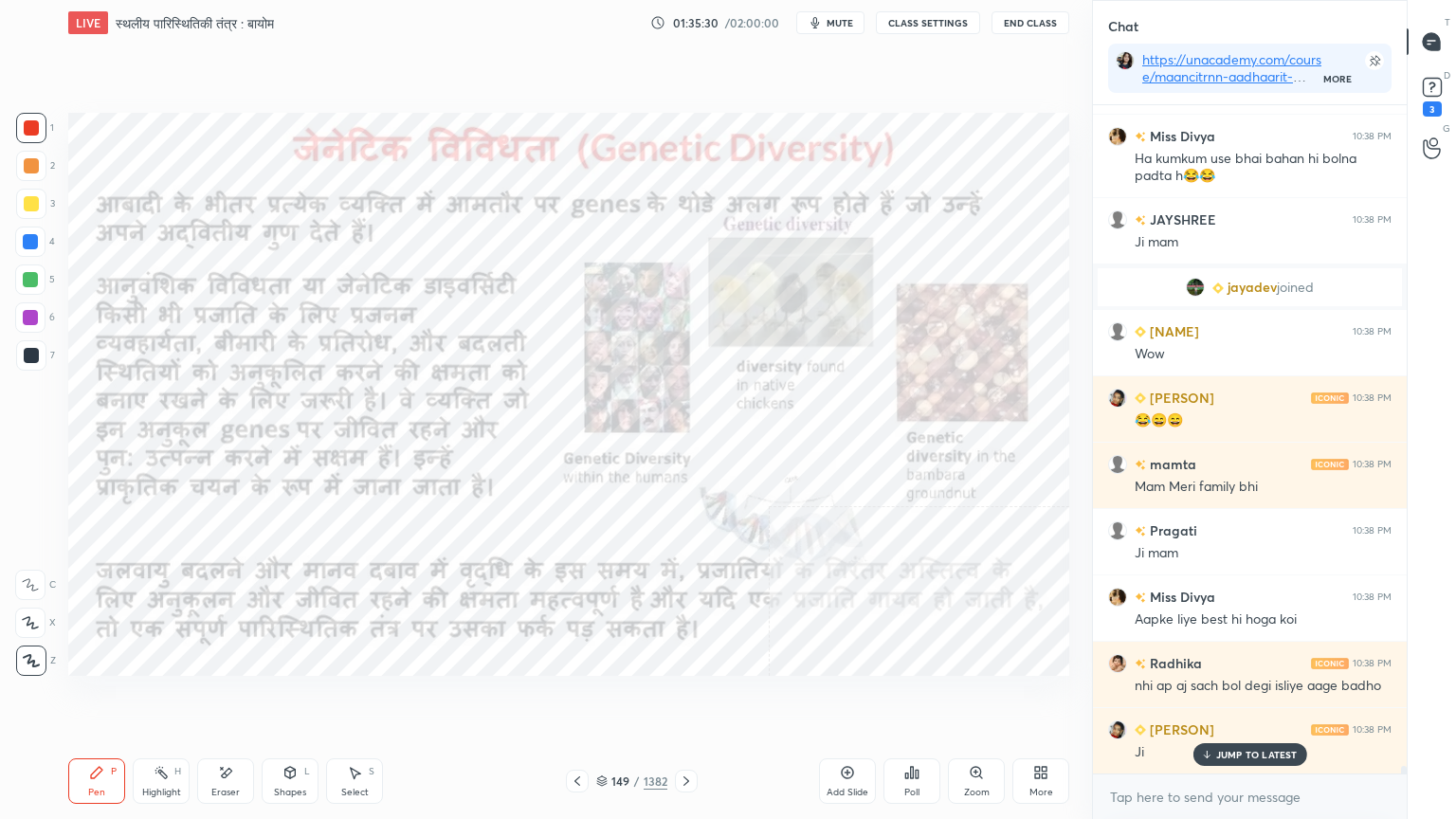 click on "JUMP TO LATEST" at bounding box center [1257, 755] 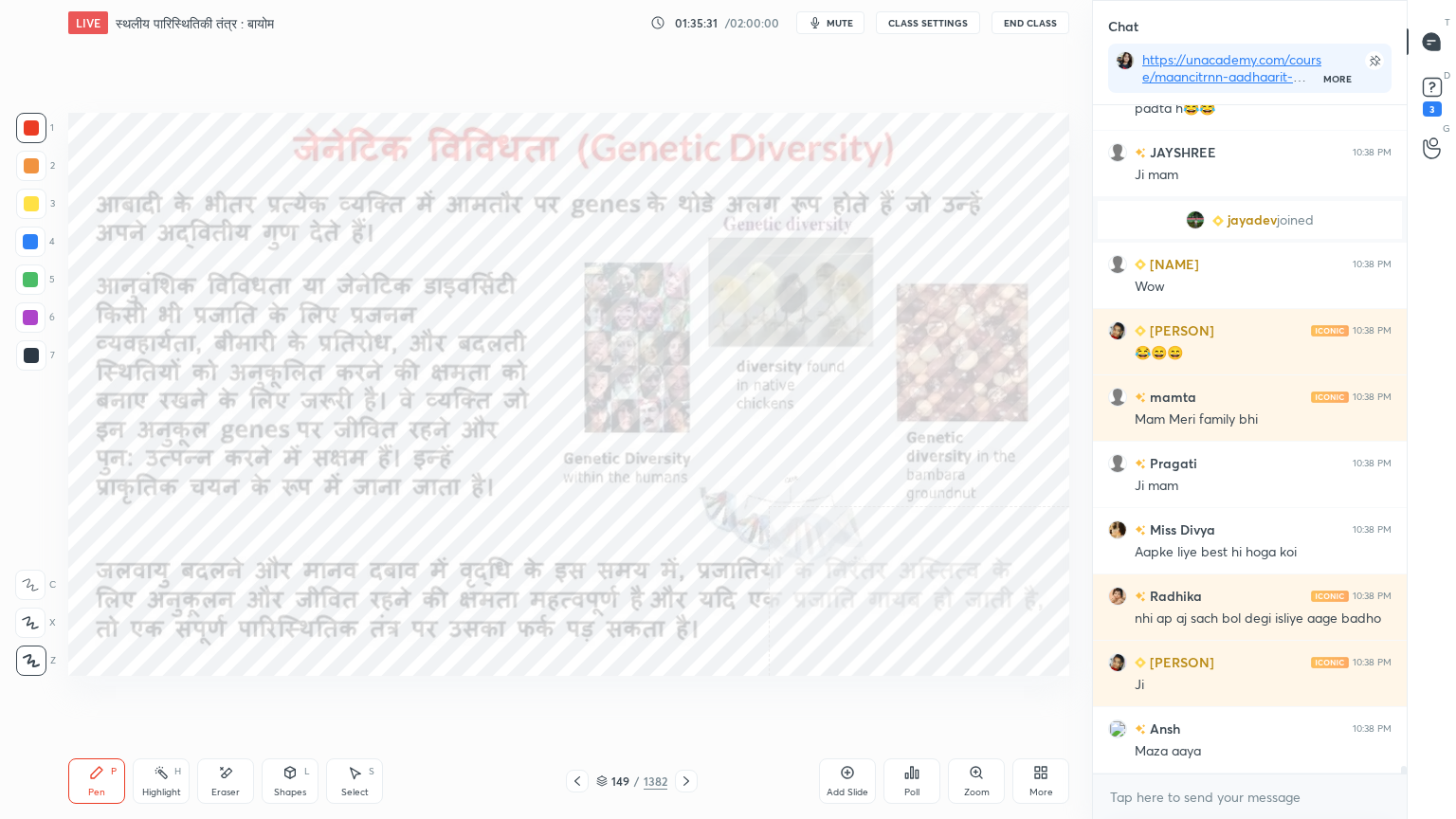 click 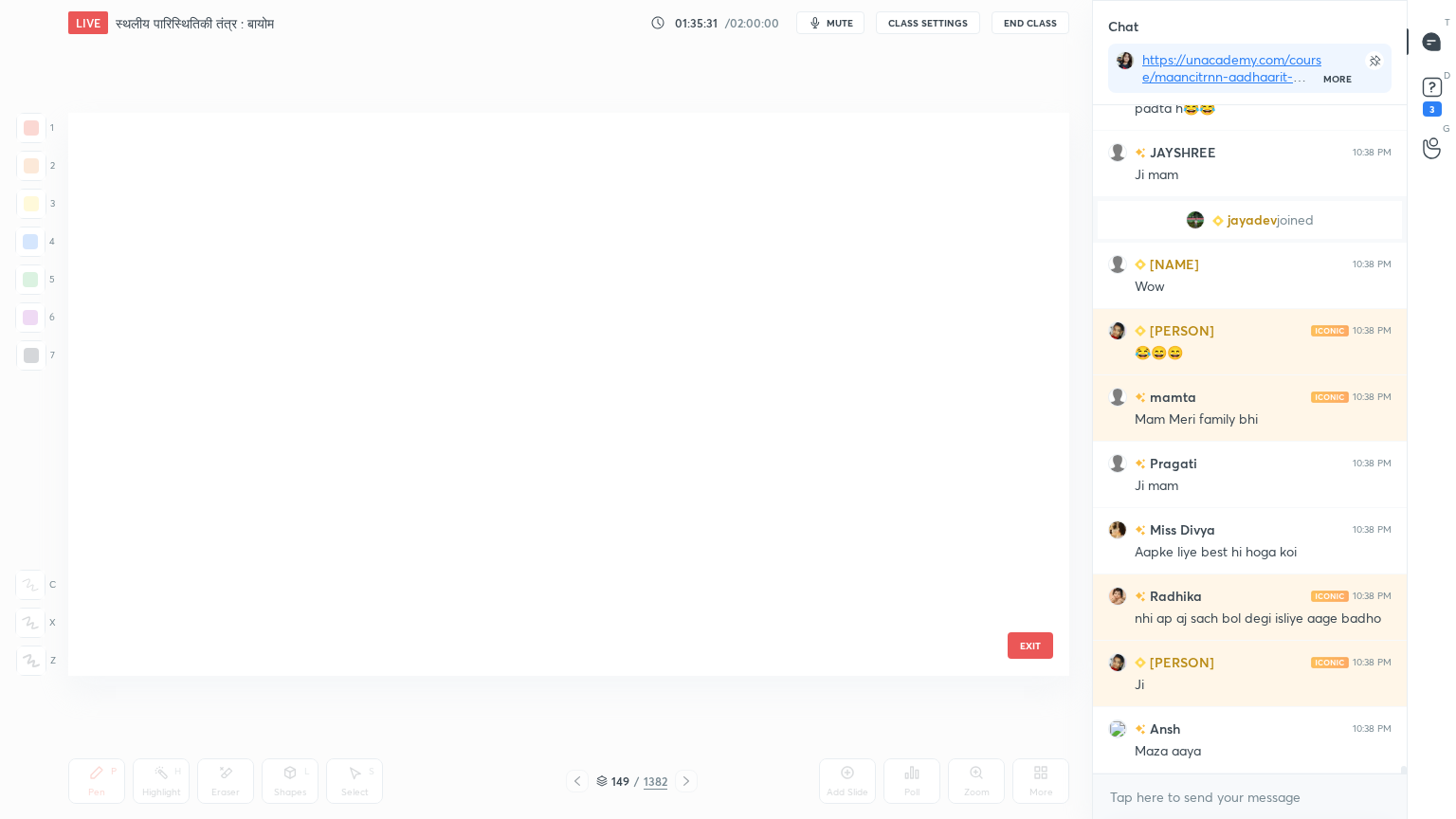 scroll, scrollTop: 8110, scrollLeft: 0, axis: vertical 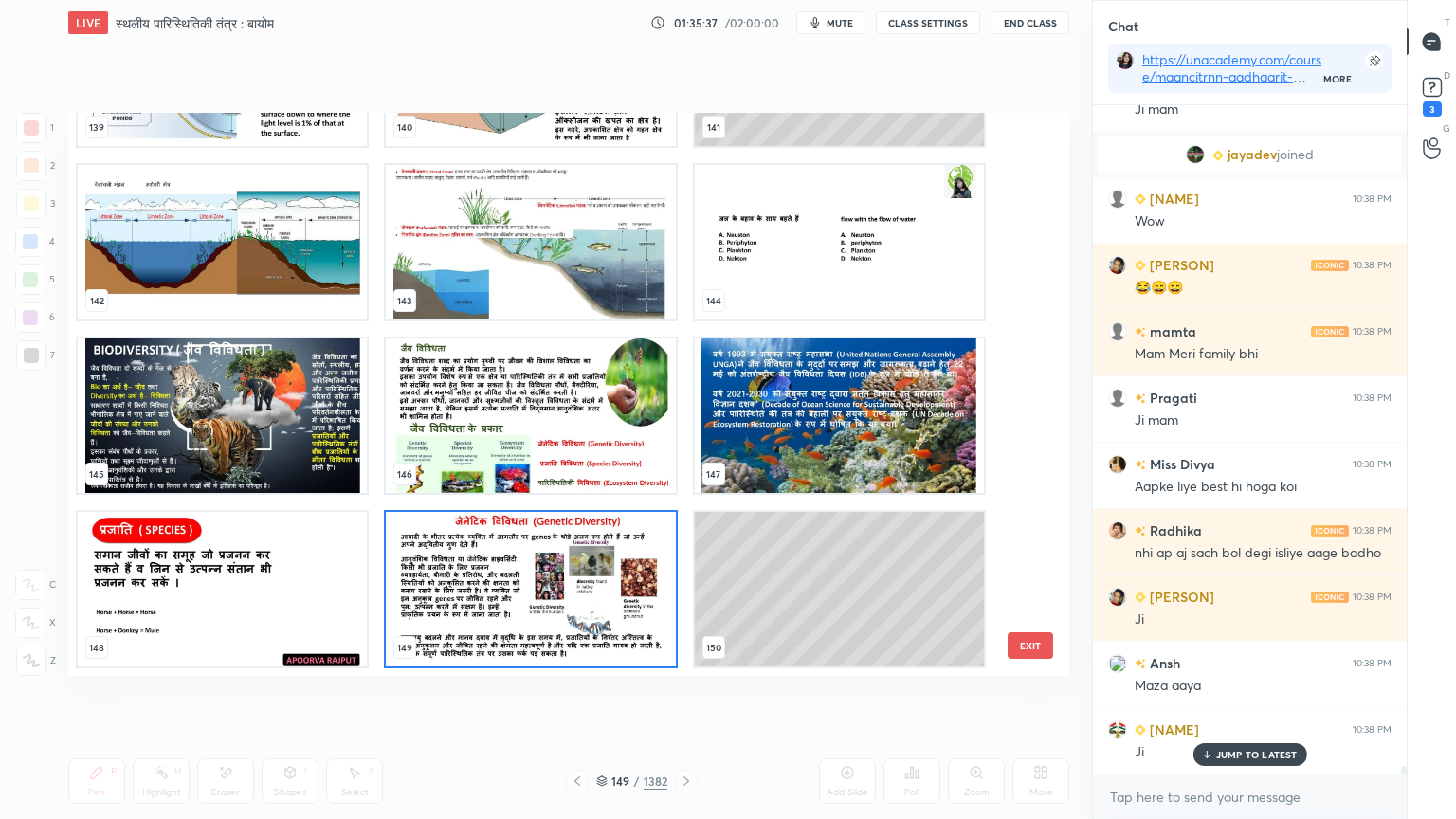 click at bounding box center [530, 589] 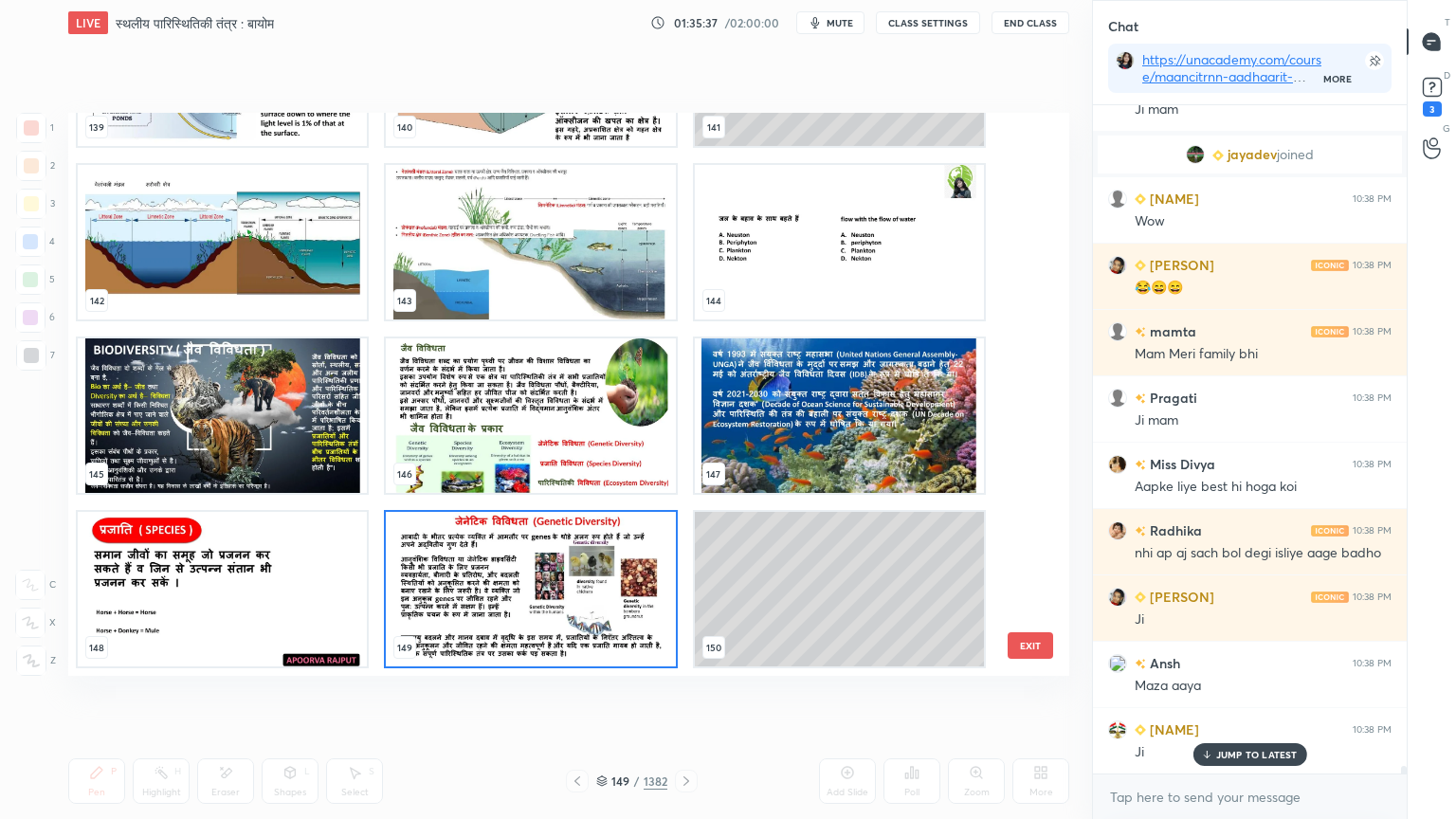 click at bounding box center [530, 589] 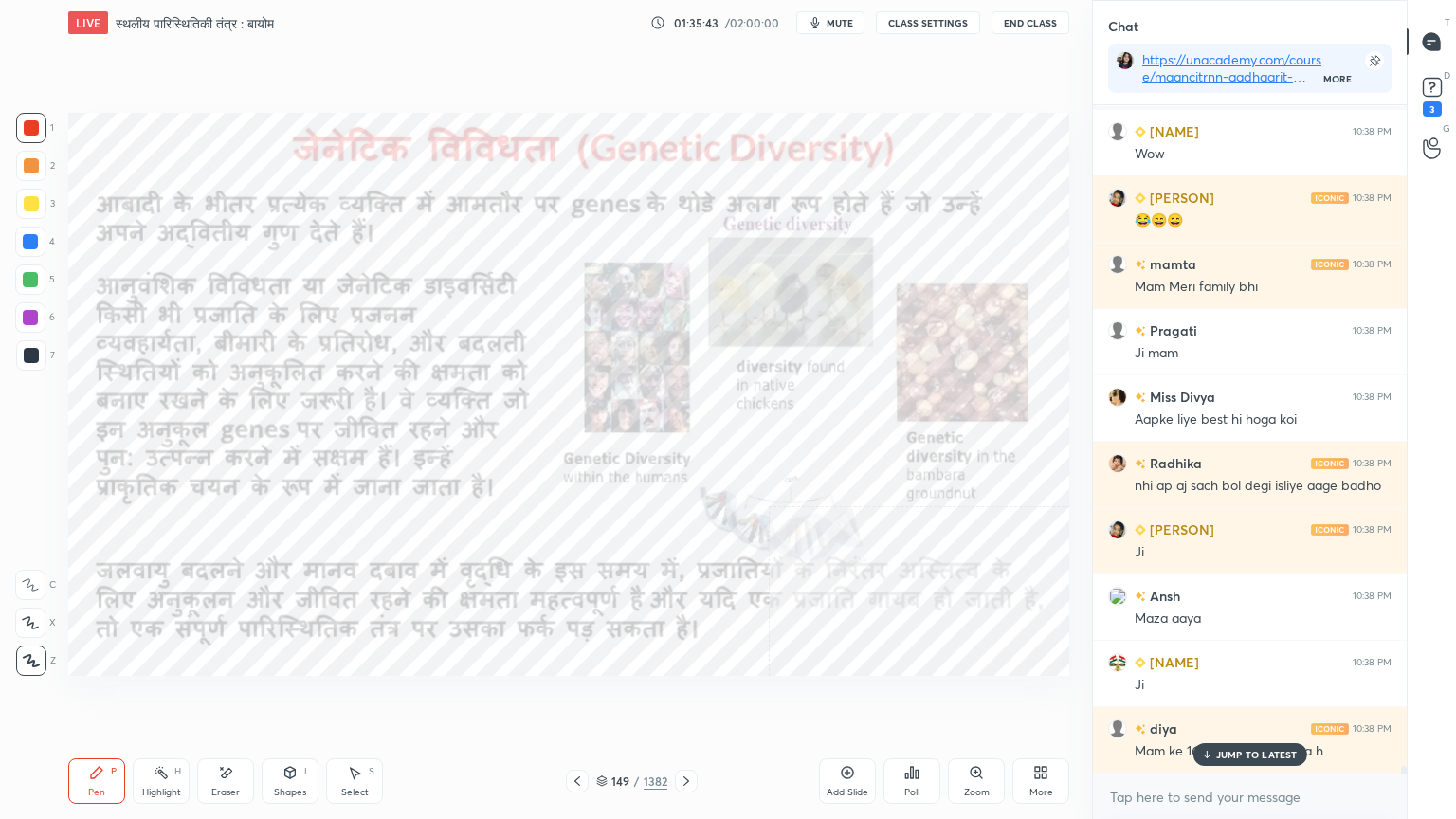 scroll, scrollTop: 56105, scrollLeft: 0, axis: vertical 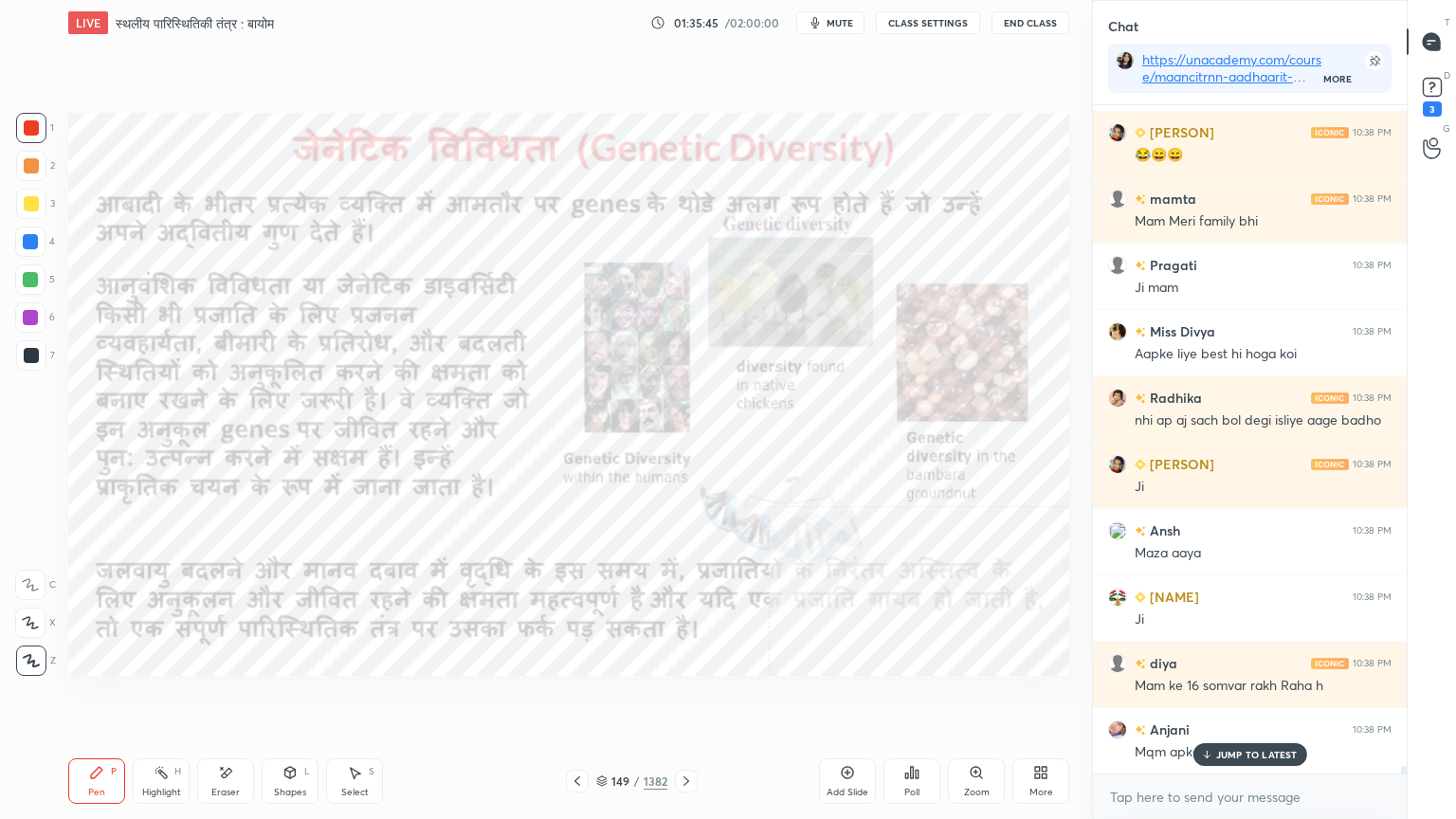 drag, startPoint x: 1263, startPoint y: 755, endPoint x: 1253, endPoint y: 791, distance: 37.363083 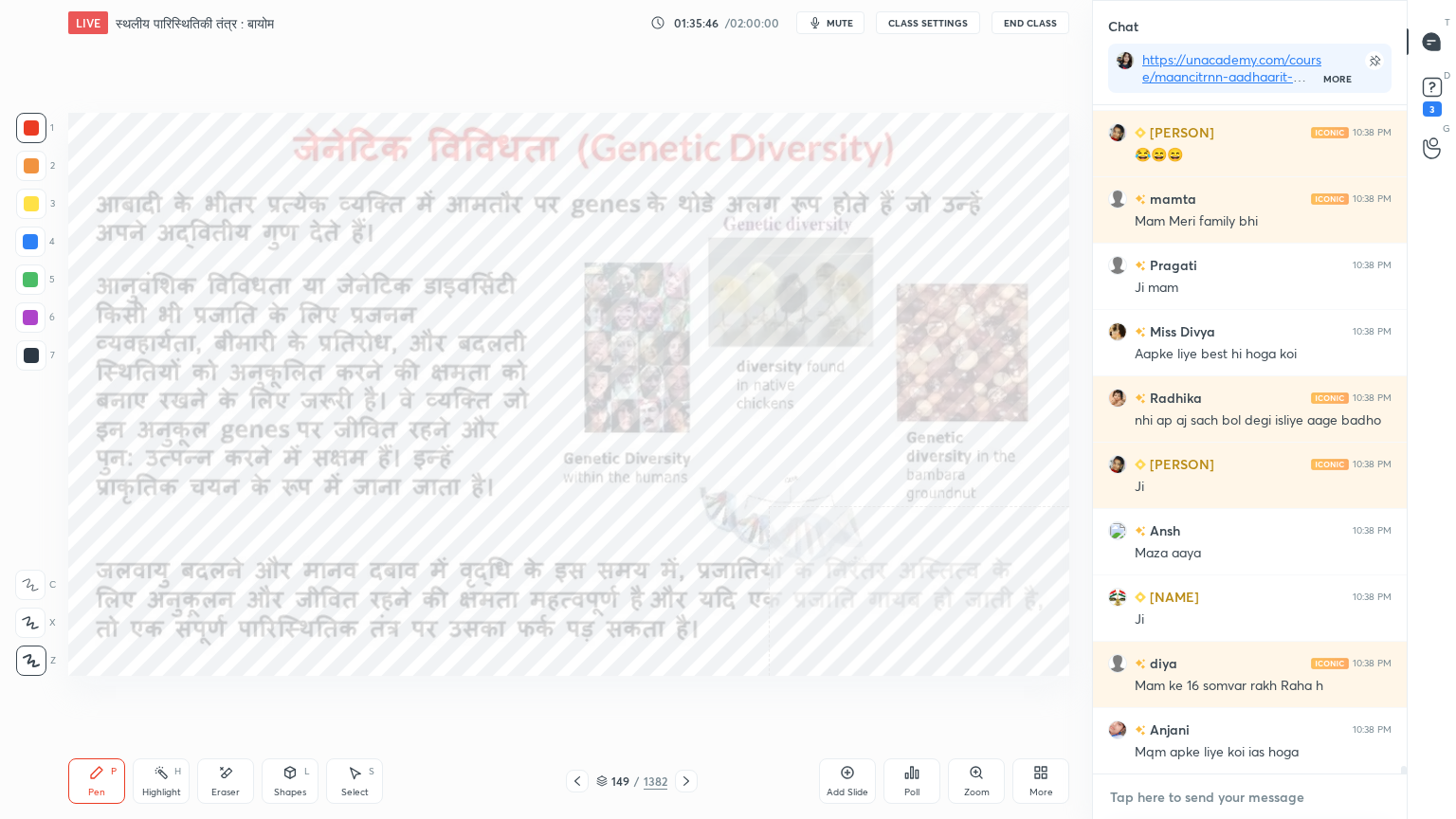 click at bounding box center (1249, 797) 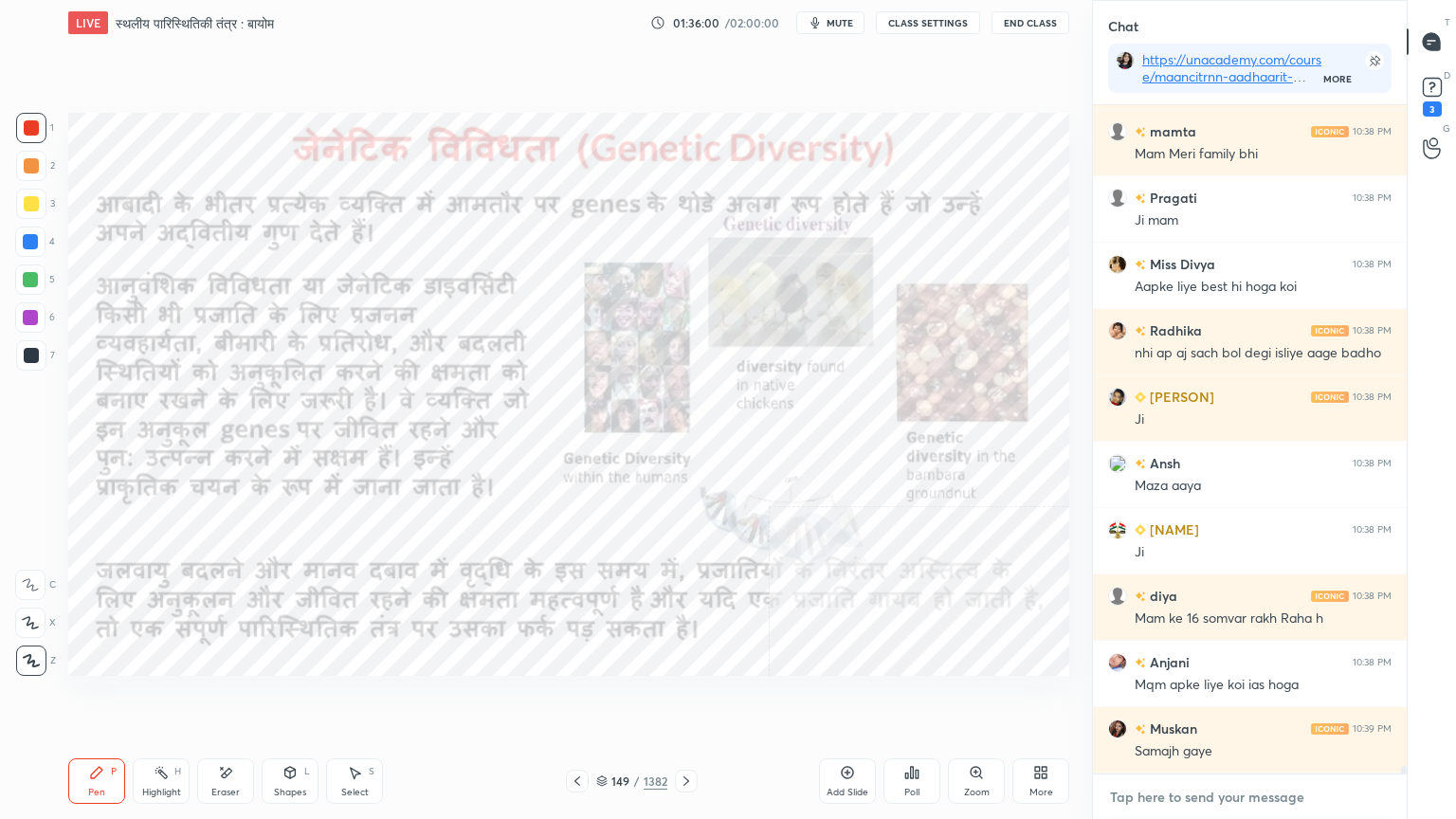 scroll, scrollTop: 56238, scrollLeft: 0, axis: vertical 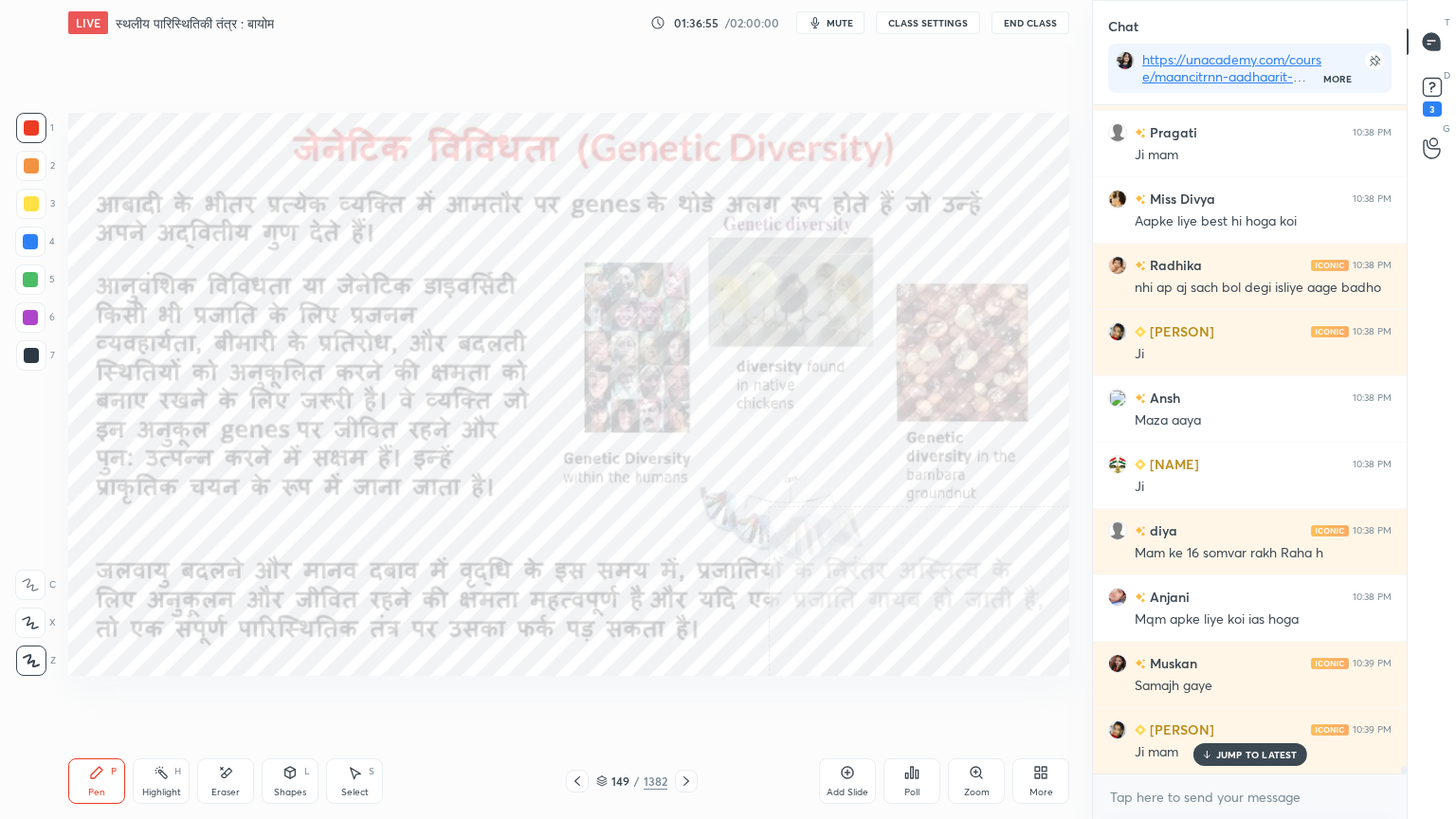 click at bounding box center (30, 242) 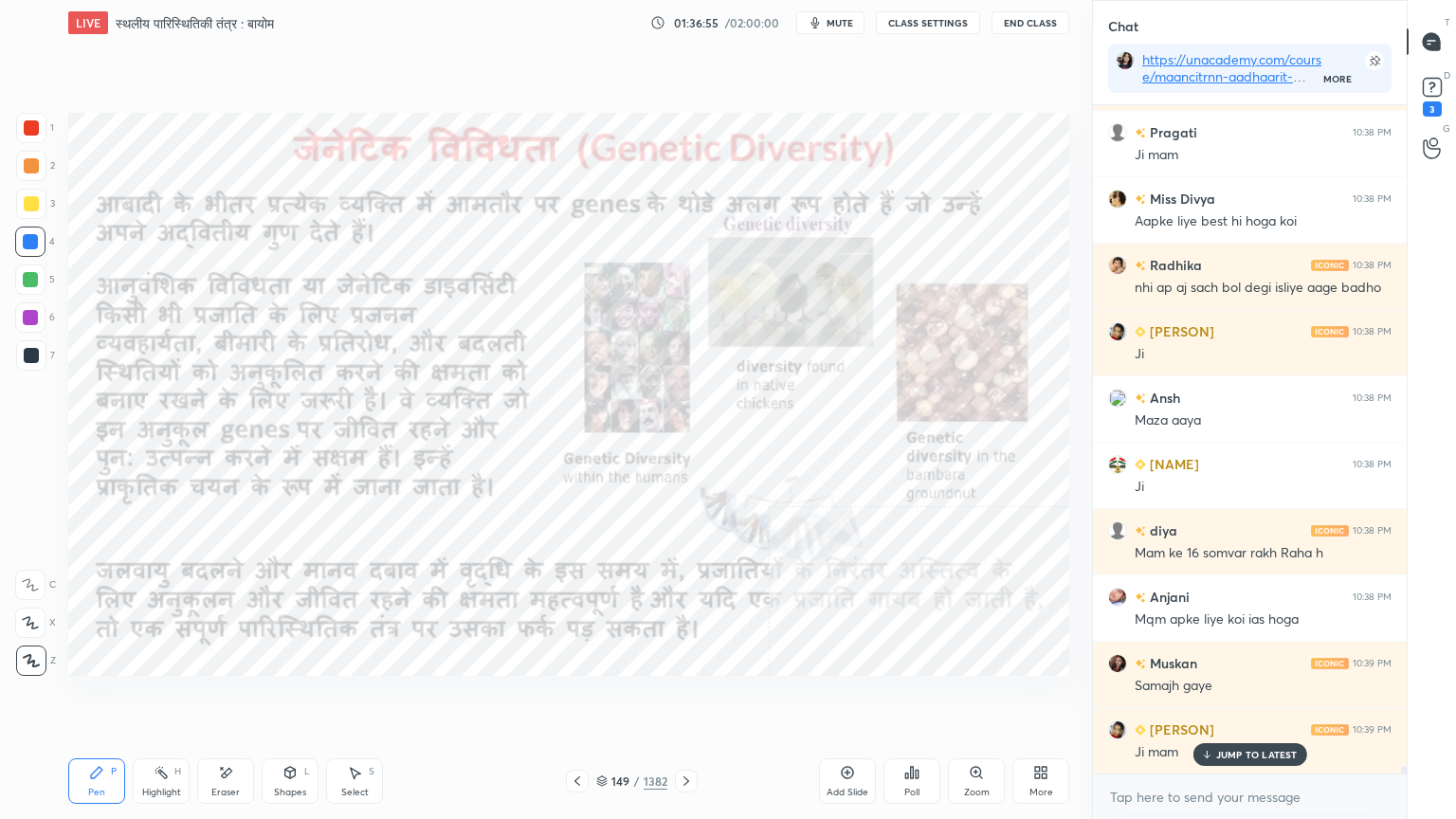 click at bounding box center [30, 242] 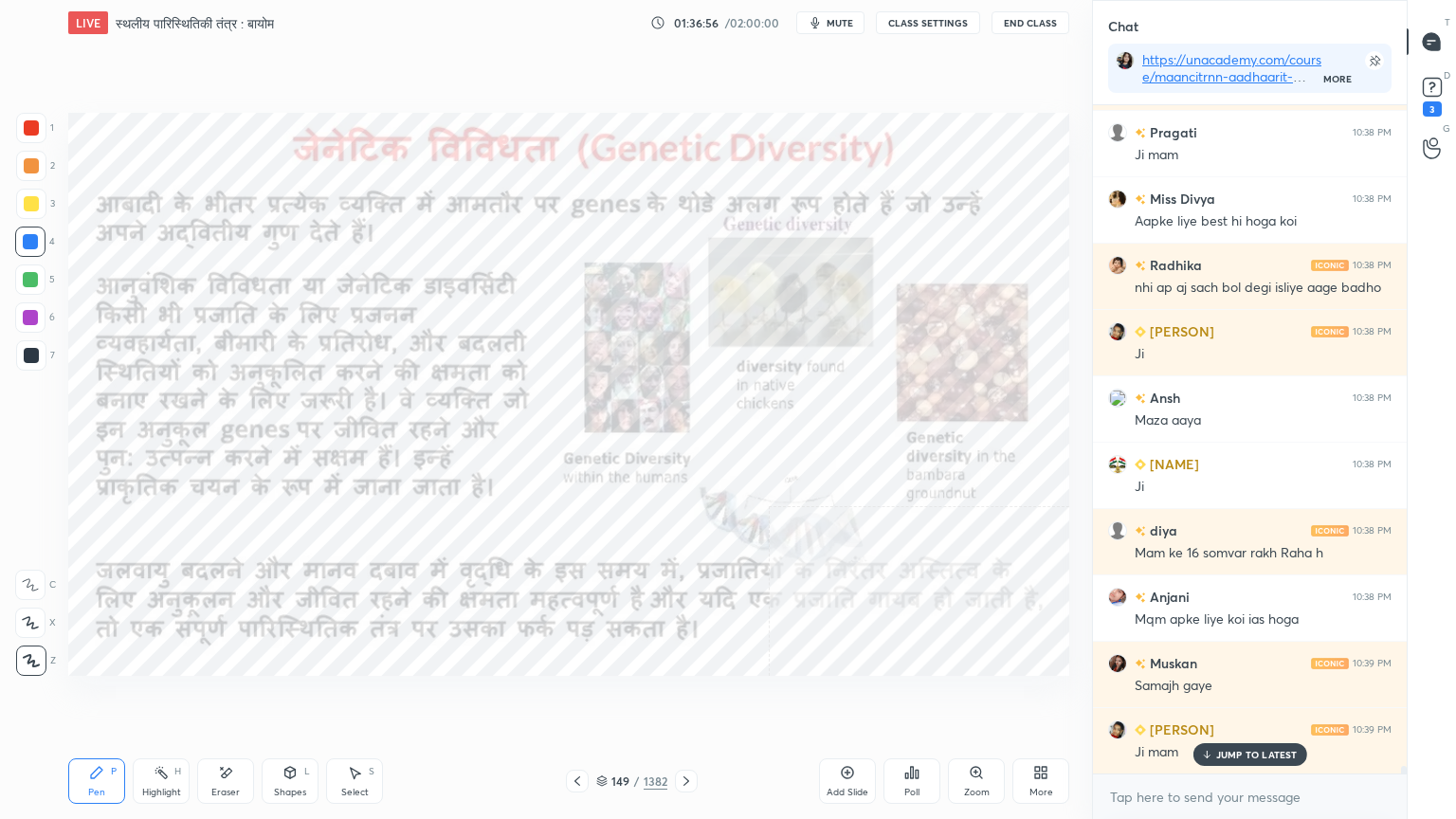 click on "JUMP TO LATEST" at bounding box center (1249, 755) 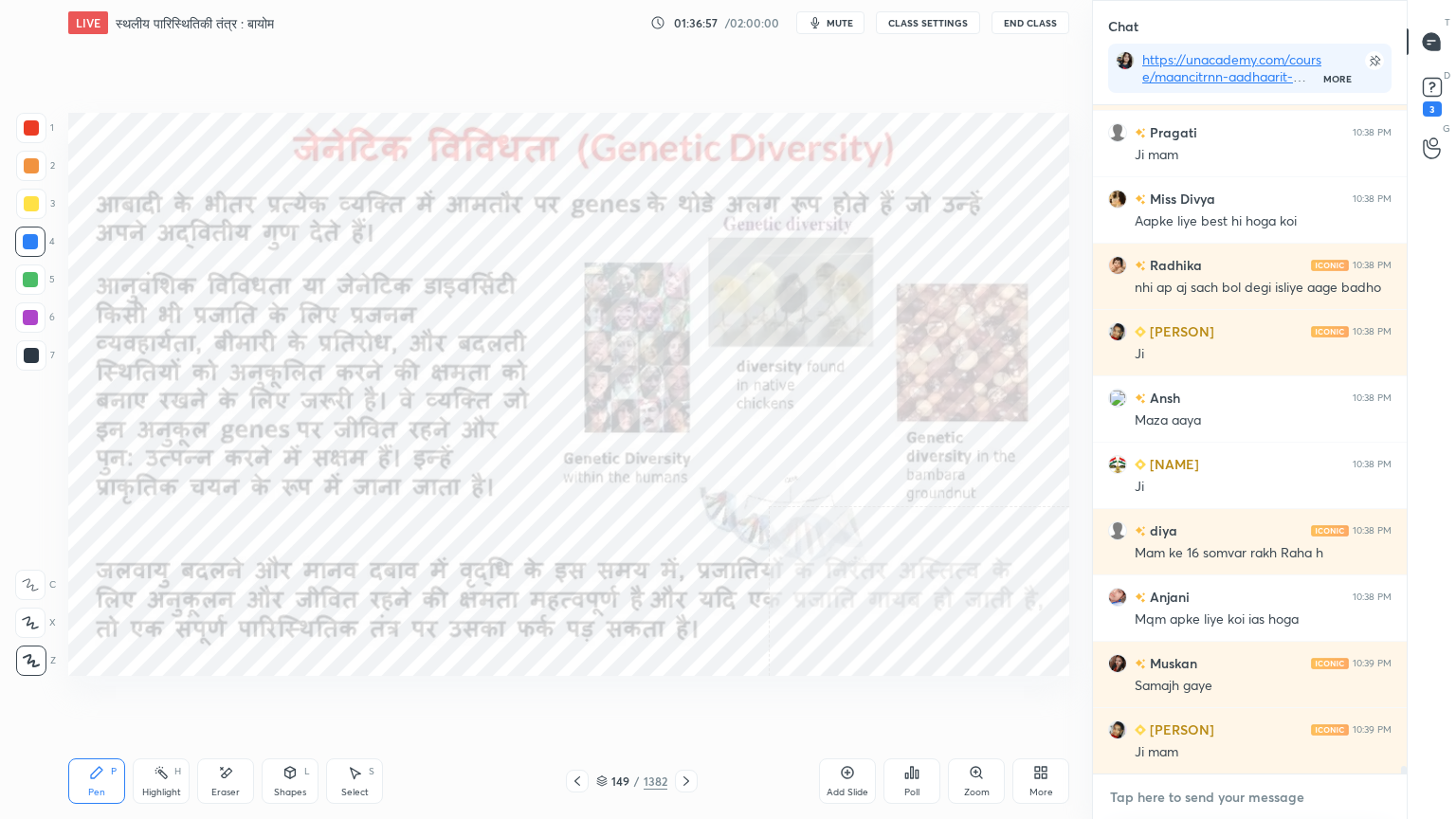 click at bounding box center (1249, 797) 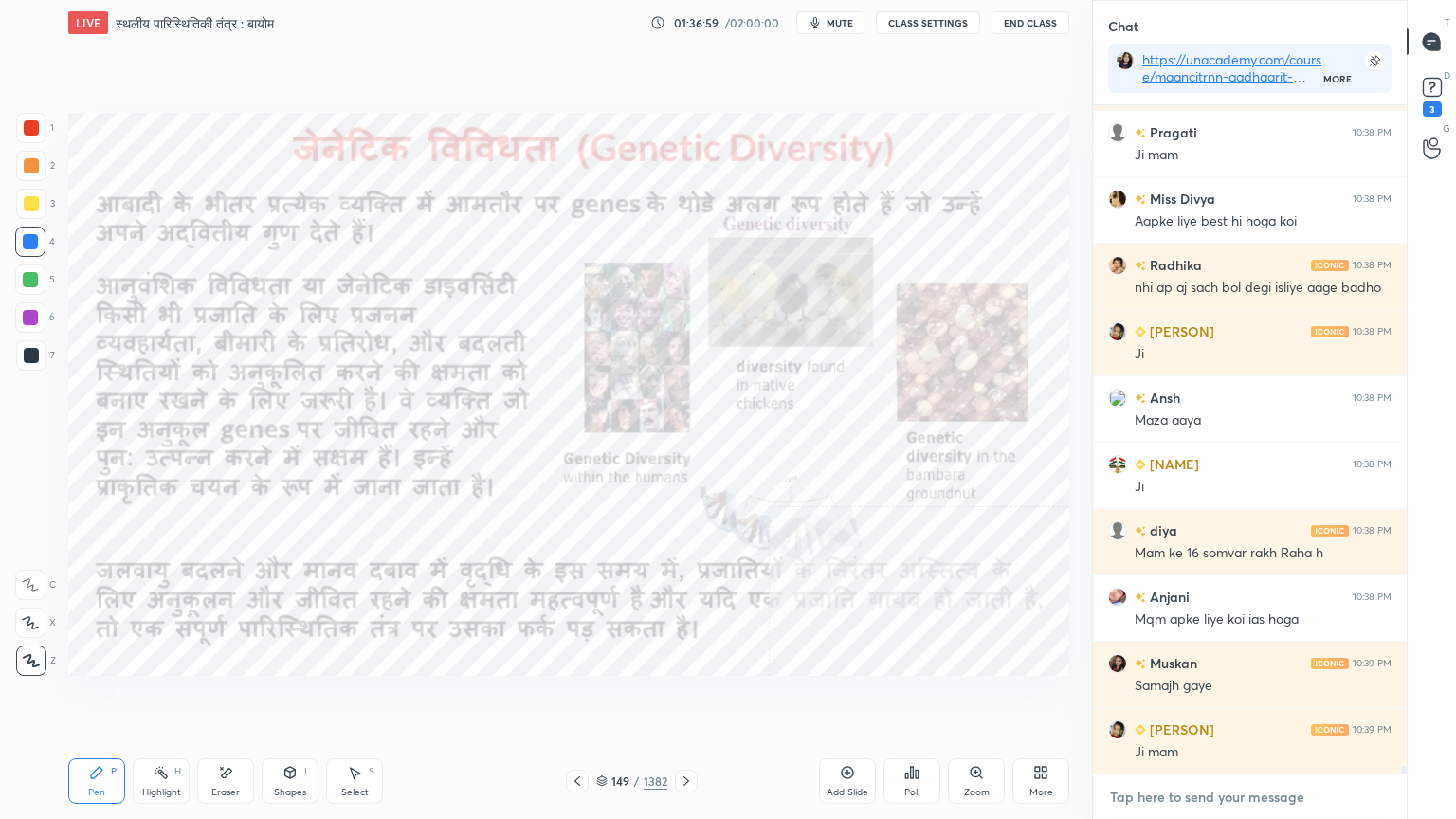 scroll, scrollTop: 56305, scrollLeft: 0, axis: vertical 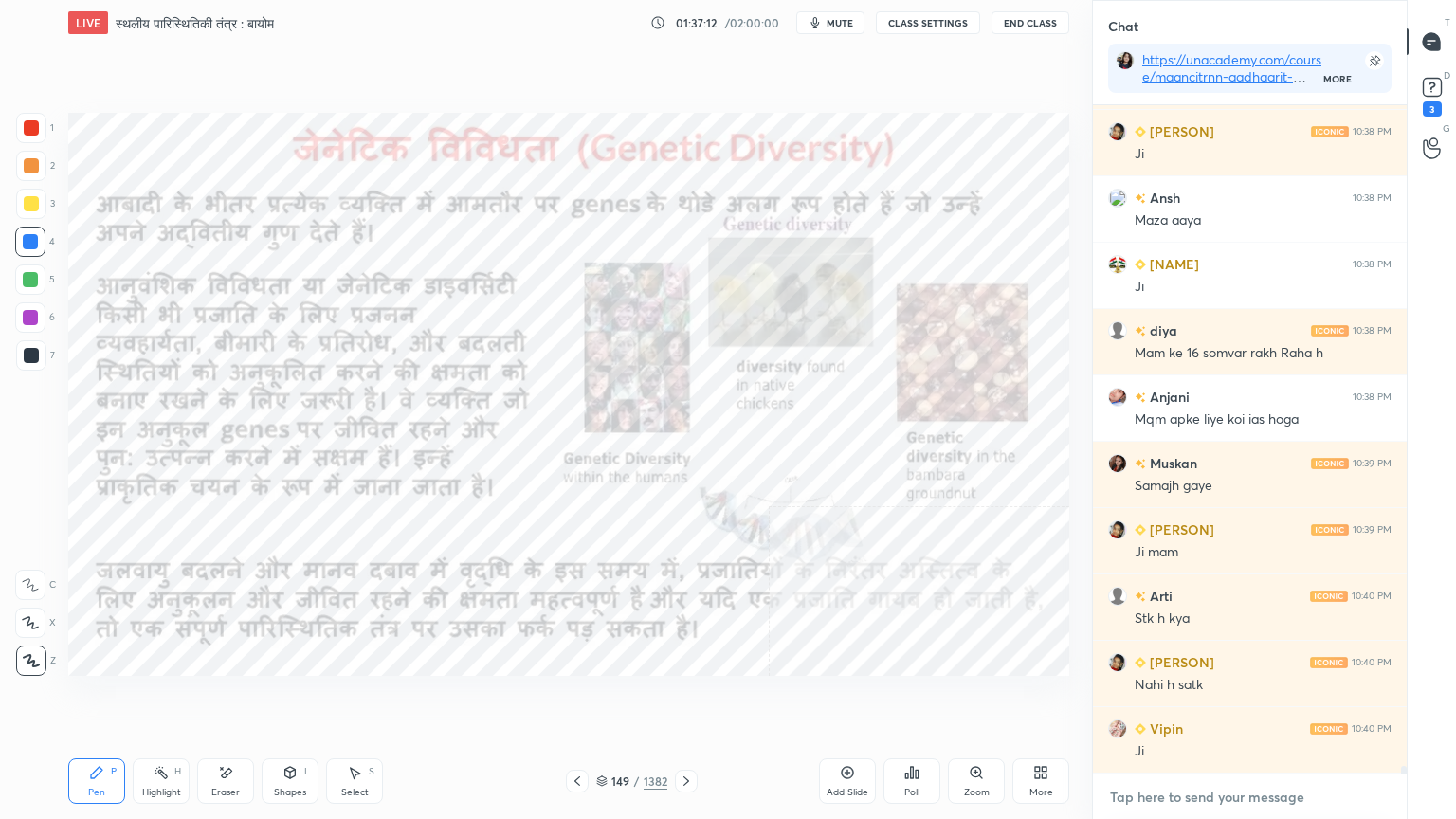 drag, startPoint x: 1198, startPoint y: 809, endPoint x: 1199, endPoint y: 794, distance: 15.033296 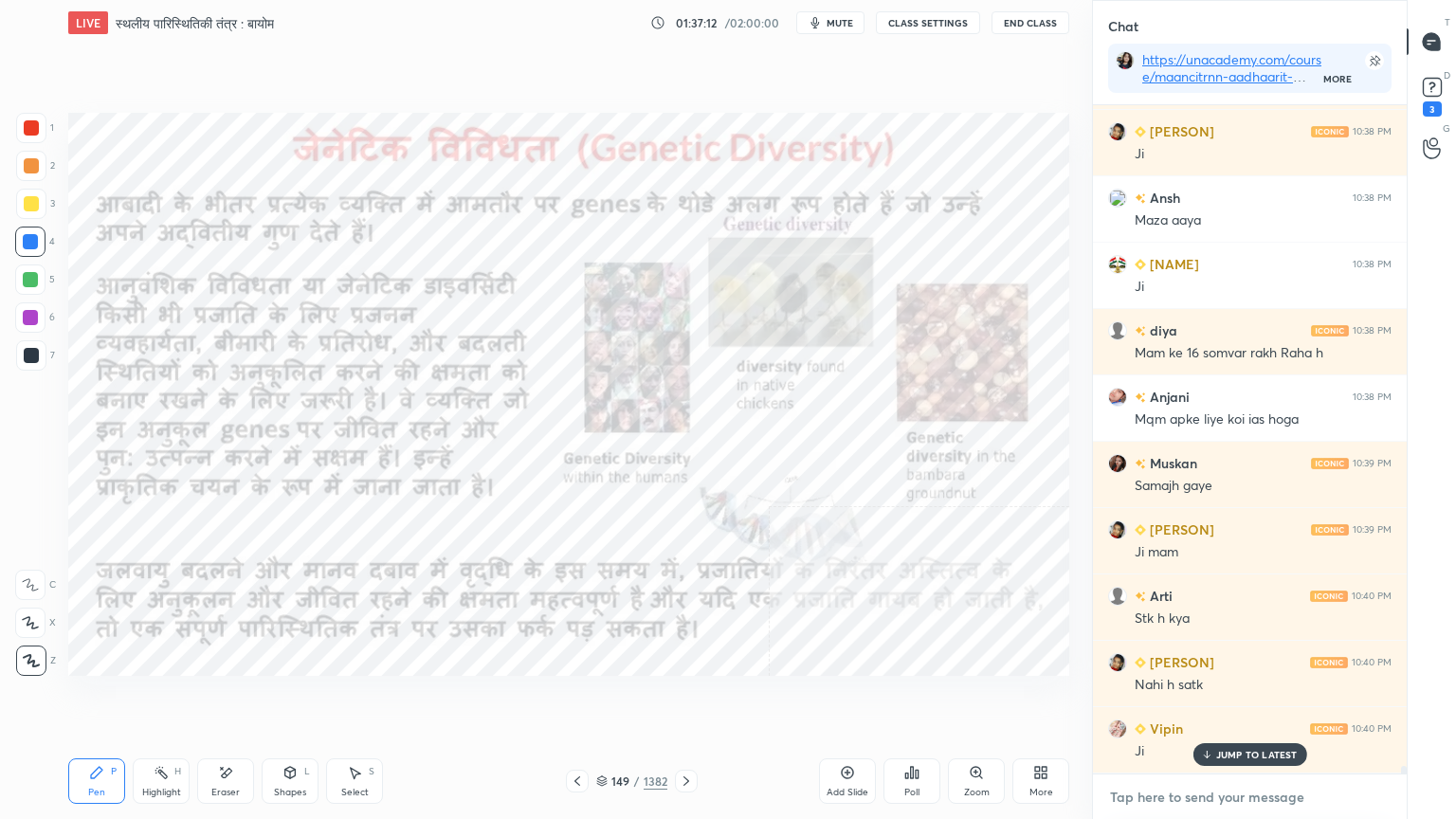 scroll, scrollTop: 56503, scrollLeft: 0, axis: vertical 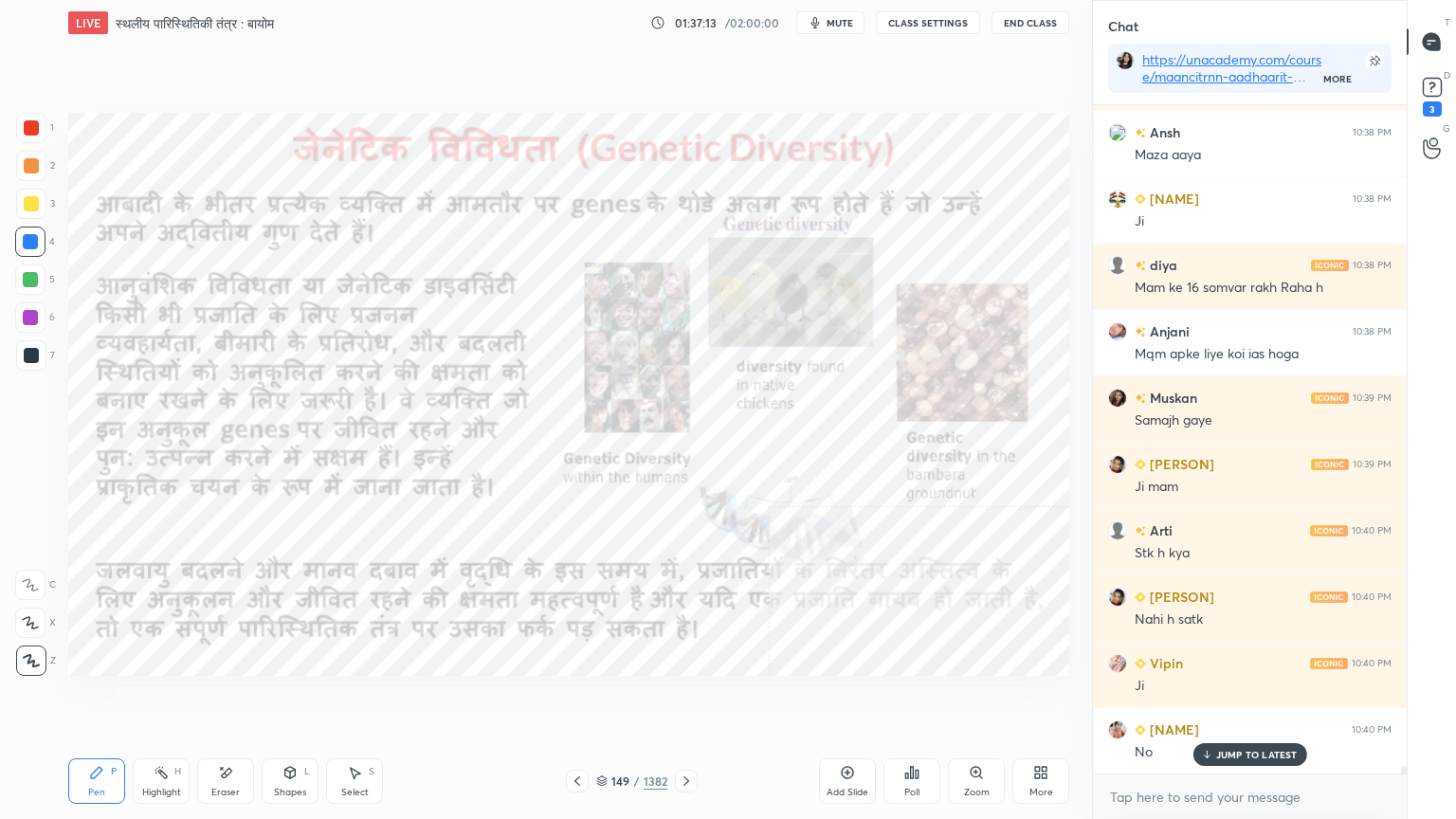 click on "Eraser" at bounding box center (226, 781) 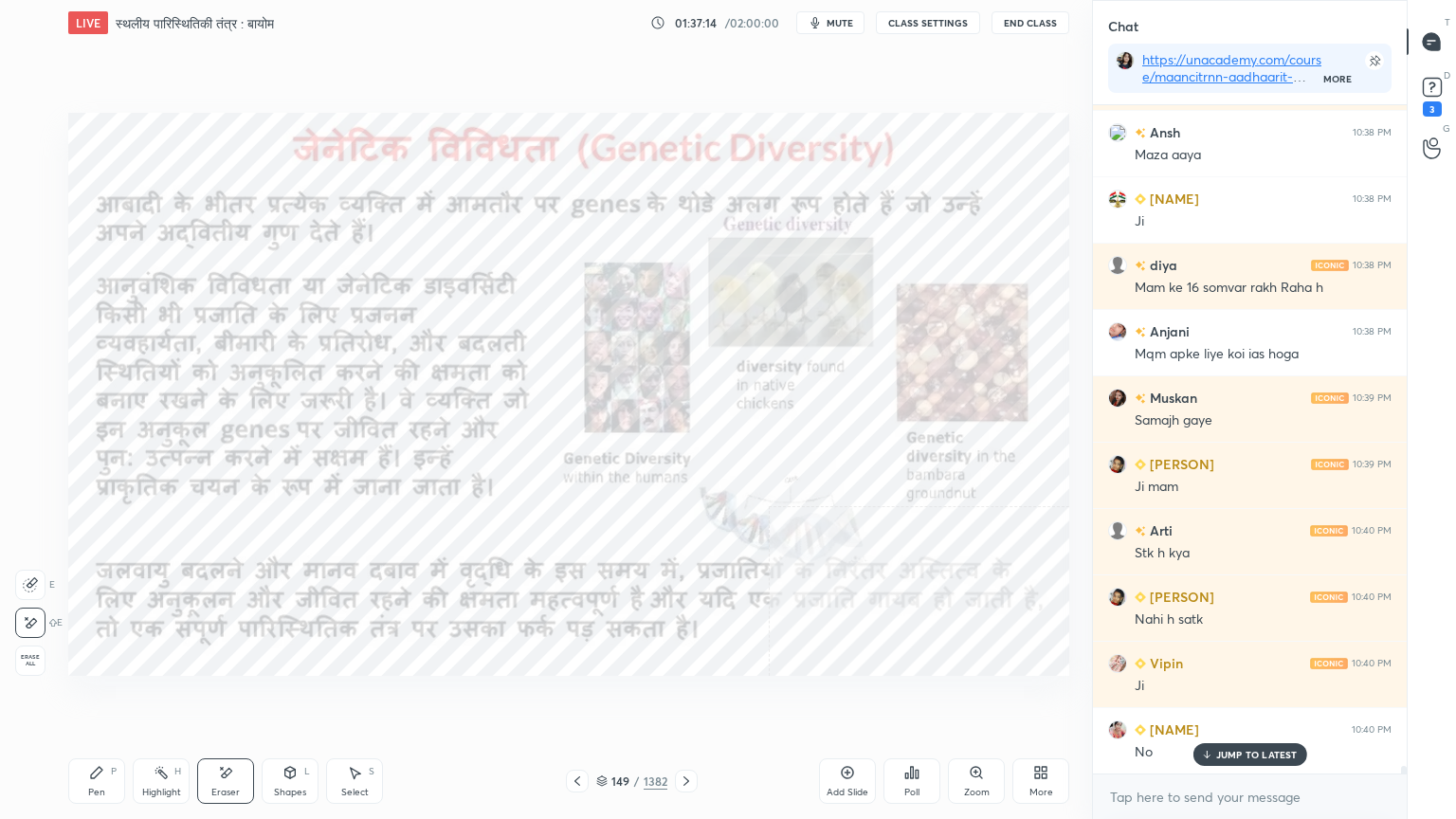 click on "Erase all" at bounding box center [30, 661] 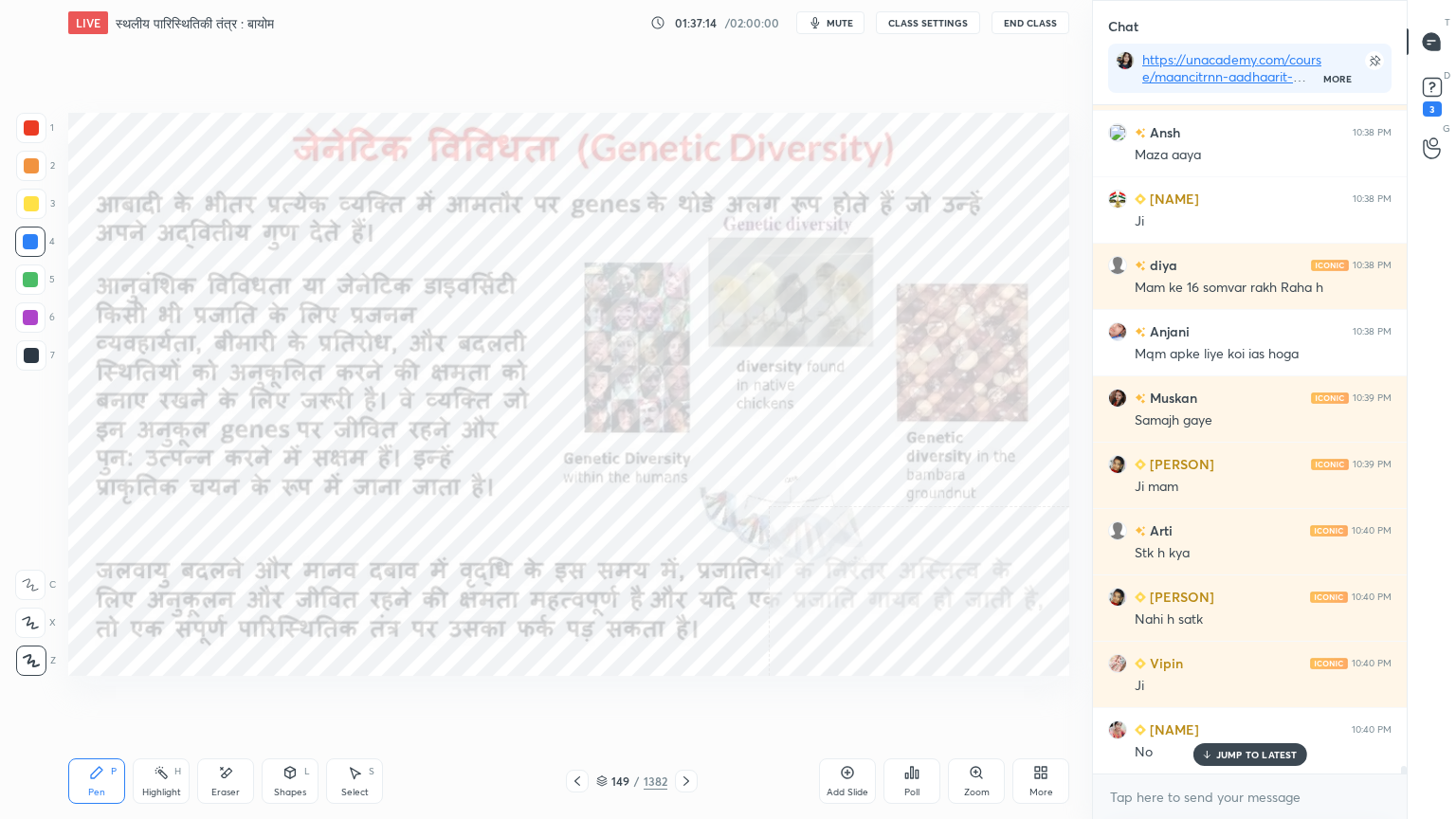 click on "1 2 3 4 5 6 7 C X Z E E Erase all   H H" at bounding box center (30, 394) 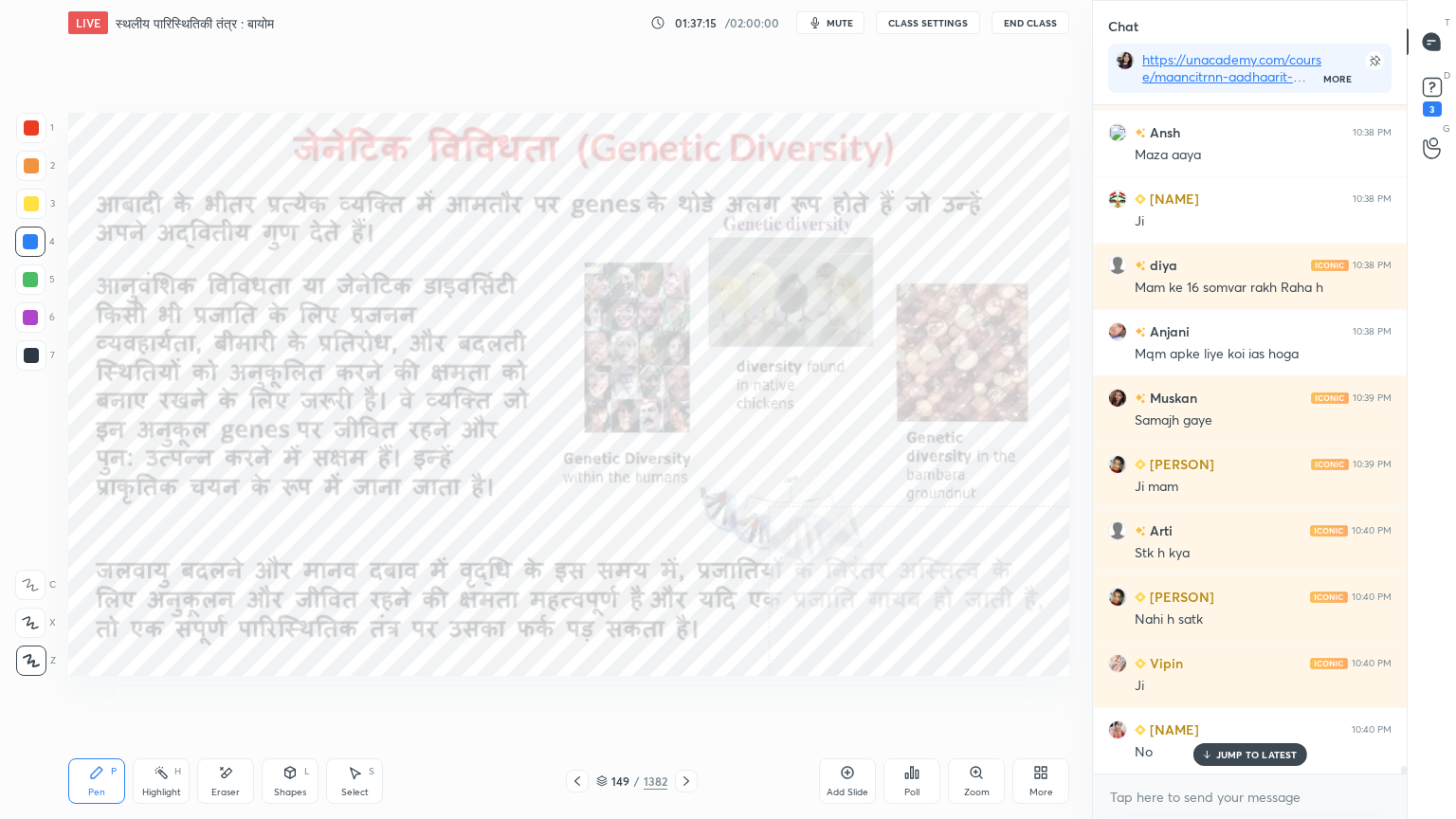 click at bounding box center [686, 781] 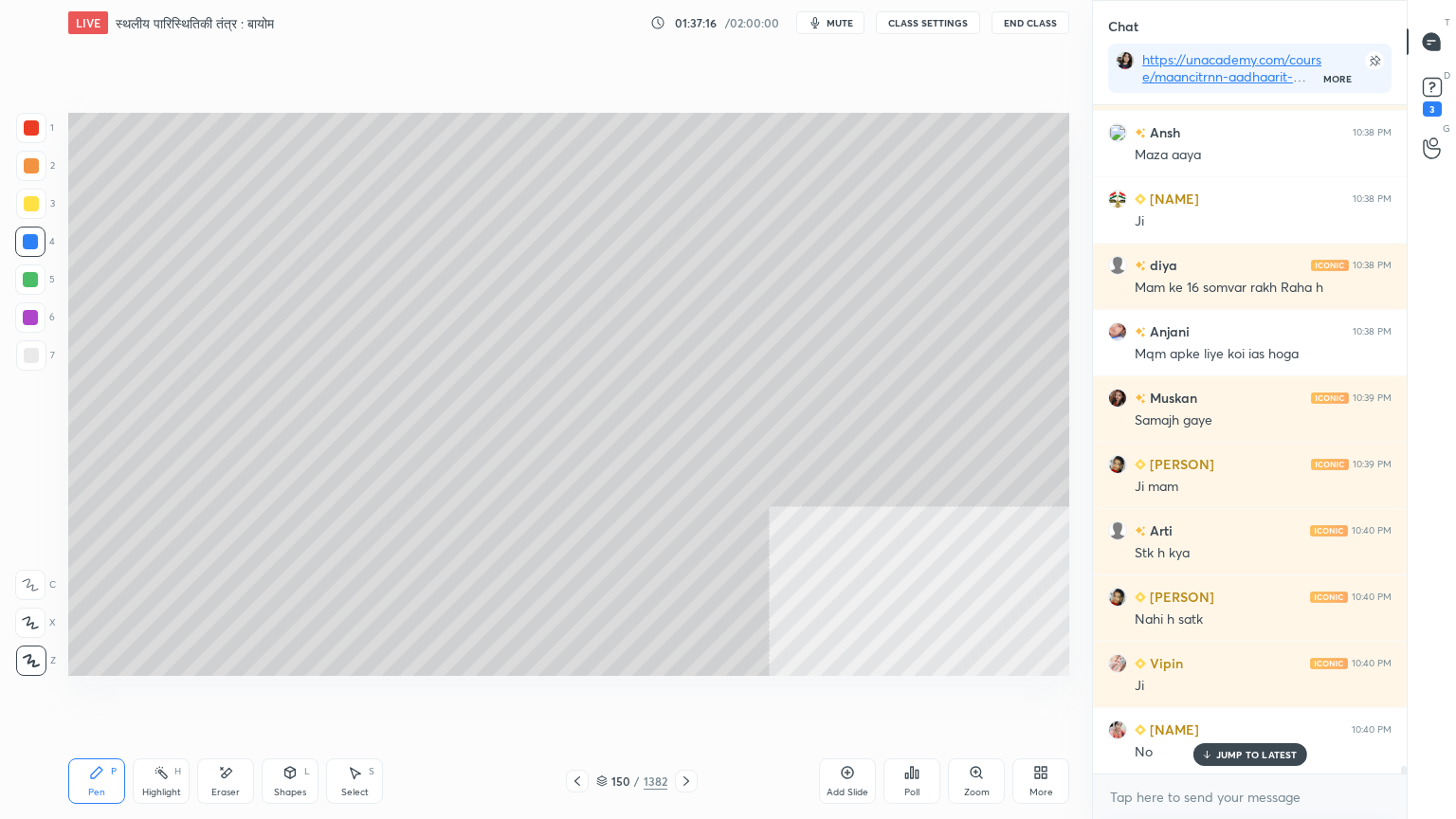 click 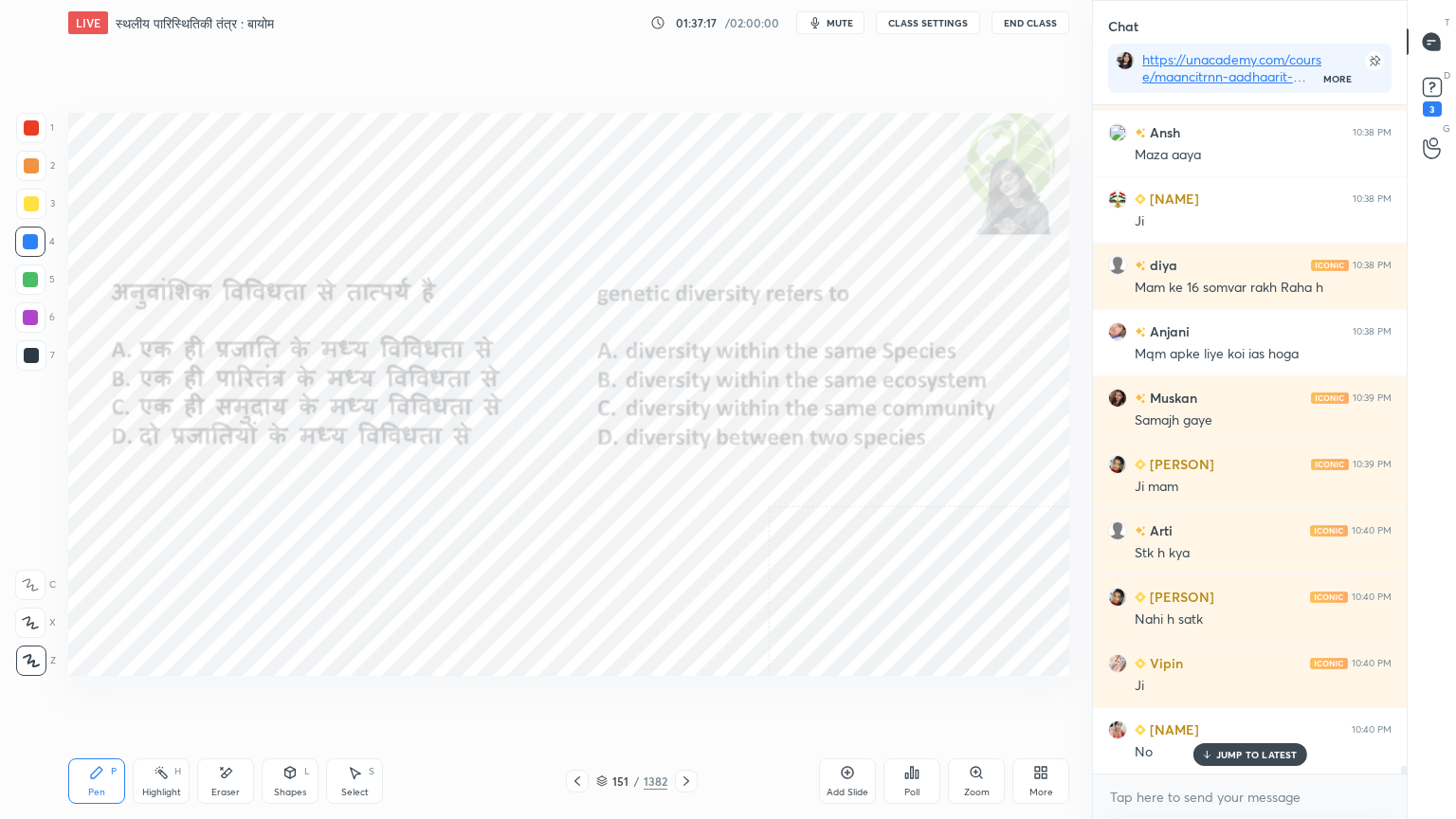 click at bounding box center [686, 781] 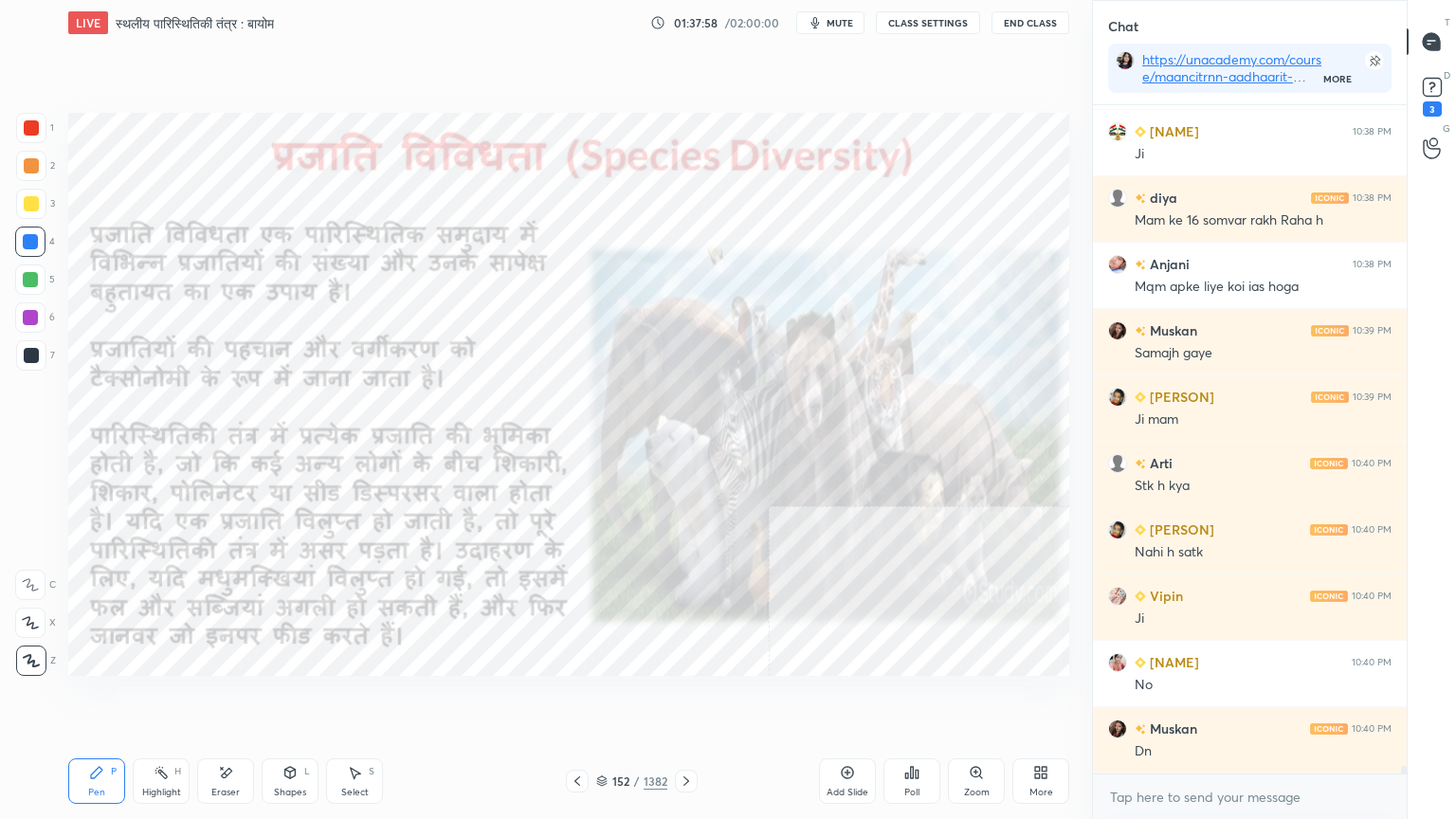 scroll, scrollTop: 56636, scrollLeft: 0, axis: vertical 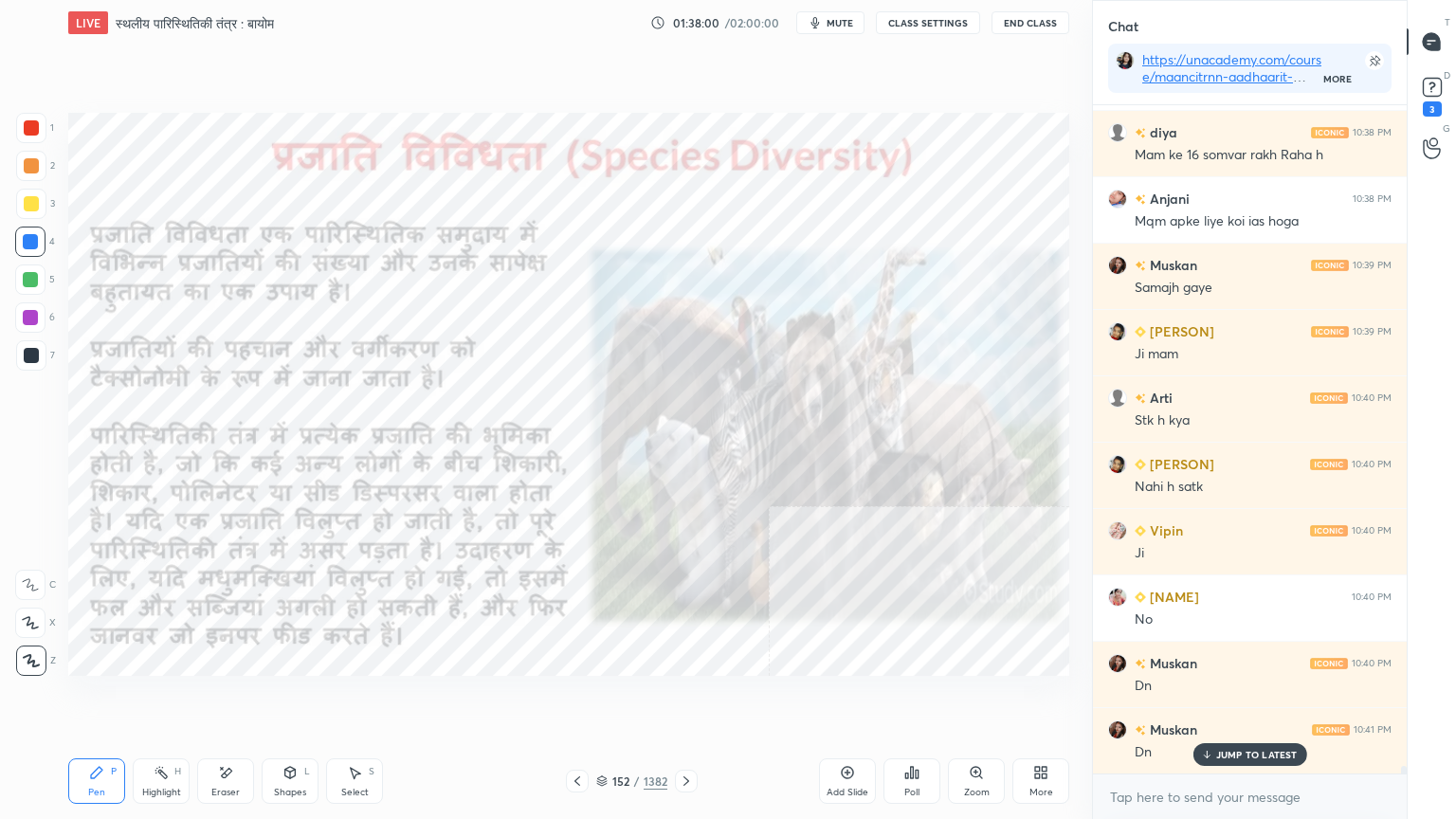 click on "JUMP TO LATEST" at bounding box center [1257, 755] 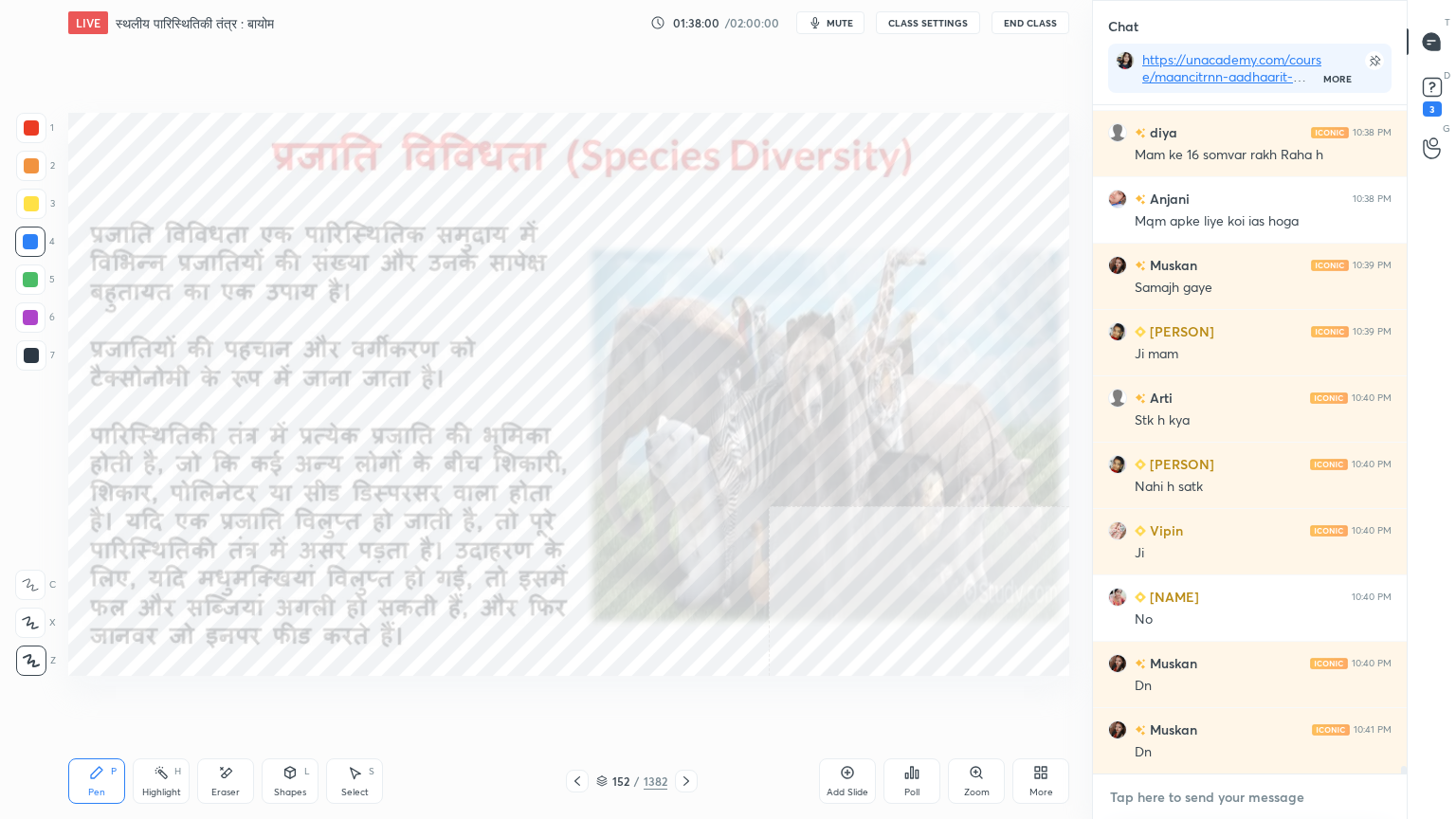 click at bounding box center (1249, 797) 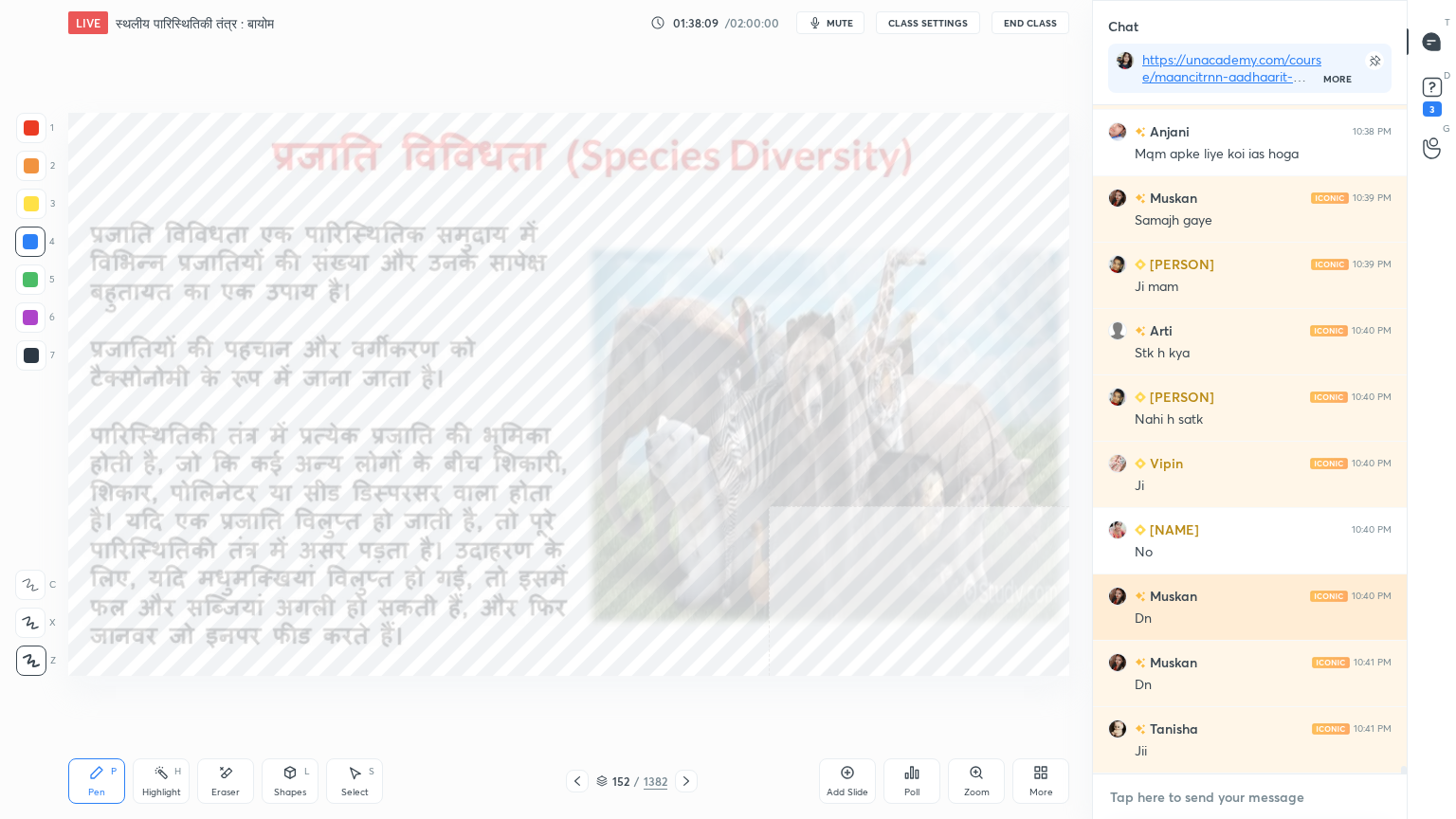 scroll, scrollTop: 56836, scrollLeft: 0, axis: vertical 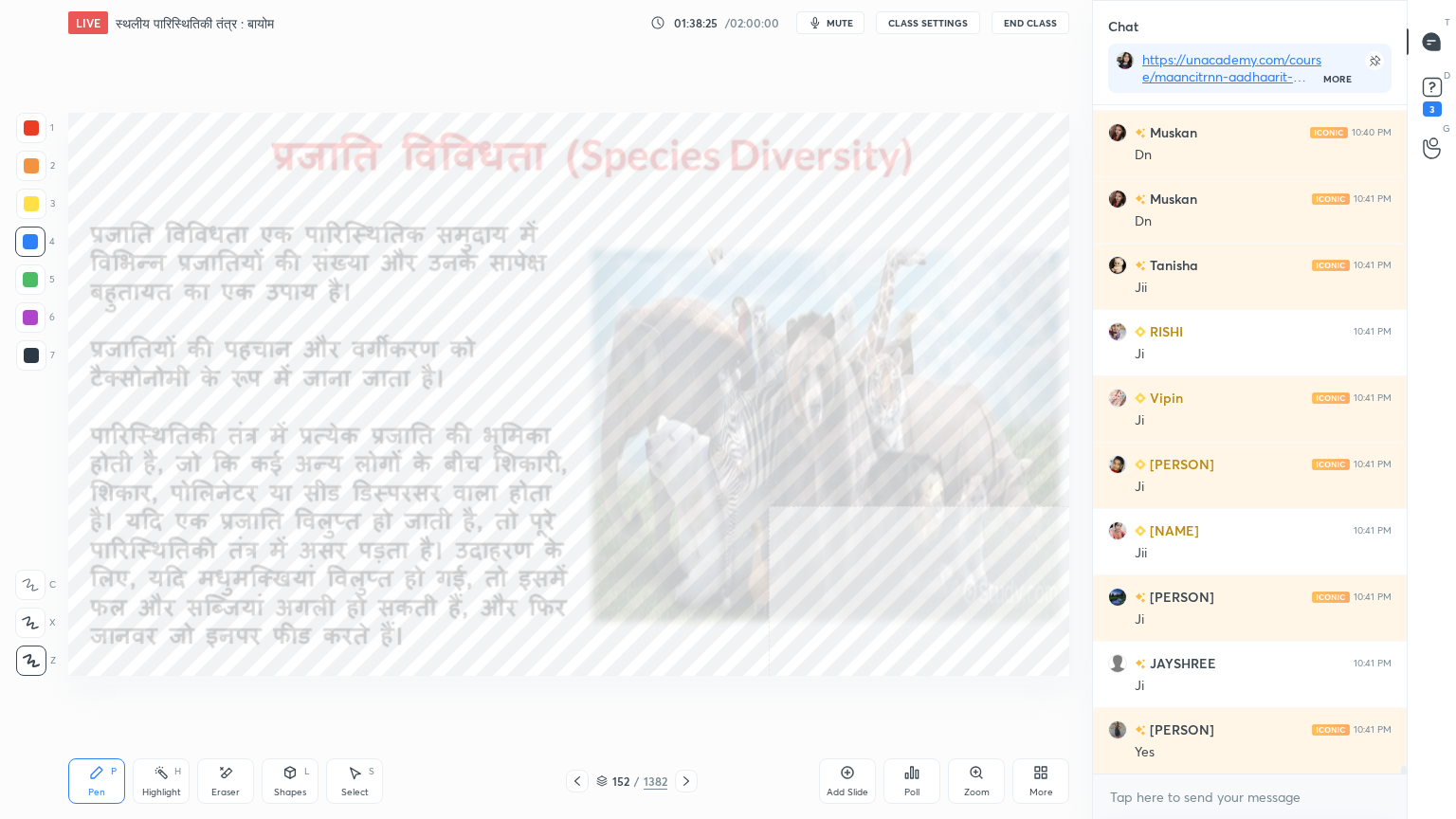 click 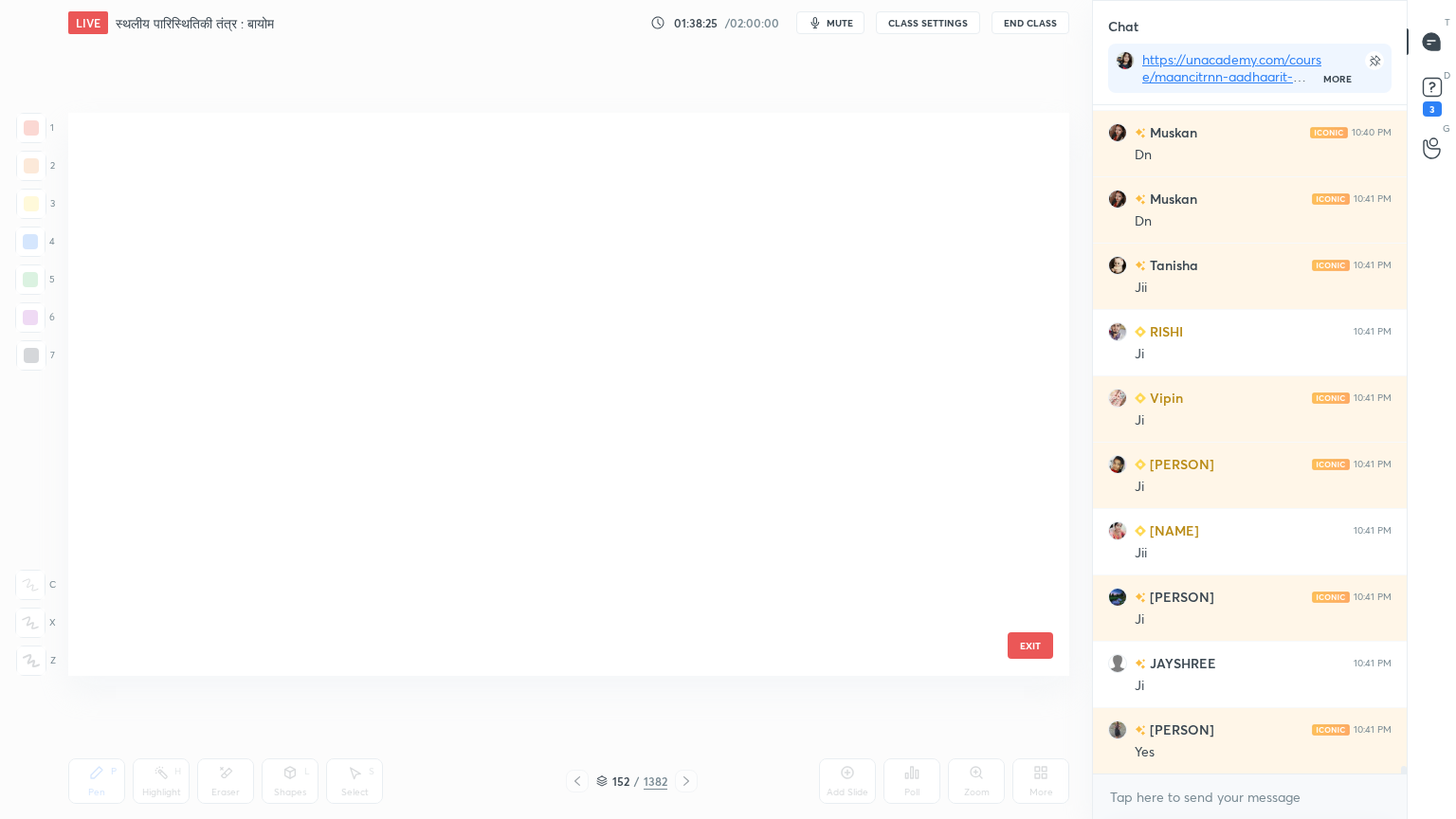 scroll, scrollTop: 8284, scrollLeft: 0, axis: vertical 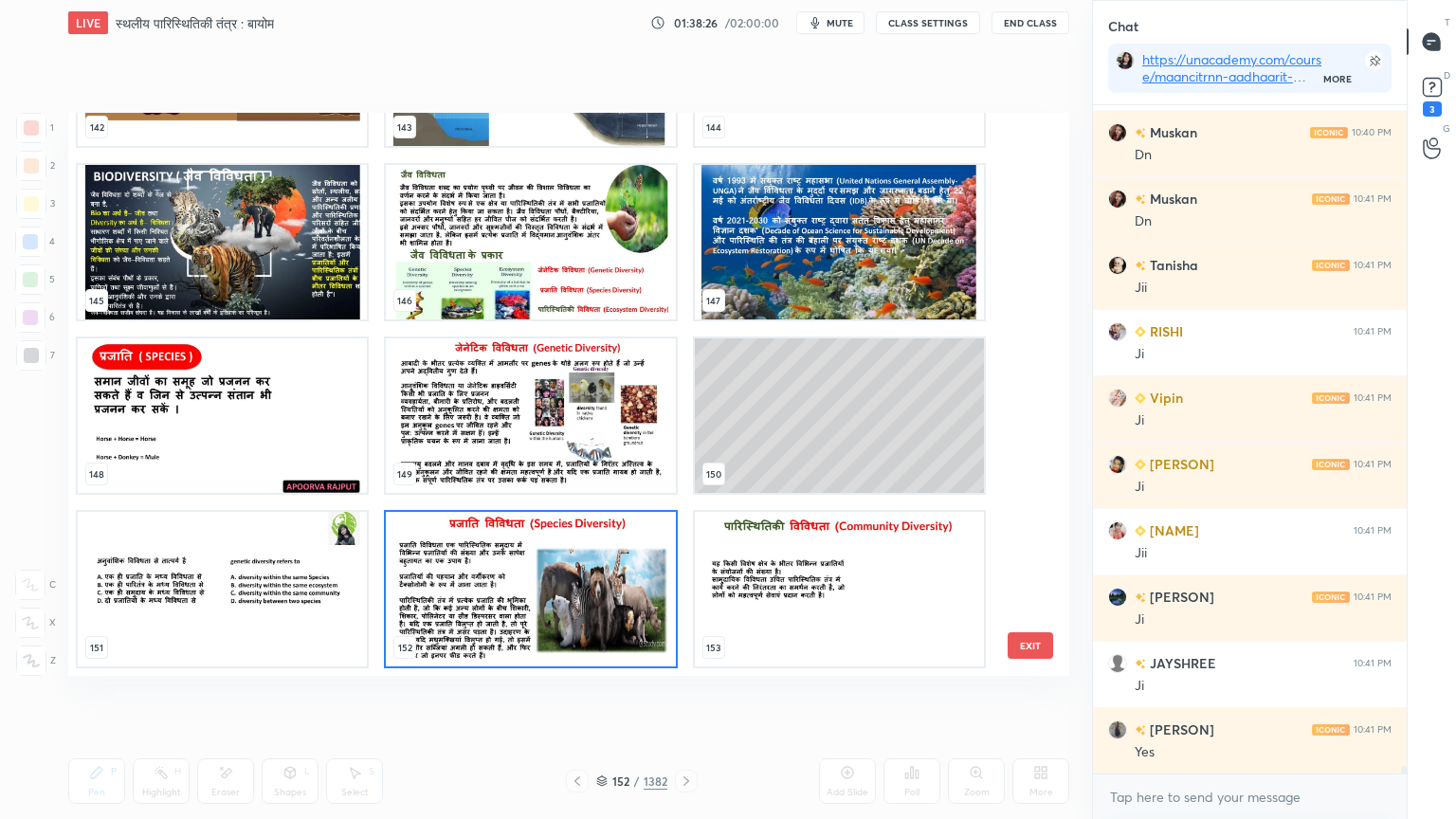 drag, startPoint x: 1037, startPoint y: 200, endPoint x: 1028, endPoint y: 201, distance: 9.055385 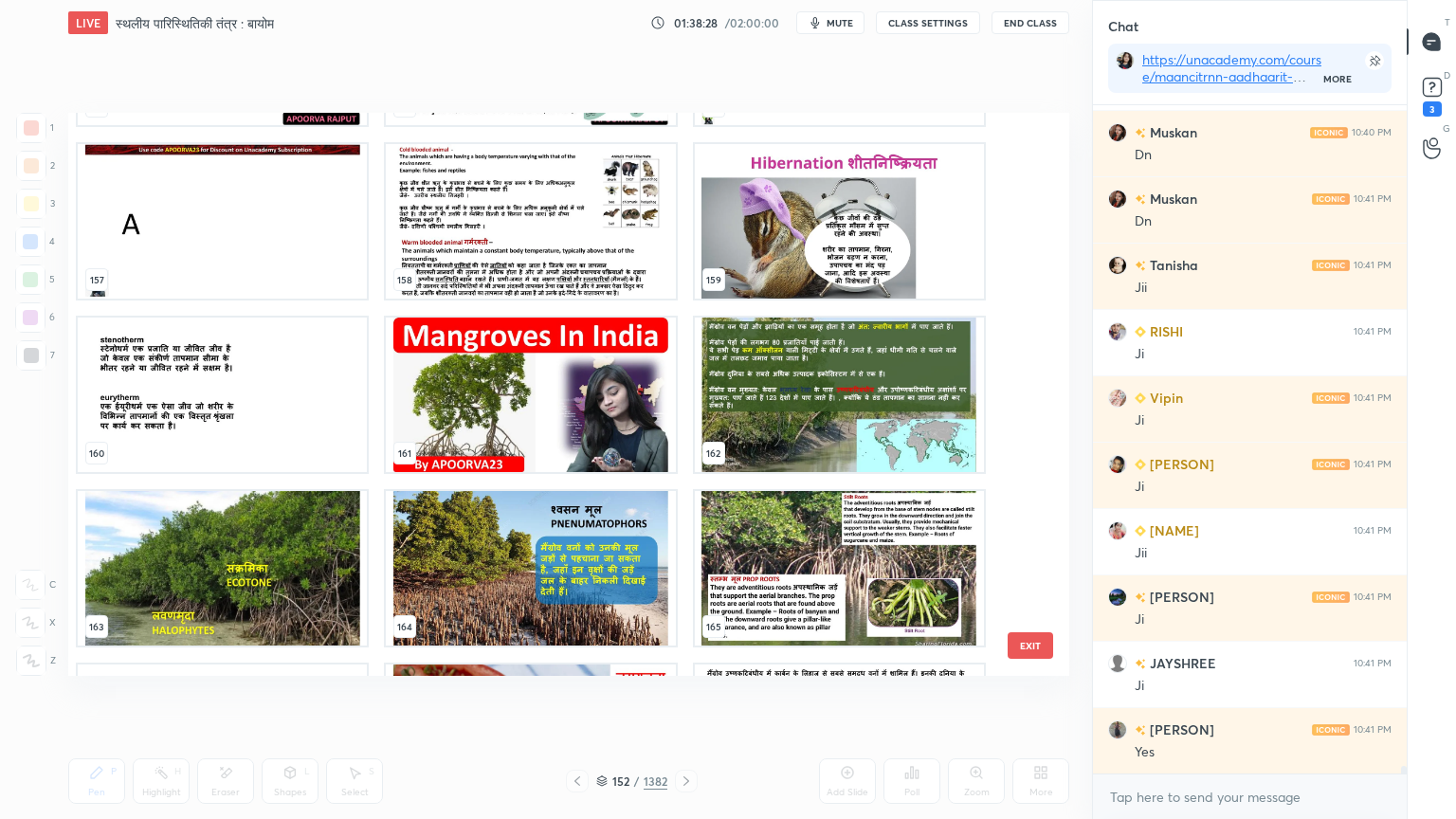 scroll, scrollTop: 9131, scrollLeft: 0, axis: vertical 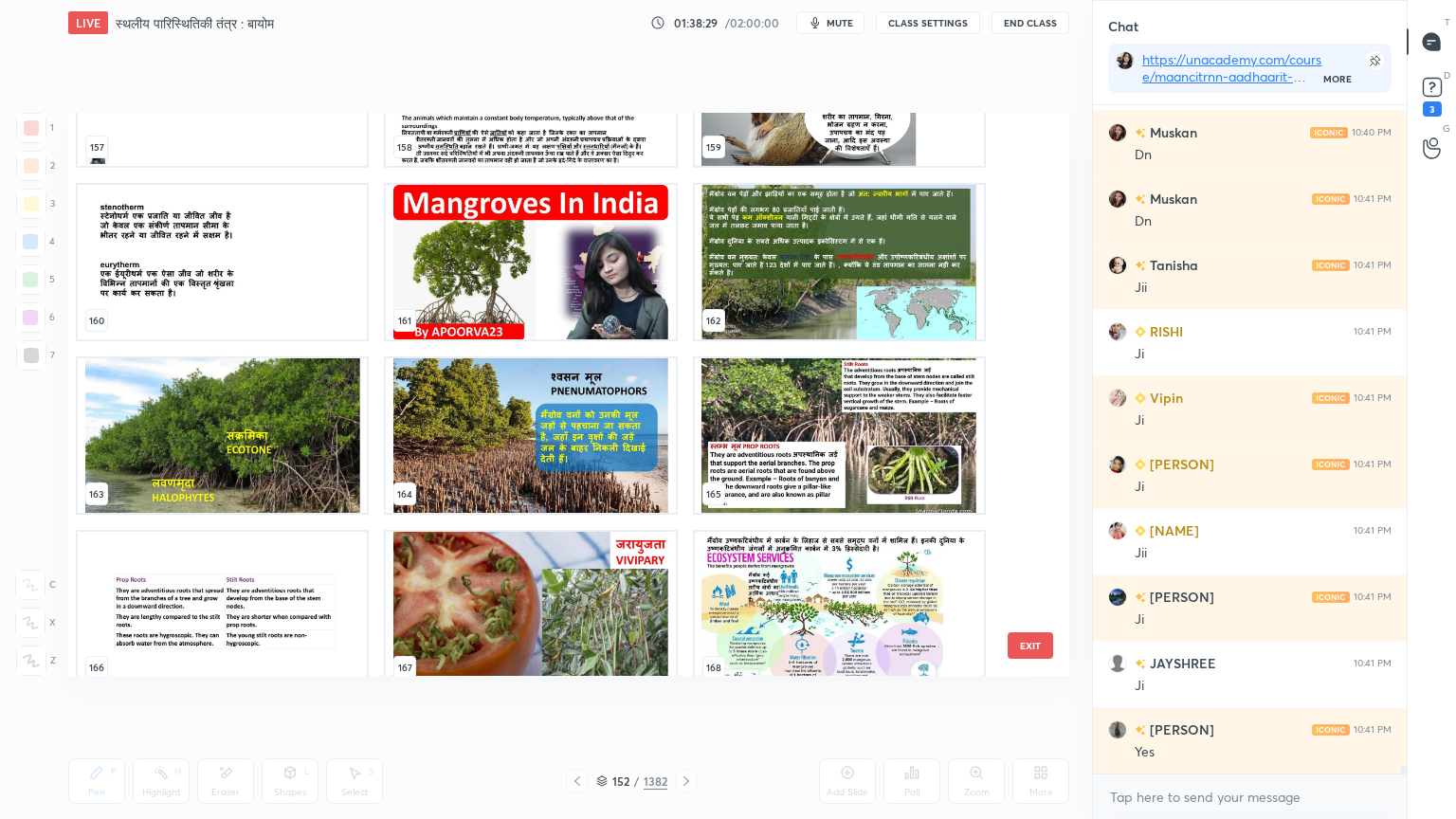 click on "EXIT" at bounding box center (1030, 646) 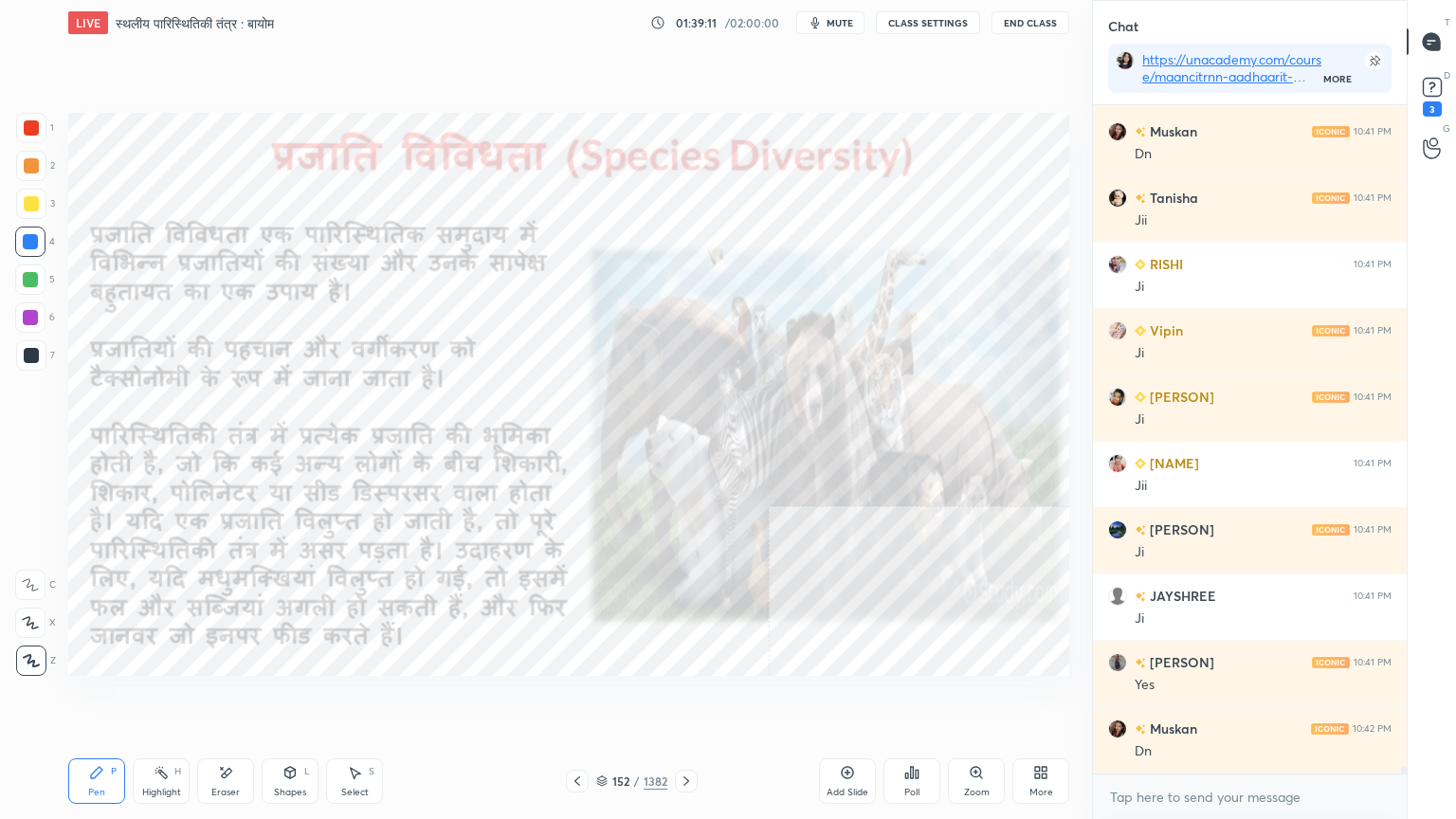 scroll, scrollTop: 57300, scrollLeft: 0, axis: vertical 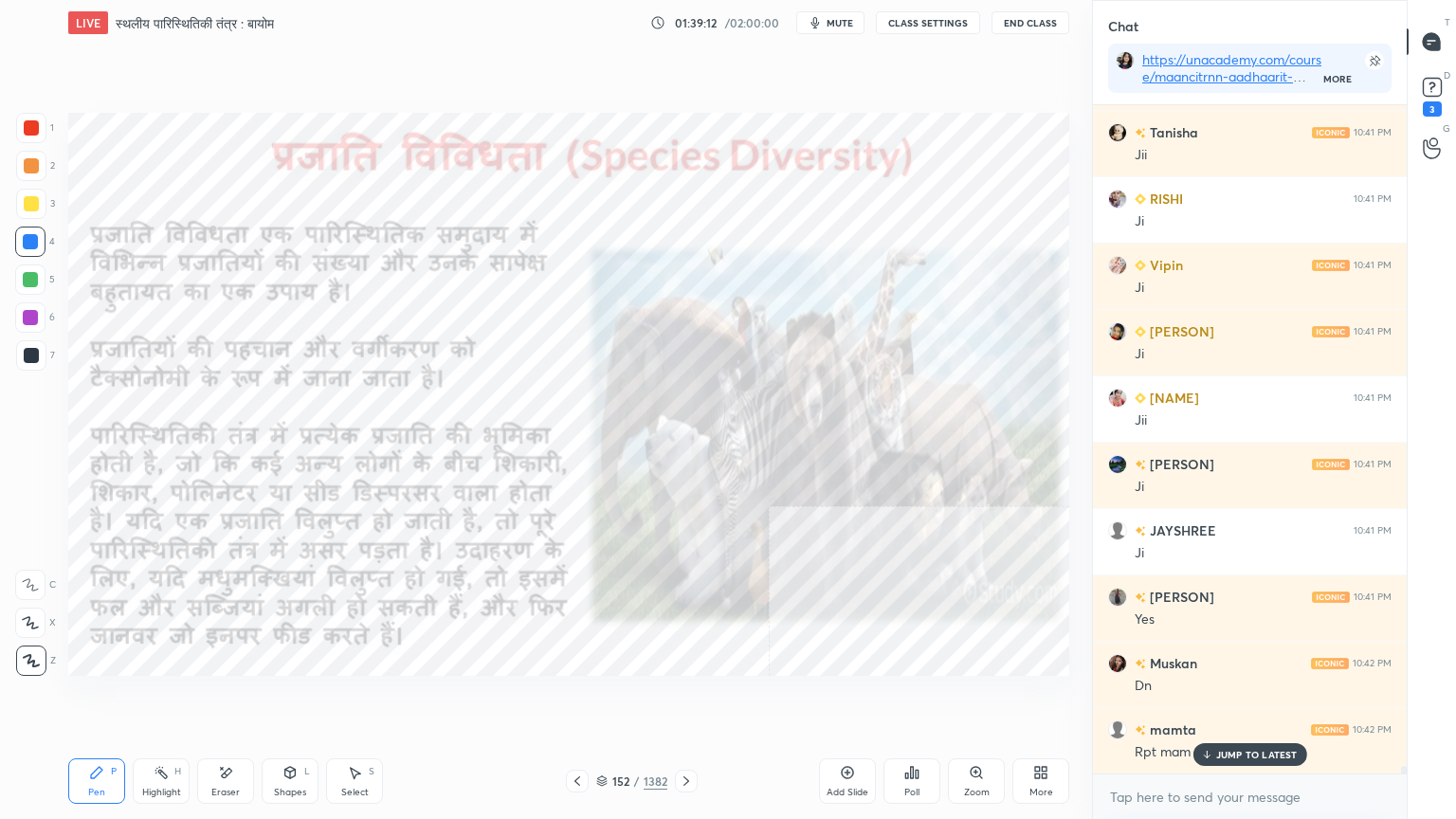 drag, startPoint x: 214, startPoint y: 787, endPoint x: 202, endPoint y: 758, distance: 31.38471 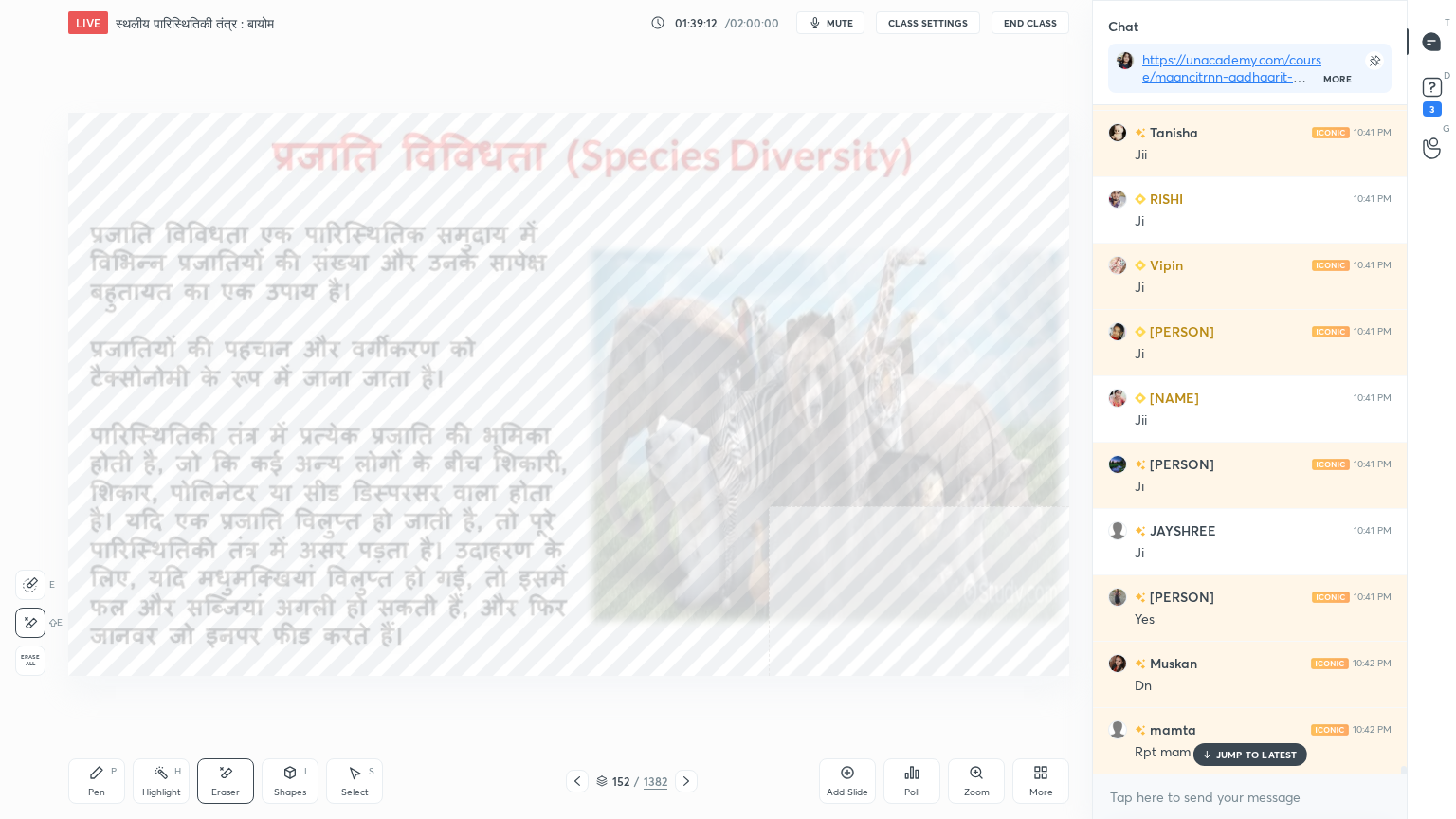 click on "Erase all" at bounding box center [30, 661] 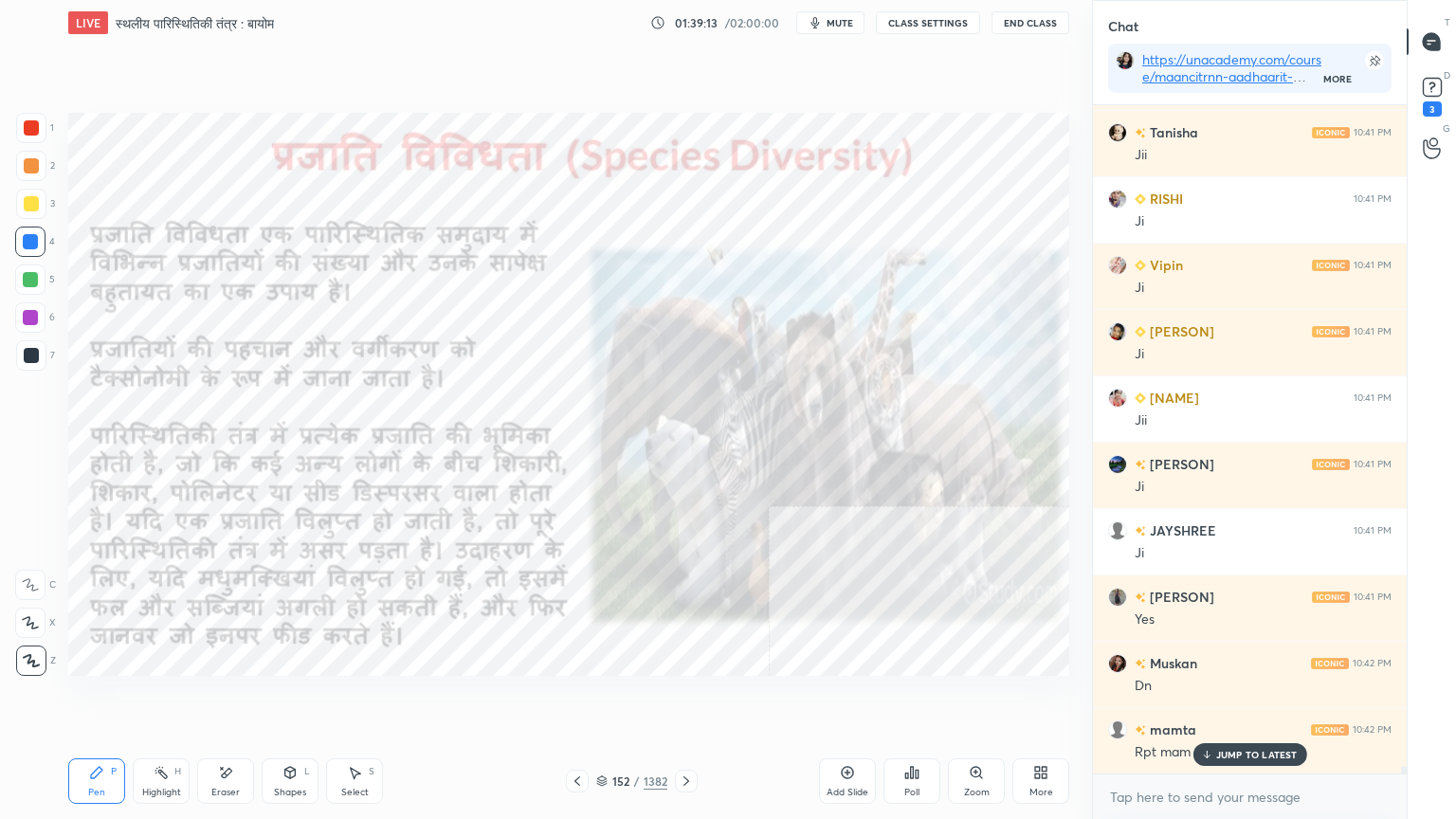 click on "JUMP TO LATEST" at bounding box center [1257, 755] 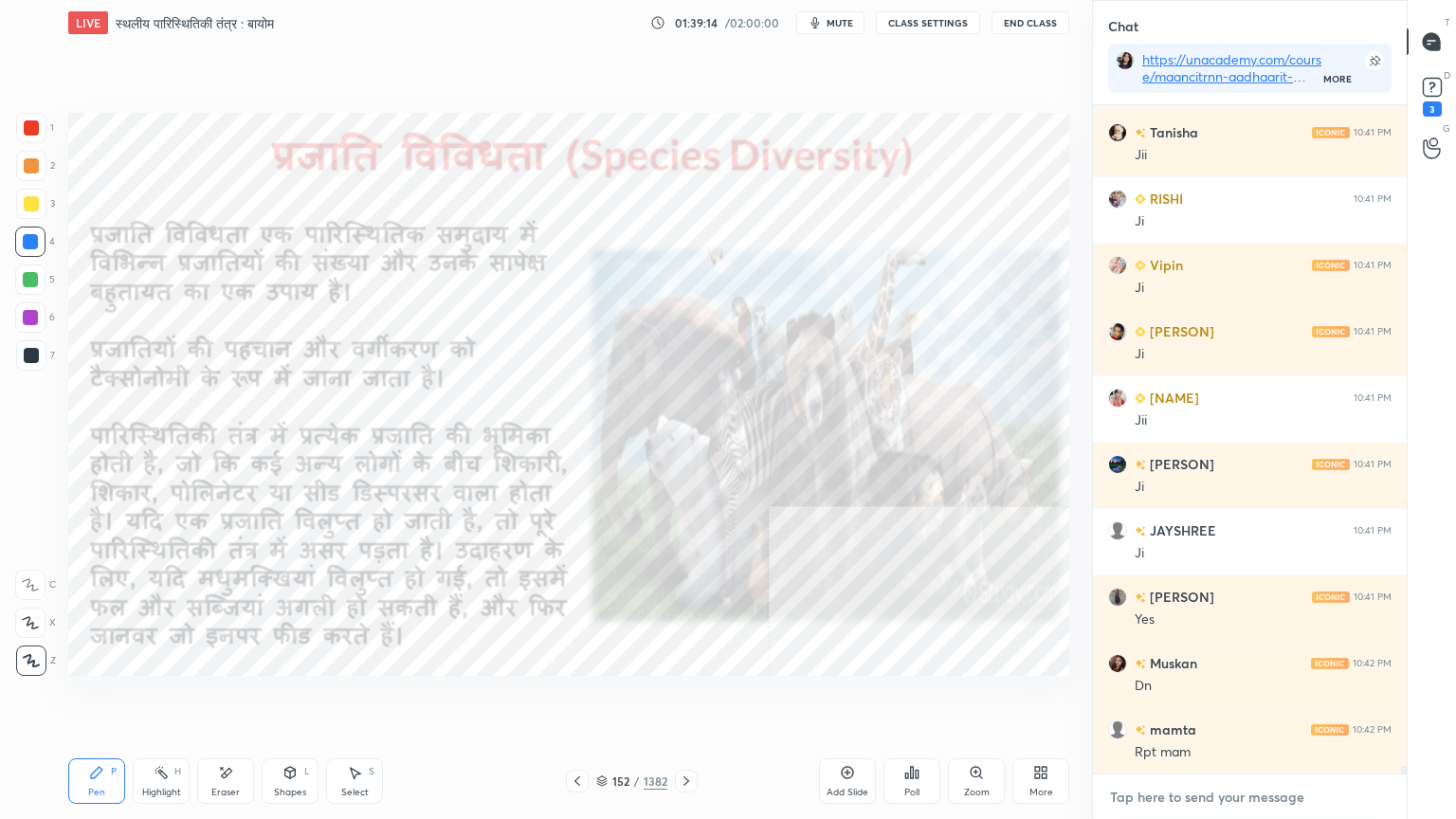 click at bounding box center (1249, 797) 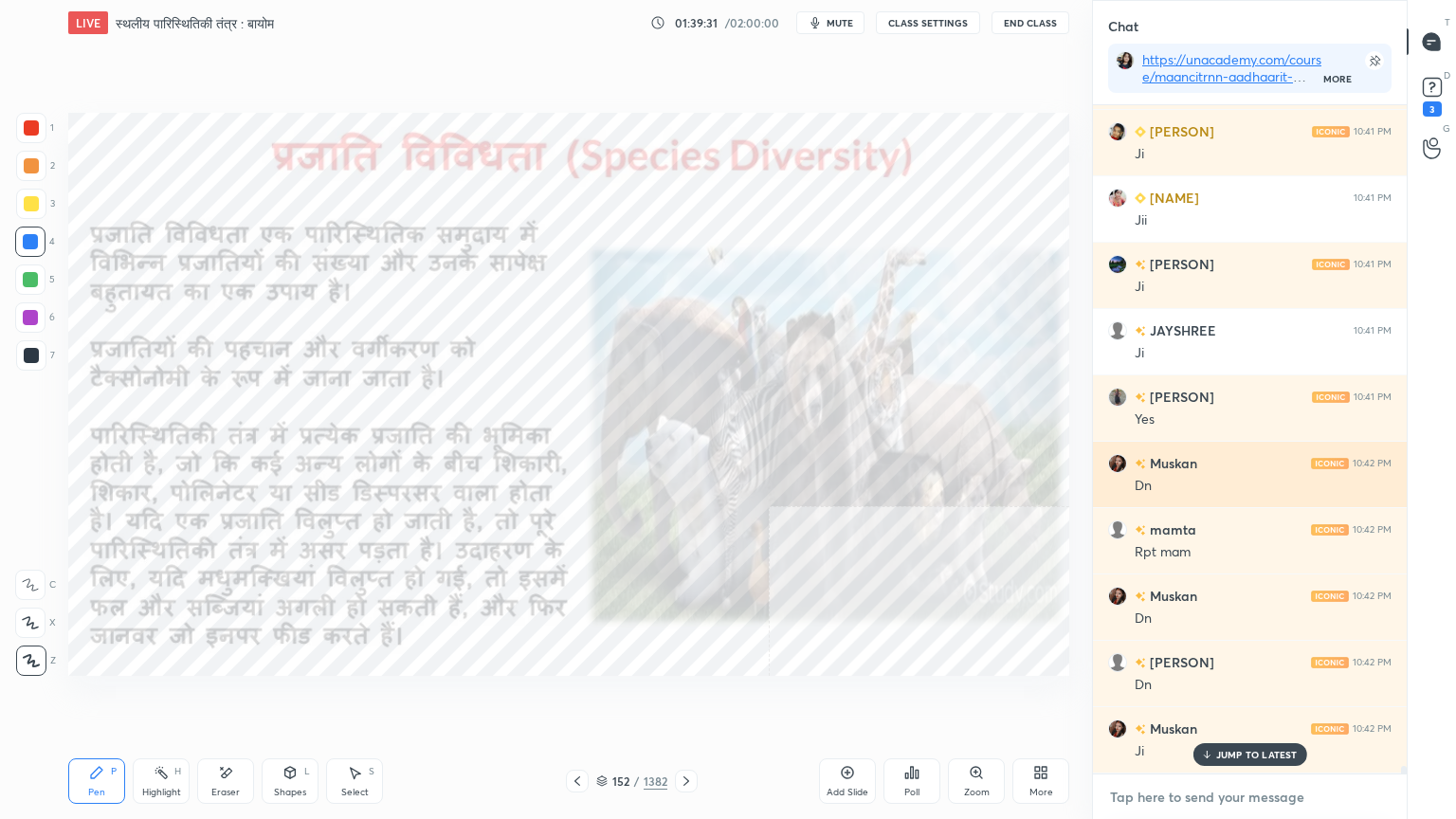 scroll, scrollTop: 57565, scrollLeft: 0, axis: vertical 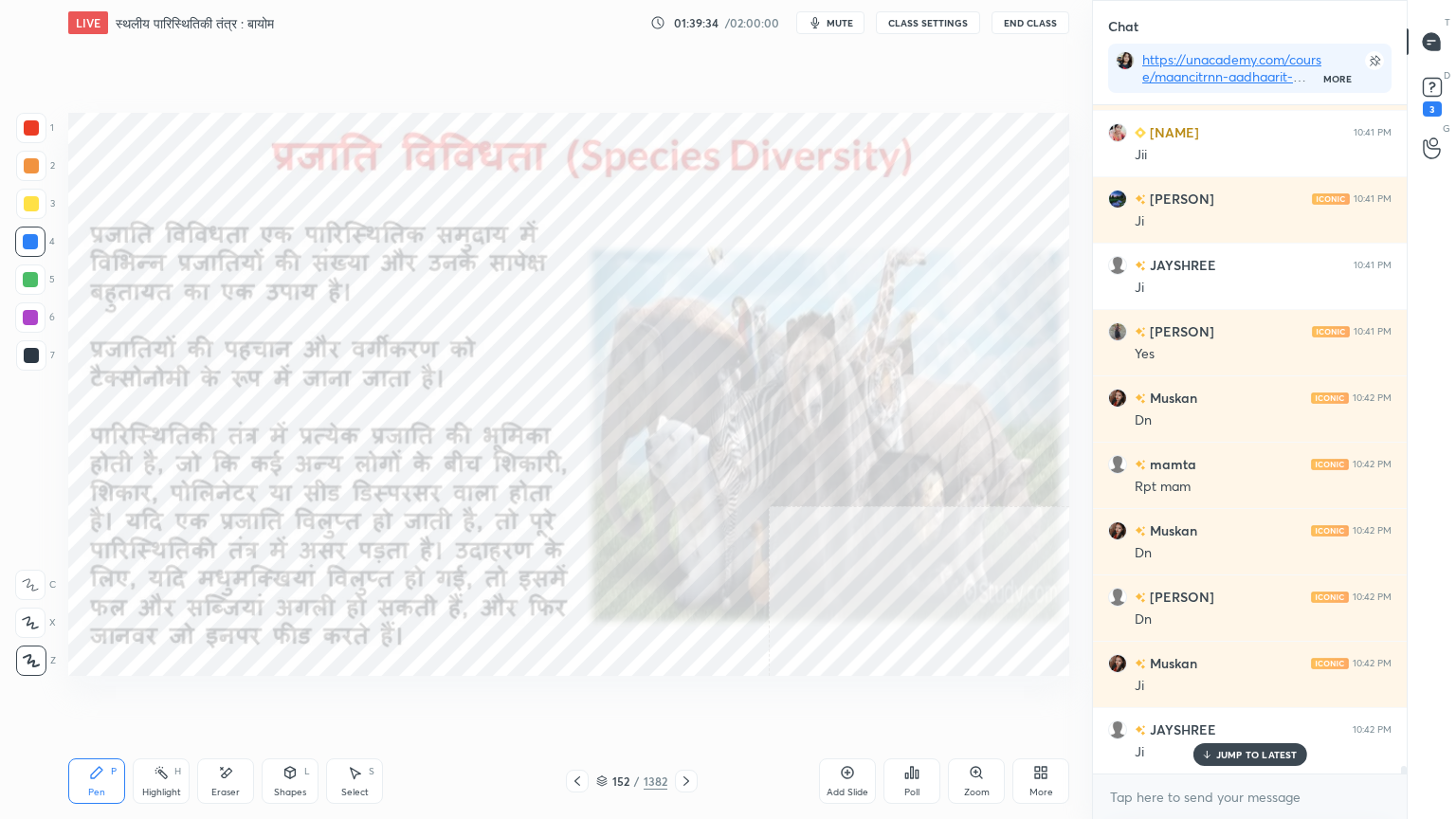 click 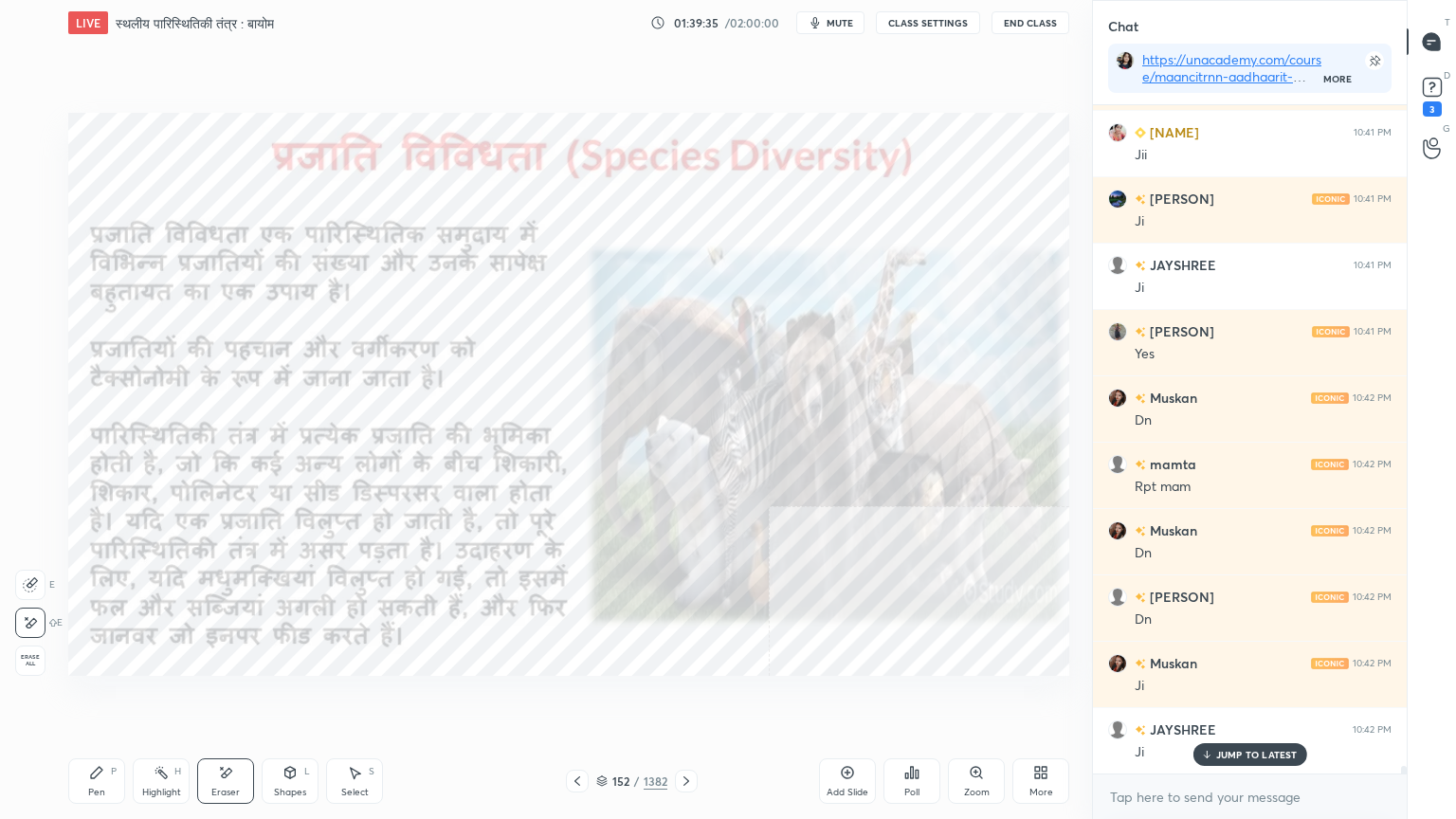 click on "Erase all" at bounding box center (30, 661) 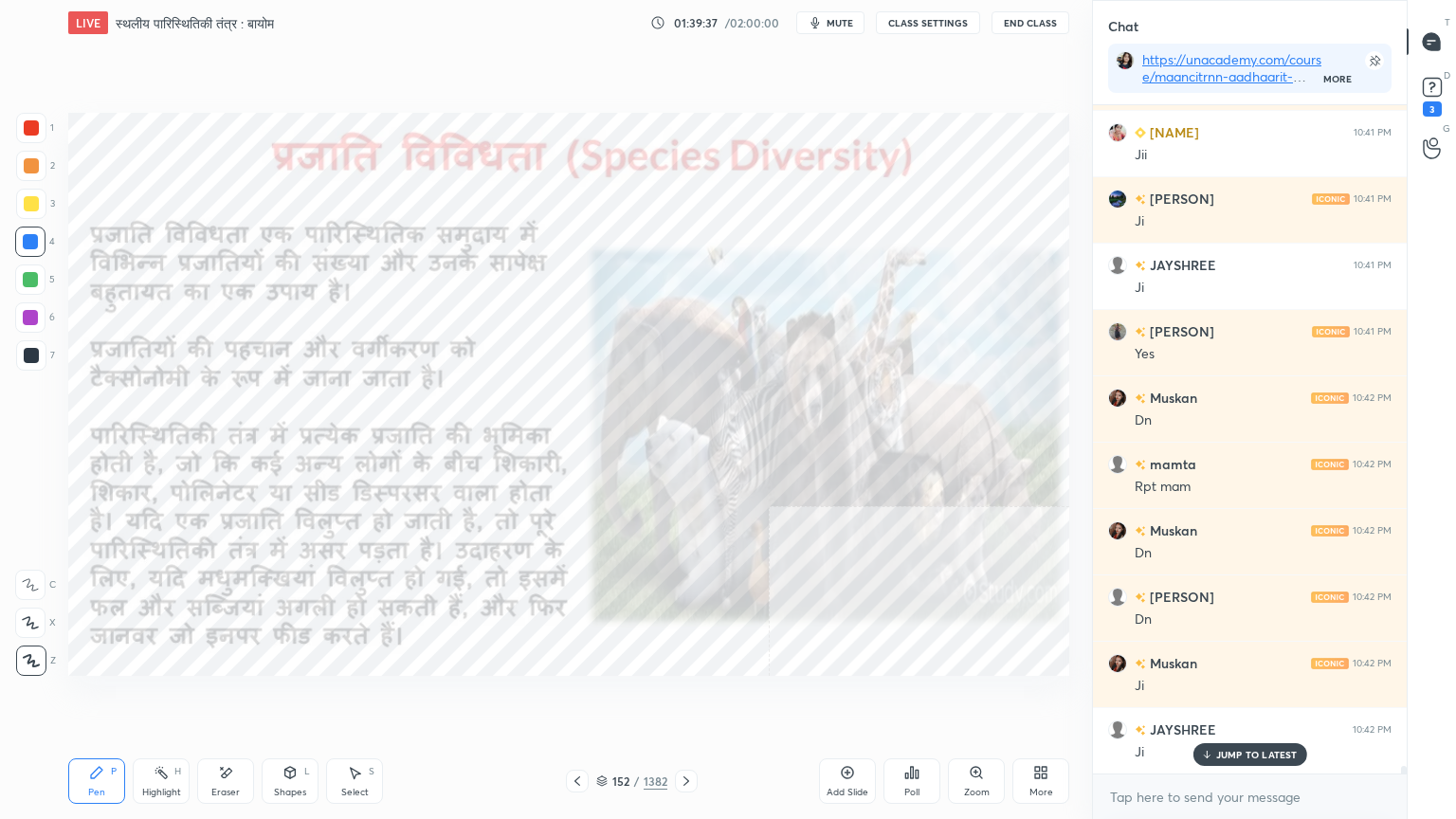click 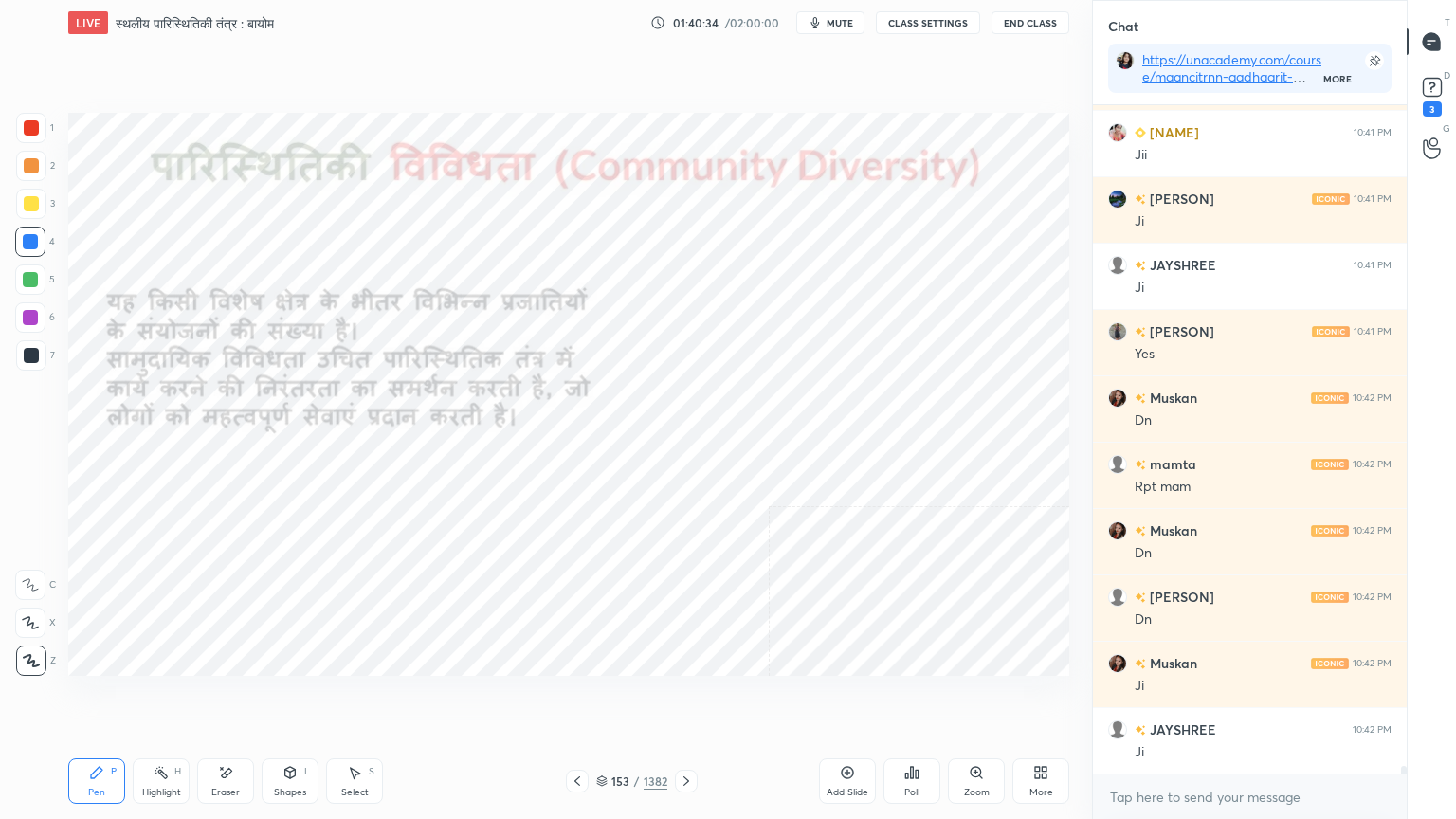 scroll, scrollTop: 57632, scrollLeft: 0, axis: vertical 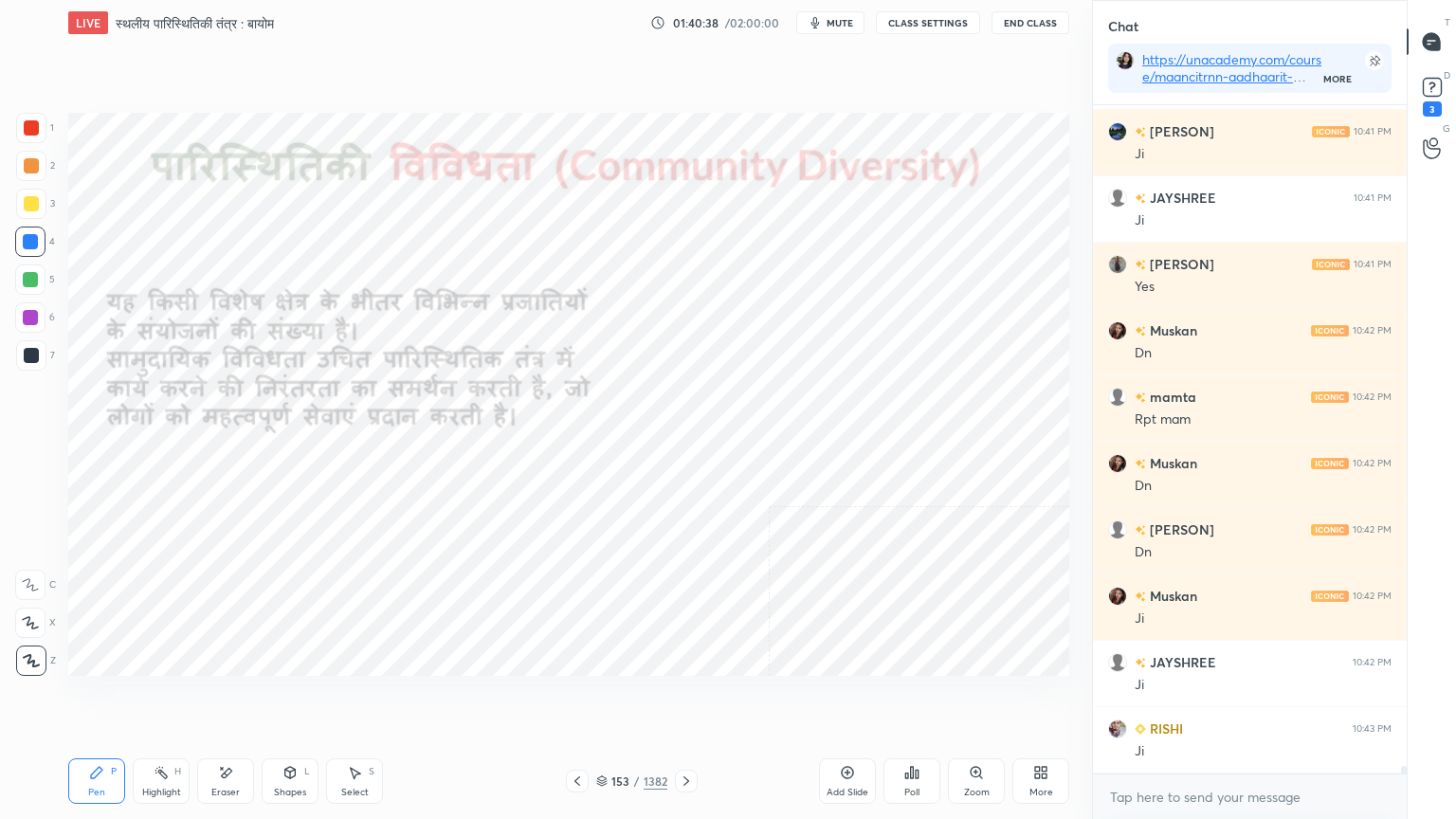 click on "Eraser" at bounding box center (226, 792) 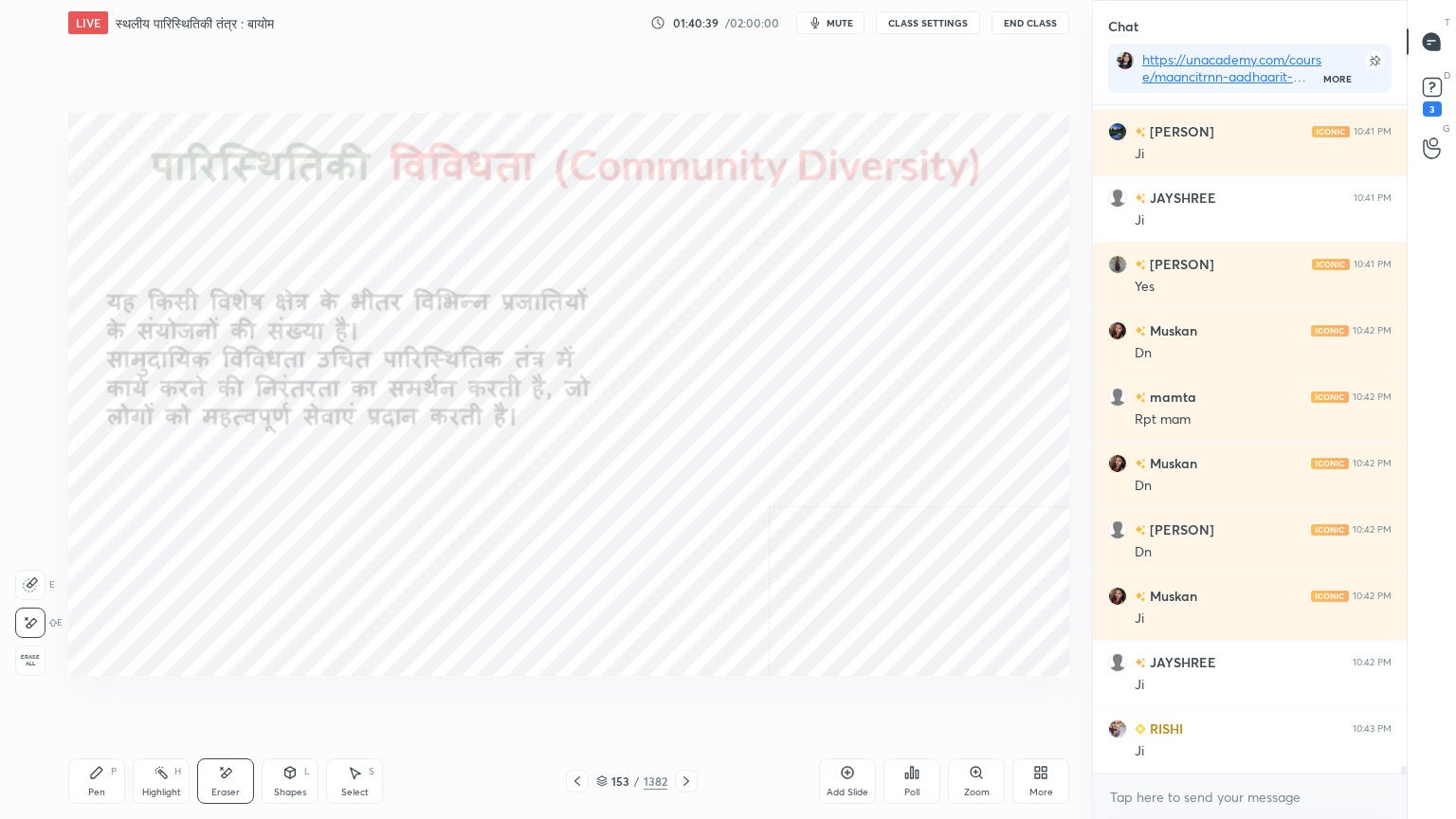 click on "Erase all" at bounding box center (32, 661) 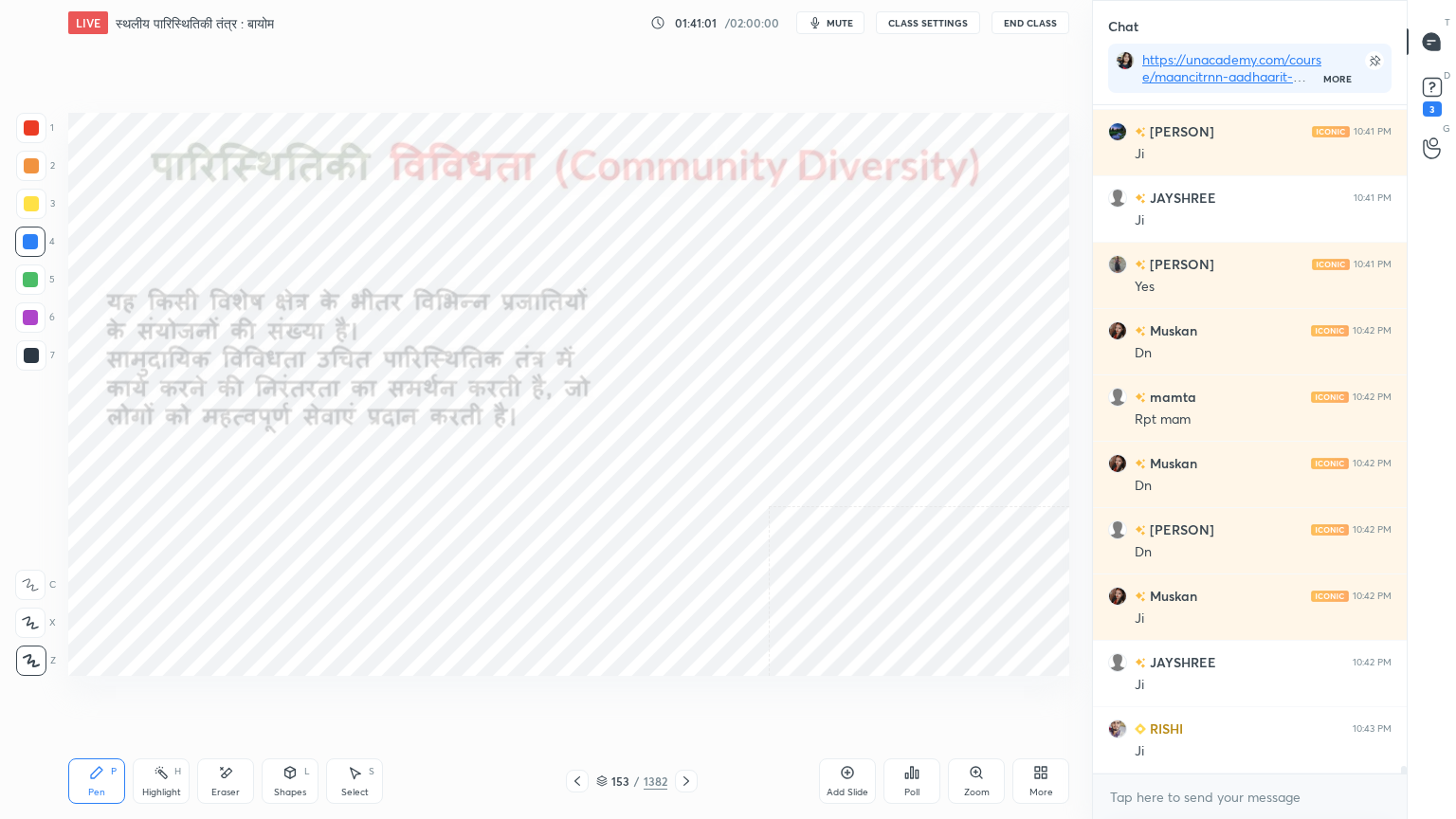 scroll, scrollTop: 634, scrollLeft: 308, axis: both 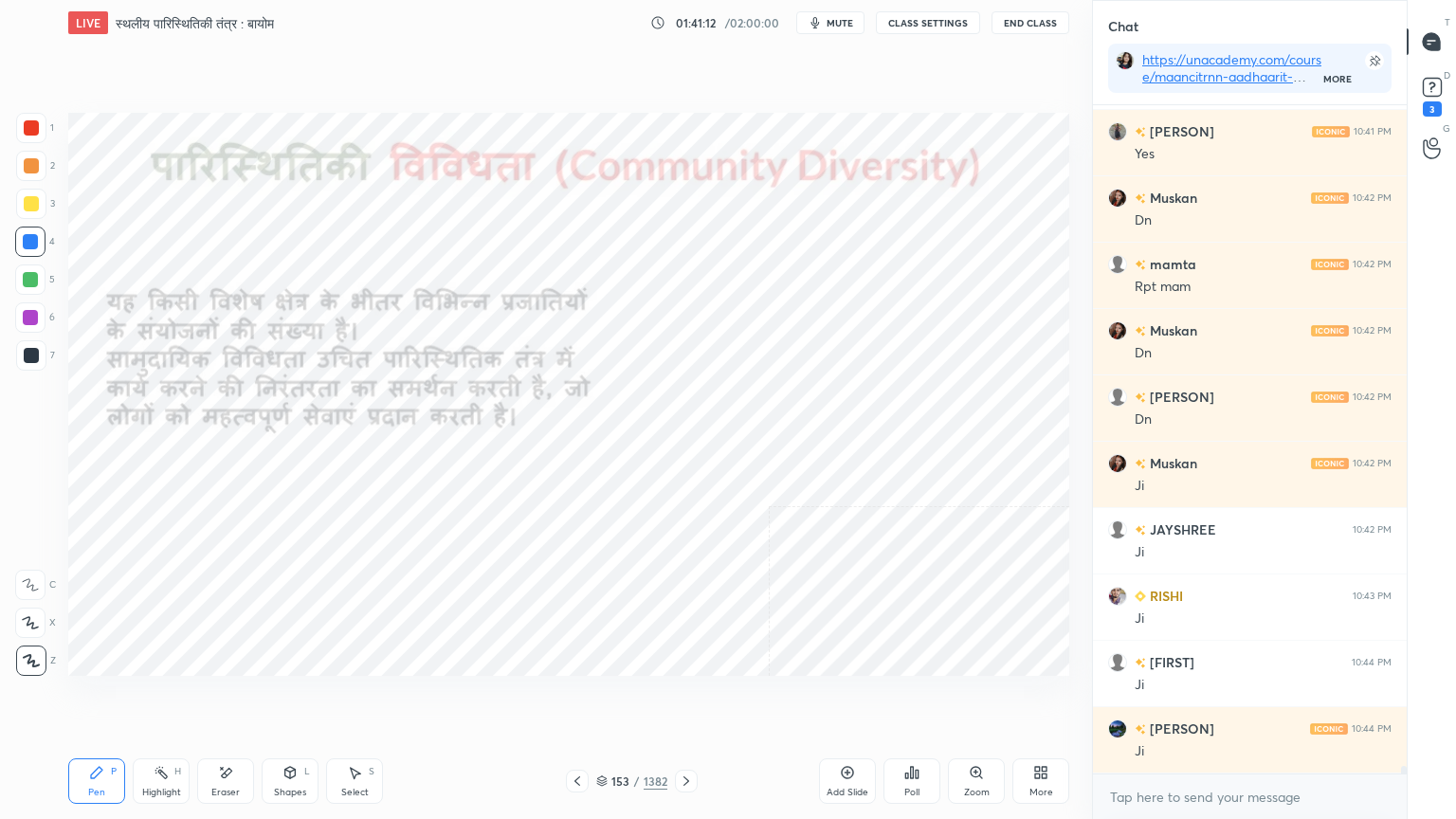 click 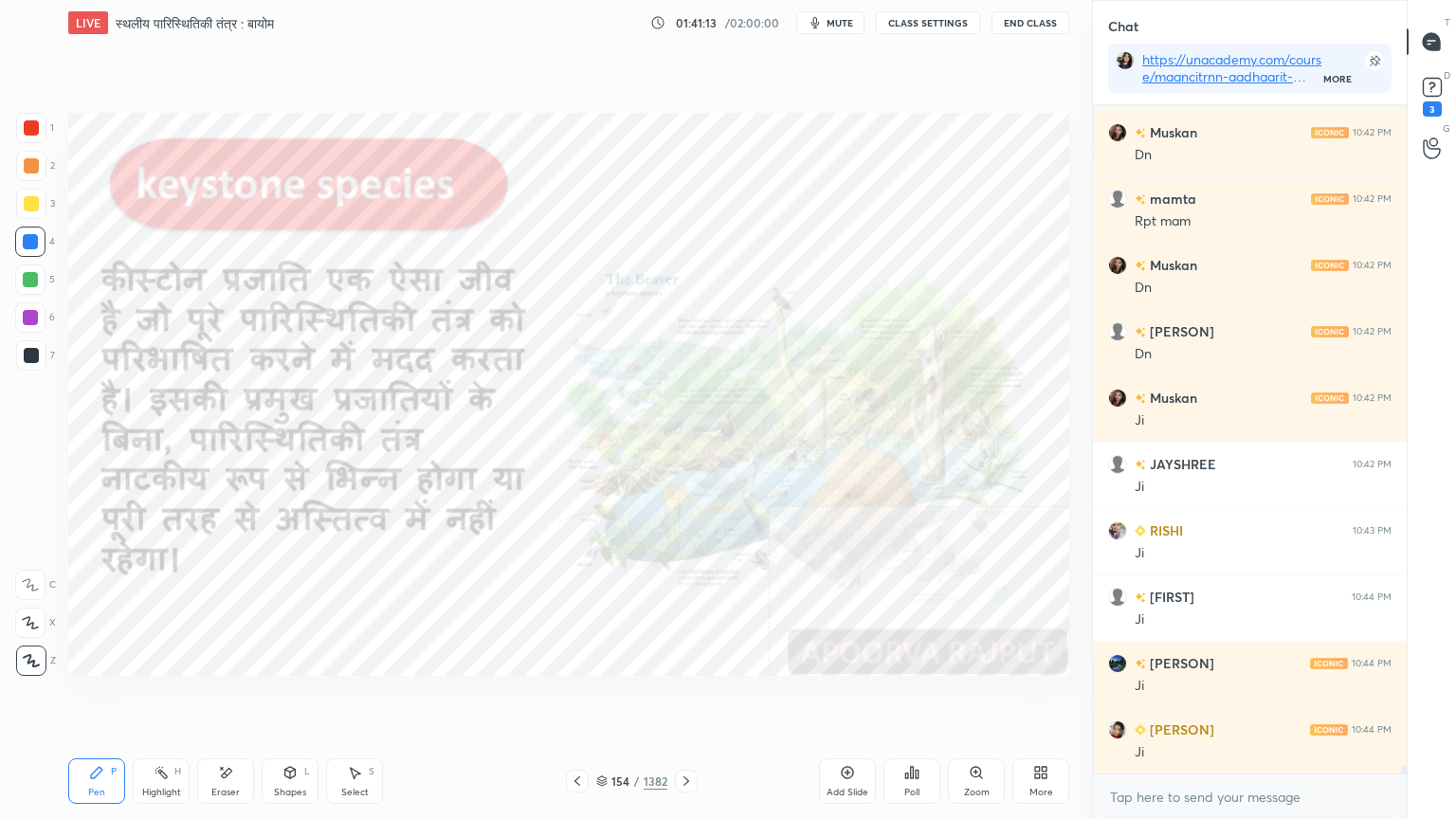 click at bounding box center [577, 781] 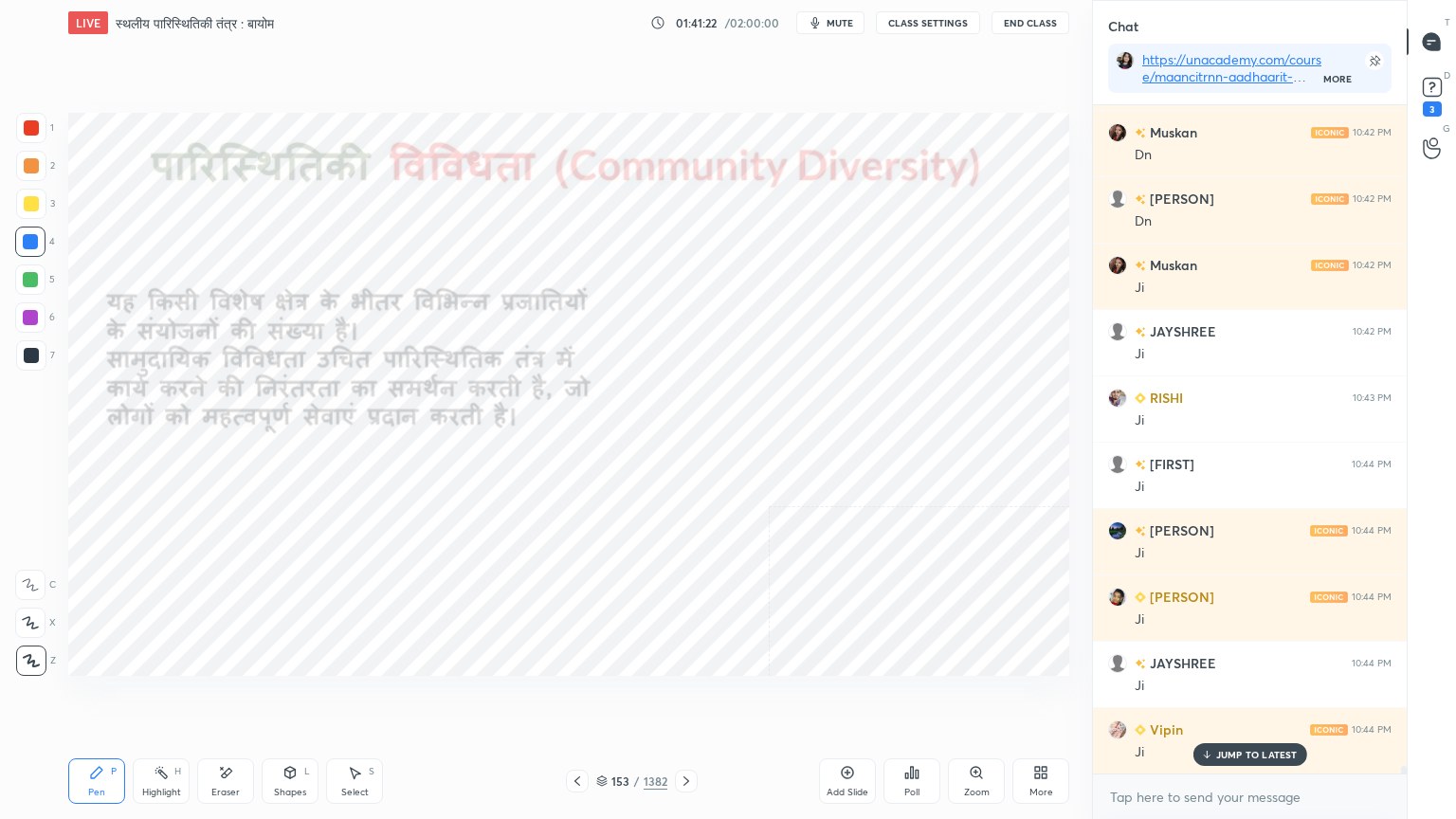scroll, scrollTop: 58031, scrollLeft: 0, axis: vertical 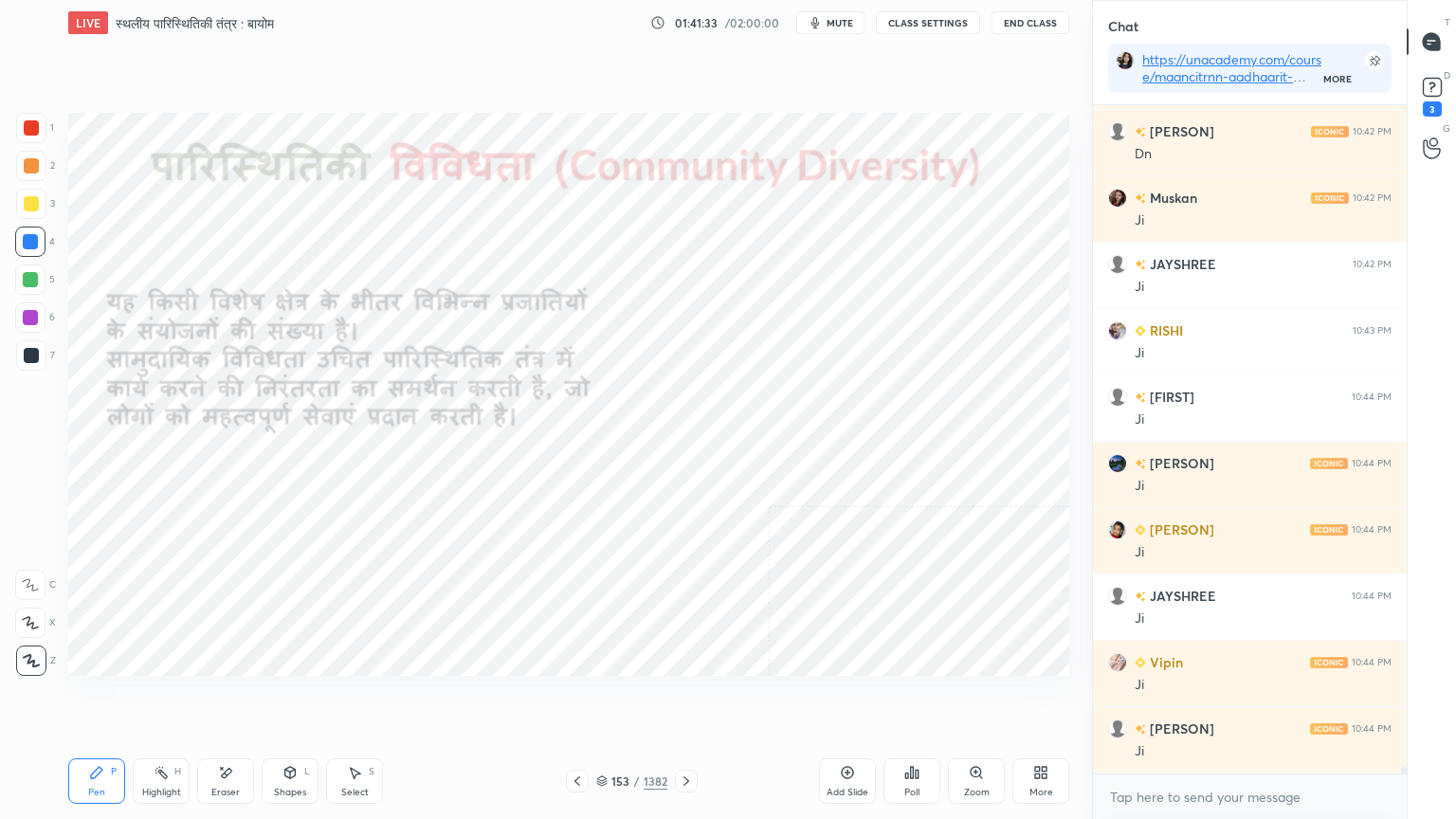 click on "Add Slide" at bounding box center (847, 781) 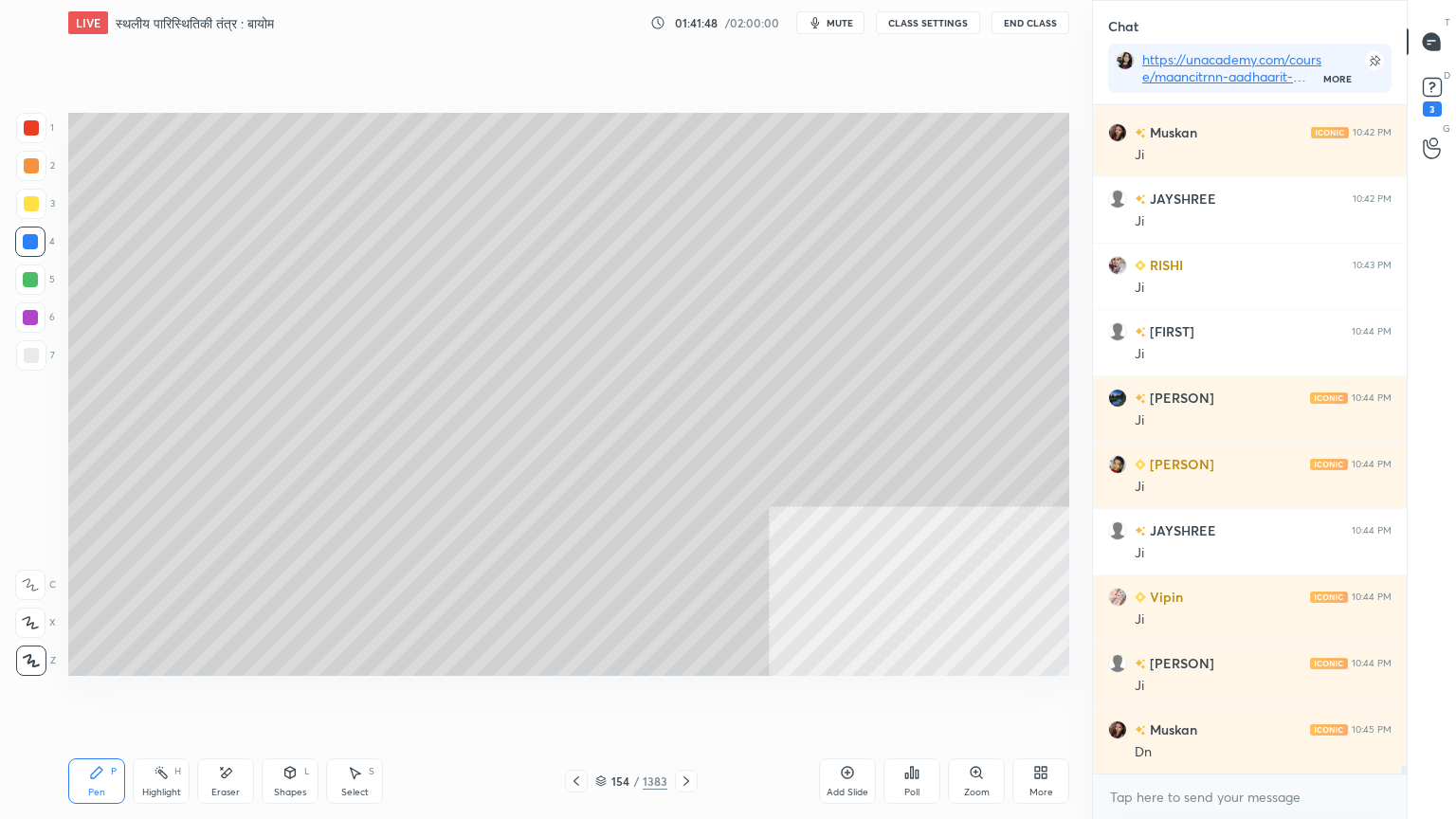 scroll, scrollTop: 58115, scrollLeft: 0, axis: vertical 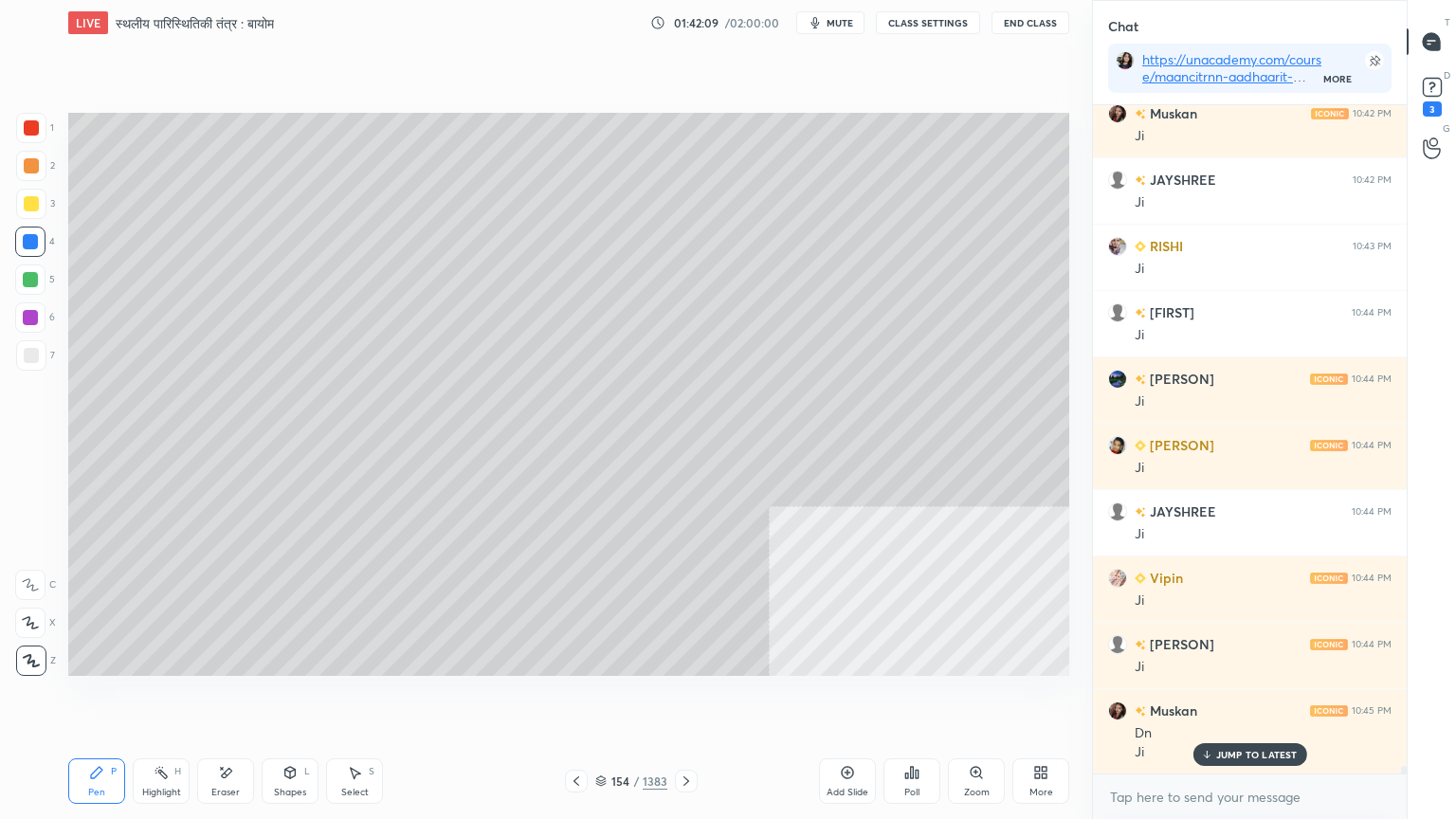click at bounding box center (31, 355) 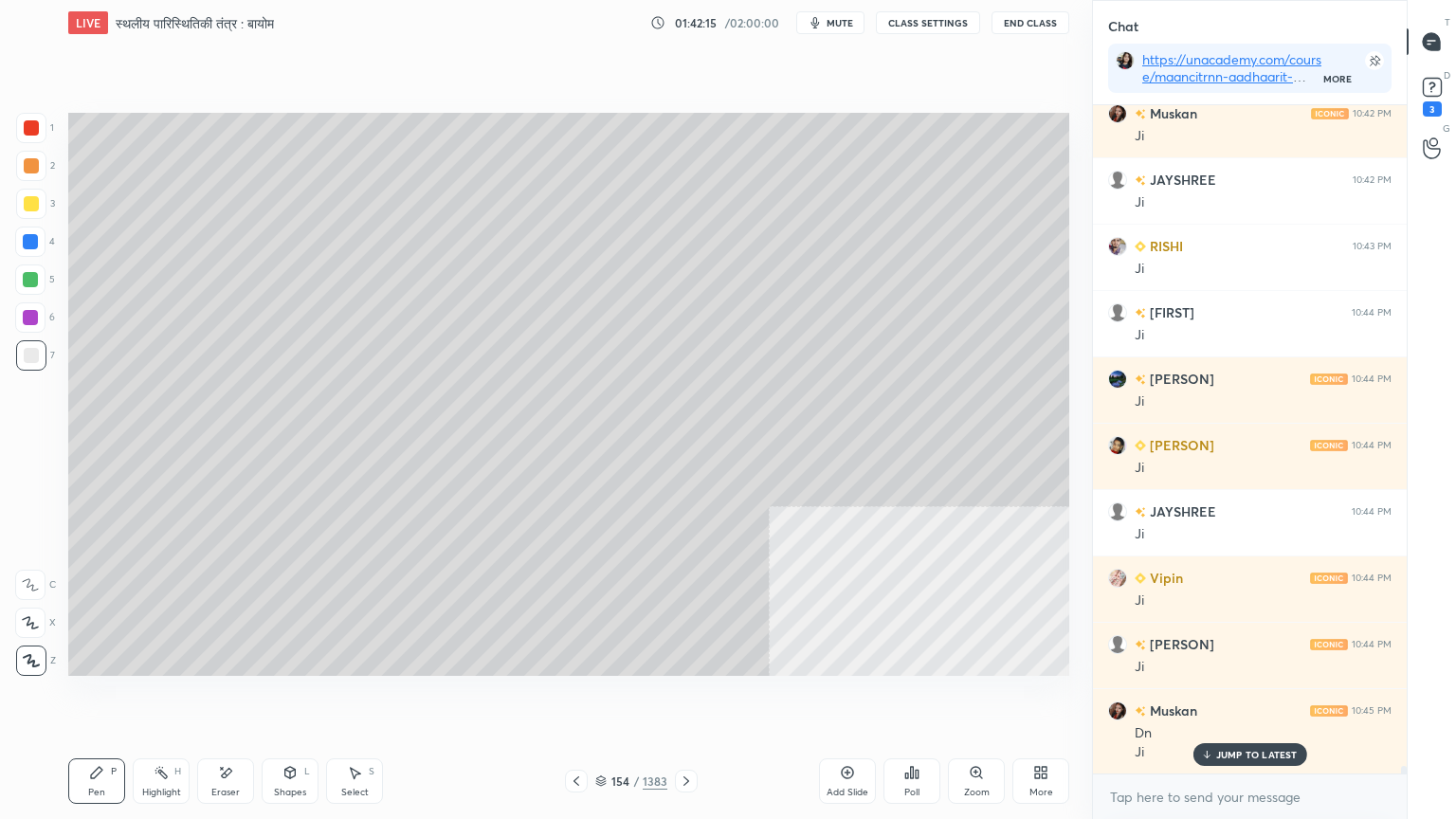 click at bounding box center [30, 280] 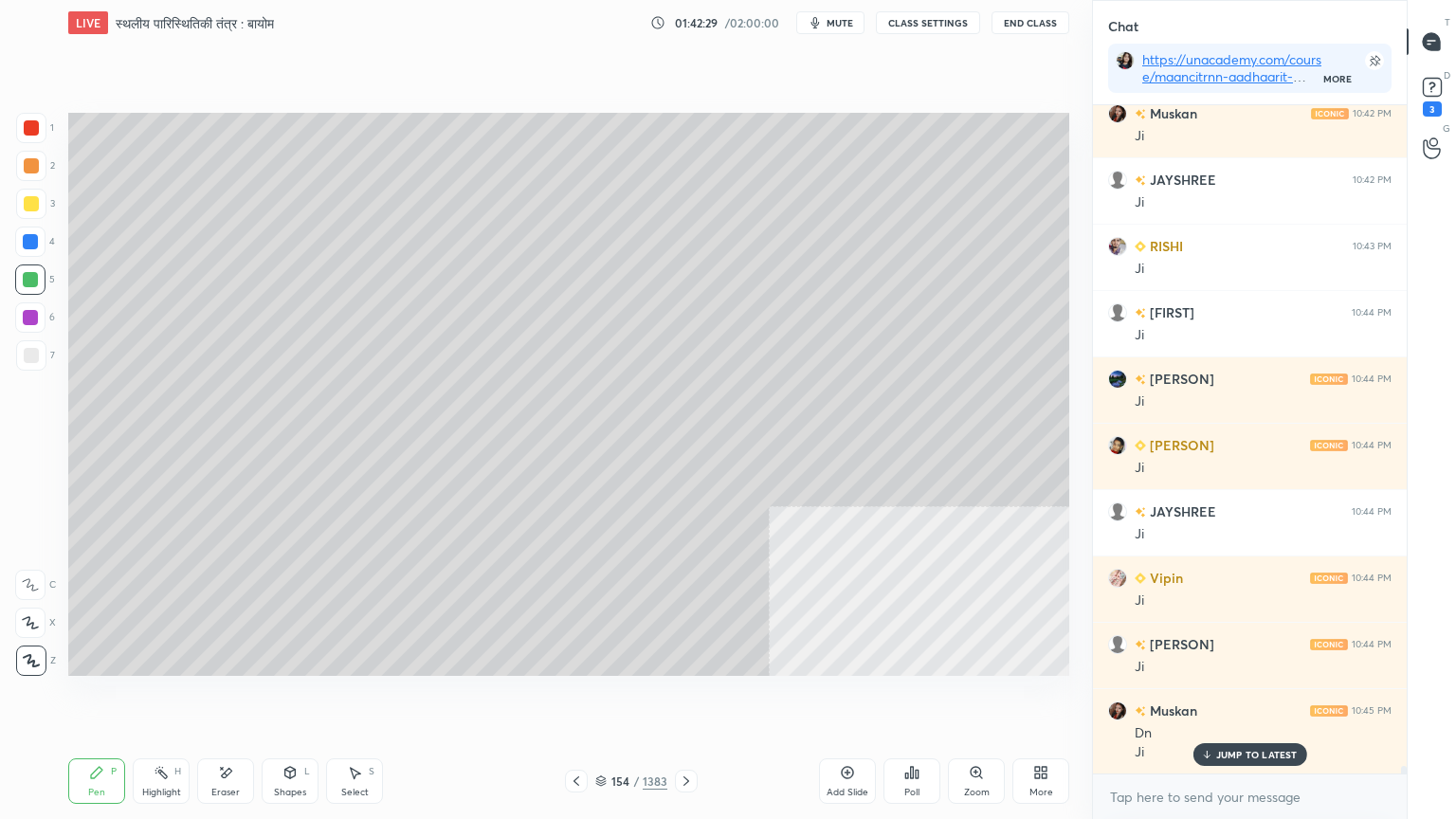 click at bounding box center [31, 128] 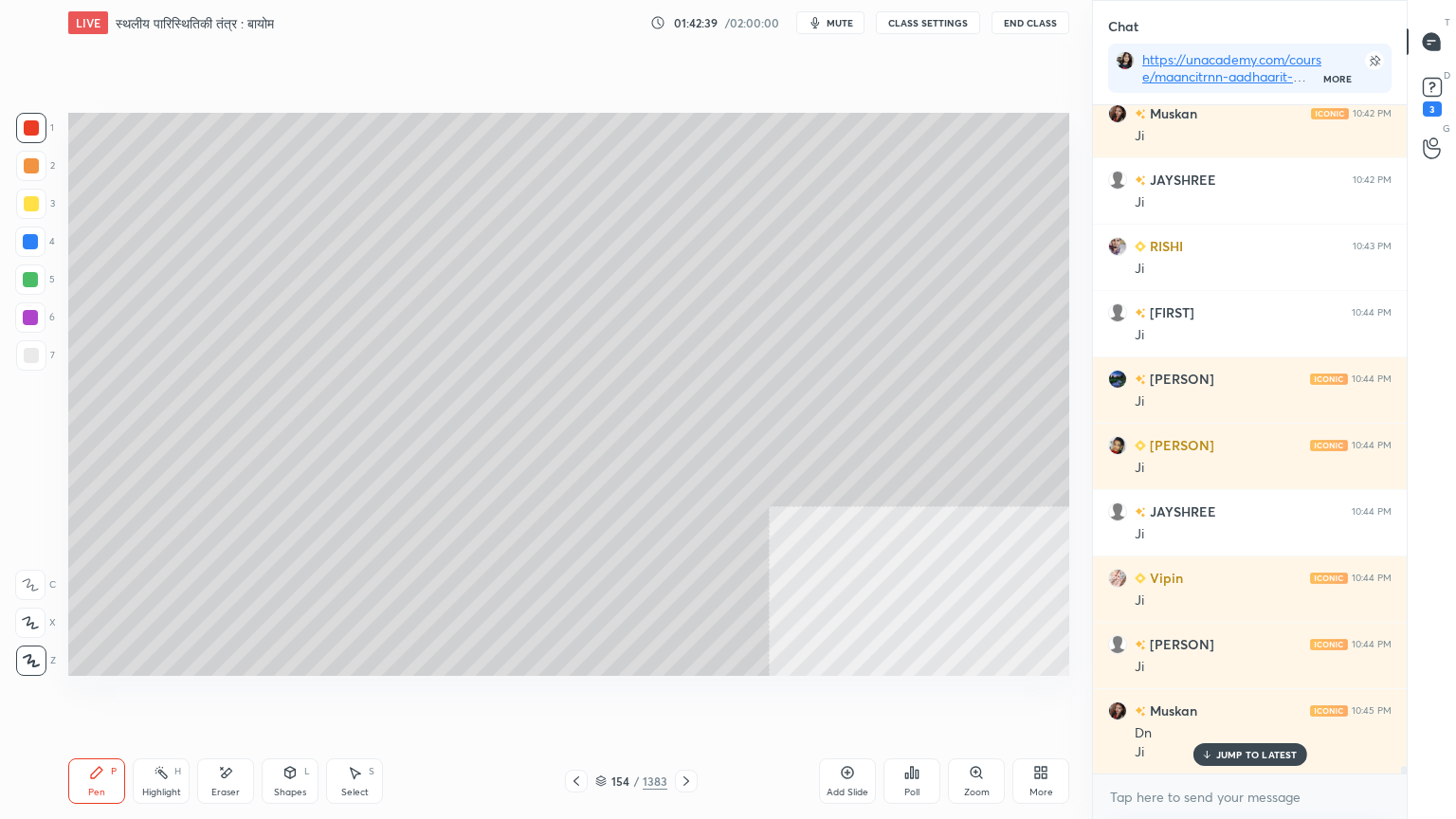 click at bounding box center (30, 242) 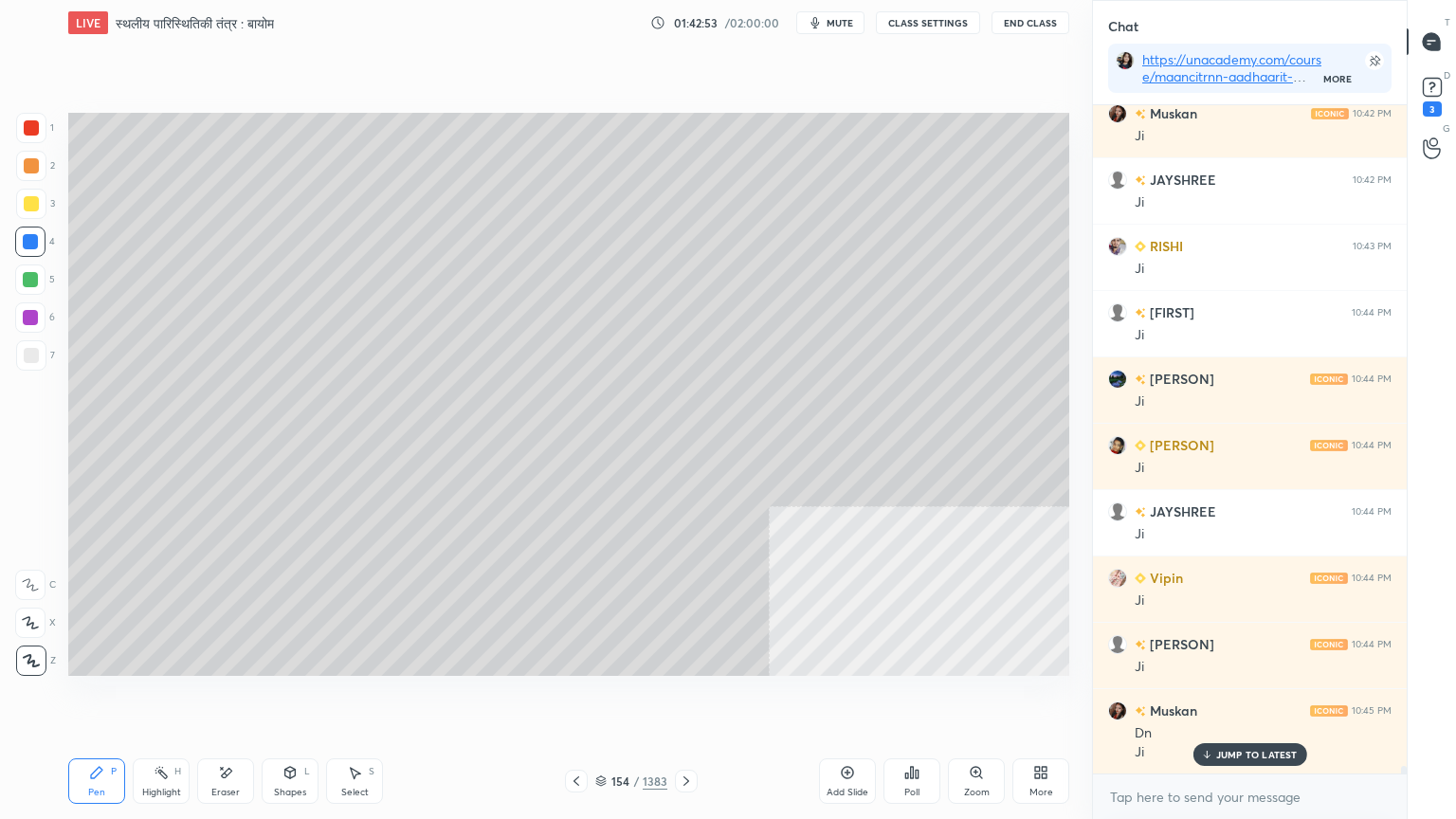 click on "Select S" at bounding box center (355, 781) 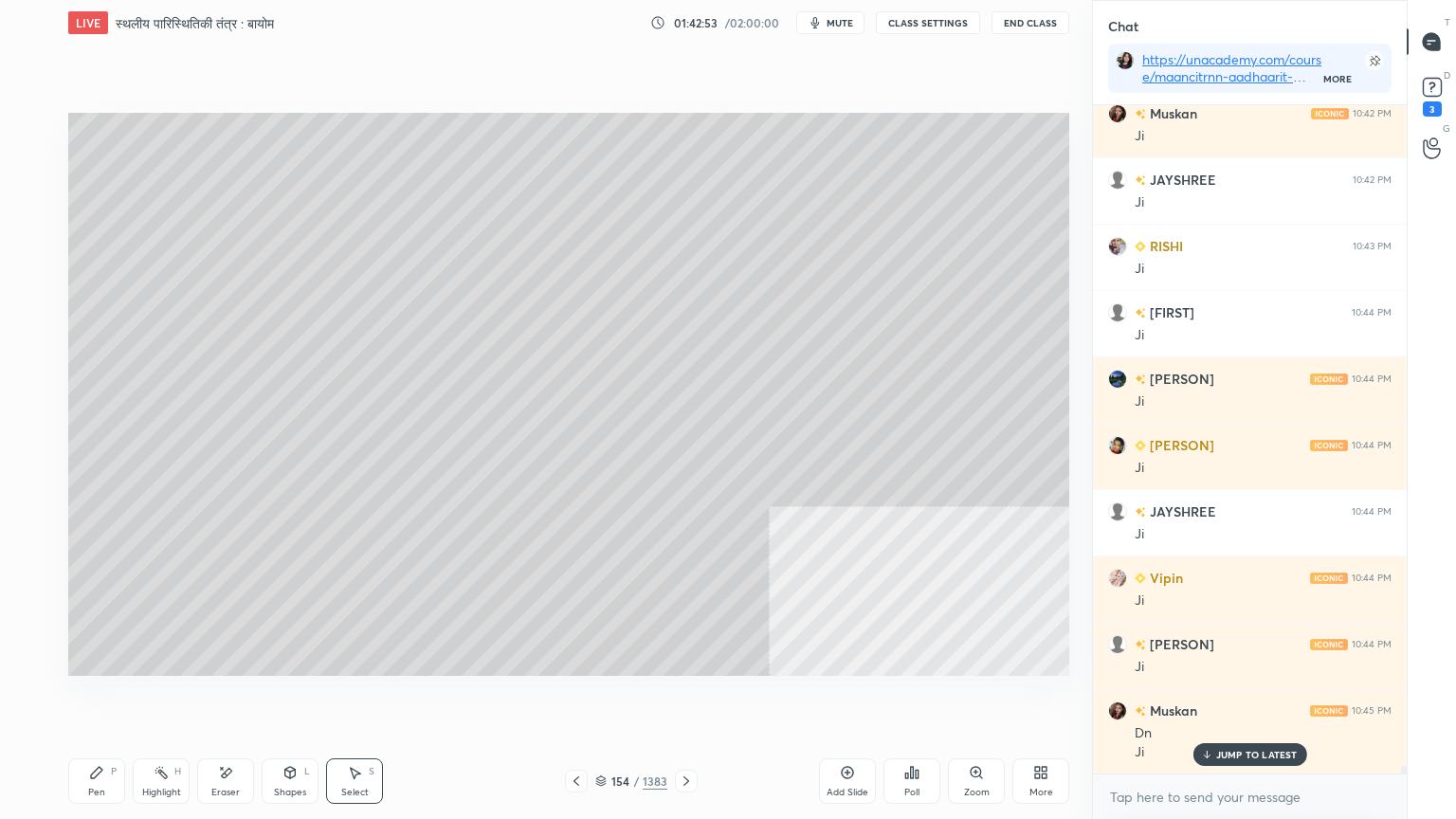click on "Select S" at bounding box center (355, 781) 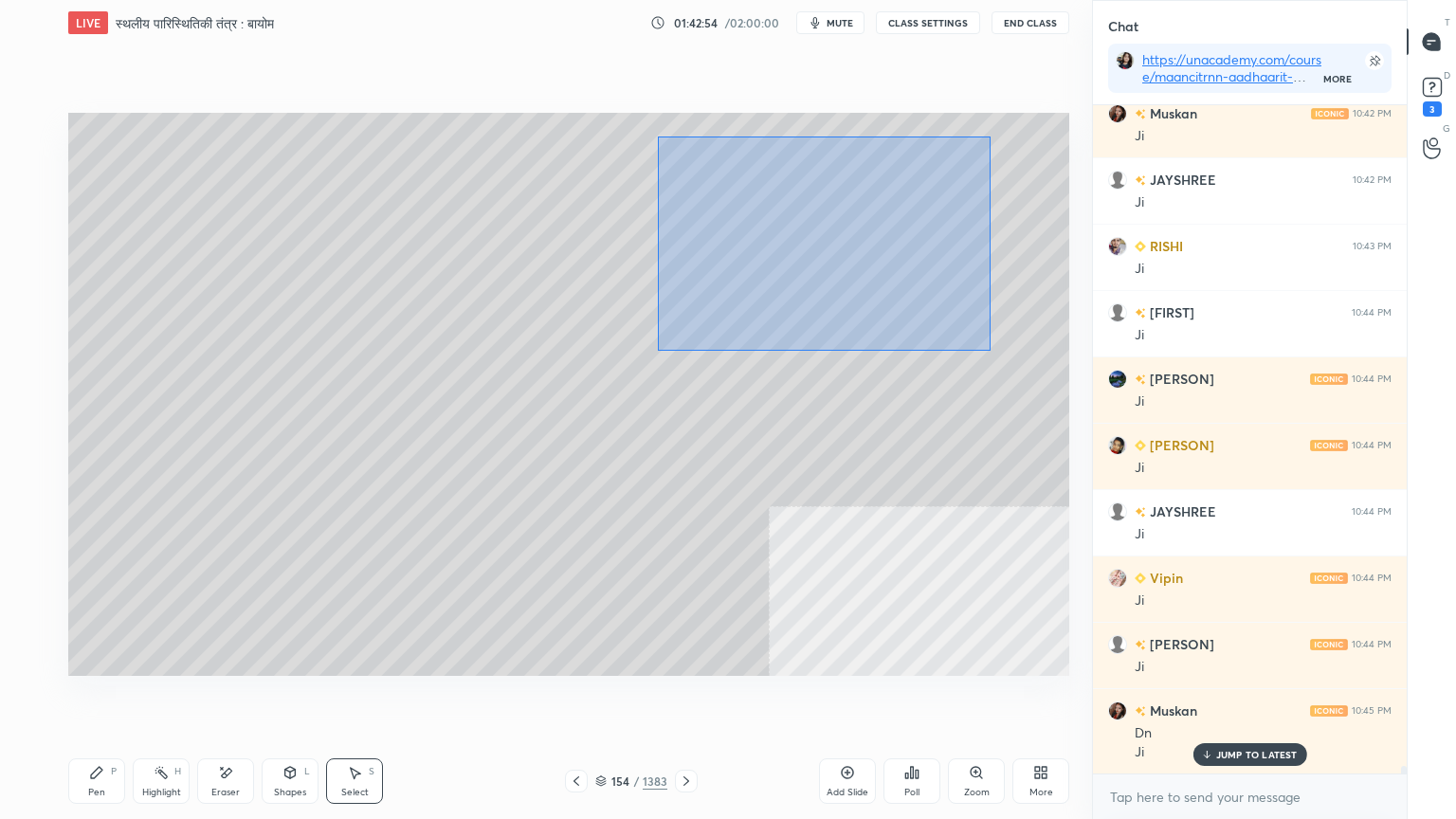 drag, startPoint x: 702, startPoint y: 179, endPoint x: 986, endPoint y: 339, distance: 325.96932 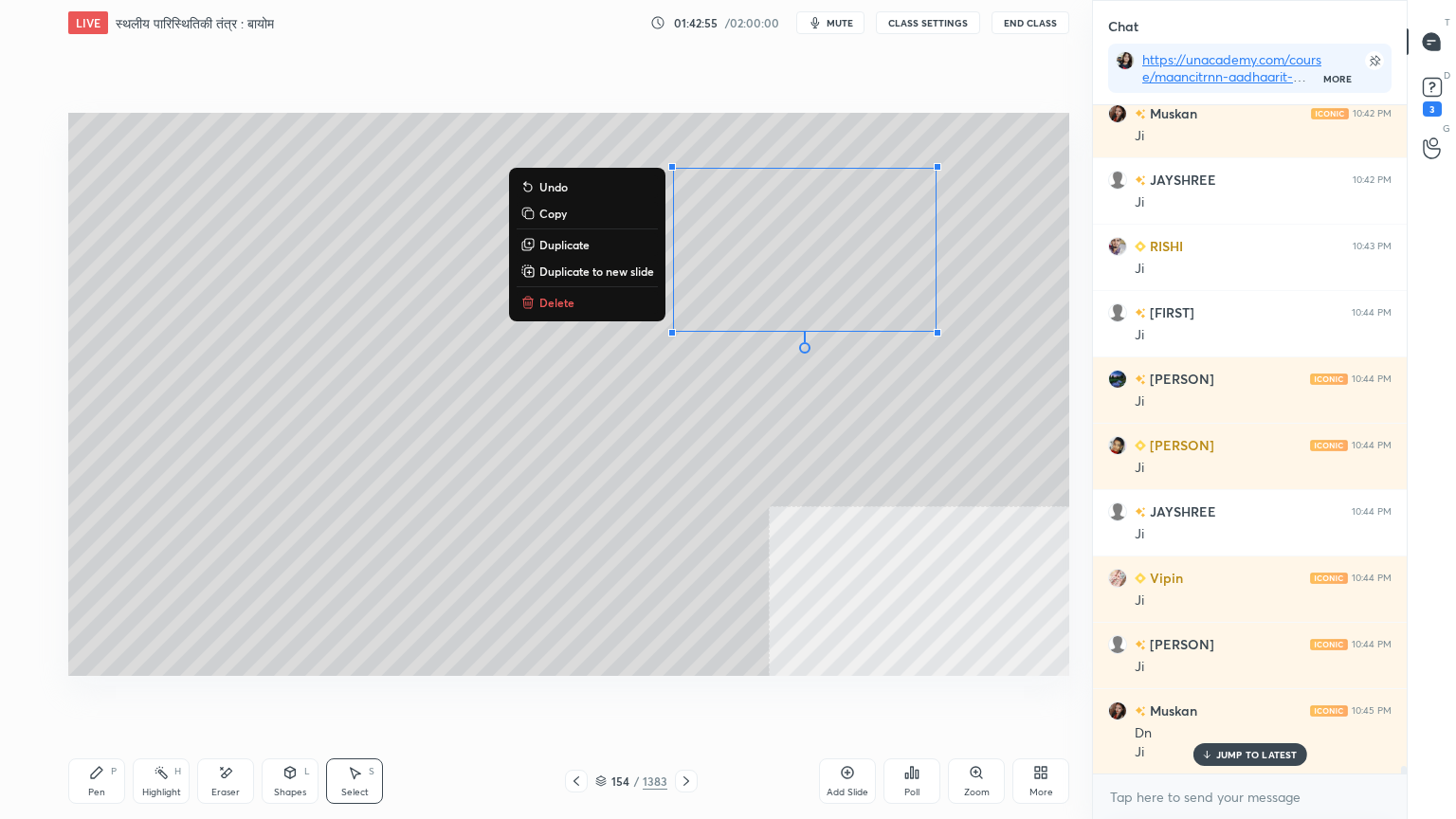 drag, startPoint x: 572, startPoint y: 244, endPoint x: 613, endPoint y: 243, distance: 41.012193 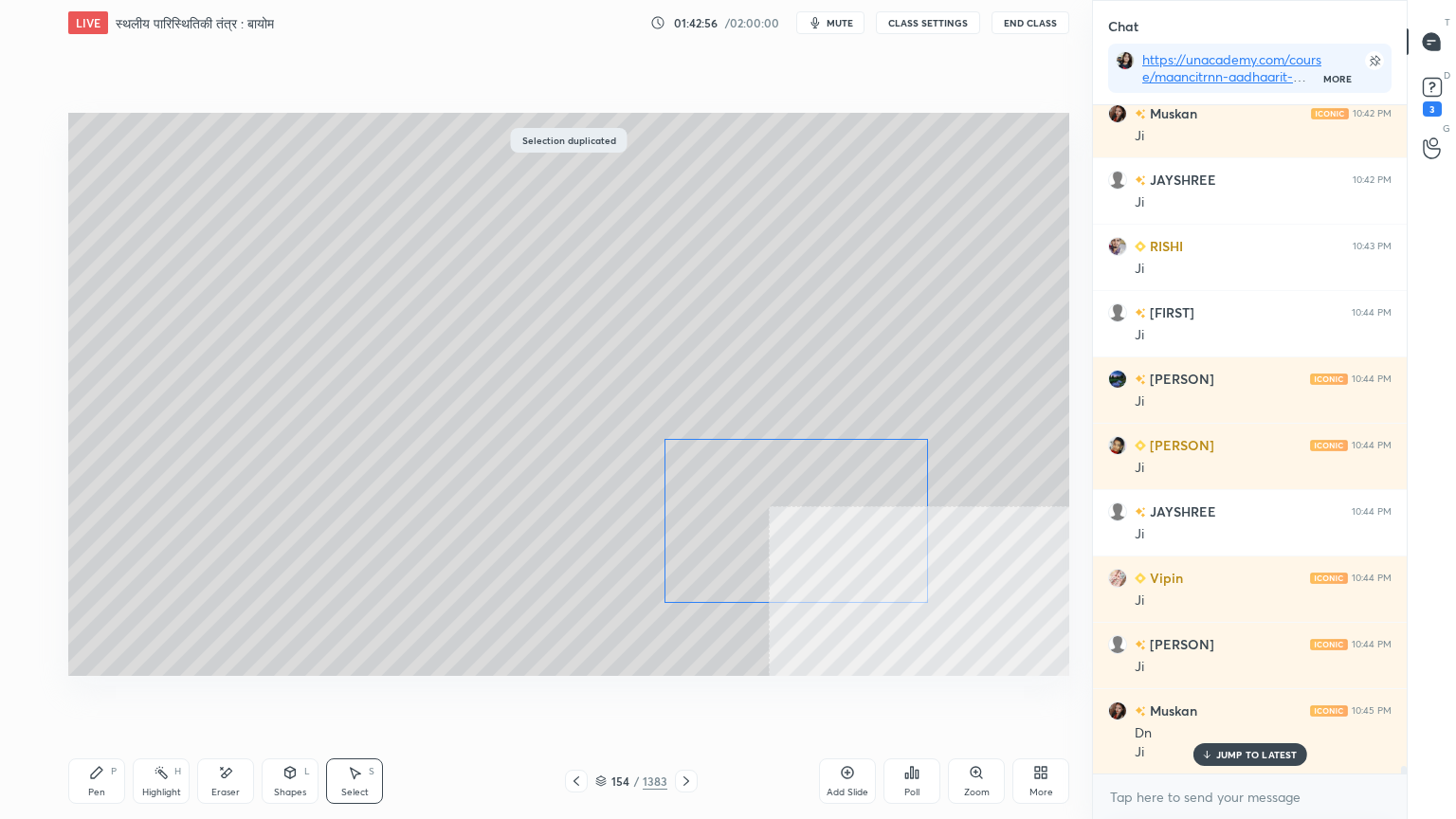 scroll, scrollTop: 58182, scrollLeft: 0, axis: vertical 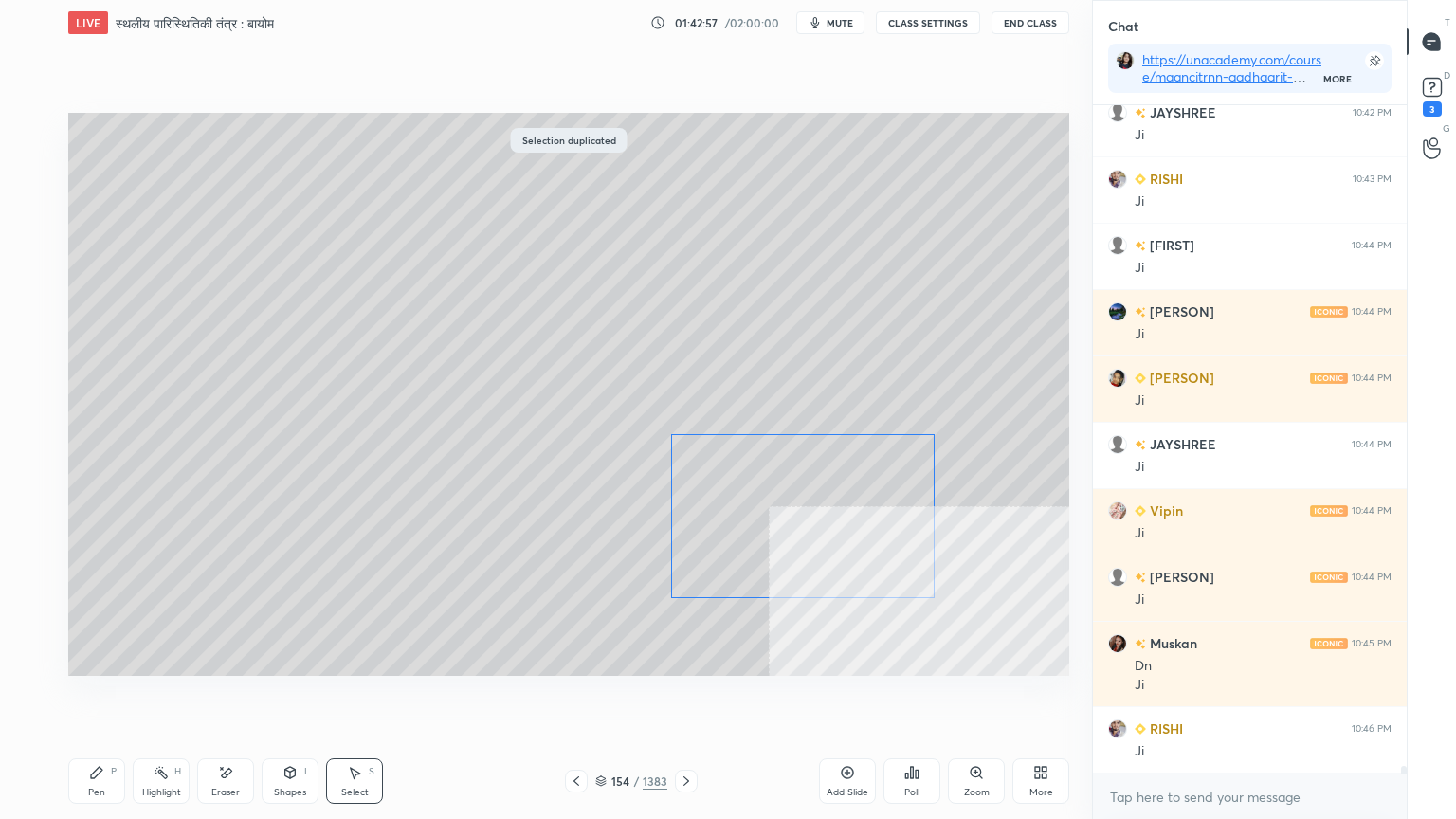 drag, startPoint x: 781, startPoint y: 479, endPoint x: 660, endPoint y: 557, distance: 143.9618 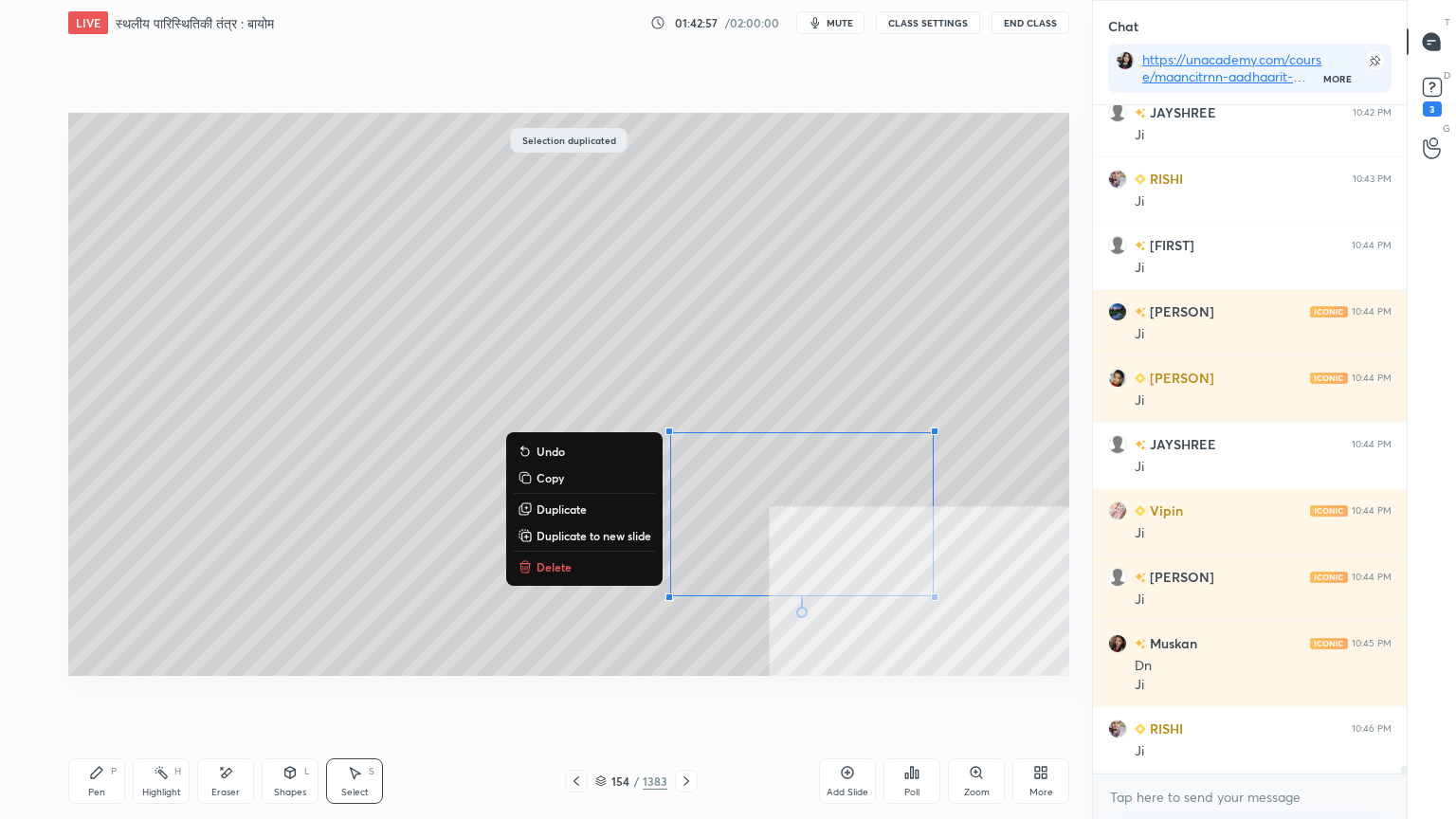 drag, startPoint x: 106, startPoint y: 781, endPoint x: 117, endPoint y: 776, distance: 12.083046 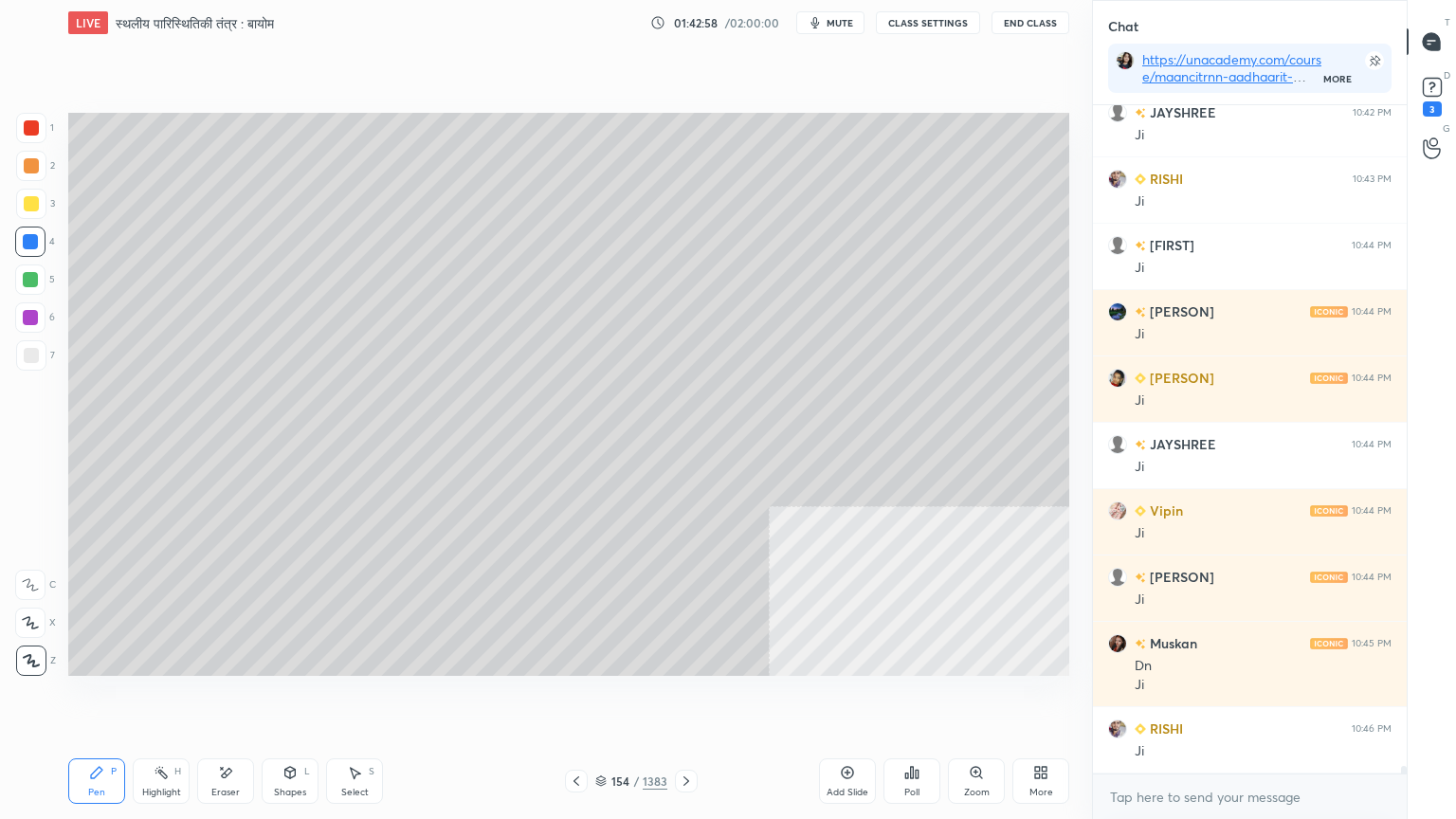 click on "Eraser" at bounding box center (226, 781) 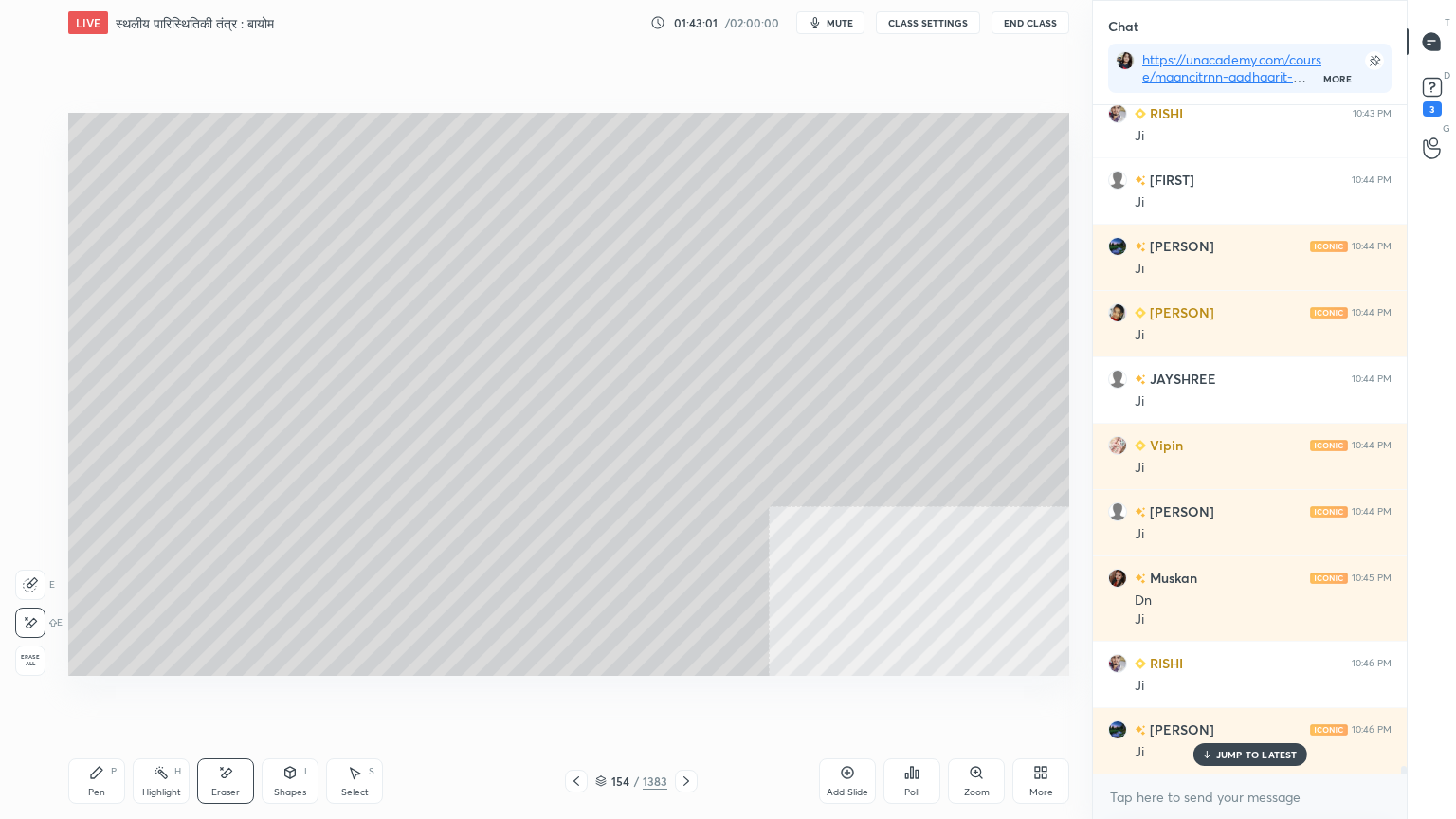 scroll, scrollTop: 58315, scrollLeft: 0, axis: vertical 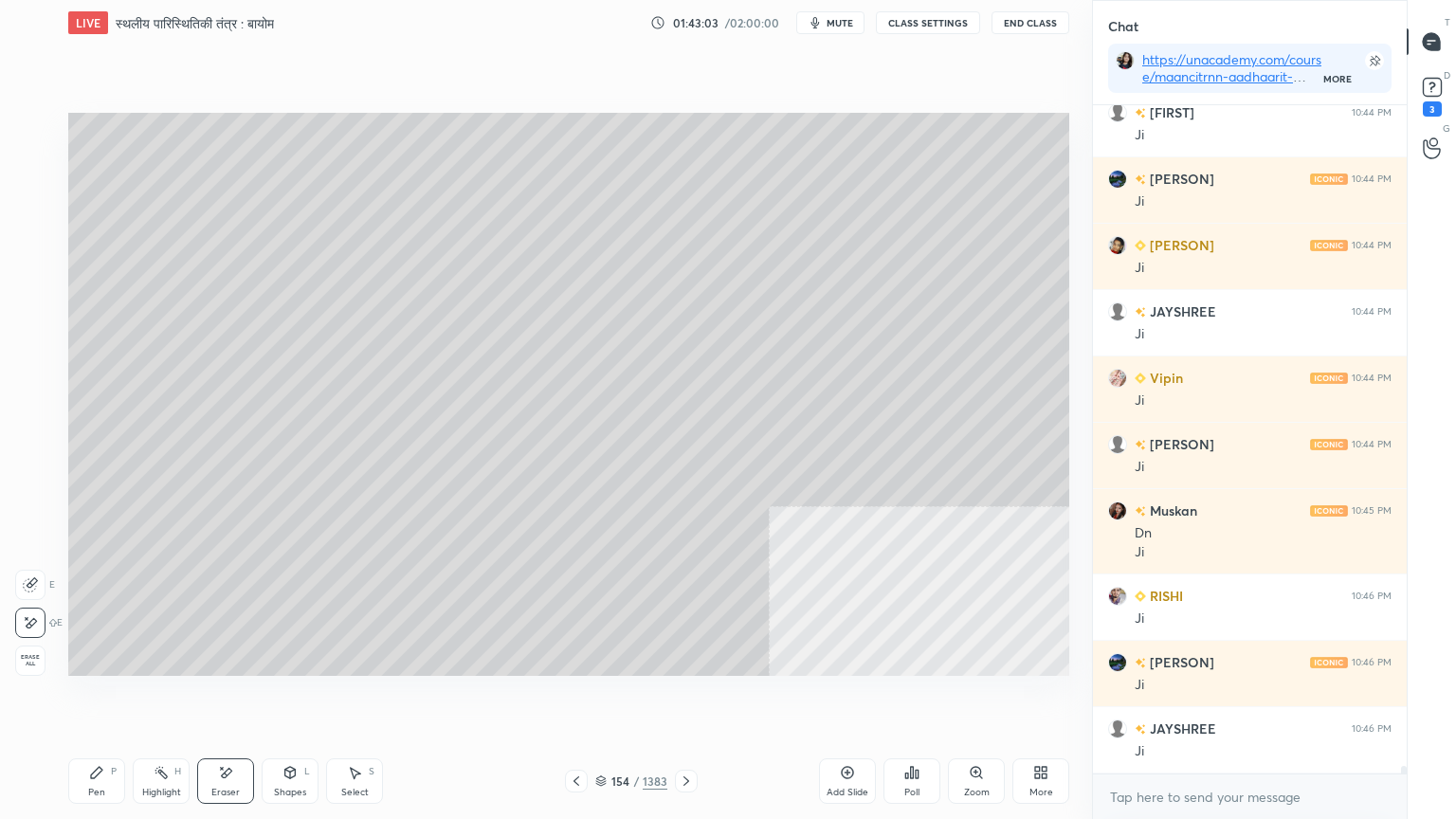 drag, startPoint x: 105, startPoint y: 779, endPoint x: 104, endPoint y: 770, distance: 9.055385 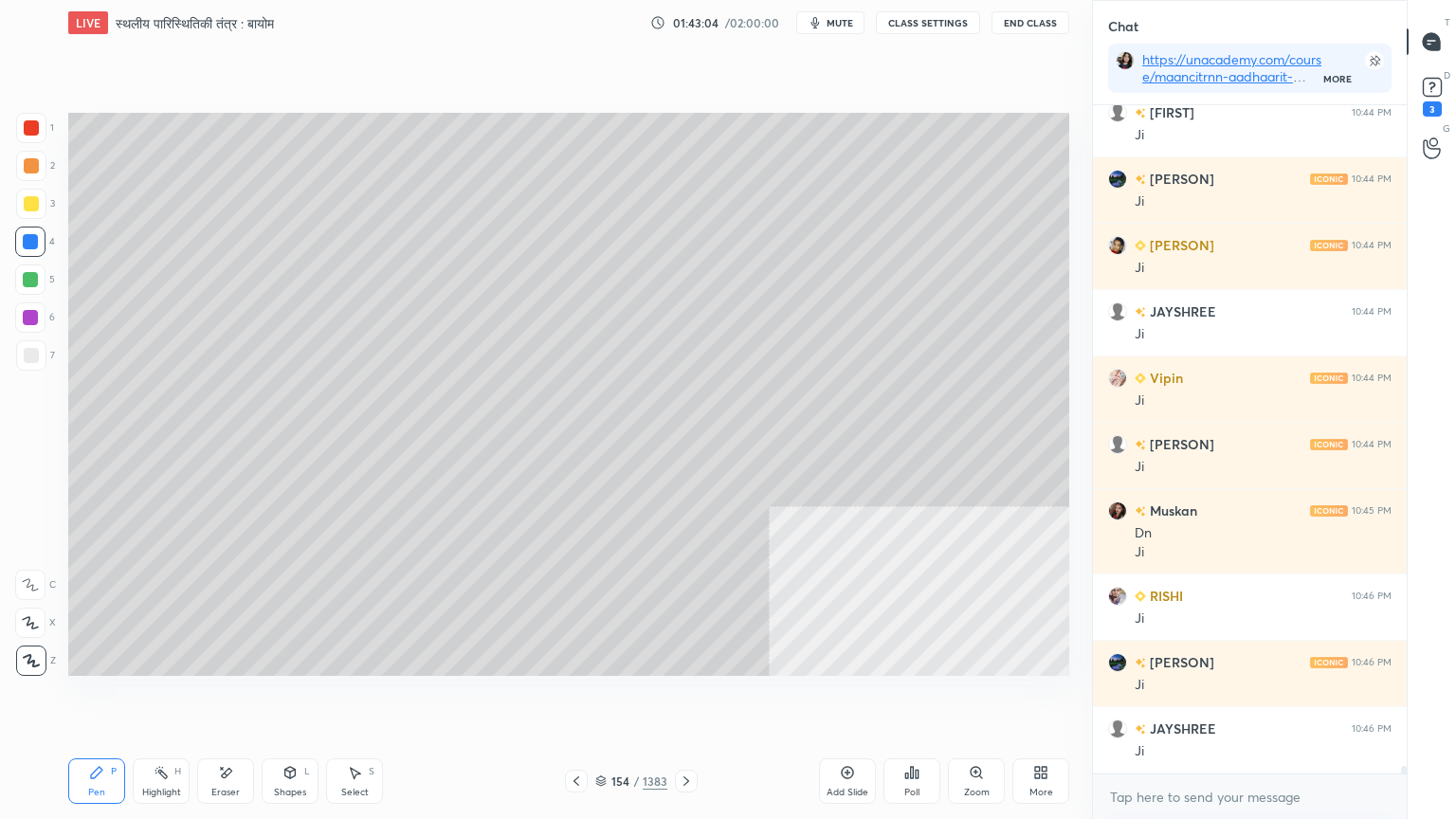 click at bounding box center [31, 128] 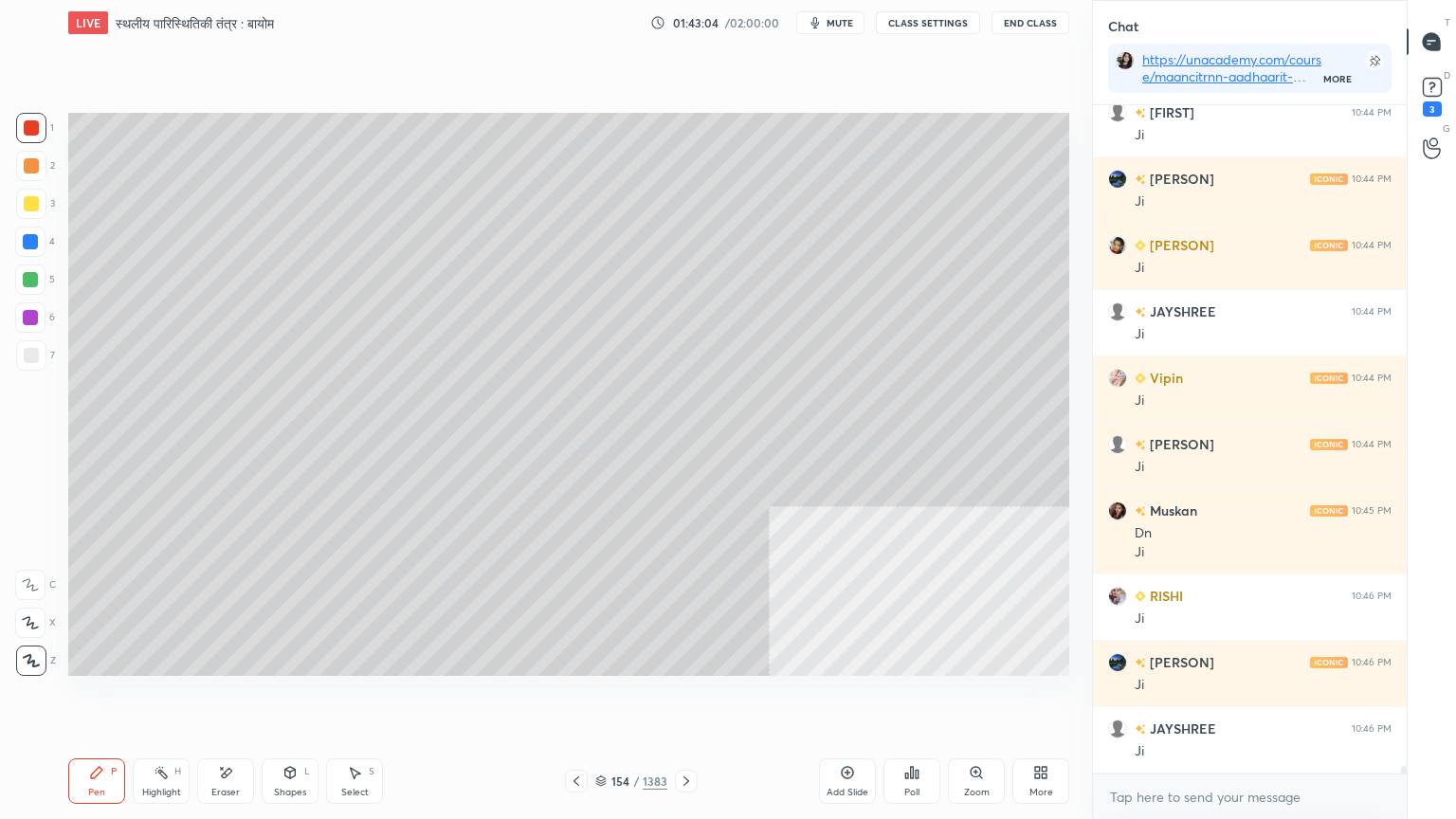 click at bounding box center [31, 128] 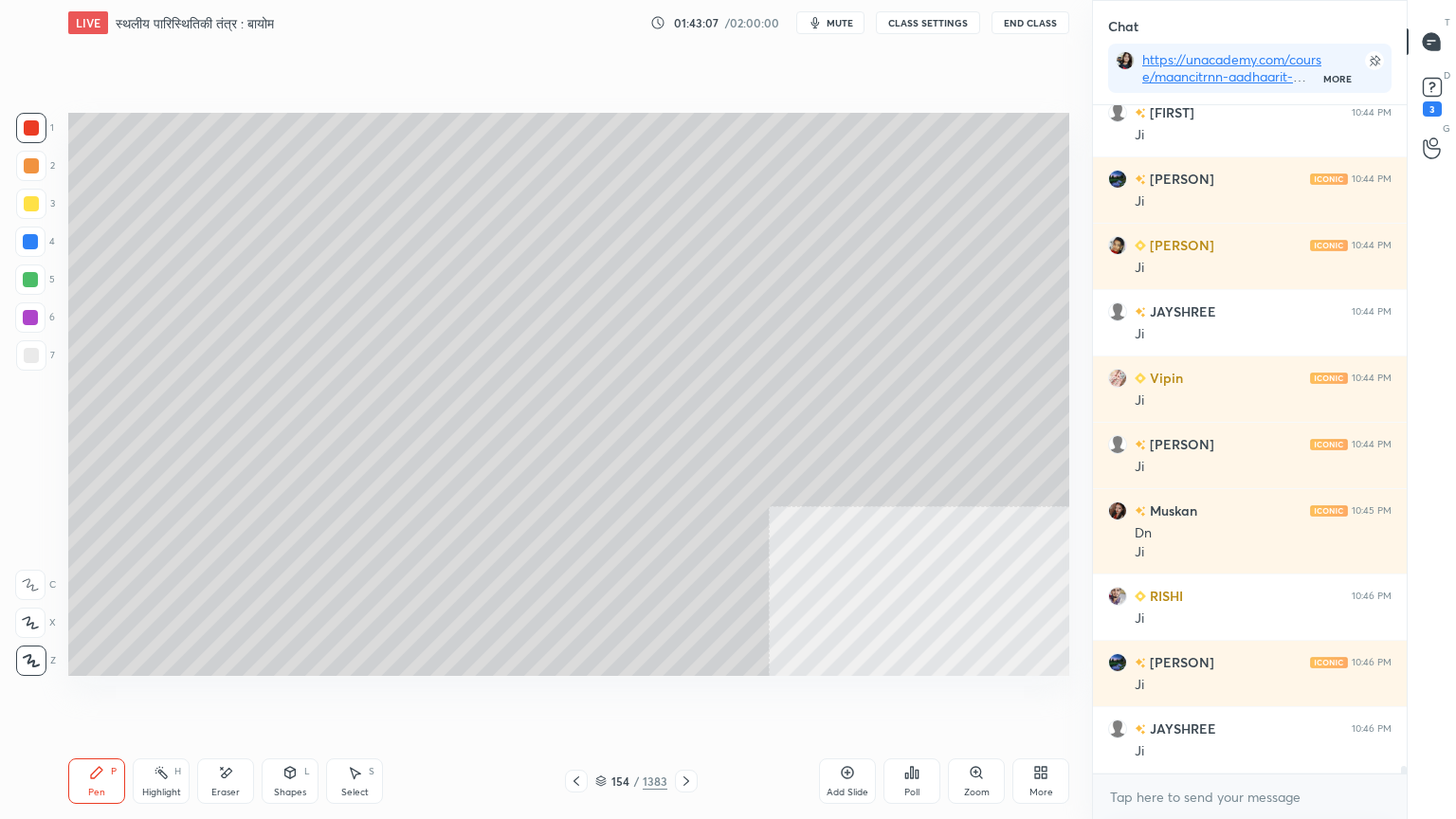 click at bounding box center (30, 280) 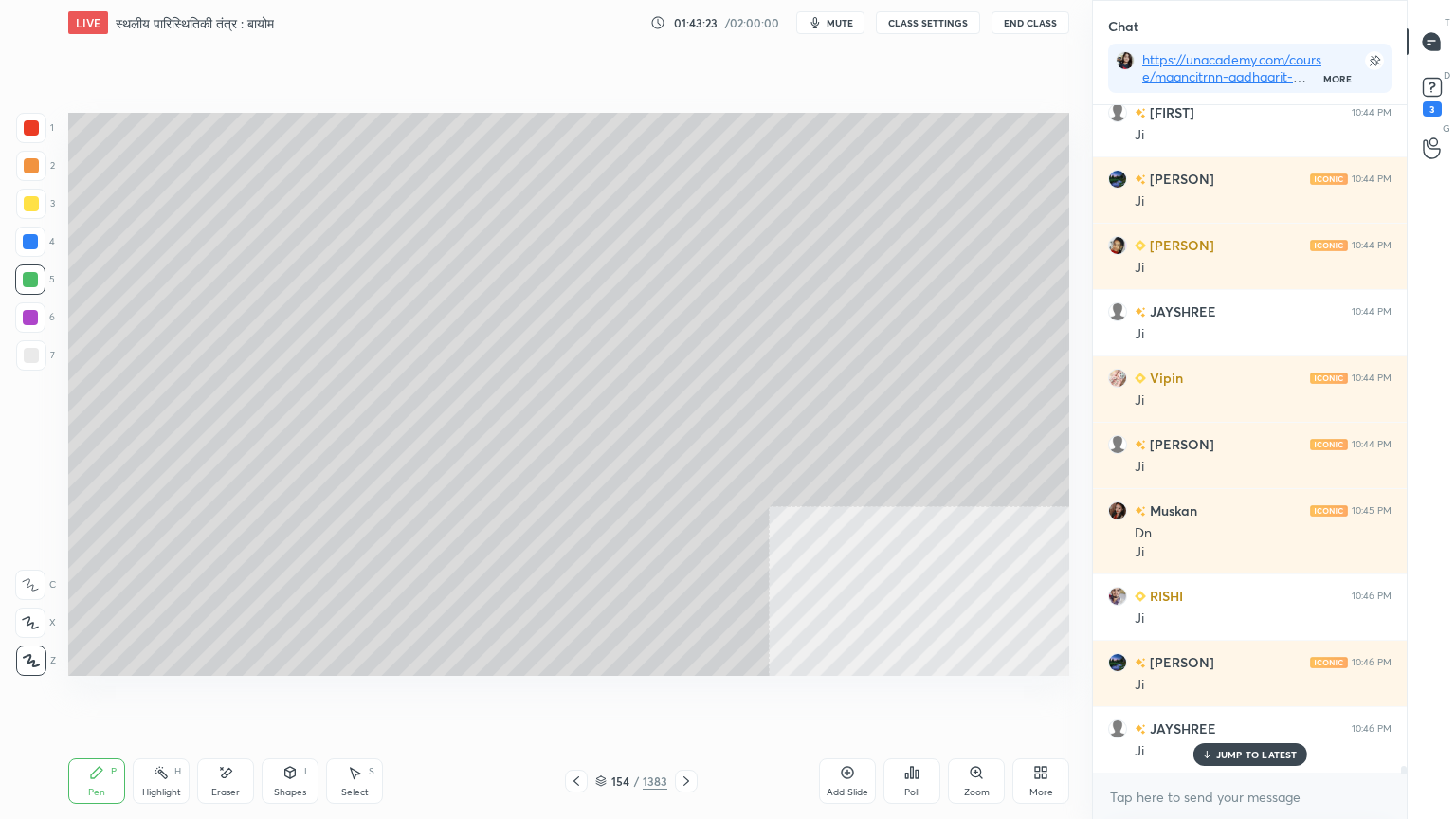scroll, scrollTop: 58380, scrollLeft: 0, axis: vertical 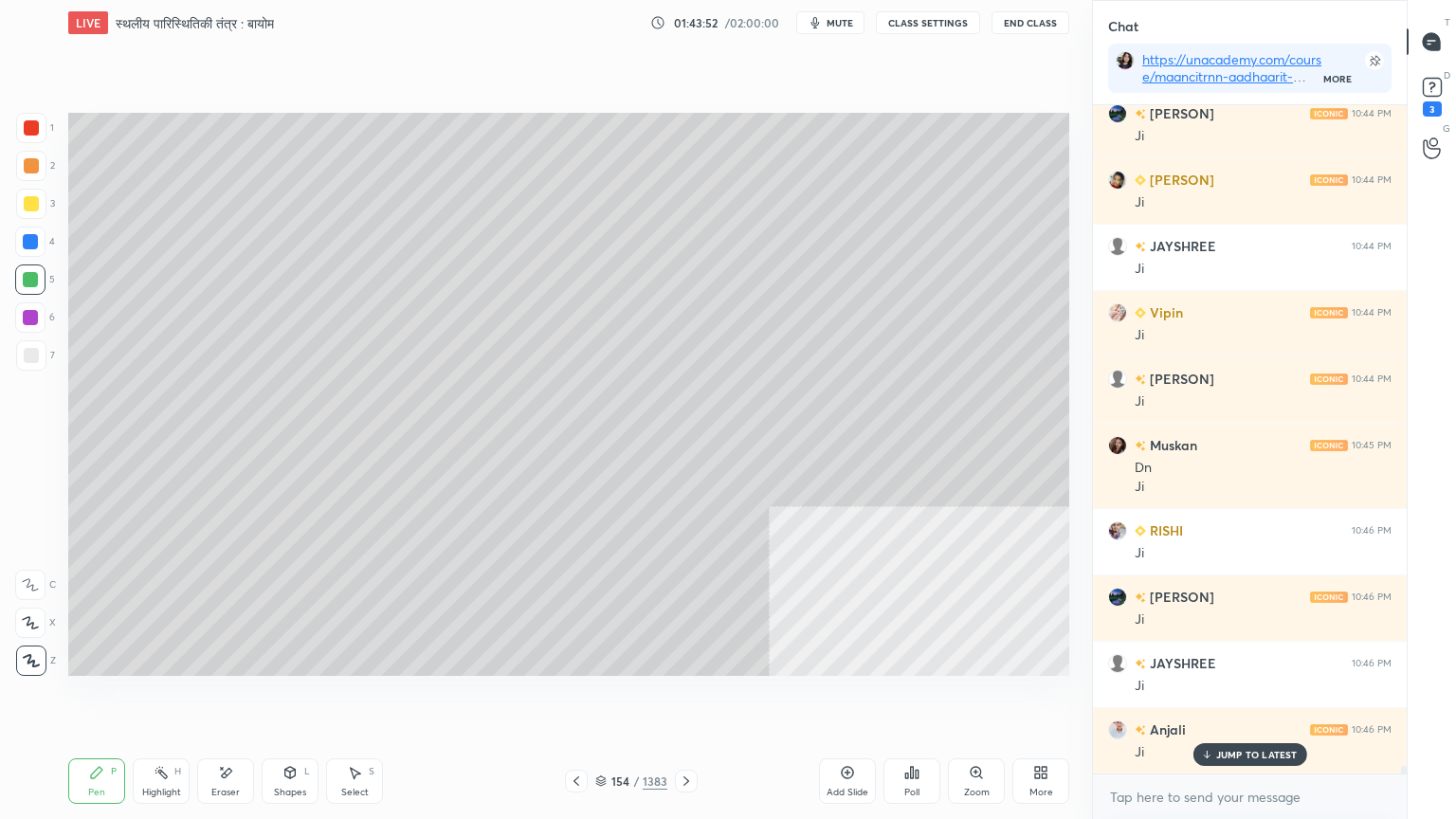 click at bounding box center (30, 280) 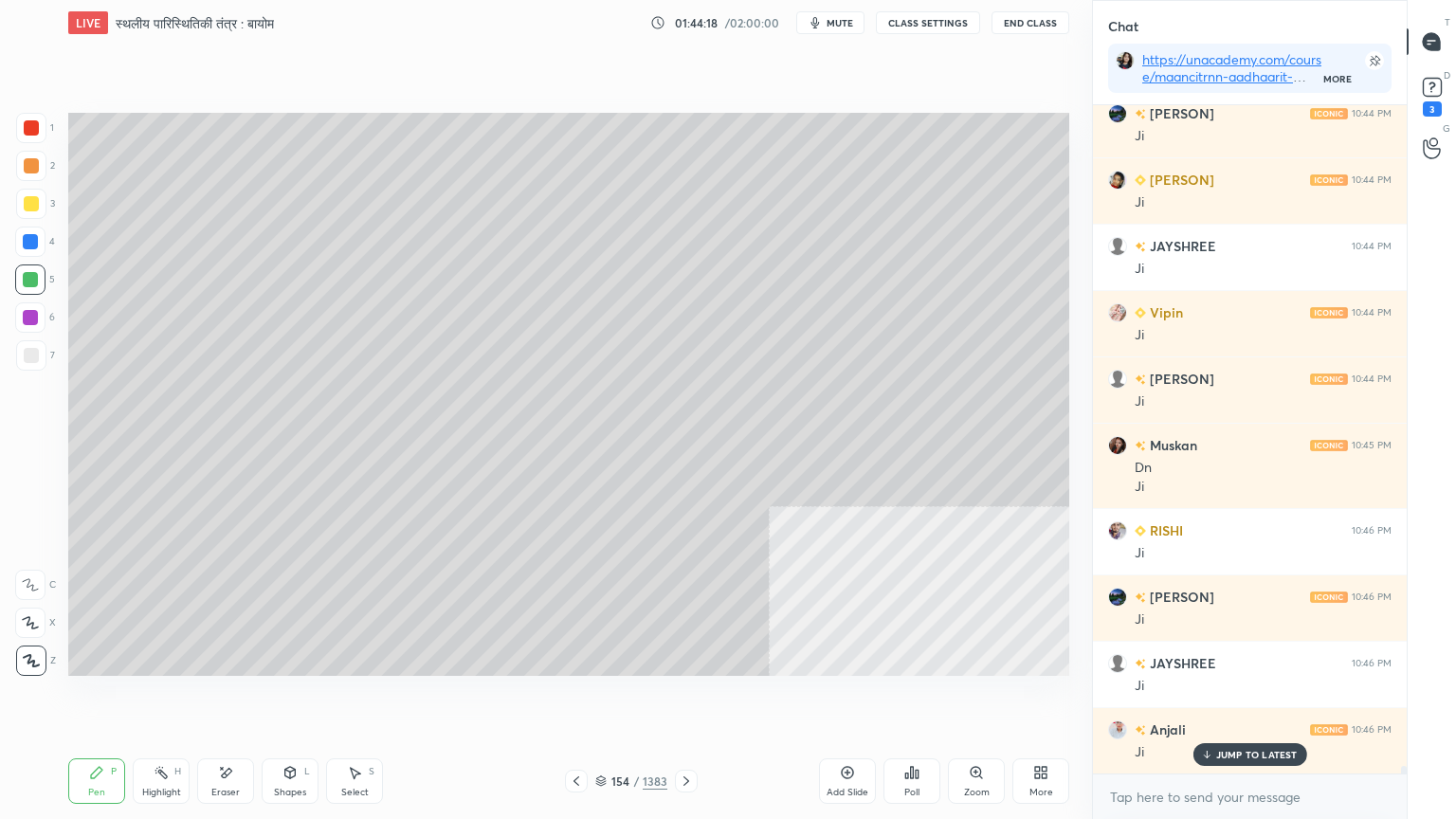 click at bounding box center (30, 242) 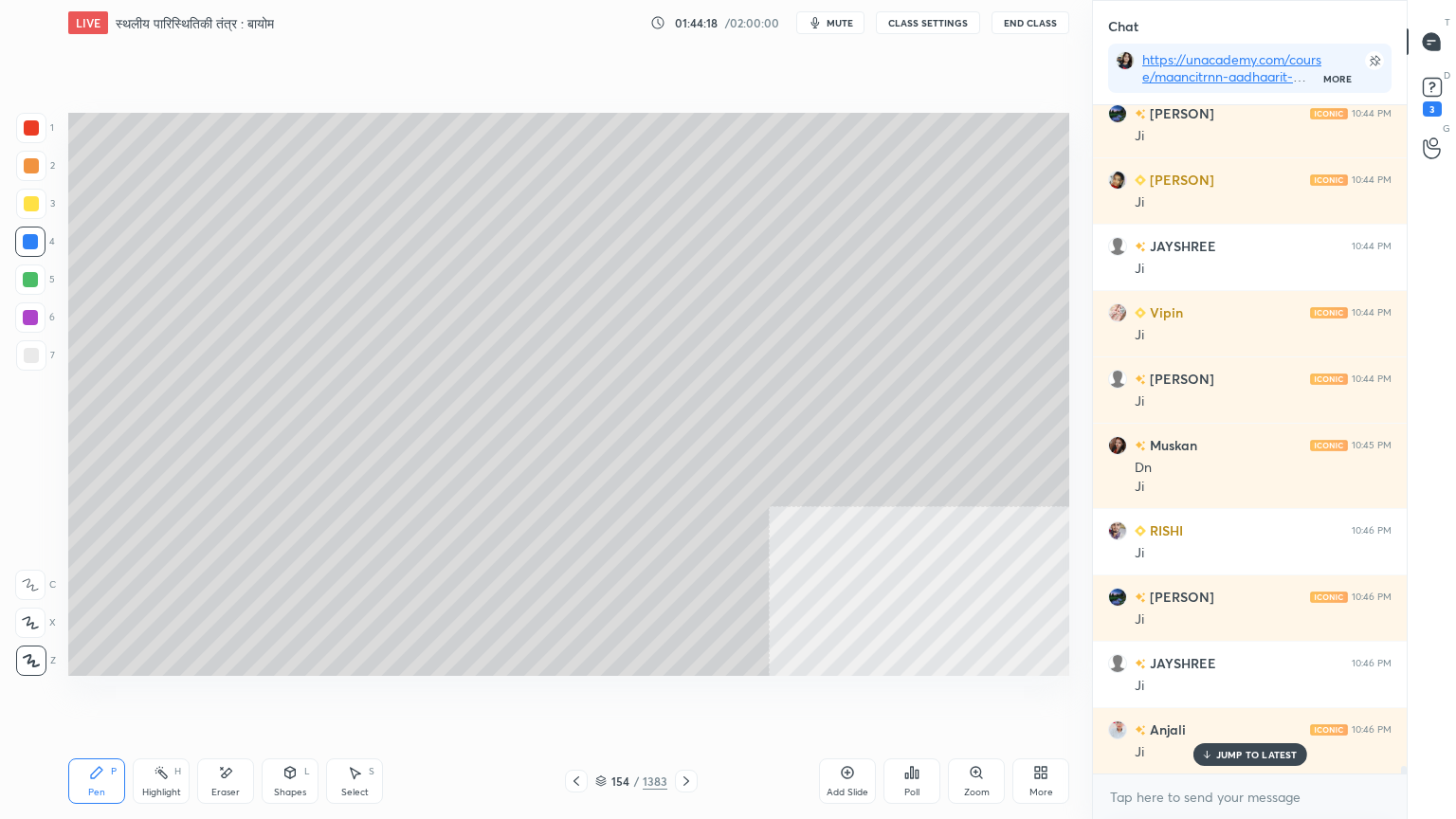 click at bounding box center [30, 242] 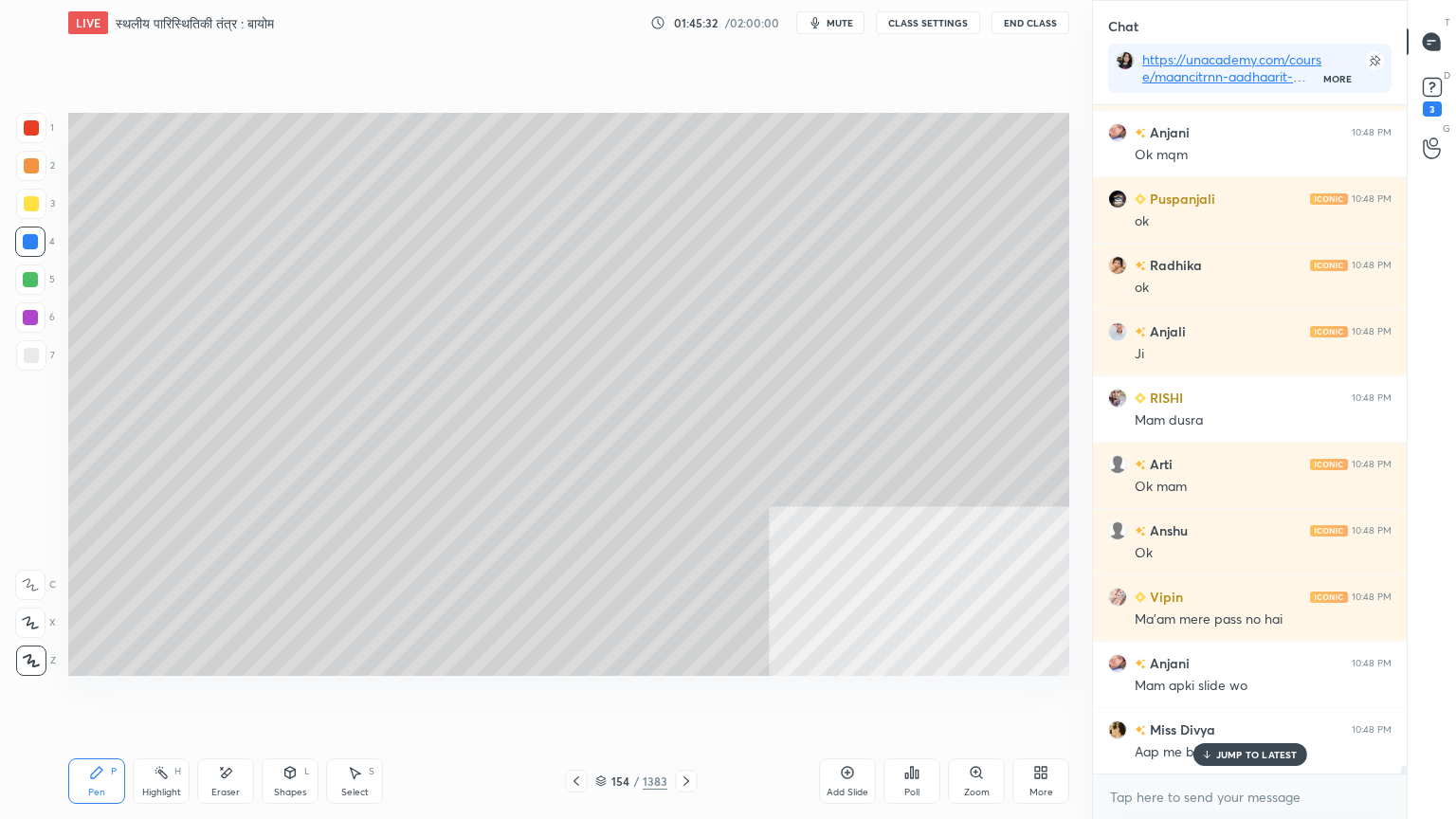 scroll, scrollTop: 59460, scrollLeft: 0, axis: vertical 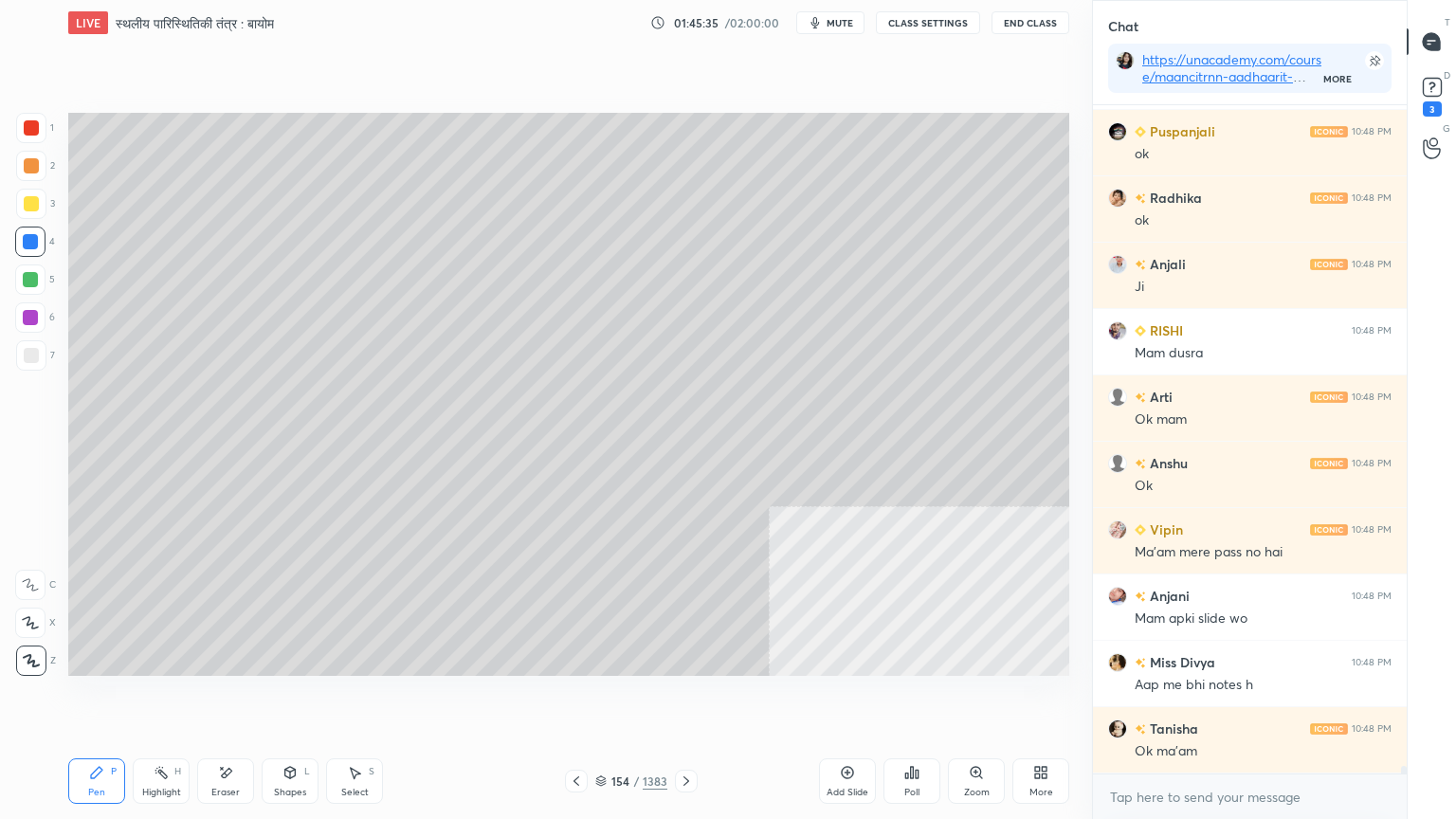 click 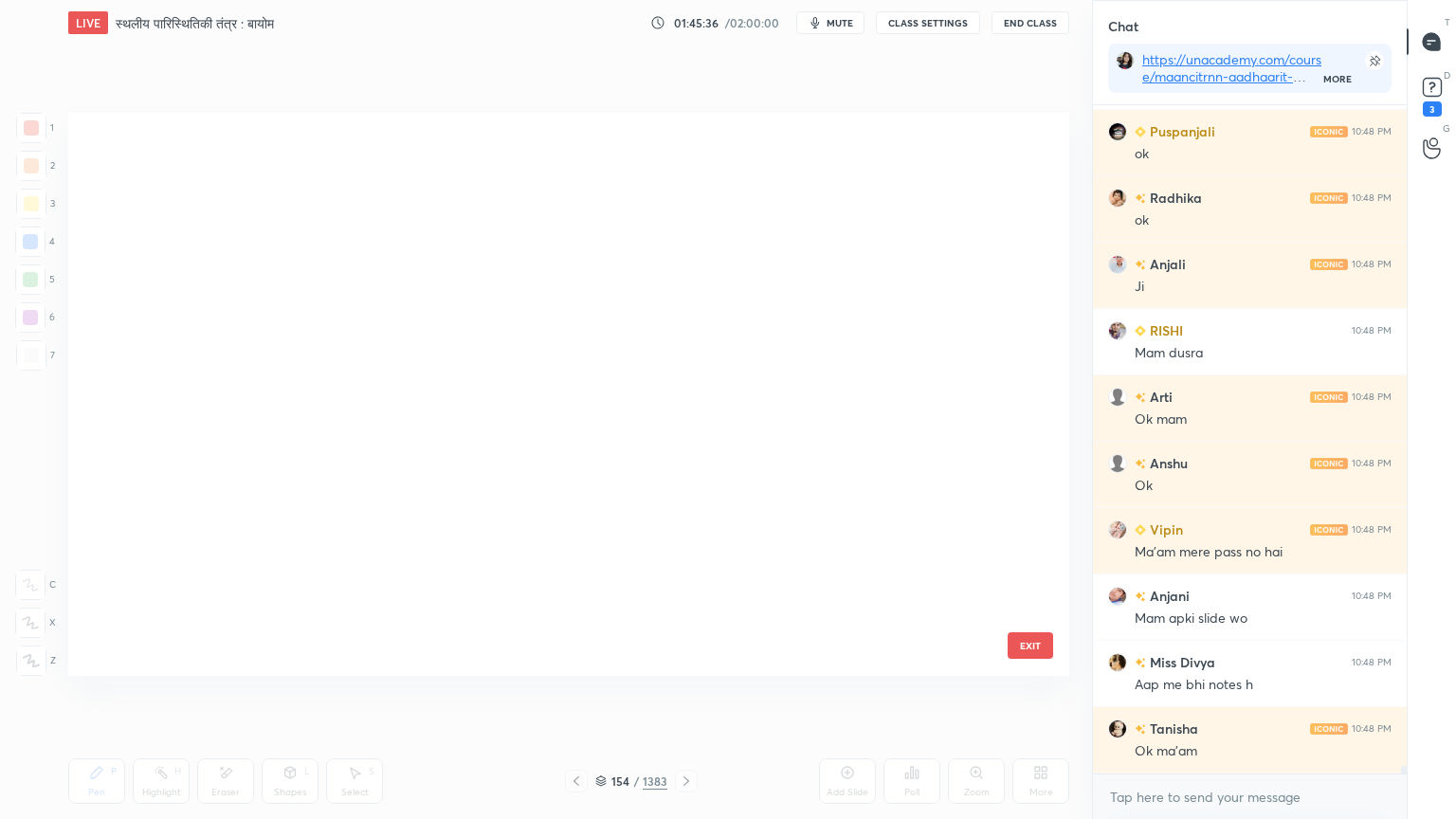 scroll, scrollTop: 8457, scrollLeft: 0, axis: vertical 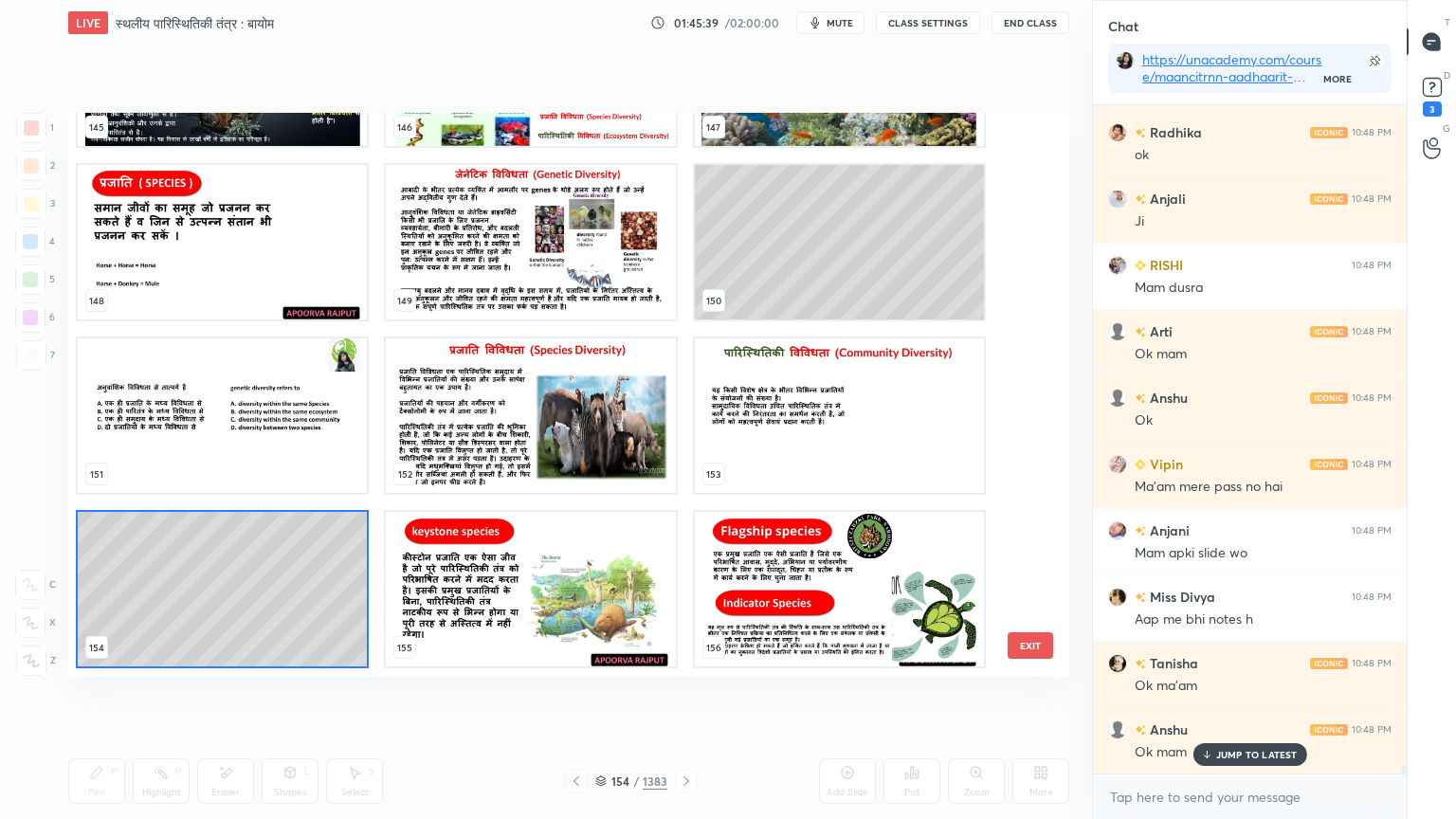 click at bounding box center (530, 415) 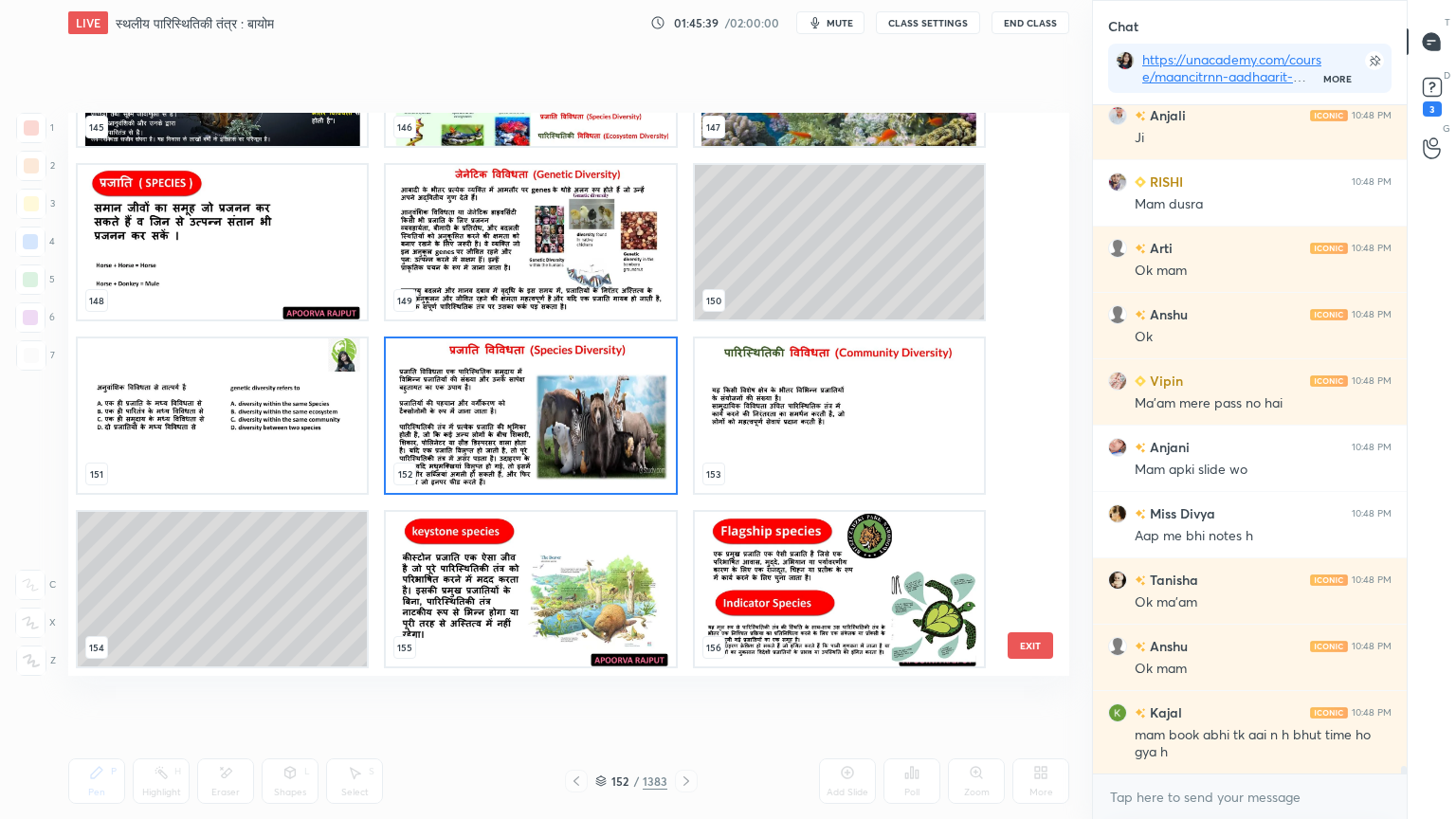 click at bounding box center [530, 415] 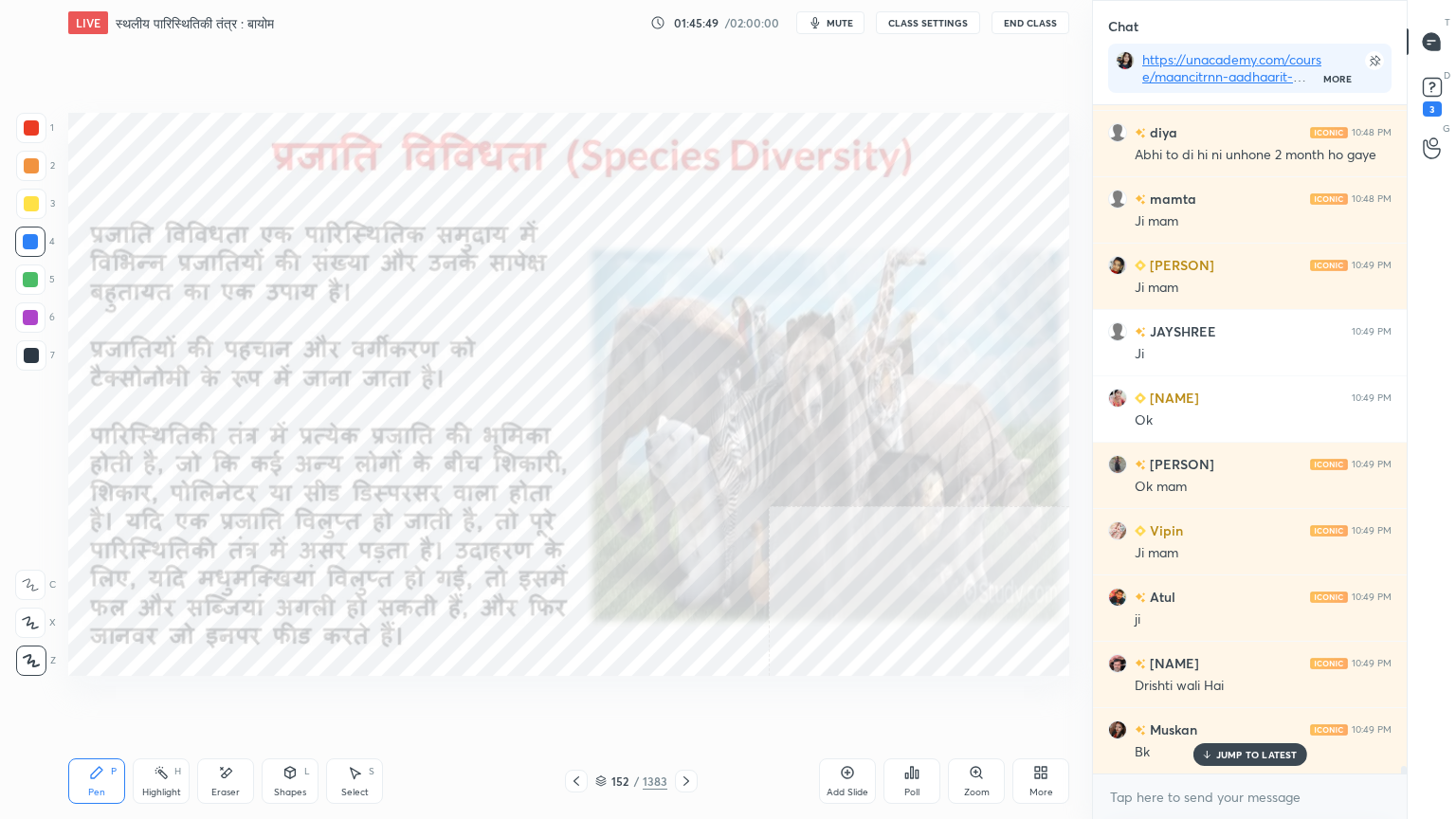scroll, scrollTop: 60340, scrollLeft: 0, axis: vertical 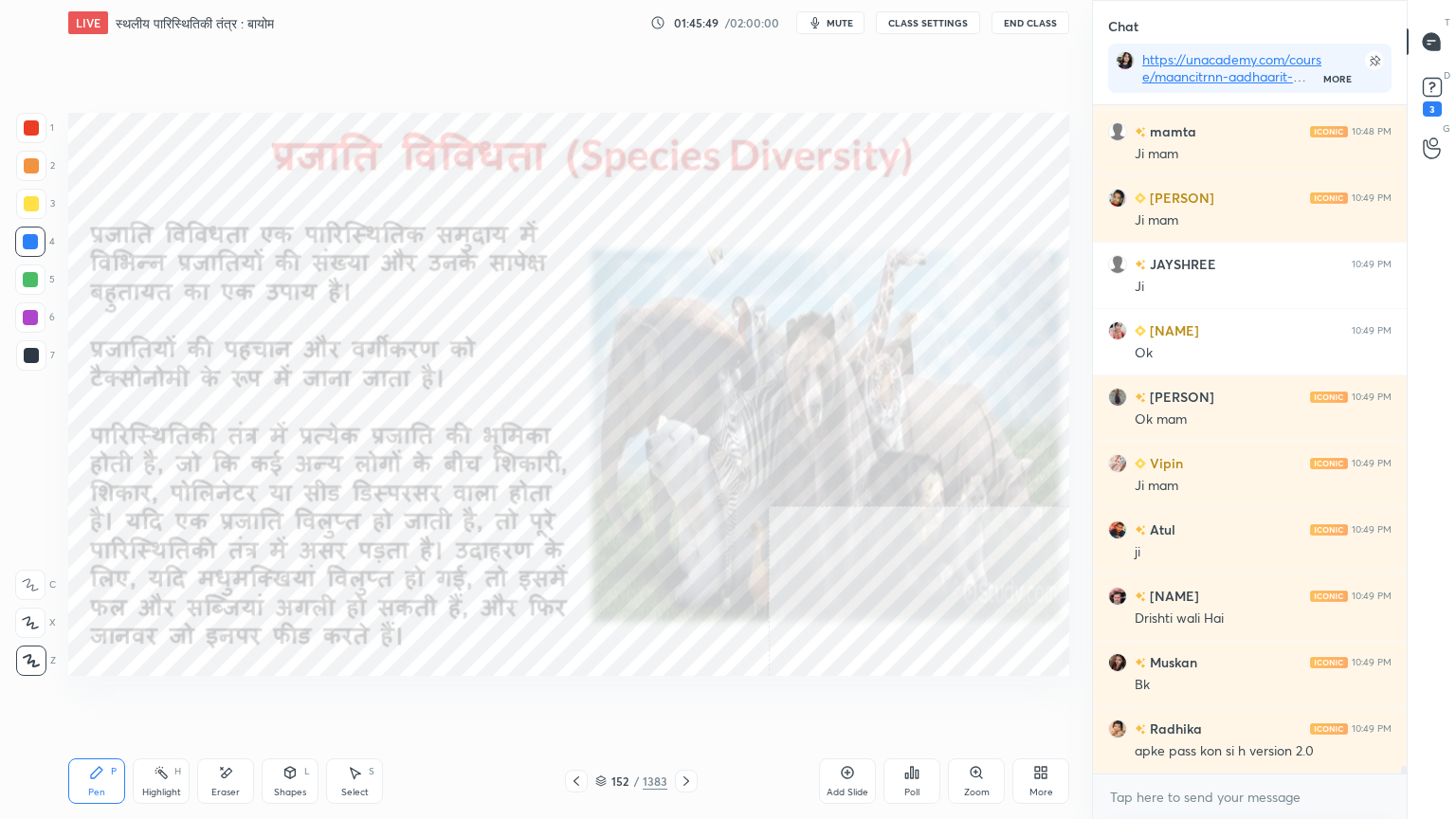 click 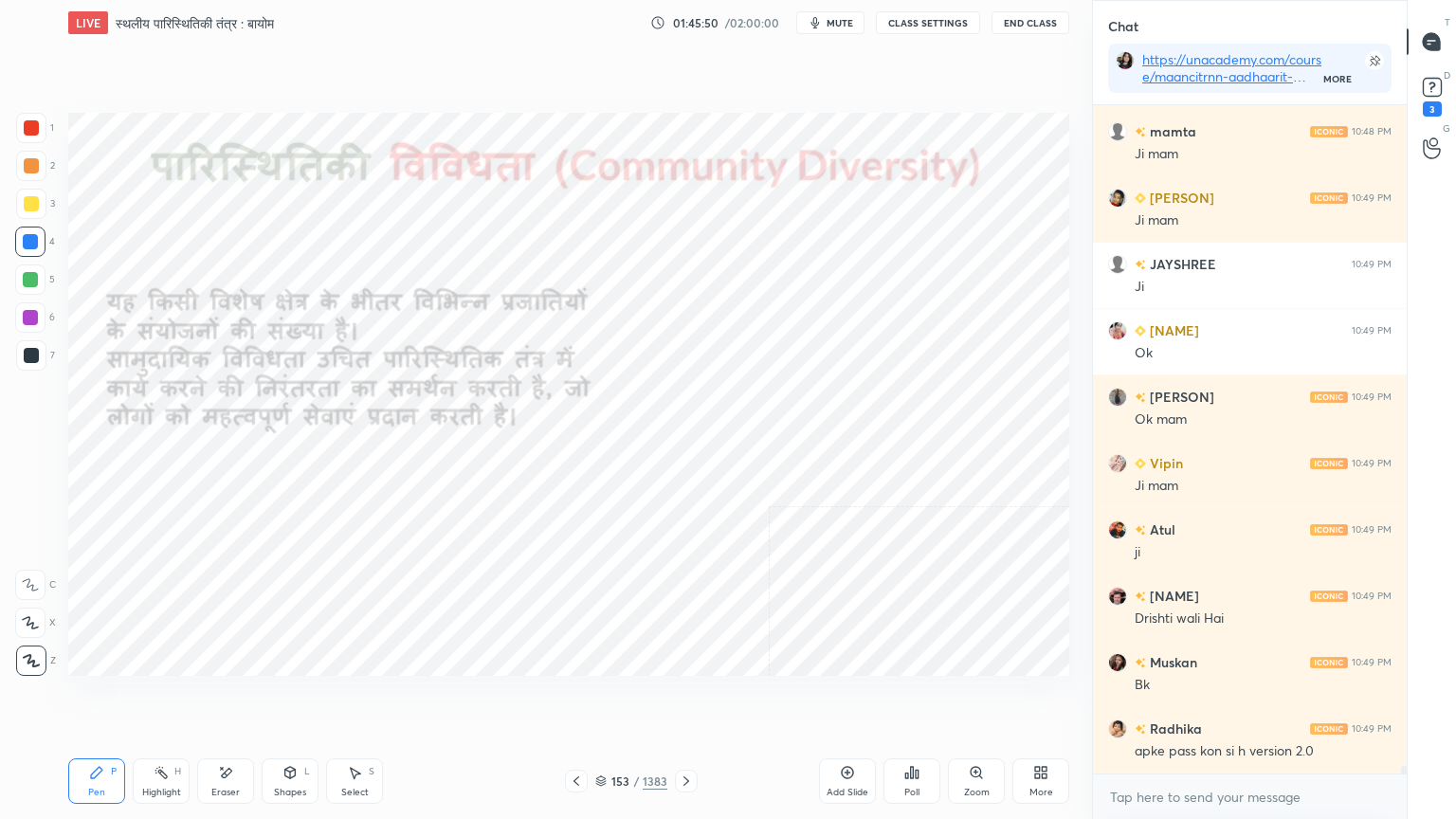 scroll, scrollTop: 60405, scrollLeft: 0, axis: vertical 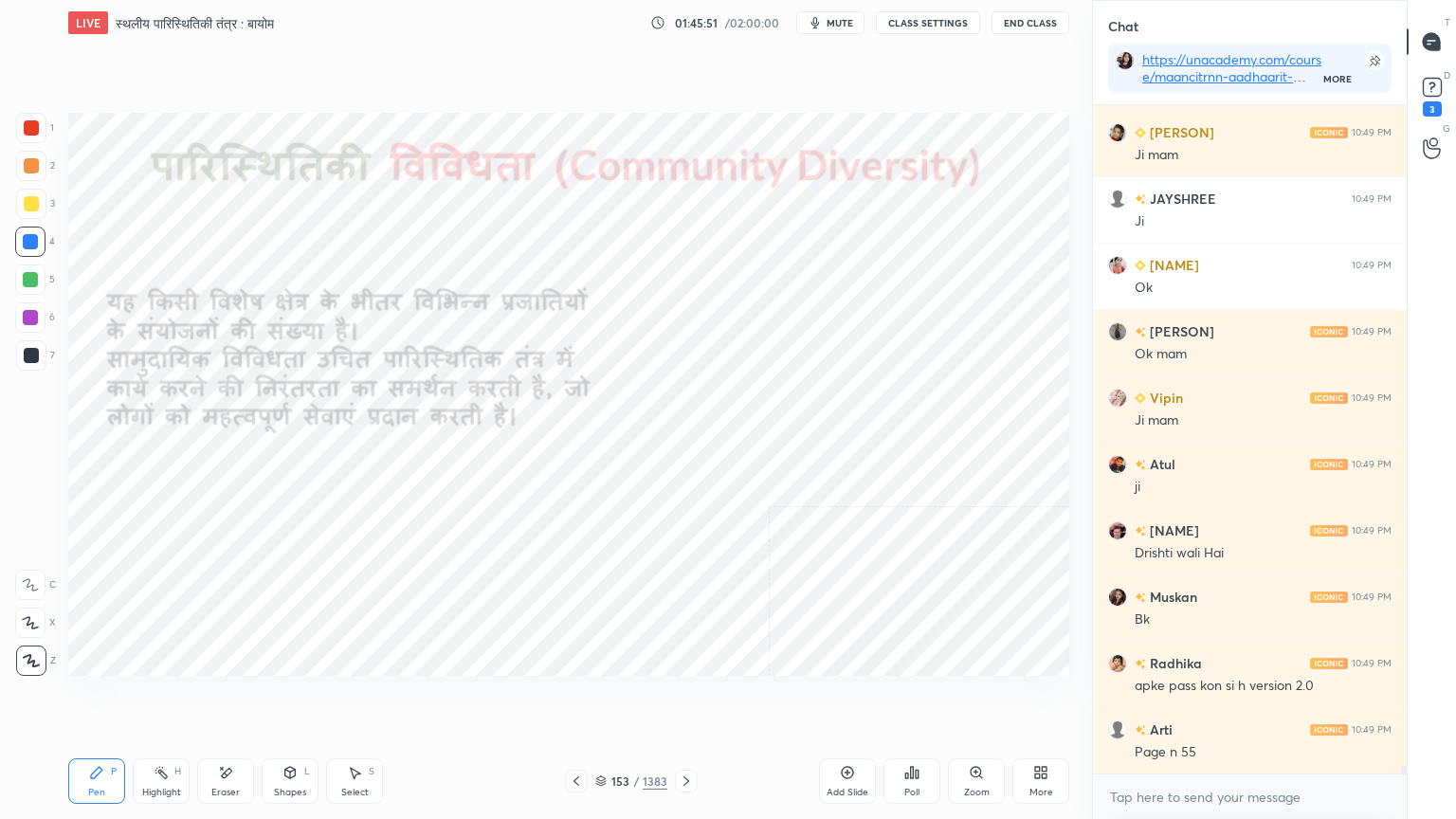drag, startPoint x: 674, startPoint y: 781, endPoint x: 671, endPoint y: 763, distance: 18.248288 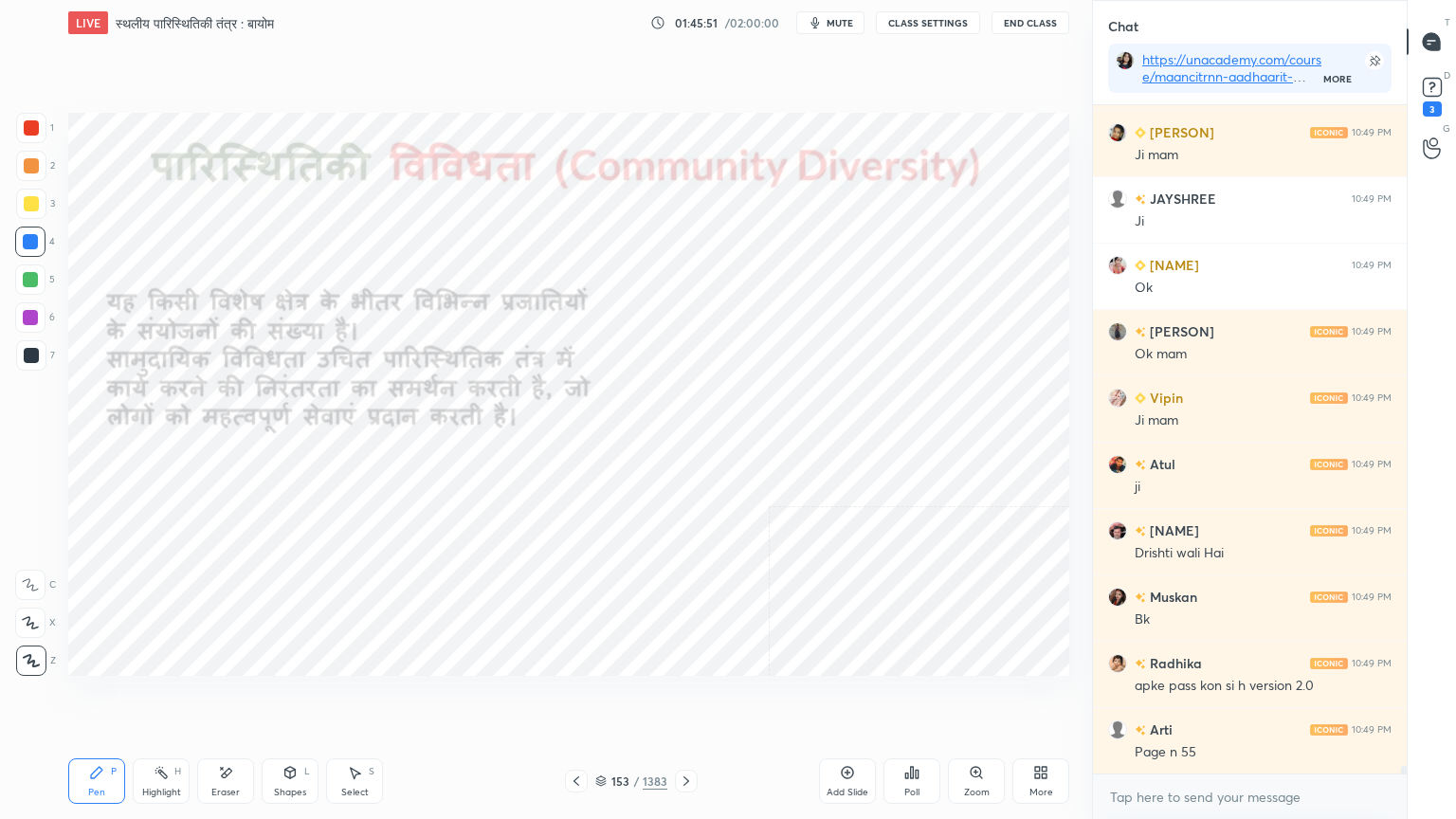 click on "[NAME] [NAME]" at bounding box center [569, 781] 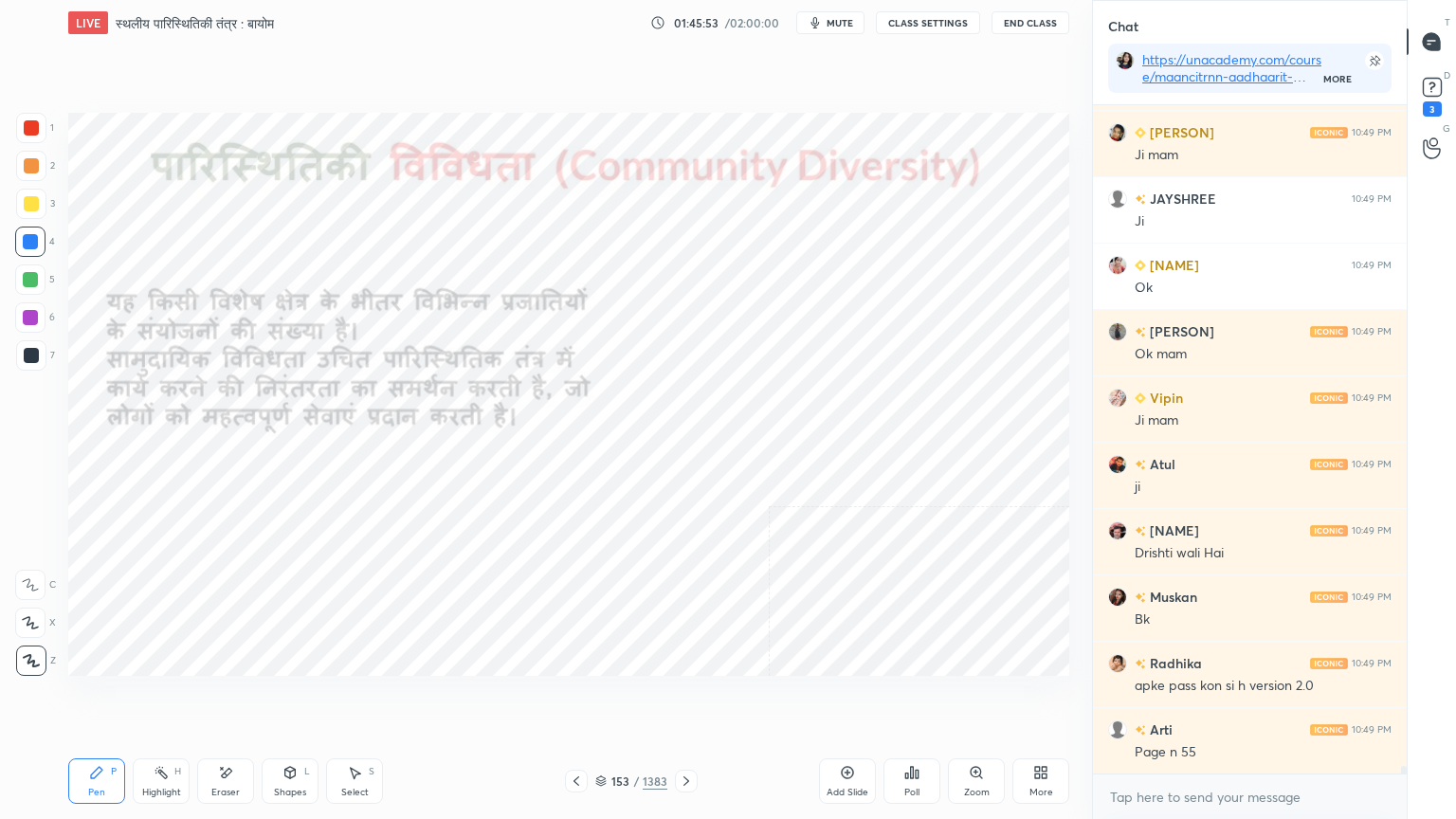 scroll, scrollTop: 60472, scrollLeft: 0, axis: vertical 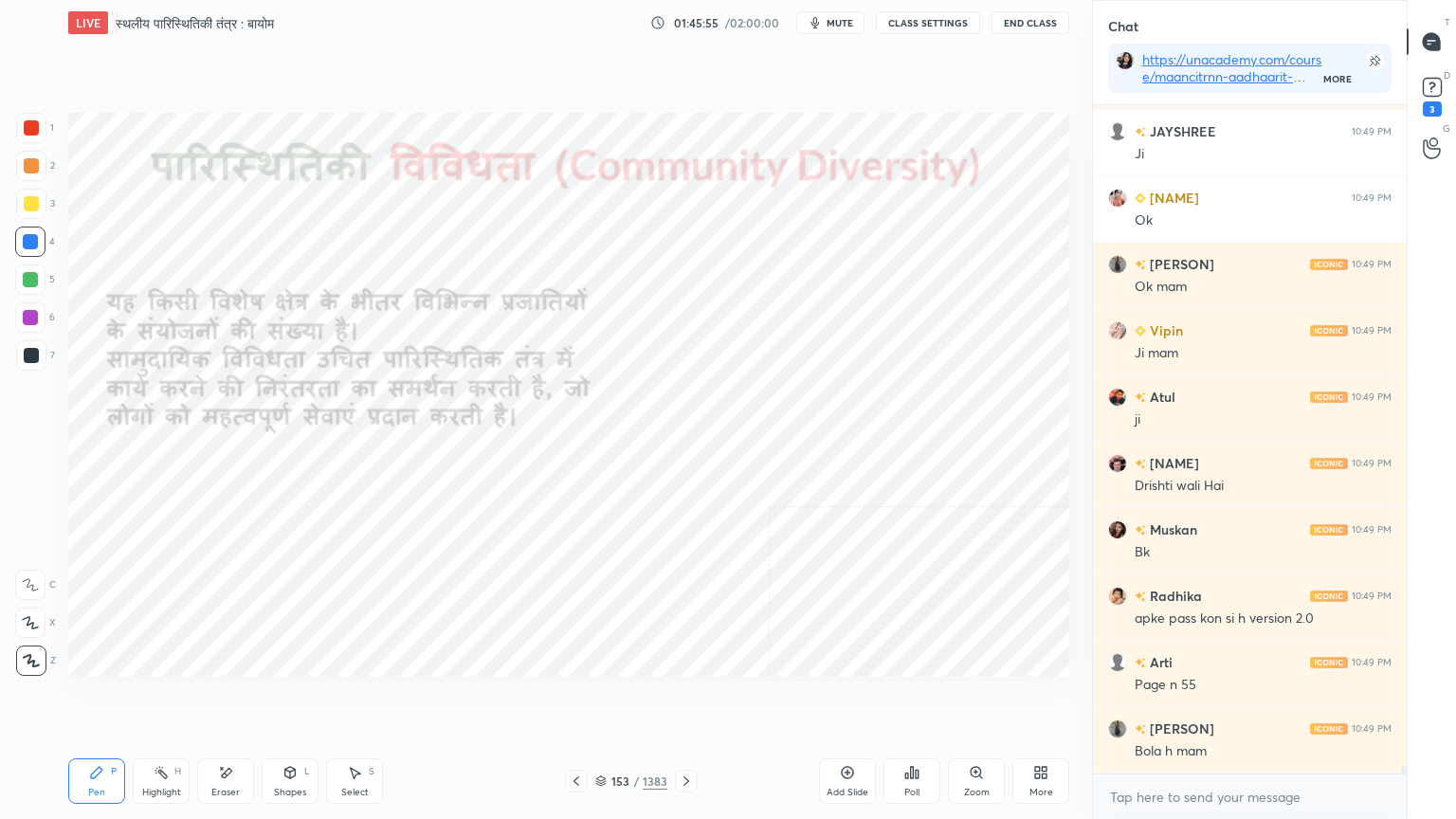 click 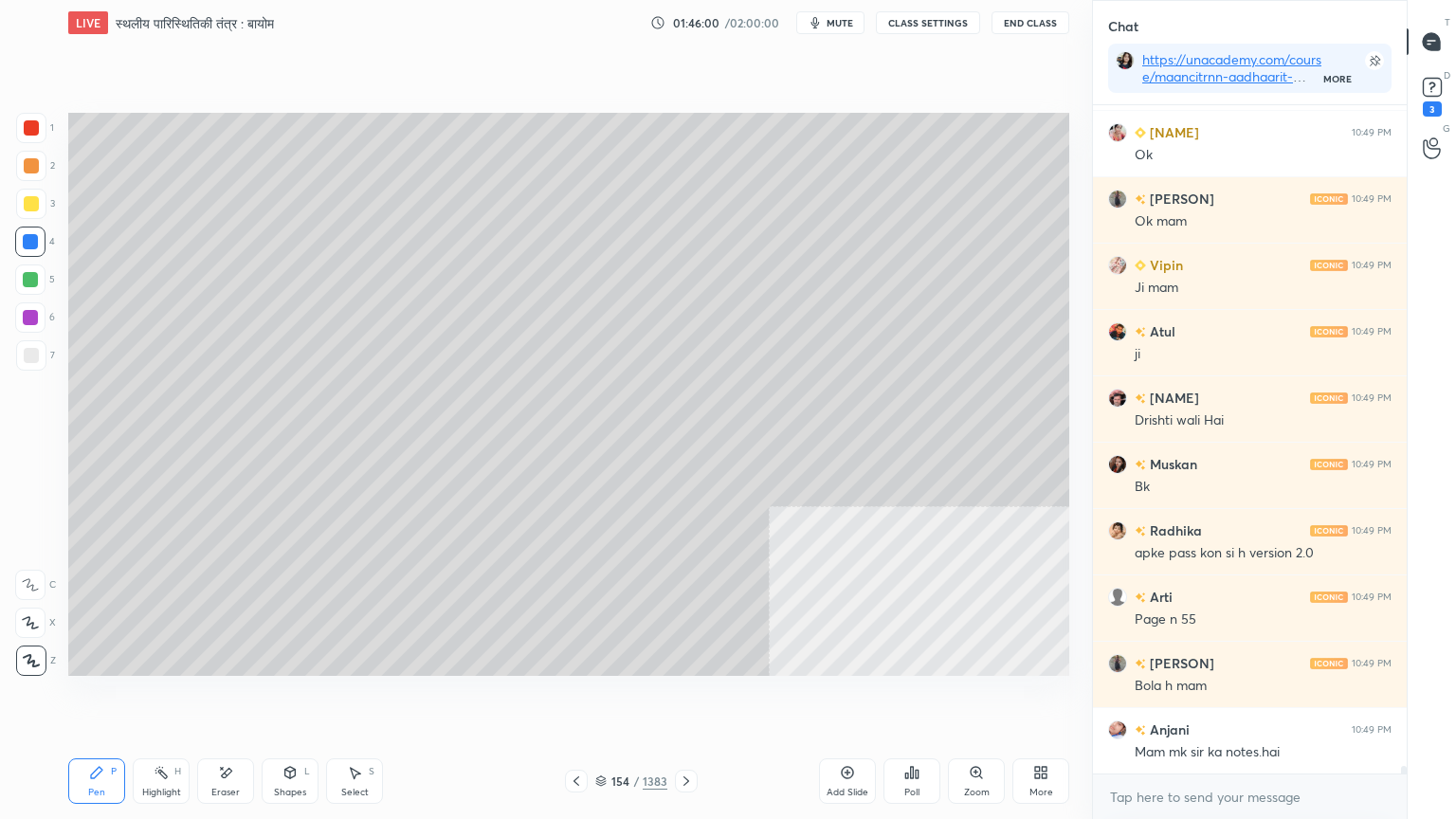 scroll, scrollTop: 60605, scrollLeft: 0, axis: vertical 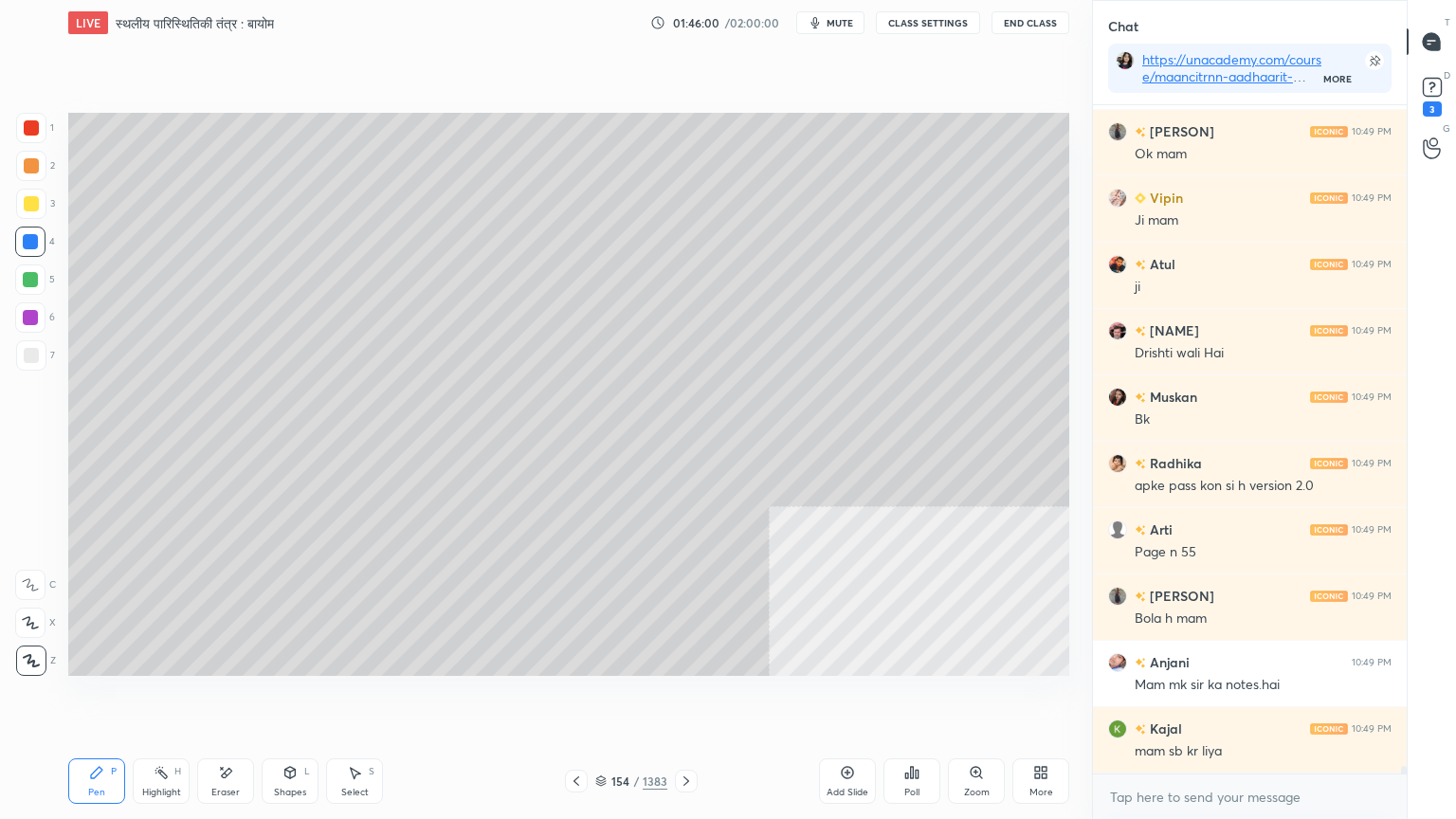click on "x" at bounding box center (1249, 796) 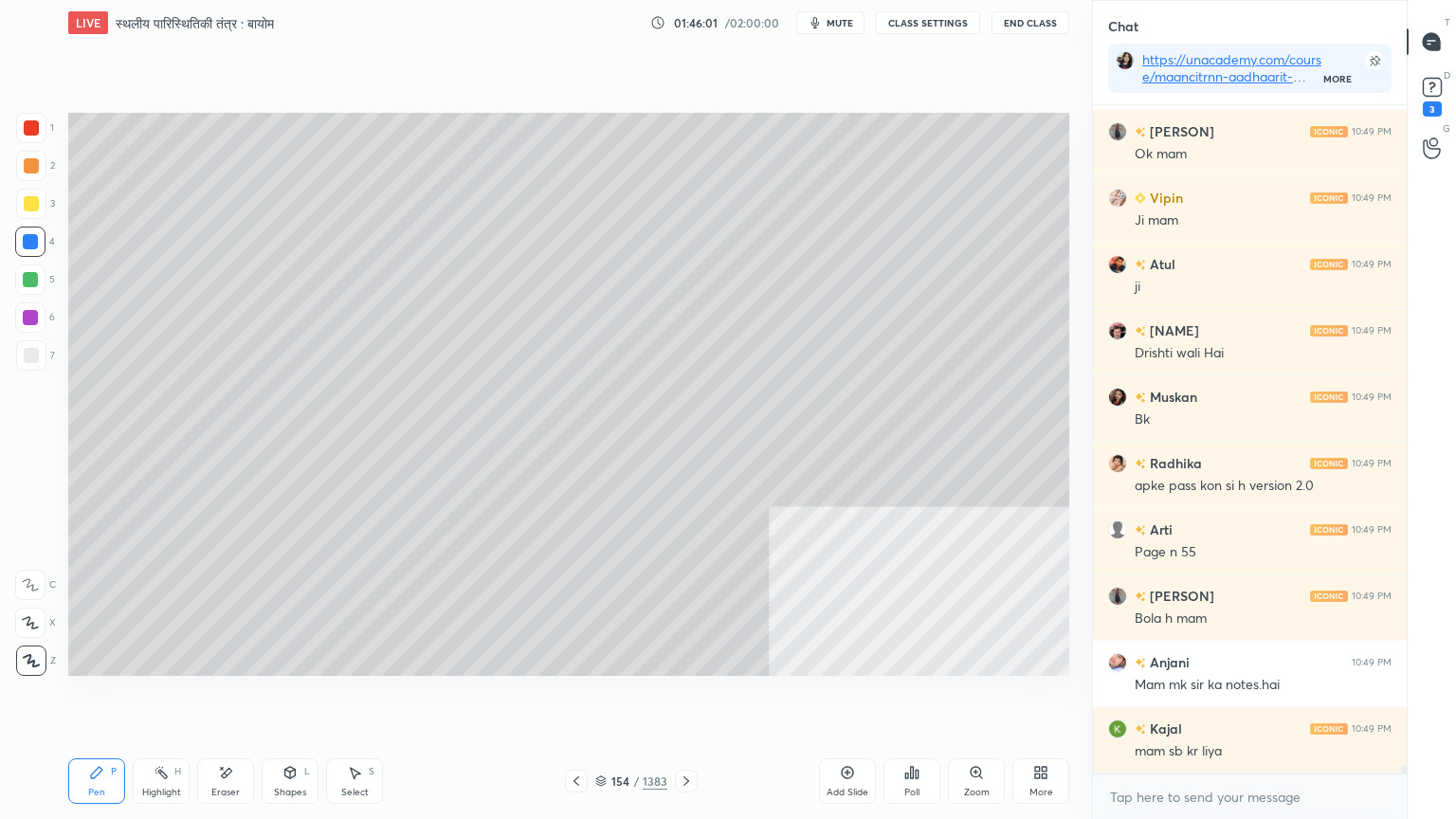 click on "x" at bounding box center [1249, 796] 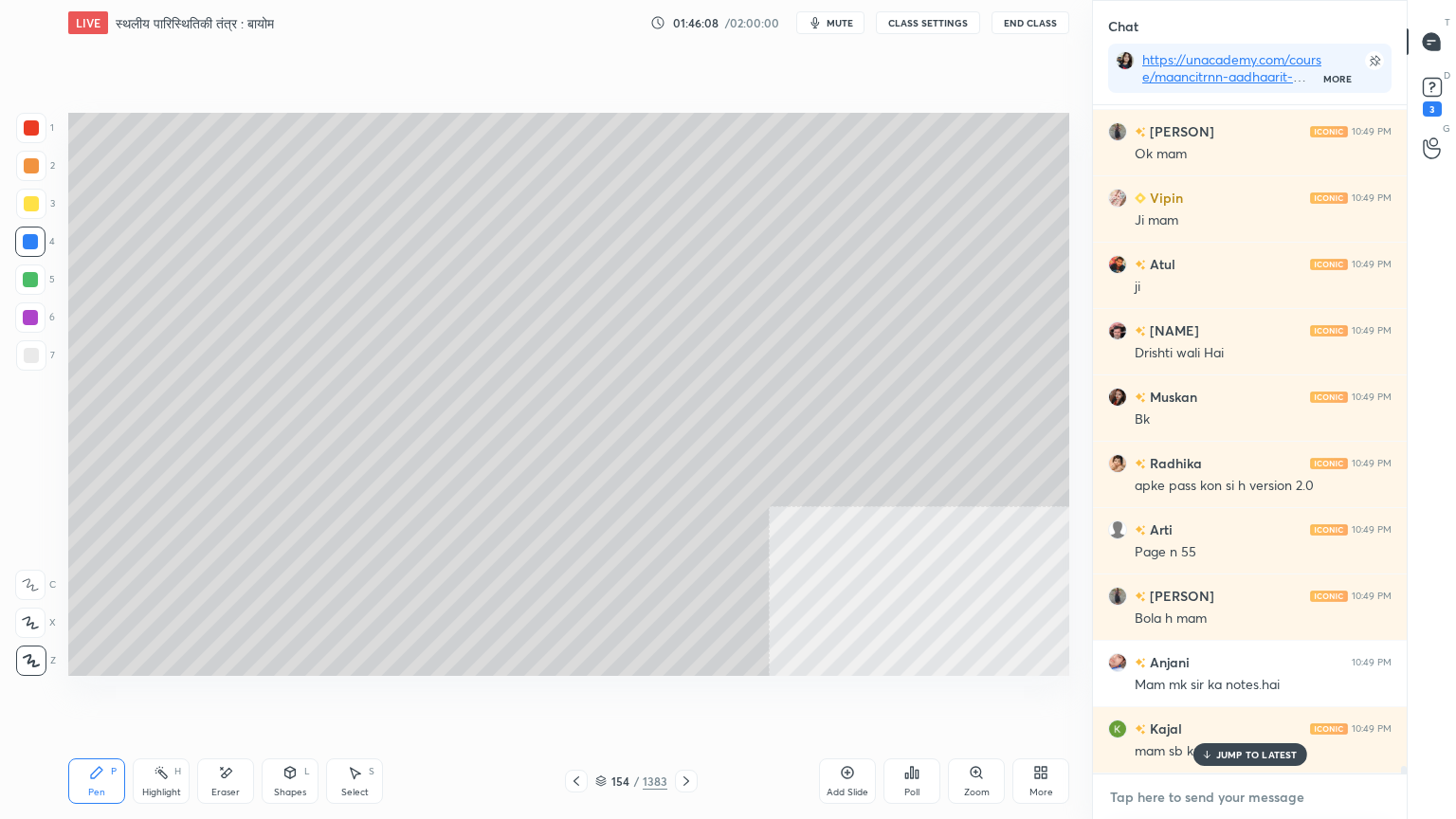 scroll, scrollTop: 60670, scrollLeft: 0, axis: vertical 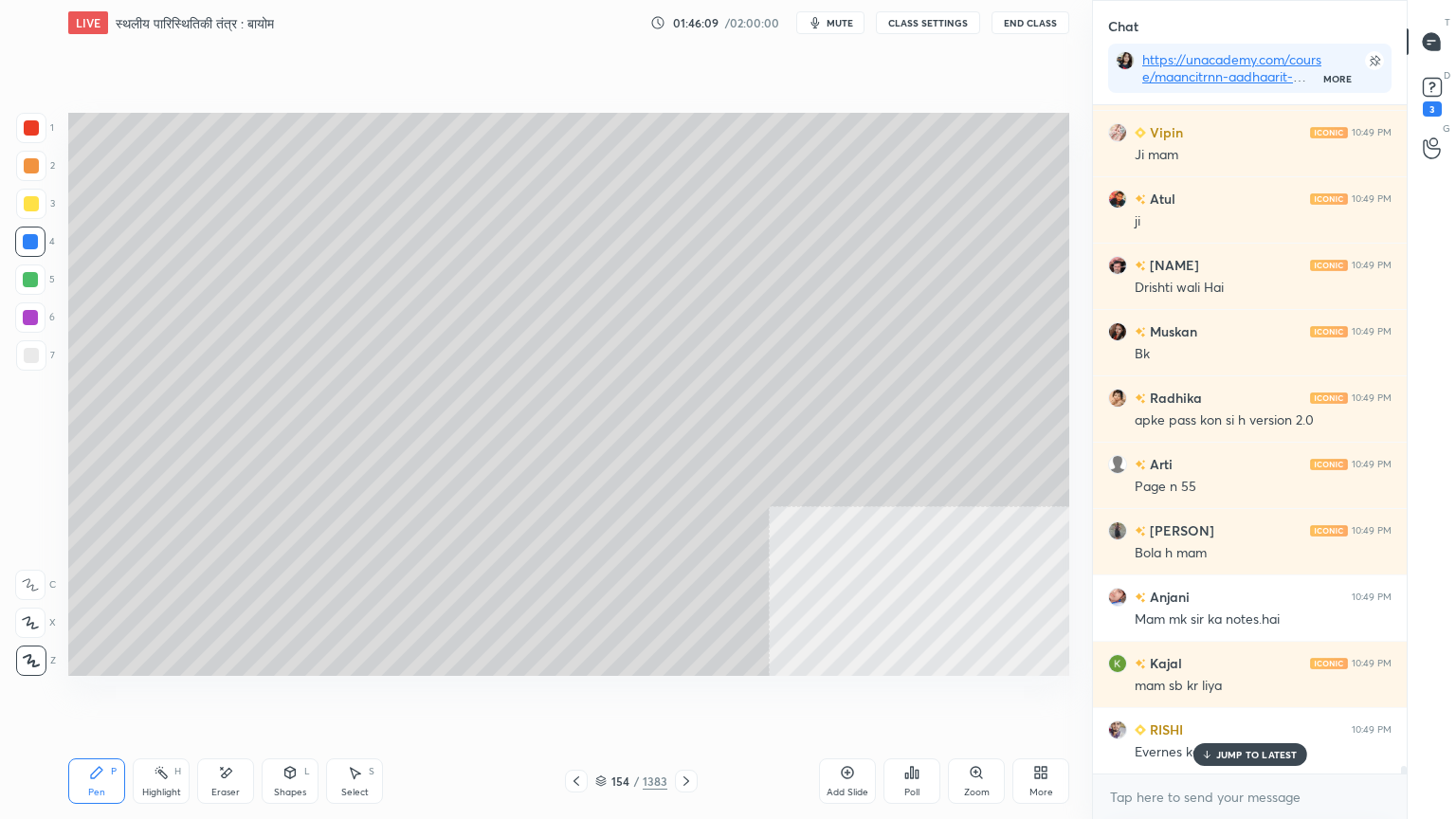 click on "JUMP TO LATEST" at bounding box center [1257, 755] 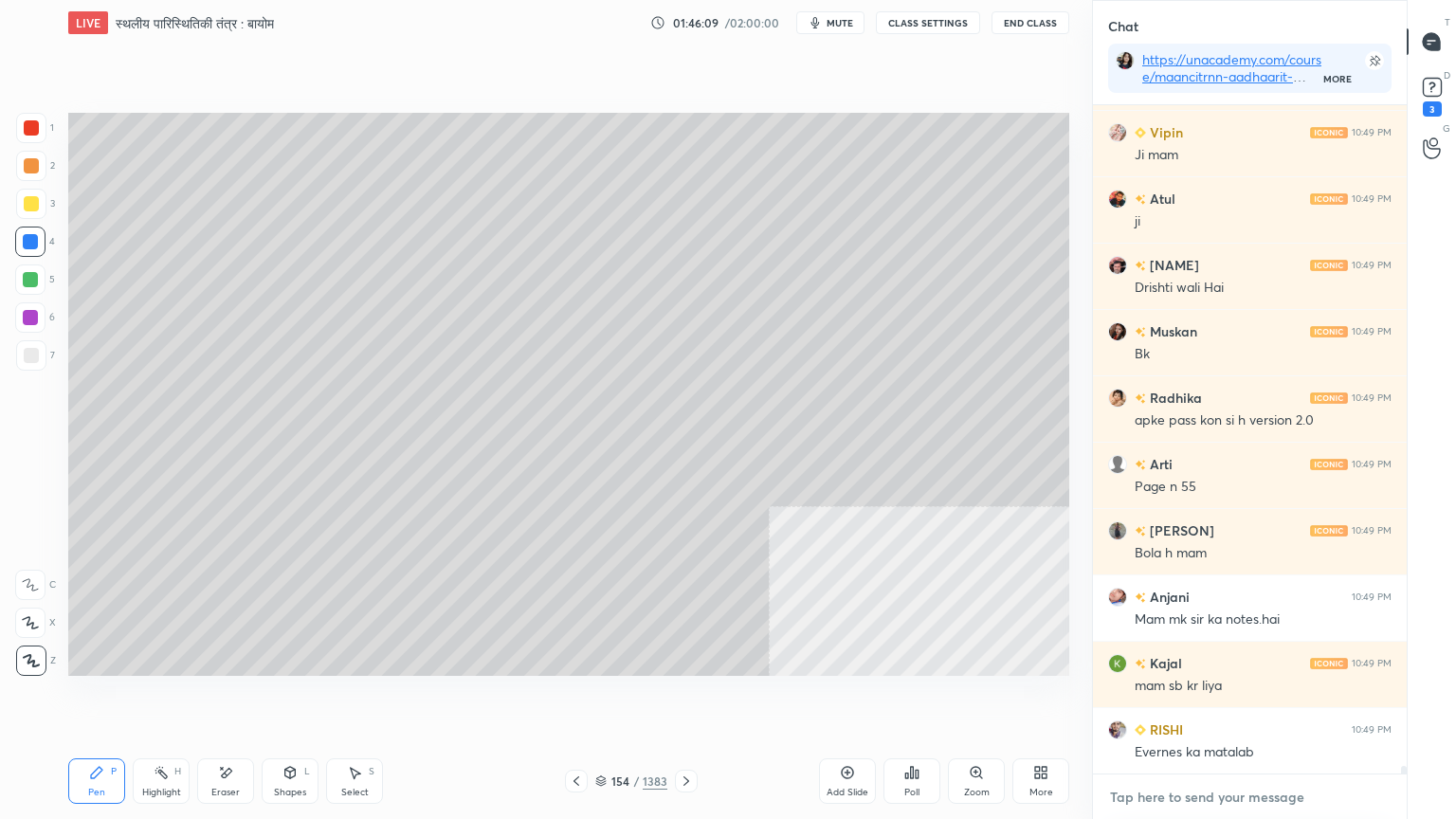 drag, startPoint x: 1225, startPoint y: 804, endPoint x: 1217, endPoint y: 796, distance: 11.313708 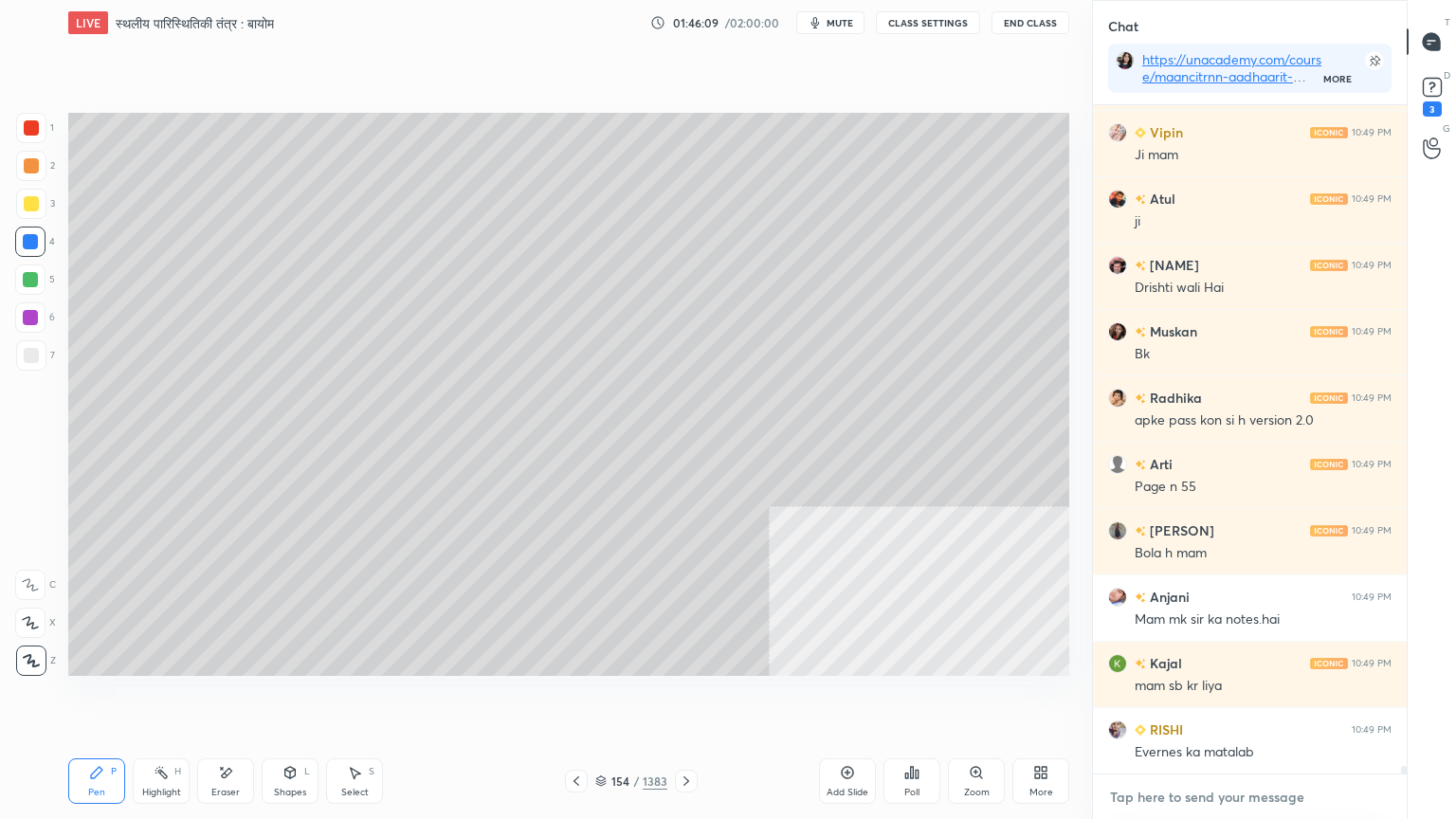 click at bounding box center [1249, 797] 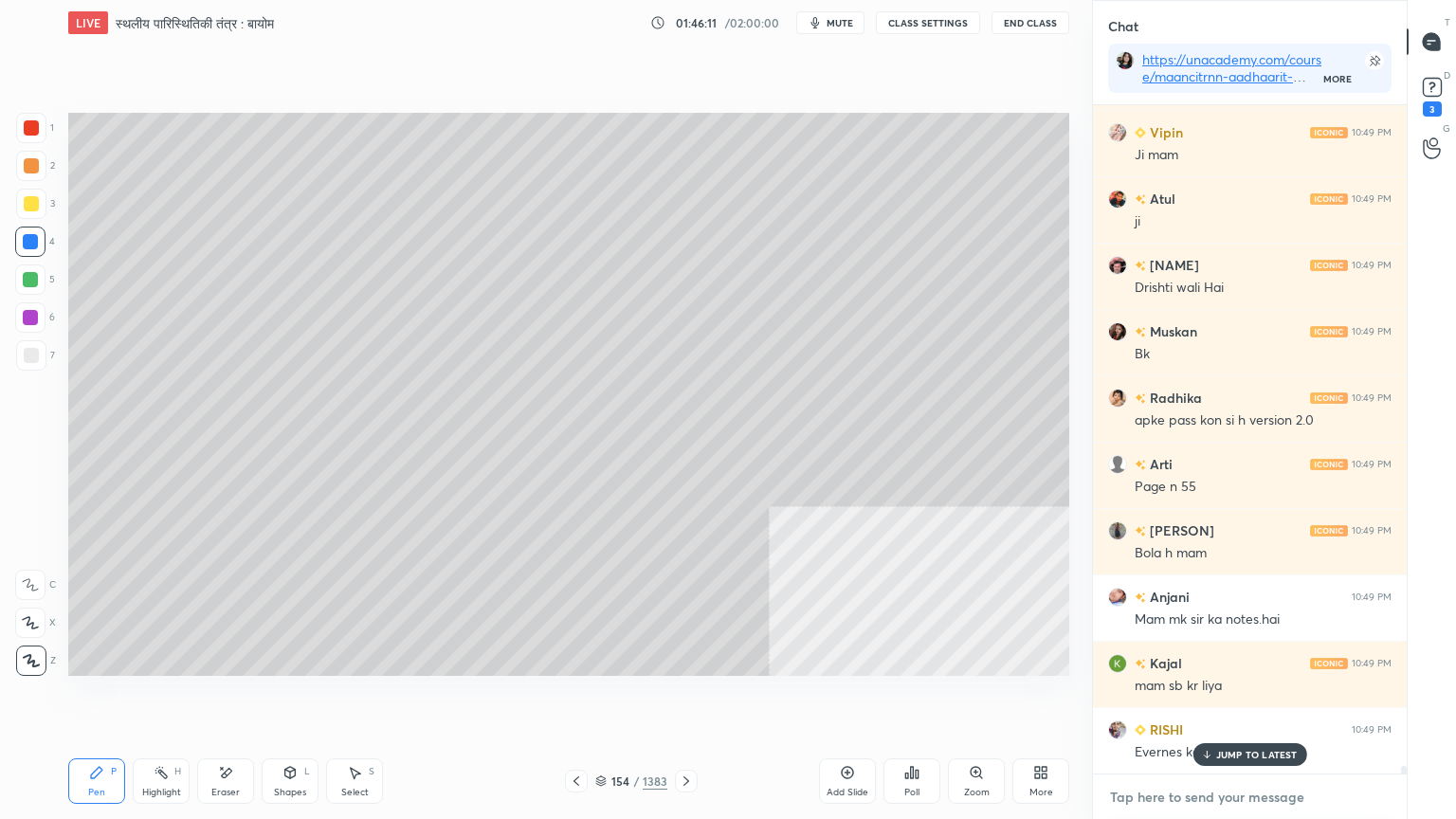 scroll, scrollTop: 60754, scrollLeft: 0, axis: vertical 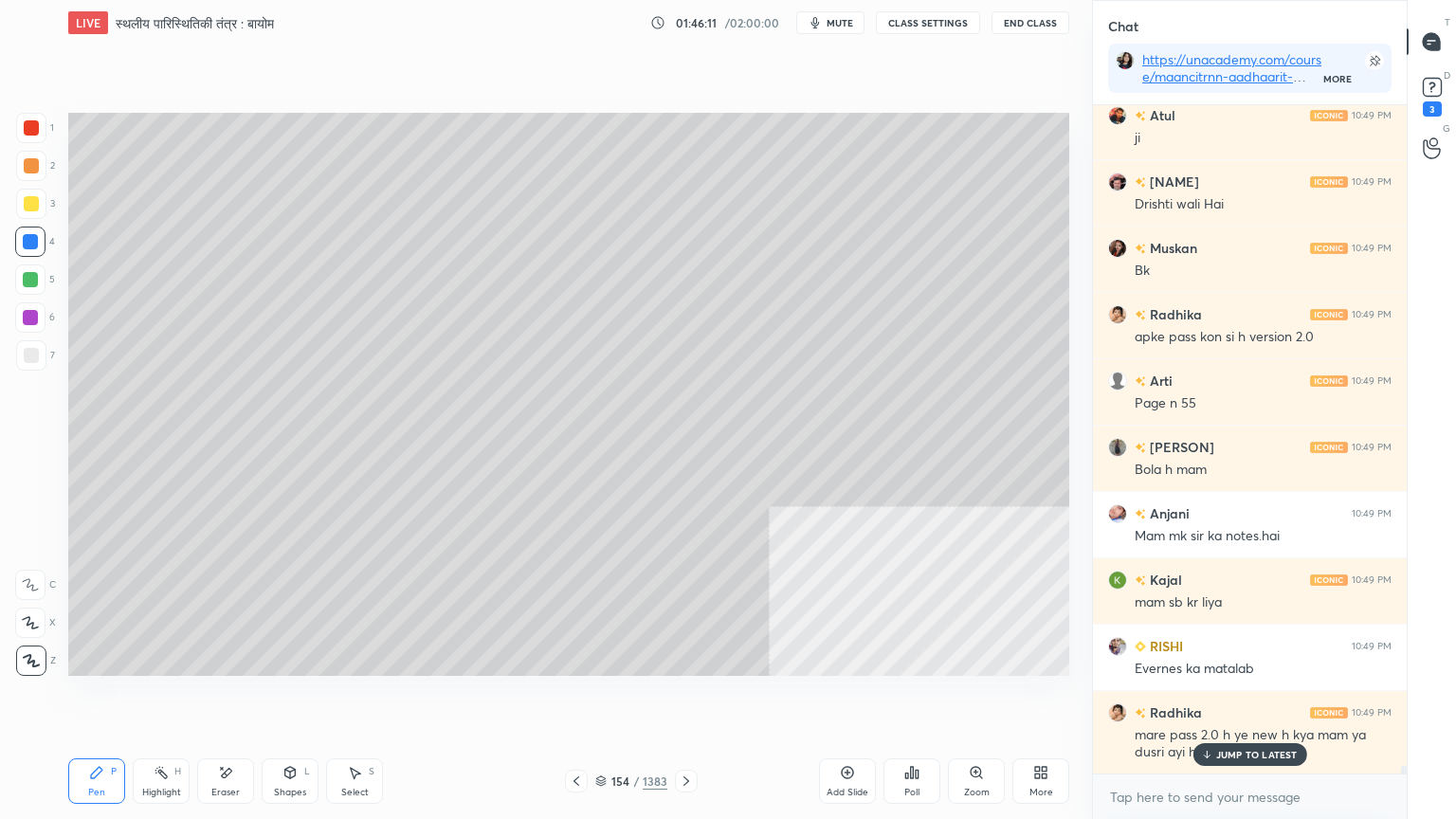 click on "5" at bounding box center (35, 280) 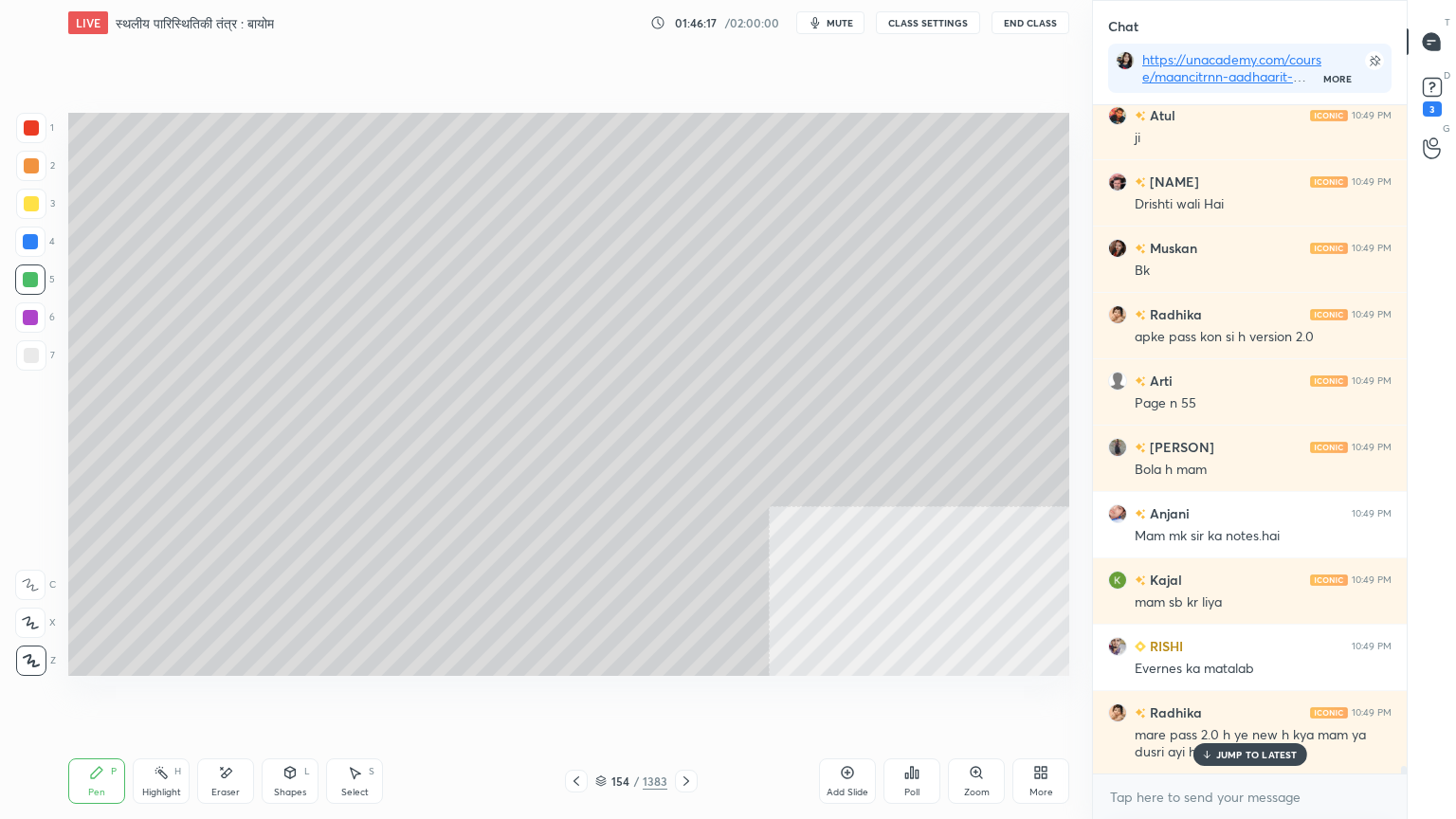 scroll, scrollTop: 60821, scrollLeft: 0, axis: vertical 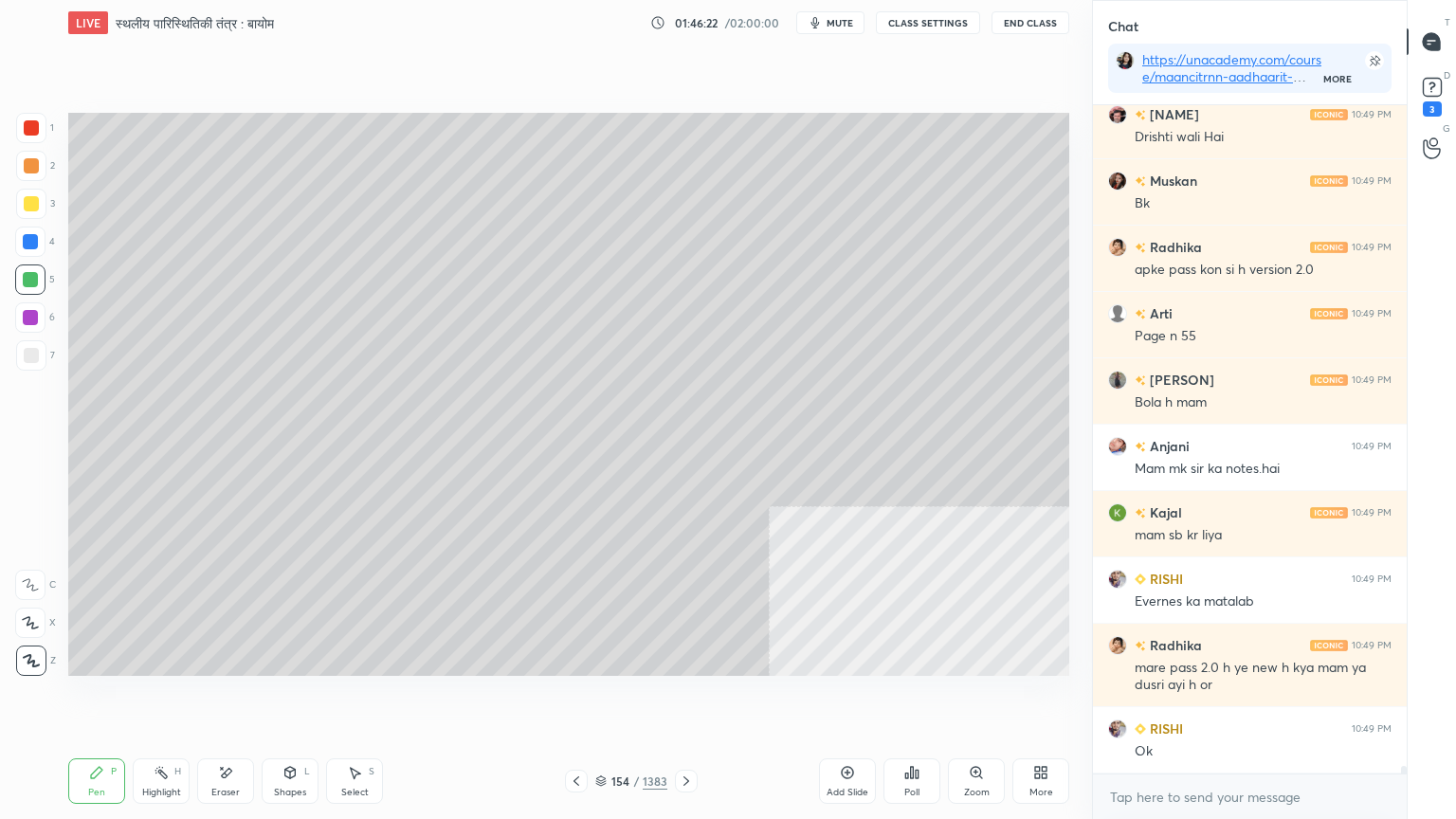 drag, startPoint x: 434, startPoint y: 717, endPoint x: 450, endPoint y: 708, distance: 18.35756 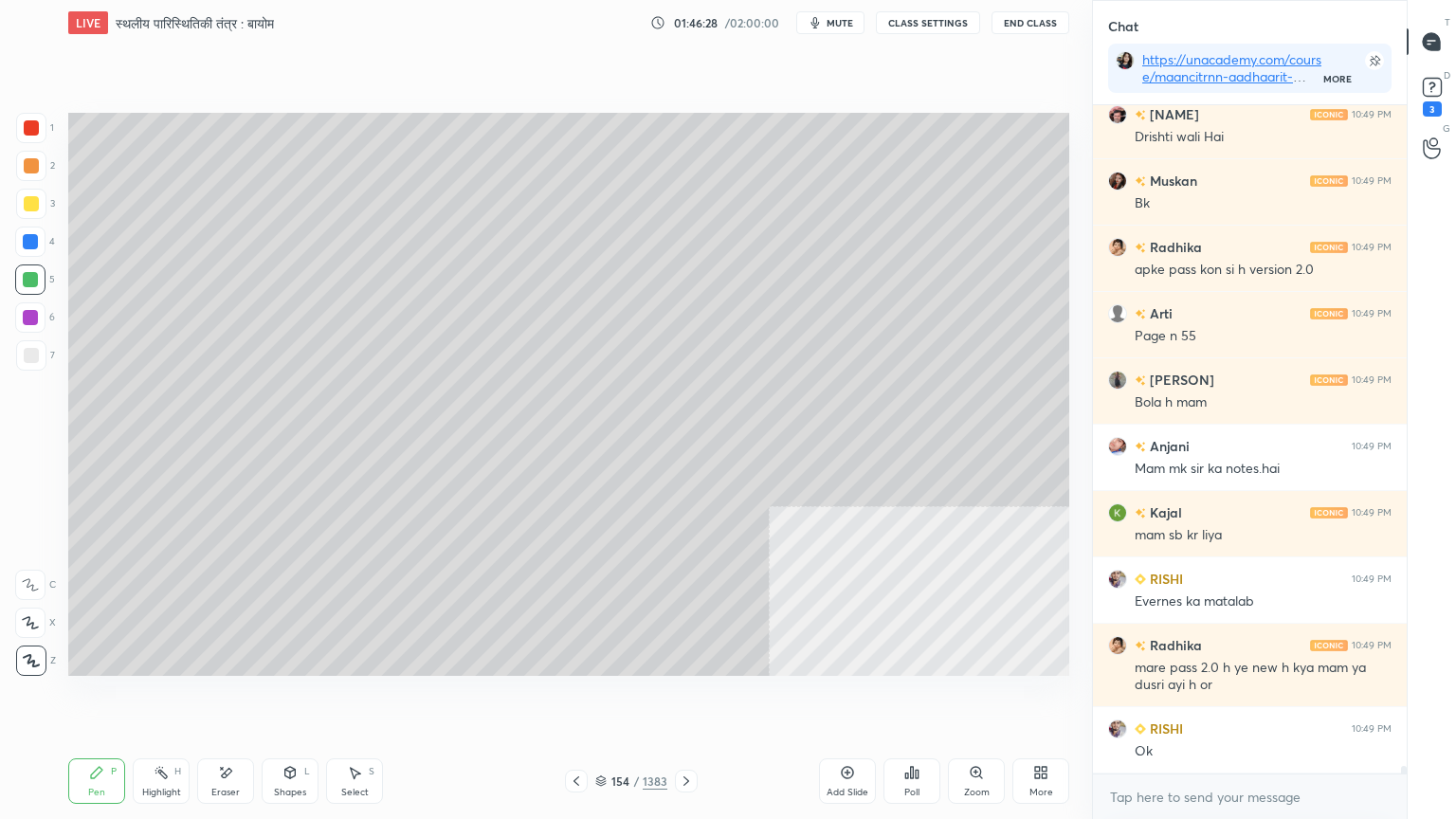 click on "Setting up your live class Poll for   secs No correct answer Start poll" at bounding box center [569, 394] 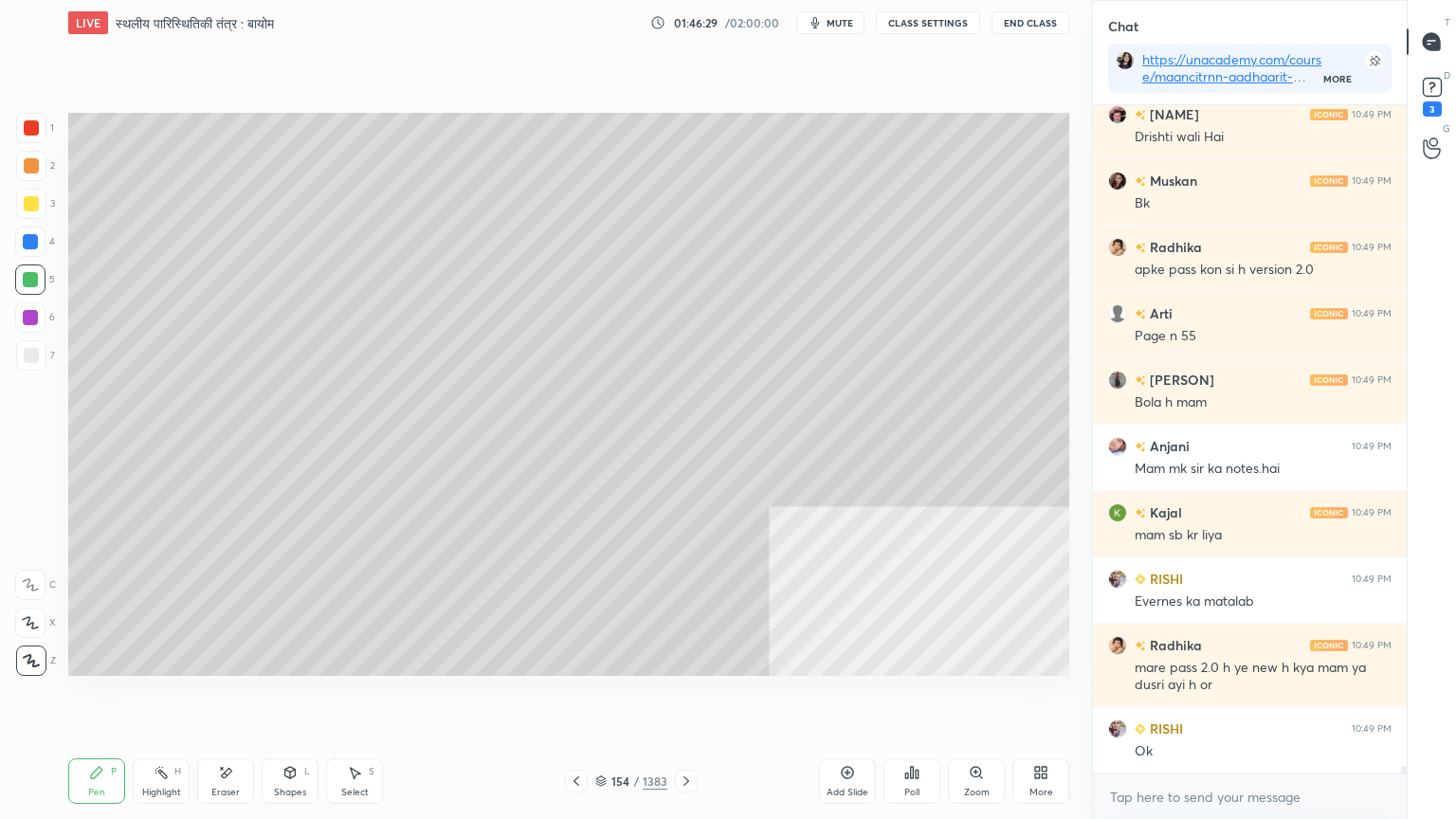 click on "Setting up your live class Poll for   secs No correct answer Start poll" at bounding box center (569, 394) 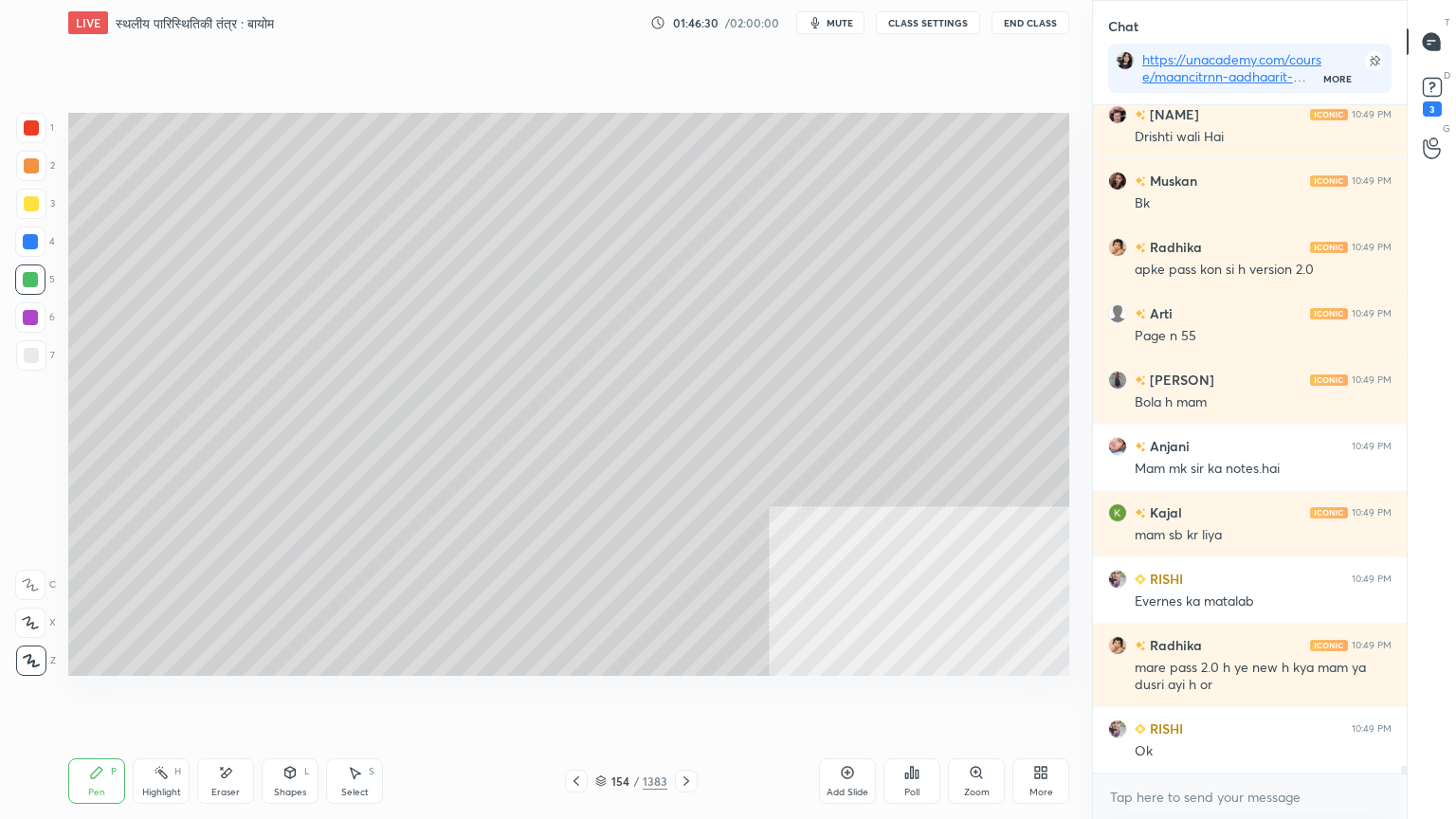 scroll, scrollTop: 60887, scrollLeft: 0, axis: vertical 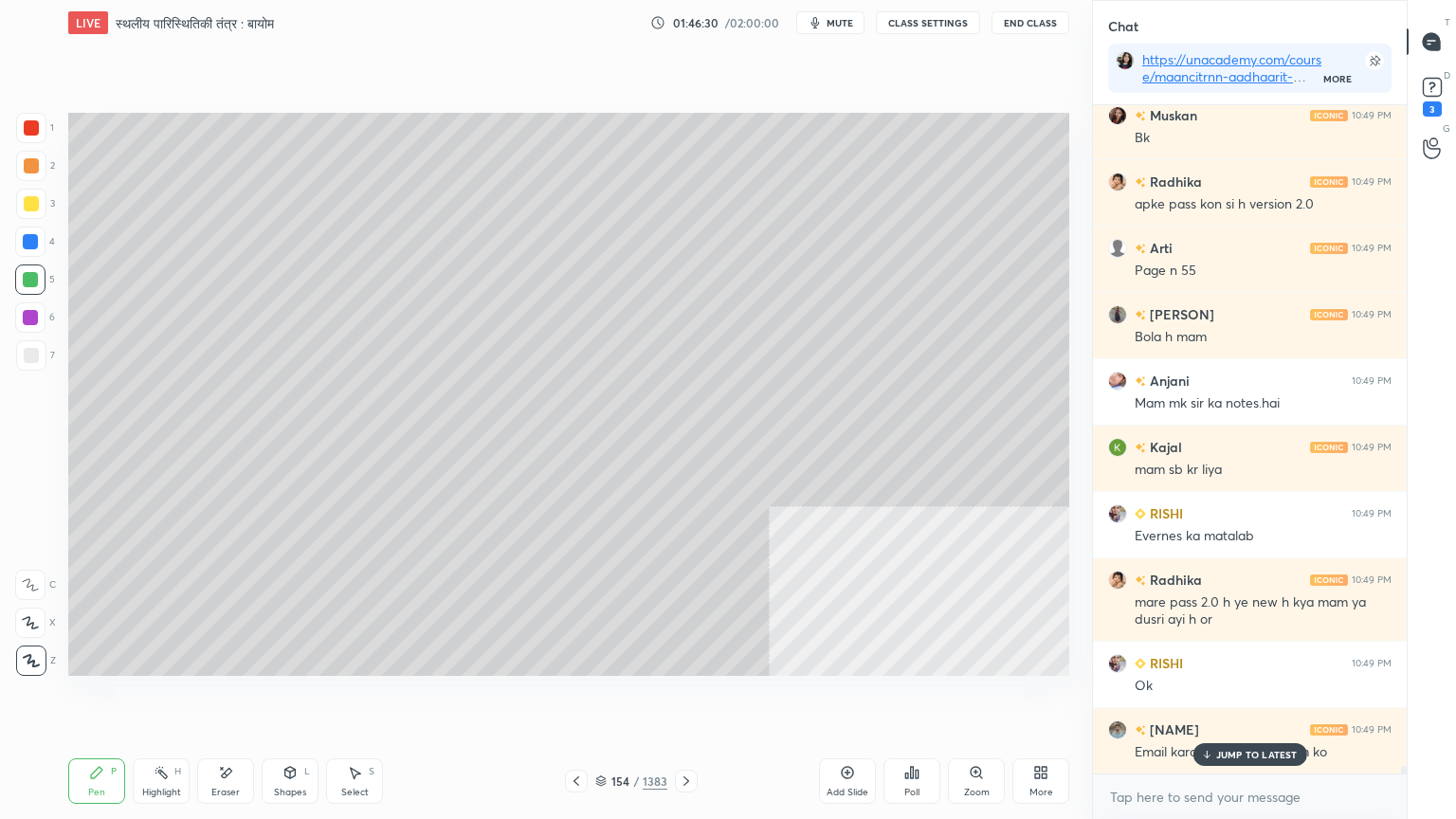 click on "Eraser" at bounding box center [226, 781] 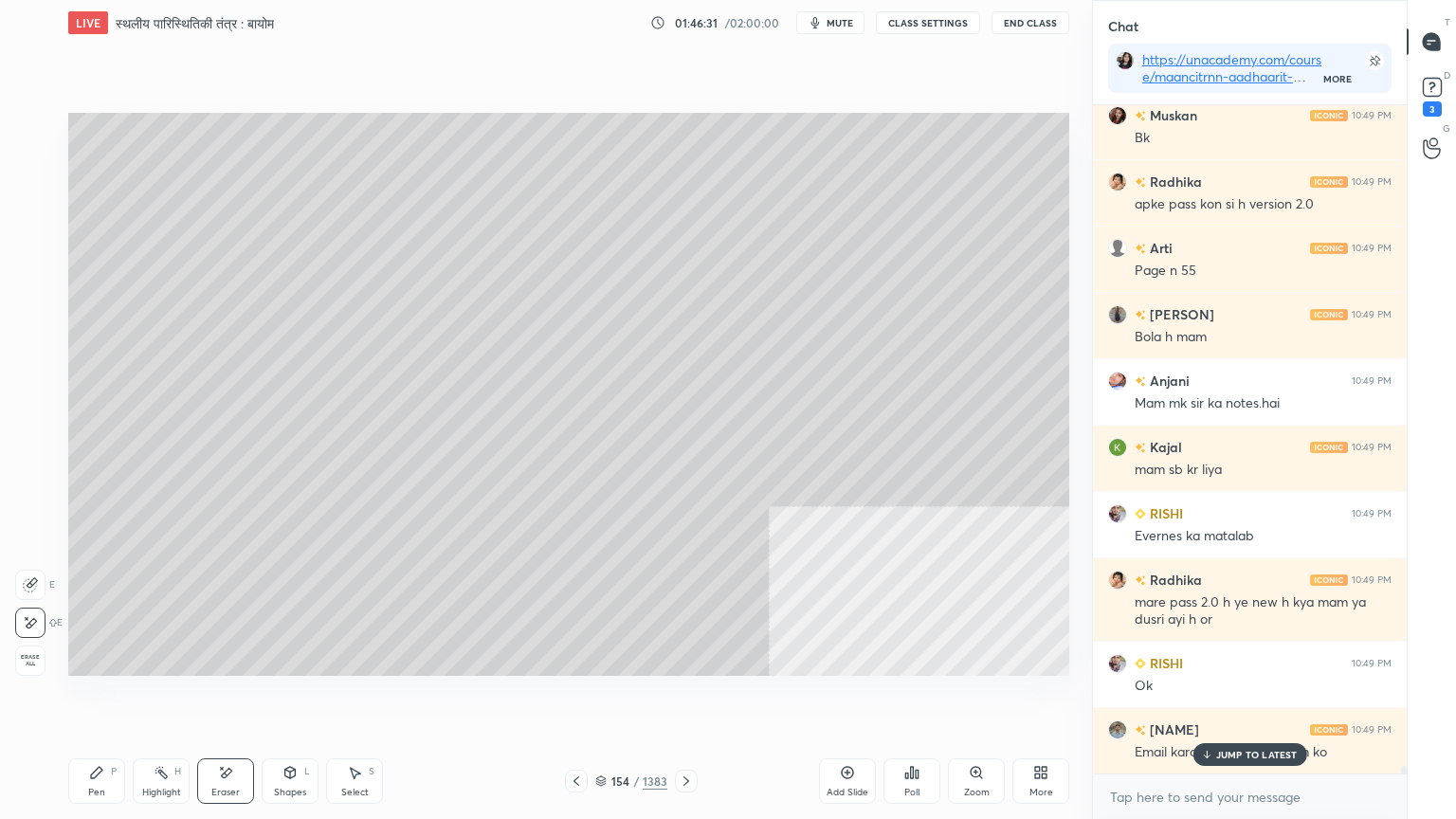 click on "Erase all" at bounding box center [30, 661] 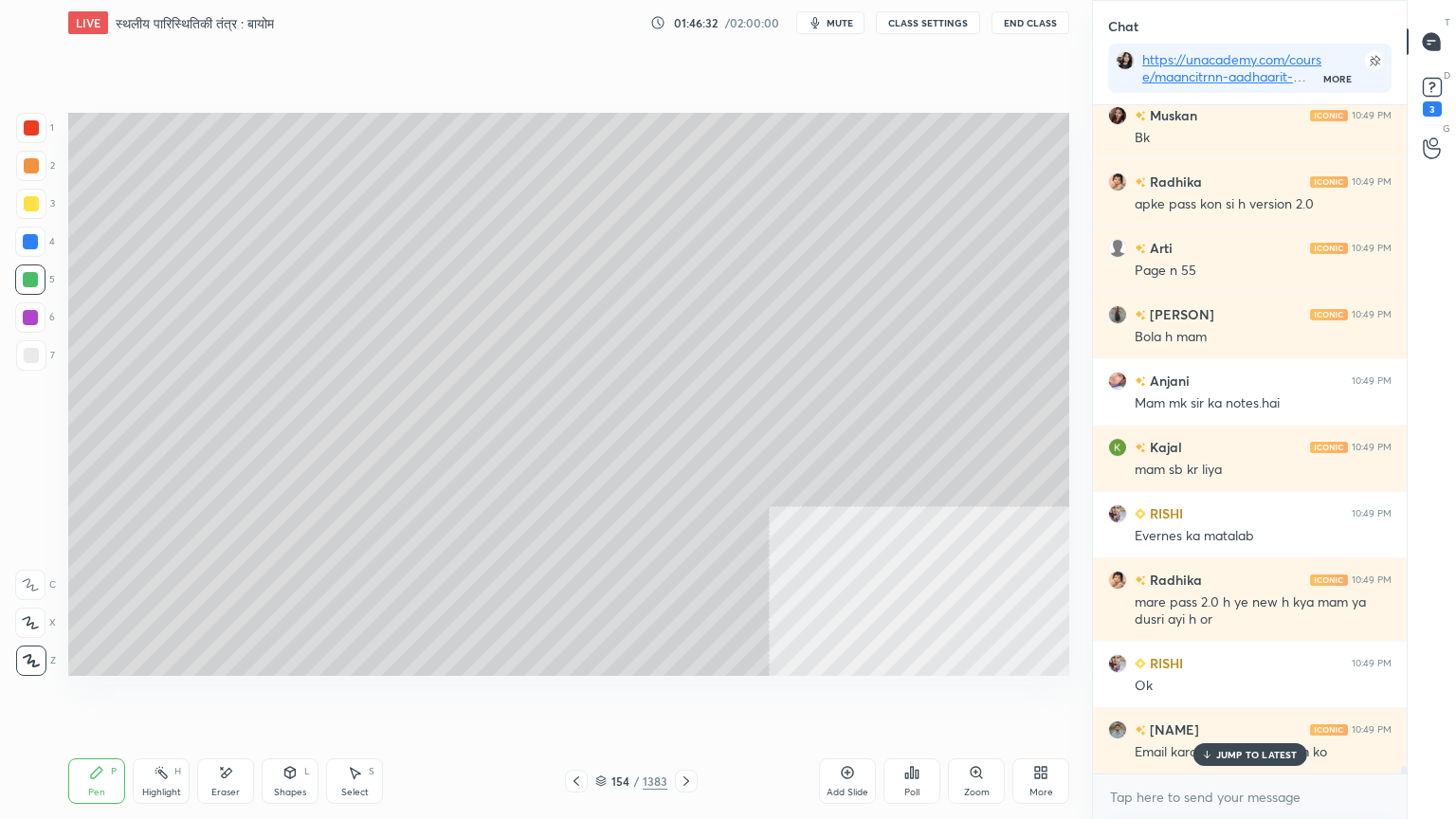drag, startPoint x: 686, startPoint y: 777, endPoint x: 737, endPoint y: 771, distance: 51.351728 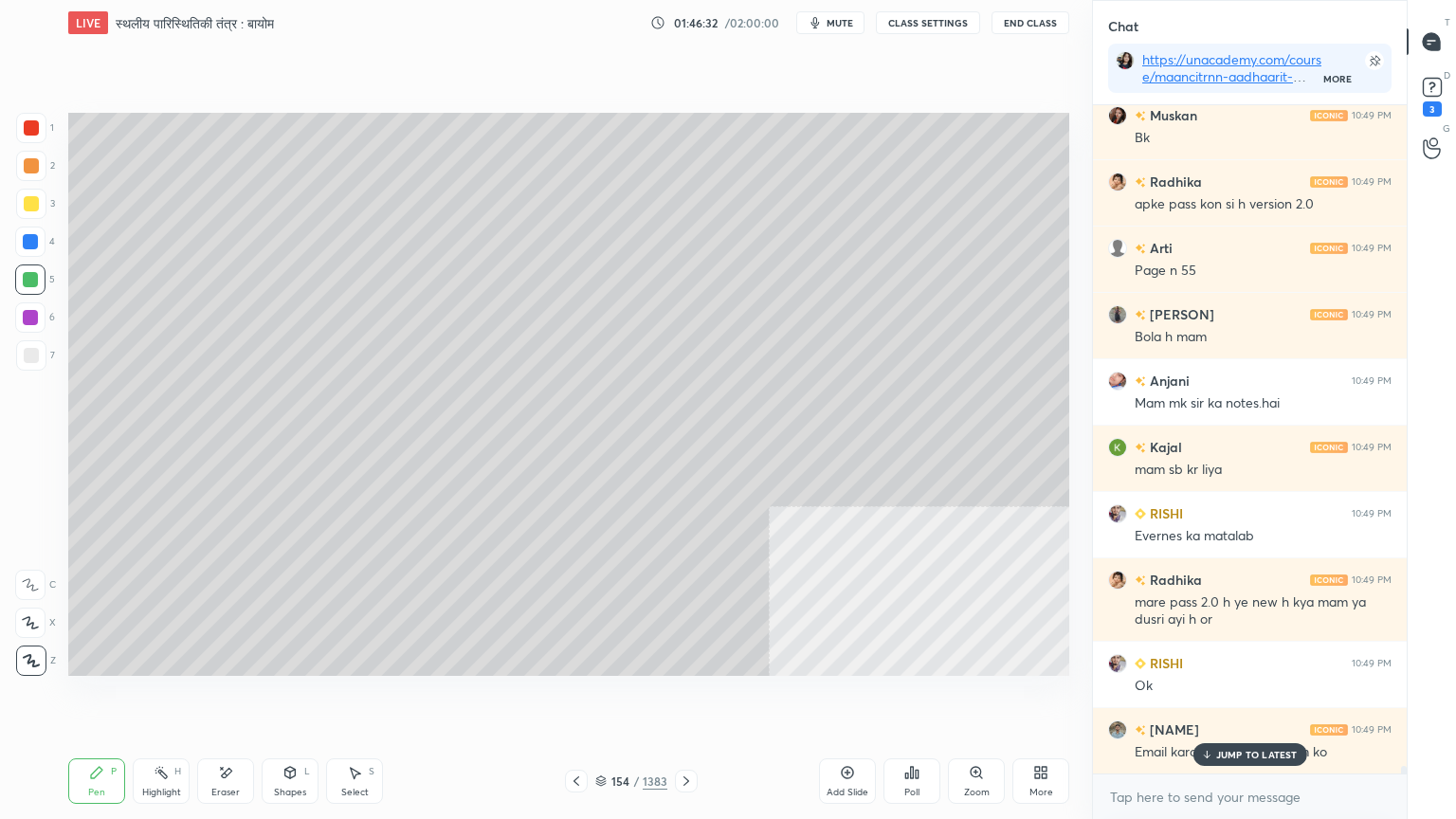 click 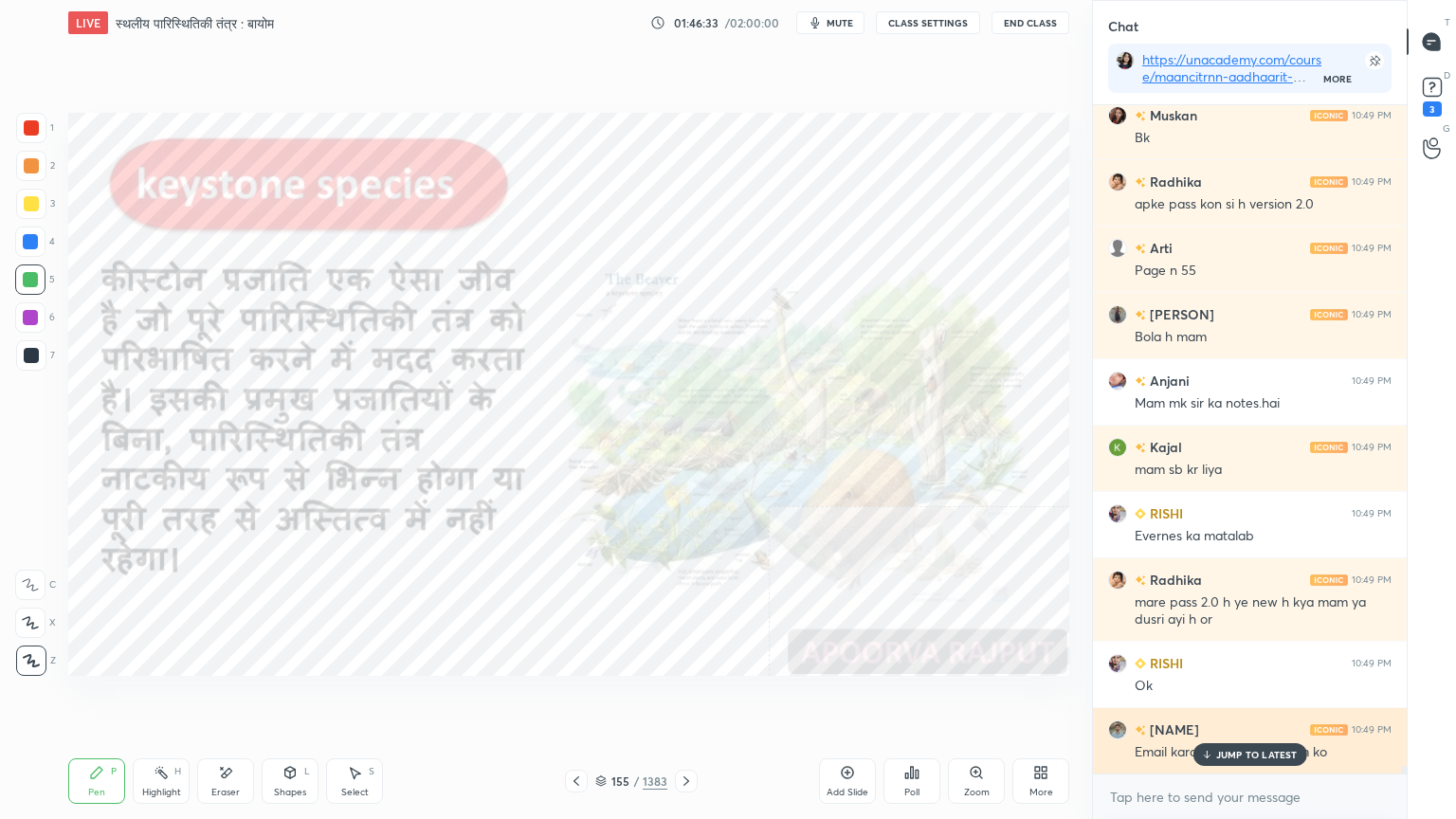 drag, startPoint x: 1211, startPoint y: 754, endPoint x: 1167, endPoint y: 755, distance: 44.011362 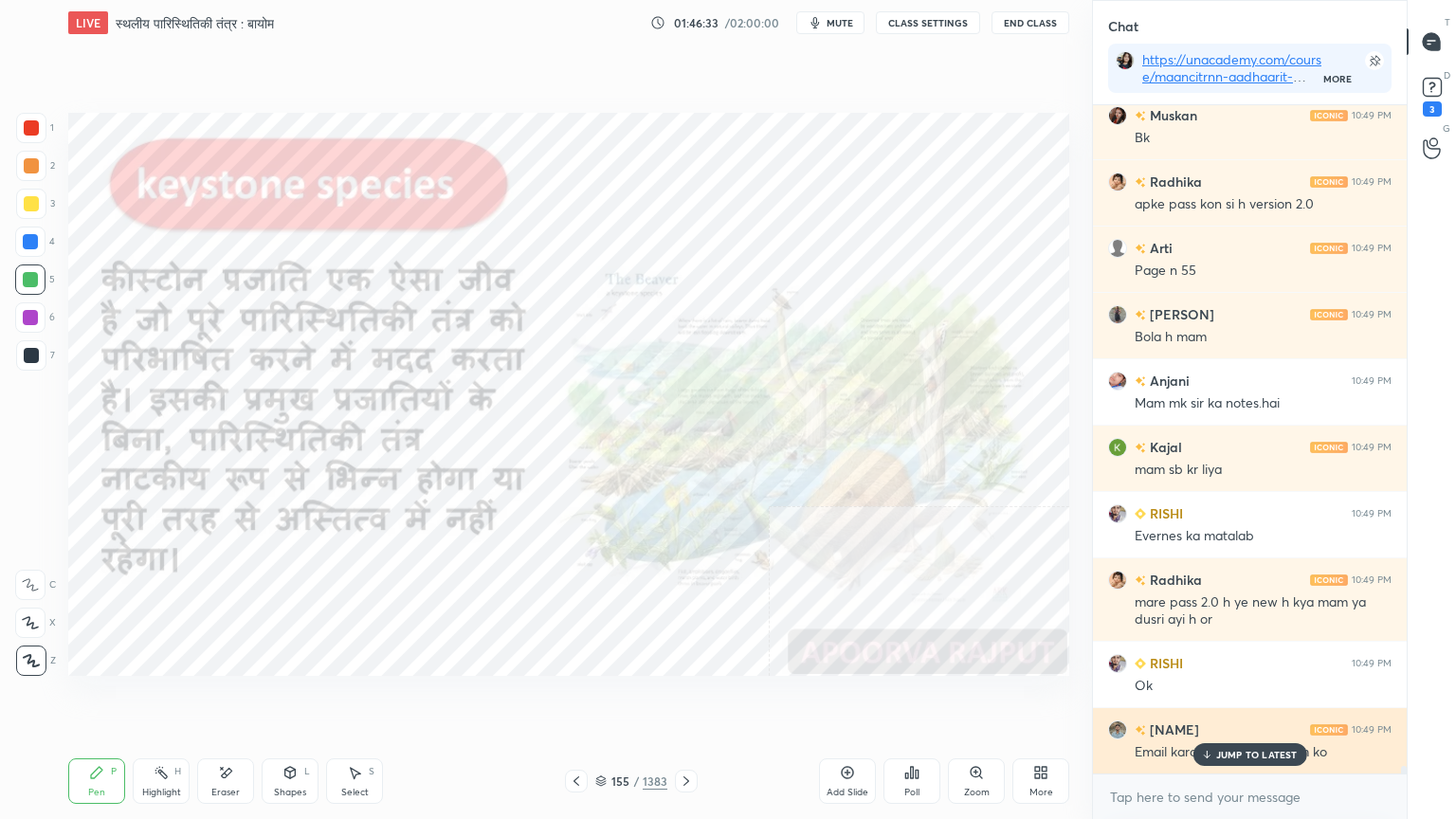 click 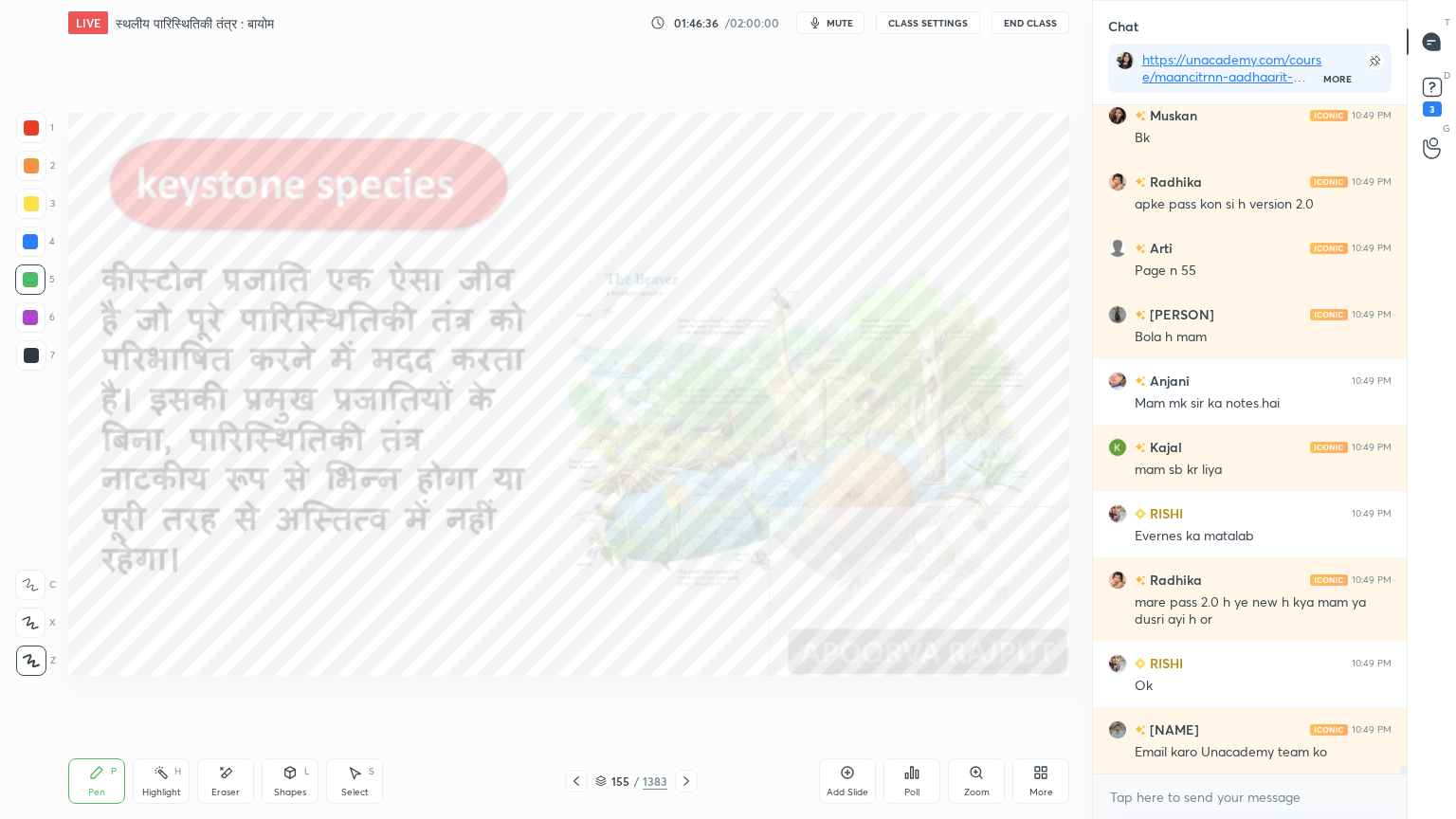click 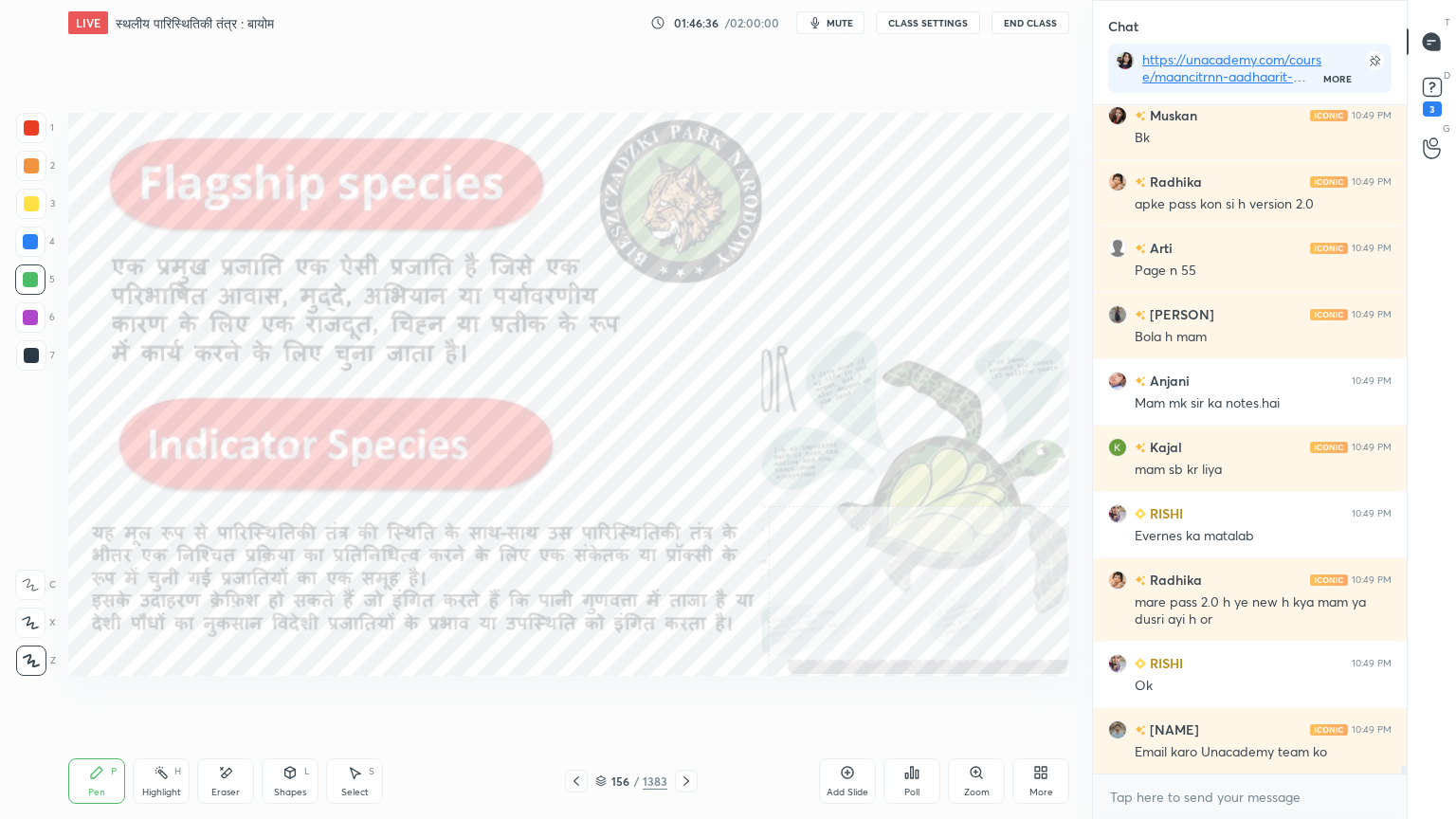 click on "156 / 1383" at bounding box center [631, 781] 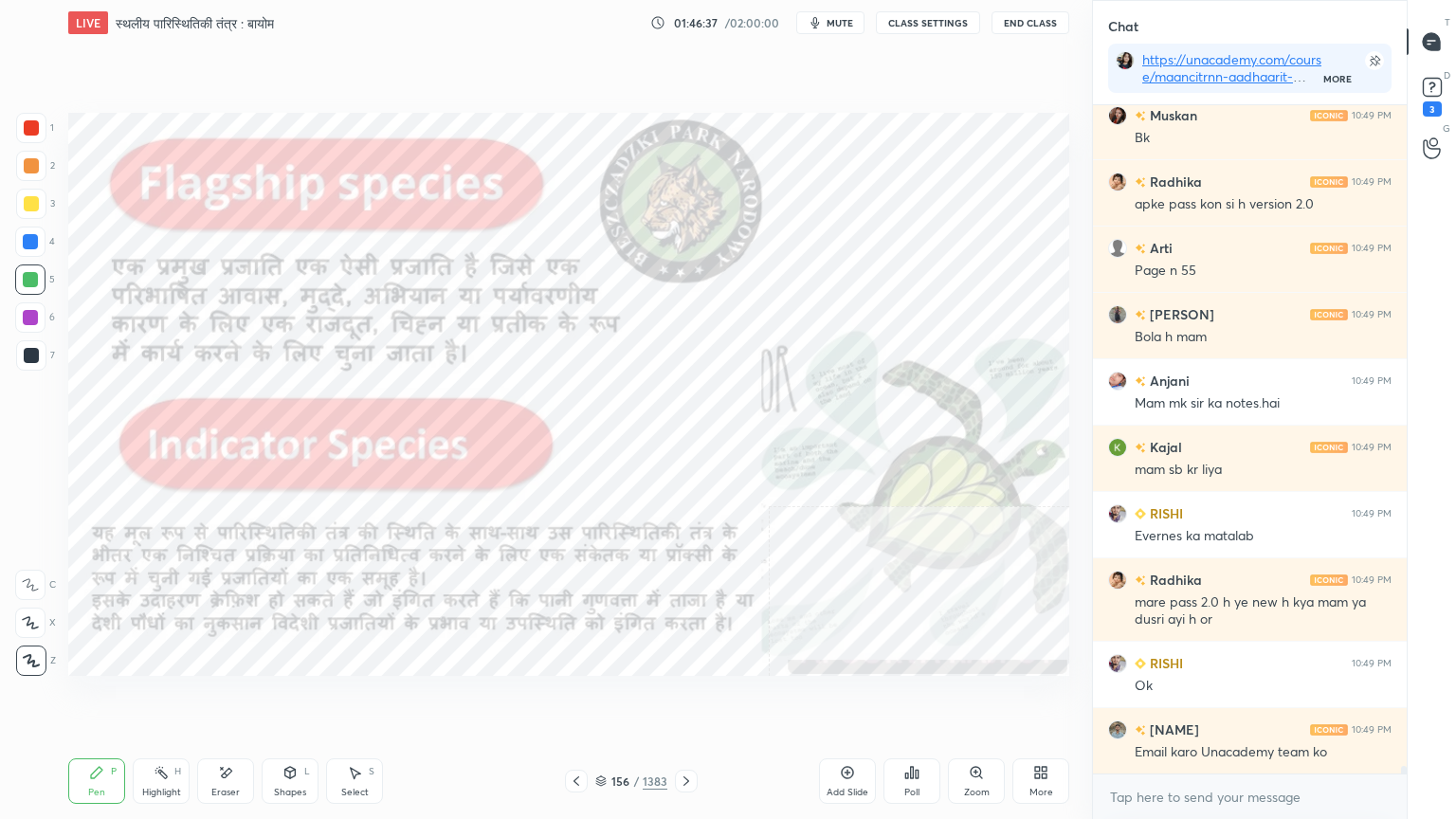click 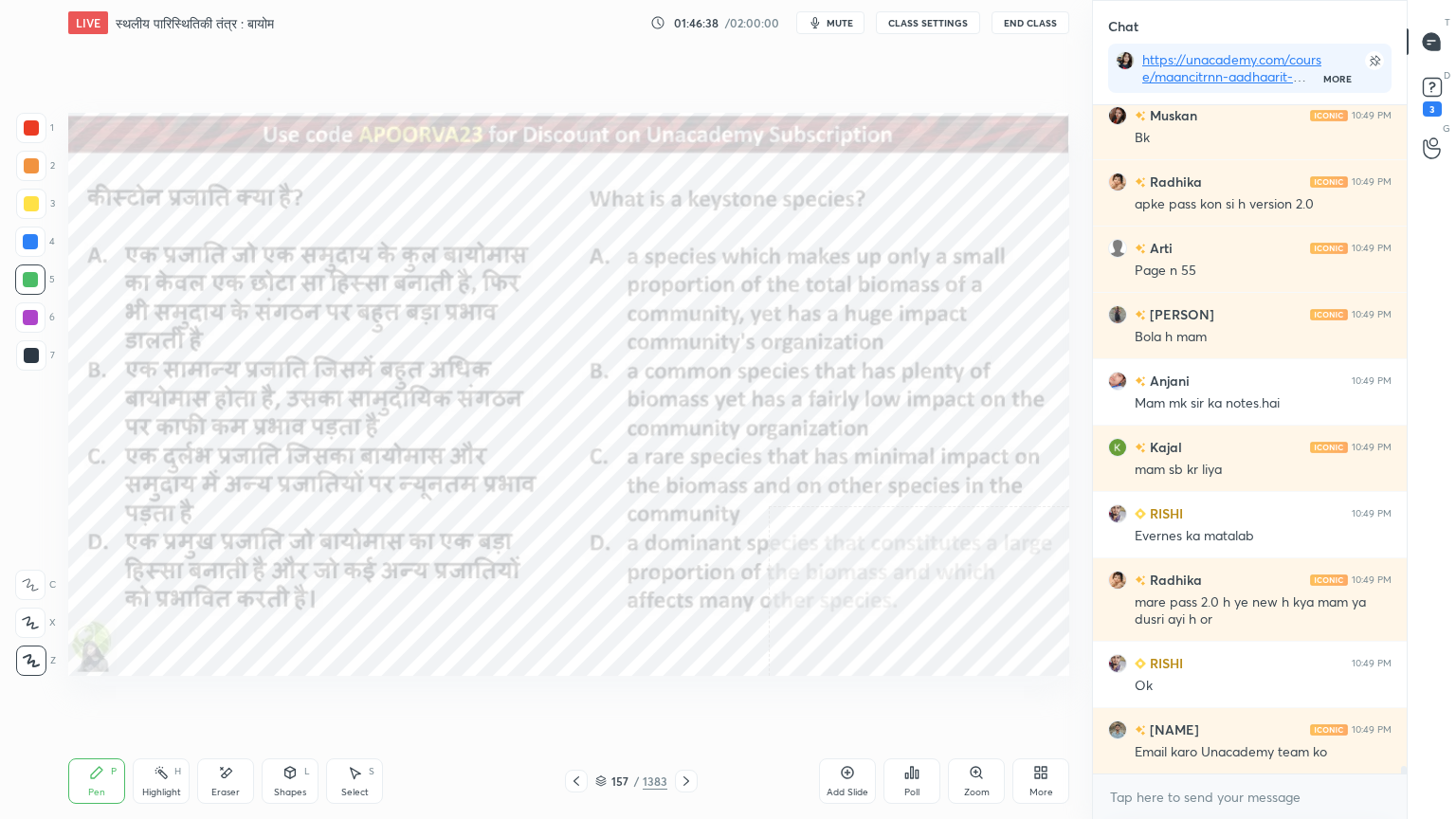 click 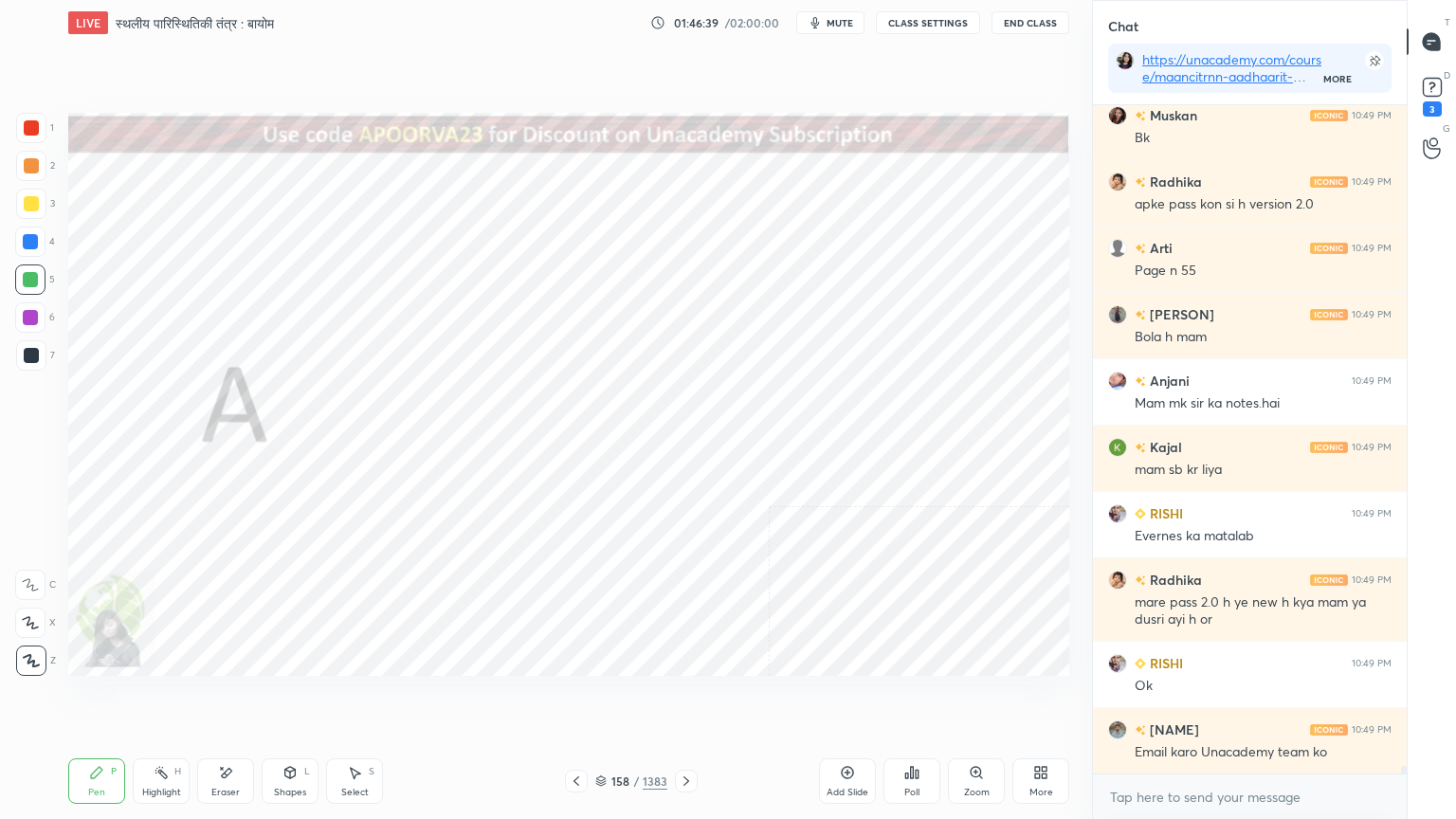 click 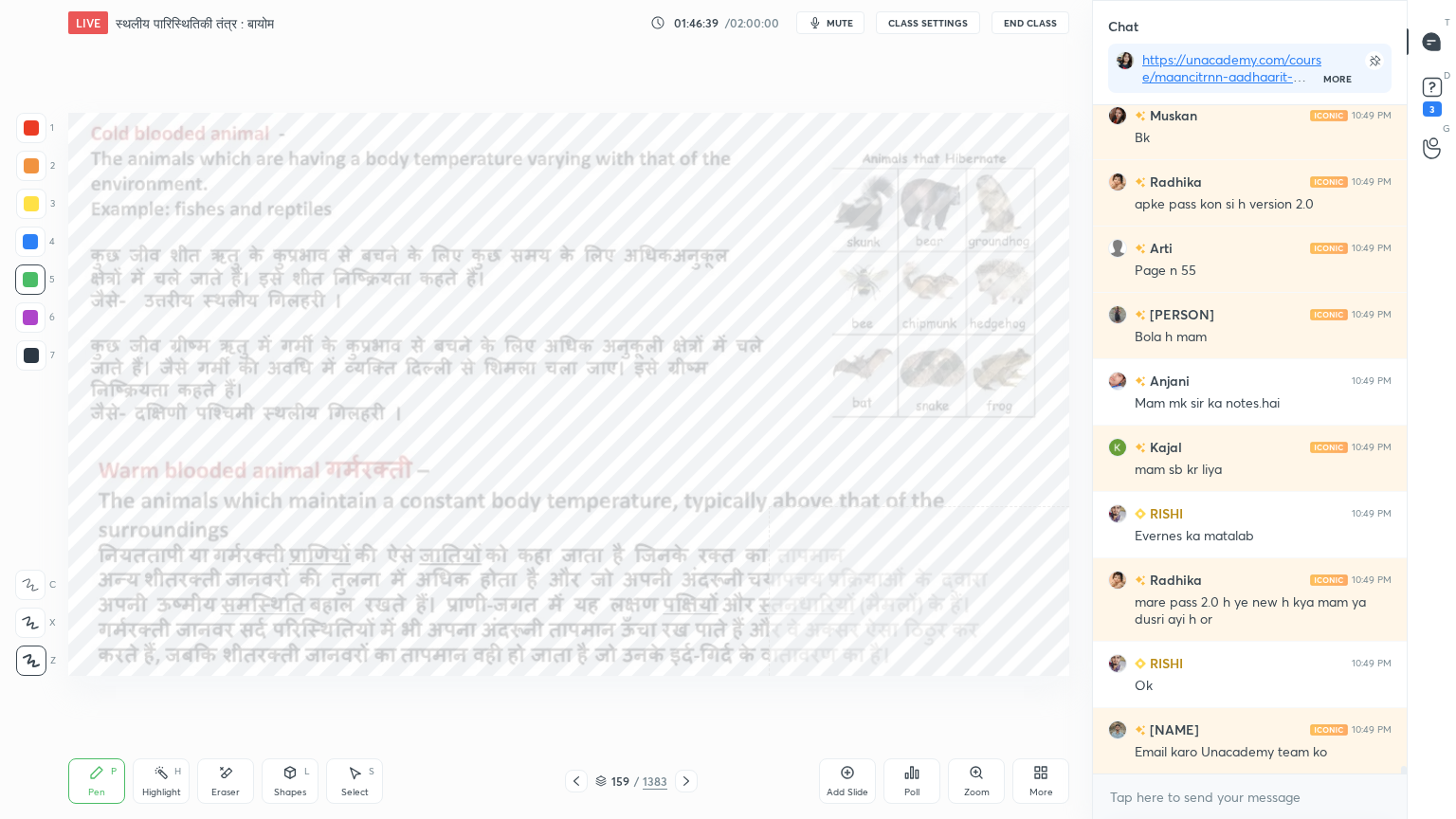 click 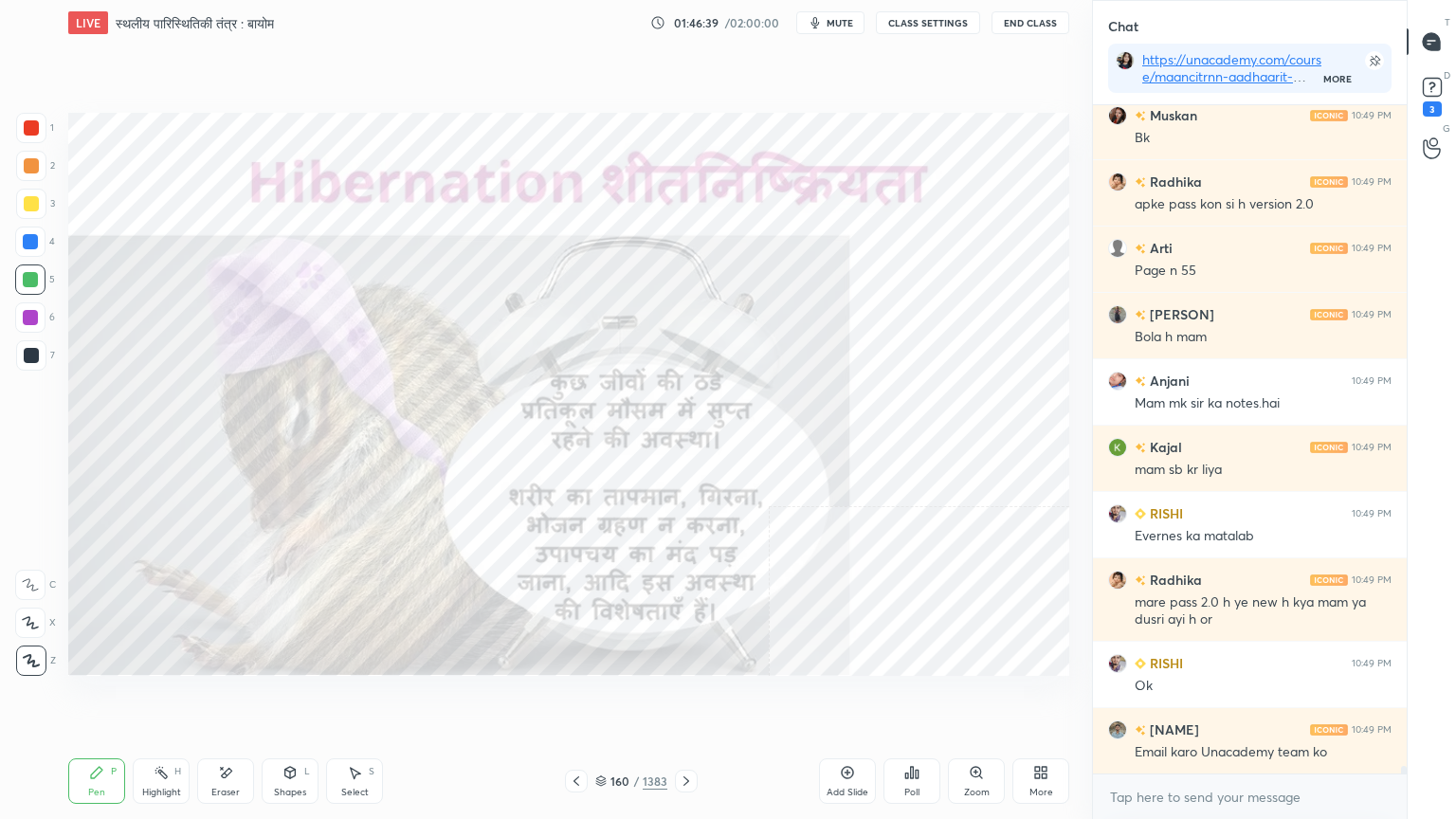 click 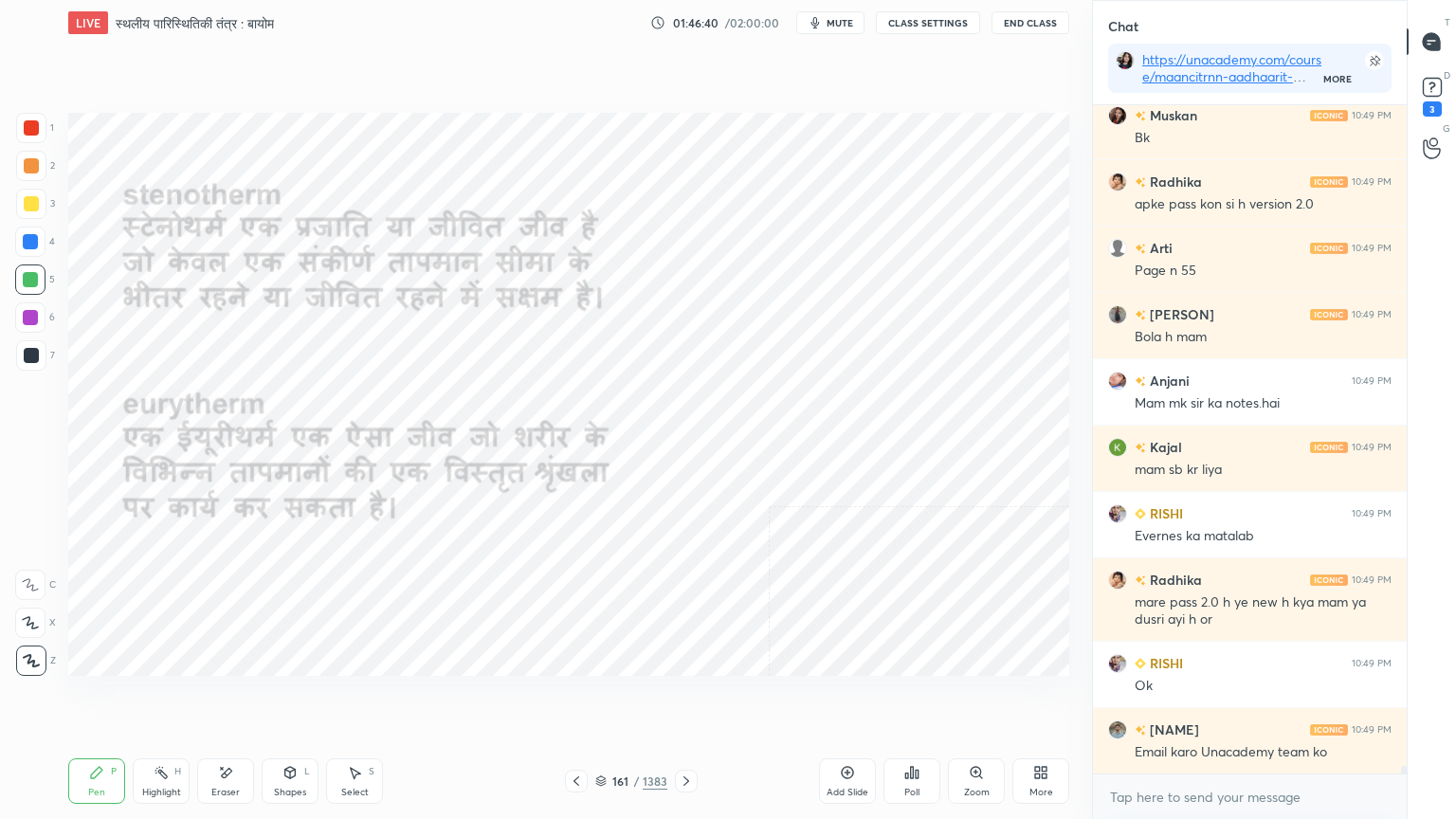 click 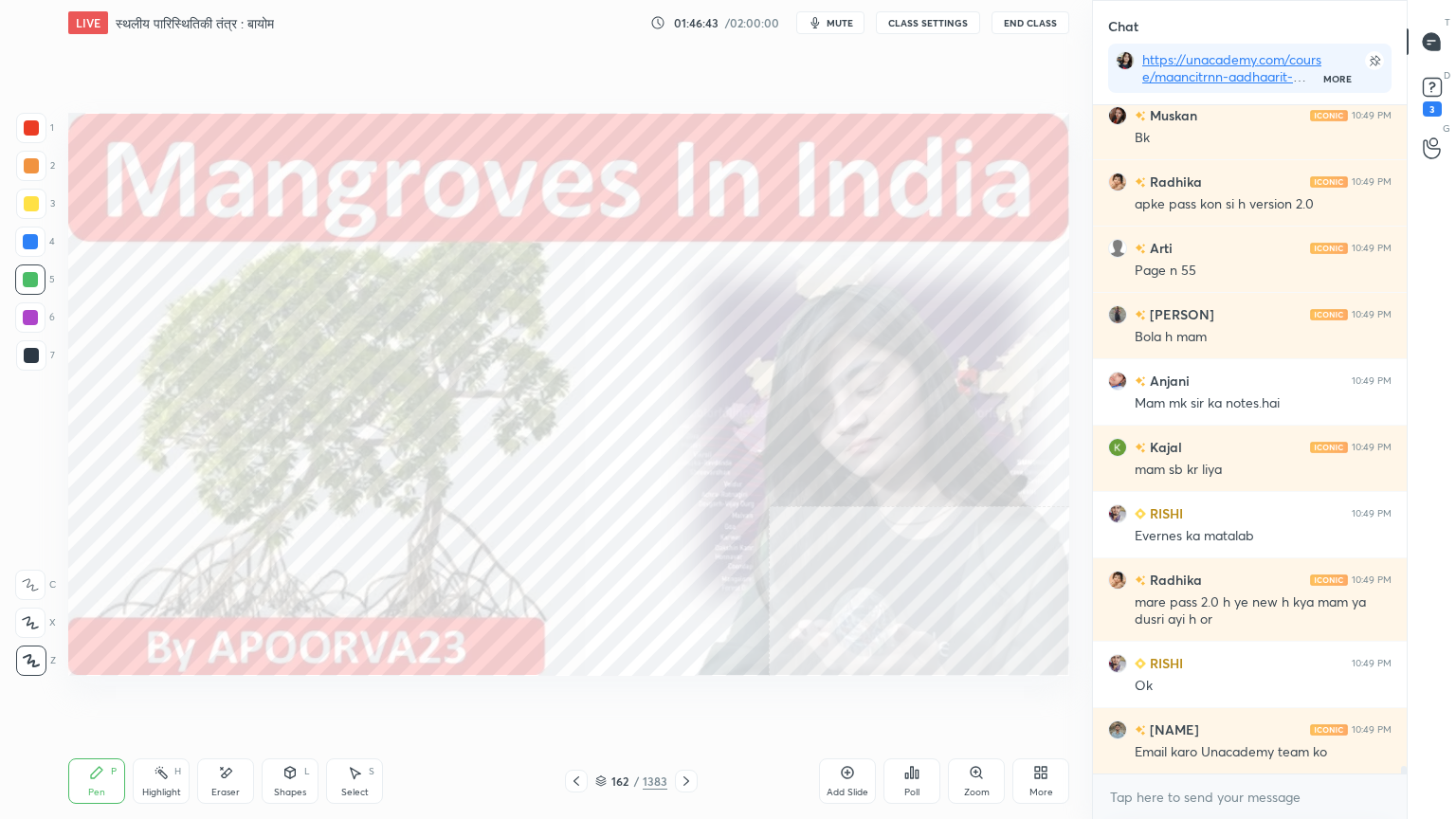 click on "LIVE स्थलीय पारिस्थितिकी तंत्र : बायोम 01:46:43 /  02:00:00 mute CLASS SETTINGS End Class Setting up your live class Poll for   secs No correct answer Start poll Back स्थलीय पारिस्थितिकी तंत्र : बायोम • L7 of पर्यावरण एवं पारिस्थितिकी : आधारभूत एवं समसामयिकी Environment & Ecology [NAME] [NAME] Pen P Highlight H Eraser Shapes L Select S 162 / 1383 Add Slide Poll Zoom More" at bounding box center (569, 410) 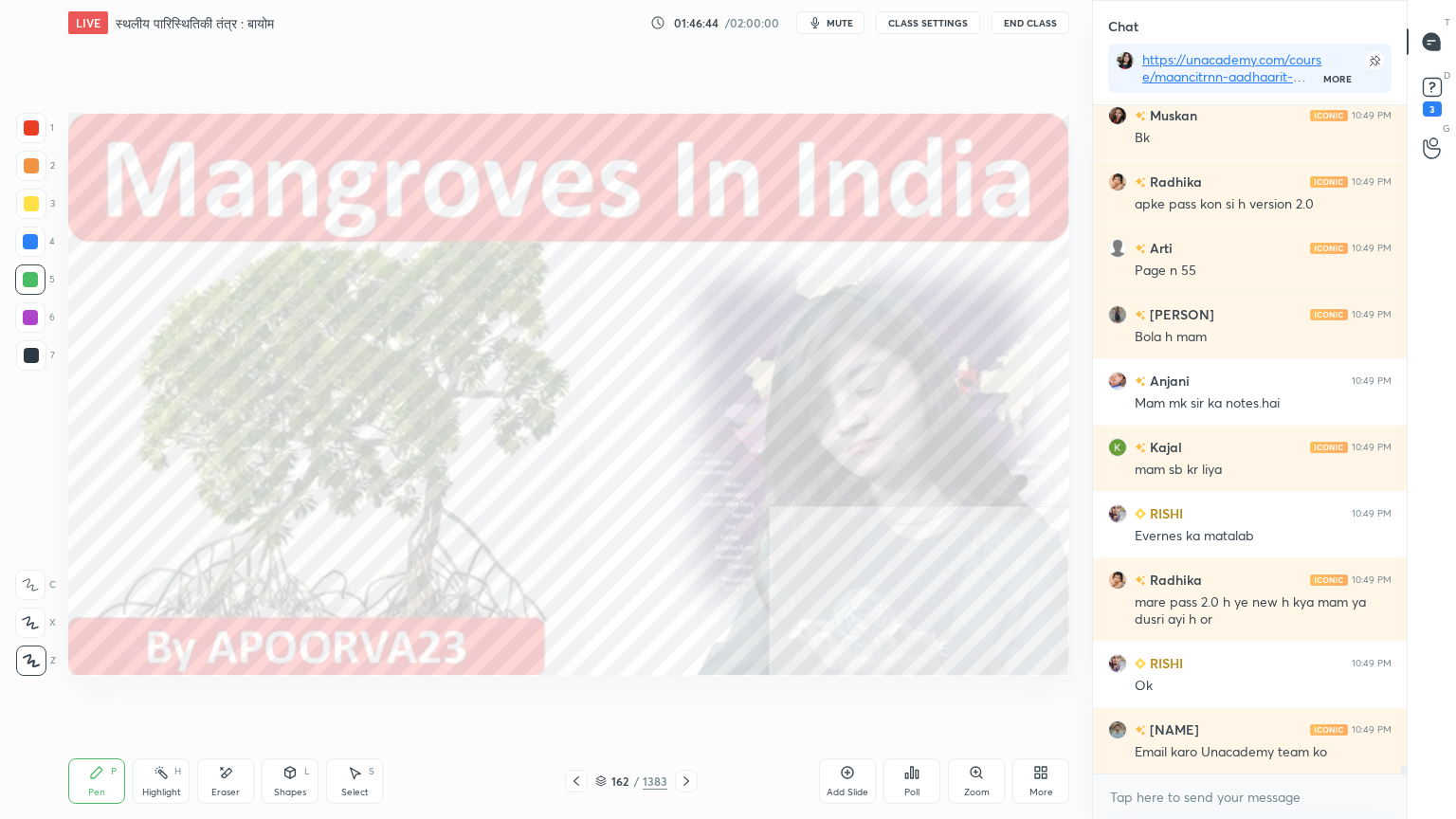 click on "162 / 1383" at bounding box center [631, 781] 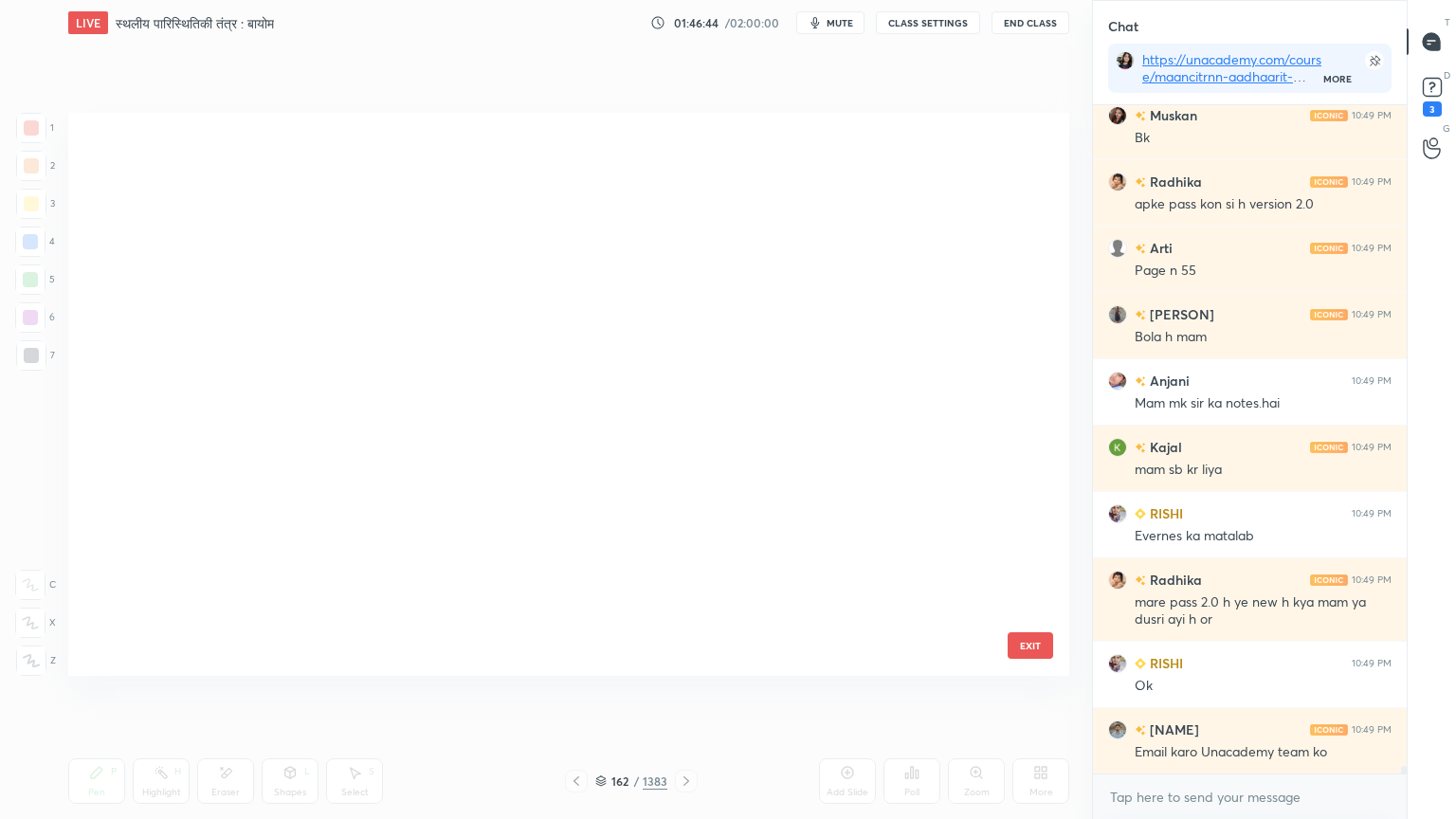 scroll, scrollTop: 8804, scrollLeft: 0, axis: vertical 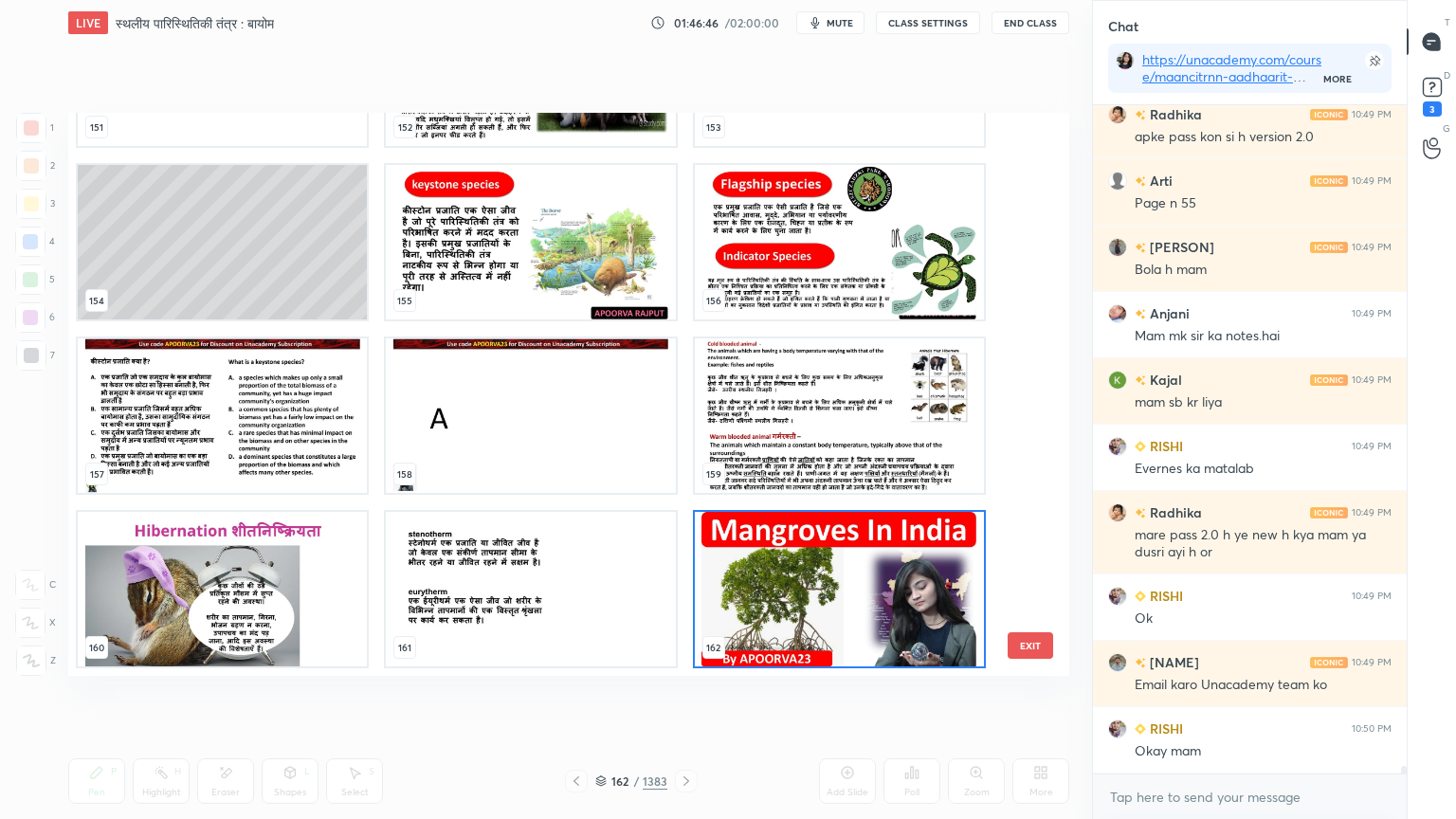 drag, startPoint x: 1024, startPoint y: 190, endPoint x: 1017, endPoint y: 169, distance: 22.135944 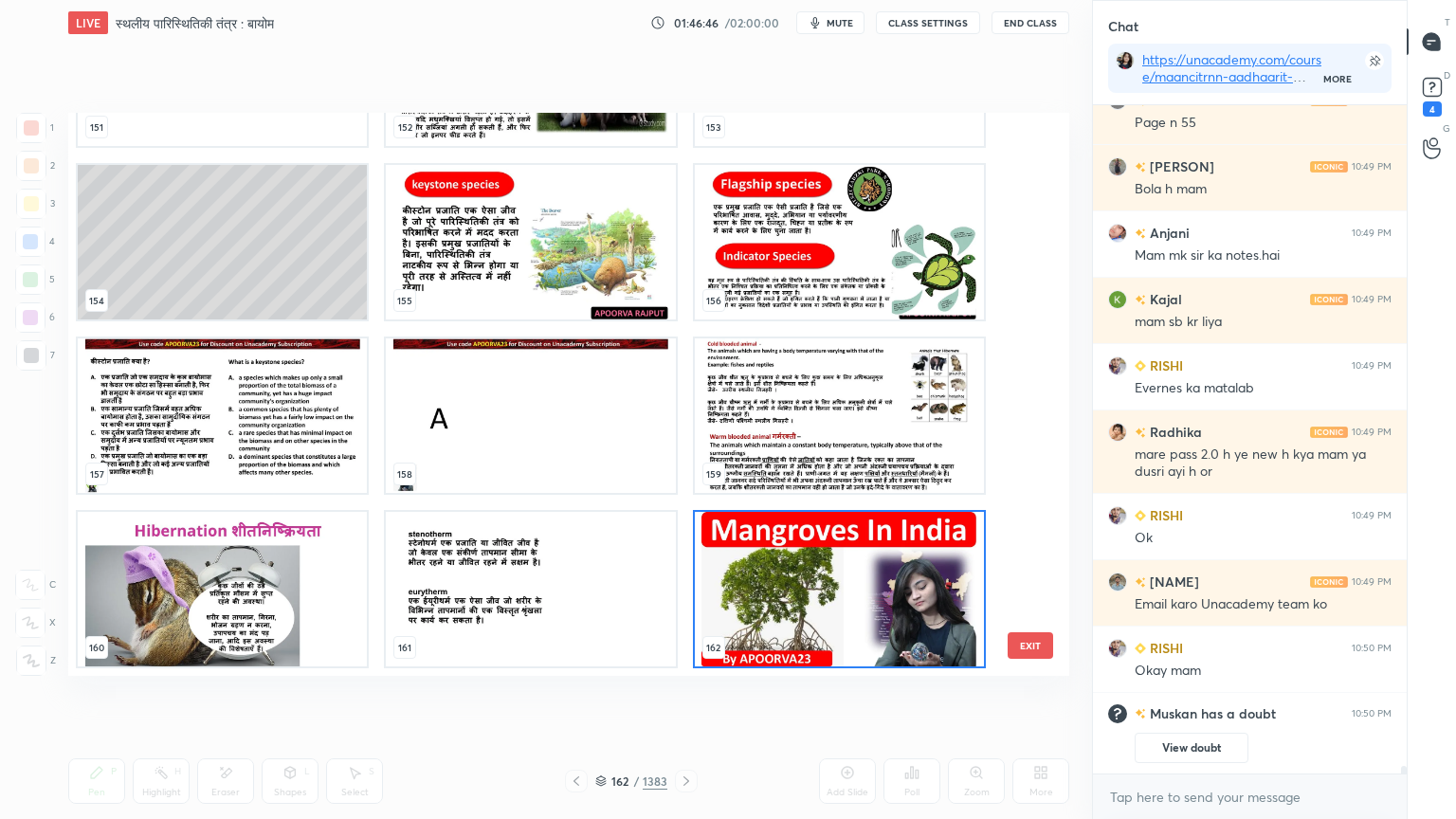 drag, startPoint x: 1026, startPoint y: 172, endPoint x: 1025, endPoint y: 157, distance: 15.033296 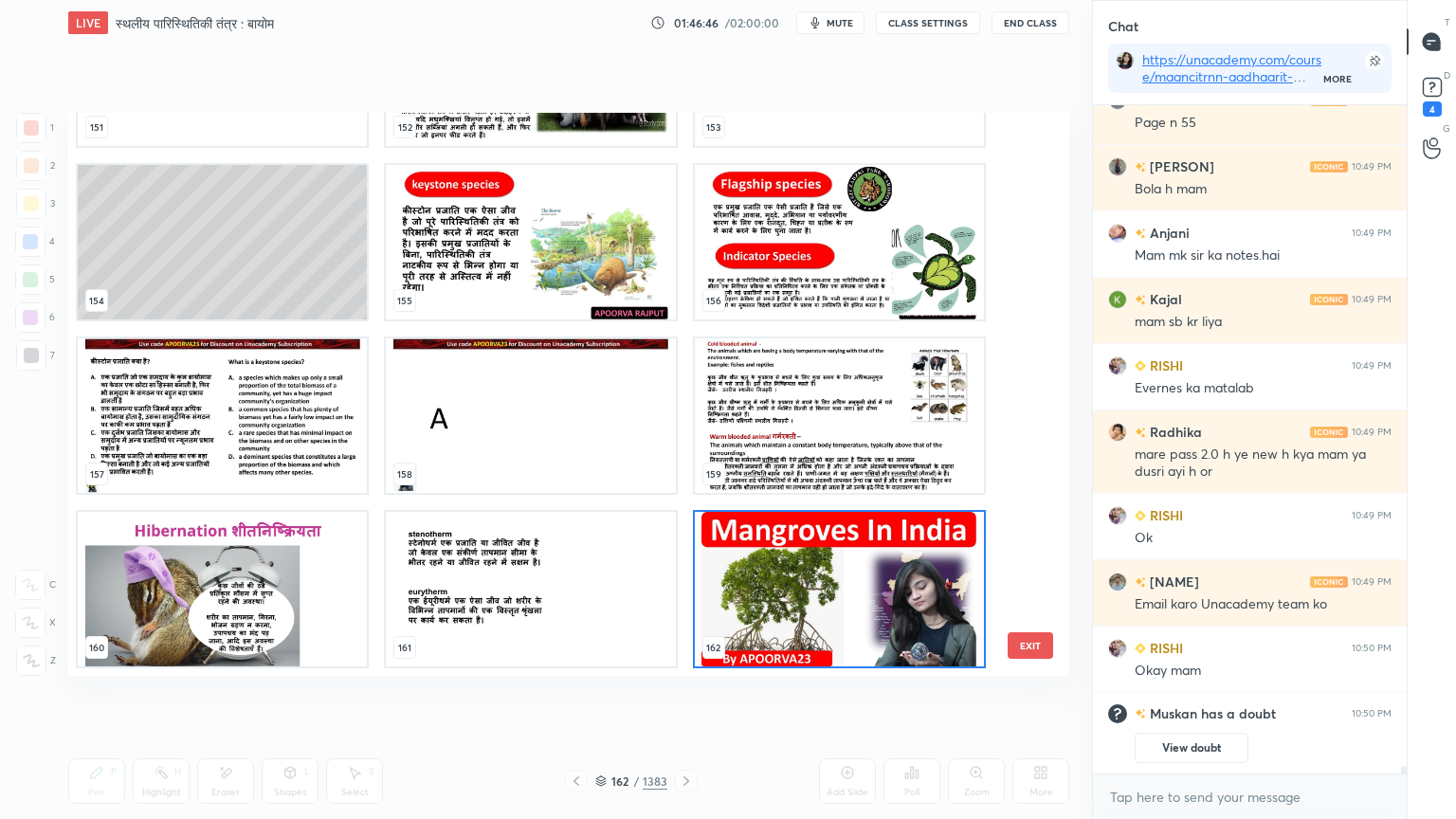 click on "151 152 153 154 155 156 157 158 159 160 161 162 163 164 165" at bounding box center (552, 394) 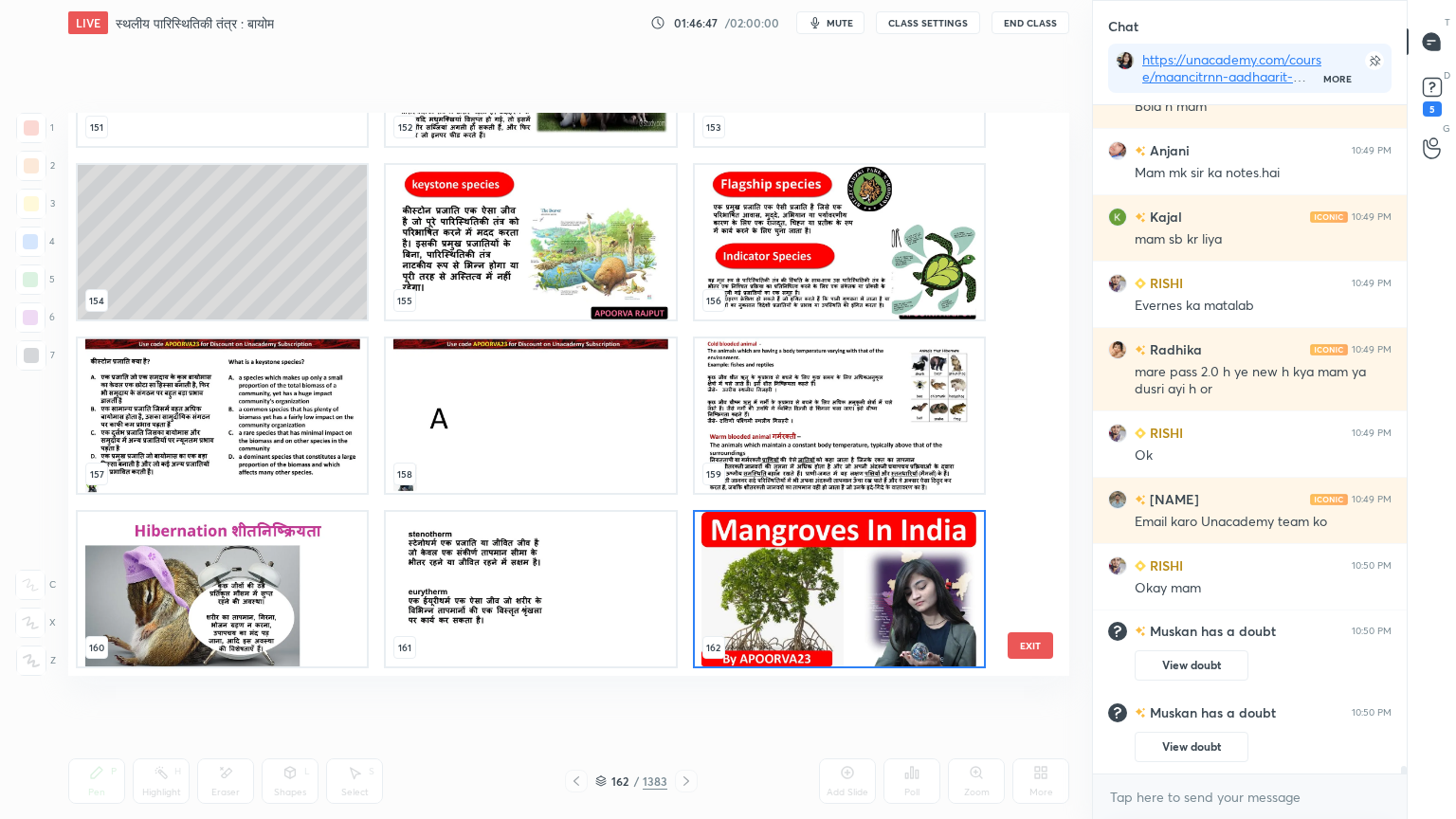scroll, scrollTop: 59400, scrollLeft: 0, axis: vertical 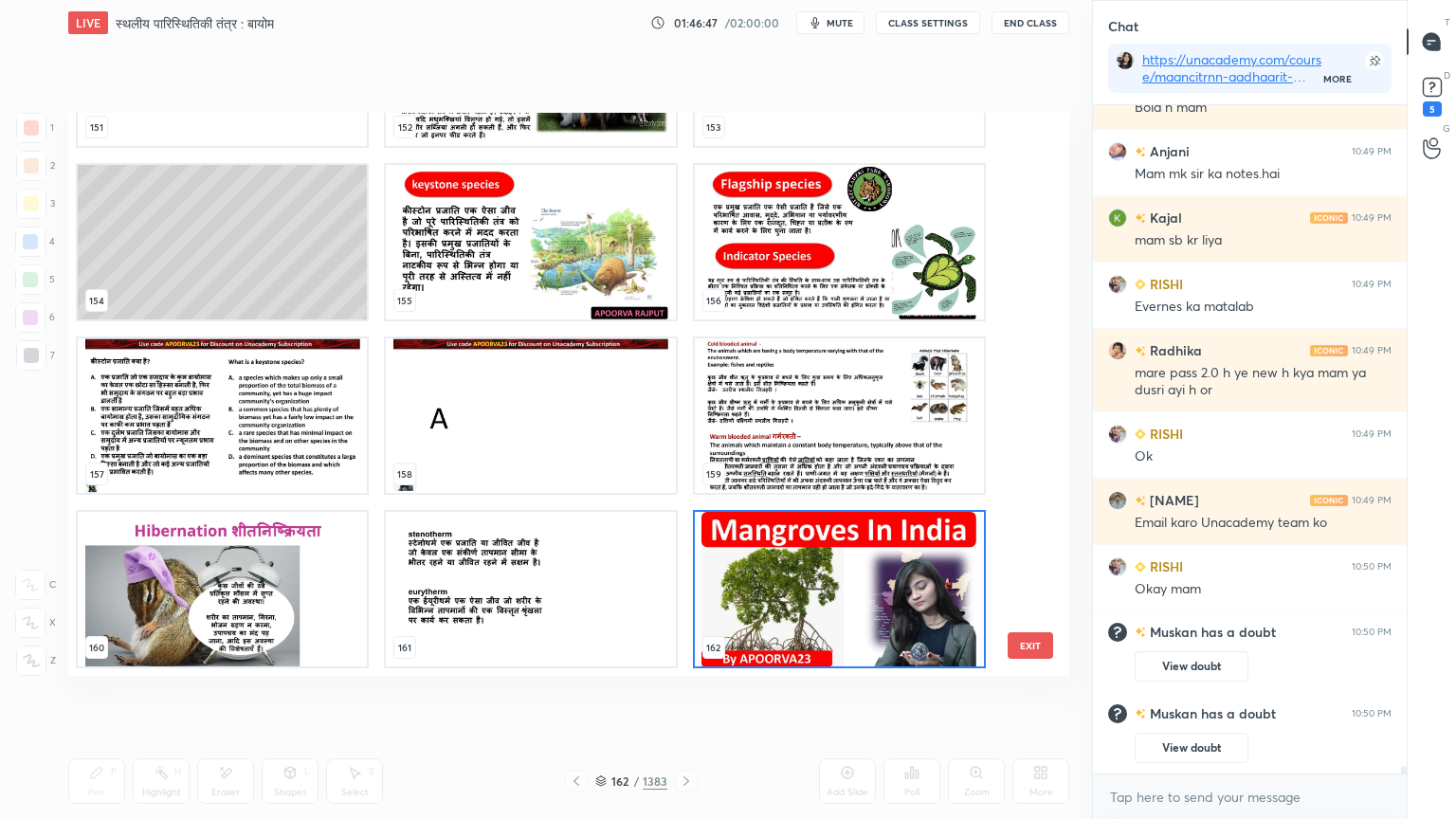drag, startPoint x: 1026, startPoint y: 174, endPoint x: 1024, endPoint y: 138, distance: 36.055513 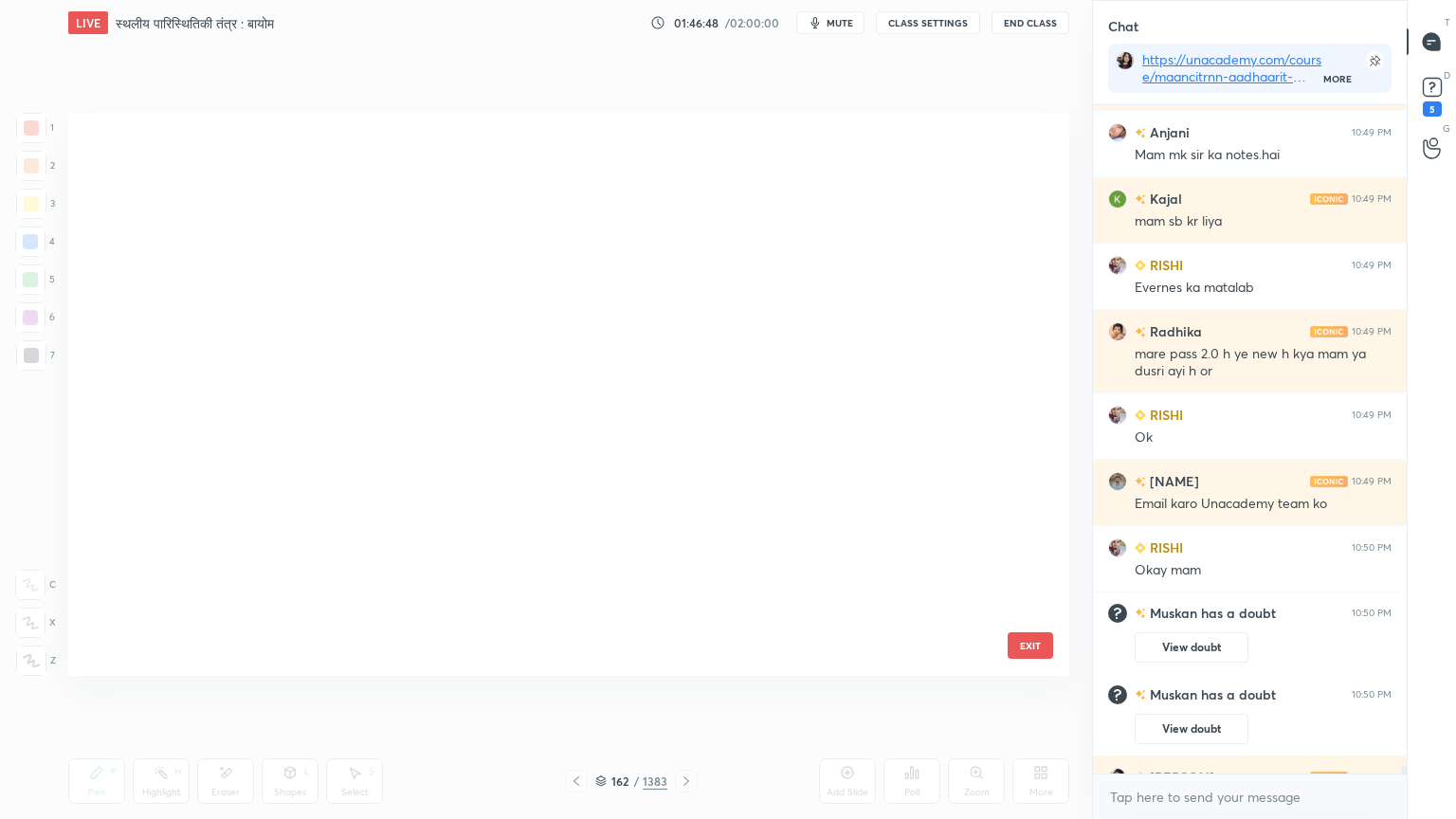 scroll, scrollTop: 59449, scrollLeft: 0, axis: vertical 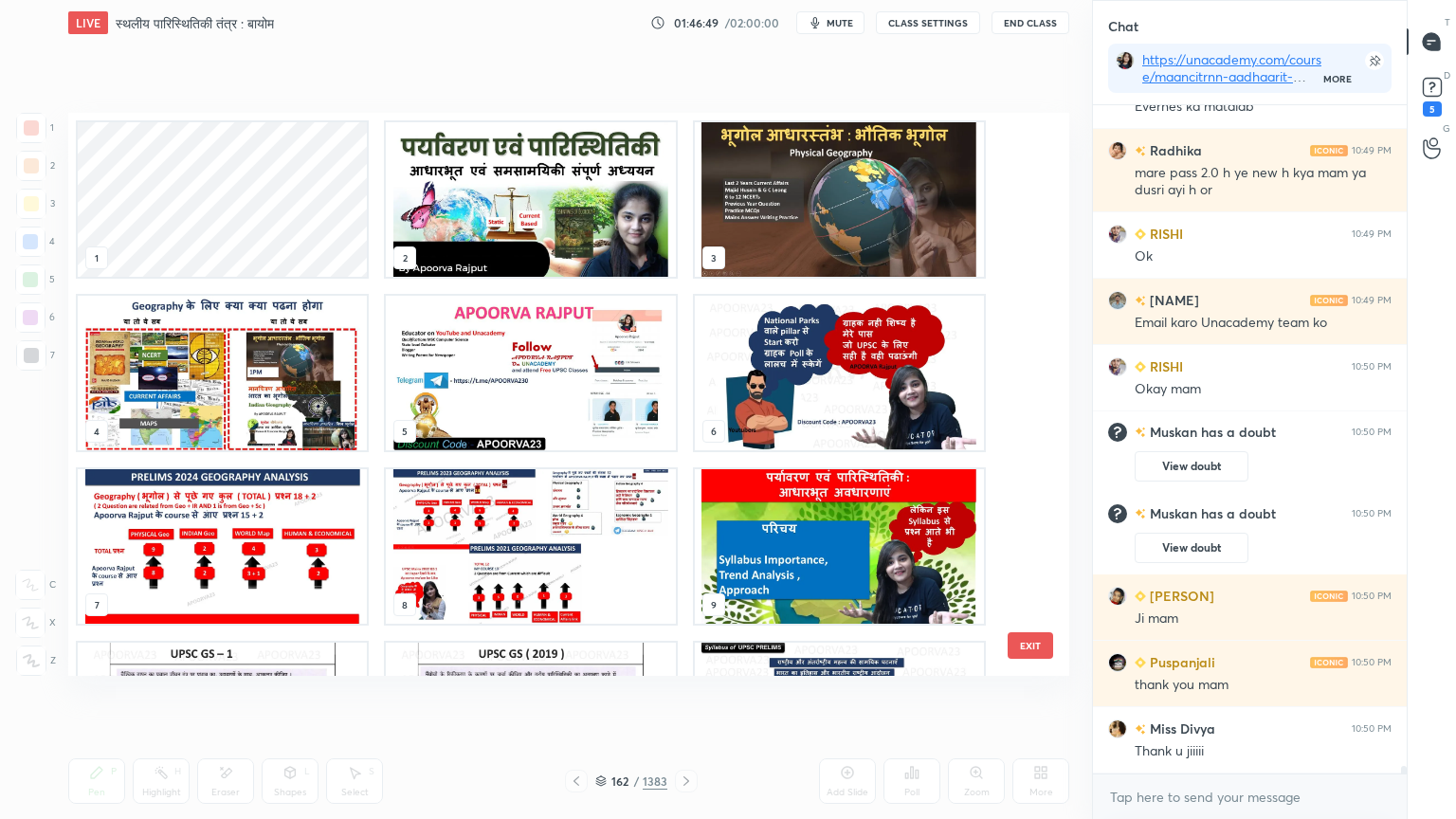 click at bounding box center [530, 199] 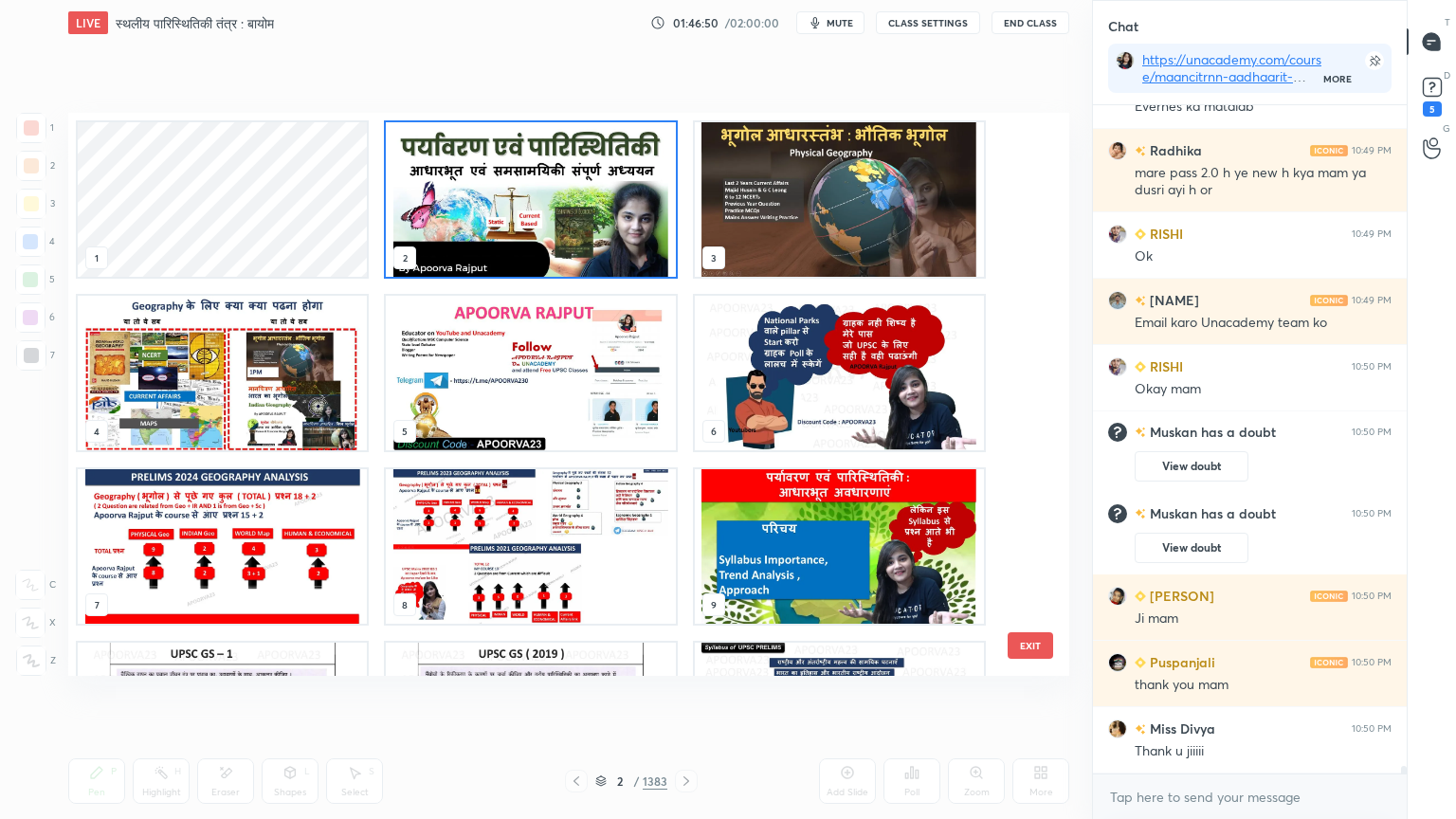 click at bounding box center [530, 199] 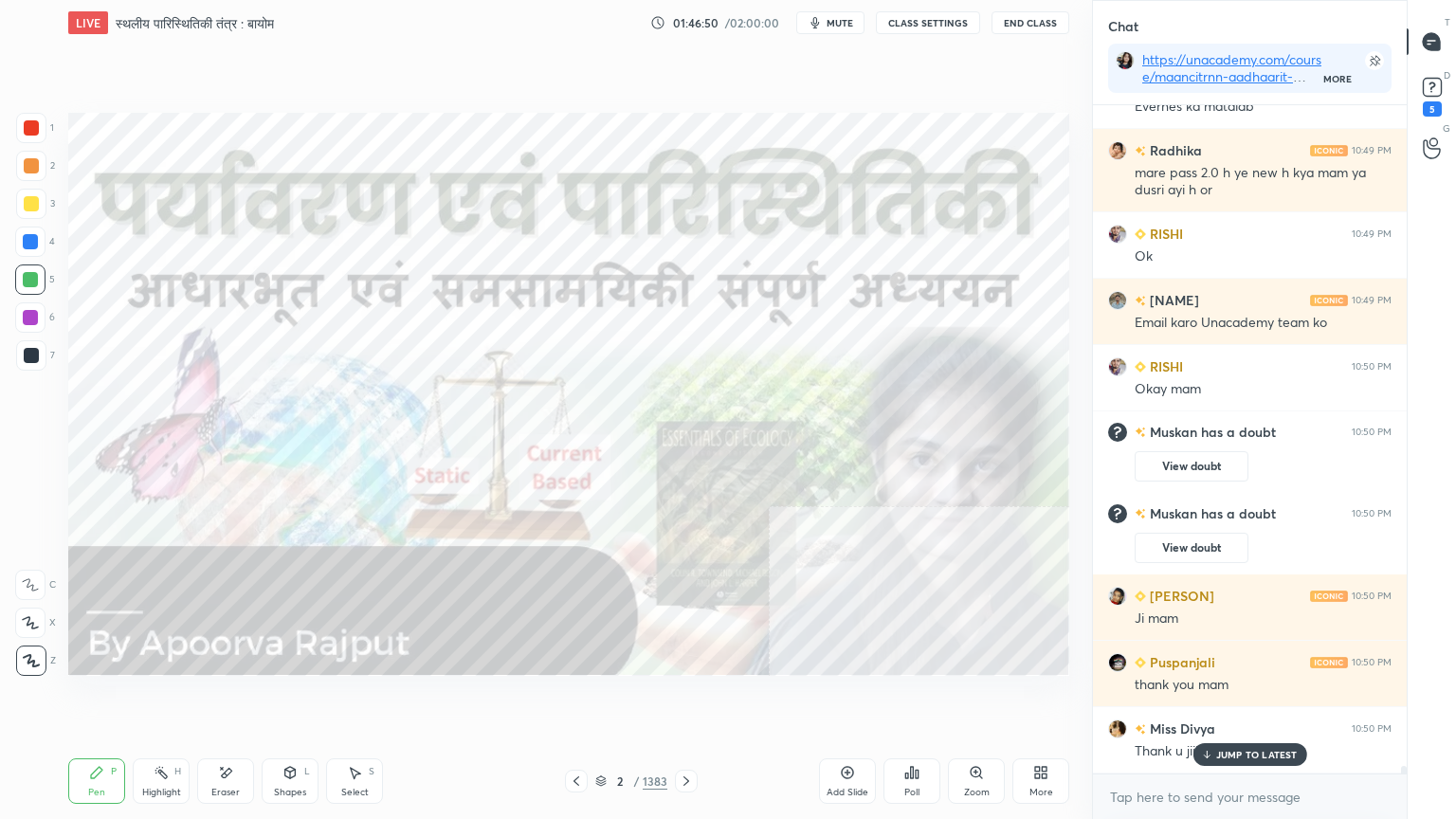 scroll, scrollTop: 59779, scrollLeft: 0, axis: vertical 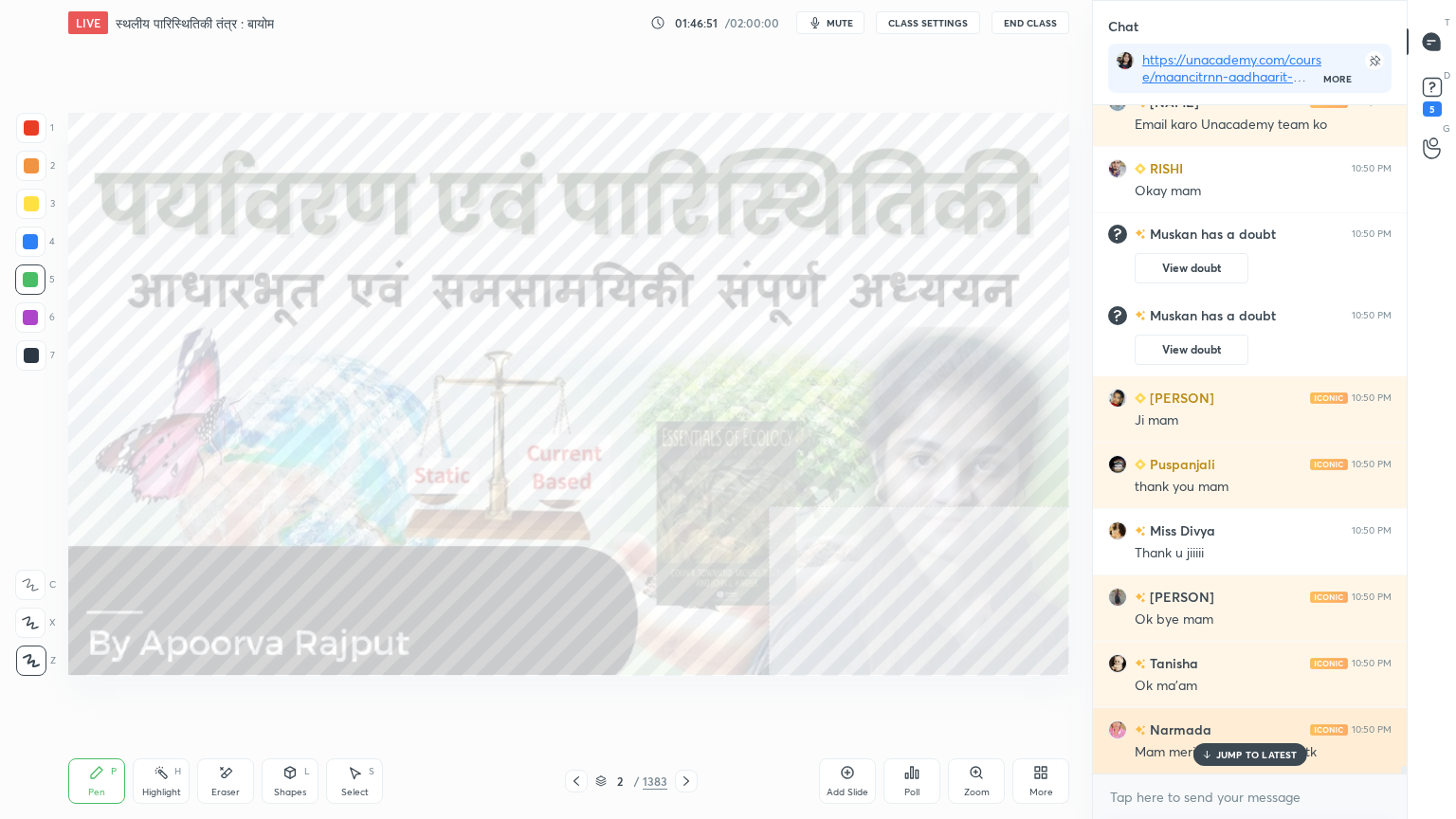 click on "JUMP TO LATEST" at bounding box center [1257, 755] 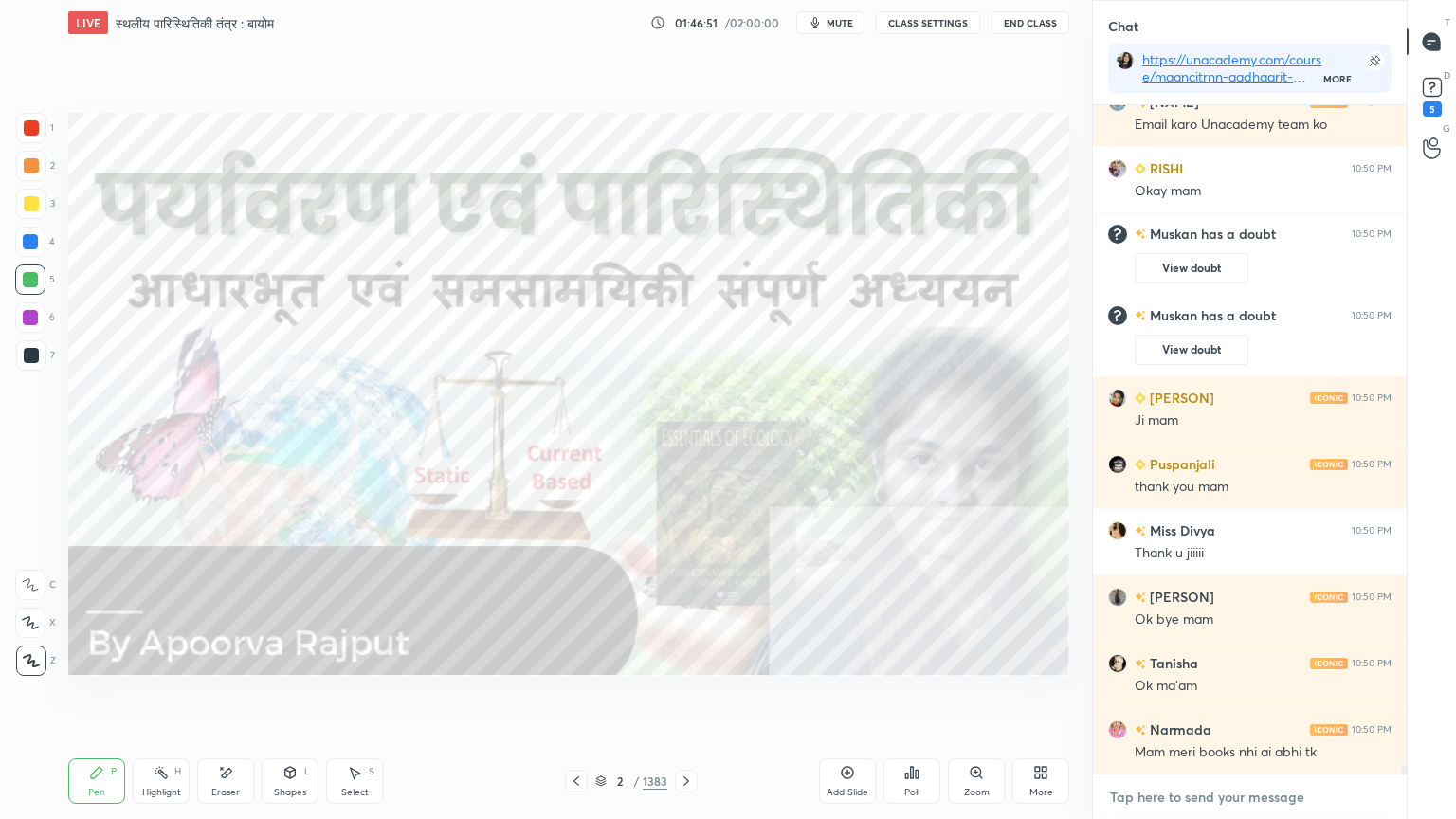 click at bounding box center [1249, 797] 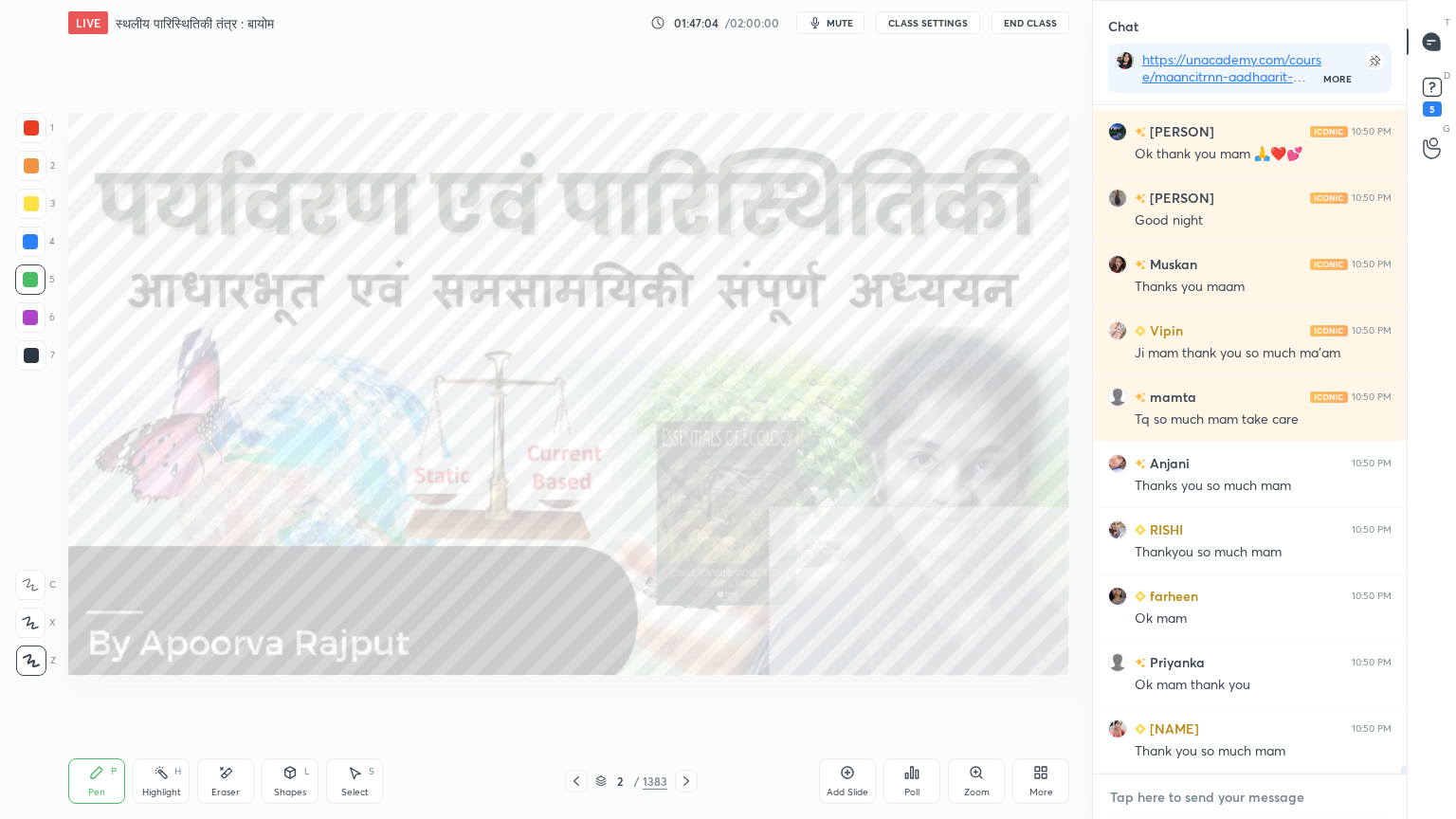 scroll, scrollTop: 60708, scrollLeft: 0, axis: vertical 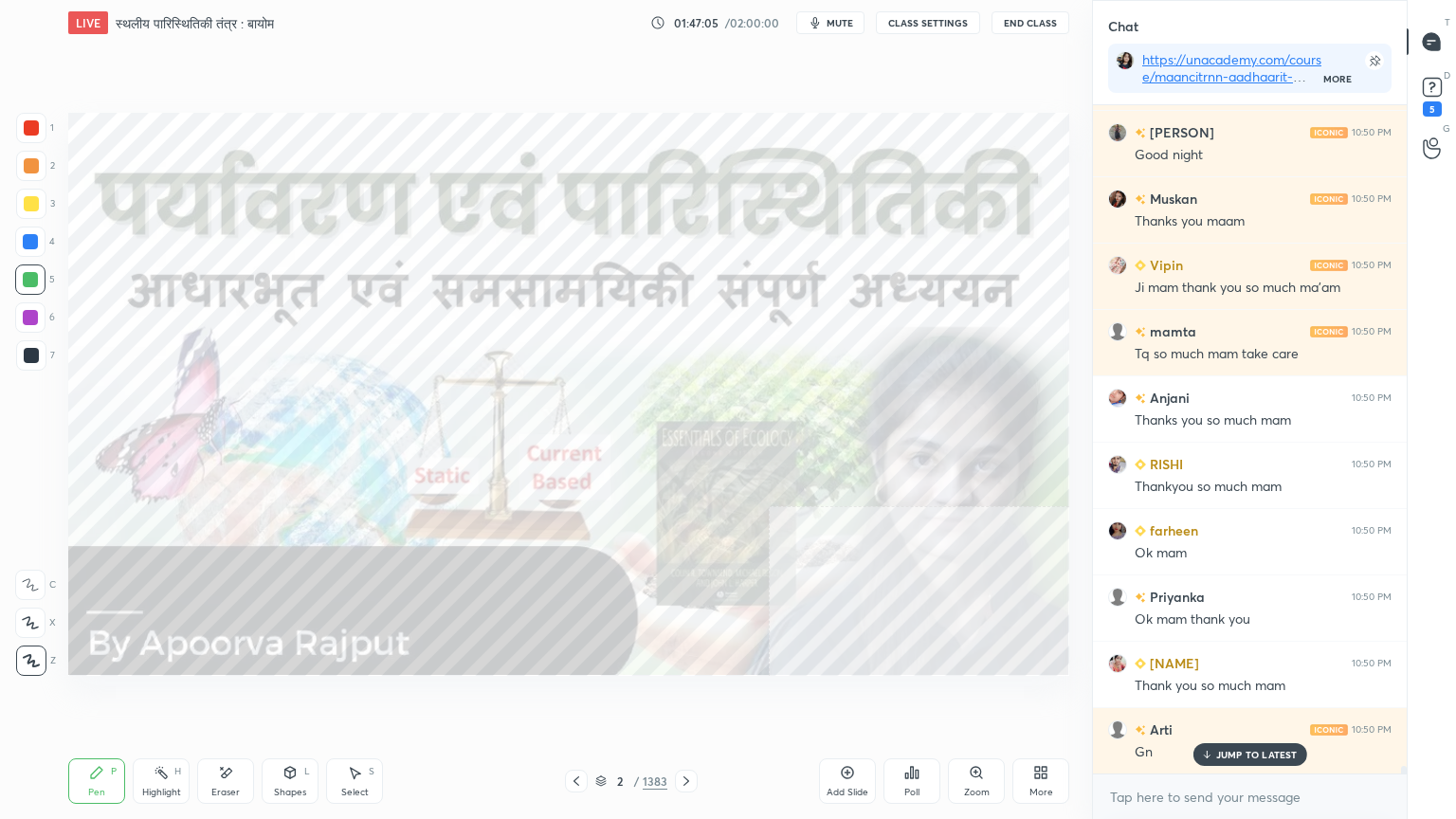click on "End Class" at bounding box center [1030, 23] 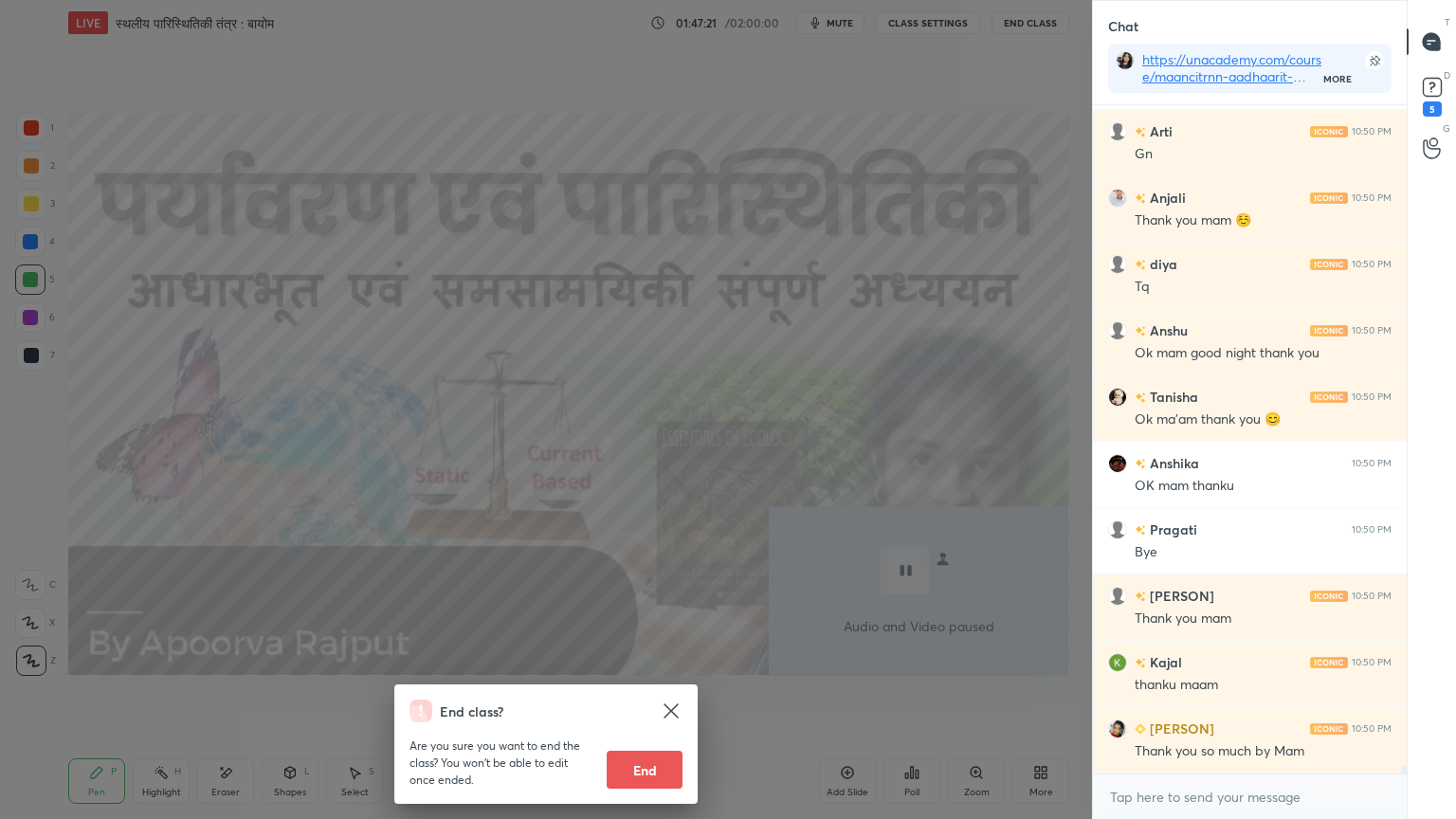 scroll, scrollTop: 61390, scrollLeft: 0, axis: vertical 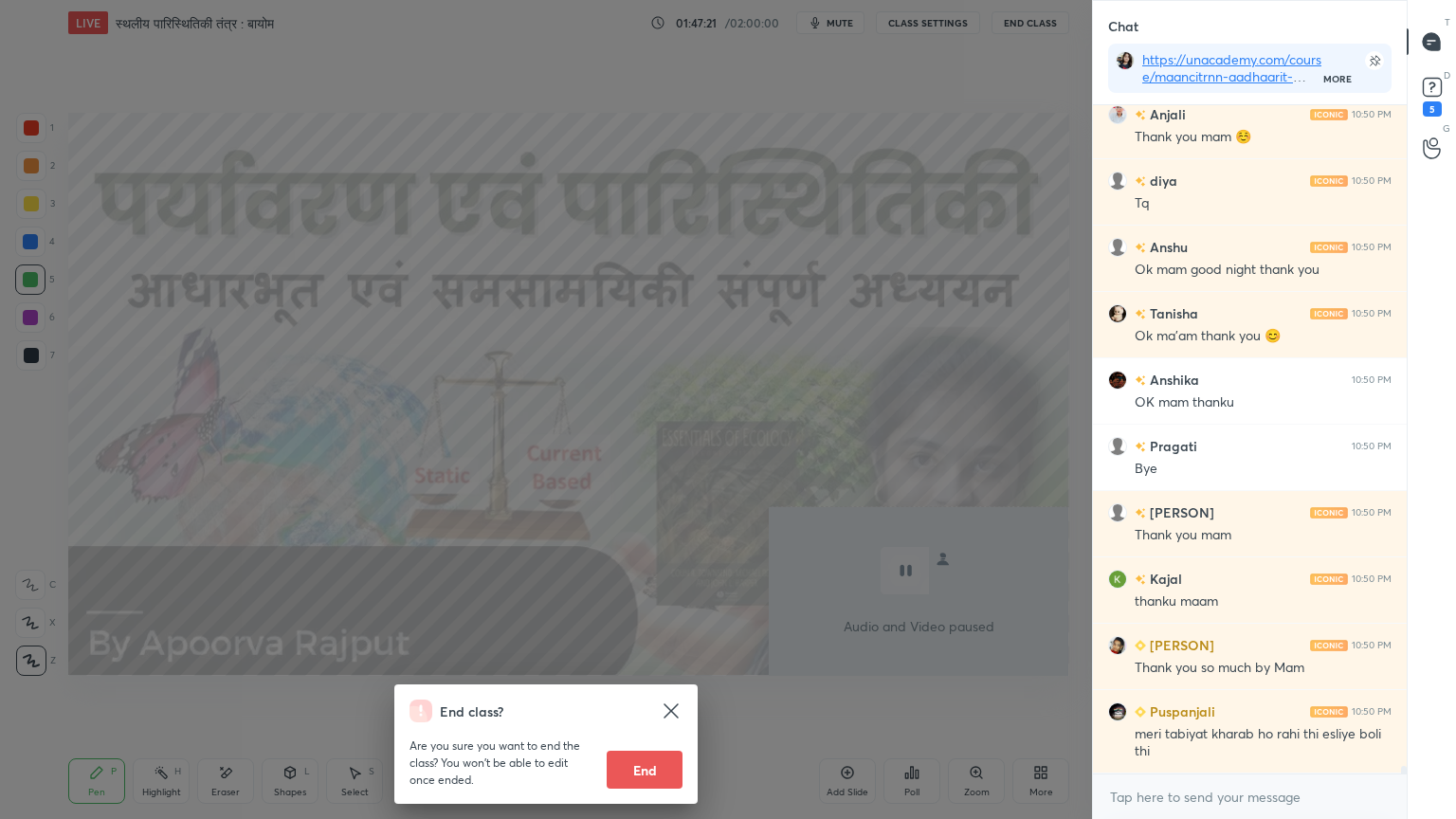 click on "End" at bounding box center [645, 770] 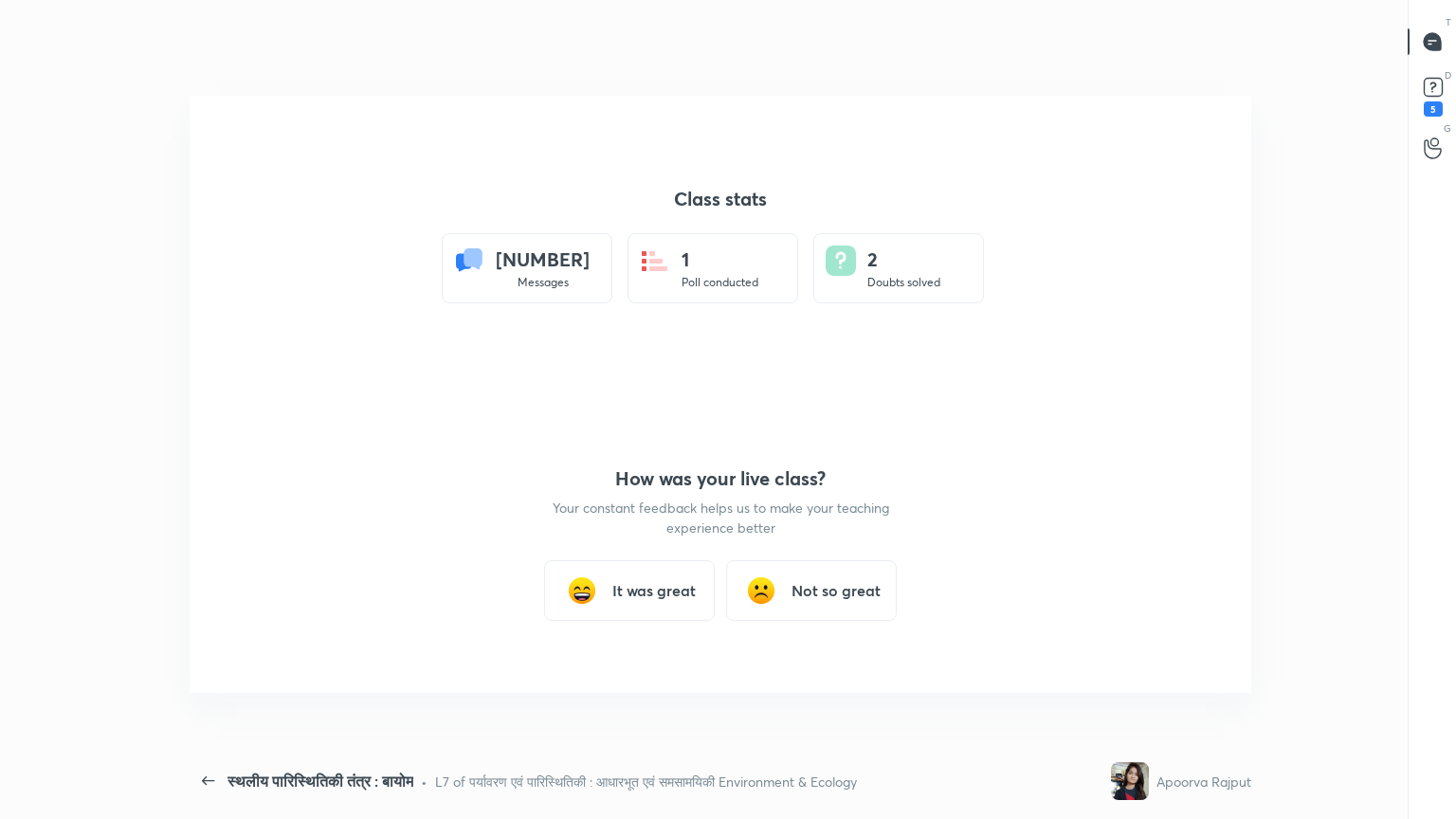 scroll, scrollTop: 94094, scrollLeft: 93712, axis: both 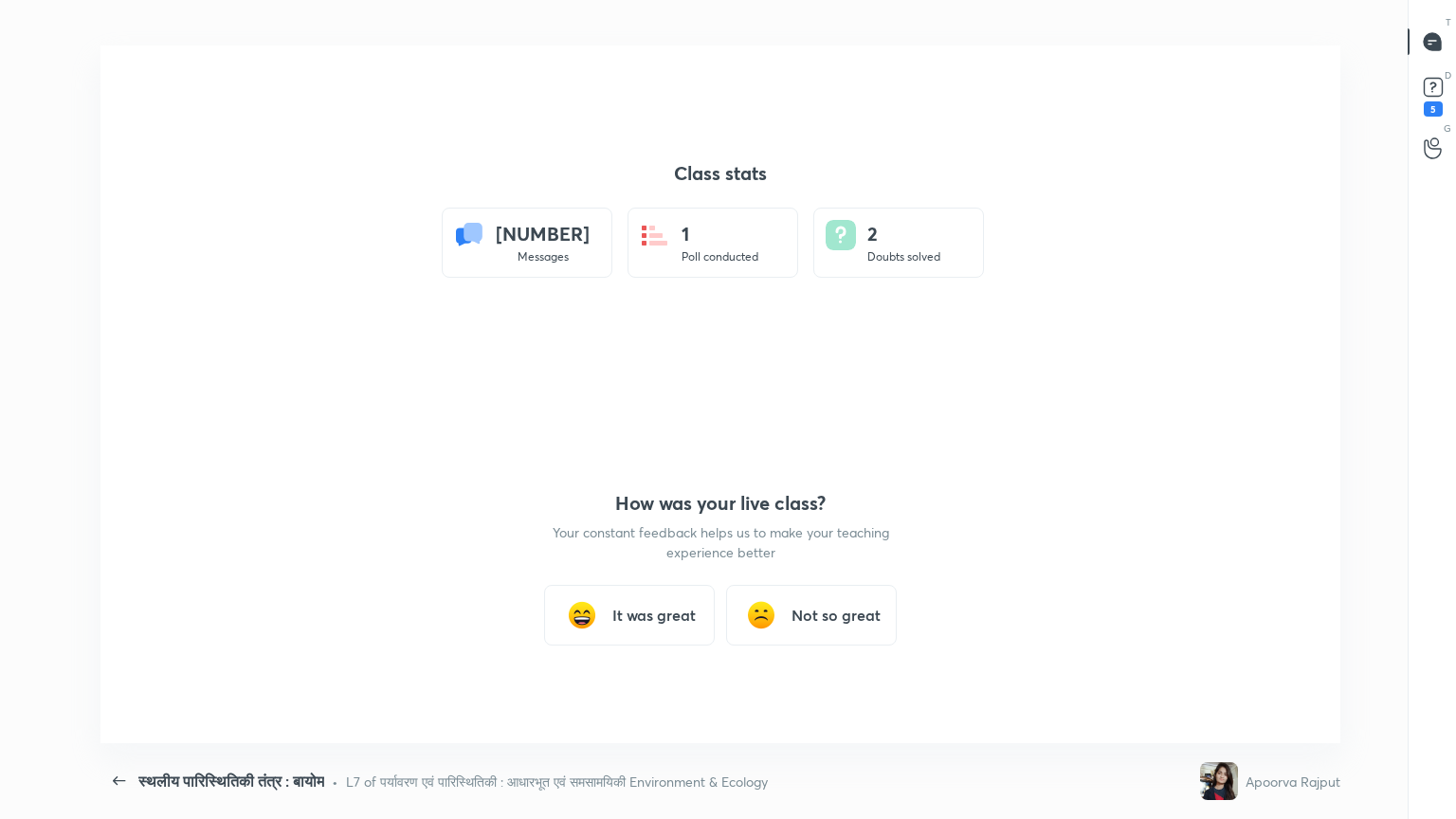 click on "It was great" at bounding box center [629, 615] 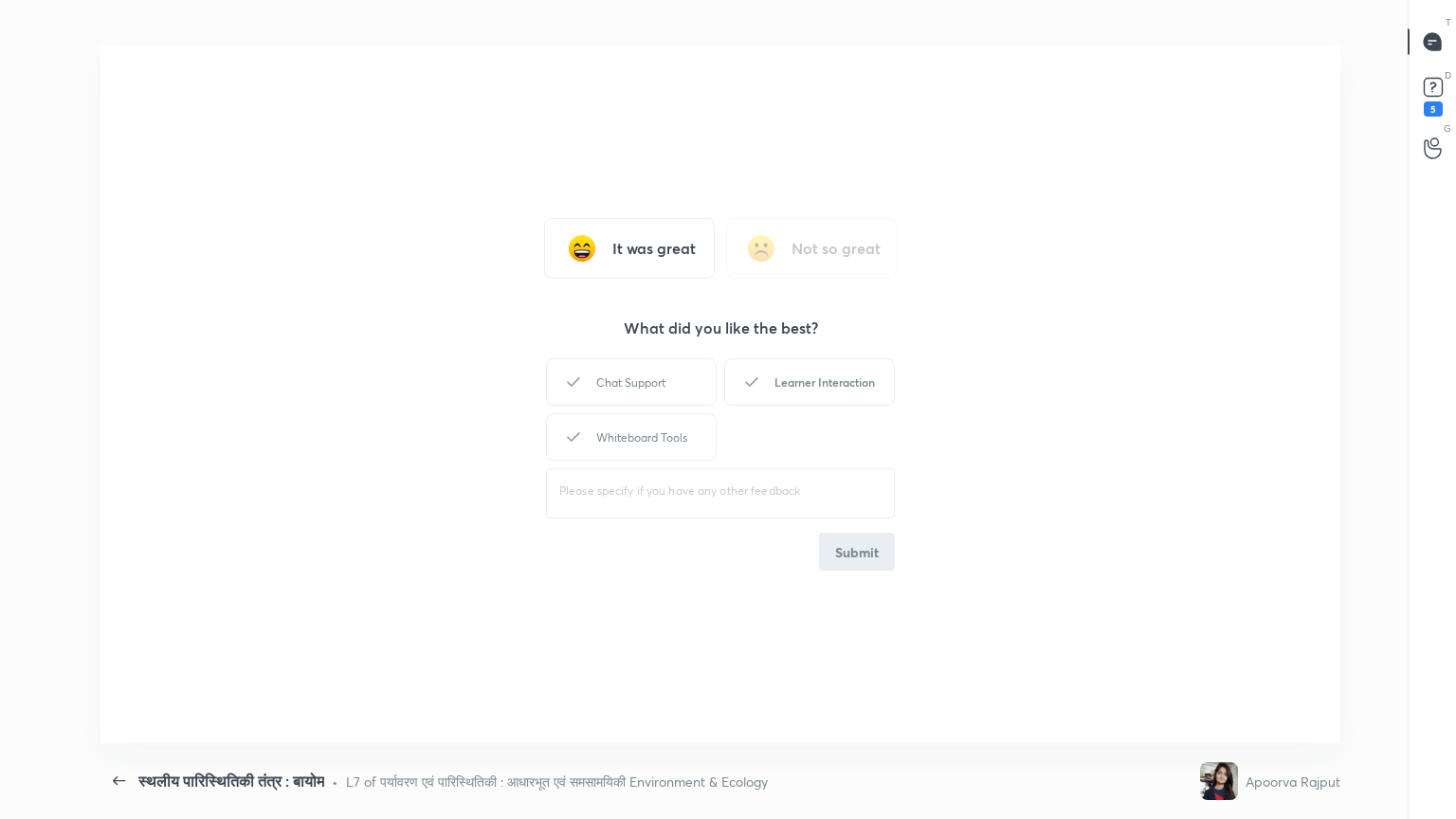 click on "Learner Interaction" at bounding box center [810, 382] 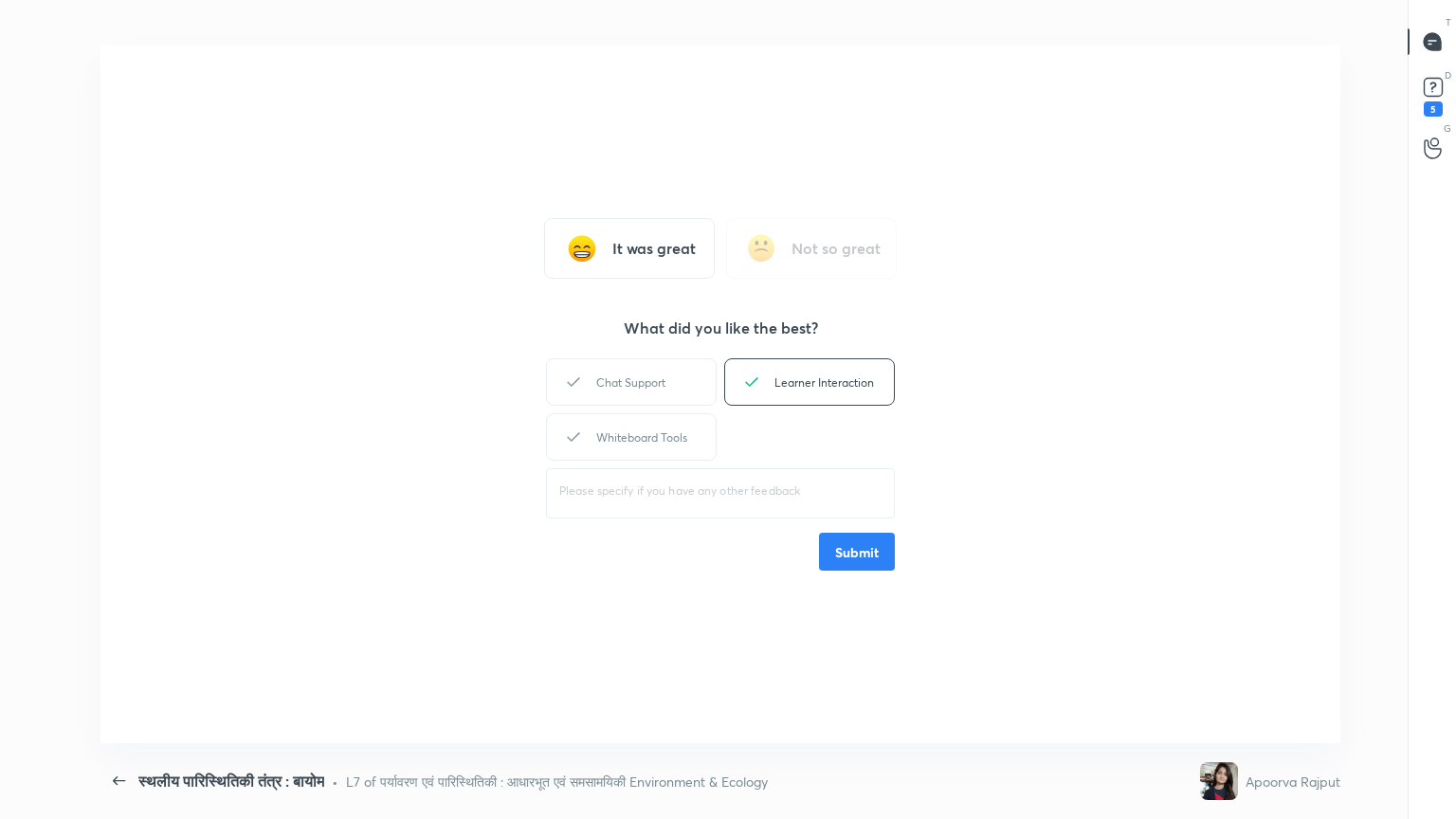 click on "Submit" at bounding box center [857, 552] 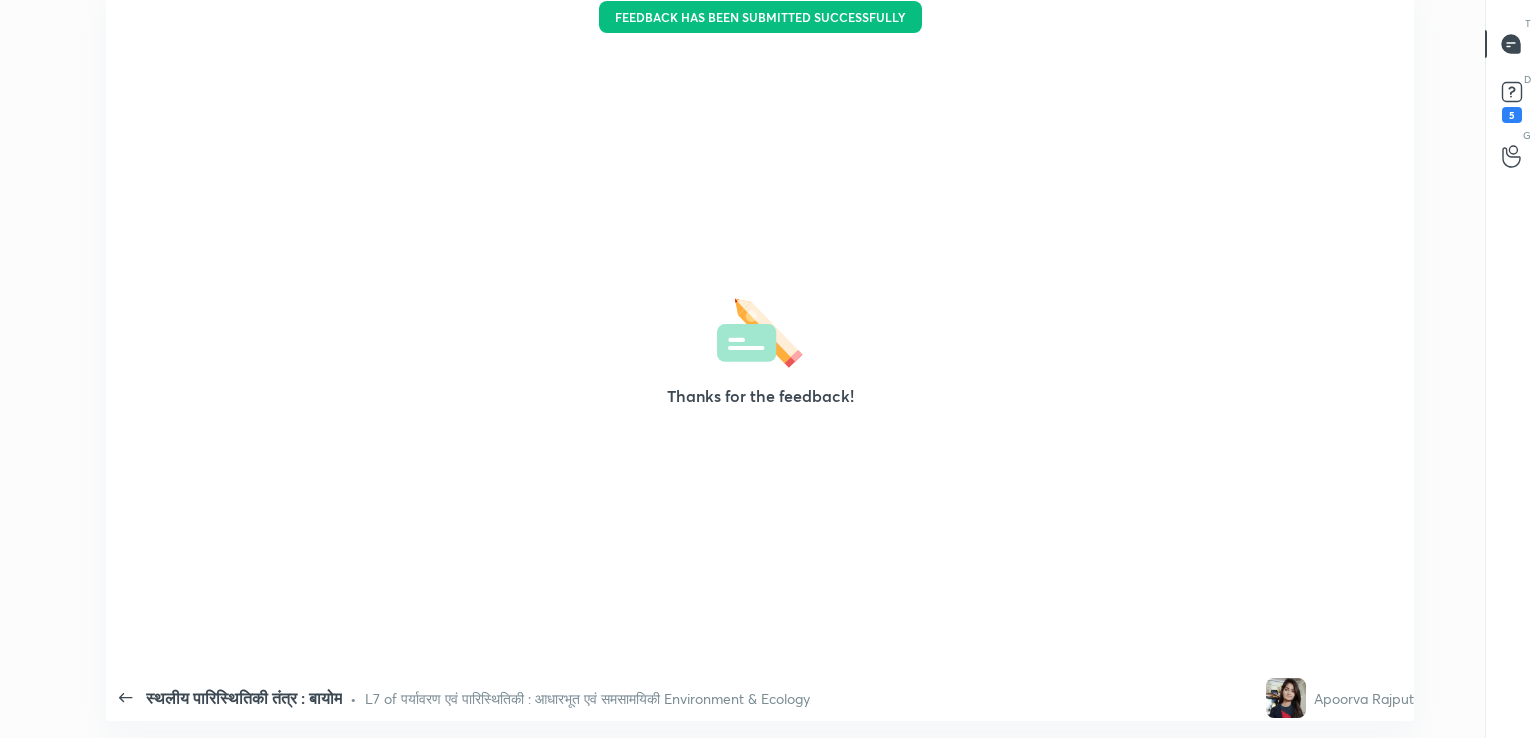 type on "x" 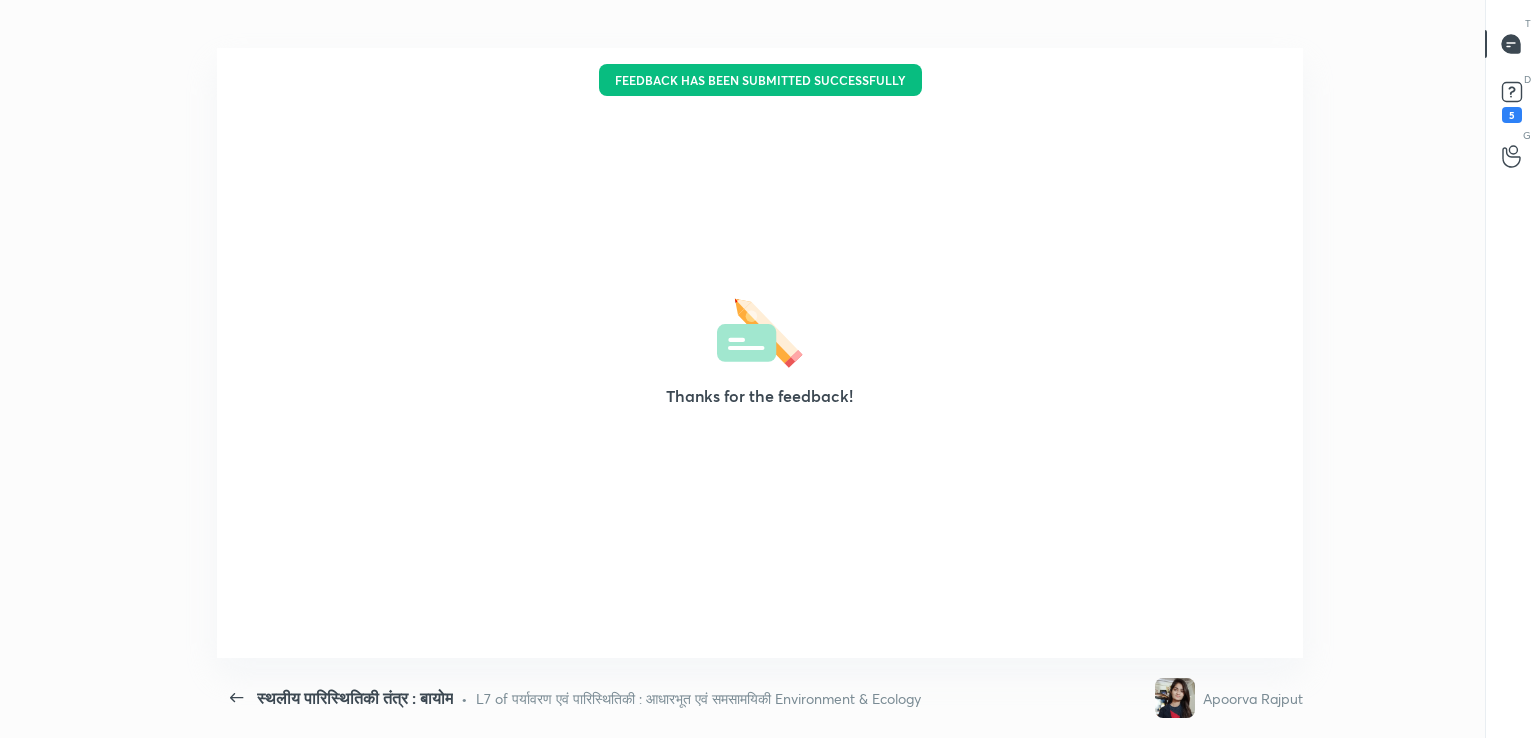click on "Thanks for the feedback!" at bounding box center (759, 353) 